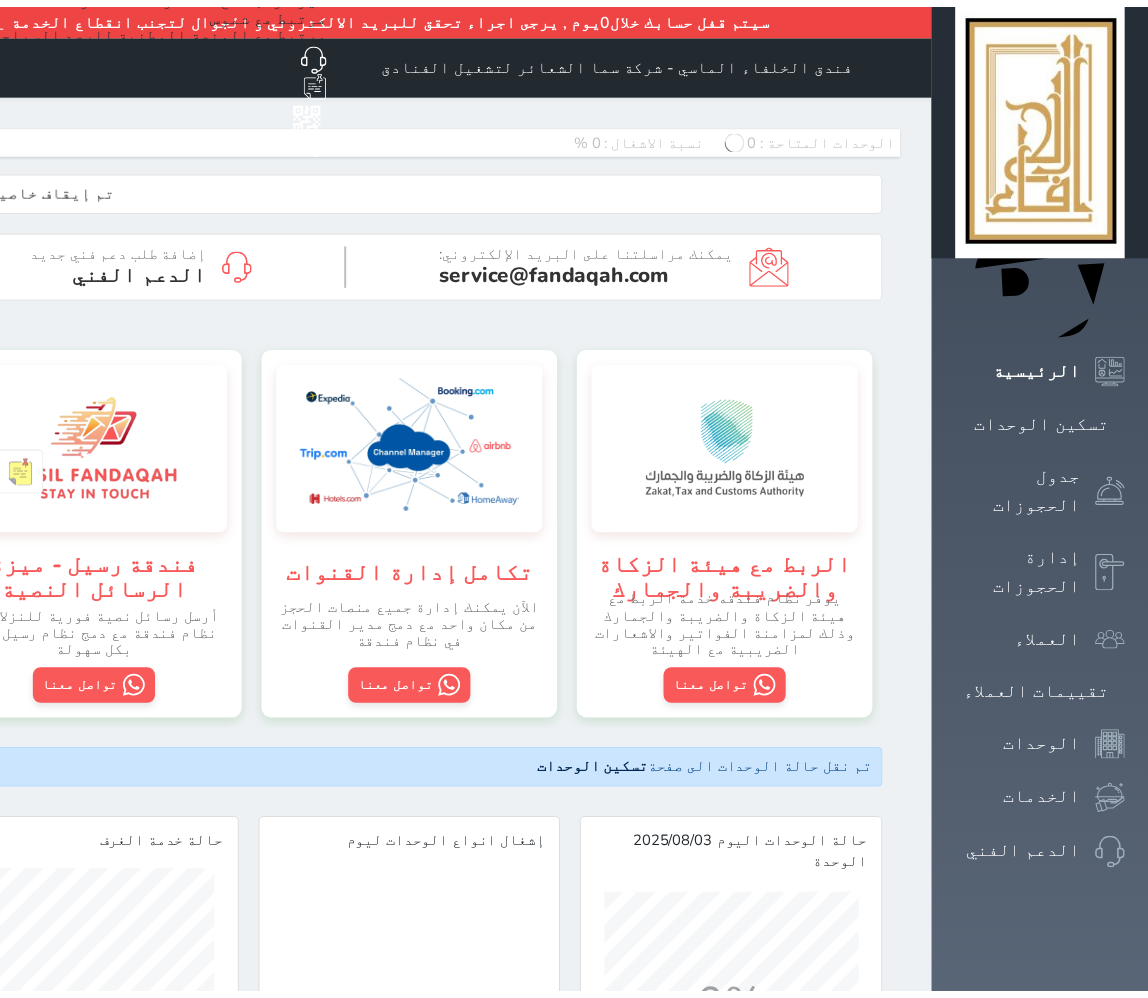 scroll, scrollTop: 0, scrollLeft: 0, axis: both 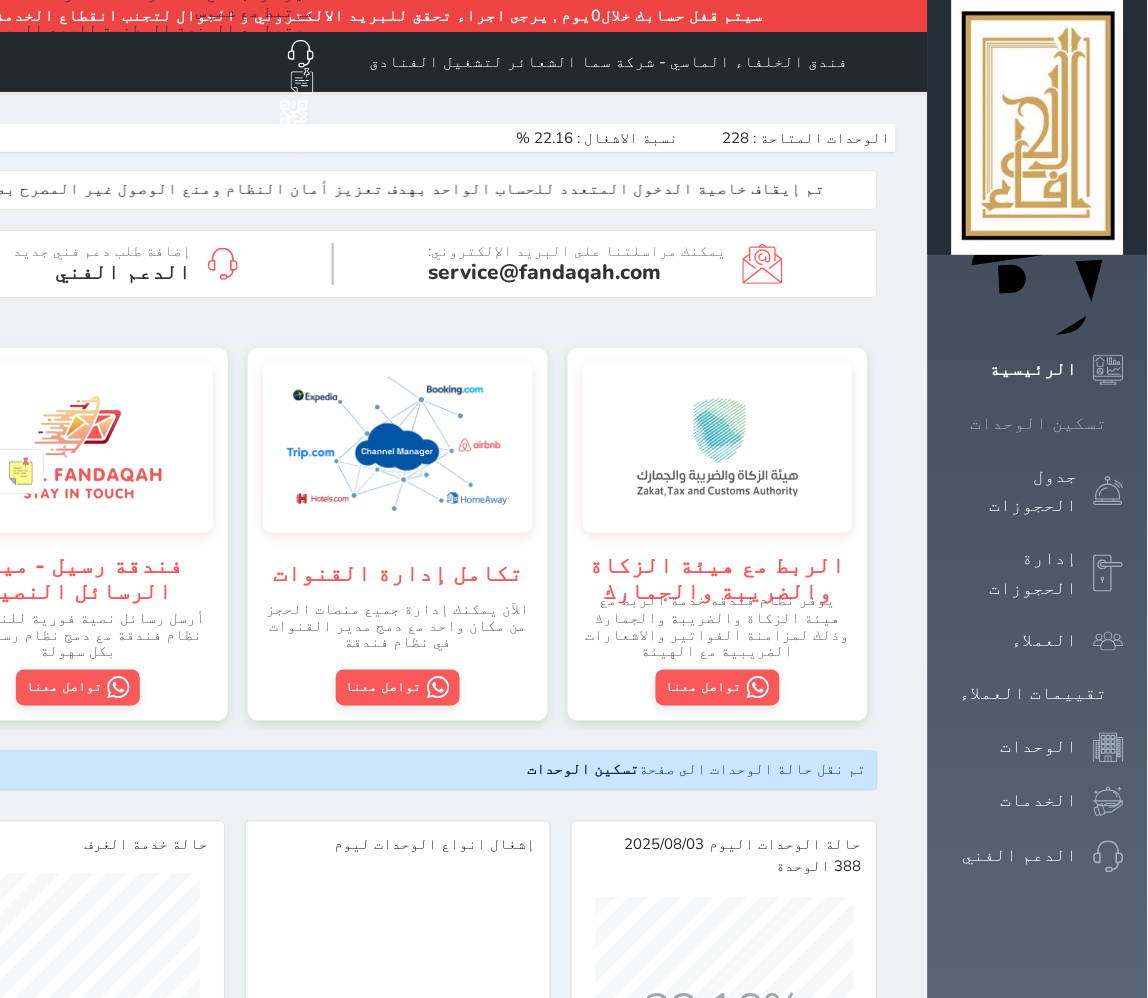 click 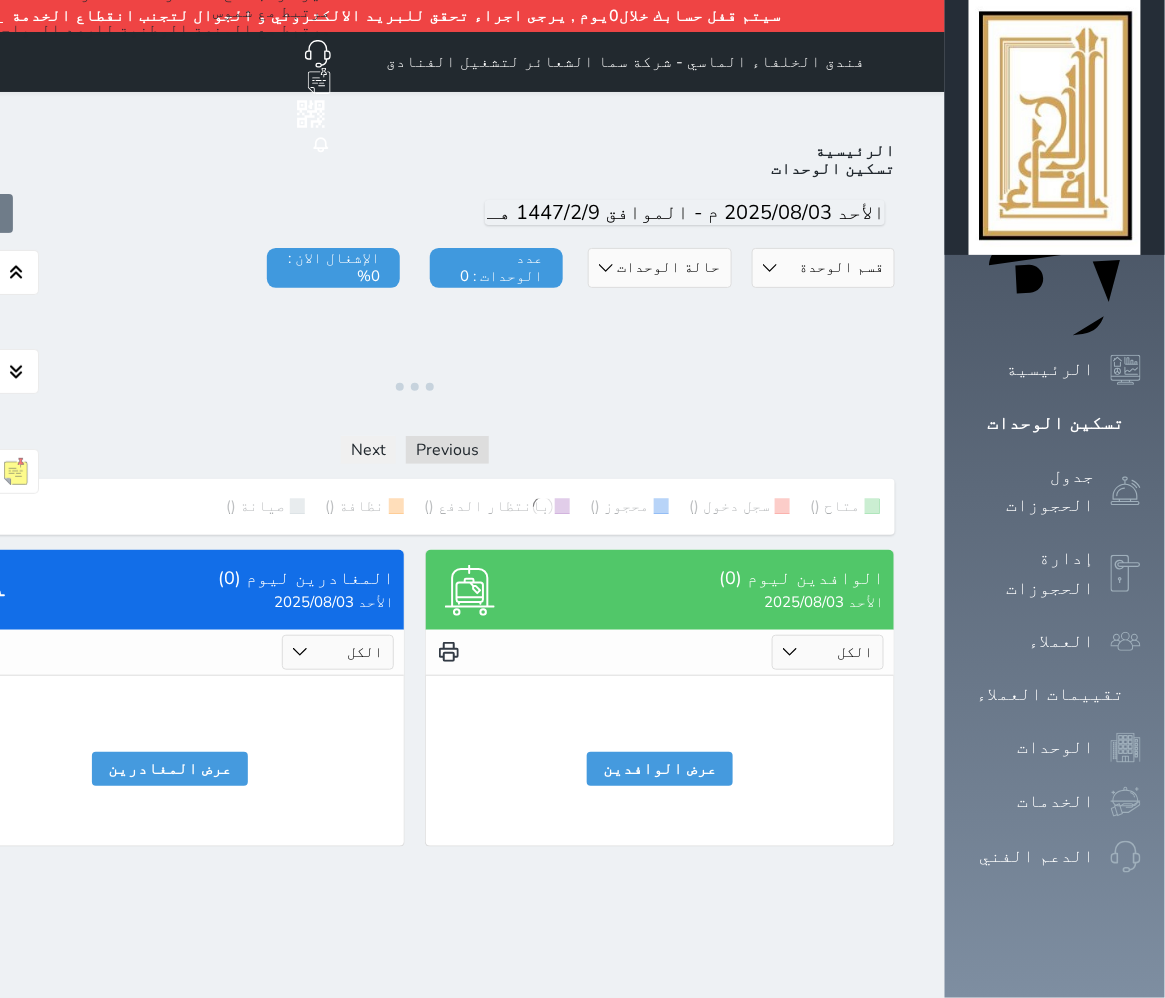 click on "حالة الوحدات متاح تحت التنظيف تحت الصيانة سجل دخول  لم يتم تسجيل الدخول" at bounding box center (659, 268) 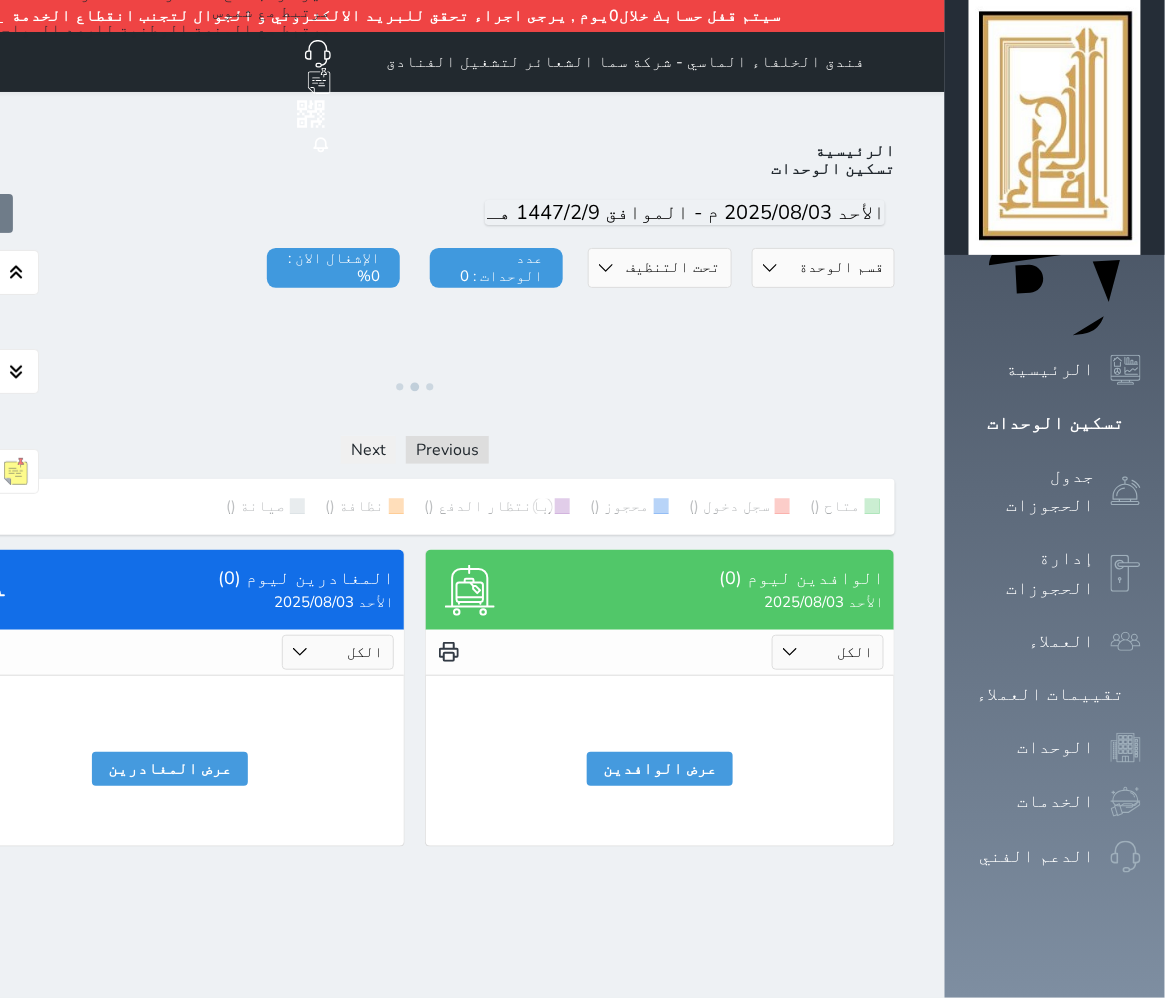 click on "حالة الوحدات متاح تحت التنظيف تحت الصيانة سجل دخول  لم يتم تسجيل الدخول" at bounding box center [659, 268] 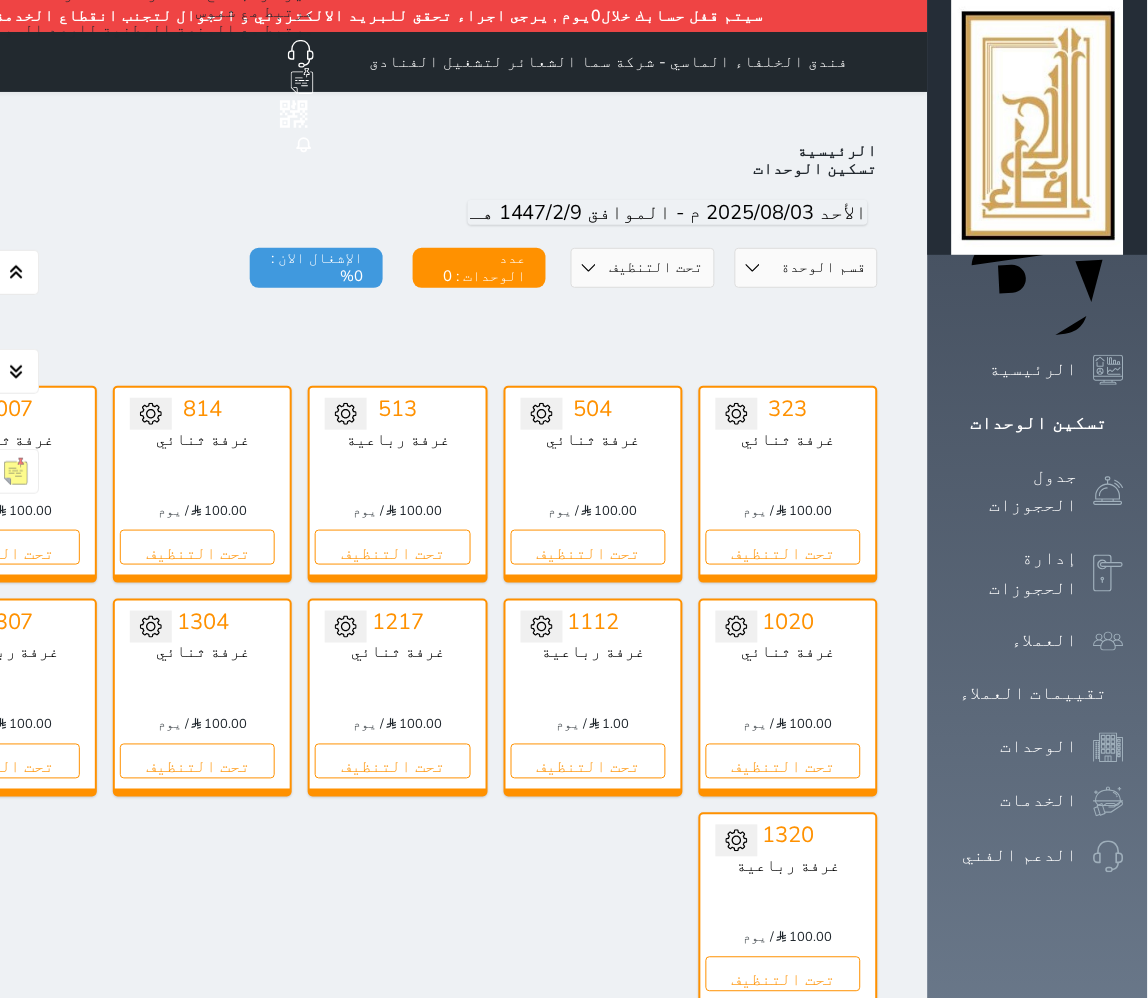 click on "قسم الوحدة   غرفه رباعية سرير كينج غرفة ثلاثة غرفة ثنائي   حالة الوحدات متاح تحت التنظيف تحت الصيانة سجل دخول  لم يتم تسجيل الدخول   عدد الوحدات : 0   الإشغال الان : 0%" at bounding box center (398, 313) 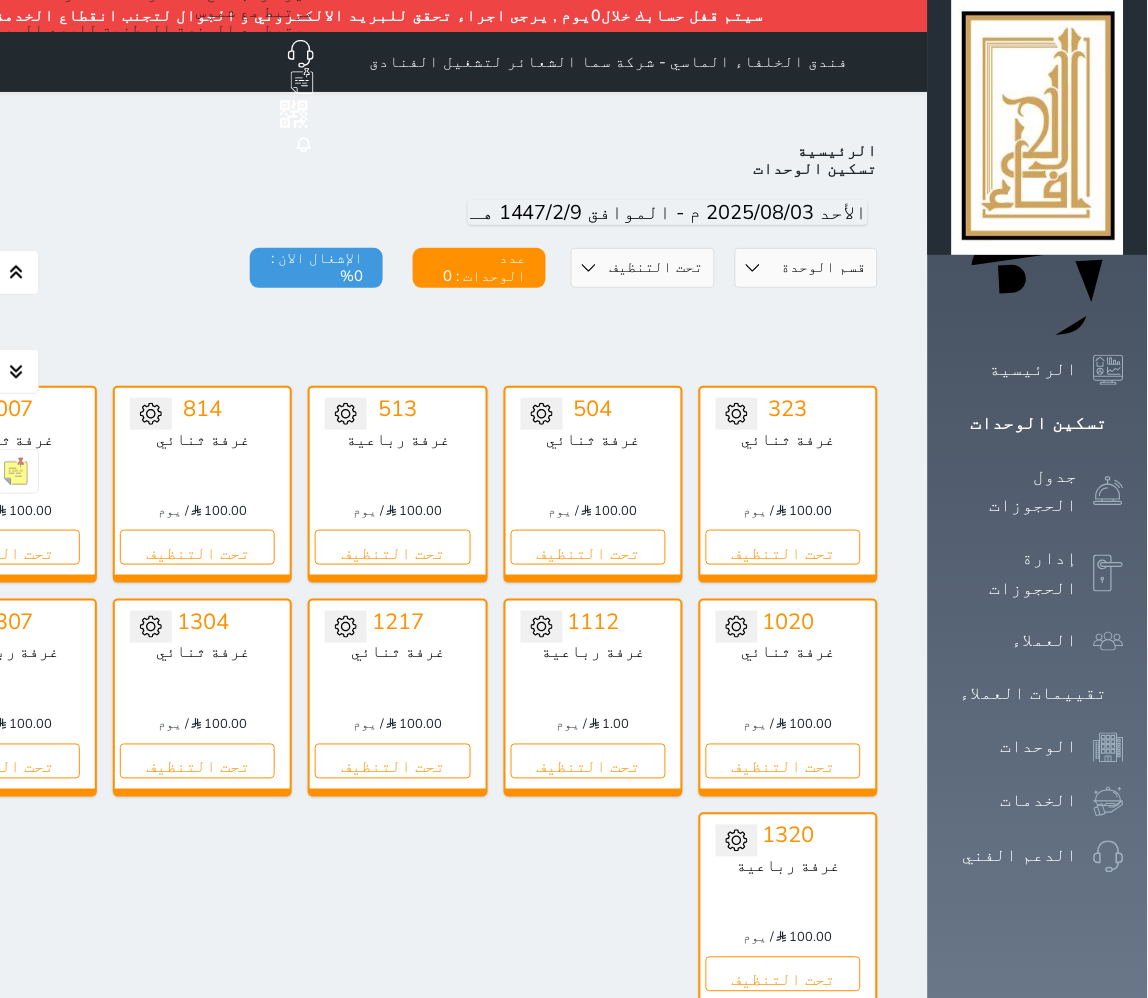drag, startPoint x: 823, startPoint y: 221, endPoint x: 813, endPoint y: 231, distance: 14.142136 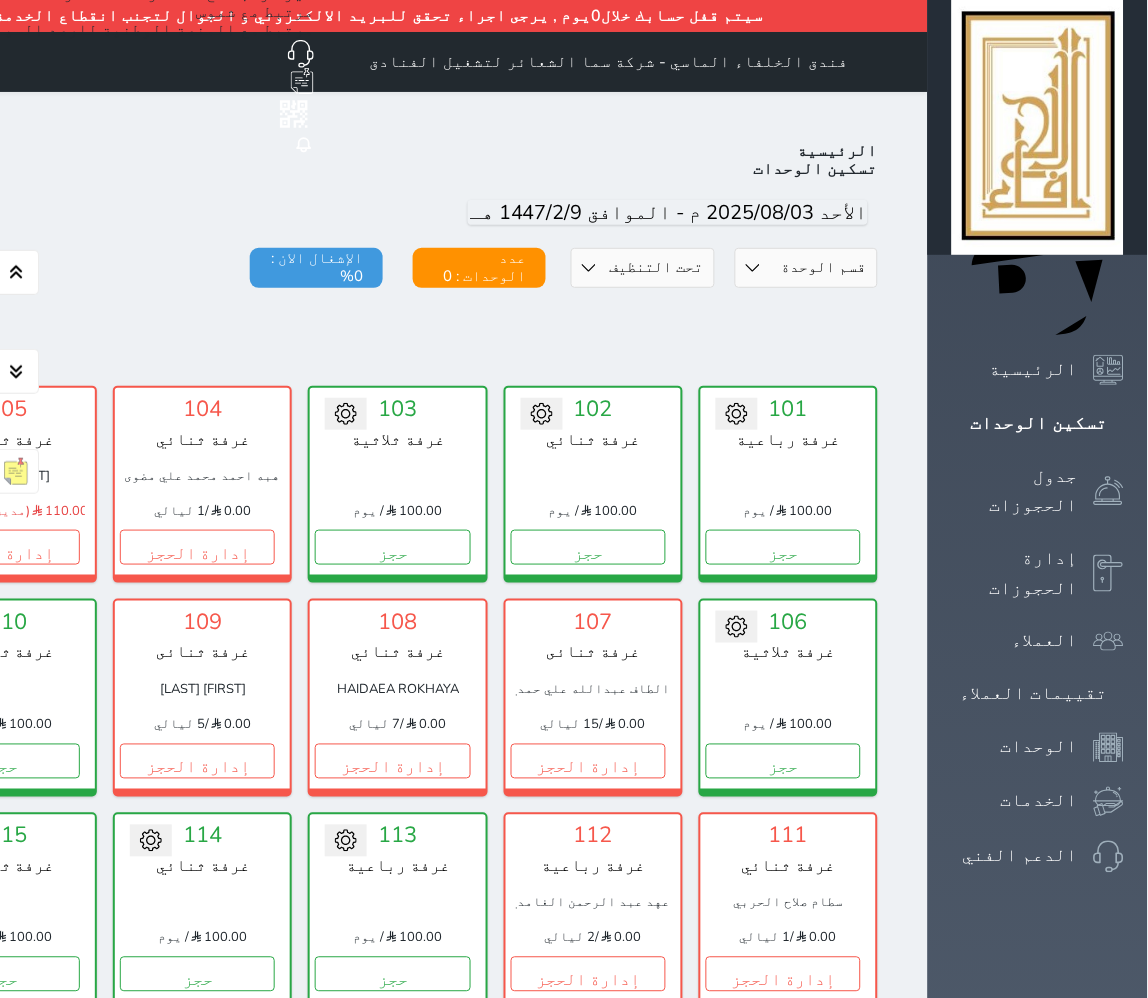 scroll, scrollTop: 110, scrollLeft: 0, axis: vertical 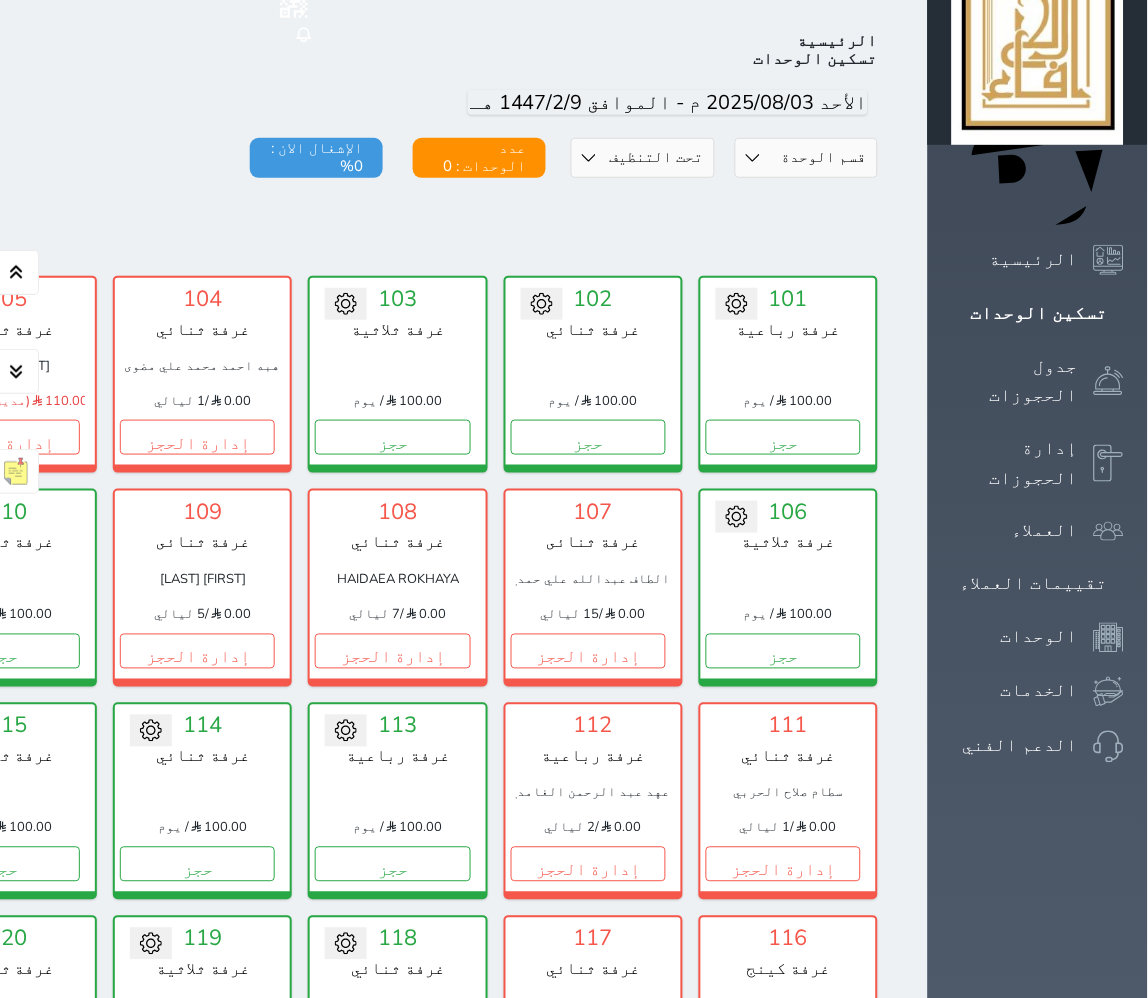 select on "1" 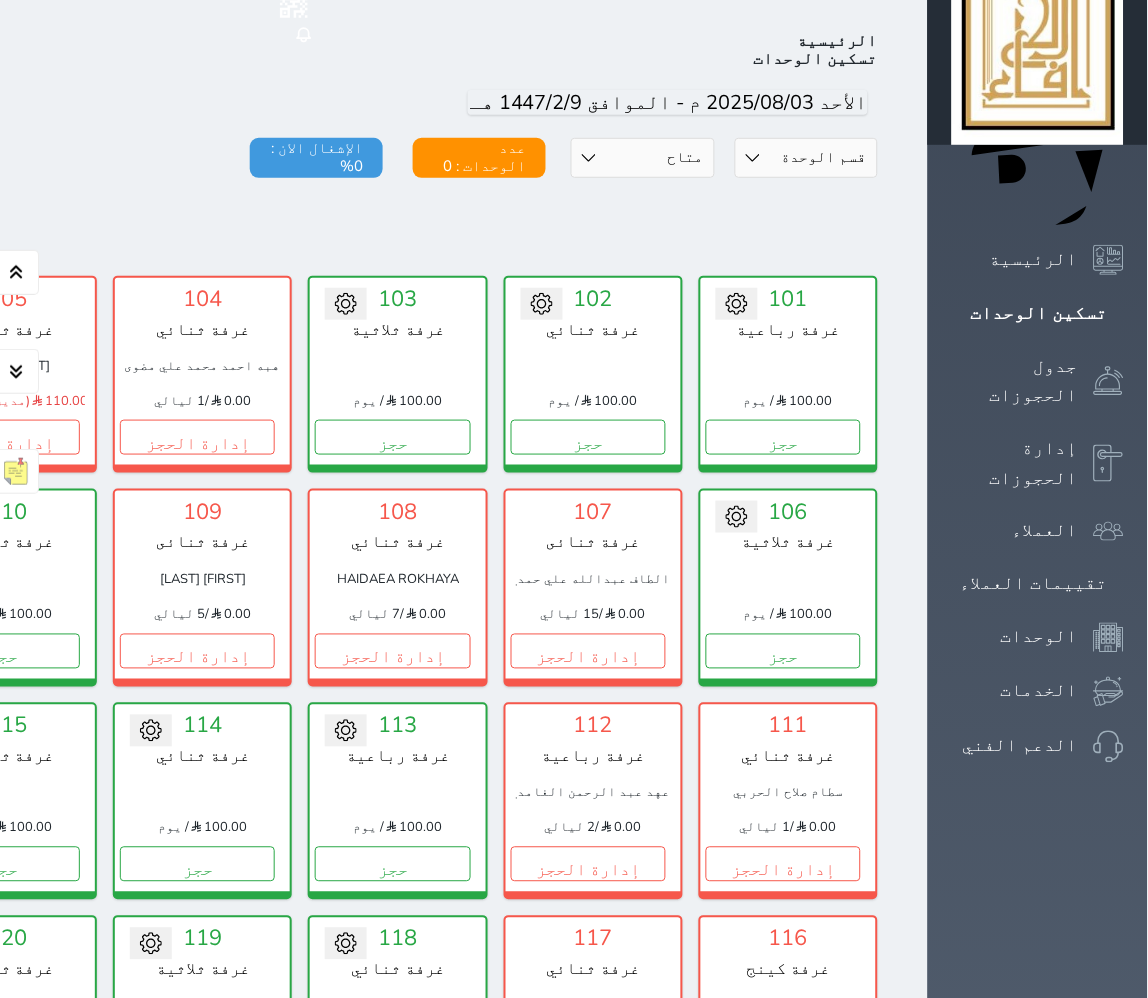 click on "حالة الوحدات متاح تحت التنظيف تحت الصيانة سجل دخول  لم يتم تسجيل الدخول" at bounding box center [642, 158] 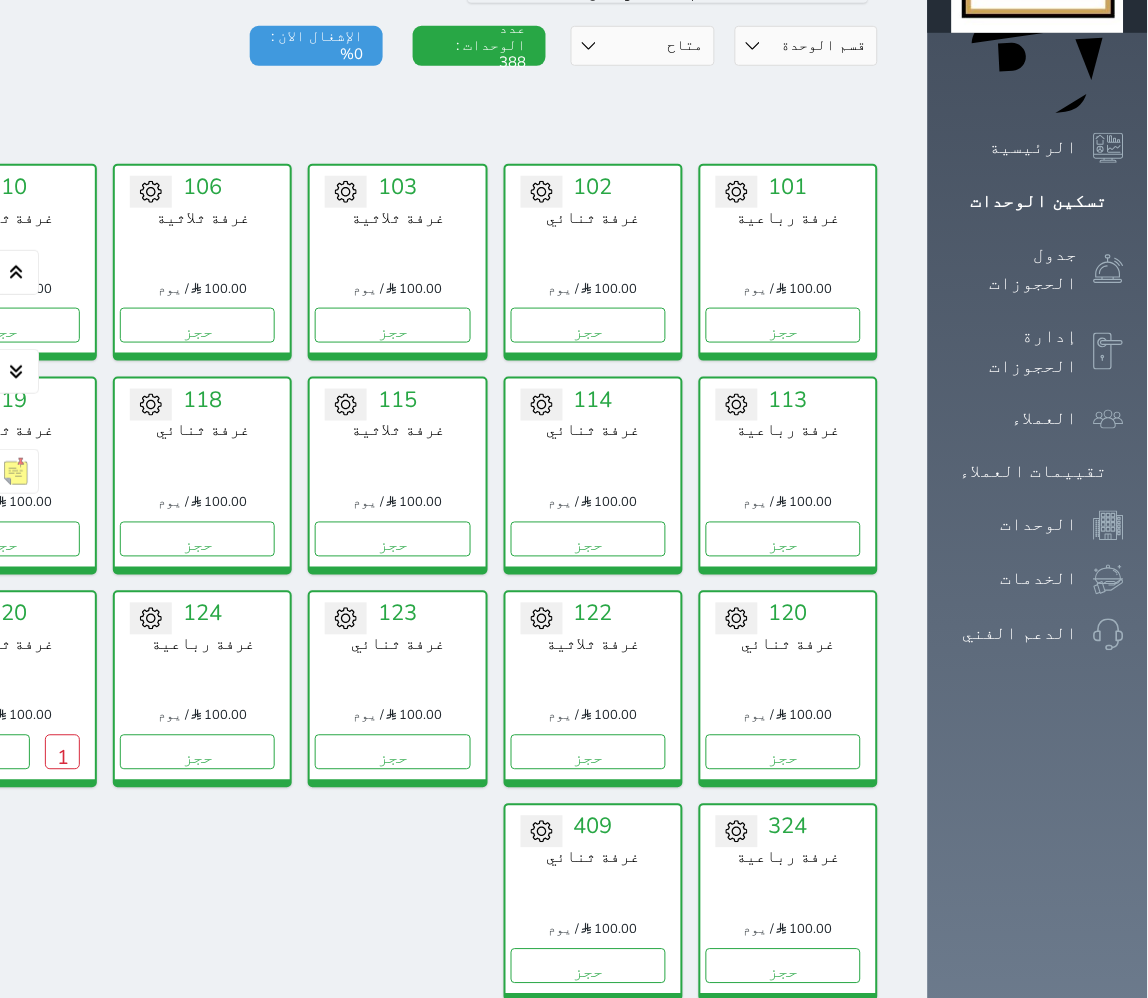 scroll, scrollTop: 111, scrollLeft: 0, axis: vertical 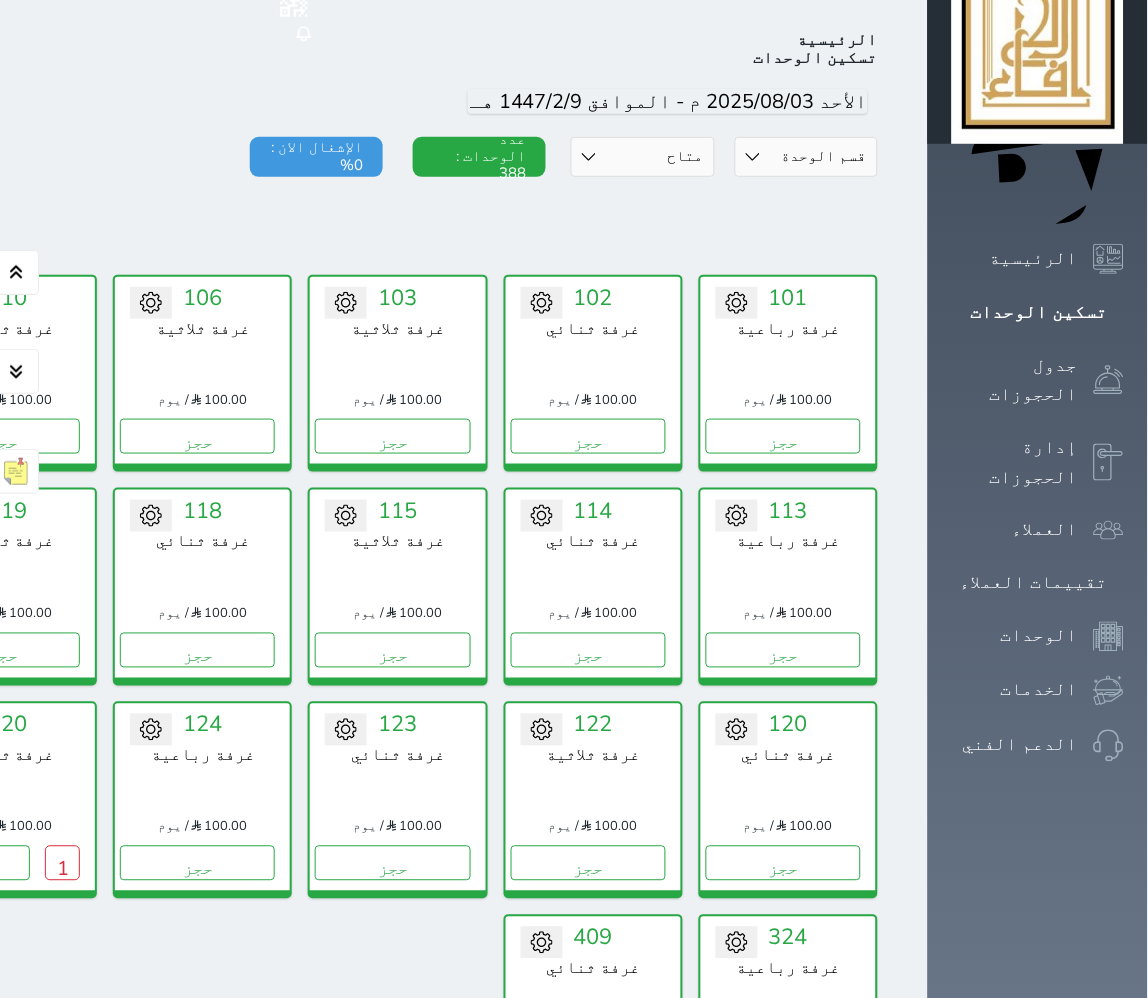 click on "اليوم" at bounding box center (398, 102) 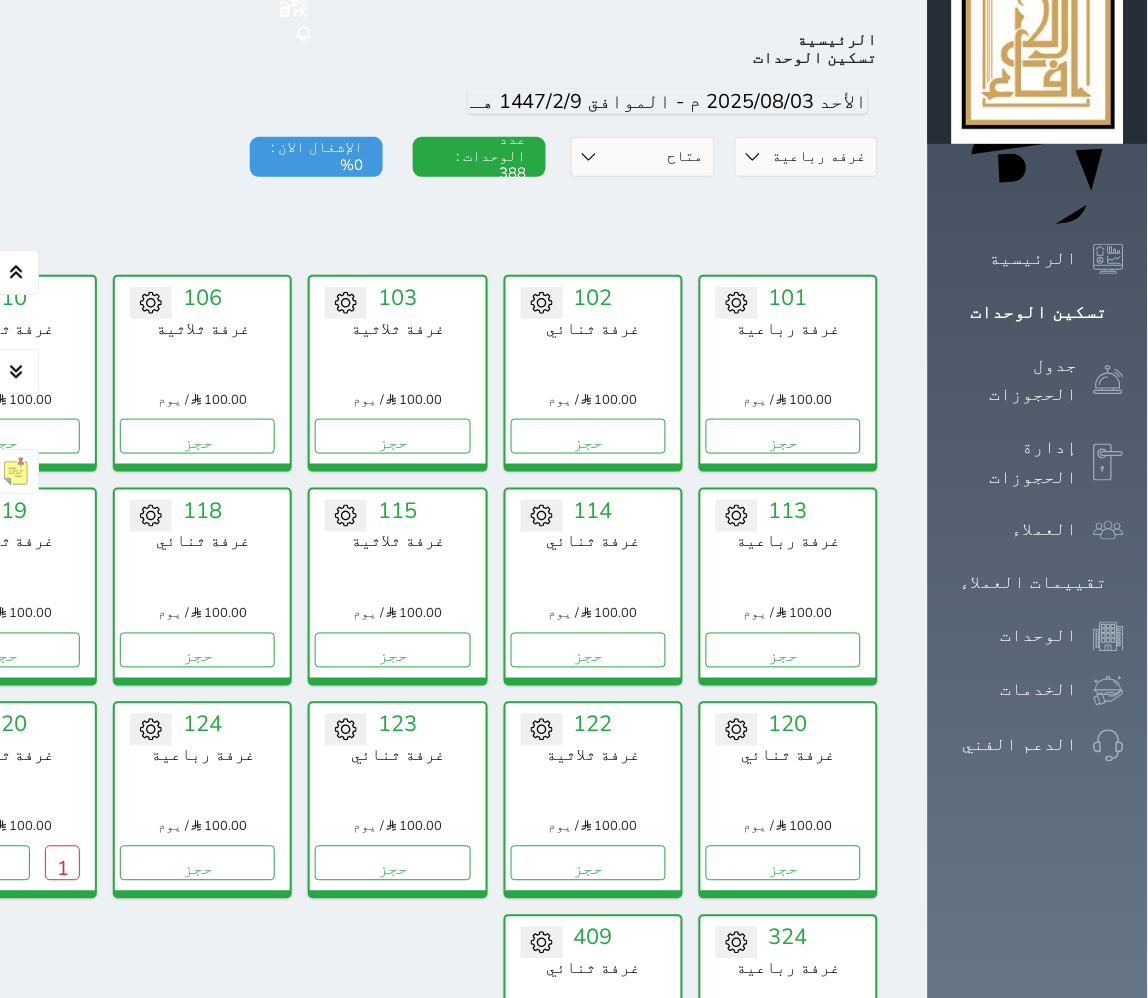 click on "قسم الوحدة   غرفه رباعية سرير كينج غرفة ثلاثة غرفة ثنائي" at bounding box center (806, 157) 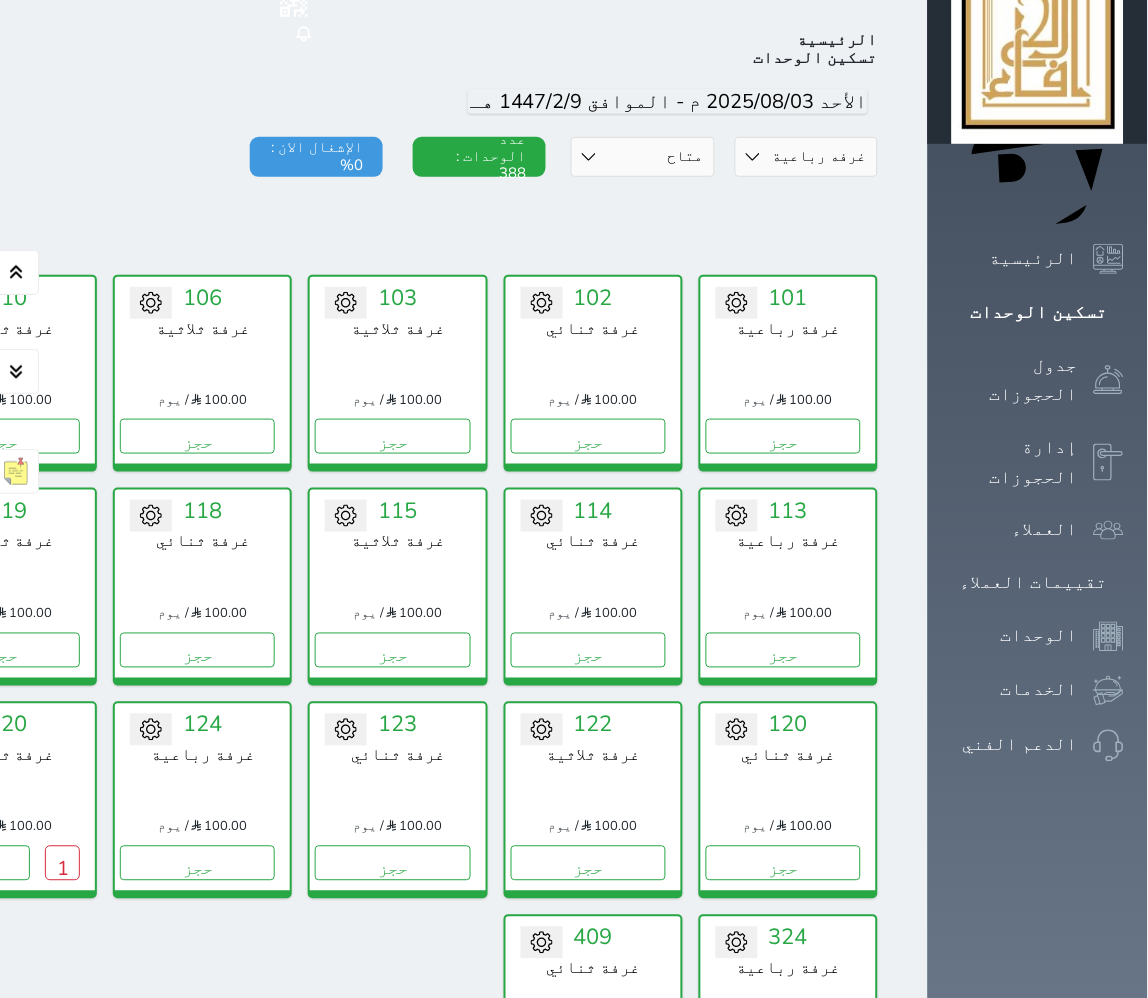 scroll, scrollTop: 0, scrollLeft: 0, axis: both 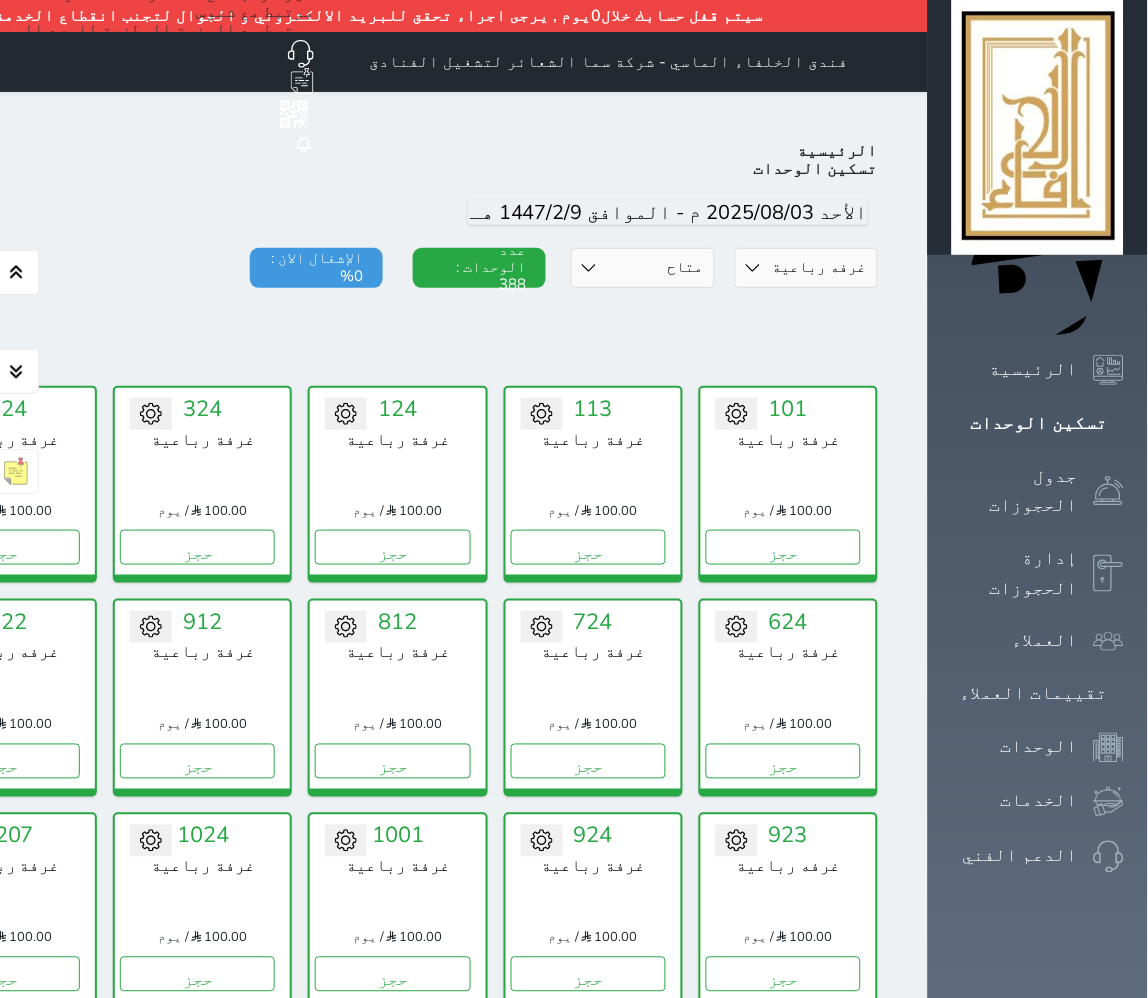 drag, startPoint x: 831, startPoint y: 218, endPoint x: 858, endPoint y: 217, distance: 27.018513 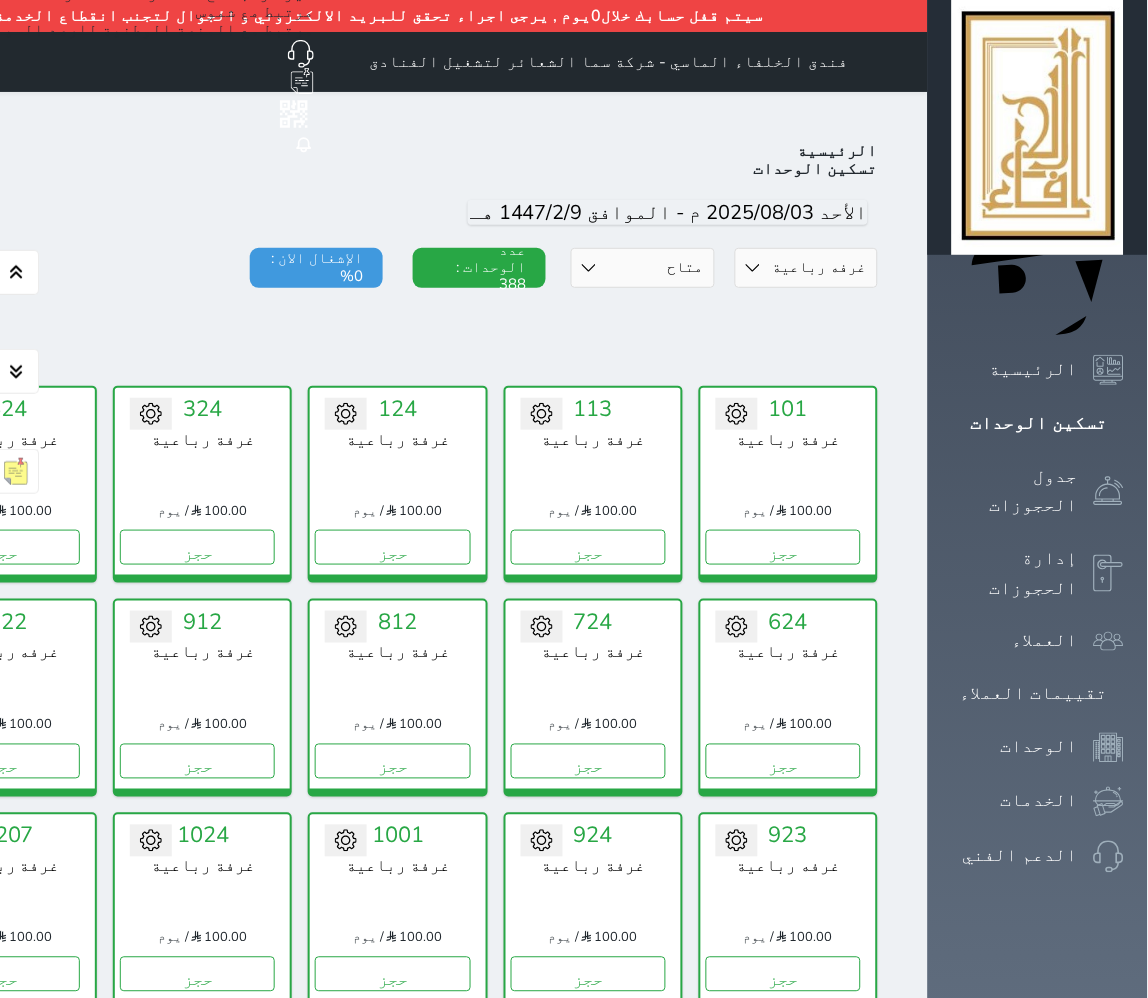 click on "قسم الوحدة   غرفه رباعية سرير كينج غرفة ثلاثة غرفة ثنائي" at bounding box center [806, 268] 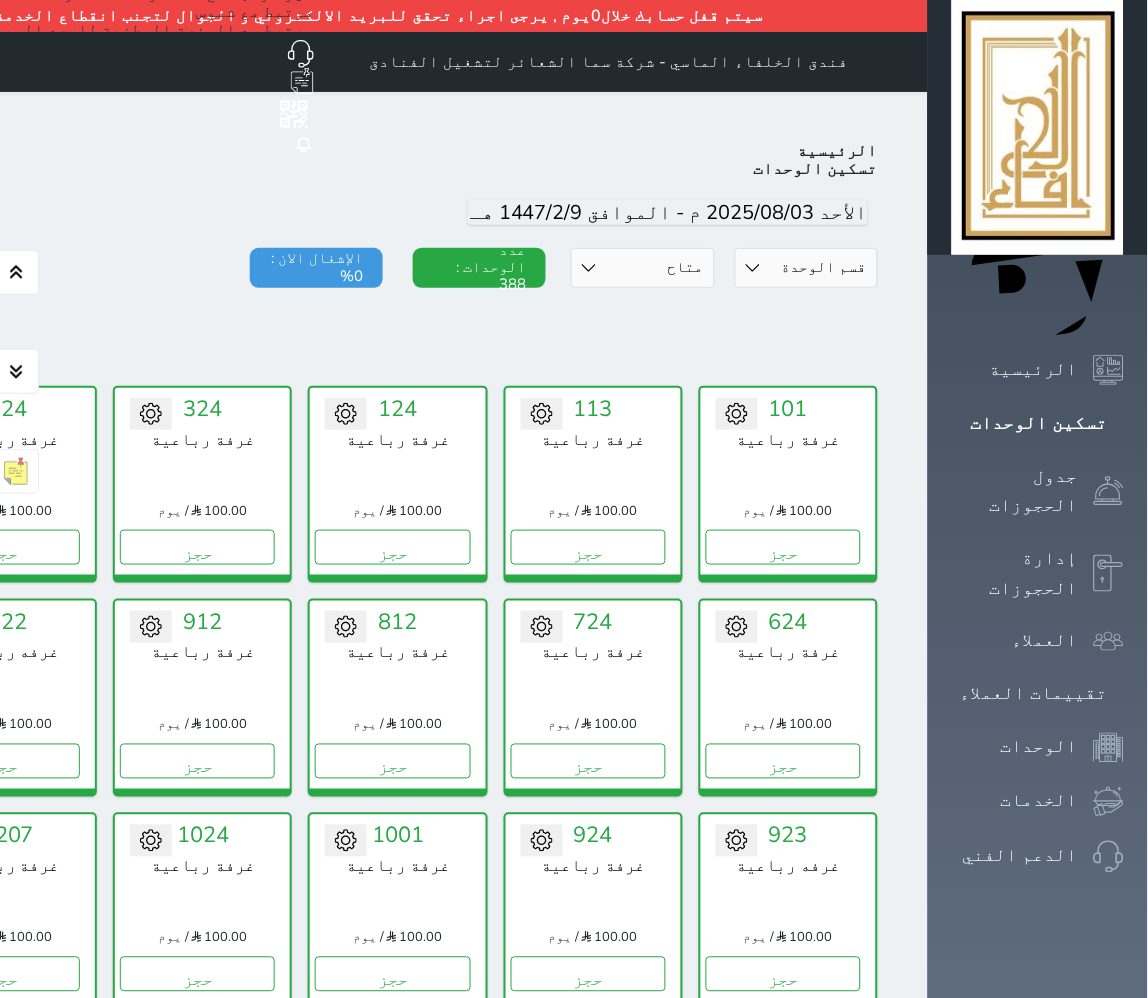click on "قسم الوحدة   غرفه رباعية سرير كينج غرفة ثلاثة غرفة ثنائي" at bounding box center (806, 268) 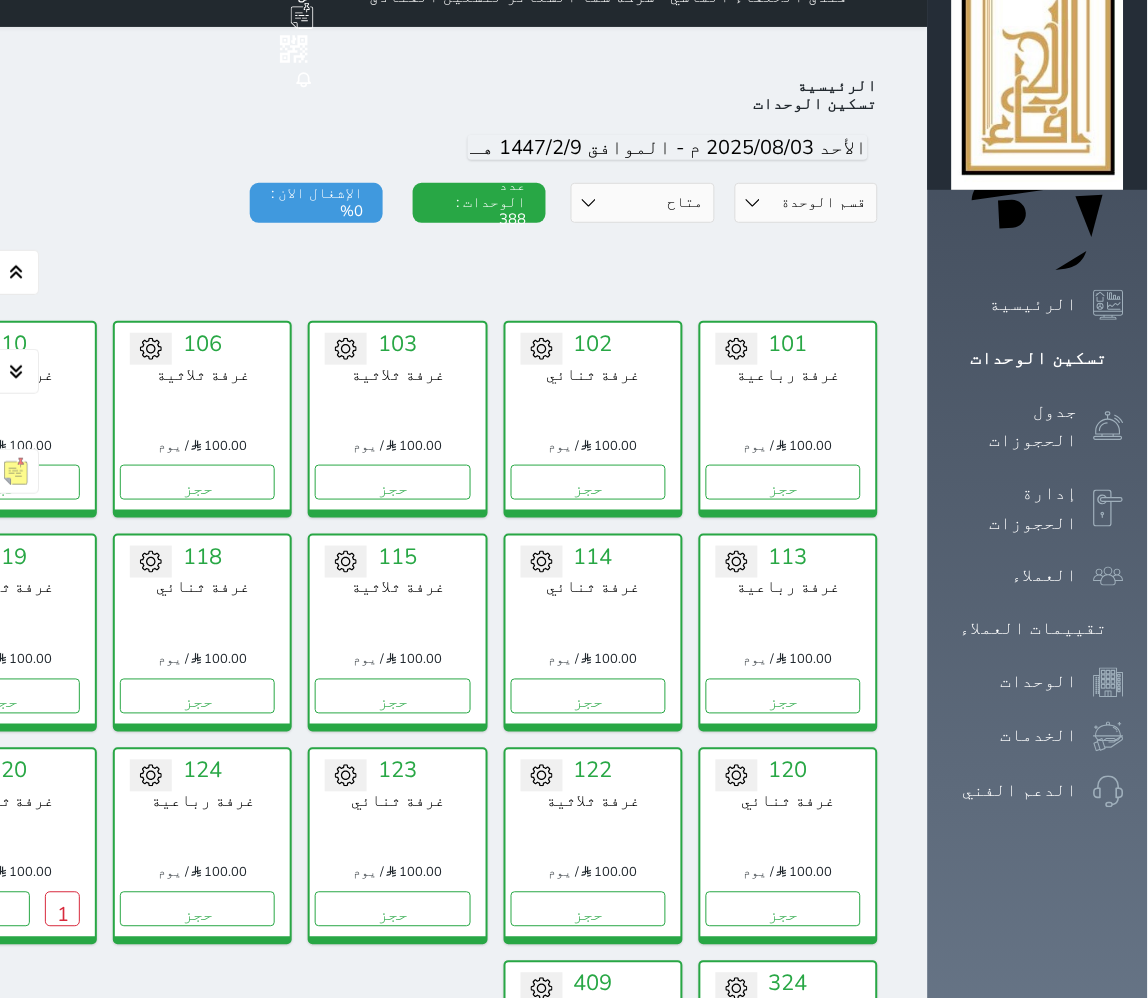 scroll, scrollTop: 0, scrollLeft: 0, axis: both 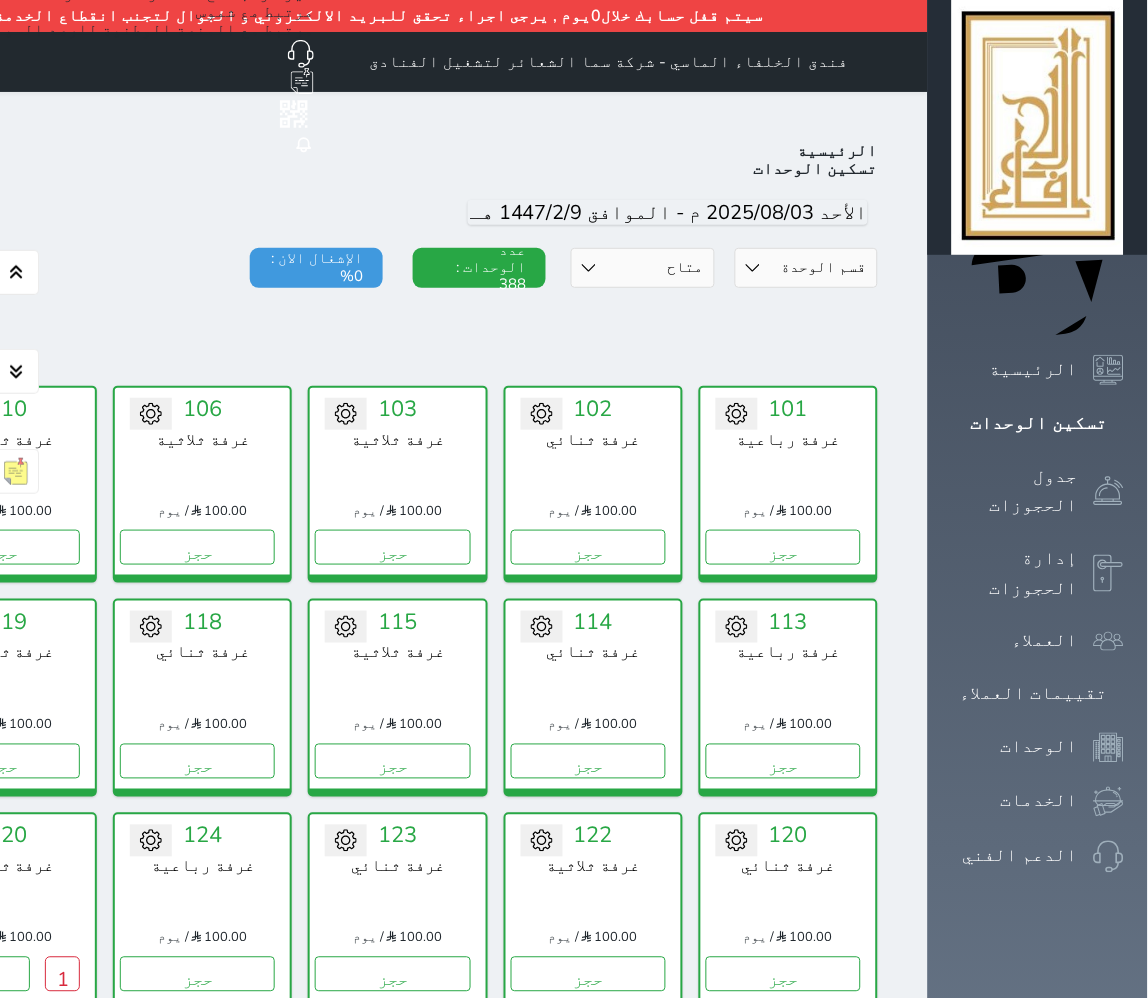 click on "قسم الوحدة   غرفه رباعية سرير كينج غرفة ثلاثة غرفة ثنائي" at bounding box center (806, 268) 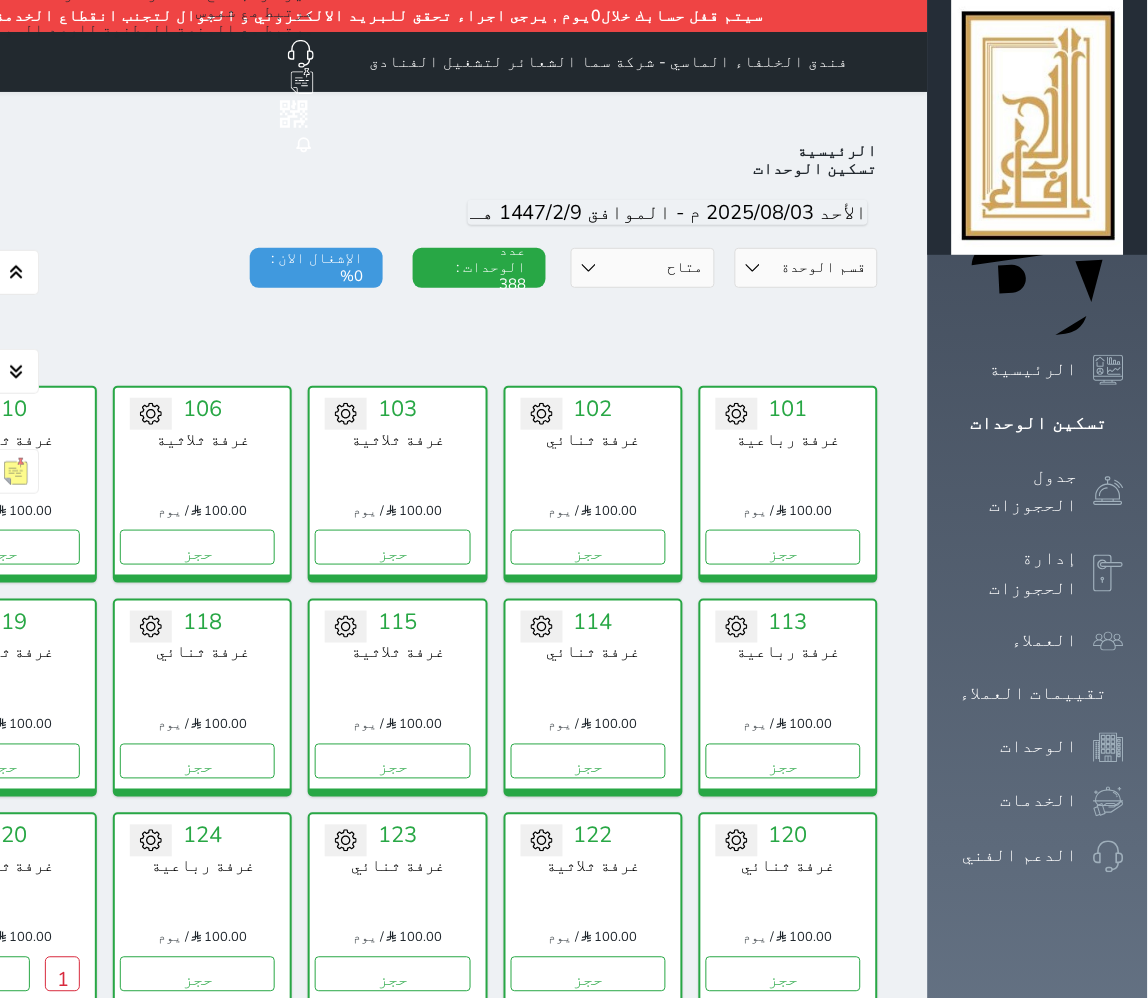 select on "39145630" 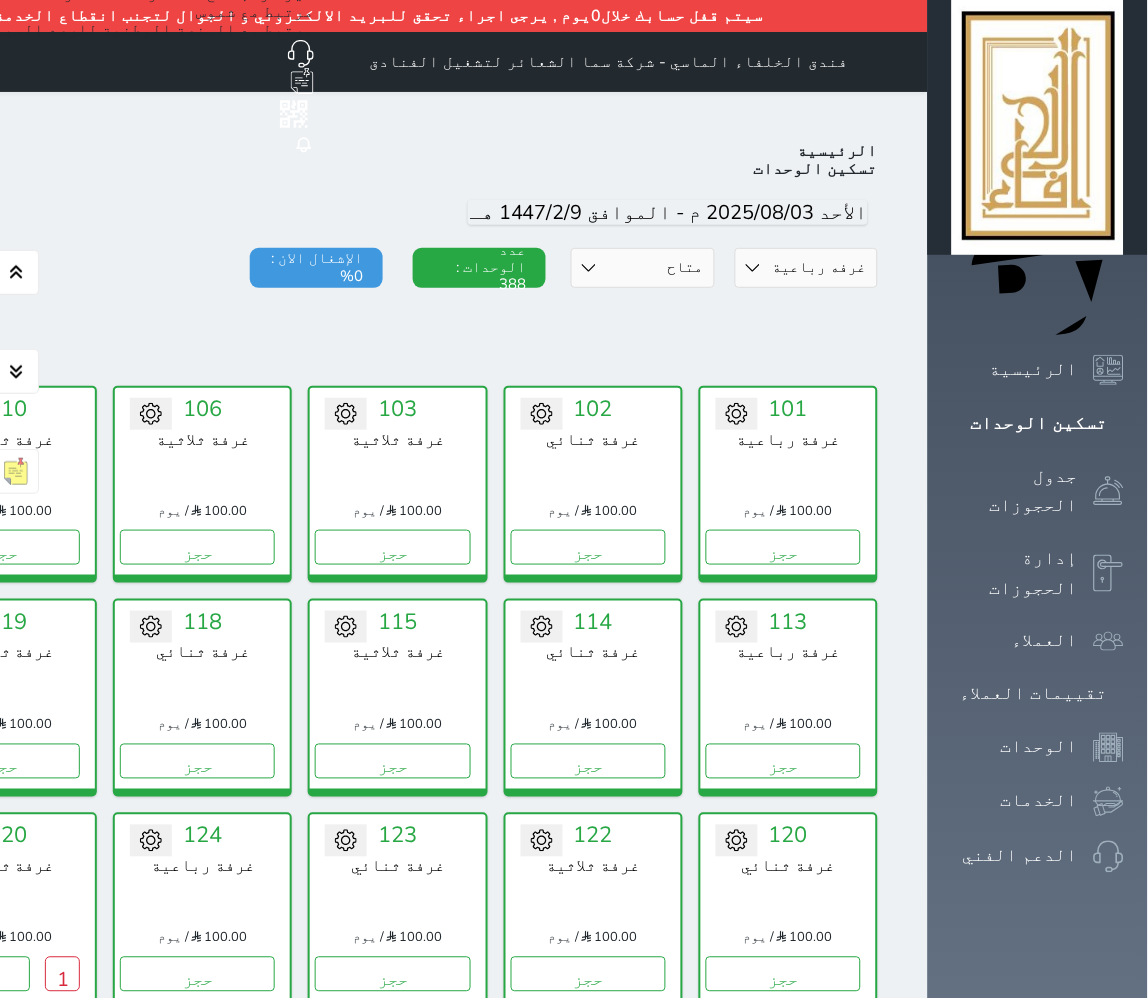 click on "قسم الوحدة   غرفه رباعية سرير كينج غرفة ثلاثة غرفة ثنائي" at bounding box center [806, 268] 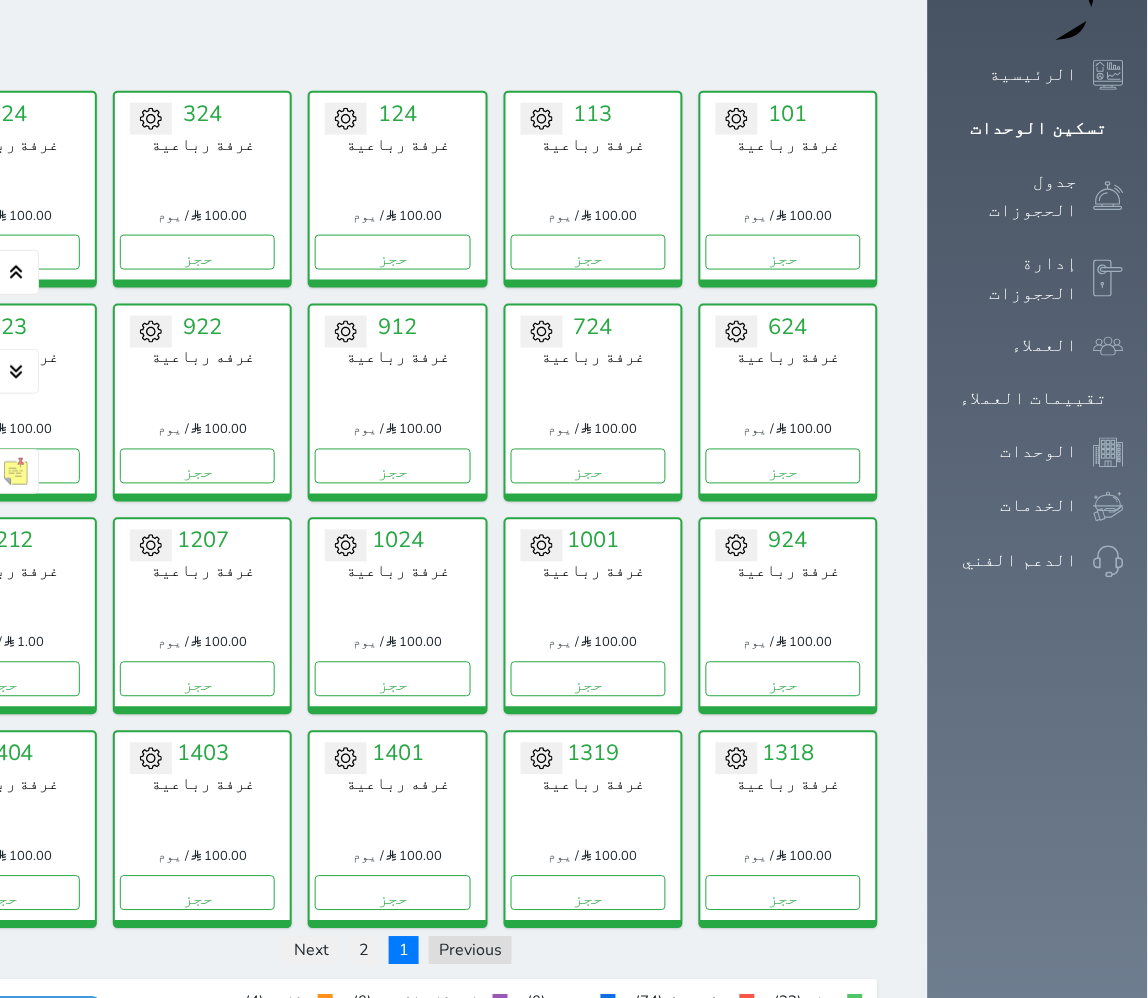 scroll, scrollTop: 184, scrollLeft: 0, axis: vertical 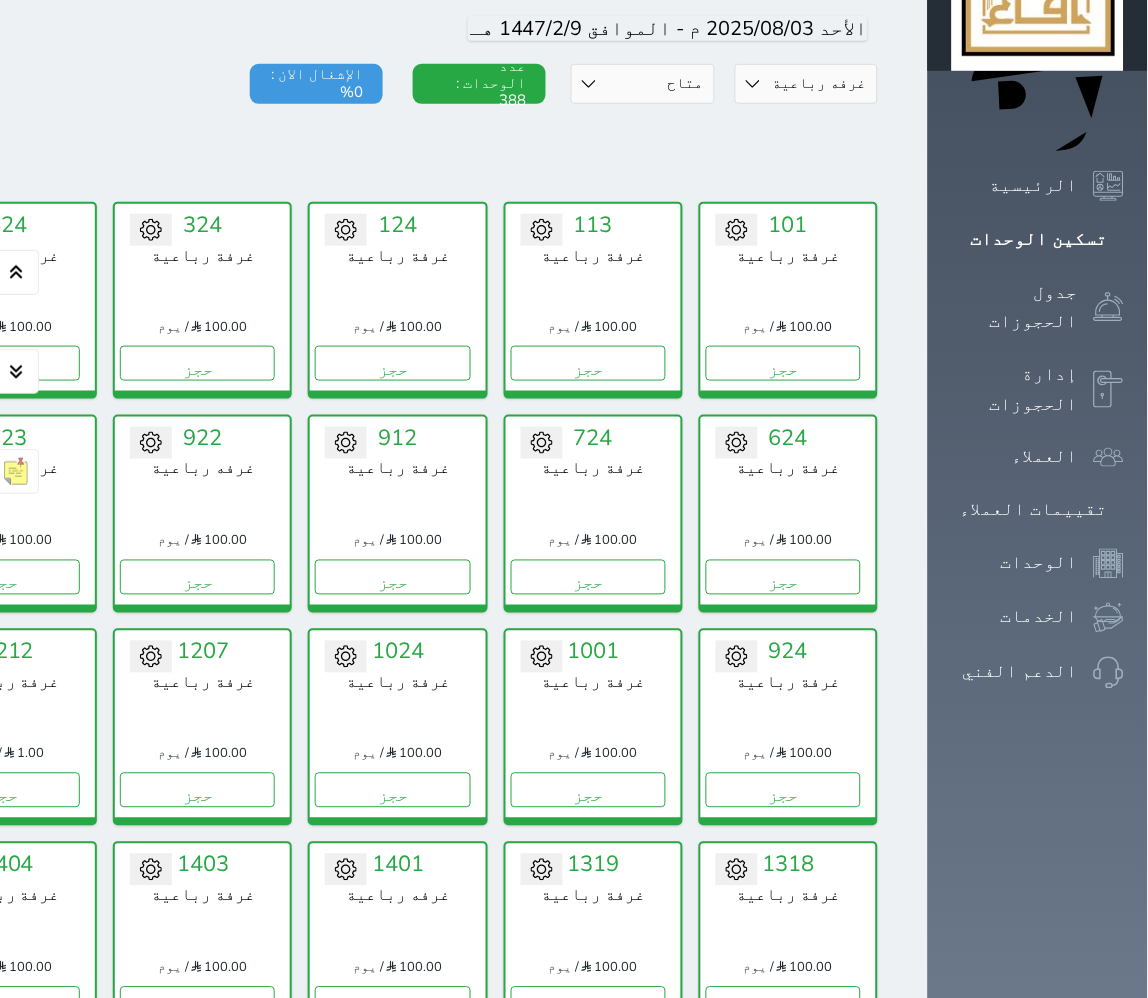 click on "حالة الوحدات متاح تحت التنظيف تحت الصيانة سجل دخول  لم يتم تسجيل الدخول" at bounding box center [642, 84] 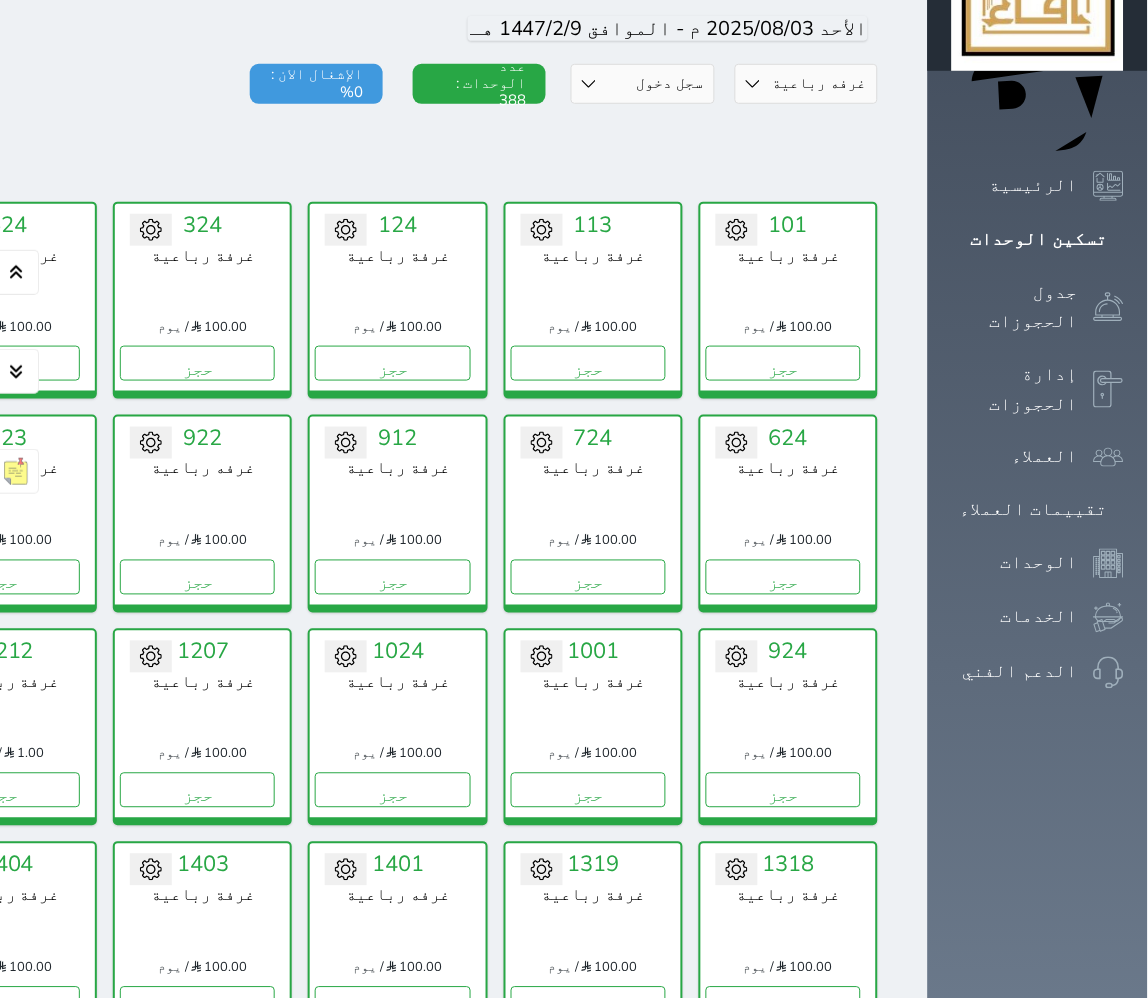 click on "حالة الوحدات متاح تحت التنظيف تحت الصيانة سجل دخول  لم يتم تسجيل الدخول" at bounding box center (642, 84) 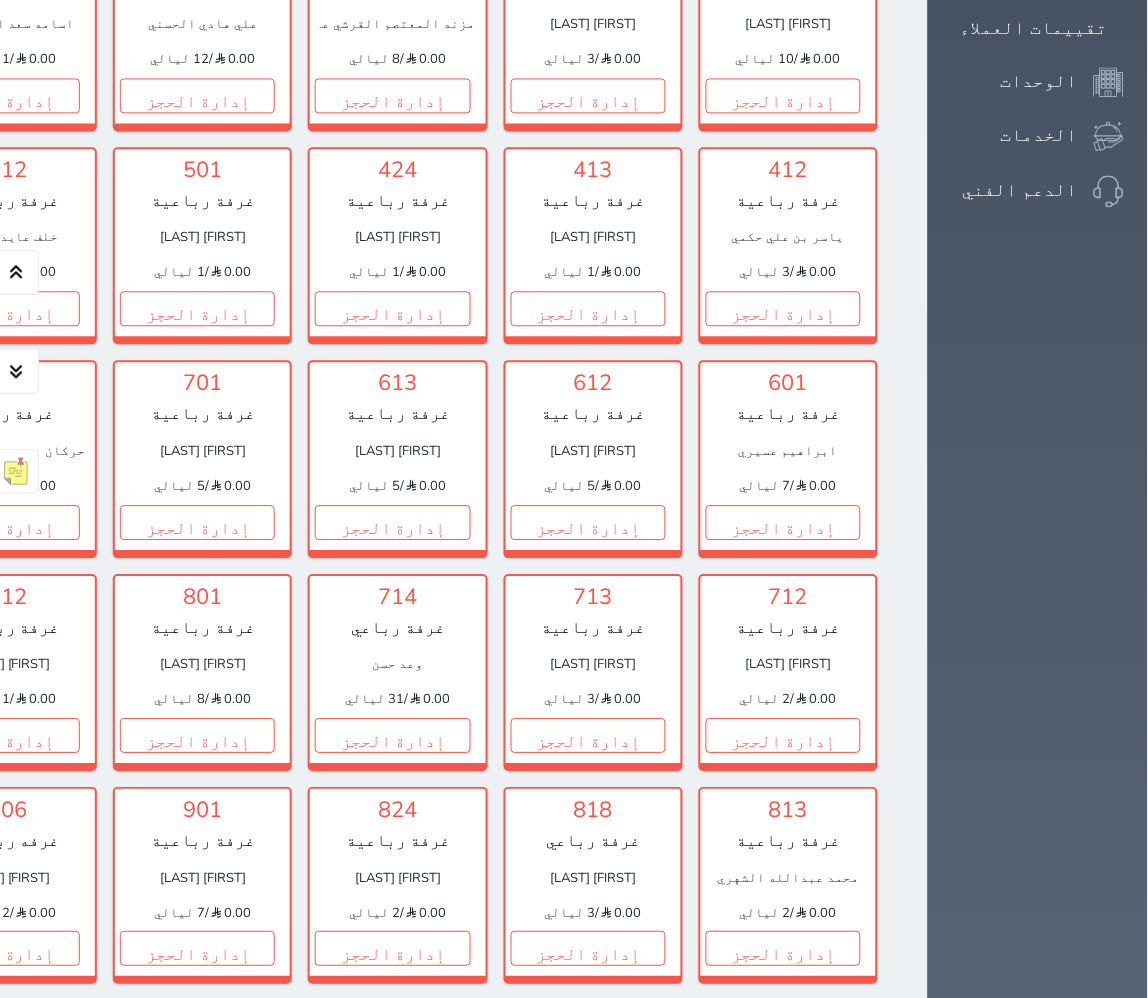 scroll, scrollTop: 888, scrollLeft: 0, axis: vertical 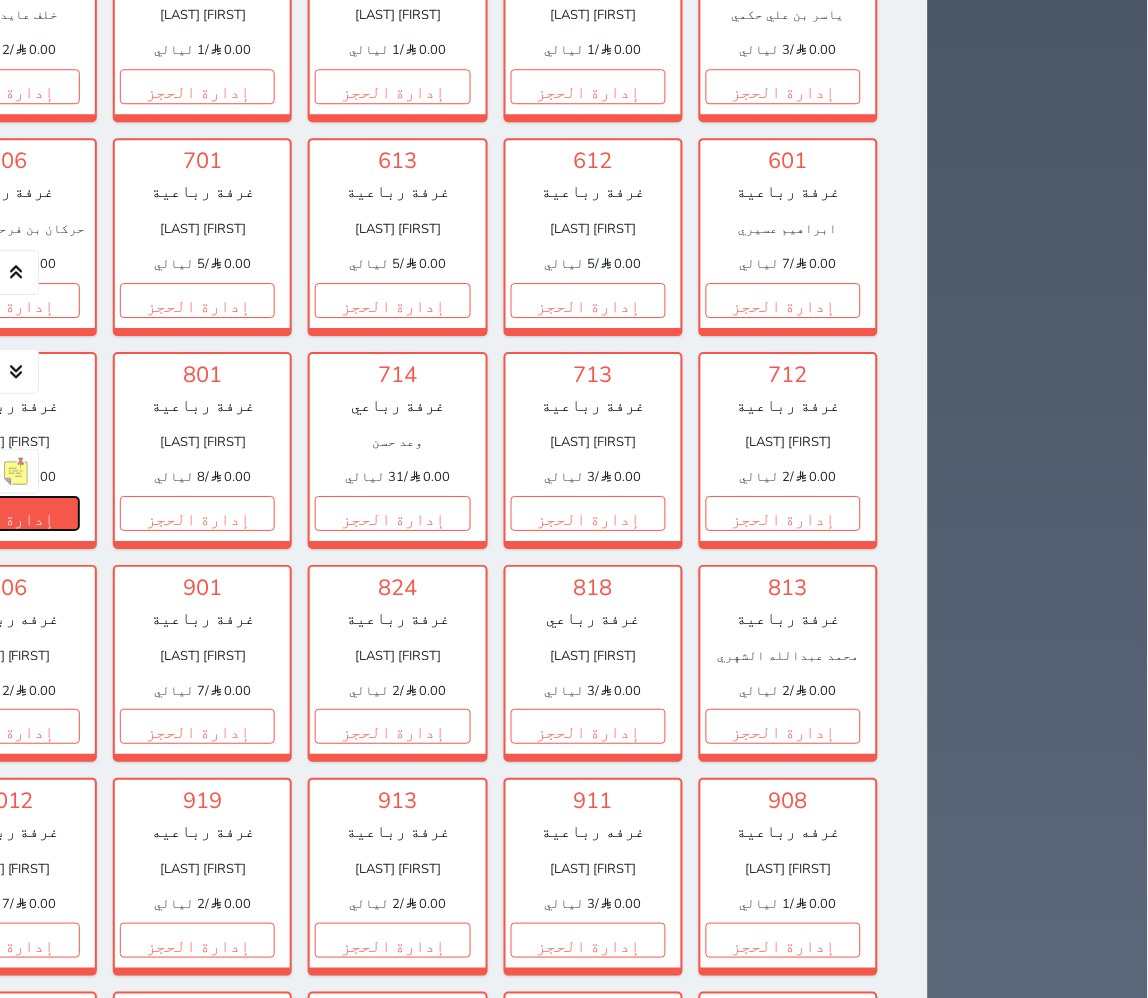 click on "إدارة الحجز" at bounding box center (2, 513) 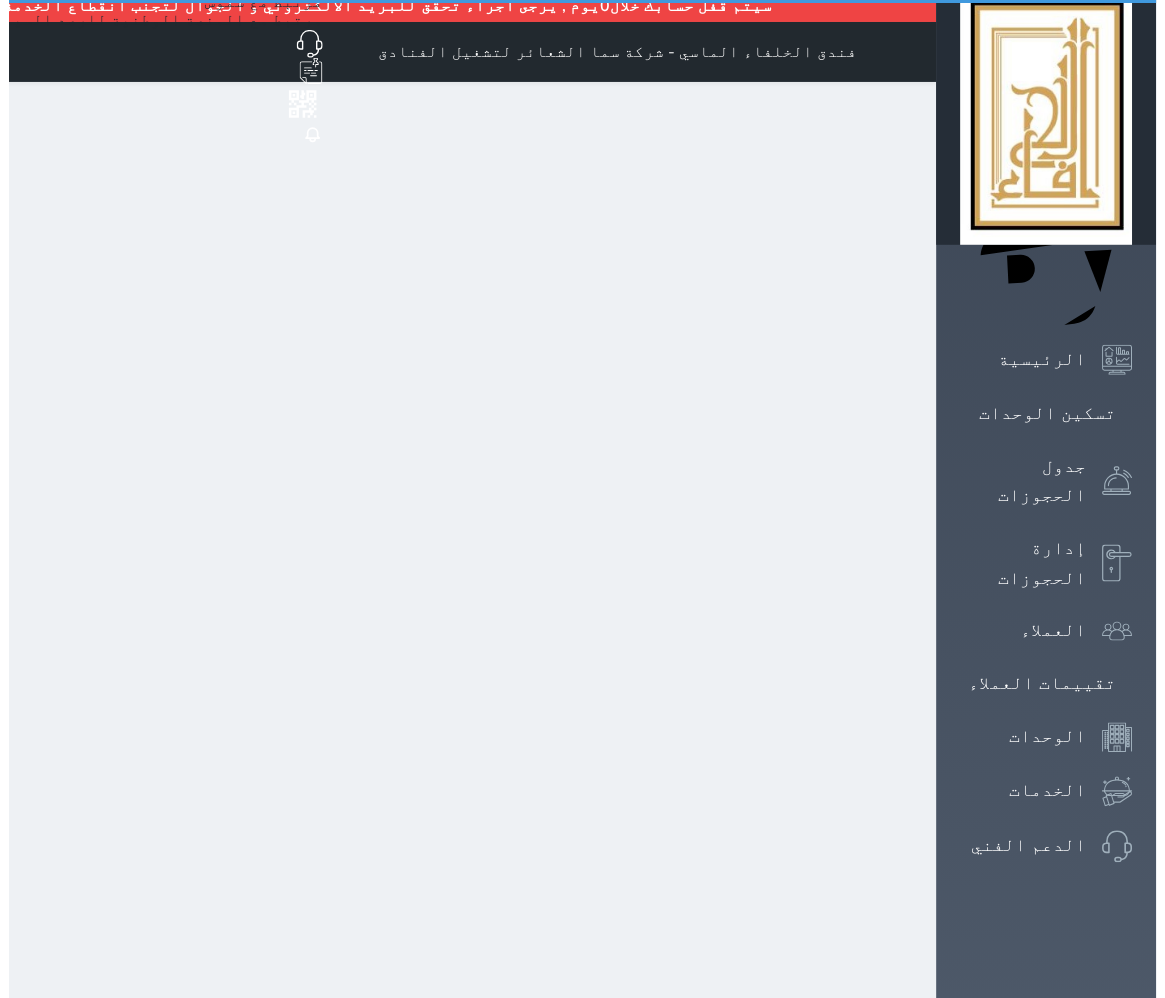 scroll, scrollTop: 0, scrollLeft: 0, axis: both 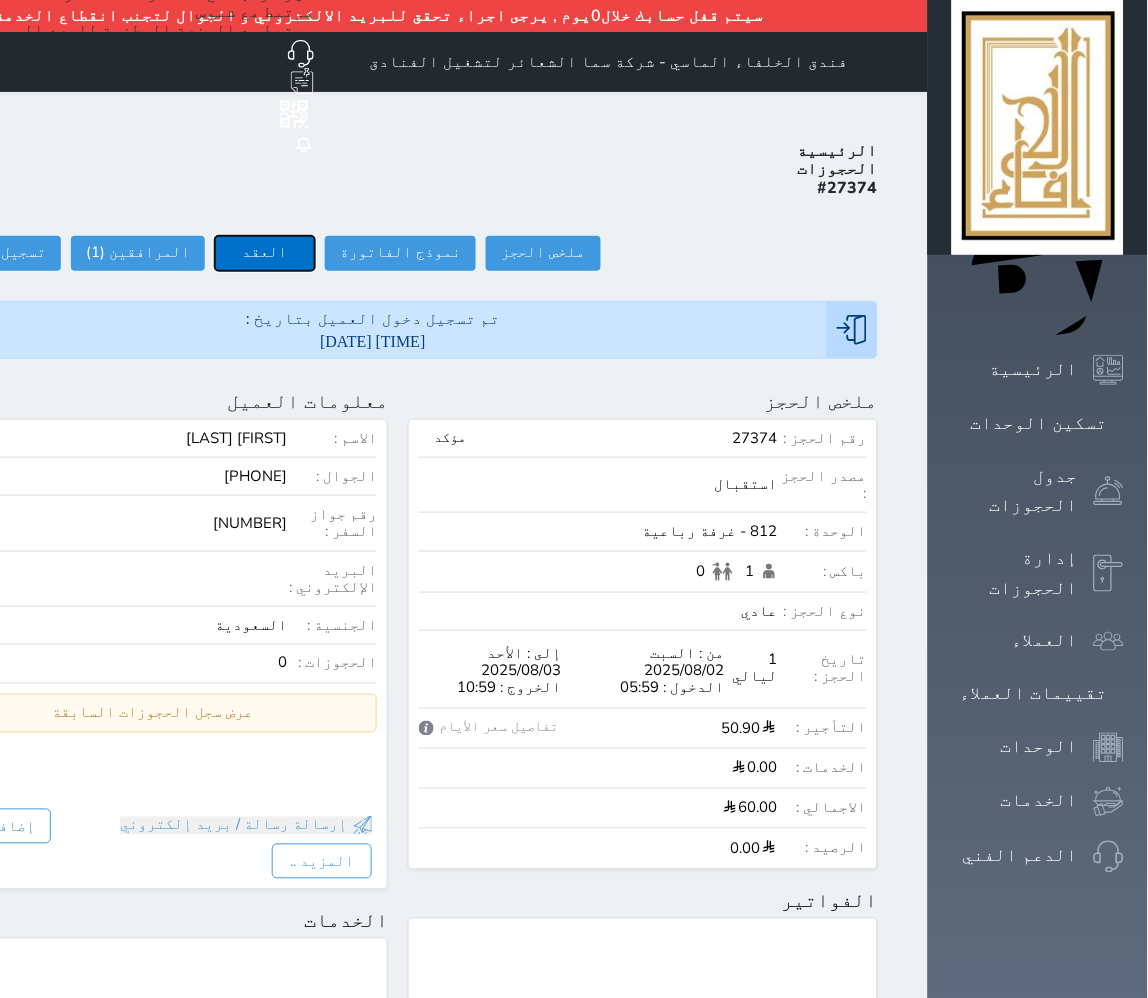 click on "العقد" at bounding box center (265, 253) 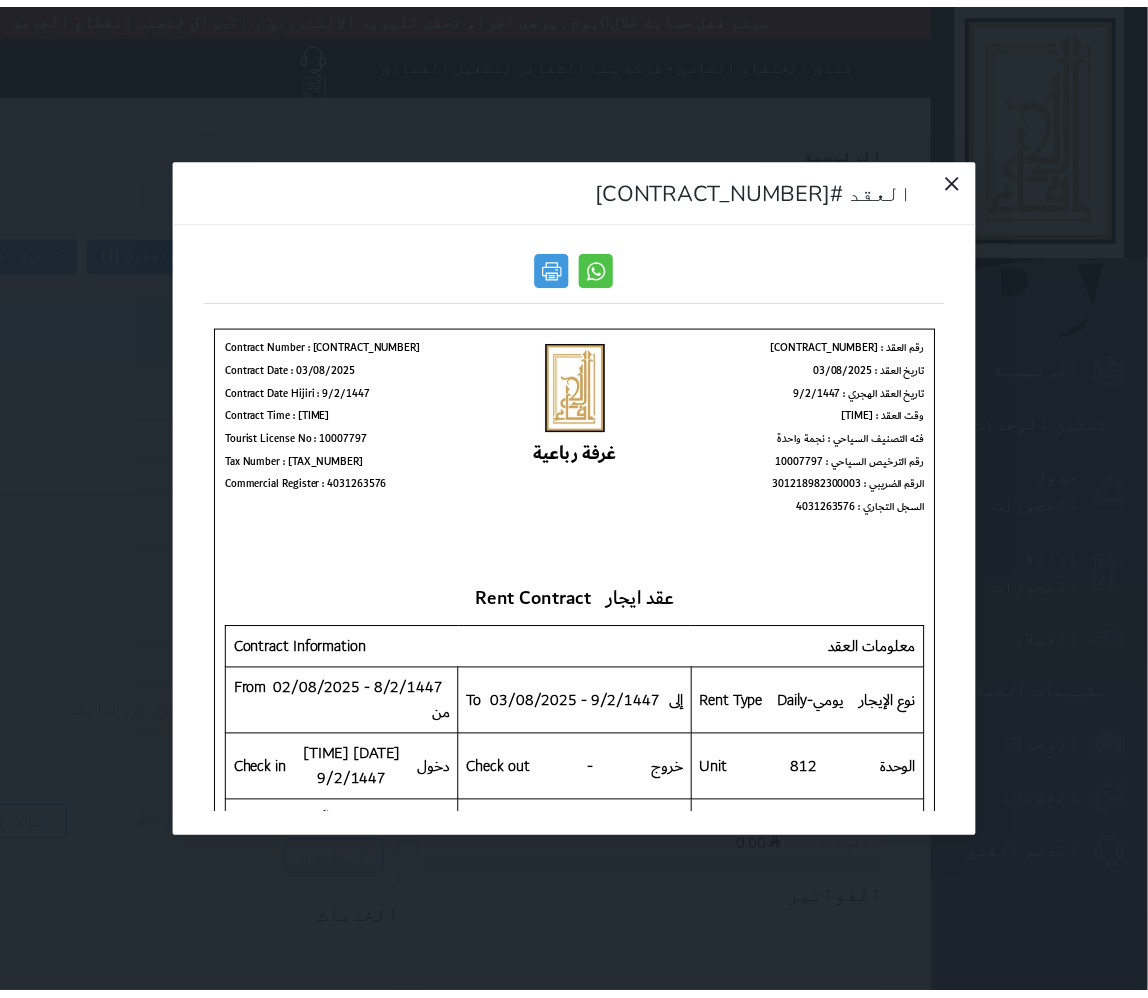 scroll, scrollTop: 0, scrollLeft: 0, axis: both 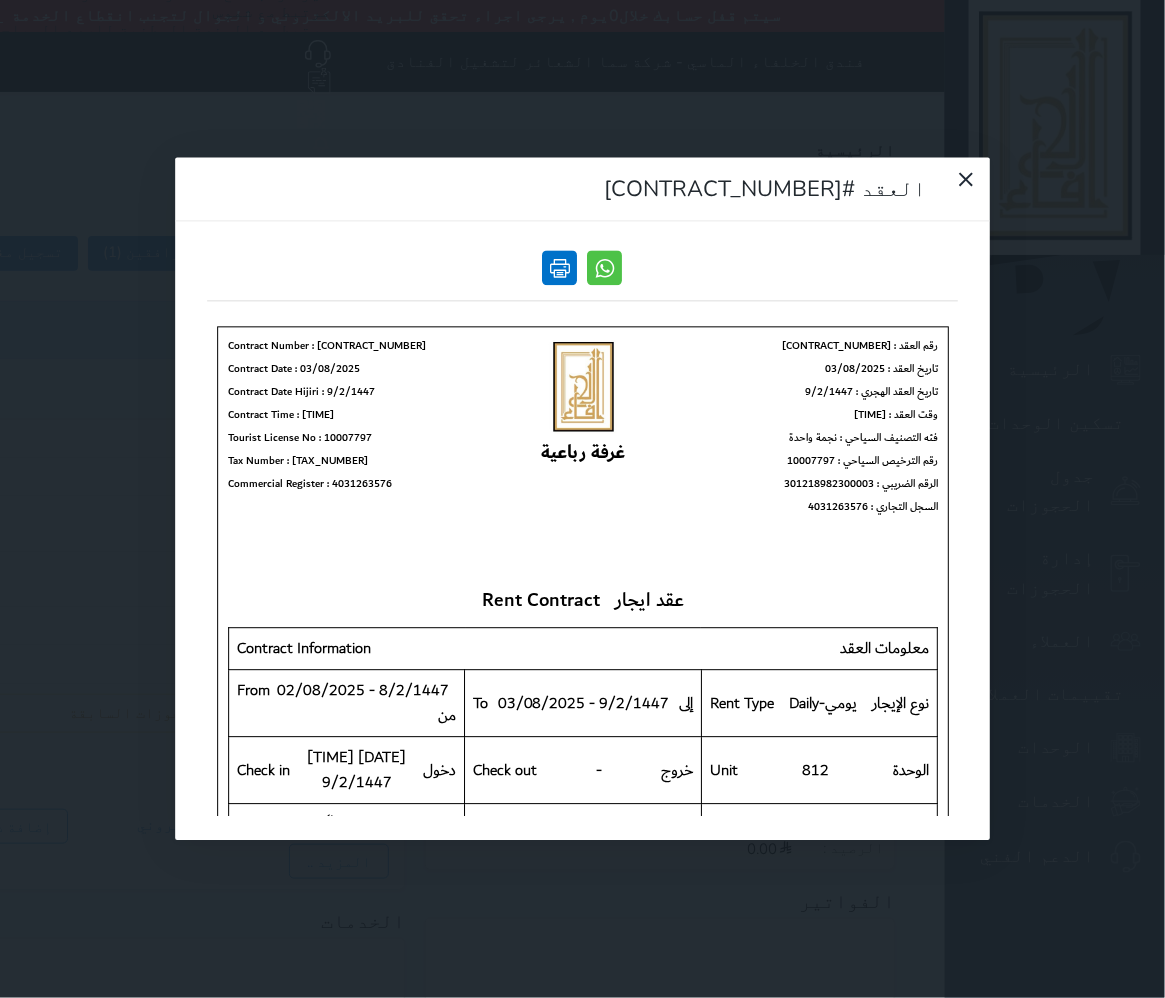 click at bounding box center (560, 268) 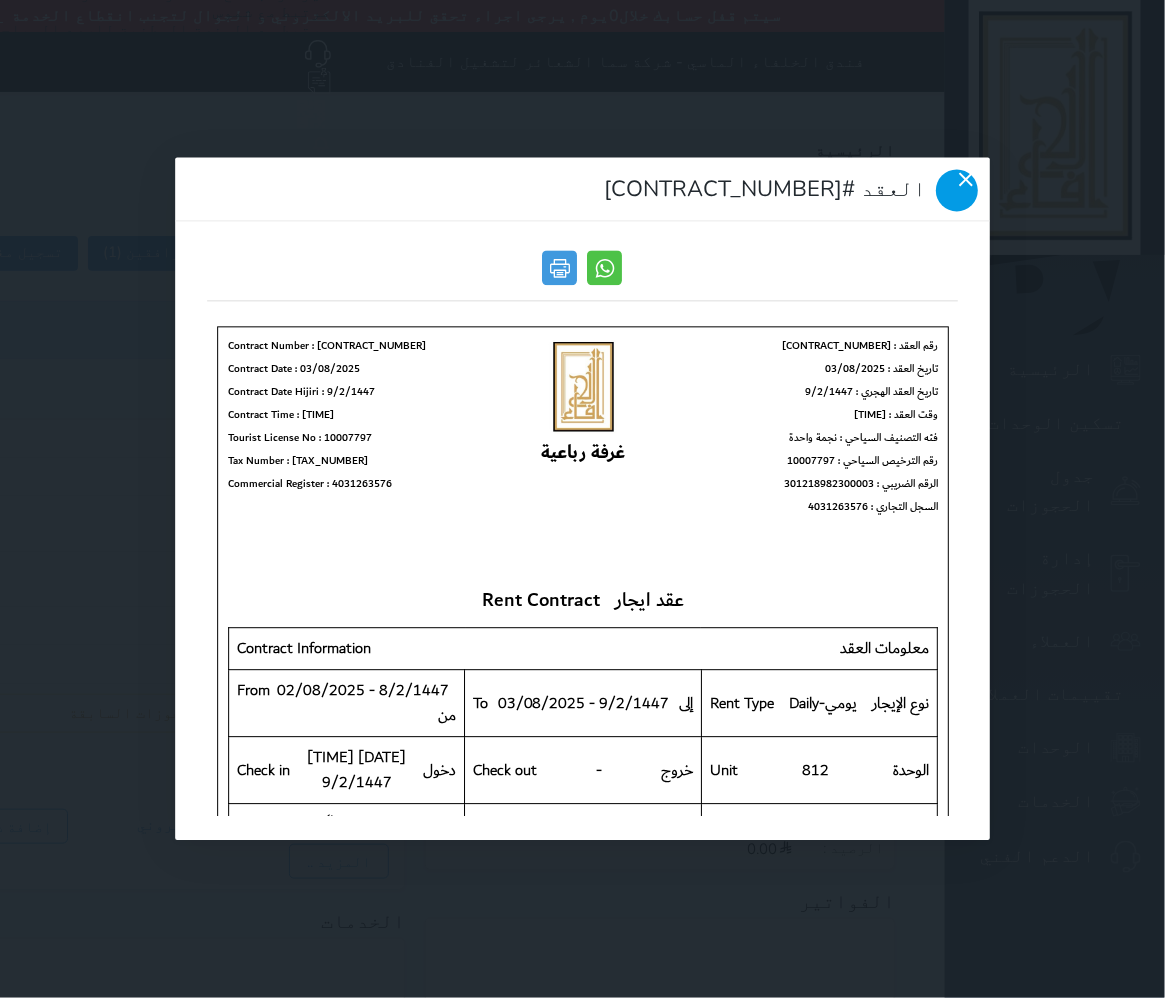 click at bounding box center (957, 191) 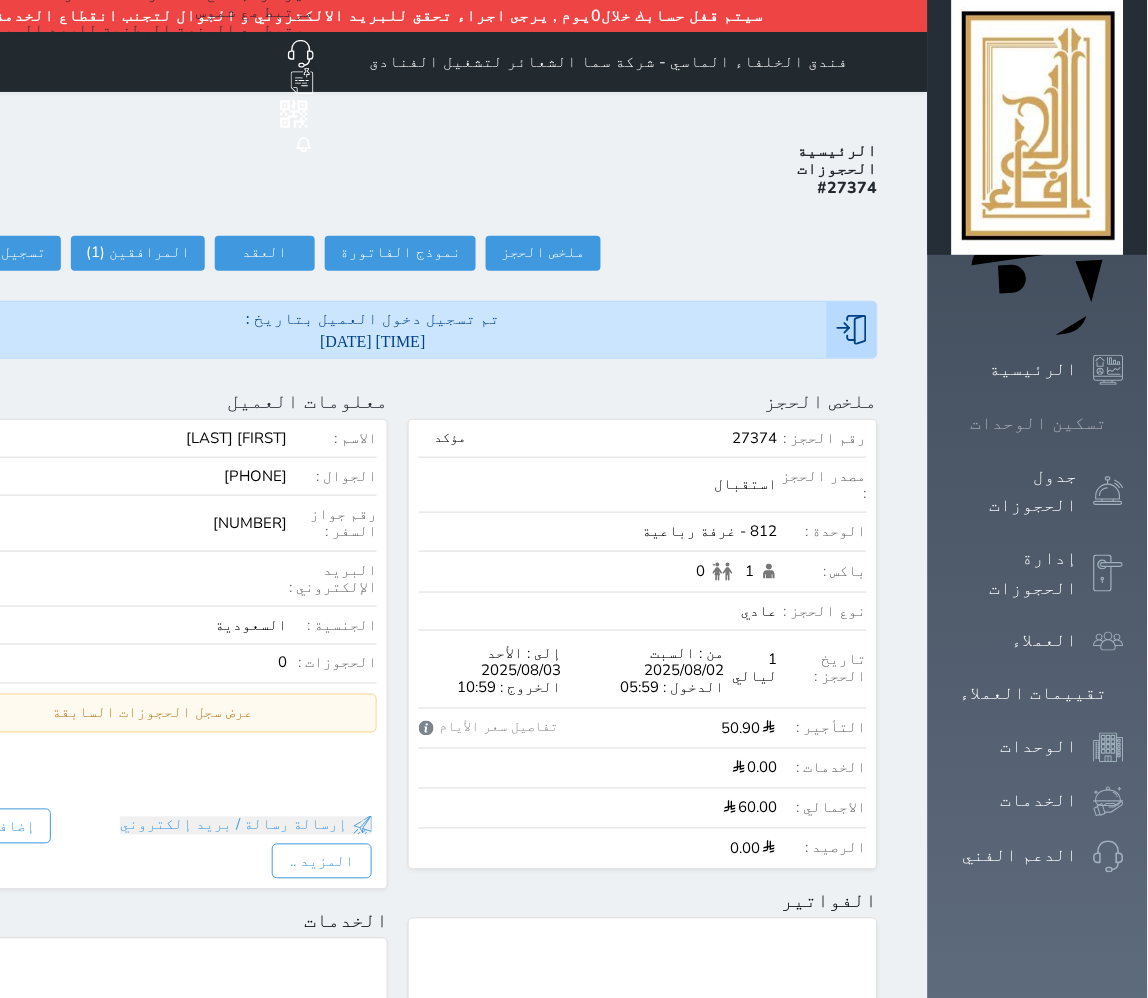 click at bounding box center [1124, 423] 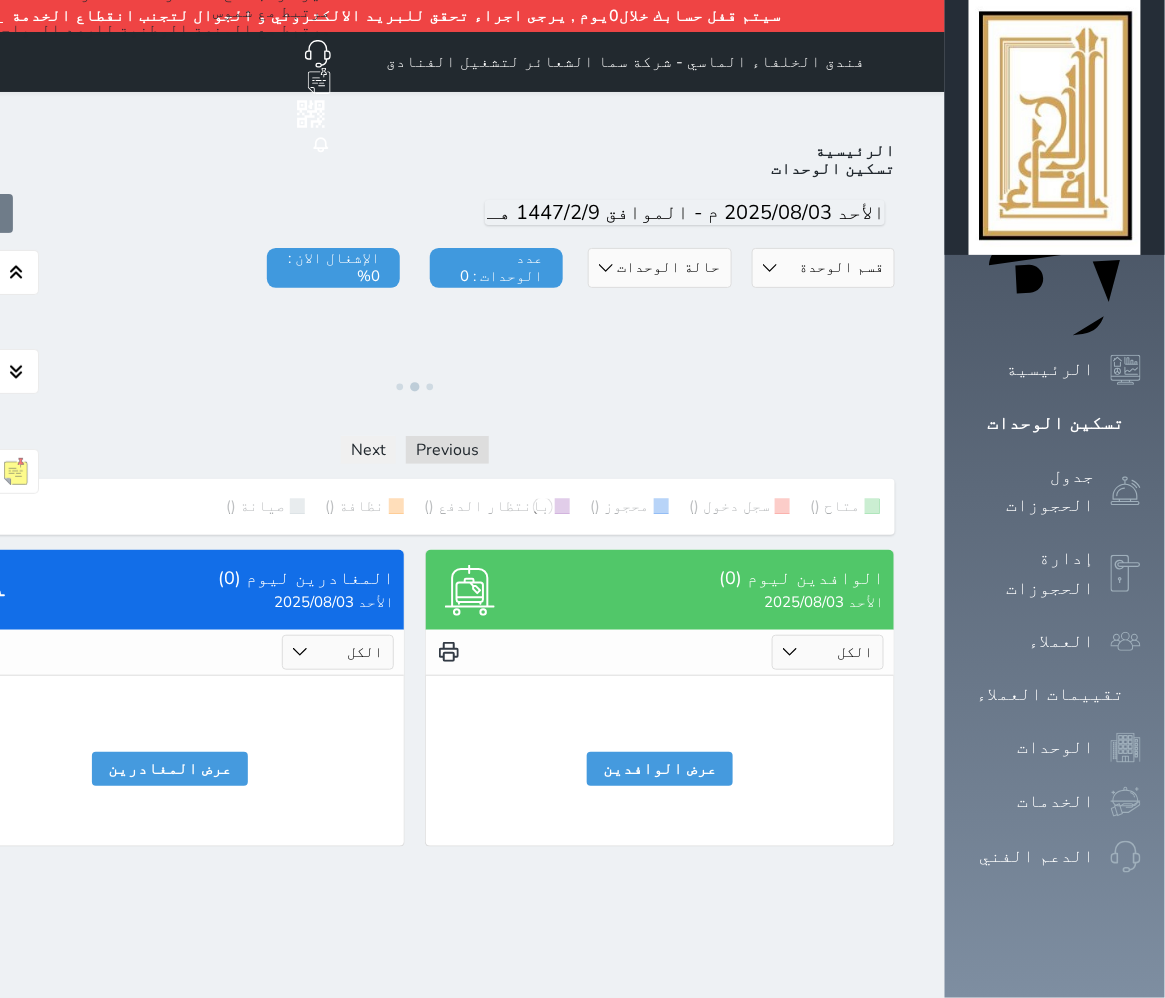 click on "قسم الوحدة   غرفه رباعية سرير كينج غرفة ثلاثة غرفة ثنائي" at bounding box center (823, 268) 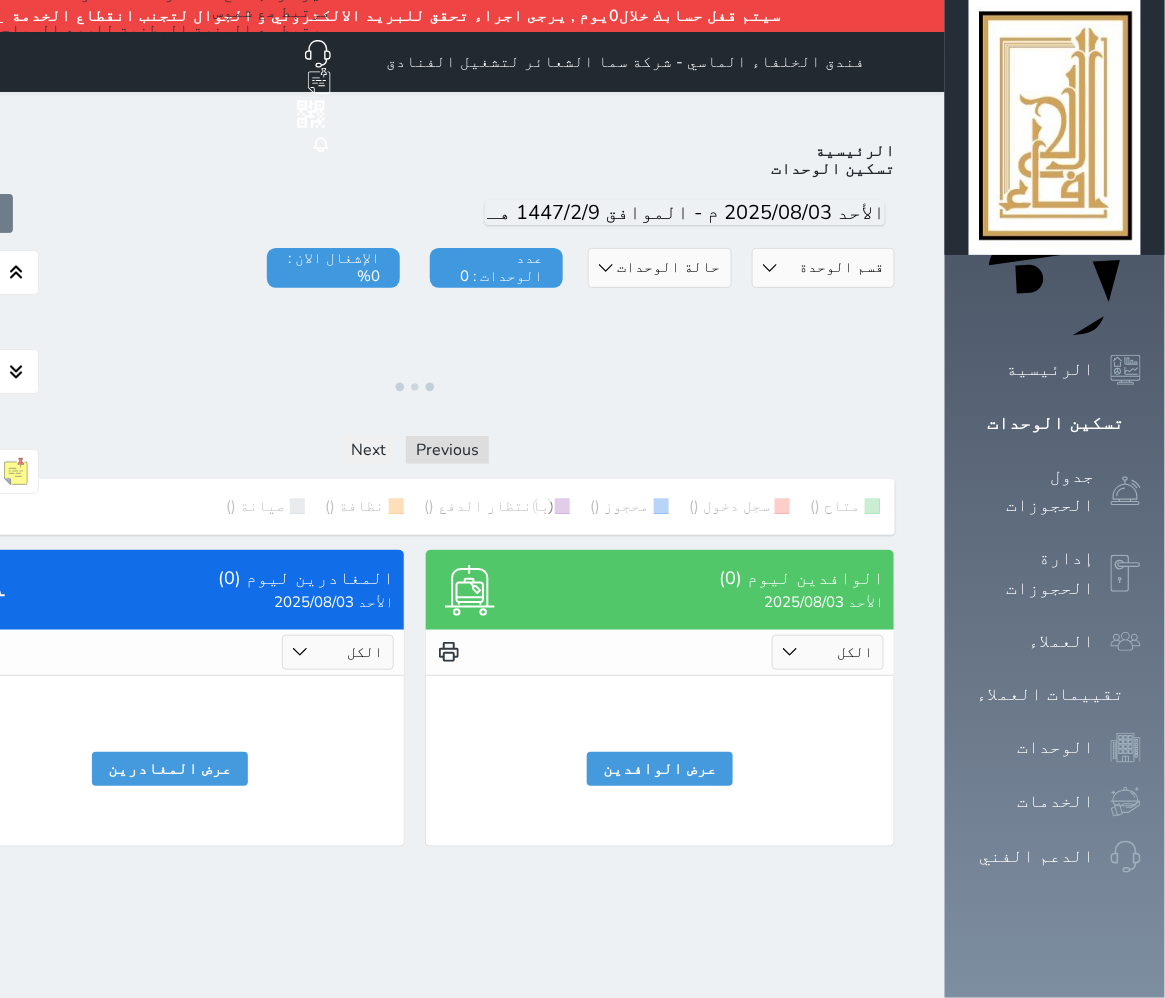 select on "7173" 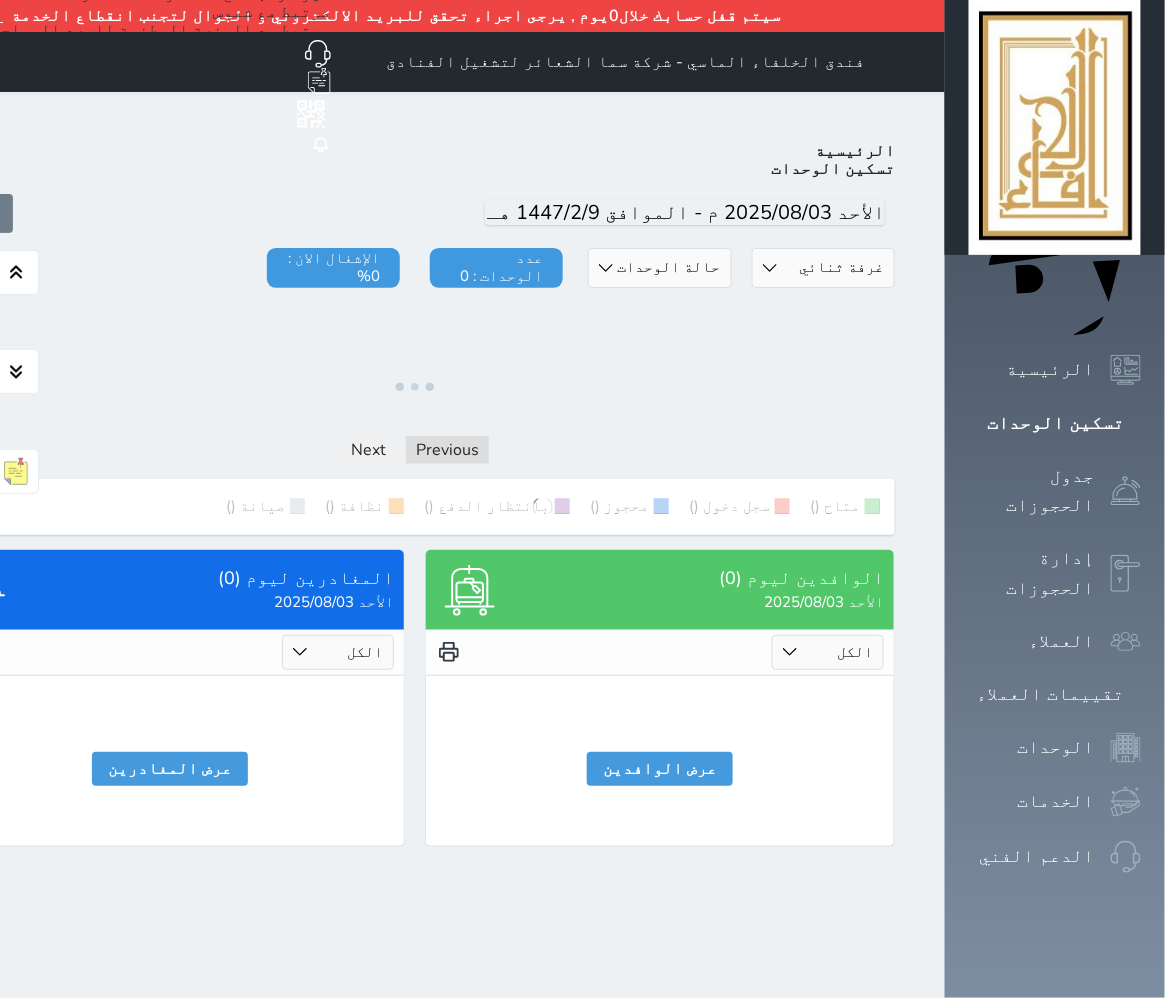 click on "قسم الوحدة   غرفه رباعية سرير كينج غرفة ثلاثة غرفة ثنائي" at bounding box center [823, 268] 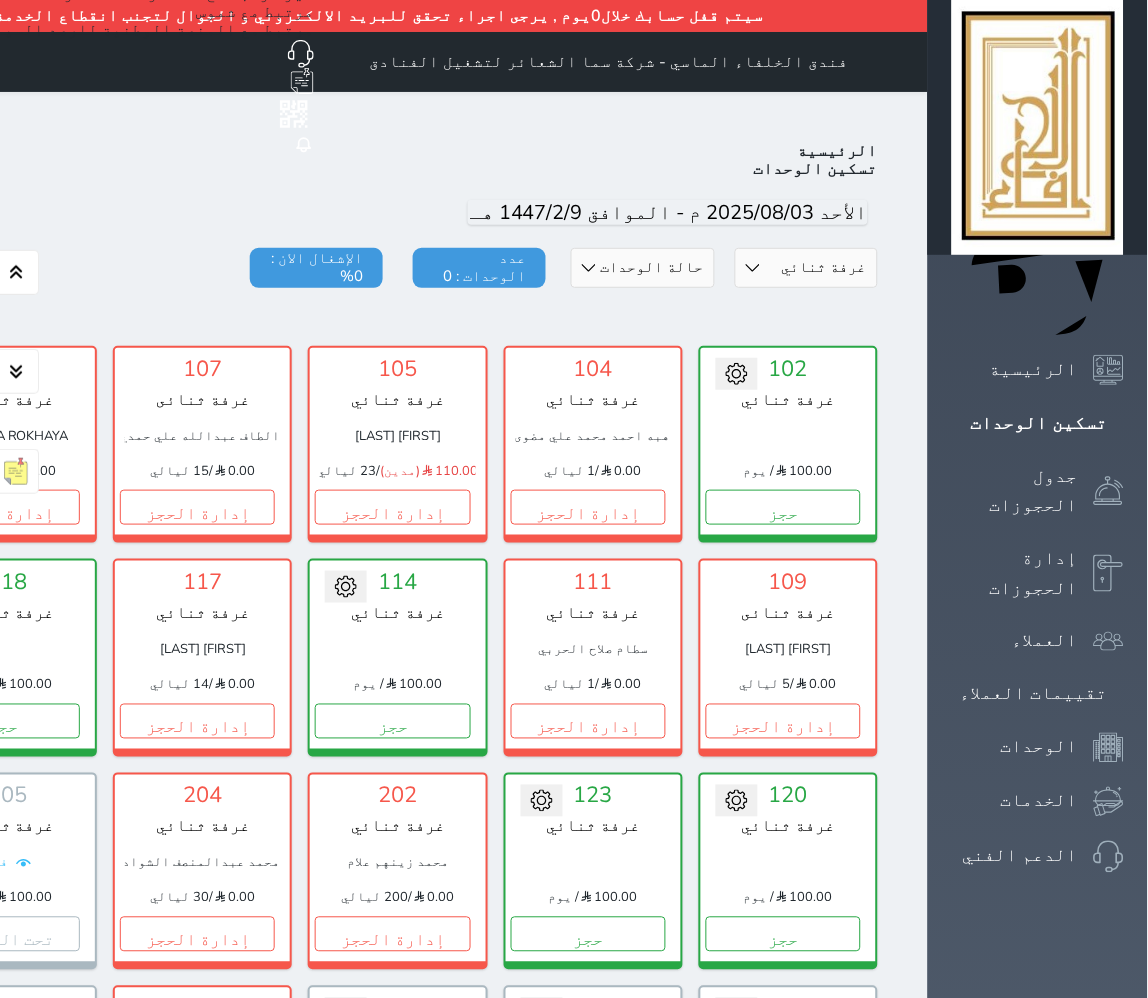 scroll, scrollTop: 110, scrollLeft: 0, axis: vertical 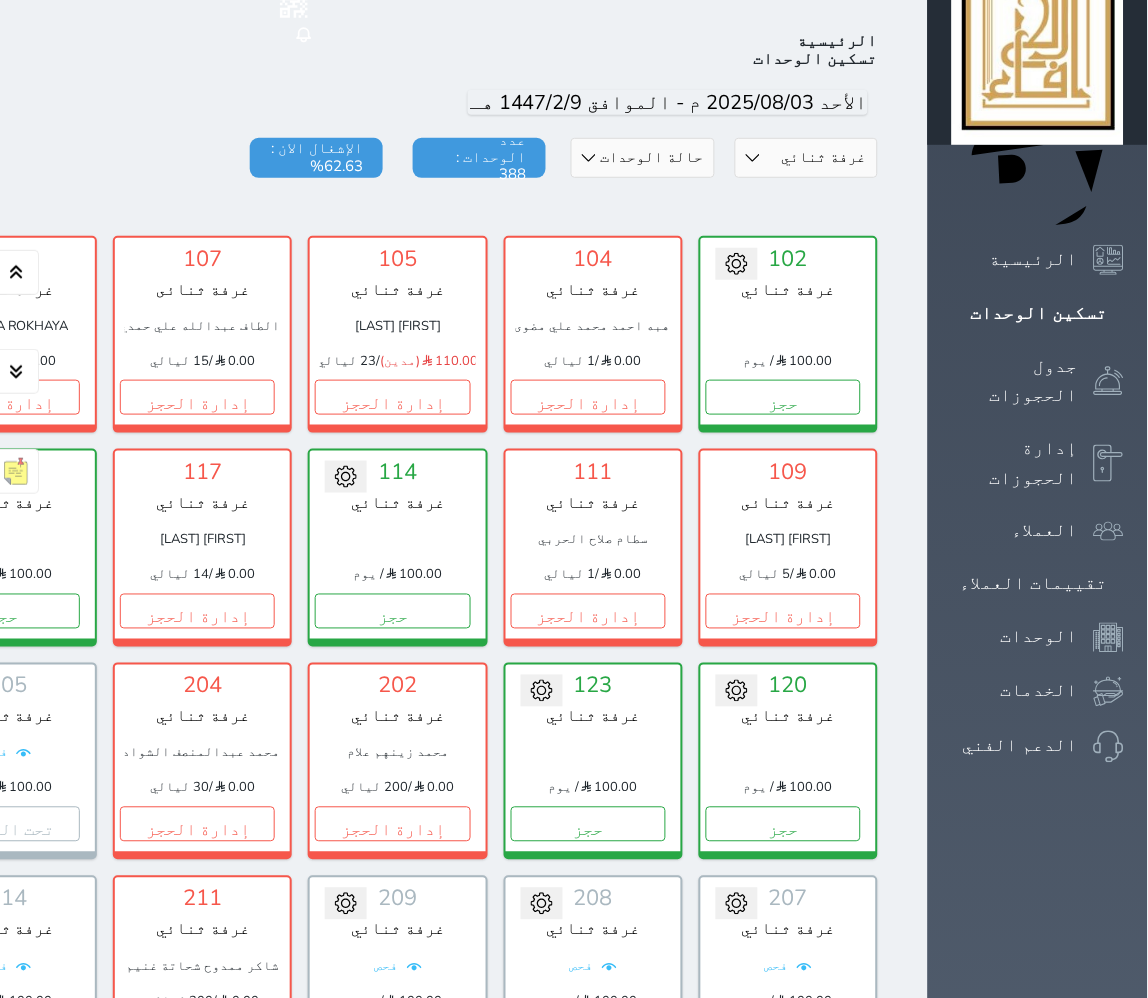 click on "اليوم" at bounding box center [398, 103] 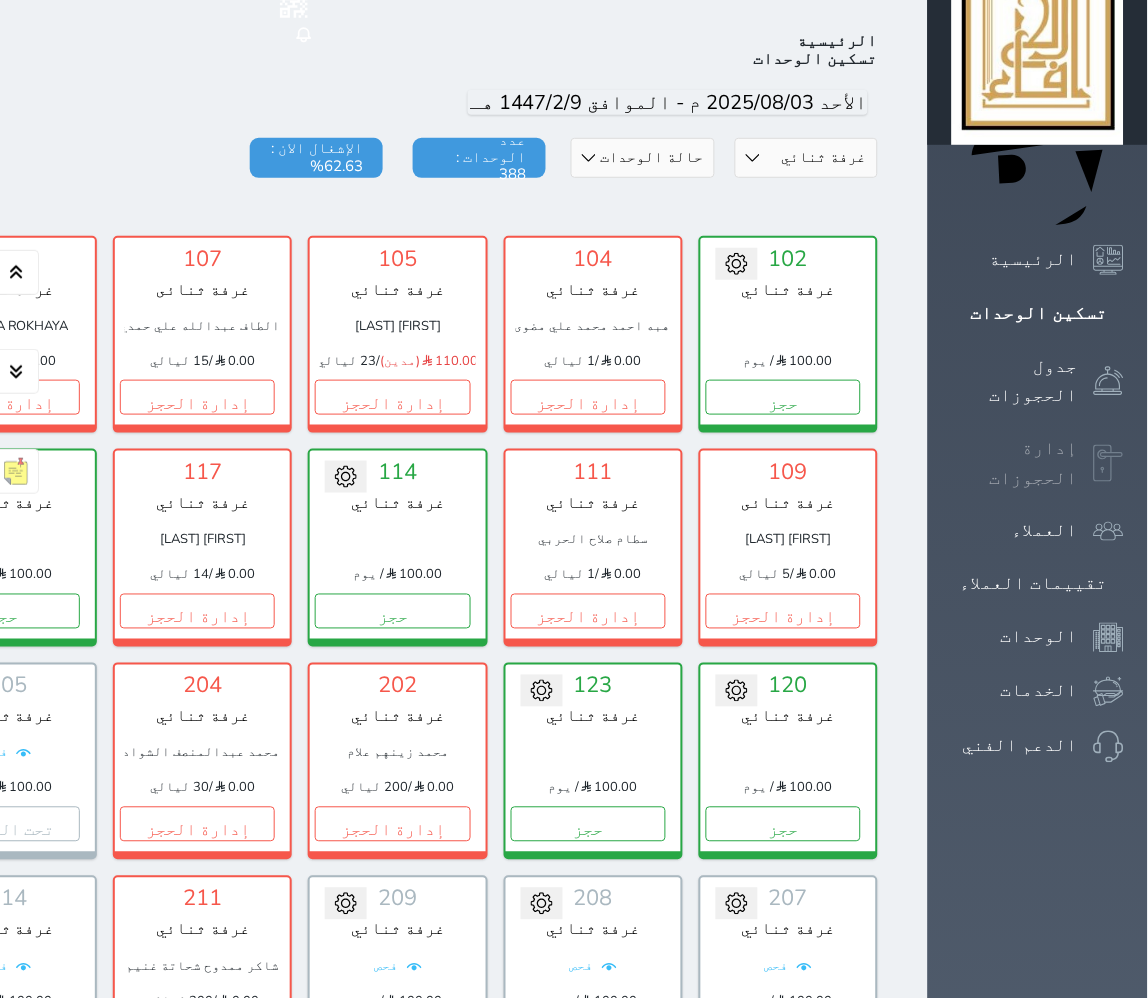 click 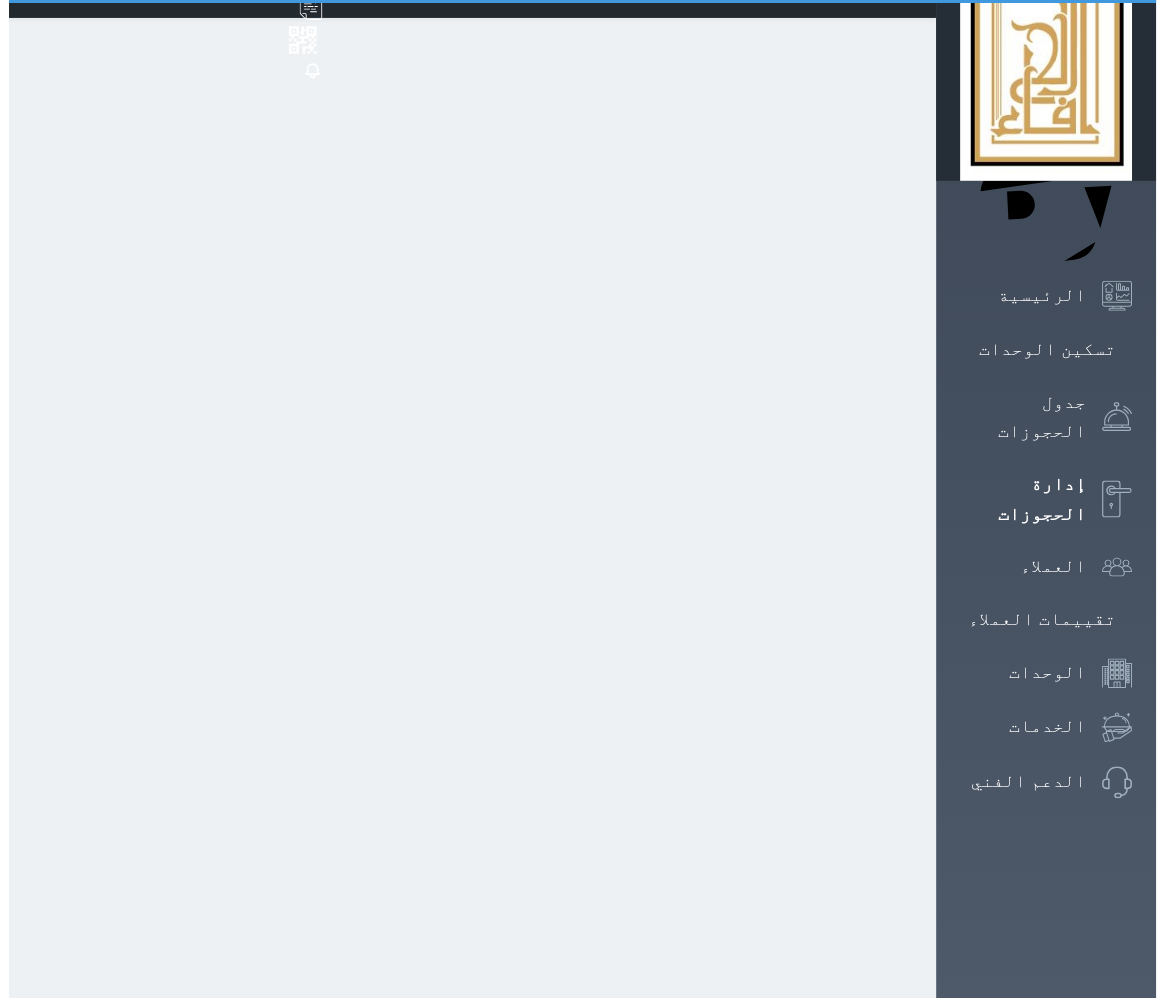 scroll, scrollTop: 0, scrollLeft: 0, axis: both 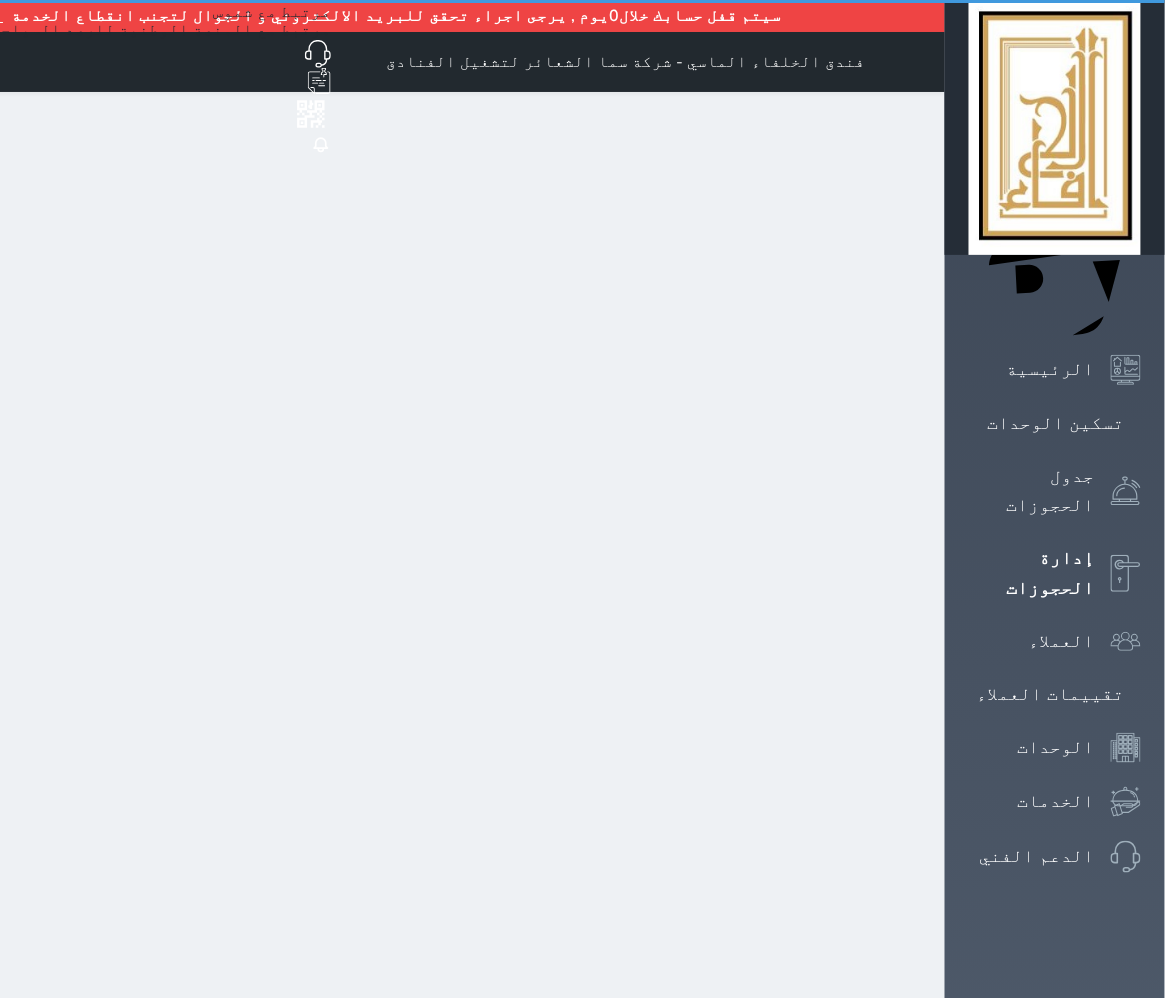 select on "open_all" 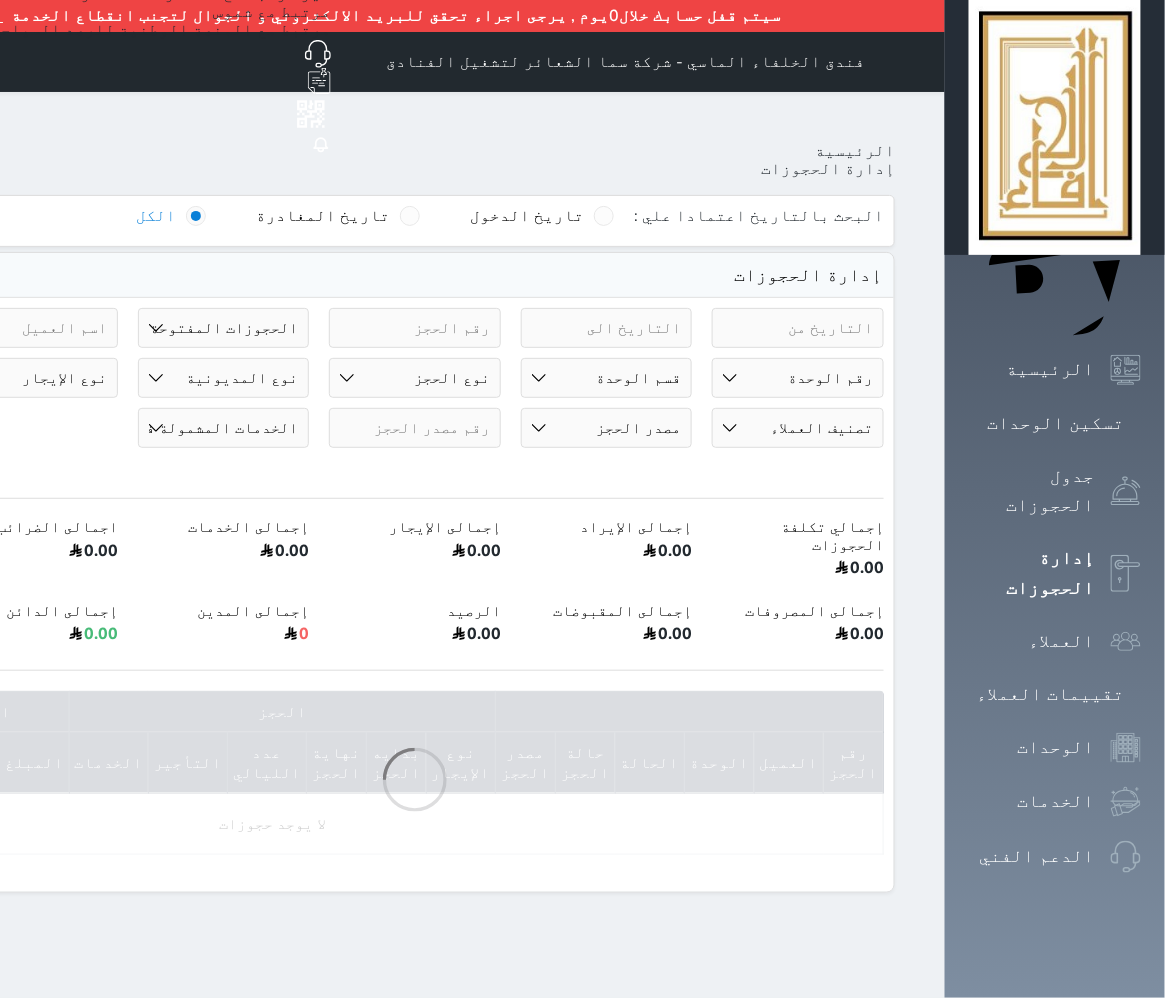 click on "رقم الوحدة
101 - غرفة رباعية
102 - غرفة ثنائي
103 - غرفة ثلاثية
104 - غرفة ثنائي
105 - غرفة ثنائي
106 - غرفة ثلاثية
107 - غرفة ثنائى
108 - غرفة ثنائي
109 - غرفة ثنائى
110 - غرفة ثلاثية
111 - غرفة ثنائي
112 - غرفة رباعية
113 - غرفة رباعية
114 - غرفة ثنائي
115 - غرفة ثلاثية
116 - غرفة كينج
117 - غرفة ثنائي" at bounding box center [798, 378] 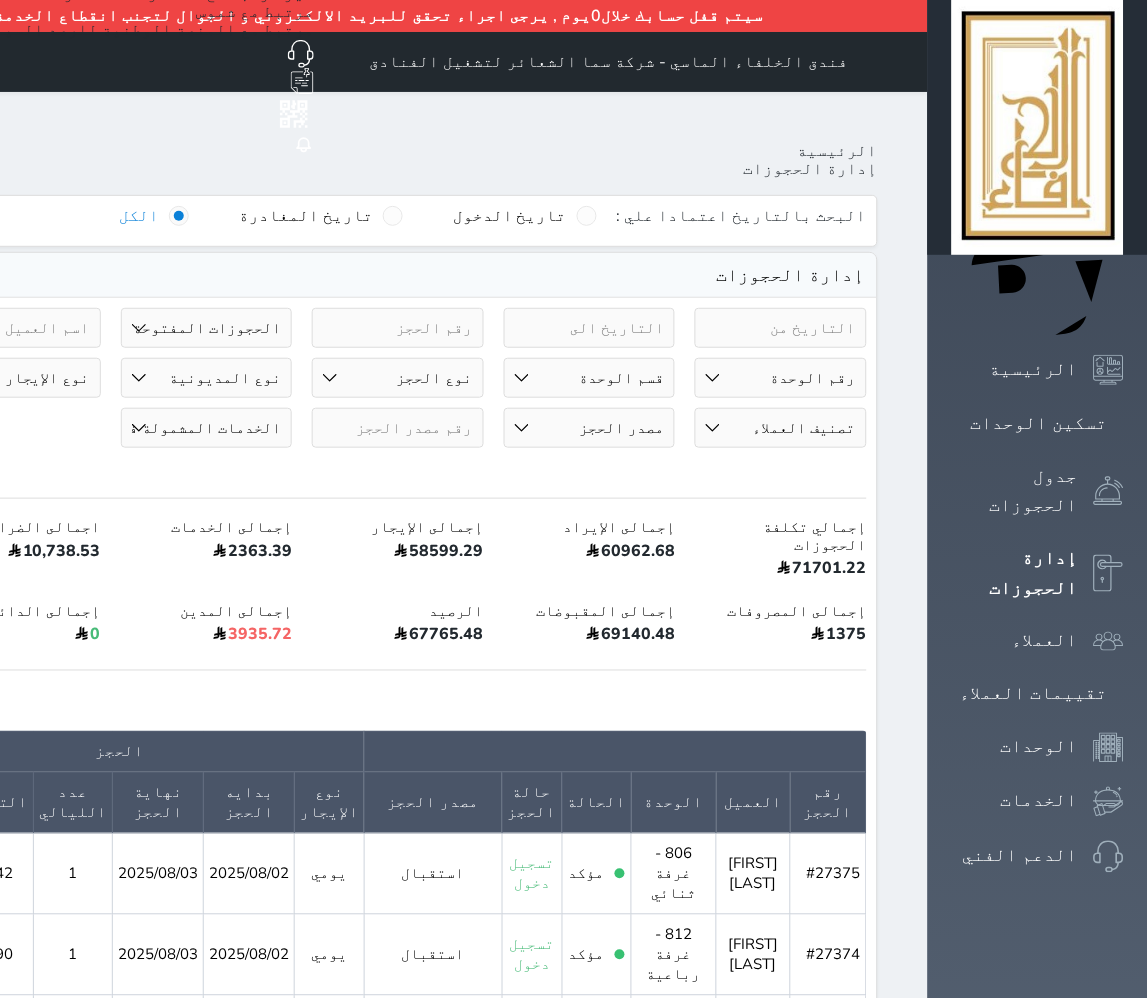 select on "67452" 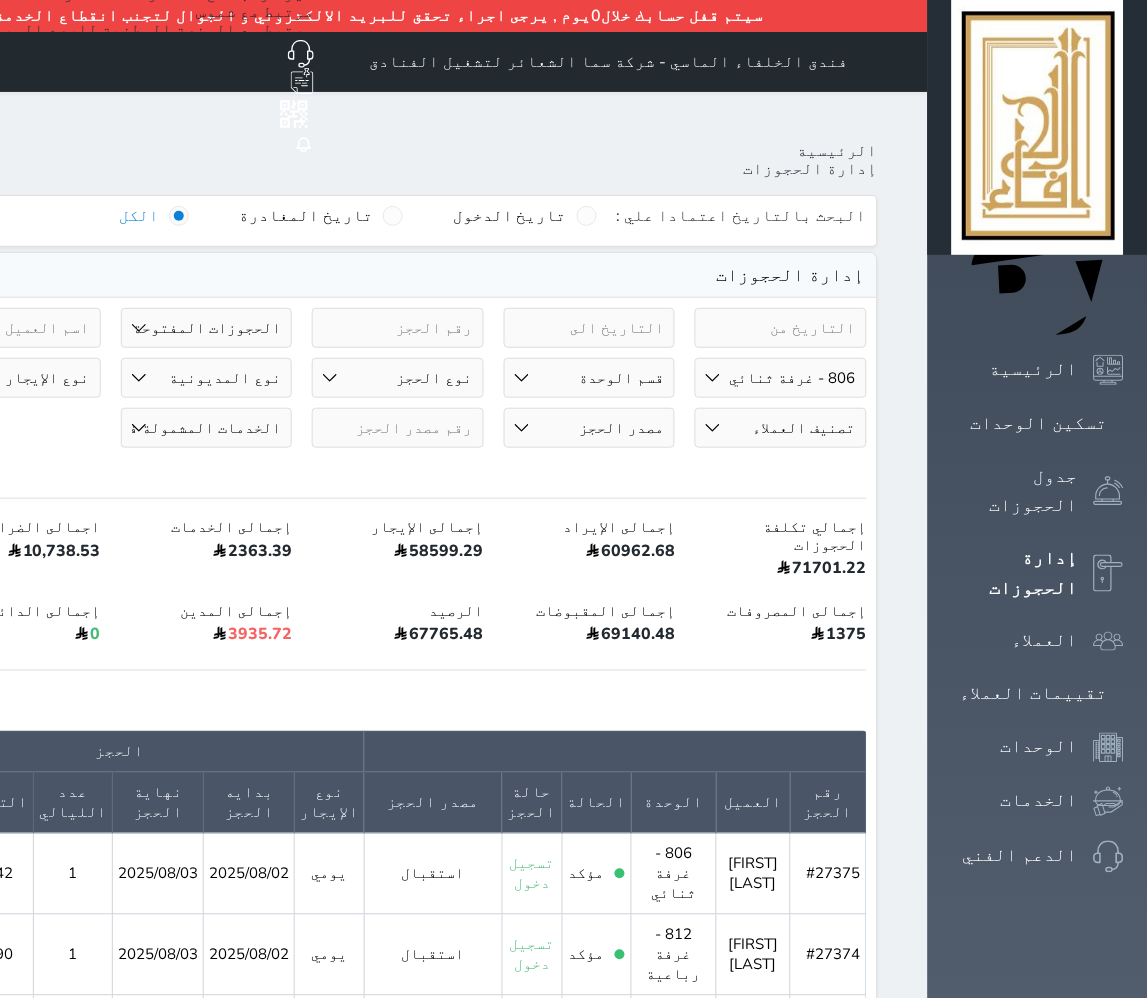 click on "رقم الوحدة
101 - غرفة رباعية
102 - غرفة ثنائي
103 - غرفة ثلاثية
104 - غرفة ثنائي
105 - غرفة ثنائي
106 - غرفة ثلاثية
107 - غرفة ثنائى
108 - غرفة ثنائي
109 - غرفة ثنائى
110 - غرفة ثلاثية
111 - غرفة ثنائي
112 - غرفة رباعية
113 - غرفة رباعية
114 - غرفة ثنائي
115 - غرفة ثلاثية
116 - غرفة كينج
117 - غرفة ثنائي" at bounding box center (781, 378) 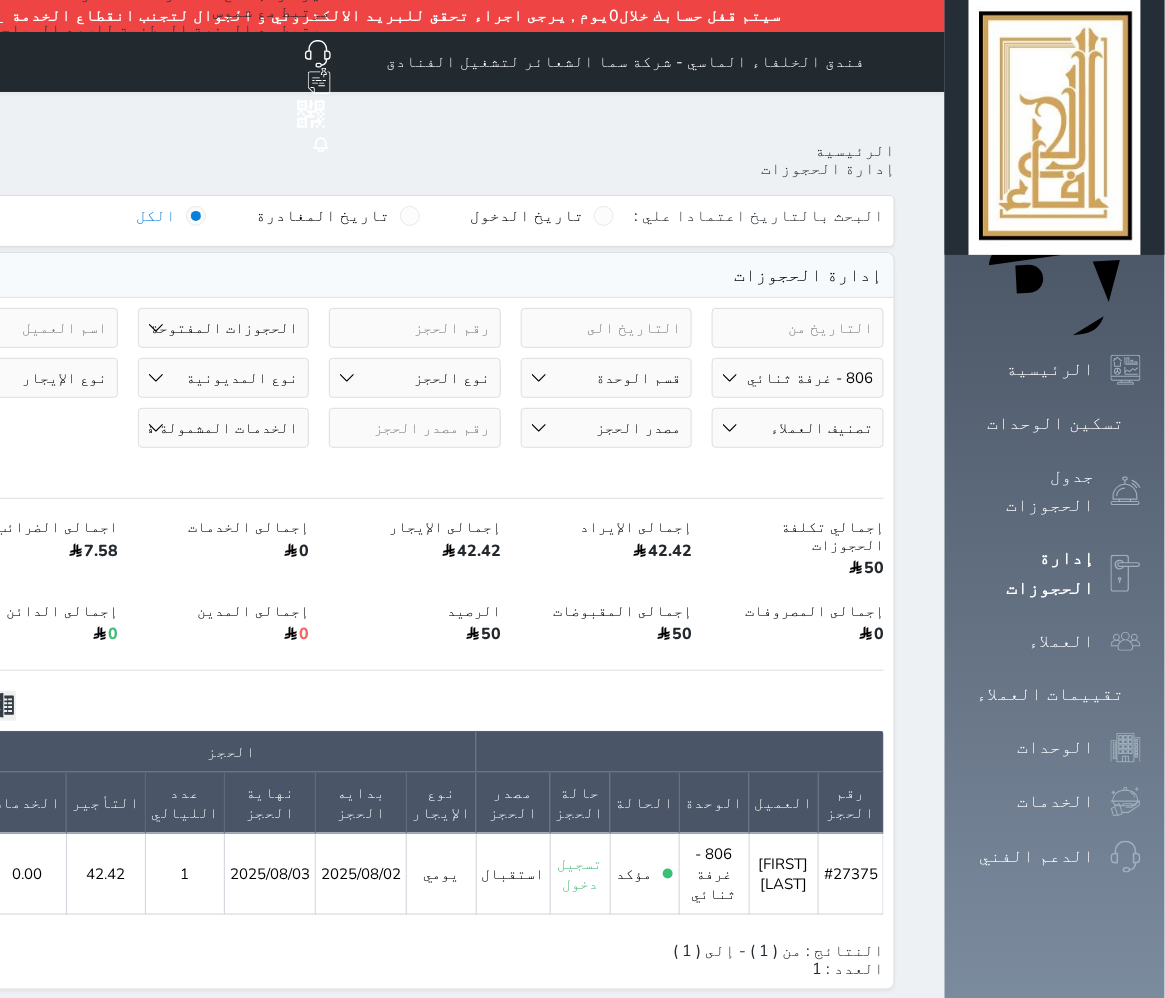 scroll, scrollTop: 0, scrollLeft: -210, axis: horizontal 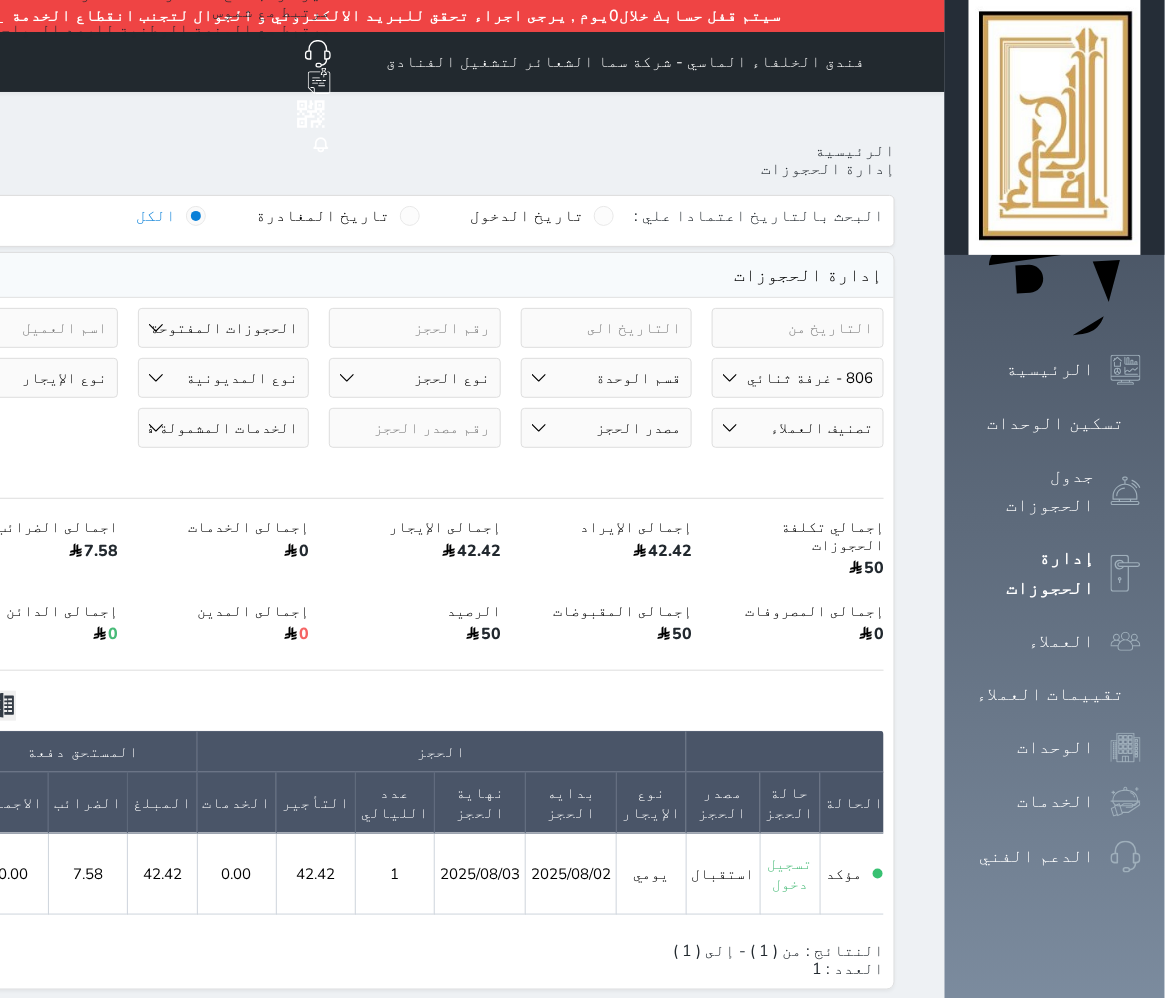 click 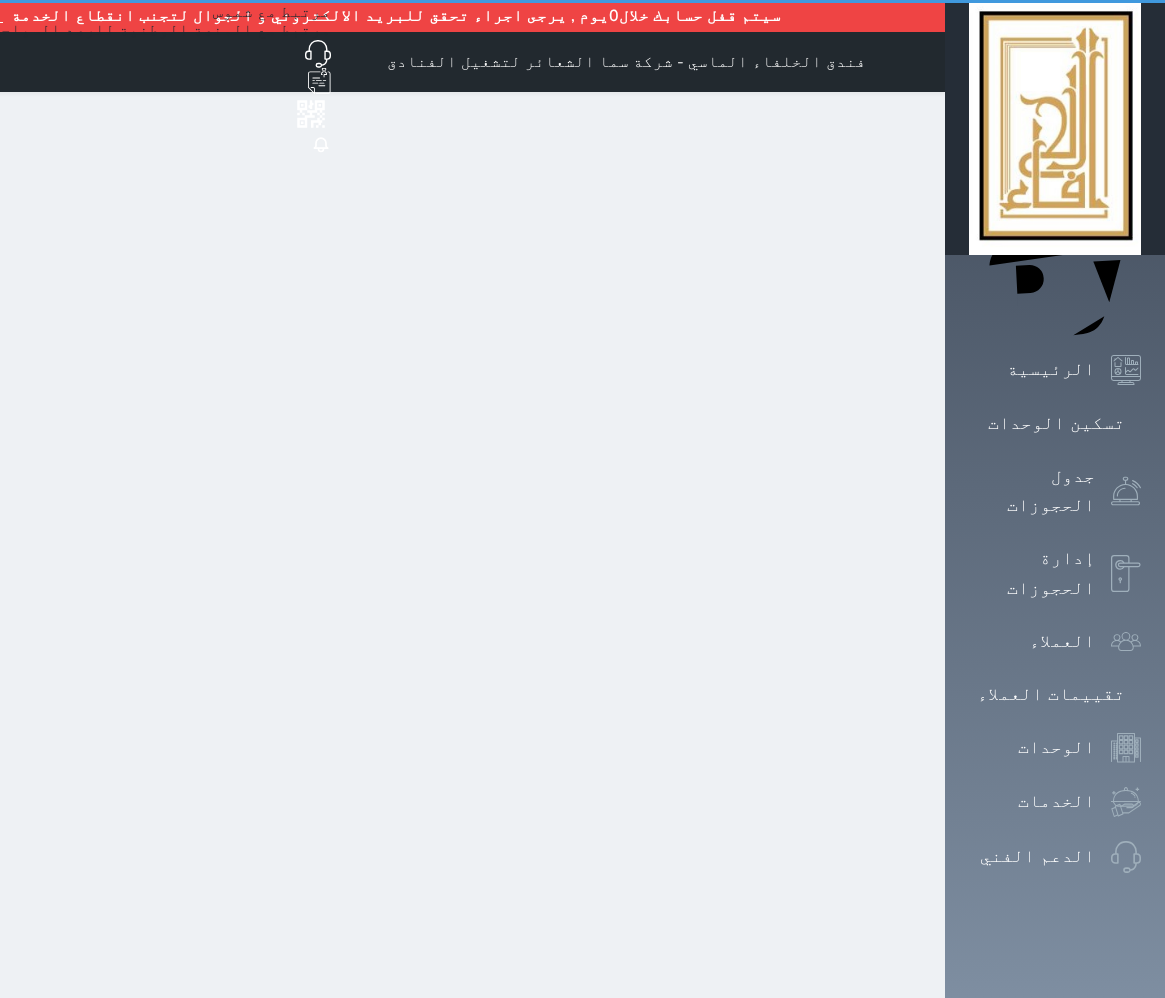 scroll, scrollTop: 0, scrollLeft: 0, axis: both 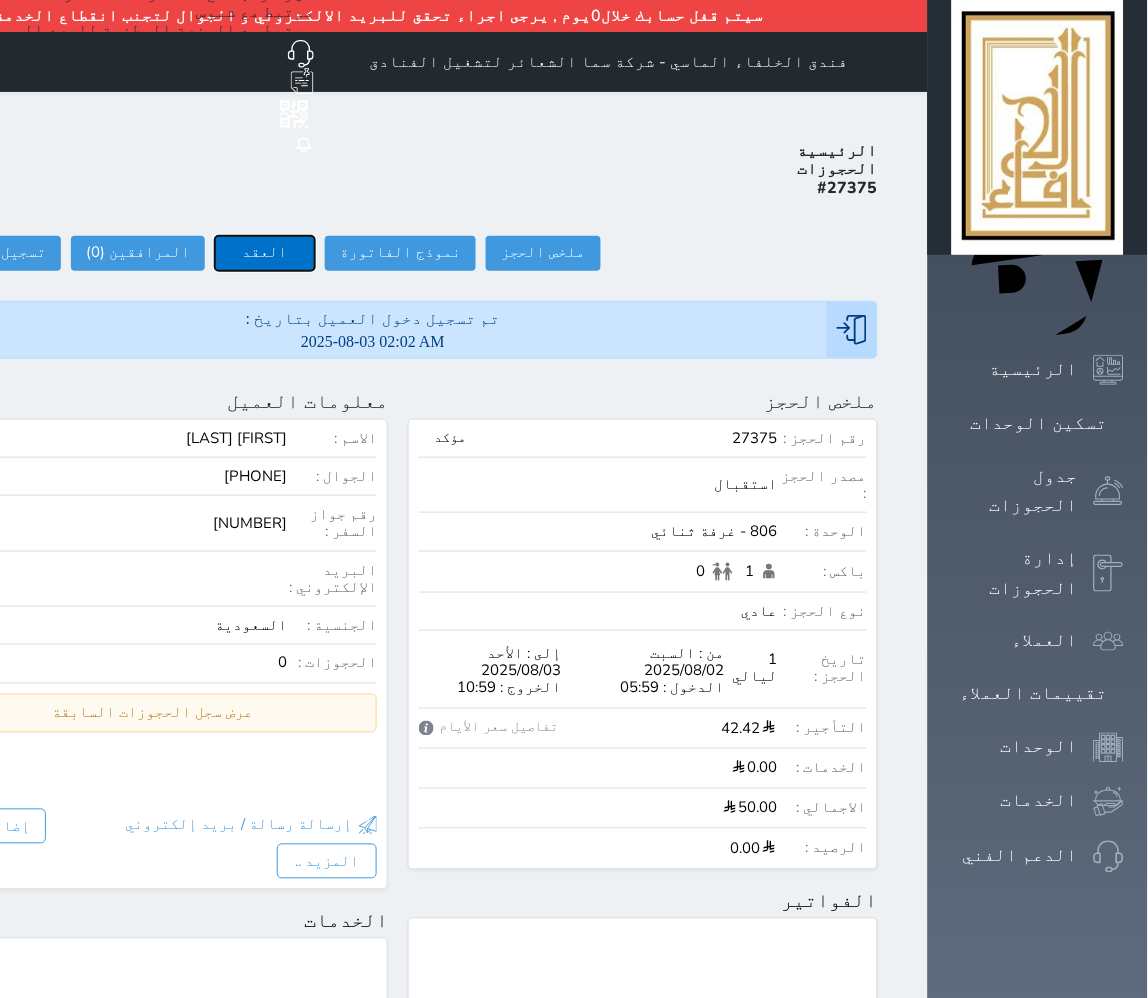 click on "العقد" at bounding box center [265, 253] 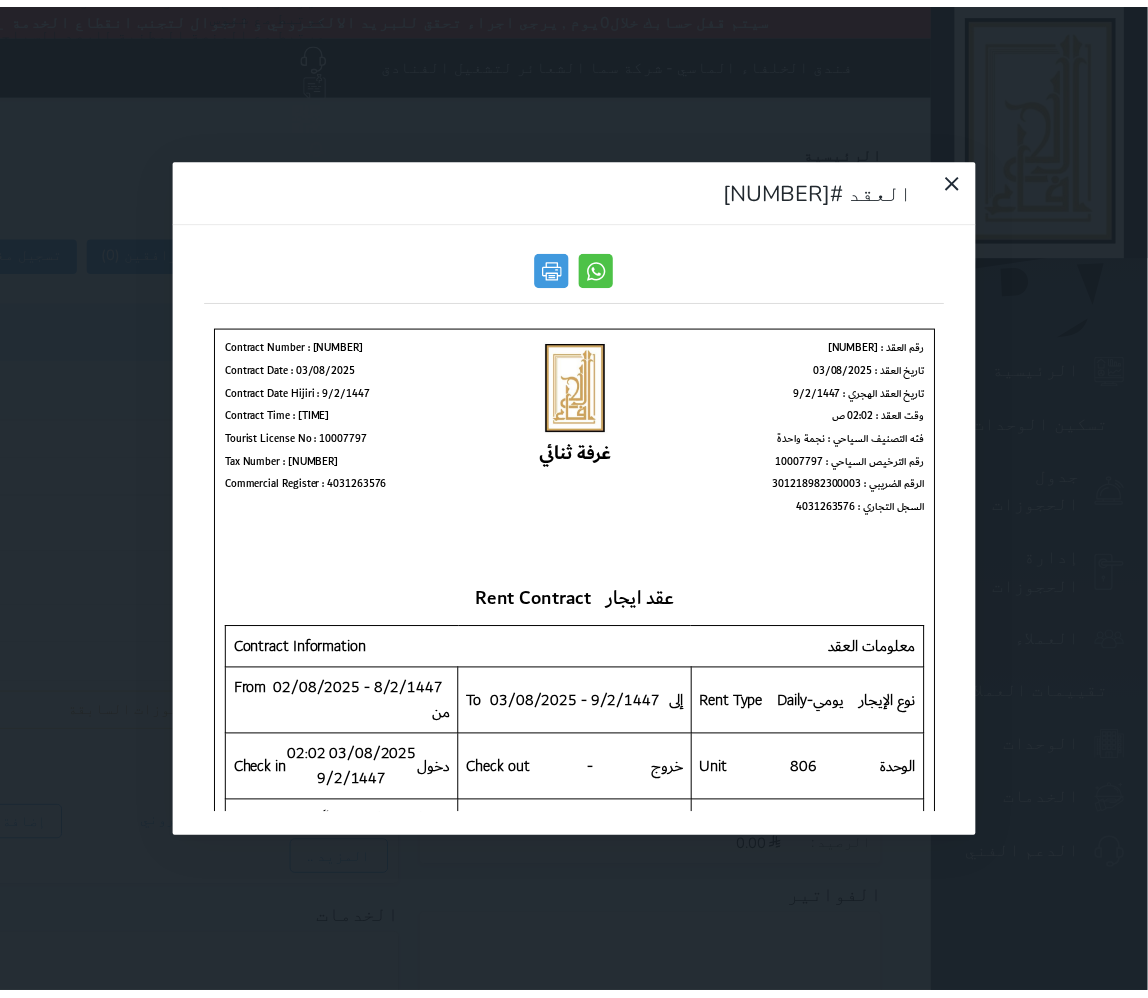scroll, scrollTop: 0, scrollLeft: 0, axis: both 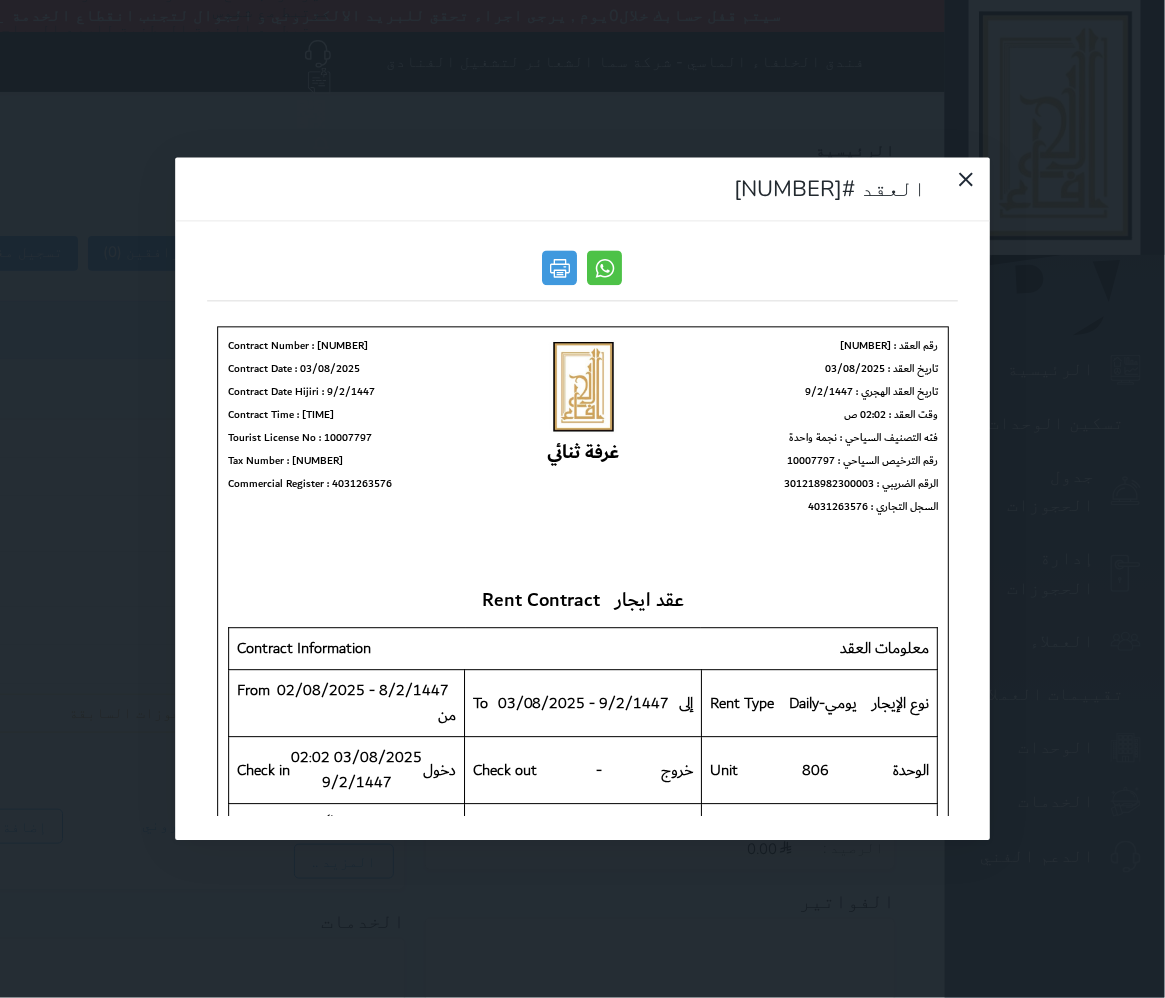type 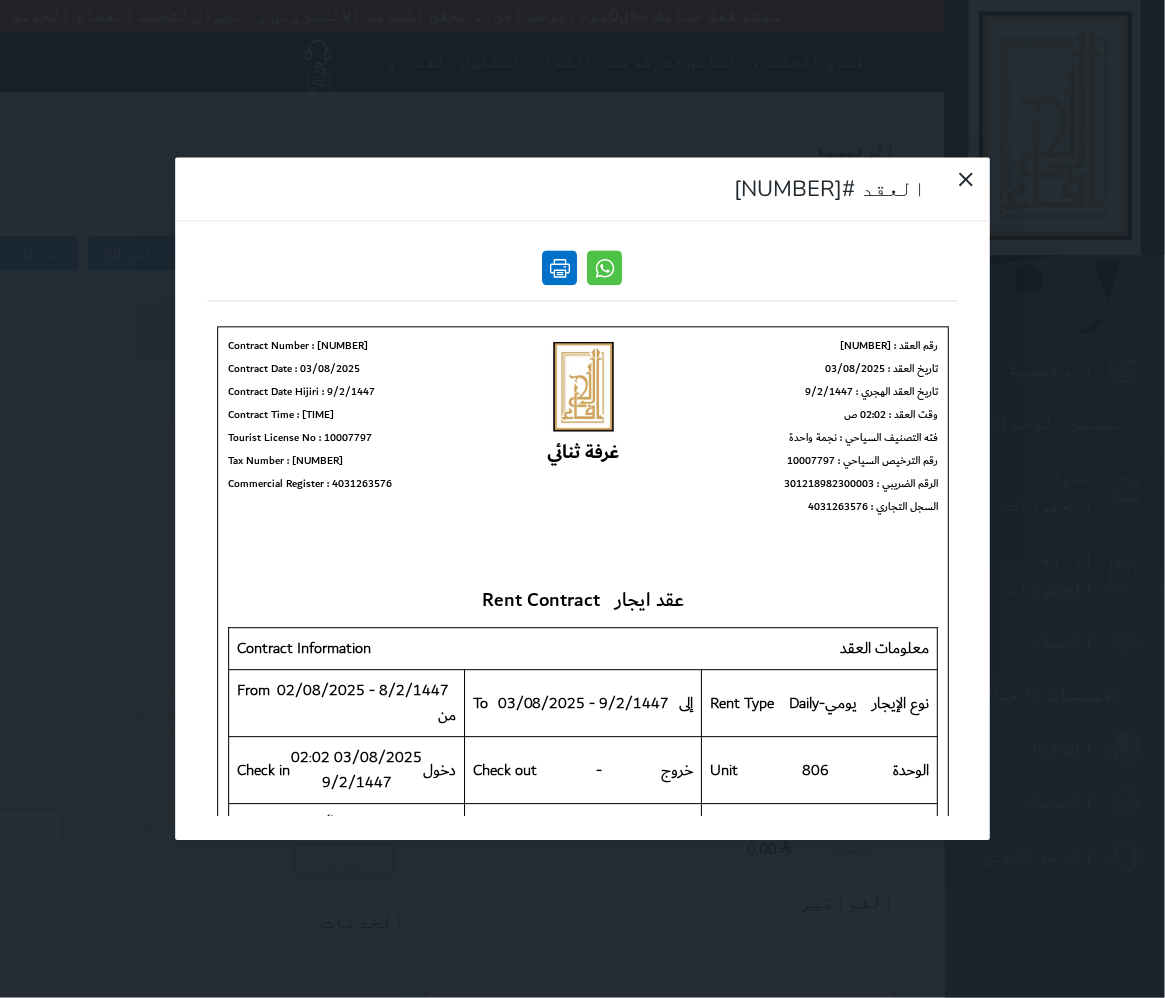click at bounding box center (560, 268) 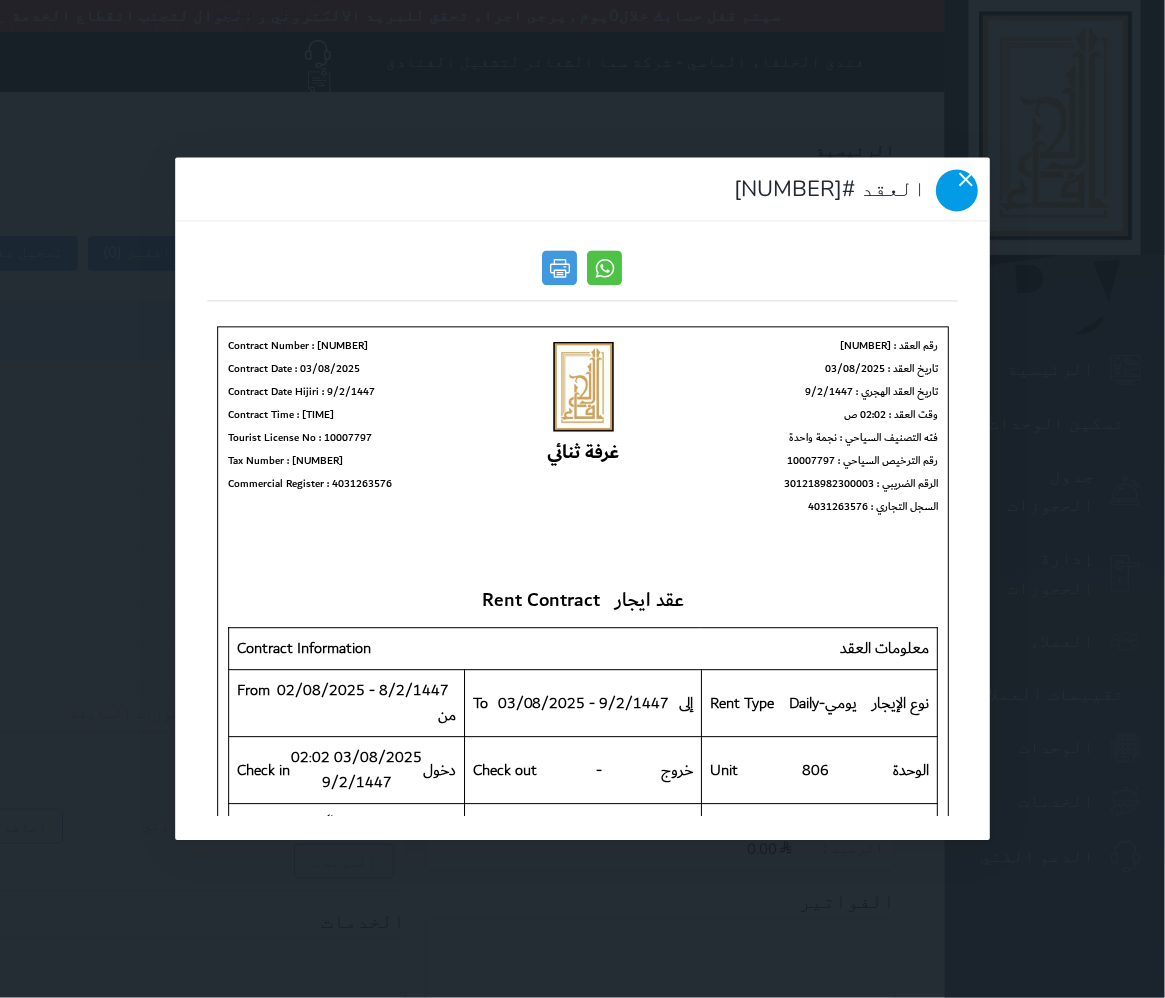 click 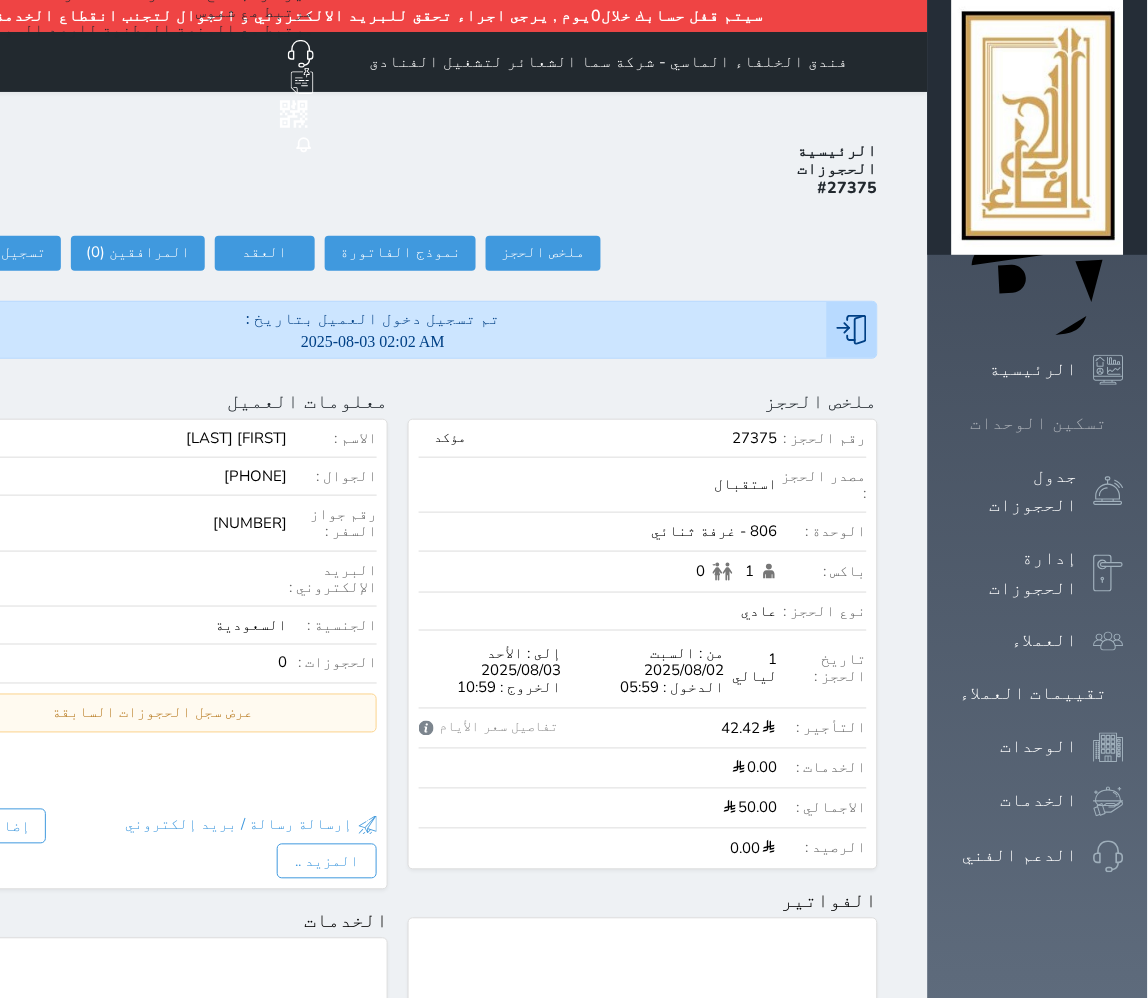 click 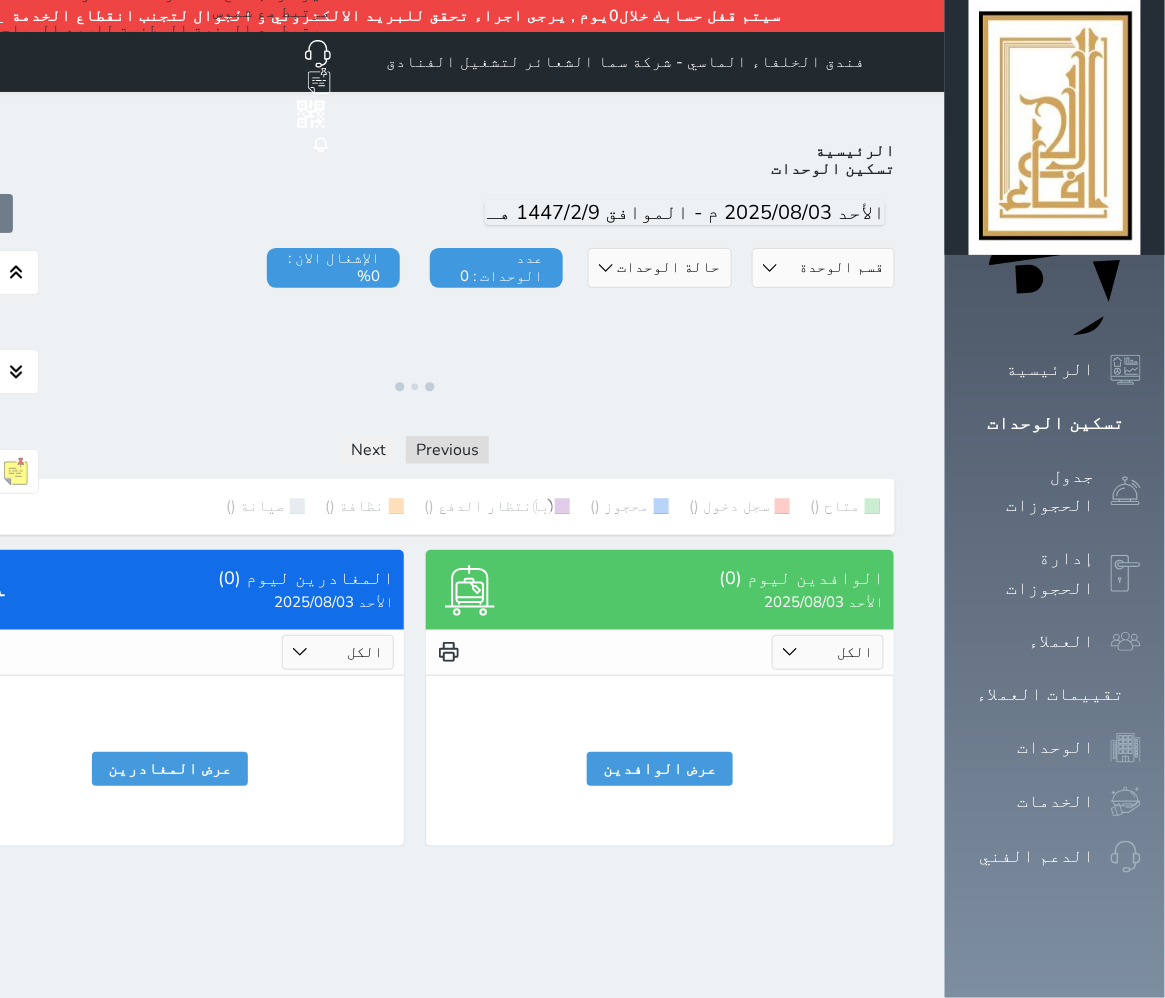 click on "اليوم" at bounding box center [415, 213] 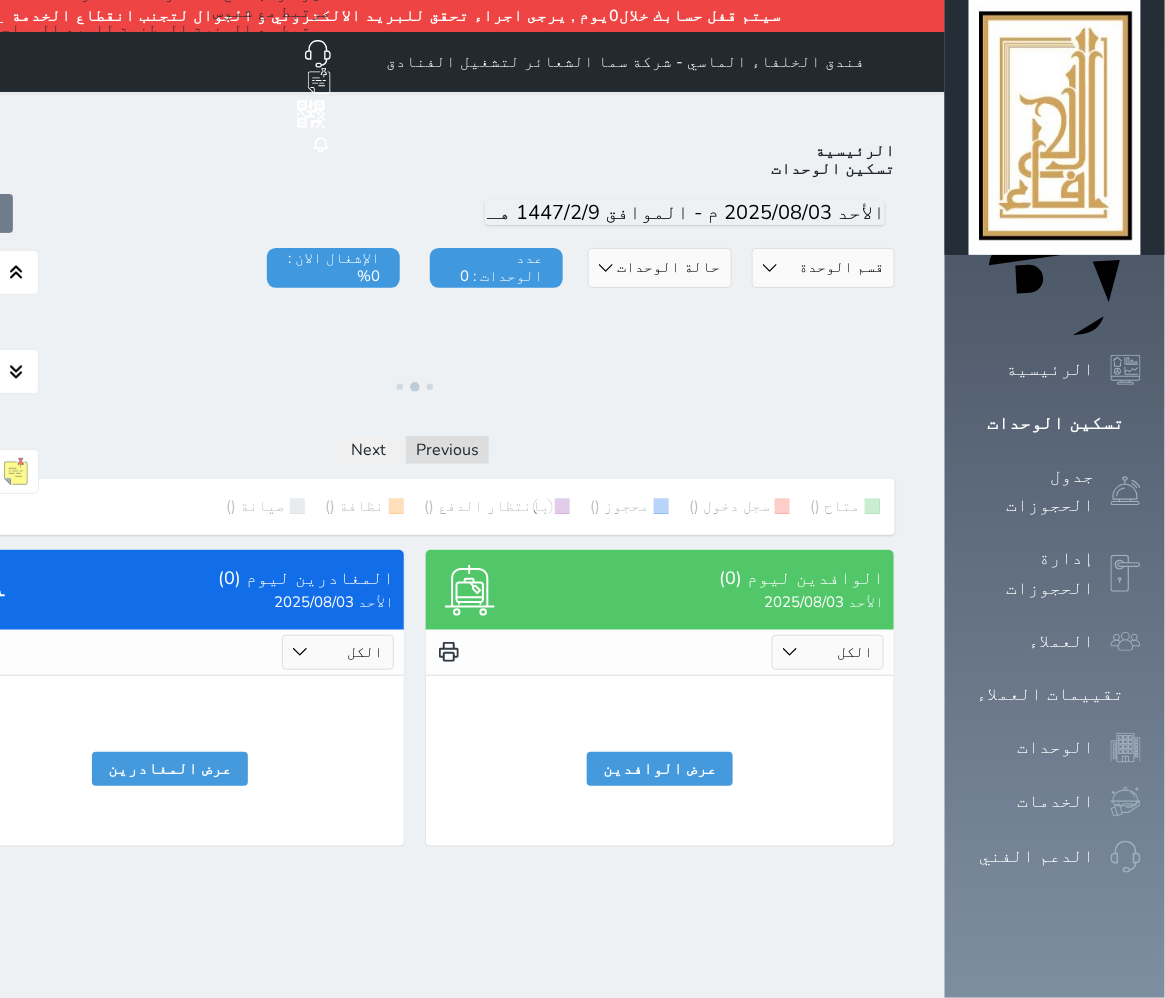 drag, startPoint x: 761, startPoint y: 207, endPoint x: 761, endPoint y: 231, distance: 24 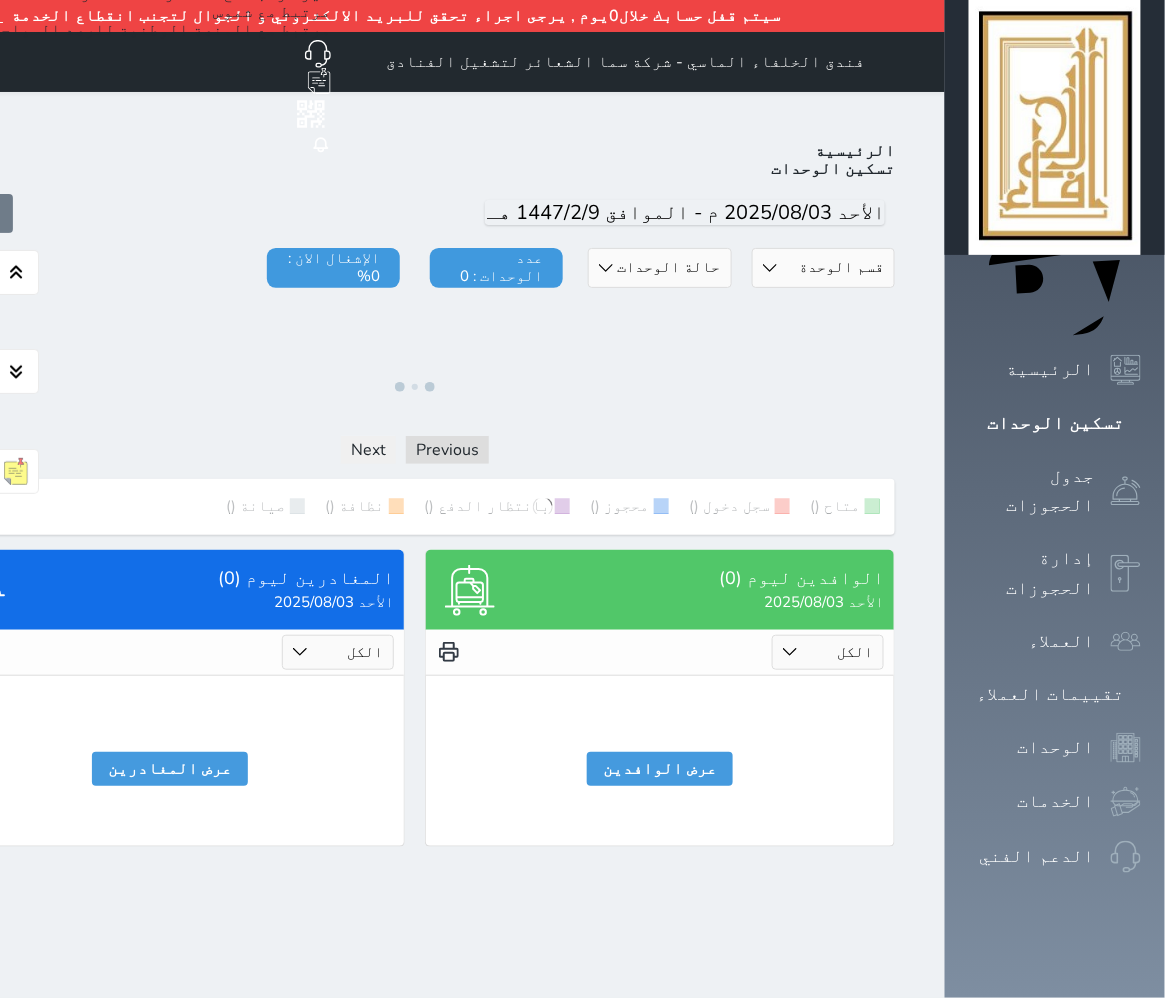 click on "حالة الوحدات متاح تحت التنظيف تحت الصيانة سجل دخول  لم يتم تسجيل الدخول" at bounding box center [659, 268] 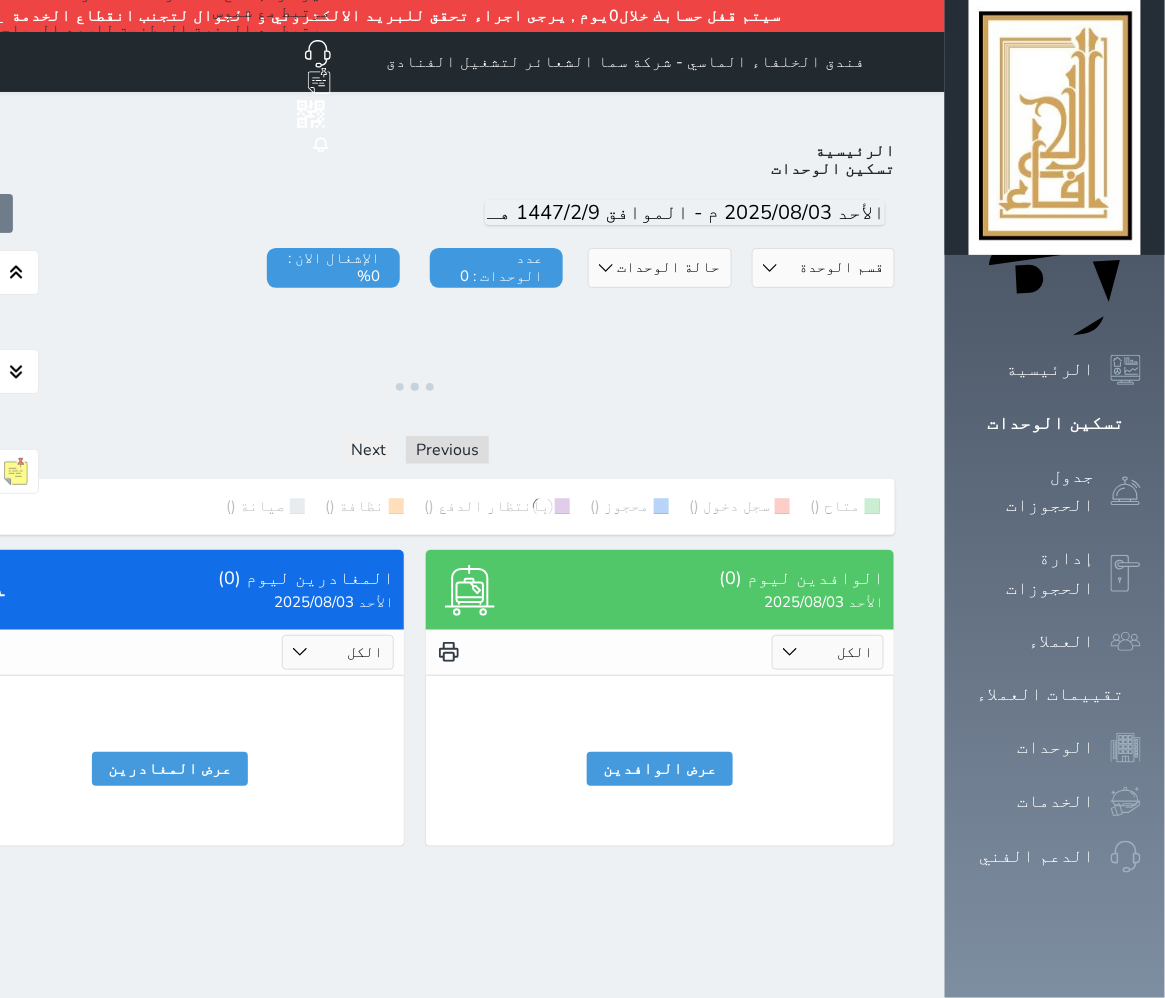 select on "1" 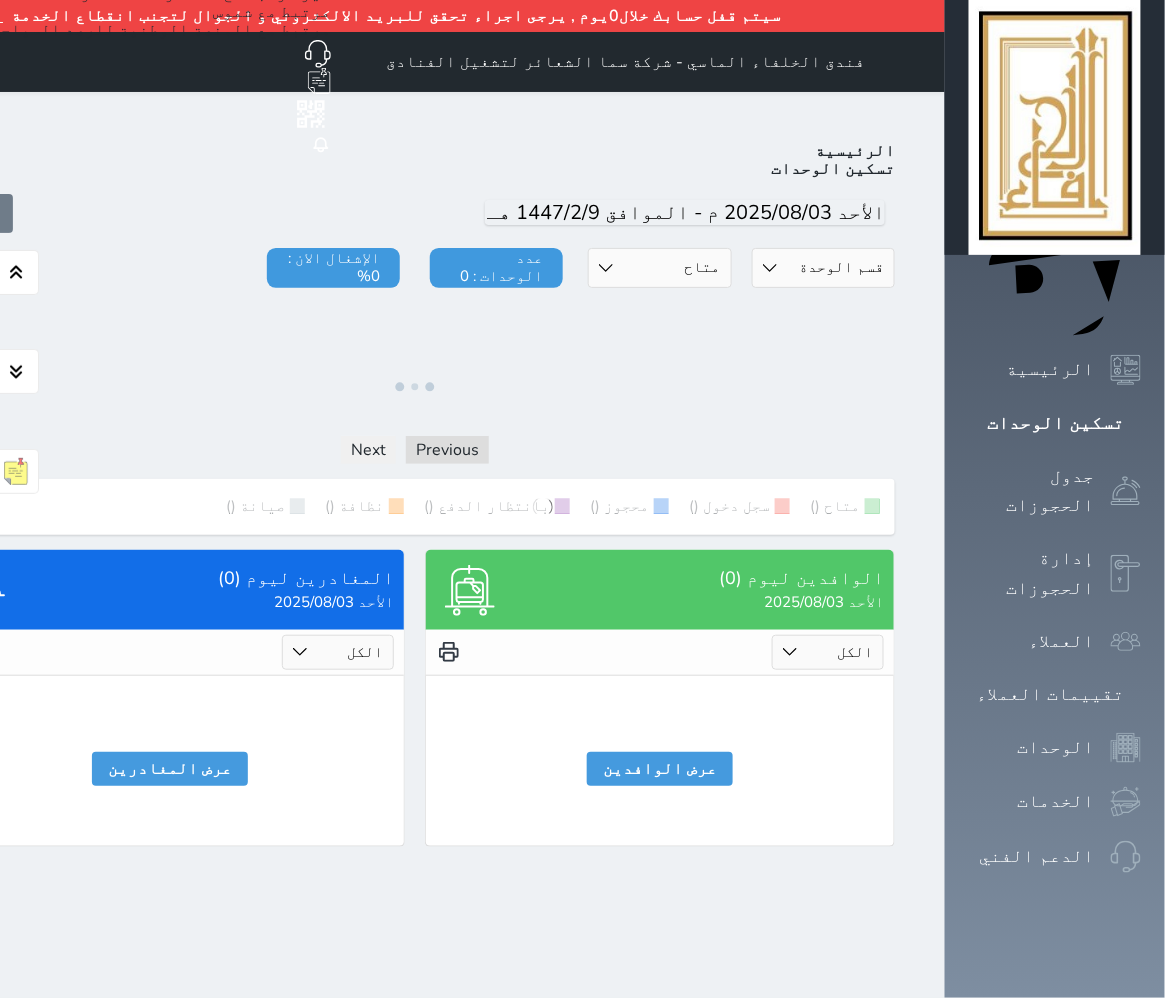 click on "حالة الوحدات متاح تحت التنظيف تحت الصيانة سجل دخول  لم يتم تسجيل الدخول" at bounding box center [659, 268] 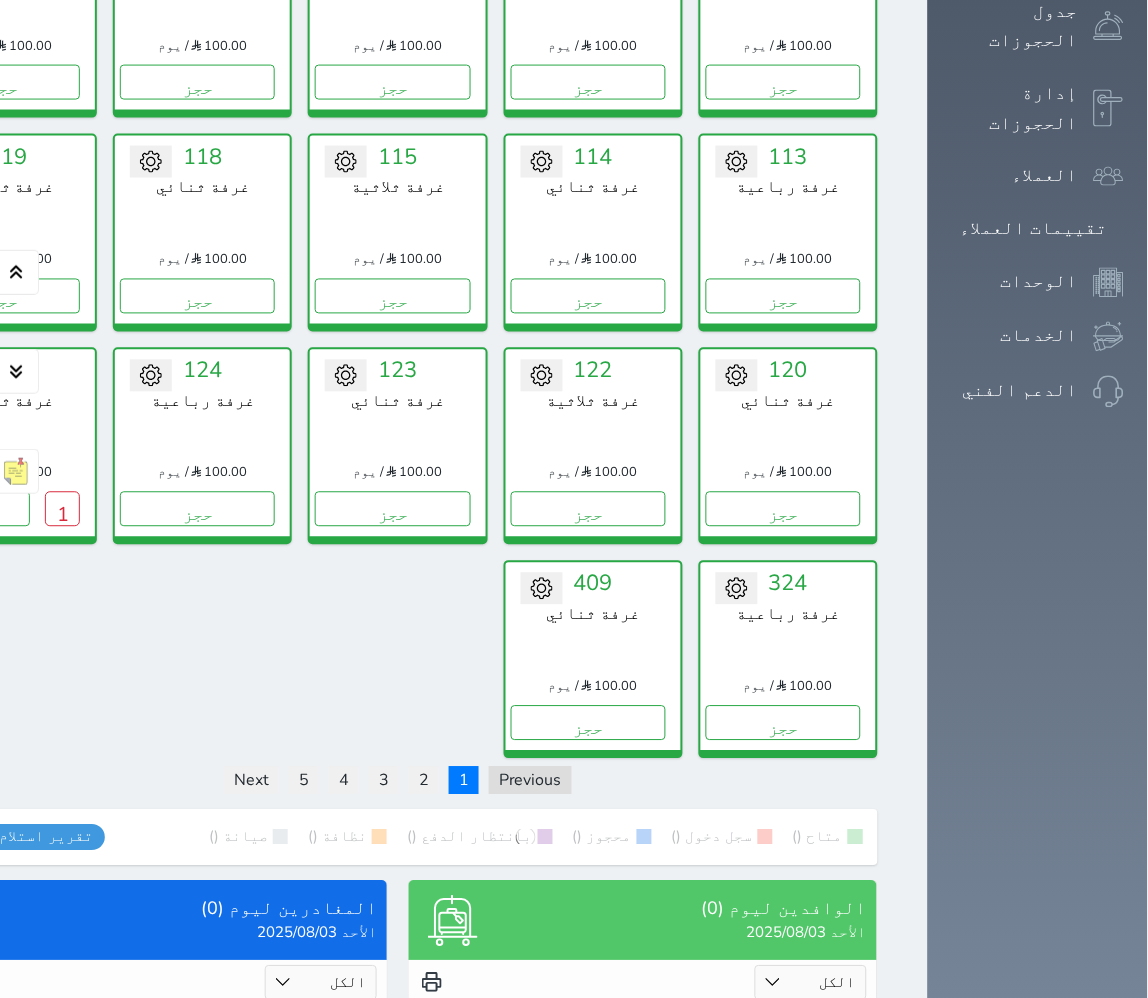 scroll, scrollTop: 554, scrollLeft: 0, axis: vertical 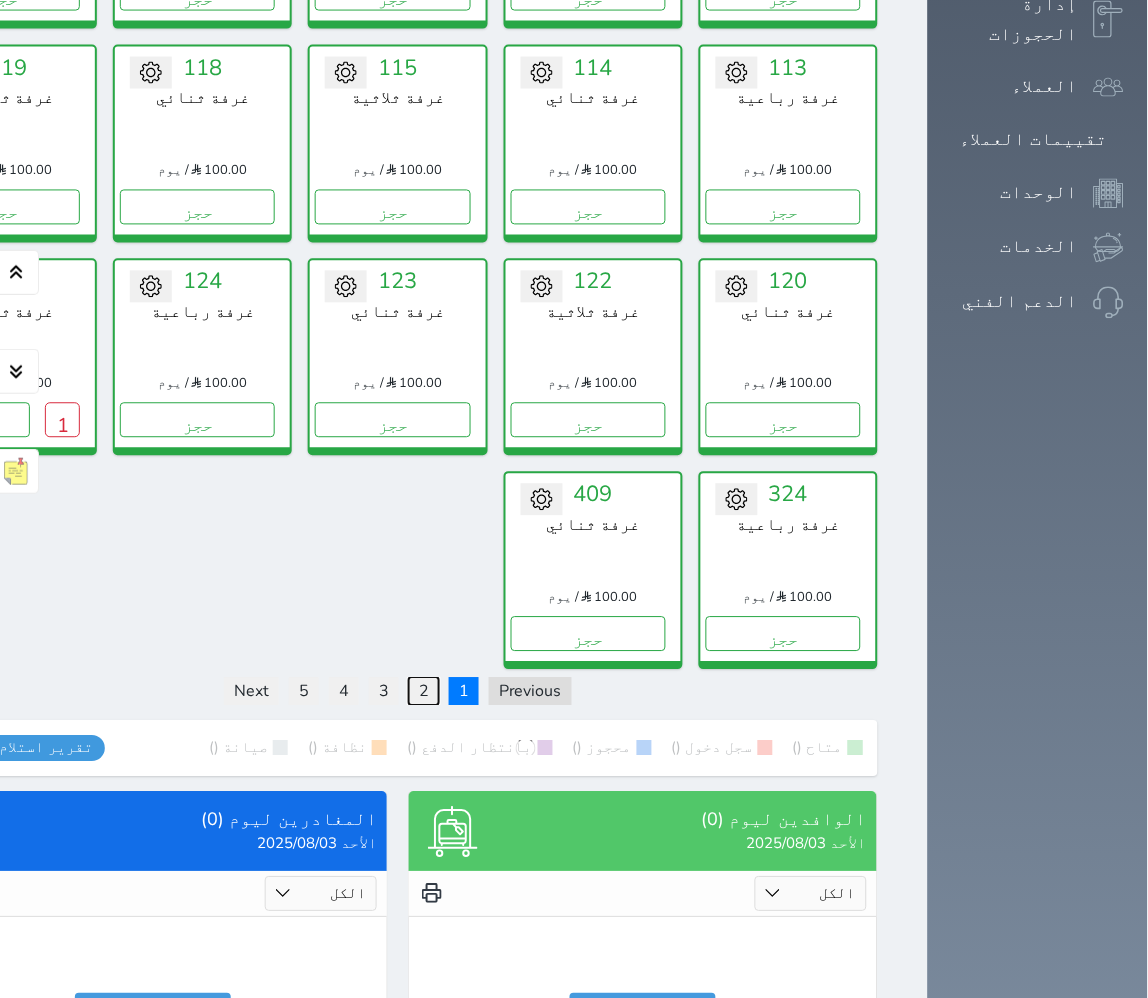 click on "2" at bounding box center (424, 692) 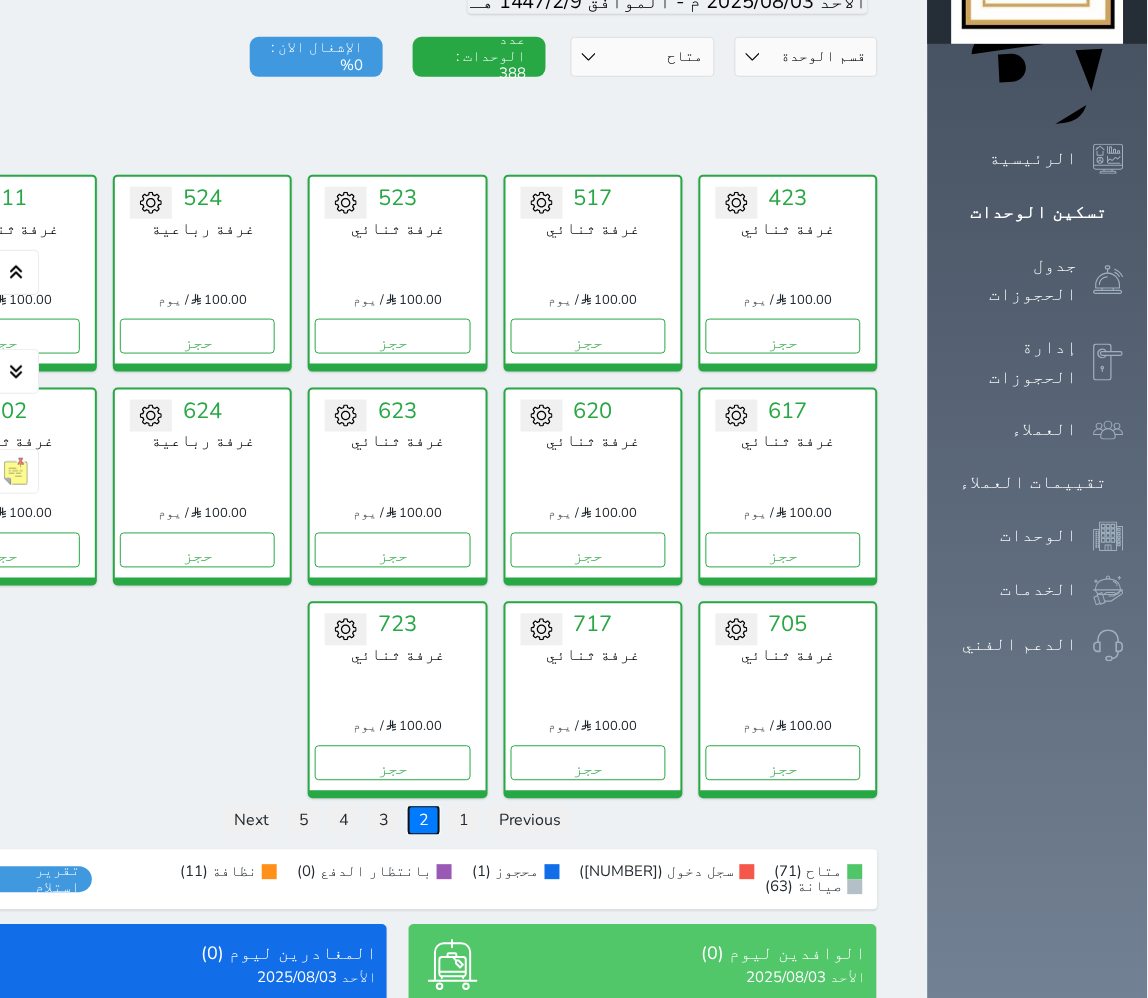 scroll, scrollTop: 415, scrollLeft: 0, axis: vertical 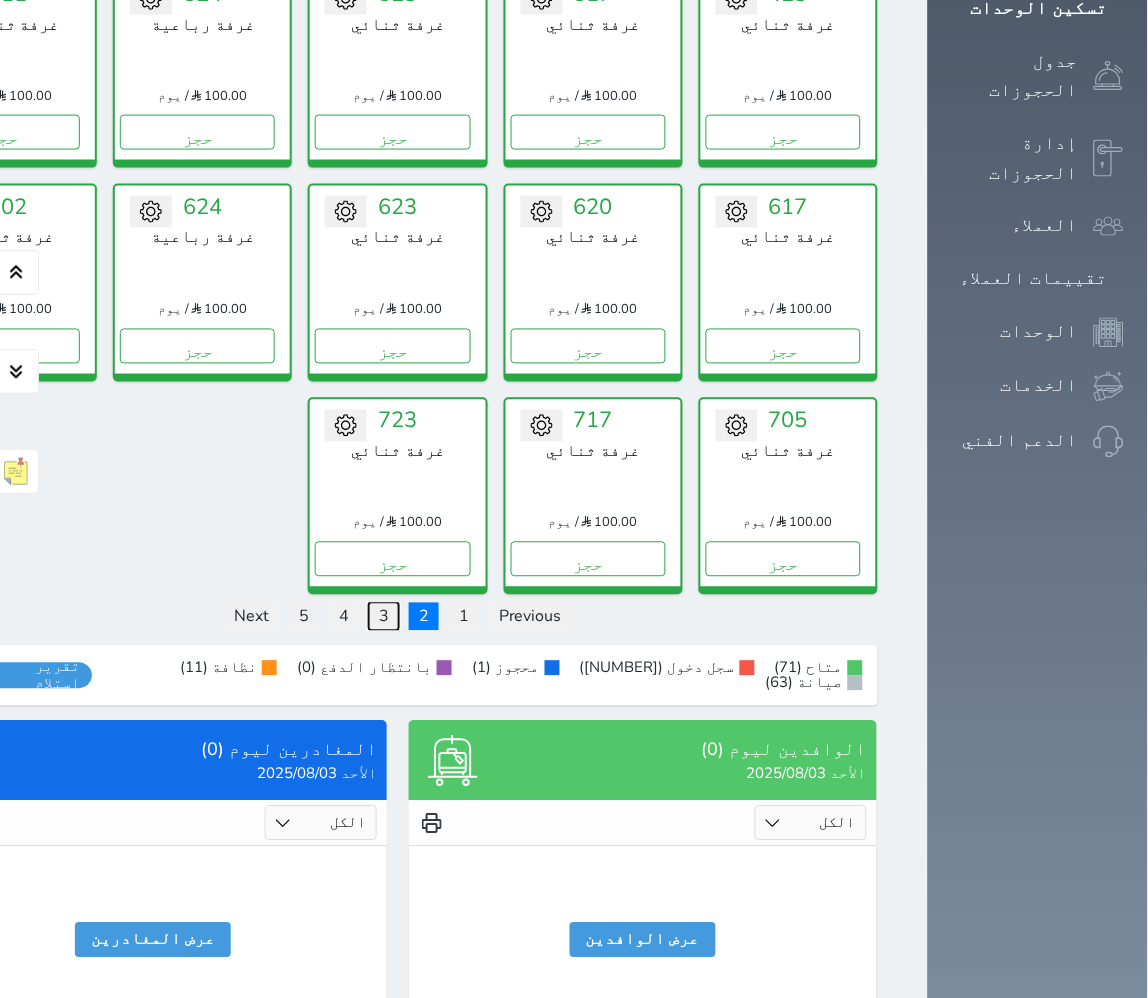 click on "3" at bounding box center (384, 617) 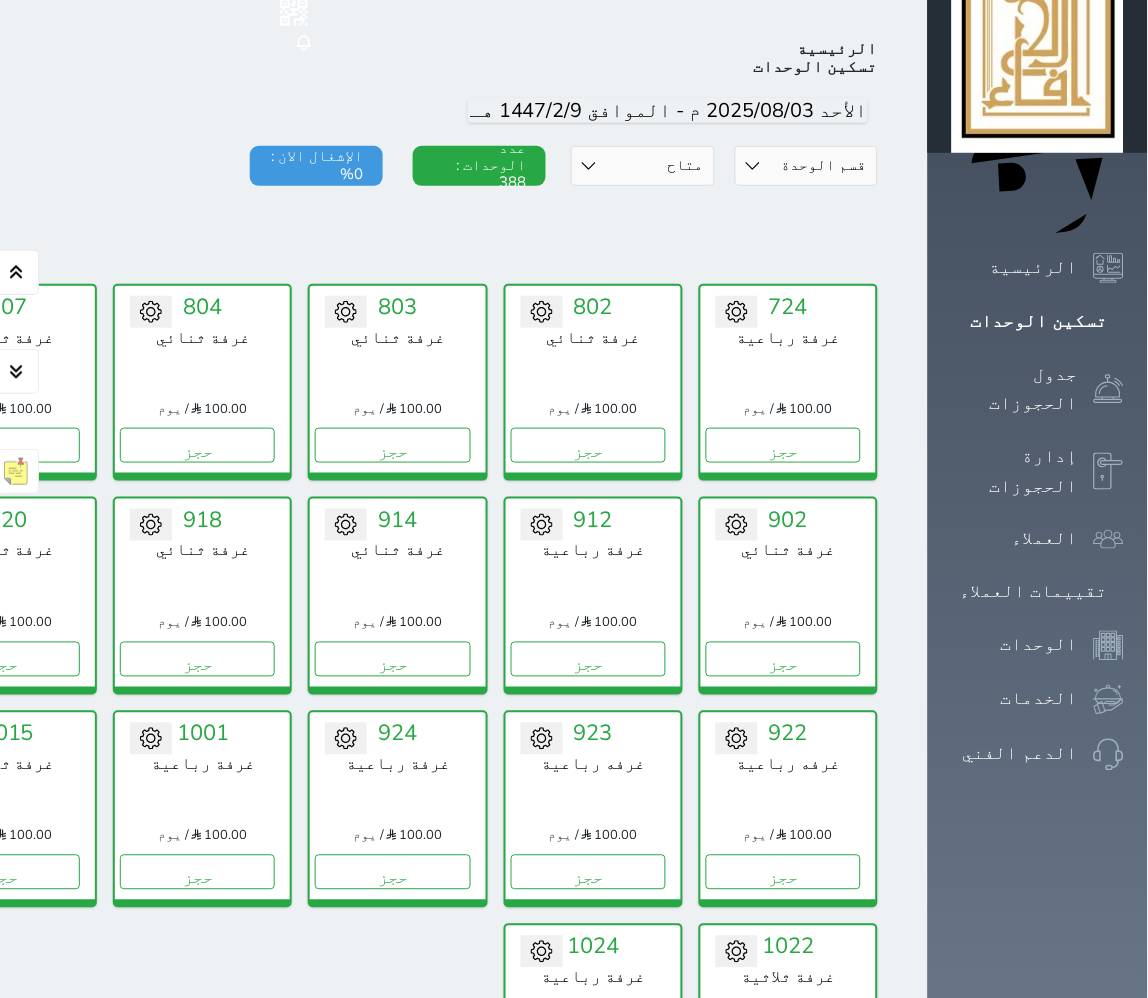 scroll, scrollTop: 628, scrollLeft: 0, axis: vertical 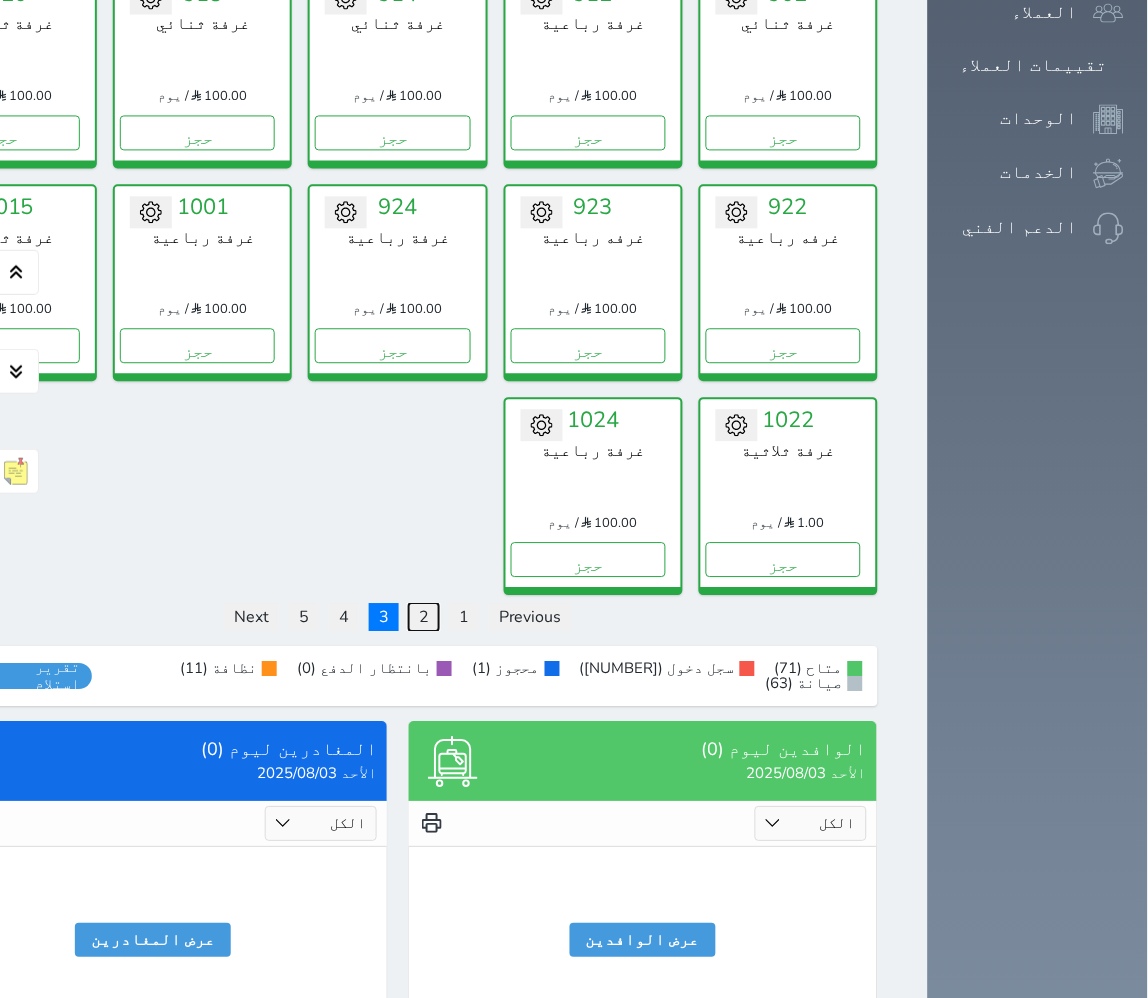 click on "2" at bounding box center [424, 618] 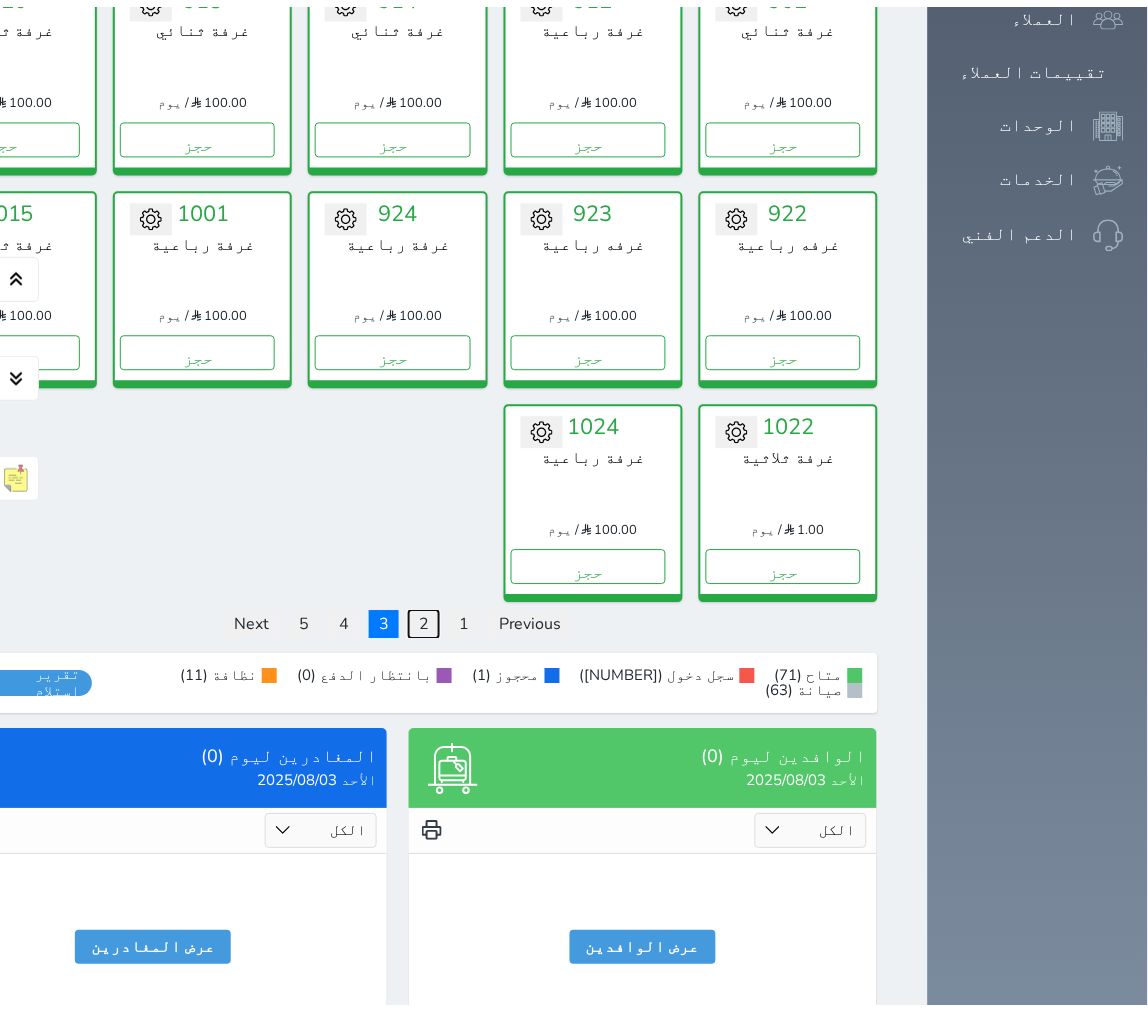 scroll, scrollTop: 0, scrollLeft: 0, axis: both 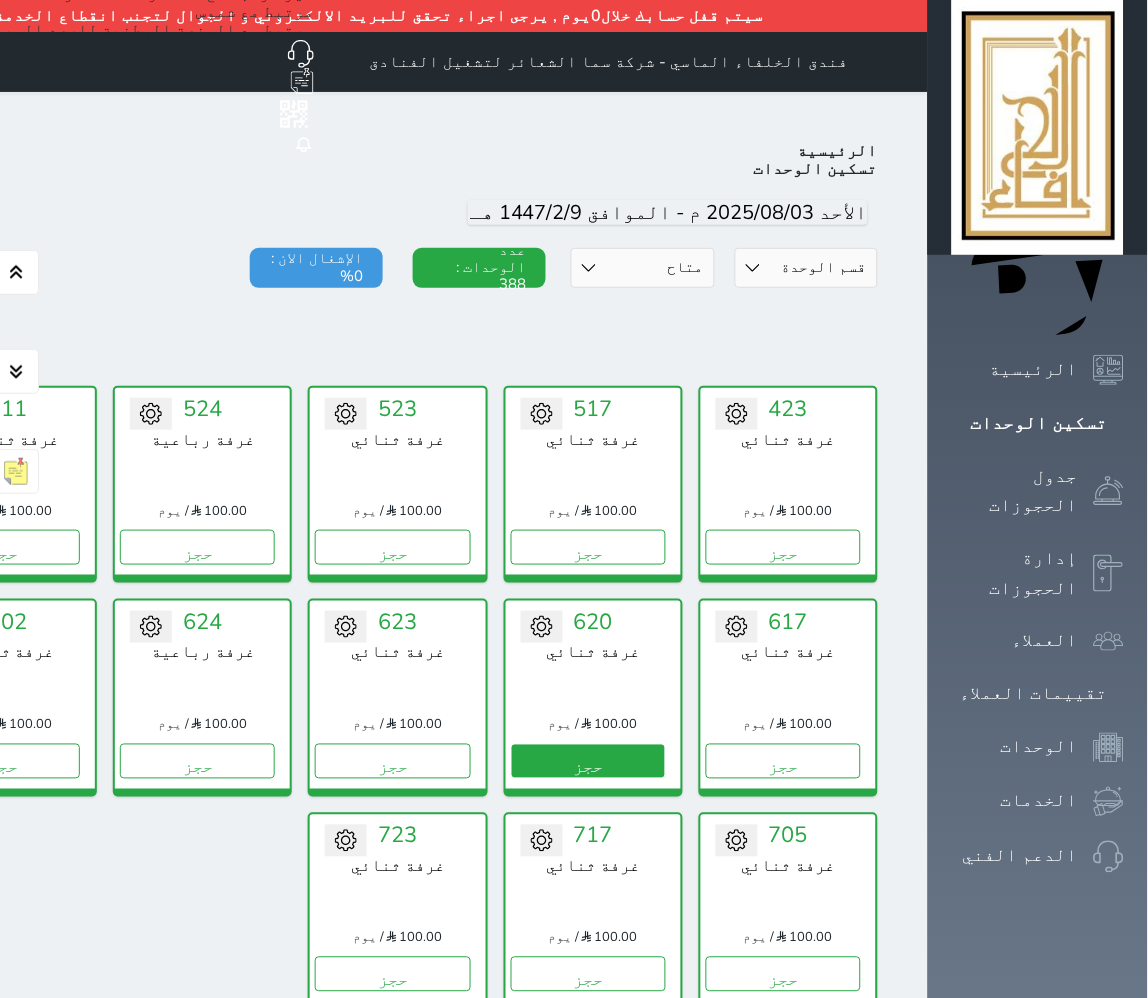 type 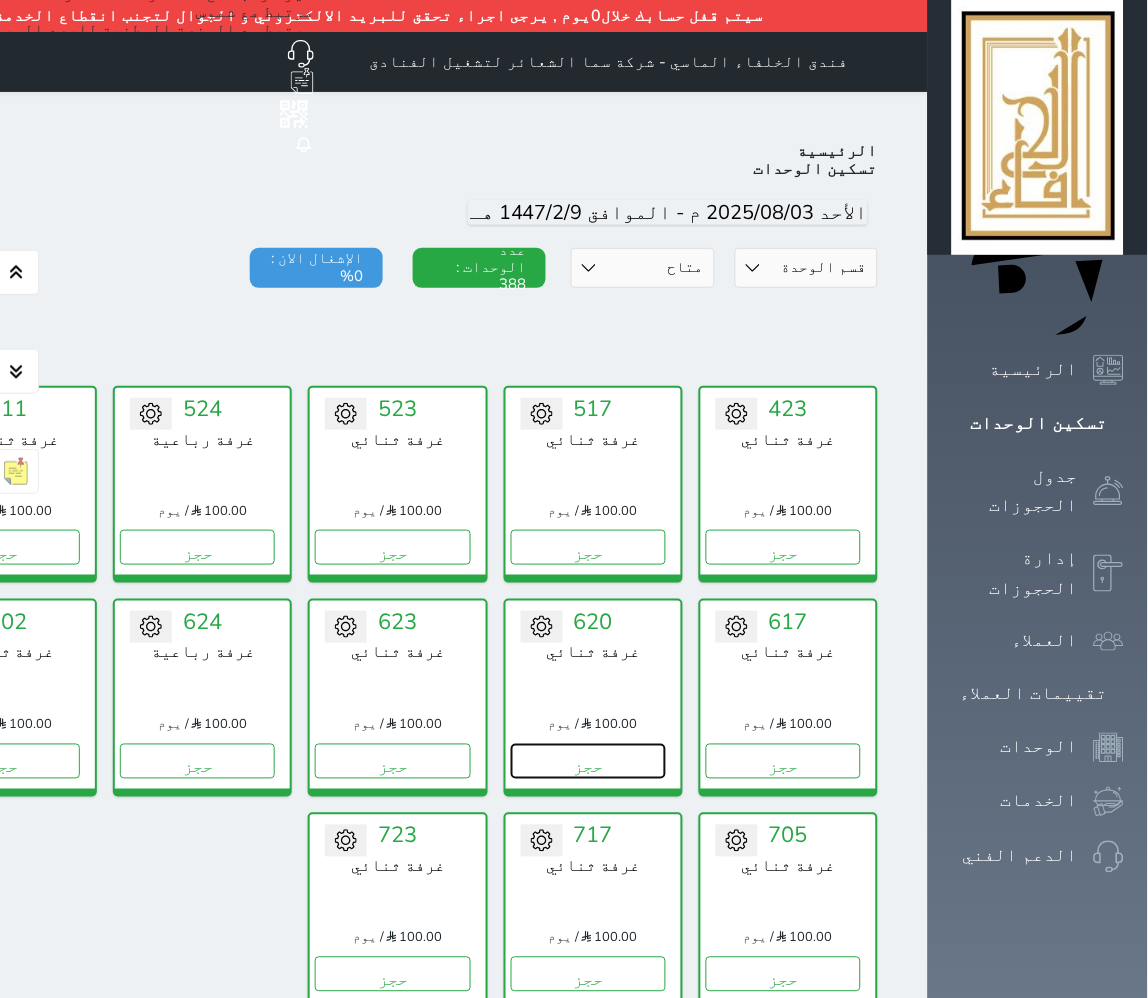 drag, startPoint x: 698, startPoint y: 702, endPoint x: 628, endPoint y: 698, distance: 70.11419 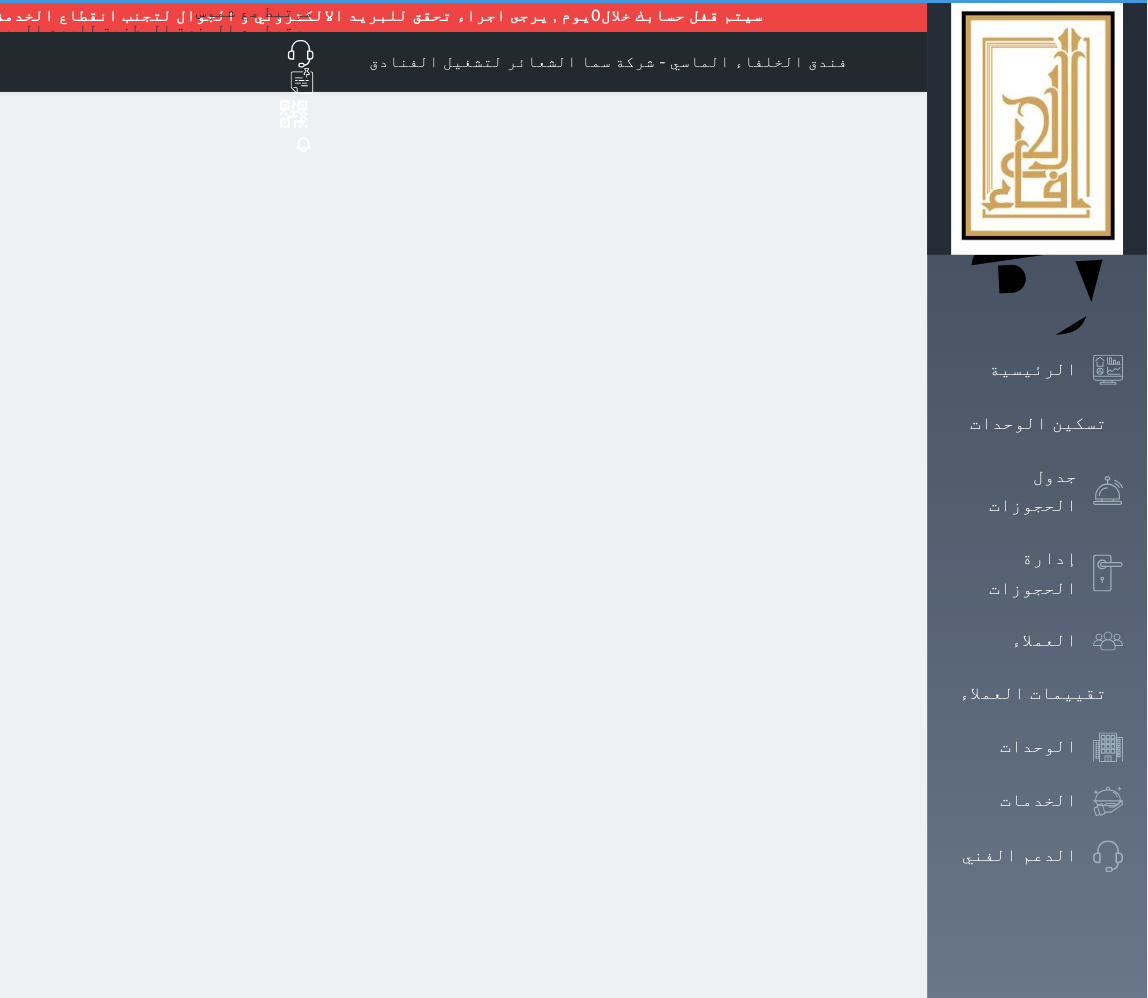 type 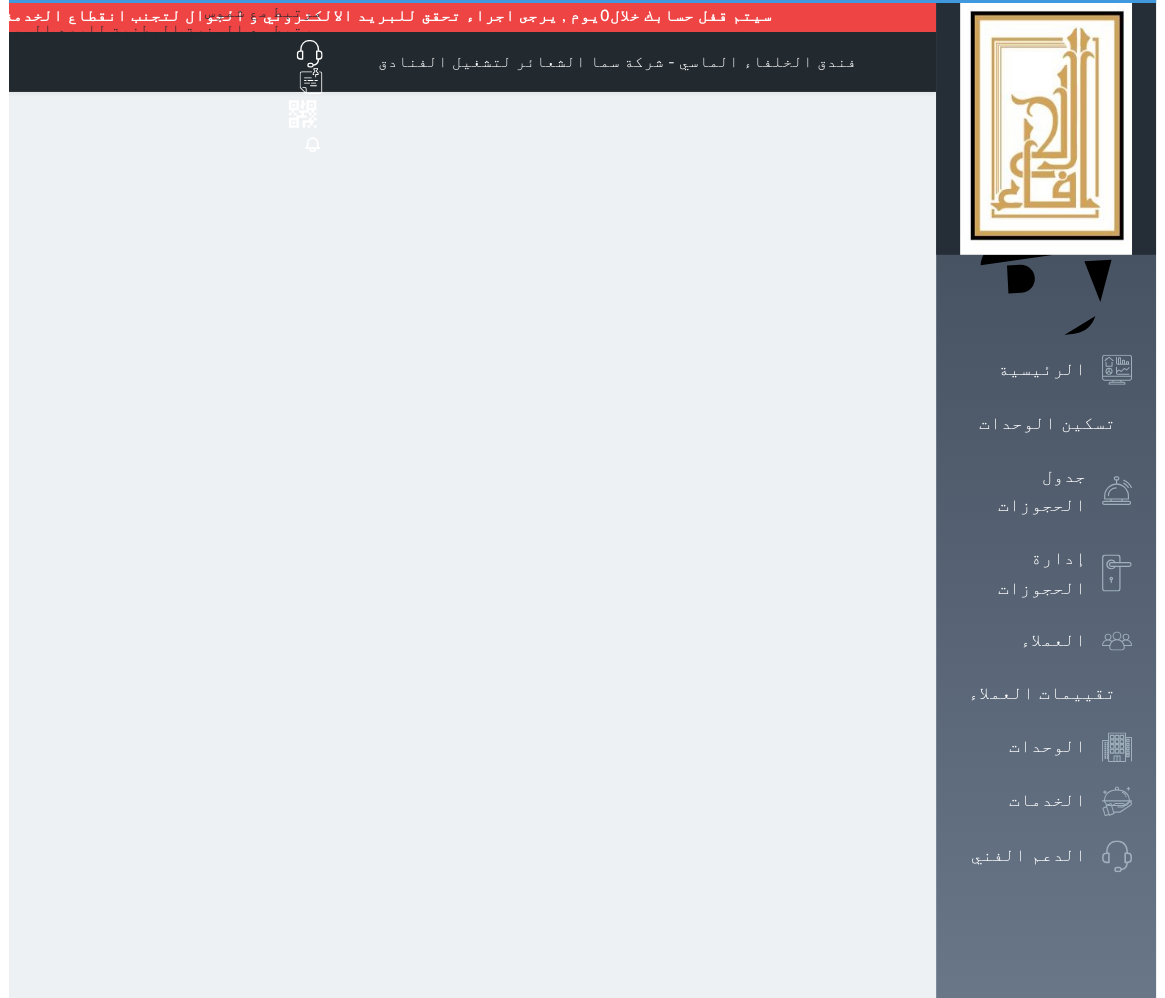 select on "1" 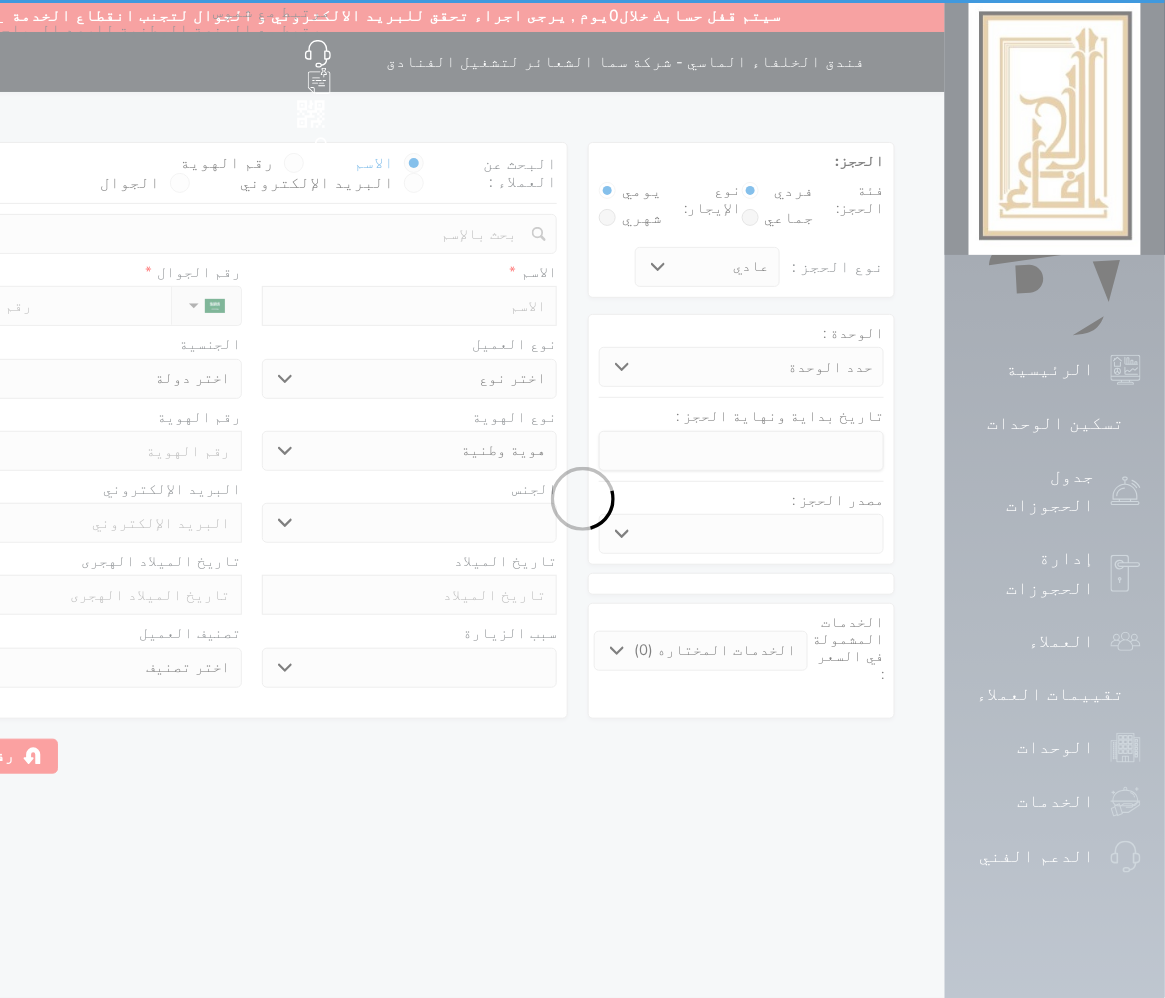 select 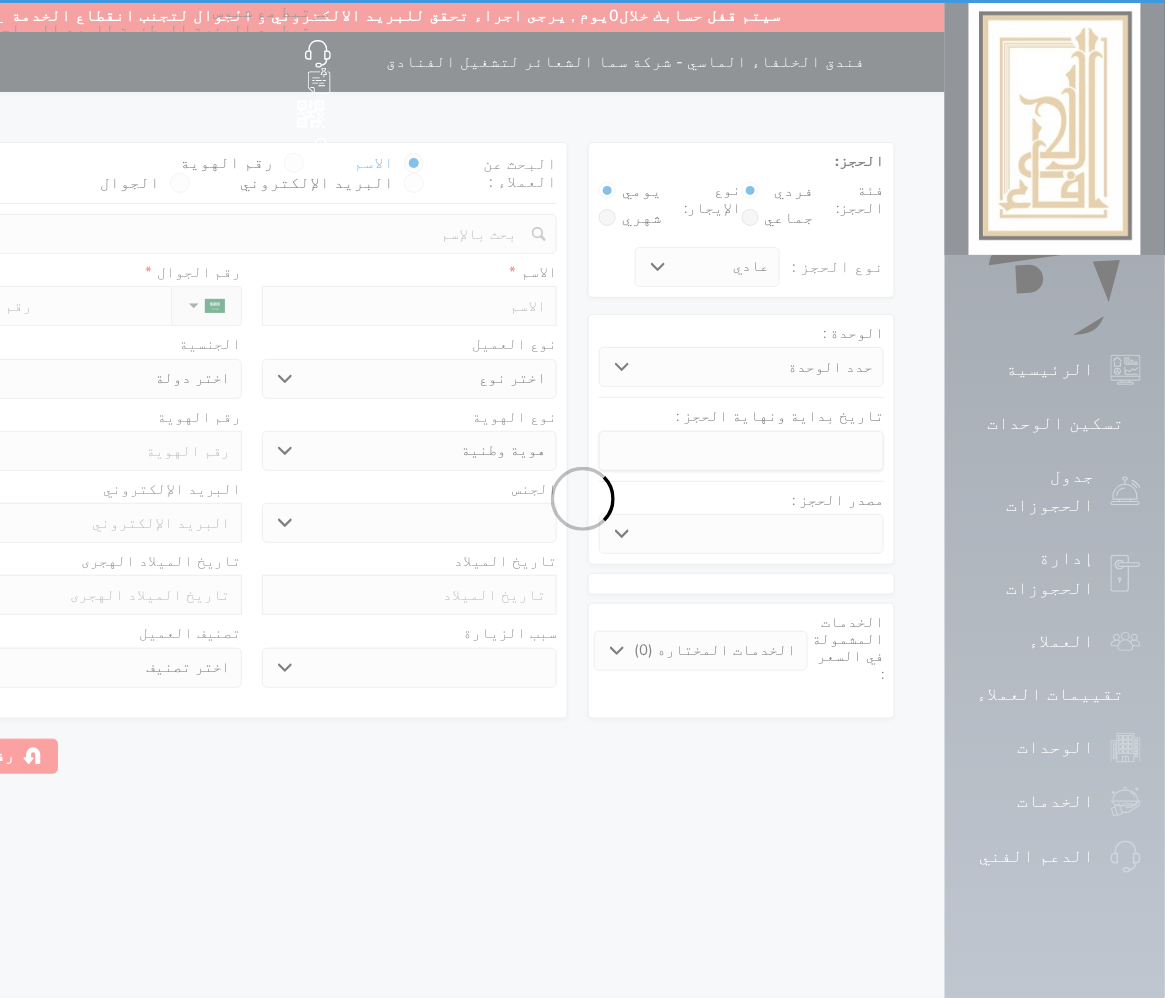 select 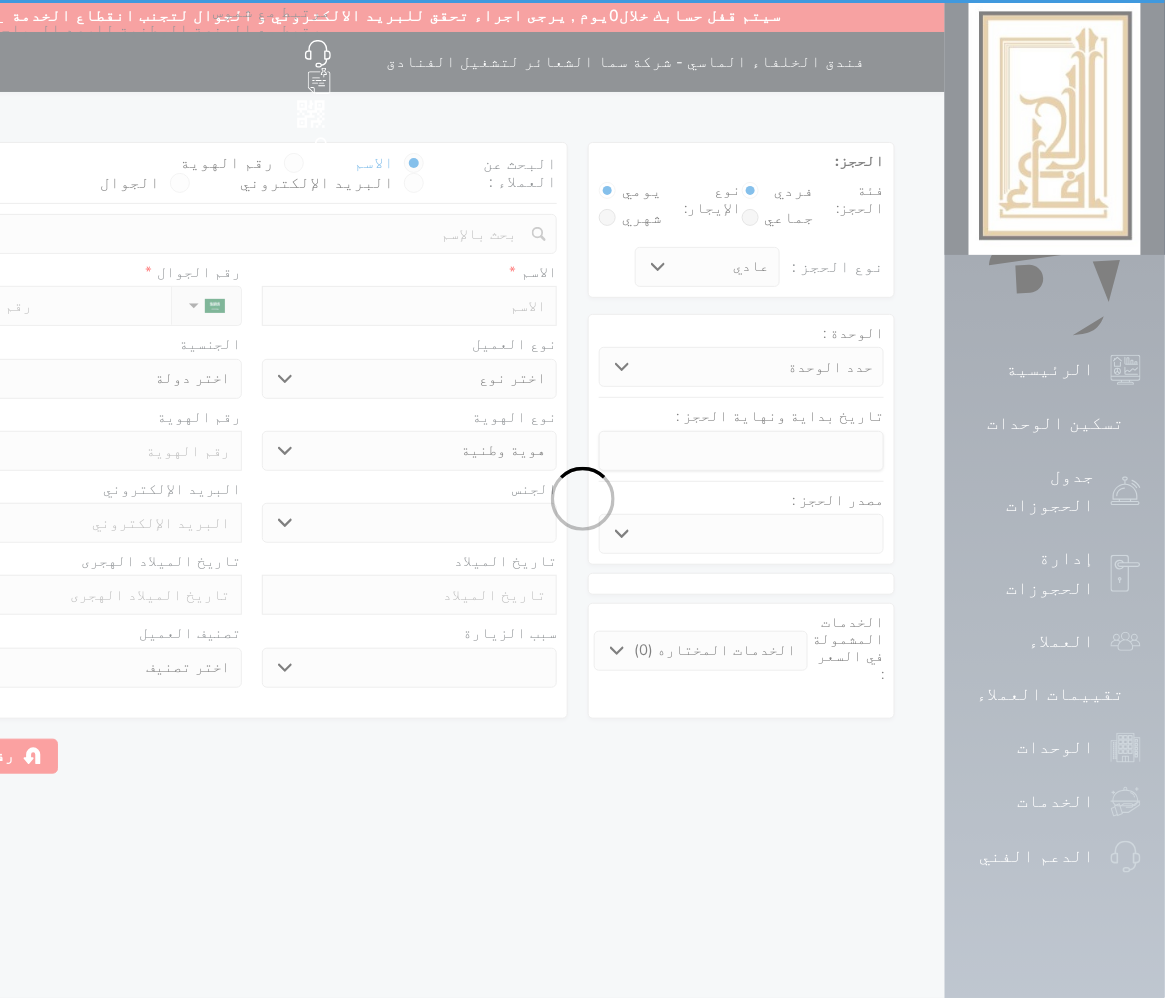 select 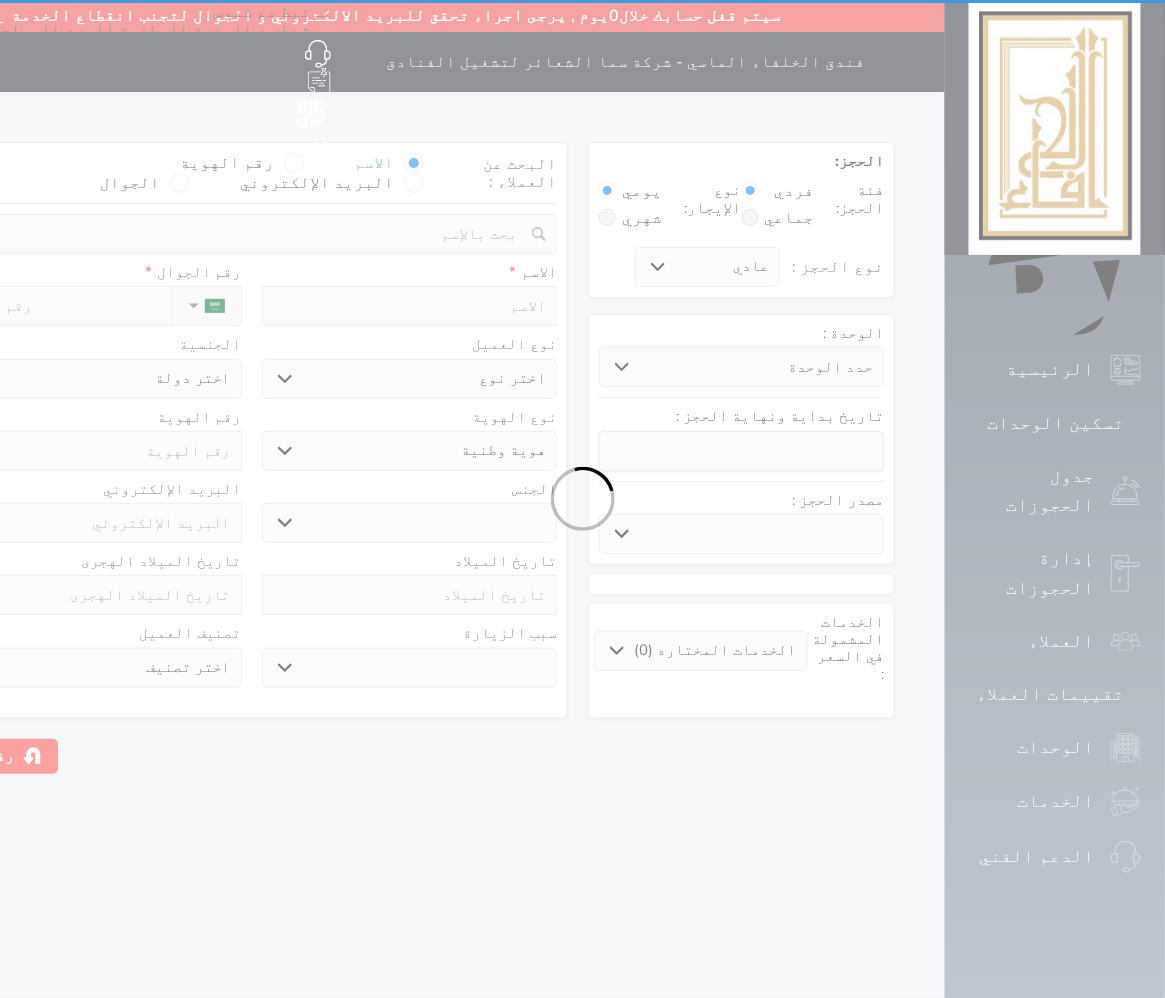 select 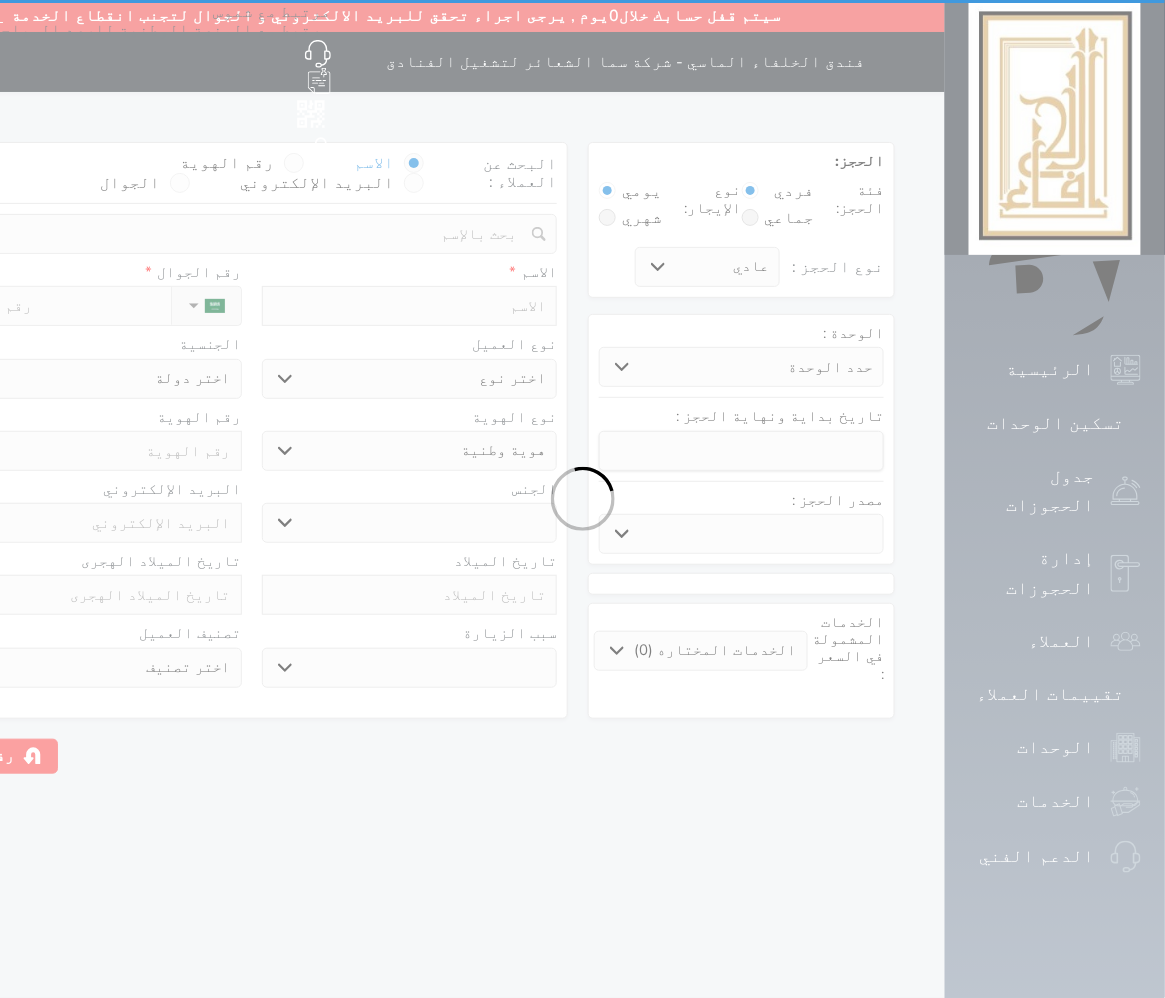 select 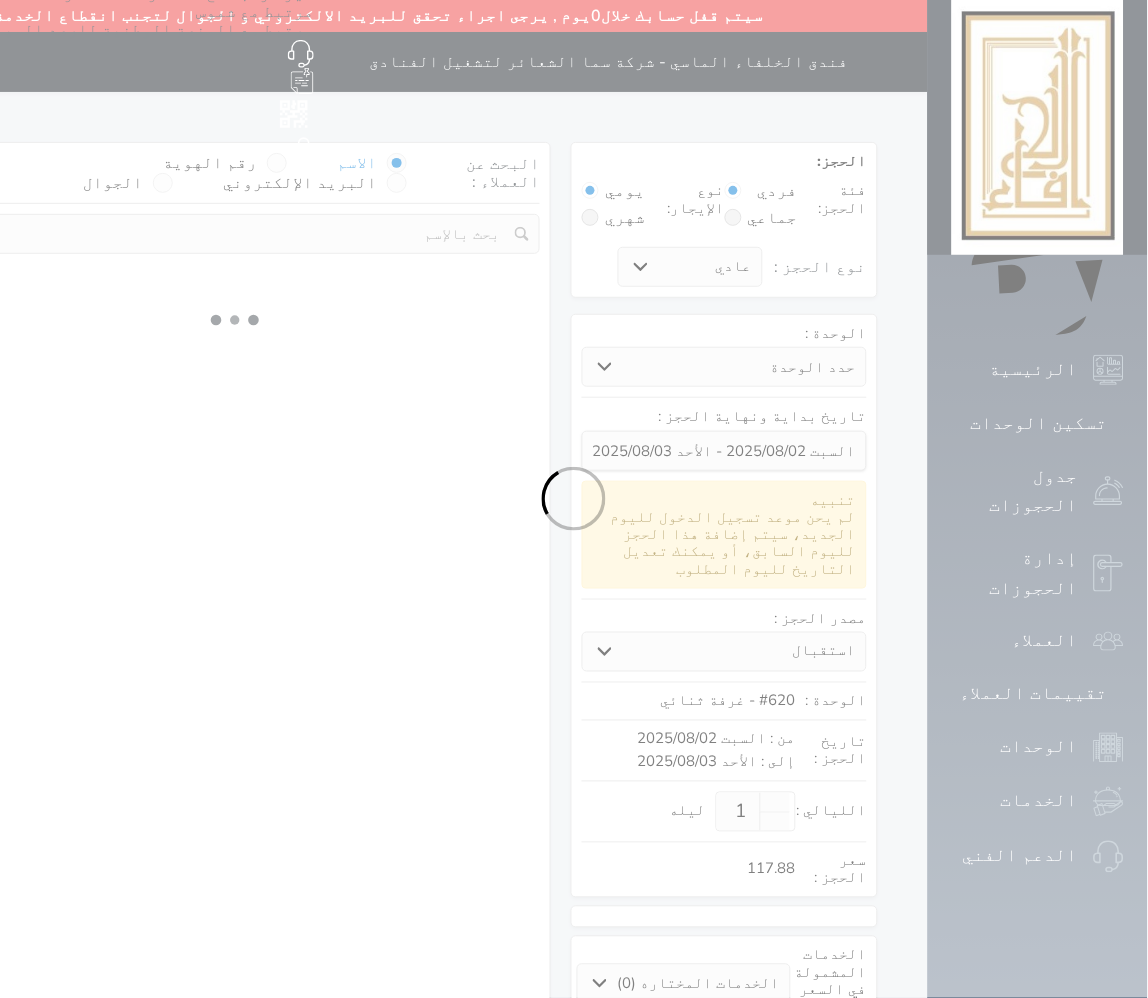 select 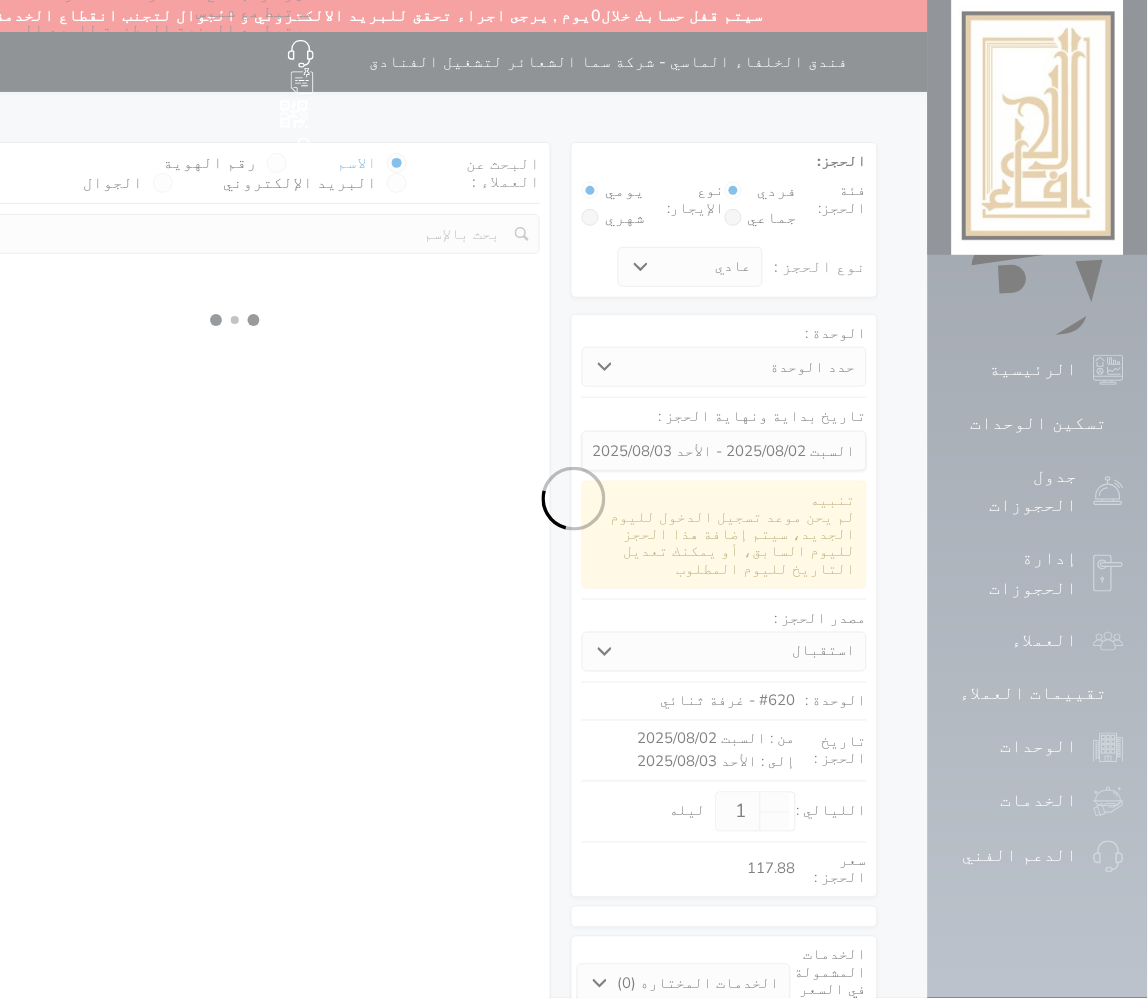 select on "113" 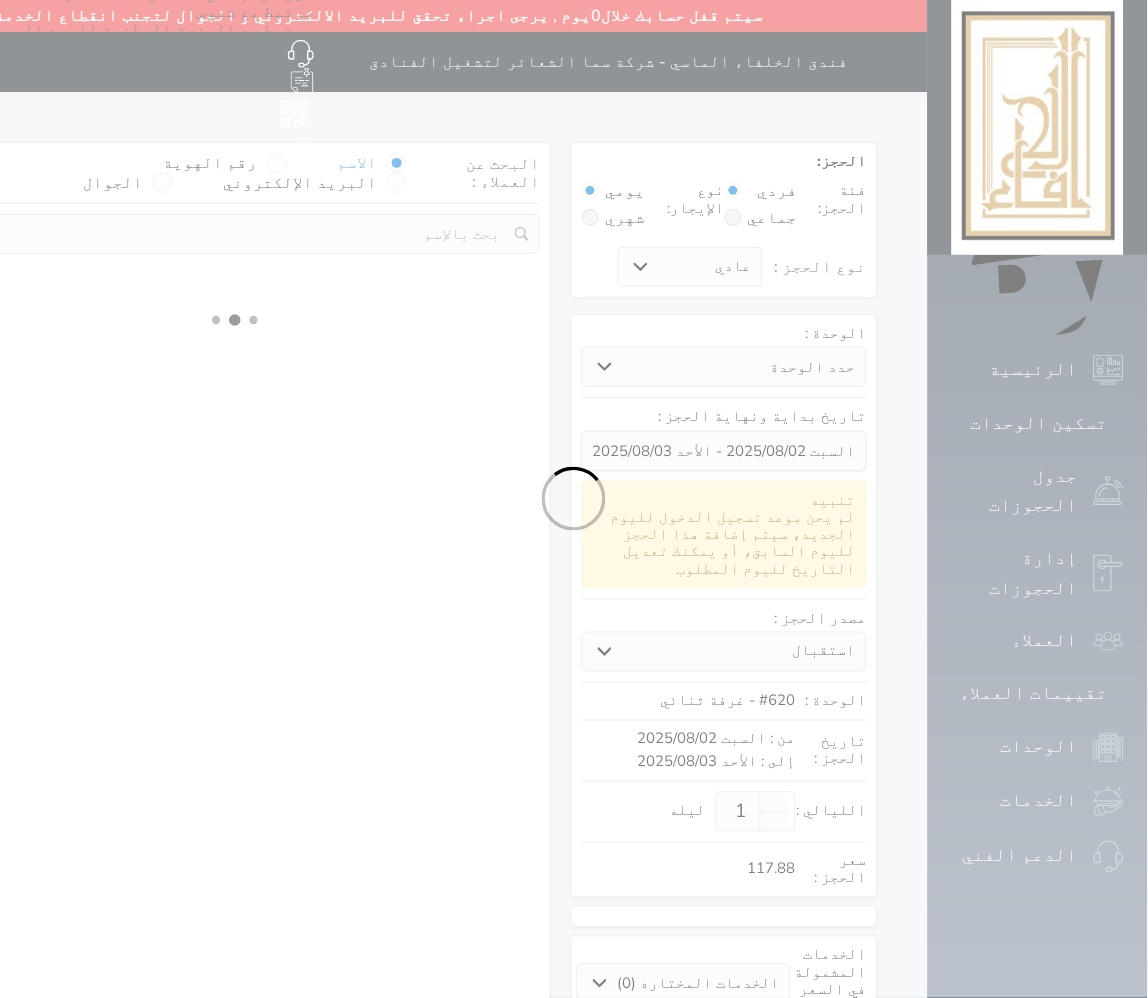 select on "1" 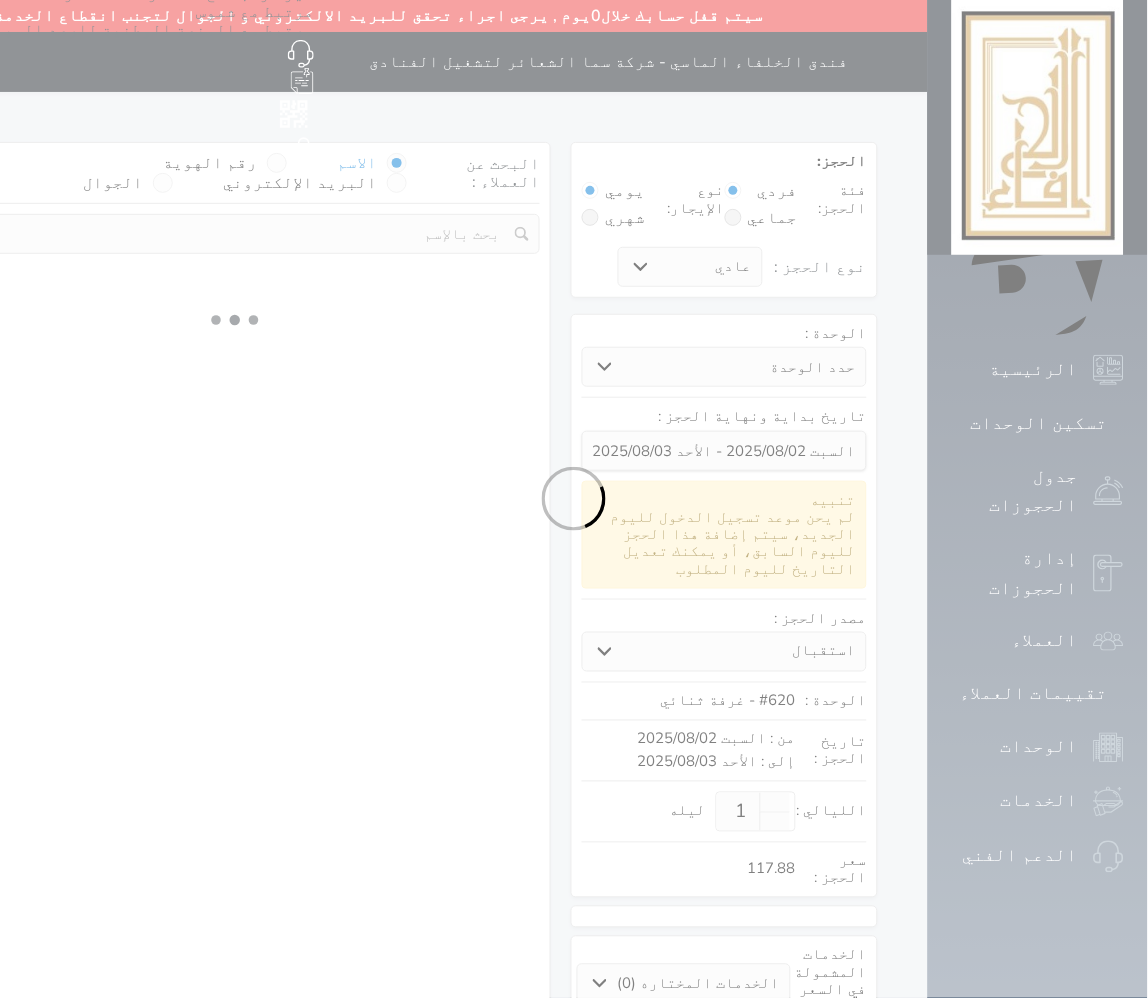 select 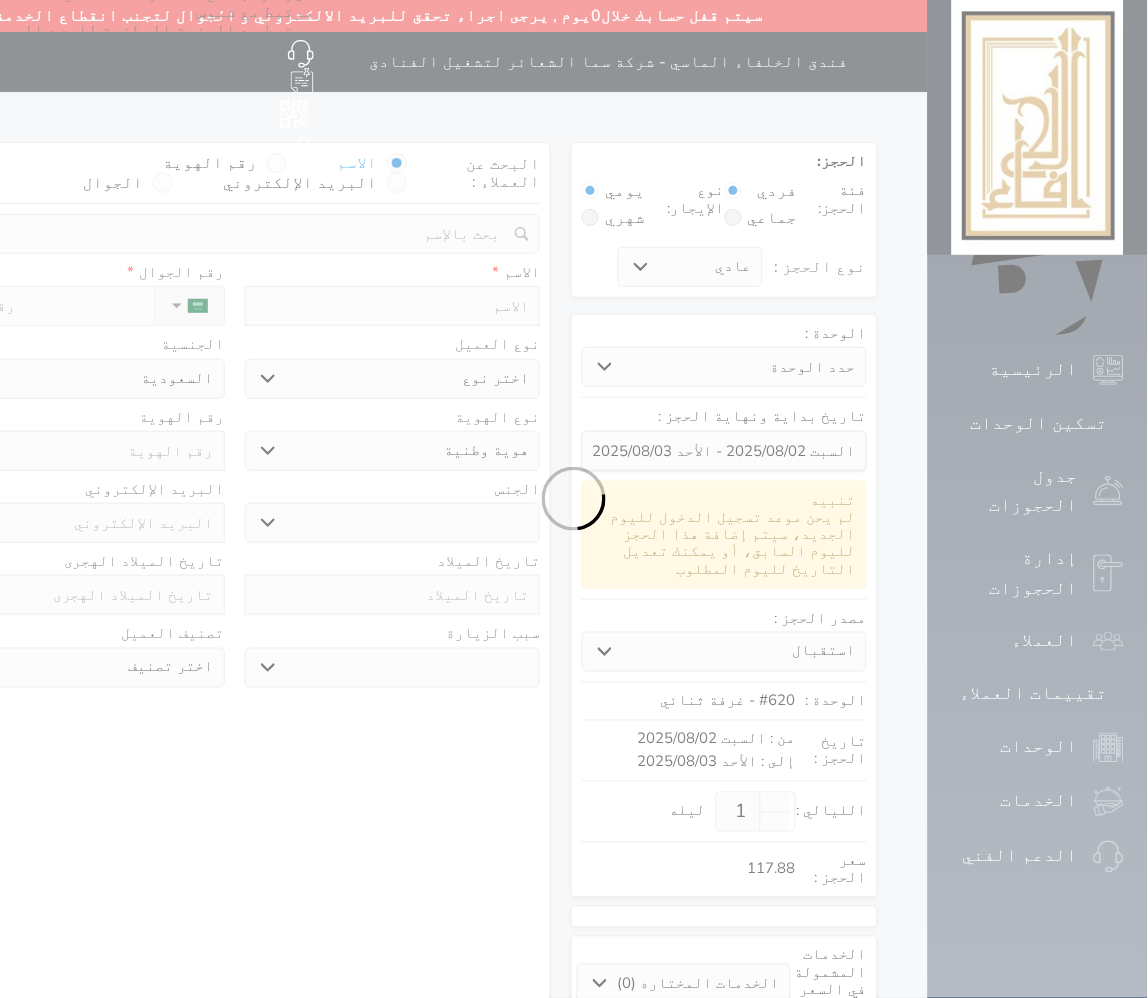select 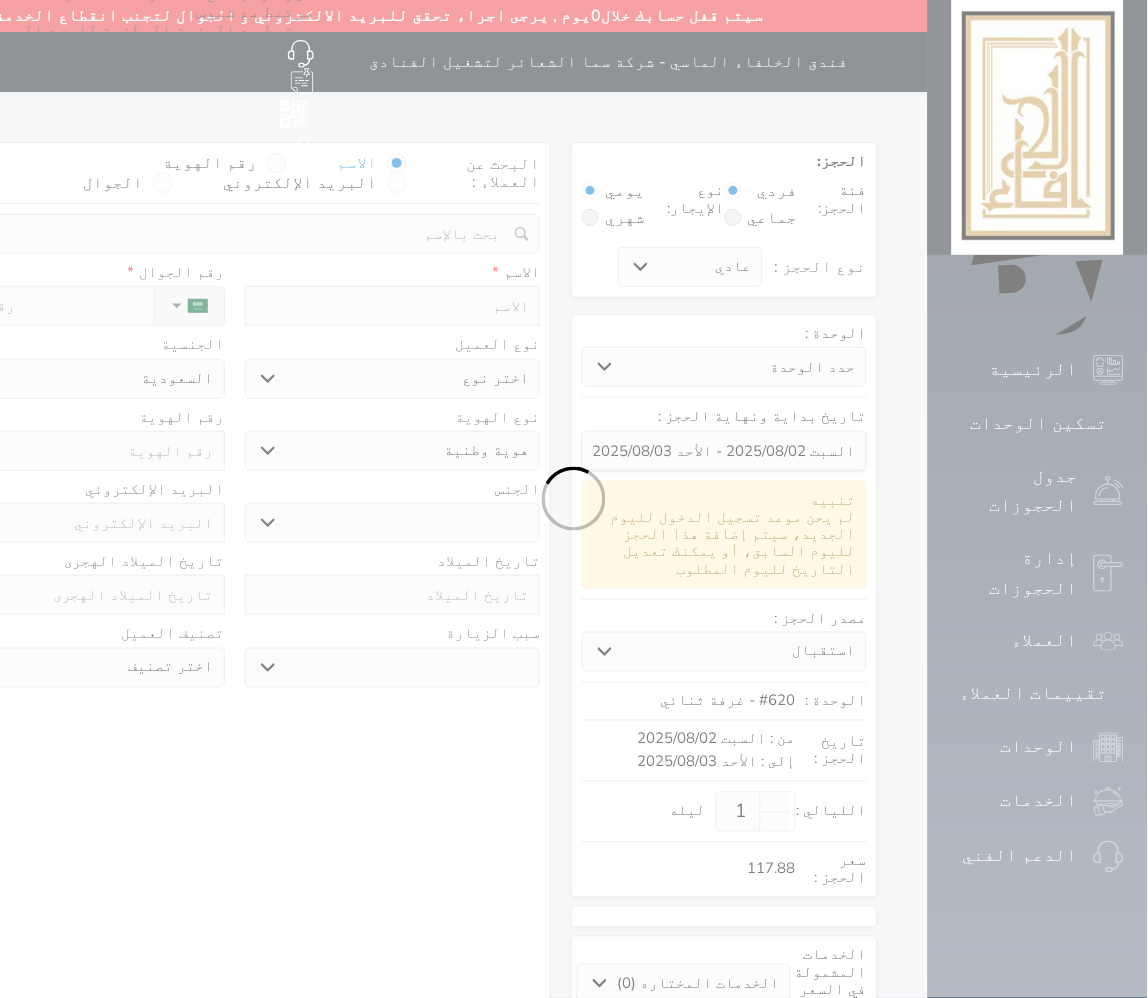 select 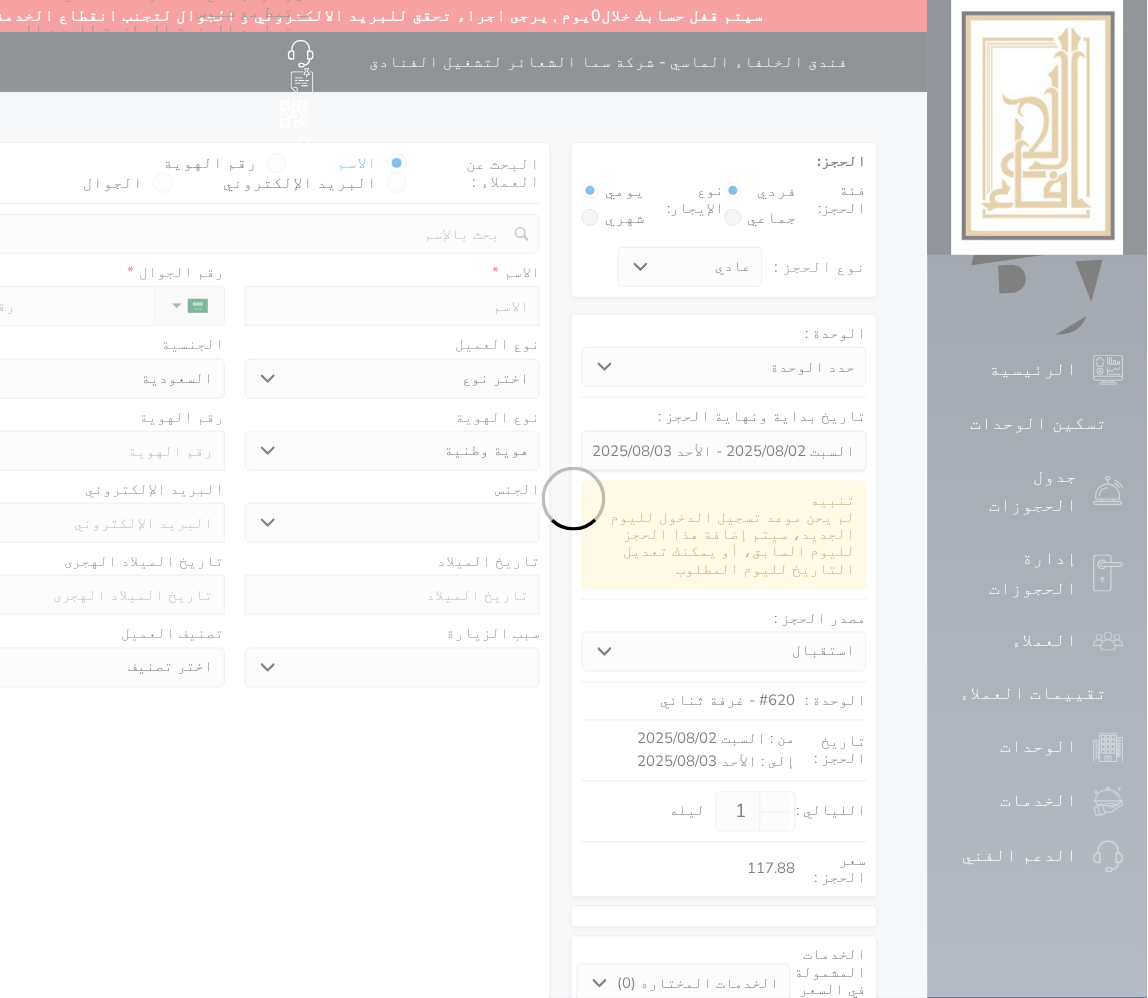 select 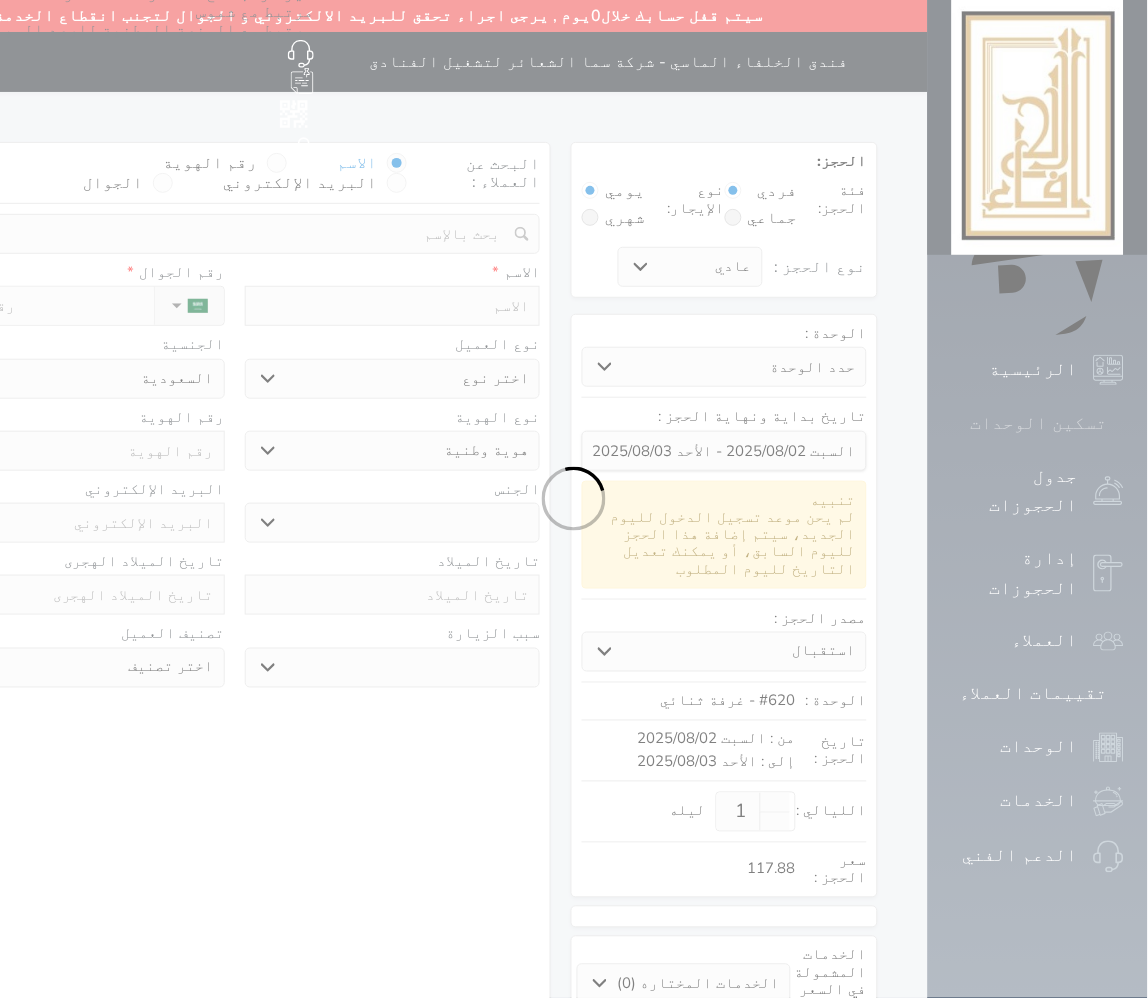 select 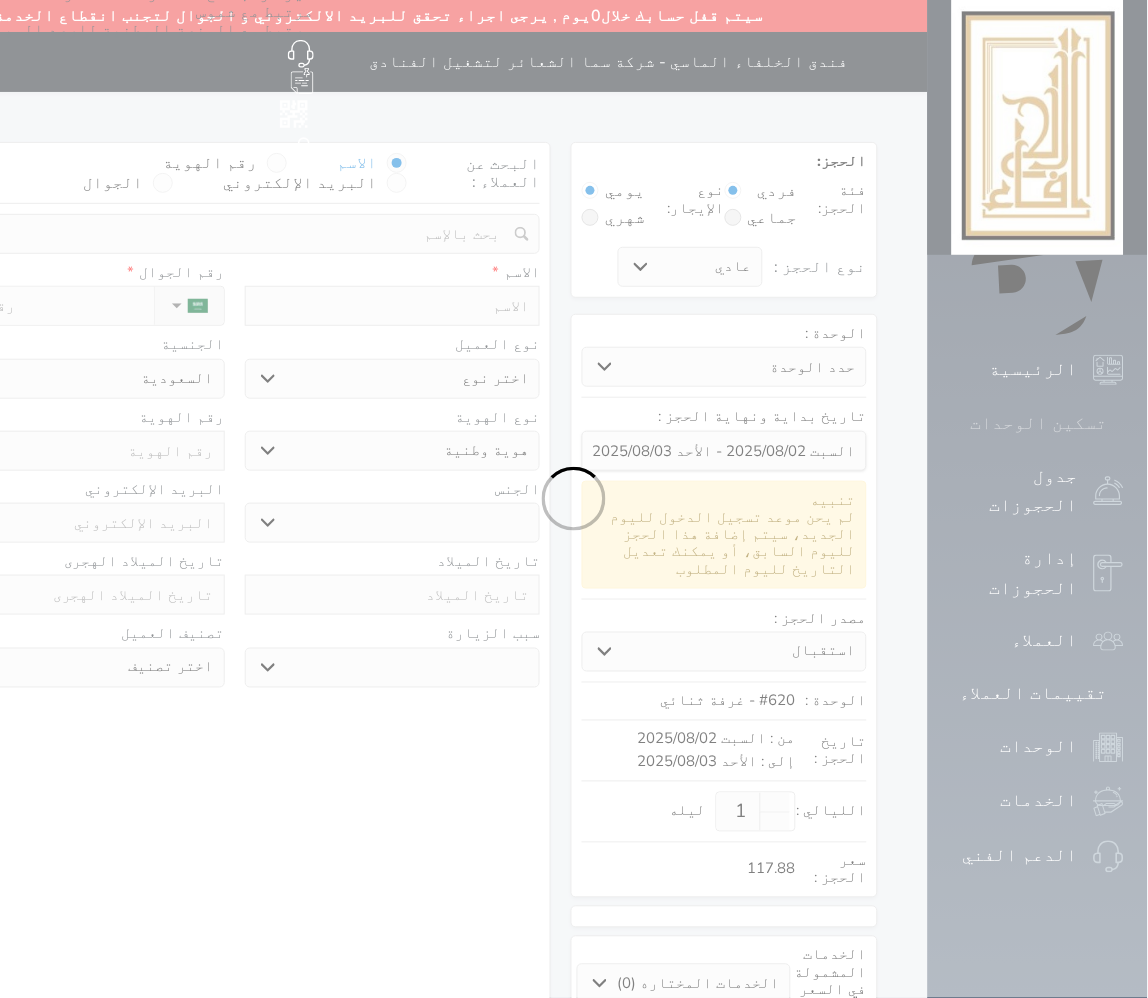 select 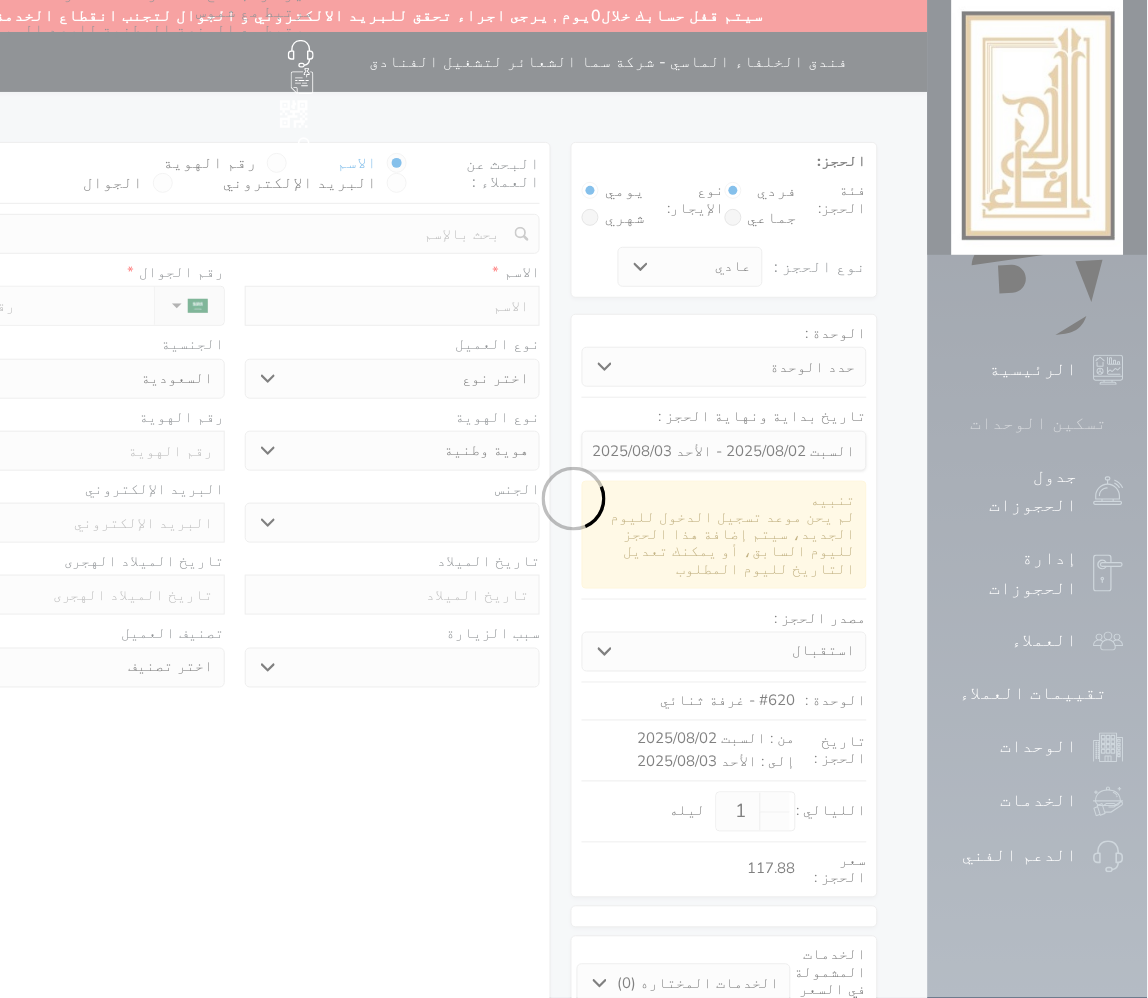select 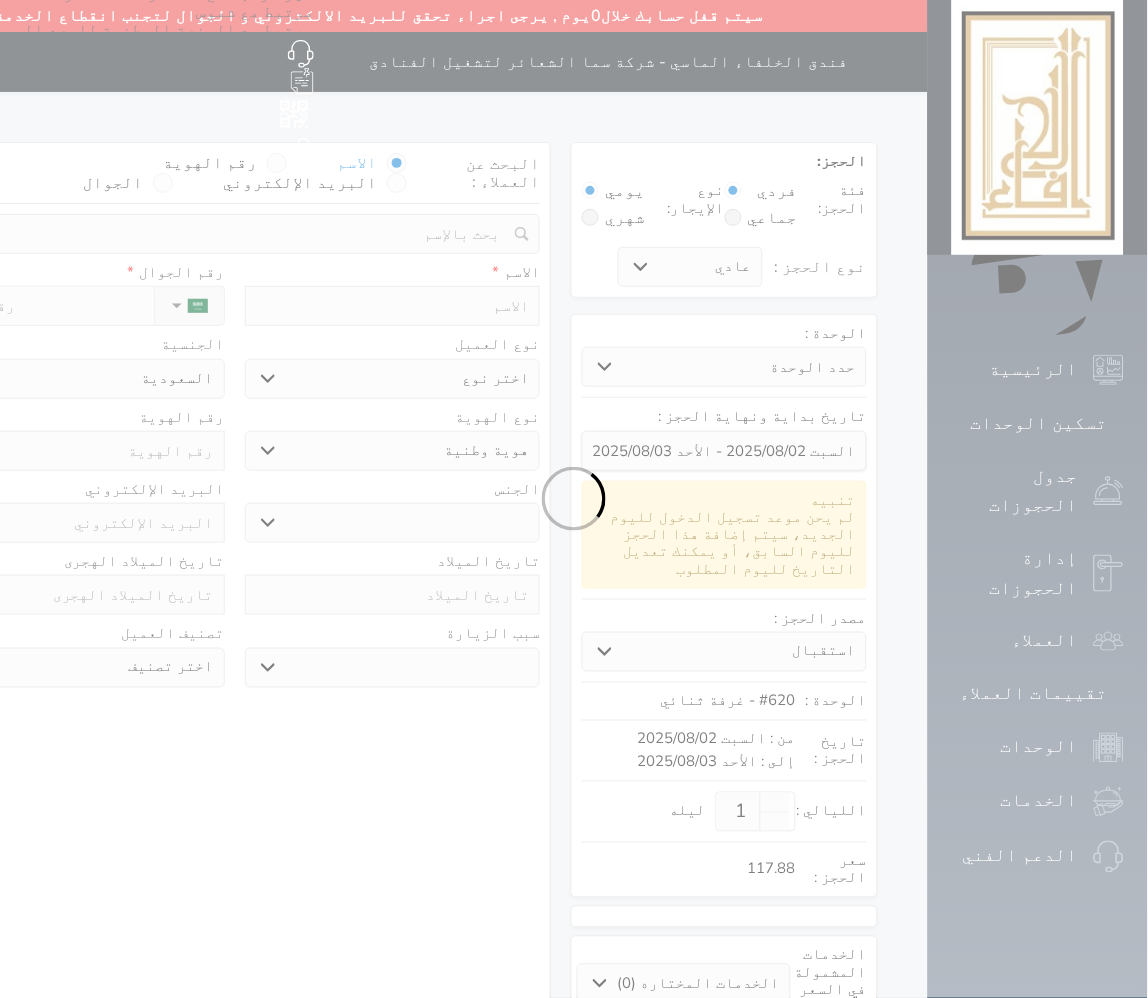 select 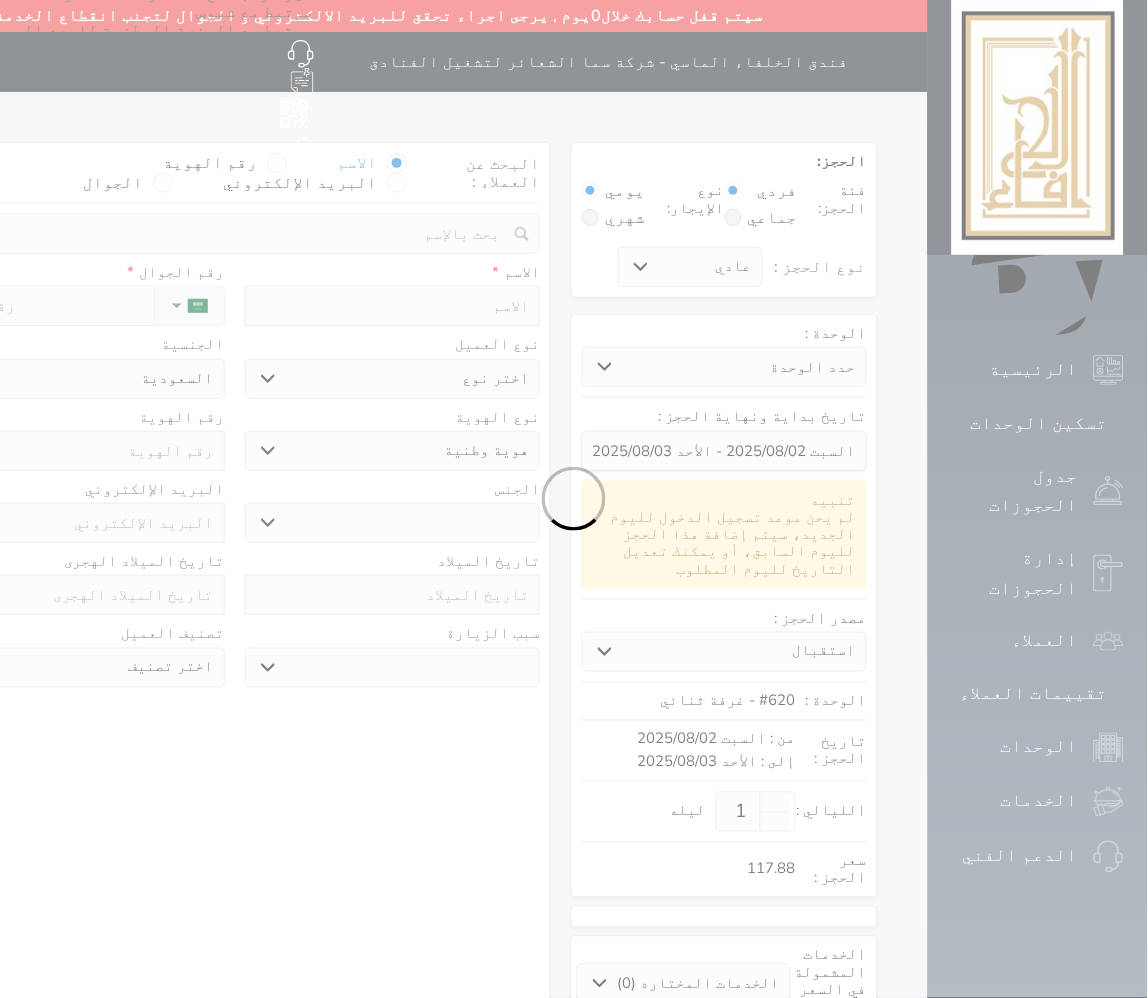 select on "1" 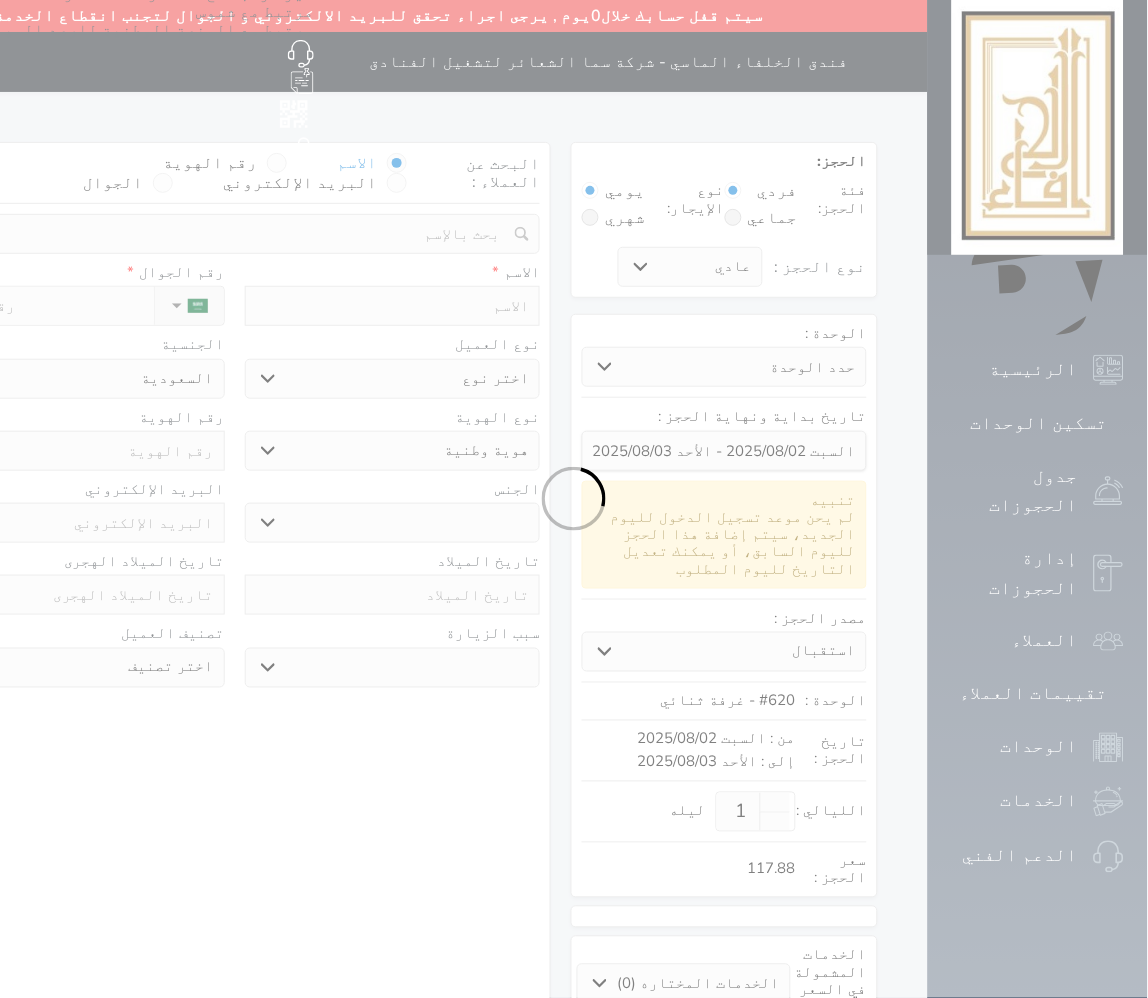 select on "7" 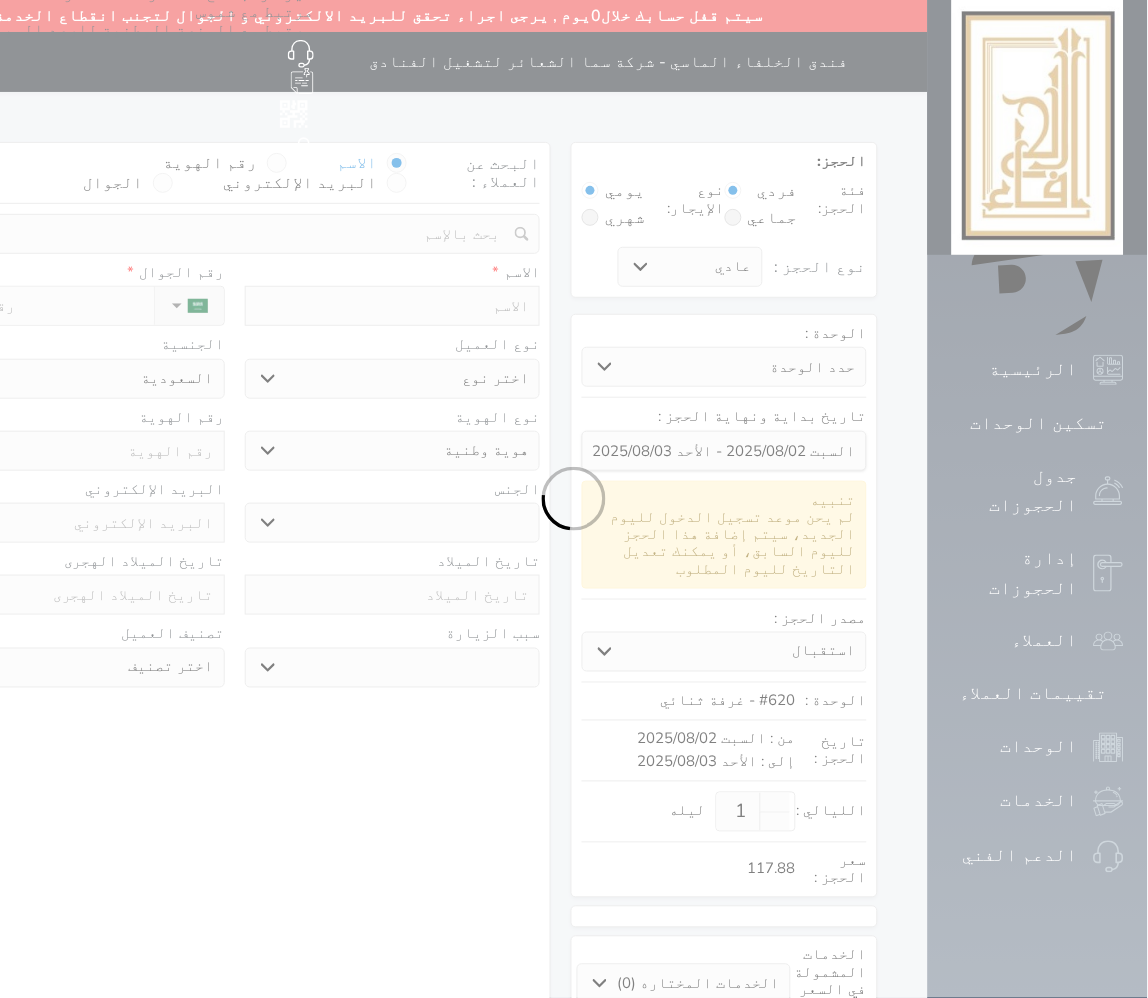 select 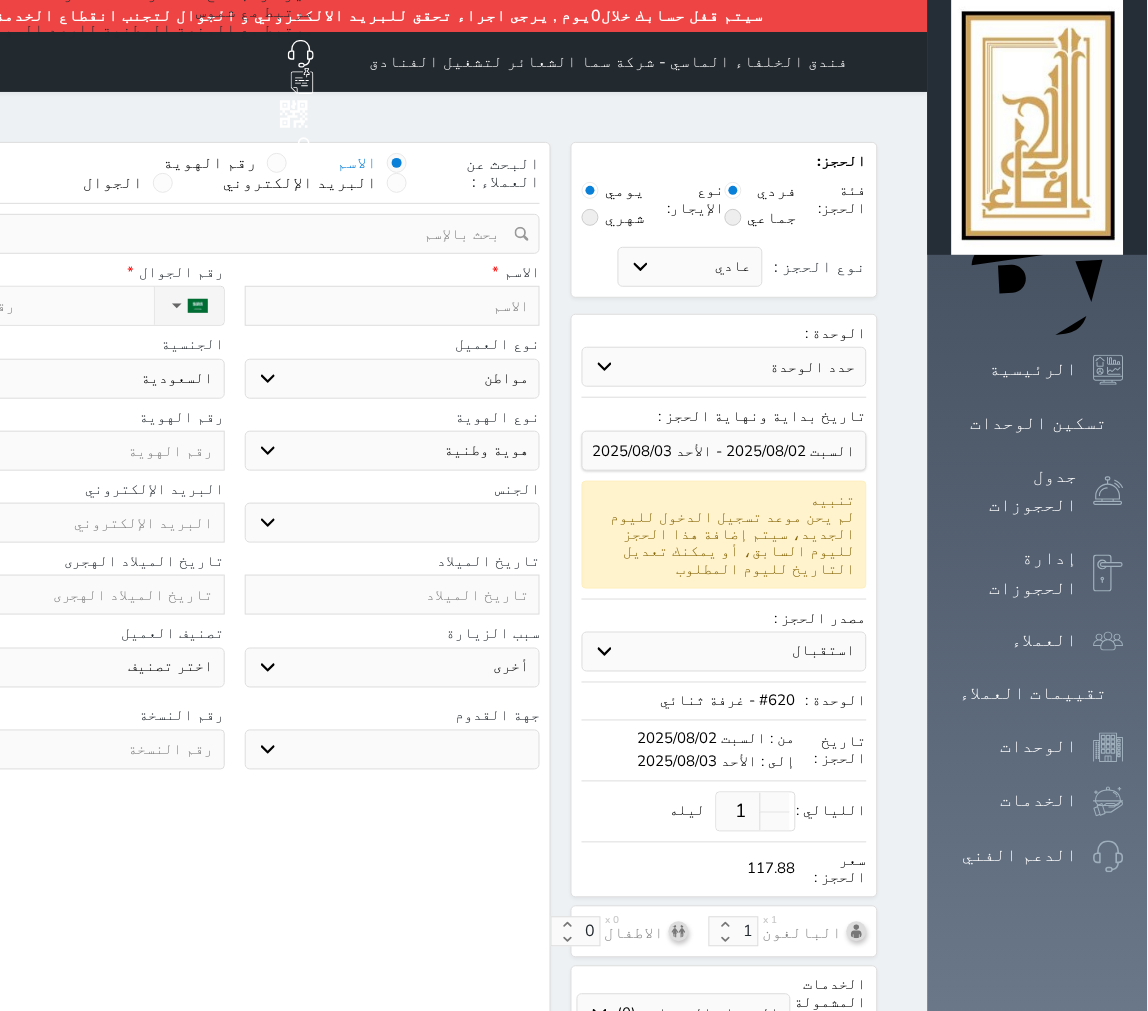 click on "الحجز:   فئة الحجز:       فردي       جماعي   نوع الإيجار:       يومي       شهري     نوع الحجز :
عادي
إقامة مجانية
إستخدام داخلي
إستخدام يومي
الوحدة :   حدد الوحدة
#1511 - غرفة ثنائي
#1510 - غرفة ثلاثية
#1509 - غرفة ثنائي
#1508 - غرفة ثلاثية
#1507 - غرفة رباعية
#1416 - غرفة رباعية
#1404 - غرفة رباعية
#1403 - غرفة رباعية
#1401 - غرفه رباعية
تنبيه" at bounding box center (724, 612) 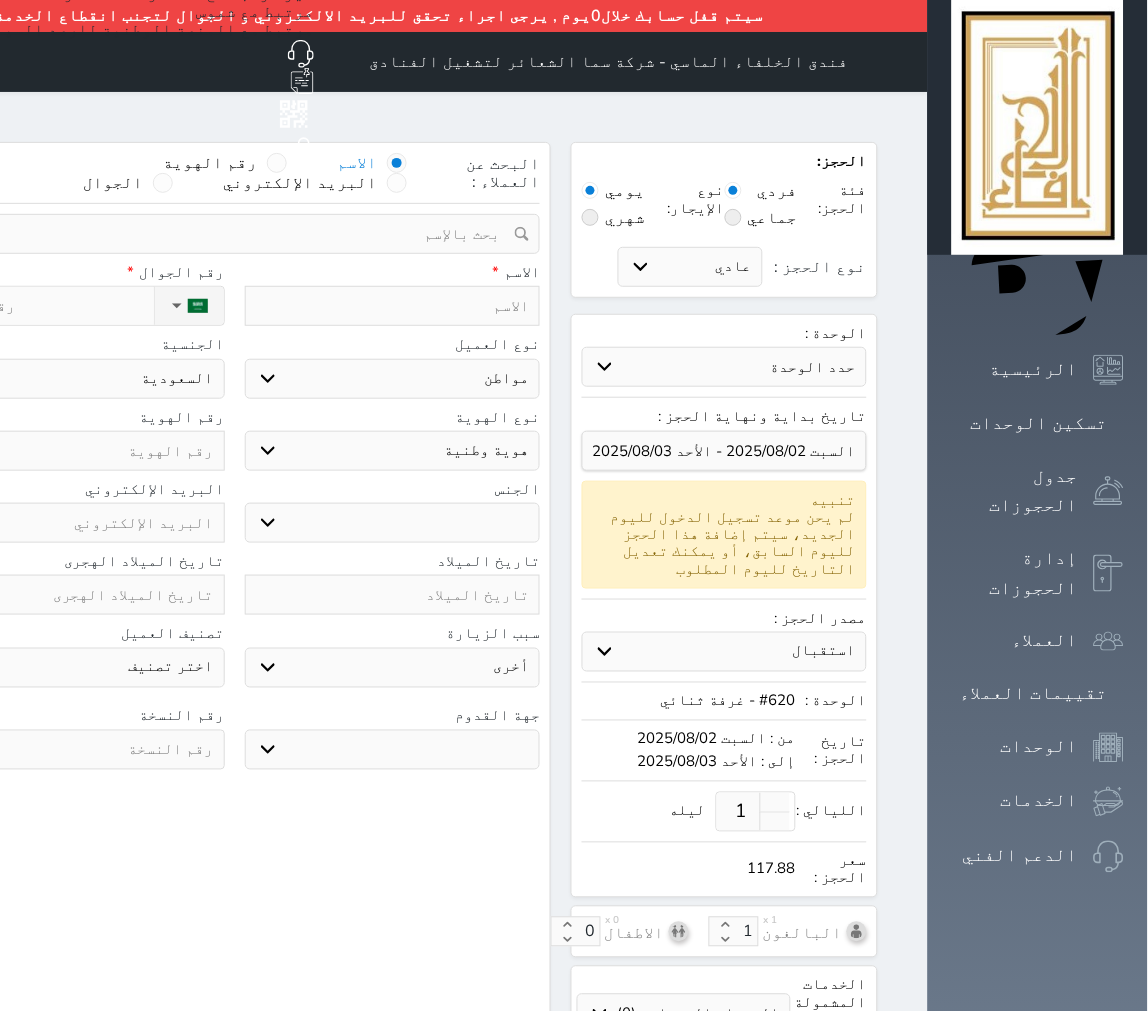 click on "البحث عن العملاء :        الاسم       رقم الهوية       البريد الإلكتروني       الجوال           تغيير العميل                      ملاحظات                           سجل حجوزات العميل undefined                   إجمالى رصيد العميل : 0 ريال     رقم الحجز   الوحدة   من   إلى   نوع الحجز   الرصيد   الاجرائات         النتائج  : من (  ) - إلى  (  )   العدد  :              سجل الكمبيالات الغير محصلة على العميل undefined                 رقم الحجز   المبلغ الكلى    المبلغ المحصل    المبلغ المتبقى    تاريخ الإستحقاق         النتائج  : من (  ) - إلى  (  )   العدد  :      الاسم *     رقم الجوال *       ▼     Afghanistan (‫افغانستان‬‎)   +93   Albania (Shqipëri)   +355   Algeria (‫الجزائر‬‎)   +213   American Samoa" at bounding box center (234, 612) 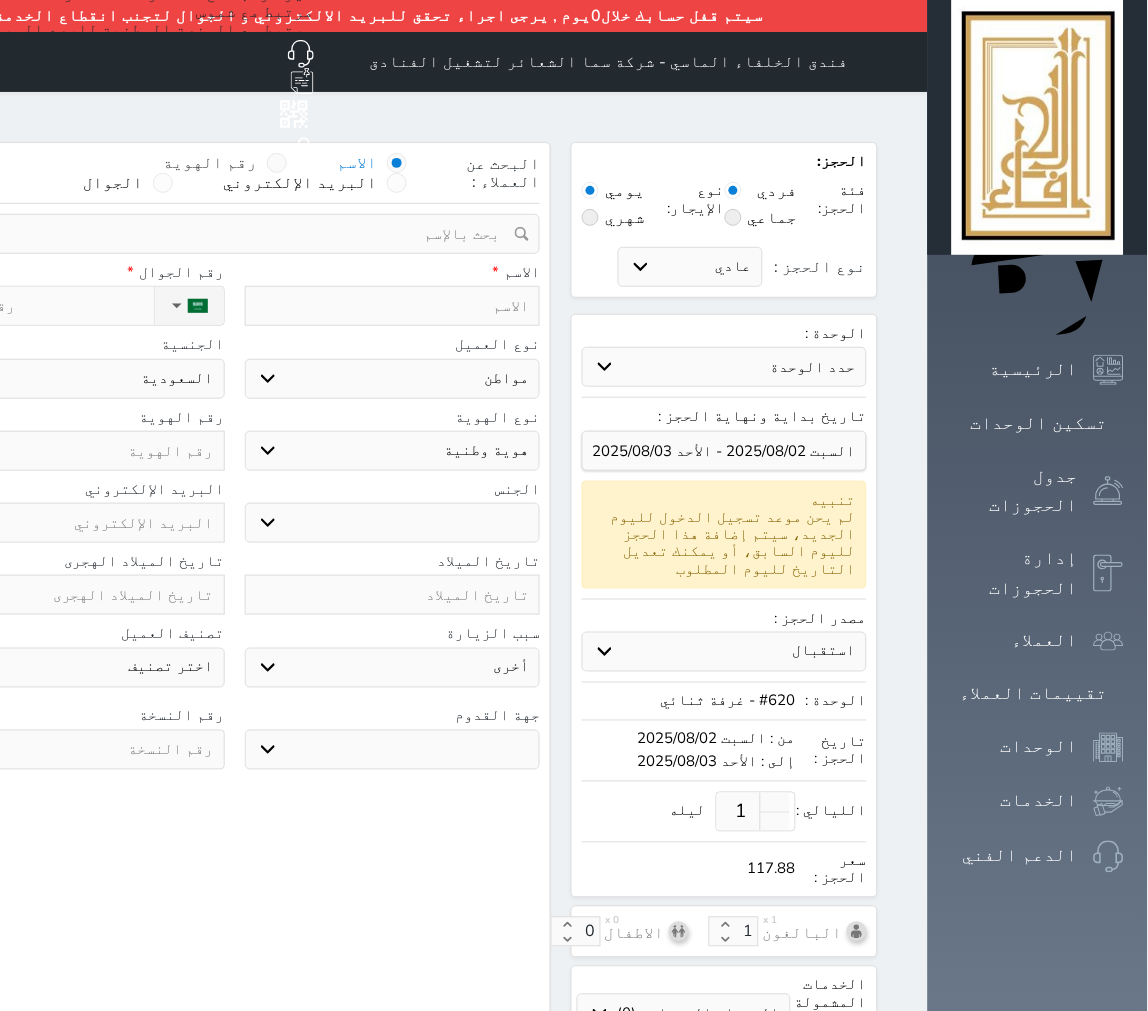 click on "رقم الهوية" at bounding box center (225, 163) 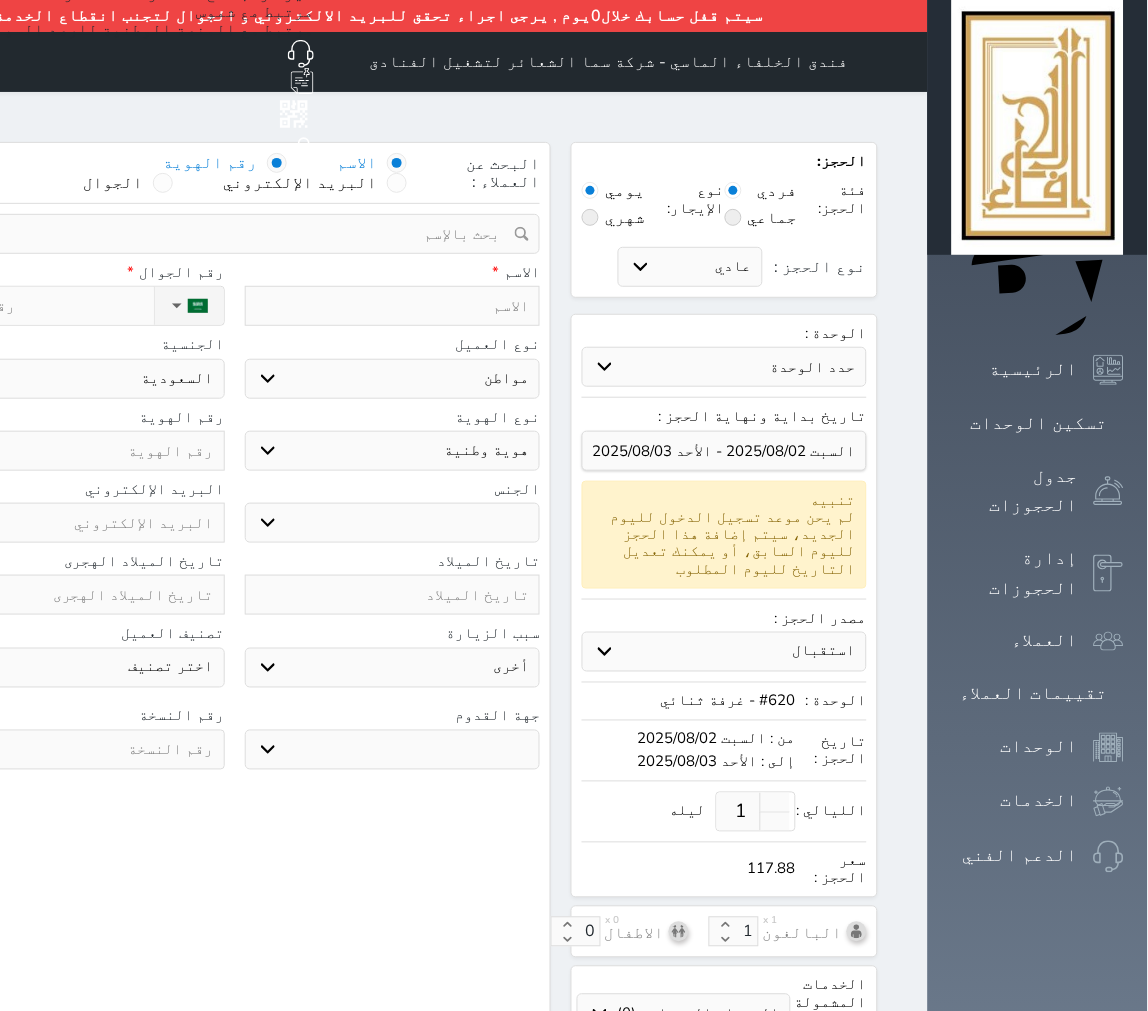 select 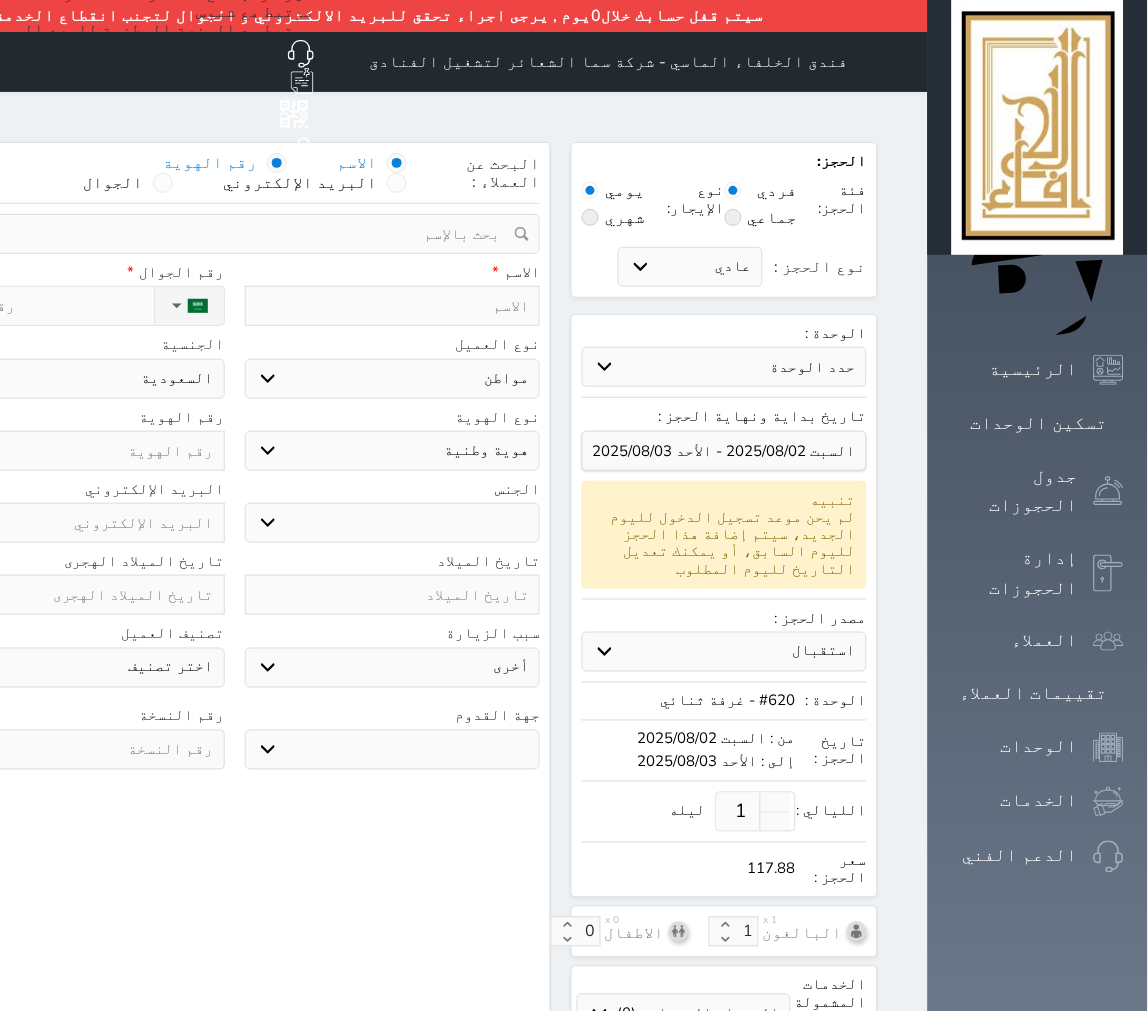 select 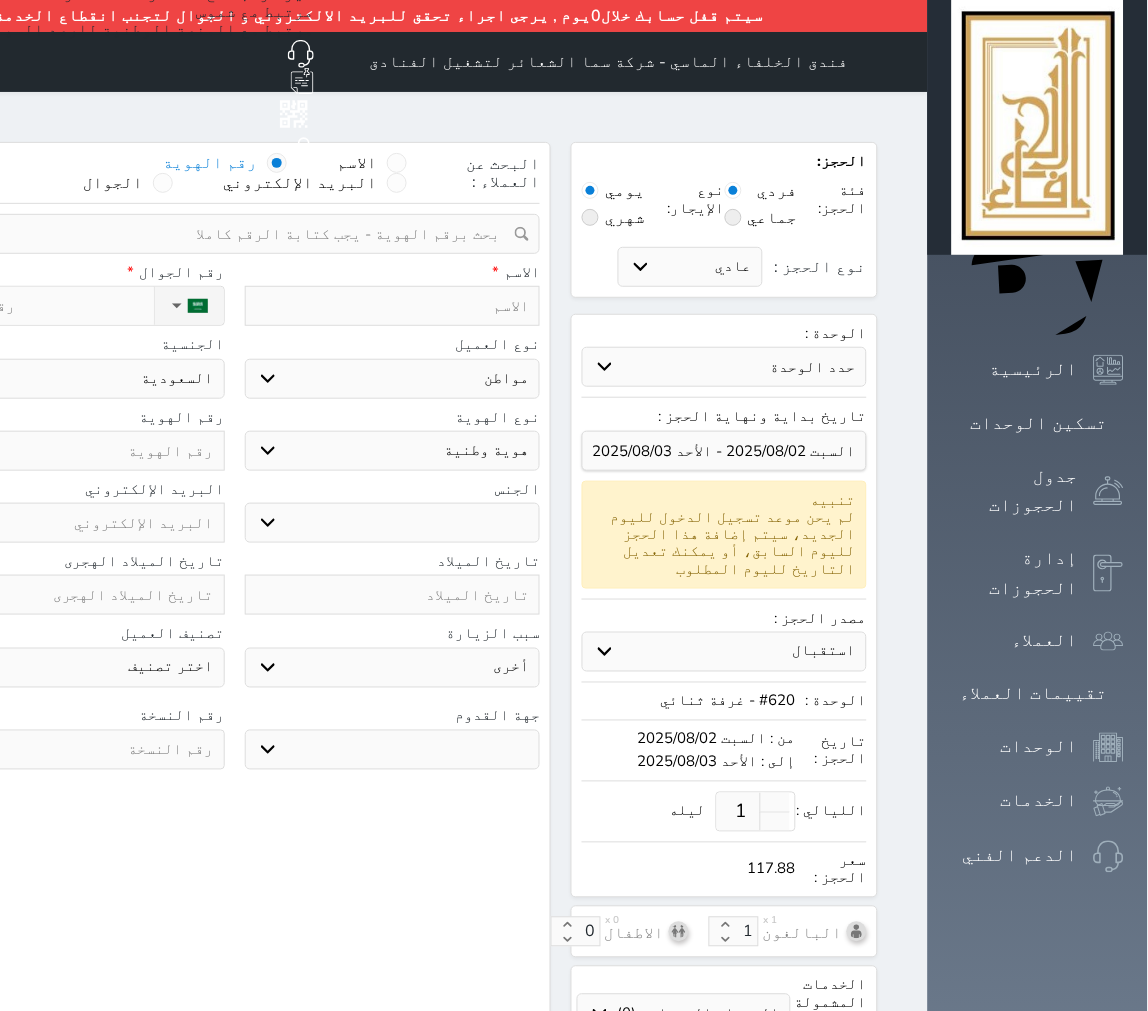 click at bounding box center [227, 234] 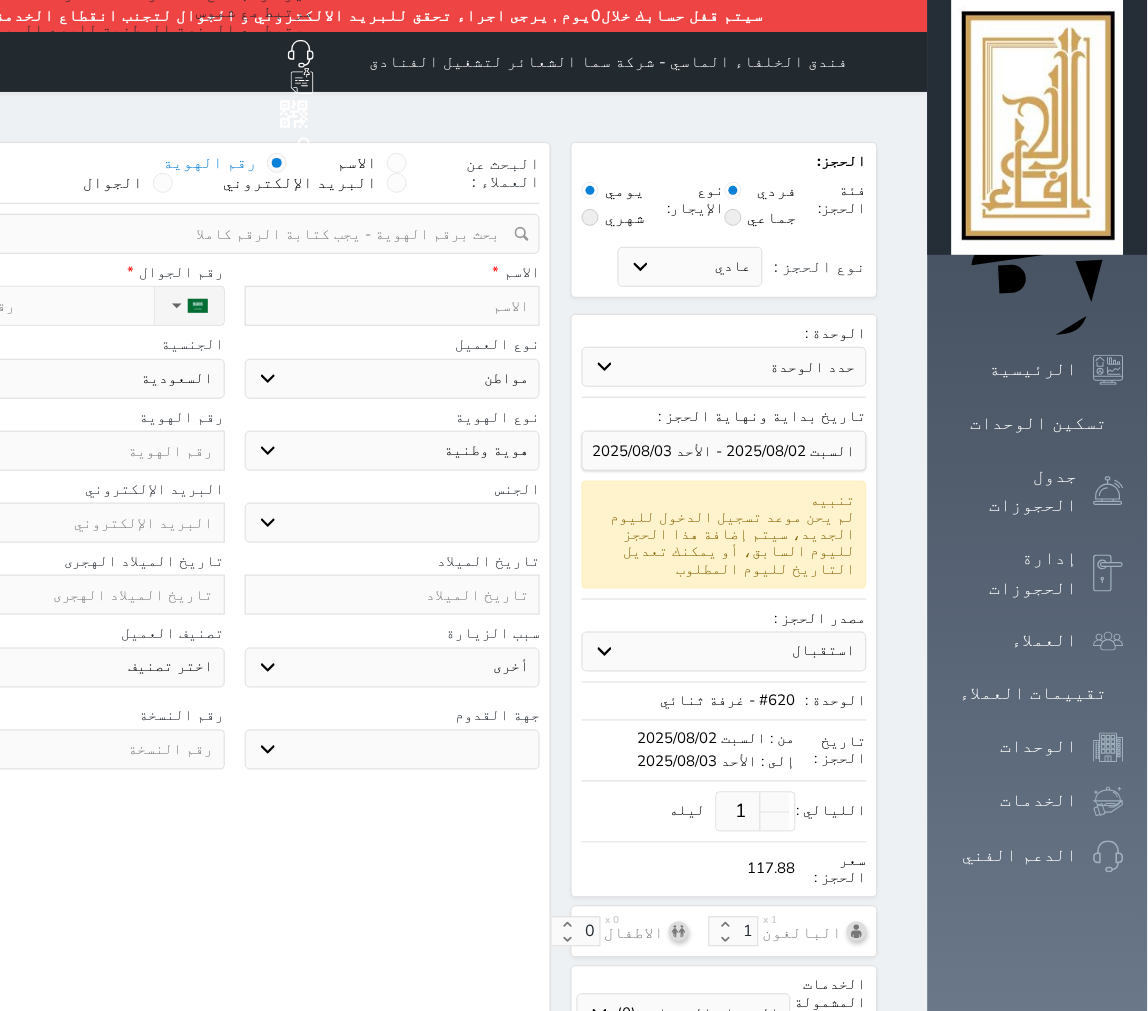 type on "م" 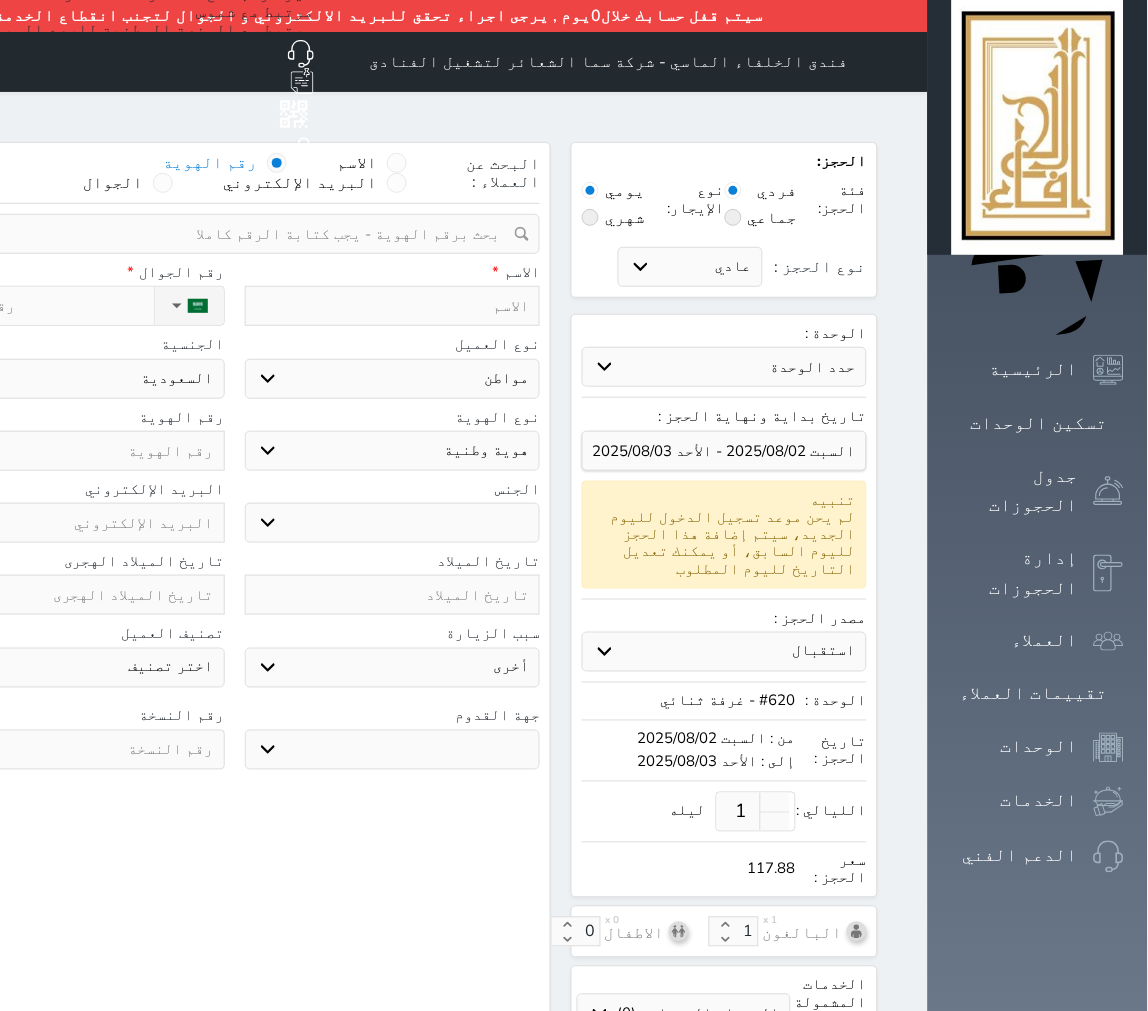 select 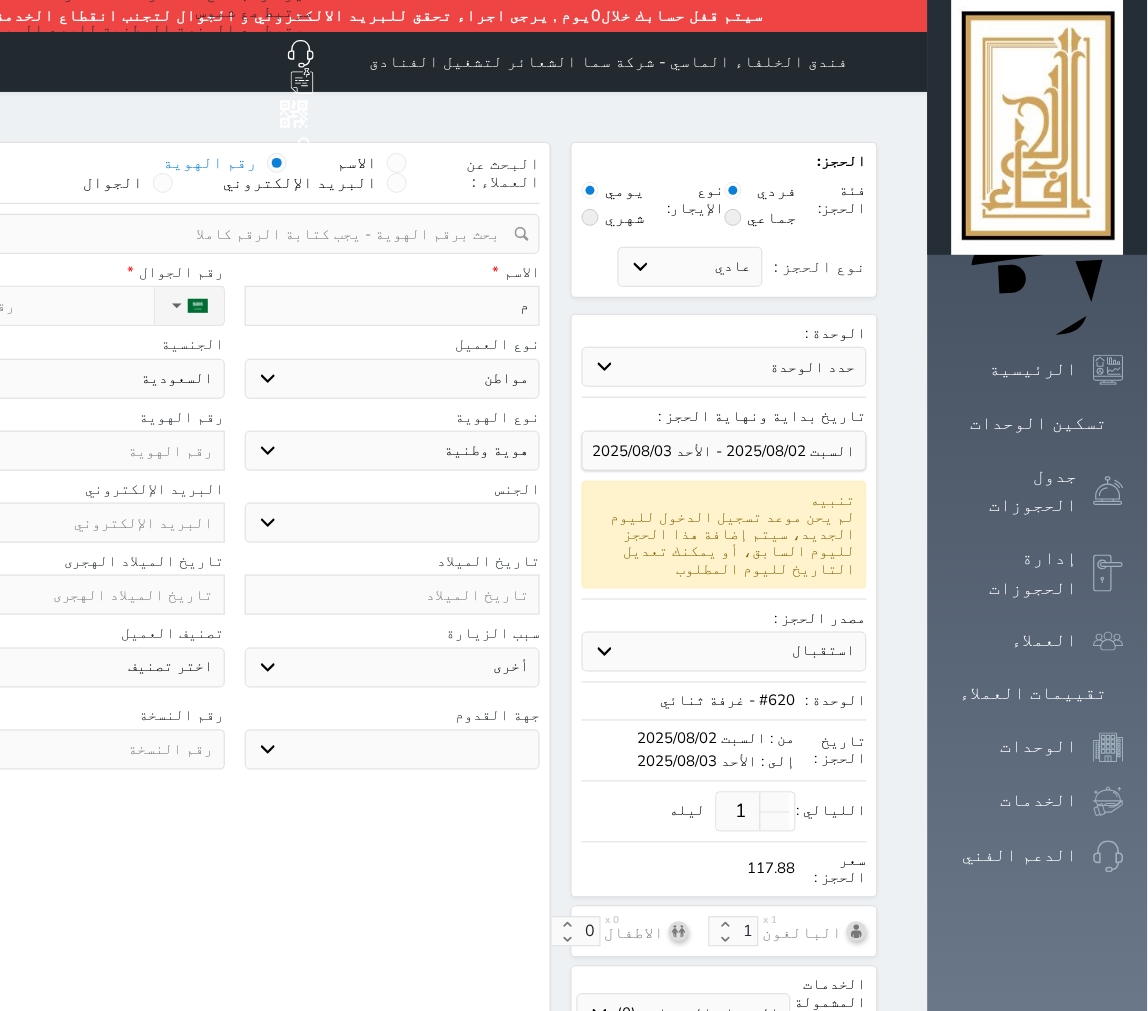 type on "مو" 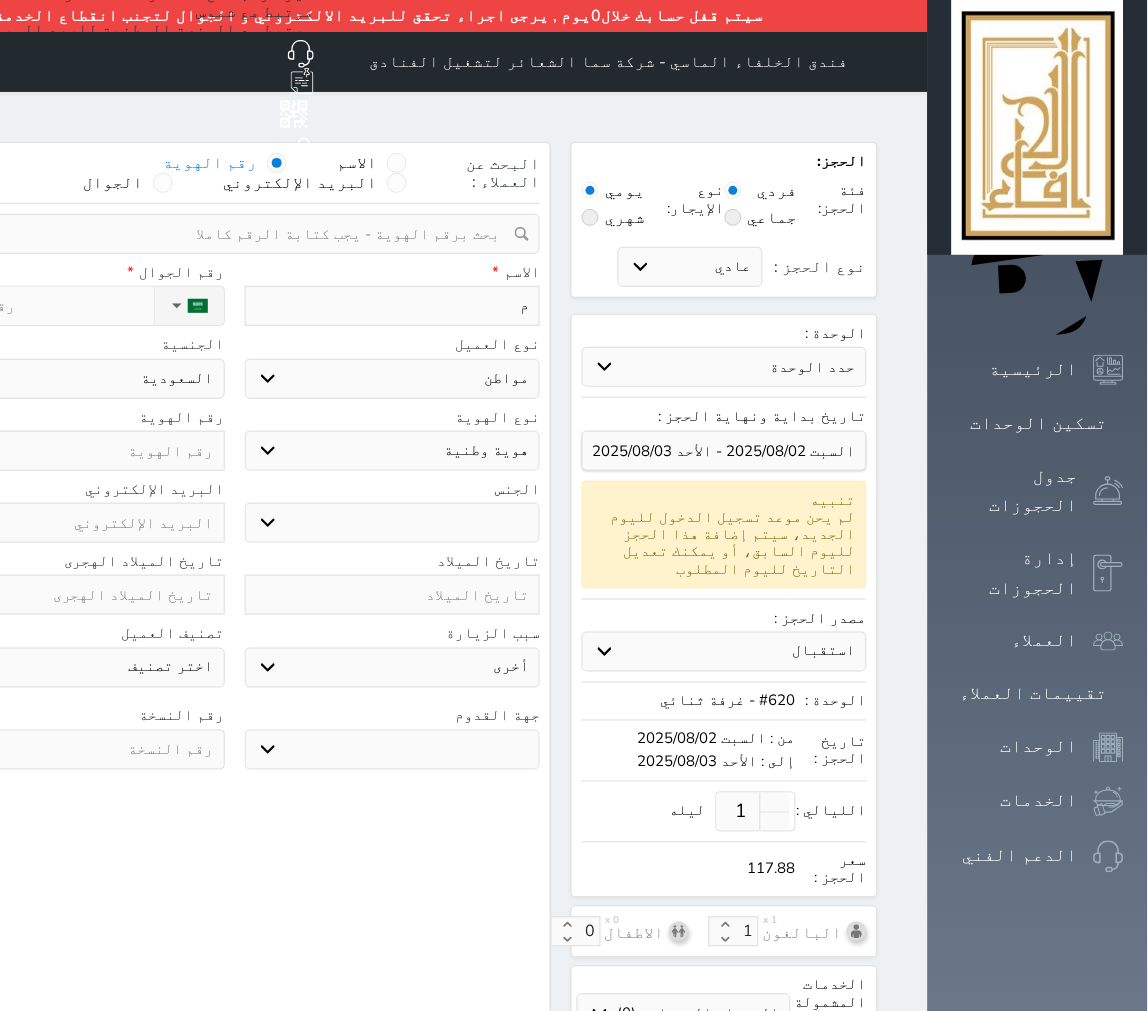 select 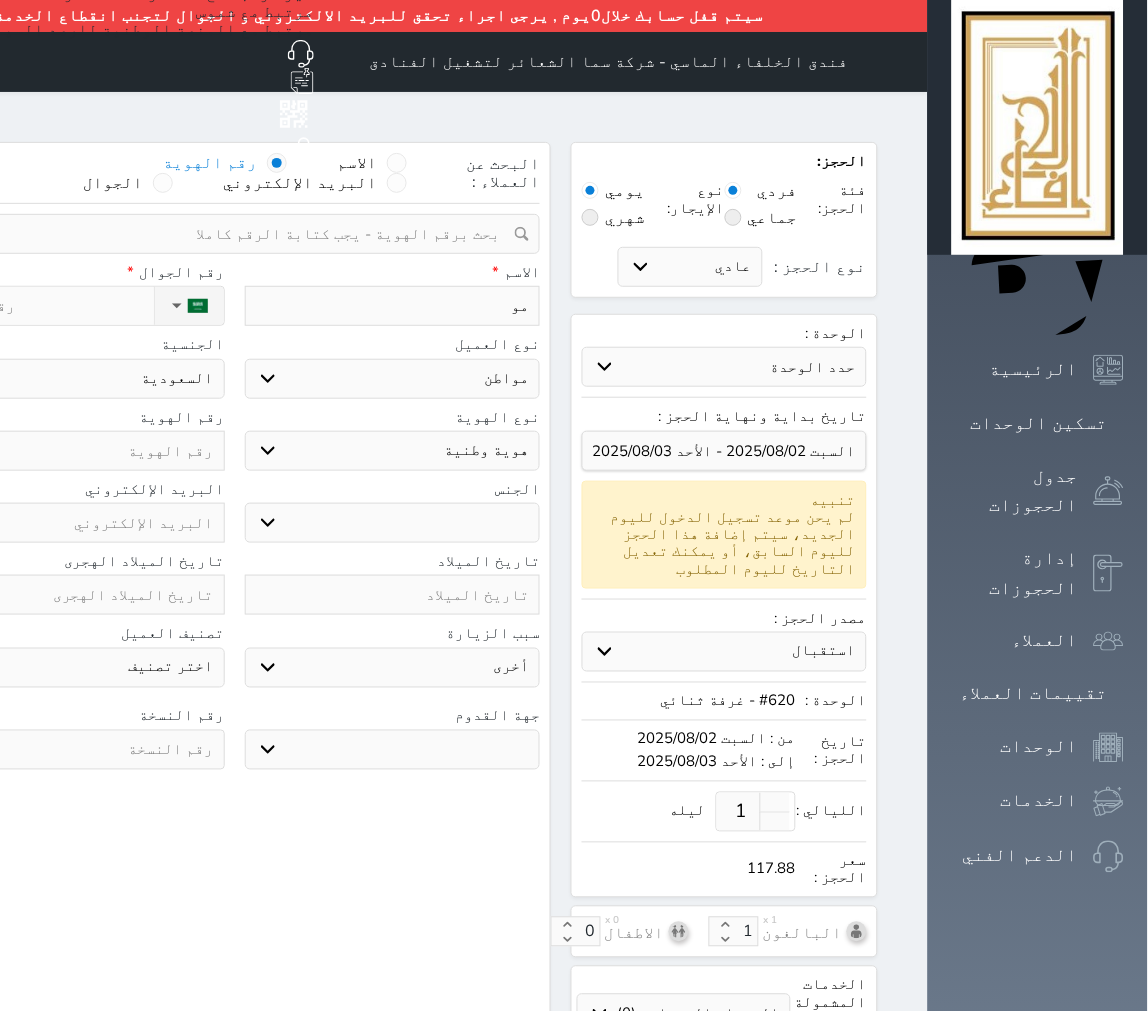 type on "موض" 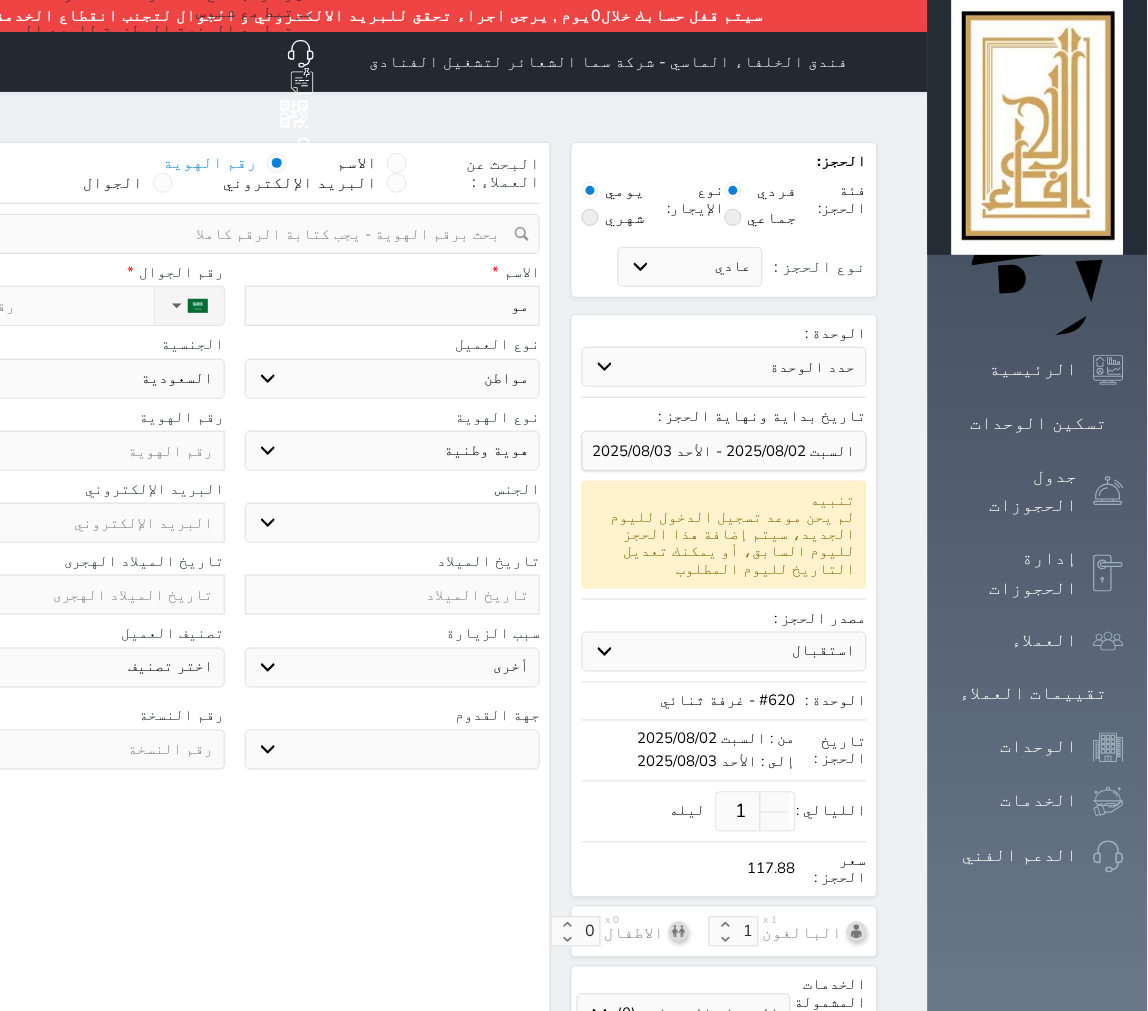 select 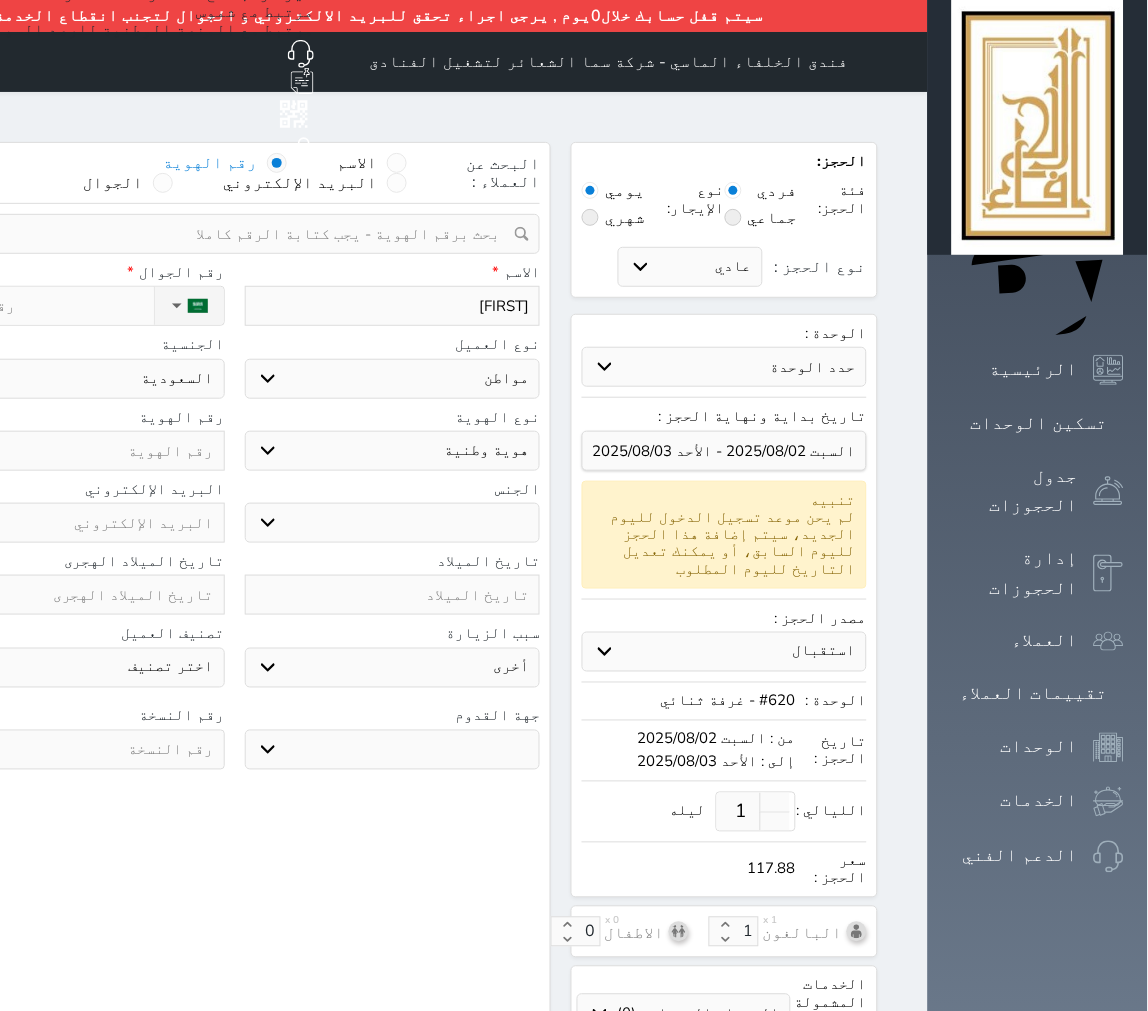 type on "موضي" 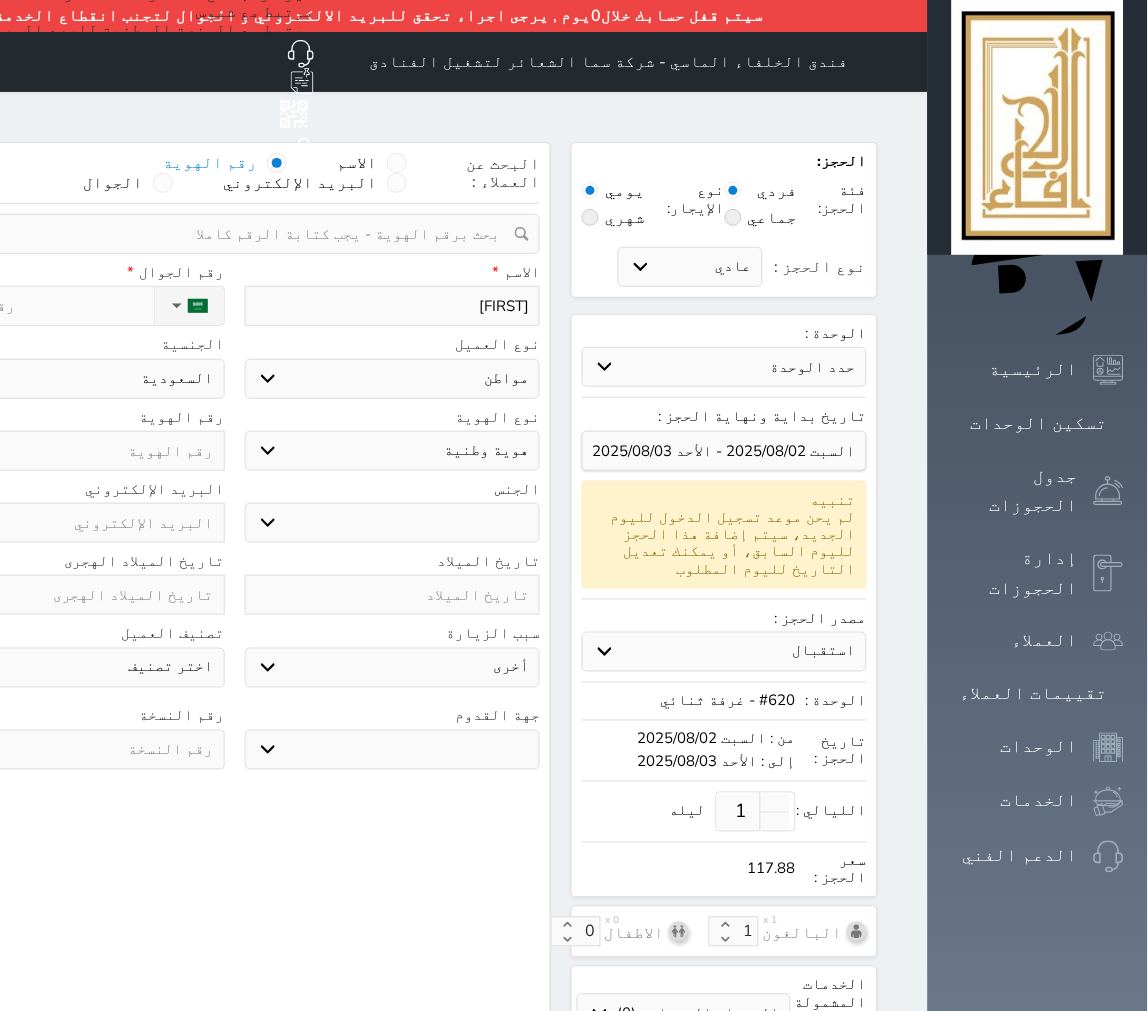 select 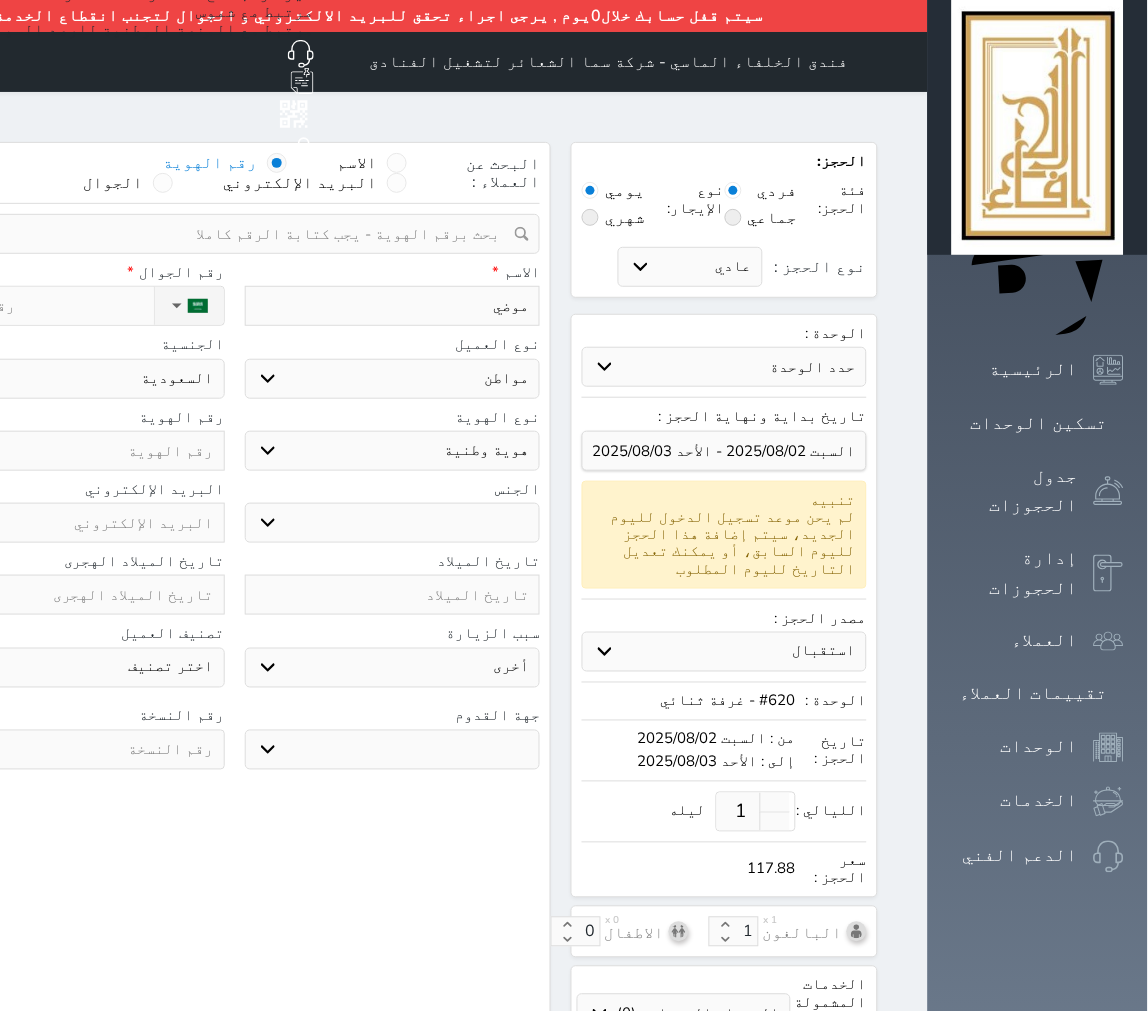 type on "موضي" 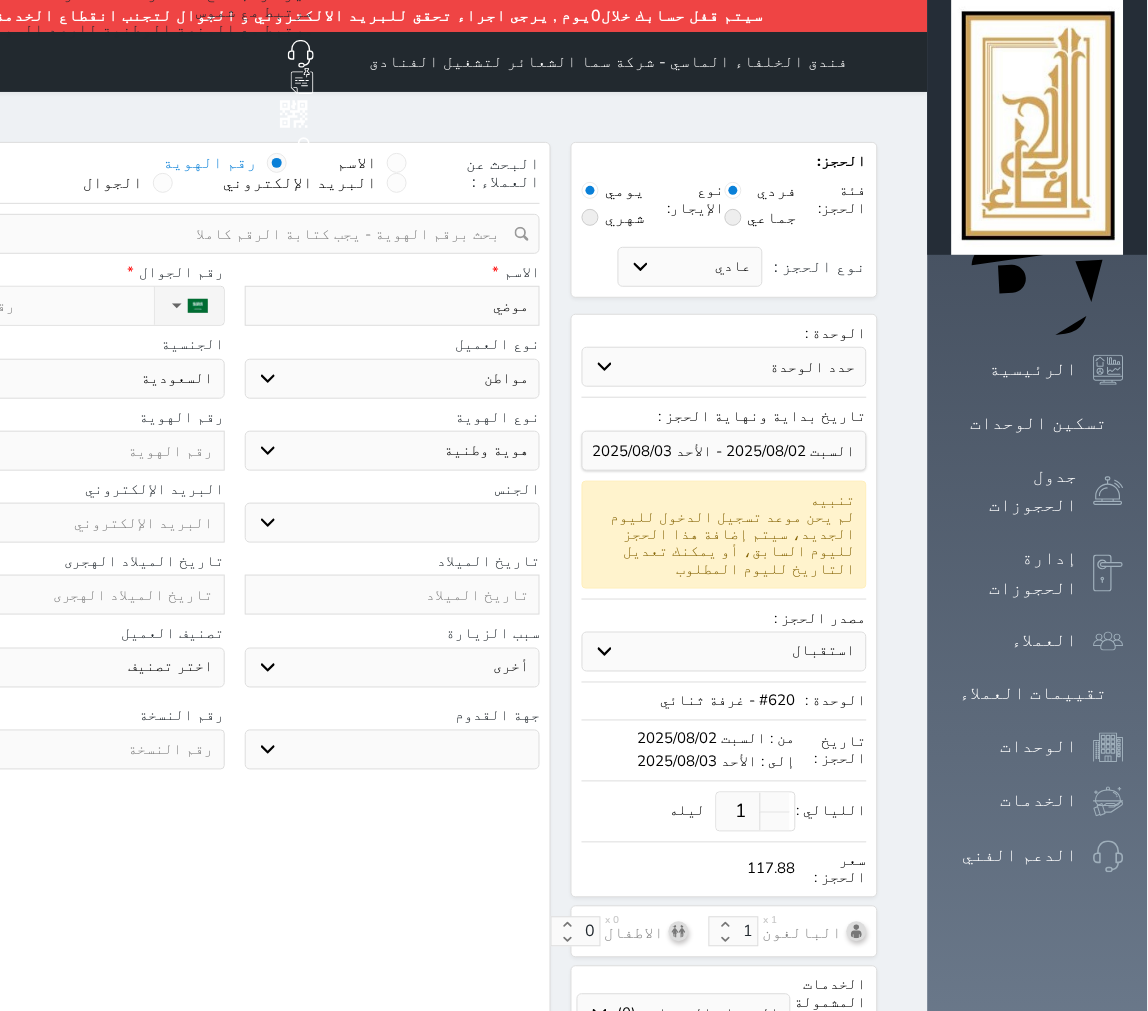 select 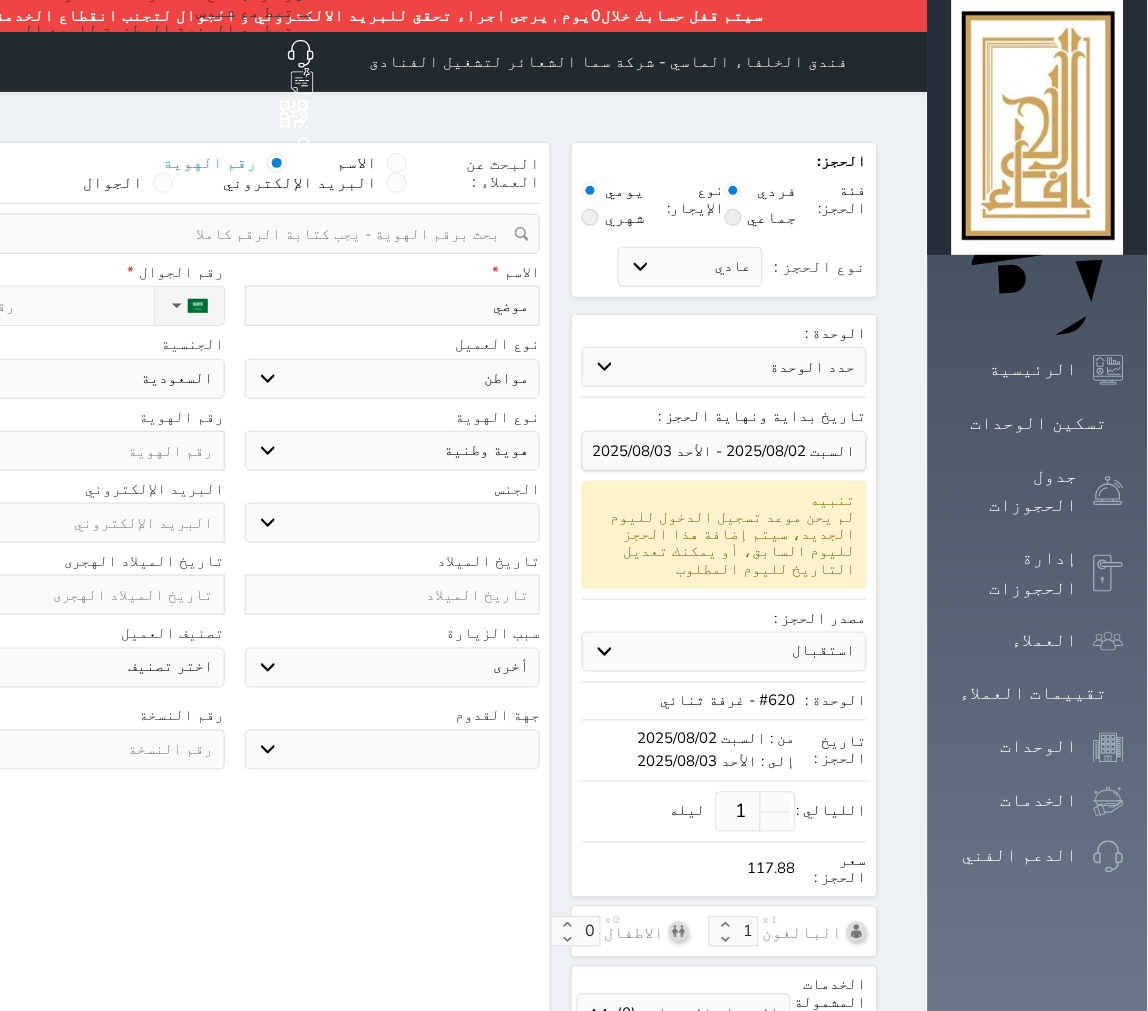 type on "موضي ب" 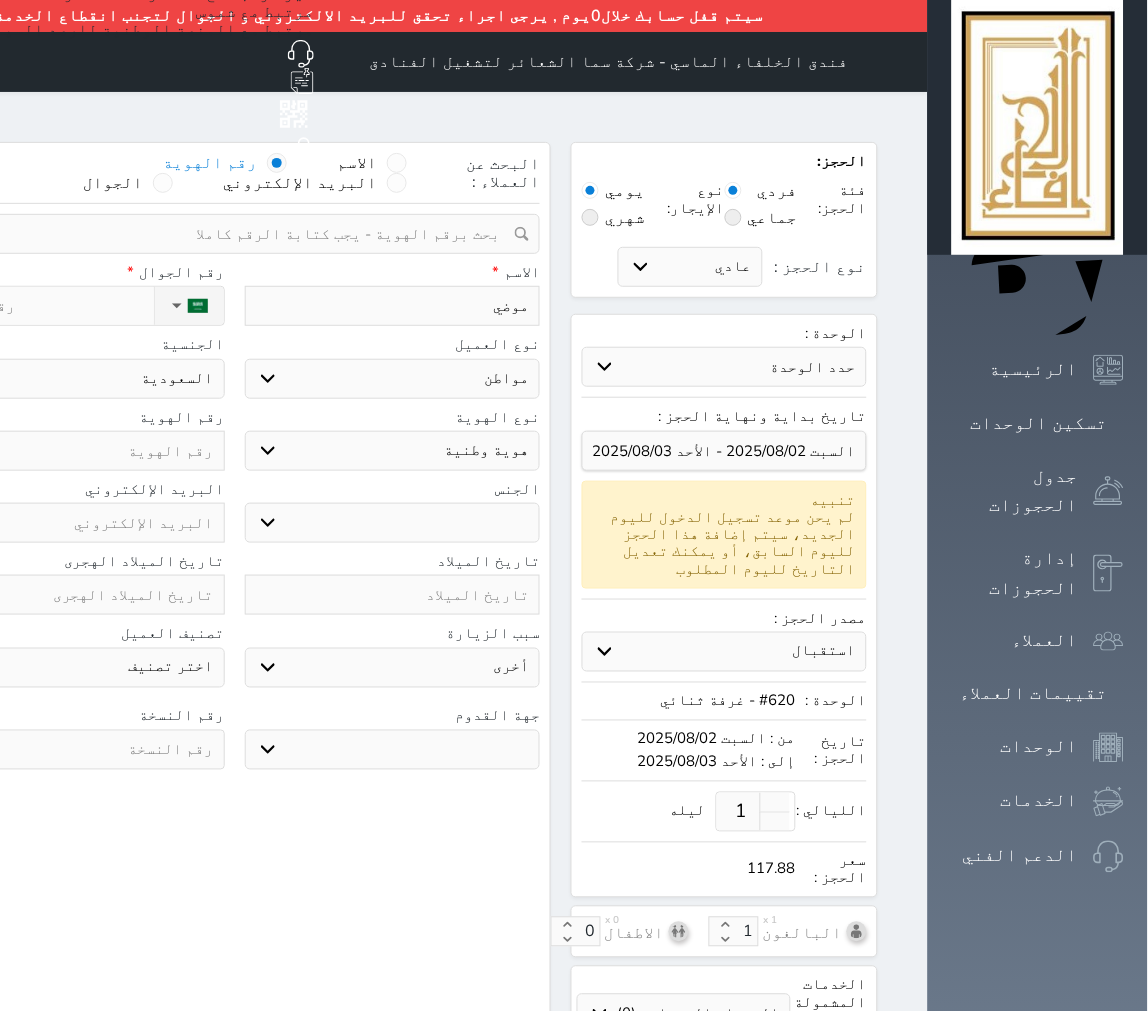 select 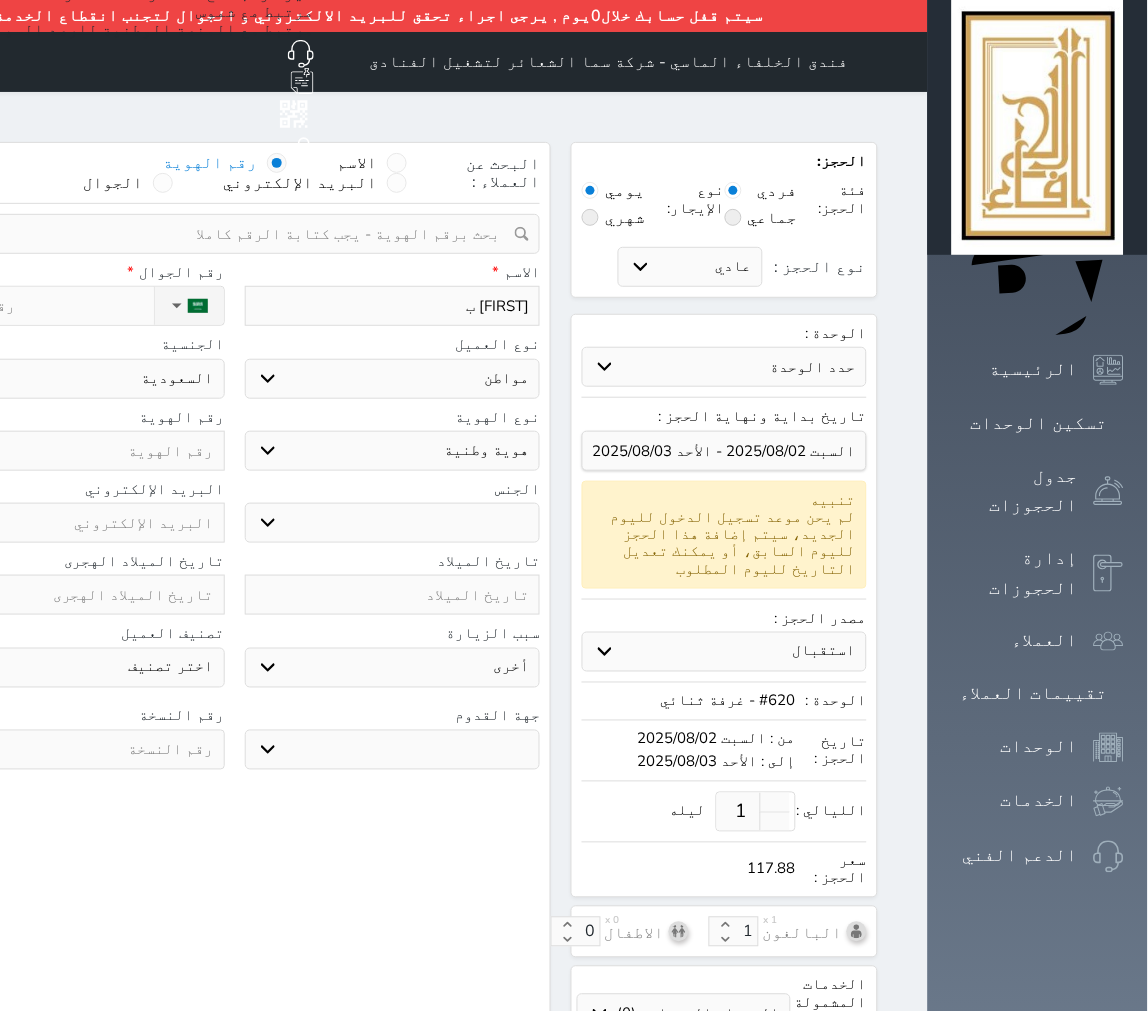type on "موضي بن" 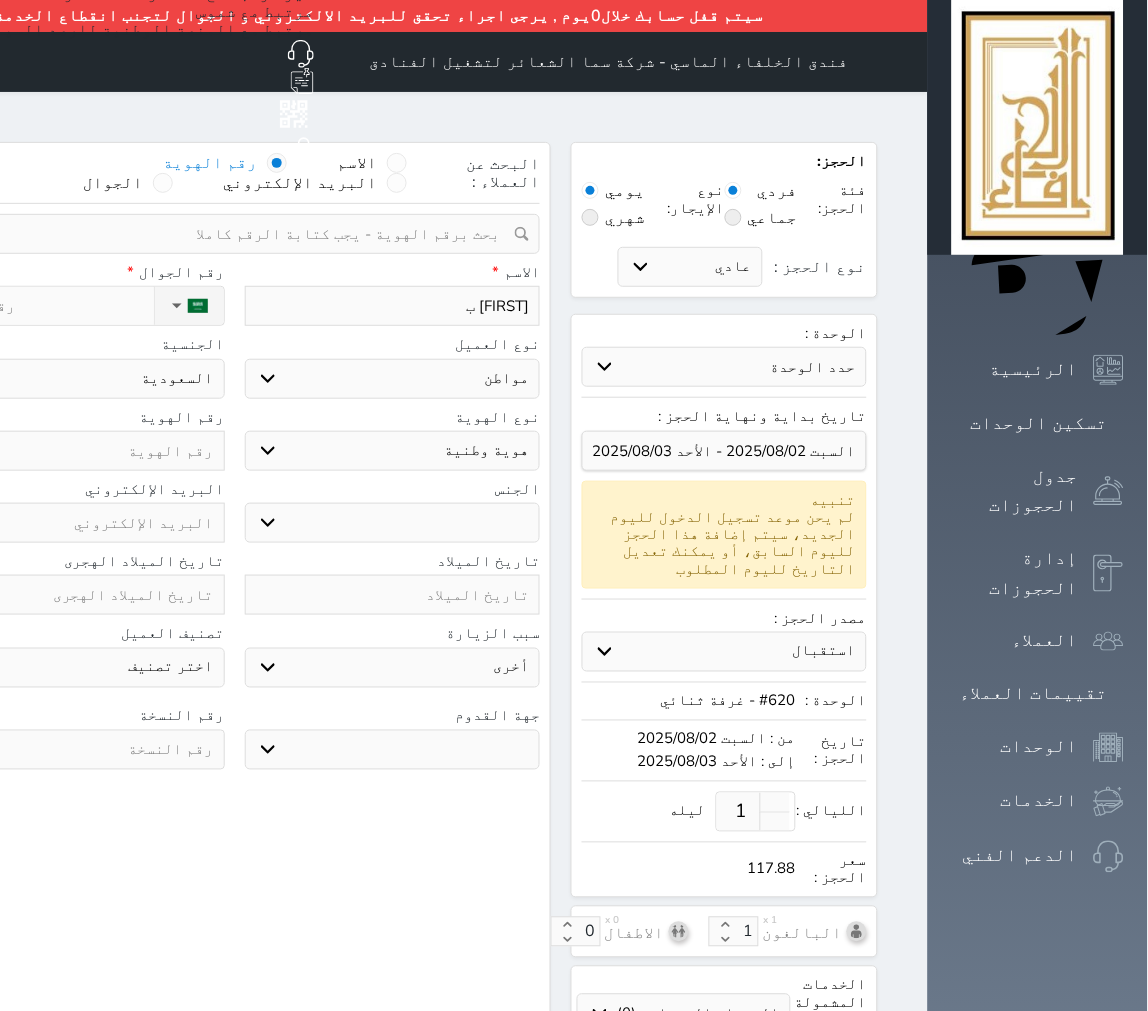 select 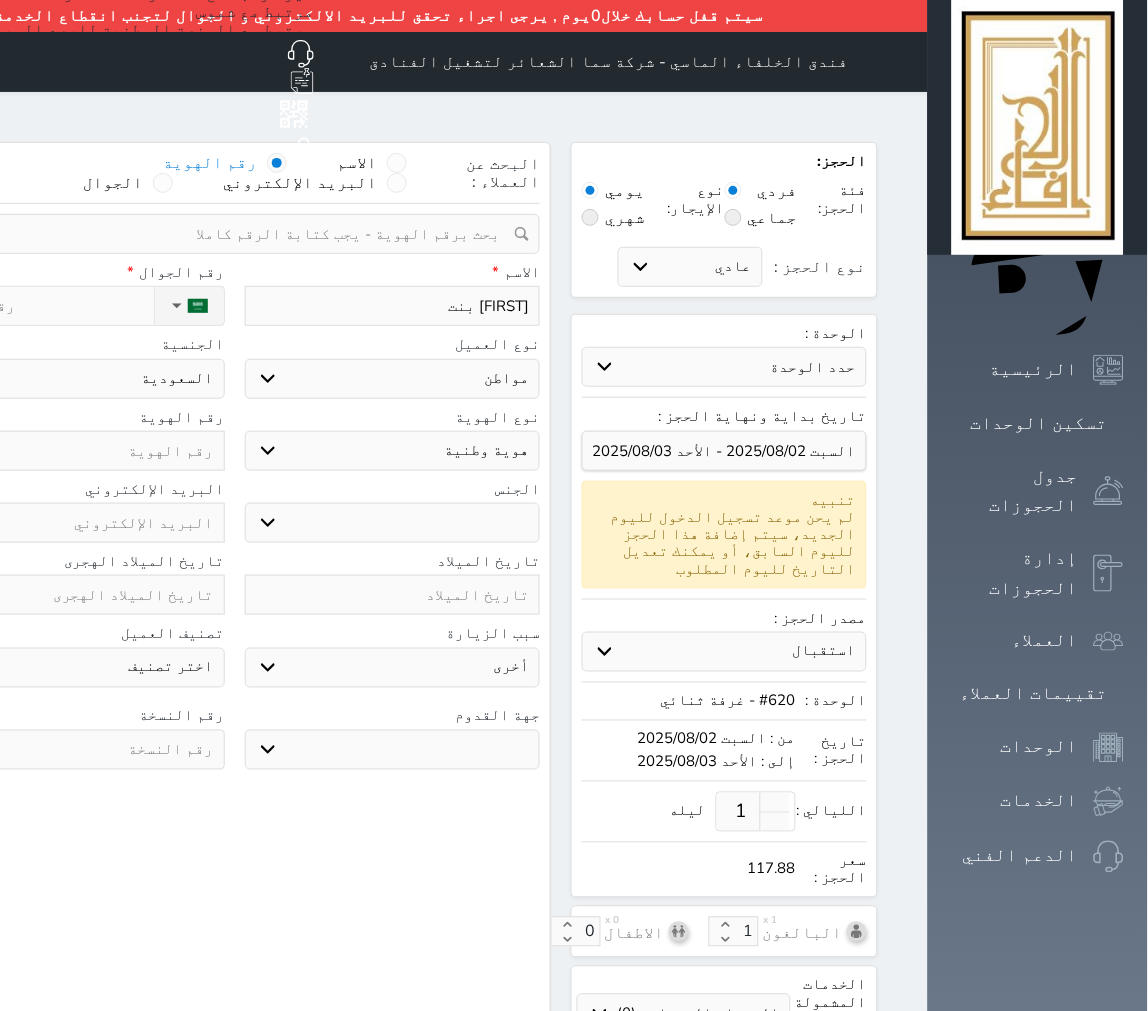 type on "موضي بنت" 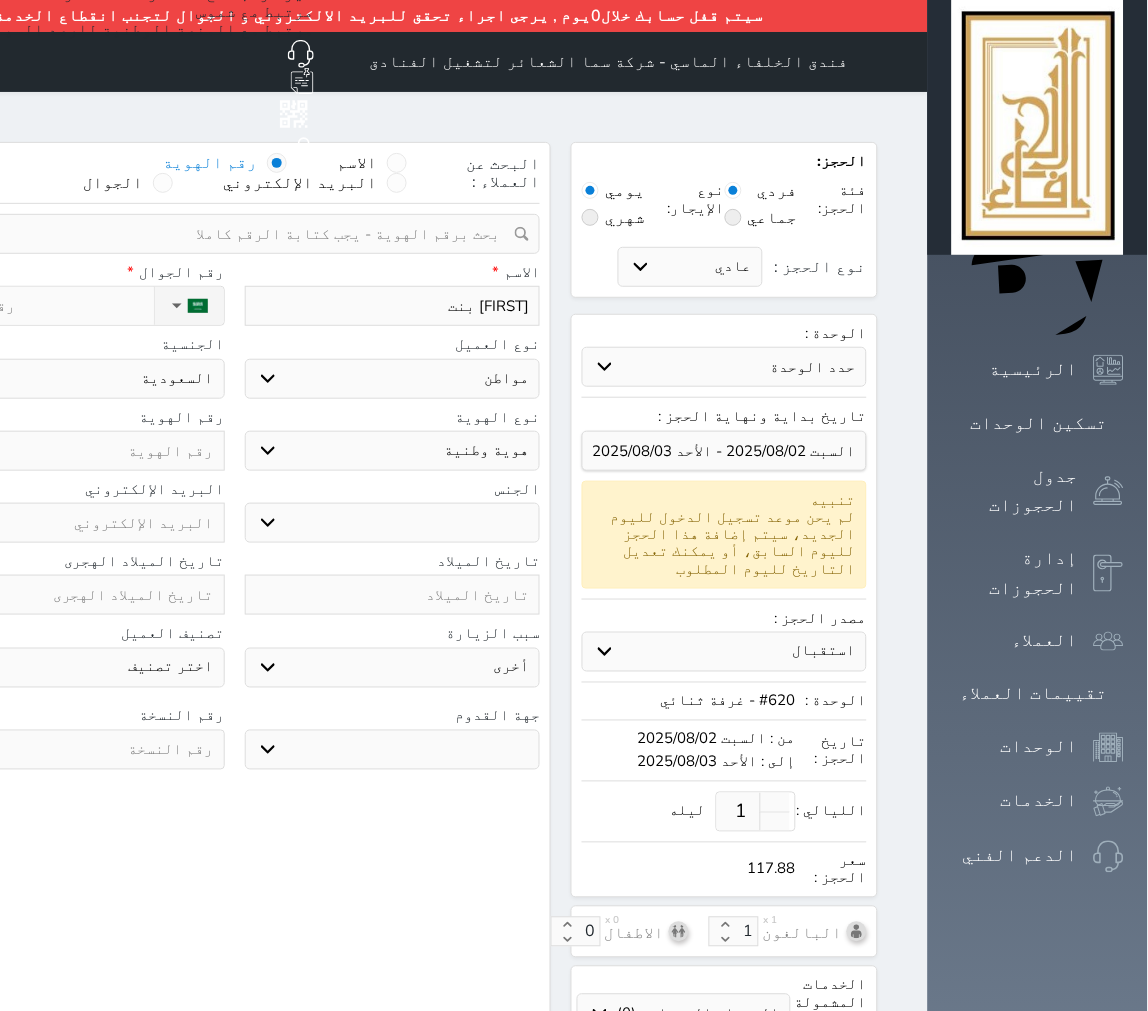 select 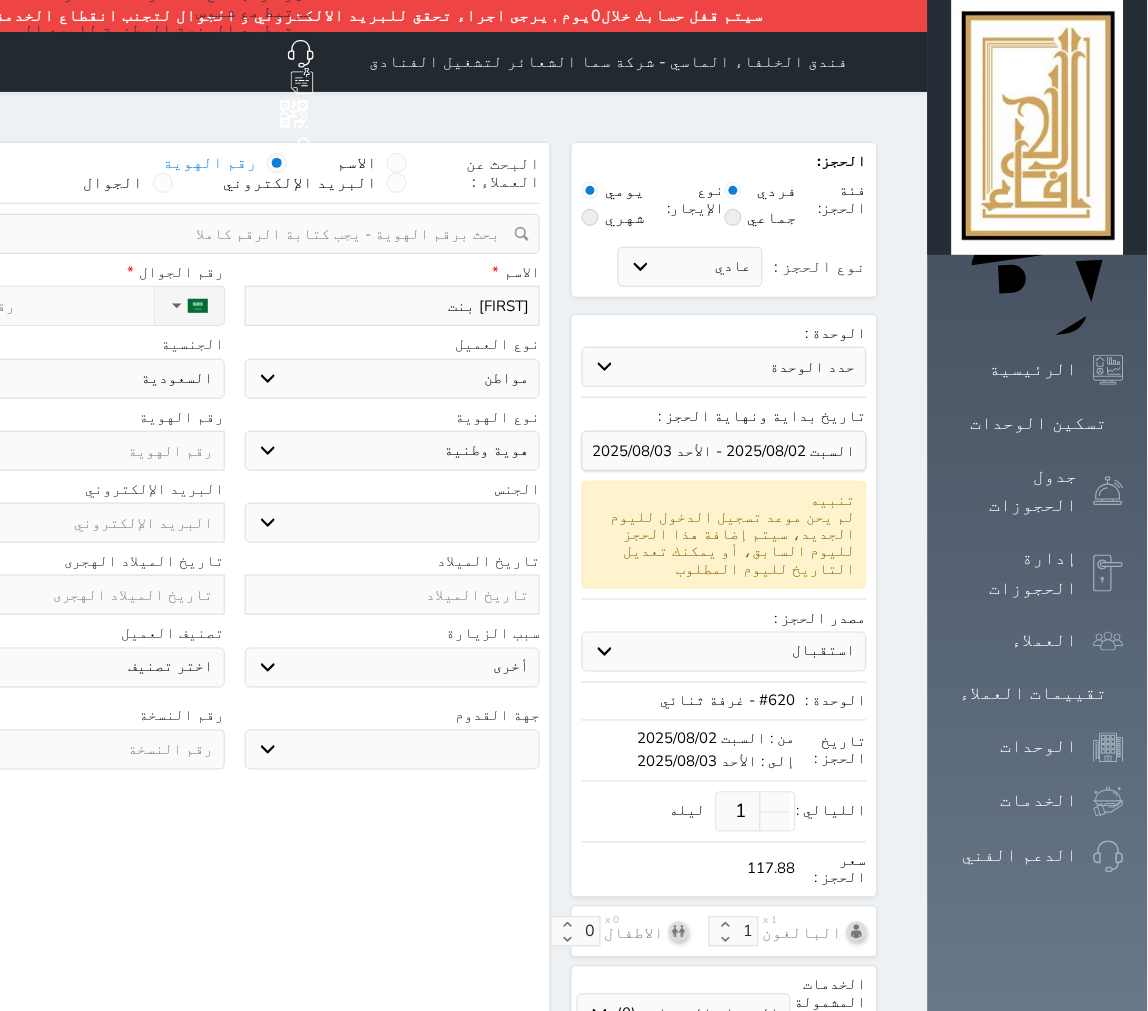 type on "موضي بنت" 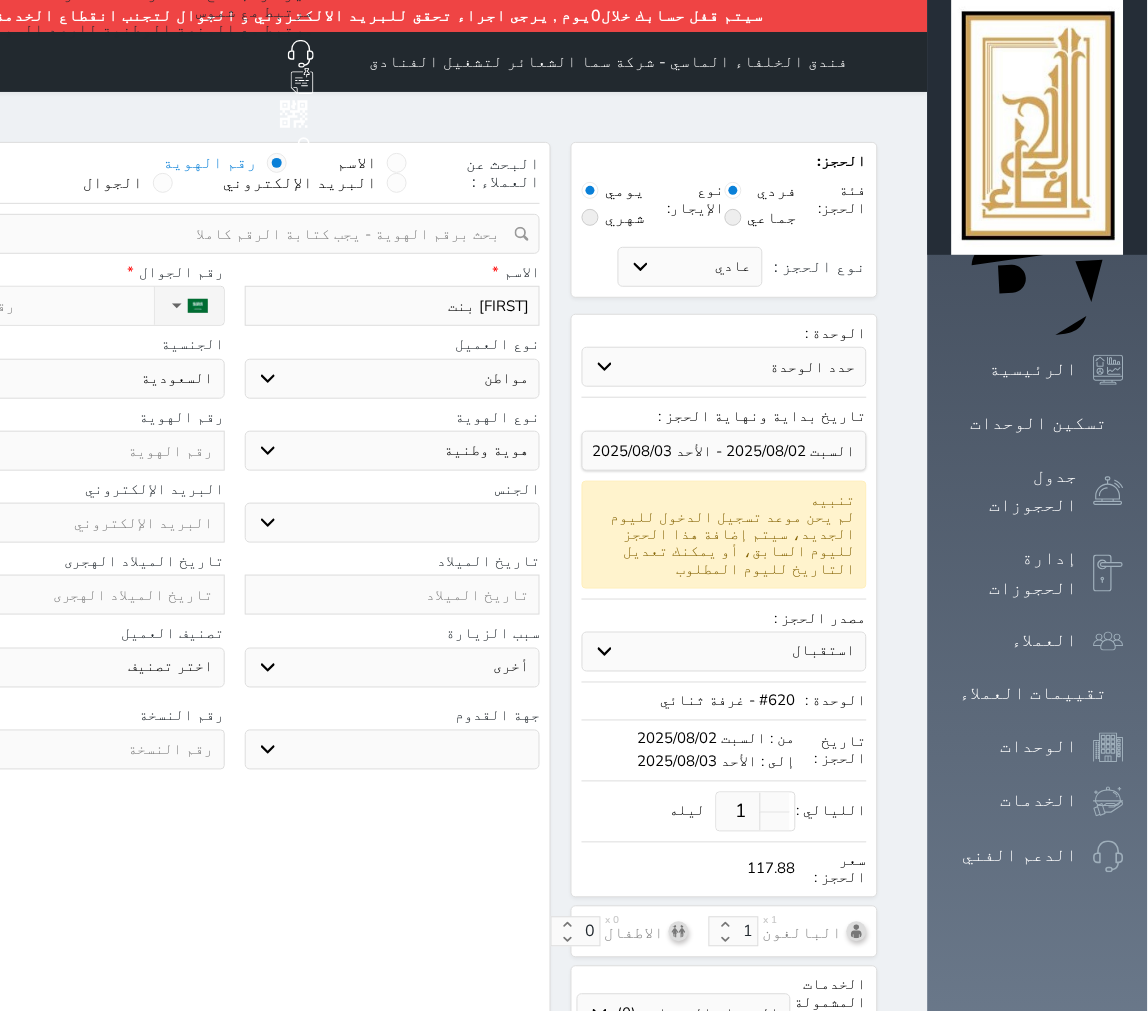 select 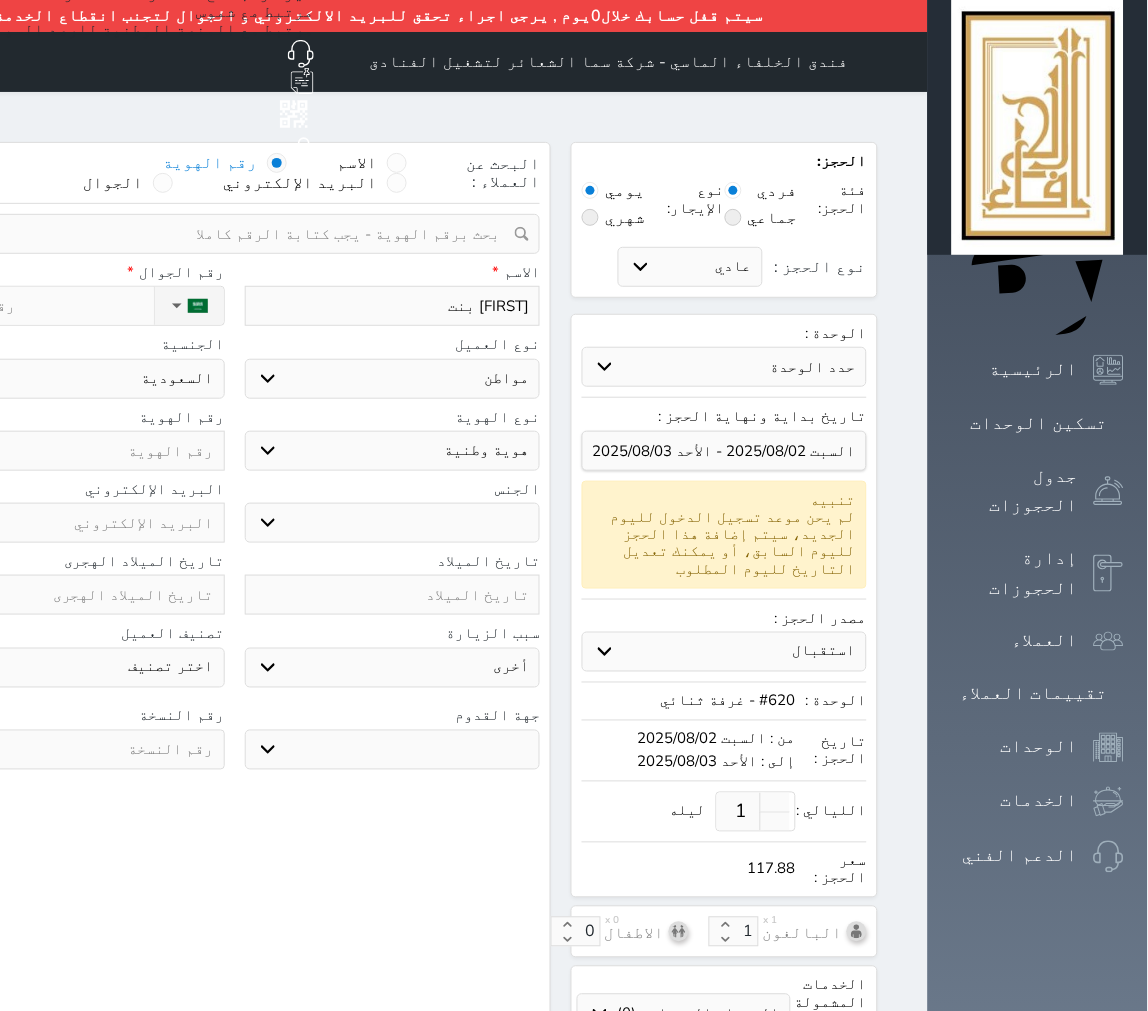 type on "موضي بنت ع" 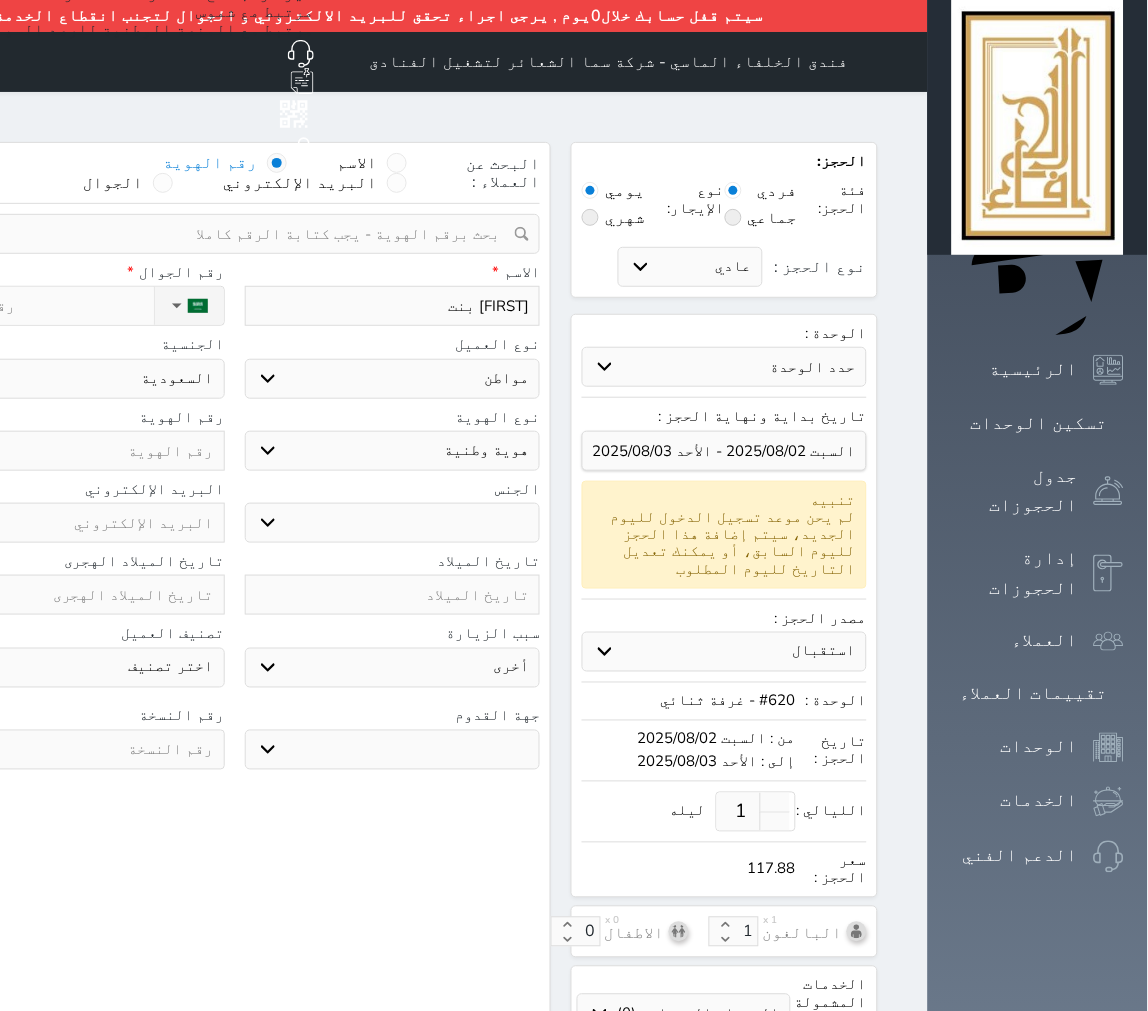 select 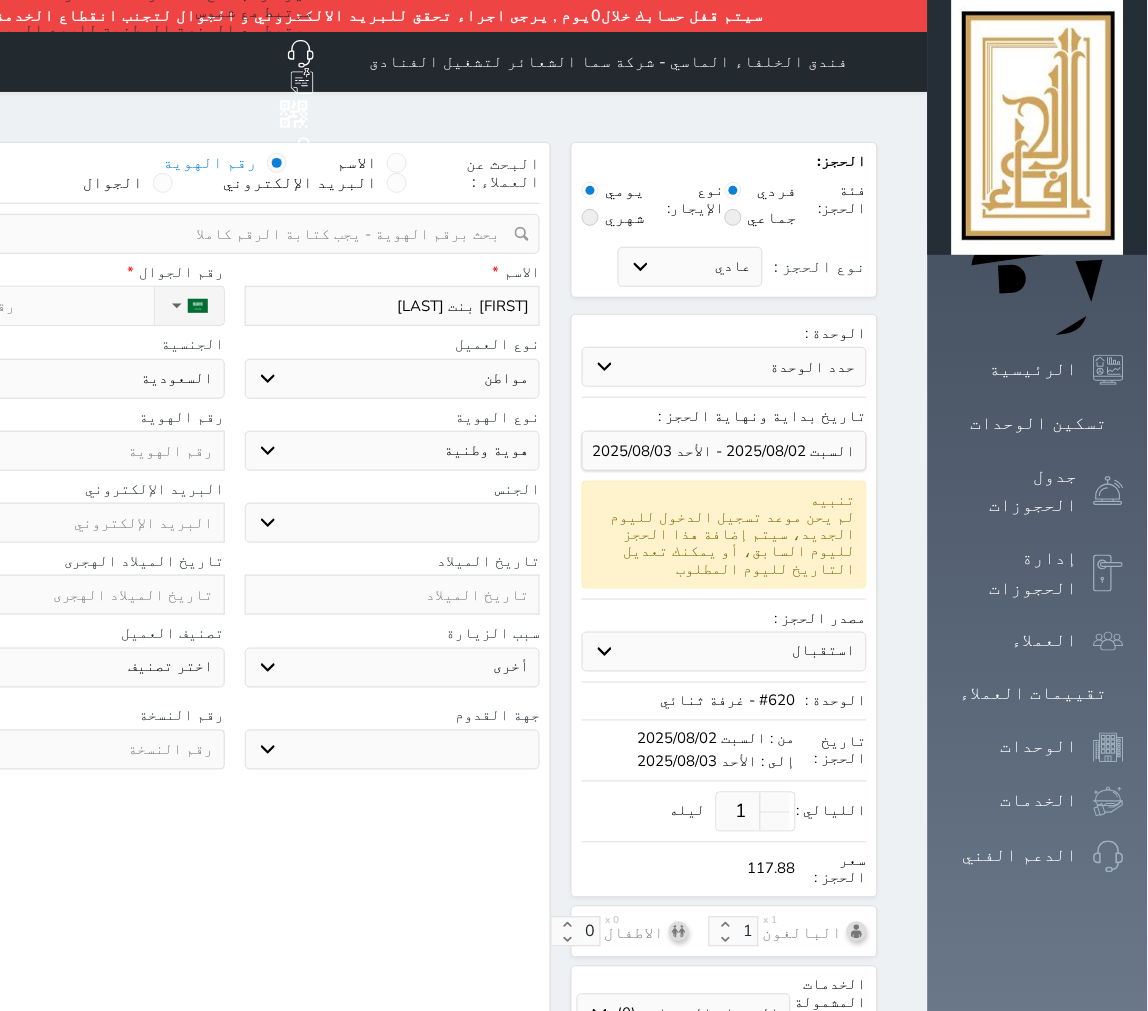 type on "موضي بنت عب" 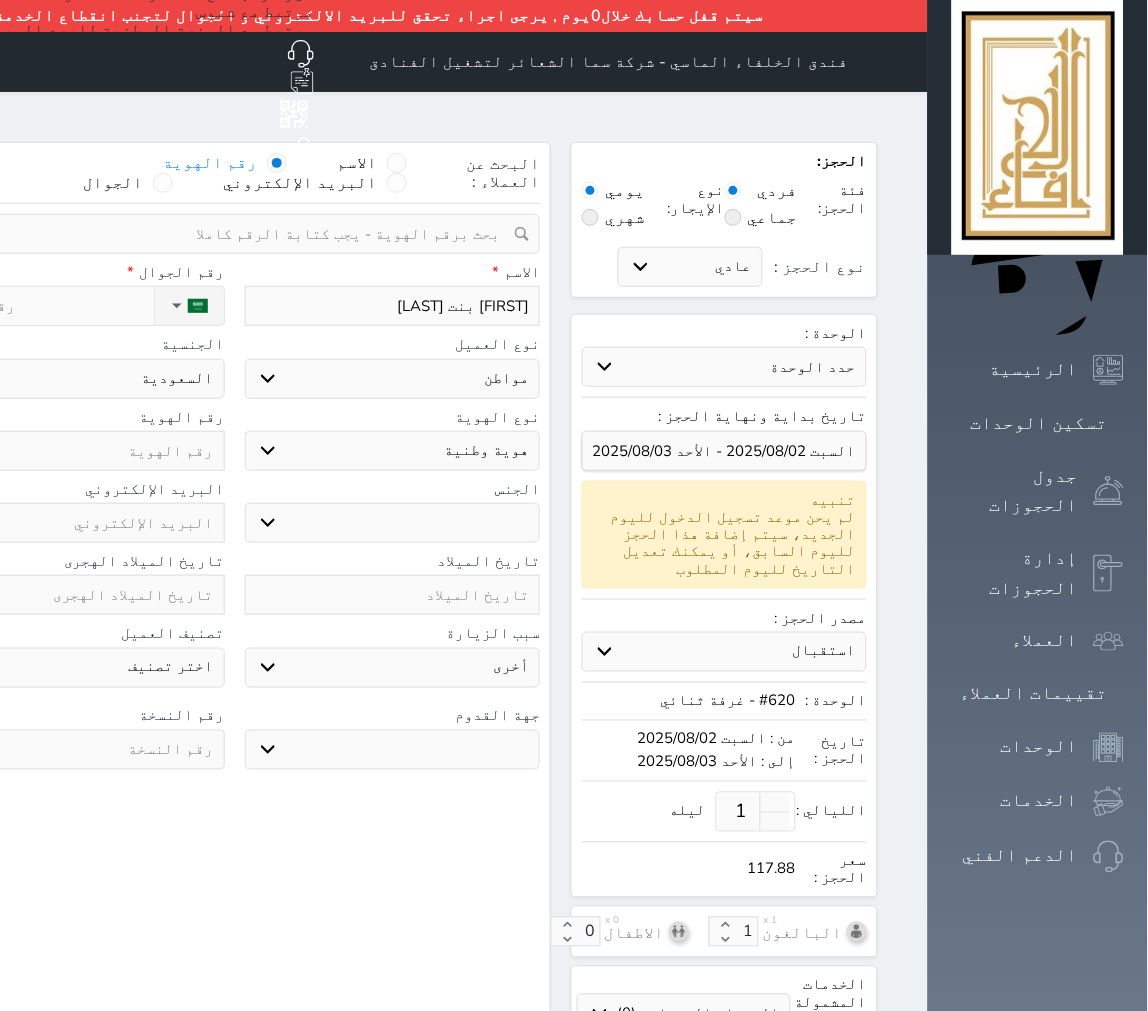 select 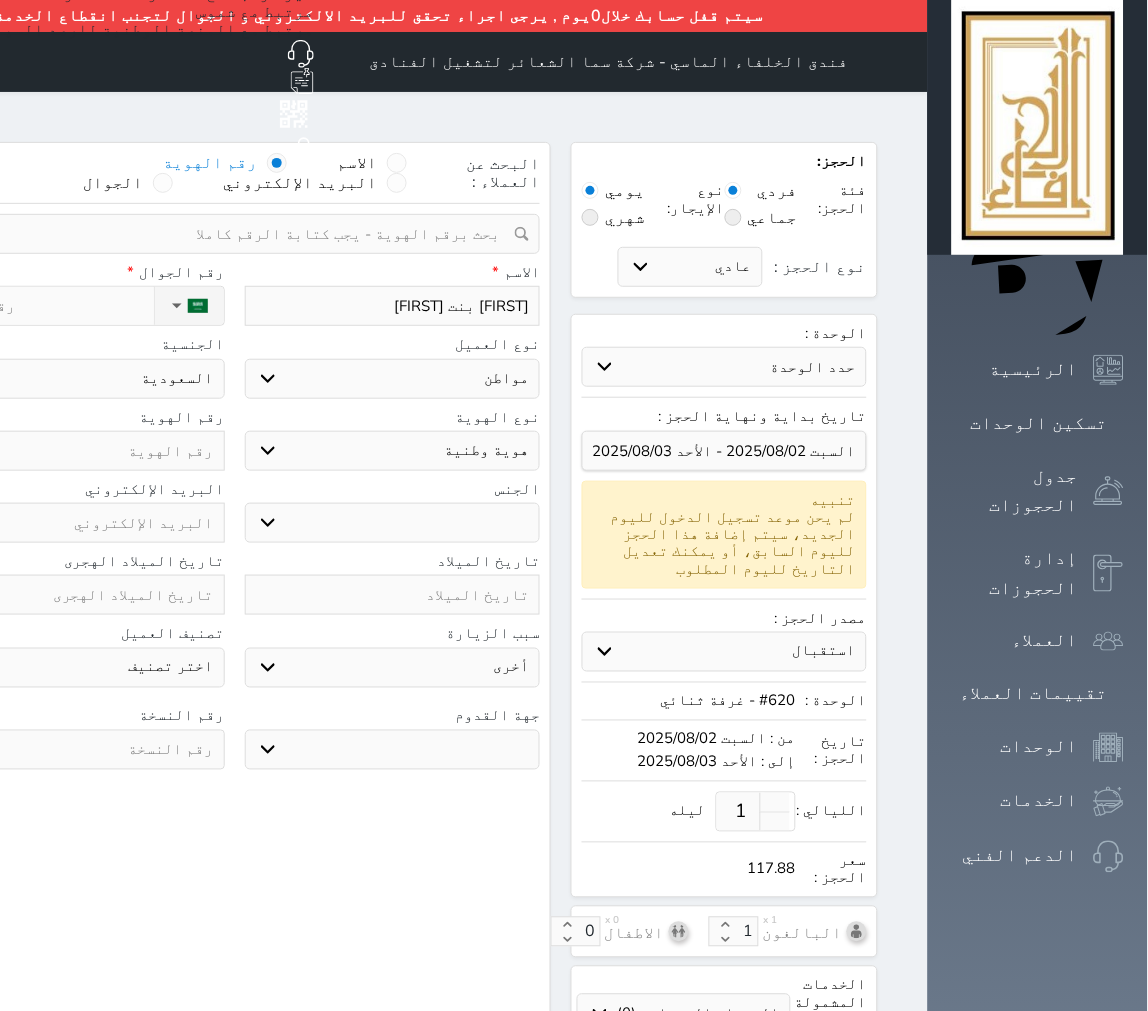 type on "موضي بنت عبد" 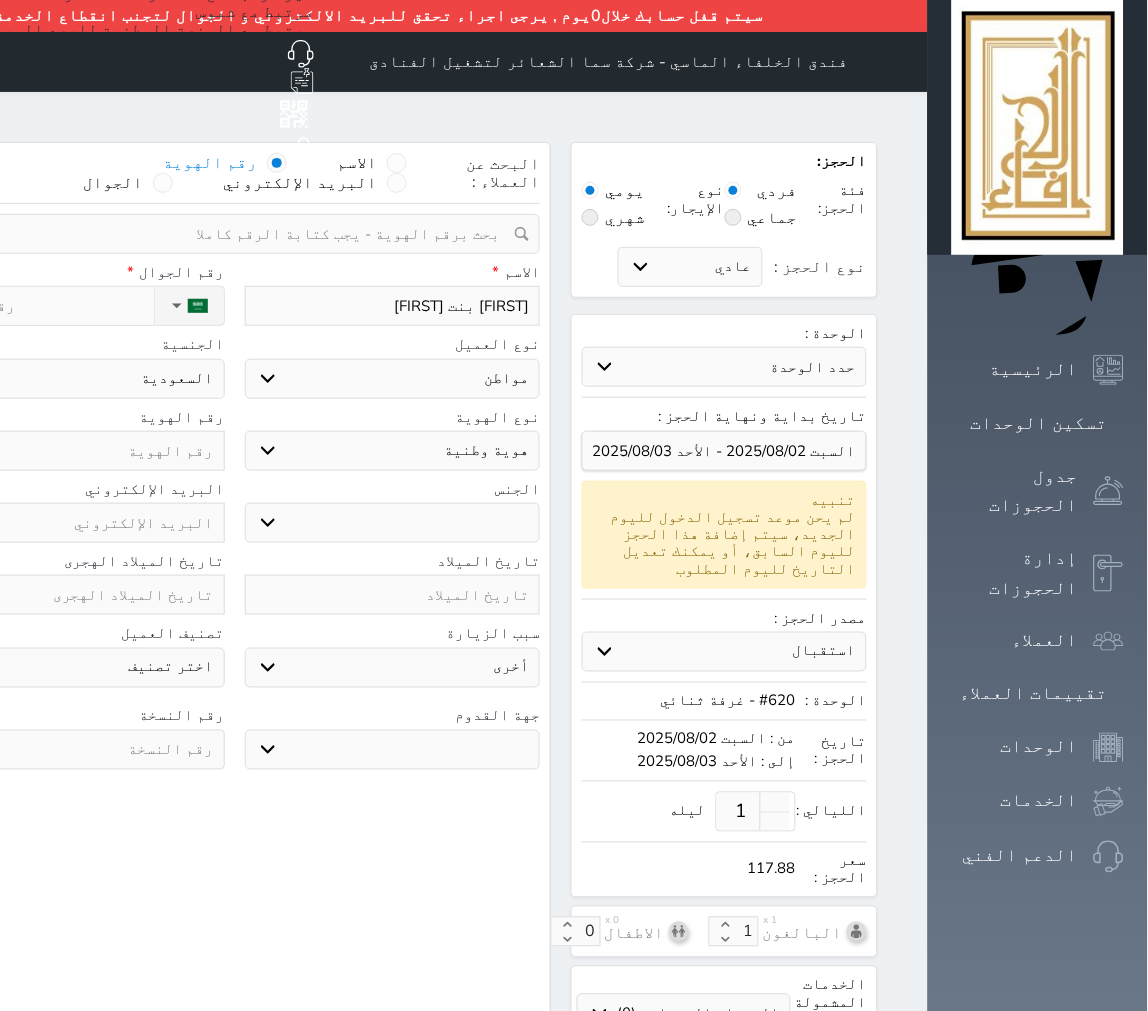 select 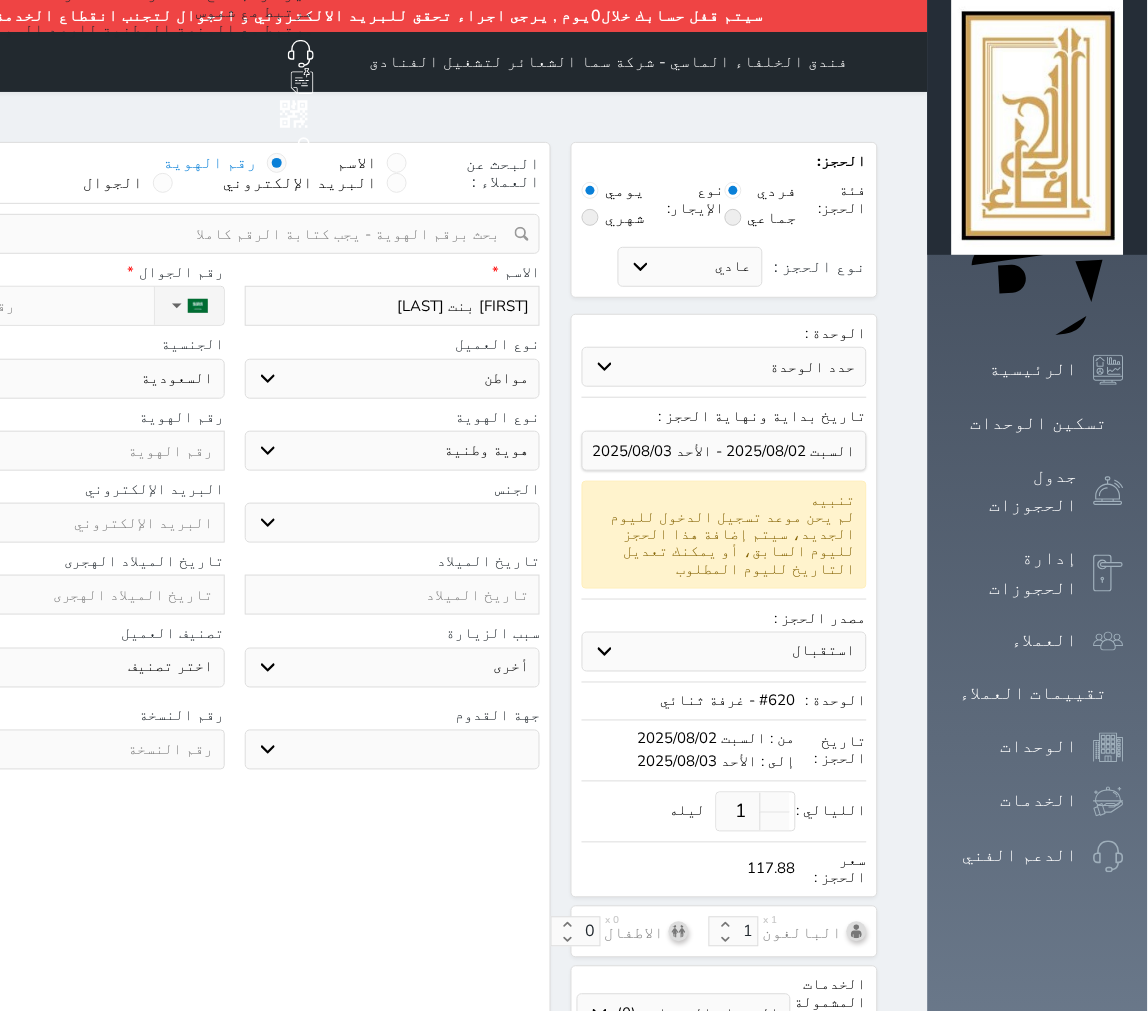 type on "موضي بنت عبد" 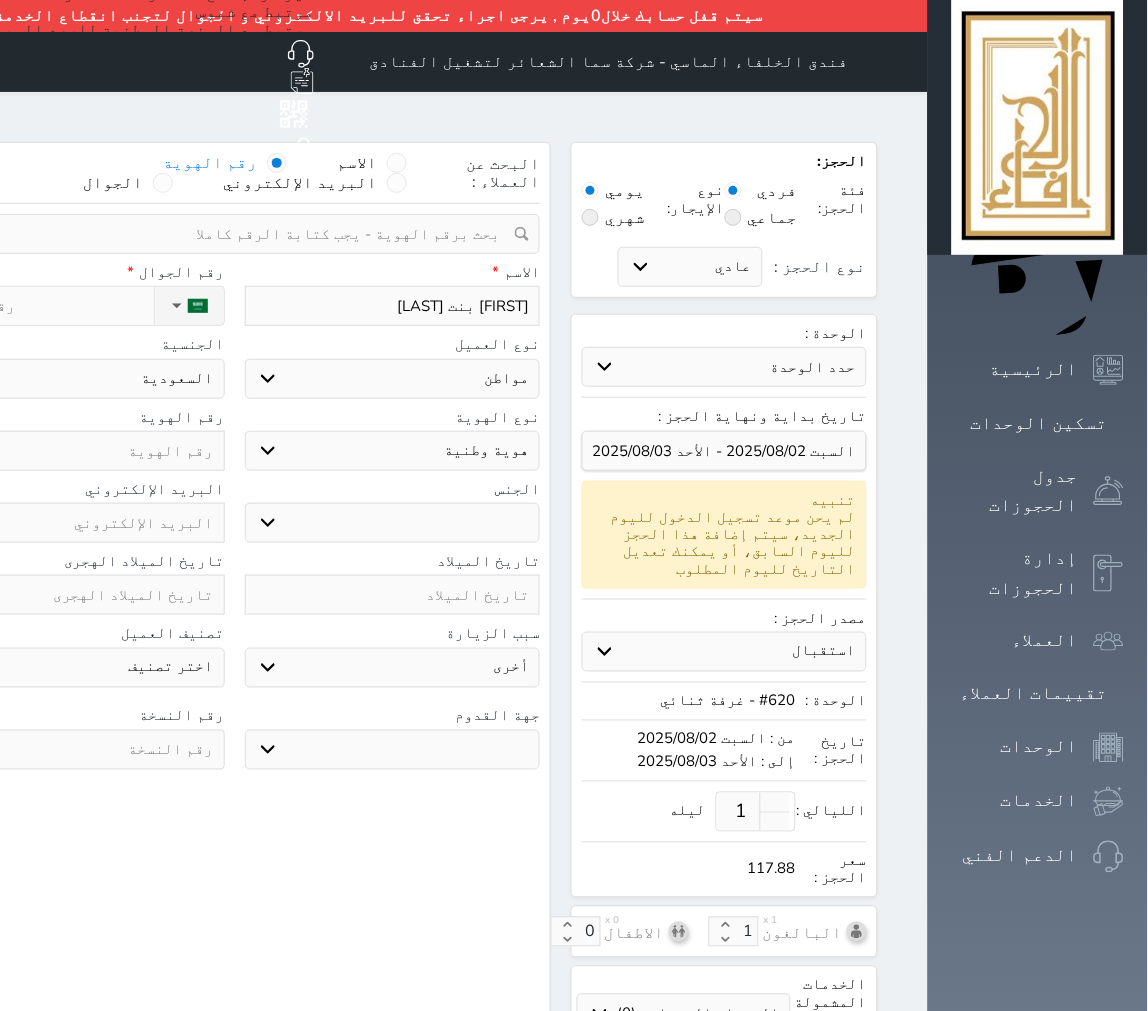 select 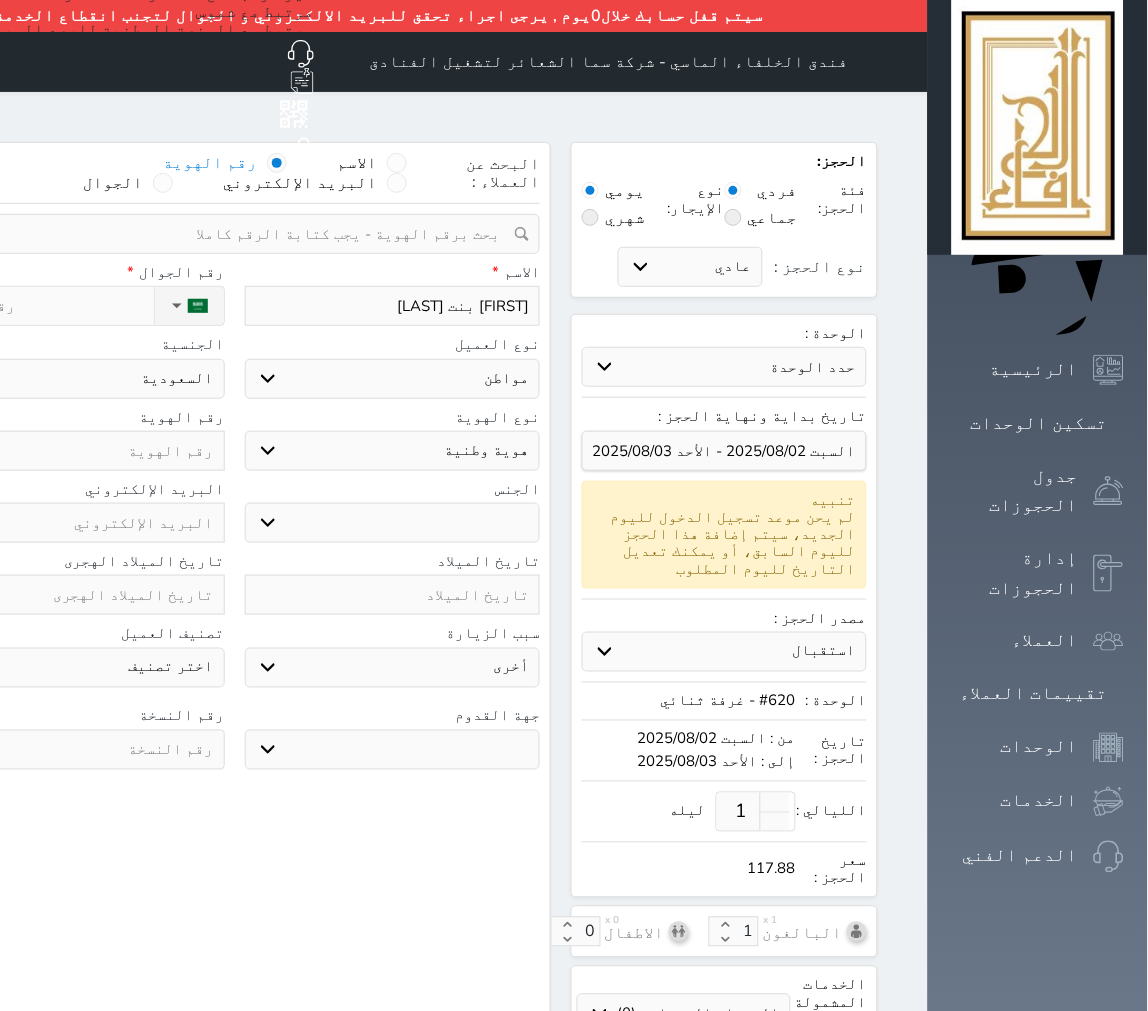 type on "موضي بنت عبد ا" 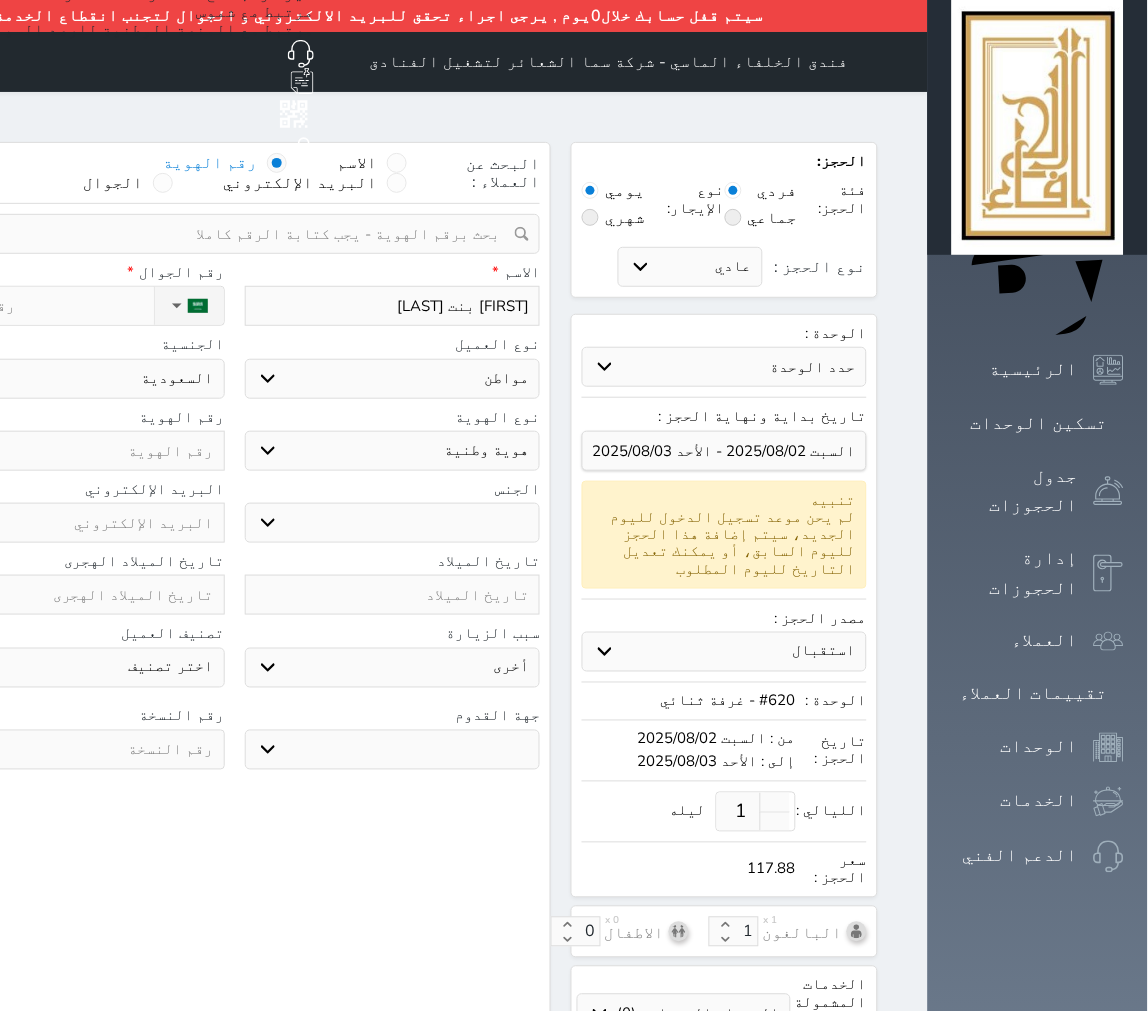 select 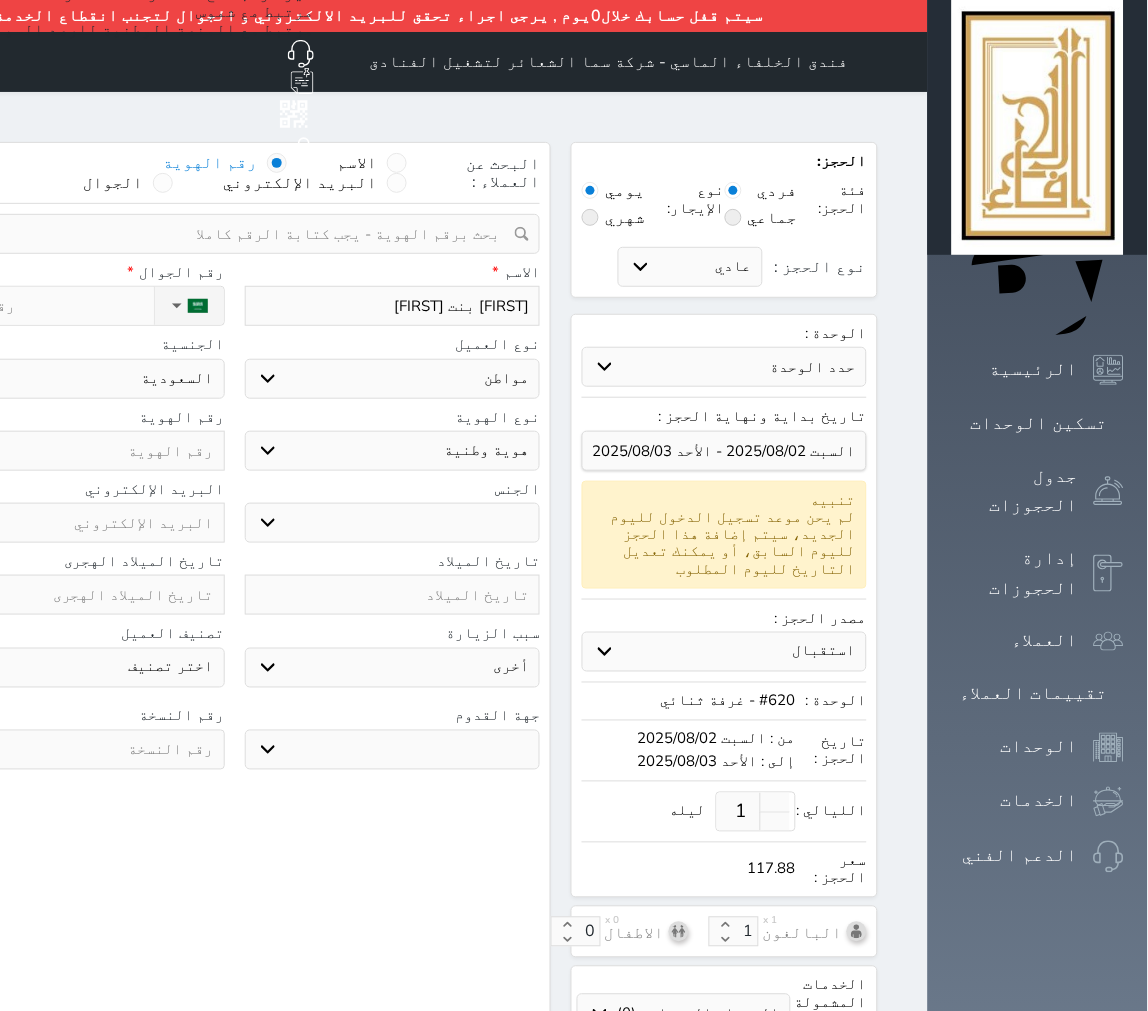 type on "موضي بنت عبد ال" 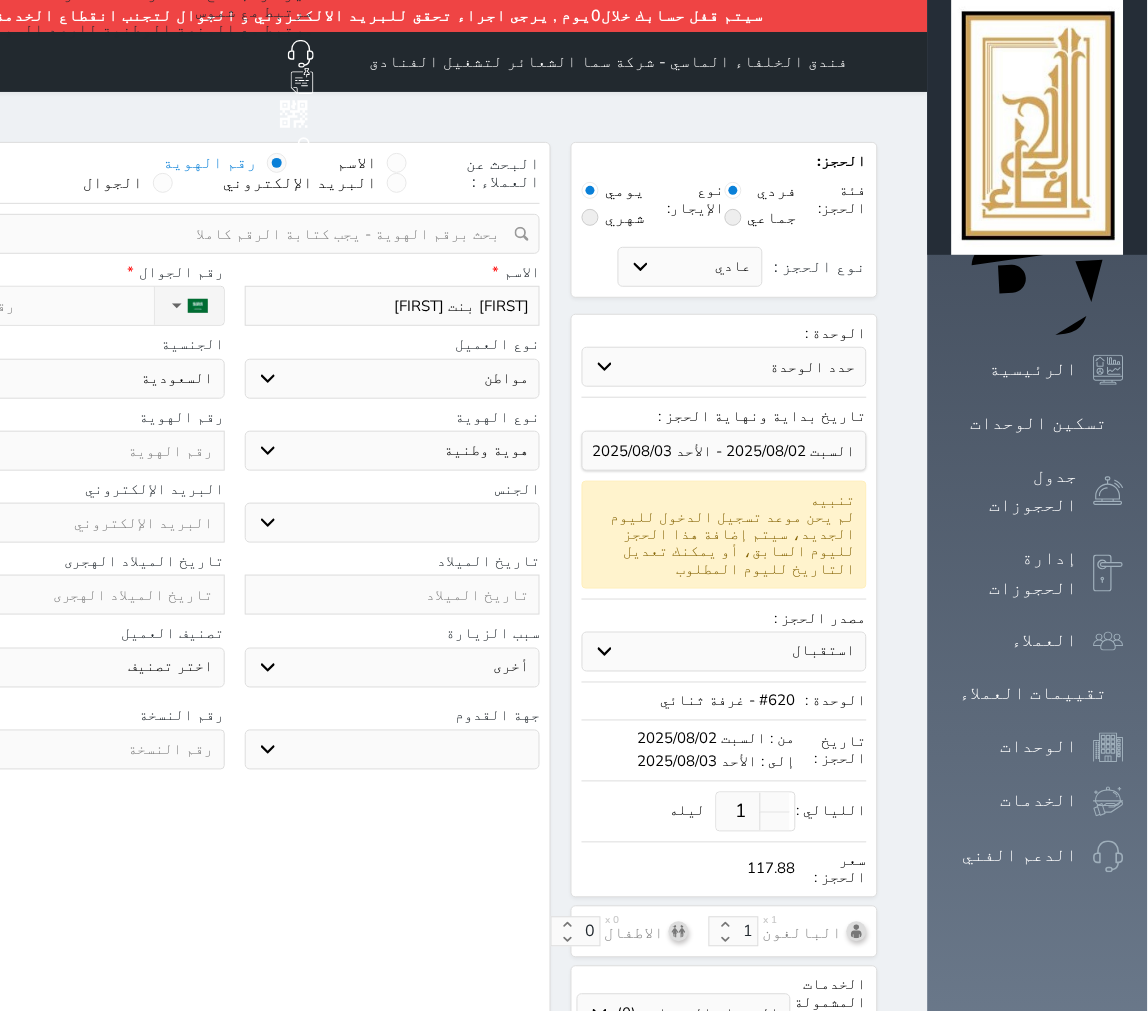 select 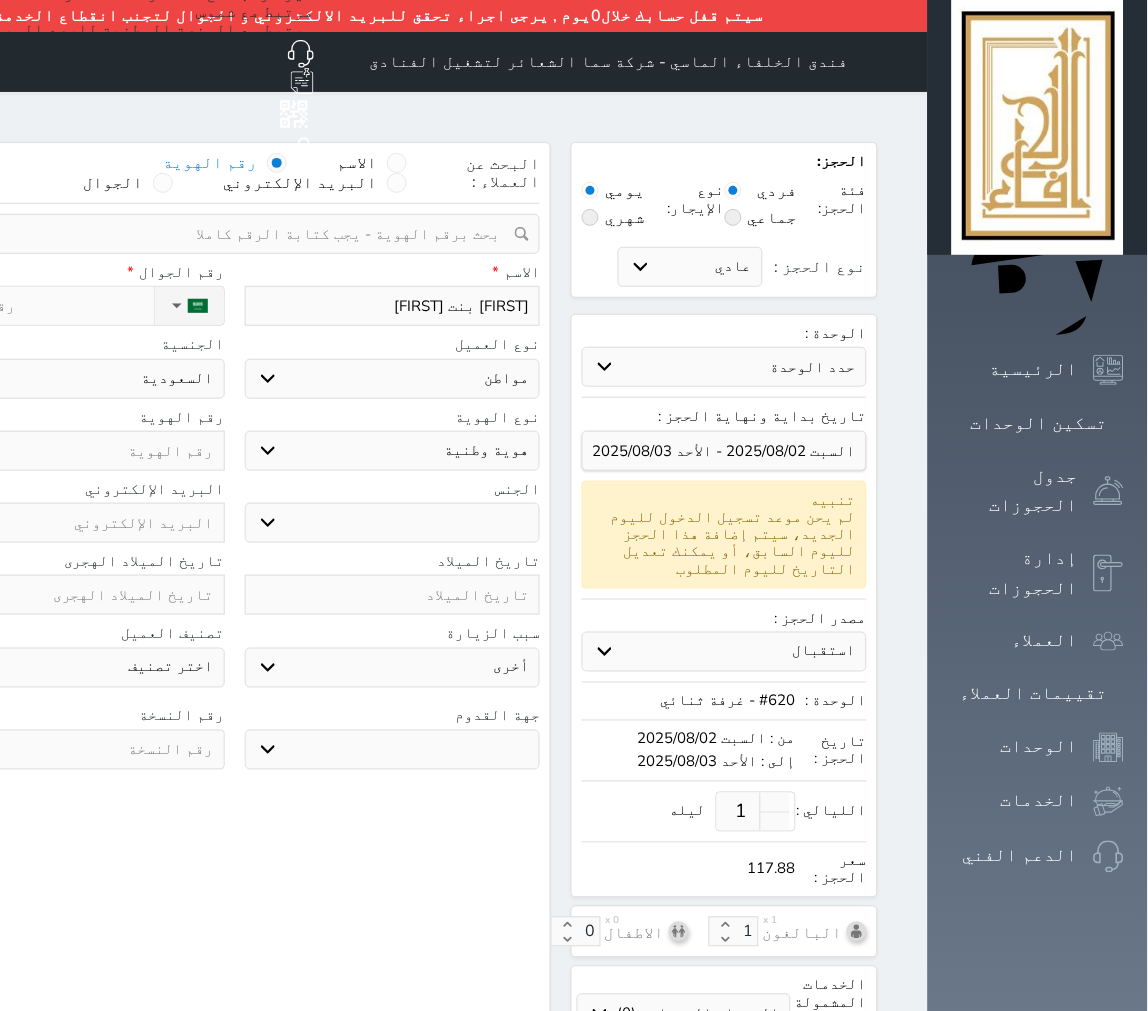 type on "موضي بنت عبد الل" 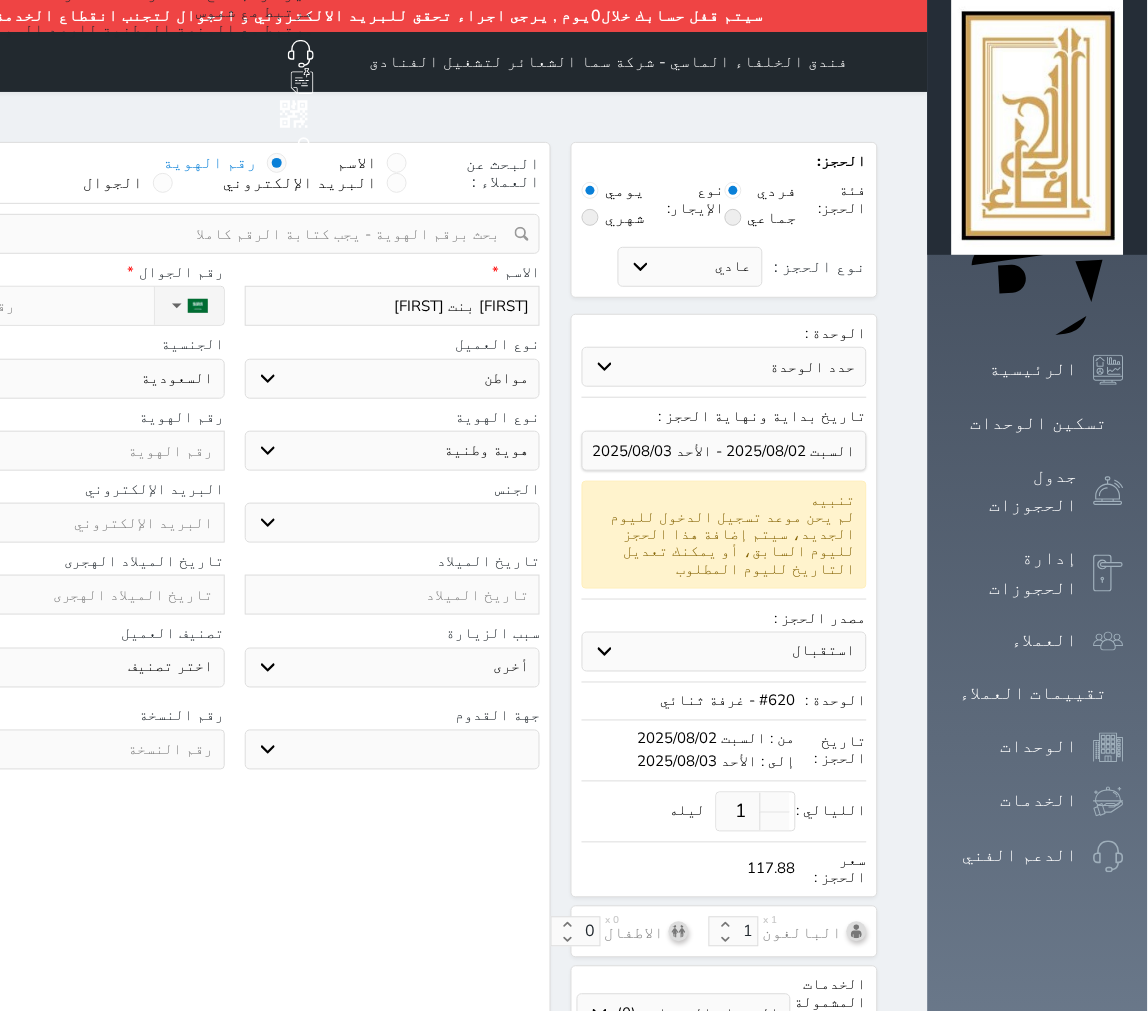 select 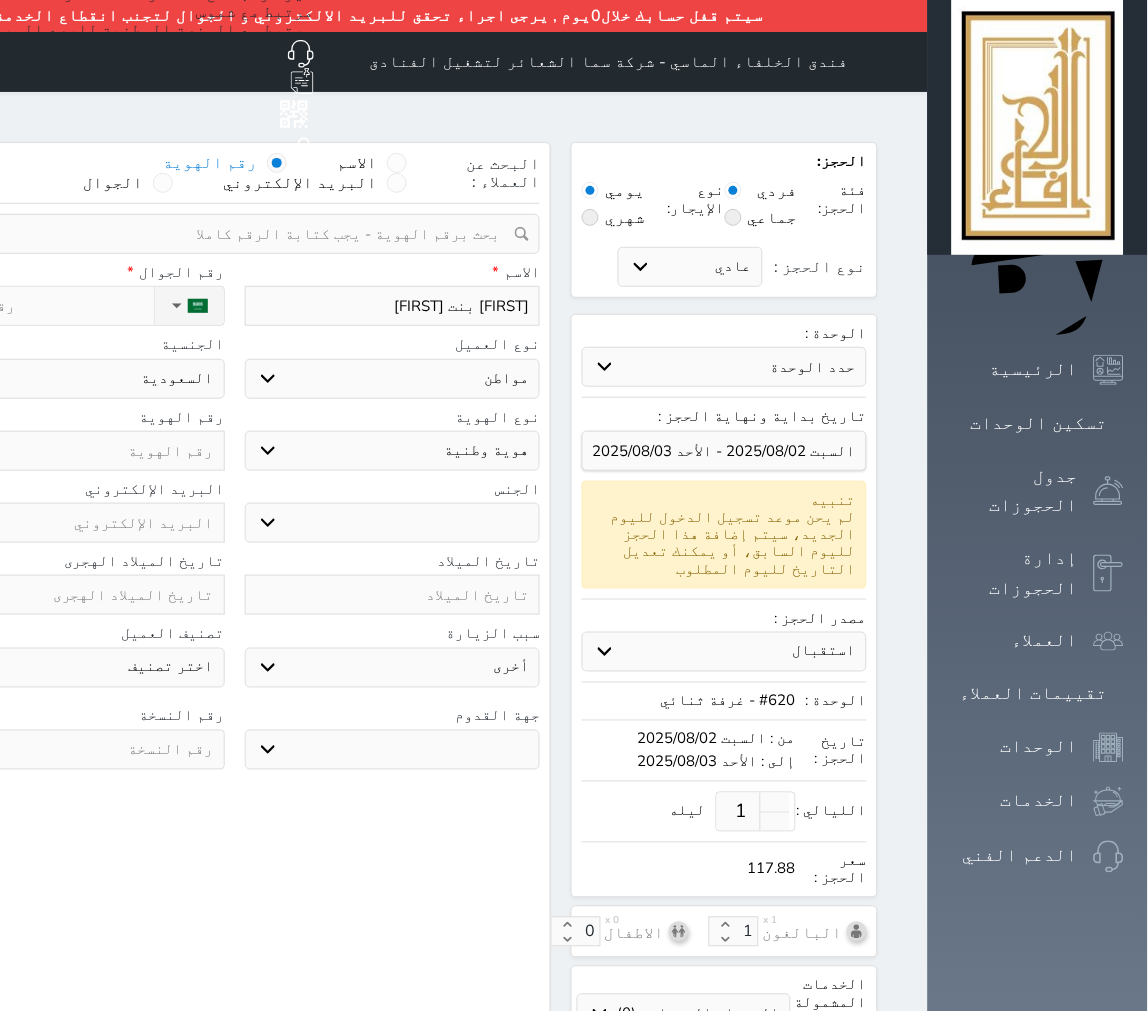 type on "موضي بنت عبد الله" 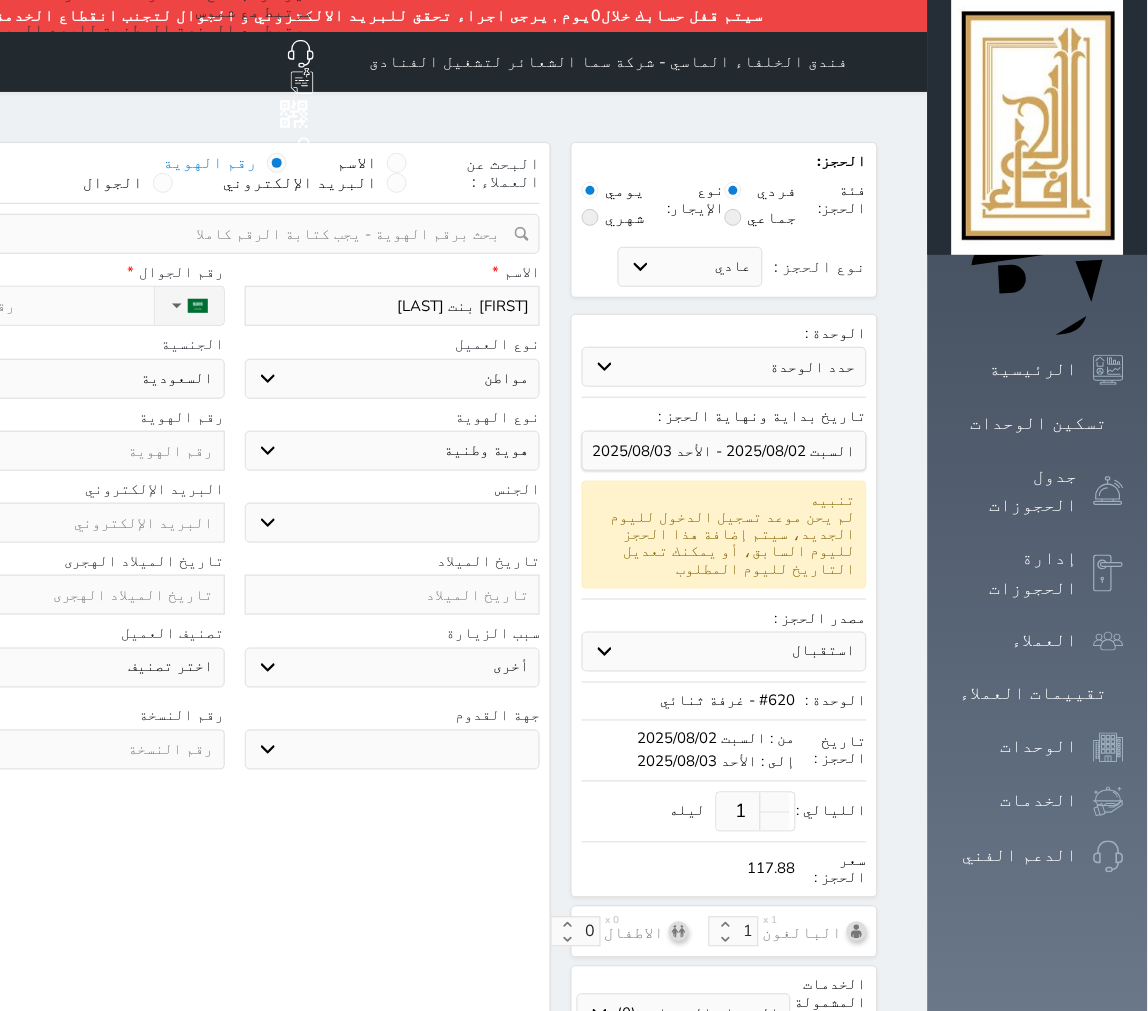 select 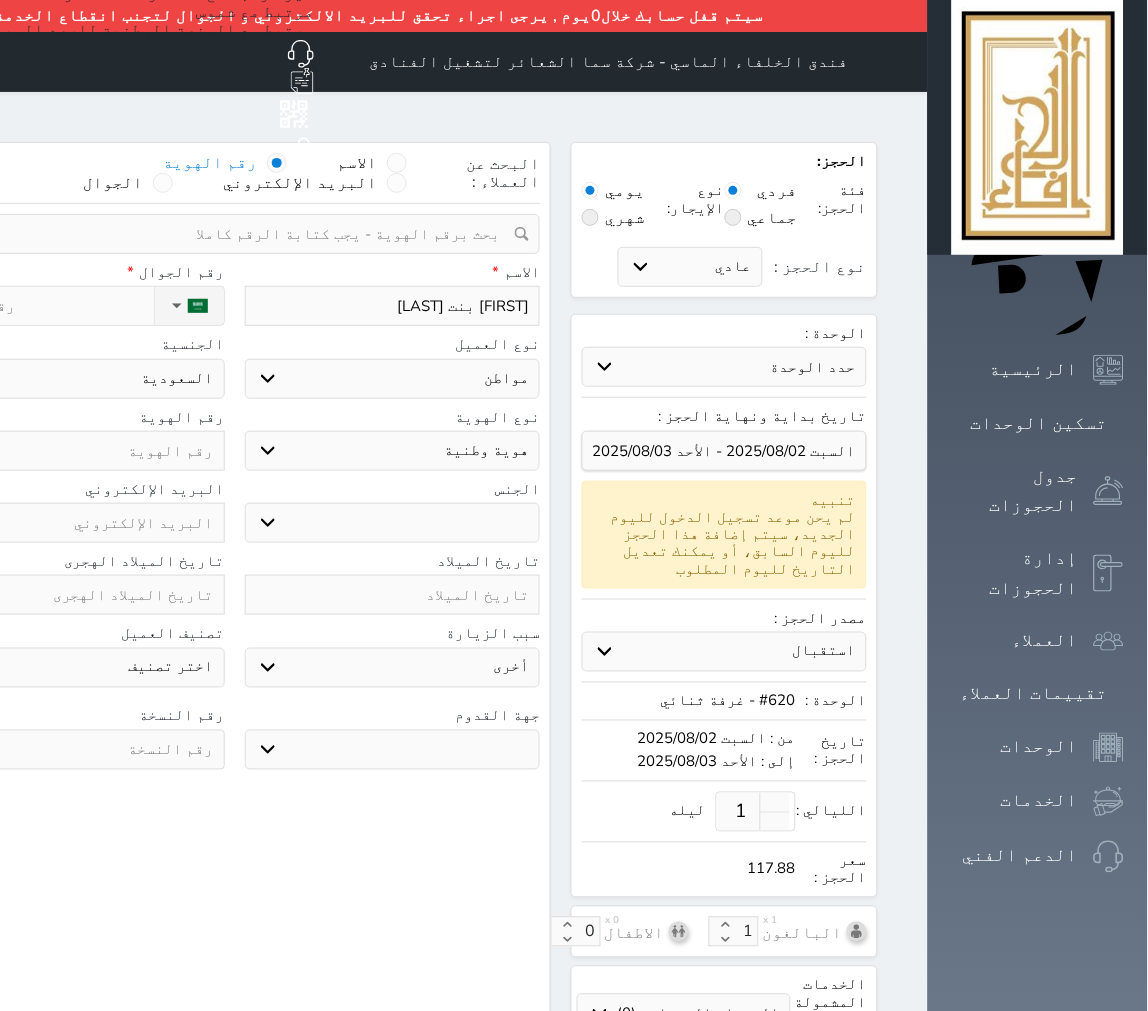type on "موضي بنت عبد الله" 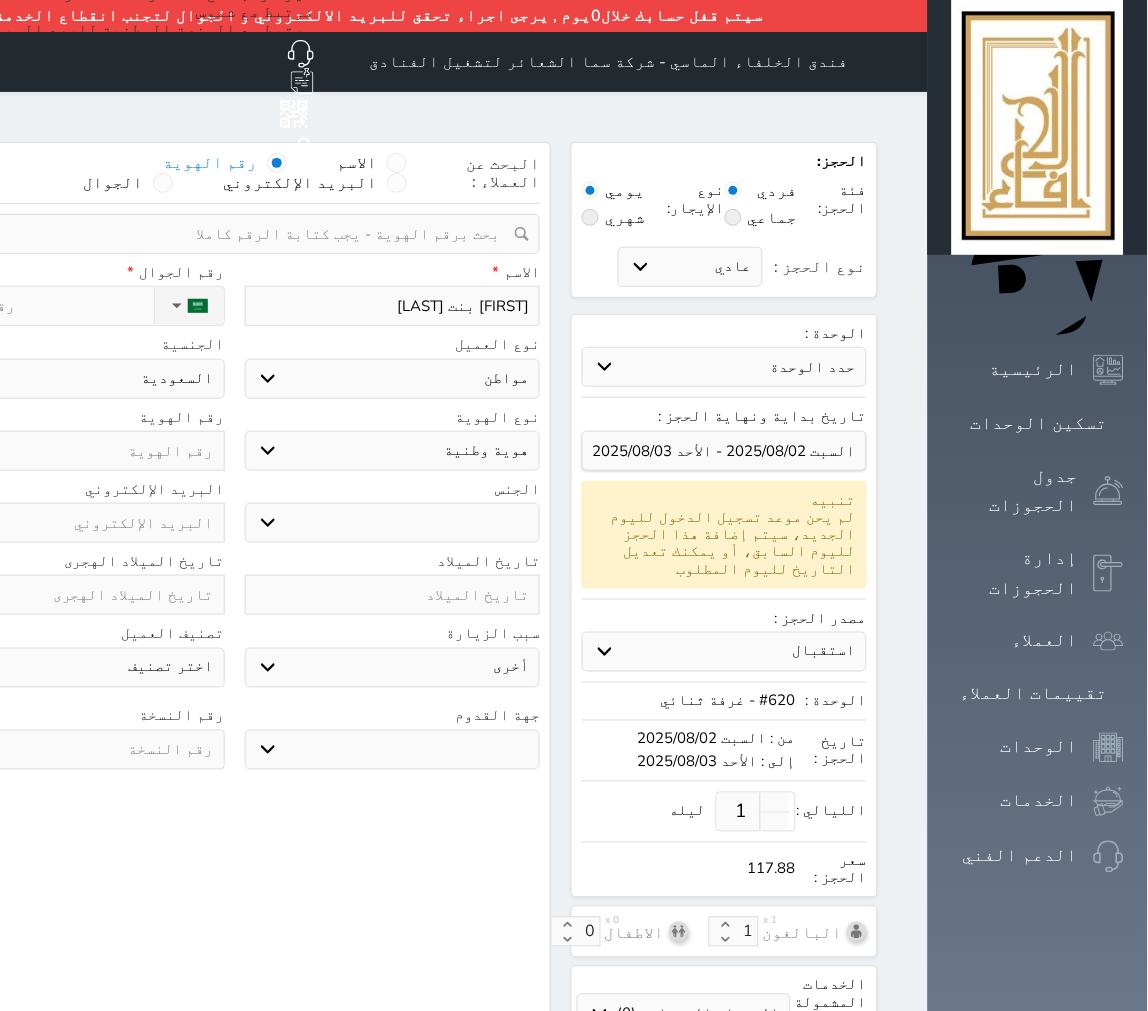 select 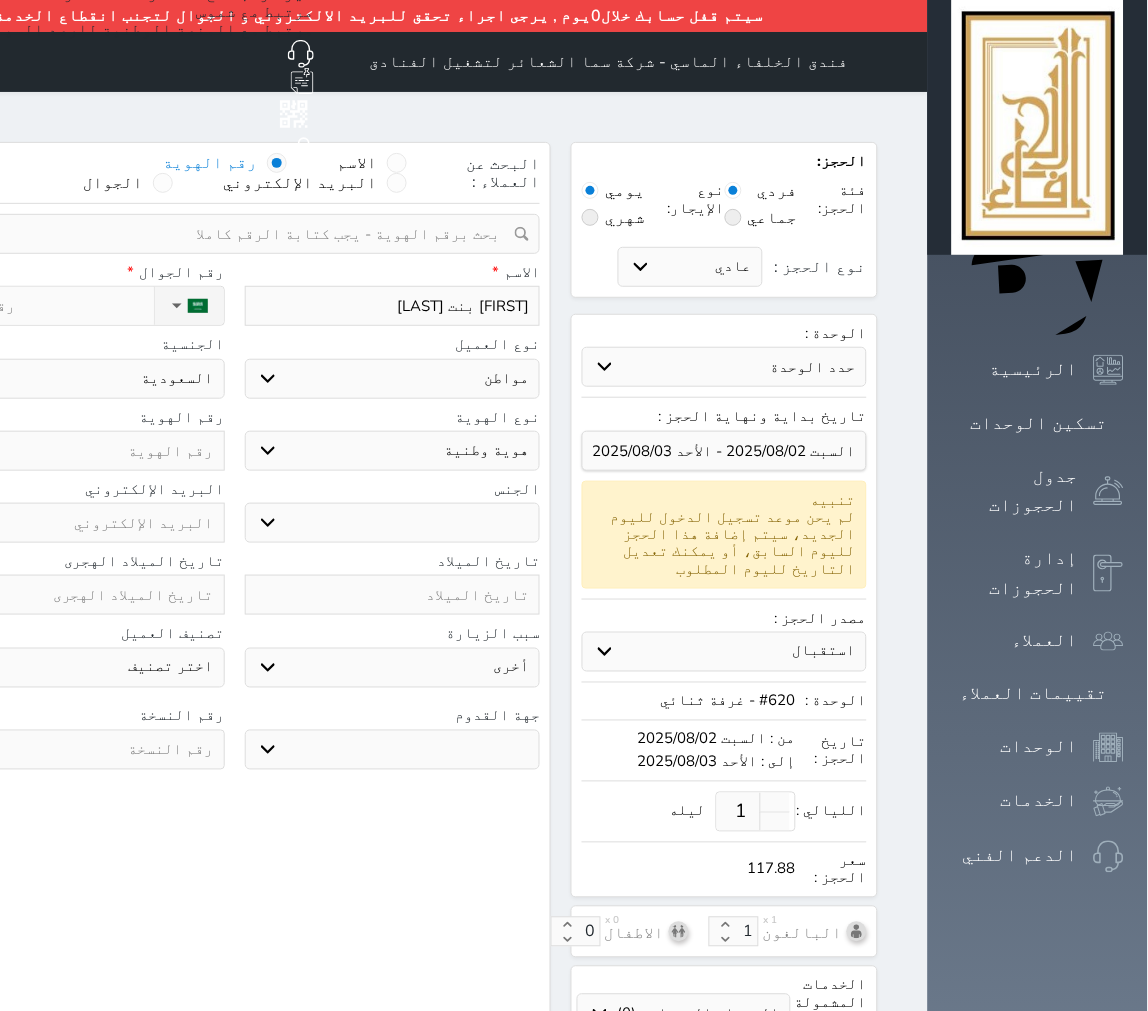 type on "موضي بنت عبد الله ب" 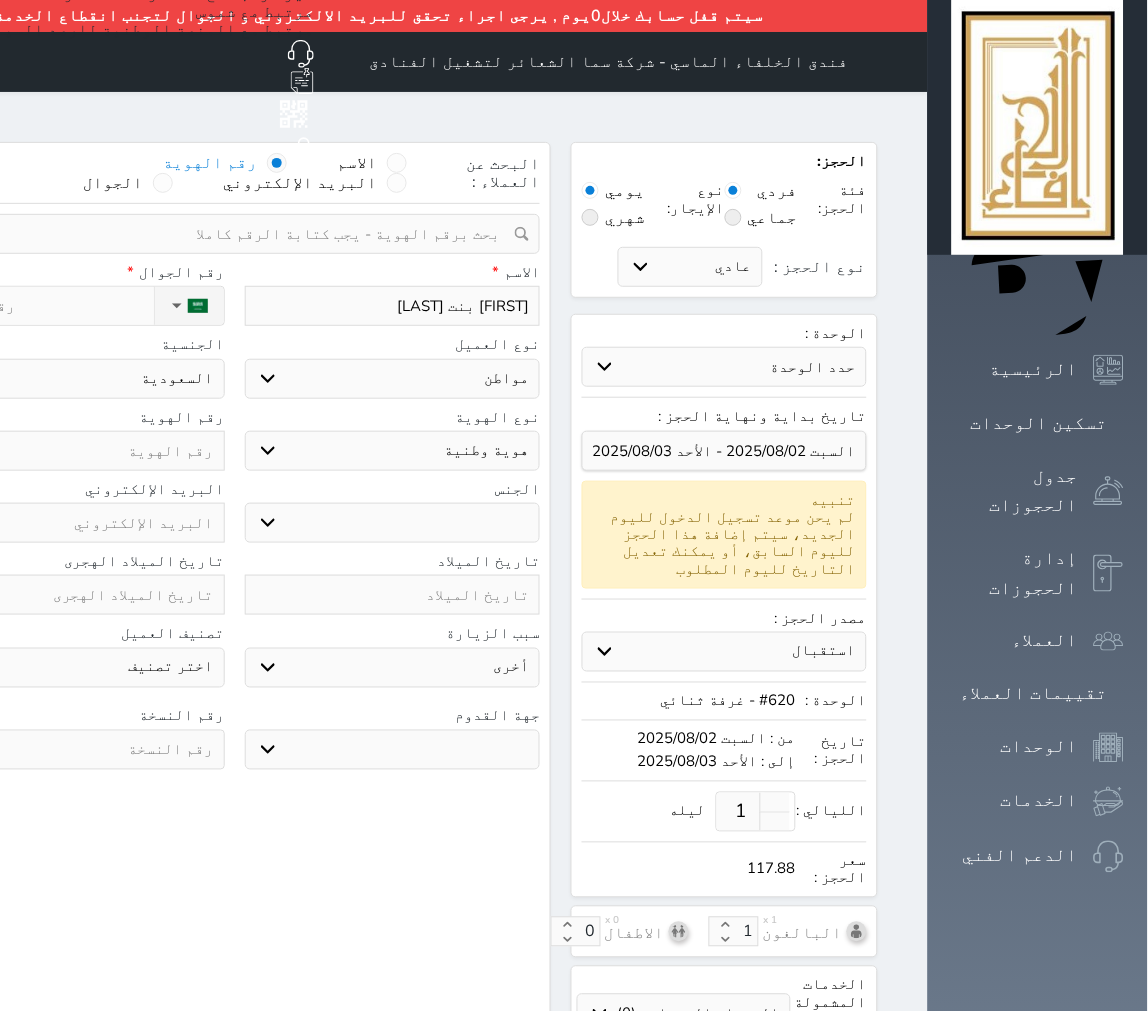 select 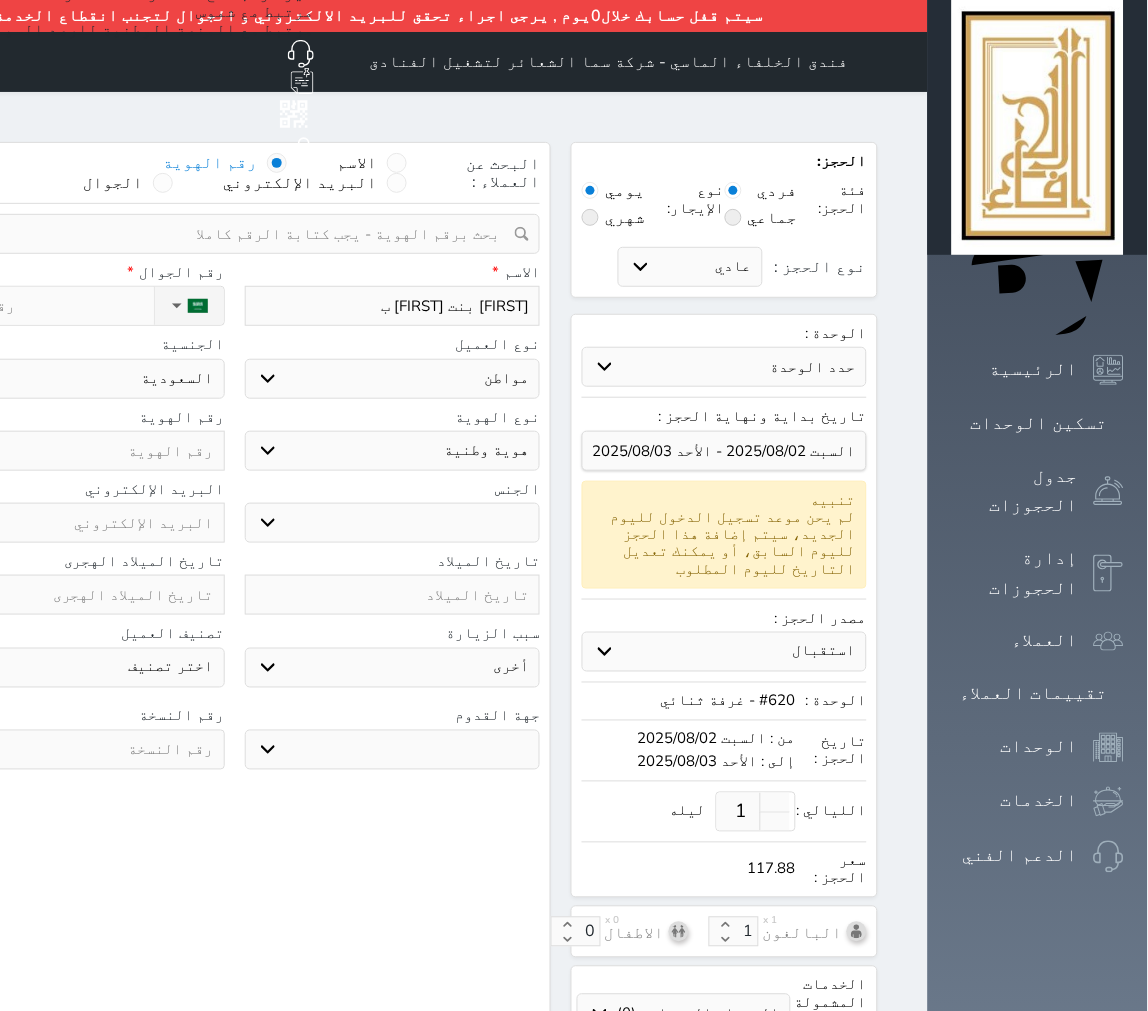 type on "موضي بنت عبد الله بن" 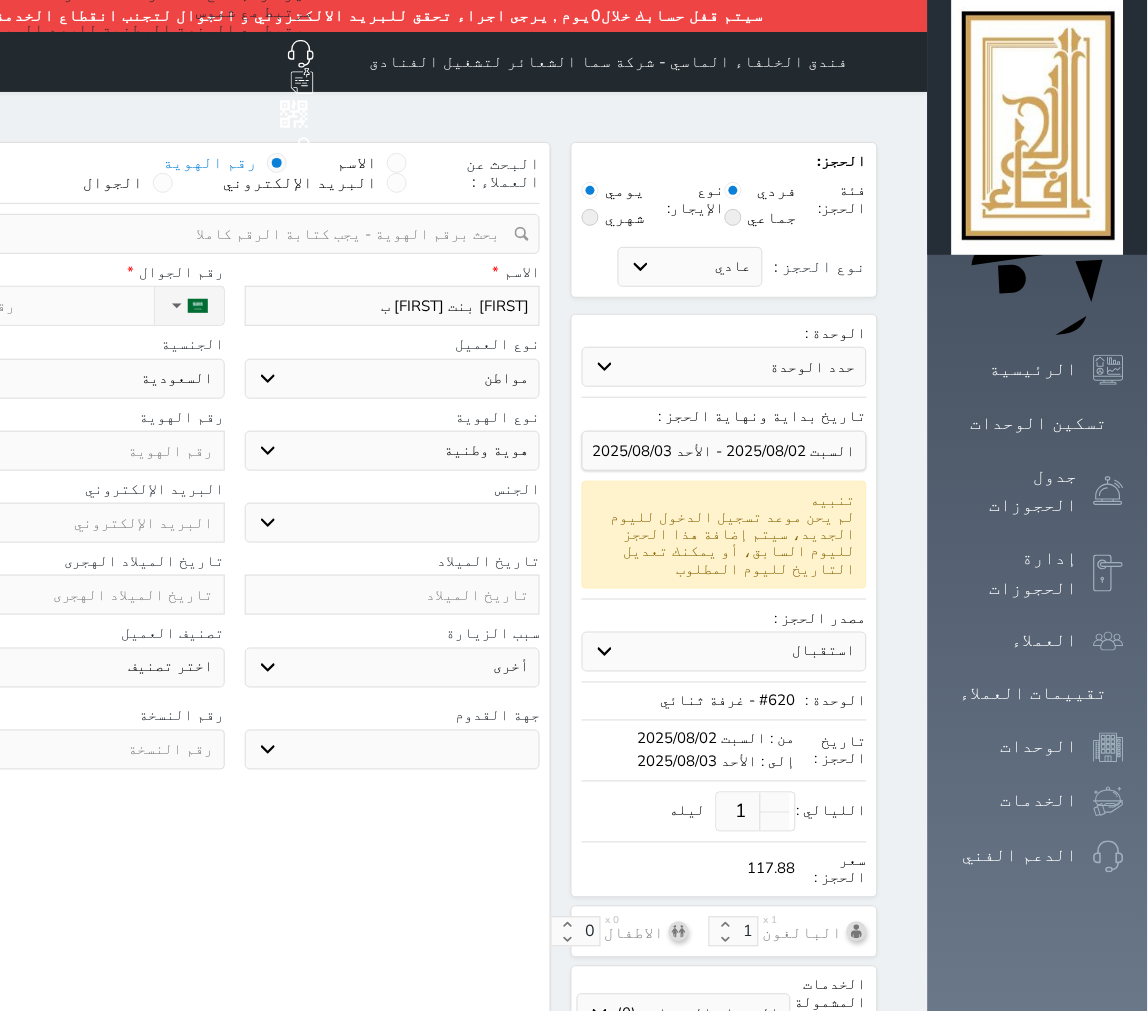 select 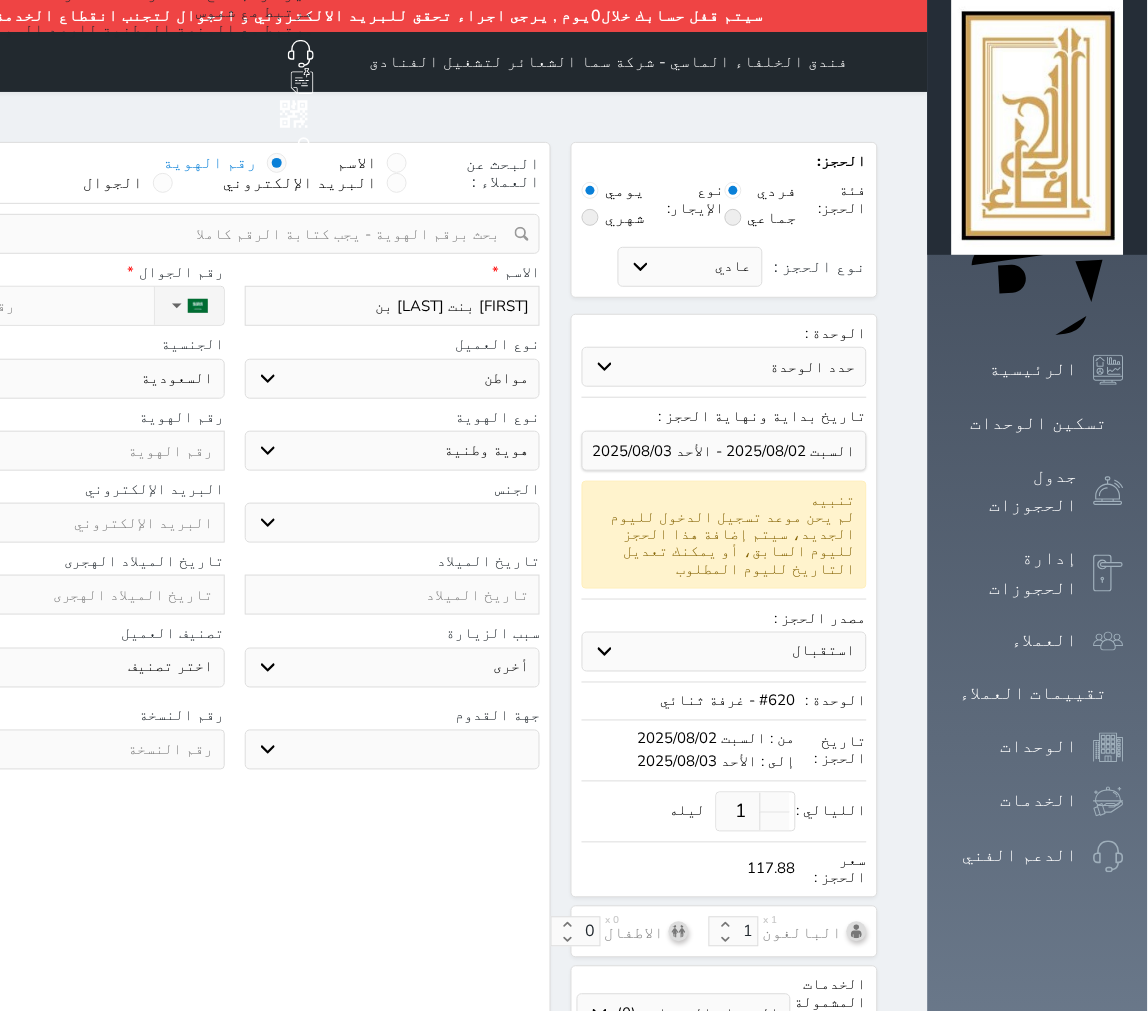 type on "موضي بنت عبد الله بن" 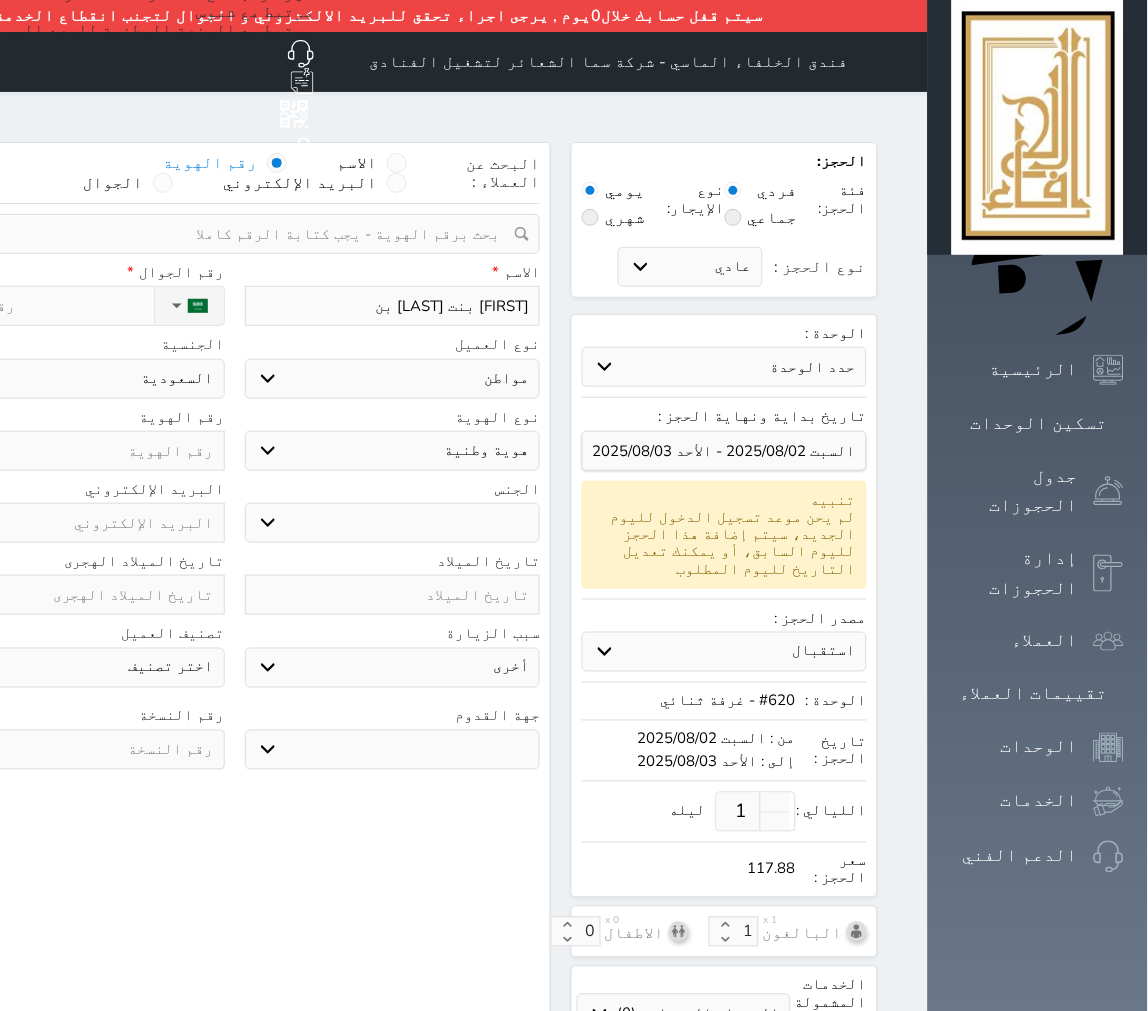 select 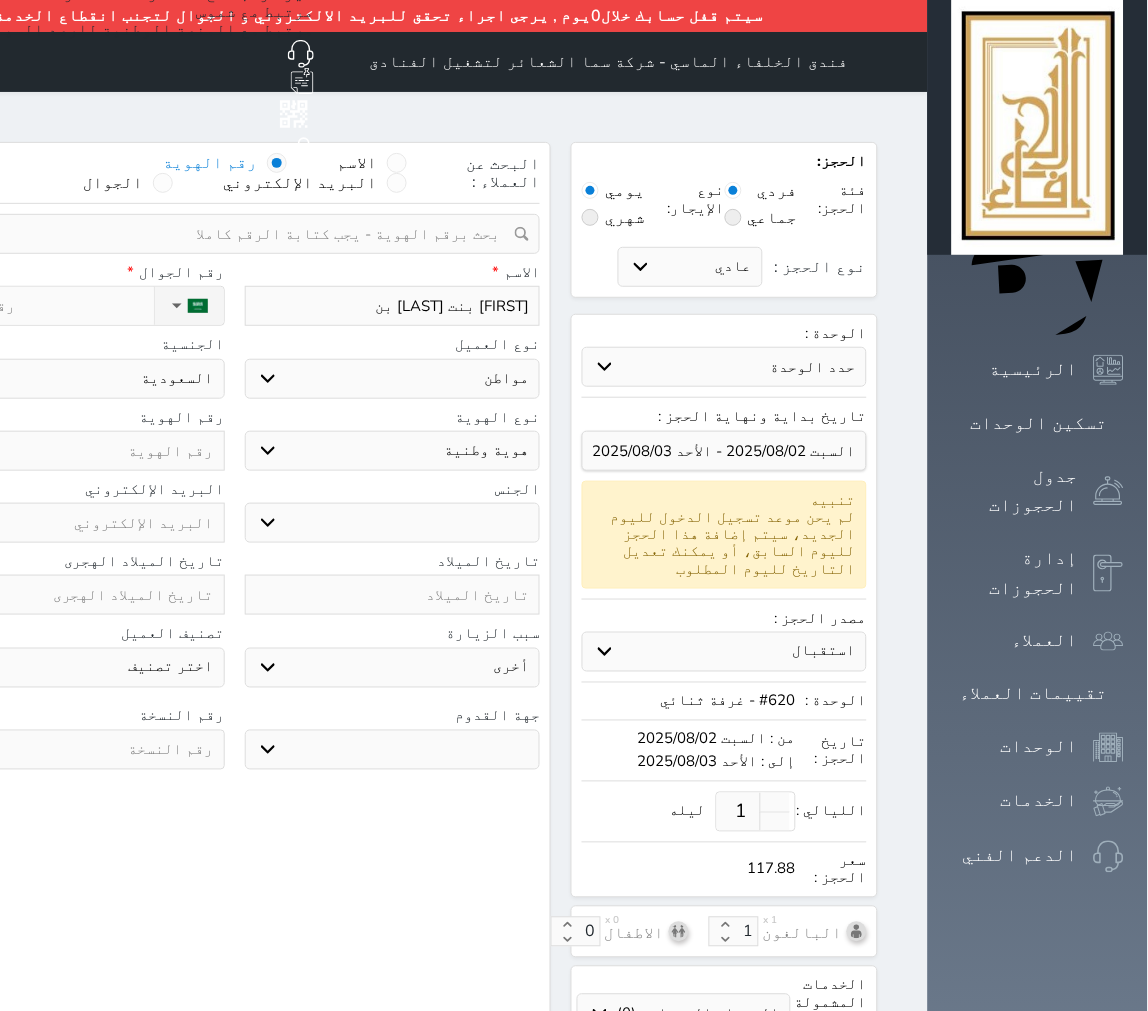 select 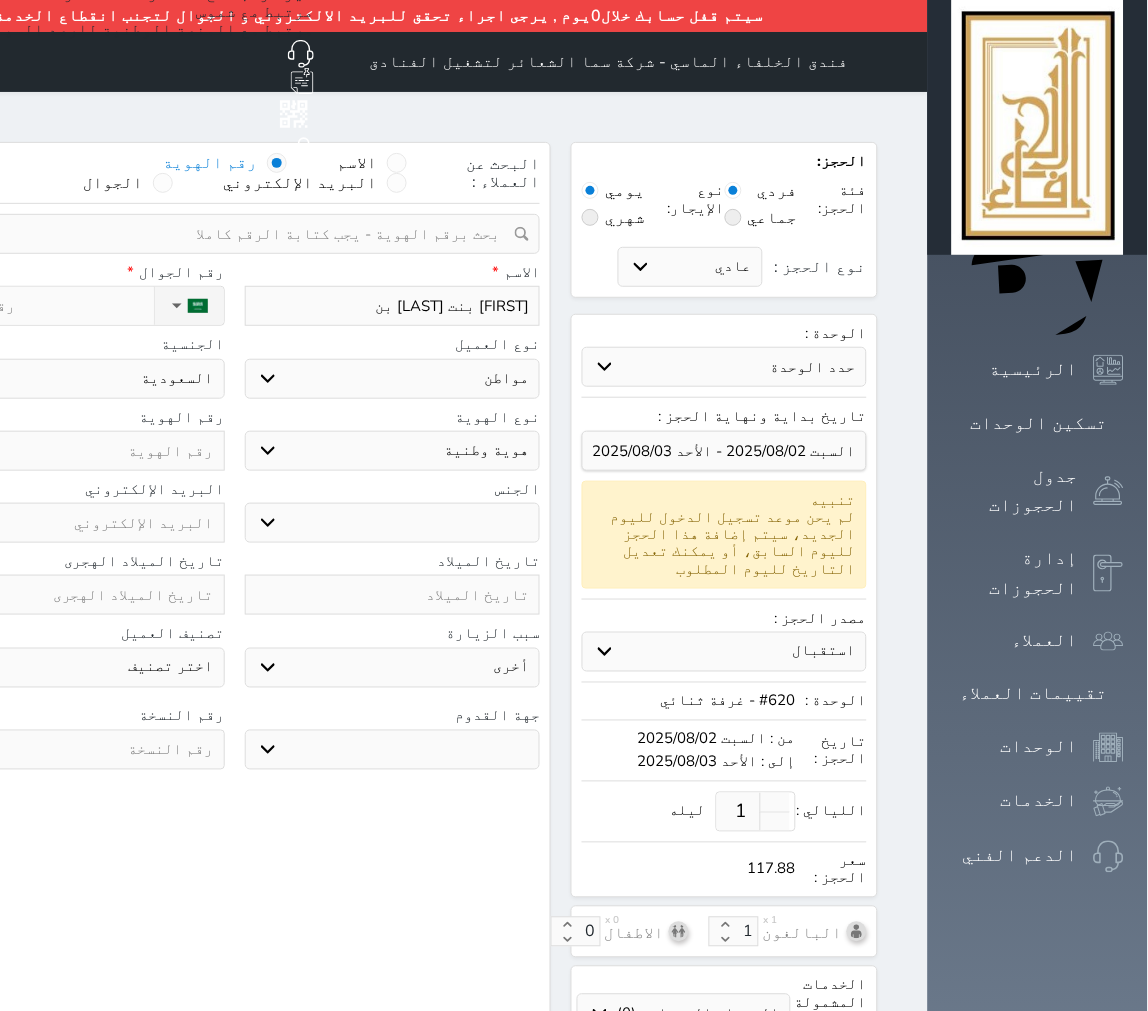type on "موضي بنت عبد الله بن ع" 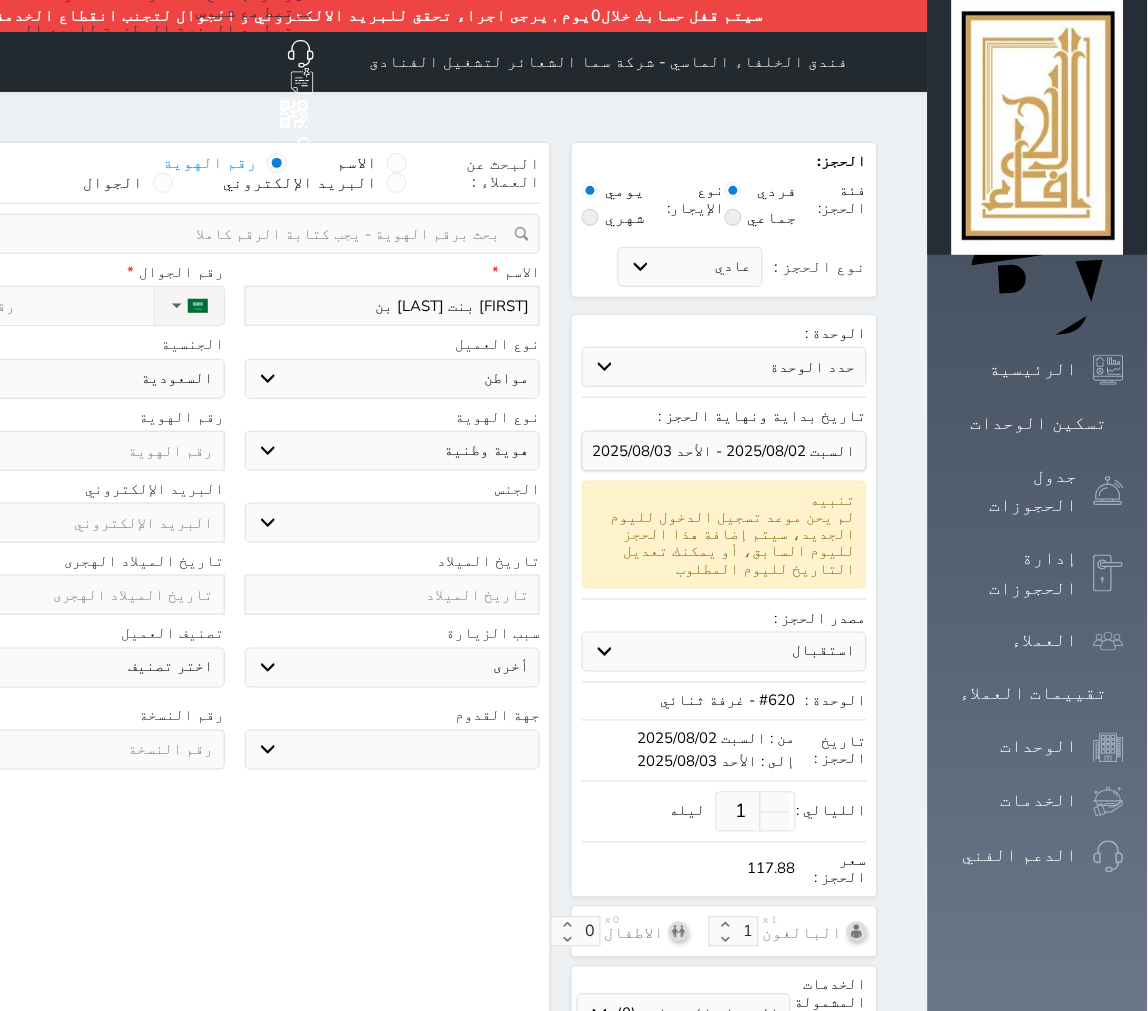 select 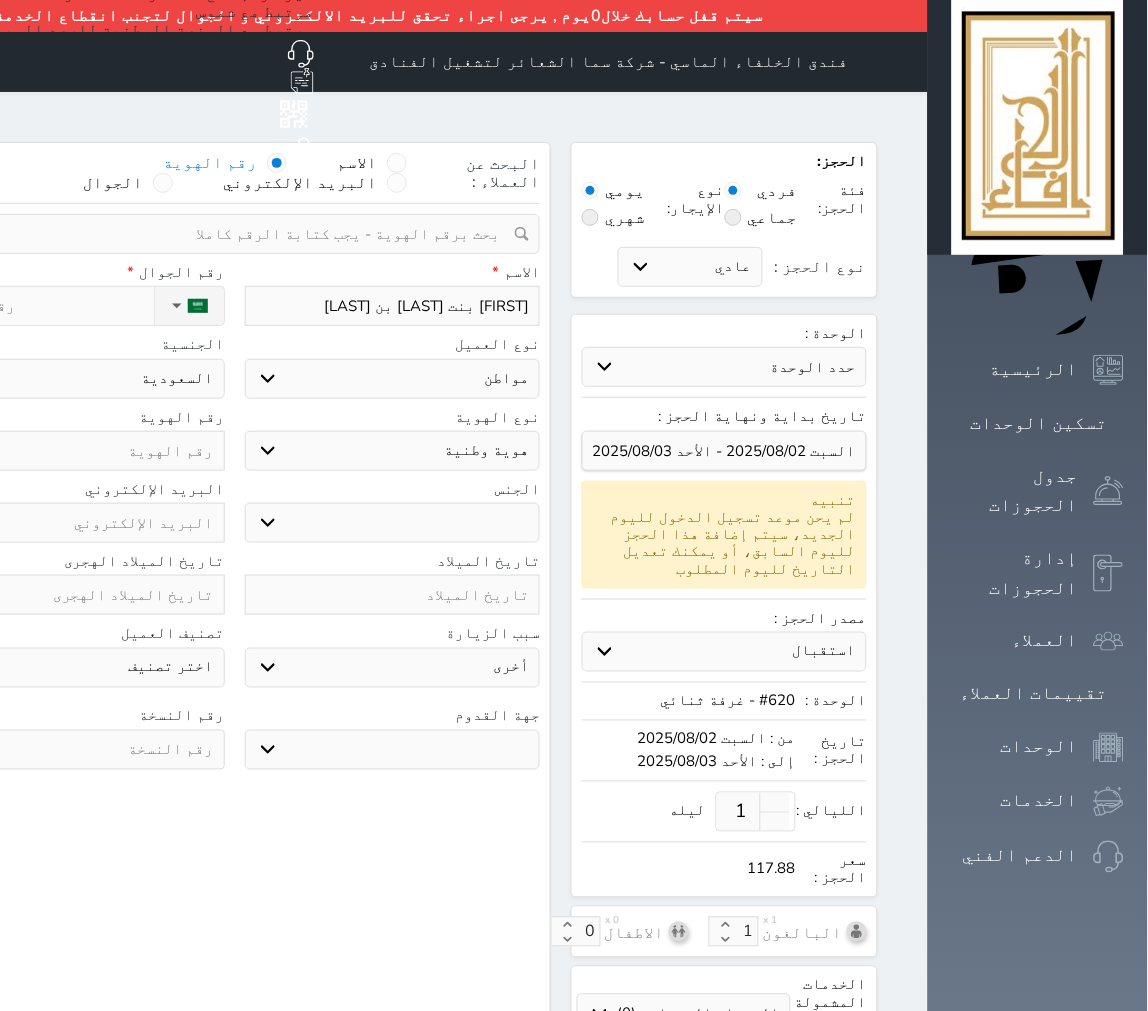 type on "موضي بنت عبد الله بن عب" 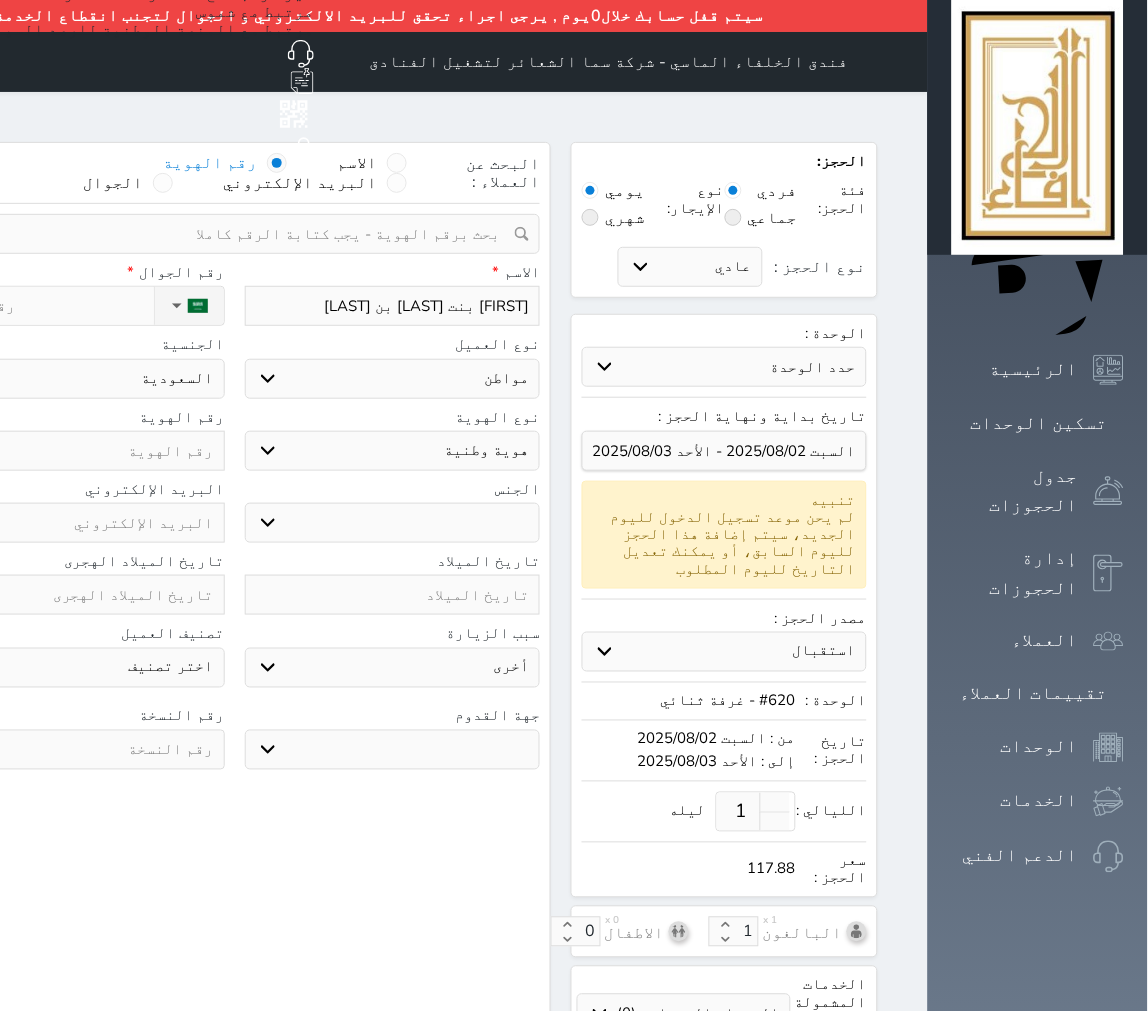 select 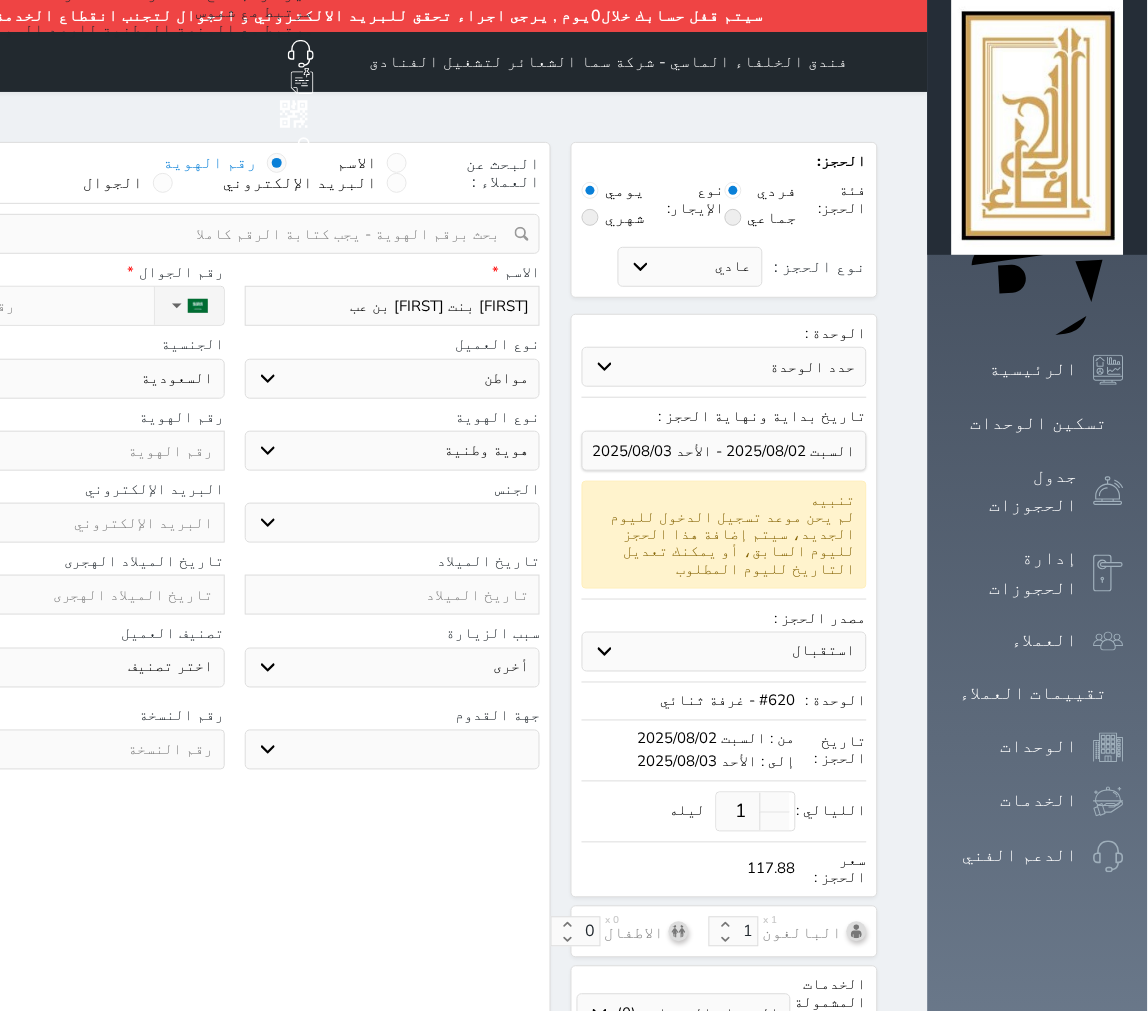type on "موضي بنت عبد الله بن عبد" 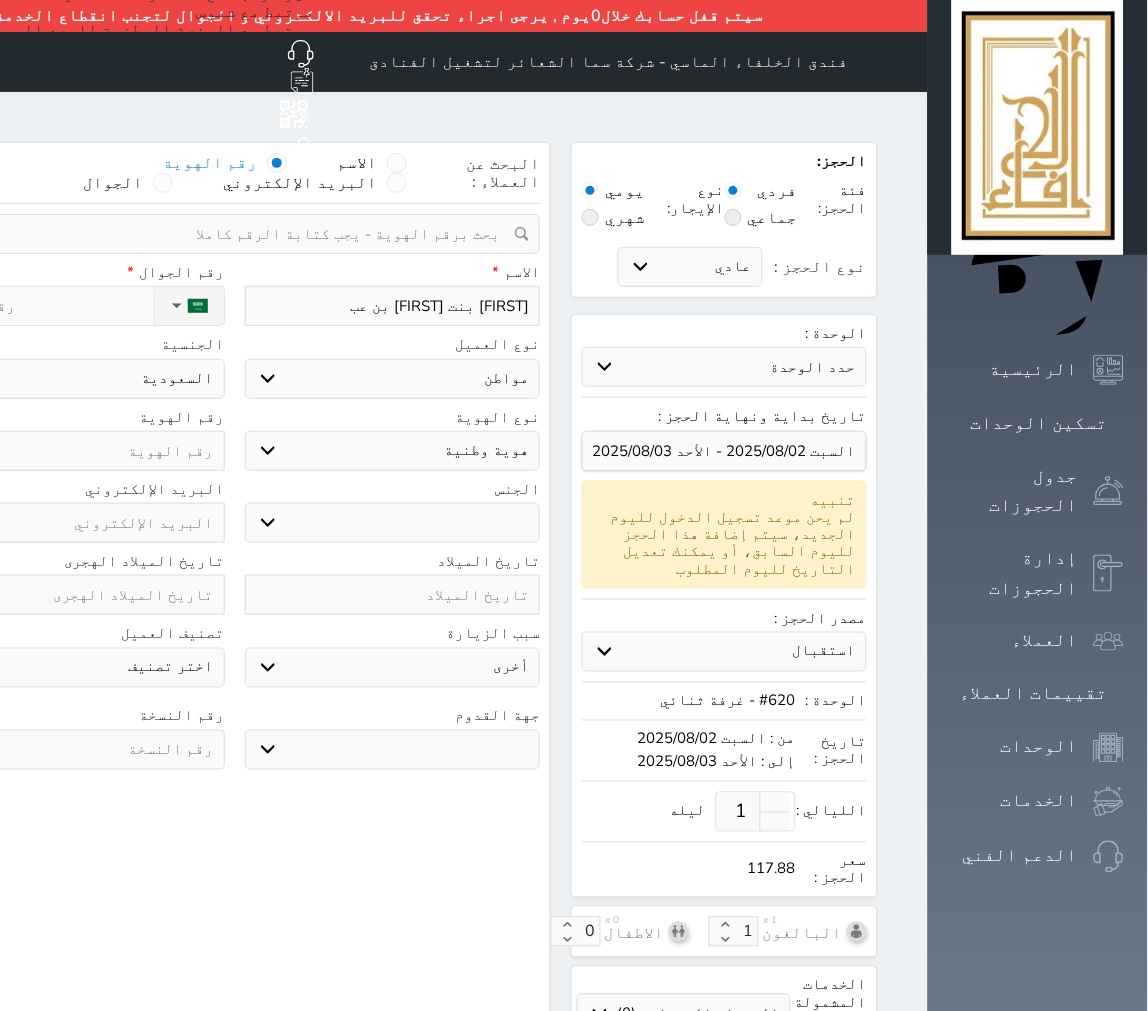 select 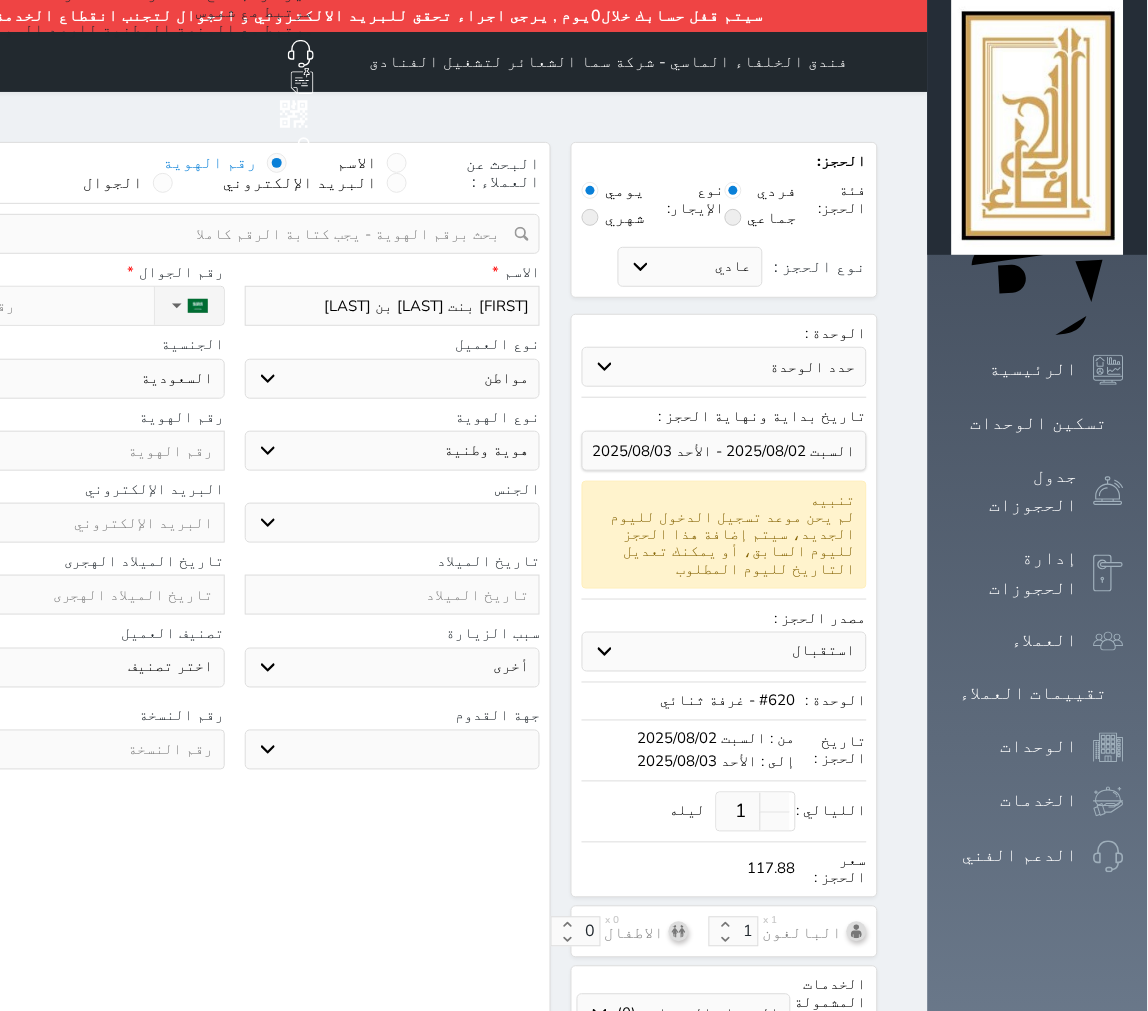 select 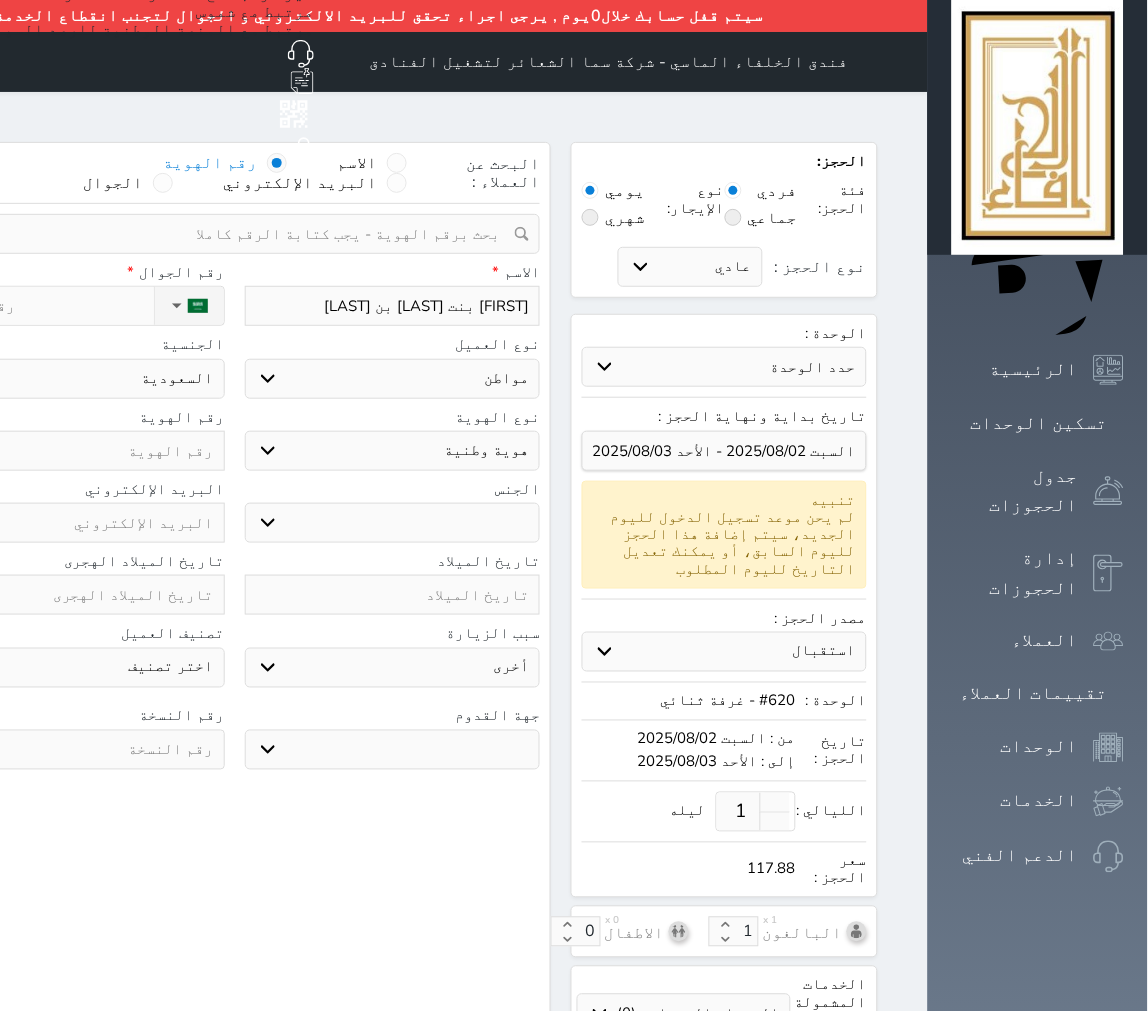 type on "موضي بنت عبد الله بن عبد" 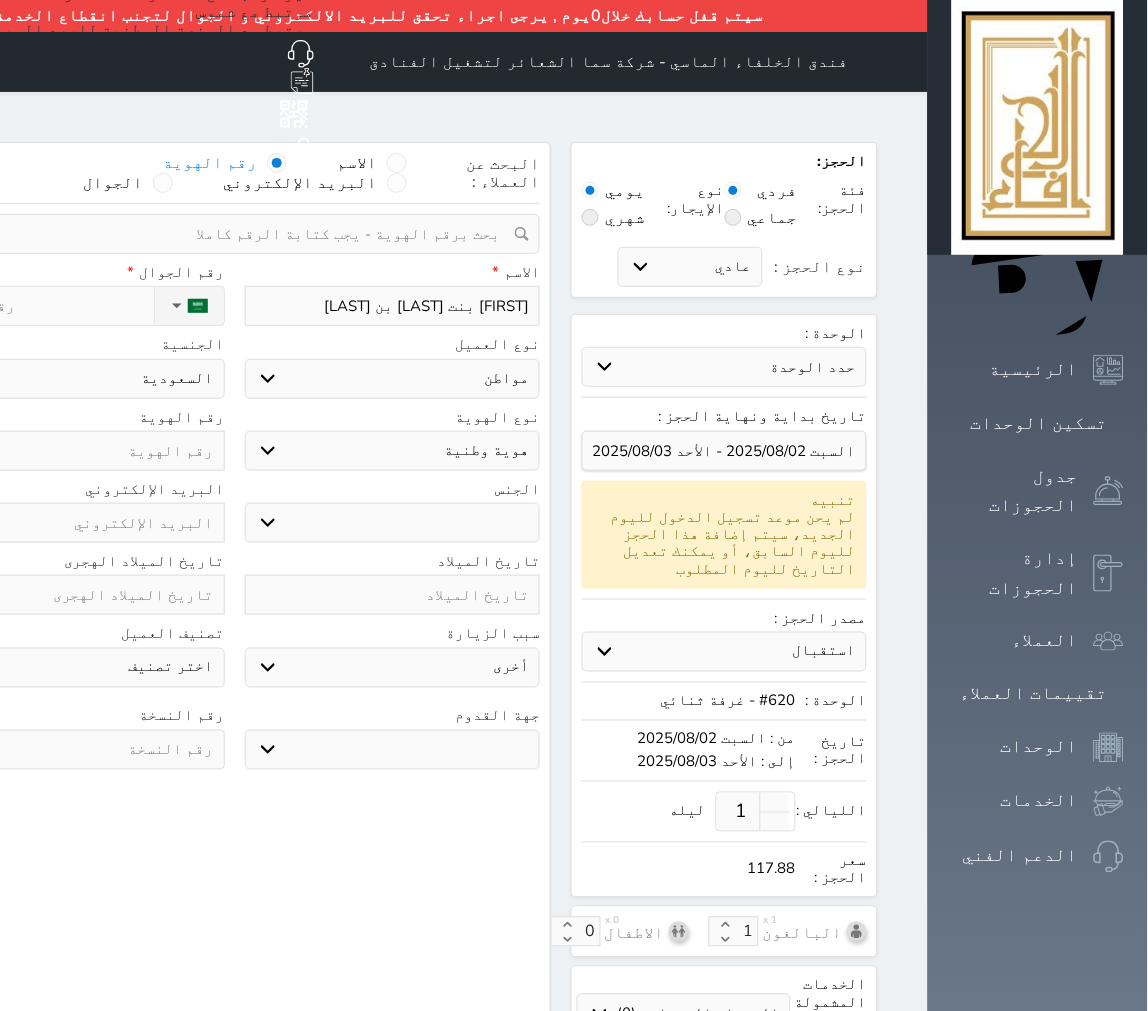 select 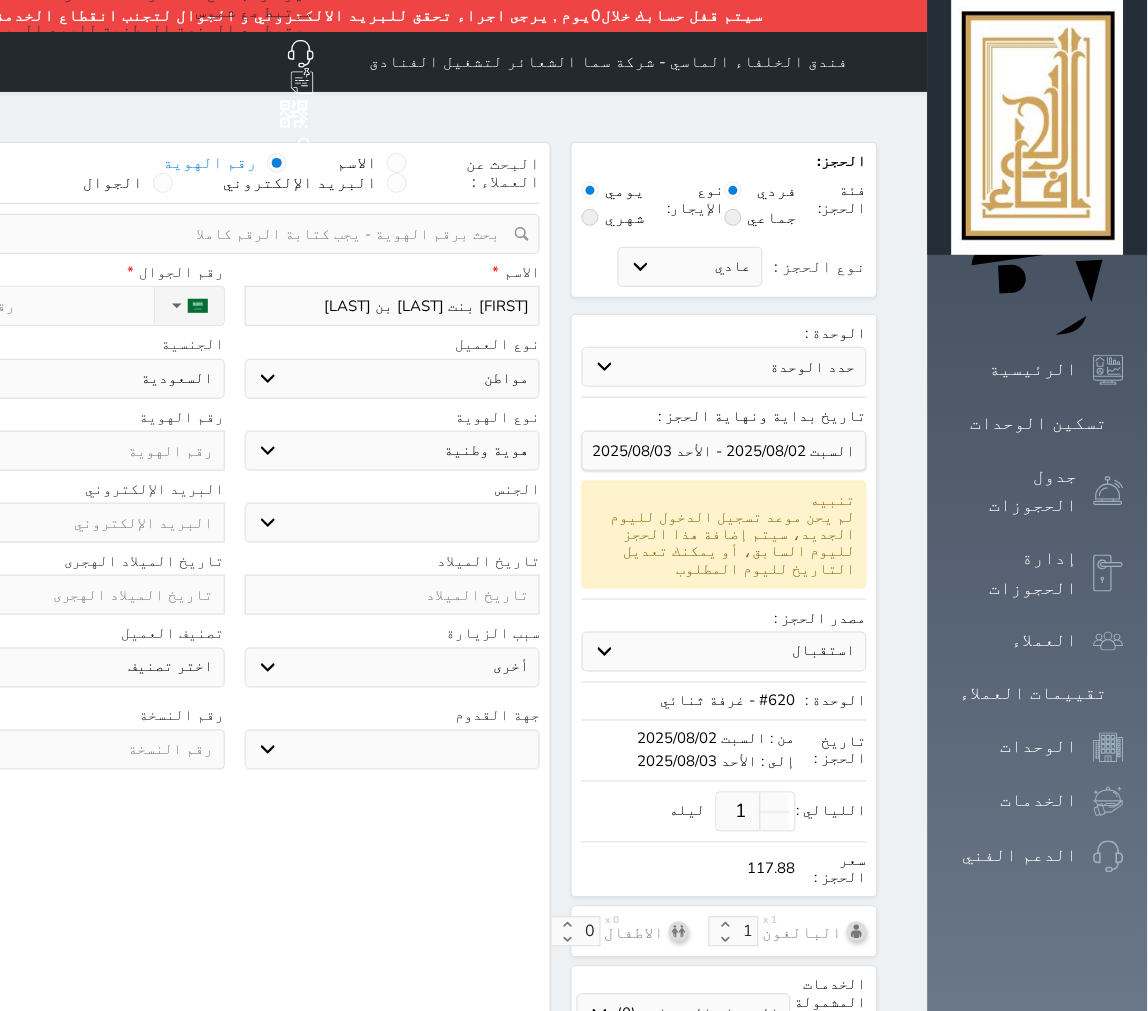 type on "موضي بنت عبد الله بن عبد ل" 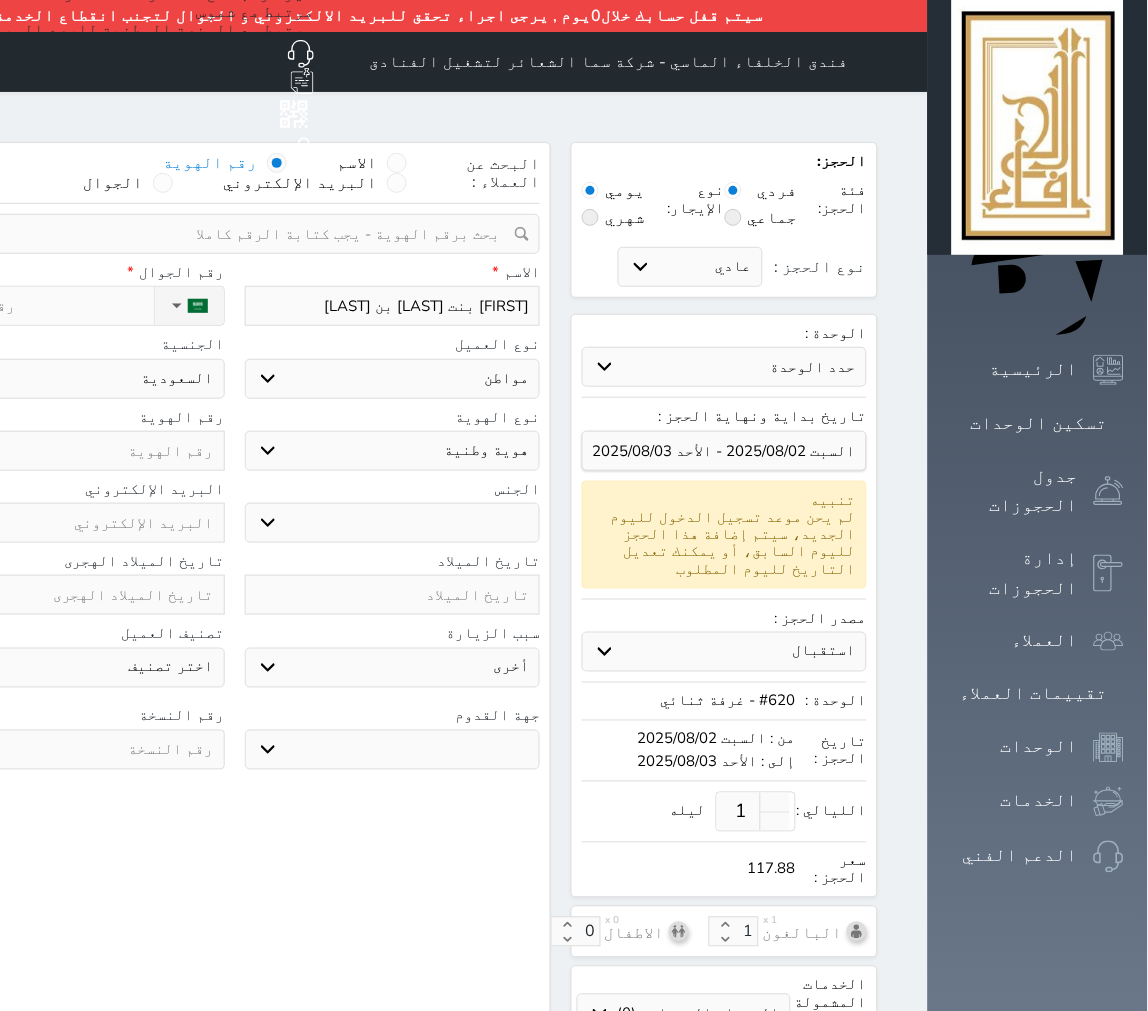 select 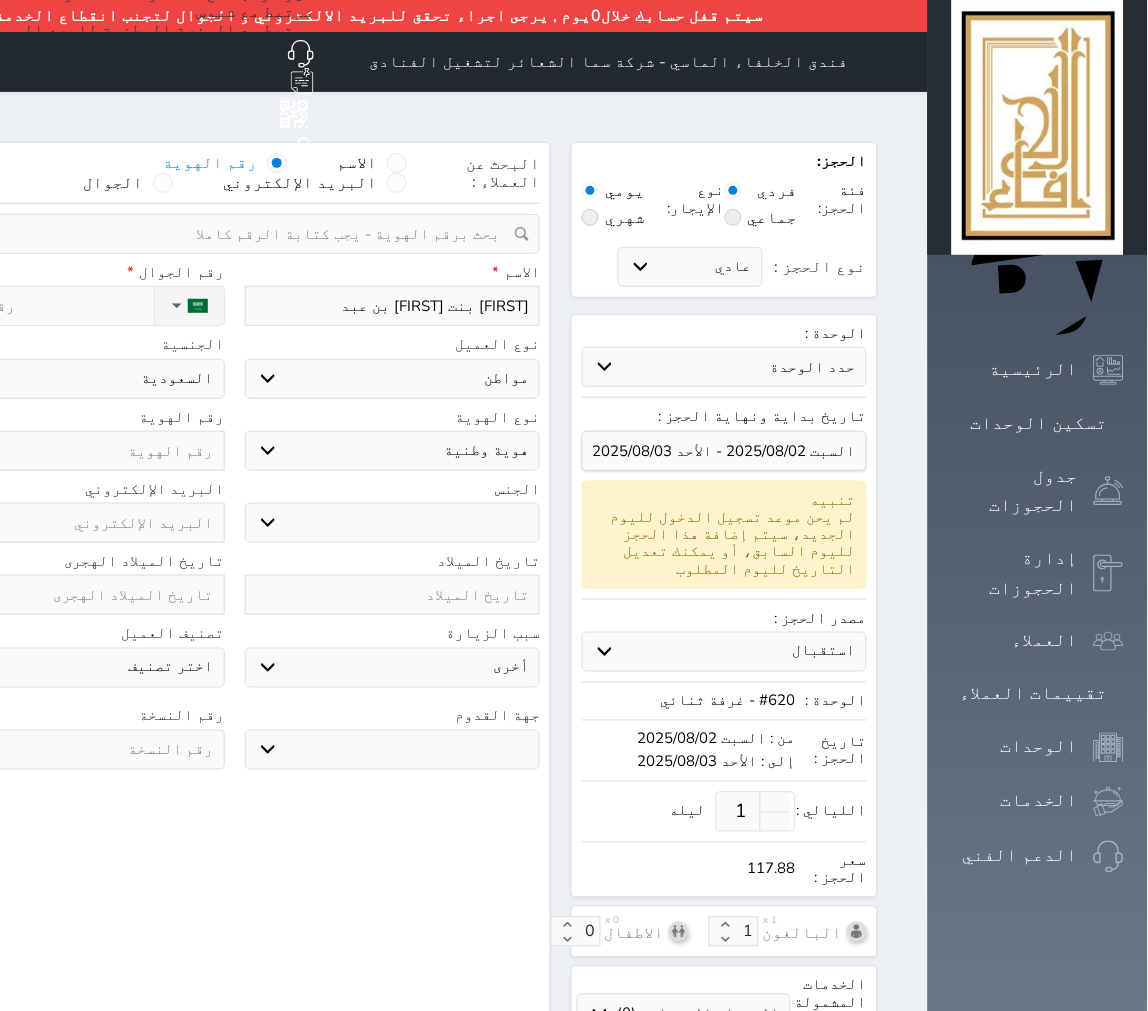 type on "موضي بنت عبد الله بن عبد" 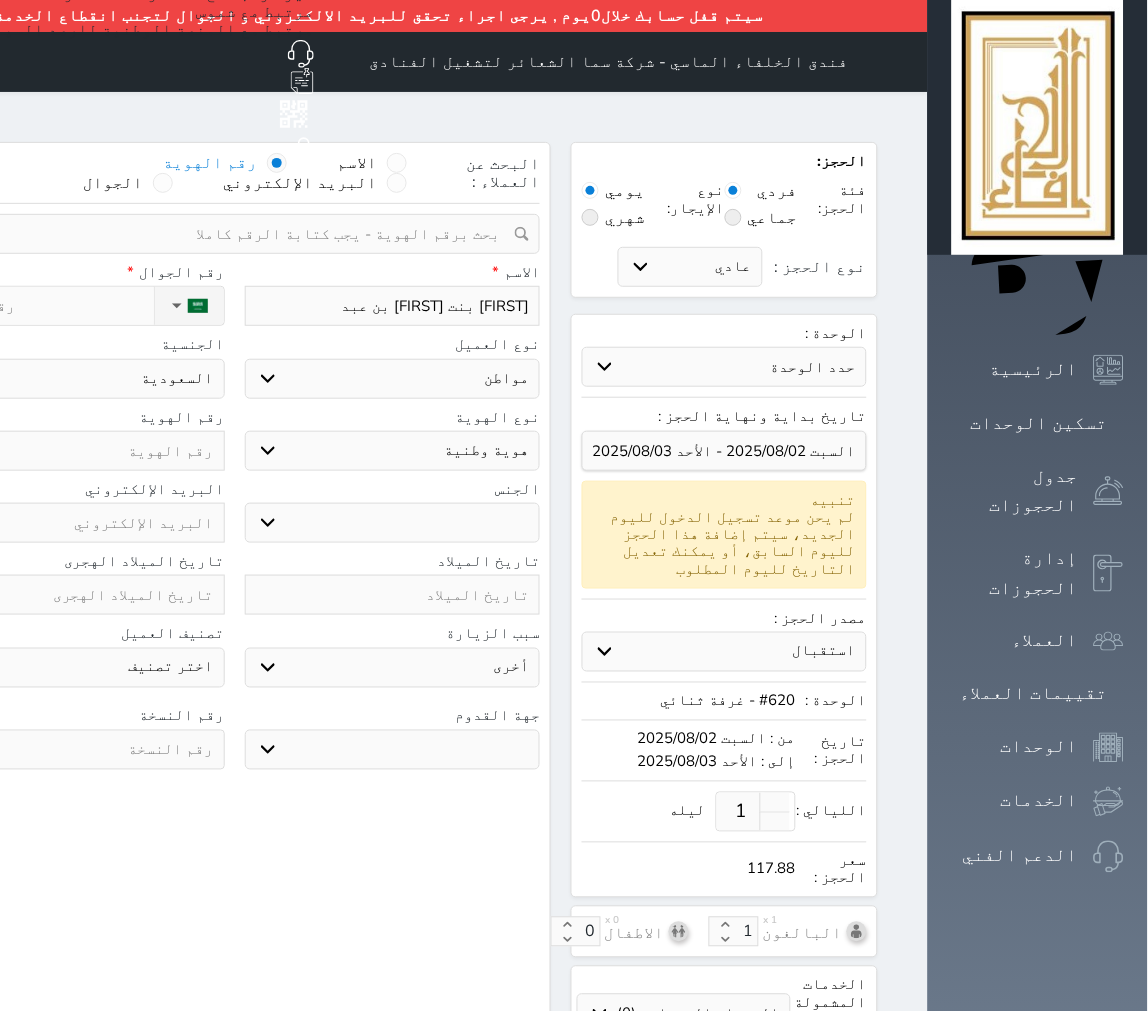 select 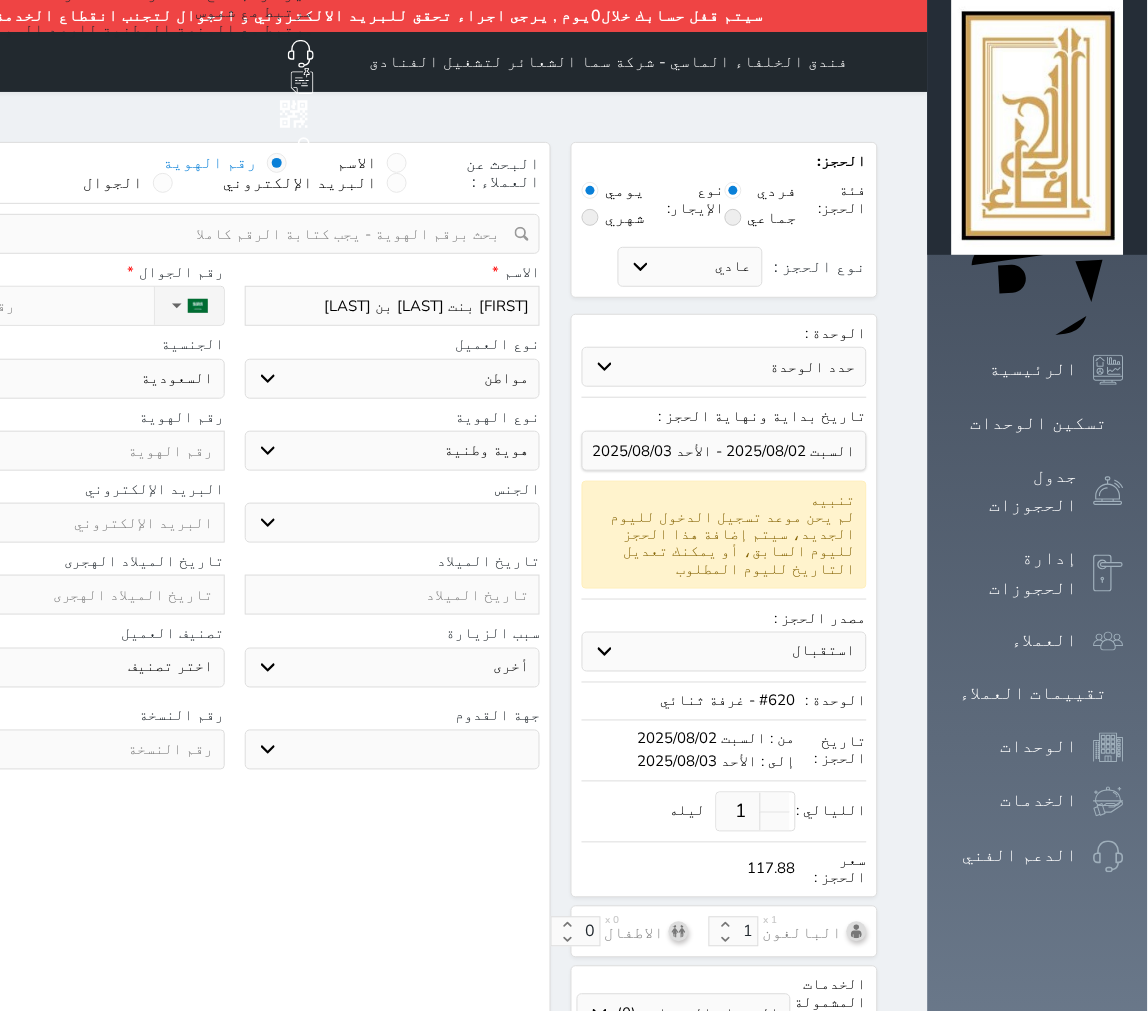 type on "موضي بنت عبد الله بن عبد ا" 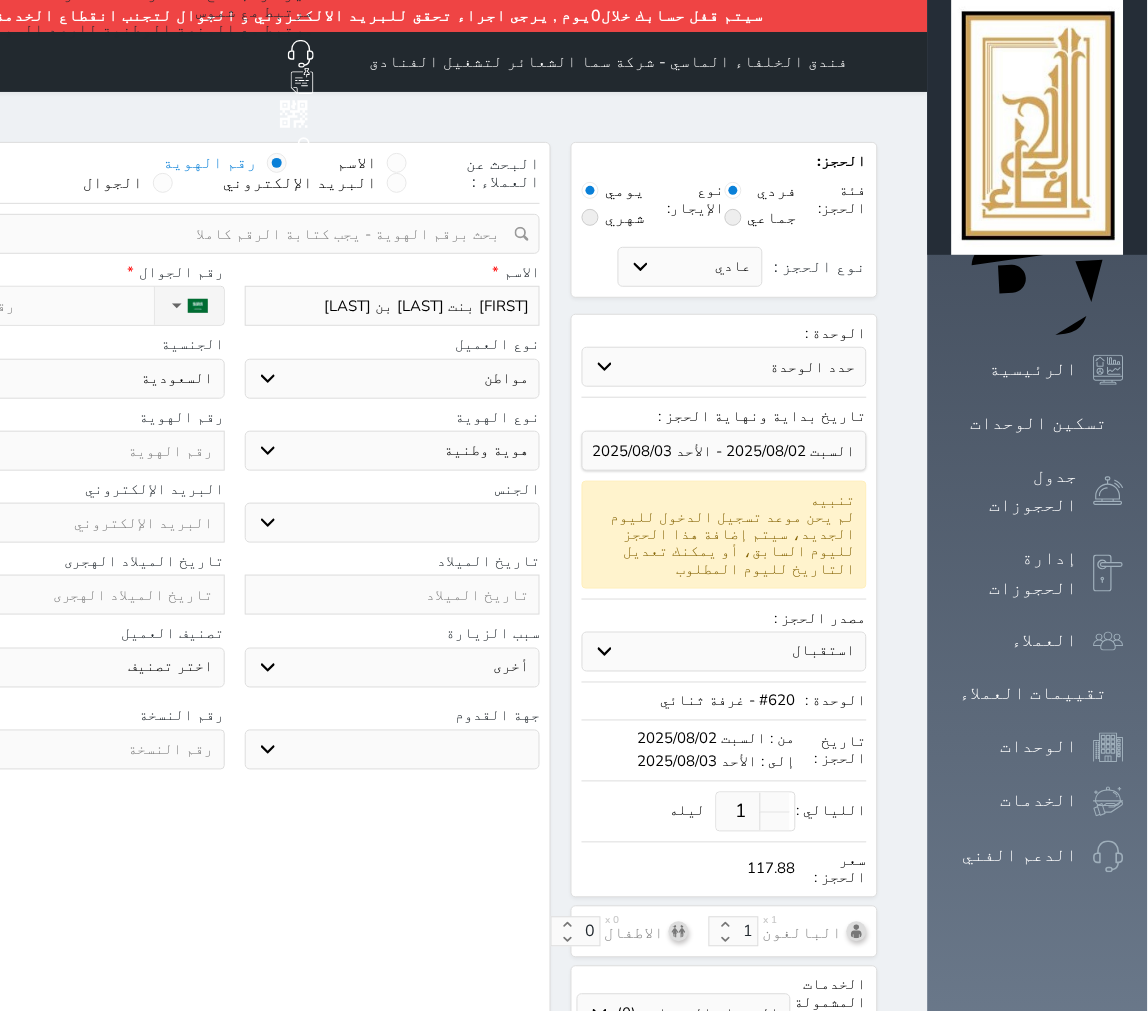 select 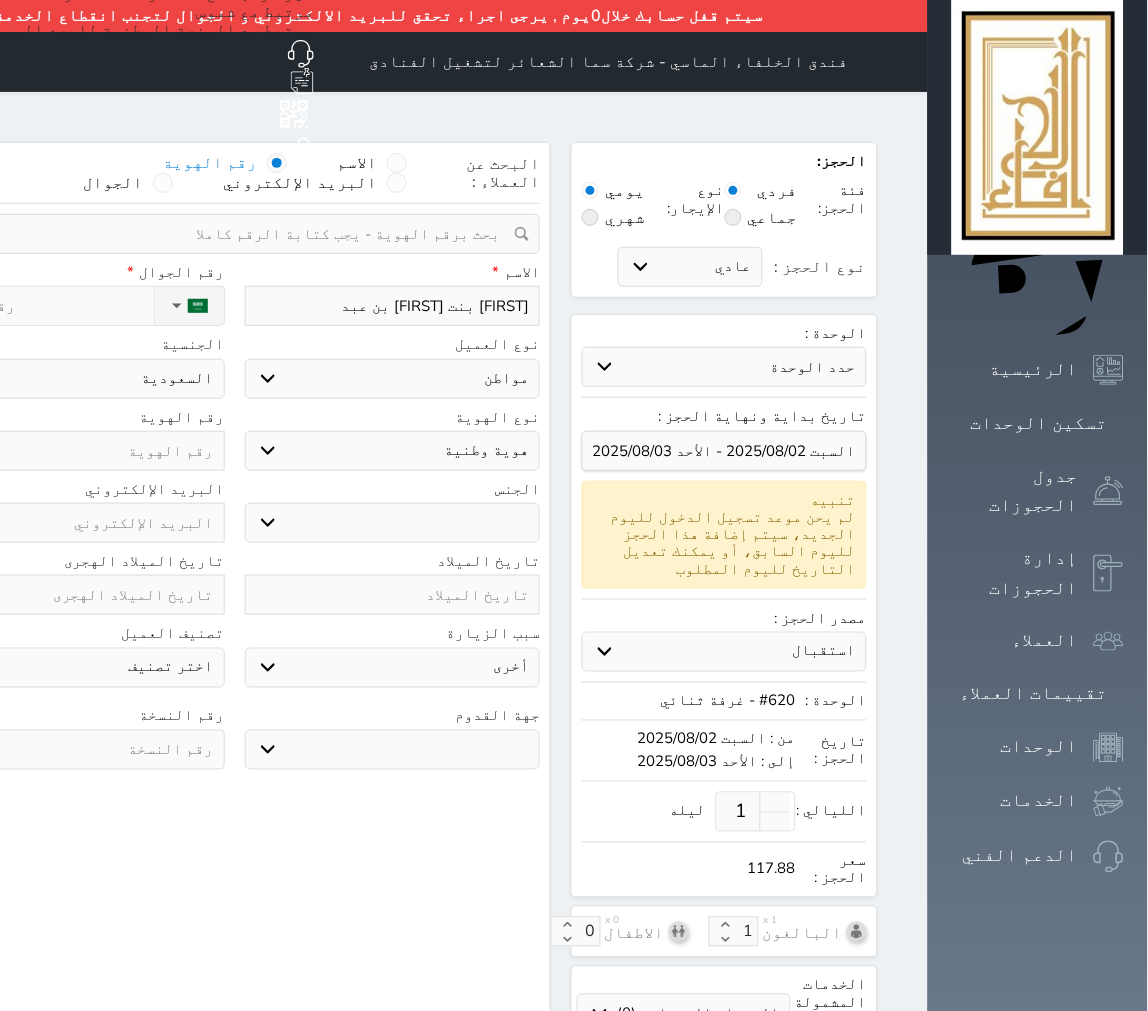 type on "موضي بنت عبد الله بن عبد ال" 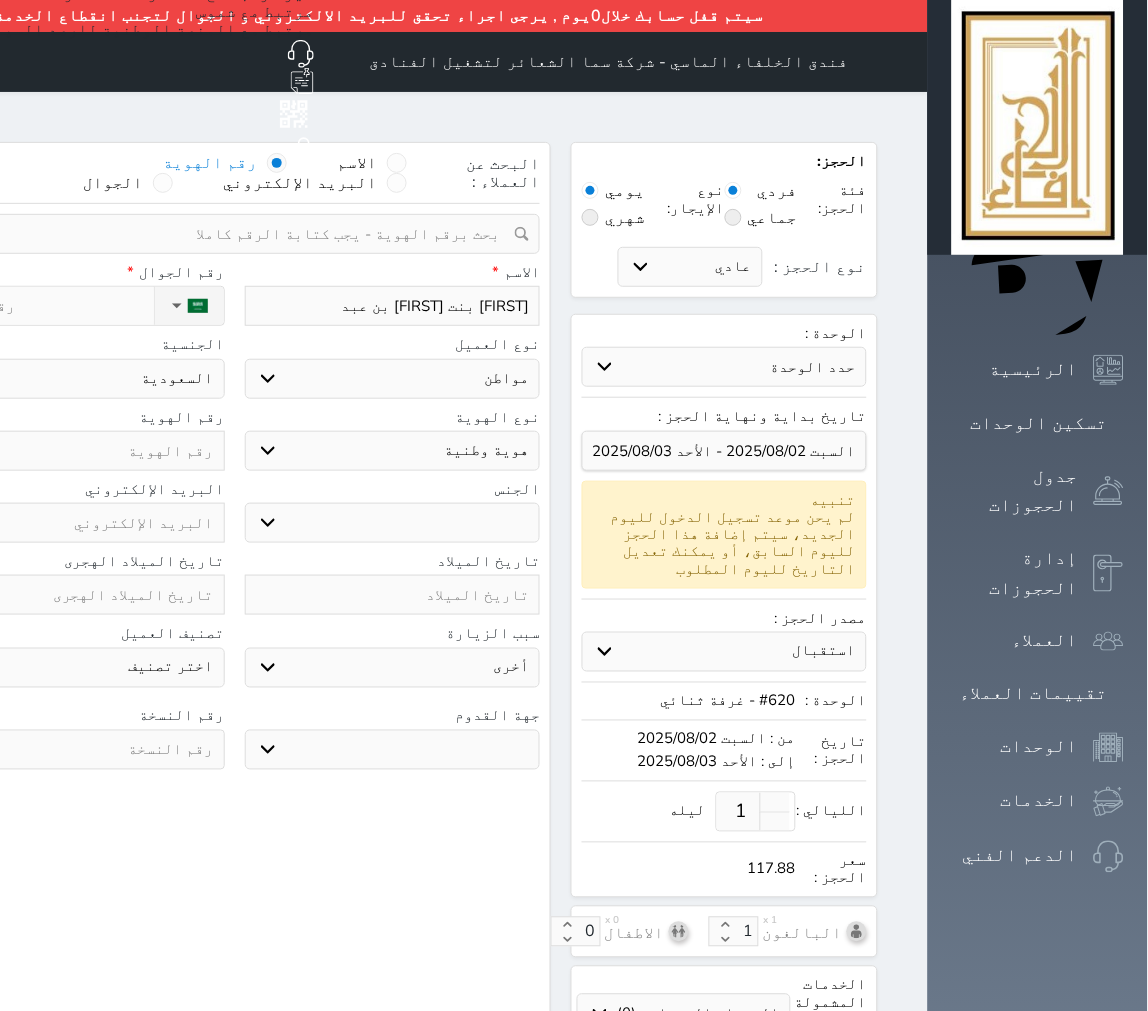 select 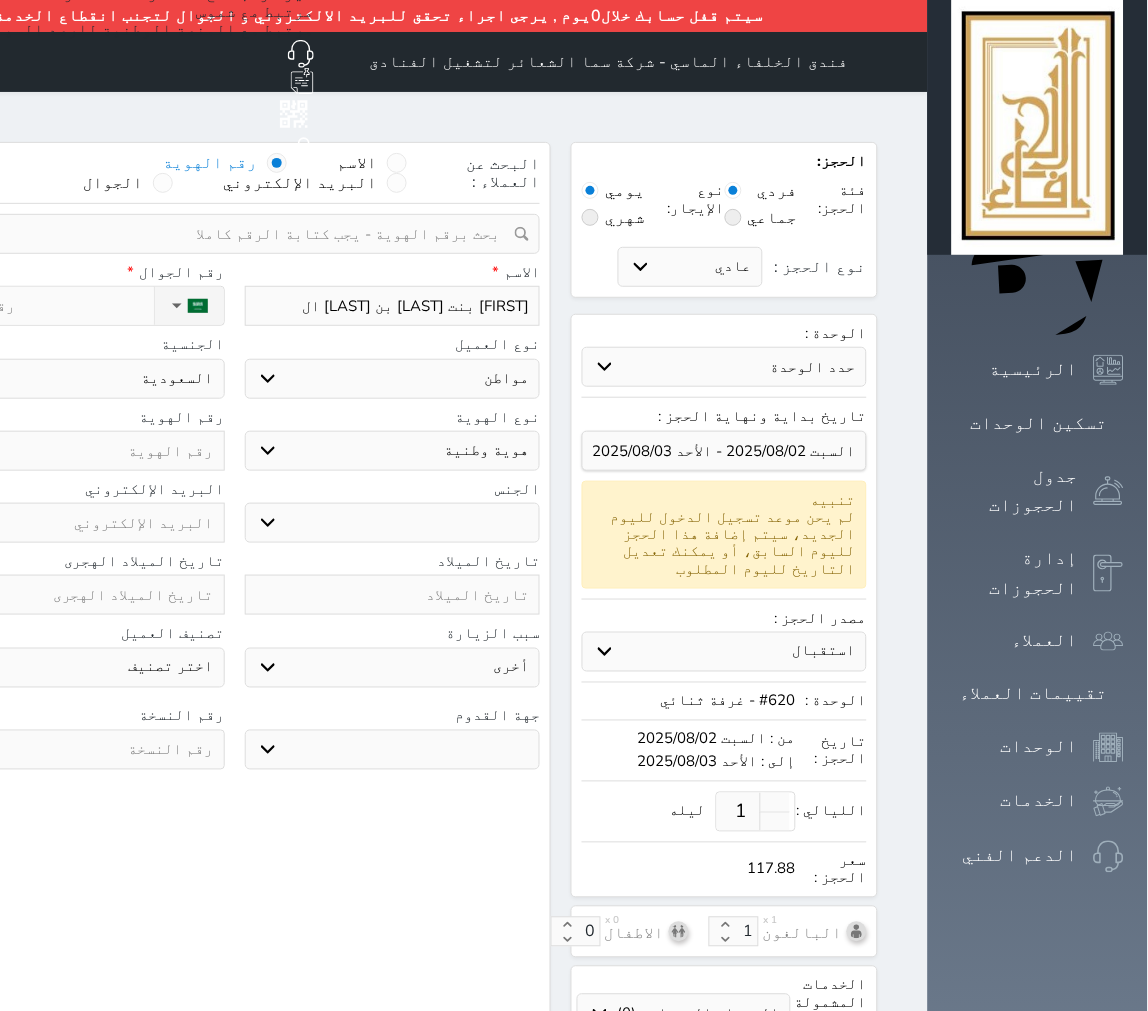 type on "موضي بنت عبد الله بن عبد الل" 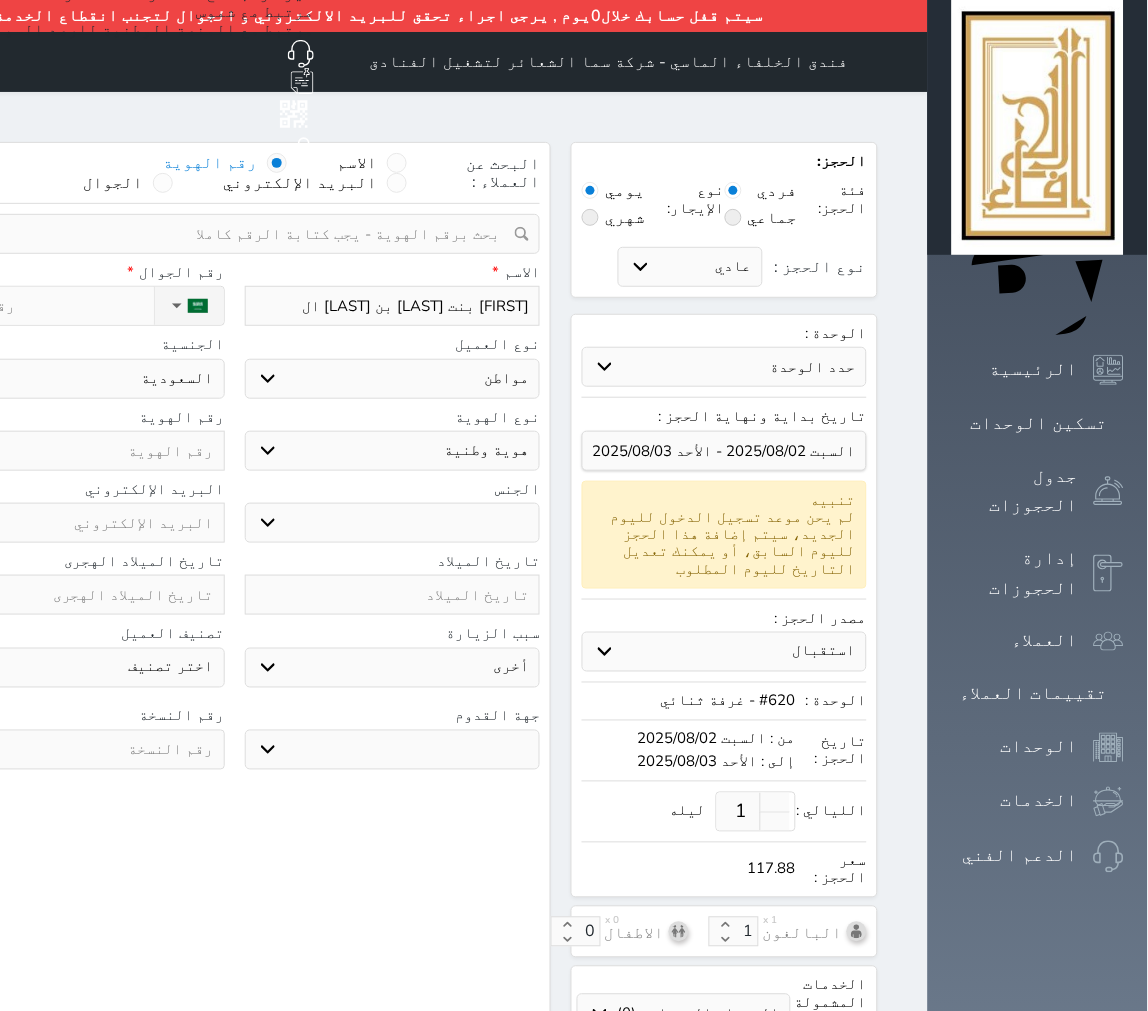 select 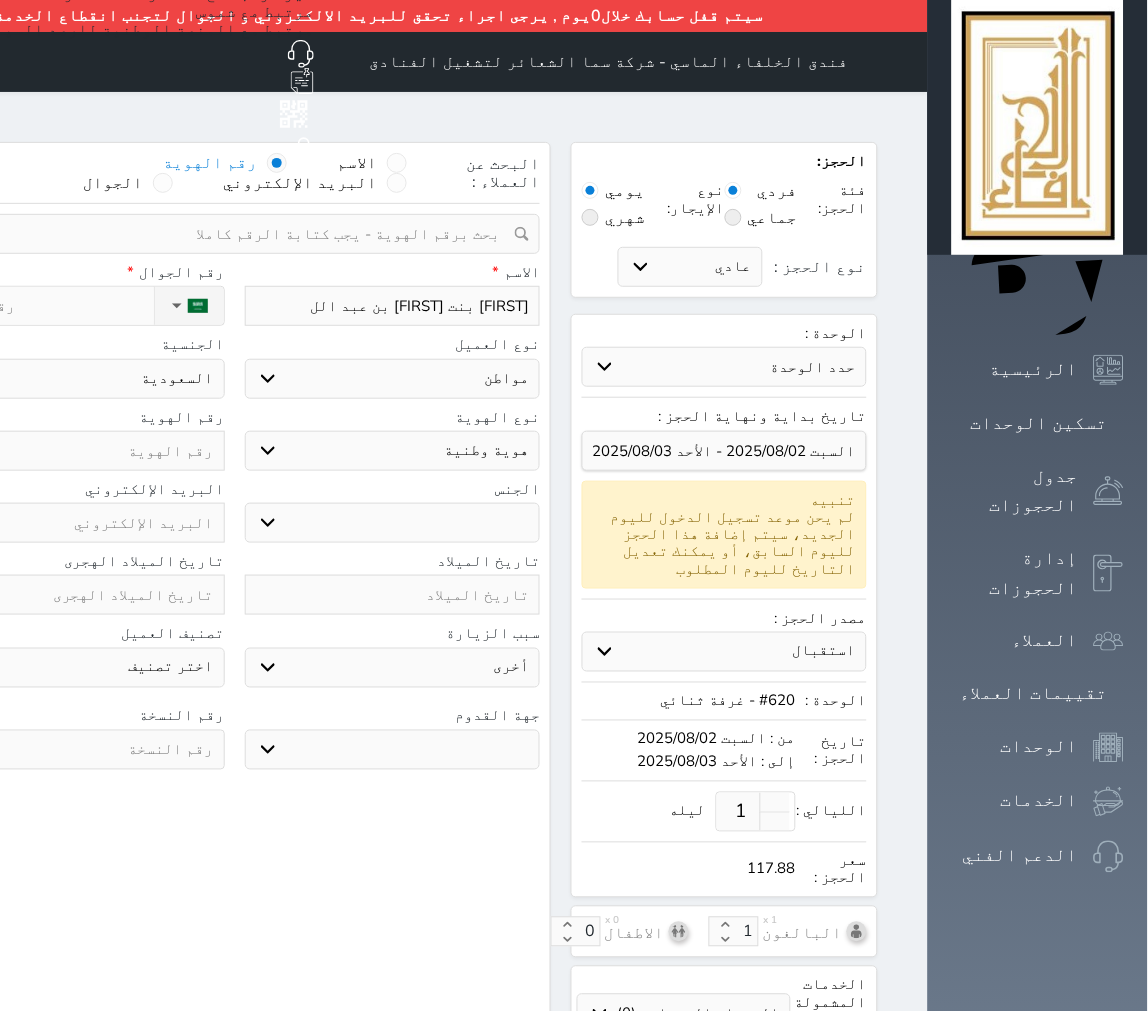 type on "موضي بنت عبد الله بن عبد الله" 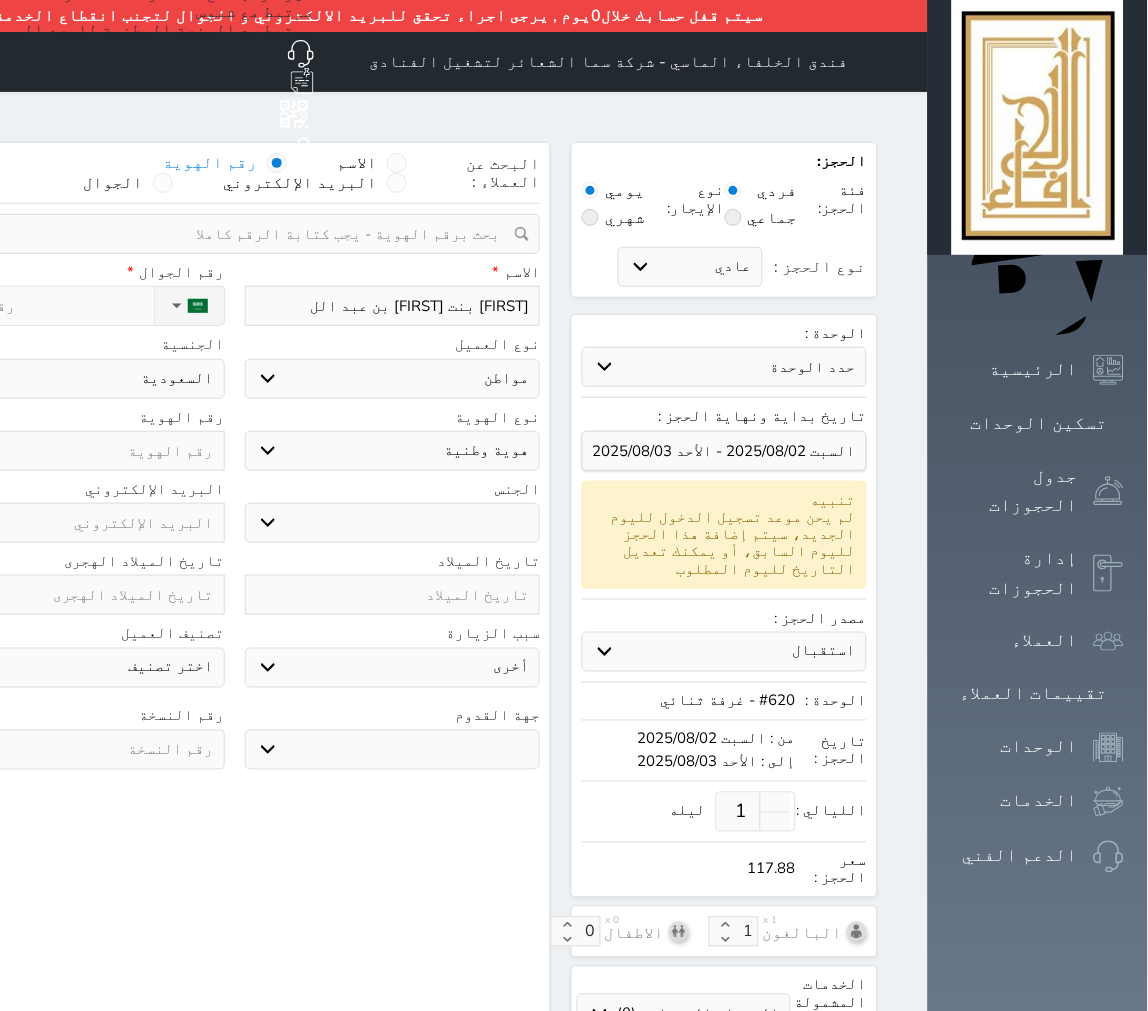 select 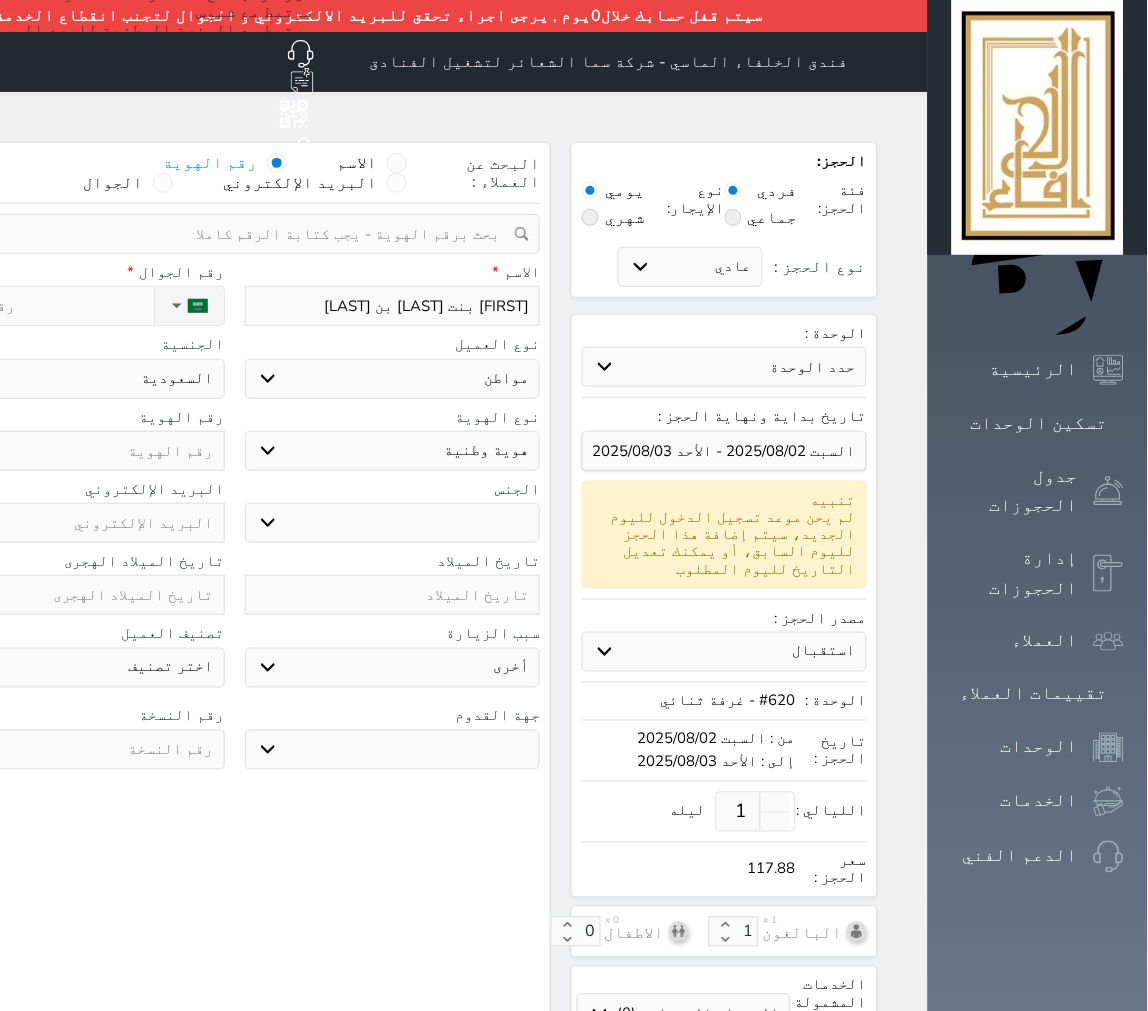 type on "موضي بنت عبد الله بن عبد الله" 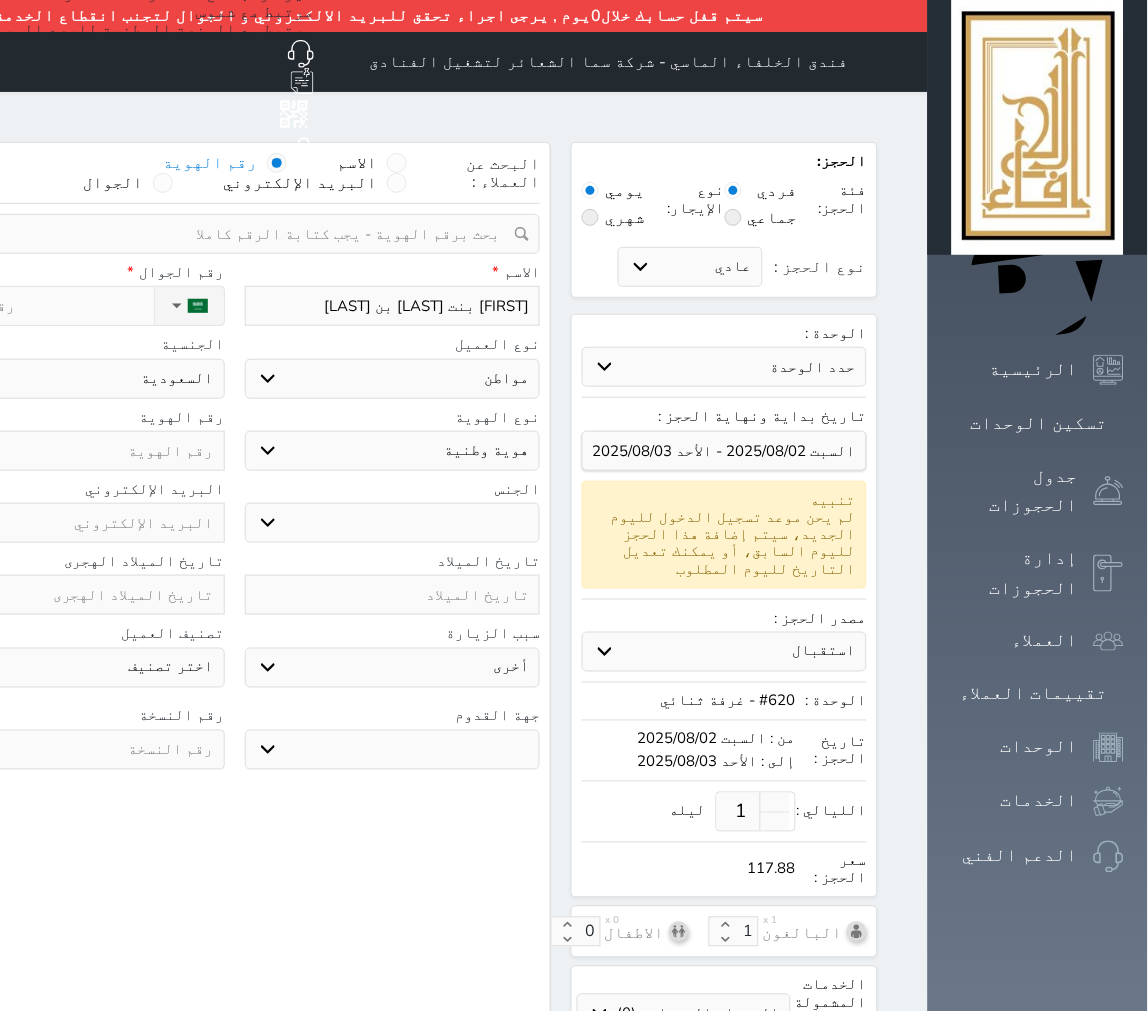 select 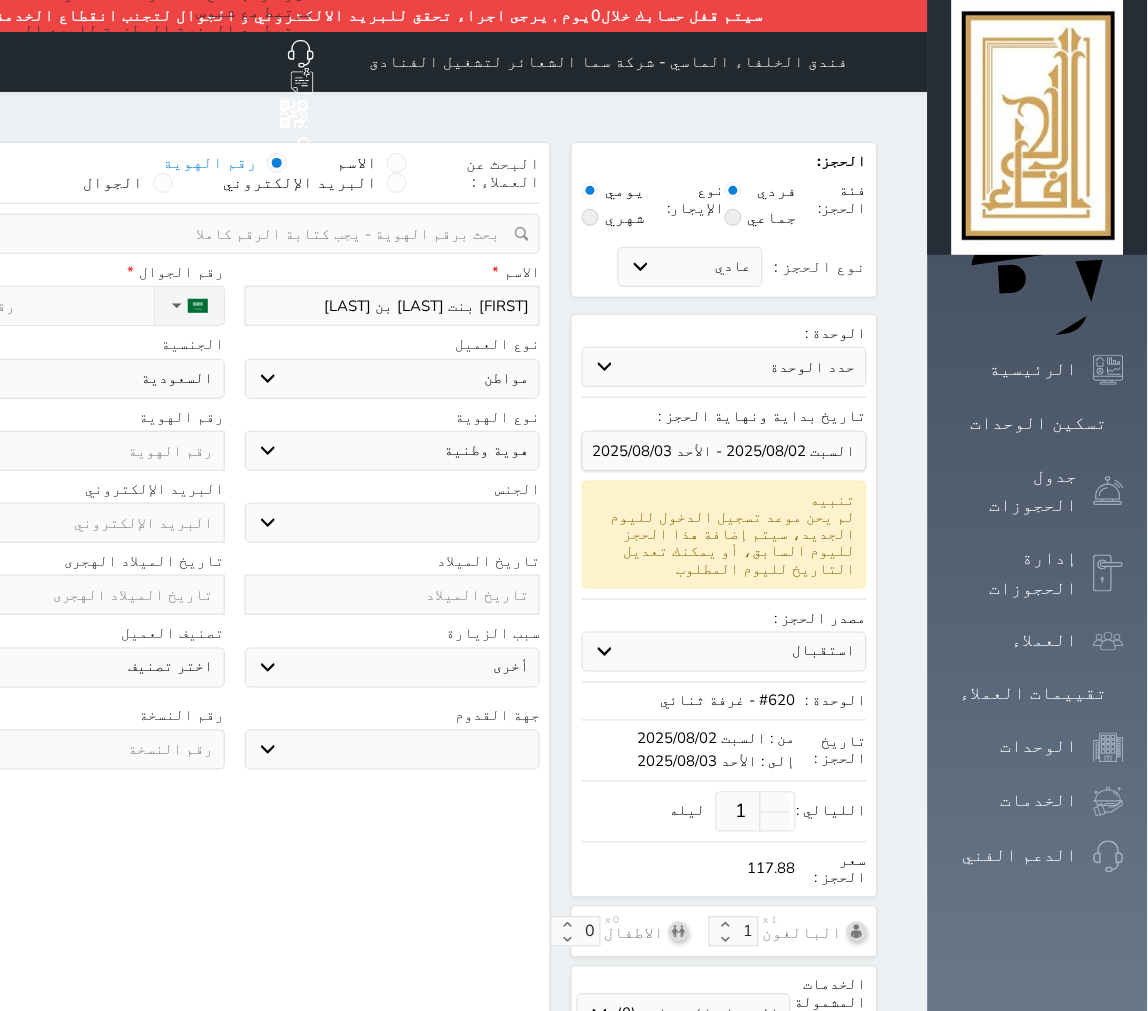 type on "موضي بنت عبد الله بن عبد الله ا" 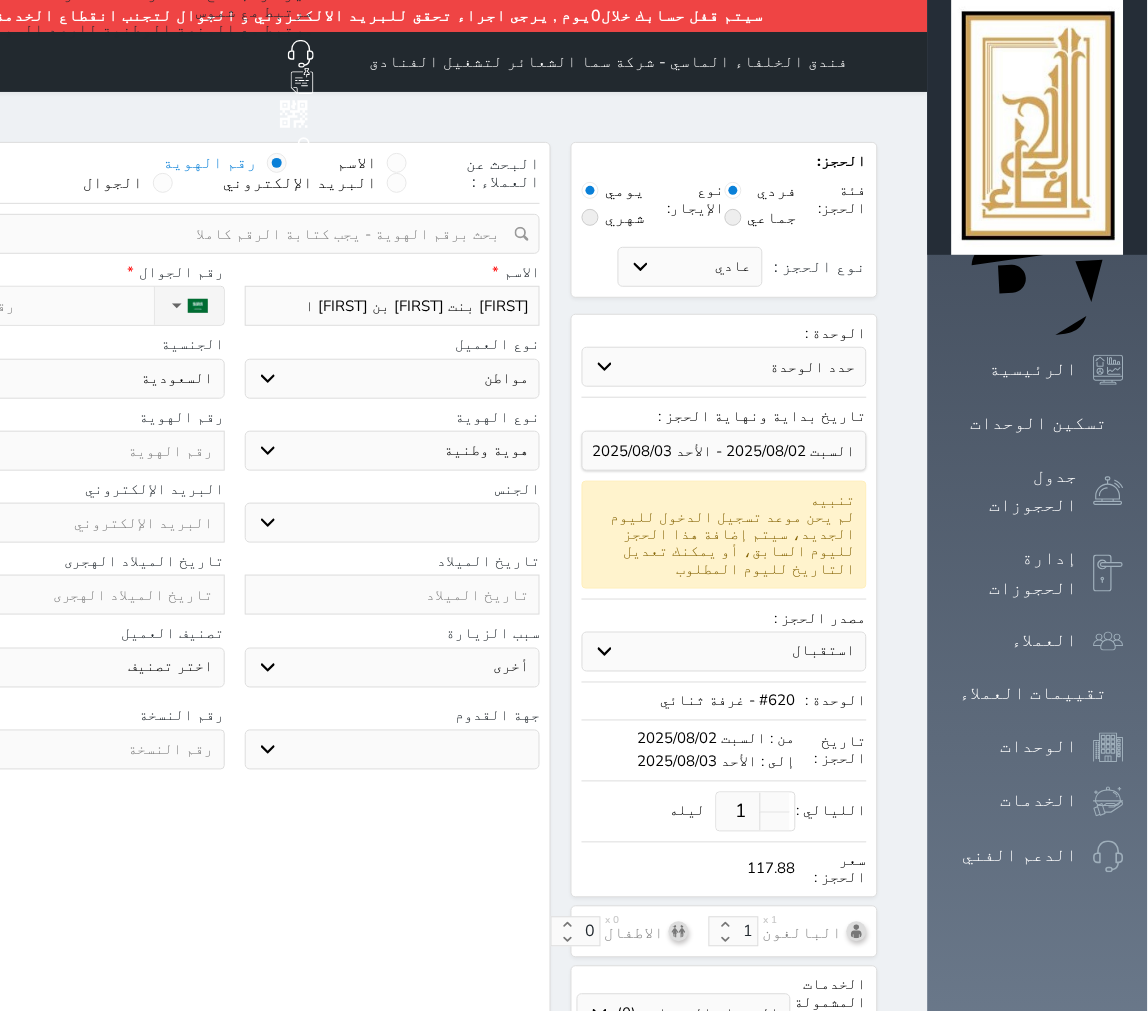 select 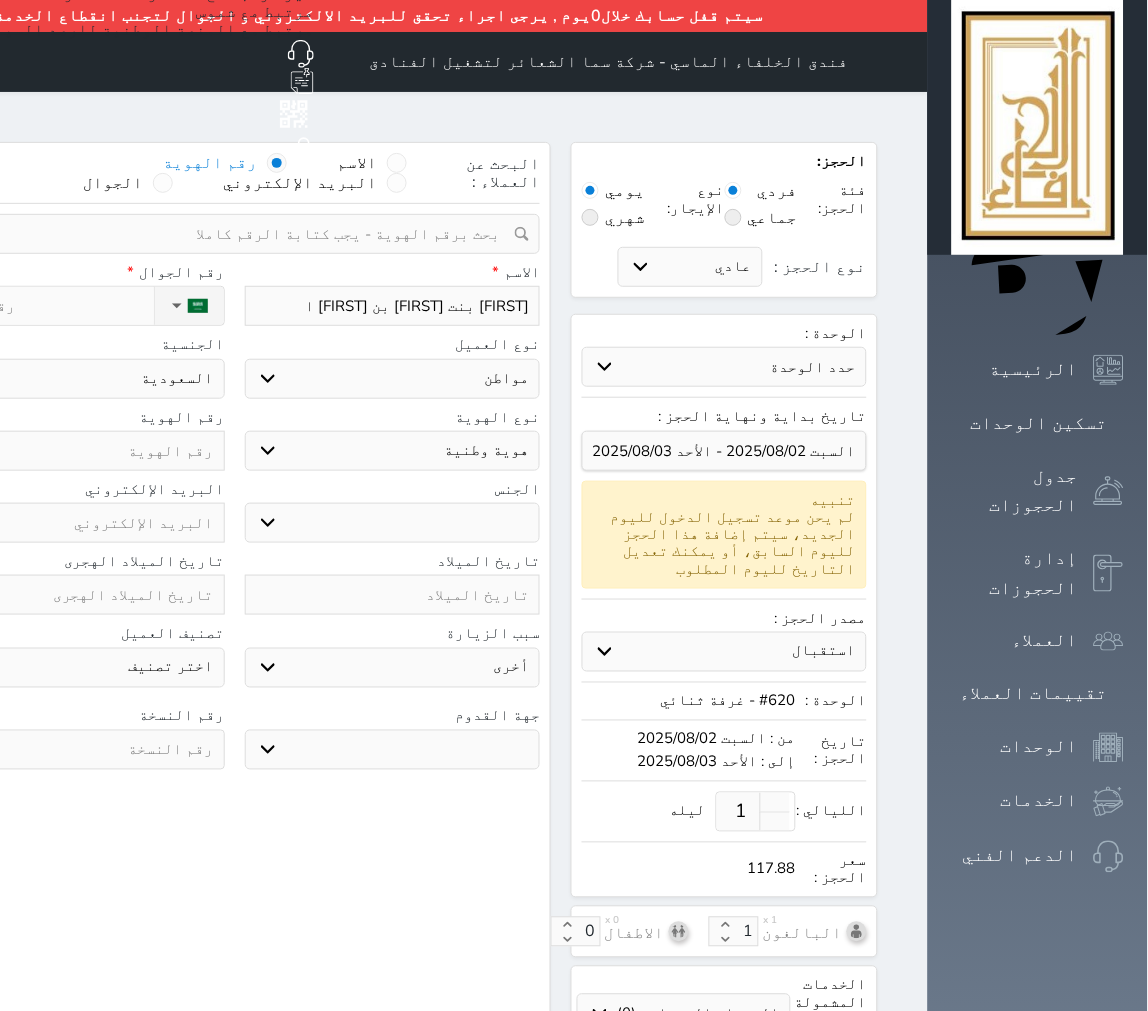 type on "موضي بنت عبد الله بن عبد الله ال" 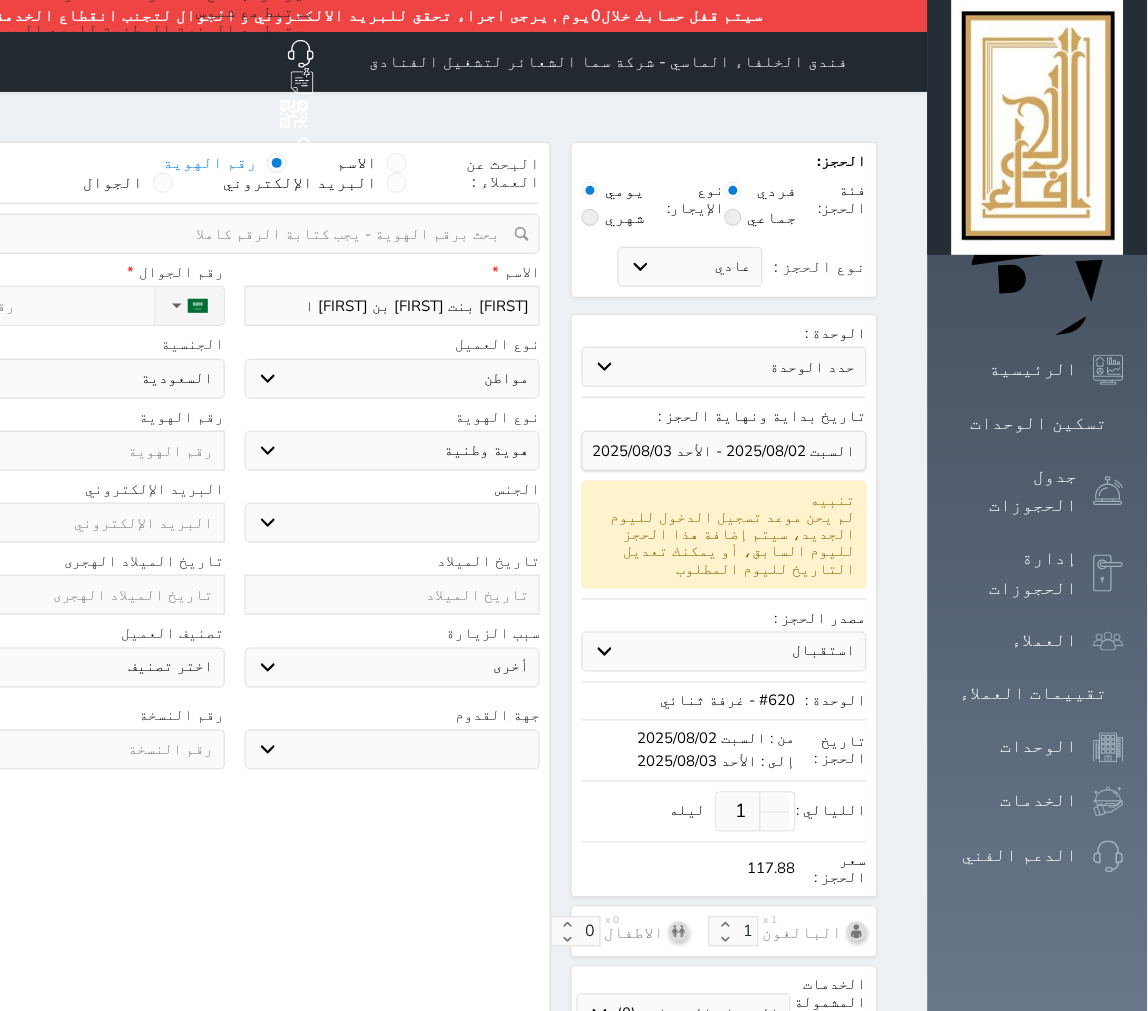 select 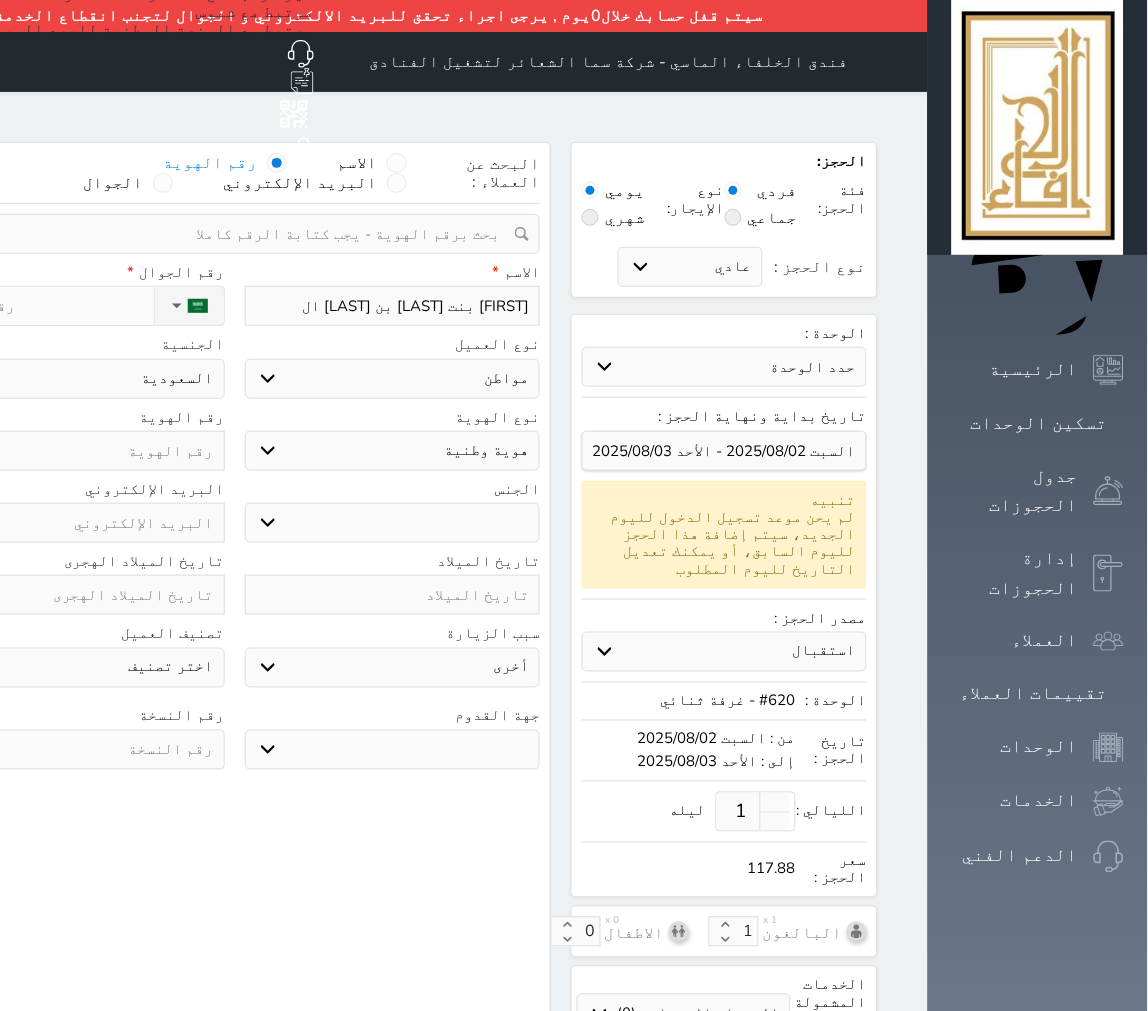 type on "موضي بنت عبد الله بن عبد الله ال" 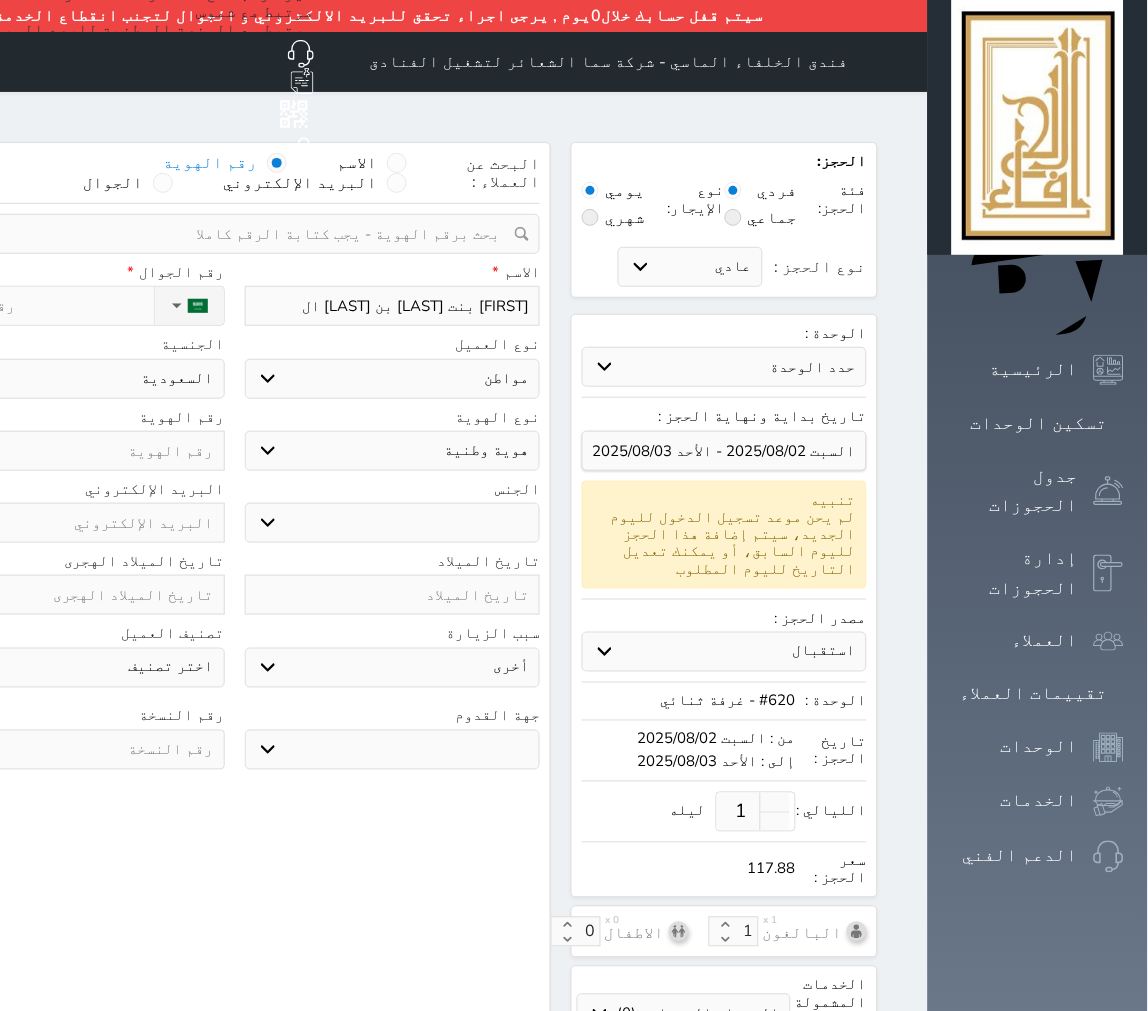 select 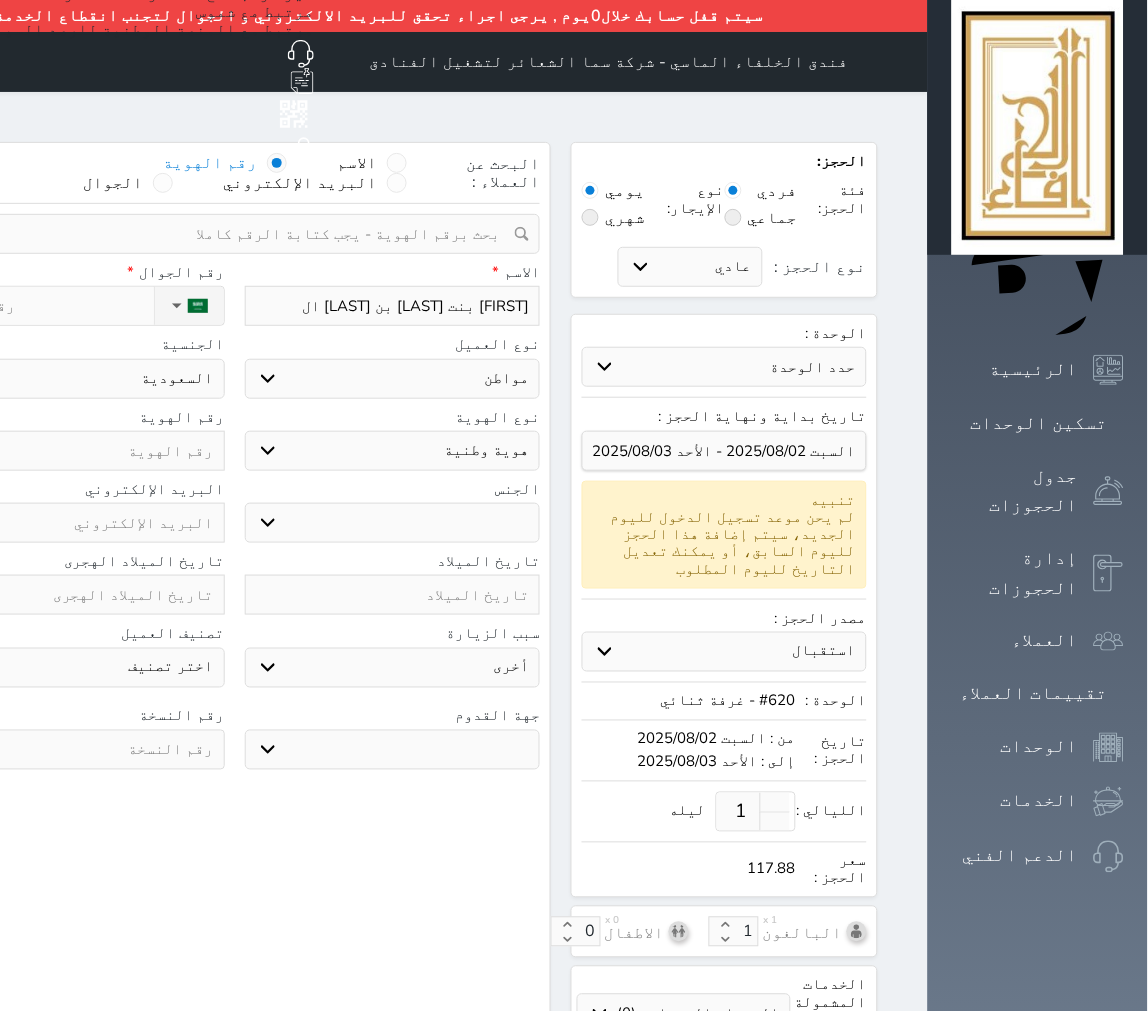 type on "موضي بنت عبد الله بن عبد الله ال ز" 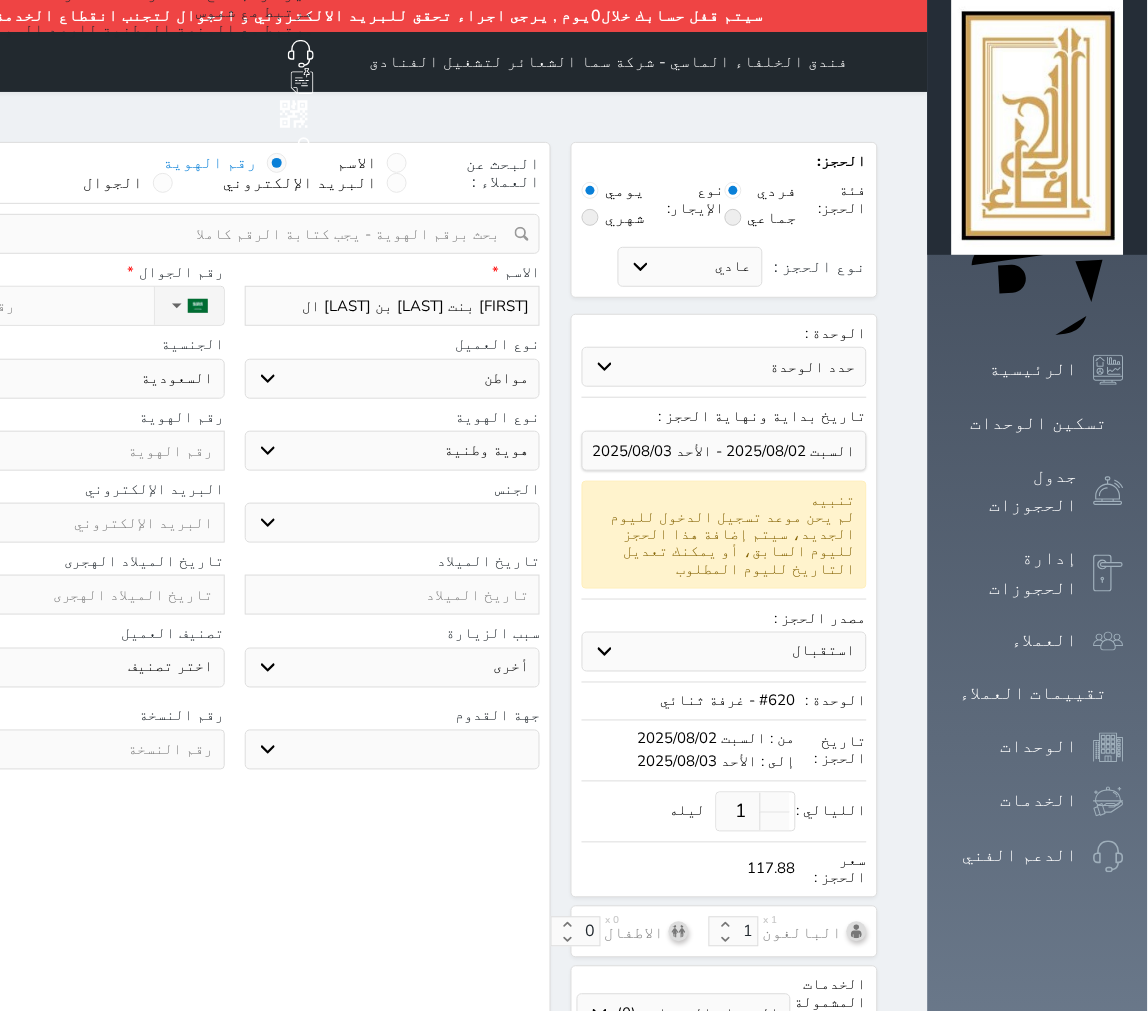 select 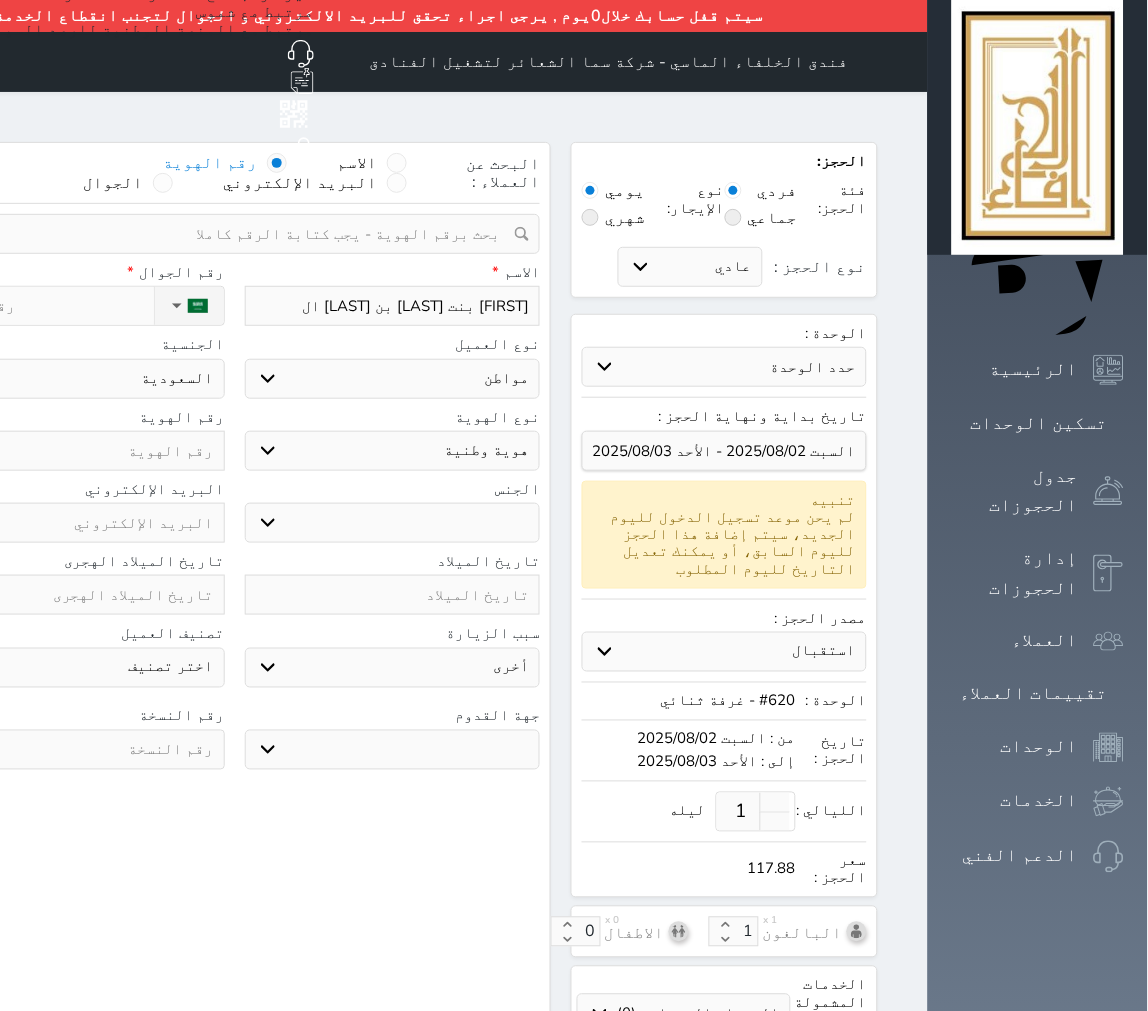 type on "موضي بنت عبد الله بن عبد الله ال زن" 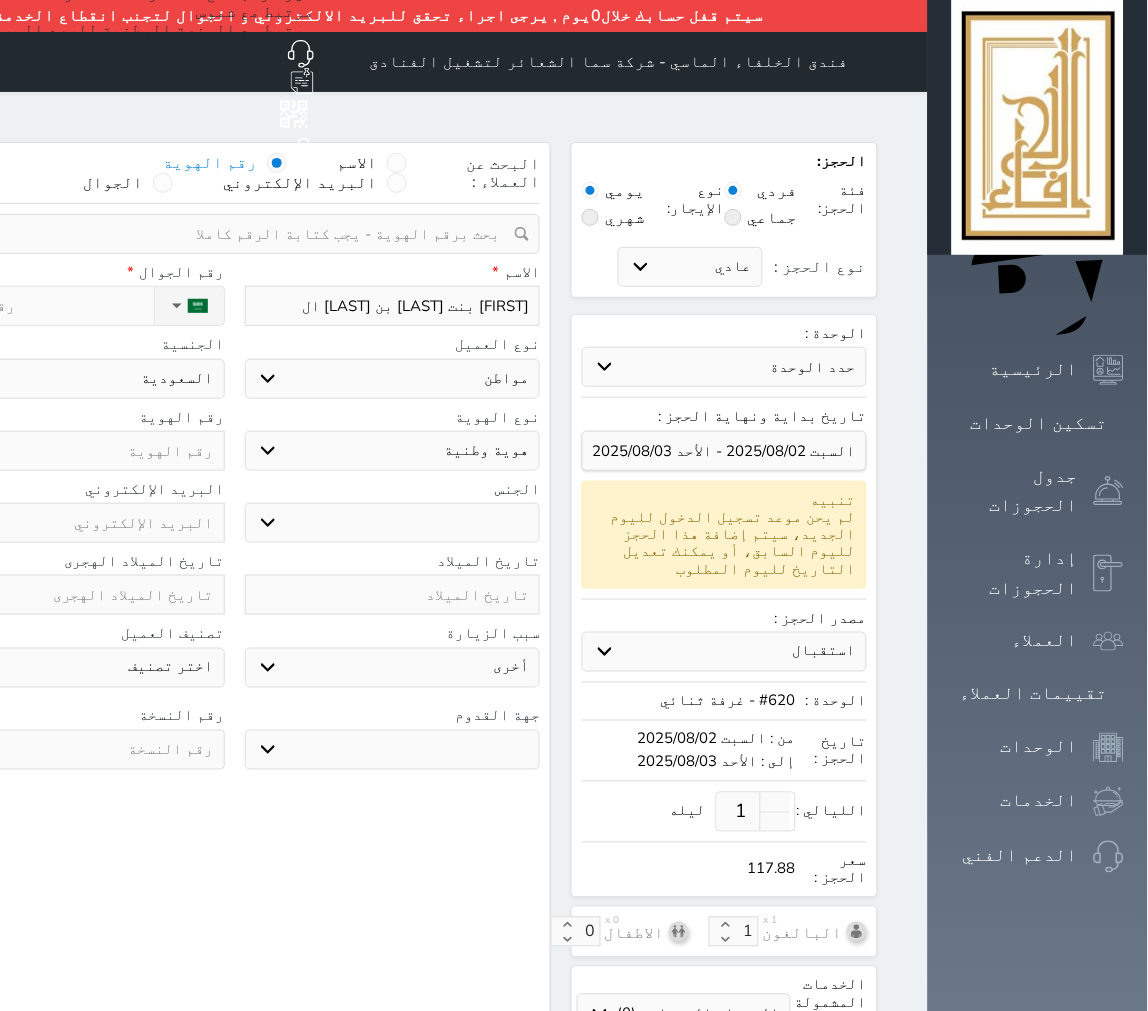 select 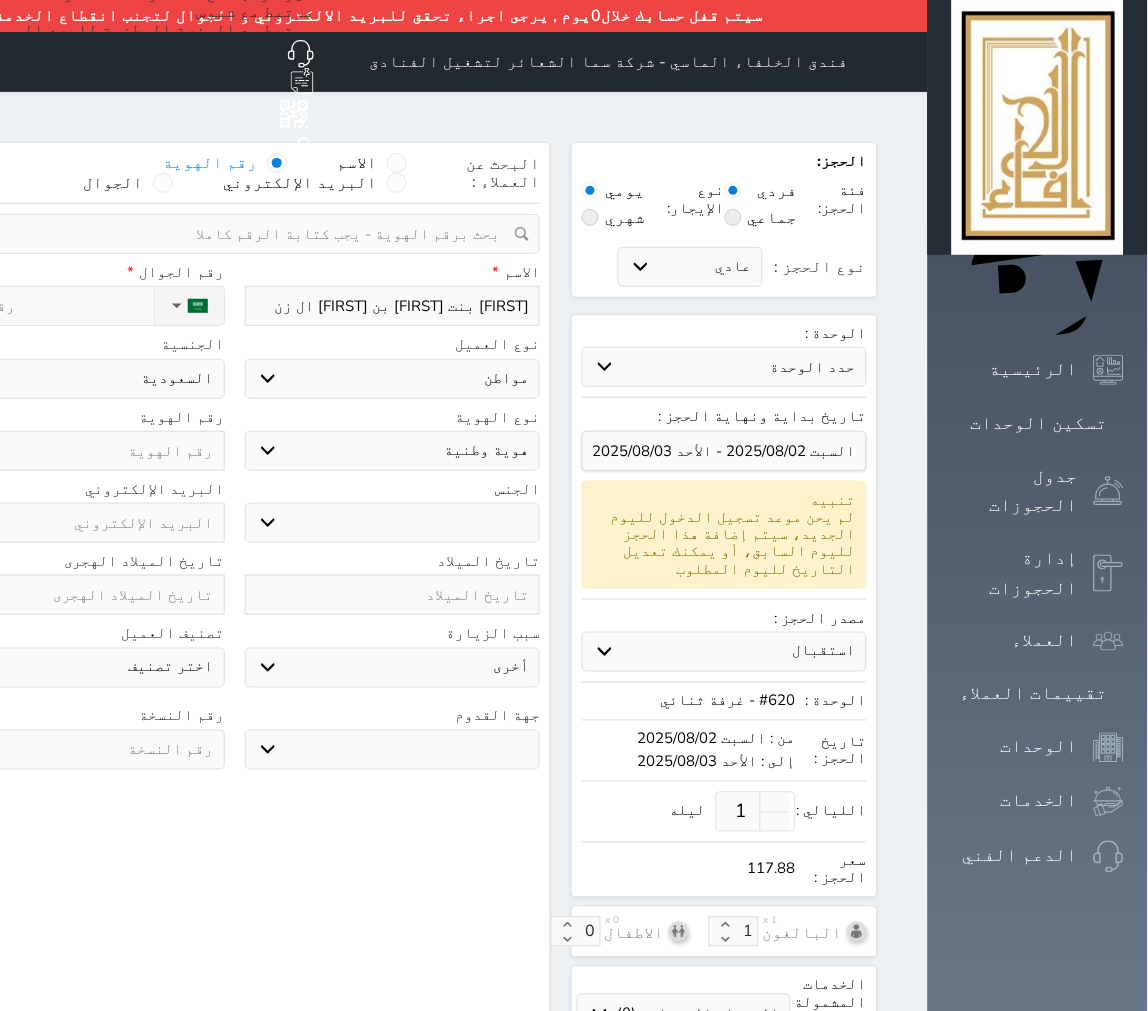 type on "موضي بنت عبد الله بن عبد الله ال زنا" 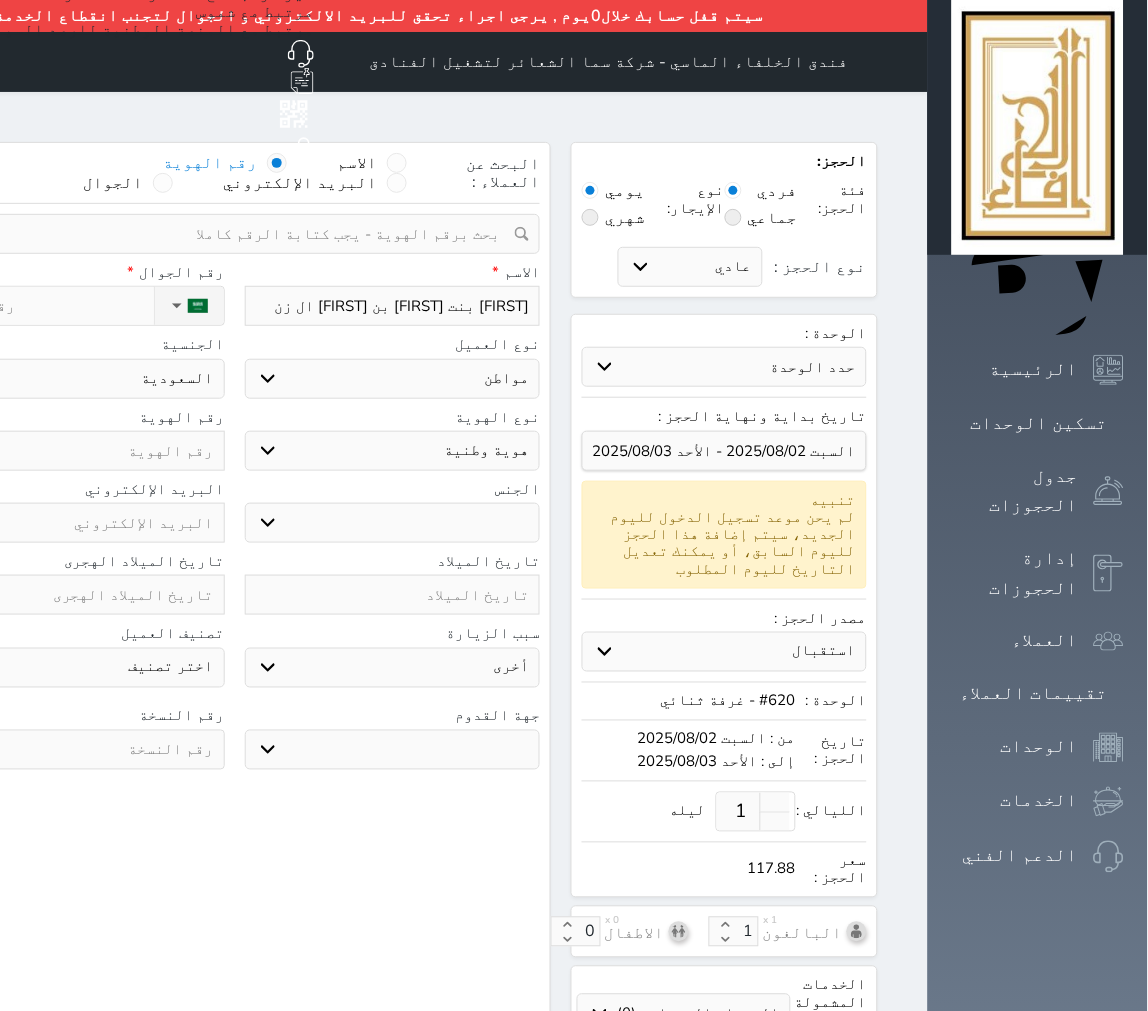 select 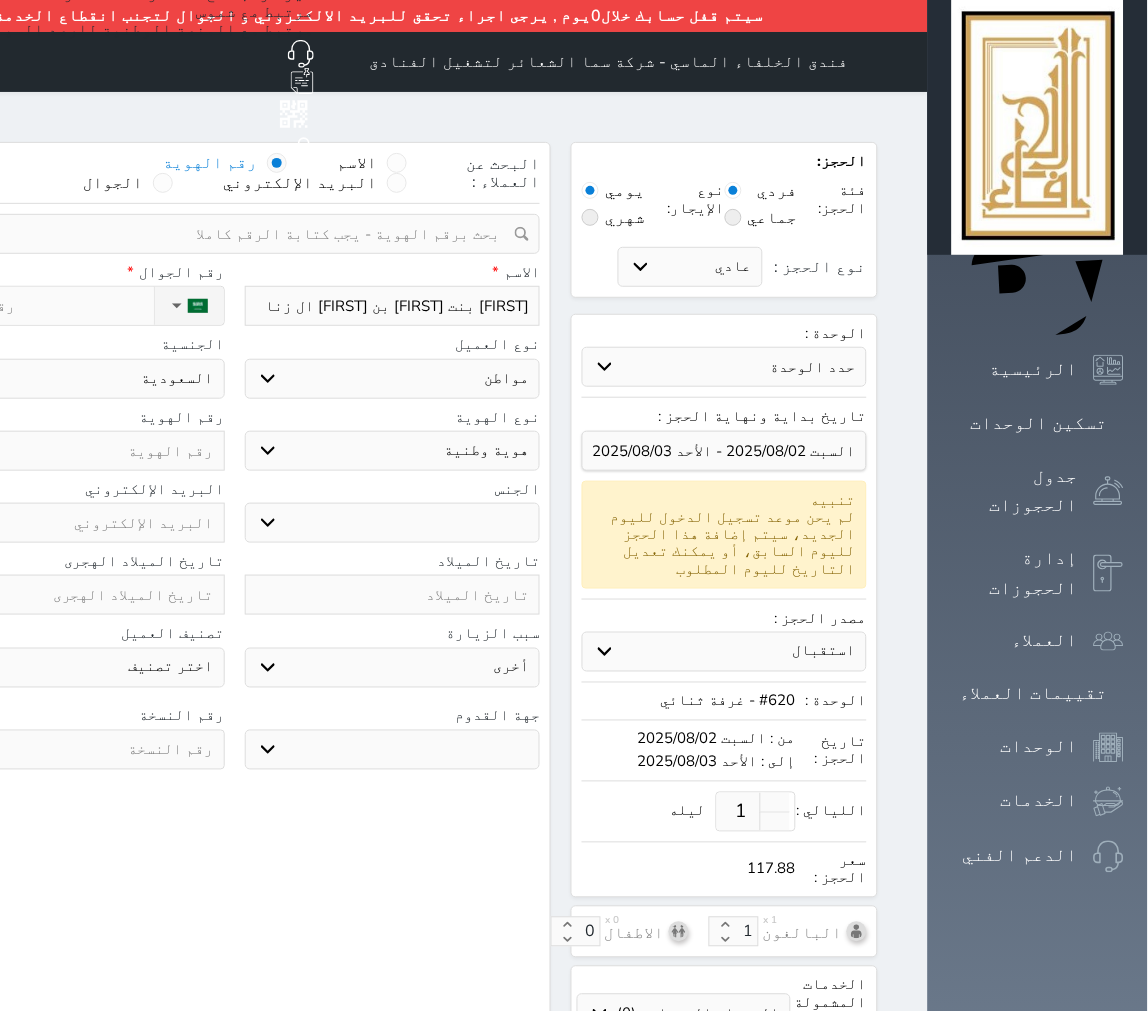 type on "[NAME]" 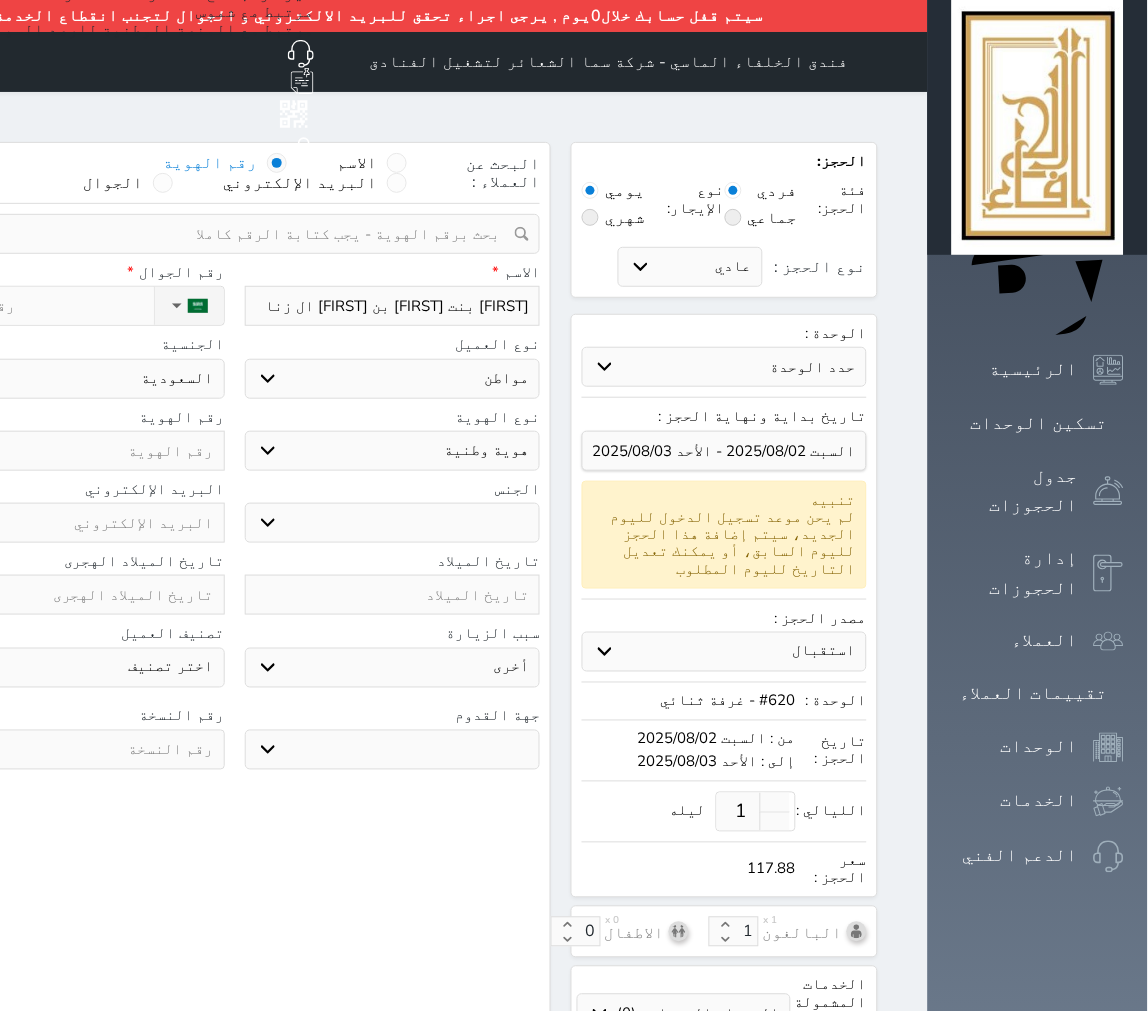 select 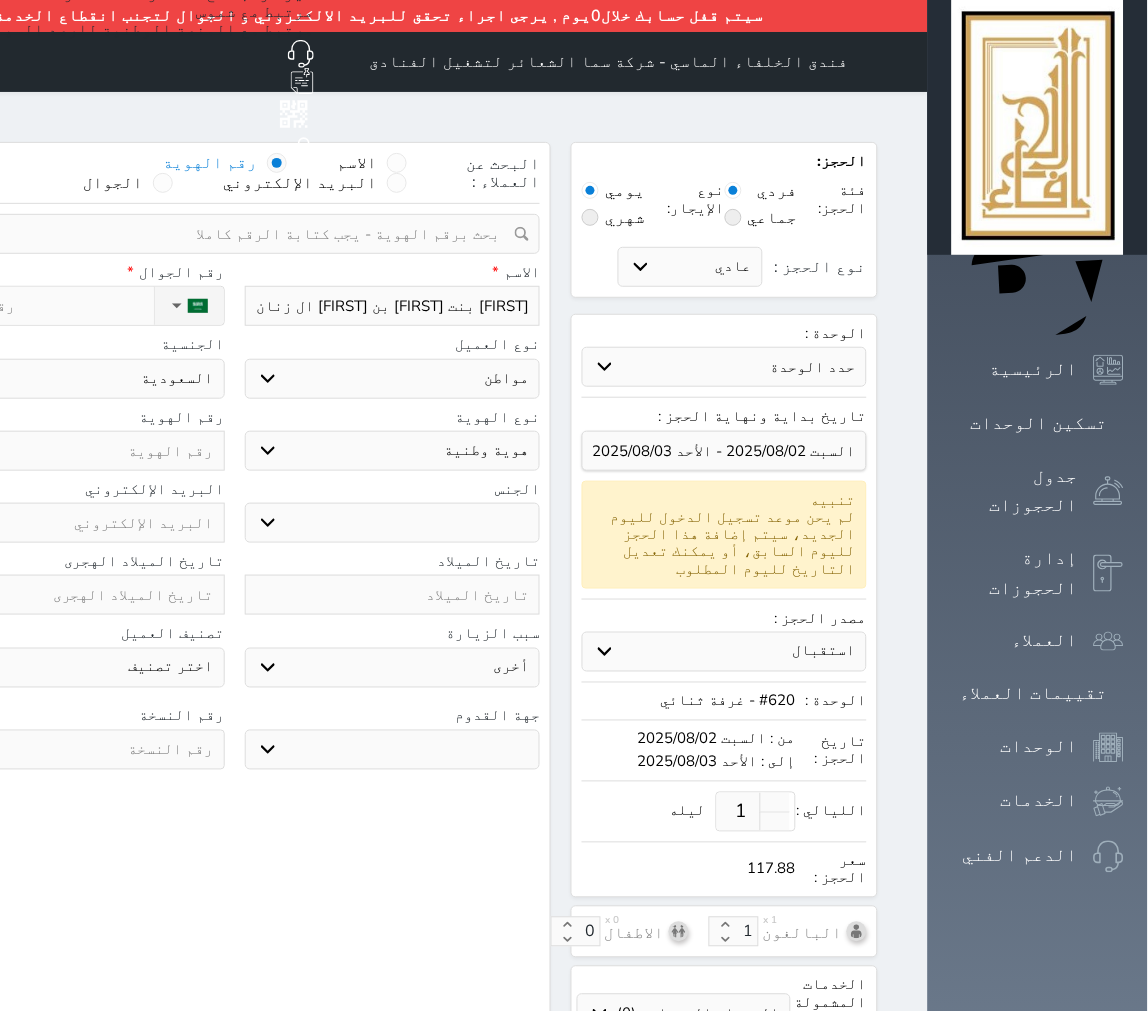 type on "موضي بنت عبد الله بن عبد الله ال زنان\" 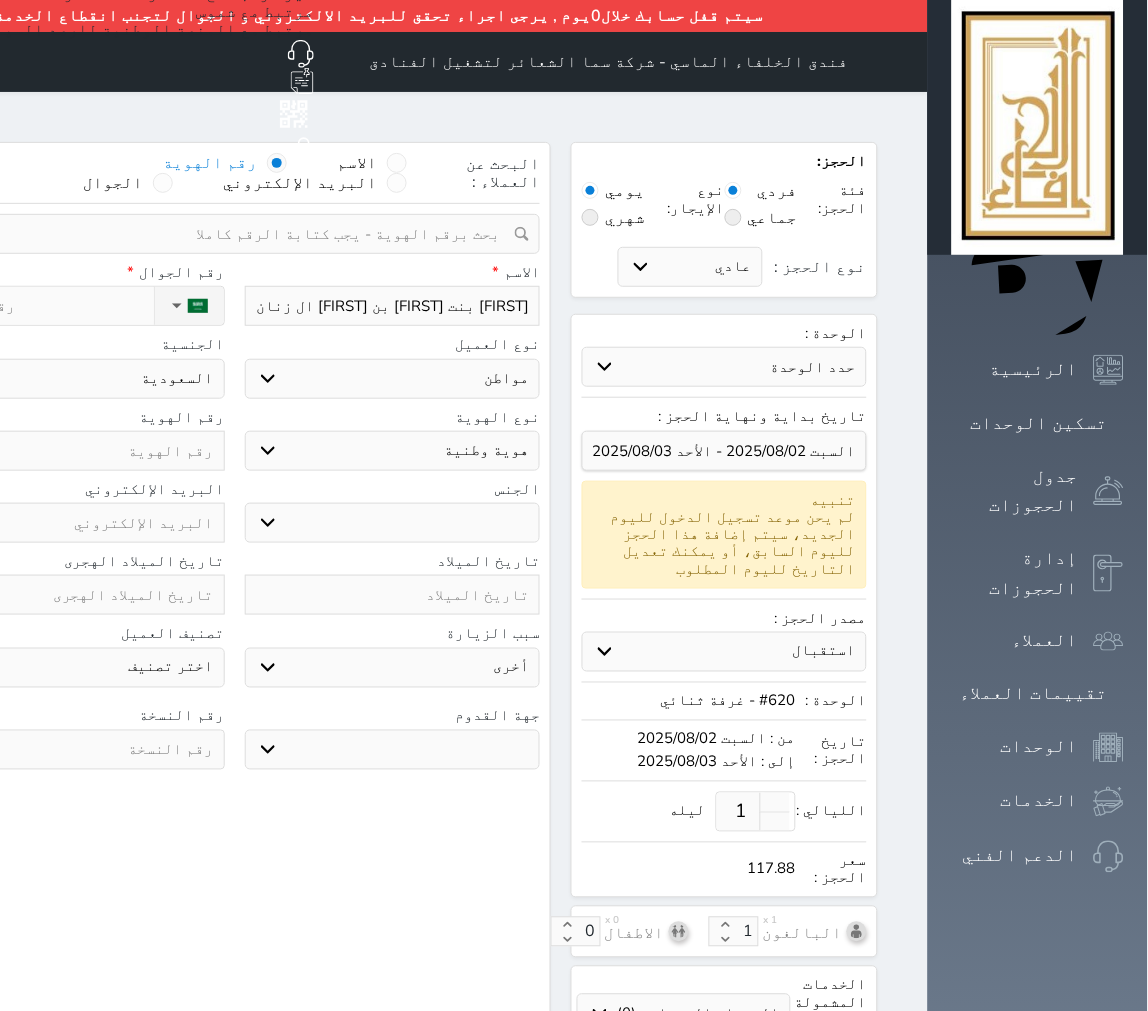 select 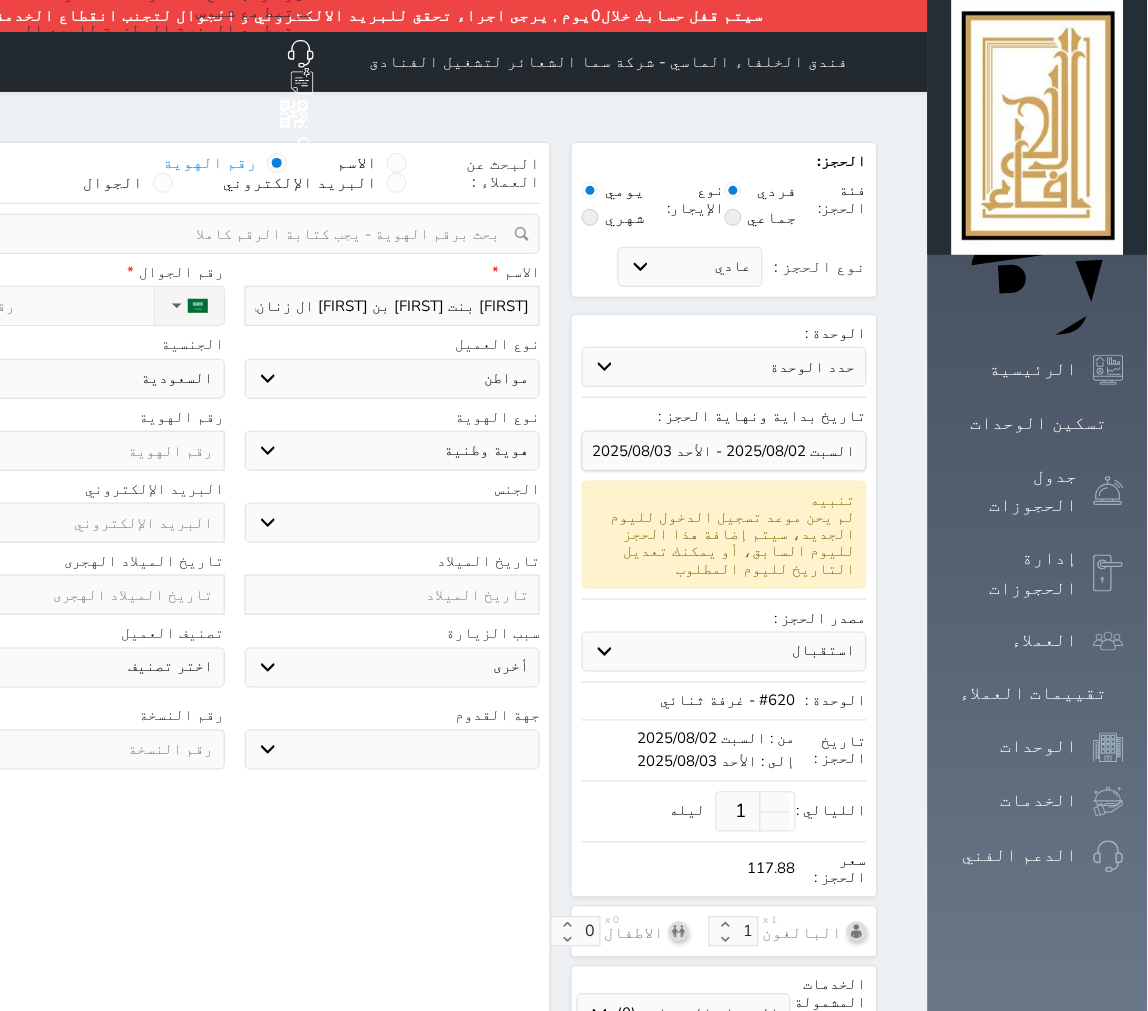 type on "موضي بنت عبد الله بن عبد الله ال زنان" 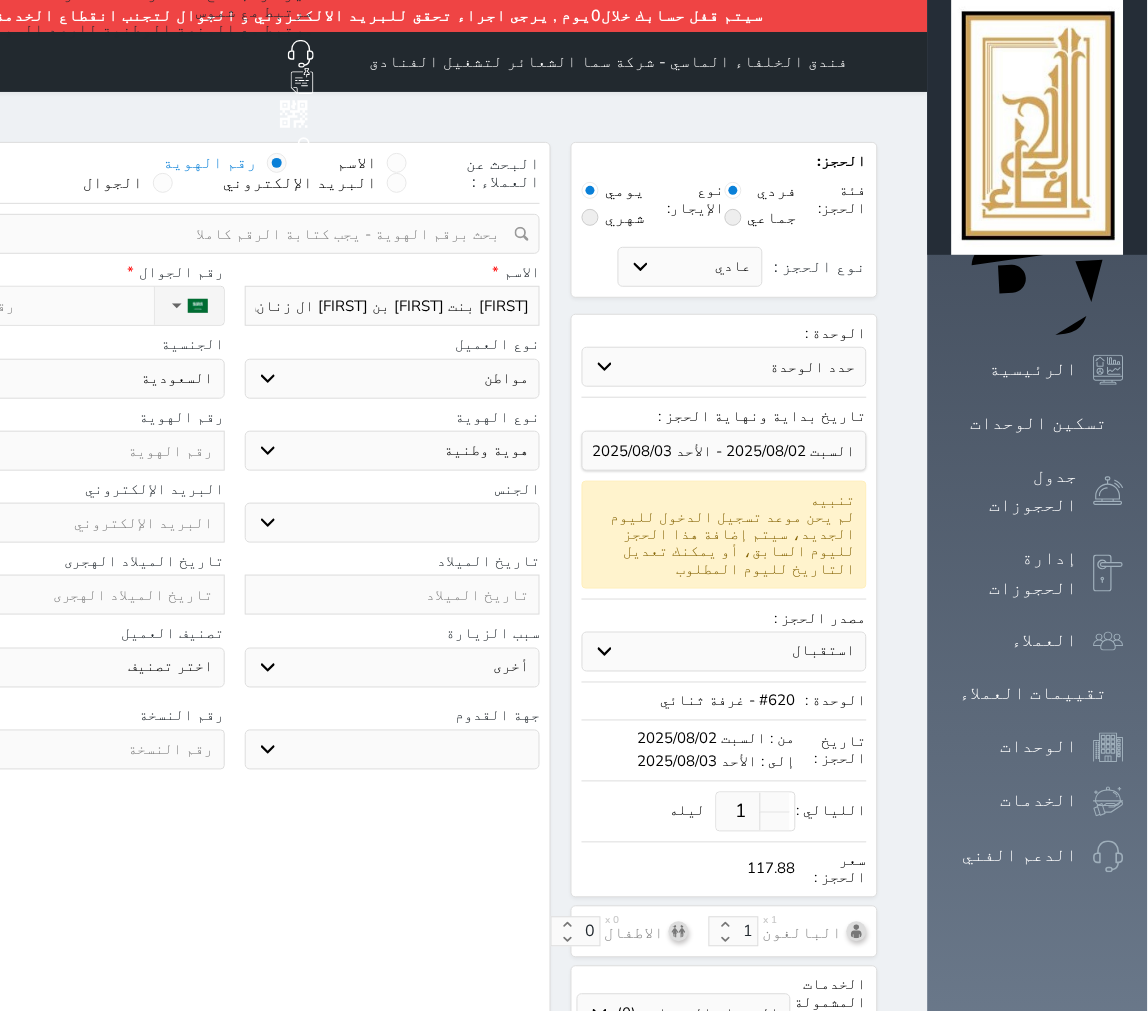 select 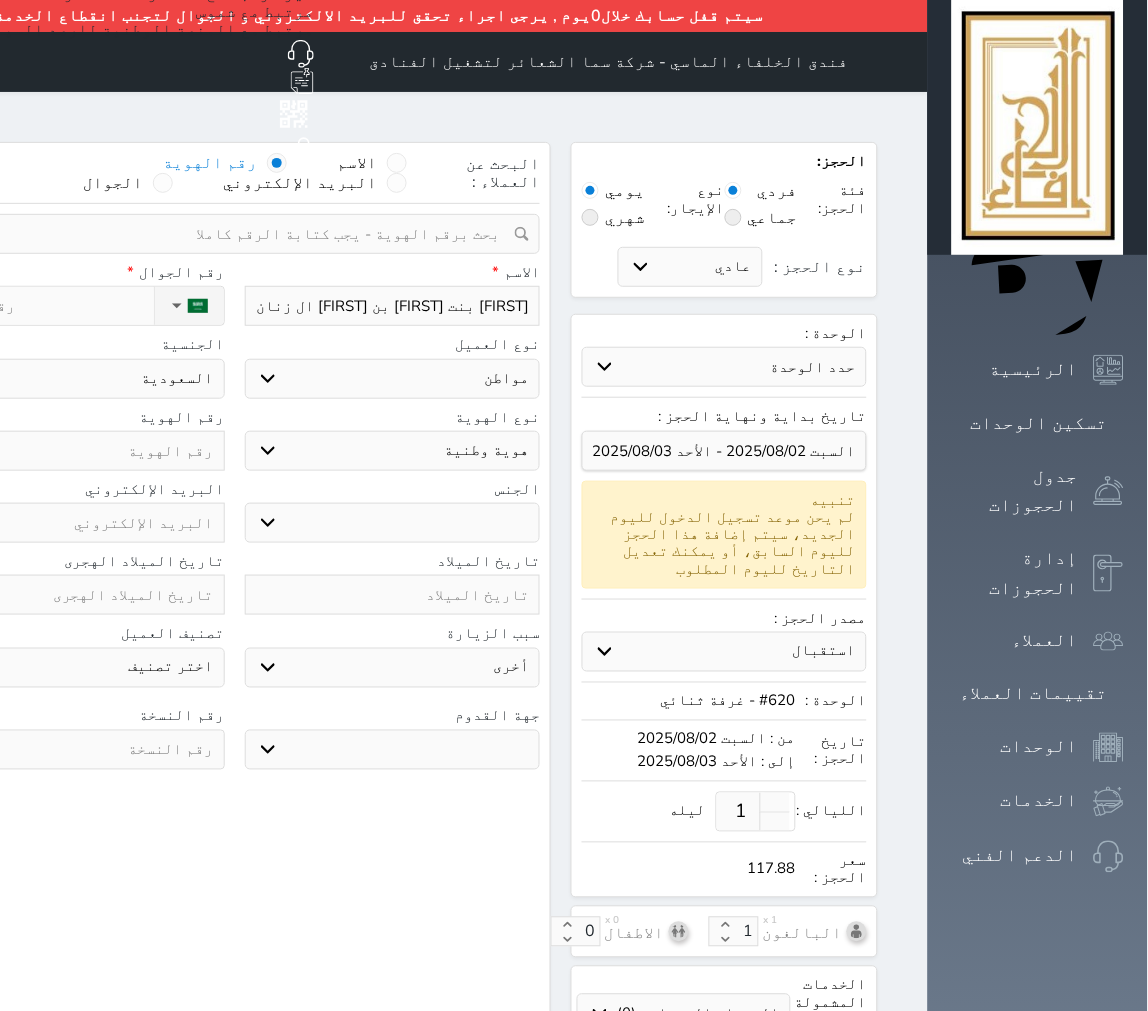 type on "موضي بنت عبد الله بن عبد الله ال زنان" 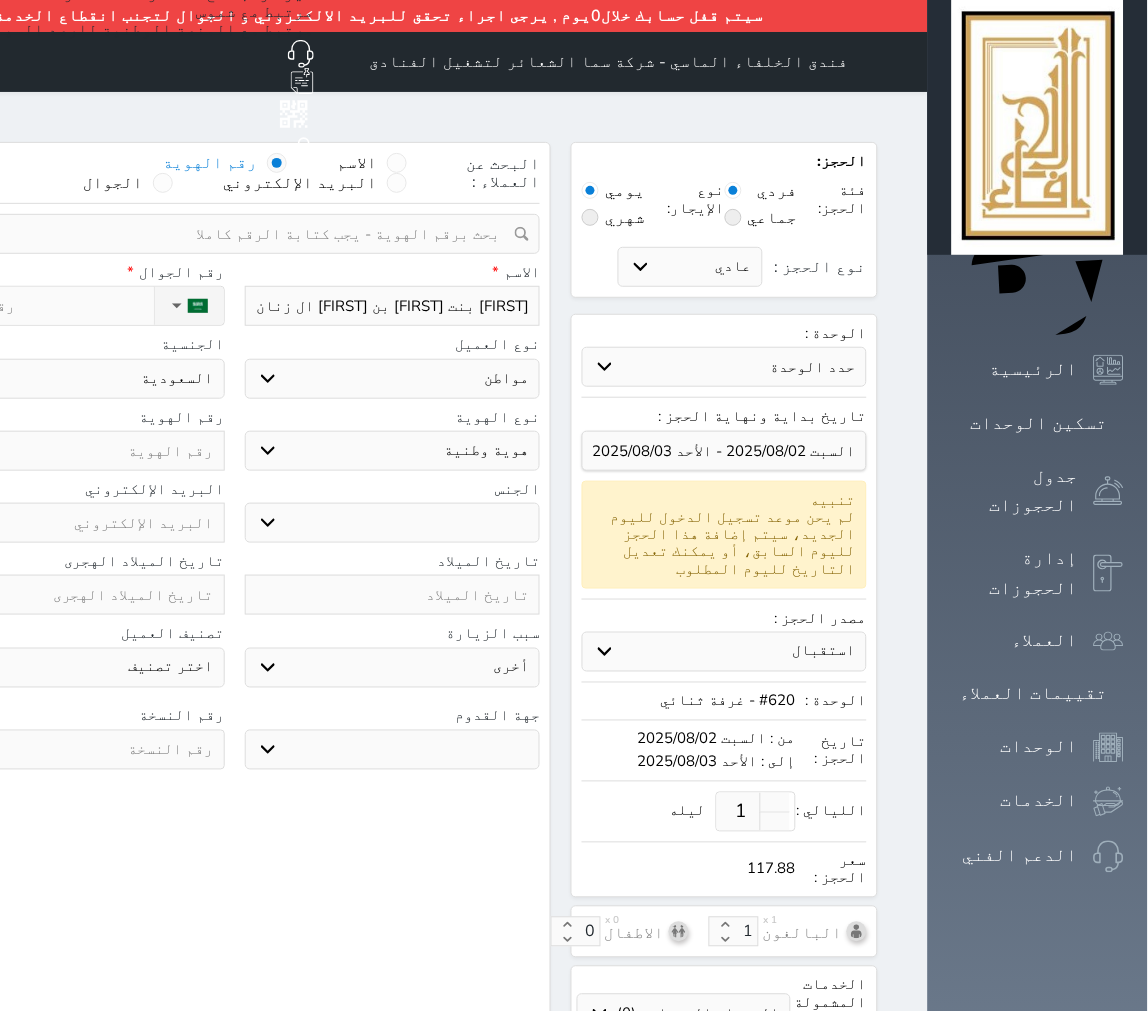 select 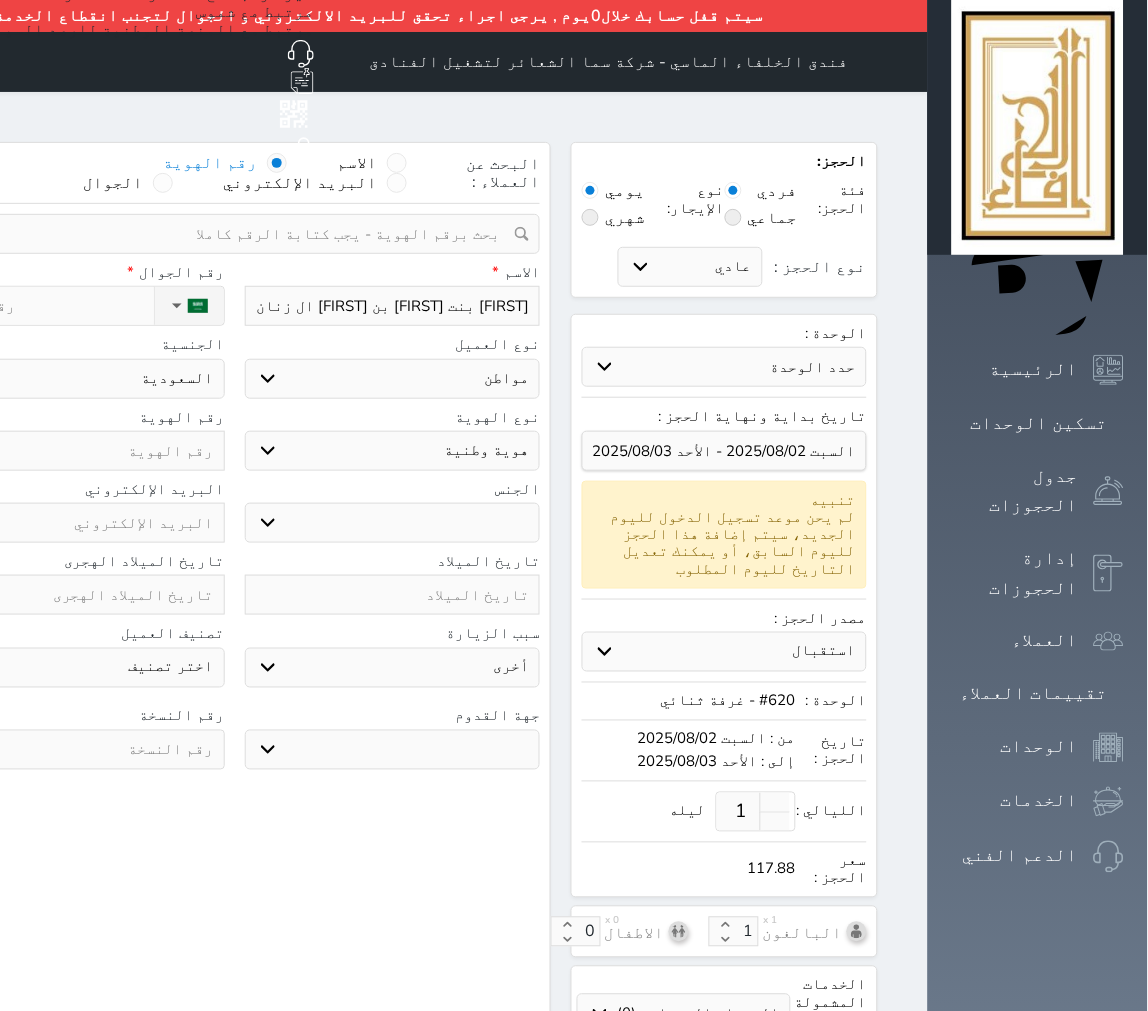 type on "موضي بنت عبد الله بن عبد الله ال زنان" 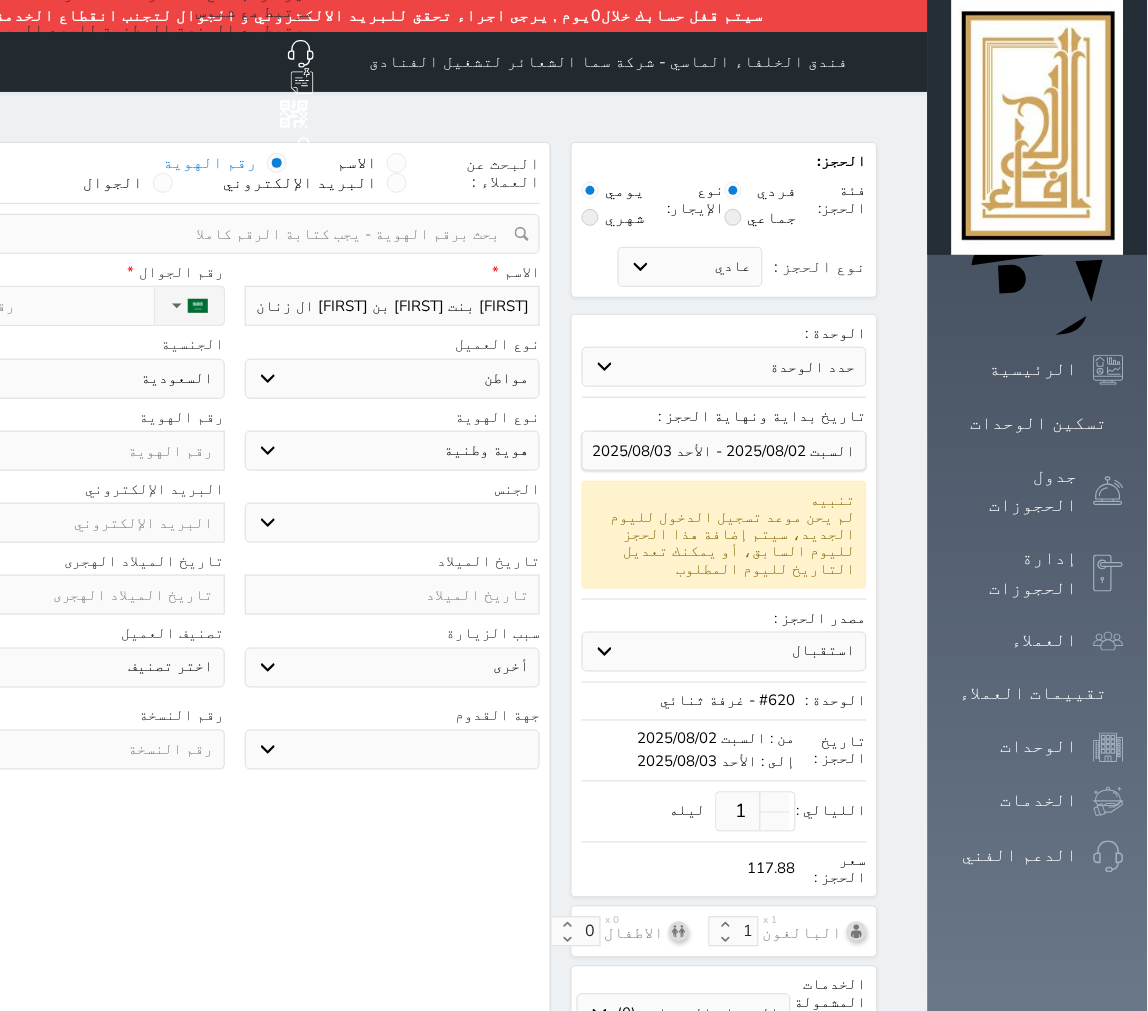 type on "0" 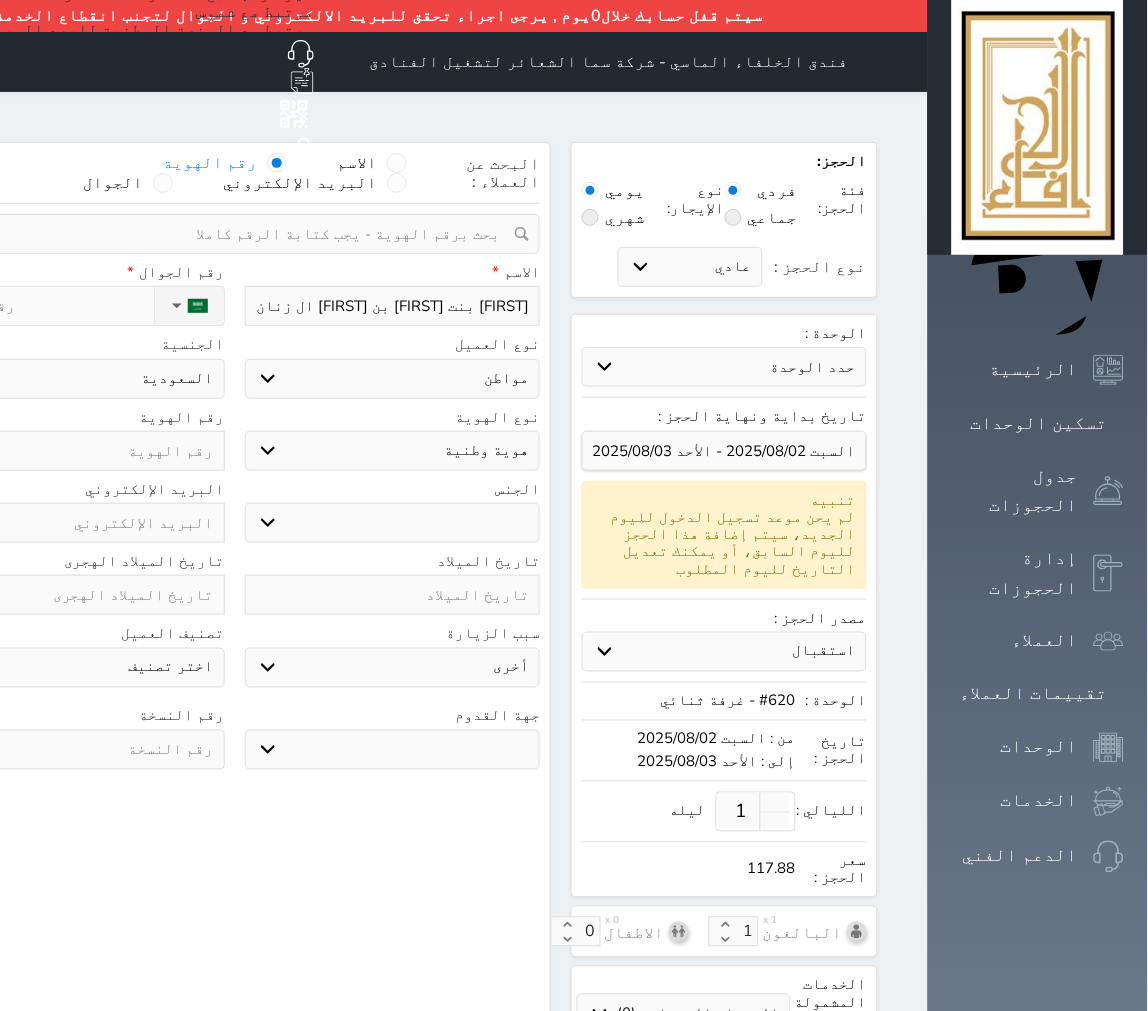 select 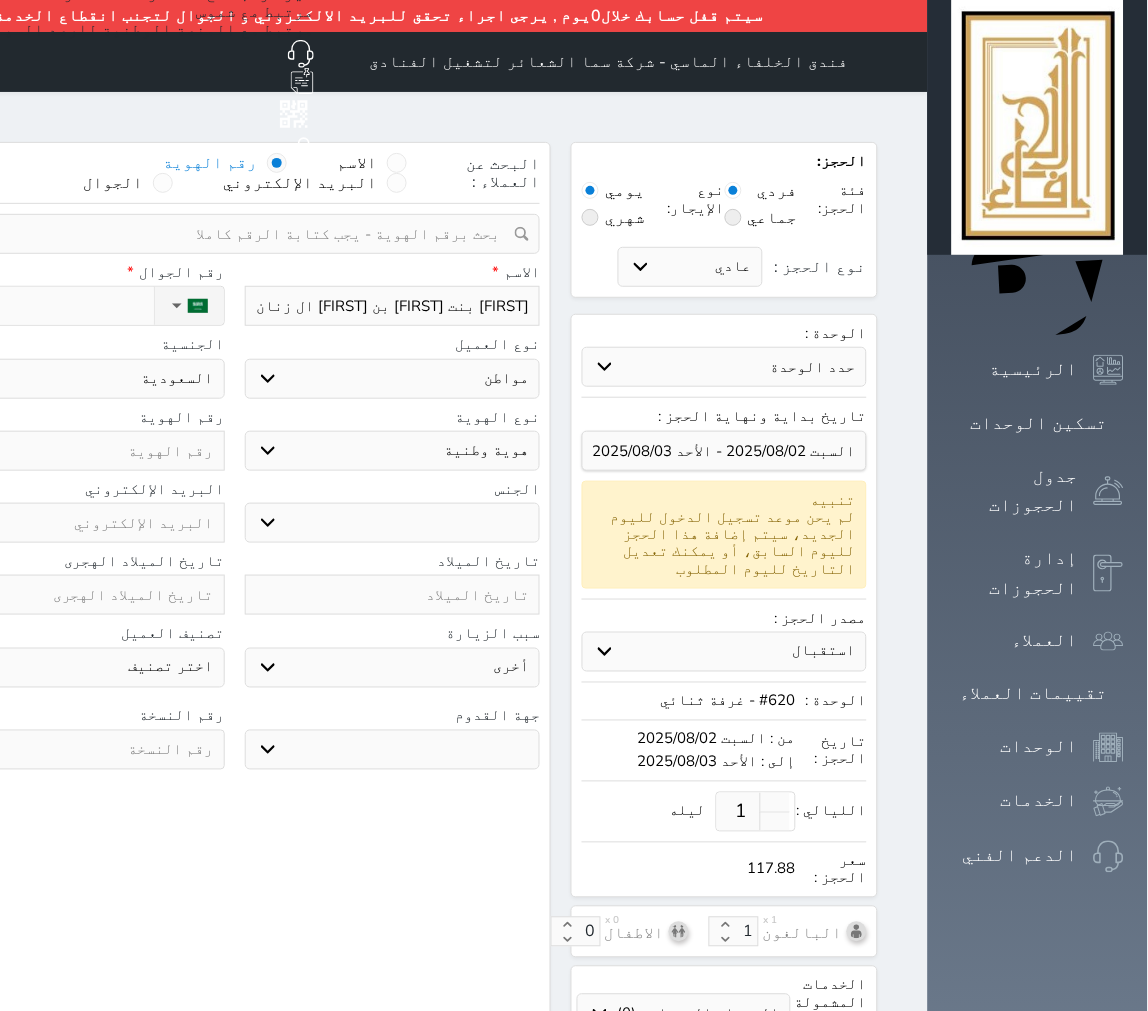 type on "05" 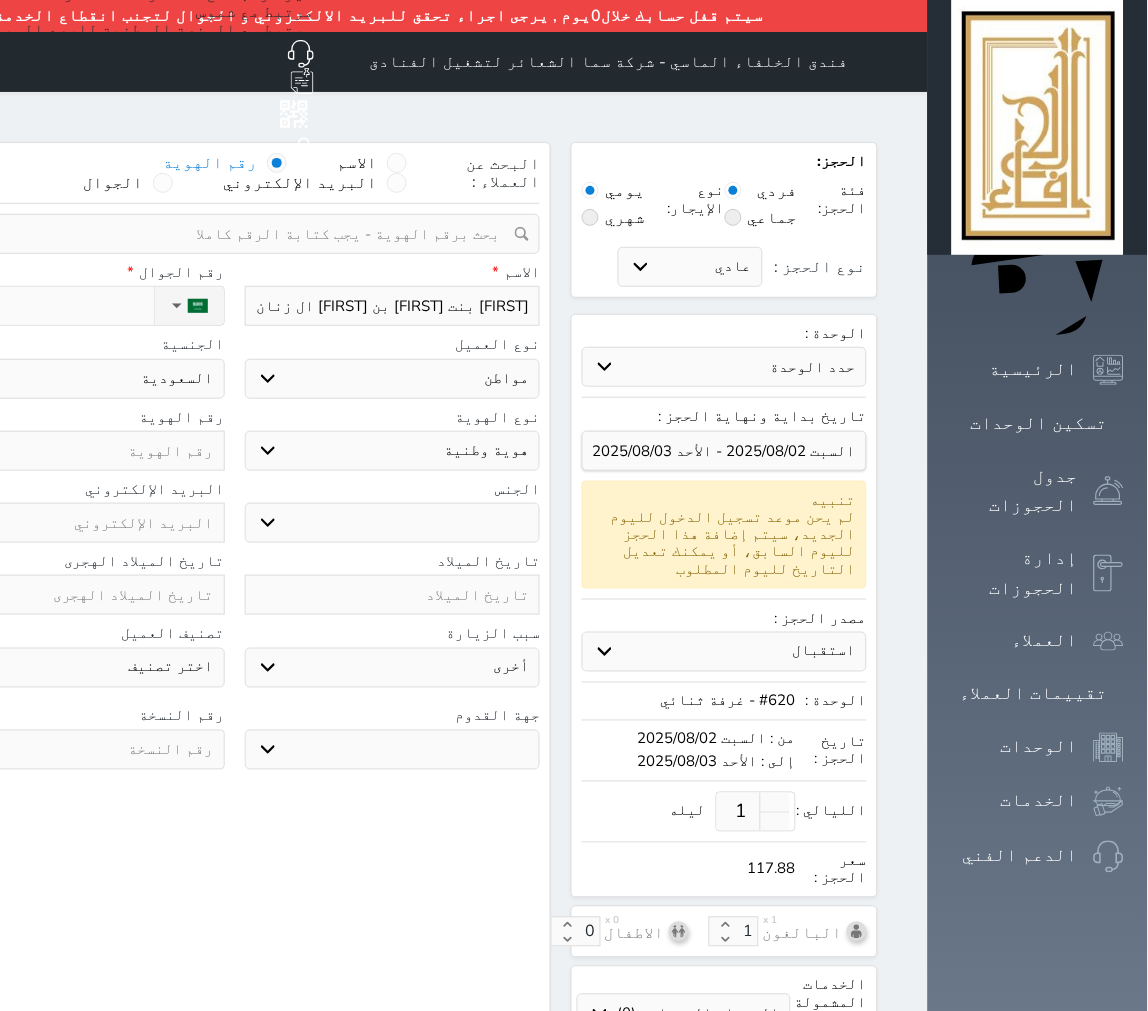 select 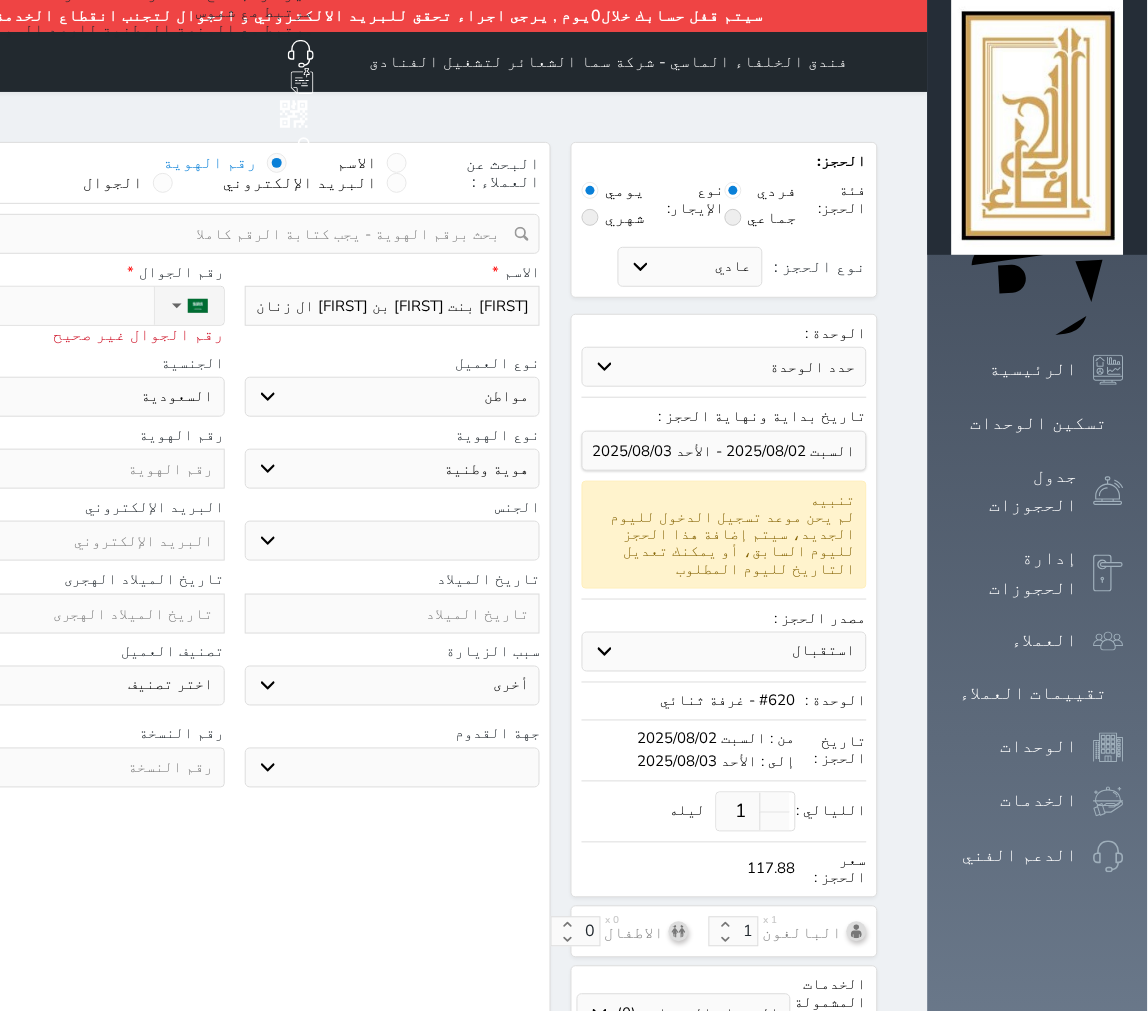 type on "056" 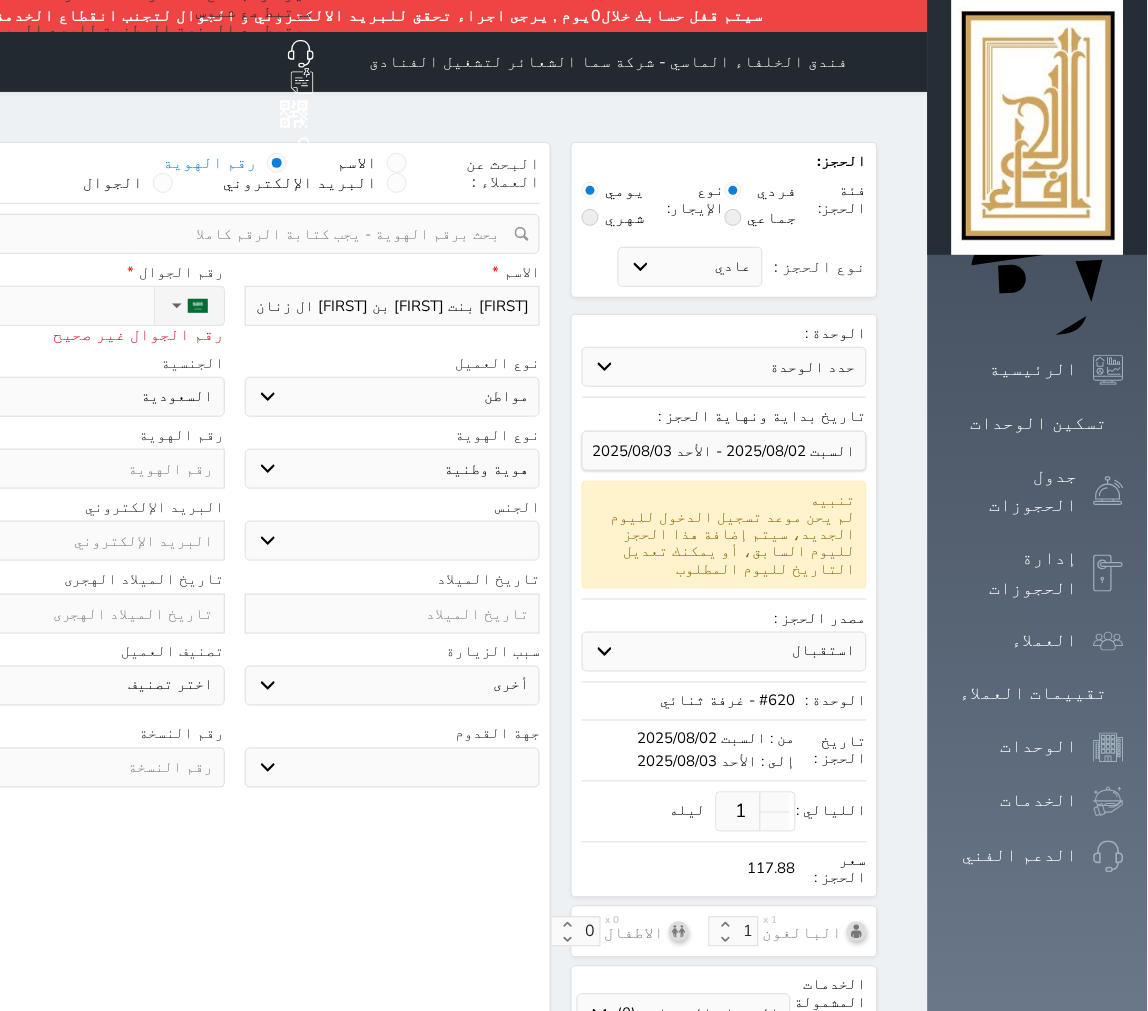 select 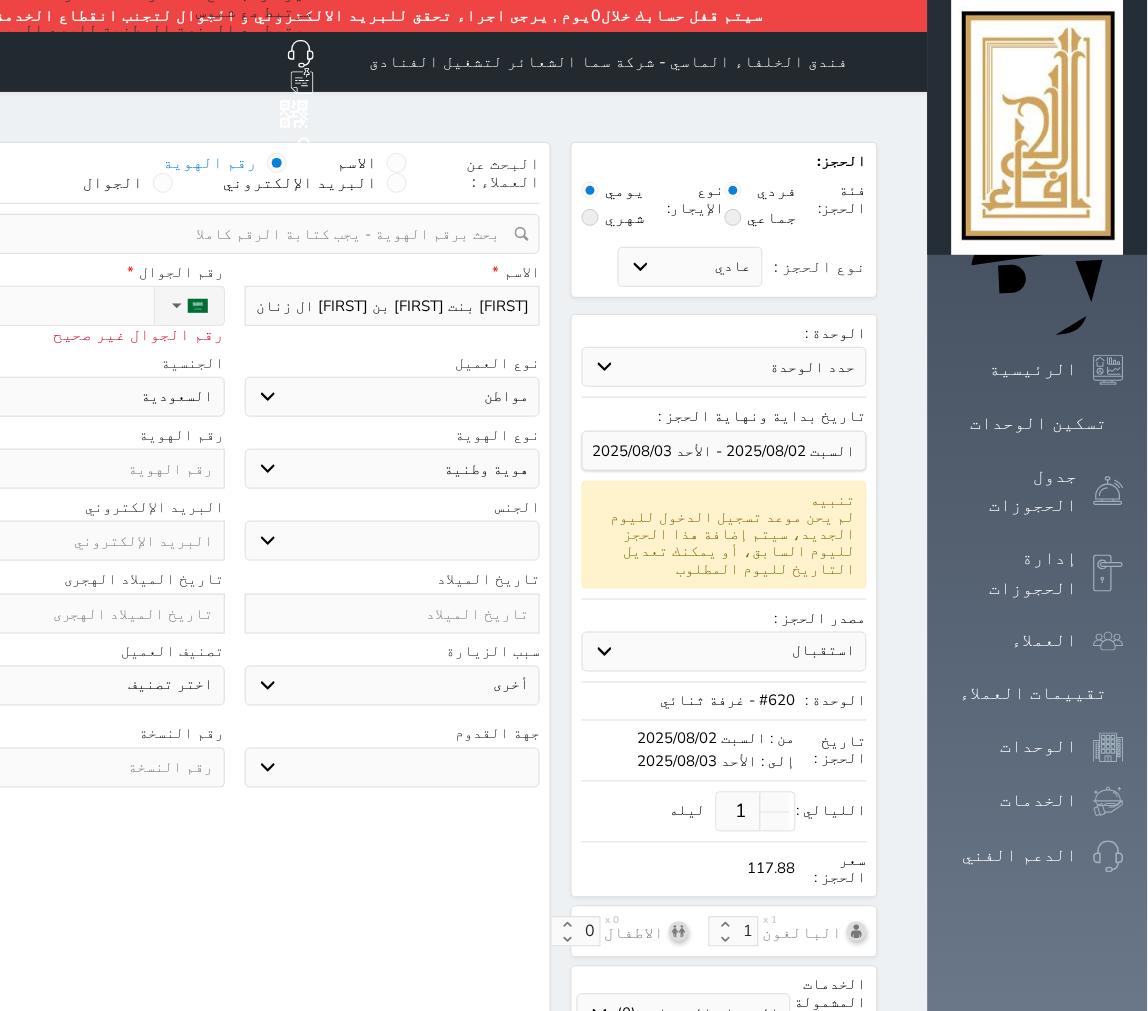 type on "0562" 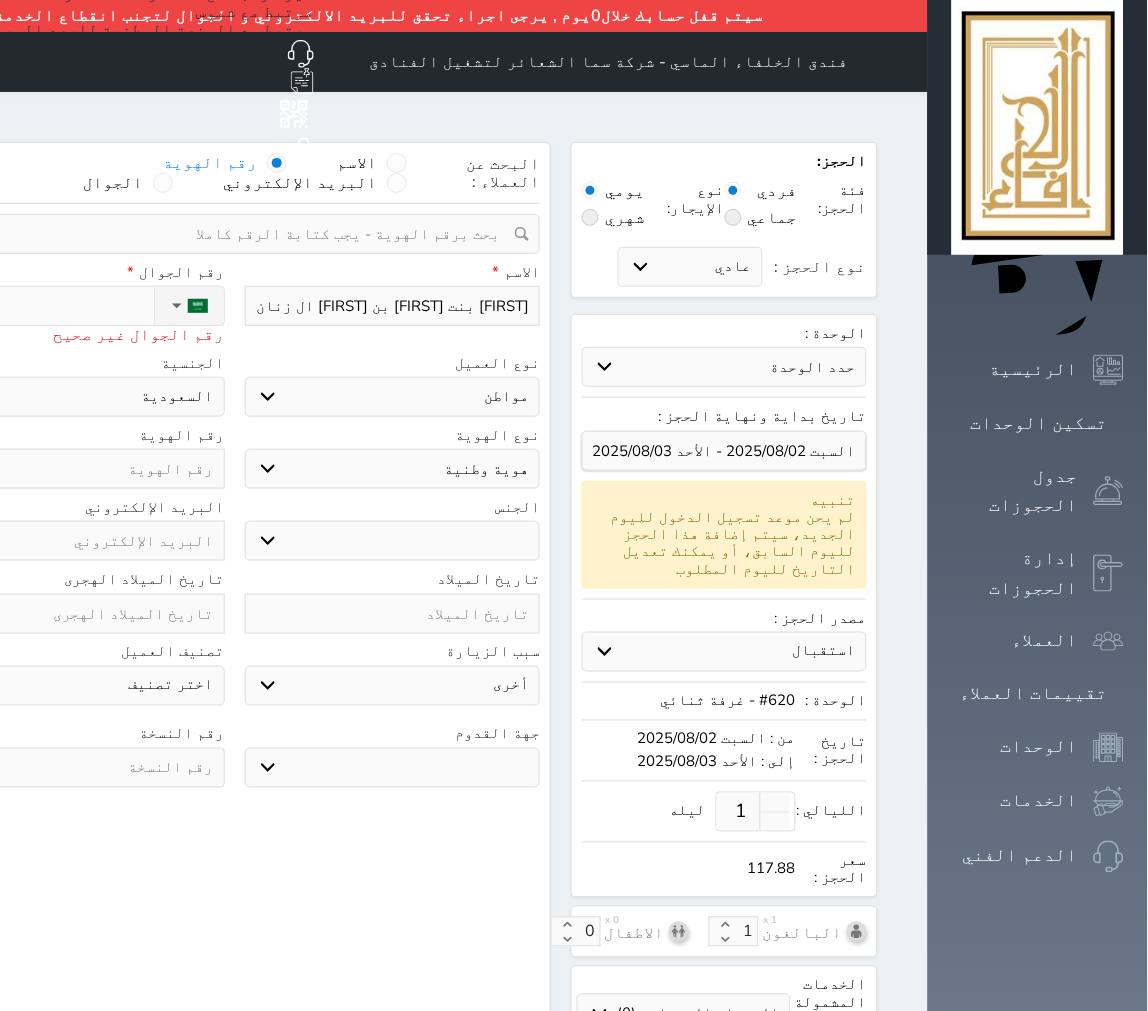 select 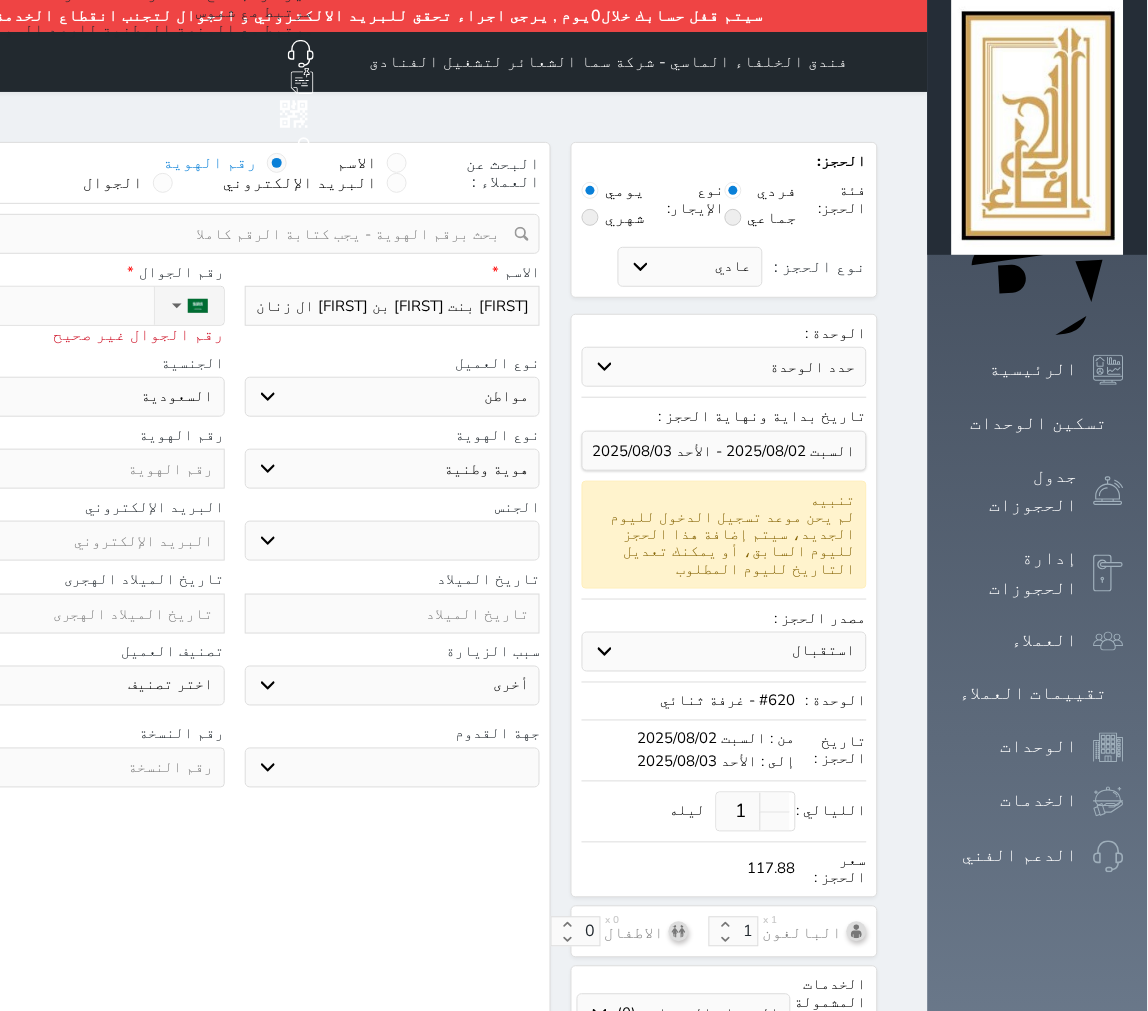 type on "05629" 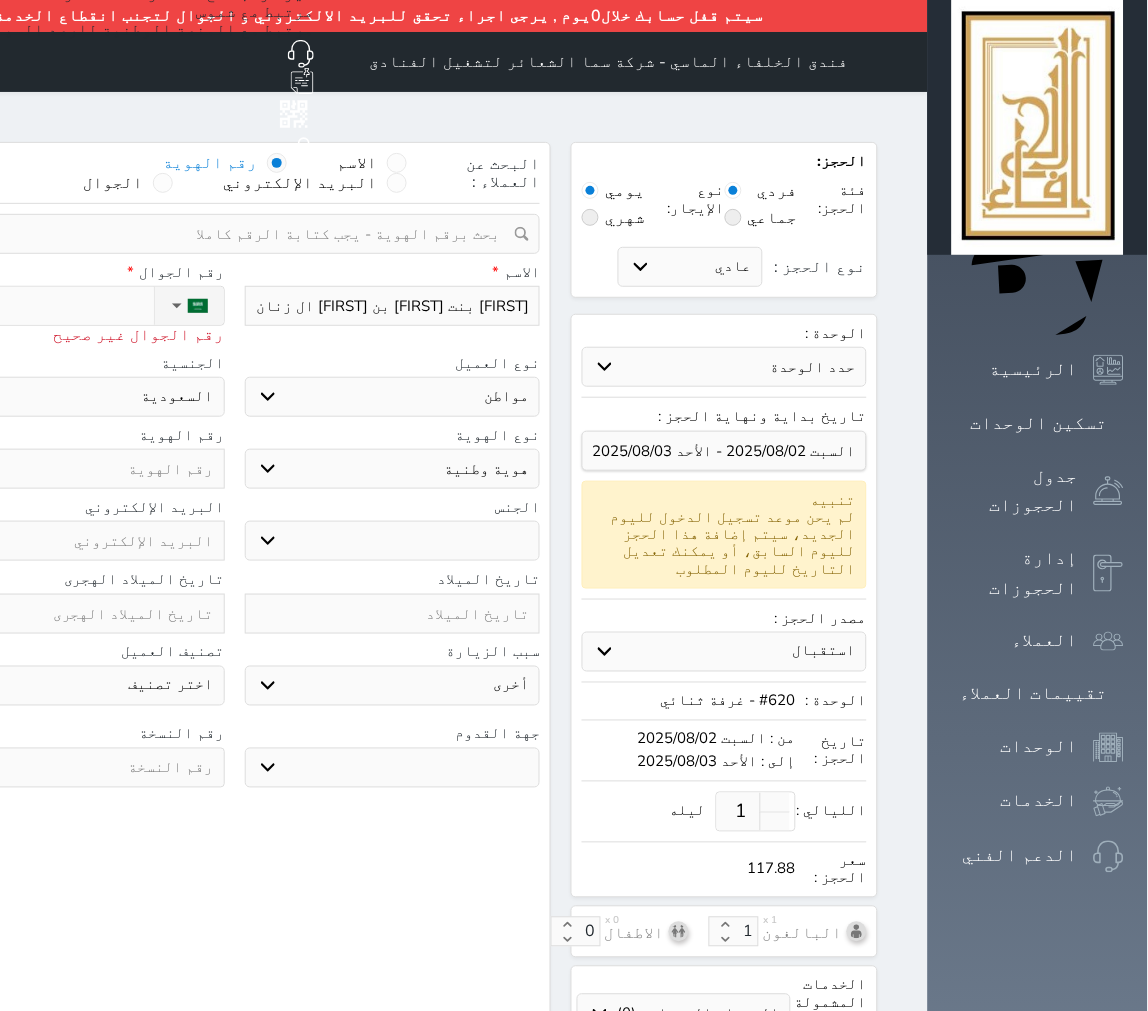 select 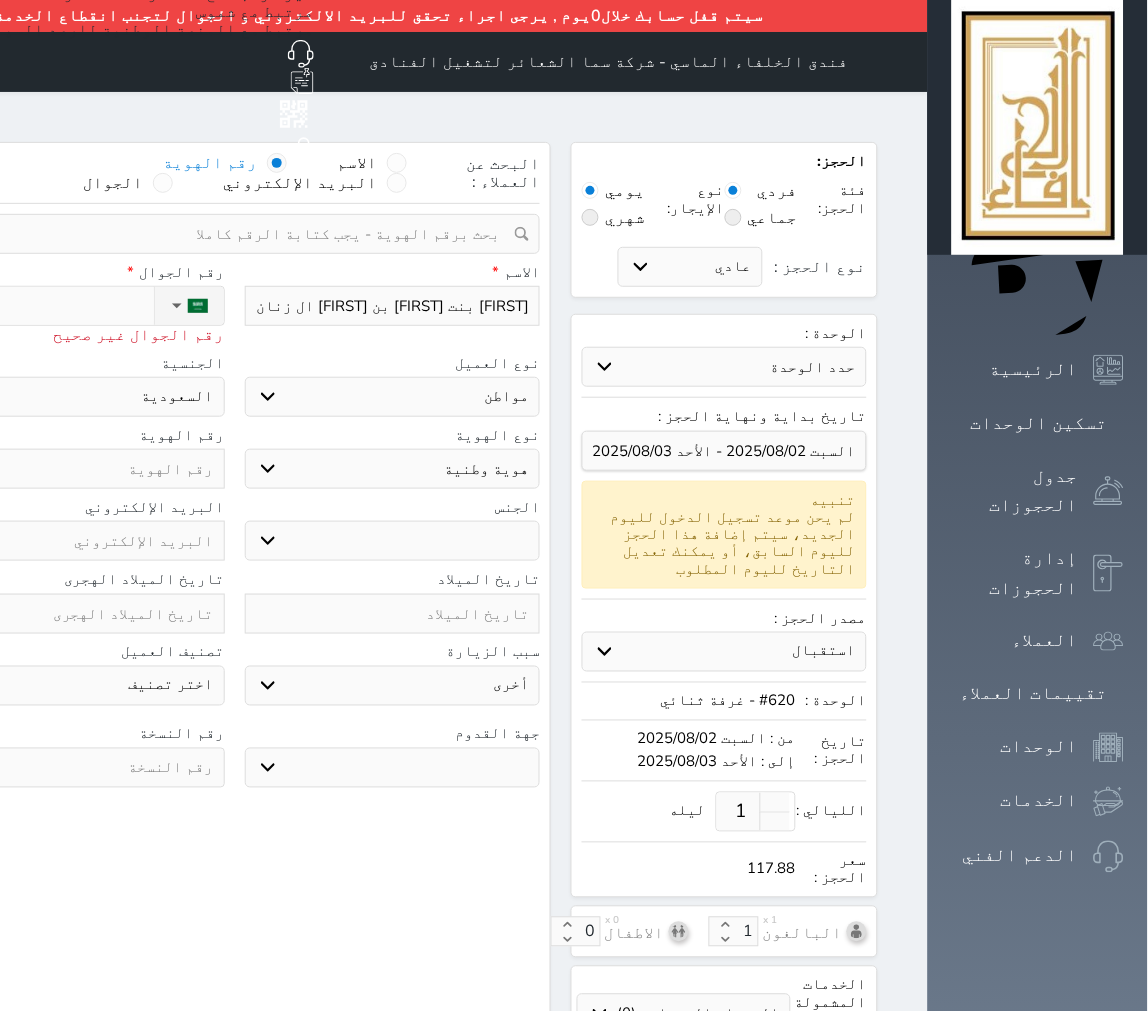 type on "056290" 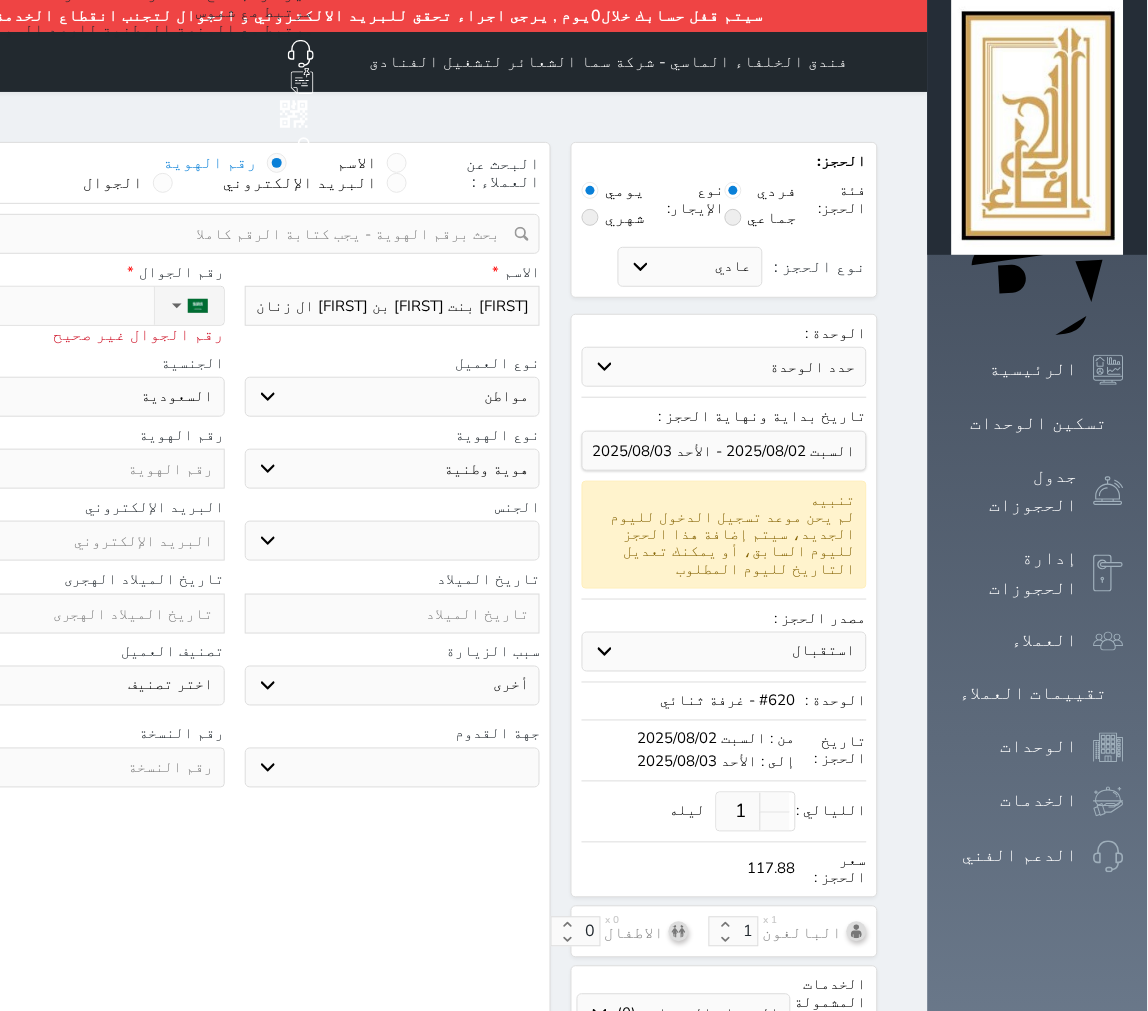 select 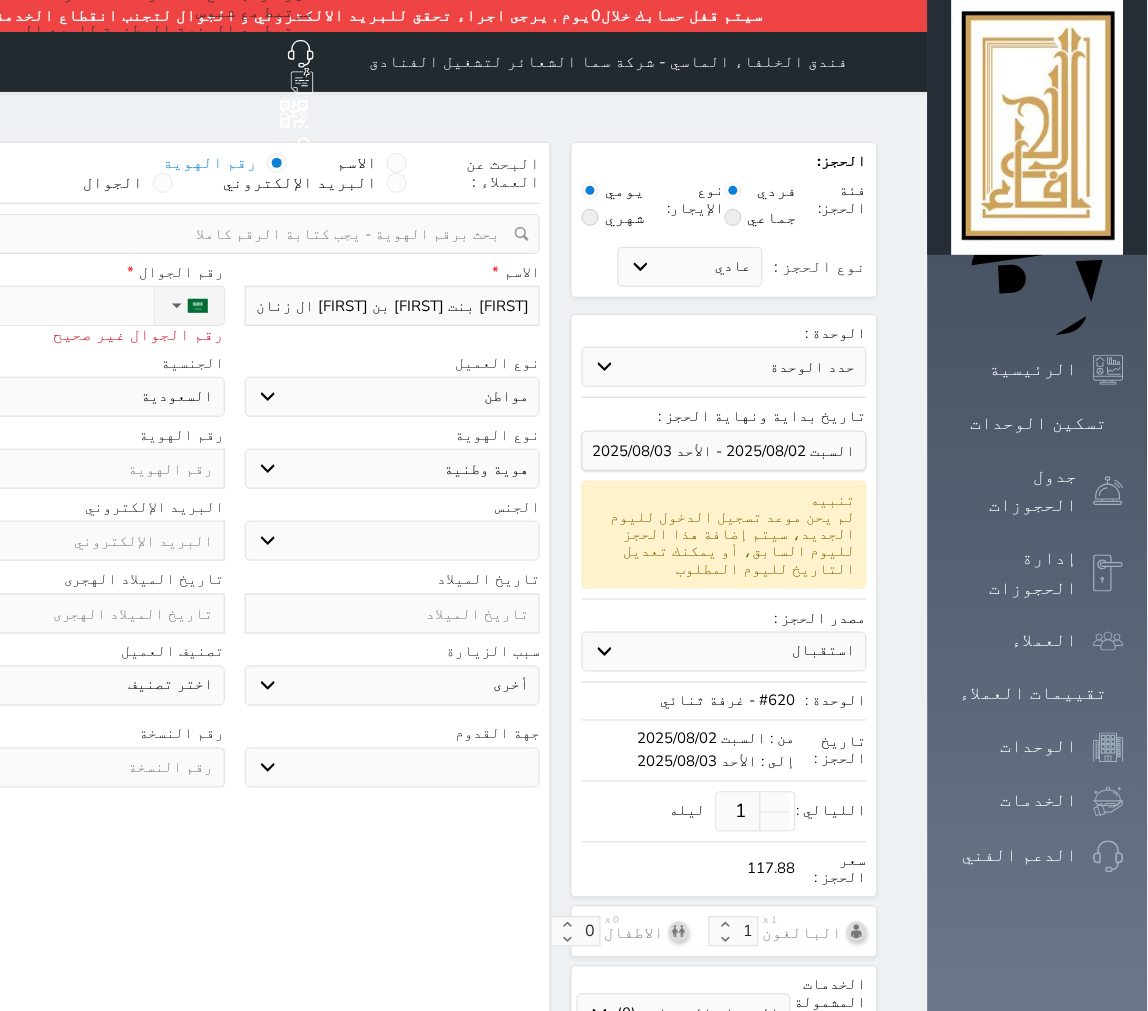 type on "0562900" 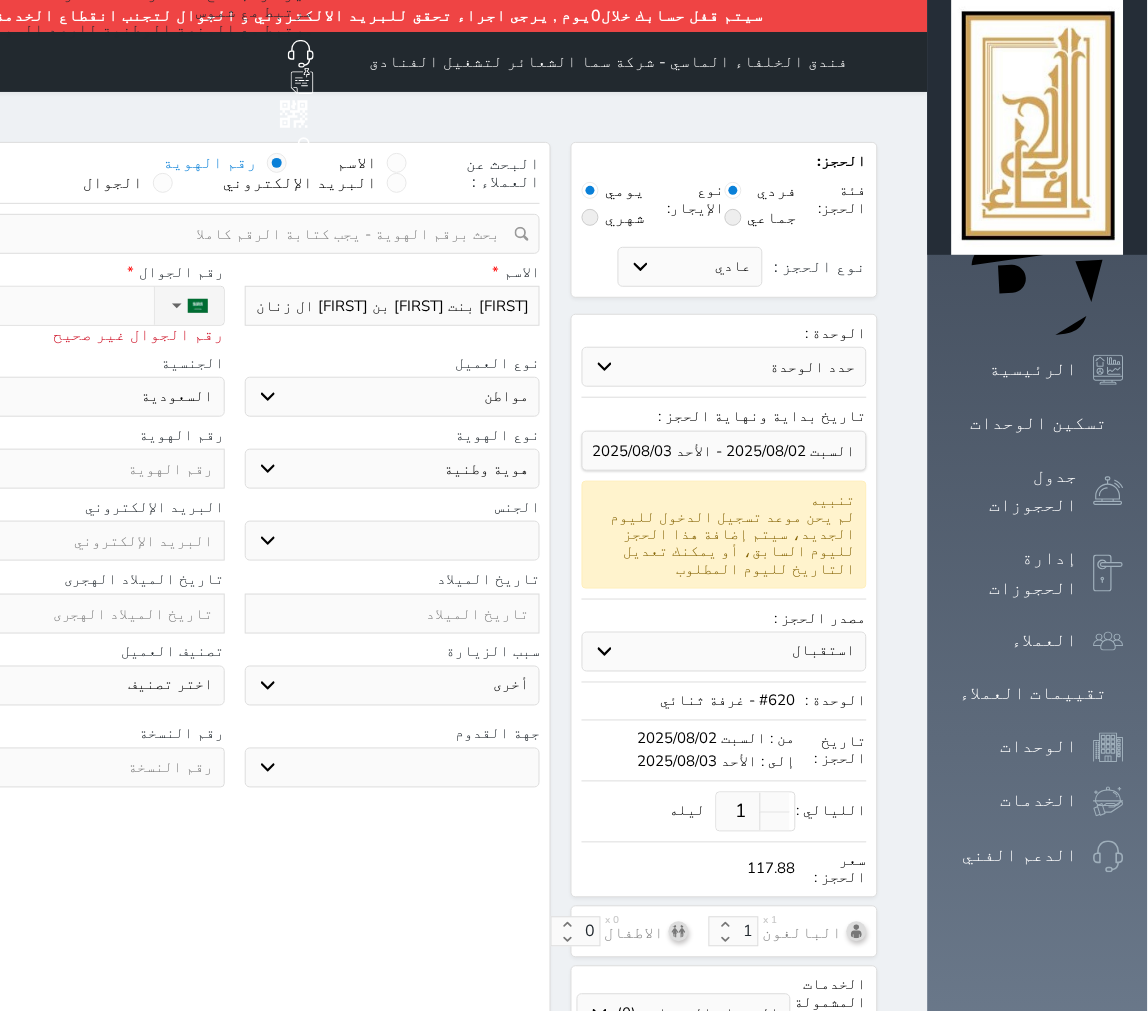 select 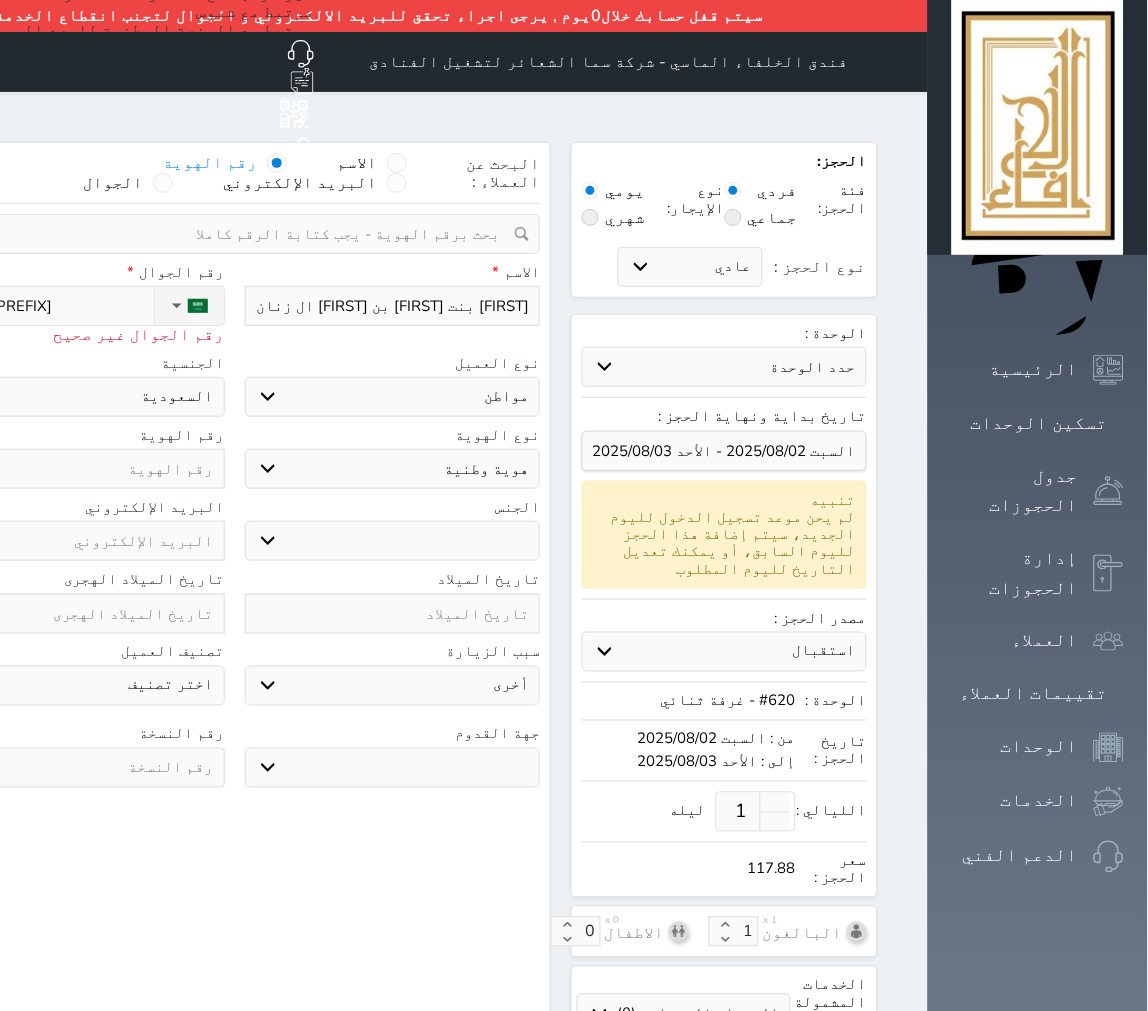 type on "05629006" 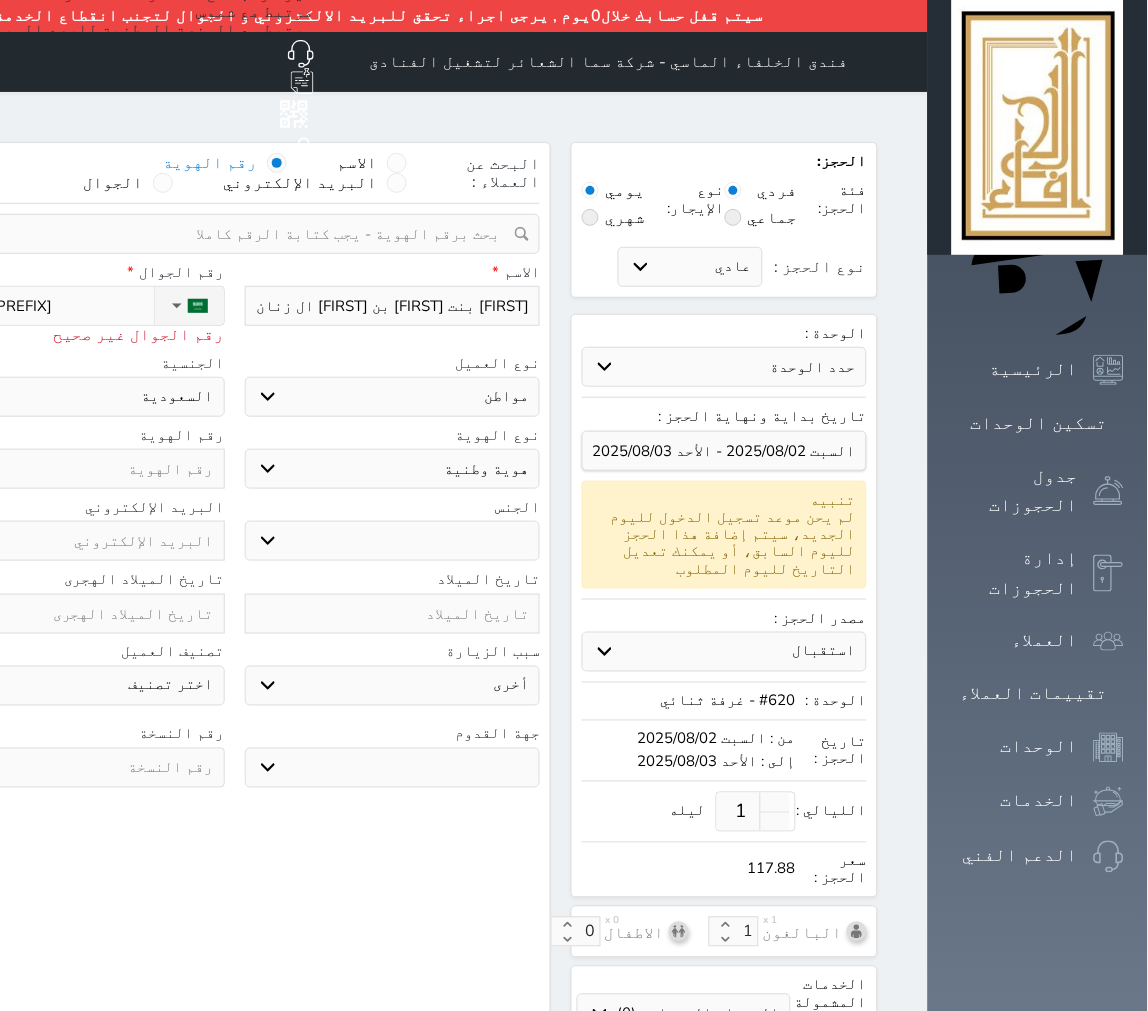 select 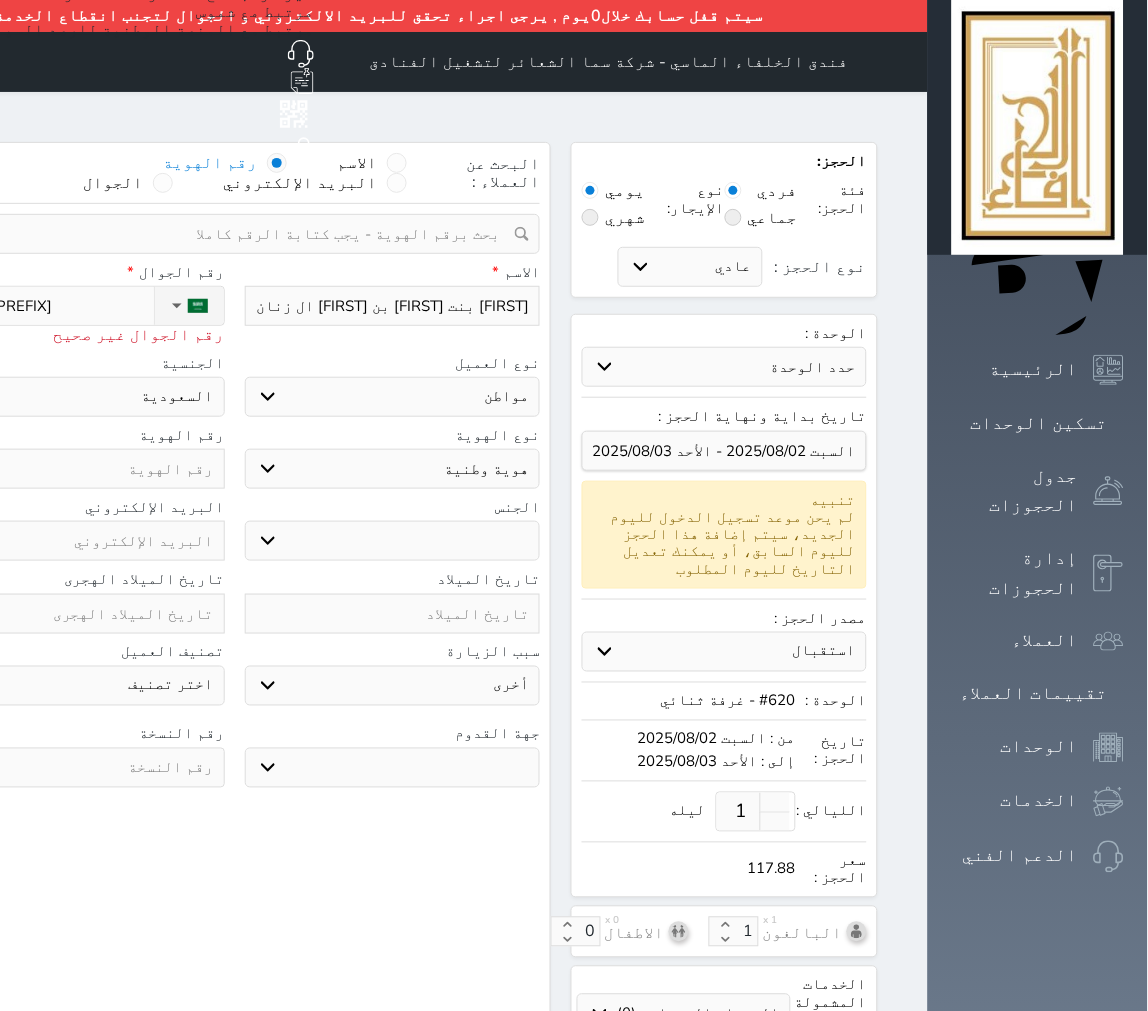 type on "056290069" 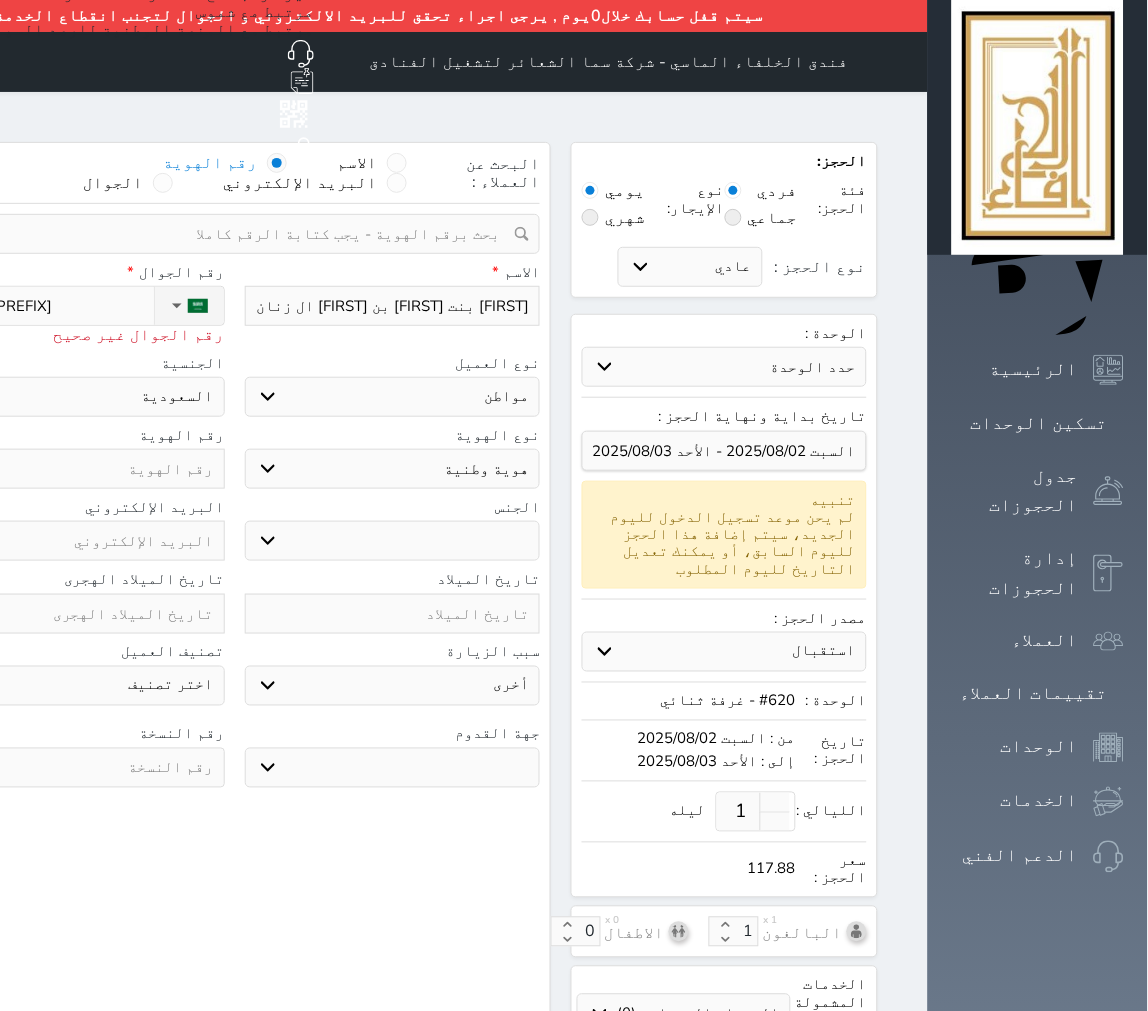 select 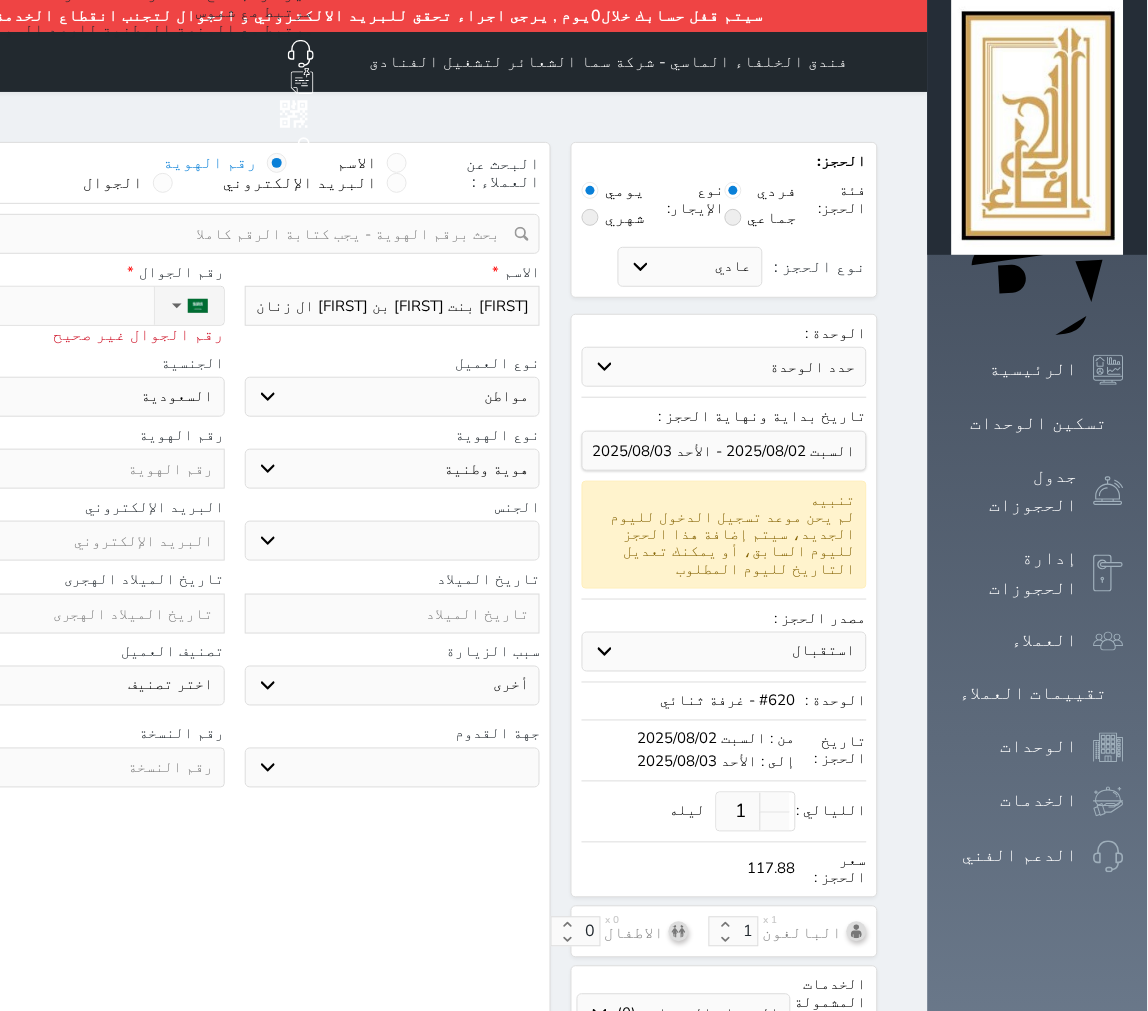 type on "+966 56 290 0693" 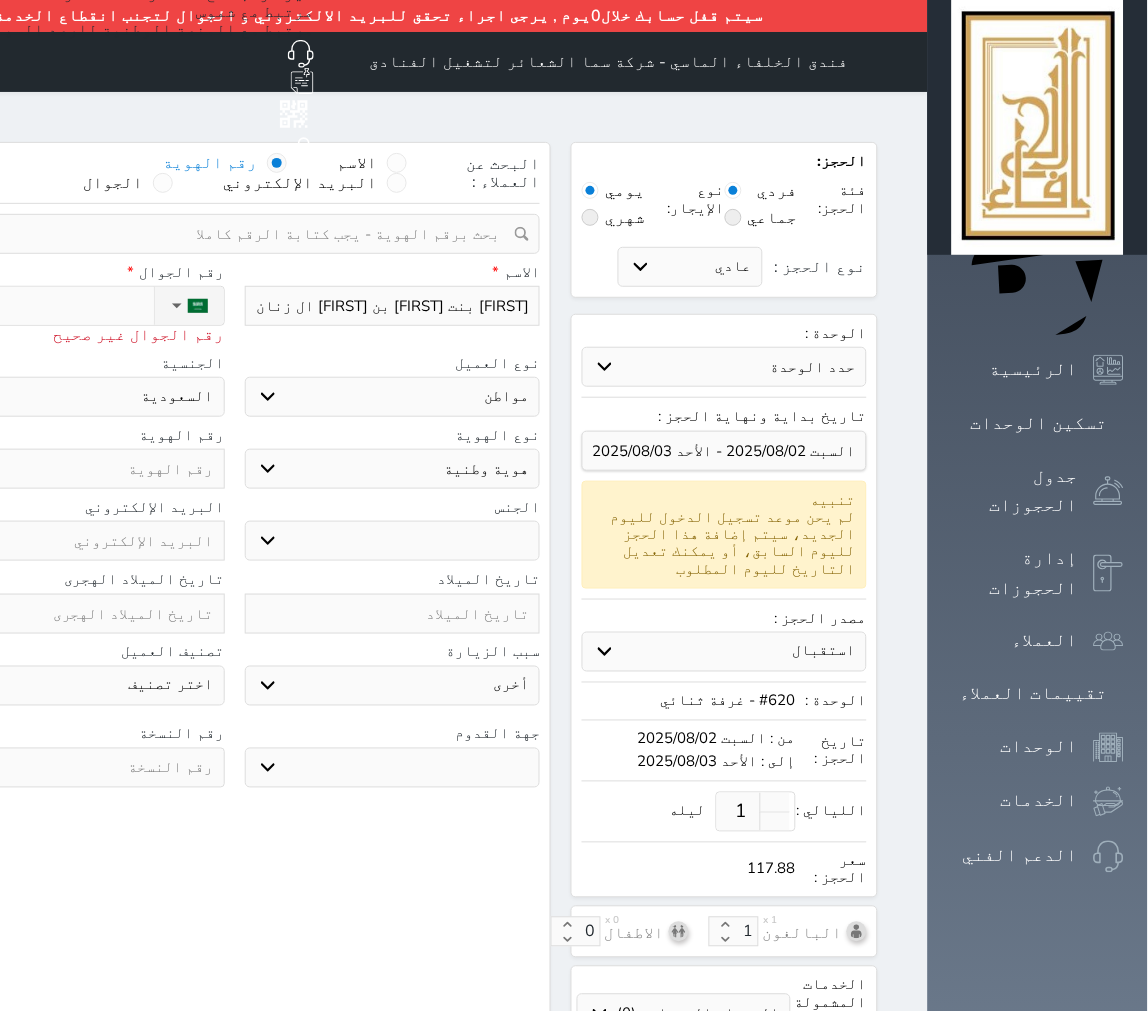 select 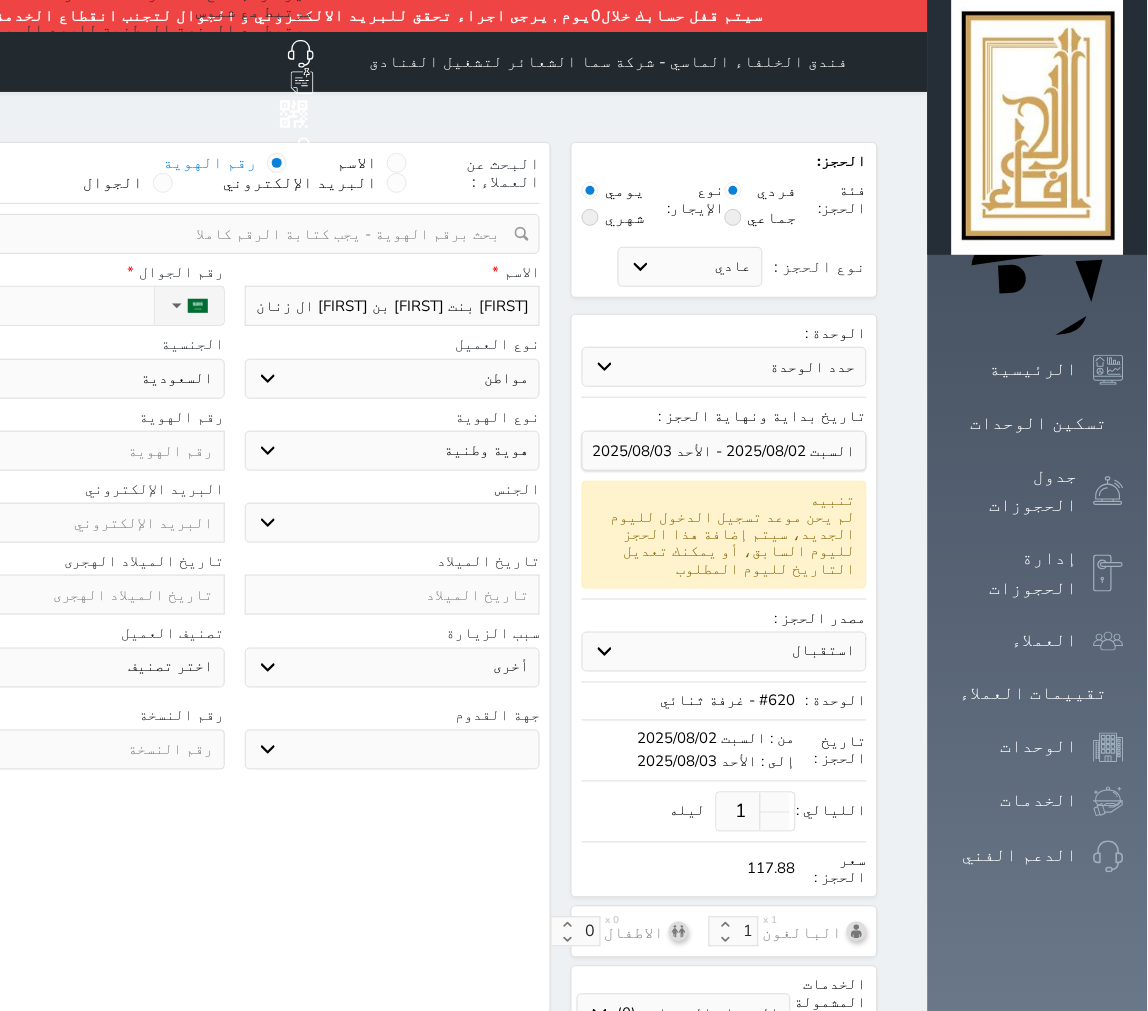 type on "+966 56 290 0693" 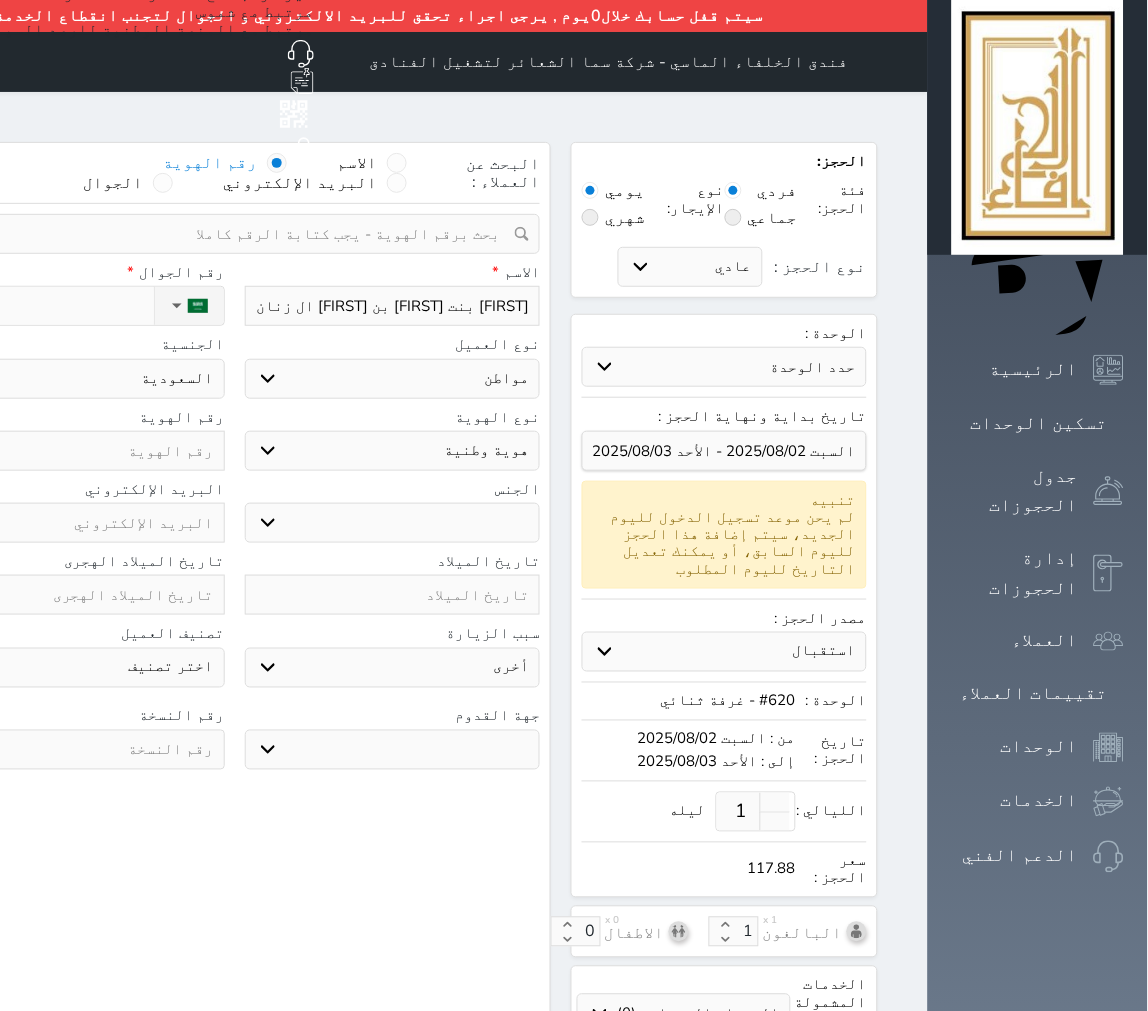 click on "اختر نوع   هوية وطنية هوية عائلية جواز السفر" at bounding box center (393, 451) 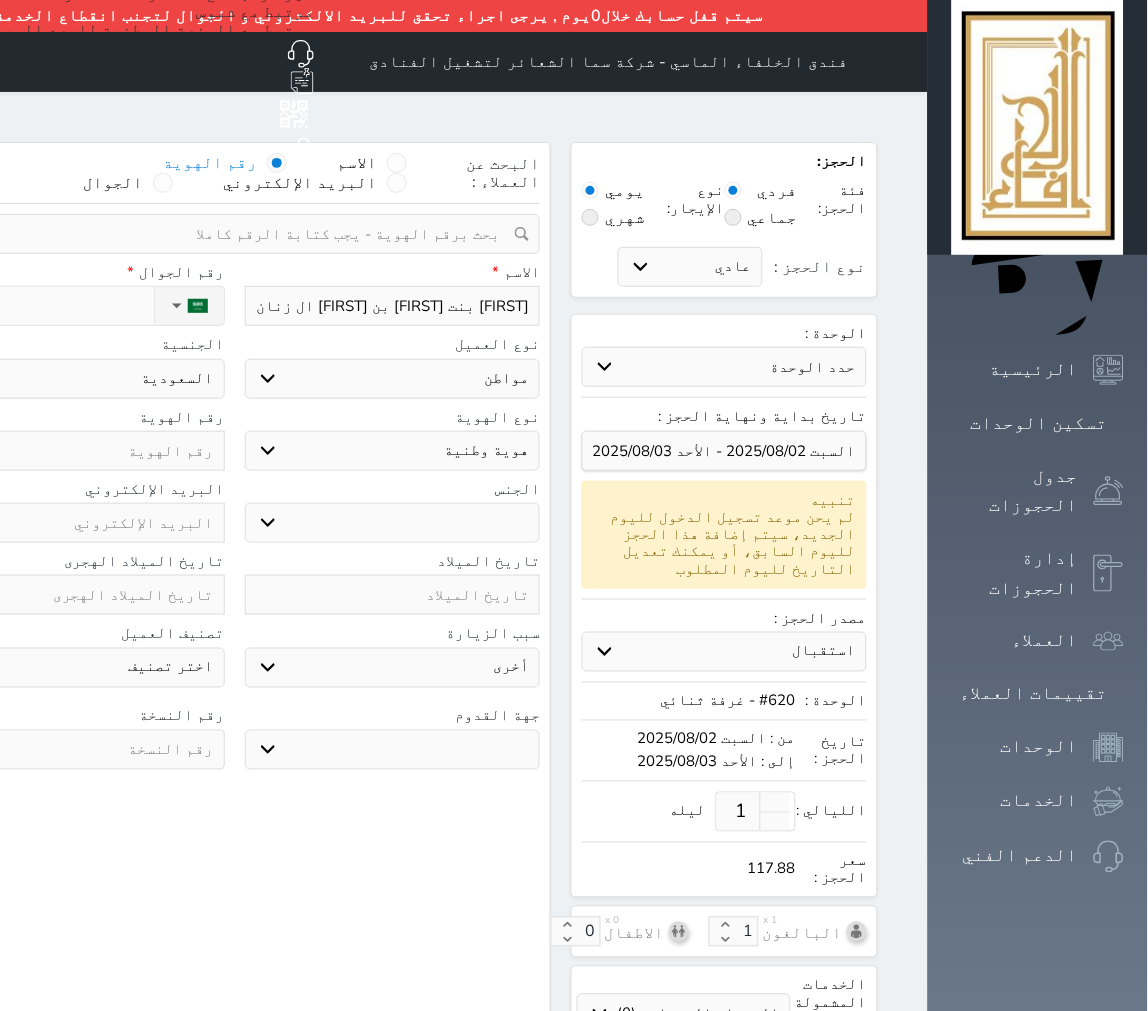 type on "1" 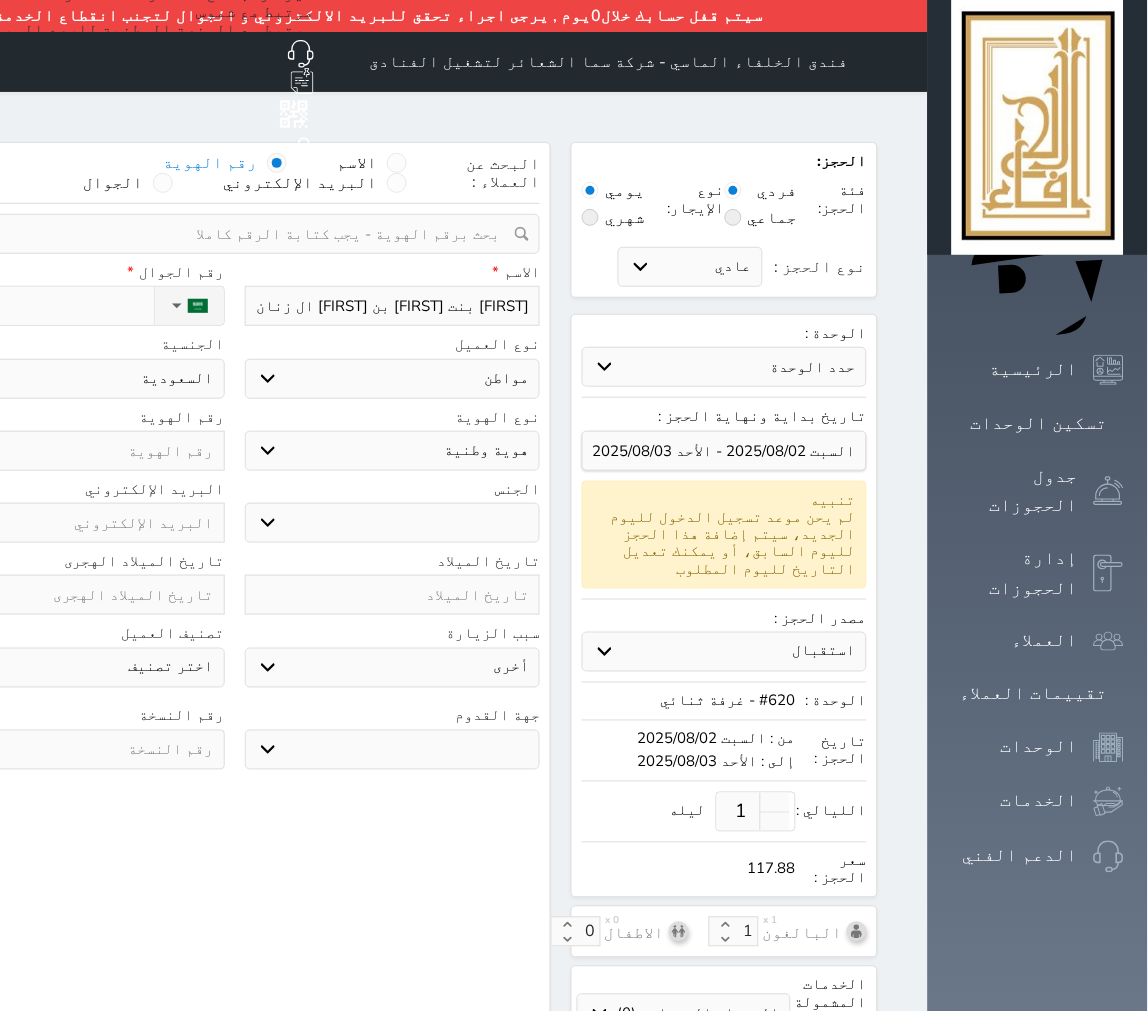 select 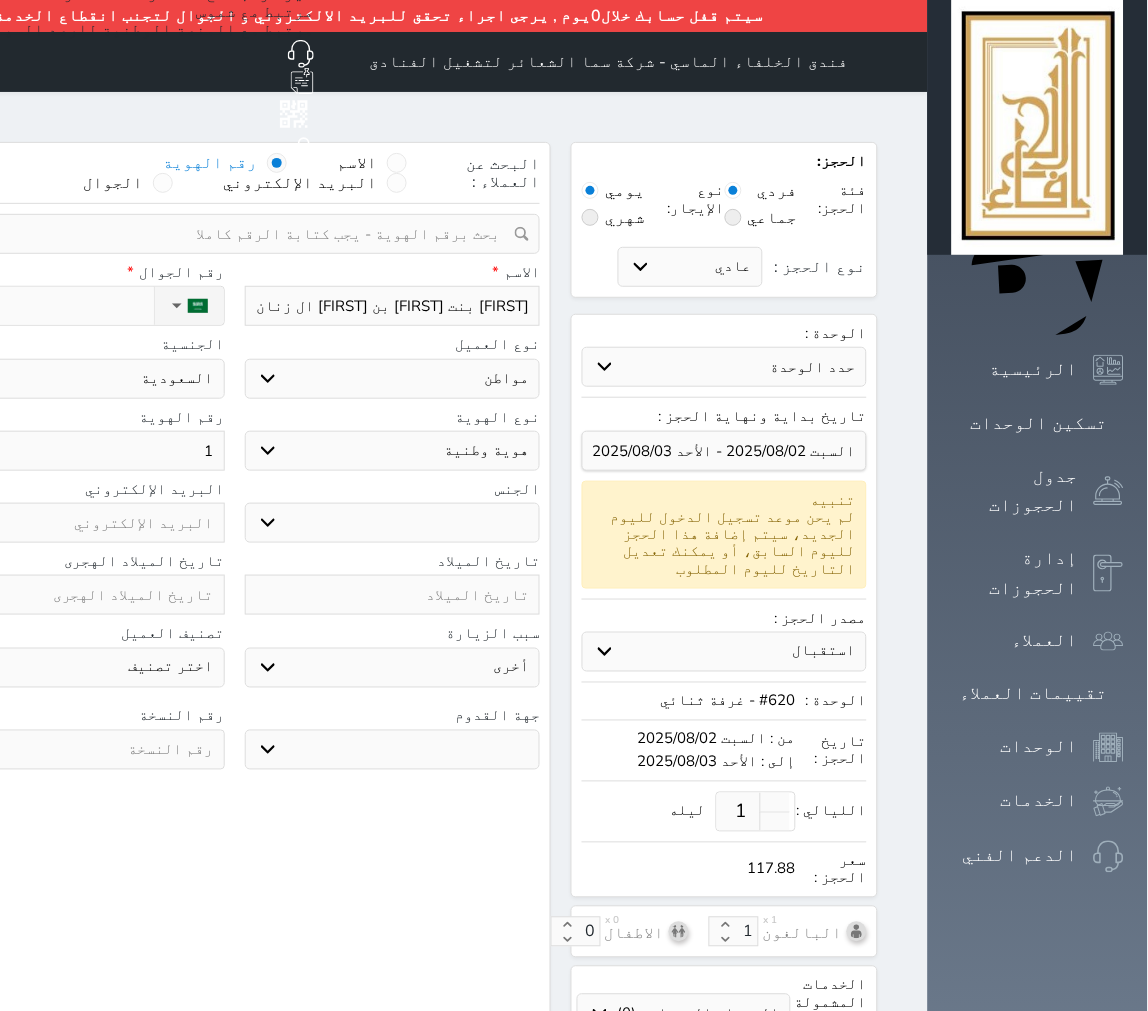 type on "10" 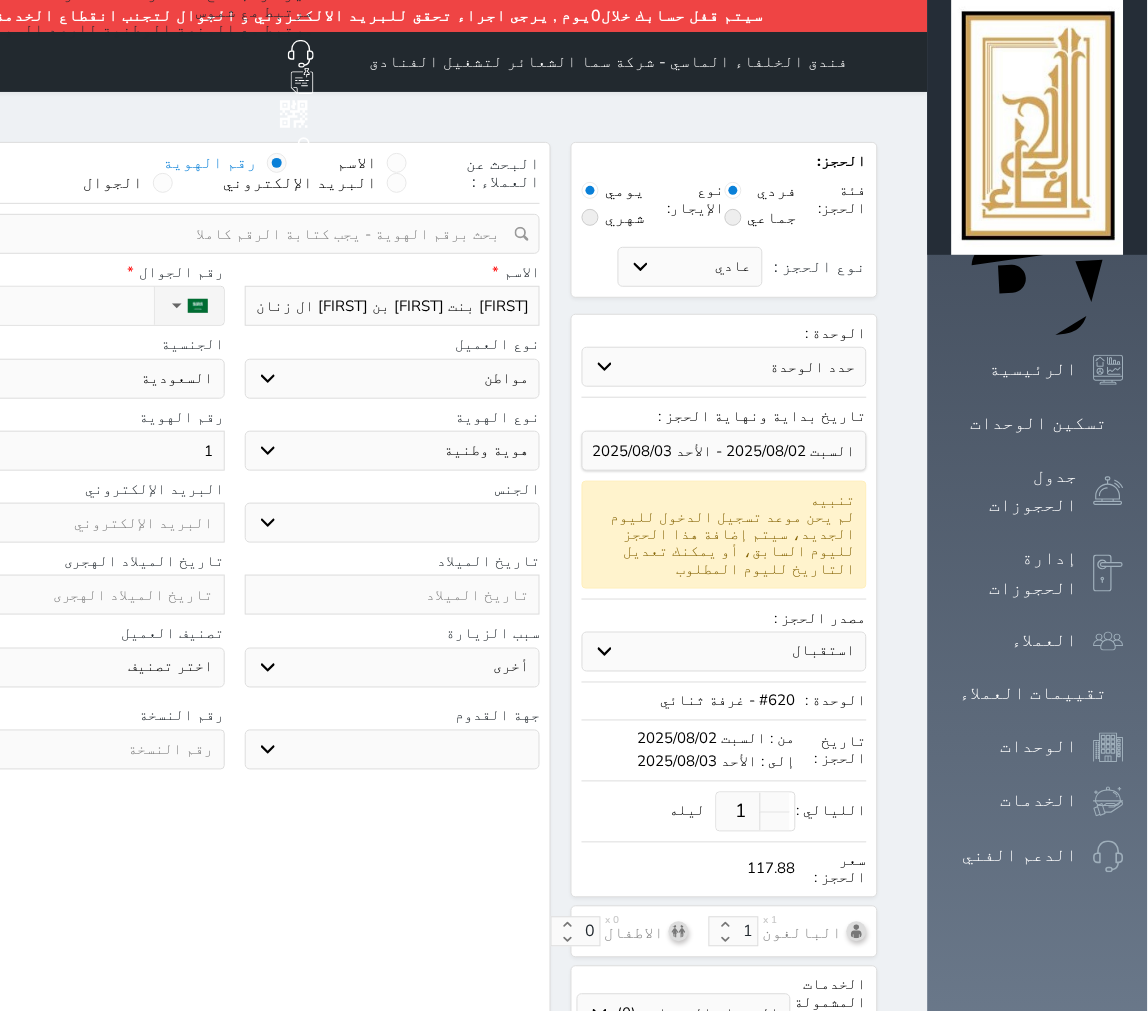 select 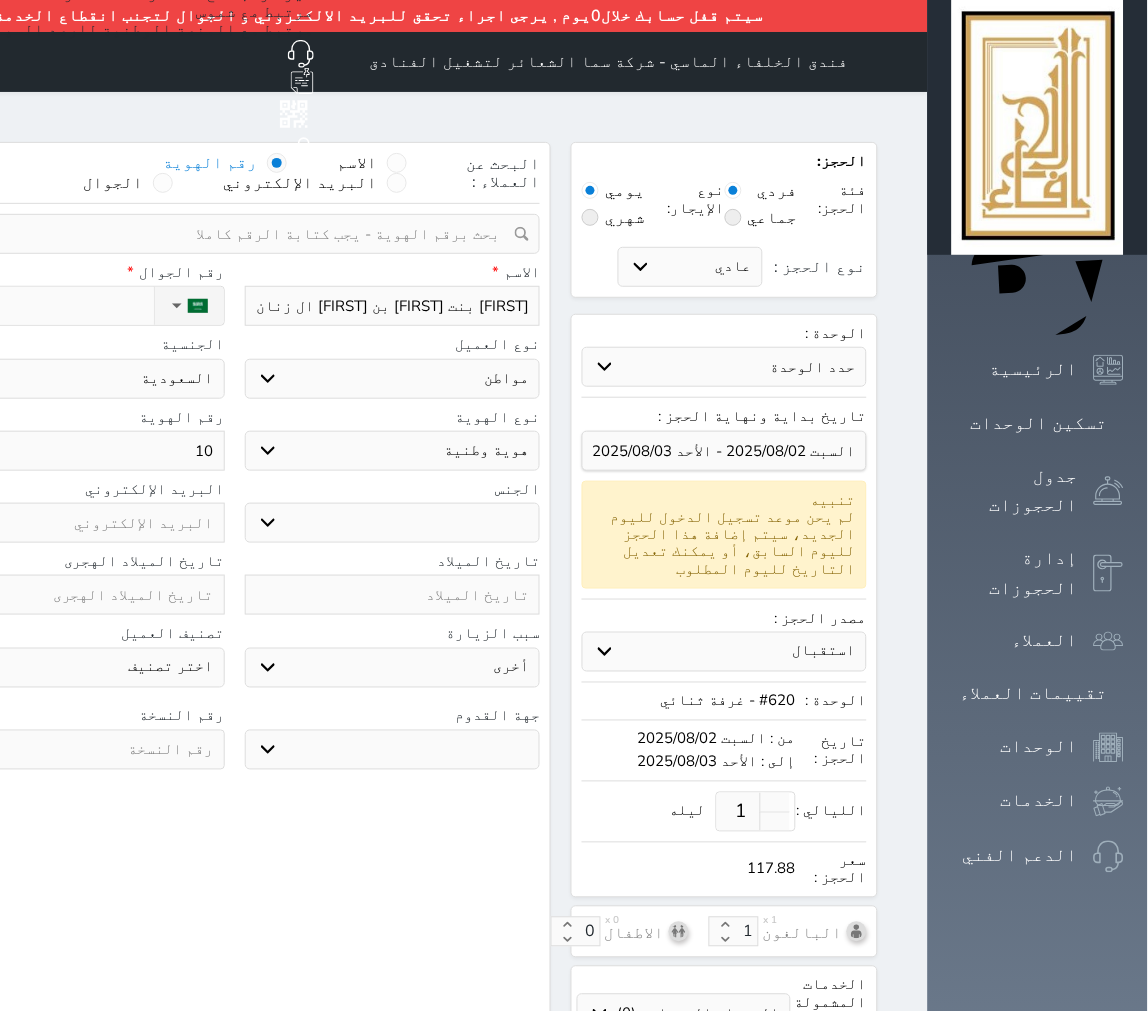 type on "104" 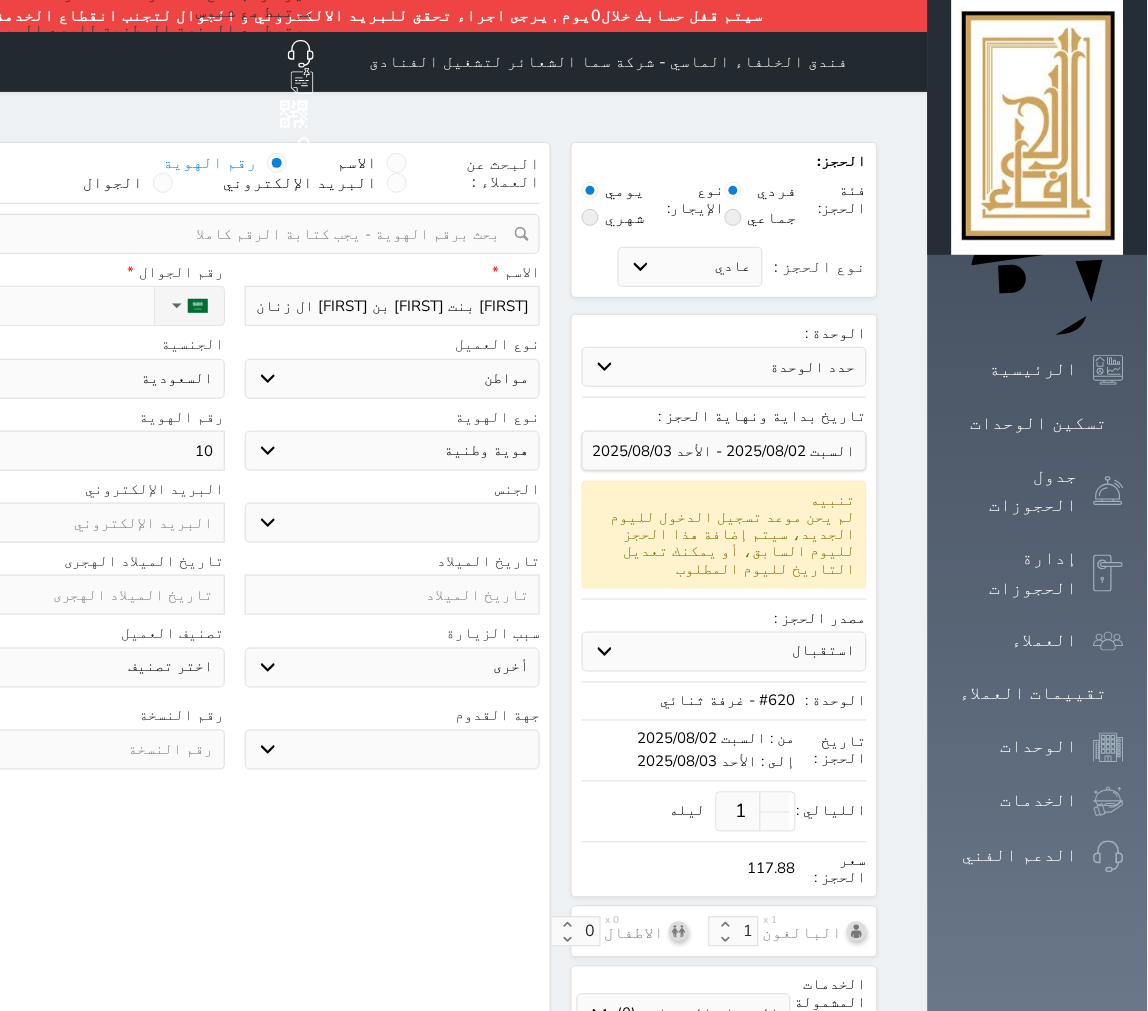 select 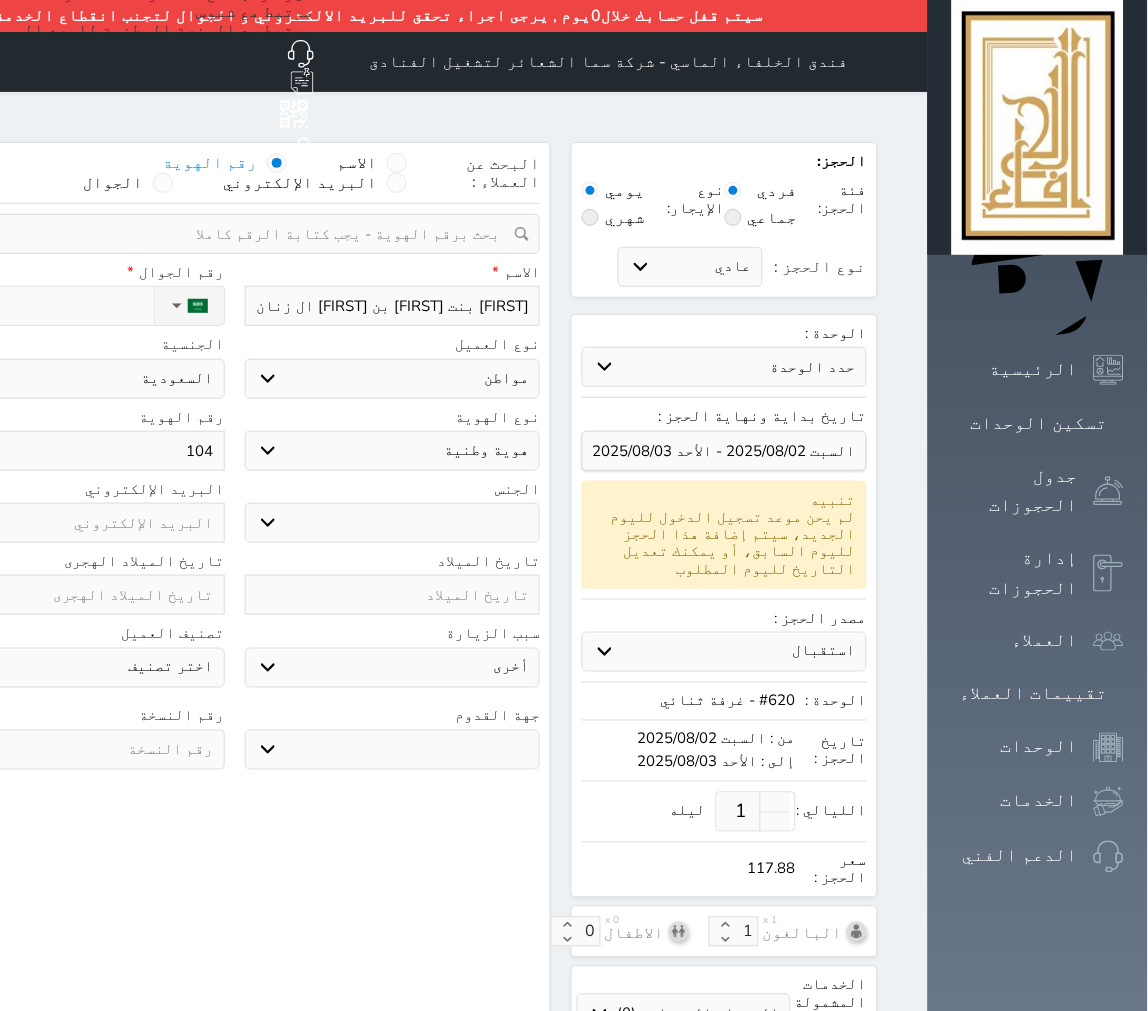 type on "1048" 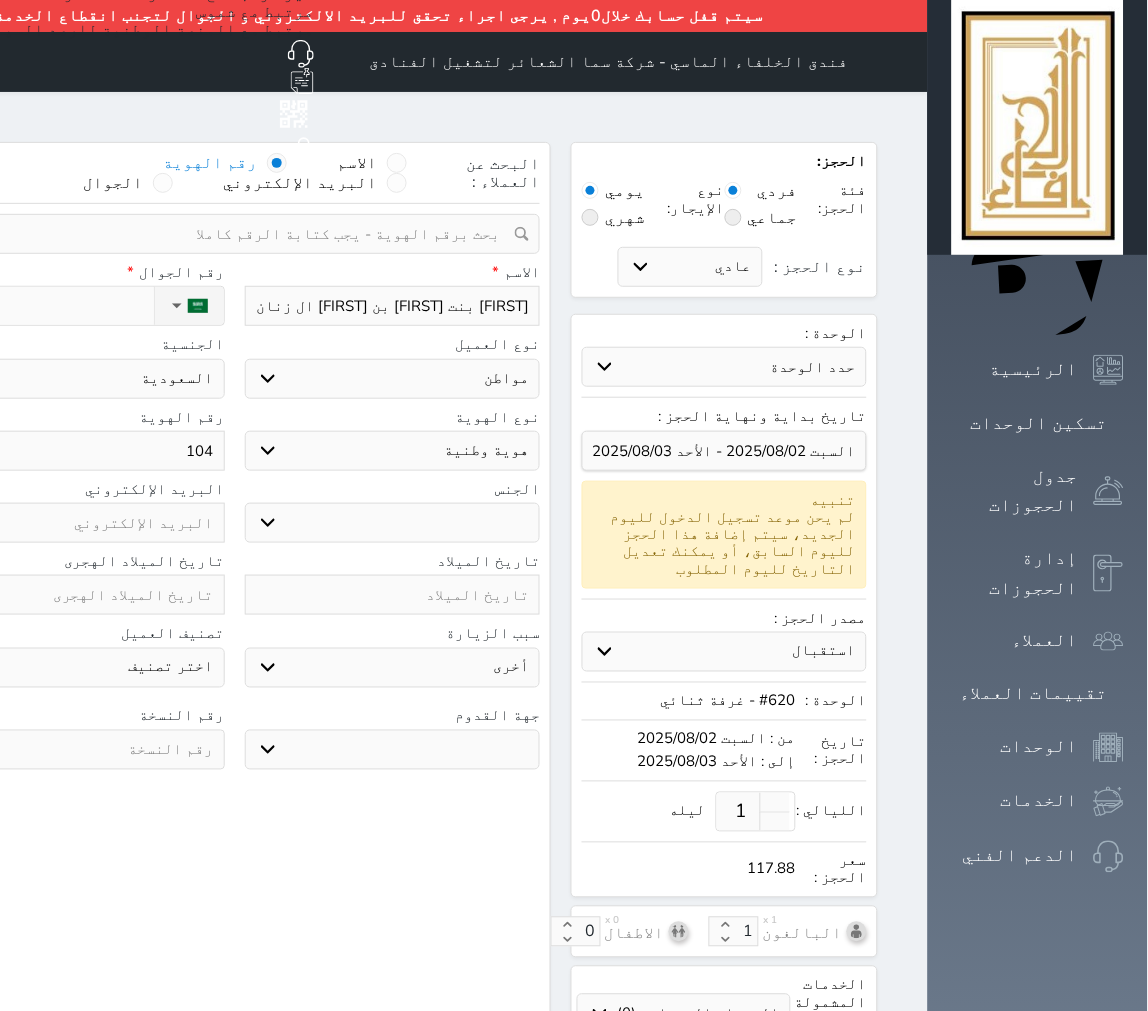 select 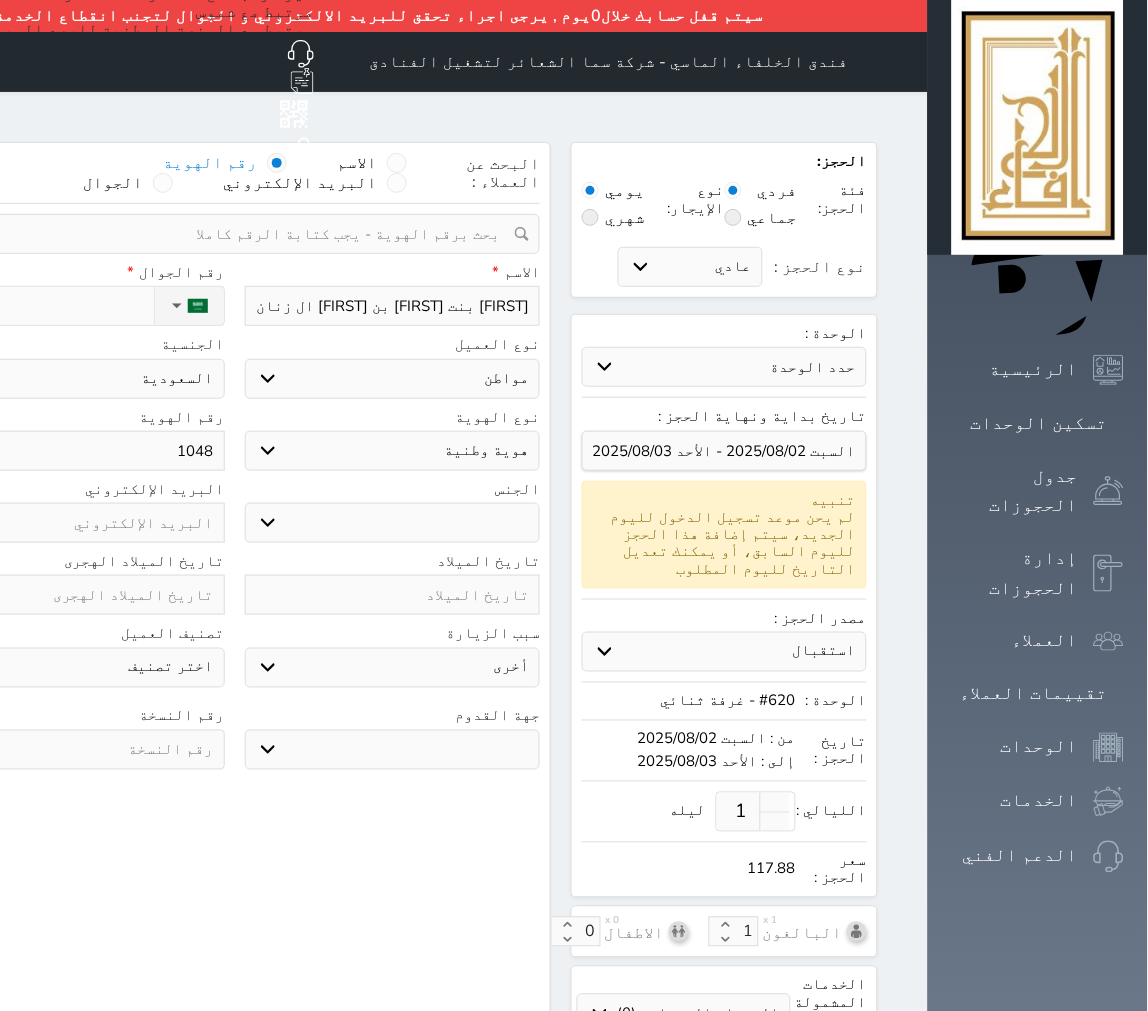 type on "10488" 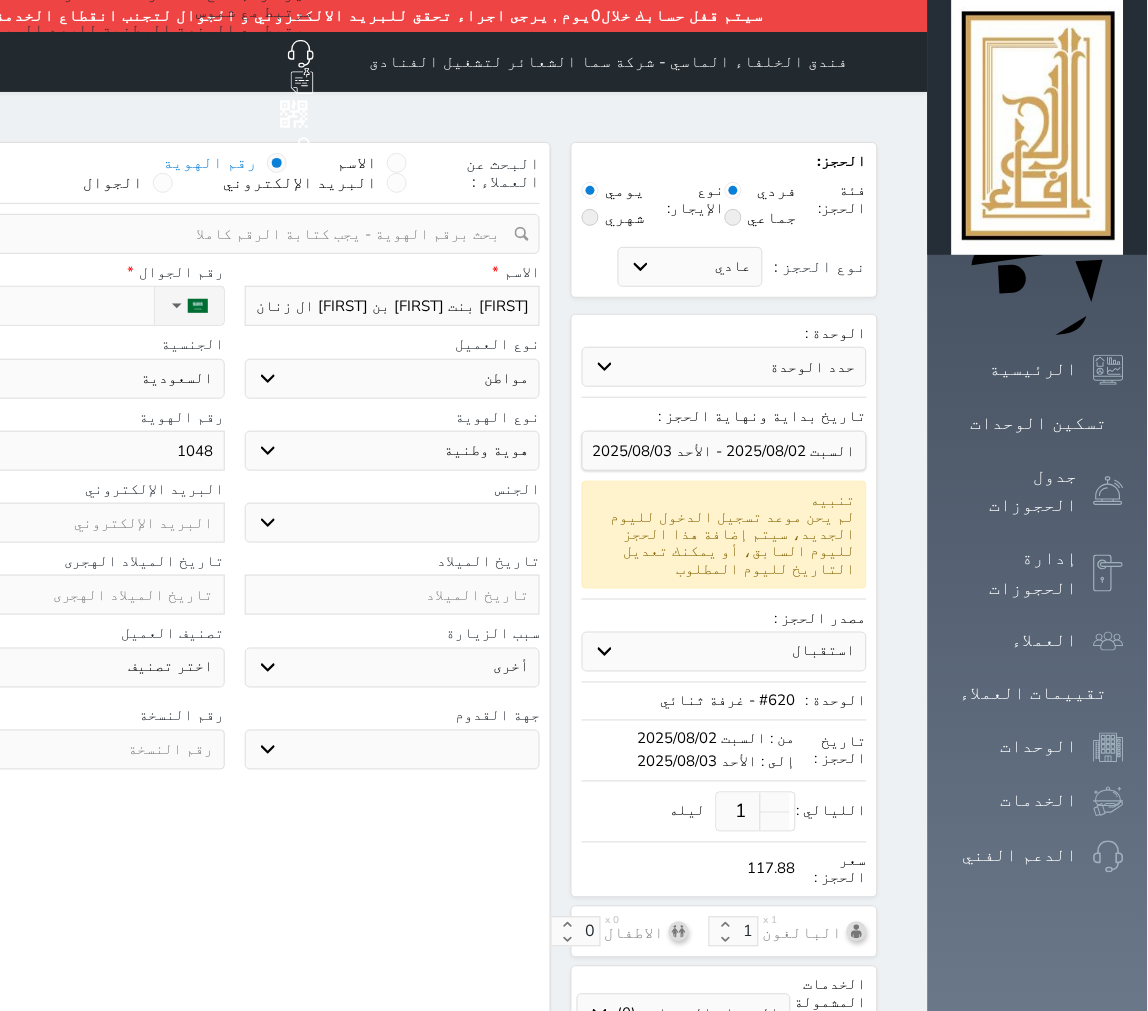 select 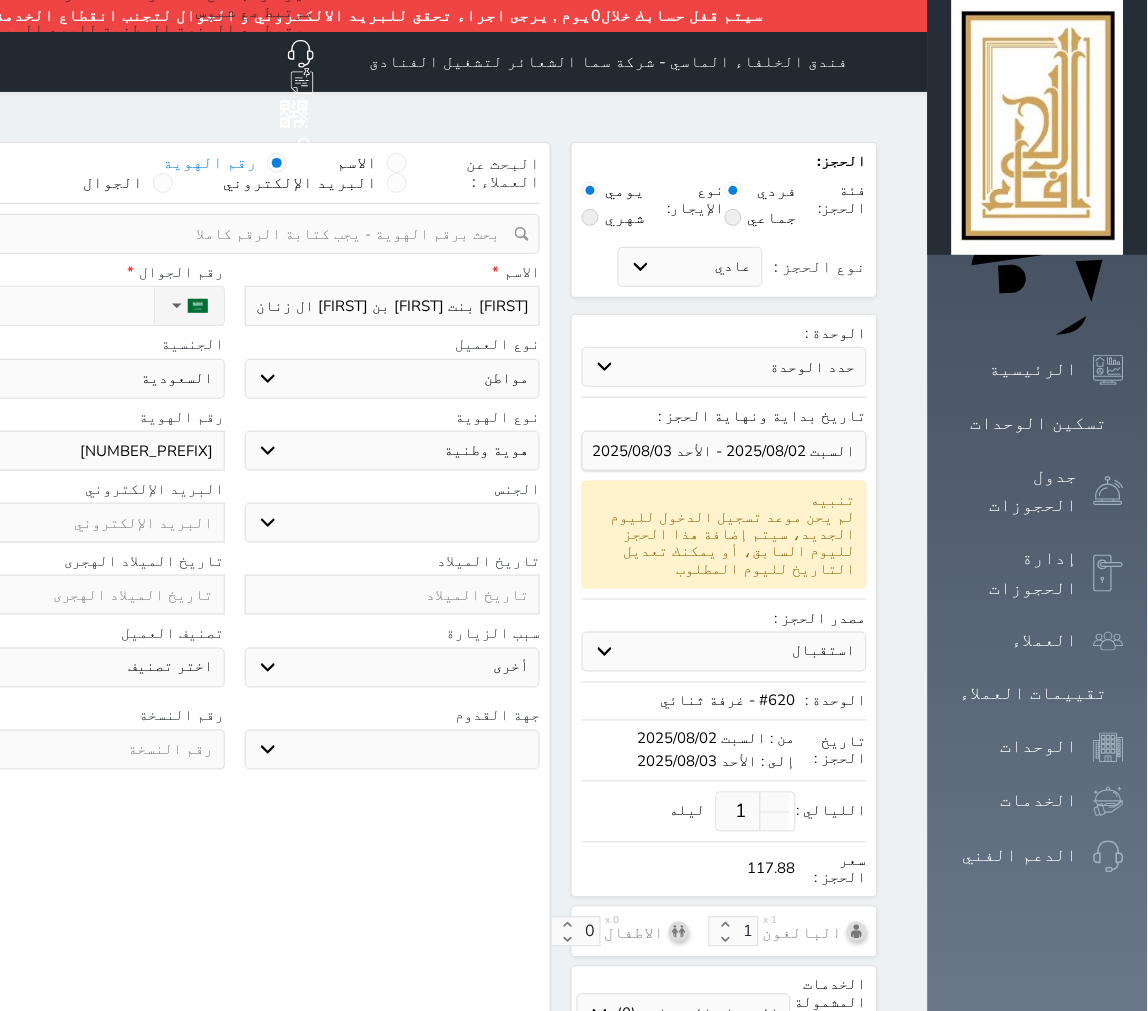 type 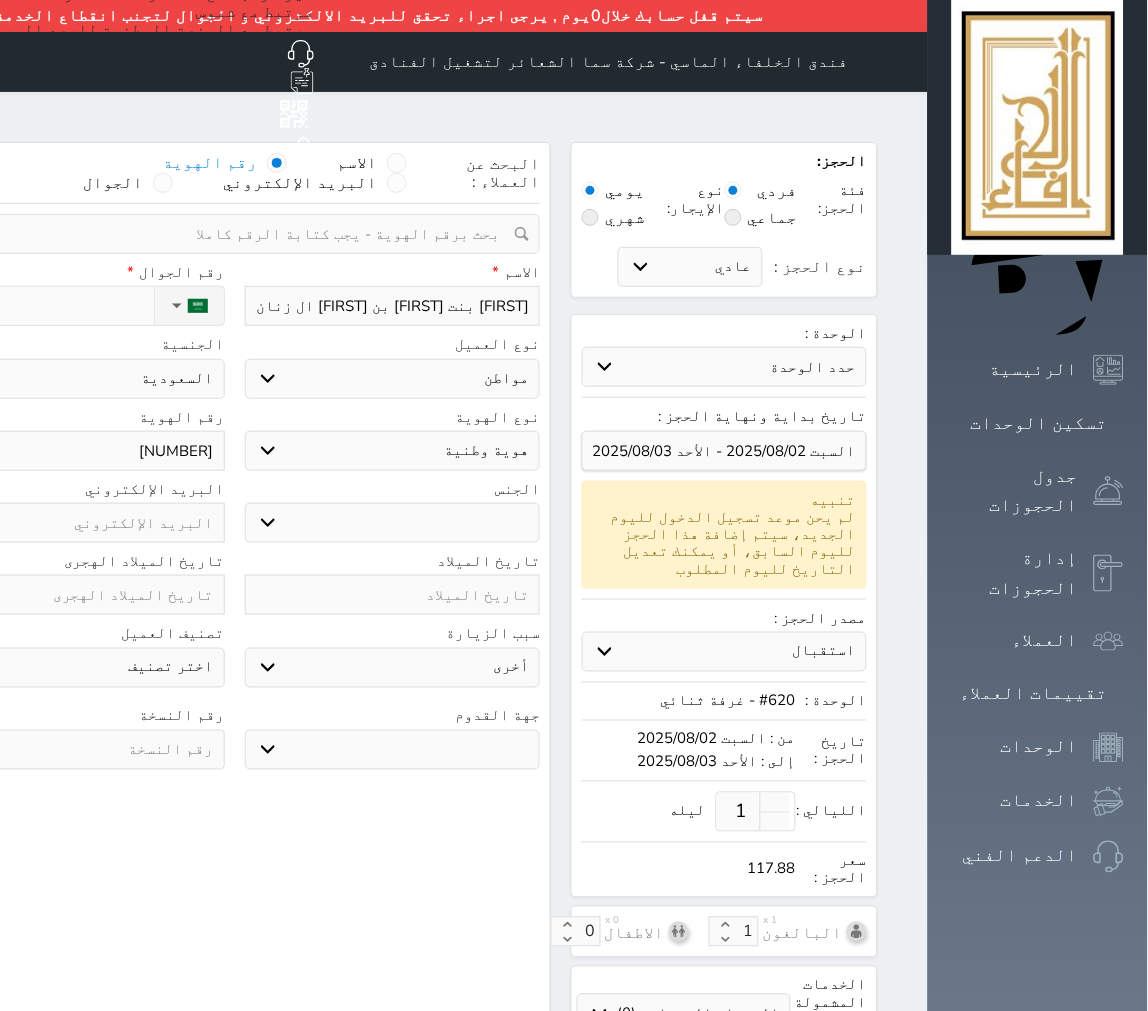 click on "ذكر   انثى" at bounding box center [393, 523] 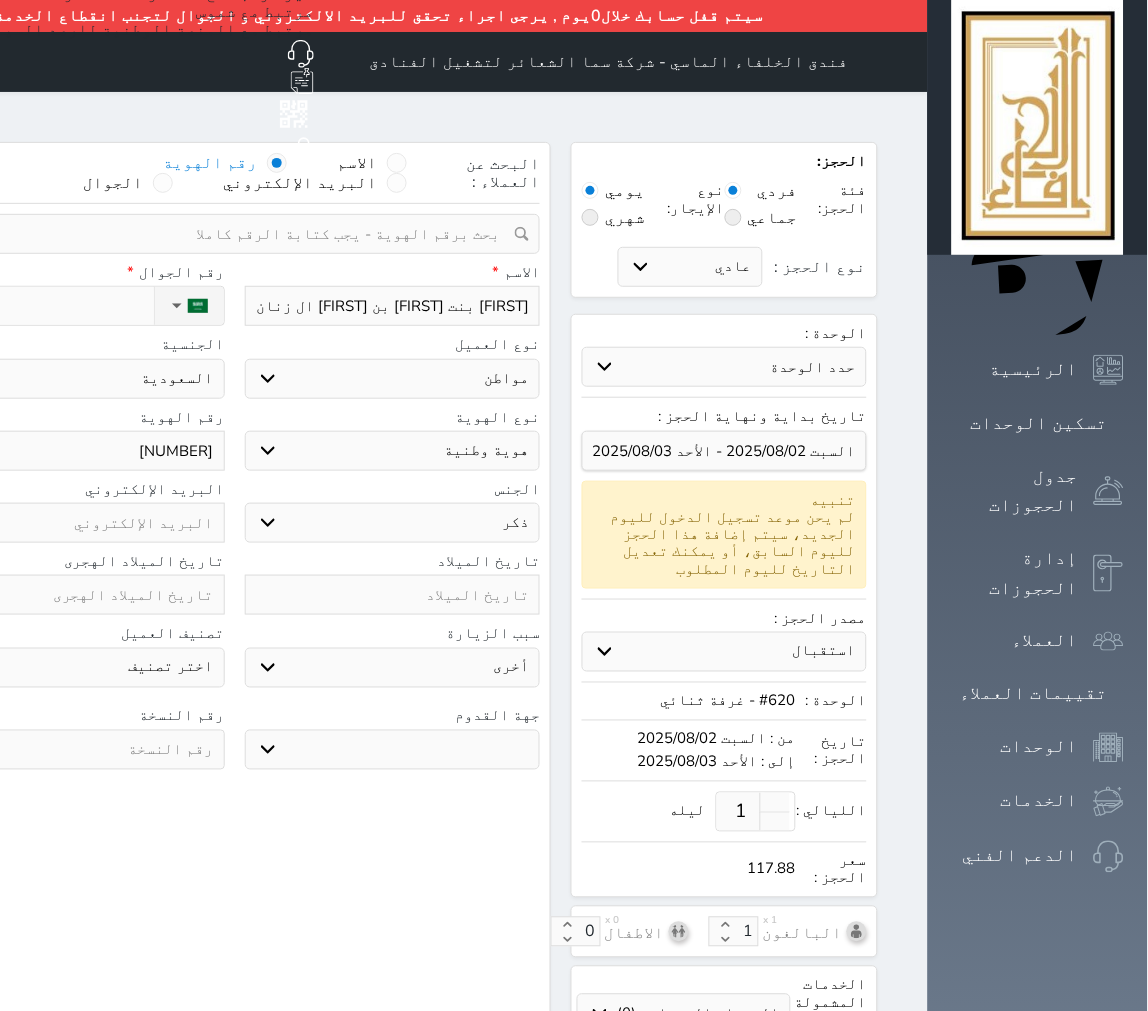 click on "ذكر   انثى" at bounding box center (393, 523) 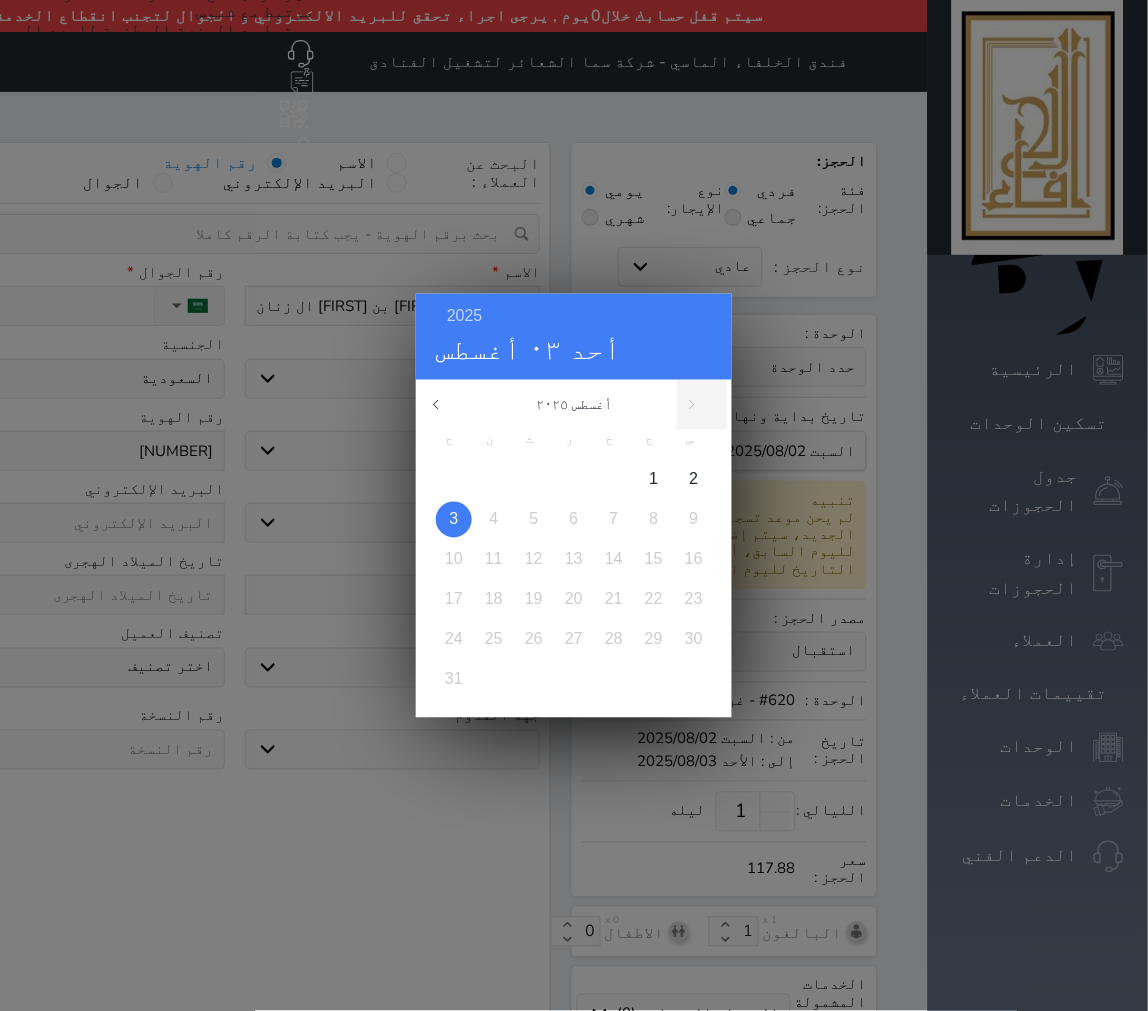 click on "2025   أحد ٠٣ أغسطس         أغسطس ٢٠٢٥
ح
ن
ث
ر
خ
ج
س
1   2   3   4   5   6   7   8   9   10   11   12   13   14   15   16   17   18   19   20   21   22   23   24   25   26   27   28   29   30   31
يناير
فبراير
مارس
أبريل
مايو
يونيو
يوليو
أغسطس
سبتمبر
أكتوبر" at bounding box center [574, 505] 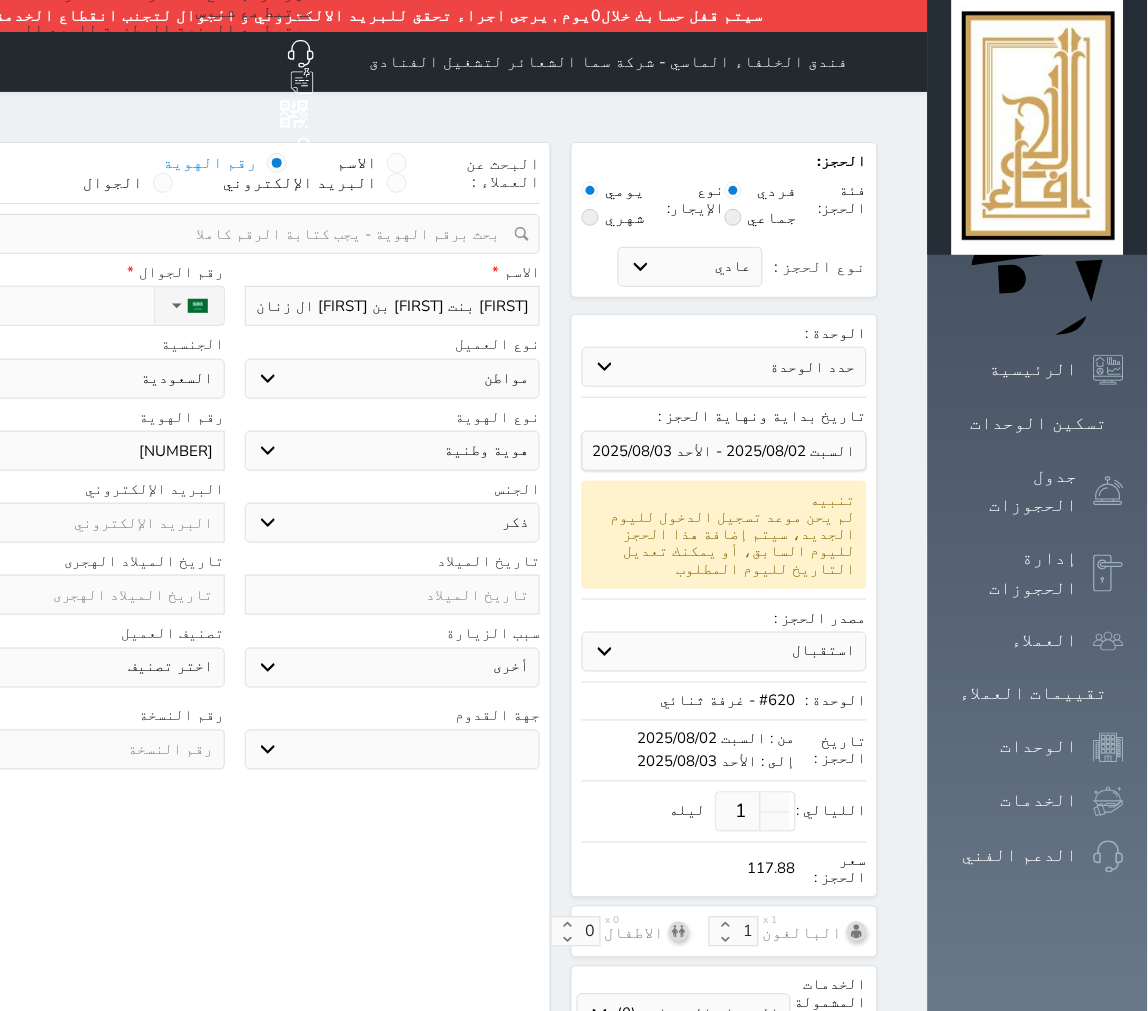 click on "2025   أحد ٠٣ أغسطس         أغسطس ٢٠٢٥
ح
ن
ث
ر
خ
ج
س
1   2   3   4   5   6   7   8   9   10   11   12   13   14   15   16   17   18   19   20   21   22   23   24   25   26   27   28   29   30   31
يناير
فبراير
مارس
أبريل
مايو
يونيو
يوليو
أغسطس
سبتمبر
أكتوبر" at bounding box center (574, 505) 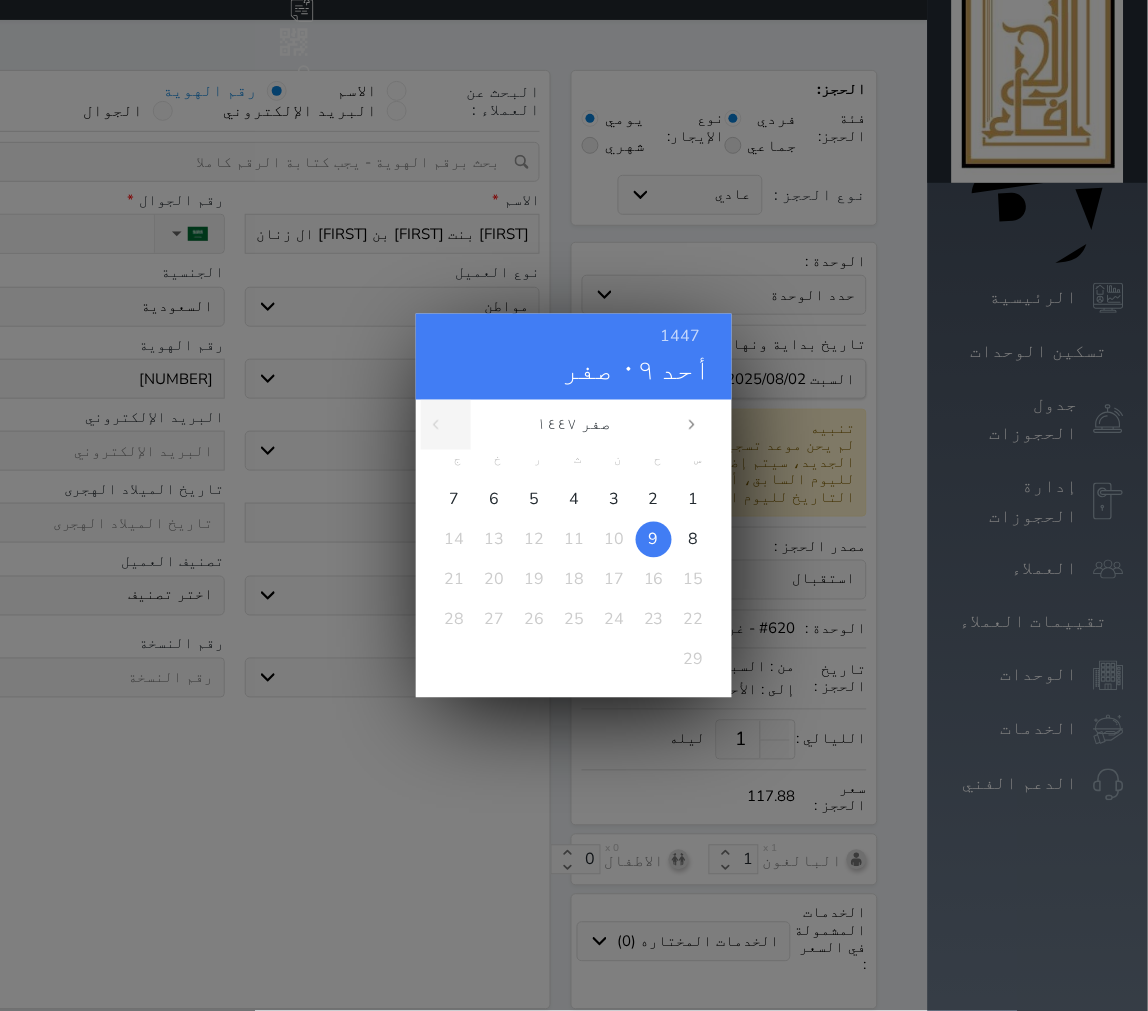 scroll, scrollTop: 111, scrollLeft: 0, axis: vertical 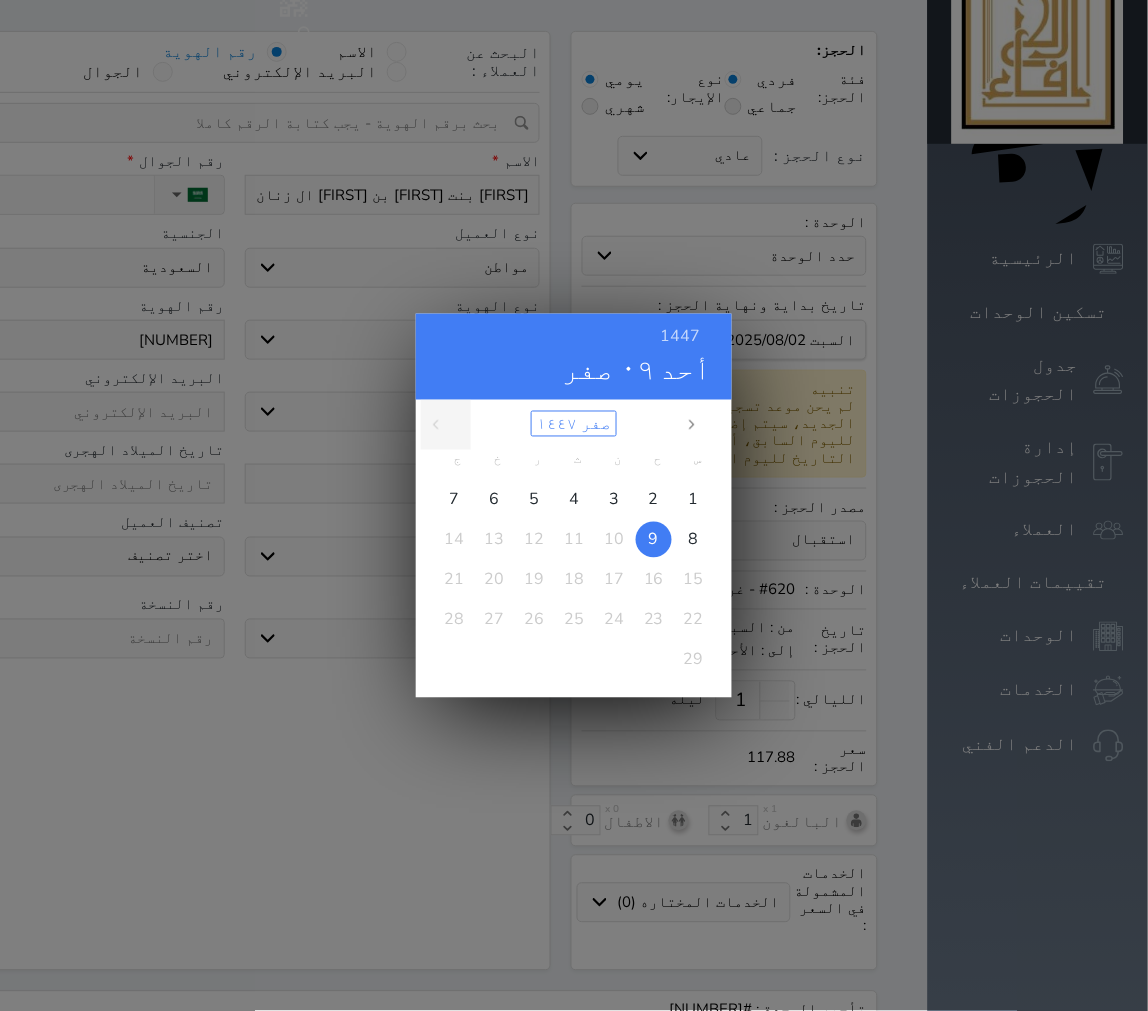 click on "صفر ١٤٤٧" at bounding box center (574, 423) 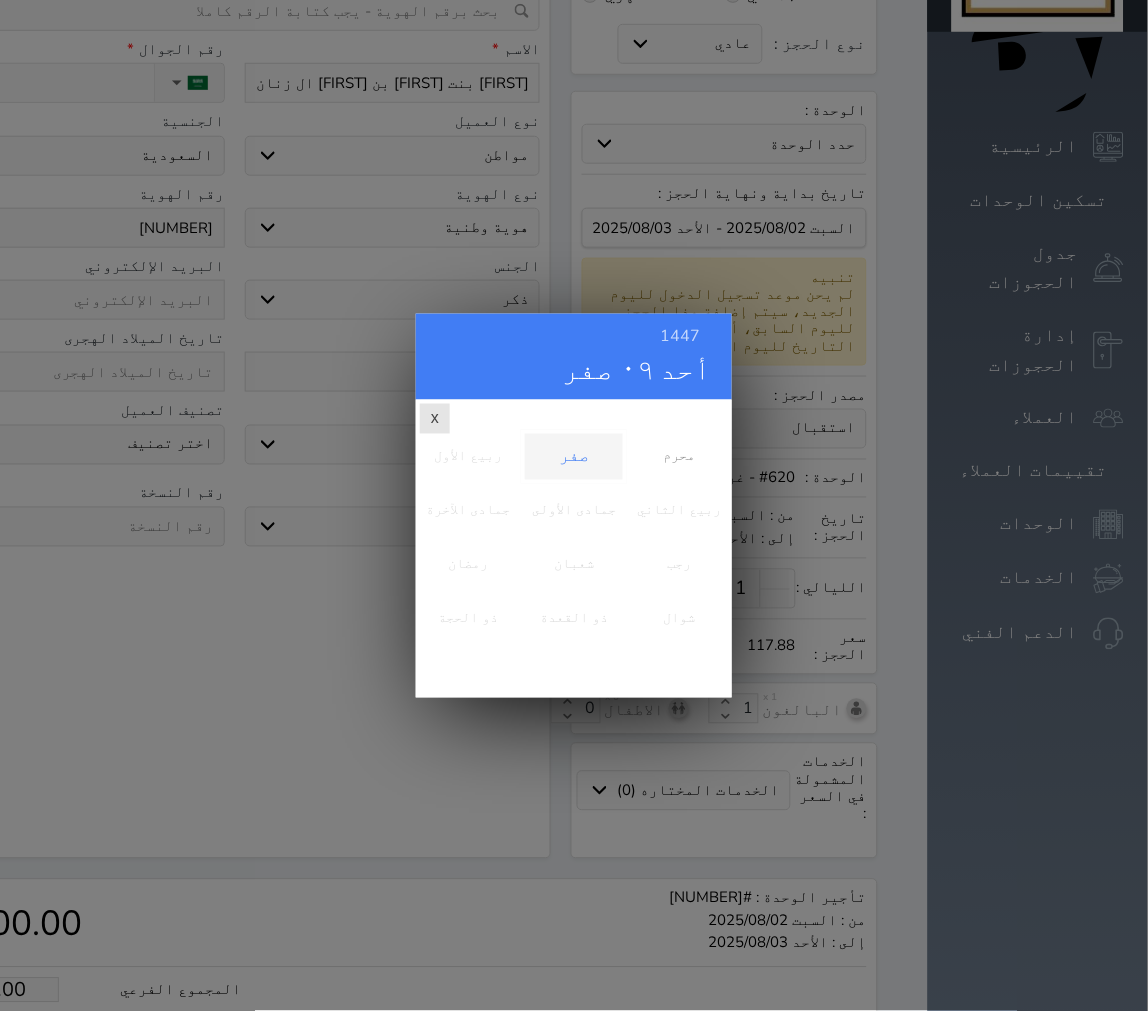scroll, scrollTop: 352, scrollLeft: 0, axis: vertical 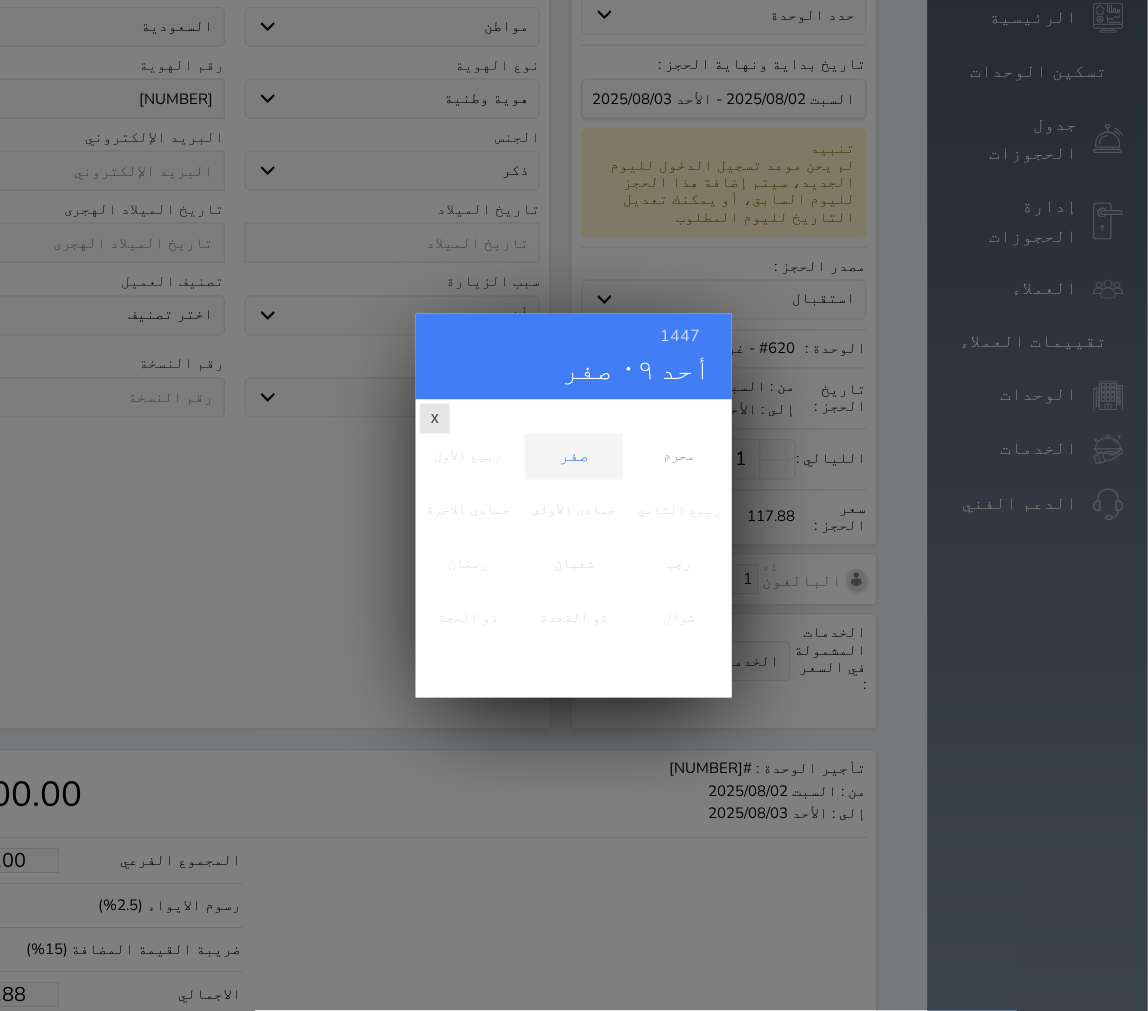 click on "أحد ٠٩ صفر" at bounding box center (574, 369) 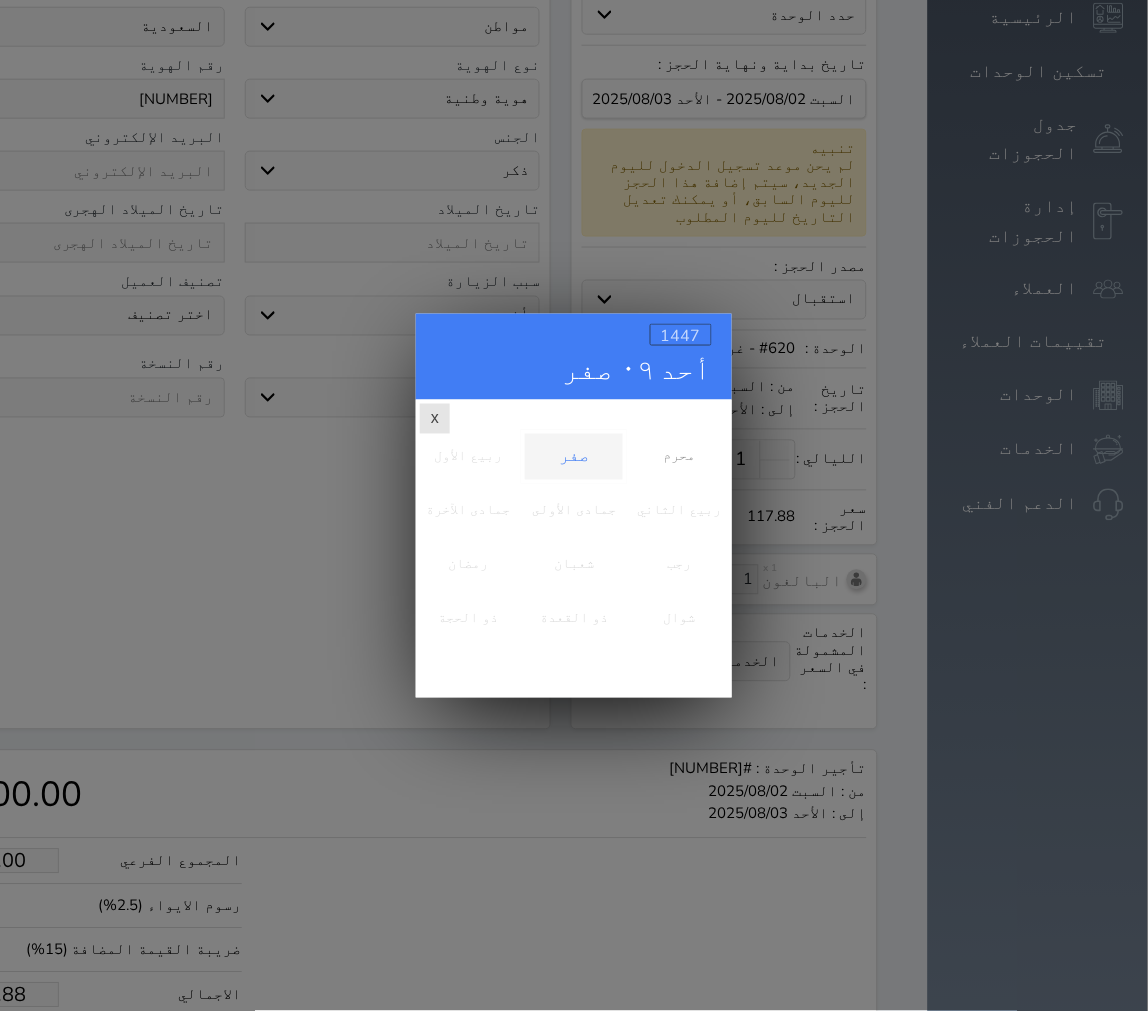 click on "1447" at bounding box center [681, 335] 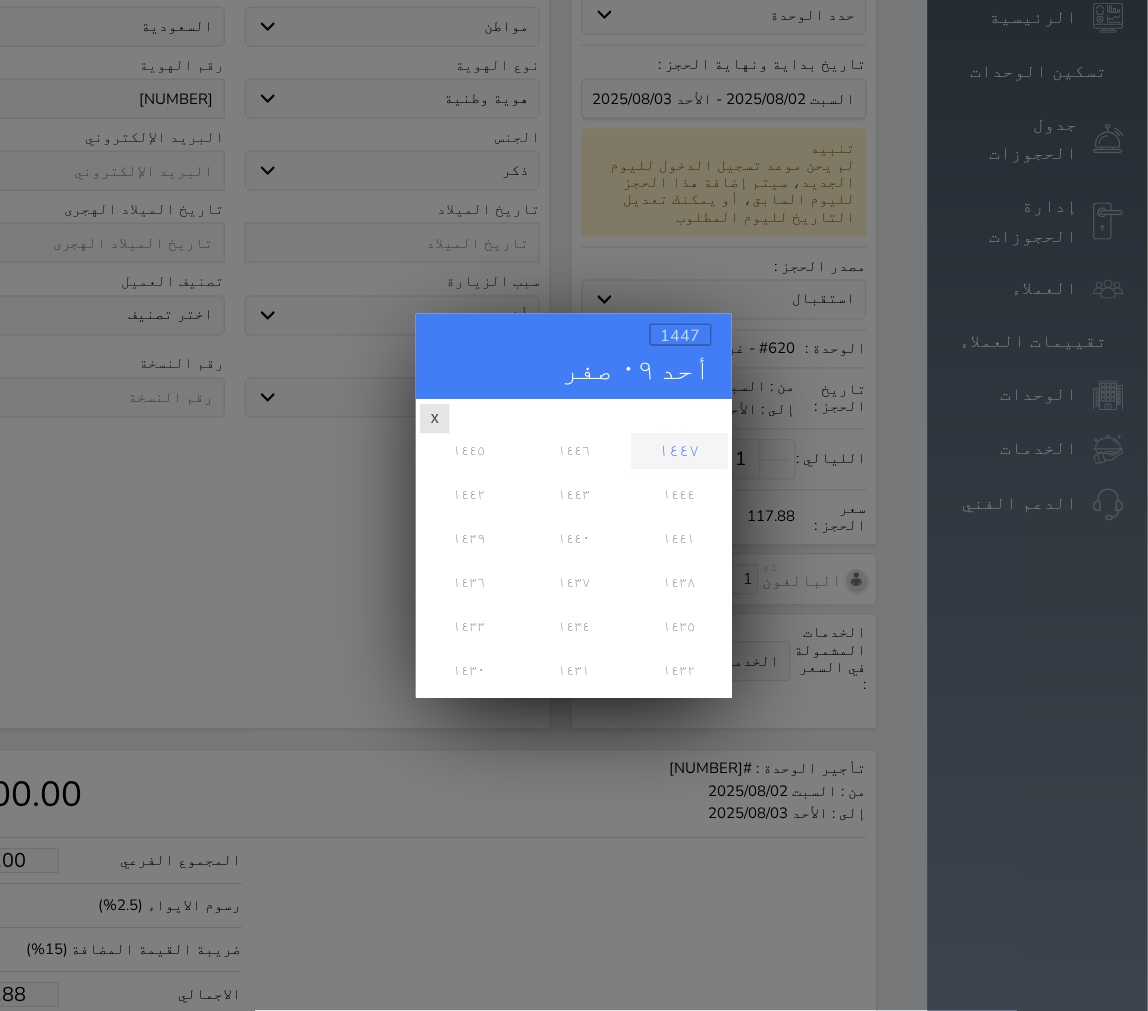 click on "1447" at bounding box center (681, 335) 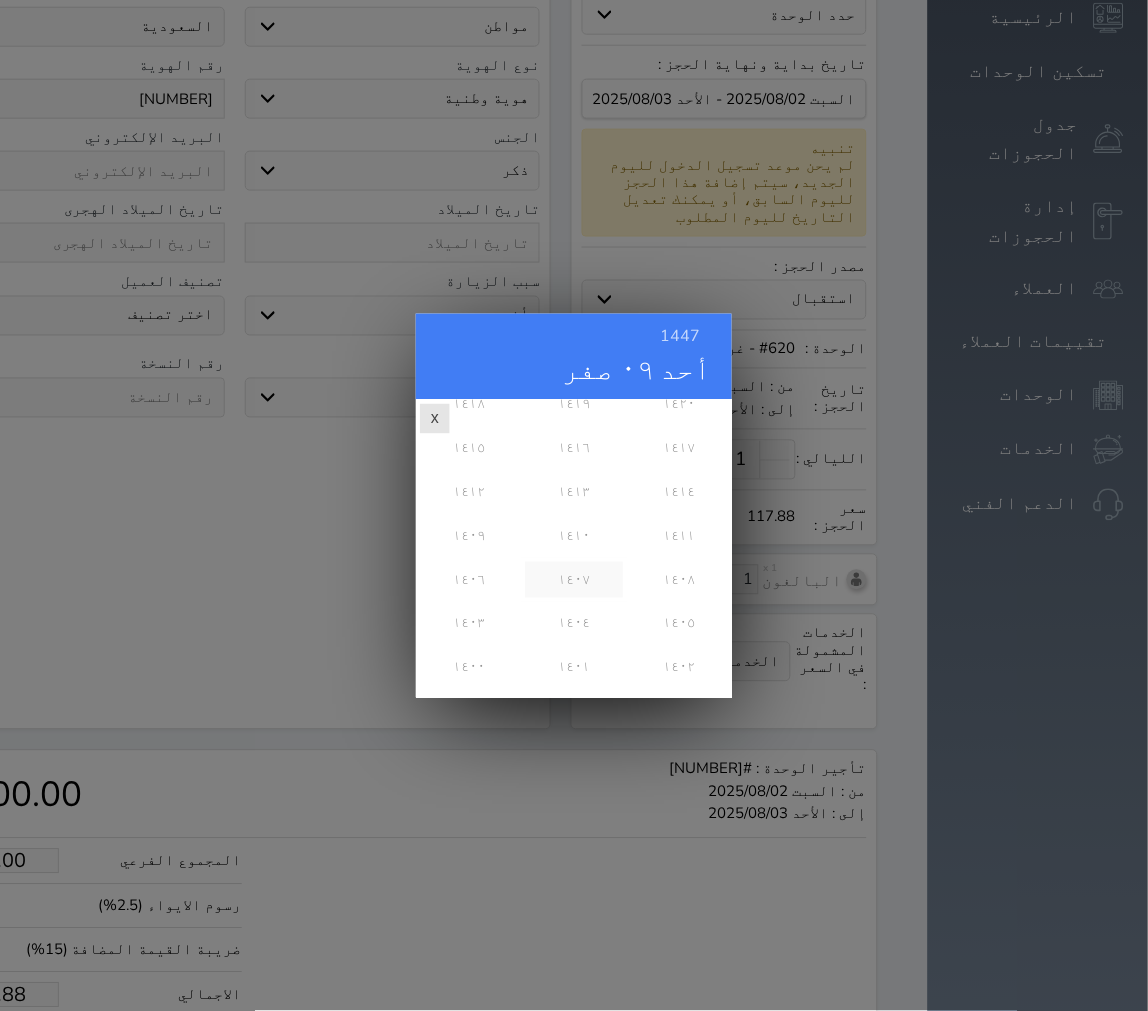 scroll, scrollTop: 777, scrollLeft: 0, axis: vertical 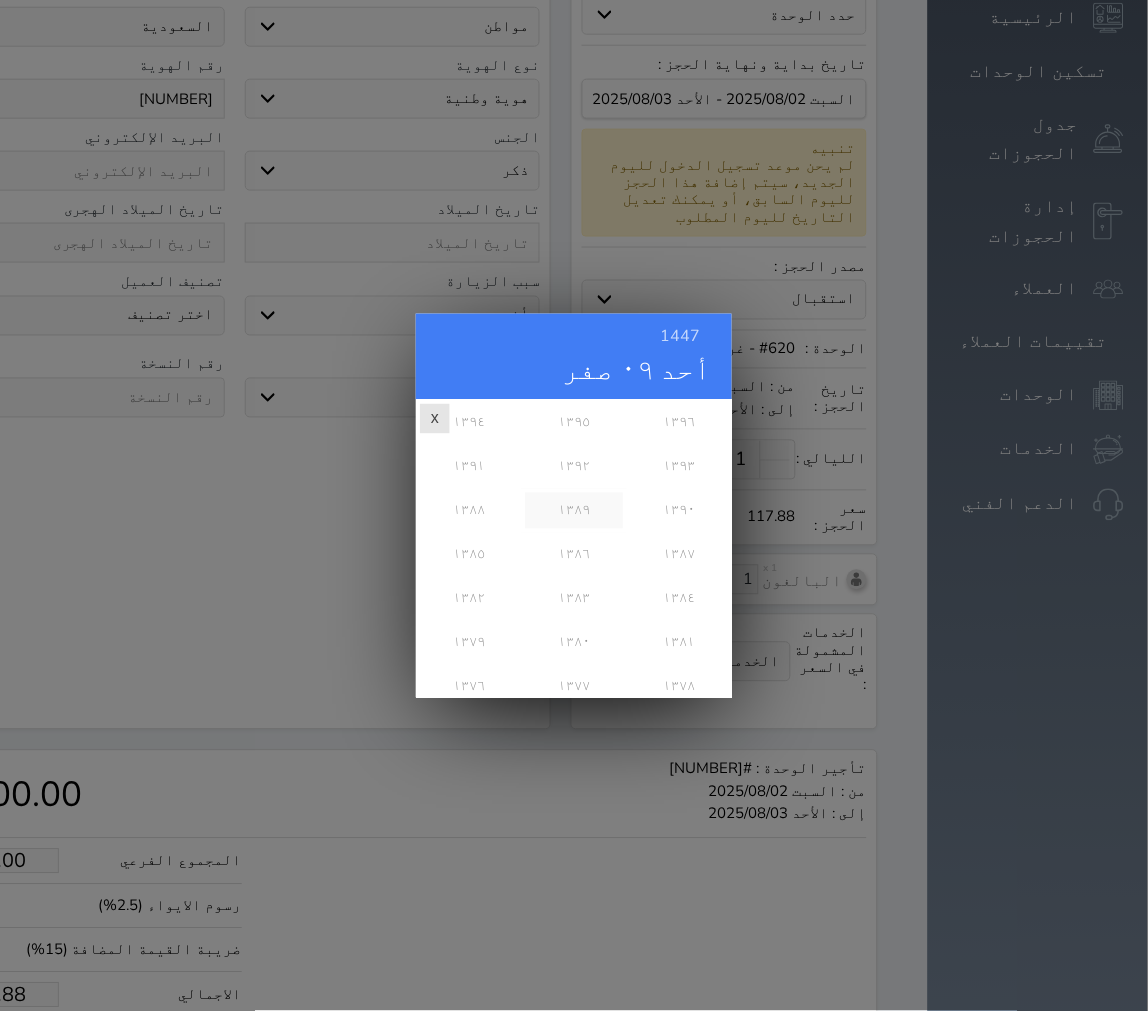 click on "١٣٨٩" at bounding box center (573, 510) 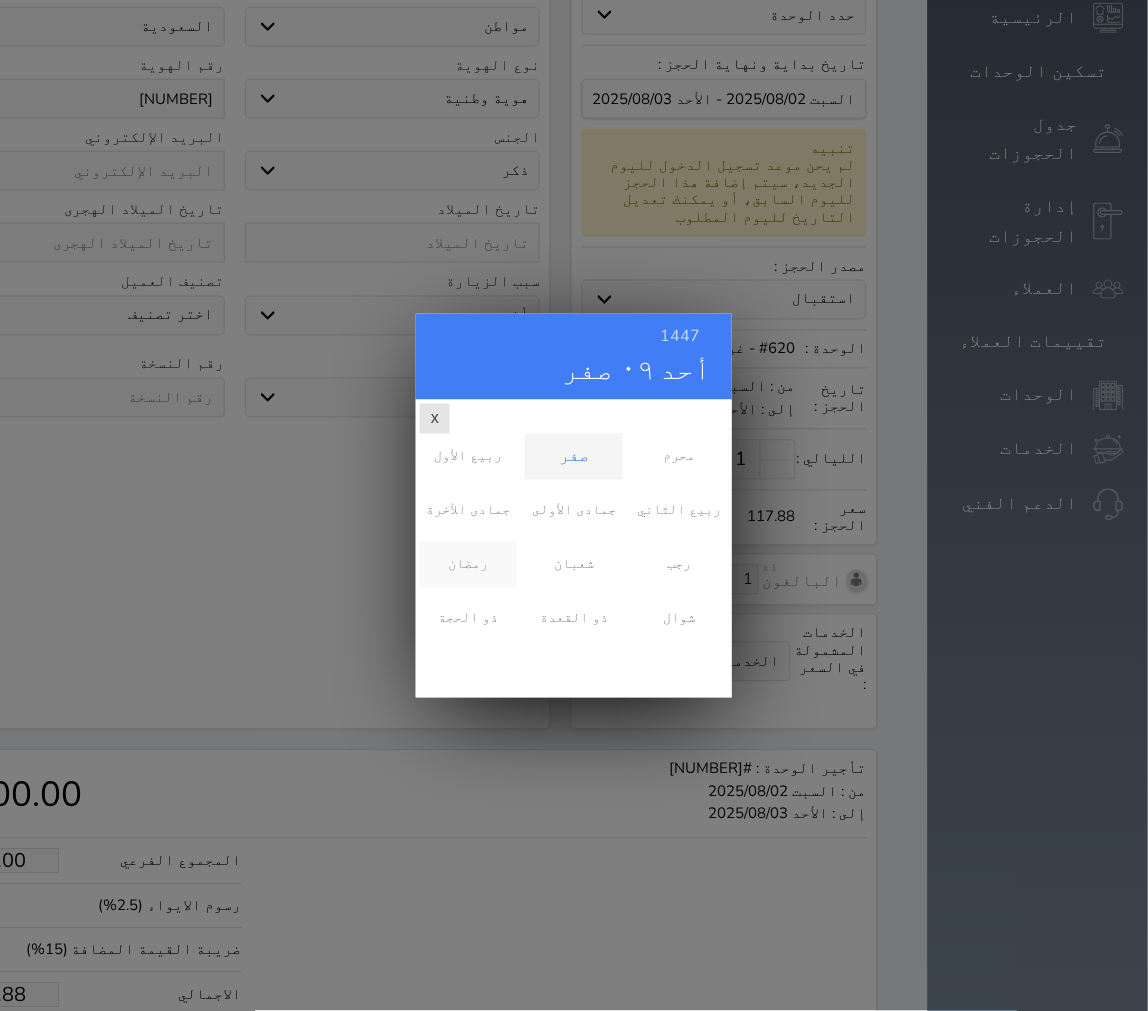 scroll, scrollTop: 0, scrollLeft: 0, axis: both 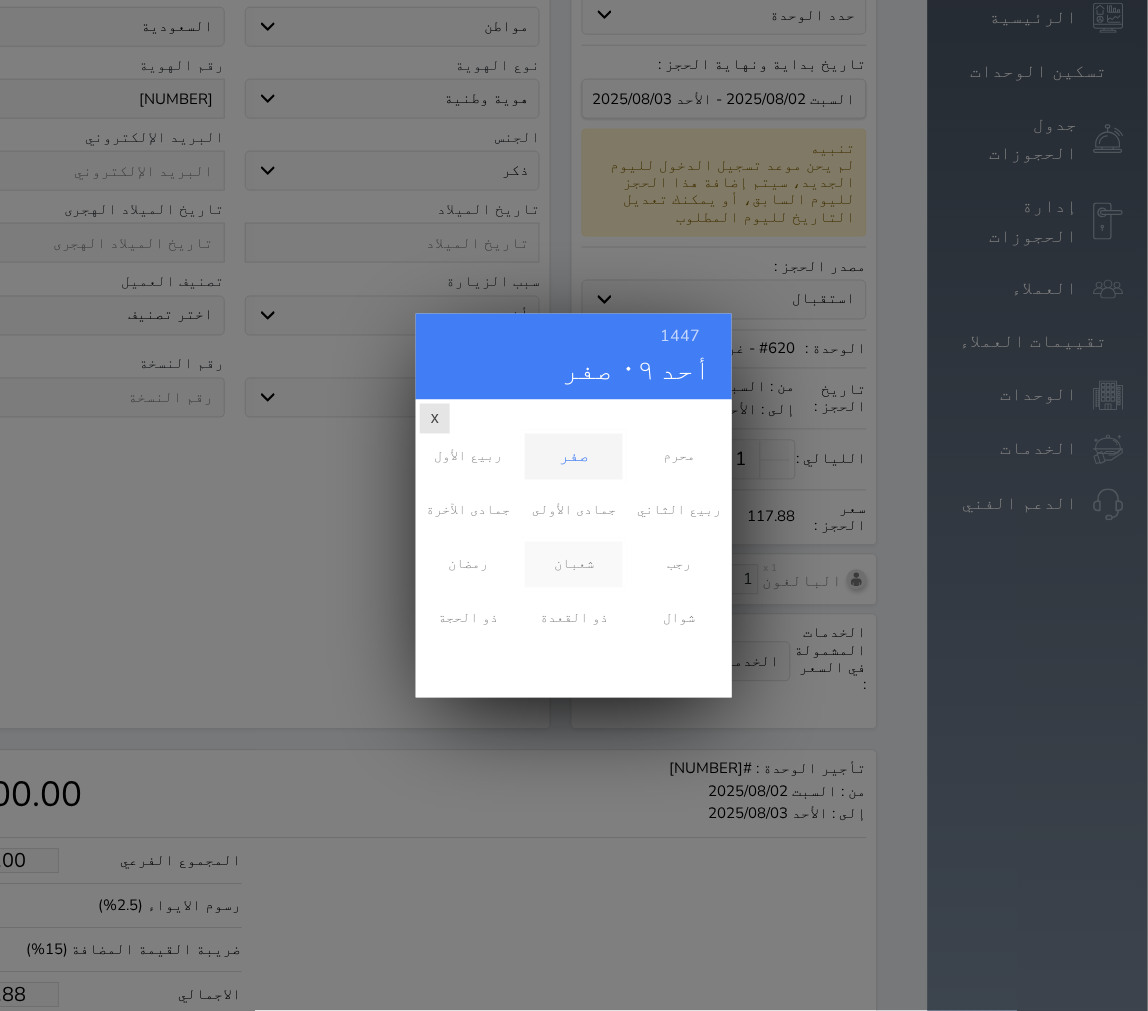 click on "شعبان" at bounding box center [573, 564] 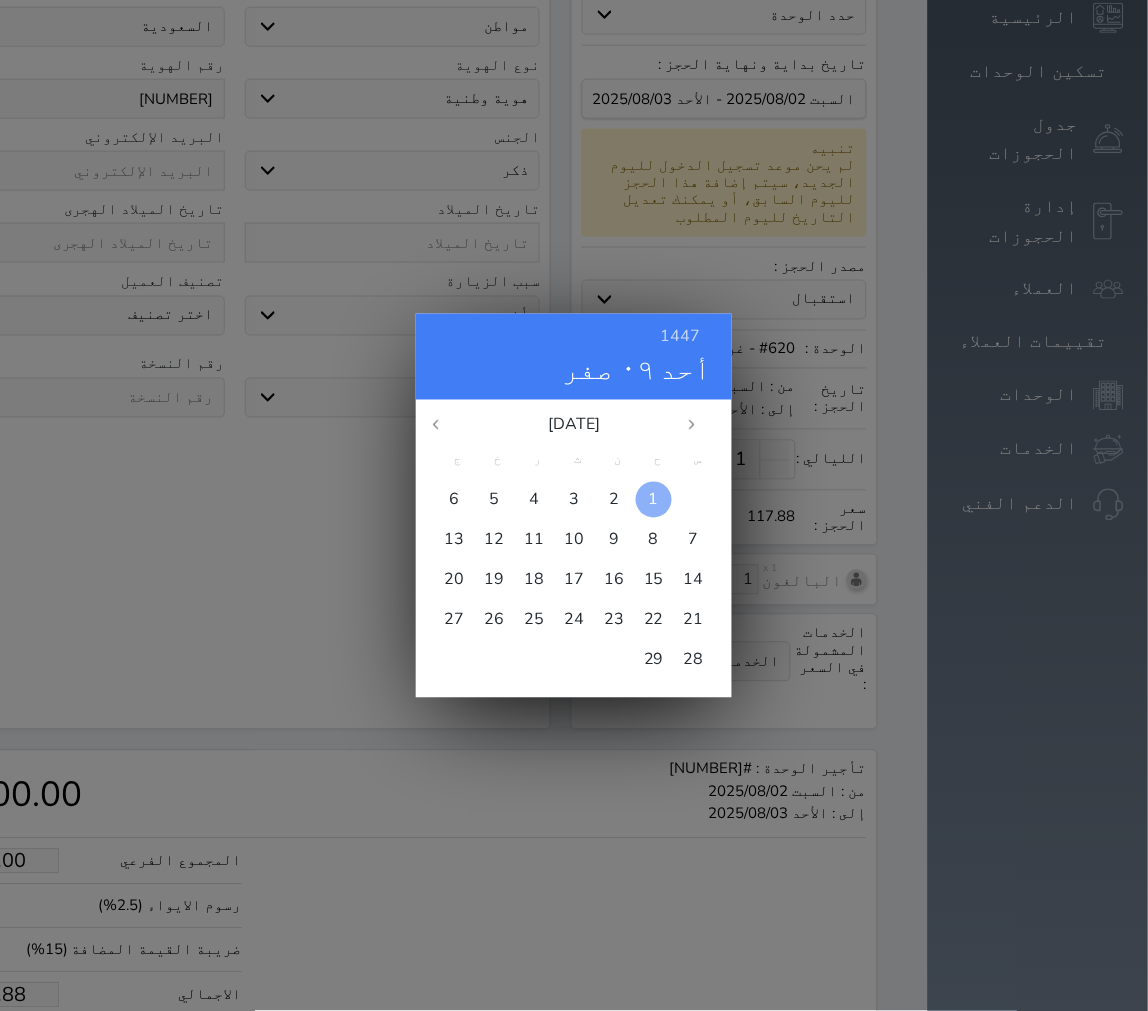 click at bounding box center [654, 499] 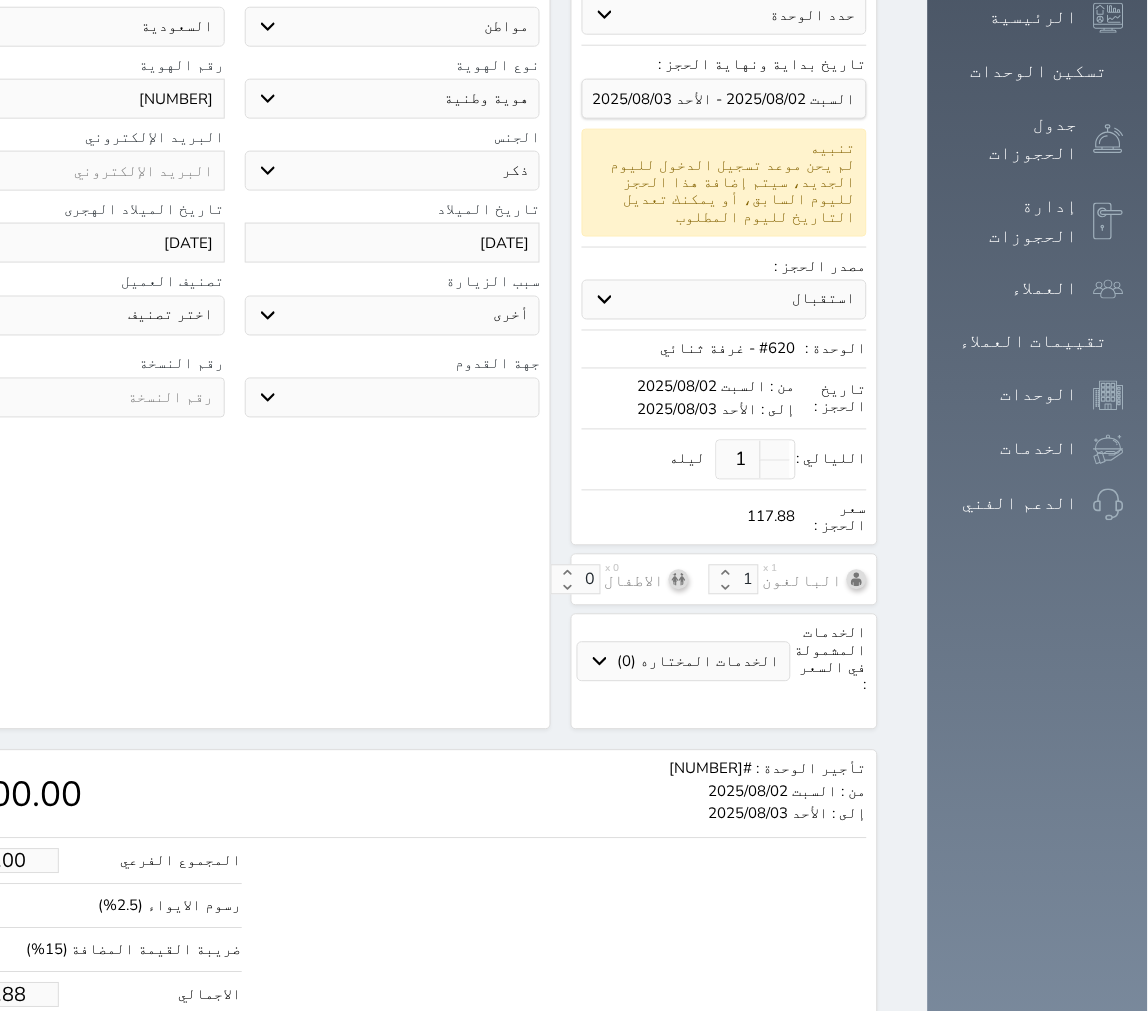 scroll, scrollTop: 241, scrollLeft: 0, axis: vertical 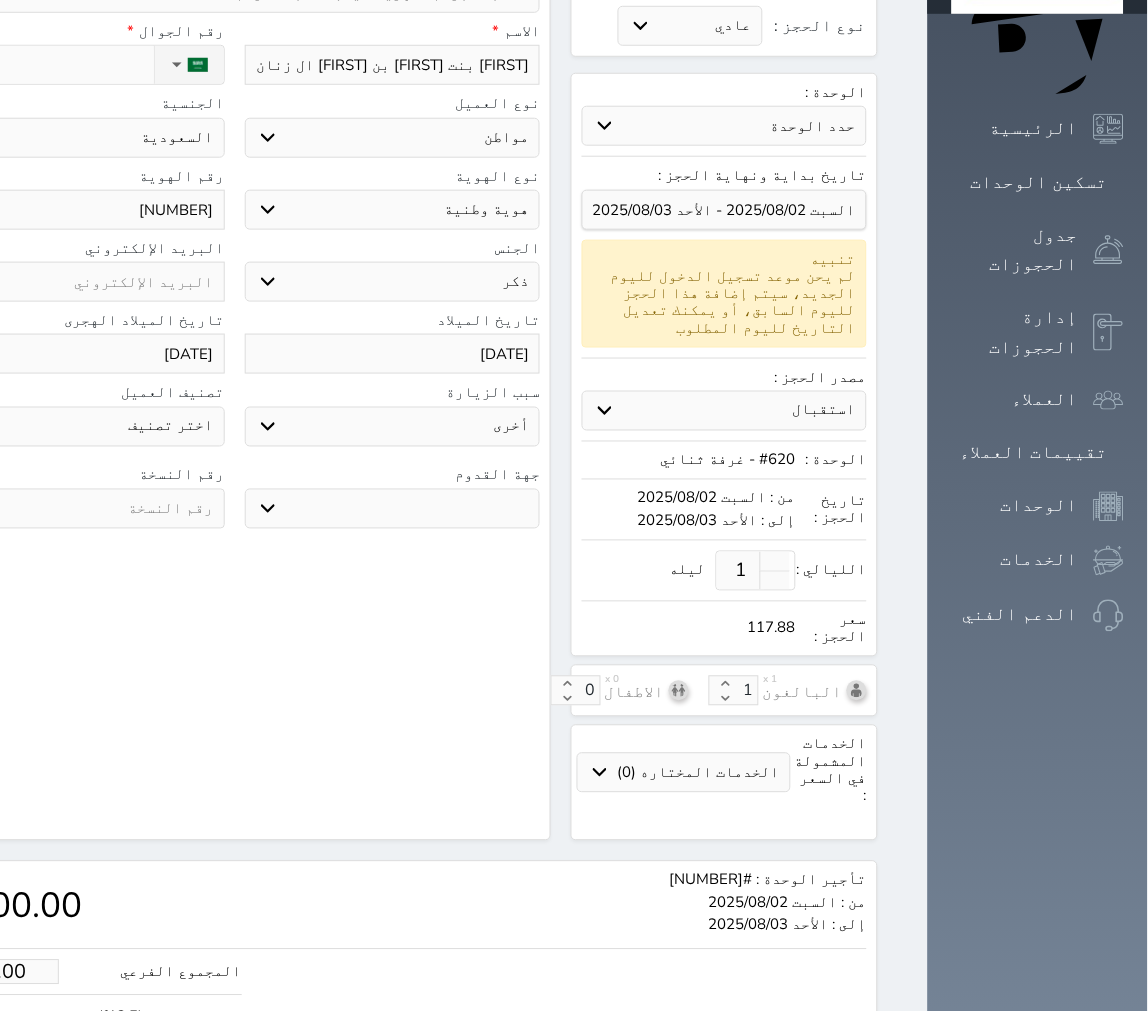 click on "1389-8-1" at bounding box center (77, 354) 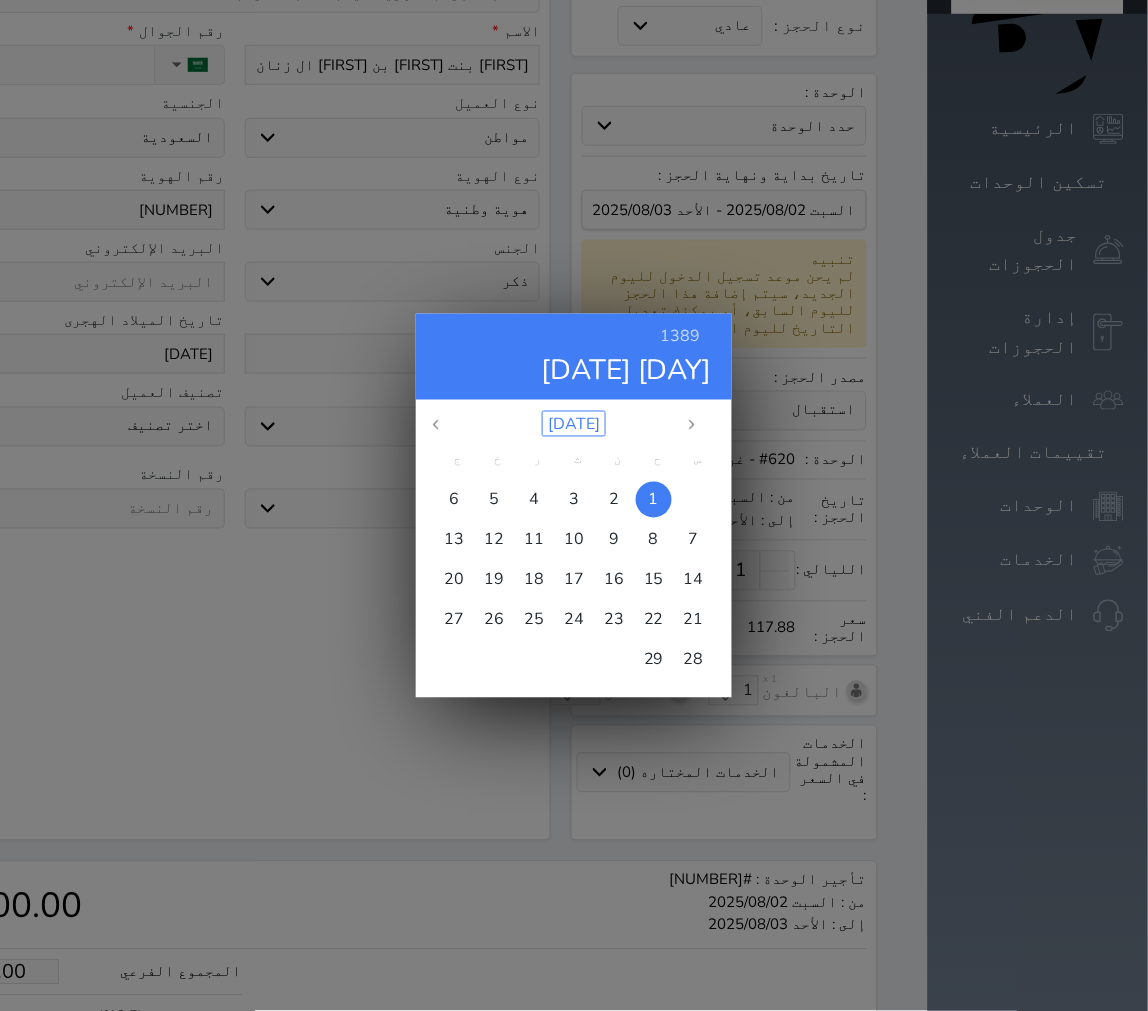click on "شعبان ١٣٨٩" at bounding box center [574, 423] 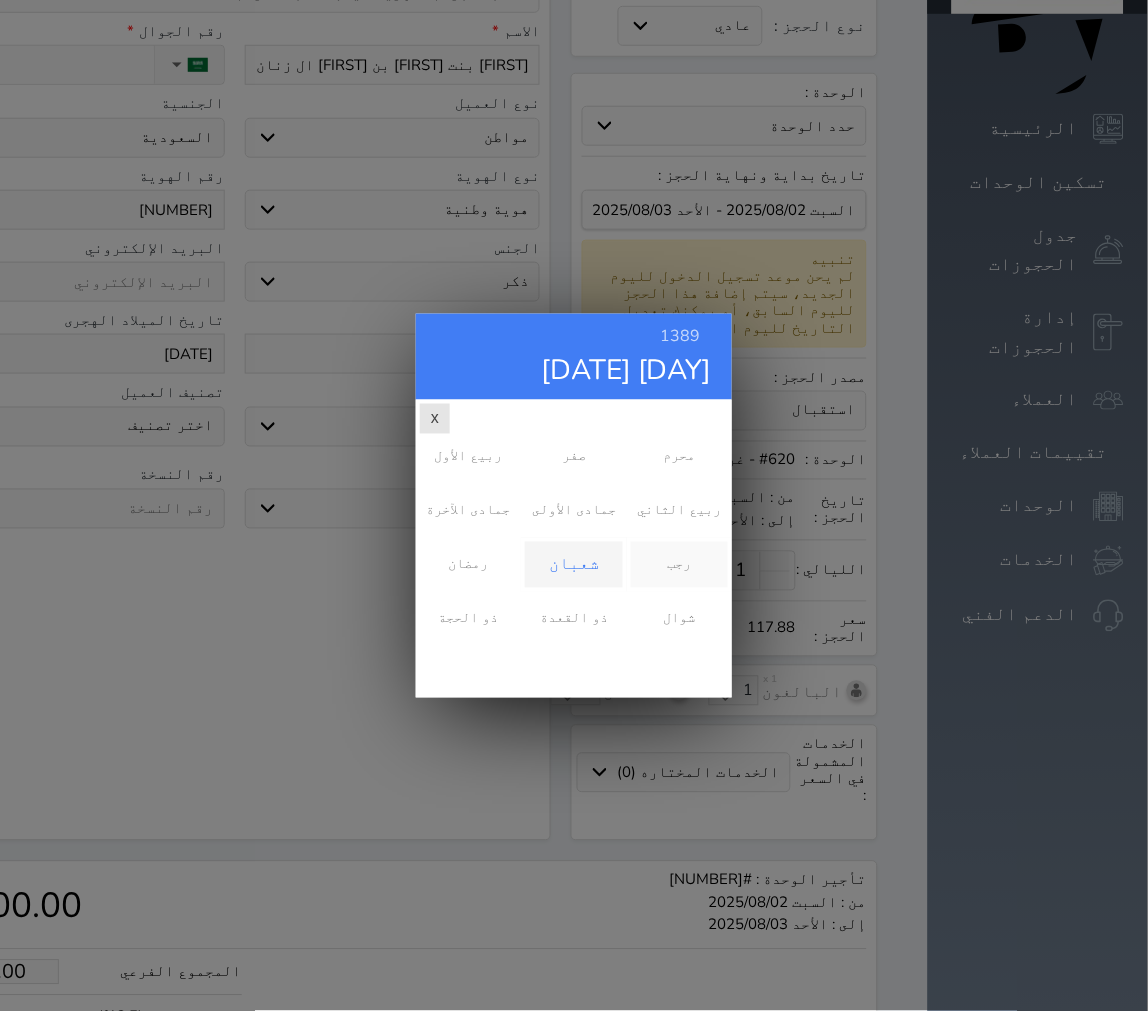 click on "رجب" at bounding box center [679, 564] 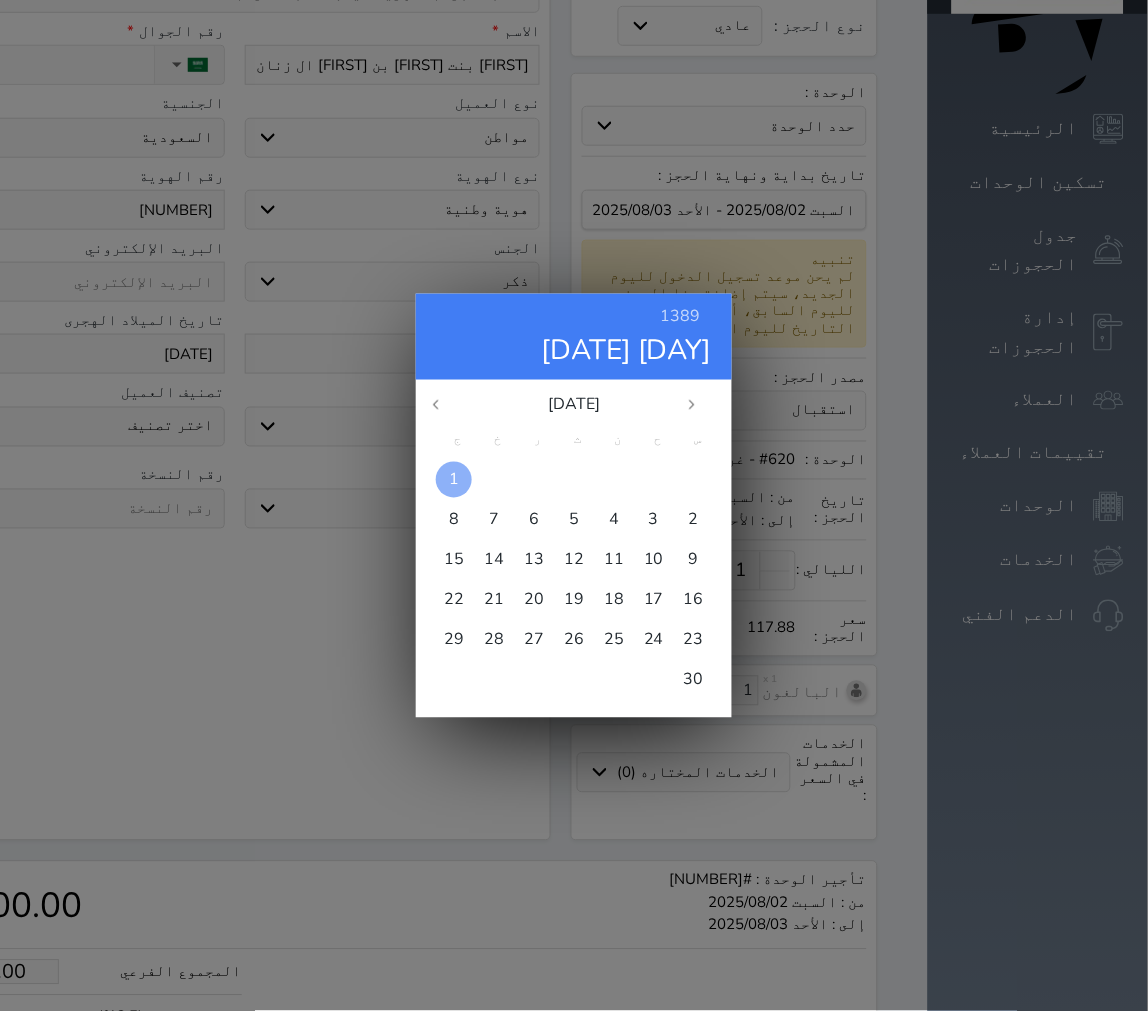 click on "1" at bounding box center [454, 479] 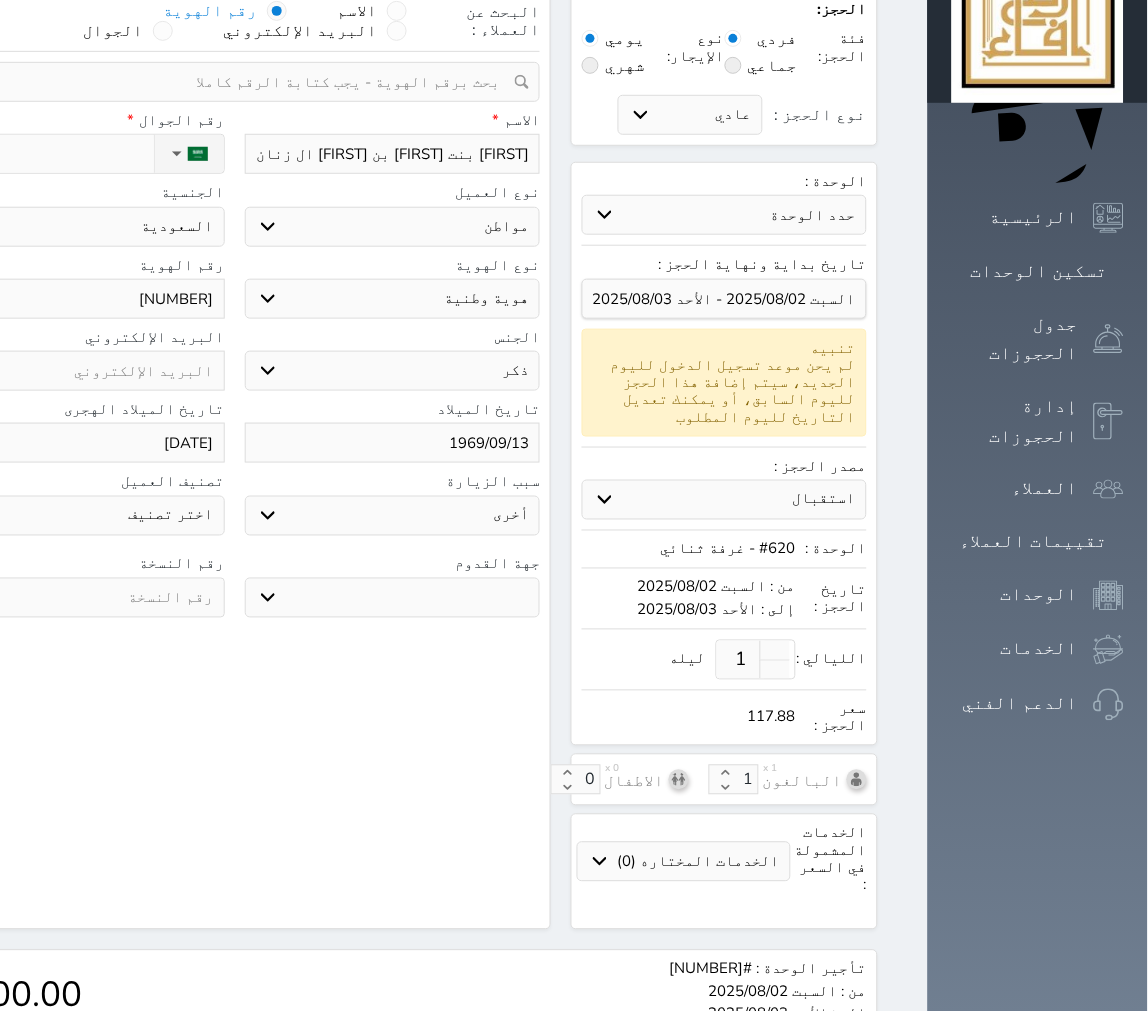 scroll, scrollTop: 352, scrollLeft: 0, axis: vertical 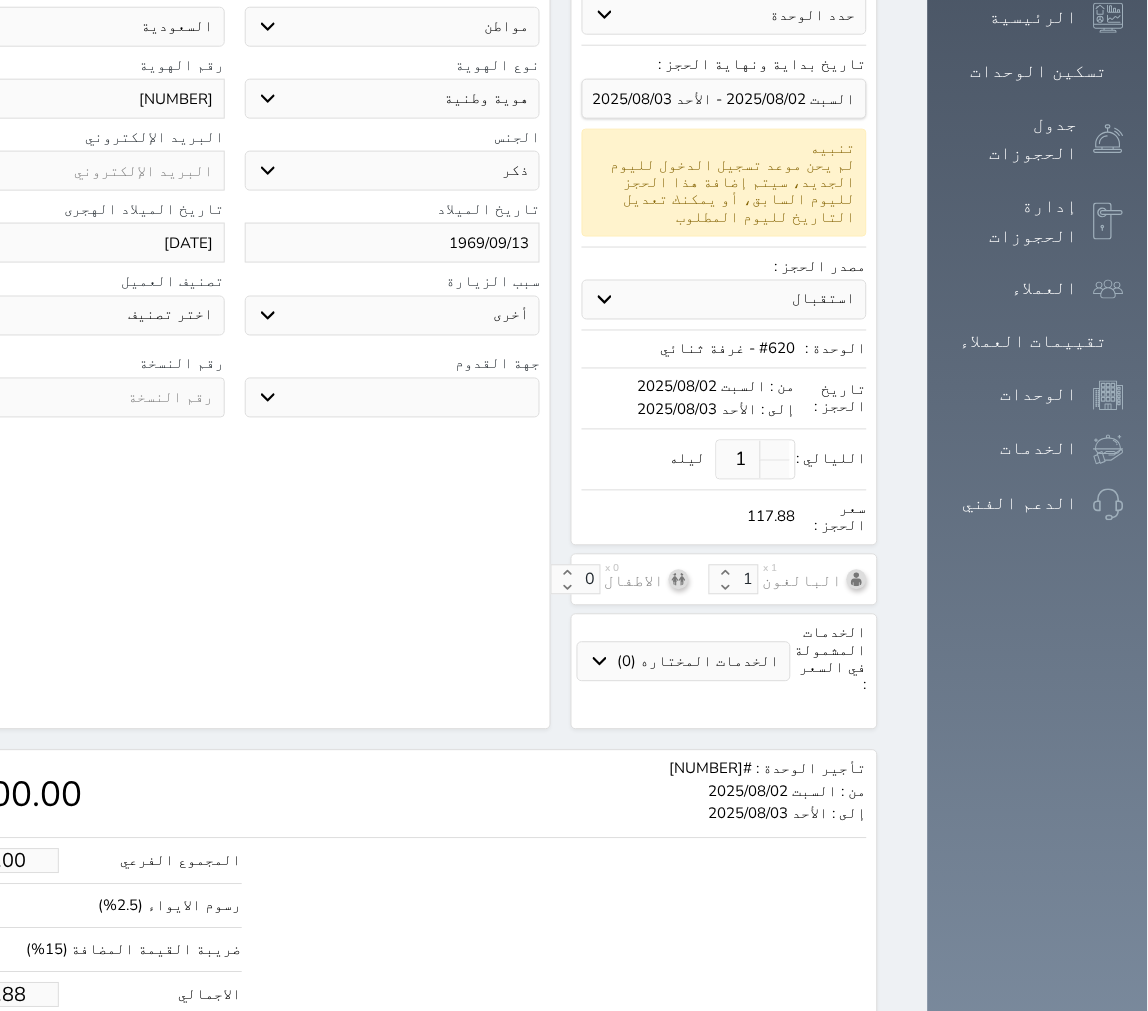 click at bounding box center [234, 351] 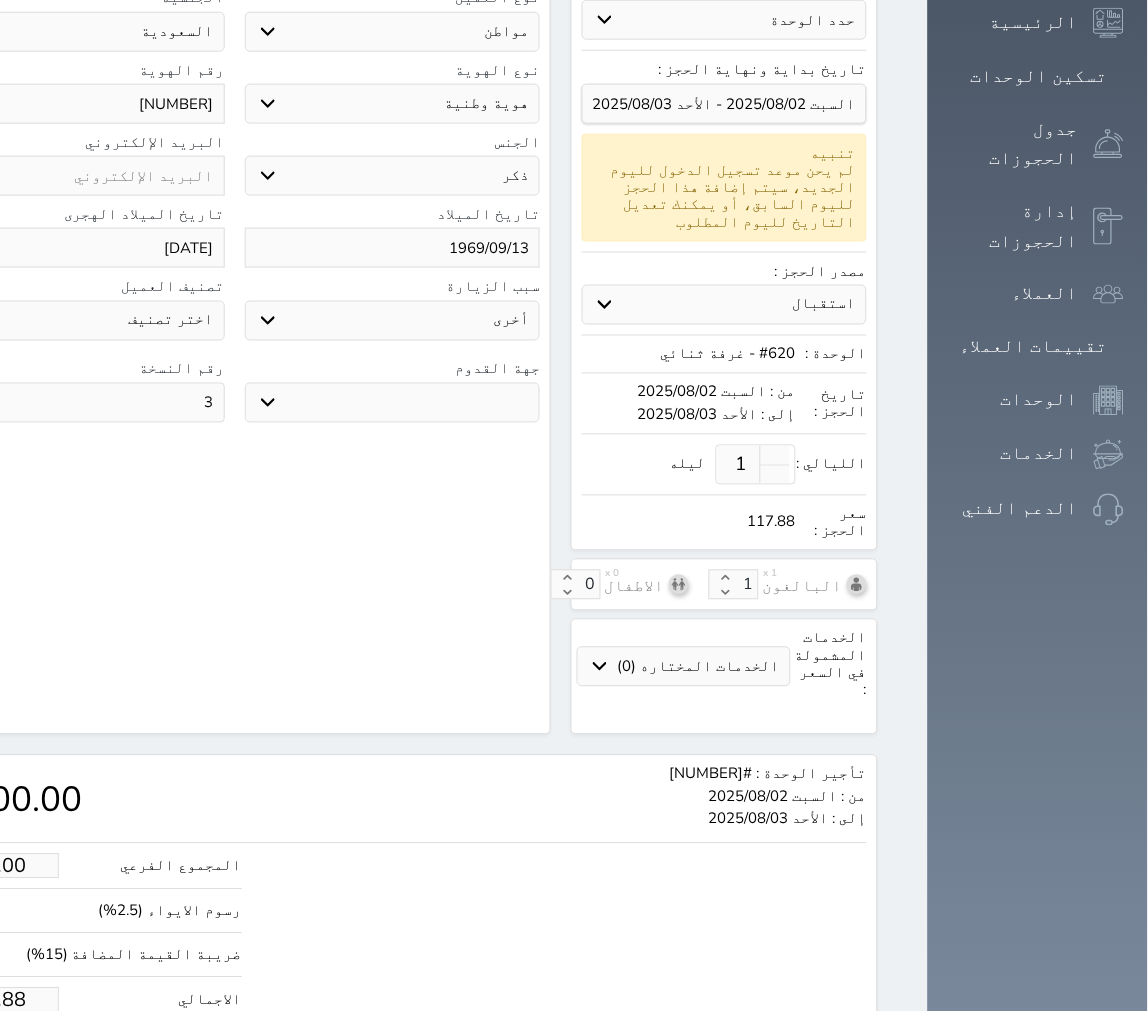 scroll, scrollTop: 352, scrollLeft: 0, axis: vertical 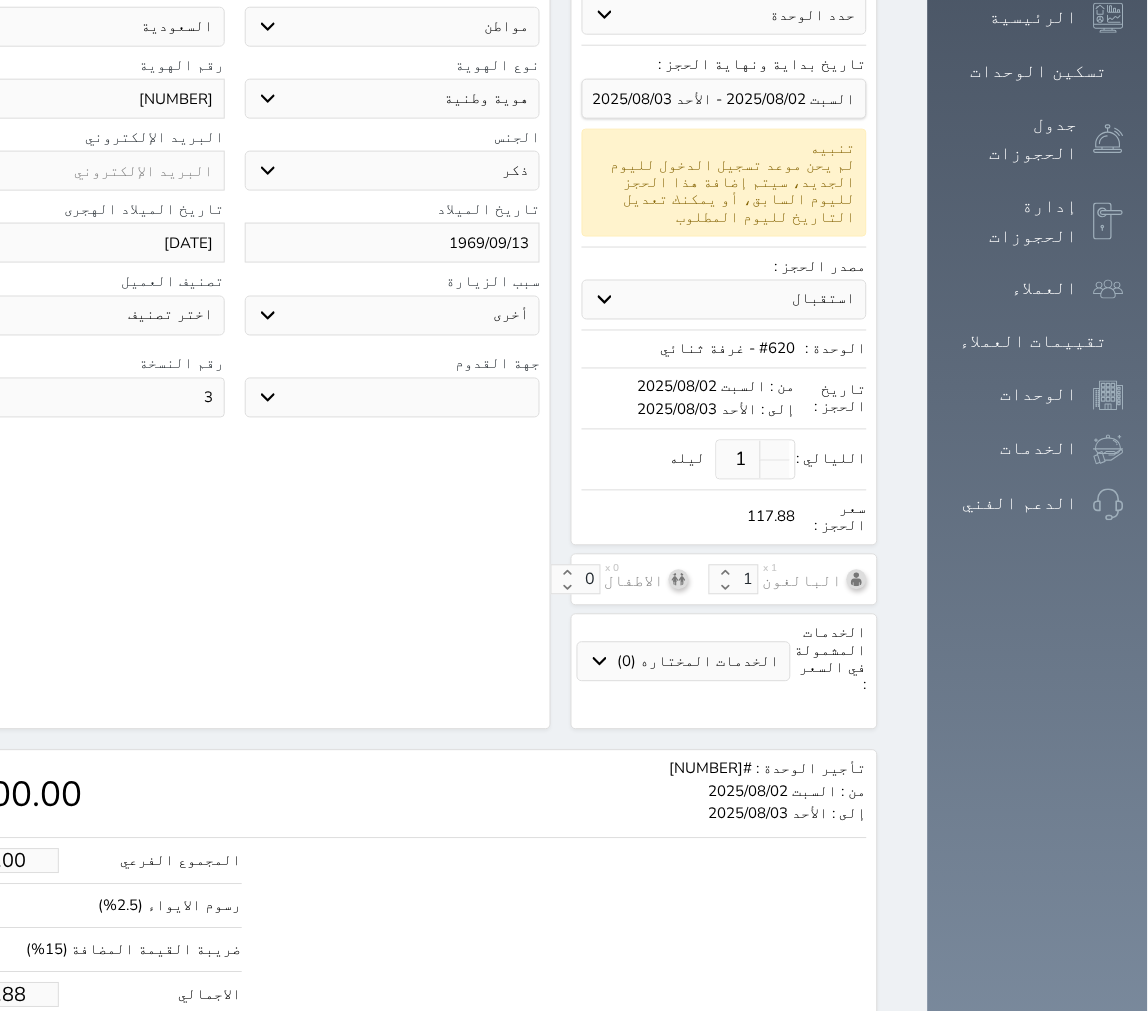 click on "المجموع الفرعي   100.00   رسوم الايواء (2.5%)    2.50    ضريبة القيمة المضافة (15%)    15.37      الاجمالي   117.88" at bounding box center (85, 928) 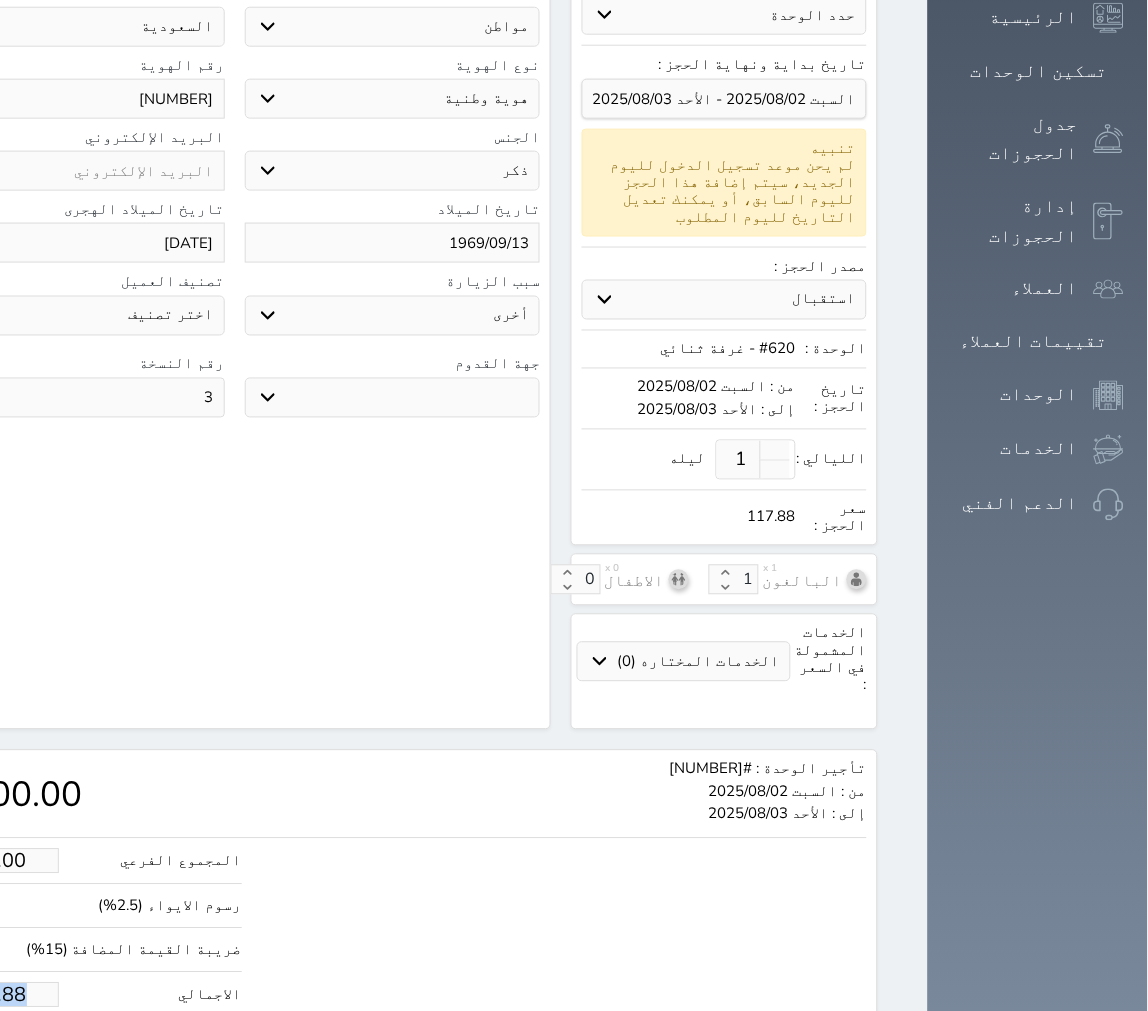 click on "المجموع الفرعي   100.00   رسوم الايواء (2.5%)    2.50    ضريبة القيمة المضافة (15%)    15.37      الاجمالي   117.88" at bounding box center [85, 928] 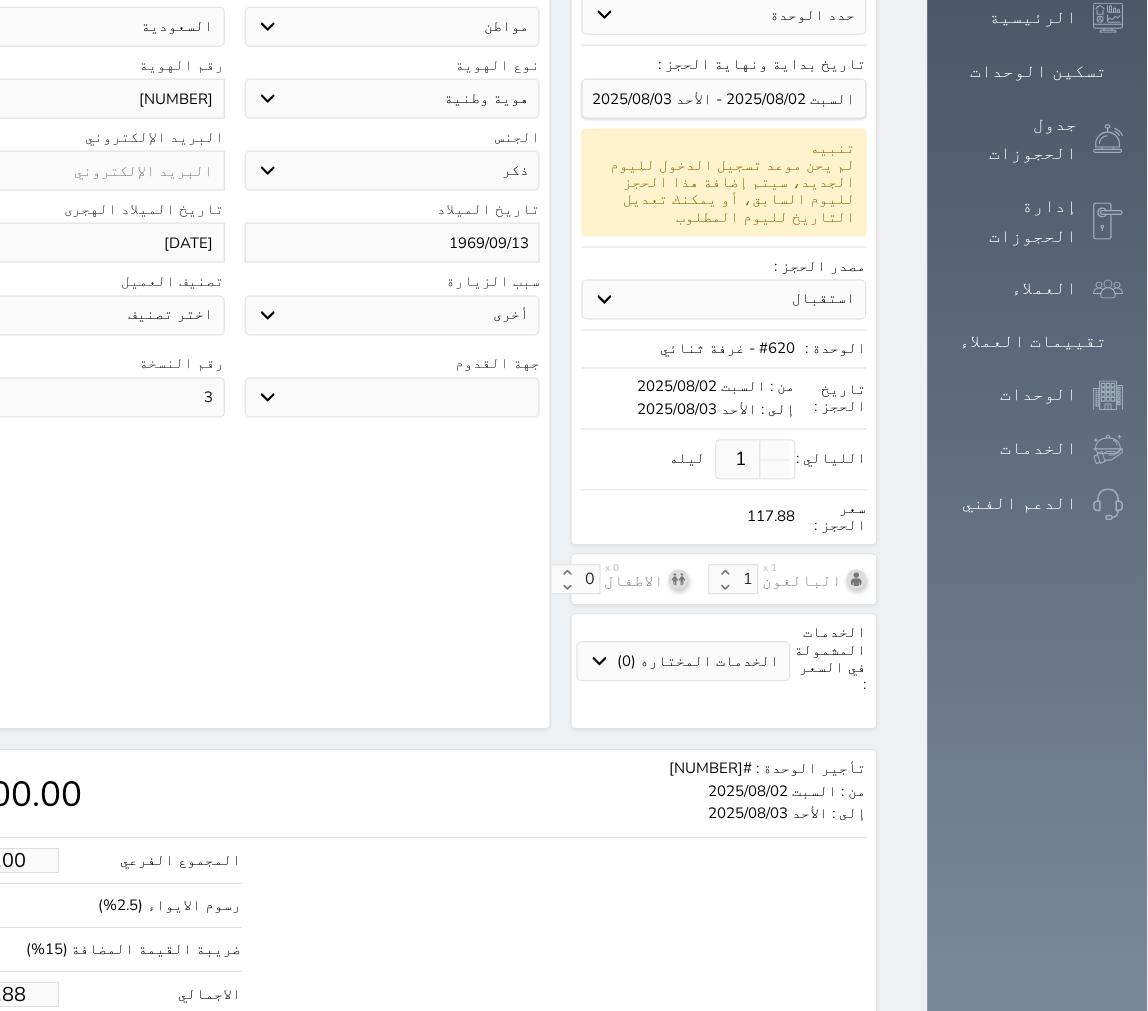 click on "117.88" at bounding box center (-6, 995) 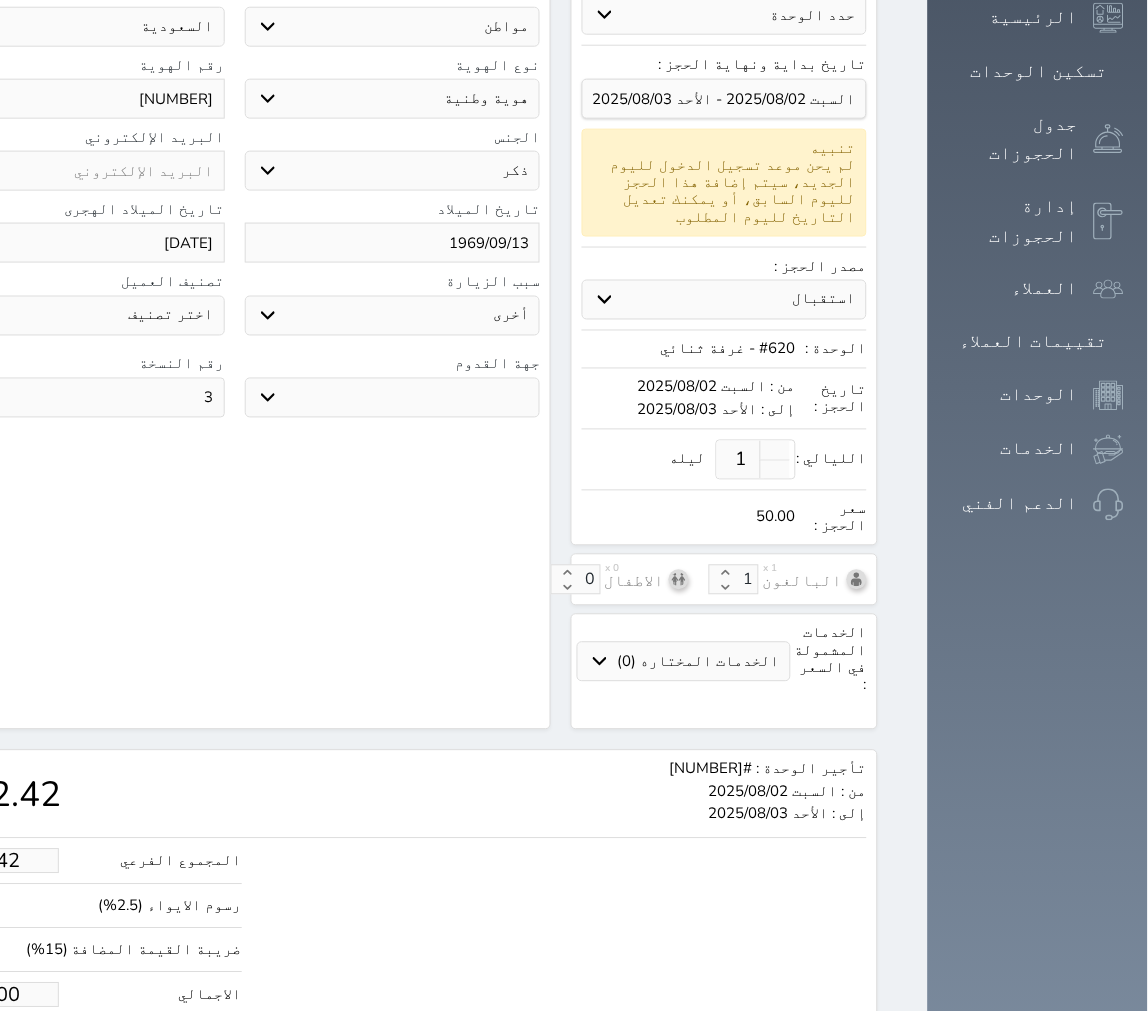 click on "حجز" at bounding box center (11, 1056) 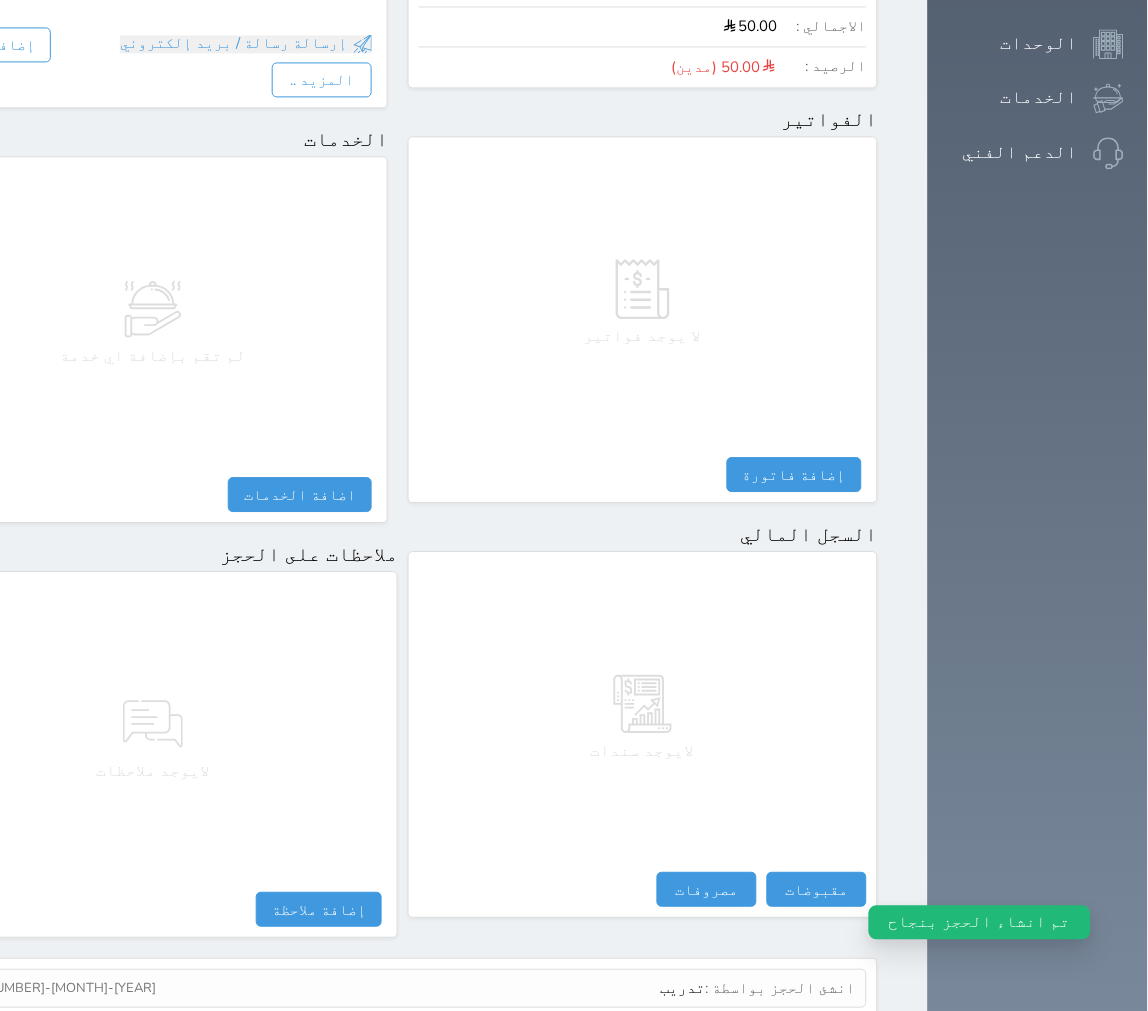 scroll, scrollTop: 724, scrollLeft: 0, axis: vertical 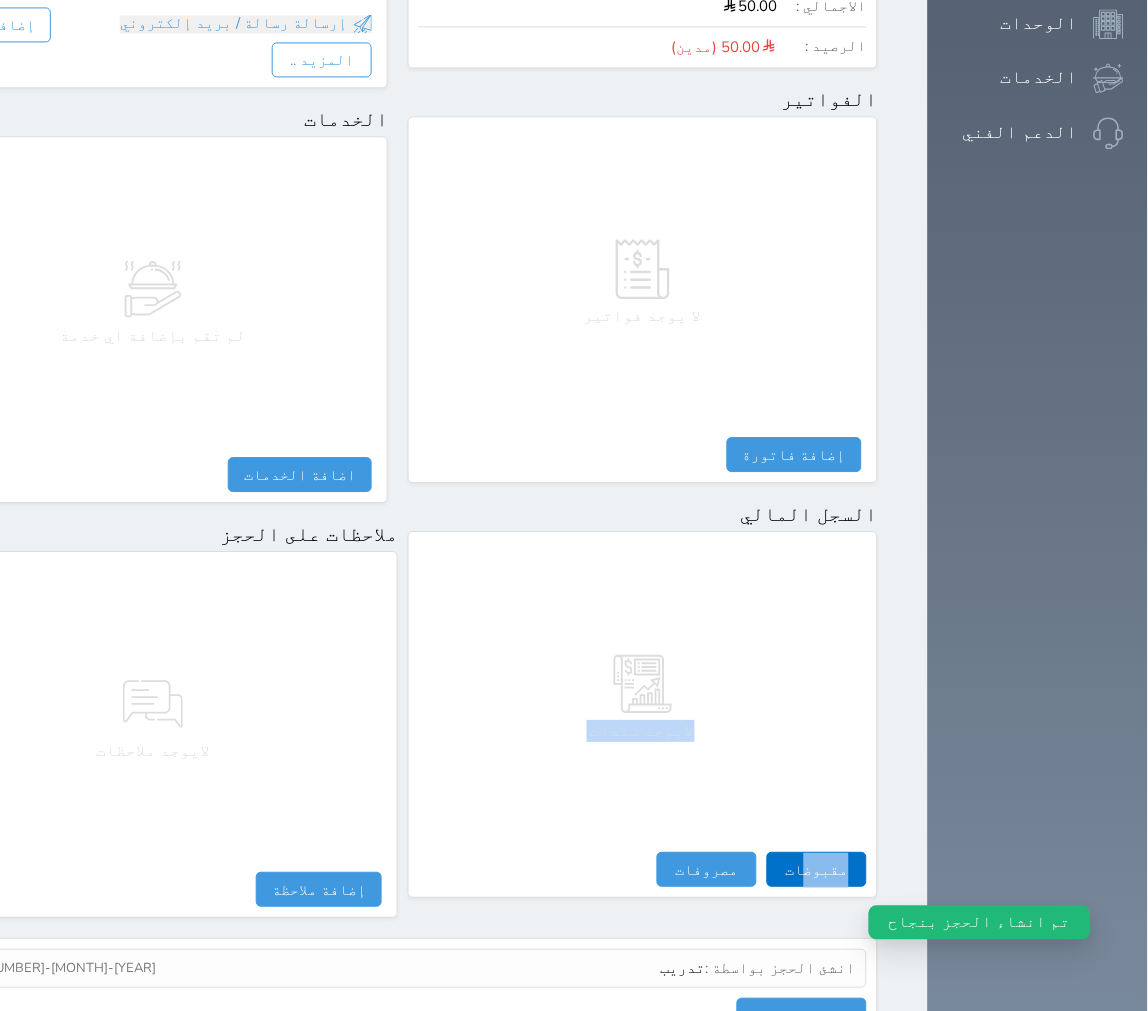 click on "لايوجد سندات   مقبوضات           مقبوضات                 النوع  *    اختيار     التاريخ *   2025-08-03 02:11   من *   موضي بنت عبد الله بن عبد الله ال زنان   المبلغ *   0   لأجل *     طريقة الدفع *   اختر طريقة الدفع   دفع نقدى   تحويل بنكى   مدى   بطاقة ائتمان   آجل   ملاحظات         حفظ     مصروفات           مصروفات                   النوع  *   اختيار     التاريخ *   2025-08-03 02:11   إلى *     المبلغ *     لأجل *     استلمت بواسطة *     طريقة الدفع *   اختر طريقة الدفع   دفع نقدى   تحويل بنكى   مدى   بطاقة ائتمان     ملاحظات     حفظ             تسجيل مغادرة
لم تقم بعمل تصفيه لهذا الحجز - الرصيد :
50.00     (مدين)     نوع التصفية *" at bounding box center (643, 714) 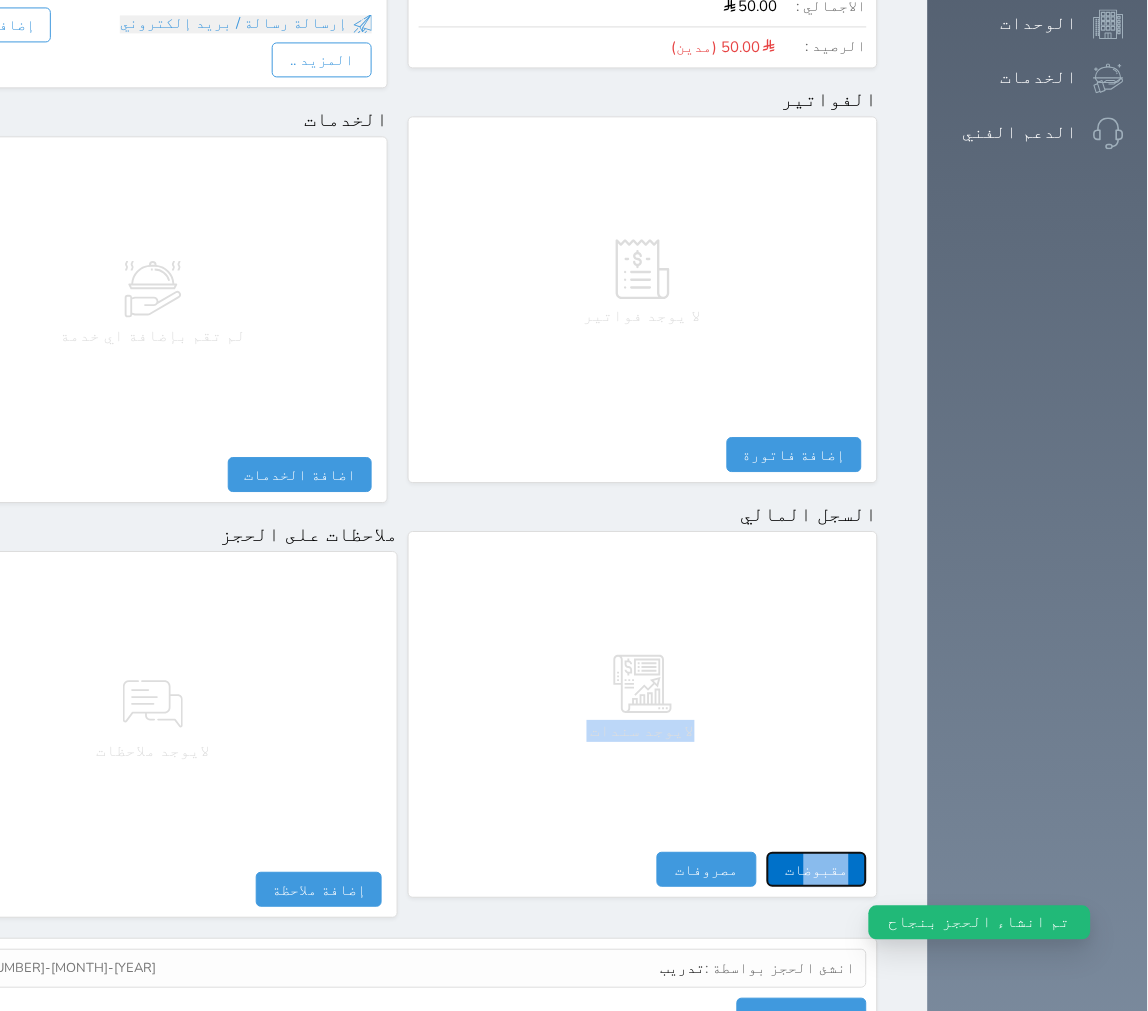click on "مقبوضات" at bounding box center [817, 869] 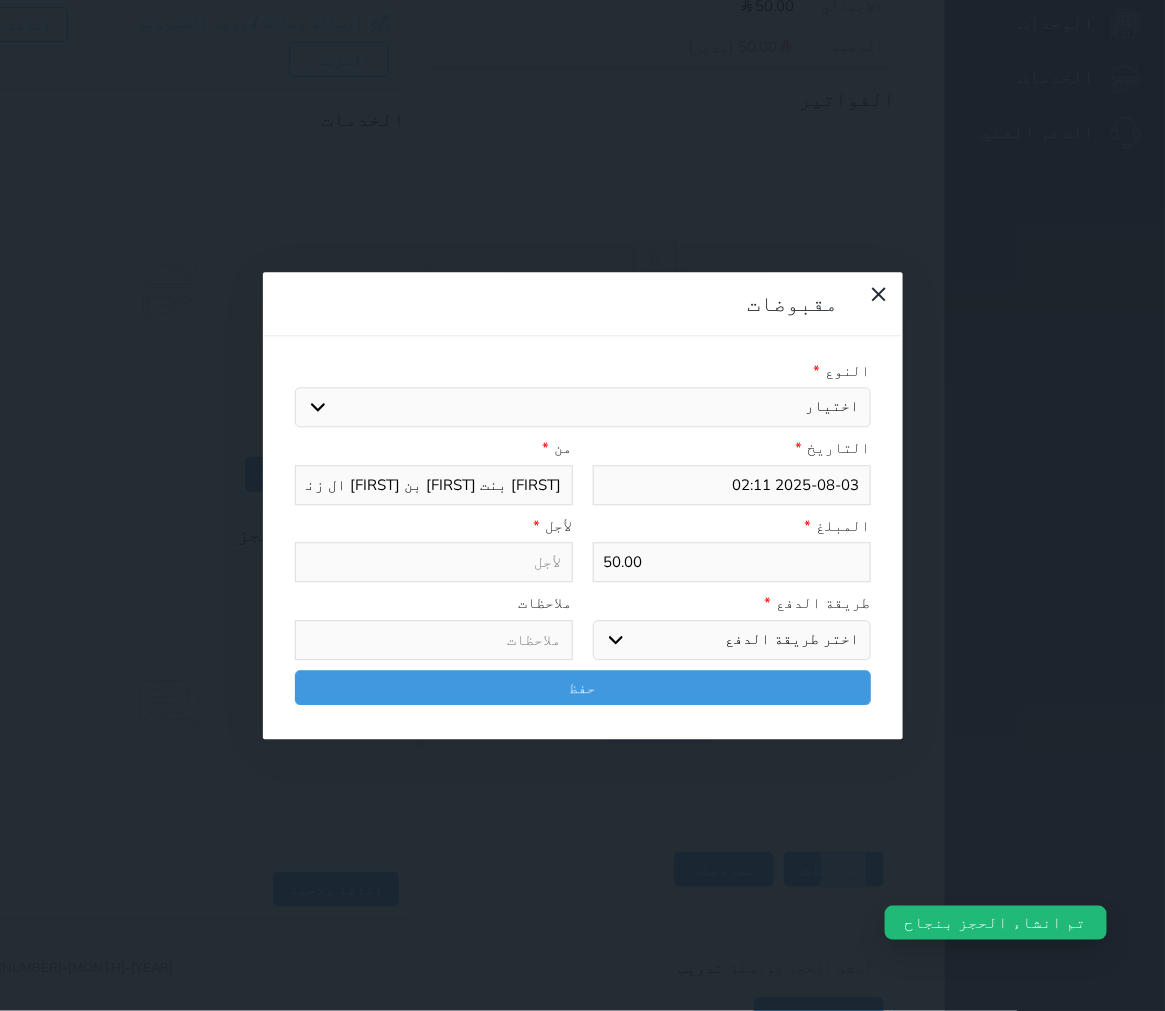 click on "اختيار   مقبوضات عامة قيمة إيجار فواتير تامين عربون آخر مغسلة واي فاي - الإنترنت مواقف السيارات طعام الأغذية والمشروبات مشروبات الإفطار غداء عشاء مخبز و كعك حمام سباحة الصالة الرياضية سرير إضافي بدل تلفيات" at bounding box center [583, 408] 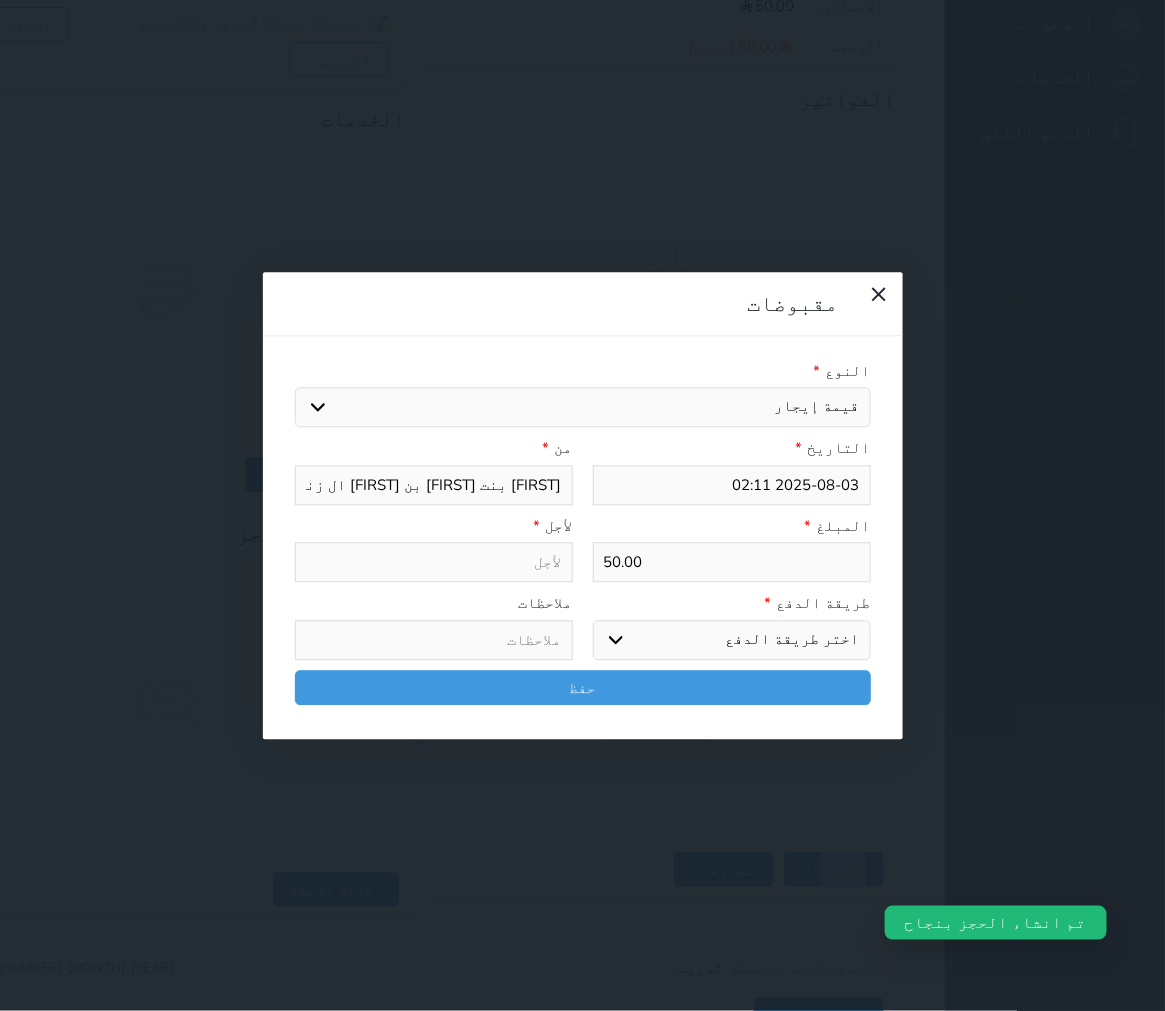 click on "اختيار   مقبوضات عامة قيمة إيجار فواتير تامين عربون آخر مغسلة واي فاي - الإنترنت مواقف السيارات طعام الأغذية والمشروبات مشروبات الإفطار غداء عشاء مخبز و كعك حمام سباحة الصالة الرياضية سرير إضافي بدل تلفيات" at bounding box center [583, 408] 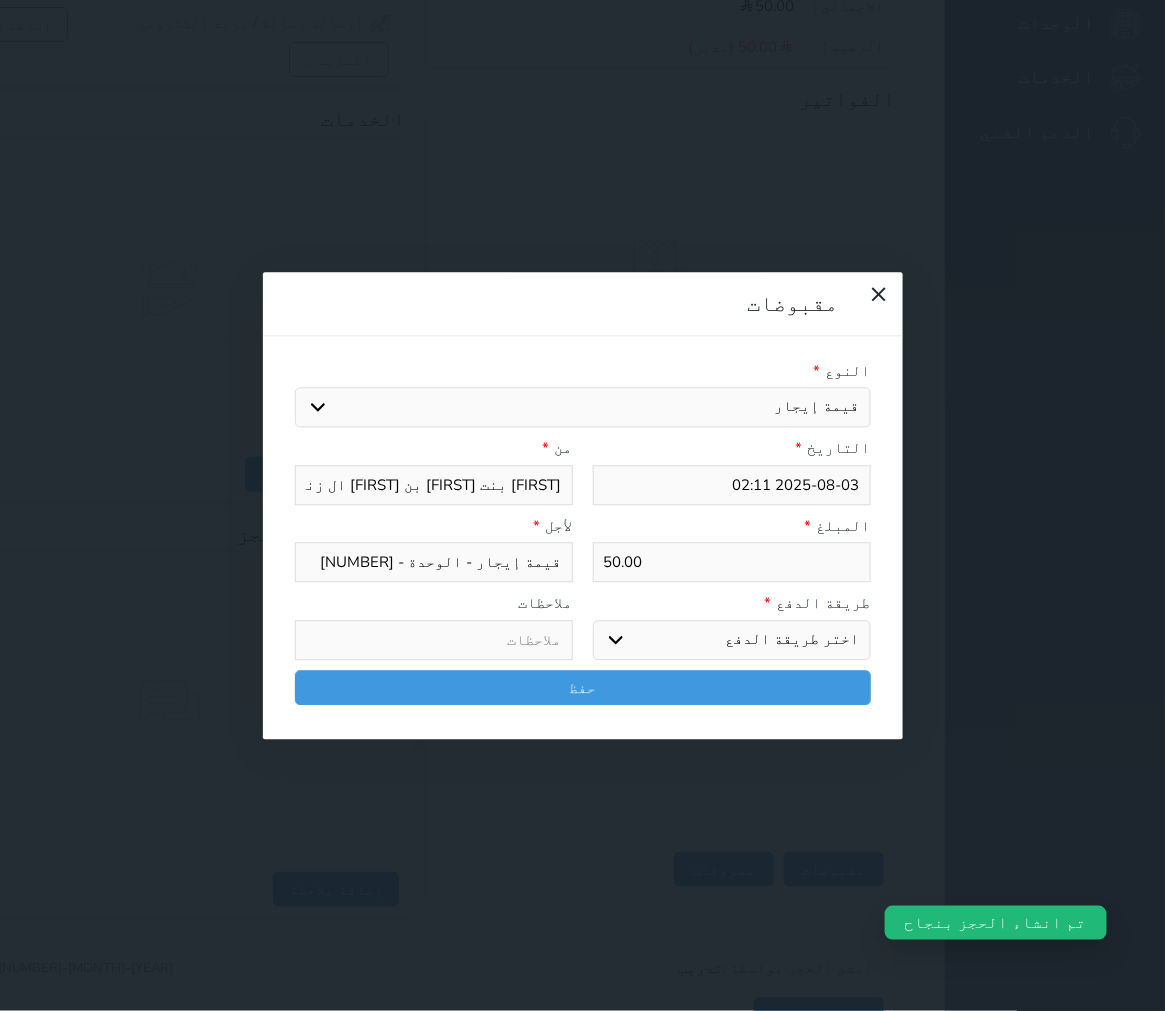 click on "طريقة الدفع *" at bounding box center (732, 604) 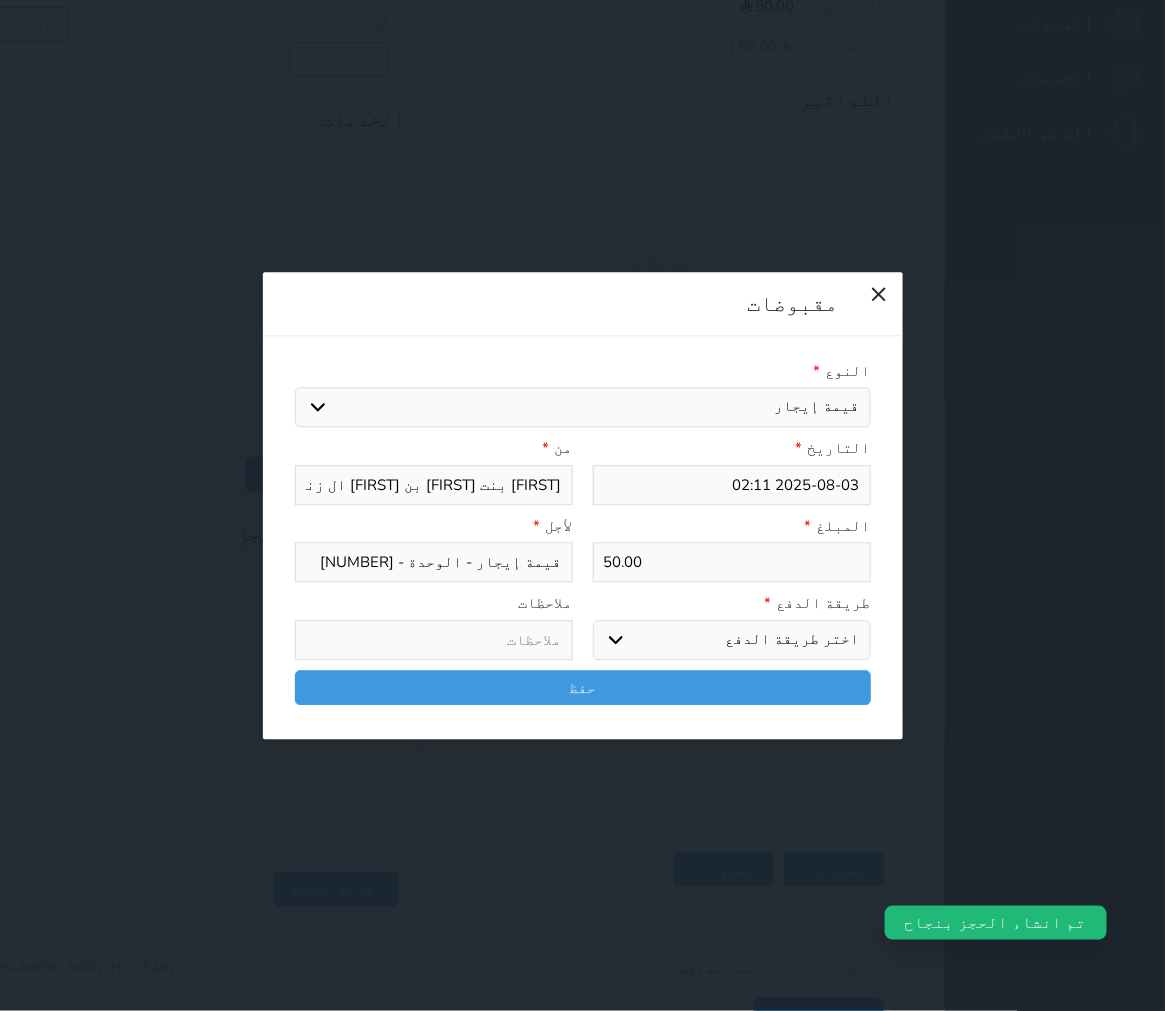 click on "اختر طريقة الدفع   دفع نقدى   تحويل بنكى   مدى   بطاقة ائتمان   آجل" at bounding box center [732, 640] 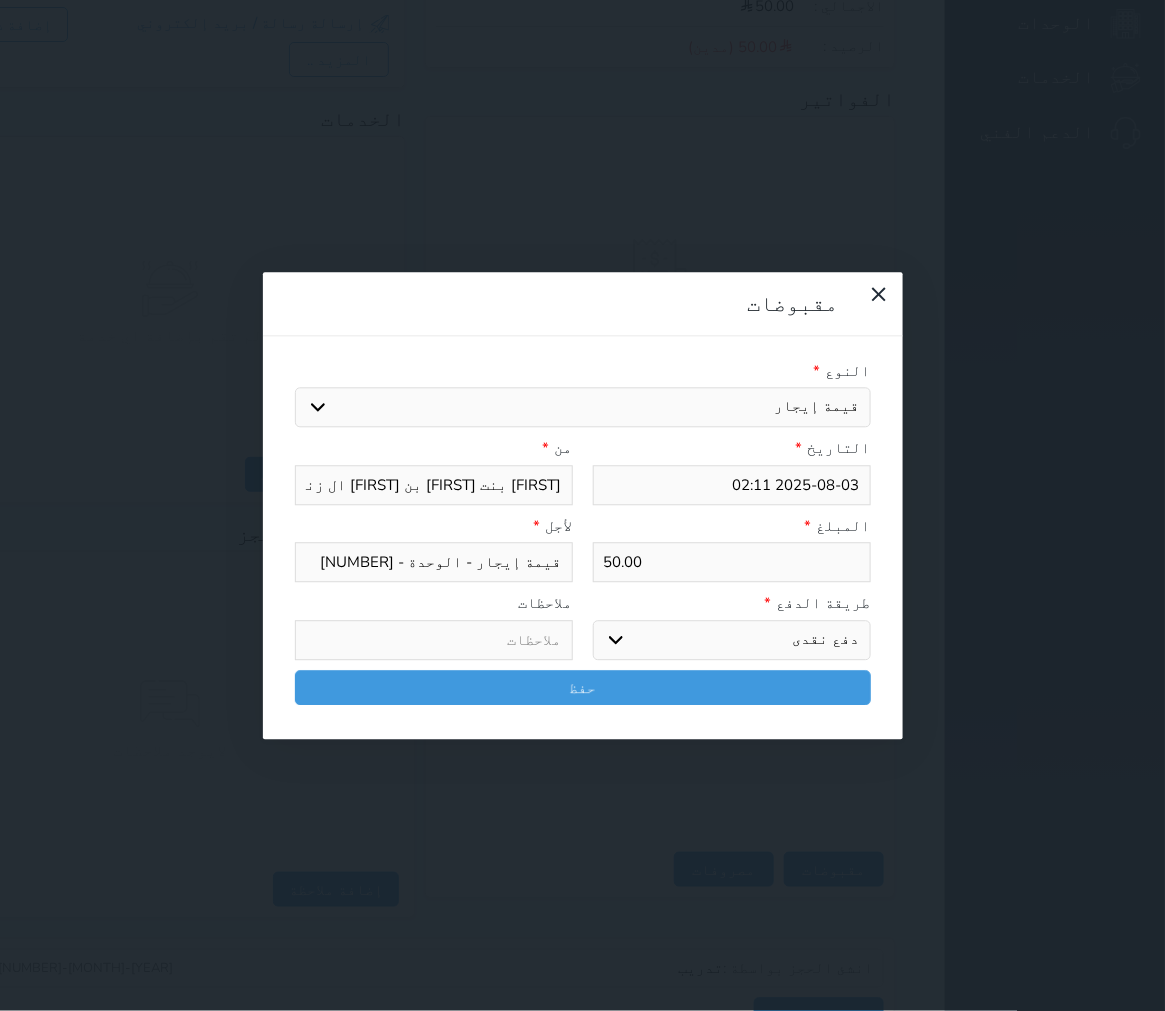 click on "اختر طريقة الدفع   دفع نقدى   تحويل بنكى   مدى   بطاقة ائتمان   آجل" at bounding box center [732, 640] 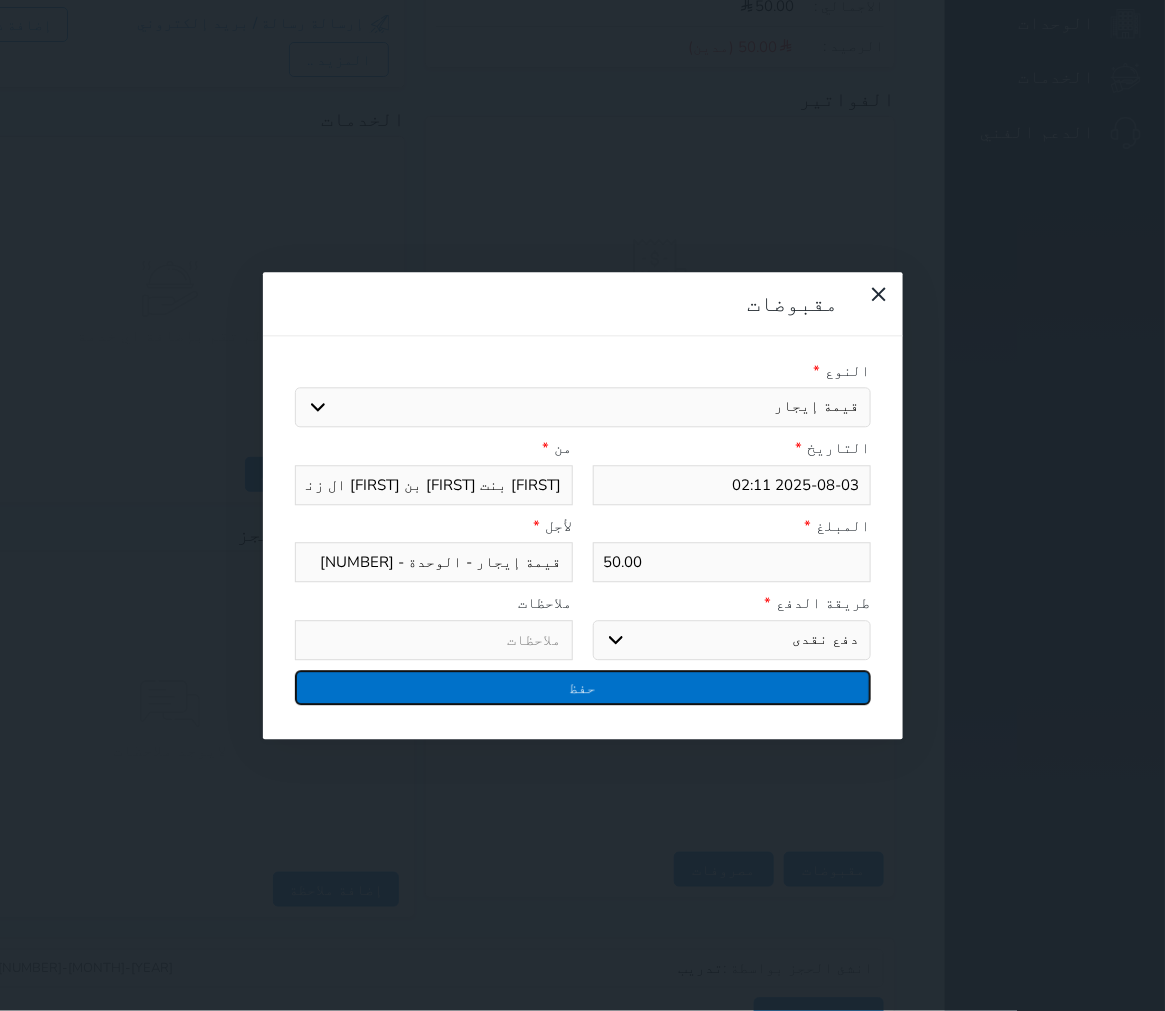 click on "حفظ" at bounding box center (583, 687) 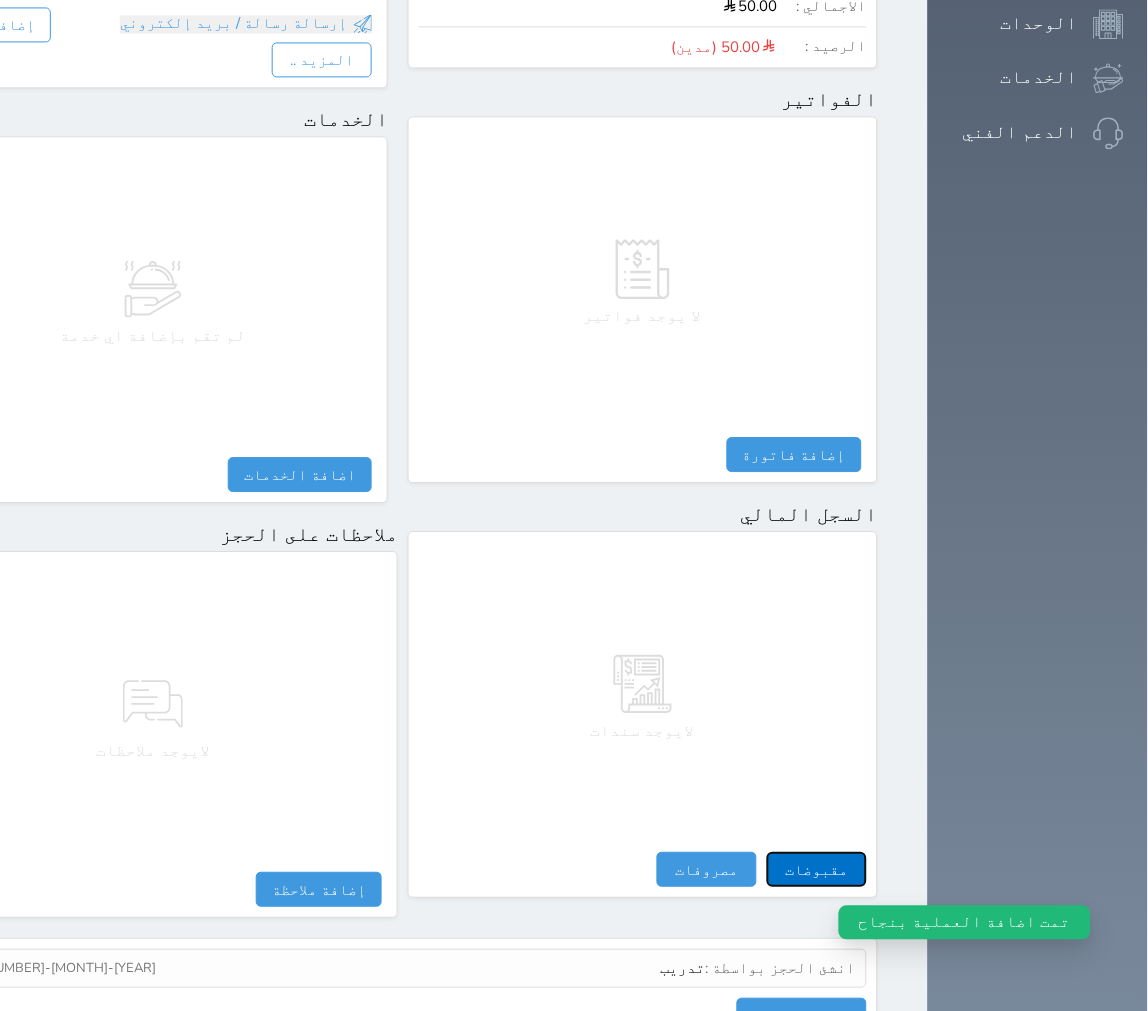 click on "مقبوضات" at bounding box center (817, 869) 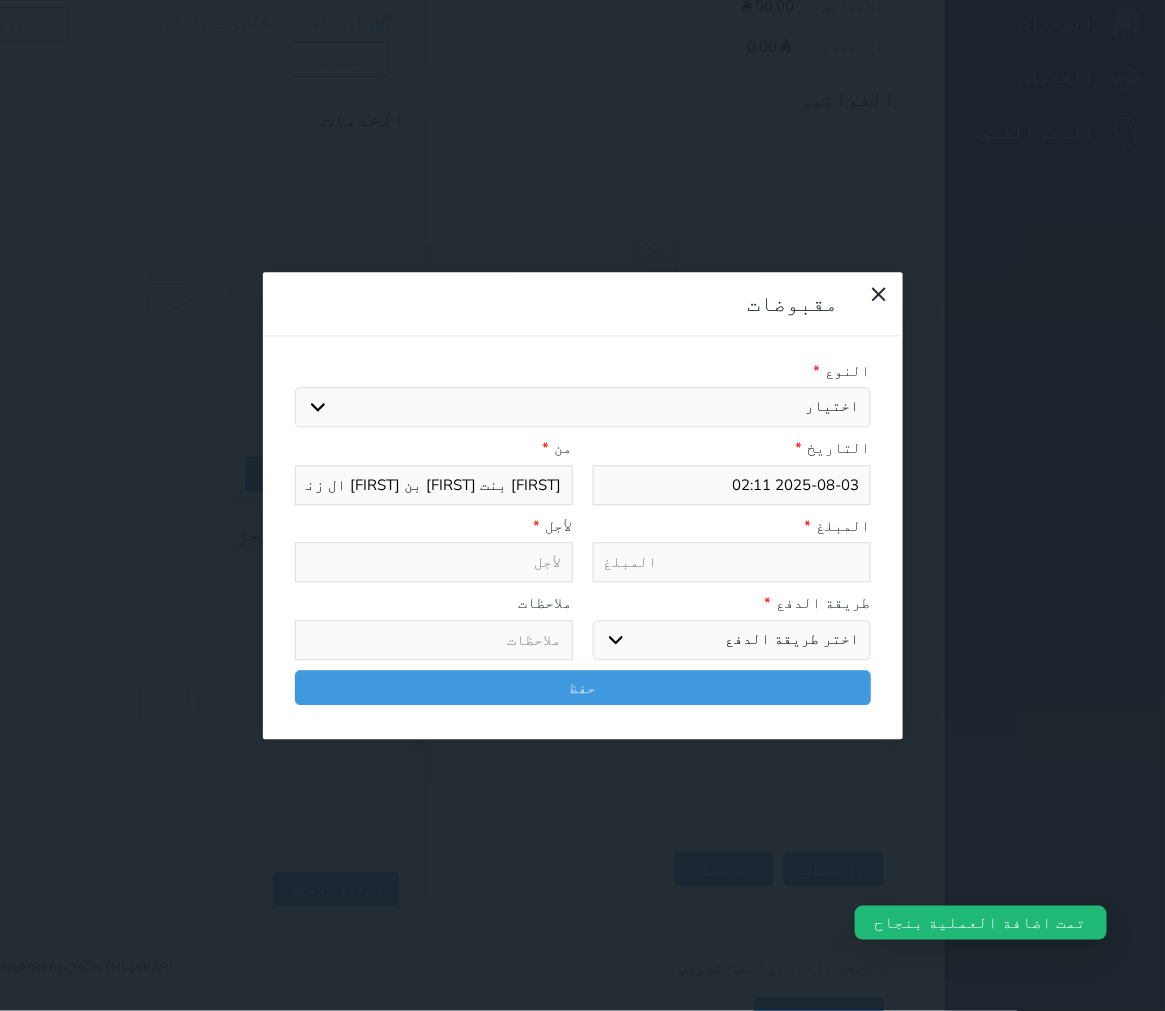 drag, startPoint x: 784, startPoint y: 131, endPoint x: 786, endPoint y: 151, distance: 20.09975 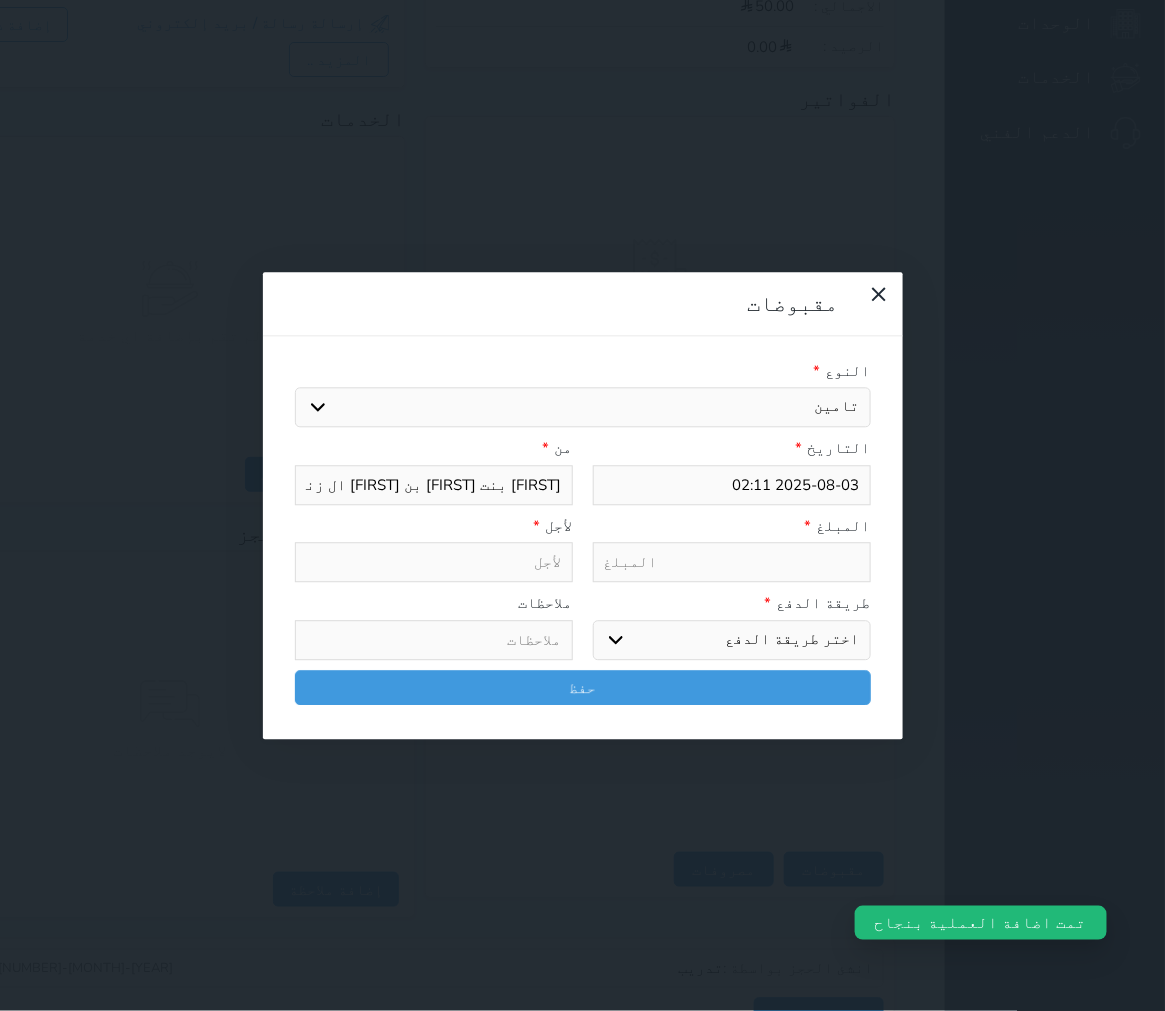 click on "اختيار   مقبوضات عامة قيمة إيجار فواتير تامين عربون آخر مغسلة واي فاي - الإنترنت مواقف السيارات طعام الأغذية والمشروبات مشروبات الإفطار غداء عشاء مخبز و كعك حمام سباحة الصالة الرياضية سرير إضافي بدل تلفيات" at bounding box center [583, 408] 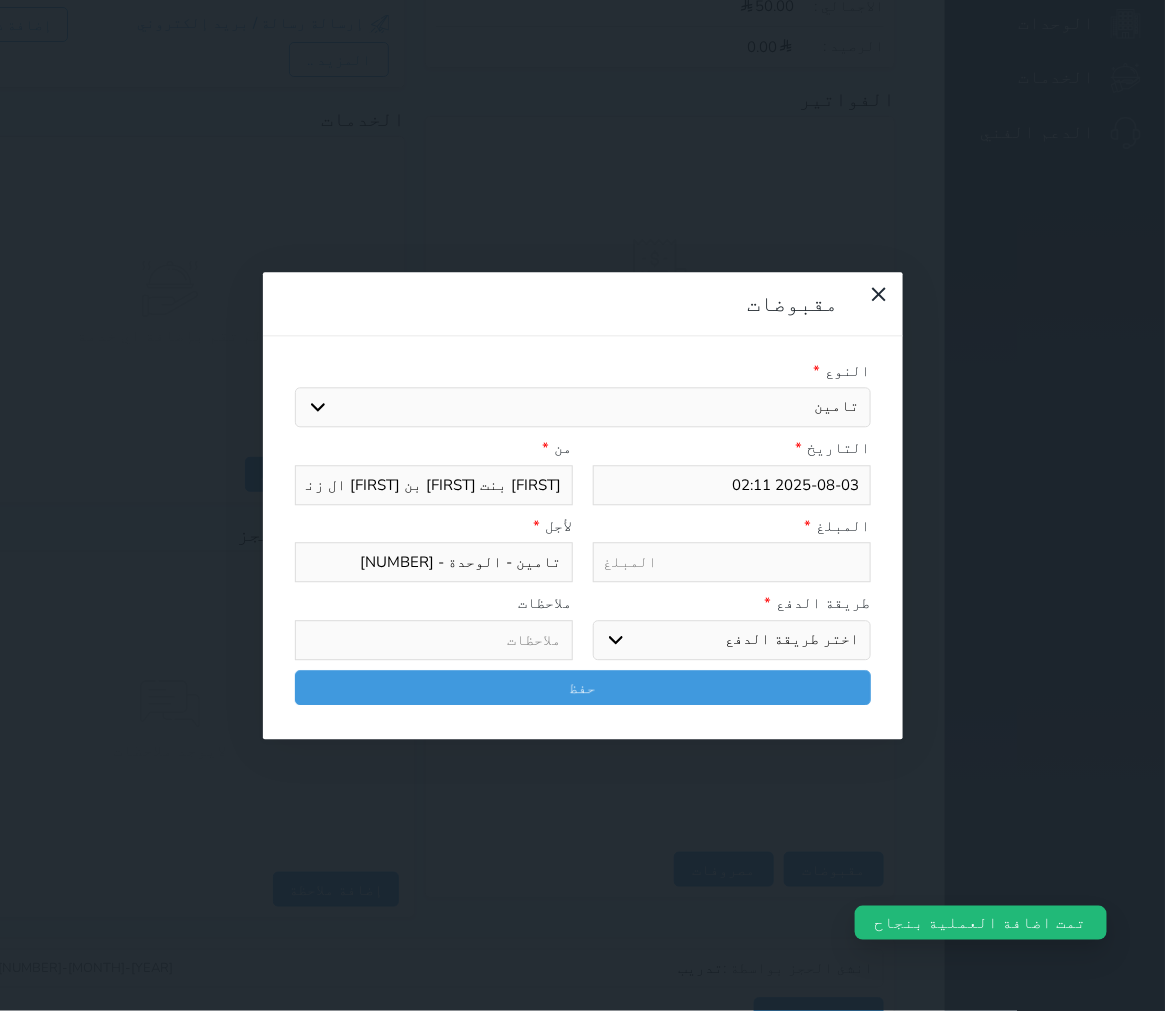 click at bounding box center (732, 563) 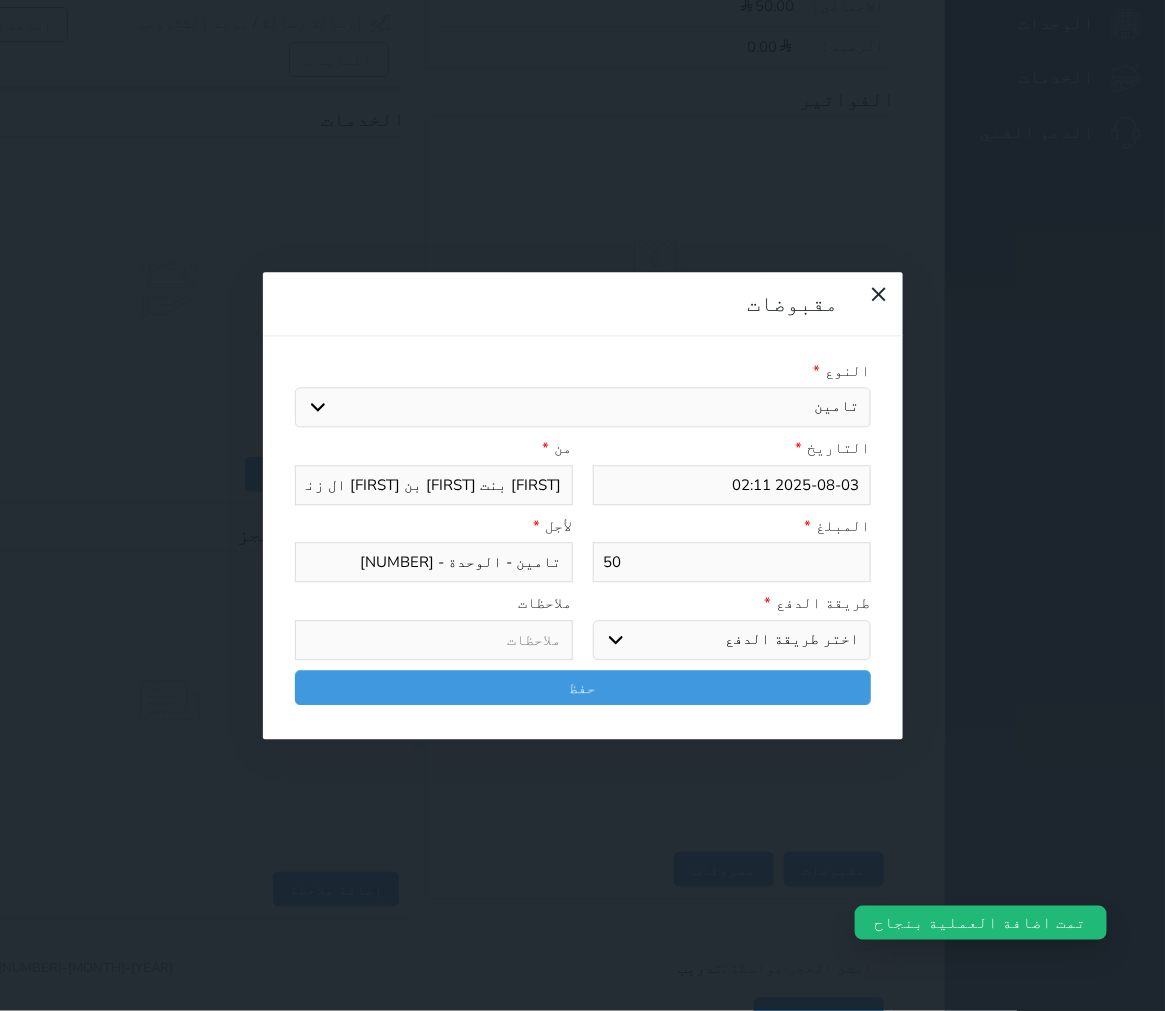 click on "اختر طريقة الدفع   دفع نقدى   تحويل بنكى   مدى   بطاقة ائتمان   آجل" at bounding box center [732, 640] 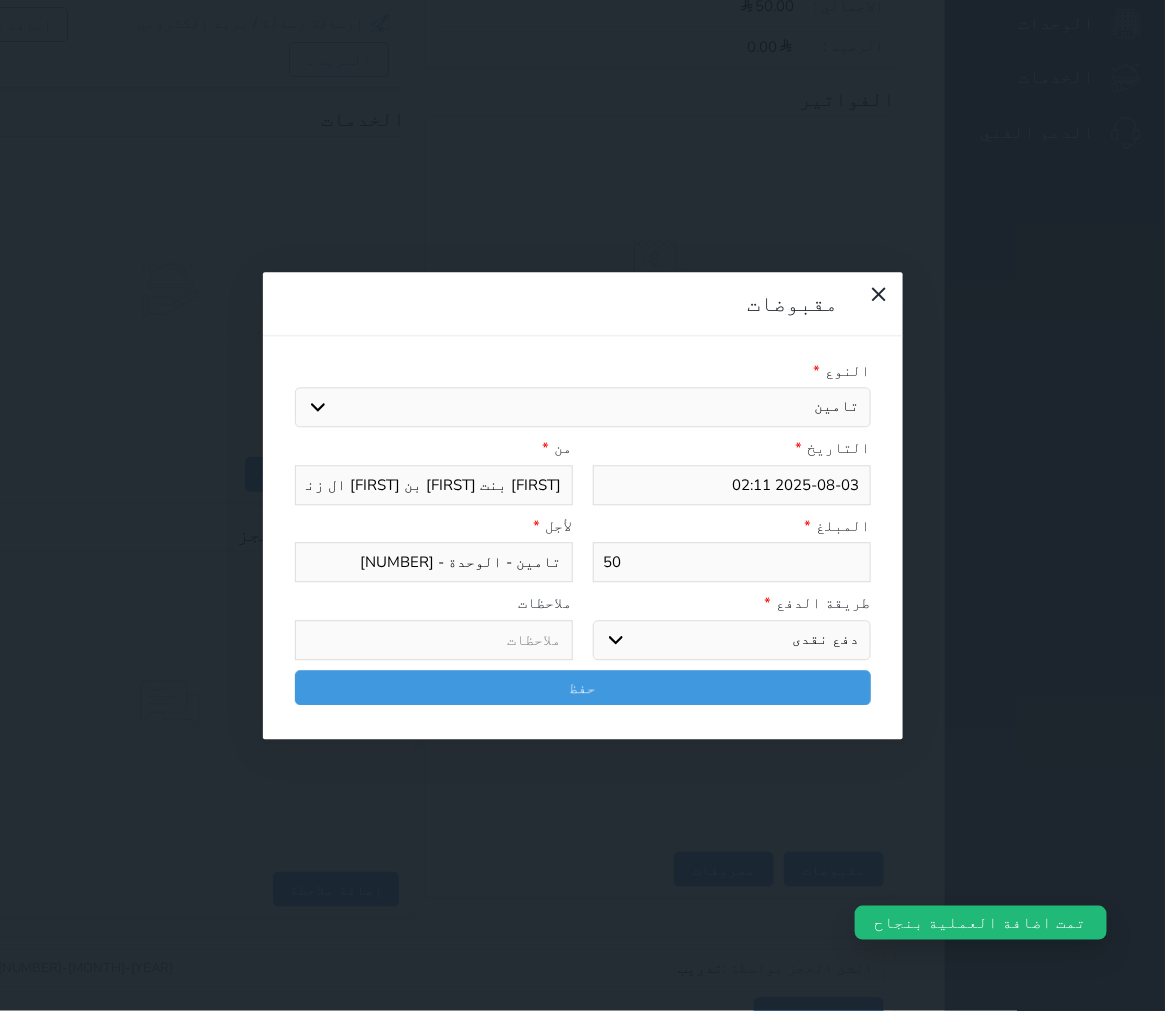click on "اختر طريقة الدفع   دفع نقدى   تحويل بنكى   مدى   بطاقة ائتمان   آجل" at bounding box center [732, 640] 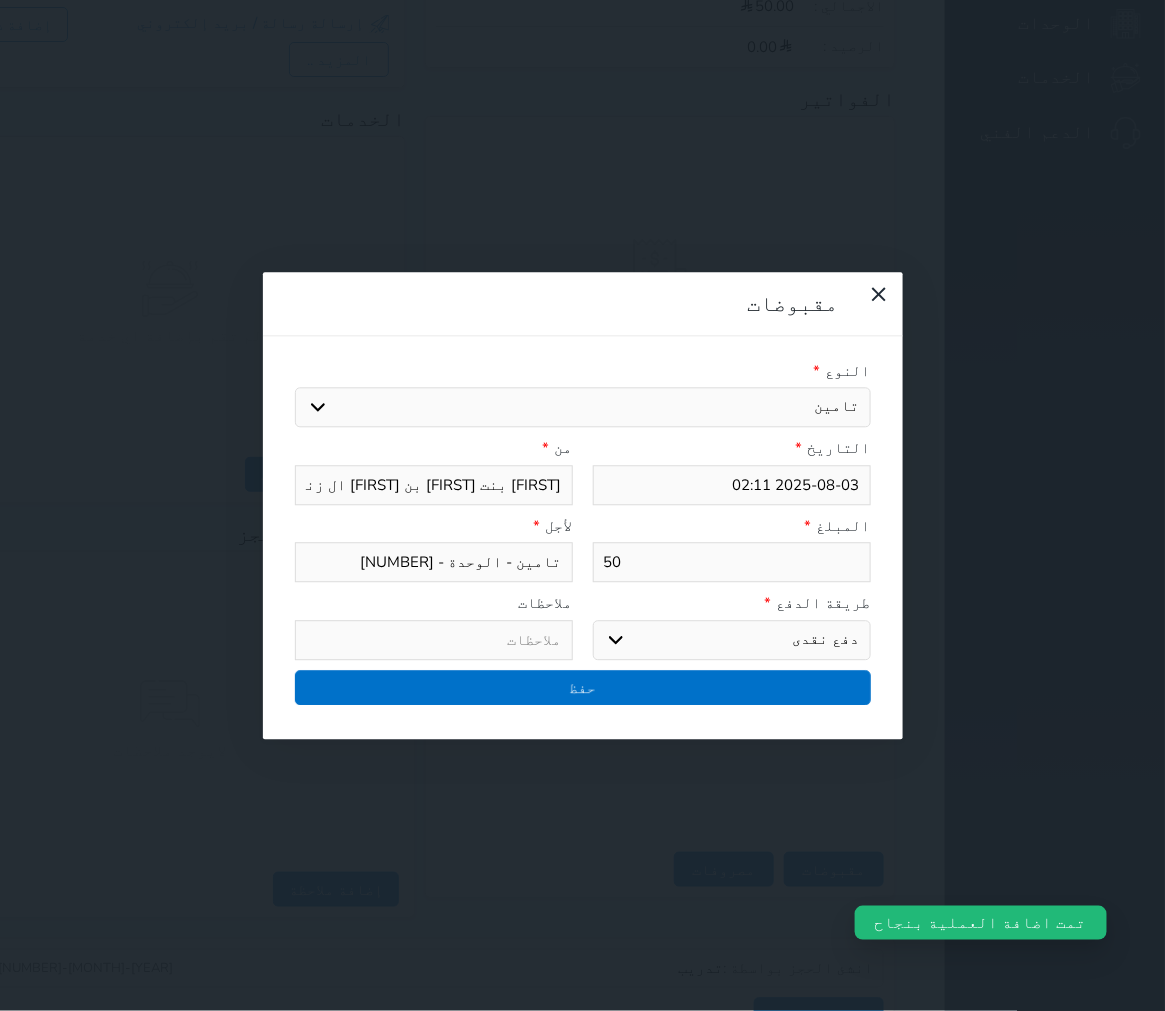 drag, startPoint x: 834, startPoint y: 438, endPoint x: 834, endPoint y: 420, distance: 18 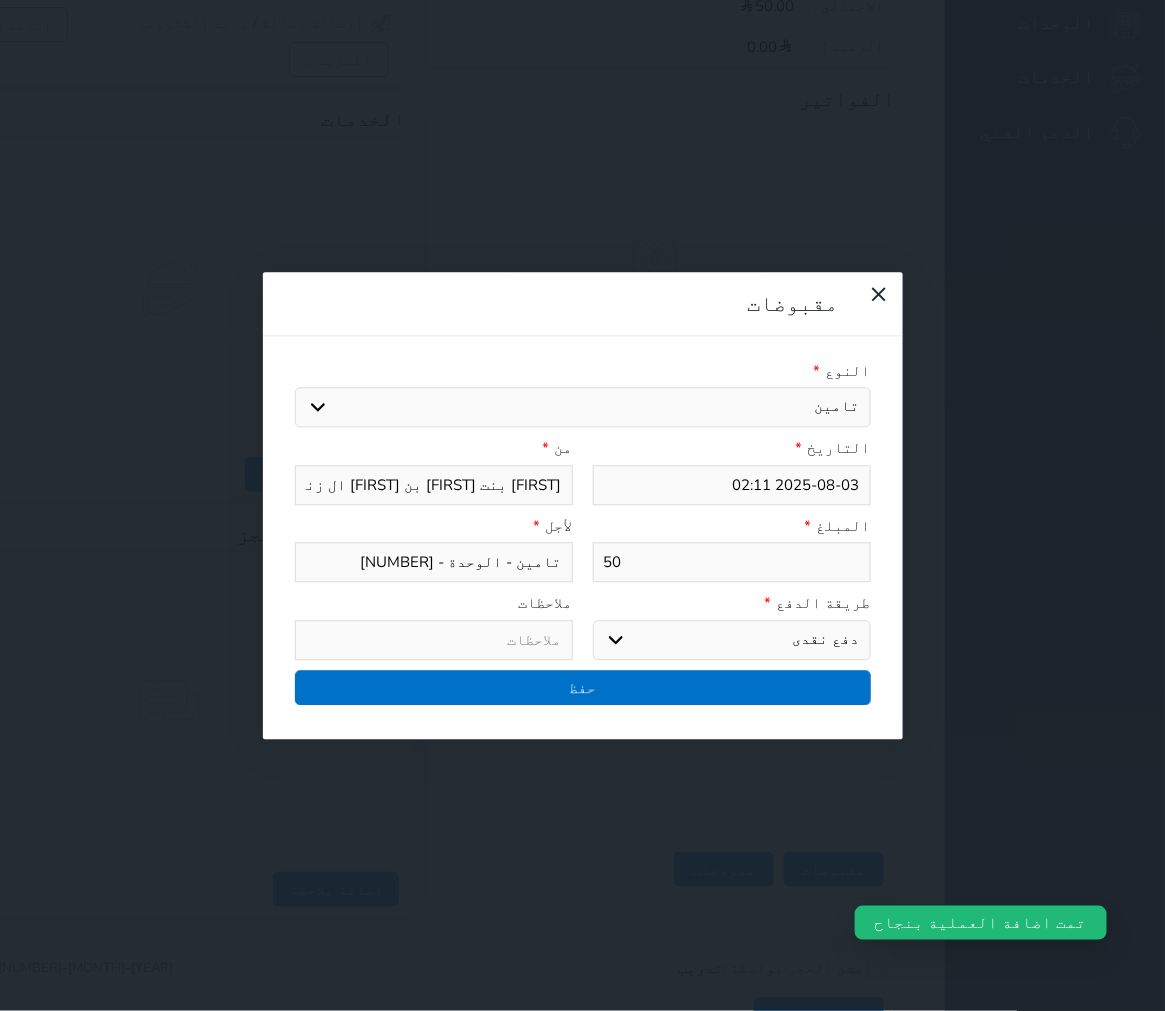 click on "النوع  *    اختيار   مقبوضات عامة قيمة إيجار فواتير تامين عربون آخر مغسلة واي فاي - الإنترنت مواقف السيارات طعام الأغذية والمشروبات مشروبات الإفطار غداء عشاء مخبز و كعك حمام سباحة الصالة الرياضية سرير إضافي بدل تلفيات   التاريخ *   2025-08-03 02:11   من *   موضي بنت عبد الله بن عبد الله ال زنان   المبلغ *   50   لأجل *   تامين - الوحدة - 620   طريقة الدفع *   اختر طريقة الدفع   دفع نقدى   تحويل بنكى   مدى   بطاقة ائتمان   آجل   ملاحظات         حفظ" at bounding box center (583, 537) 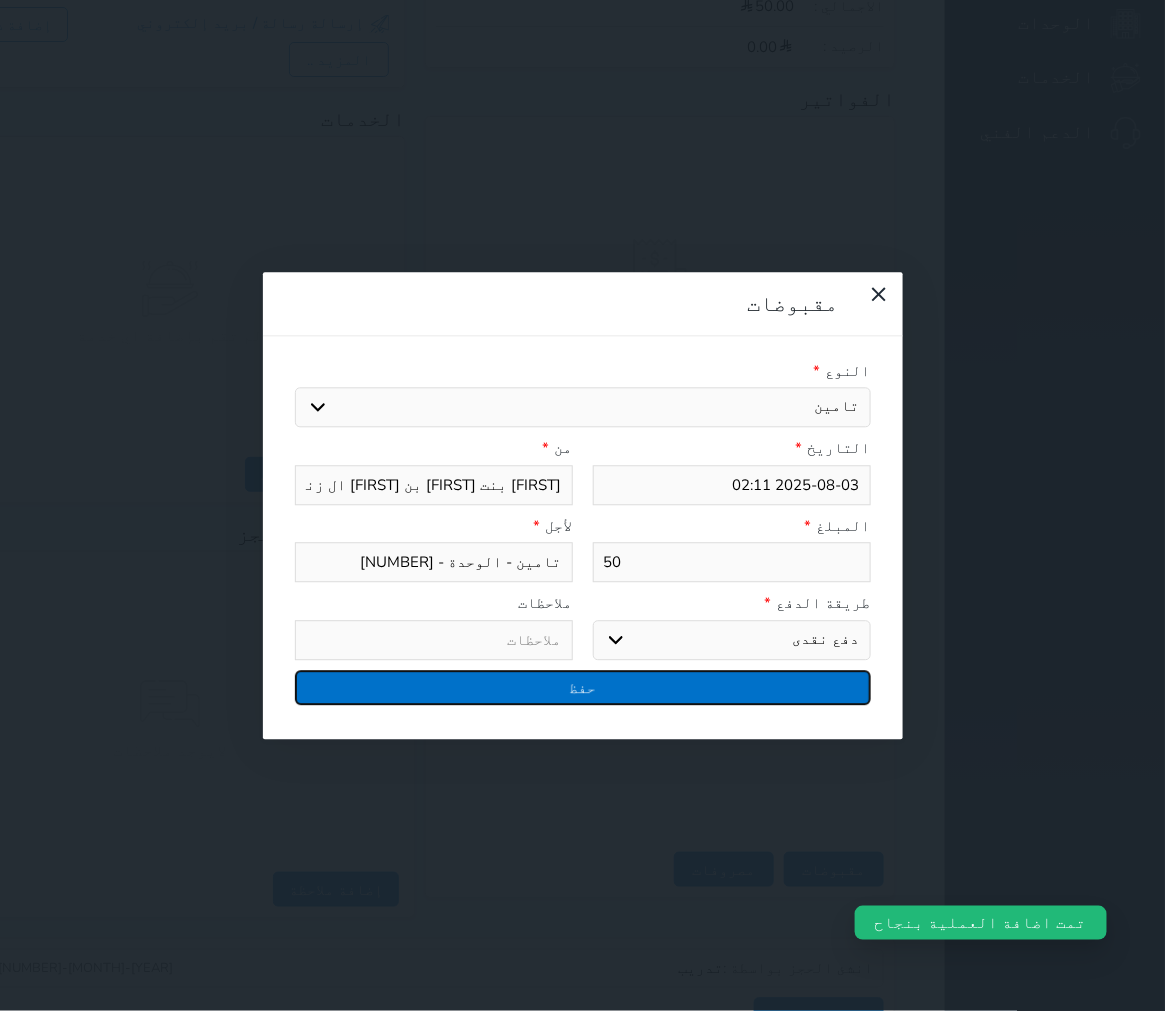 click on "حفظ" at bounding box center [583, 687] 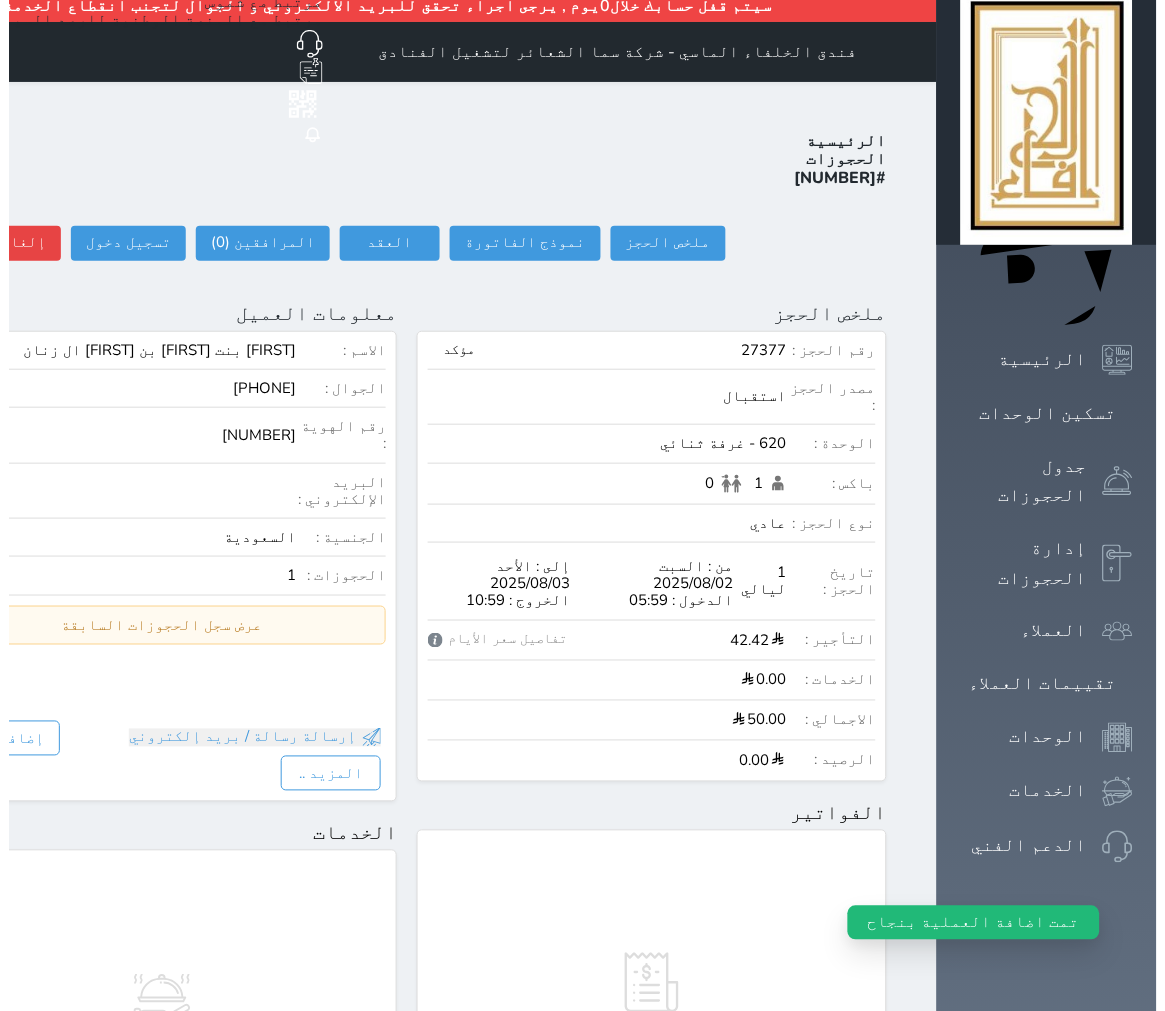 scroll, scrollTop: 0, scrollLeft: 0, axis: both 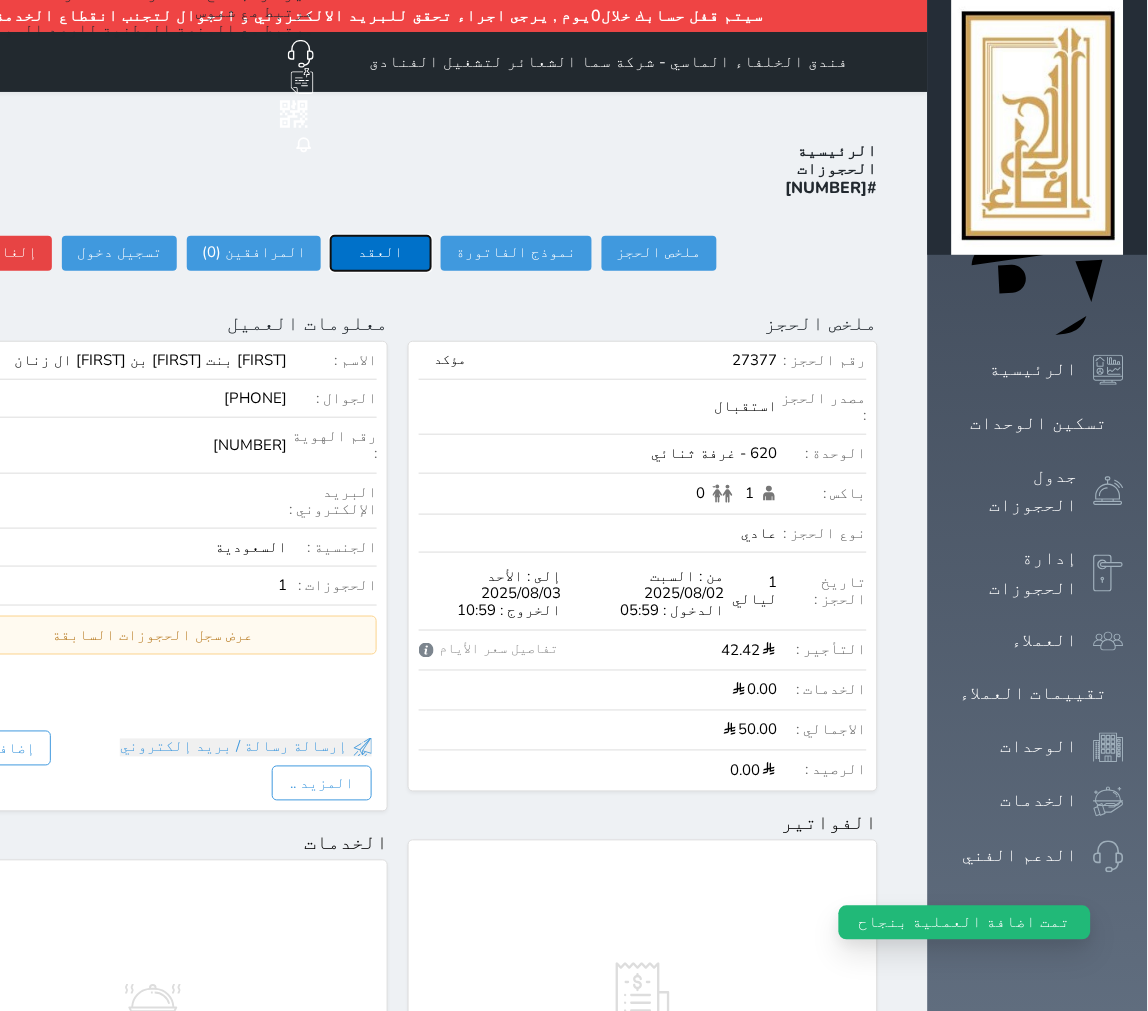 click on "العقد" at bounding box center (381, 253) 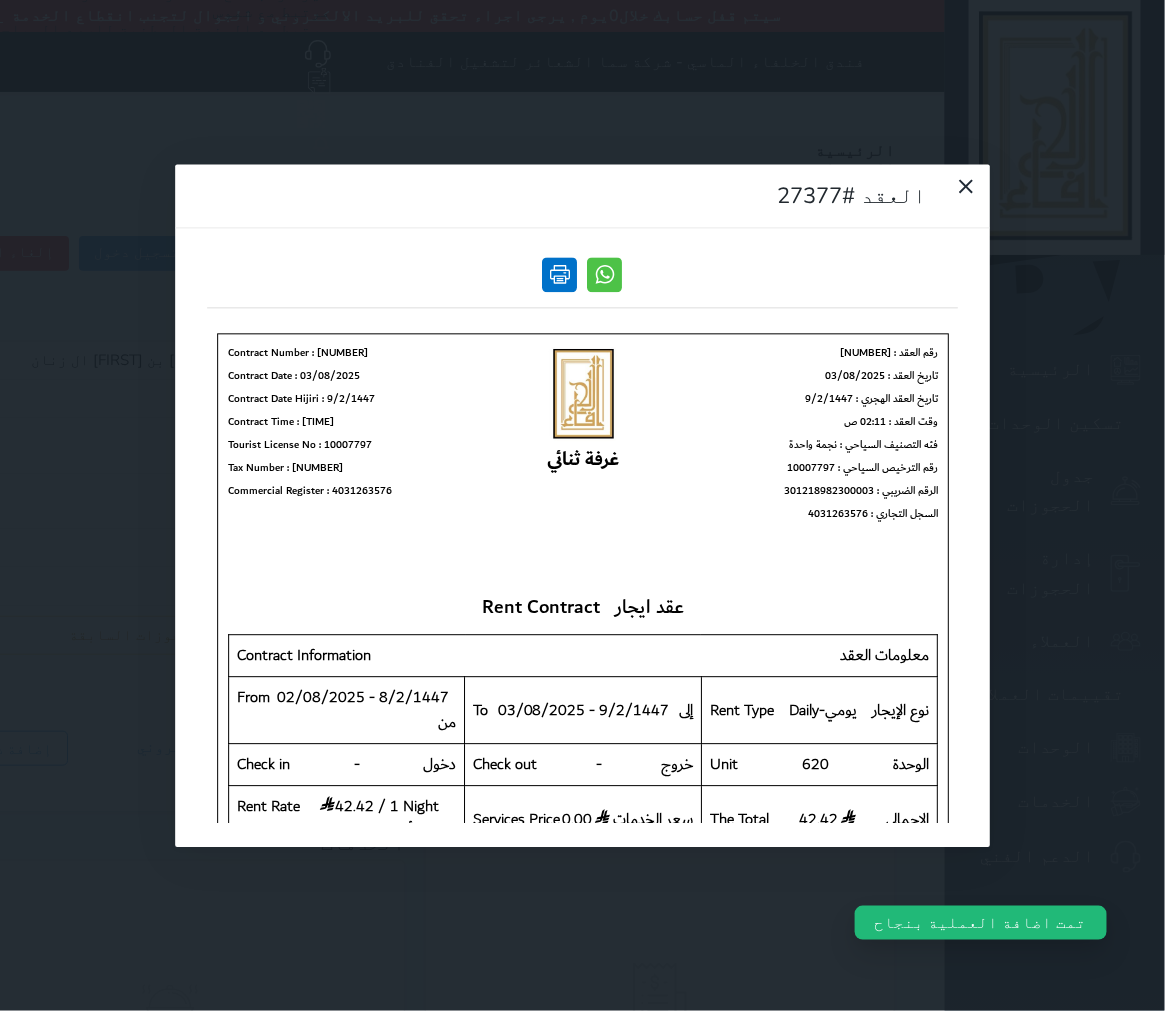 scroll, scrollTop: 0, scrollLeft: 0, axis: both 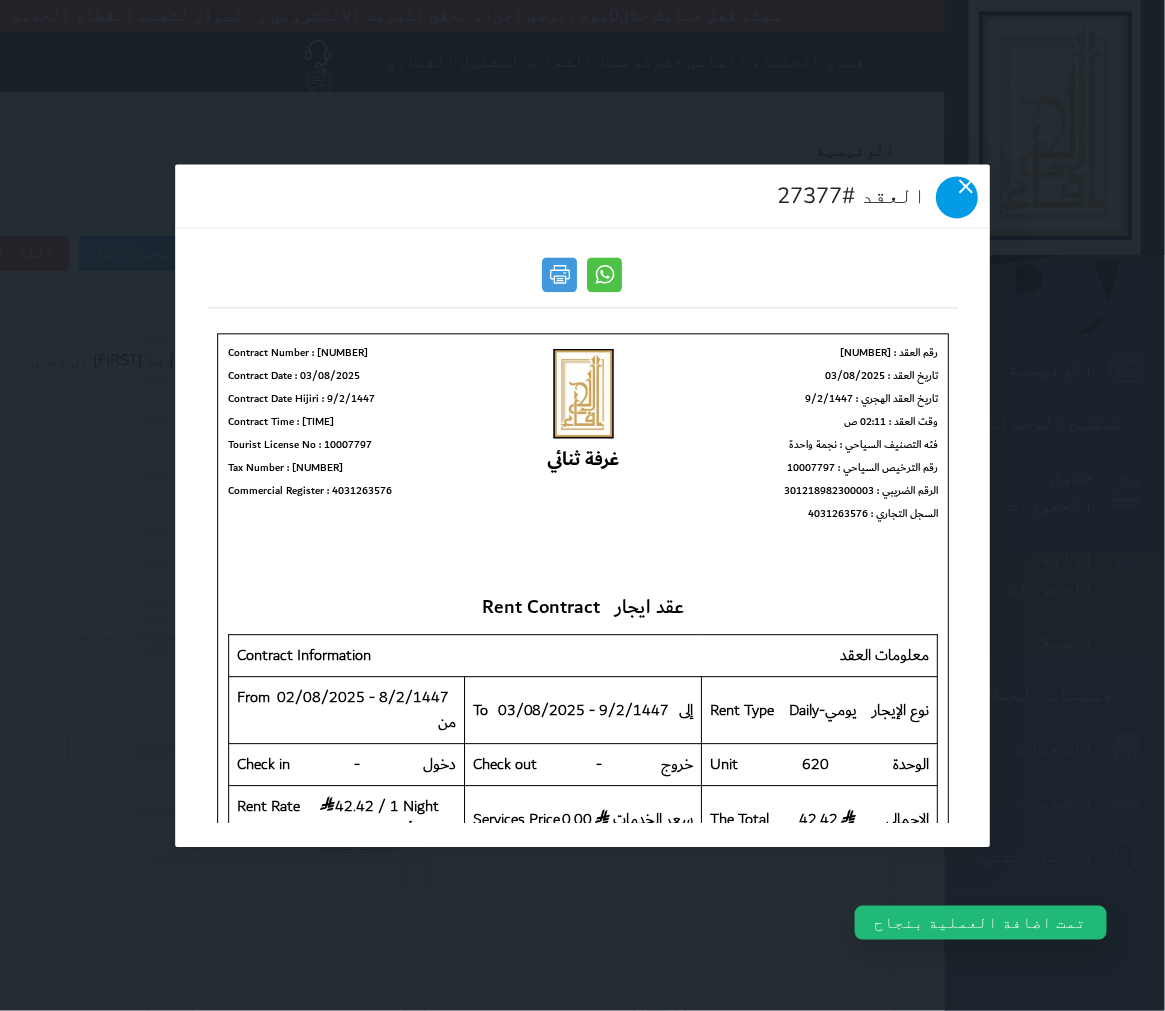 click at bounding box center [957, 197] 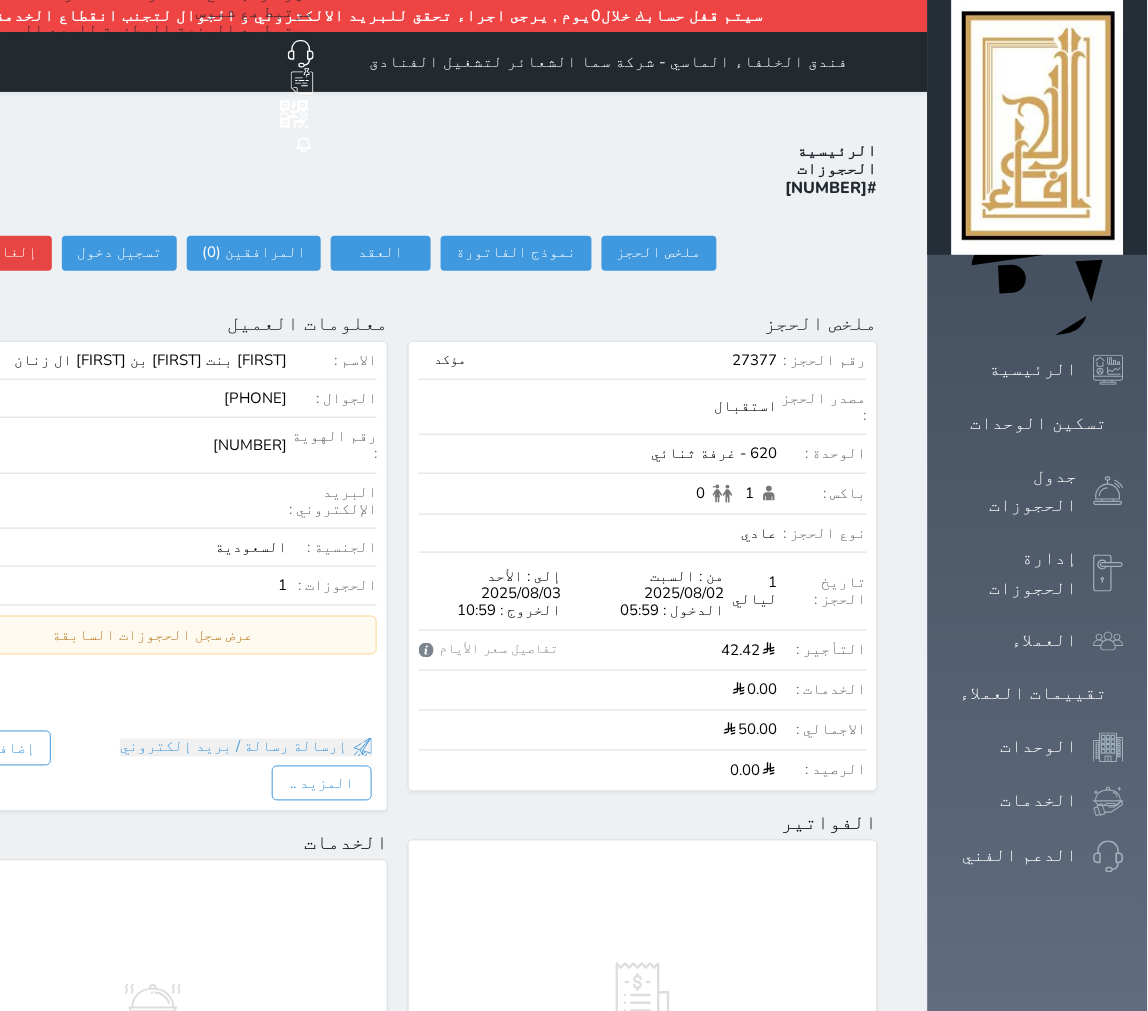 click on "1048802399" at bounding box center [108, 445] 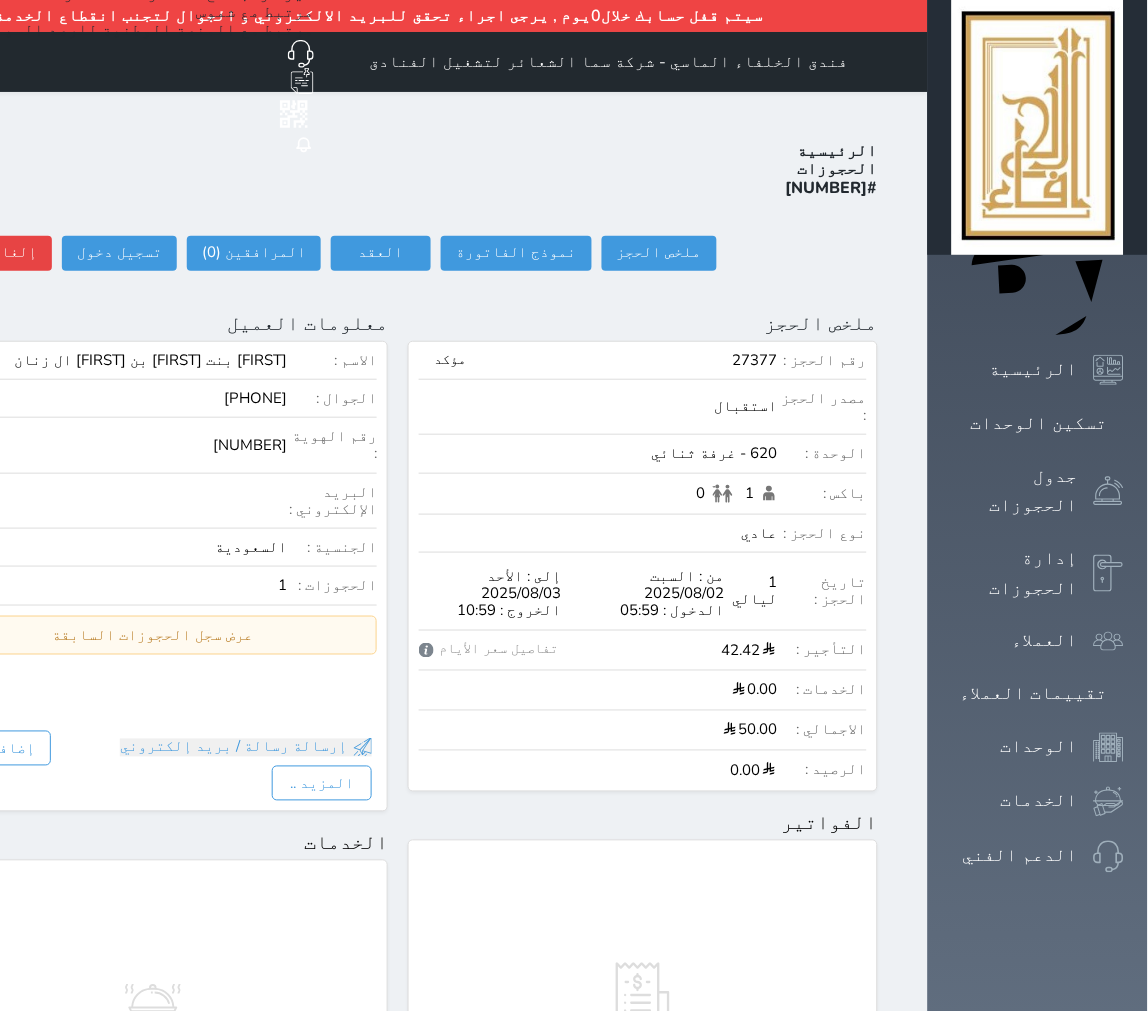 click on "الرئيسية   الحجوزات   #27377         ملخص الحجز         ملخص الحجز #27377                           نموذج الفاتورة           العقد         العقد #27377                                   العقود الموقعه #27377
العقود الموقعه (0)
#   تاريخ التوقيع   الاجرائات       المرافقين (0)         المرافقين                 البحث عن المرافقين :        الاسم       رقم الهوية       البريد الإلكتروني       الجوال           تغيير العميل              الاسم *     الجنس    اختر الجنس   ذكر انثى   تاريخ الميلاد *         تاريخ الميلاد الهجرى         صلة القرابة
اختر صلة القرابة   ابن ابنه زوجة اخ اخت اب ام زوج أخرى   نوع العميل *   اختر نوع   مواطن مواطن خليجي" at bounding box center [398, 971] 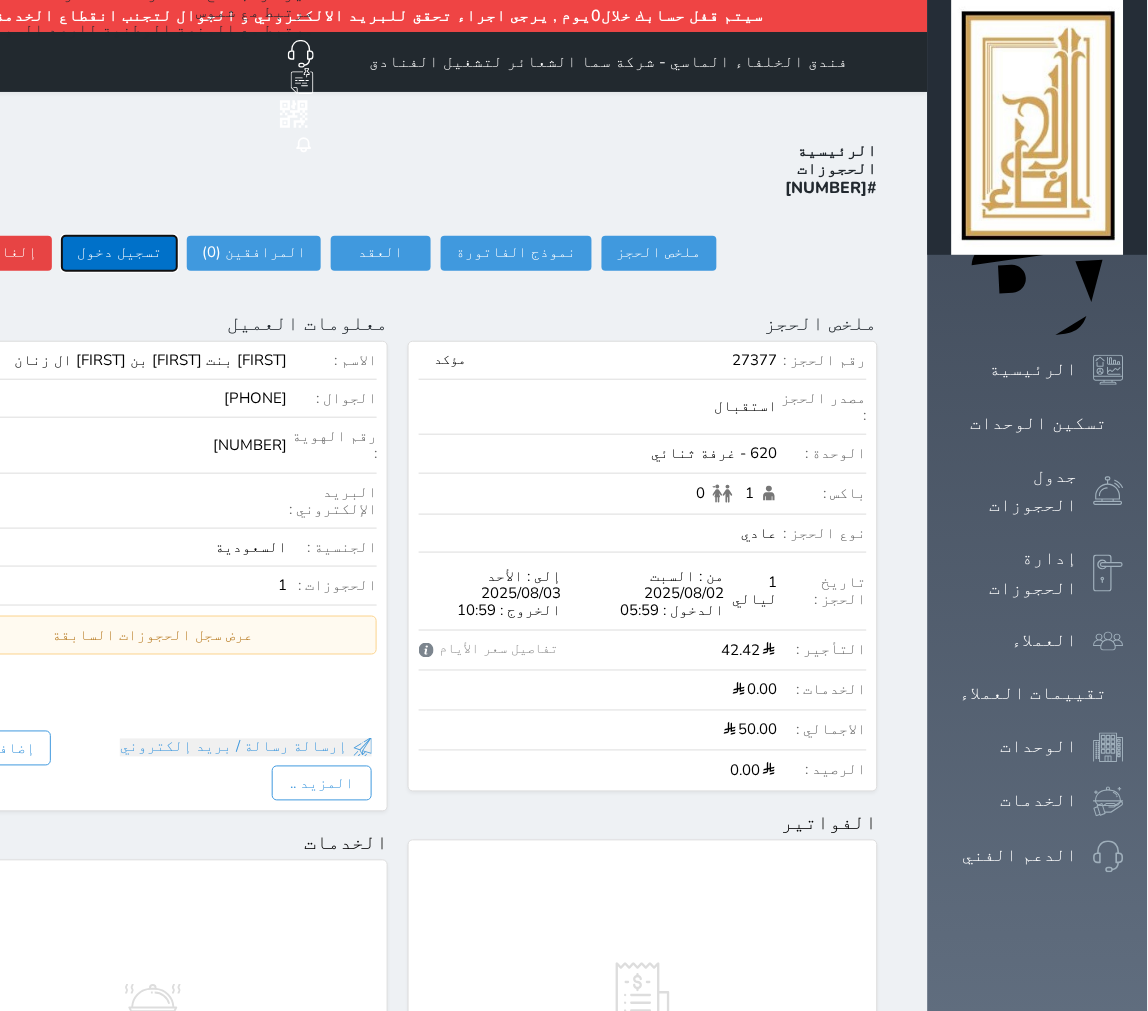 click on "تسجيل دخول" at bounding box center (119, 253) 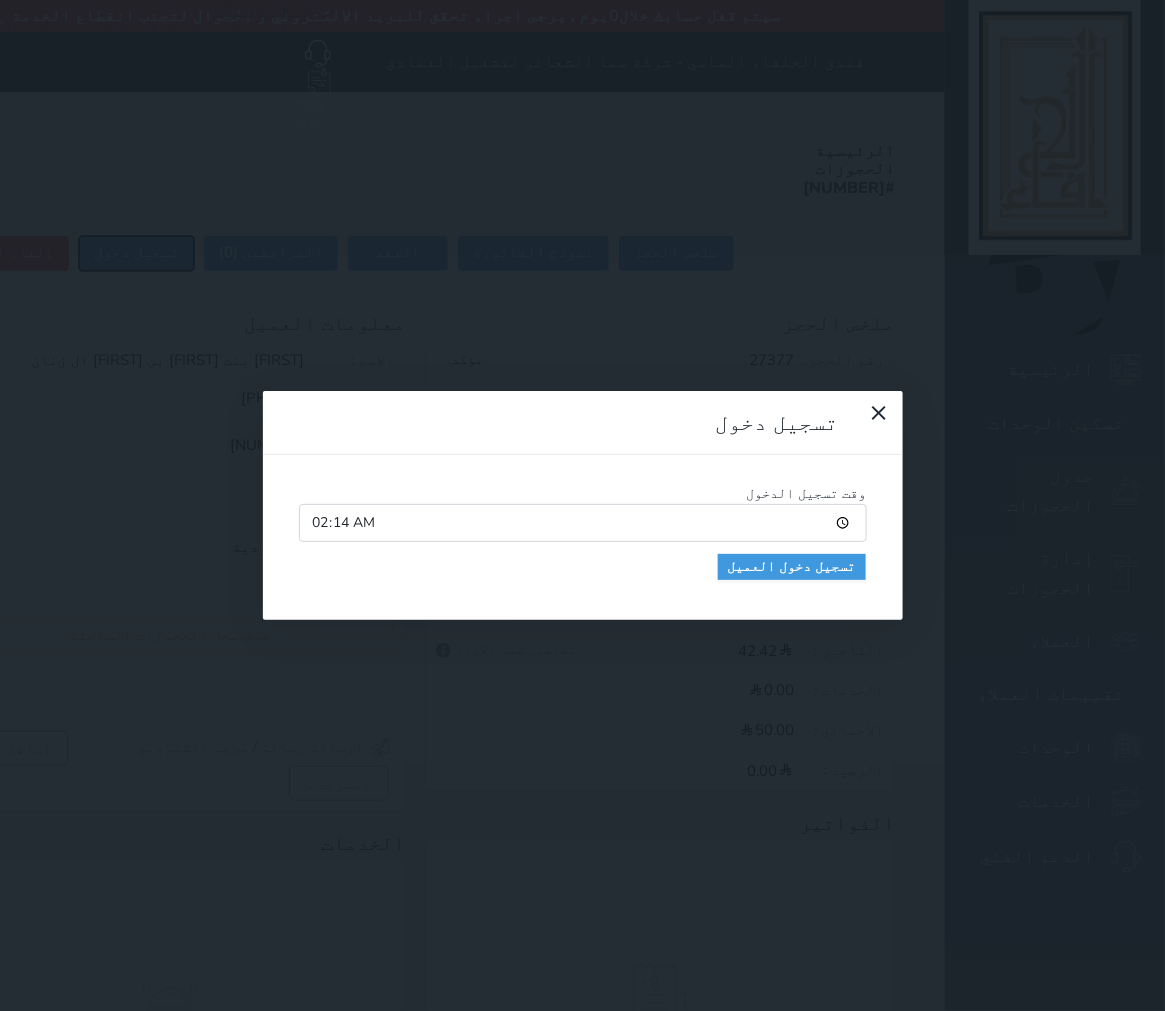 click on "تسجيل دخول" at bounding box center (136, 253) 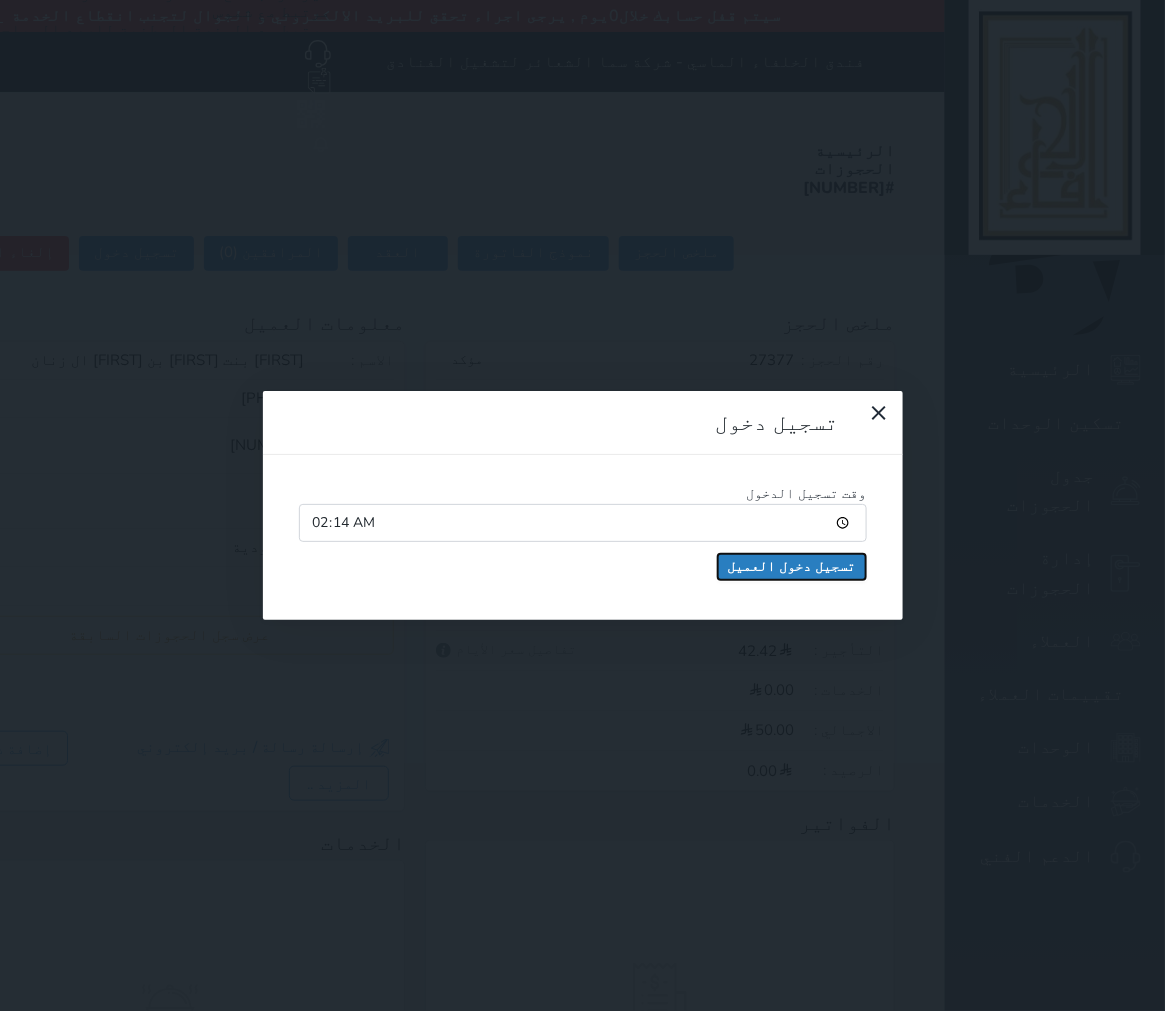 click on "تسجيل دخول العميل" at bounding box center (792, 567) 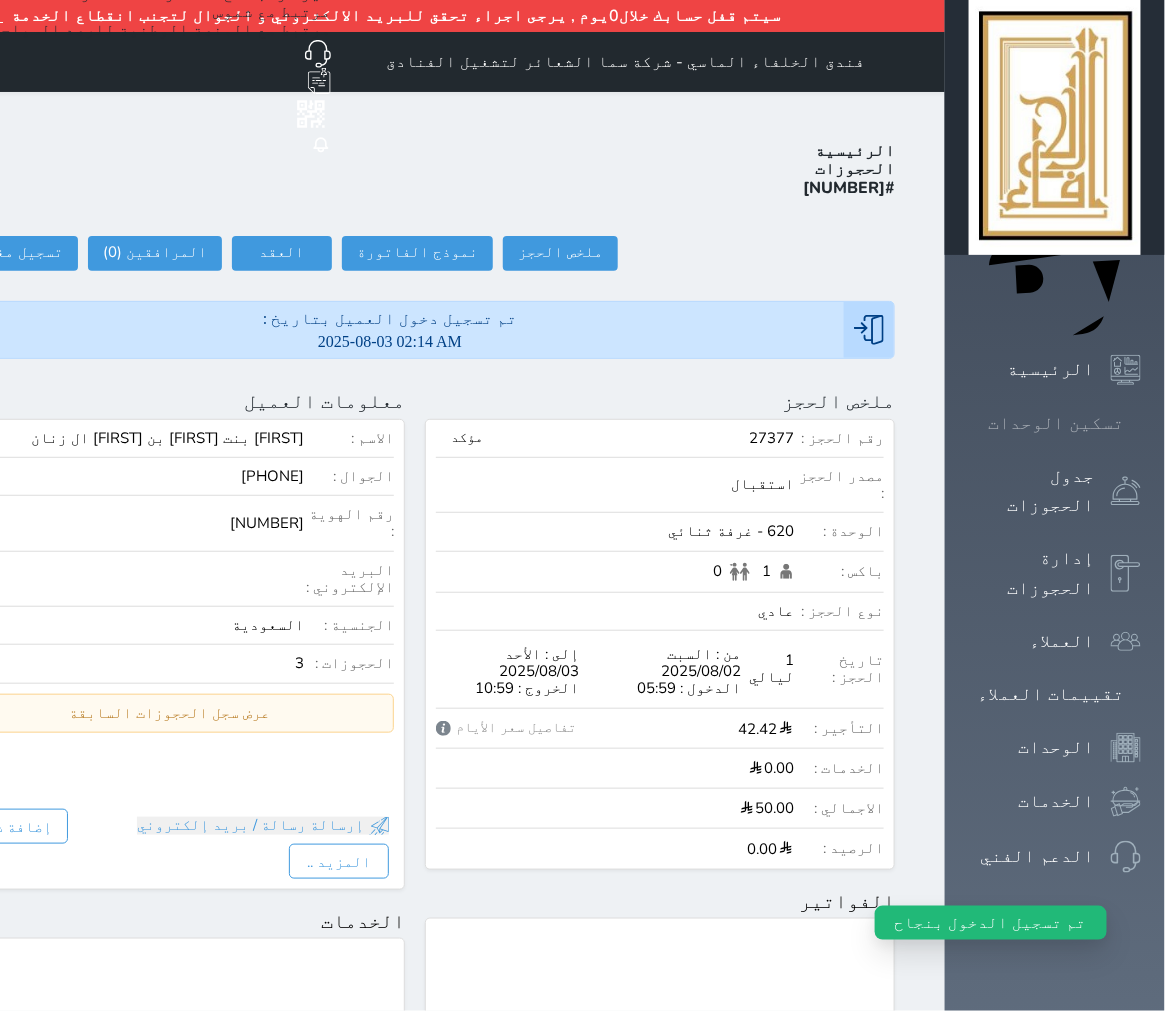 click at bounding box center (1141, 423) 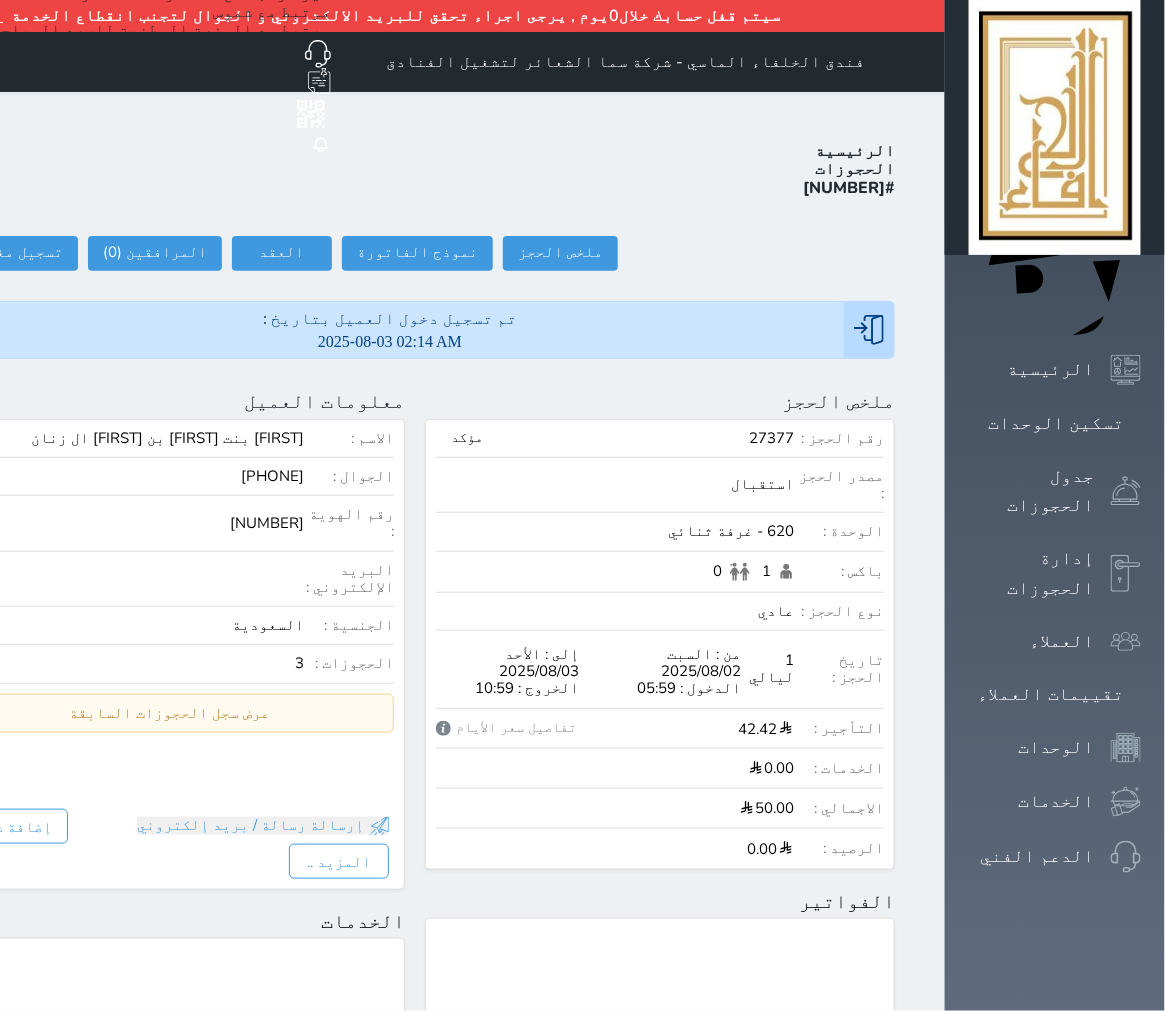 click on "تم تسجيل دخول العميل بتاريخ :   2025-08-03 02:14 AM" at bounding box center [390, 330] 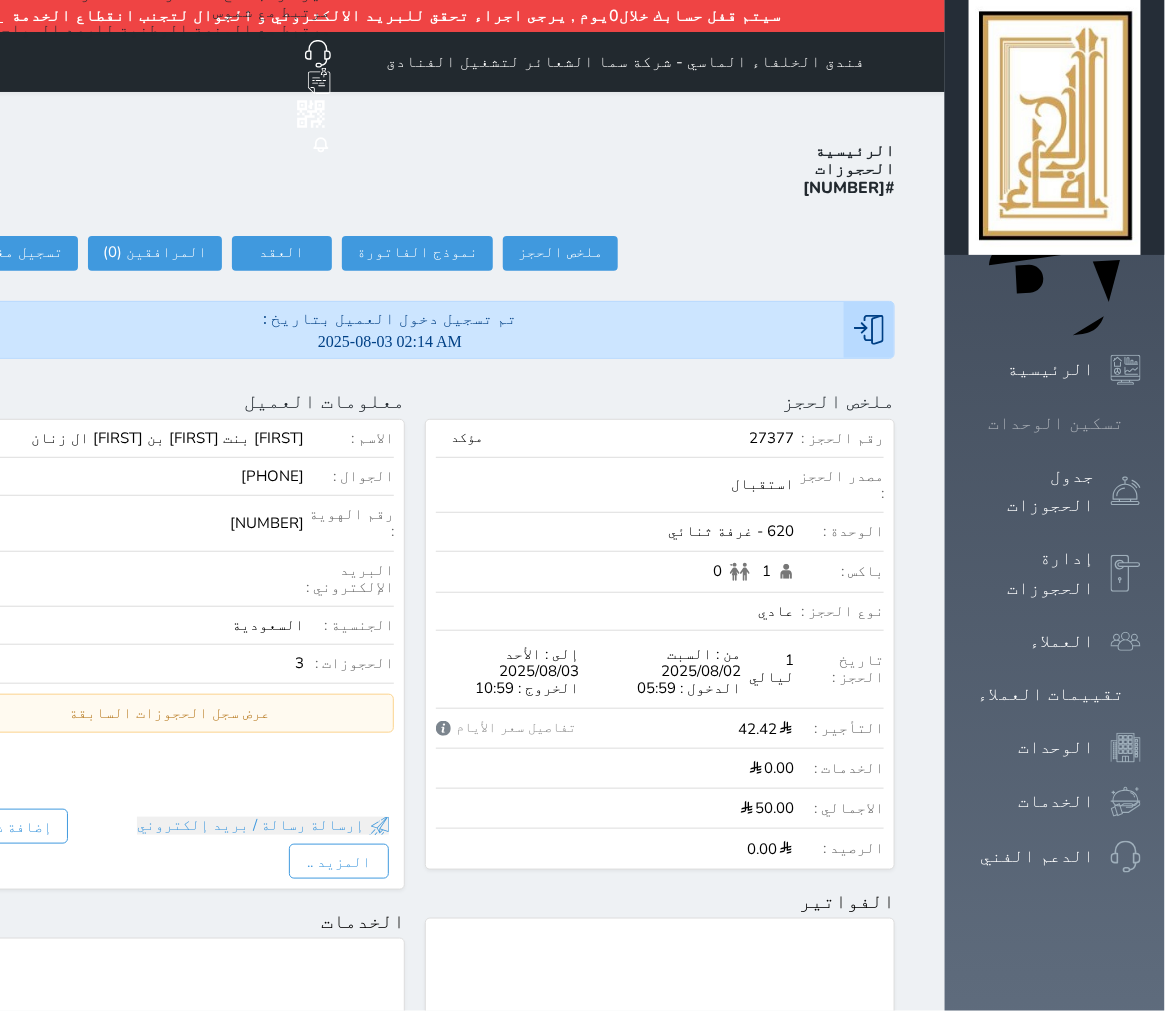 click 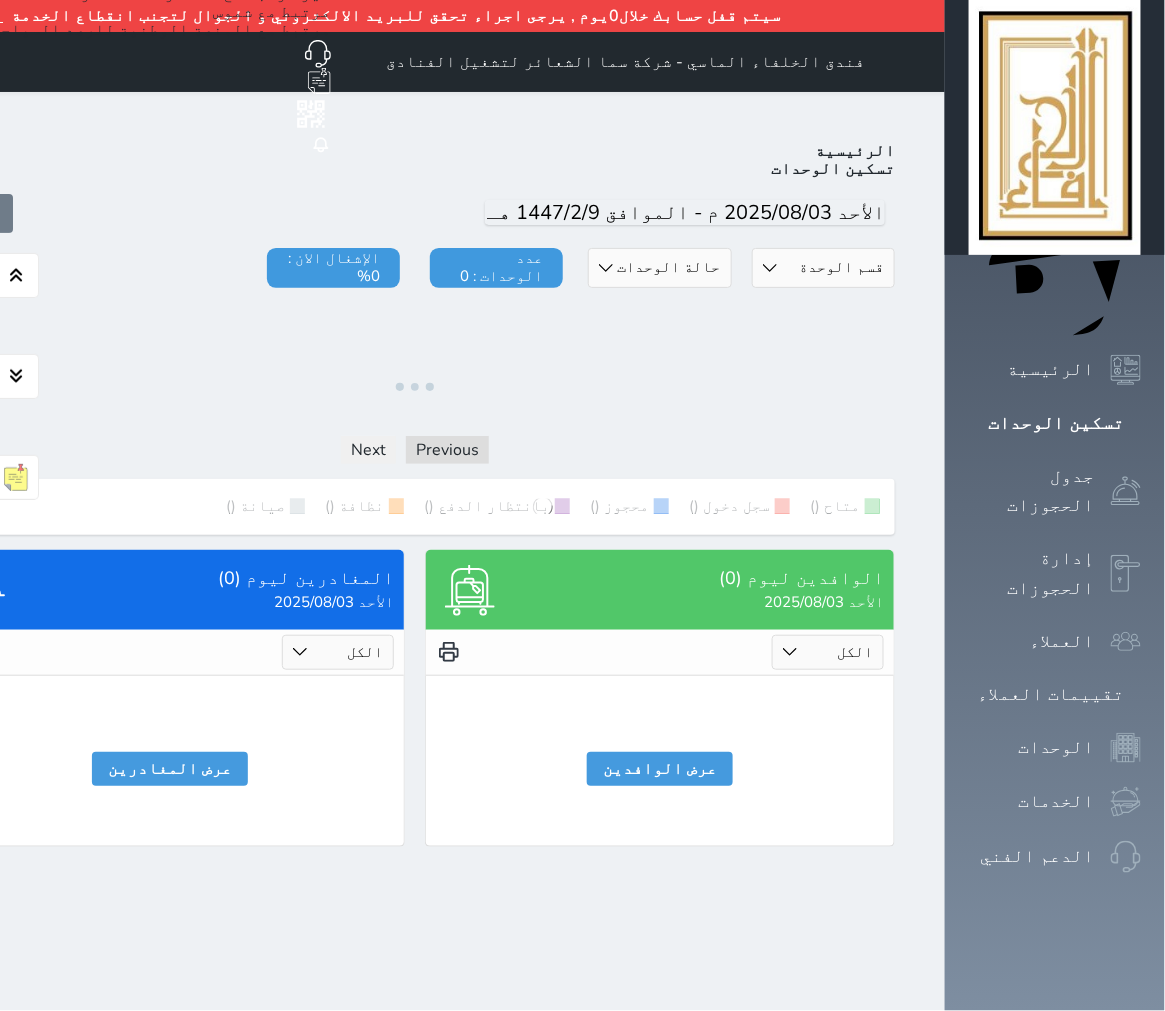 click on "اليوم" at bounding box center [415, 213] 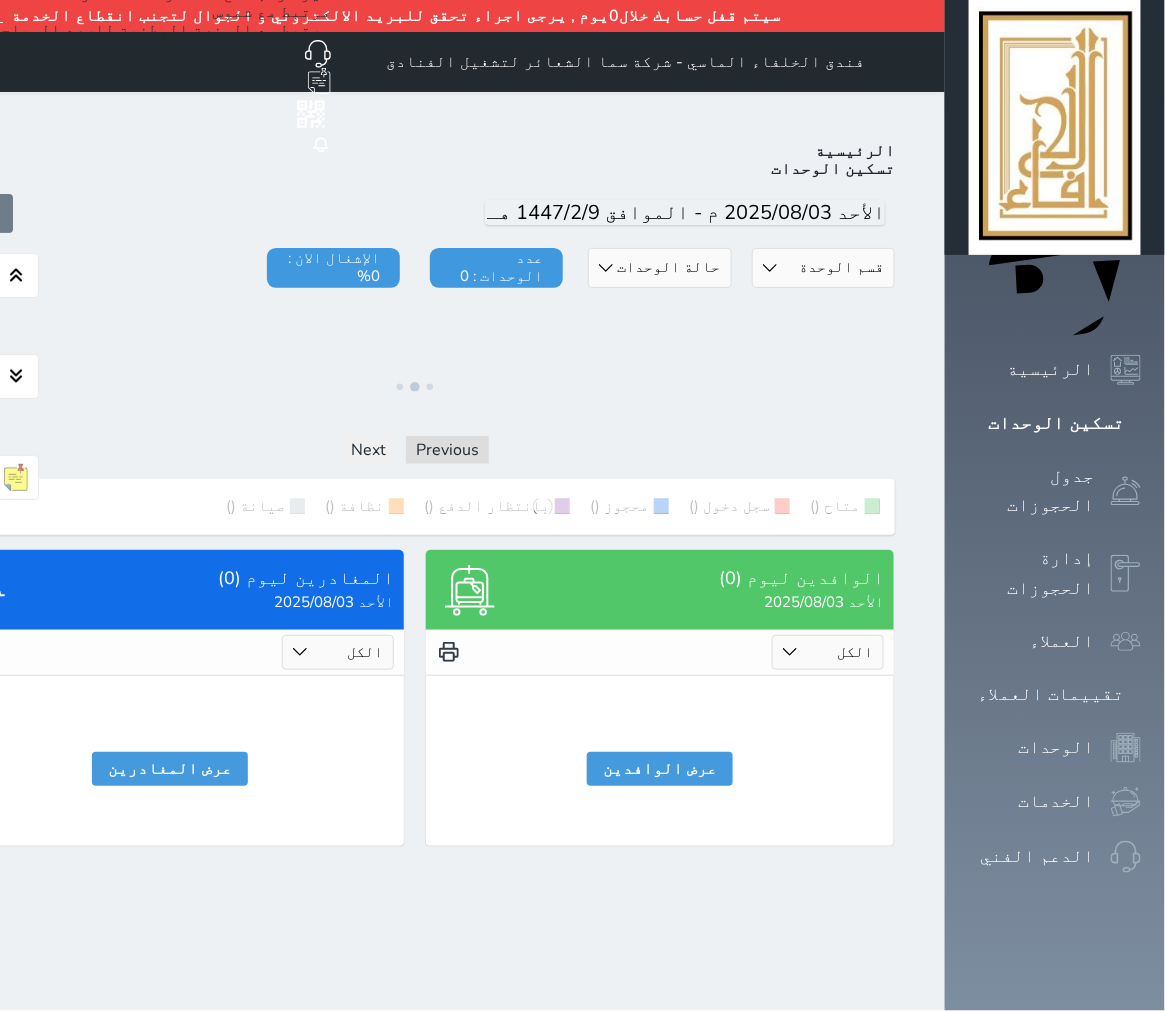 click on "حالة الوحدات متاح تحت التنظيف تحت الصيانة سجل دخول  لم يتم تسجيل الدخول" at bounding box center (659, 268) 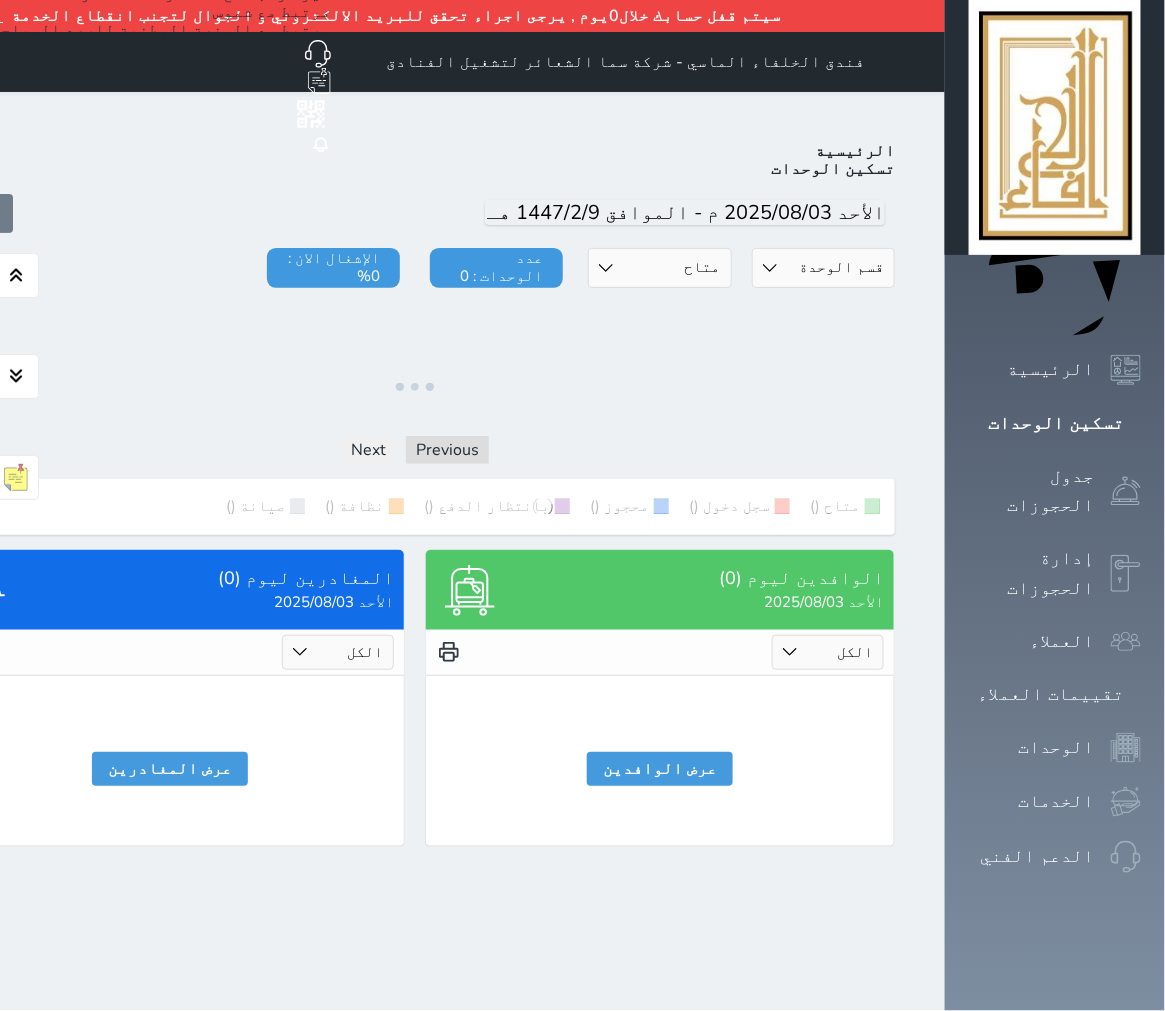 click on "حالة الوحدات متاح تحت التنظيف تحت الصيانة سجل دخول  لم يتم تسجيل الدخول" at bounding box center [659, 268] 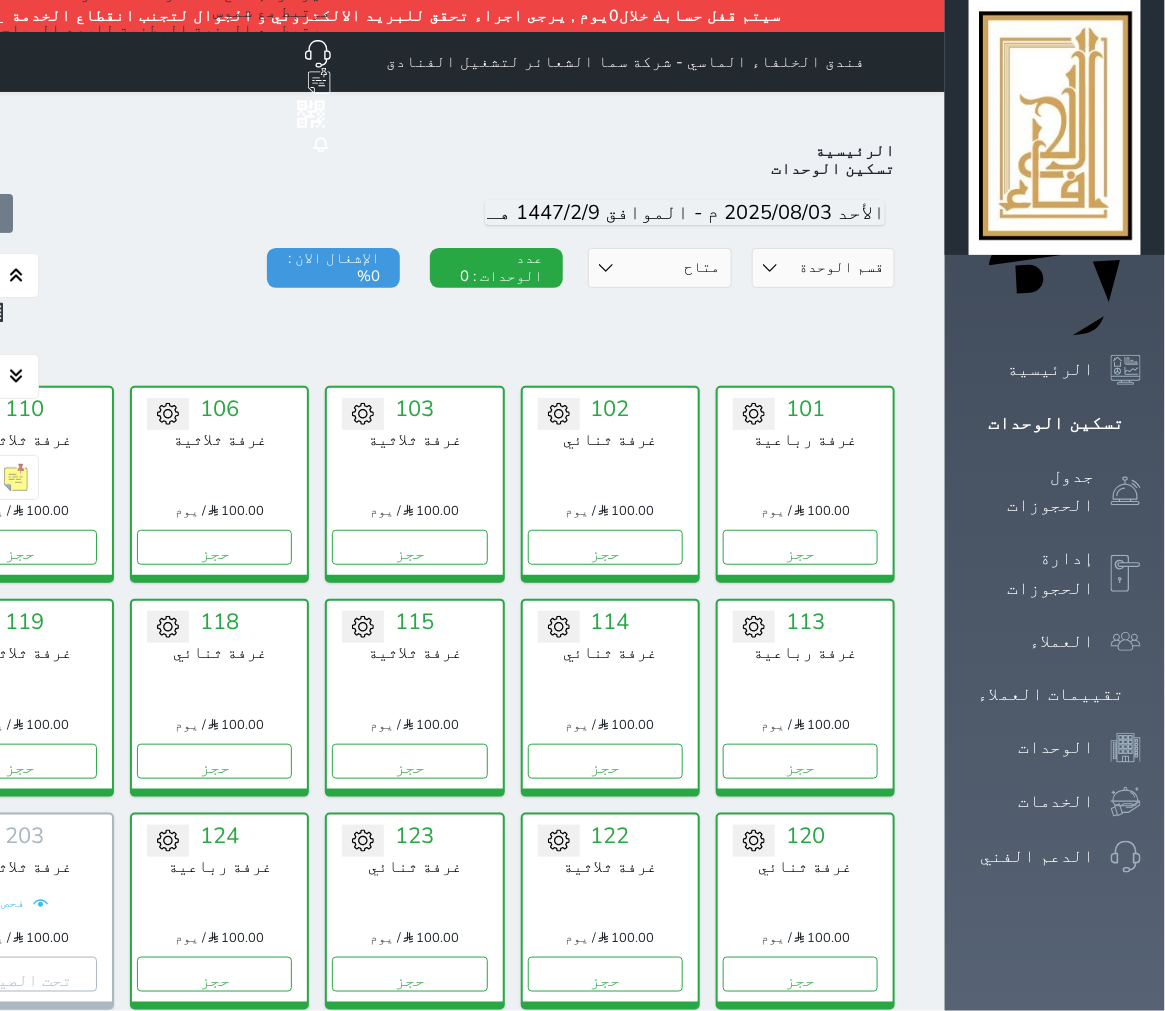 click on "حالة الوحدات متاح تحت التنظيف تحت الصيانة سجل دخول  لم يتم تسجيل الدخول" at bounding box center [659, 268] 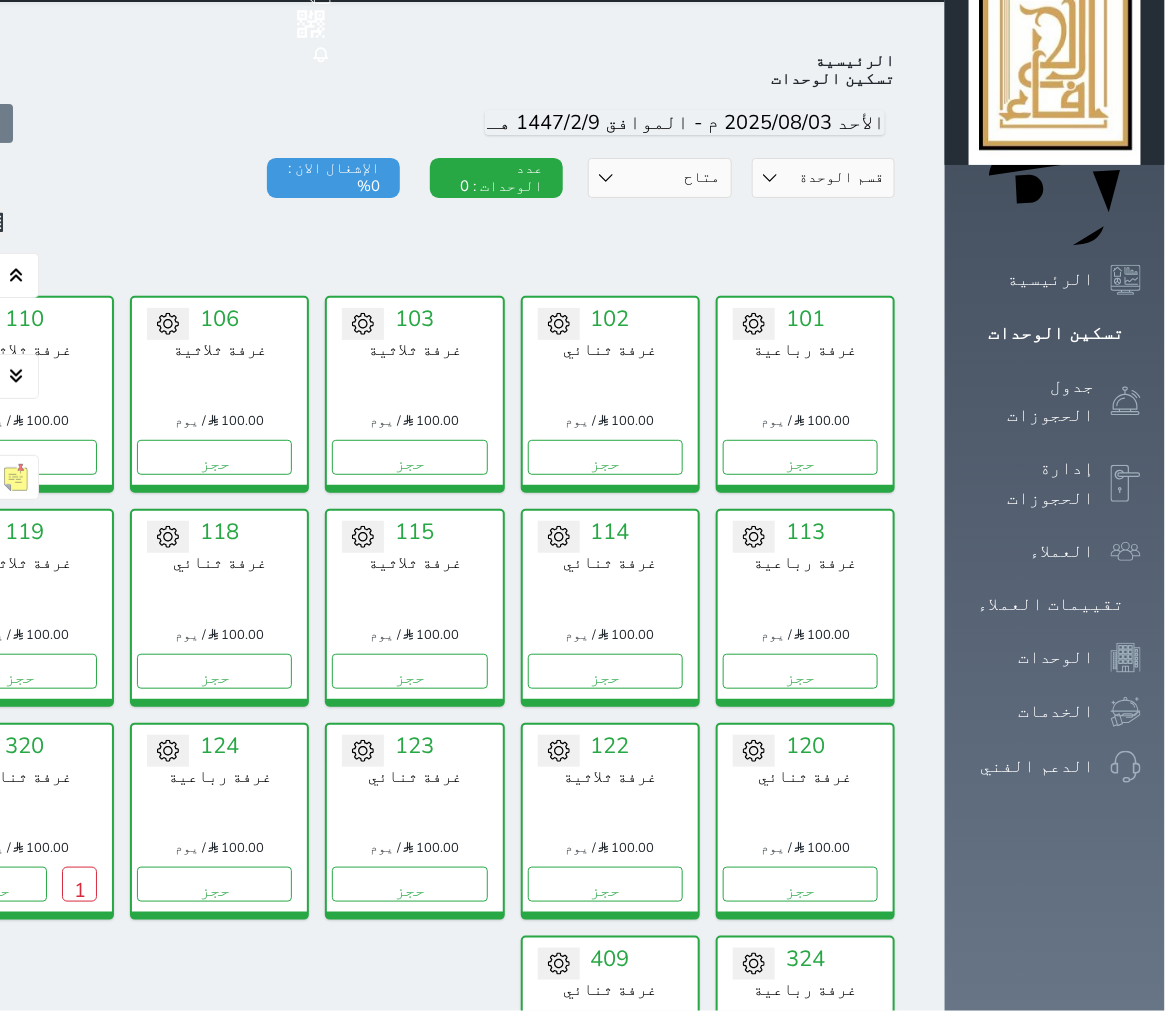scroll, scrollTop: 110, scrollLeft: 0, axis: vertical 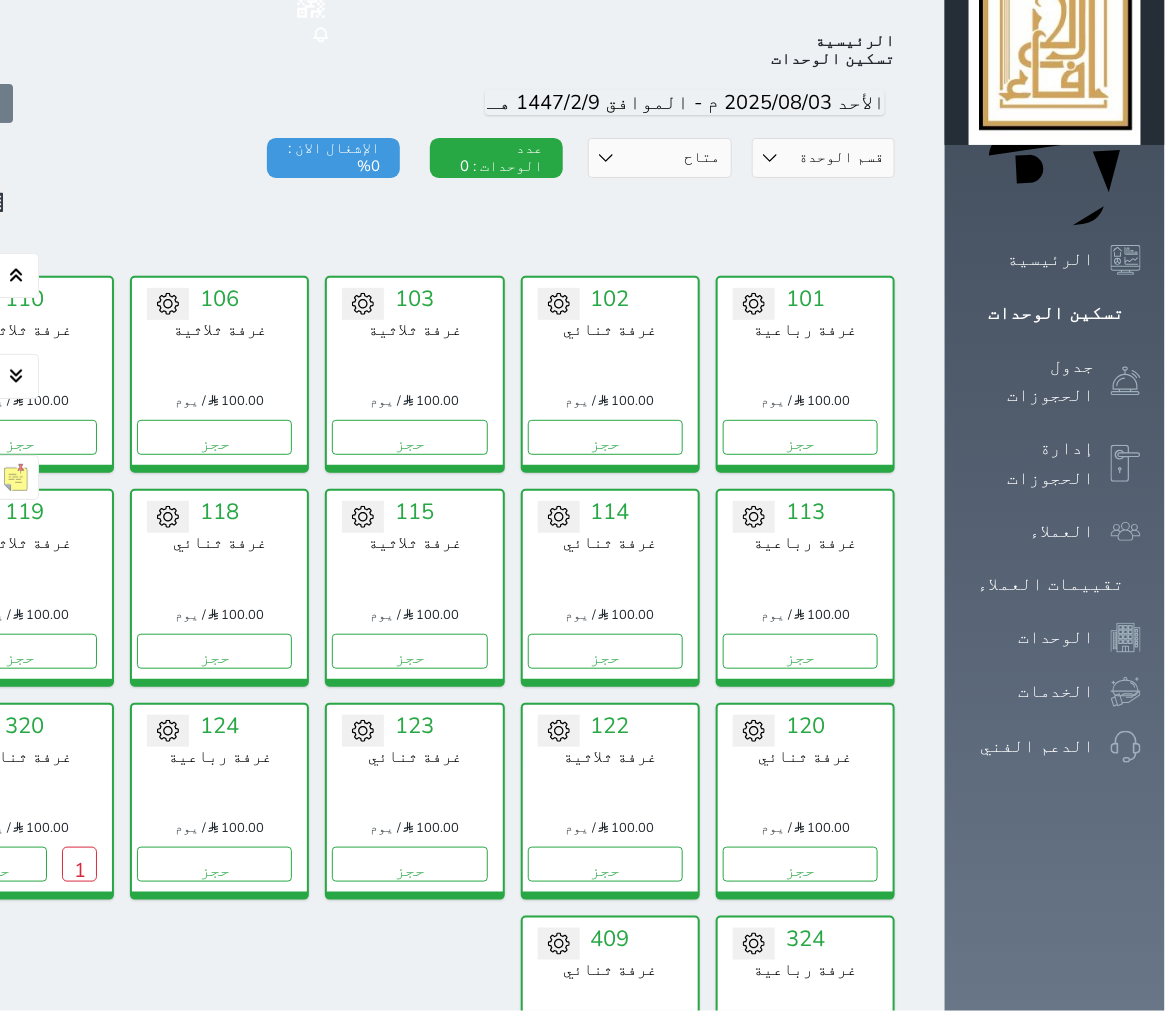 click on "قسم الوحدة   غرفه رباعية سرير كينج غرفة ثلاثة غرفة ثنائي" at bounding box center [823, 158] 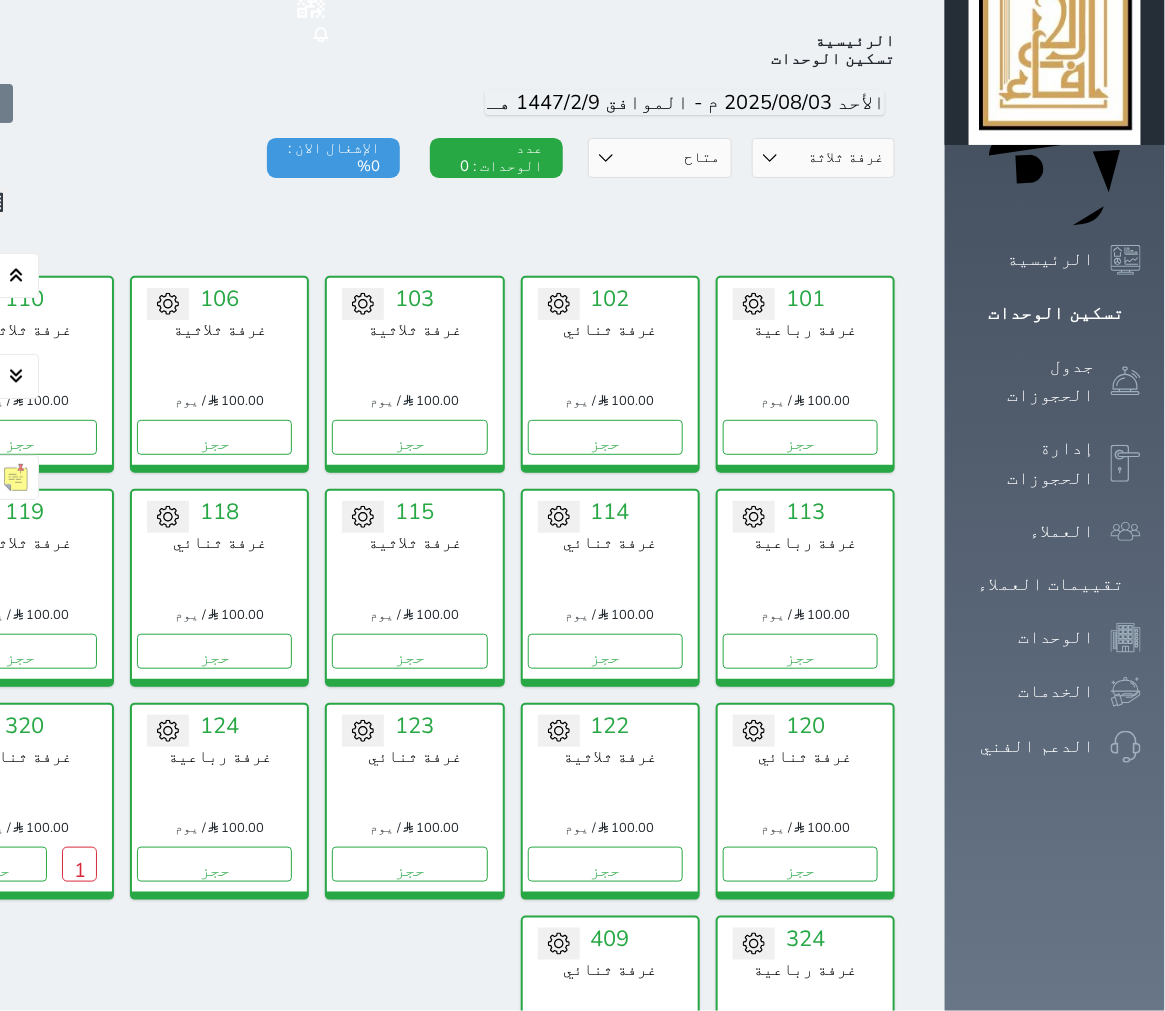 click on "قسم الوحدة   غرفه رباعية سرير كينج غرفة ثلاثة غرفة ثنائي" at bounding box center (823, 158) 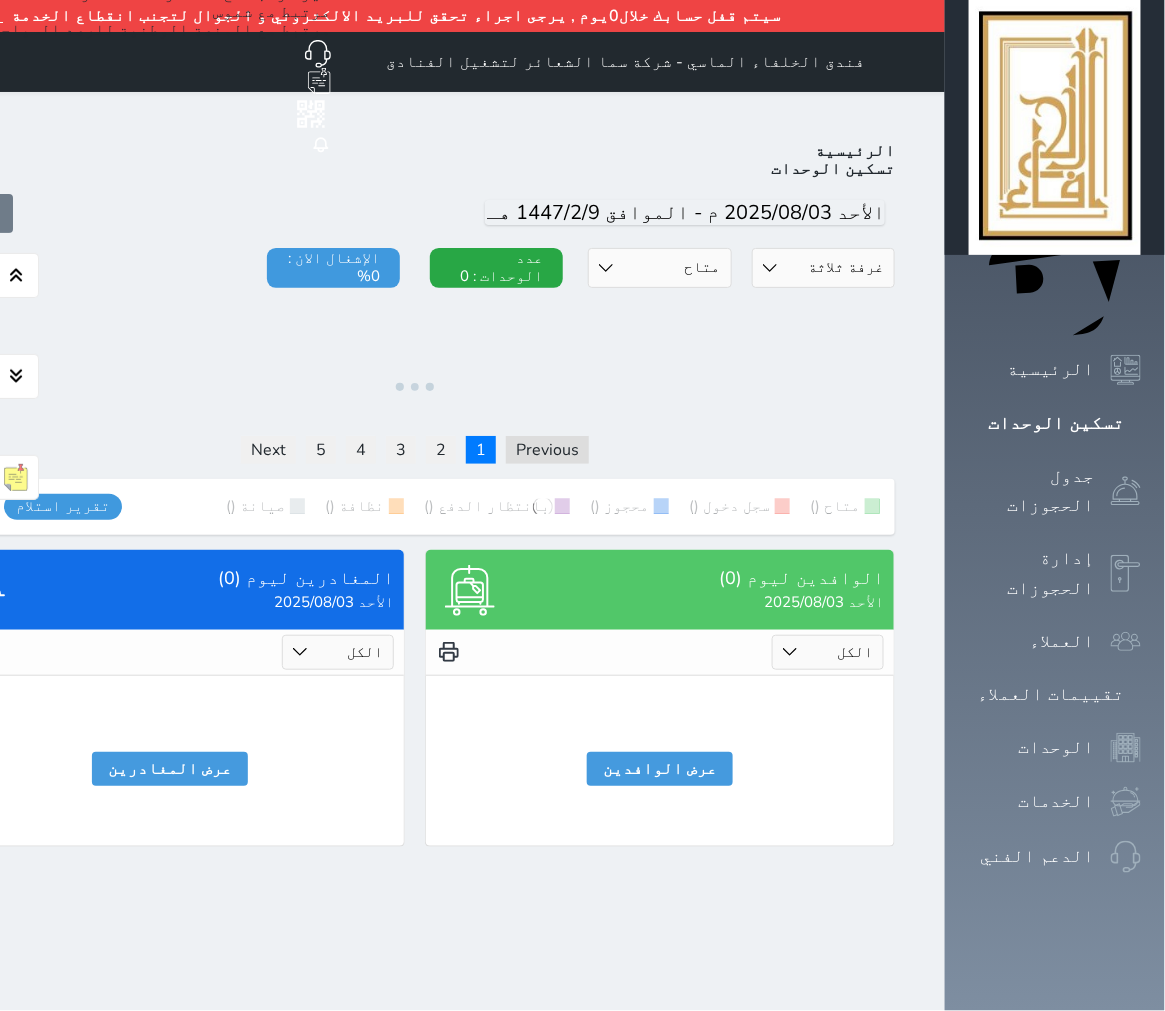 scroll, scrollTop: 0, scrollLeft: 0, axis: both 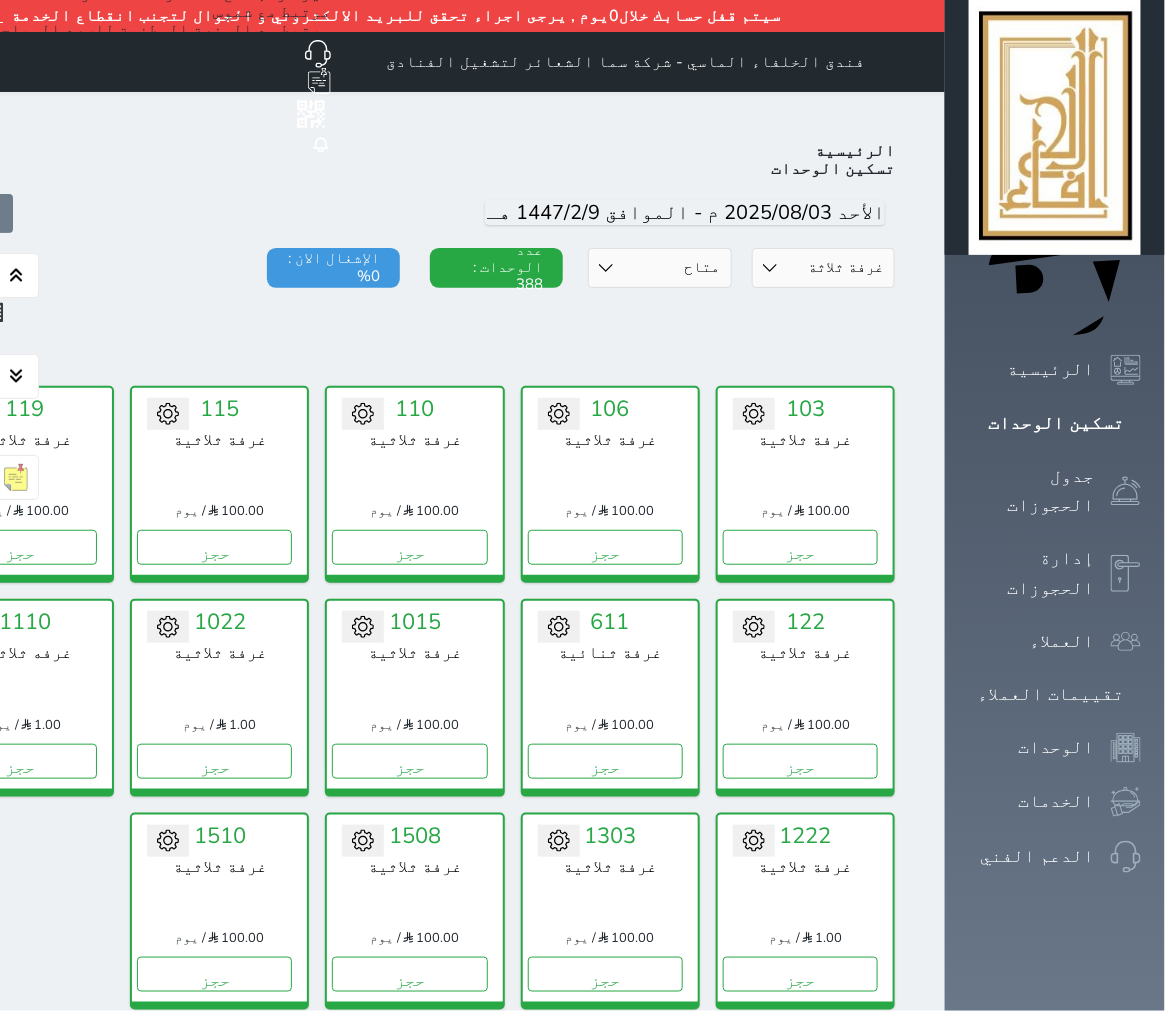 click on "تحويل لتحت الصيانة
تحويل لتحت التنظيف
110   غرفة ثلاثية
100.00
/ يوم       حجز                   تغيير الحالة الى صيانة                 نوع الصيانة
خارج الخدمة
عطل في التكيف
صيانة الحمامات
ضيوف الفندق
صيانة الدولاب
نظافة الموكيت
إصلاح الستارة
عطل كالون الباب
التاريخ المتوقع للانتهاء       حفظ" at bounding box center [414, 484] 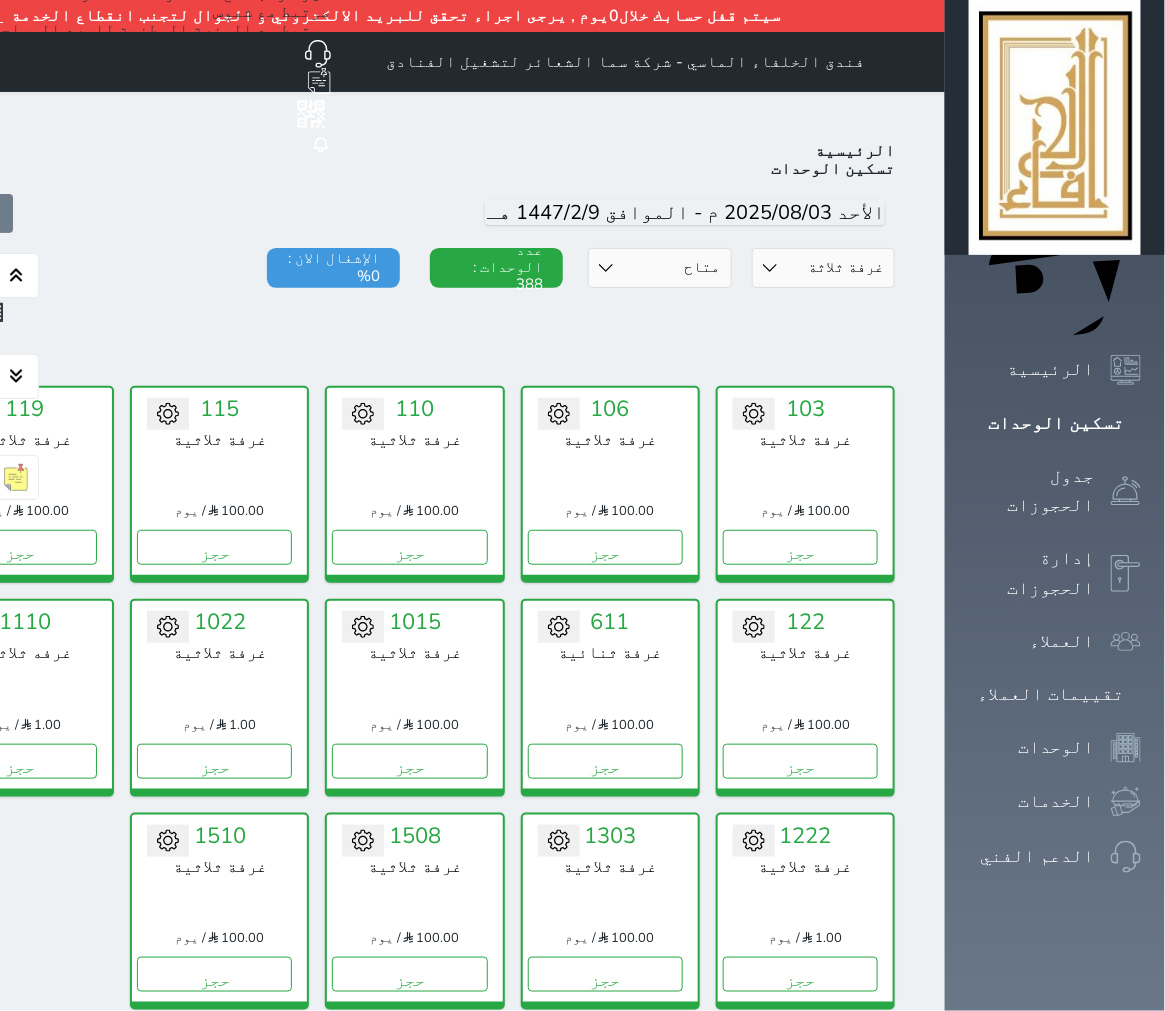 click on "تحويل لتحت الصيانة
تحويل لتحت التنظيف
1015   غرفة ثلاثية
100.00
/ يوم       حجز                   تغيير الحالة الى صيانة                 نوع الصيانة
خارج الخدمة
عطل في التكيف
صيانة الحمامات
ضيوف الفندق
صيانة الدولاب
نظافة الموكيت
إصلاح الستارة
عطل كالون الباب
التاريخ المتوقع للانتهاء       حفظ" at bounding box center [414, 697] 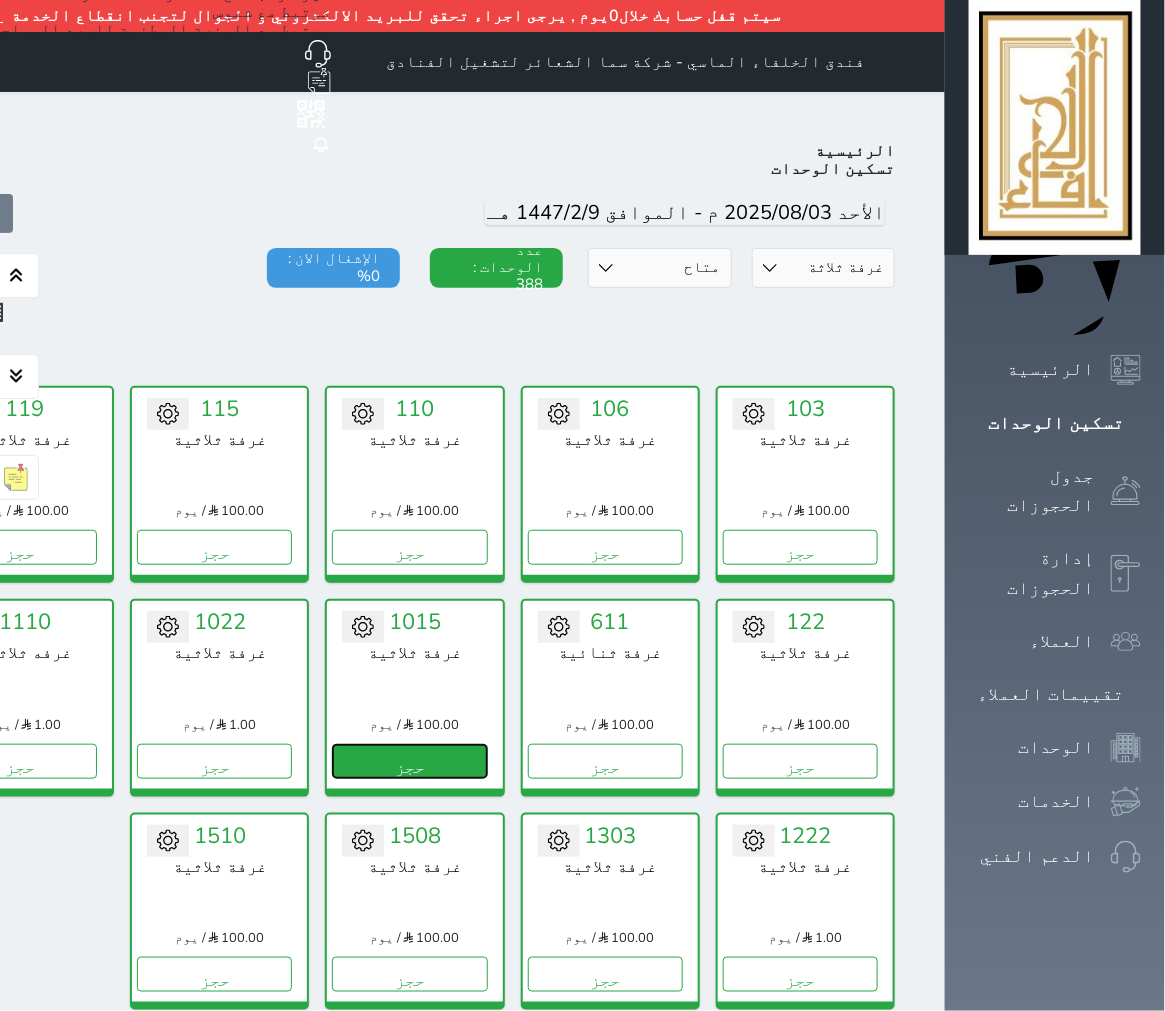 click on "حجز" at bounding box center [409, 761] 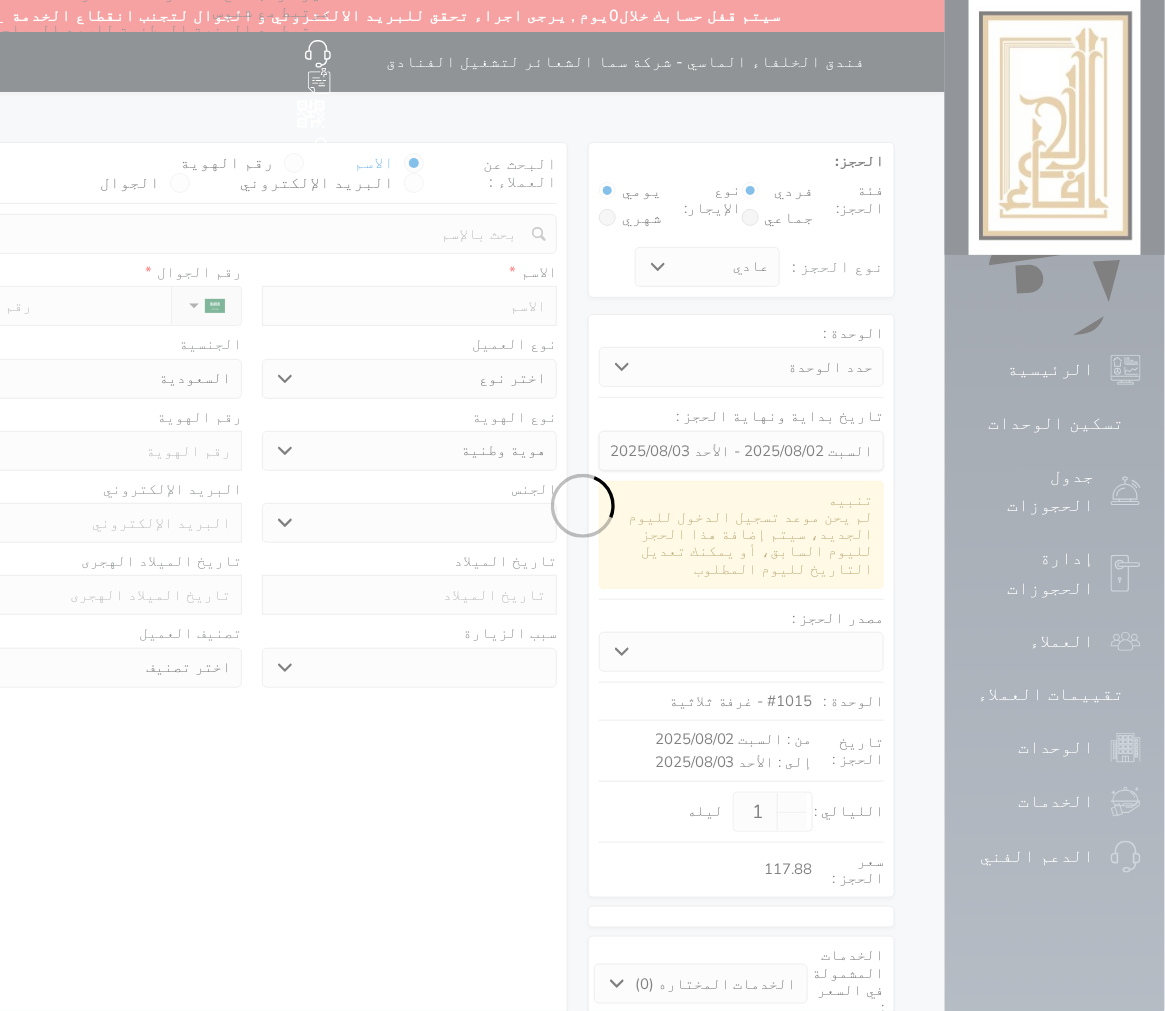 click at bounding box center (582, 505) 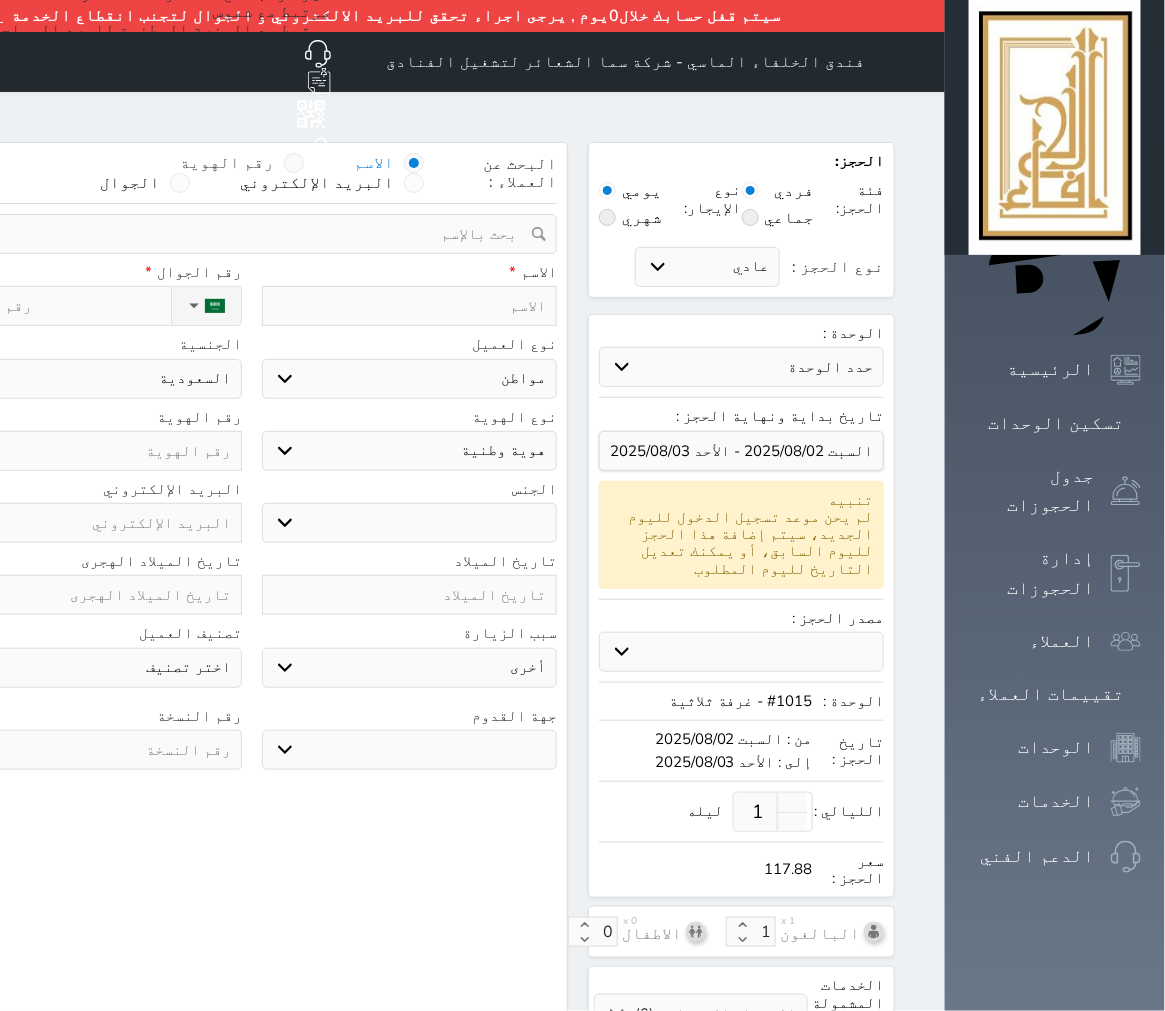 click at bounding box center [294, 163] 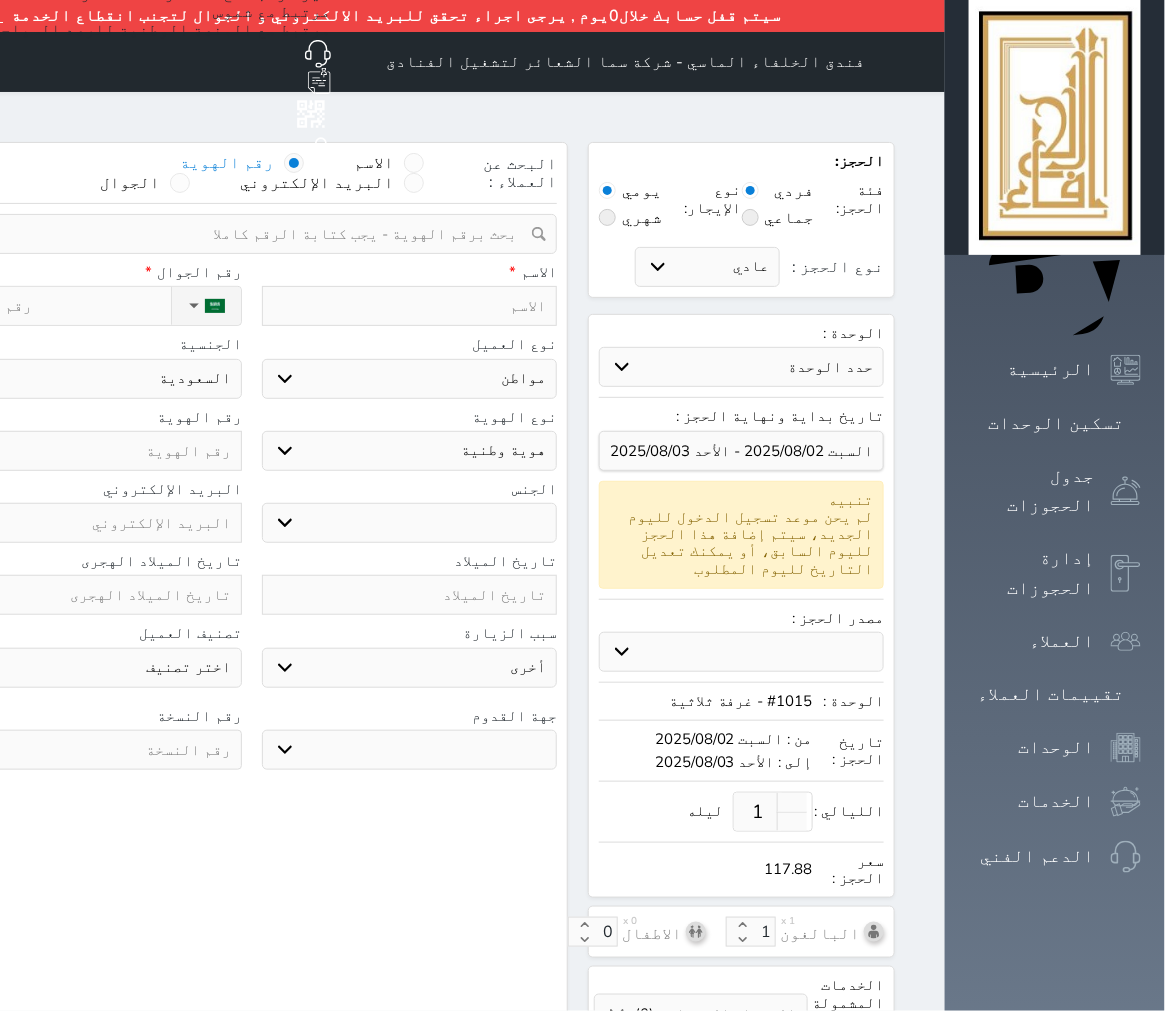 click at bounding box center [244, 234] 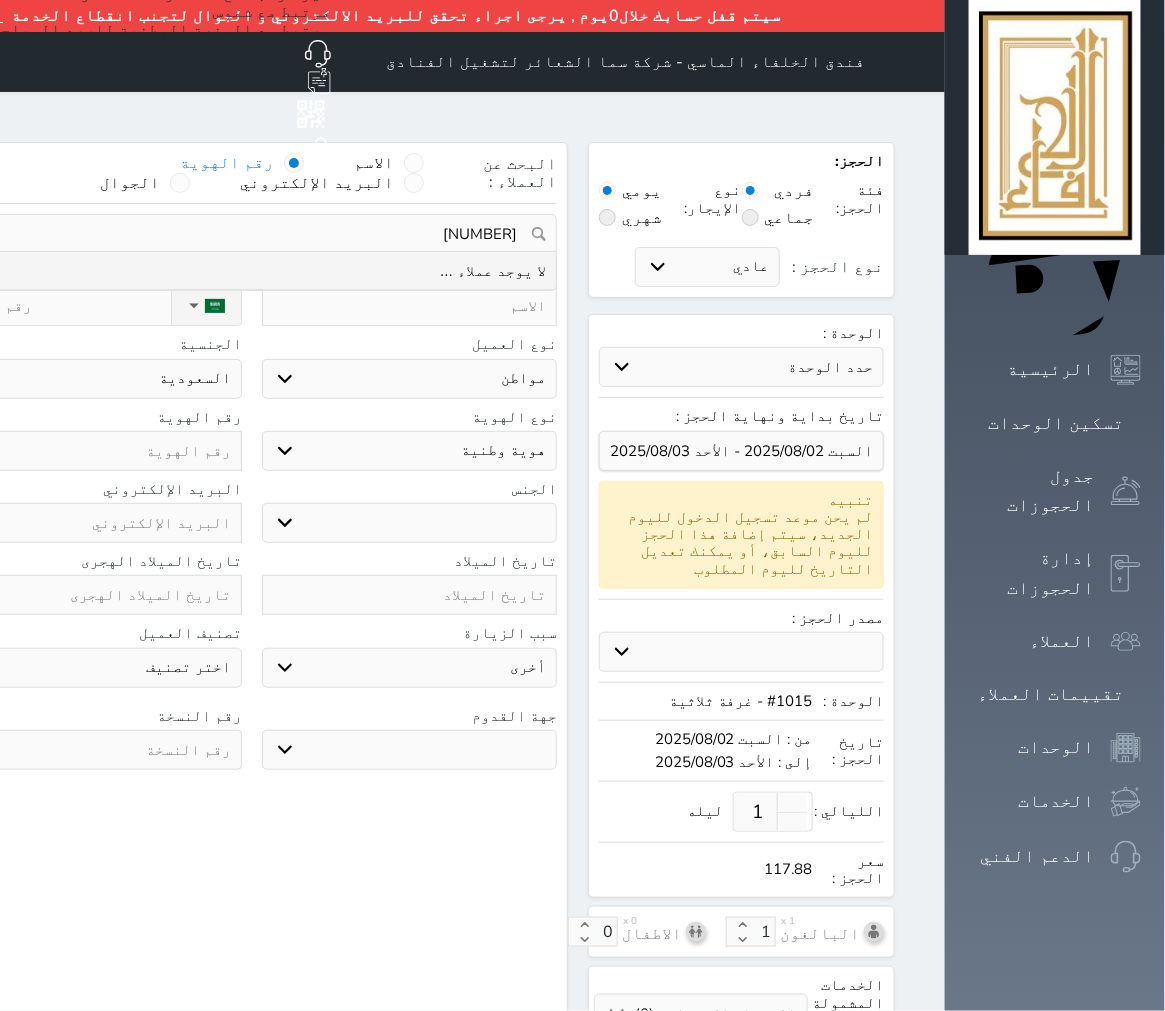 click on "1068674595" at bounding box center (251, 234) 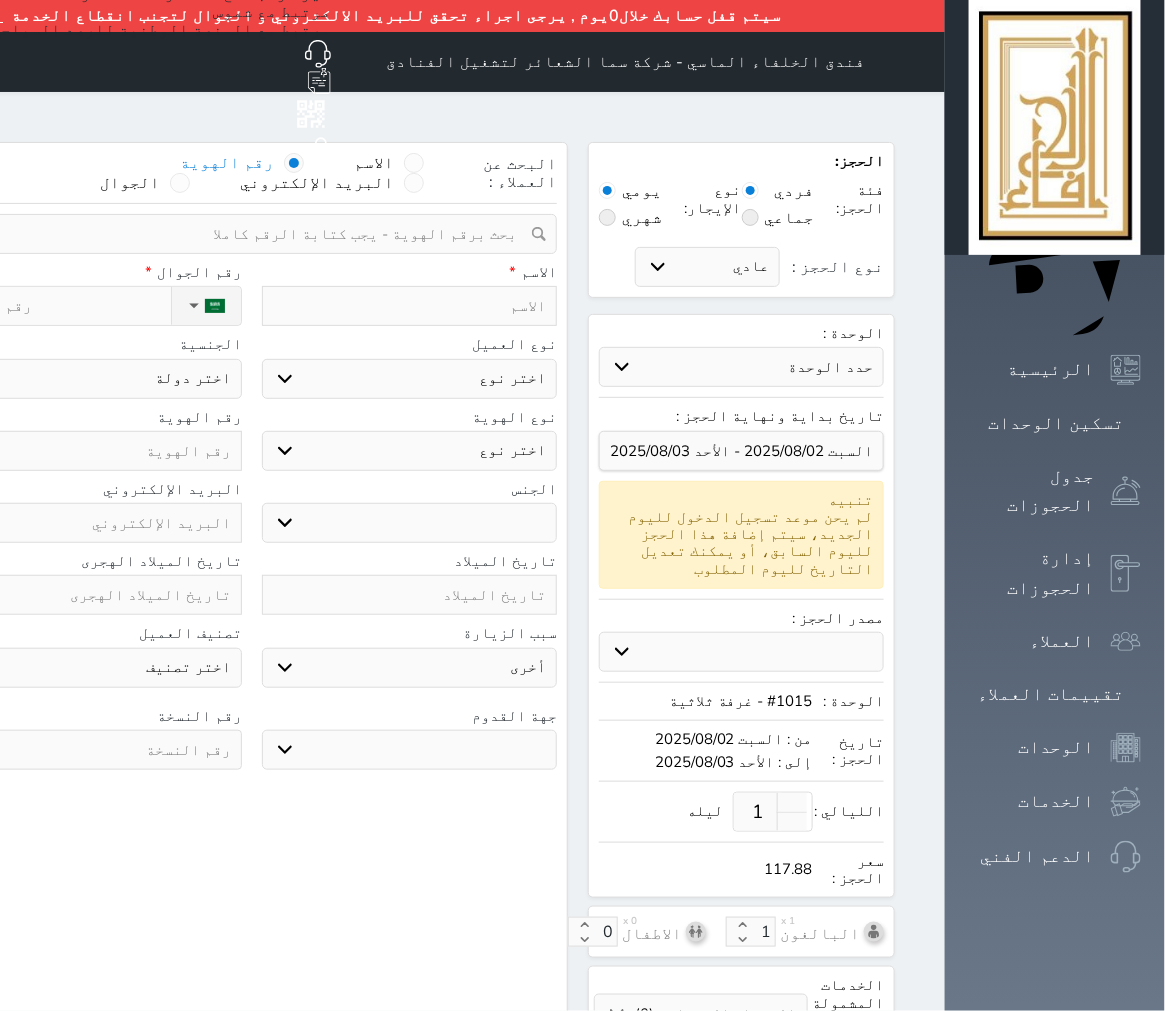 click at bounding box center (94, 451) 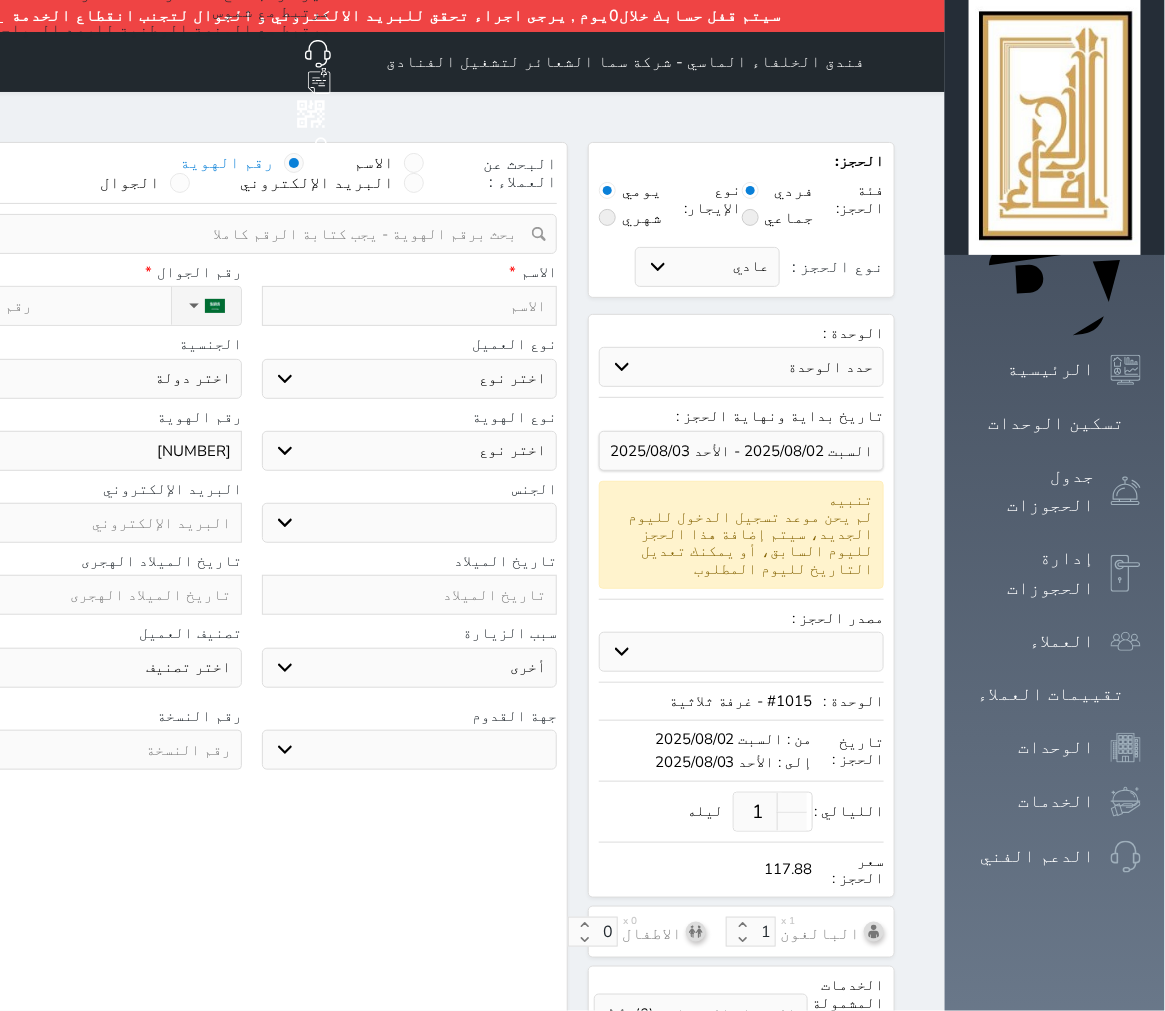 click on "الاسم *" at bounding box center (410, 272) 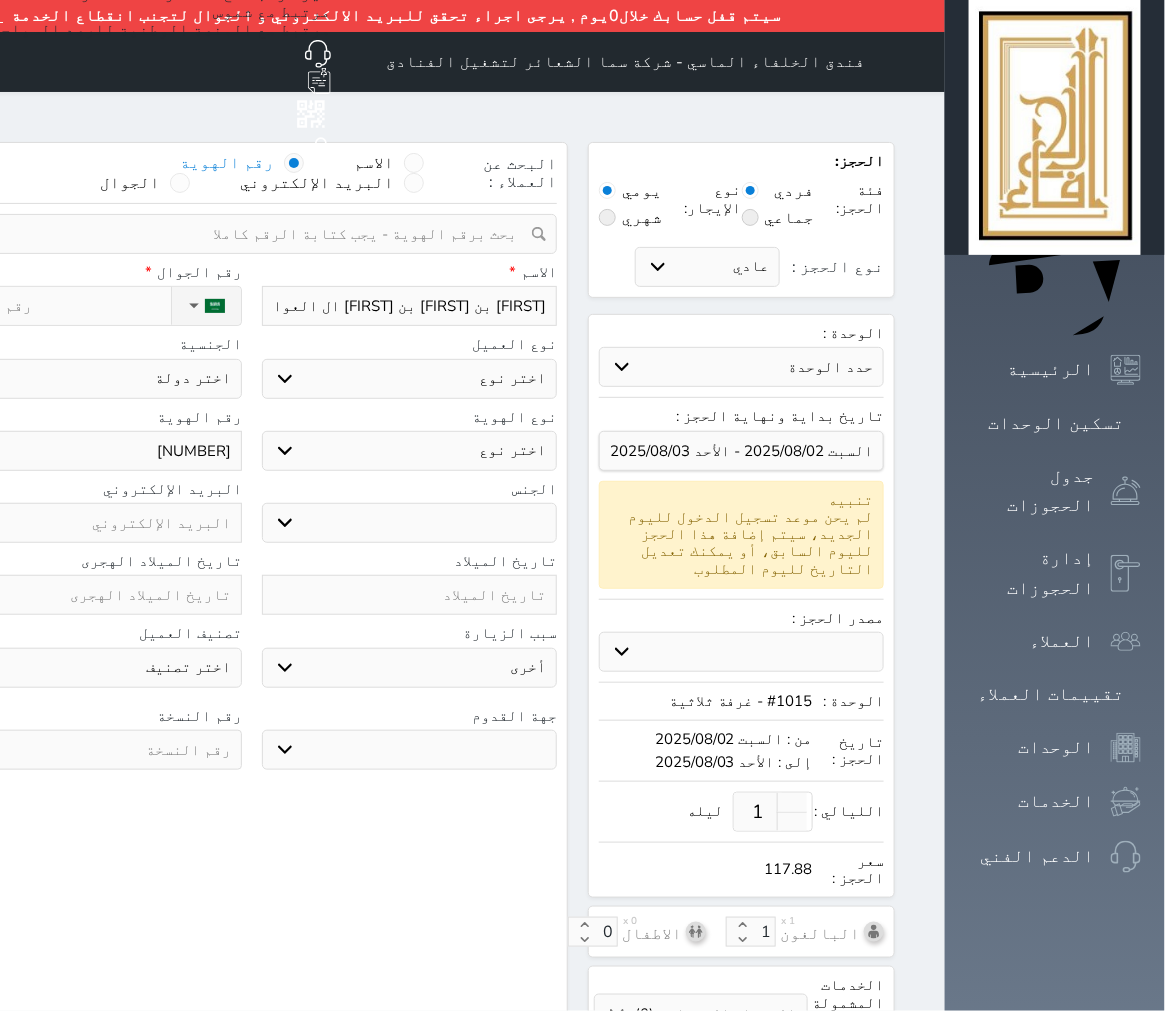 click on "اختر نوع   مواطن مواطن خليجي زائر مقيم" at bounding box center [410, 379] 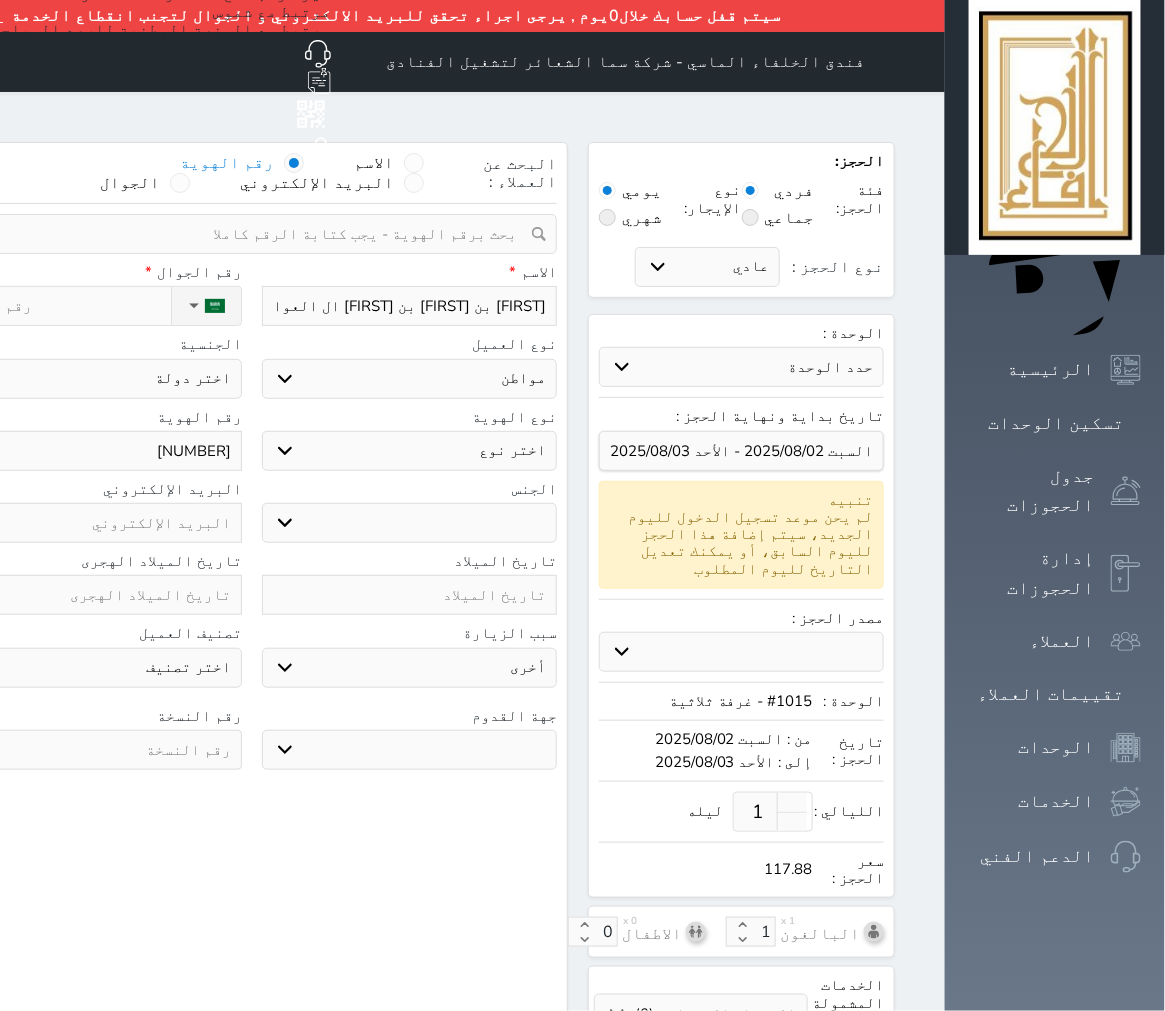 click on "اختر نوع   مواطن مواطن خليجي زائر مقيم" at bounding box center (410, 379) 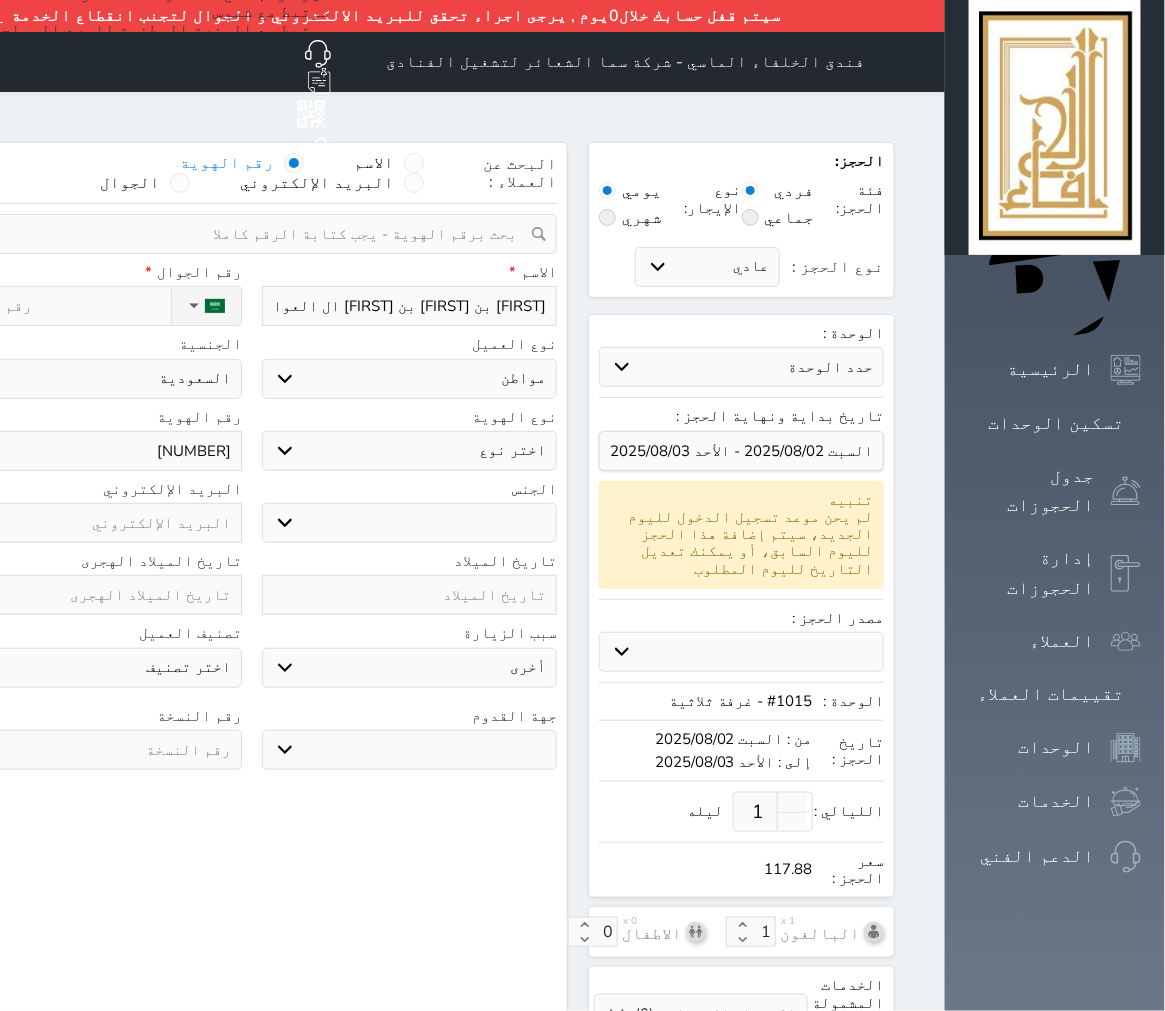 click on "اختر نوع   هوية وطنية هوية عائلية جواز السفر" at bounding box center (410, 451) 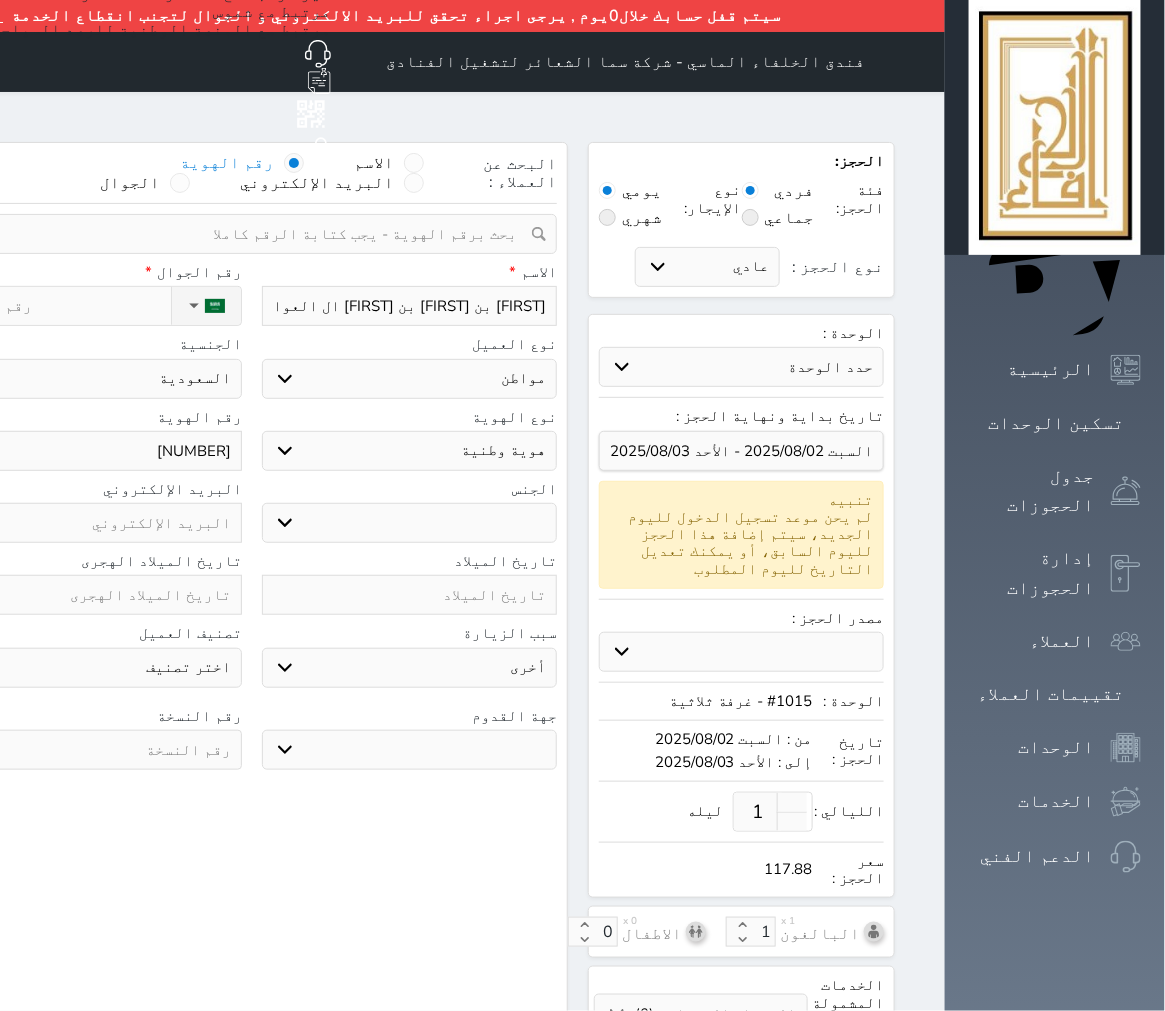 click on "اختر نوع   هوية وطنية هوية عائلية جواز السفر" at bounding box center [410, 451] 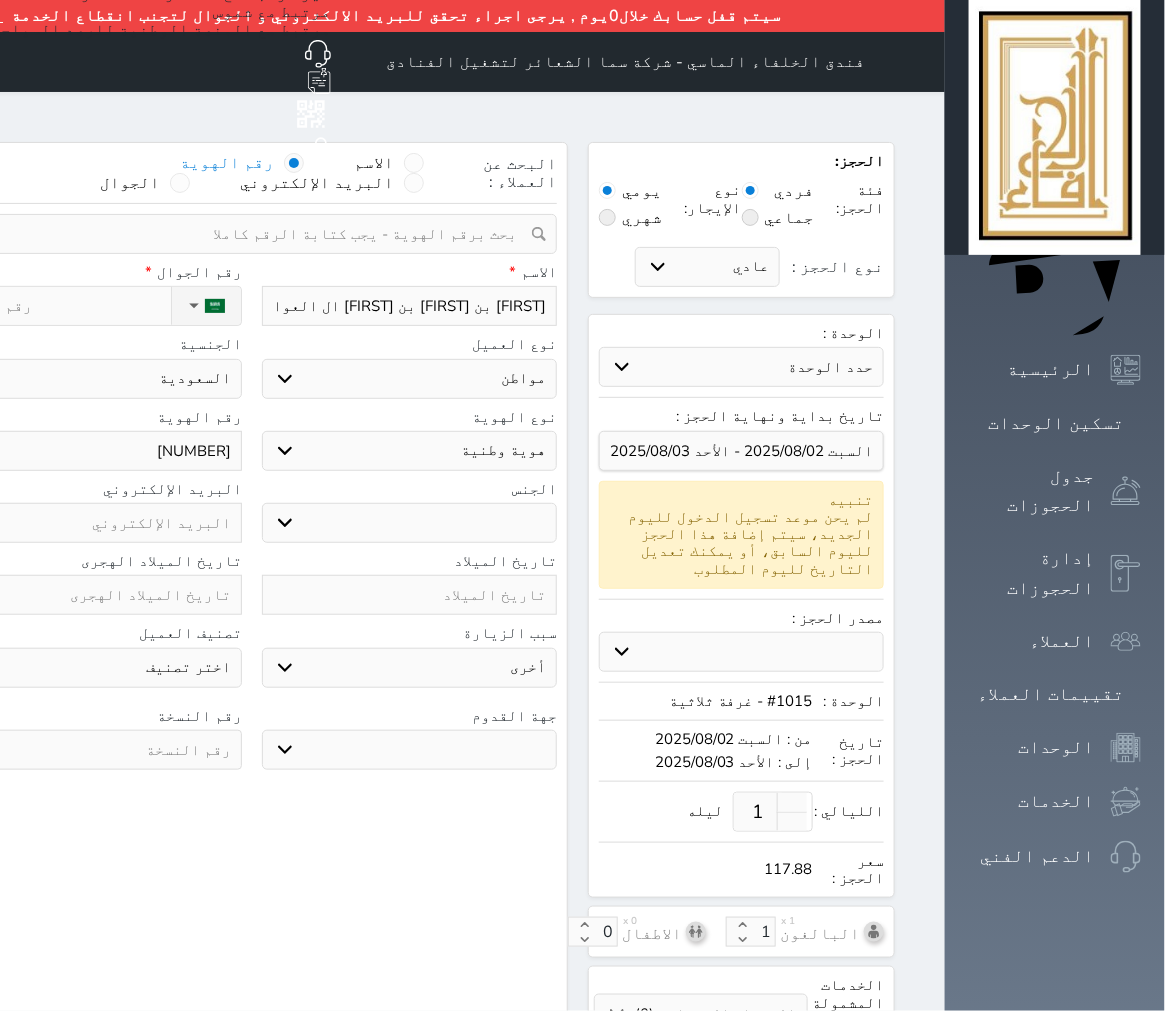 click on "ذكر   انثى" at bounding box center (410, 523) 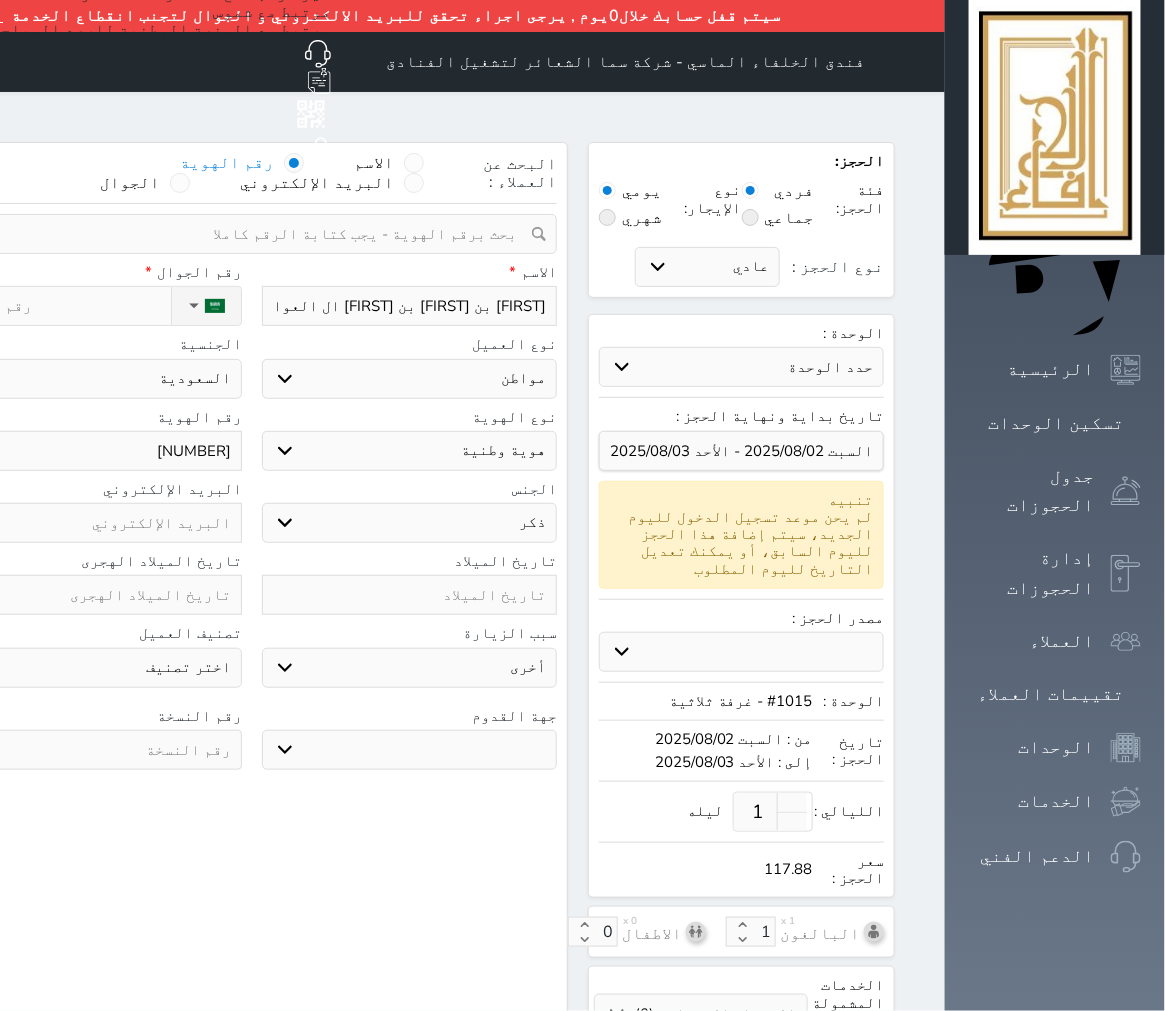 click on "ذكر   انثى" at bounding box center [410, 523] 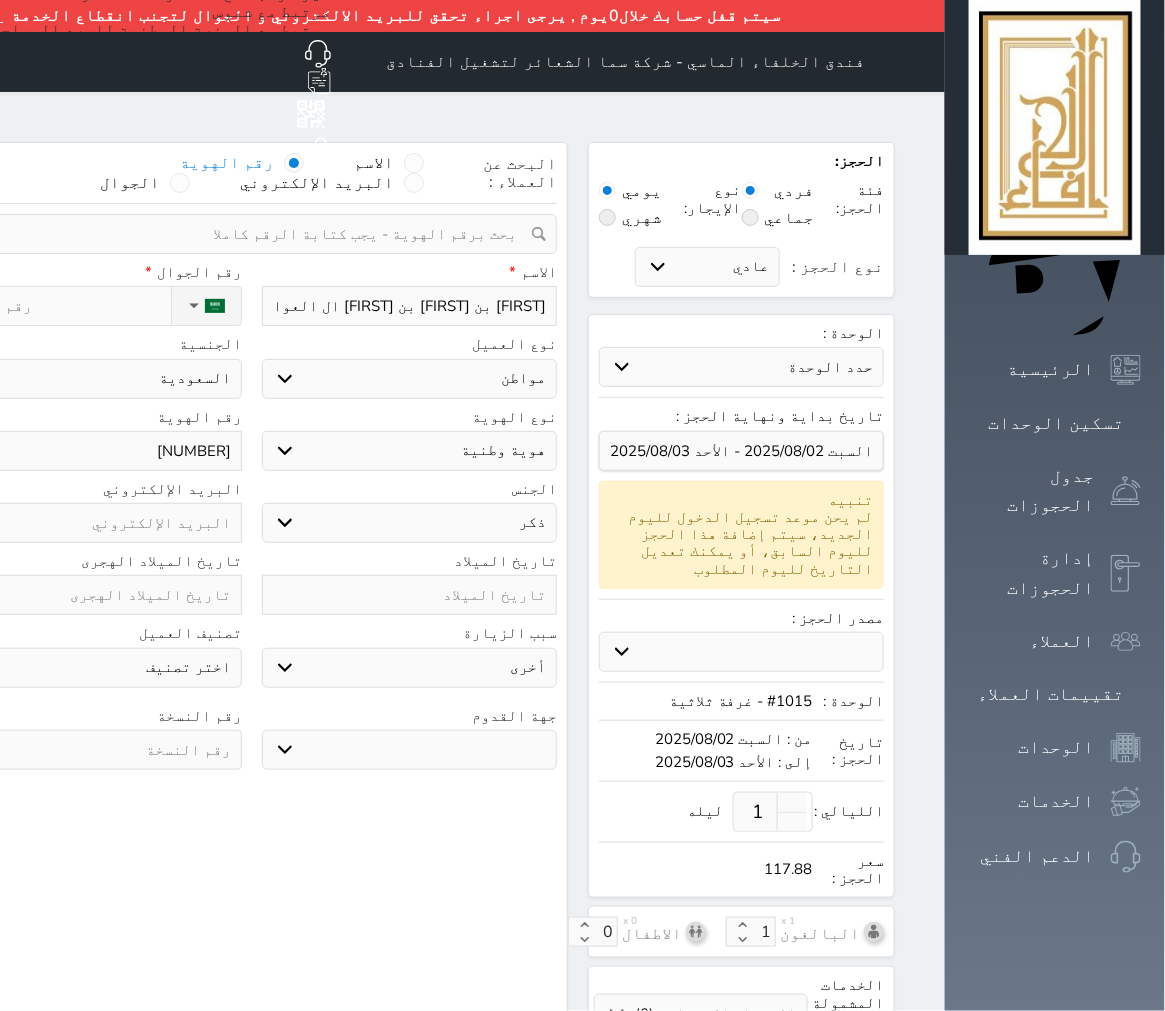 click at bounding box center (410, 595) 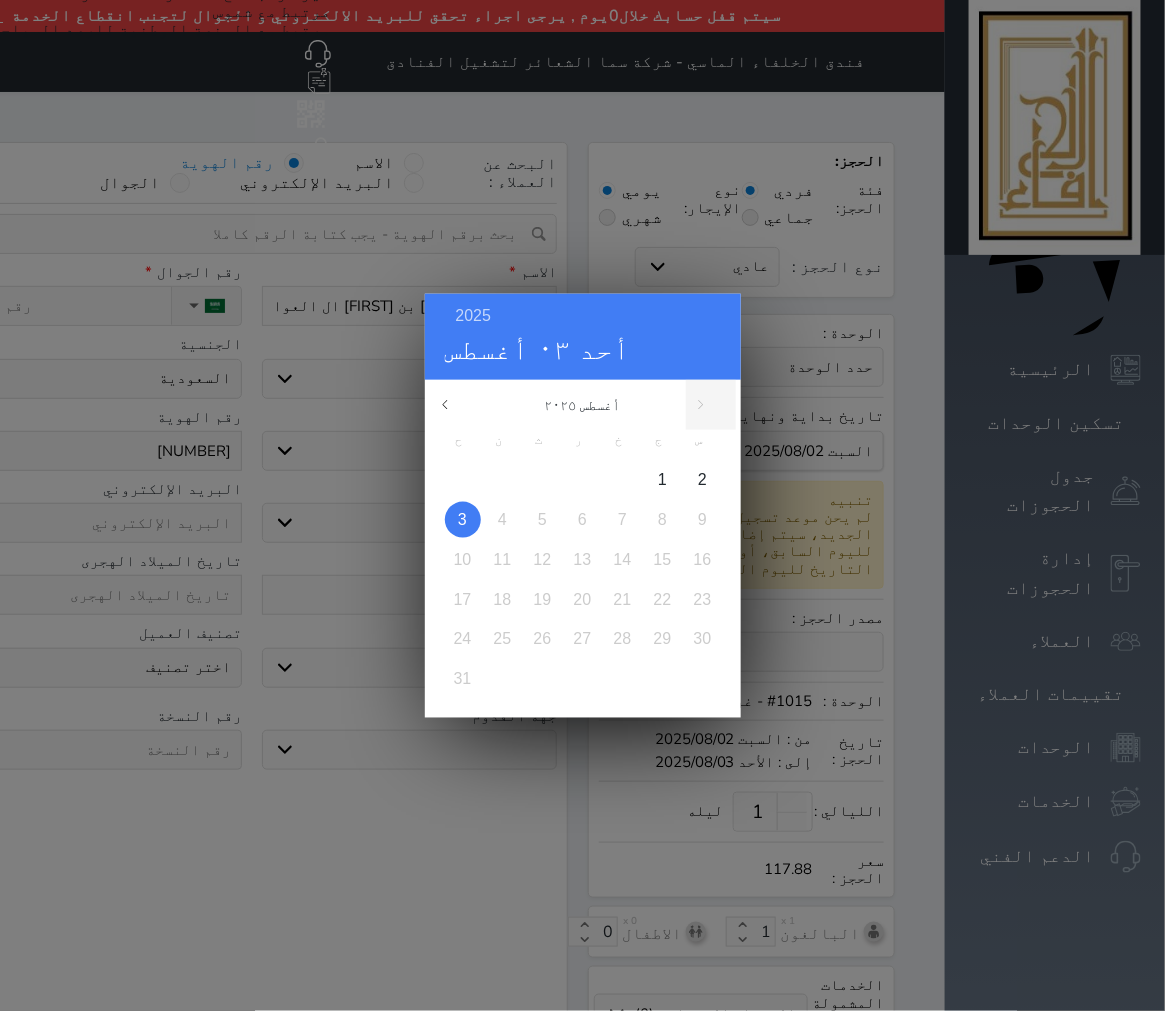 click on "2025   أحد ٠٣ أغسطس         أغسطس ٢٠٢٥
ح
ن
ث
ر
خ
ج
س
1   2   3   4   5   6   7   8   9   10   11   12   13   14   15   16   17   18   19   20   21   22   23   24   25   26   27   28   29   30   31
يناير
فبراير
مارس
أبريل
مايو
يونيو
يوليو
أغسطس
سبتمبر
أكتوبر" at bounding box center (582, 505) 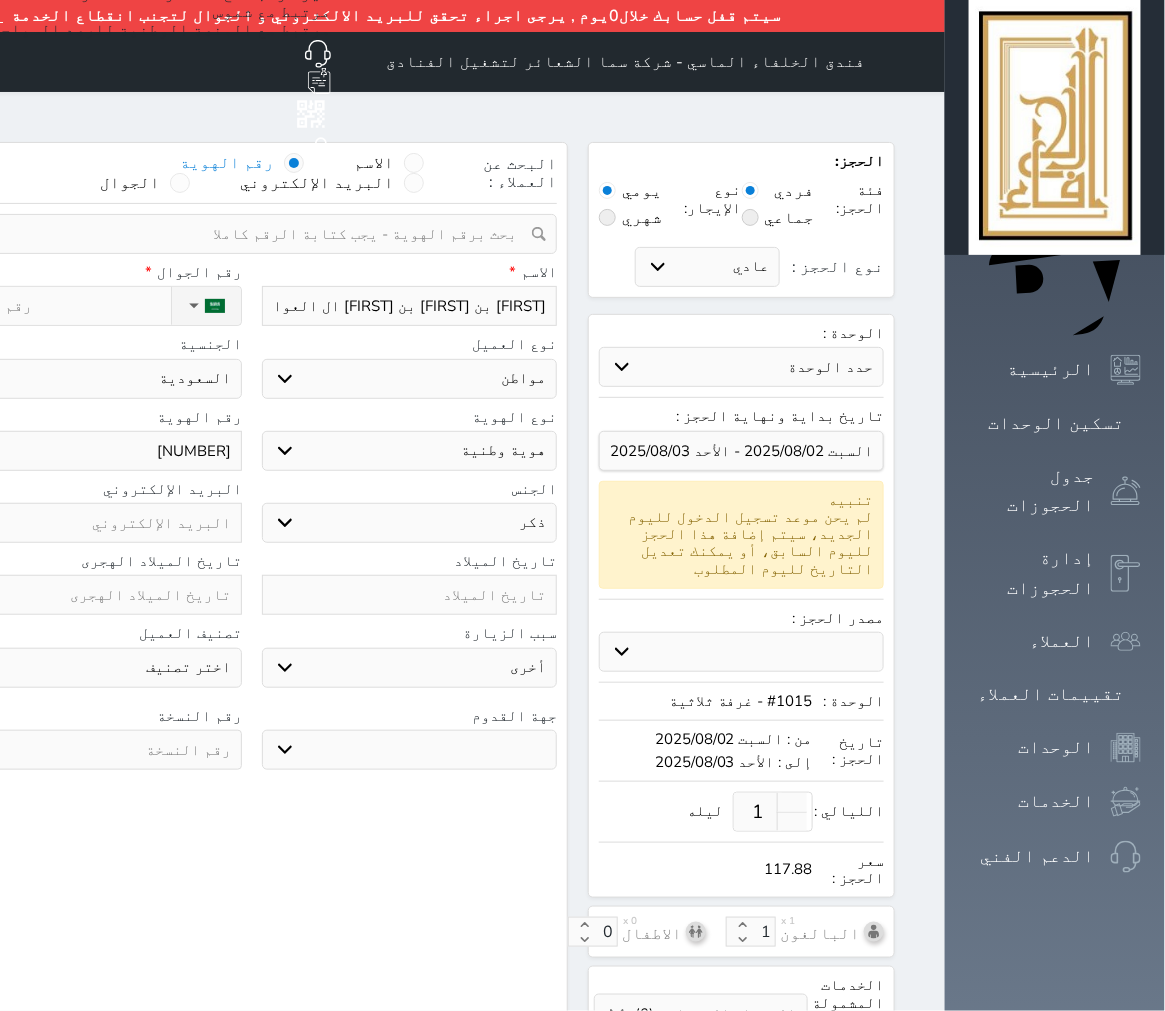 click at bounding box center (94, 595) 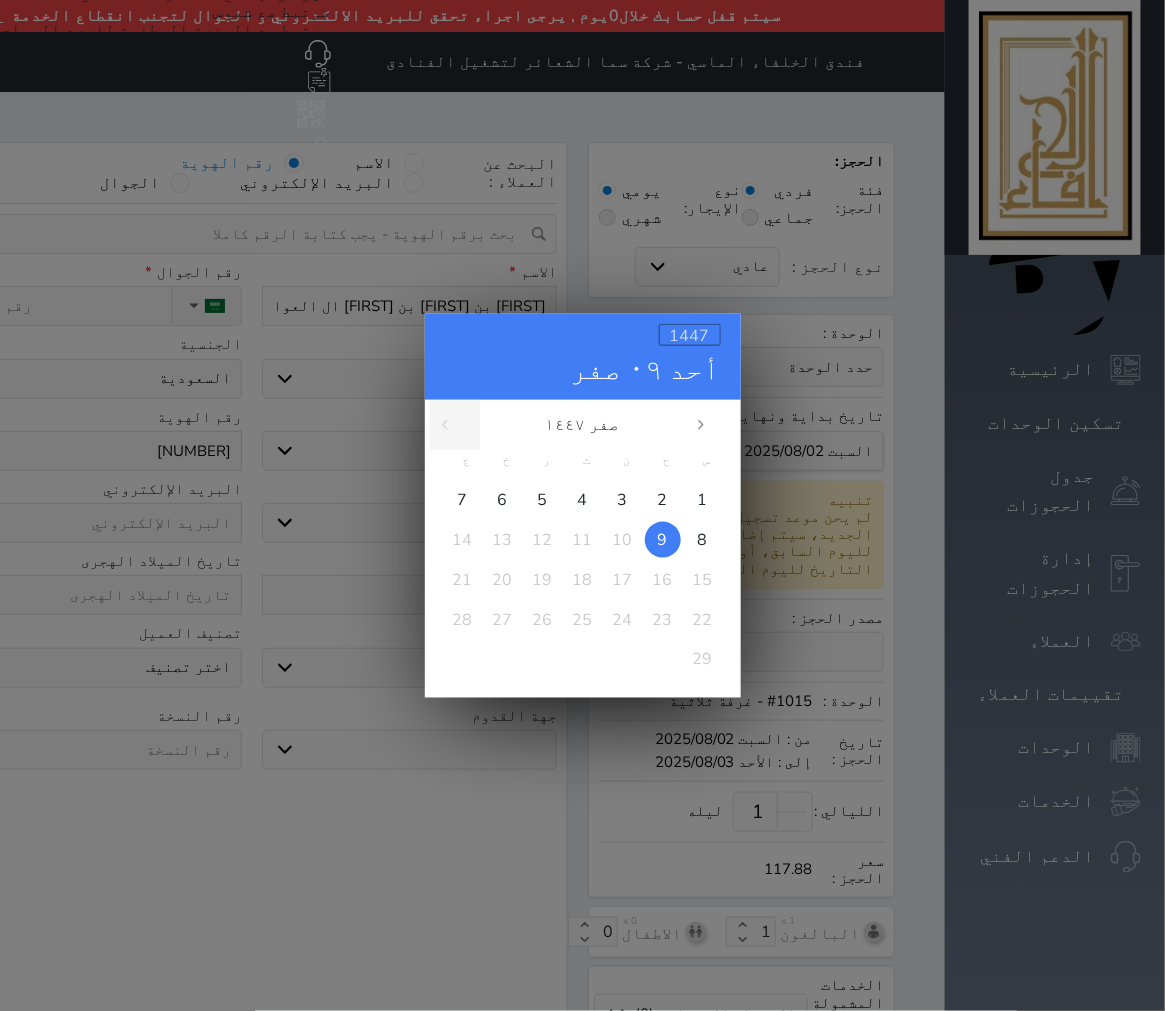 click on "1447" at bounding box center (690, 335) 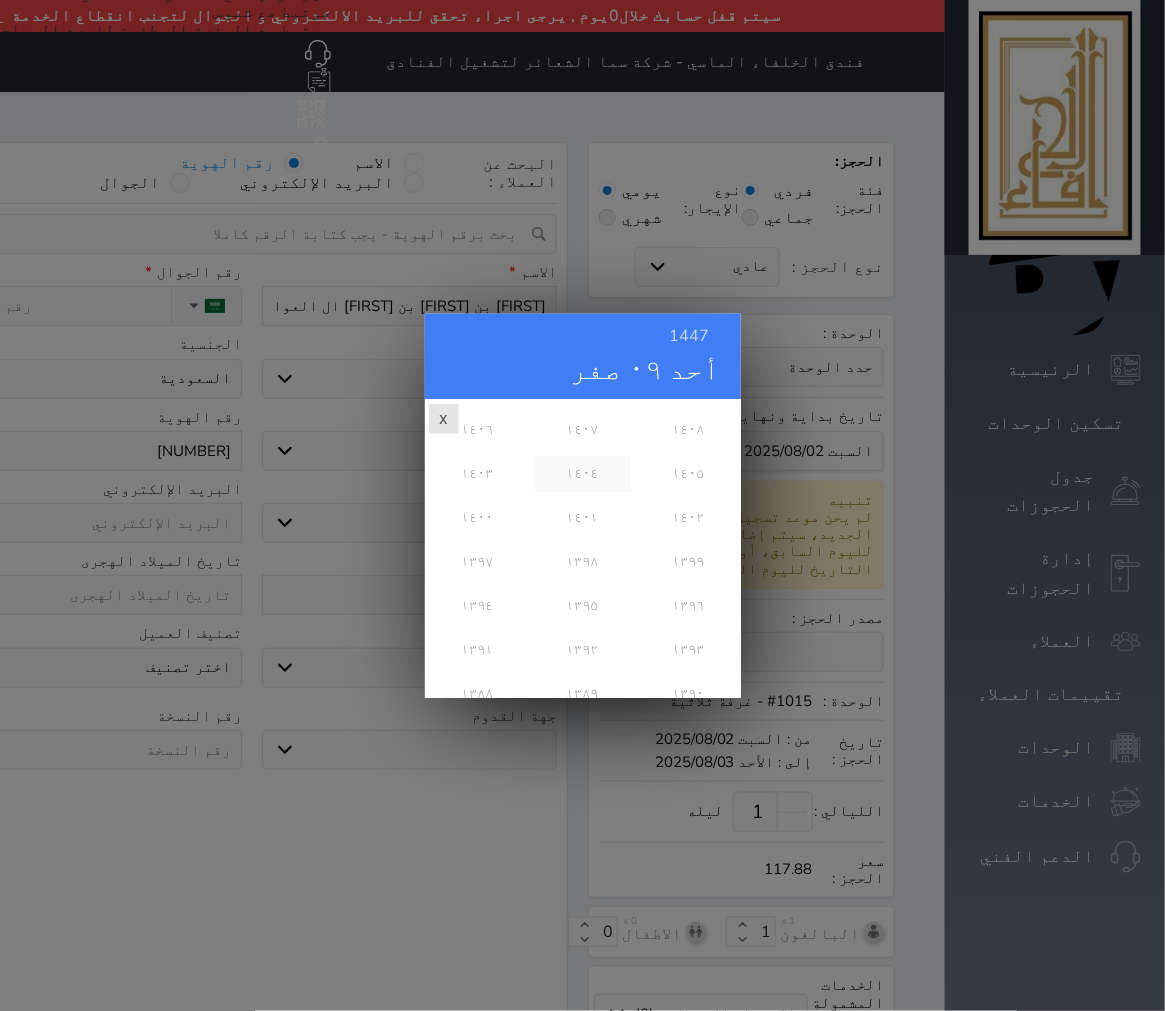 scroll, scrollTop: 555, scrollLeft: 0, axis: vertical 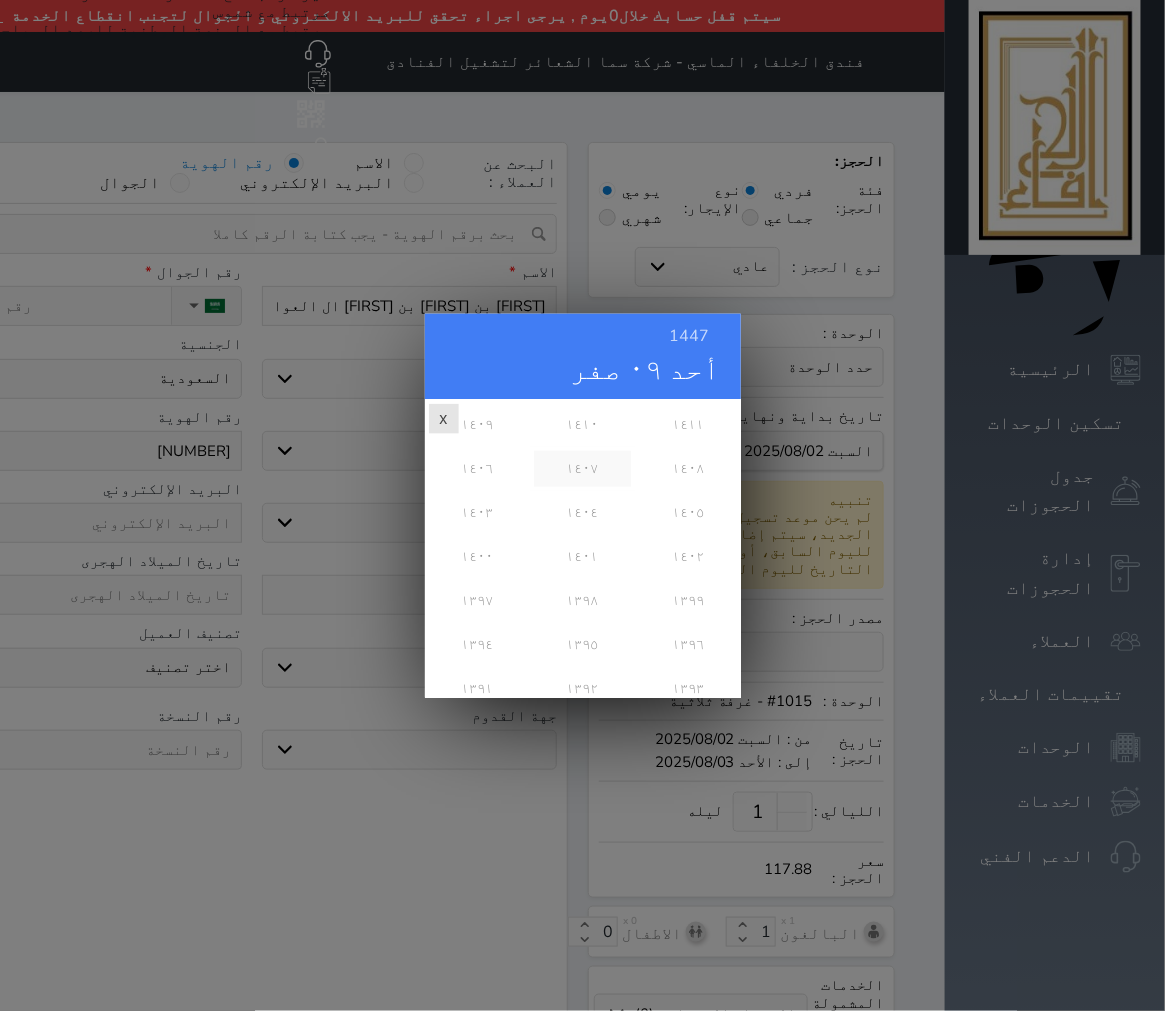 click on "١٤٠٧" at bounding box center [582, 468] 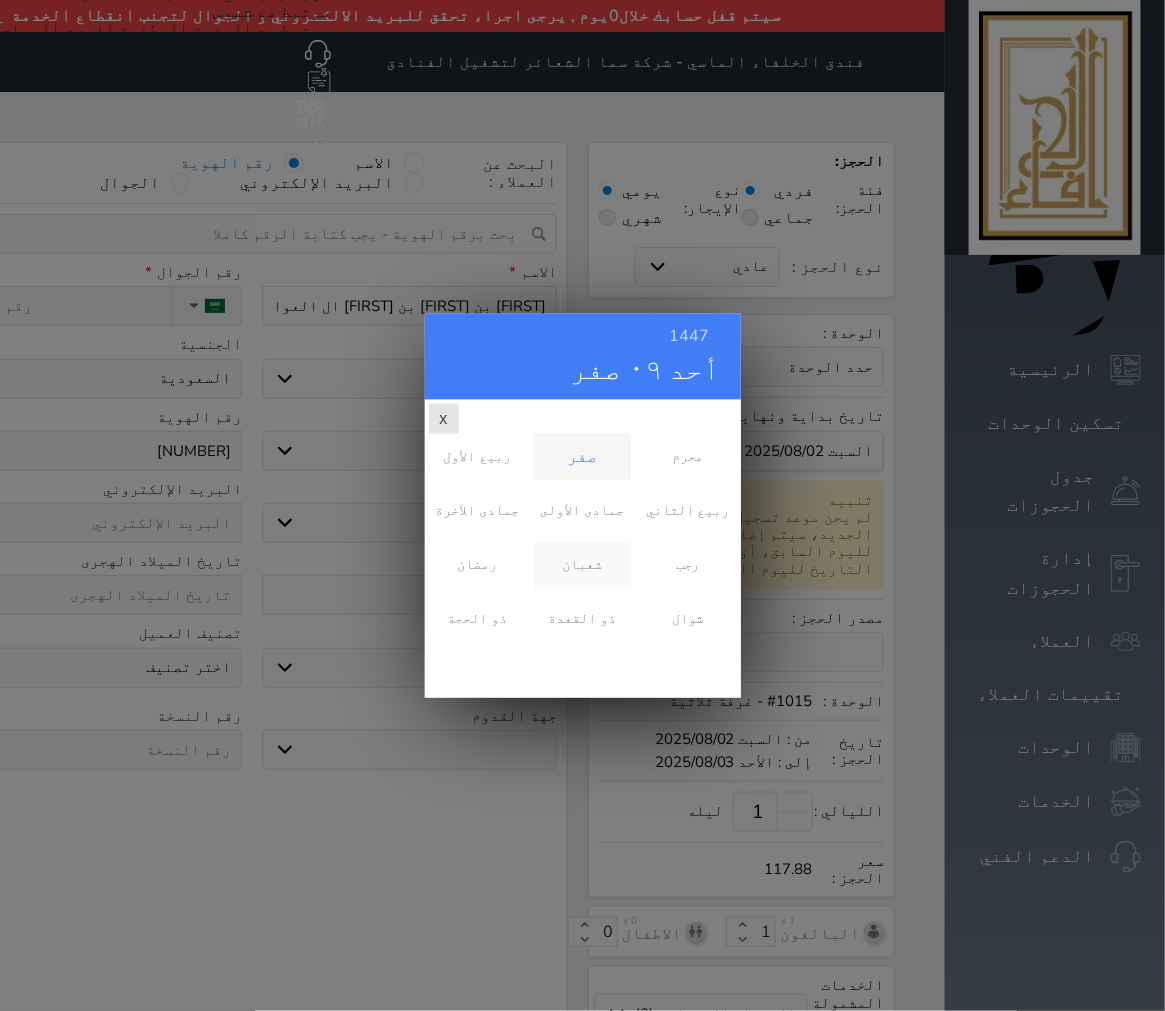 scroll, scrollTop: 0, scrollLeft: 0, axis: both 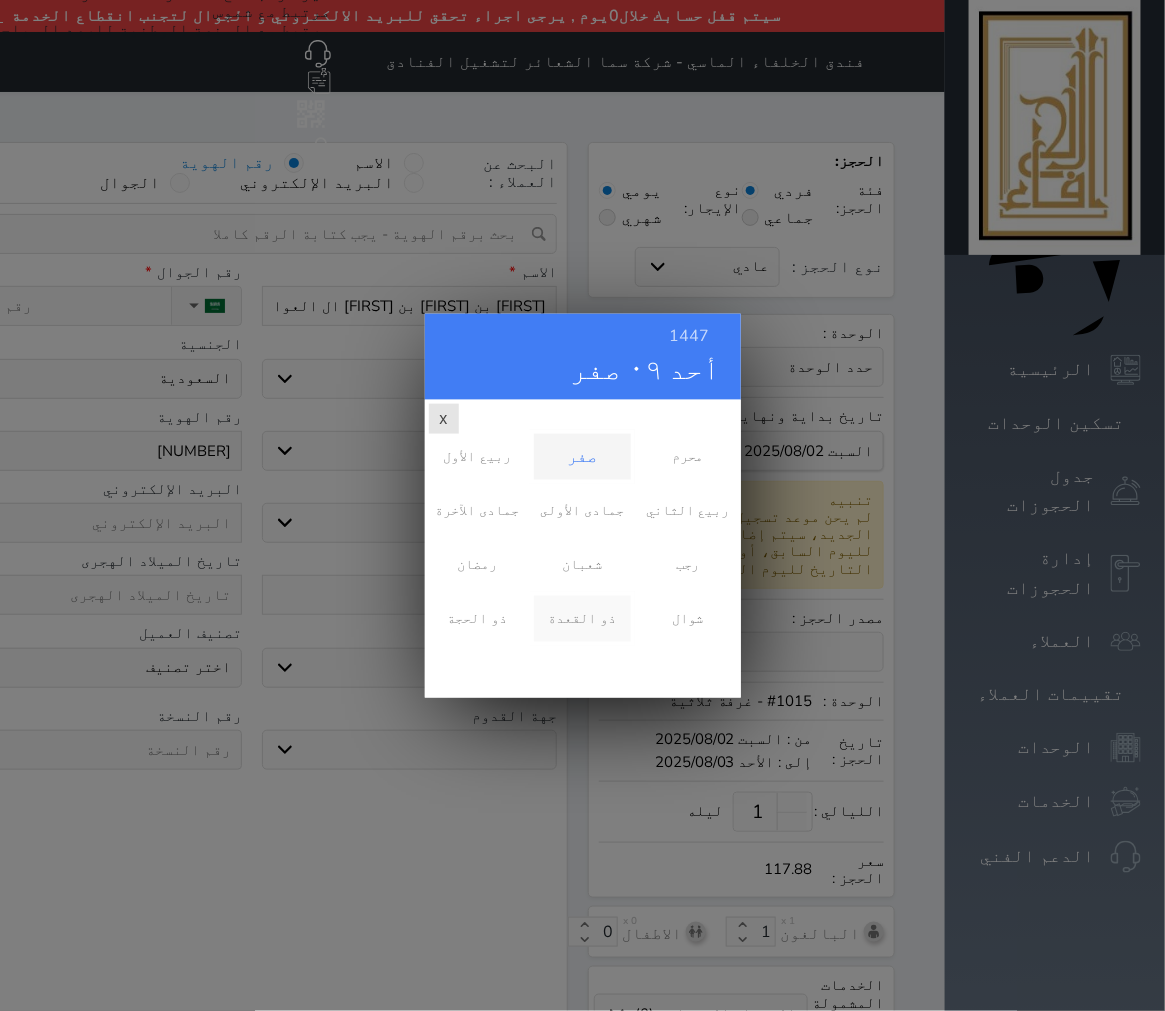 click on "ذو القعدة" at bounding box center (582, 618) 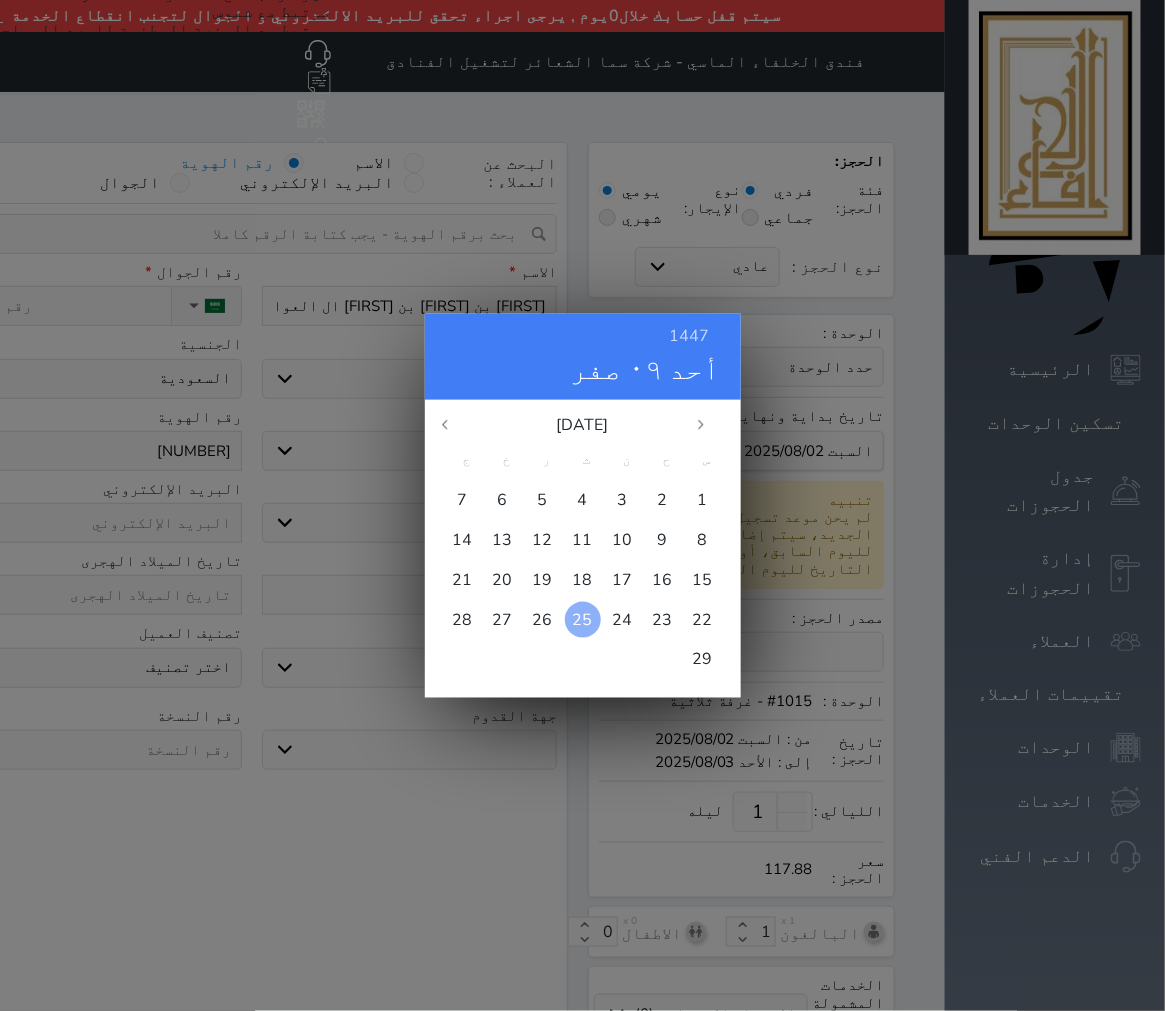 click on "25" at bounding box center (583, 619) 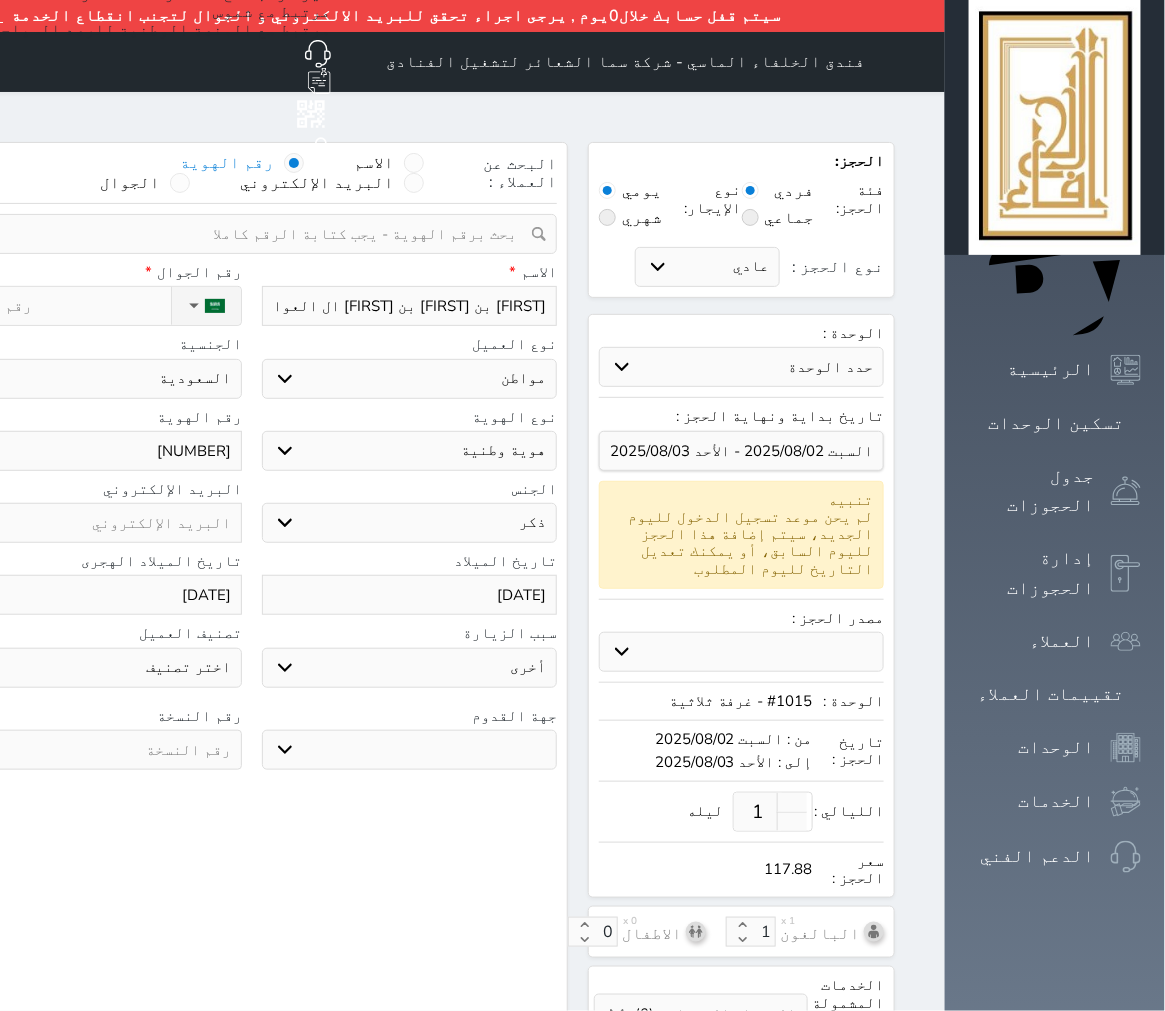 click on "رقم النسخة" at bounding box center [94, 716] 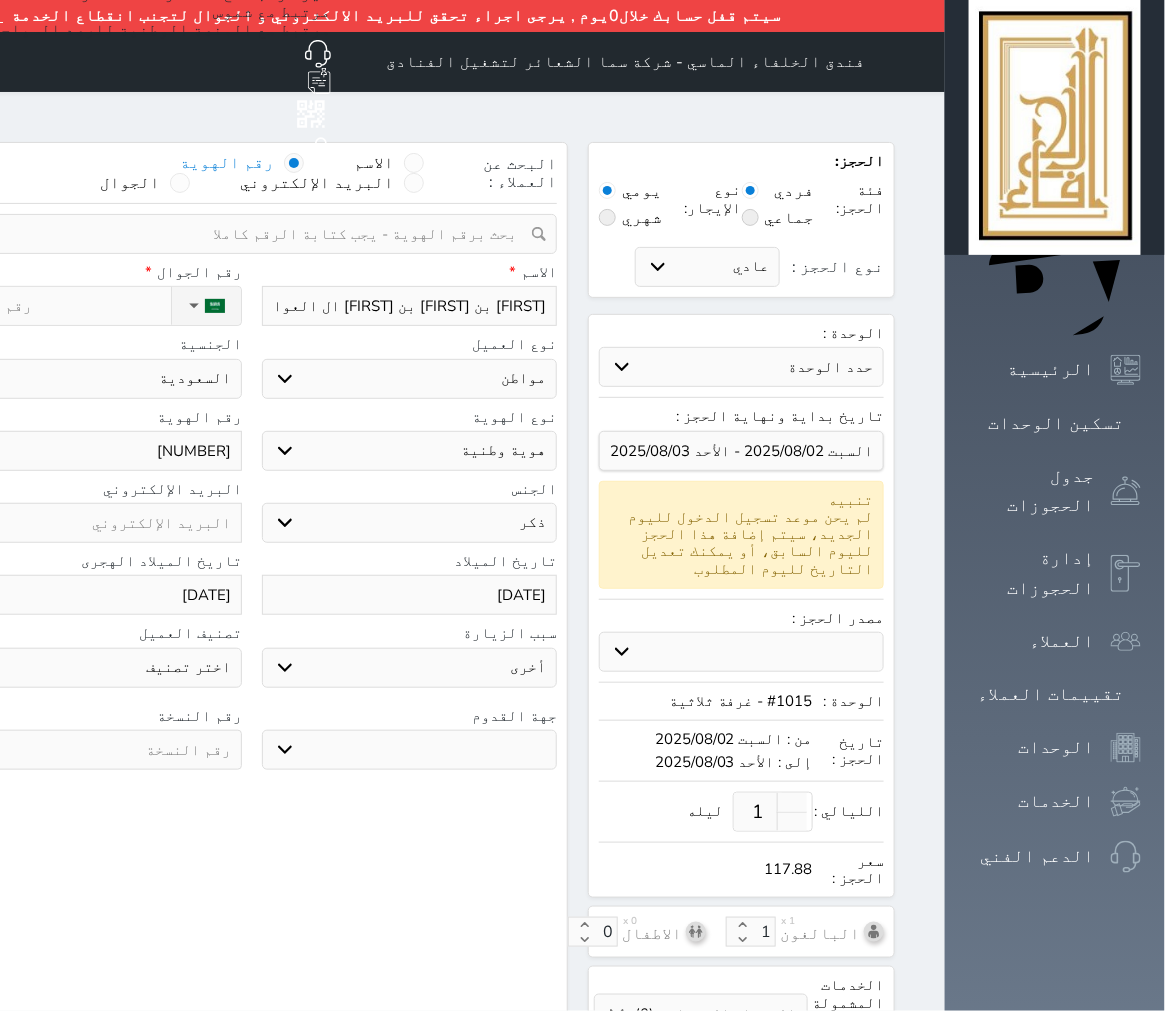 click at bounding box center (94, 750) 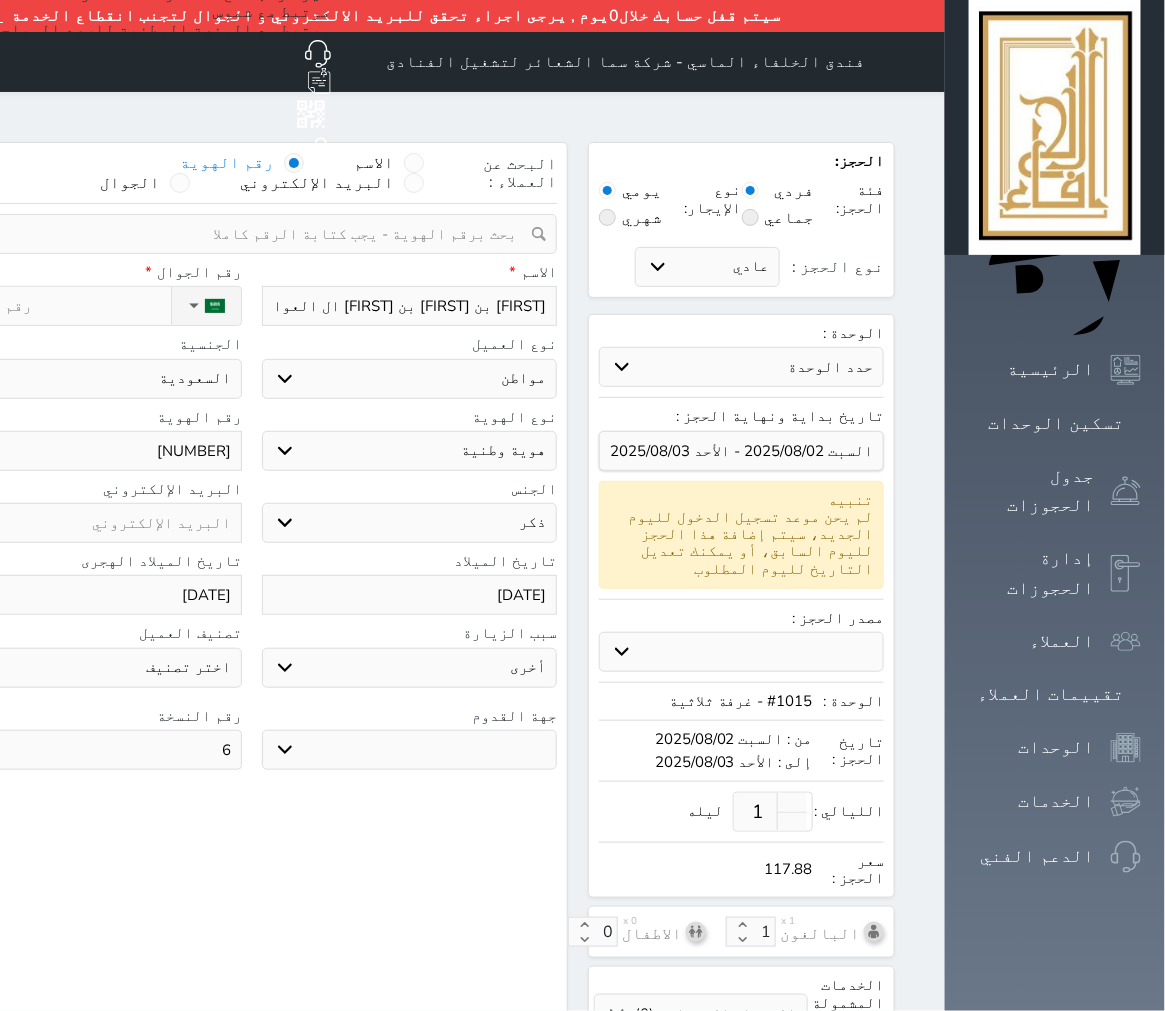click on "استقبال بوكينج أجودا أبو زيد اكسبيديا مواقع التواصل الإجتماعي اخرى المسافر" at bounding box center [741, 652] 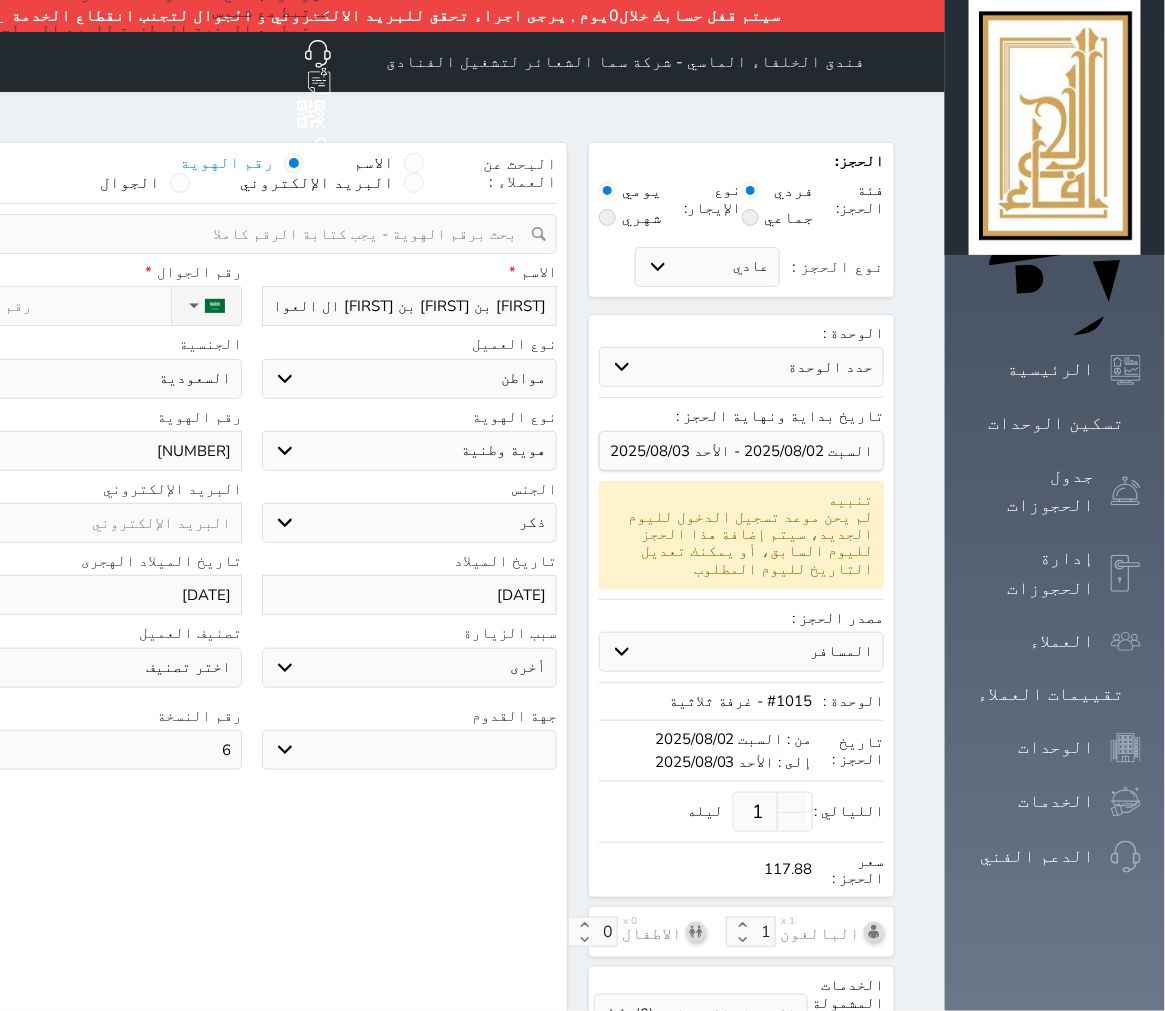 click on "استقبال بوكينج أجودا أبو زيد اكسبيديا مواقع التواصل الإجتماعي اخرى المسافر" at bounding box center (741, 652) 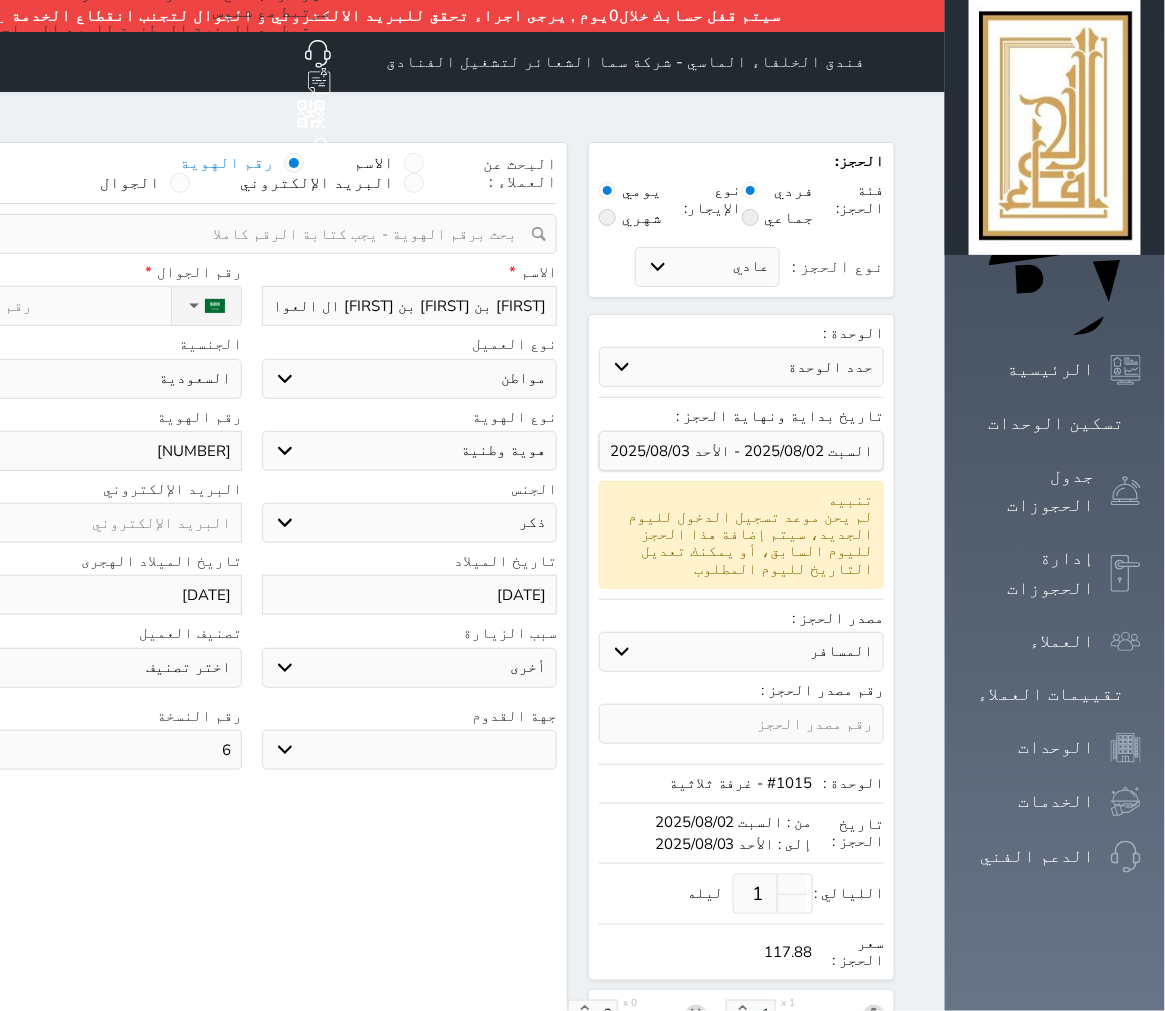 click at bounding box center (741, 724) 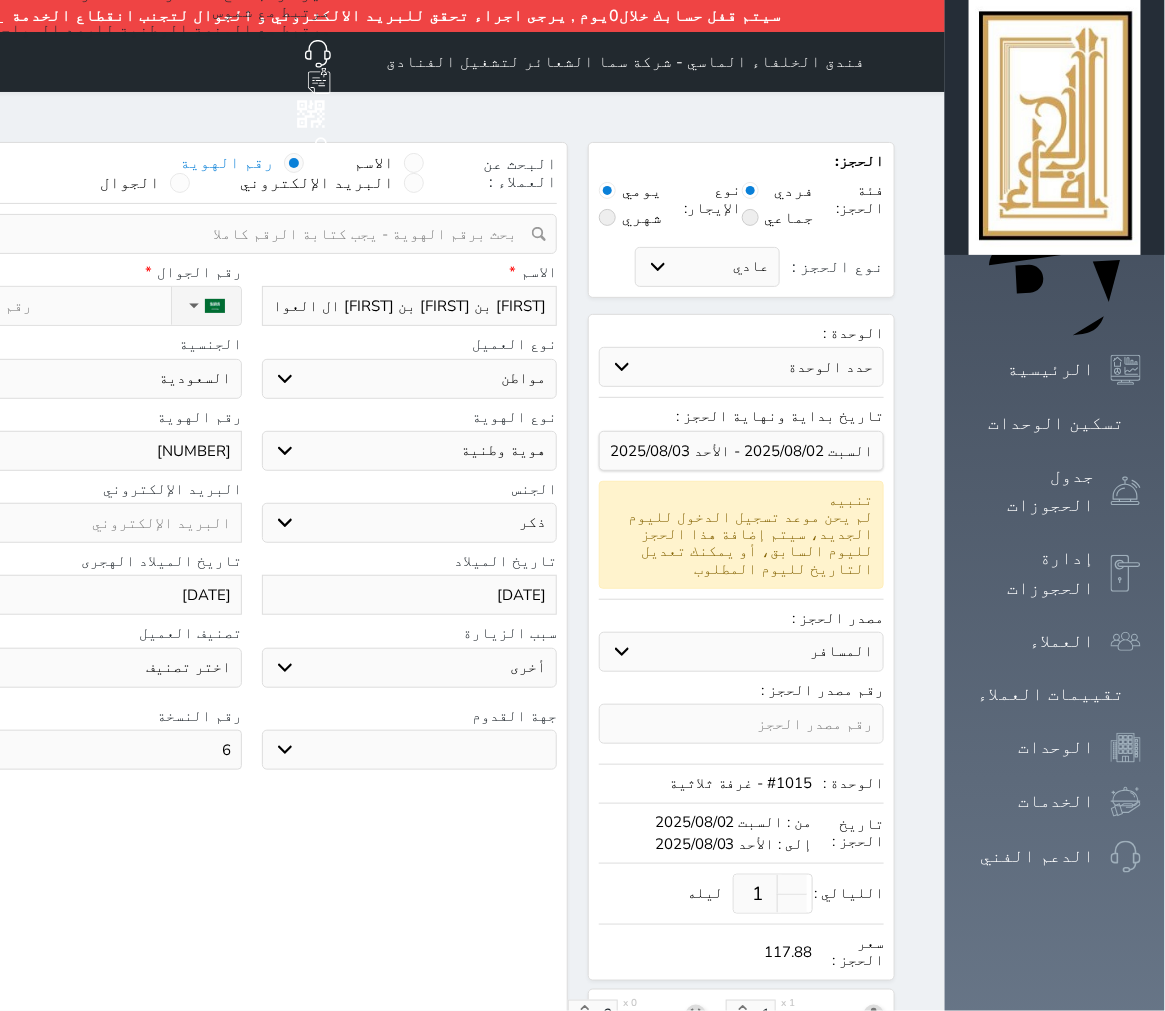 click at bounding box center (741, 724) 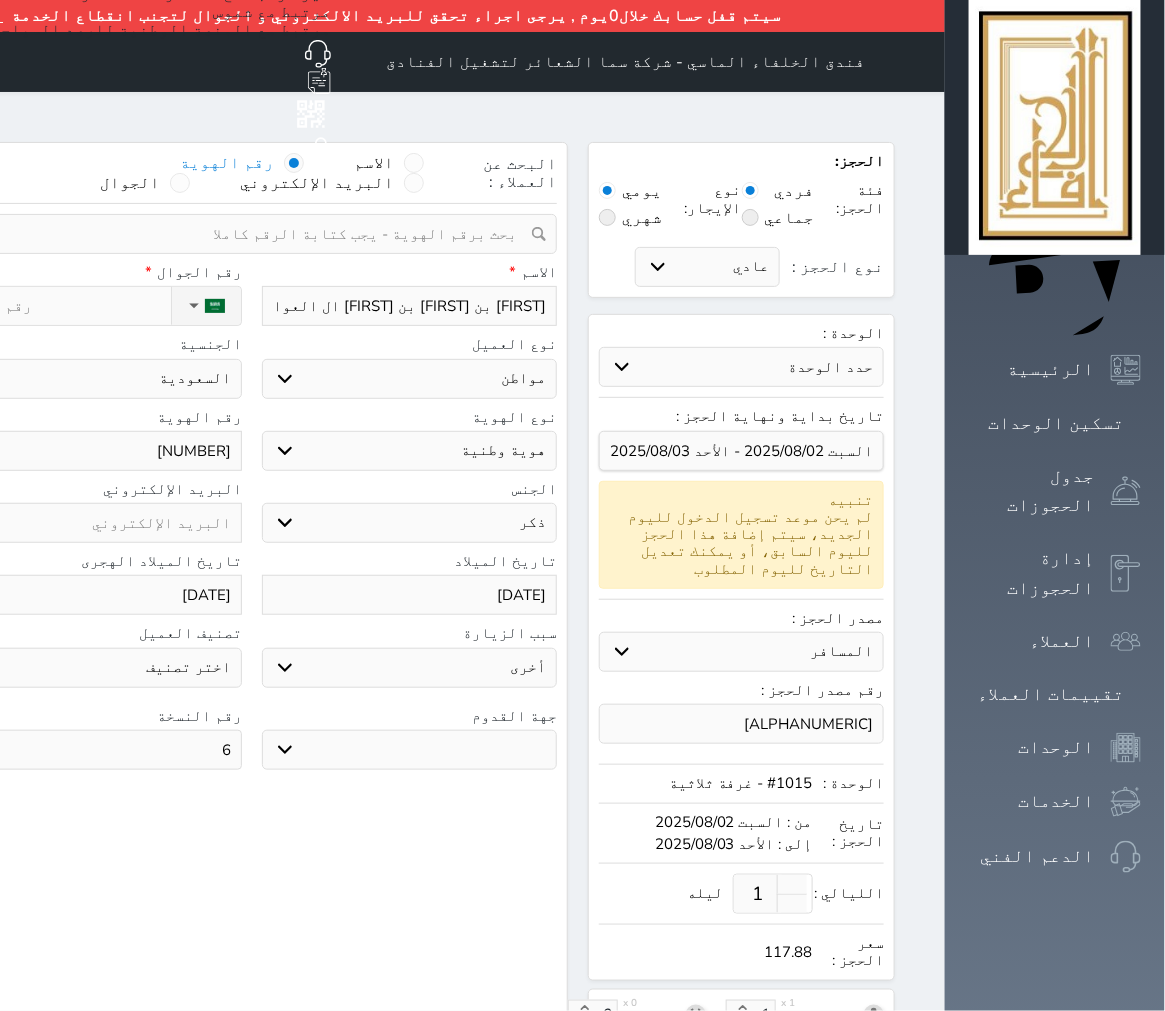 click on "البحث عن العملاء :        الاسم       رقم الهوية       البريد الإلكتروني       الجوال           تغيير العميل                      ملاحظات                           سجل حجوزات العميل حمود بن علي بن حمود ال العواجره الشهري                    إجمالى رصيد العميل : 0 ريال     رقم الحجز   الوحدة   من   إلى   نوع الحجز   الرصيد   الاجرائات         النتائج  : من (  ) - إلى  (  )   العدد  :              سجل الكمبيالات الغير محصلة على العميل حمود بن علي بن حمود ال العواجره الشهري                  رقم الحجز   المبلغ الكلى    المبلغ المحصل    المبلغ المتبقى    تاريخ الإستحقاق         النتائج  : من (  ) - إلى  (  )   العدد  :      الاسم *     رقم الجوال *       ▼       +93     +355" at bounding box center [251, 653] 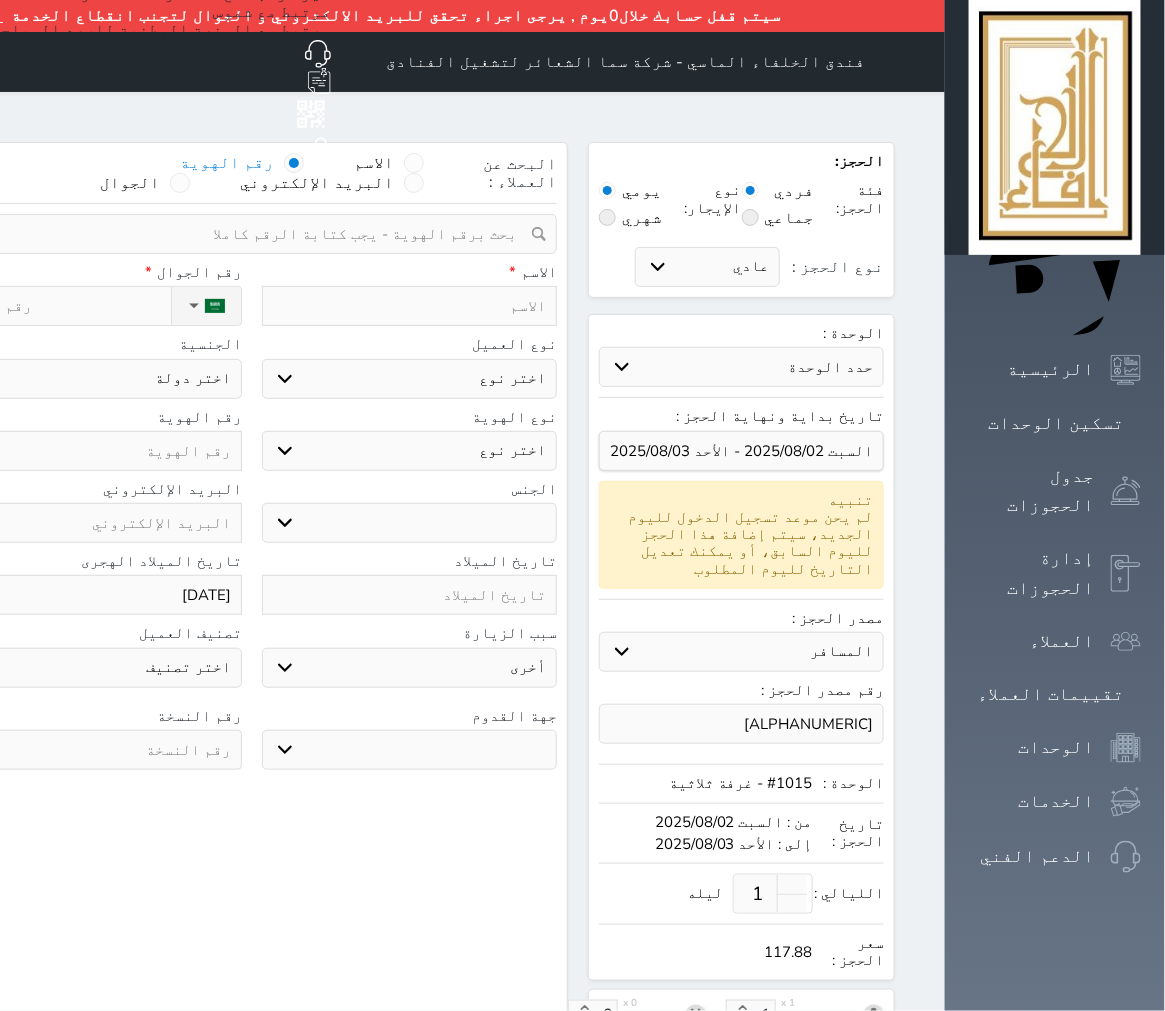 click at bounding box center [244, 234] 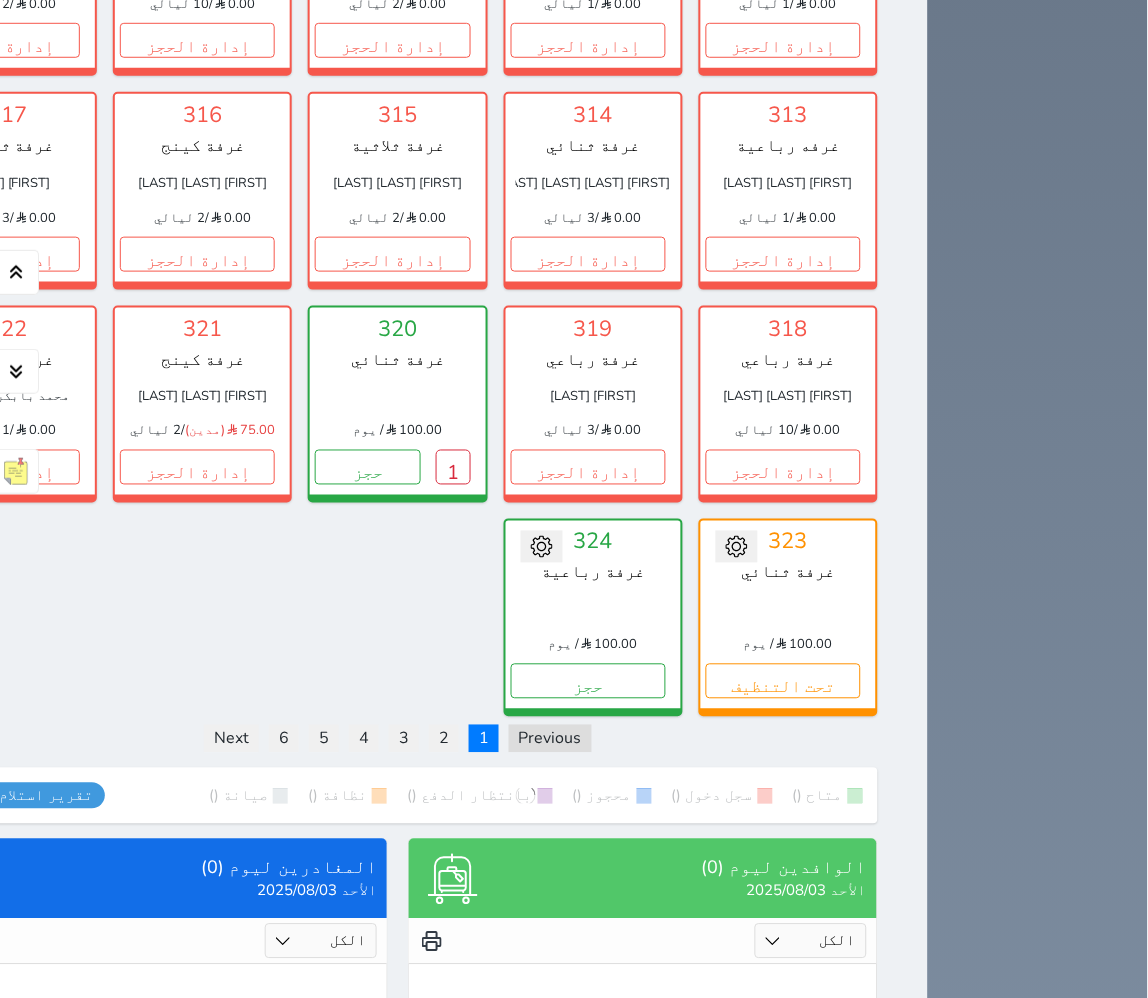 scroll, scrollTop: 2938, scrollLeft: 0, axis: vertical 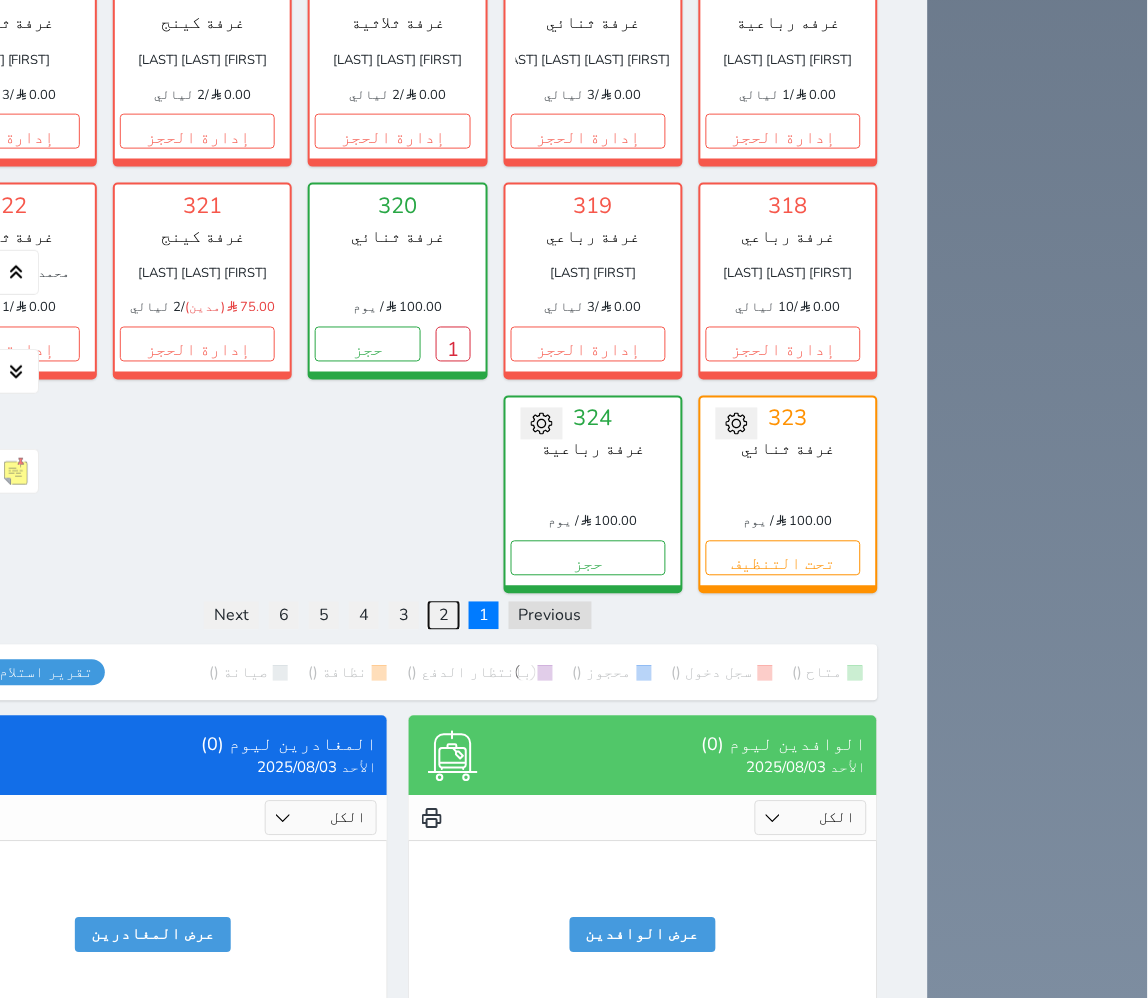 click on "2" at bounding box center [444, 616] 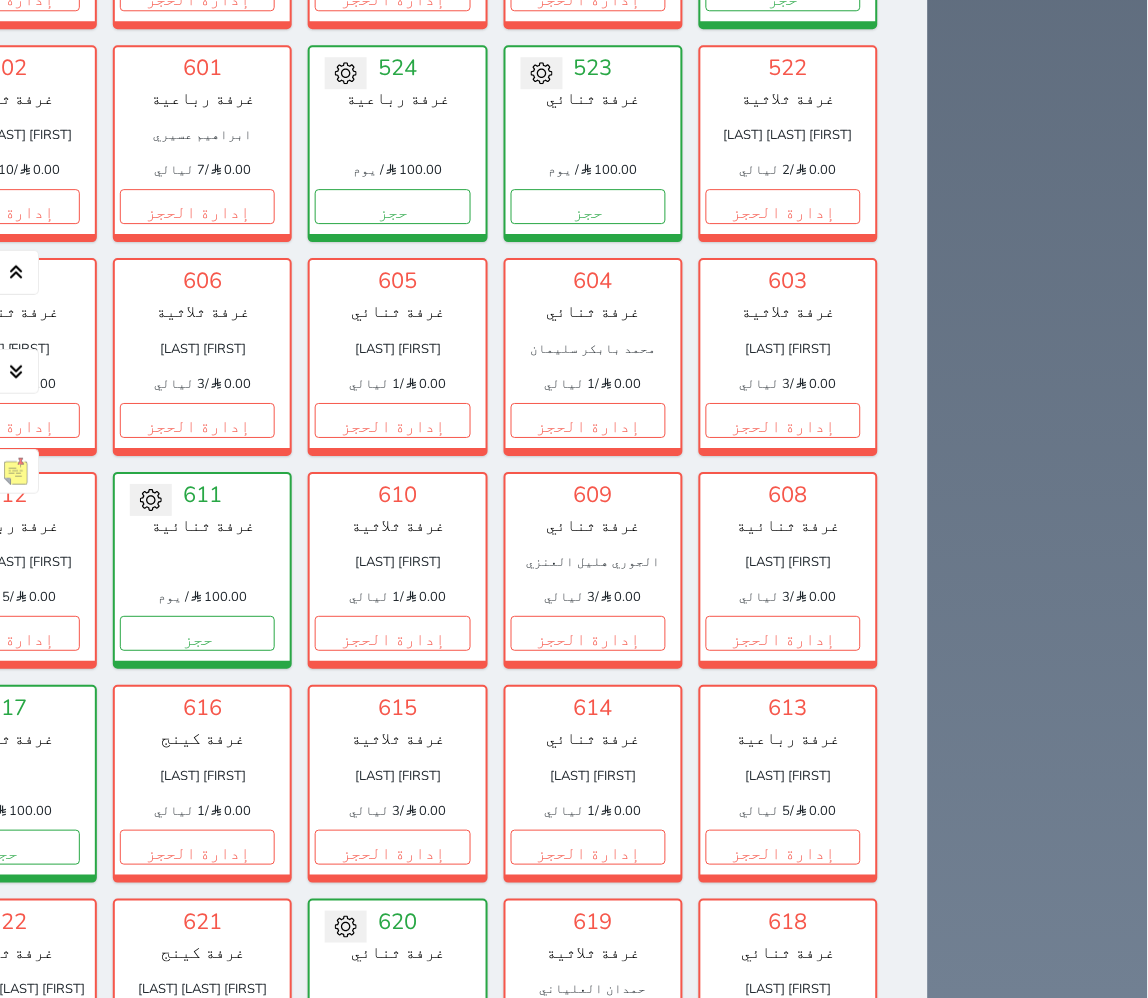 scroll, scrollTop: 2666, scrollLeft: 0, axis: vertical 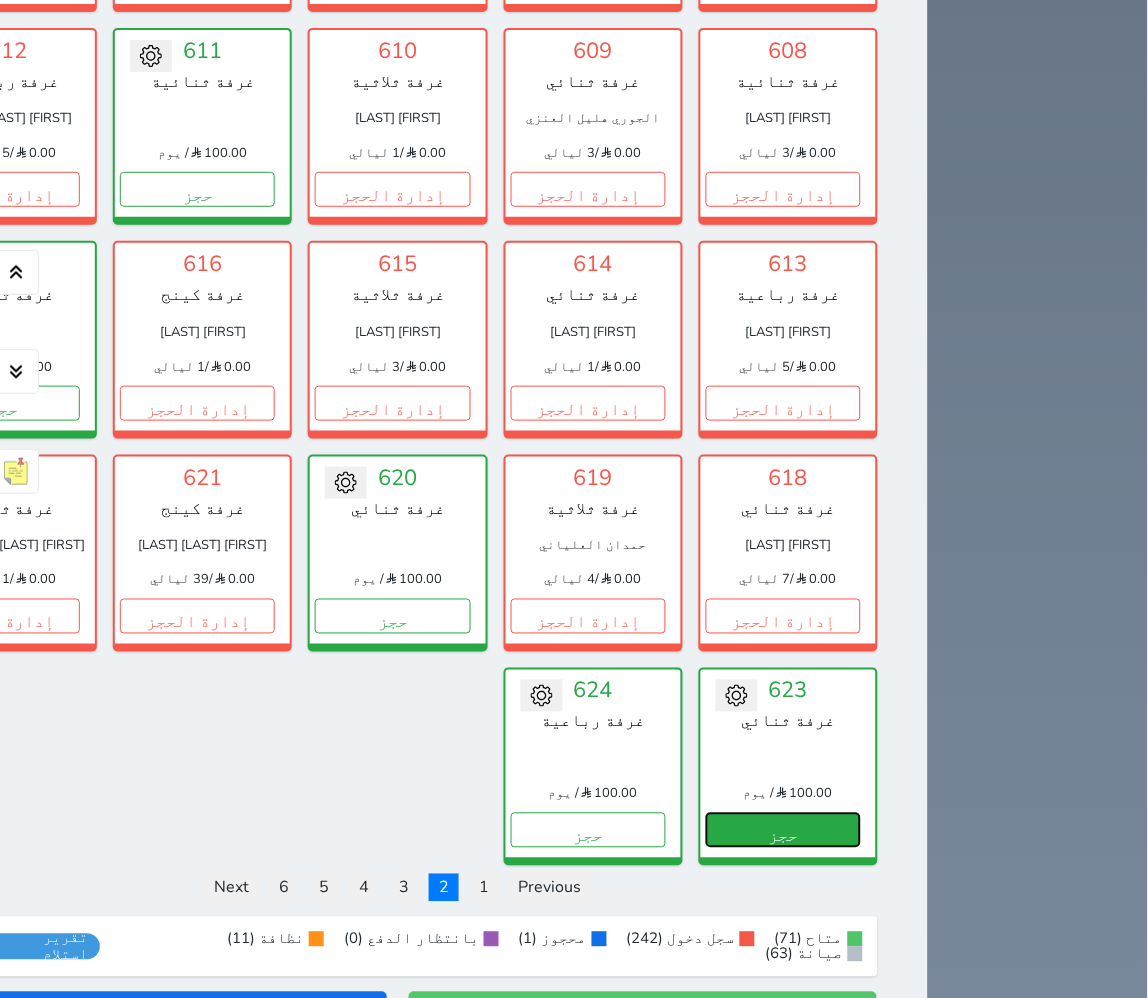 click on "حجز" at bounding box center [783, 830] 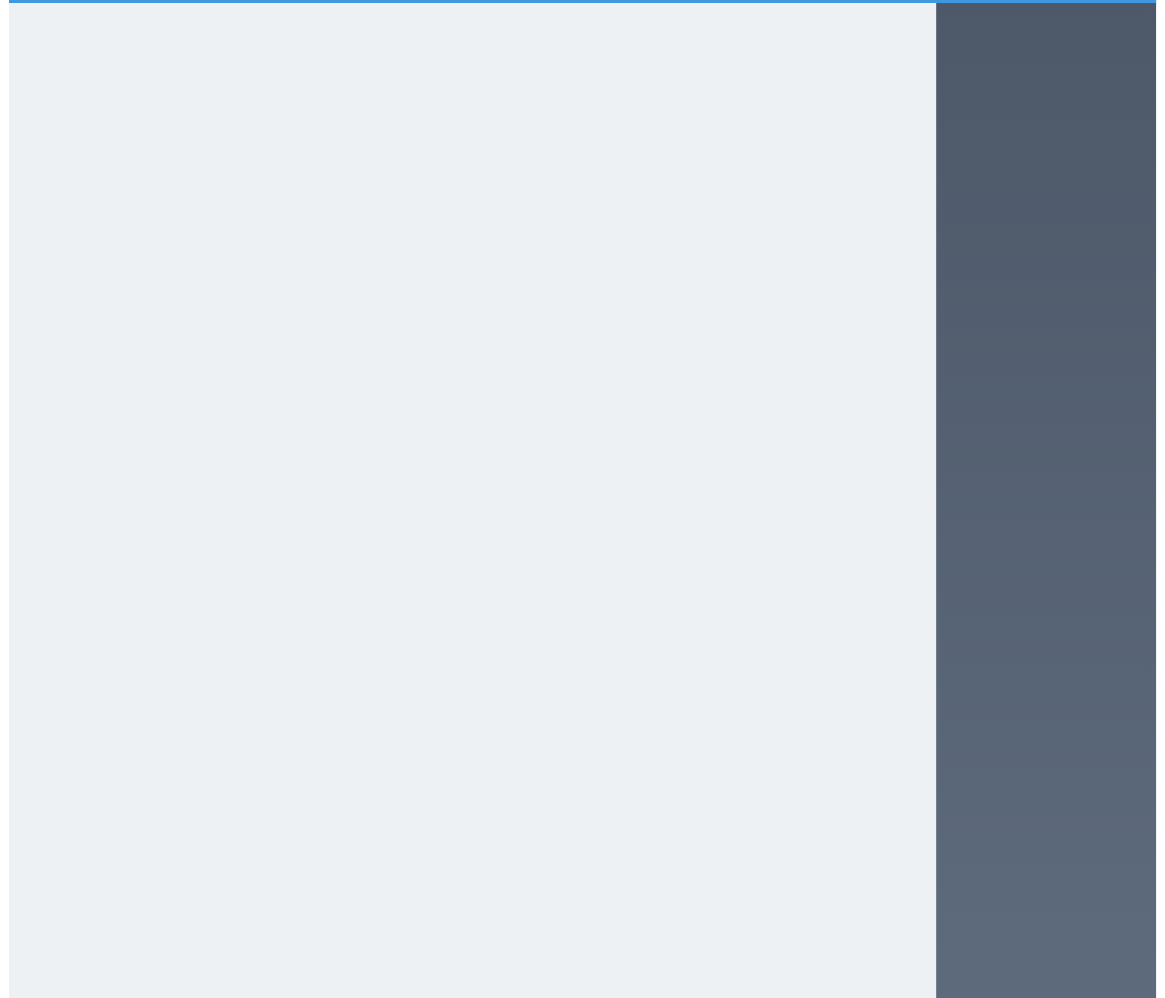 scroll, scrollTop: 0, scrollLeft: 0, axis: both 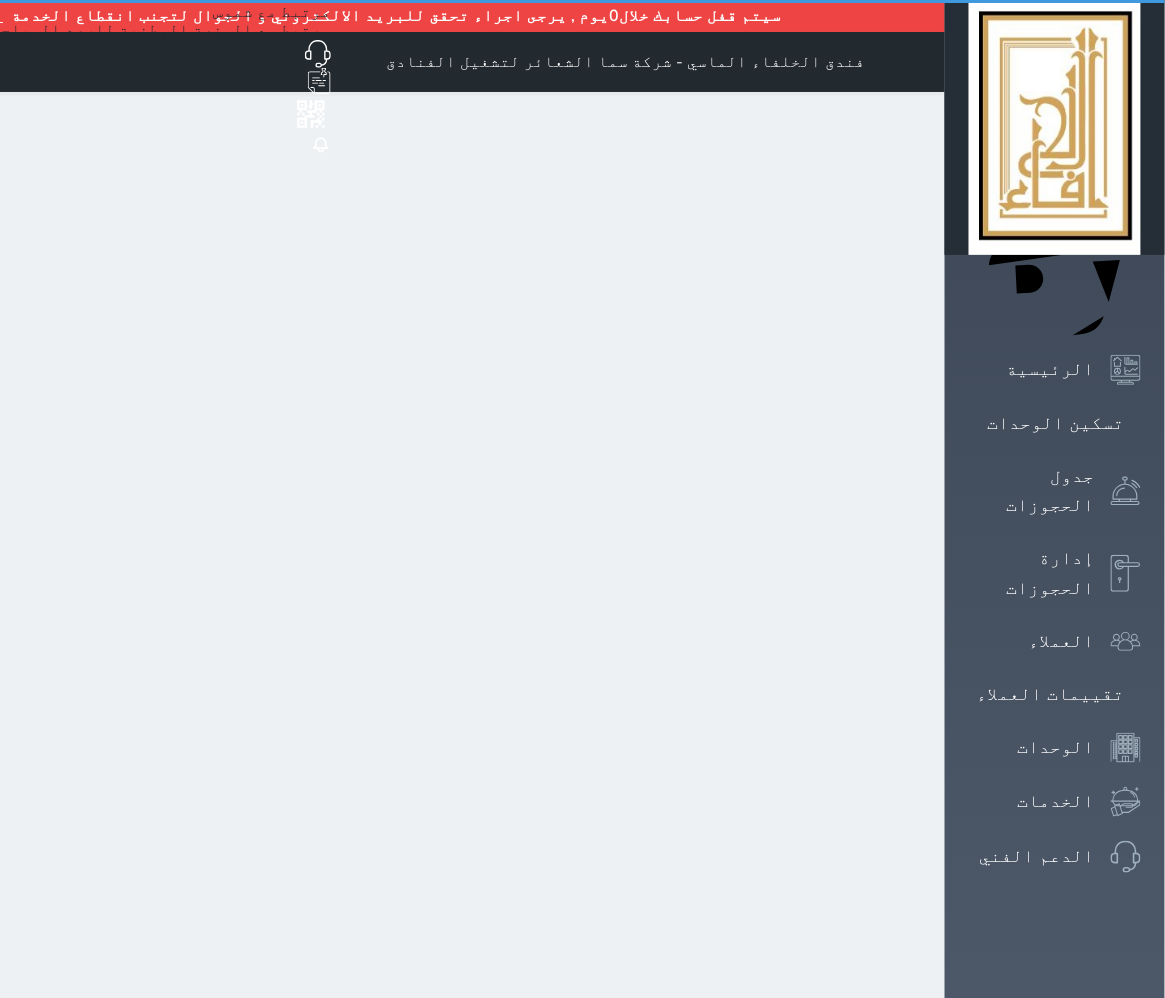 select on "1" 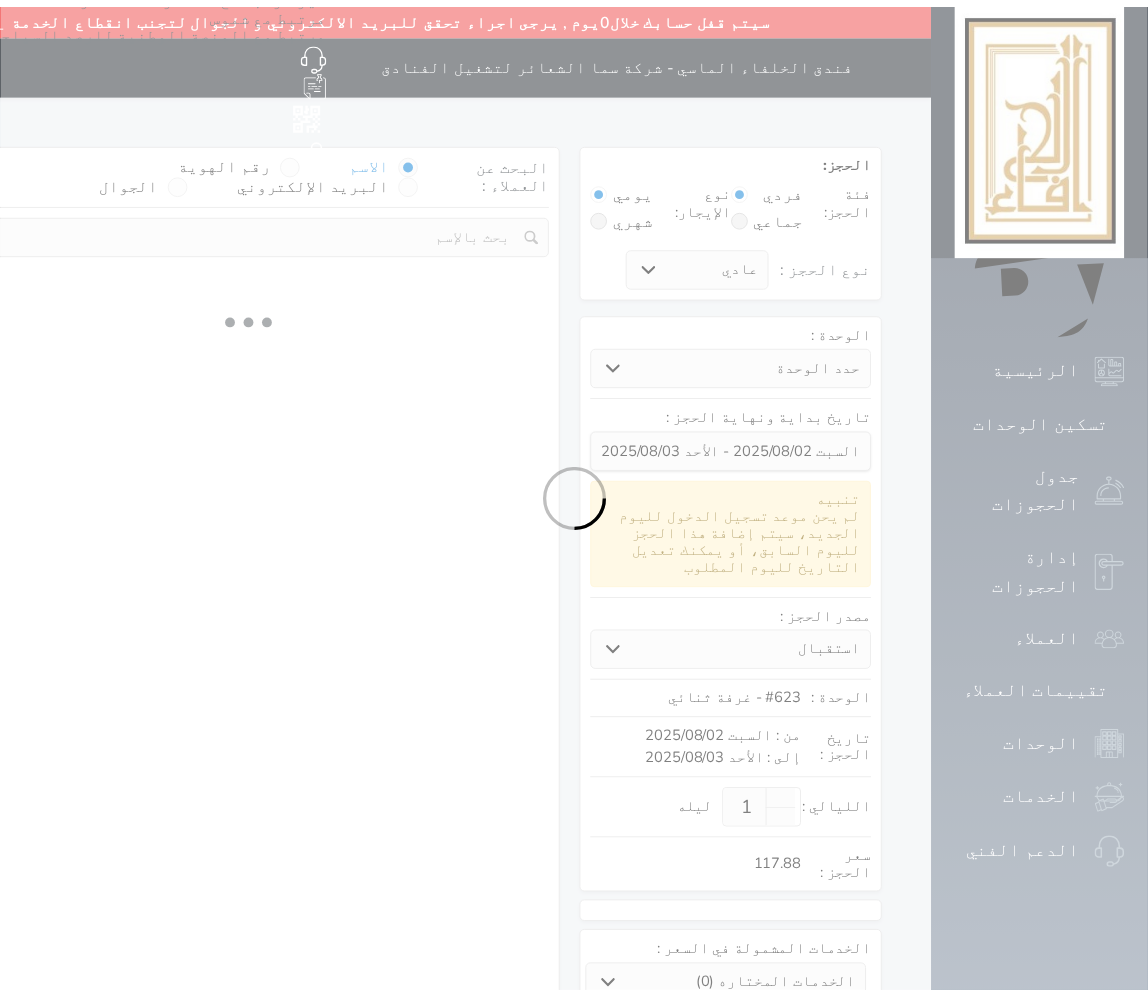 scroll, scrollTop: 11, scrollLeft: 0, axis: vertical 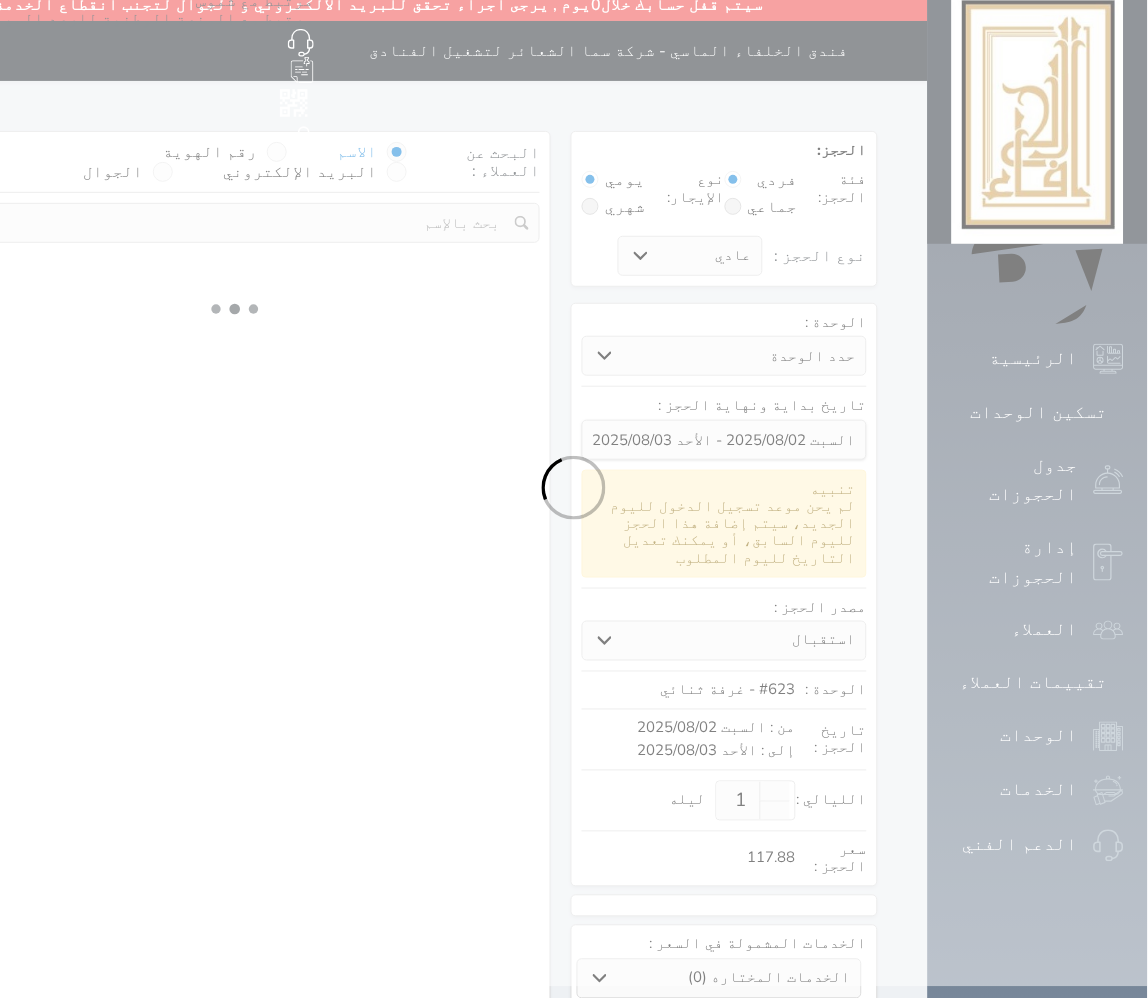 select 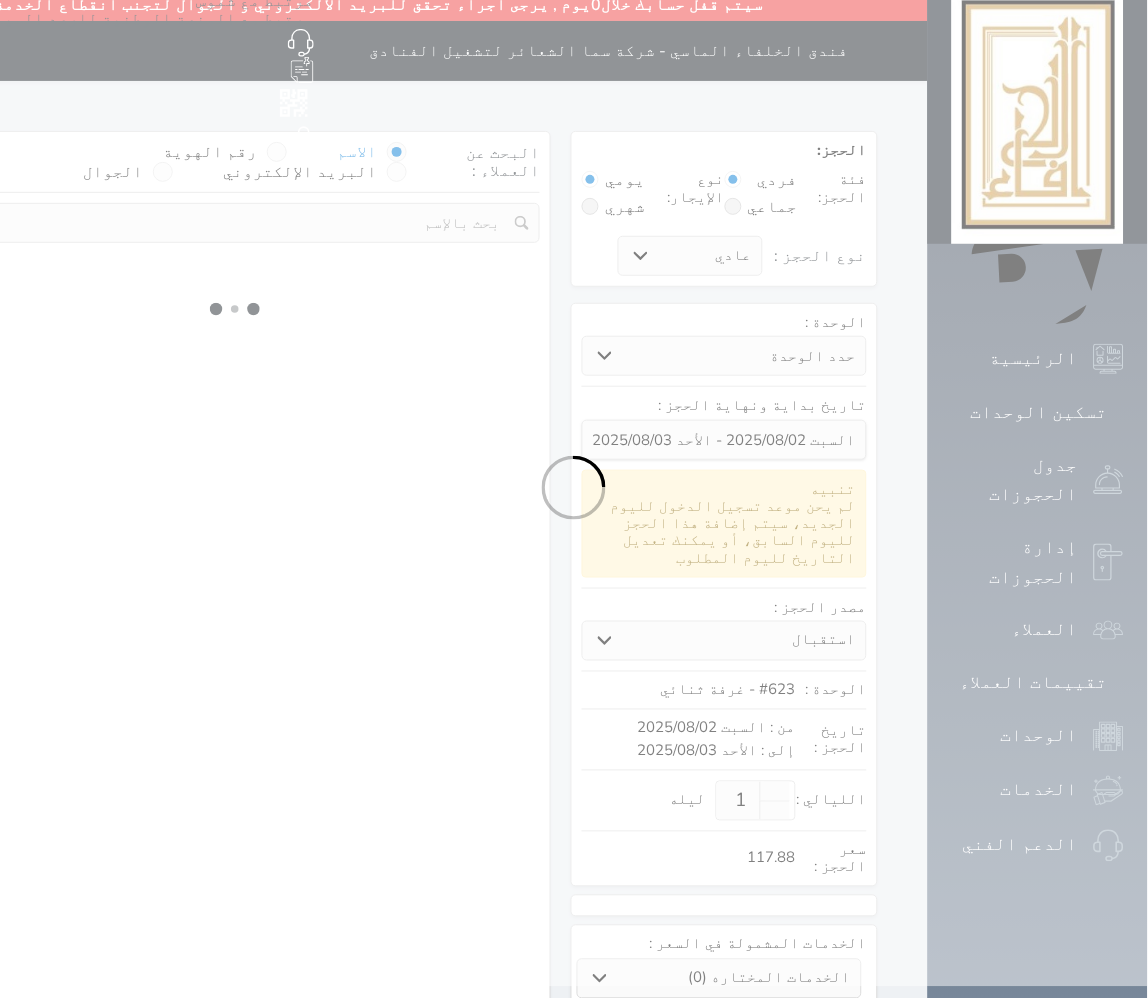 select on "113" 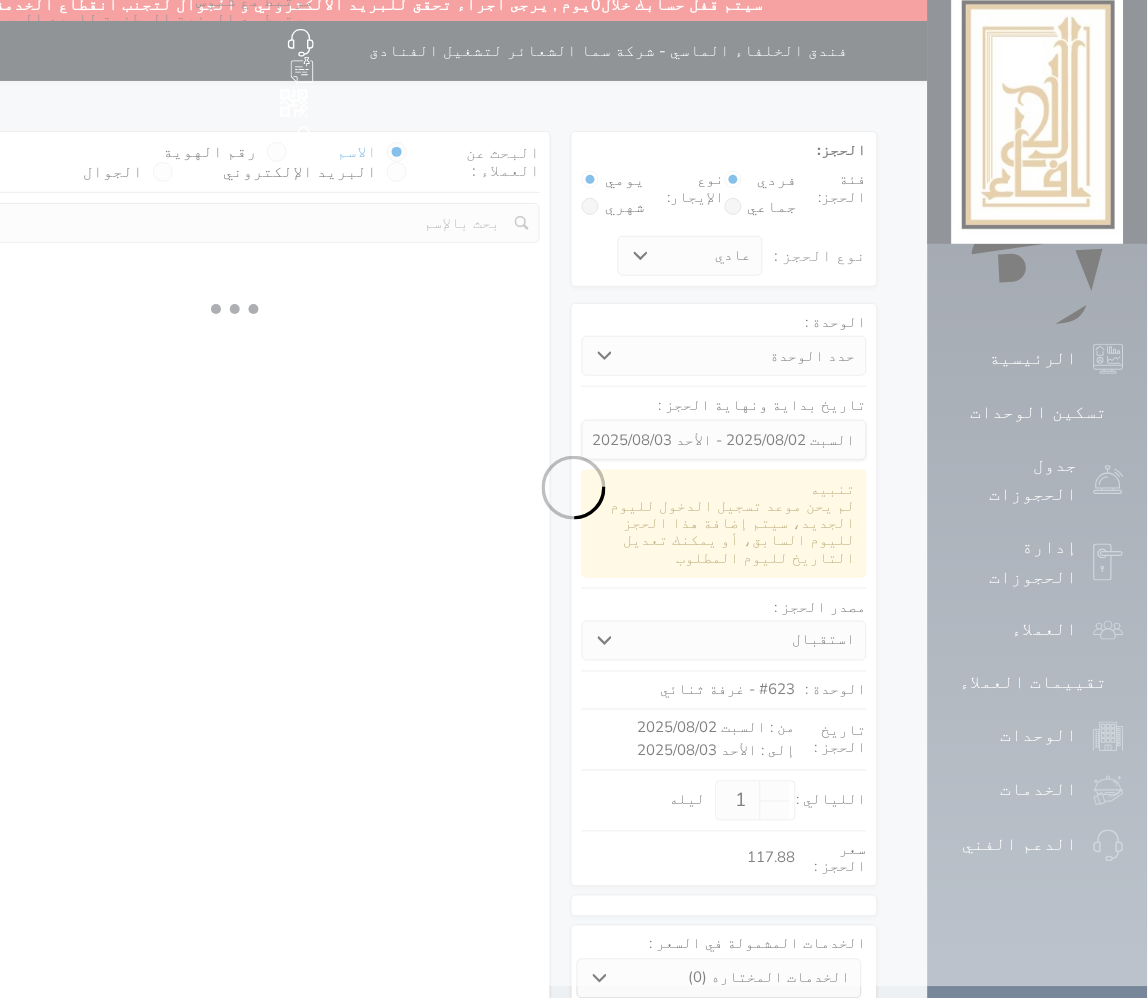 select on "1" 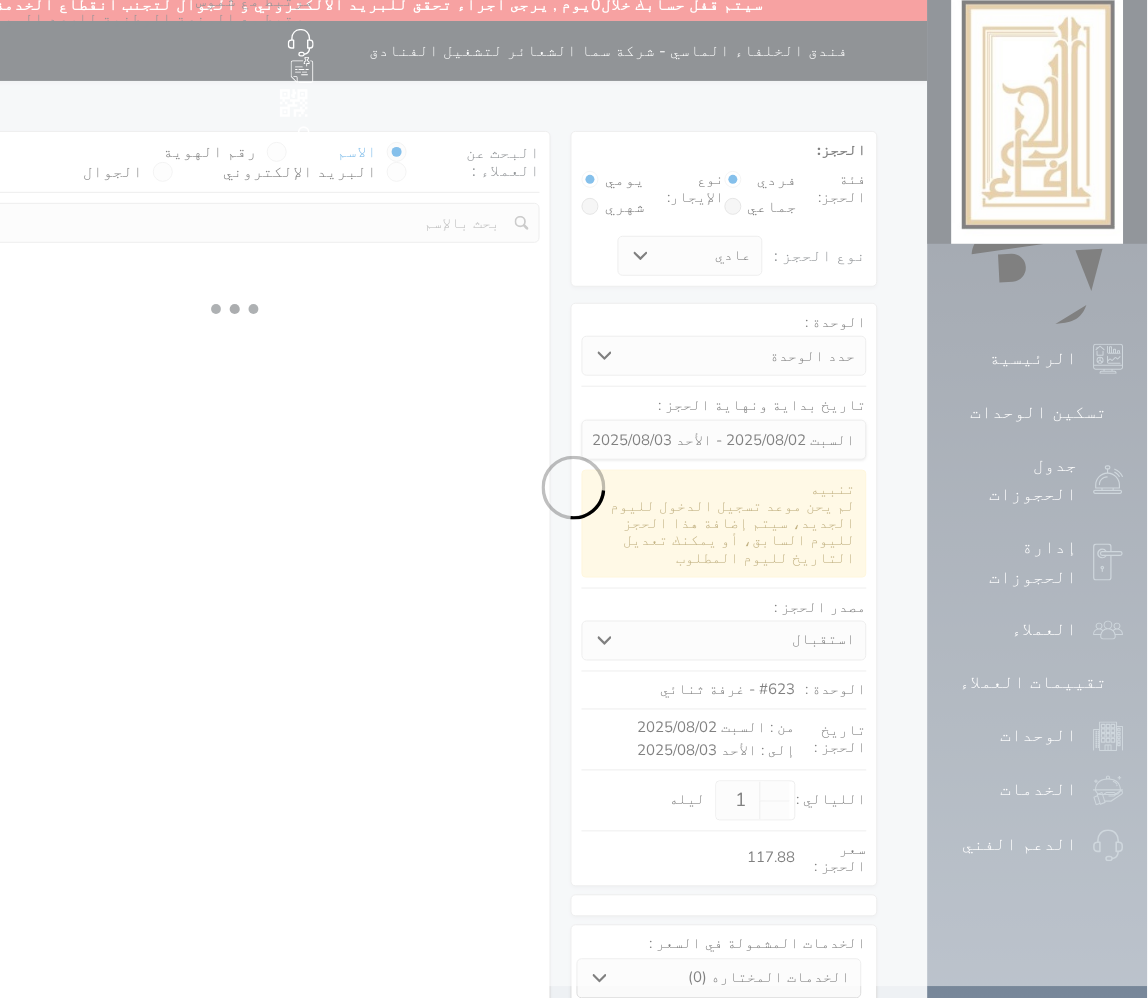 select 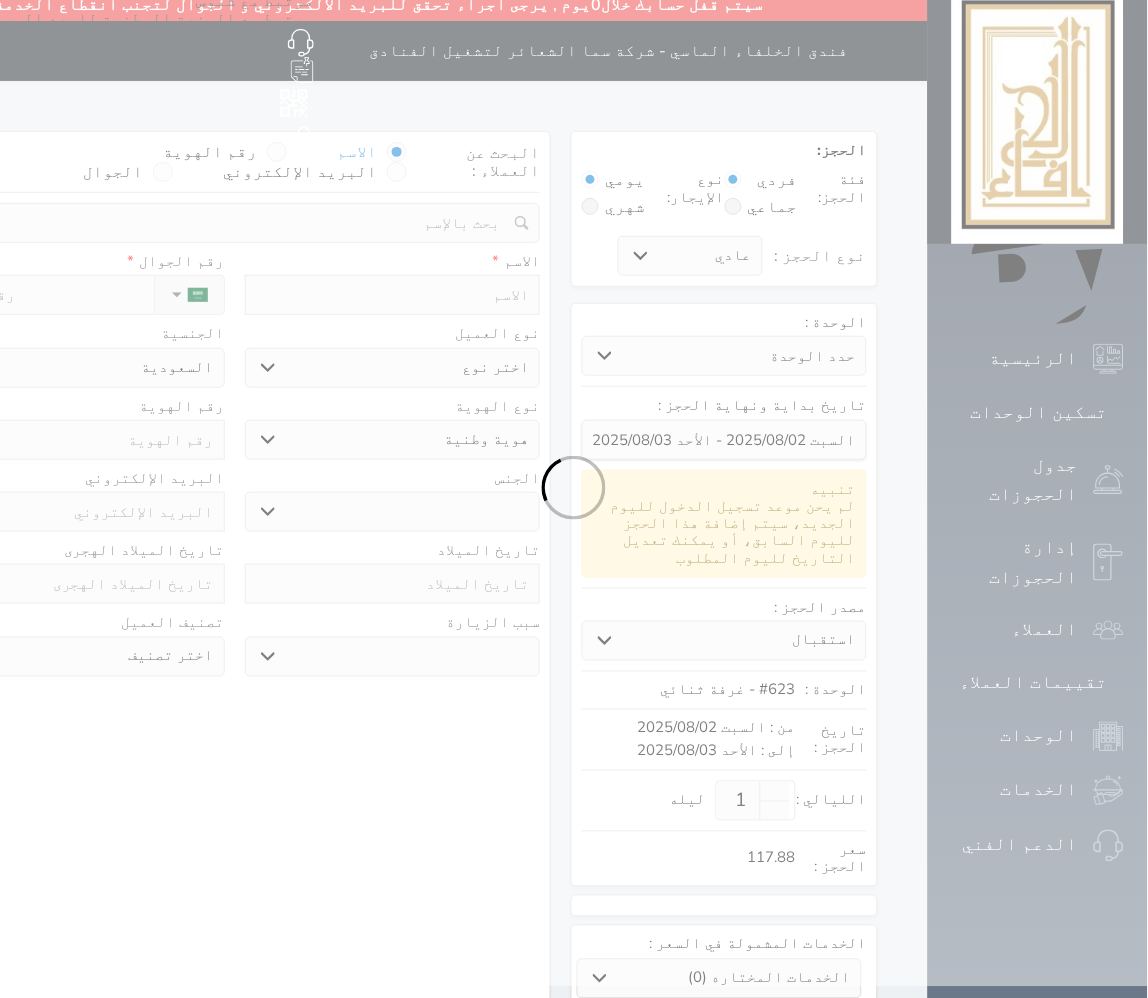 select 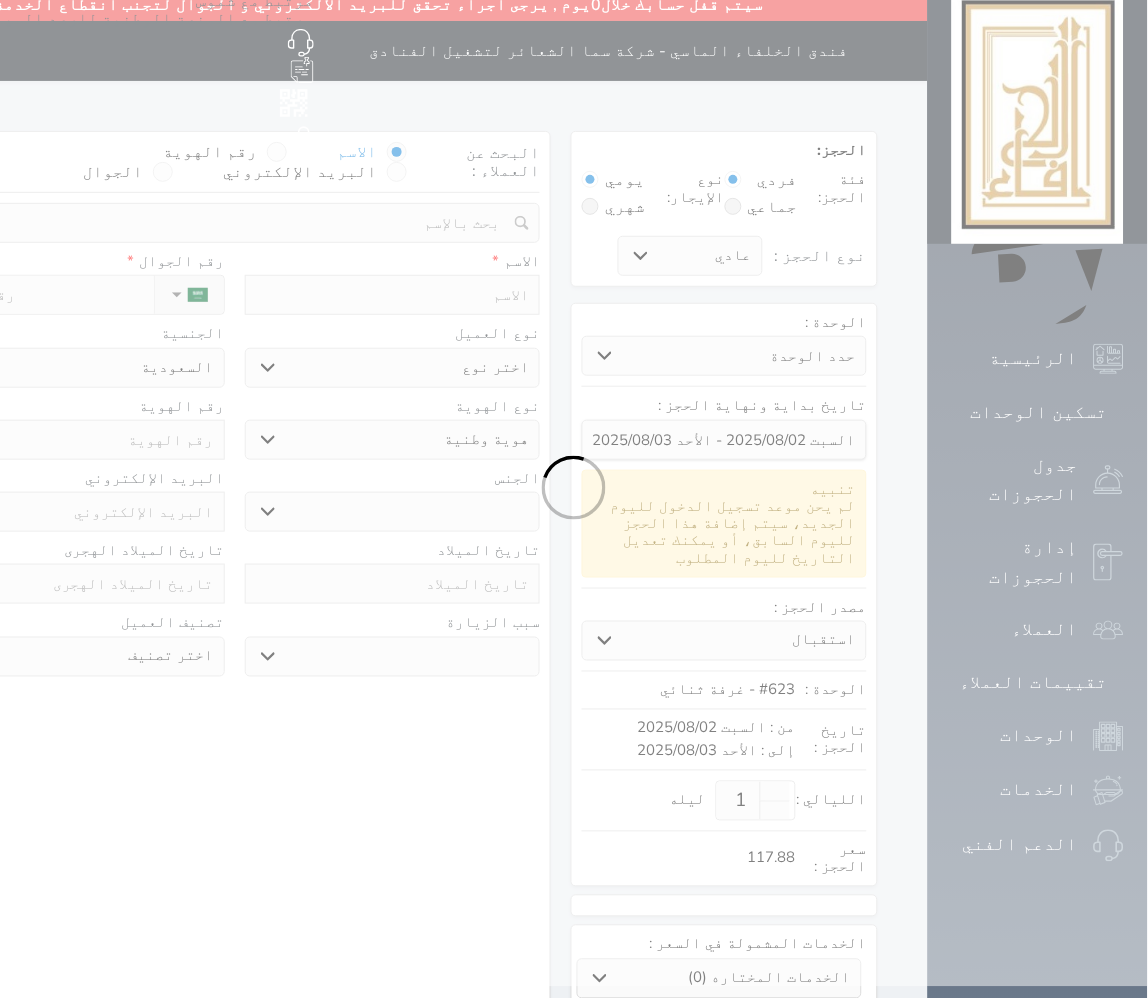 select 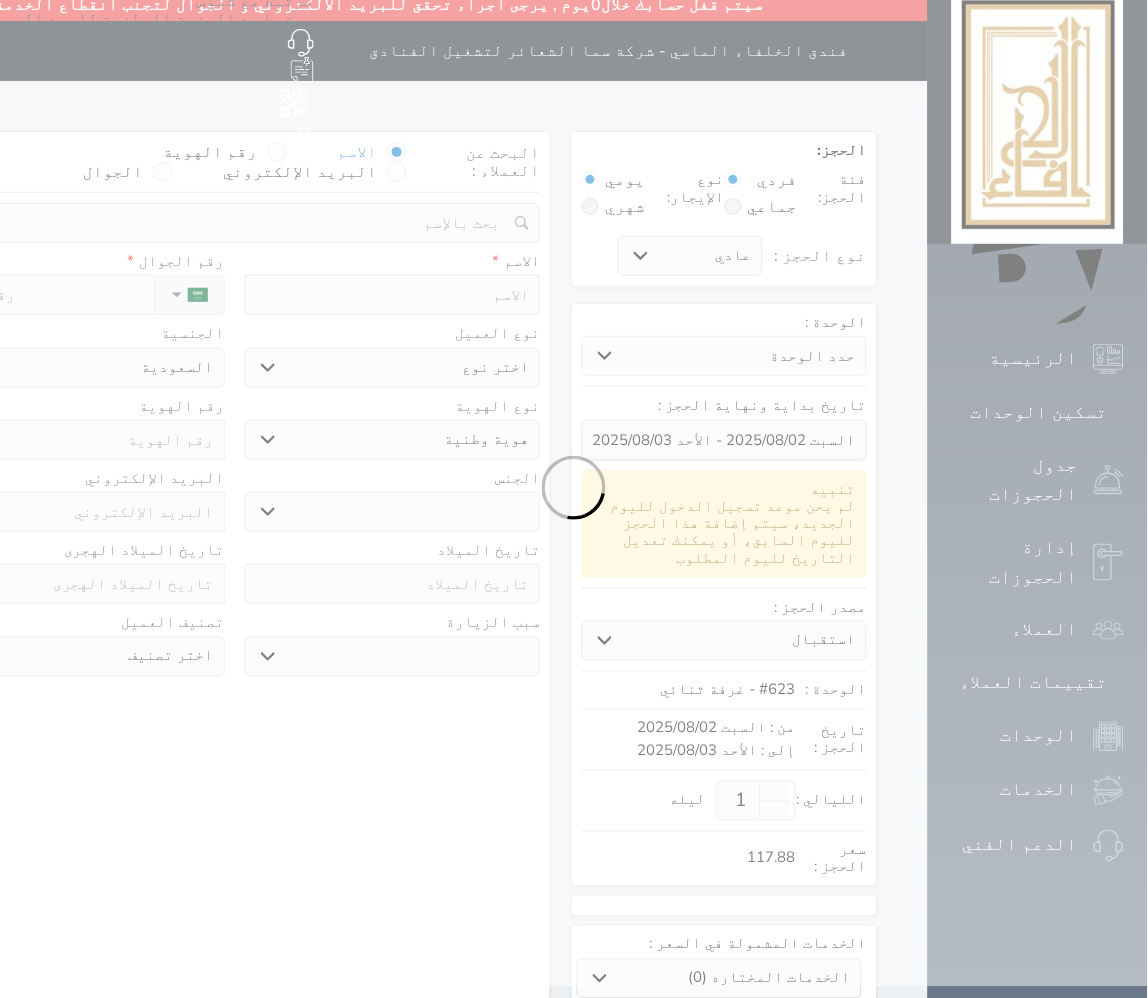 select 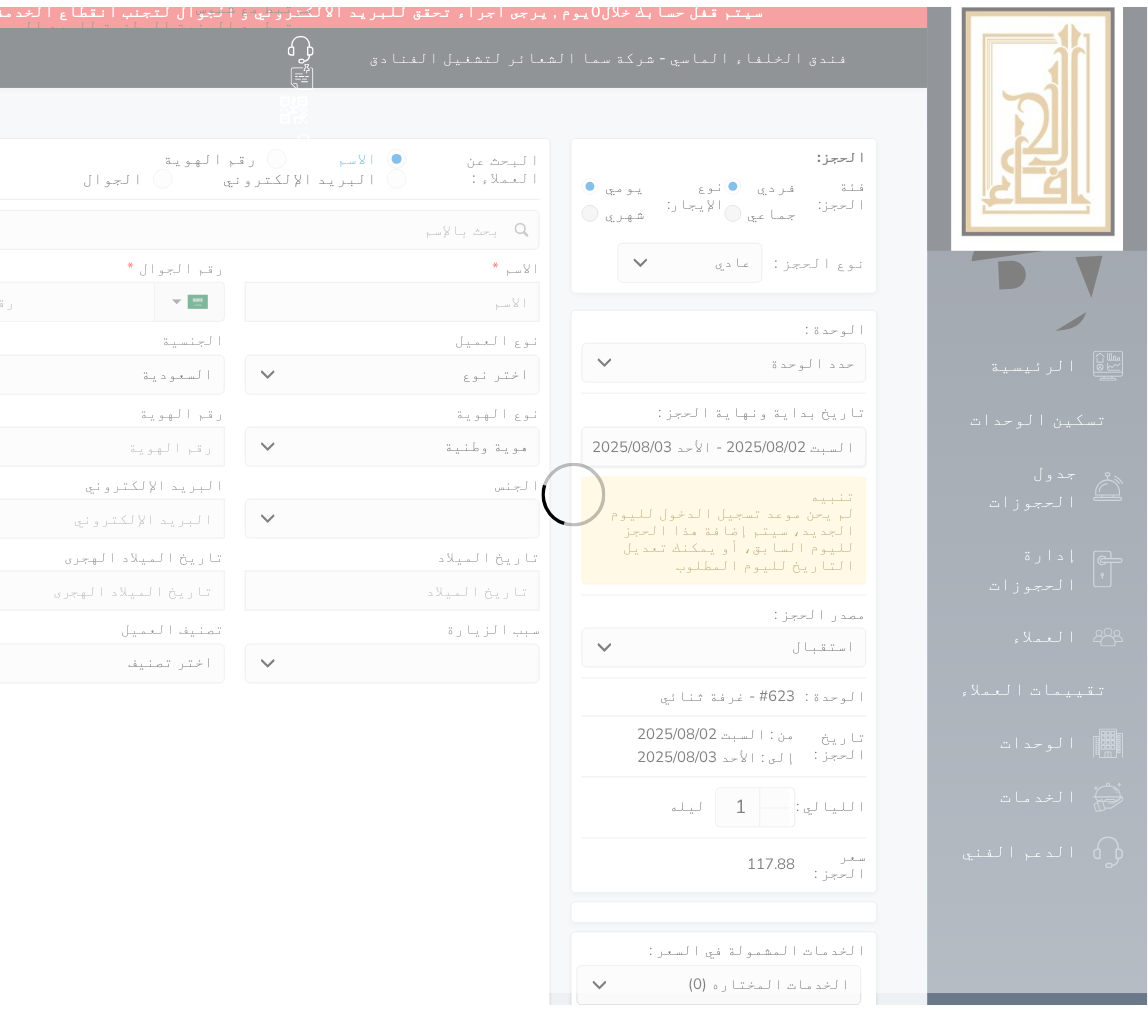 scroll, scrollTop: 0, scrollLeft: 0, axis: both 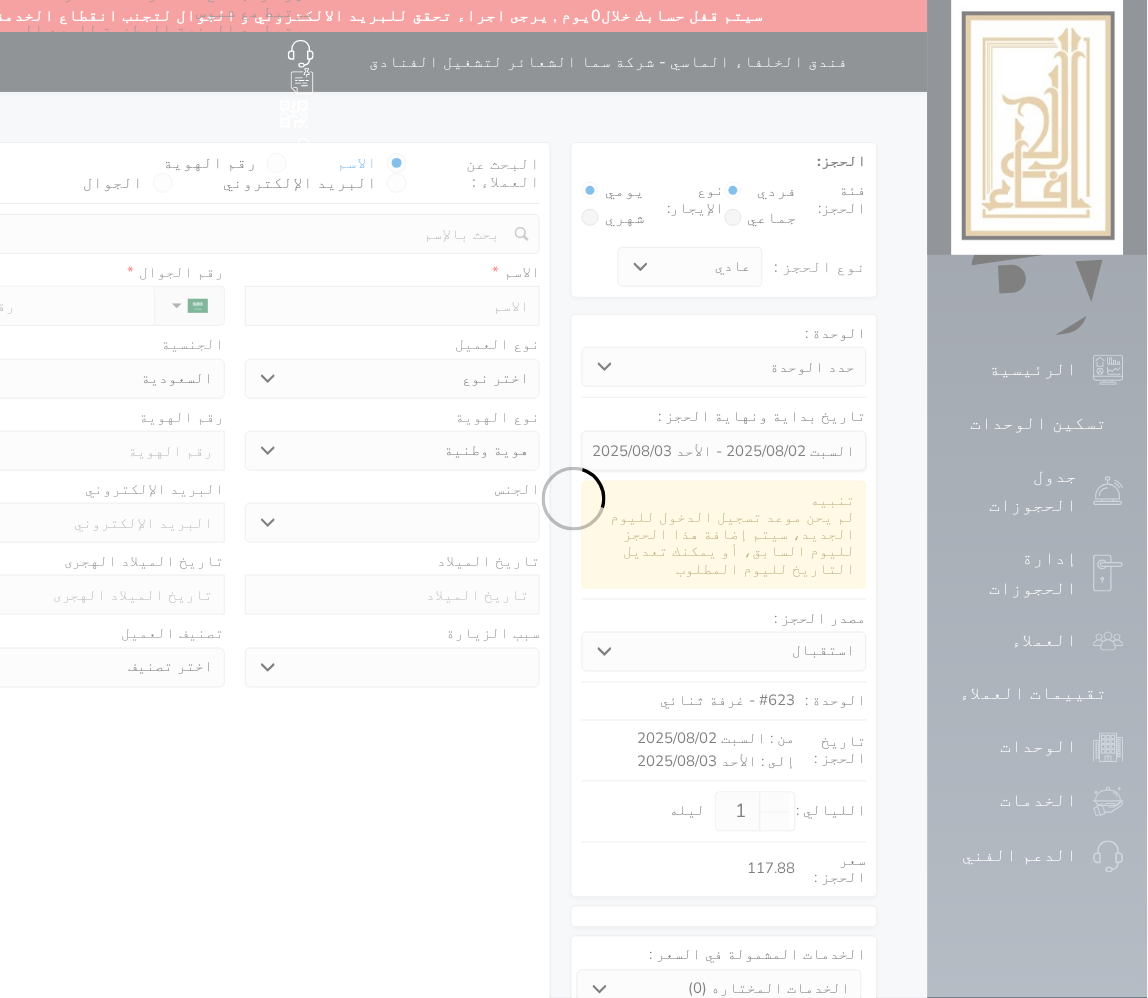 select 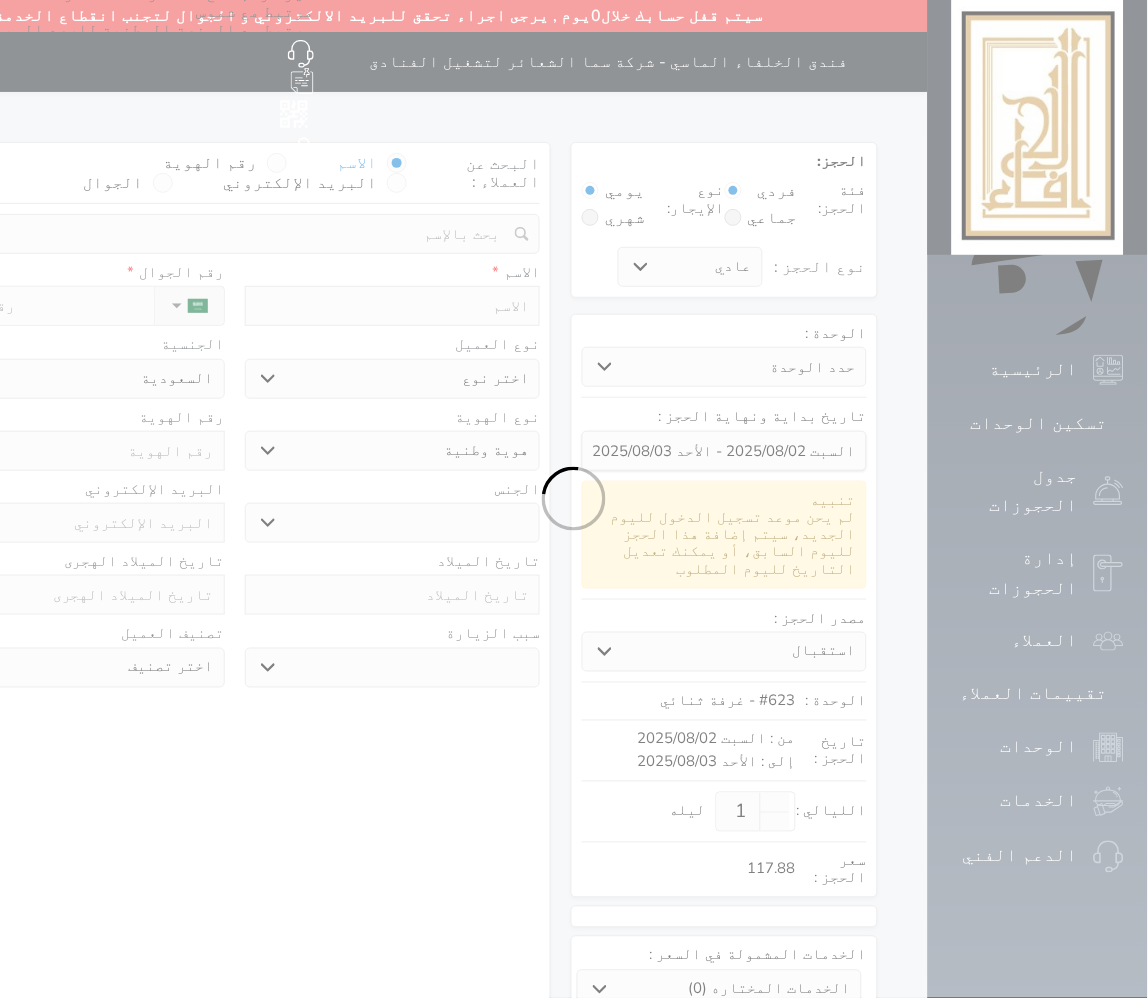 select on "1" 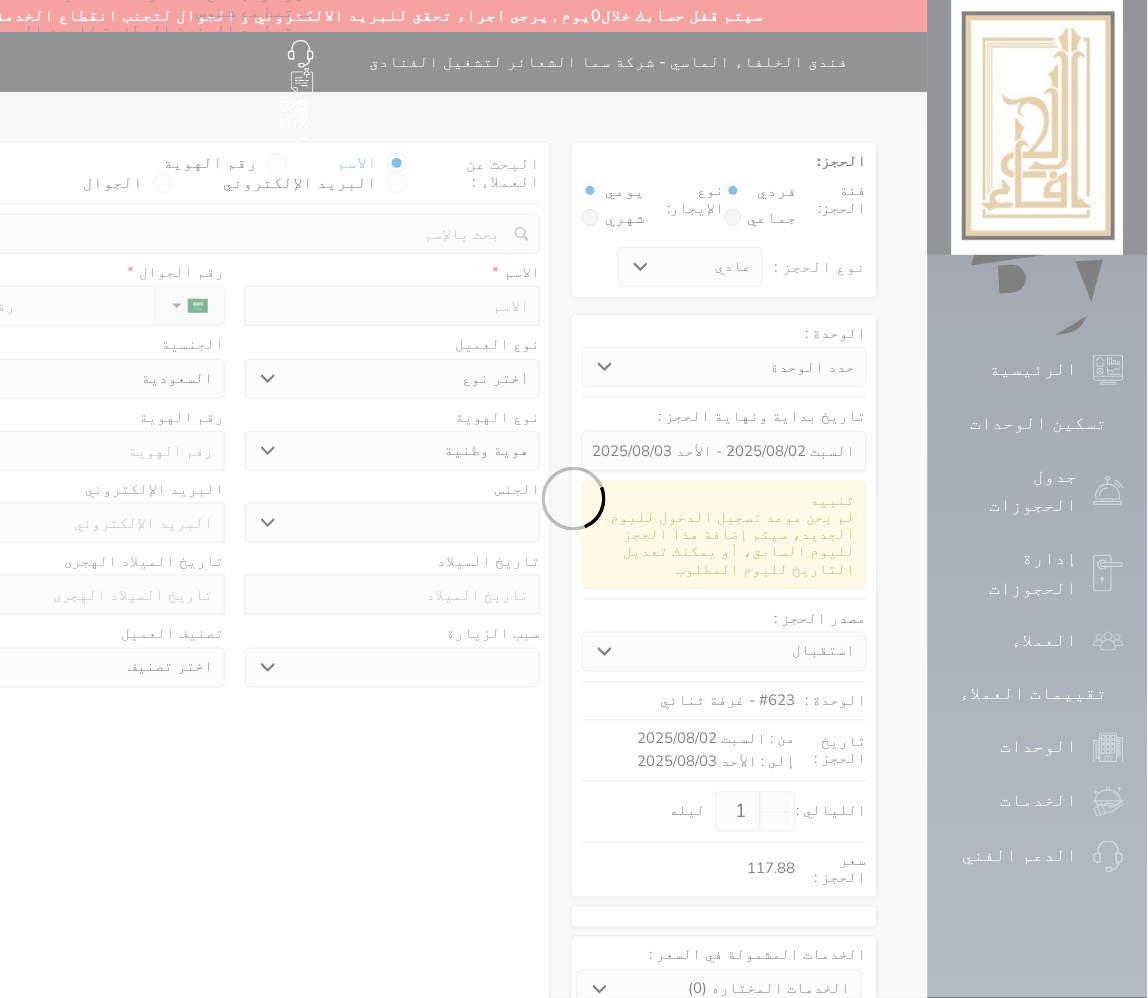 select on "7" 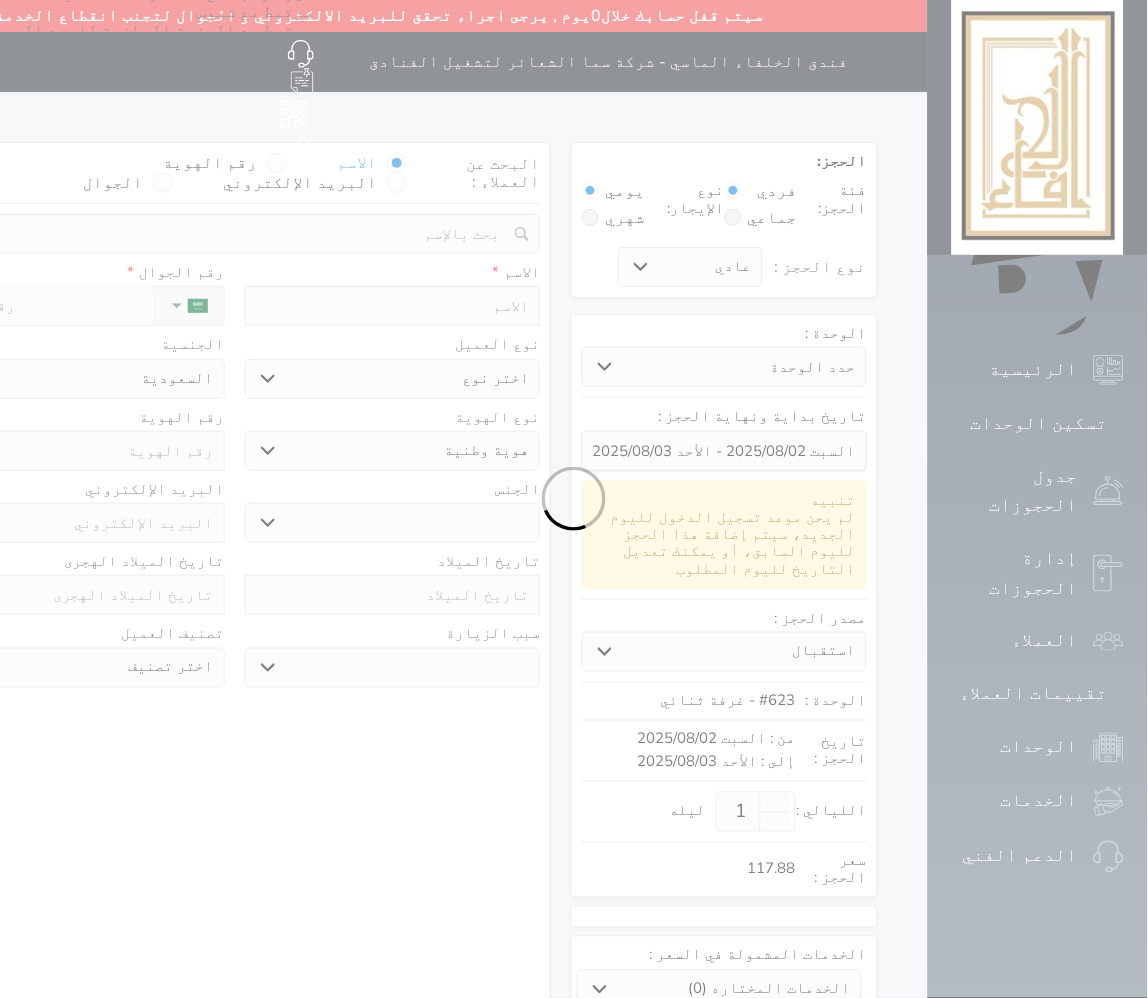 select 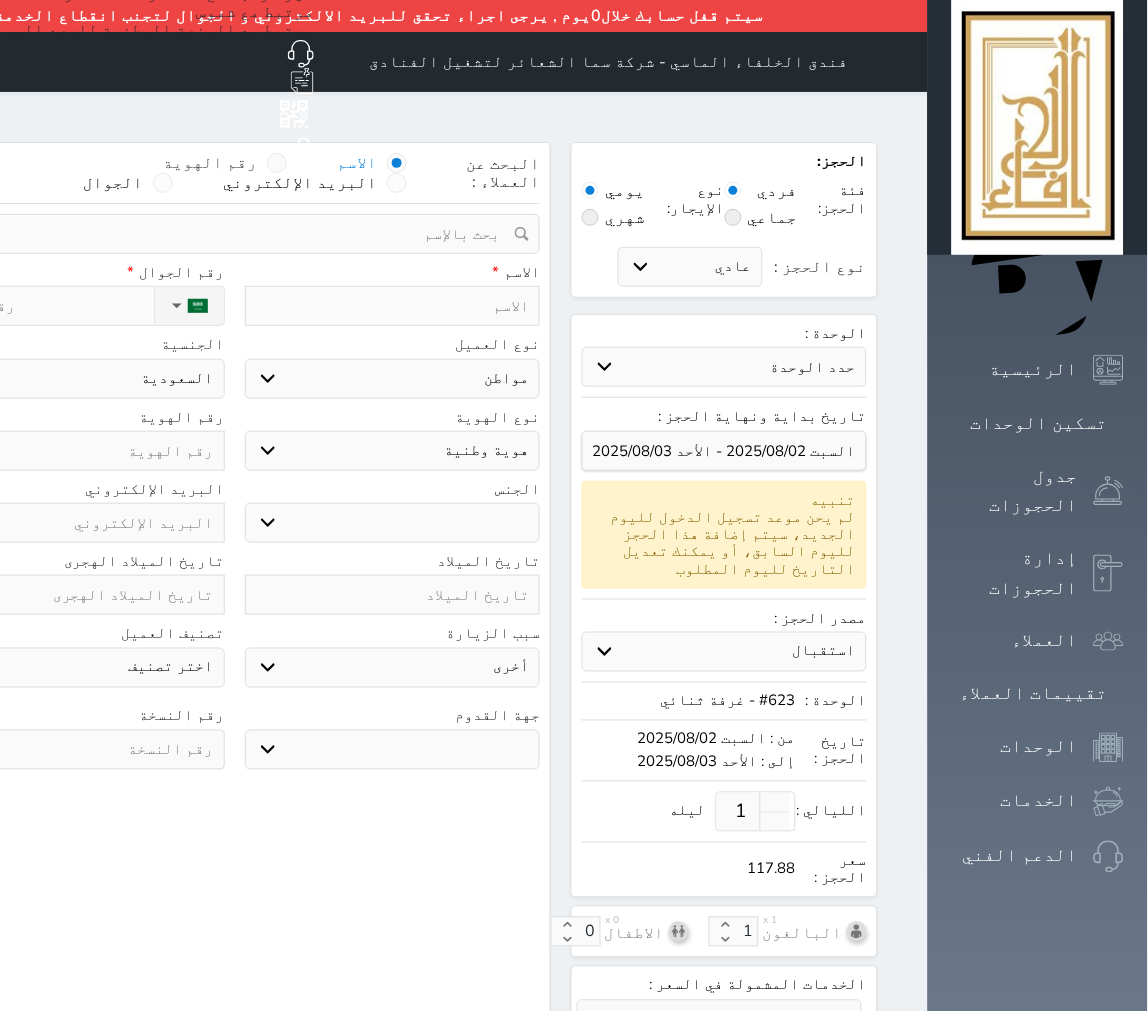 click on "رقم الهوية" at bounding box center (210, 163) 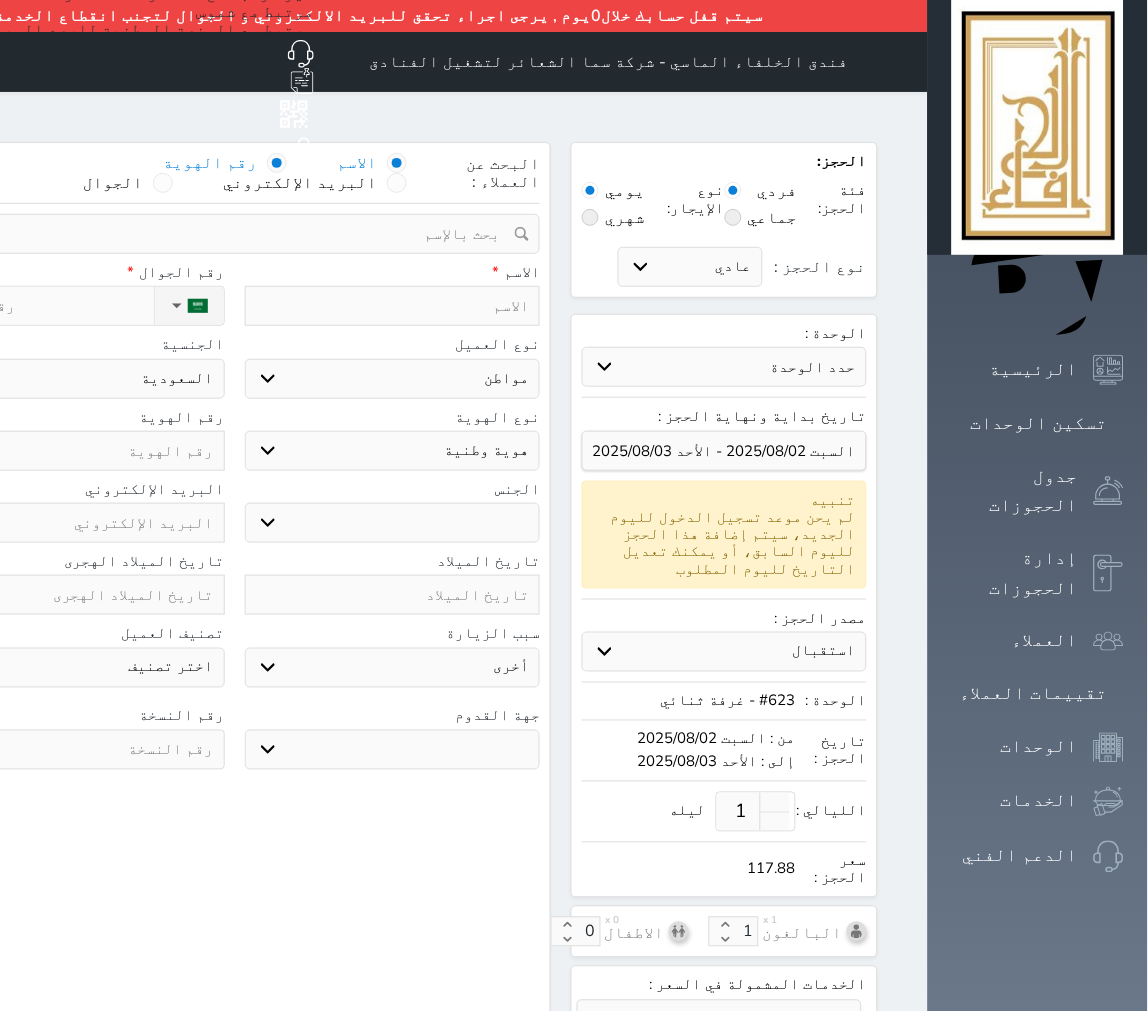 select 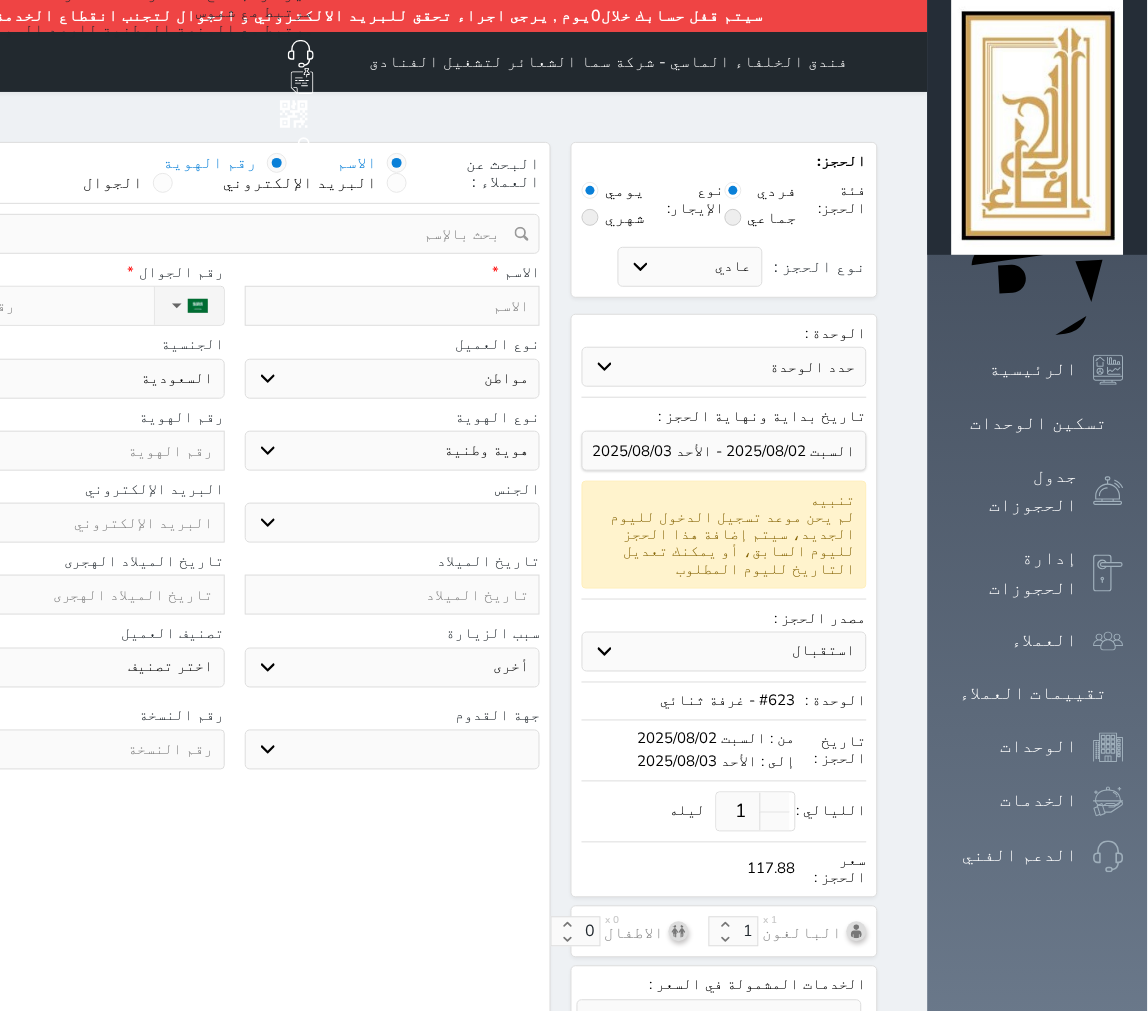 select 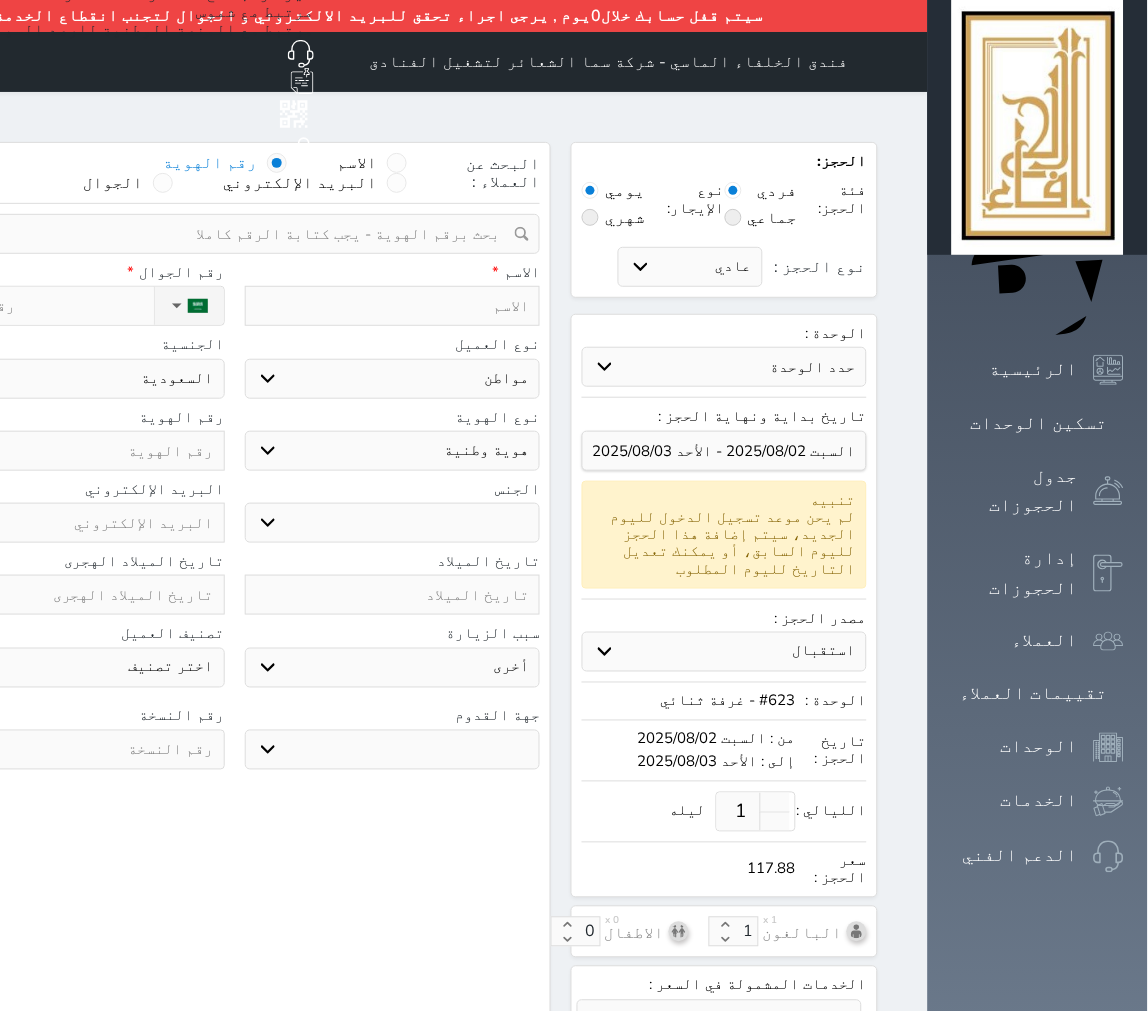click at bounding box center (227, 234) 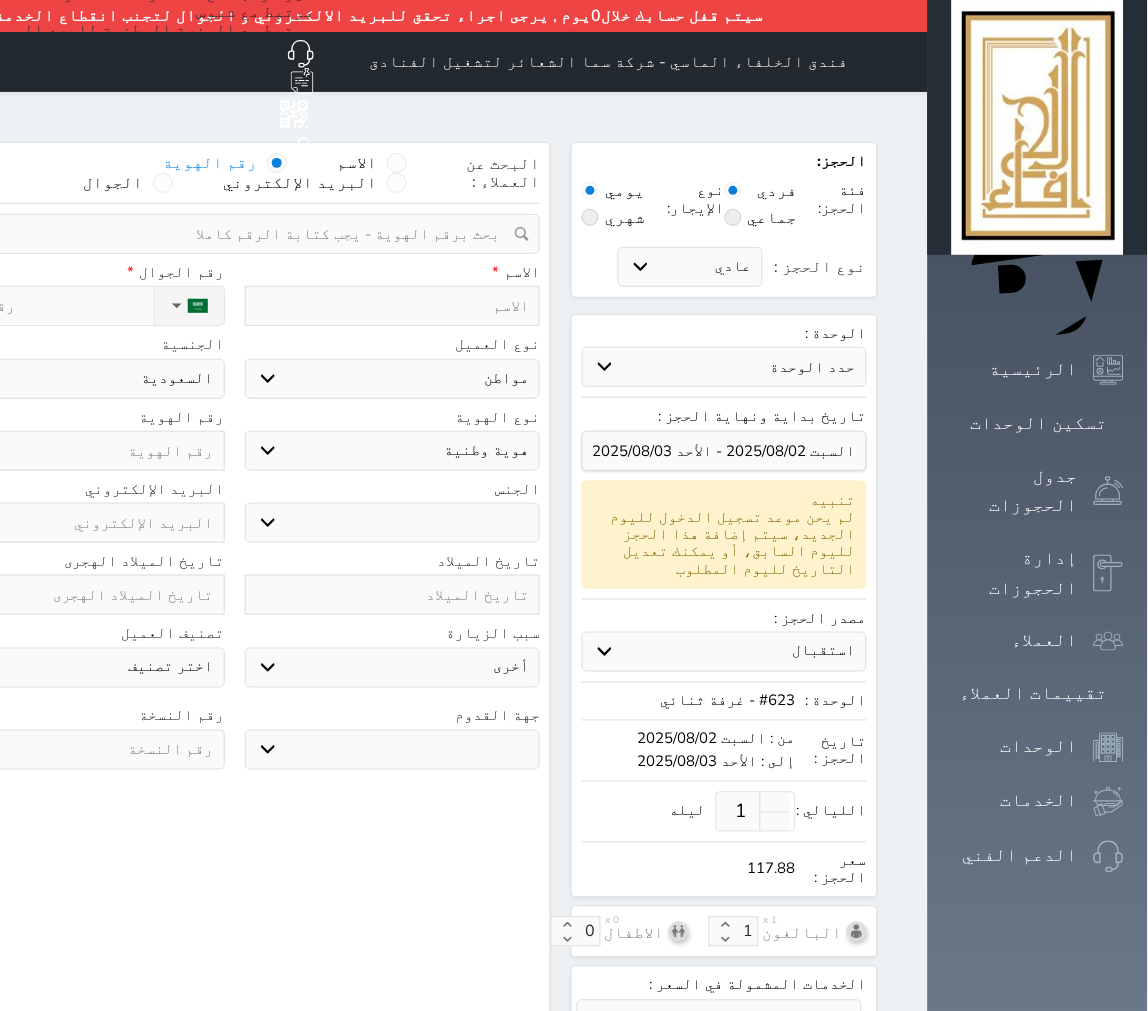 paste on "1048802399" 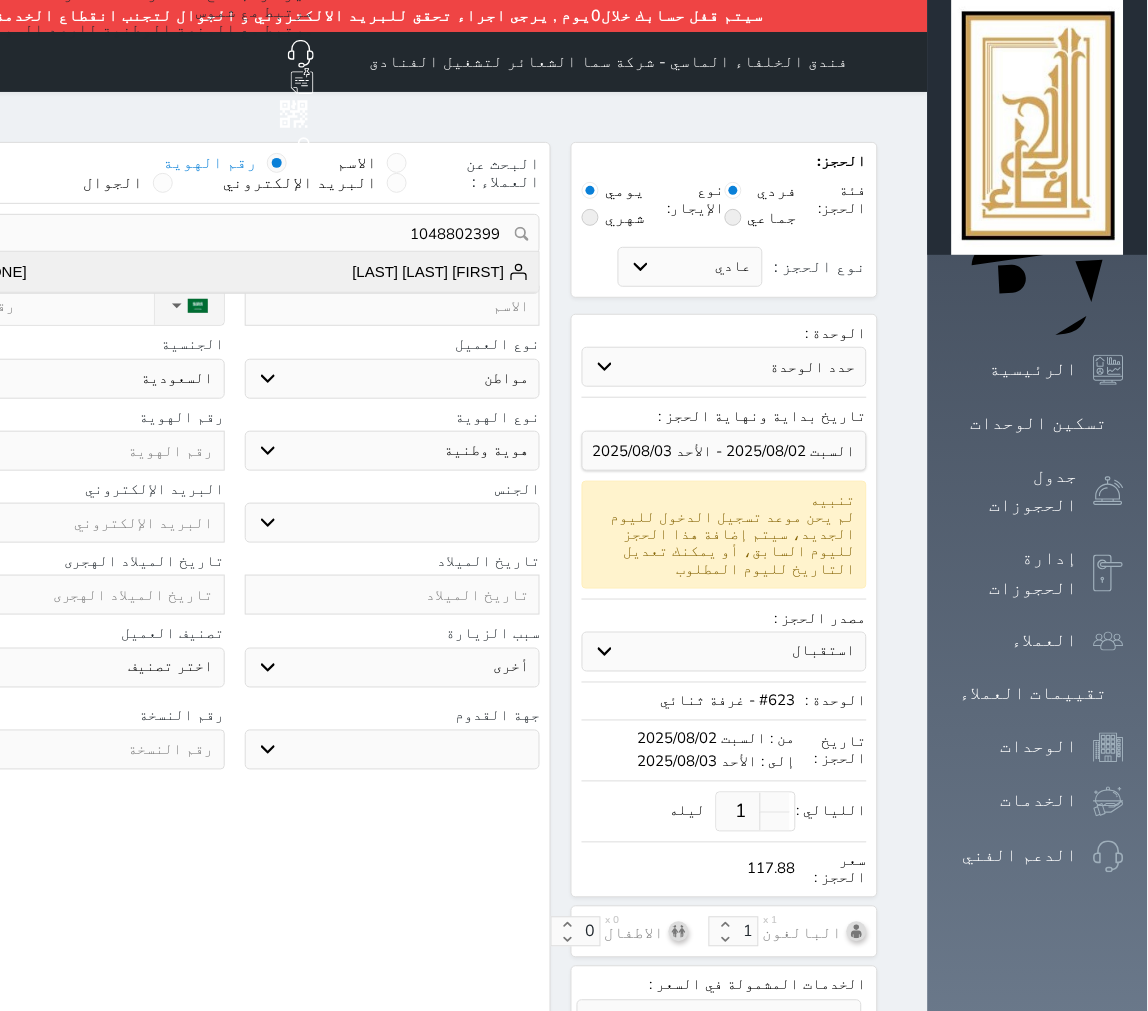 click on "موضي بنت عبد الله بن عبد الله ال زنان" at bounding box center (441, 272) 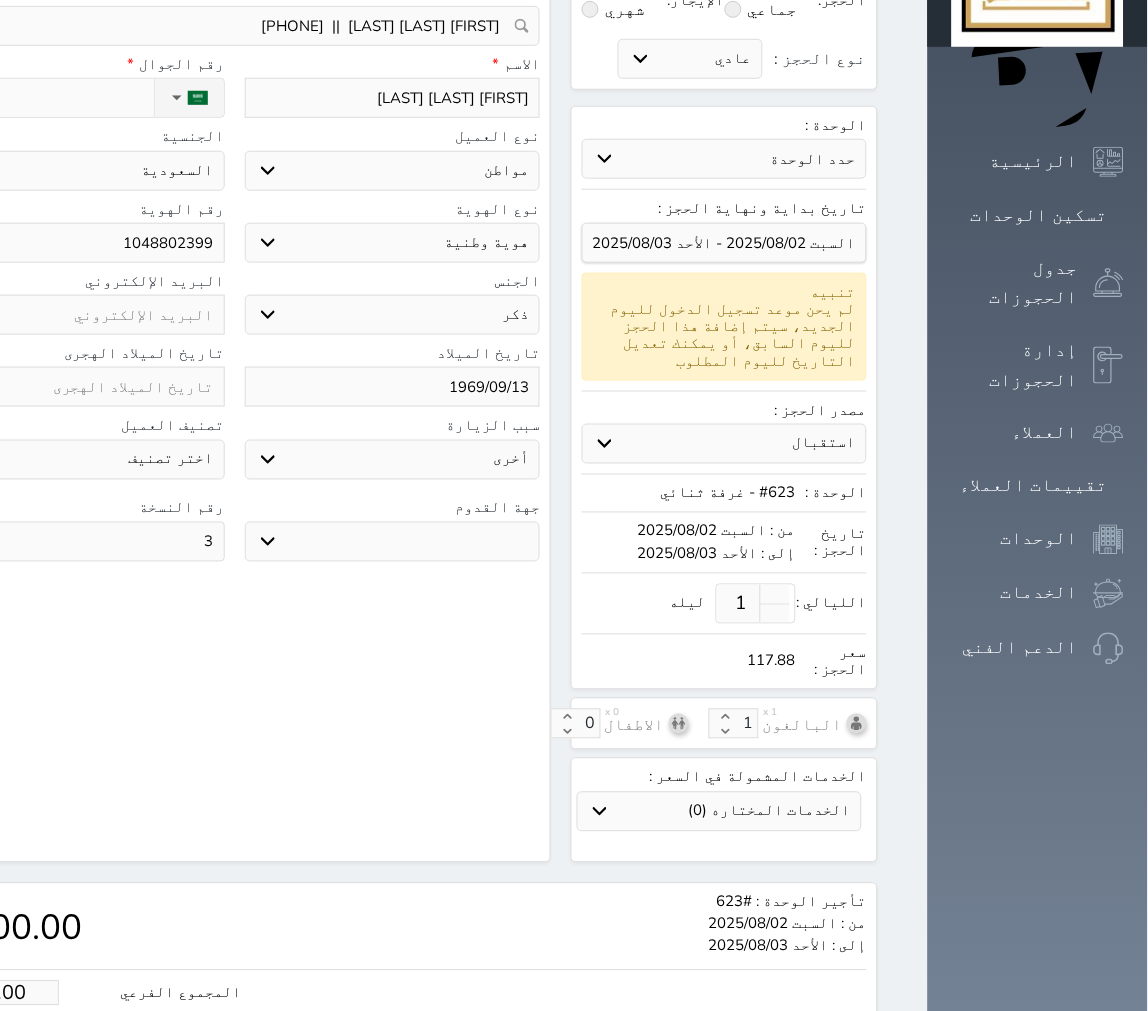 scroll, scrollTop: 357, scrollLeft: 0, axis: vertical 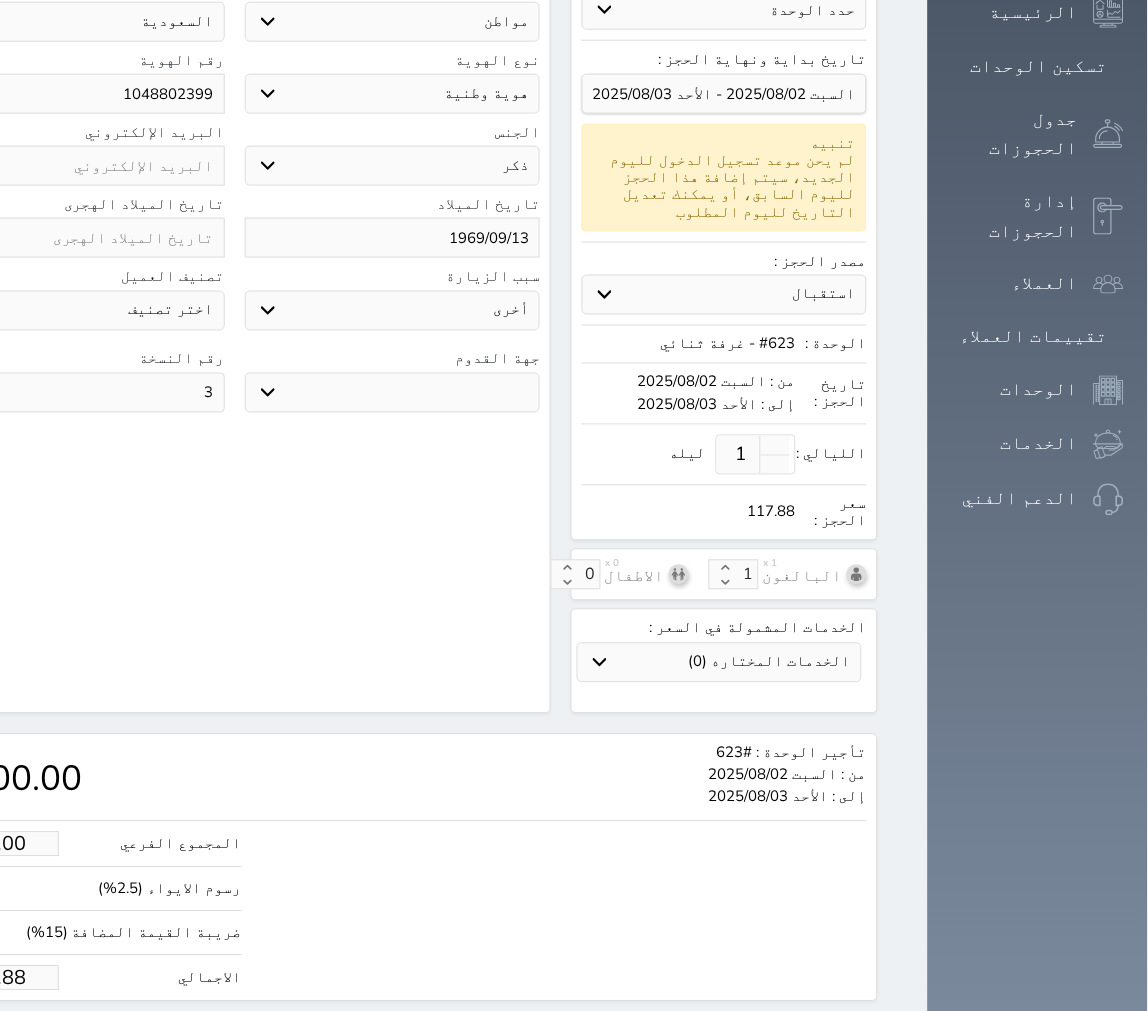 select 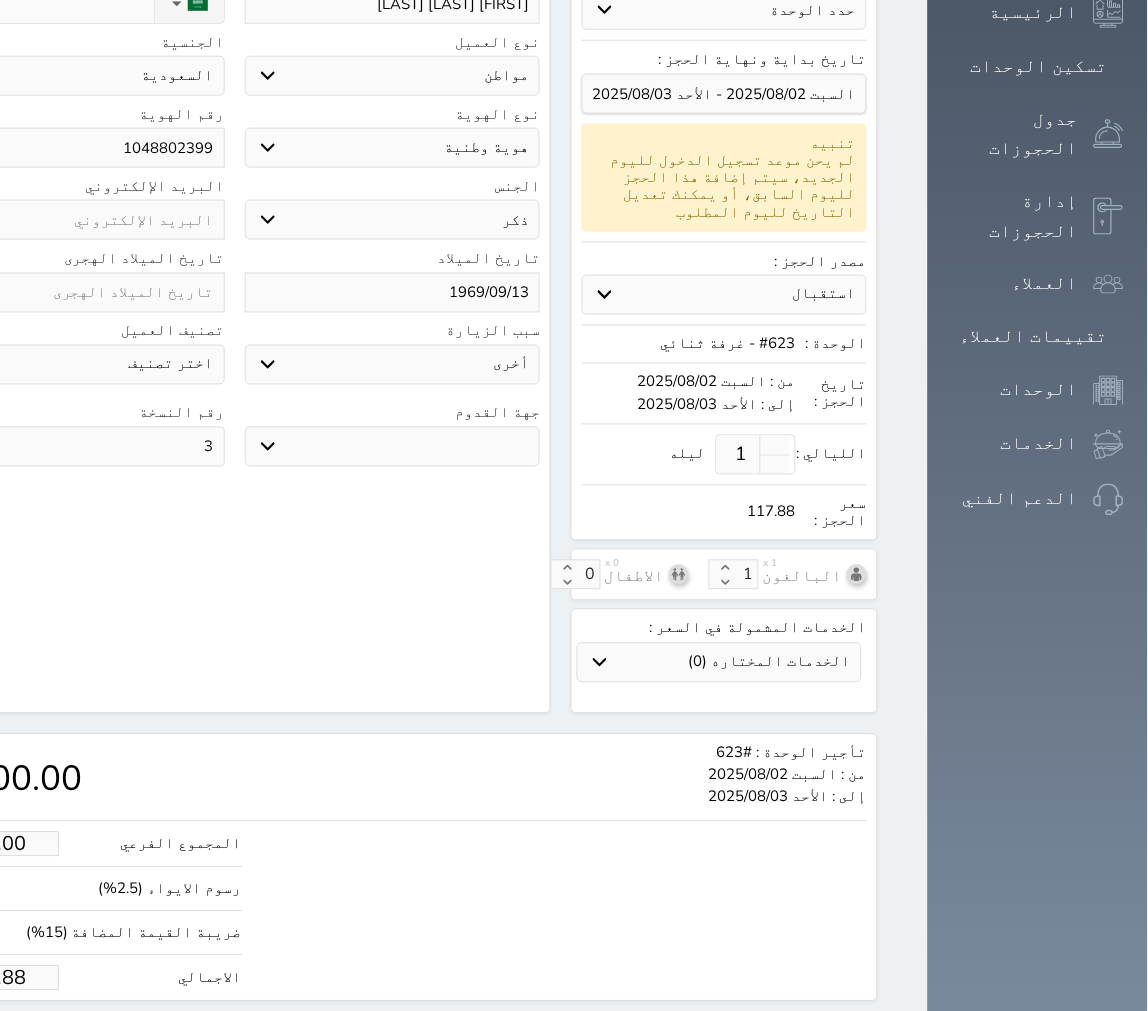 click on "117.88" at bounding box center (-6, 978) 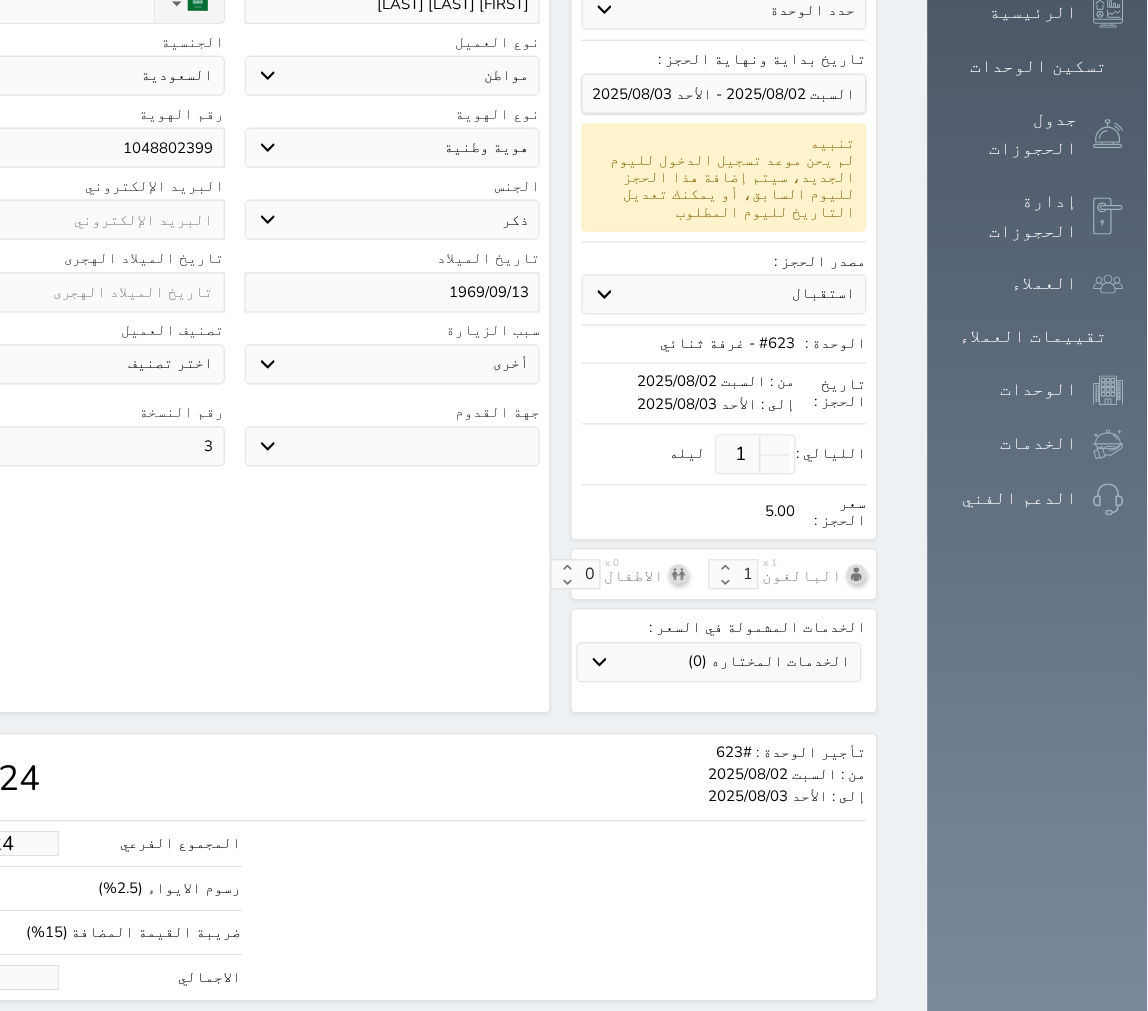 type on "42.42" 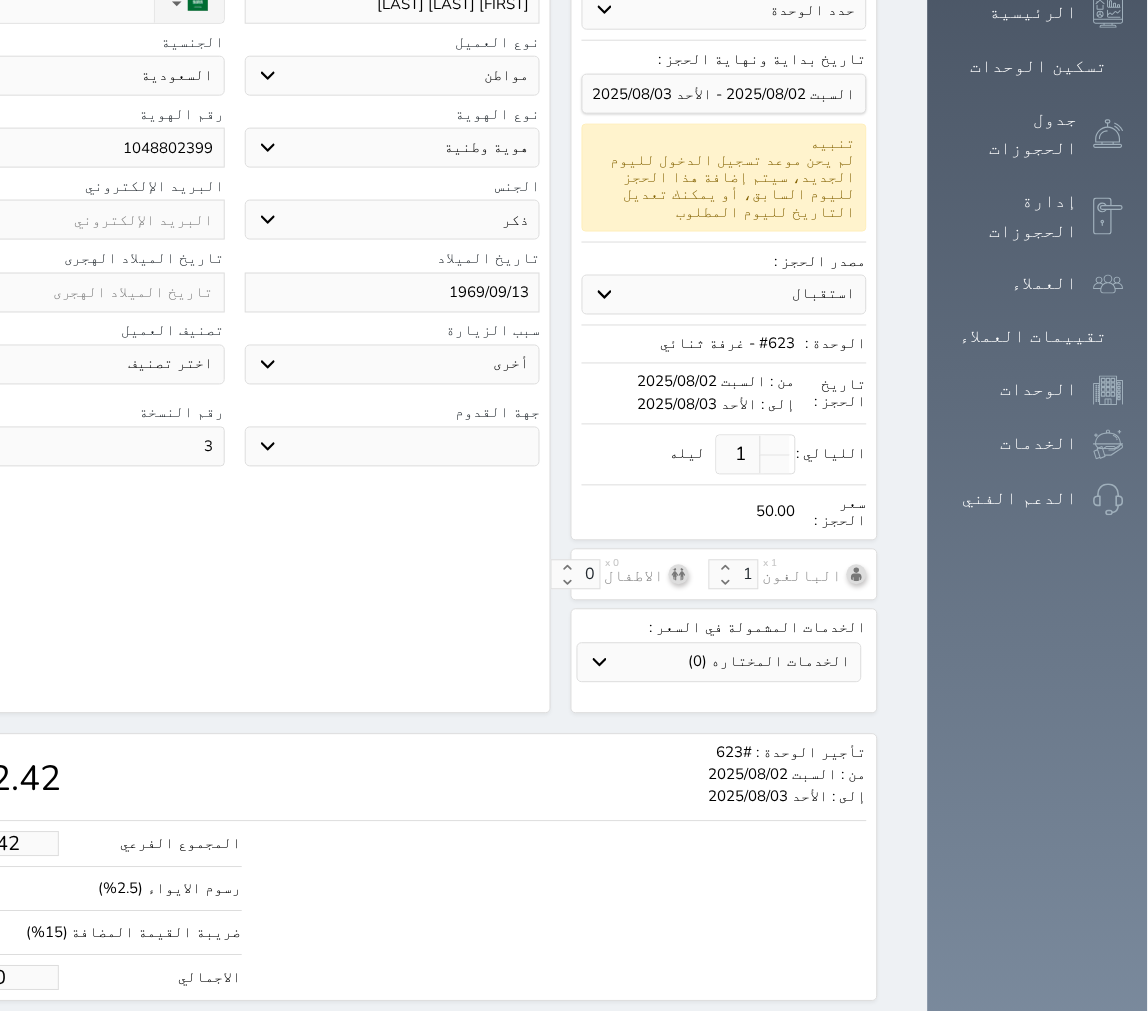 type on "50.00" 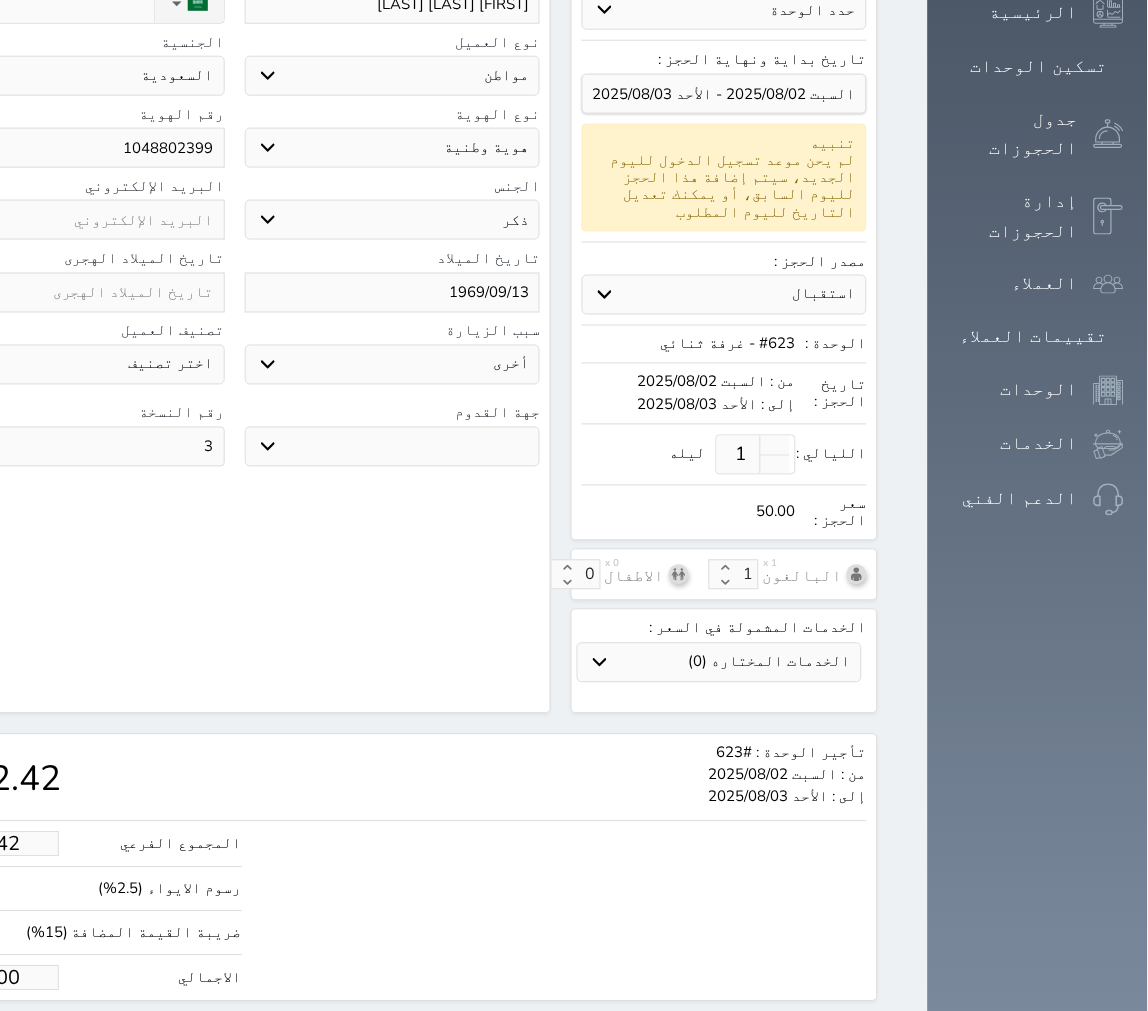 click on "حجز" at bounding box center (11, 1039) 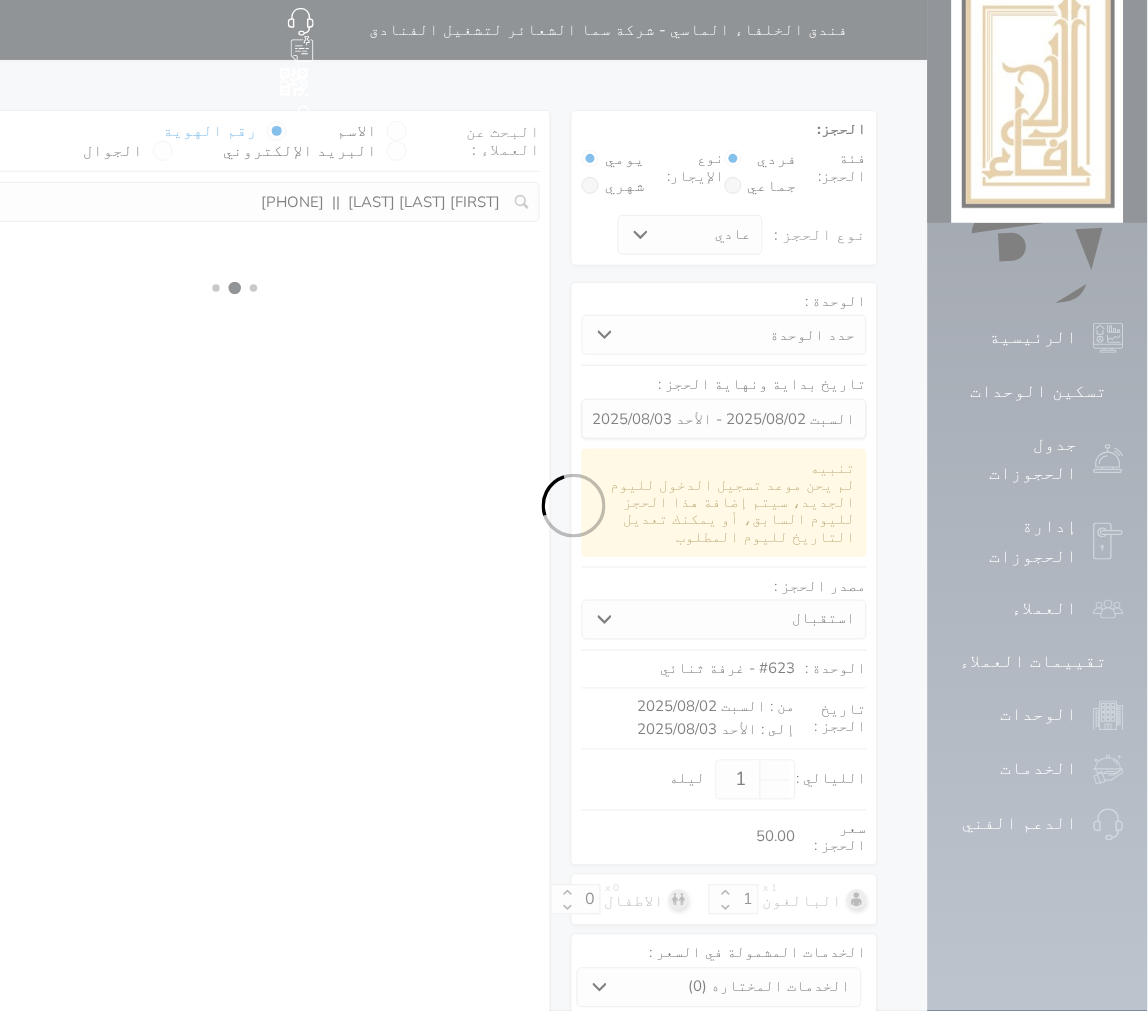 select on "1" 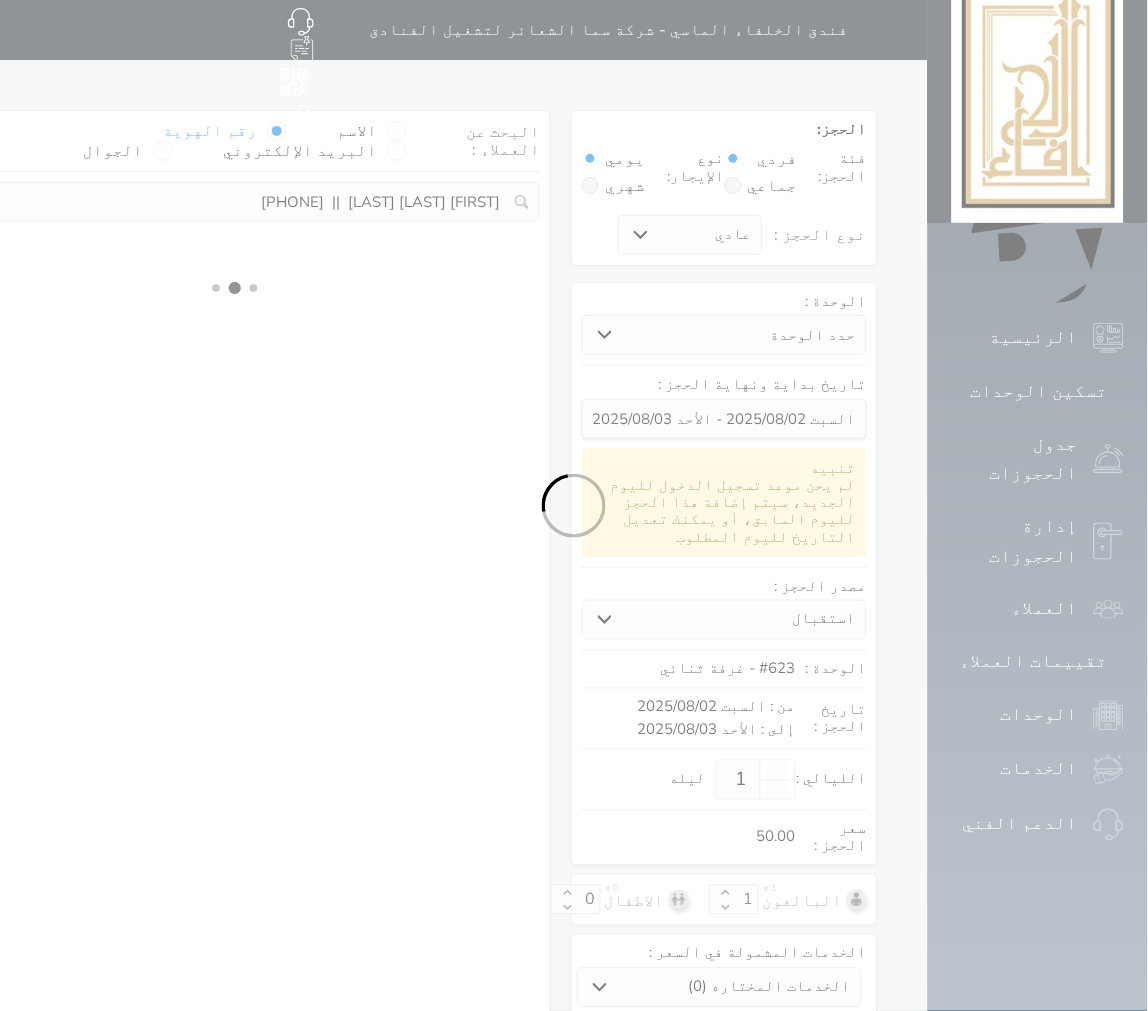 select on "113" 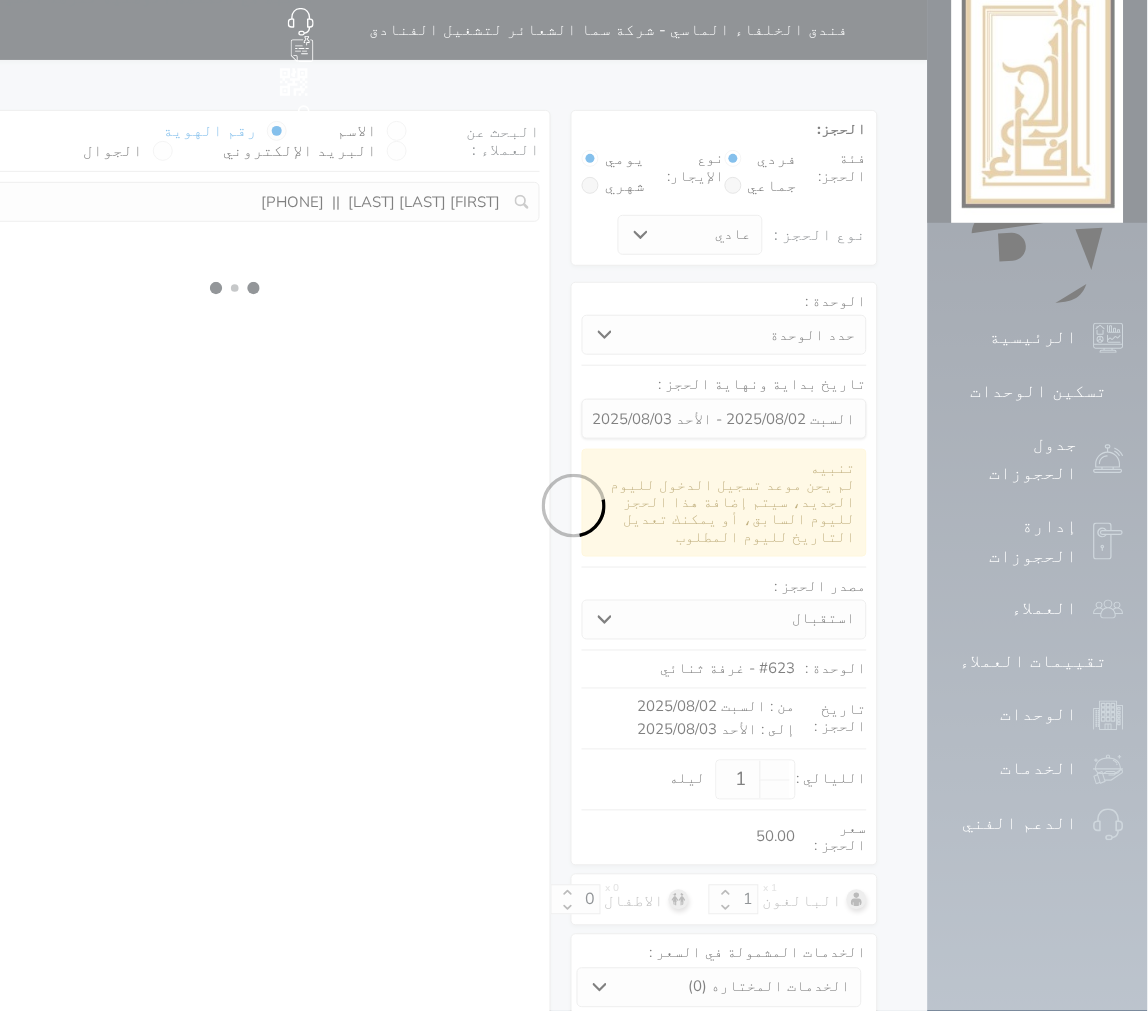 select on "1" 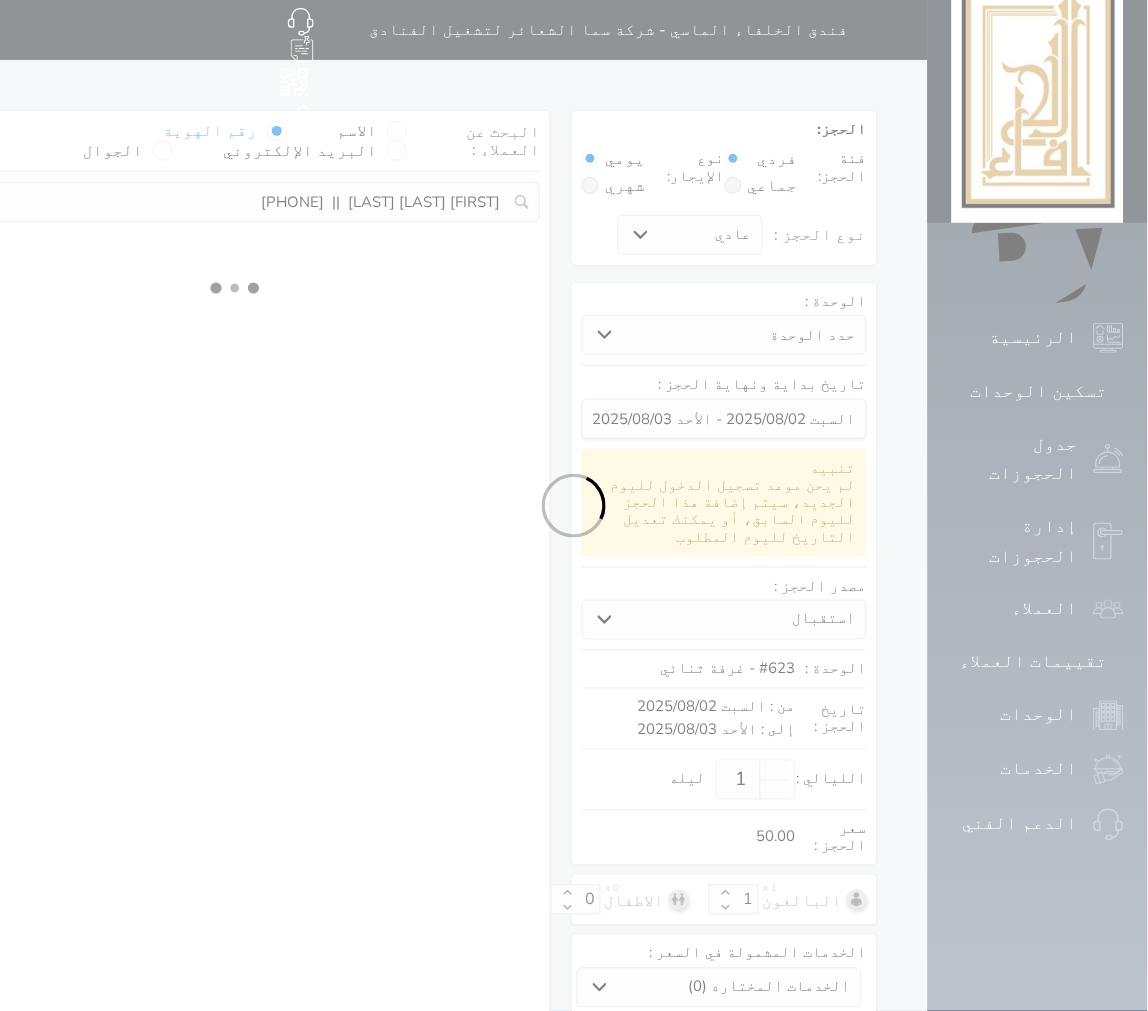 select on "7" 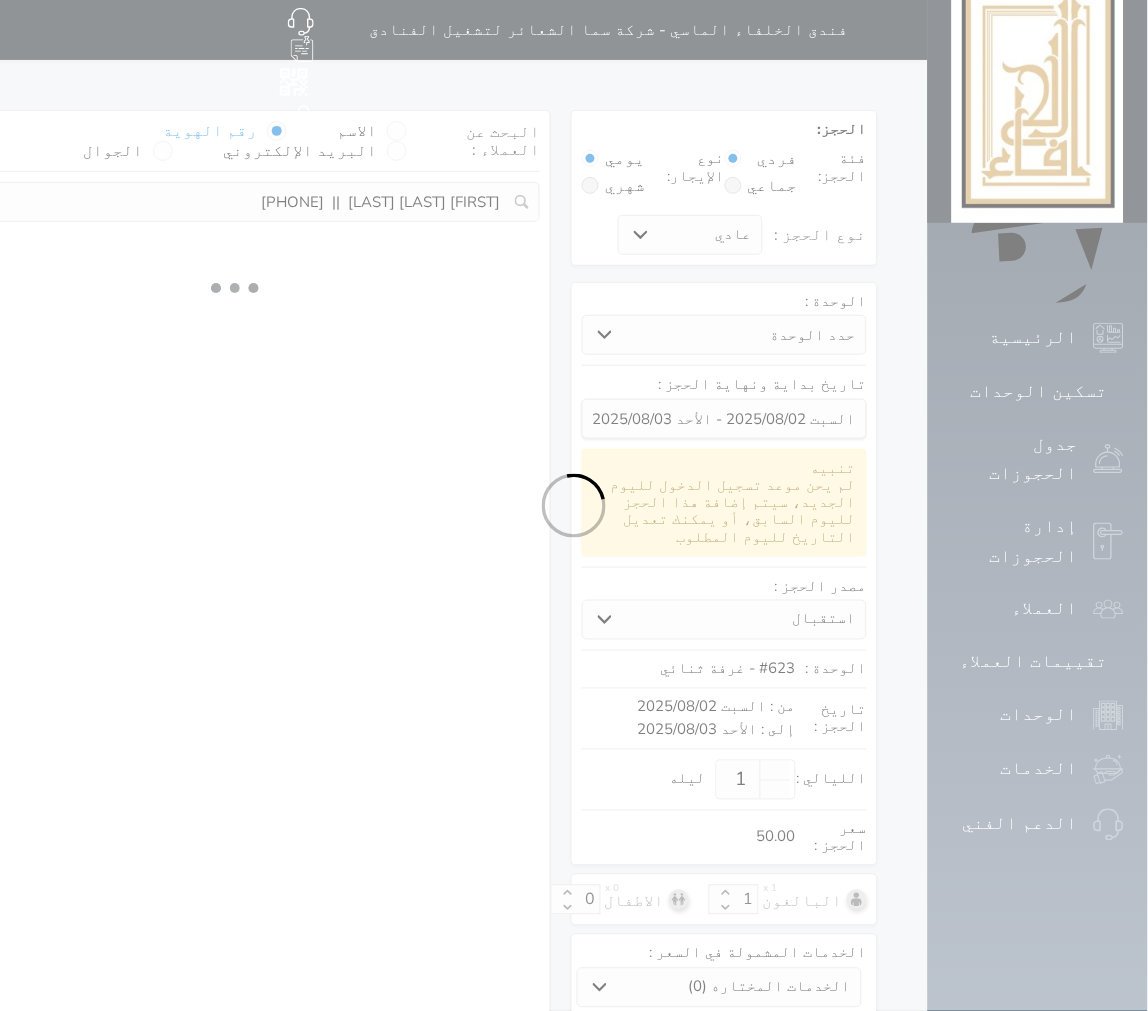 select 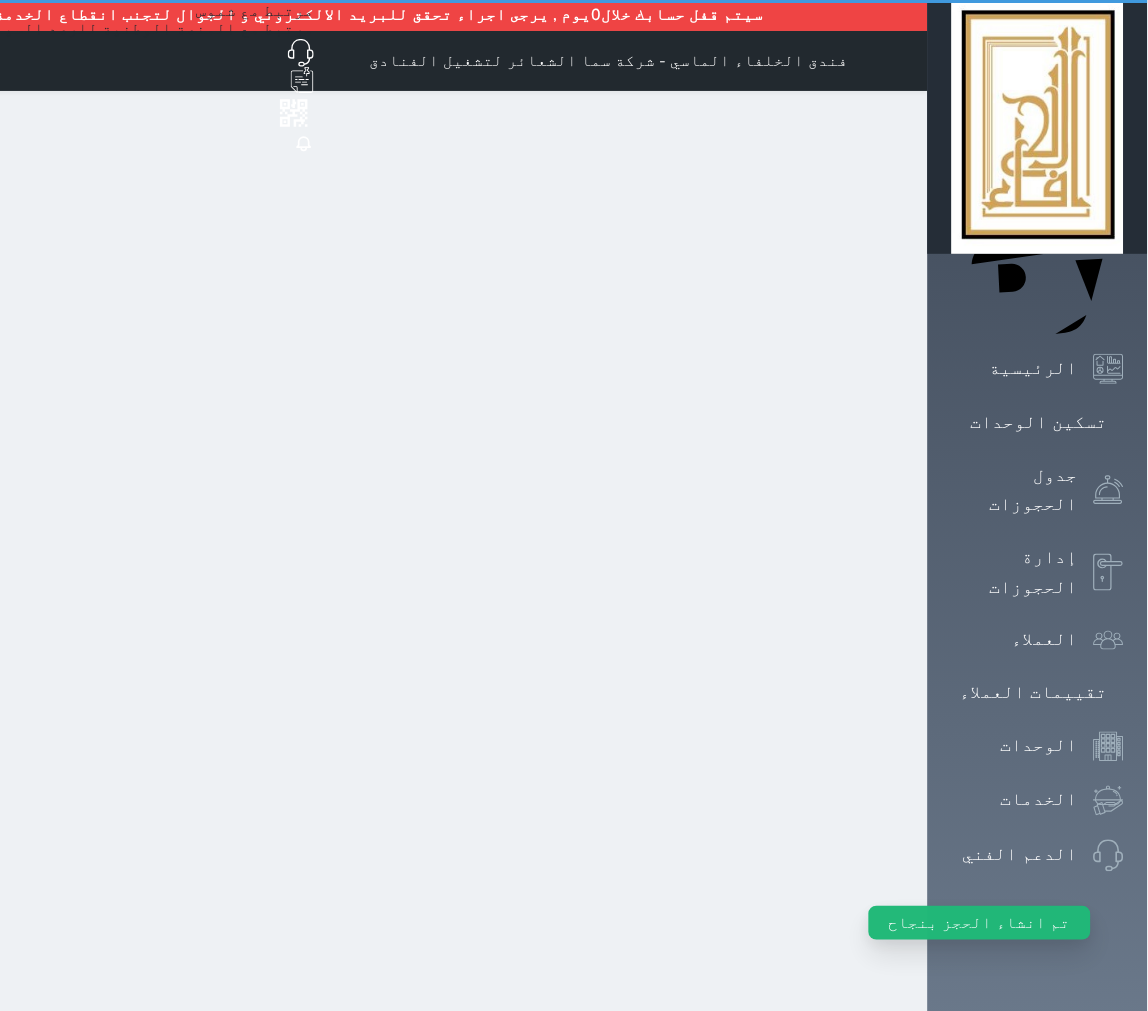 scroll, scrollTop: 0, scrollLeft: 0, axis: both 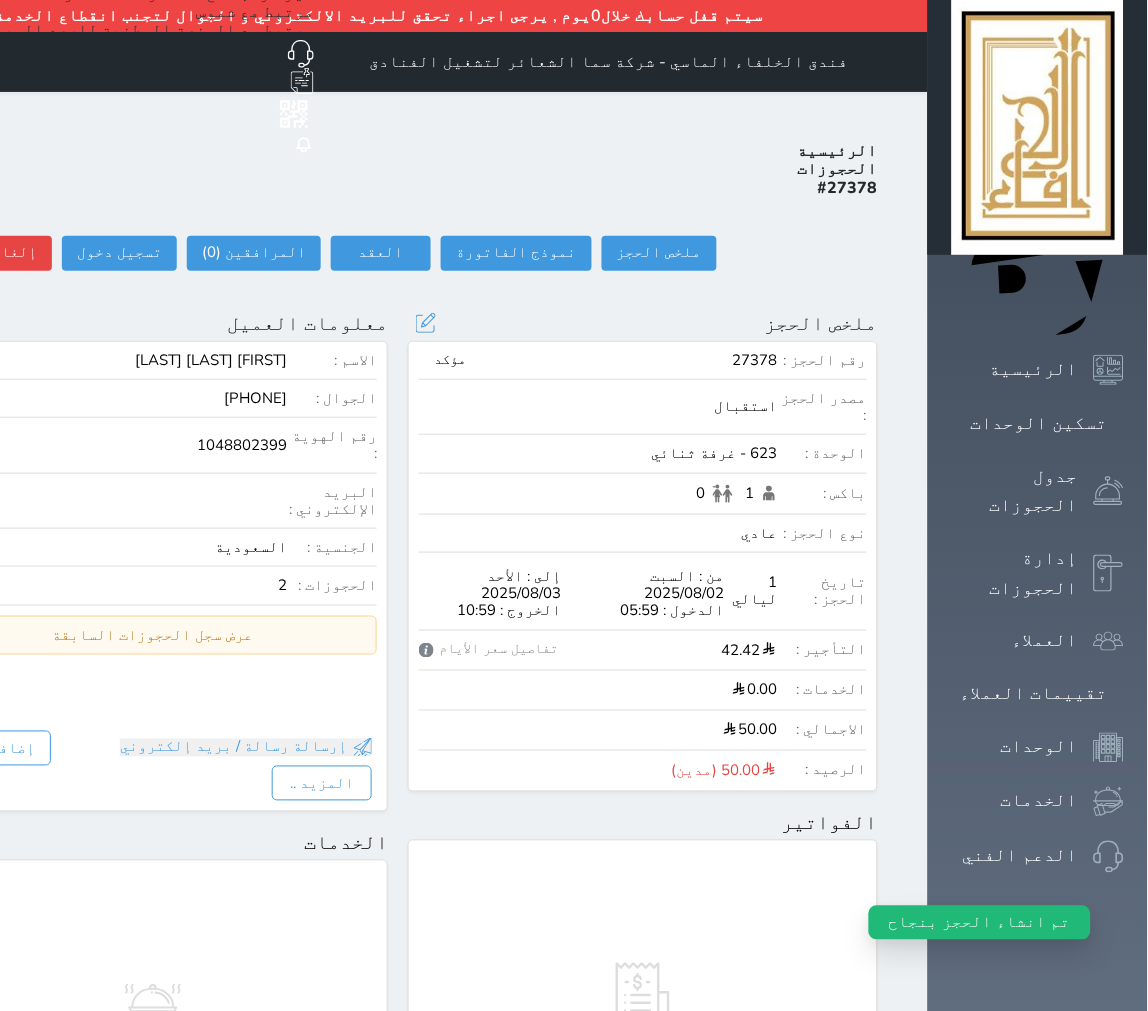select 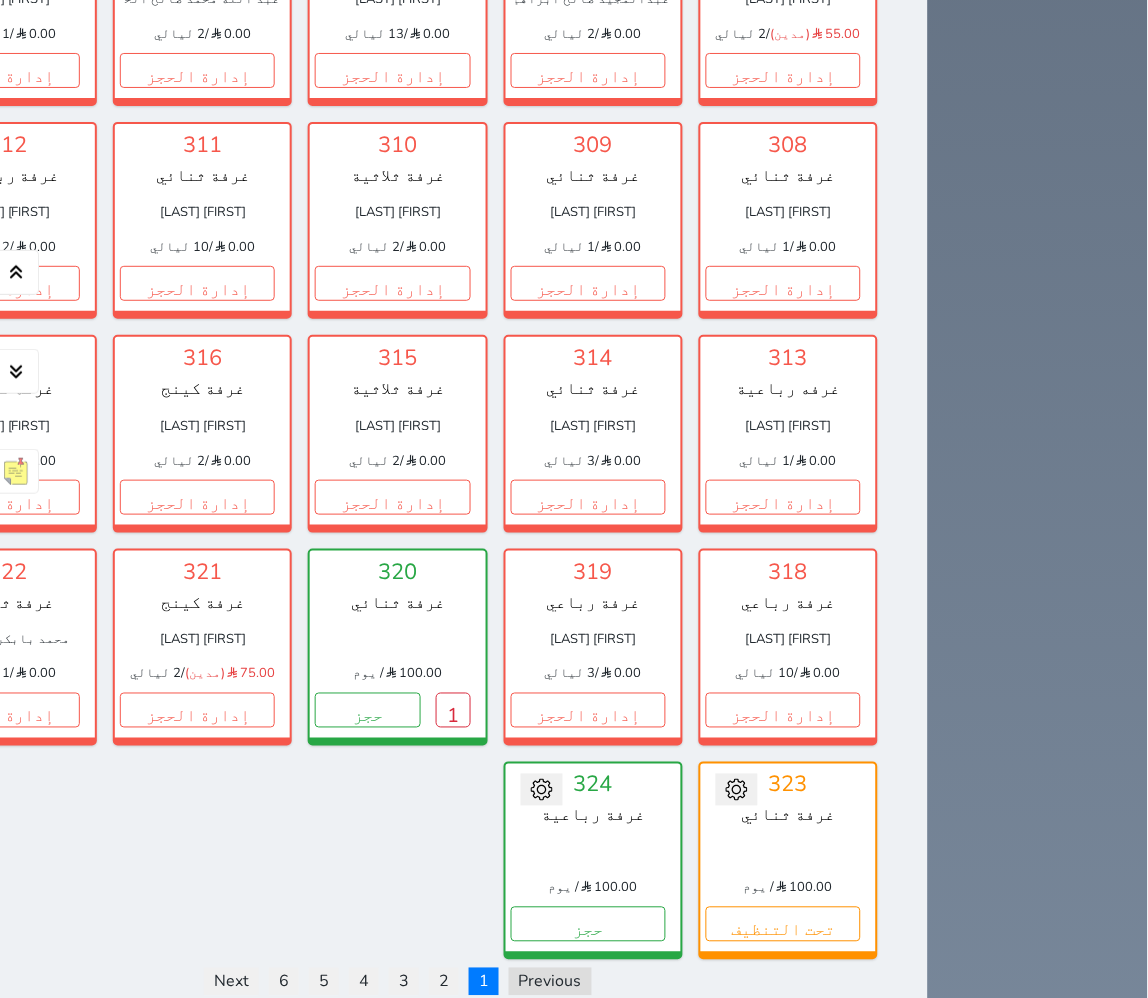 scroll, scrollTop: 2666, scrollLeft: 0, axis: vertical 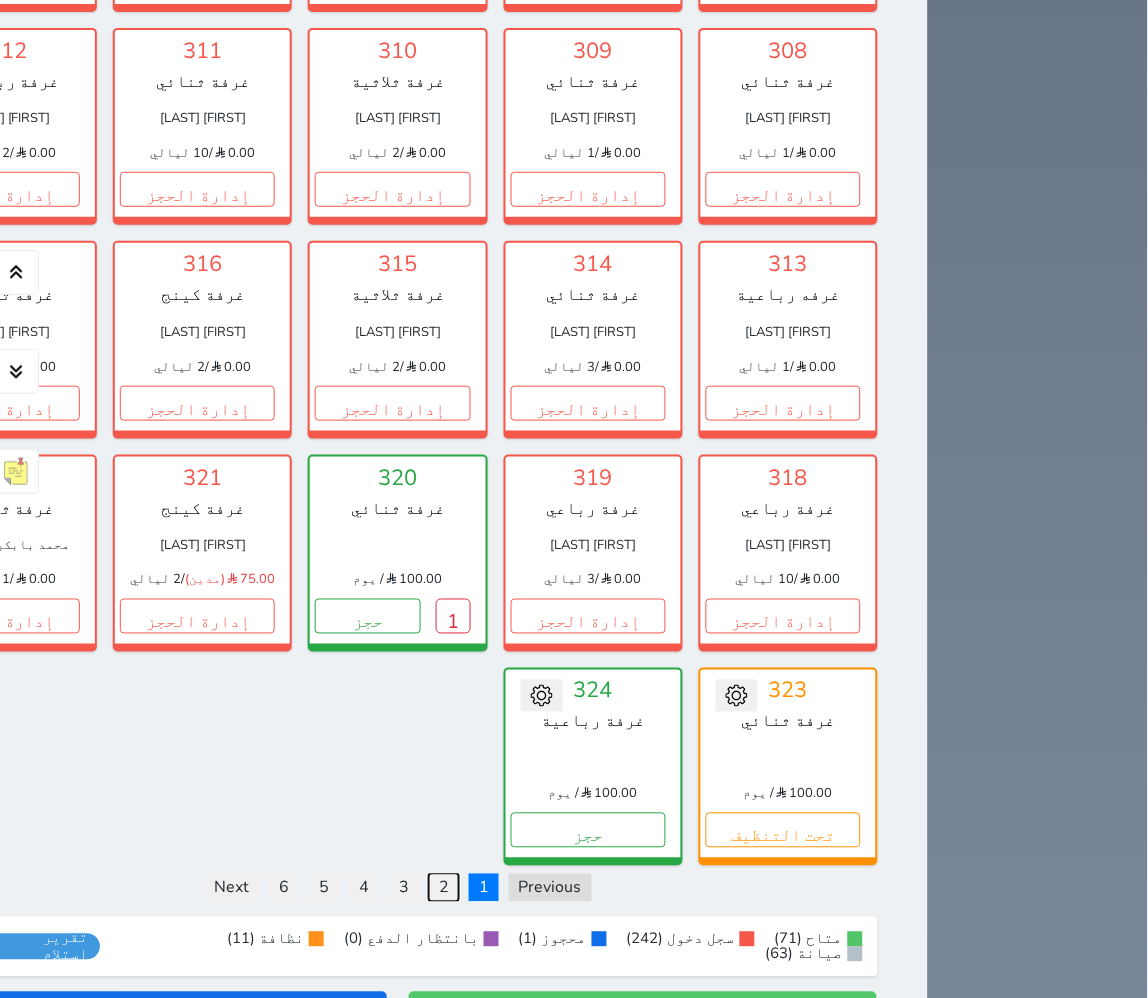 click on "2" at bounding box center [444, 888] 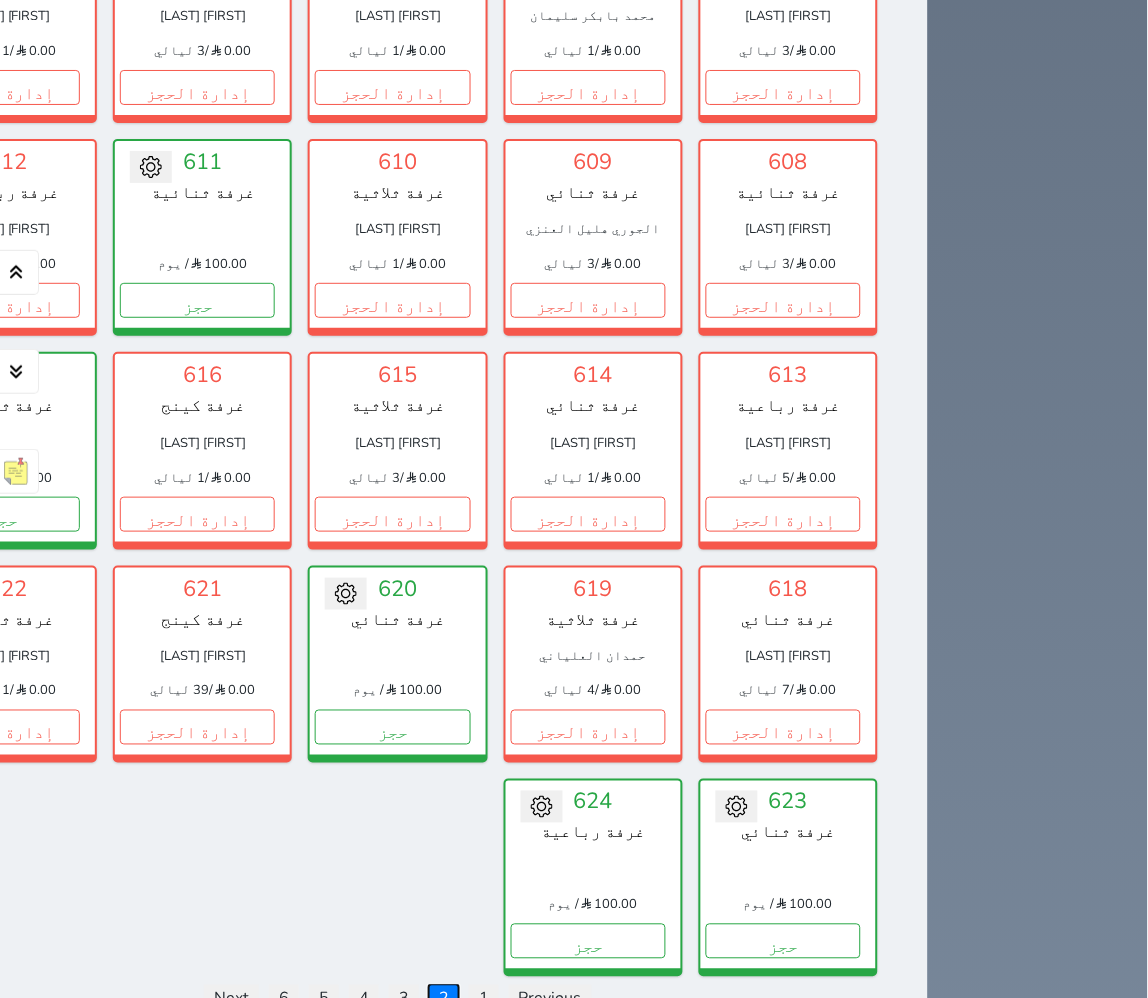 scroll, scrollTop: 2938, scrollLeft: 0, axis: vertical 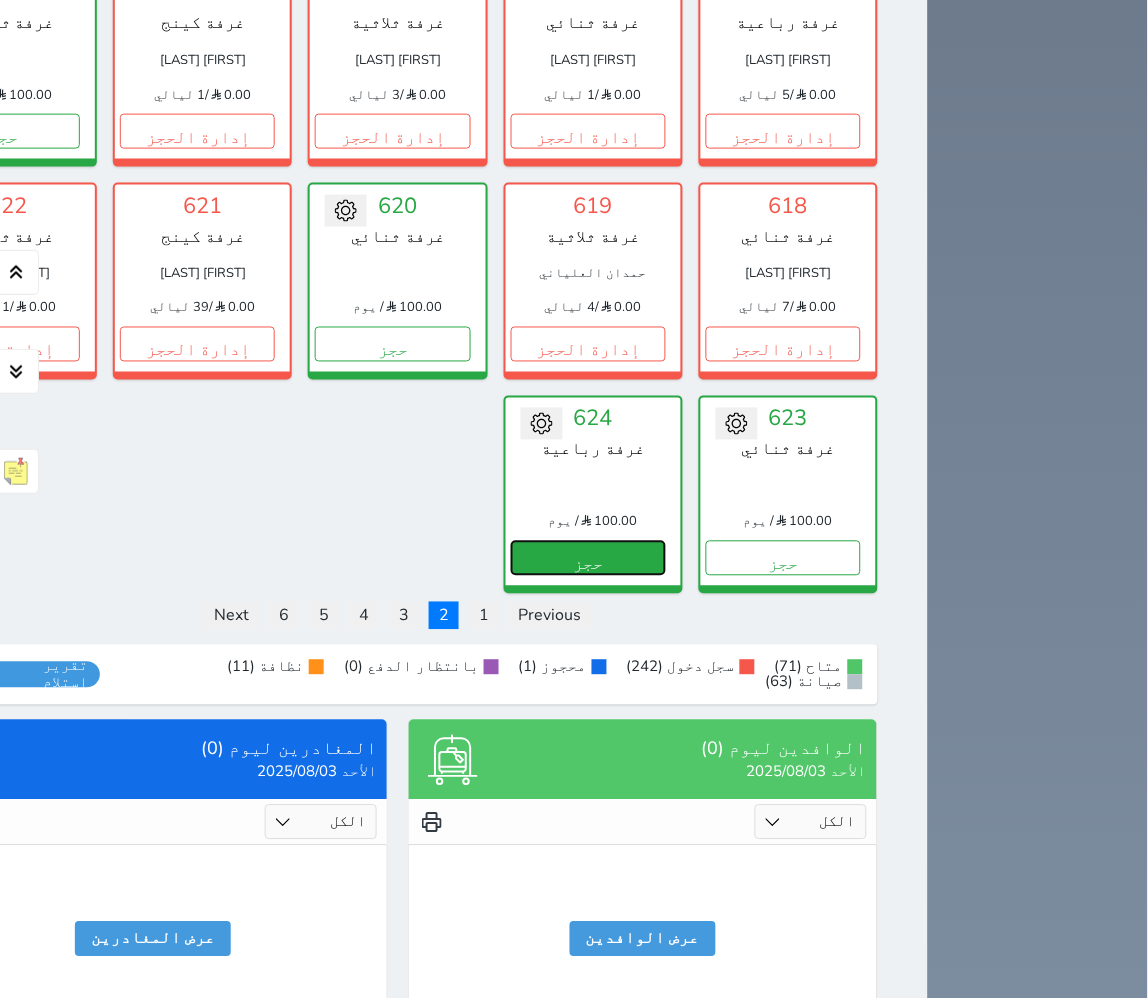click on "حجز" at bounding box center [588, 558] 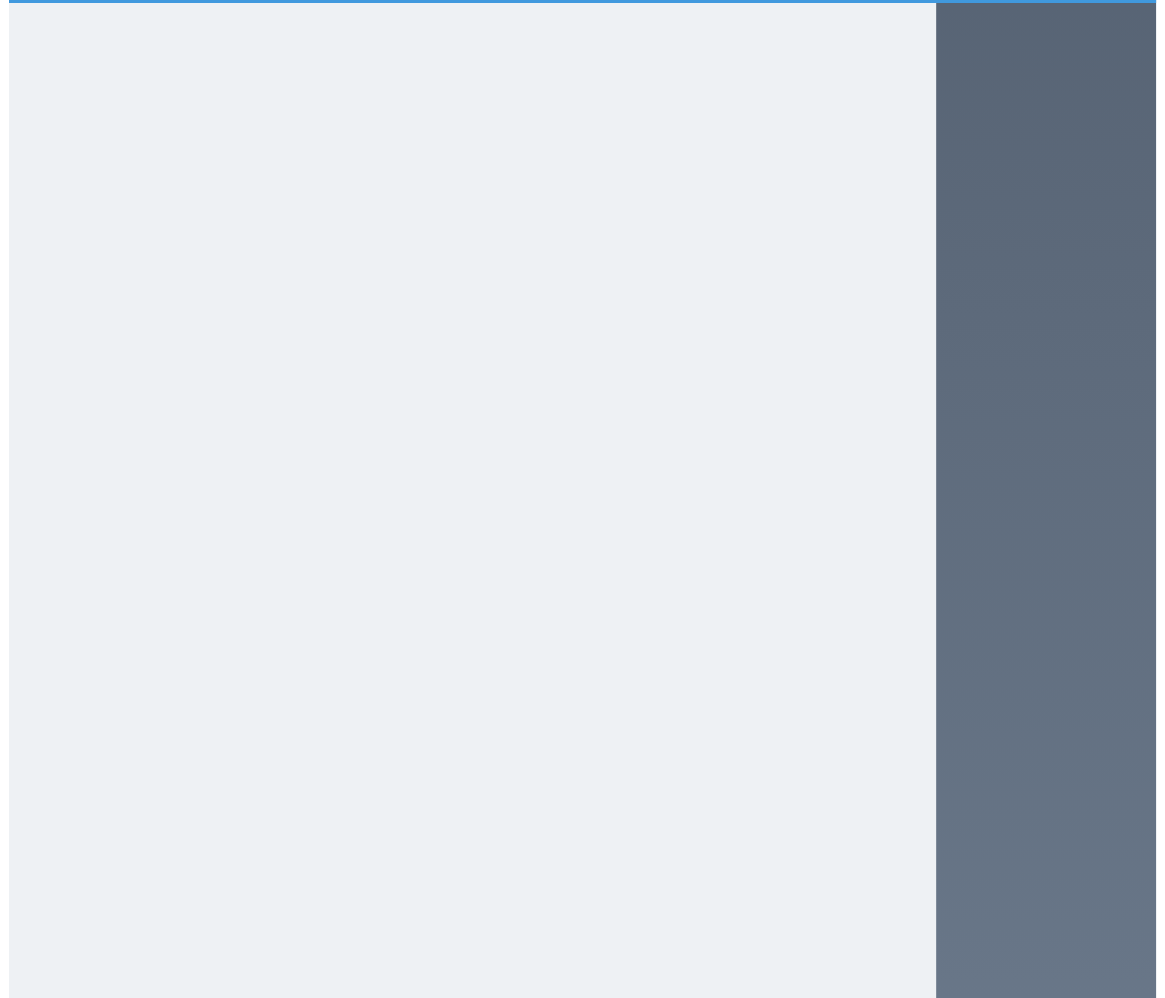 scroll, scrollTop: 0, scrollLeft: 0, axis: both 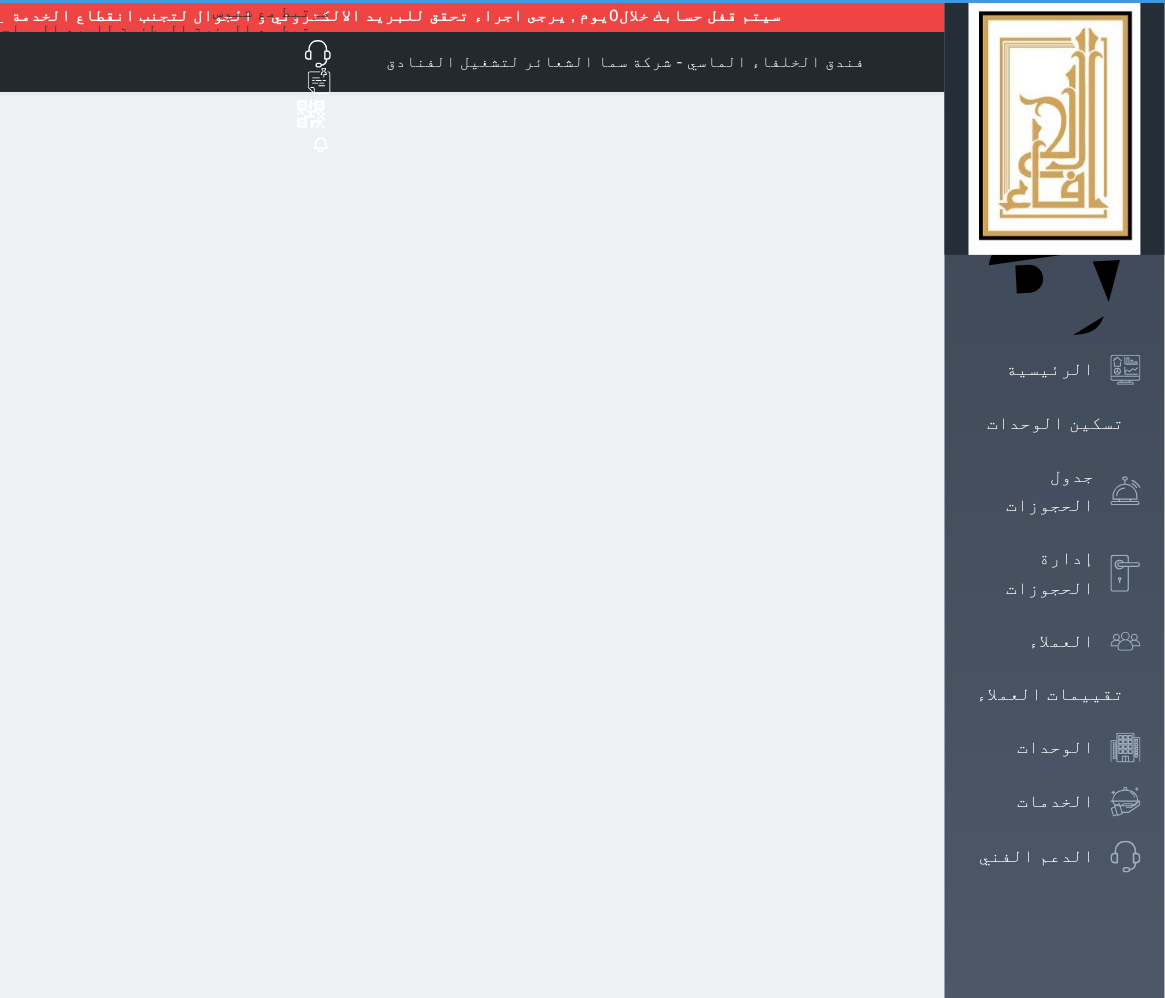 select on "1" 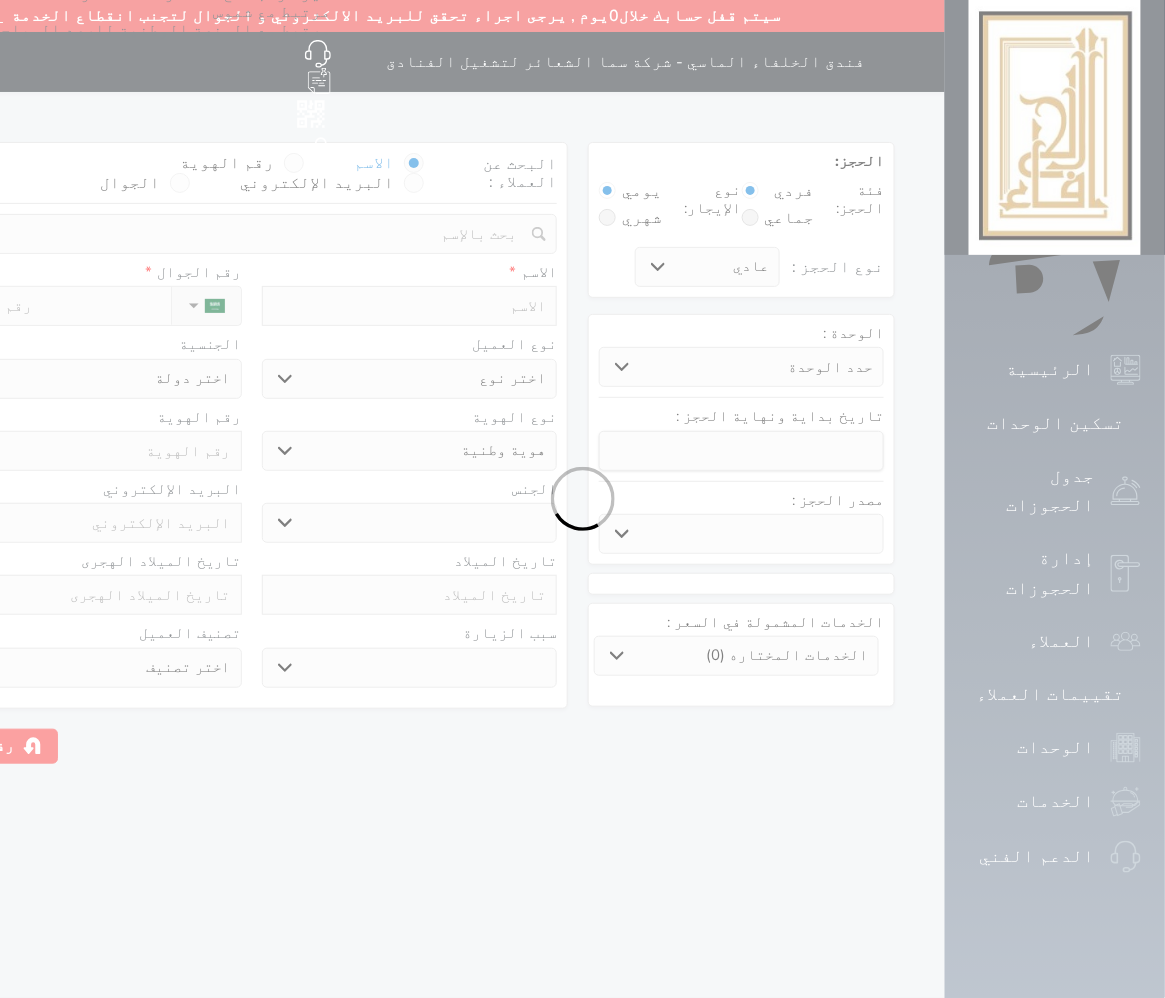 select 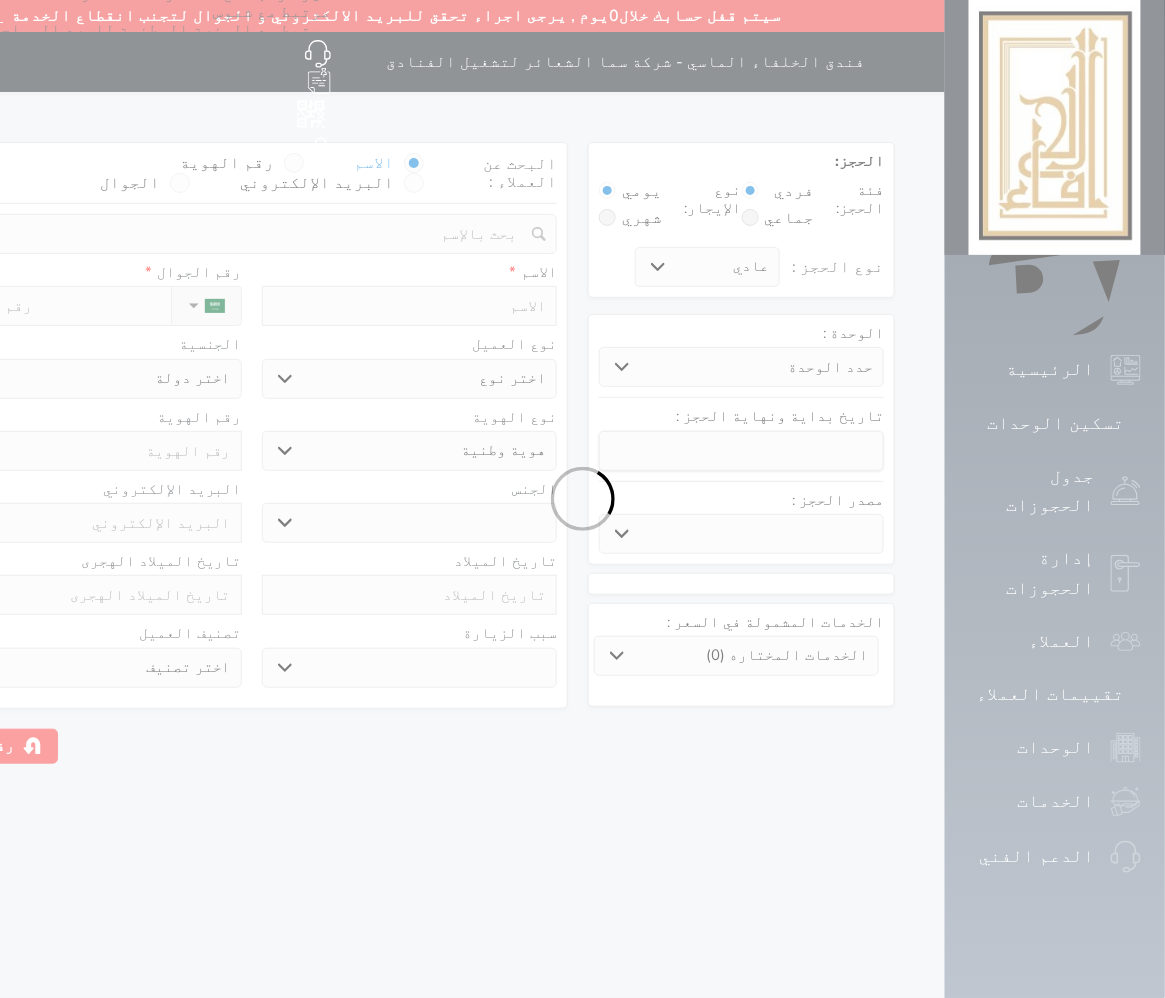 select on "29046" 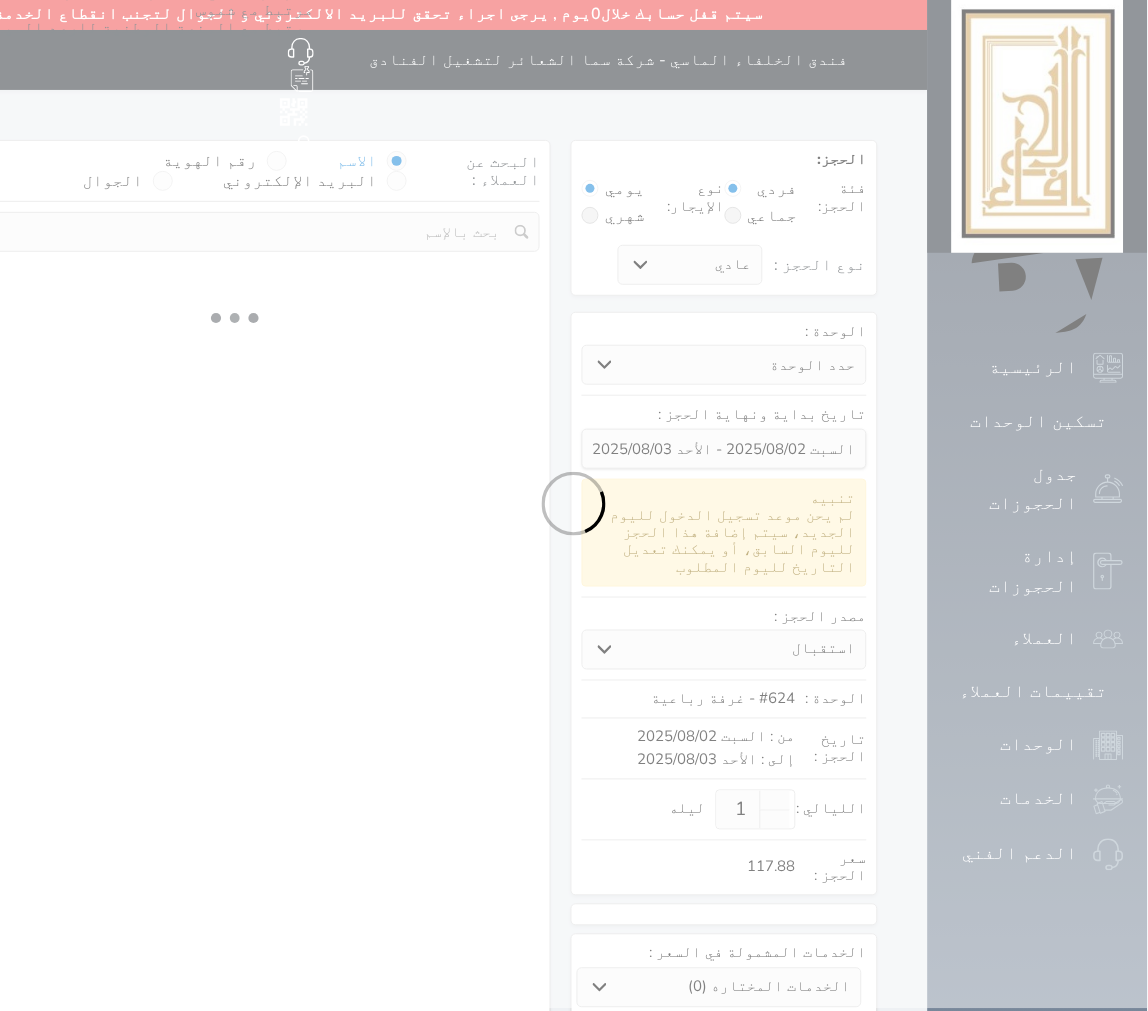 scroll, scrollTop: 0, scrollLeft: 0, axis: both 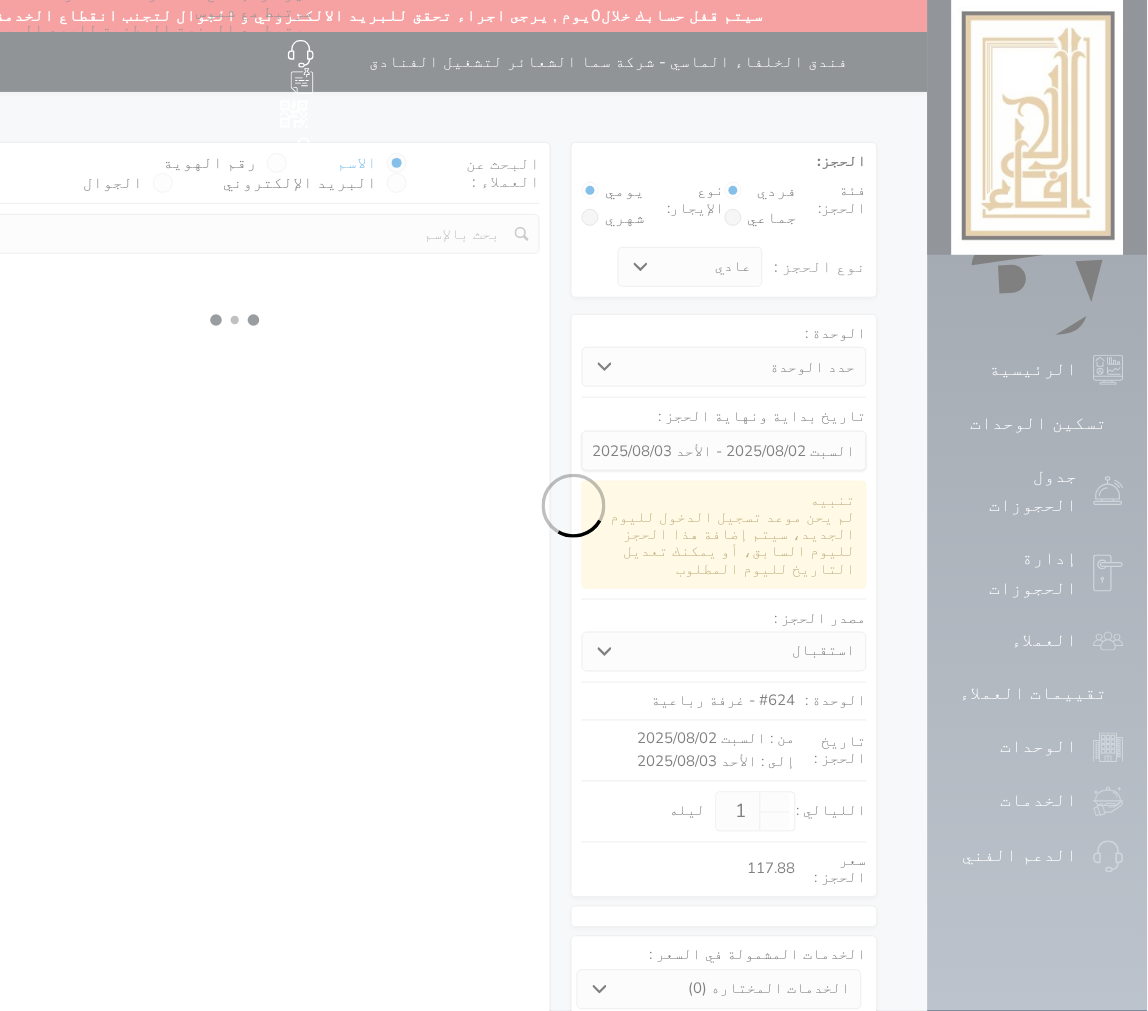 select 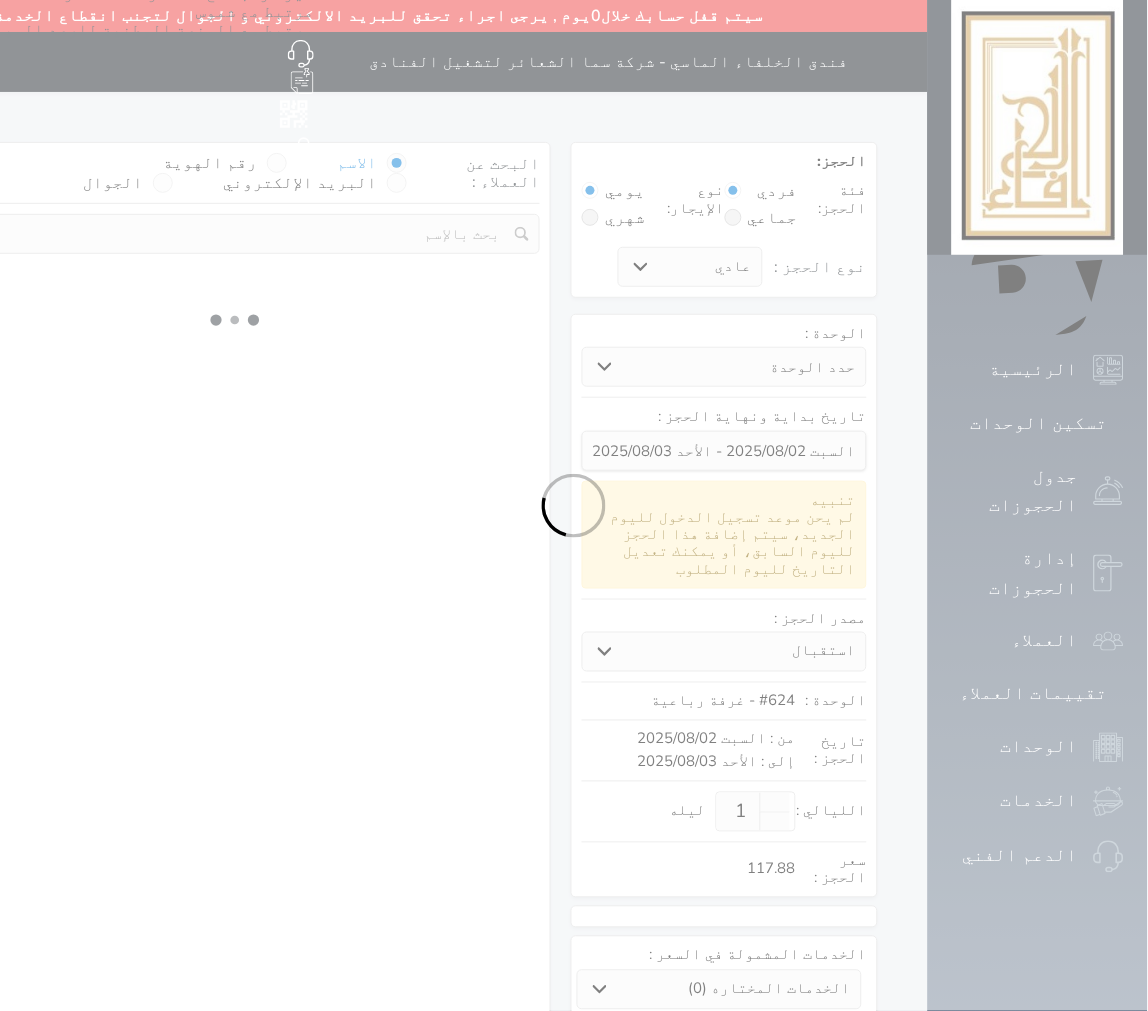 select on "113" 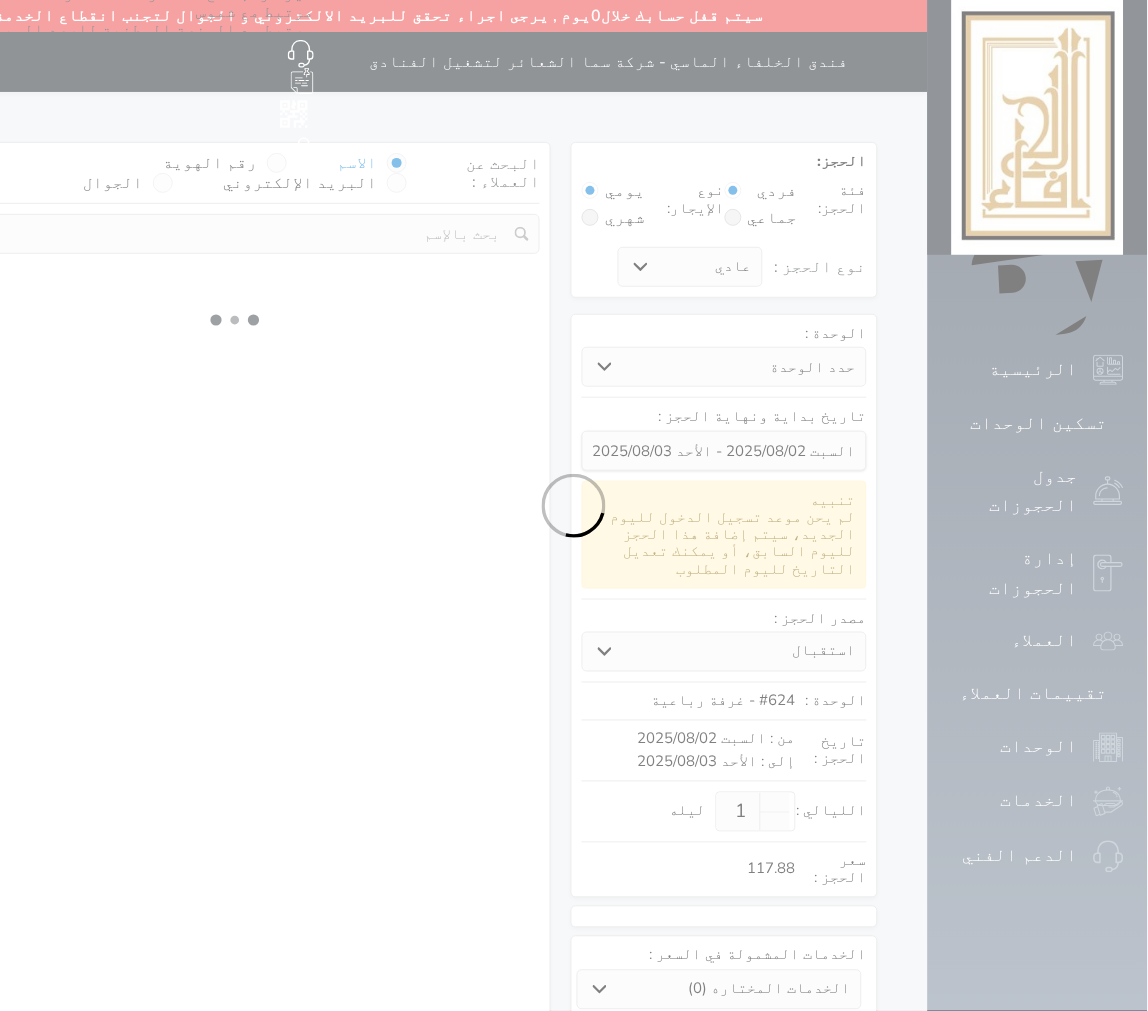 select on "1" 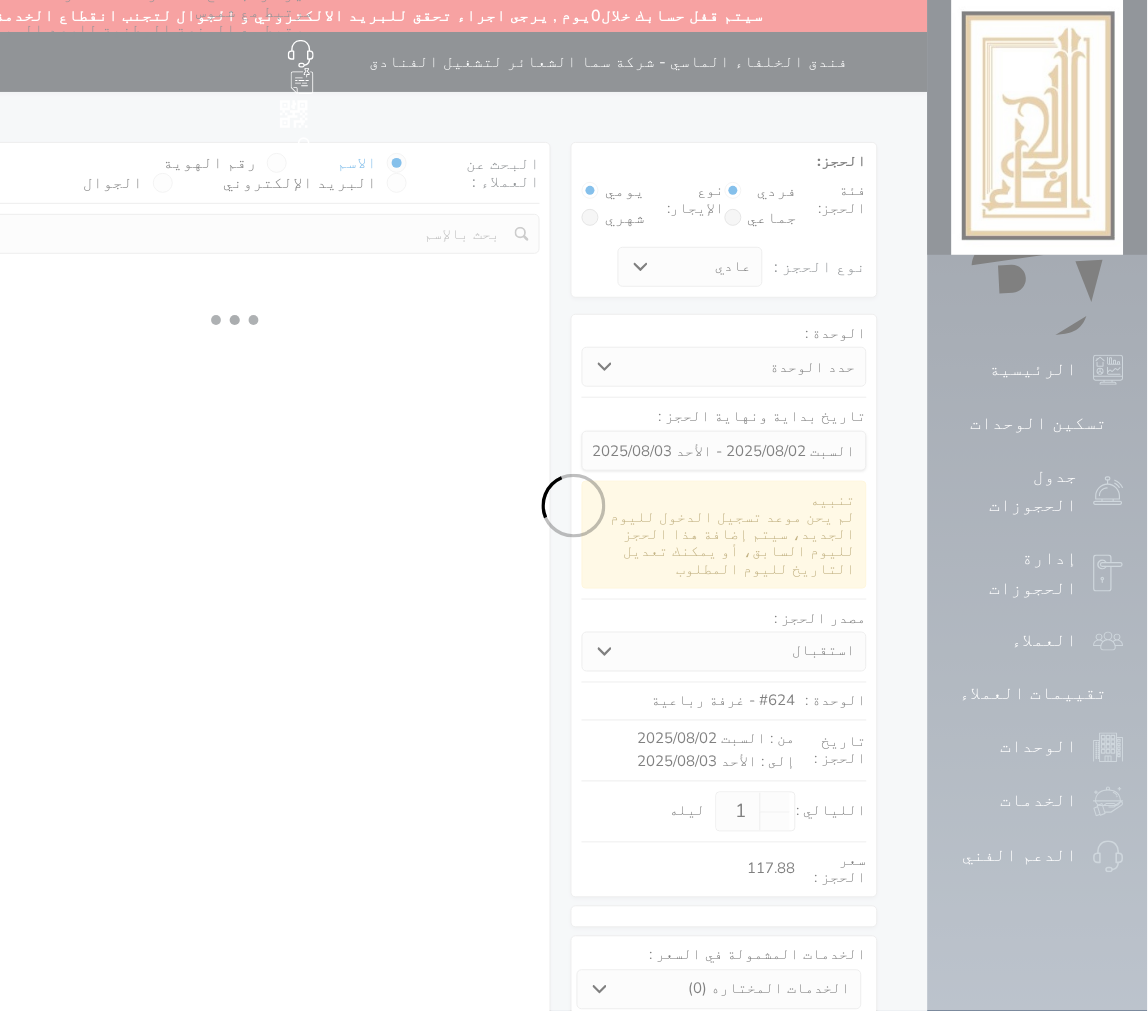 select 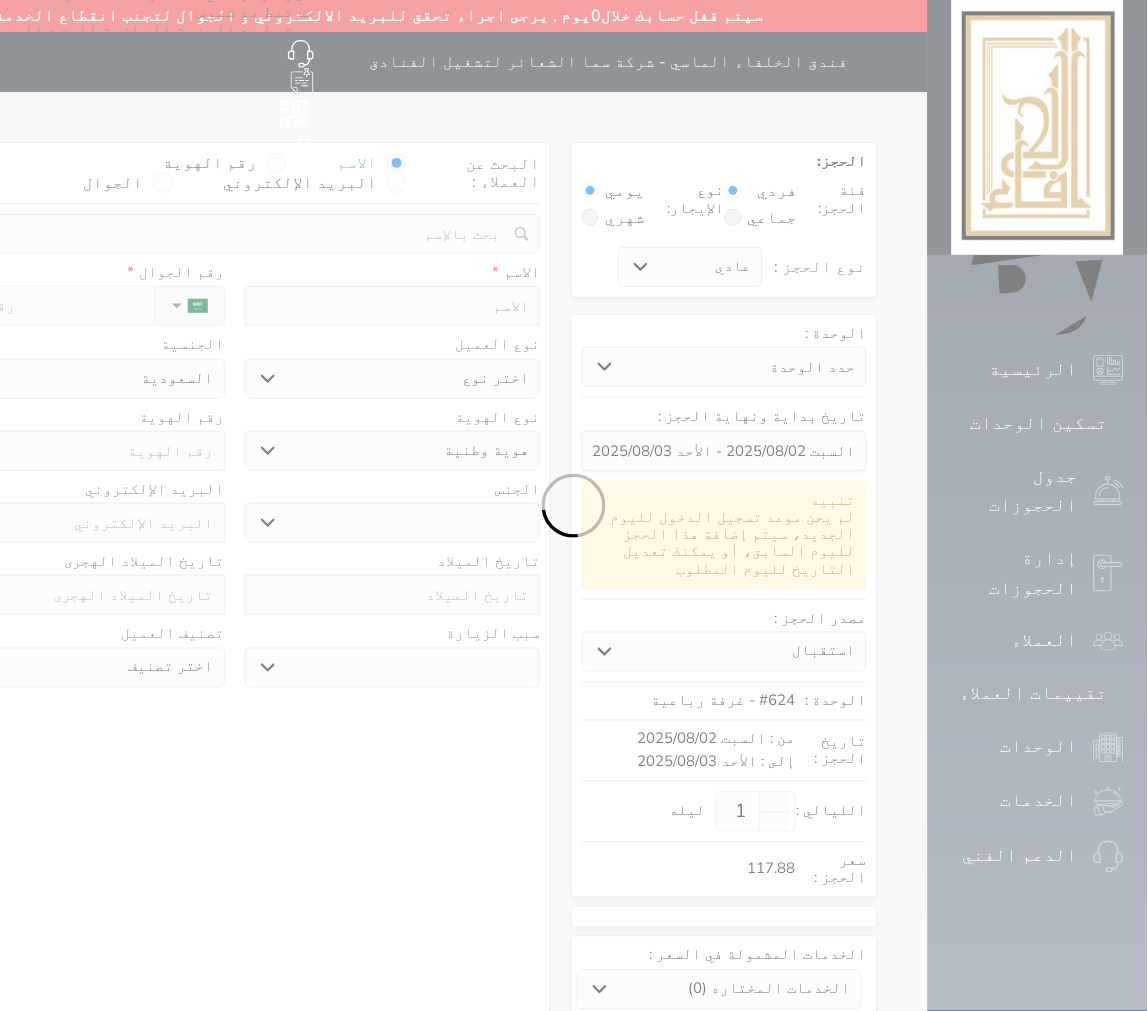 select 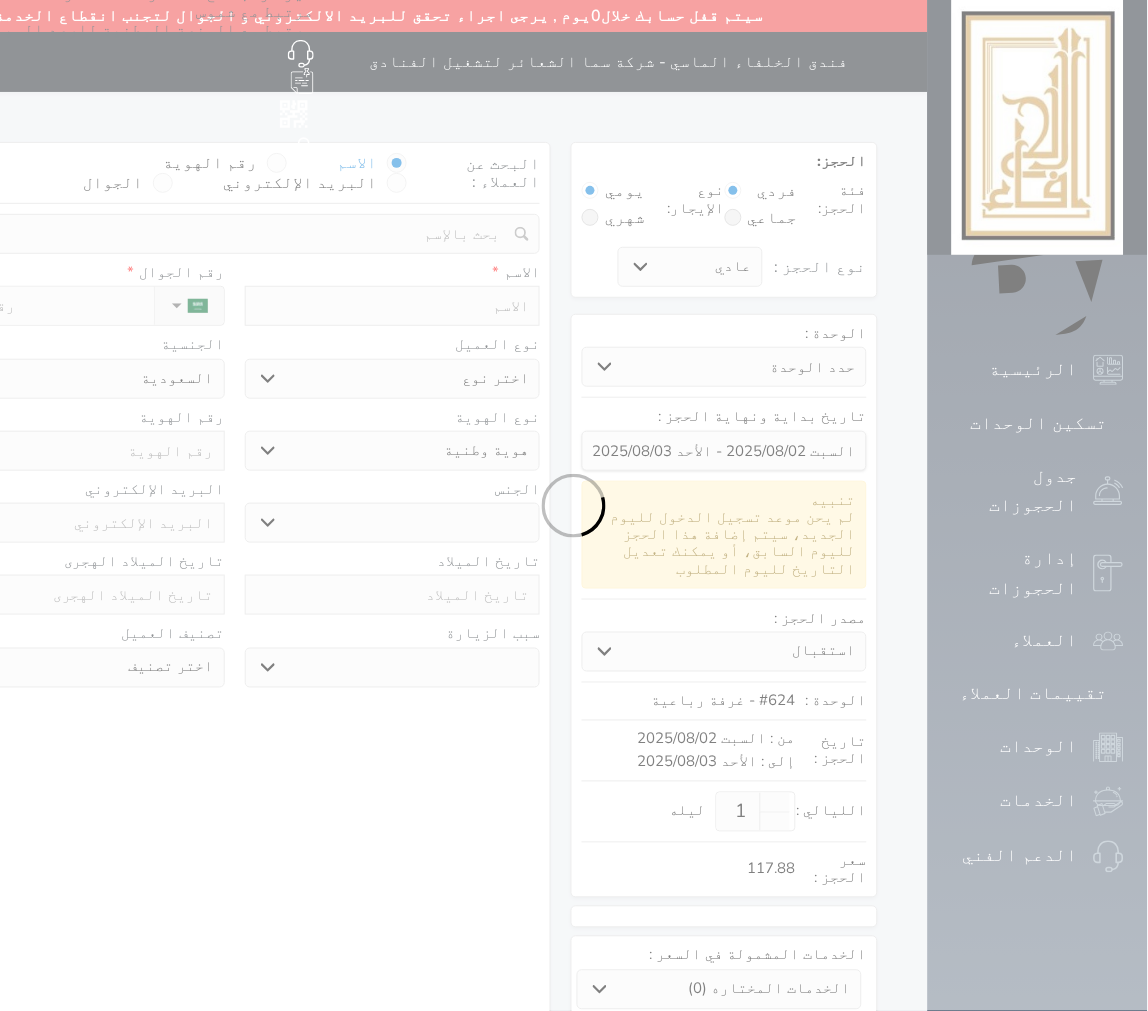 select 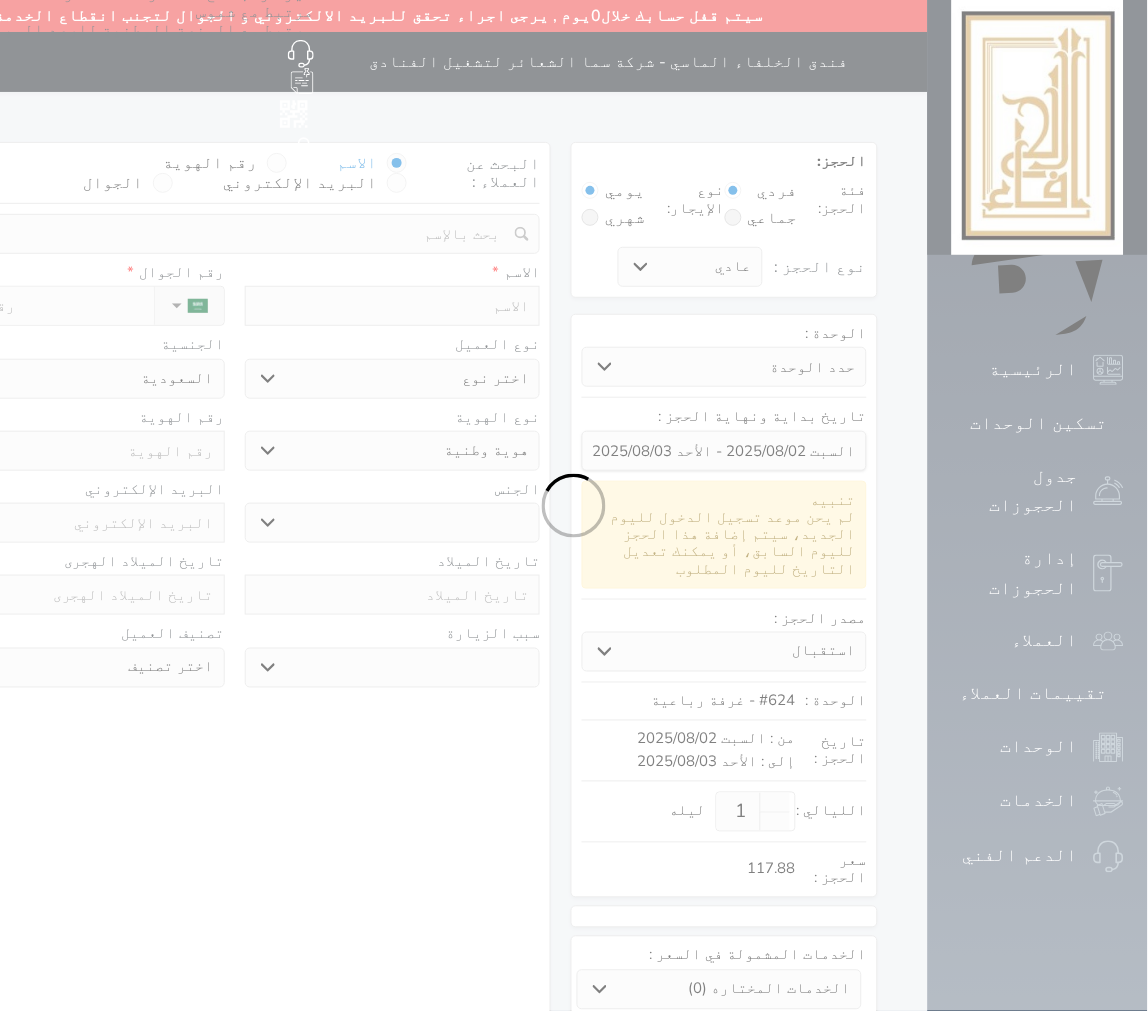 select 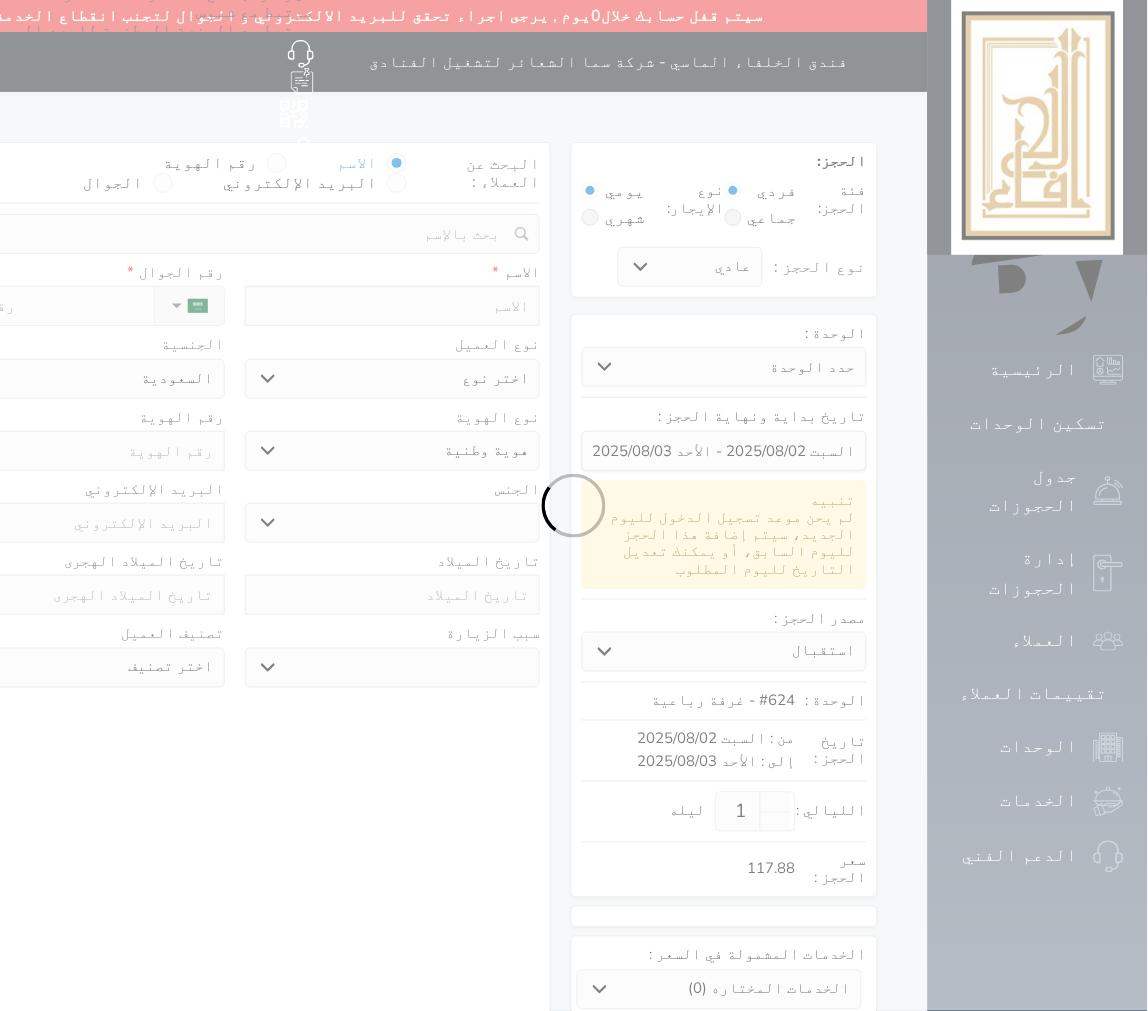 select 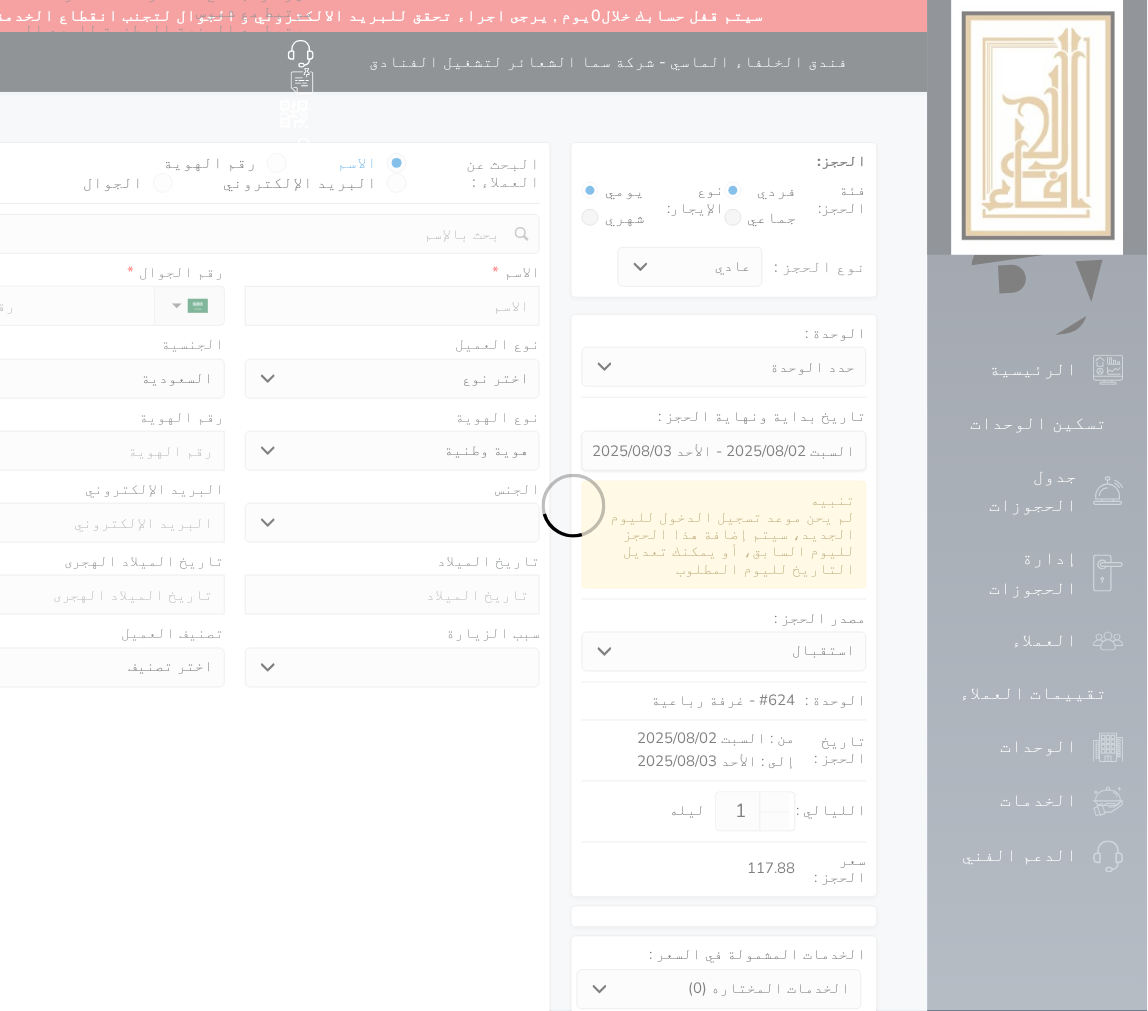 select 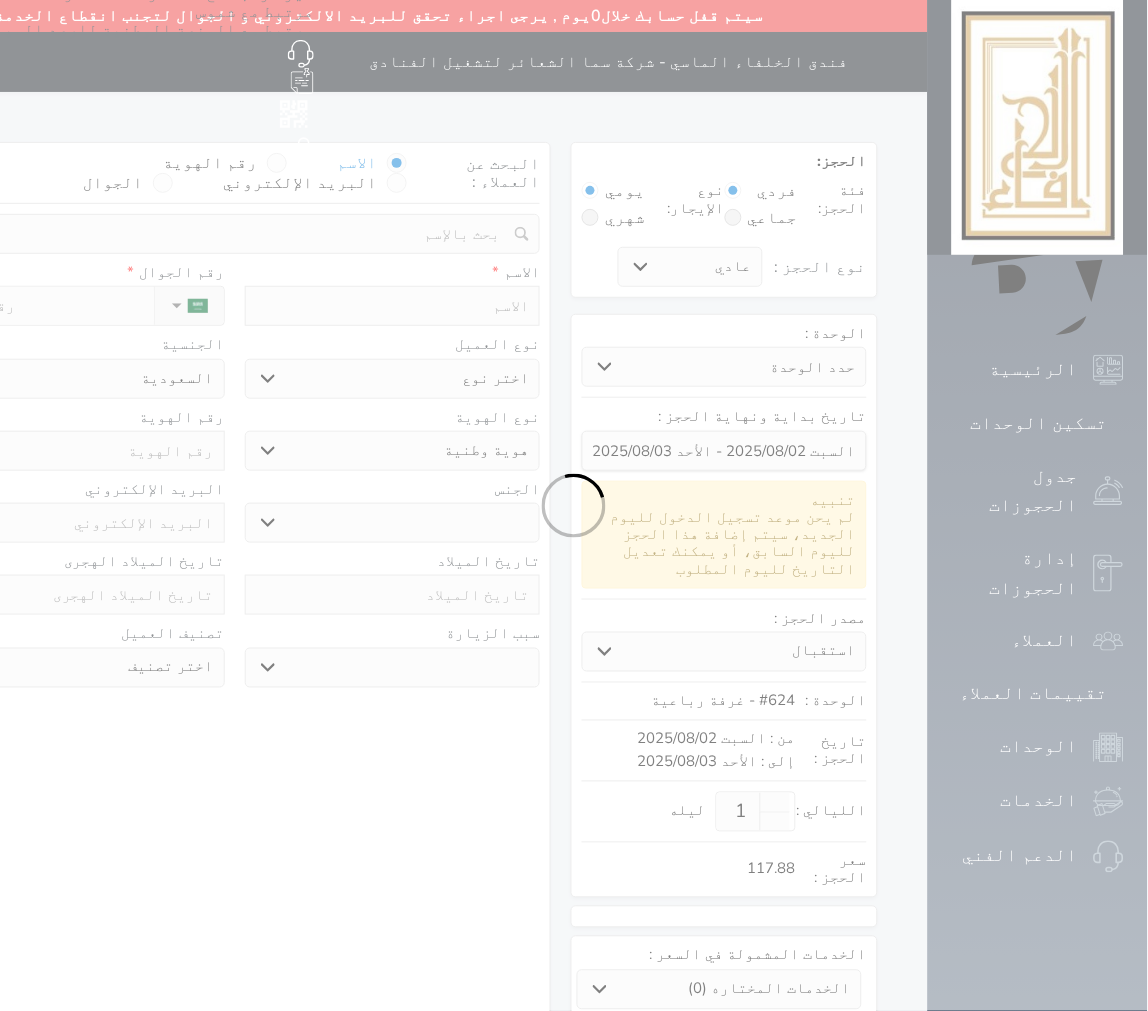 select 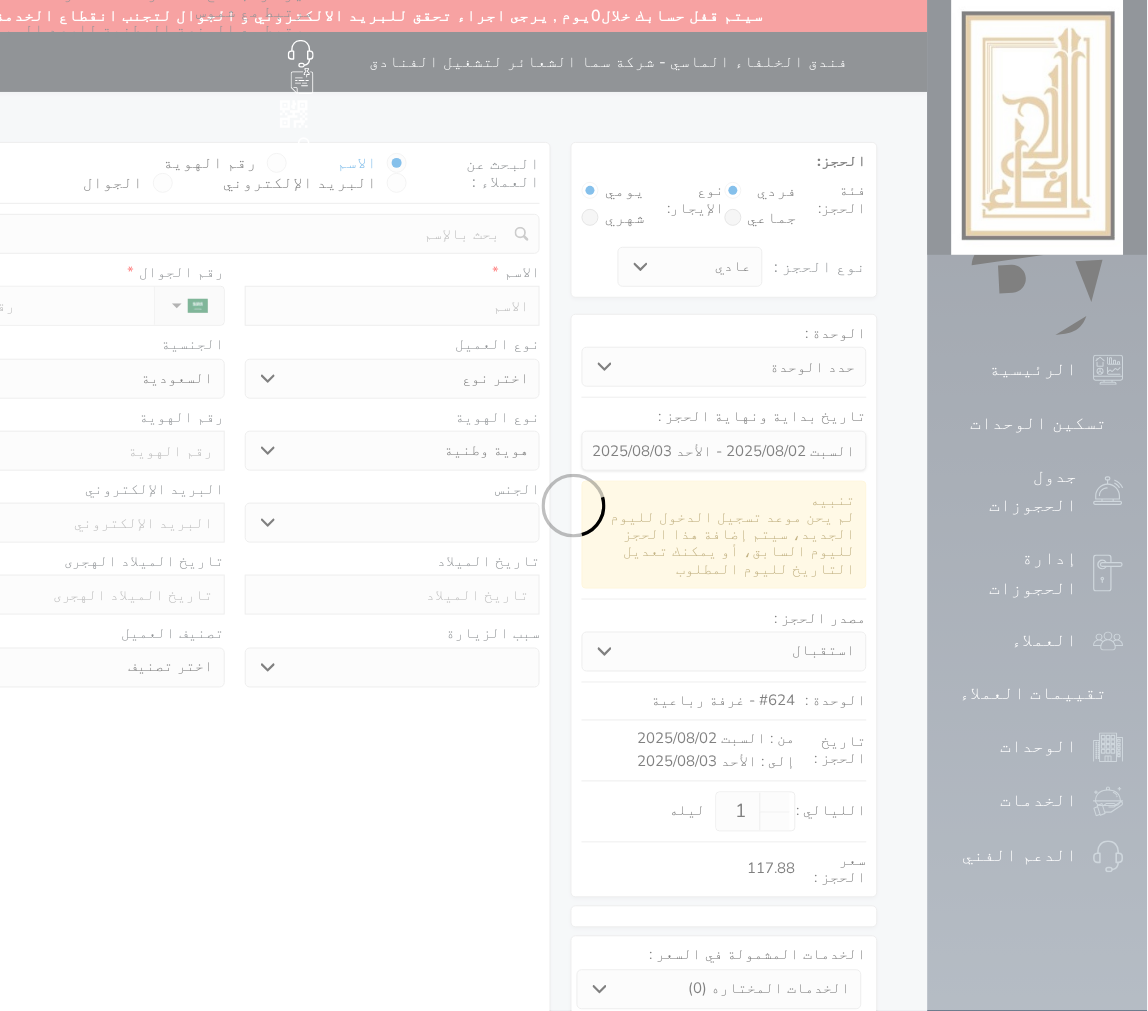 select 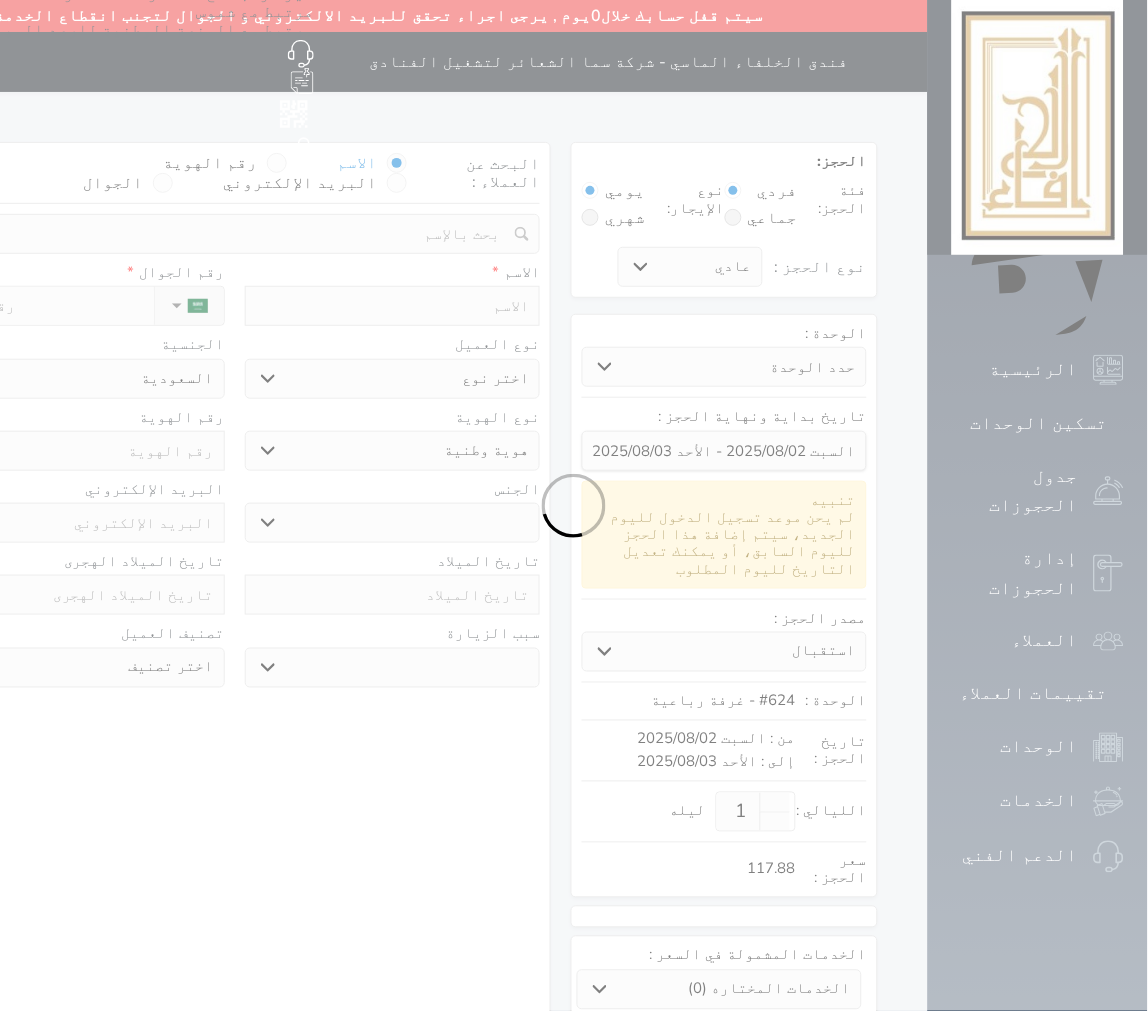 select on "1" 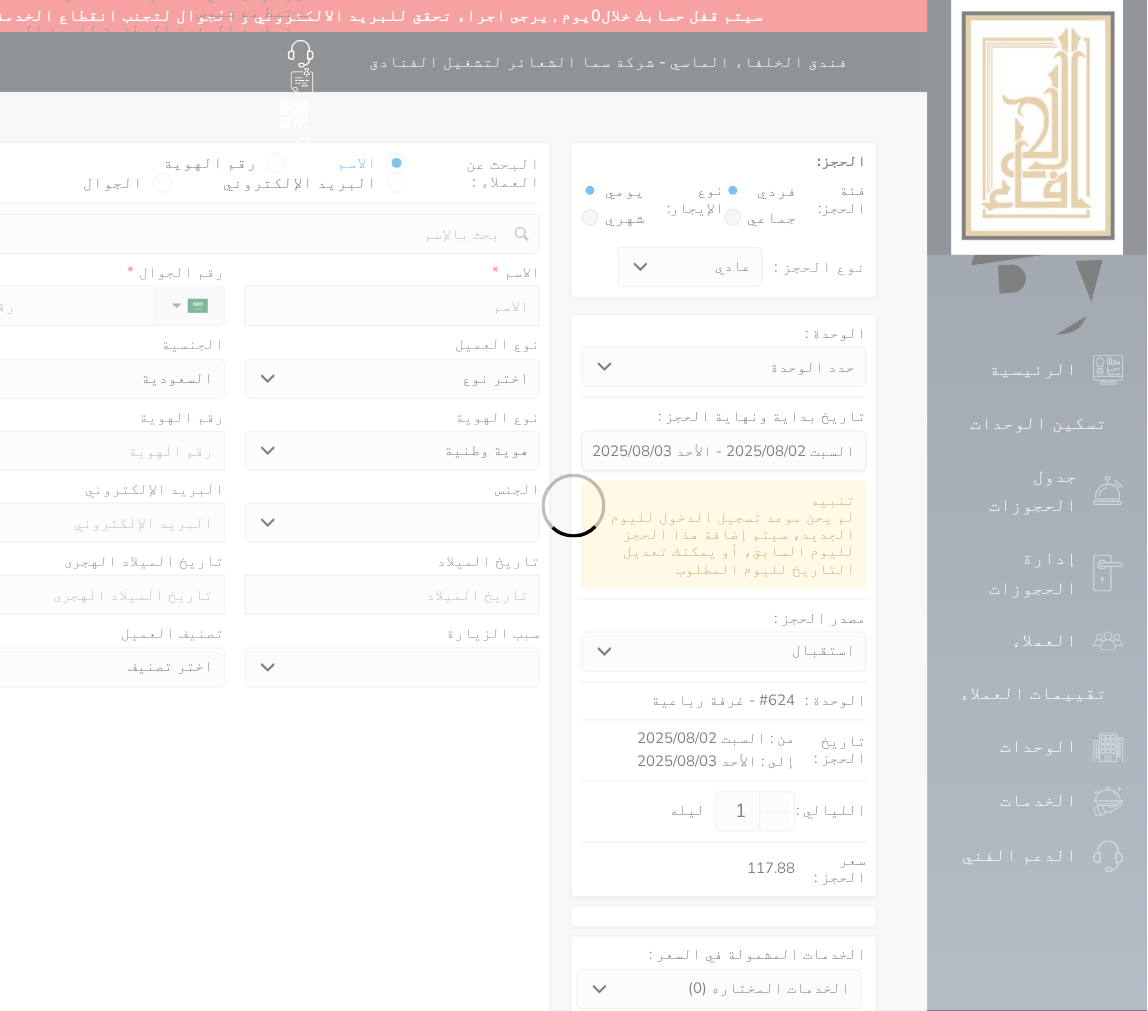 select on "7" 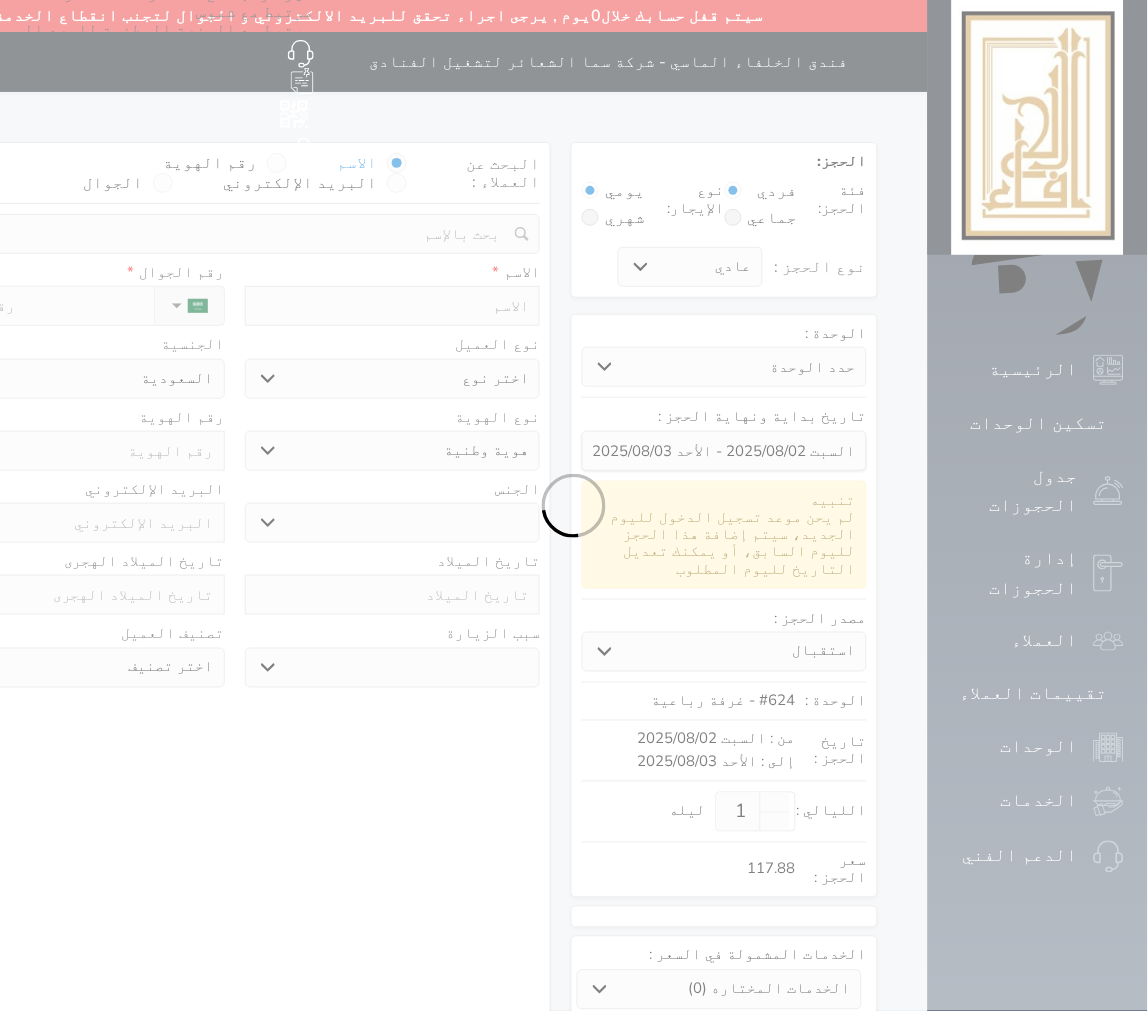 select 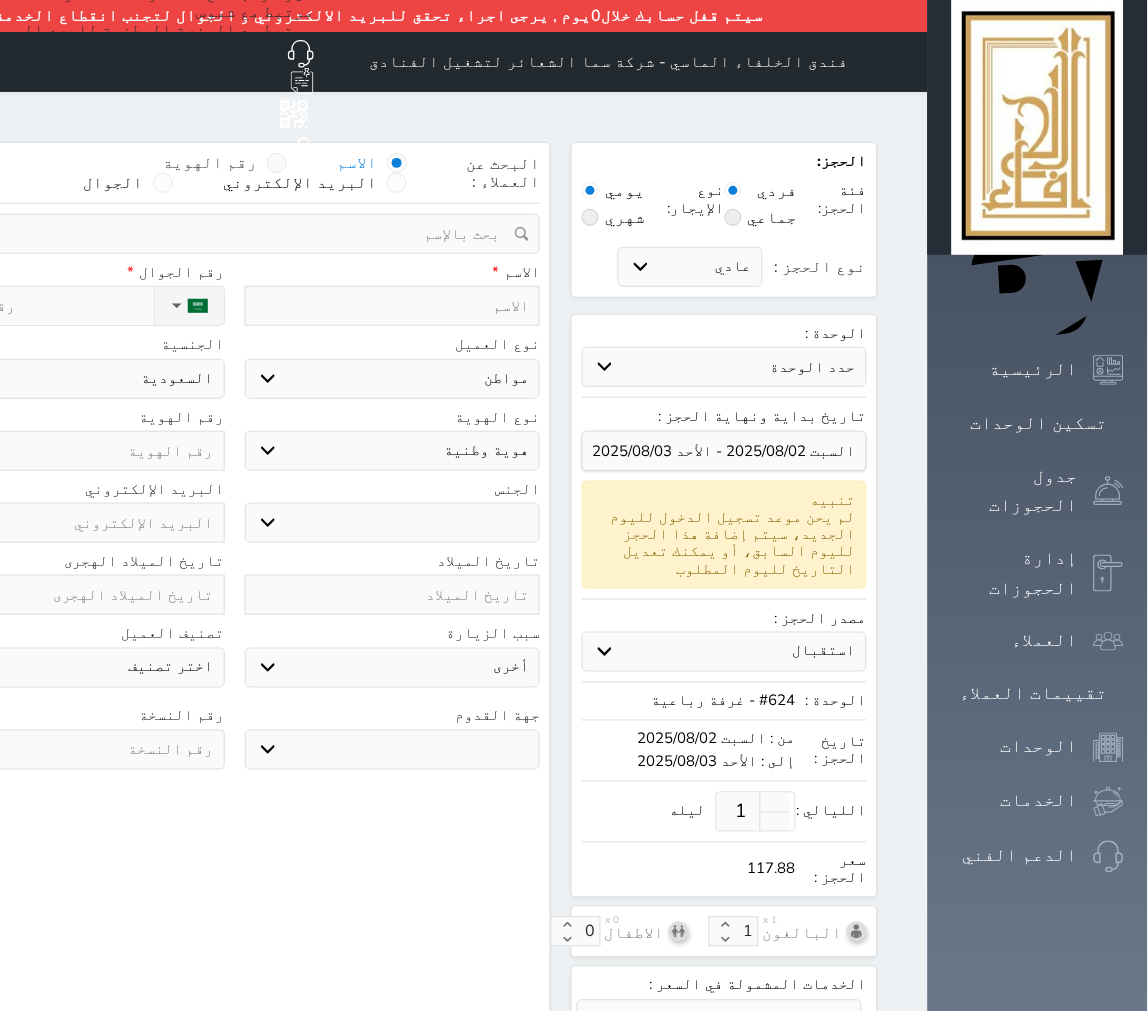 click at bounding box center [277, 163] 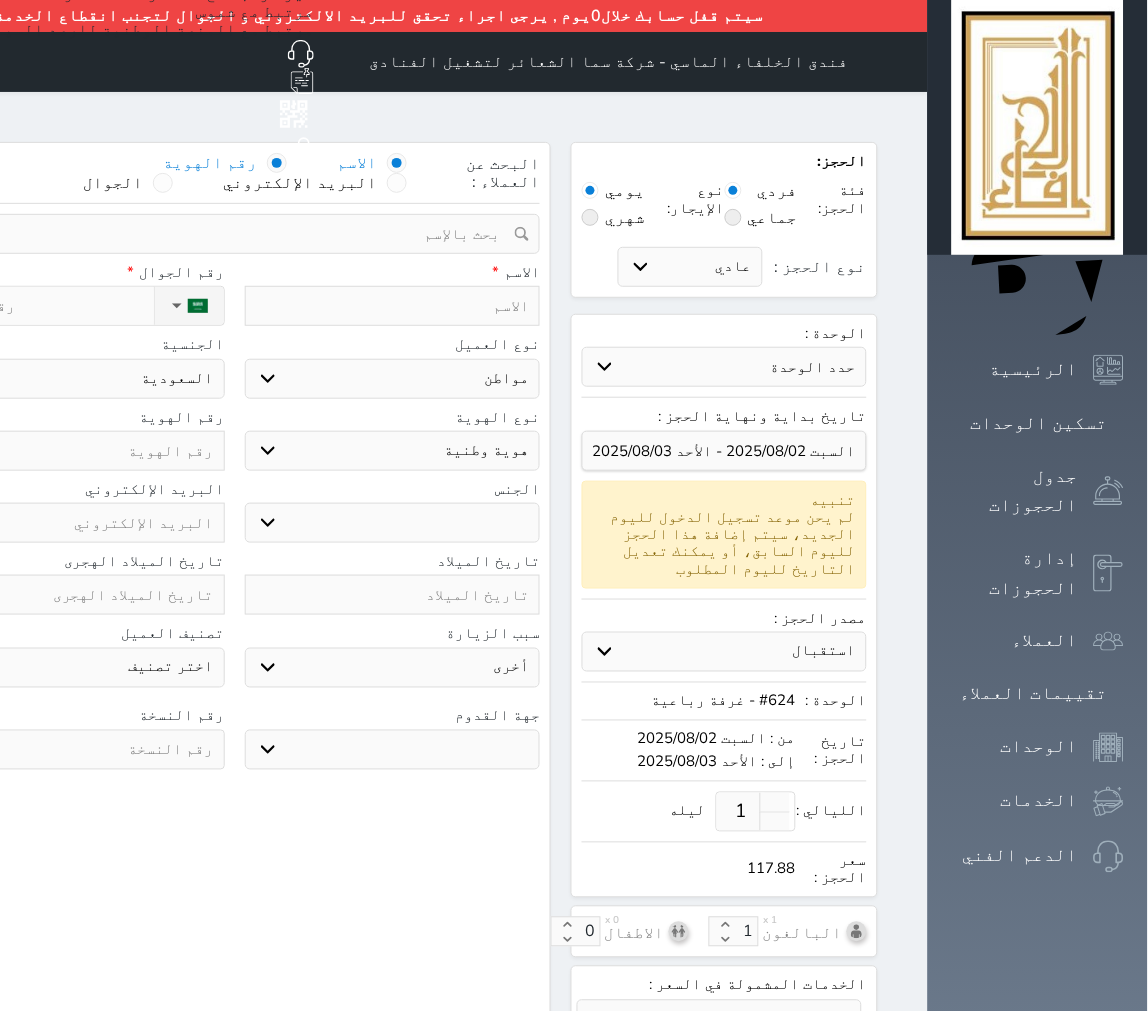 select 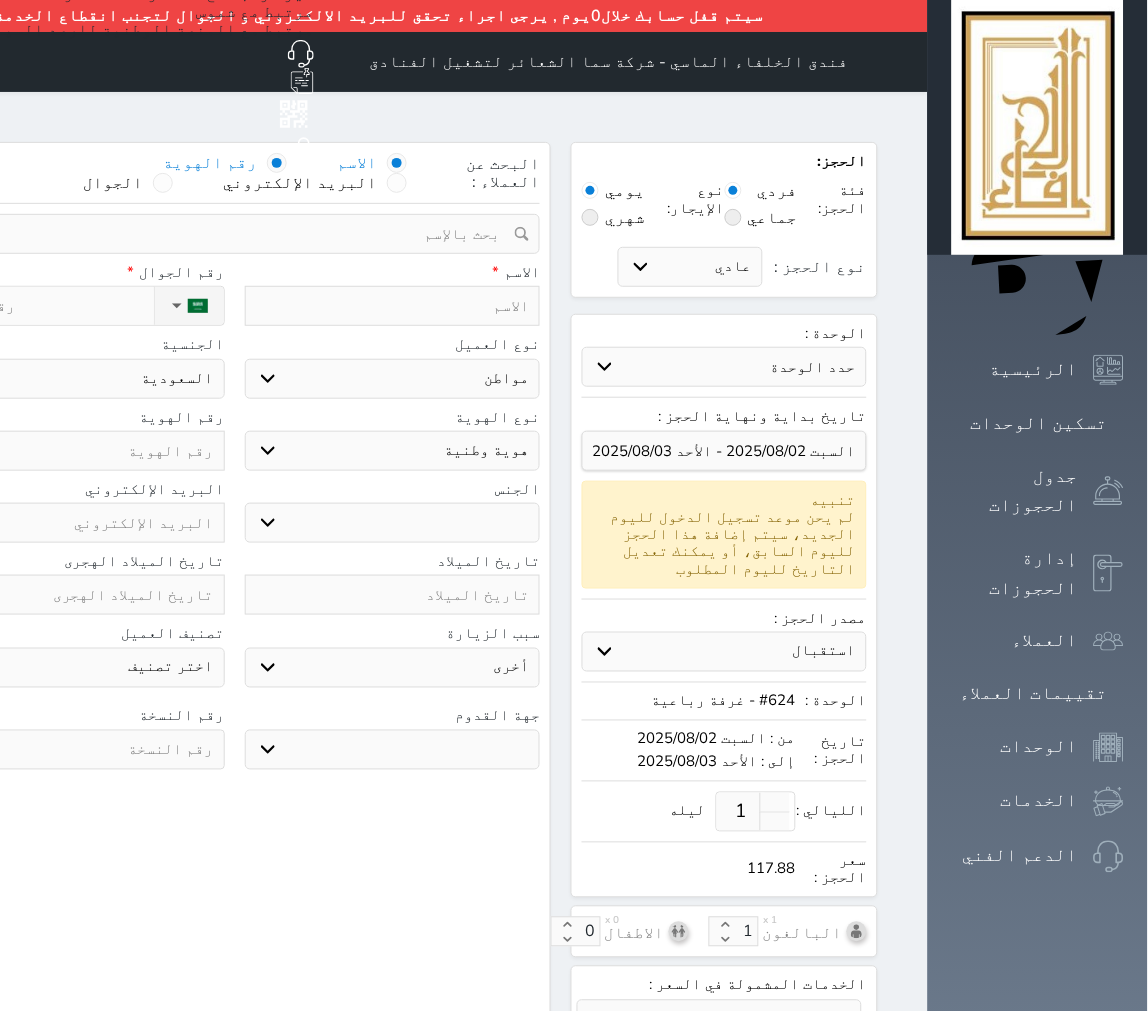 select 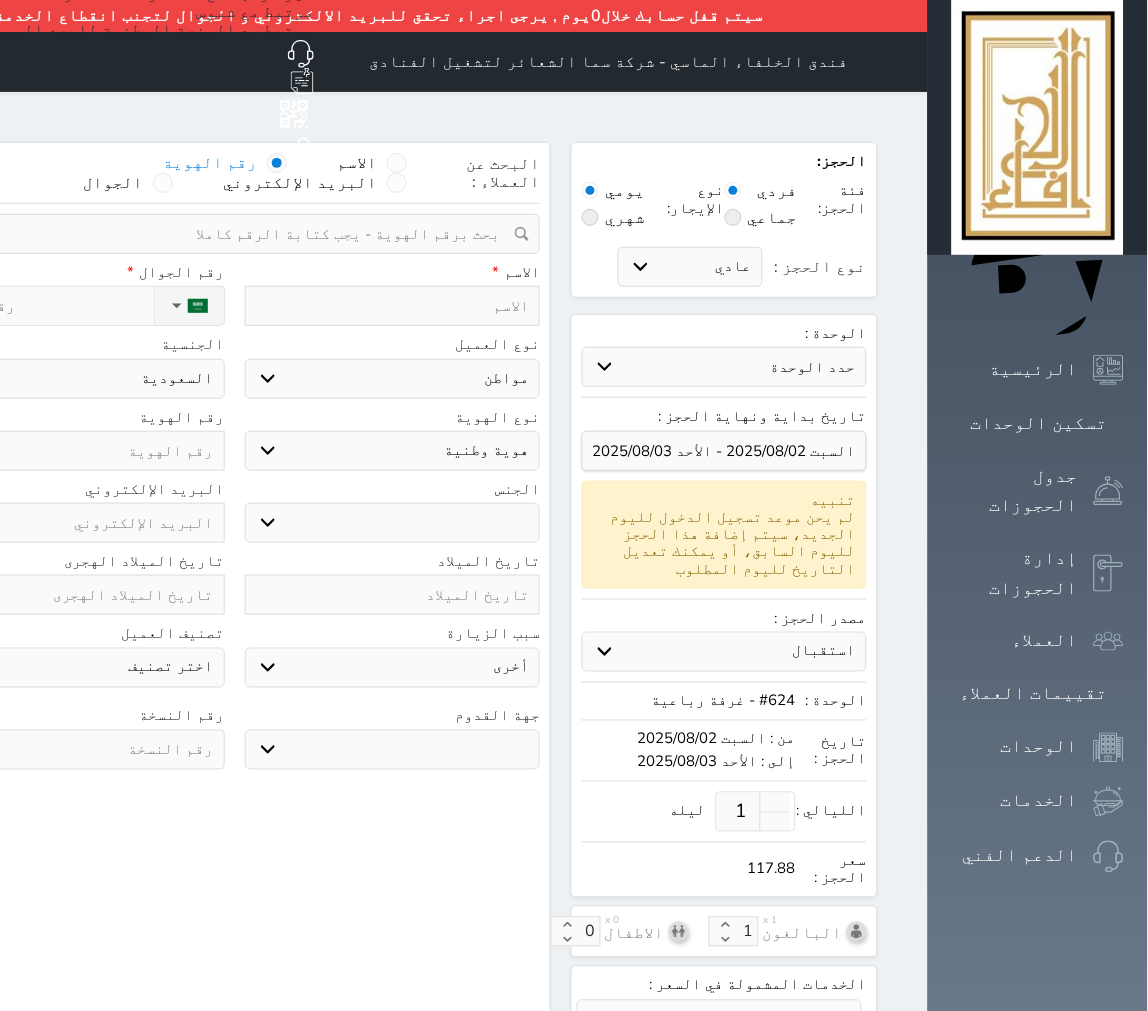 click at bounding box center [227, 234] 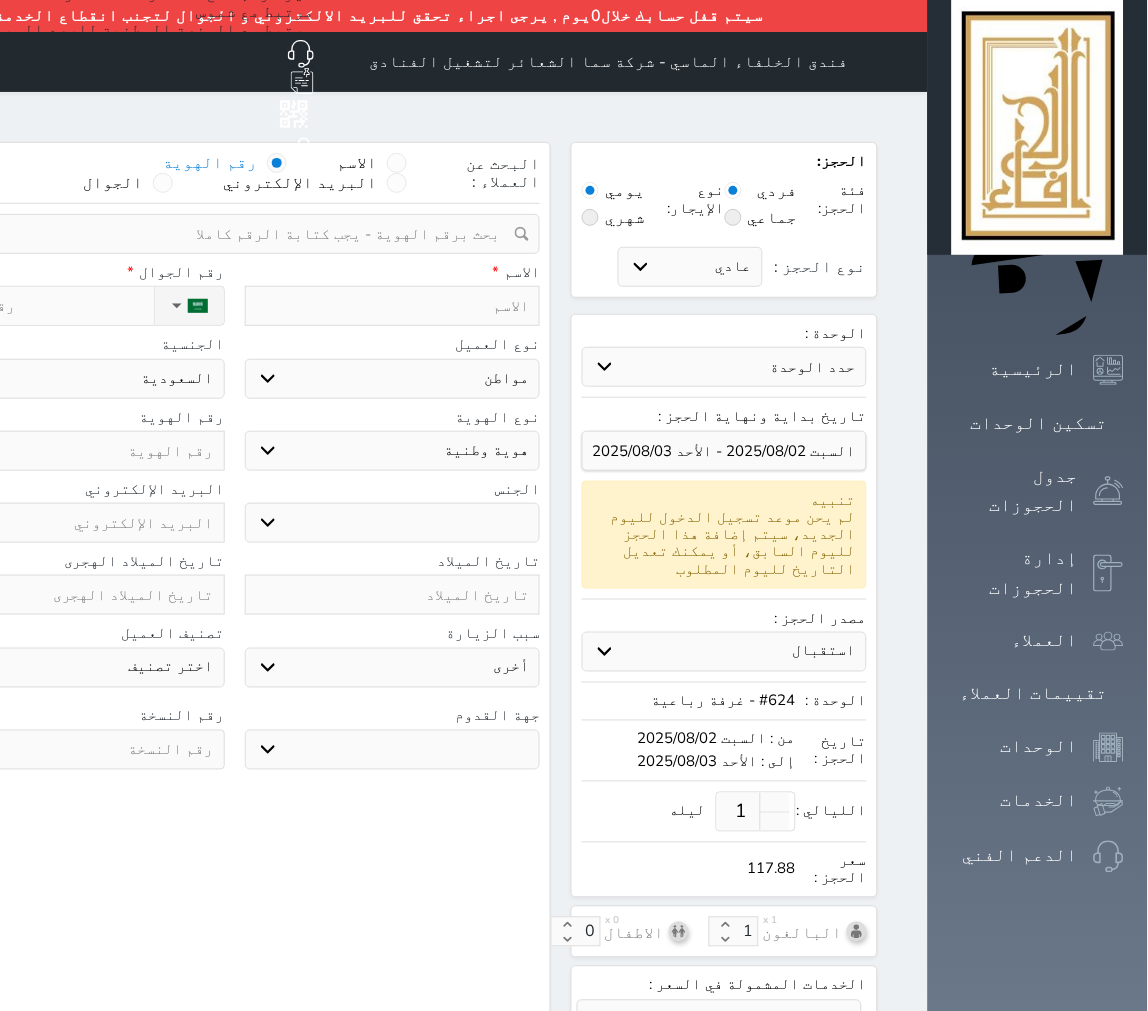 paste on "1048802399" 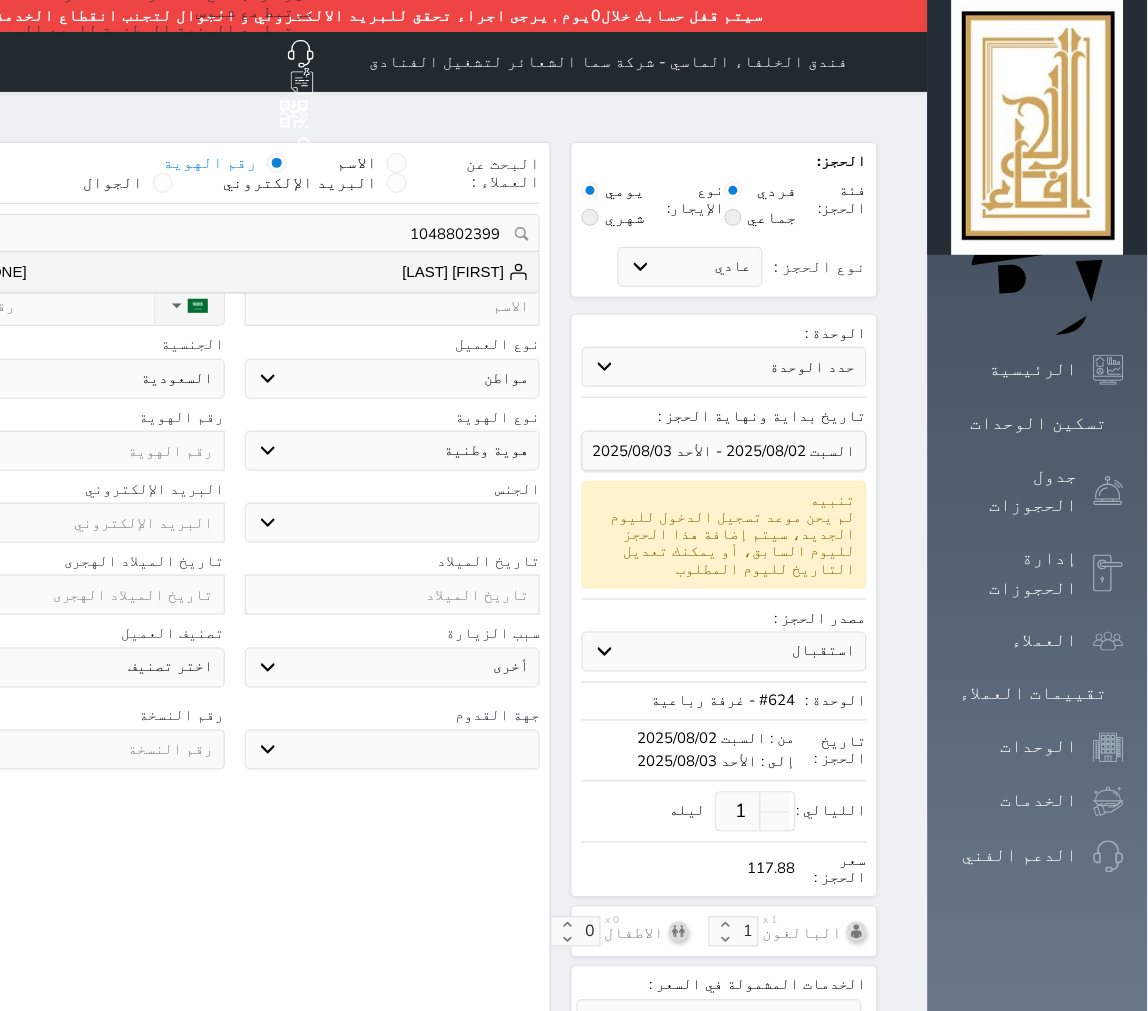 click on "[FIRST] [LAST] [LAST]" at bounding box center (466, 272) 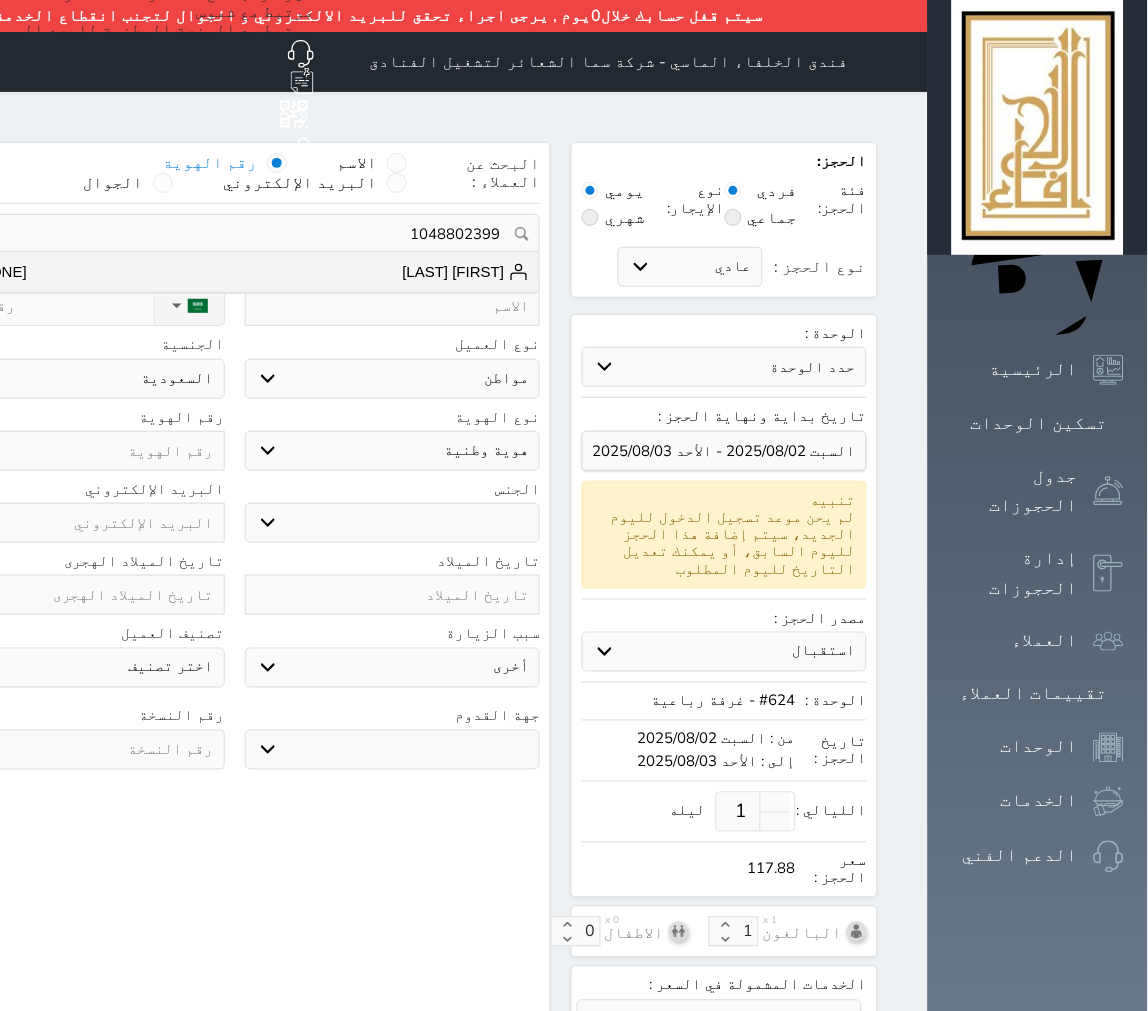 type on "[FIRST] [LAST] [LAST]  ||  [PHONE]" 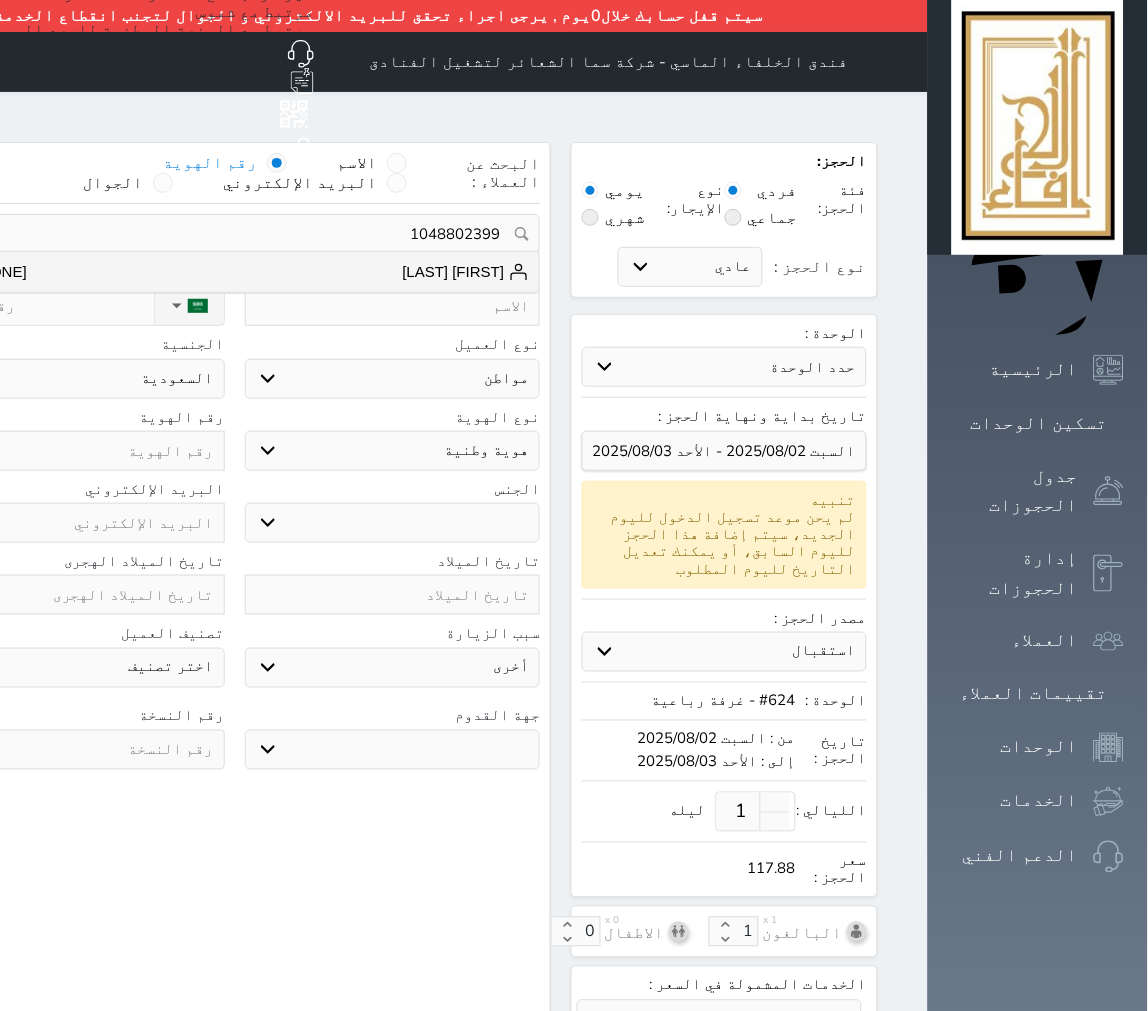 type on "[FIRST] [LAST] [LAST]" 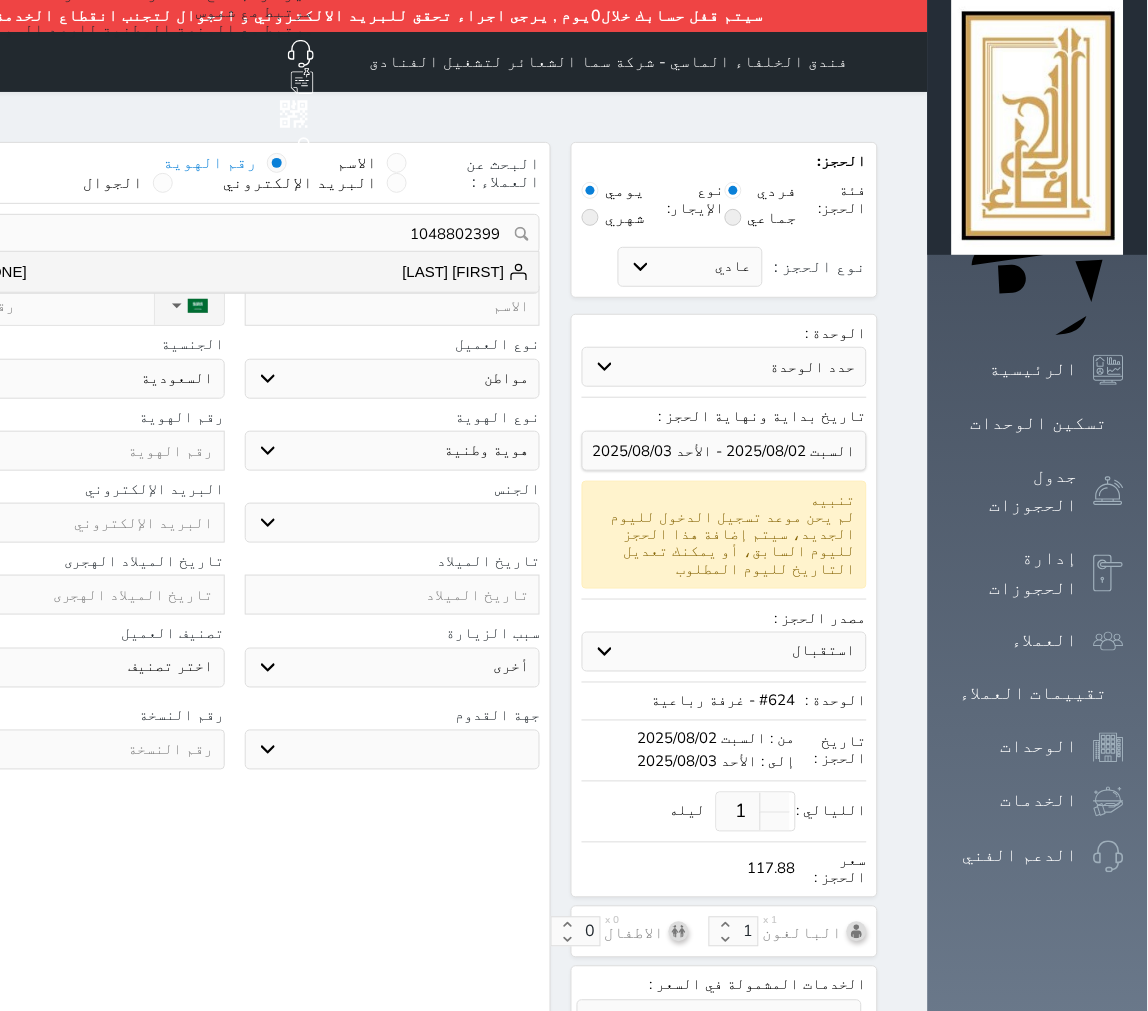 select on "male" 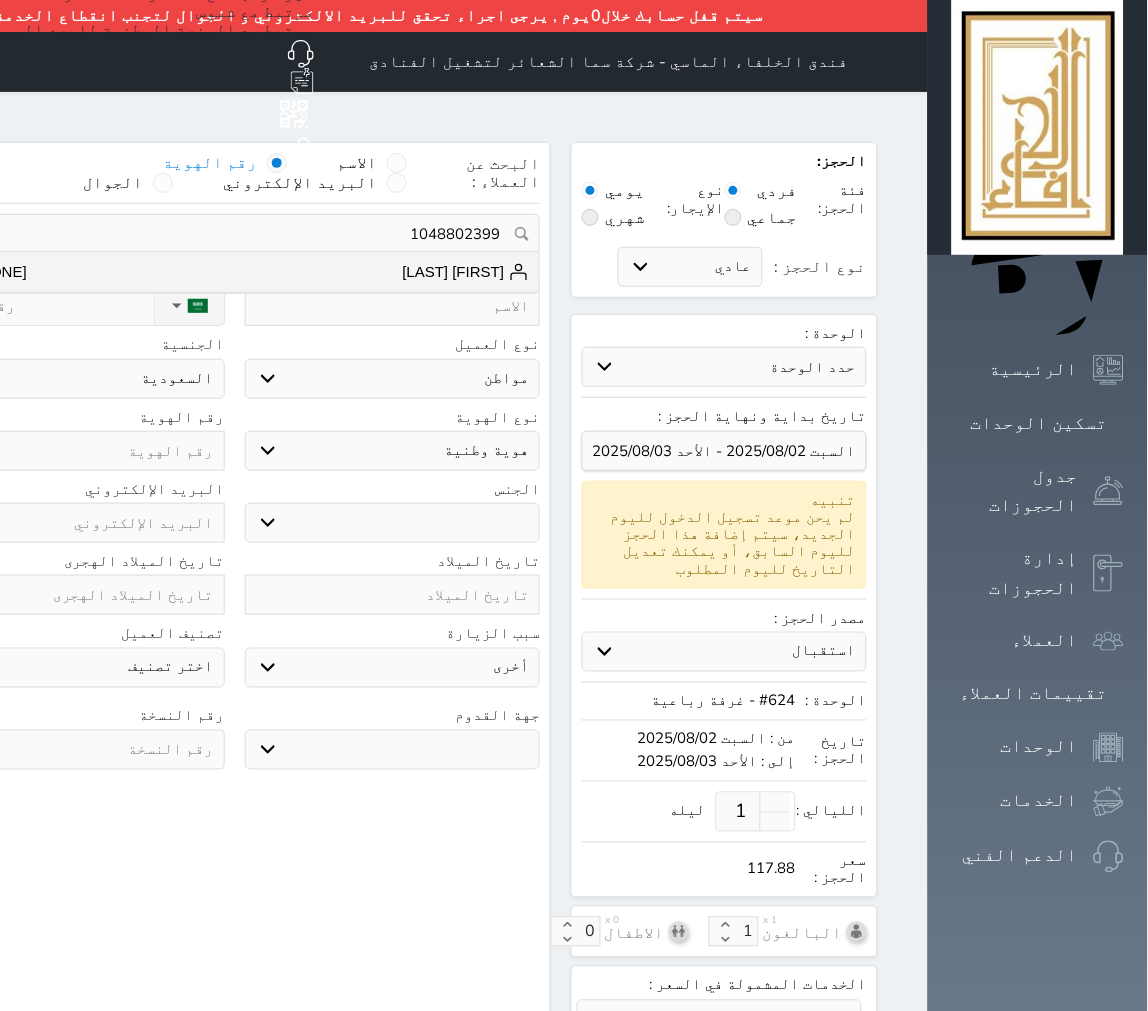 type on "1969/09/13" 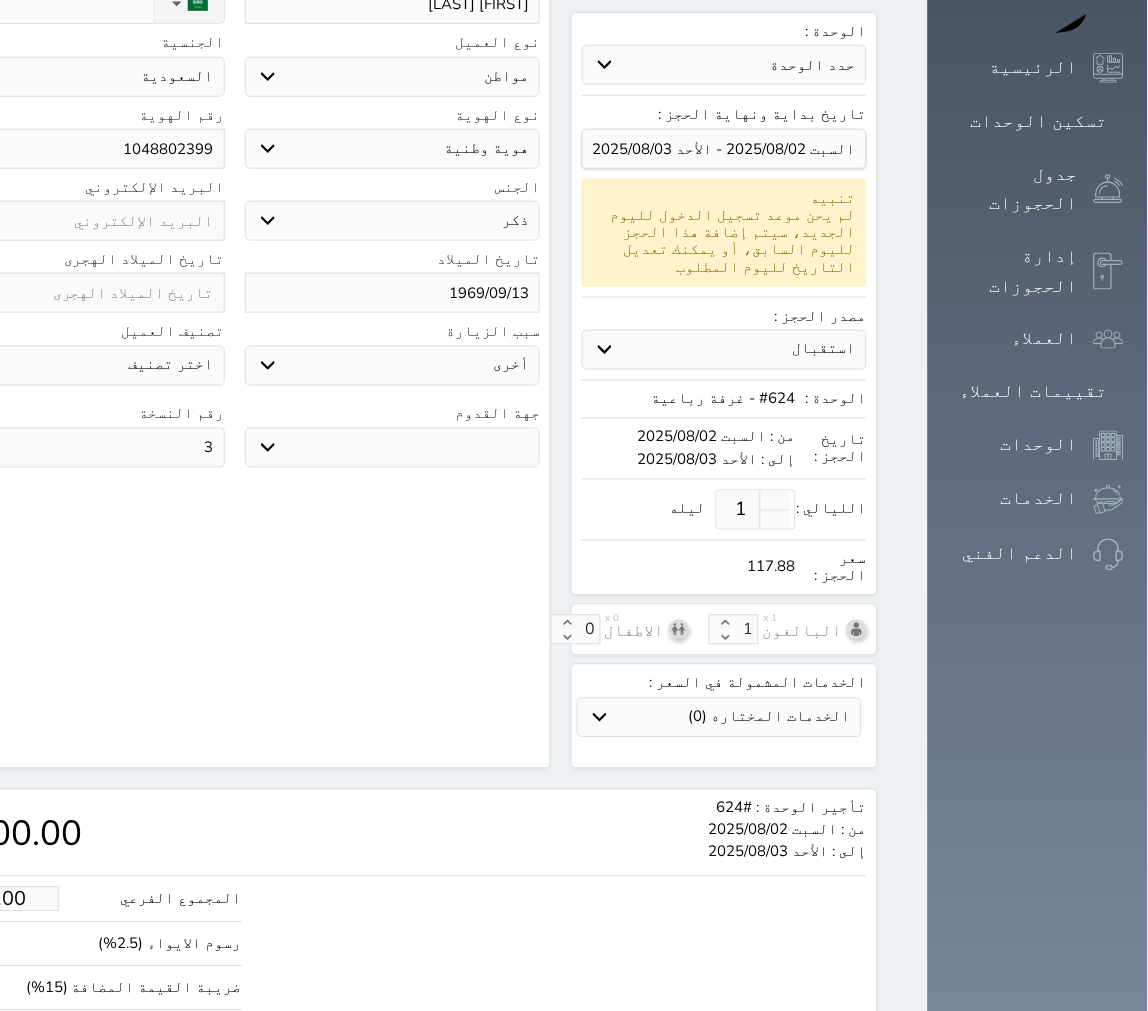 select 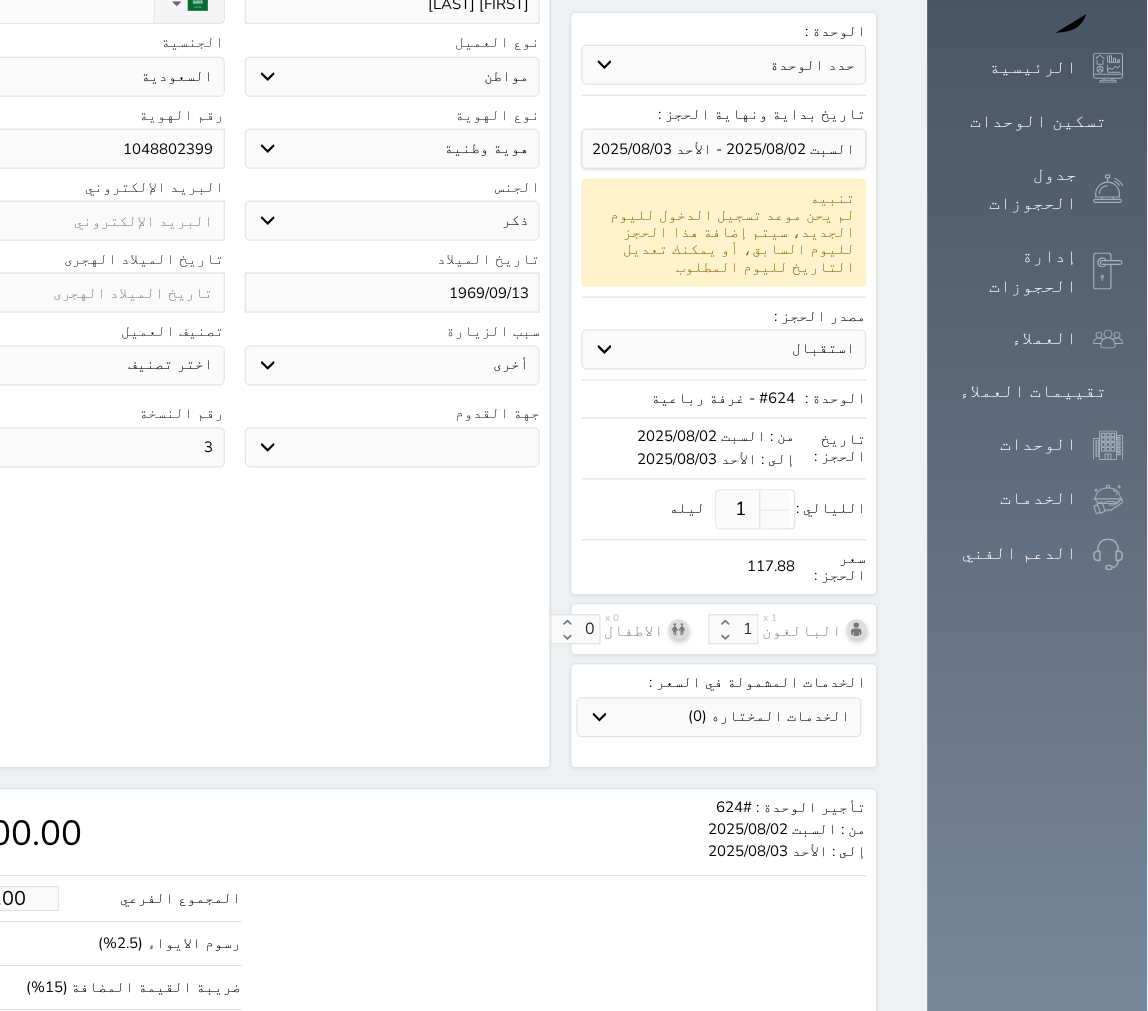 scroll, scrollTop: 357, scrollLeft: 0, axis: vertical 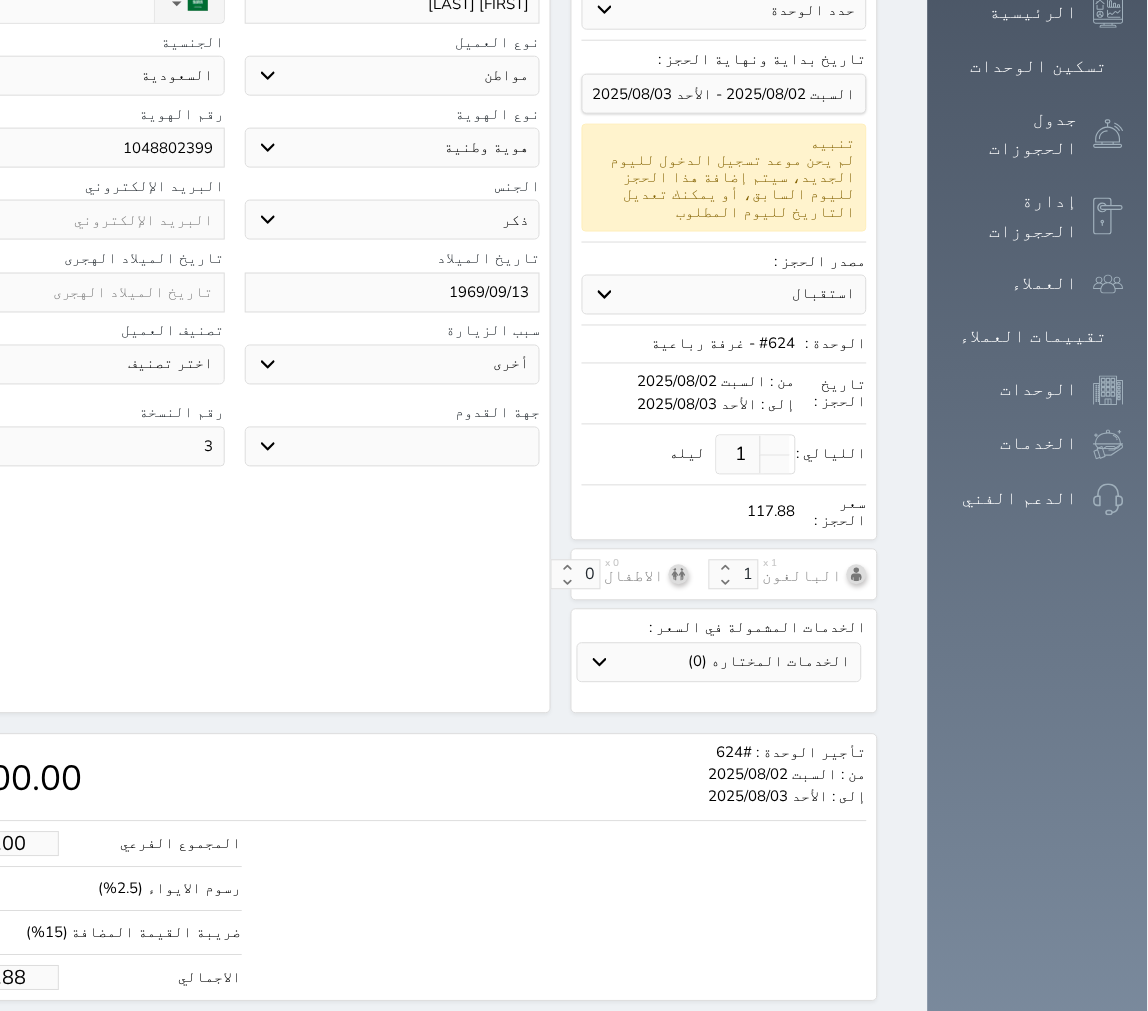 click on "ضريبة القيمة المضافة (15%)    15.37" at bounding box center [85, 939] 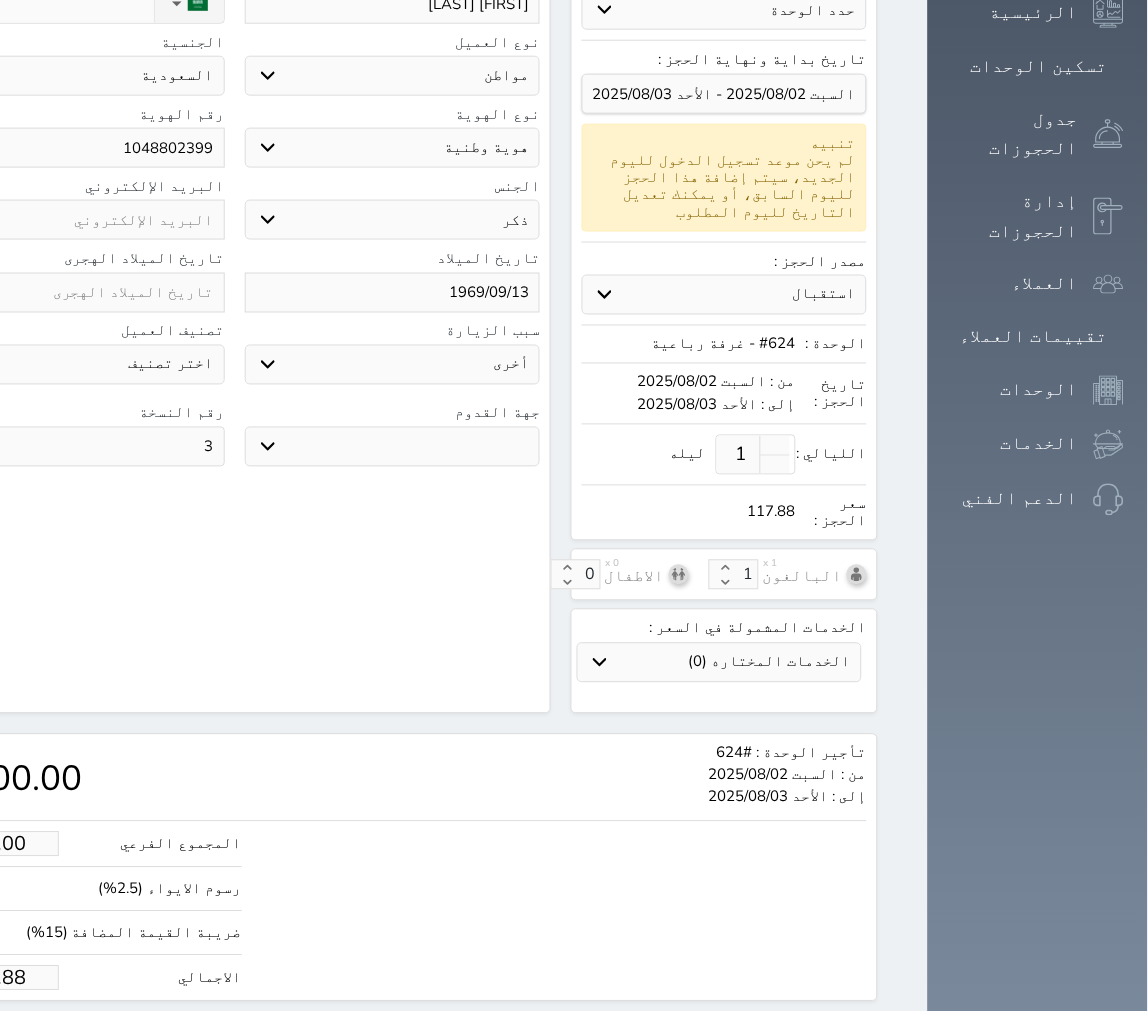 click on "117.88" at bounding box center [-6, 978] 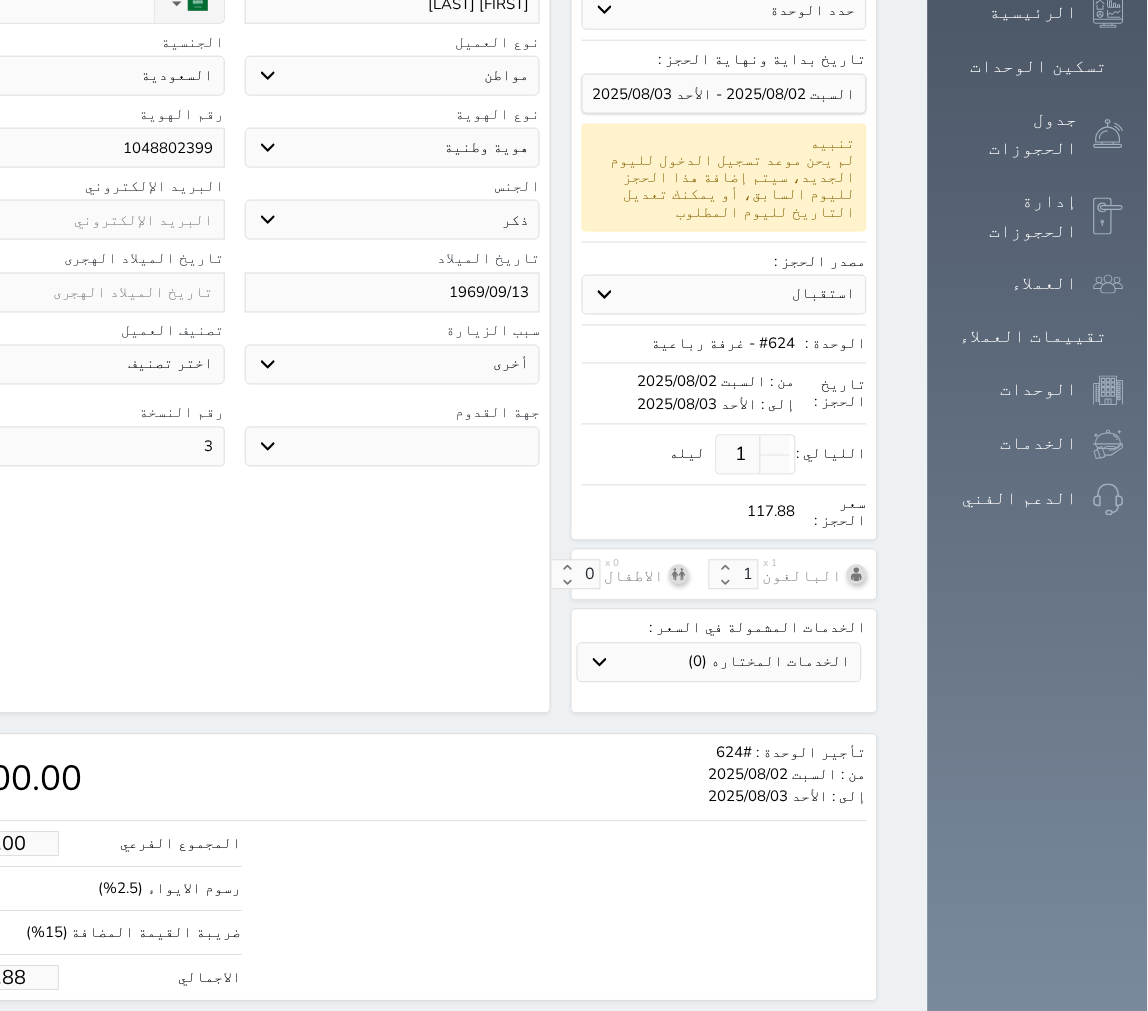 click on "117.88" at bounding box center (-6, 978) 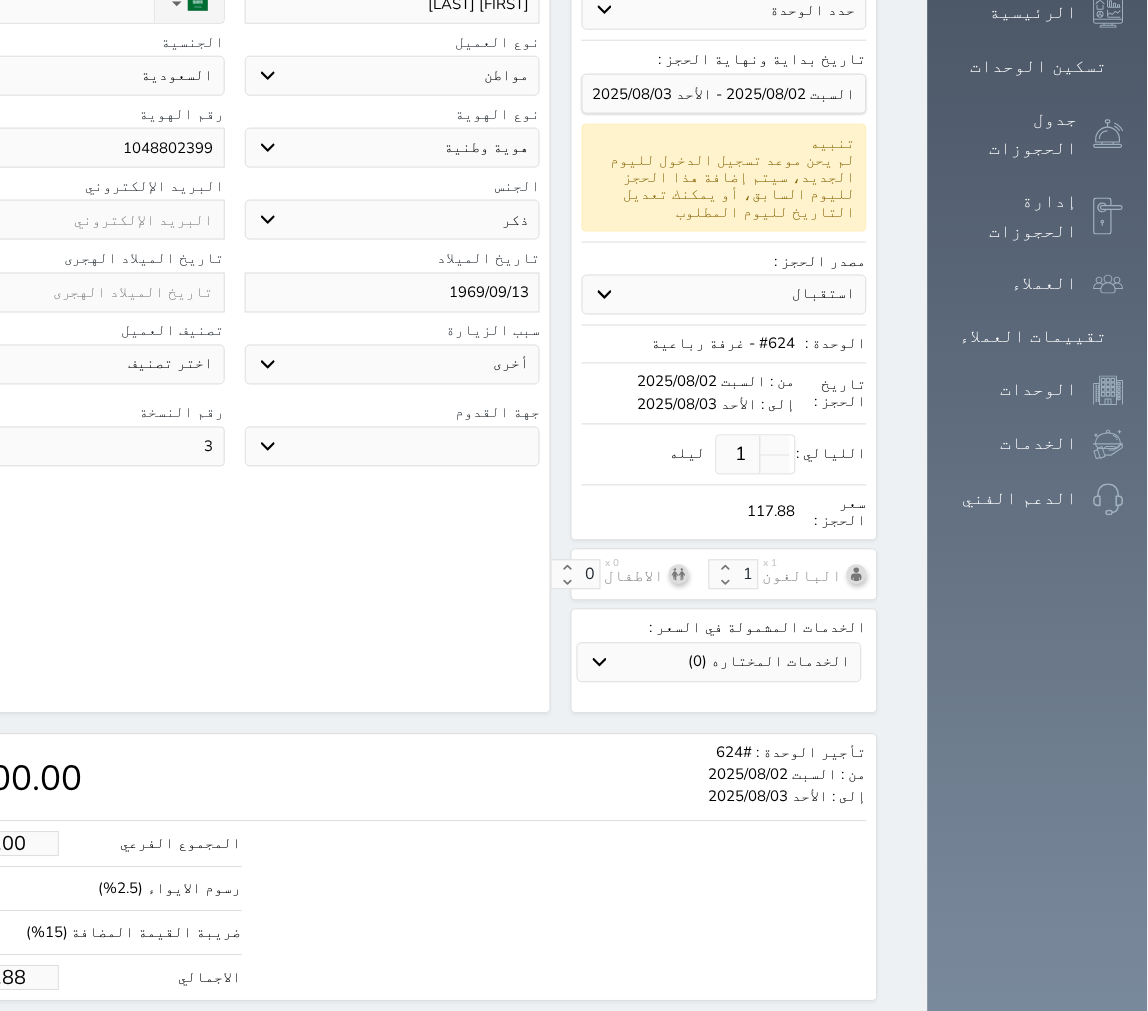 type on "5.09" 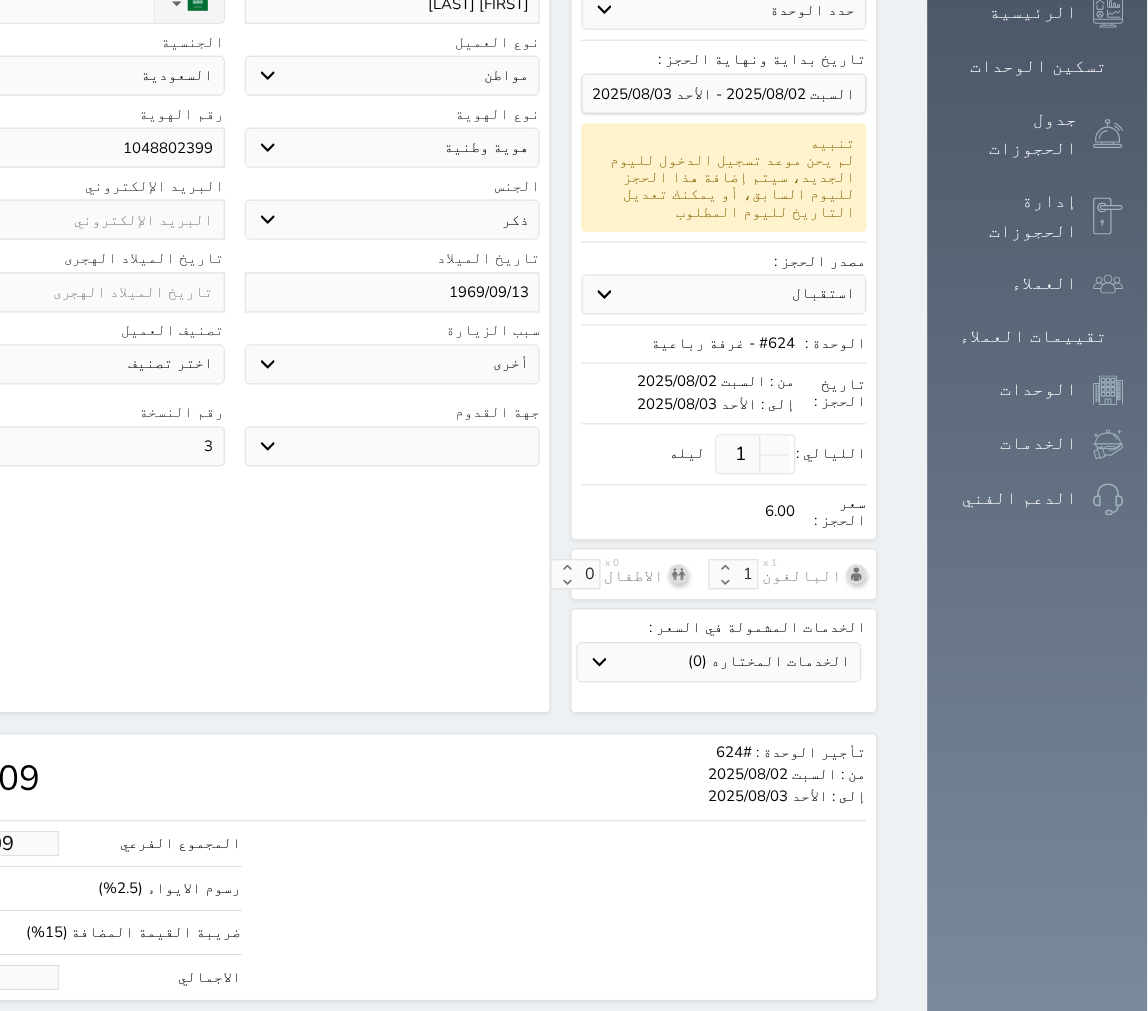 type on "50.90" 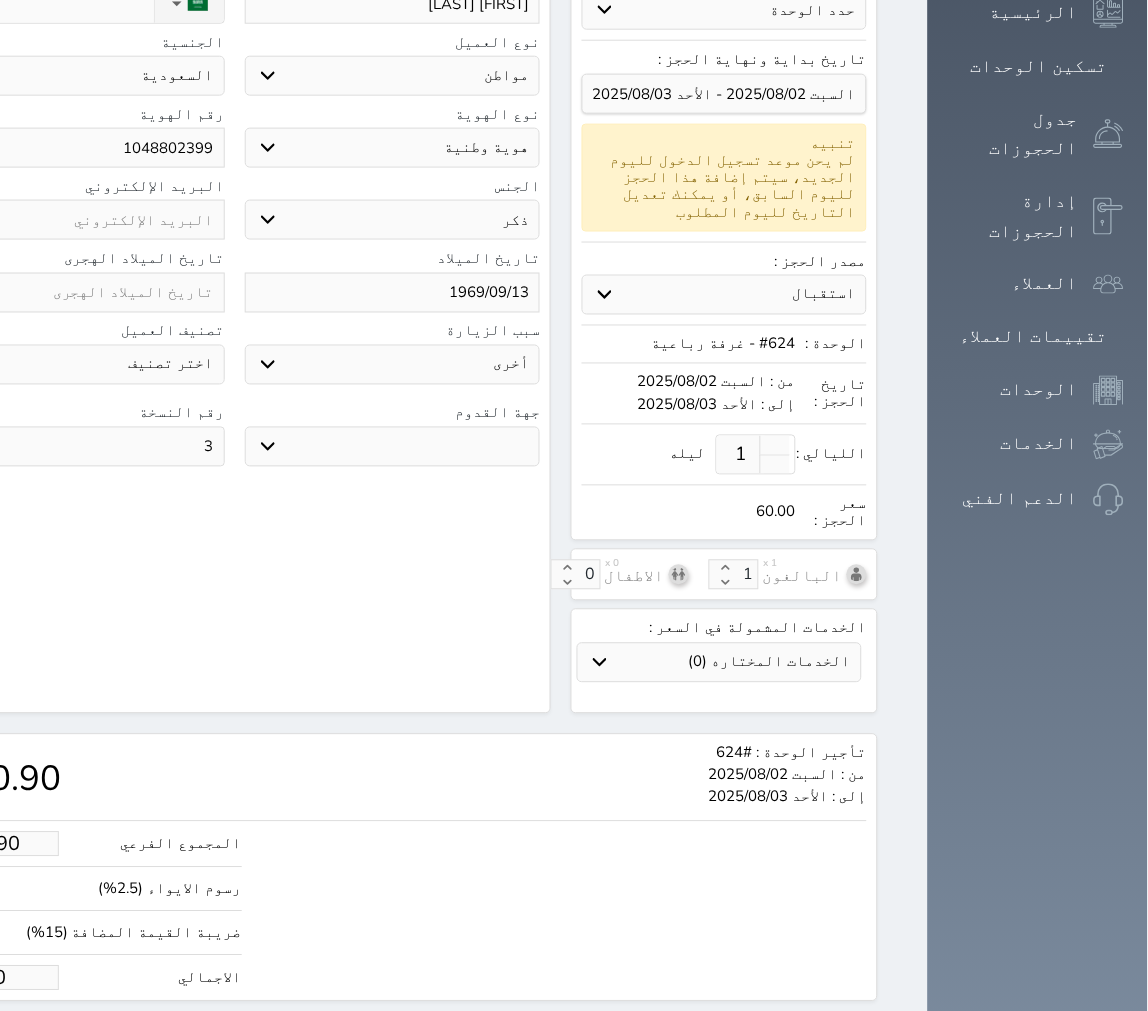 type on "60.00" 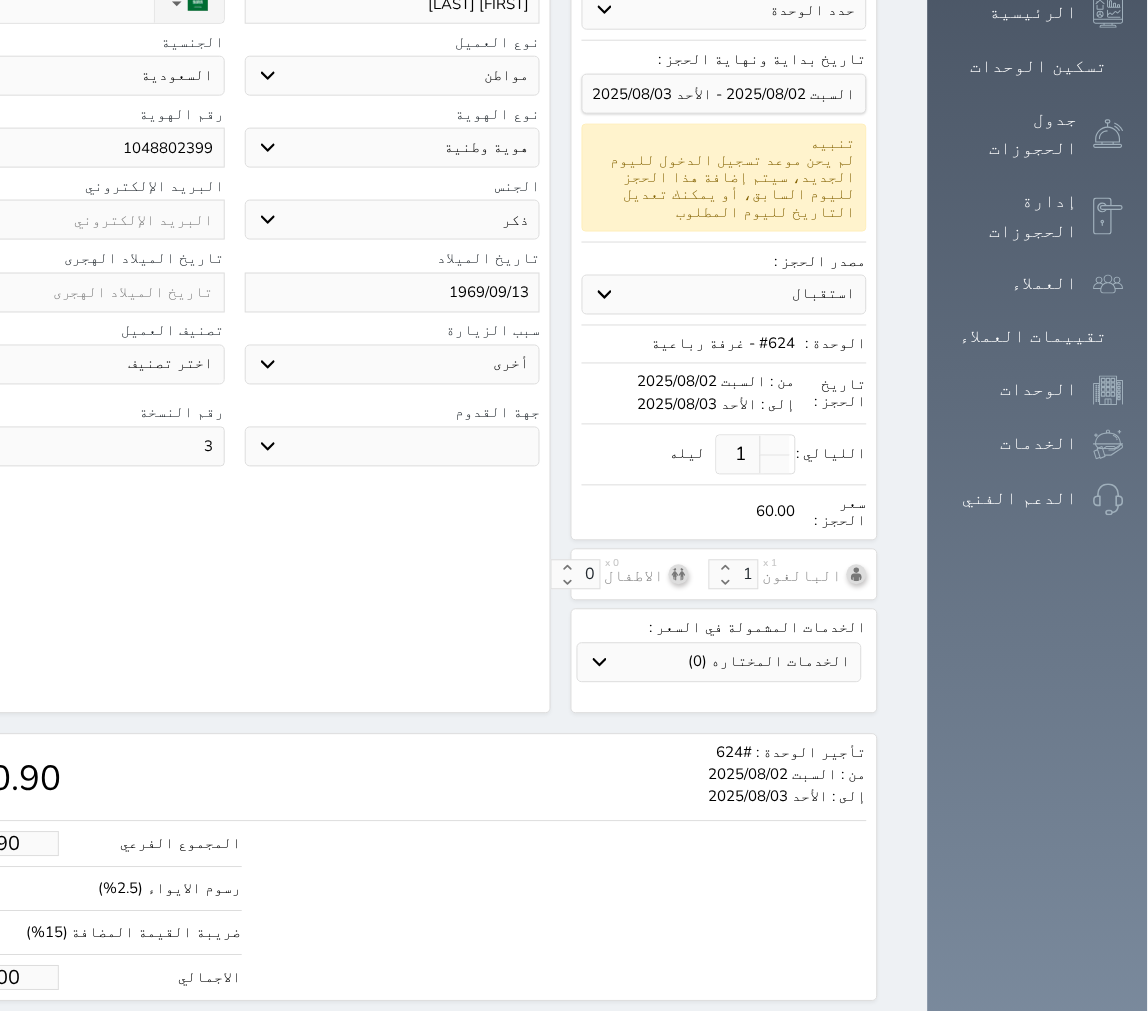 click on "حجز" at bounding box center [11, 1039] 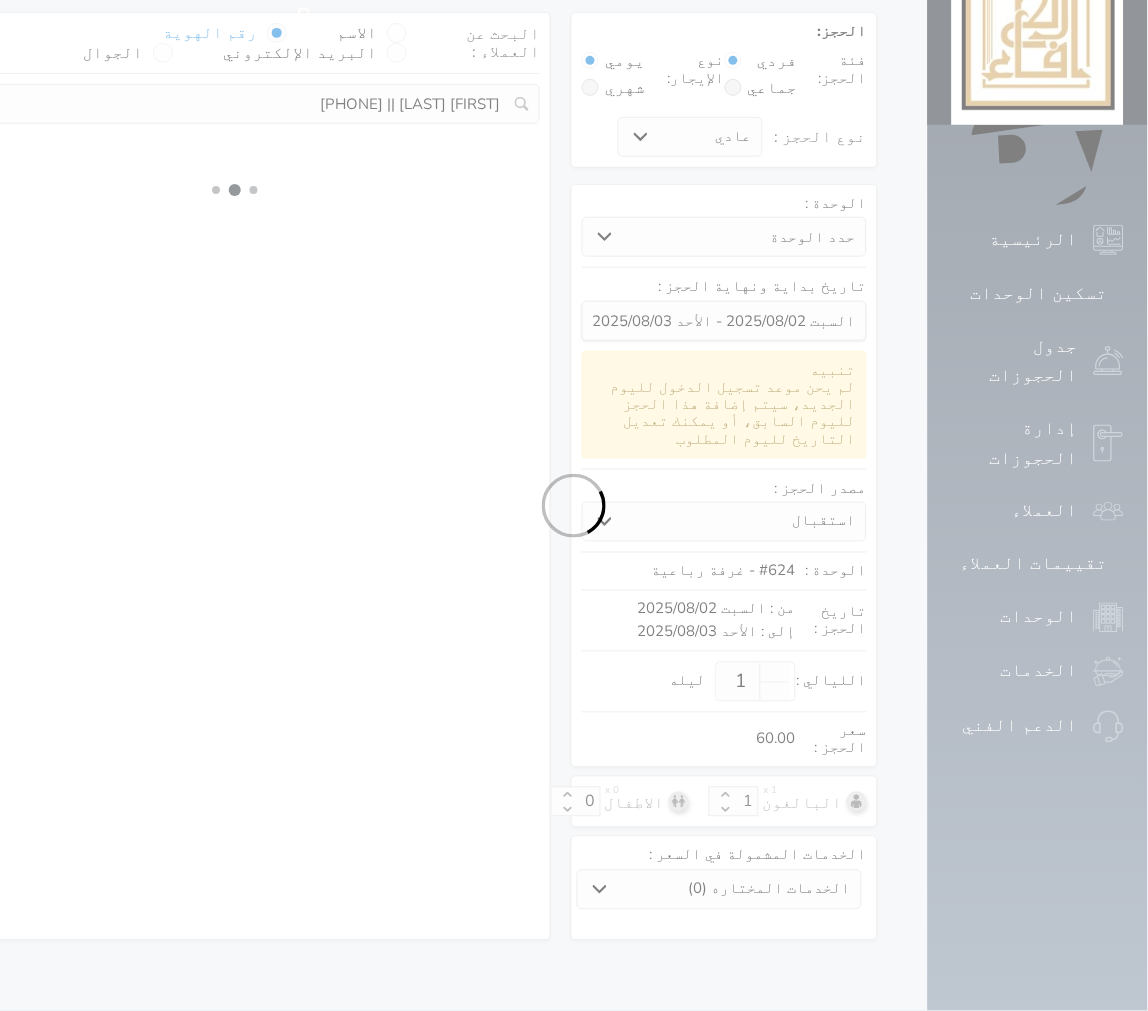 select on "1" 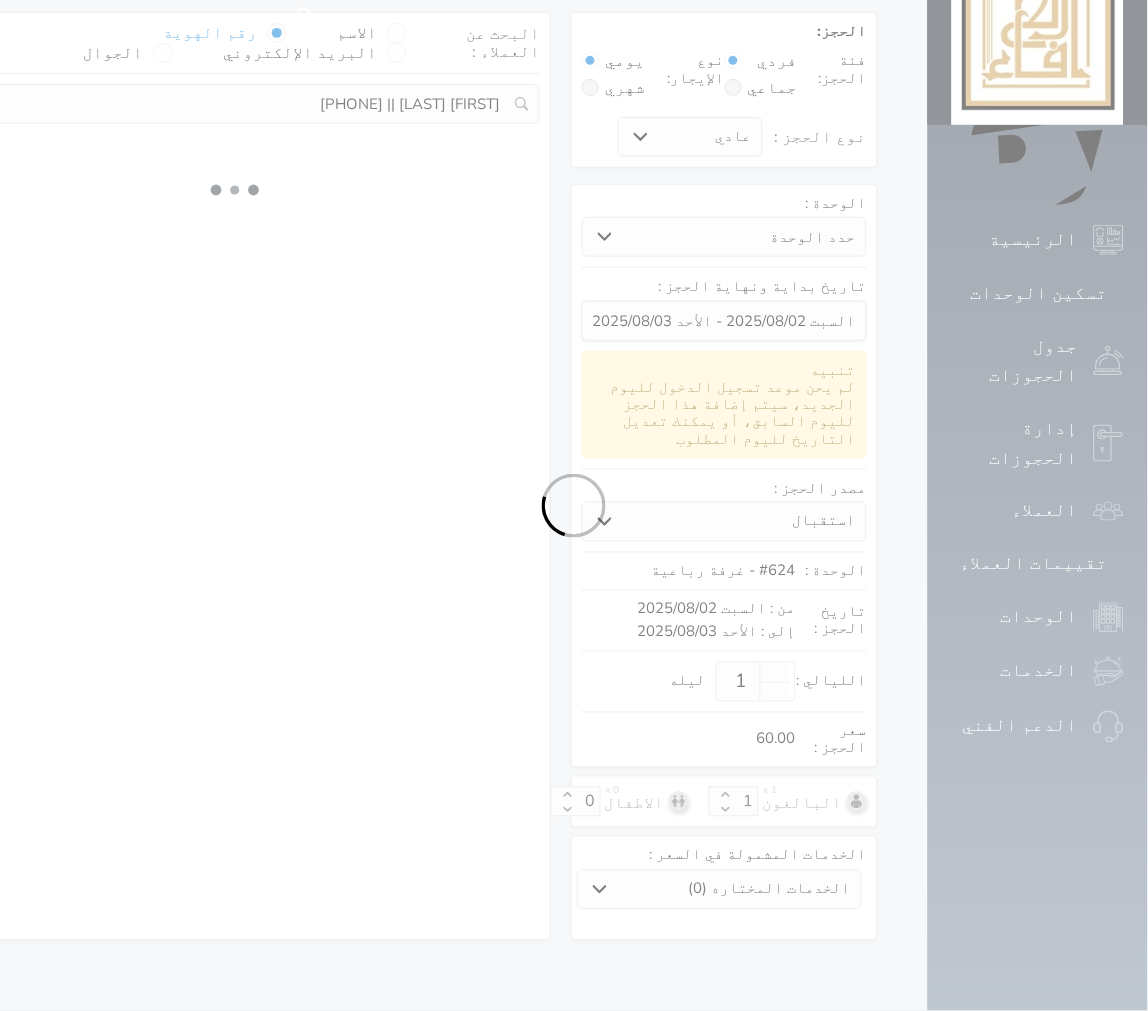 select on "113" 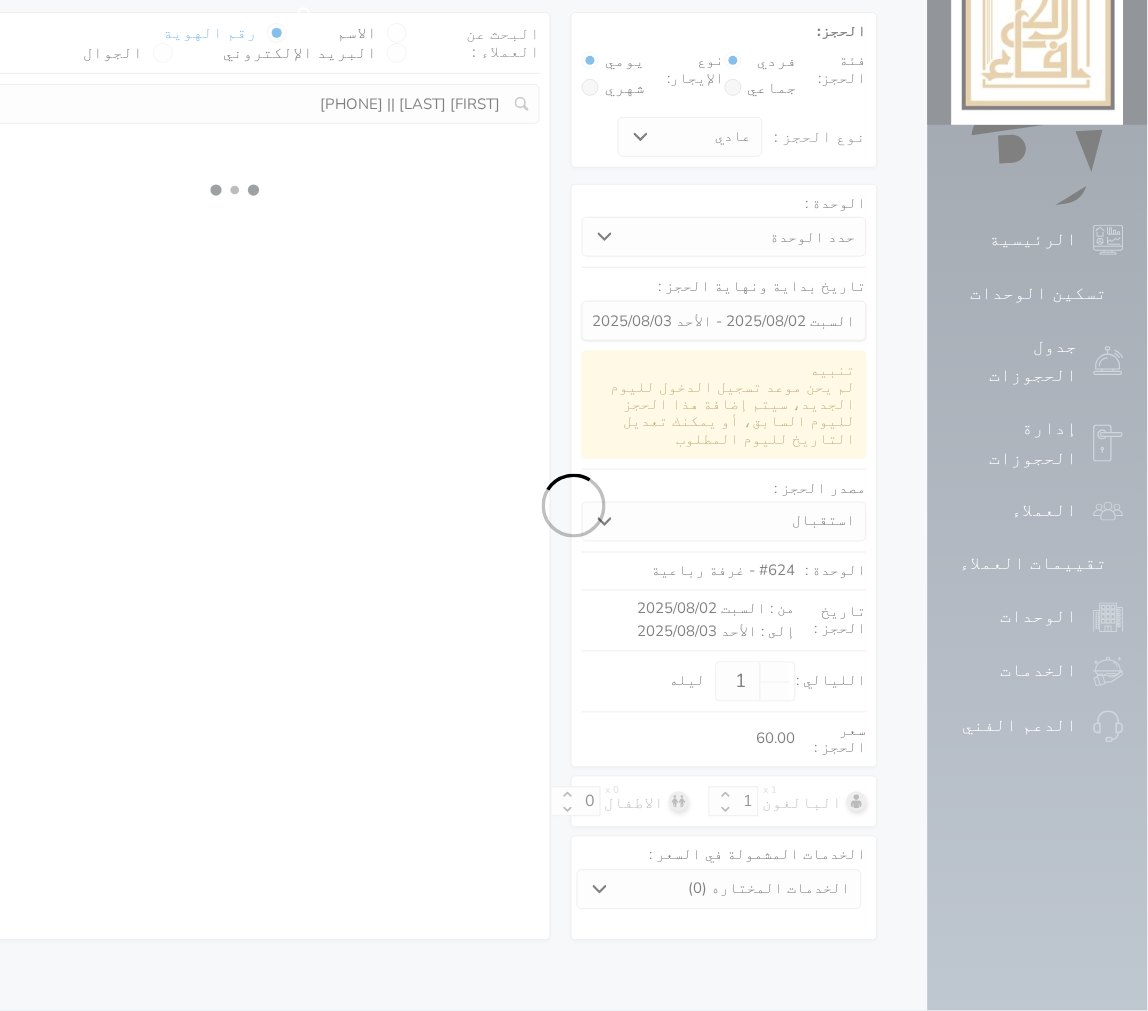select on "1" 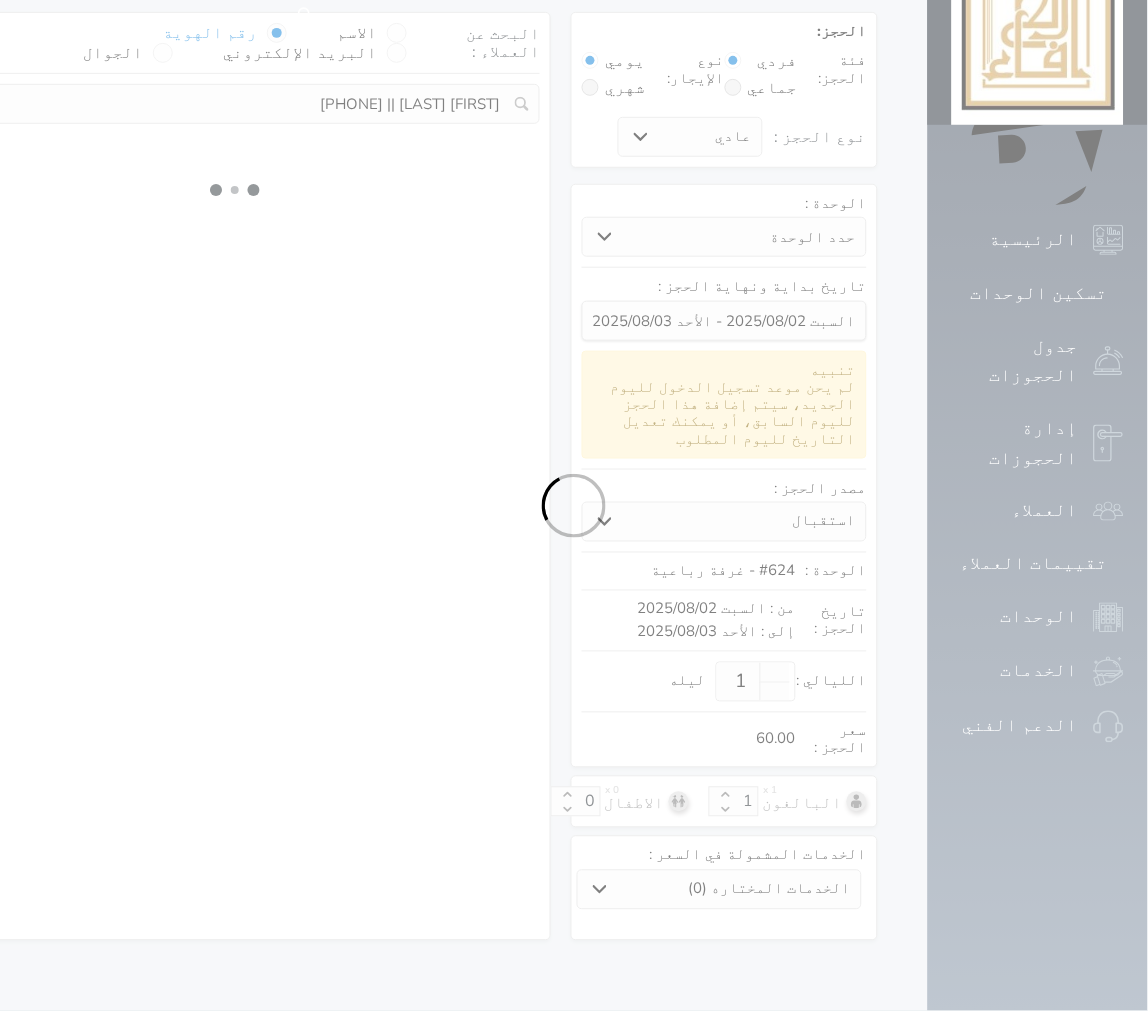 select on "7" 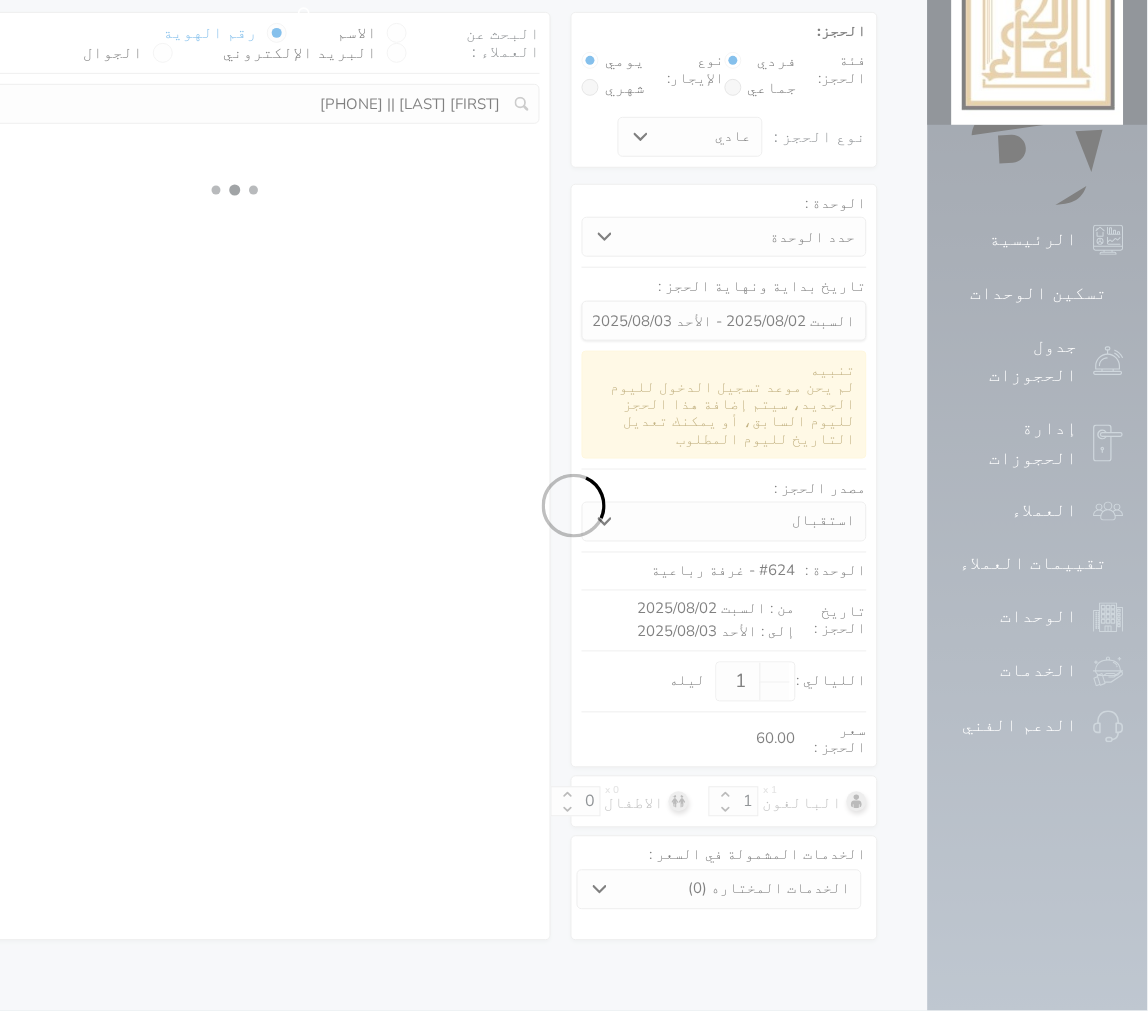 select 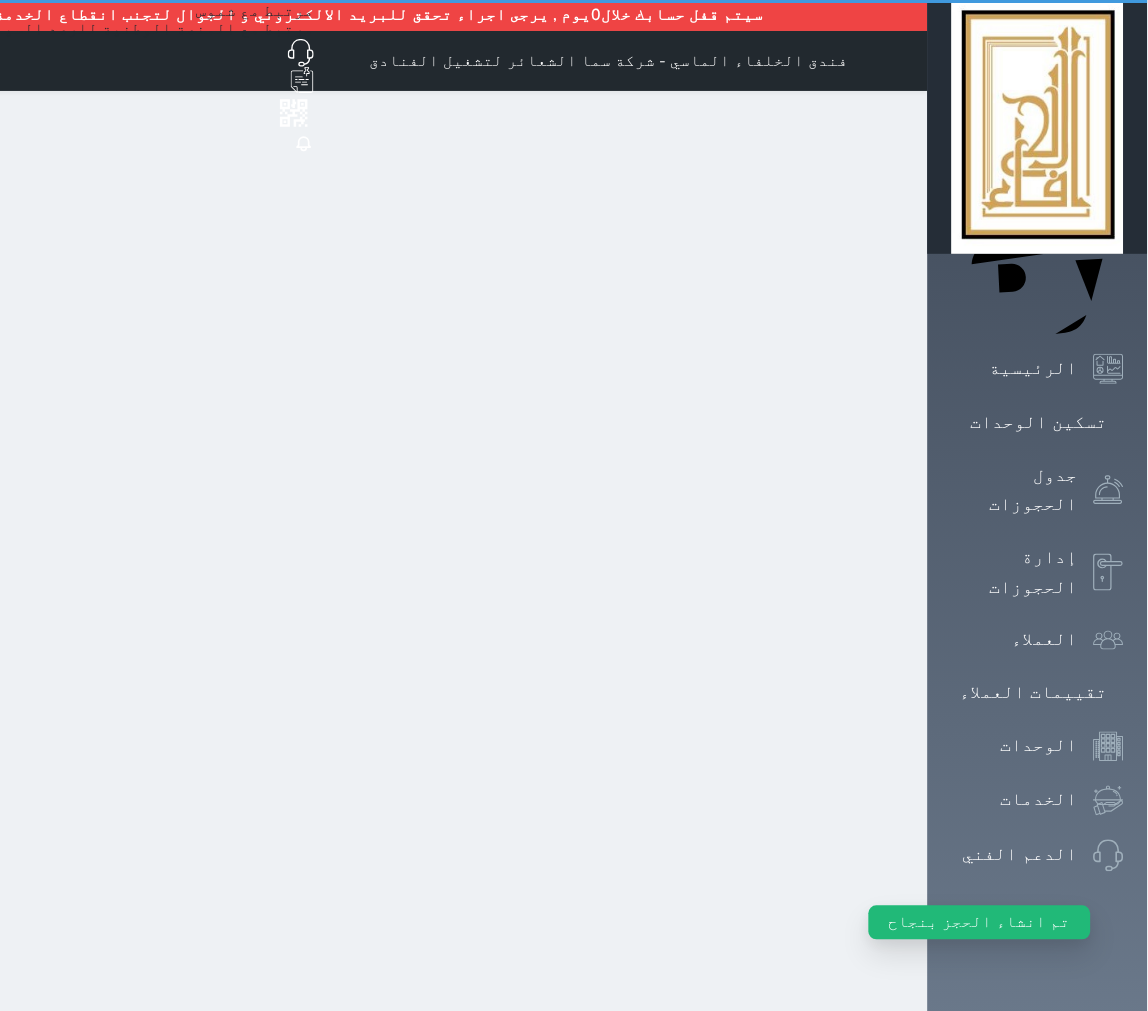 scroll, scrollTop: 0, scrollLeft: 0, axis: both 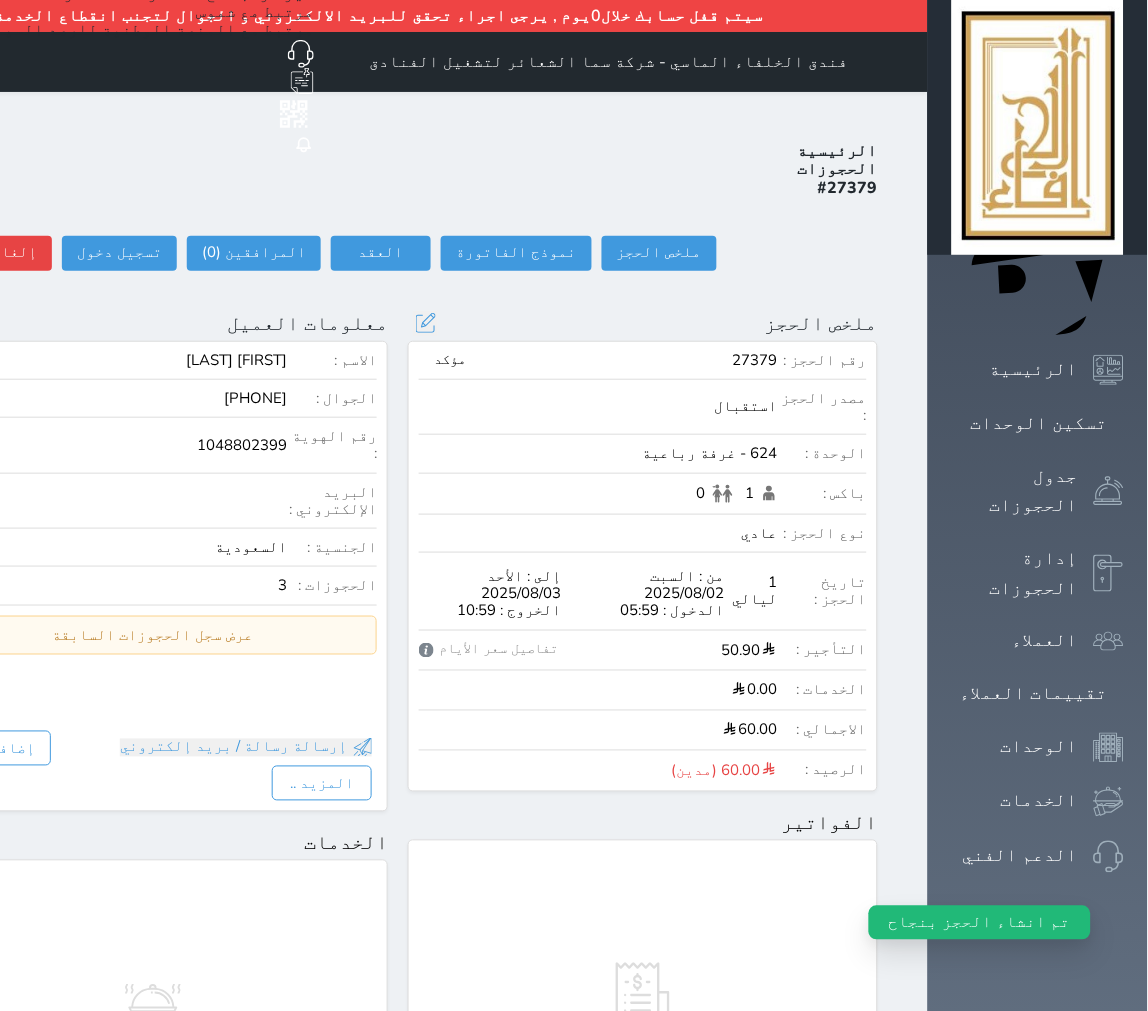 select 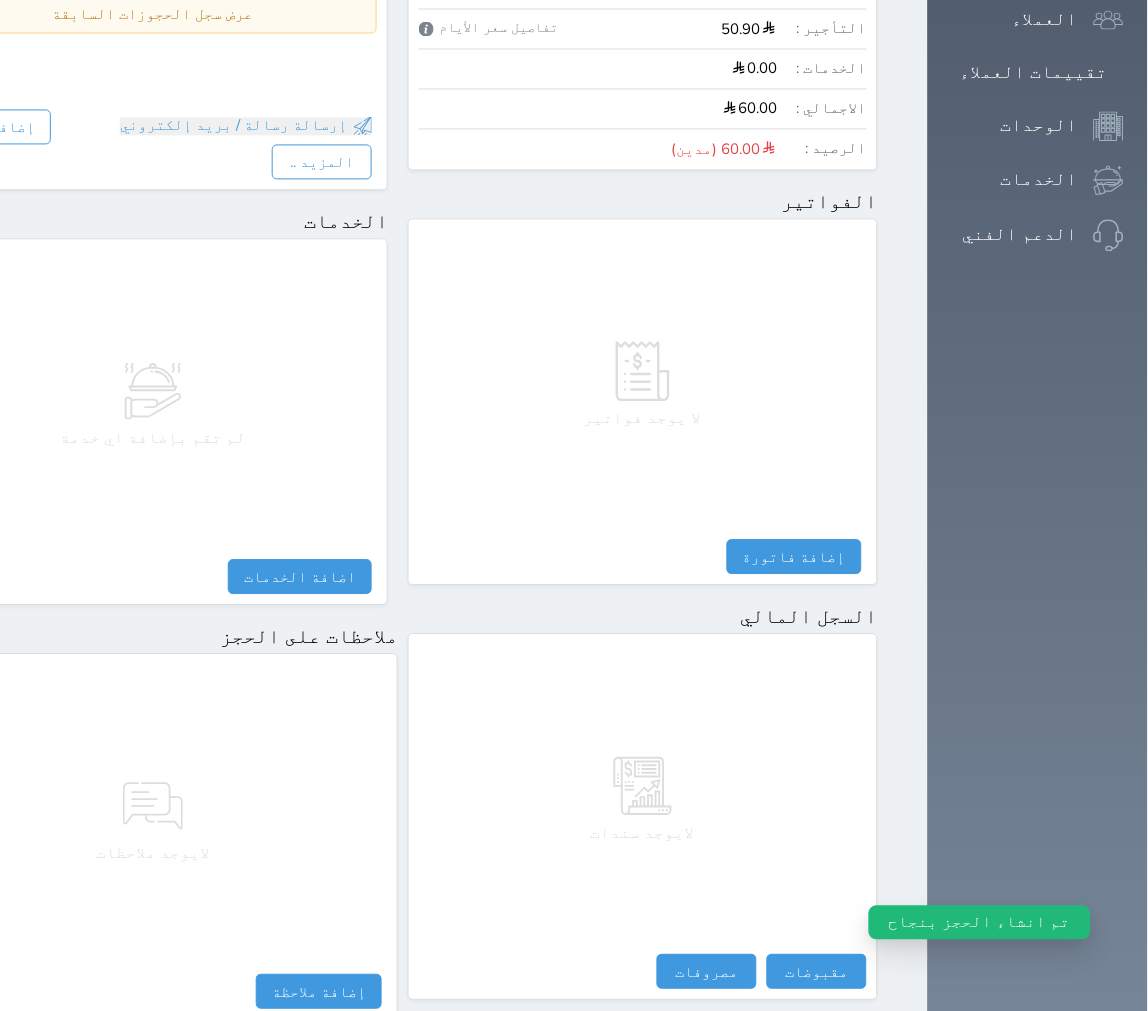 scroll, scrollTop: 724, scrollLeft: 0, axis: vertical 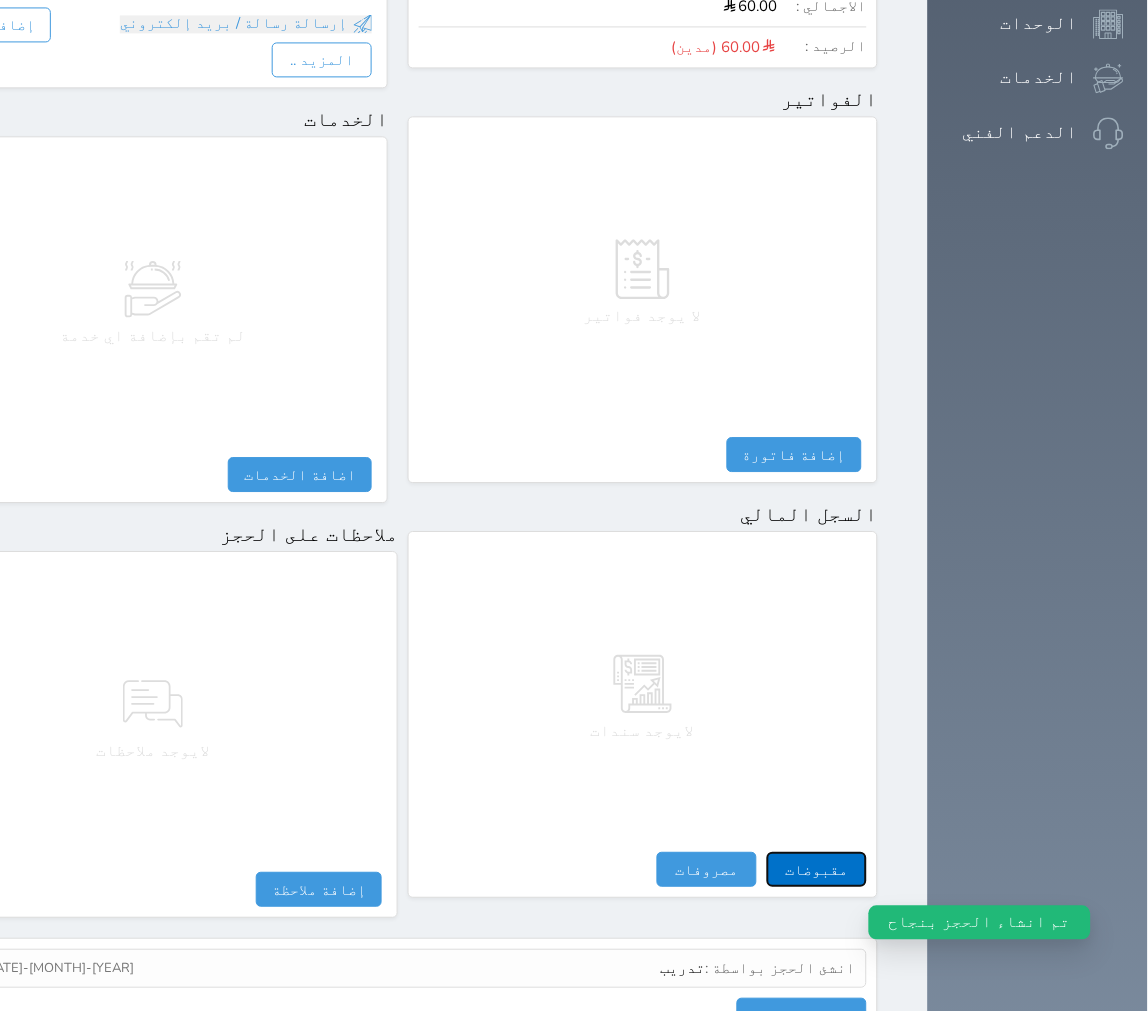 click on "مقبوضات" at bounding box center [817, 869] 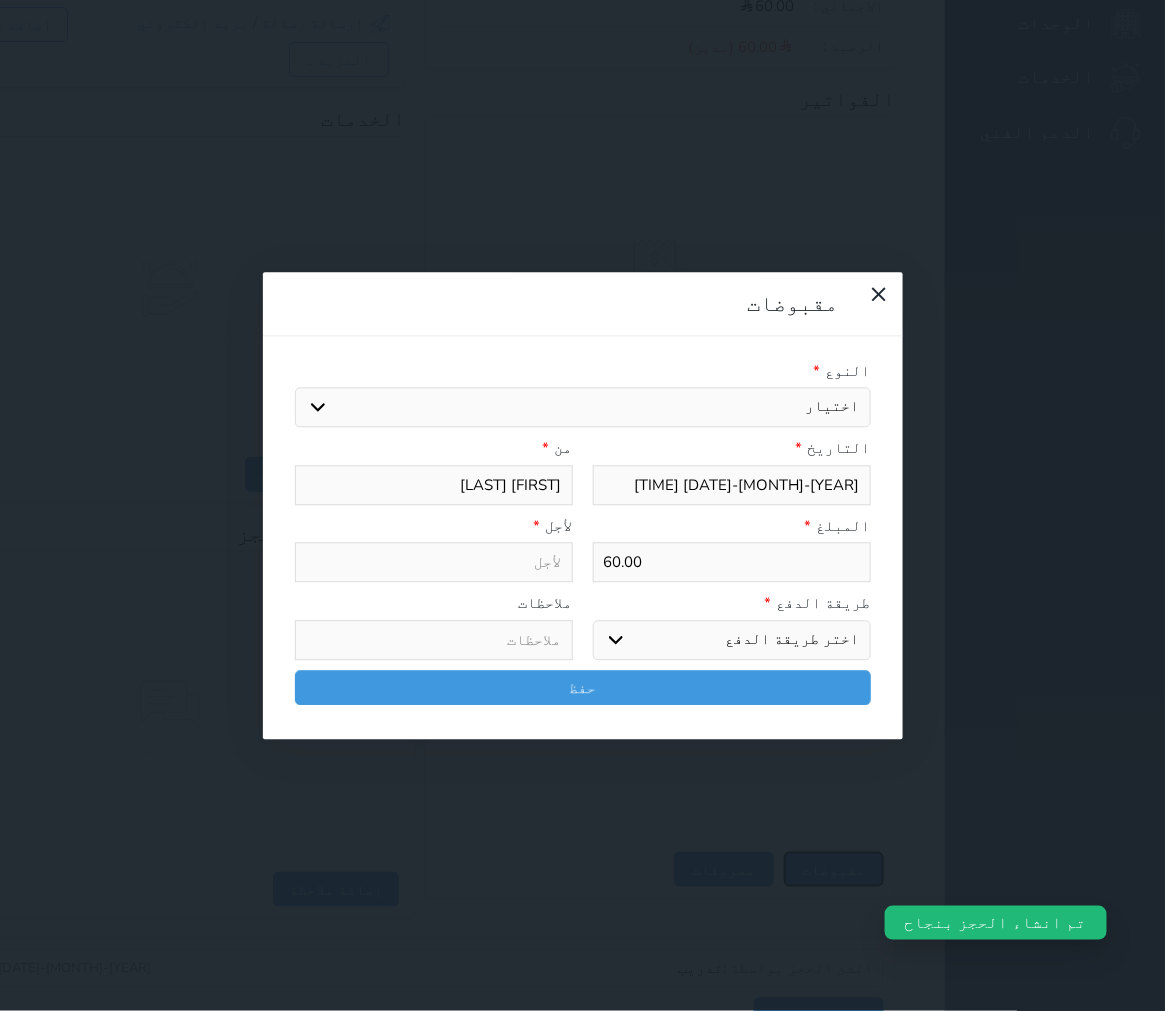 select 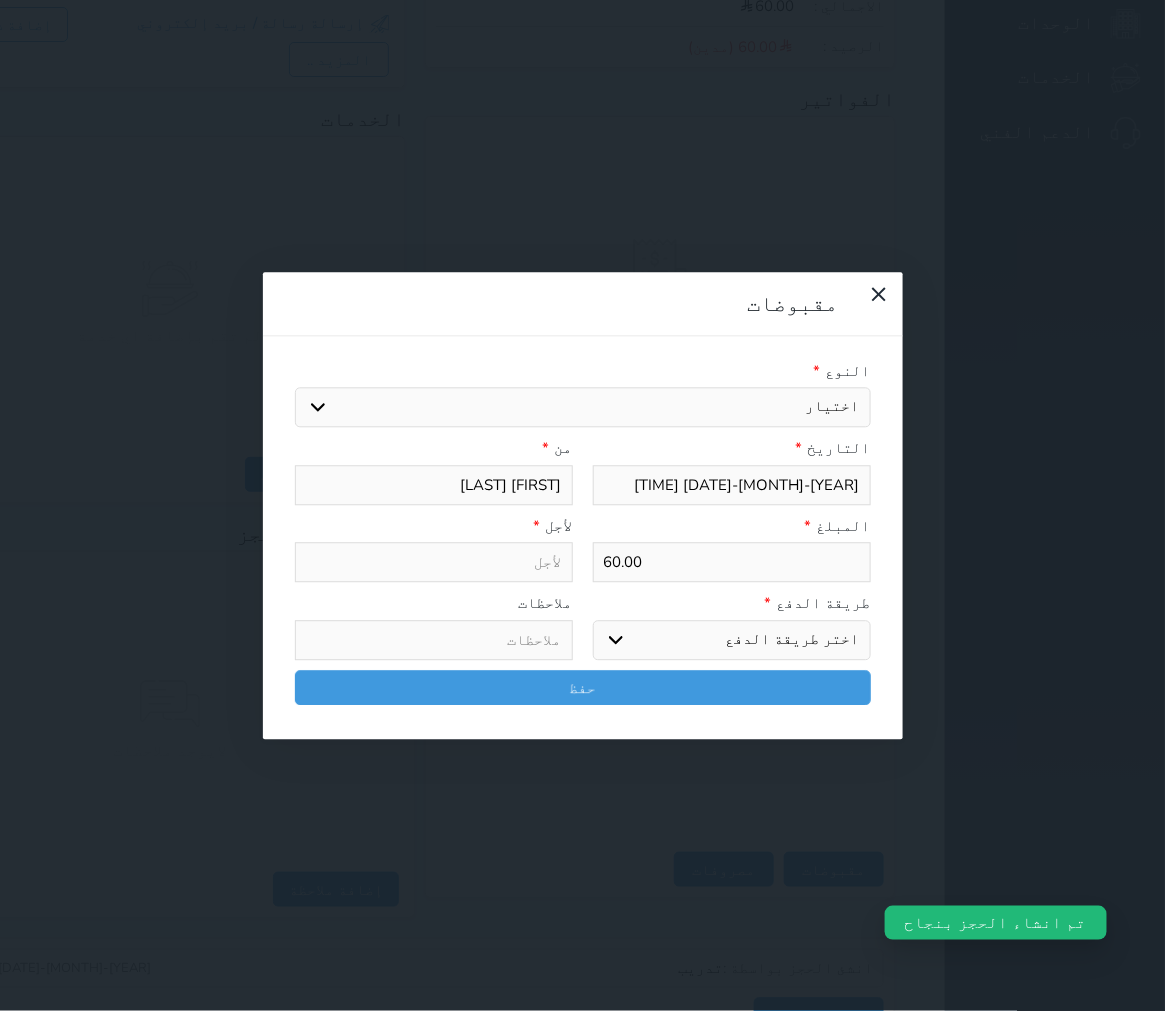 click on "اختيار   مقبوضات عامة قيمة إيجار فواتير تامين عربون آخر مغسلة واي فاي - الإنترنت مواقف السيارات طعام الأغذية والمشروبات مشروبات الإفطار غداء عشاء مخبز و كعك حمام سباحة الصالة الرياضية سرير إضافي بدل تلفيات" at bounding box center (583, 408) 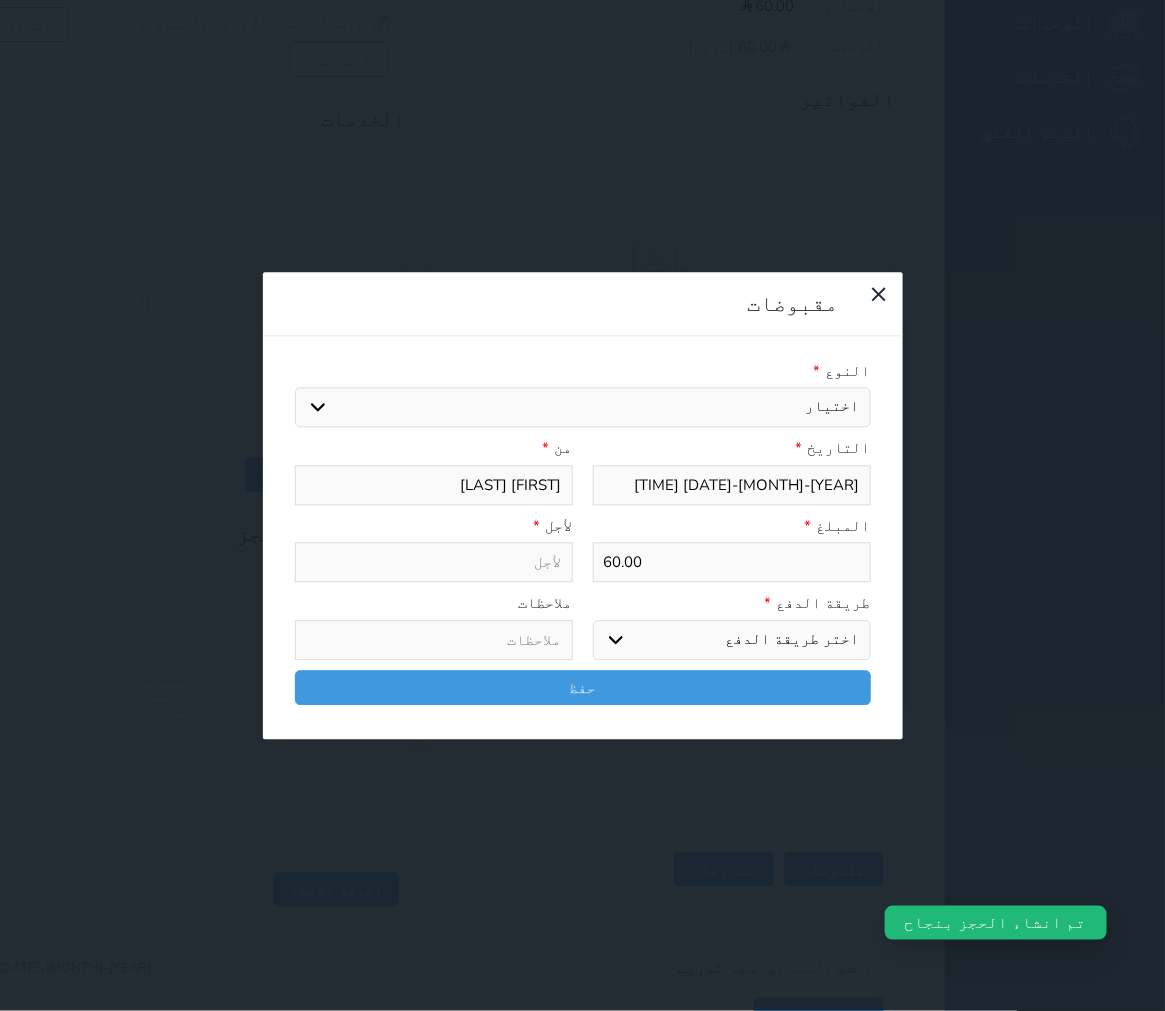 select on "142979" 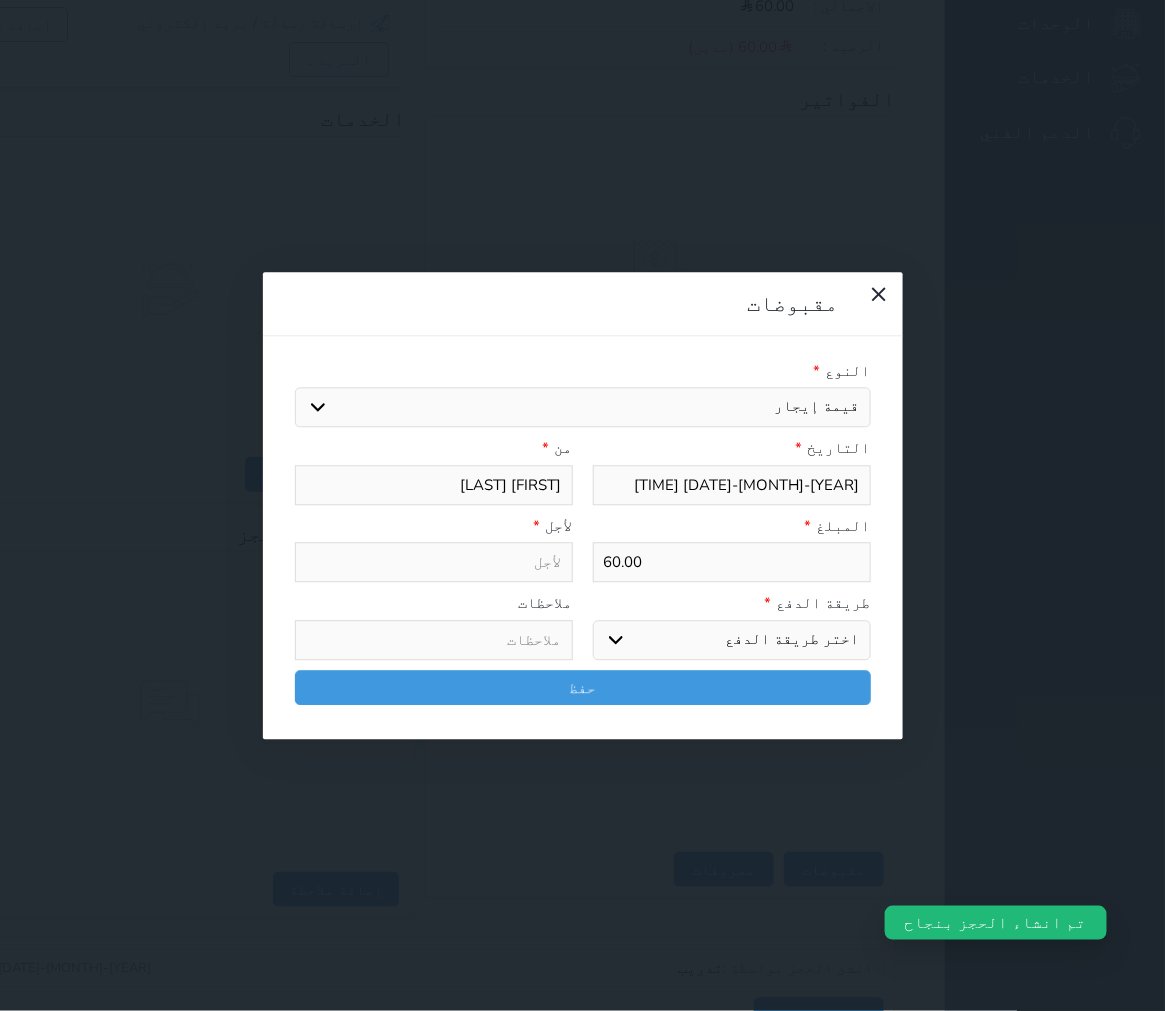 click on "اختيار   مقبوضات عامة قيمة إيجار فواتير تامين عربون آخر مغسلة واي فاي - الإنترنت مواقف السيارات طعام الأغذية والمشروبات مشروبات الإفطار غداء عشاء مخبز و كعك حمام سباحة الصالة الرياضية سرير إضافي بدل تلفيات" at bounding box center (583, 408) 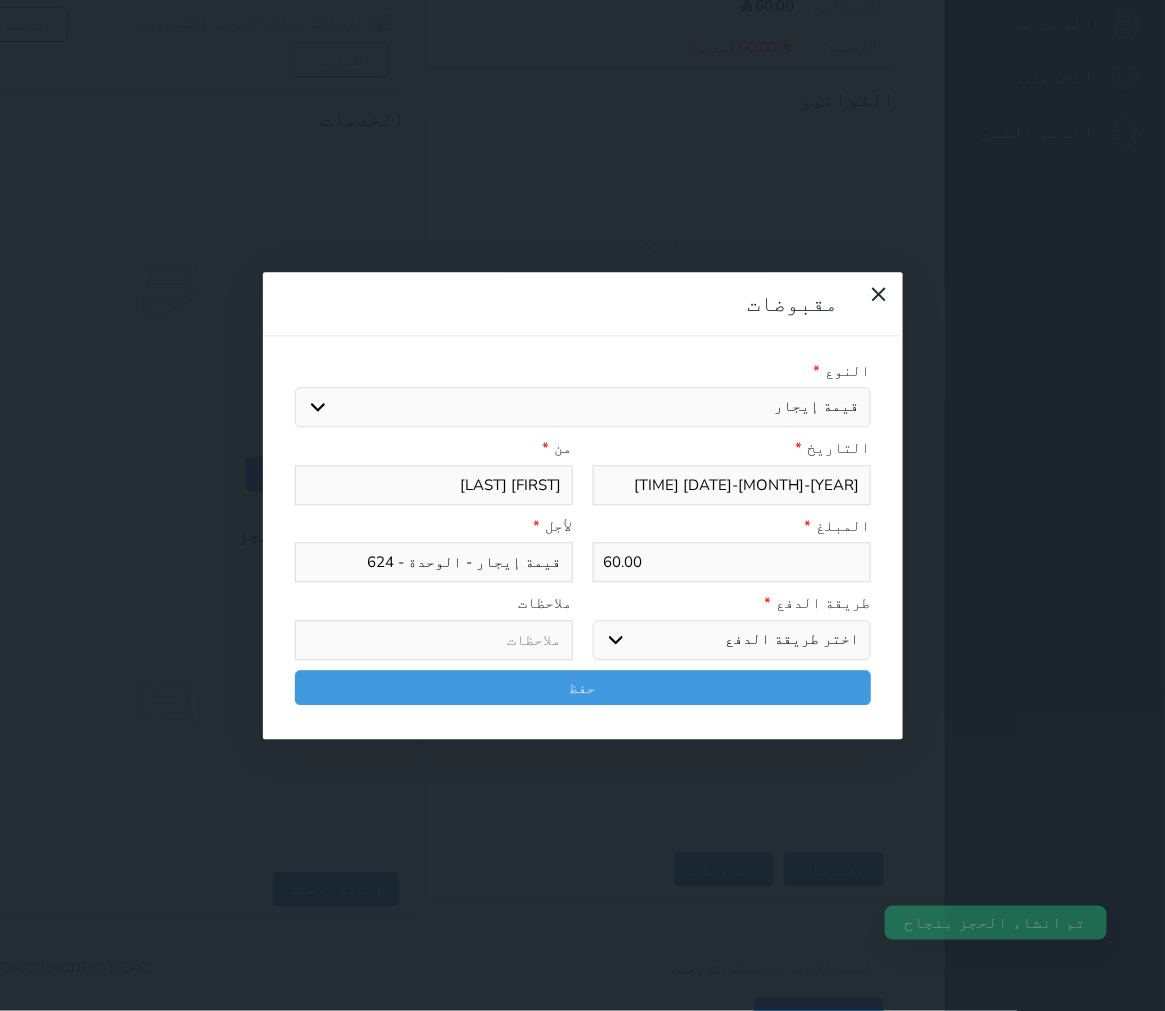 click on "اختر طريقة الدفع   دفع نقدى   تحويل بنكى   مدى   بطاقة ائتمان   آجل" at bounding box center (732, 640) 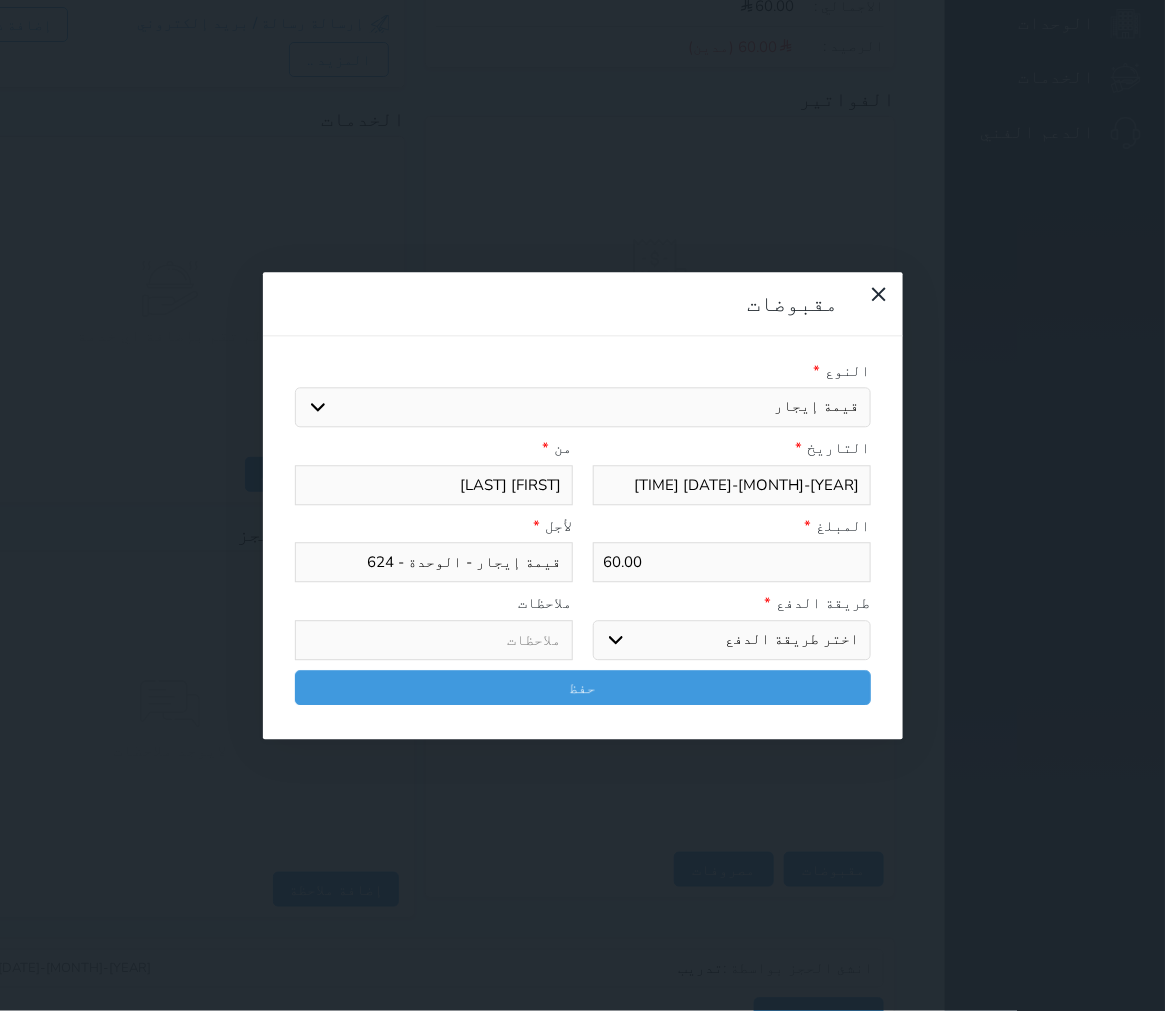 select on "mada" 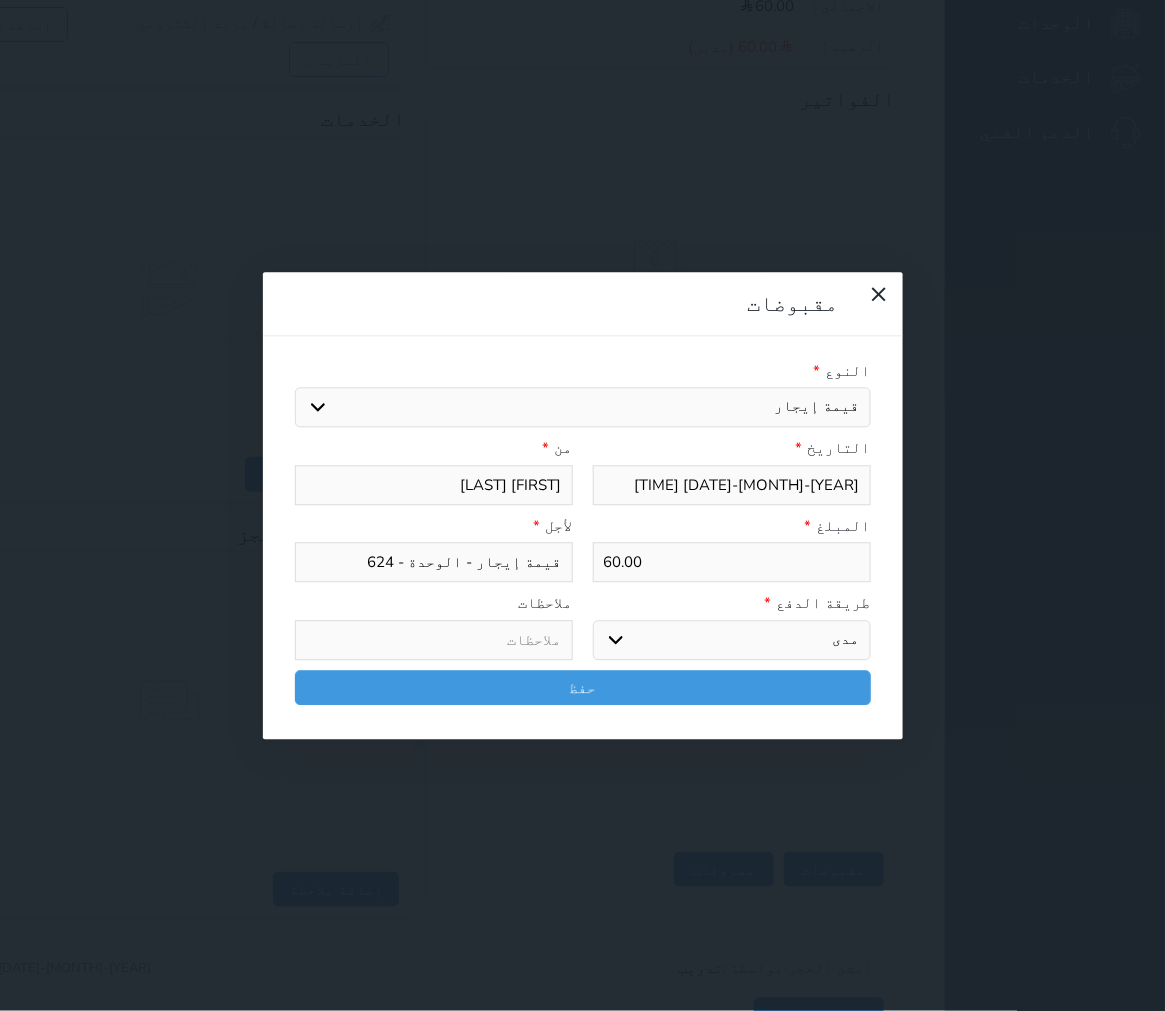 click on "اختر طريقة الدفع   دفع نقدى   تحويل بنكى   مدى   بطاقة ائتمان   آجل" at bounding box center [732, 640] 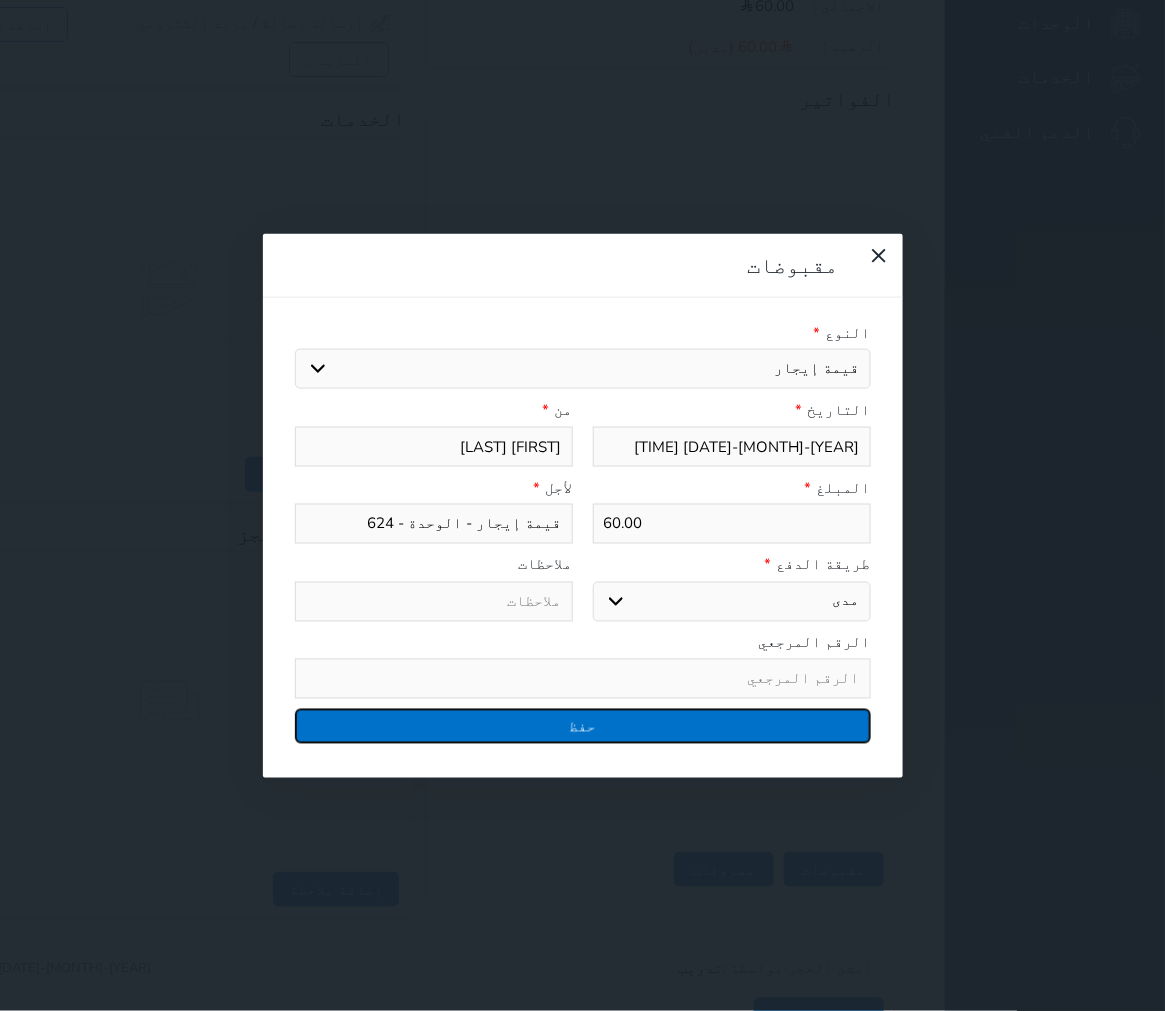 click on "حفظ" at bounding box center (583, 726) 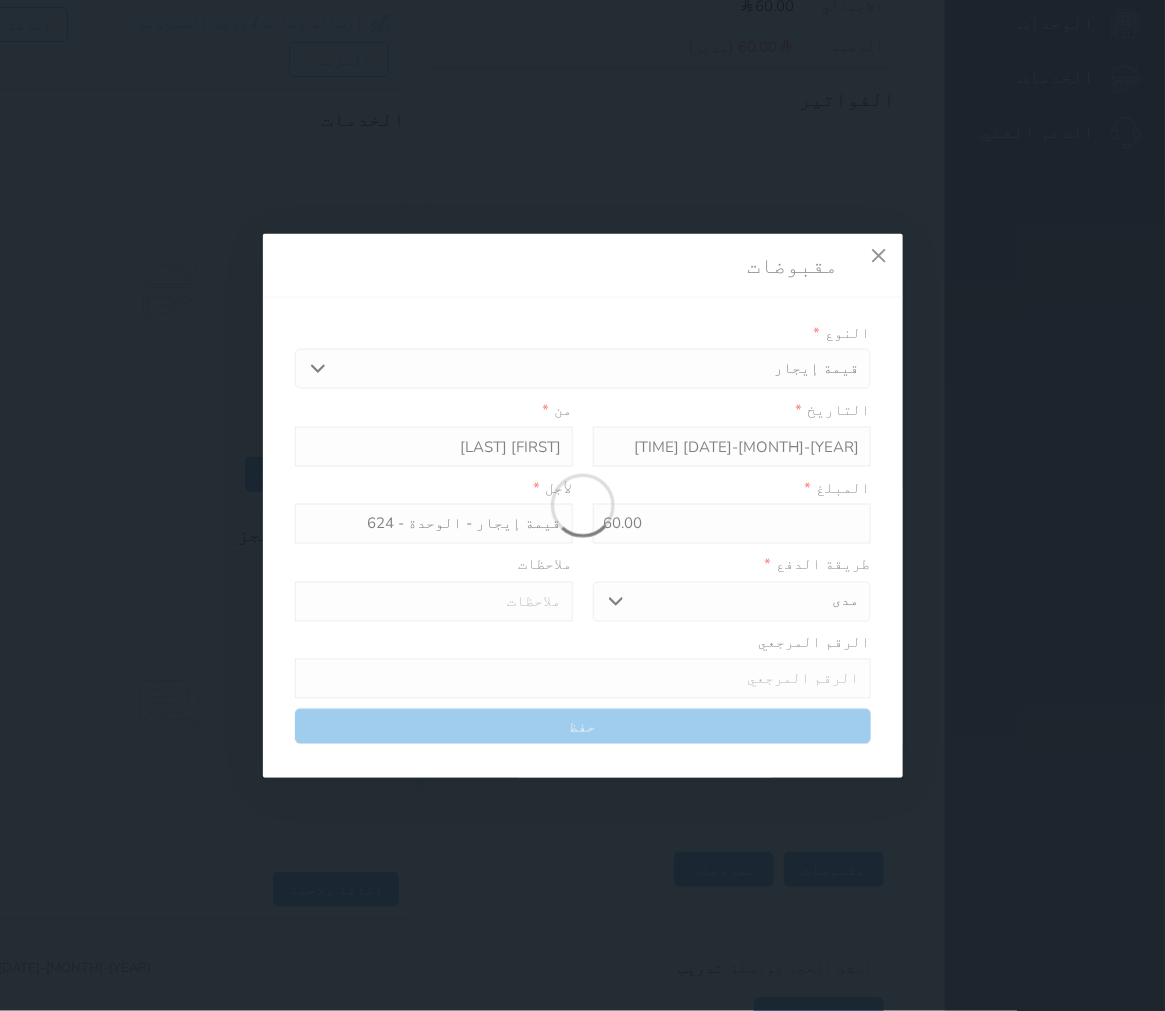 select 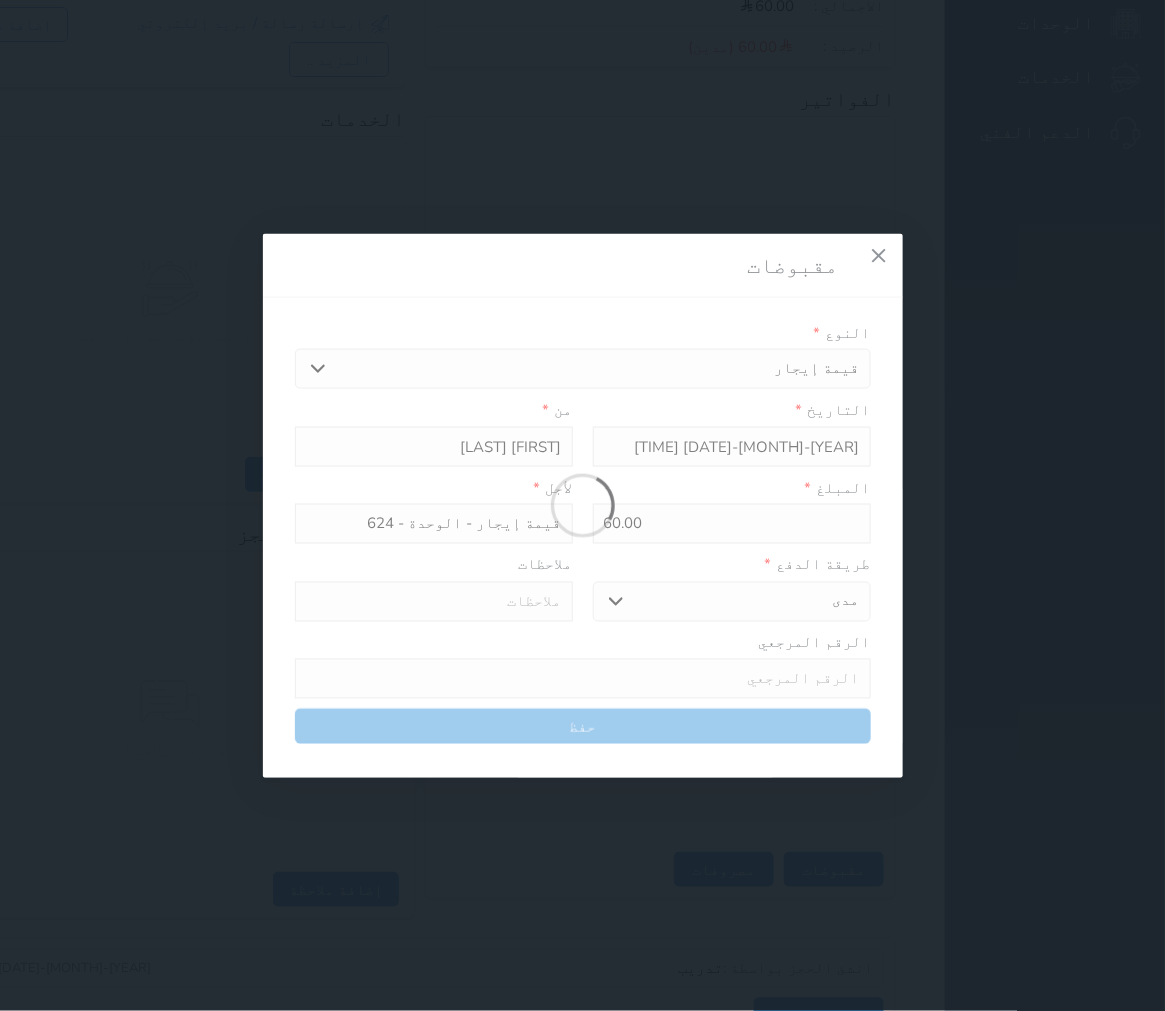 type 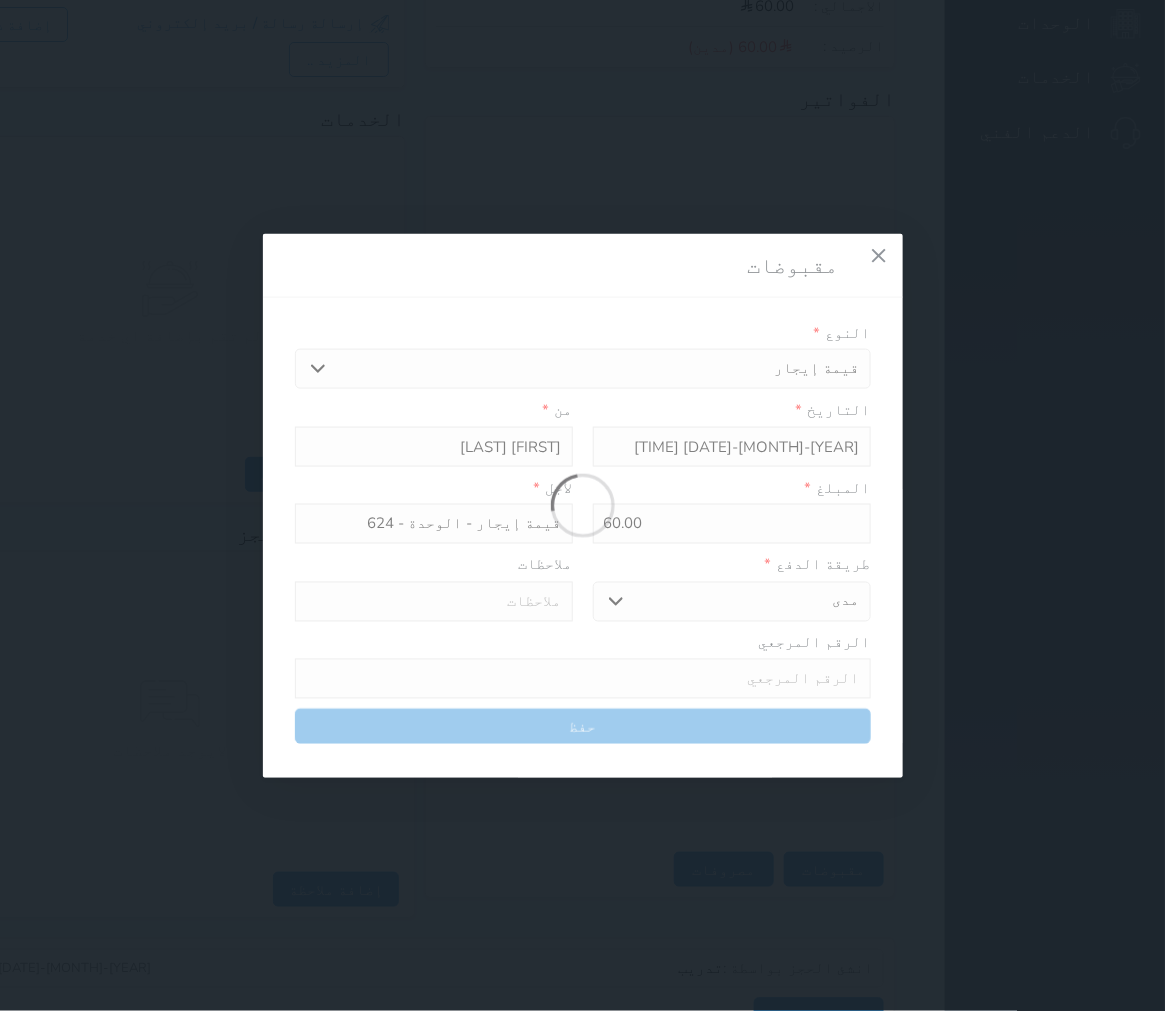 type on "0" 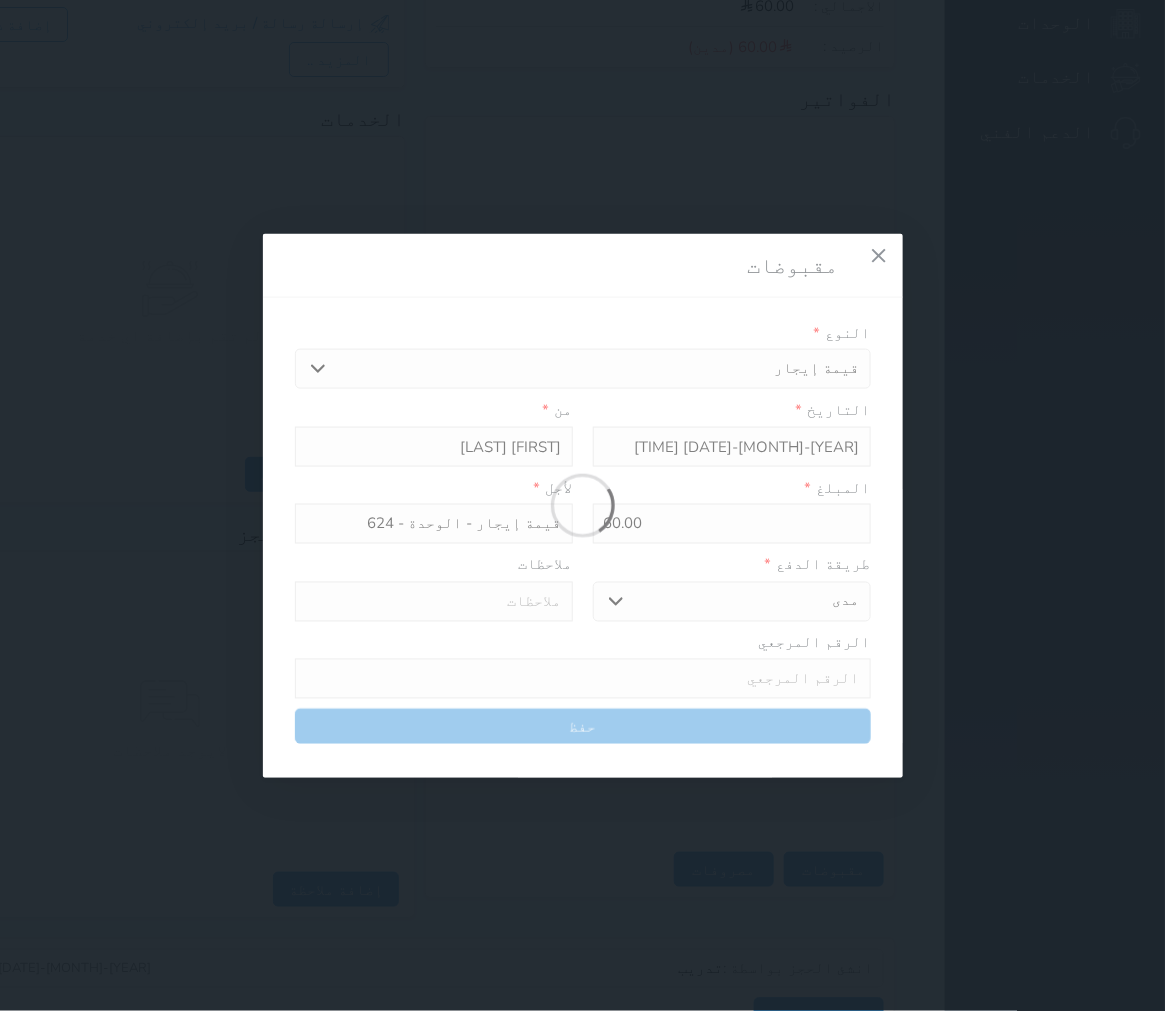 select 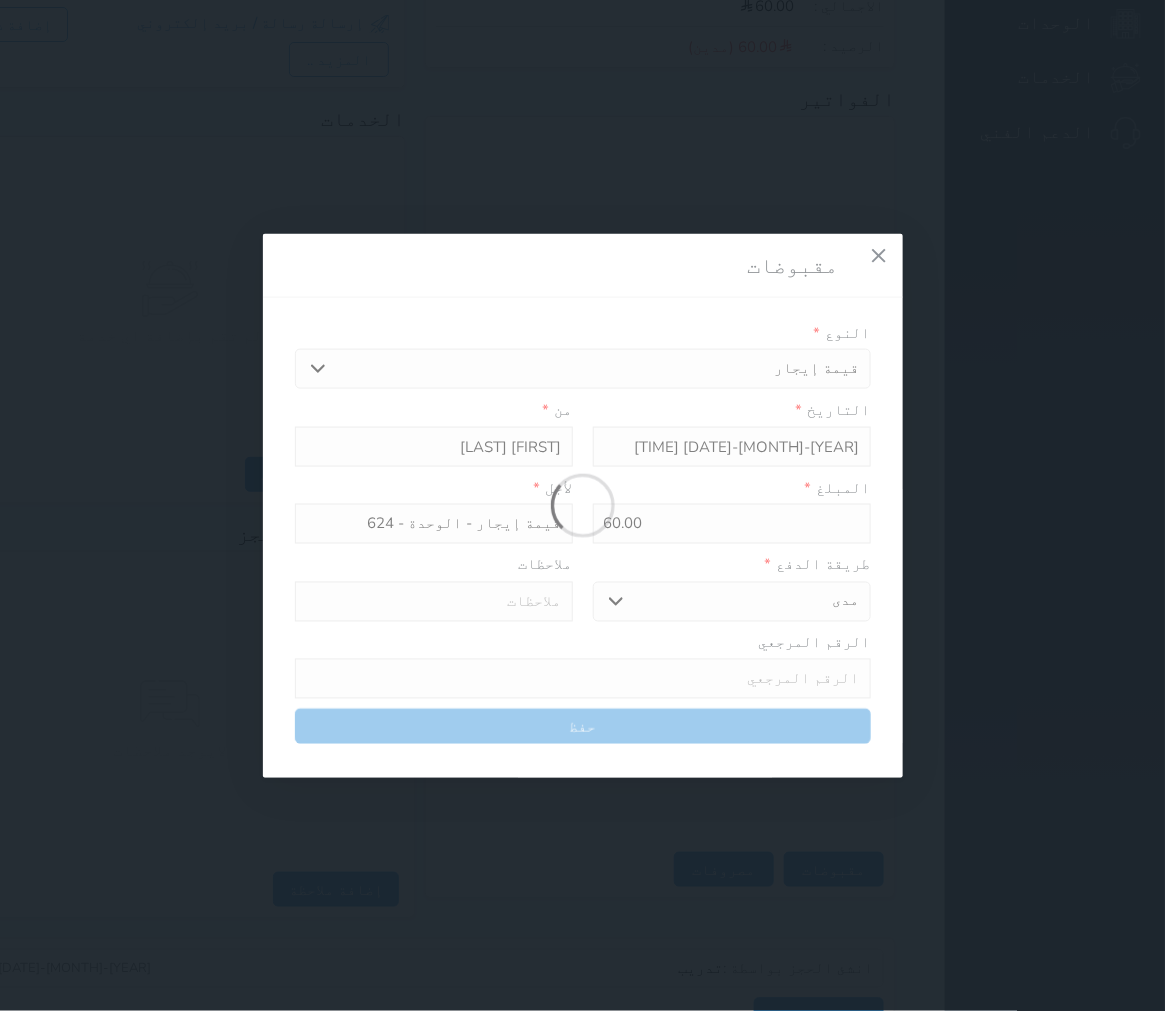 type on "0" 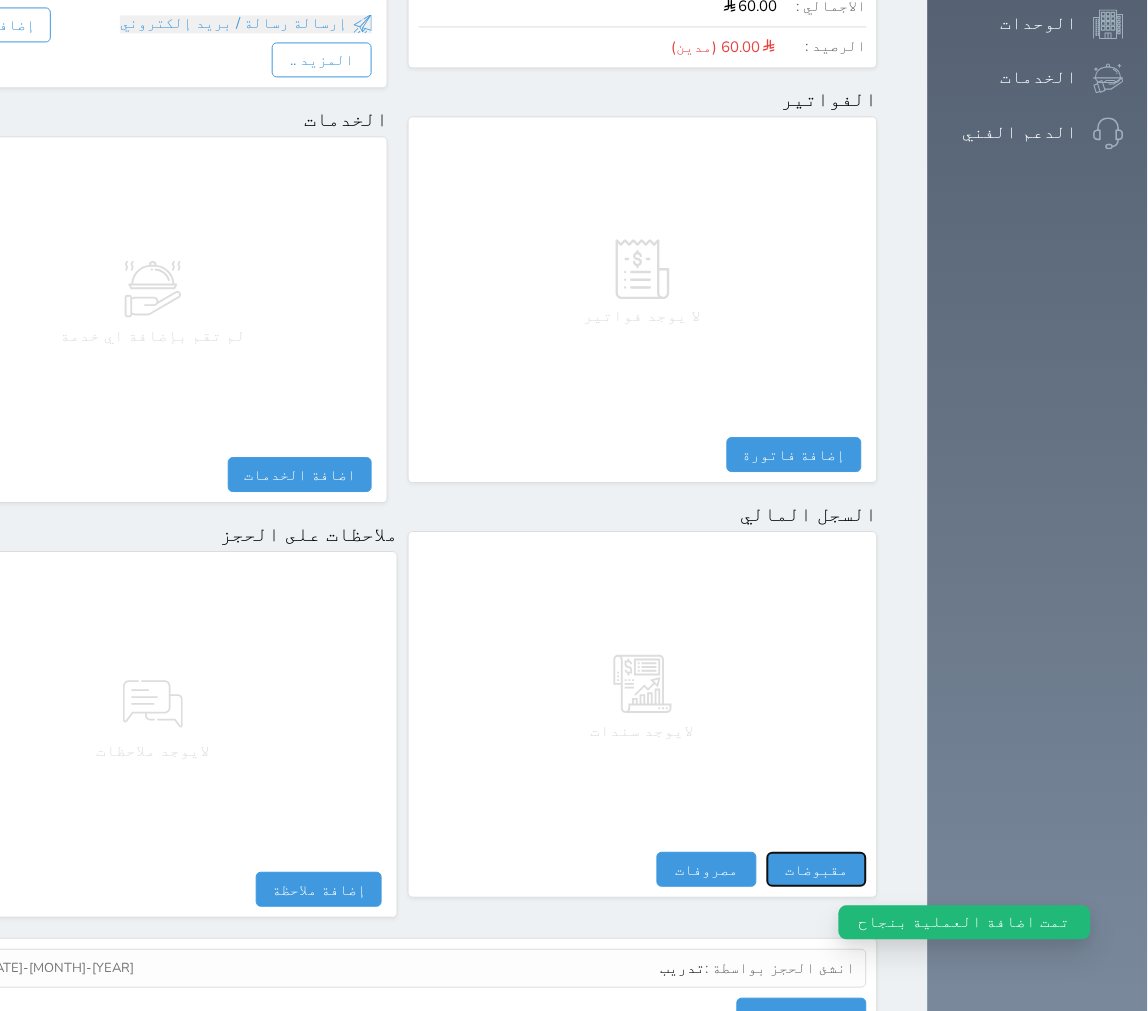 select 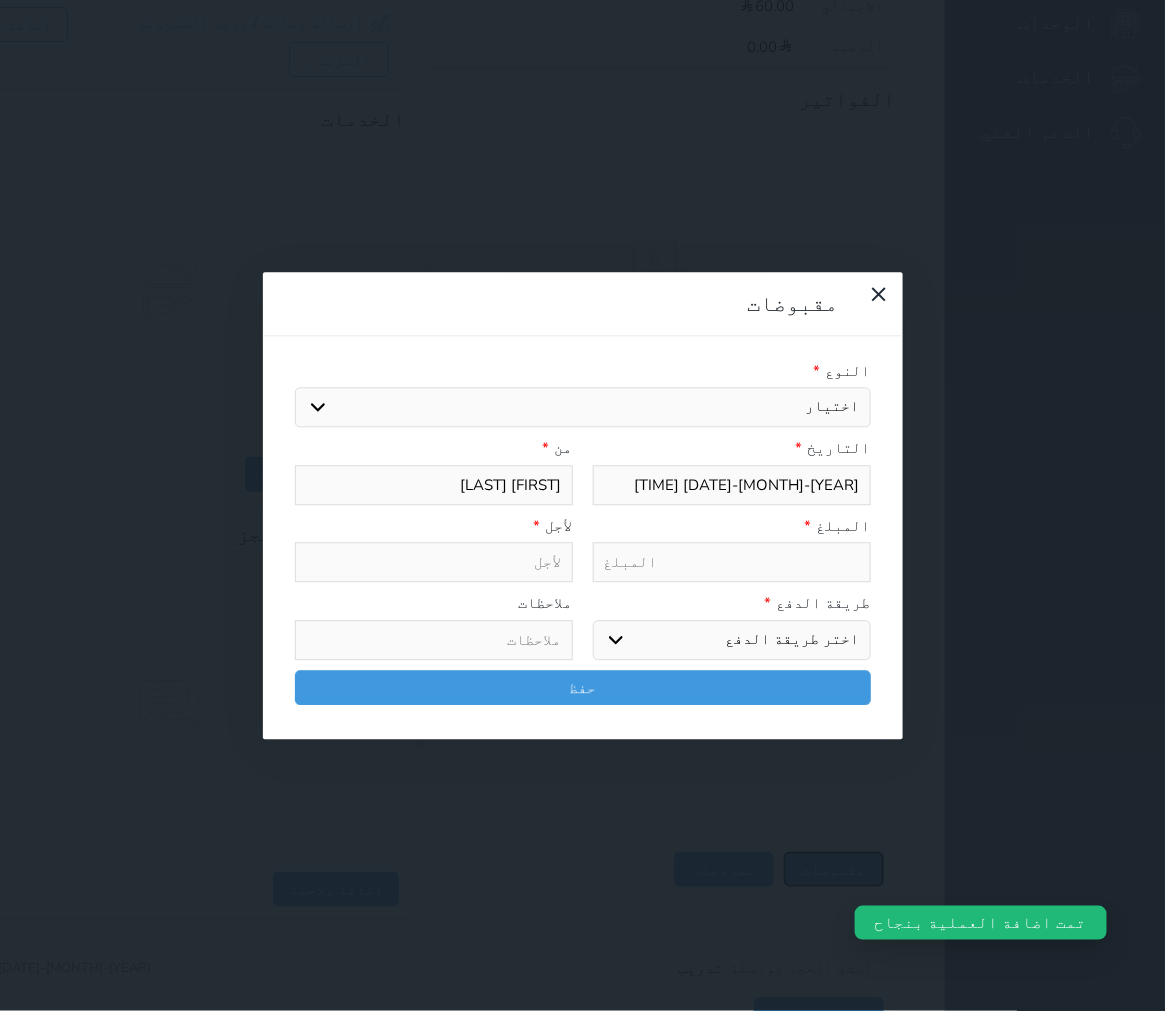select 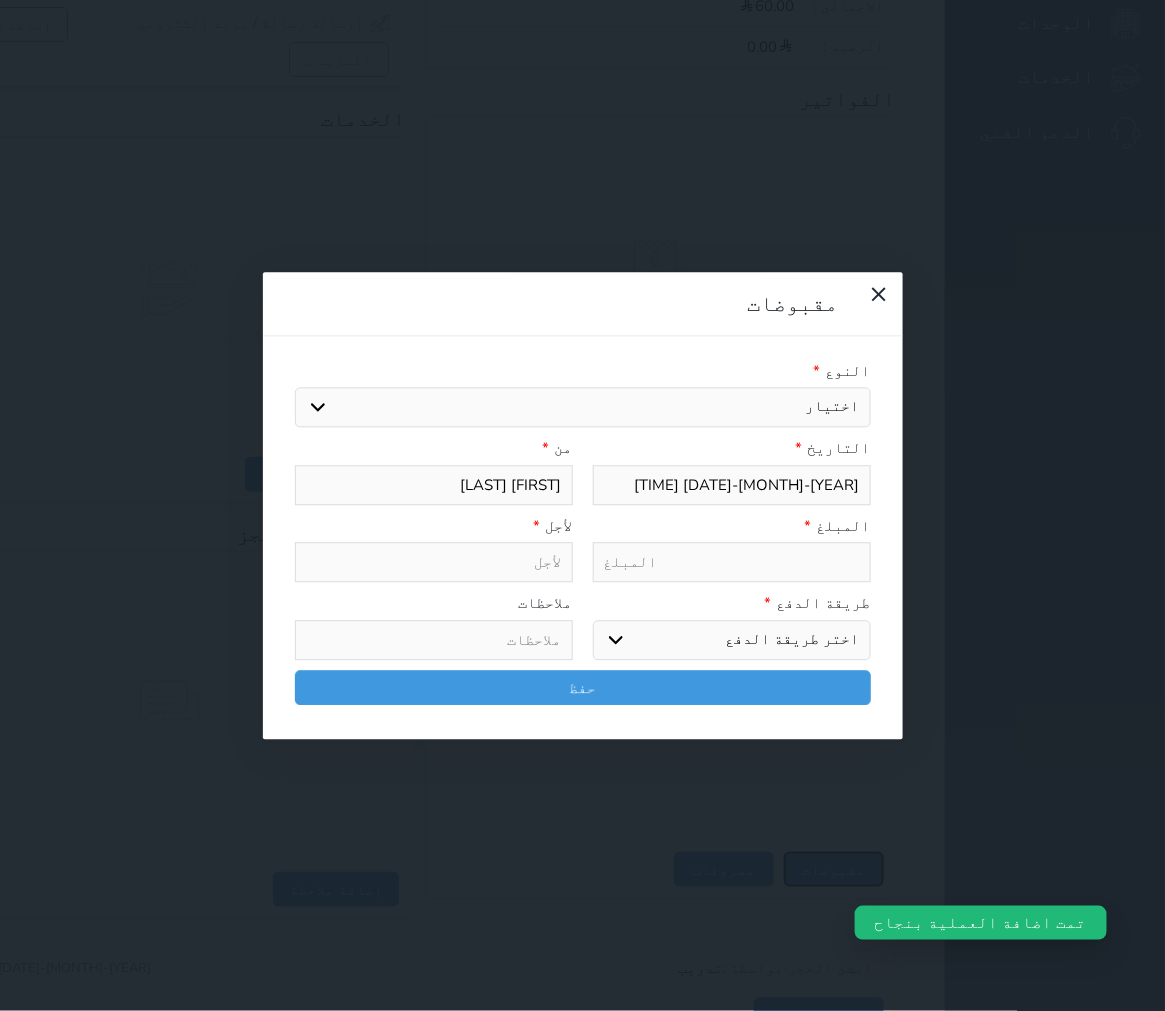 select 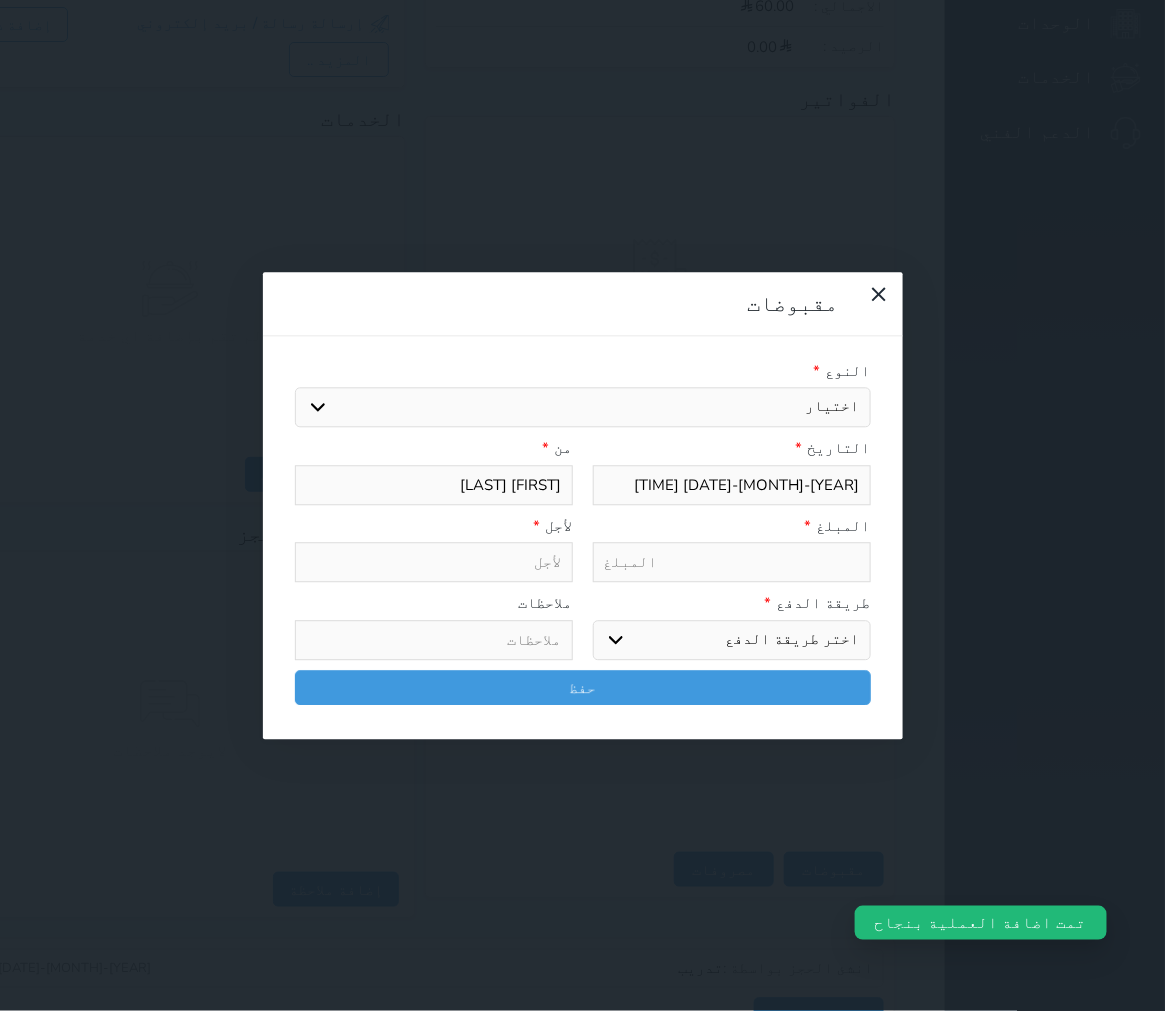 click on "اختيار   مقبوضات عامة قيمة إيجار فواتير تامين عربون آخر مغسلة واي فاي - الإنترنت مواقف السيارات طعام الأغذية والمشروبات مشروبات الإفطار غداء عشاء مخبز و كعك حمام سباحة الصالة الرياضية سرير إضافي بدل تلفيات" at bounding box center (583, 408) 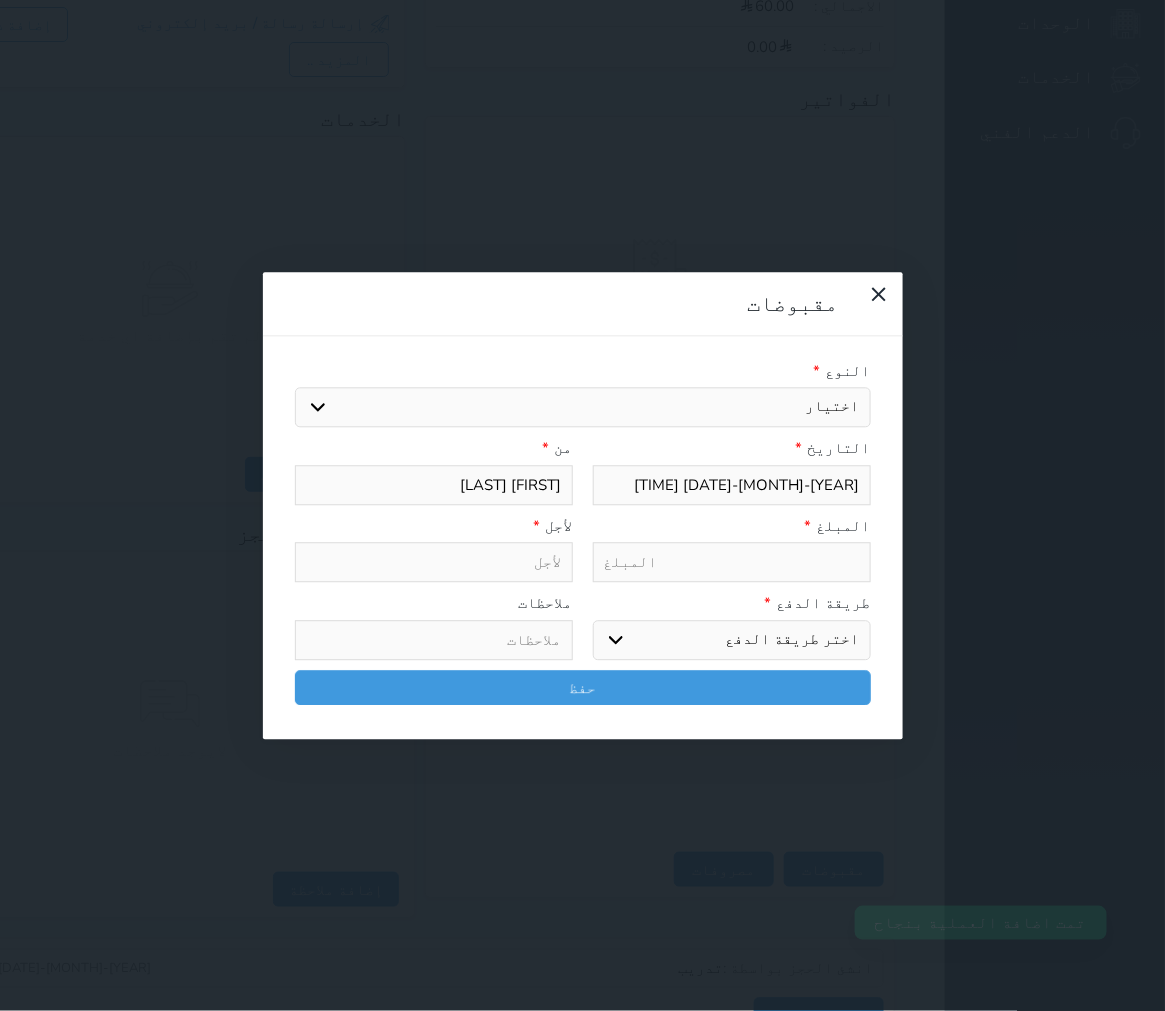 select on "142980" 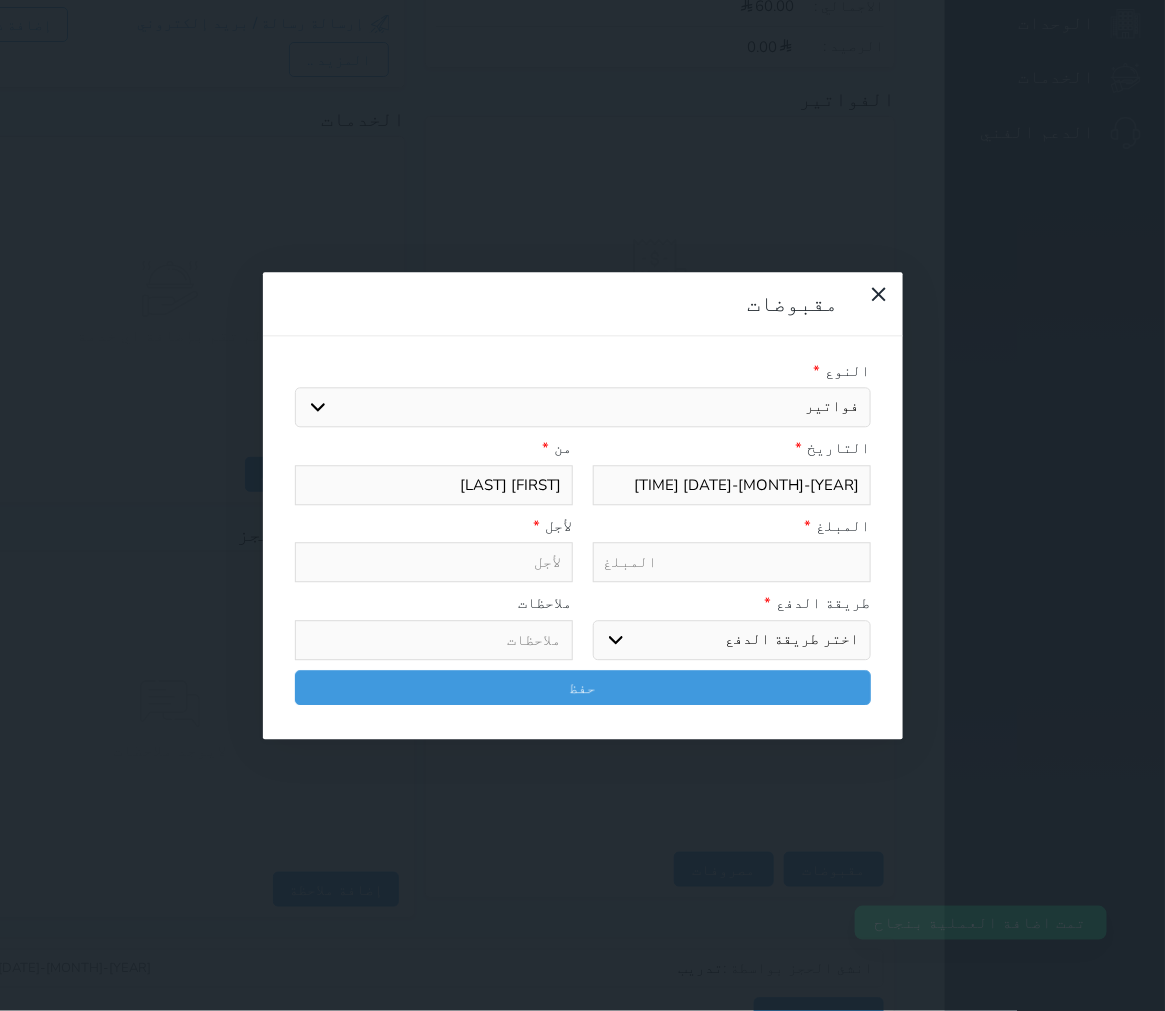 click on "اختيار   مقبوضات عامة قيمة إيجار فواتير تامين عربون آخر مغسلة واي فاي - الإنترنت مواقف السيارات طعام الأغذية والمشروبات مشروبات الإفطار غداء عشاء مخبز و كعك حمام سباحة الصالة الرياضية سرير إضافي بدل تلفيات" at bounding box center [583, 408] 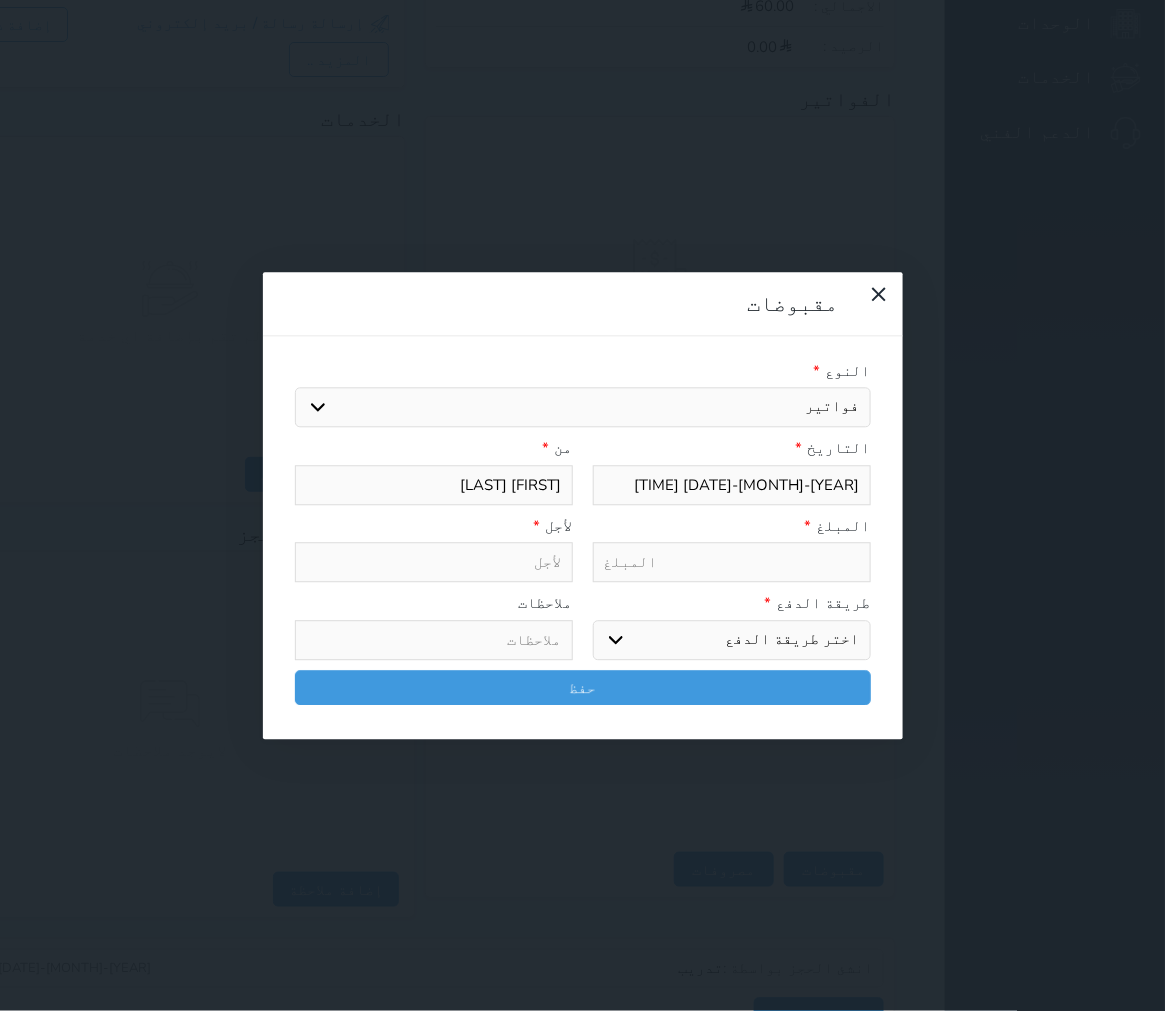type on "فواتير - الوحدة - 624" 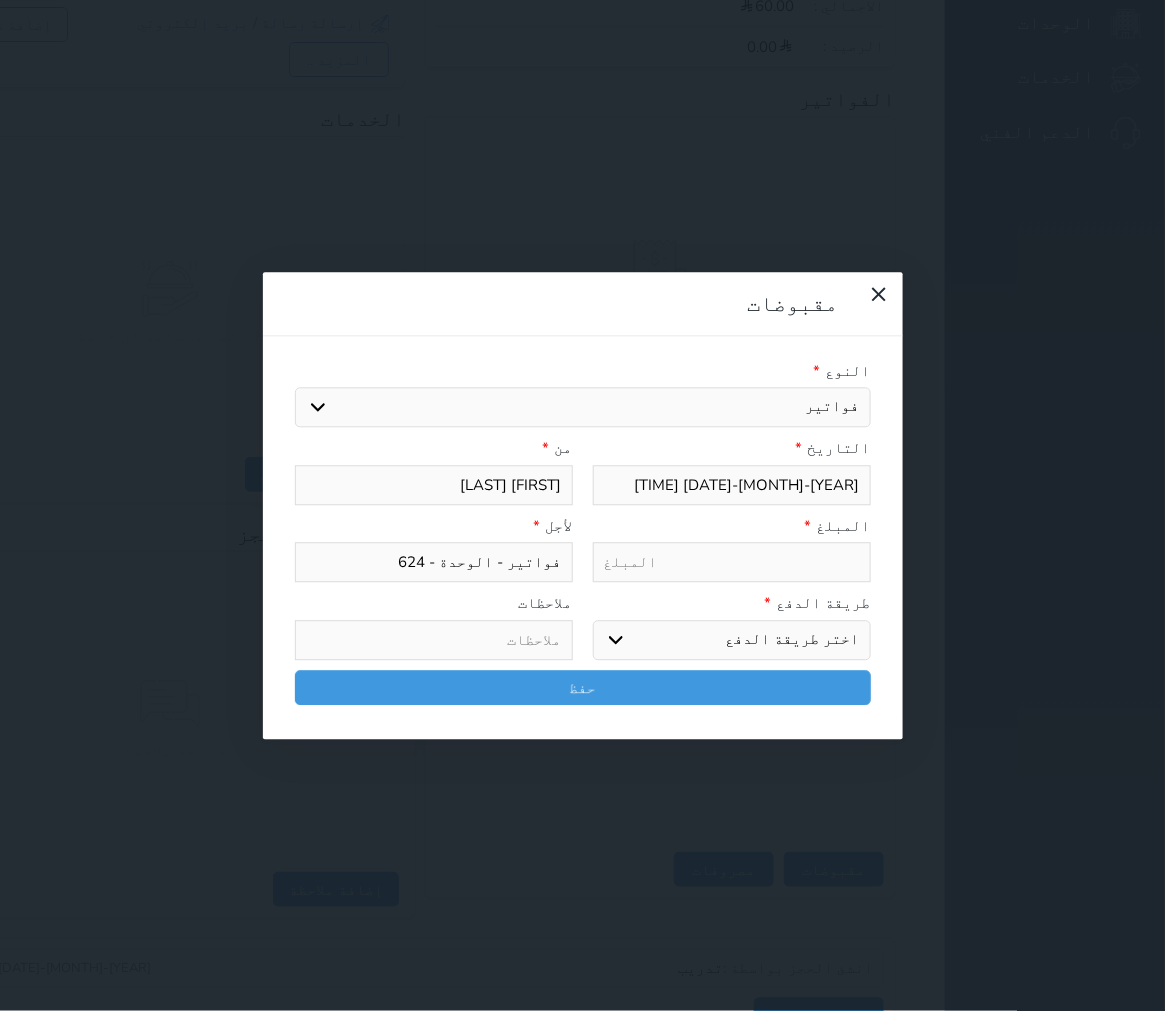 click on "اختيار   مقبوضات عامة قيمة إيجار فواتير تامين عربون آخر مغسلة واي فاي - الإنترنت مواقف السيارات طعام الأغذية والمشروبات مشروبات الإفطار غداء عشاء مخبز و كعك حمام سباحة الصالة الرياضية سرير إضافي بدل تلفيات" at bounding box center (583, 408) 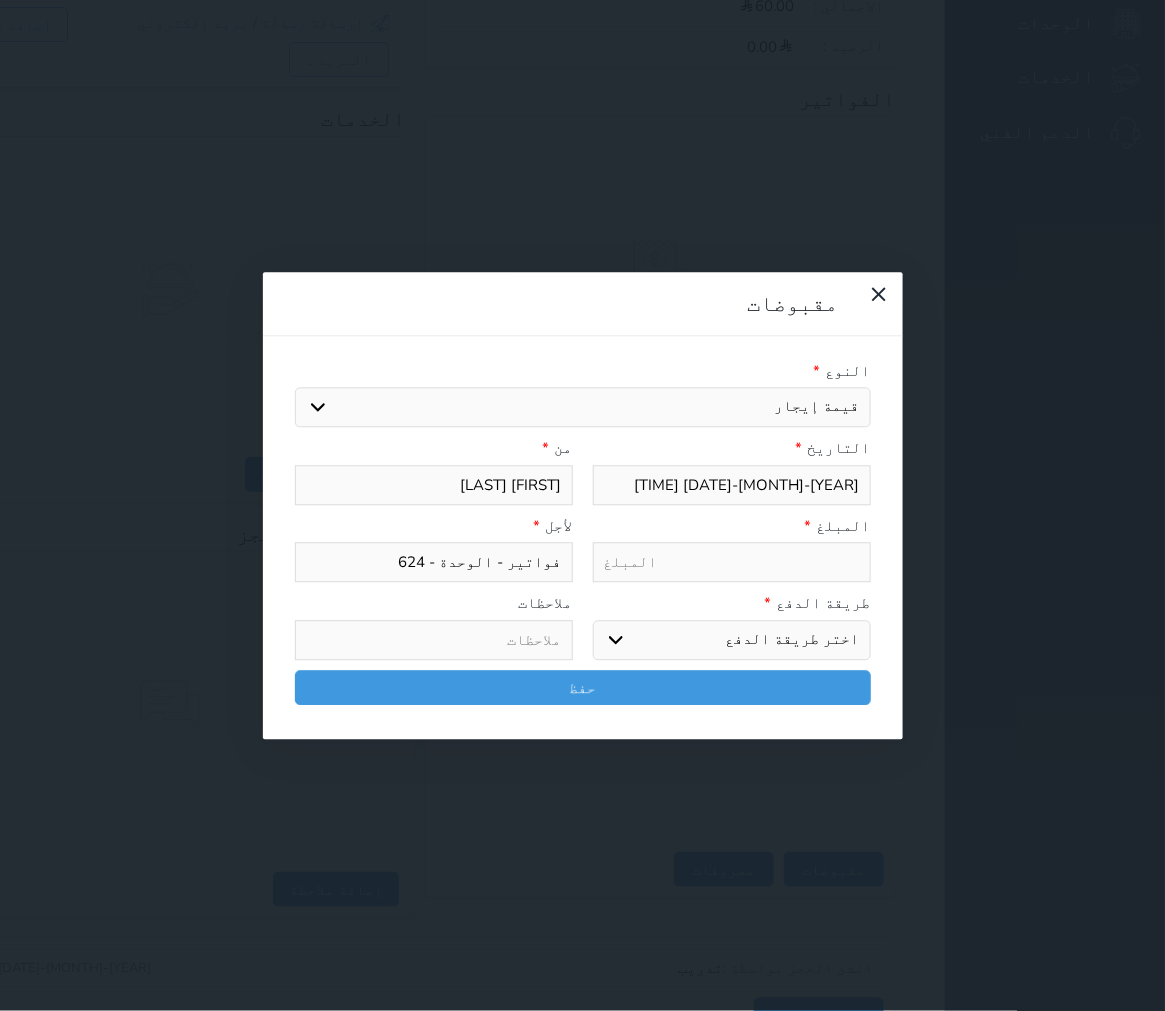 click on "اختيار   مقبوضات عامة قيمة إيجار فواتير تامين عربون آخر مغسلة واي فاي - الإنترنت مواقف السيارات طعام الأغذية والمشروبات مشروبات الإفطار غداء عشاء مخبز و كعك حمام سباحة الصالة الرياضية سرير إضافي بدل تلفيات" at bounding box center (583, 408) 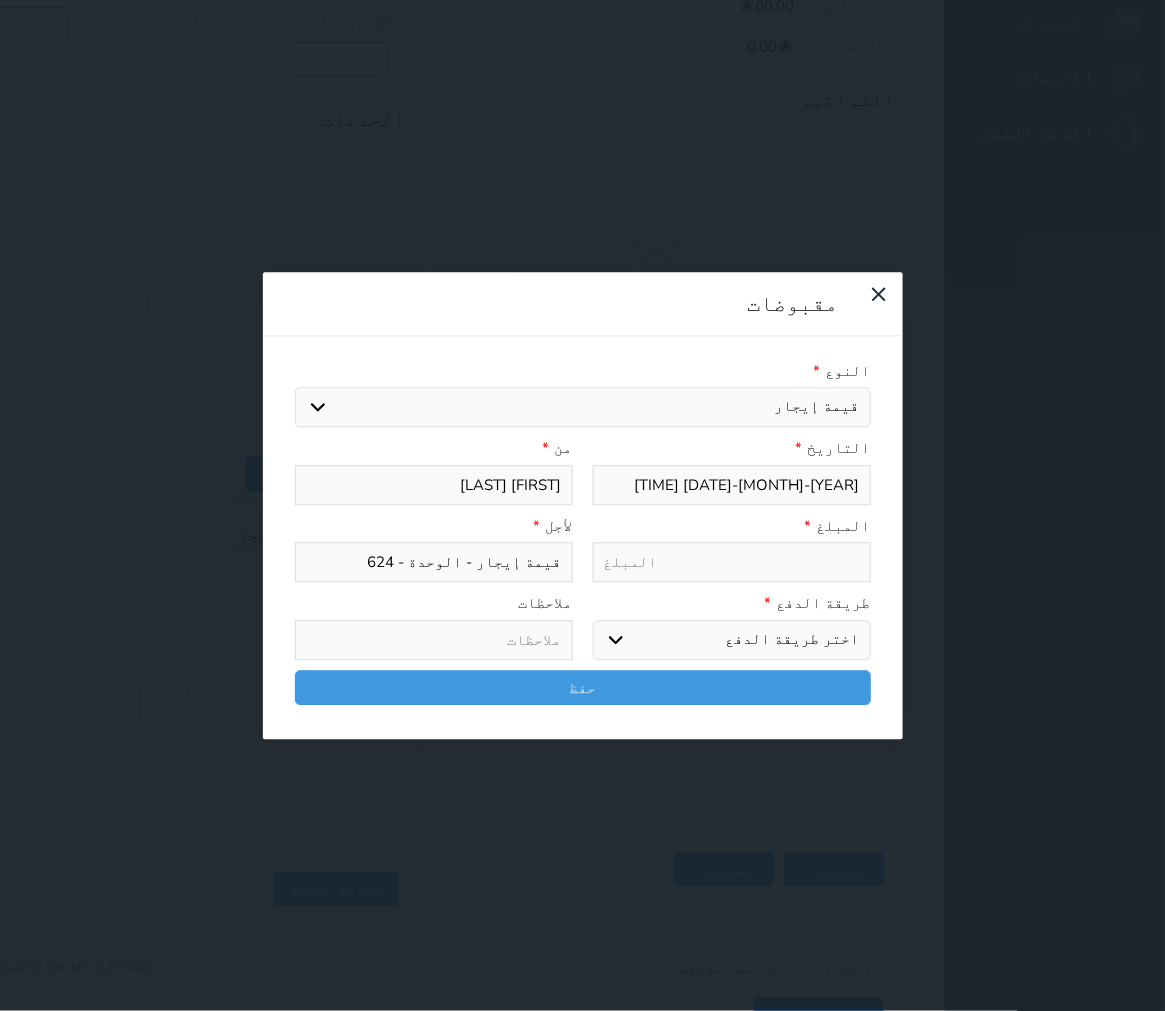 click at bounding box center (732, 563) 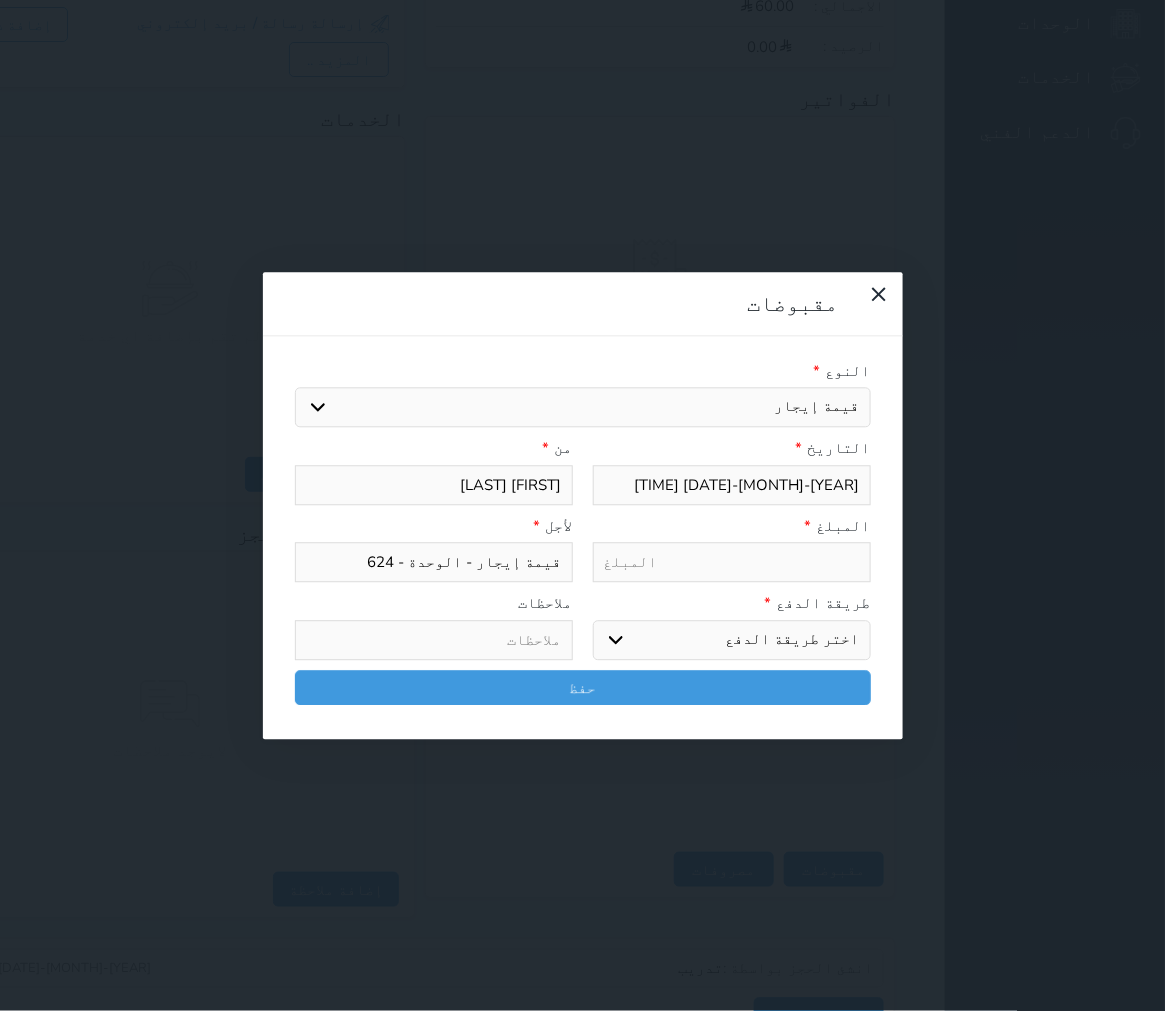 type on "5" 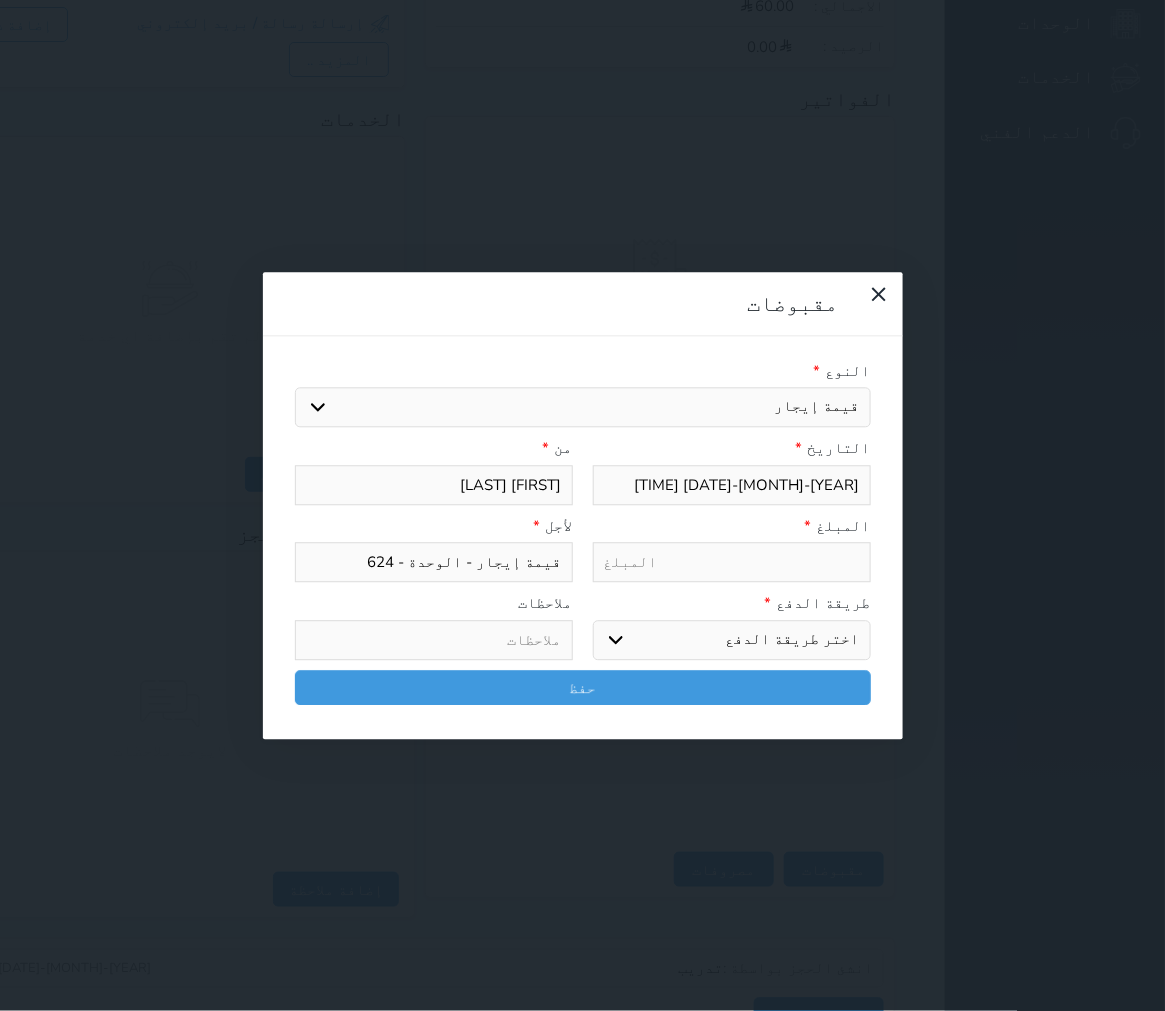 select 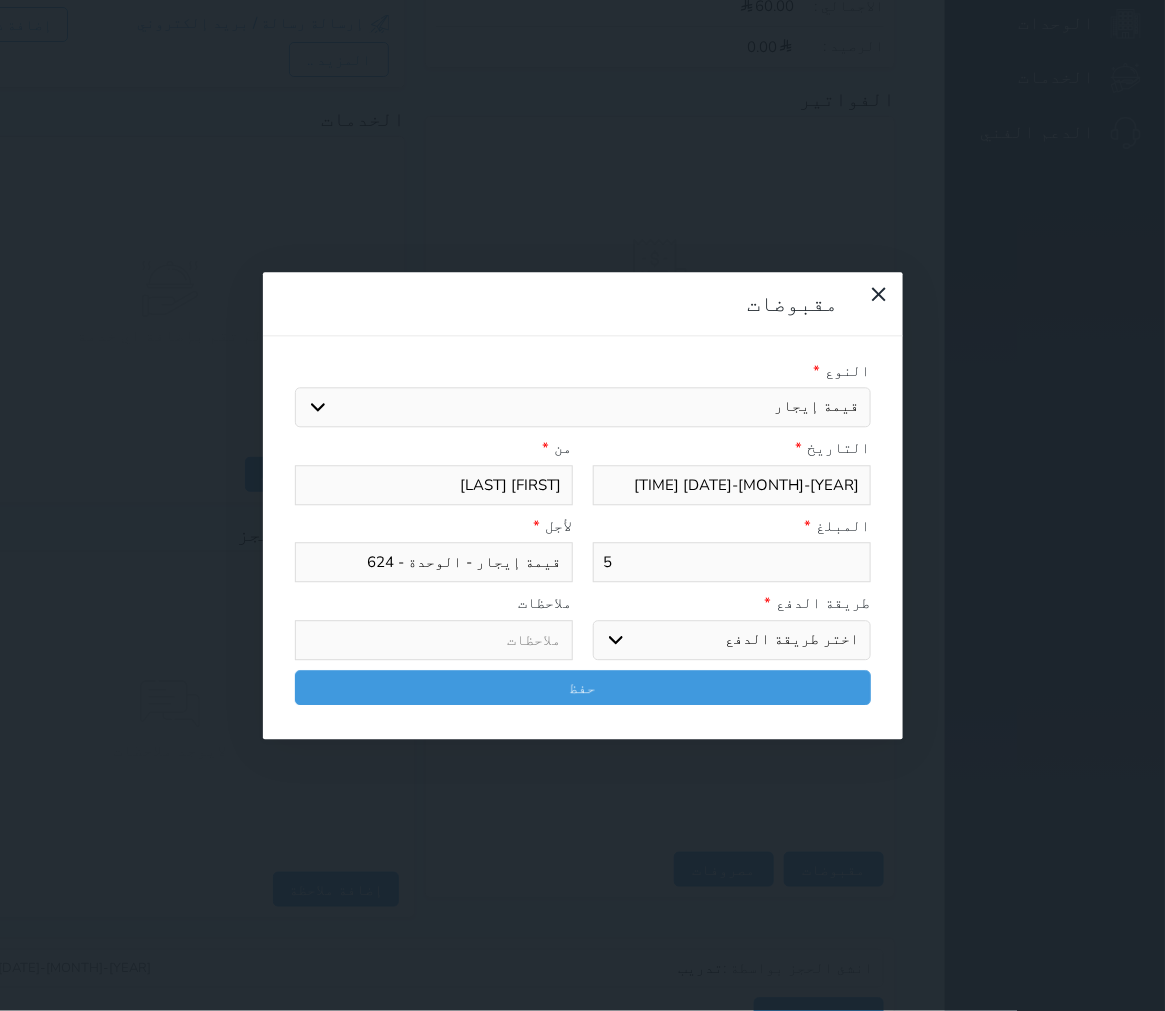 type on "50" 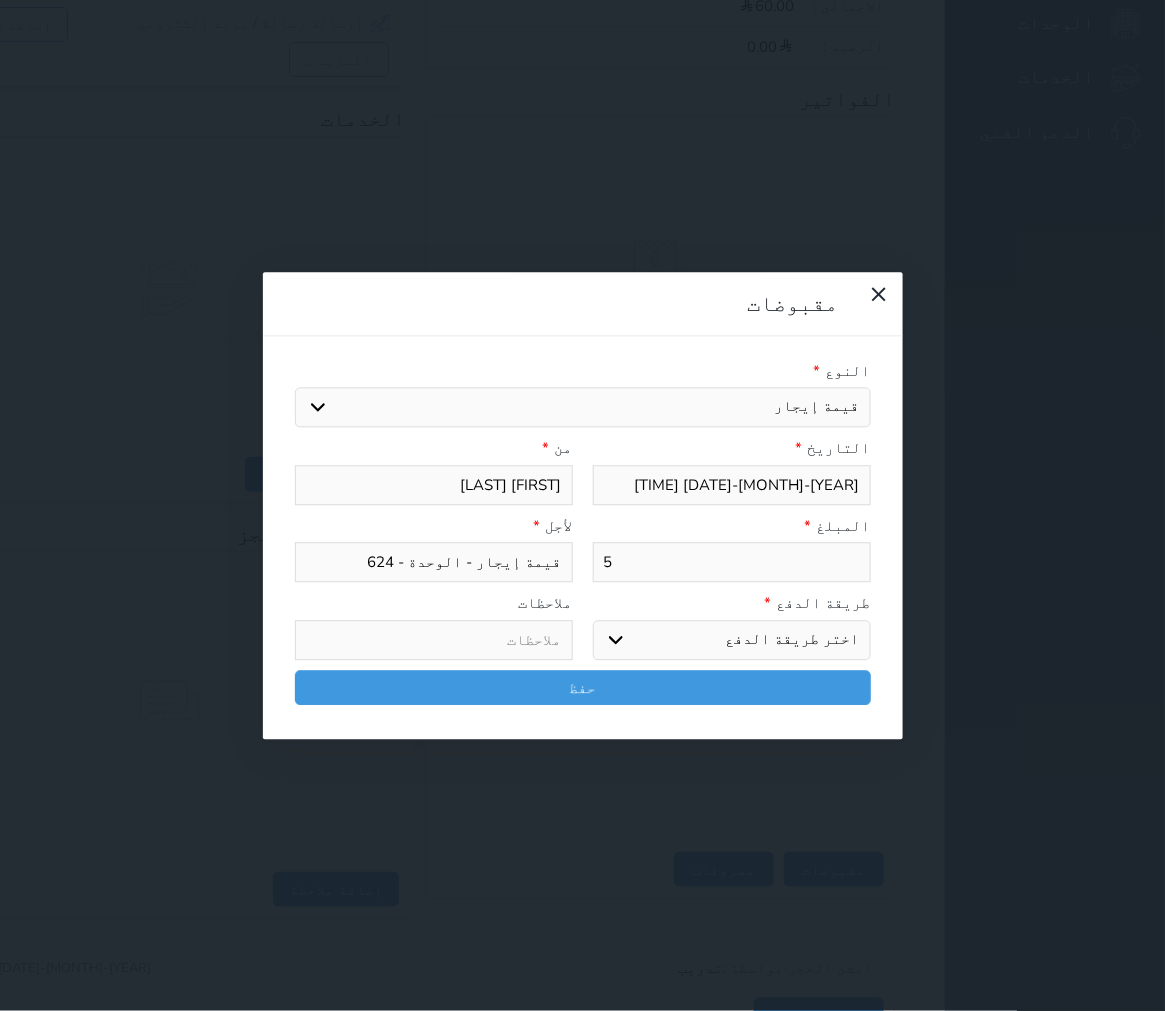 select 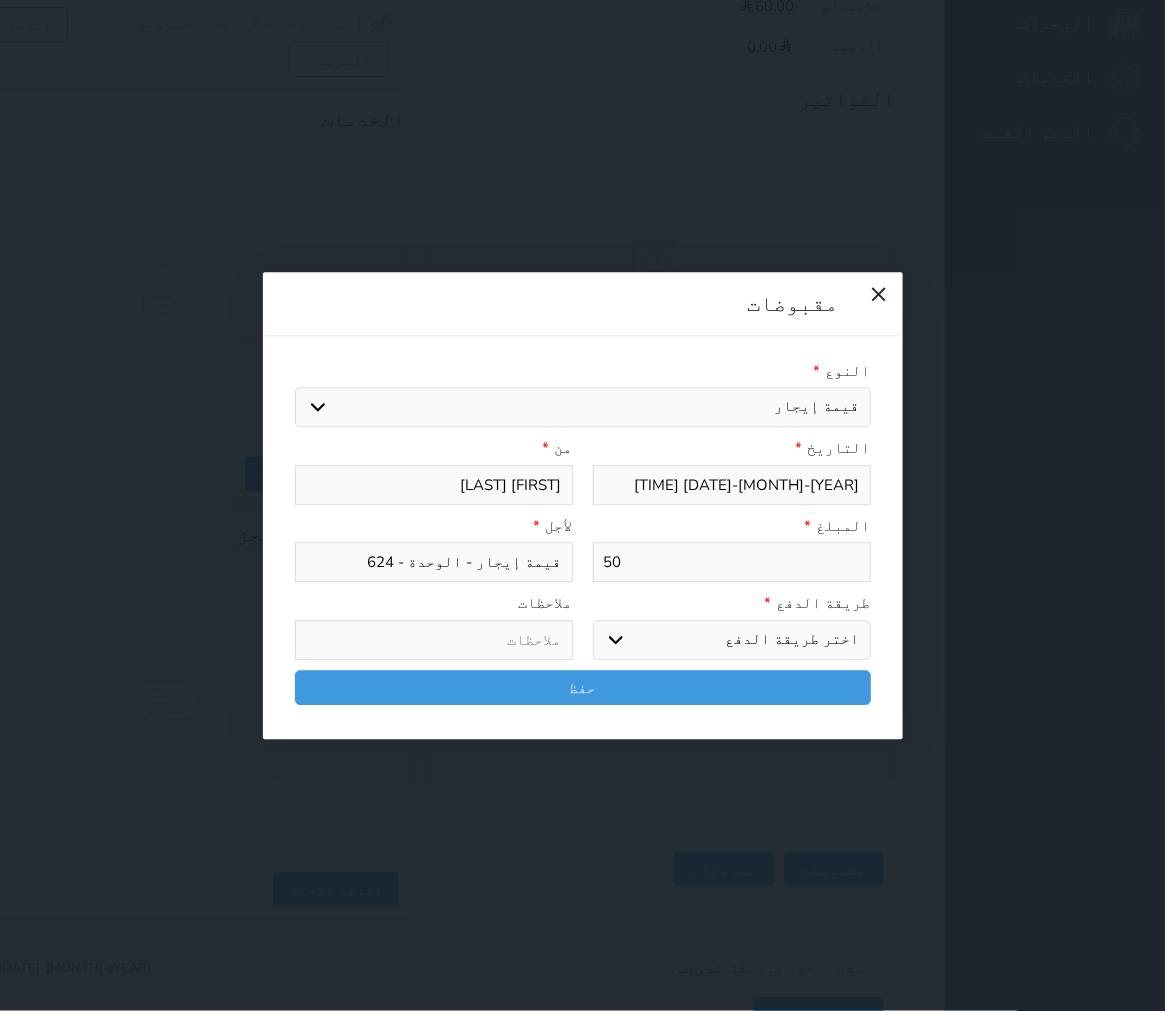 type on "50" 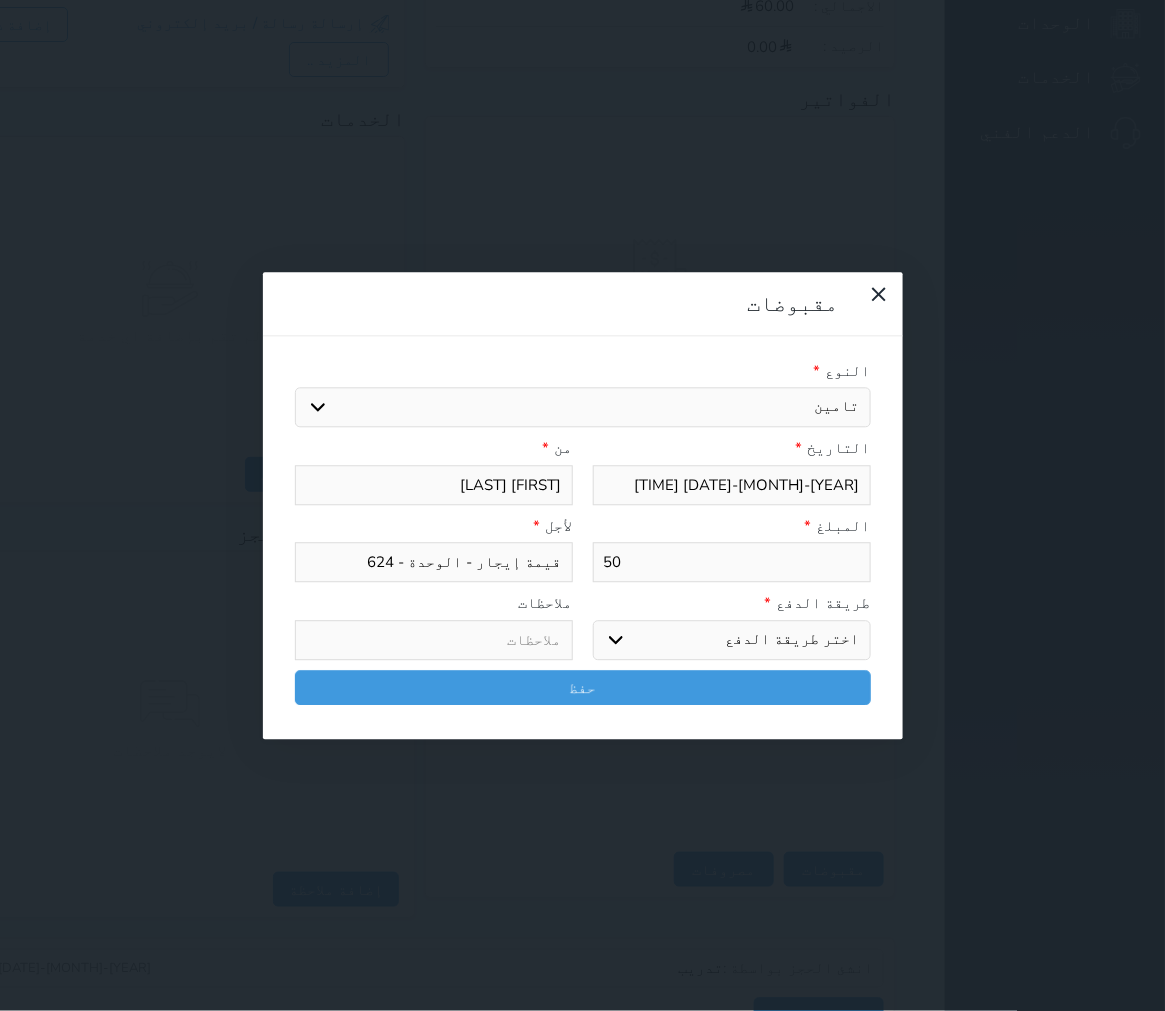 click on "اختيار   مقبوضات عامة قيمة إيجار فواتير تامين عربون آخر مغسلة واي فاي - الإنترنت مواقف السيارات طعام الأغذية والمشروبات مشروبات الإفطار غداء عشاء مخبز و كعك حمام سباحة الصالة الرياضية سرير إضافي بدل تلفيات" at bounding box center (583, 408) 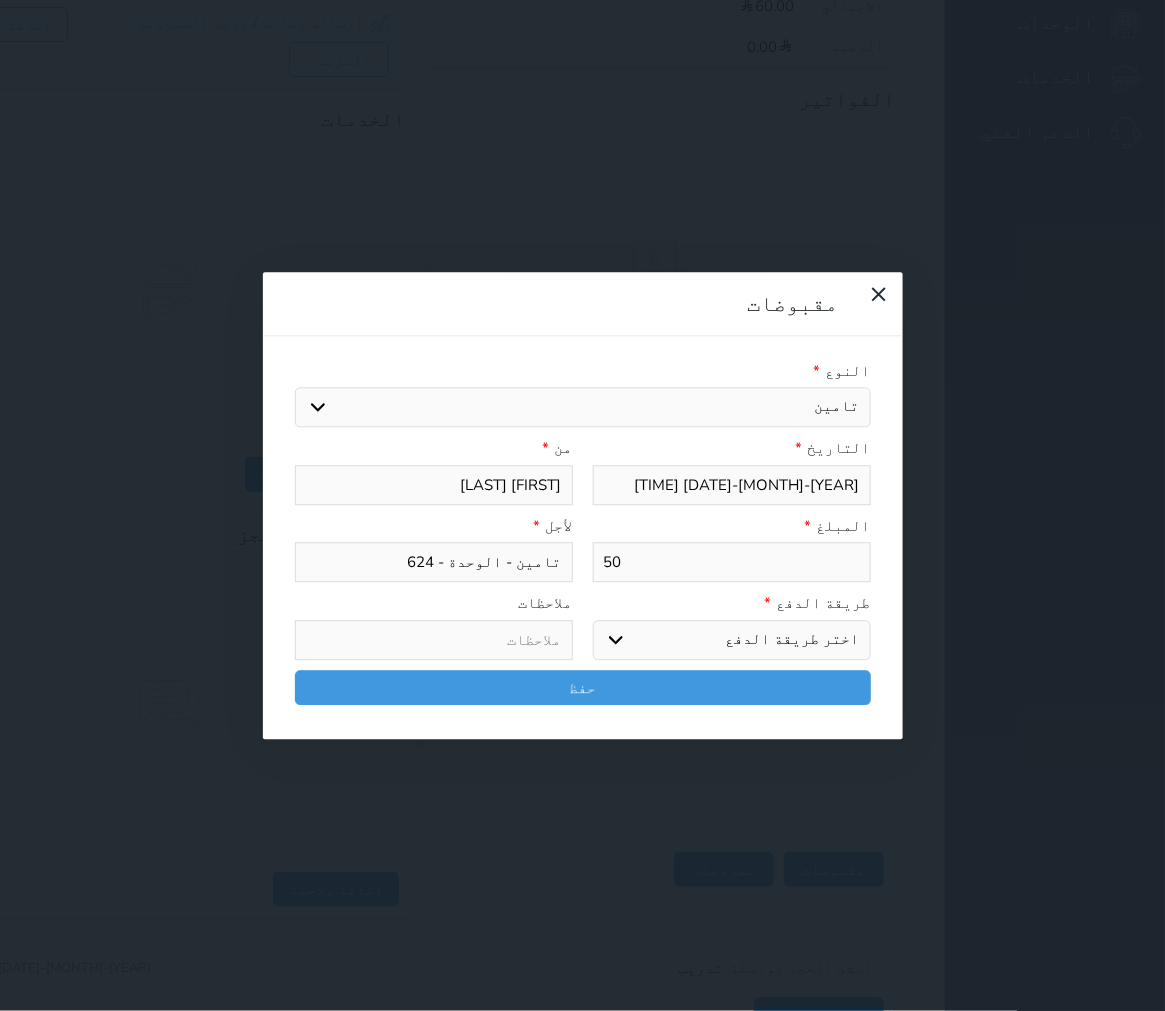 drag, startPoint x: 840, startPoint y: 358, endPoint x: 836, endPoint y: 378, distance: 20.396078 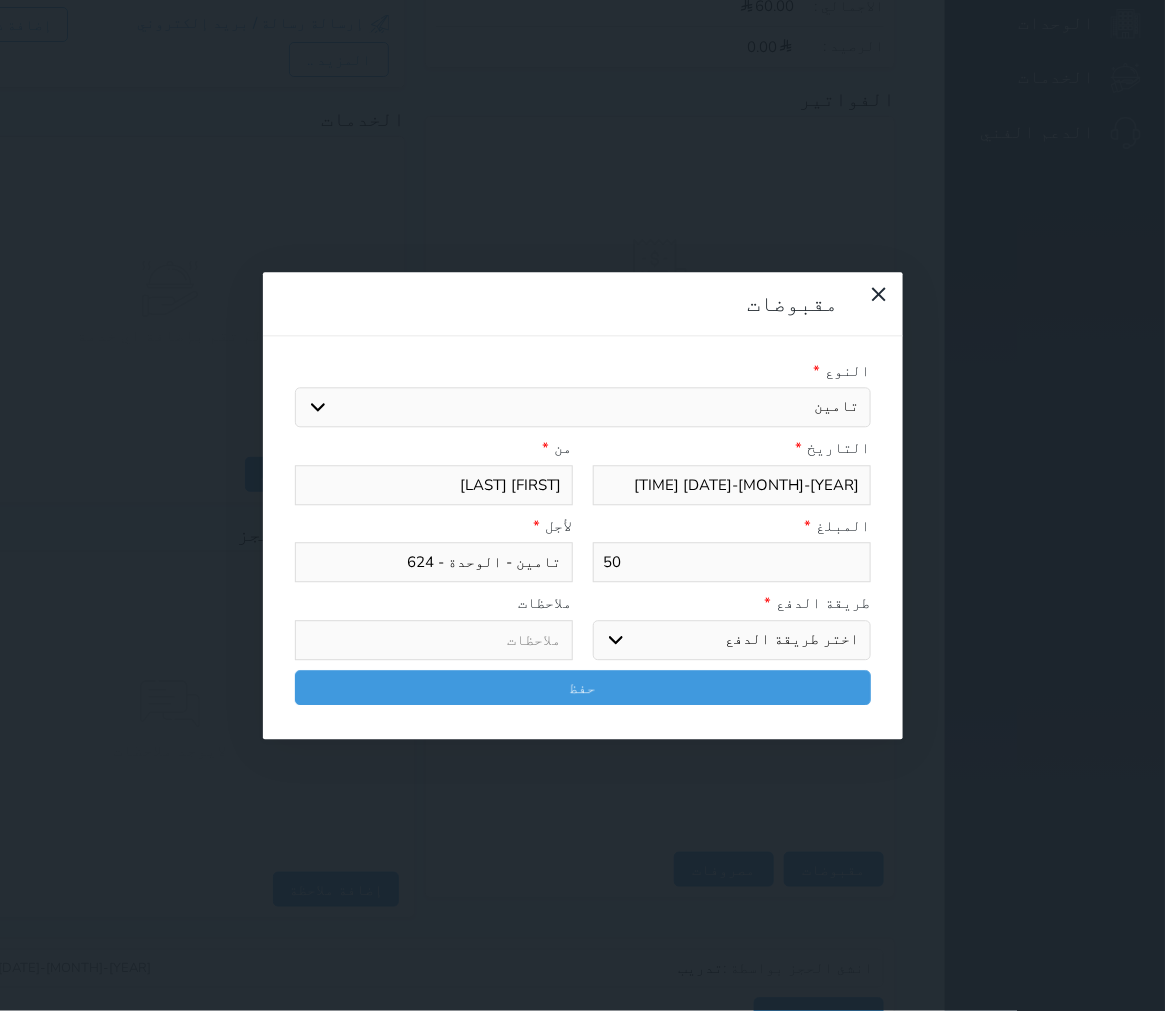 click on "اختر طريقة الدفع   دفع نقدى   تحويل بنكى   مدى   بطاقة ائتمان   آجل" at bounding box center [732, 640] 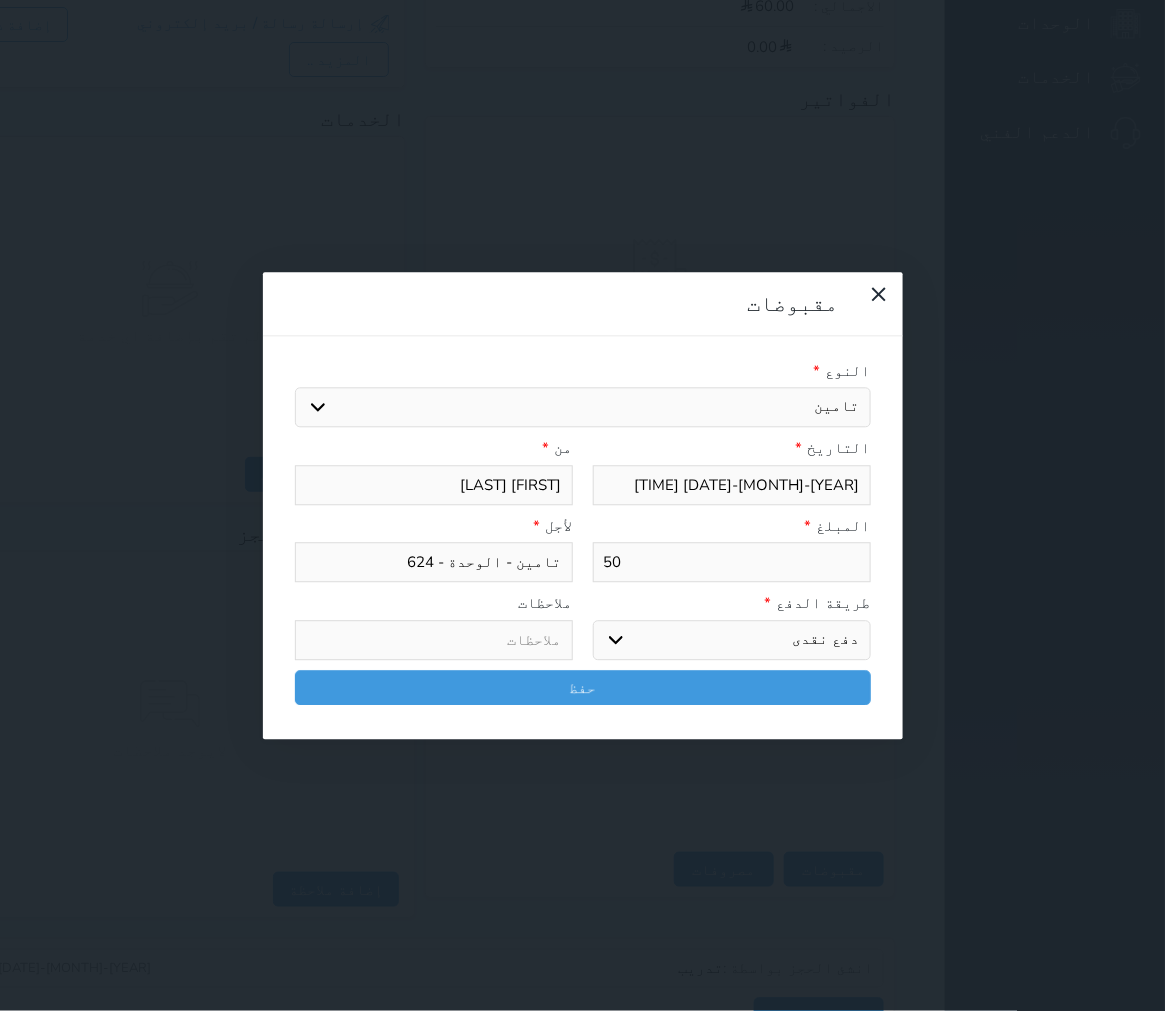 click on "اختر طريقة الدفع   دفع نقدى   تحويل بنكى   مدى   بطاقة ائتمان   آجل" at bounding box center [732, 640] 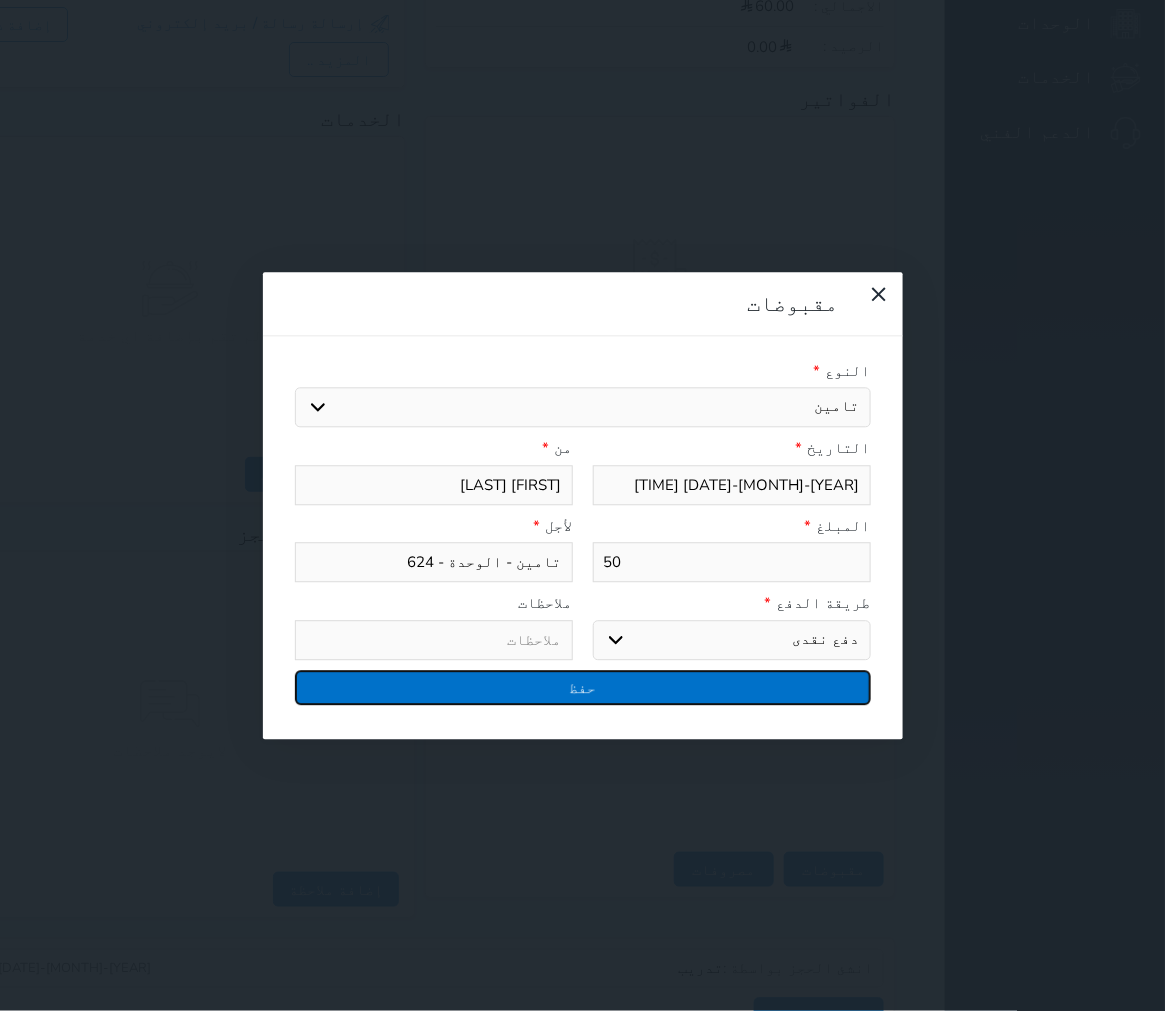 click on "حفظ" at bounding box center (583, 687) 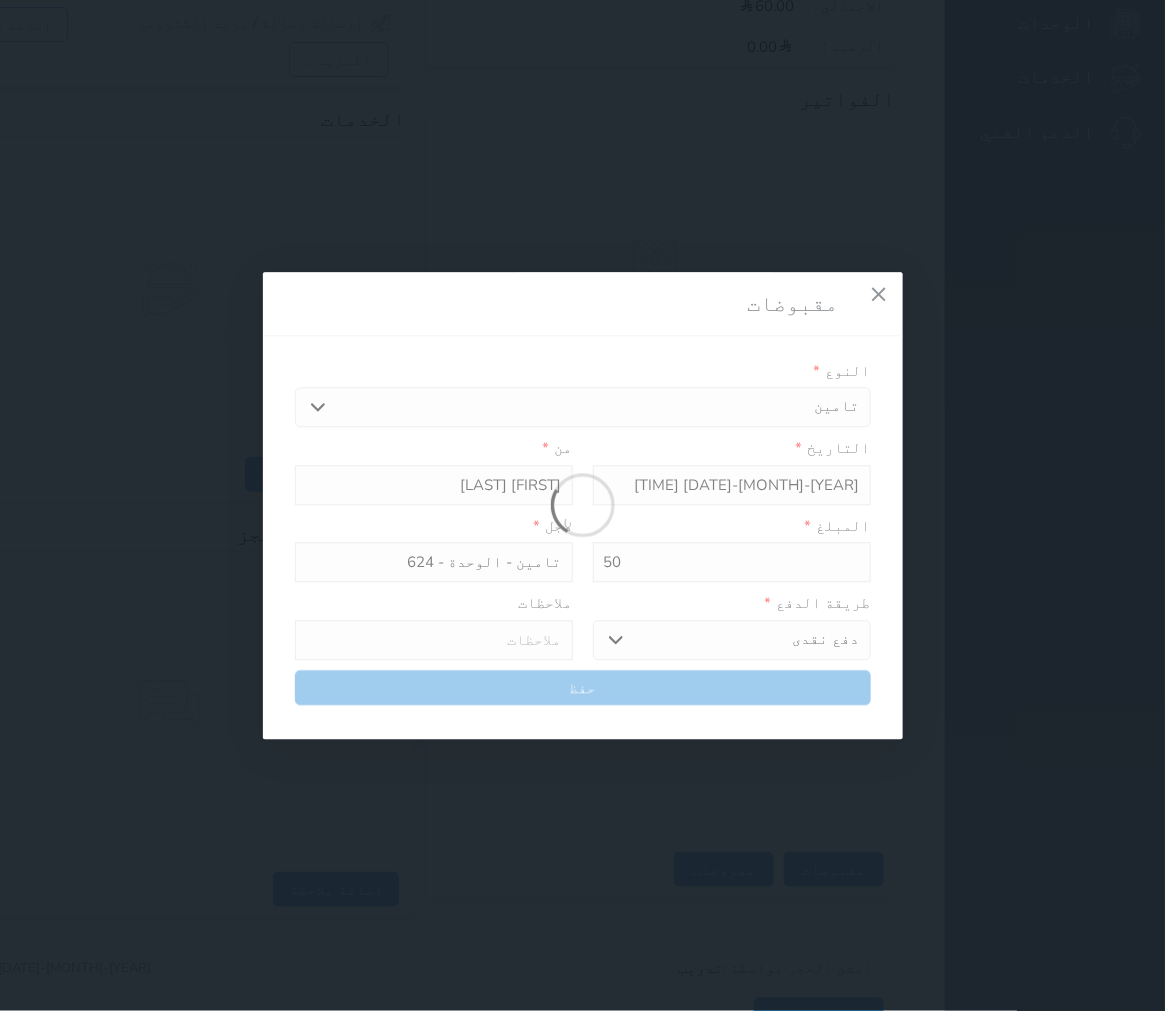 select 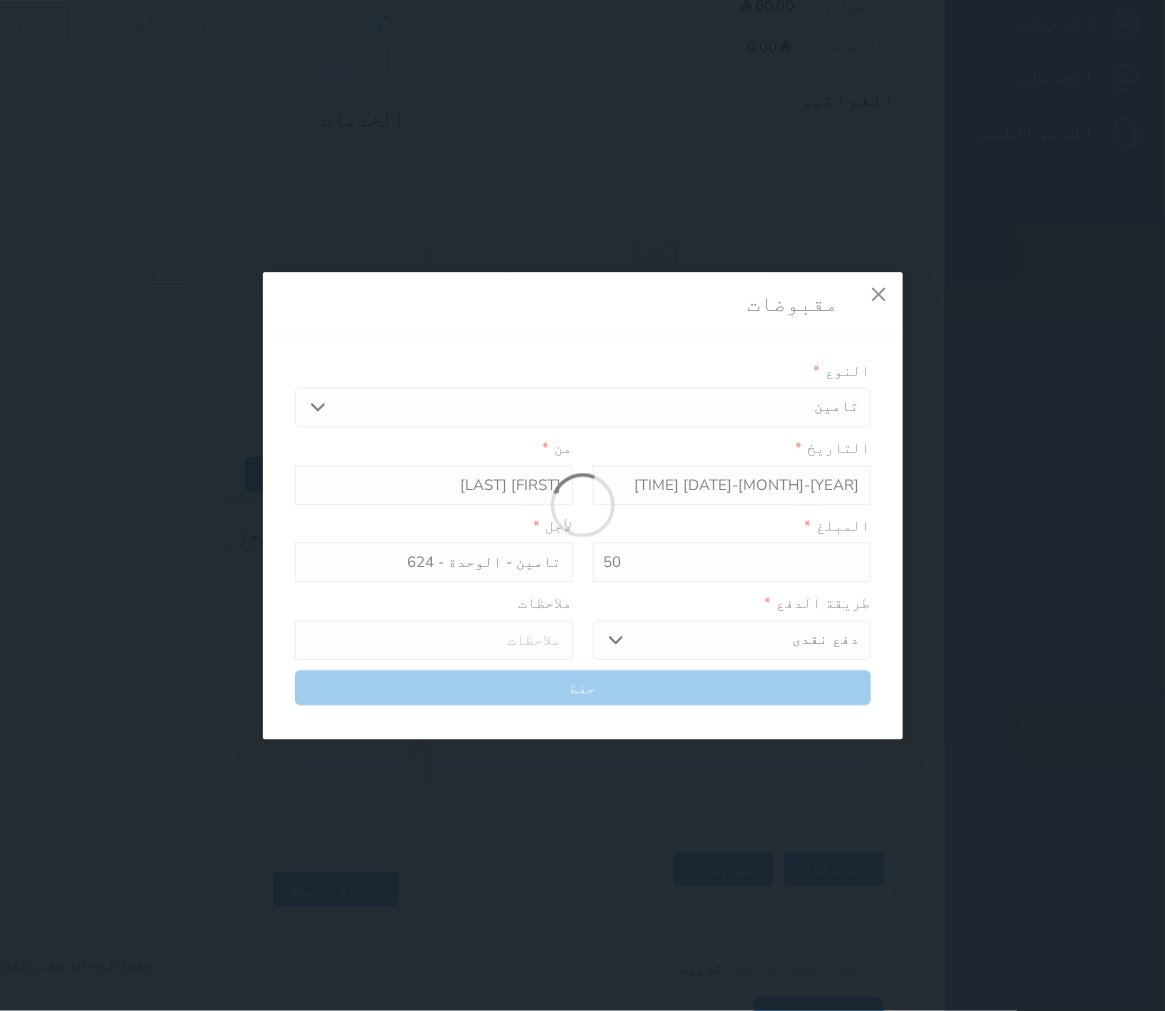 type 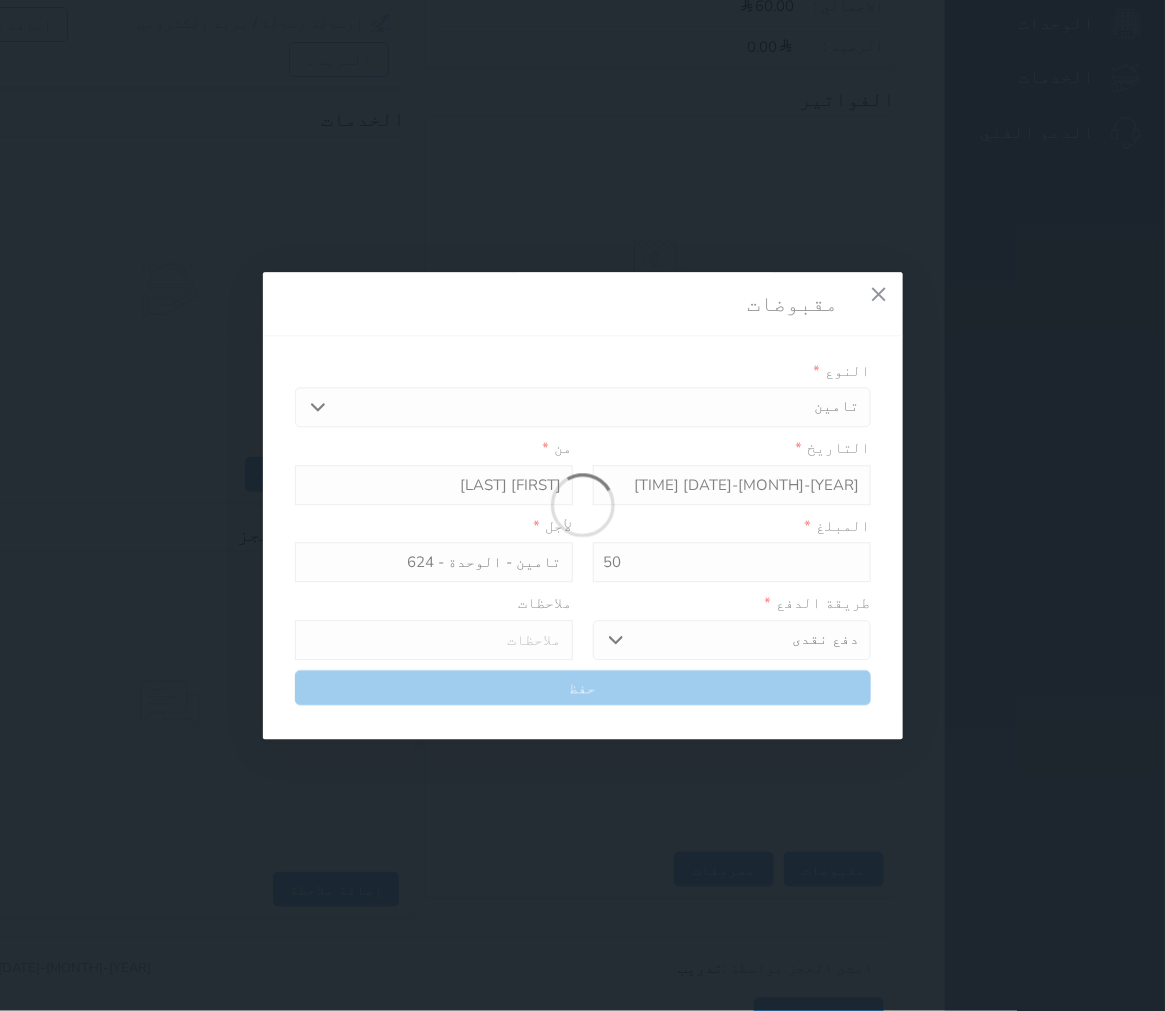 type on "0" 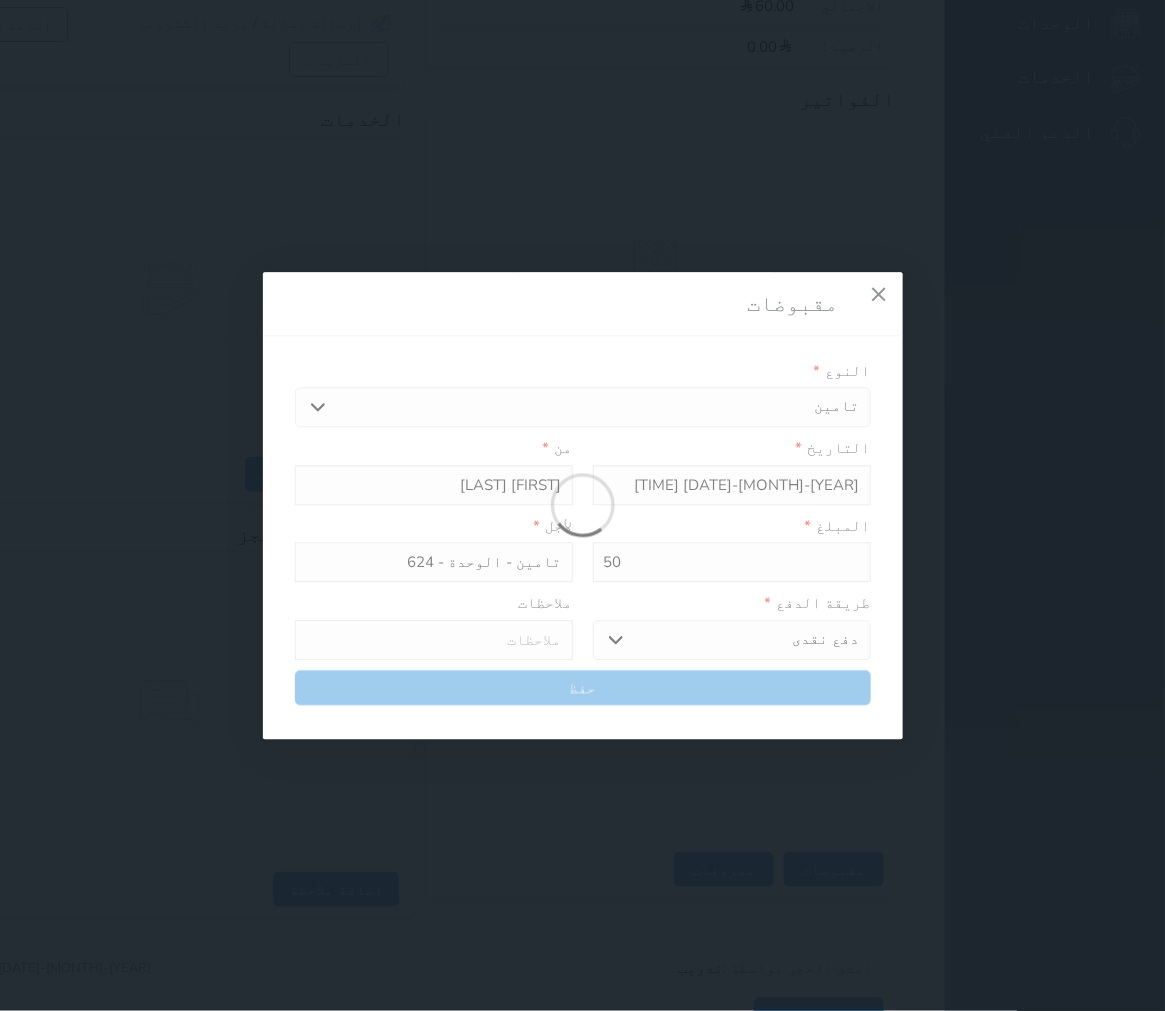 select 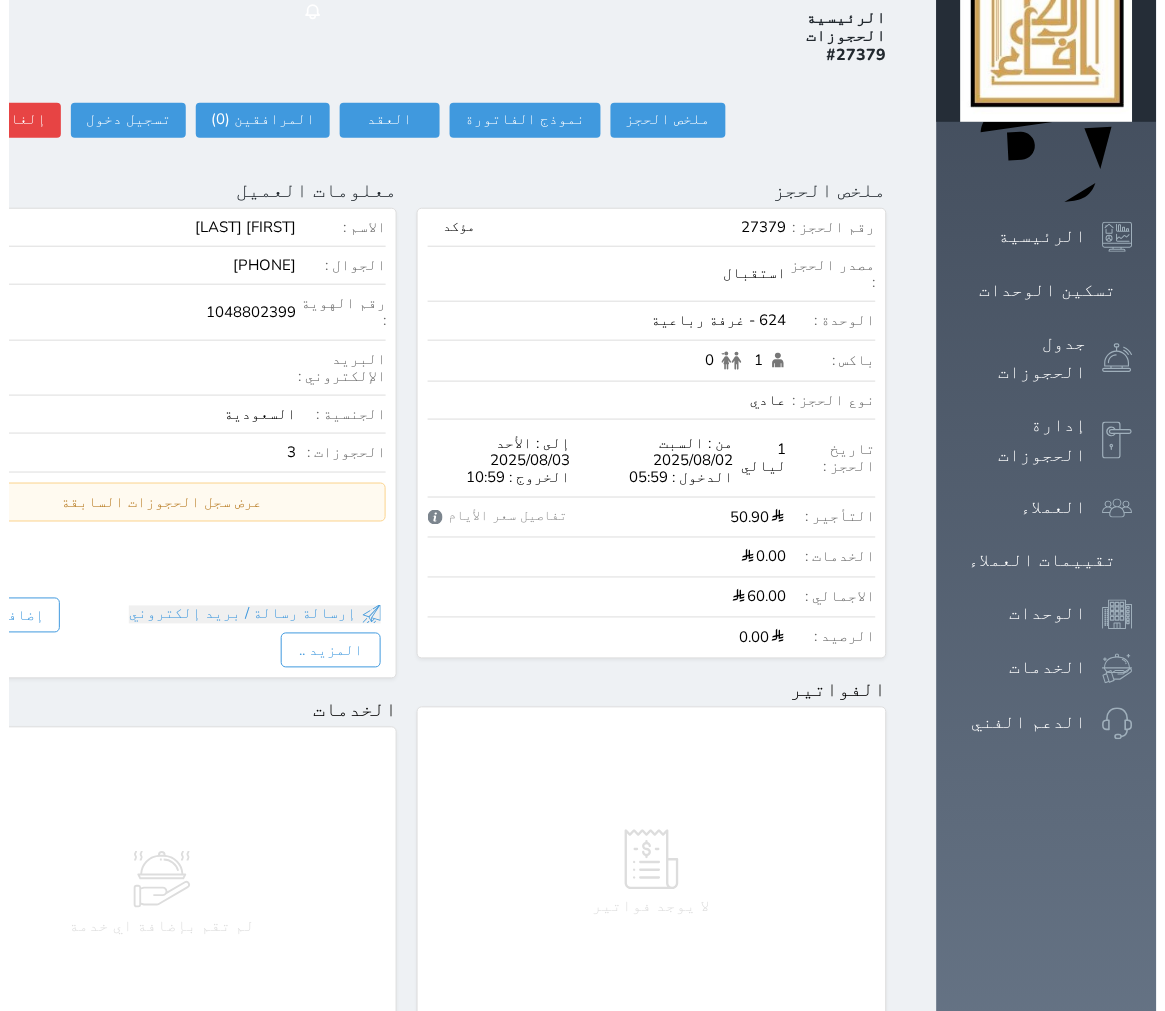 scroll, scrollTop: 0, scrollLeft: 0, axis: both 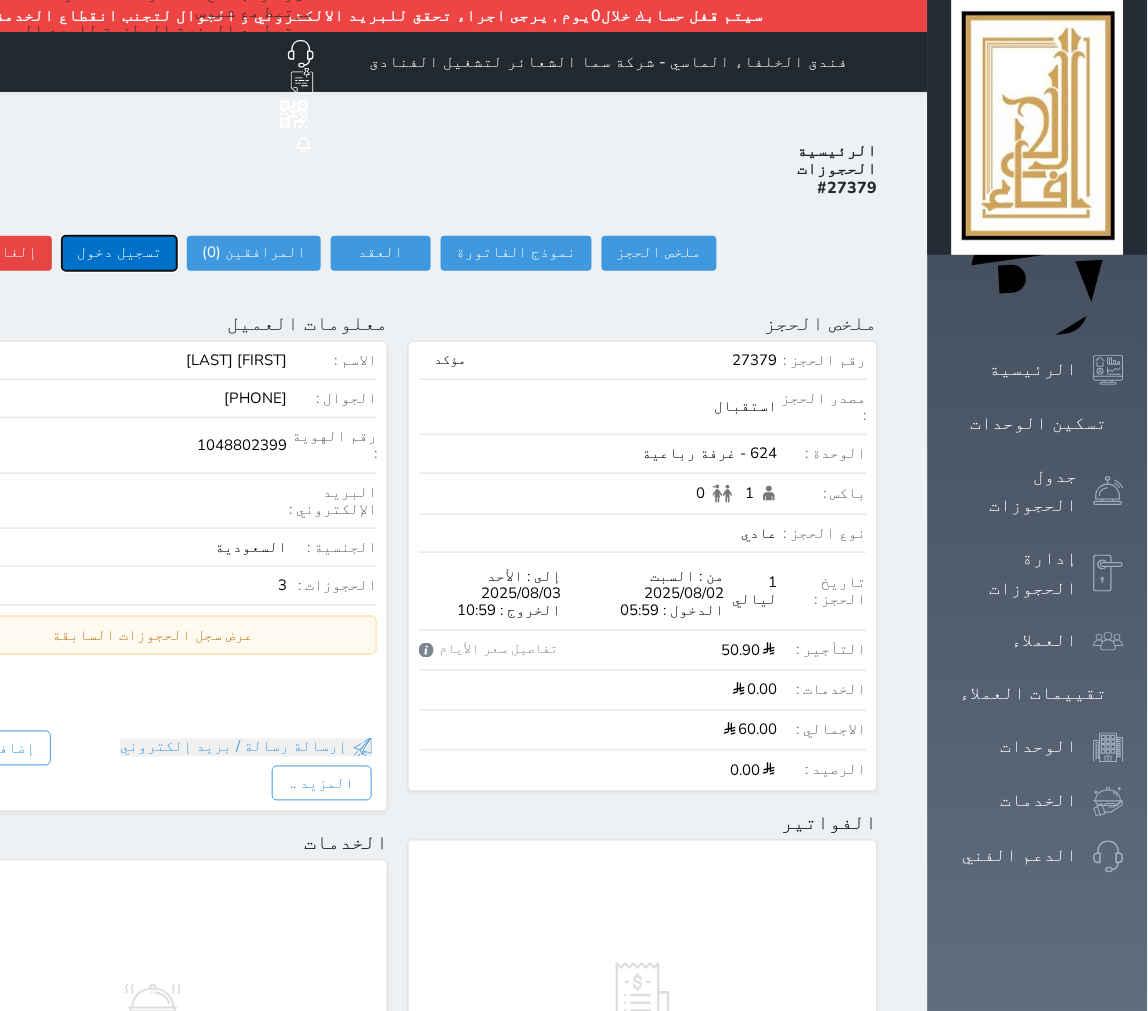 click on "تسجيل دخول" at bounding box center (119, 253) 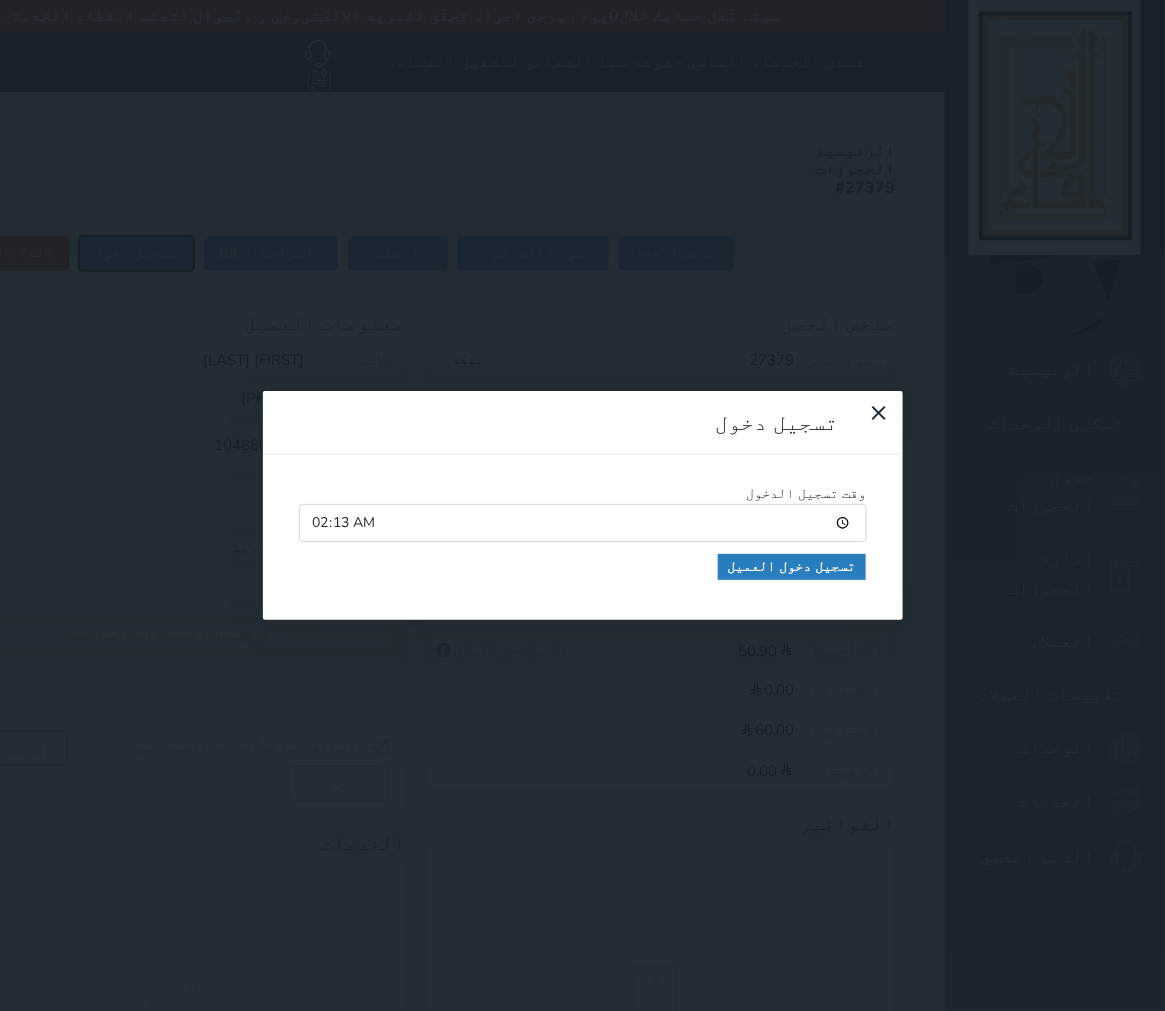 type 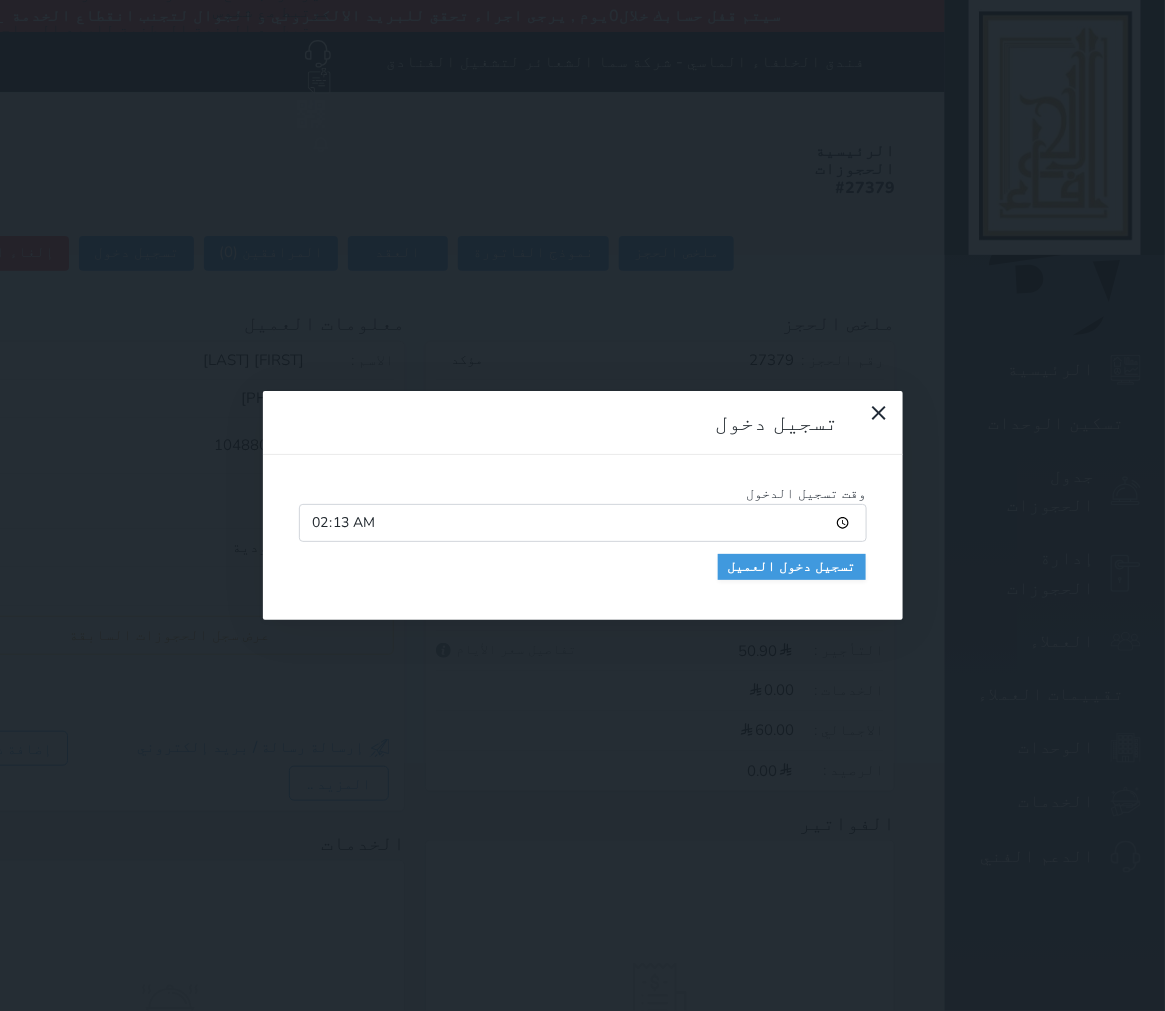 click on "02:13" at bounding box center (583, 523) 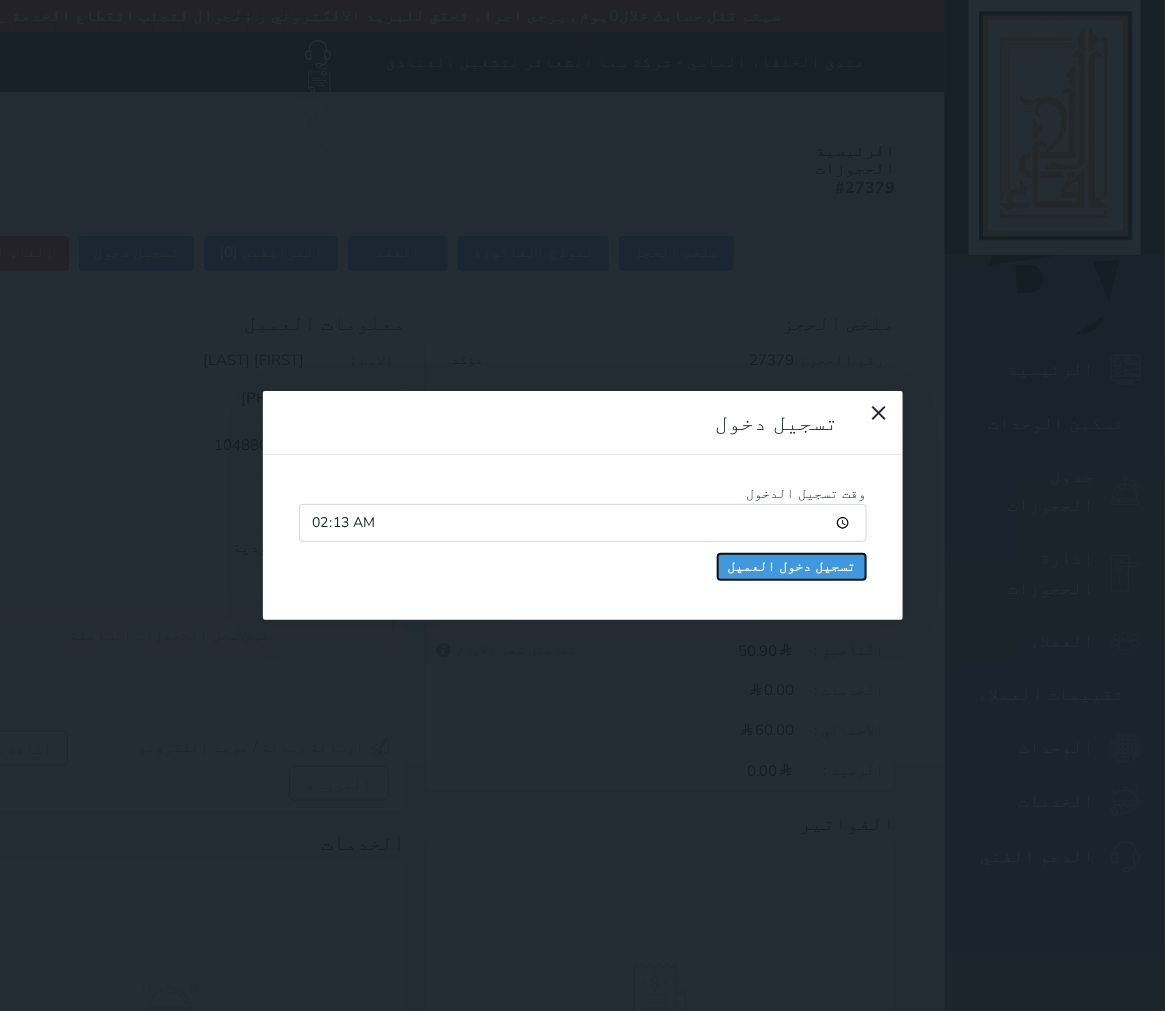click on "تسجيل دخول العميل" at bounding box center (792, 567) 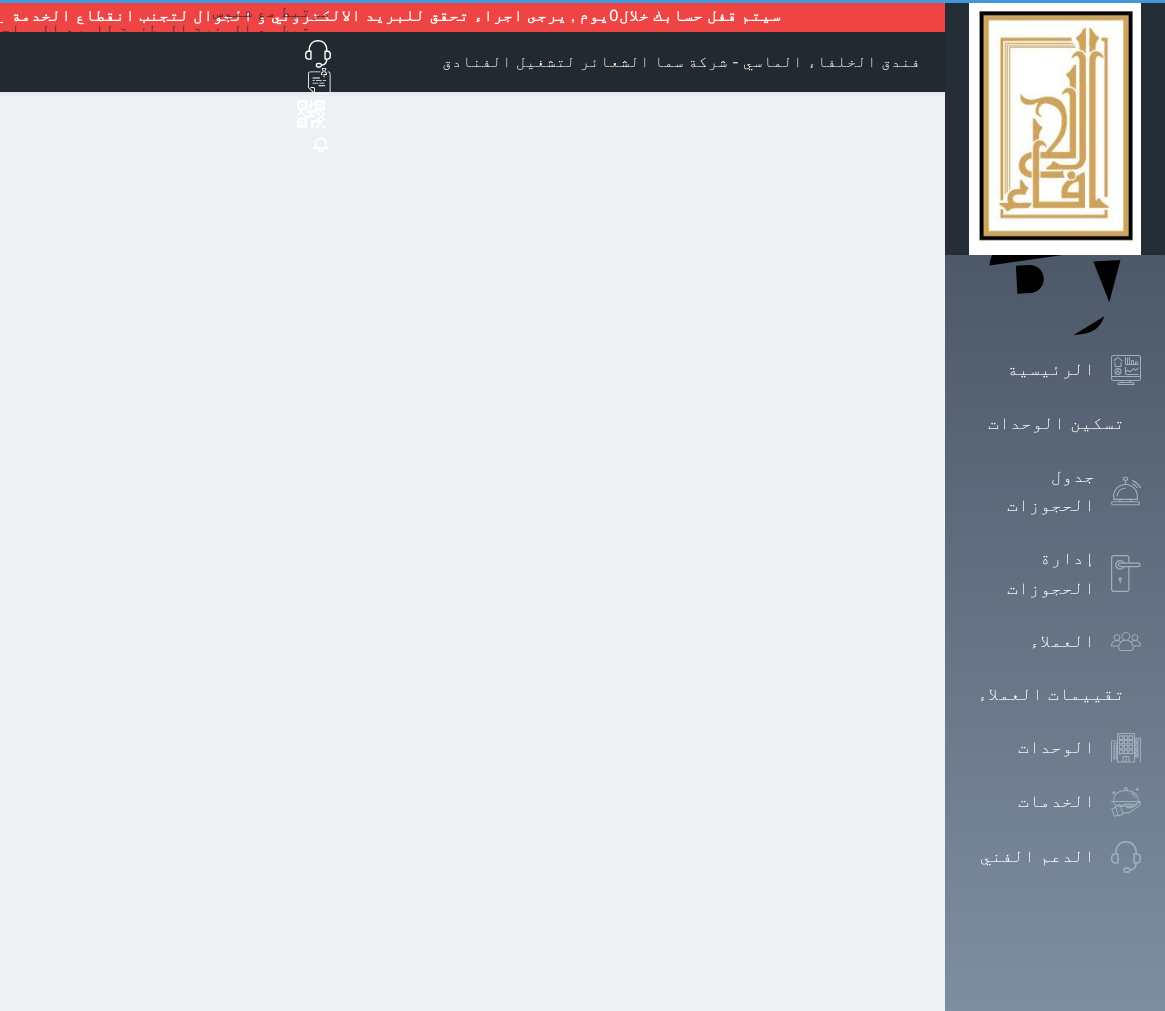 scroll, scrollTop: 0, scrollLeft: 0, axis: both 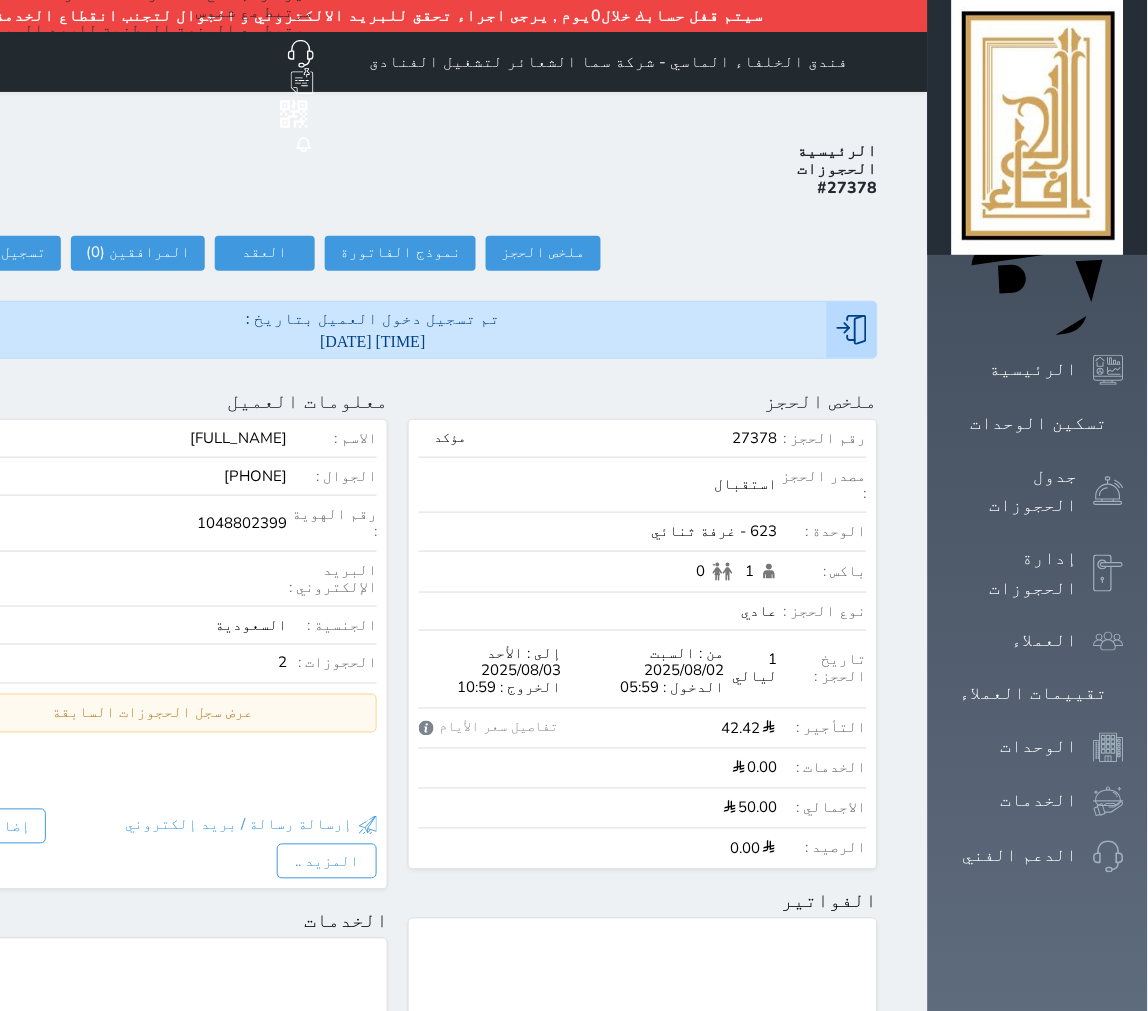 click on "الرئيسية   الحجوزات   #[NUMBER]         ملخص الحجز         ملخص الحجز #[NUMBER]                           نموذج الفاتورة           العقد         العقد #[NUMBER]                                   العقود الموقعه #[NUMBER]
العقود الموقعه (0)
#   تاريخ التوقيع   الاجرائات       المرافقين (0)         المرافقين                 البحث عن المرافقين :        الاسم       رقم الهوية       البريد الإلكتروني       الجوال           تغيير العميل              الاسم *     الجنس    اختر الجنس   ذكر انثى   تاريخ الميلاد *         تاريخ الميلاد الهجرى         صلة القرابة
اختر صلة القرابة   ابن ابنه زوجة اخ اخت اب ام زوج أخرى   نوع العميل *   اختر نوع   مواطن مواطن خليجي" at bounding box center (398, 1010) 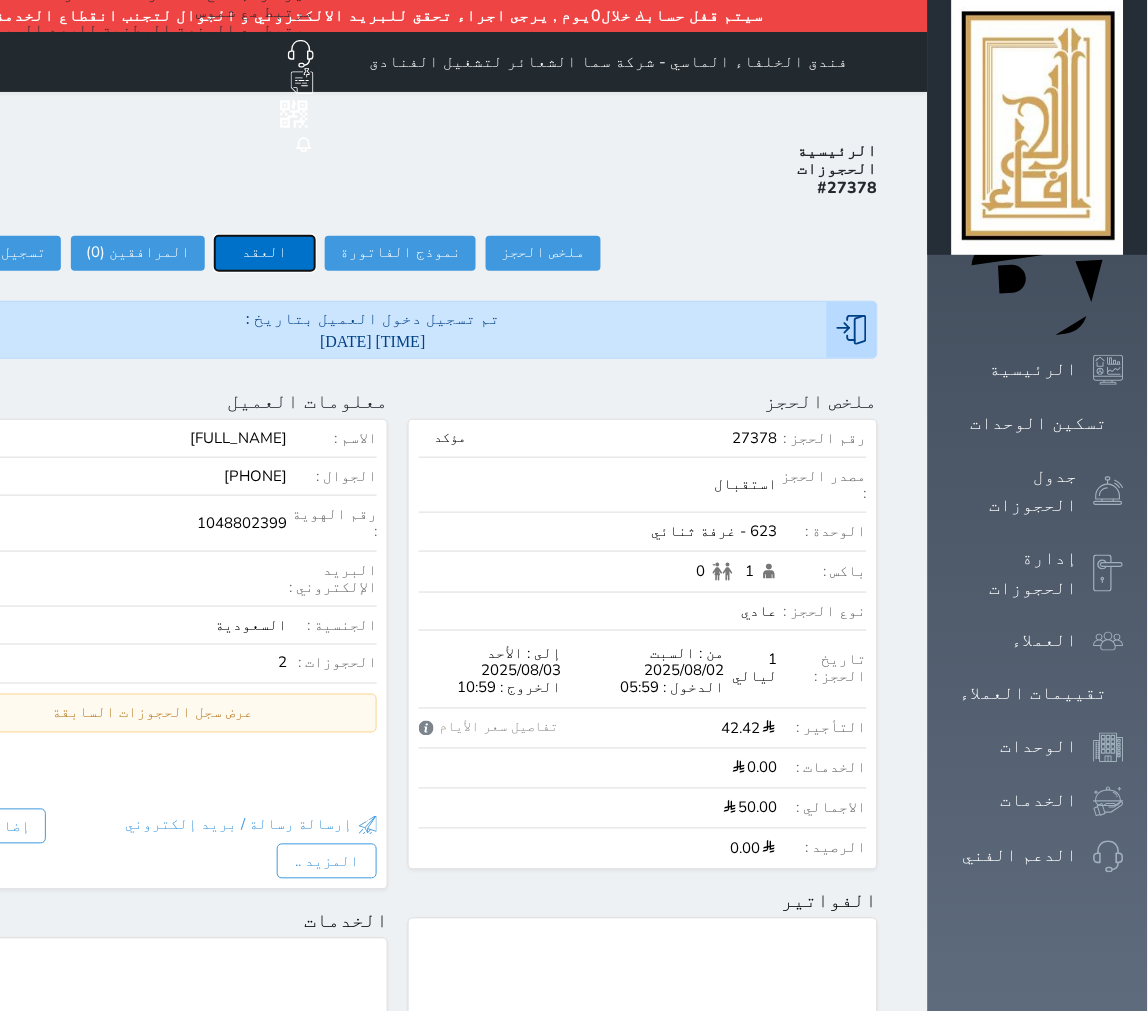click on "العقد" at bounding box center (265, 253) 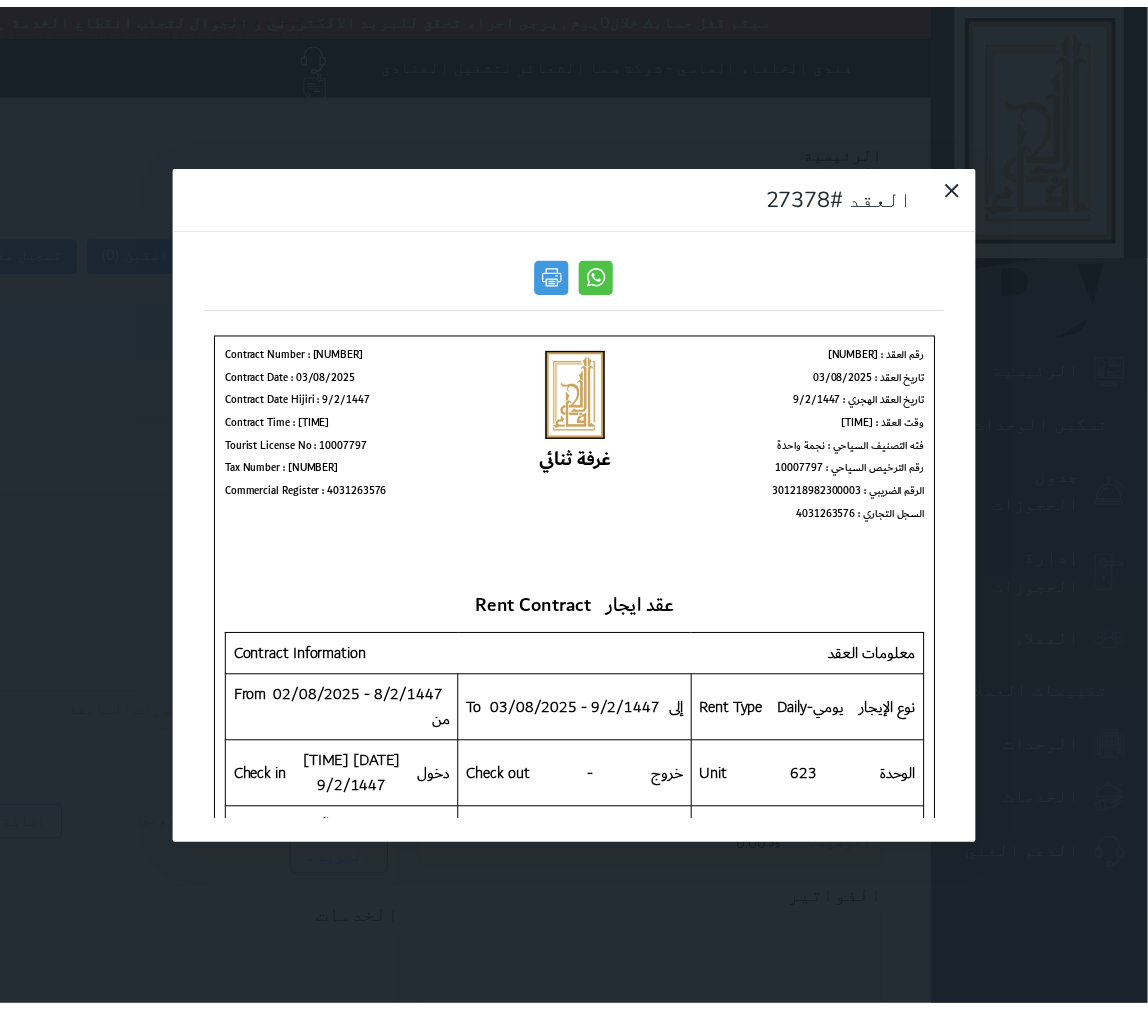 scroll, scrollTop: 0, scrollLeft: 0, axis: both 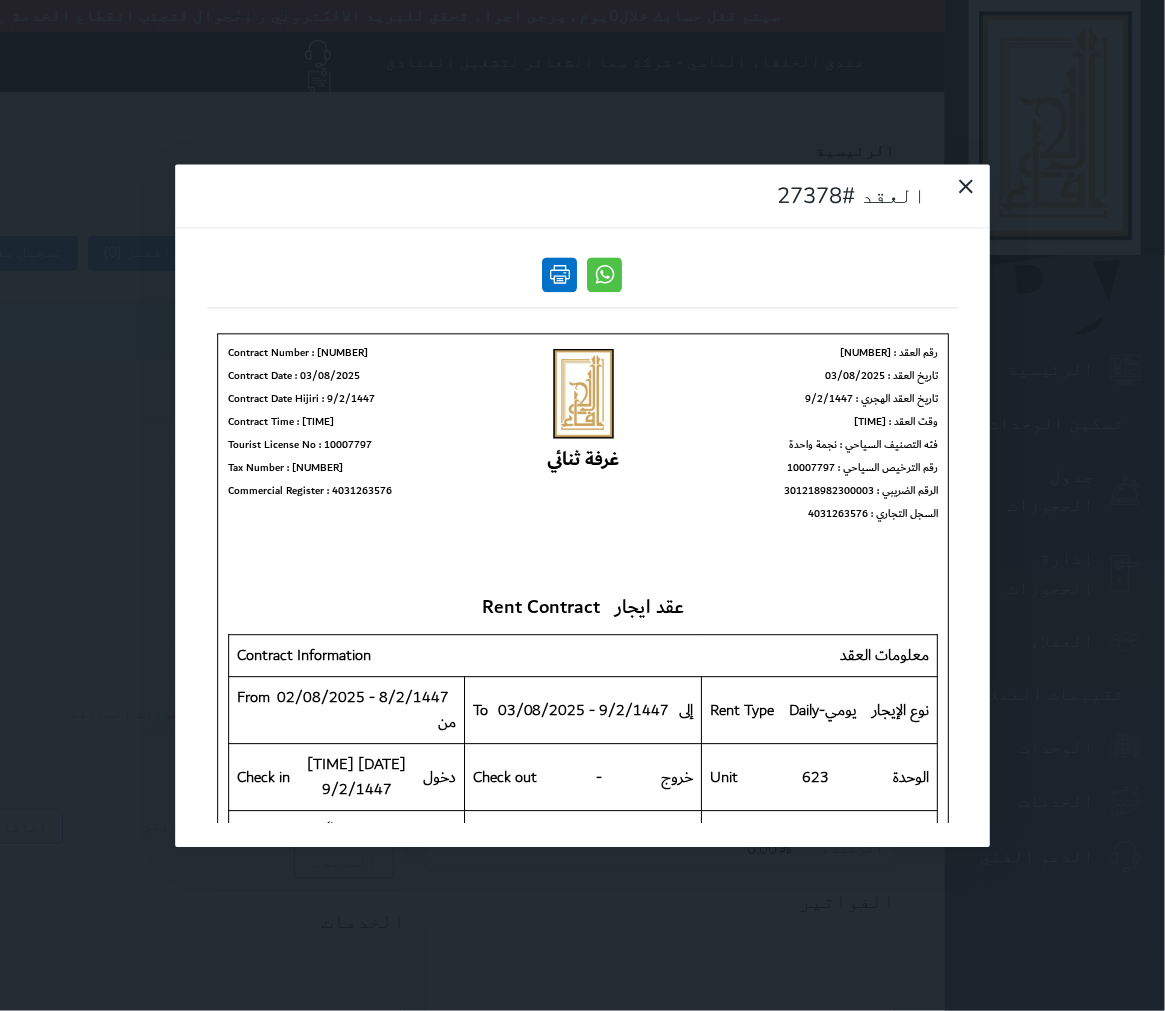 click at bounding box center (560, 274) 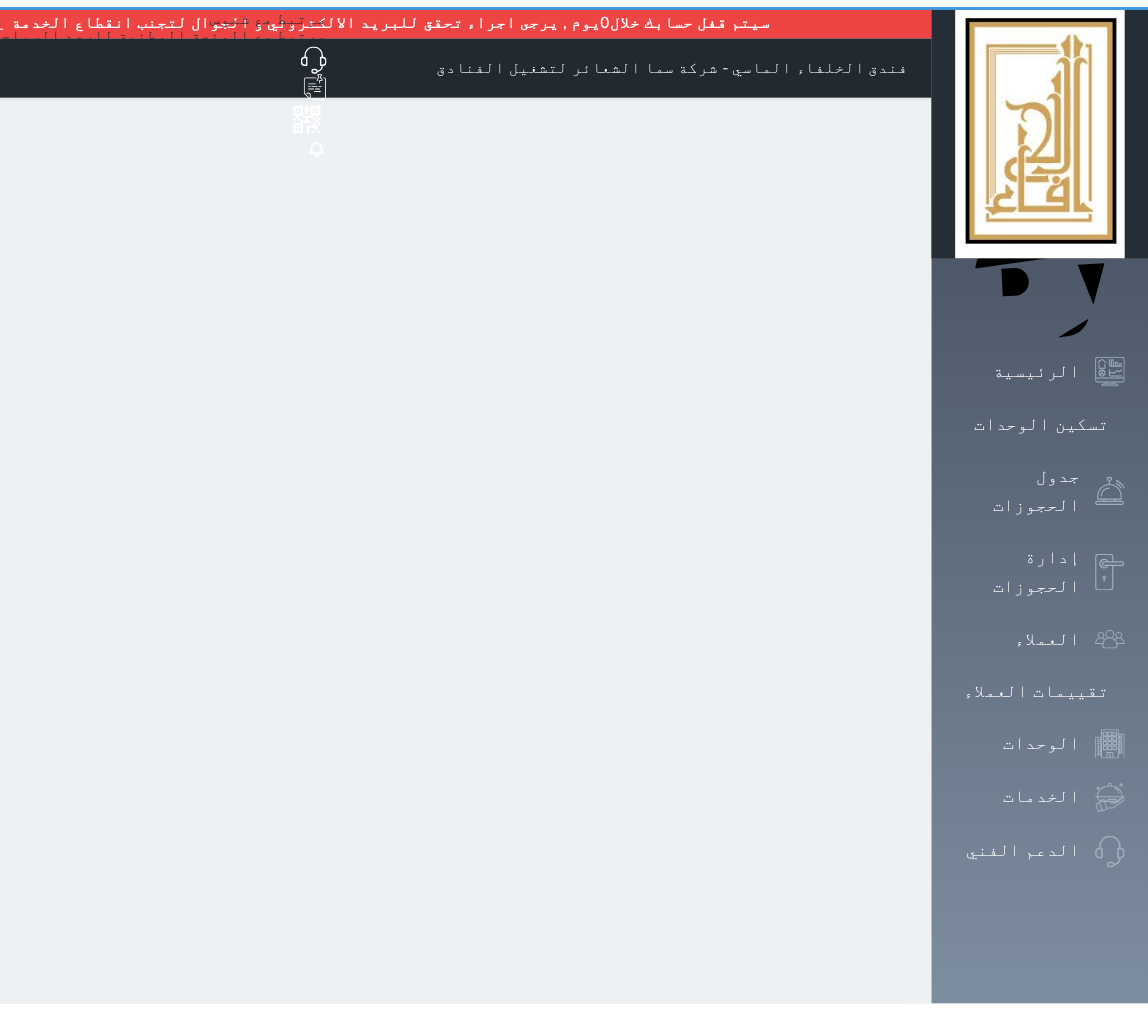 scroll, scrollTop: 0, scrollLeft: 0, axis: both 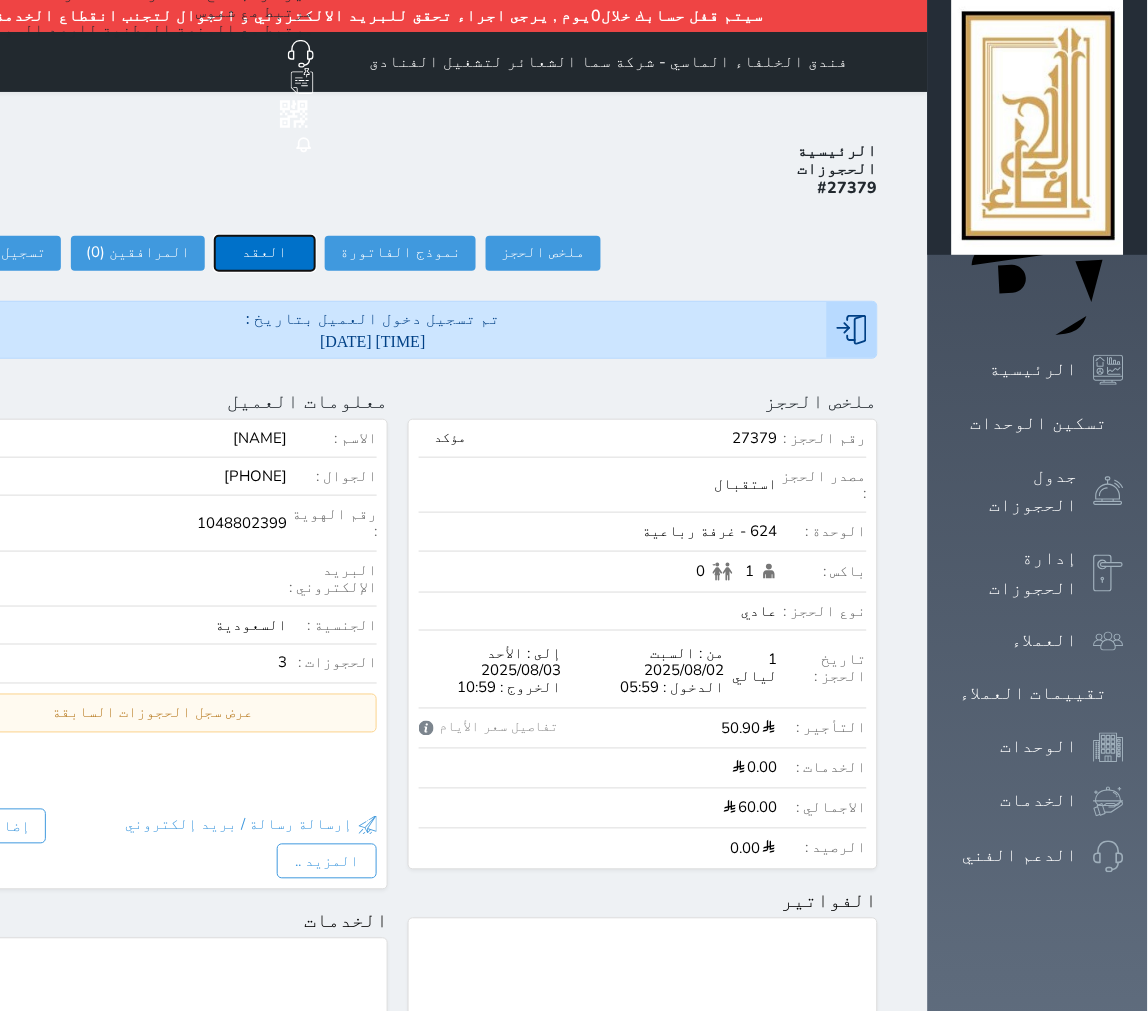 click on "العقد" at bounding box center (265, 253) 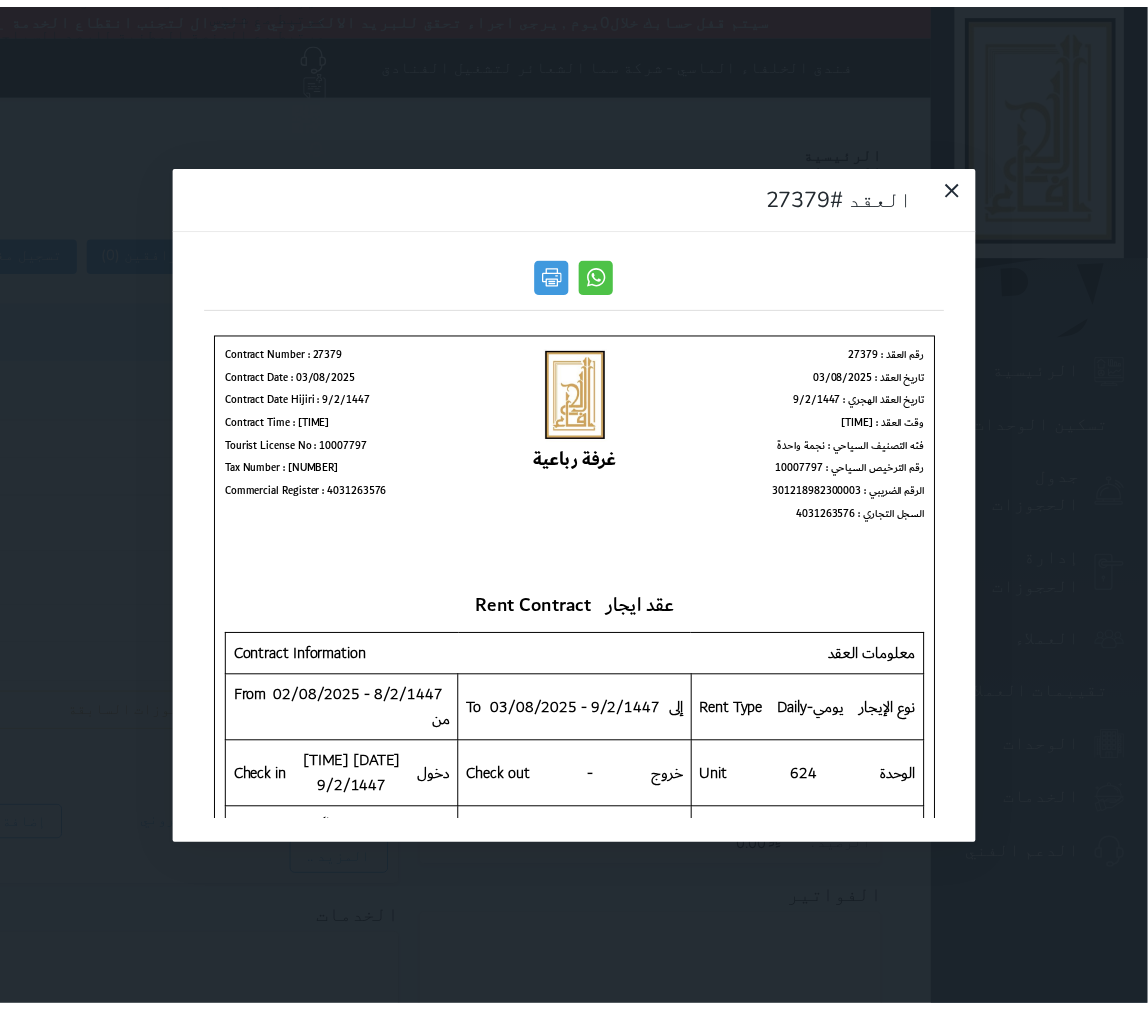 scroll, scrollTop: 0, scrollLeft: 0, axis: both 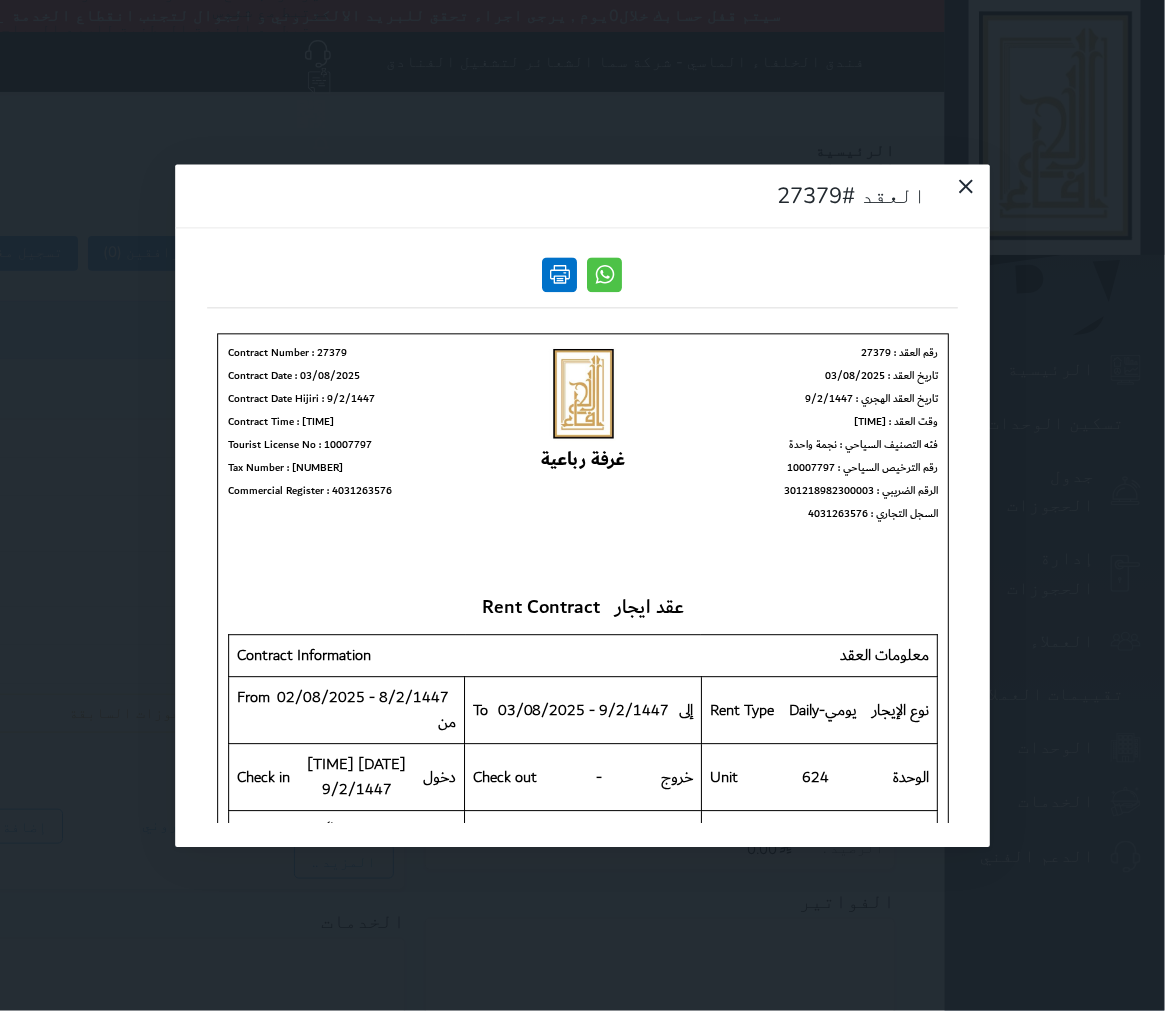 click at bounding box center [560, 274] 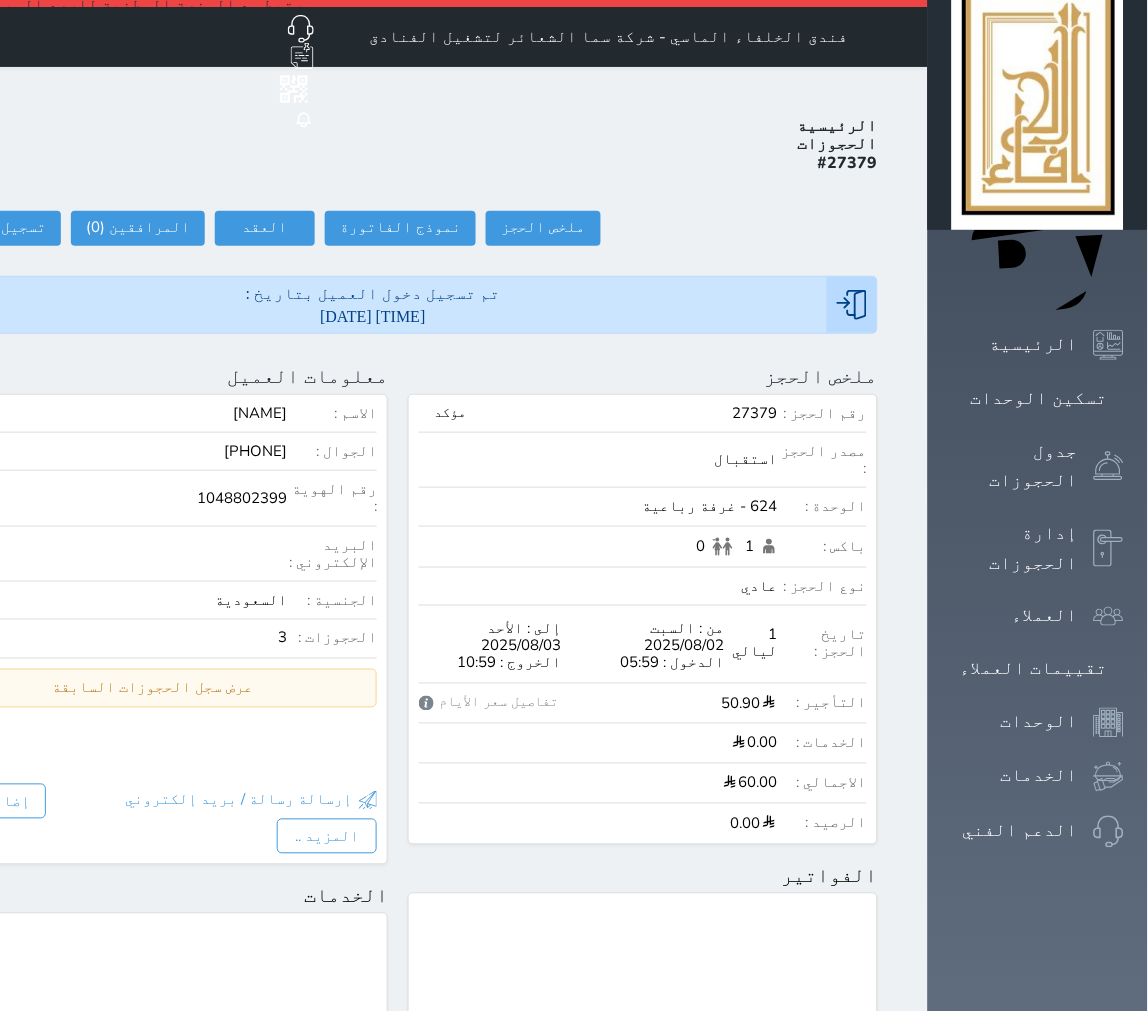 scroll, scrollTop: 0, scrollLeft: 0, axis: both 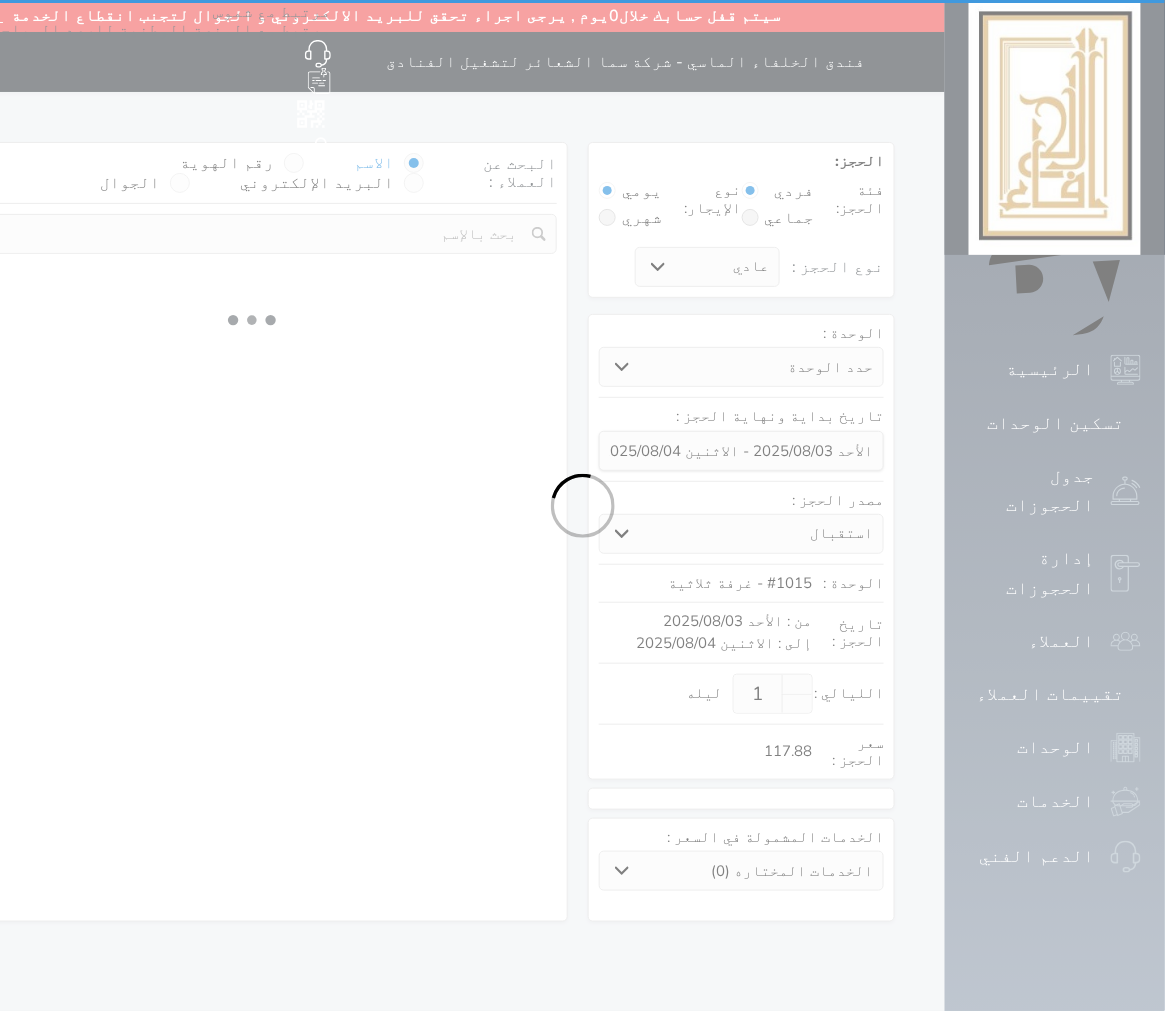 select 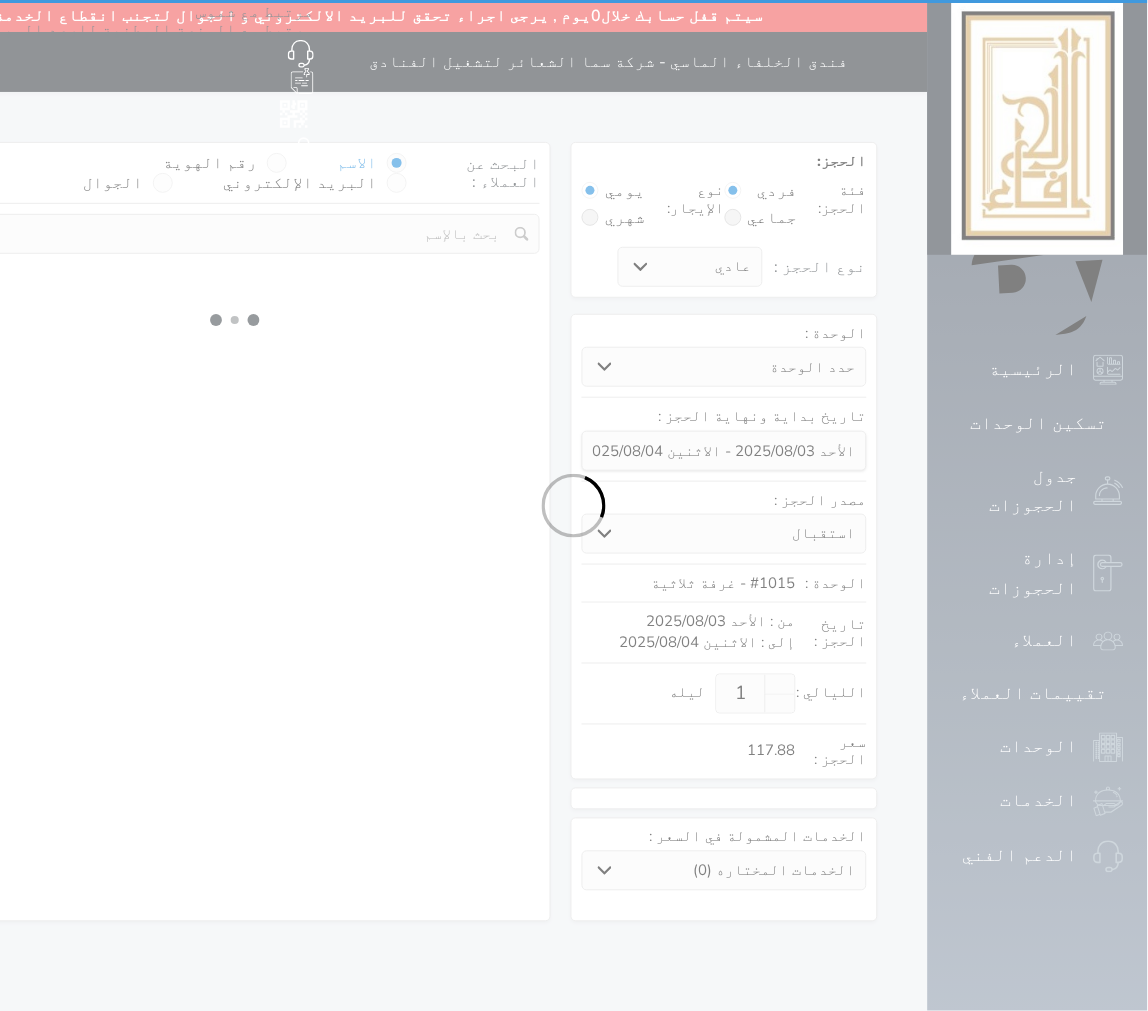 select on "113" 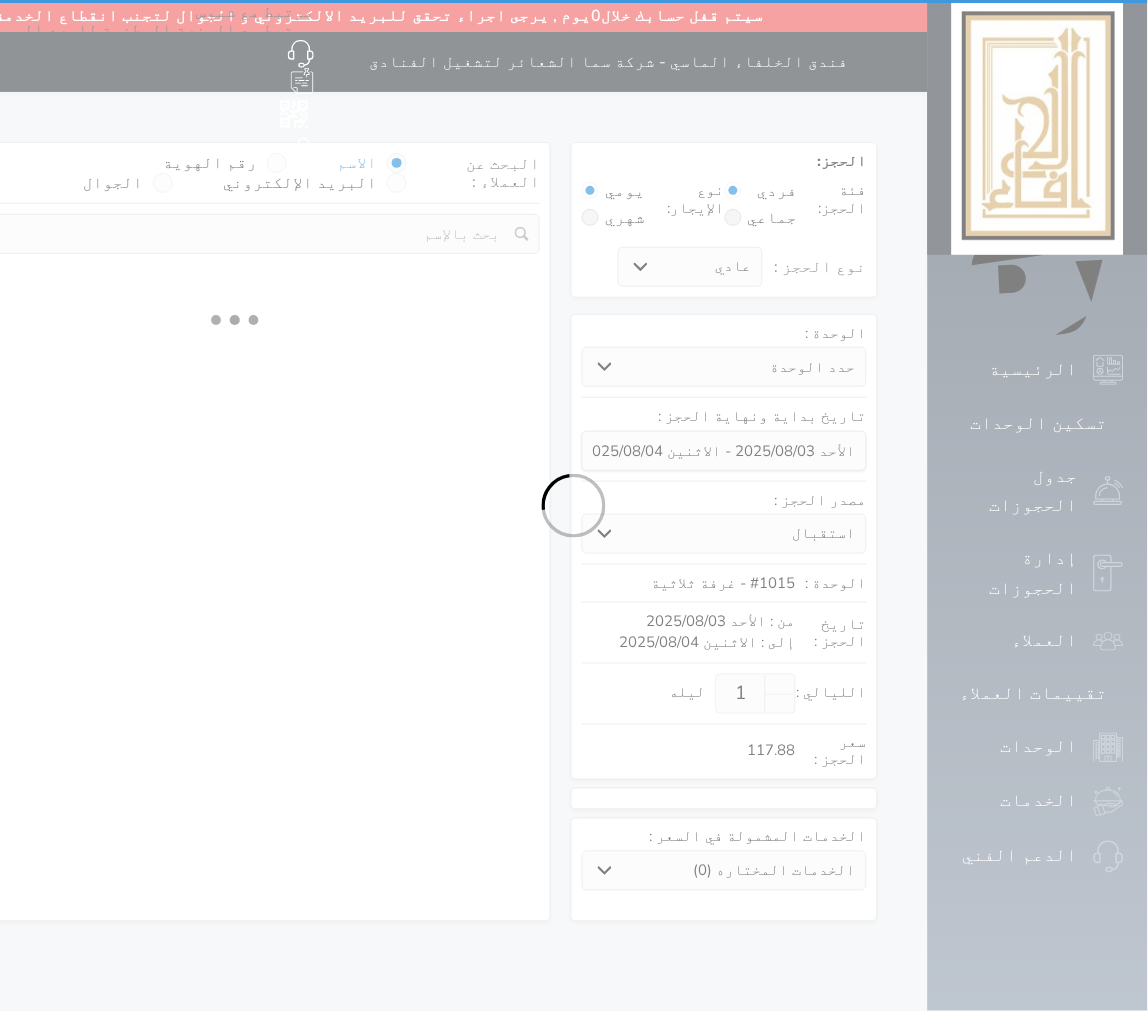 select on "1" 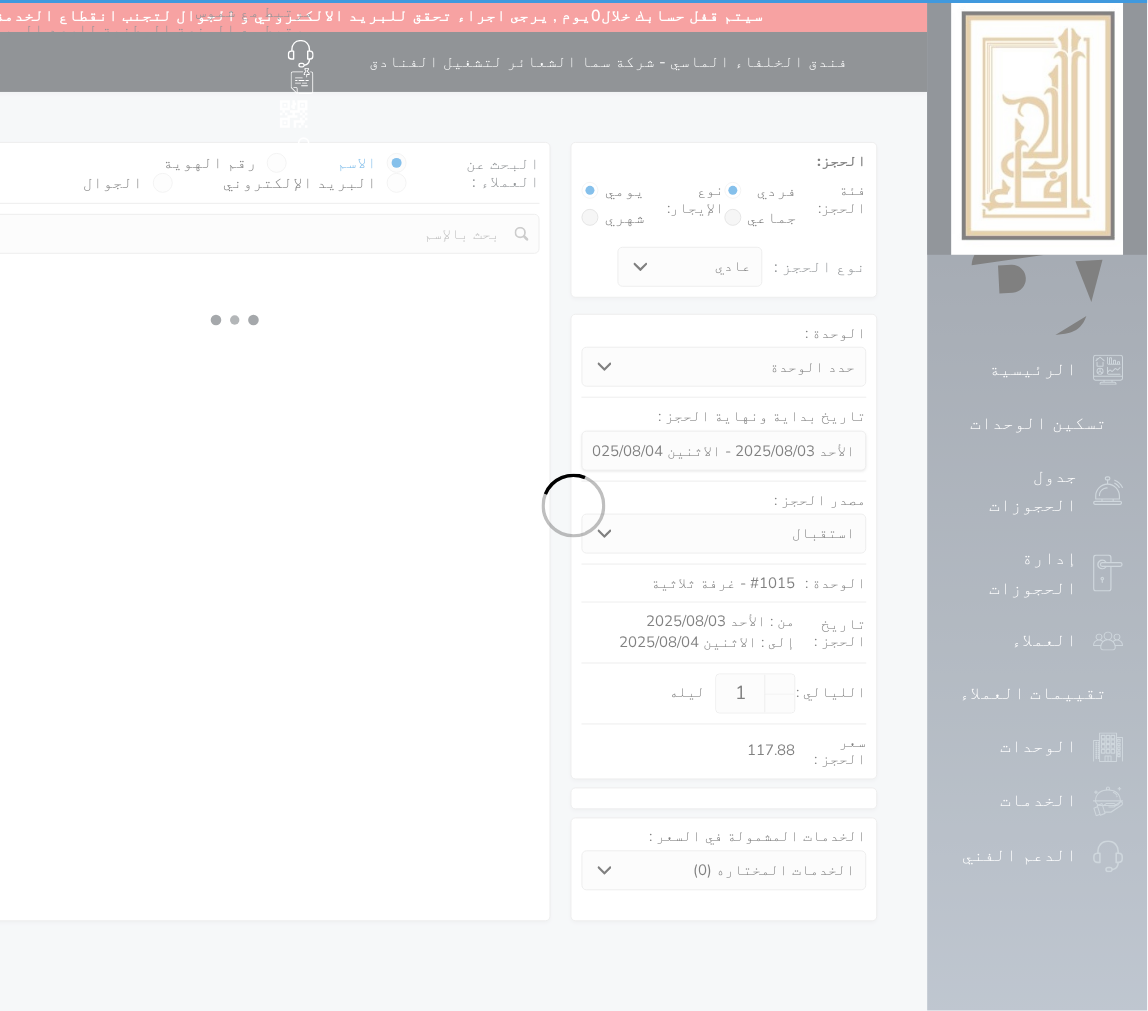 select 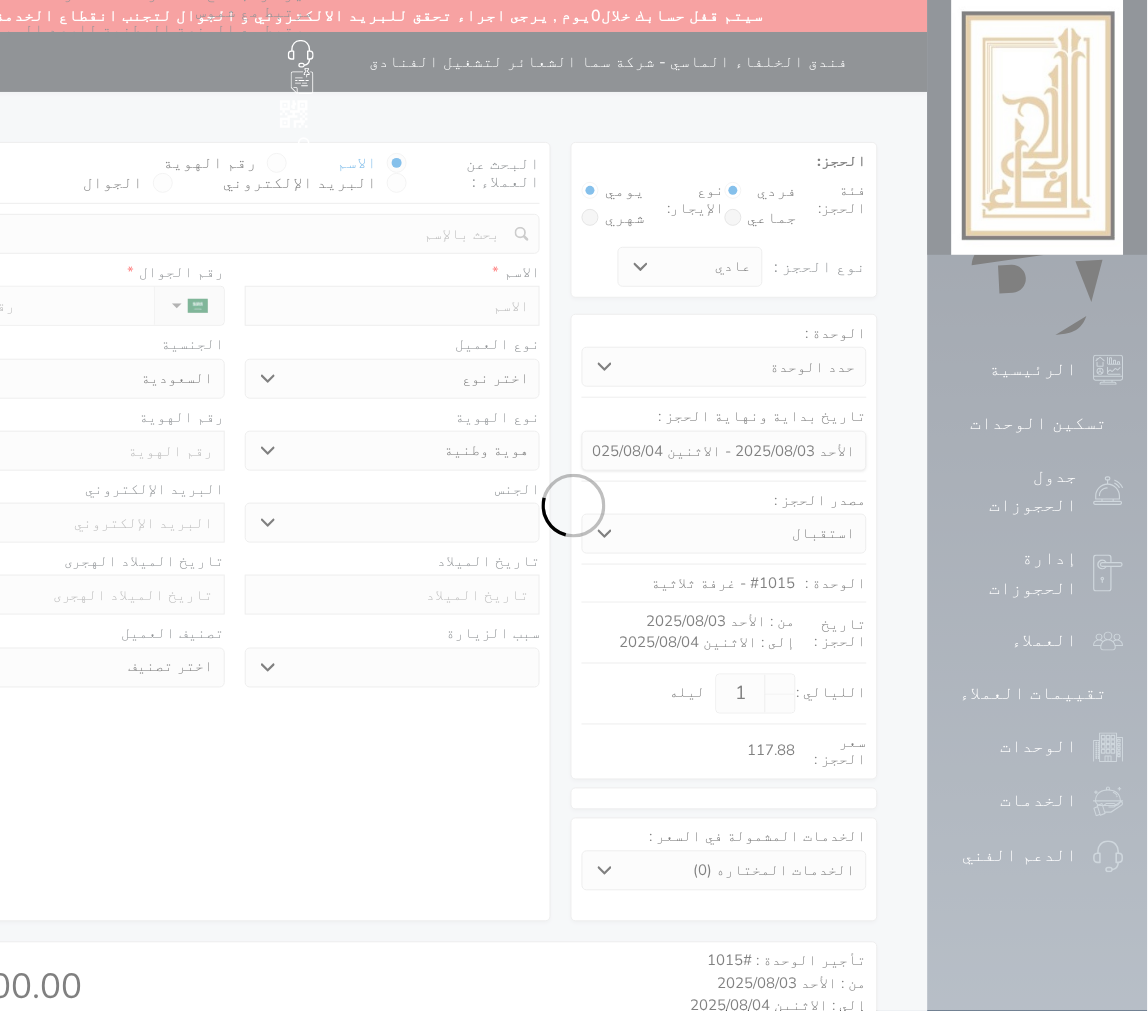 select 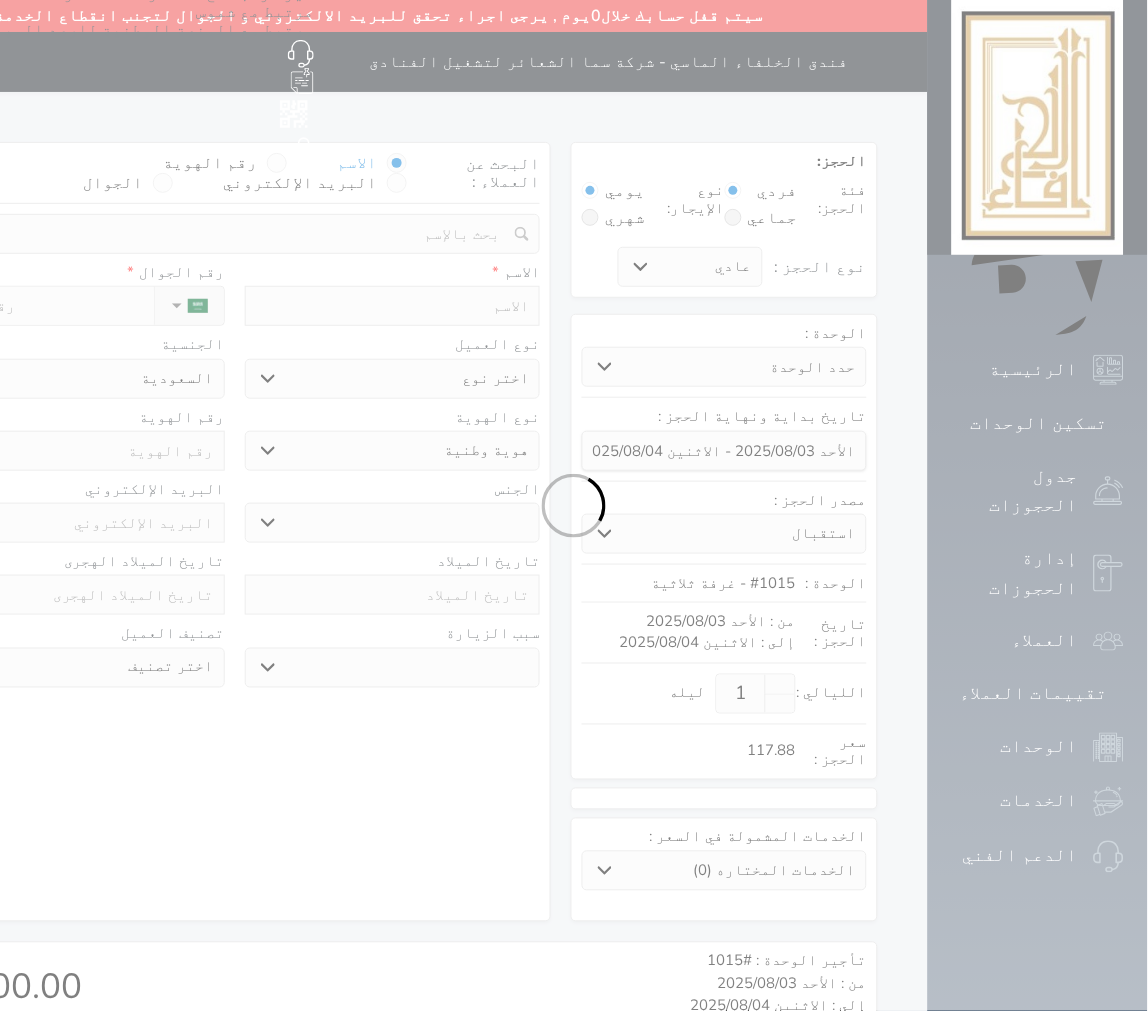 select 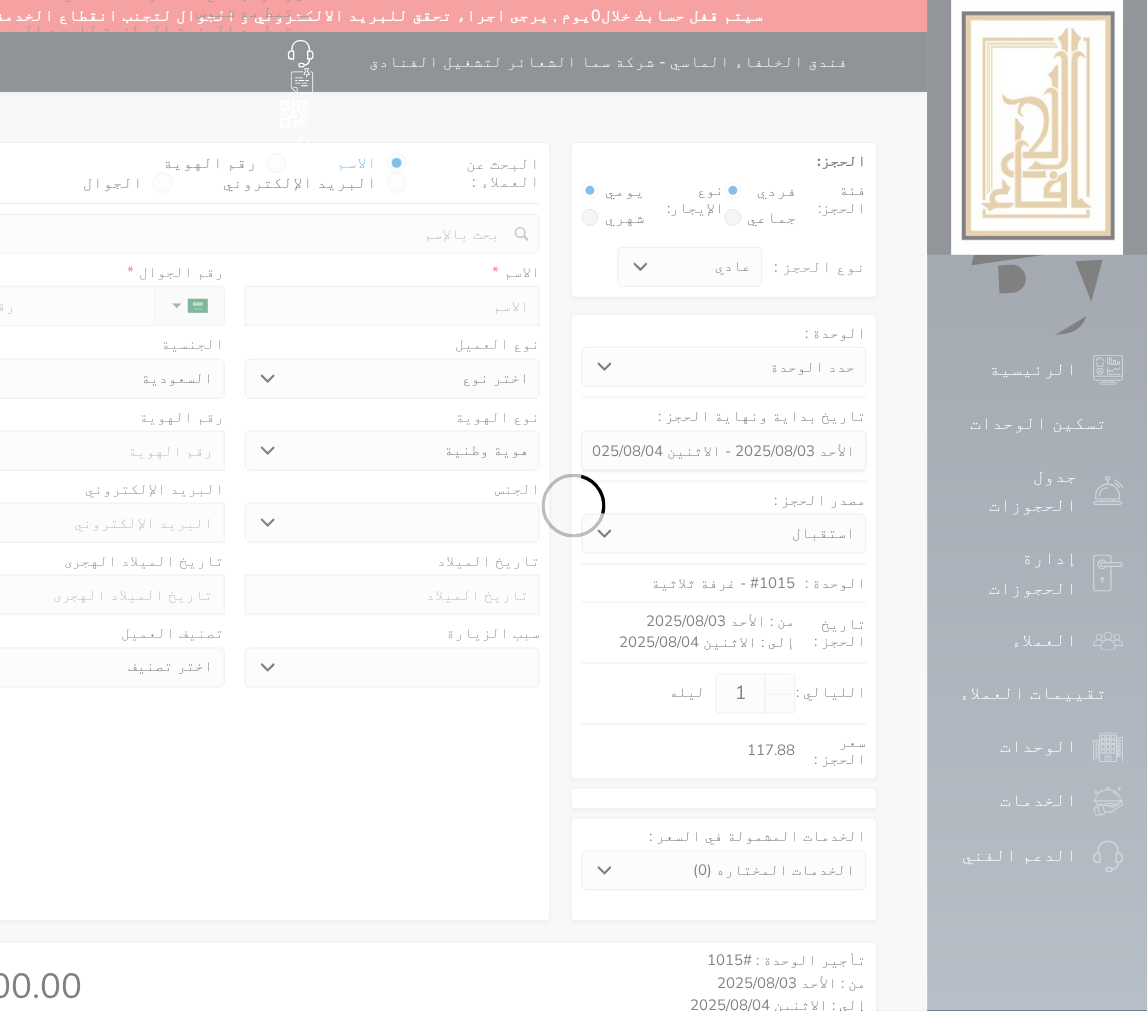 select 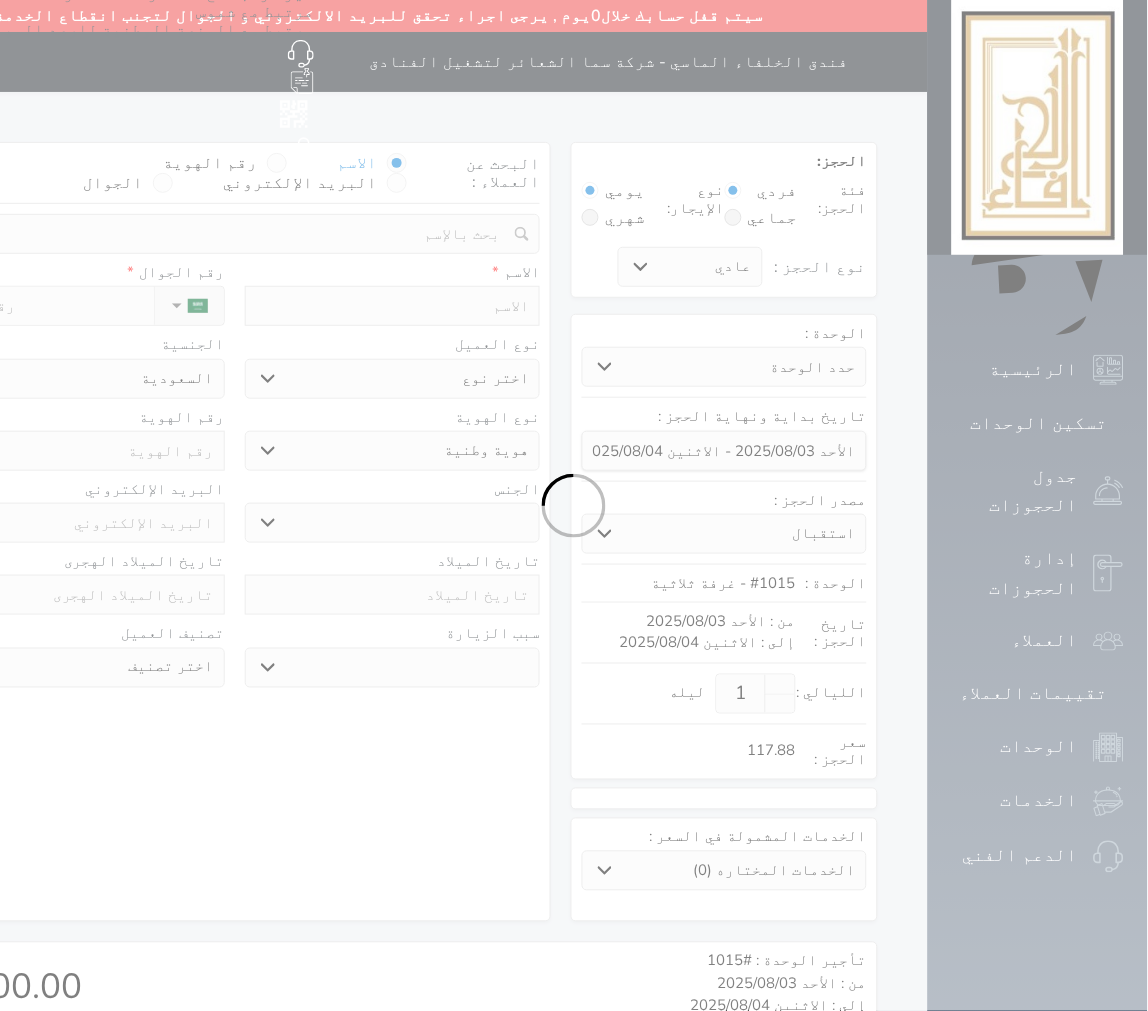 select 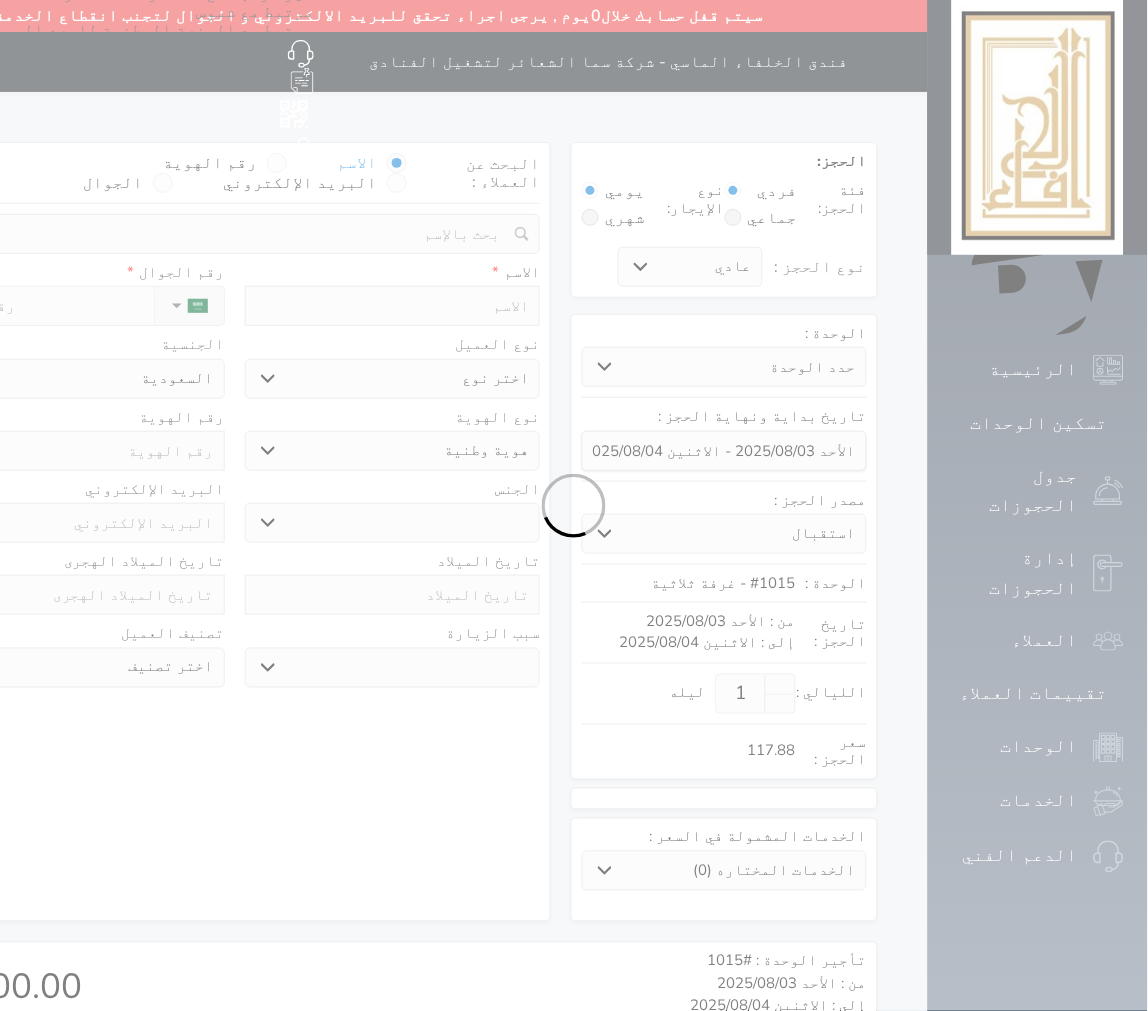 select on "1" 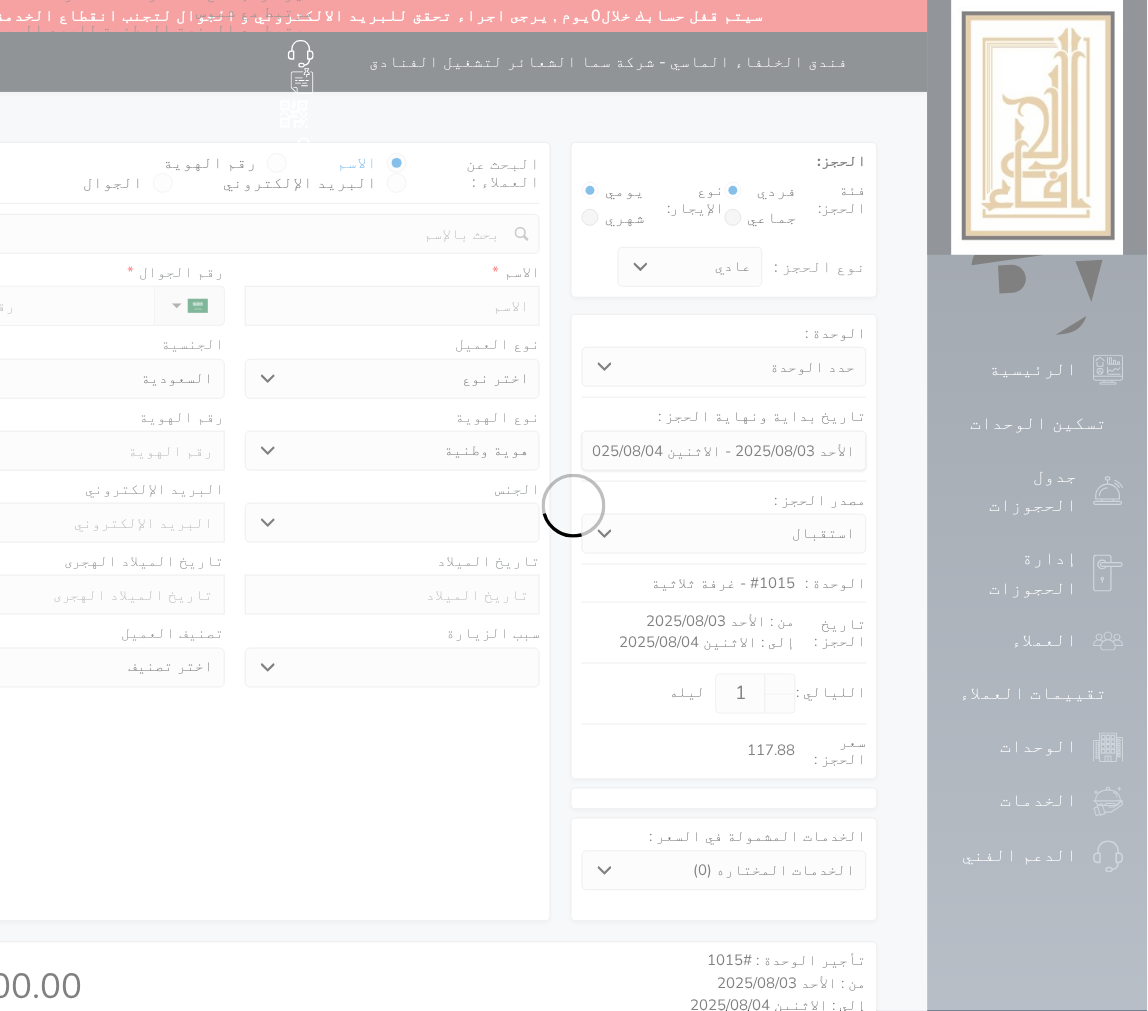 select on "7" 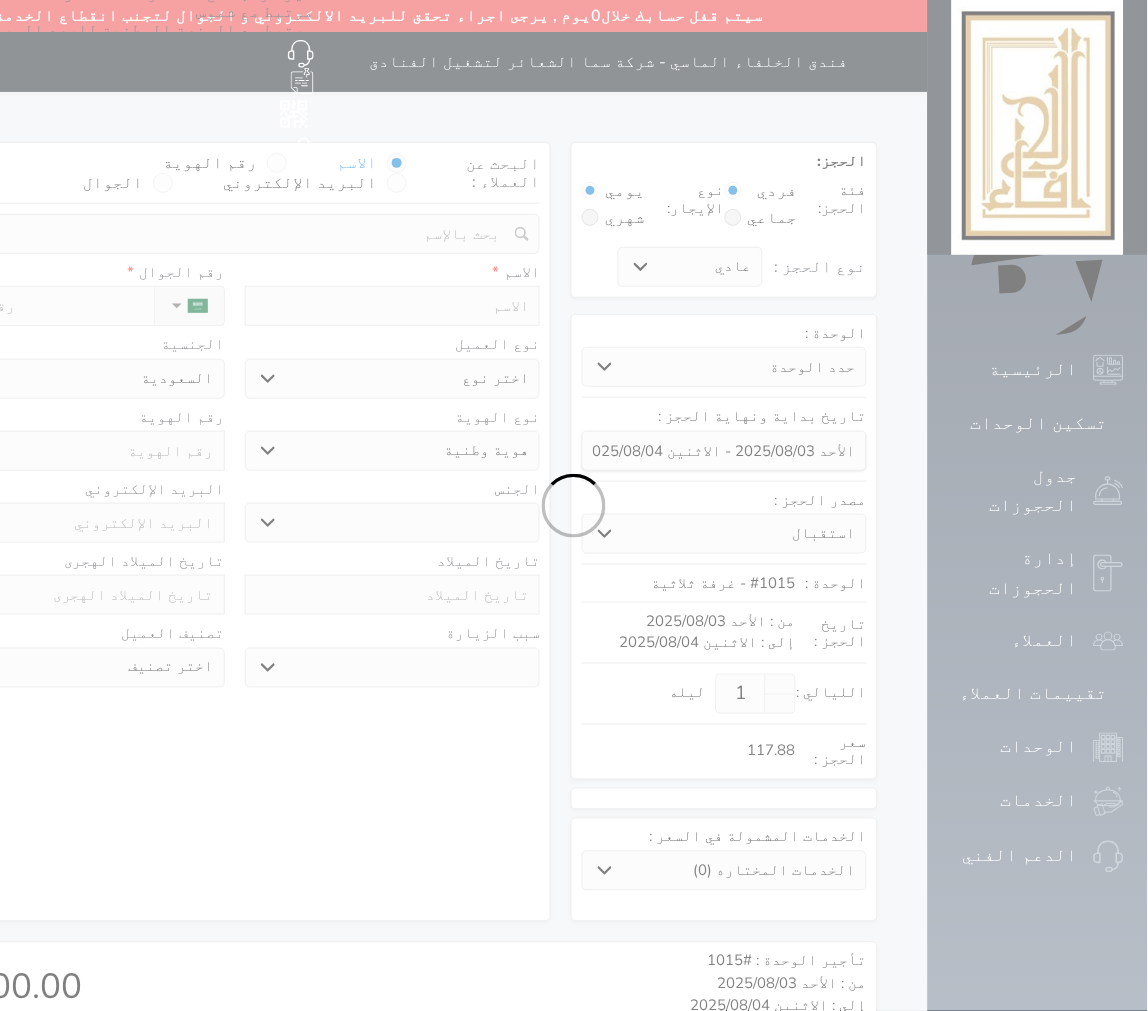 select 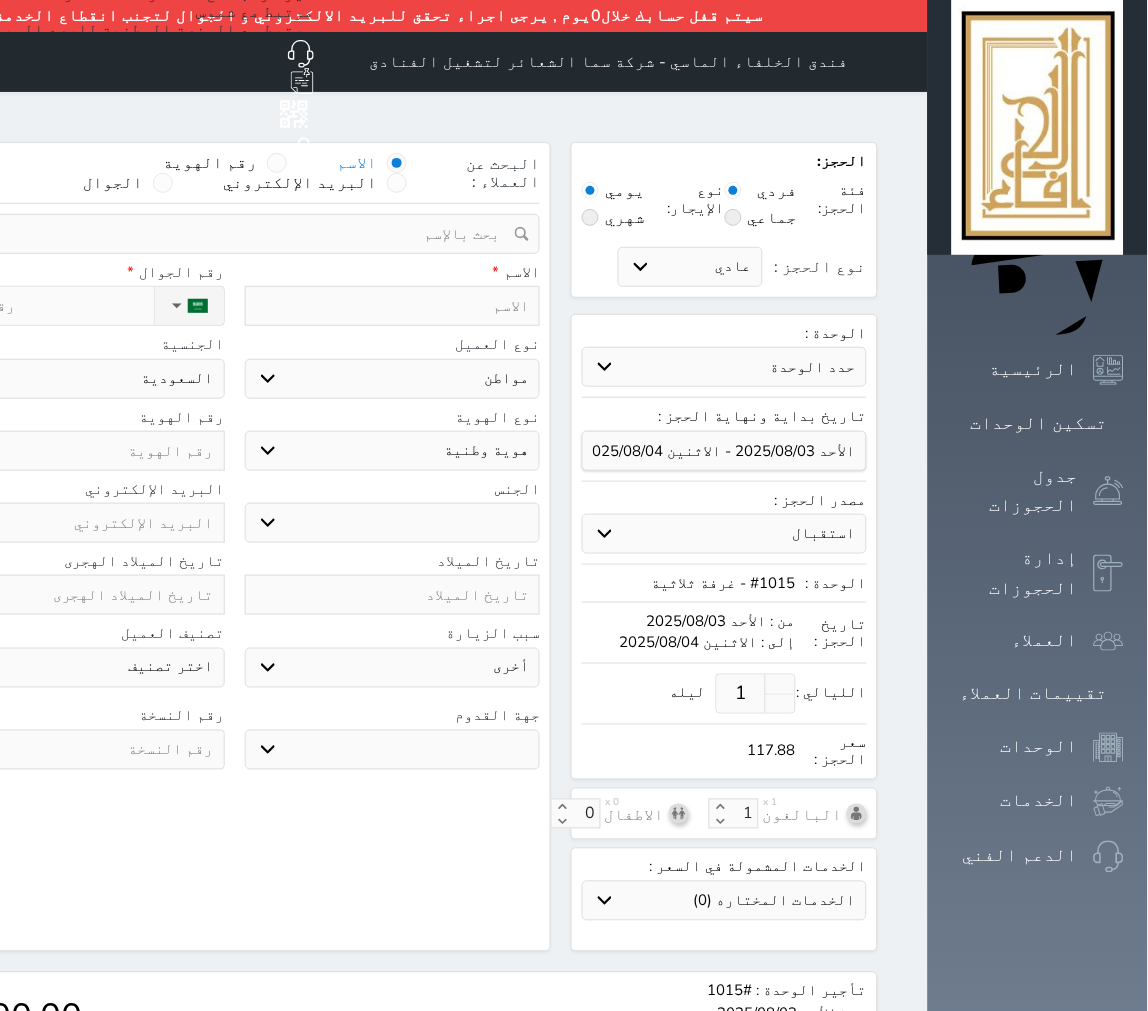 click at bounding box center (227, 234) 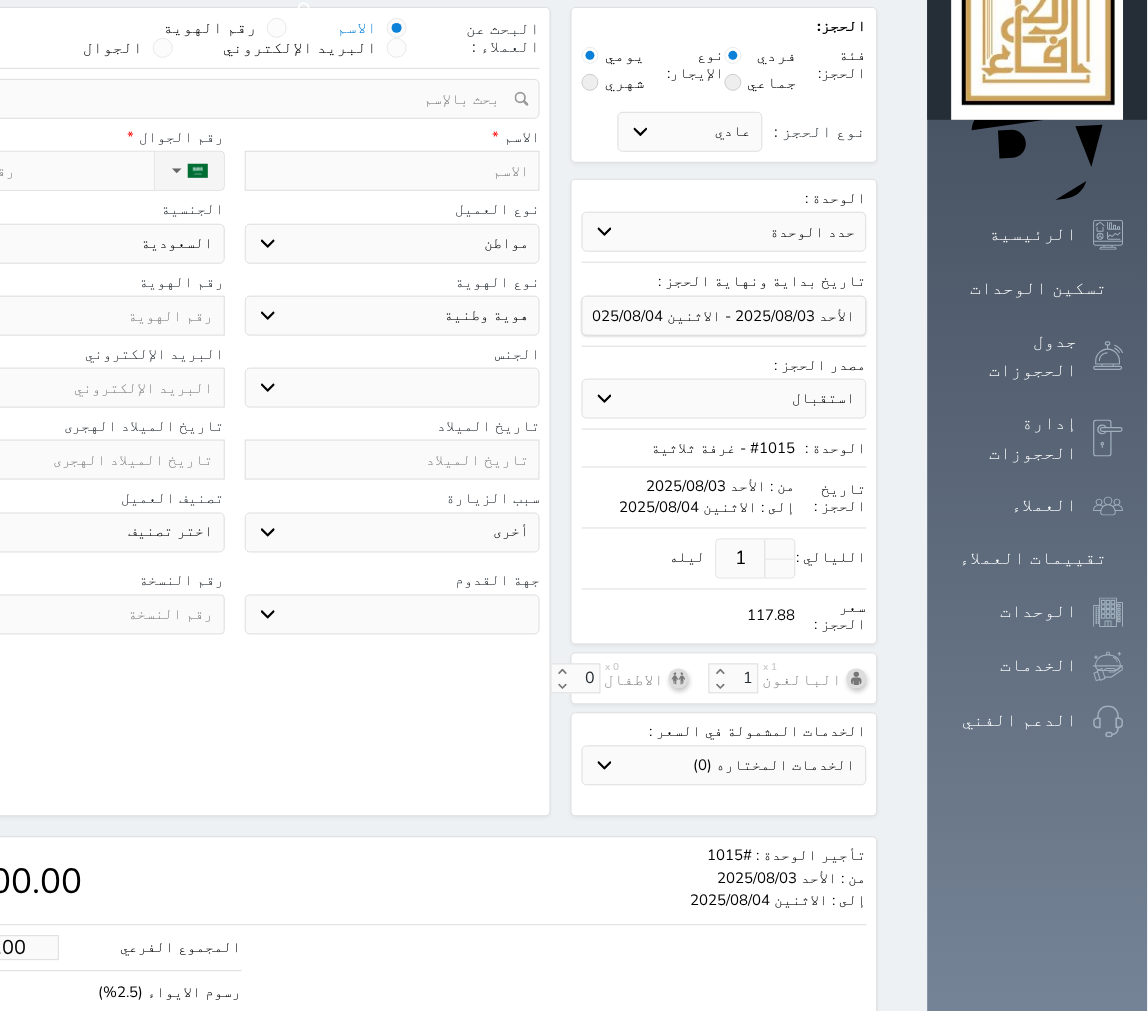 scroll, scrollTop: 255, scrollLeft: 0, axis: vertical 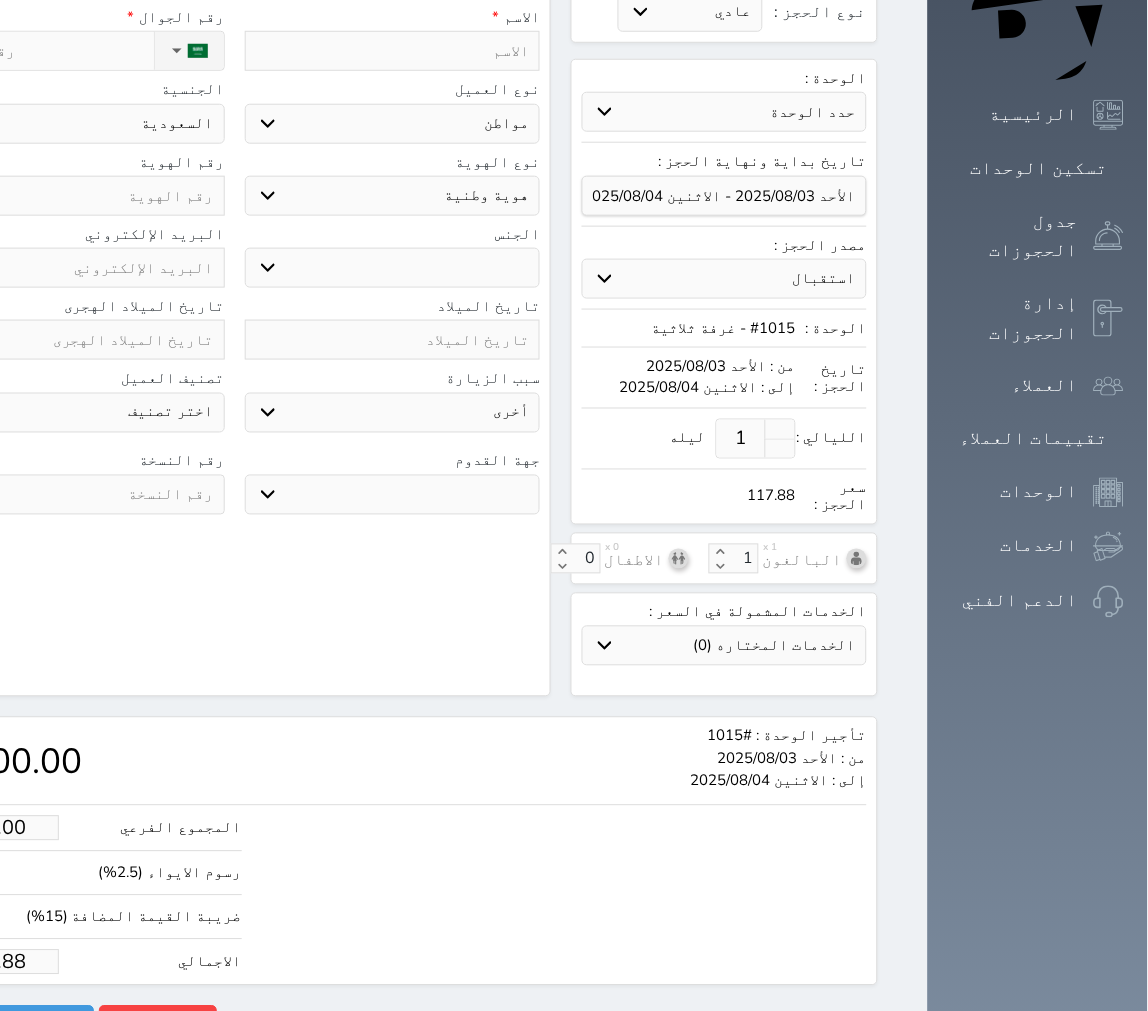 click on "المجموع الفرعي   100.00   رسوم الايواء (2.5%)    2.50    ضريبة القيمة المضافة (15%)    15.37      الاجمالي   117.88" at bounding box center (85, 895) 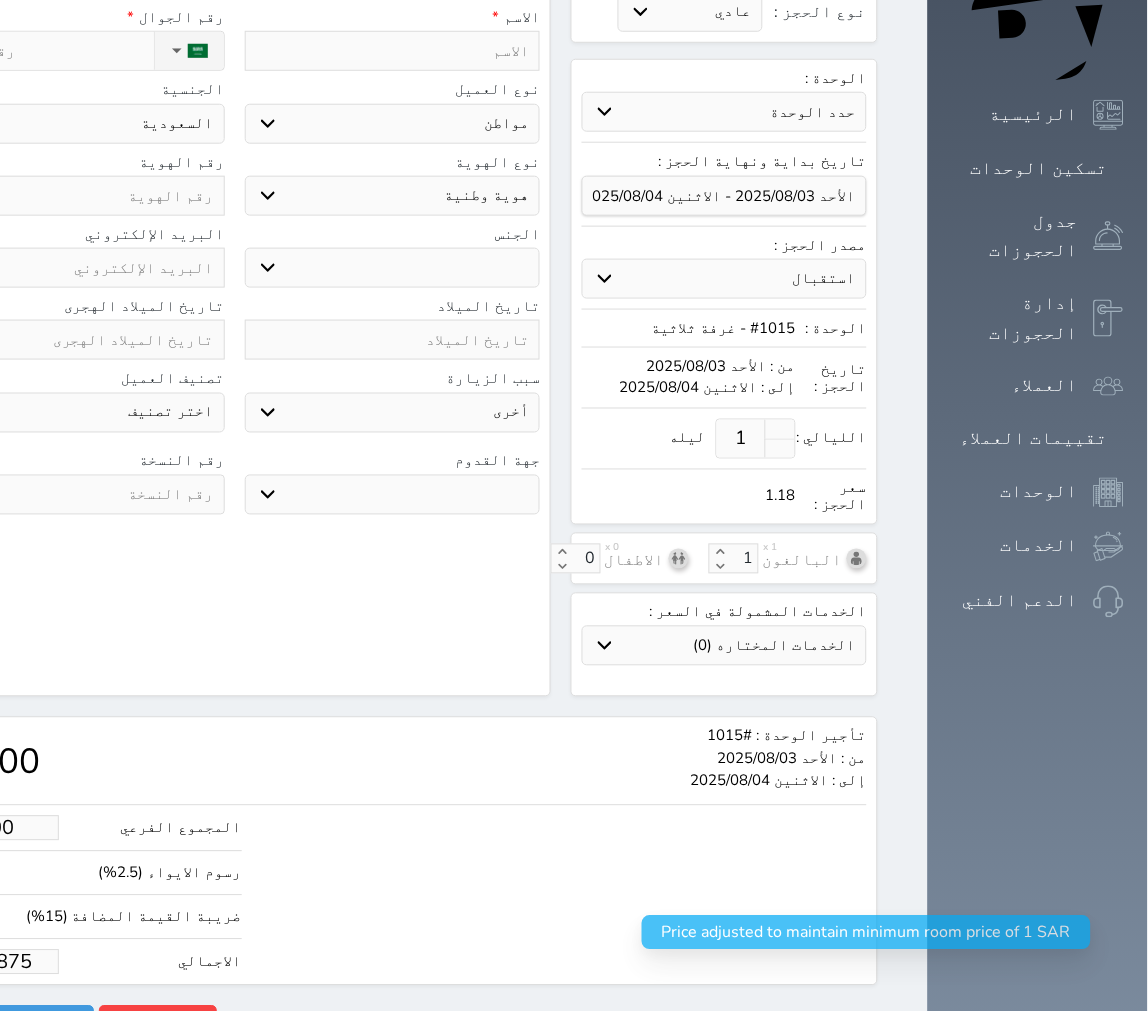 type on "1.178750" 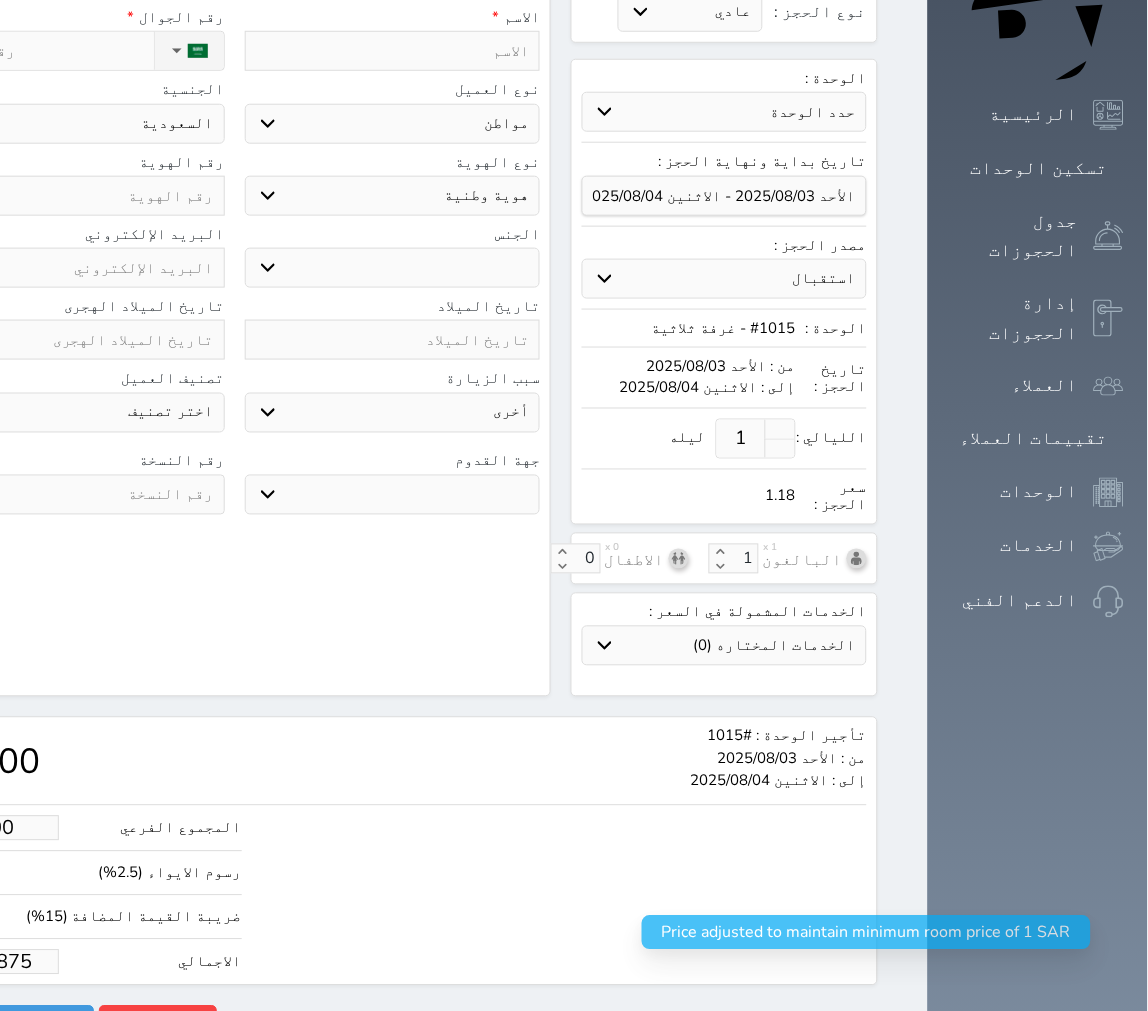 select 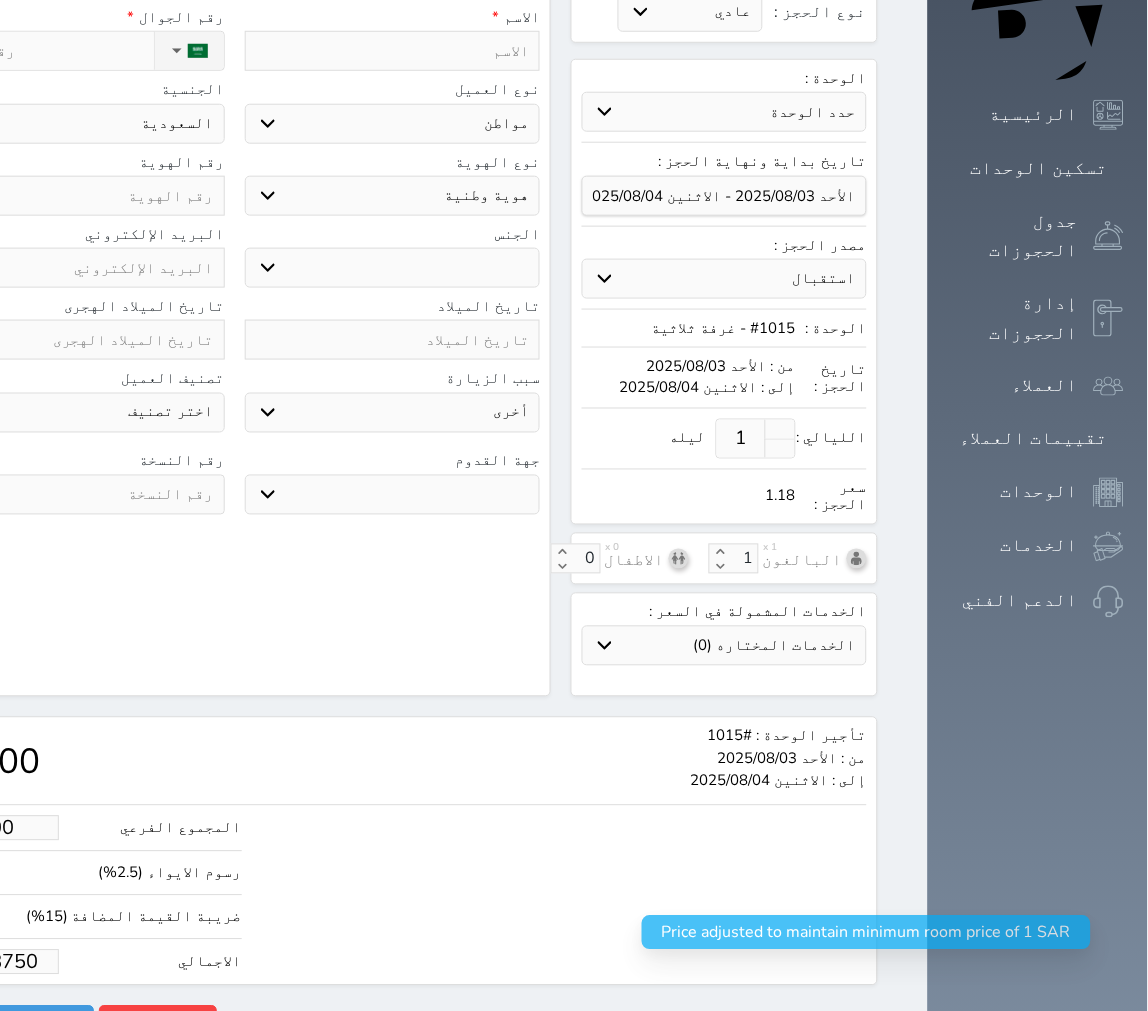 type on "1.1787502" 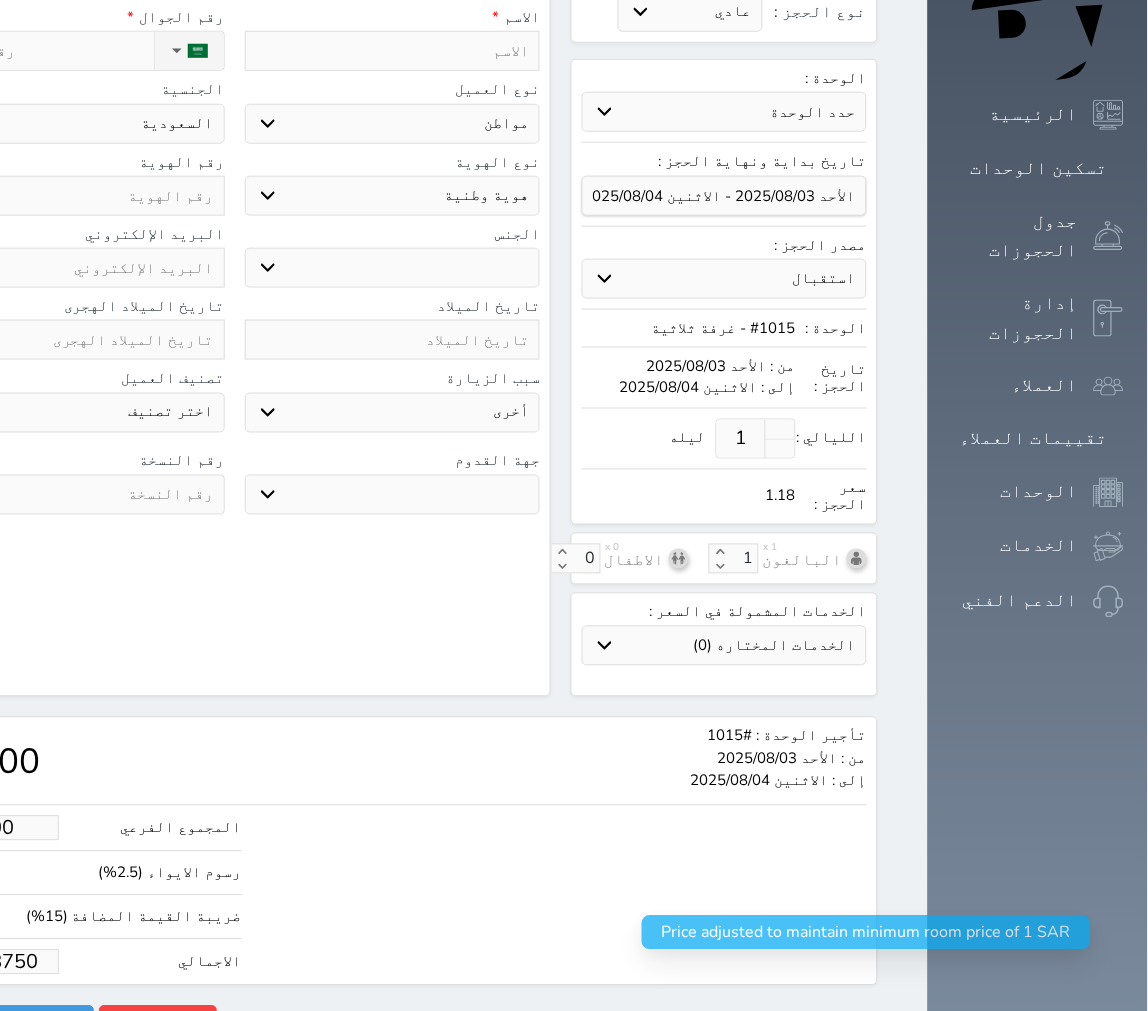 select 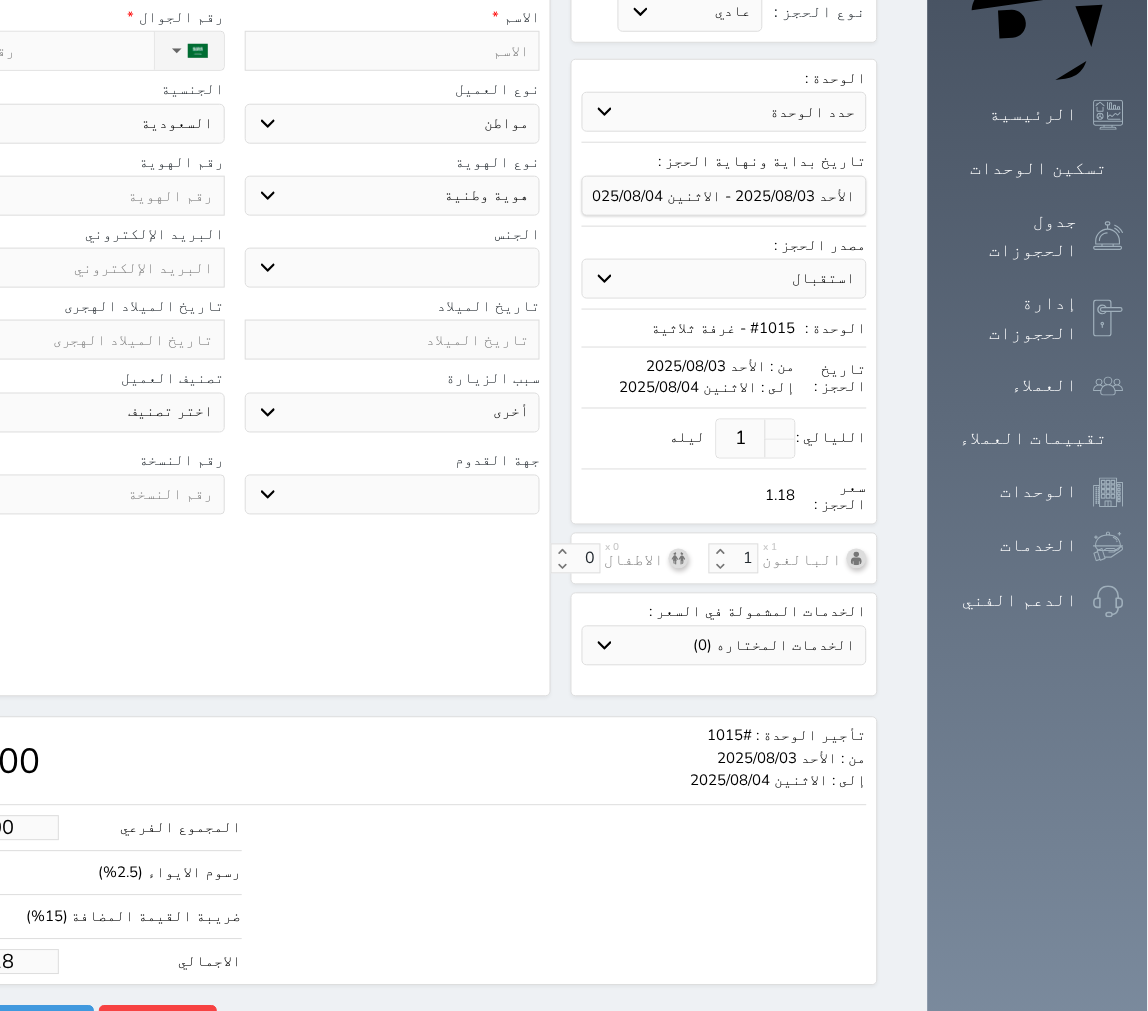 click on "المجموع الفرعي   1.00   رسوم الايواء (2.5%)    0.03    ضريبة القيمة المضافة (15%)    0.15      الاجمالي   1.18" at bounding box center (398, 890) 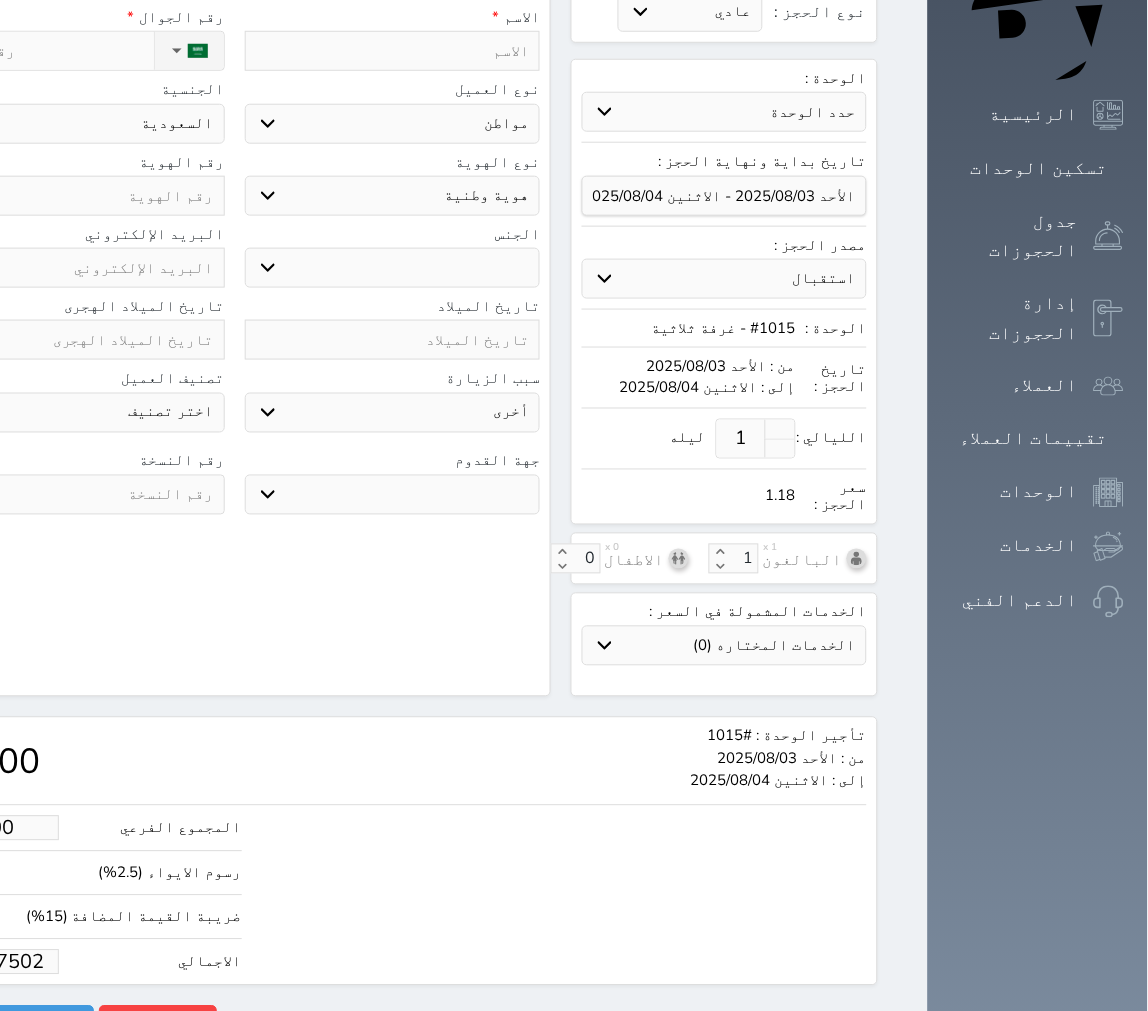 click on "1.1787502" at bounding box center [-6, 962] 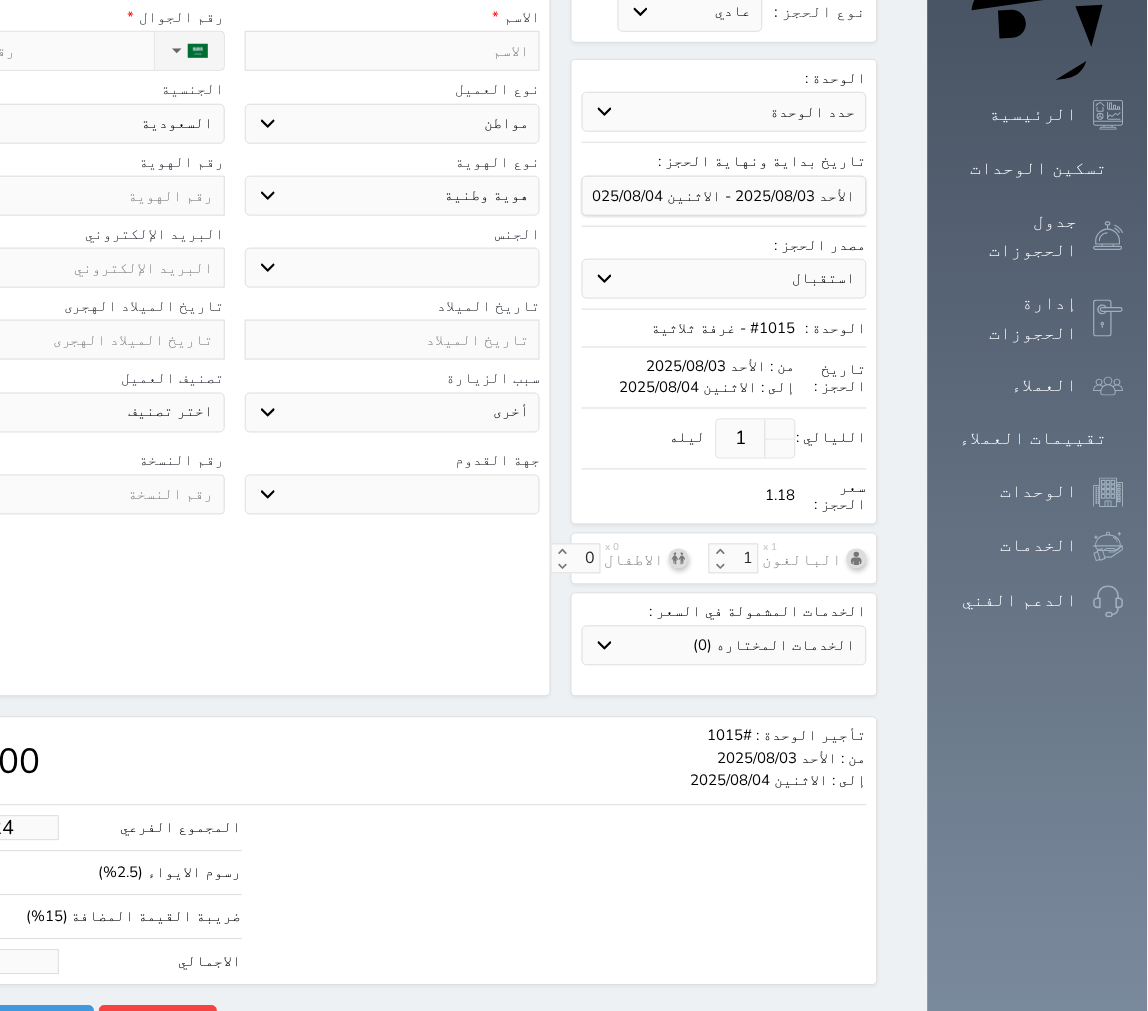 type on "43.27" 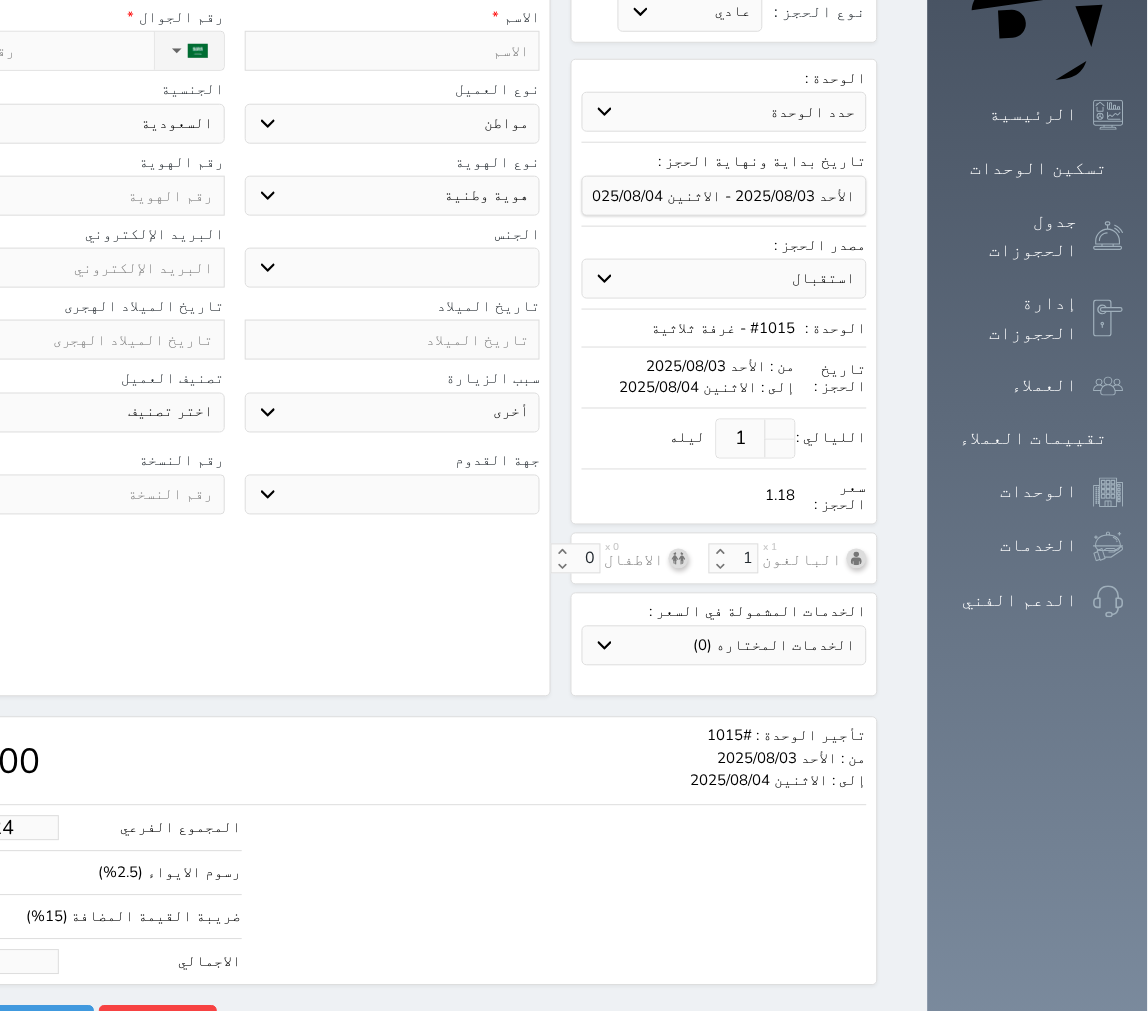 type on "51" 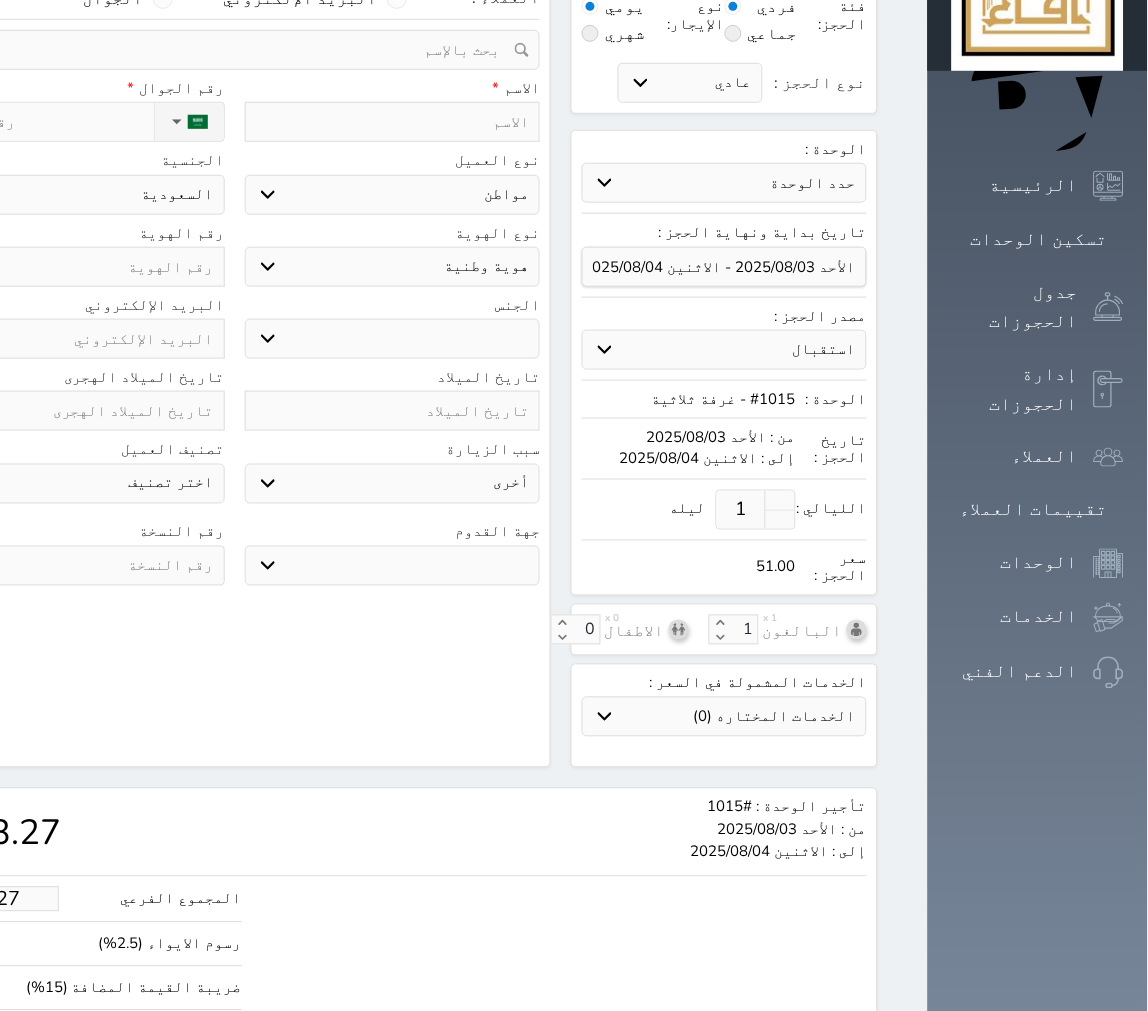 scroll, scrollTop: 144, scrollLeft: 0, axis: vertical 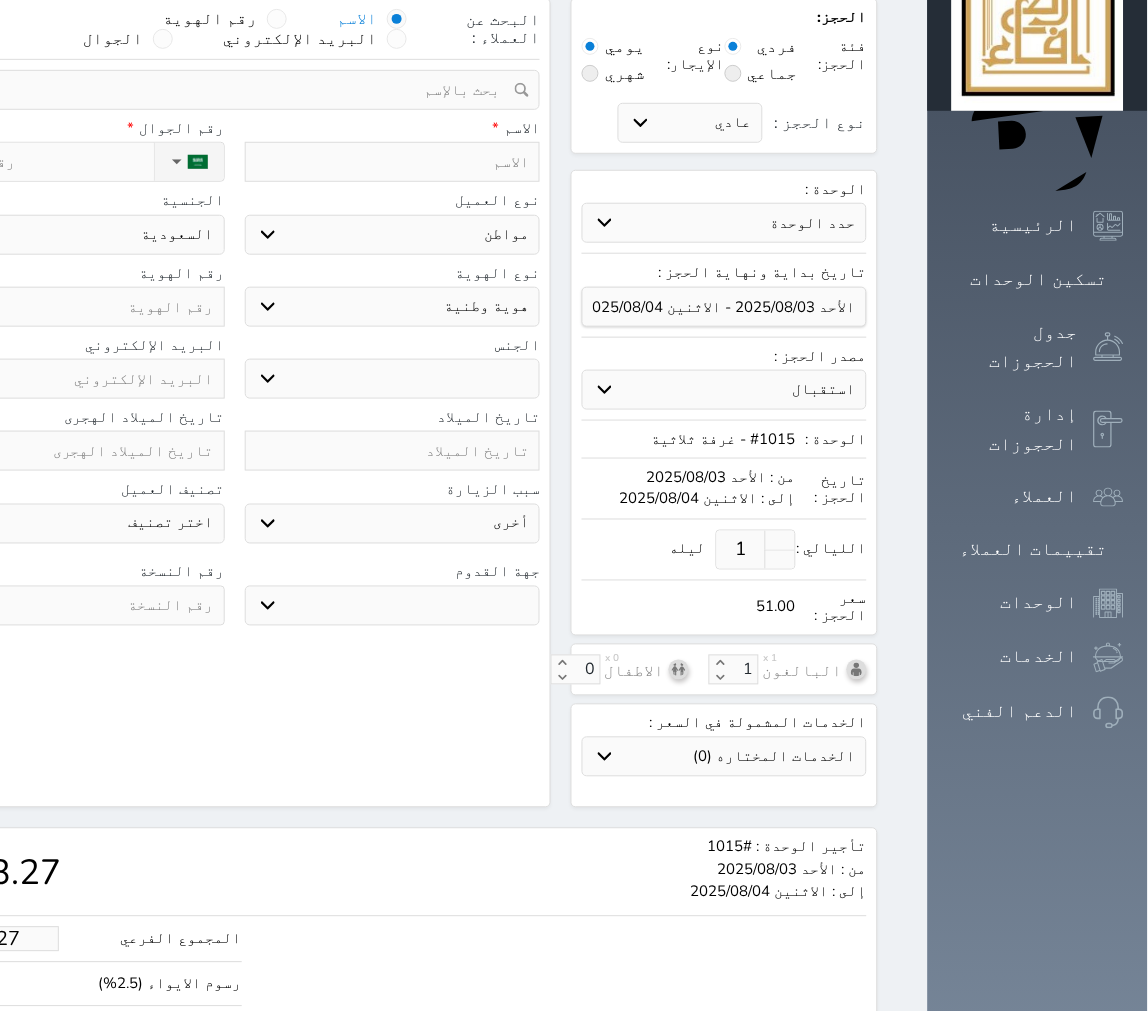 type on "51.00" 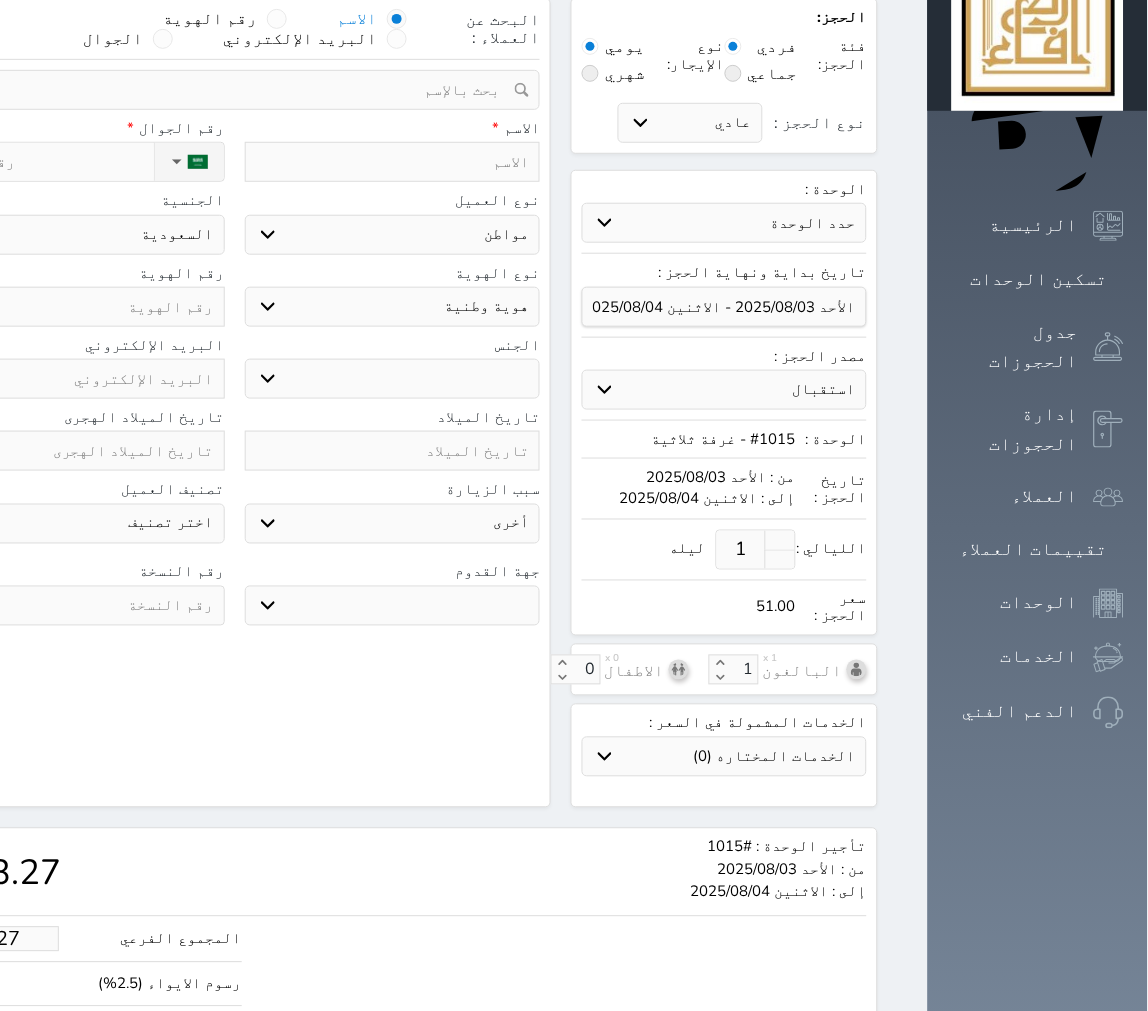 click on "استقبال بوكينج أجودا أبو زيد اكسبيديا مواقع التواصل الإجتماعي اخرى المسافر" at bounding box center [724, 390] 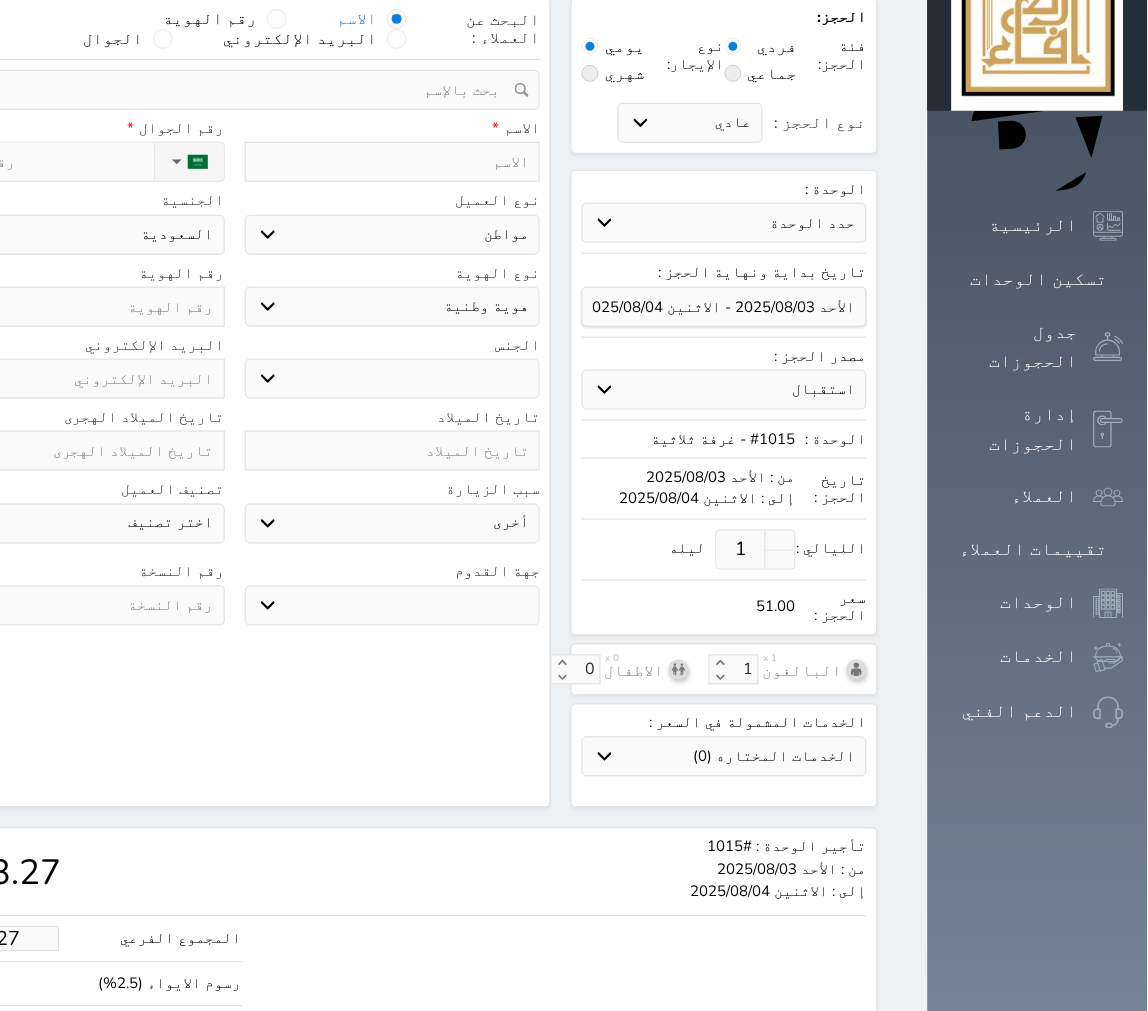 select on "29049" 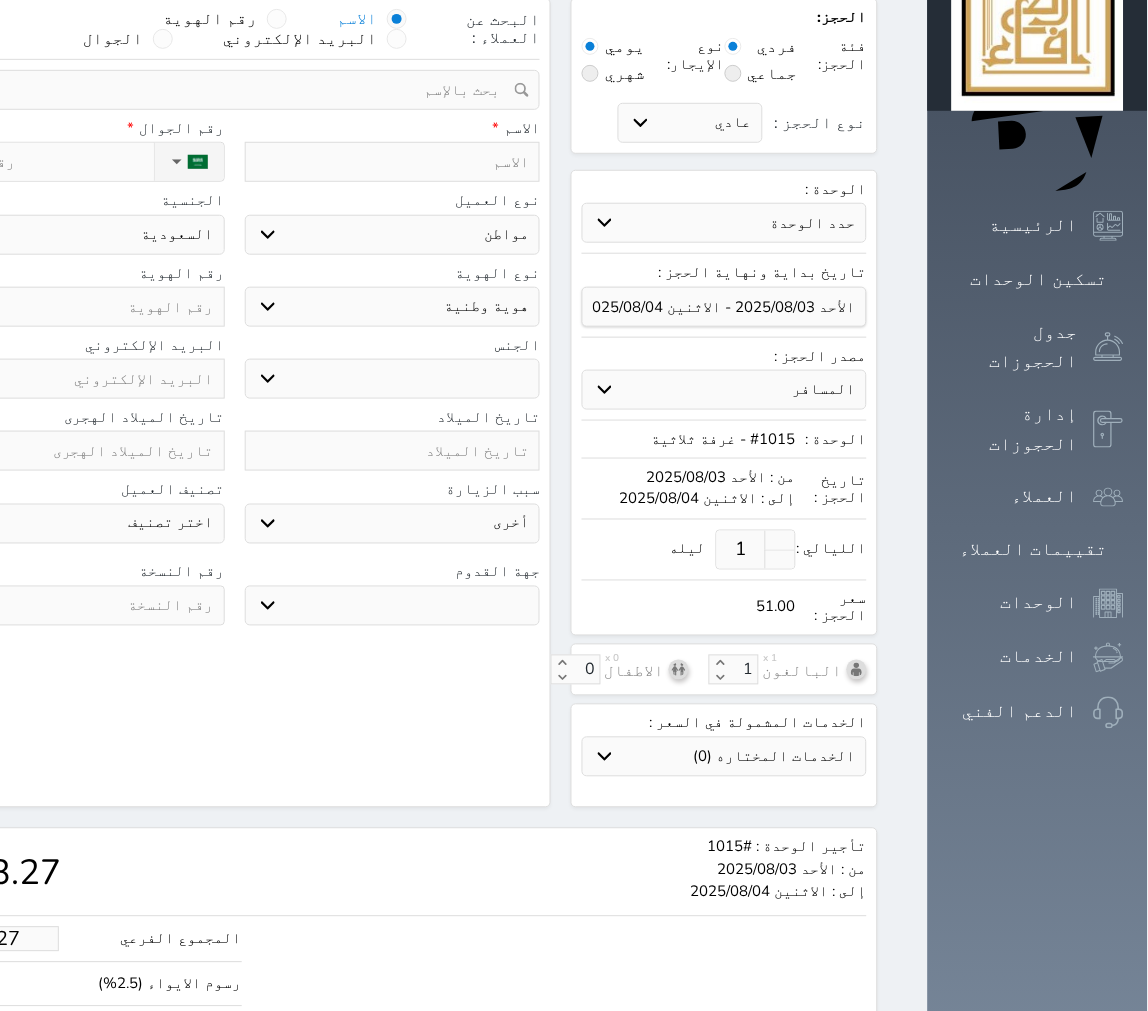 click on "استقبال بوكينج أجودا أبو زيد اكسبيديا مواقع التواصل الإجتماعي اخرى المسافر" at bounding box center [724, 390] 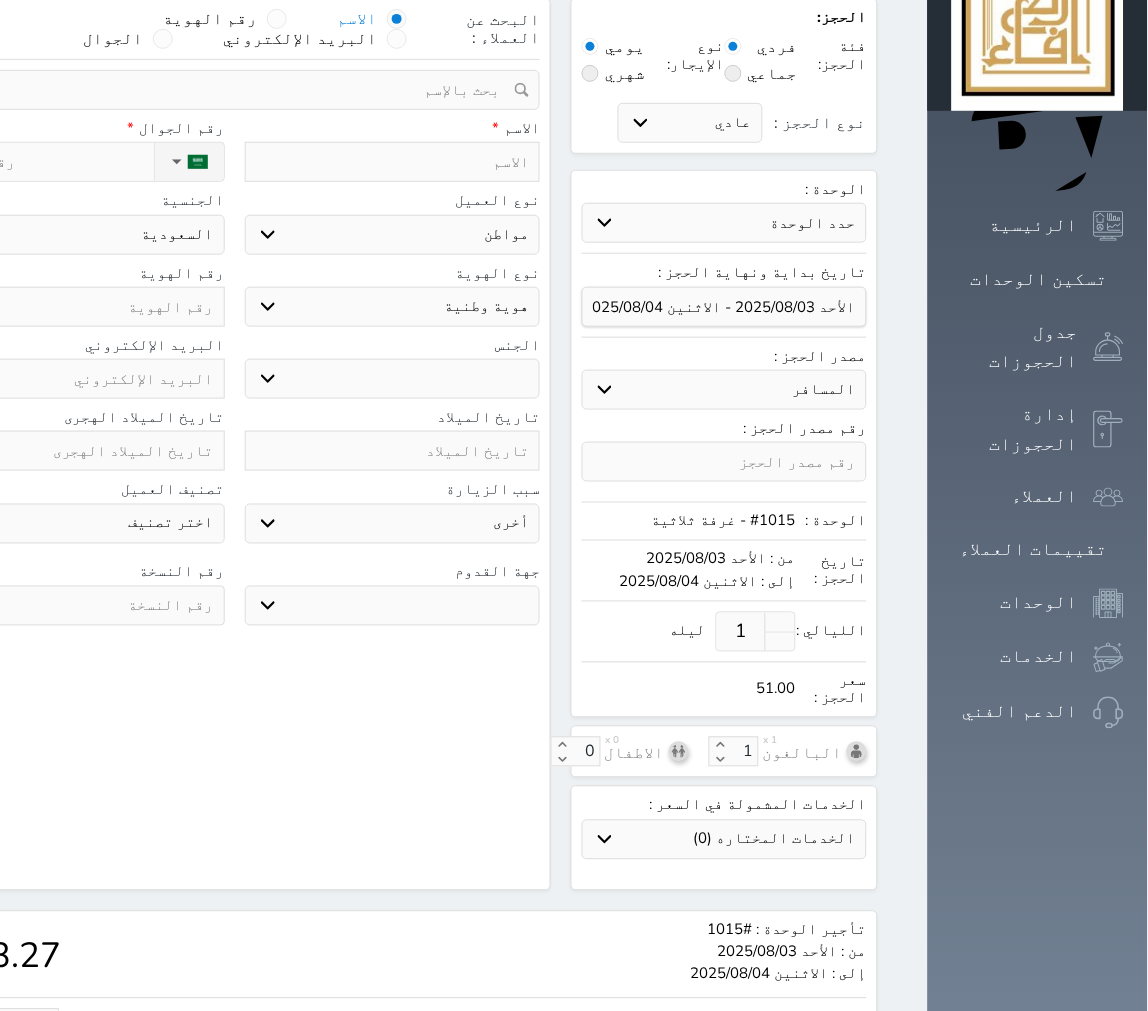 click on "الاسم *" at bounding box center (393, 151) 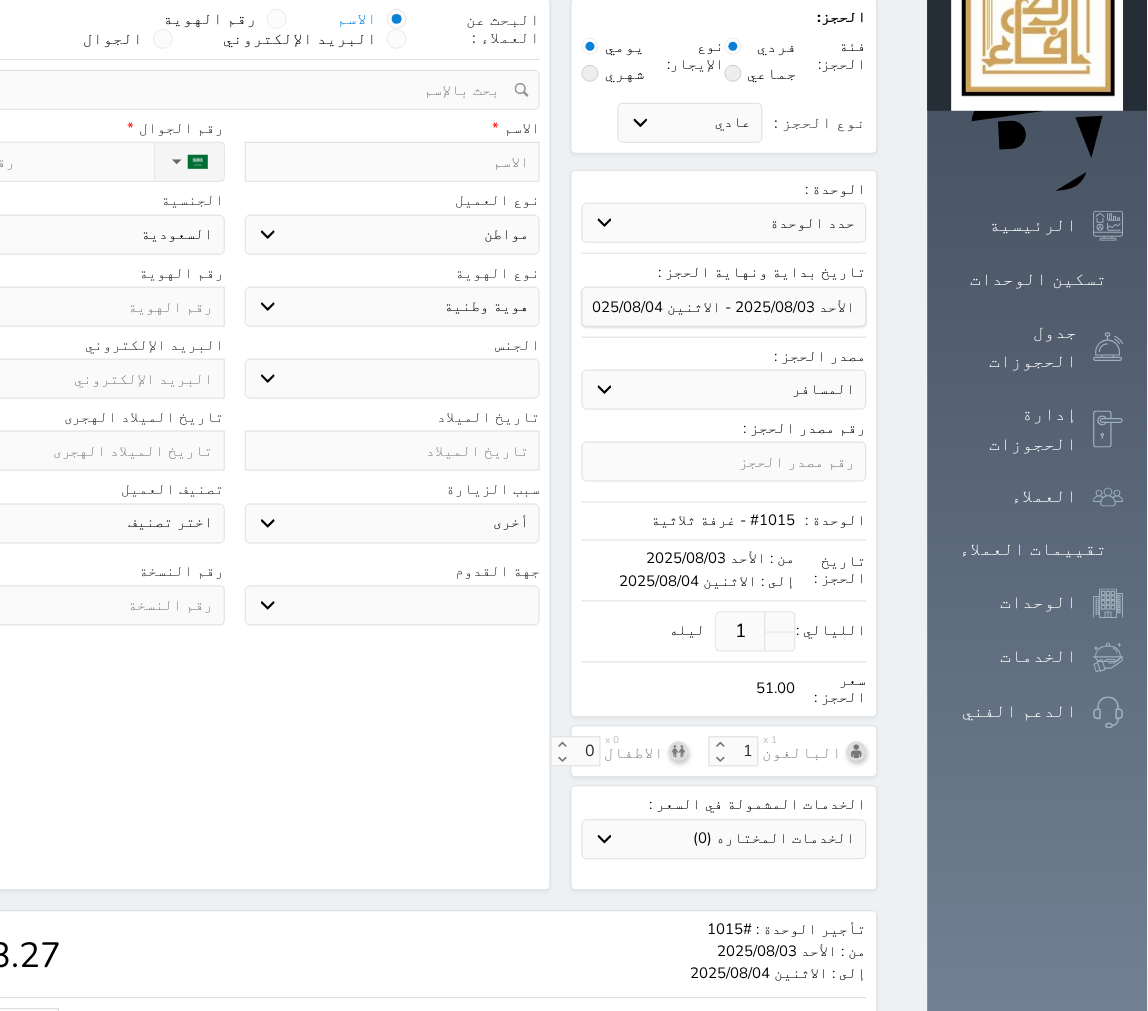 click at bounding box center [393, 162] 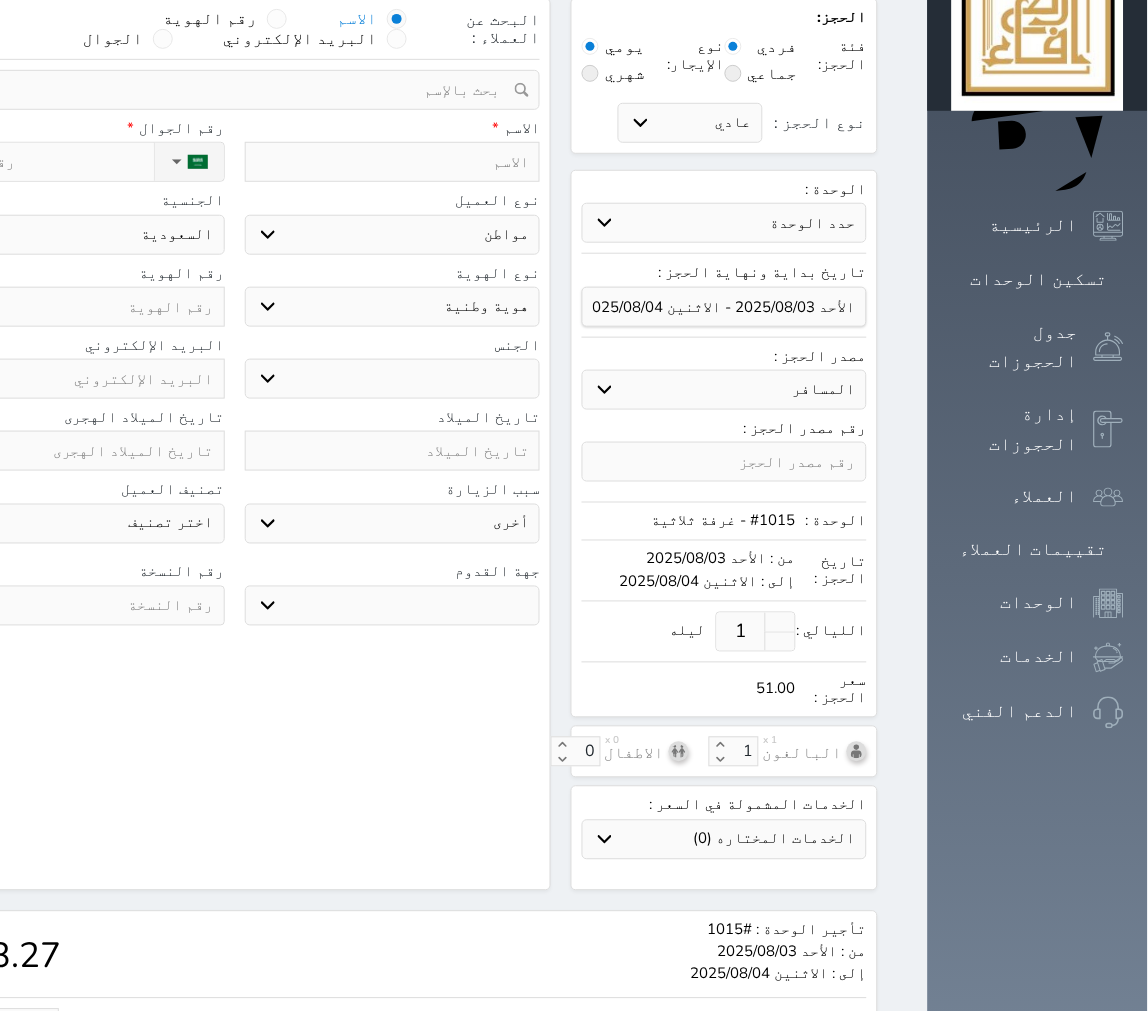 click on "نوع الحجز :" at bounding box center [41, 162] 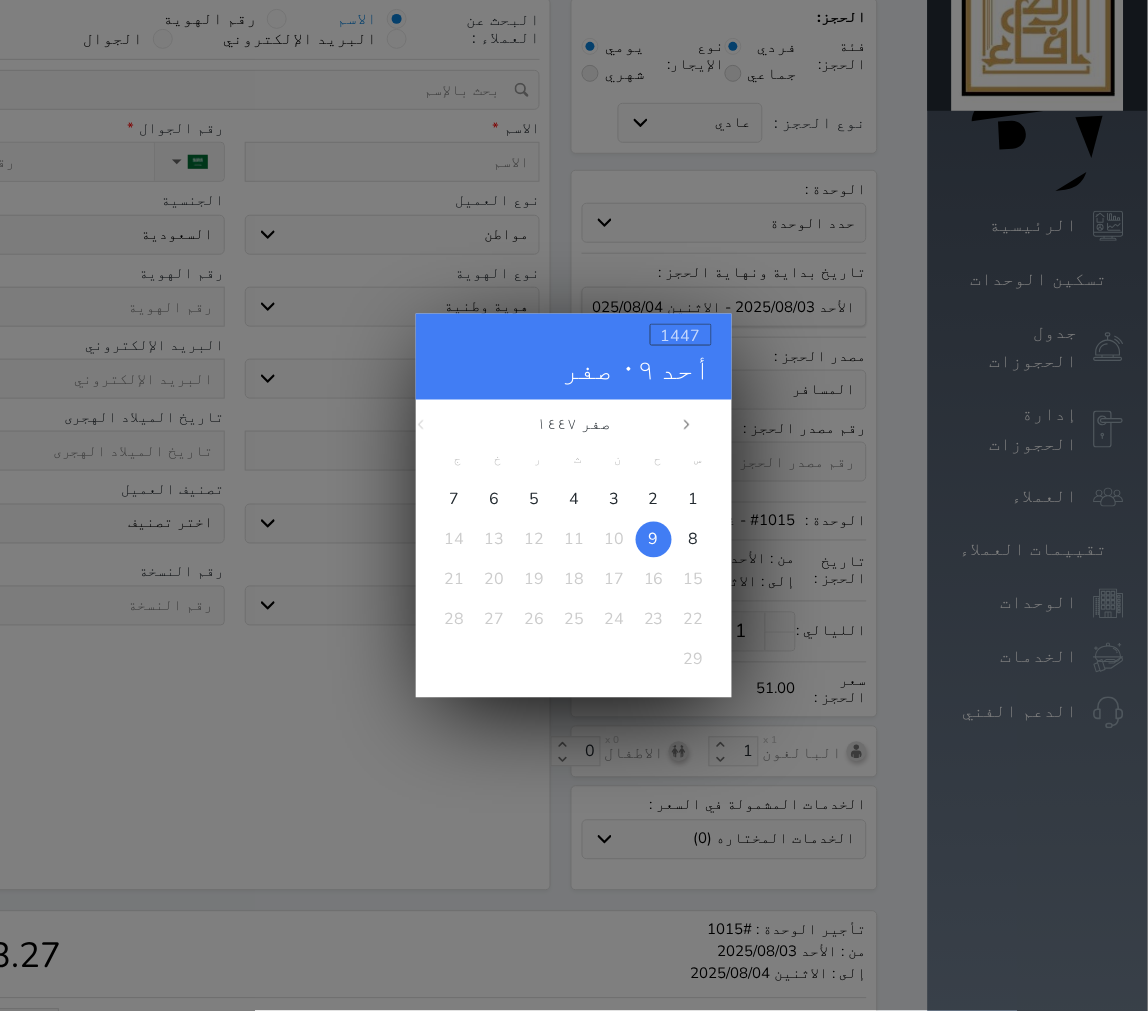 drag, startPoint x: 665, startPoint y: 332, endPoint x: 675, endPoint y: 330, distance: 10.198039 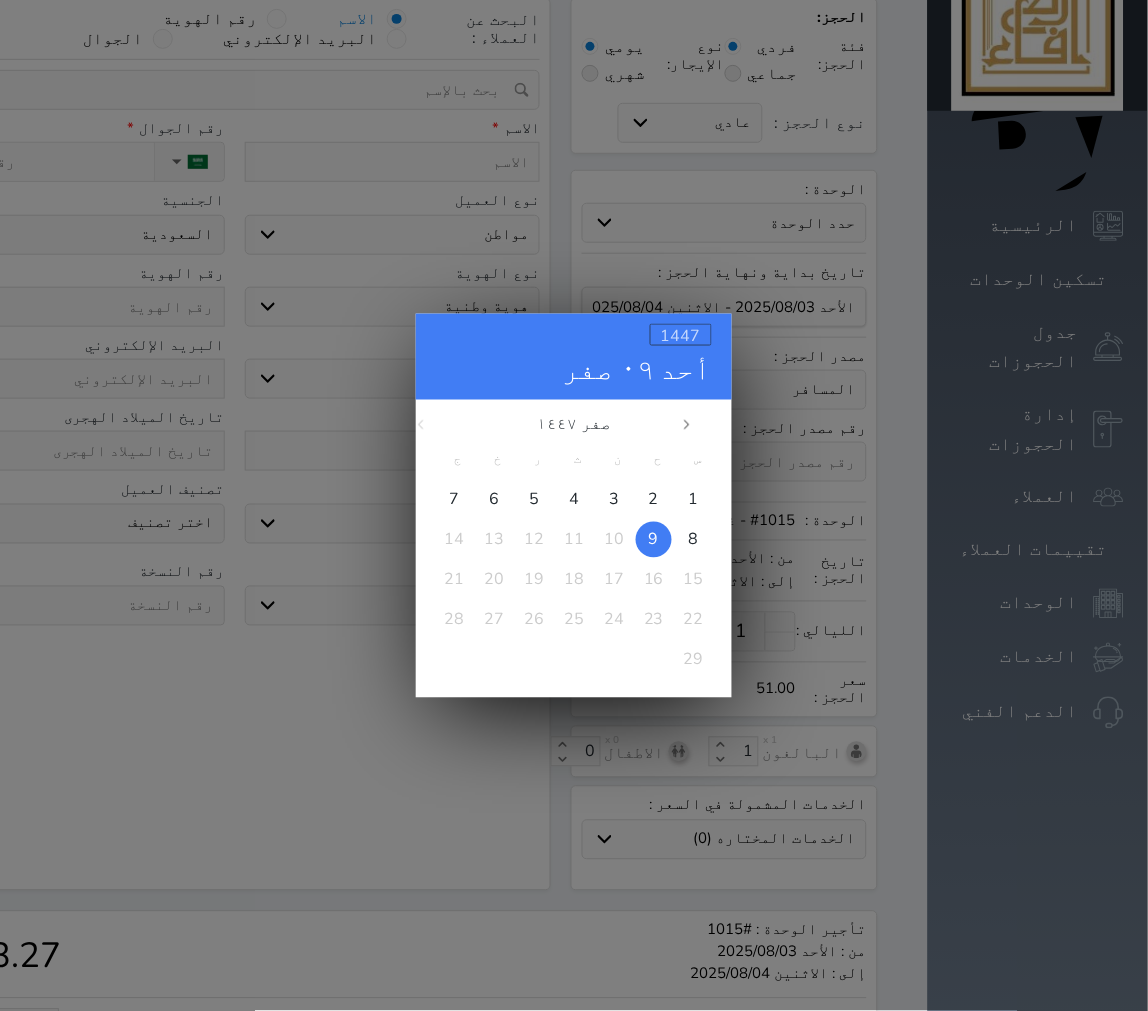 click on "1447" at bounding box center [681, 334] 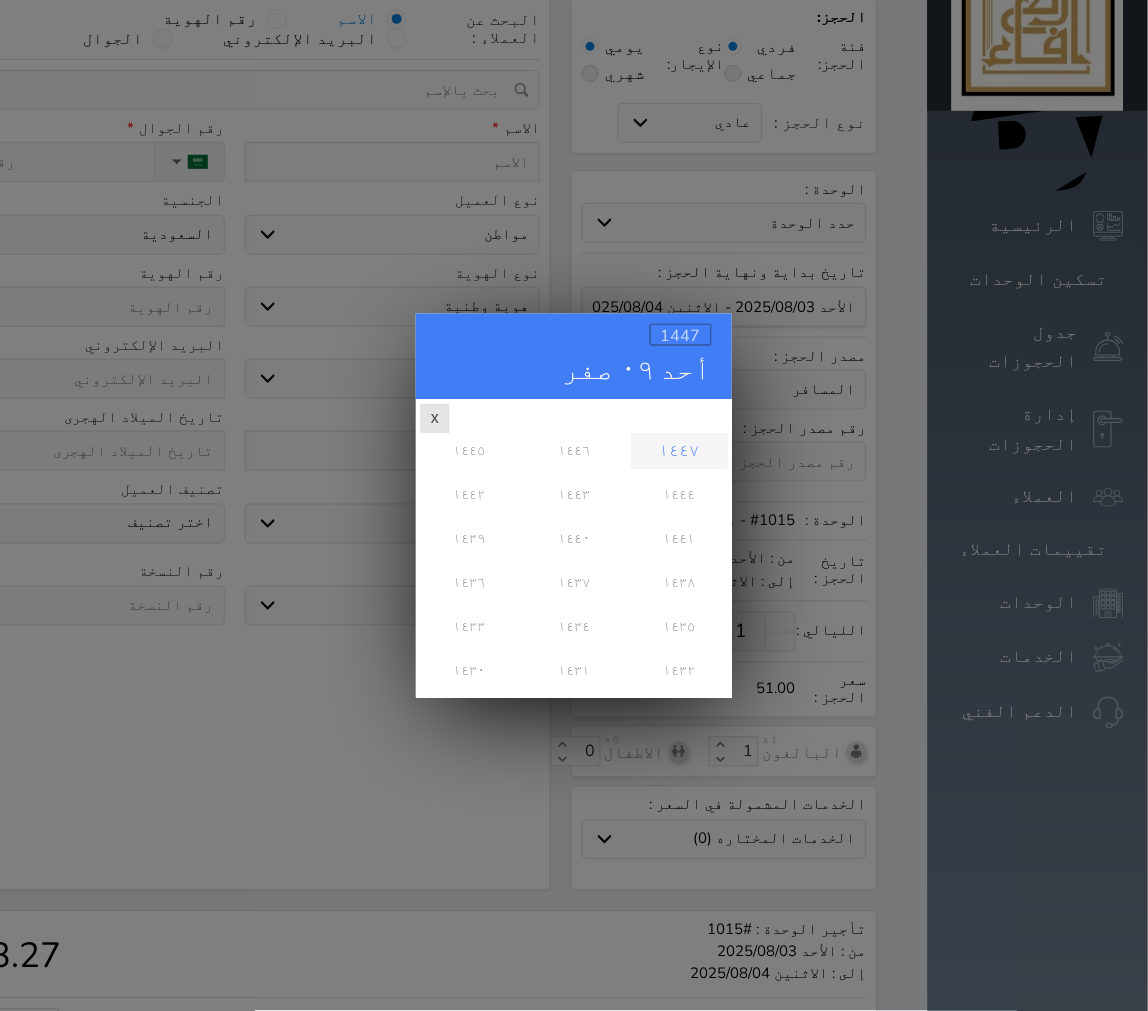 click on "1447" at bounding box center [681, 335] 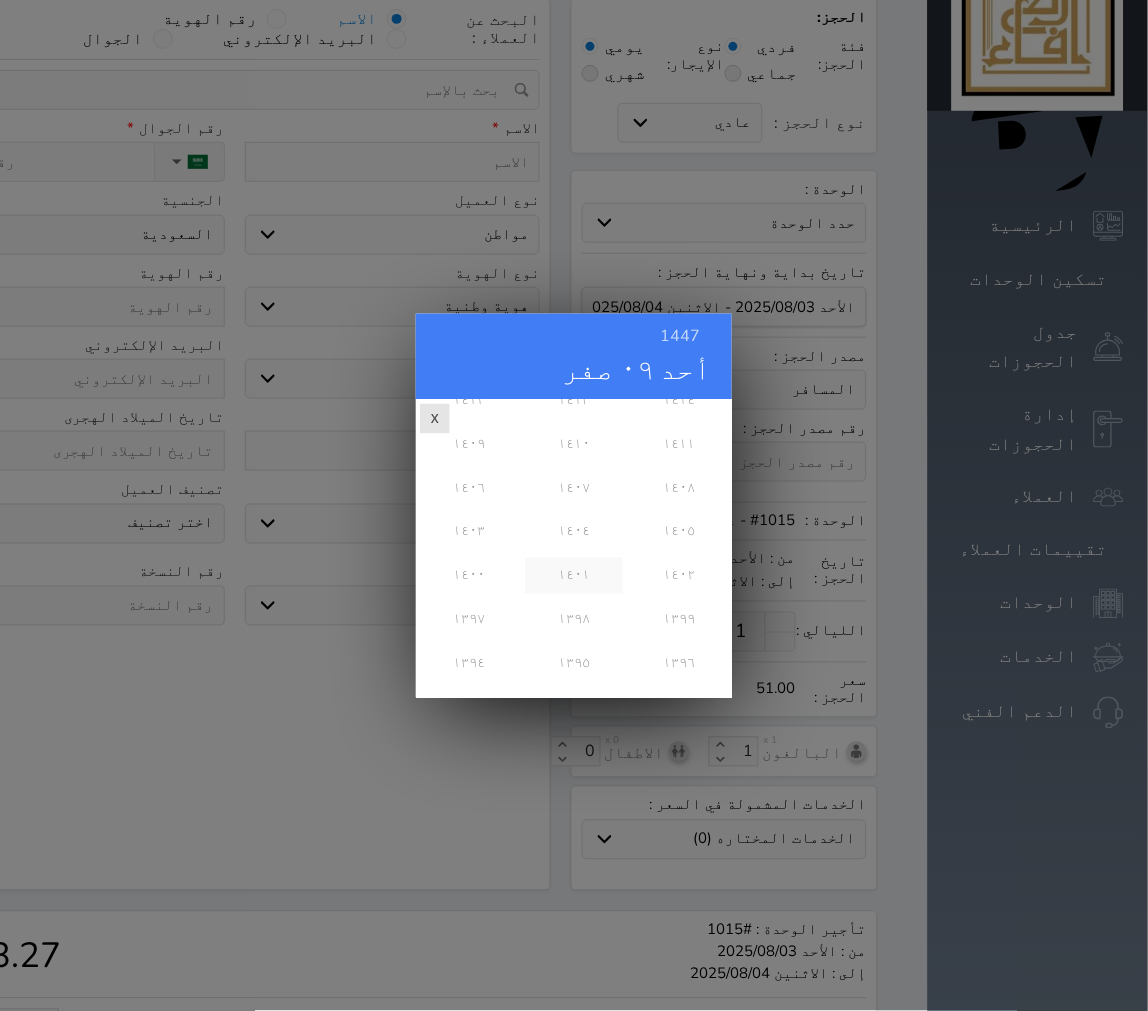 scroll, scrollTop: 555, scrollLeft: 0, axis: vertical 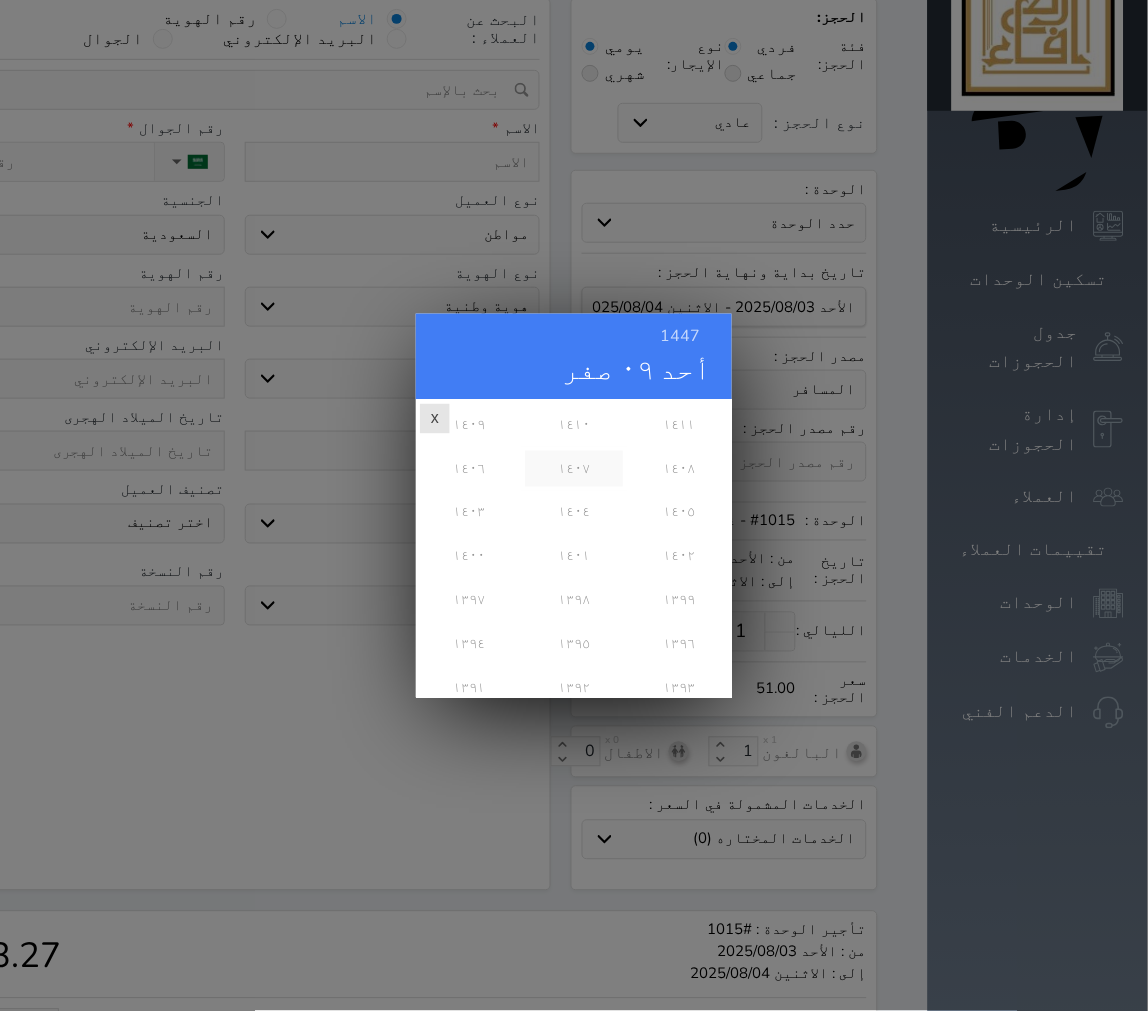 click on "١٤٠٧" at bounding box center (573, 468) 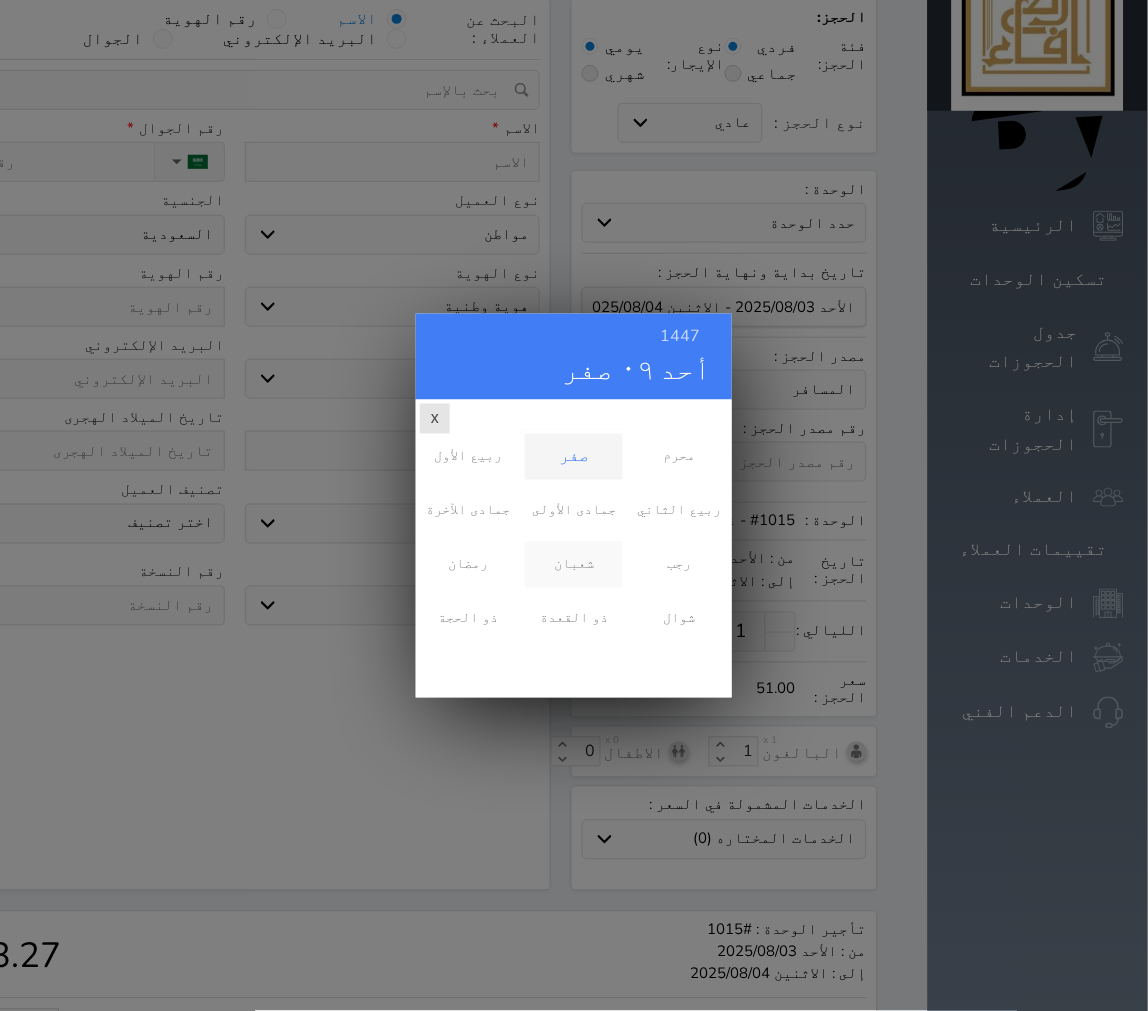 scroll, scrollTop: 0, scrollLeft: 0, axis: both 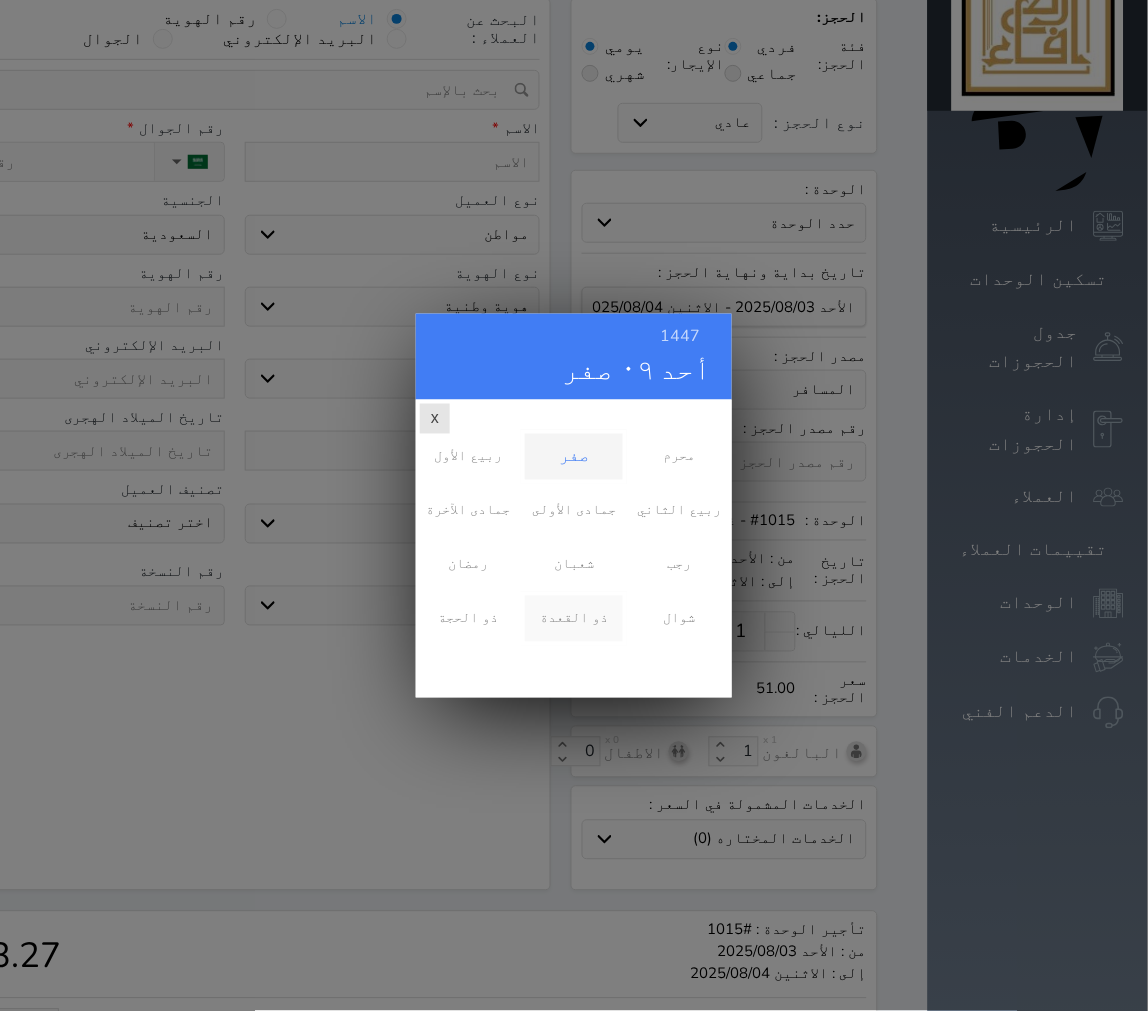 click on "ذو القعدة" at bounding box center [573, 618] 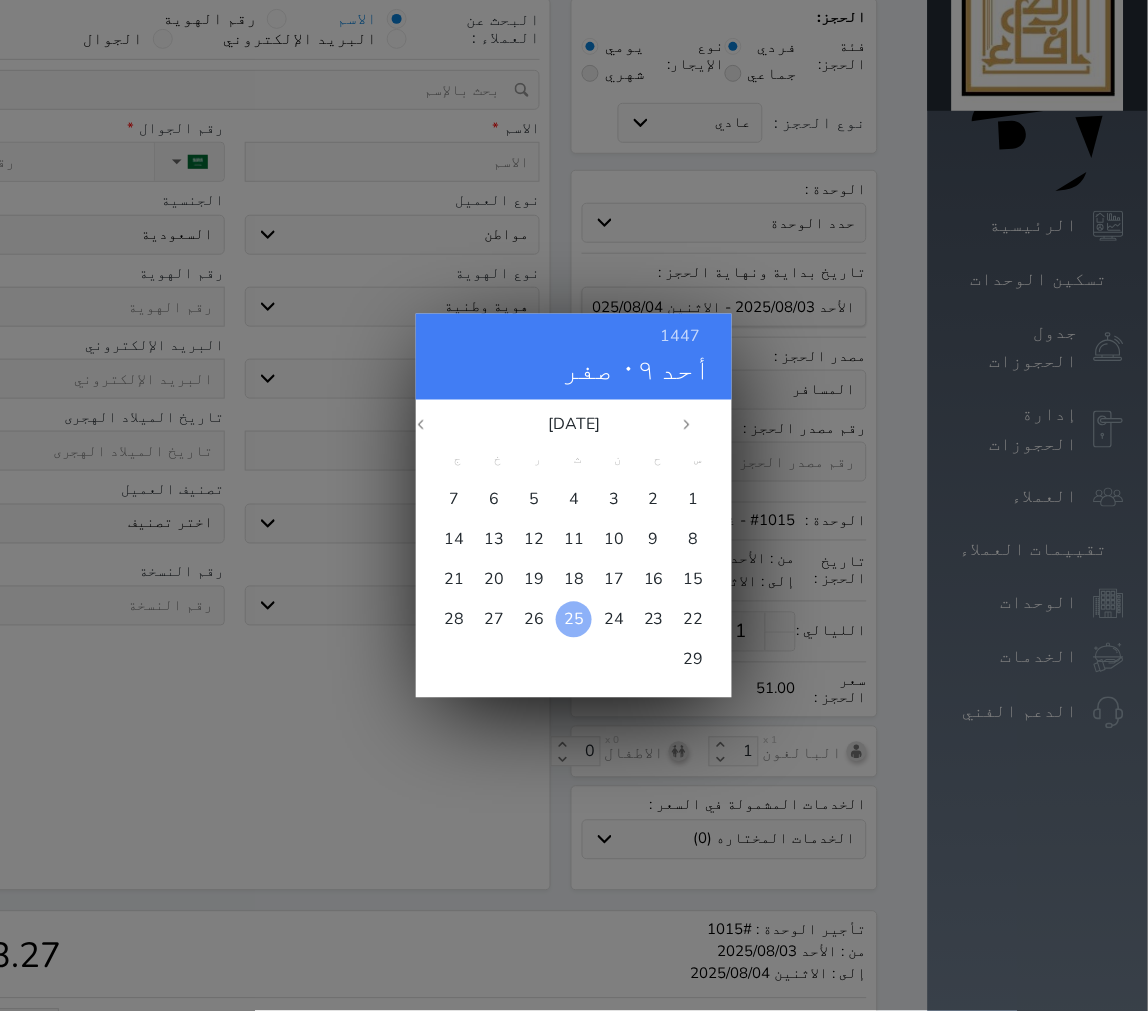click on "25" at bounding box center (574, 619) 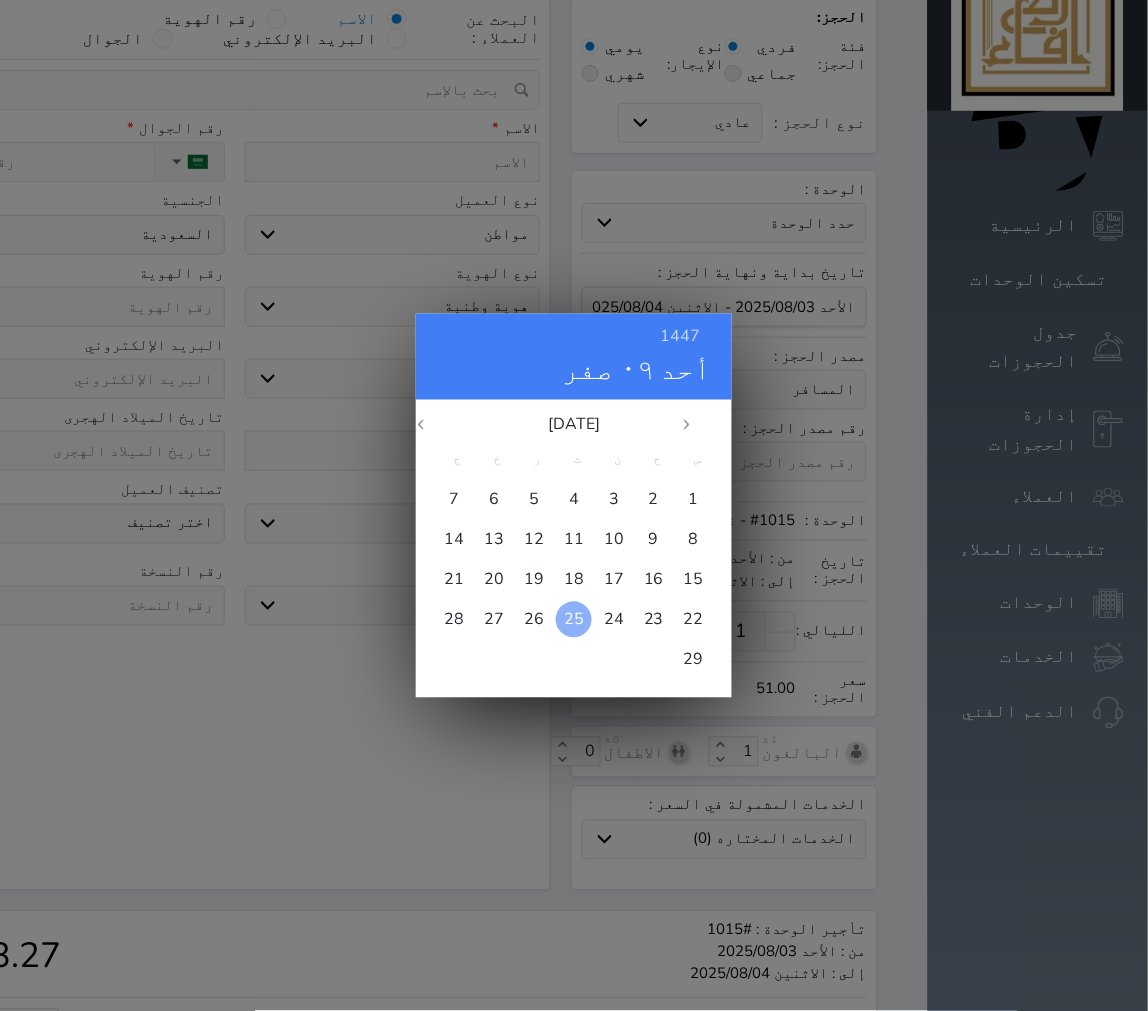 select 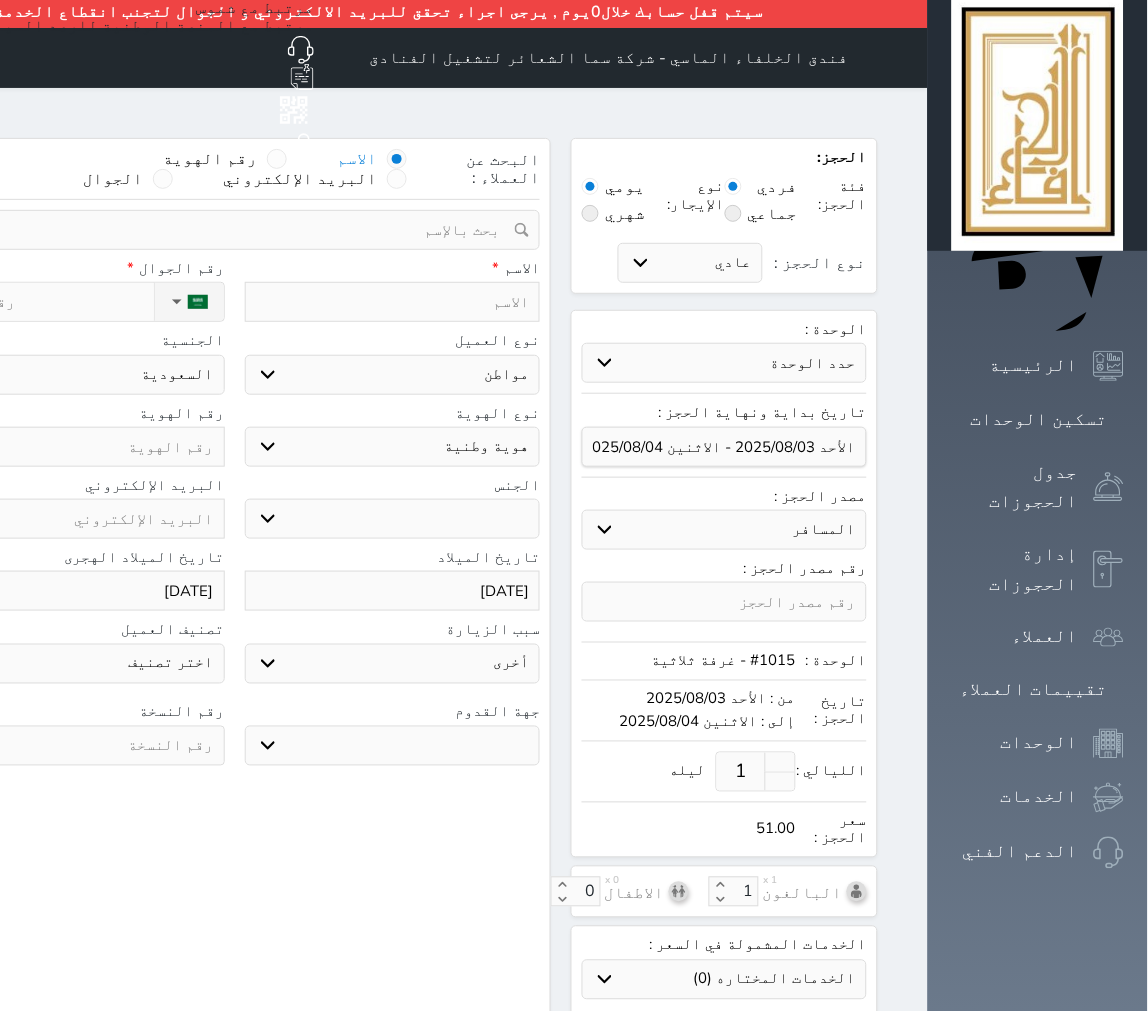 scroll, scrollTop: 0, scrollLeft: 0, axis: both 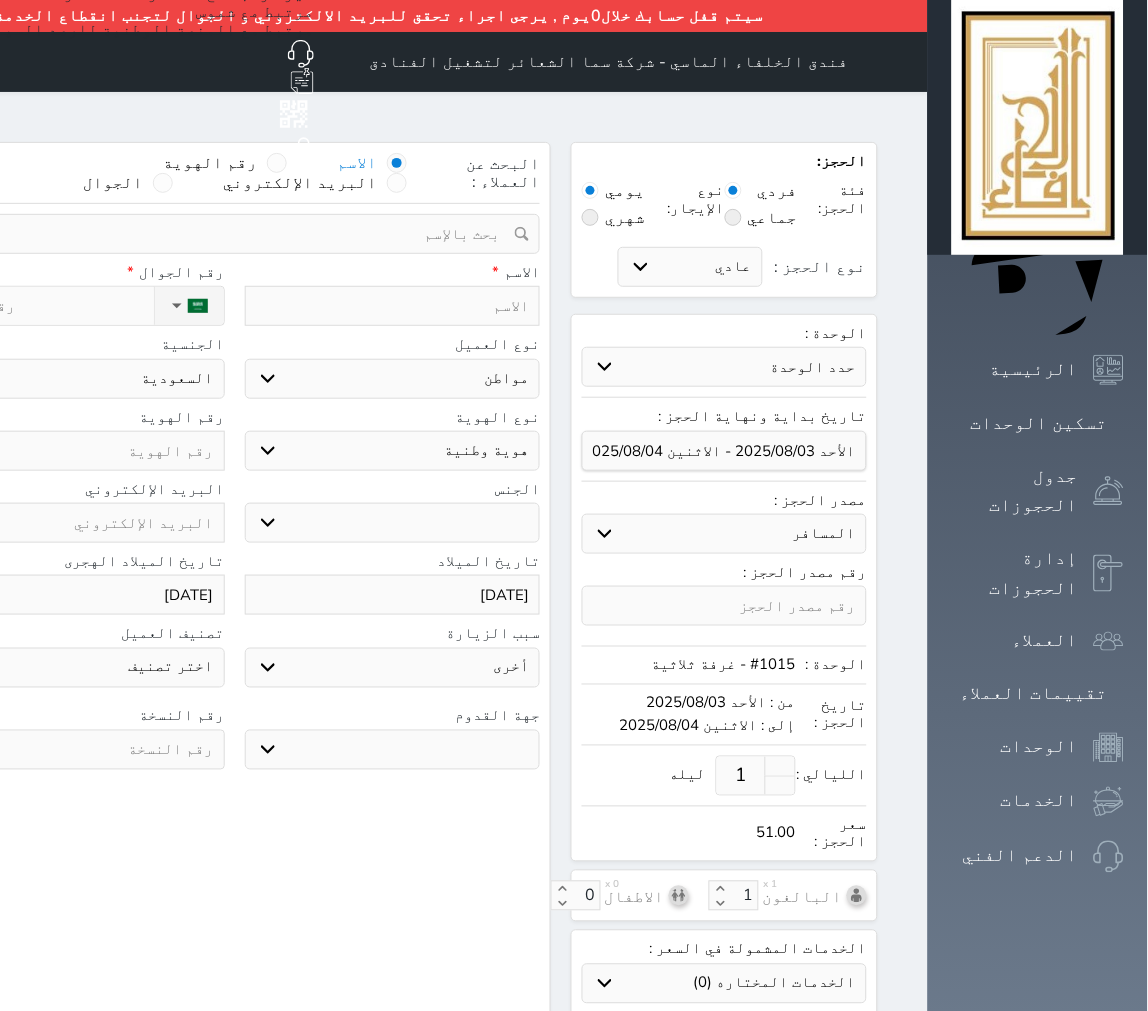 click at bounding box center [393, 306] 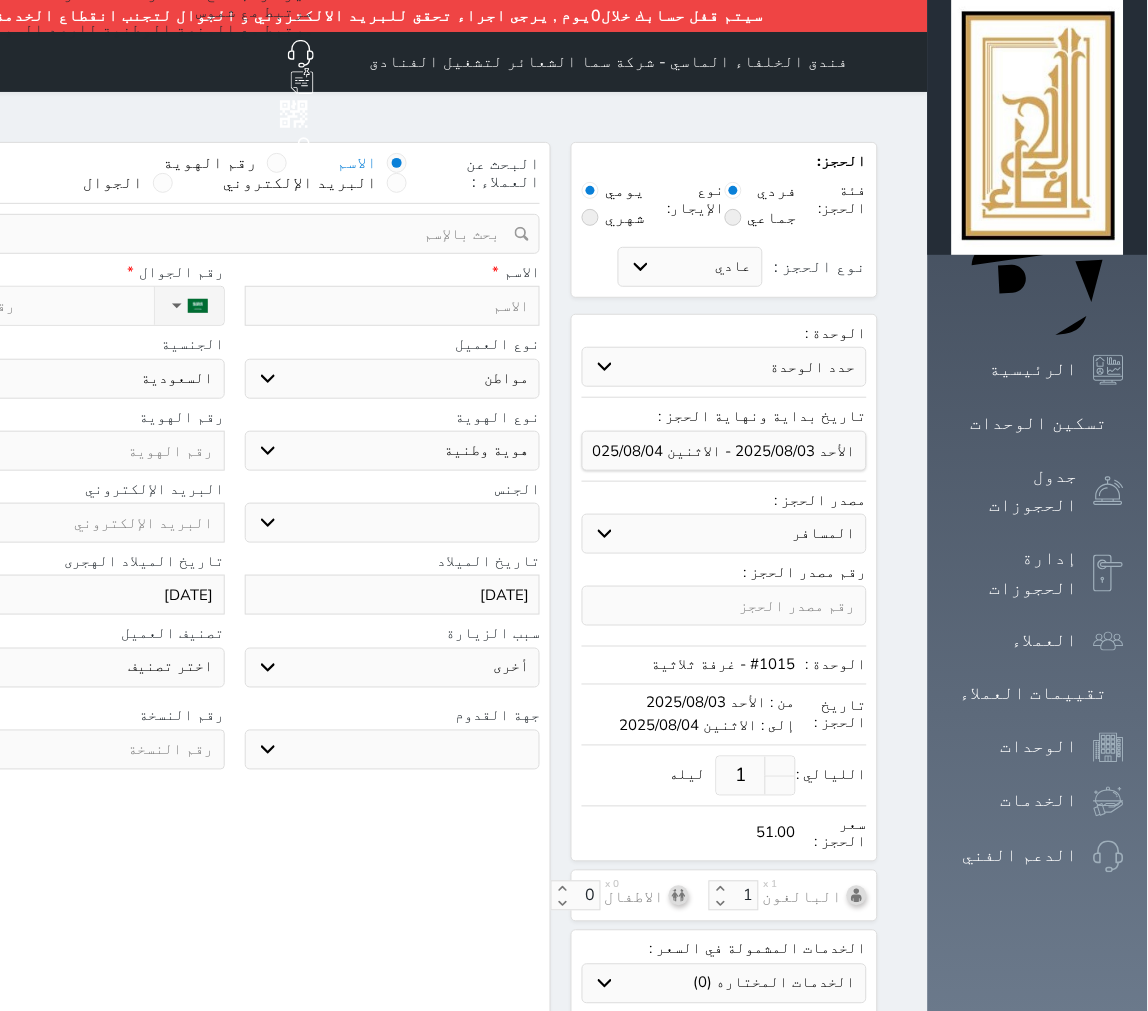 type on "ج" 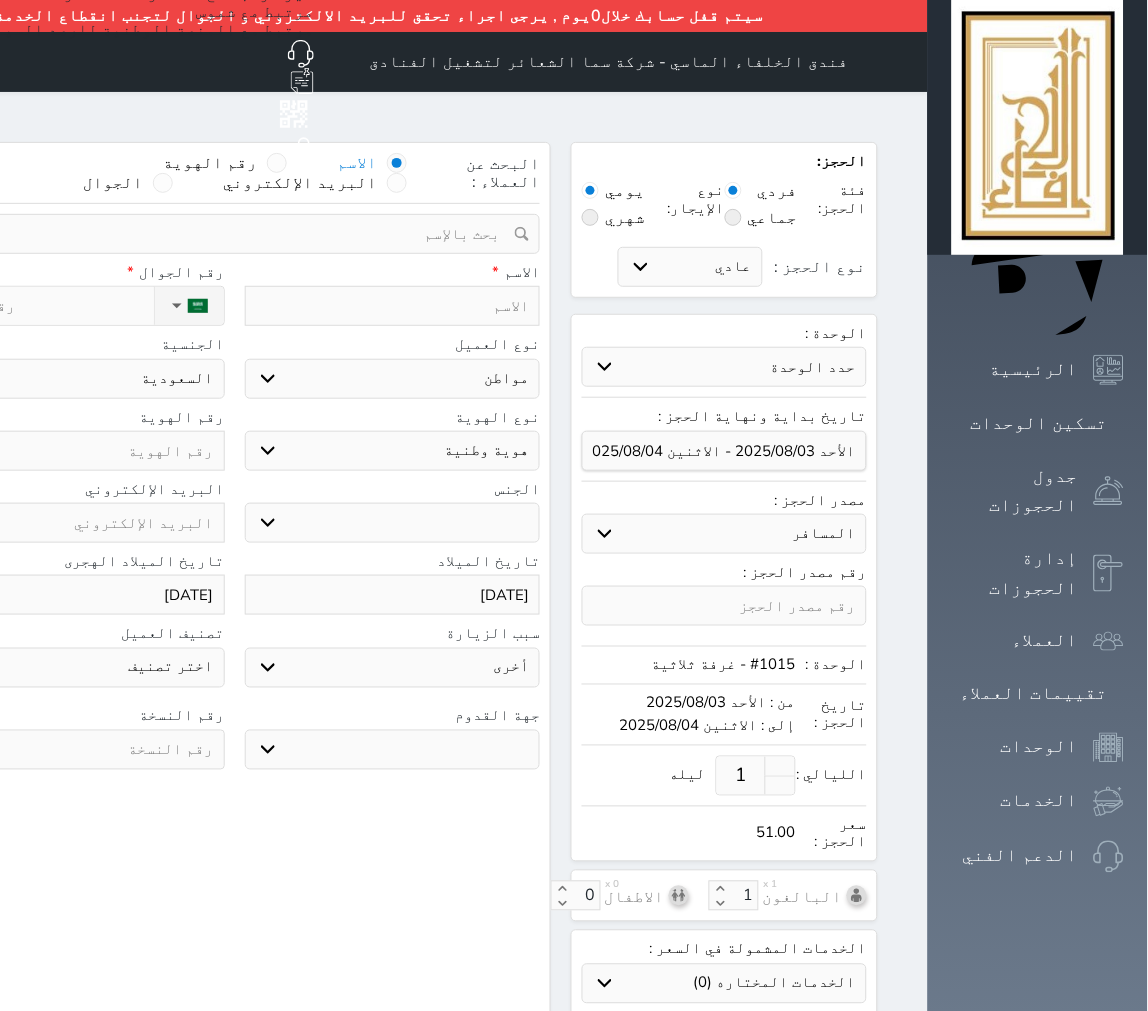 select 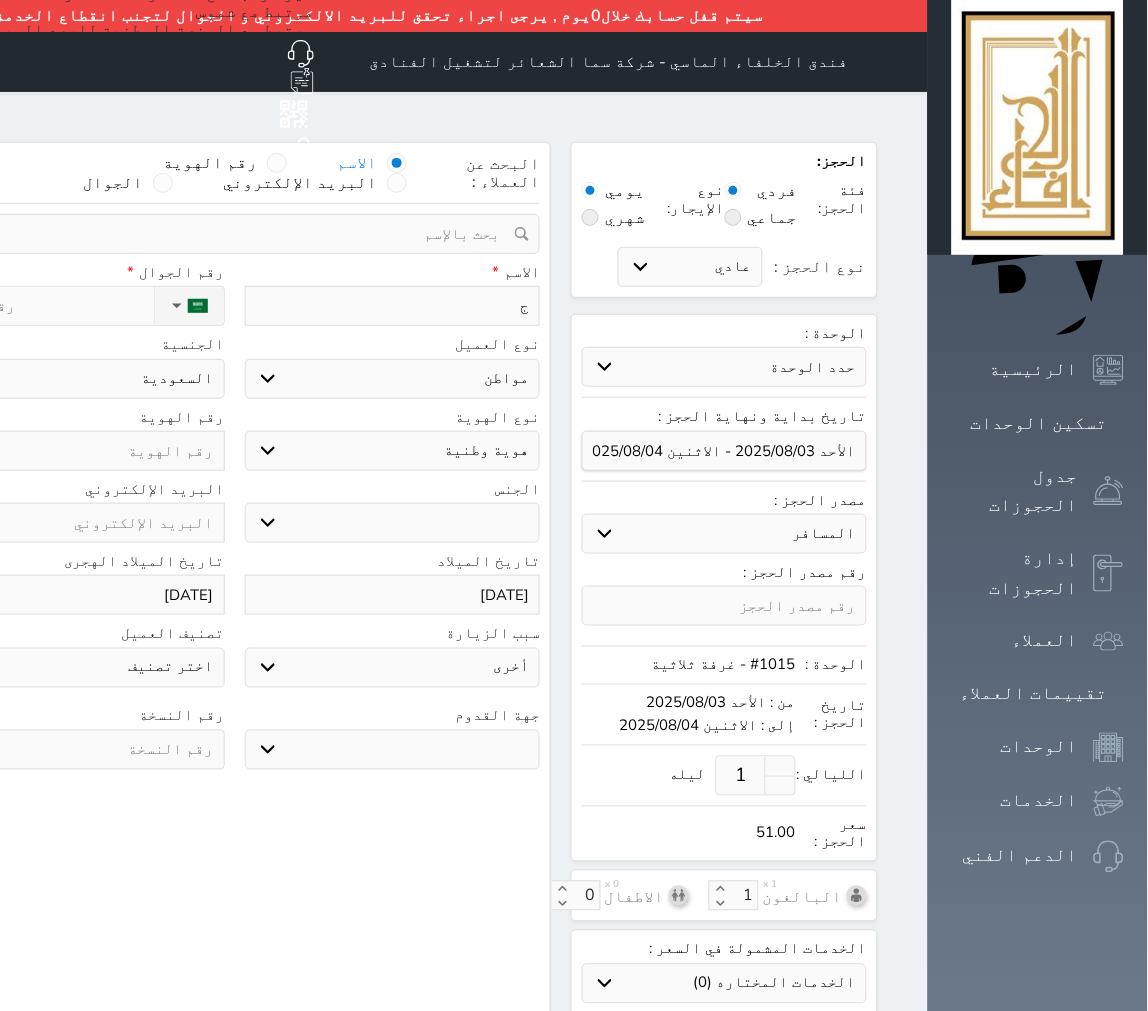type on "جم" 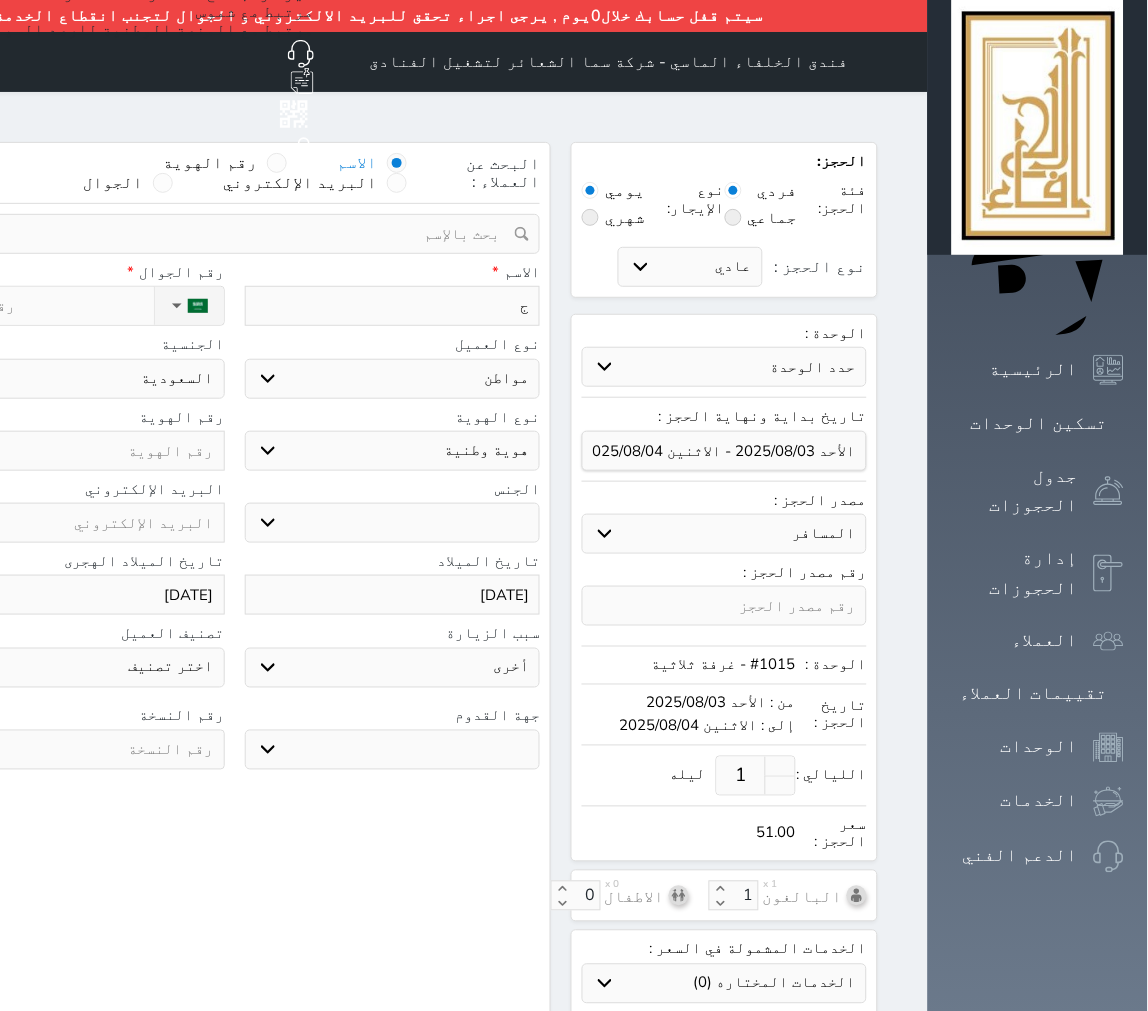 select 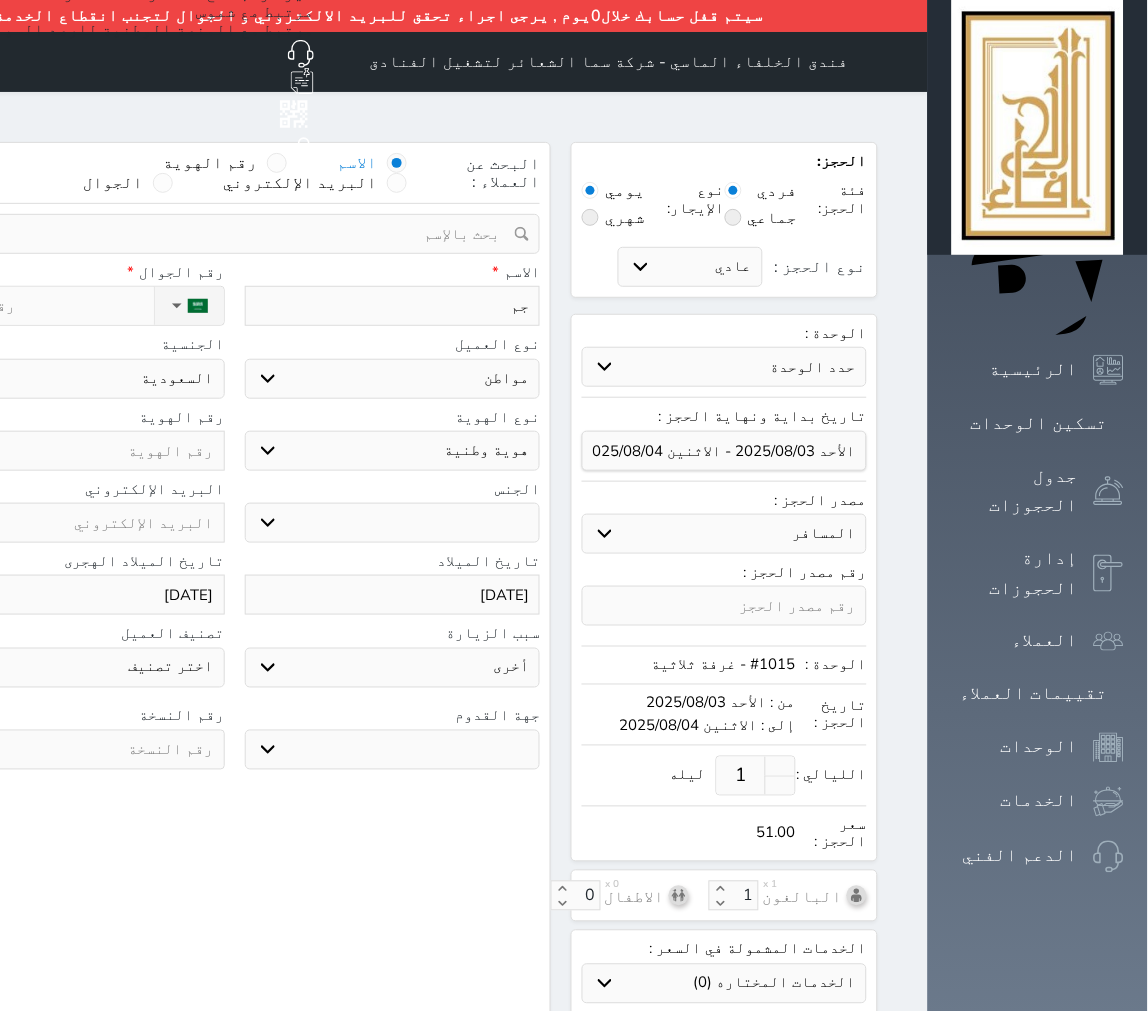 type on "جمو" 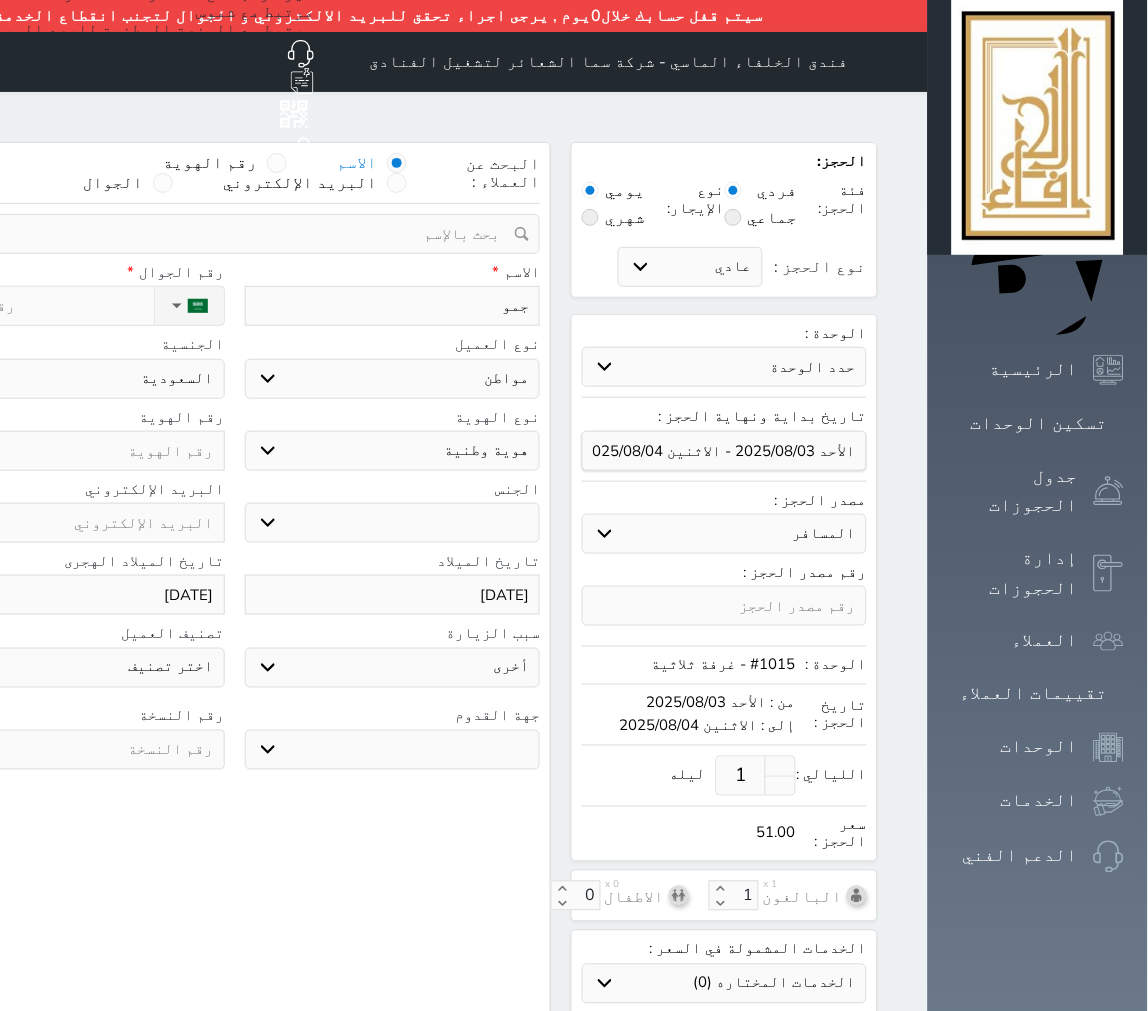 select 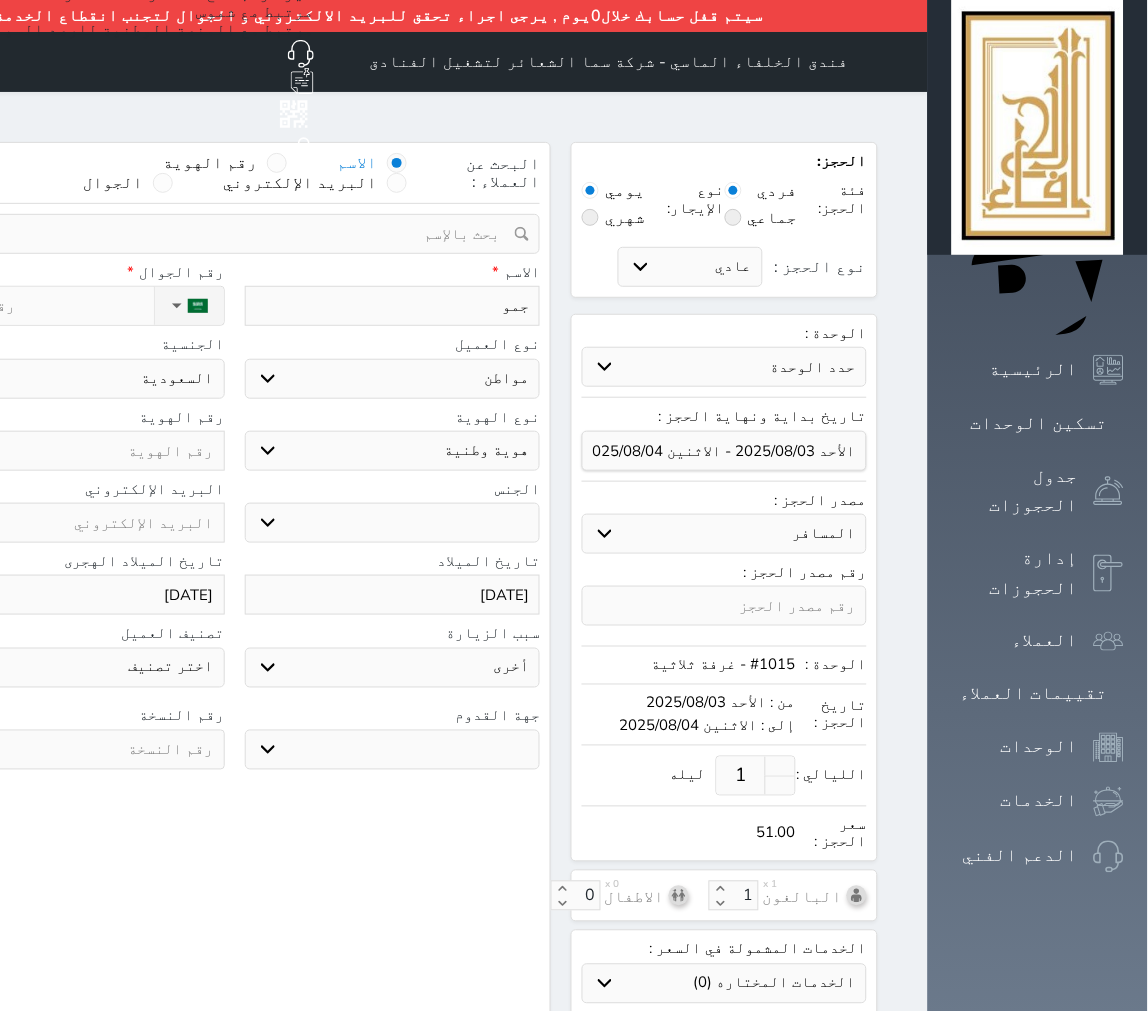 type on "[NAME]" 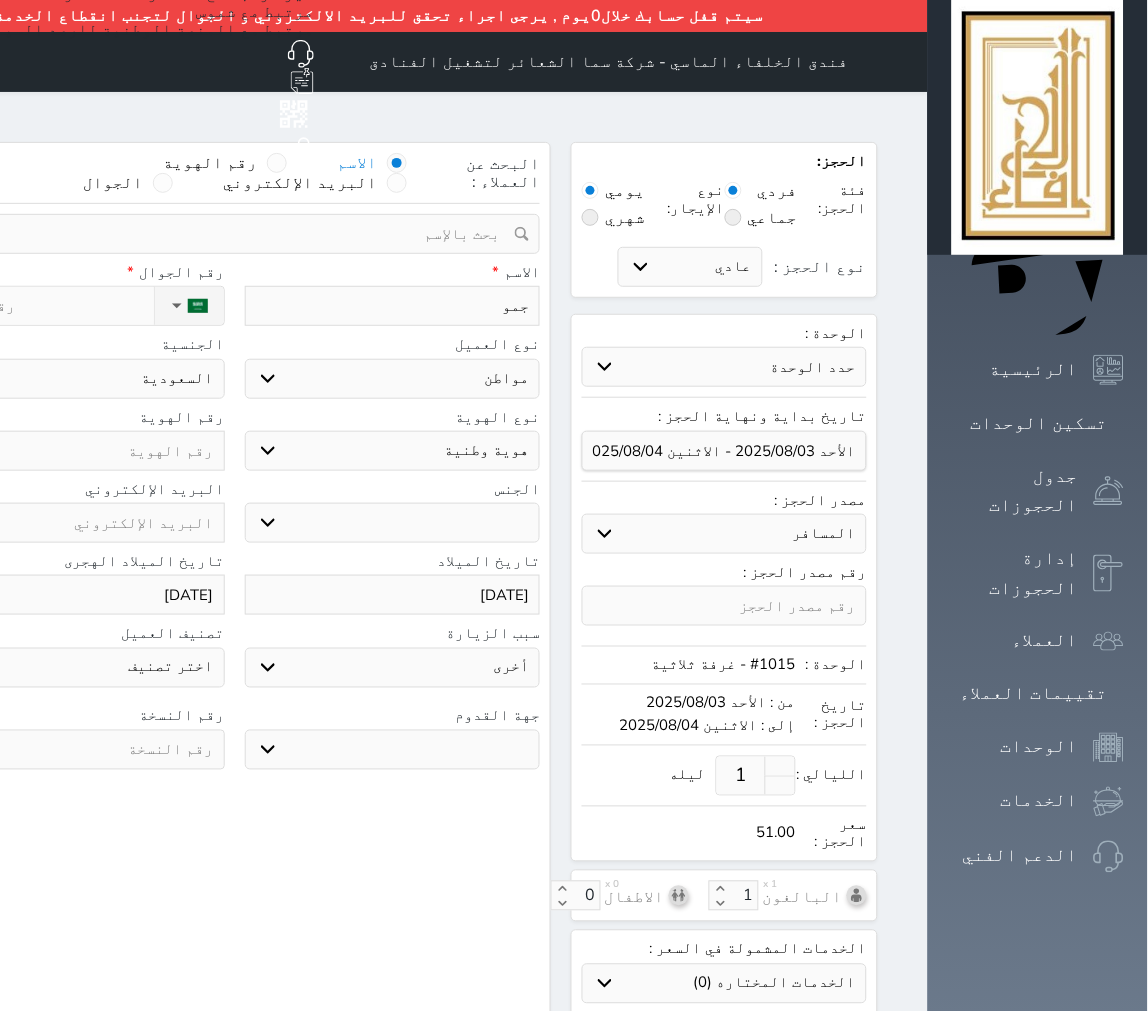select 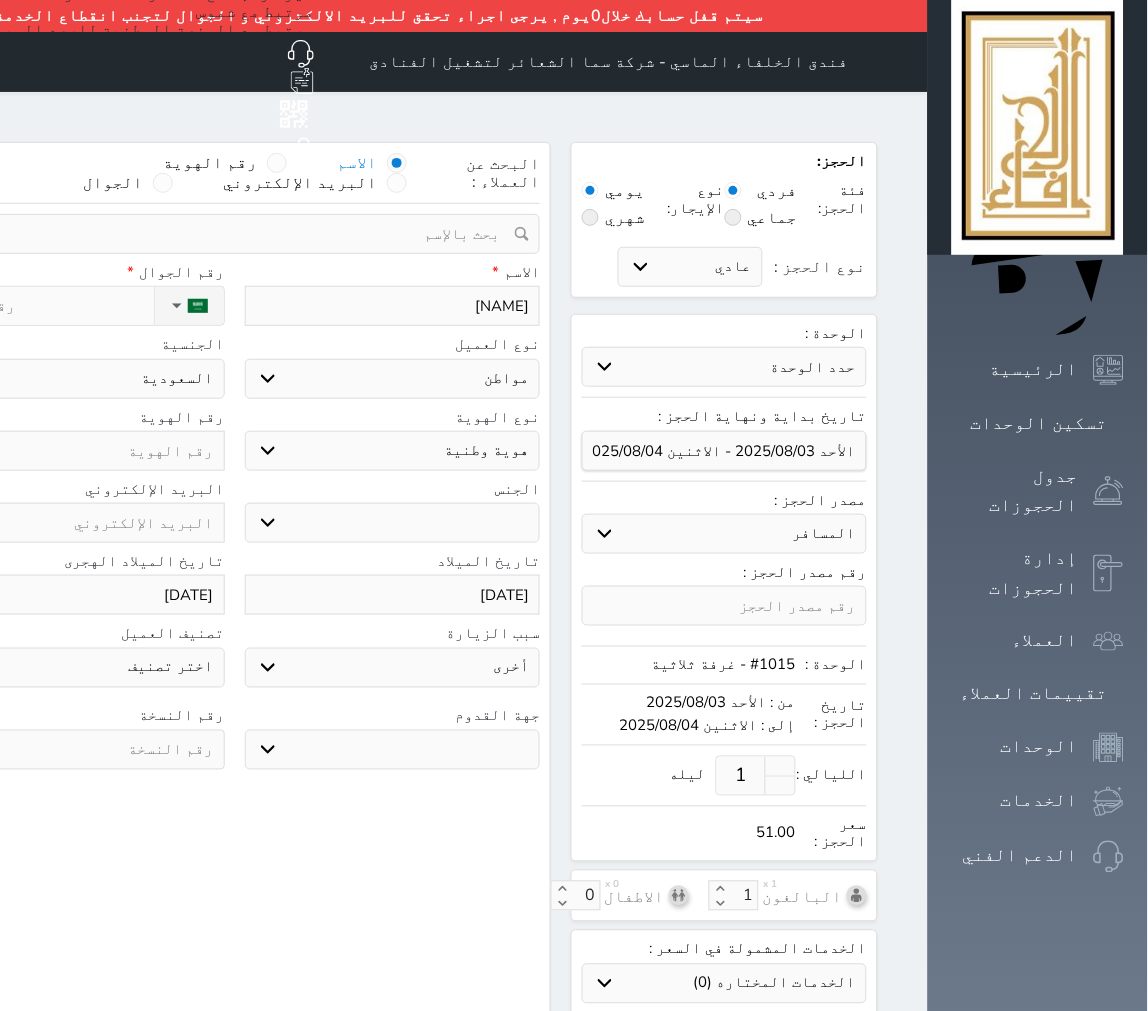 type on "جمودى" 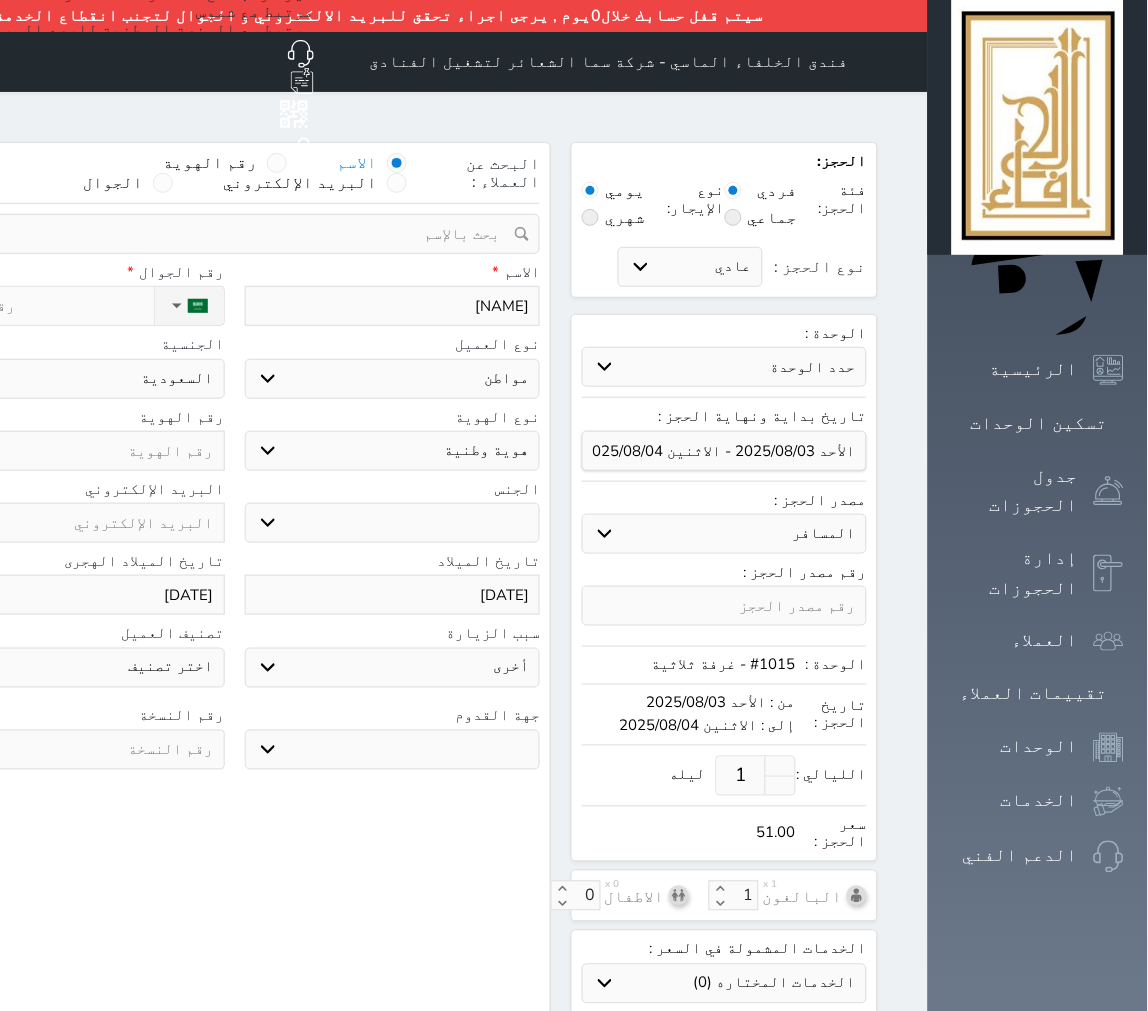 select 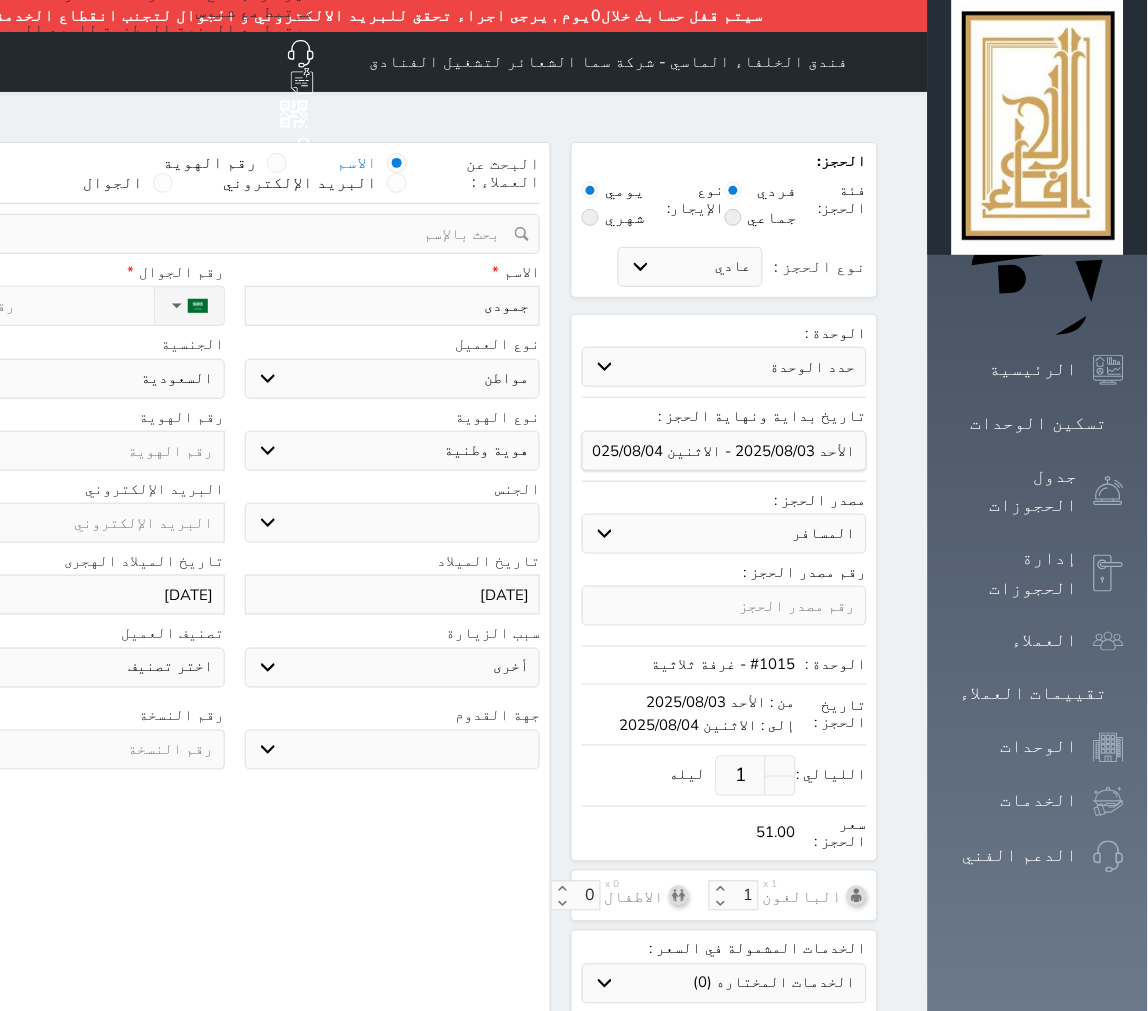 type on "جمودى" 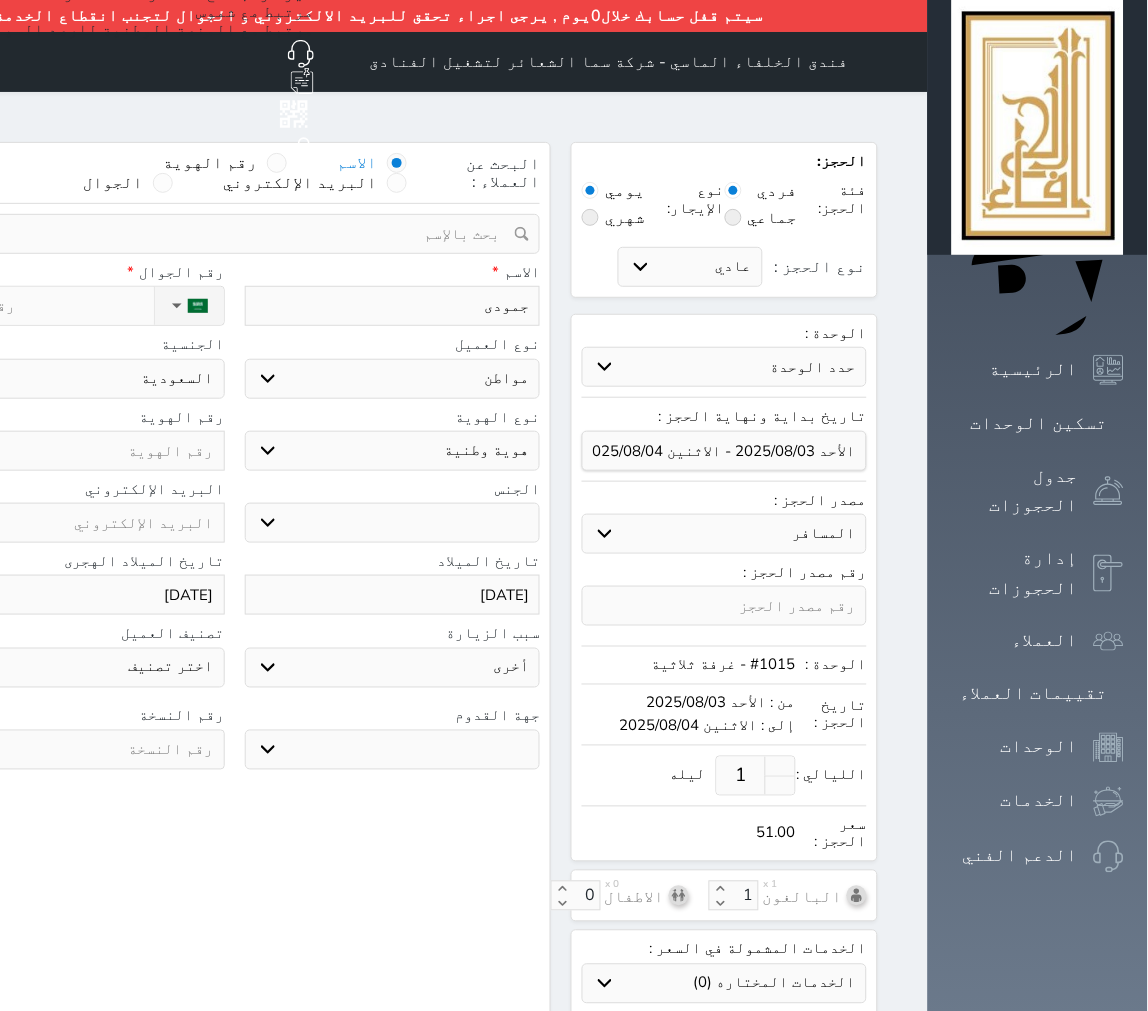 select 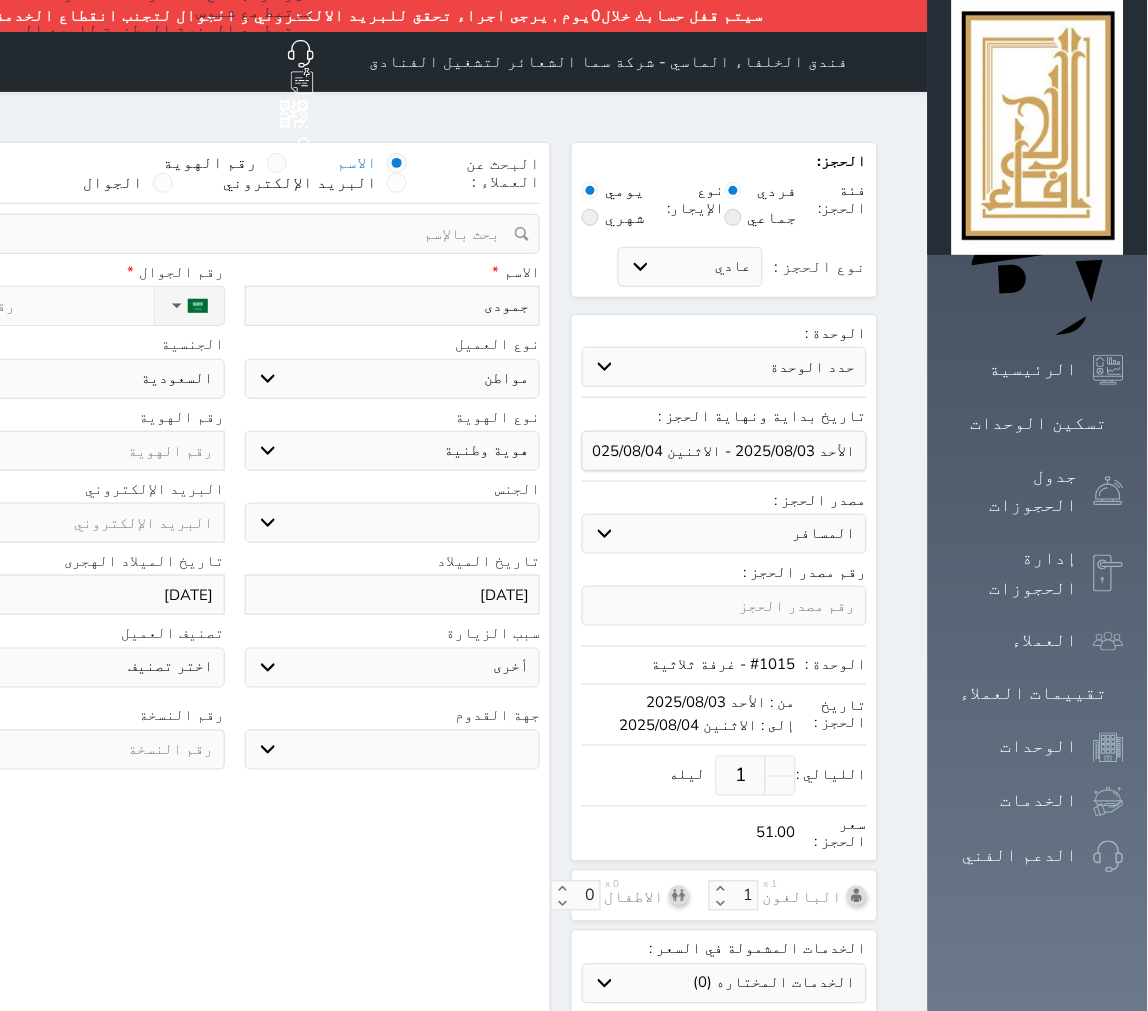 type on "جمودى" 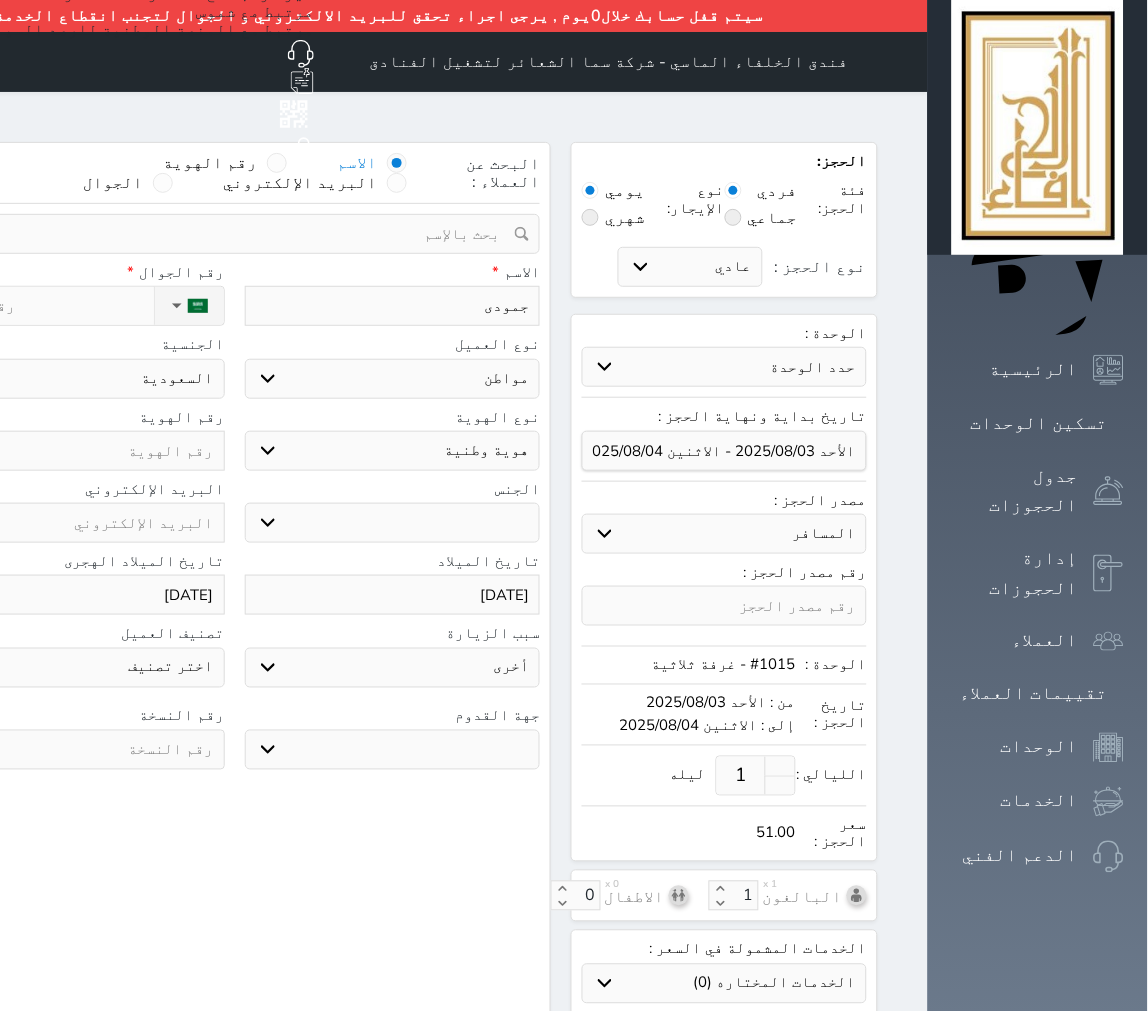 select 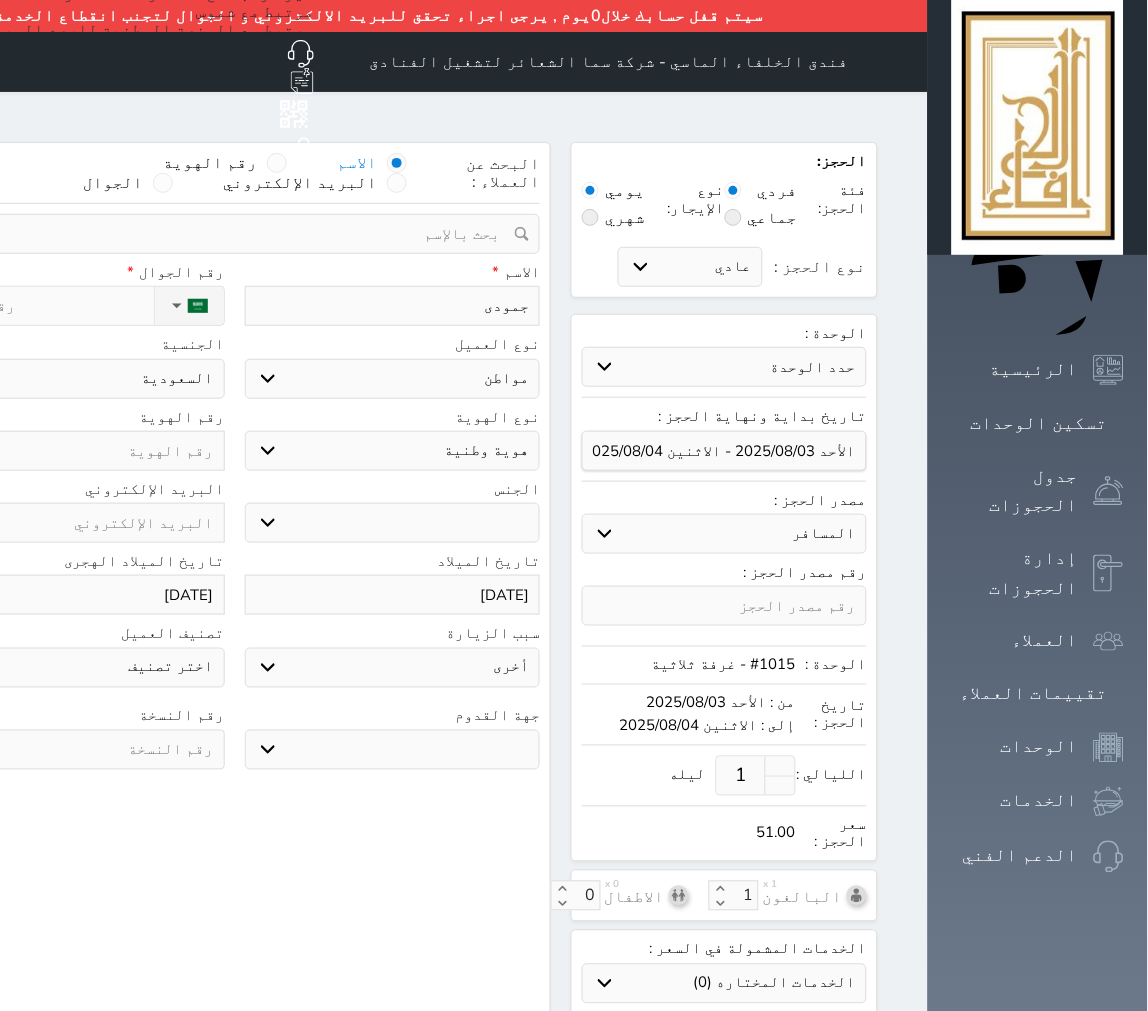 type on "جمودى" 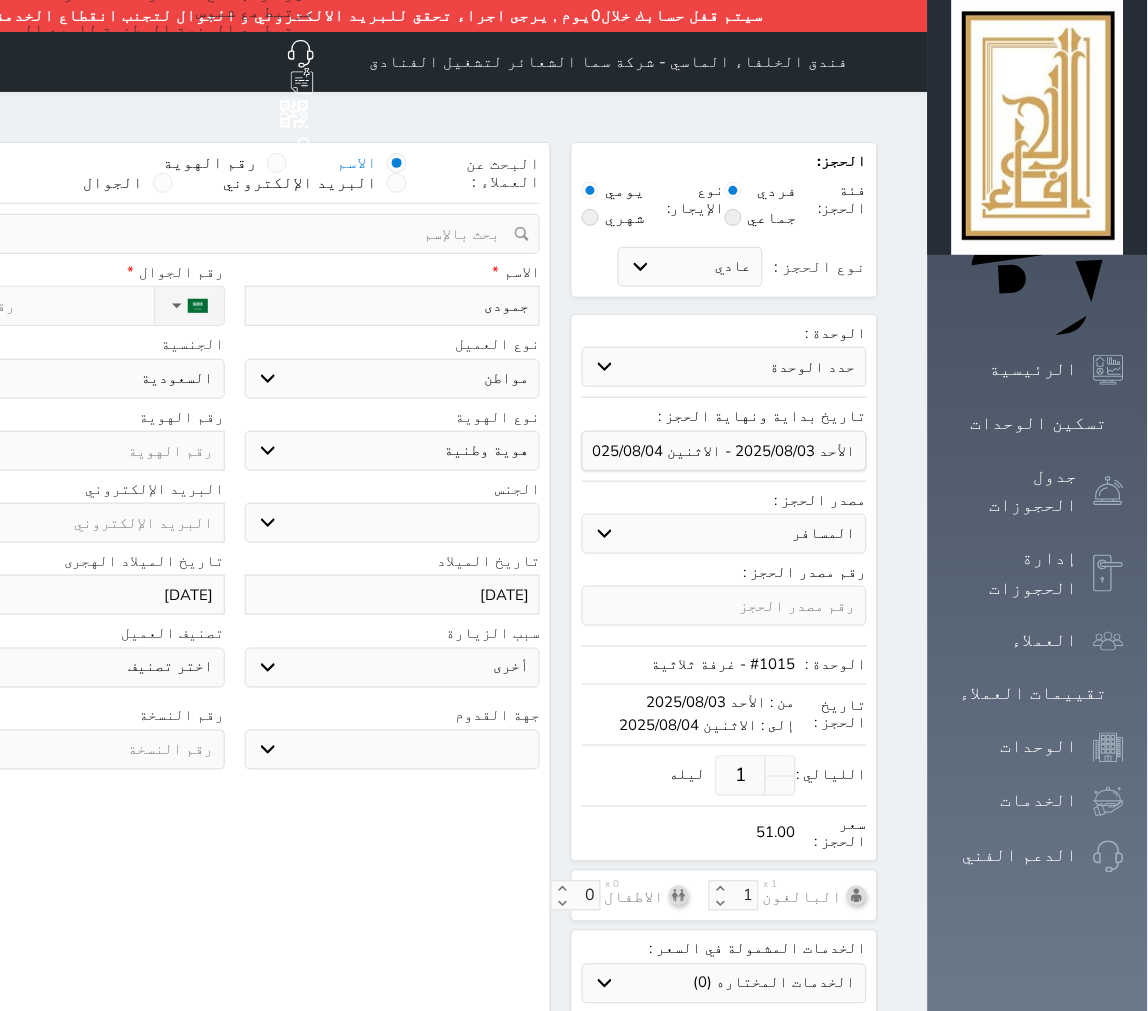 select 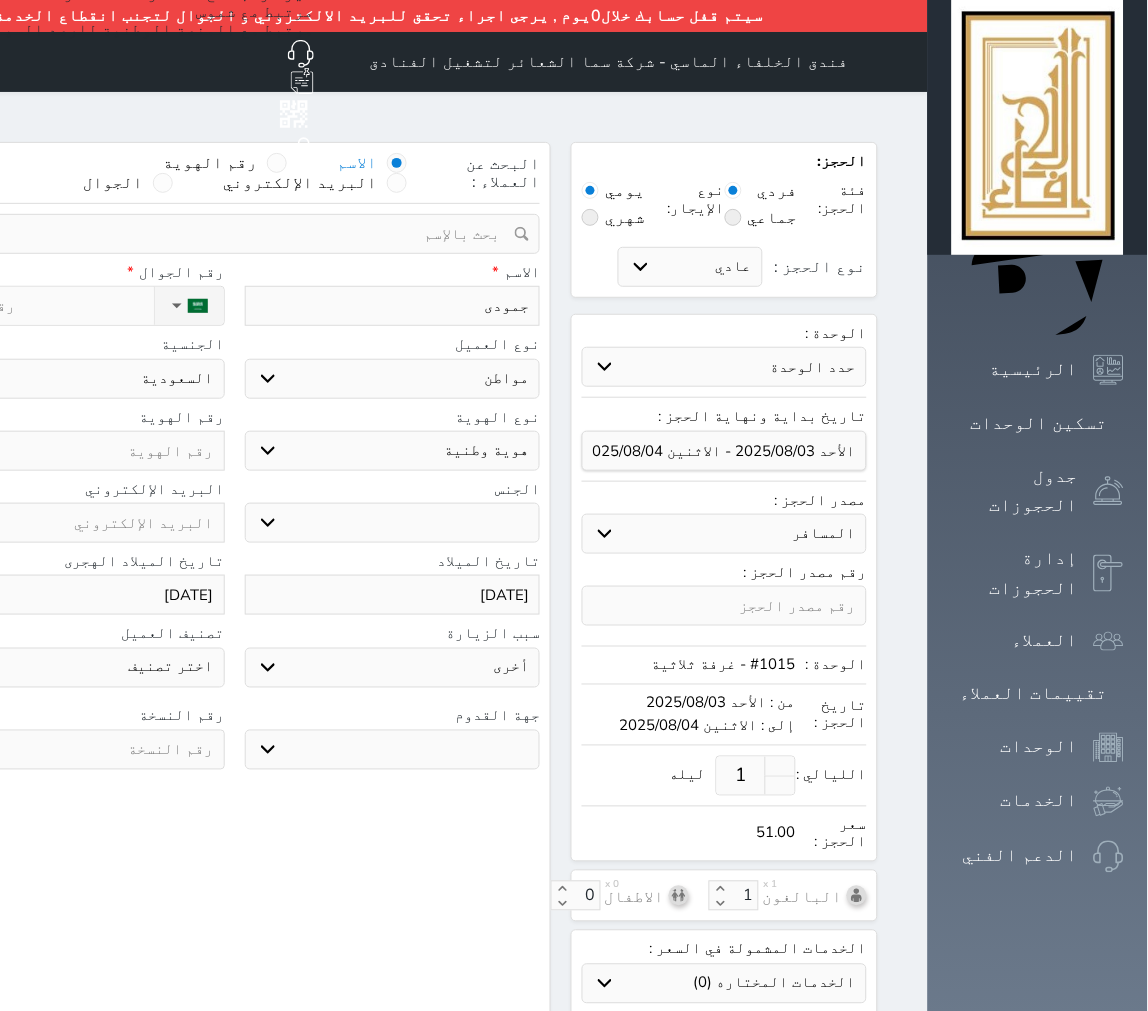 type on "جمودى" 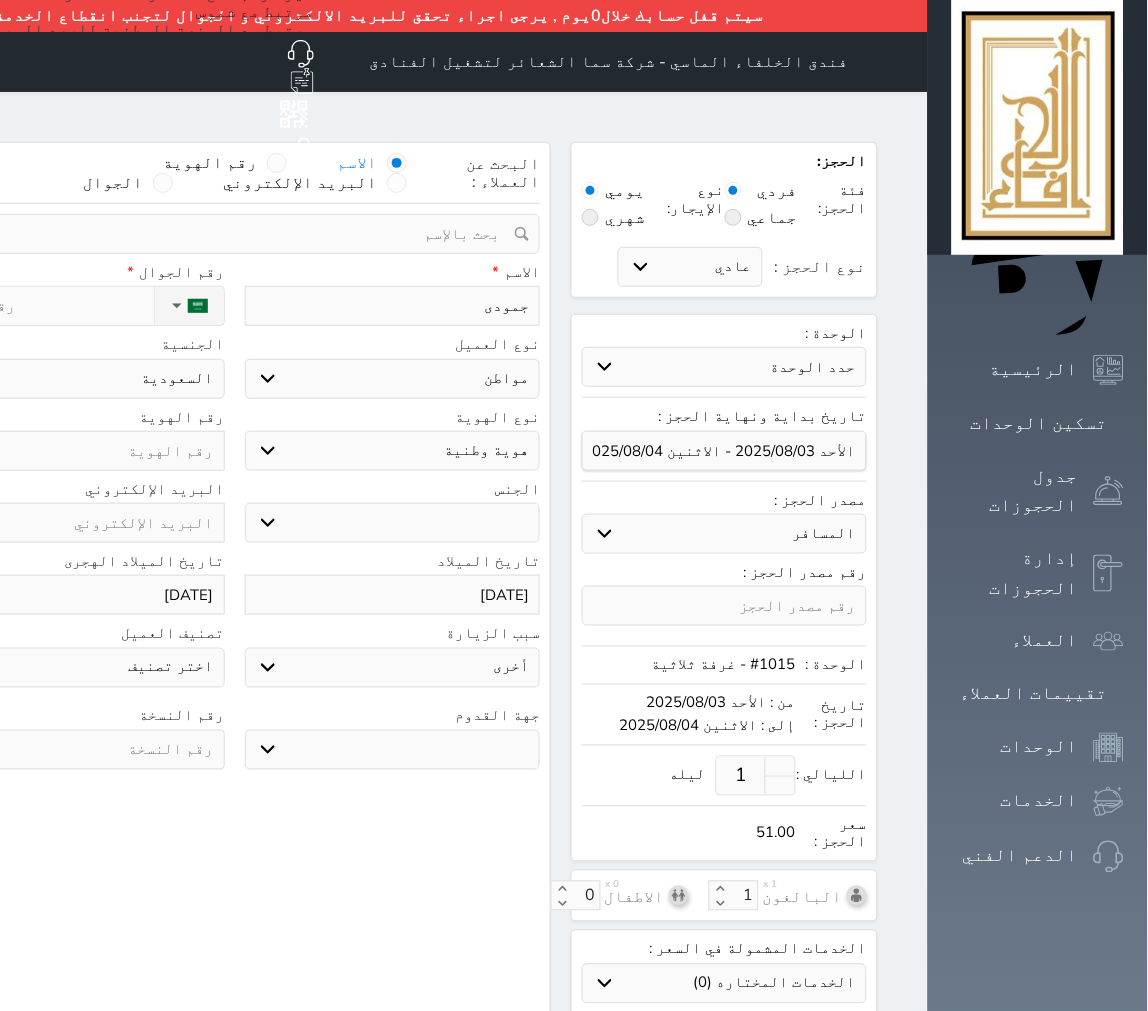 select 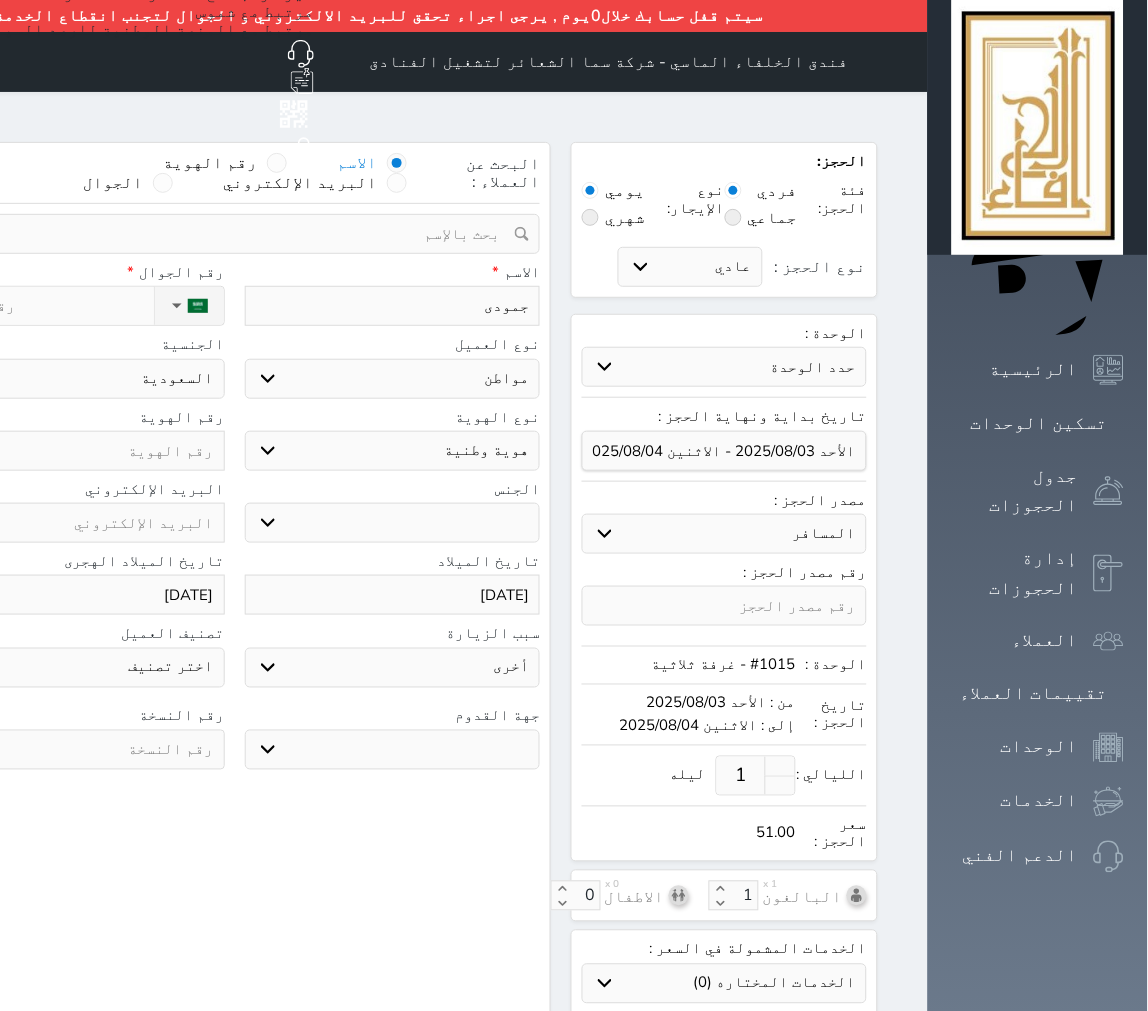 type on "جمود" 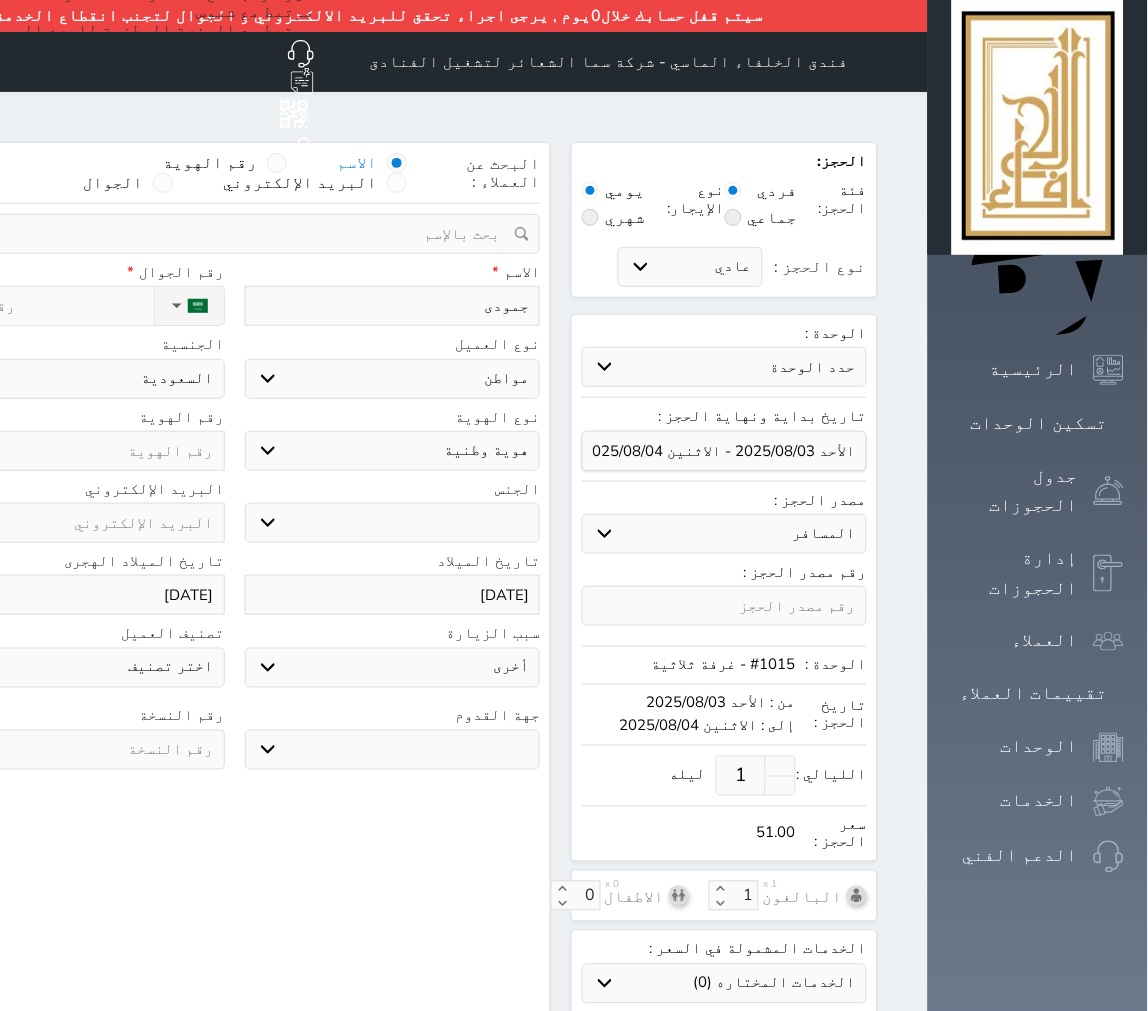 select 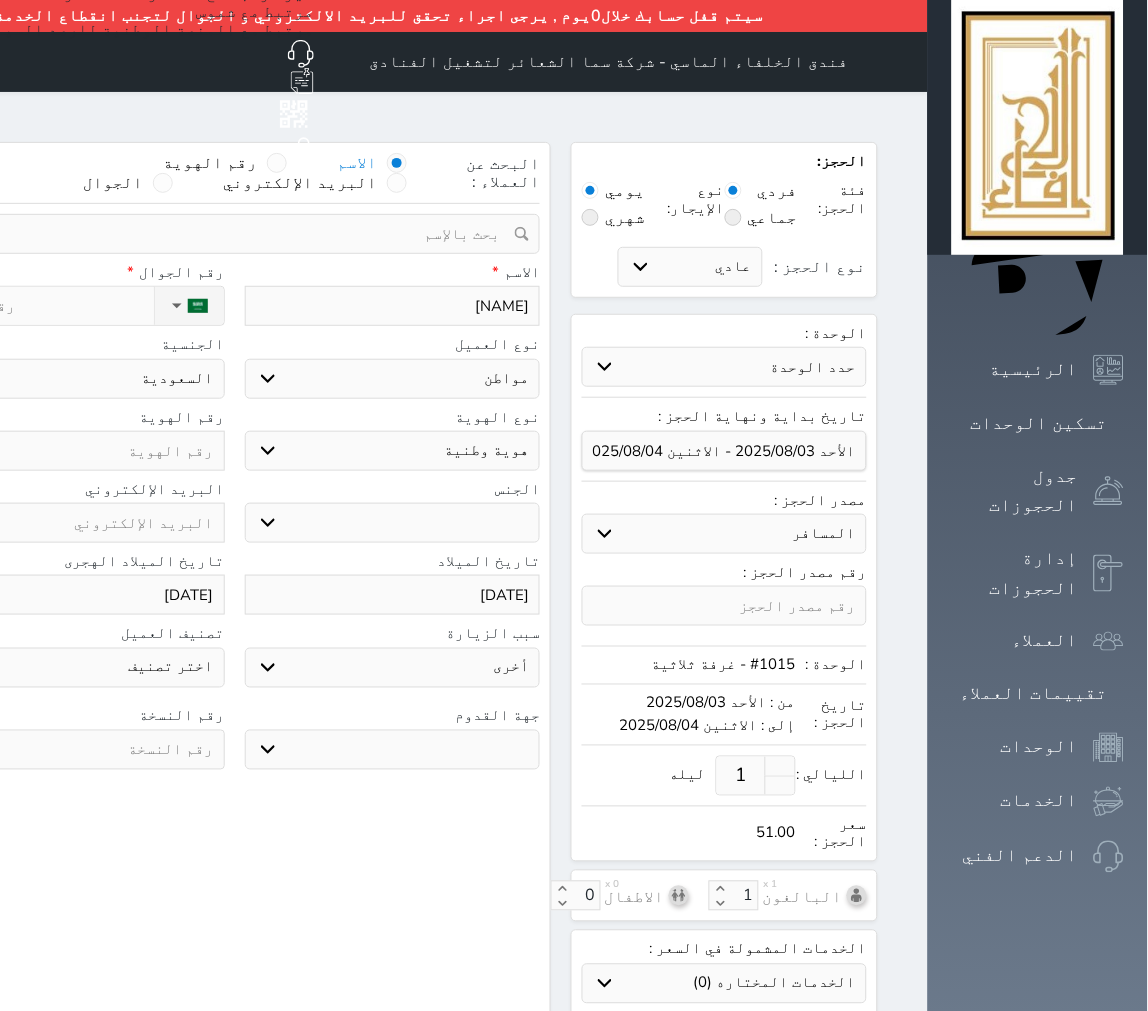type on "جمو" 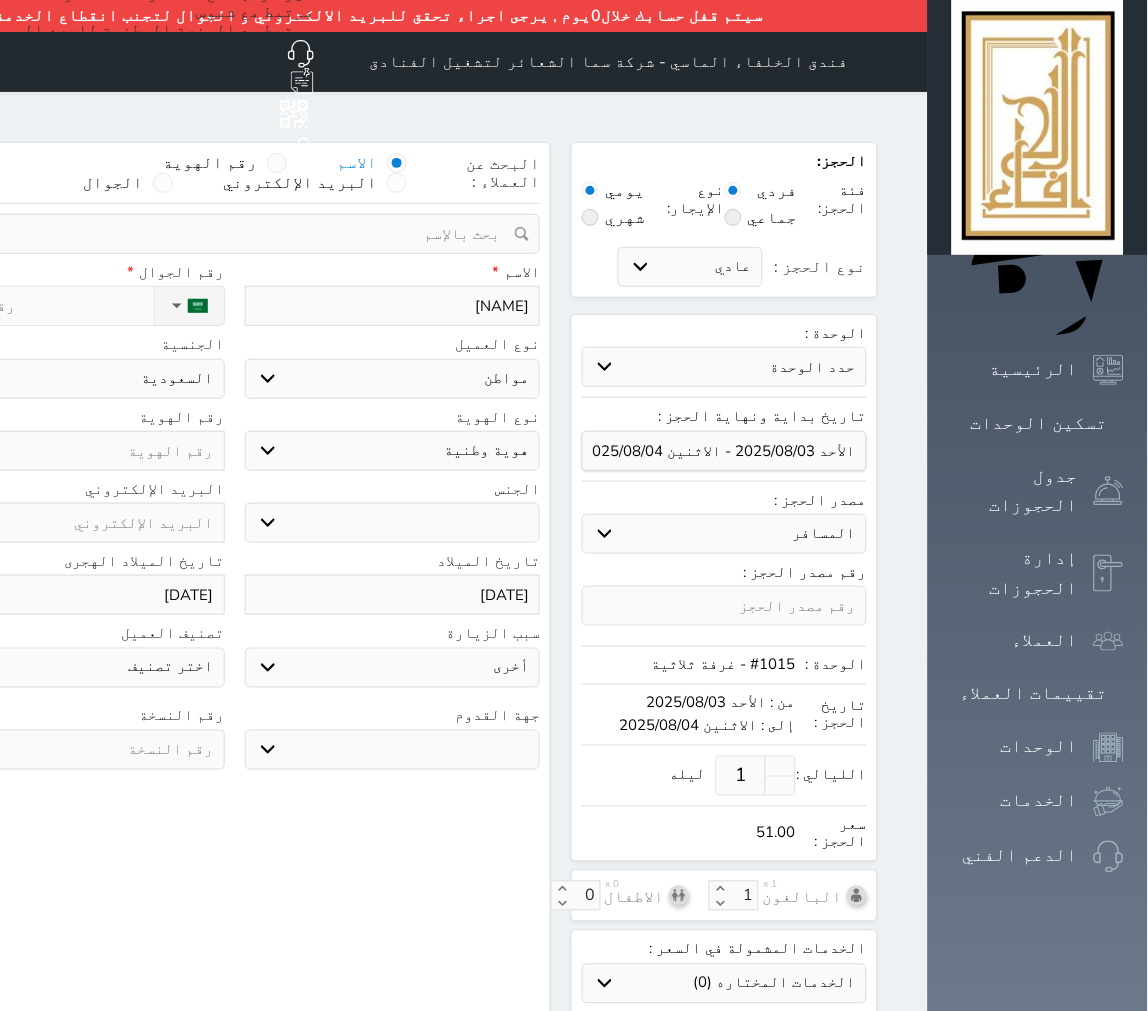 select 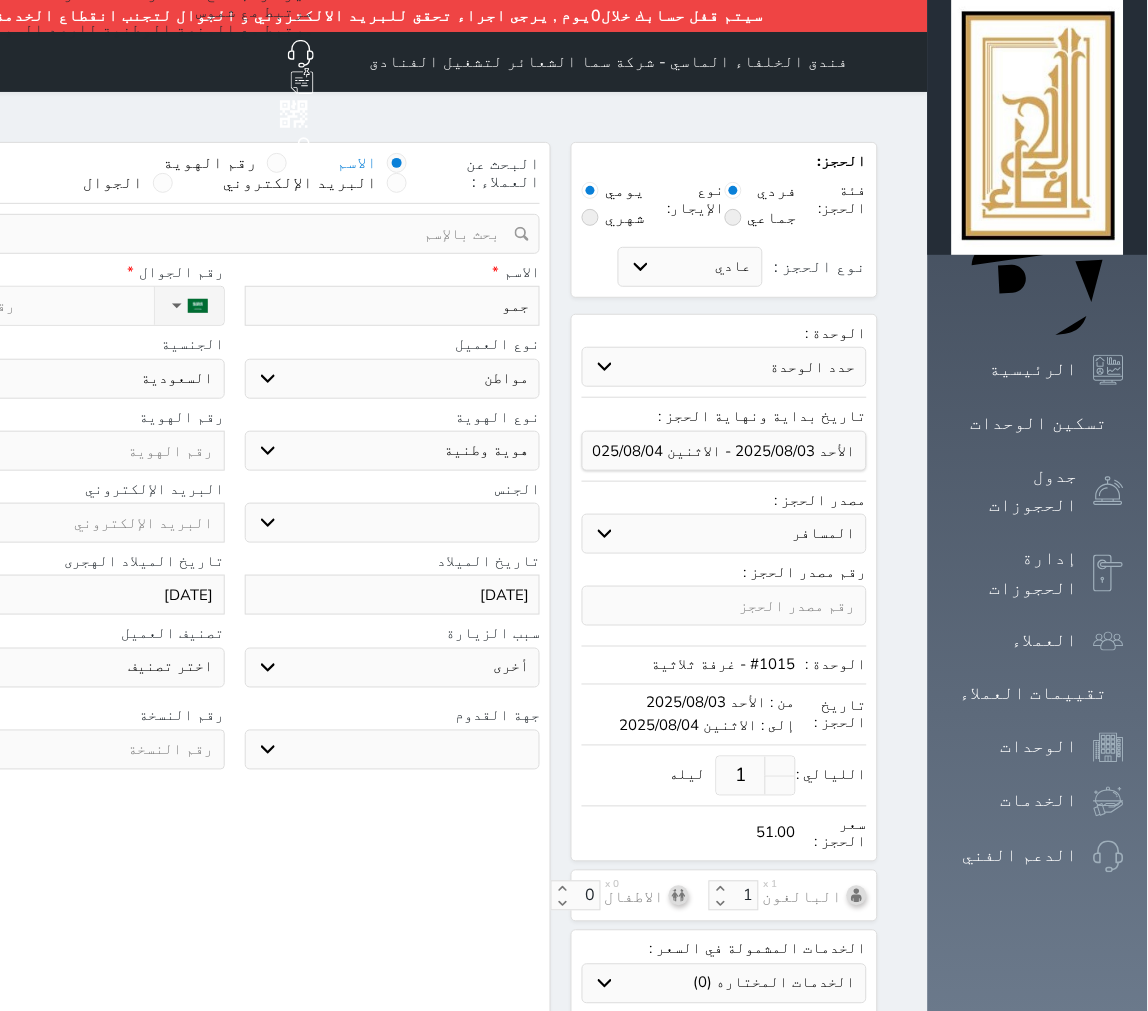 type on "جم" 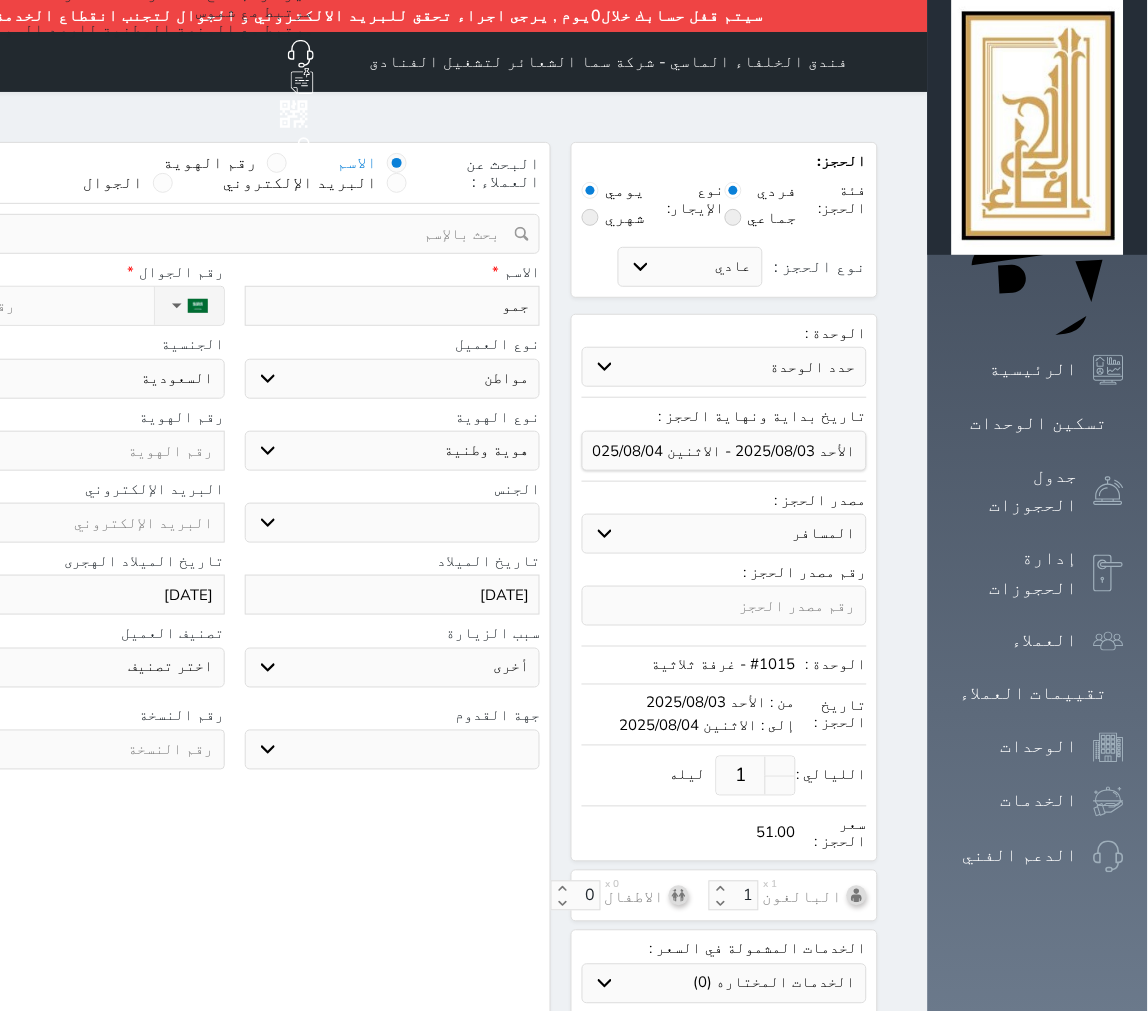 select 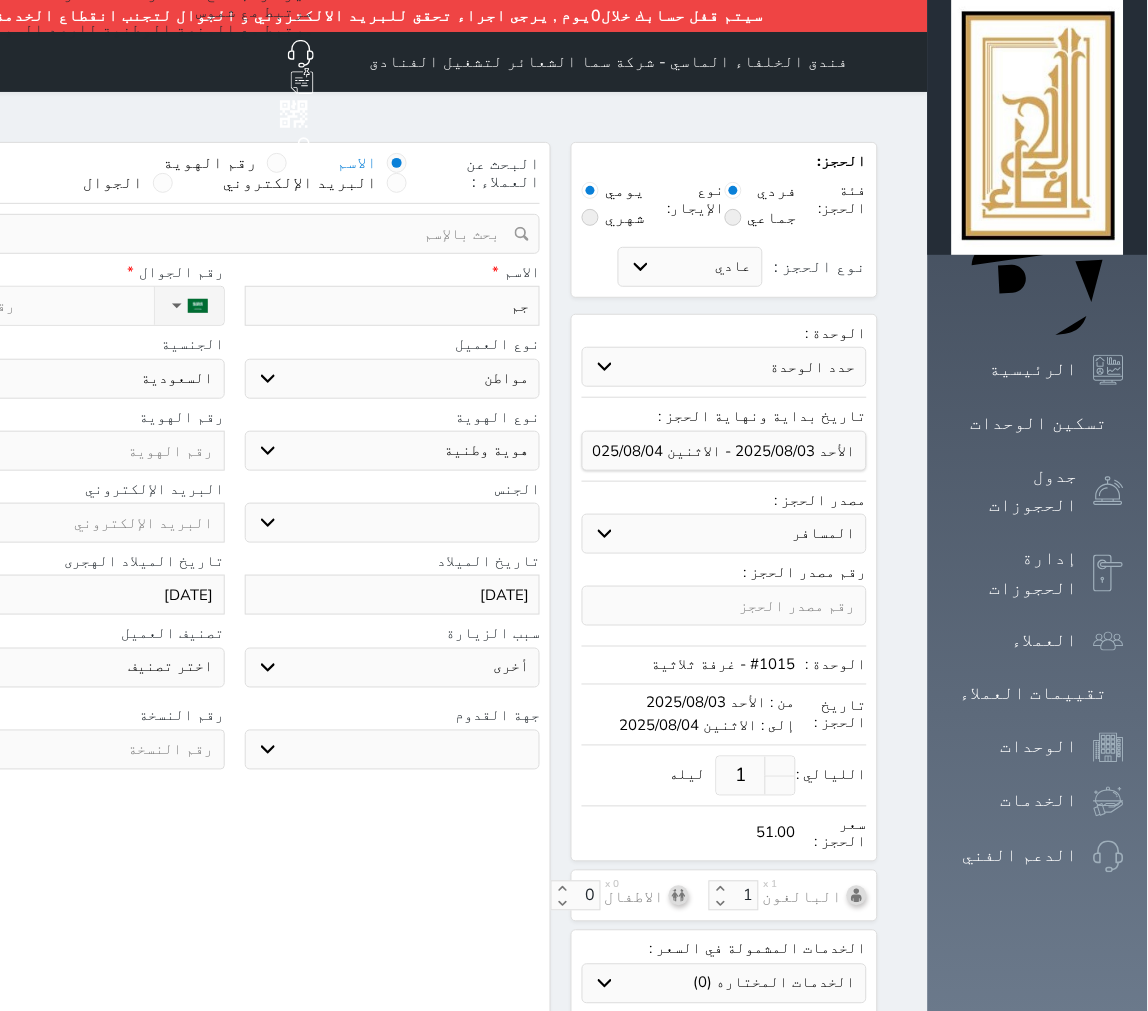 type on "ج" 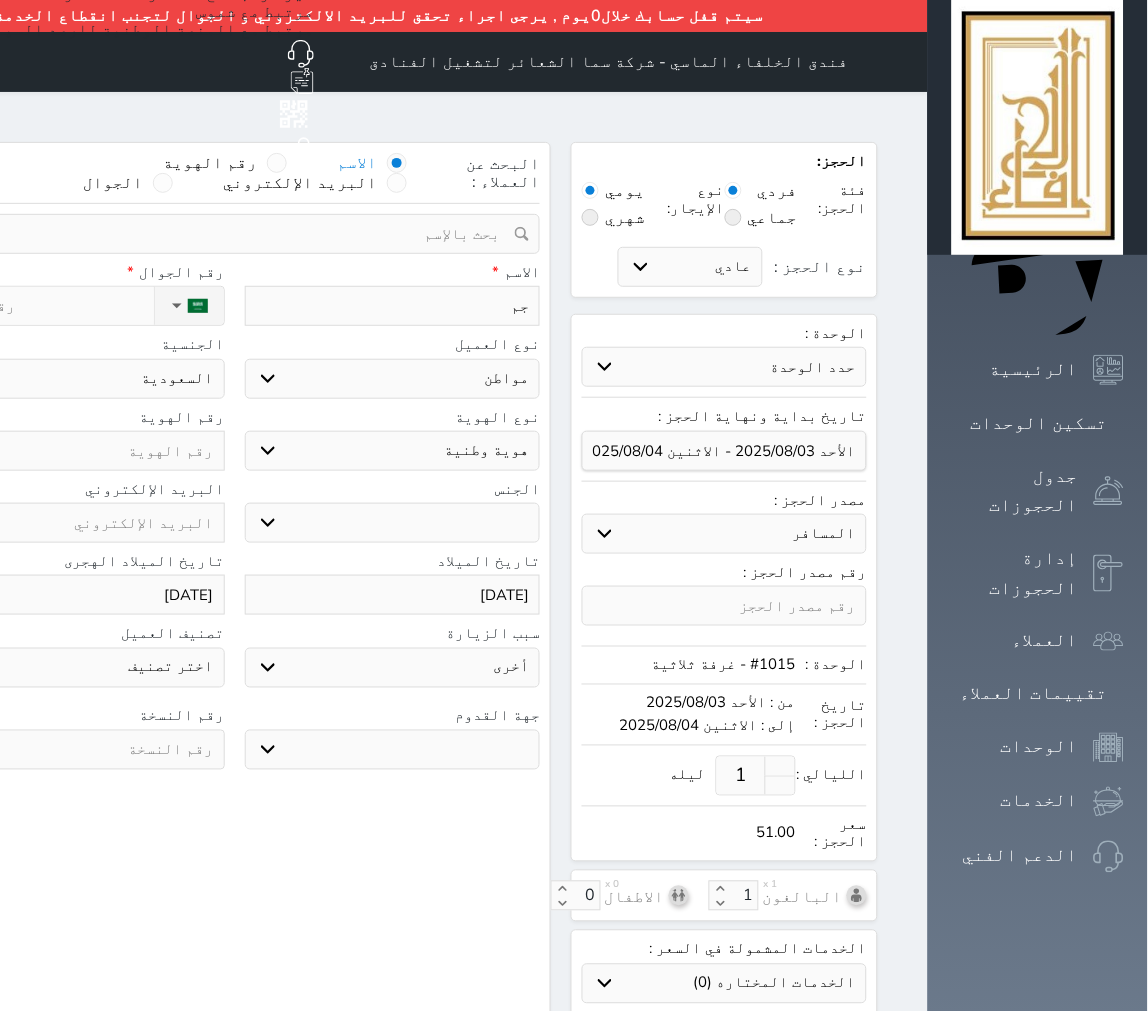 select 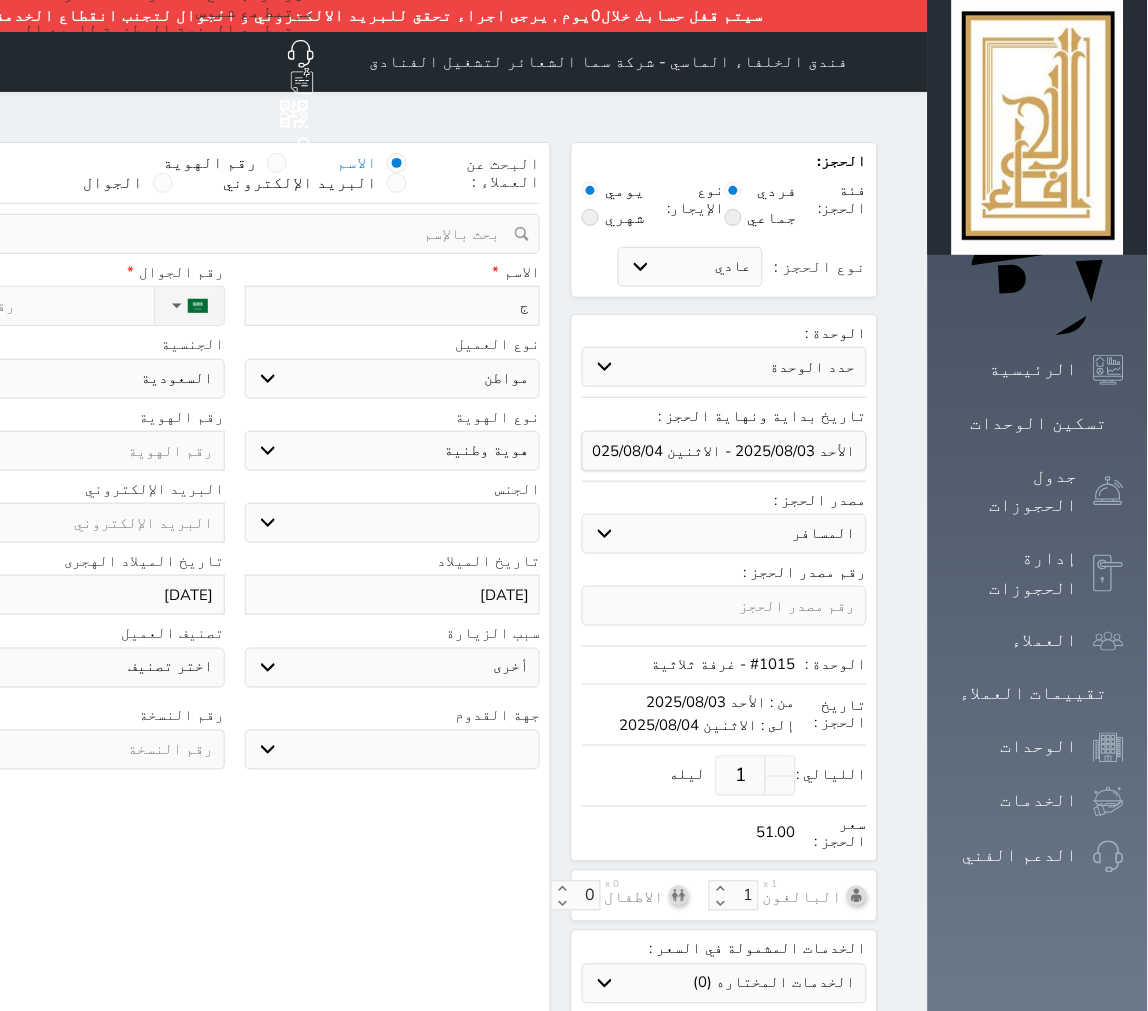 type 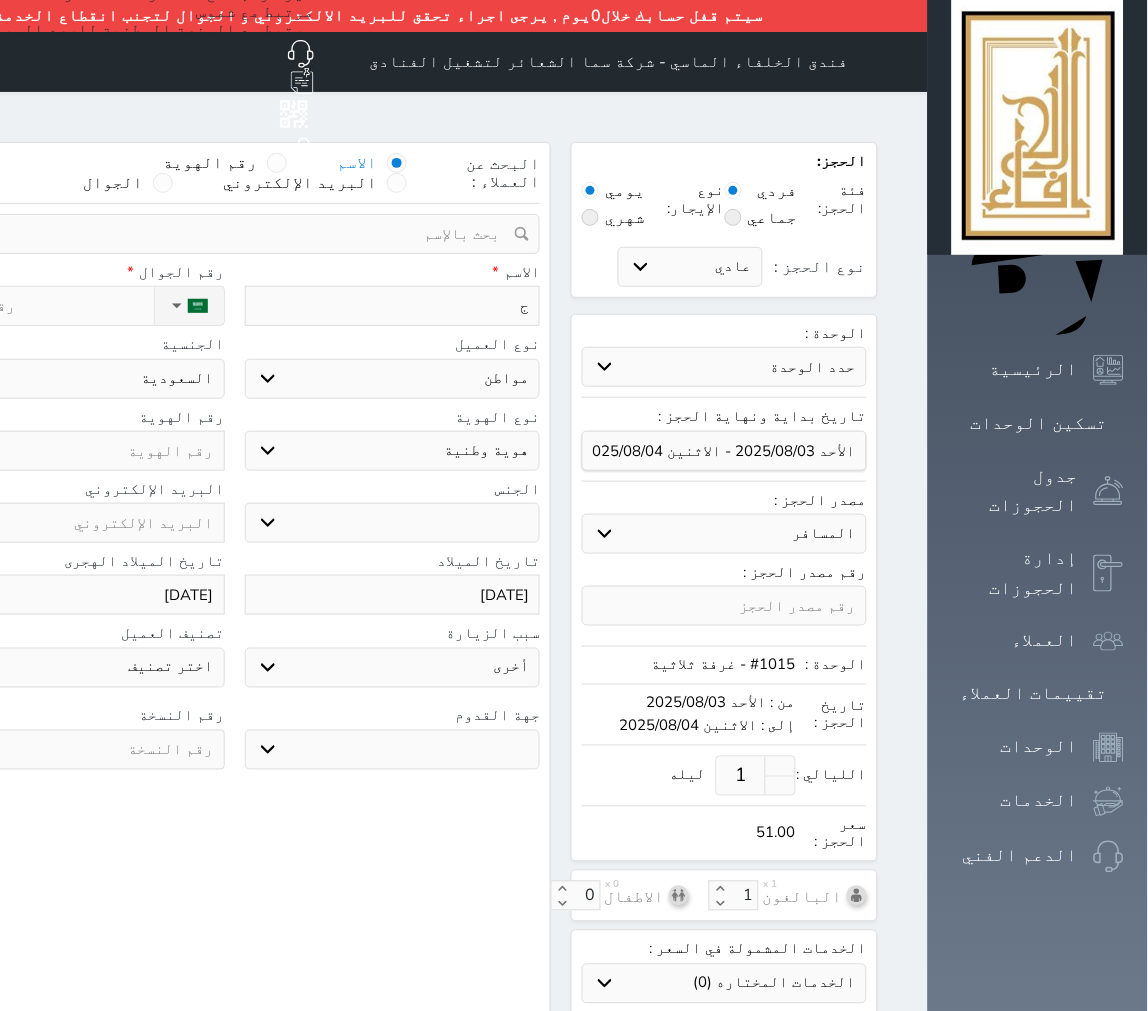 select 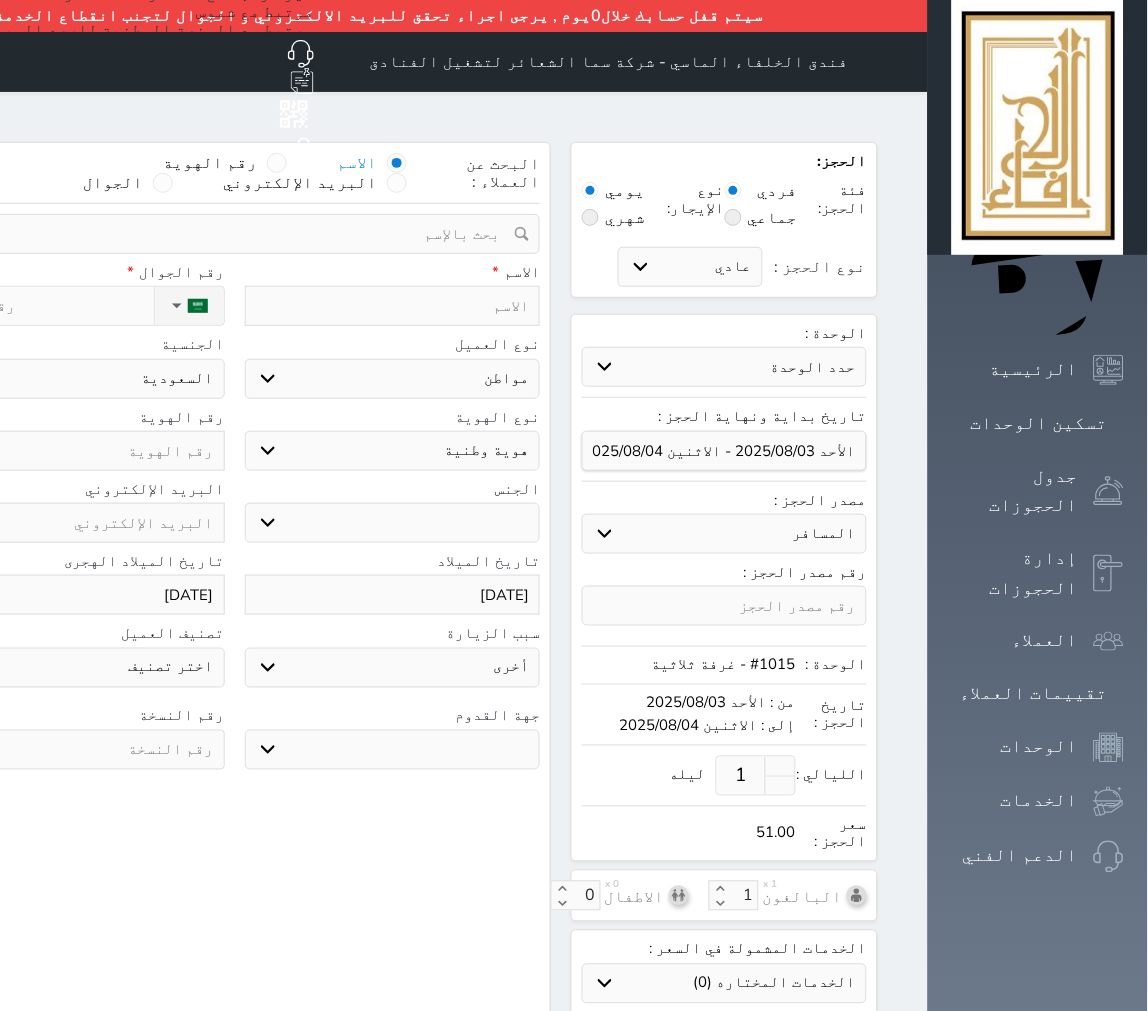type on "ح" 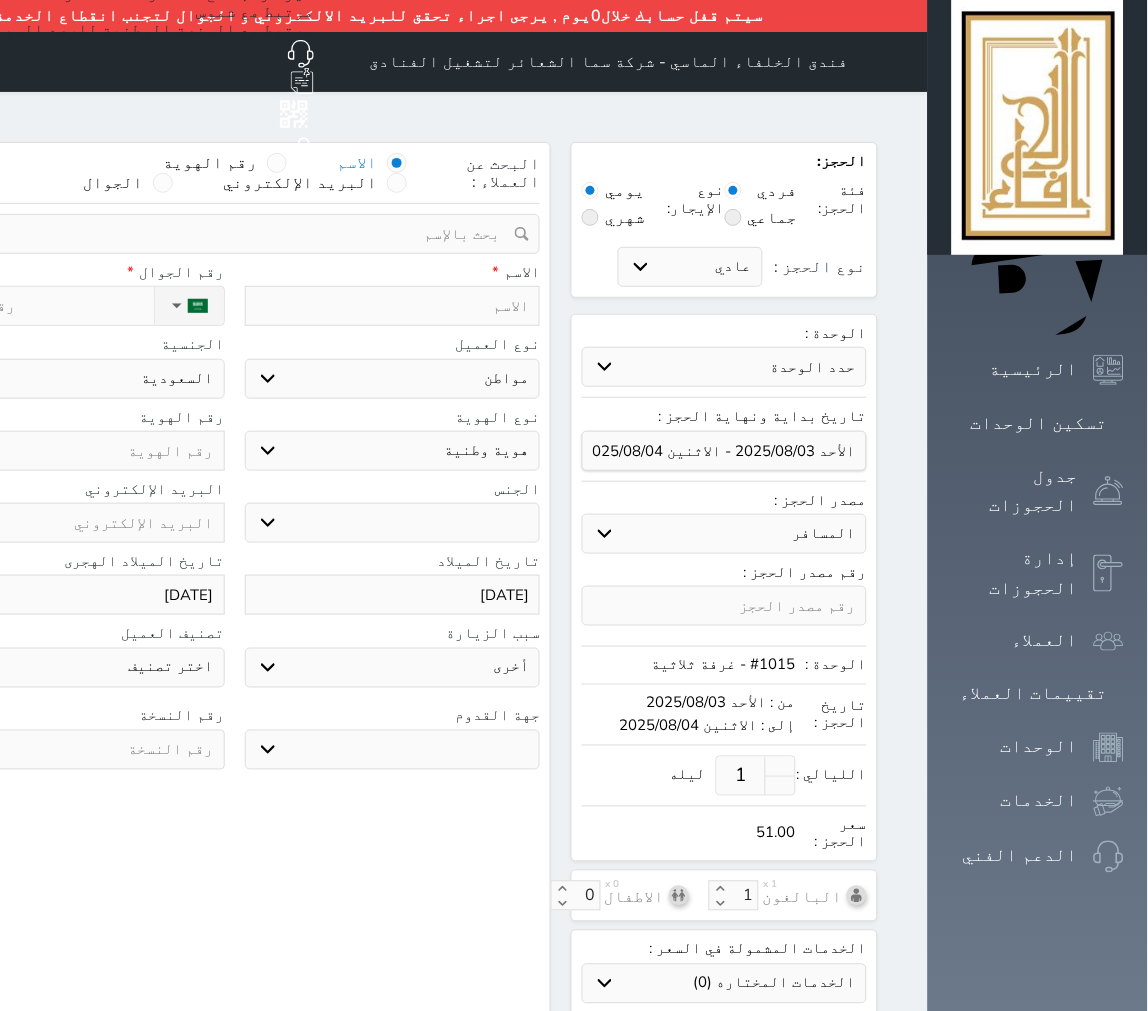 select 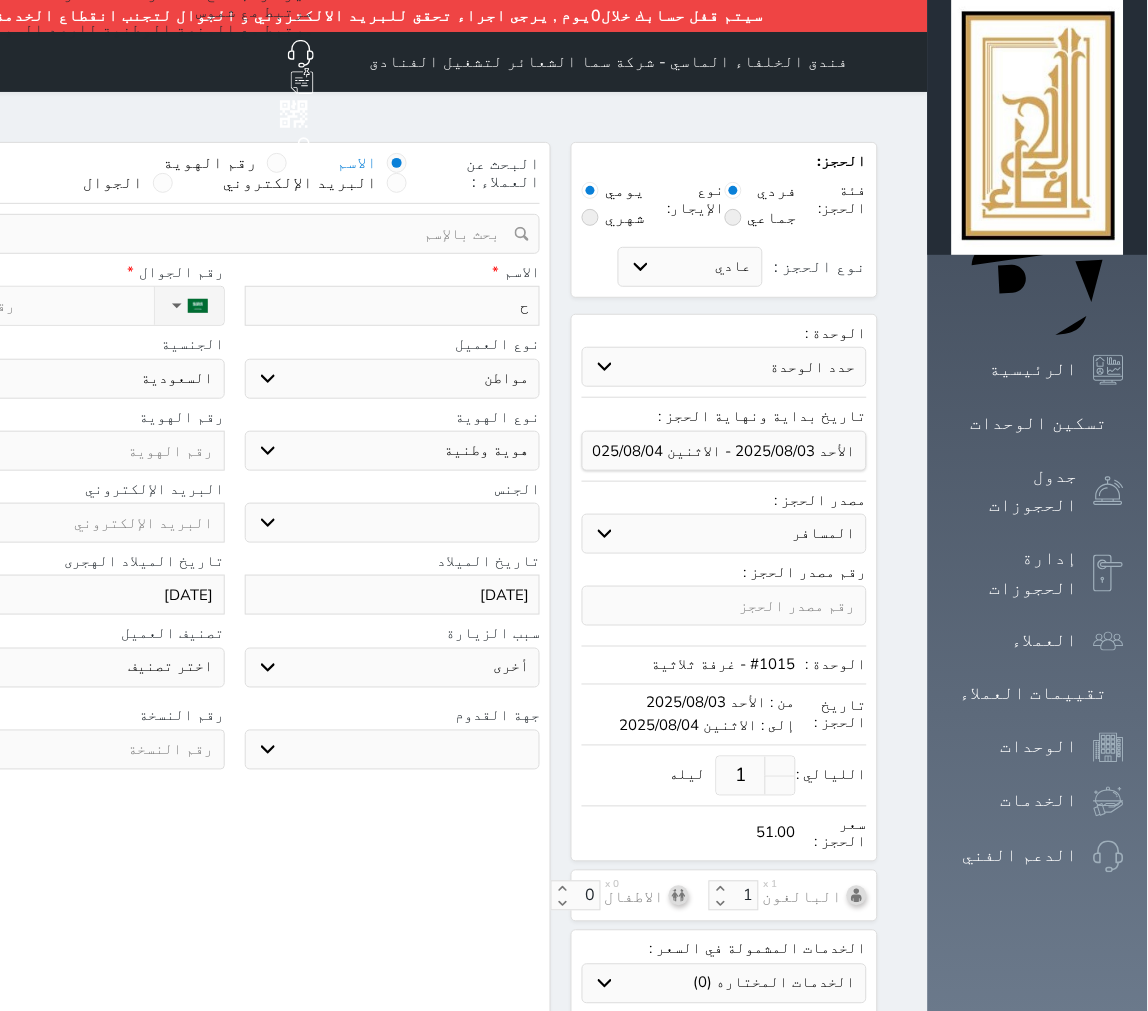 type on "حم" 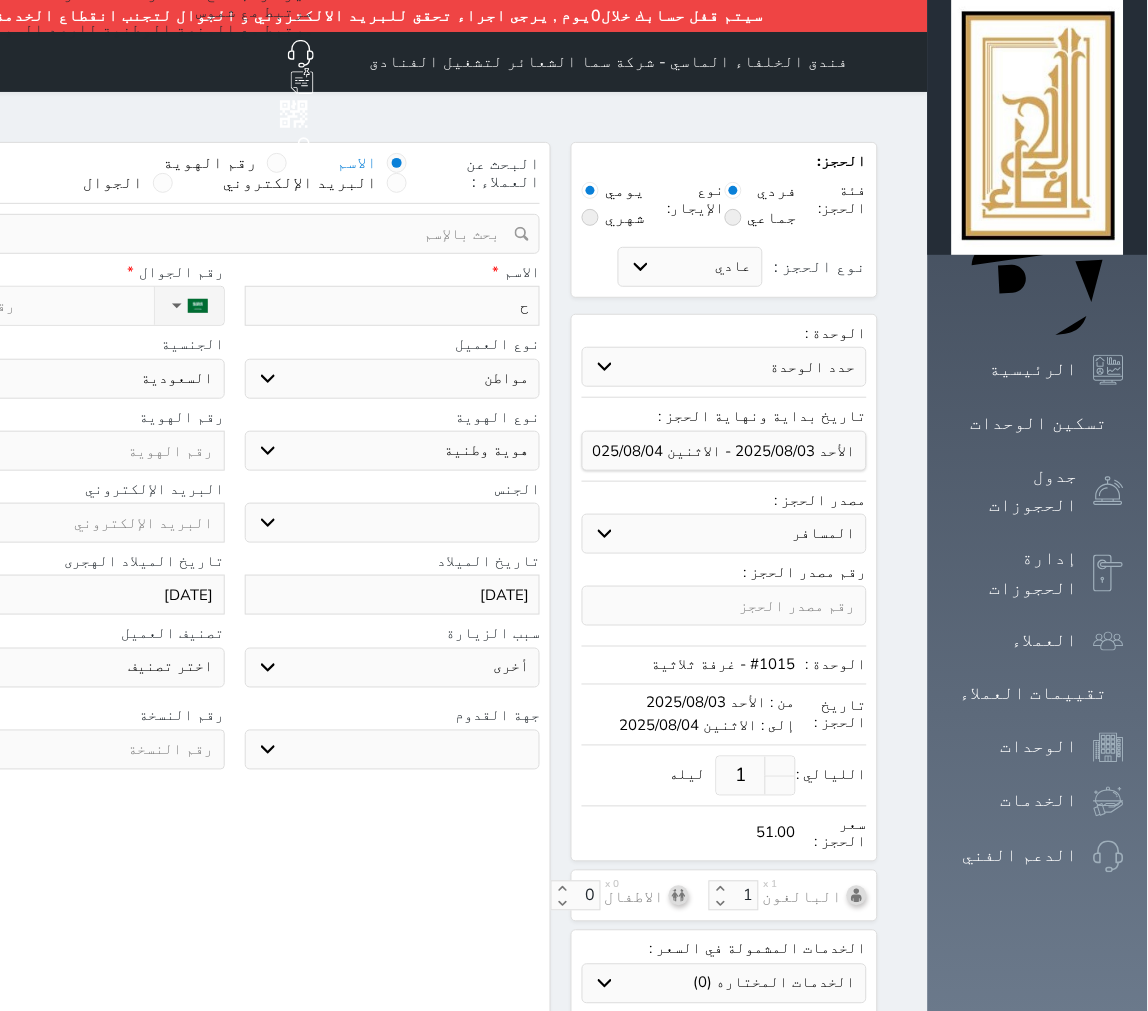 select 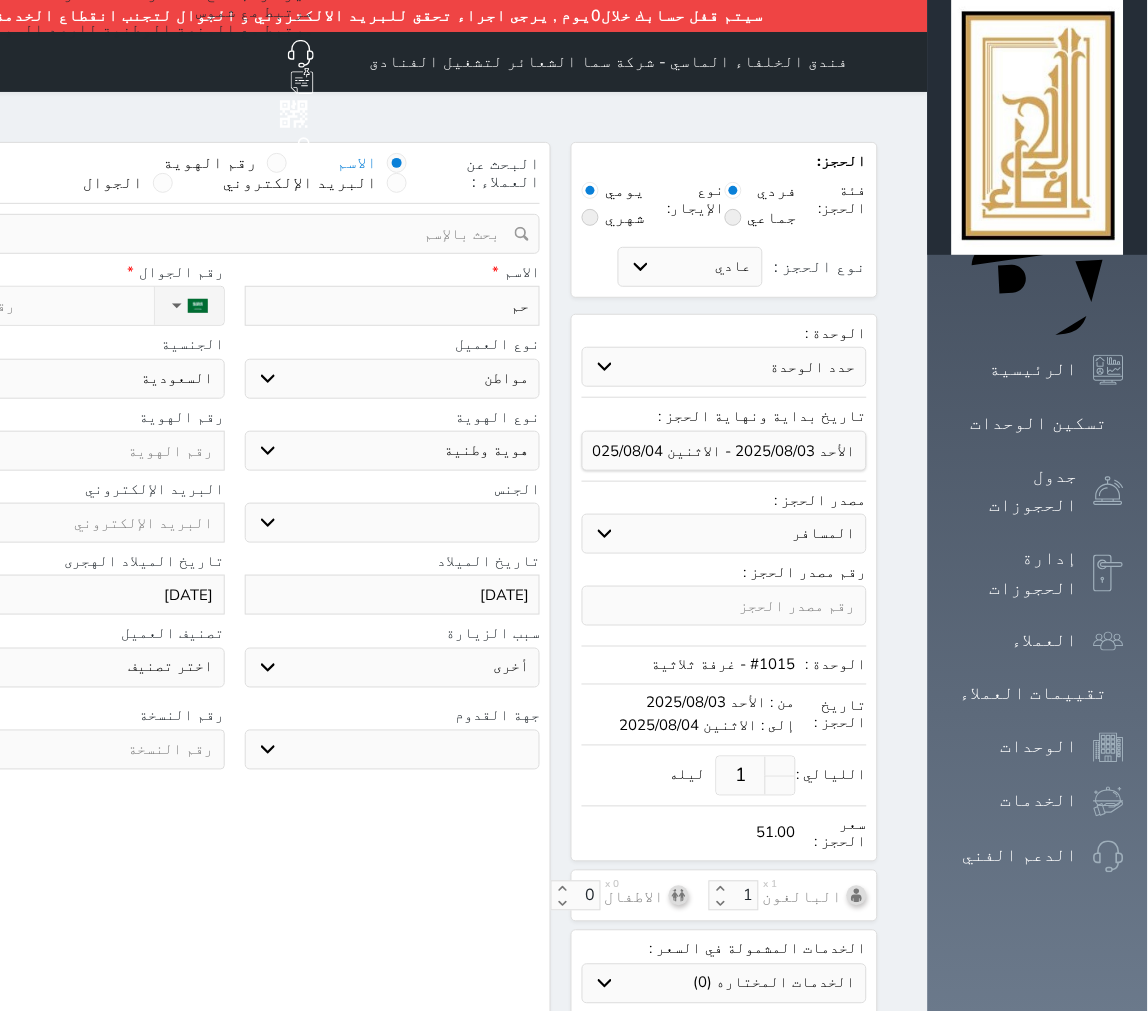 type on "حمو" 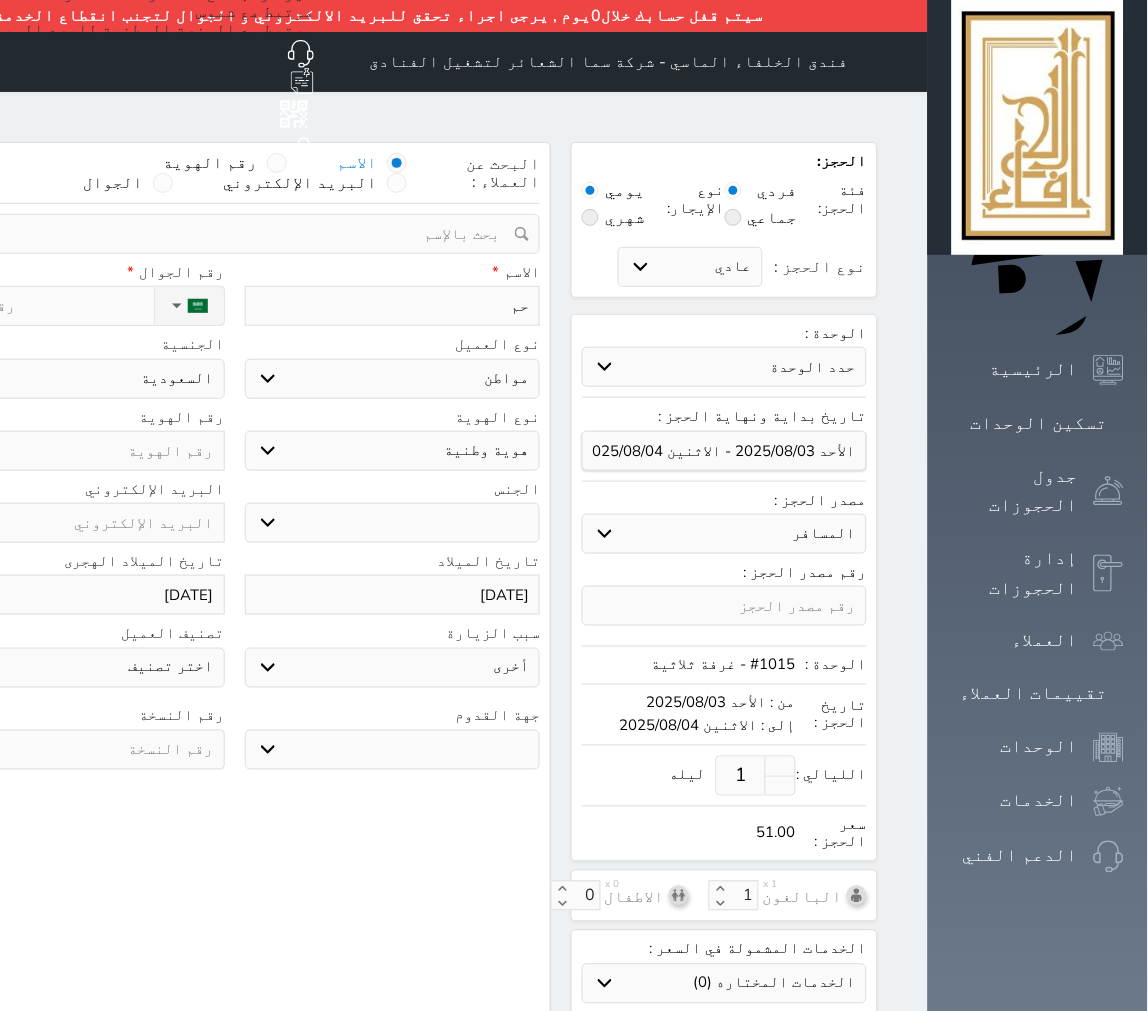 select 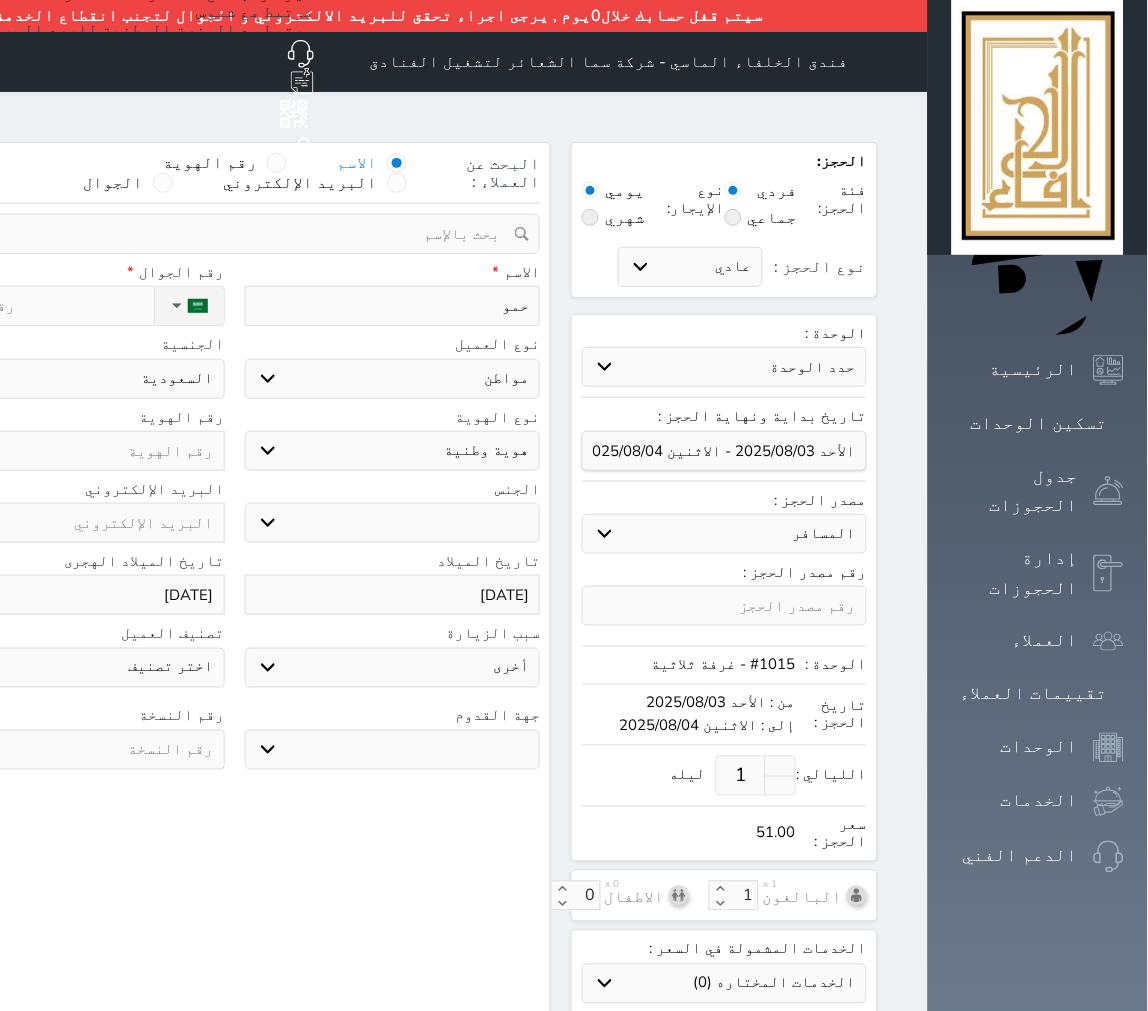type on "حمود" 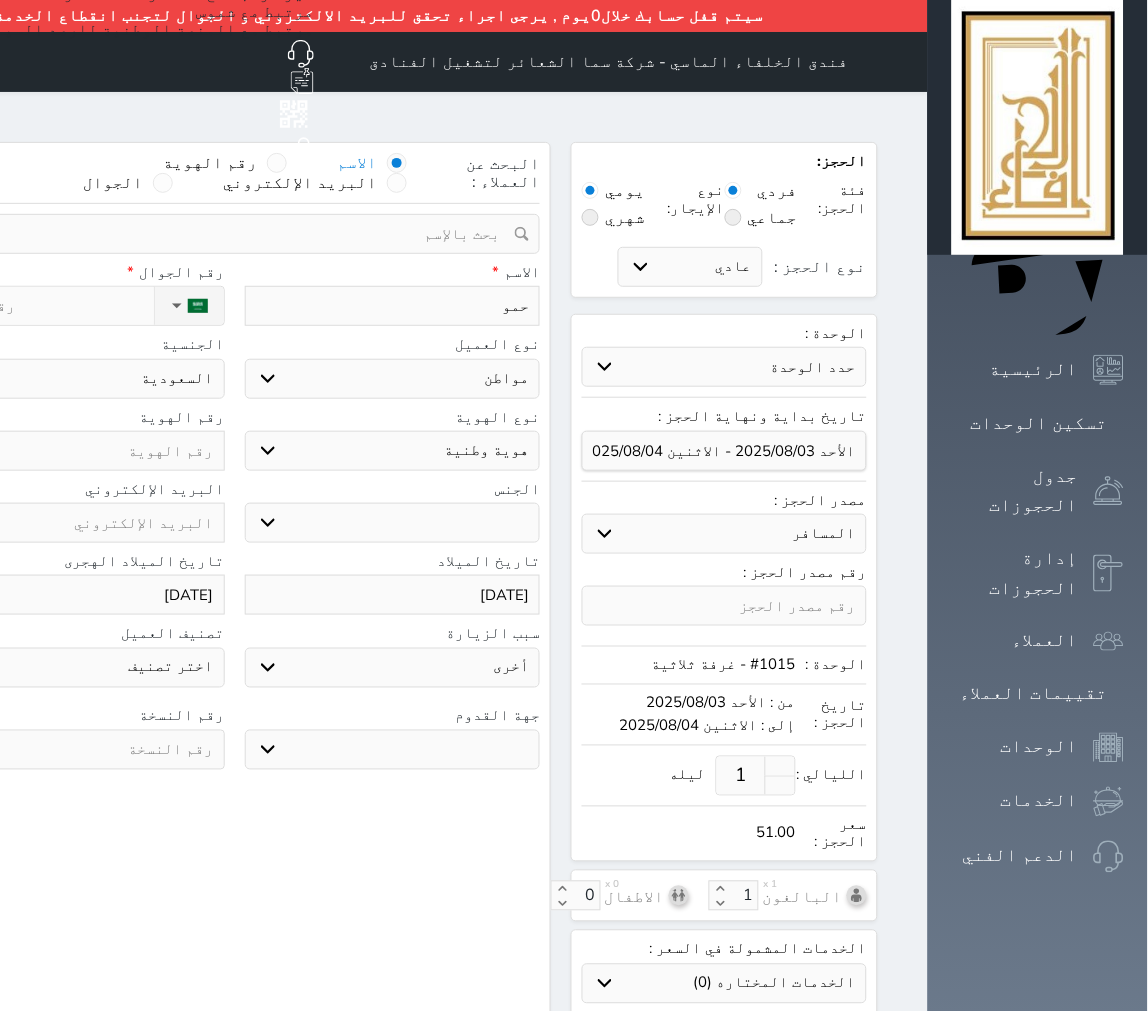 select 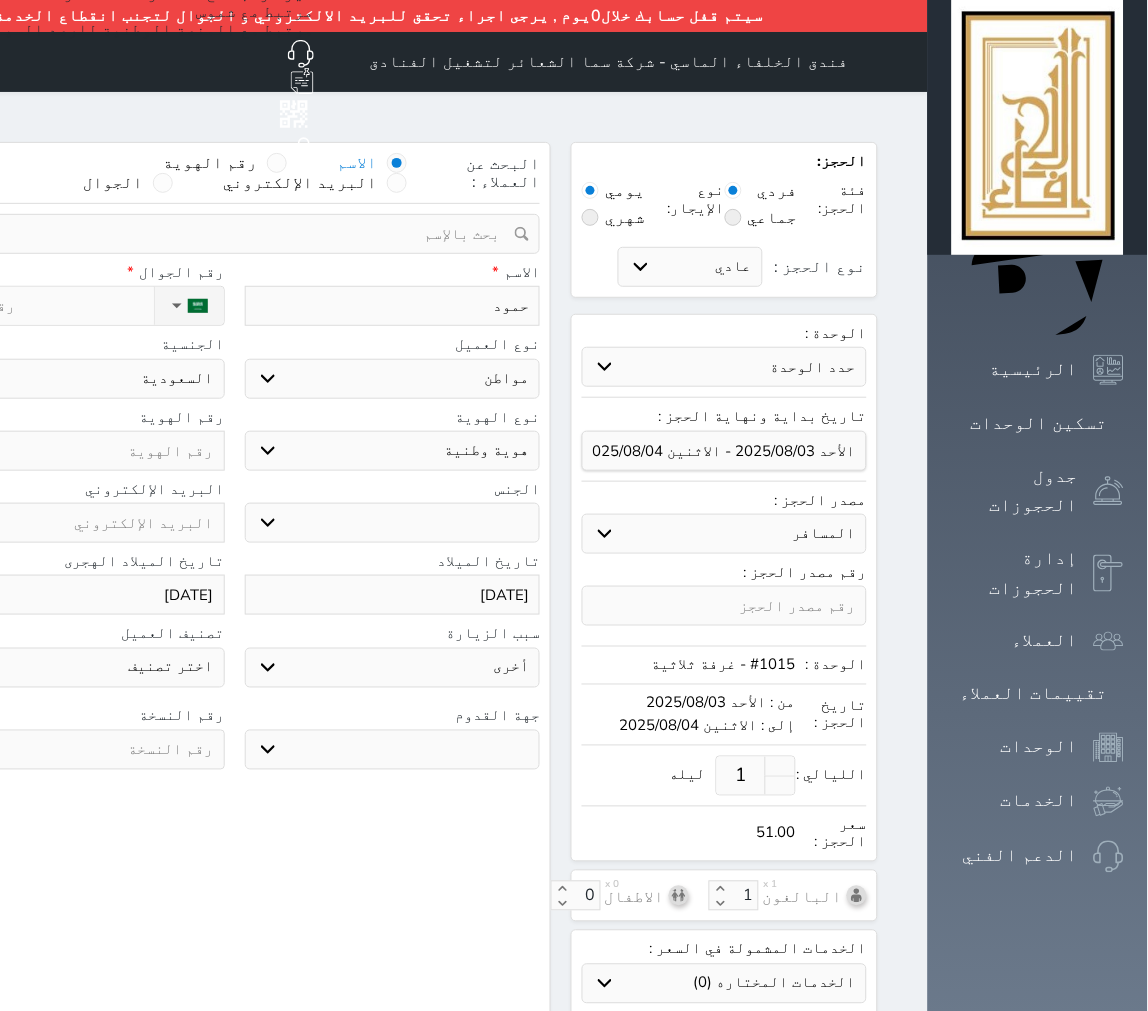 type on "حمود" 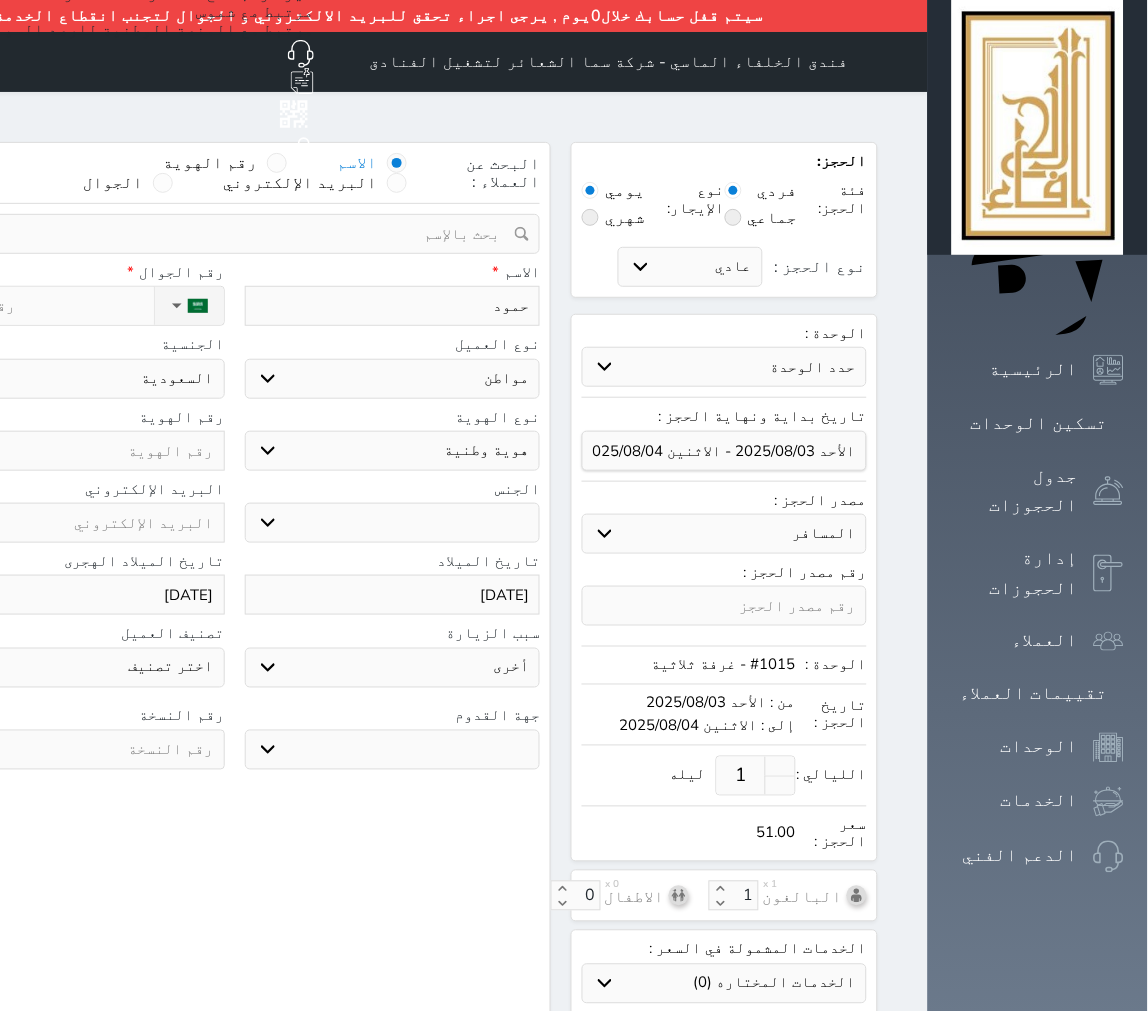 select 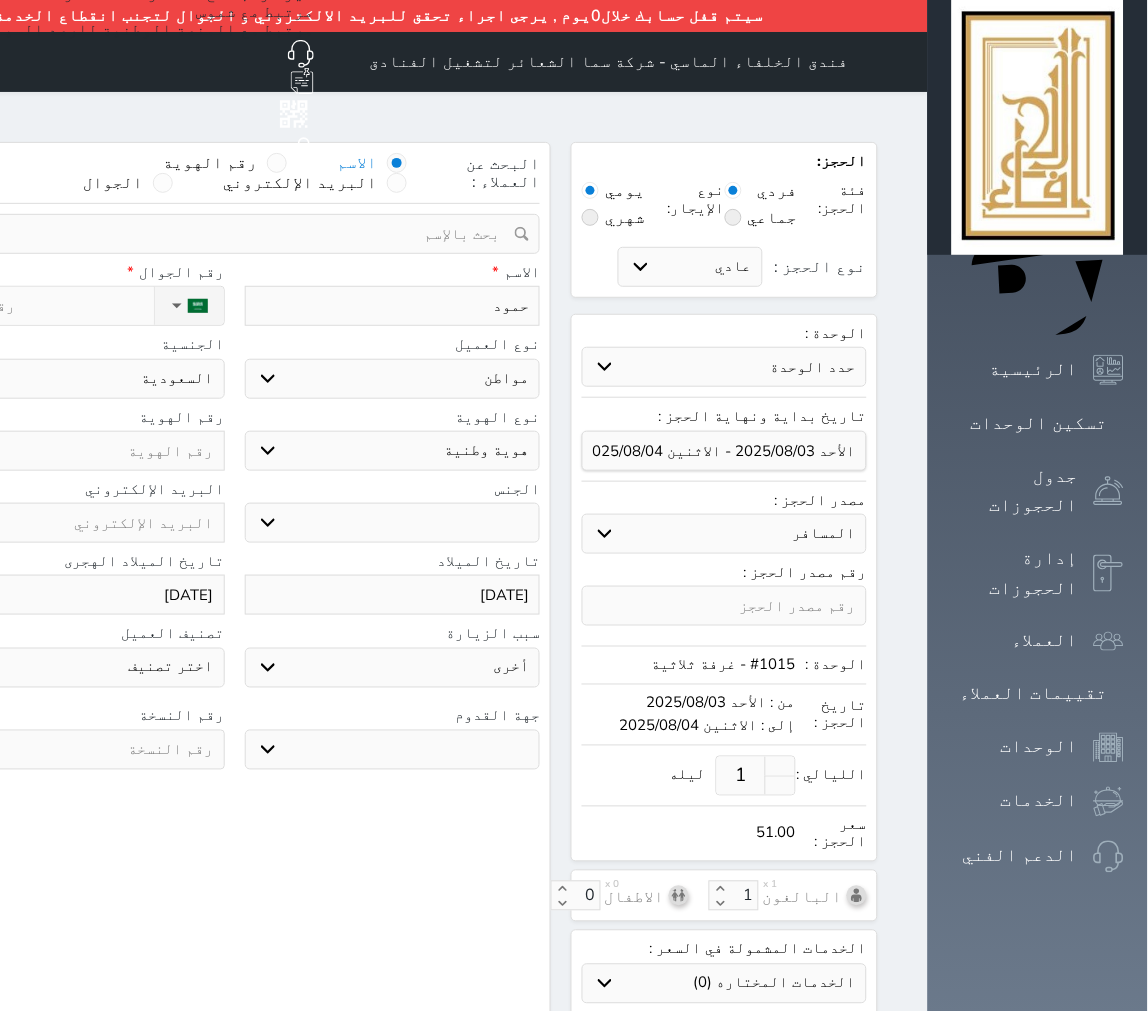 type on "حمود ع" 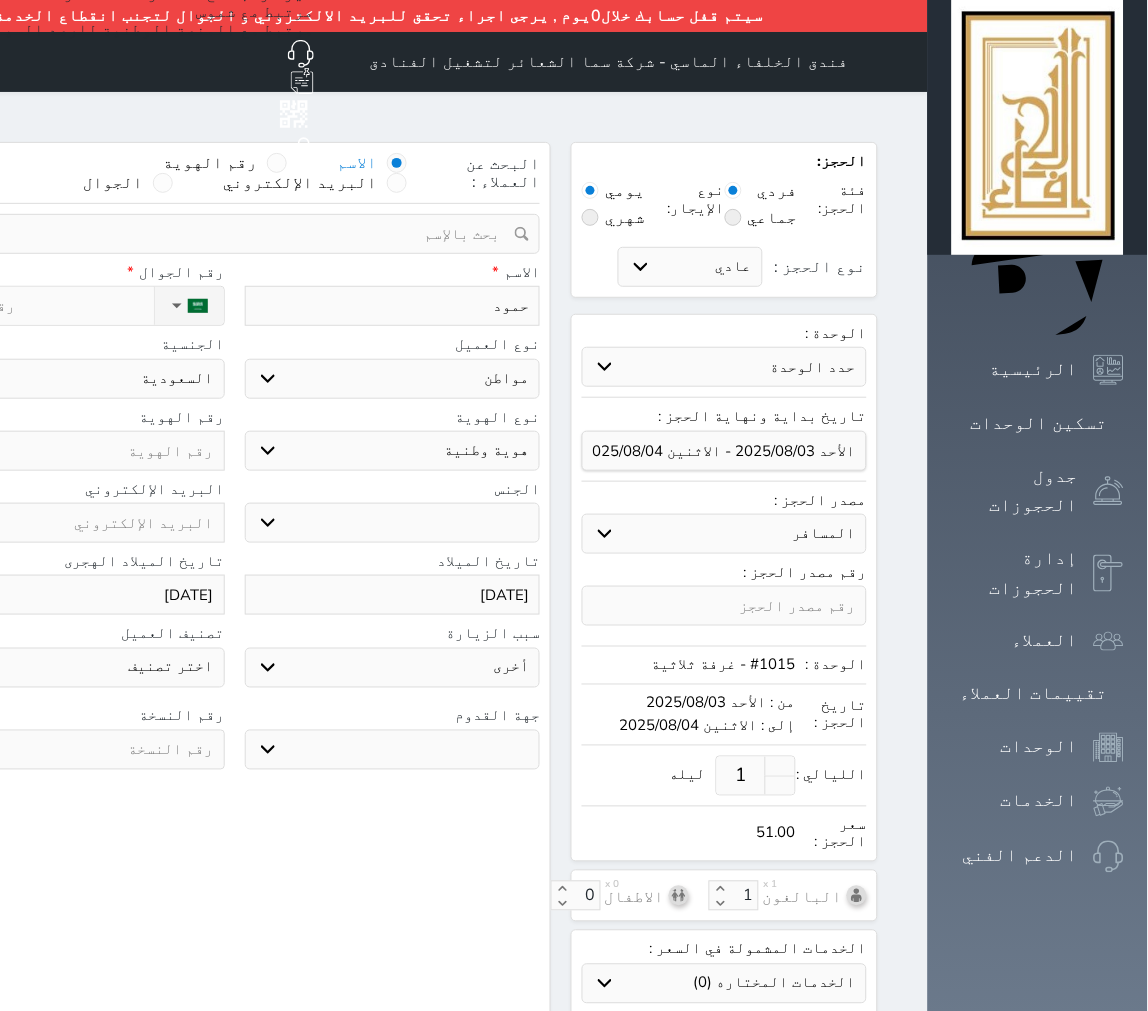 select 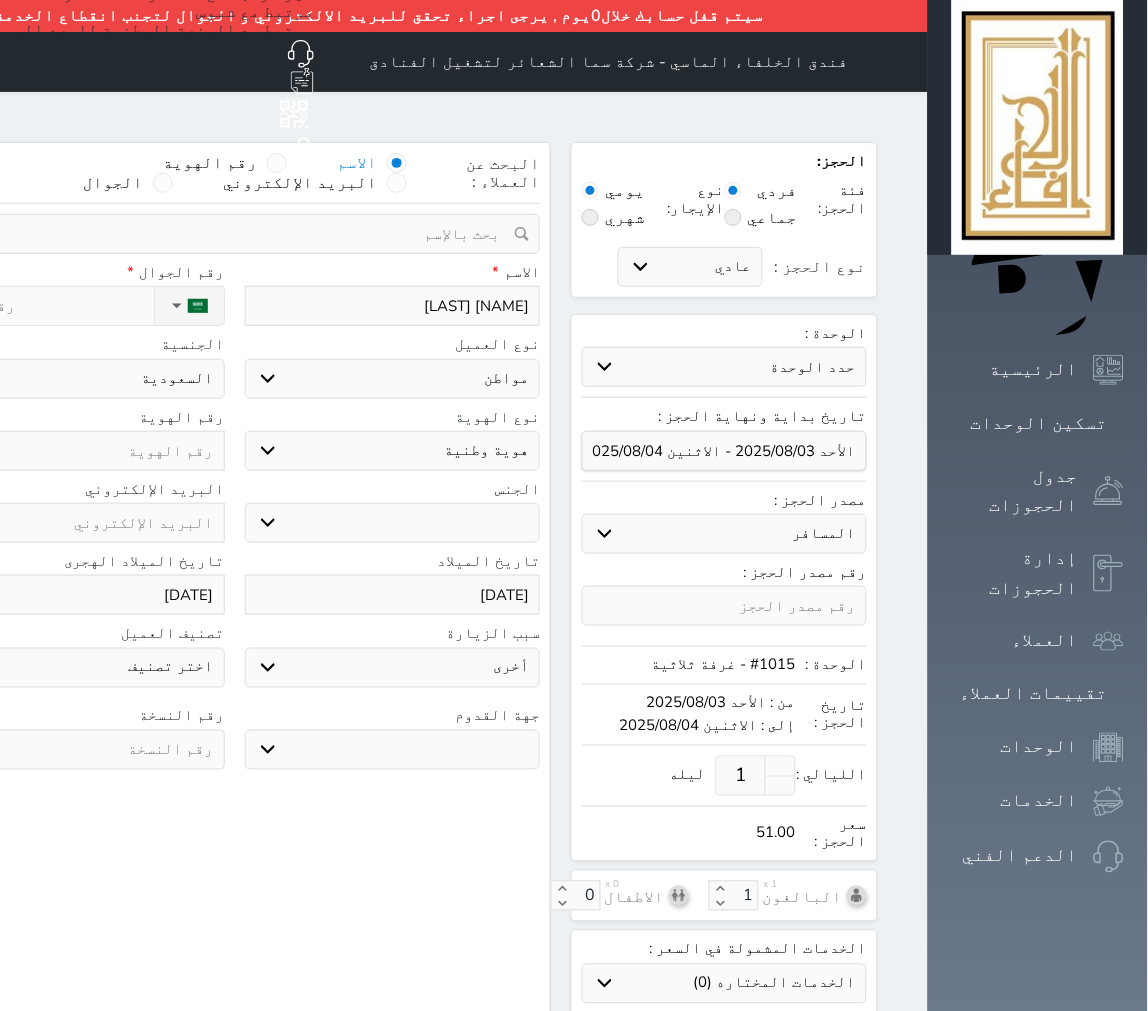 type on "حمود عل" 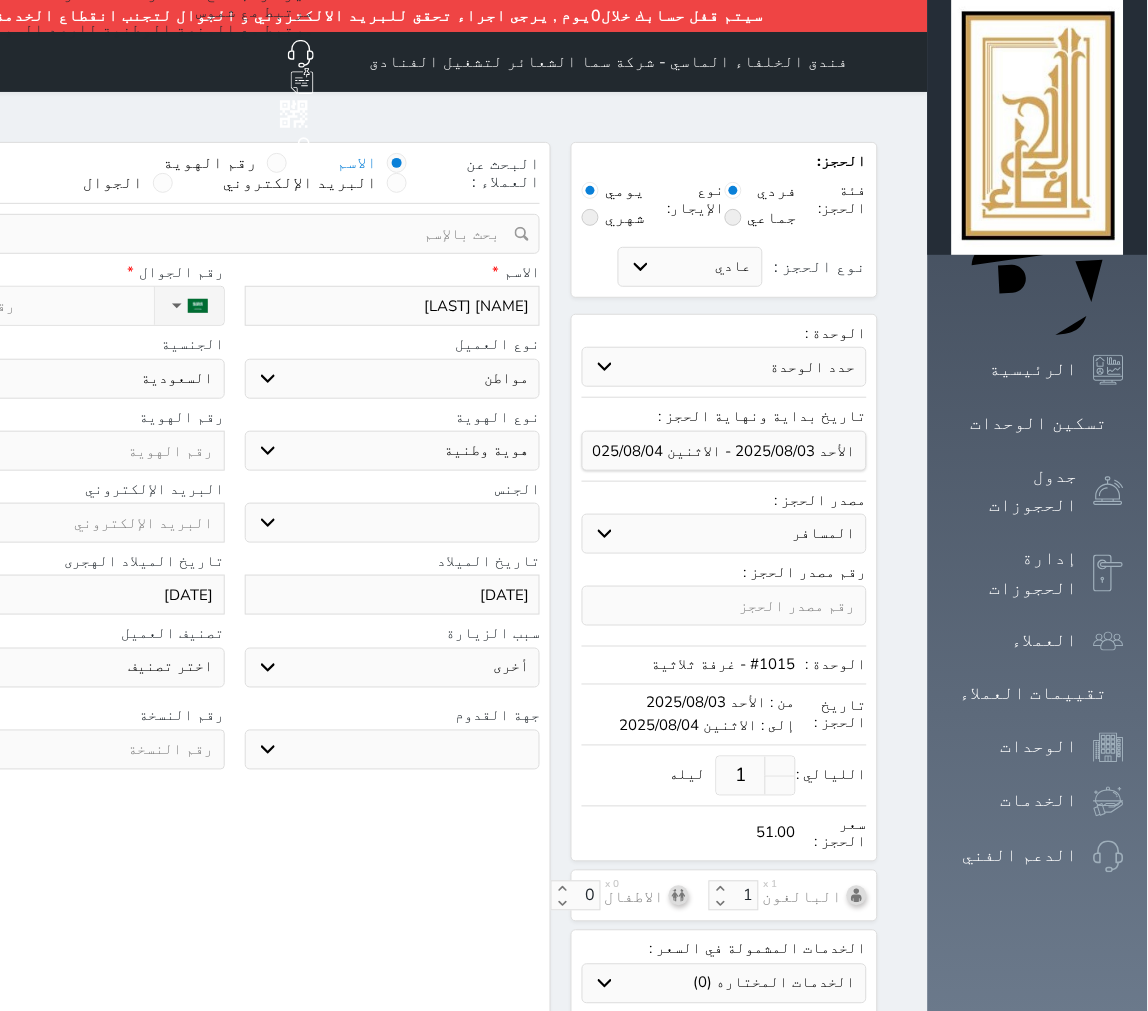 select 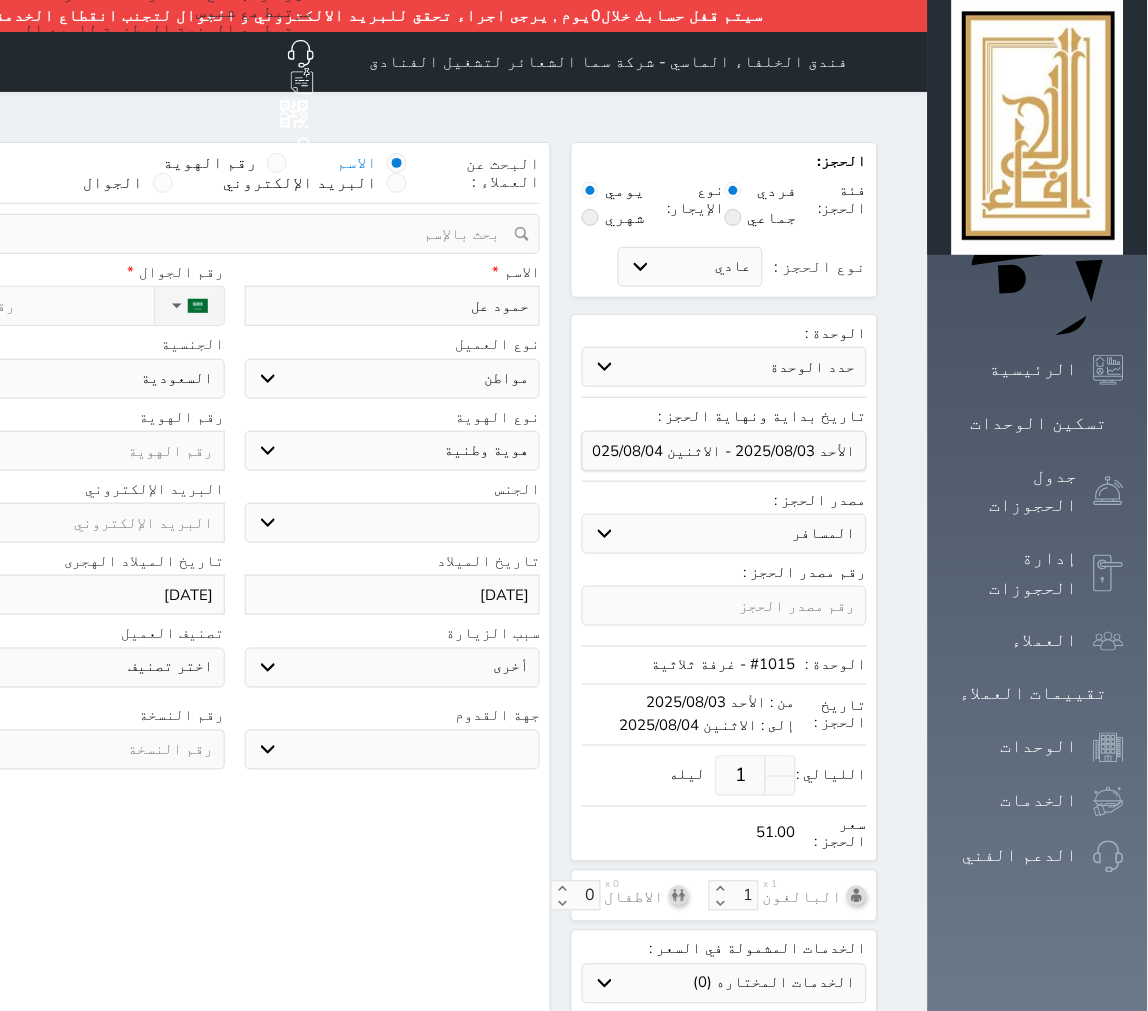 type on "حمود علي" 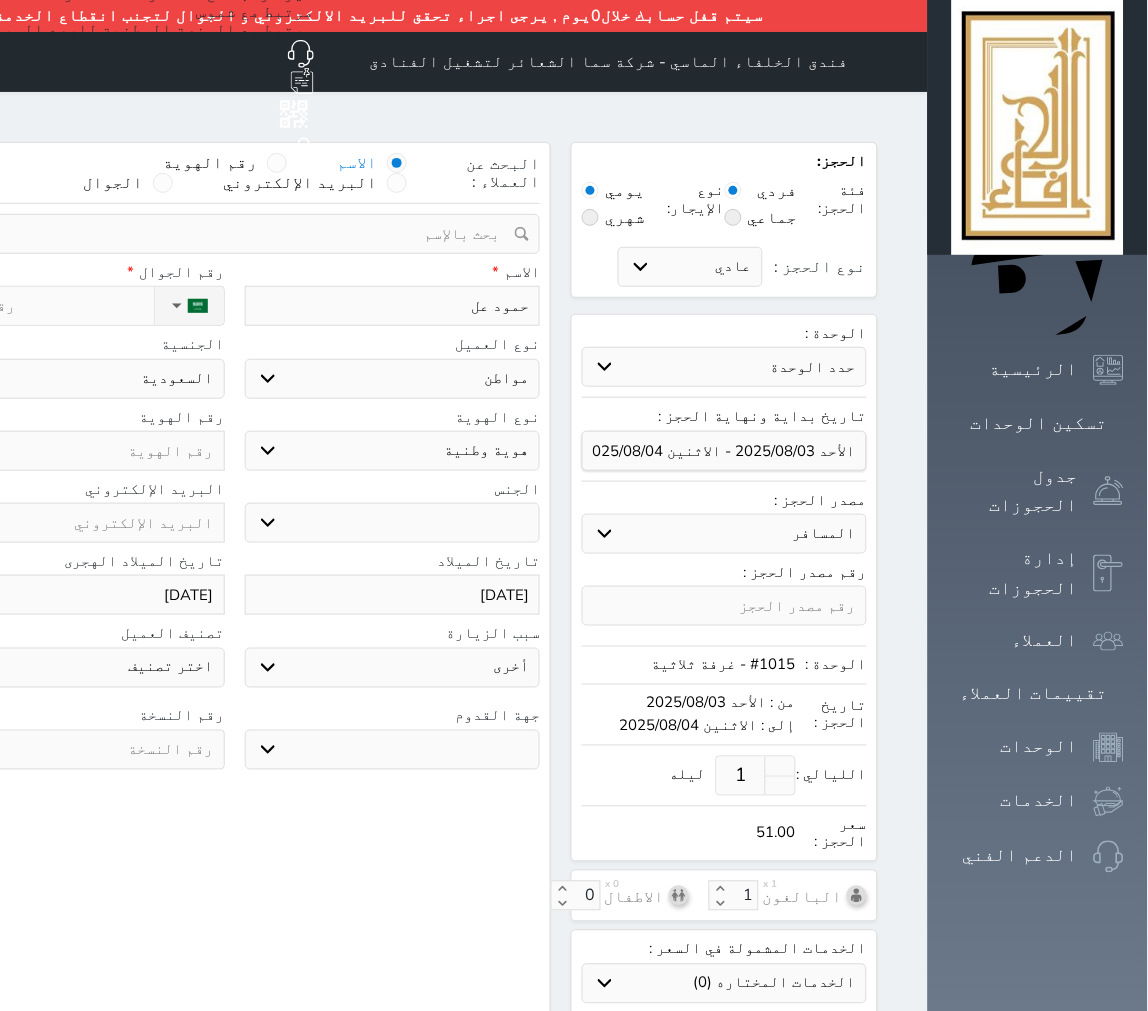 select 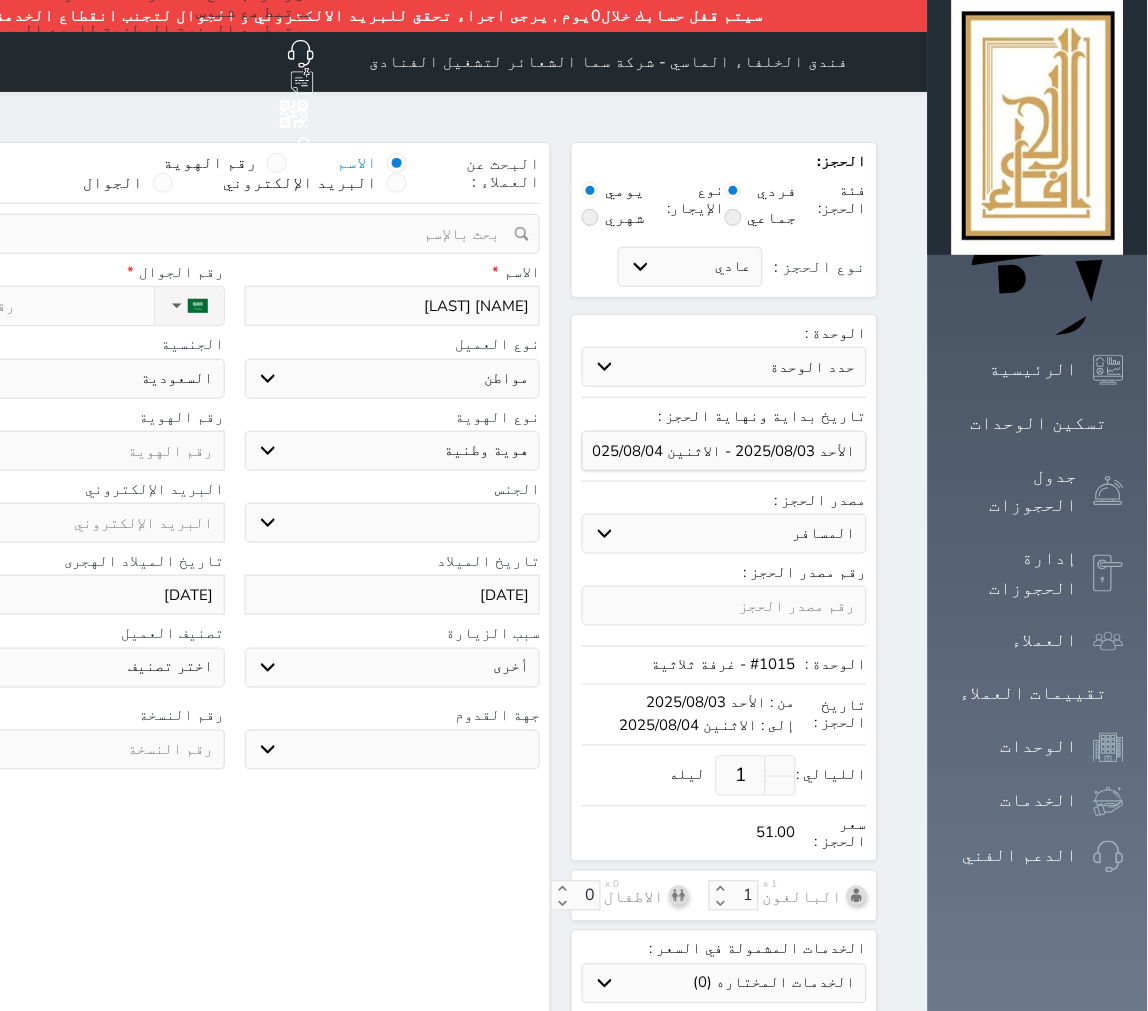 type on "حمود علي" 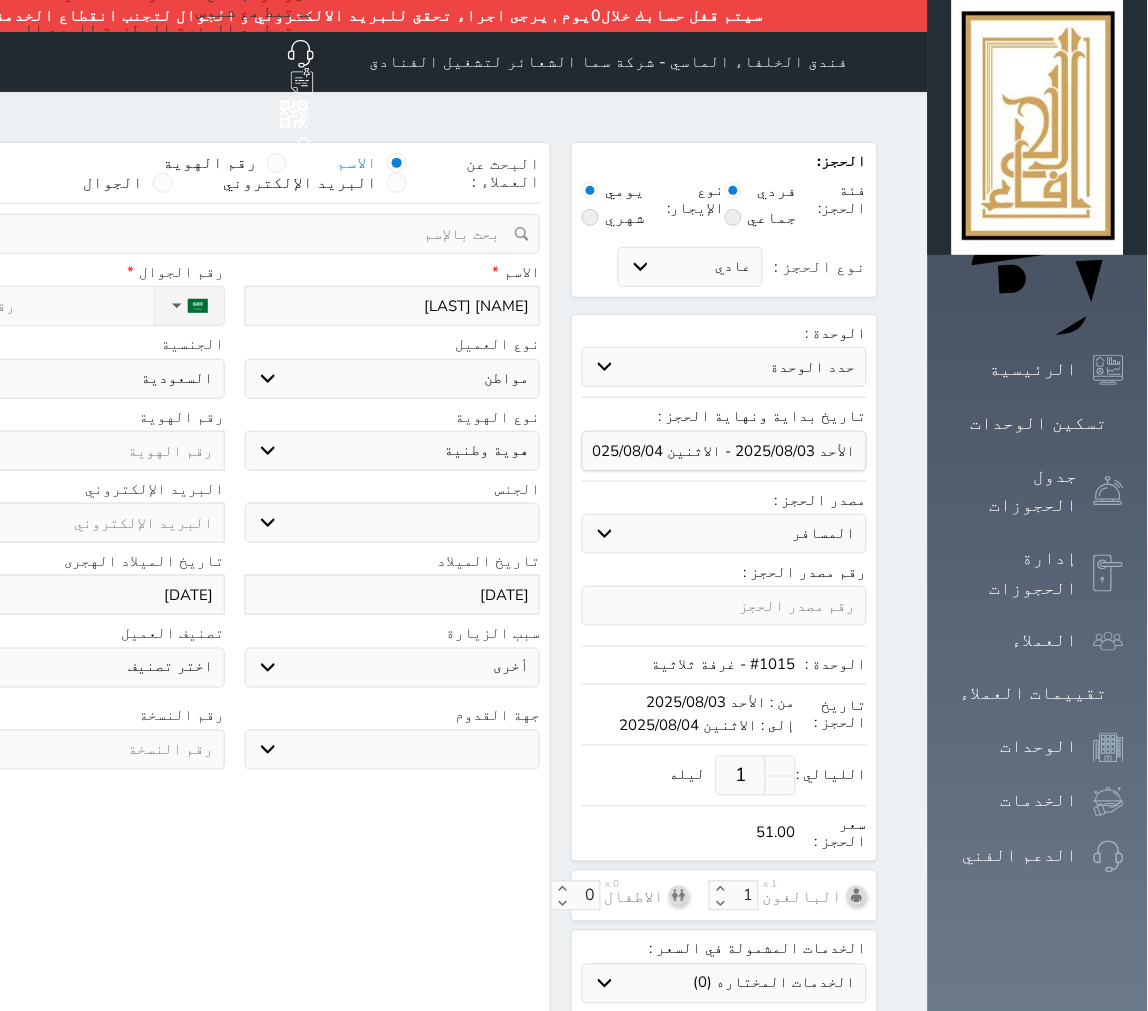 select 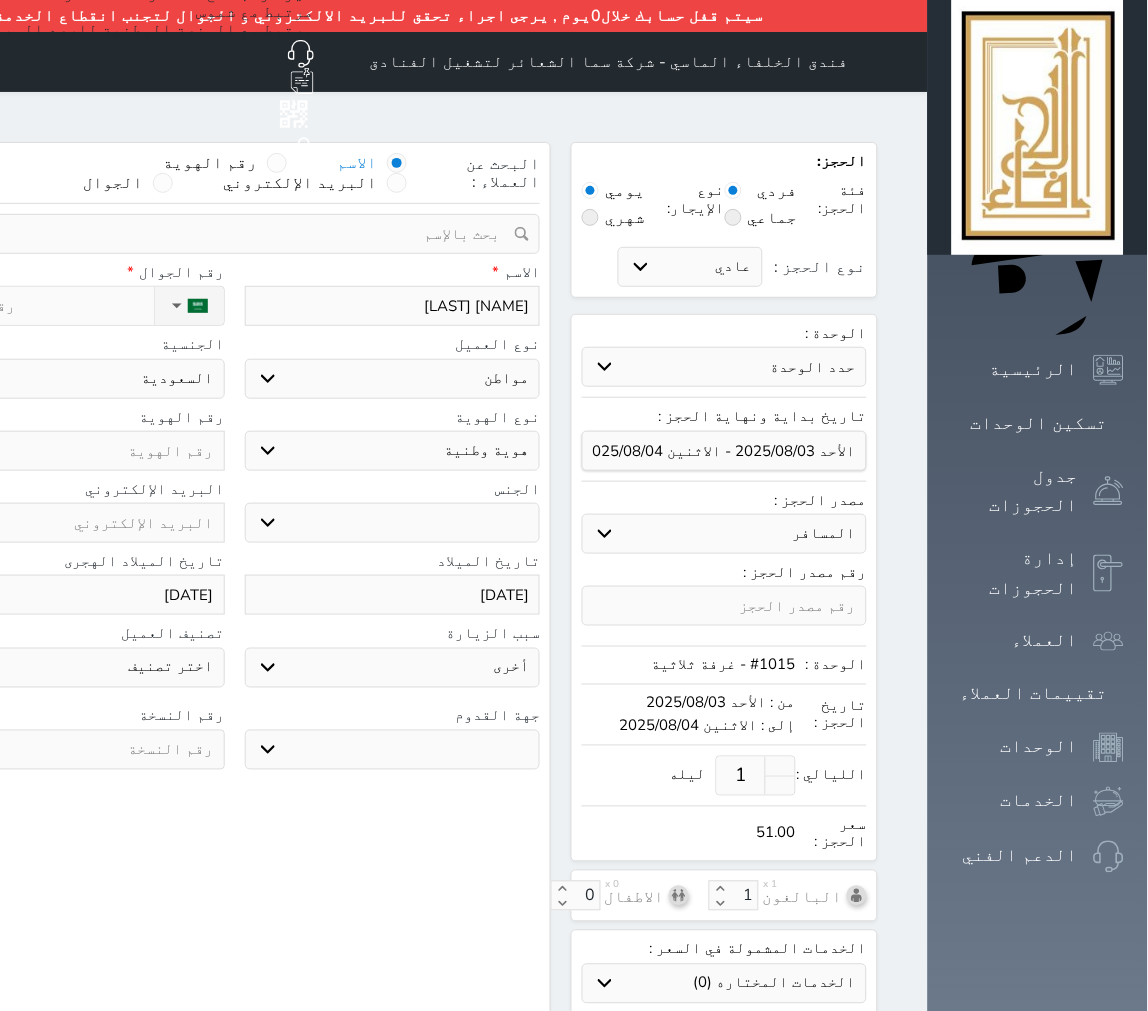 type on "حمود علي ا" 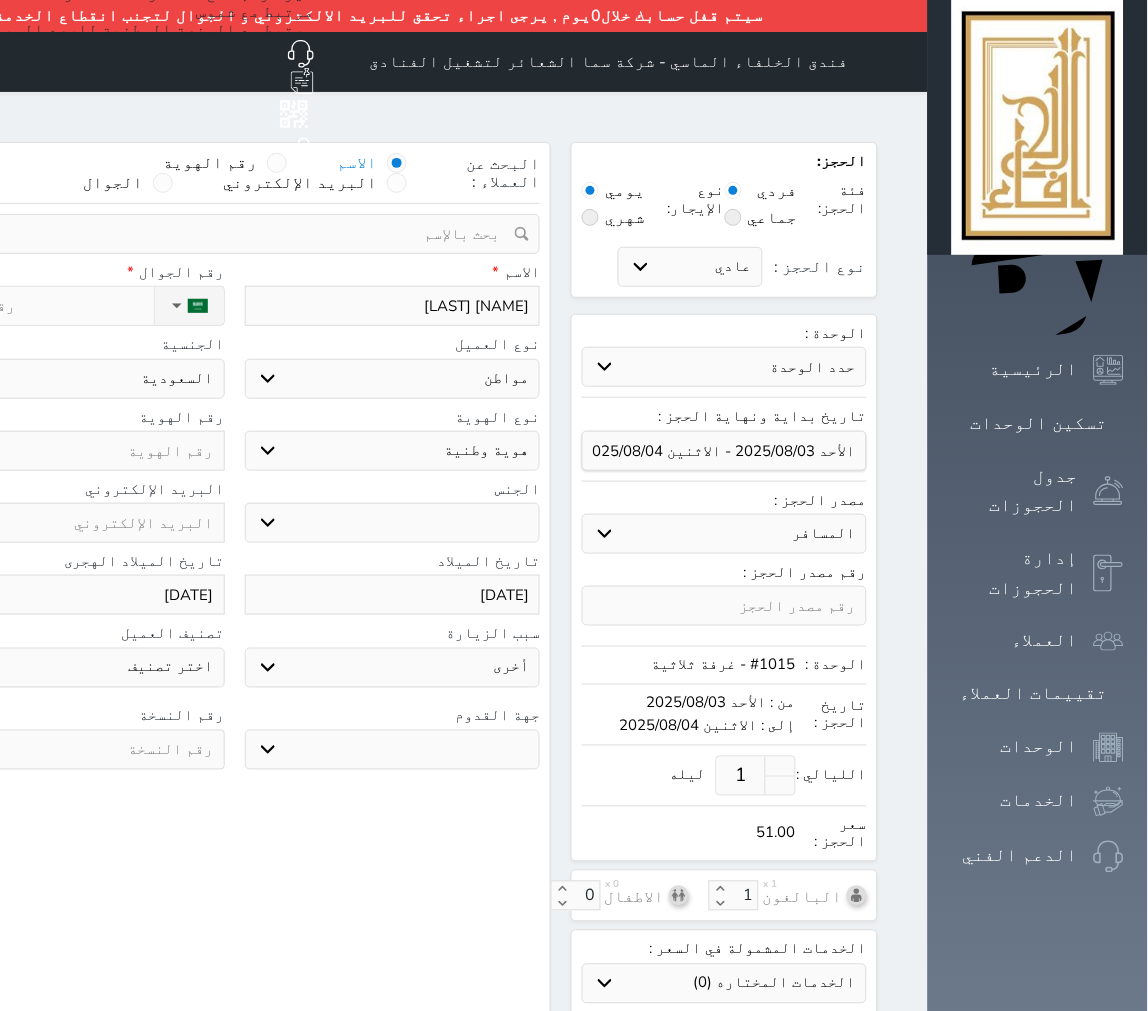 select 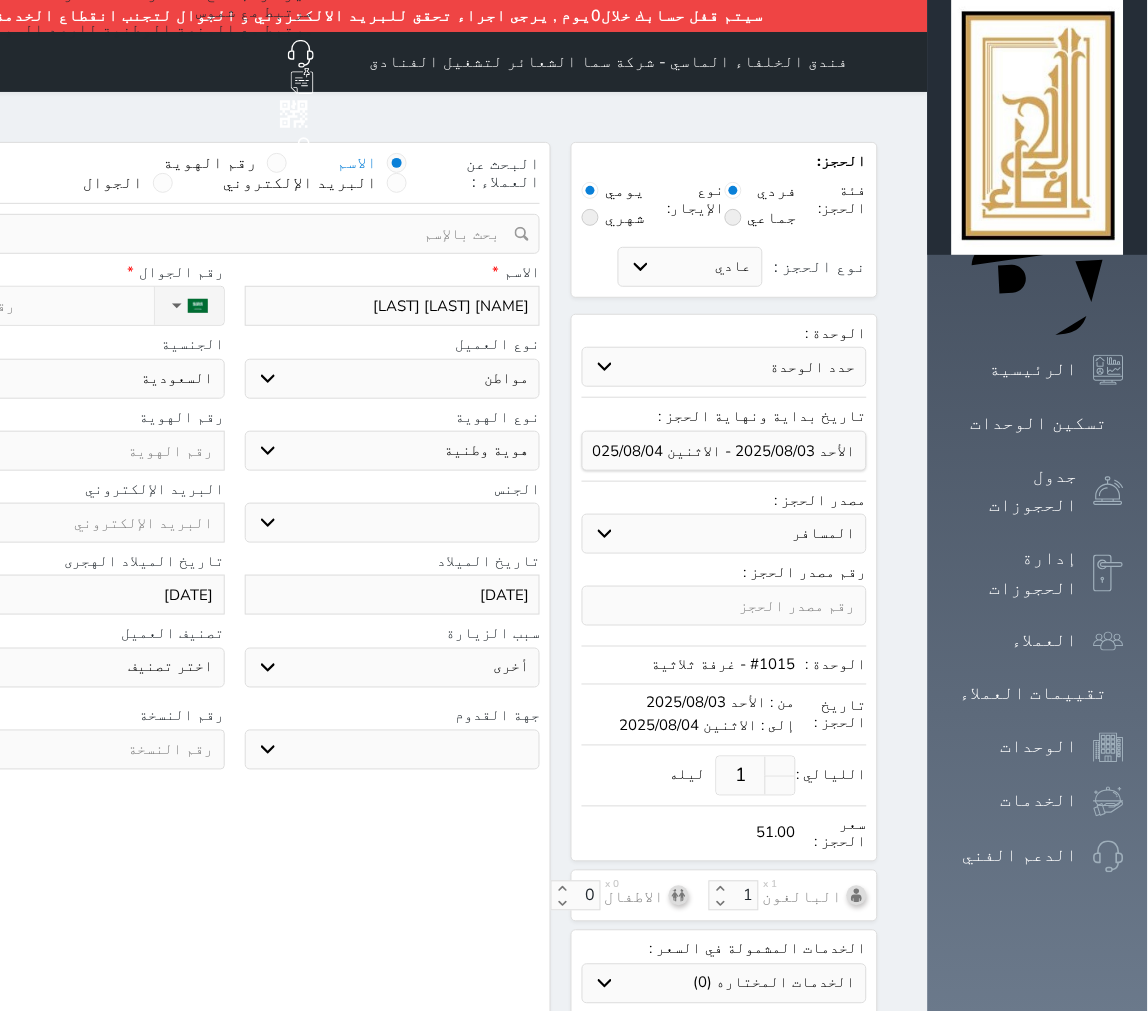 type on "حمود علي ال" 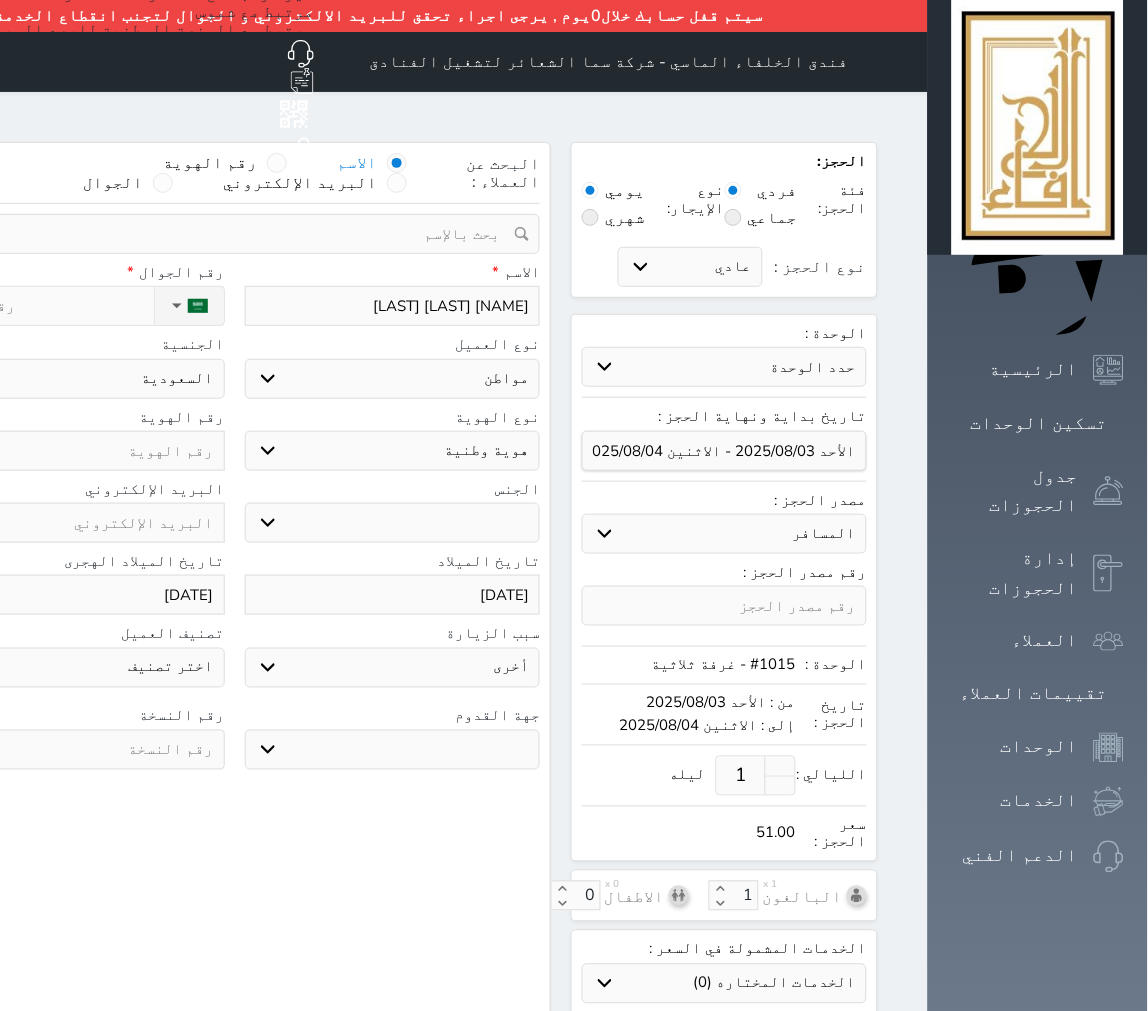 select 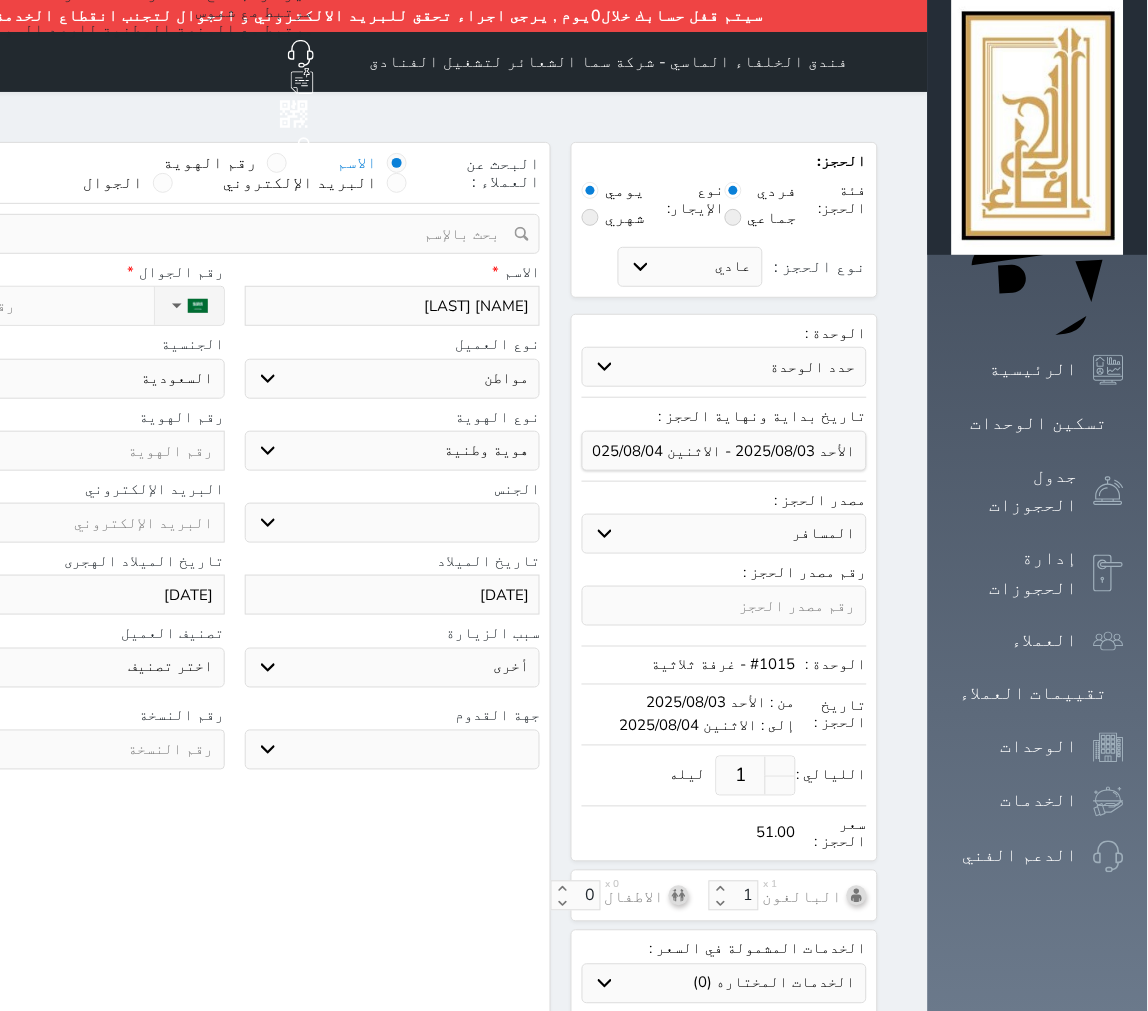 type on "حمود علي الش" 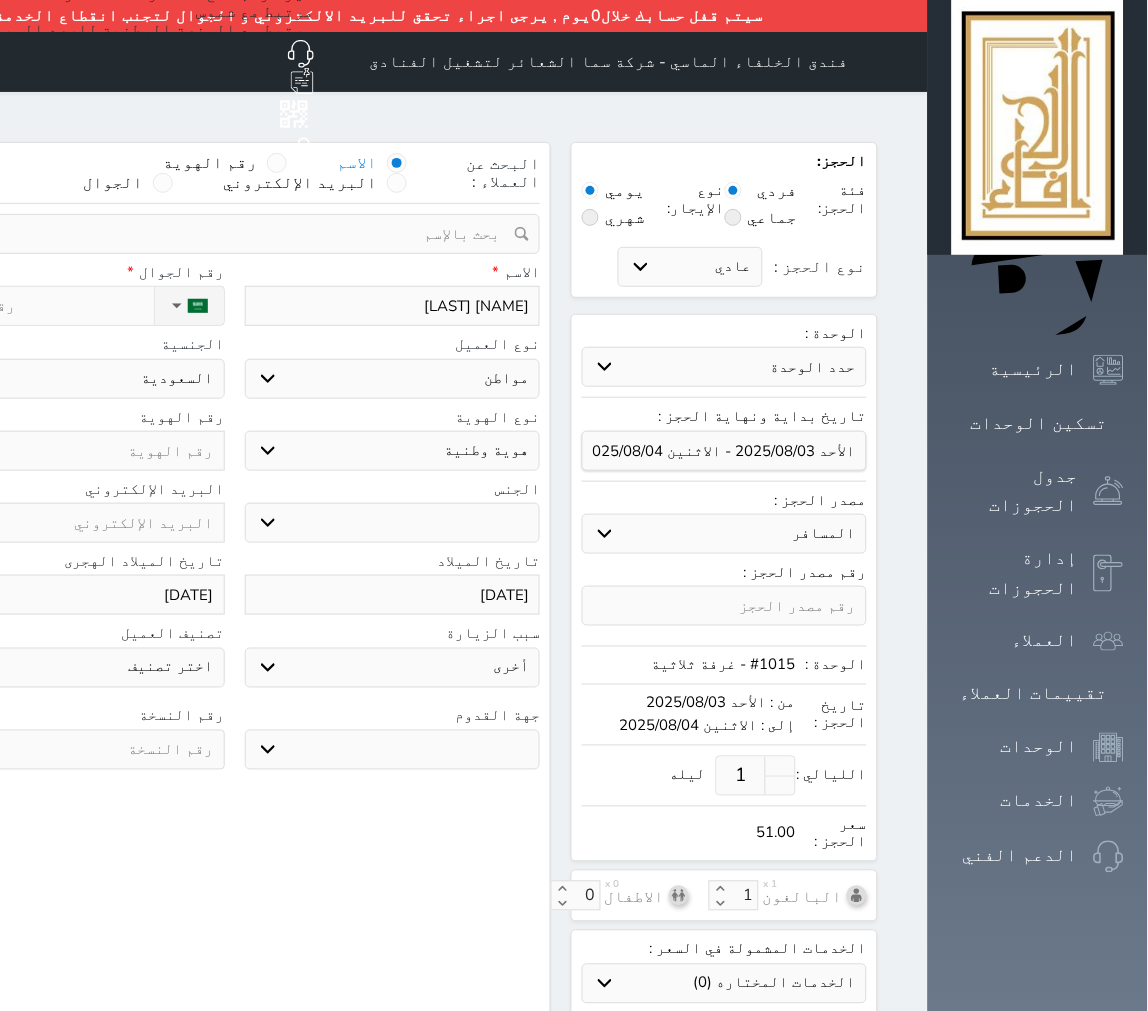 select 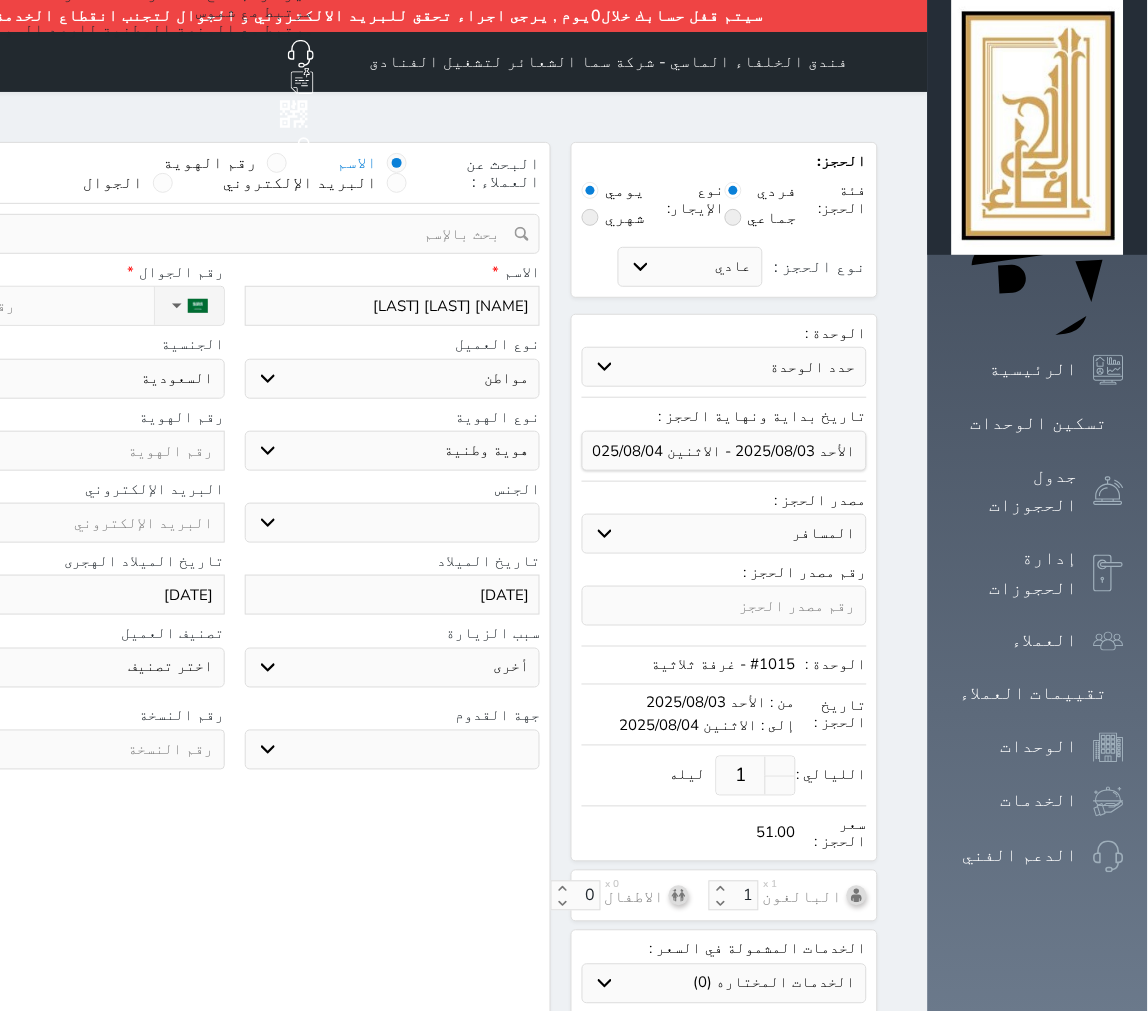 type on "حمود علي الشه" 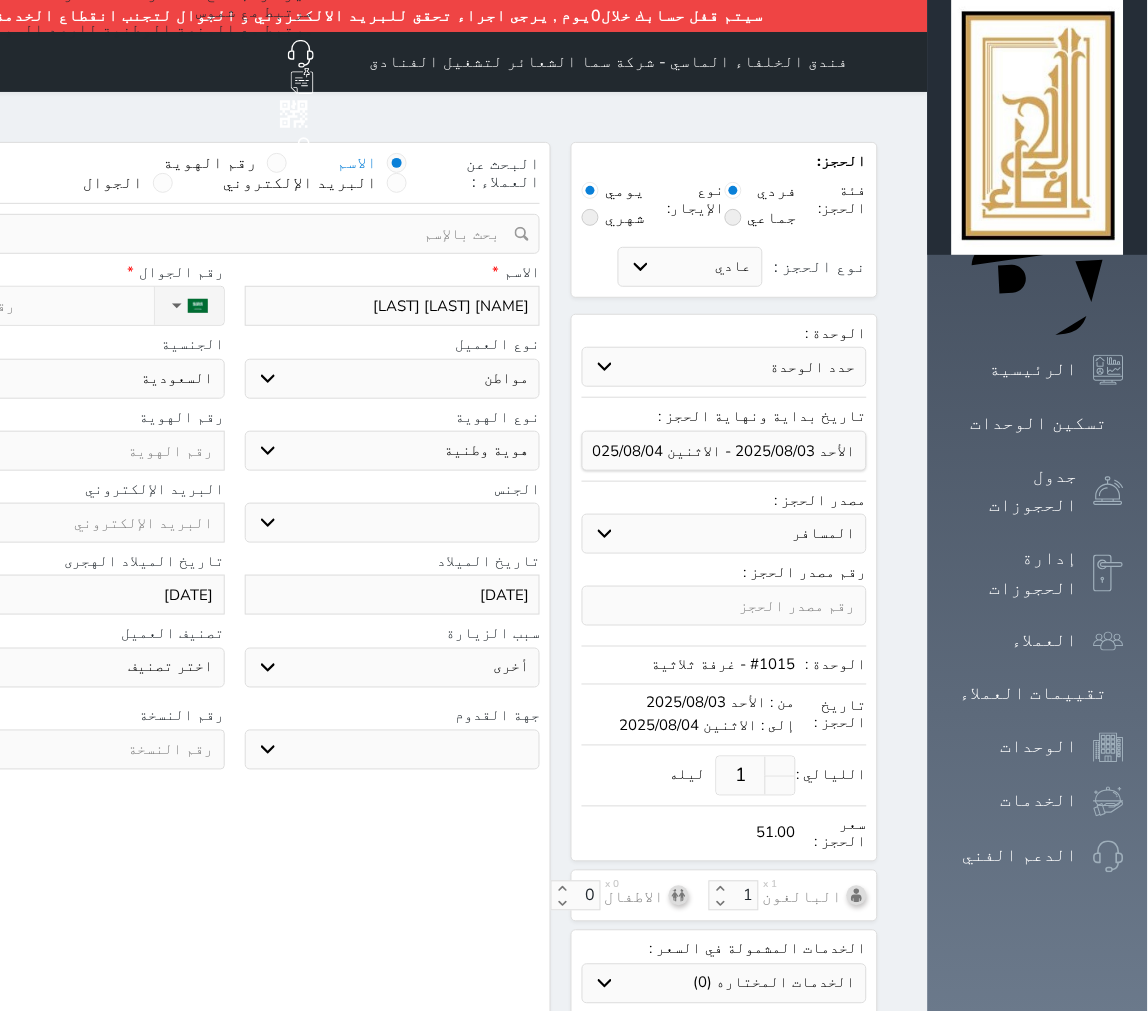 select 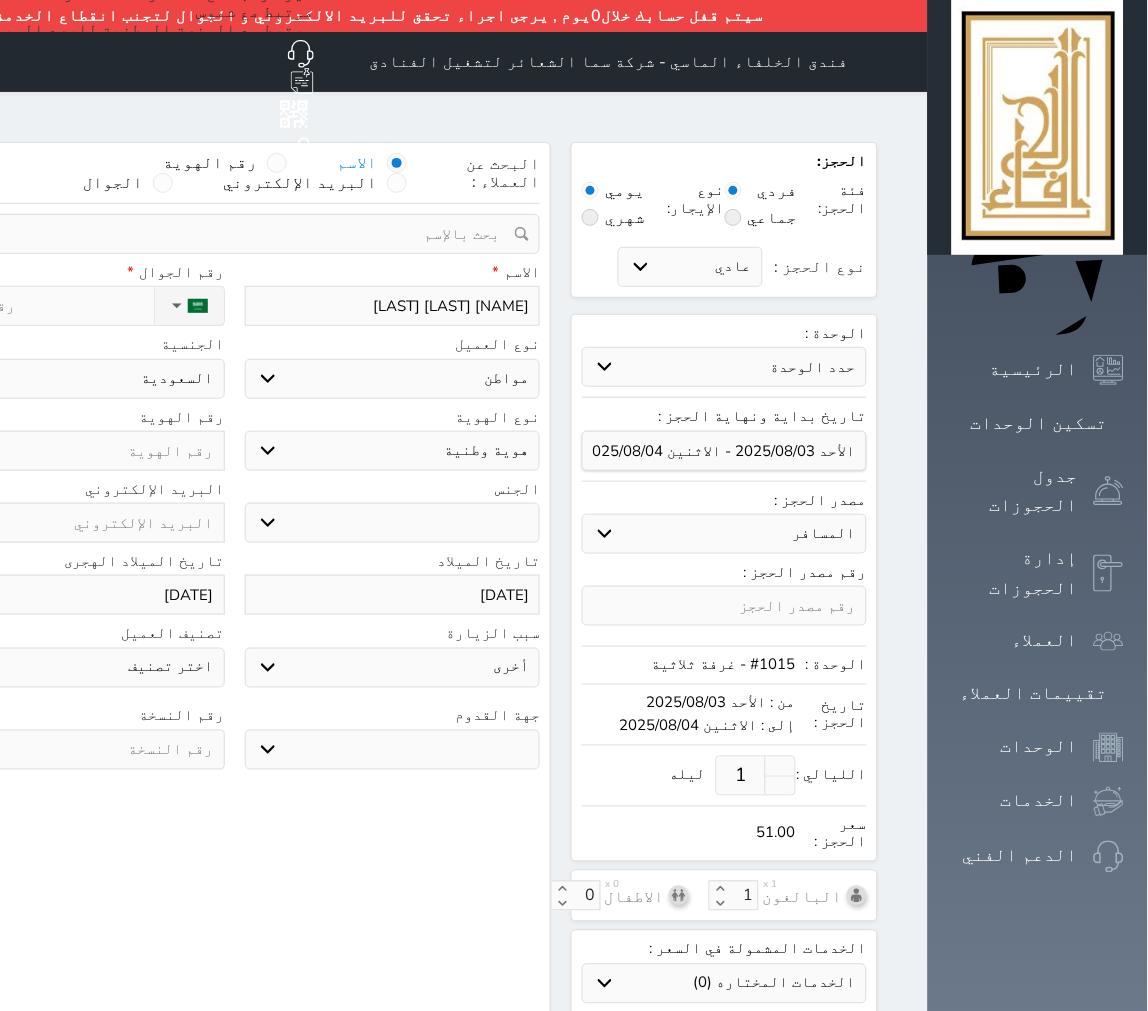 type on "حمود علي الشهر" 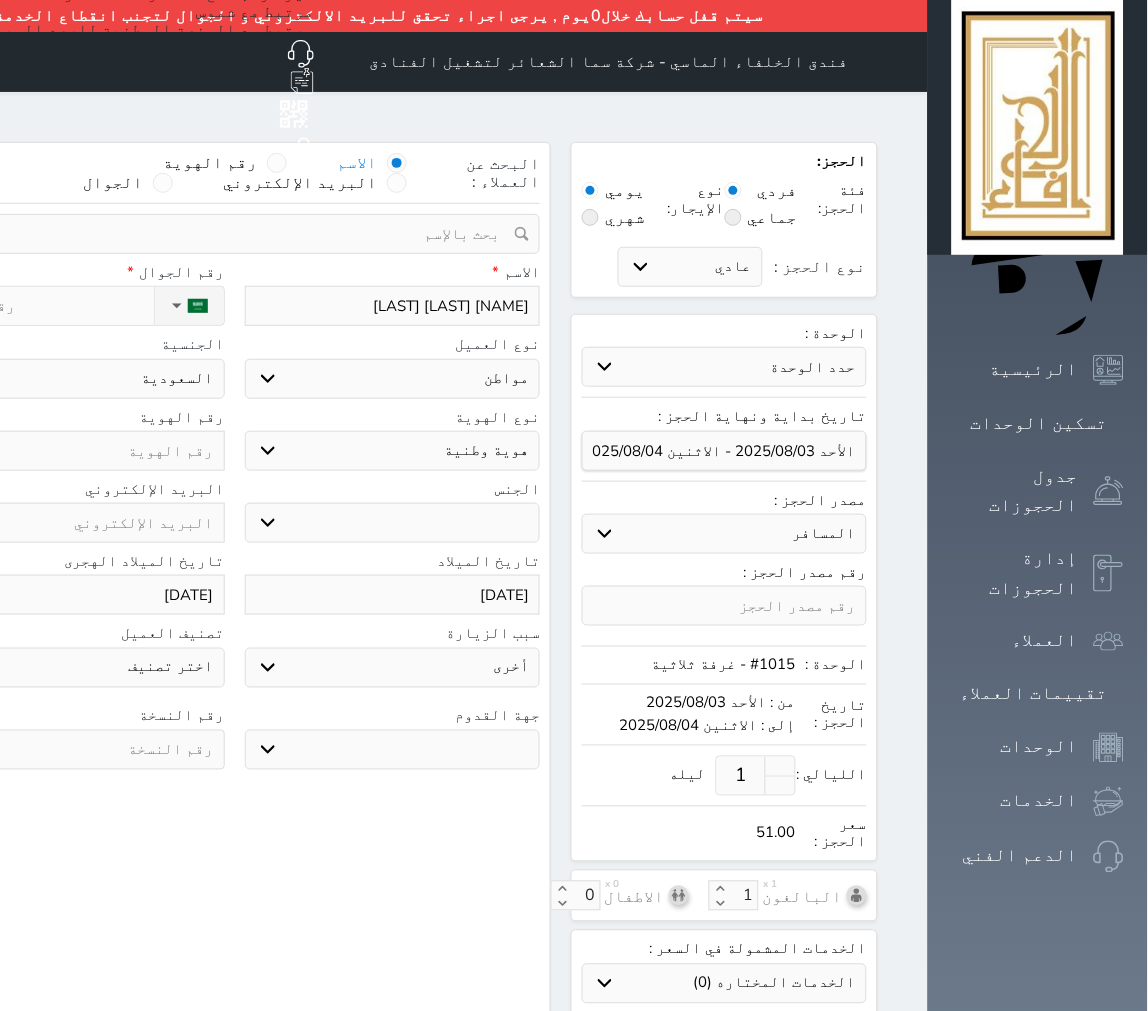select 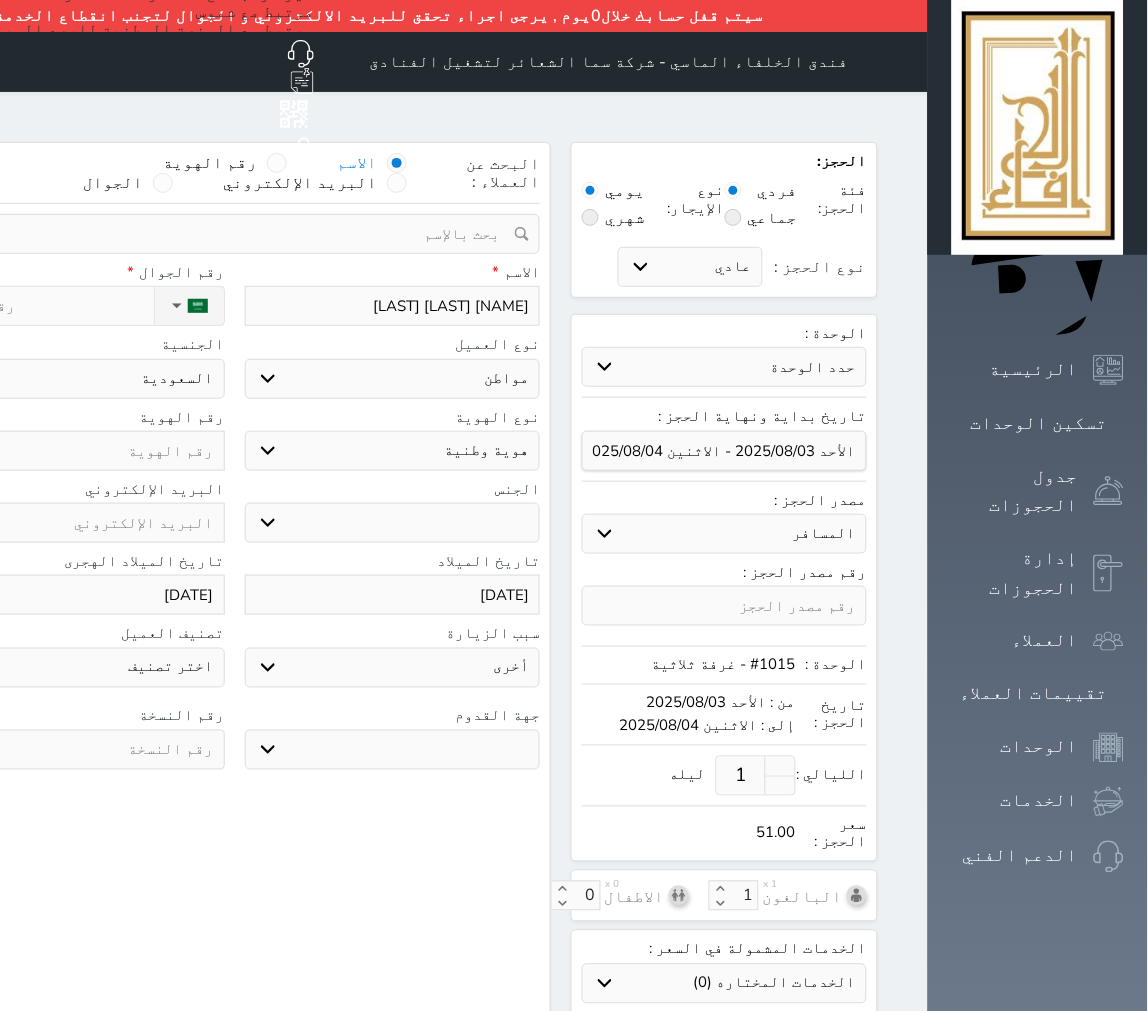 type on "[FIRST] [LAST]" 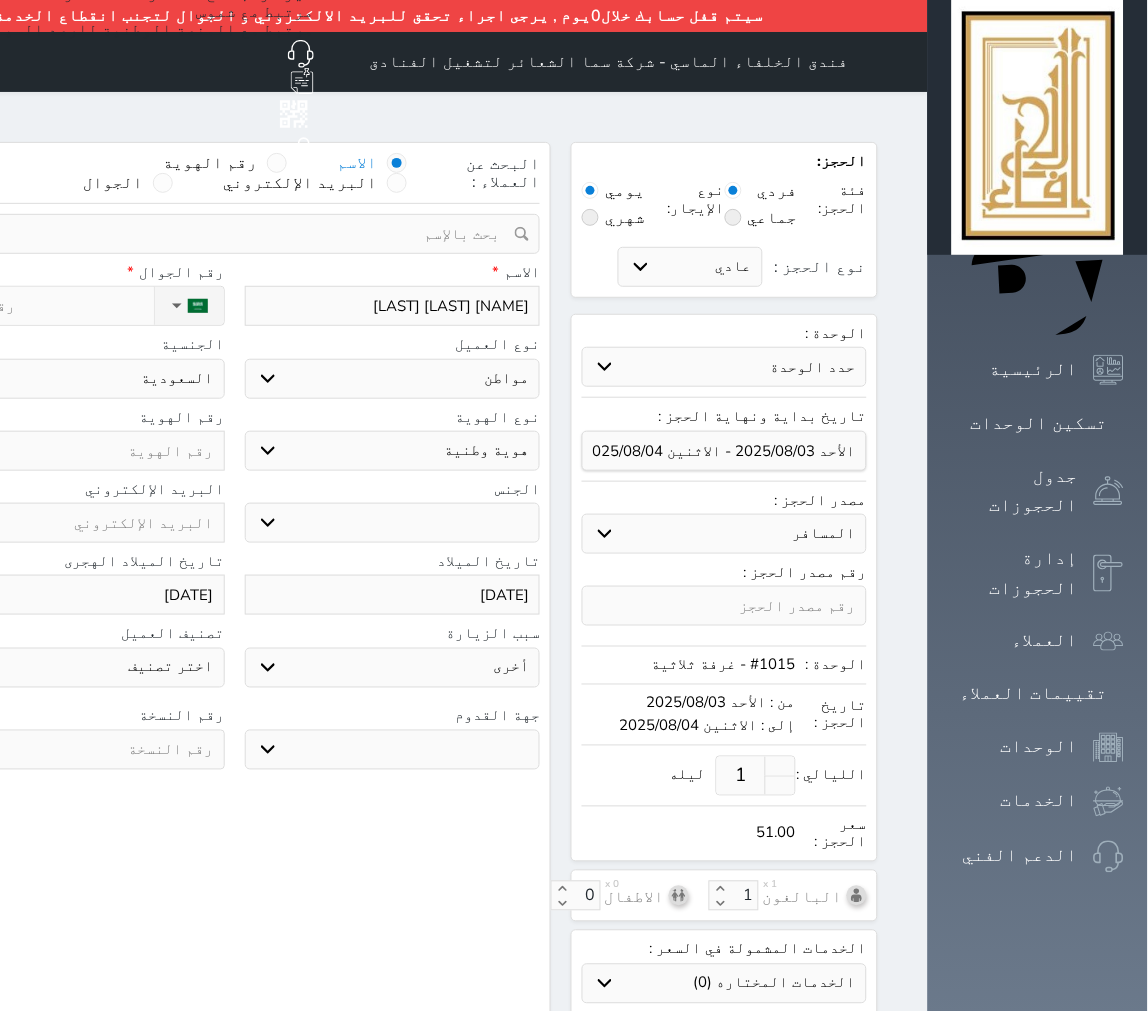 select 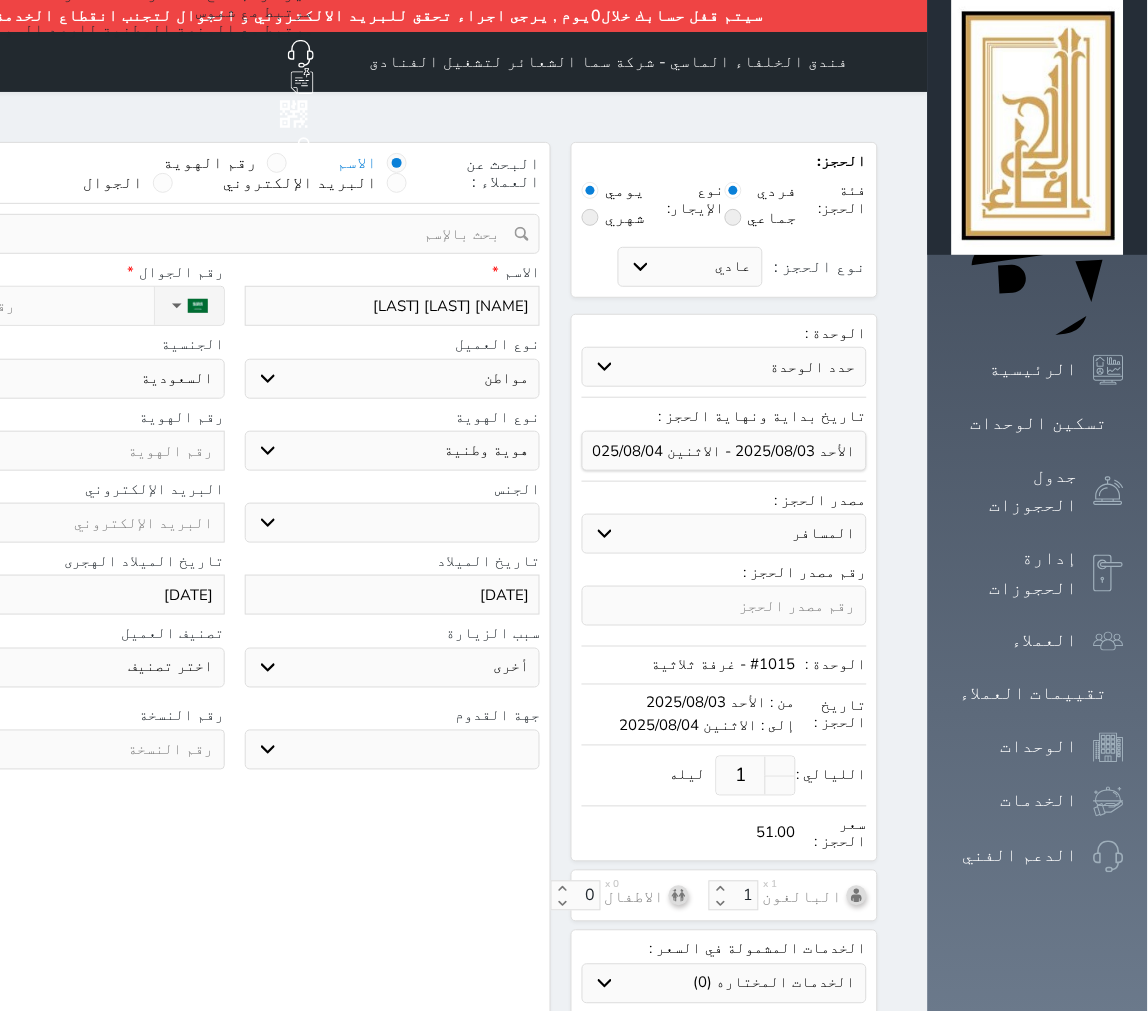 type on "[FIRST] [LAST]" 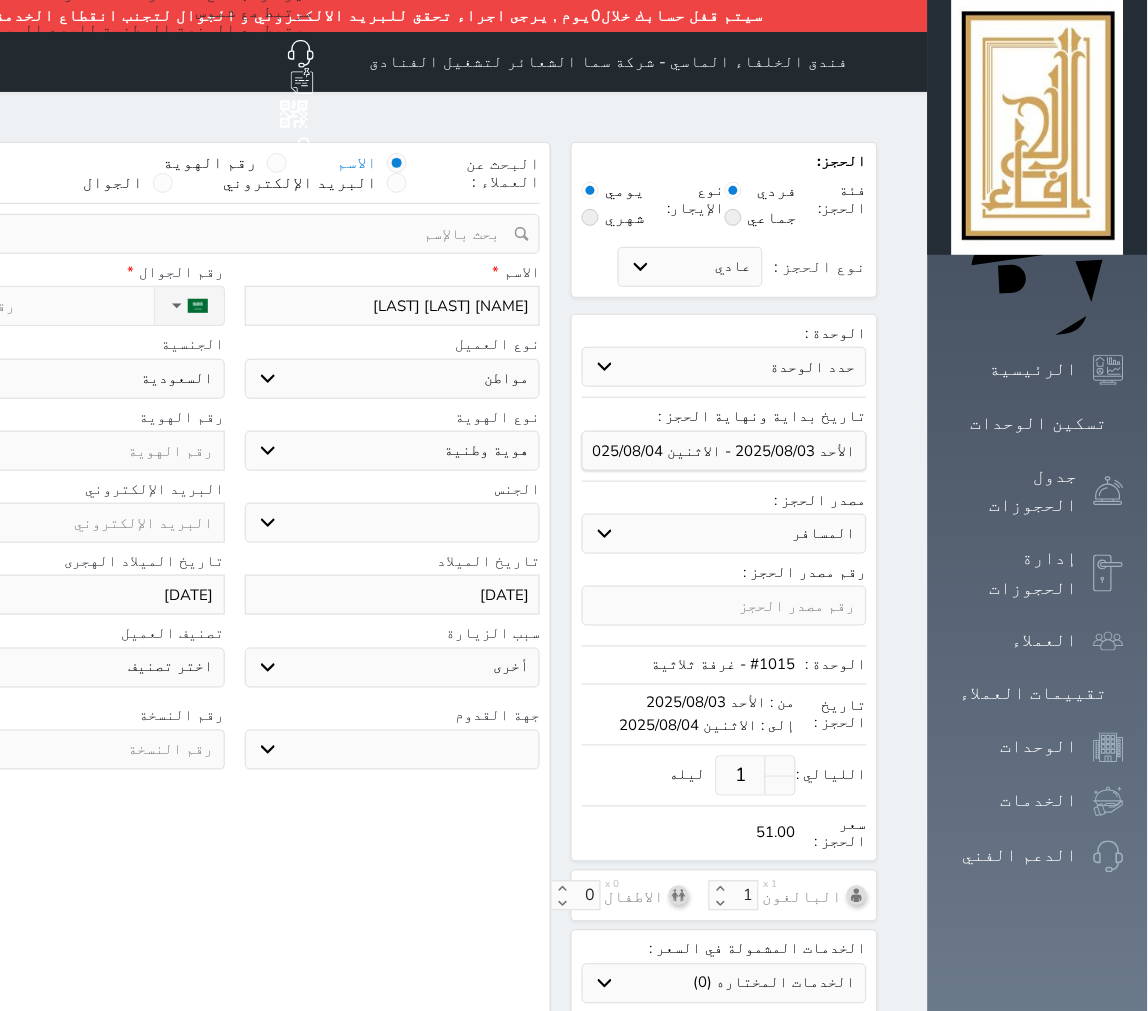 select 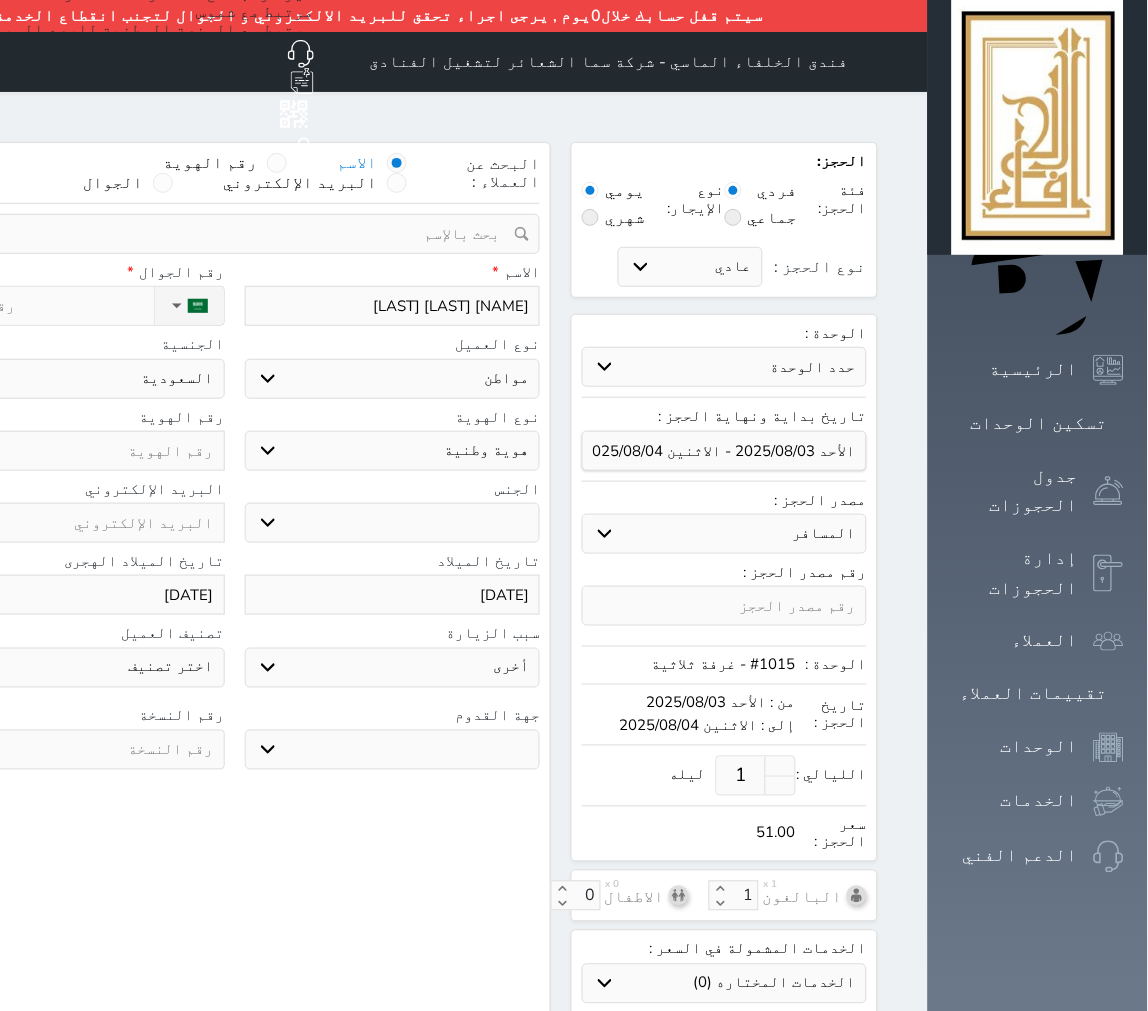 type on "[FIRST] [LAST]" 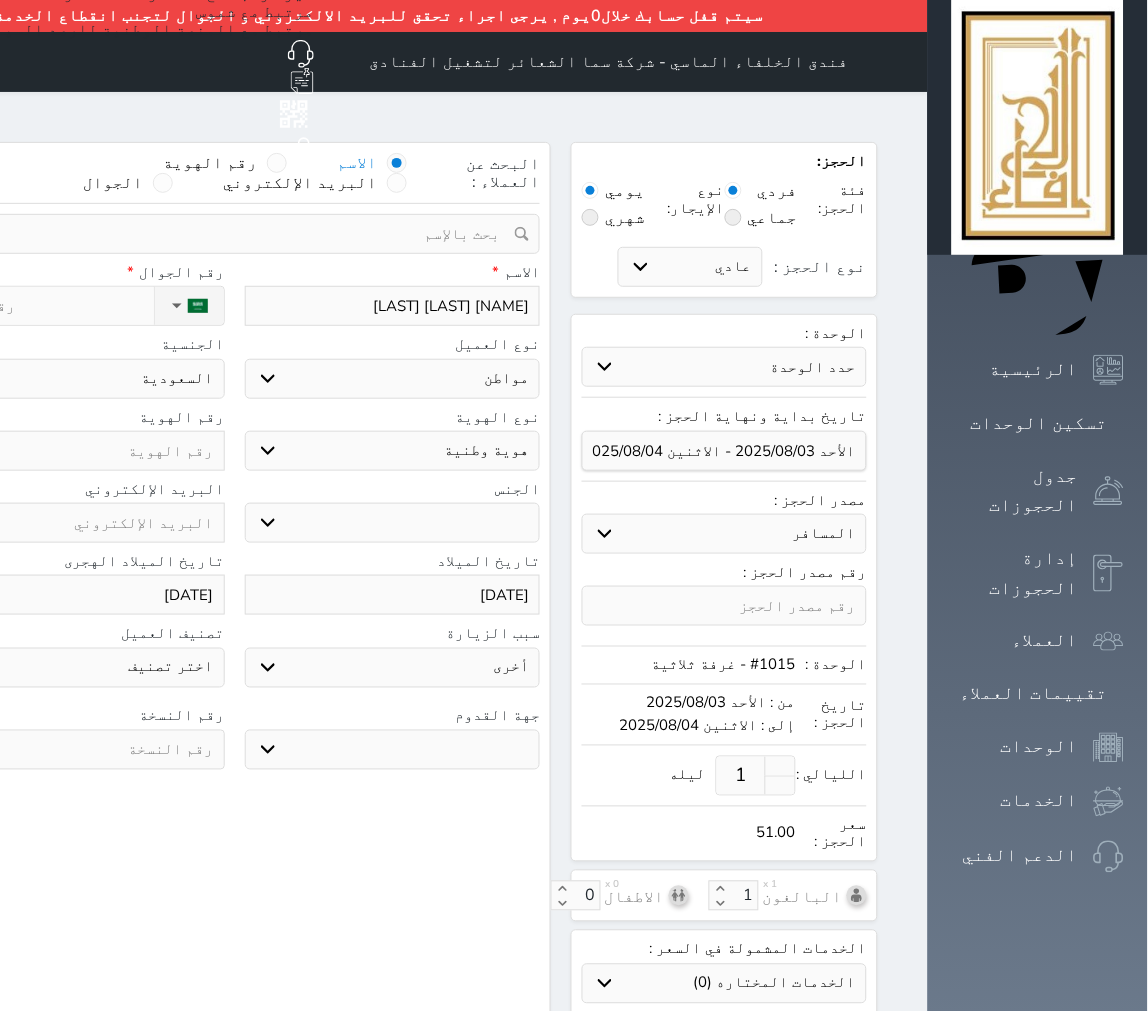 click on "نوع الحجز :" at bounding box center [41, 306] 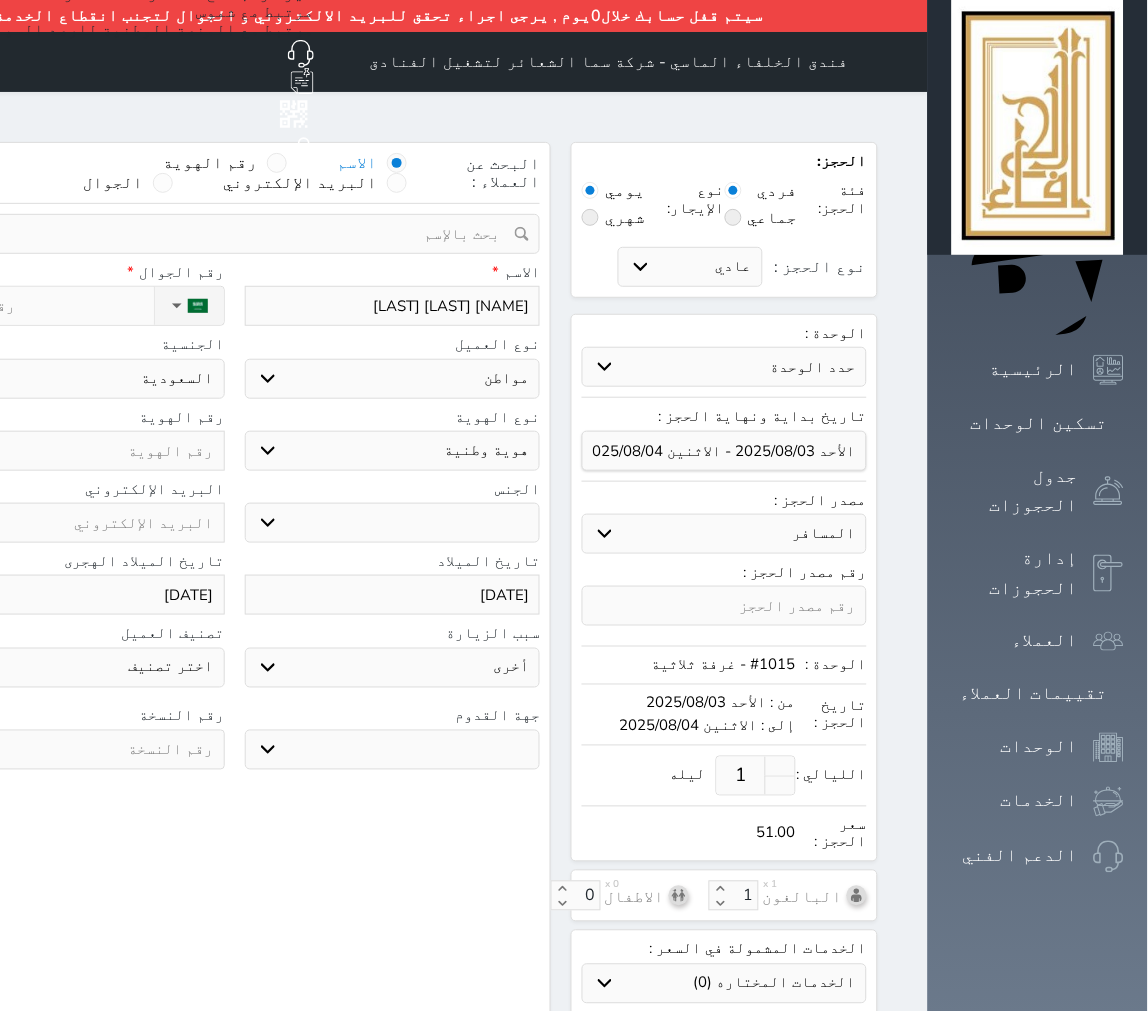 type on "0" 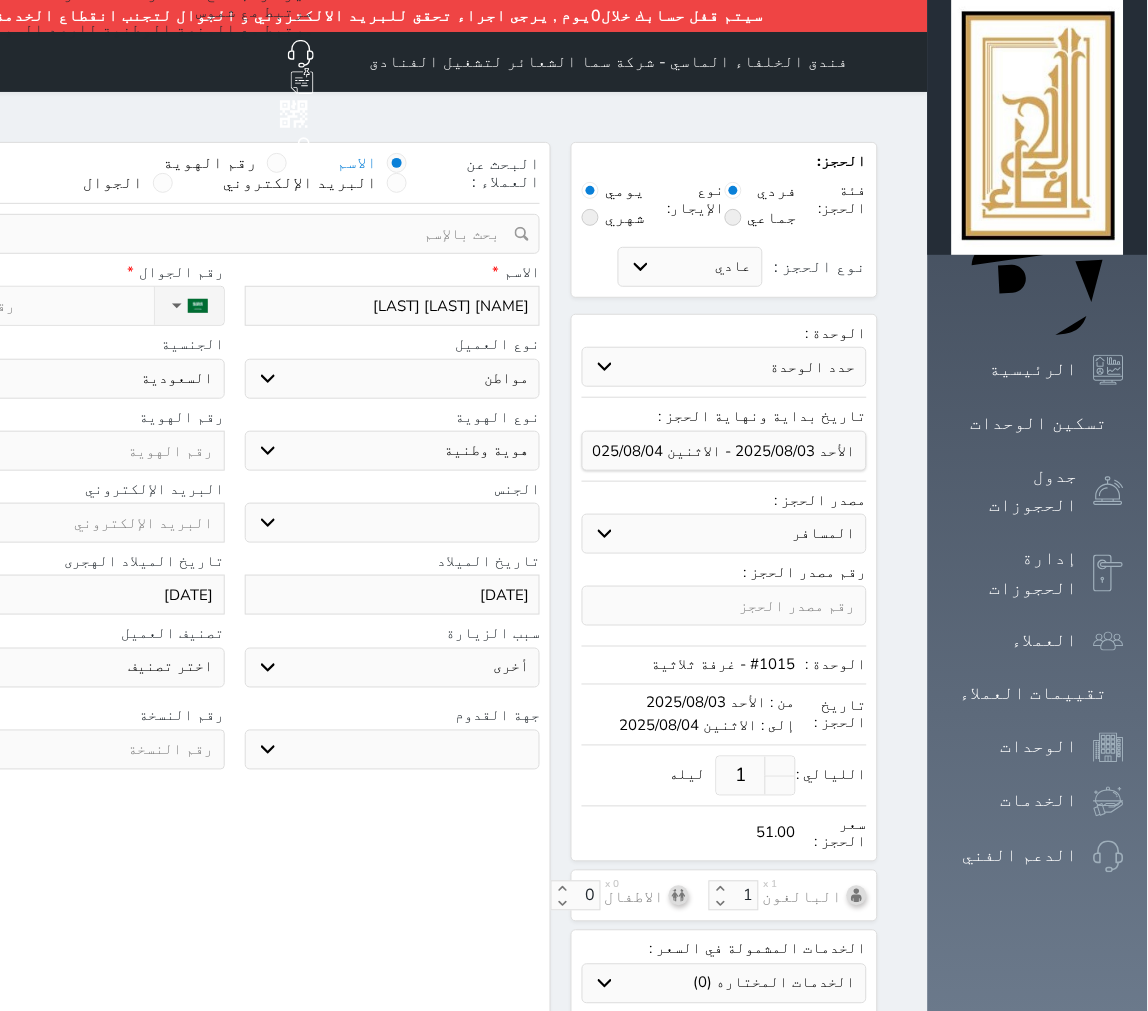 select 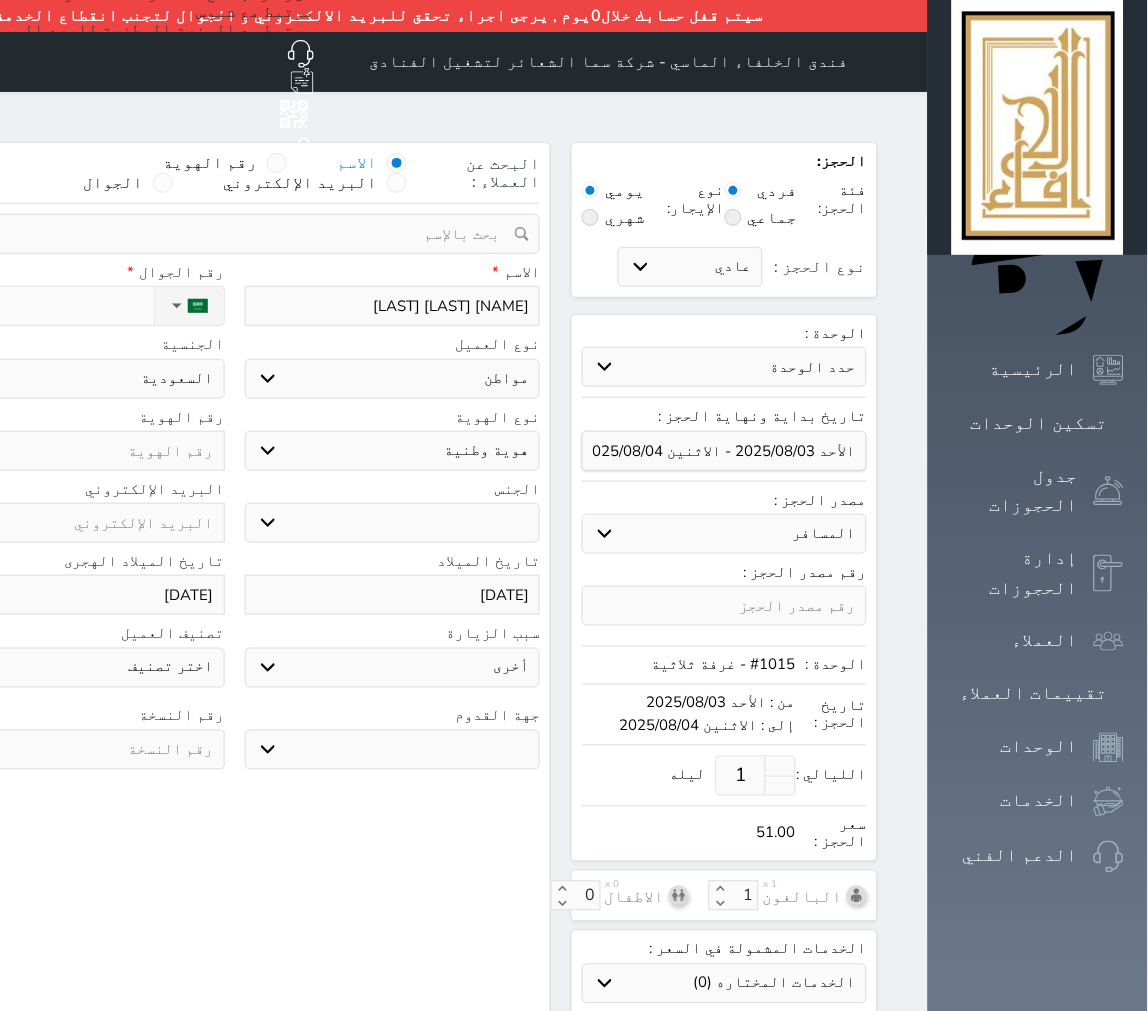 type on "05" 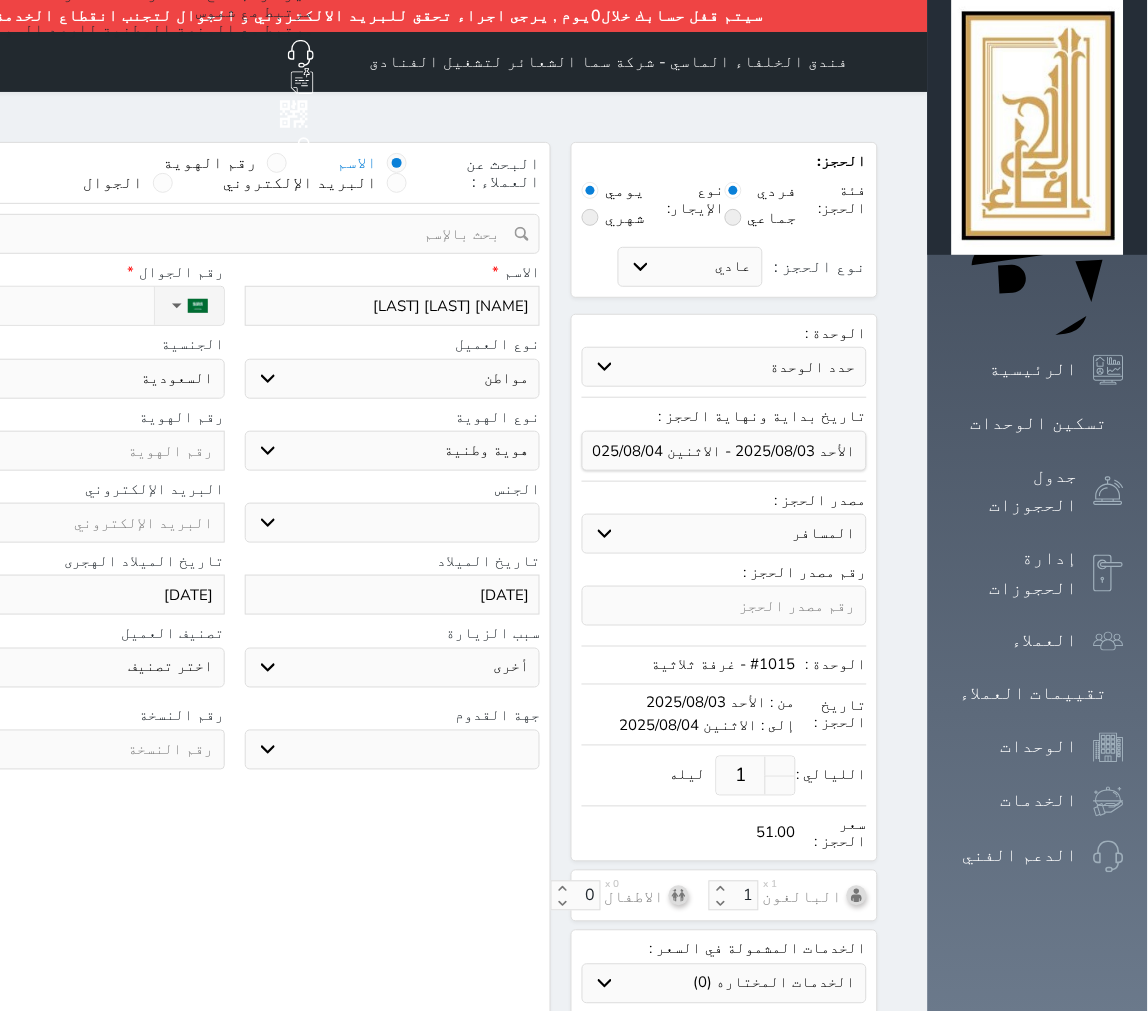 select 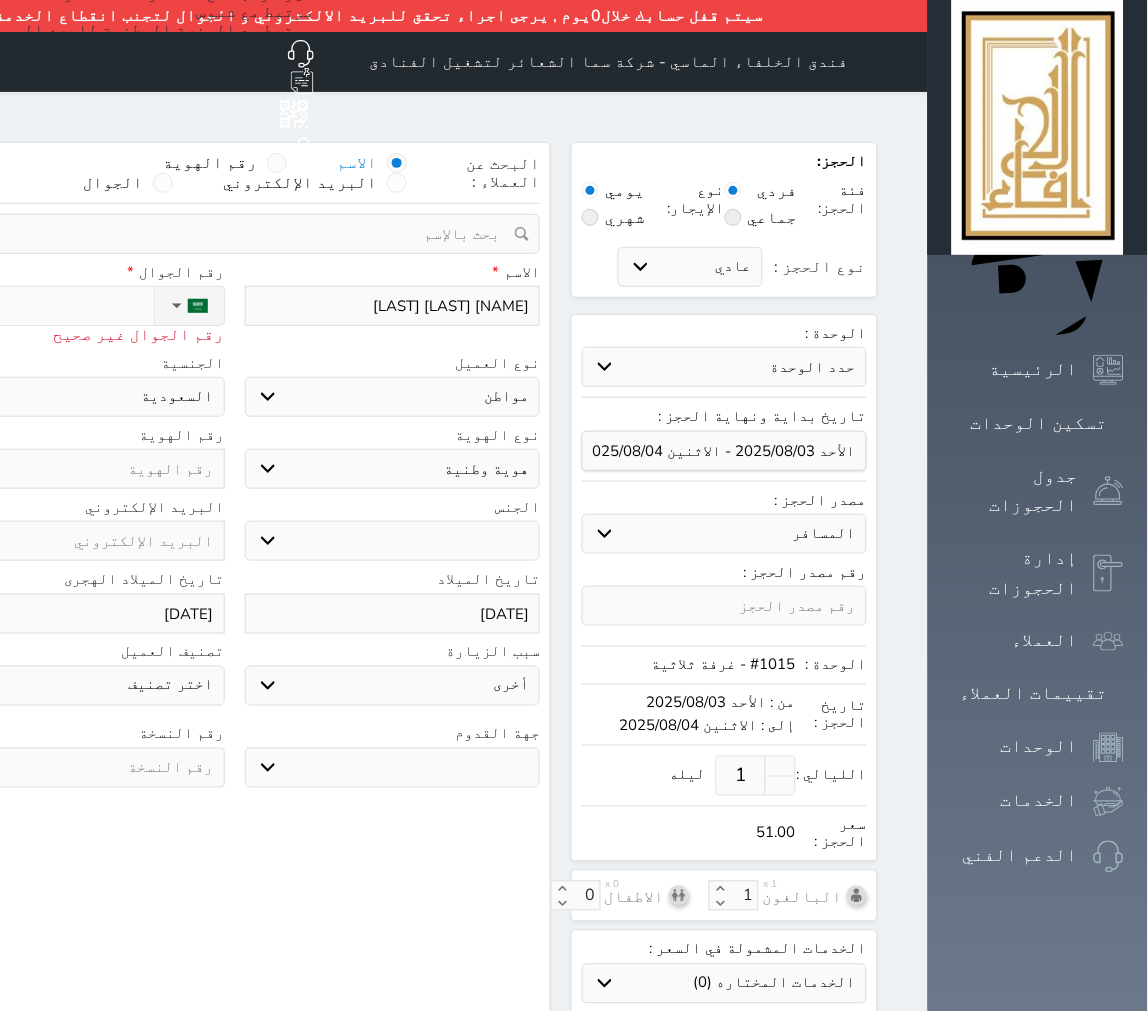 type on "055" 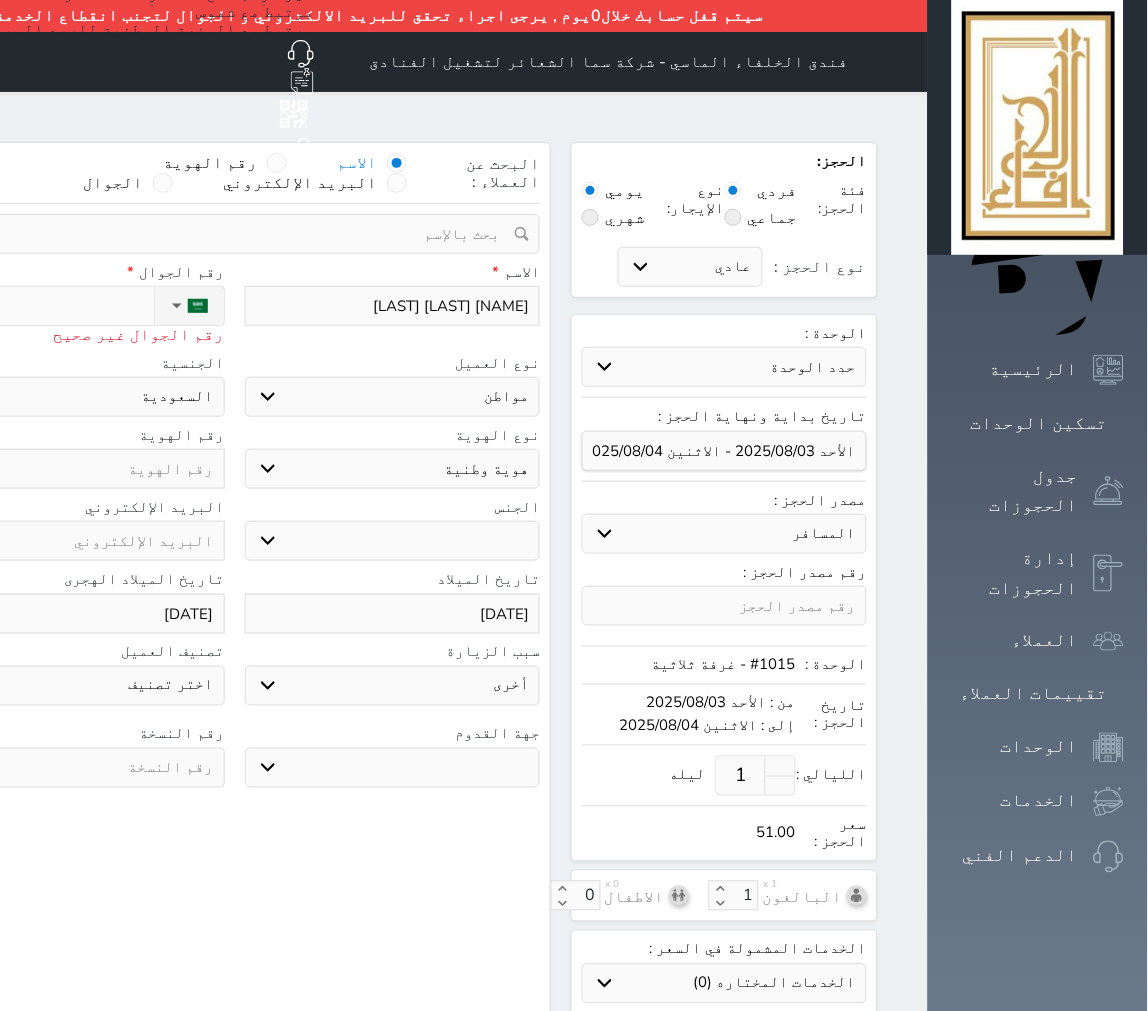 select 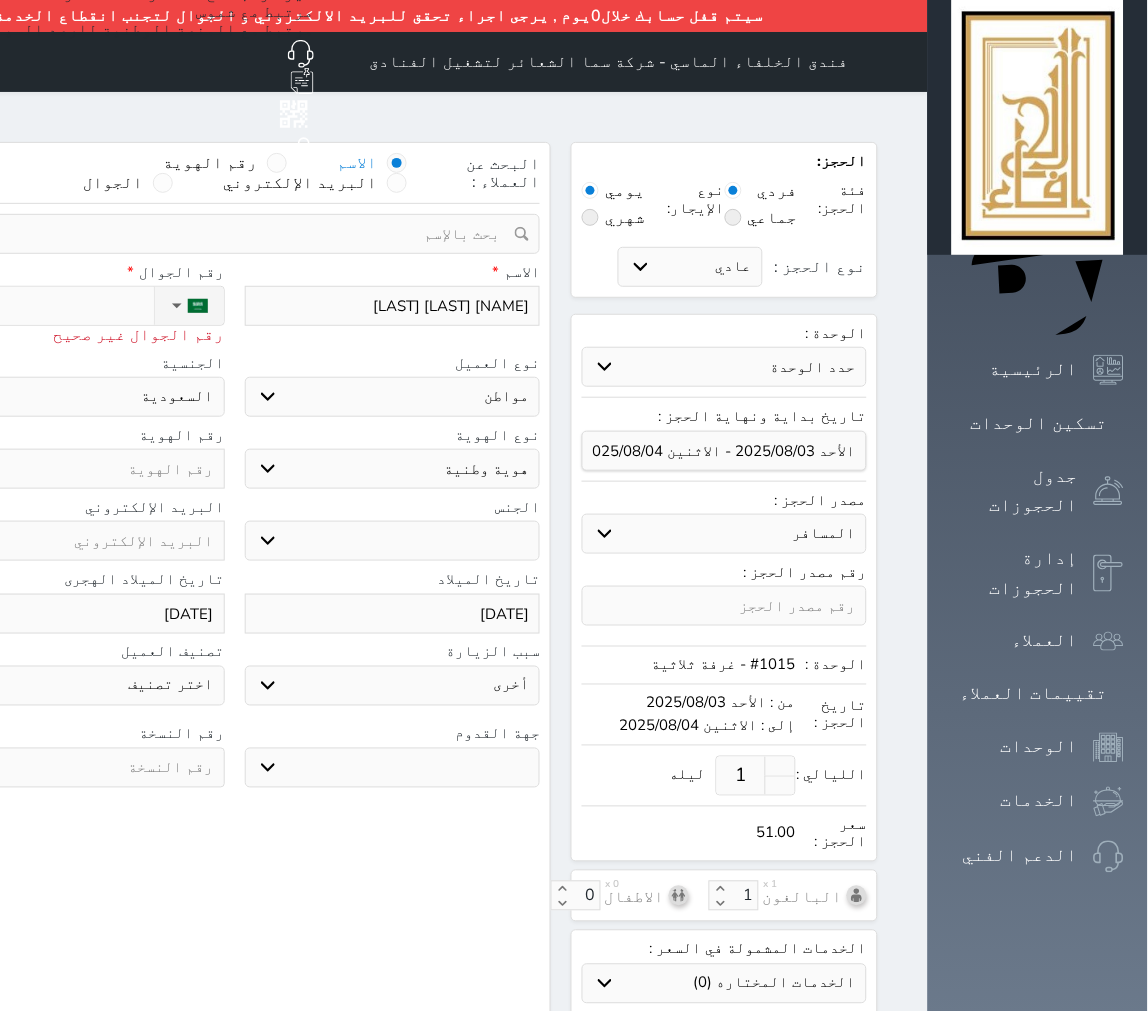 type on "0558" 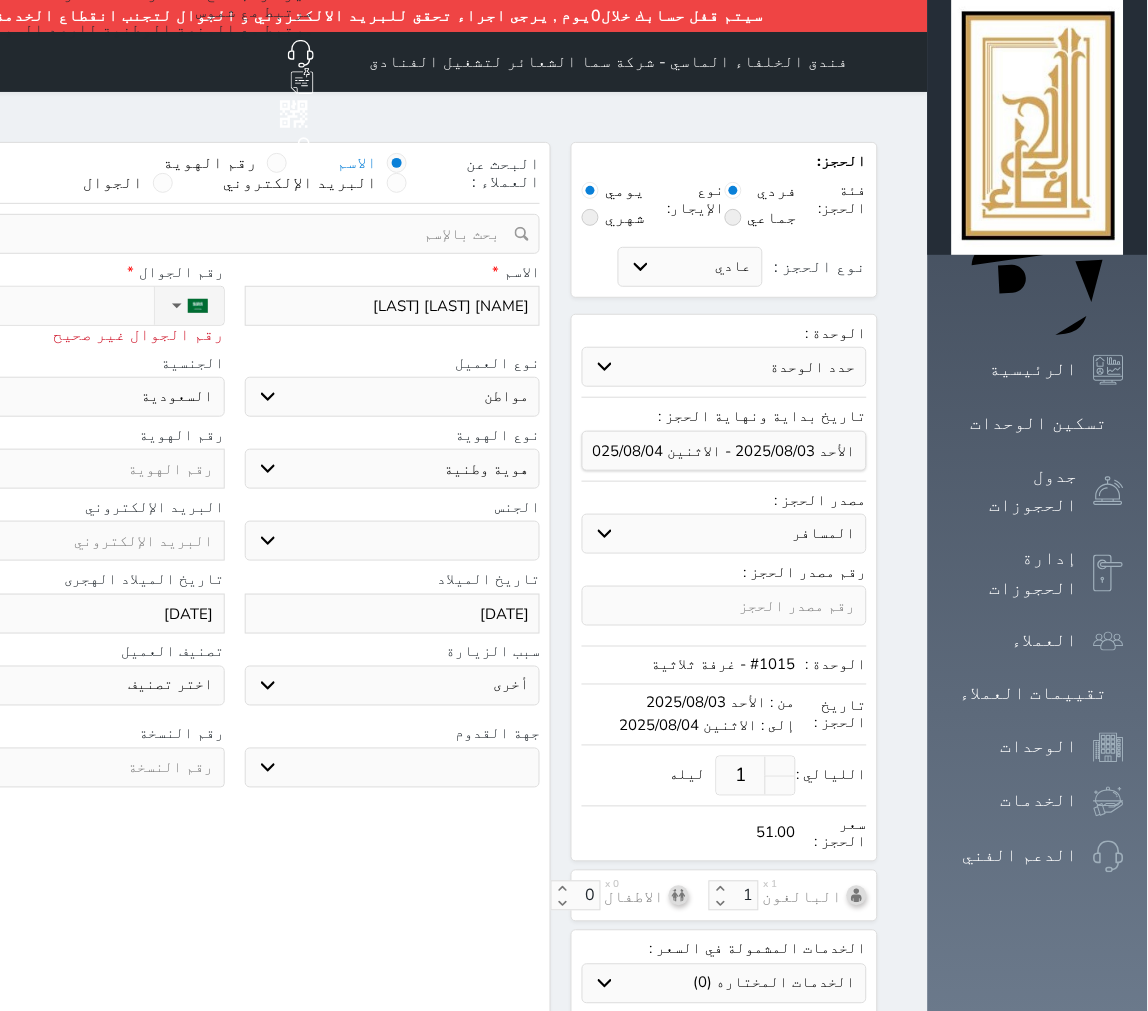 type on "055889" 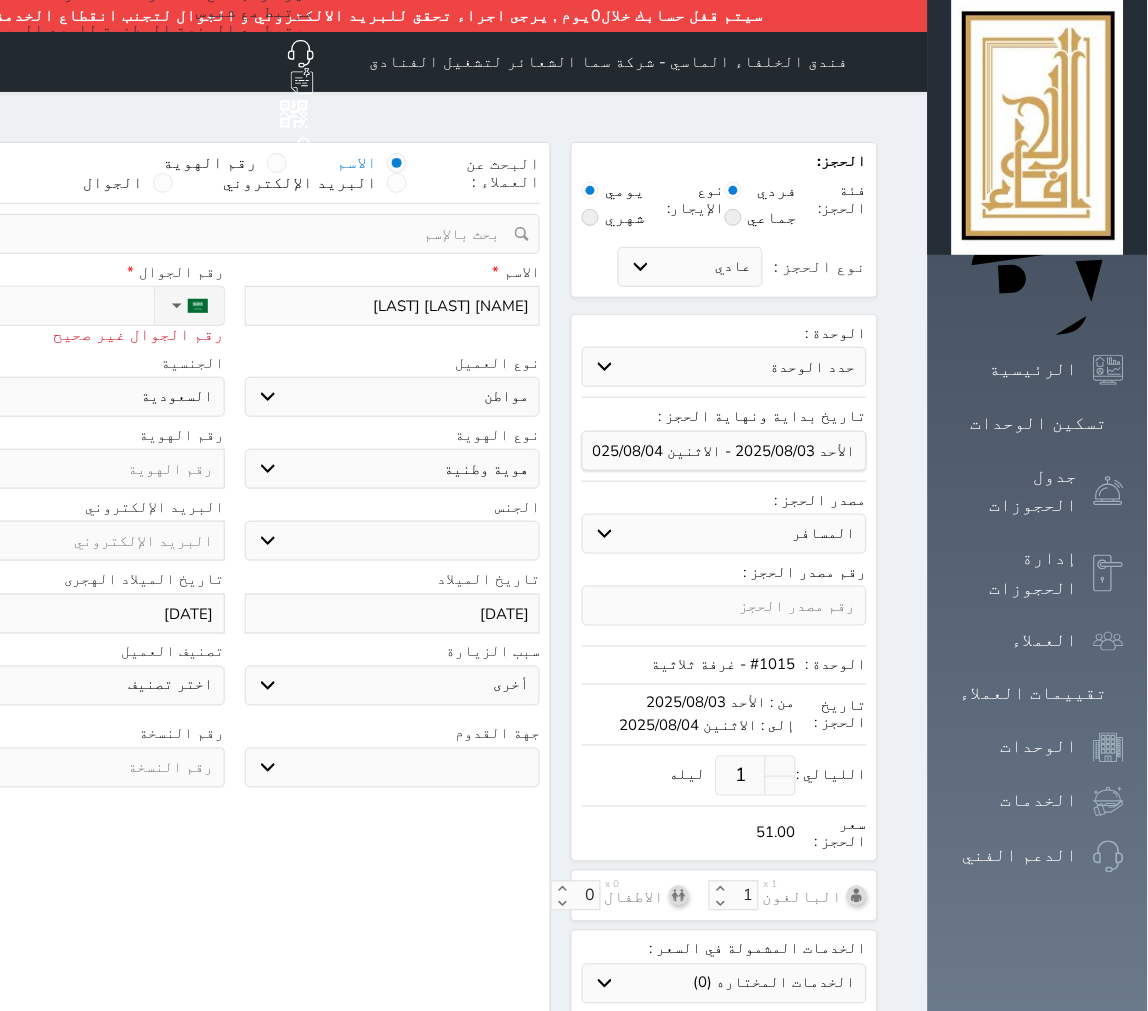 select 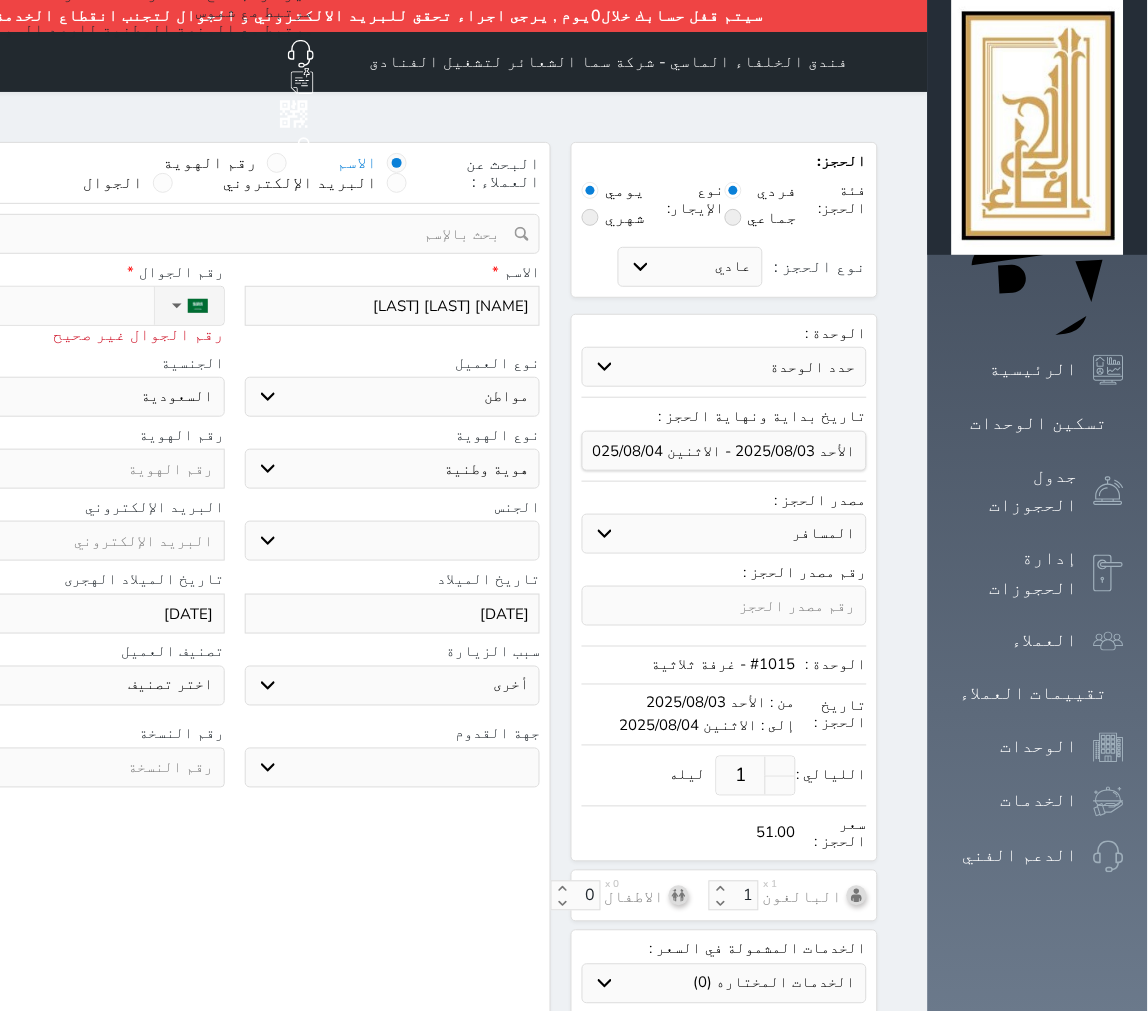 type on "0558894" 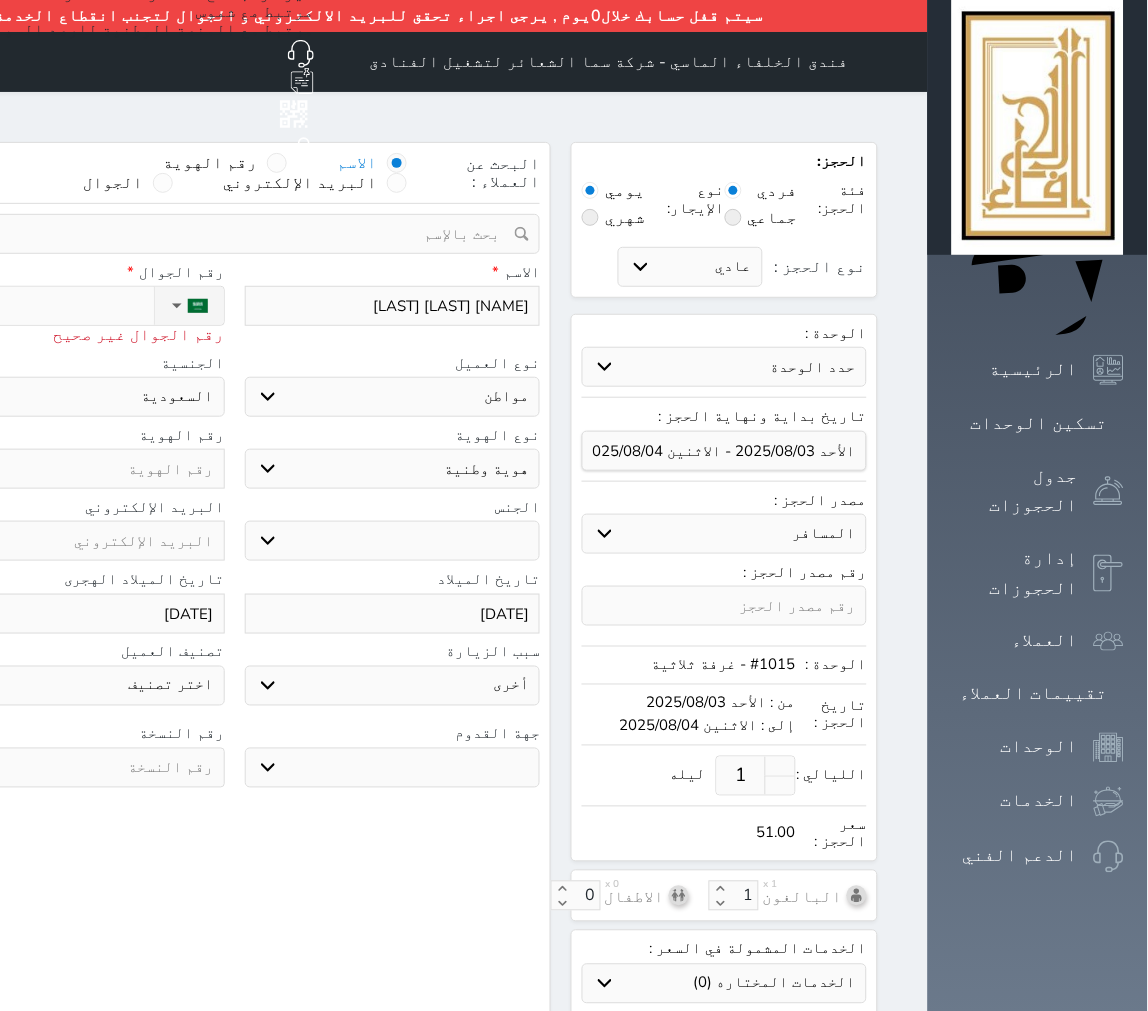 type on "05588949" 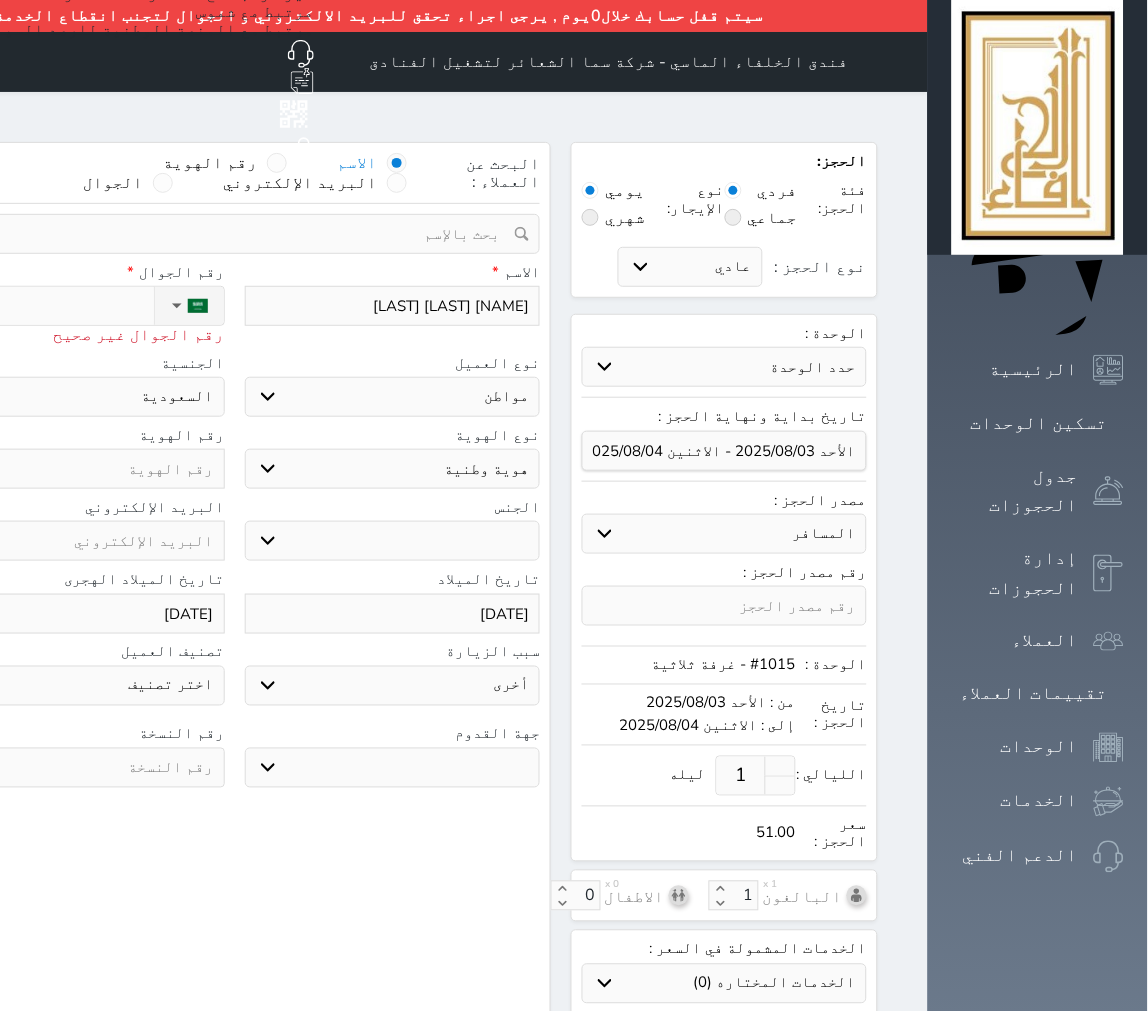select 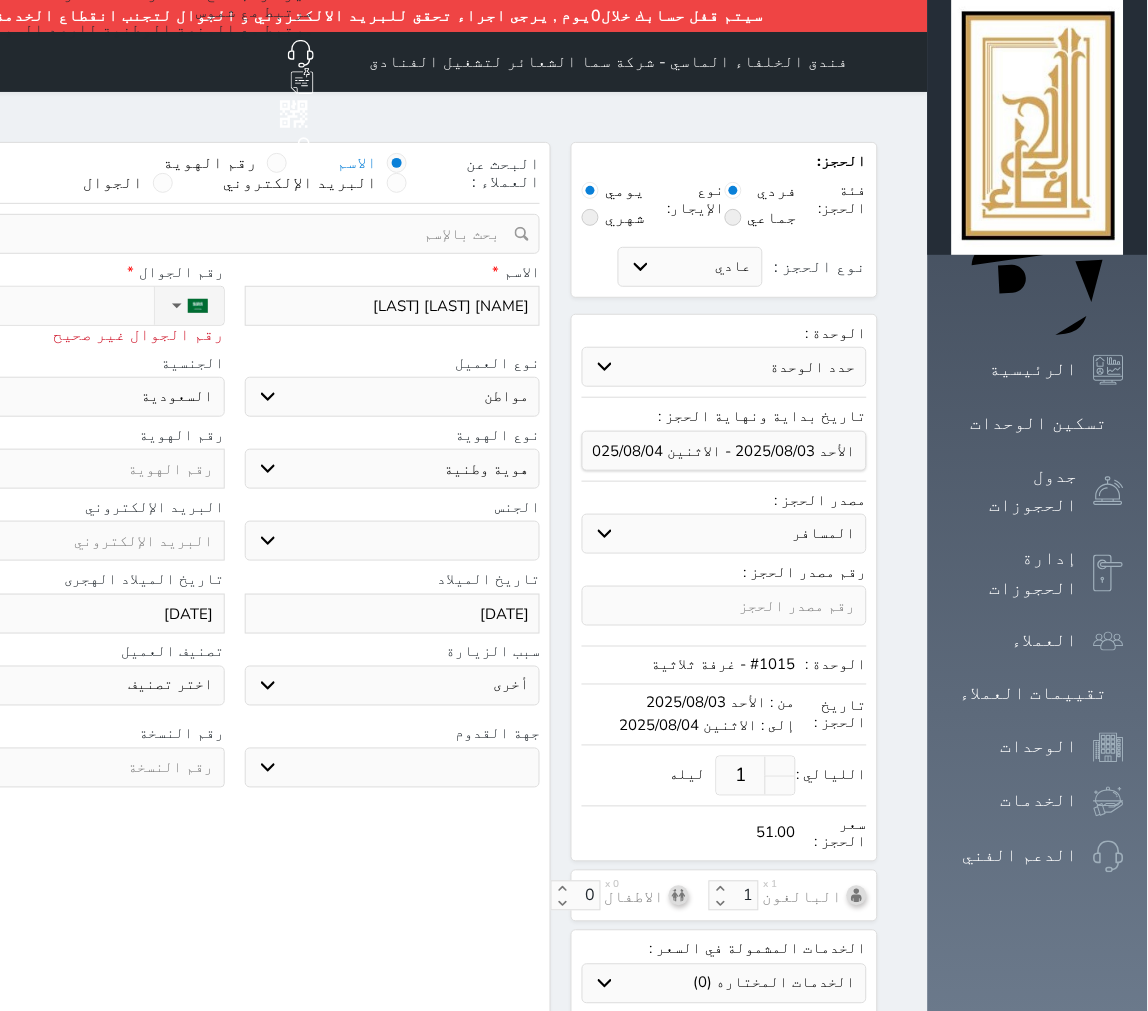 type on "055889496" 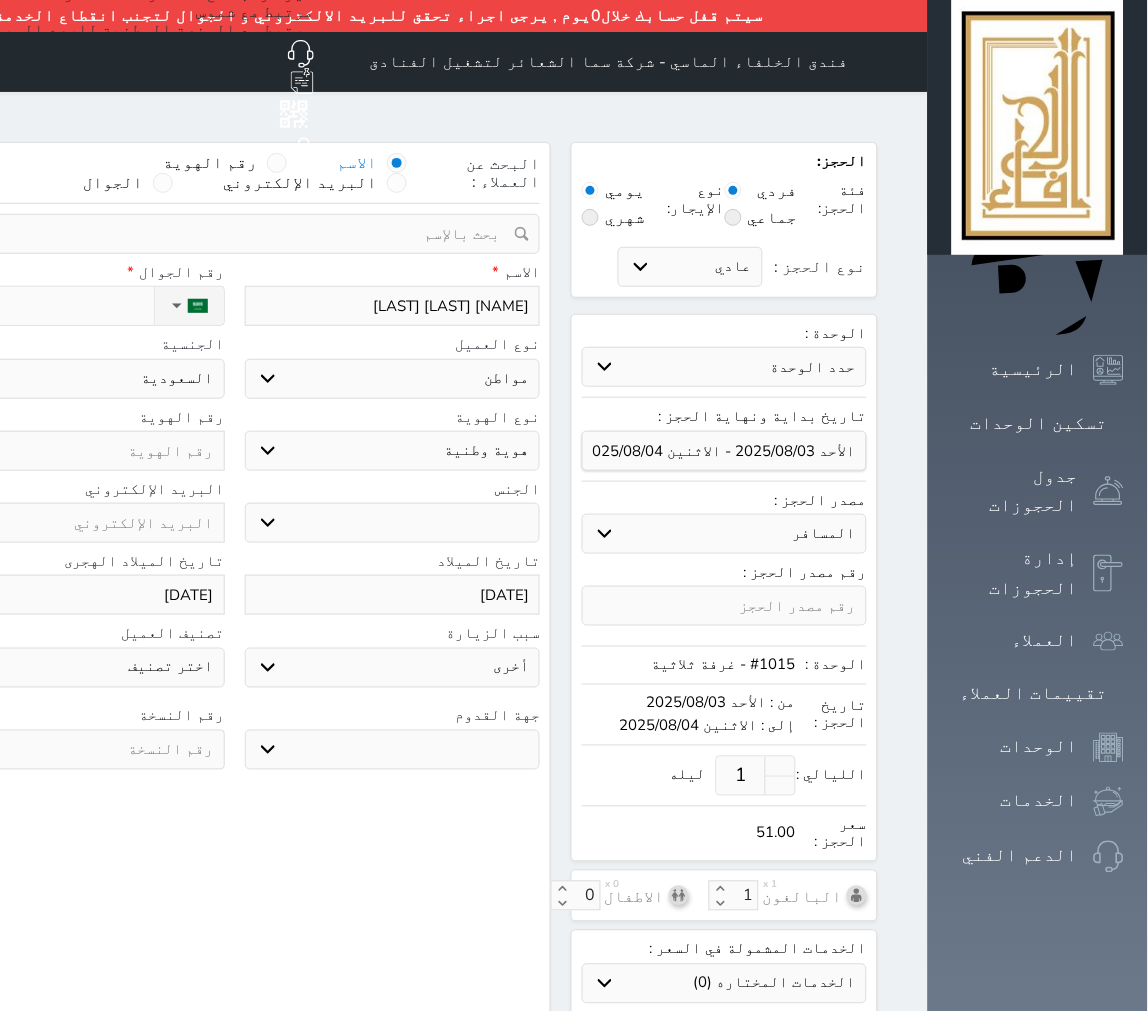 type on "[PHONE]" 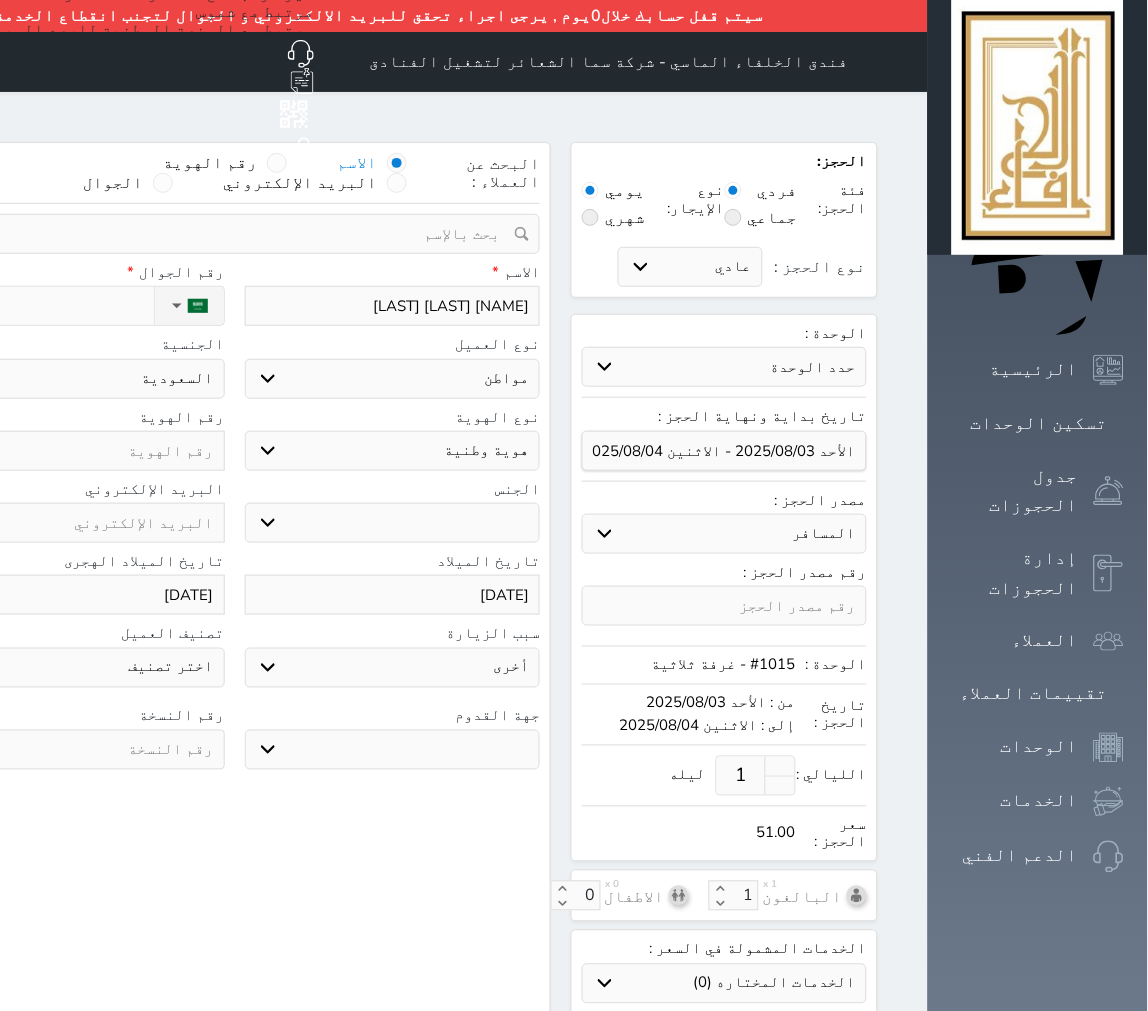 click on "البريد الإلكتروني" at bounding box center (77, 489) 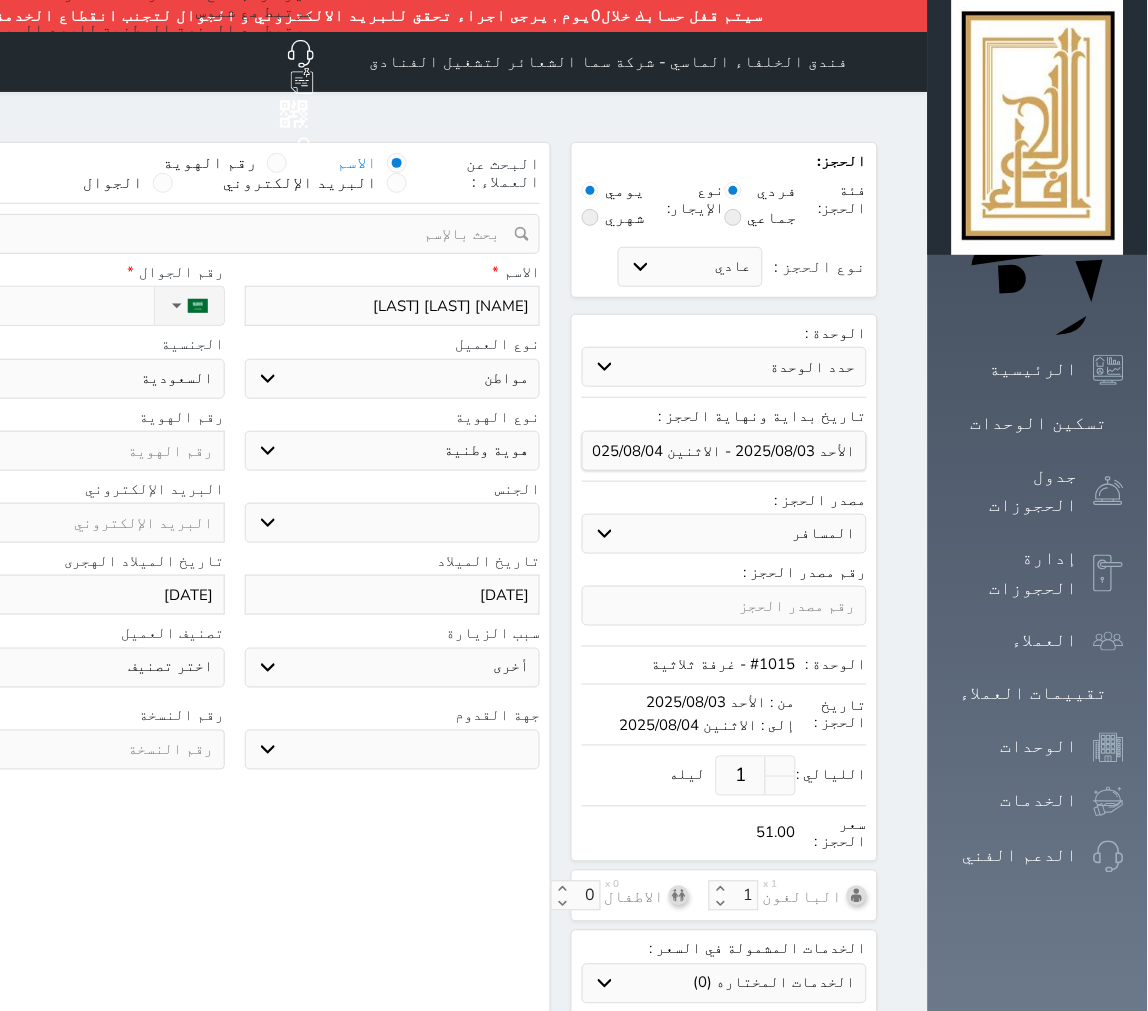 type on "1" 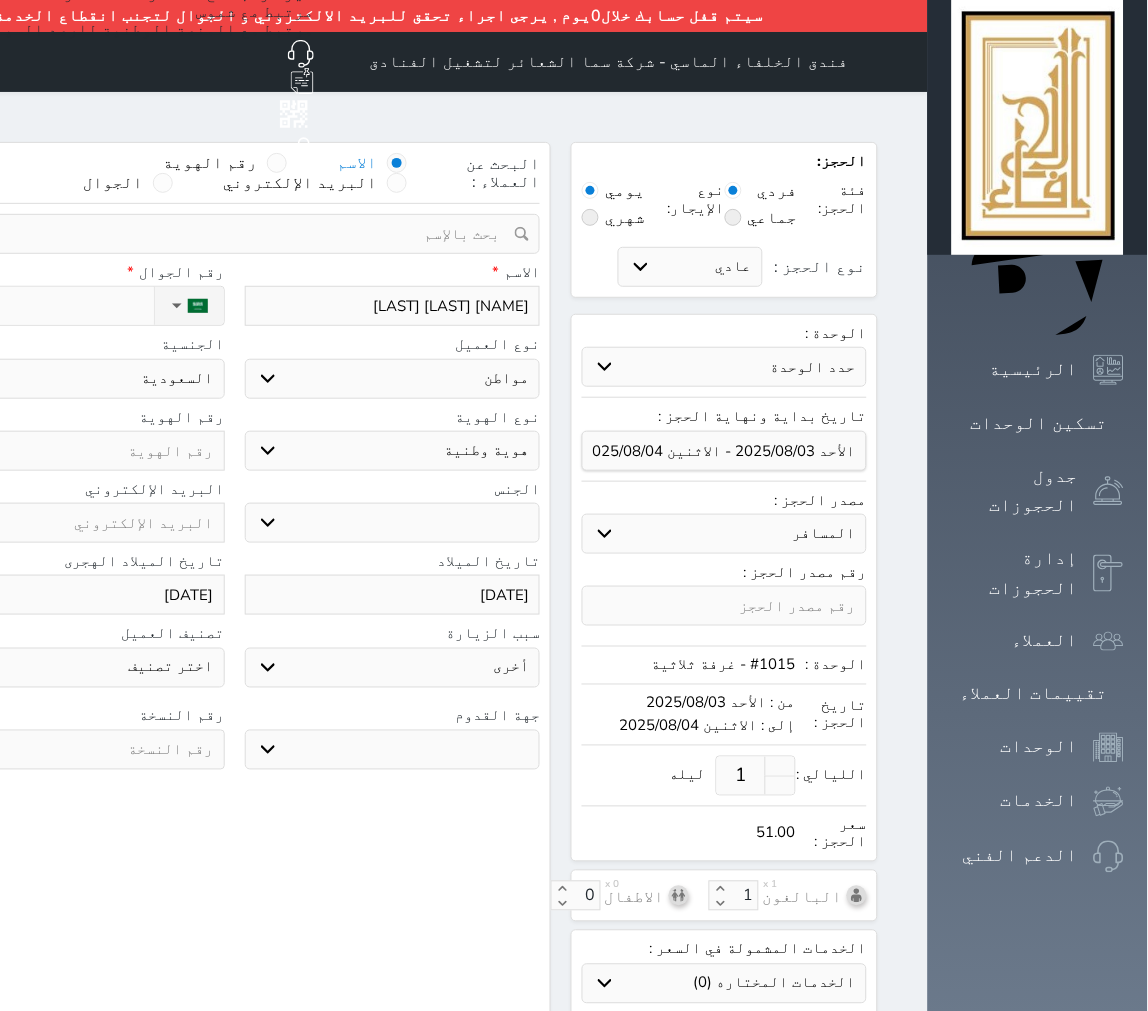 select 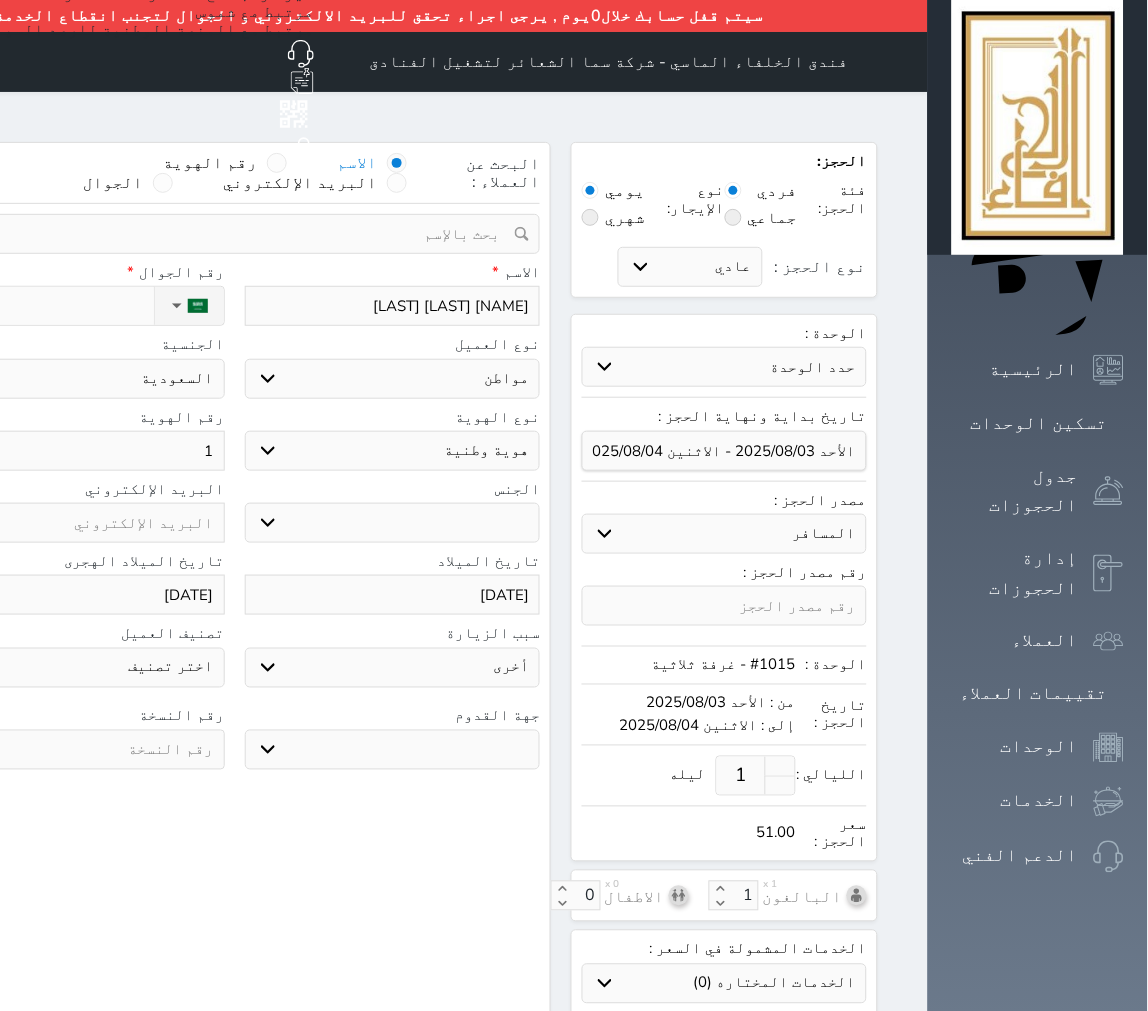 type on "10" 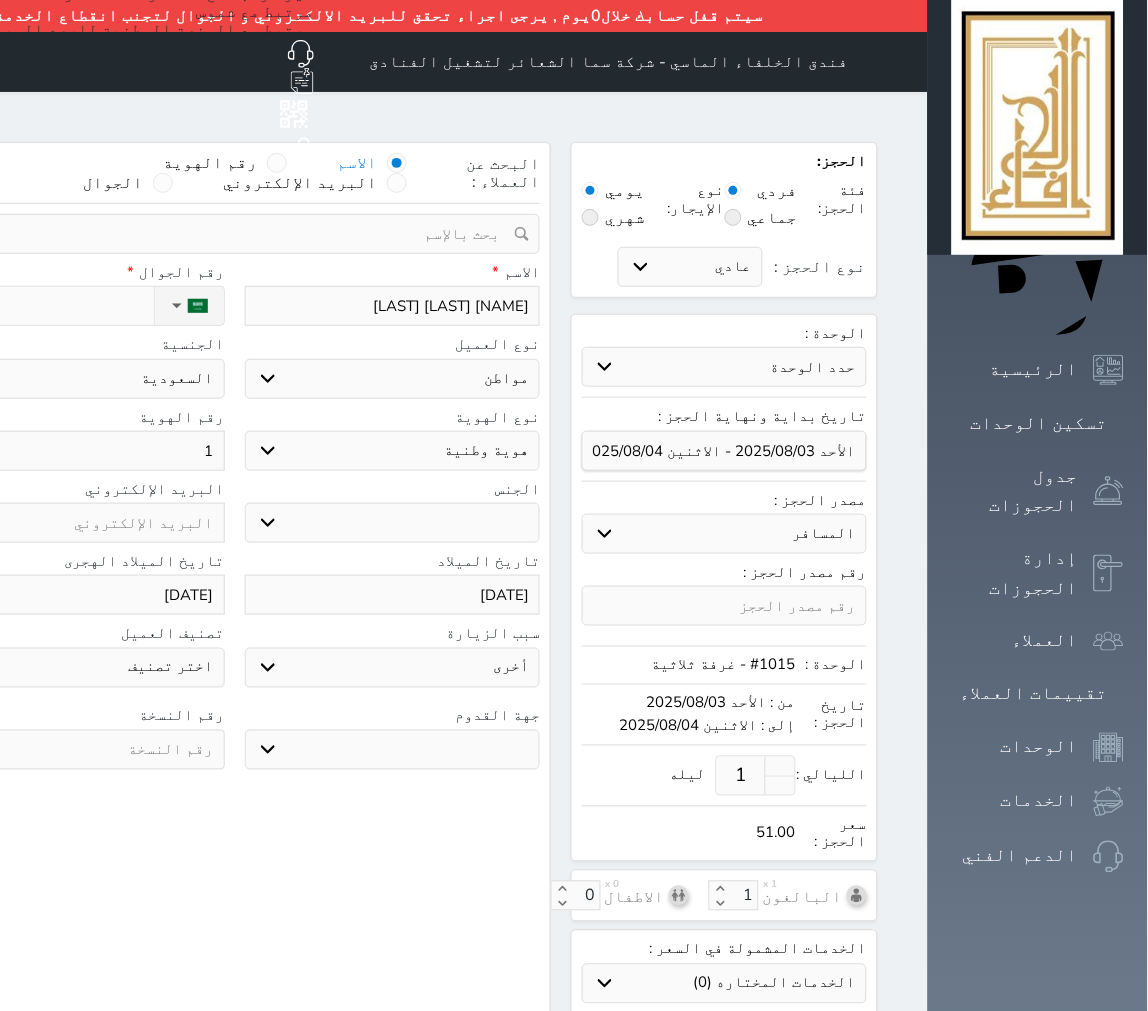 select 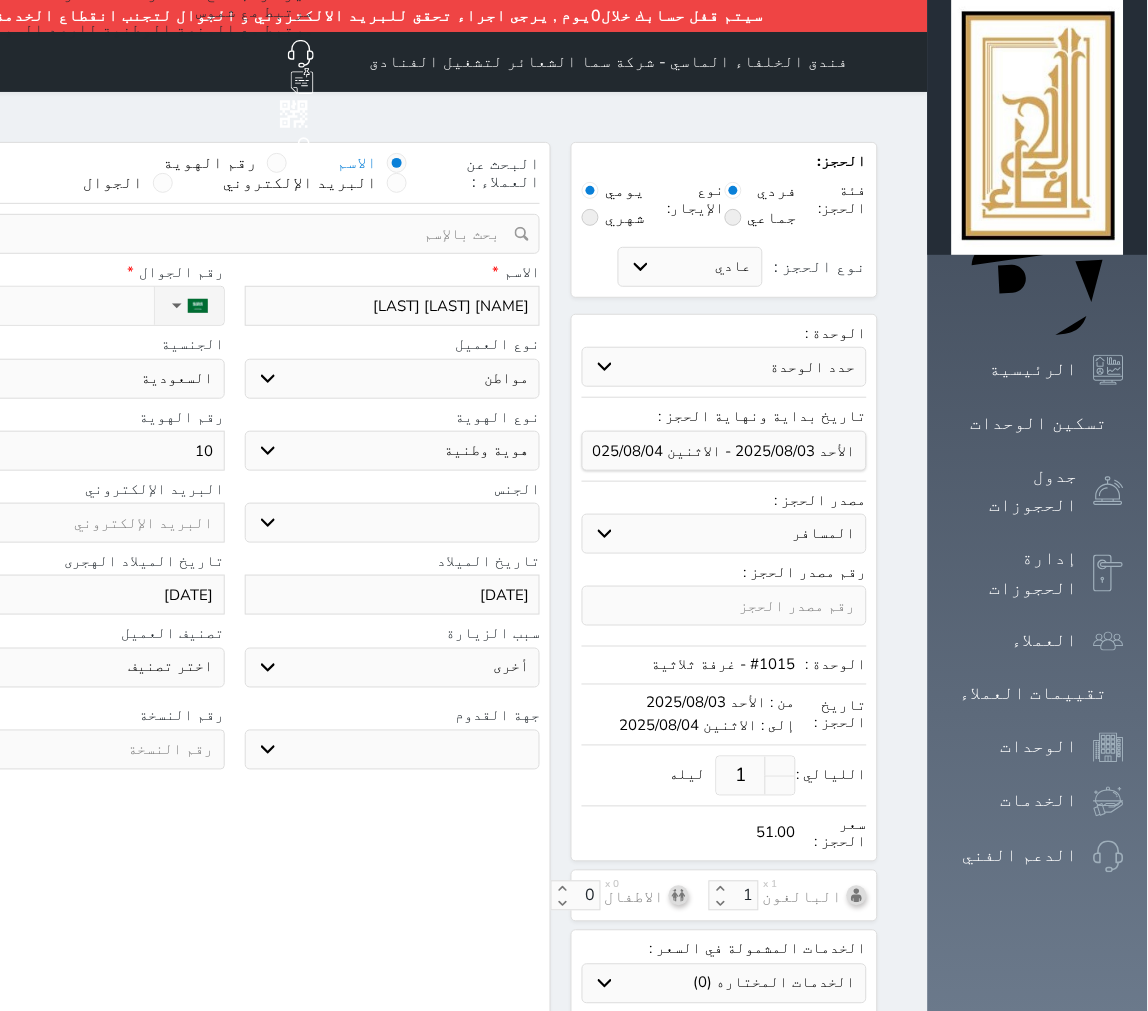 type on "106" 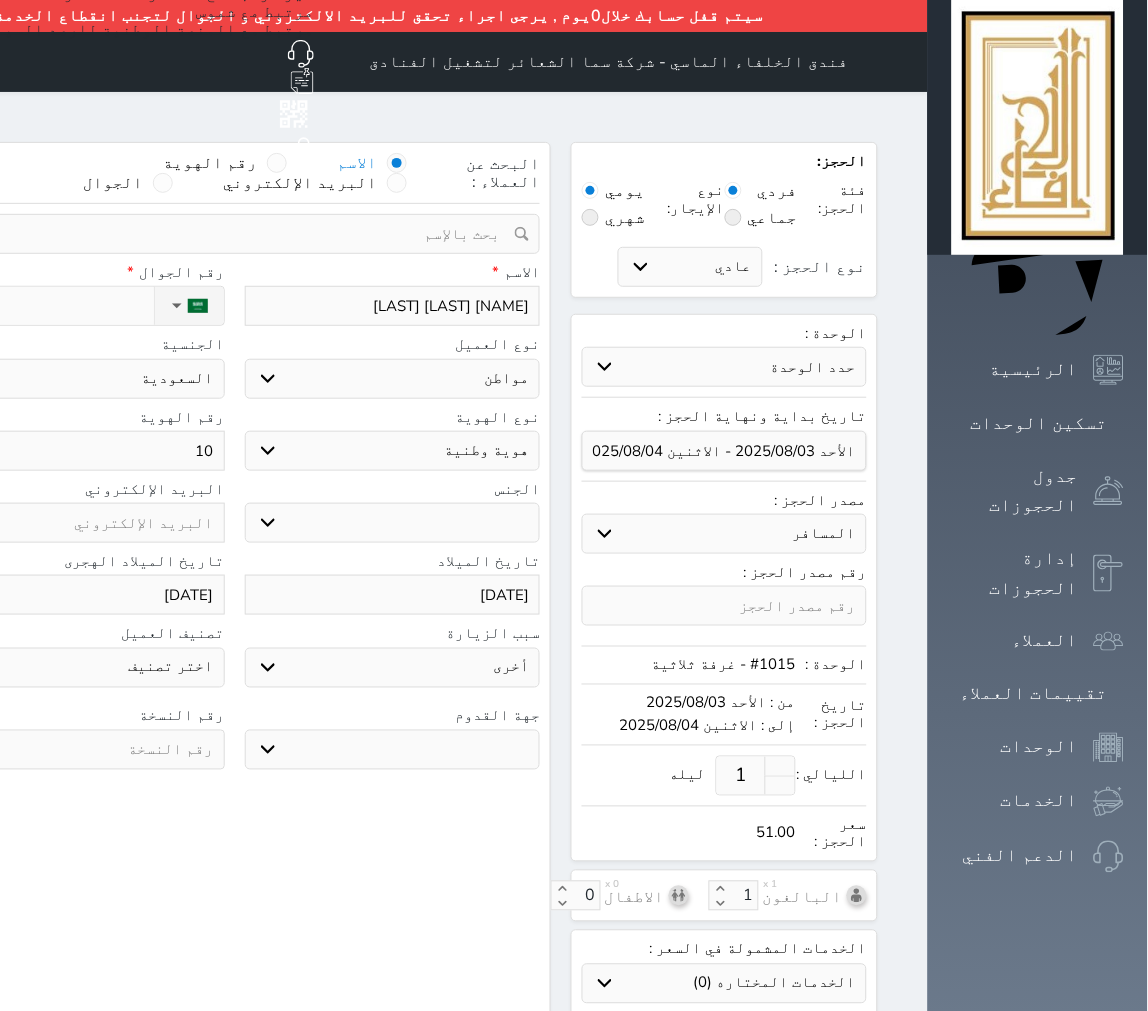select 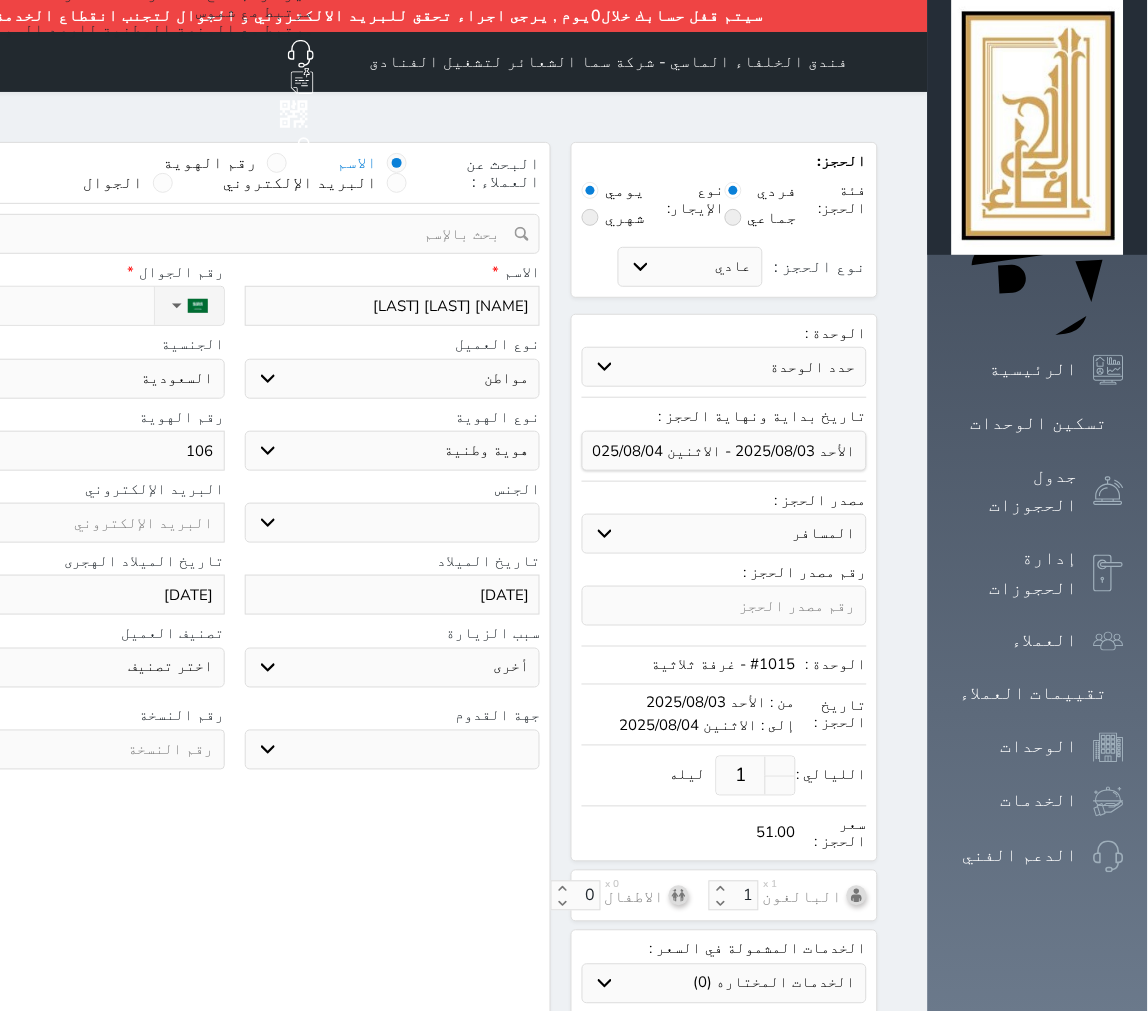 type on "1068" 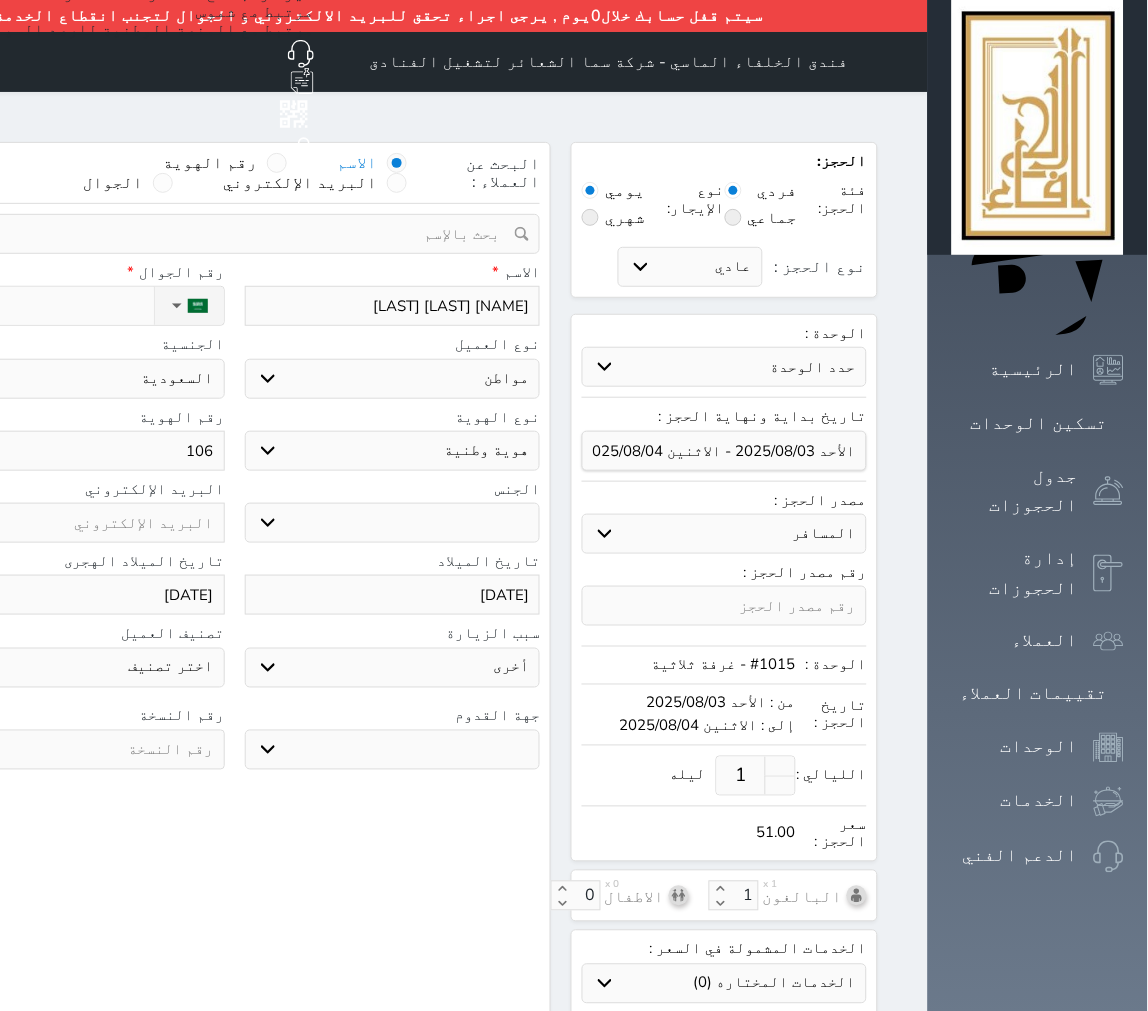 select 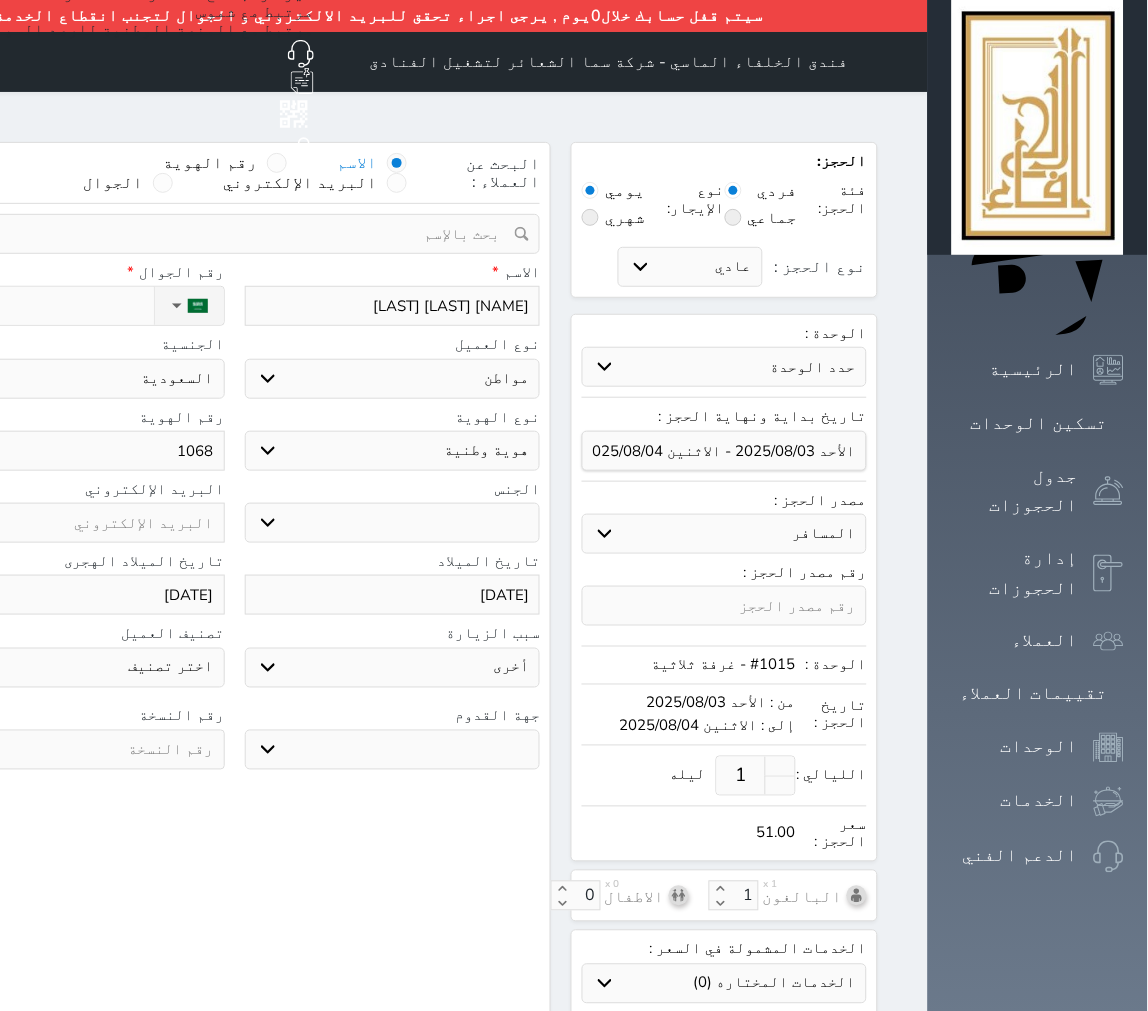 type on "10686" 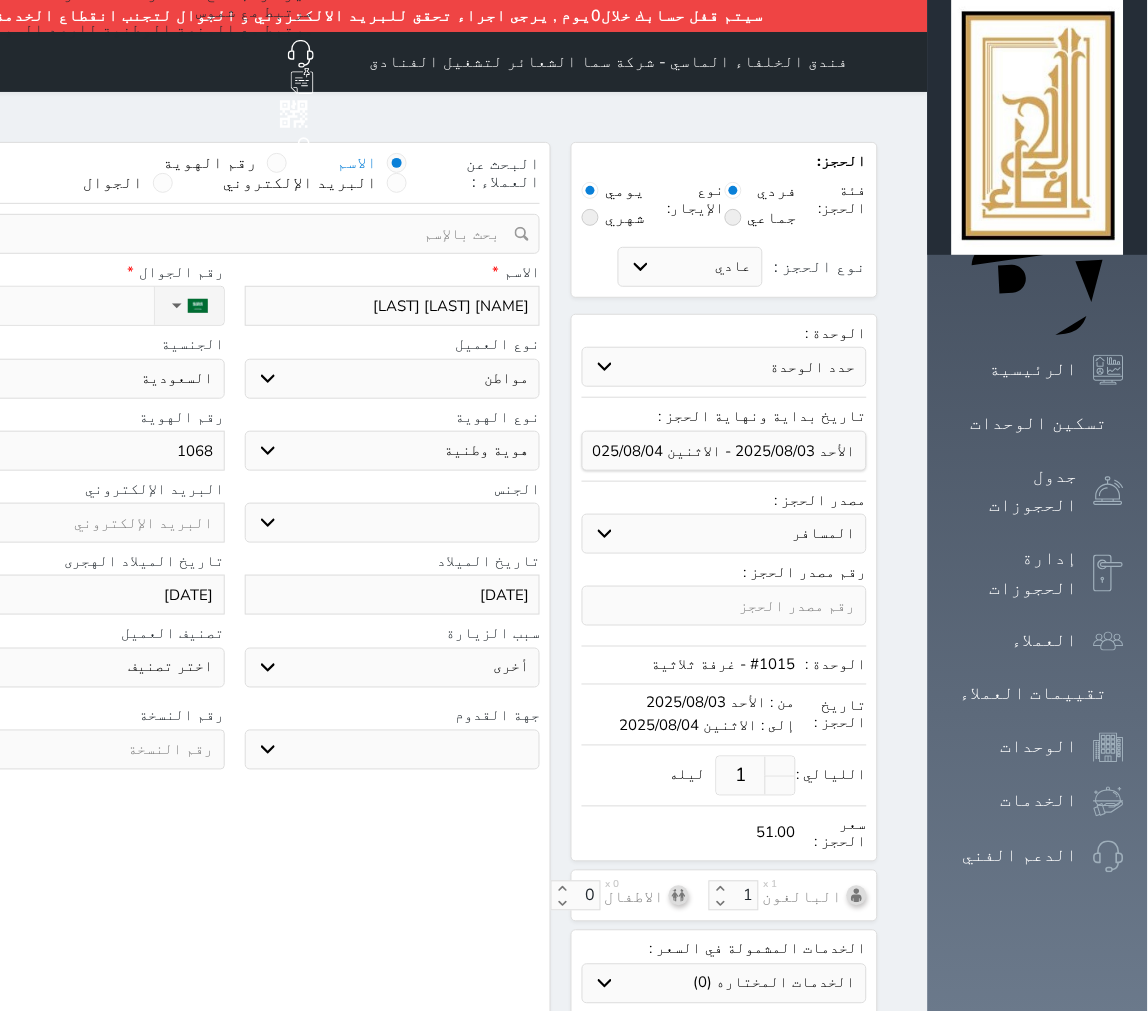 select 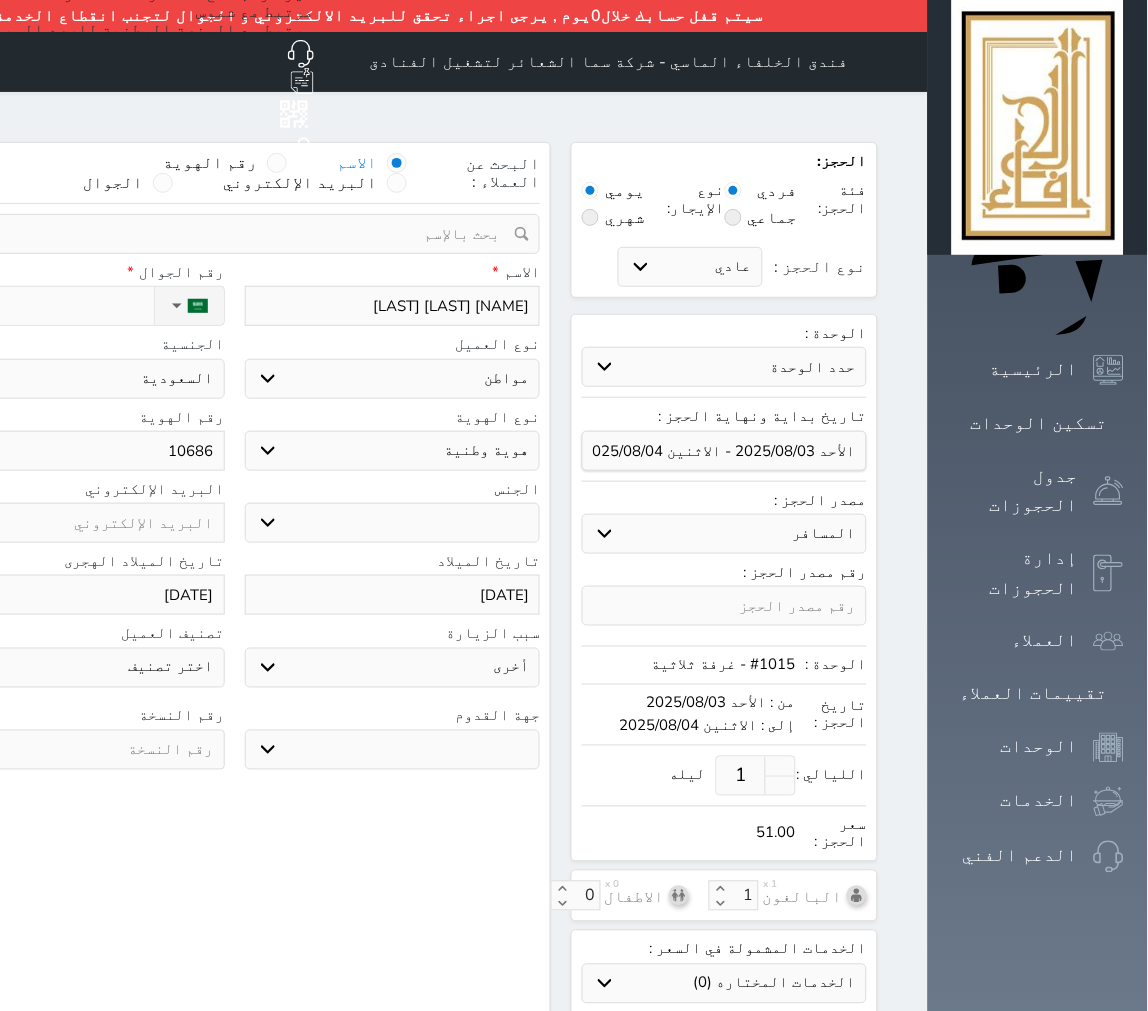 type on "106867" 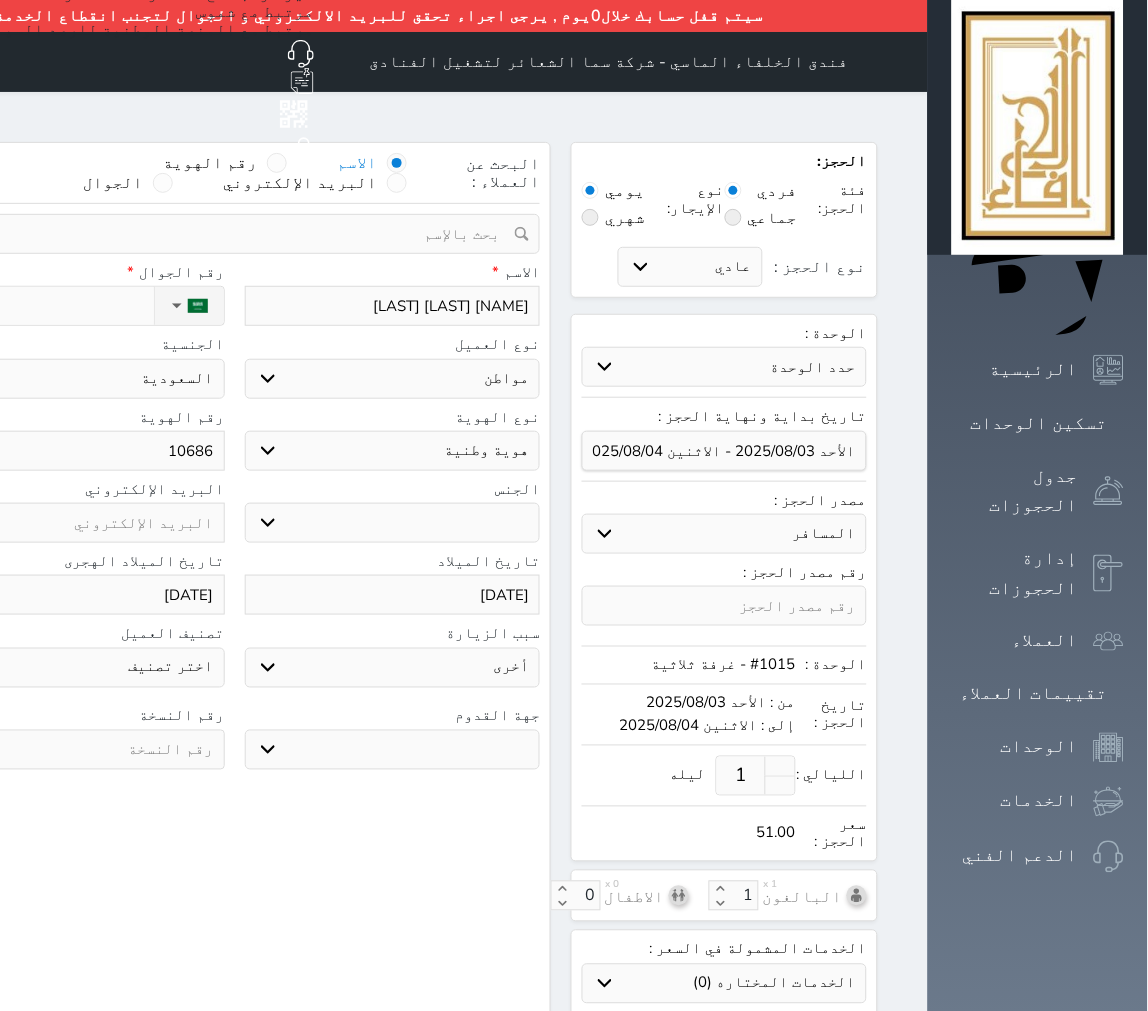 select 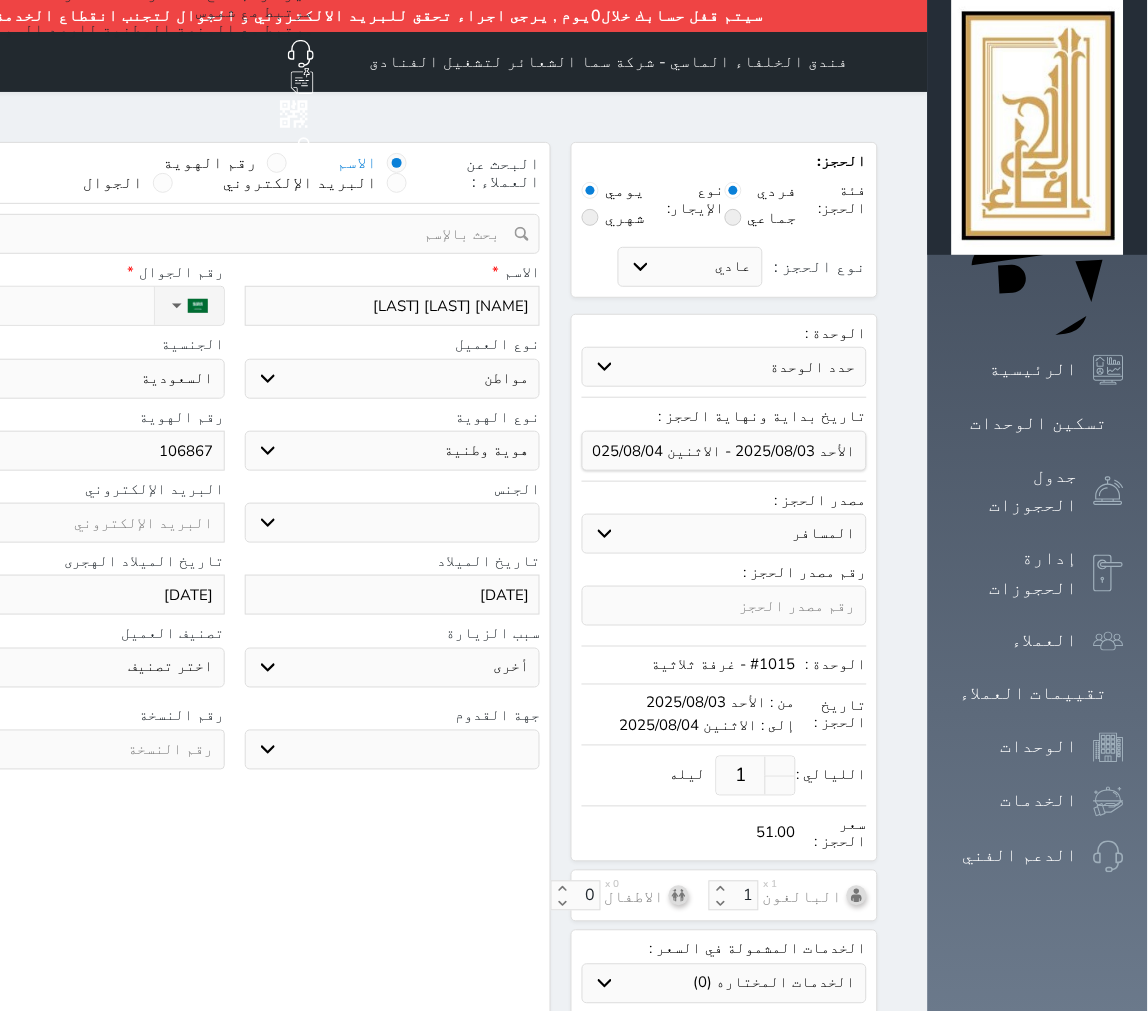 type on "1068674" 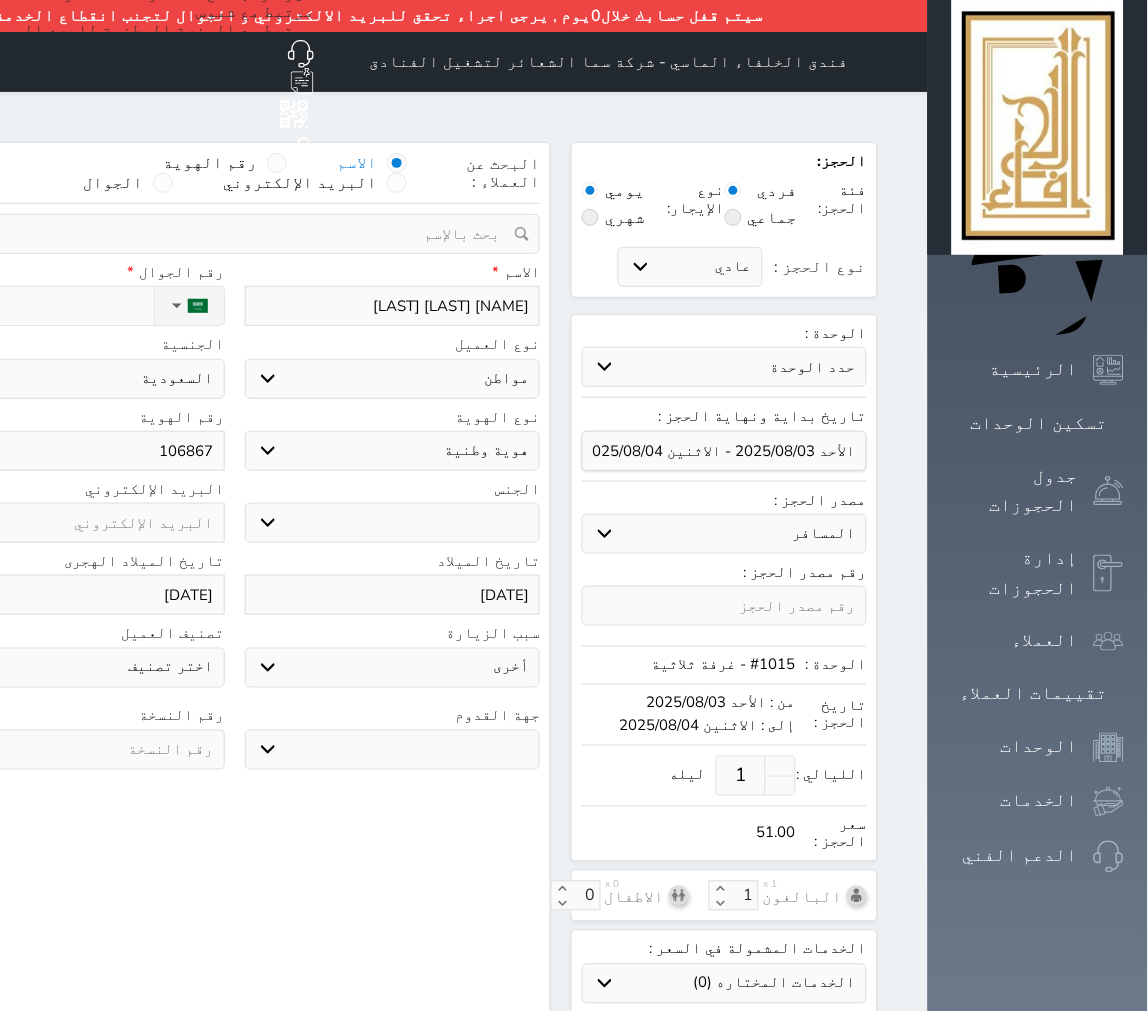 select 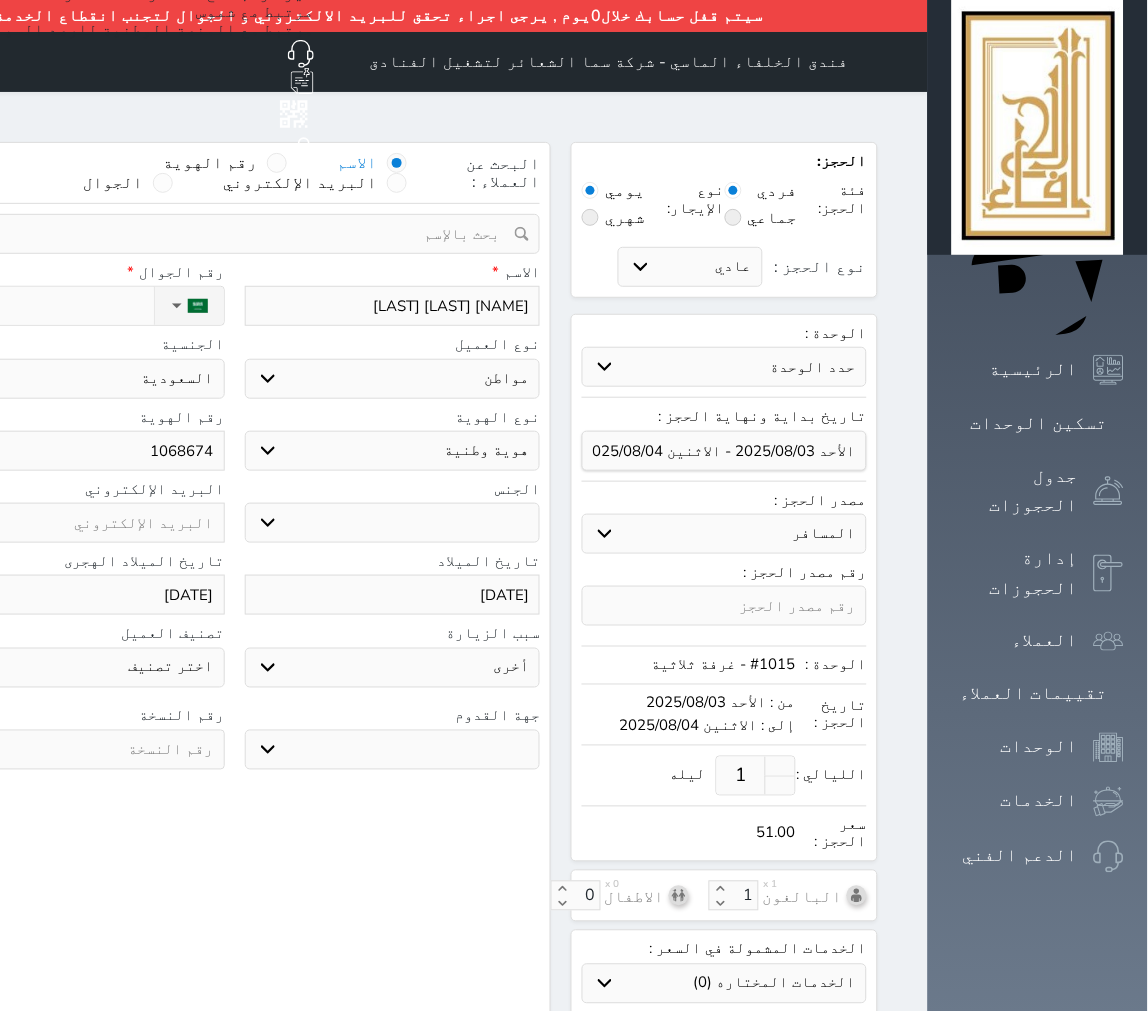 type on "10686745" 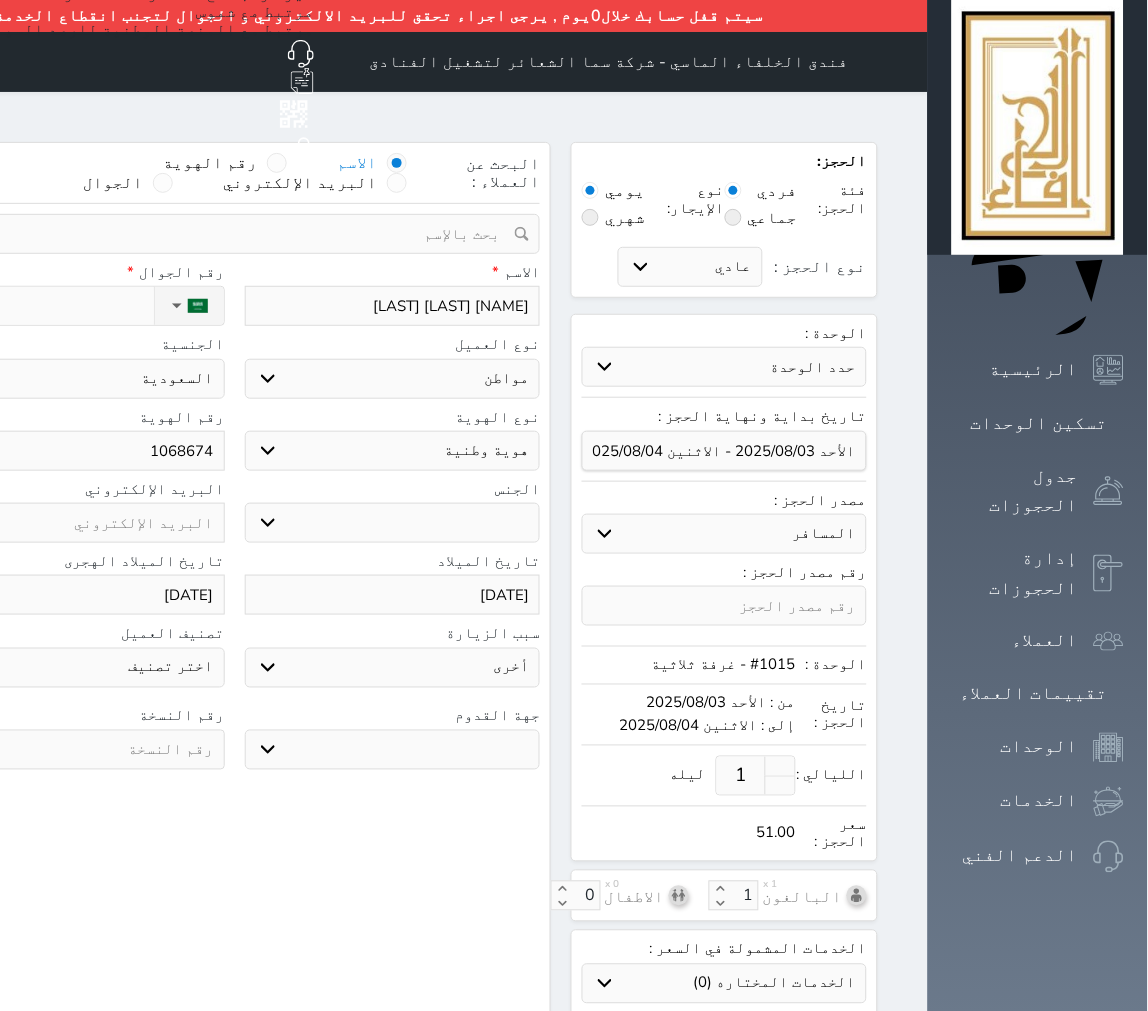 select 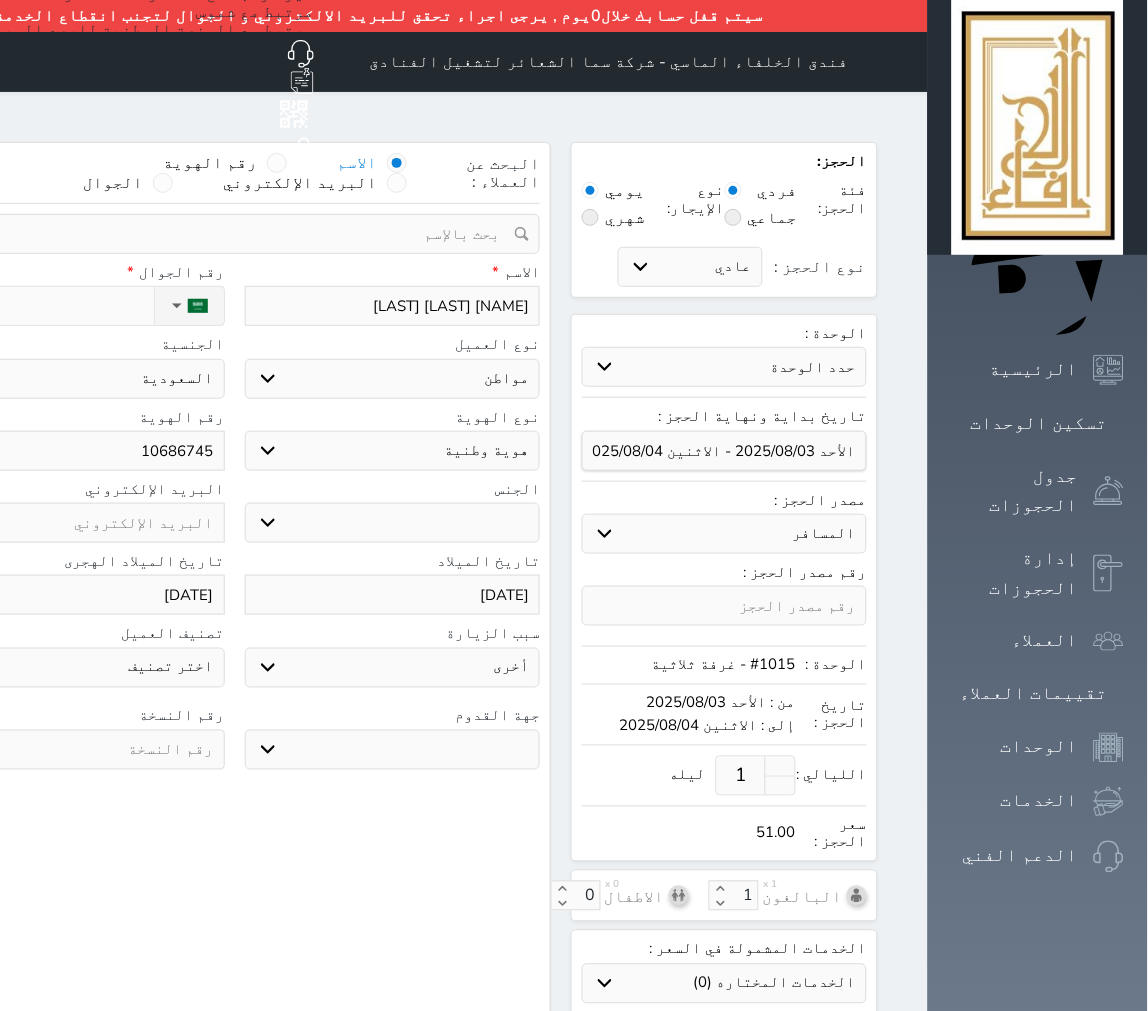 type on "106867459" 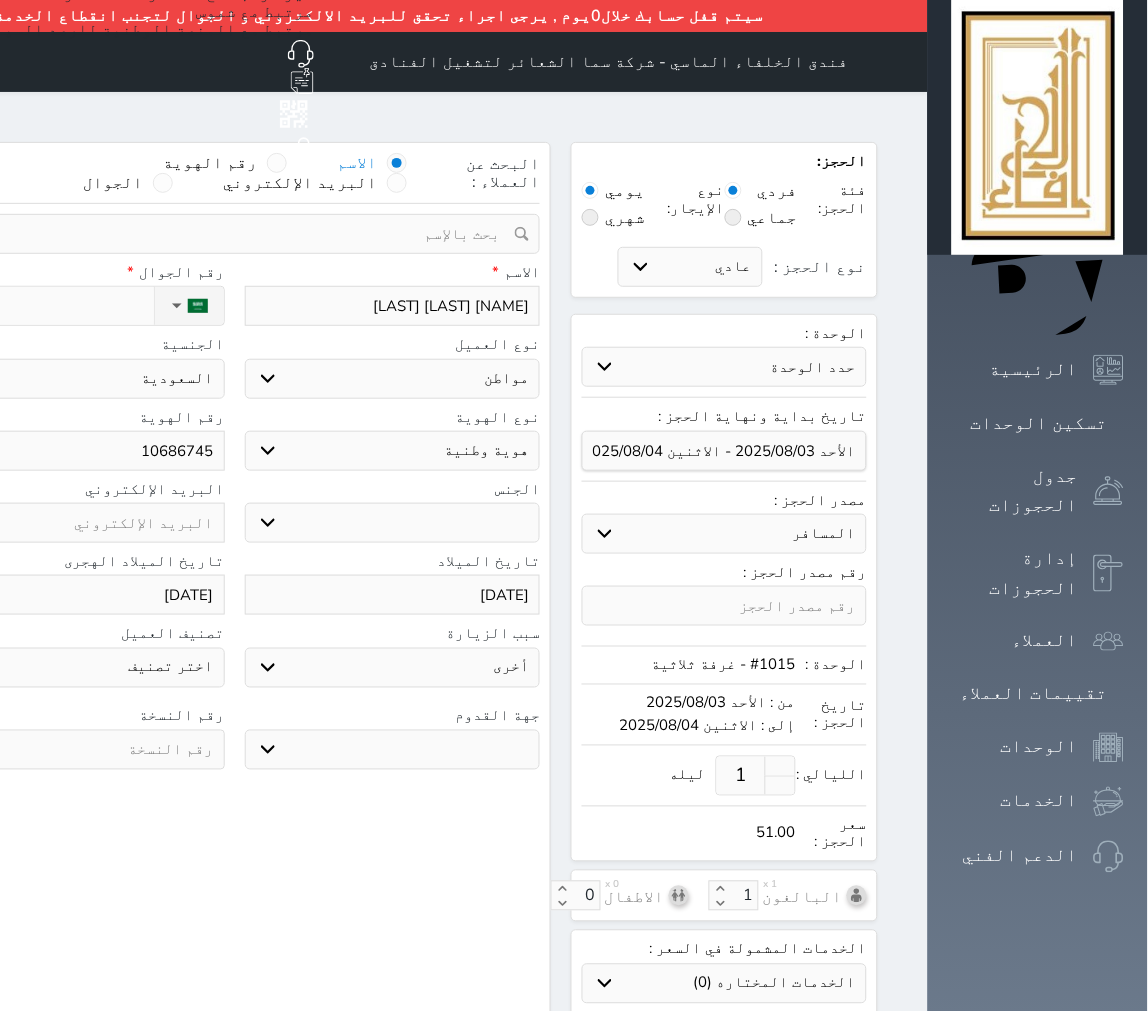 select 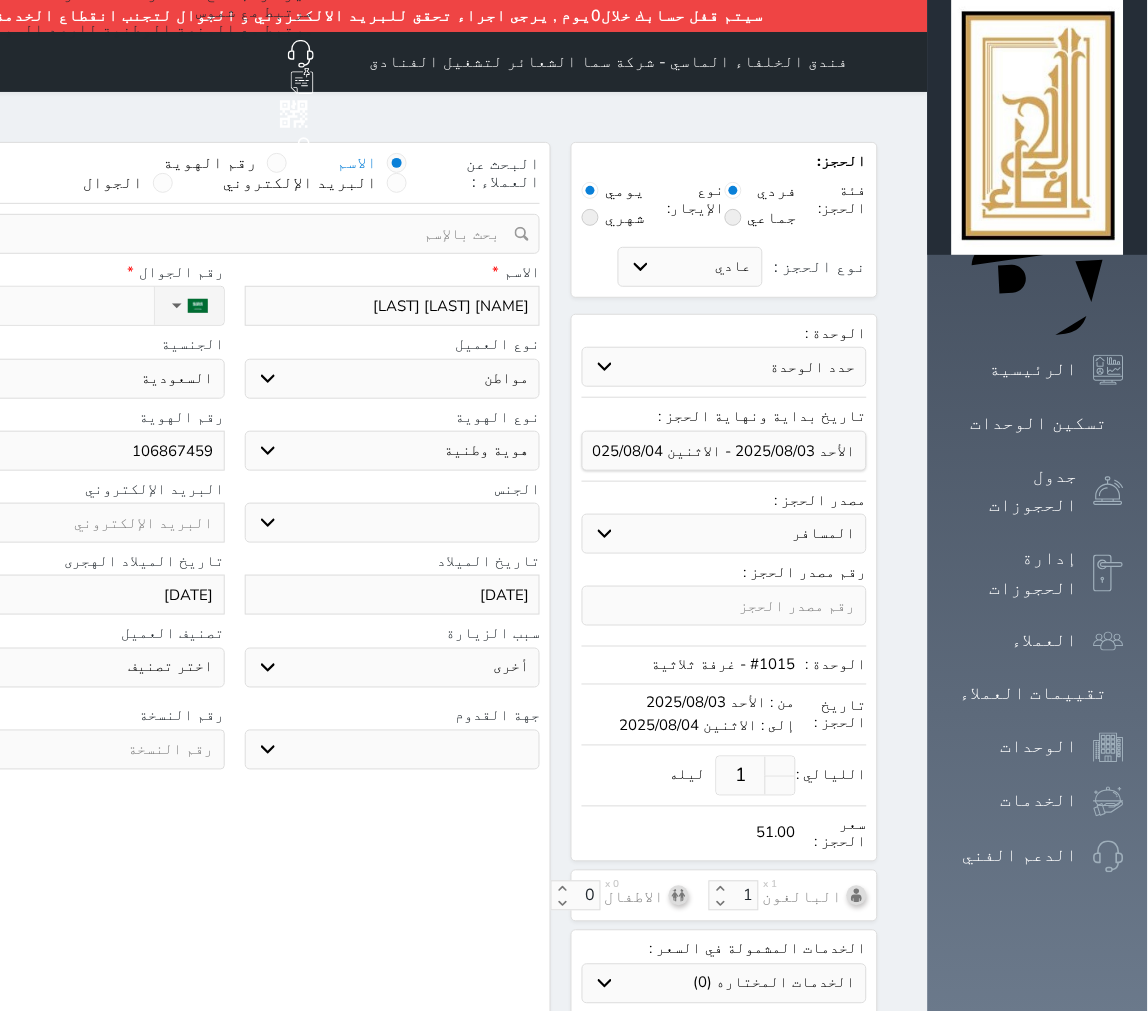 type on "1068674595" 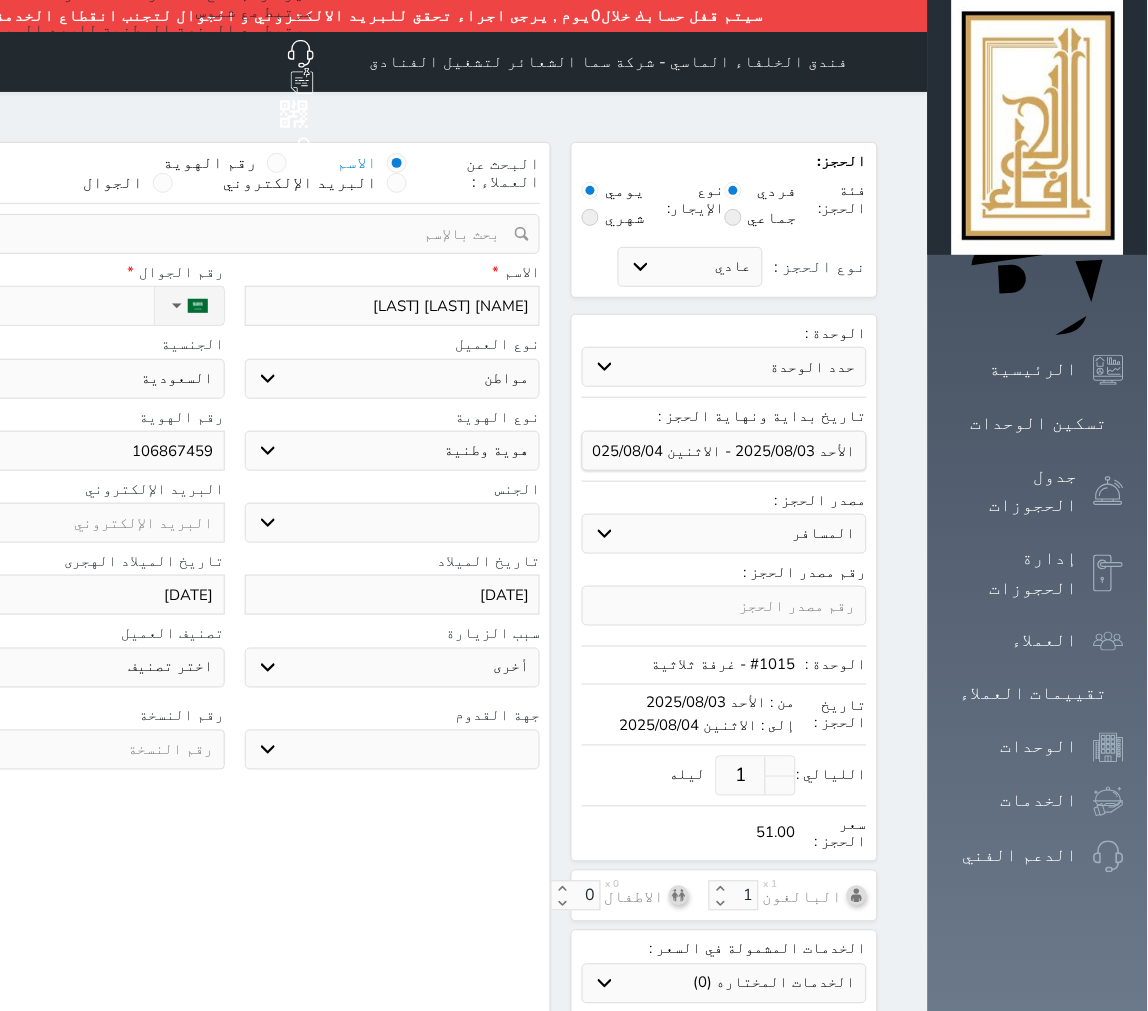 select 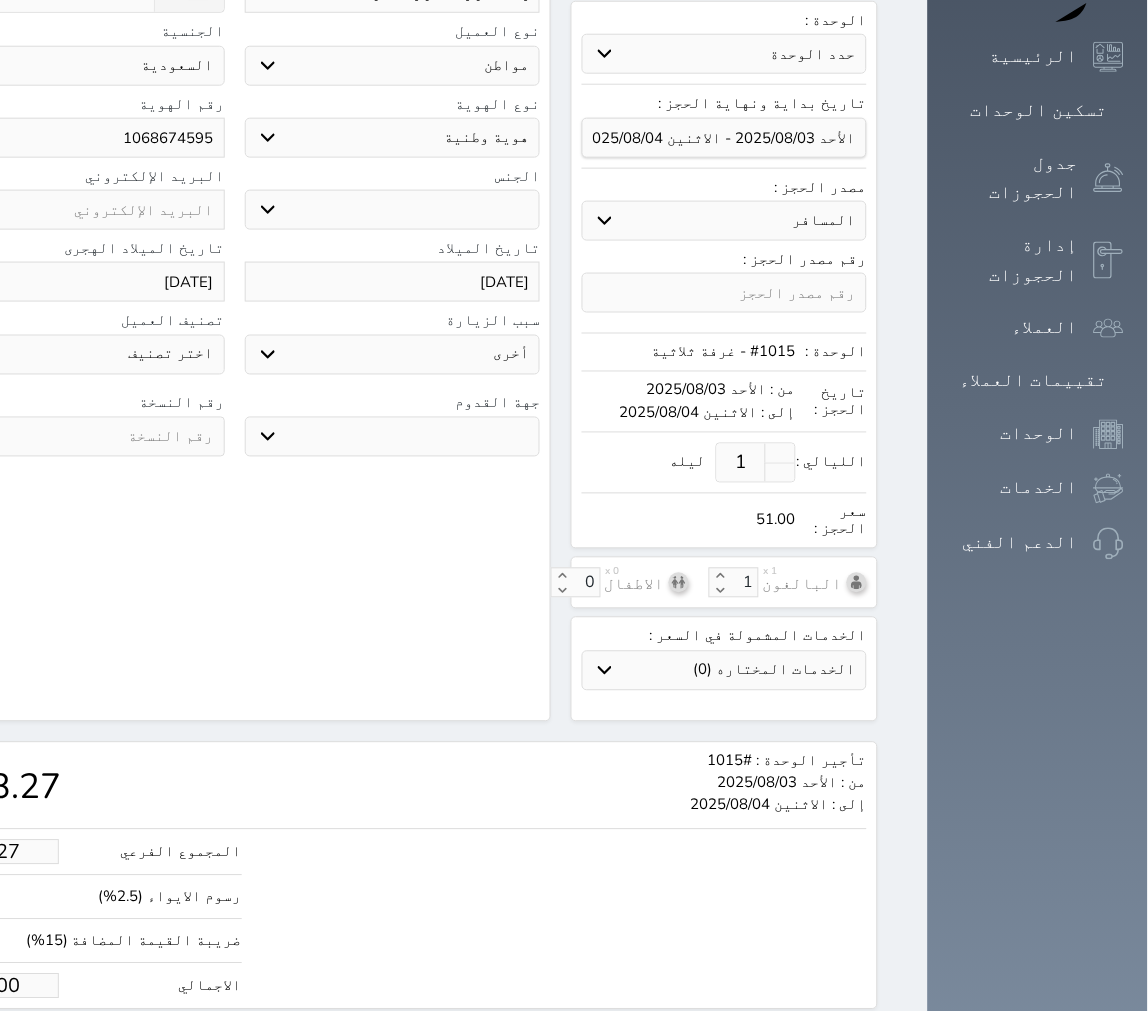 scroll, scrollTop: 337, scrollLeft: 0, axis: vertical 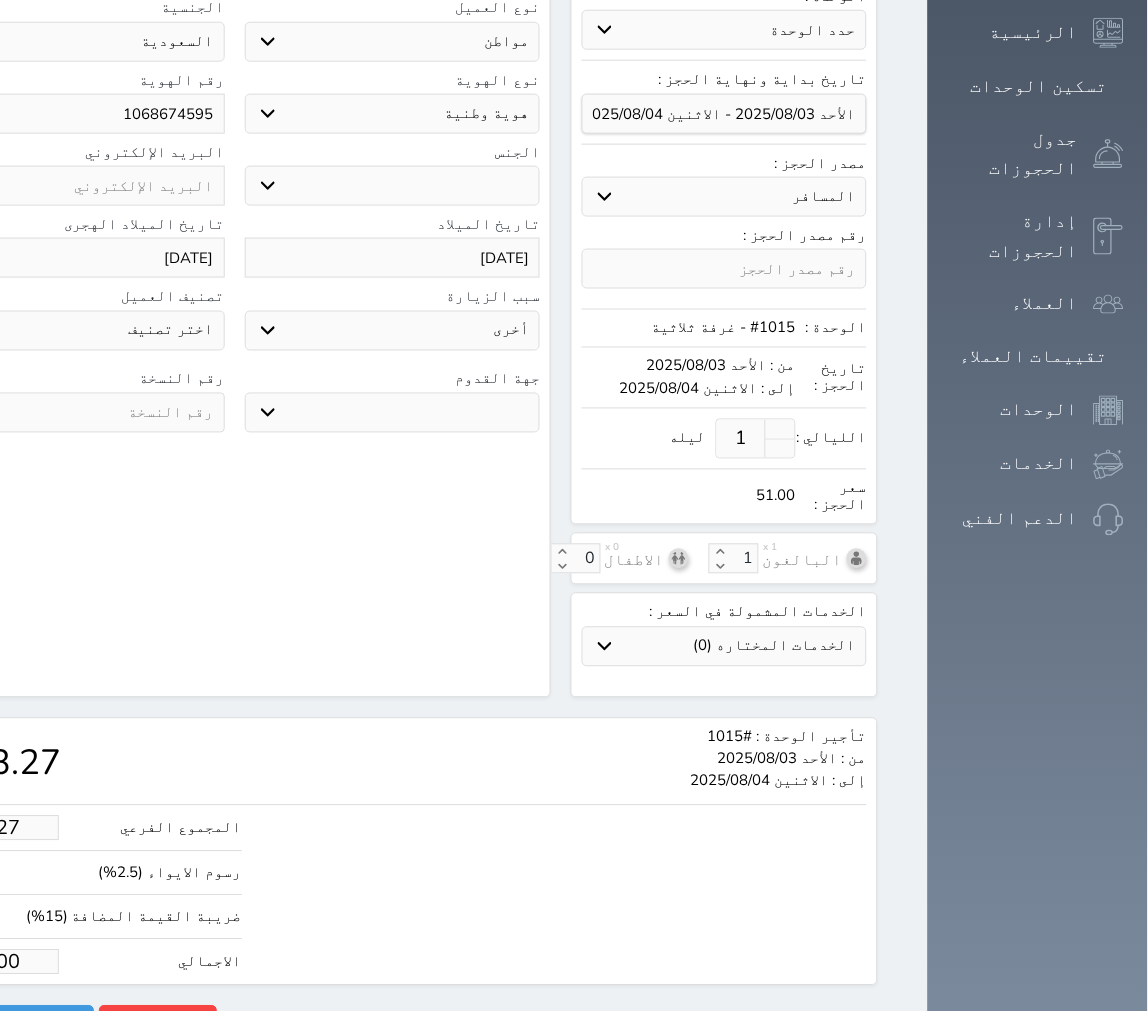 type on "1068674595" 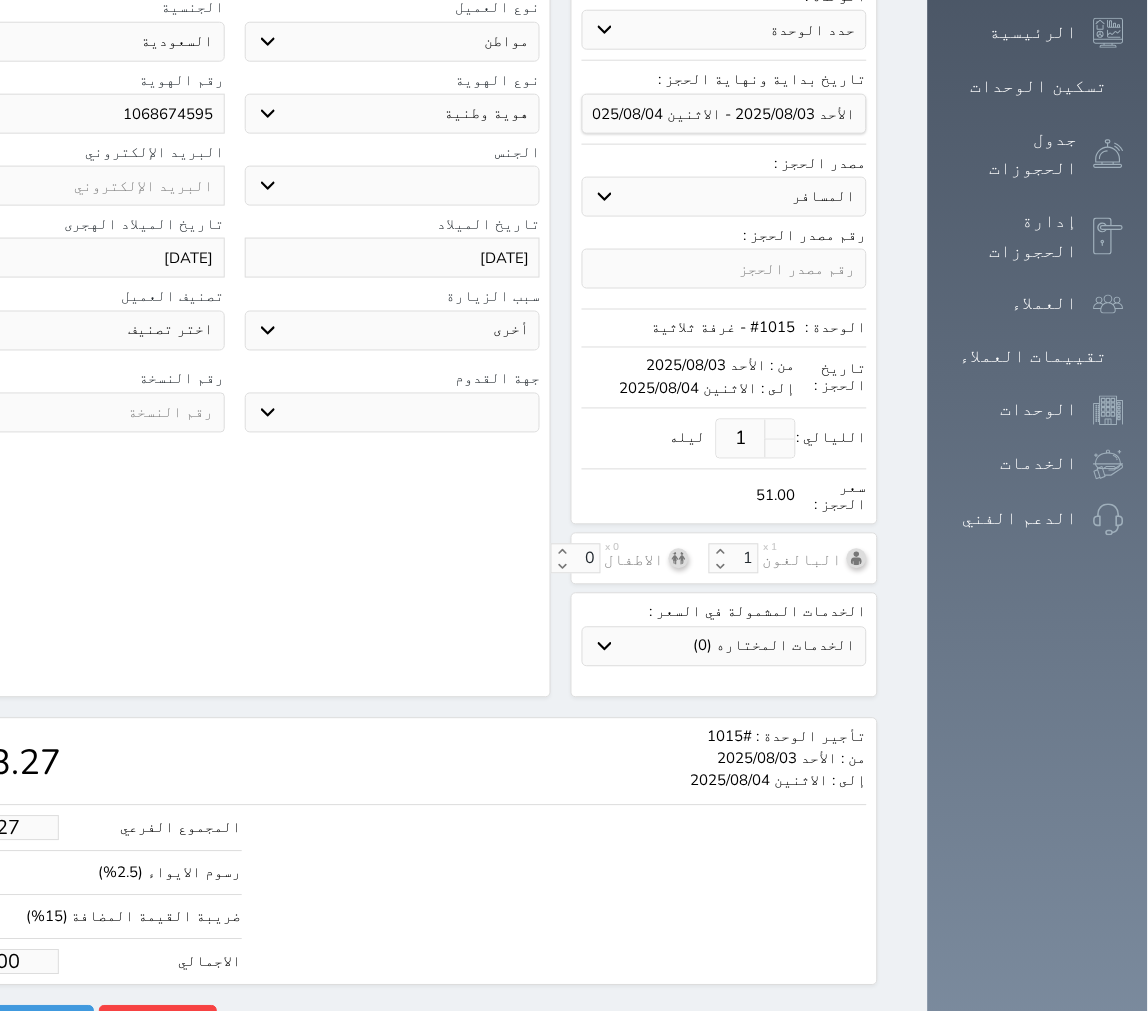 click on "ذكر   انثى" at bounding box center (393, 186) 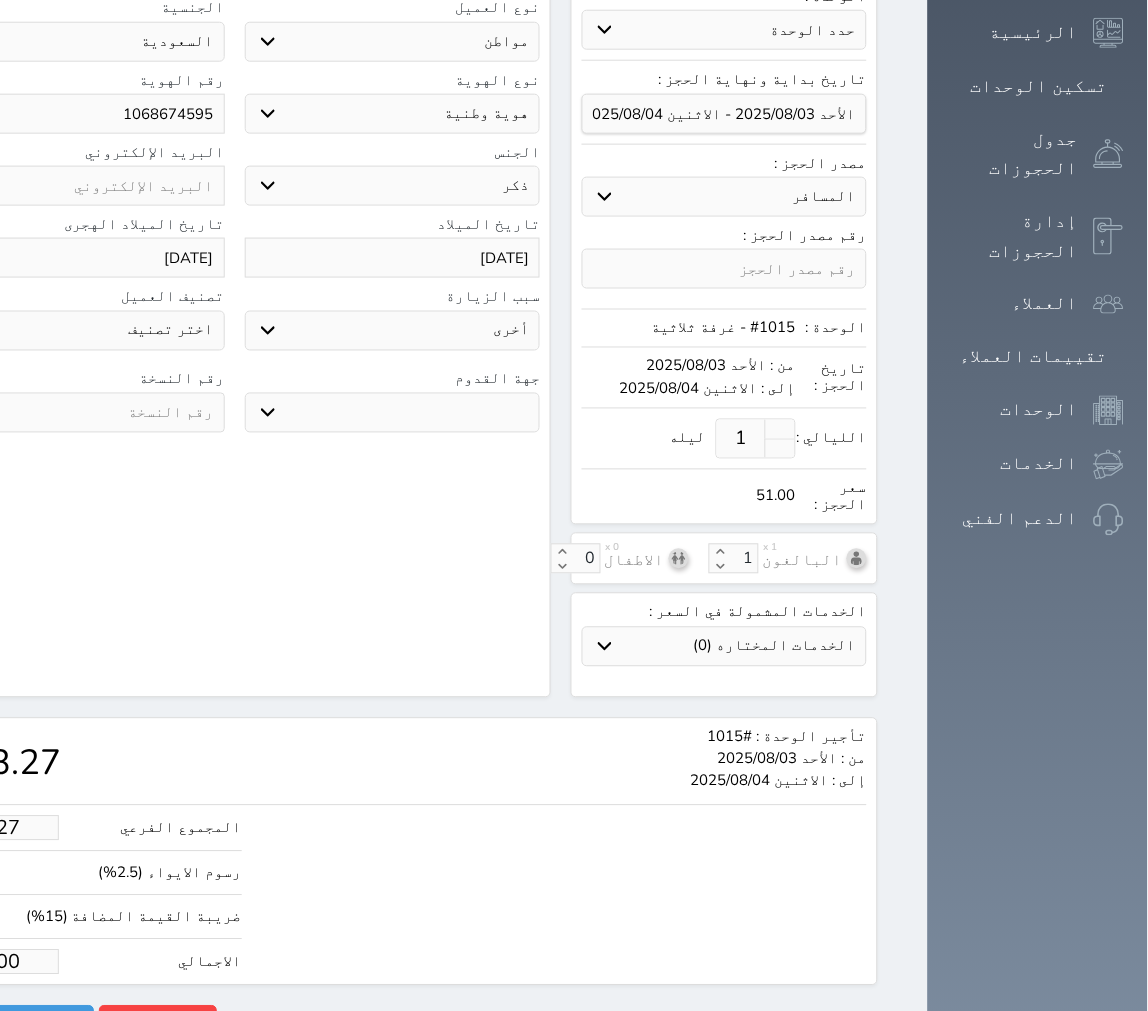 click on "ذكر   انثى" at bounding box center (393, 186) 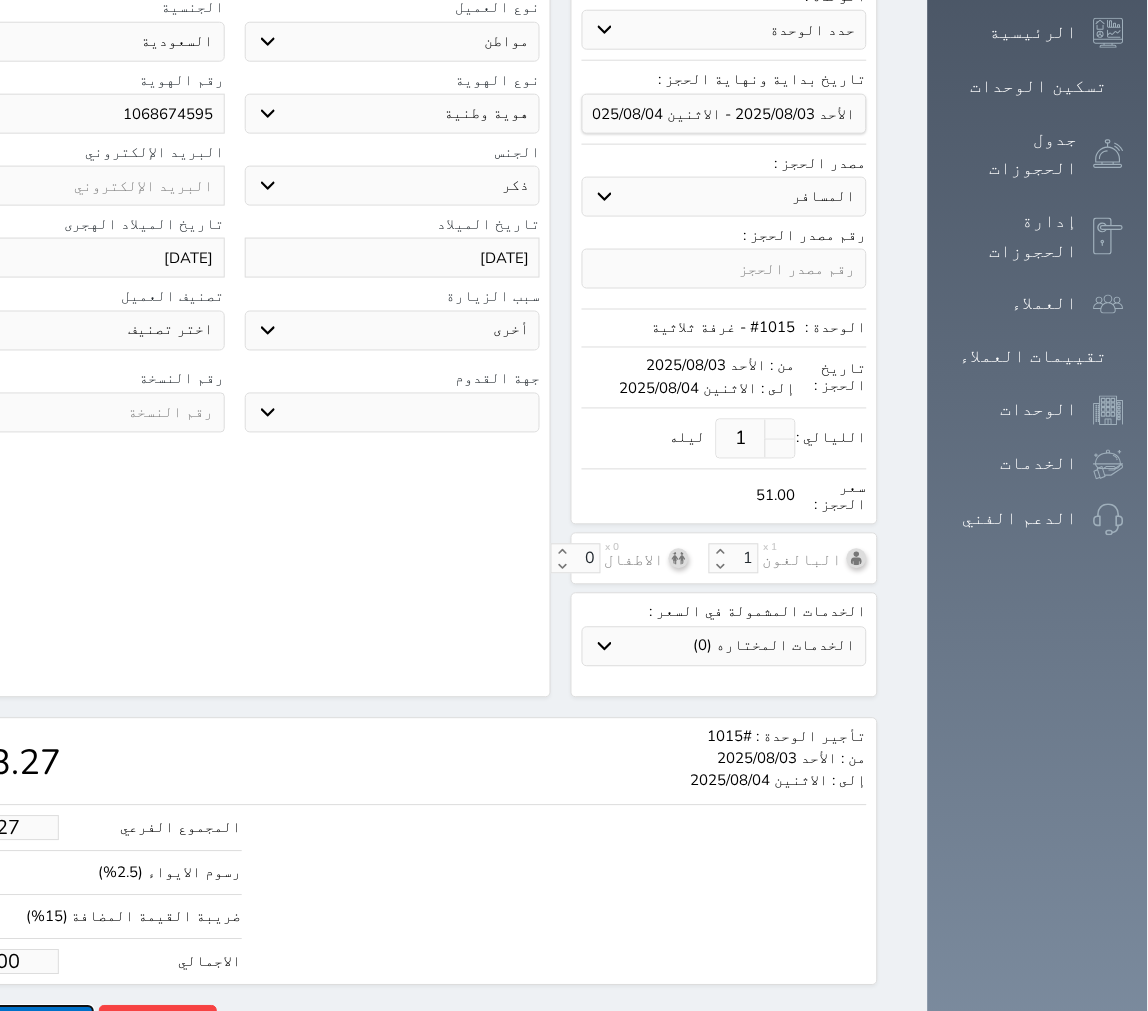 click on "حجز" at bounding box center [6, 1023] 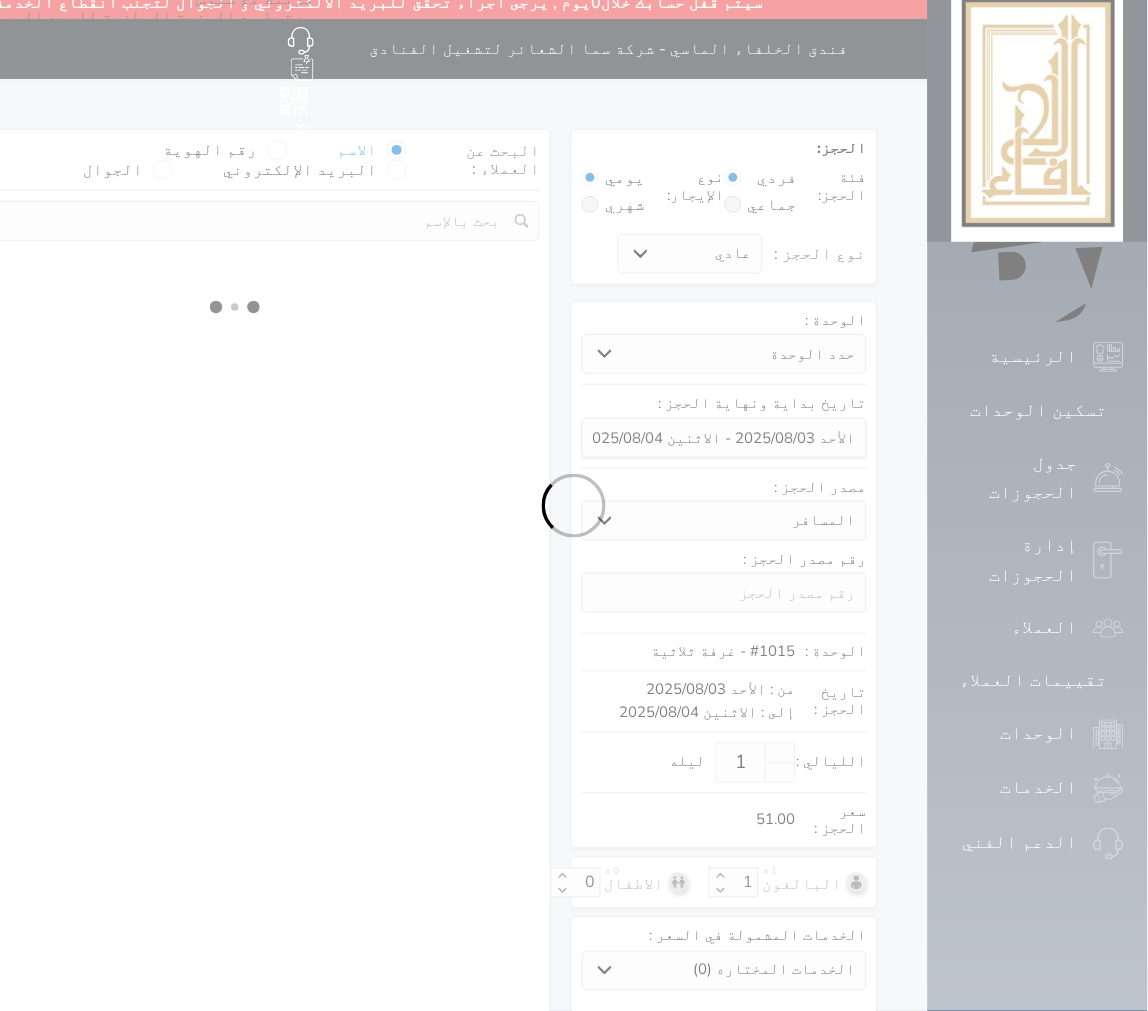 select on "1" 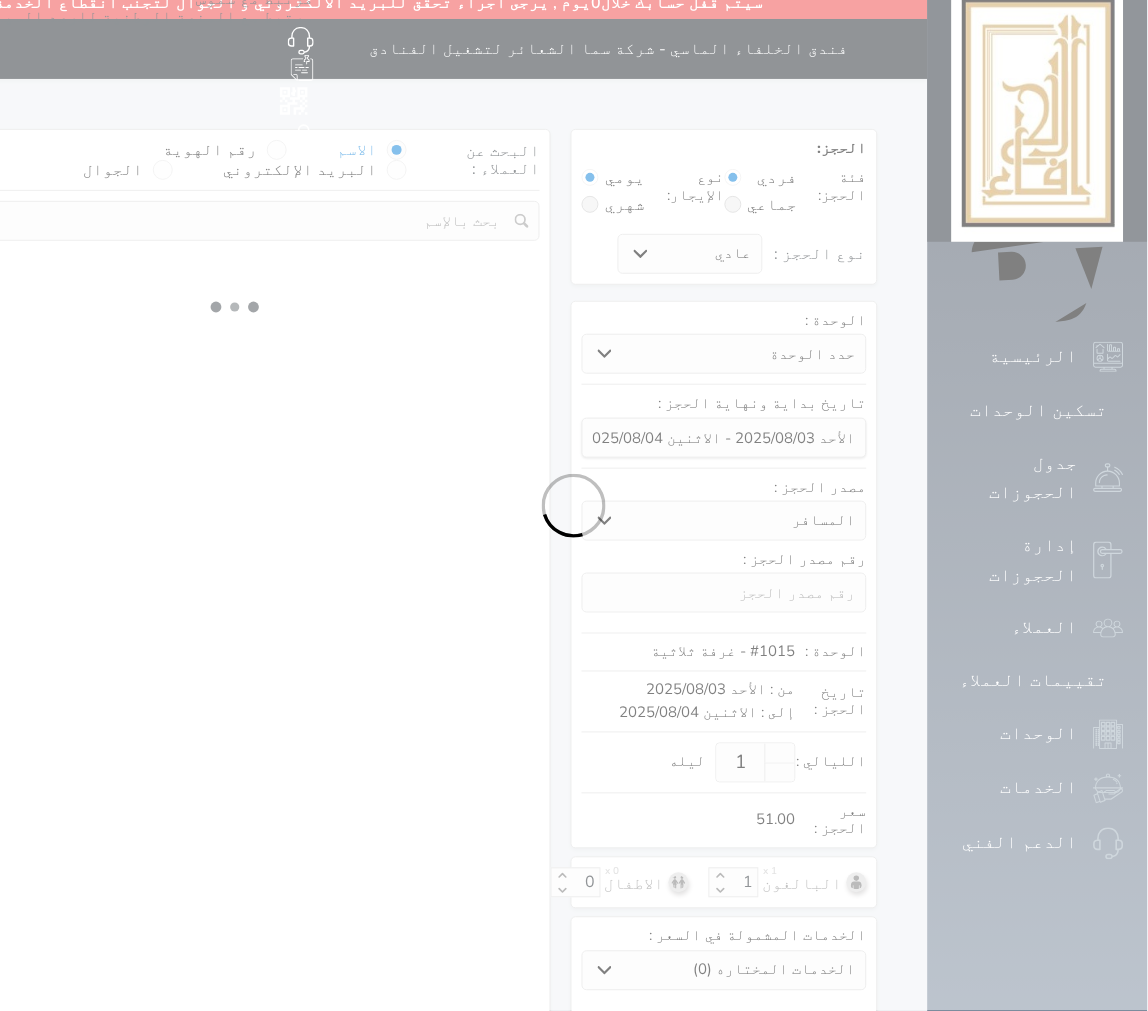 select on "113" 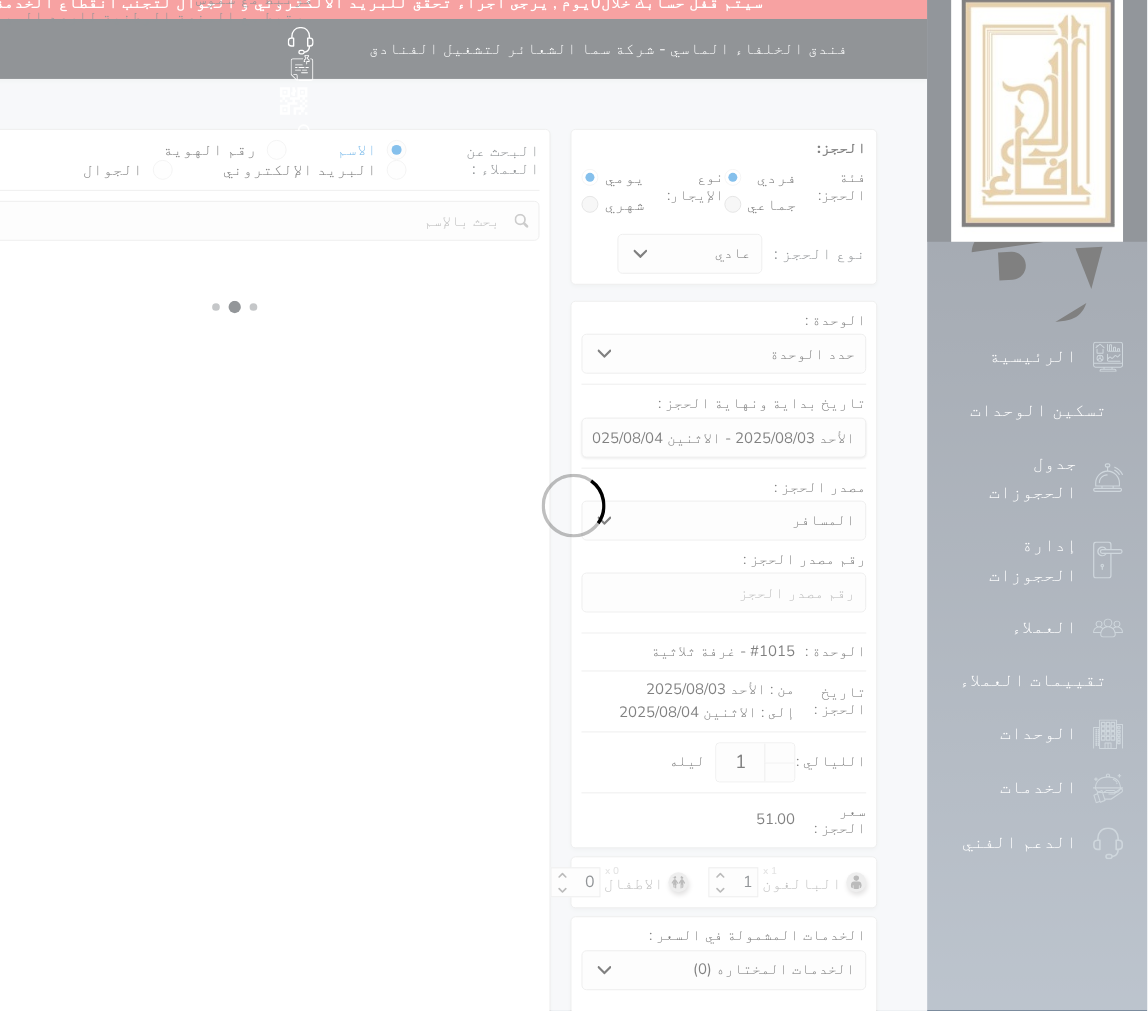select on "1" 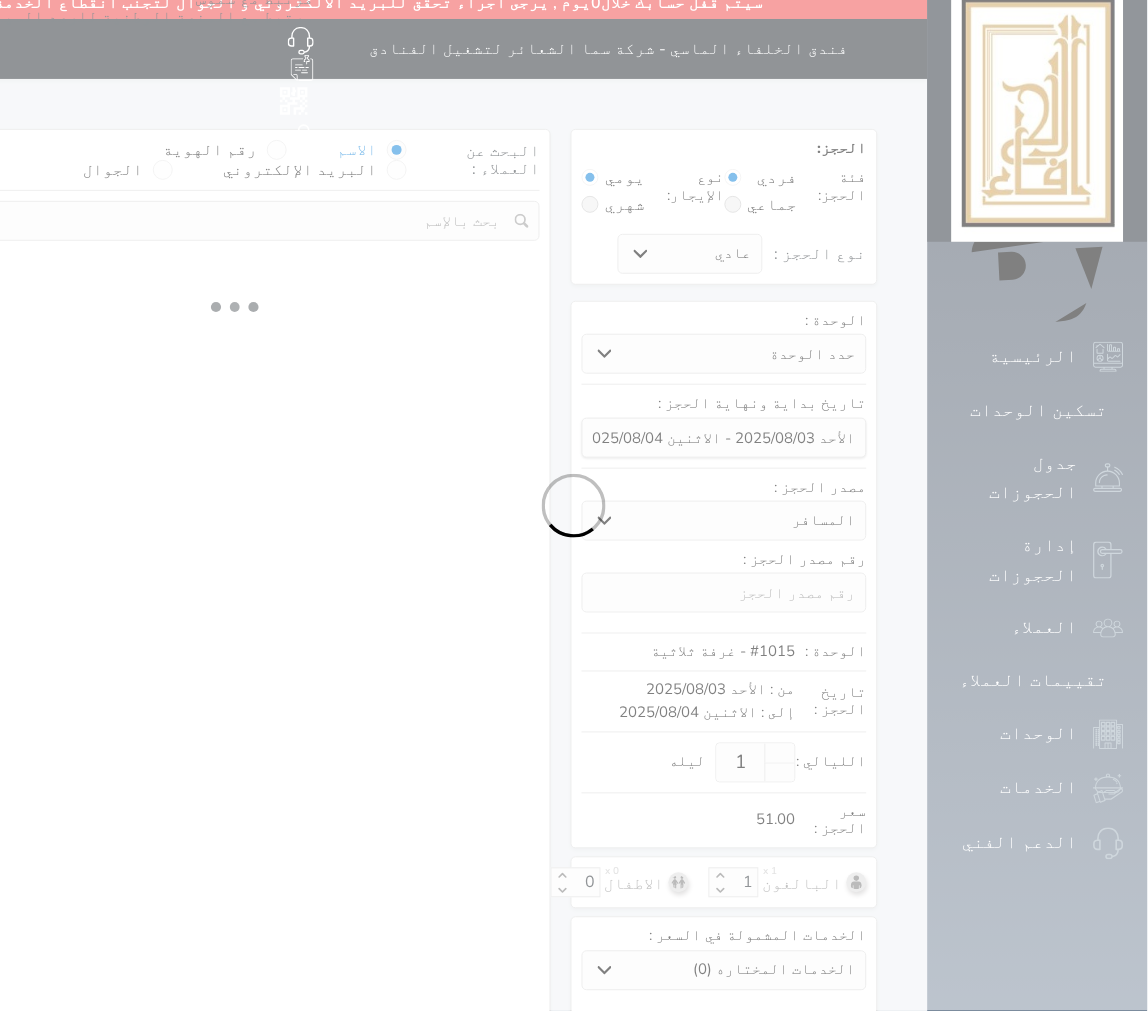 select on "7" 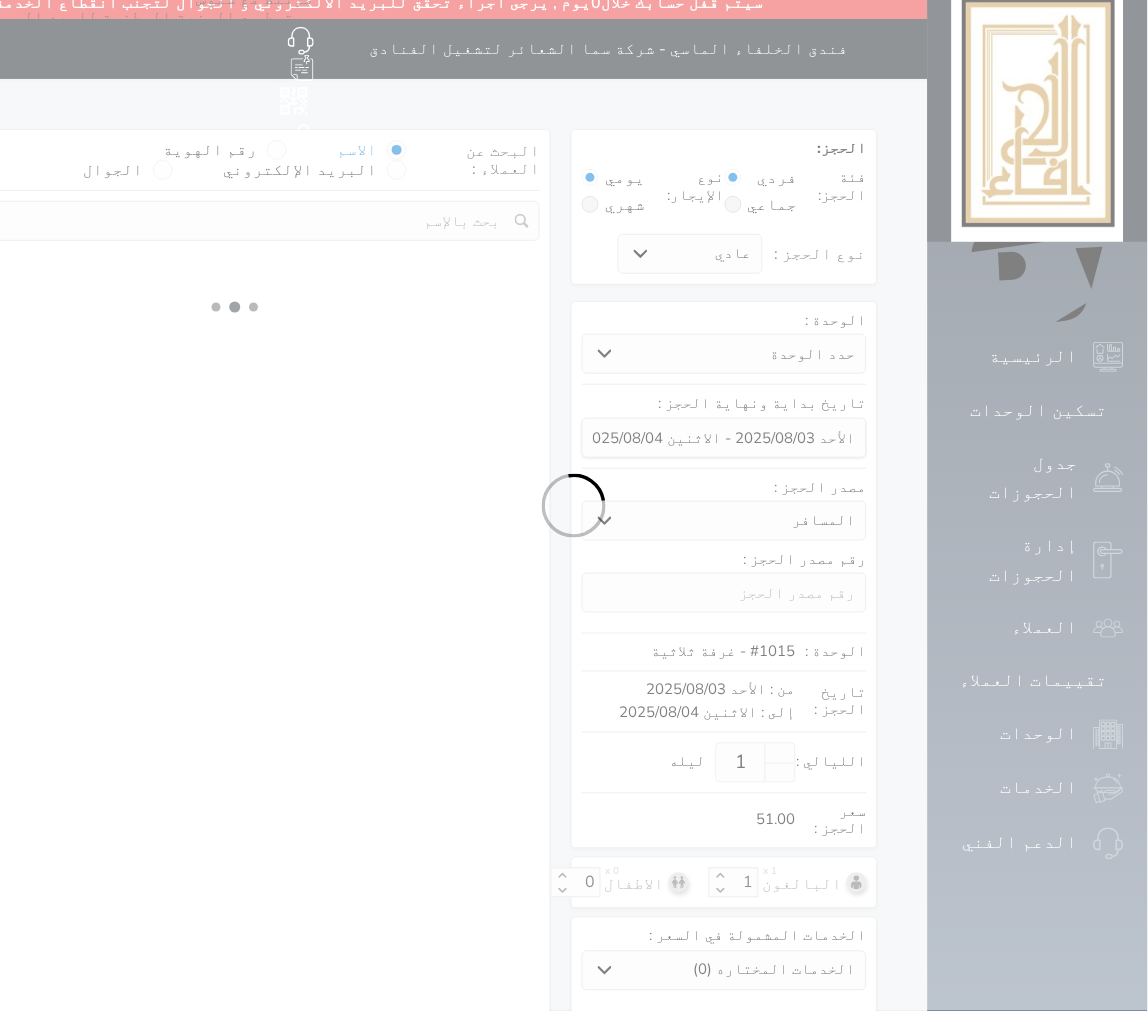 select 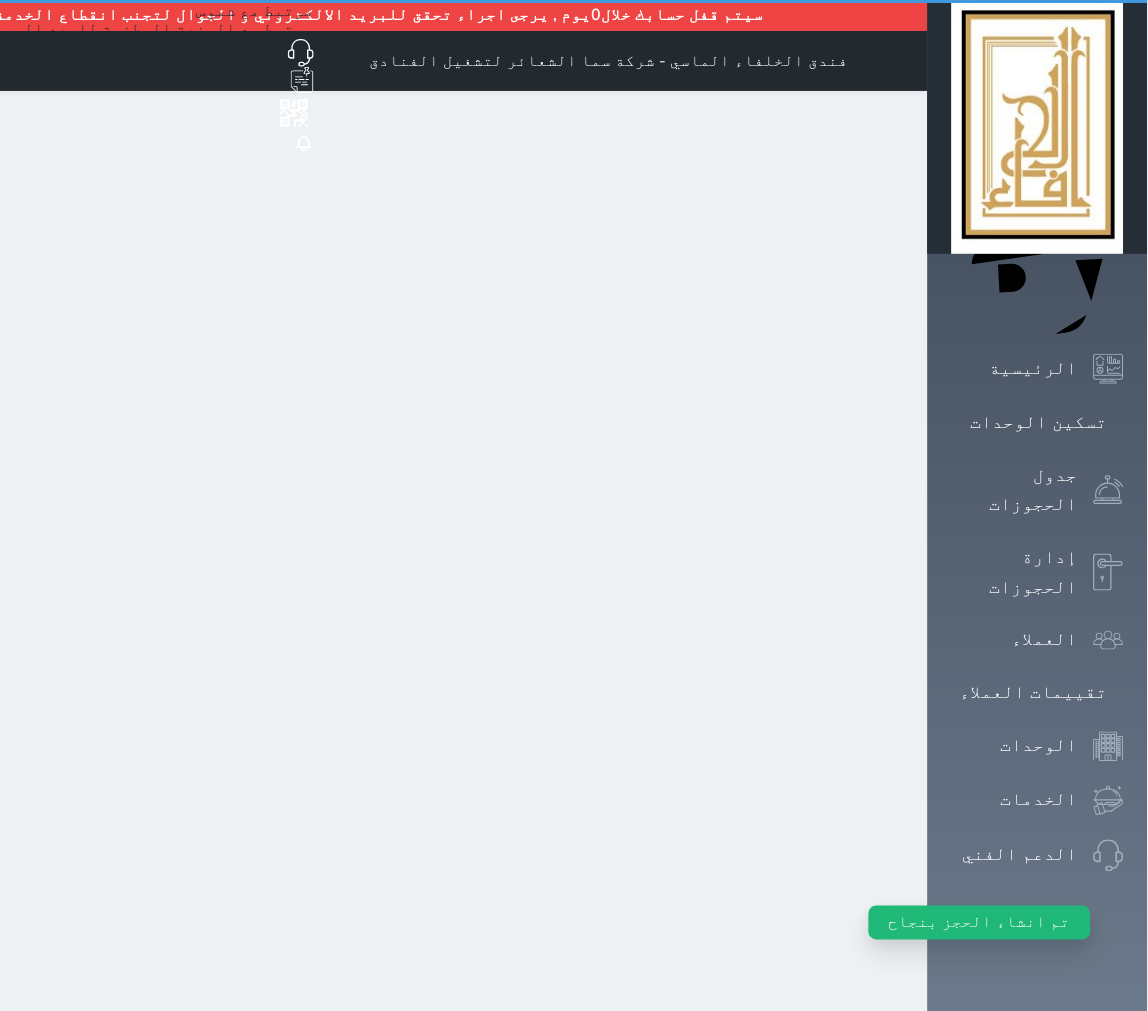 scroll, scrollTop: 0, scrollLeft: 0, axis: both 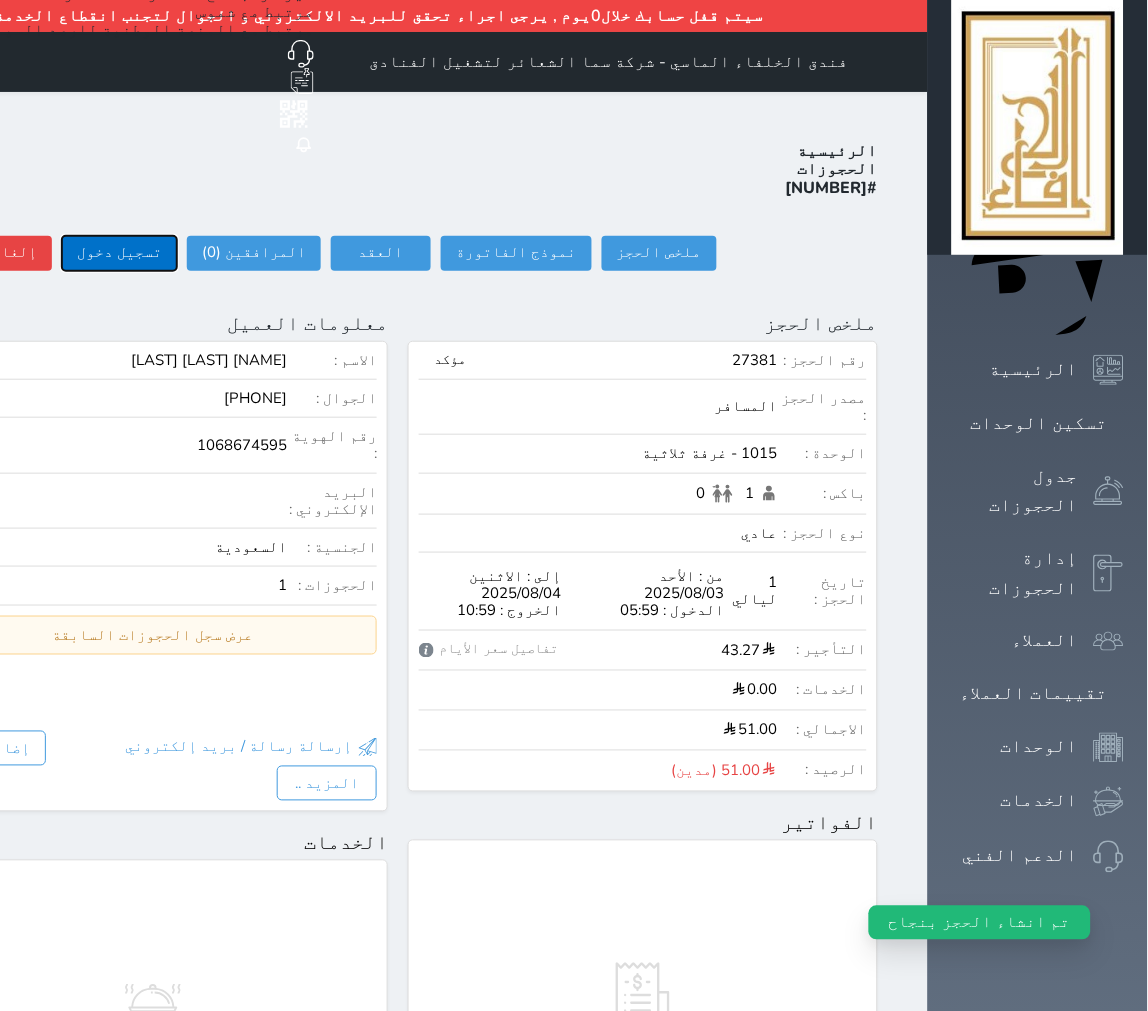 click on "تسجيل دخول" at bounding box center [119, 253] 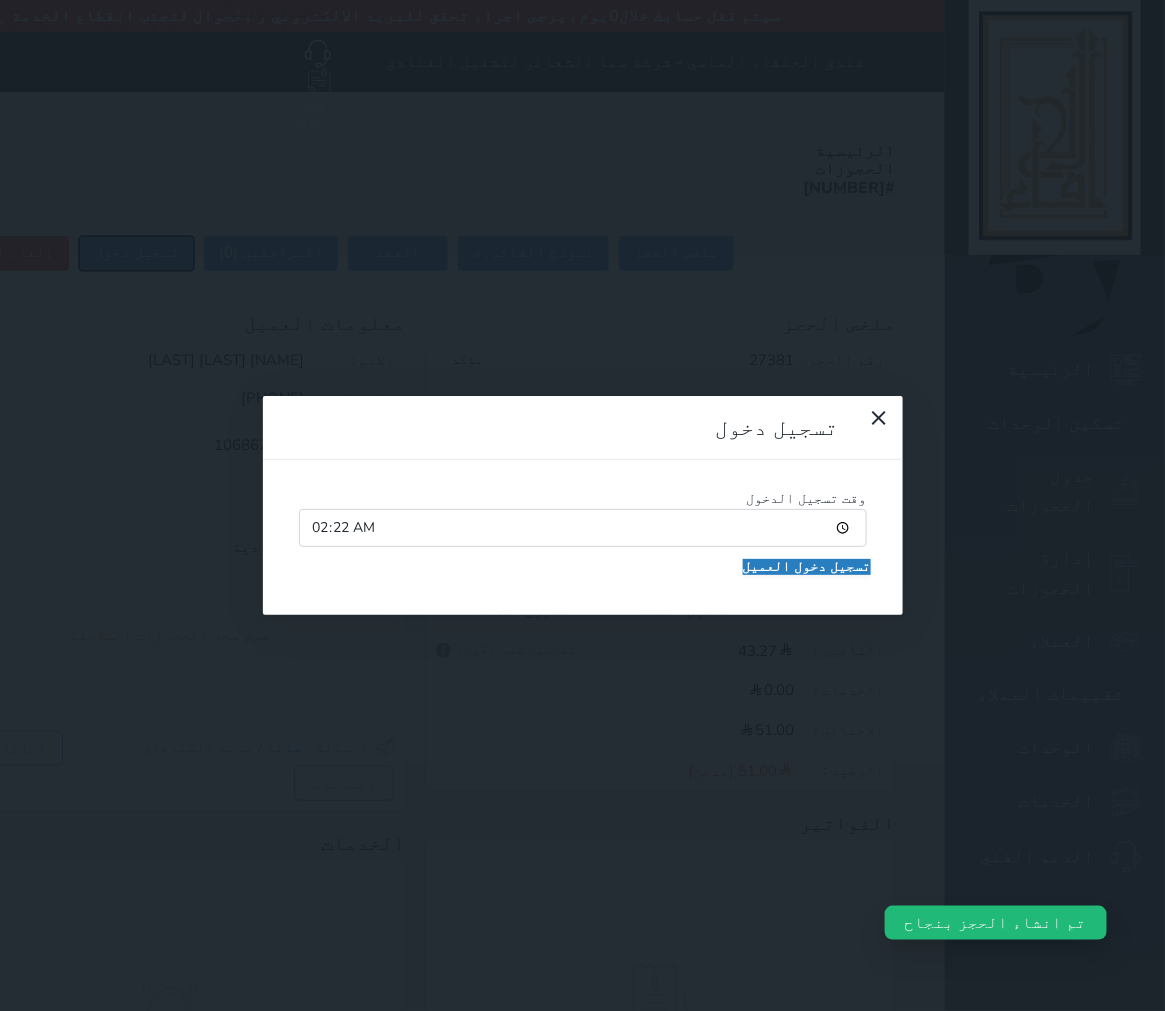 type 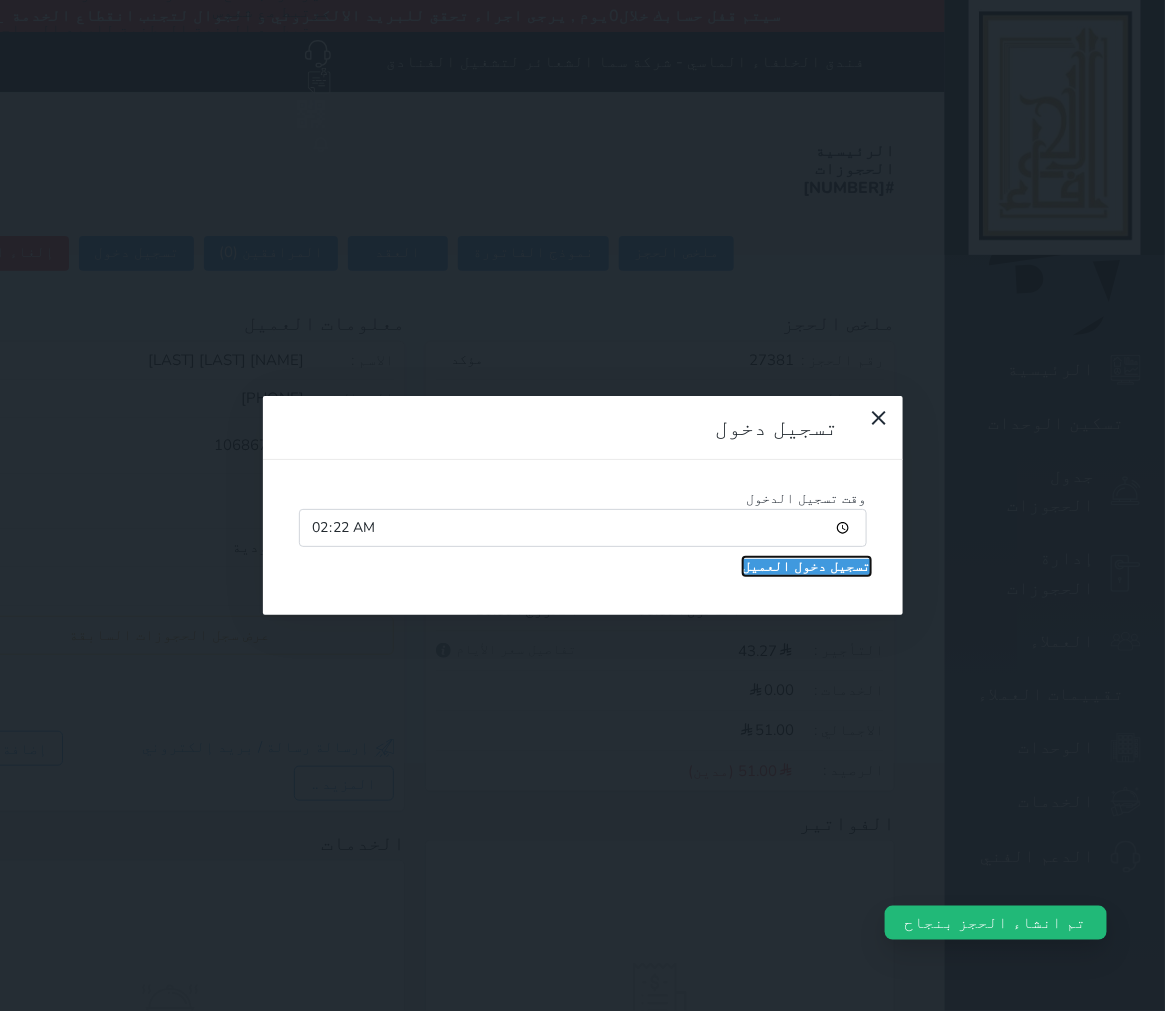 click on "تسجيل دخول العميل" at bounding box center [807, 567] 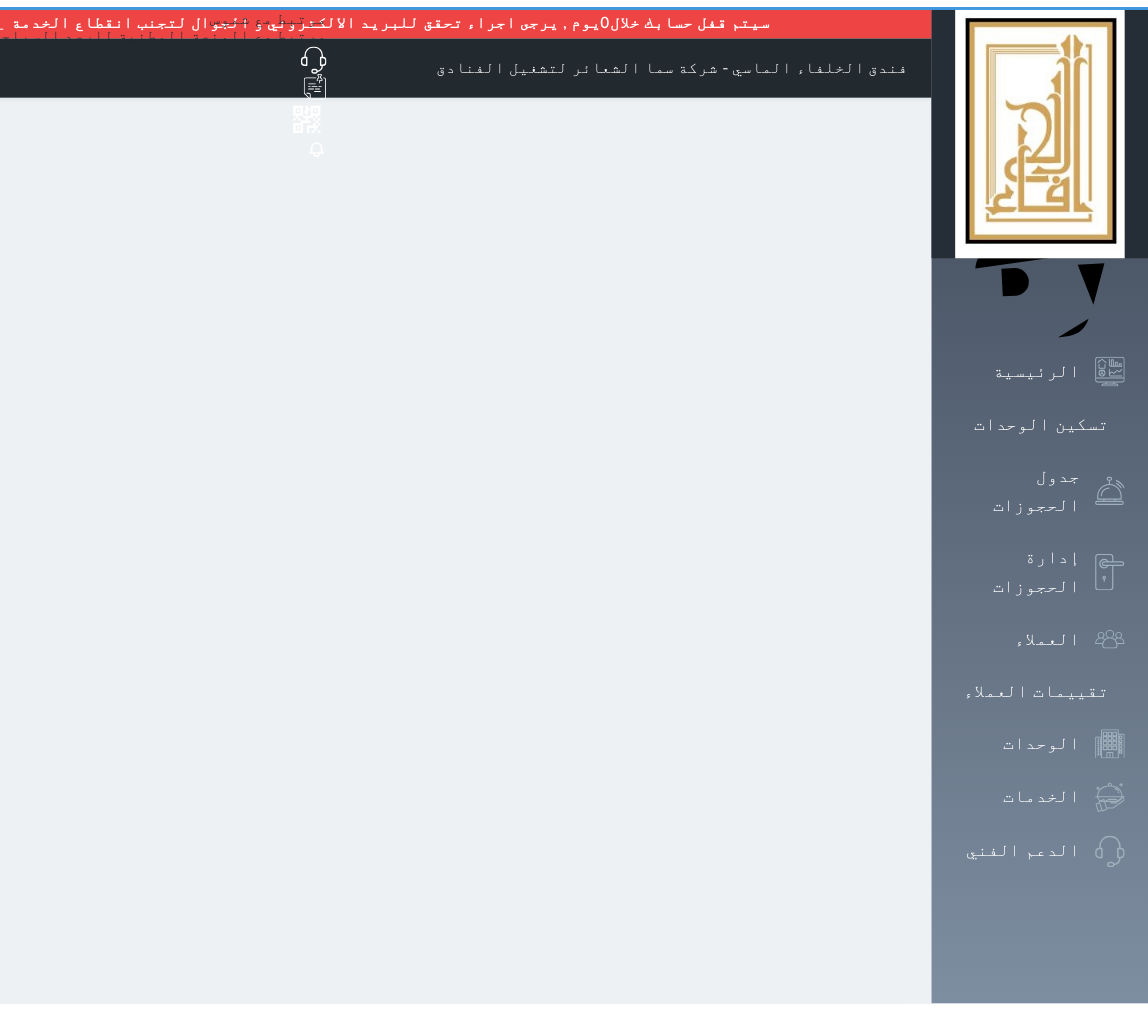 scroll, scrollTop: 0, scrollLeft: 0, axis: both 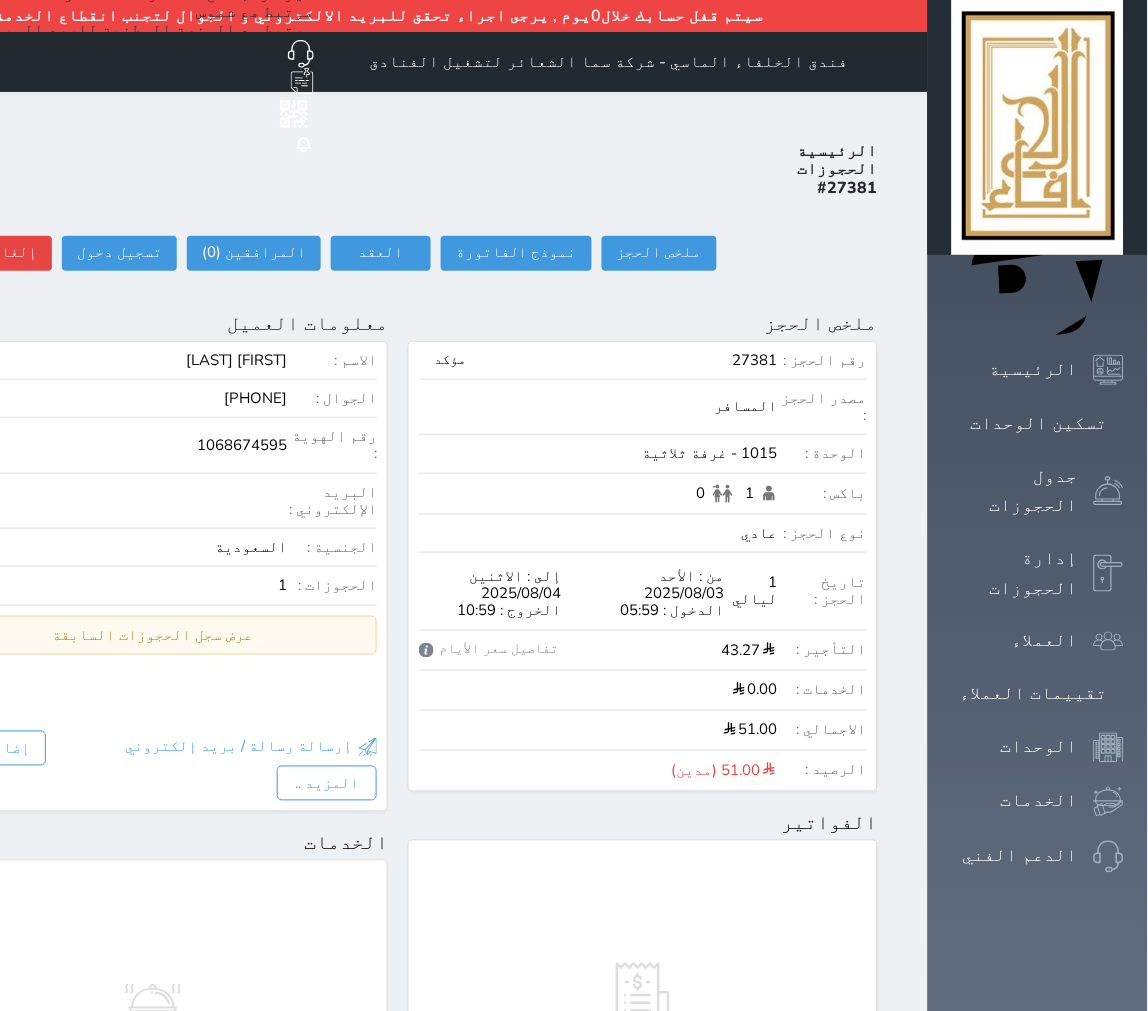 select 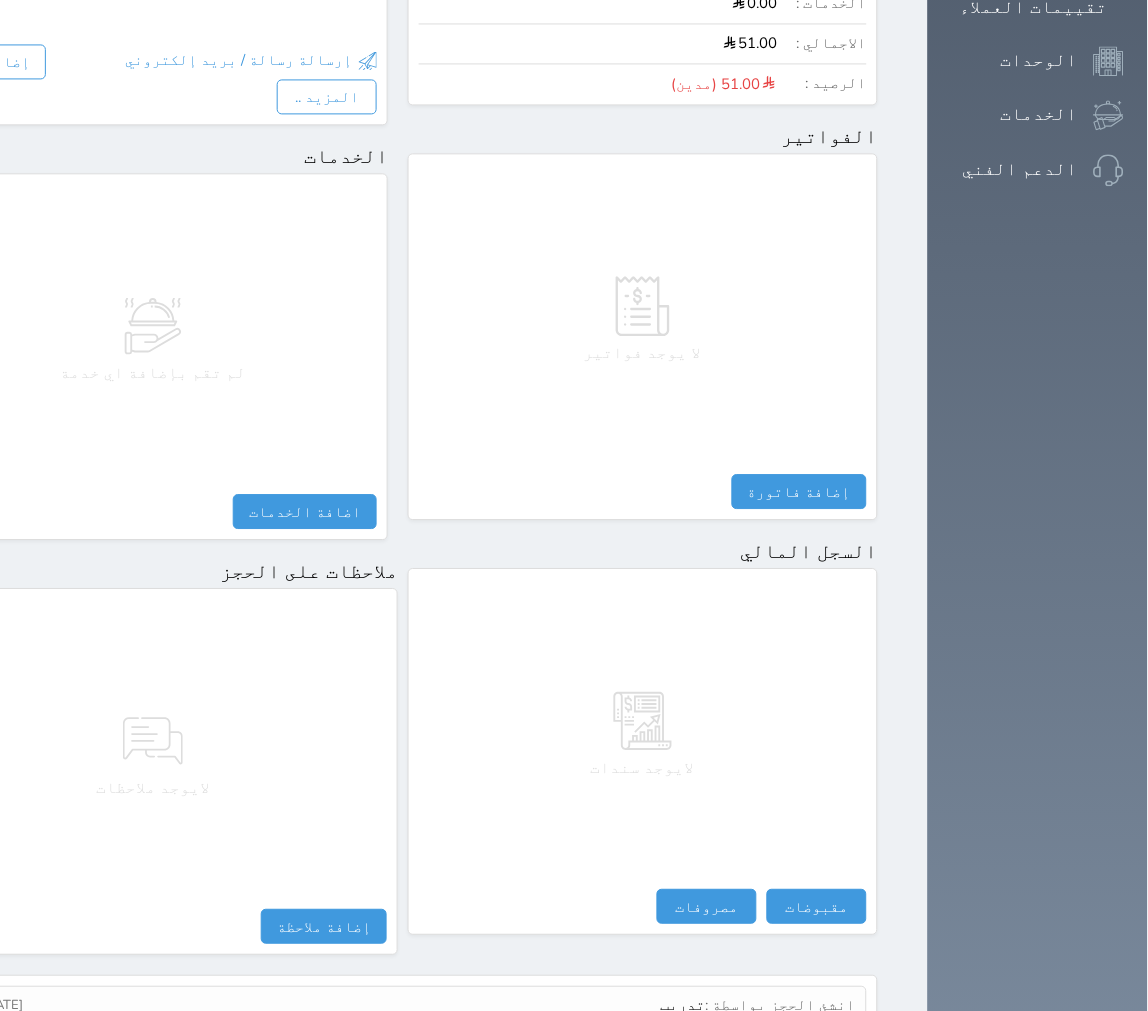 scroll, scrollTop: 724, scrollLeft: 0, axis: vertical 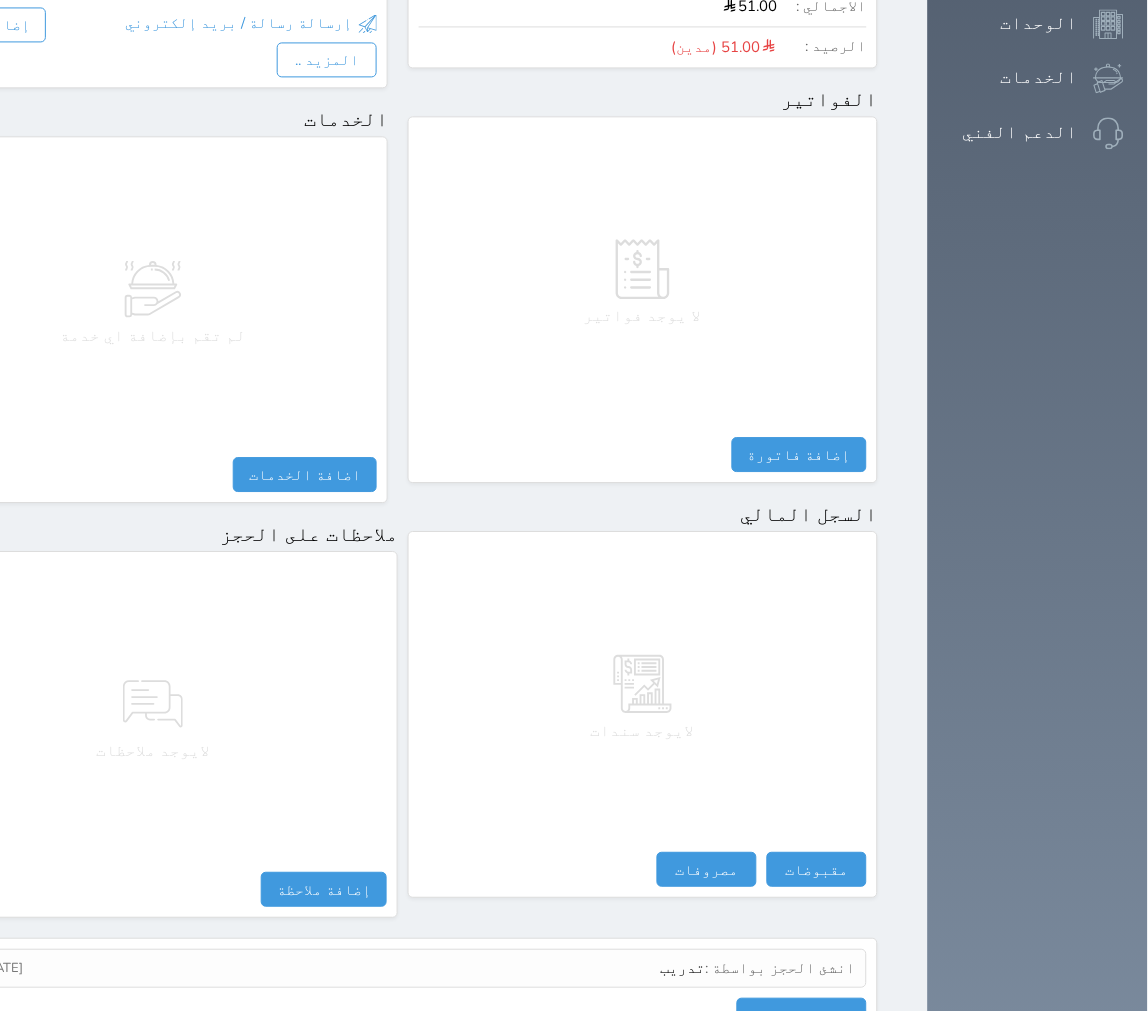 click on "ملخص الحجز           تحديث الحجز                       نوع الإيجار :     يومي     تاريخ بداية ونهاية الحجز :     الوحدة :   1015 غرفة ثلاثية     ( يمكنك نقل العميل لوحدة أخري بشرط توافر الوحدة بالتواريخ المحددة )   مصدر الحجز :       سعر الحجز :           الليالي :     1     ليله    الخدمات المشمولة في السعر :   الخدمات المختاره (0)  تحديد الكل  ×  فطار مواقف الدخول المبكر   عدد باكس           البالغون     [NUMBER]                             الاطفال     [NUMBER]               نوع الحجز :
عادي
إقامة مجانية
إستخدام داخلي
إستخدام يومي
تحديث الحجز" at bounding box center [643, 242] 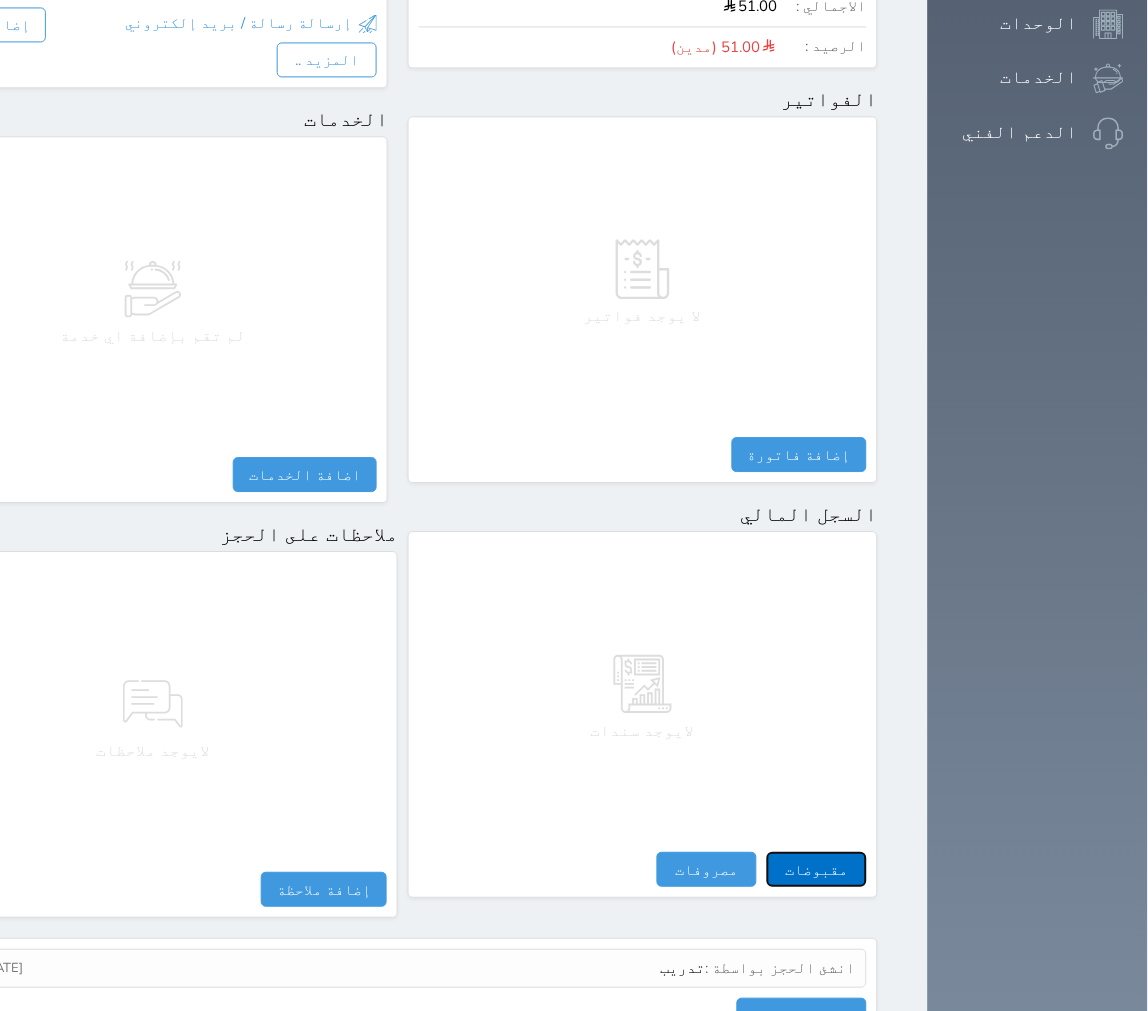click on "مقبوضات" at bounding box center [817, 869] 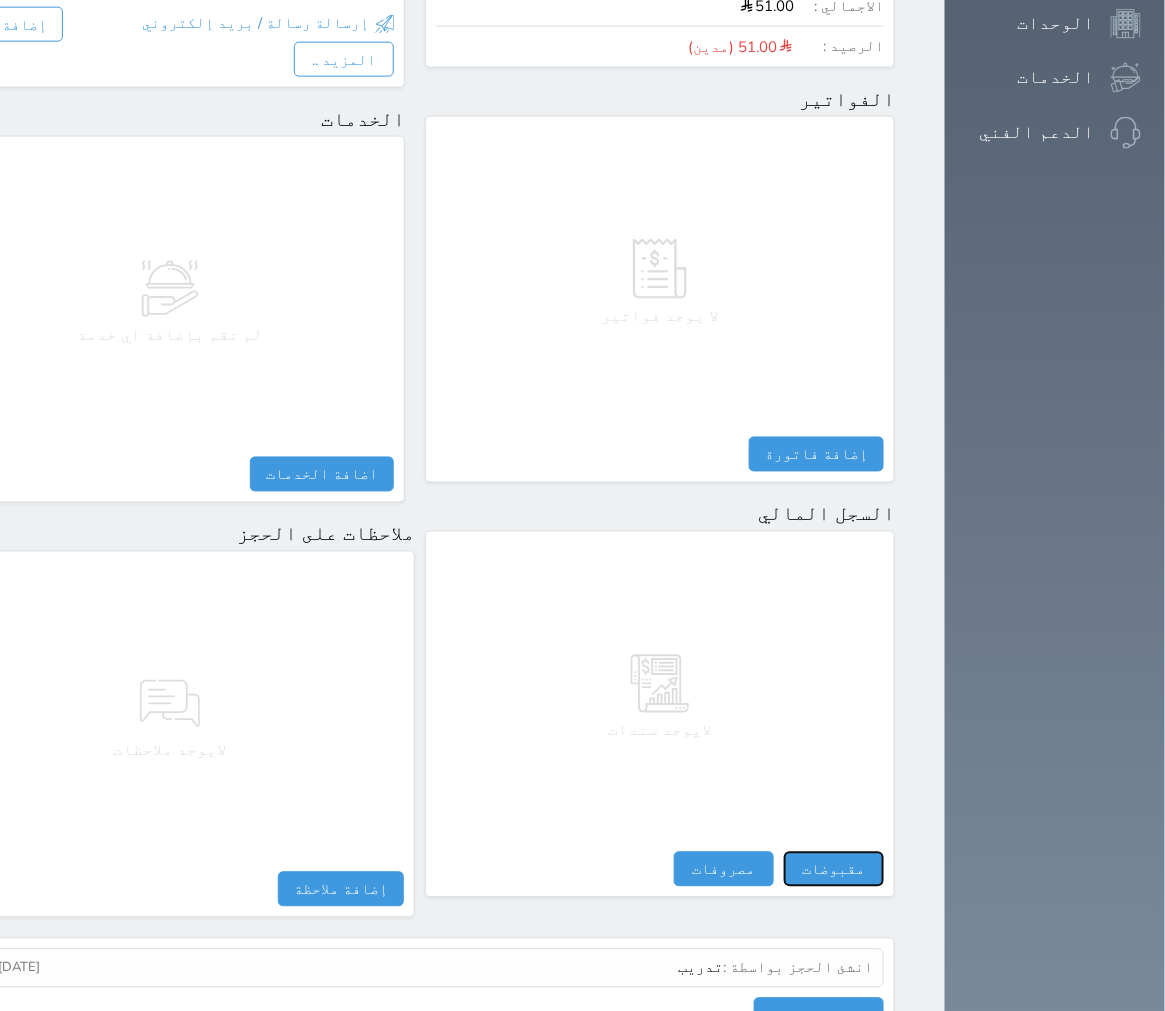 select 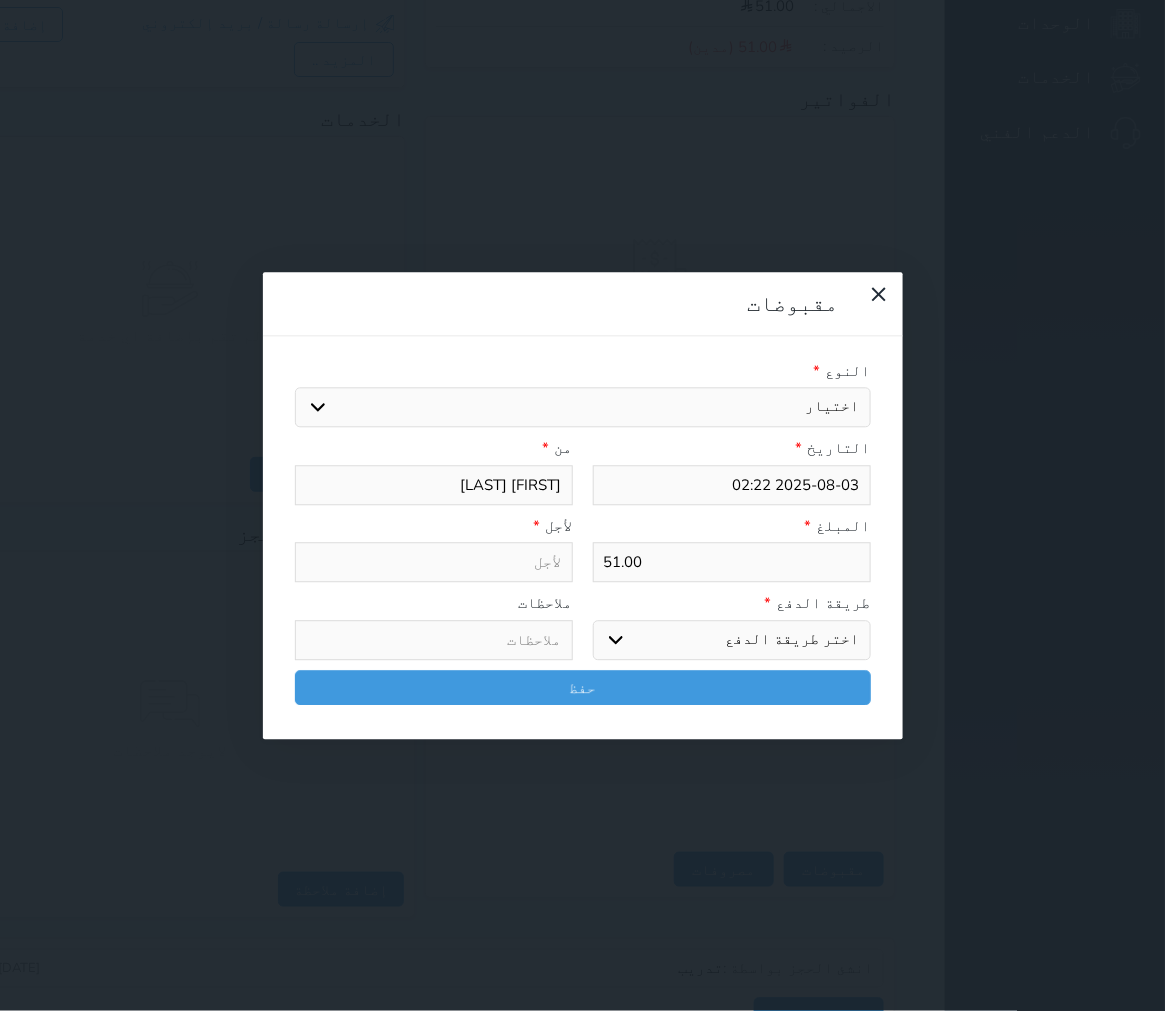 click on "اختيار   مقبوضات عامة قيمة إيجار فواتير تامين عربون آخر مغسلة واي فاي - الإنترنت مواقف السيارات طعام الأغذية والمشروبات مشروبات الإفطار غداء عشاء مخبز و كعك حمام سباحة الصالة الرياضية سرير إضافي بدل تلفيات" at bounding box center (583, 408) 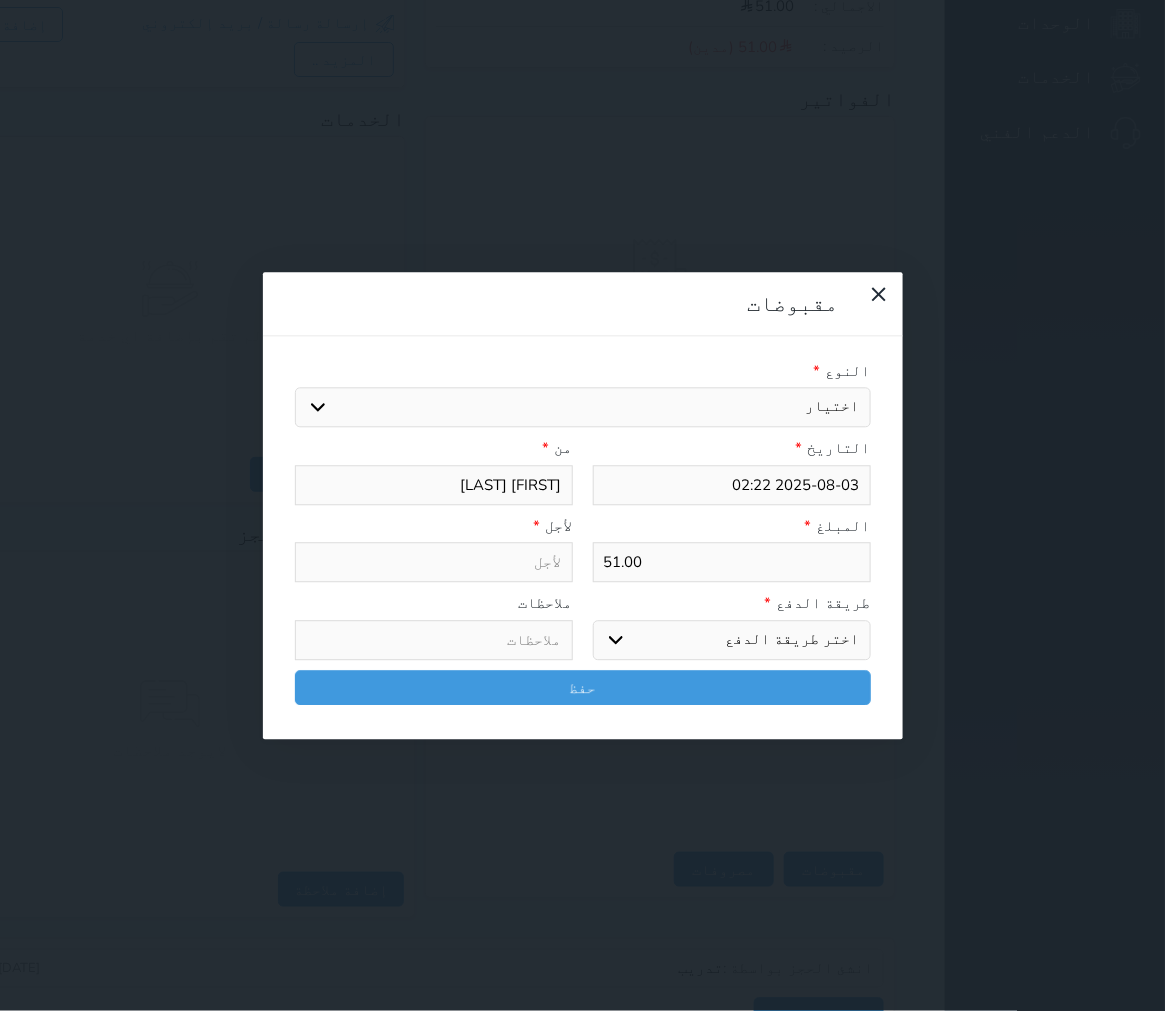 select on "142983" 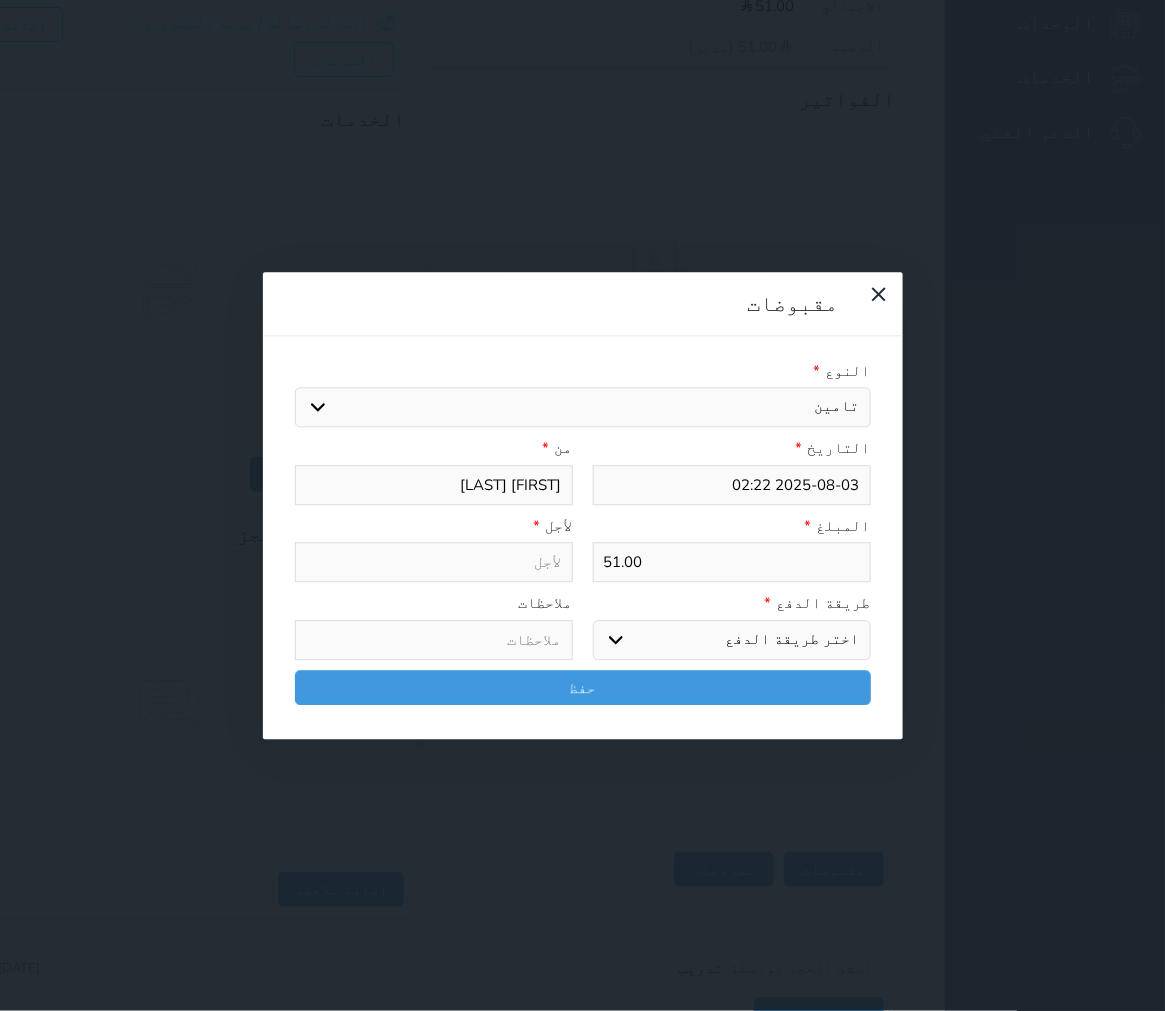 click on "اختيار   مقبوضات عامة قيمة إيجار فواتير تامين عربون آخر مغسلة واي فاي - الإنترنت مواقف السيارات طعام الأغذية والمشروبات مشروبات الإفطار غداء عشاء مخبز و كعك حمام سباحة الصالة الرياضية سرير إضافي بدل تلفيات" at bounding box center (583, 408) 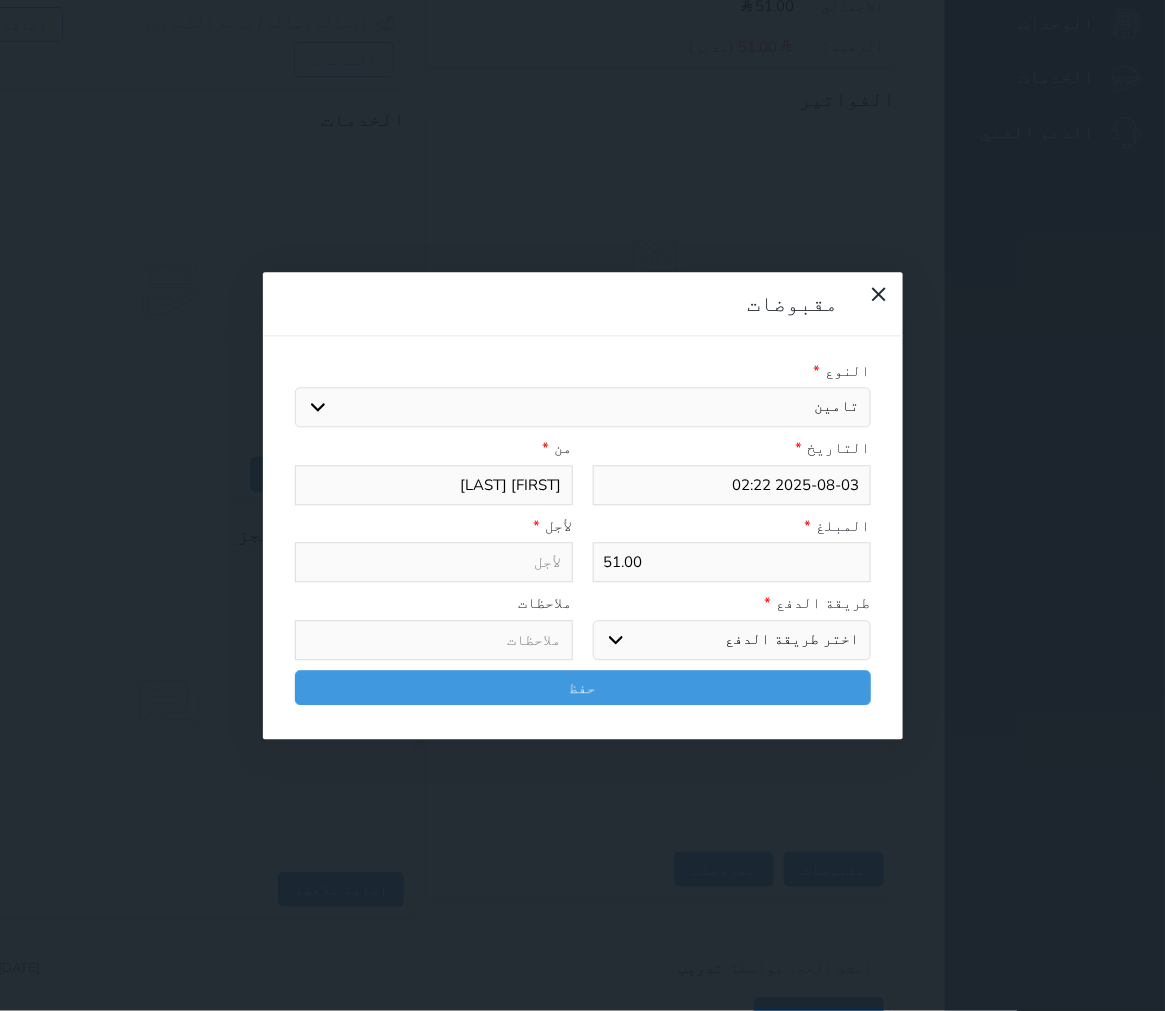 type on "تامين - الوحدة - 1015" 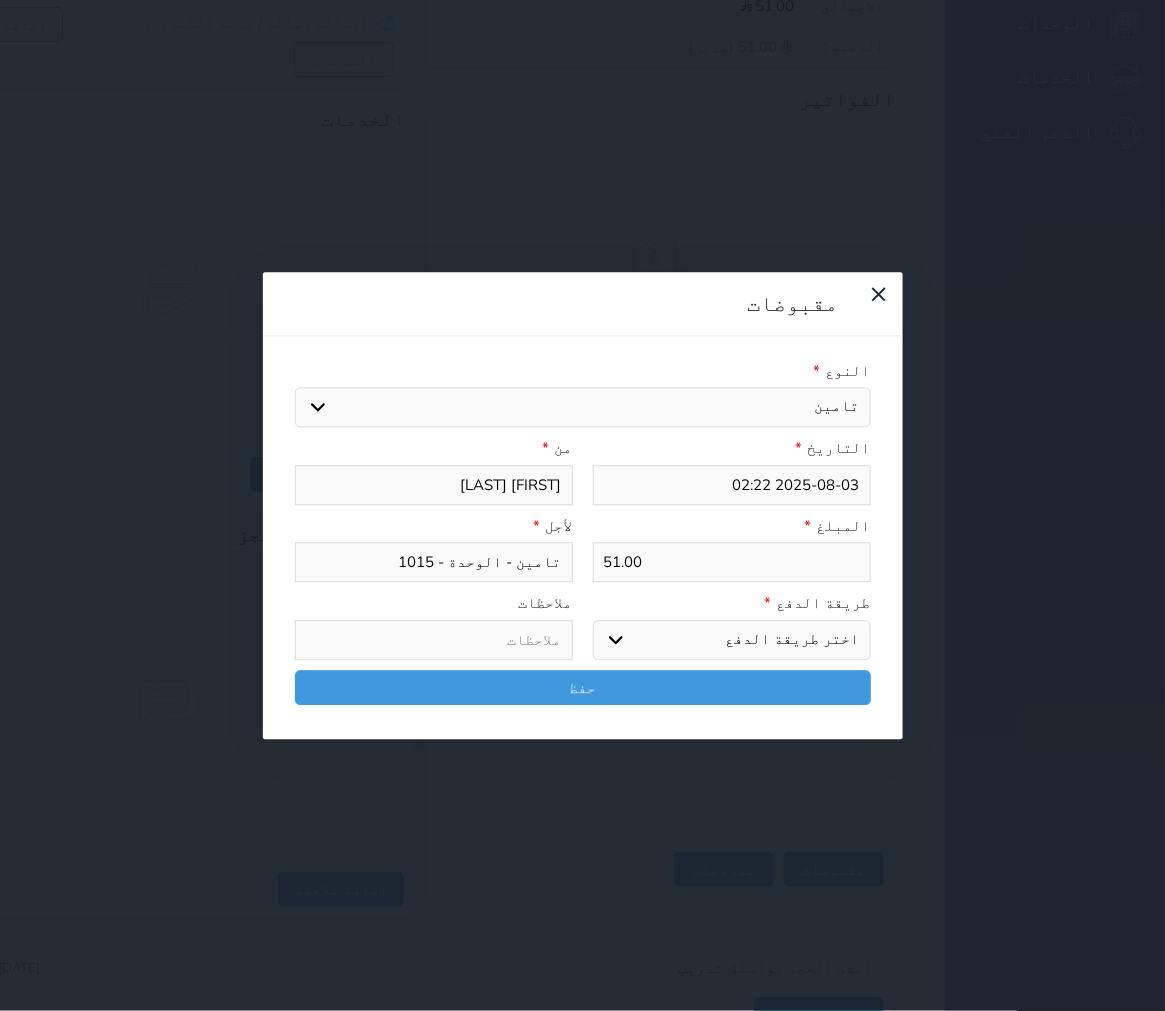 click on "51.00" at bounding box center (732, 563) 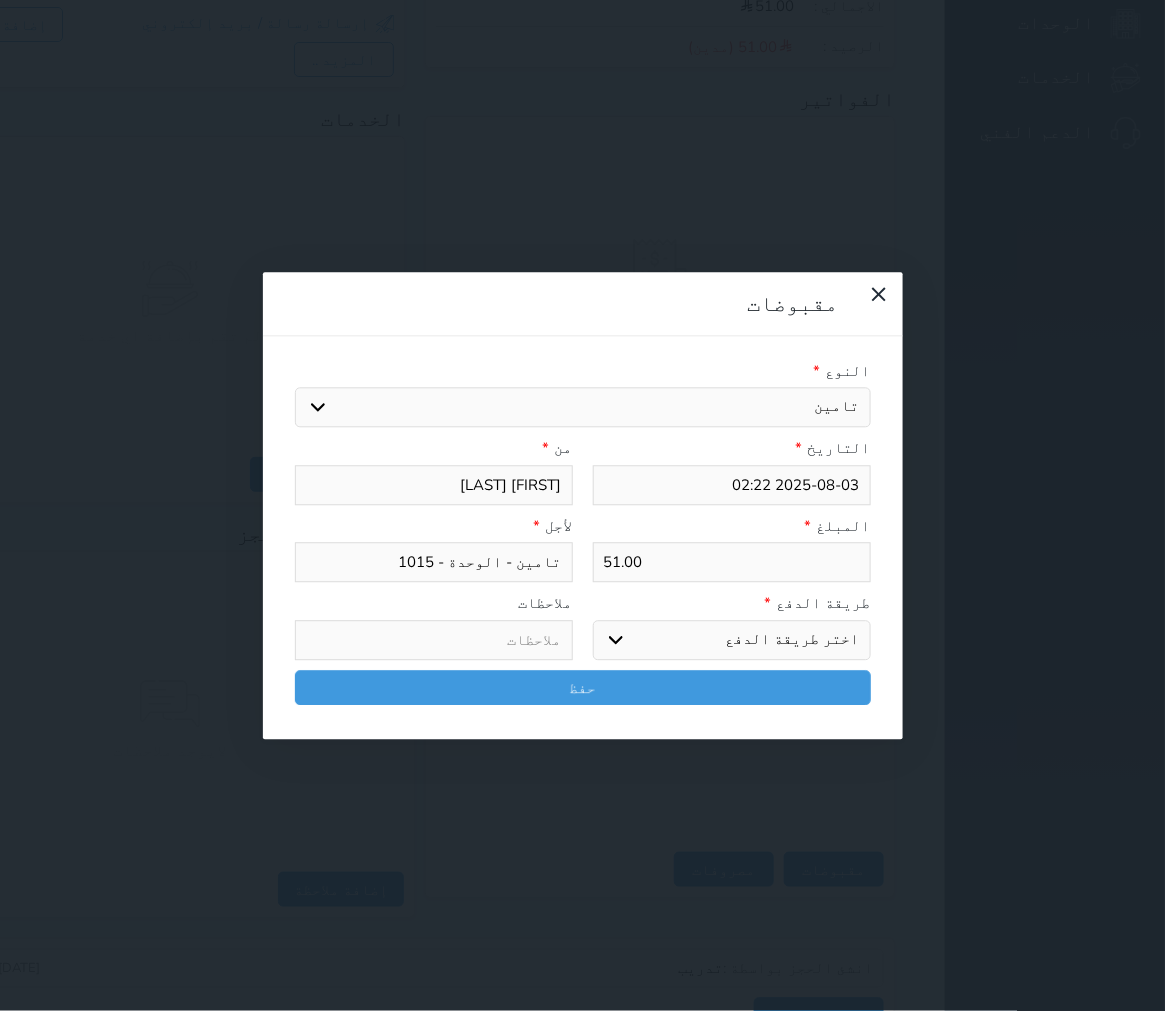 select 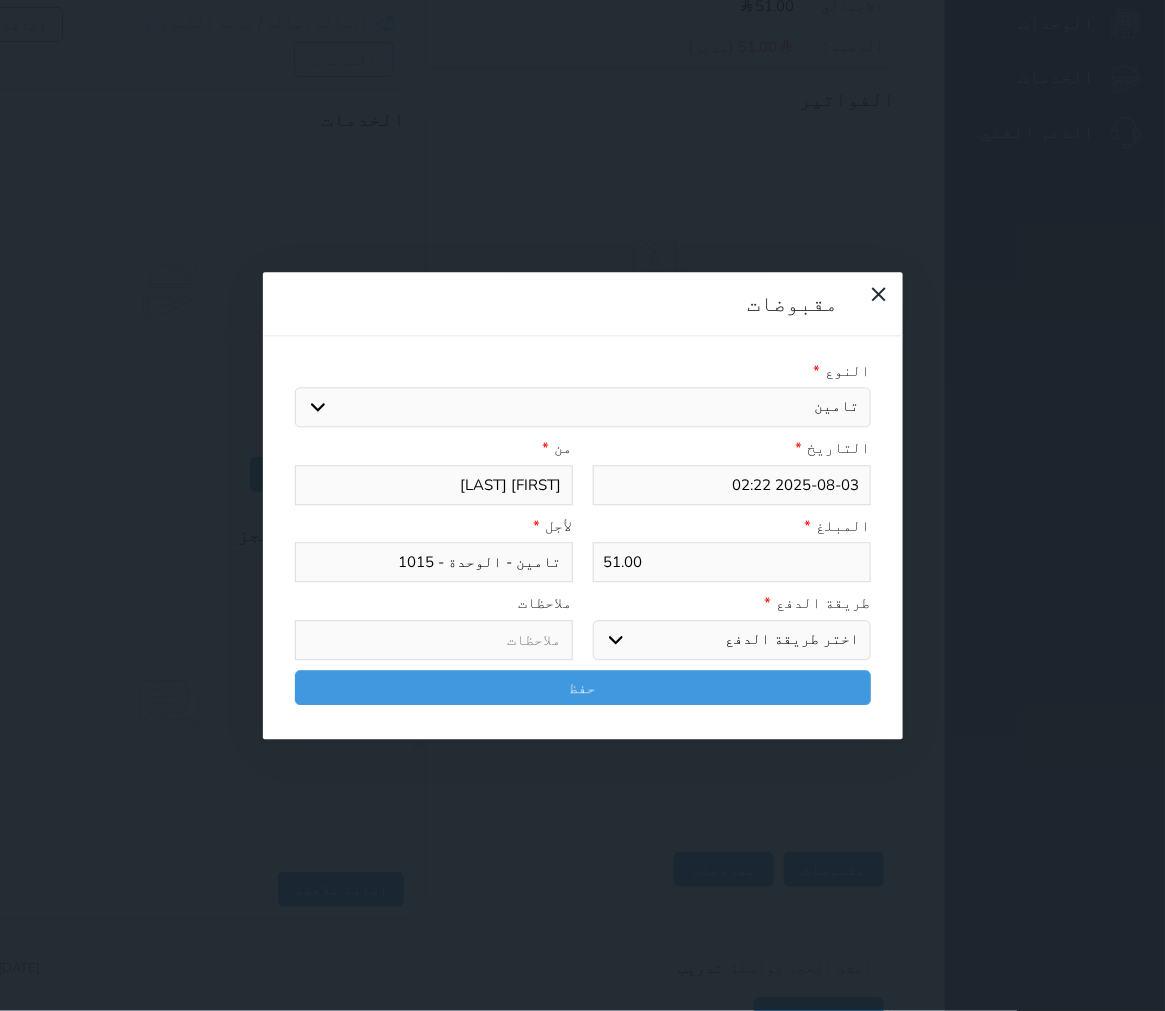 type on "5" 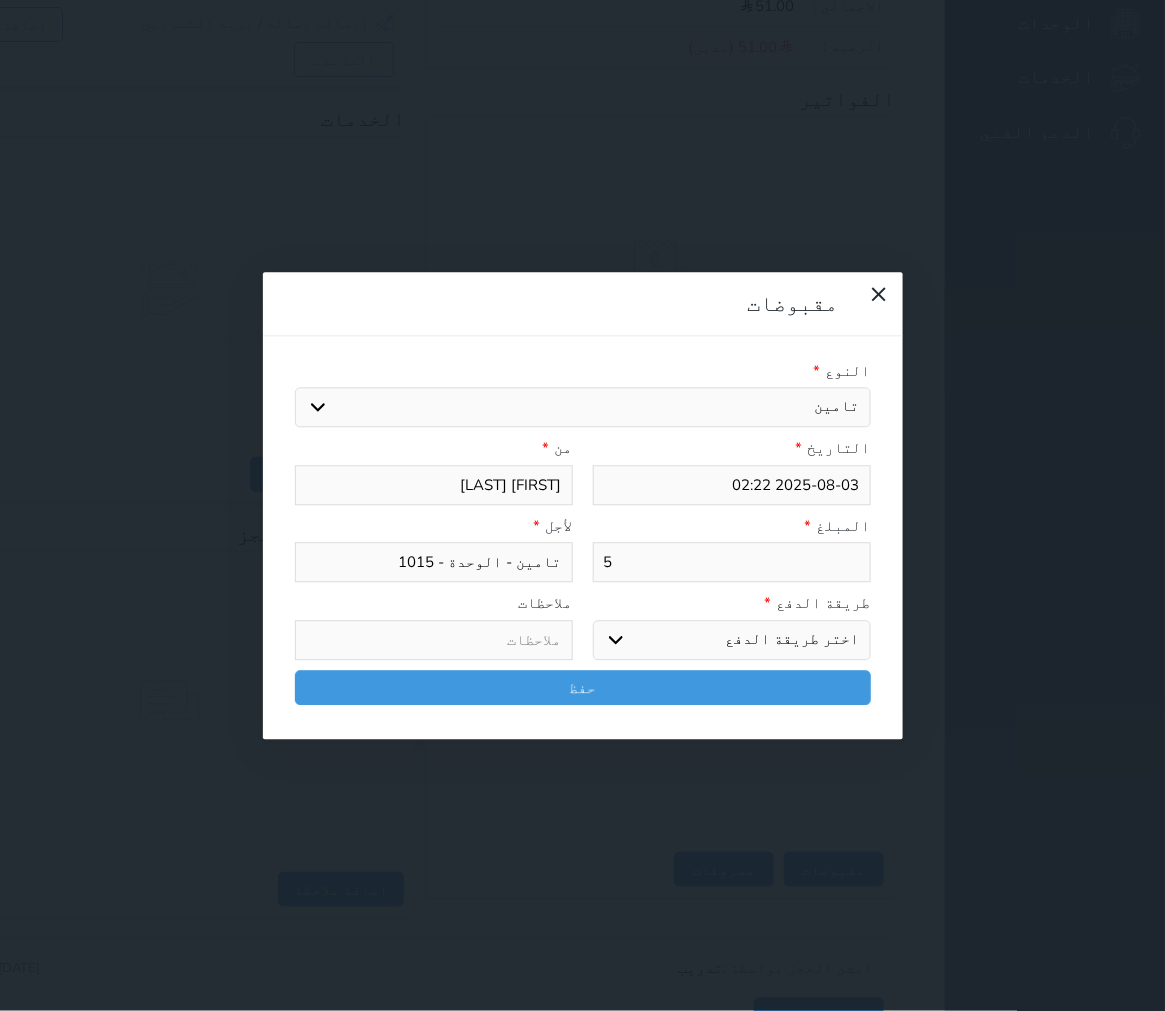 select 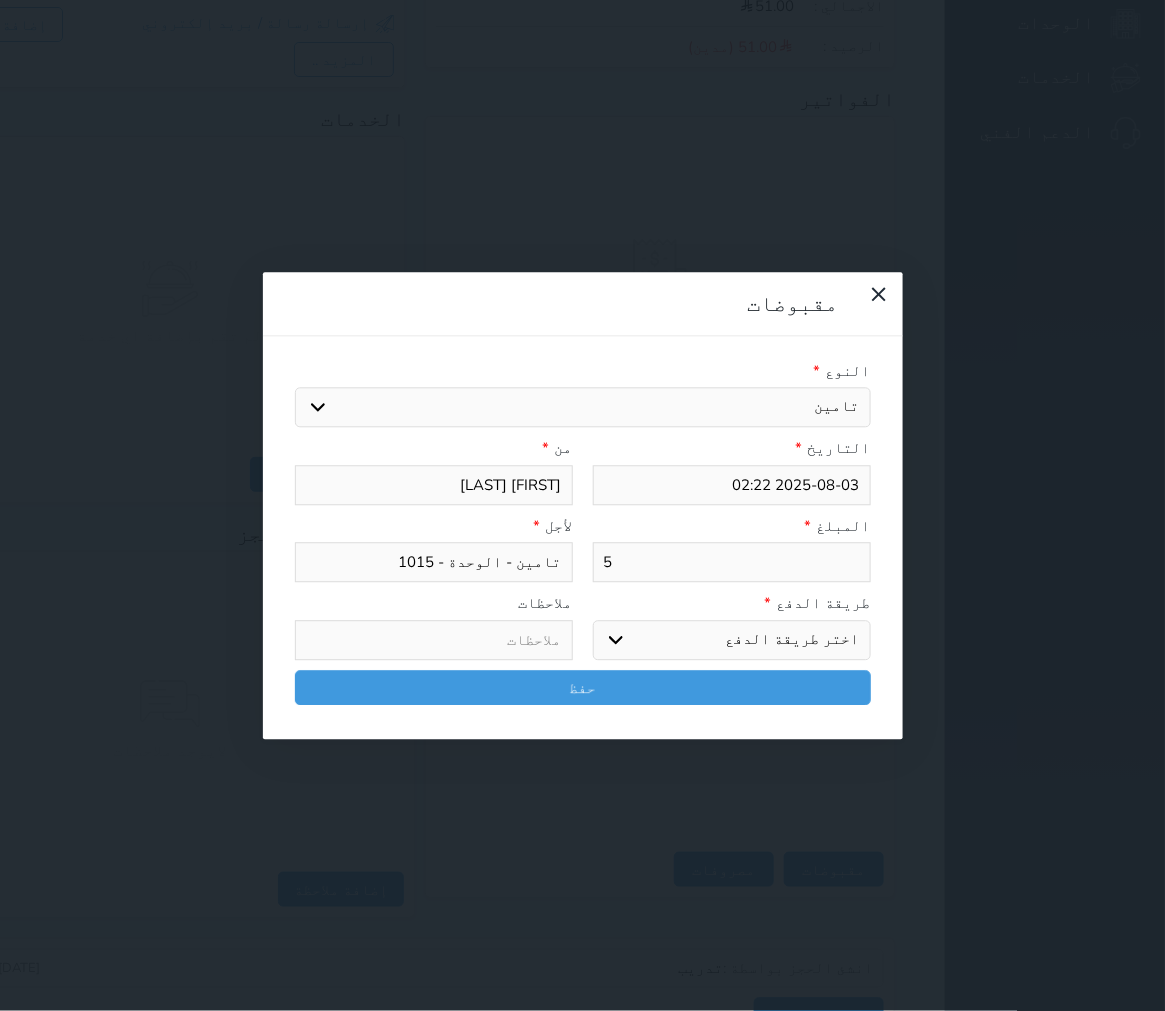 type on "50" 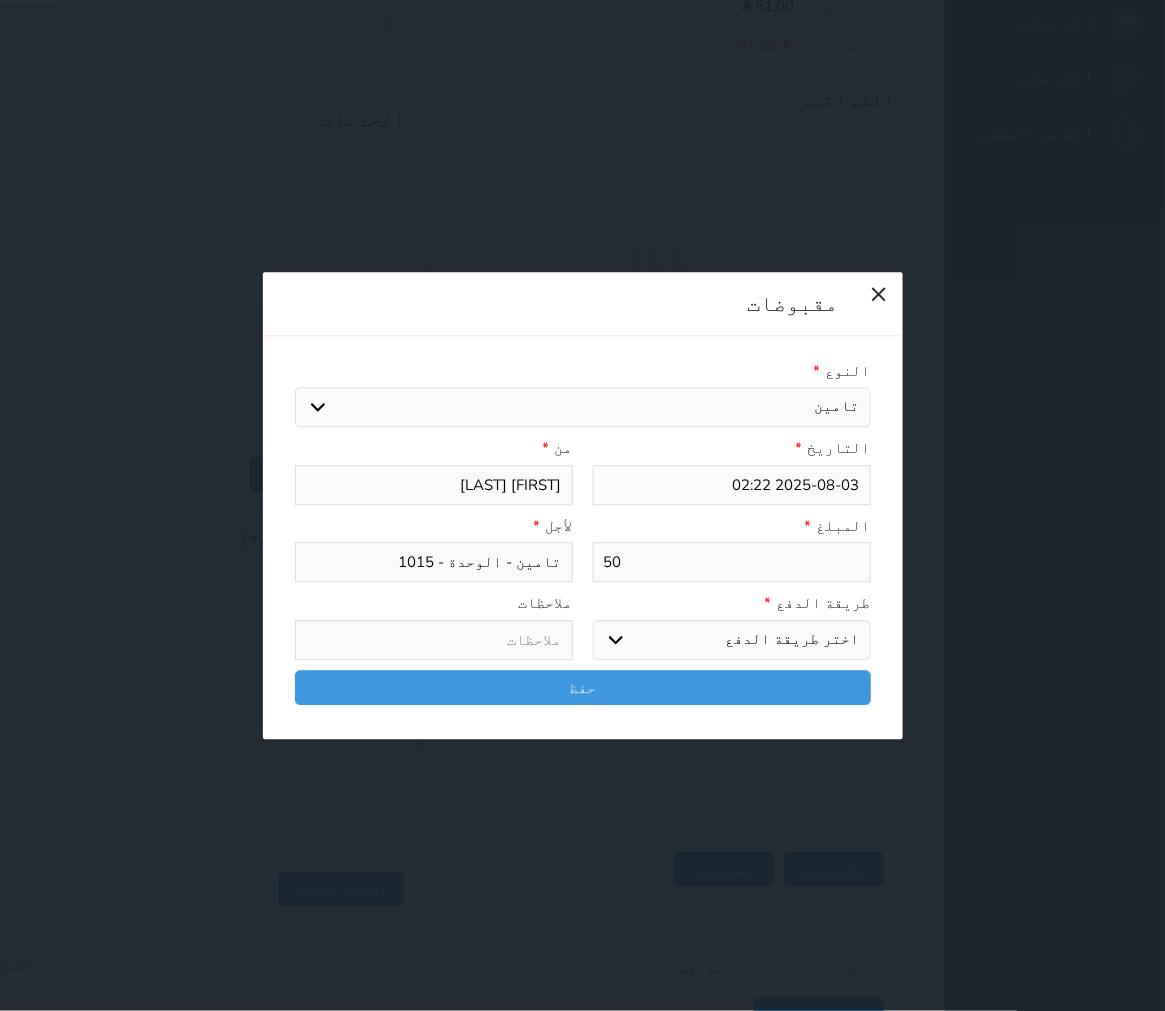 type on "50" 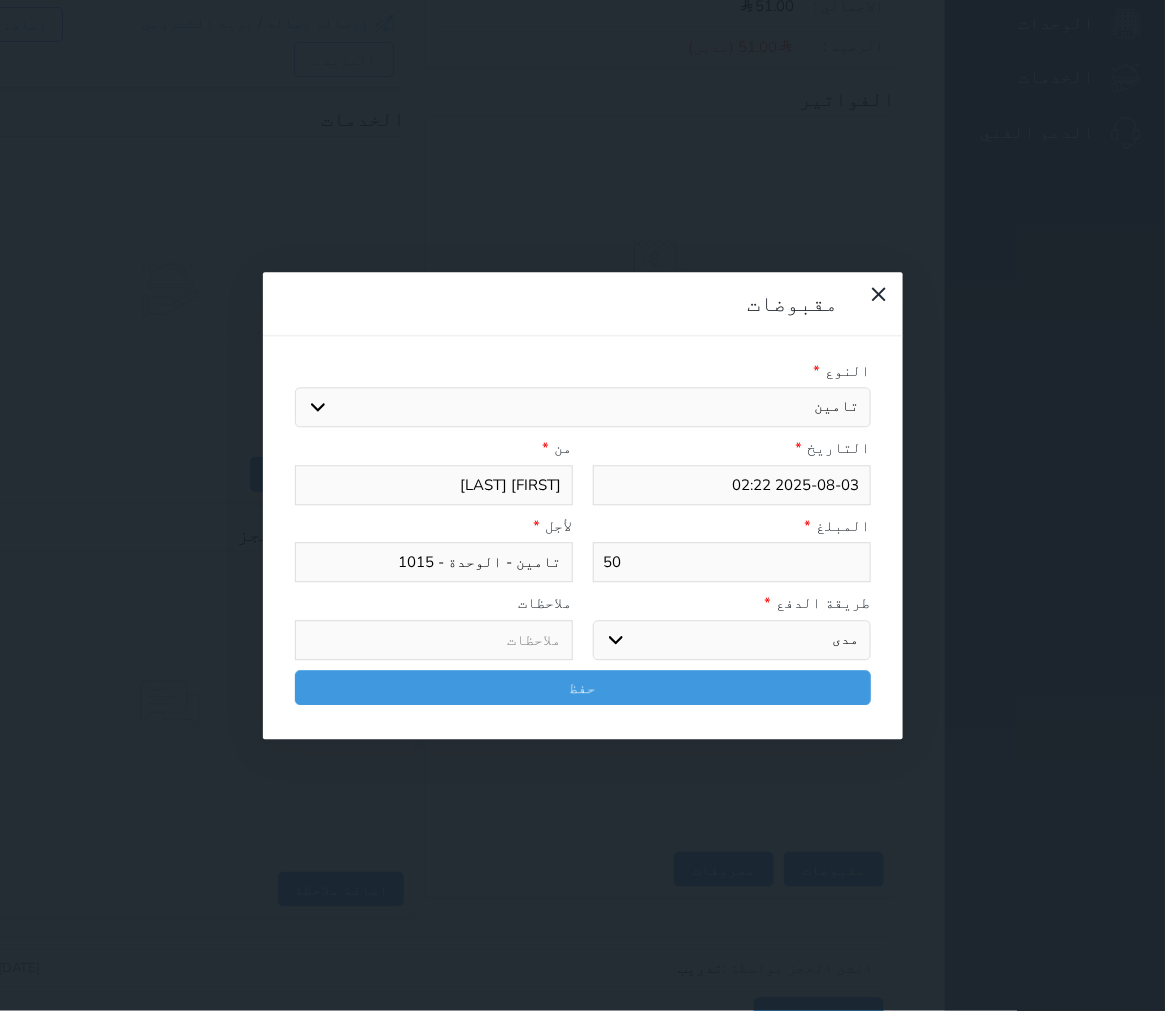 click on "اختر طريقة الدفع   دفع نقدى   تحويل بنكى   مدى   بطاقة ائتمان   آجل" at bounding box center [732, 640] 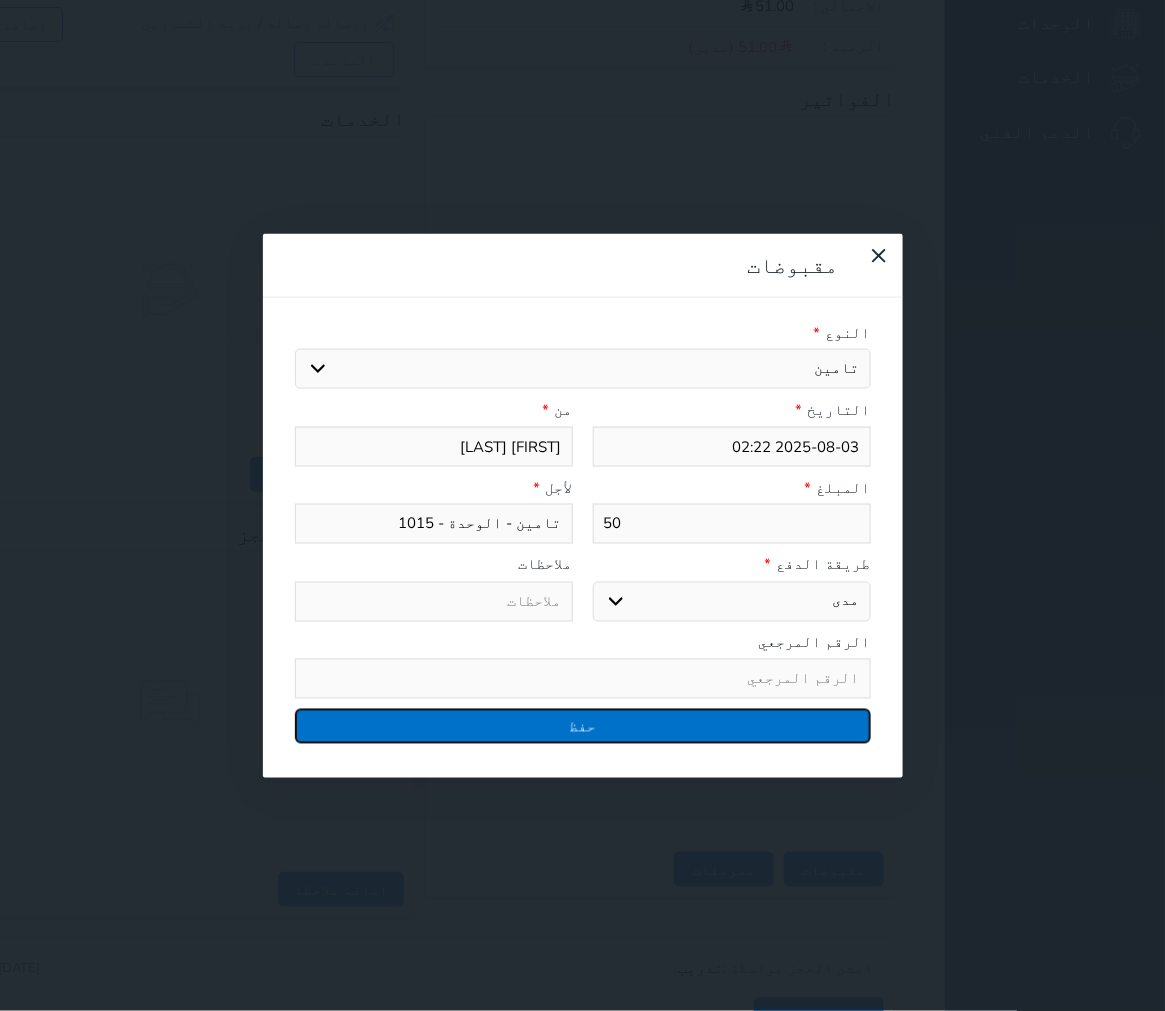 click on "حفظ" at bounding box center (583, 726) 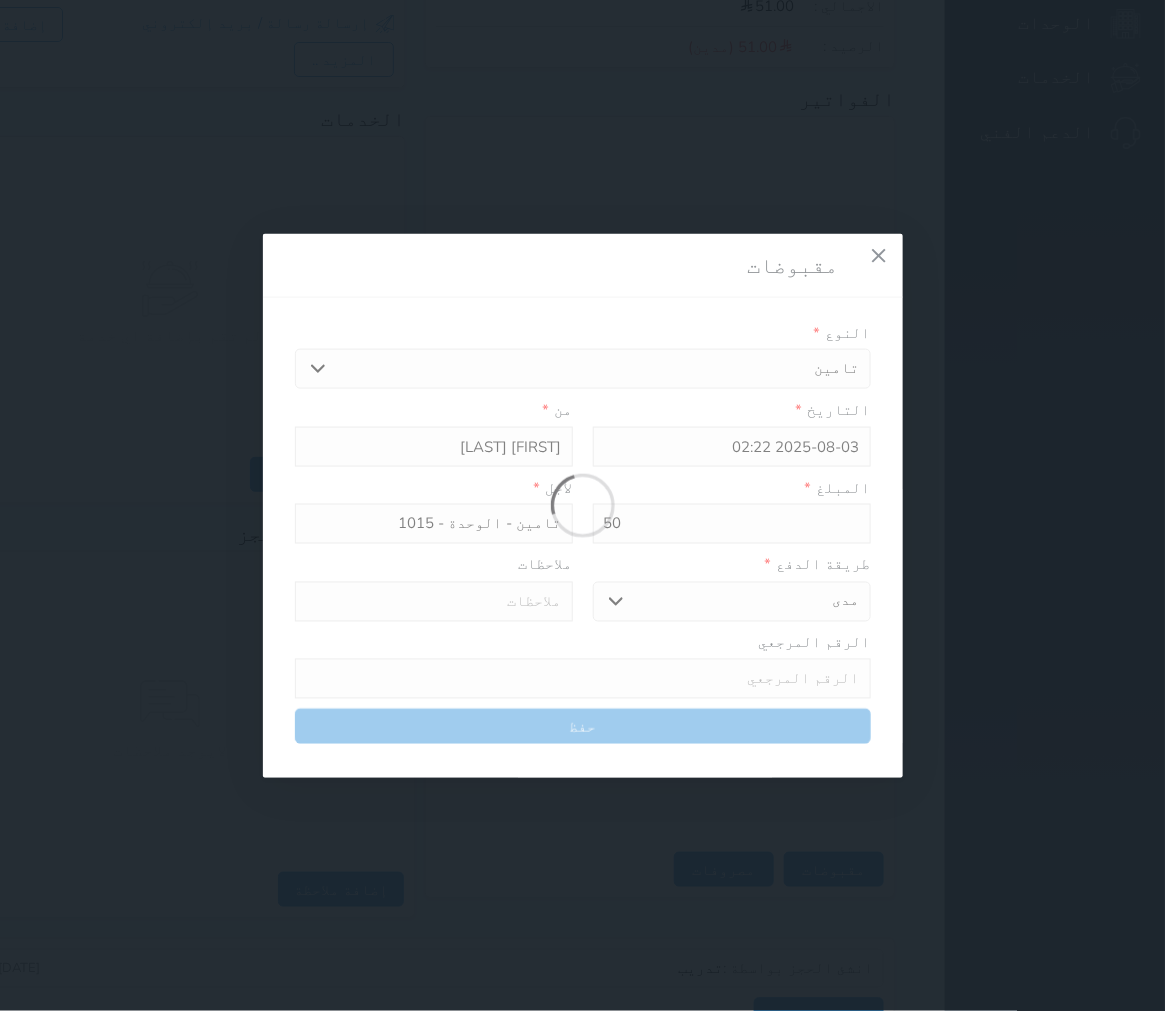 select 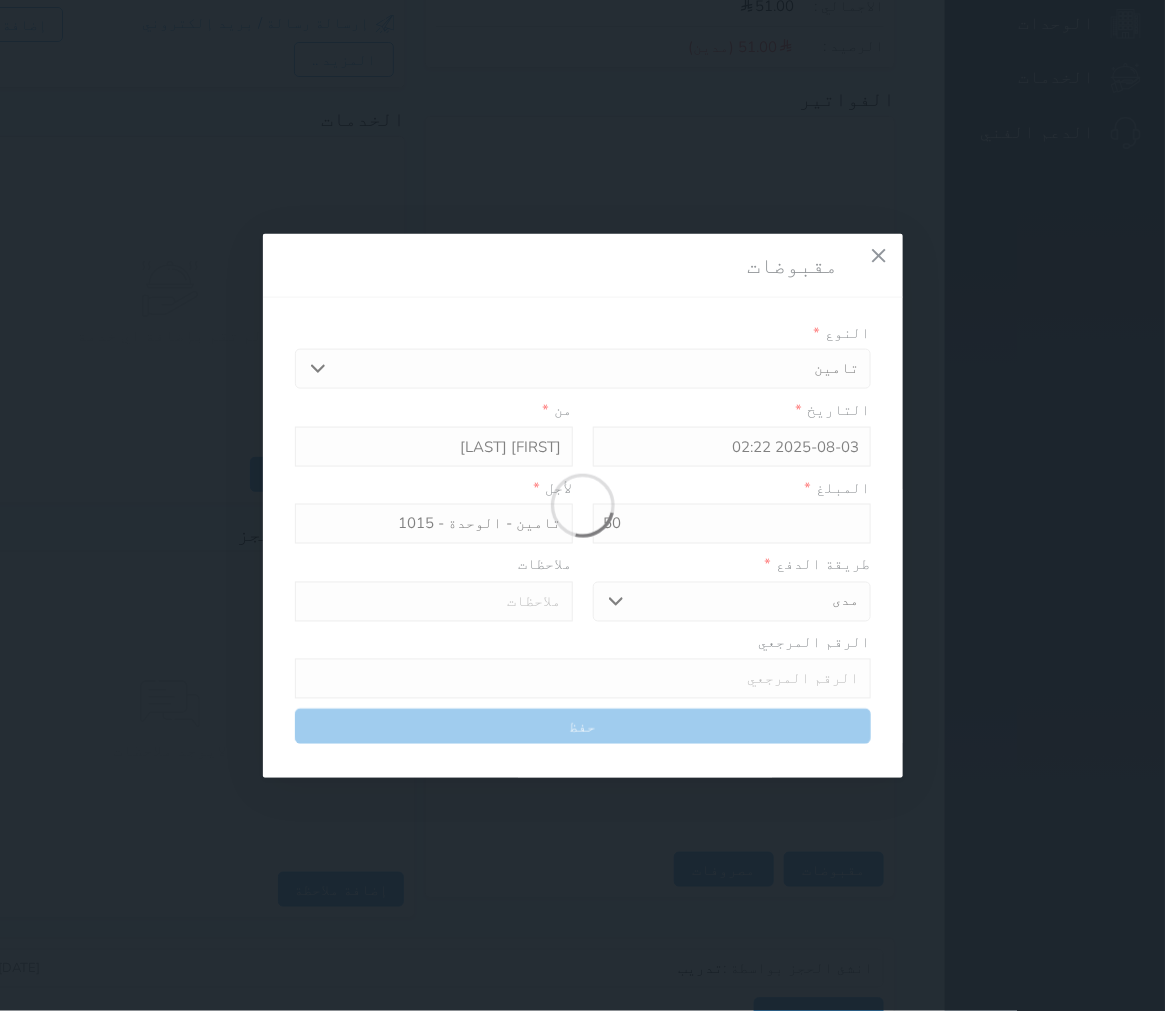 type 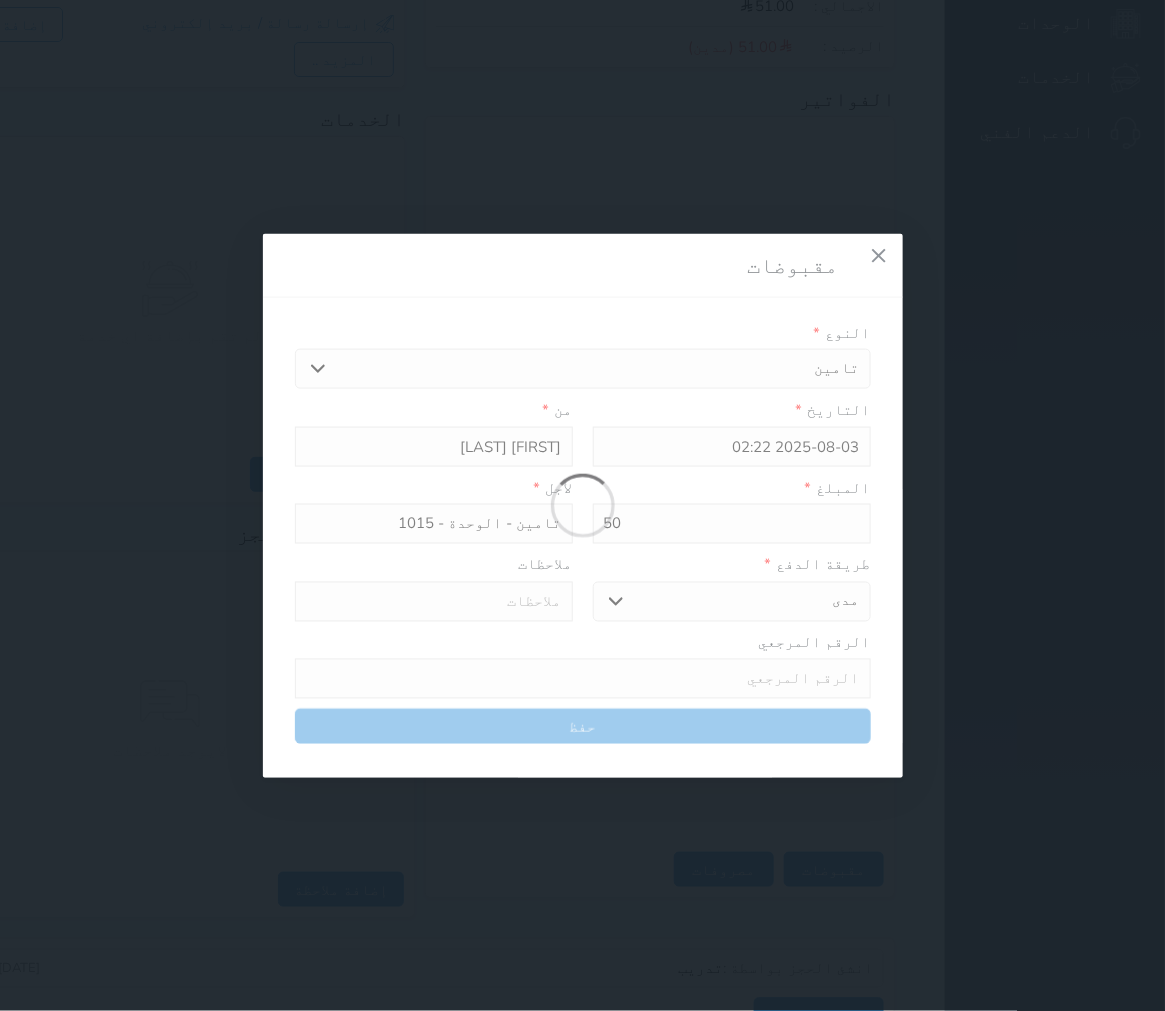 type on "0" 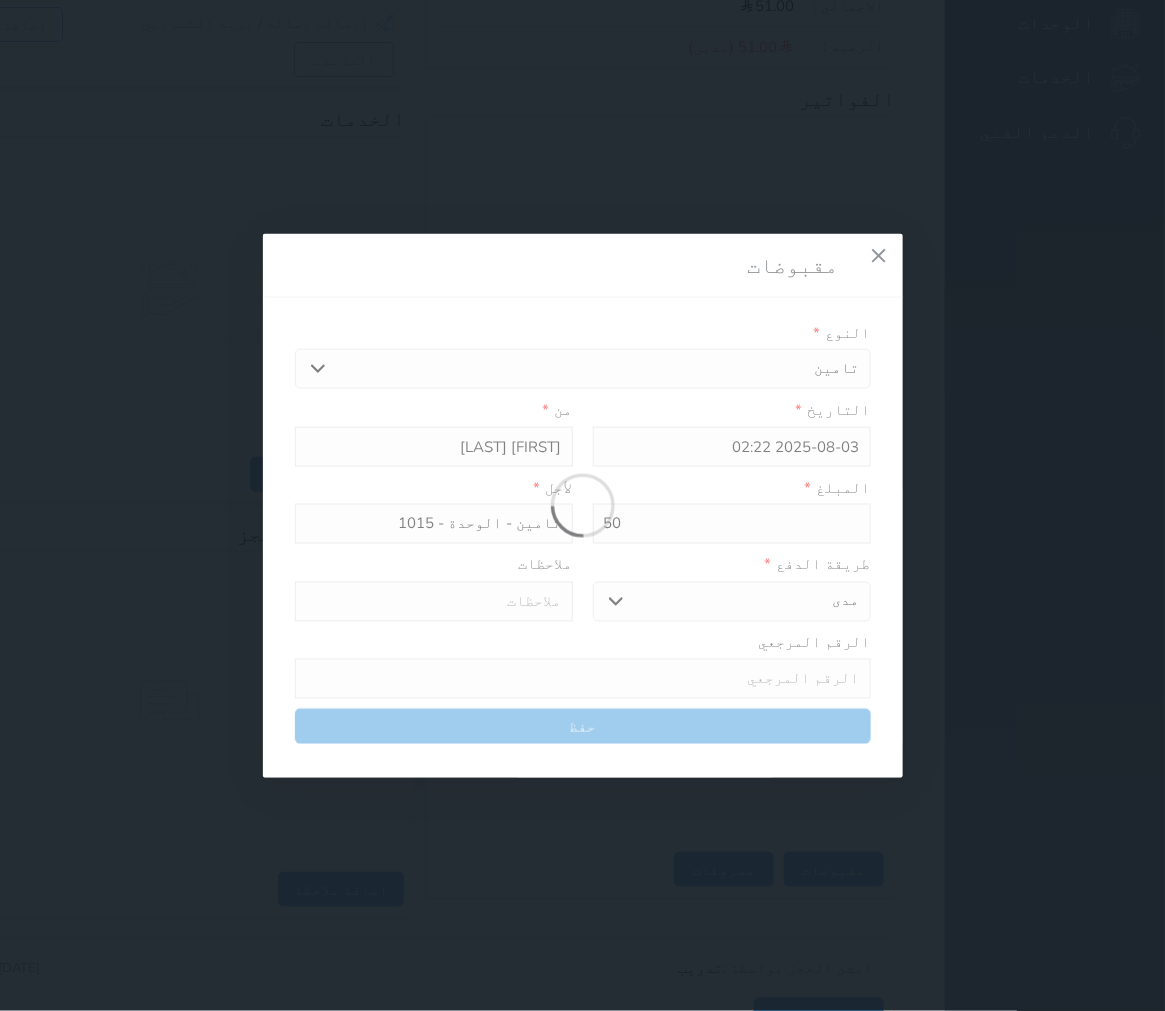 select 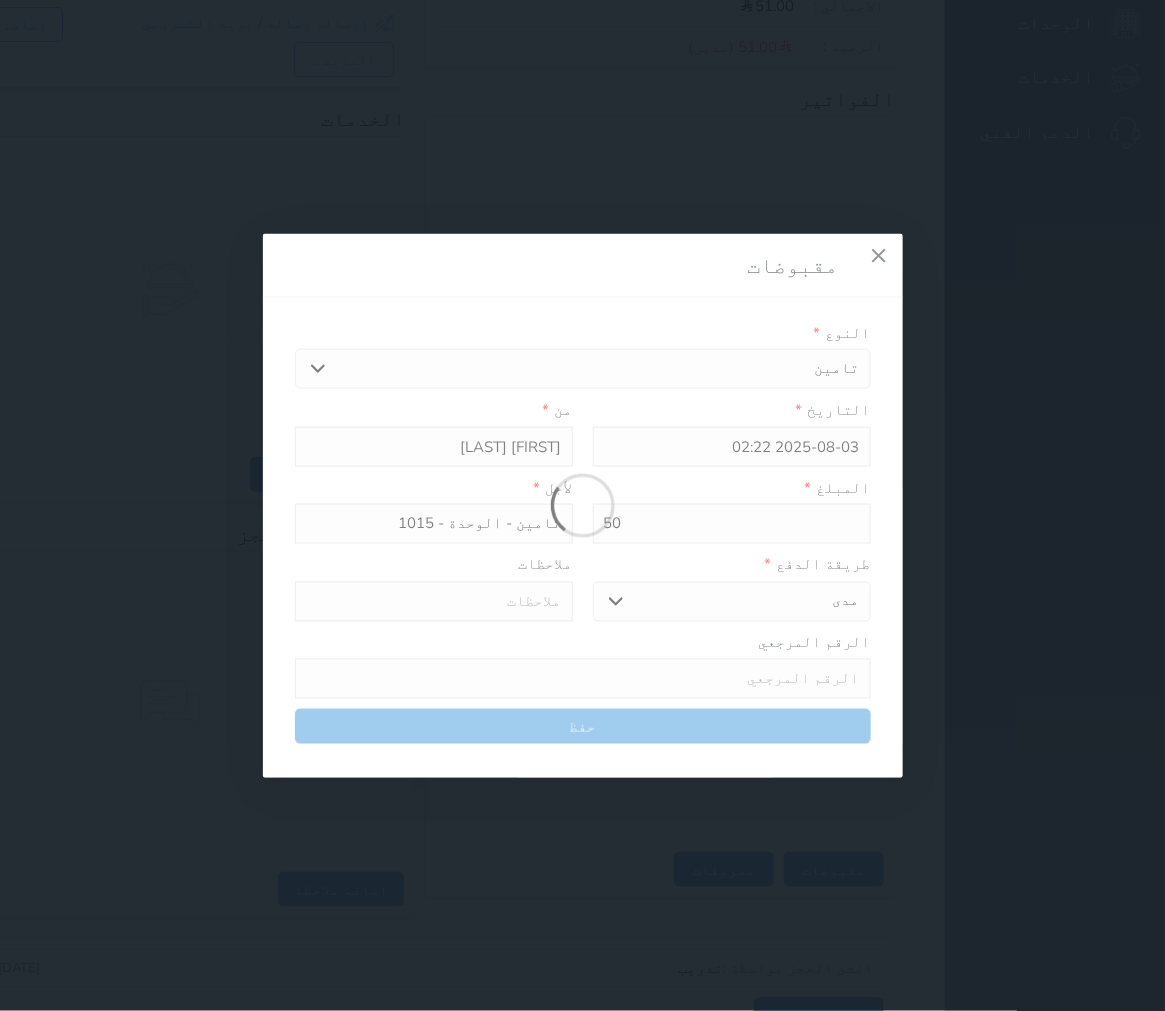 type on "0" 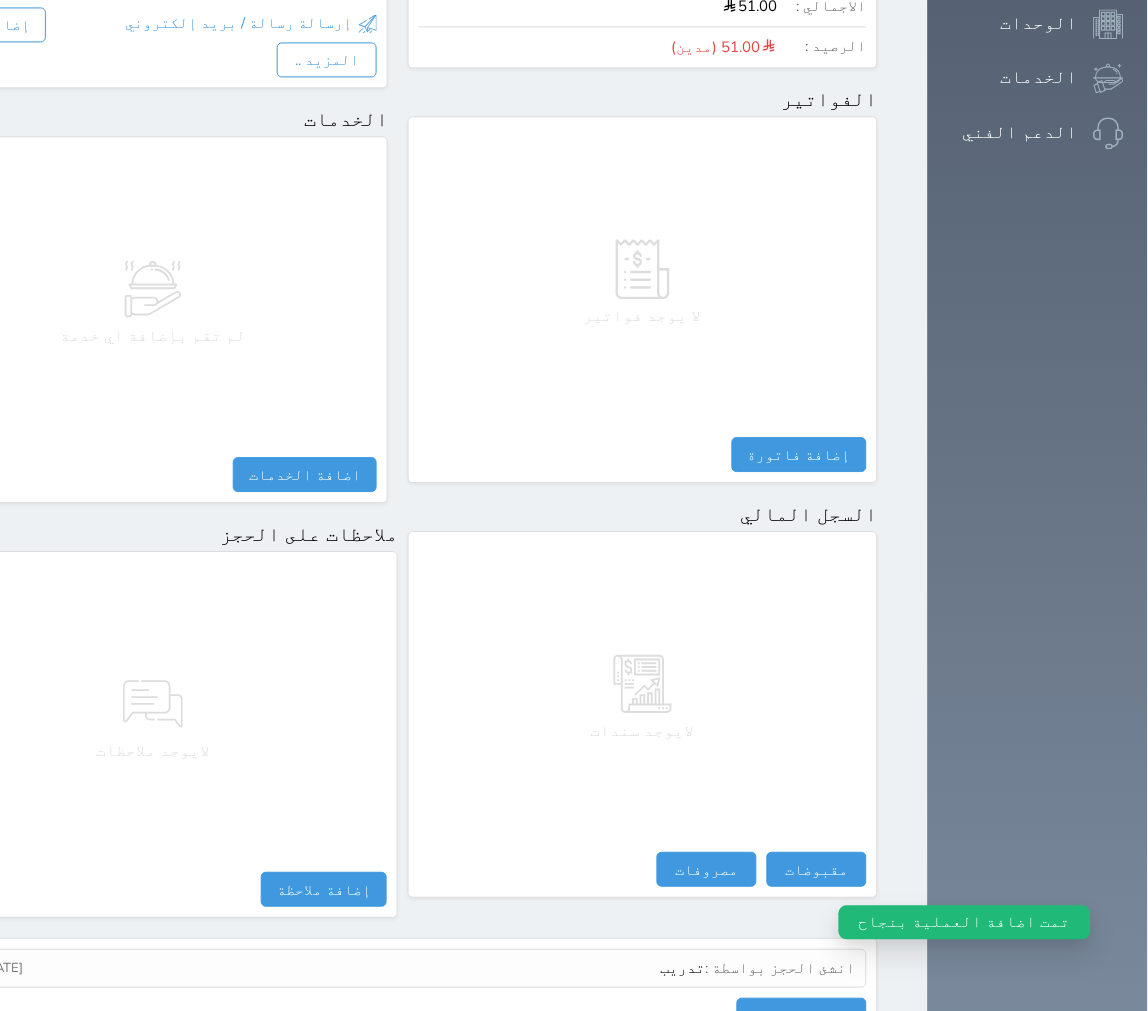 select 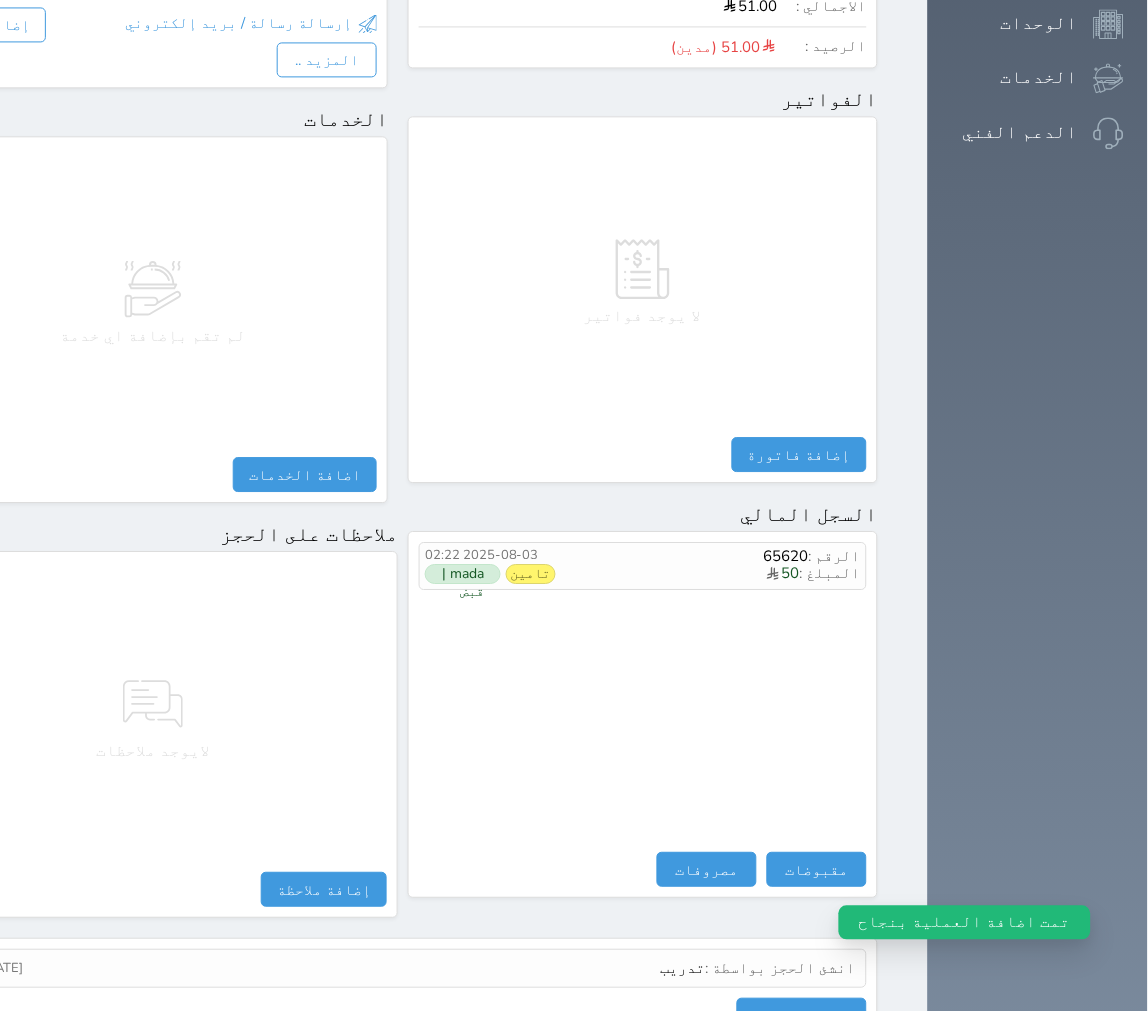 click on "الرقم :  65620   المبلغ :  50    [DATE] [TIME]     تامين
mada | قبض
مقبوضات           مقبوضات                 النوع  *    اختيار   مقبوضات عامة قيمة إيجار فواتير تامين عربون آخر مغسلة واي فاي - الإنترنت مواقف السيارات طعام الأغذية والمشروبات مشروبات الإفطار غداء عشاء مخبز و كعك حمام سباحة الصالة الرياضية سرير إضافي بدل تلفيات   التاريخ *   [DATE] [TIME]   من *     المبلغ *   0   لأجل *   تامين - الوحدة - 1015   طريقة الدفع *   اختر طريقة الدفع   دفع نقدى   تحويل بنكى   مدى   بطاقة ائتمان   آجل   ملاحظات     الرقم المرجعي   0     حفظ     مصروفات           مصروفات                   النوع  *   اختيار     *     *" at bounding box center (643, 714) 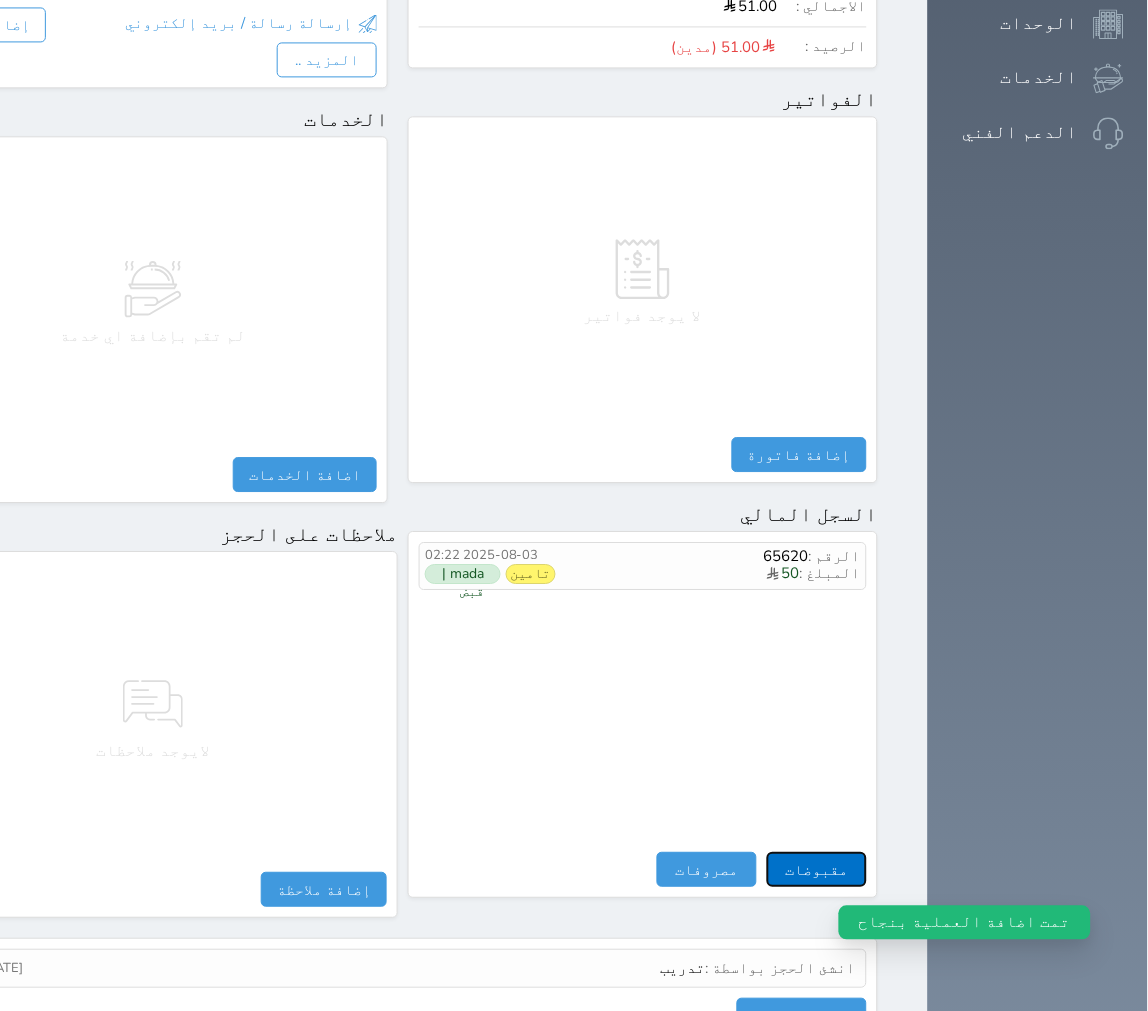 click on "مقبوضات" at bounding box center (817, 869) 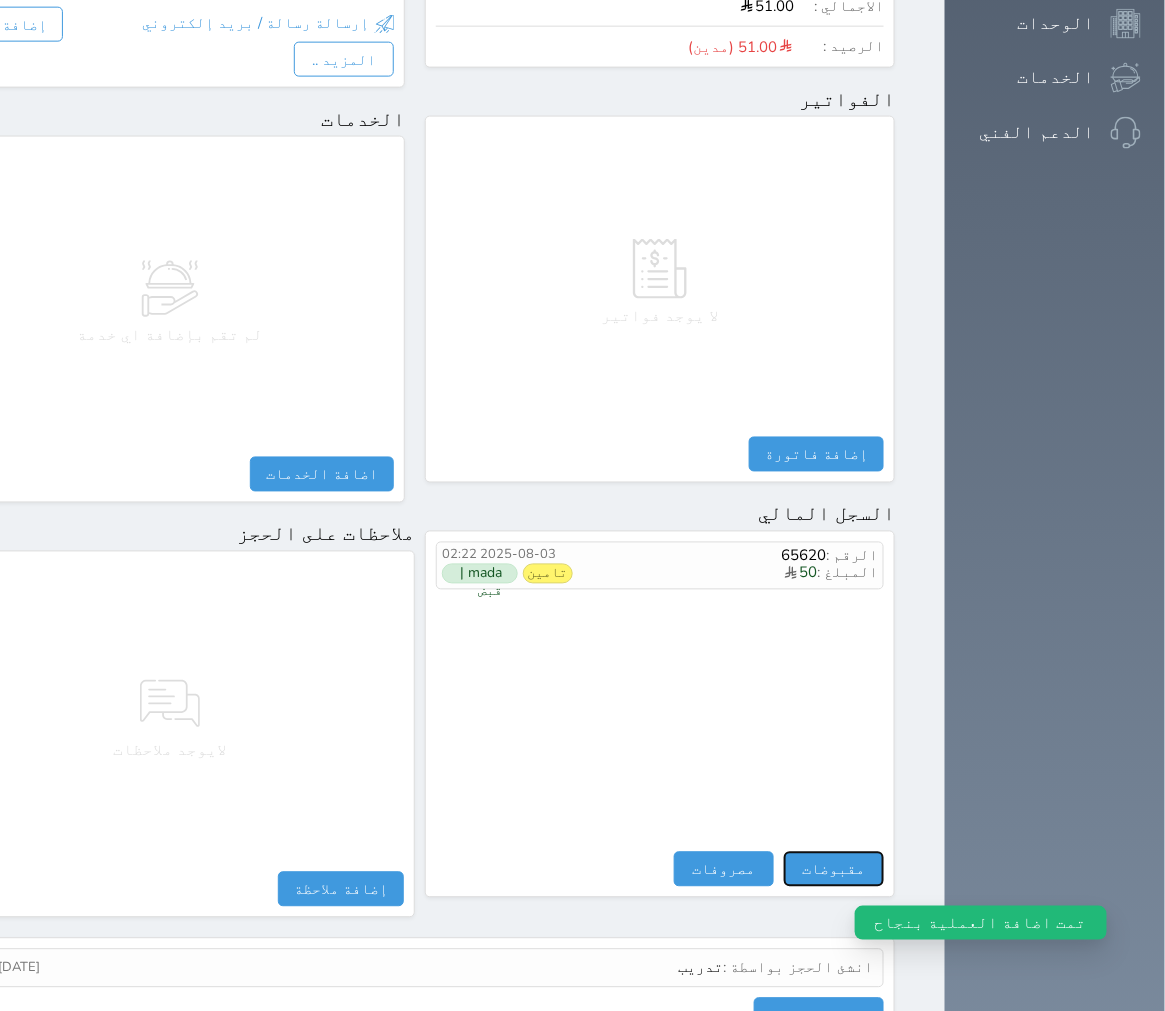 select 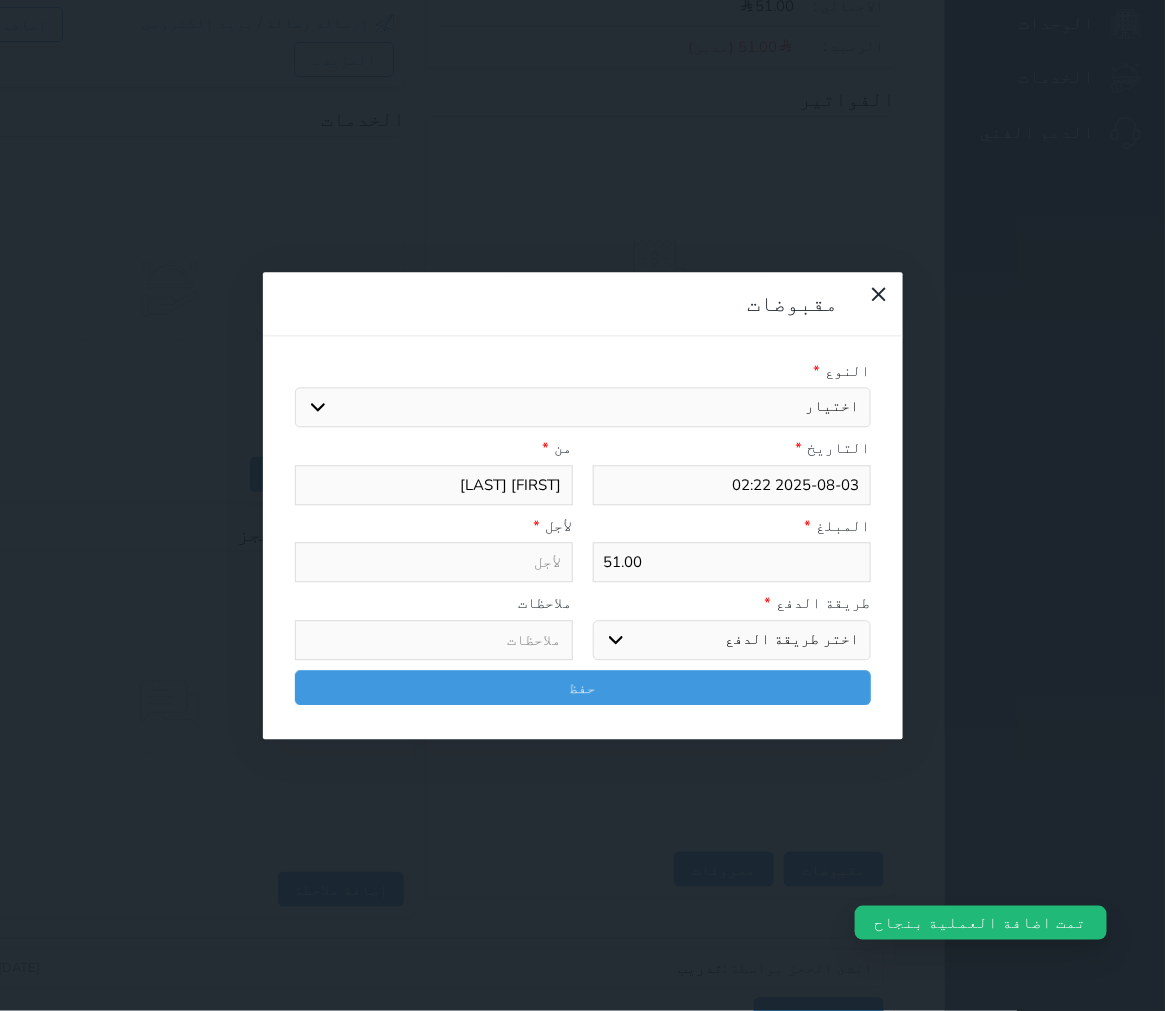 click on "اختيار   مقبوضات عامة قيمة إيجار فواتير تامين عربون آخر مغسلة واي فاي - الإنترنت مواقف السيارات طعام الأغذية والمشروبات مشروبات الإفطار غداء عشاء مخبز و كعك حمام سباحة الصالة الرياضية سرير إضافي بدل تلفيات" at bounding box center [583, 408] 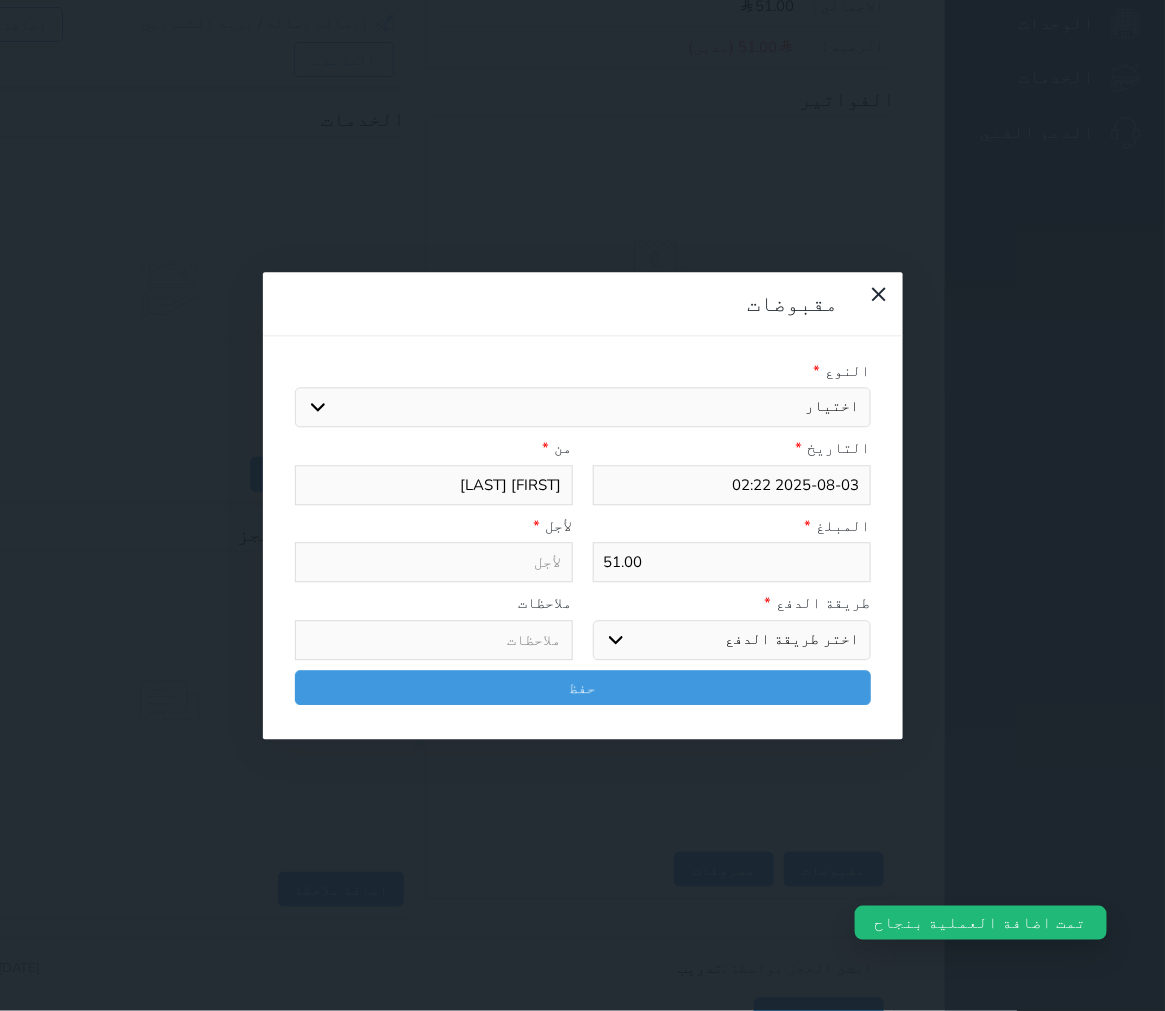 select on "142979" 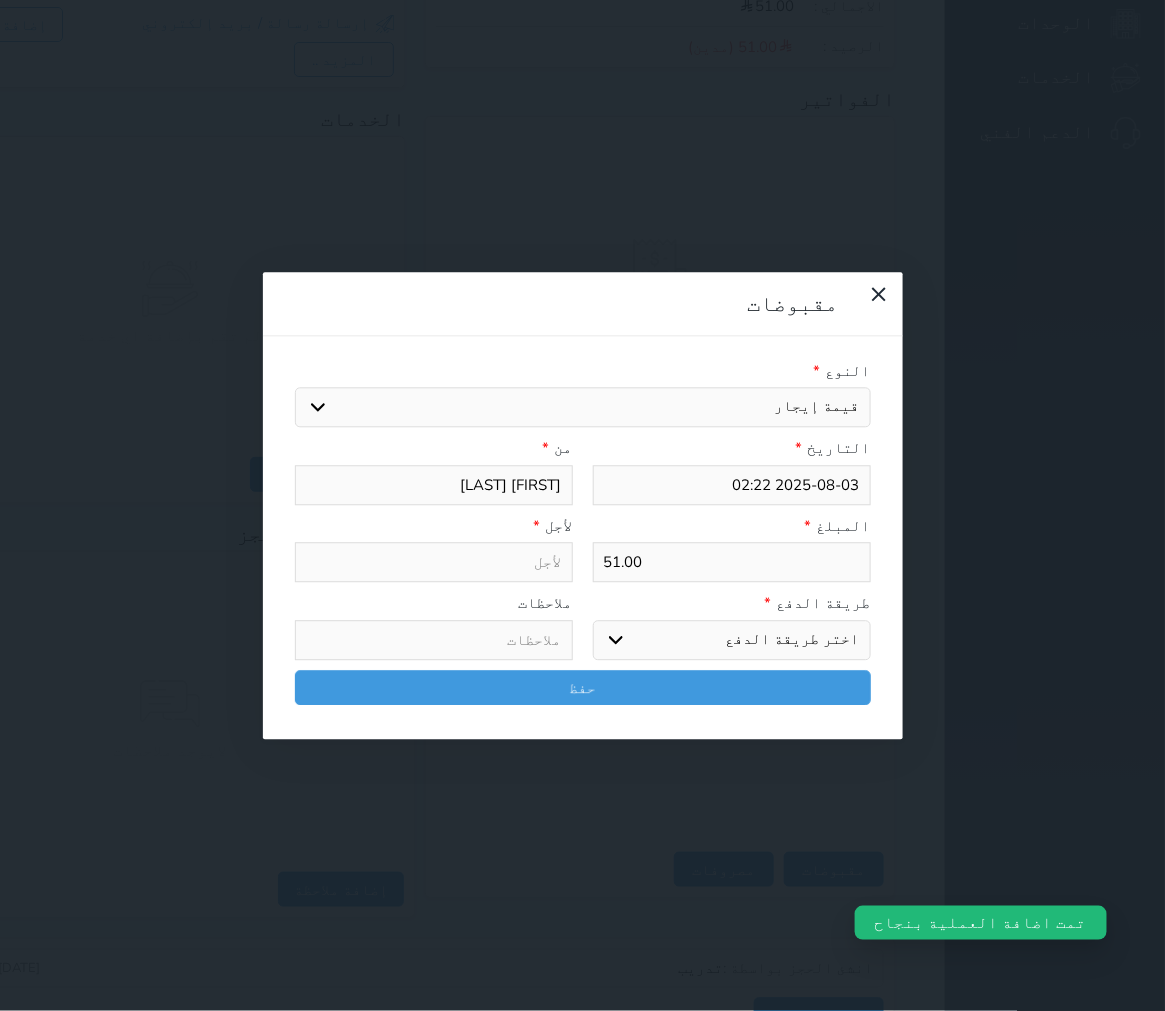 click on "اختيار   مقبوضات عامة قيمة إيجار فواتير تامين عربون آخر مغسلة واي فاي - الإنترنت مواقف السيارات طعام الأغذية والمشروبات مشروبات الإفطار غداء عشاء مخبز و كعك حمام سباحة الصالة الرياضية سرير إضافي بدل تلفيات" at bounding box center [583, 408] 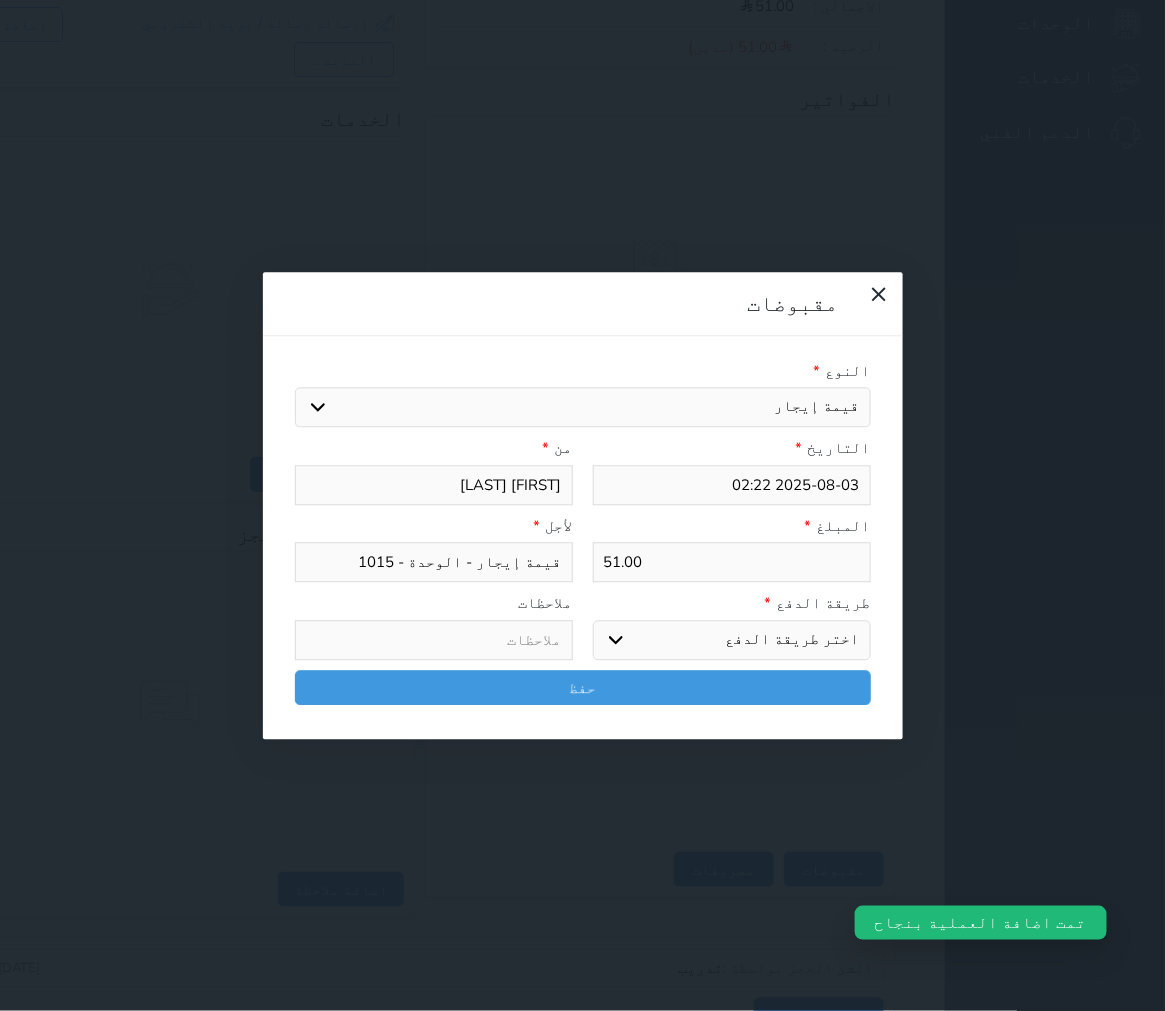drag, startPoint x: 836, startPoint y: 370, endPoint x: 841, endPoint y: 381, distance: 12.083046 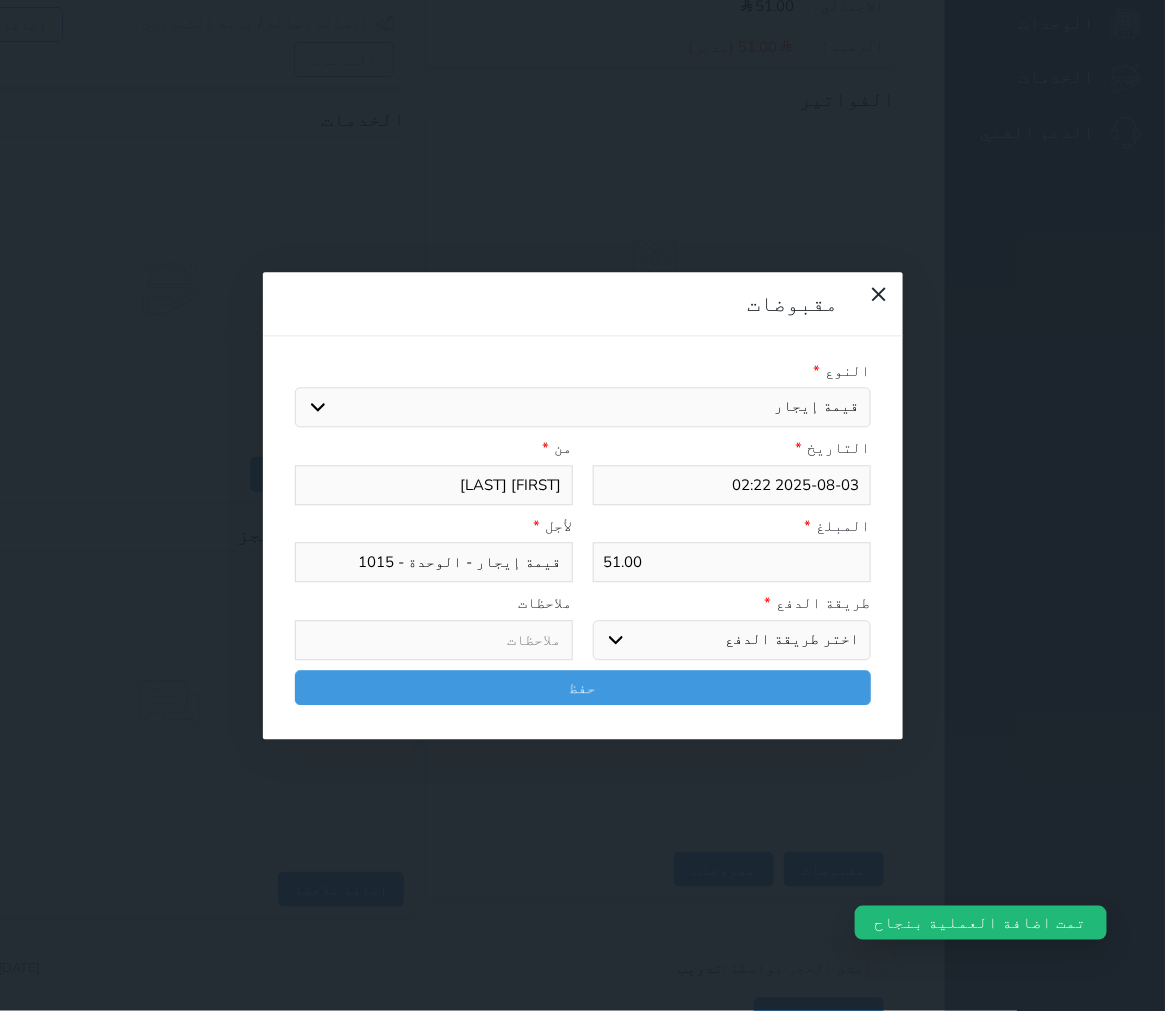 click on "اختر طريقة الدفع   دفع نقدى   تحويل بنكى   مدى   بطاقة ائتمان   آجل" at bounding box center (732, 640) 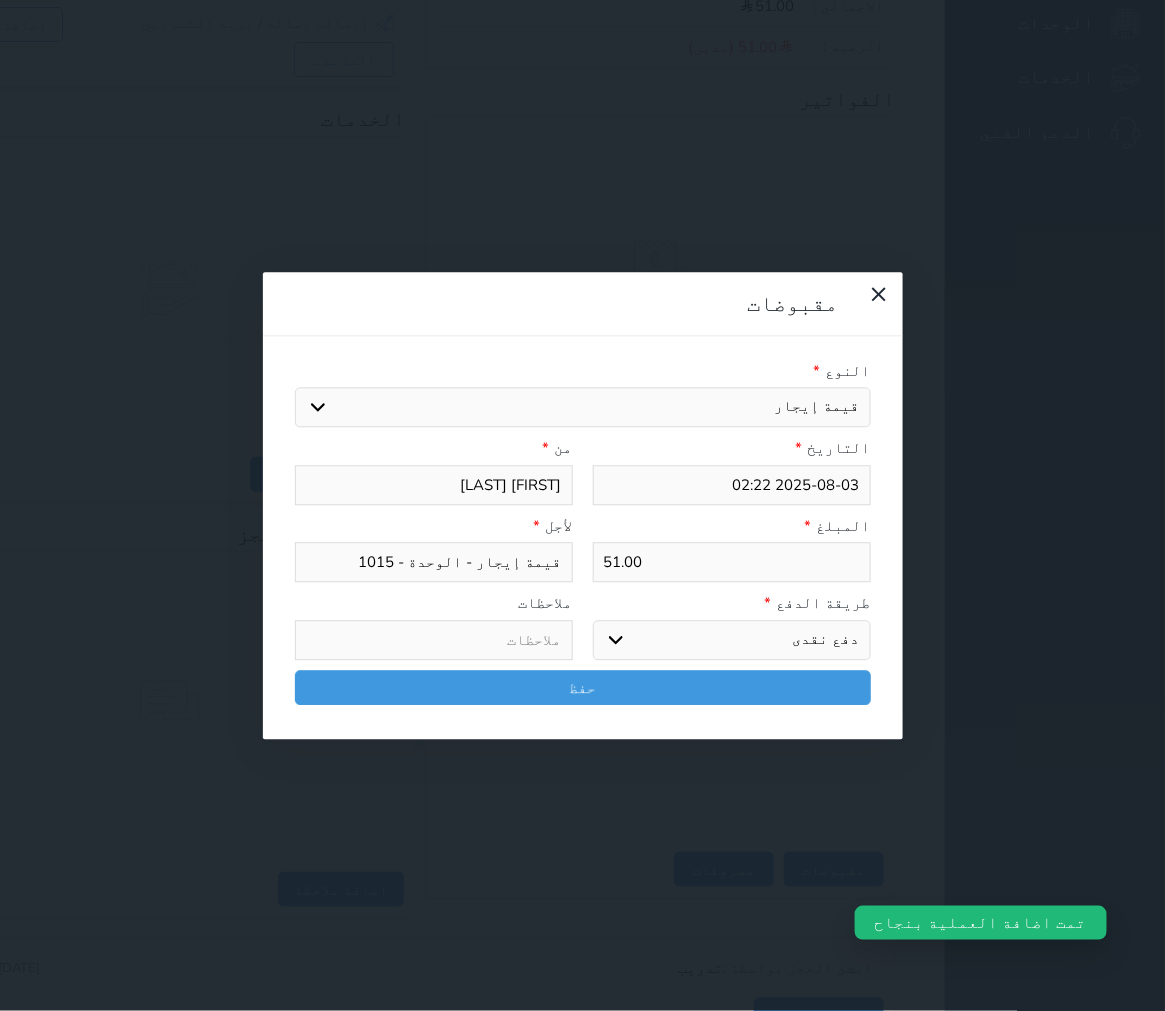 click on "اختر طريقة الدفع   دفع نقدى   تحويل بنكى   مدى   بطاقة ائتمان   آجل" at bounding box center (732, 640) 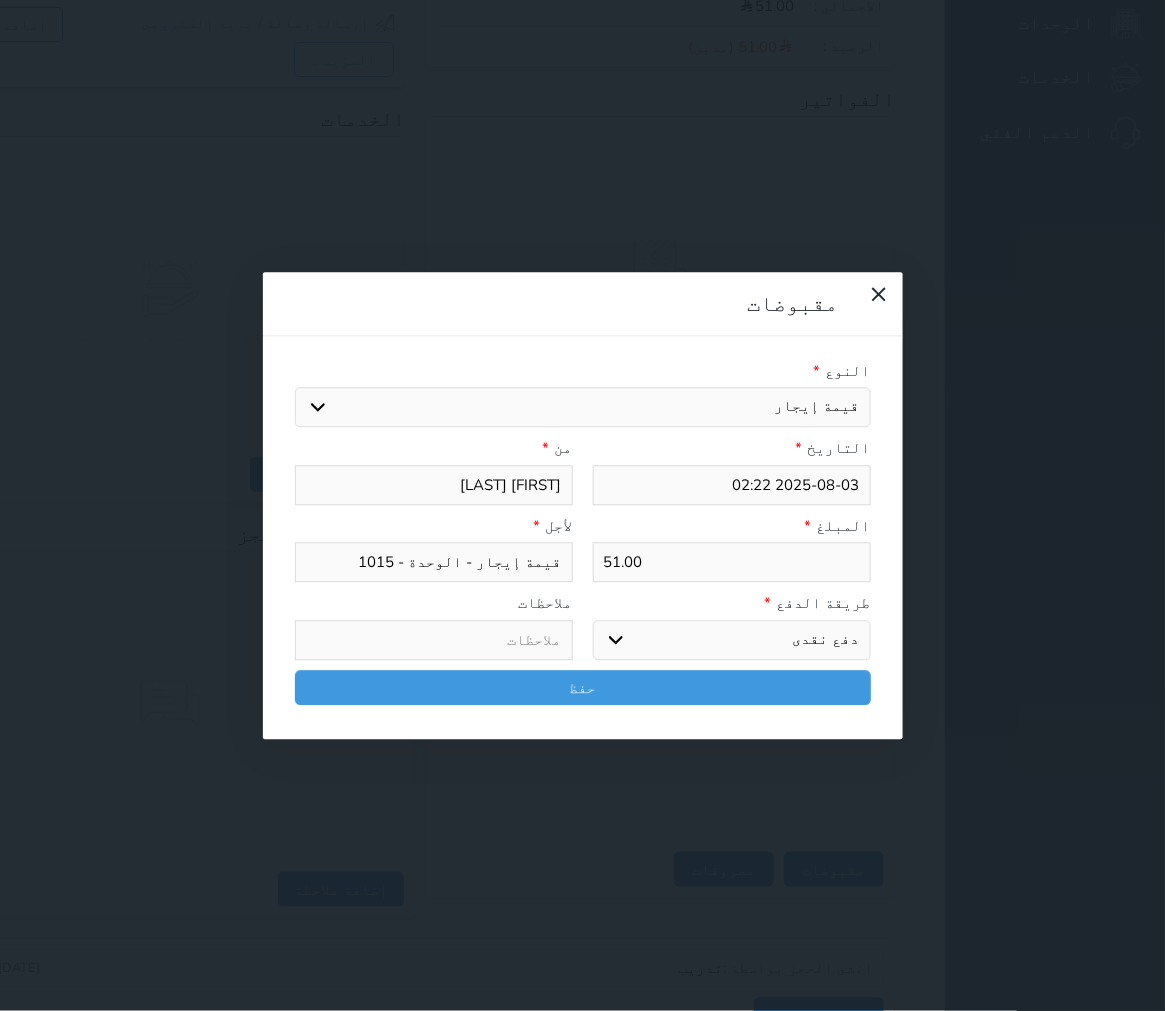 click on "51.00" at bounding box center (732, 563) 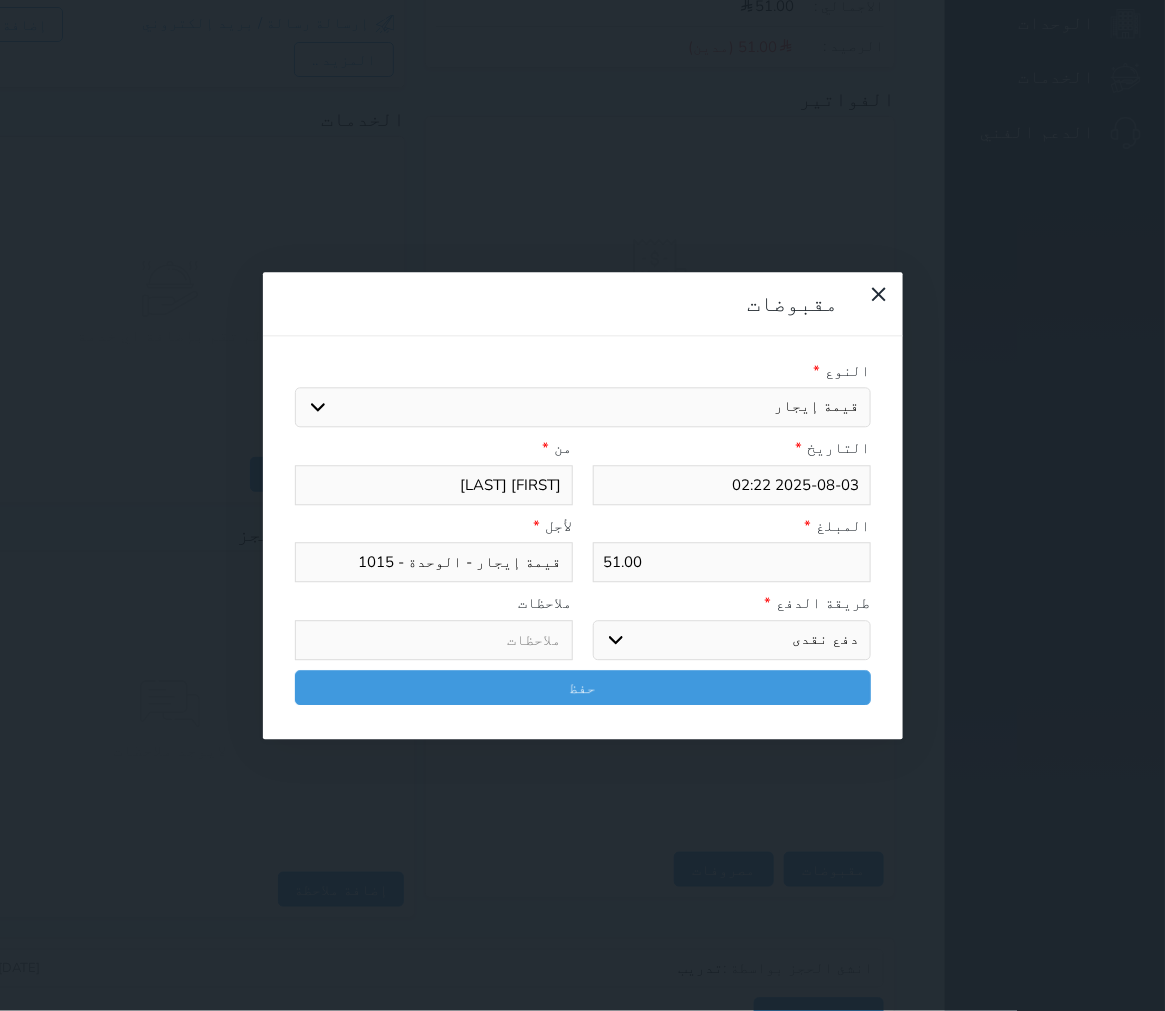 click on "51.00" at bounding box center [732, 563] 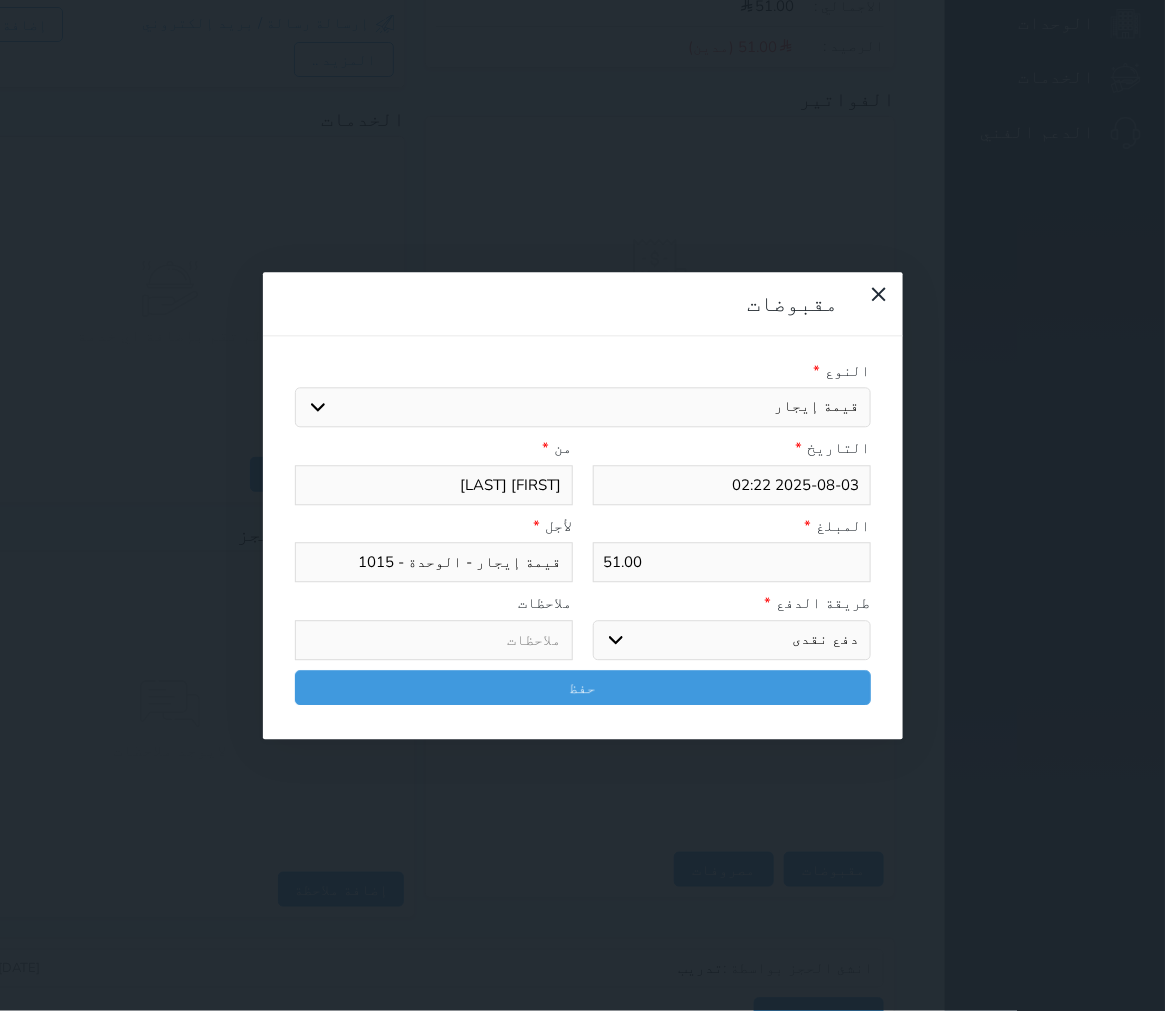 click on "اختر طريقة الدفع   دفع نقدى   تحويل بنكى   مدى   بطاقة ائتمان   آجل" at bounding box center (732, 640) 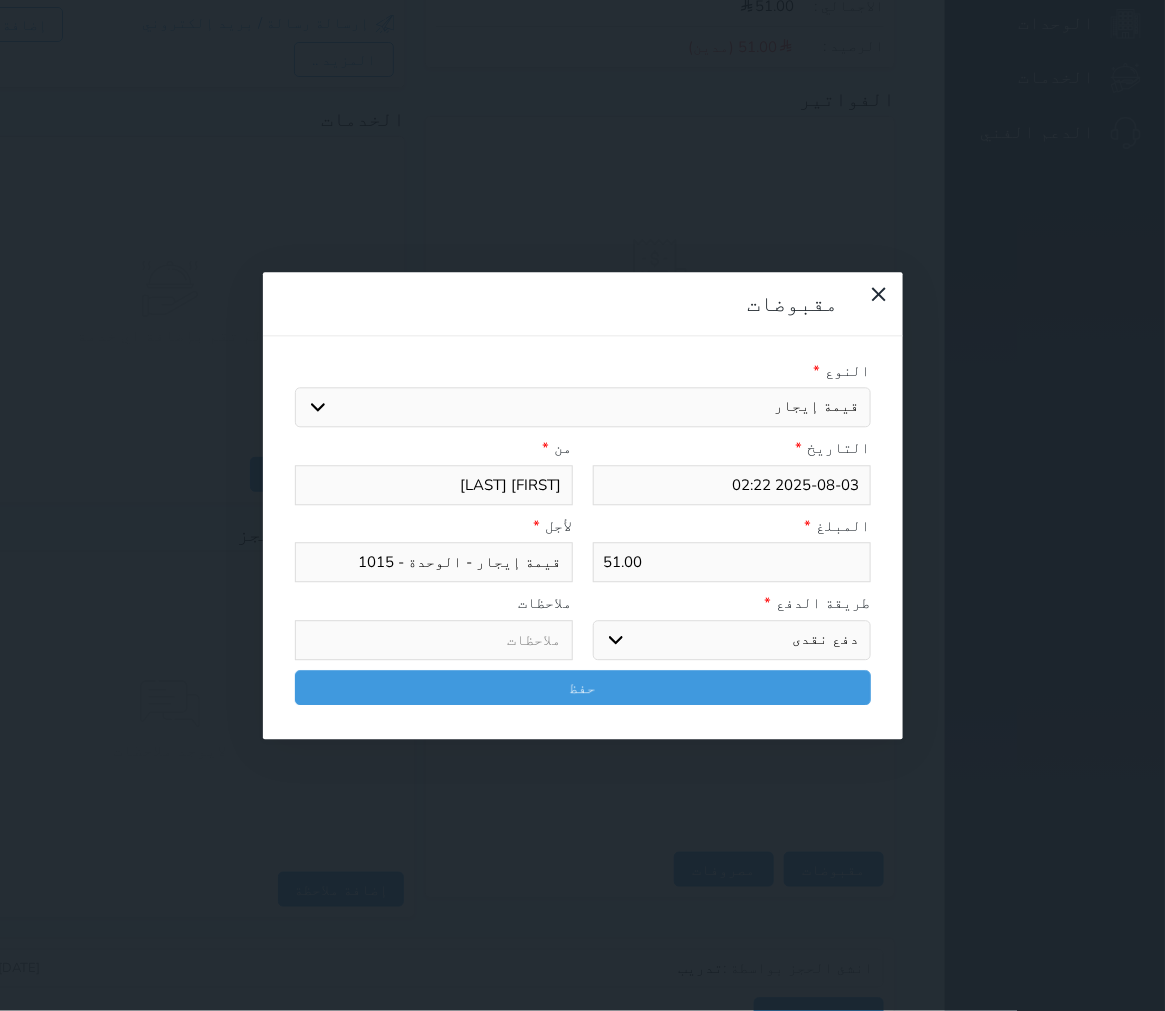 select on "credit" 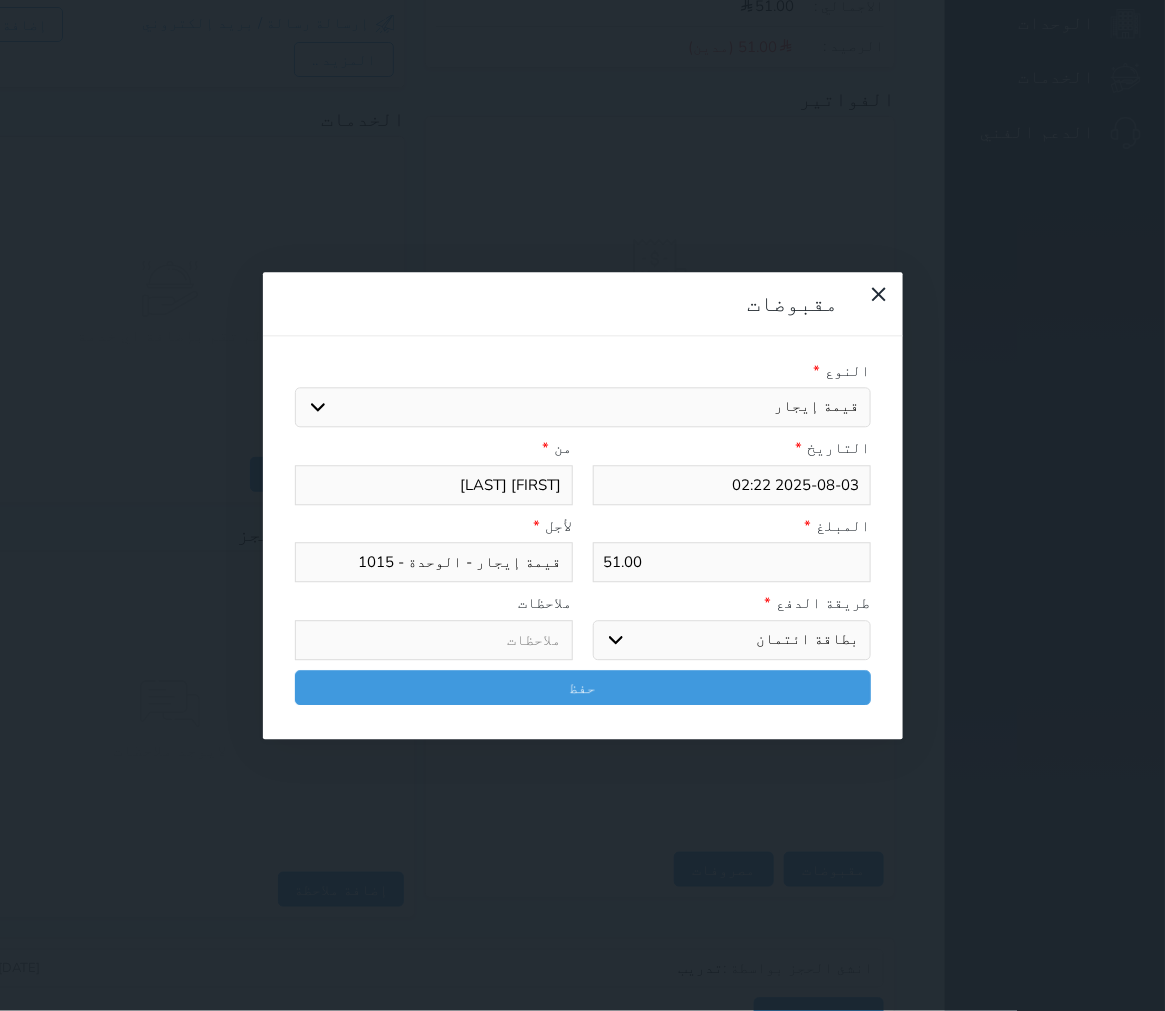 click on "اختر طريقة الدفع   دفع نقدى   تحويل بنكى   مدى   بطاقة ائتمان   آجل" at bounding box center [732, 640] 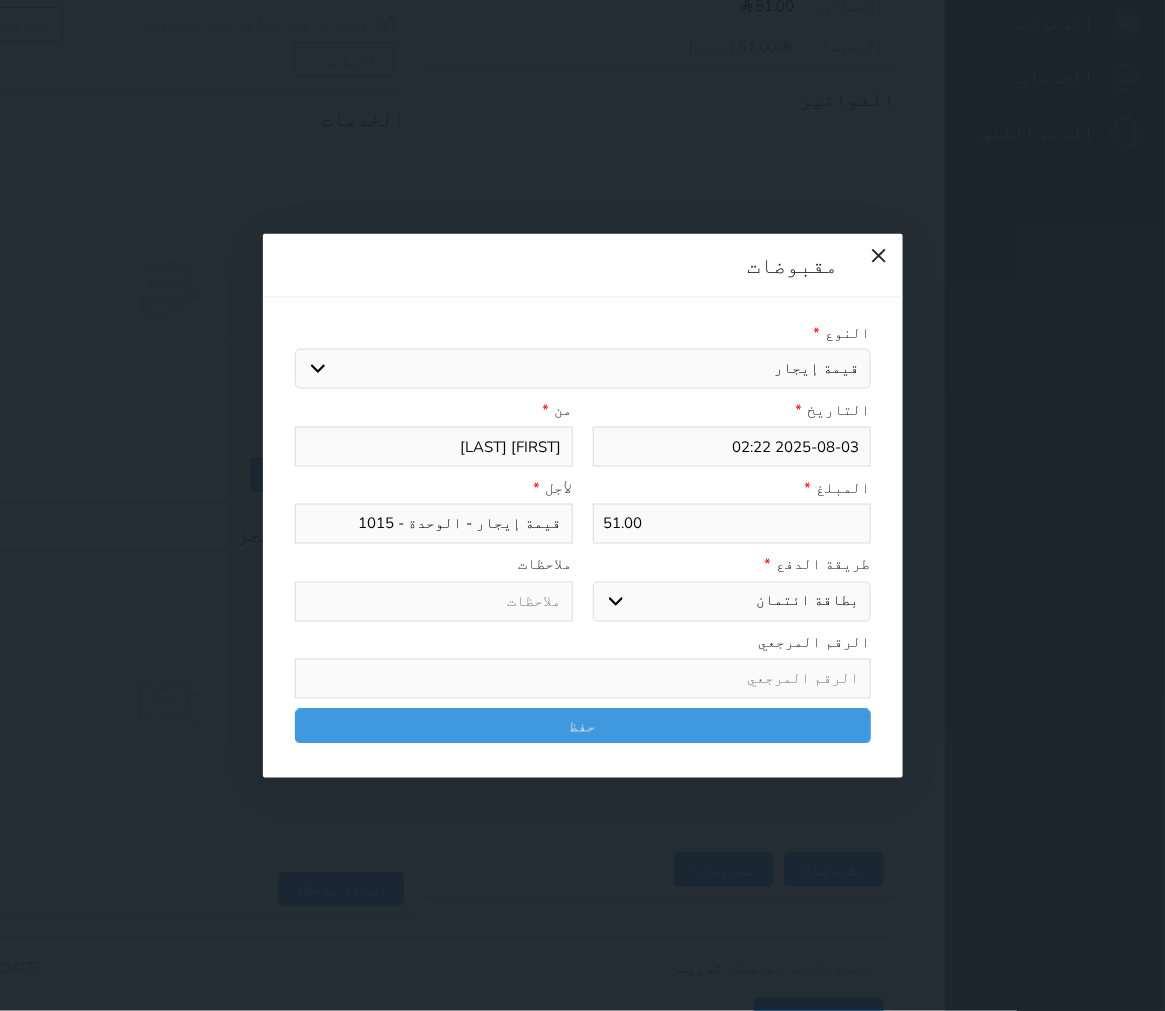 click on "مقبوضات                 النوع  *    اختيار   مقبوضات عامة قيمة إيجار فواتير تامين عربون آخر مغسلة واي فاي - الإنترنت مواقف السيارات طعام الأغذية والمشروبات مشروبات الإفطار غداء عشاء مخبز و كعك حمام سباحة الصالة الرياضية سرير إضافي بدل تلفيات   التاريخ *   [DATE] [TIME]   من *   [FIRST] [LAST]   المبلغ *   51.00   لأجل *   قيمة إيجار - الوحدة - 1015   طريقة الدفع *   اختر طريقة الدفع   دفع نقدى   تحويل بنكى   مدى   بطاقة ائتمان   آجل   ملاحظات     الرقم المرجعي       حفظ" at bounding box center (582, 505) 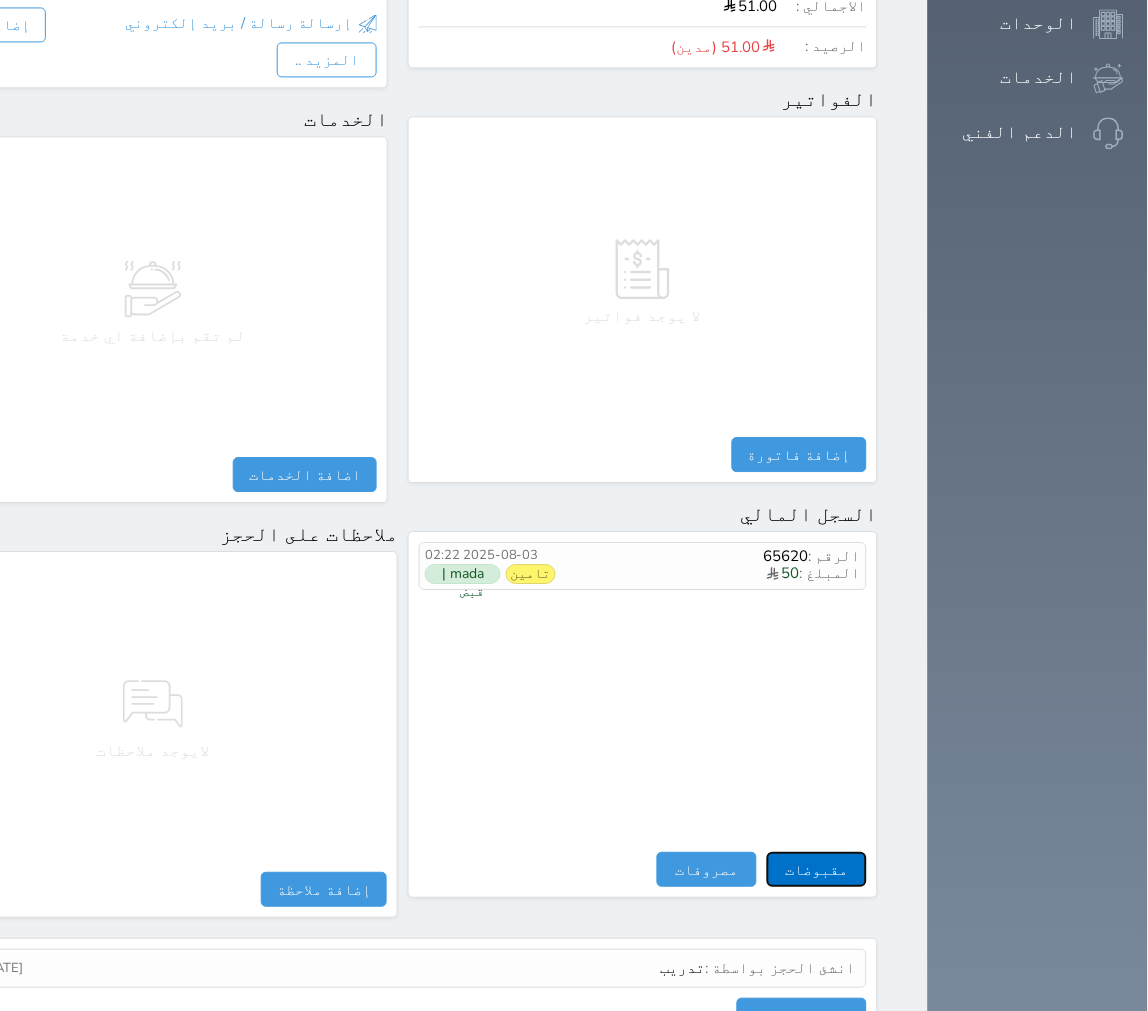 click on "مقبوضات" at bounding box center (817, 869) 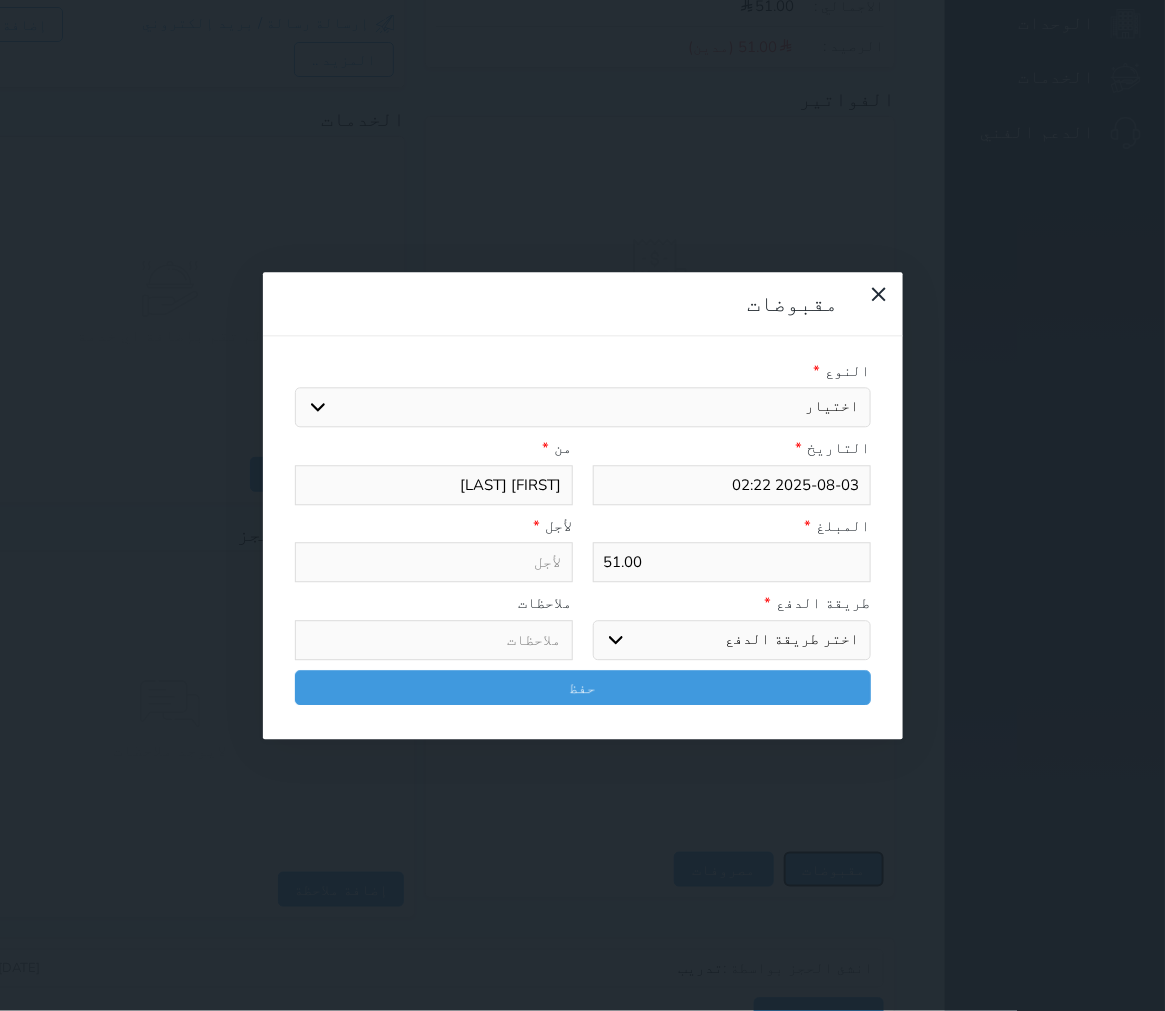 select 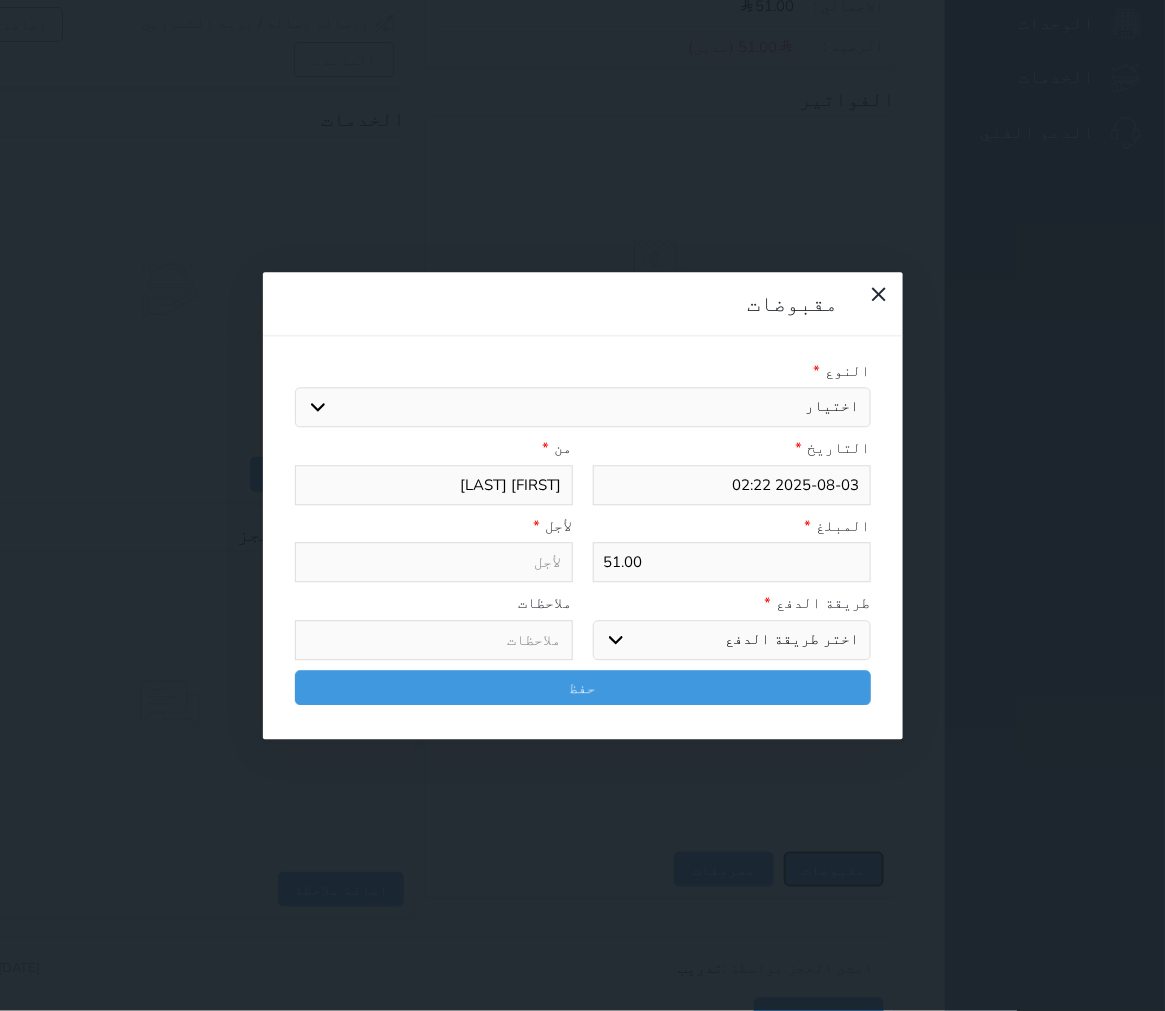 select 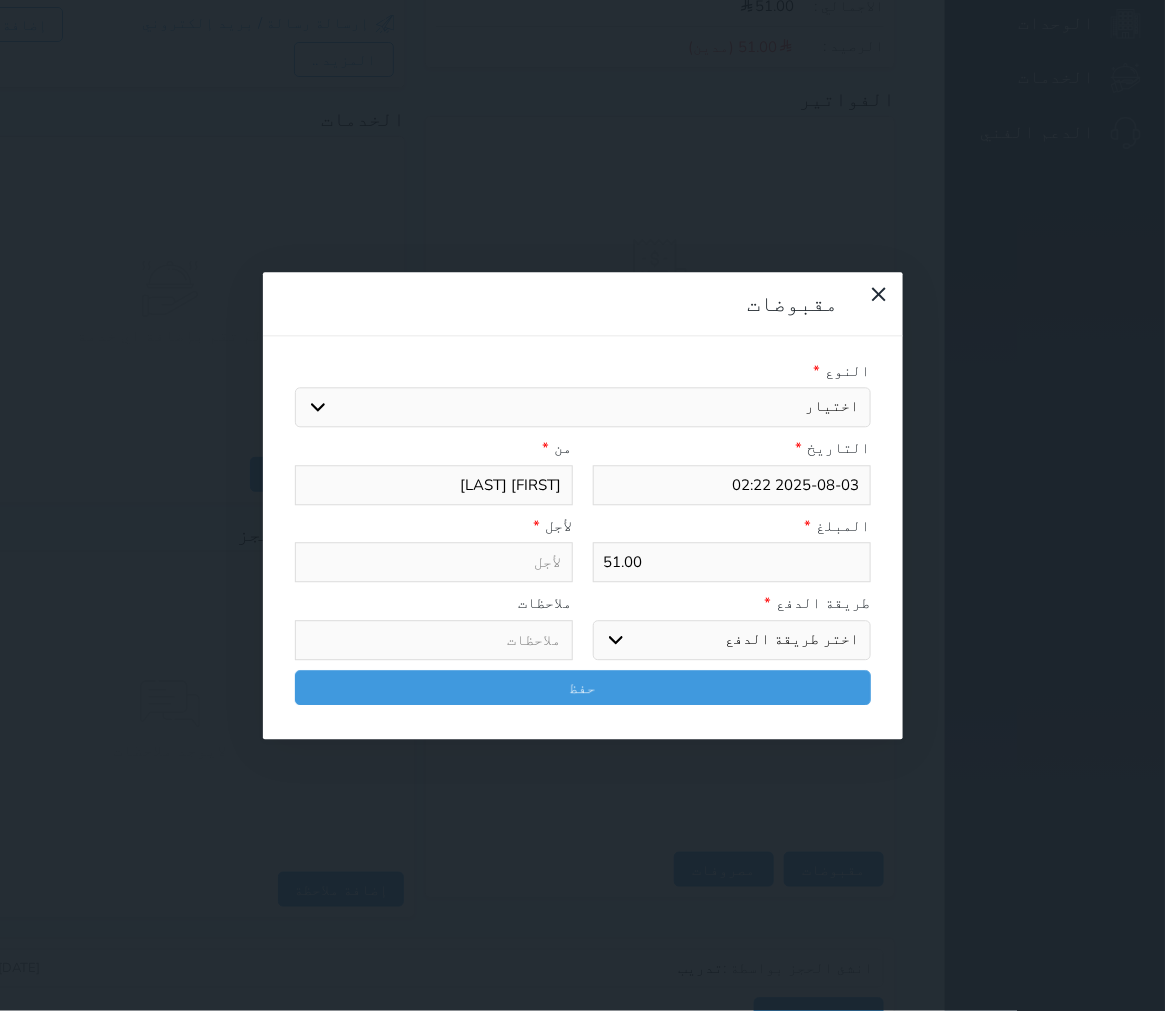 click on "اختيار   مقبوضات عامة قيمة إيجار فواتير تامين عربون آخر مغسلة واي فاي - الإنترنت مواقف السيارات طعام الأغذية والمشروبات مشروبات الإفطار غداء عشاء مخبز و كعك حمام سباحة الصالة الرياضية سرير إضافي بدل تلفيات" at bounding box center [583, 408] 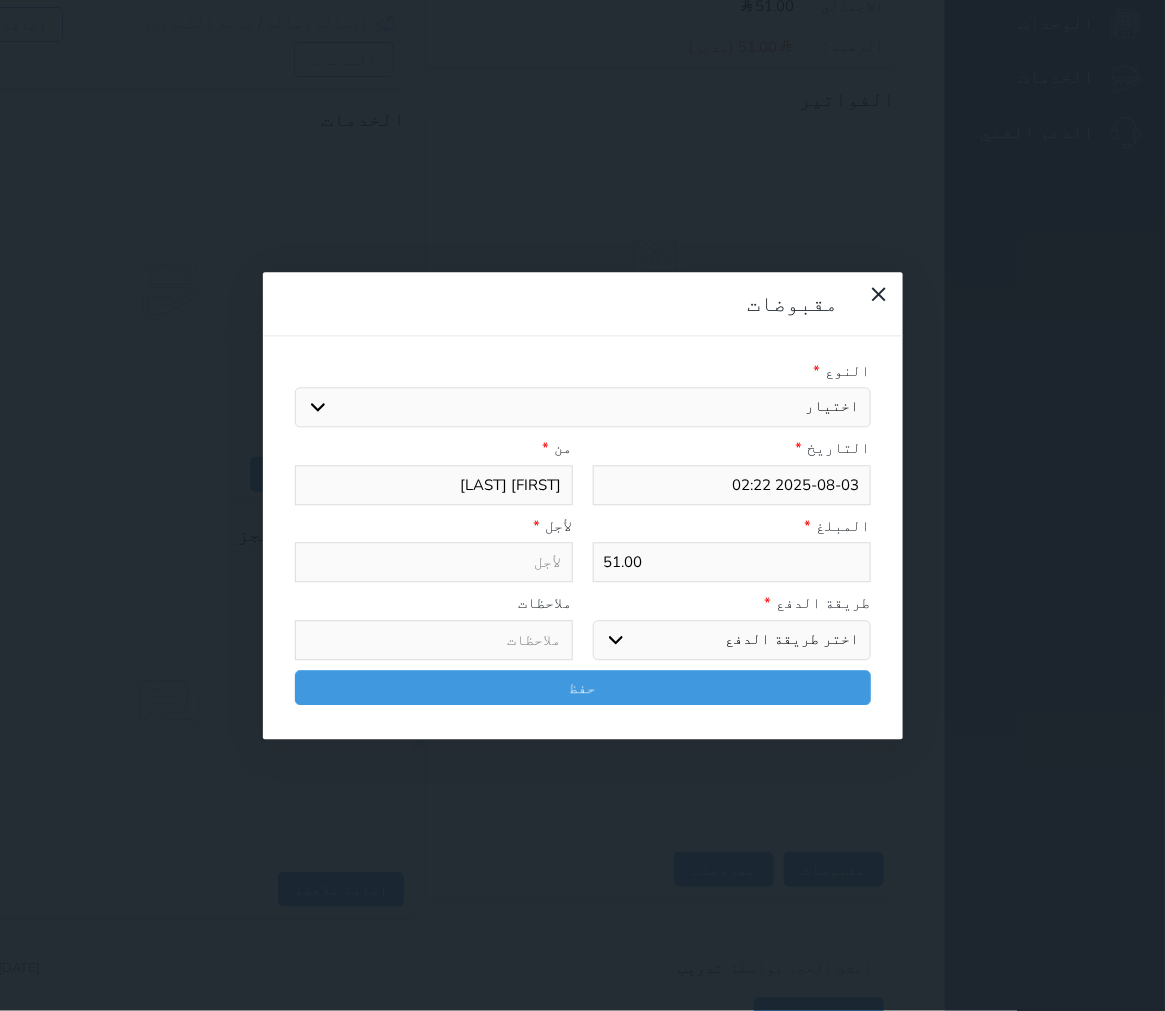 select on "142979" 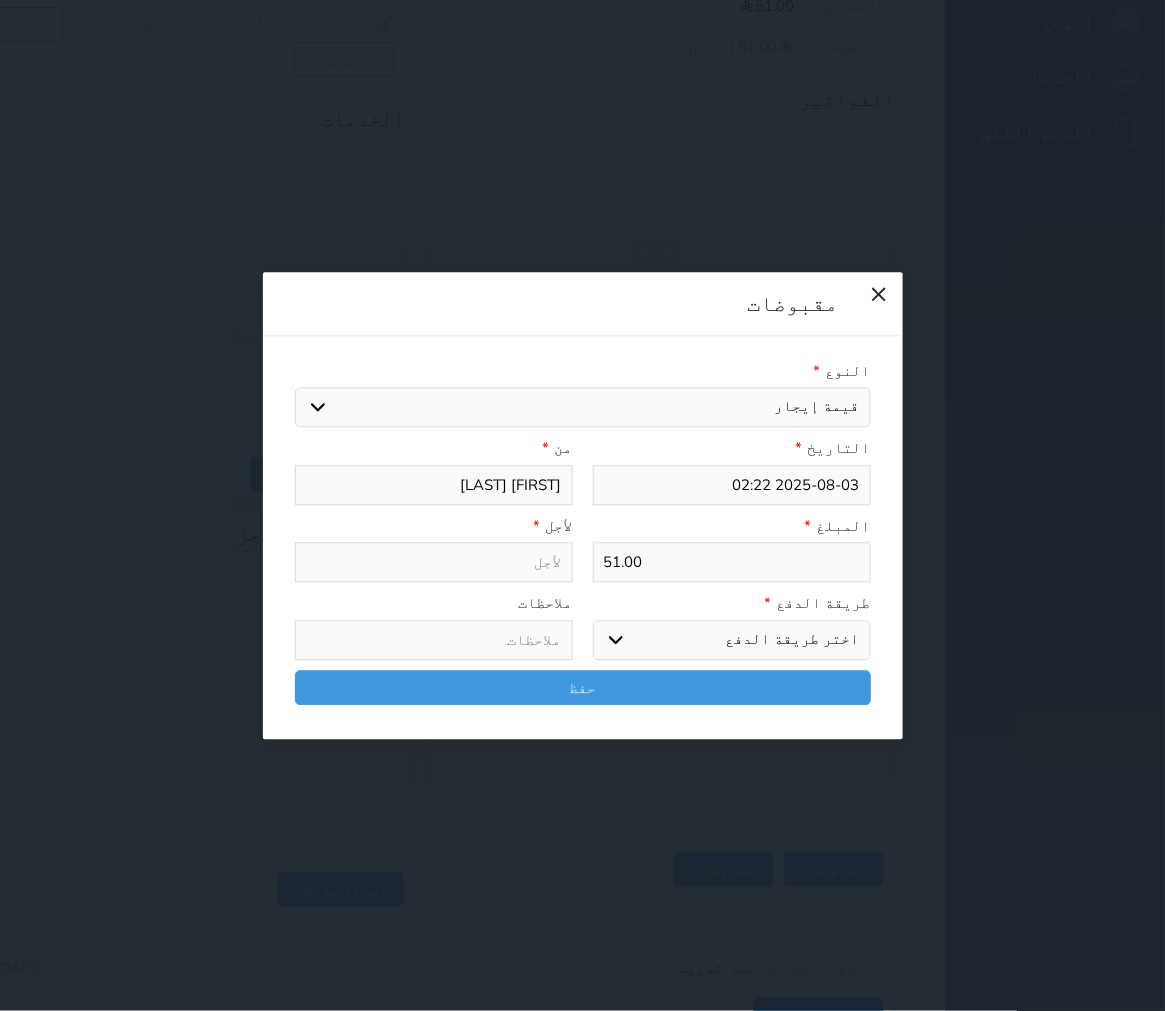 click on "اختيار   مقبوضات عامة قيمة إيجار فواتير تامين عربون آخر مغسلة واي فاي - الإنترنت مواقف السيارات طعام الأغذية والمشروبات مشروبات الإفطار غداء عشاء مخبز و كعك حمام سباحة الصالة الرياضية سرير إضافي بدل تلفيات" at bounding box center (583, 408) 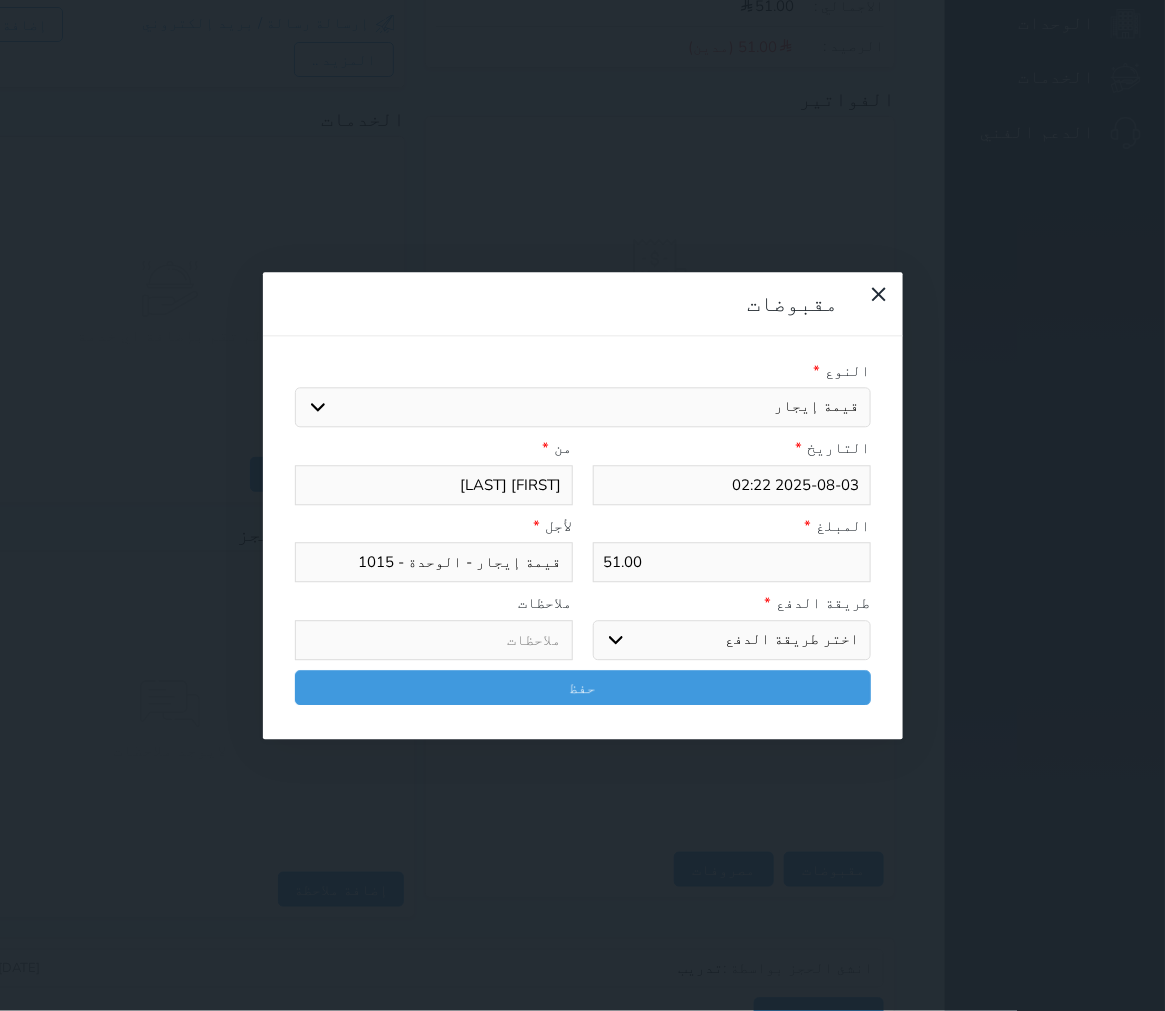 click on "طريقة الدفع *   اختر طريقة الدفع   دفع نقدى   تحويل بنكى   مدى   بطاقة ائتمان   آجل" at bounding box center (732, 627) 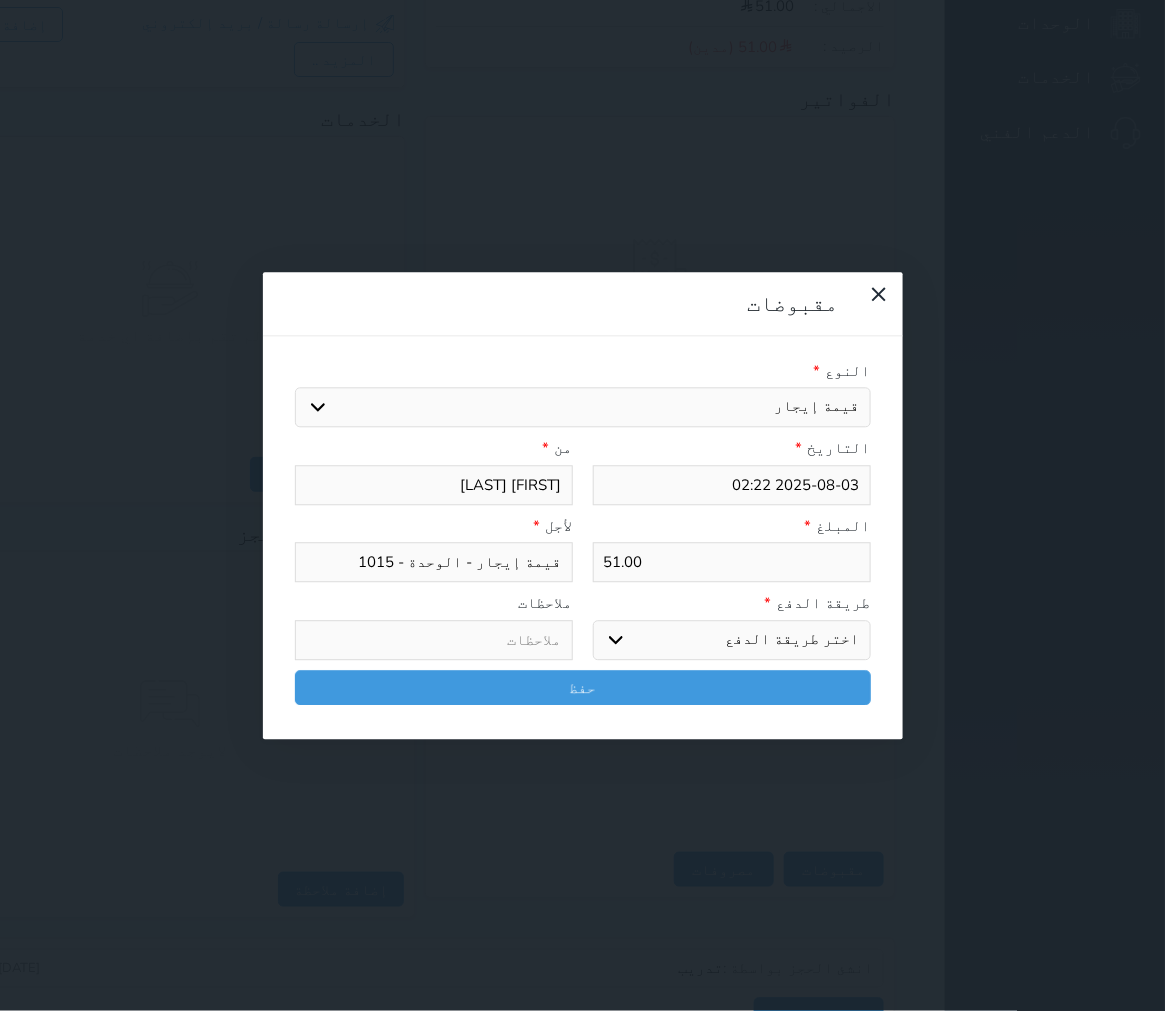click on "اختر طريقة الدفع   دفع نقدى   تحويل بنكى   مدى   بطاقة ائتمان   آجل" at bounding box center [732, 640] 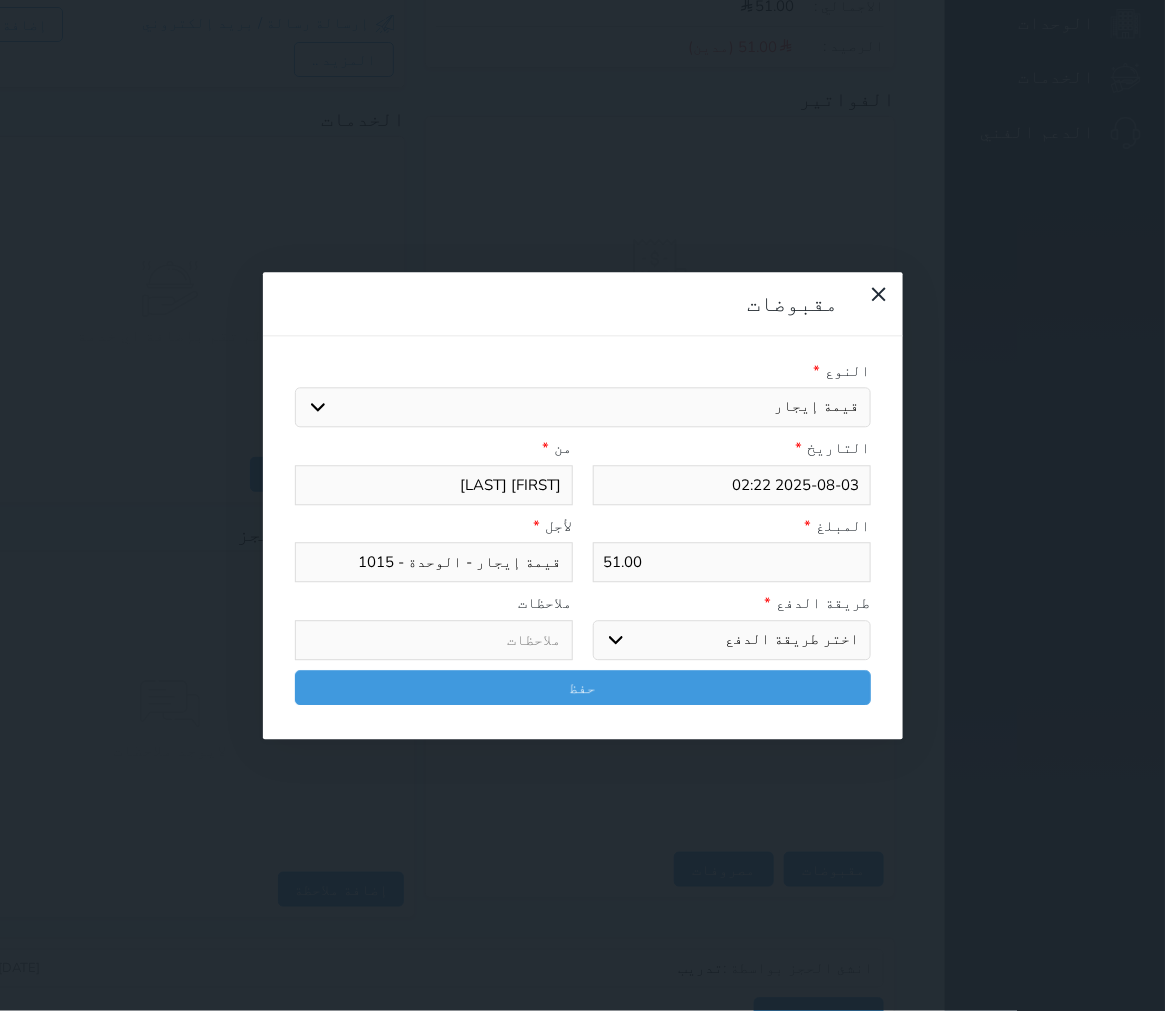 select on "credit-payment" 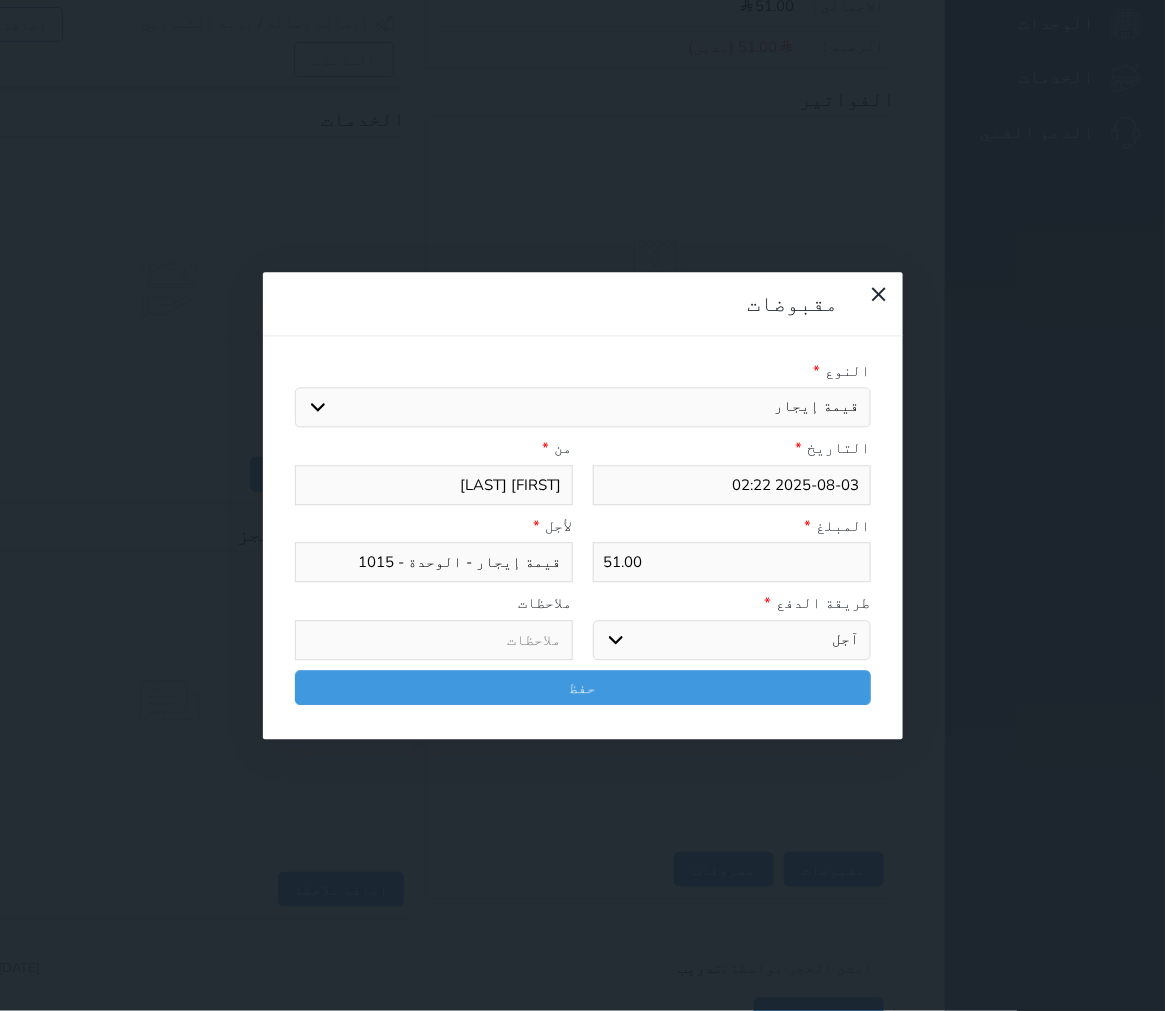 click on "اختر طريقة الدفع   دفع نقدى   تحويل بنكى   مدى   بطاقة ائتمان   آجل" at bounding box center [732, 640] 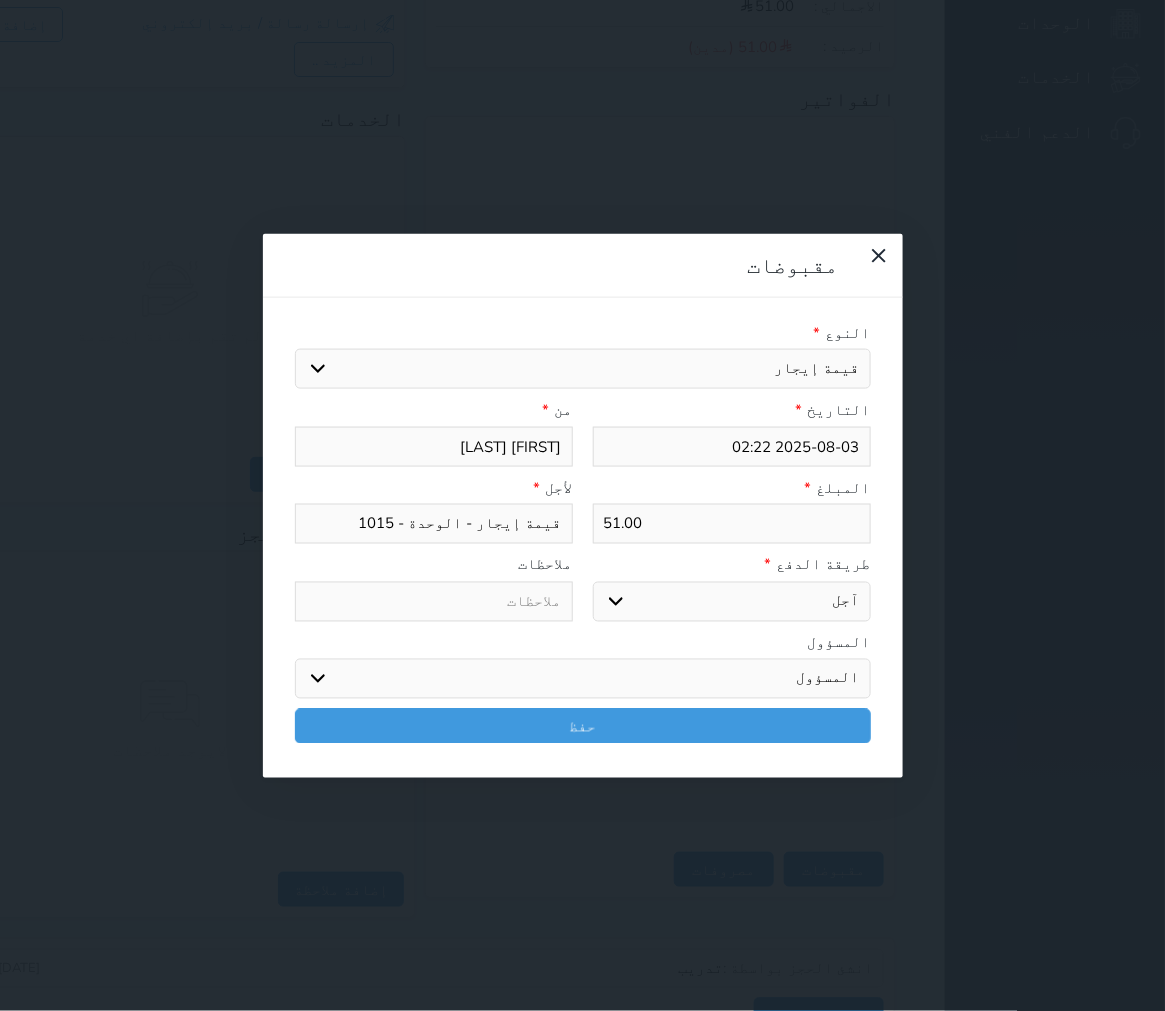 click at bounding box center (434, 601) 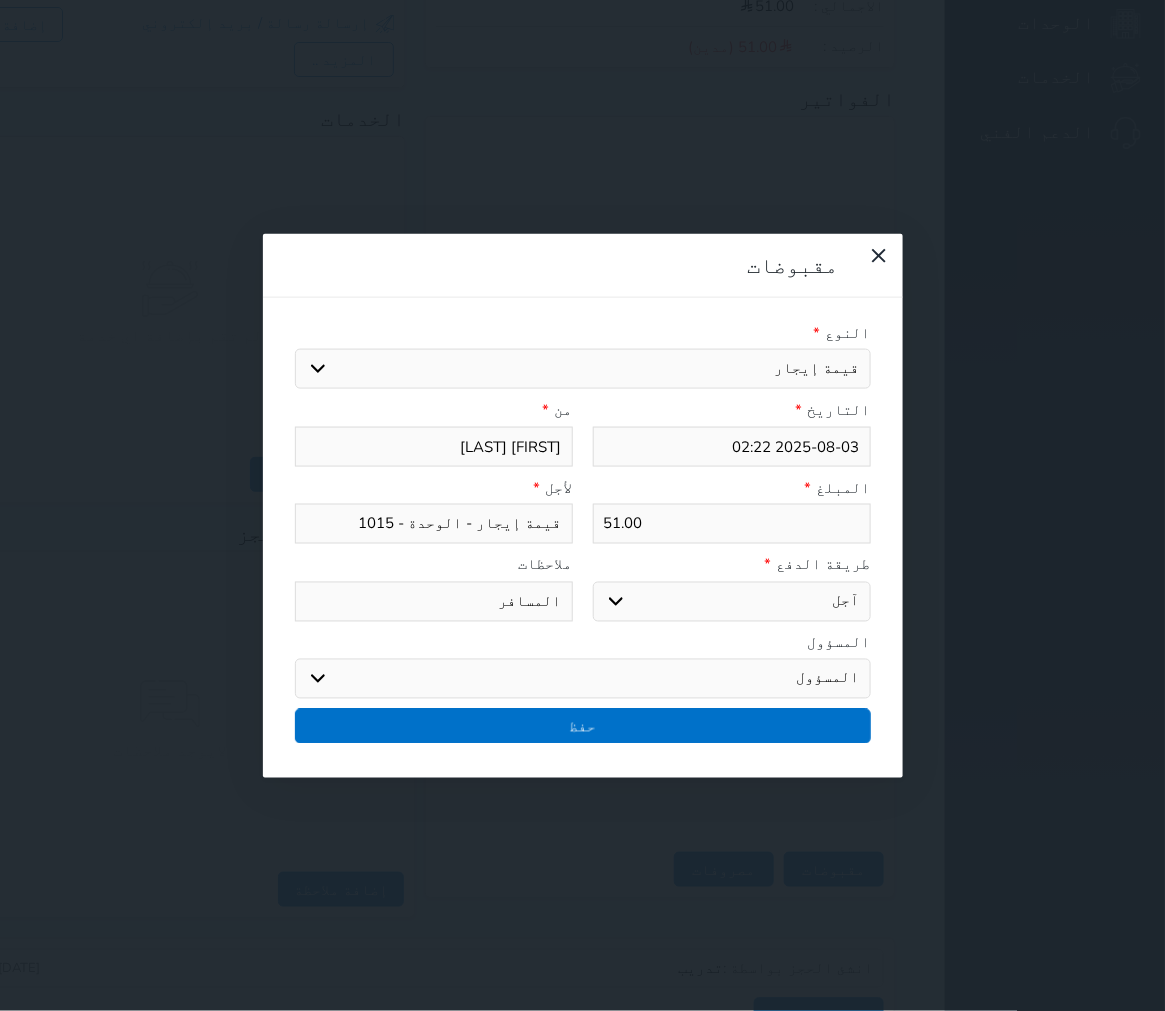 type on "المسافر" 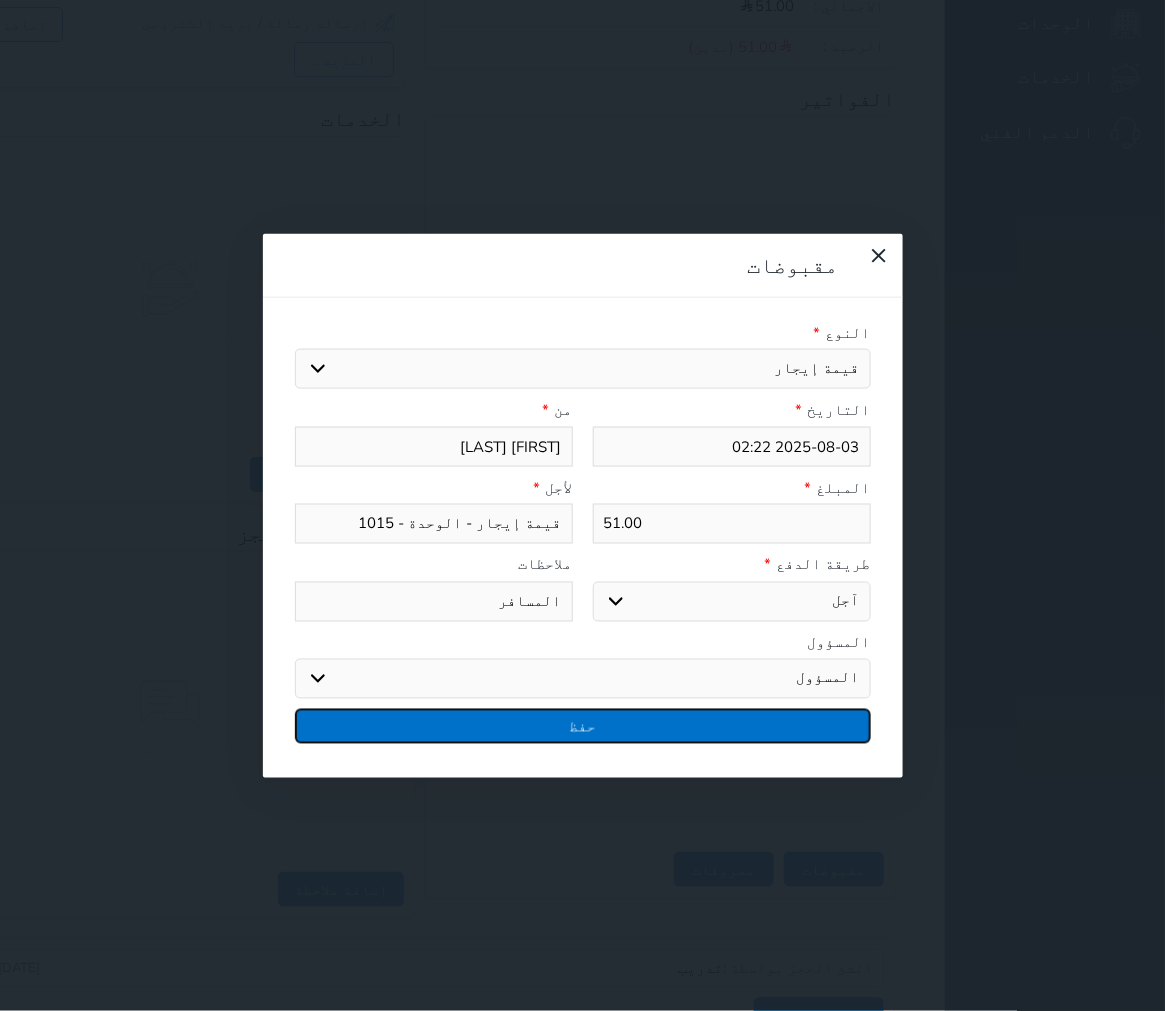 click on "حفظ" at bounding box center [583, 726] 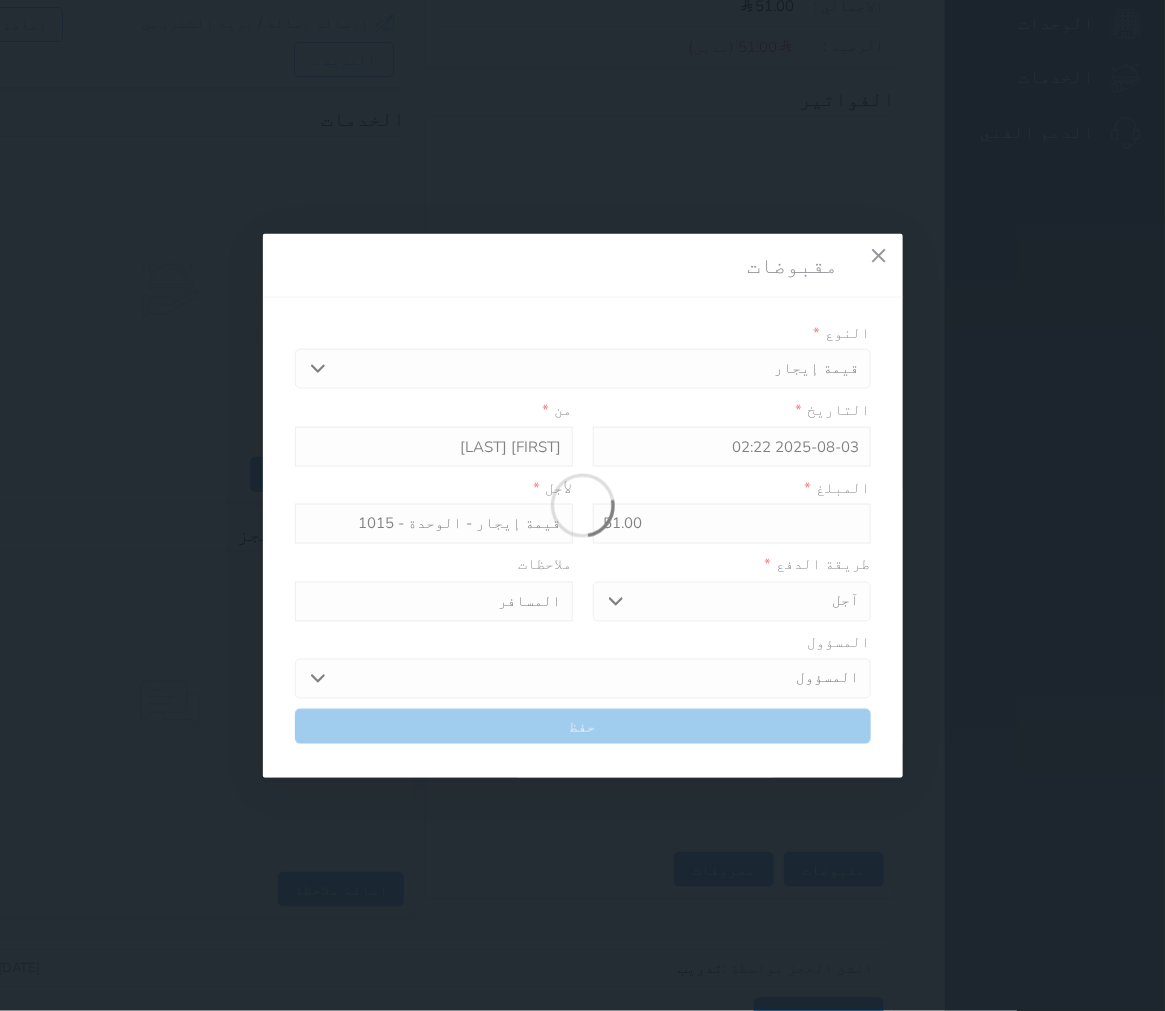 select 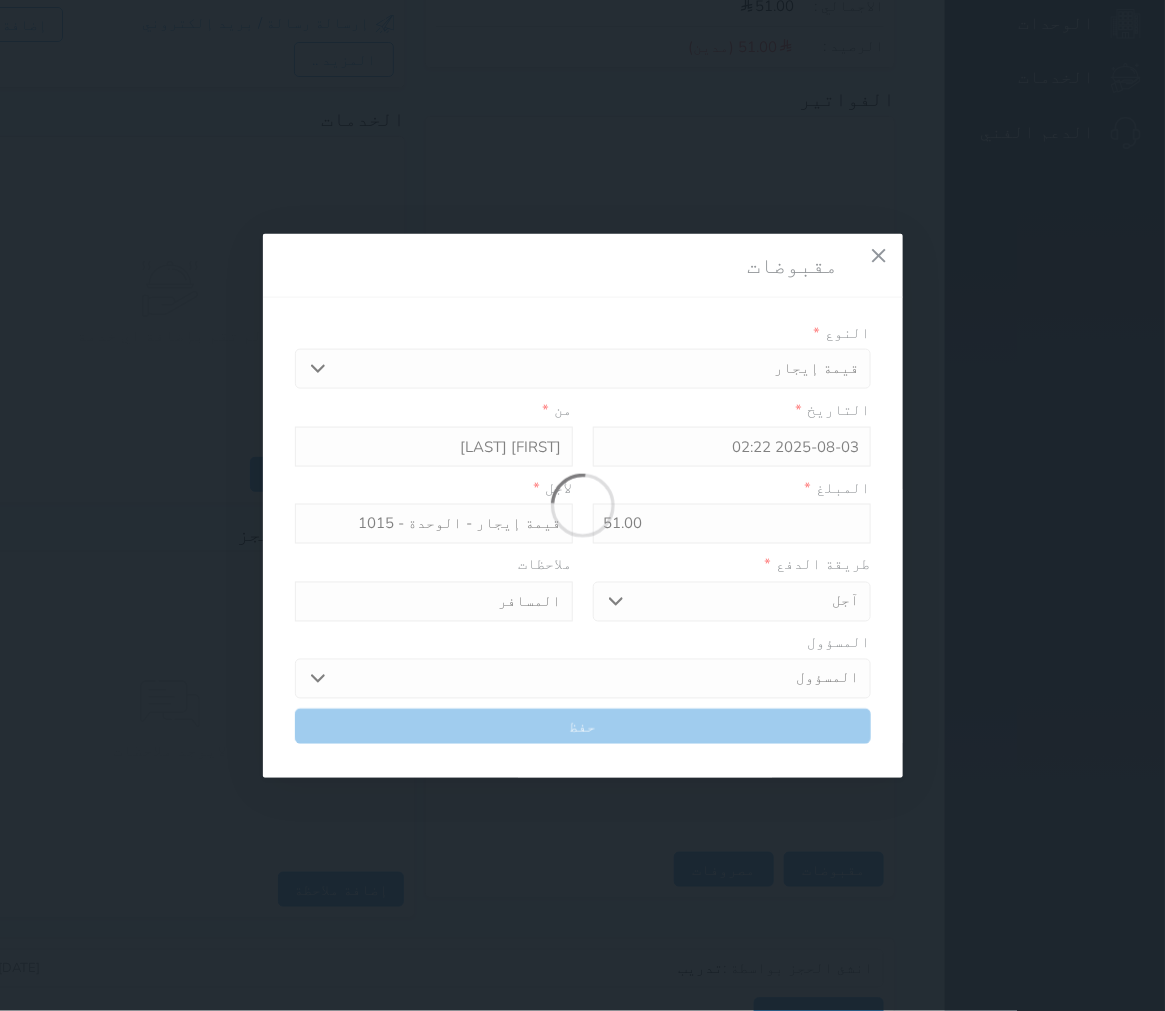 type 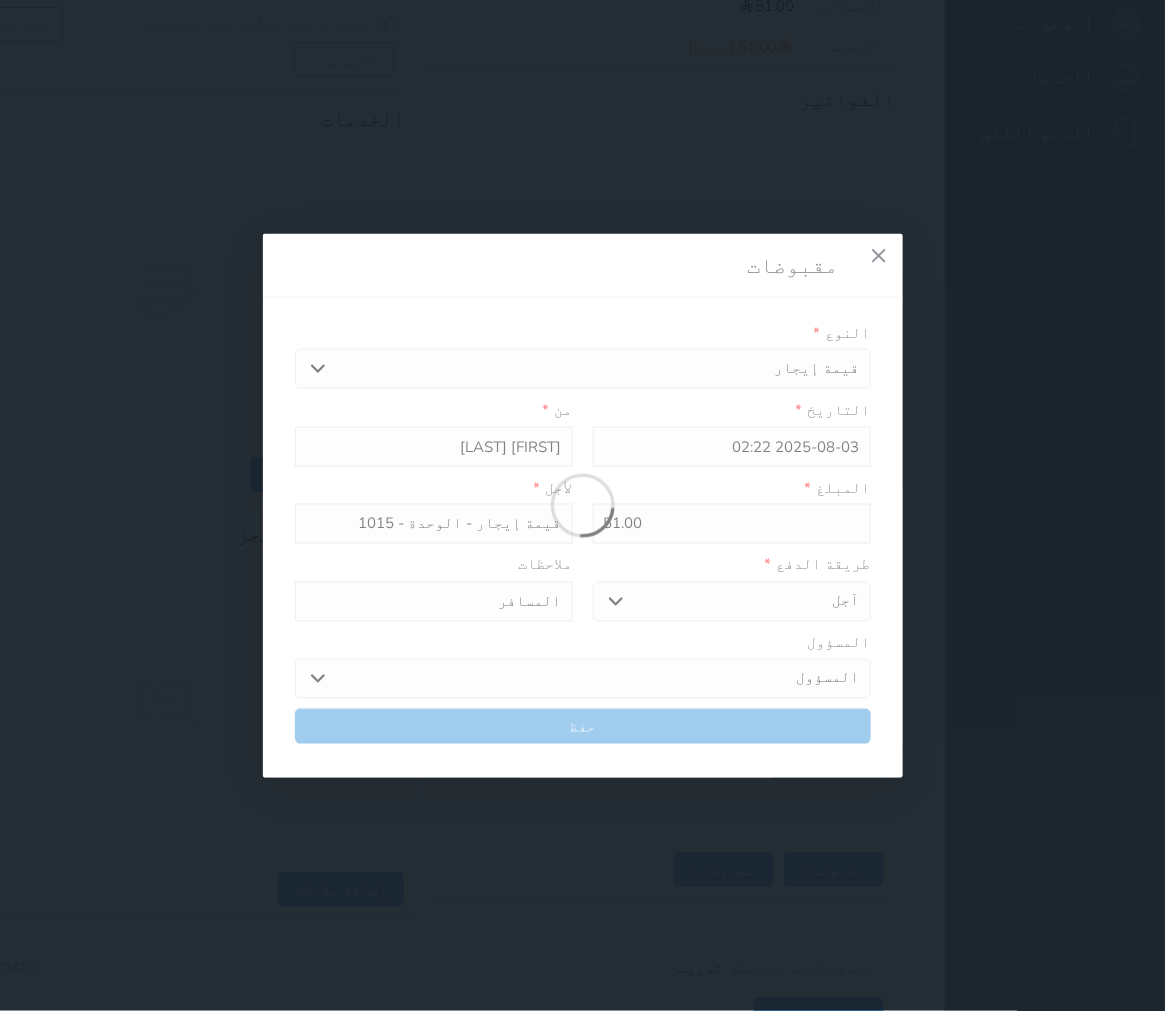 type on "0" 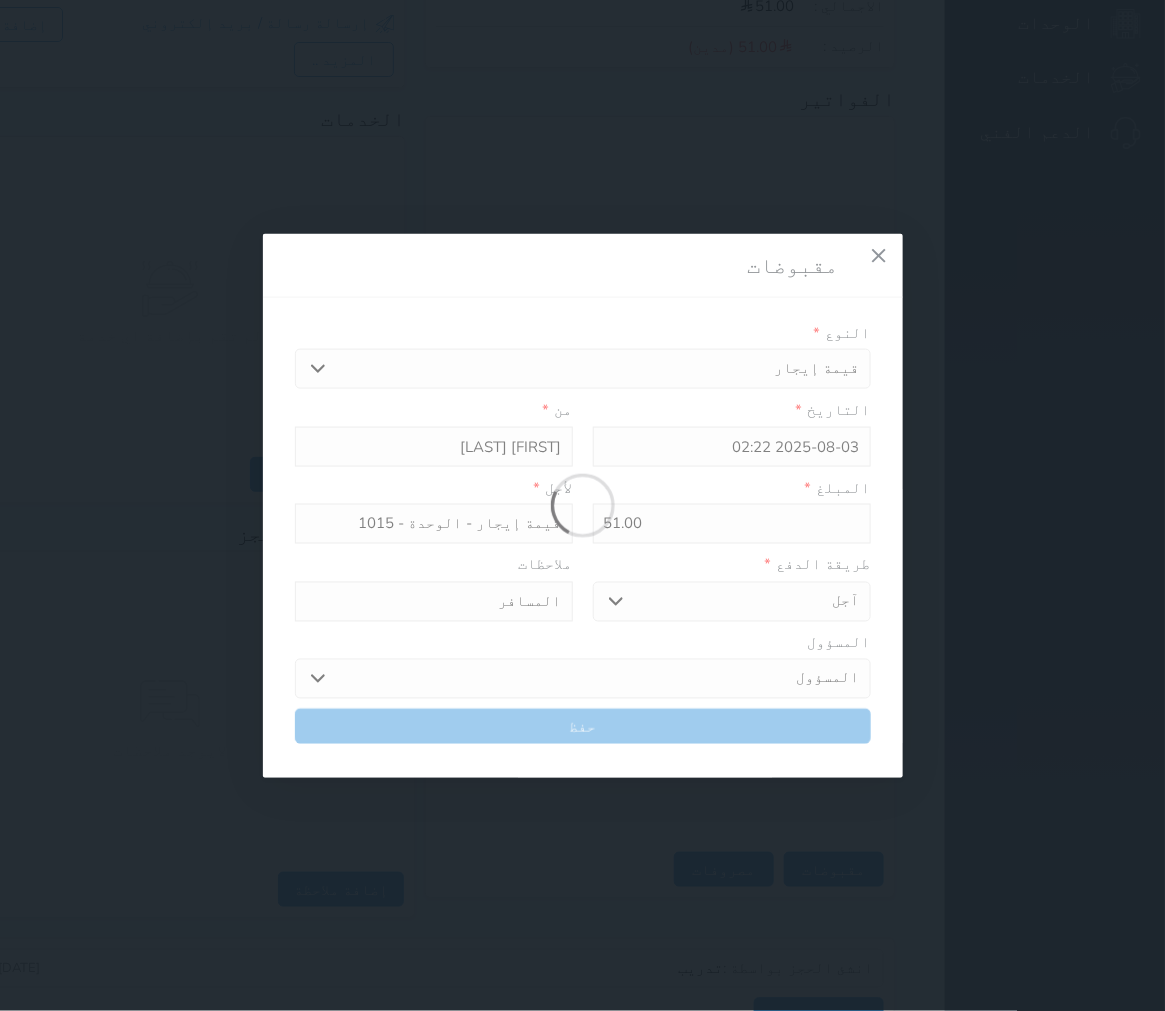 select 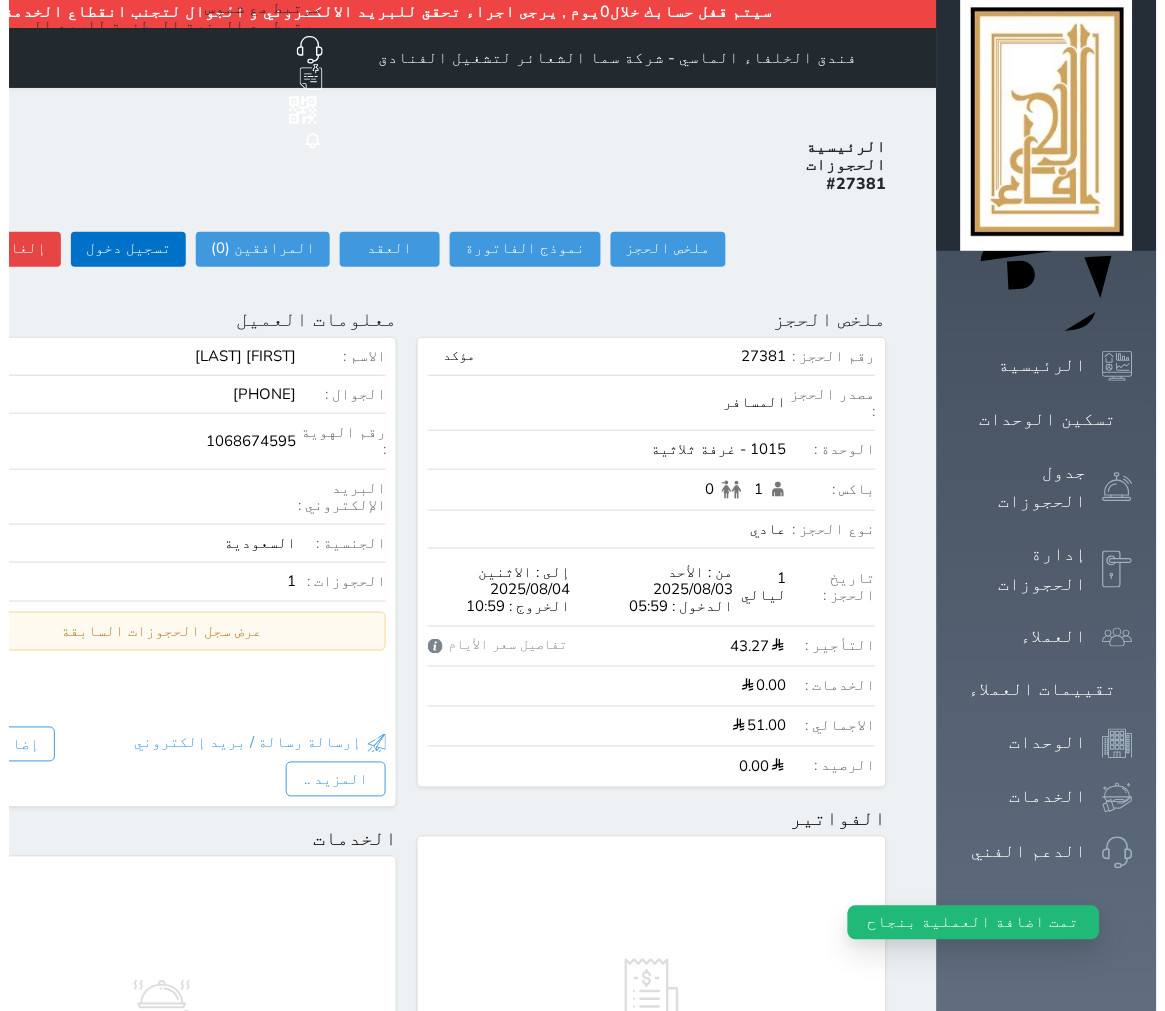 scroll, scrollTop: 0, scrollLeft: 0, axis: both 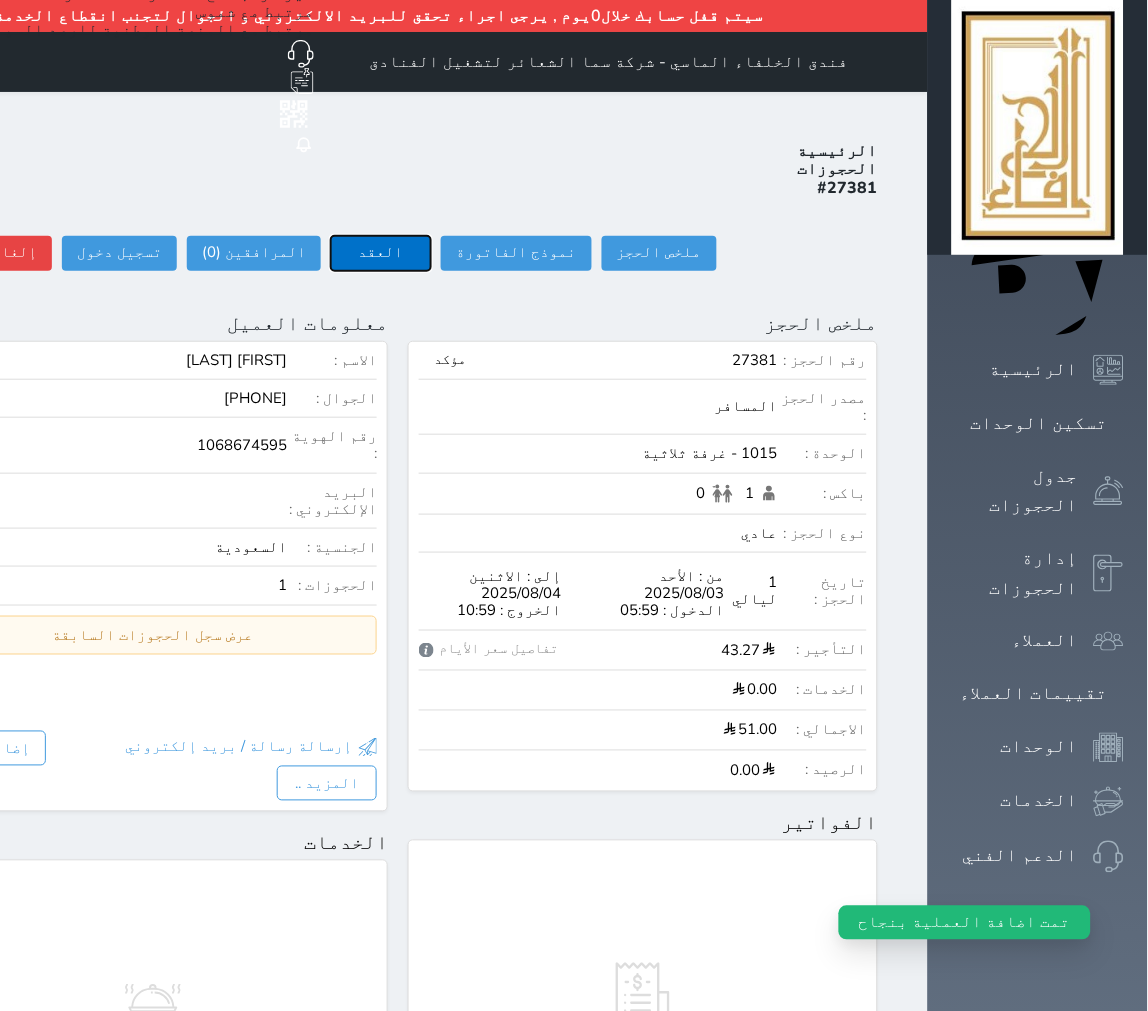 click on "العقد" at bounding box center [381, 253] 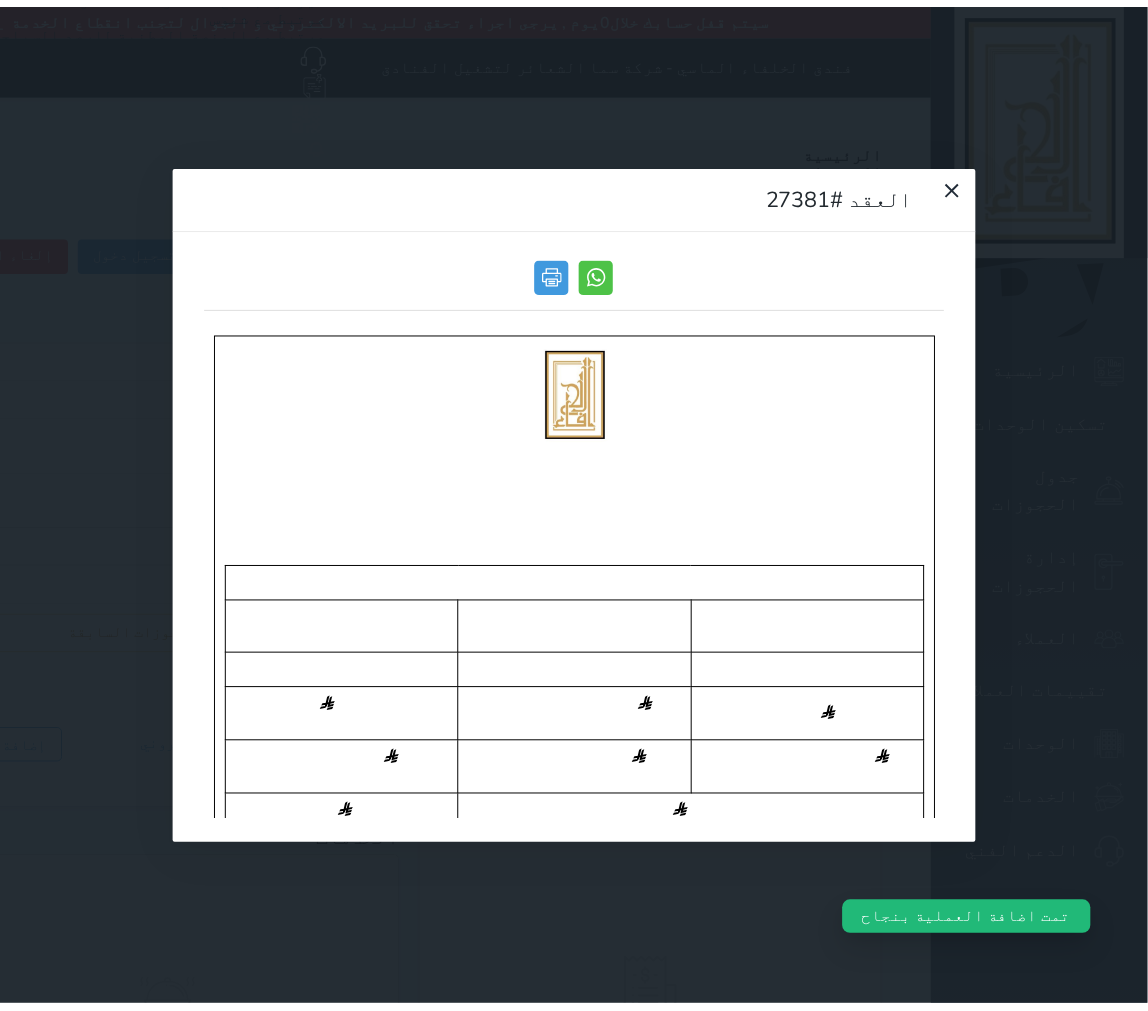 scroll, scrollTop: 0, scrollLeft: 0, axis: both 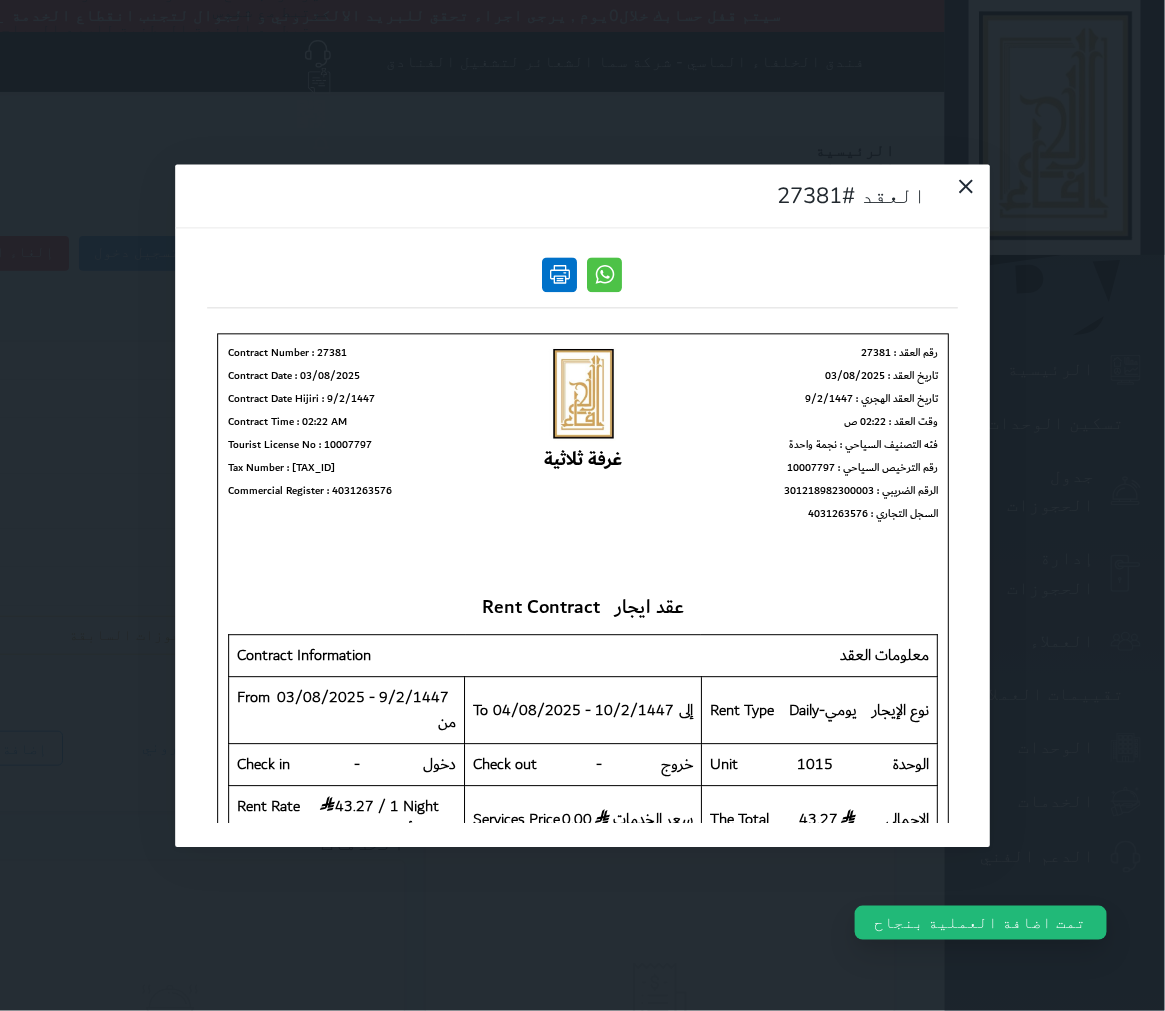 click at bounding box center [560, 274] 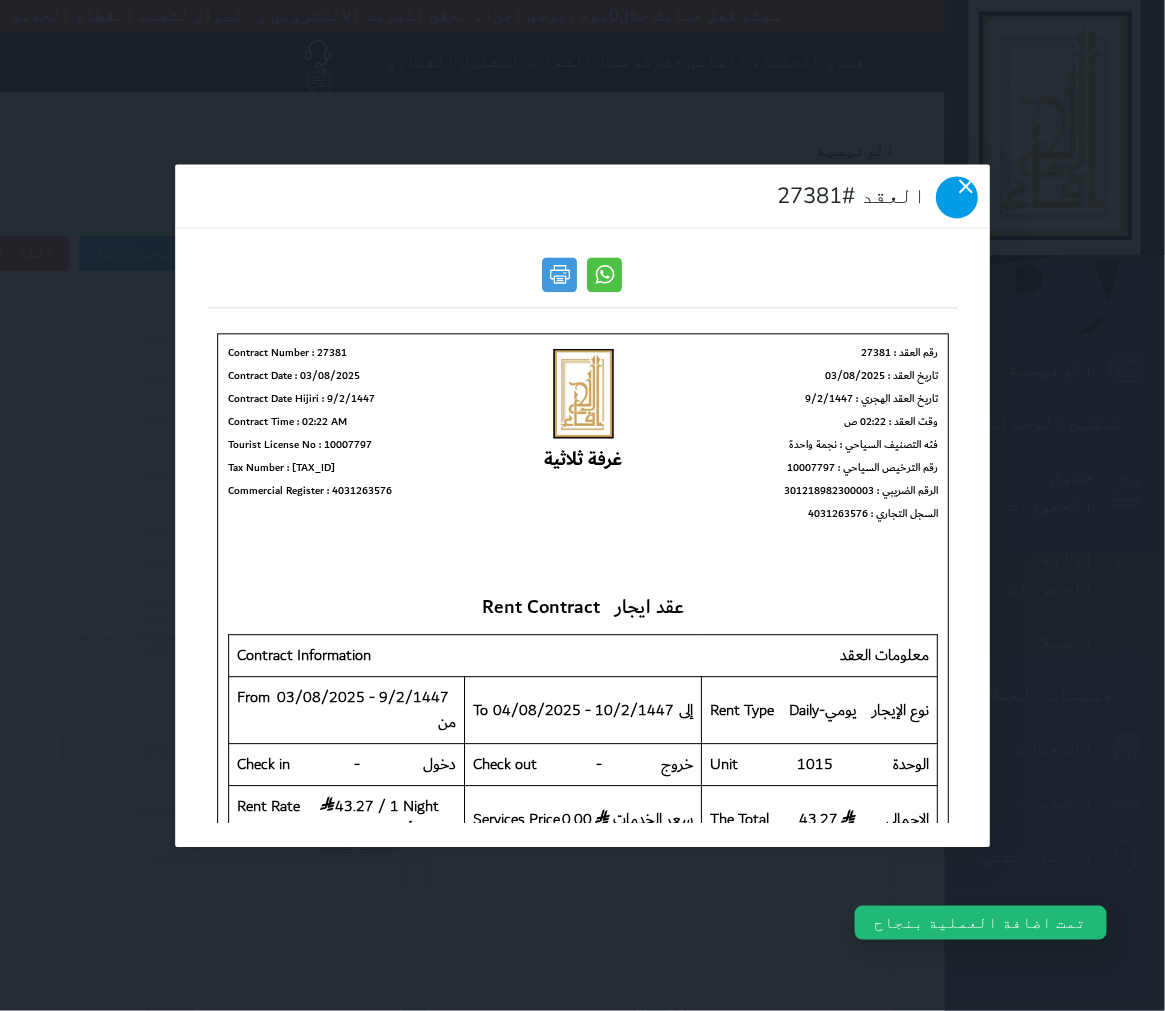 click 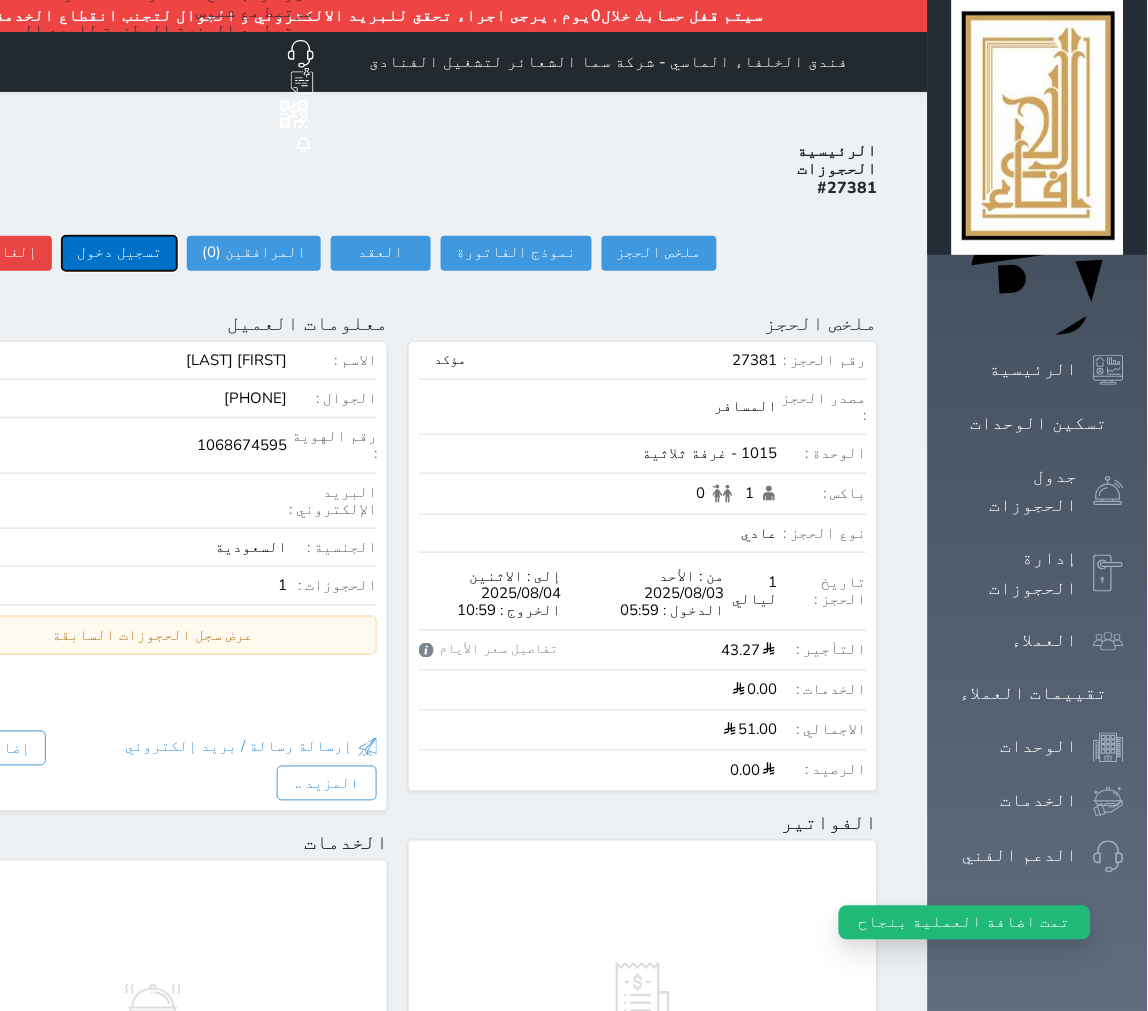 click on "تسجيل دخول" at bounding box center [119, 253] 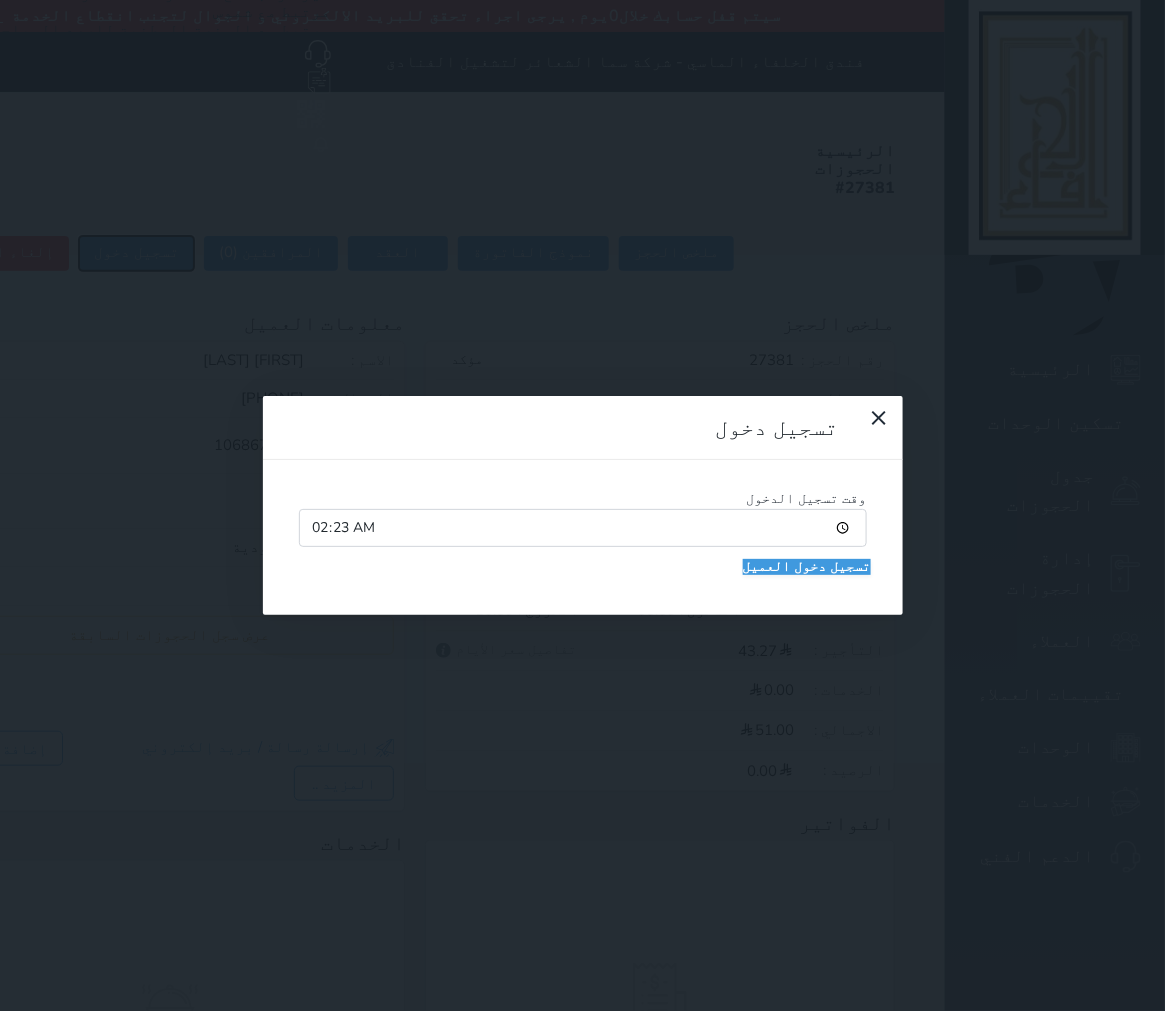 type 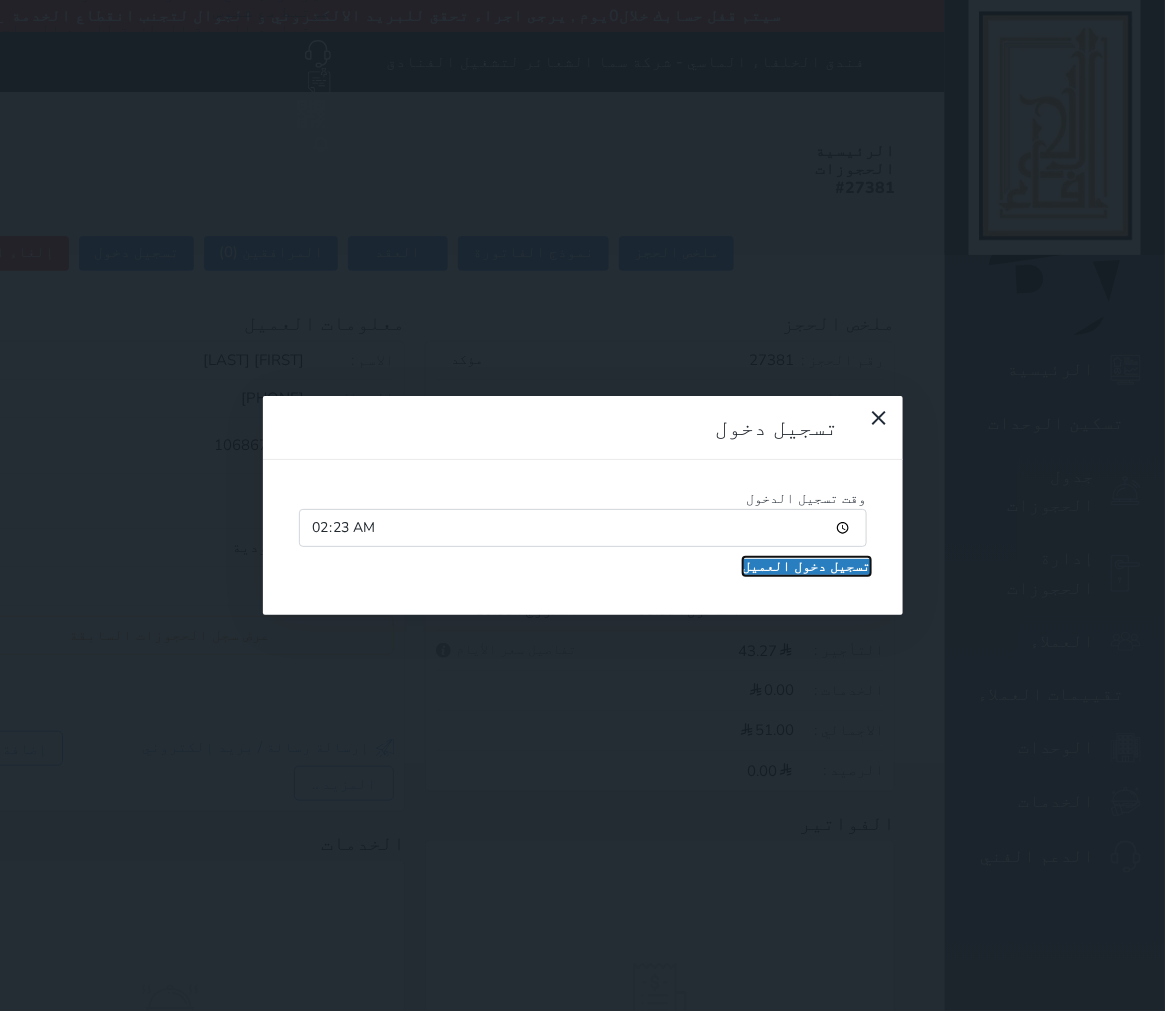click on "تسجيل دخول العميل" at bounding box center (807, 567) 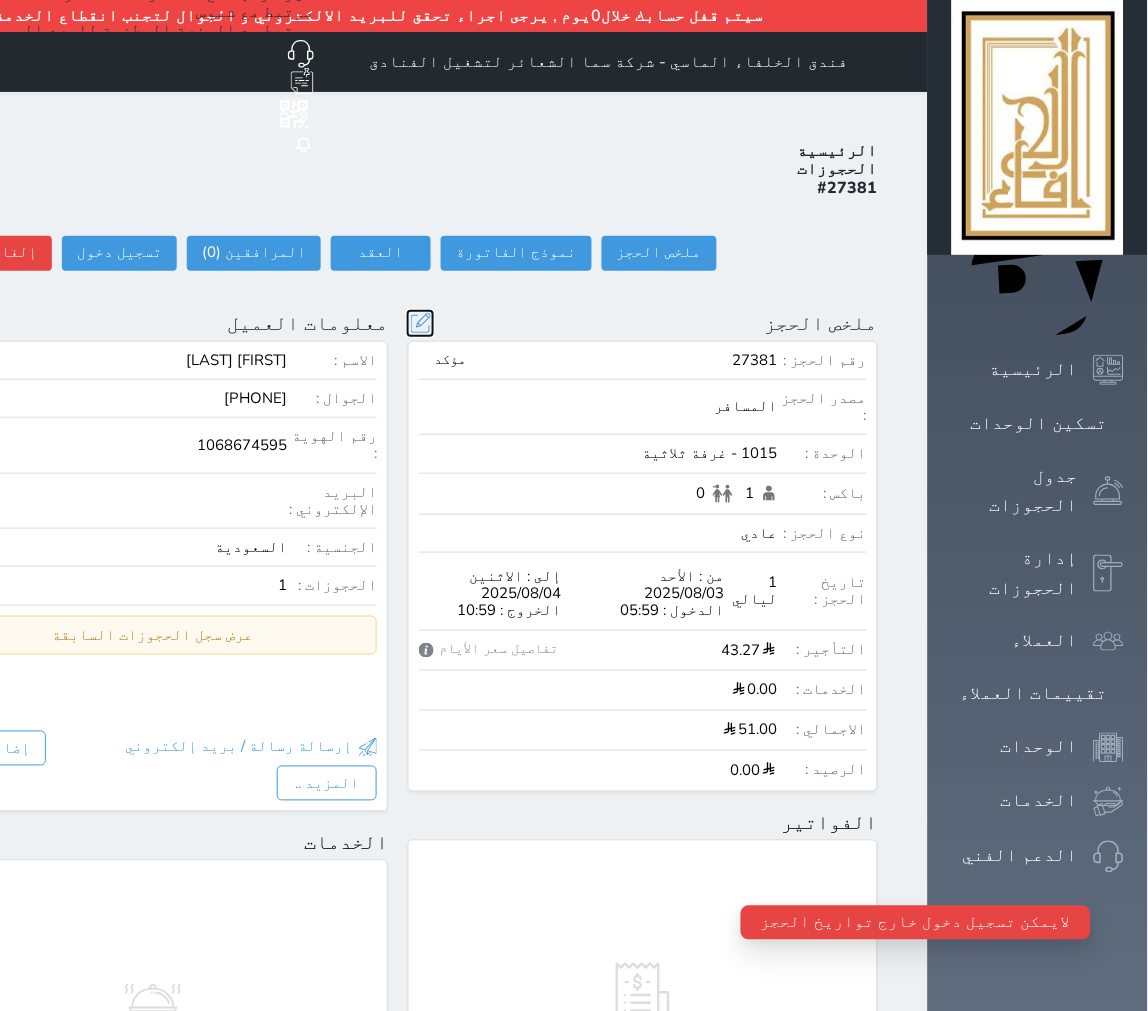 click at bounding box center [420, 323] 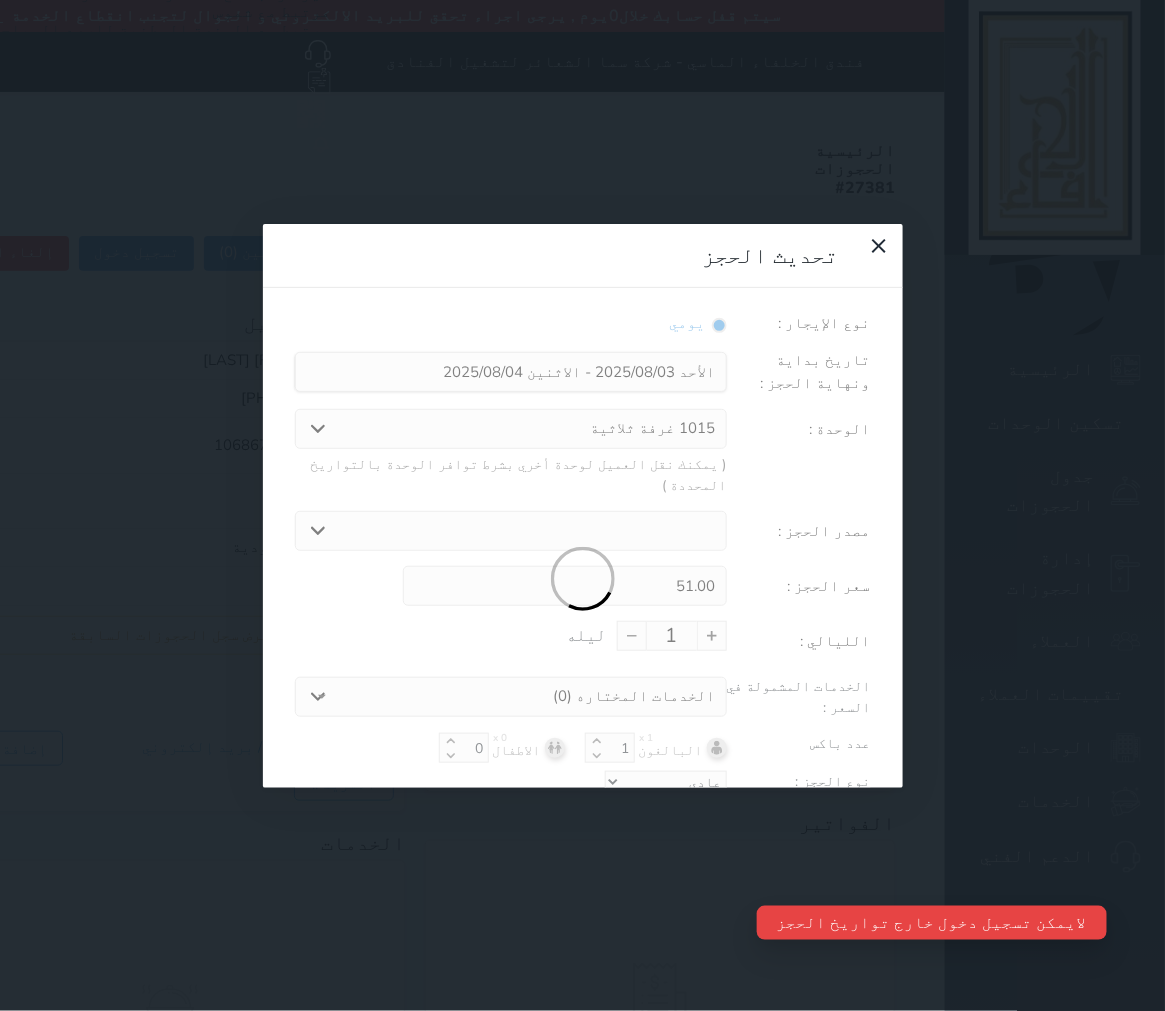 select on "29049" 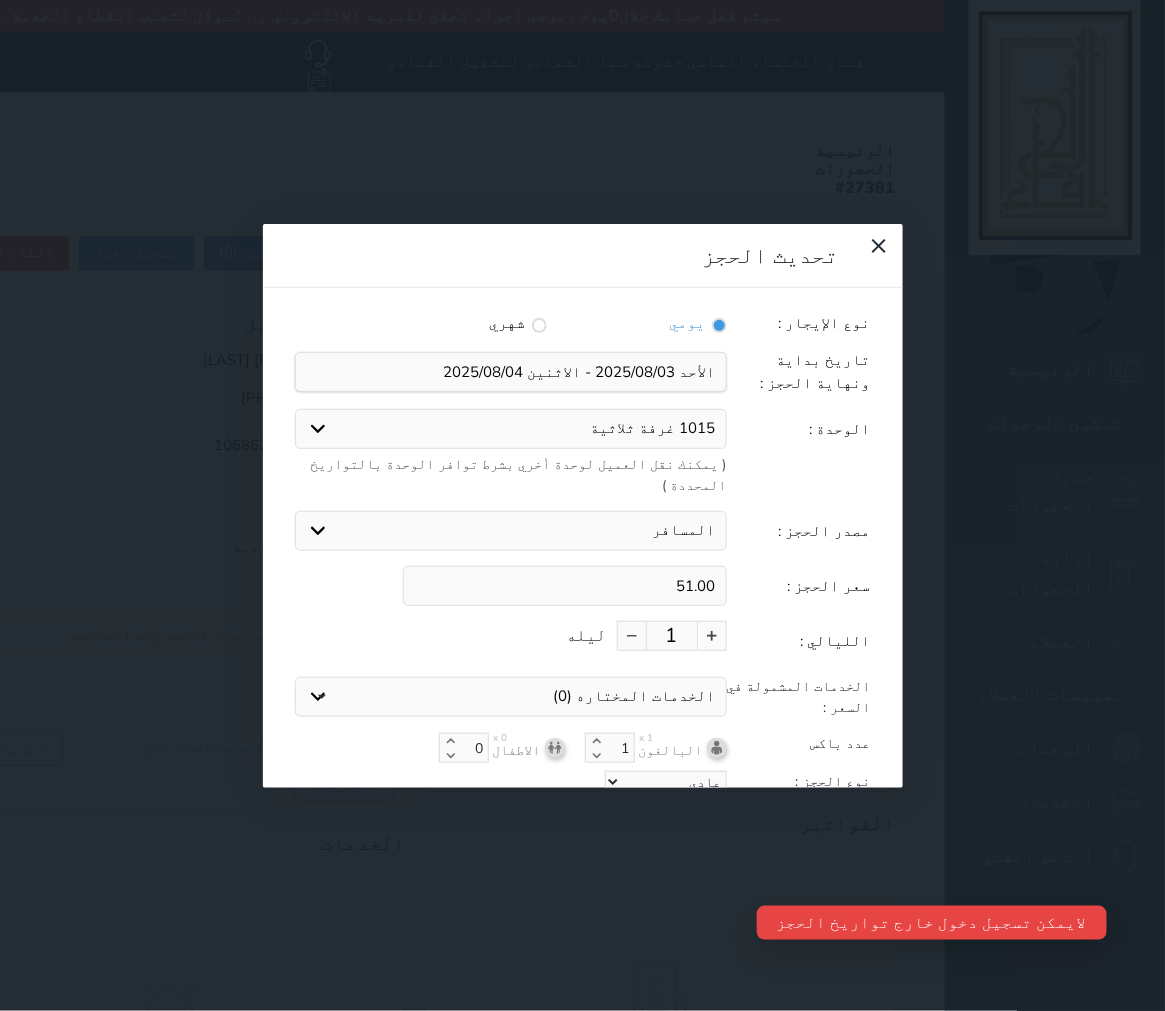 click on "1015 غرفة ثلاثية" at bounding box center [511, 429] 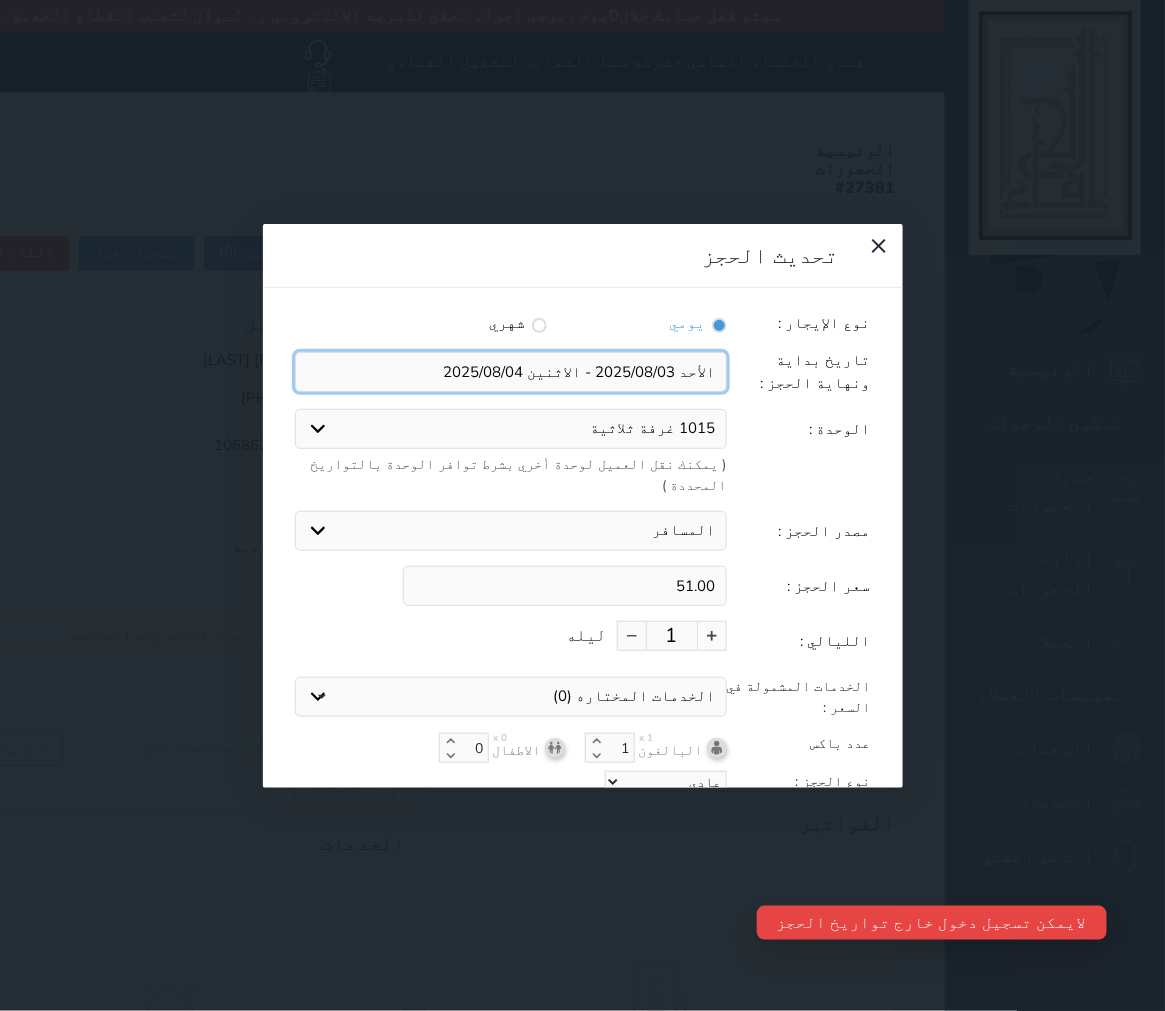click at bounding box center (511, 372) 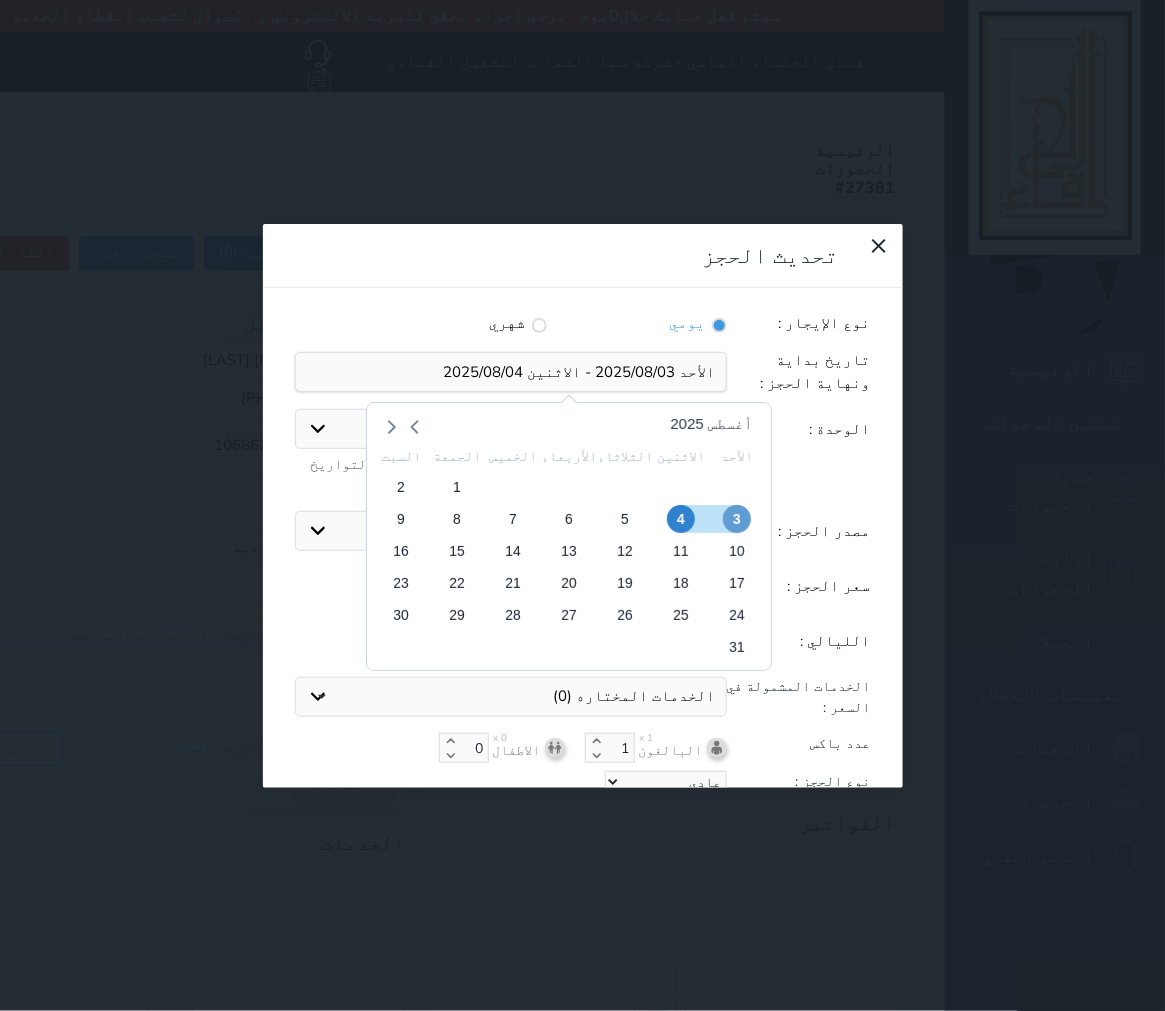 click on "3" at bounding box center (736, 519) 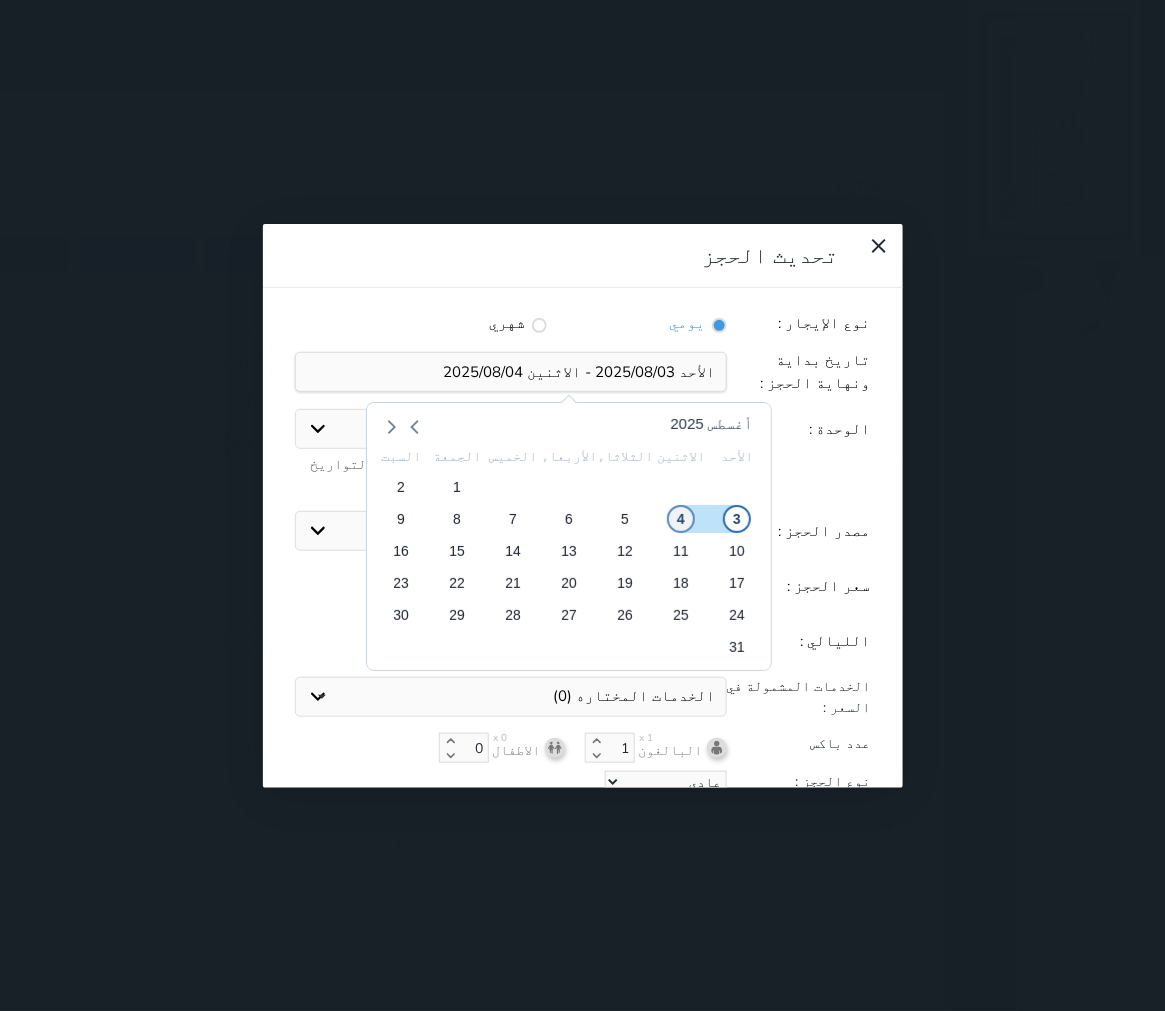 click on "4" at bounding box center [680, 519] 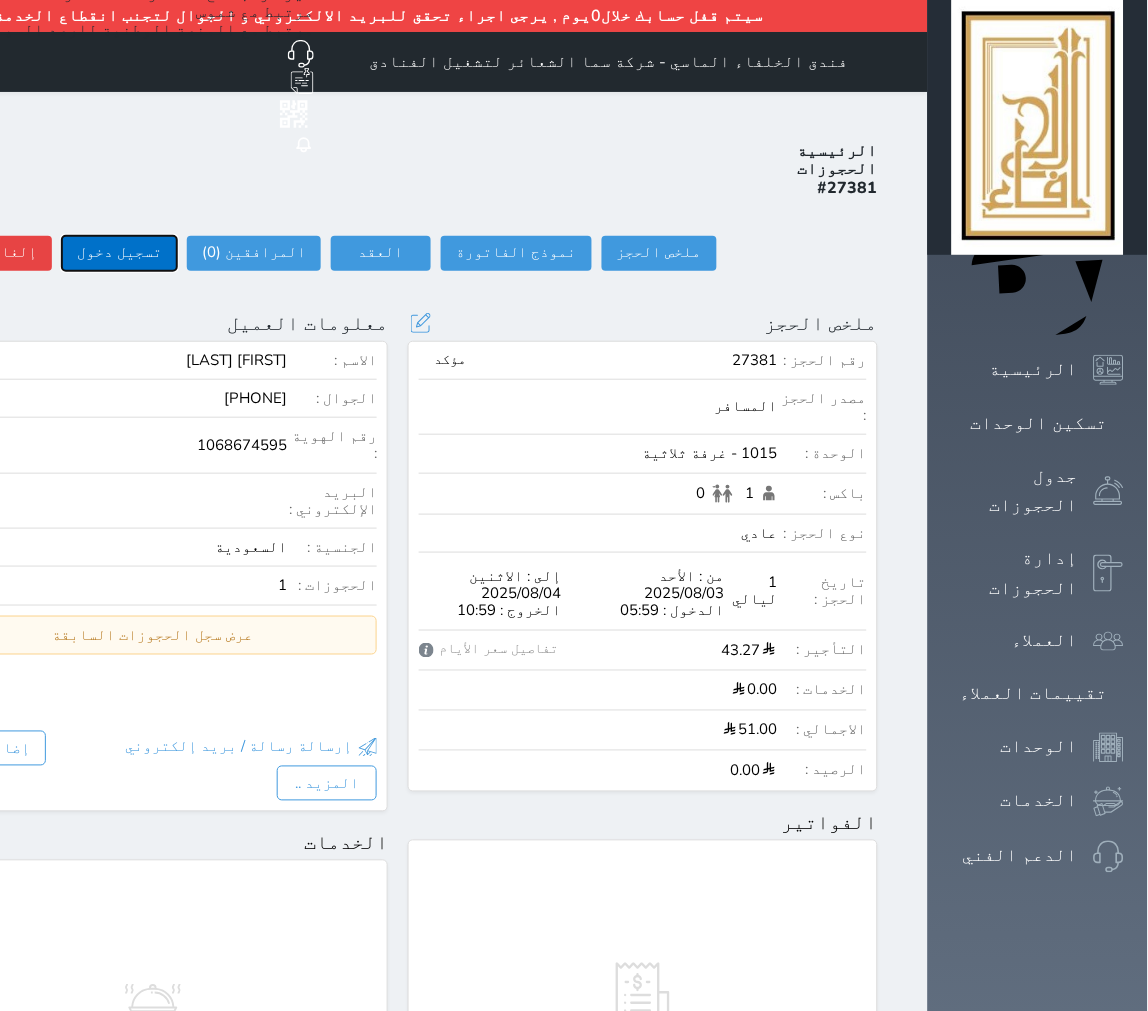 click on "تسجيل دخول" at bounding box center [119, 253] 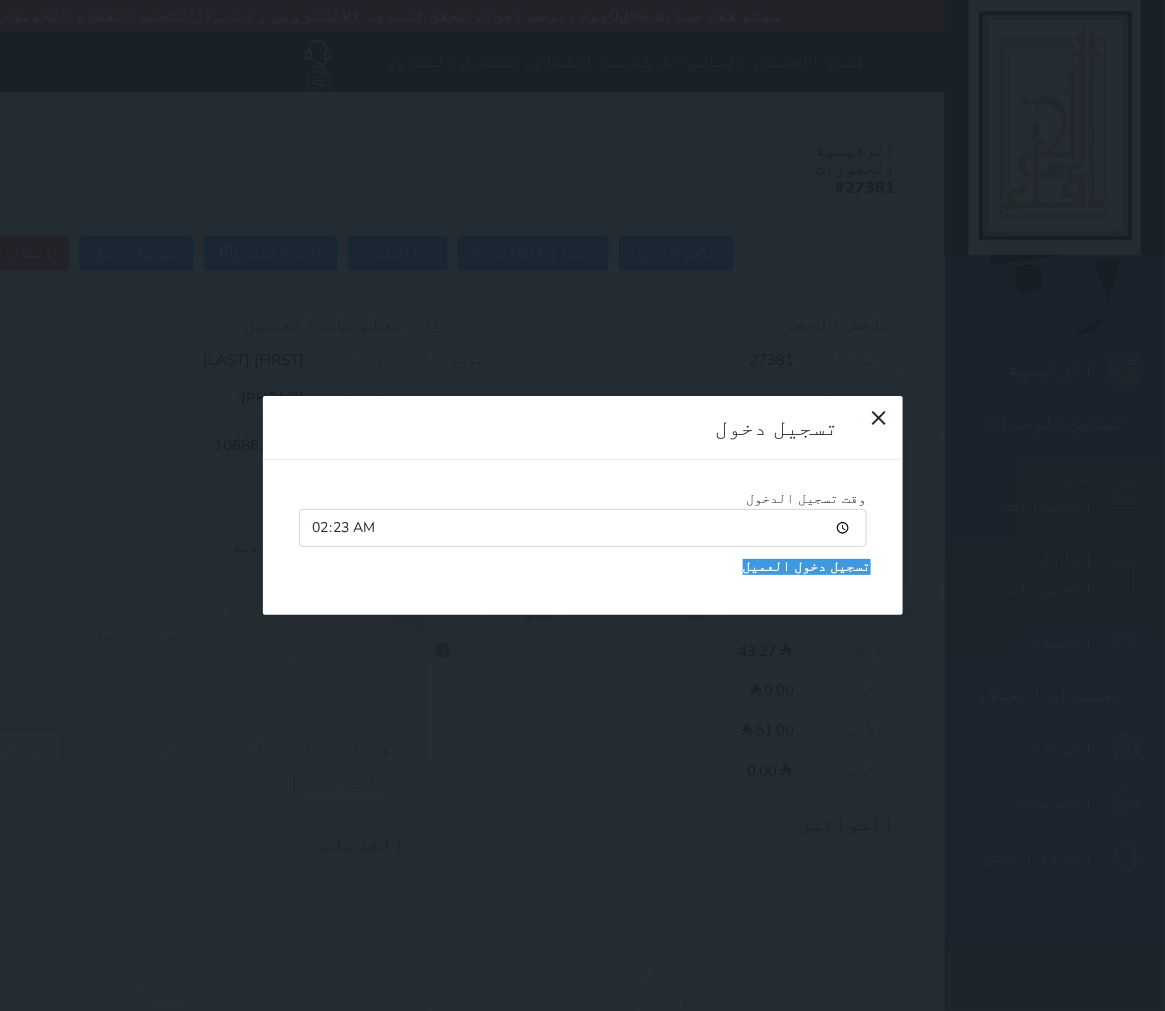 click on "وقت تسجيل الدخول    [TIME]   تسجيل دخول العميل" at bounding box center (583, 538) 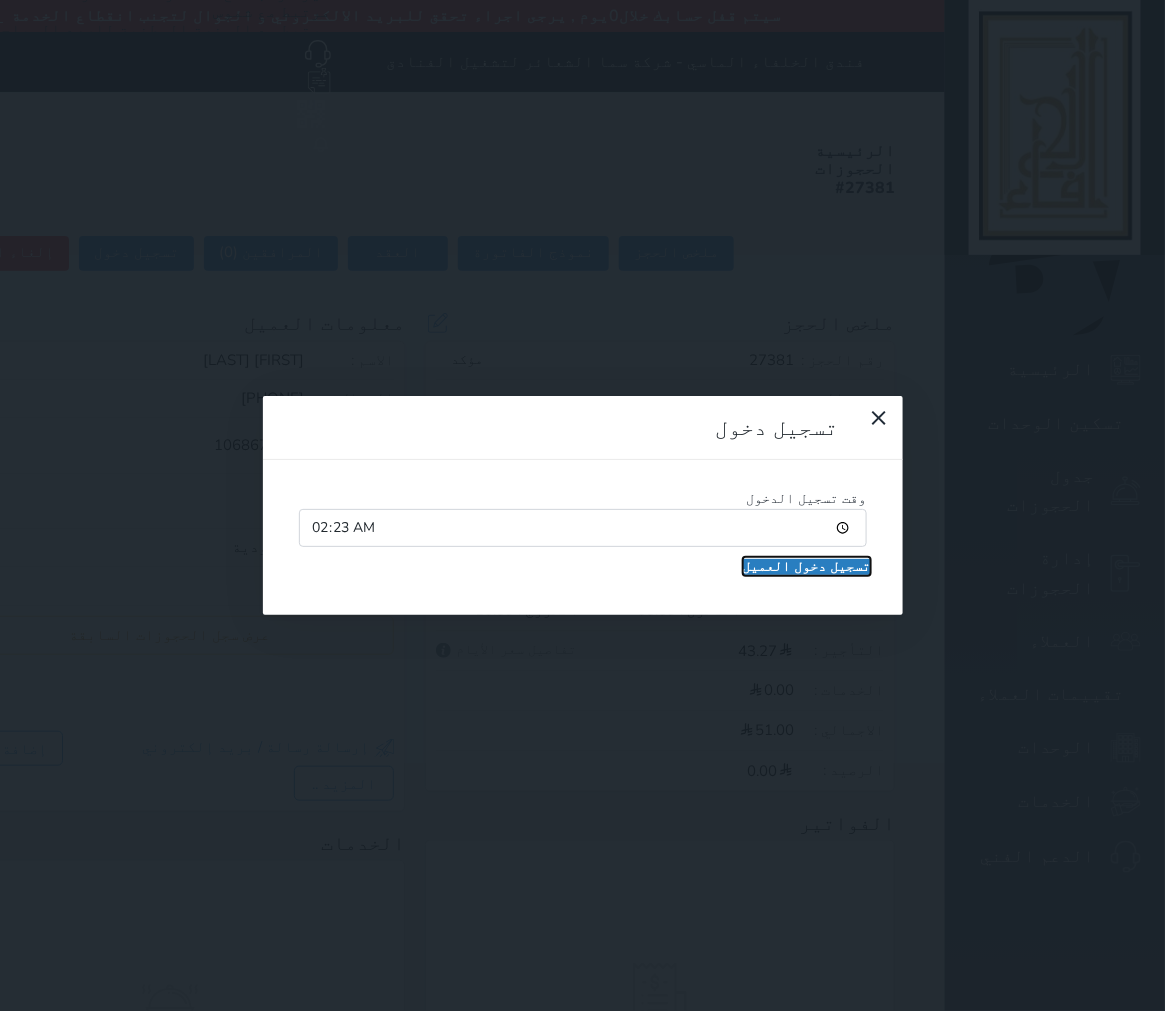 click on "تسجيل دخول العميل" at bounding box center [807, 567] 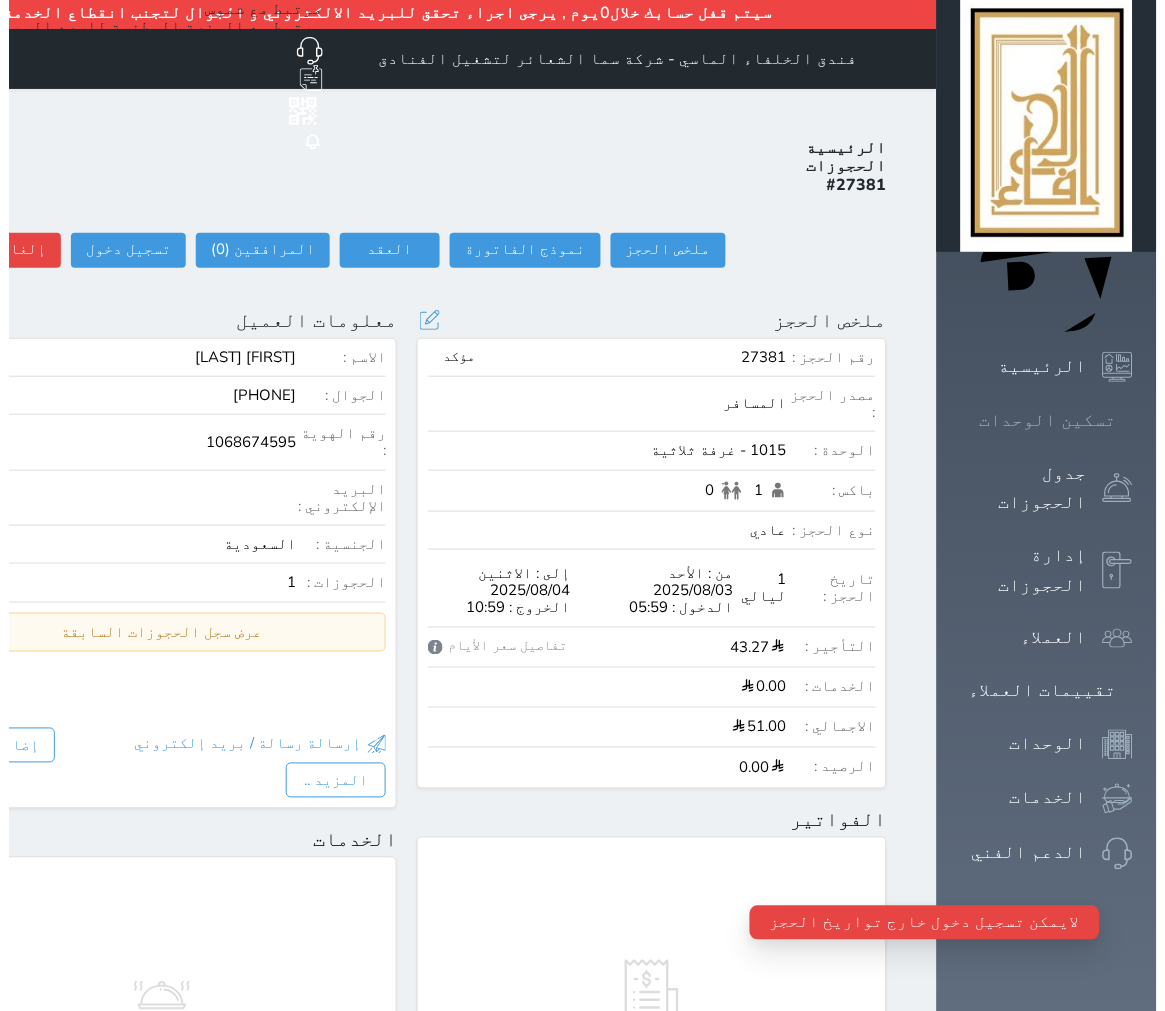 scroll, scrollTop: 0, scrollLeft: 0, axis: both 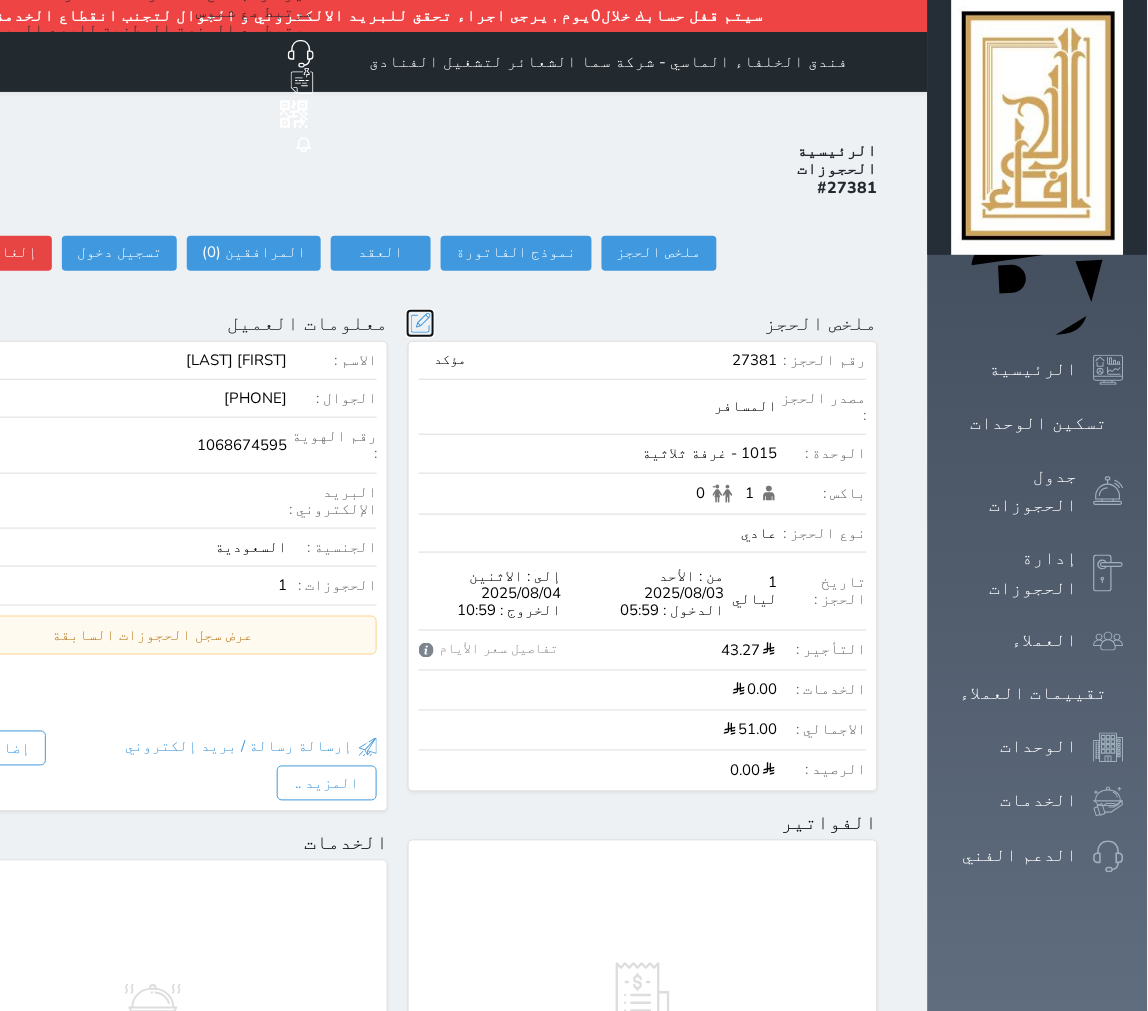 click at bounding box center (420, 323) 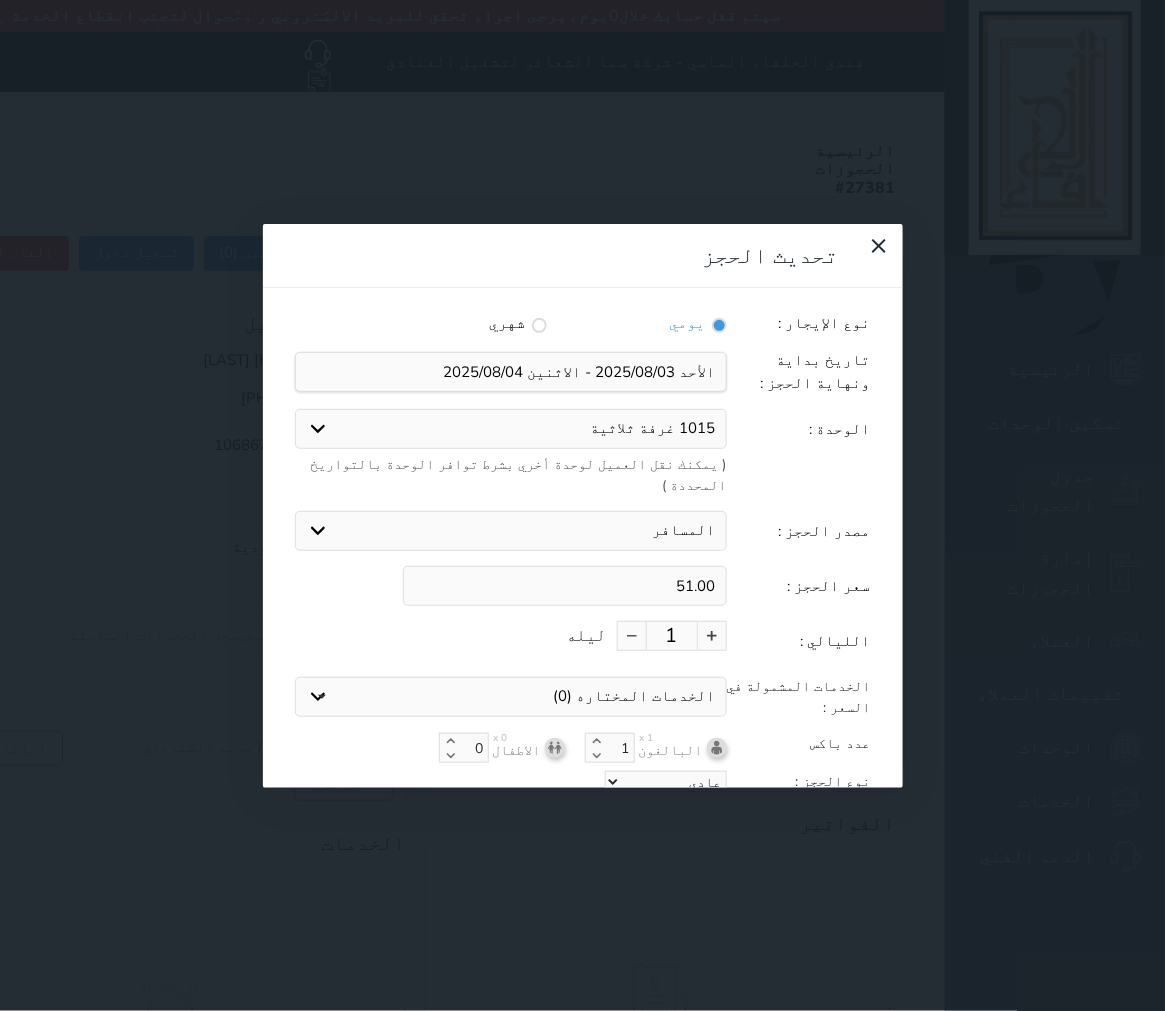click on "1015 غرفة ثلاثية   102 غرفة ثنائي 103 غرفة ثلاثية 105 غرفة ثنائي 111 غرفة ثنائي 114 غرفة ثنائي 116 غرفة كينج 118 غرفة ثنائي 120 غرفة ثنائي 122 غرفة ثلاثية 123 غرفة ثنائي 303 غرفة ثلاثية 307 غرفة ثنائي 309 غرفة ثنائي 311 غرفة ثنائي 314 غرفة ثنائي 316 غرفة كينج 320 غرفة ثنائي 322 غرفة ثلاثية 402 غرفة ثنائي 403 غرفة رباعيه 407 غرفة ثنائي 409 غرفة ثنائي 414 غرفة ثنائي 420 غرفة ثنائي 422 غرفة ثلاثية 423 غرفة ثنائي 502 غرفة ثنائية 505 غرفة ثنائي 507 غرفة ثنائي. 514 غرفة ثنائي 516 غرفة كينج 518 غرفة ثنائي 520 غرفة ثنائي 522 غرفة ثلاثية 523 غرفة ثنائي 603 غرفة ثلاثية 605 غرفة ثنائي 607 غرفة ثنائية 611 غرفة ثنائية 614 غرفة ثنائي" at bounding box center (511, 429) 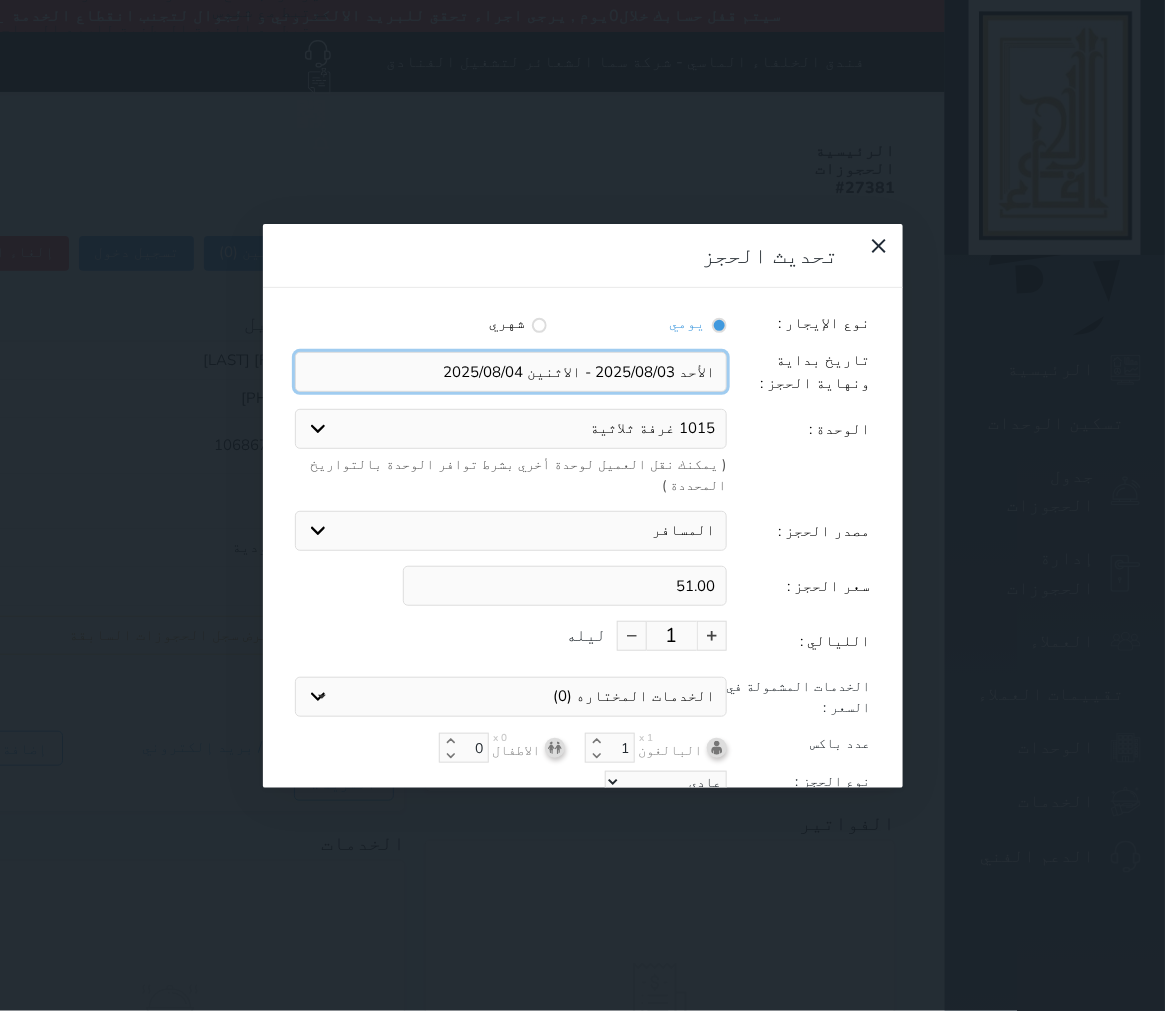 click at bounding box center (511, 372) 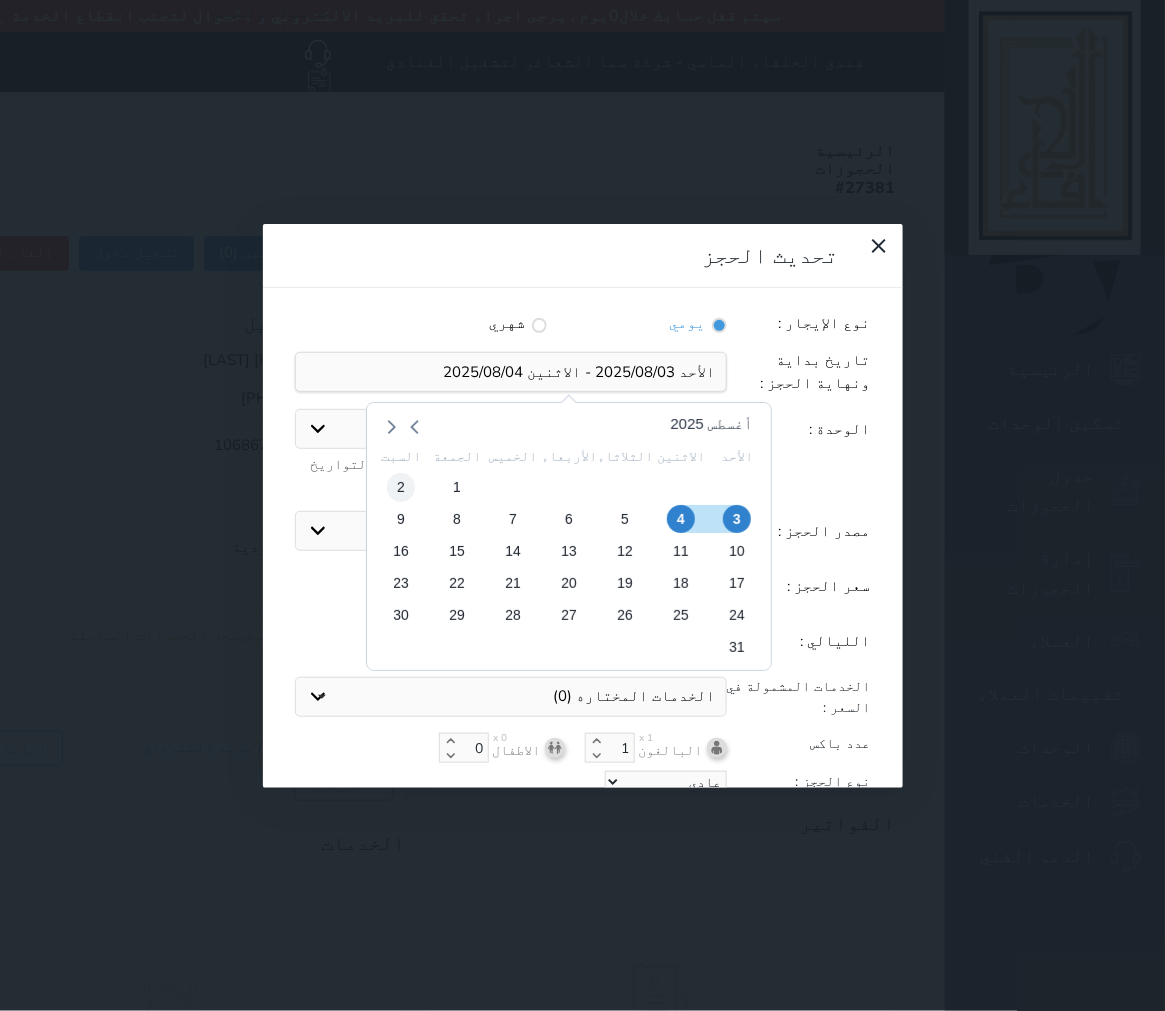 click on "2" at bounding box center (400, 487) 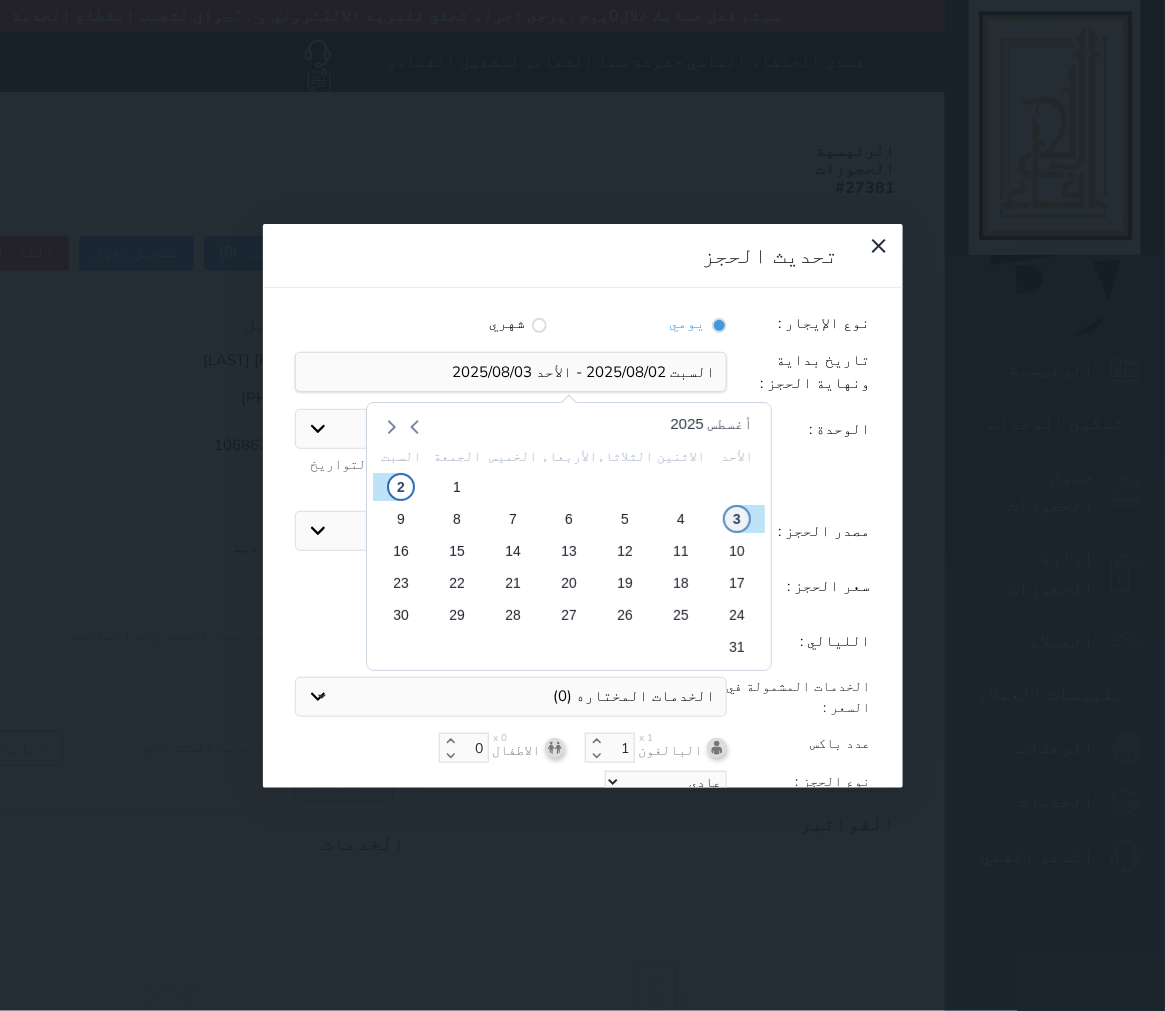 click on "3" at bounding box center (736, 519) 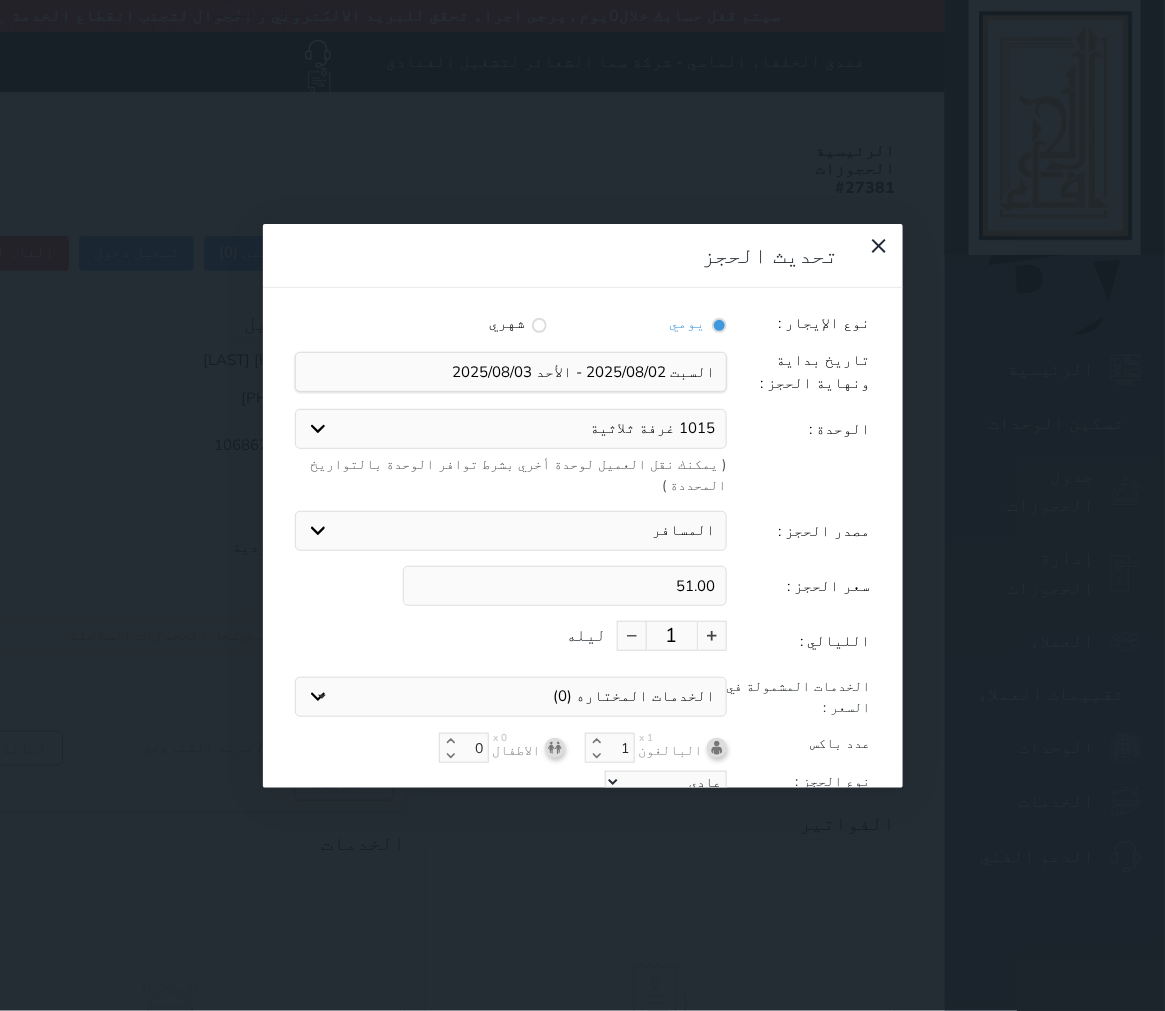 scroll, scrollTop: 44, scrollLeft: 0, axis: vertical 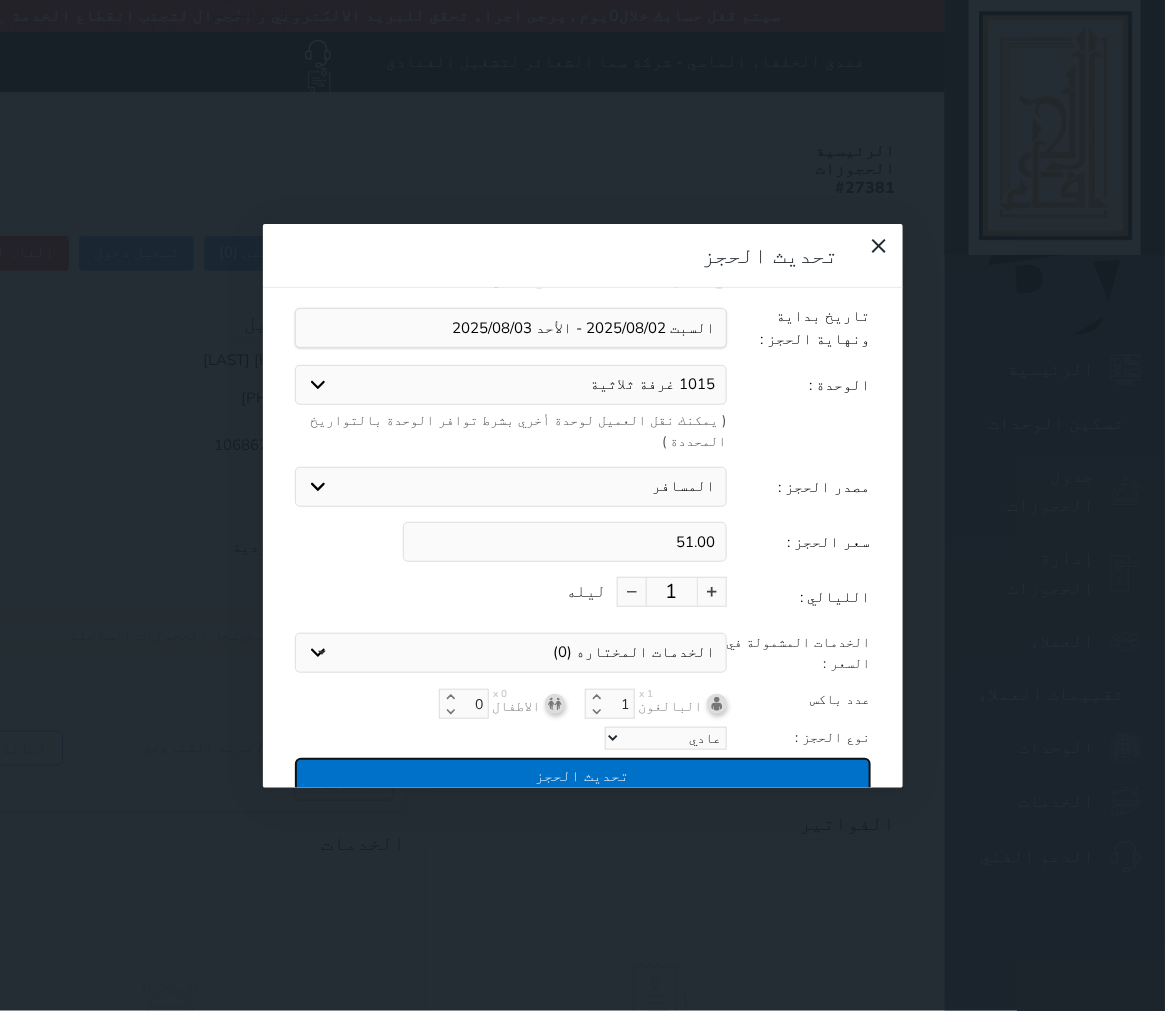 click on "تحديث الحجز" at bounding box center [583, 775] 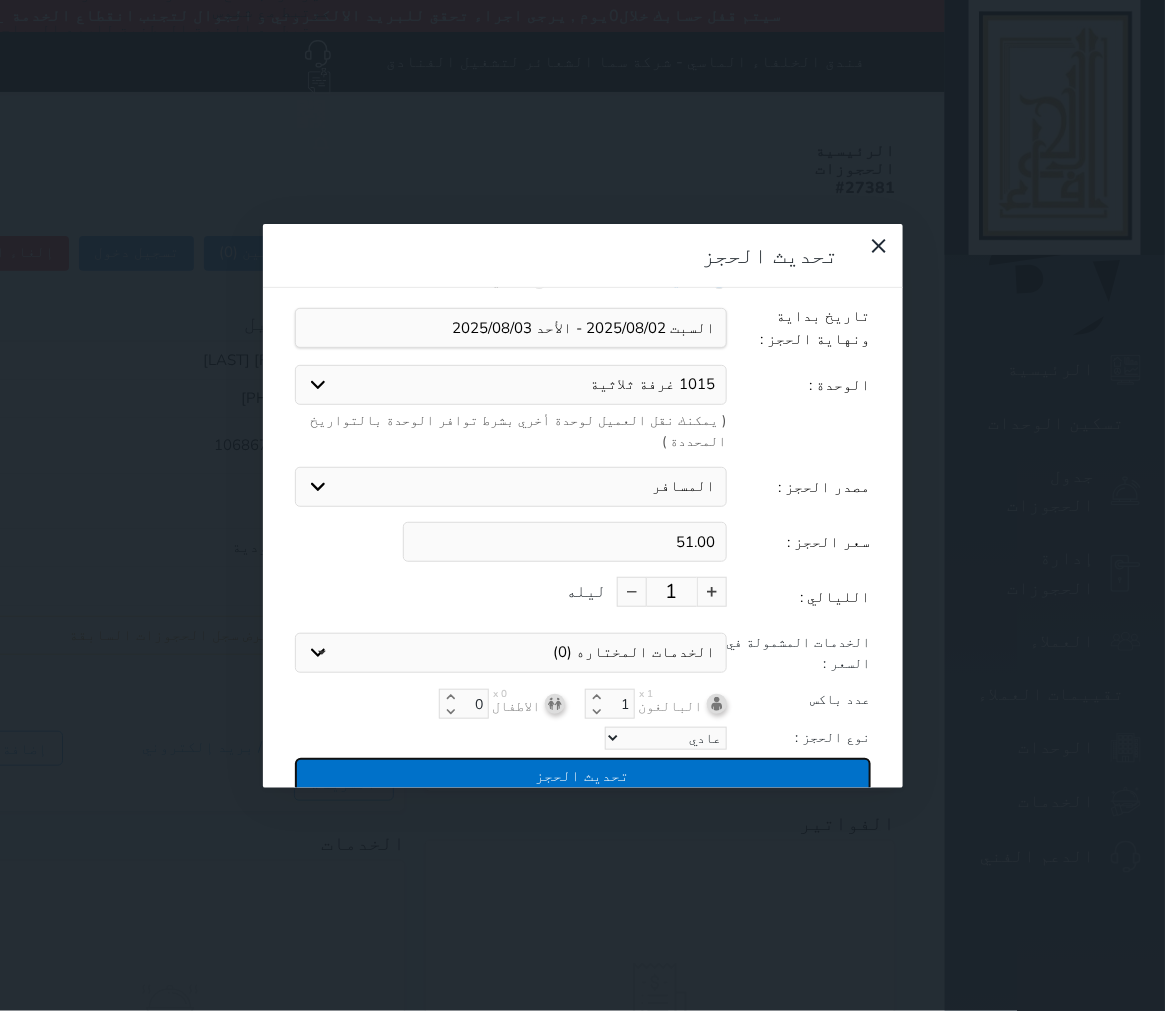 type on "51" 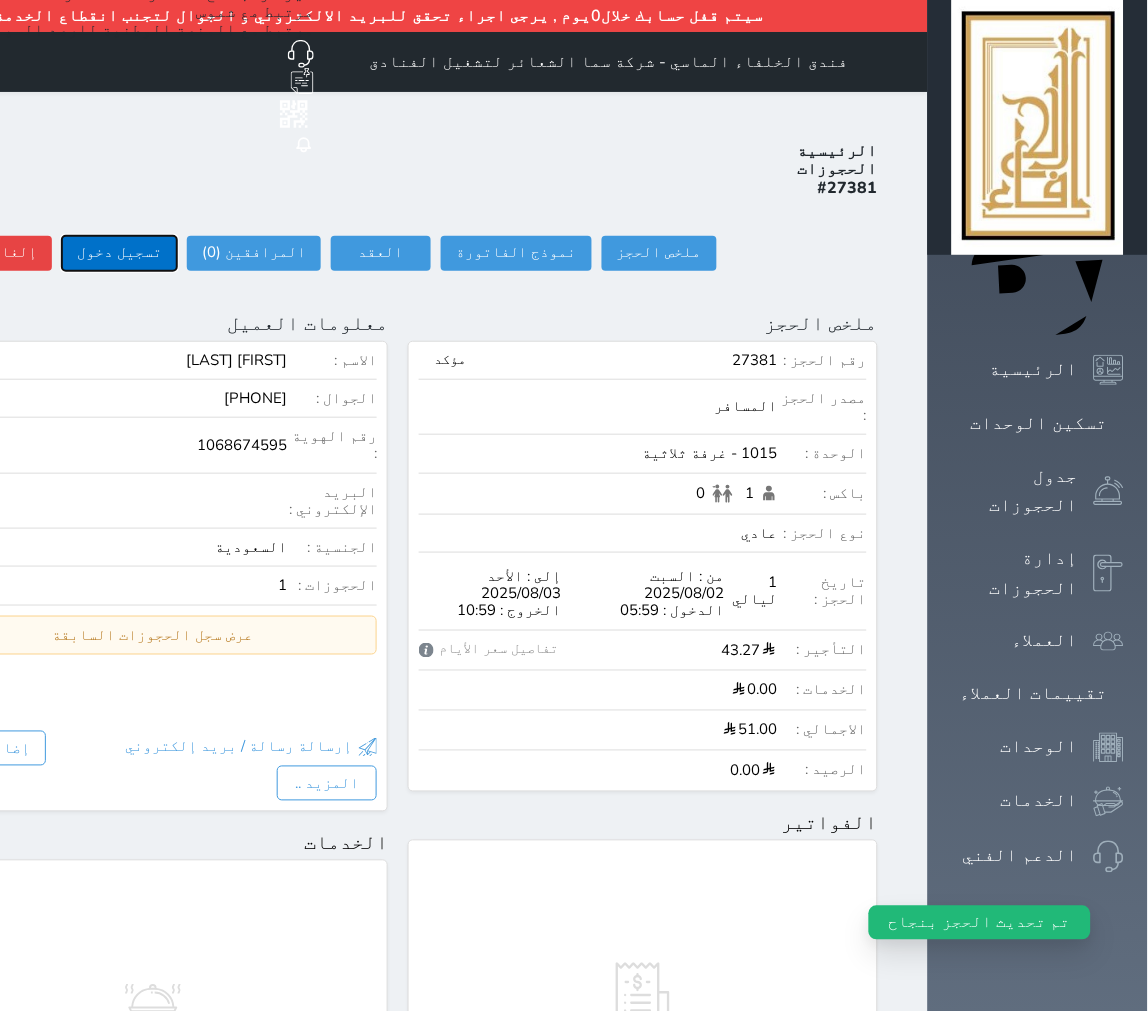 click on "تسجيل دخول" at bounding box center [119, 253] 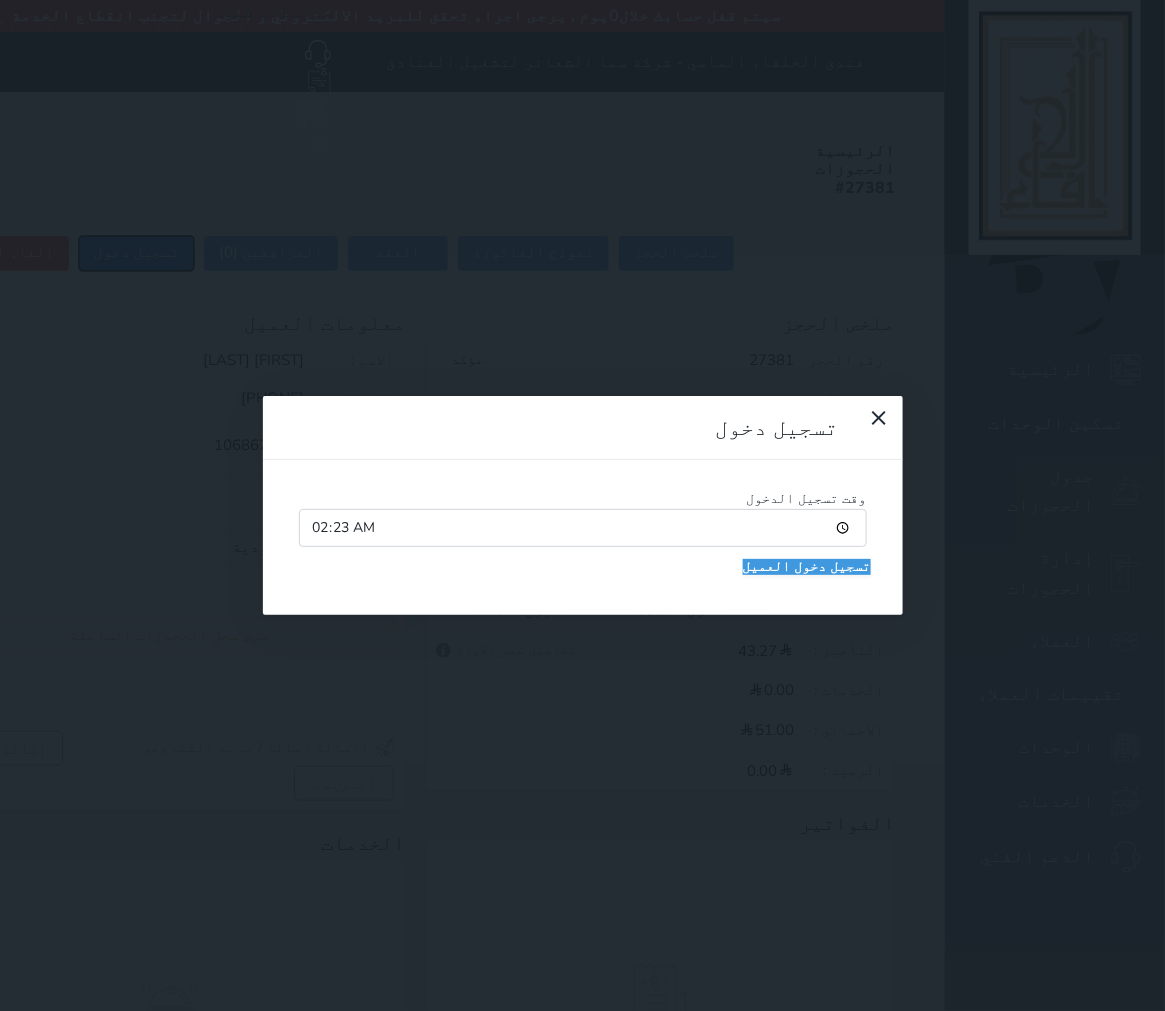 click on "تسجيل دخول" at bounding box center (136, 253) 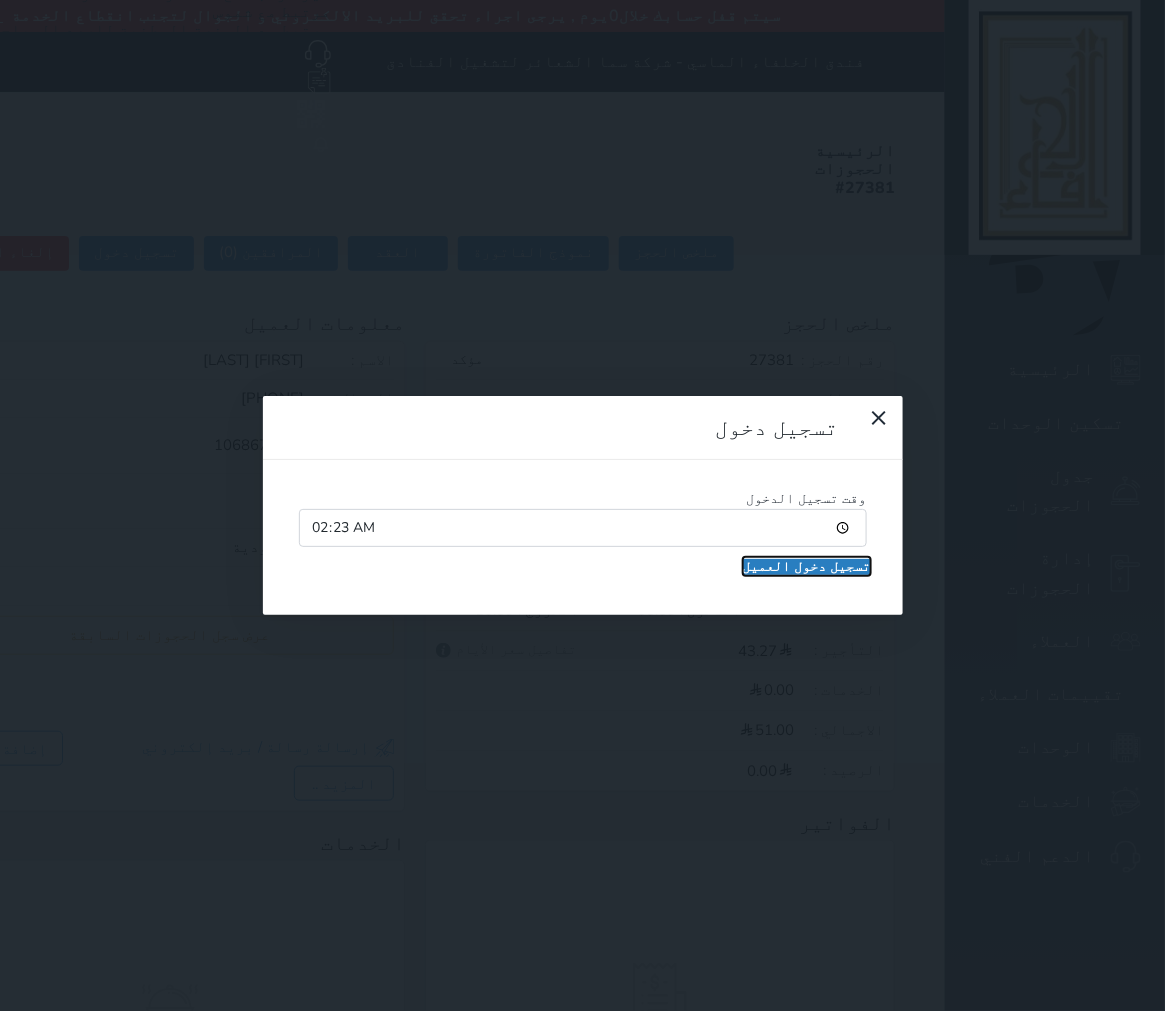 click on "تسجيل دخول العميل" at bounding box center (807, 567) 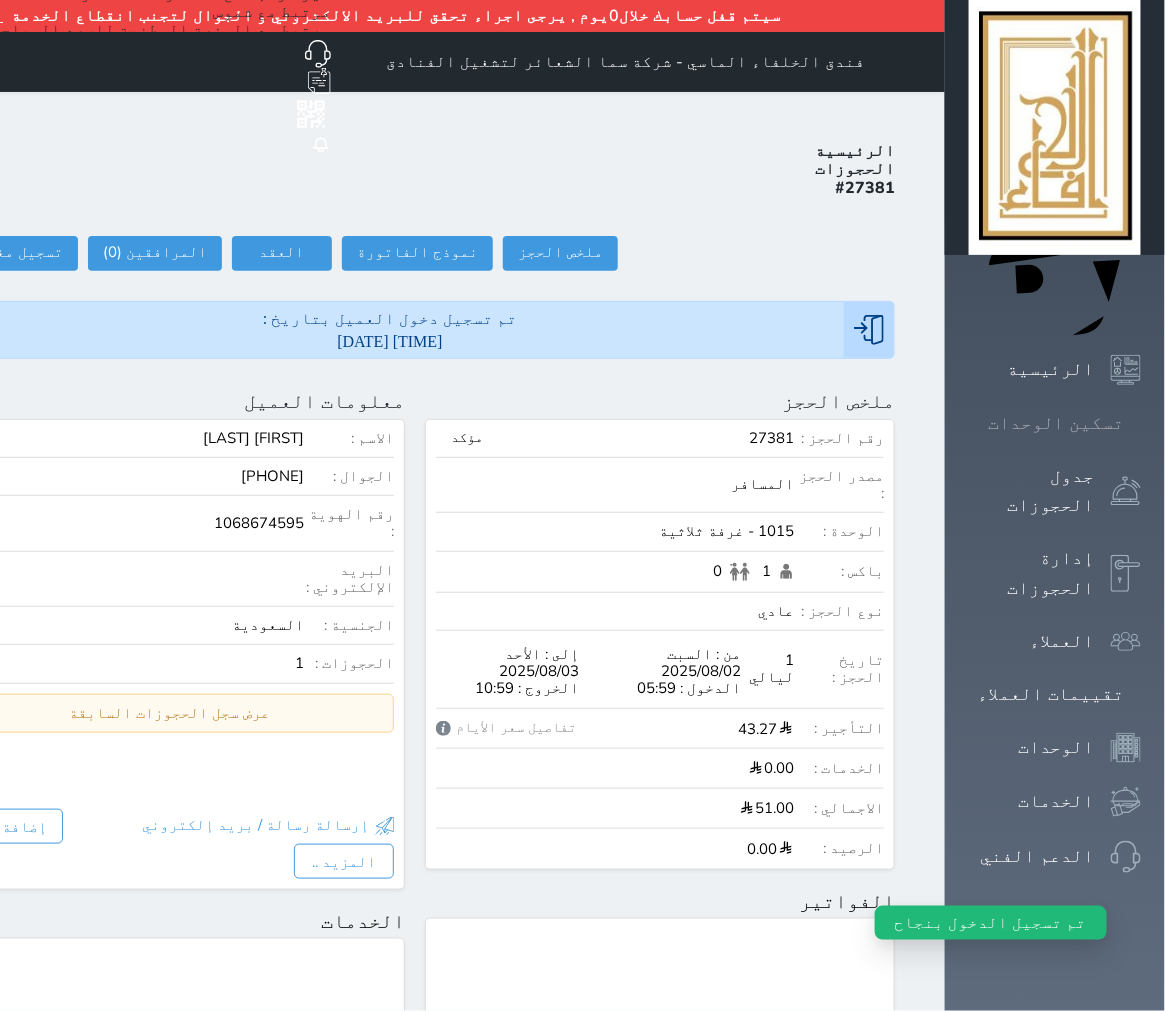click at bounding box center (1141, 423) 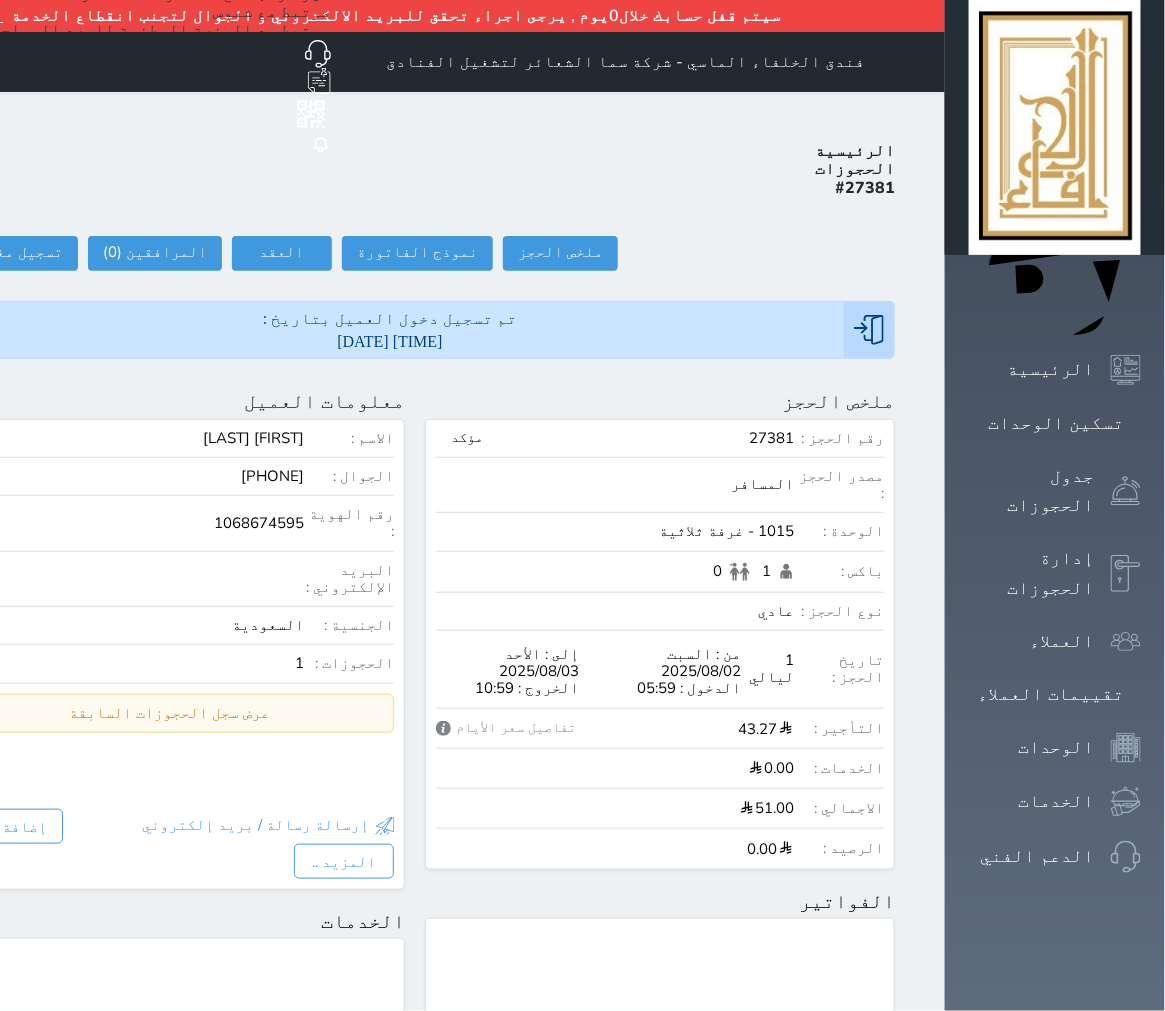 click on "الجوال :   [PHONE]" at bounding box center (170, 482) 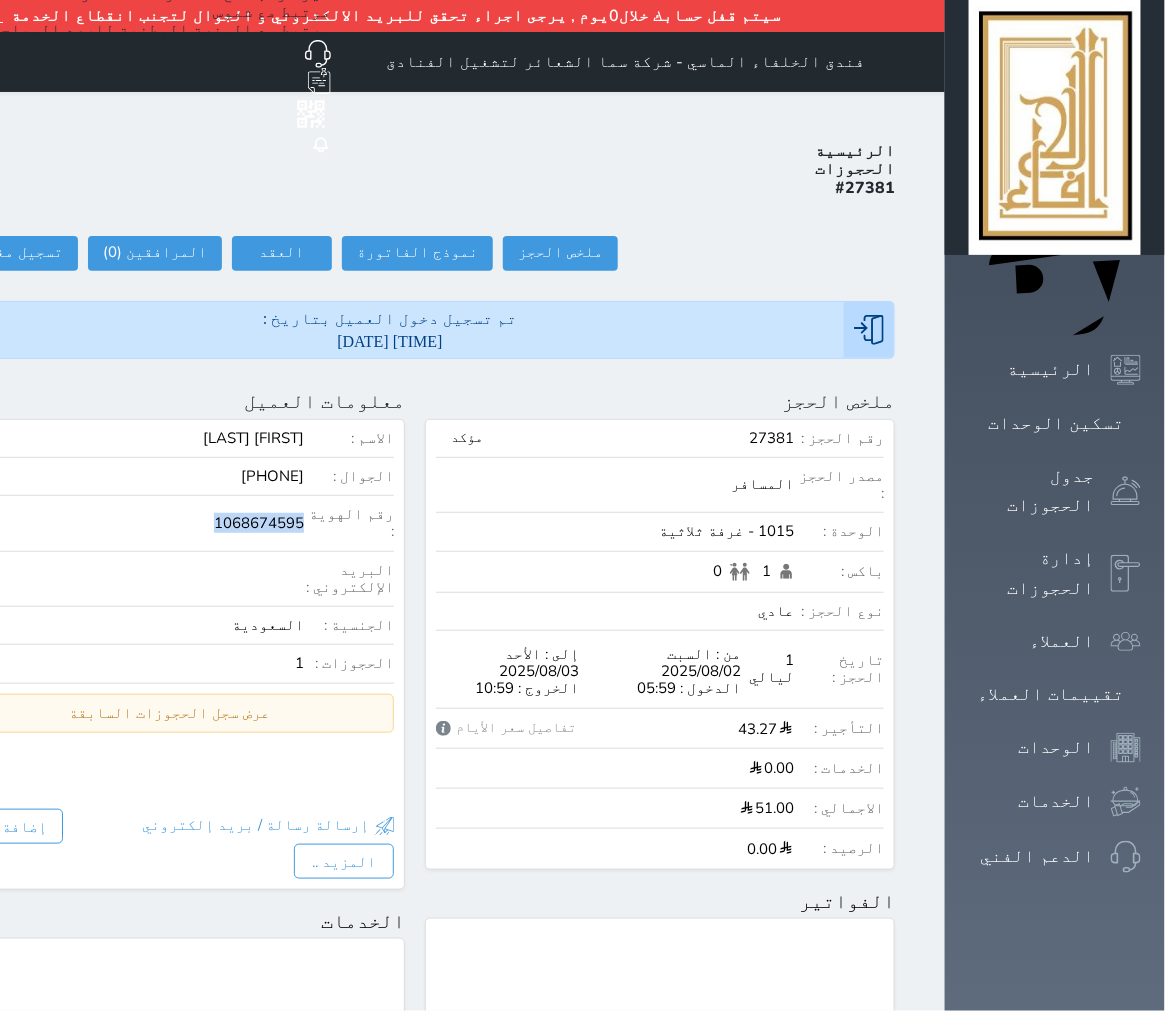 click on "1068674595" at bounding box center [125, 523] 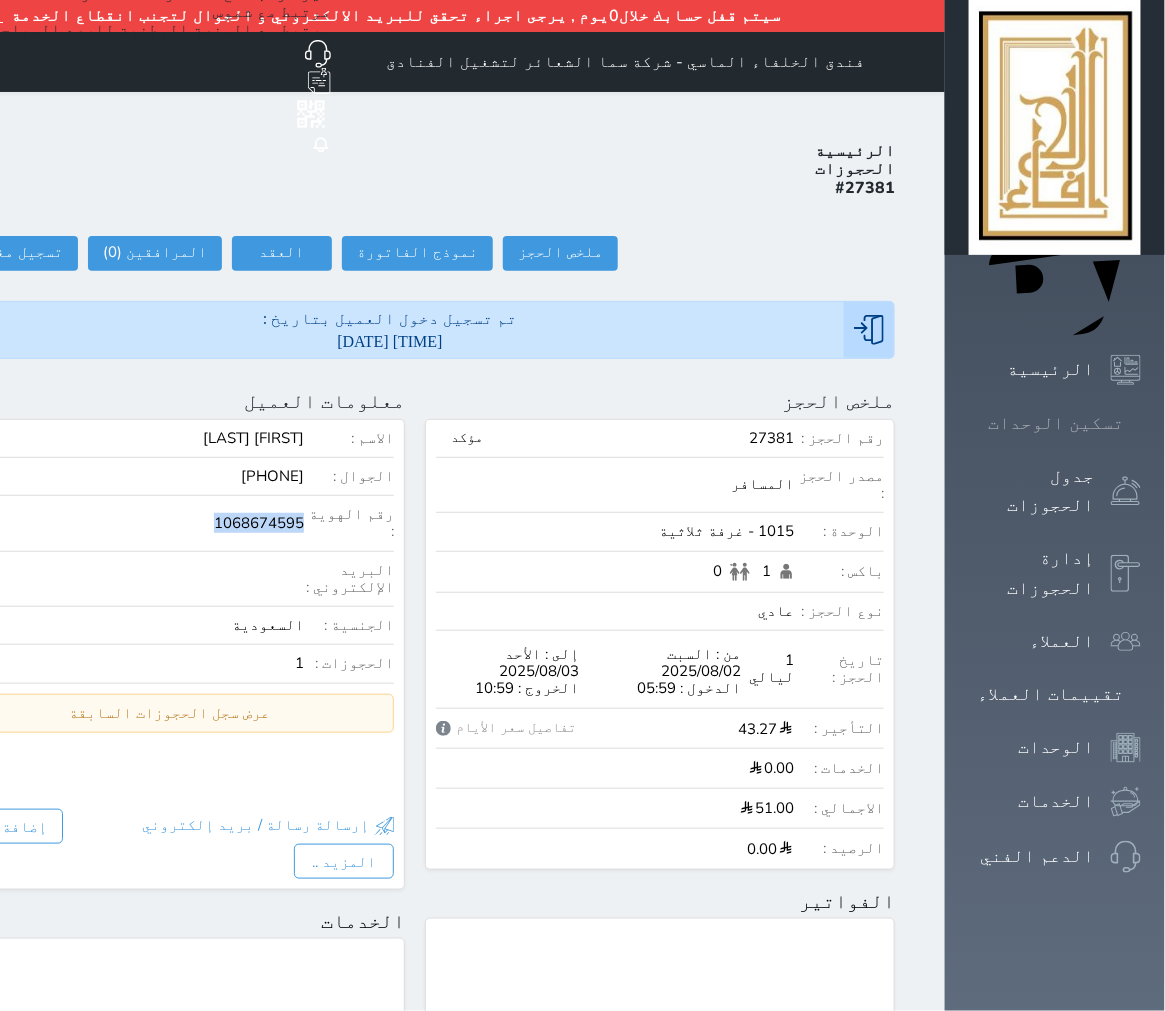 click on "تسكين الوحدات" at bounding box center (1056, 423) 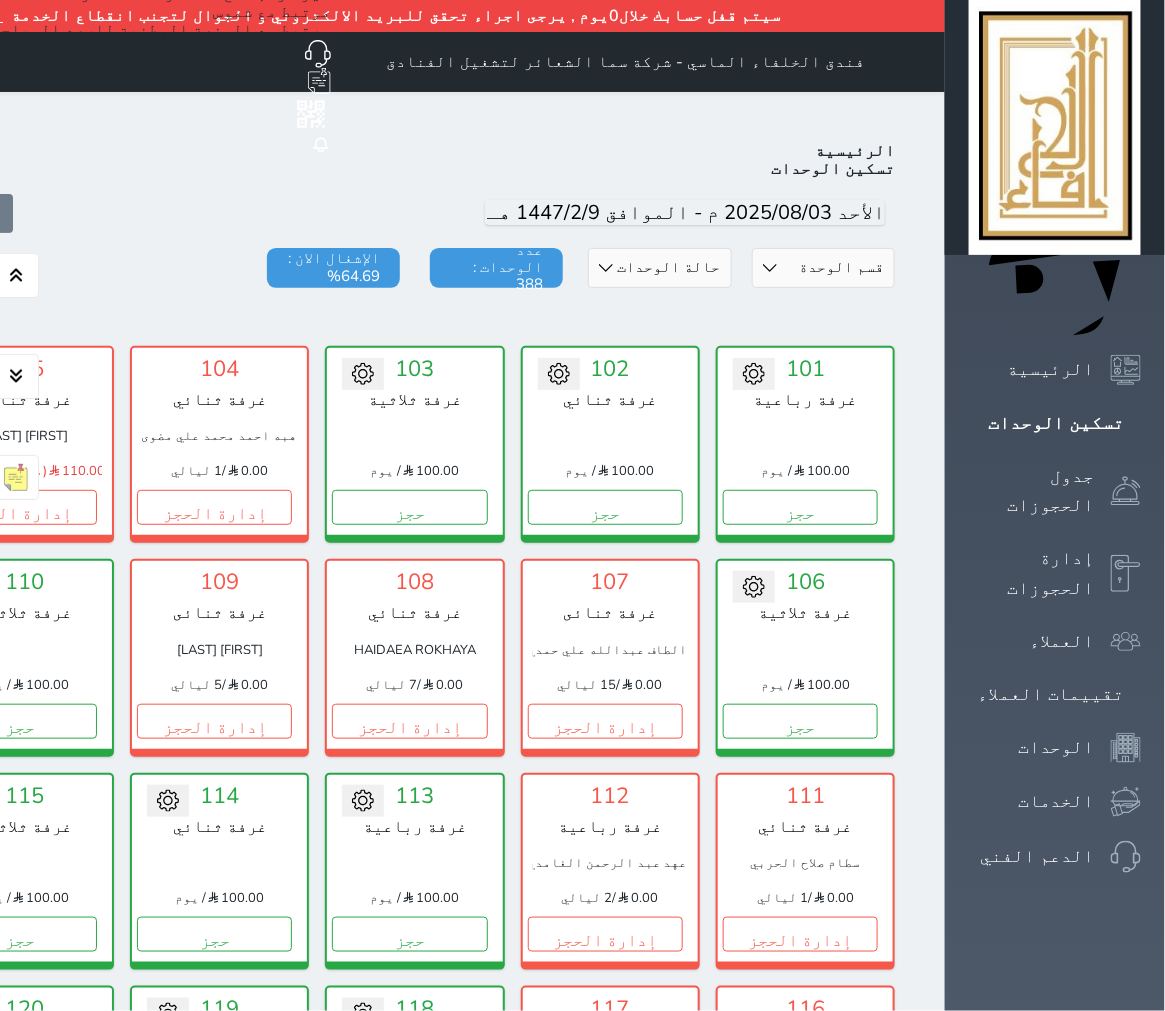 click on "حالة الوحدات متاح تحت التنظيف تحت الصيانة سجل دخول  لم يتم تسجيل الدخول" at bounding box center [659, 268] 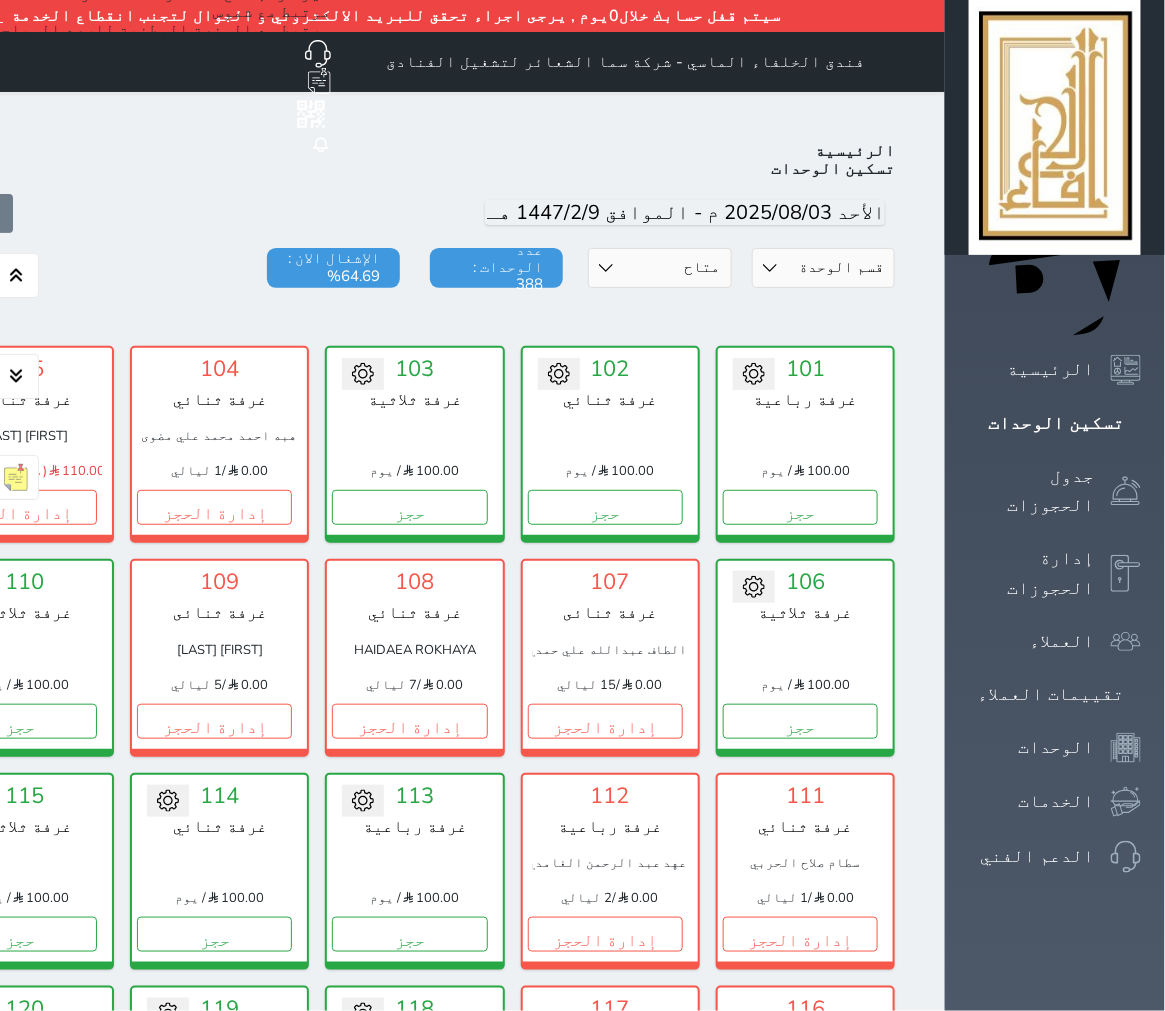 click on "حالة الوحدات متاح تحت التنظيف تحت الصيانة سجل دخول  لم يتم تسجيل الدخول" at bounding box center (659, 268) 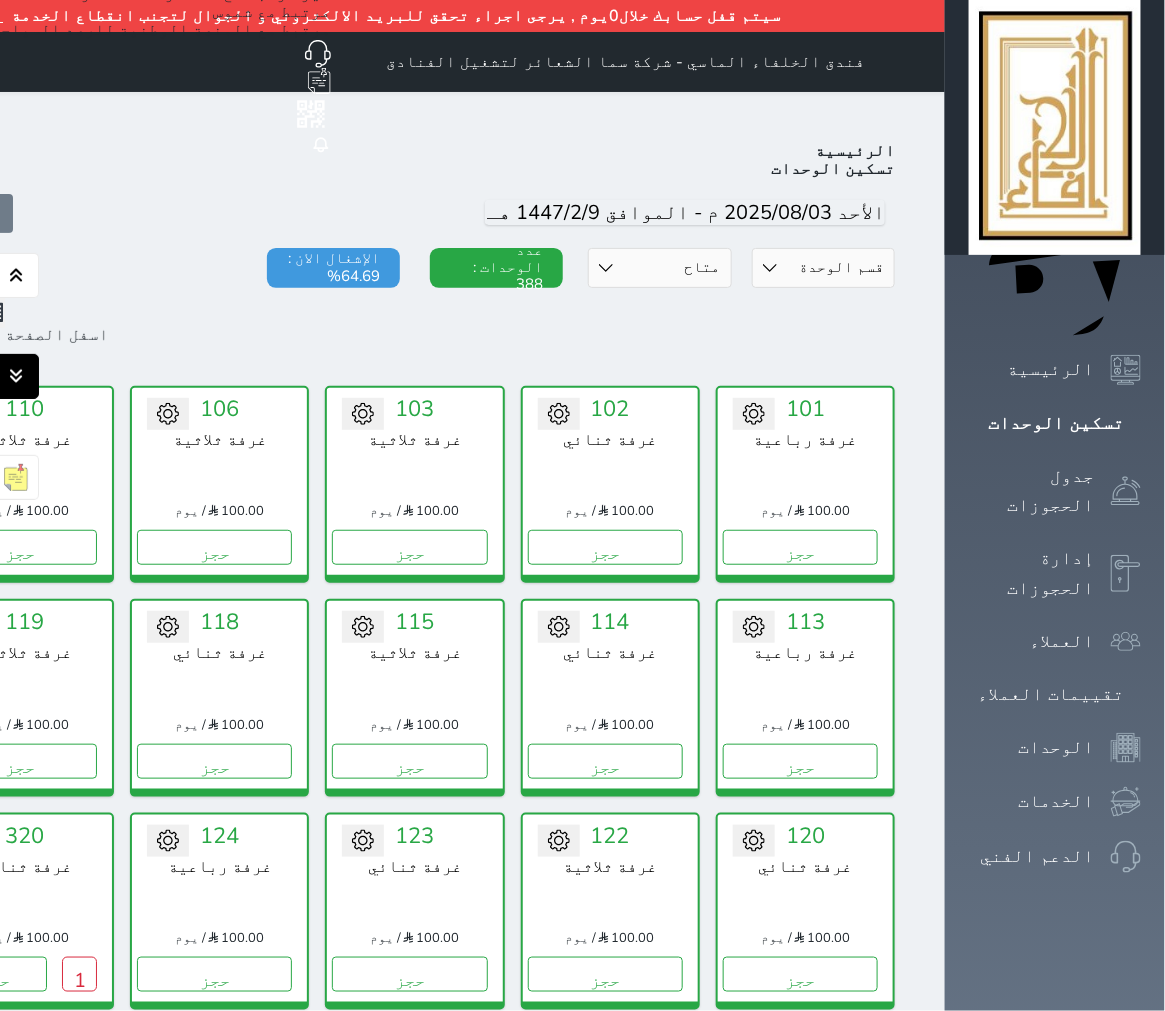 click at bounding box center (16, 376) 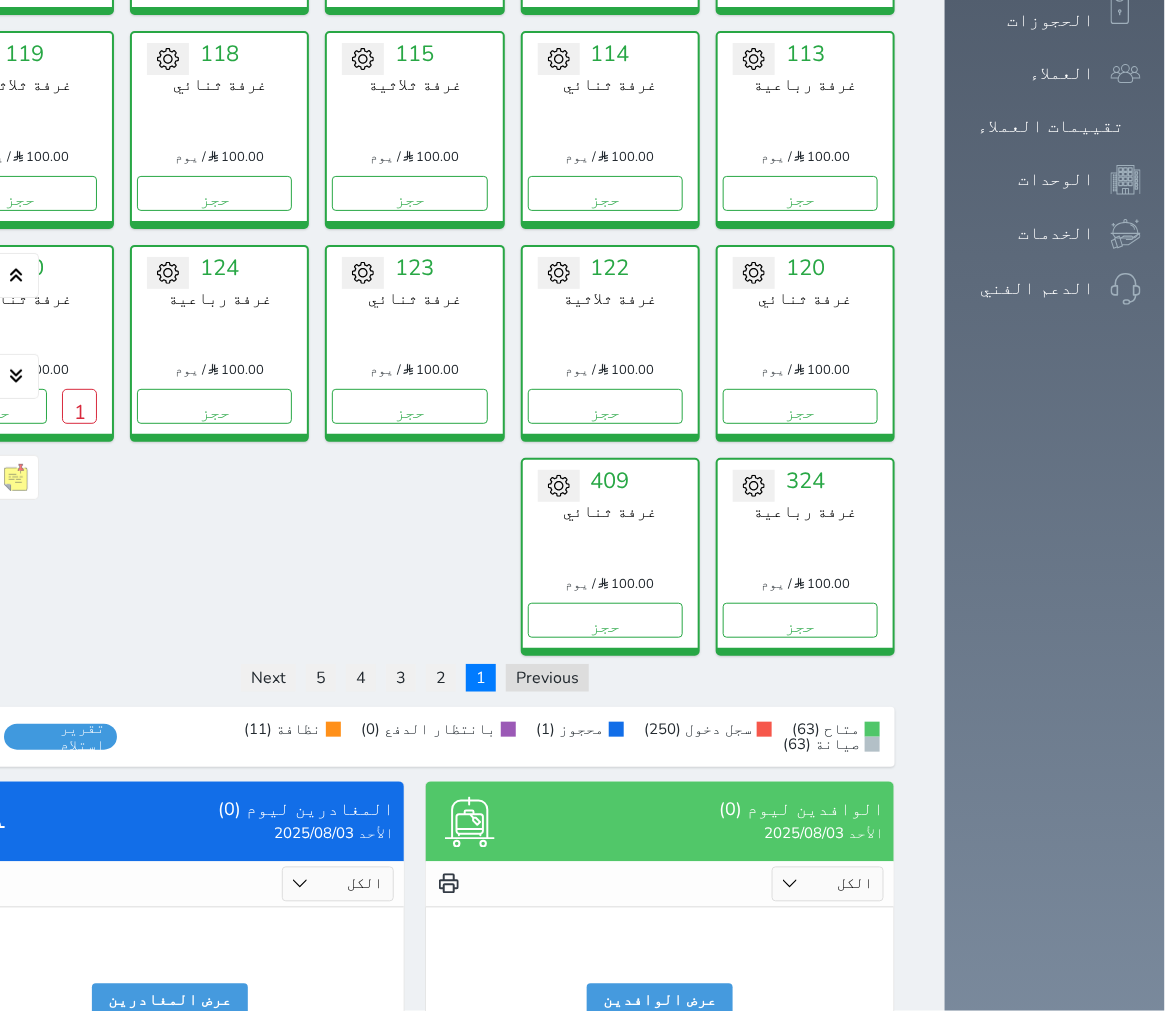 scroll, scrollTop: 616, scrollLeft: 0, axis: vertical 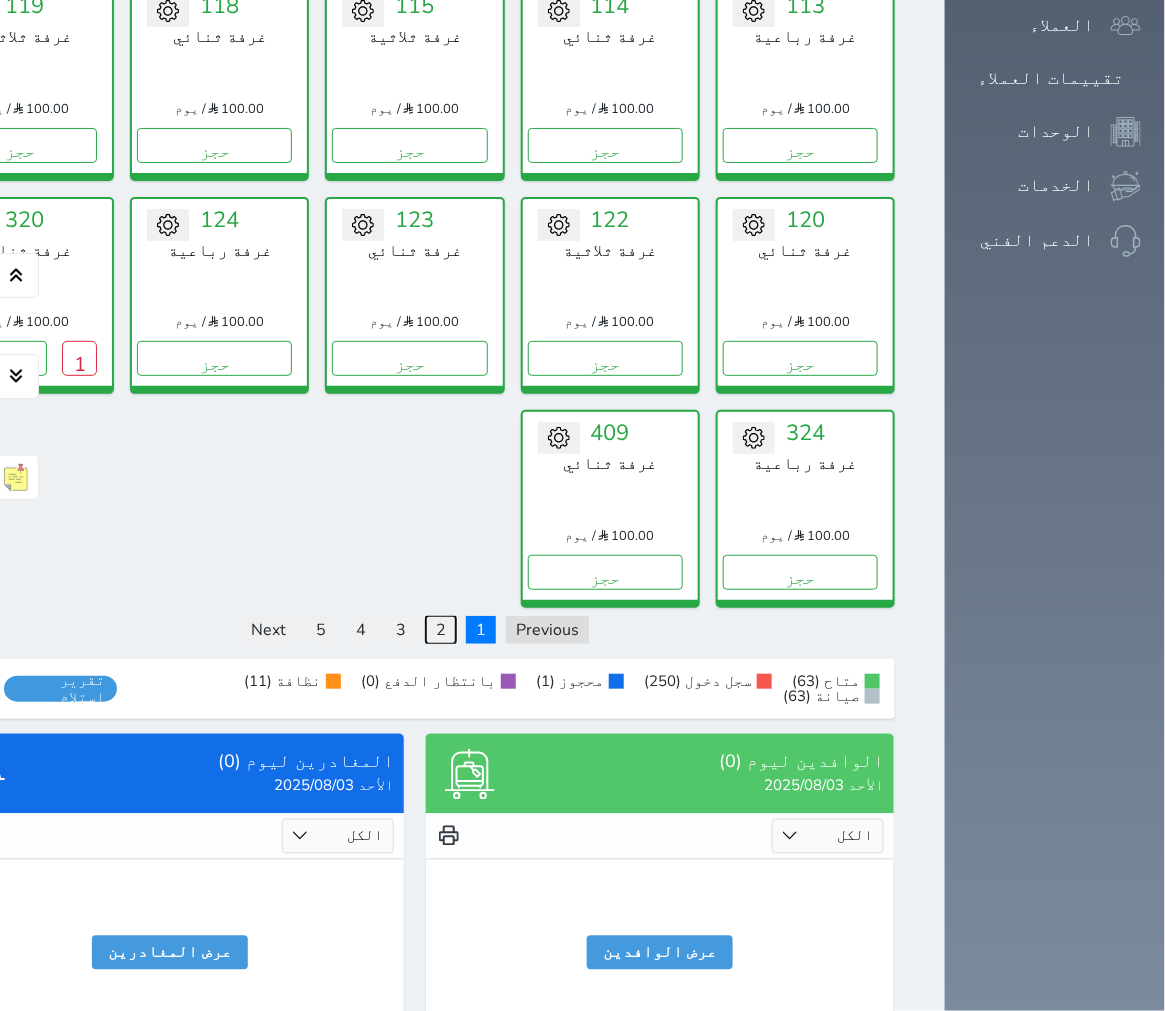 click on "2" at bounding box center (441, 630) 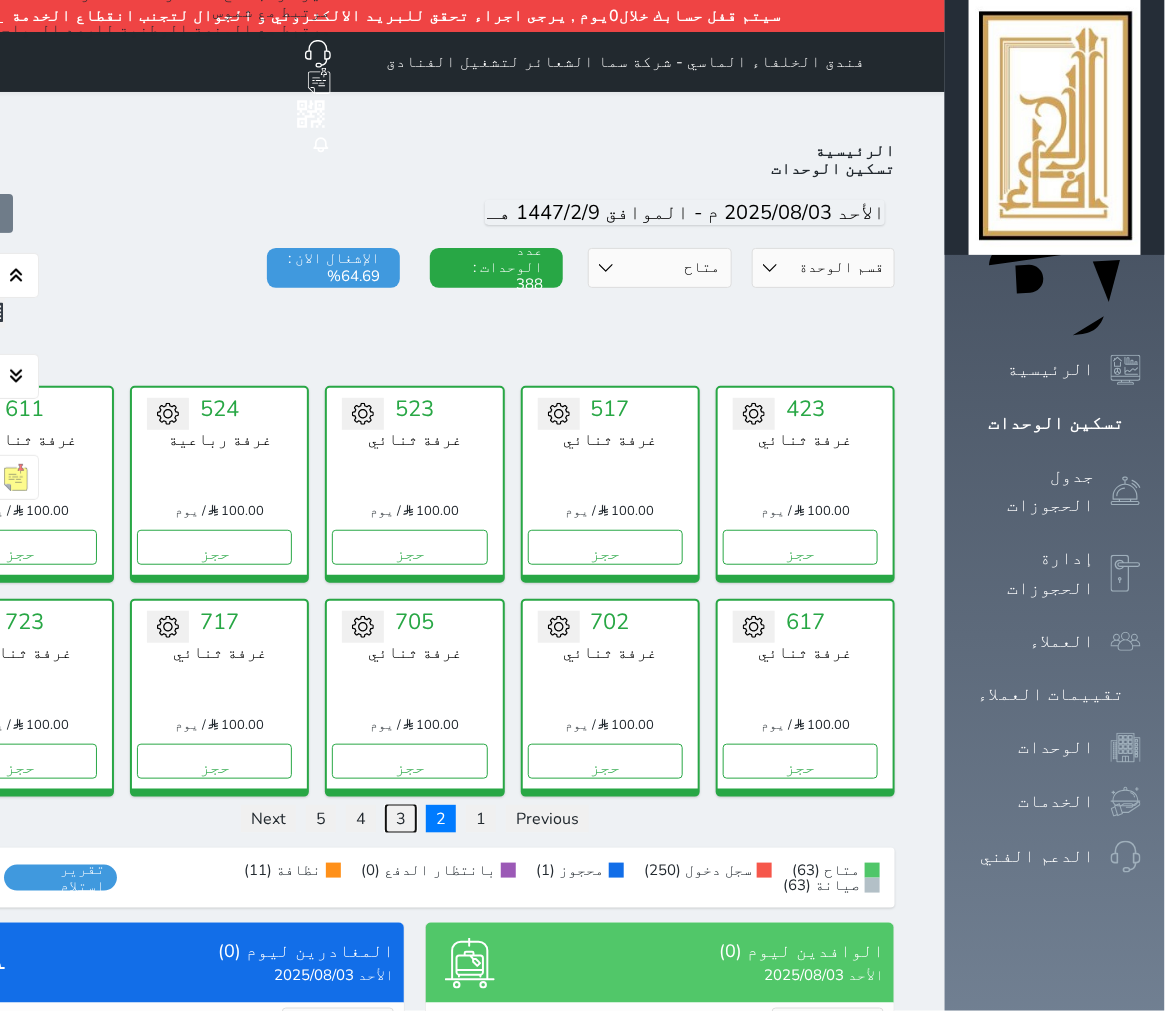 click on "3" at bounding box center (401, 819) 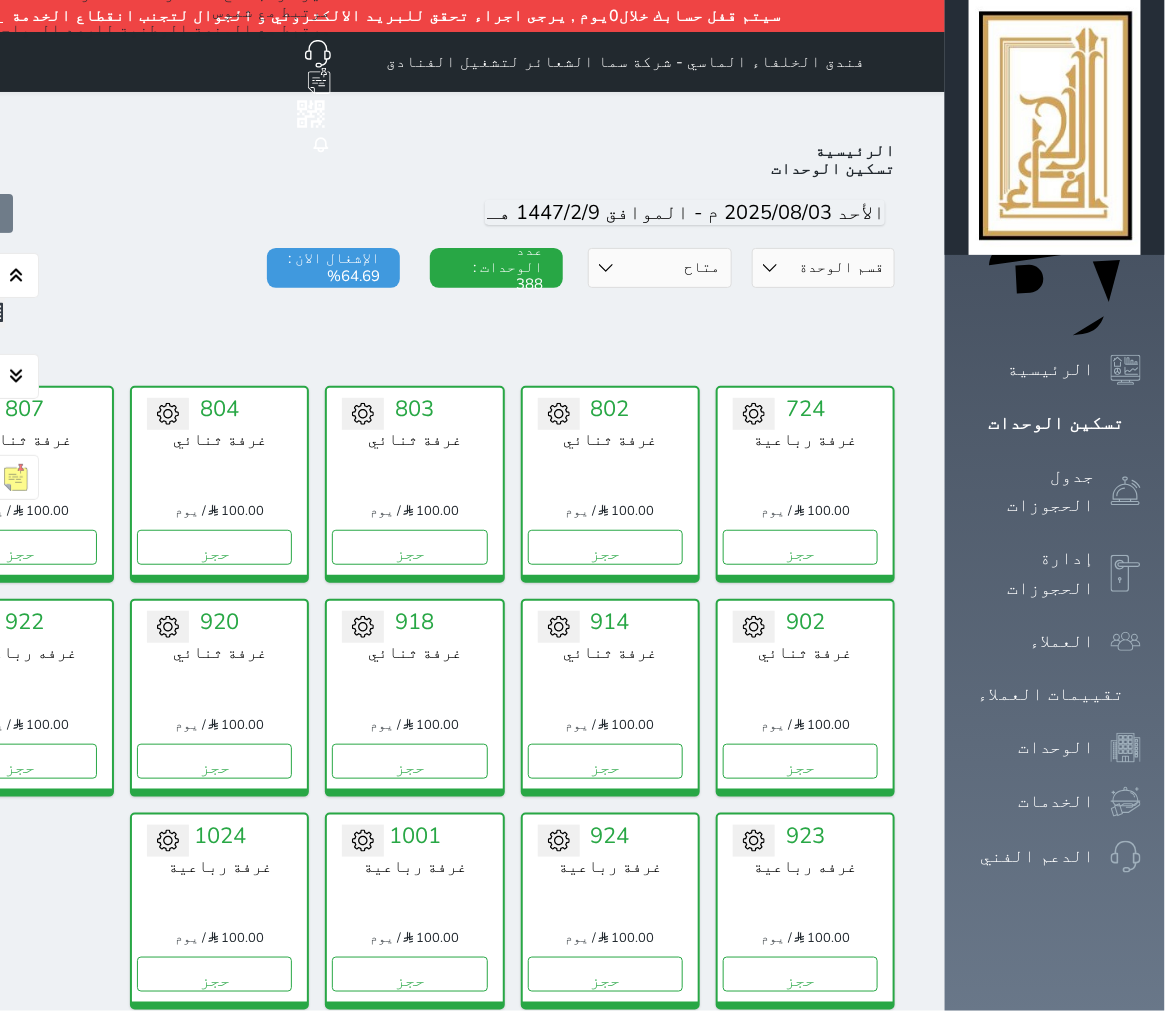 click on "حالة الوحدات متاح تحت التنظيف تحت الصيانة سجل دخول  لم يتم تسجيل الدخول" at bounding box center [659, 268] 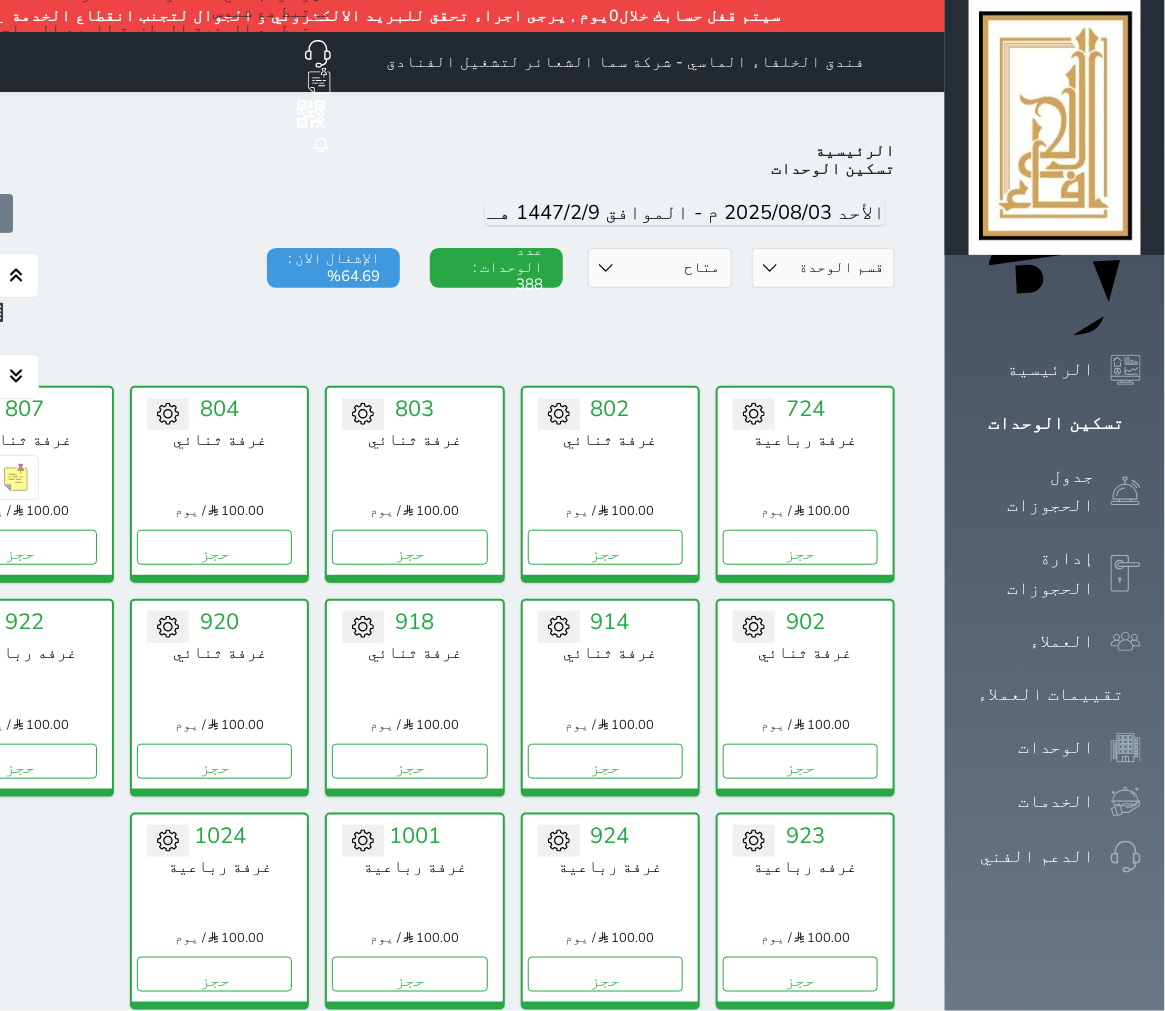 select on "7180" 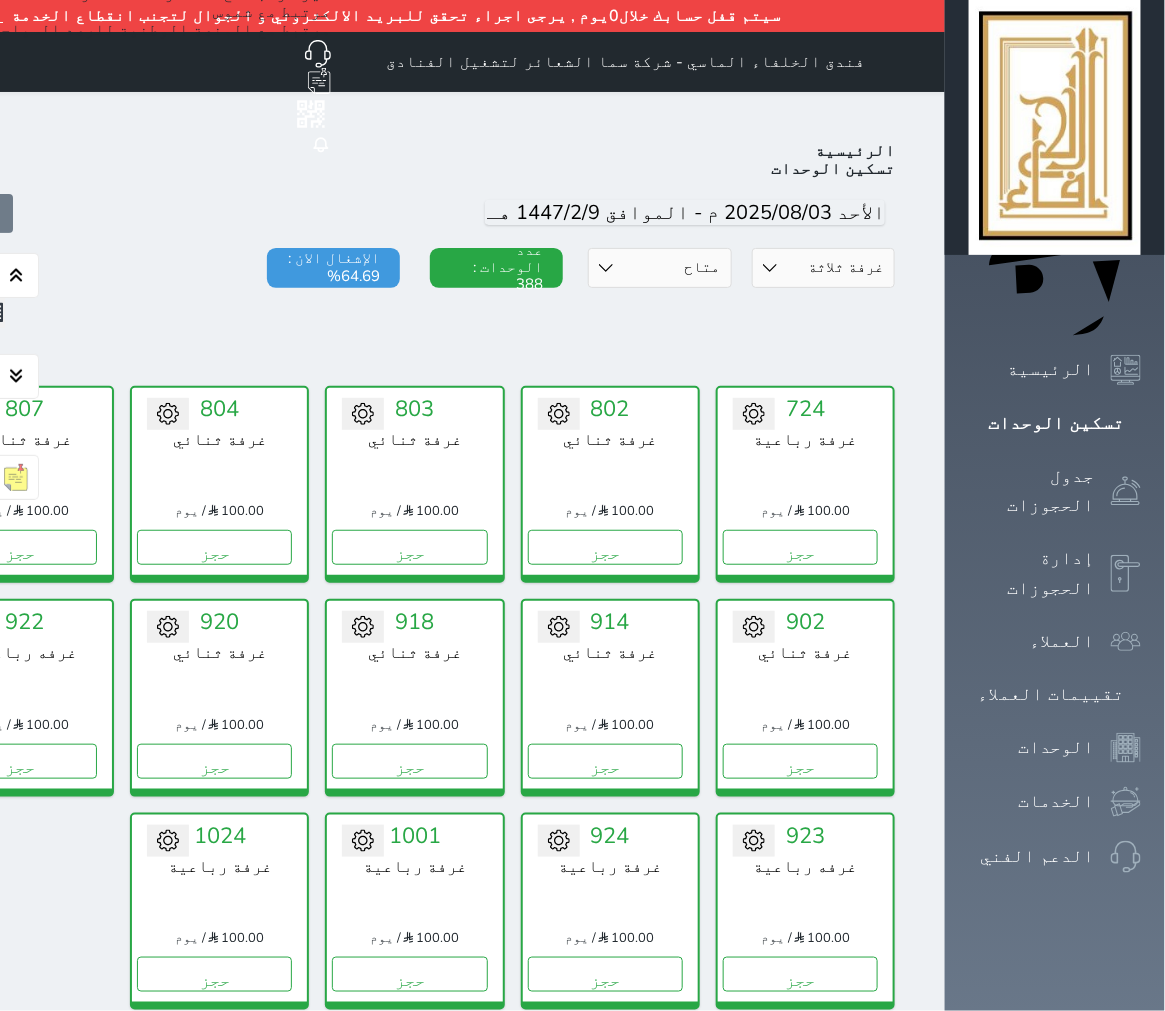 click on "قسم الوحدة   غرفه رباعية سرير كينج غرفة ثلاثة غرفة ثنائي" at bounding box center (823, 268) 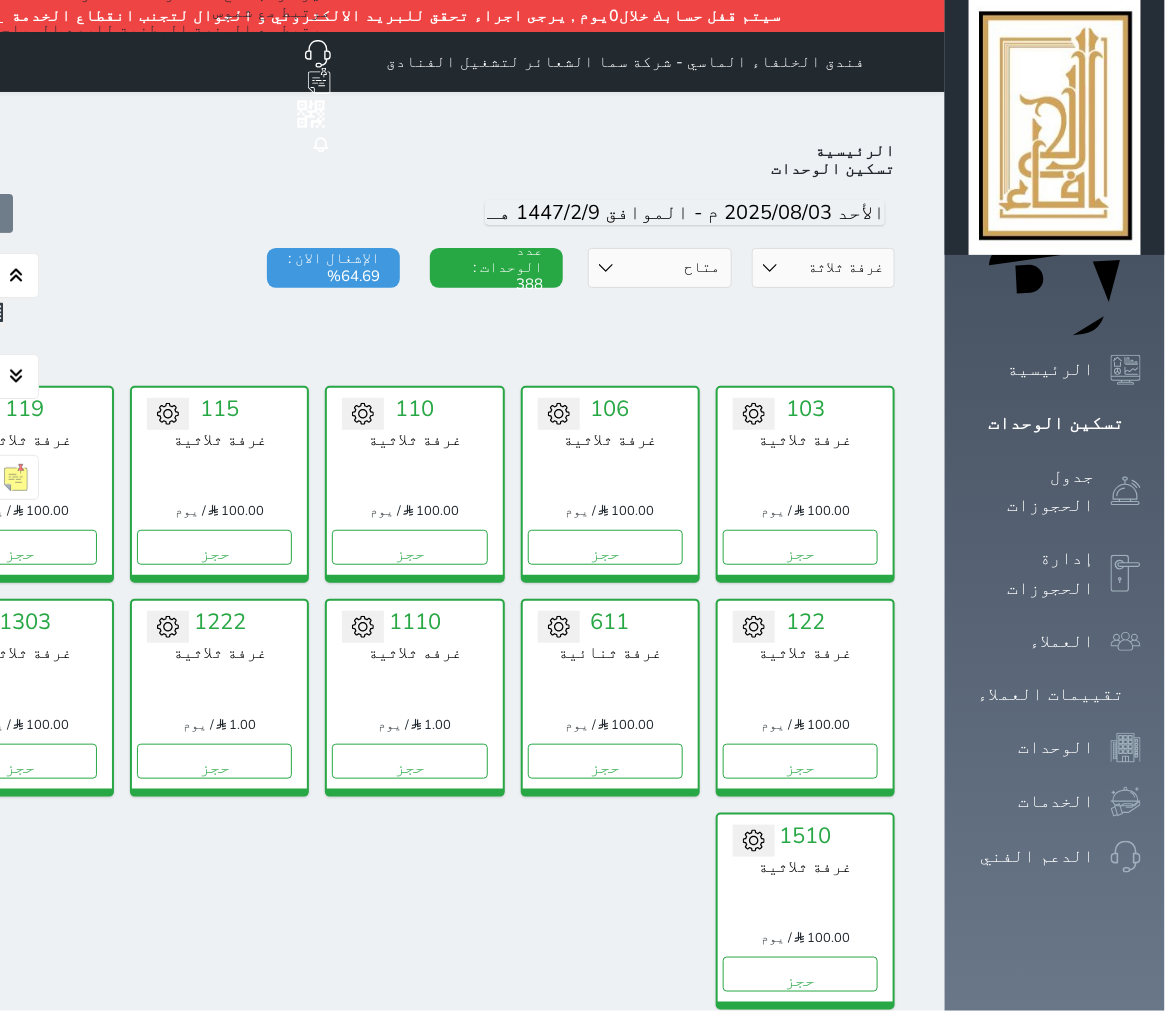 click on "تحويل لتحت الصيانة
تحويل لتحت التنظيف
103   غرفة ثلاثية
100.00
/ يوم       حجز                   تغيير الحالة الى صيانة                 نوع الصيانة
خارج الخدمة
عطل في التكيف
صيانة الحمامات
ضيوف الفندق
صيانة الدولاب
نظافة الموكيت
إصلاح الستارة
عطل كالون الباب
التاريخ المتوقع للانتهاء       حفظ
تحويل لتحت الصيانة
تحويل لتحت التنظيف" at bounding box center (415, 698) 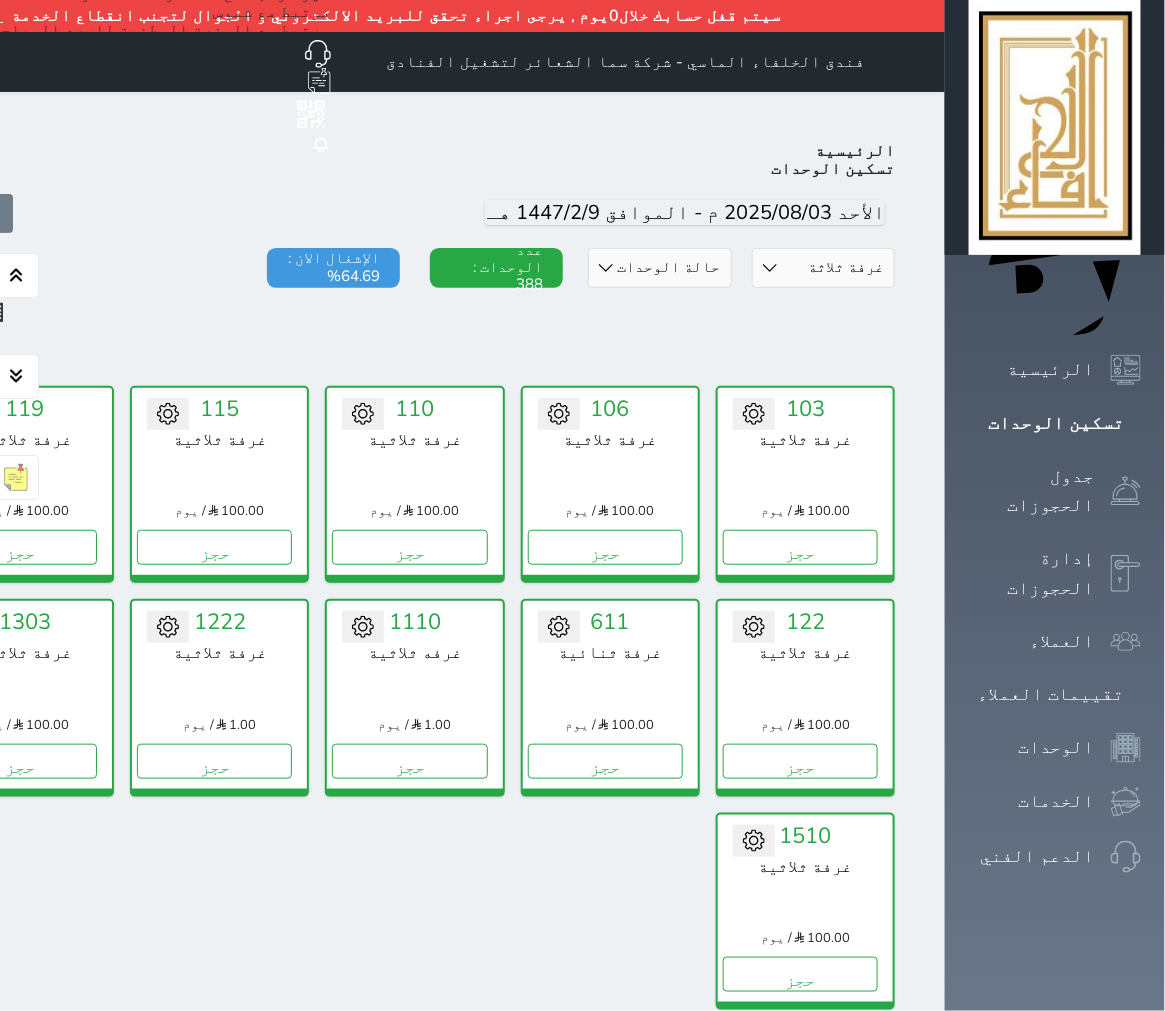 click on "حالة الوحدات متاح تحت التنظيف تحت الصيانة سجل دخول  لم يتم تسجيل الدخول" at bounding box center [659, 268] 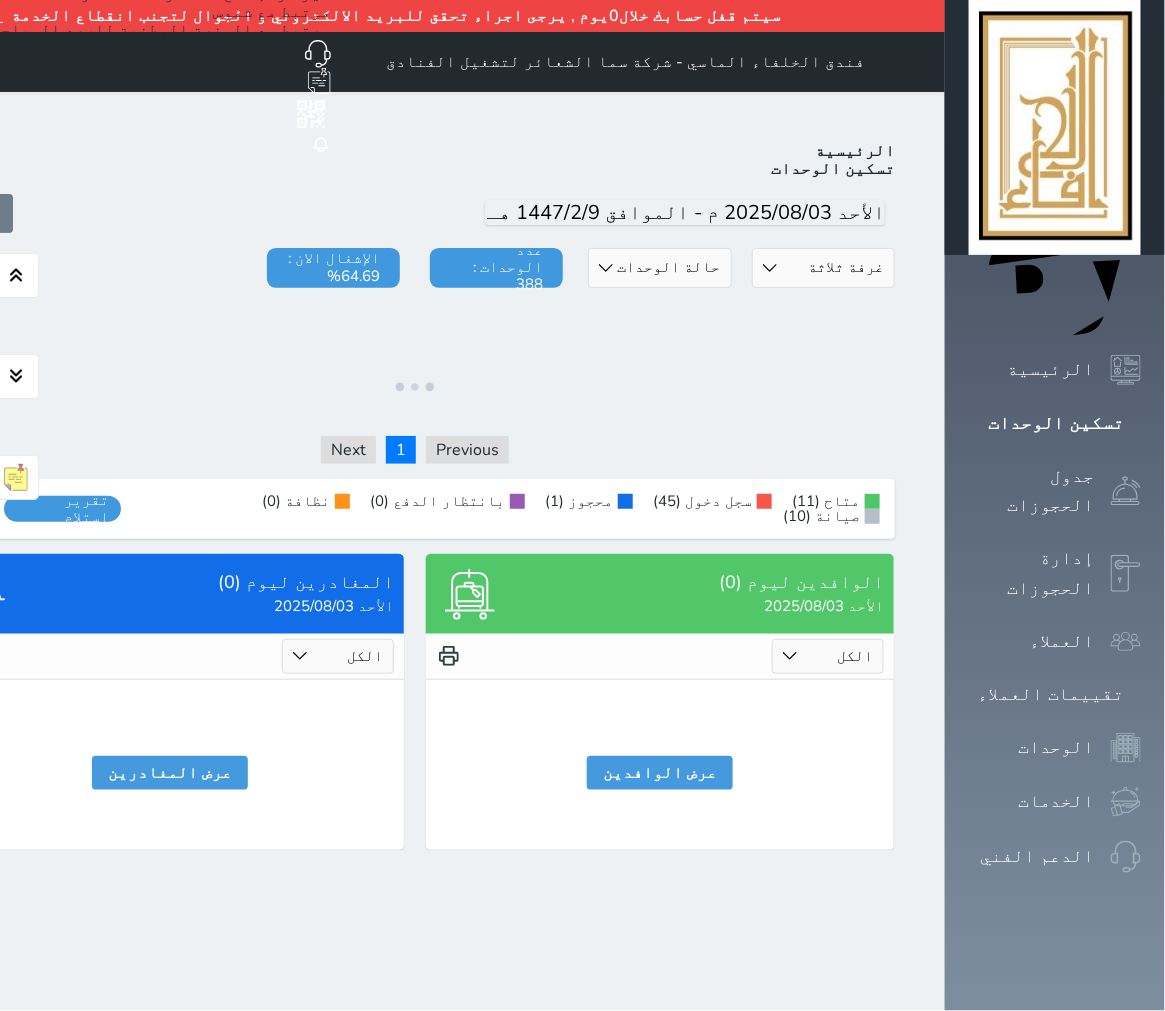 click on "حالة الوحدات متاح تحت التنظيف تحت الصيانة سجل دخول  لم يتم تسجيل الدخول" at bounding box center (659, 268) 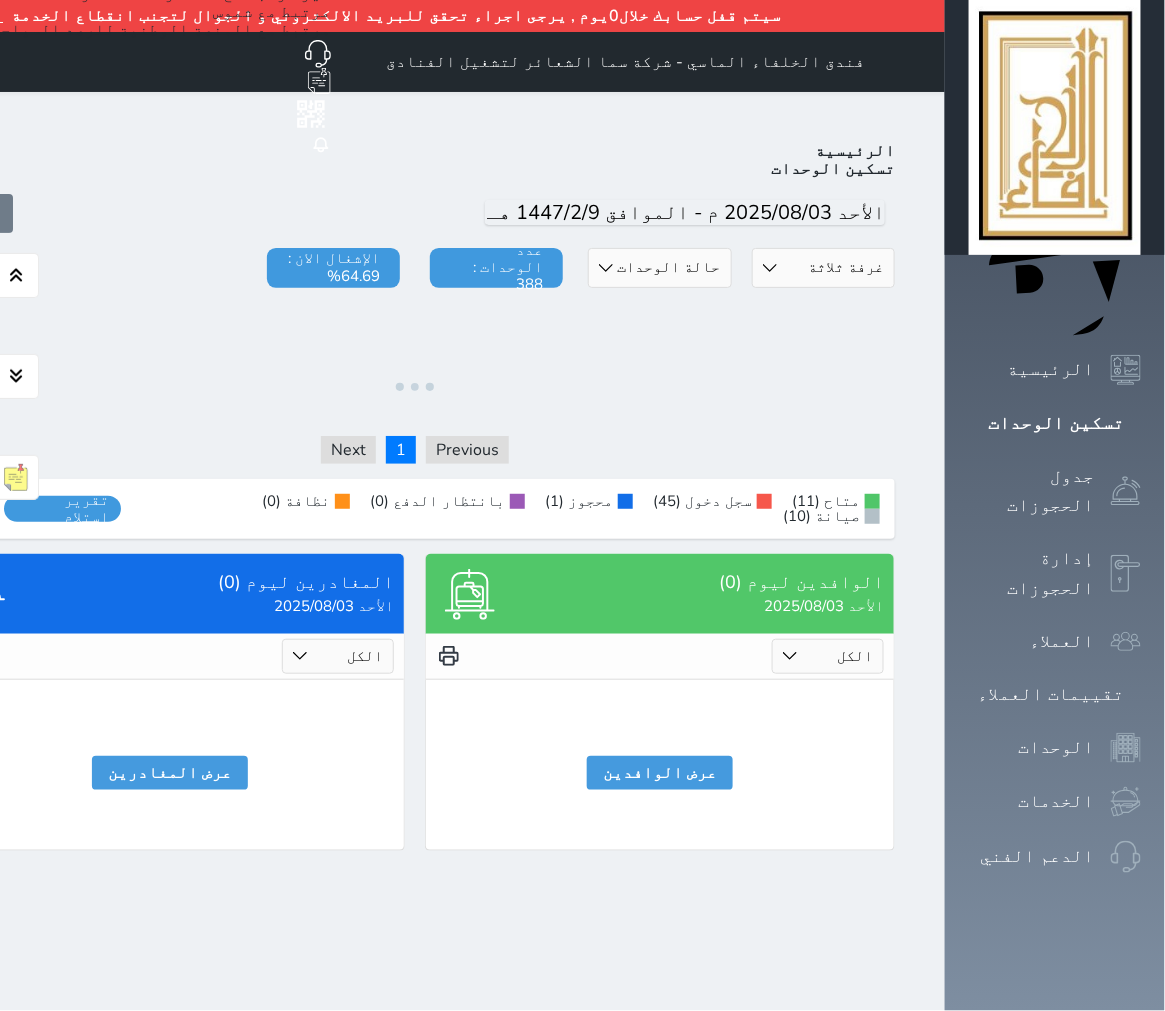 select on "1" 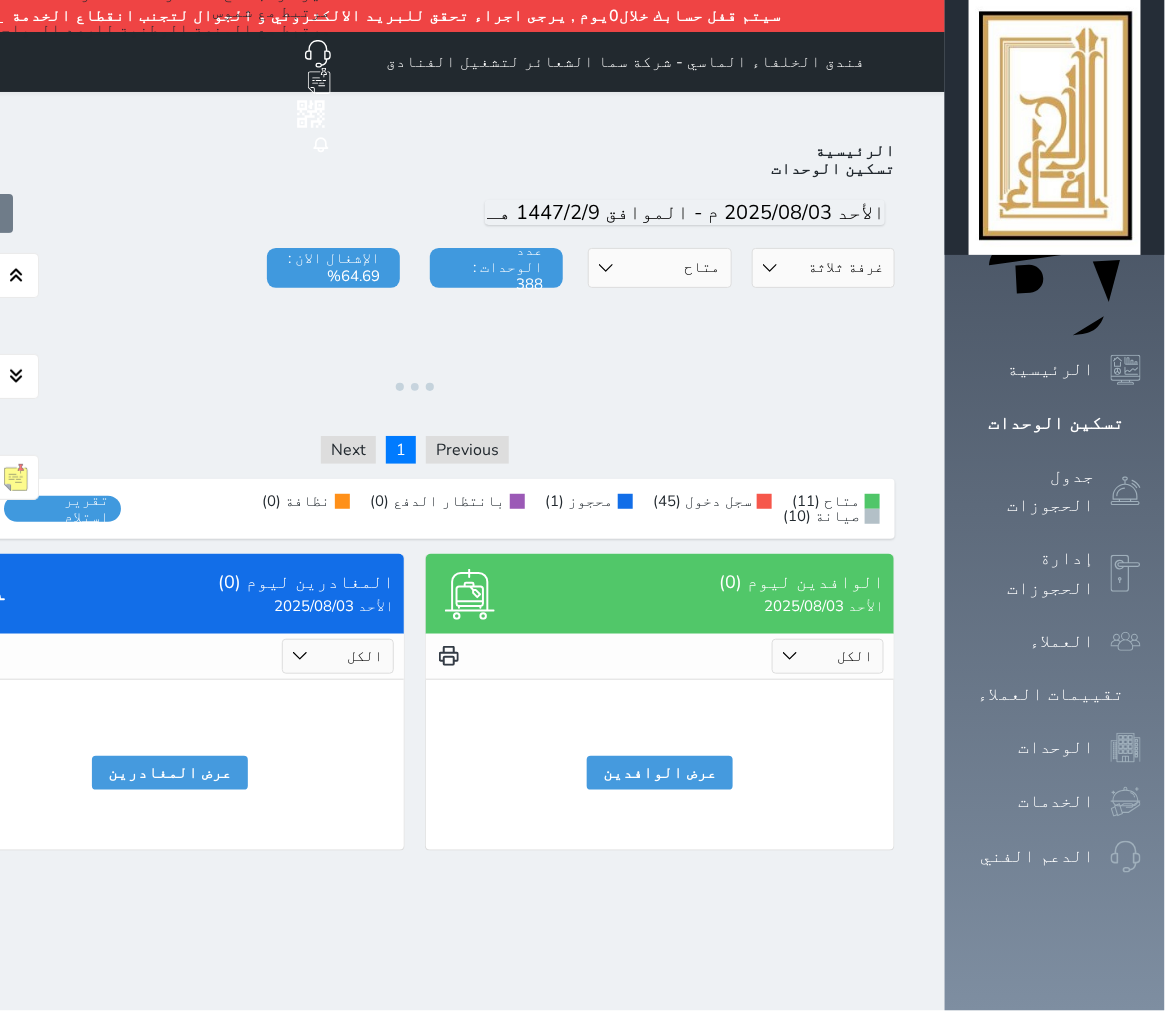 click on "حالة الوحدات متاح تحت التنظيف تحت الصيانة سجل دخول  لم يتم تسجيل الدخول" at bounding box center [659, 268] 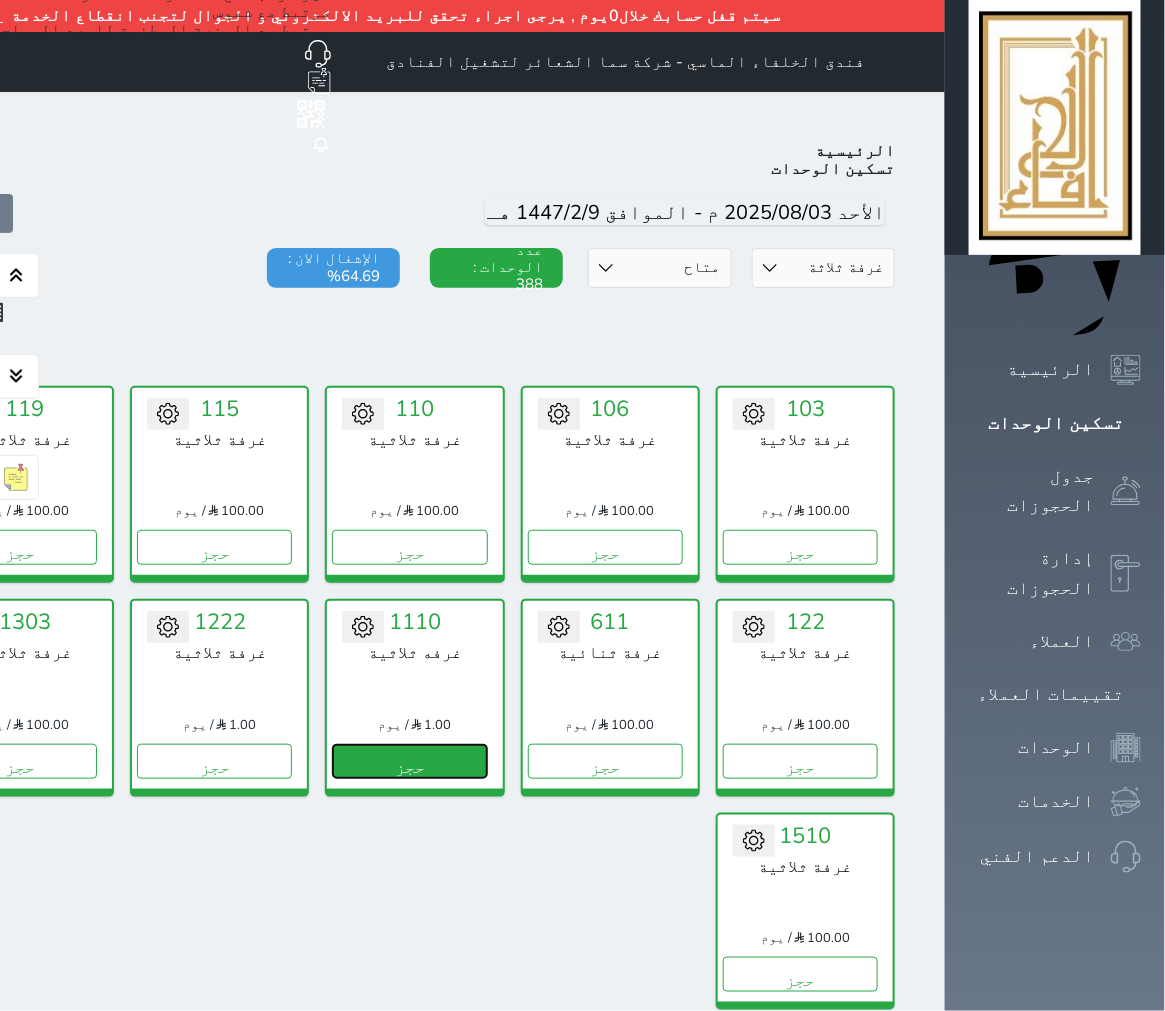 click on "حجز" at bounding box center [409, 761] 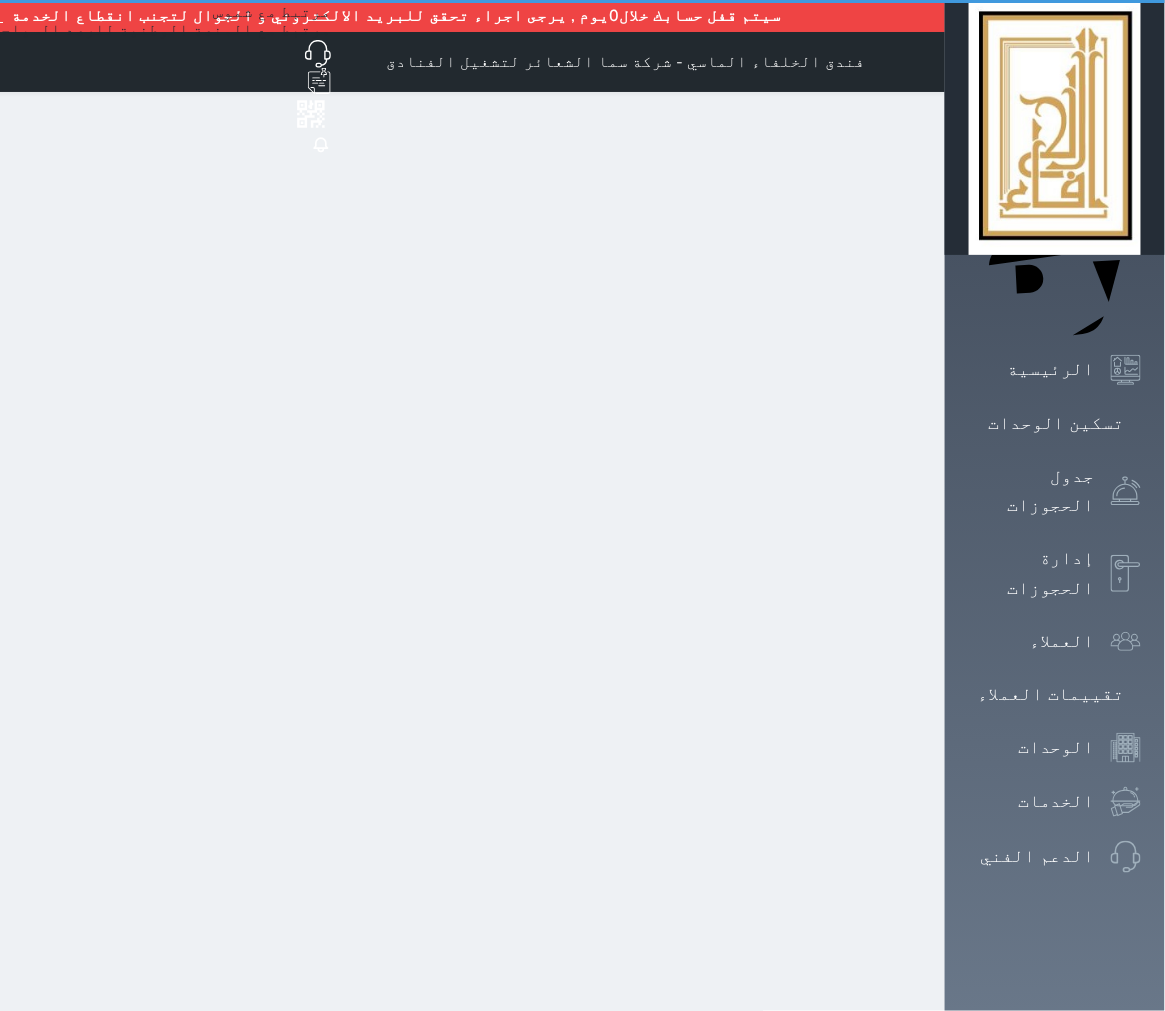 select on "1" 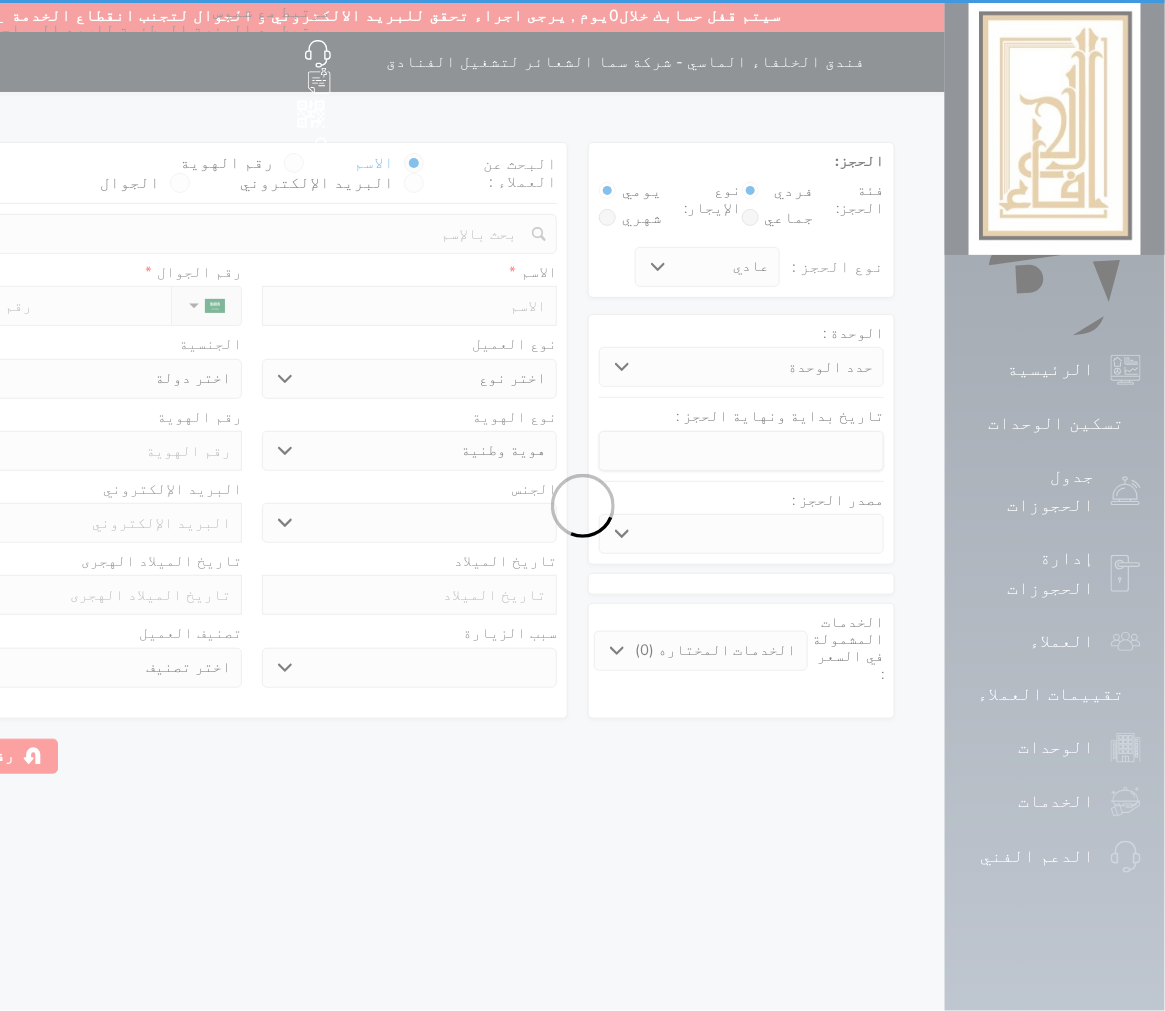 select 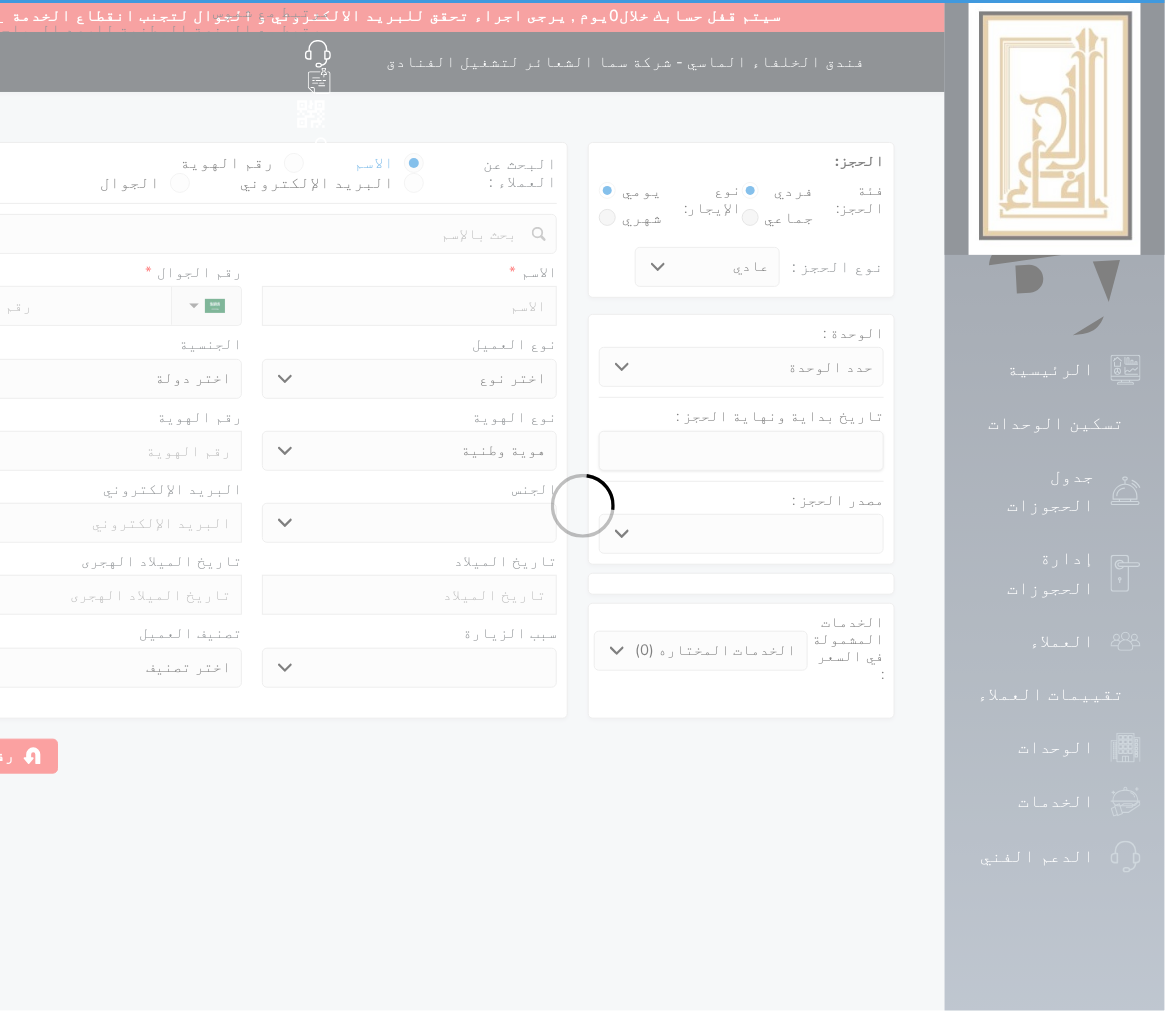 select on "29046" 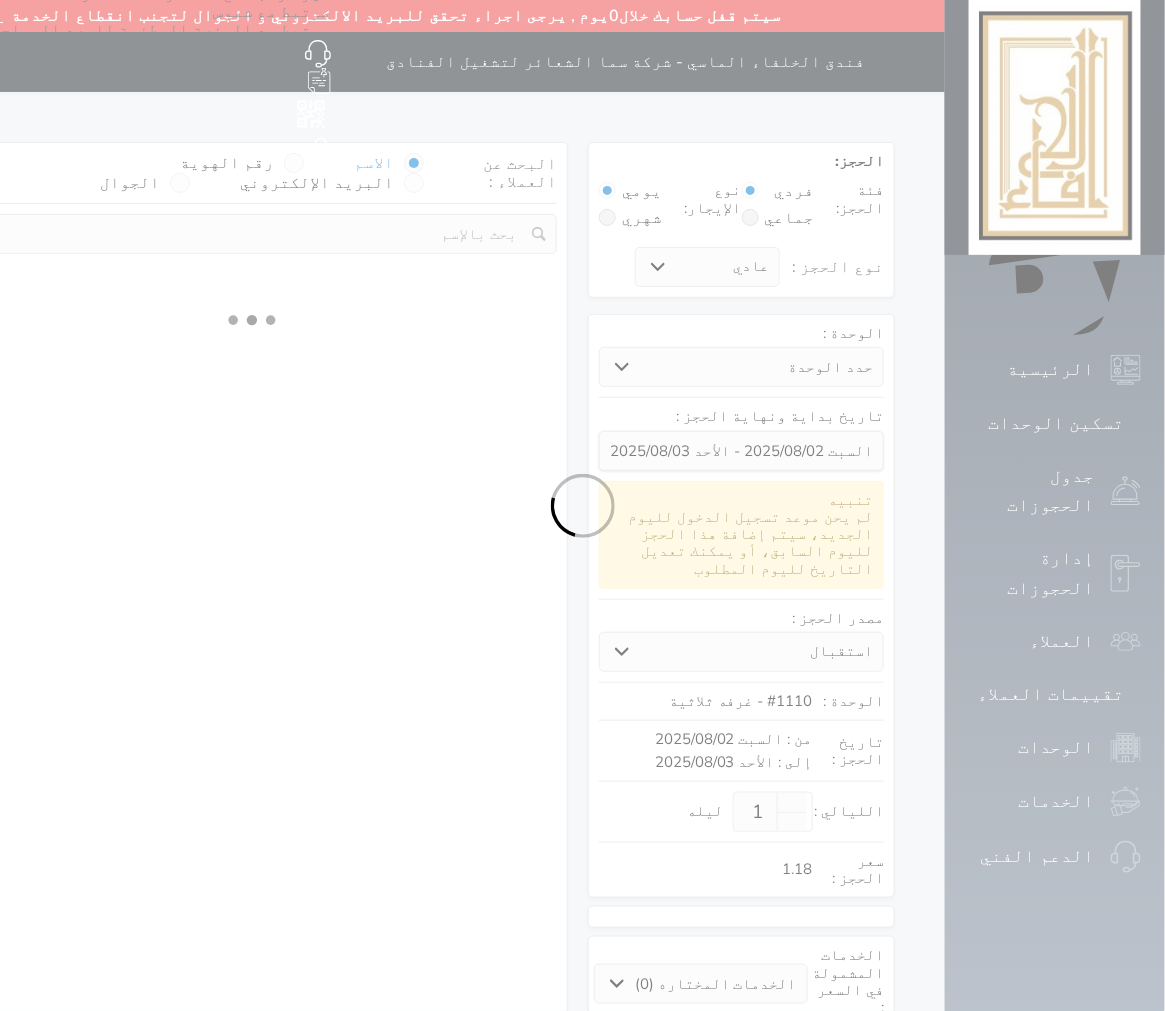 select 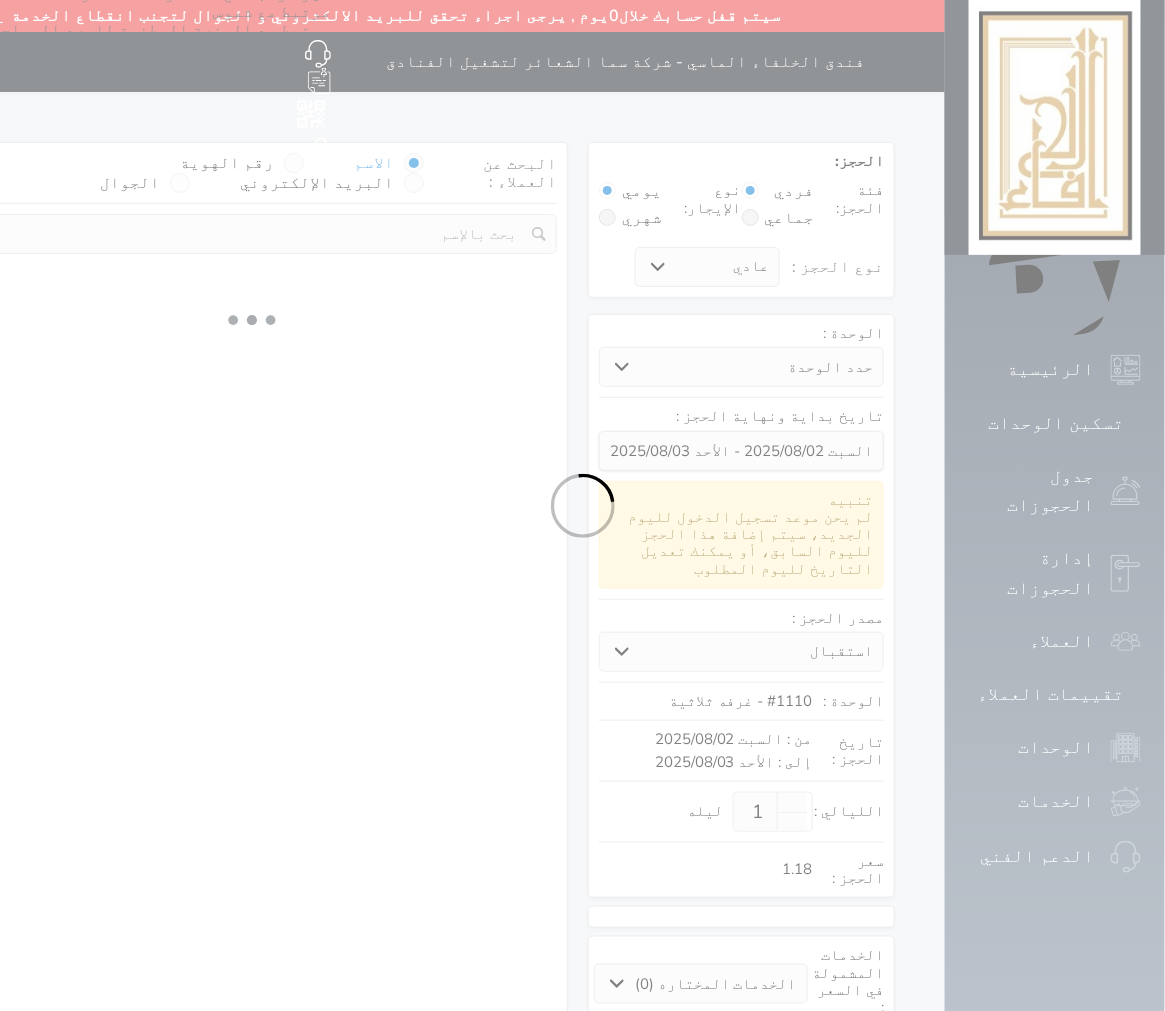 select on "113" 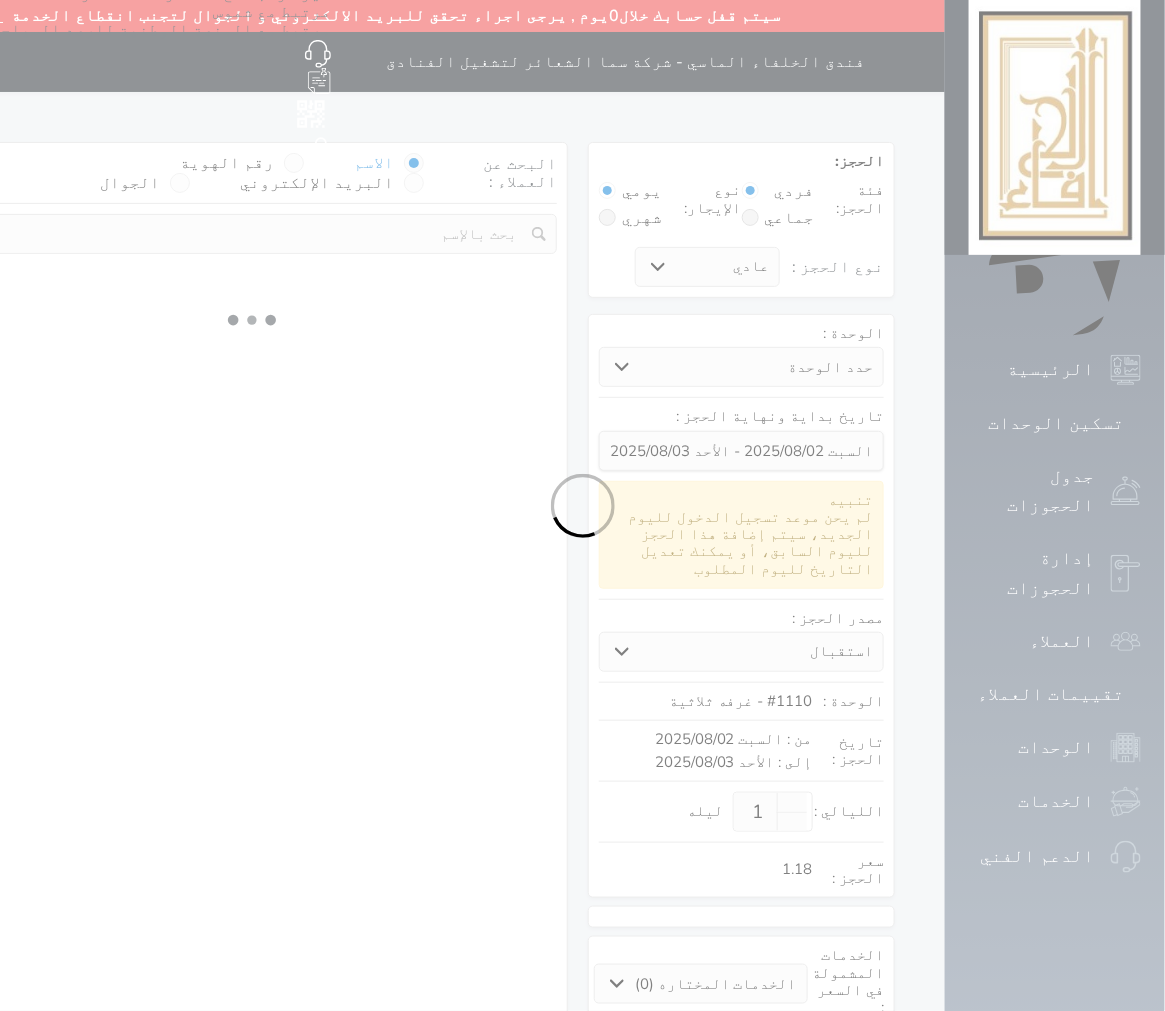 select on "1" 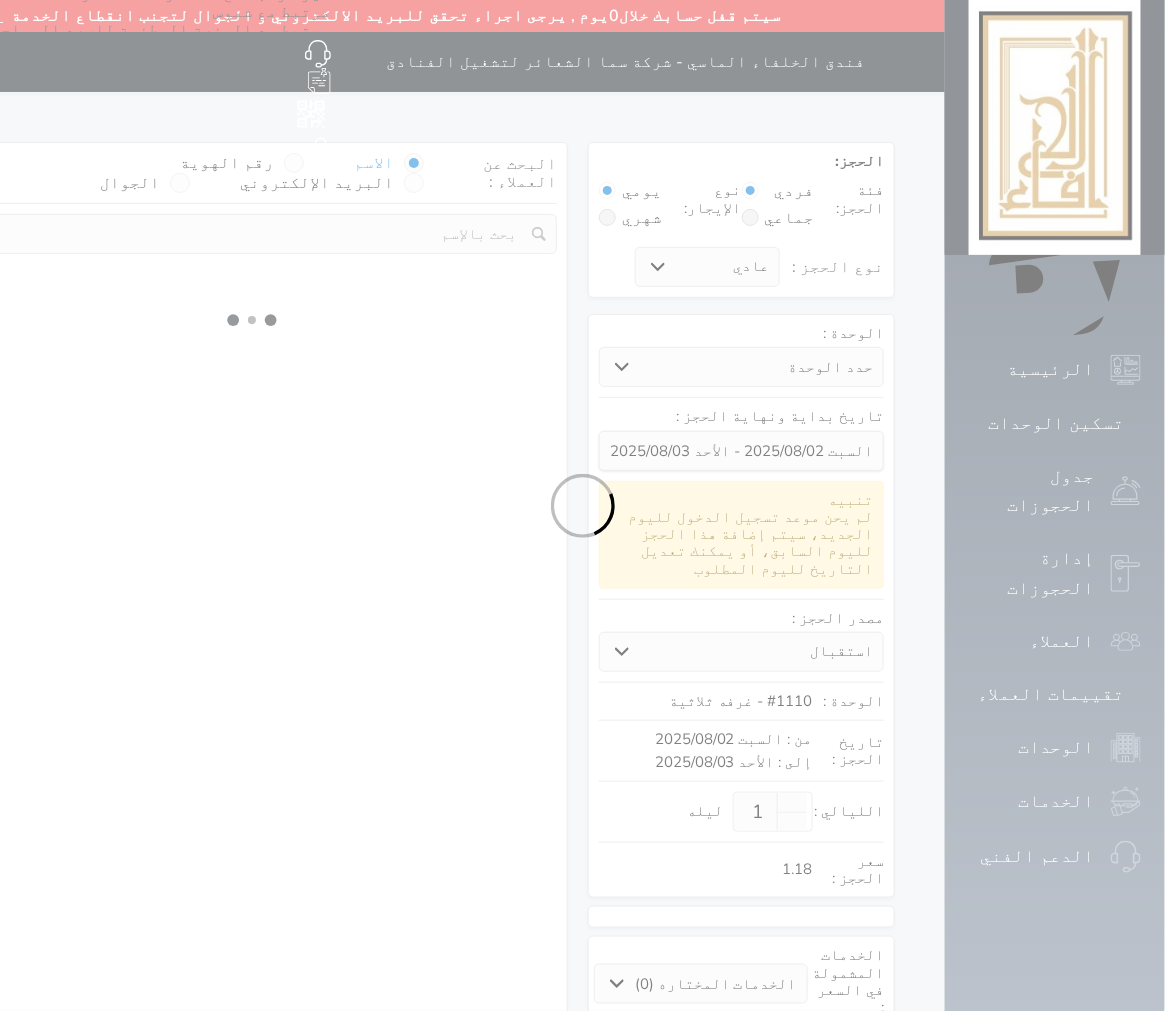 select 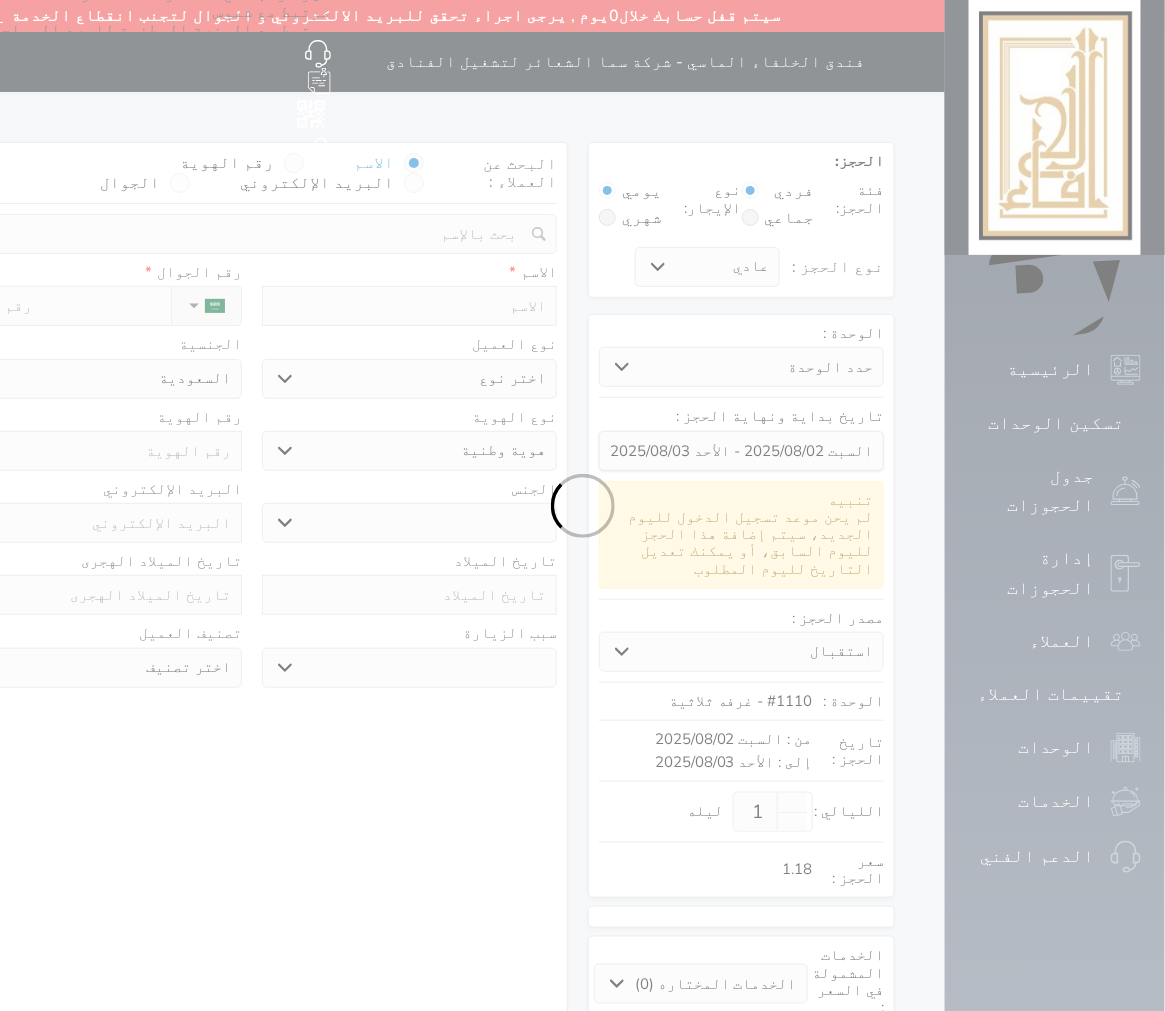 select 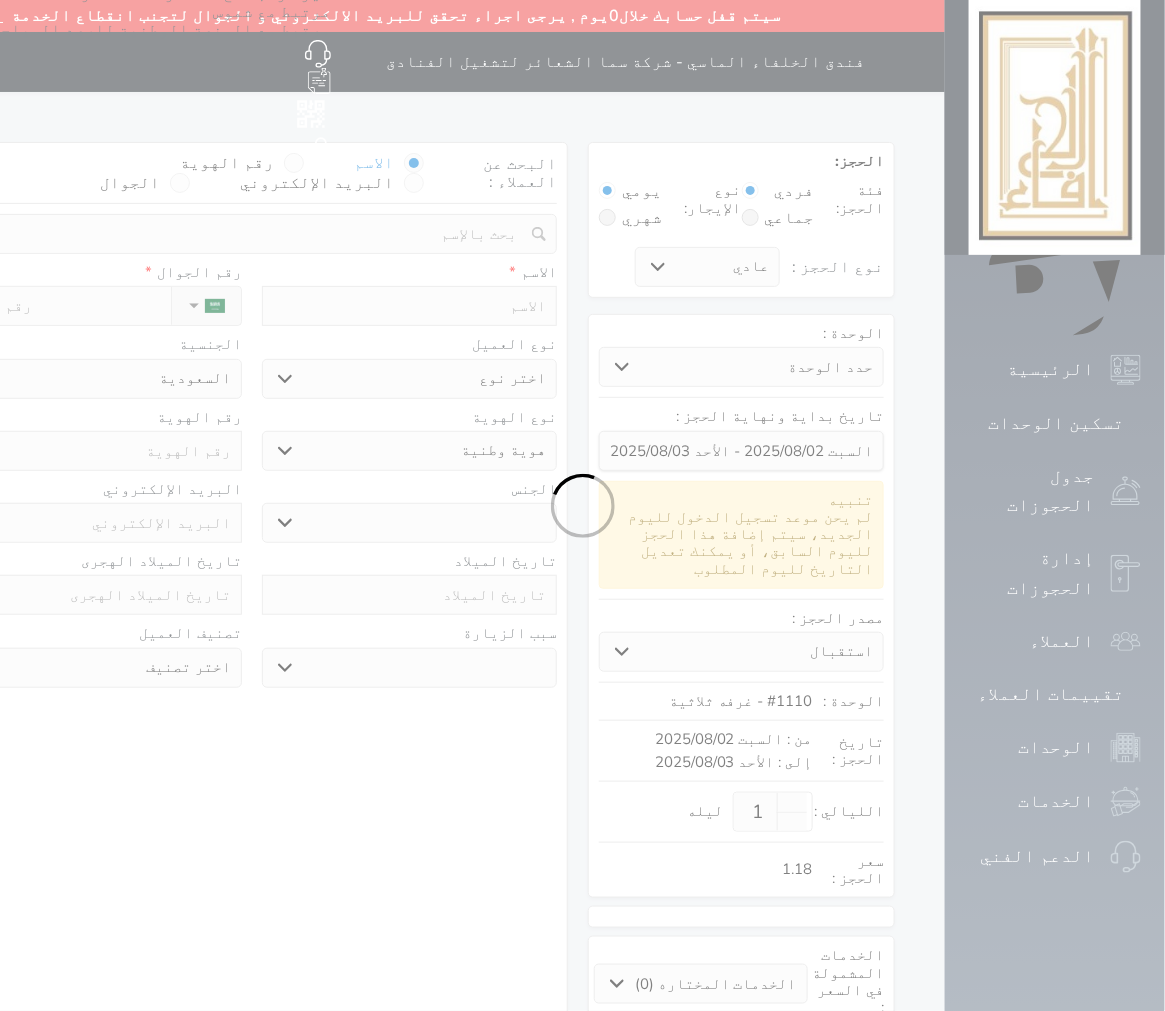 select 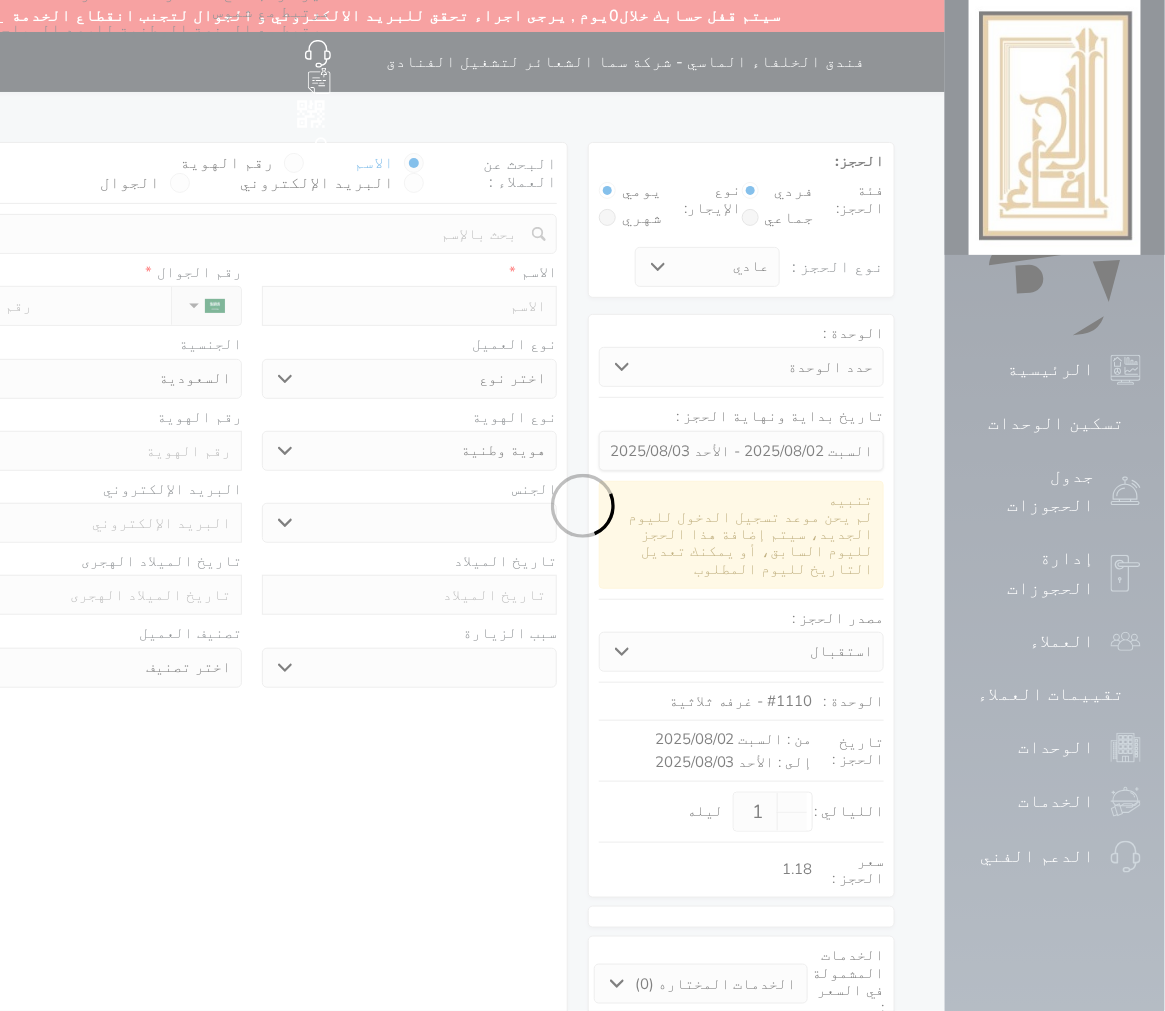 select 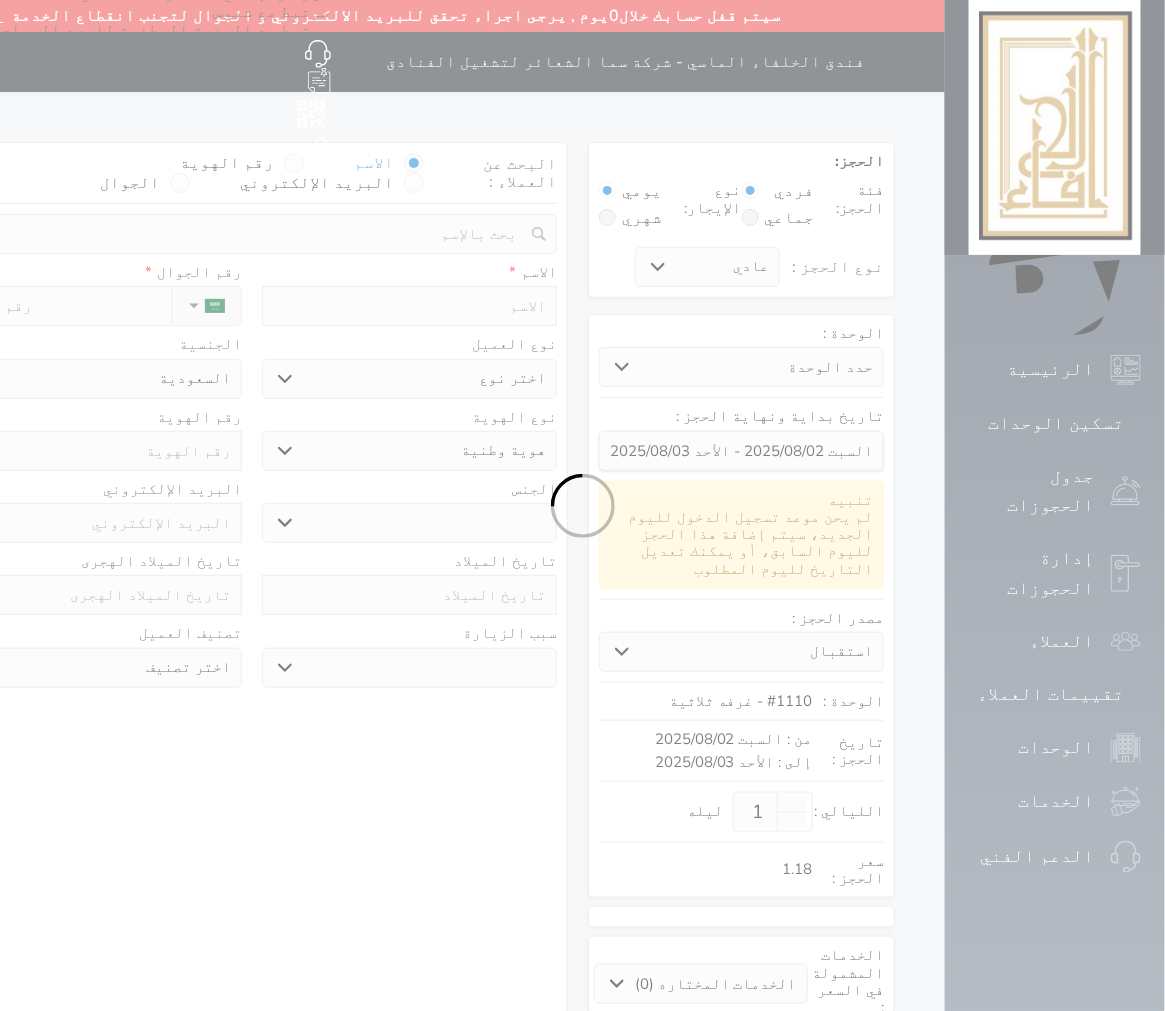 click at bounding box center (582, 505) 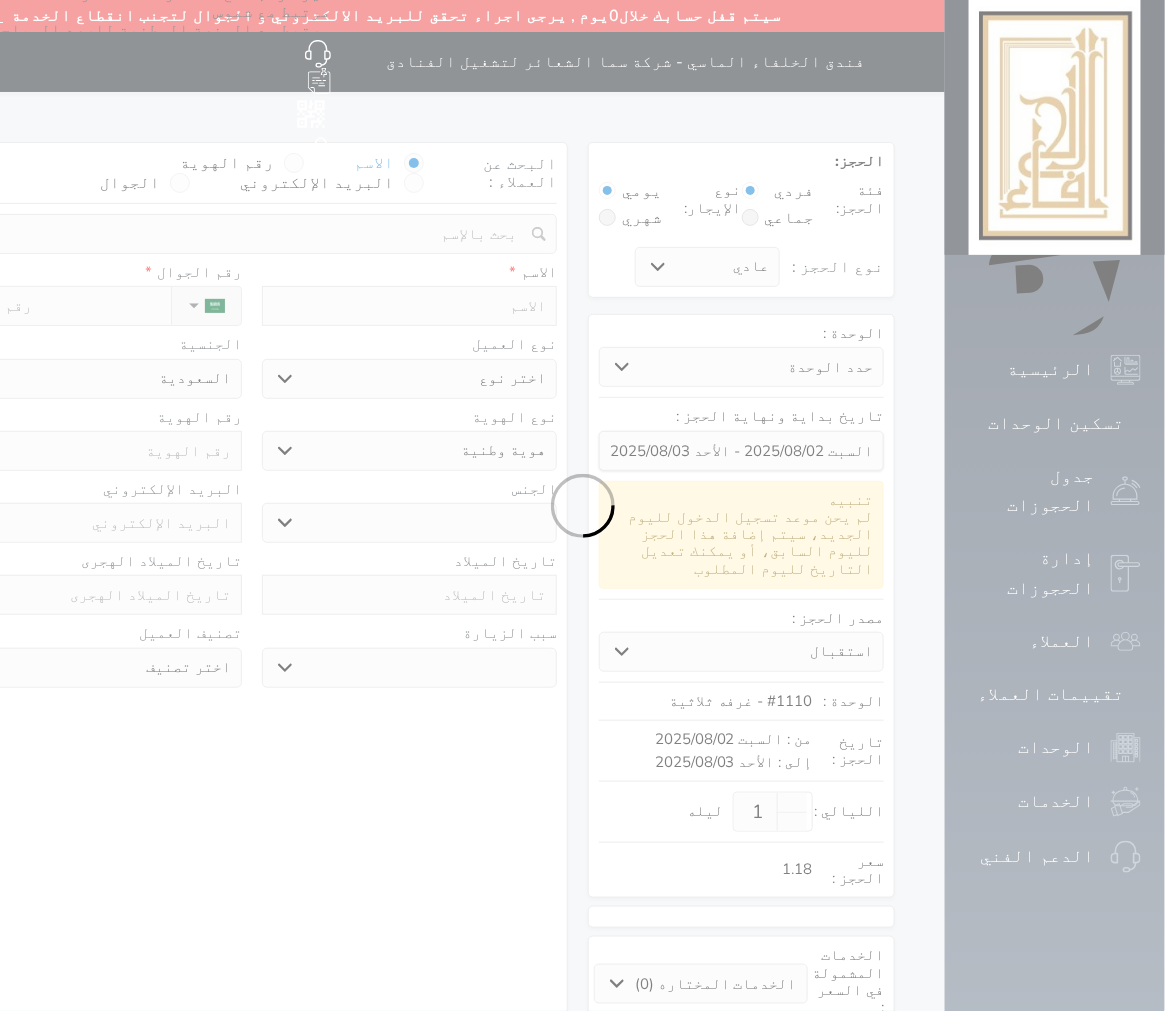 select 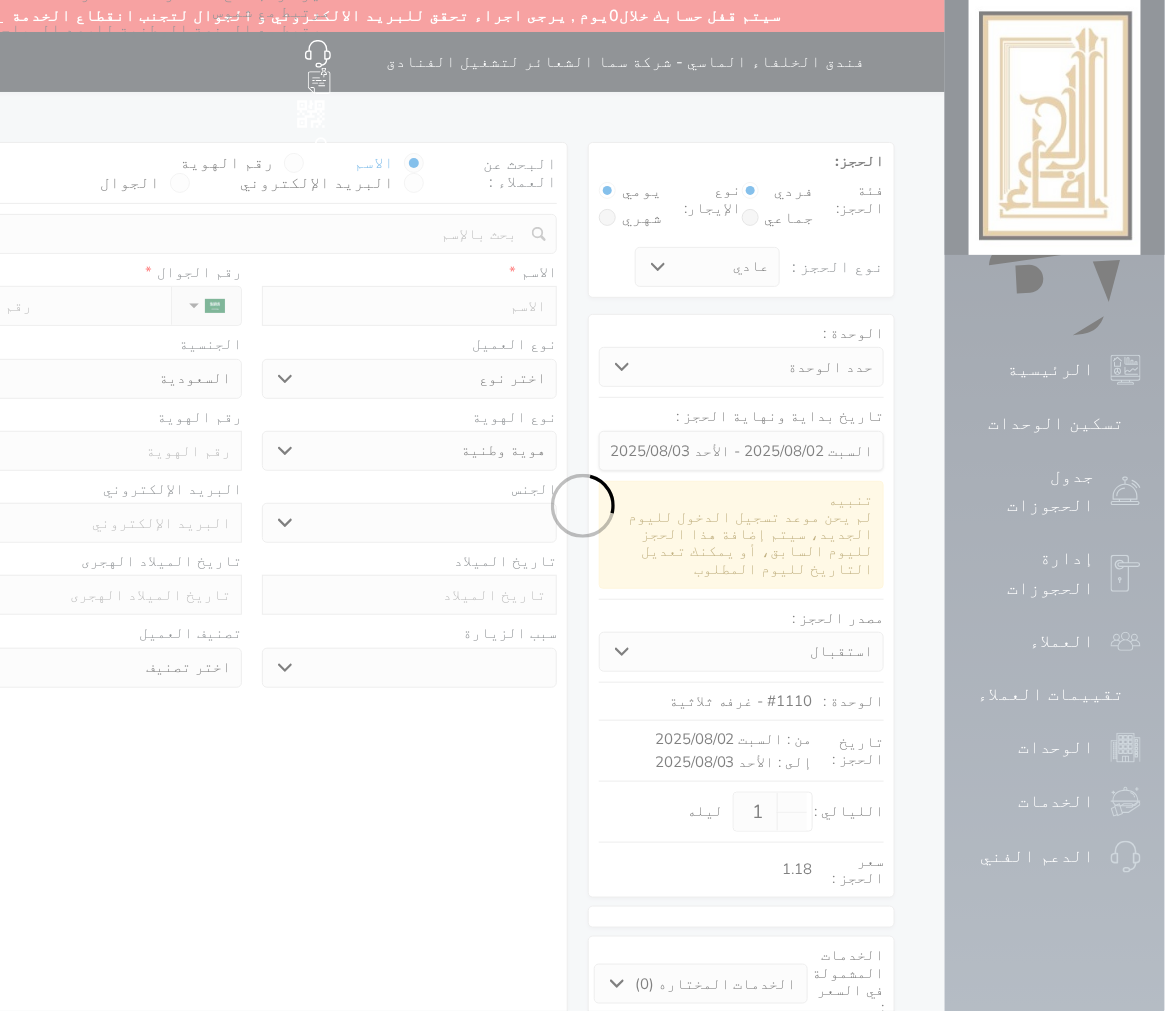 select on "1" 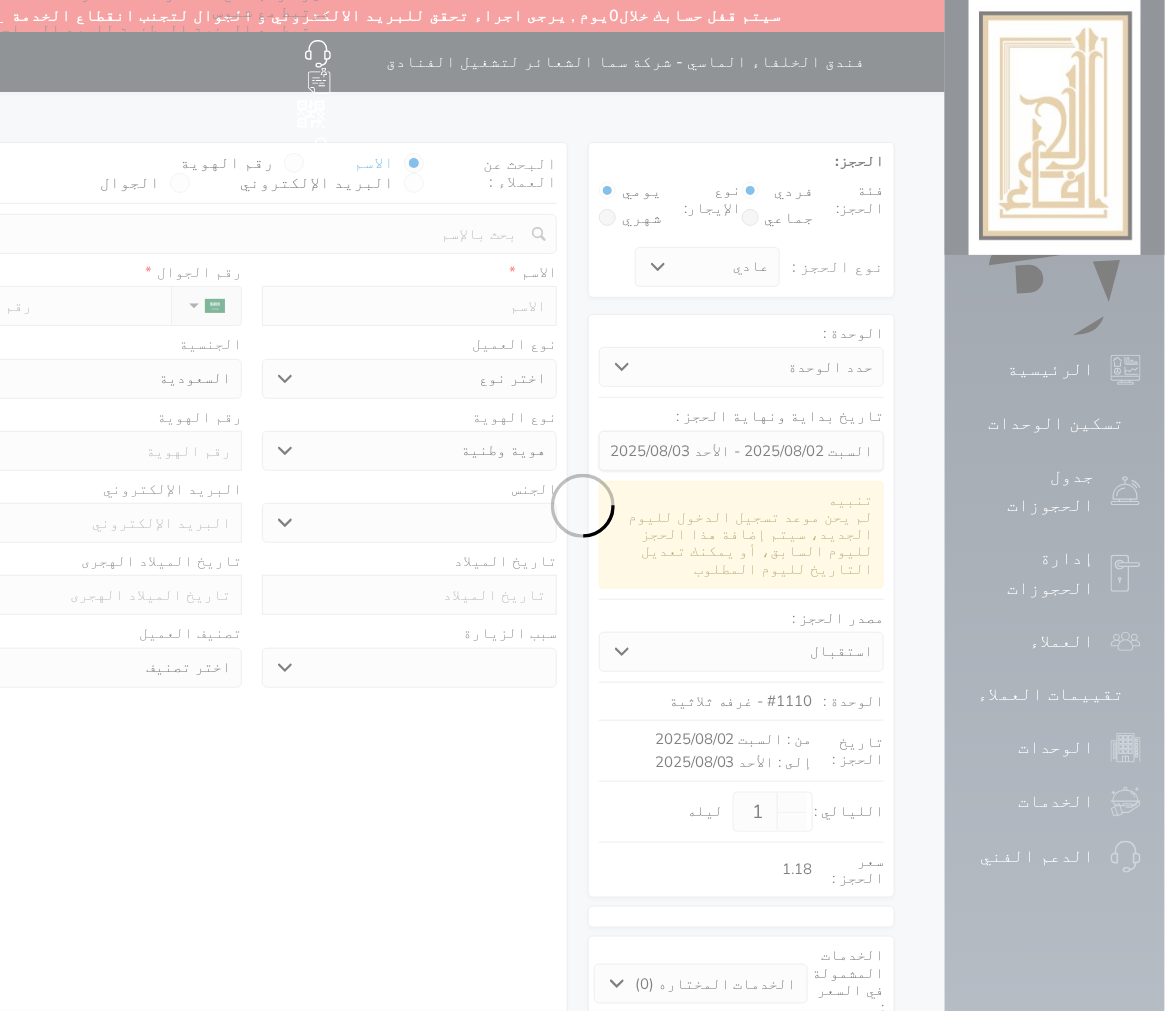 select on "7" 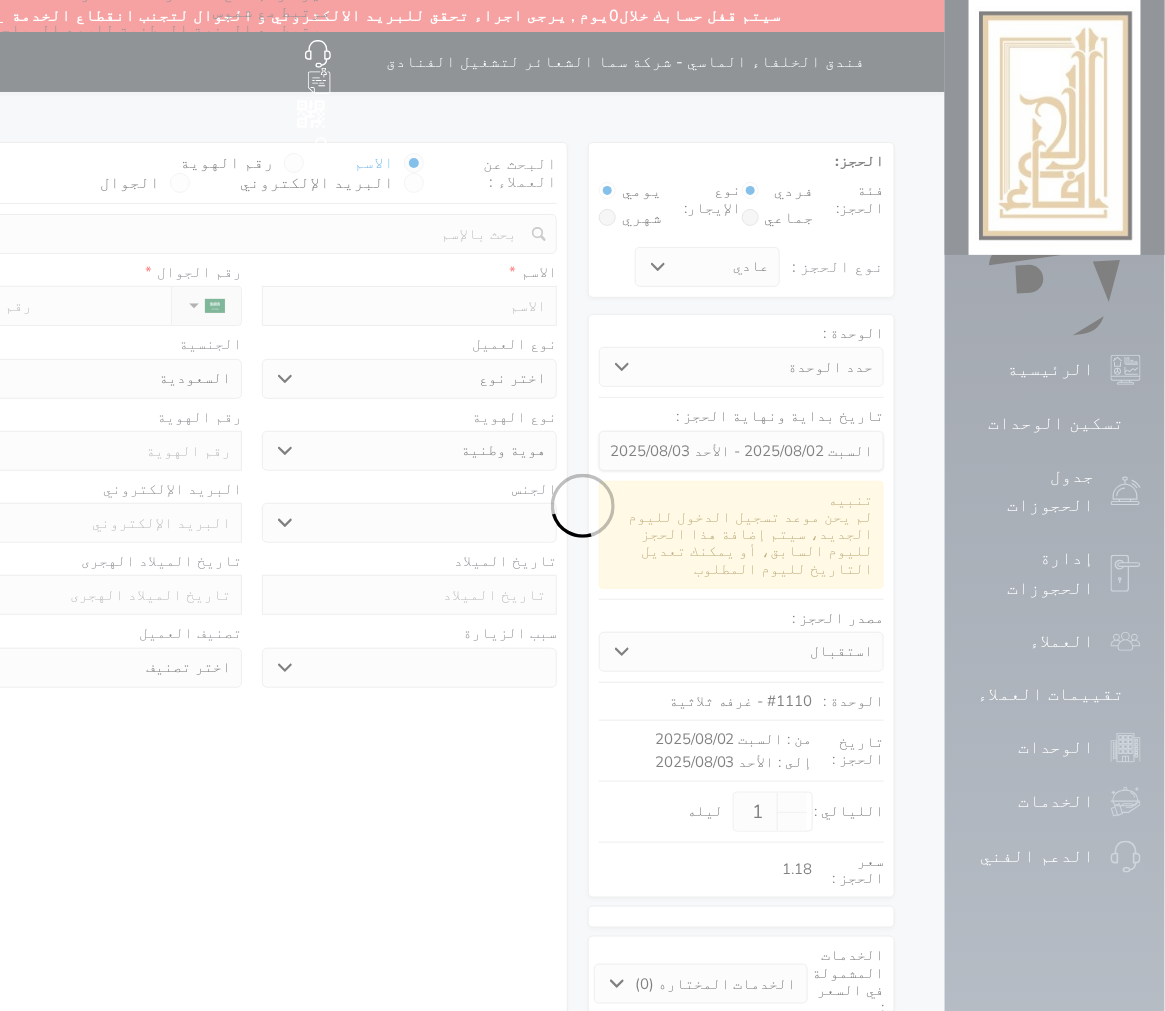 select 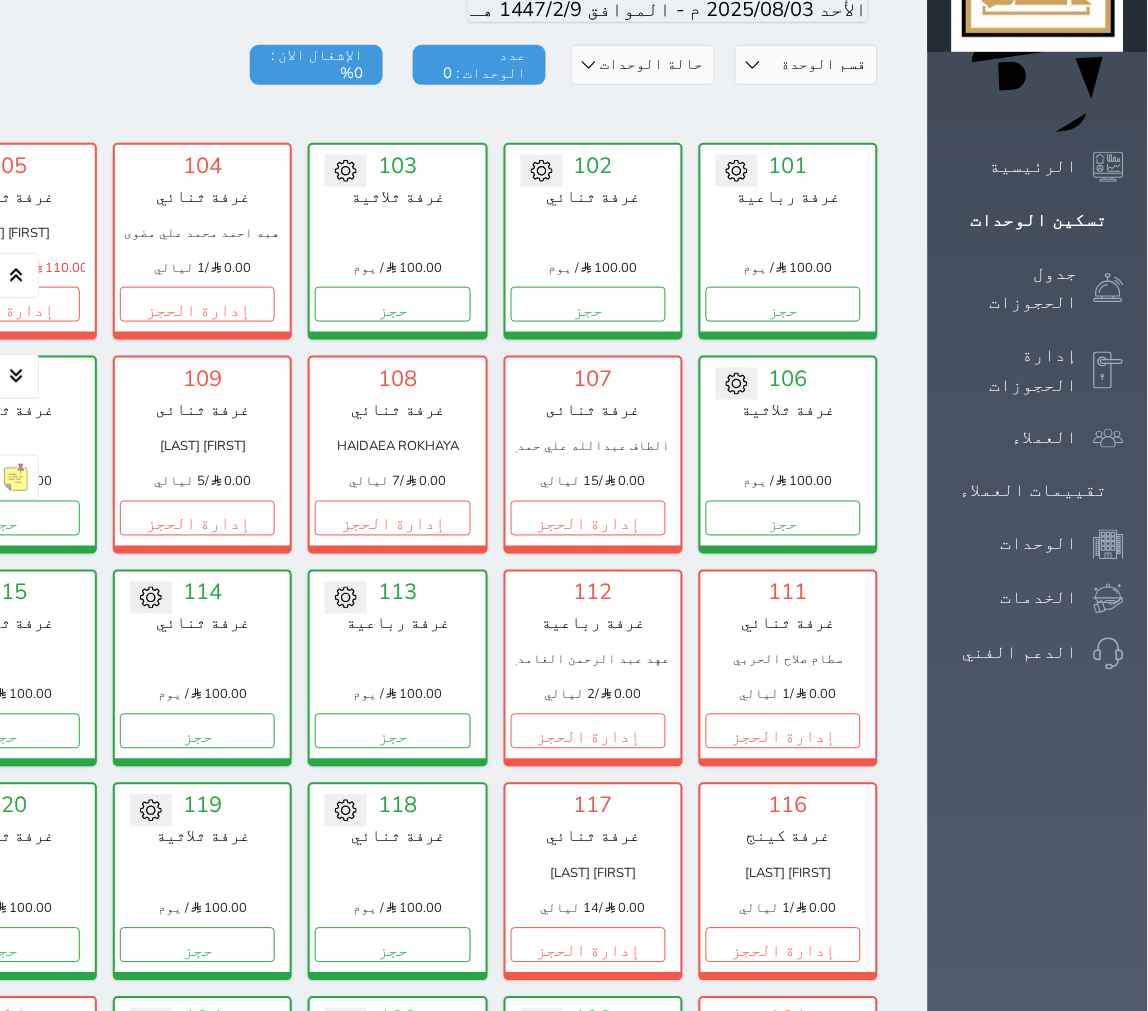scroll, scrollTop: 0, scrollLeft: 0, axis: both 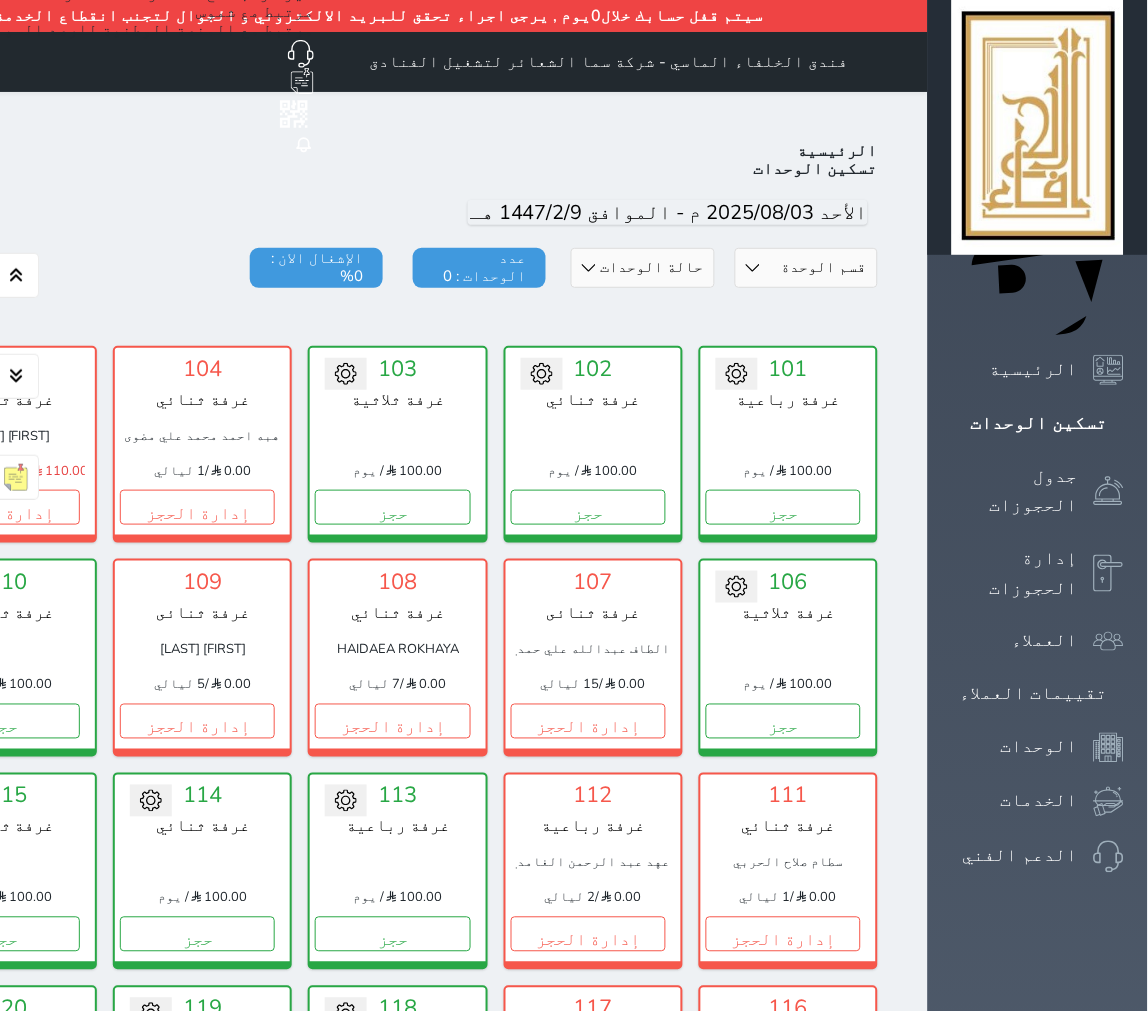 click on "حالة الوحدات متاح تحت التنظيف تحت الصيانة سجل دخول  لم يتم تسجيل الدخول" at bounding box center (642, 268) 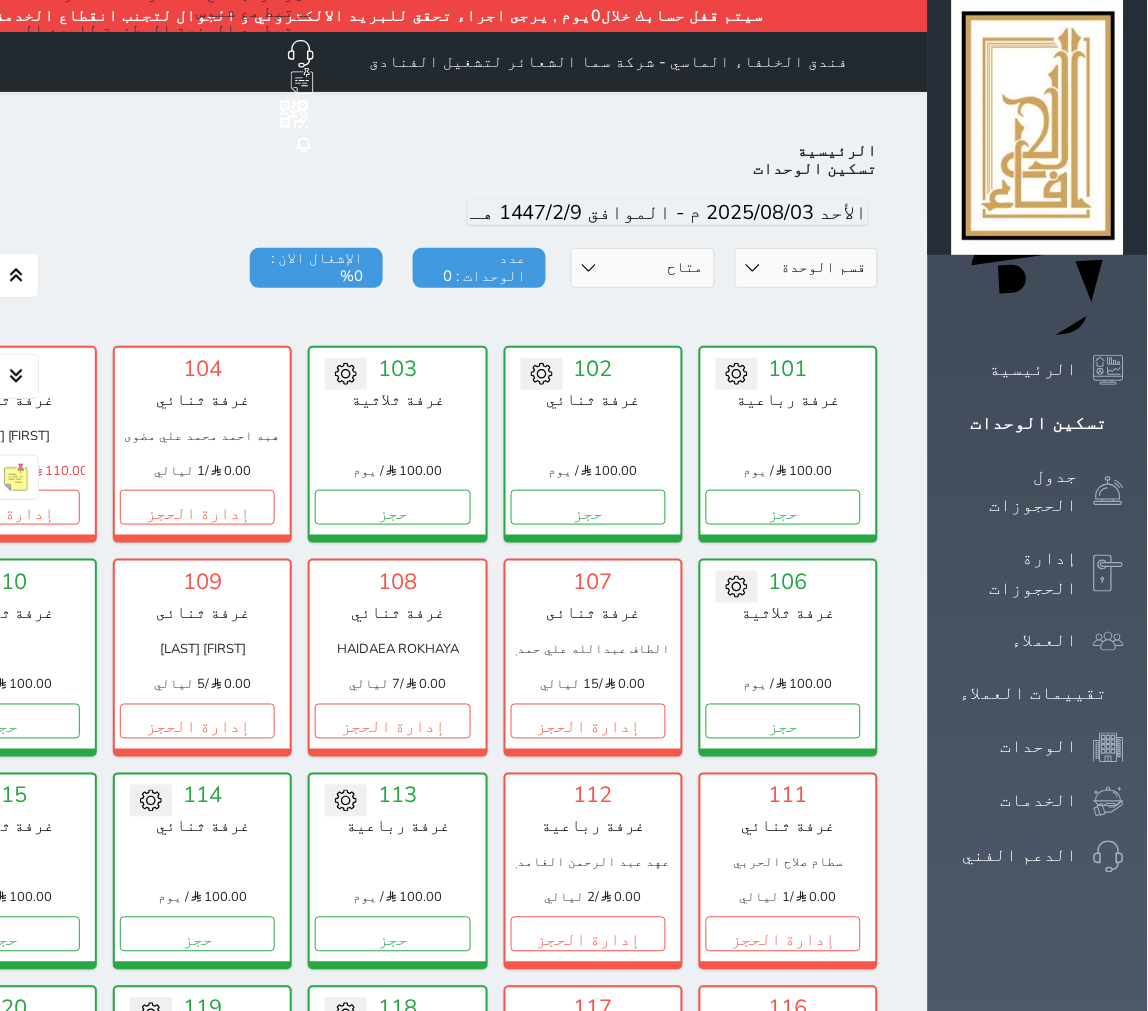 click on "حالة الوحدات متاح تحت التنظيف تحت الصيانة سجل دخول  لم يتم تسجيل الدخول" at bounding box center [642, 268] 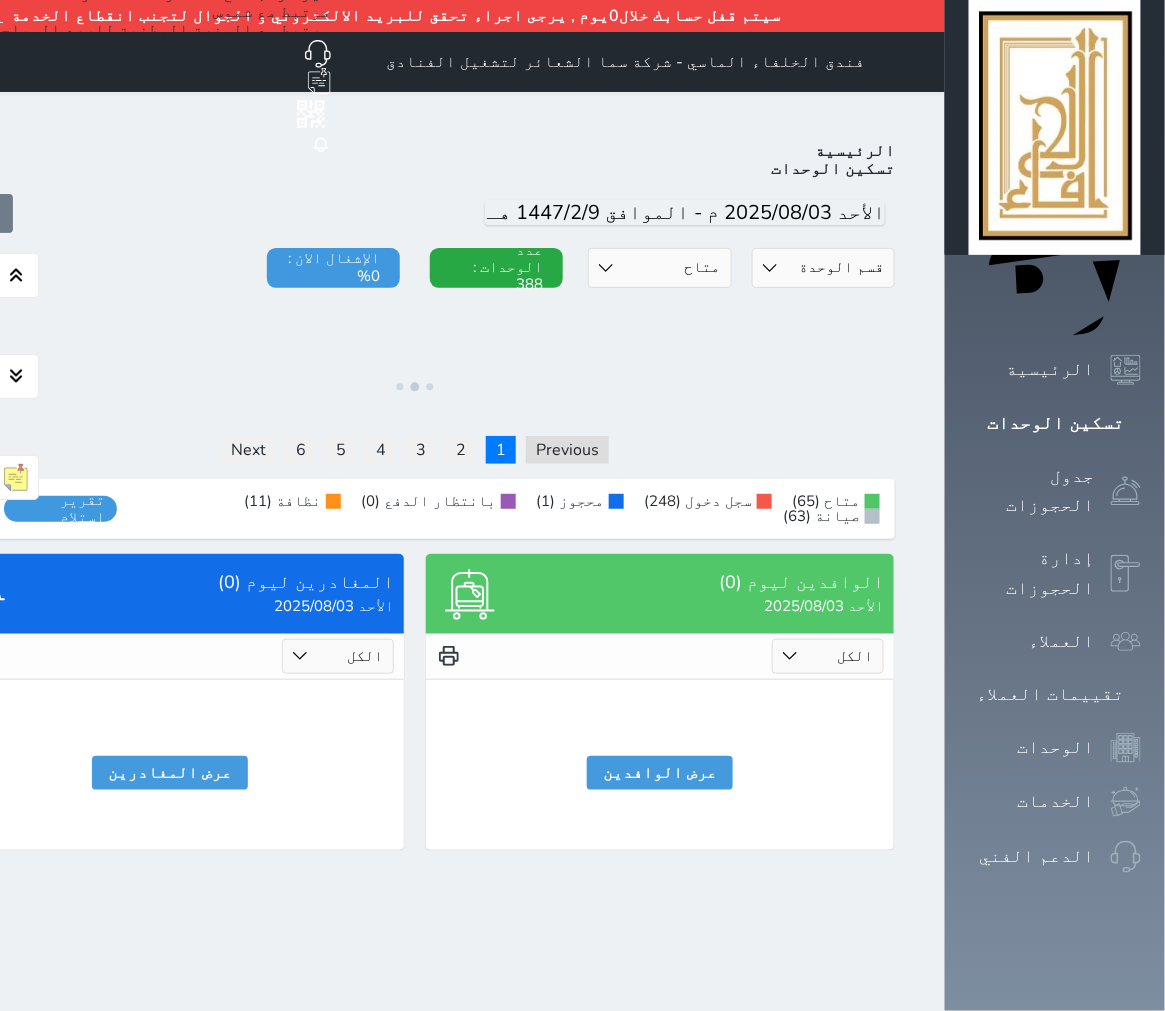 drag, startPoint x: 990, startPoint y: 205, endPoint x: 977, endPoint y: 230, distance: 28.178005 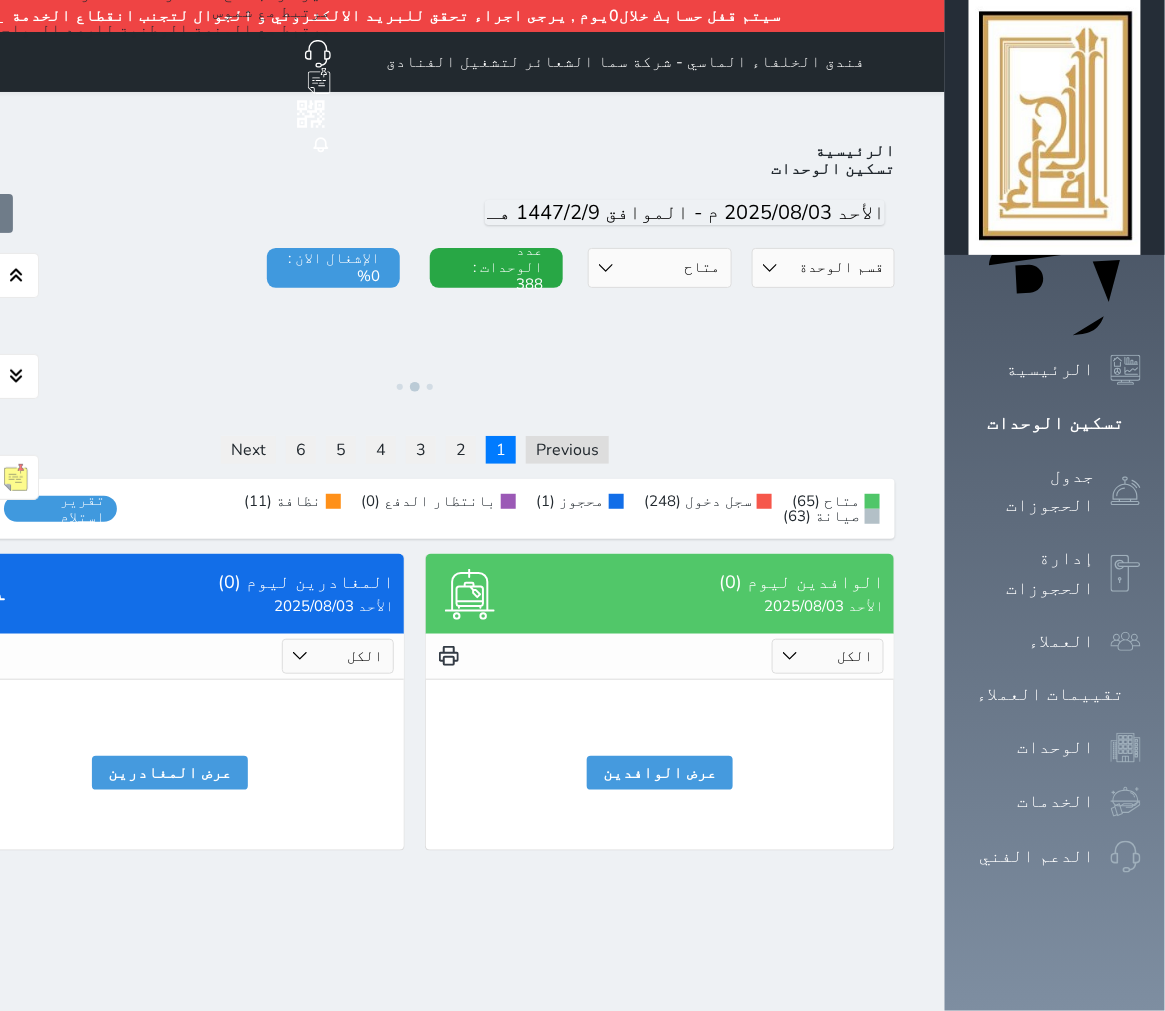 click on "قسم الوحدة   غرفه رباعية سرير كينج غرفة ثلاثة غرفة ثنائي" at bounding box center (823, 268) 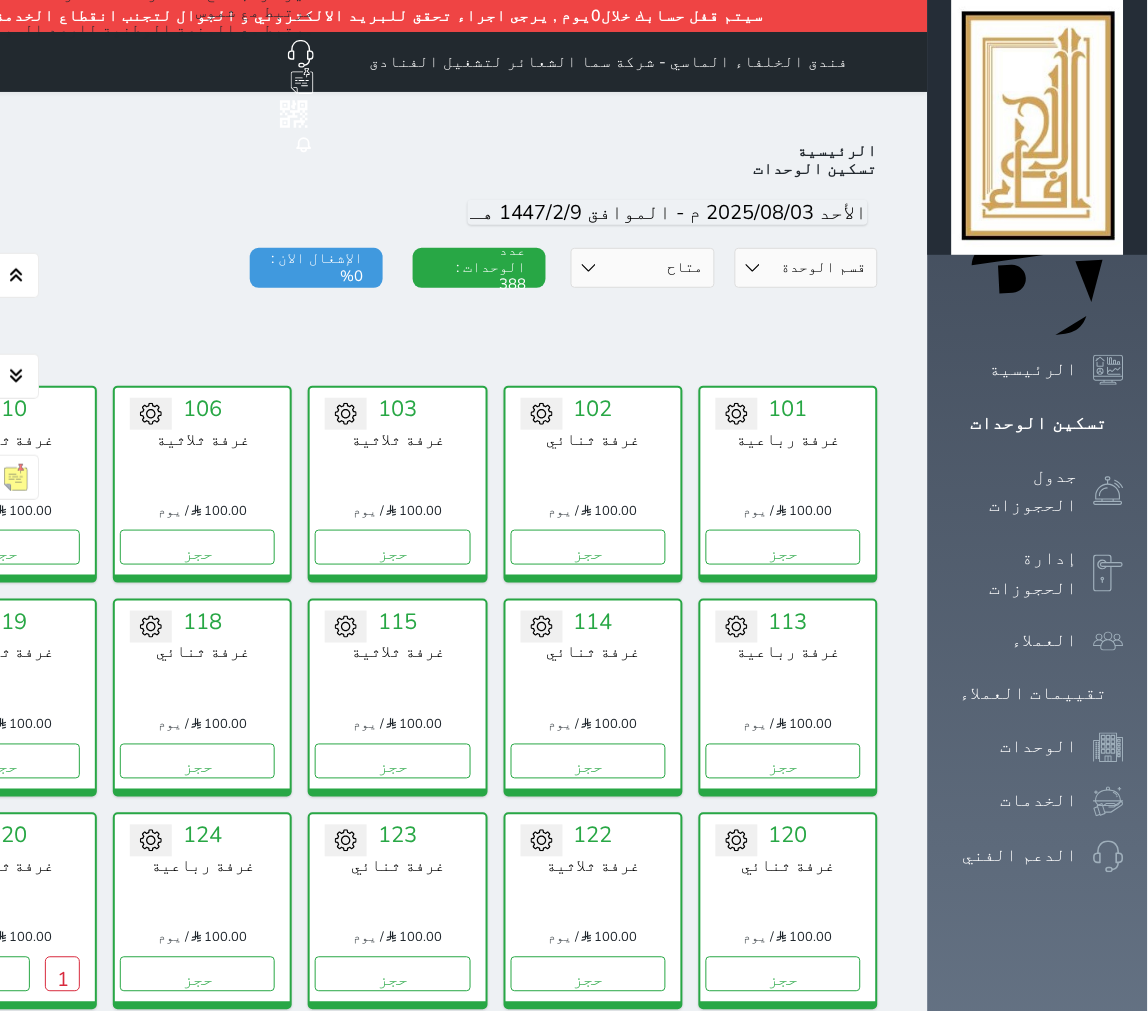 select on "7180" 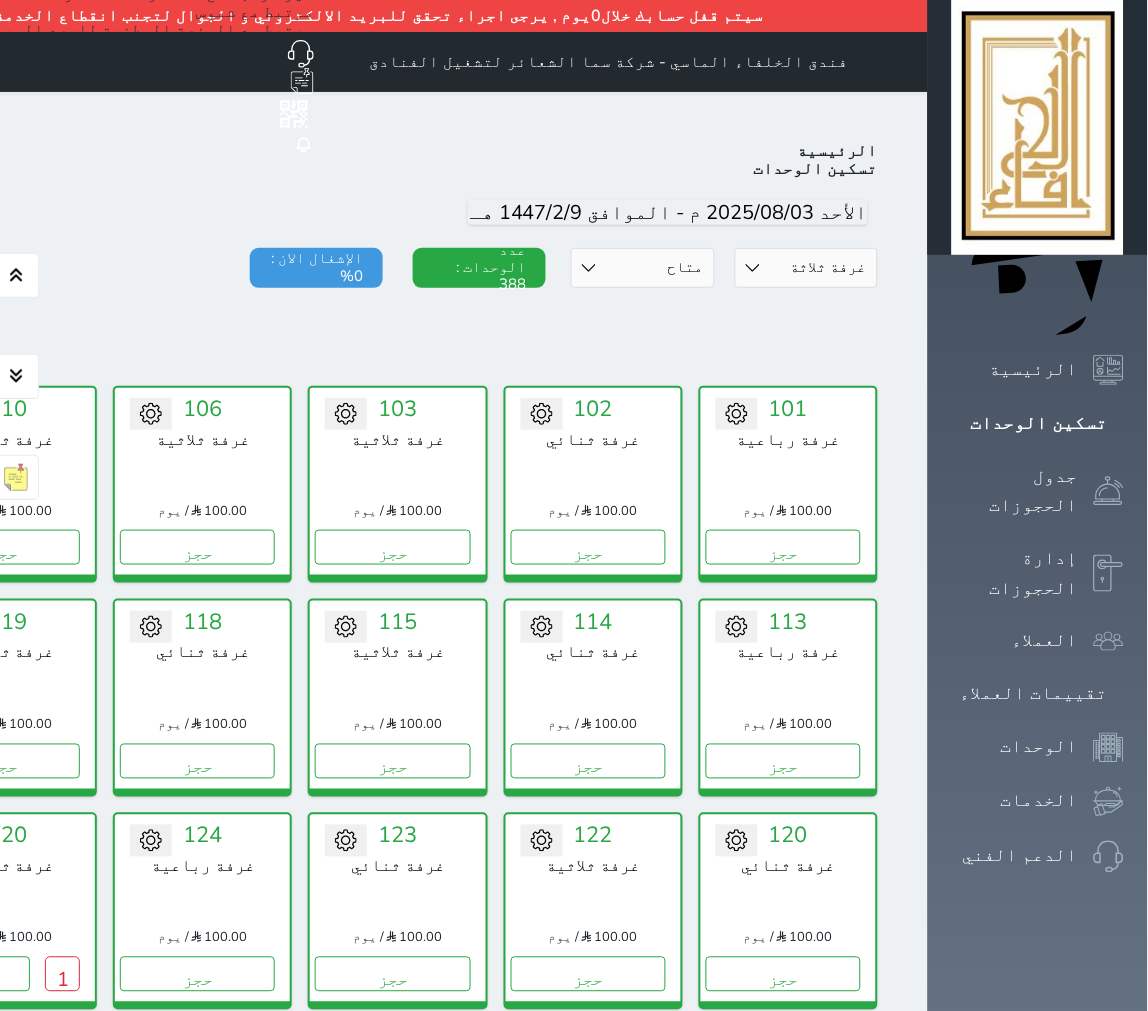 click on "قسم الوحدة   غرفه رباعية سرير كينج غرفة ثلاثة غرفة ثنائي" at bounding box center (806, 268) 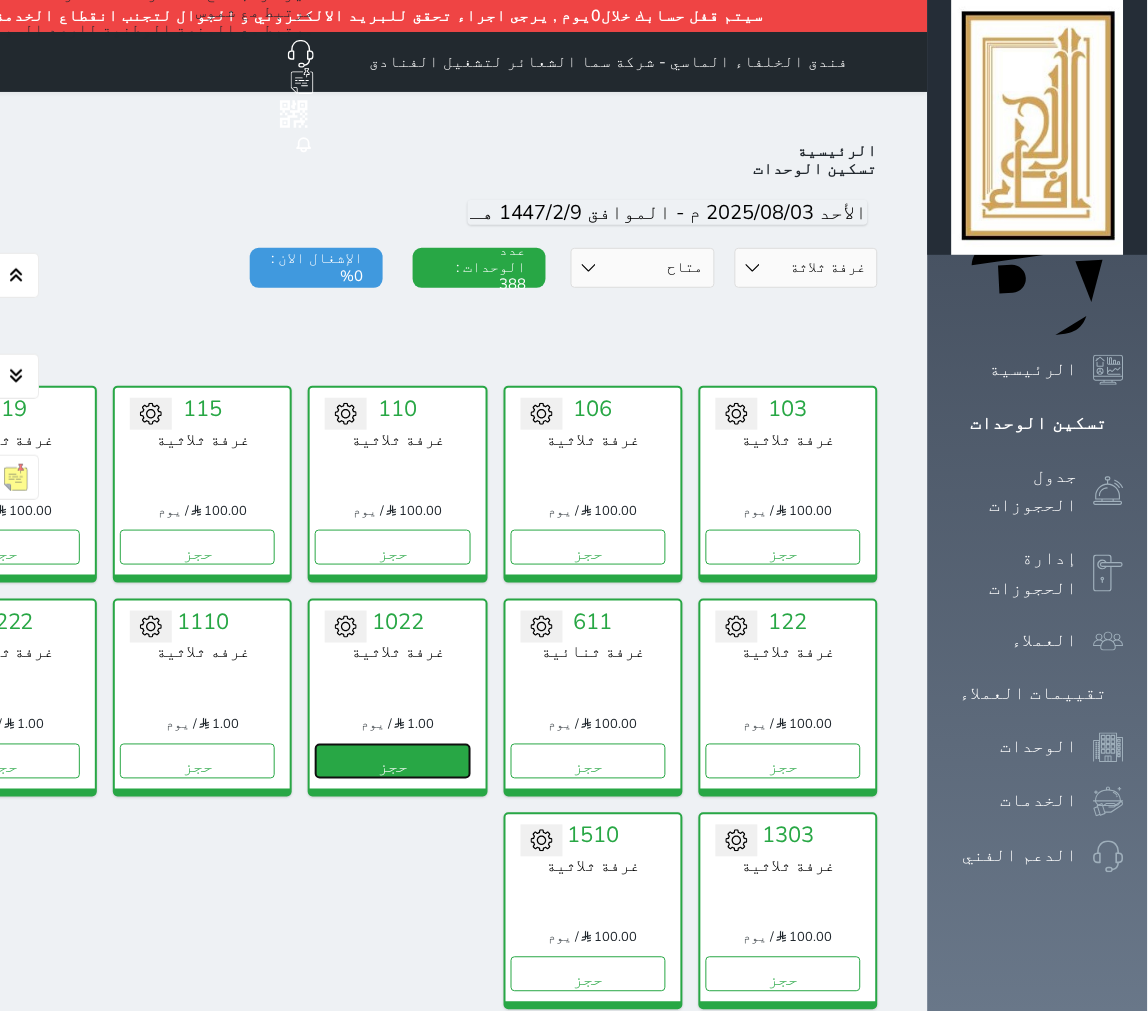 click on "حجز" at bounding box center [392, 761] 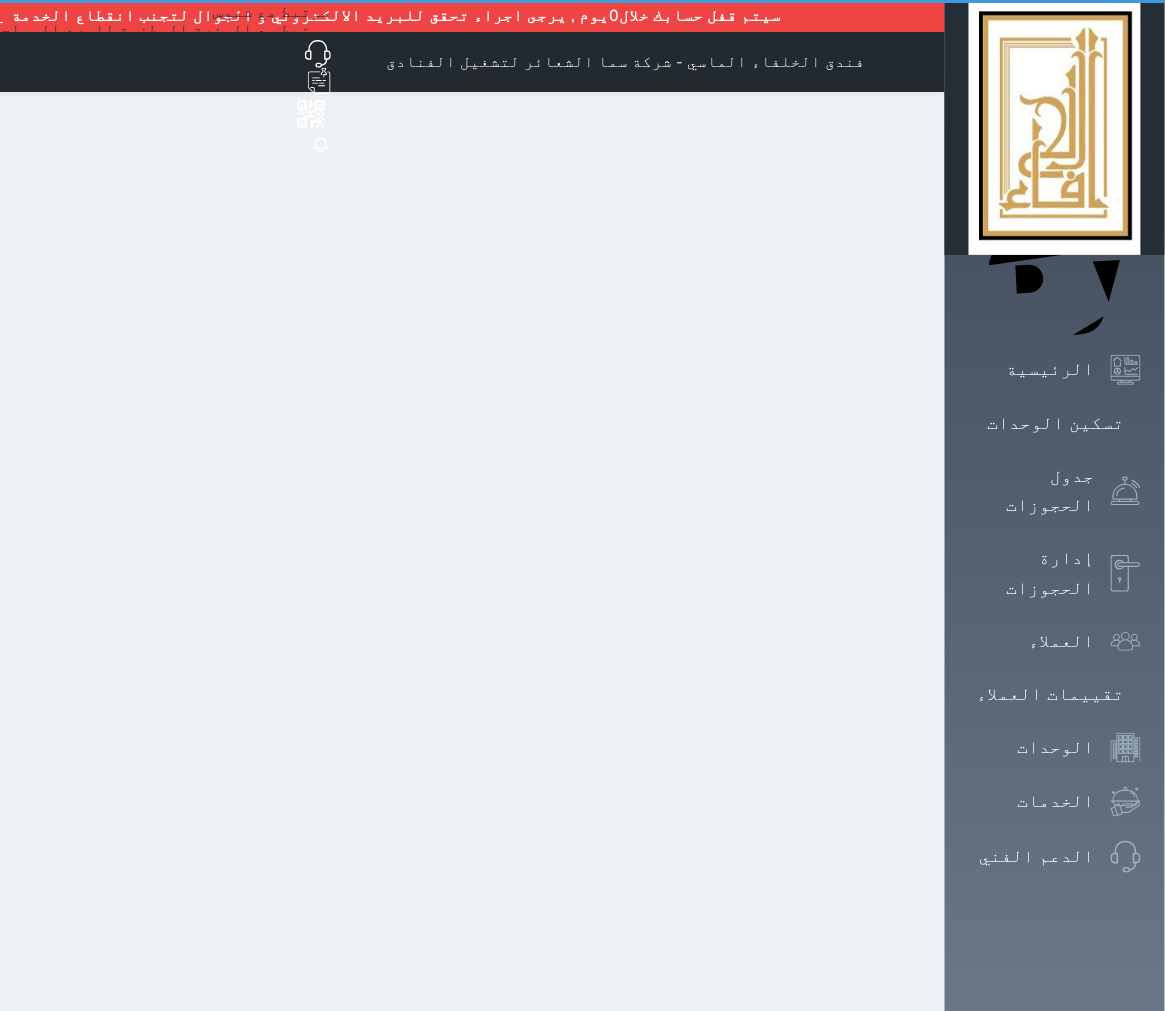 select on "1" 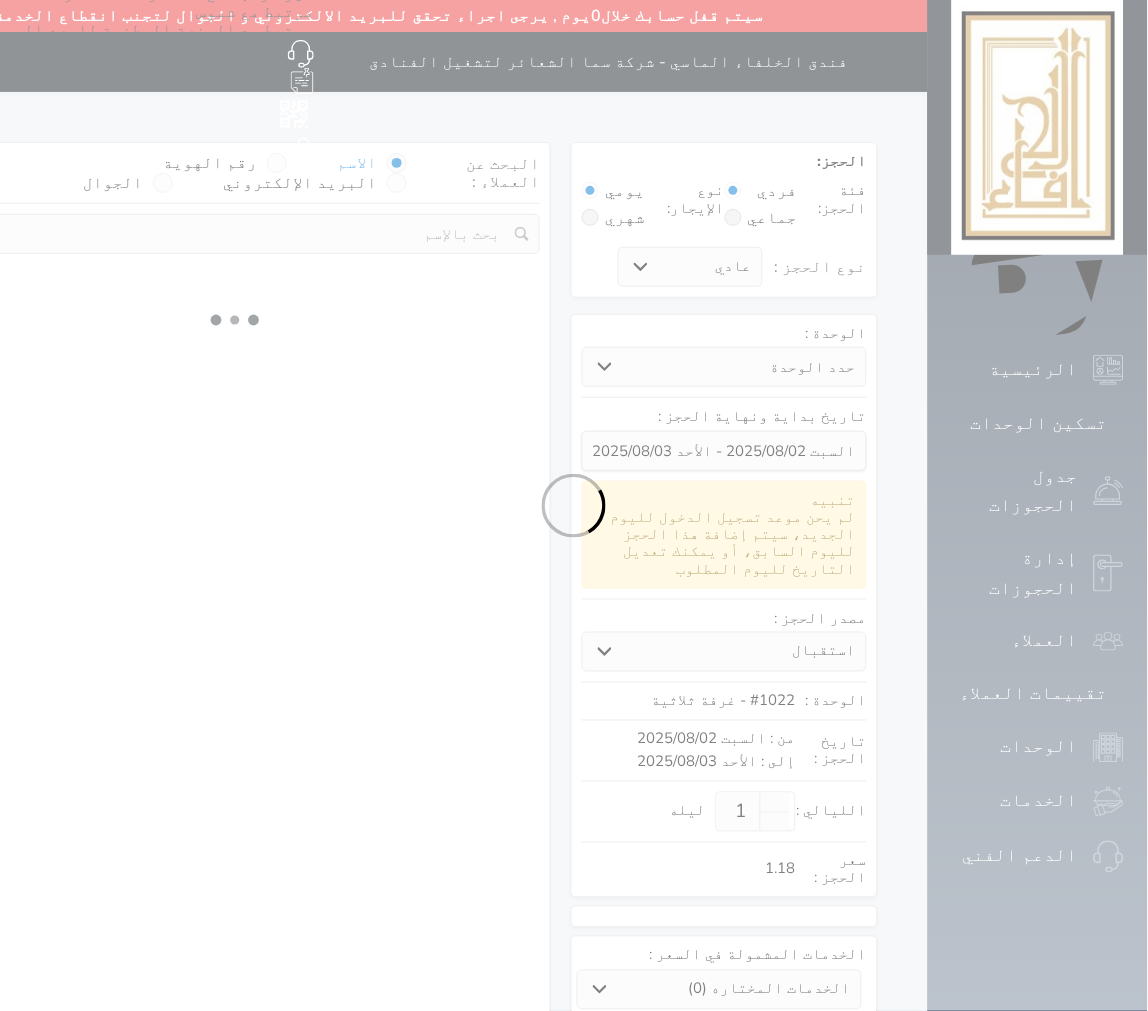 select 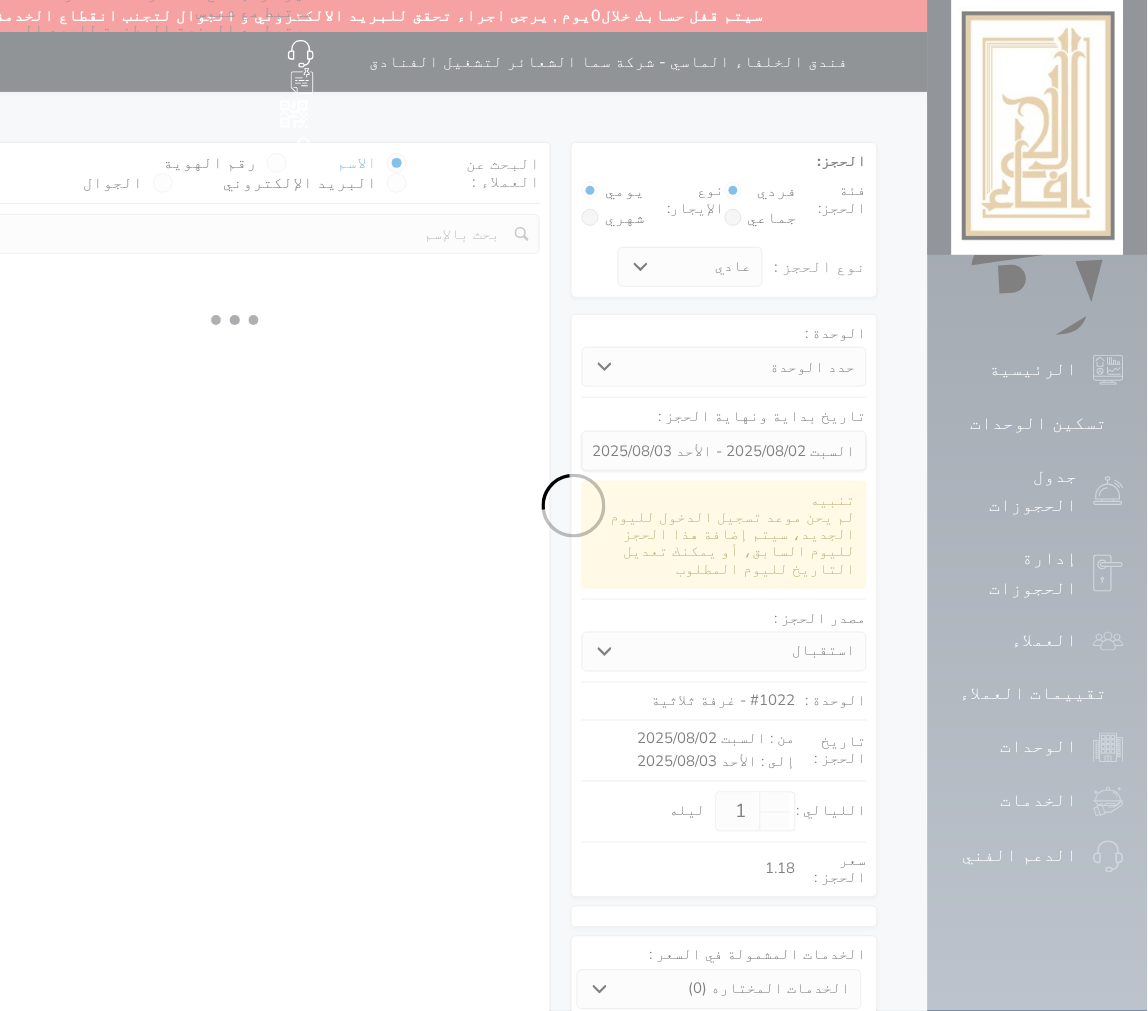select on "113" 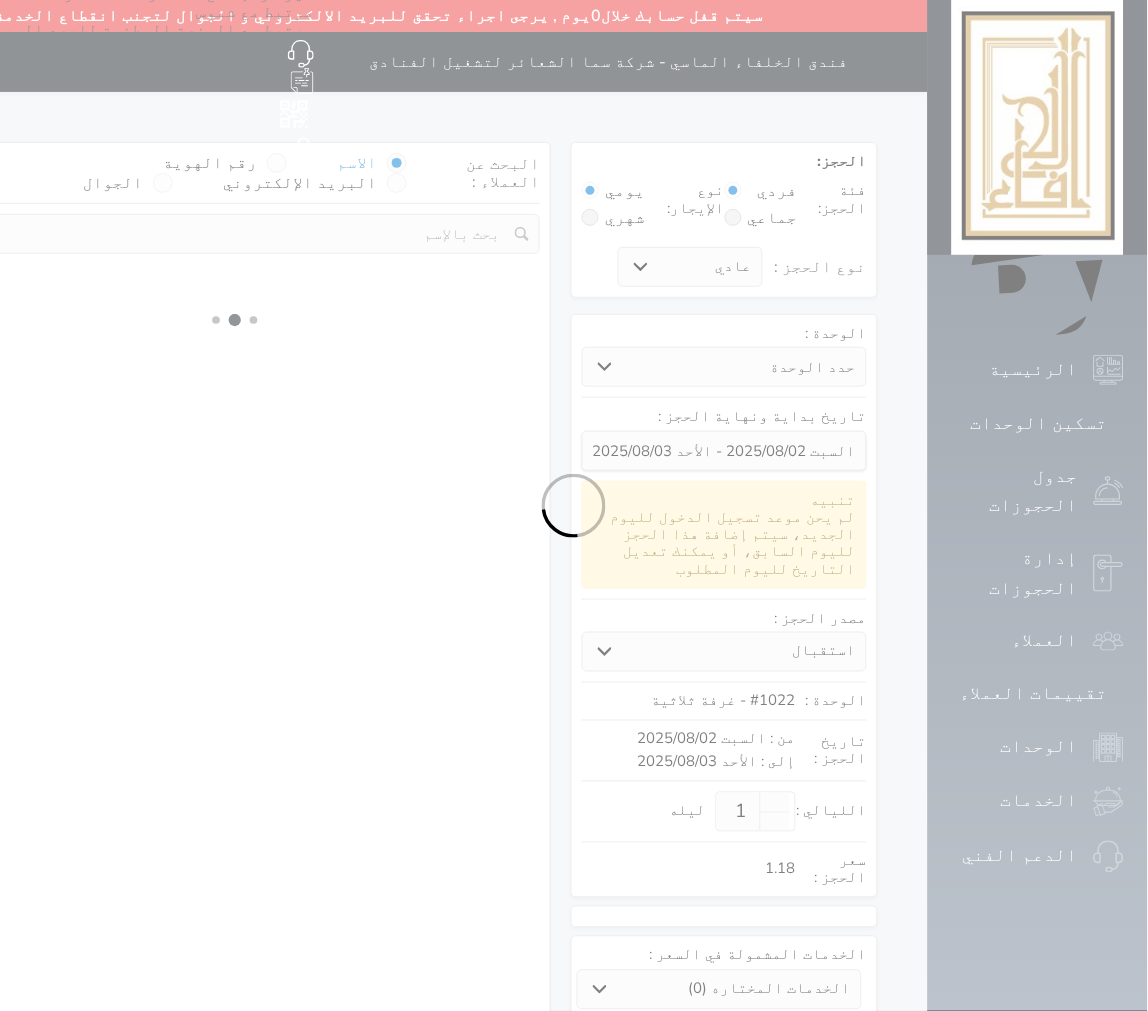 select on "1" 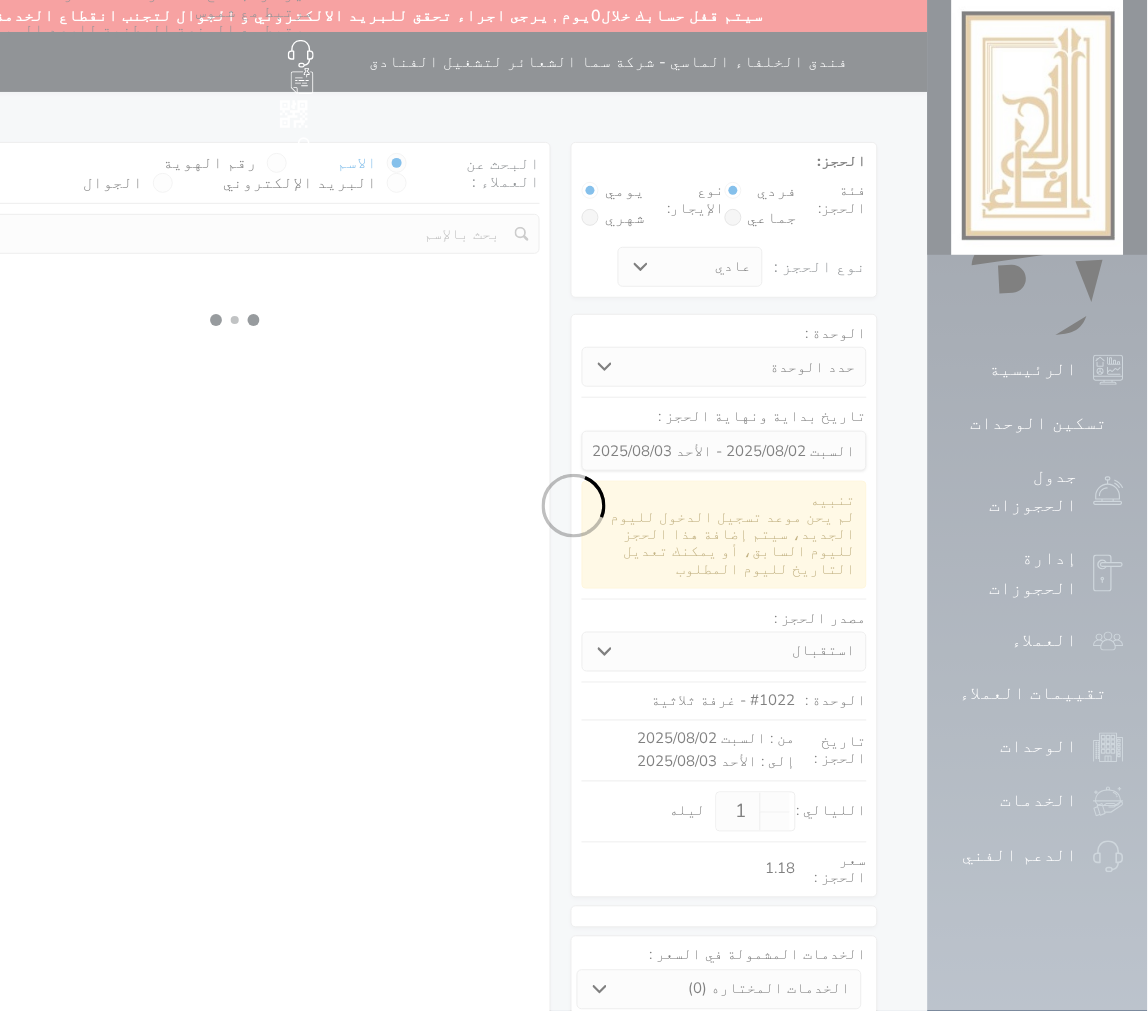 select 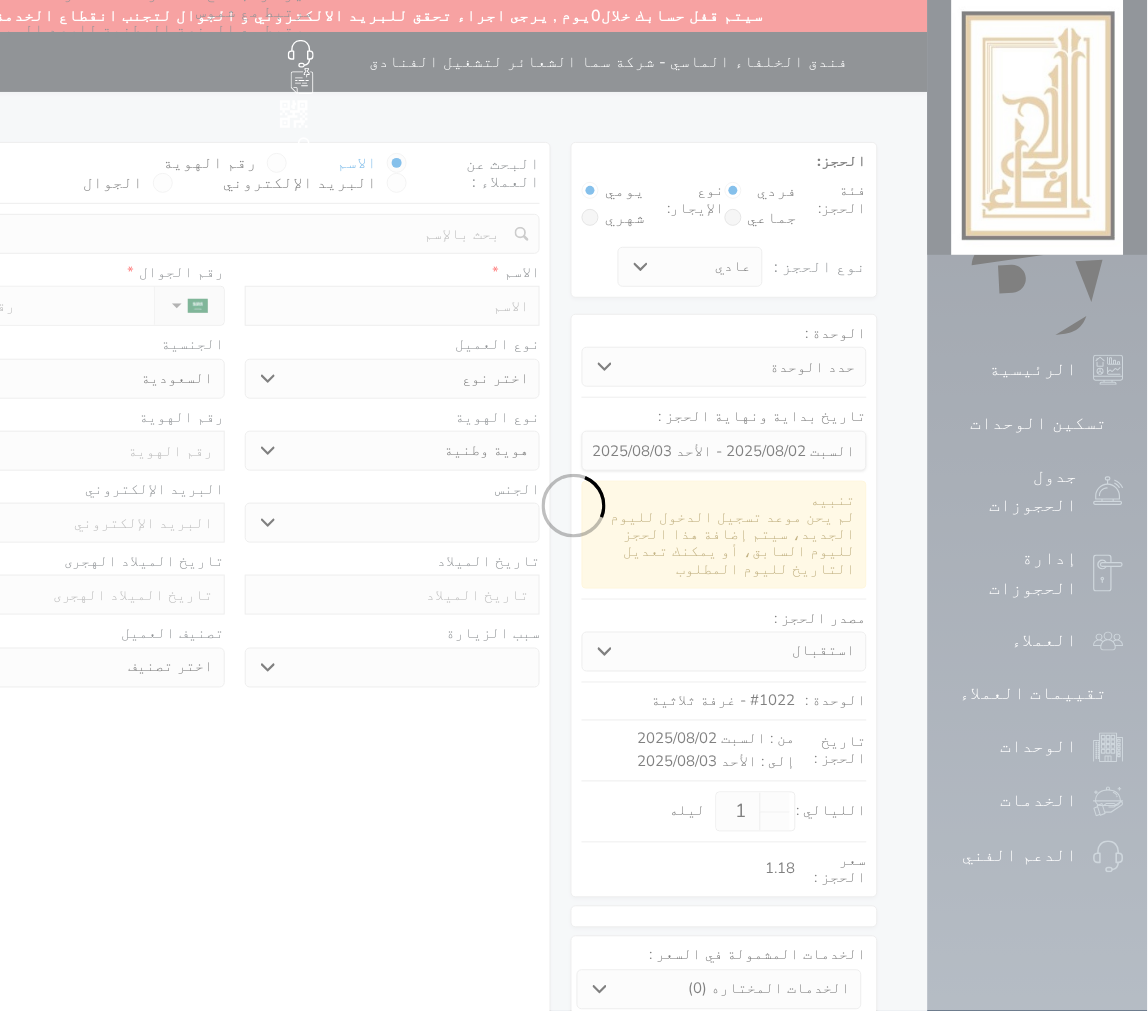 select 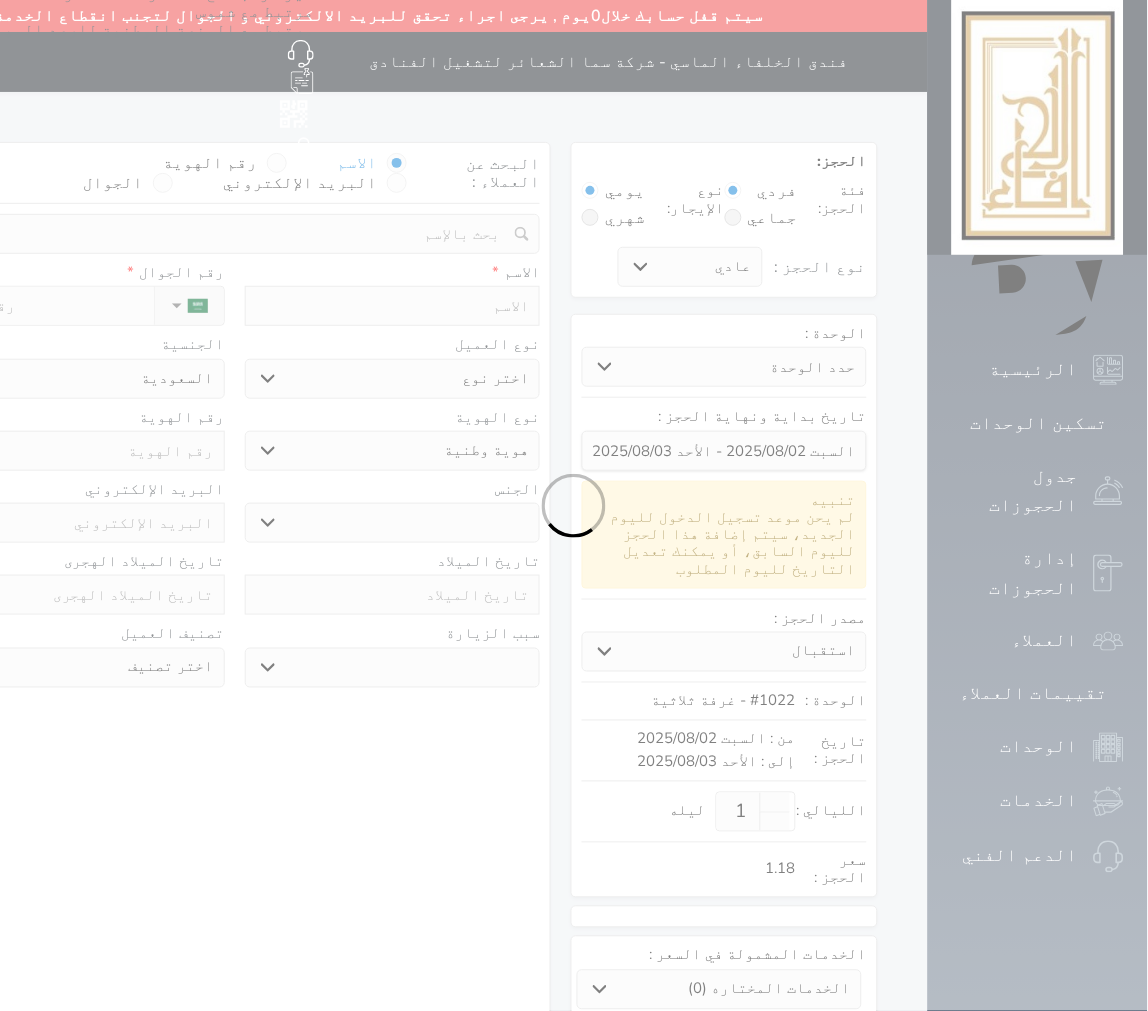 select 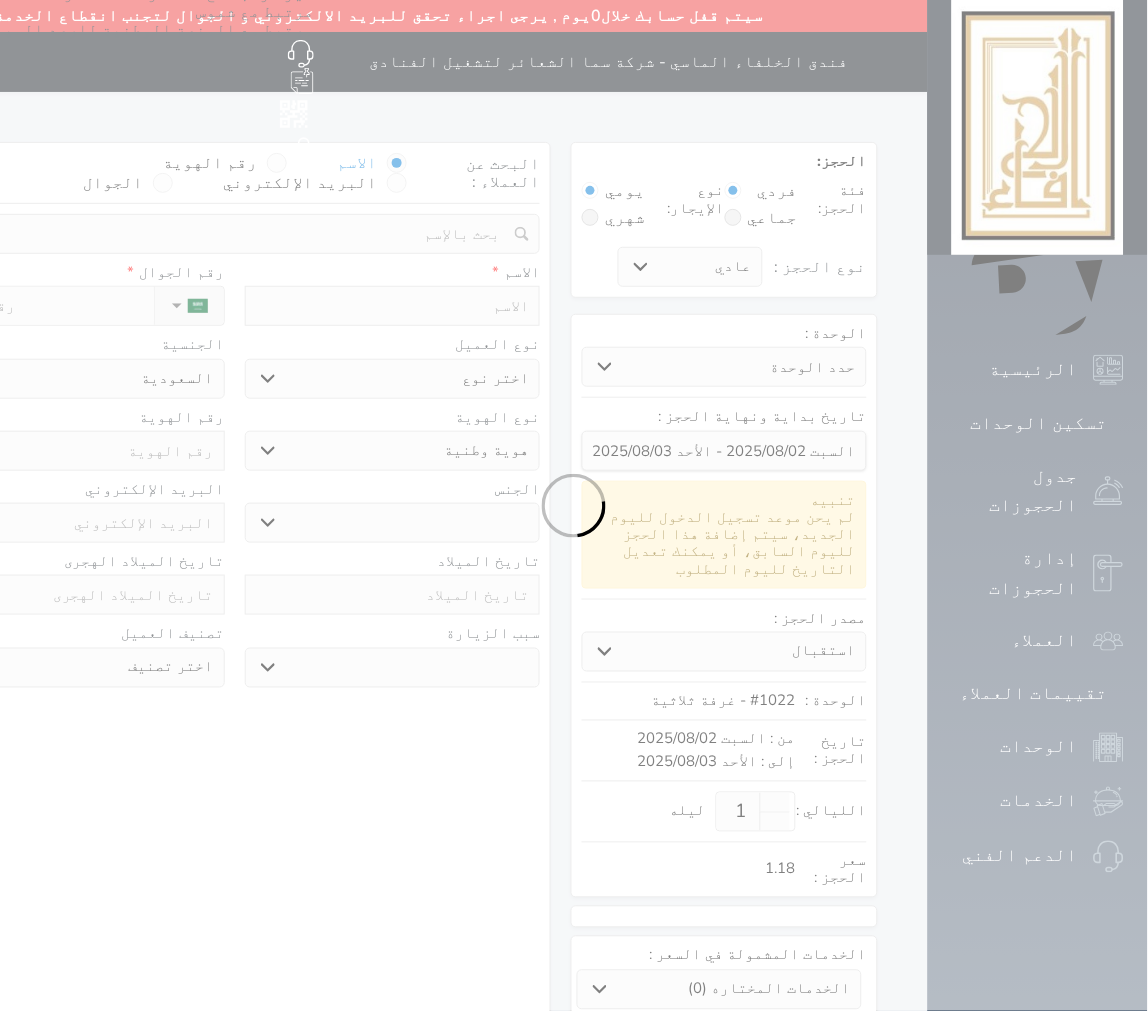 select 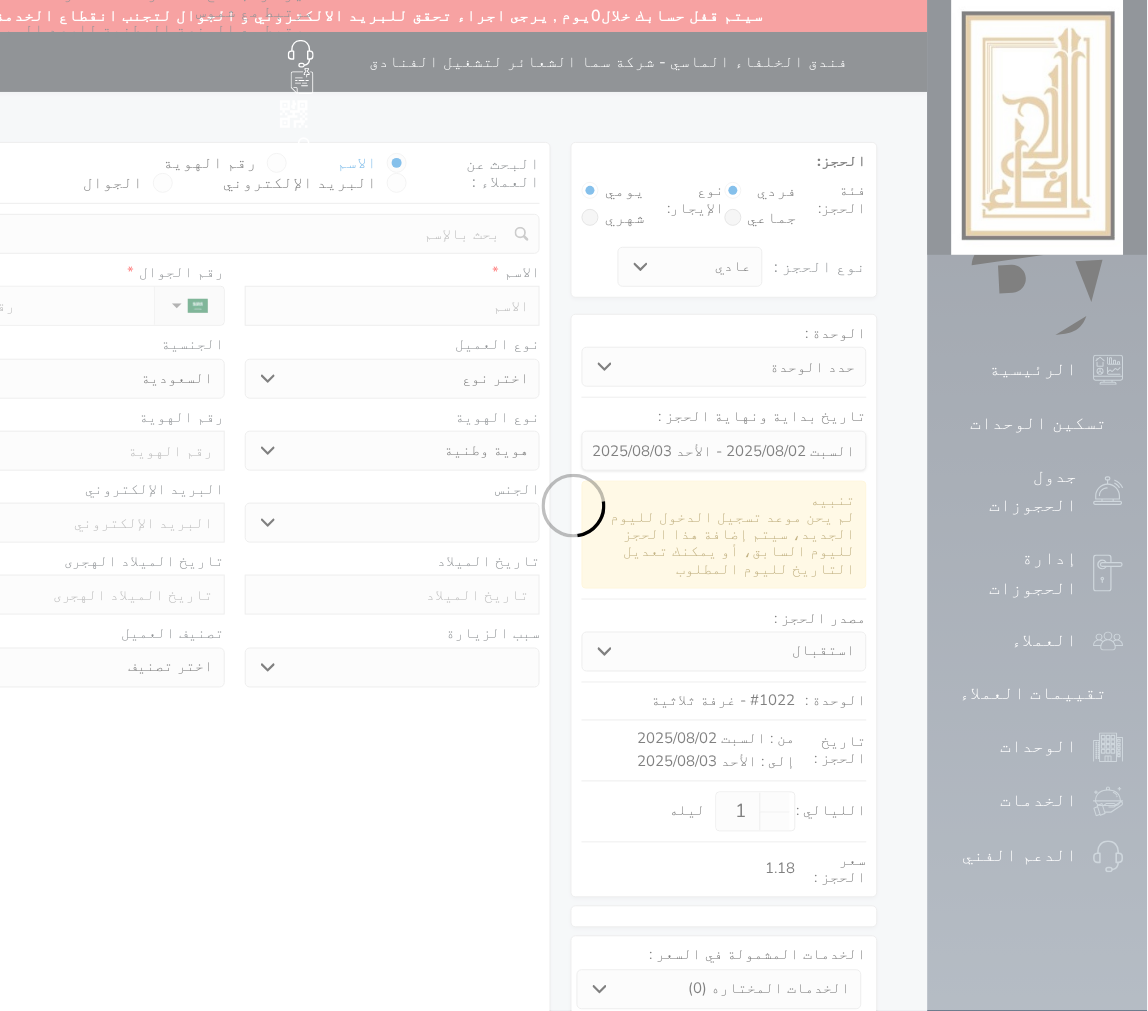 select 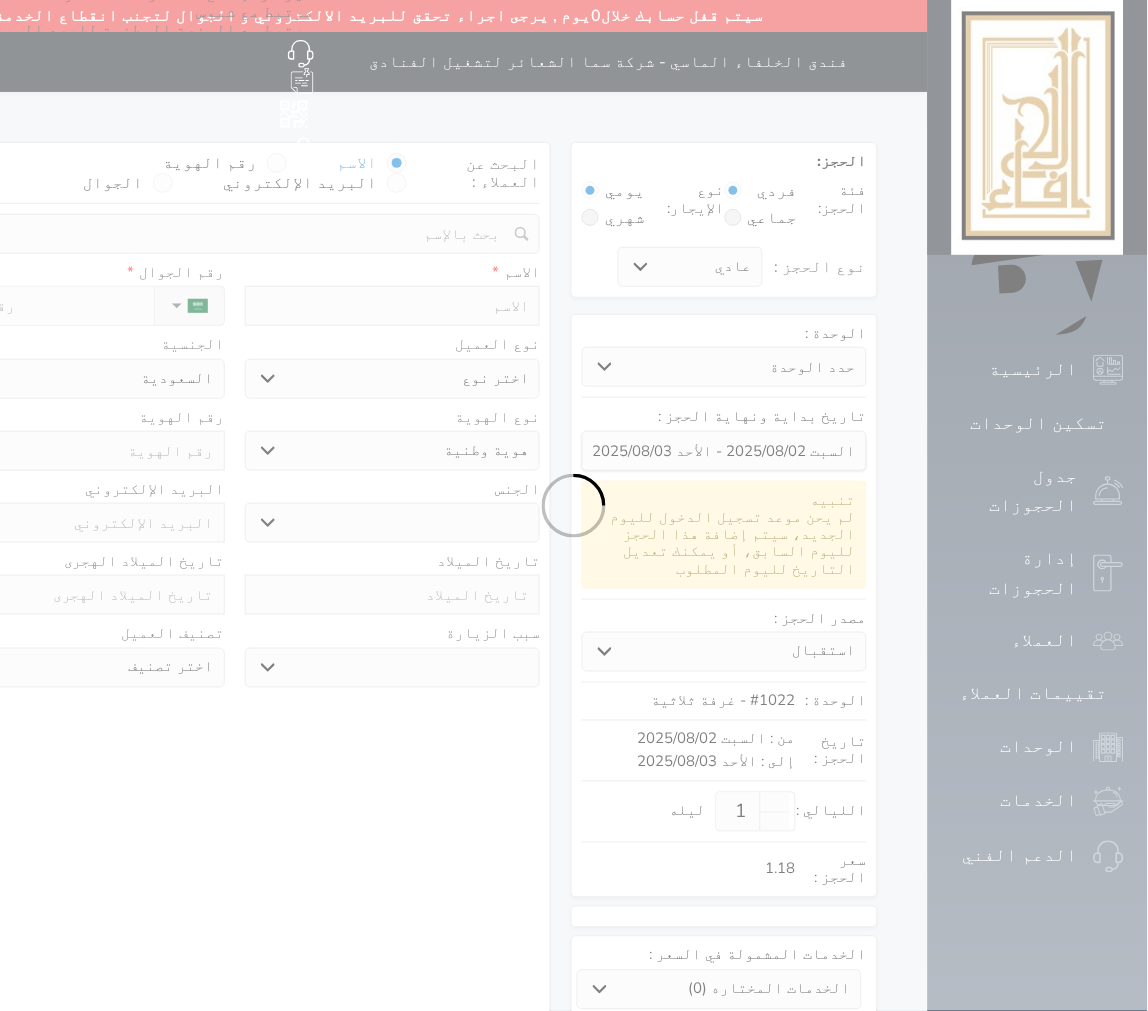 select on "1" 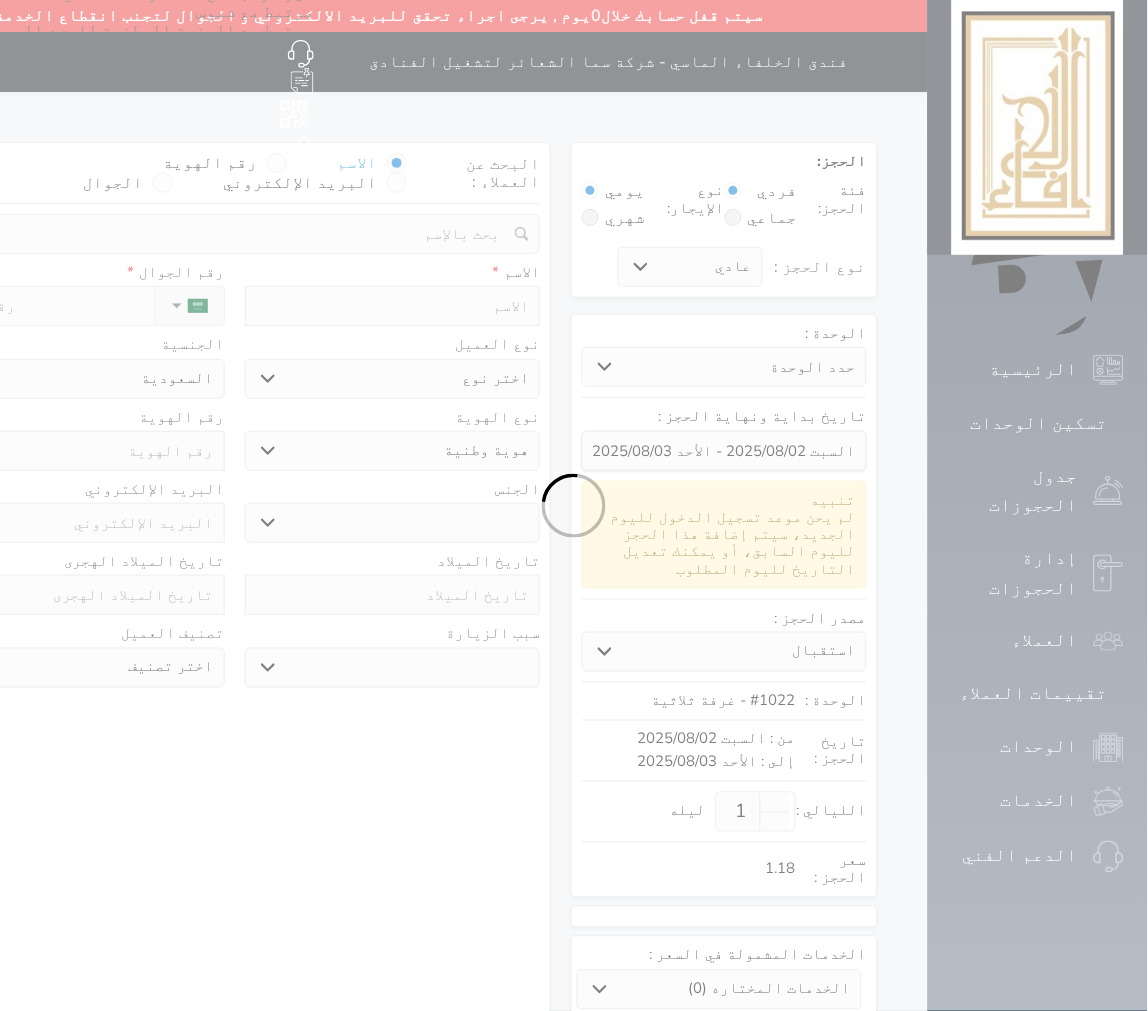 select on "7" 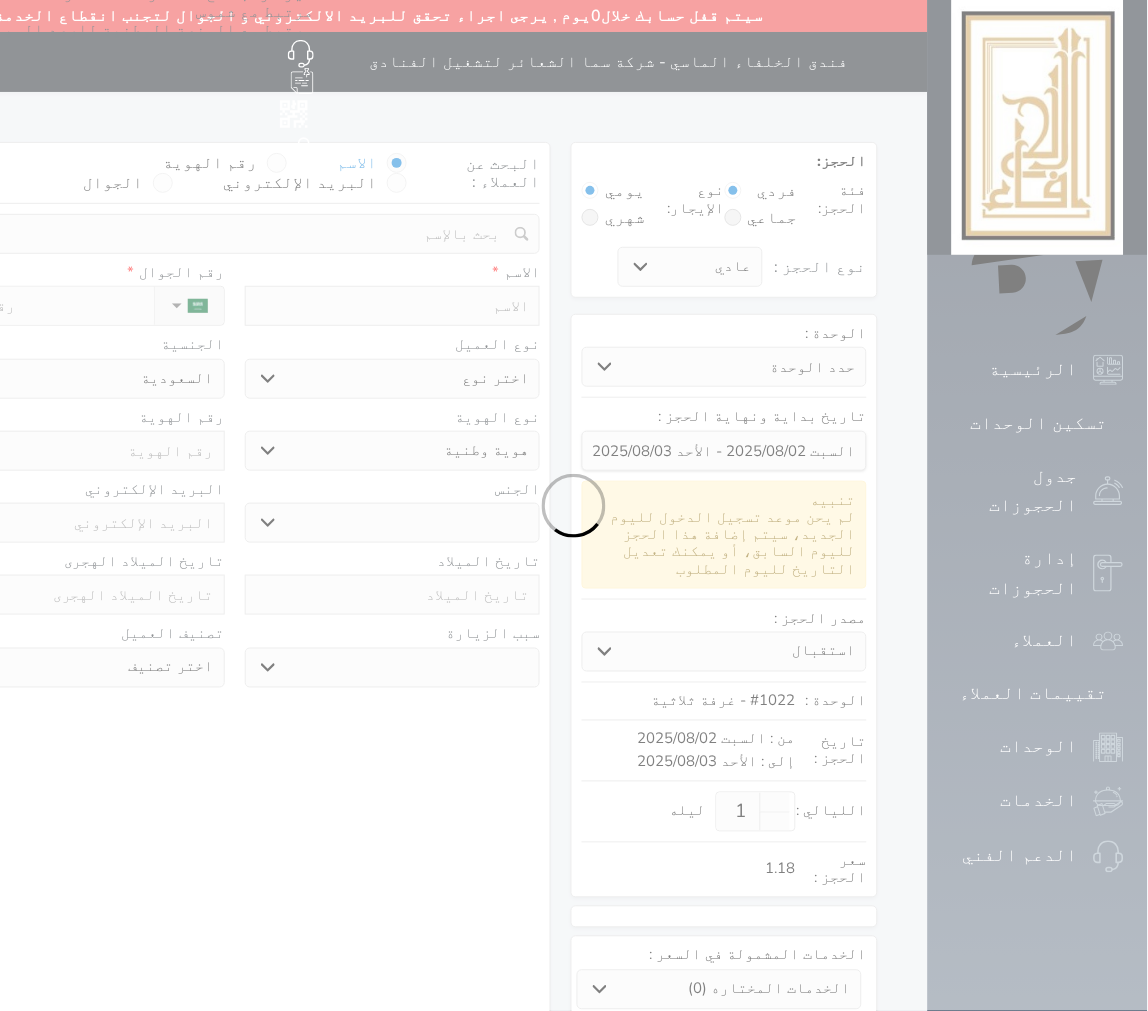 select 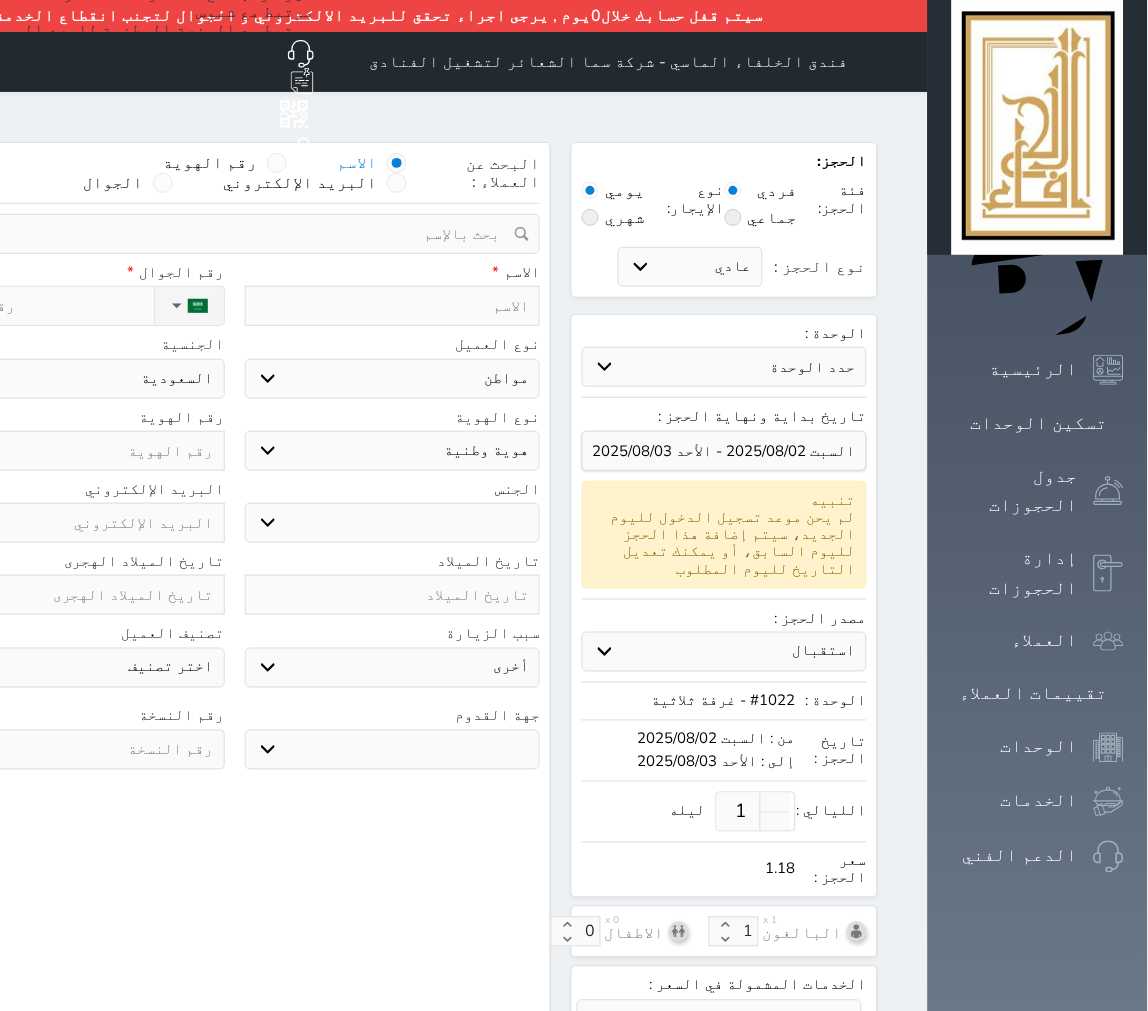 click on "البحث عن العملاء :        الاسم       رقم الهوية       البريد الإلكتروني       الجوال" at bounding box center (234, 178) 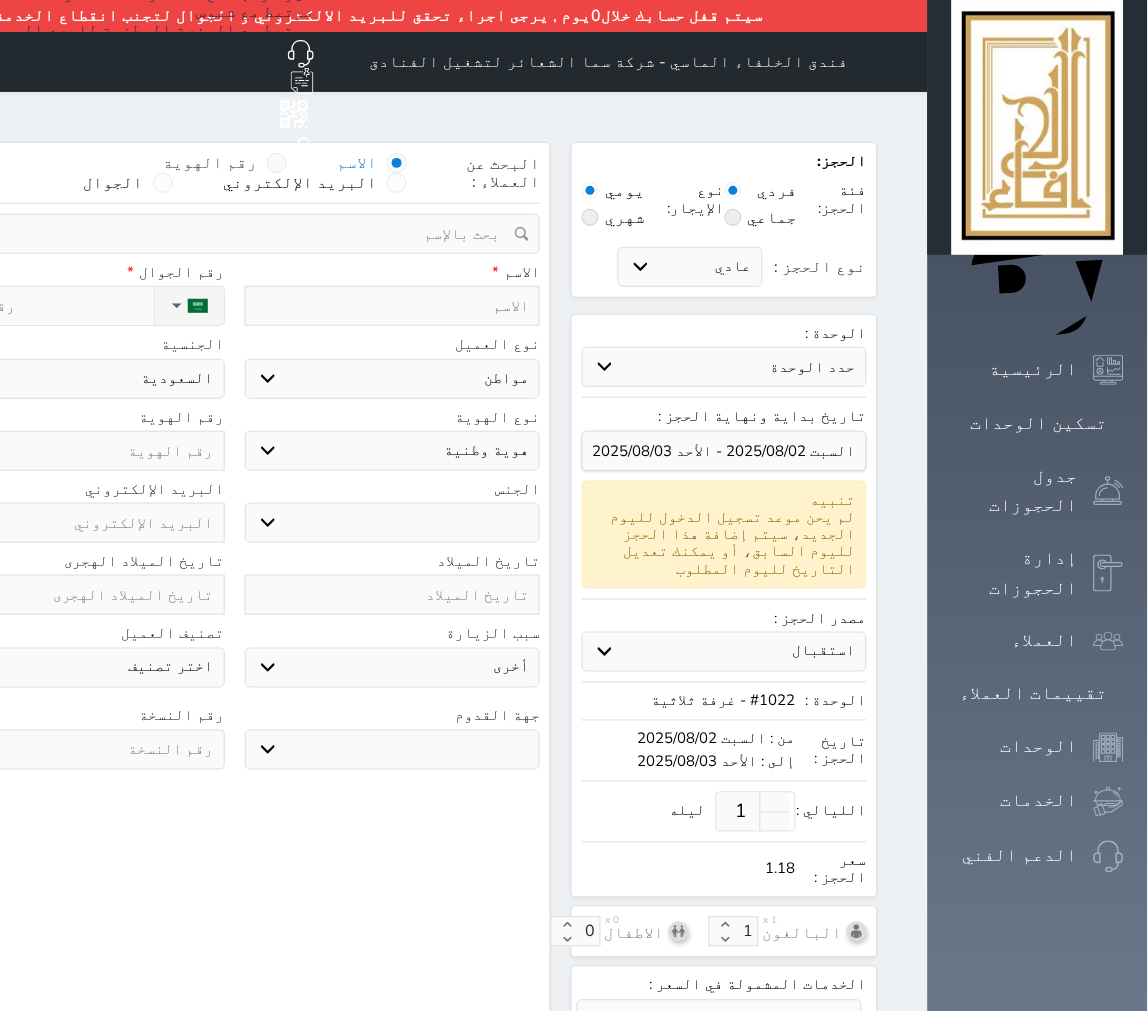 click at bounding box center [277, 163] 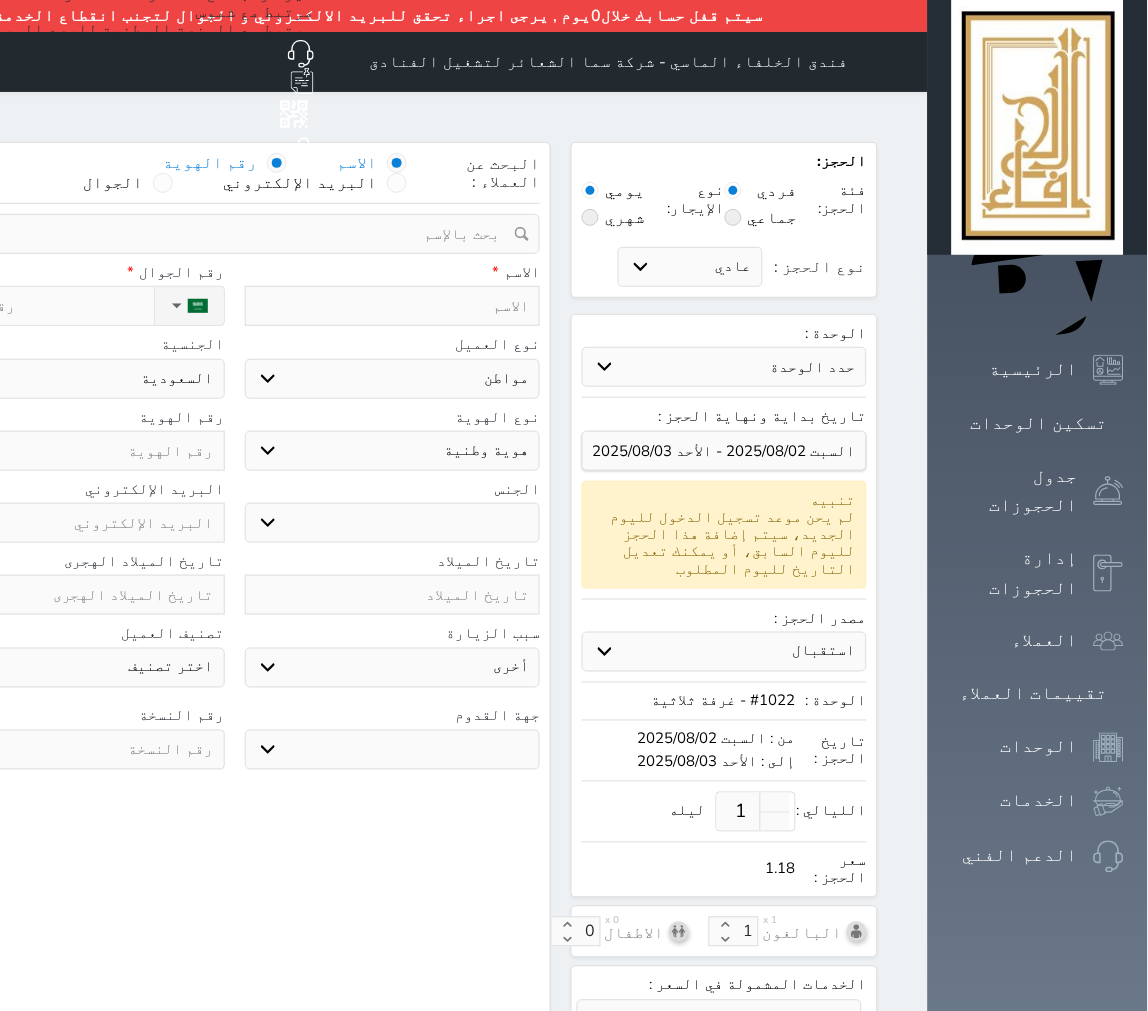 select 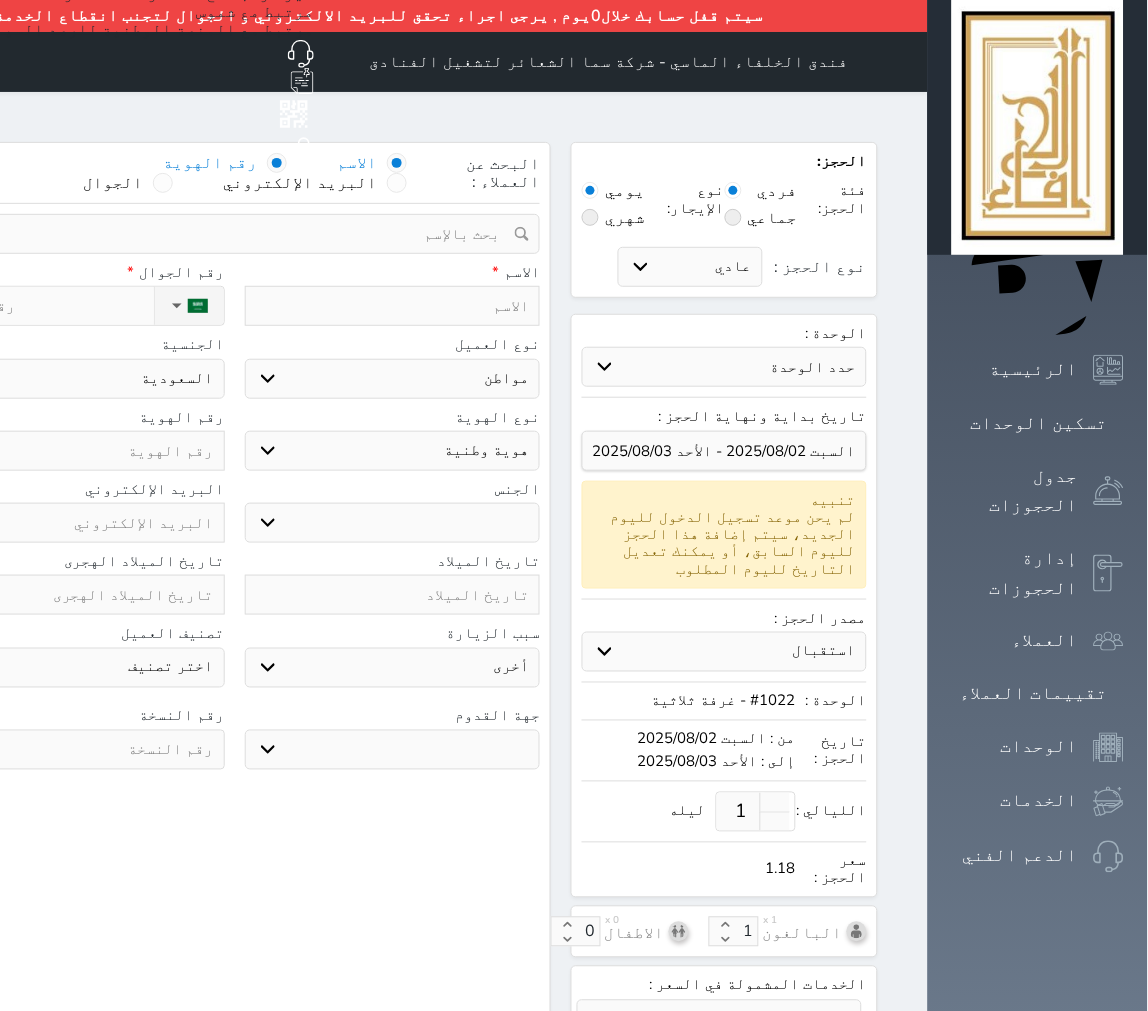 select 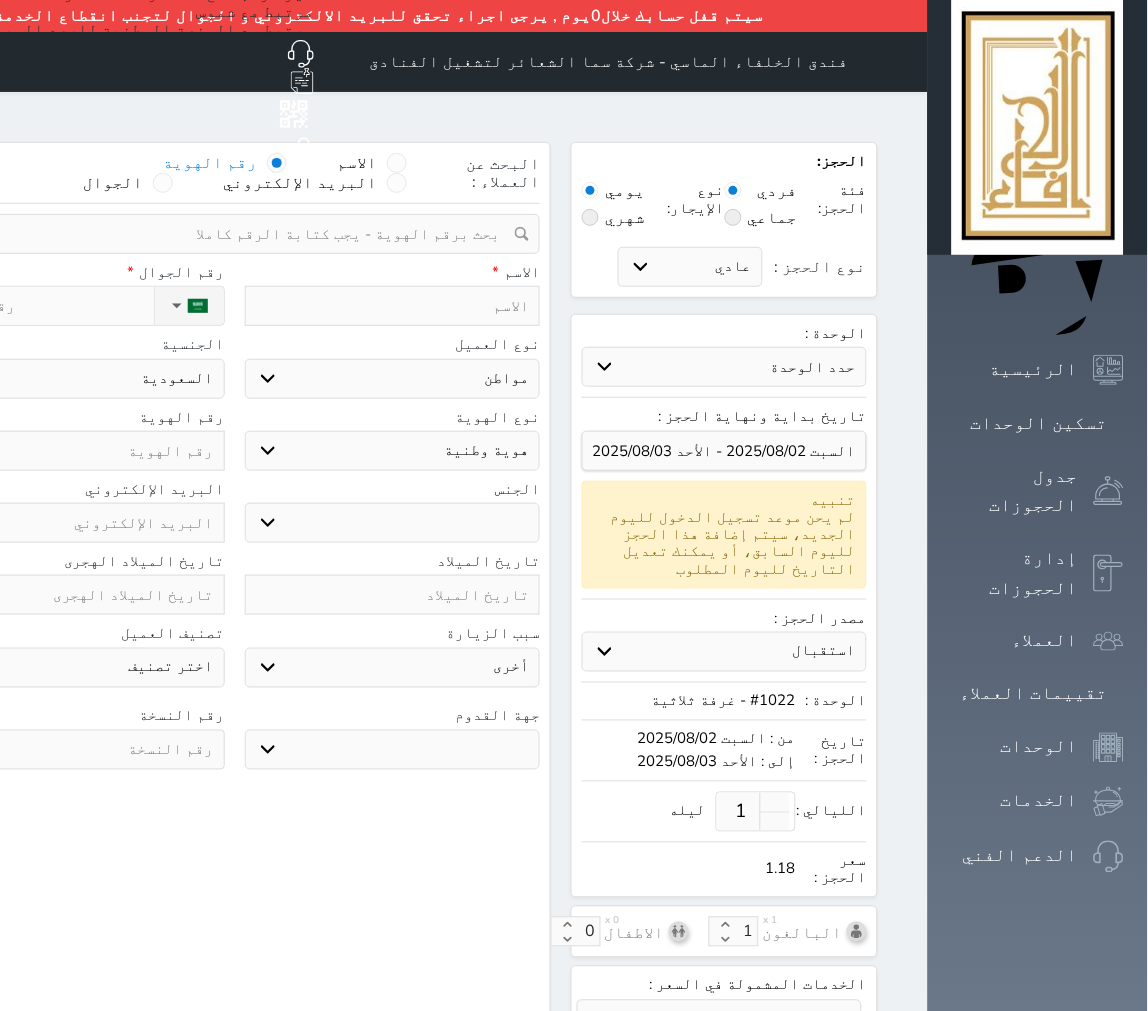 click at bounding box center (227, 234) 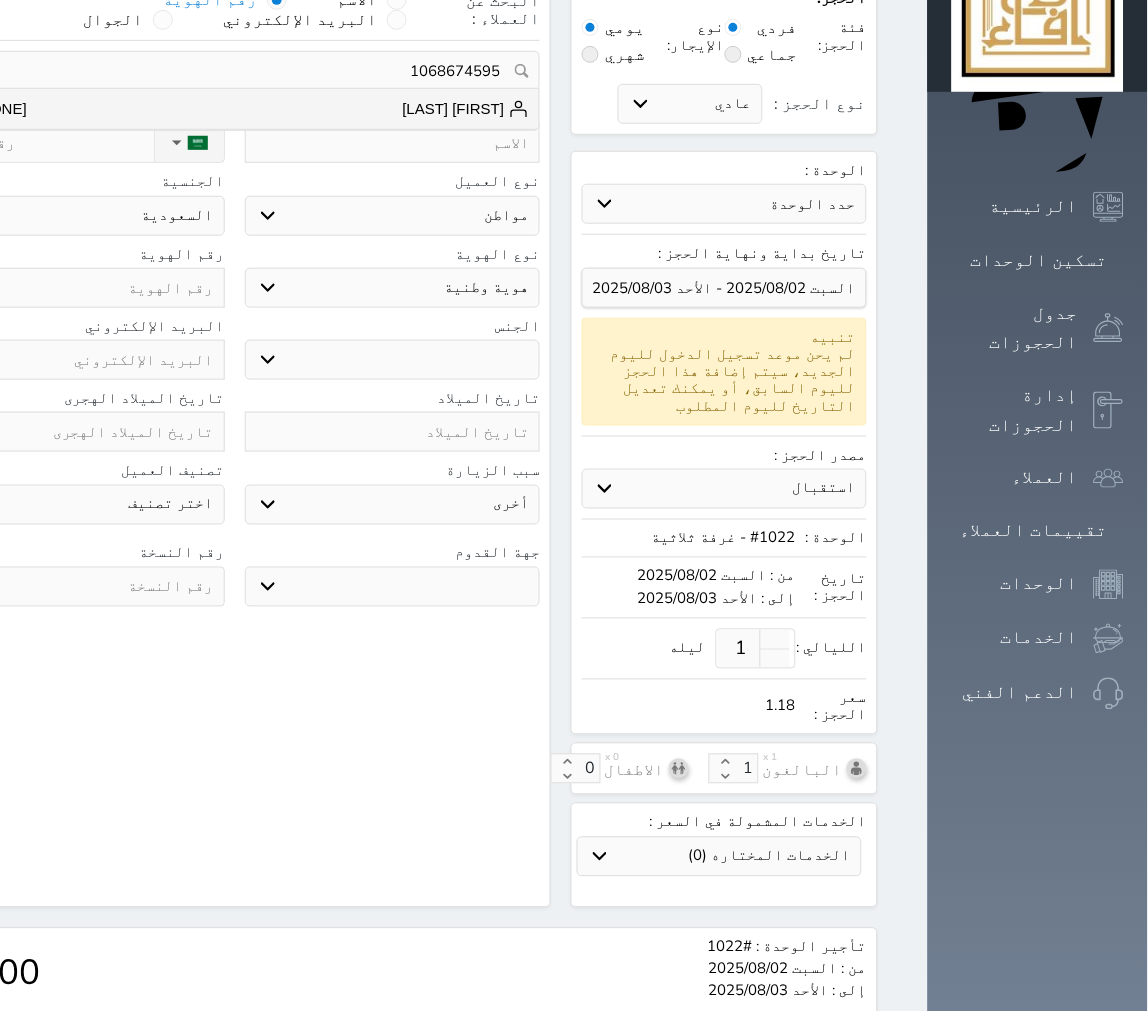 scroll, scrollTop: 0, scrollLeft: 0, axis: both 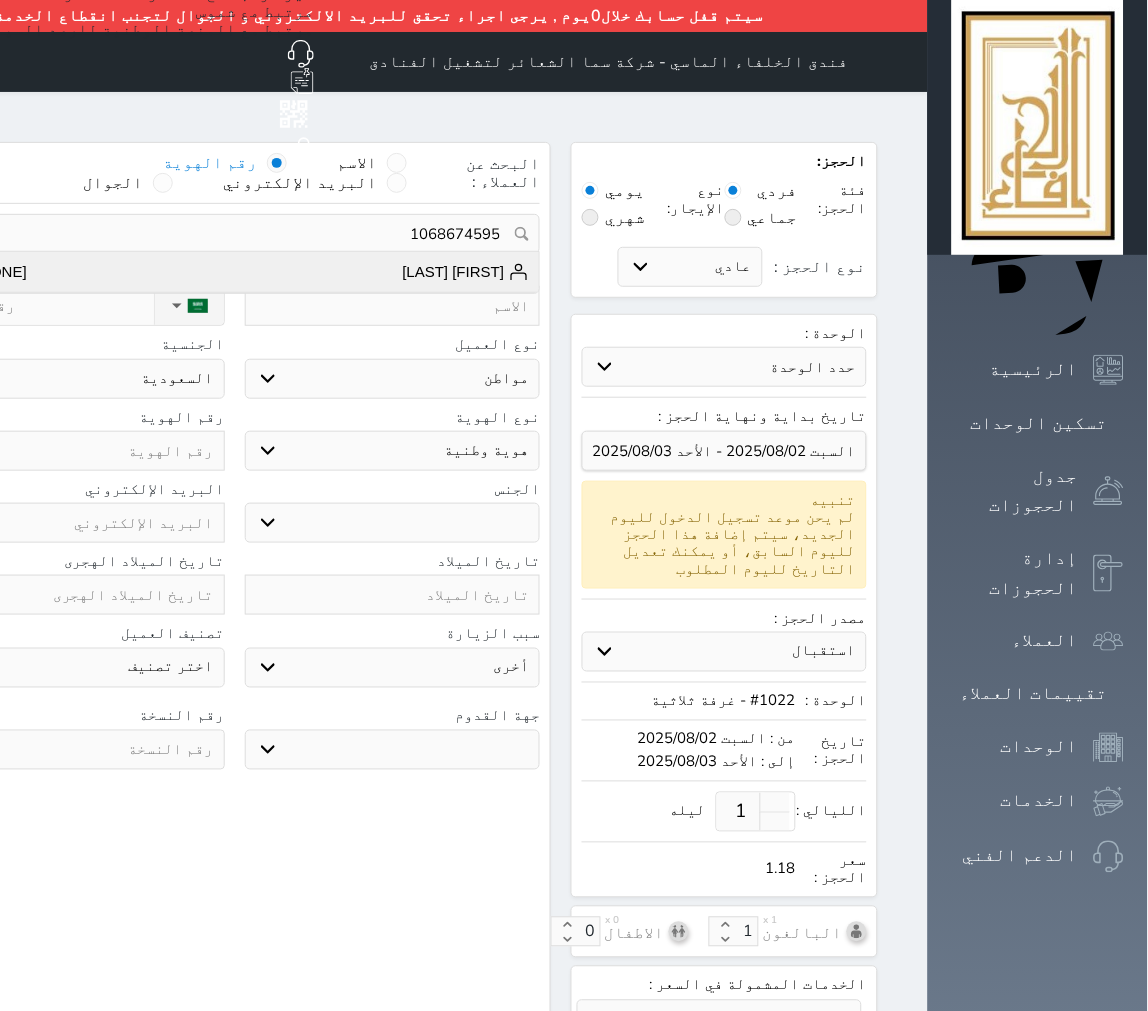 click on "[LAST] [PHONE]" at bounding box center (234, 272) 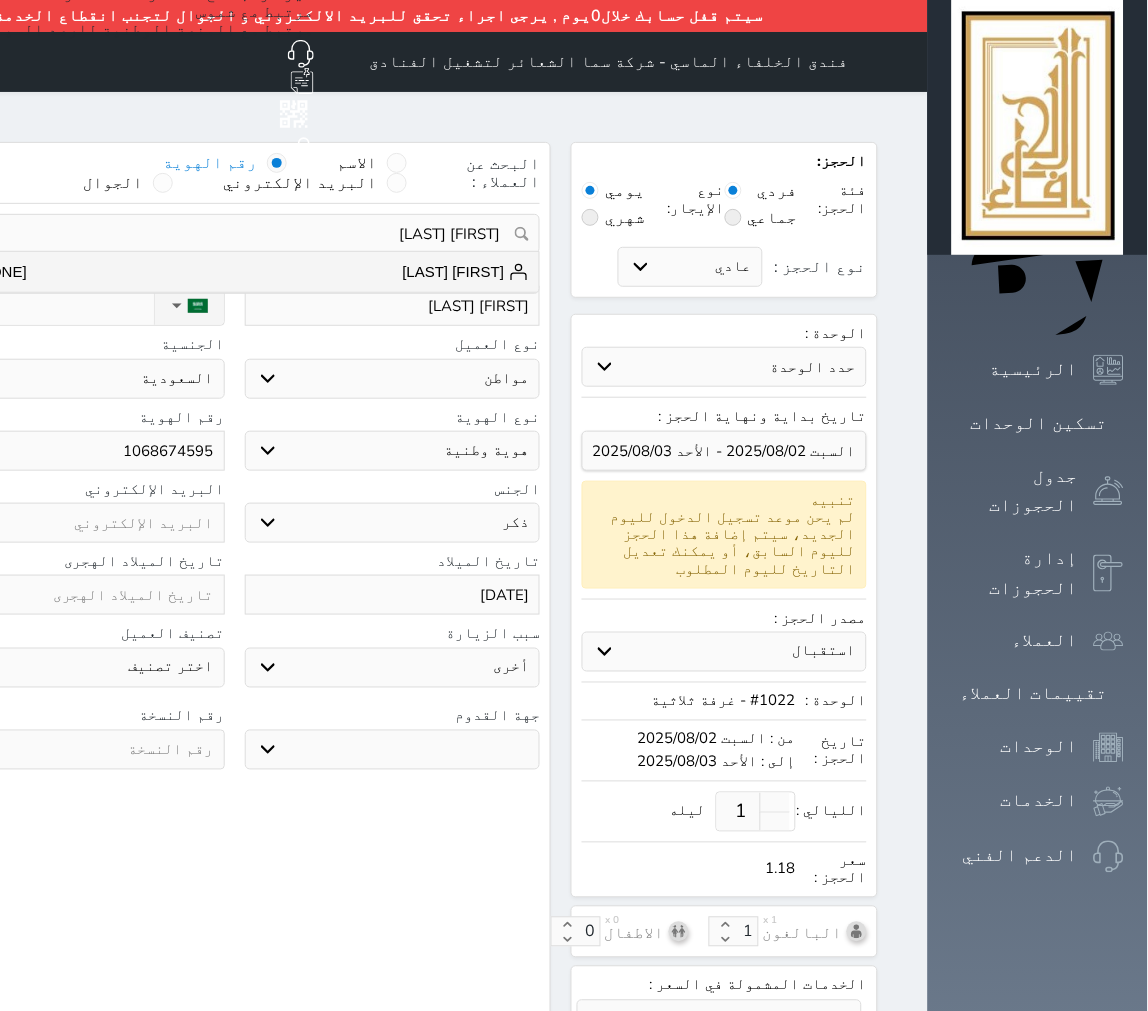 select 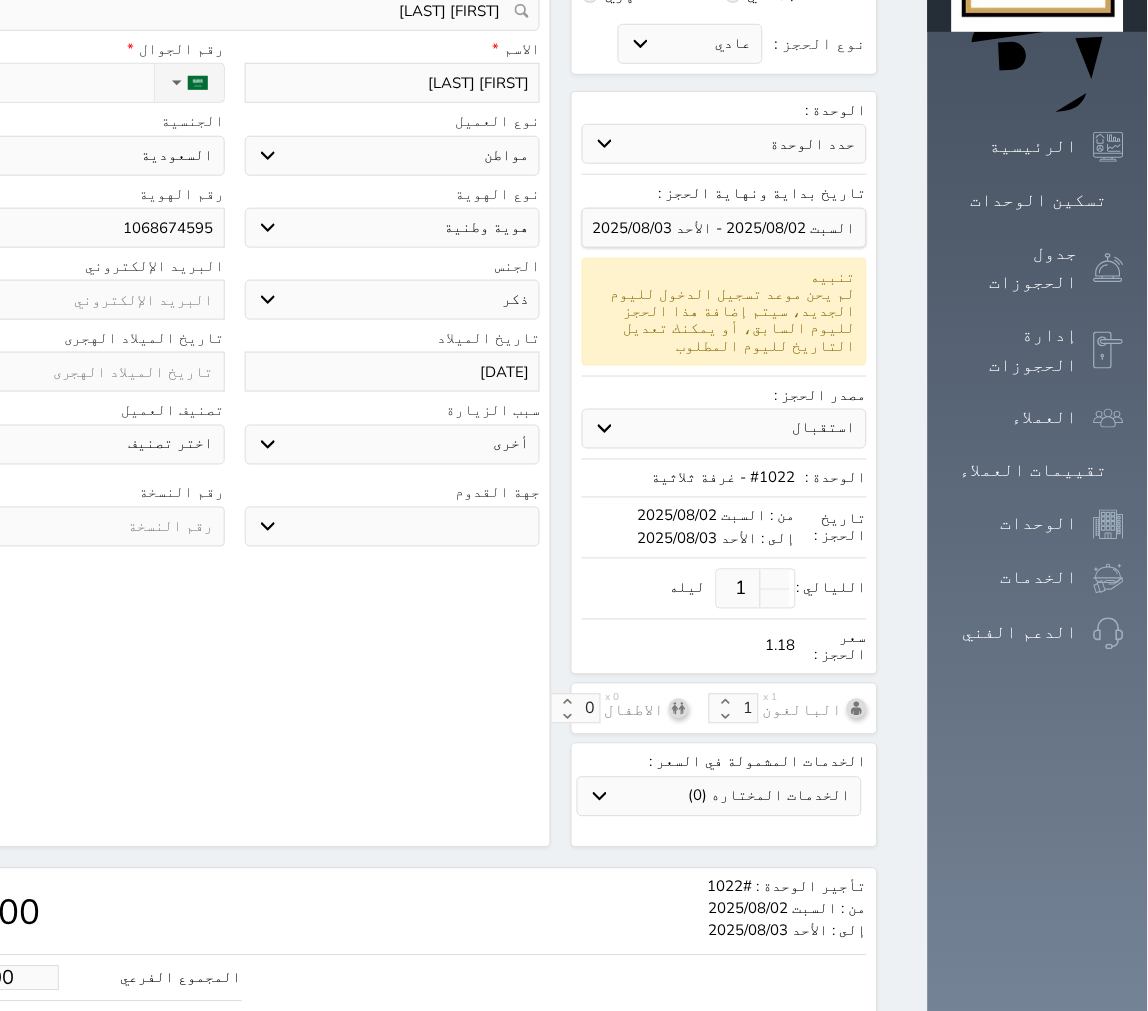 scroll, scrollTop: 357, scrollLeft: 0, axis: vertical 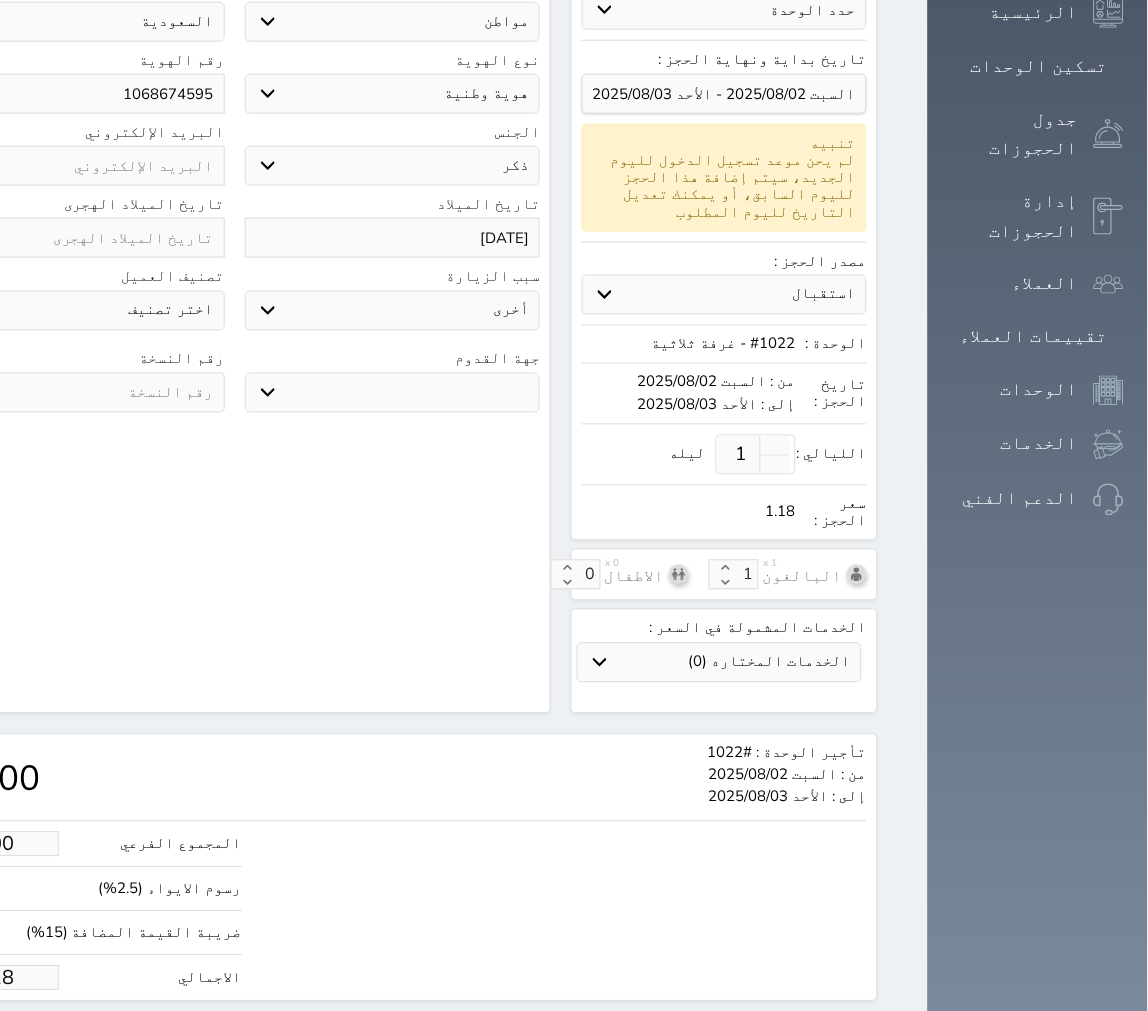 click on "1.18" at bounding box center [-6, 978] 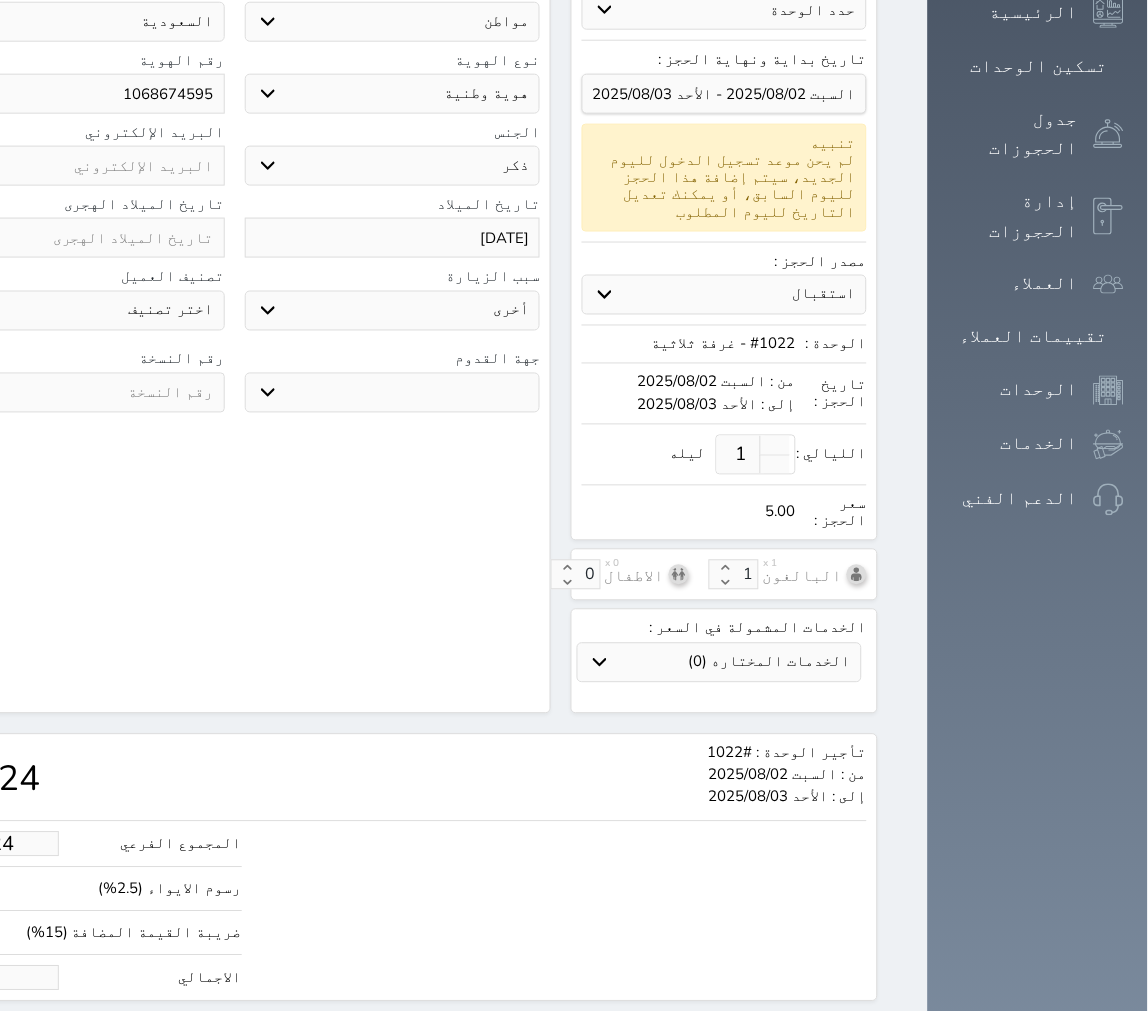 type on "43.27" 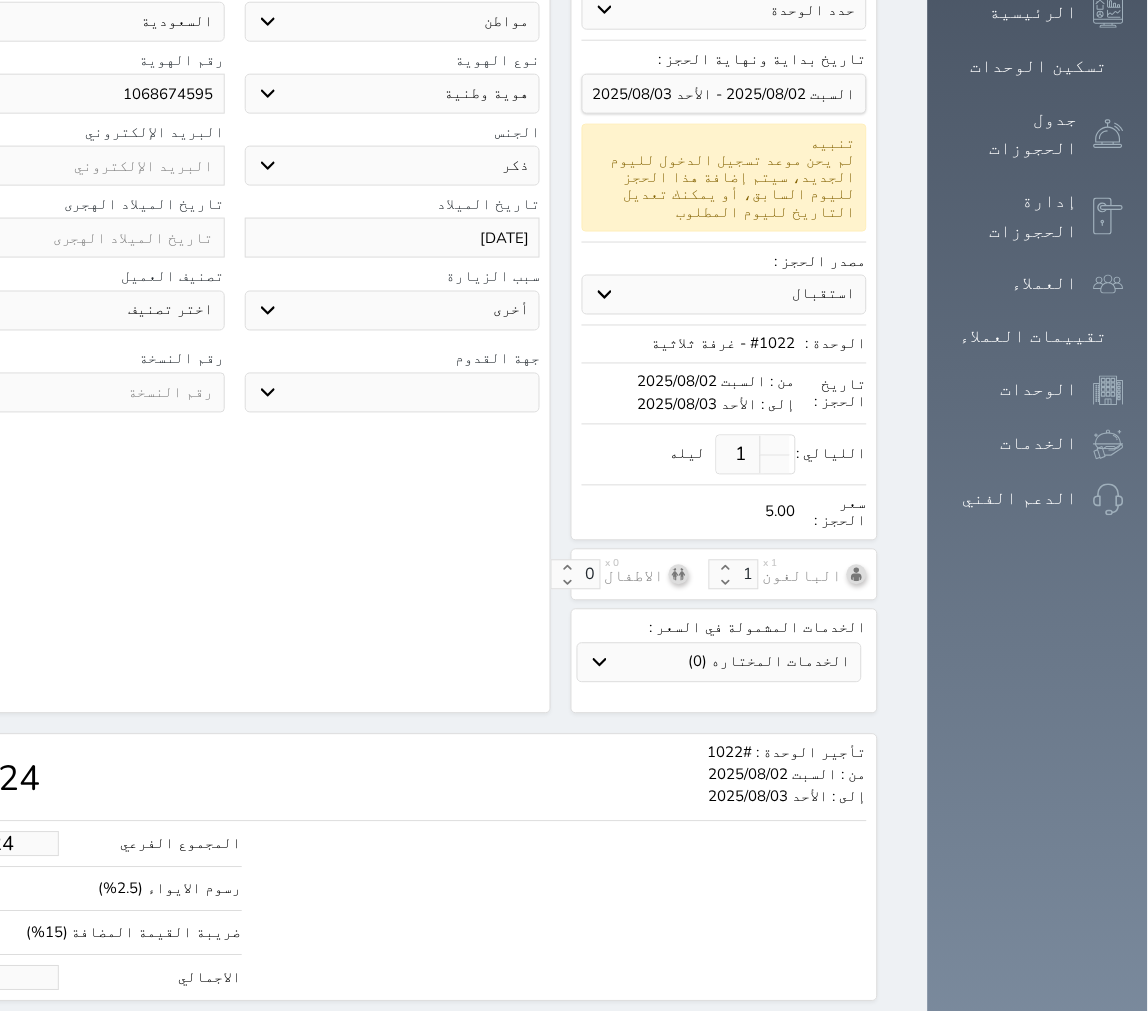 type on "51" 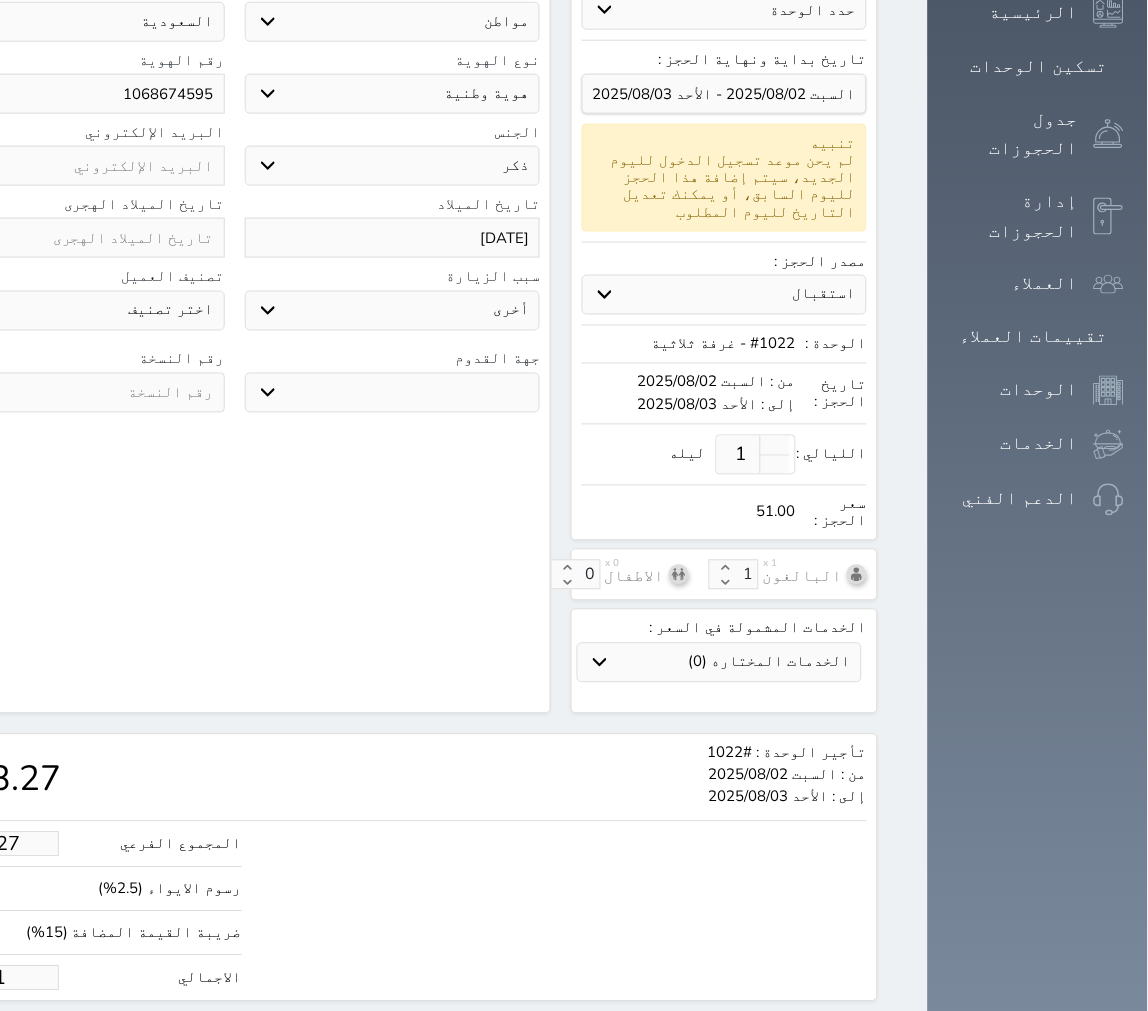 type on "51.00" 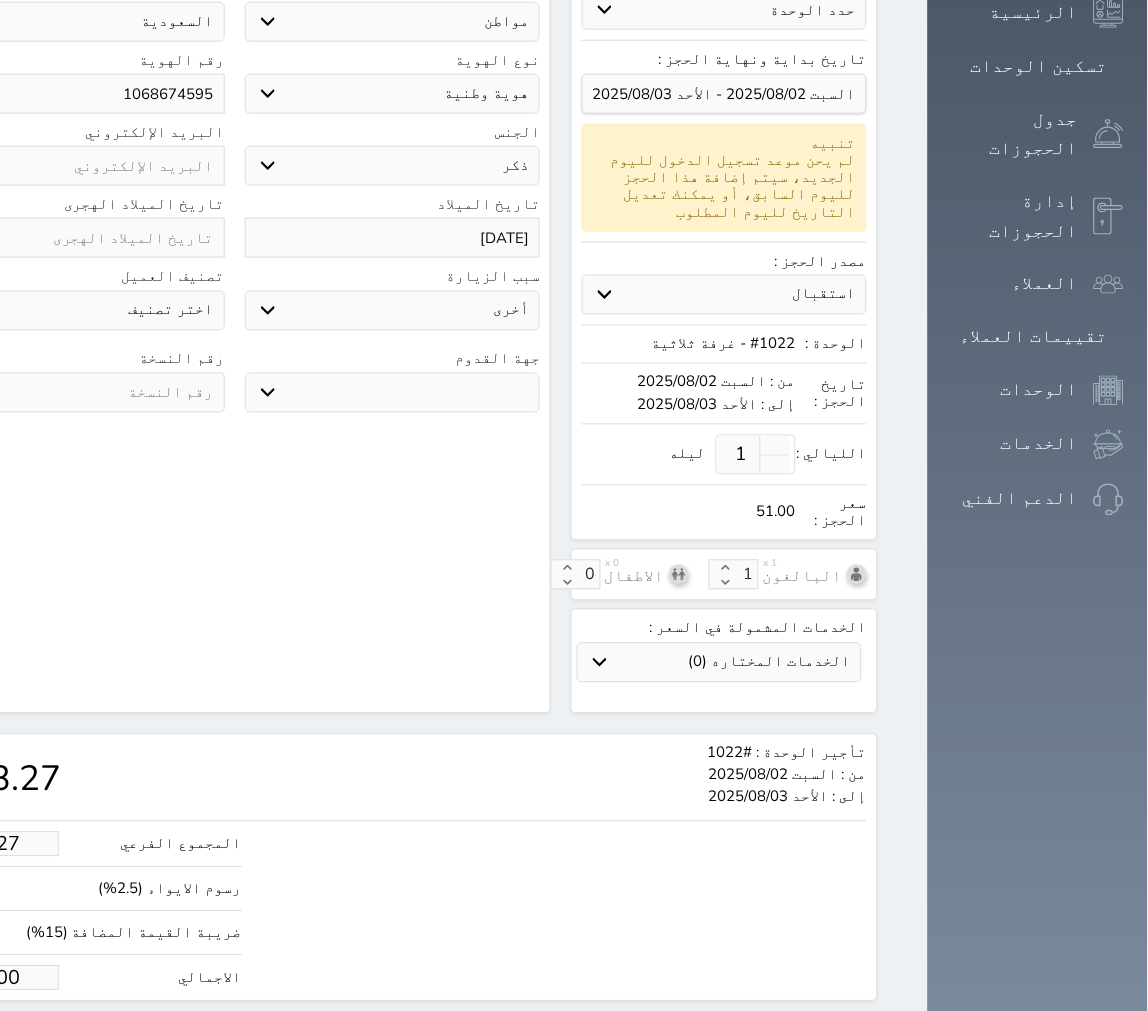click on "استقبال بوكينج أجودا أبو زيد اكسبيديا مواقع التواصل الإجتماعي اخرى المسافر" at bounding box center (724, 295) 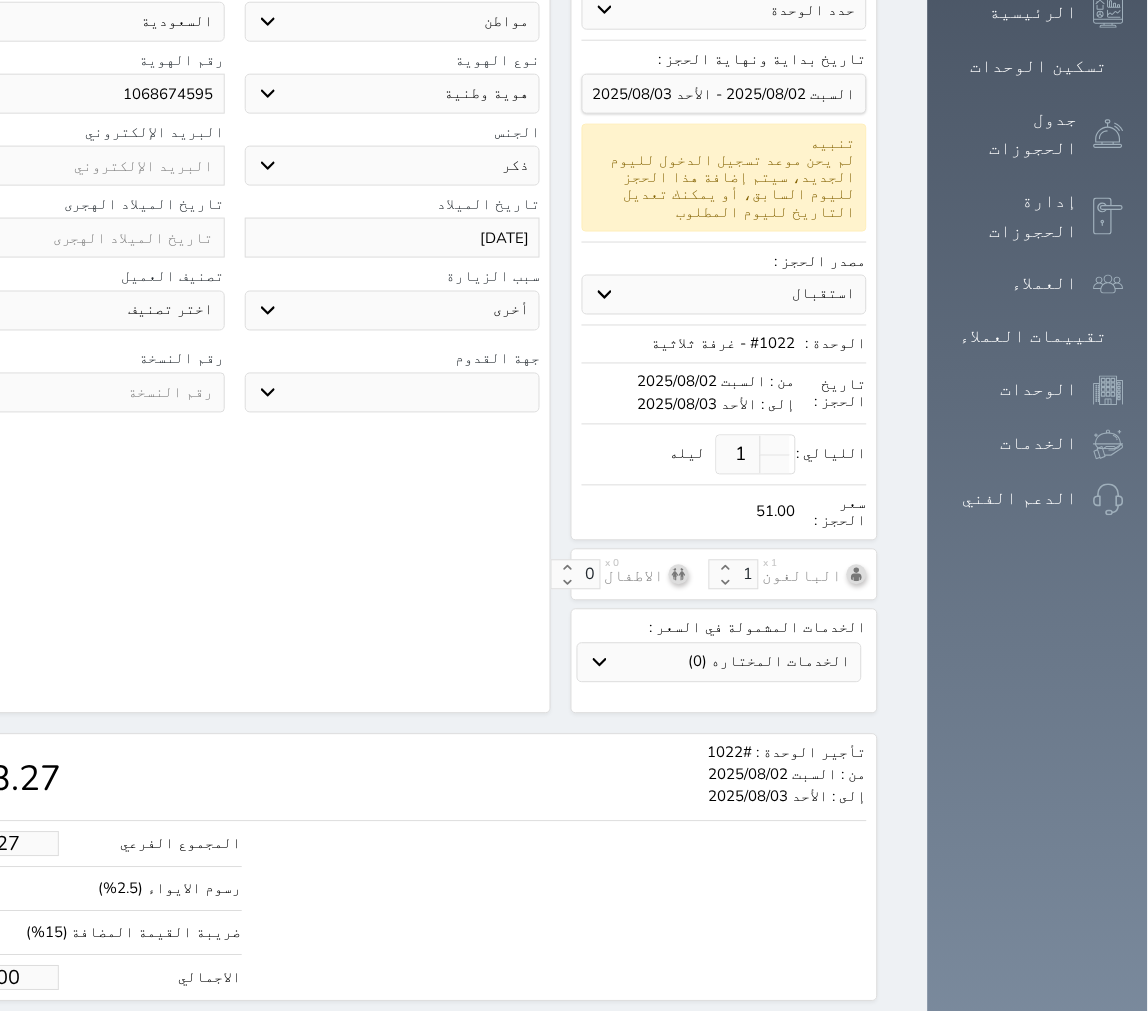 select on "29049" 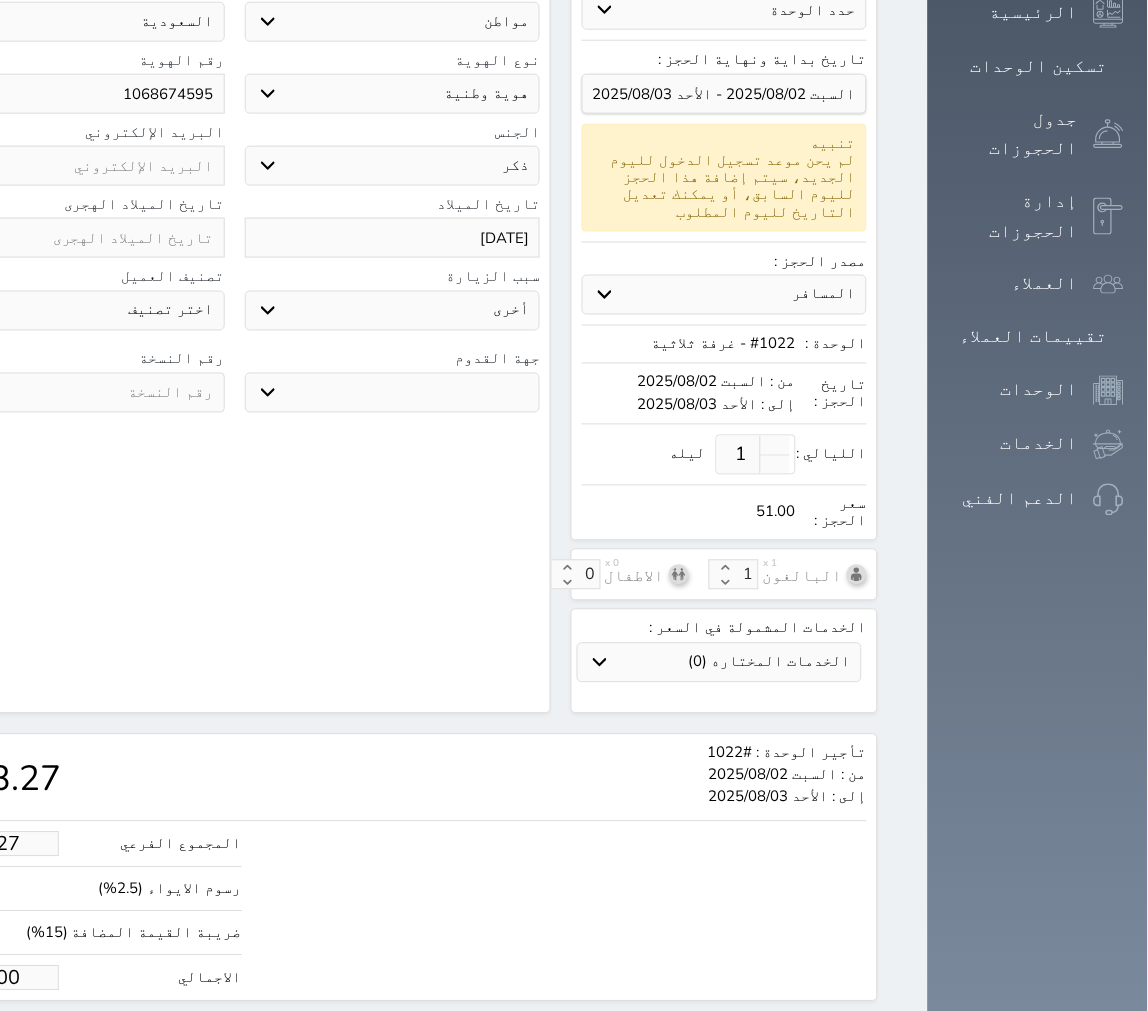 click on "استقبال بوكينج أجودا أبو زيد اكسبيديا مواقع التواصل الإجتماعي اخرى المسافر" at bounding box center (724, 295) 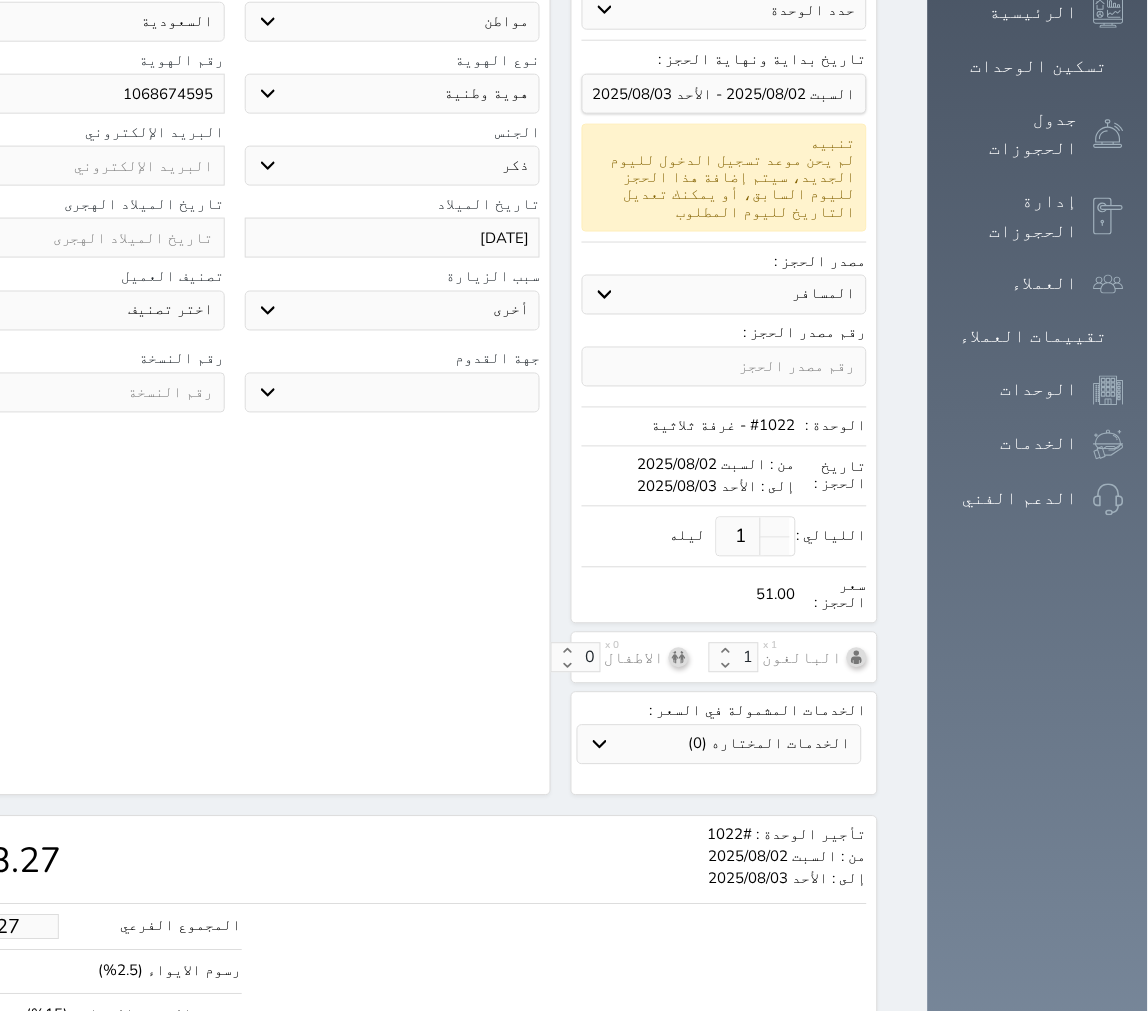 click at bounding box center (724, 367) 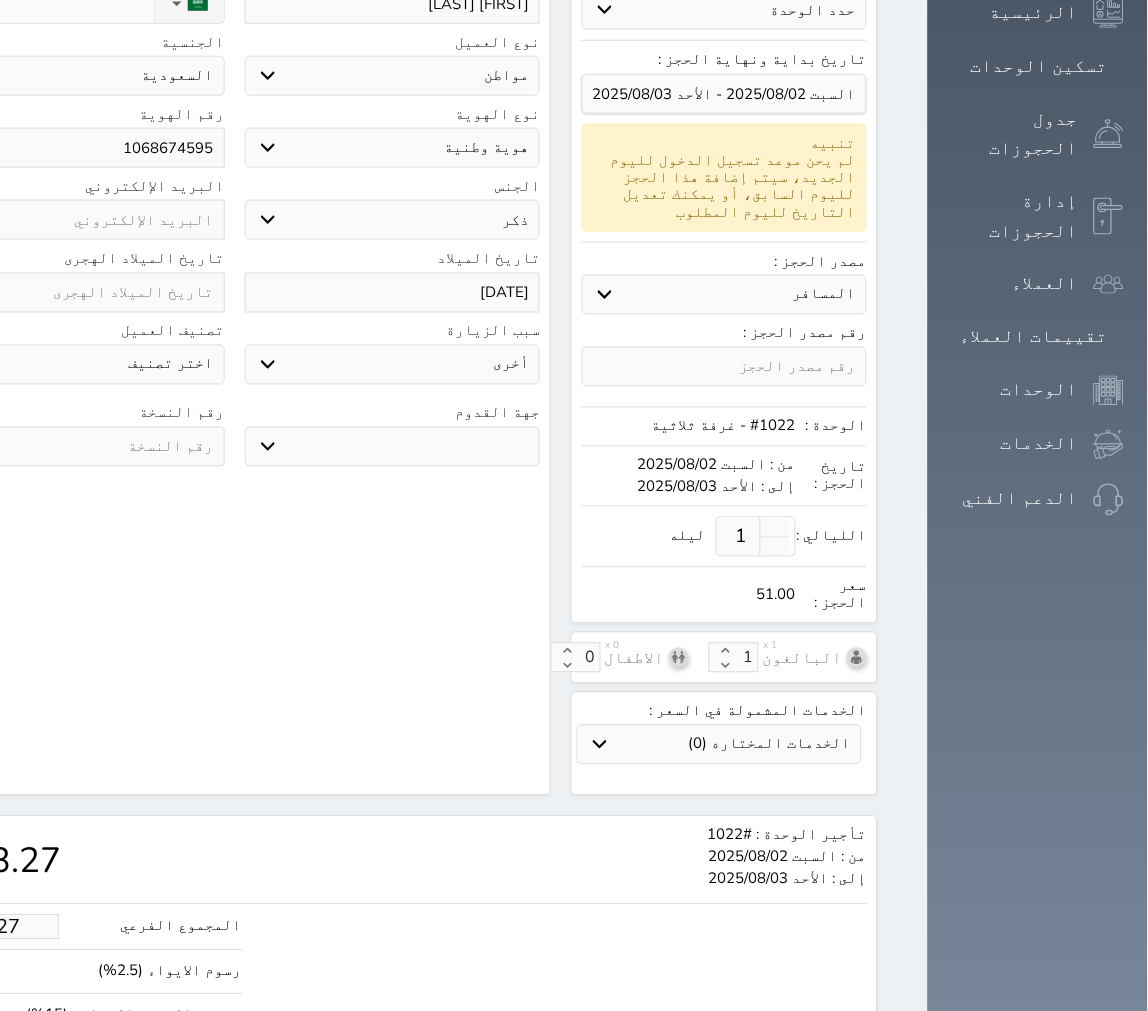 paste on "H250802155852" 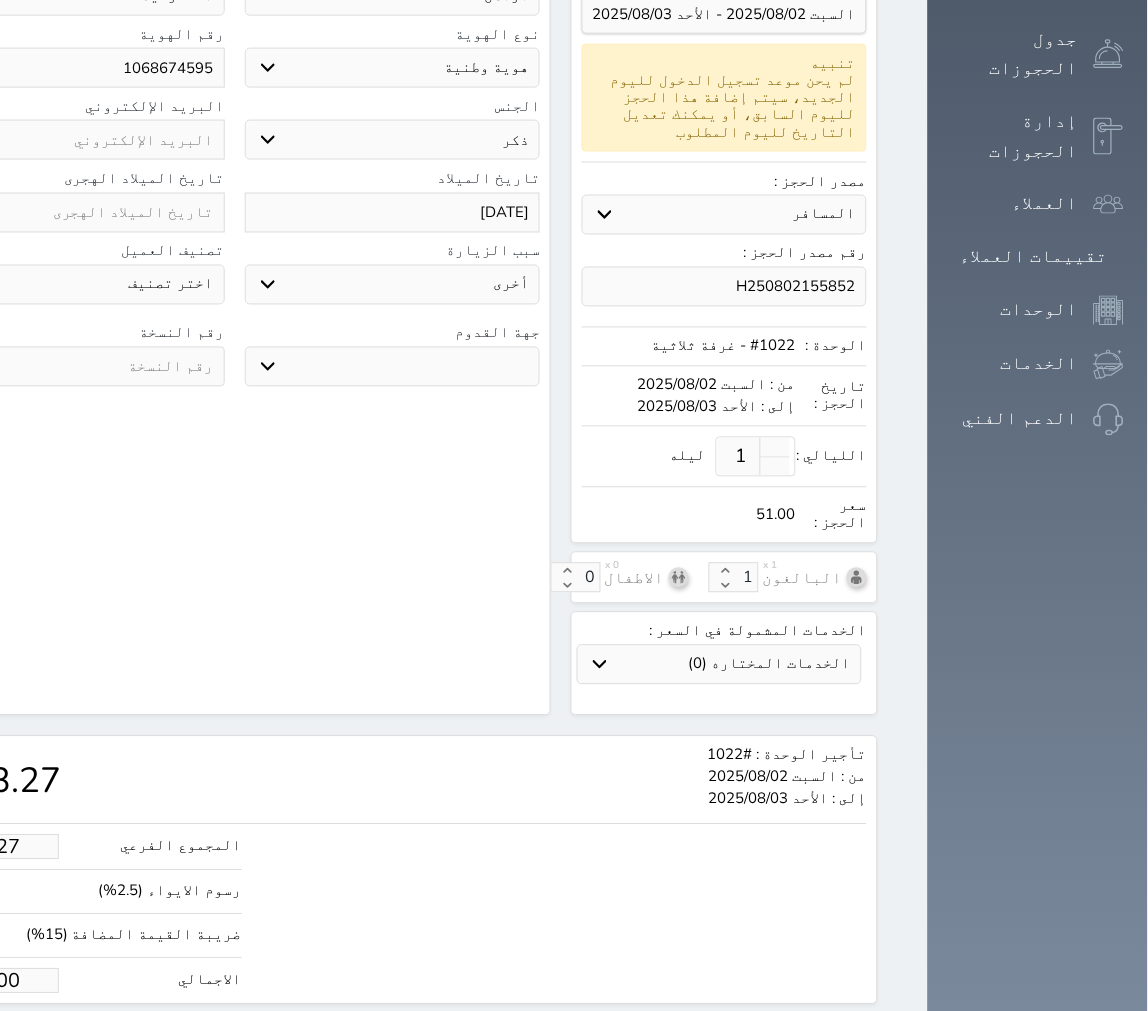 scroll, scrollTop: 440, scrollLeft: 0, axis: vertical 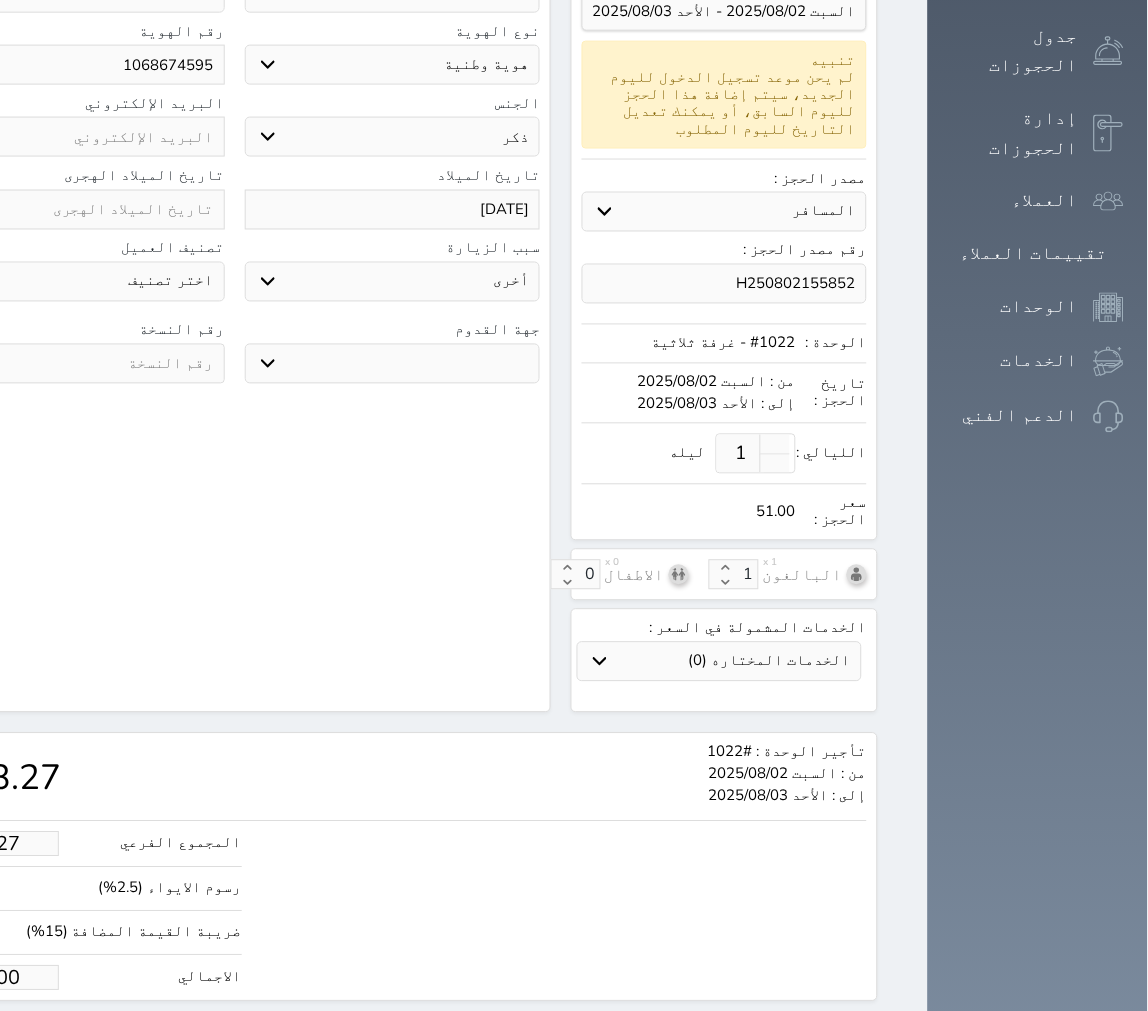 type on "H250802155852" 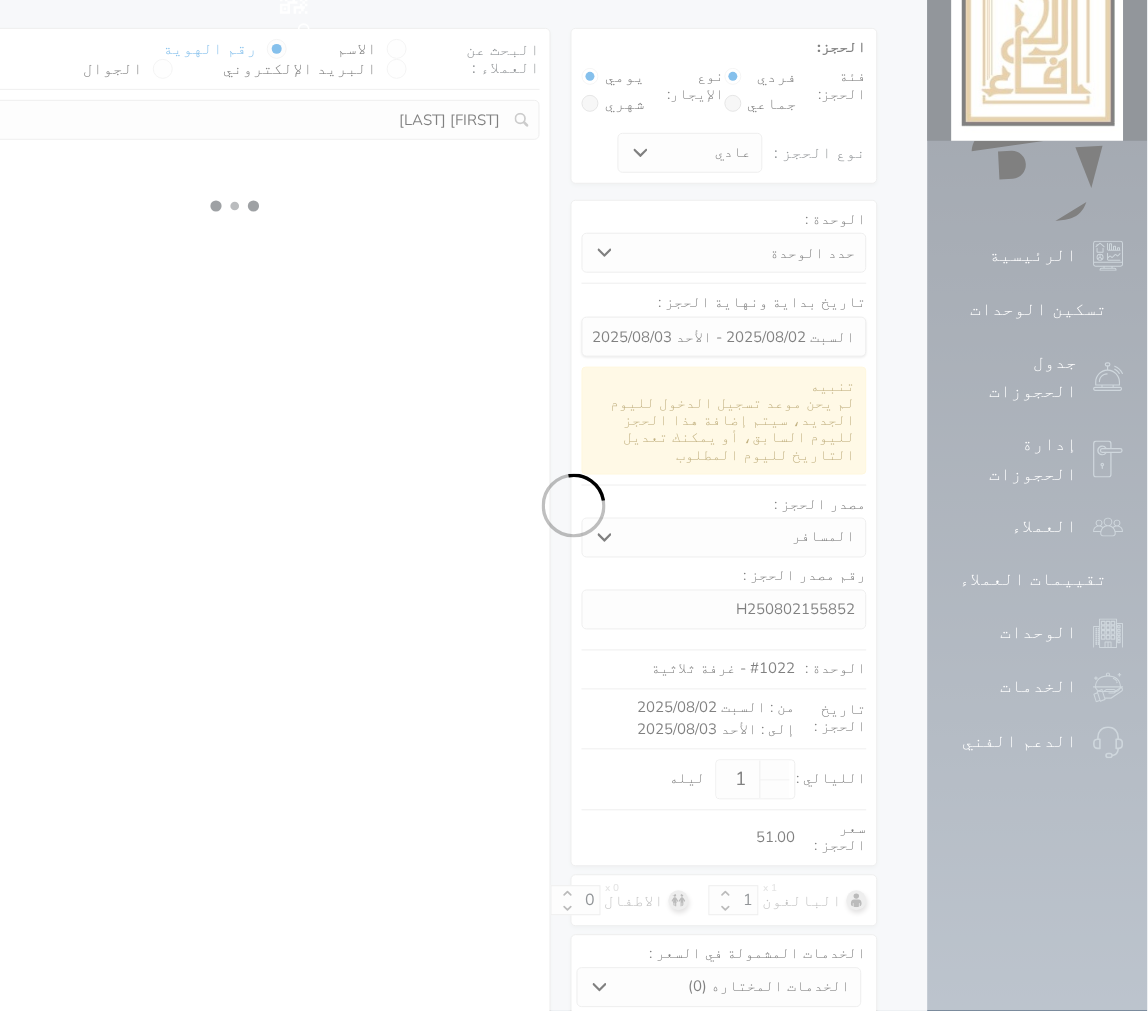 select on "1" 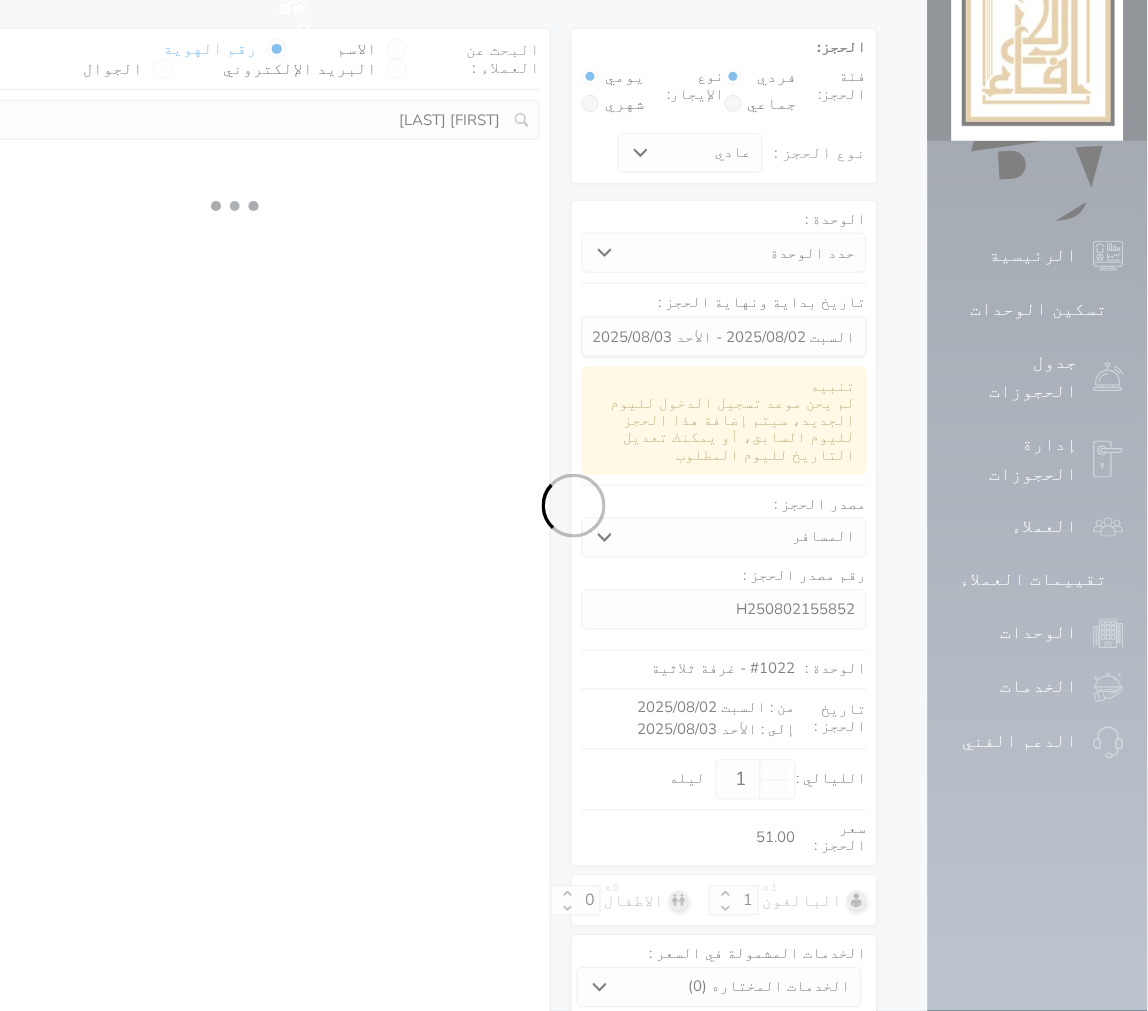 select on "113" 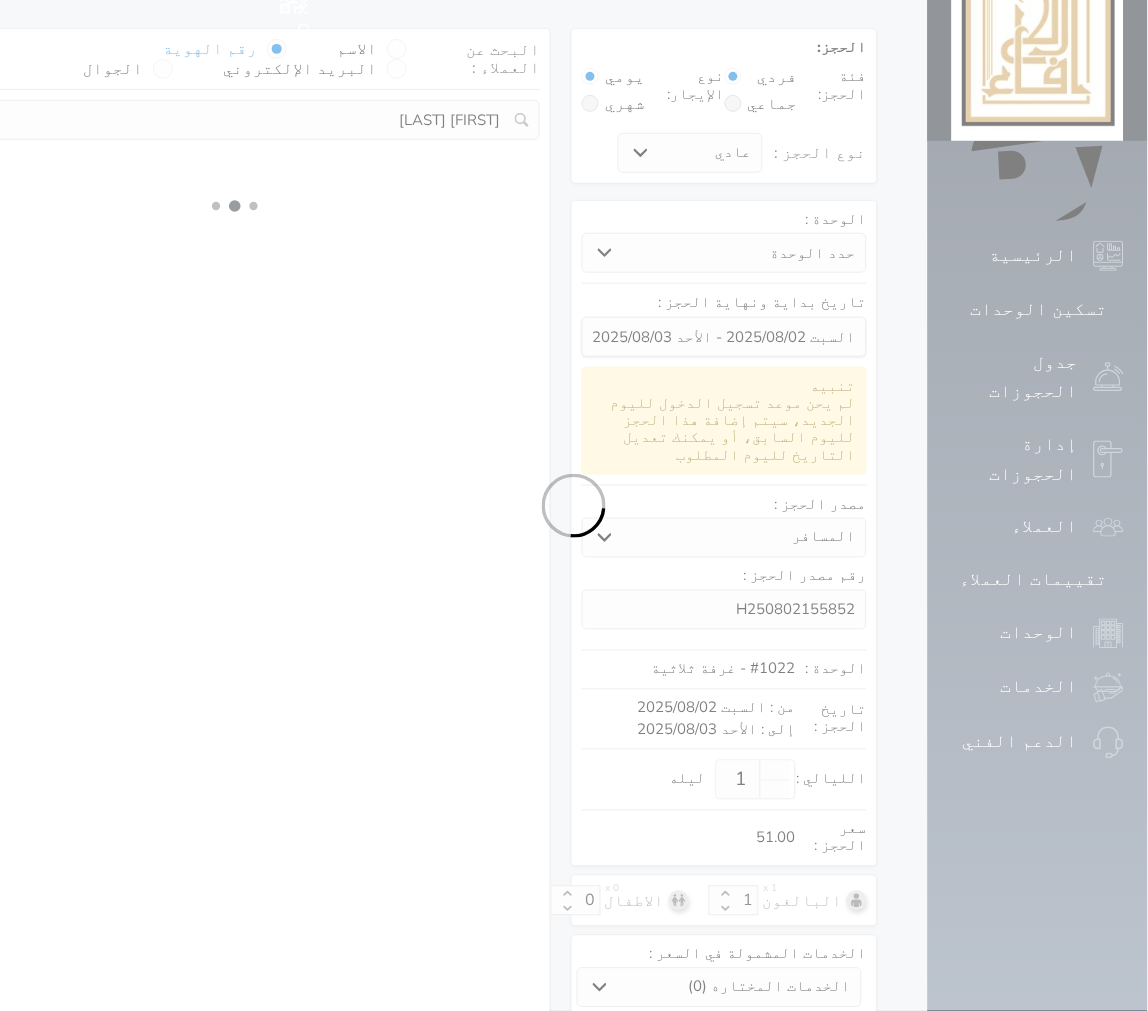 select on "1" 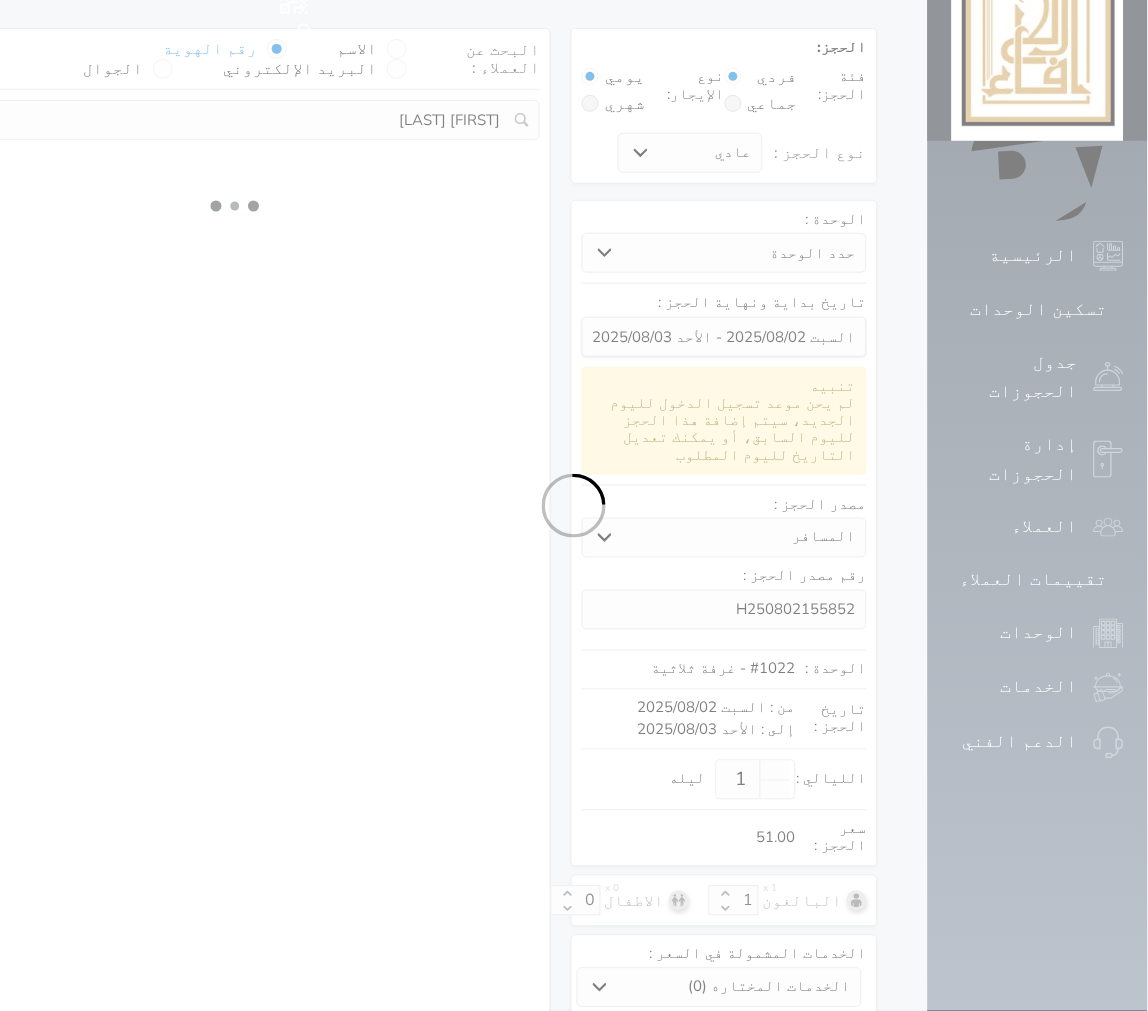 select on "7" 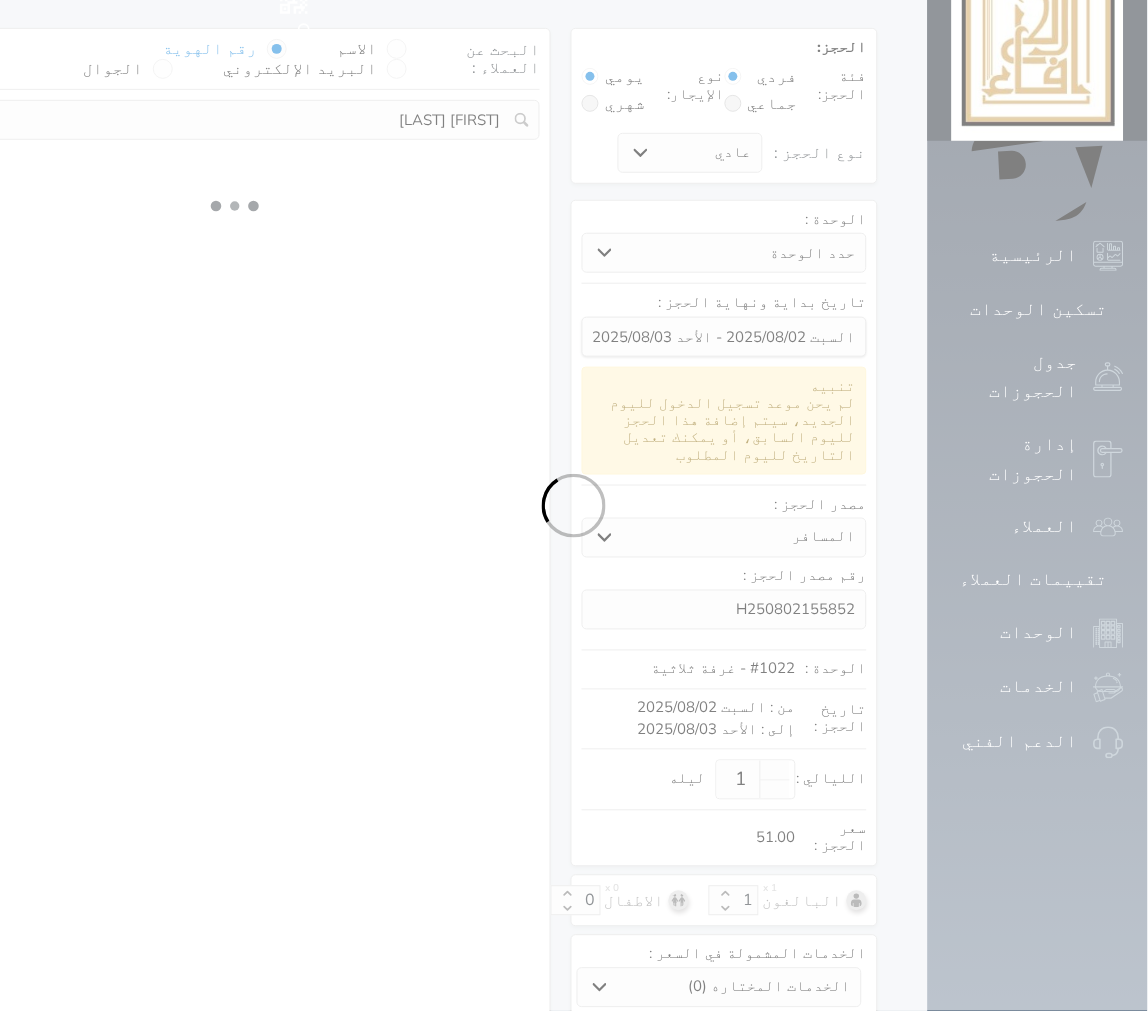 select 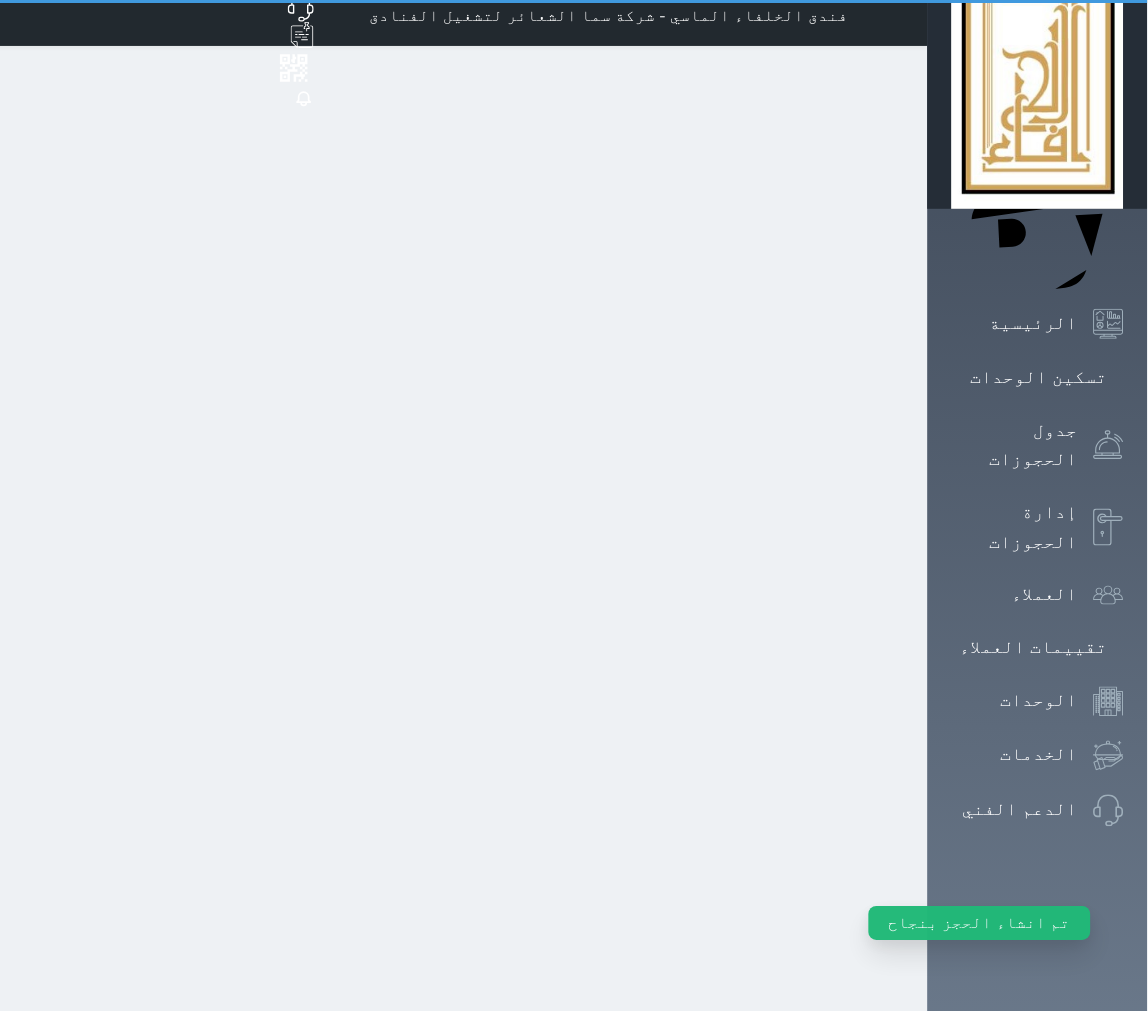 scroll, scrollTop: 0, scrollLeft: 0, axis: both 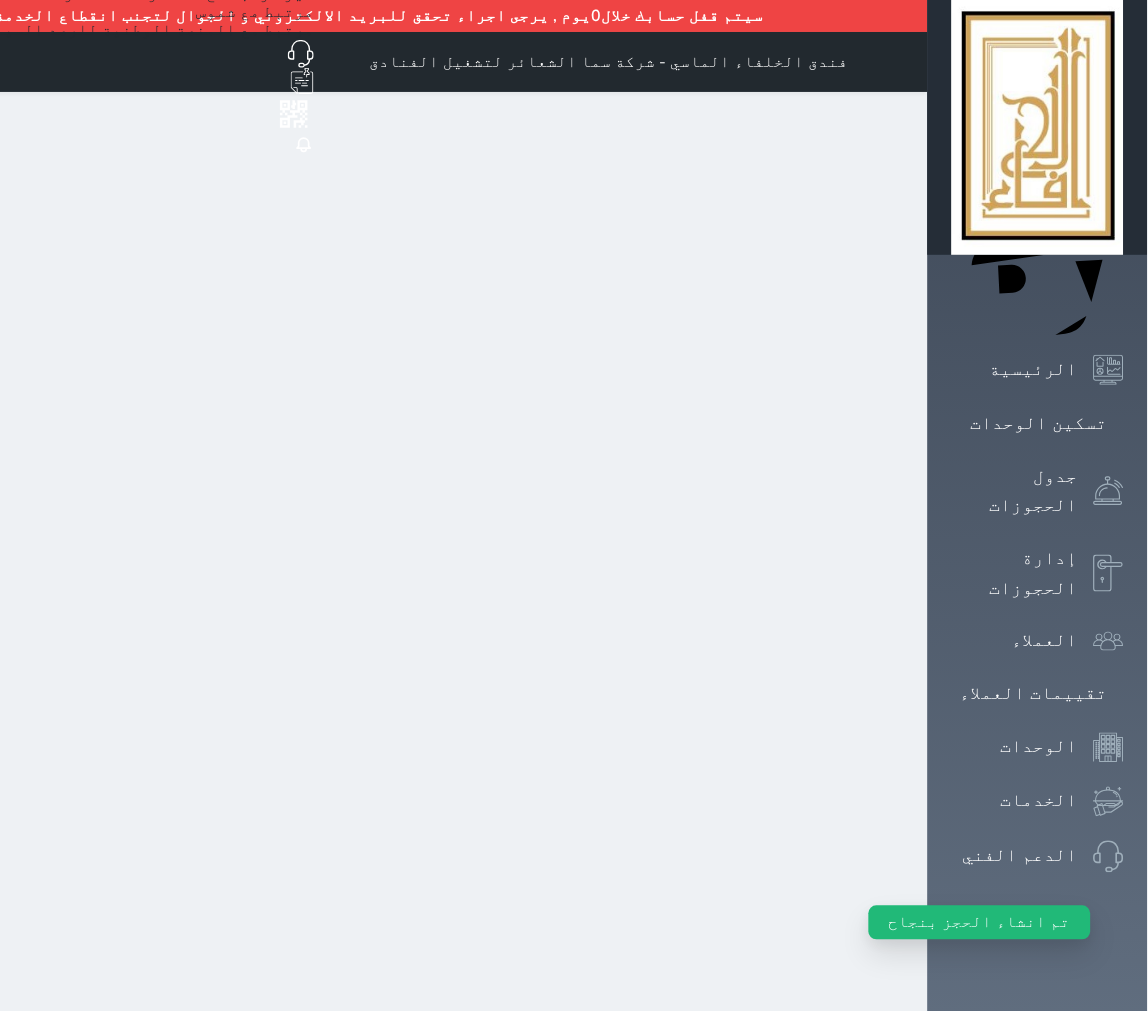 select 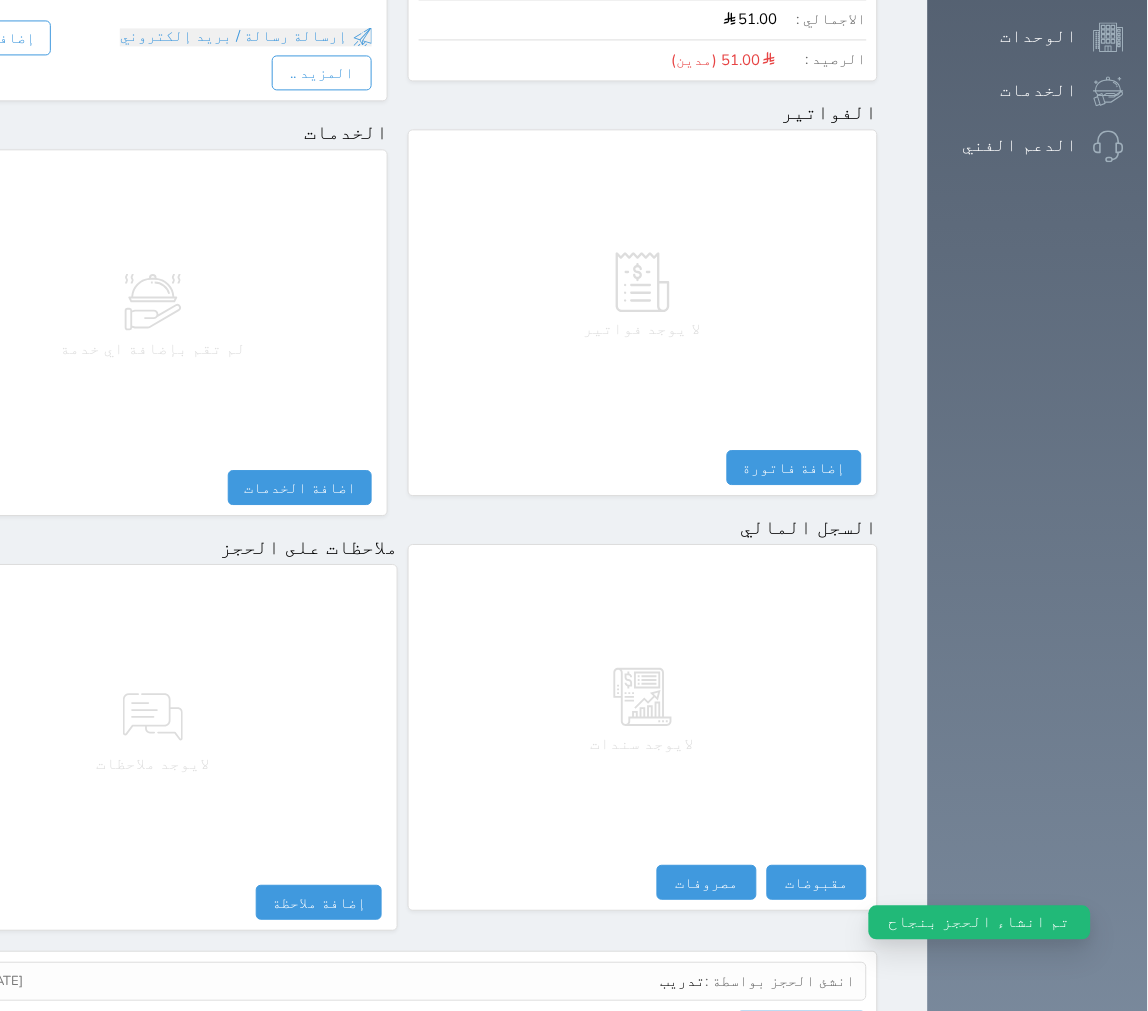 scroll, scrollTop: 724, scrollLeft: 0, axis: vertical 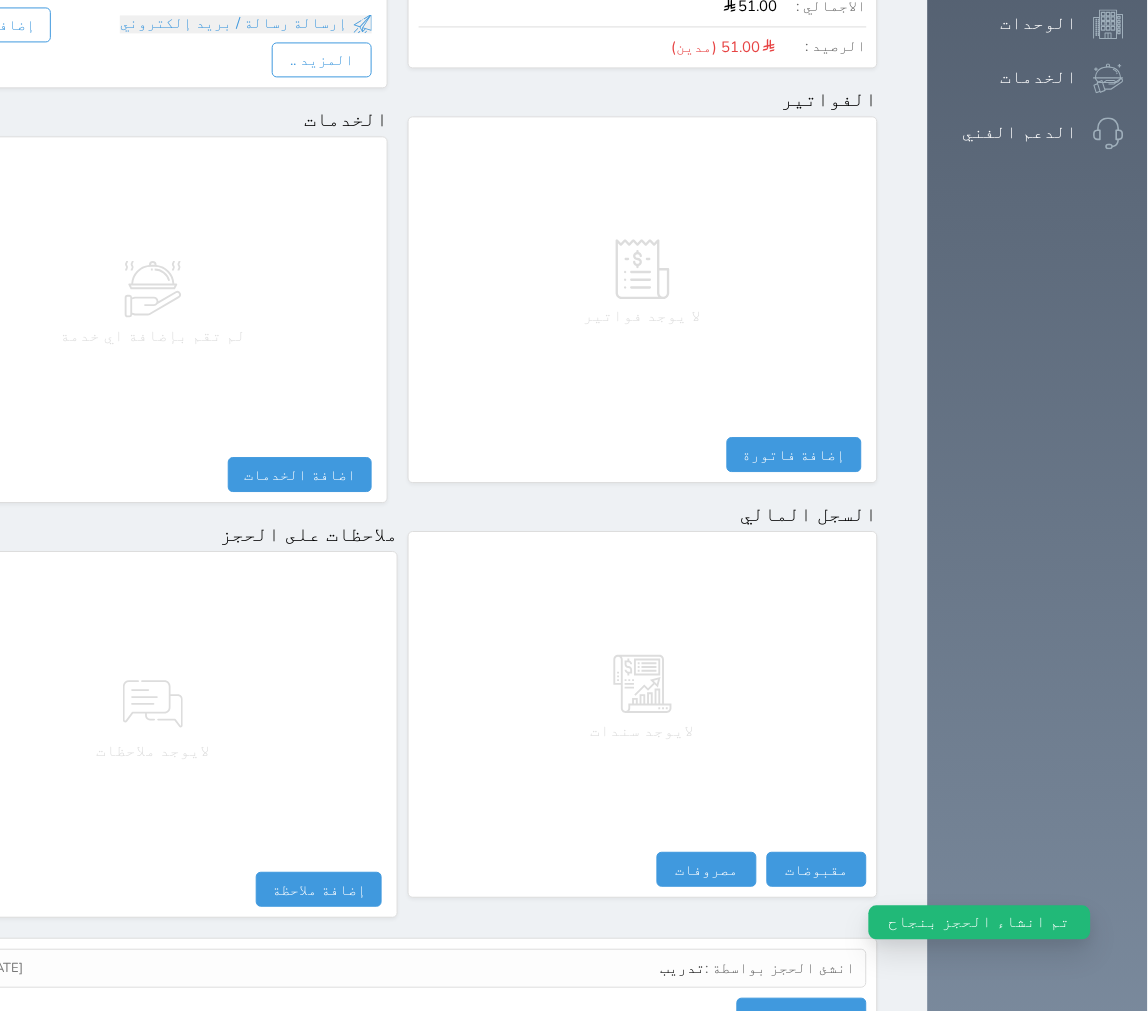 drag, startPoint x: 986, startPoint y: 744, endPoint x: 985, endPoint y: 760, distance: 16.03122 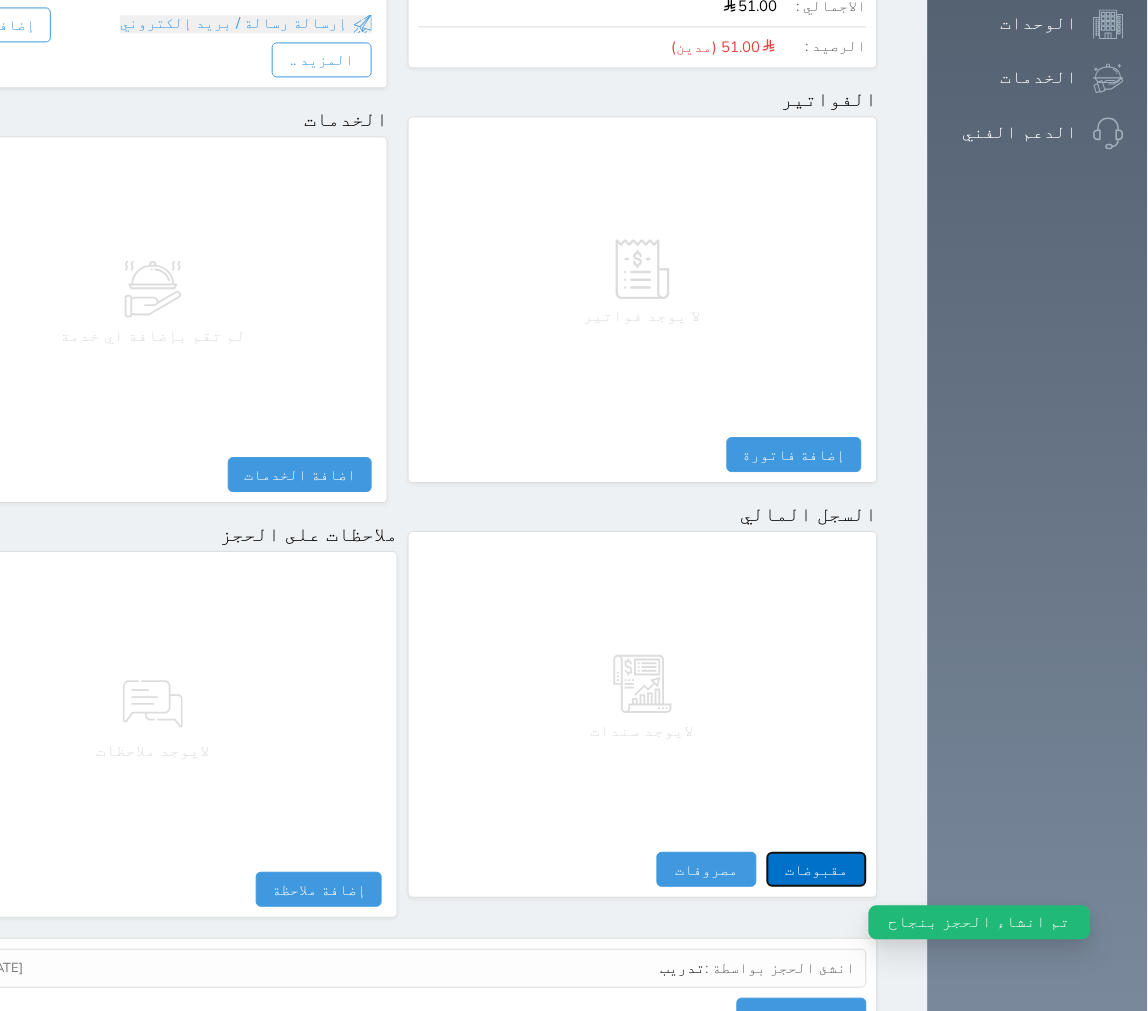 click on "مقبوضات" at bounding box center [817, 869] 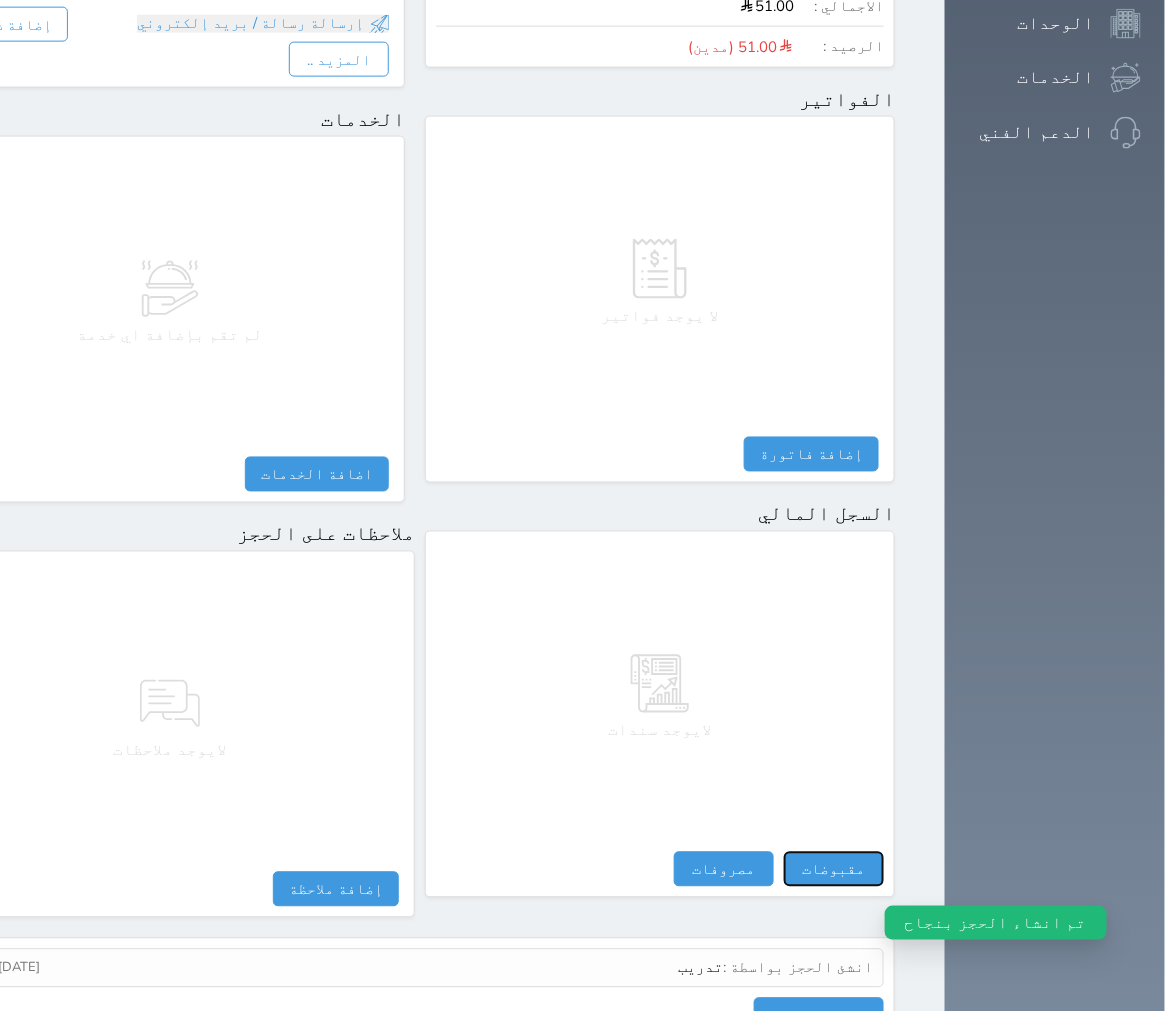 select 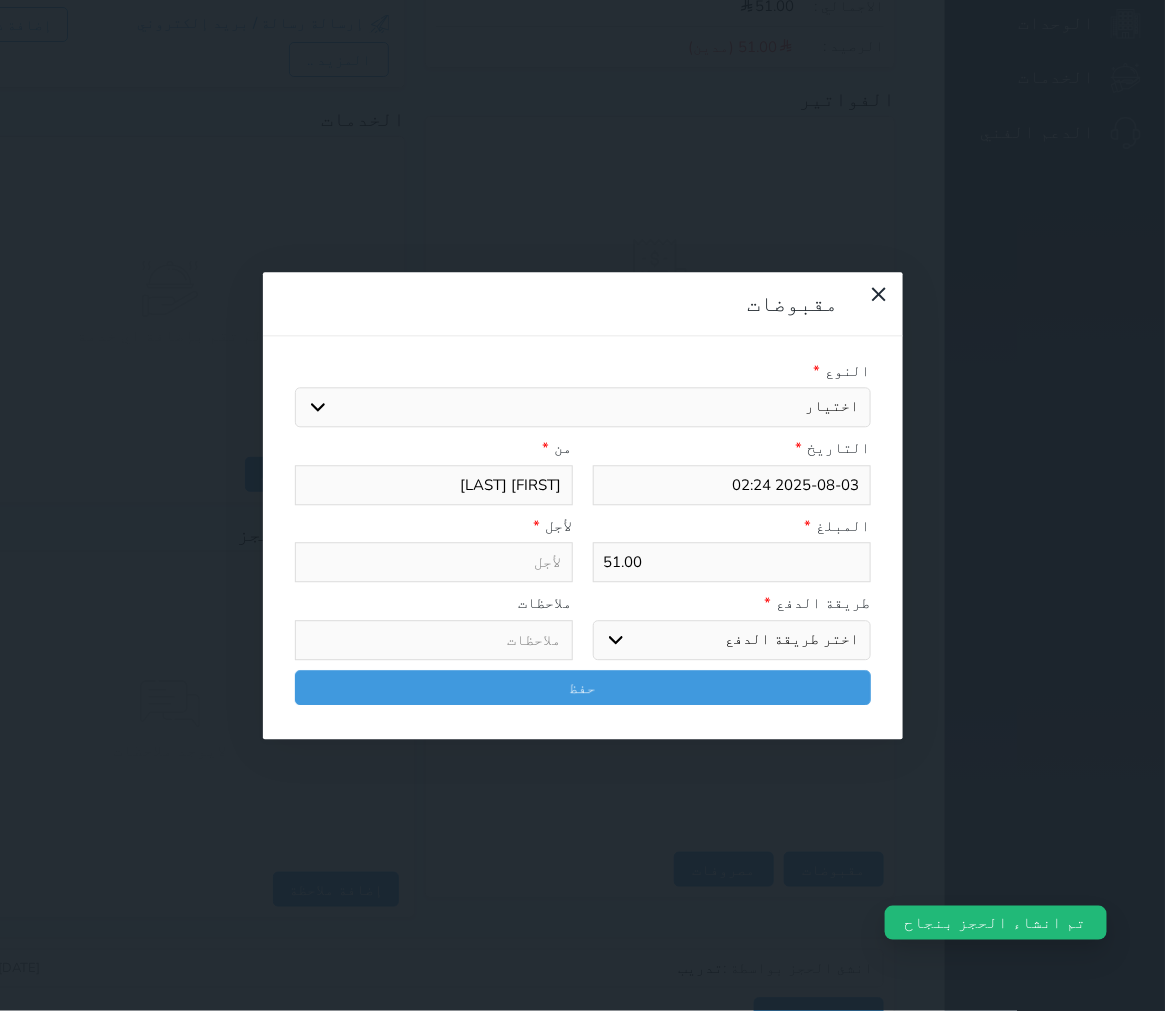 click on "النوع  *    اختيار   مقبوضات عامة قيمة إيجار فواتير تامين عربون آخر مغسلة واي فاي - الإنترنت مواقف السيارات طعام الأغذية والمشروبات مشروبات الإفطار غداء عشاء مخبز و كعك حمام سباحة الصالة الرياضية سرير إضافي بدل تلفيات" at bounding box center (583, 394) 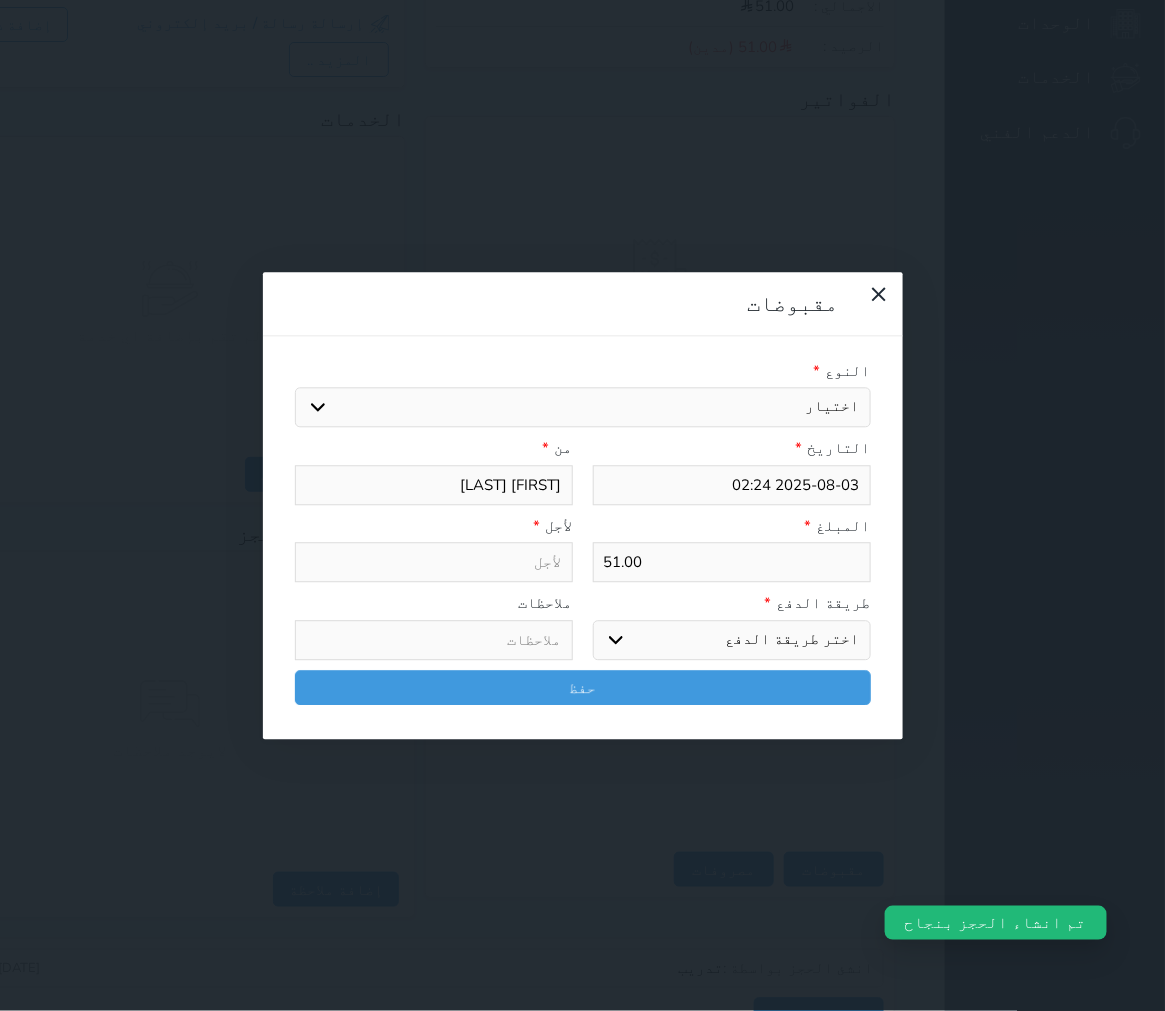 click on "اختيار   مقبوضات عامة قيمة إيجار فواتير تامين عربون آخر مغسلة واي فاي - الإنترنت مواقف السيارات طعام الأغذية والمشروبات مشروبات الإفطار غداء عشاء مخبز و كعك حمام سباحة الصالة الرياضية سرير إضافي بدل تلفيات" at bounding box center [583, 408] 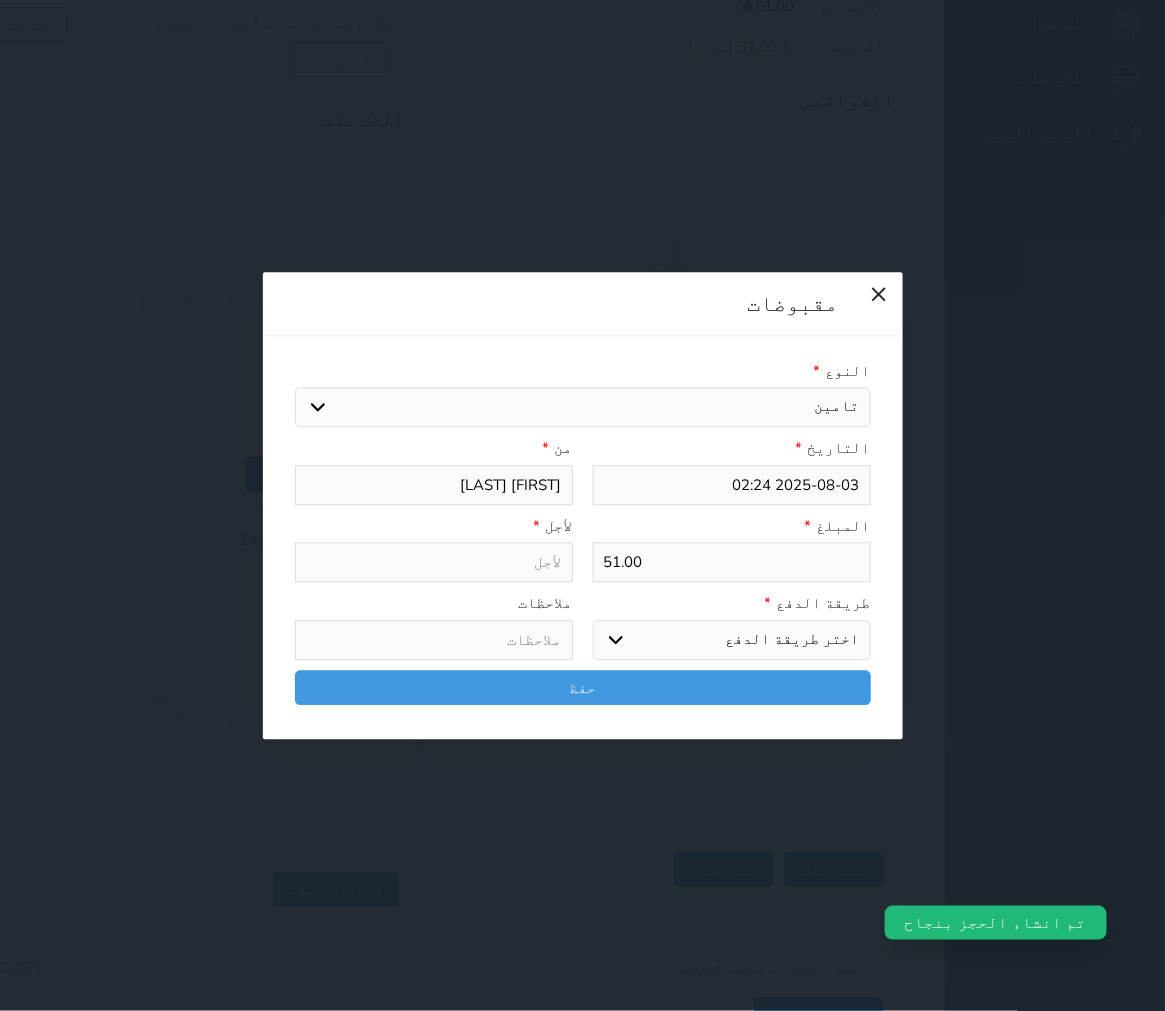 click on "اختيار   مقبوضات عامة قيمة إيجار فواتير تامين عربون آخر مغسلة واي فاي - الإنترنت مواقف السيارات طعام الأغذية والمشروبات مشروبات الإفطار غداء عشاء مخبز و كعك حمام سباحة الصالة الرياضية سرير إضافي بدل تلفيات" at bounding box center (583, 408) 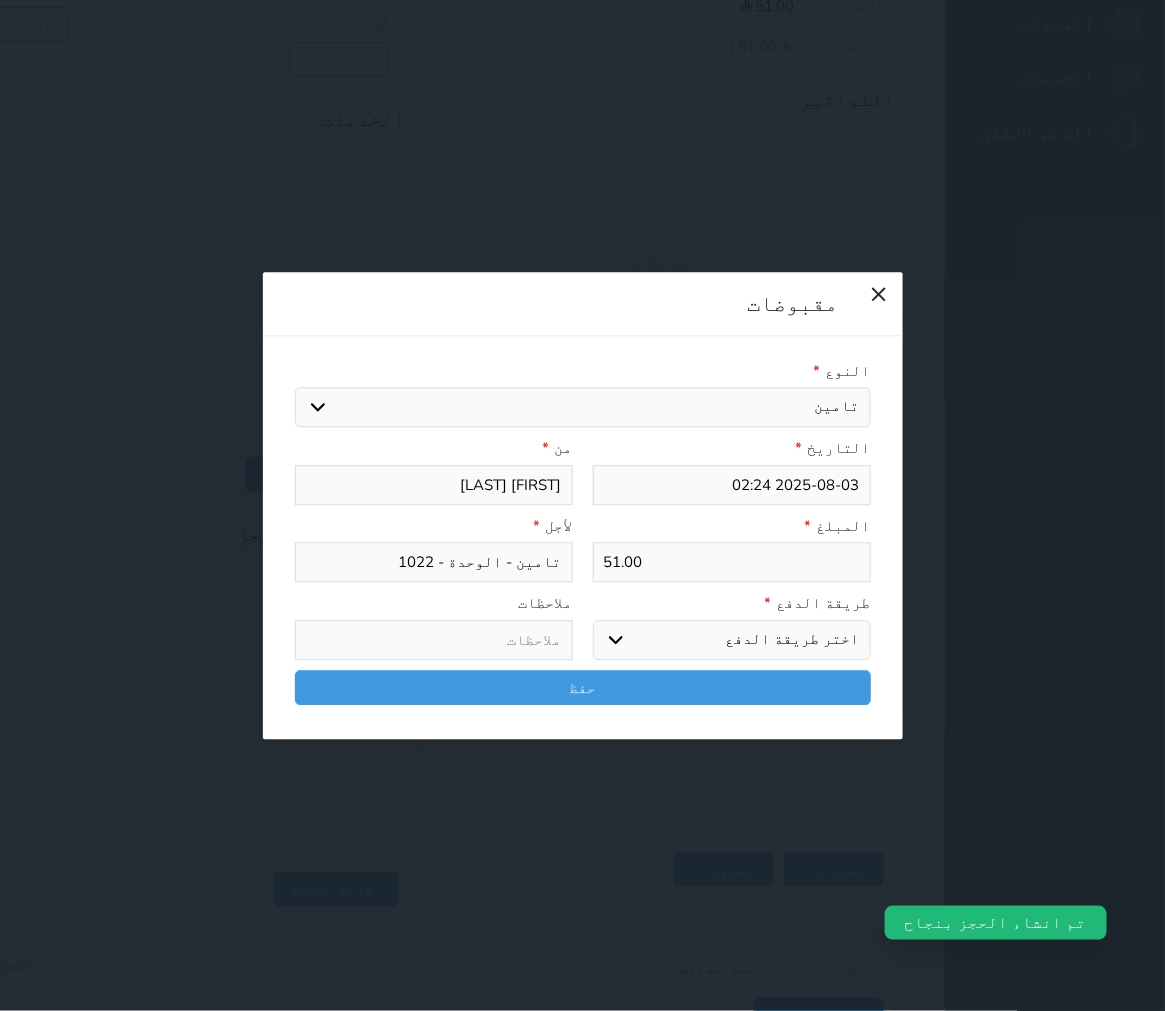 click on "اختر طريقة الدفع   دفع نقدى   تحويل بنكى   مدى   بطاقة ائتمان   آجل" at bounding box center [732, 640] 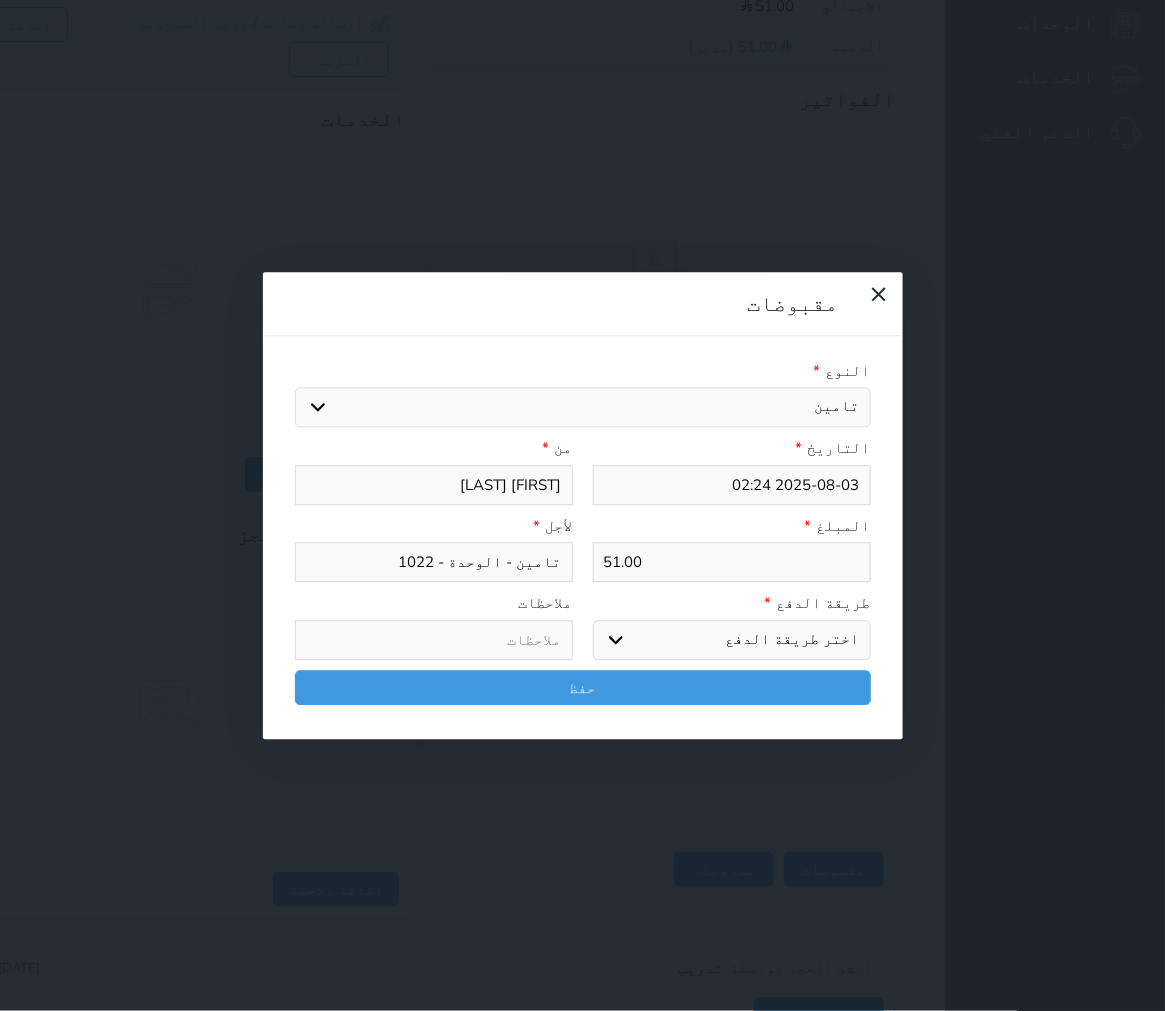 click on "51.00" at bounding box center (732, 563) 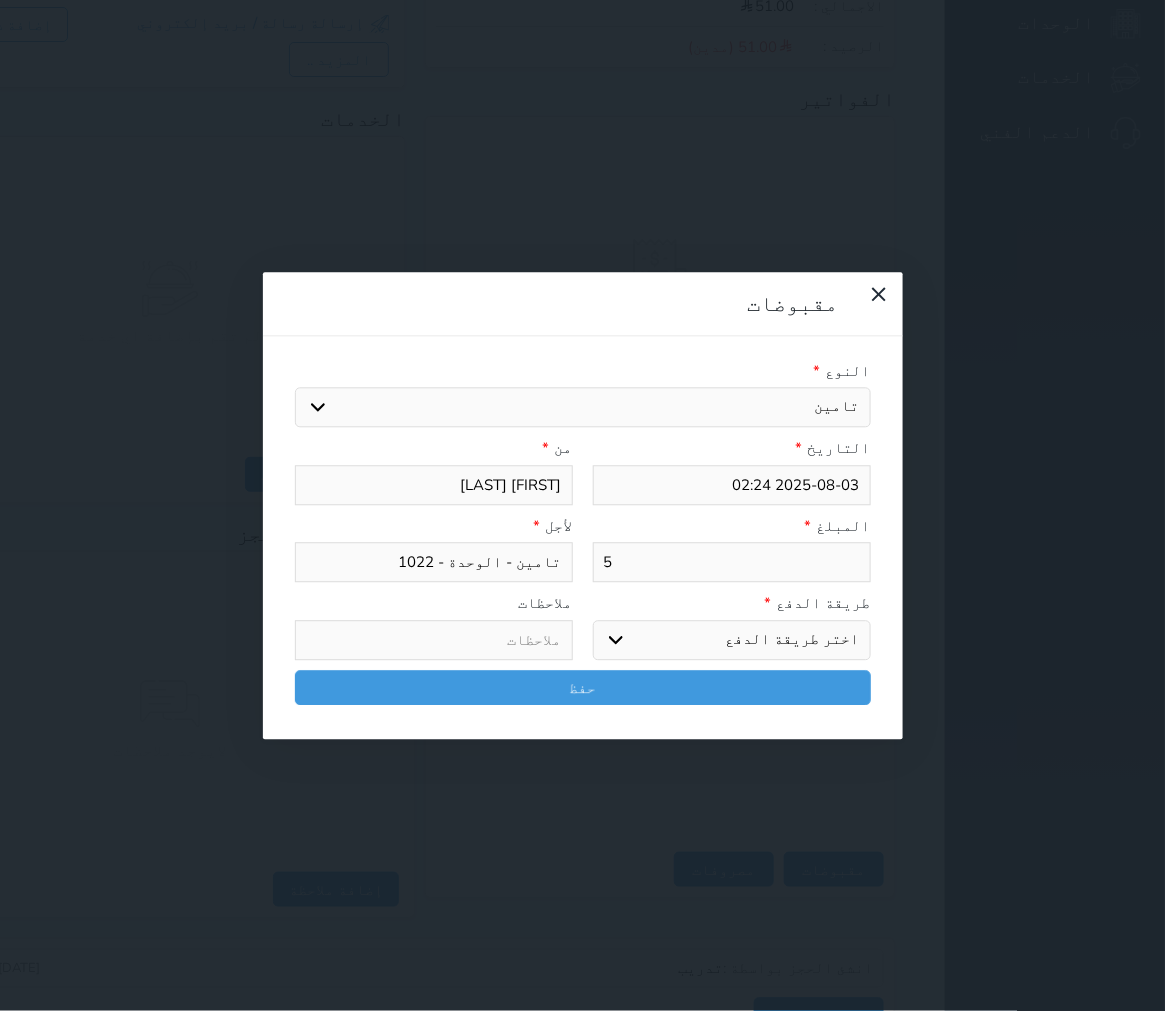 type on "50" 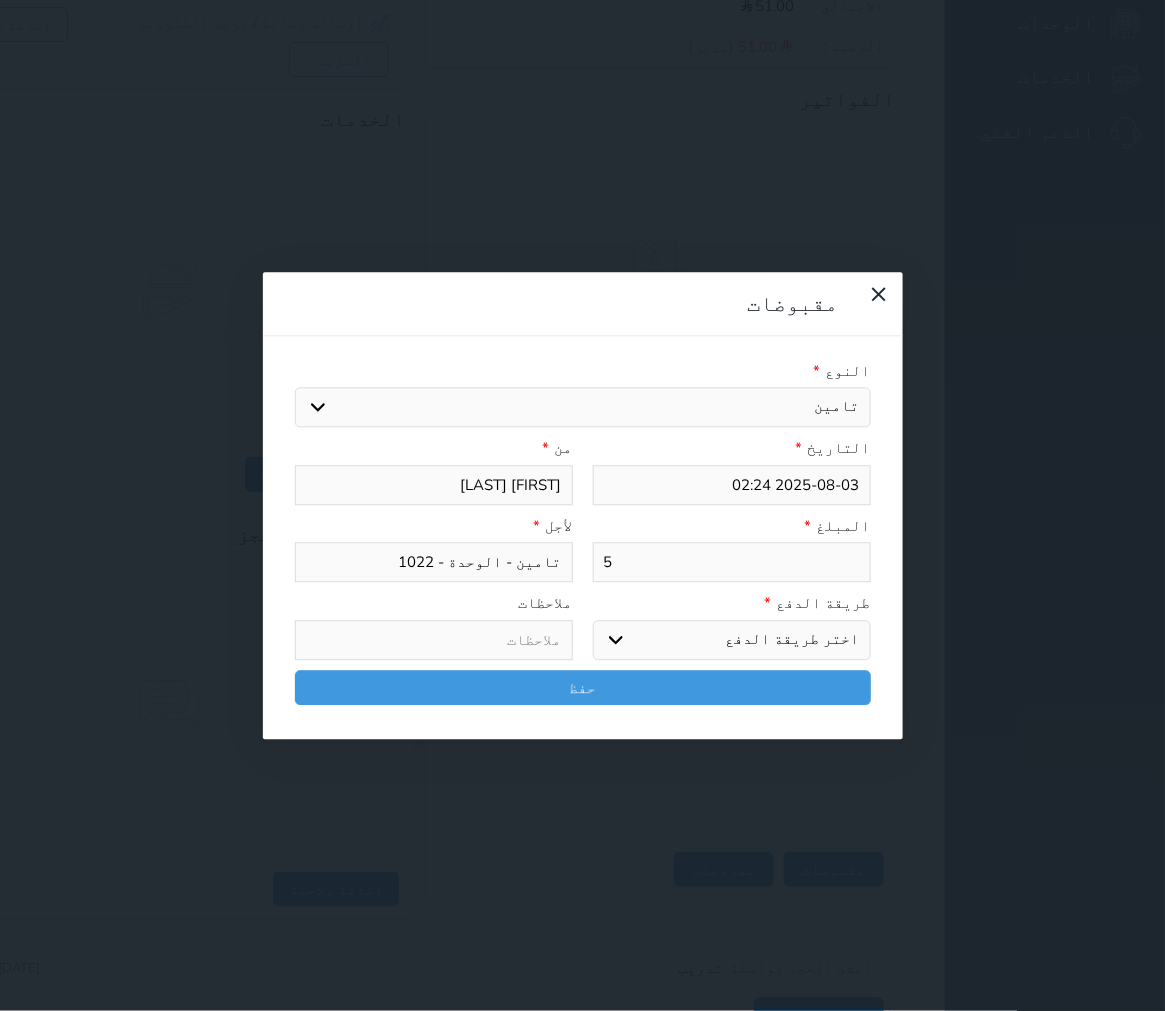 select 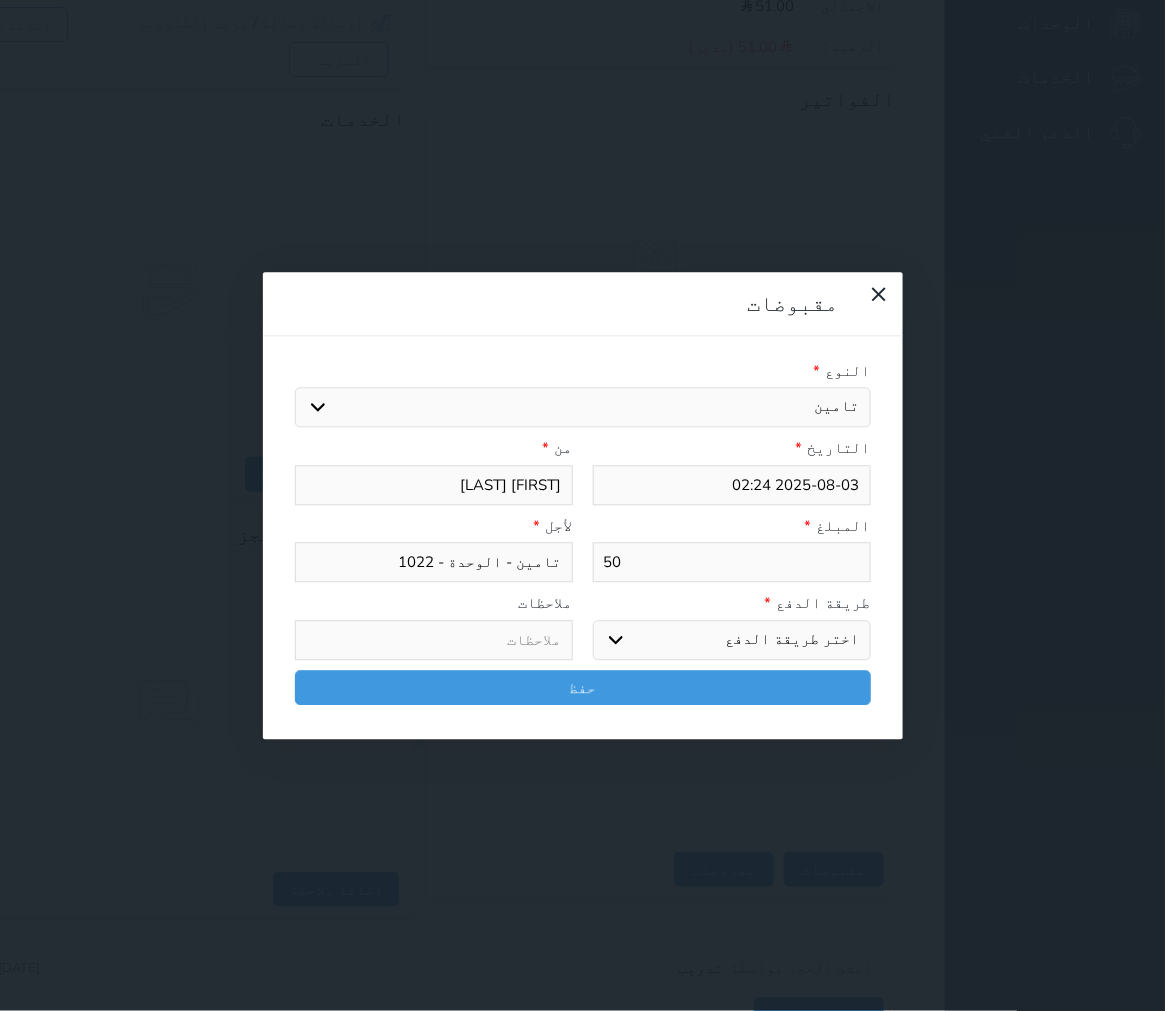 type on "50" 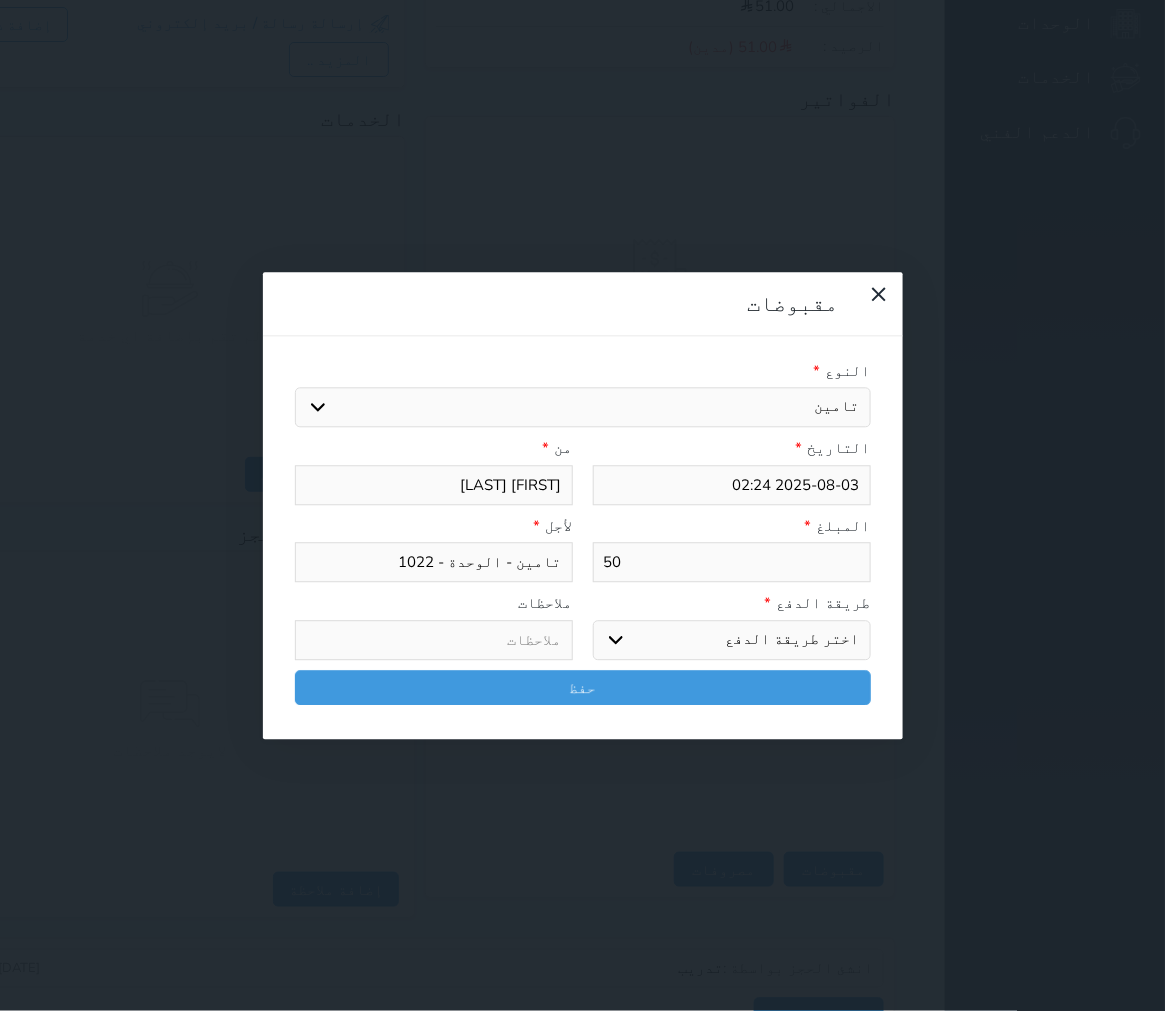 click on "اختر طريقة الدفع   دفع نقدى   تحويل بنكى   مدى   بطاقة ائتمان   آجل" at bounding box center (732, 640) 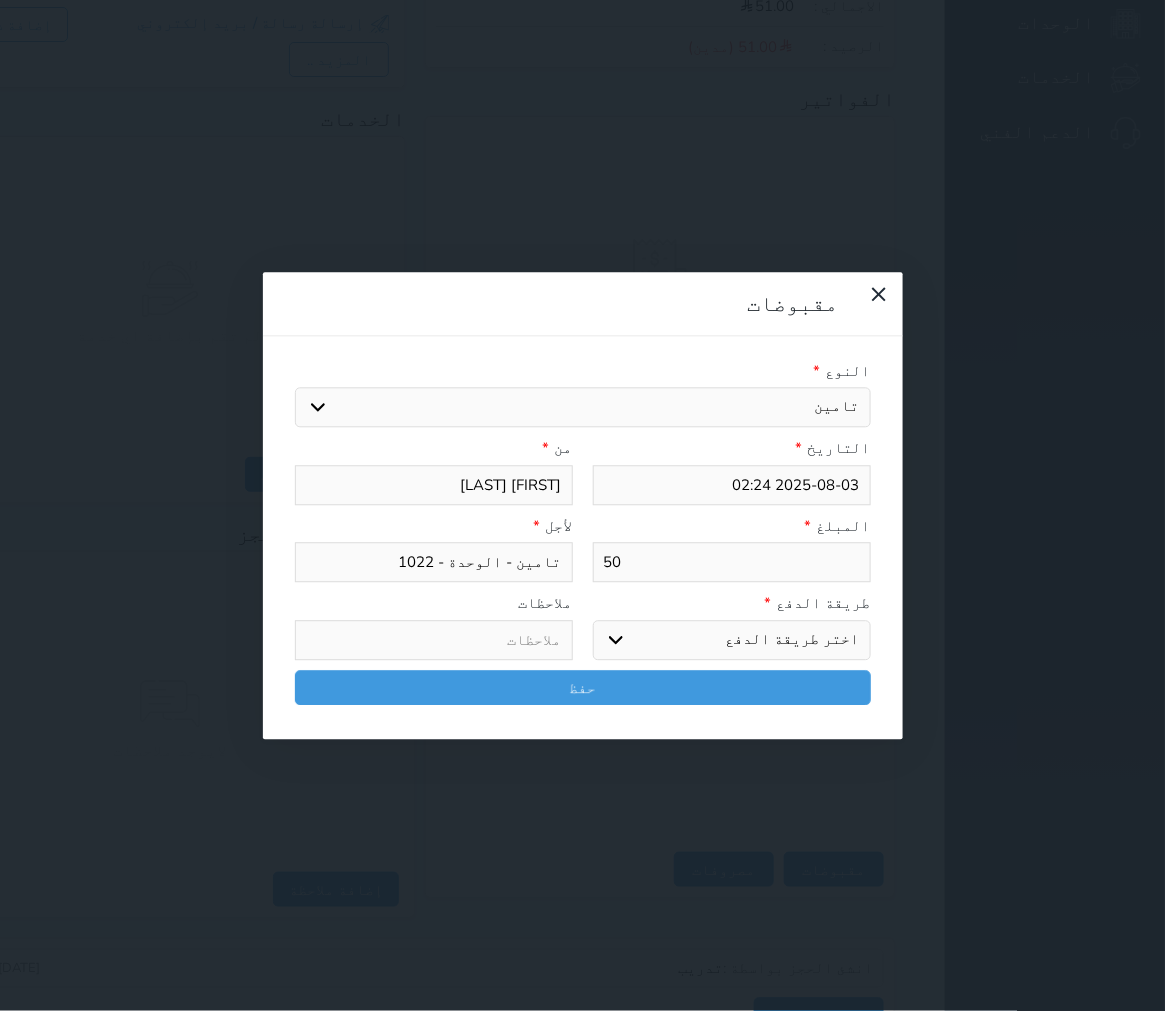 select on "cash" 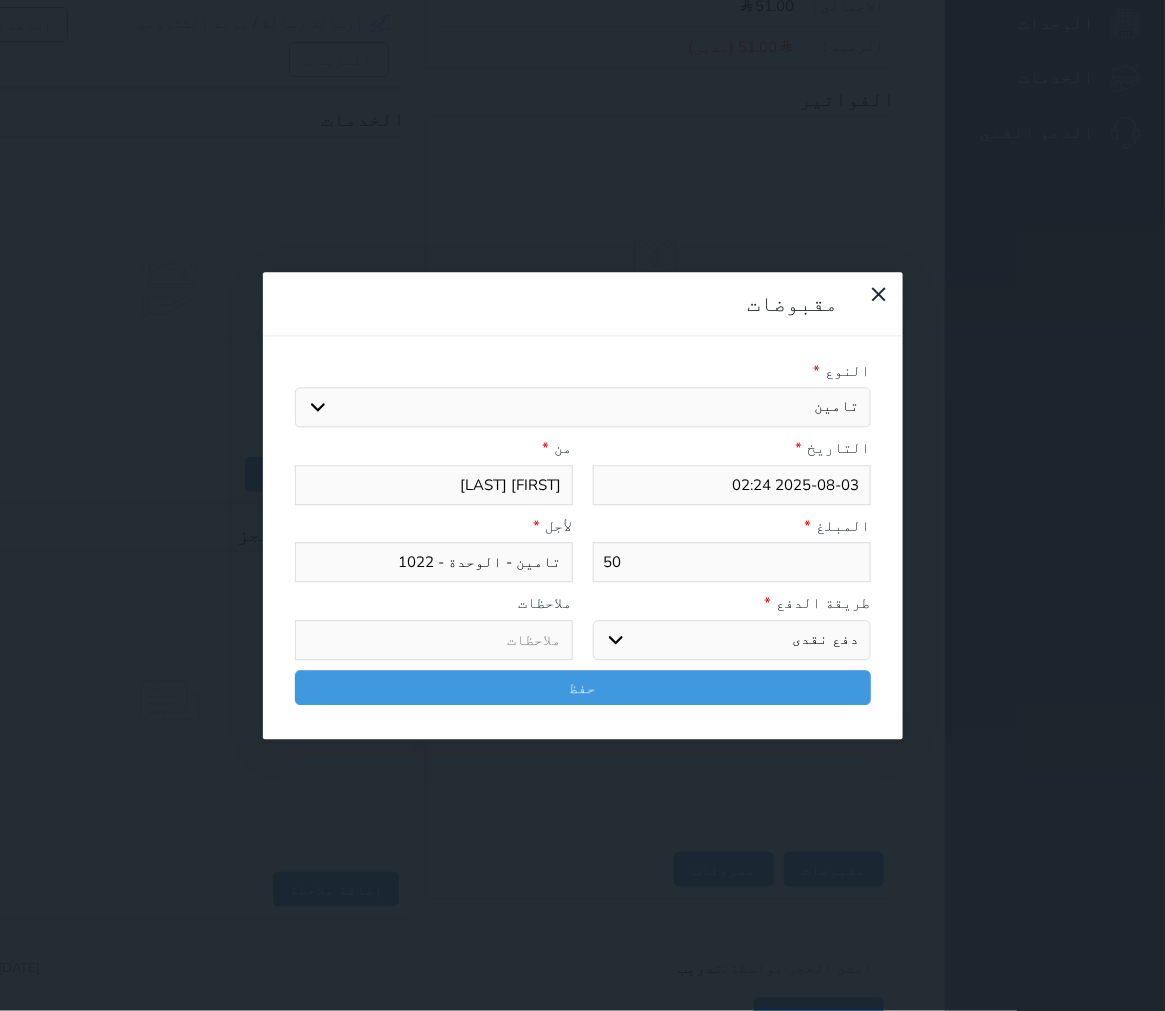 click on "اختر طريقة الدفع   دفع نقدى   تحويل بنكى   مدى   بطاقة ائتمان   آجل" at bounding box center [732, 640] 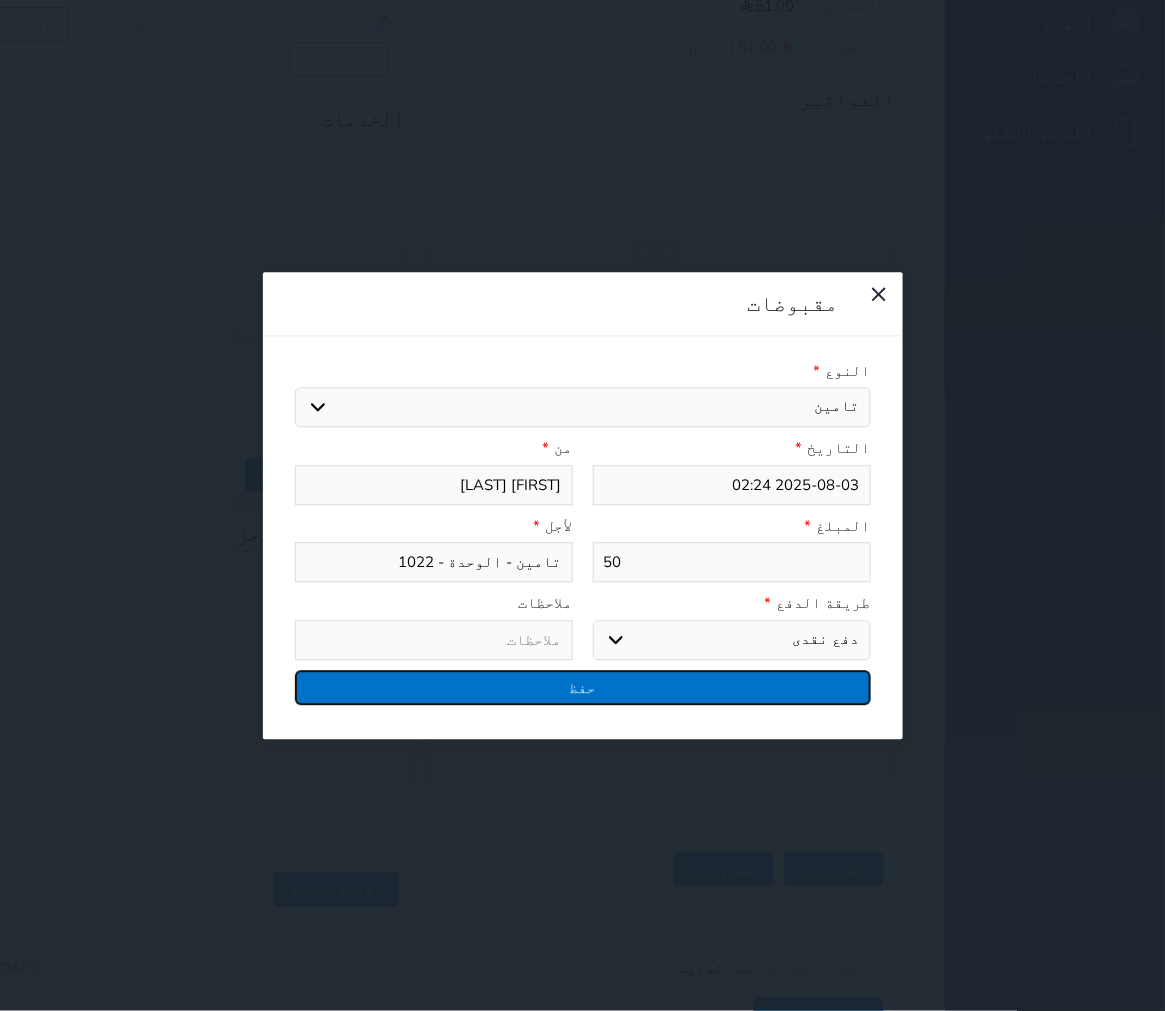 click on "حفظ" at bounding box center (583, 687) 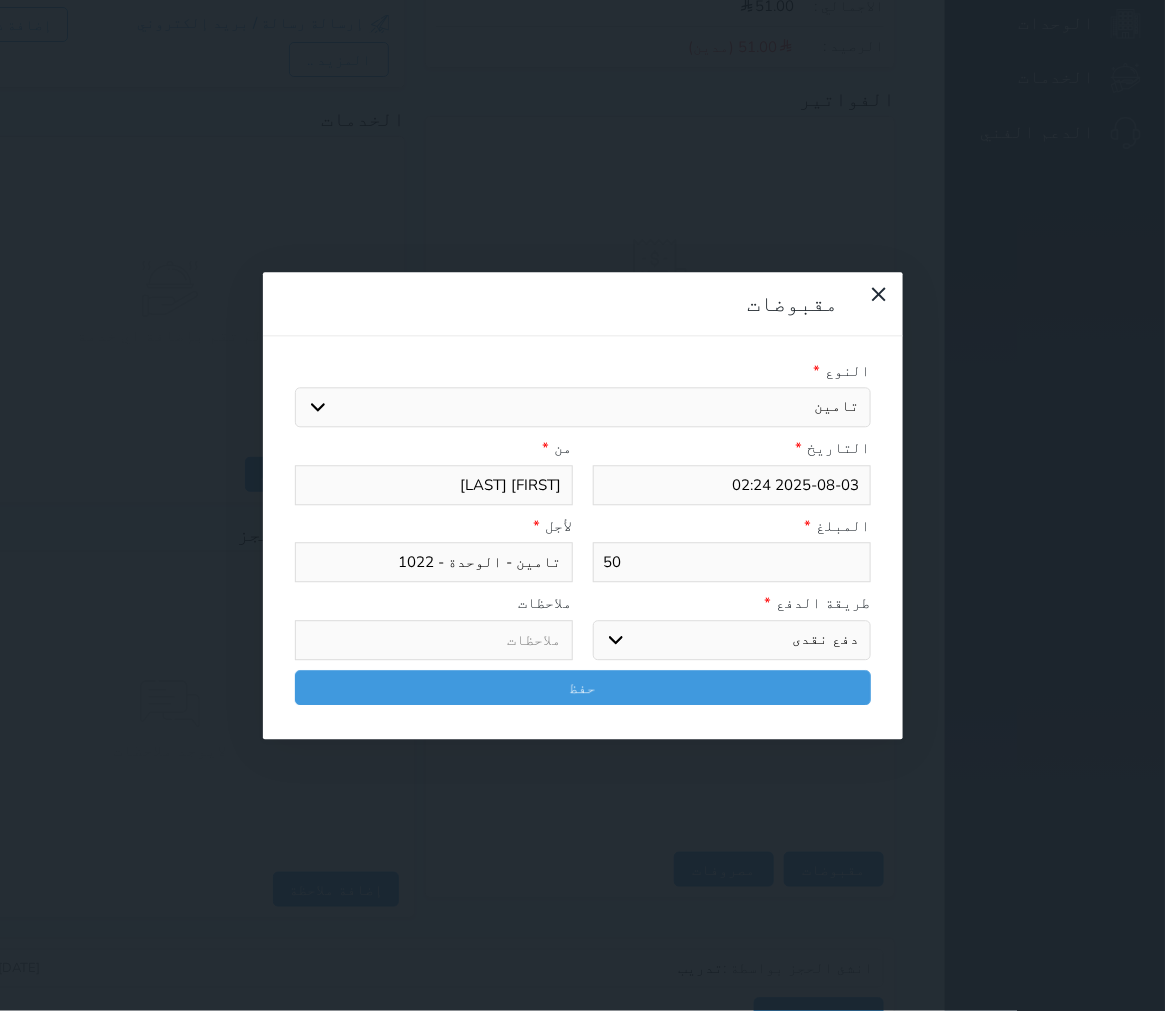 select 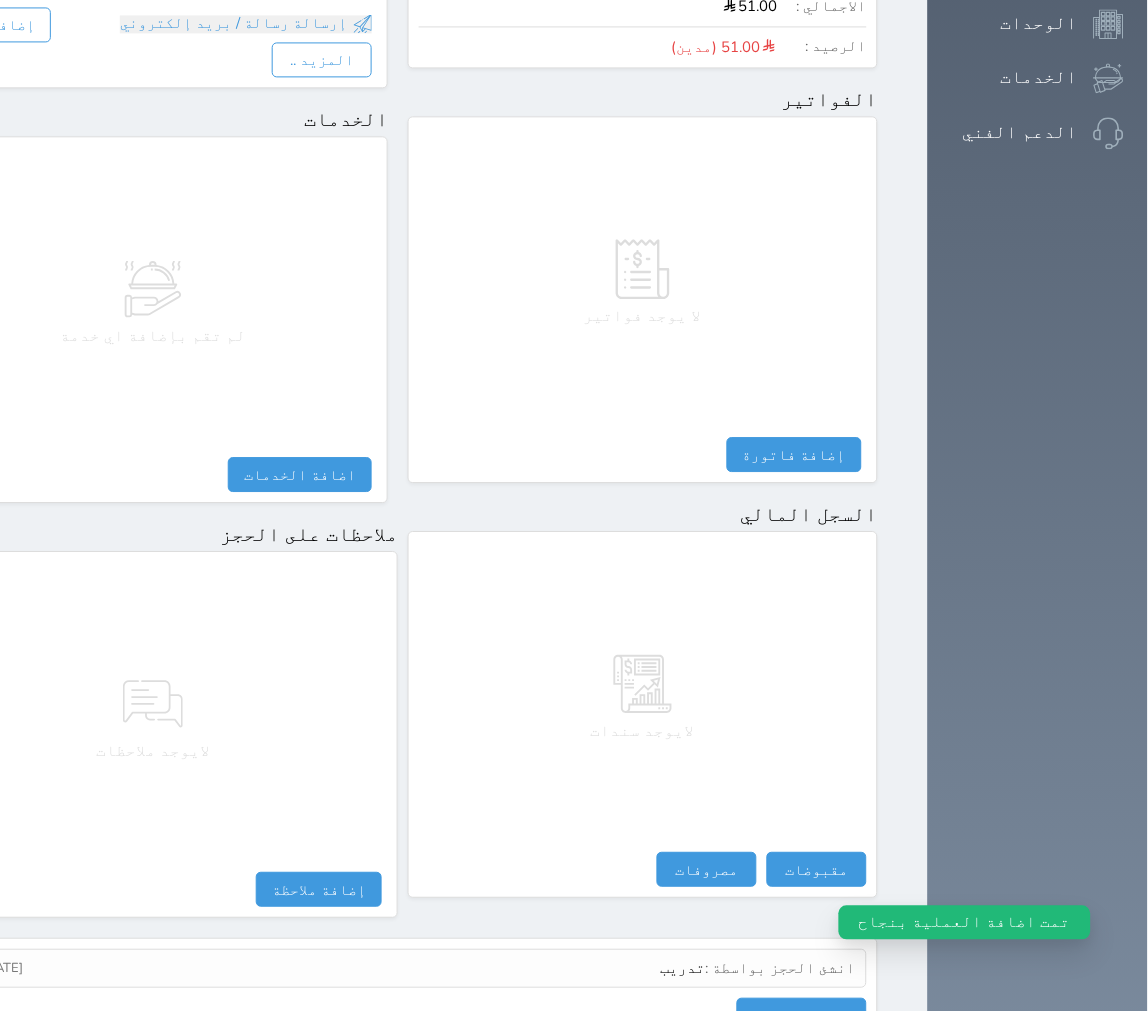 select 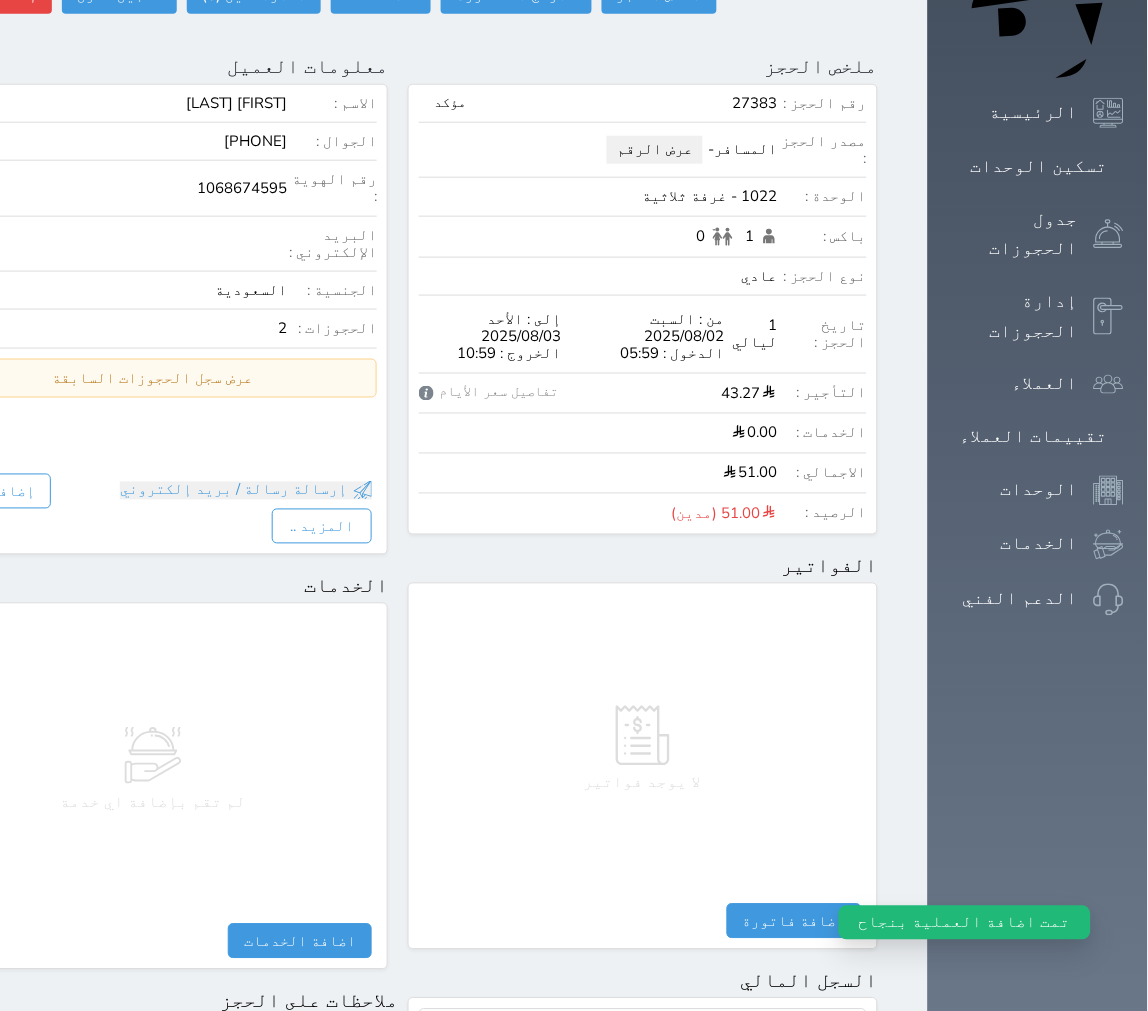 scroll, scrollTop: 724, scrollLeft: 0, axis: vertical 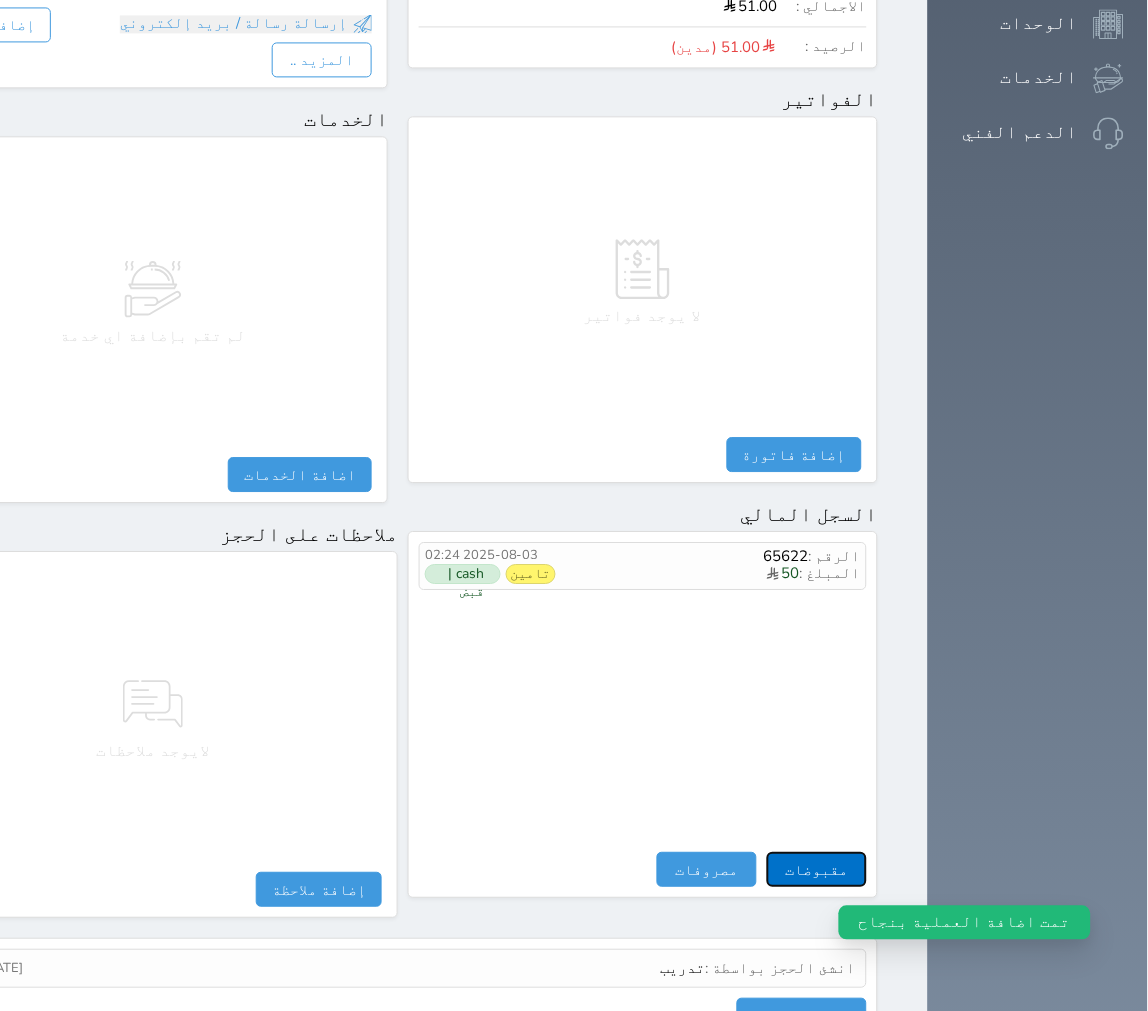 click on "مقبوضات" at bounding box center [817, 869] 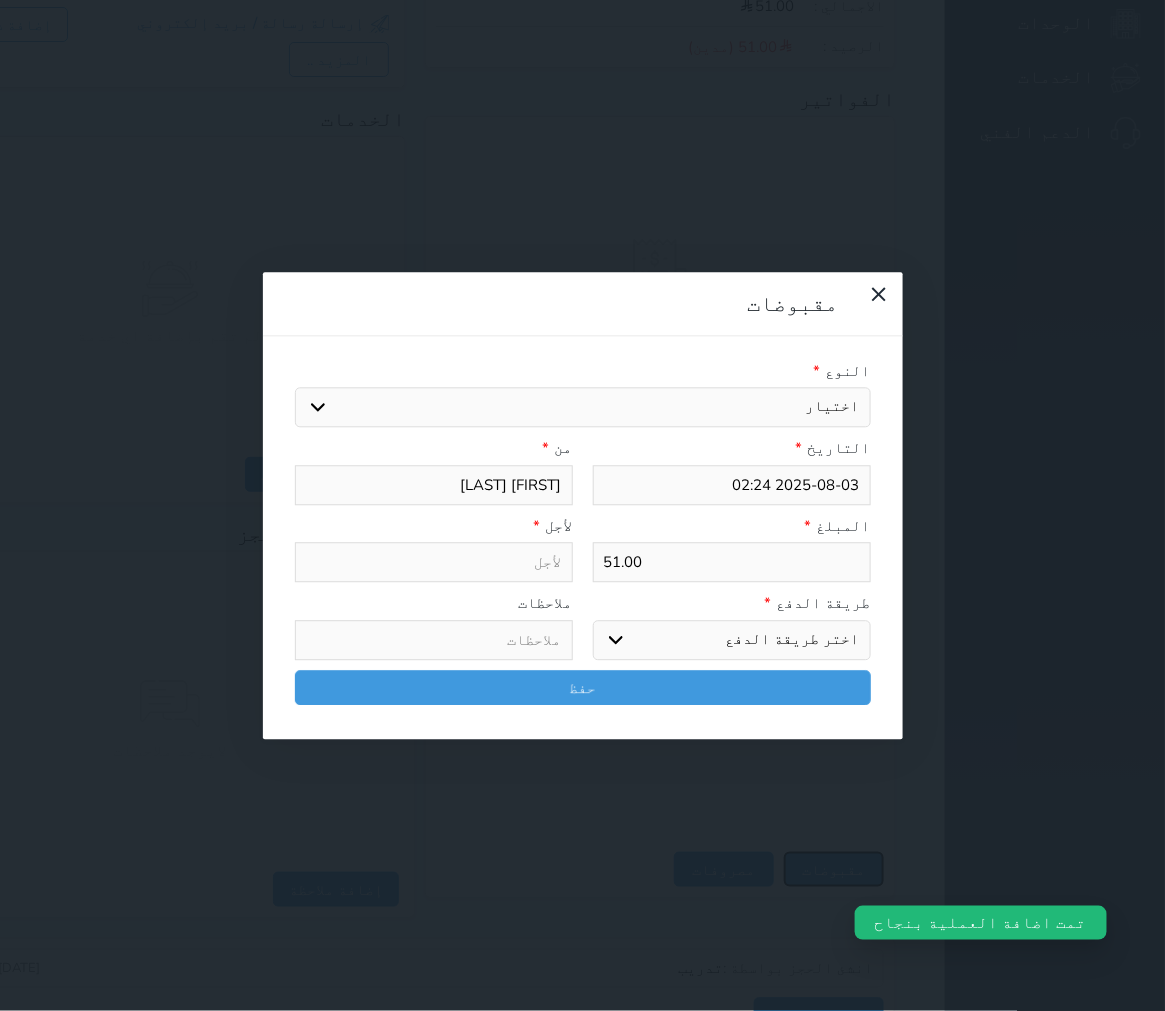 select 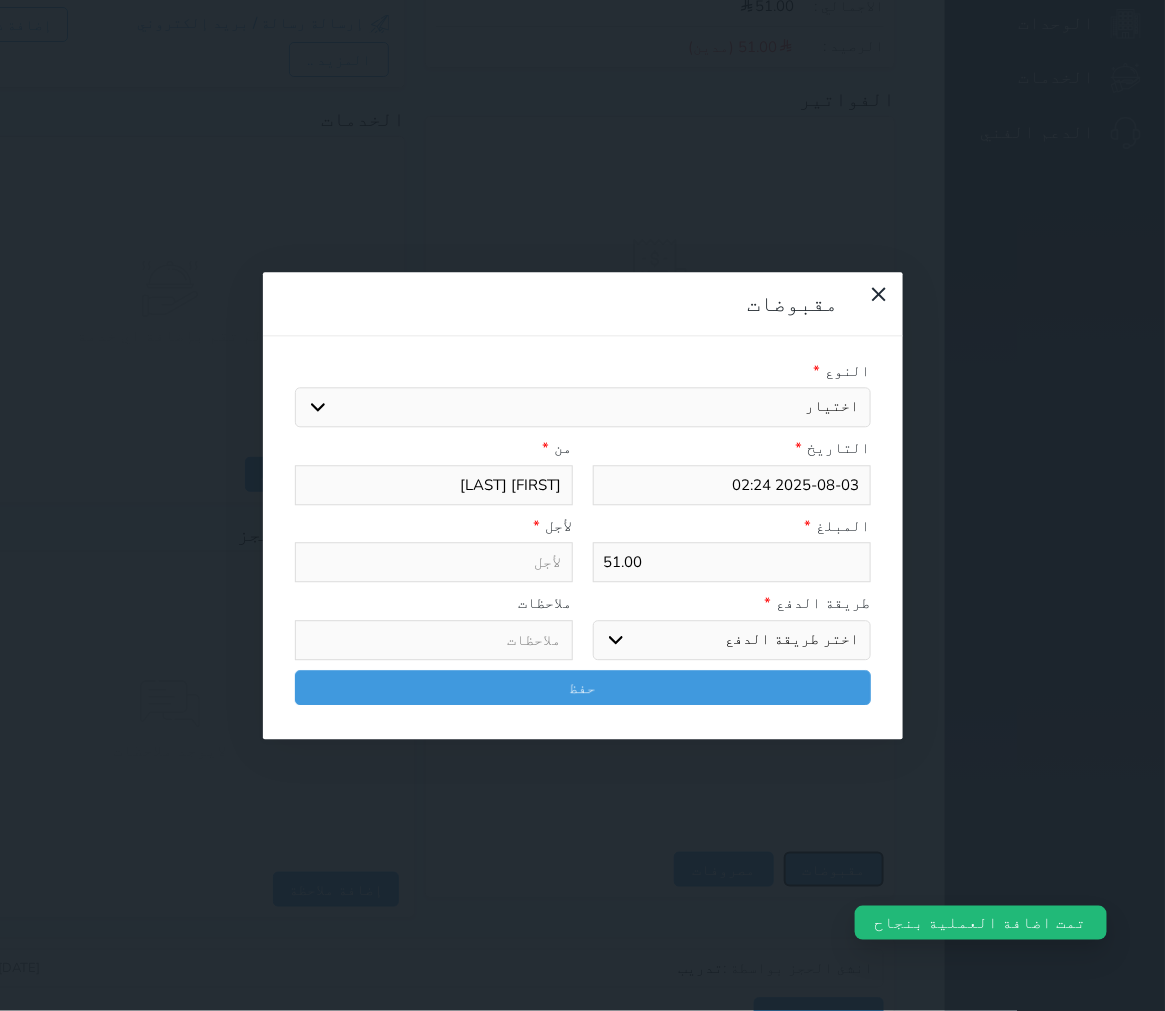 select 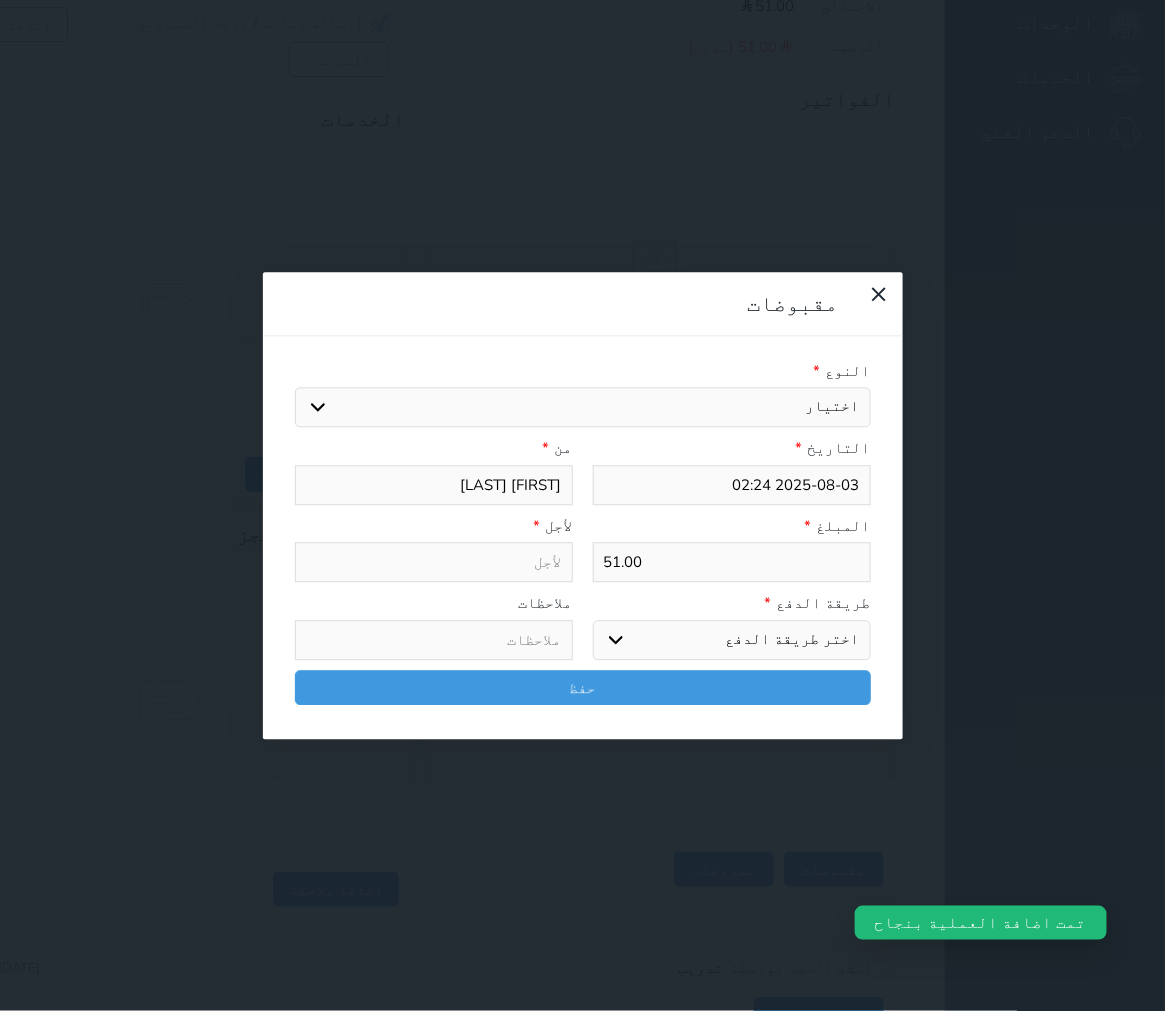 drag, startPoint x: 715, startPoint y: 122, endPoint x: 717, endPoint y: 133, distance: 11.18034 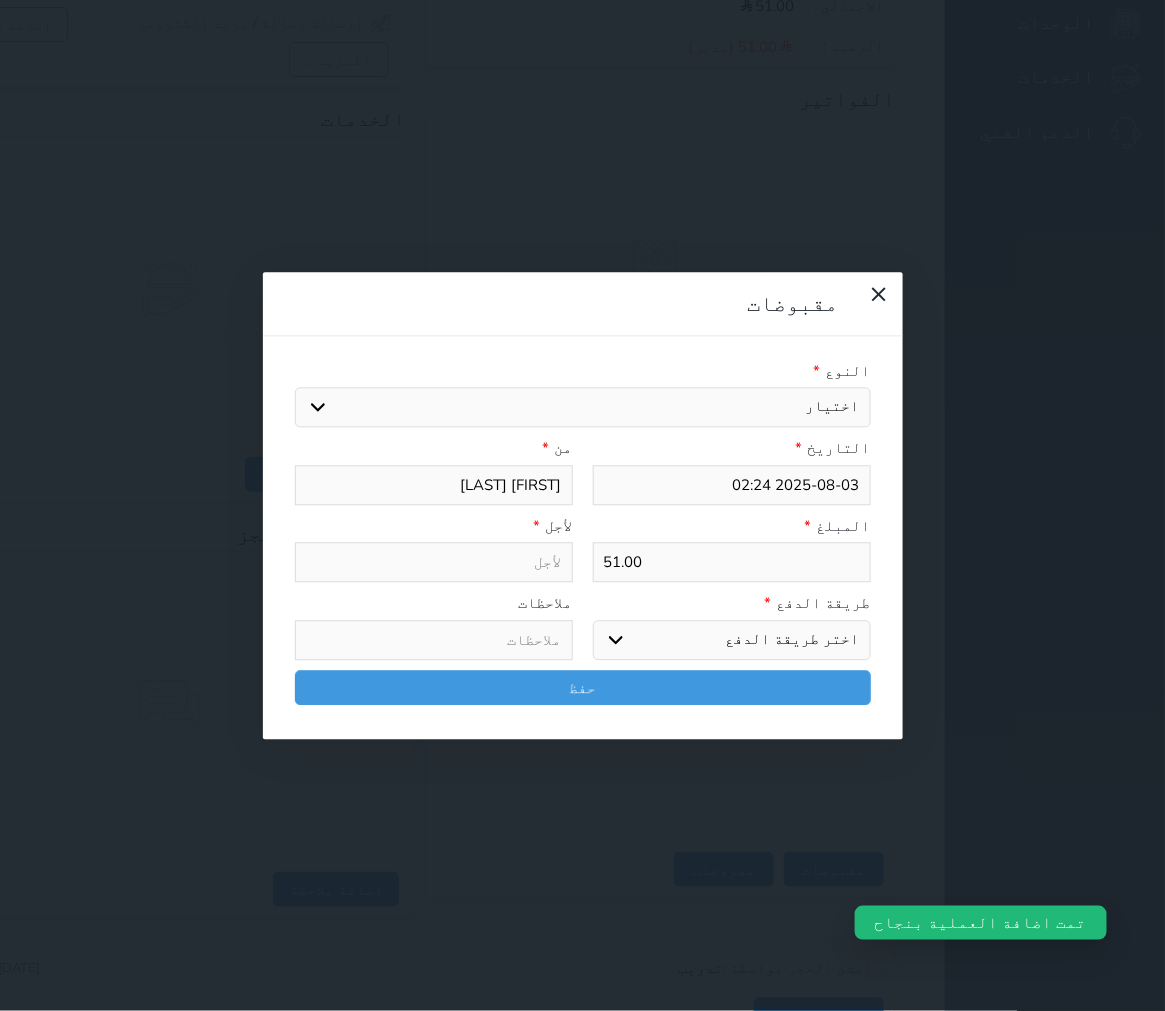 click on "اختيار   مقبوضات عامة قيمة إيجار فواتير تامين عربون آخر مغسلة واي فاي - الإنترنت مواقف السيارات طعام الأغذية والمشروبات مشروبات الإفطار غداء عشاء مخبز و كعك حمام سباحة الصالة الرياضية سرير إضافي بدل تلفيات" at bounding box center (583, 408) 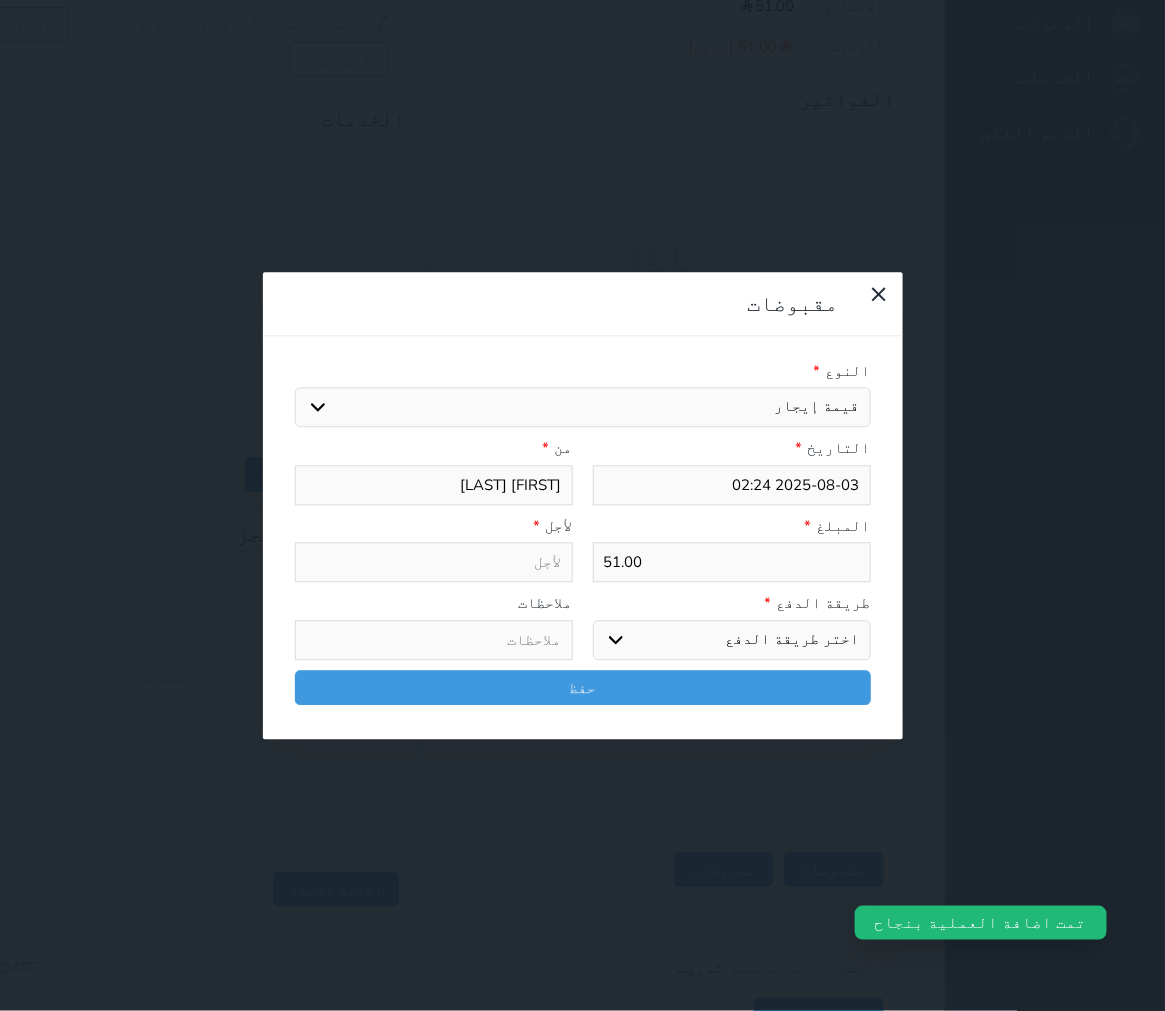 click on "اختيار   مقبوضات عامة قيمة إيجار فواتير تامين عربون آخر مغسلة واي فاي - الإنترنت مواقف السيارات طعام الأغذية والمشروبات مشروبات الإفطار غداء عشاء مخبز و كعك حمام سباحة الصالة الرياضية سرير إضافي بدل تلفيات" at bounding box center (583, 408) 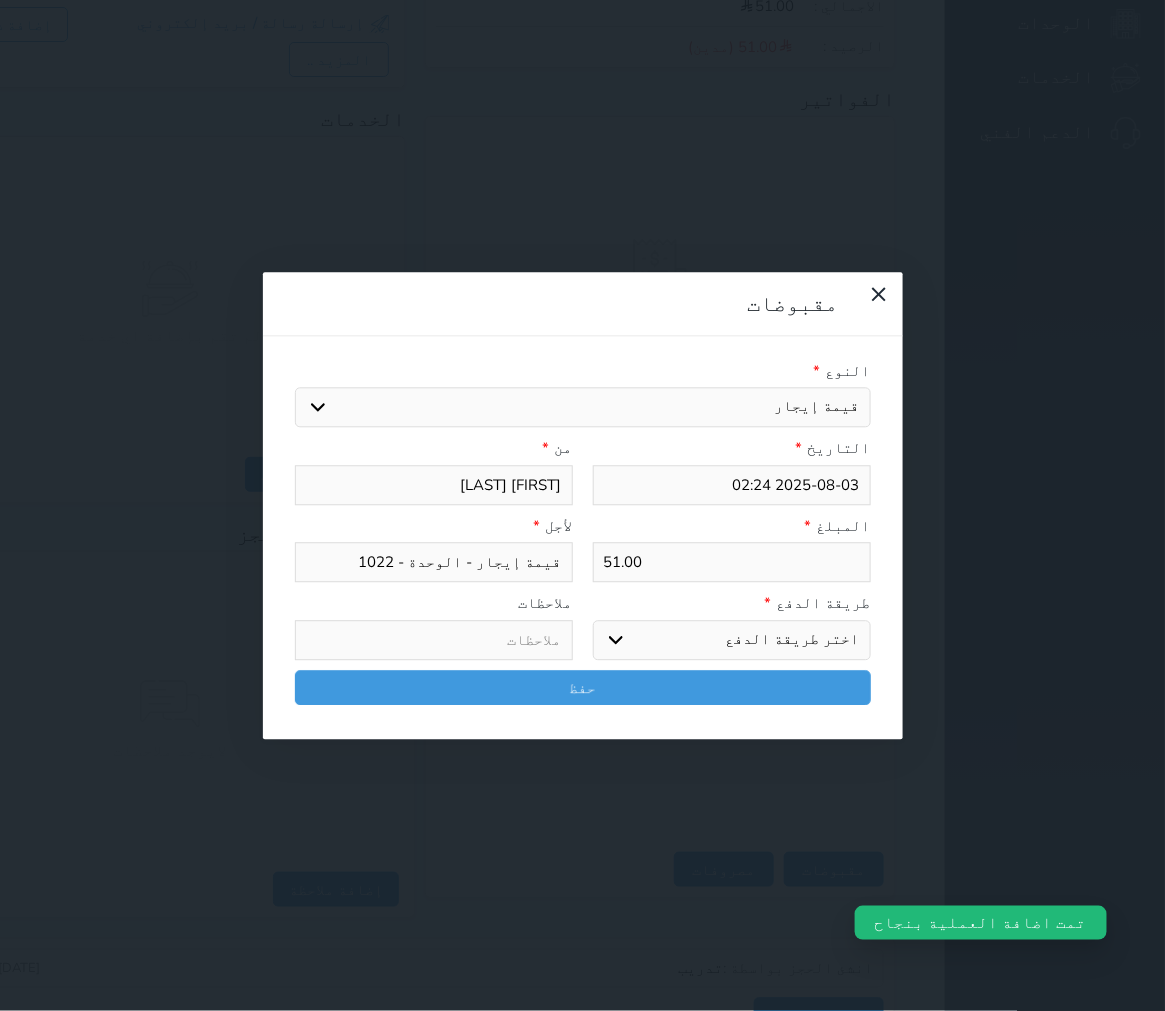 click on "اختر طريقة الدفع   دفع نقدى   تحويل بنكى   مدى   بطاقة ائتمان   آجل" at bounding box center (732, 640) 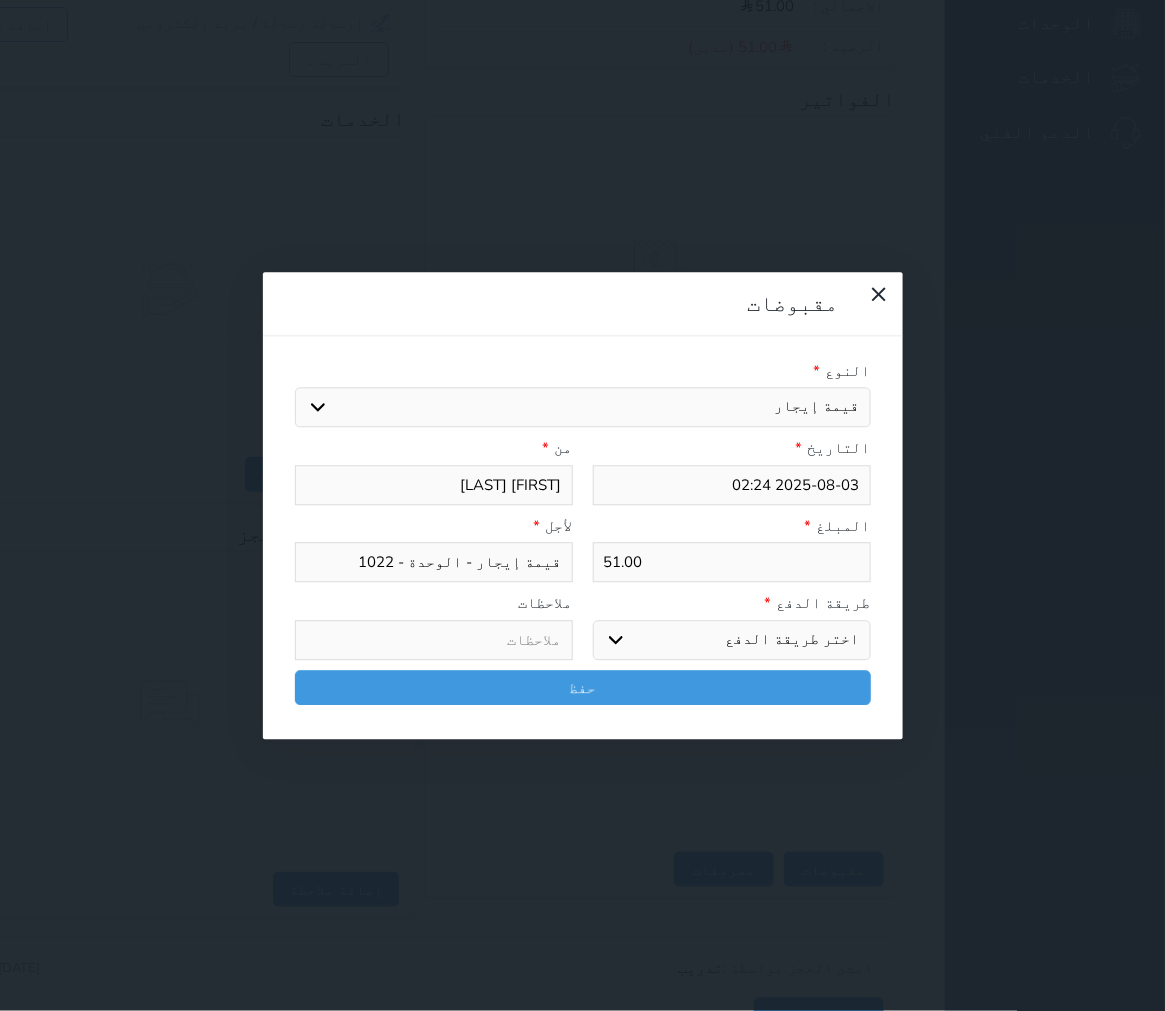 select on "credit-payment" 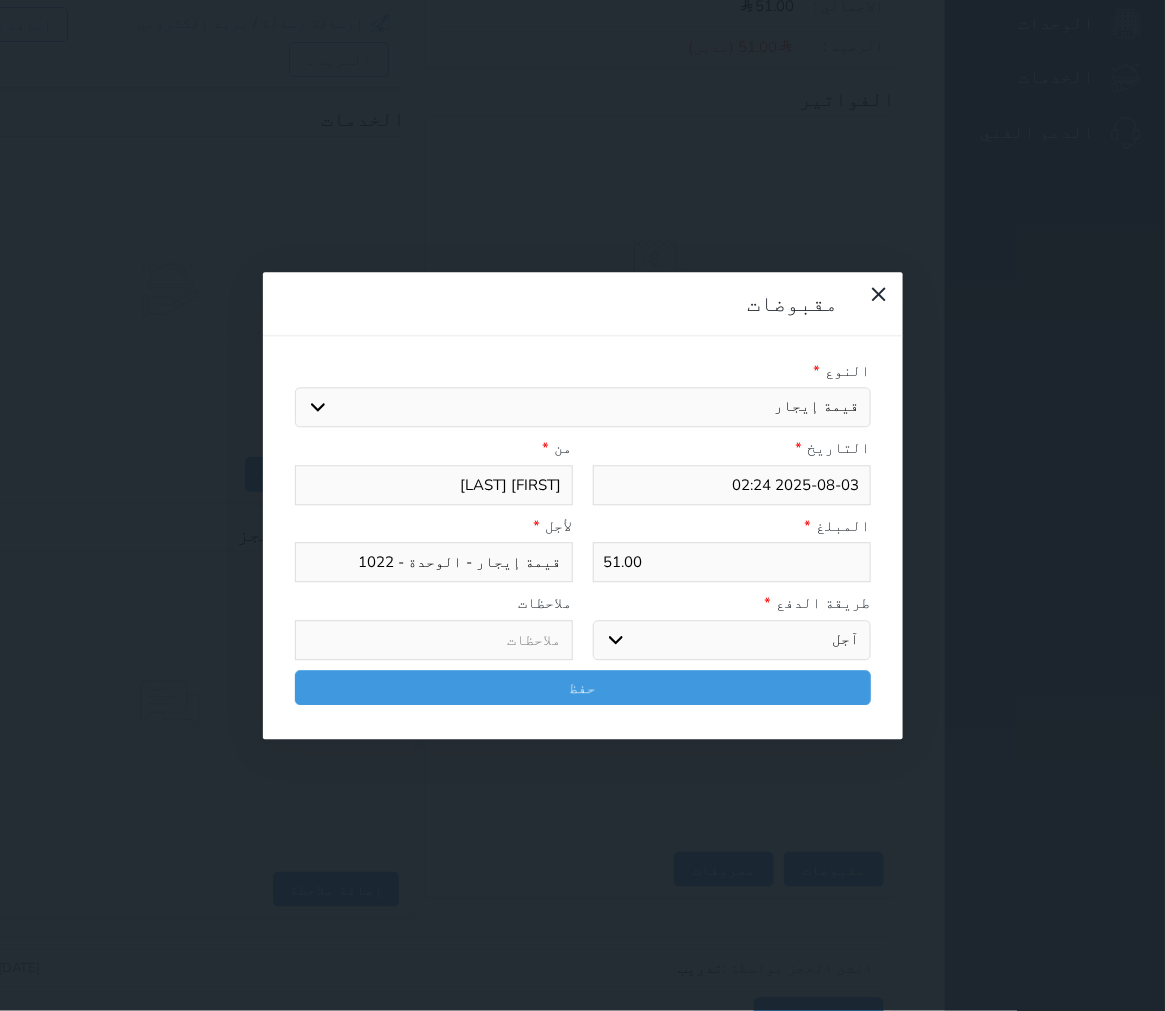 click on "اختر طريقة الدفع   دفع نقدى   تحويل بنكى   مدى   بطاقة ائتمان   آجل" at bounding box center (732, 640) 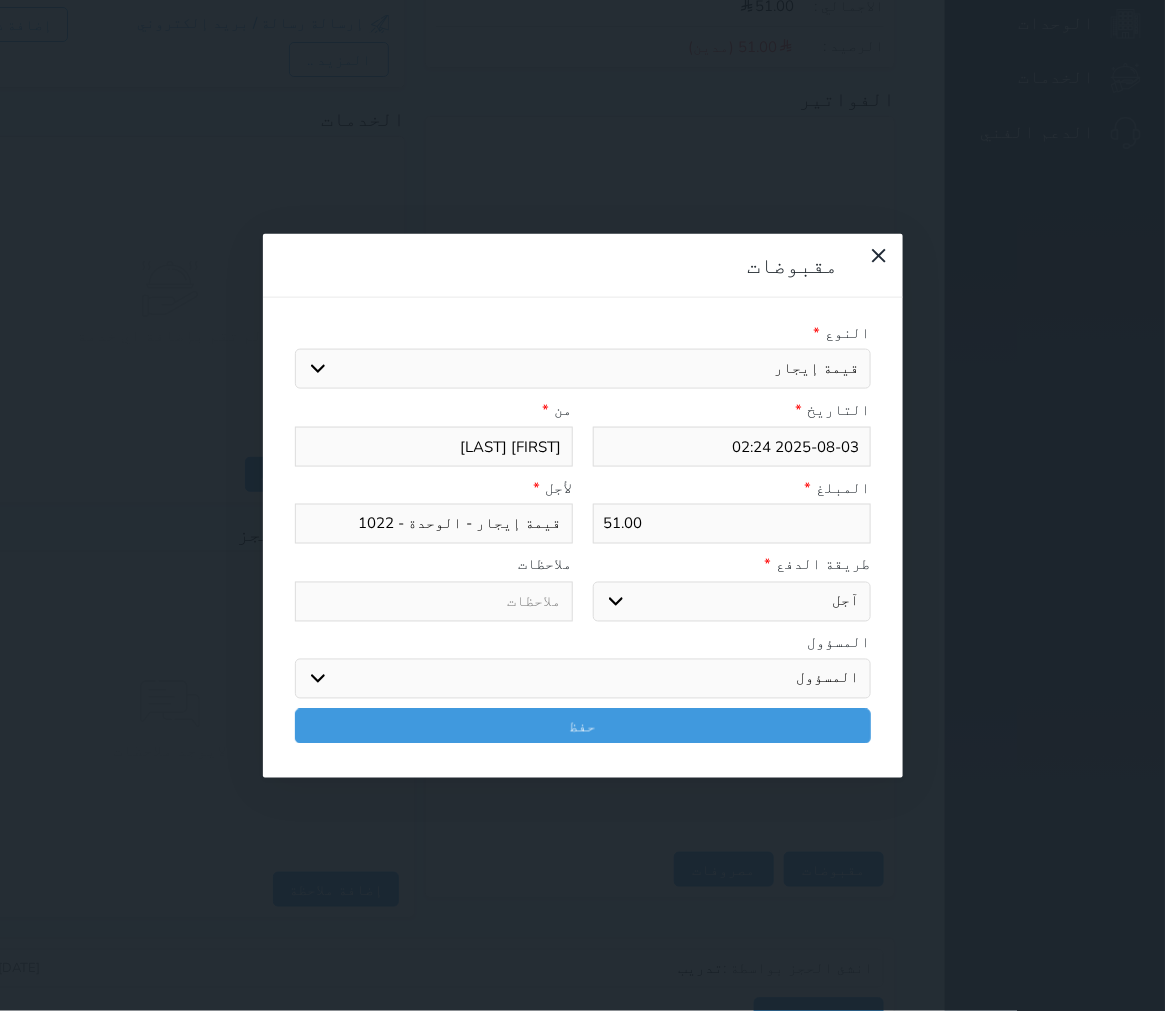 click on "ملاحظات" at bounding box center [434, 565] 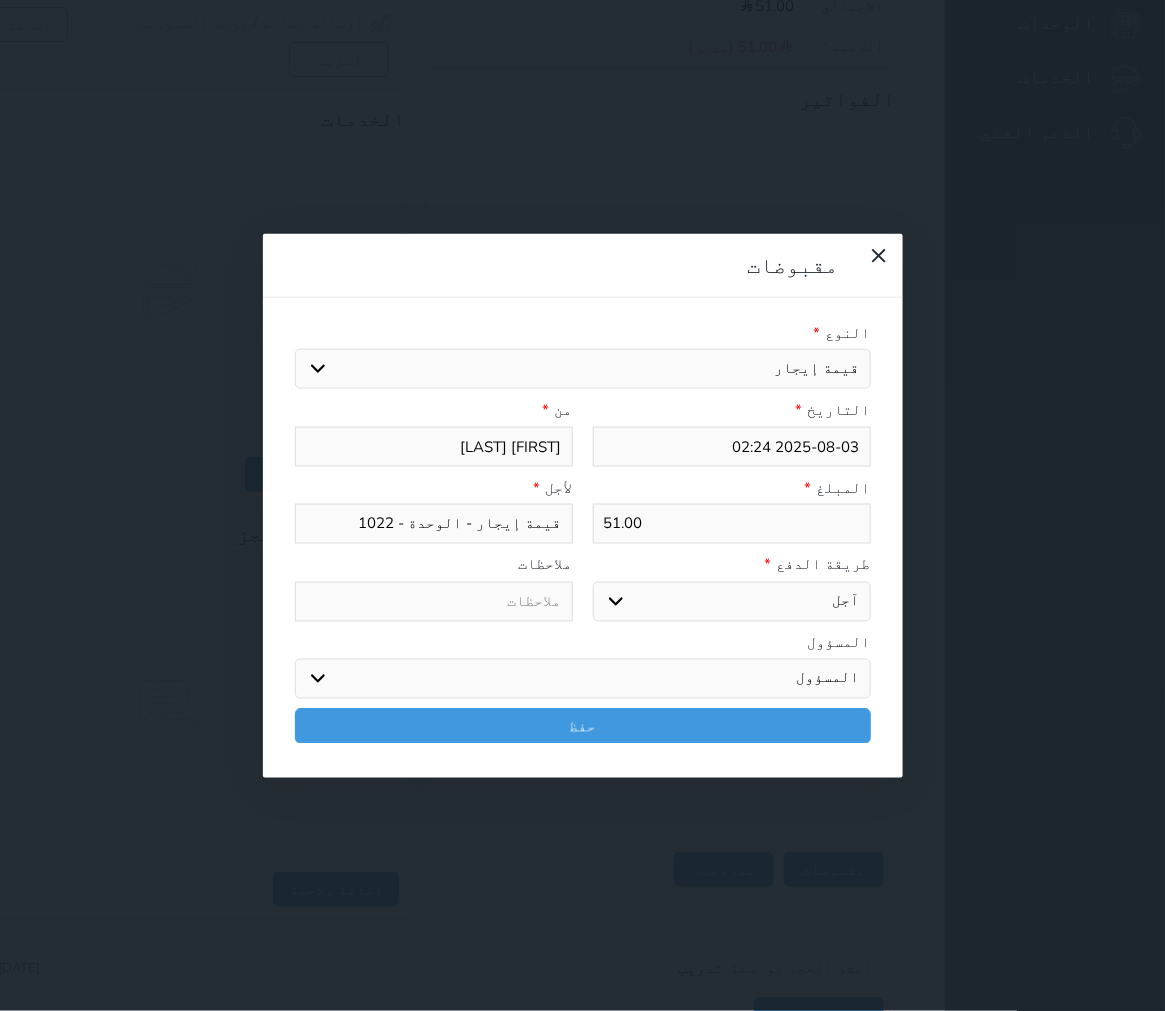 click at bounding box center [434, 601] 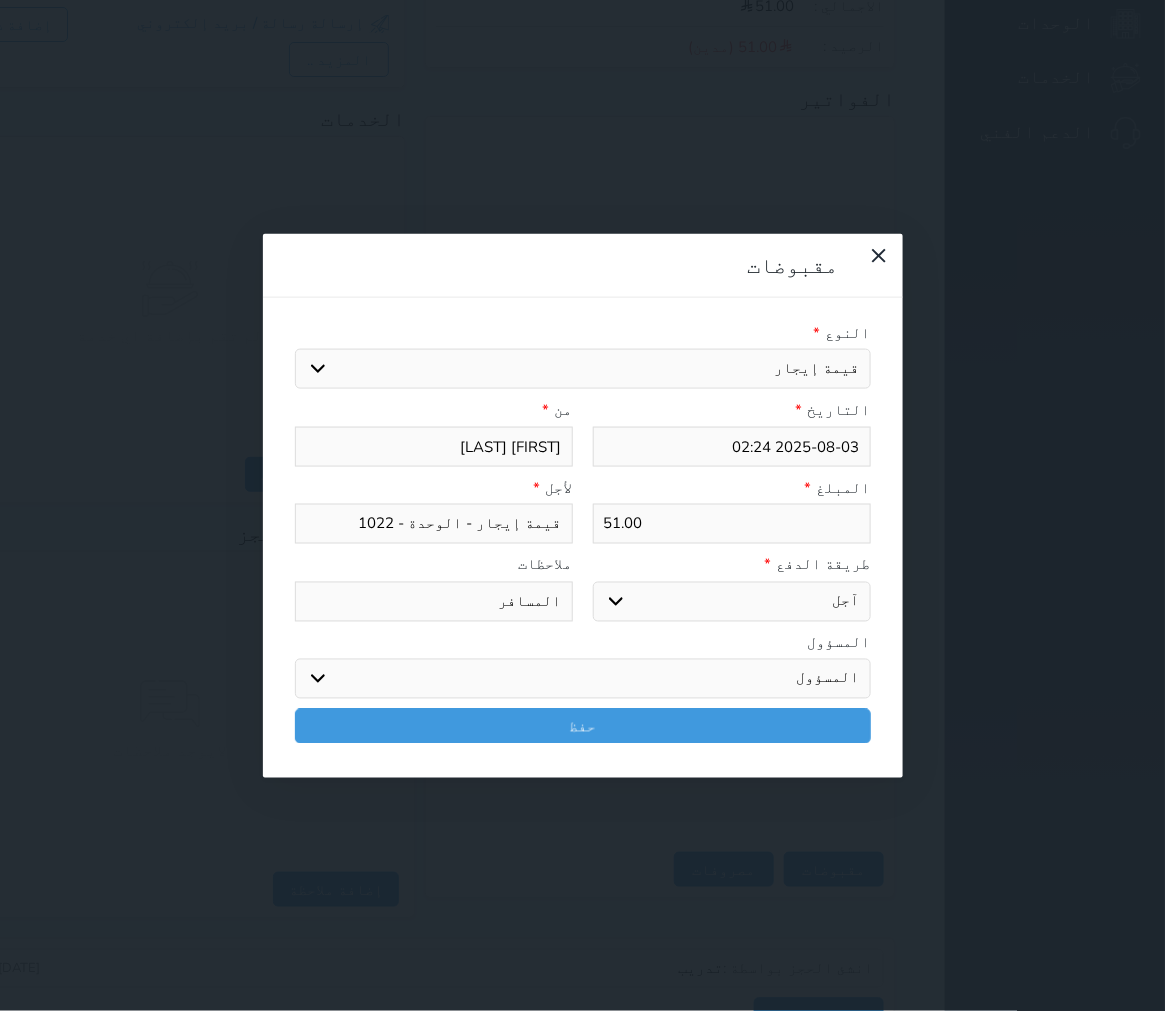 type on "المسافر" 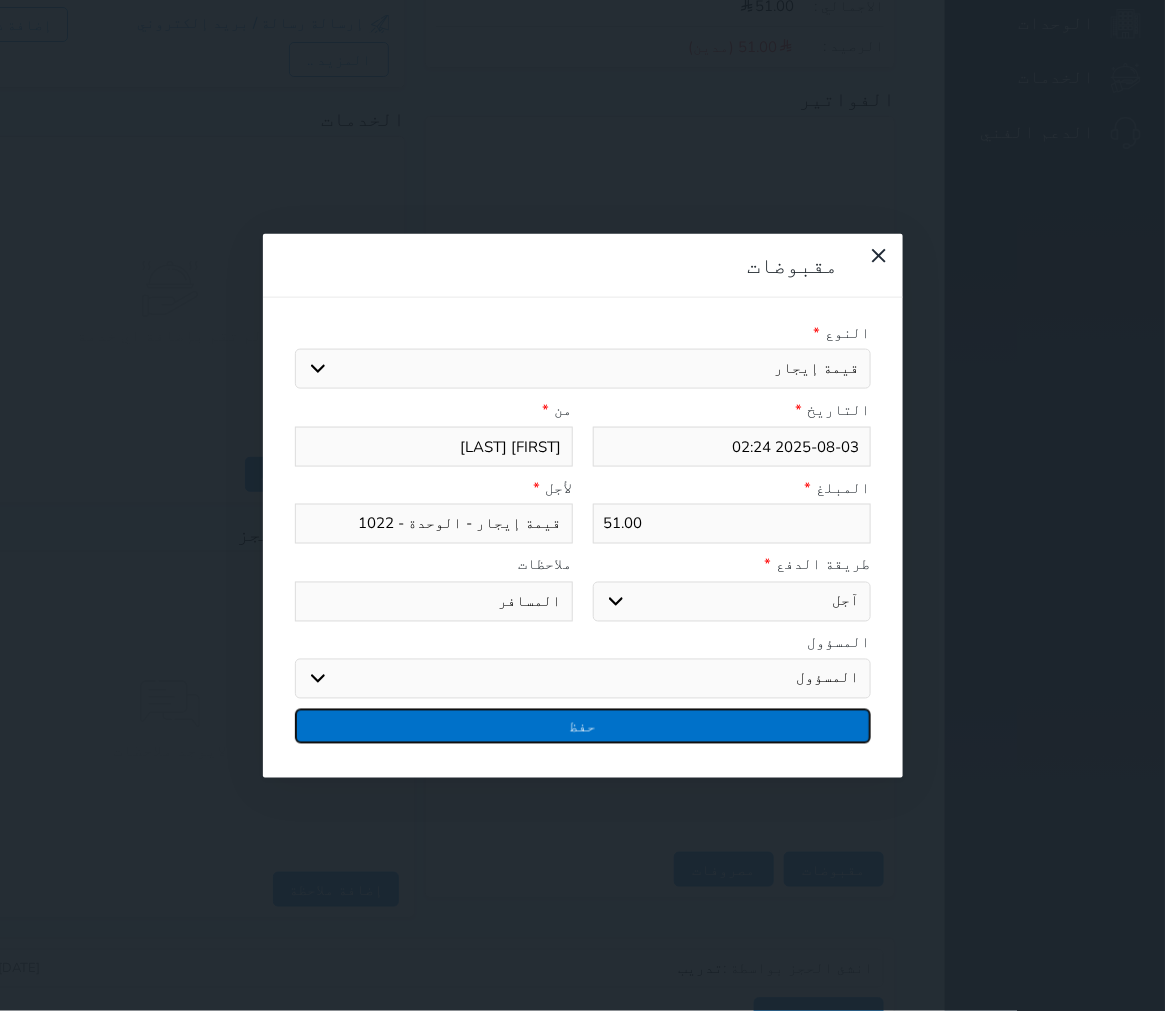 click on "حفظ" at bounding box center [583, 726] 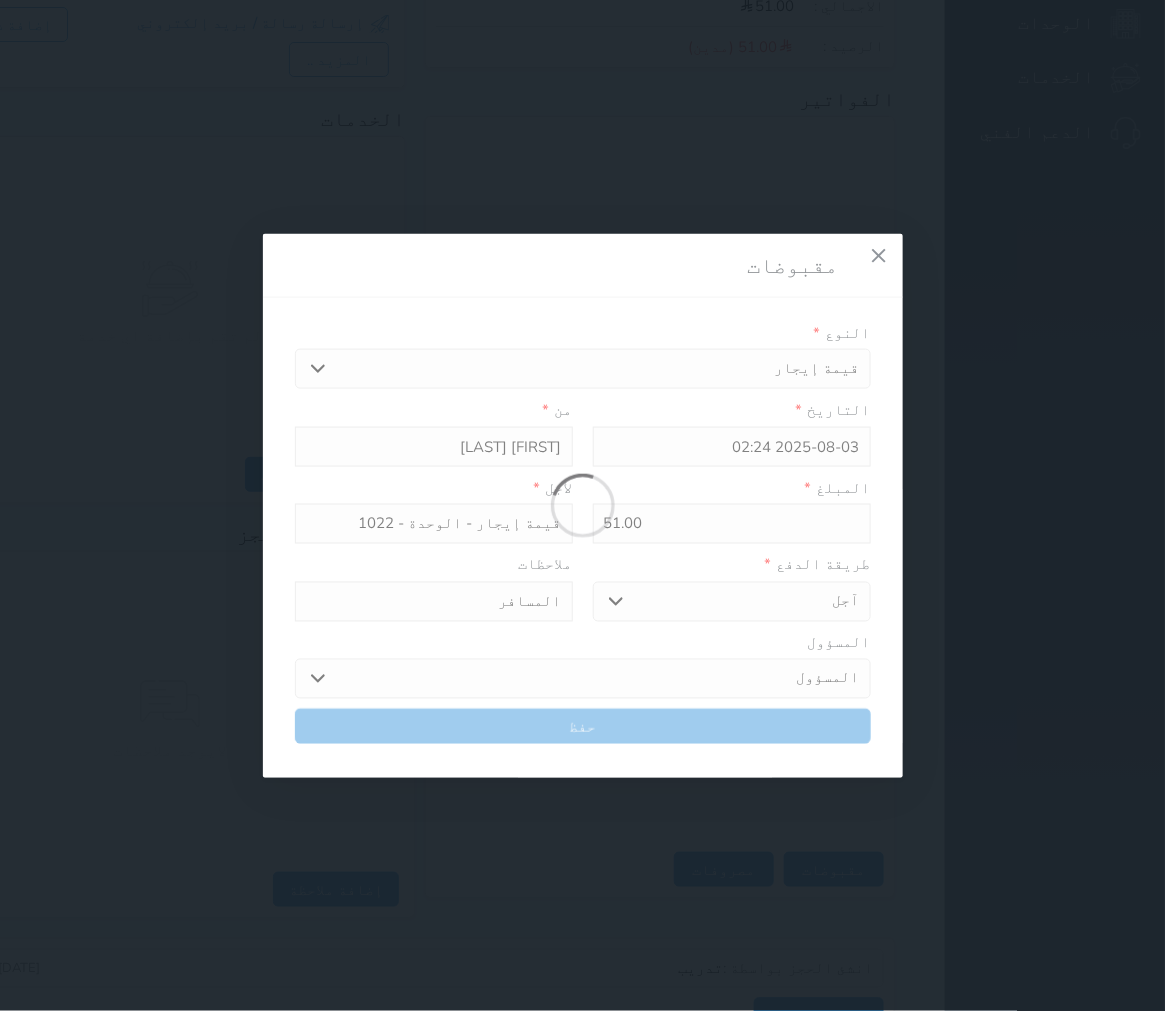 select 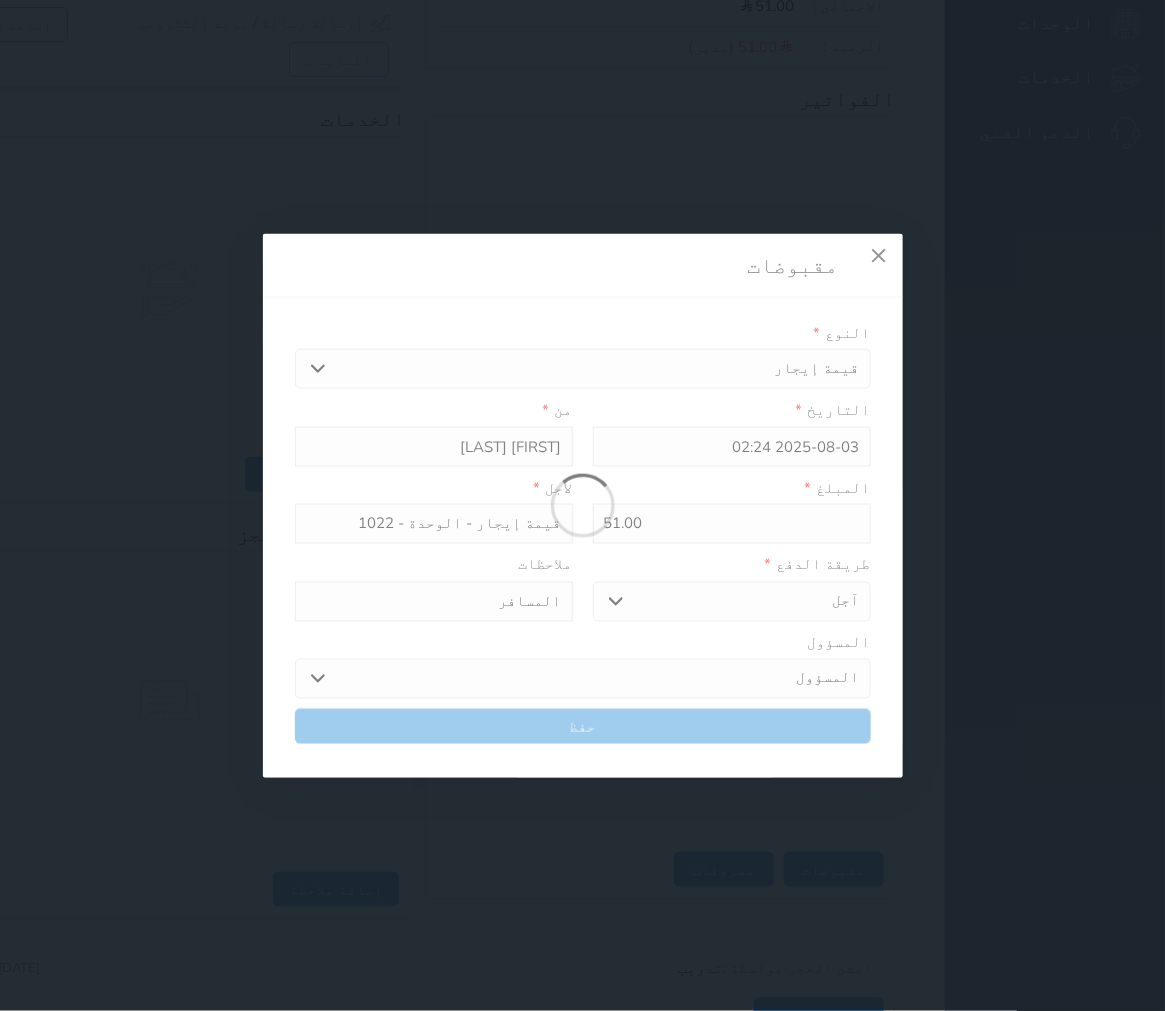type 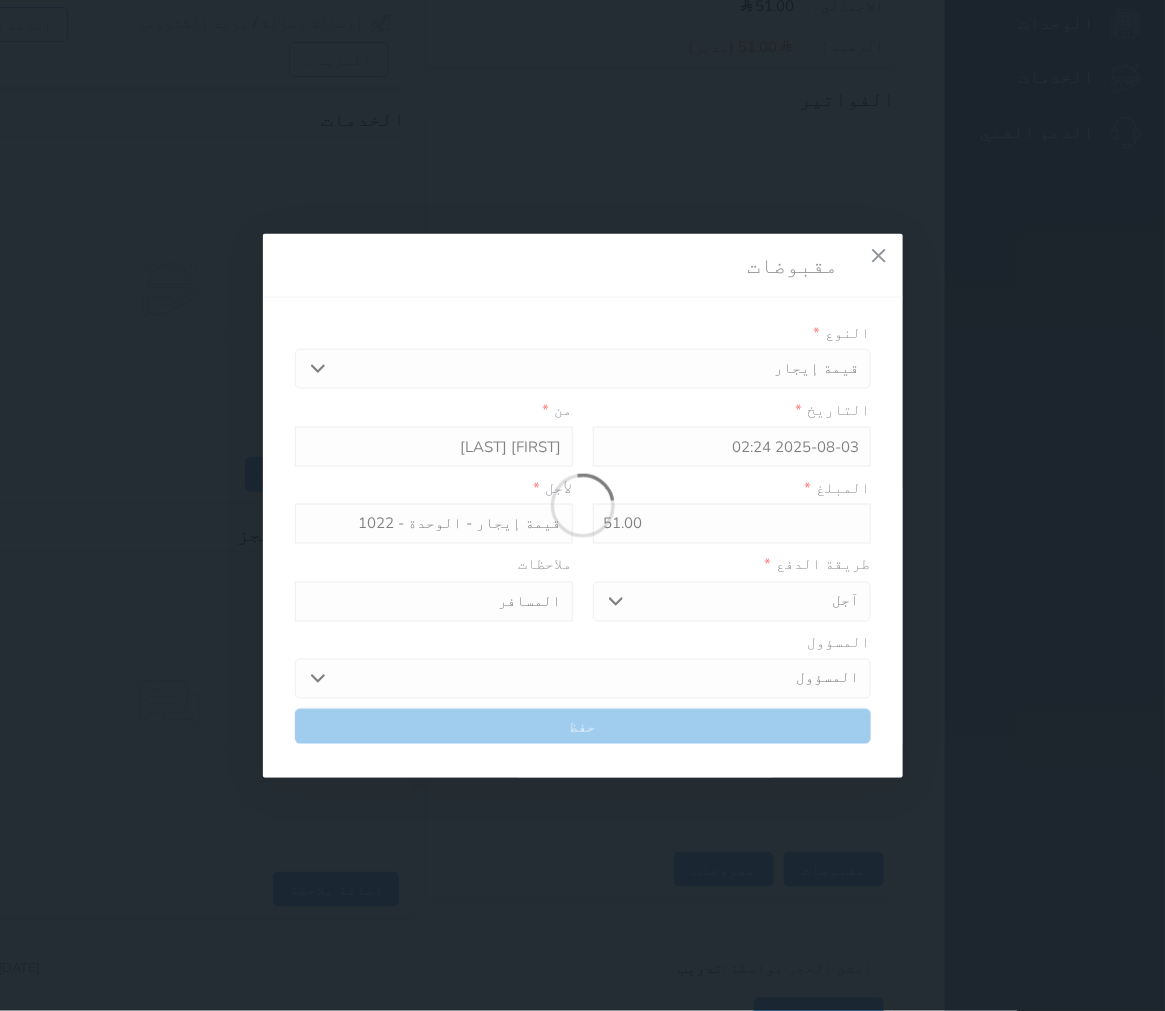 type on "0" 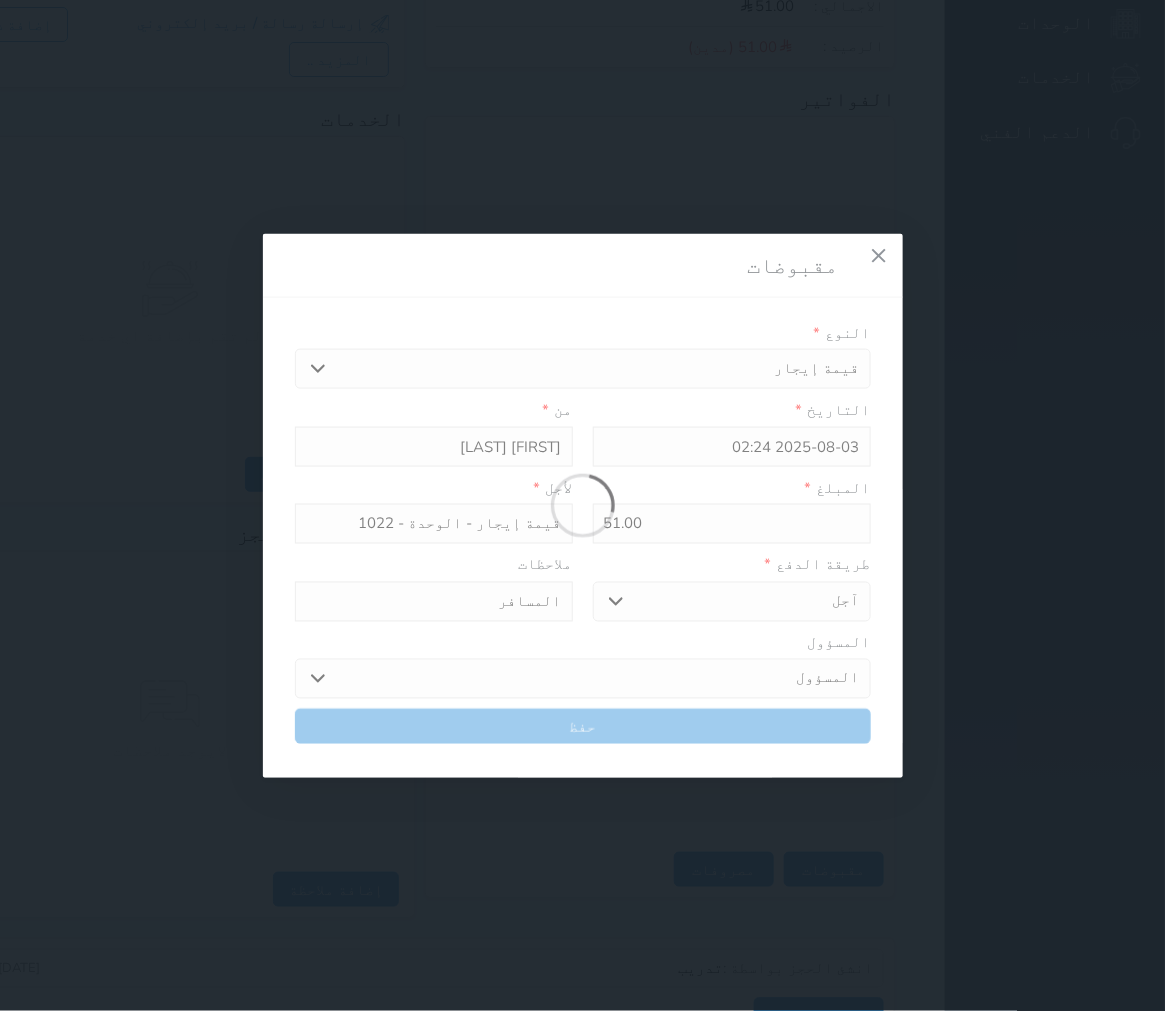 select 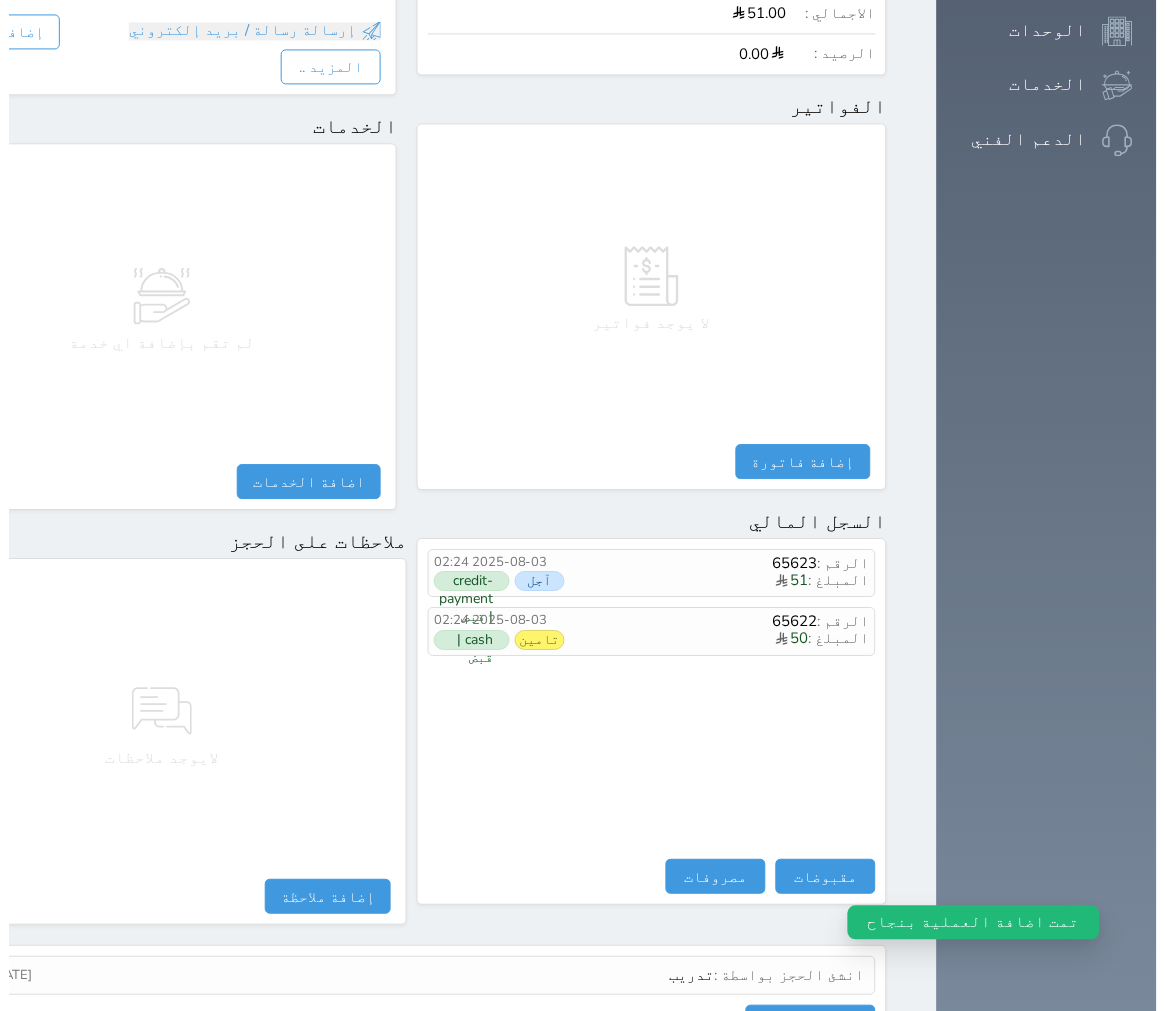 scroll, scrollTop: 57, scrollLeft: 0, axis: vertical 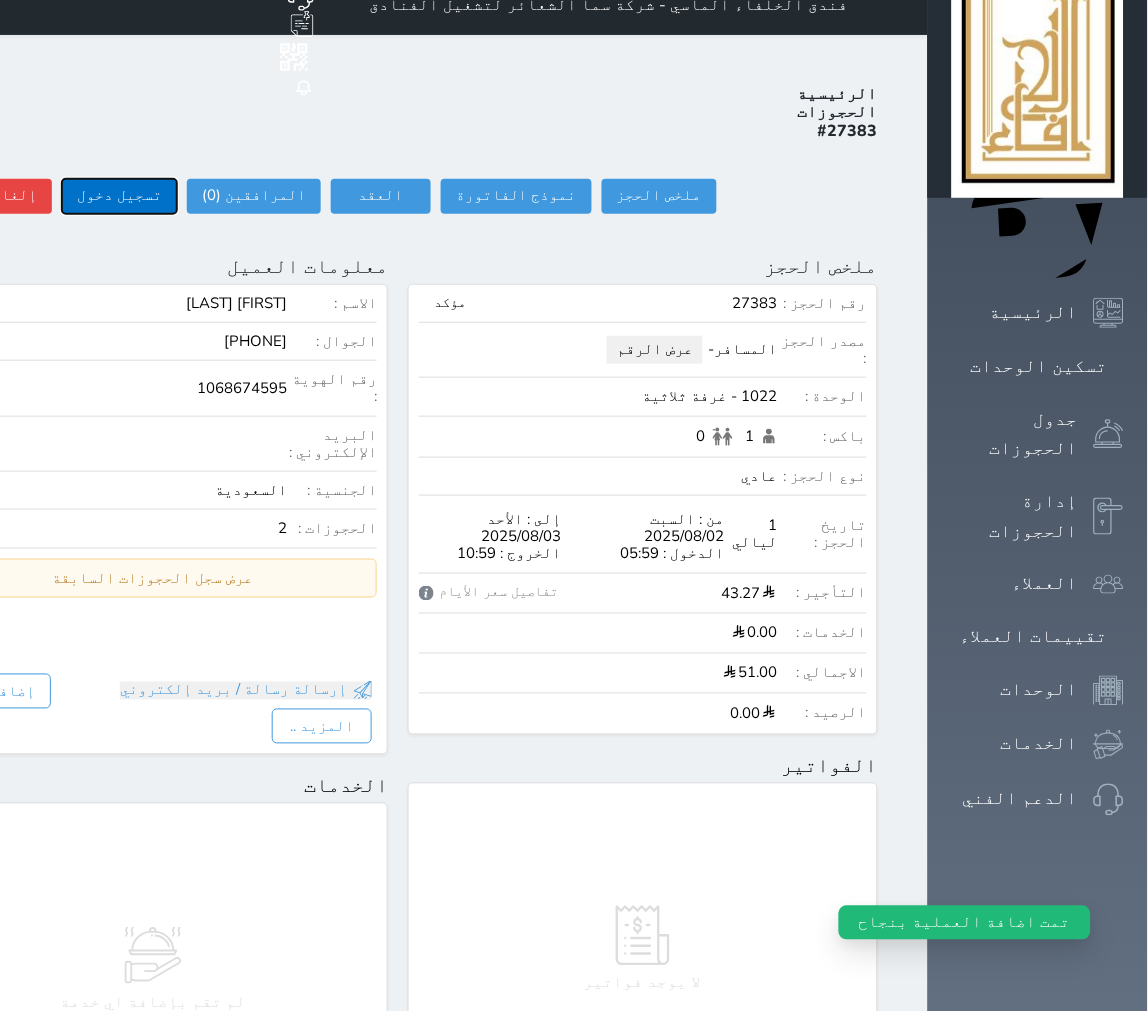 click on "تسجيل دخول" at bounding box center (119, 196) 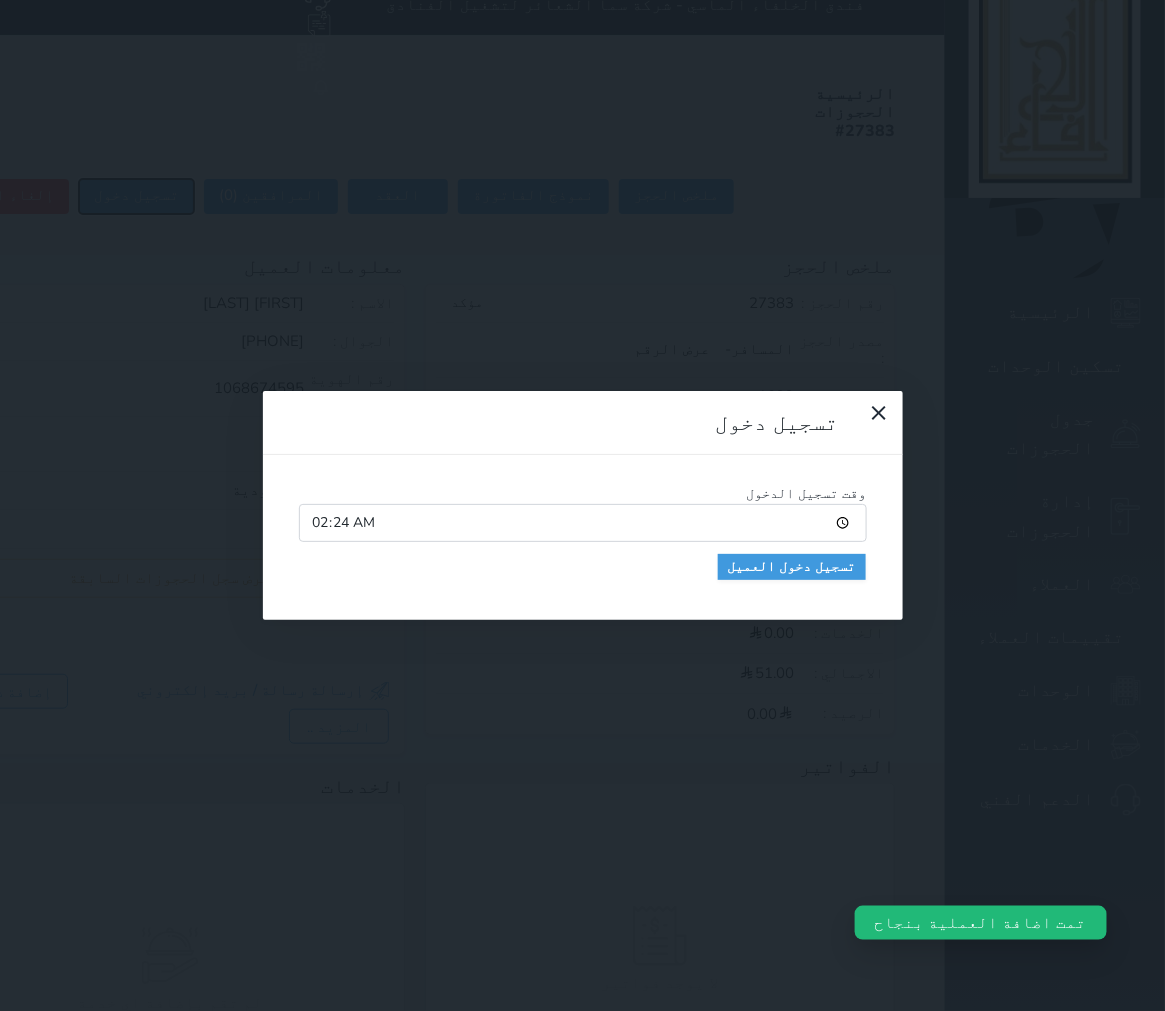 type 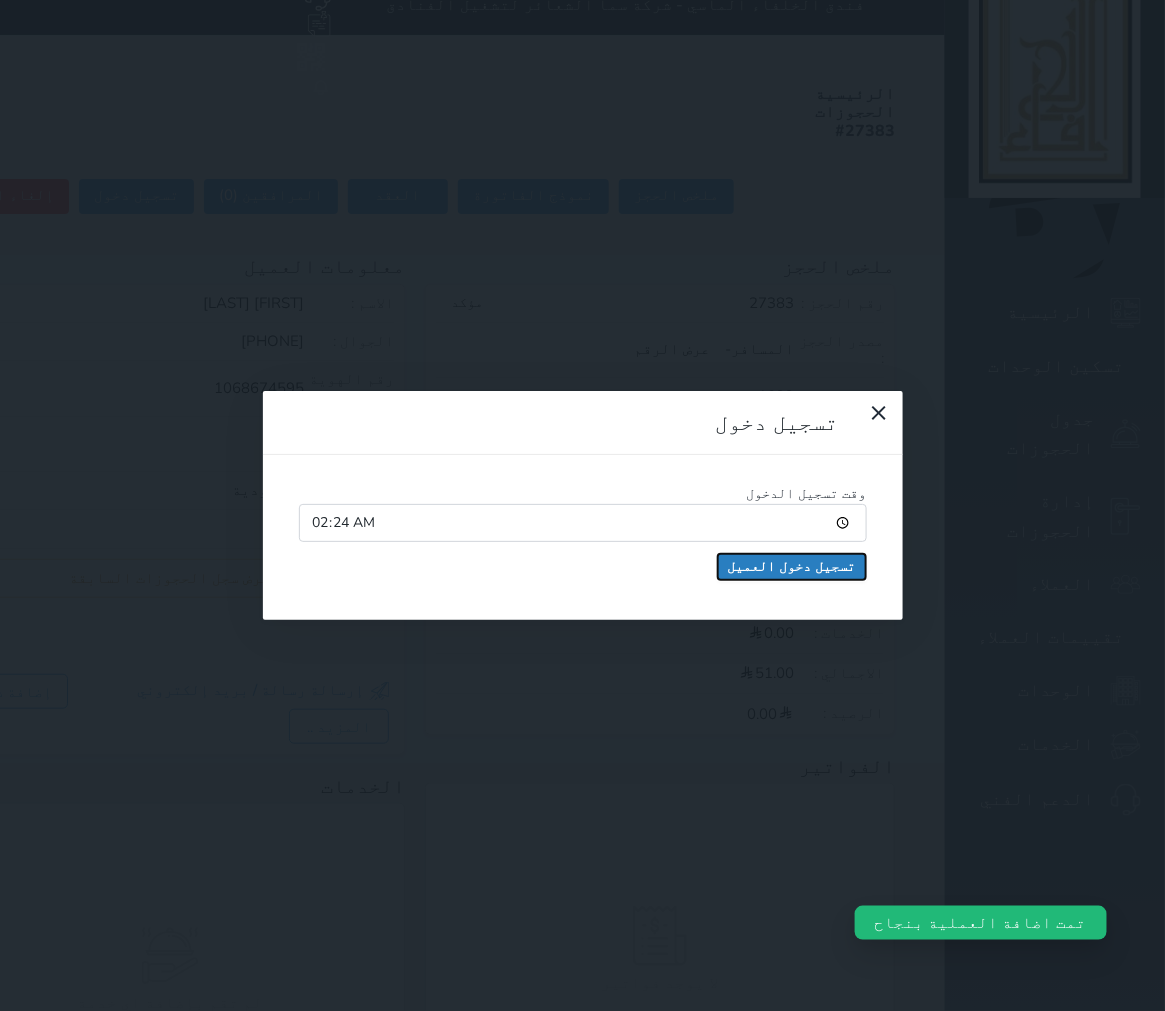 click on "تسجيل دخول العميل" at bounding box center [792, 567] 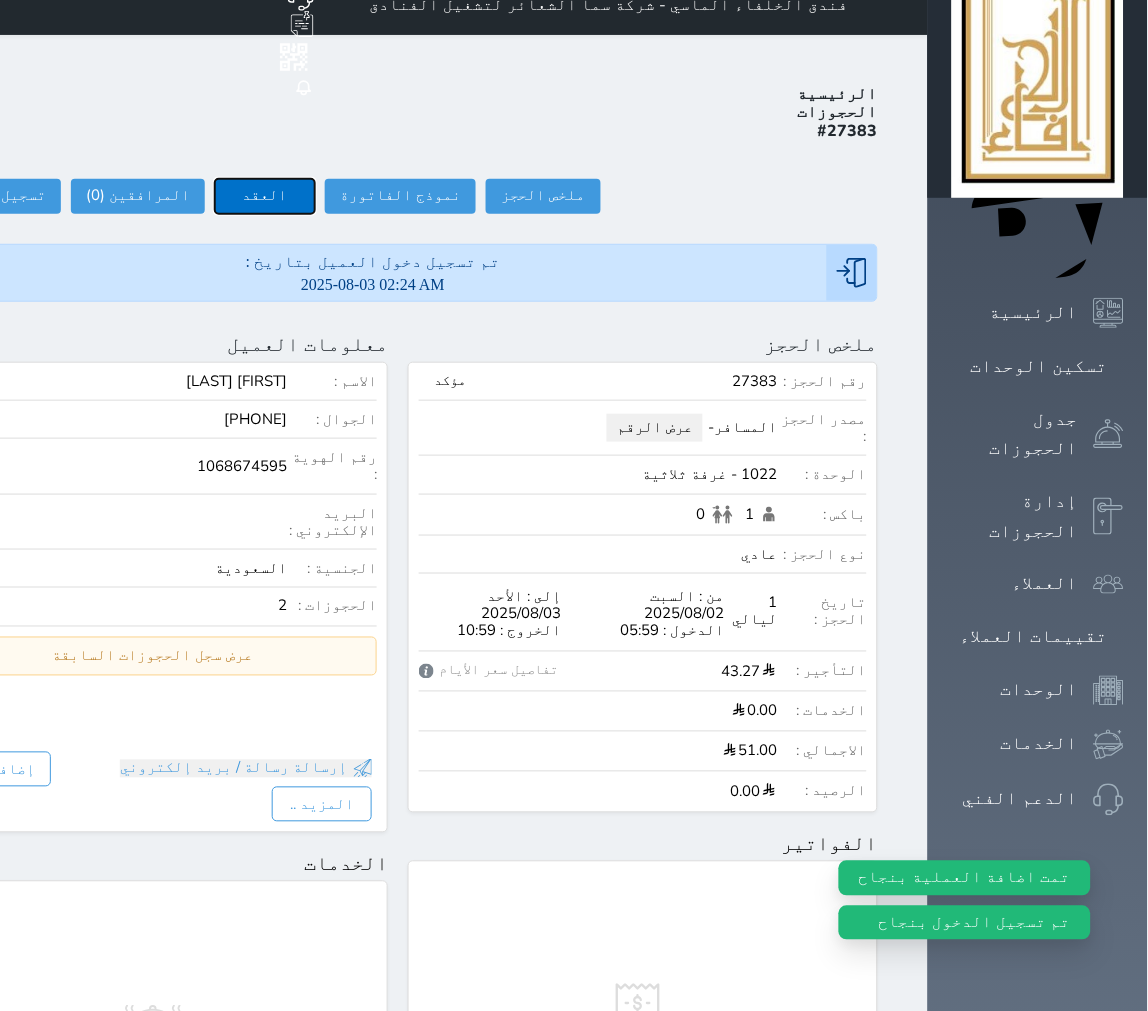 click on "العقد" at bounding box center [265, 196] 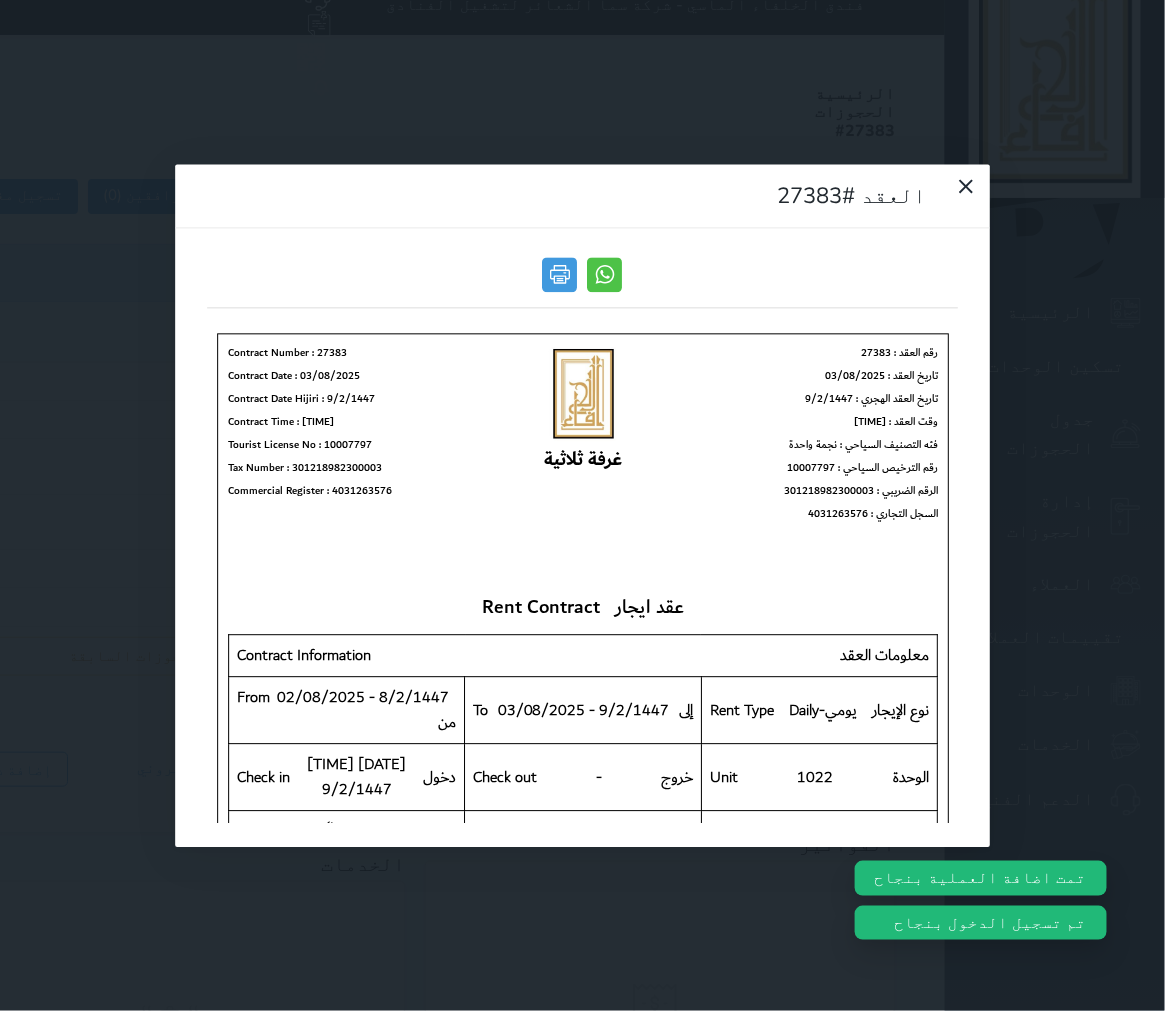 type 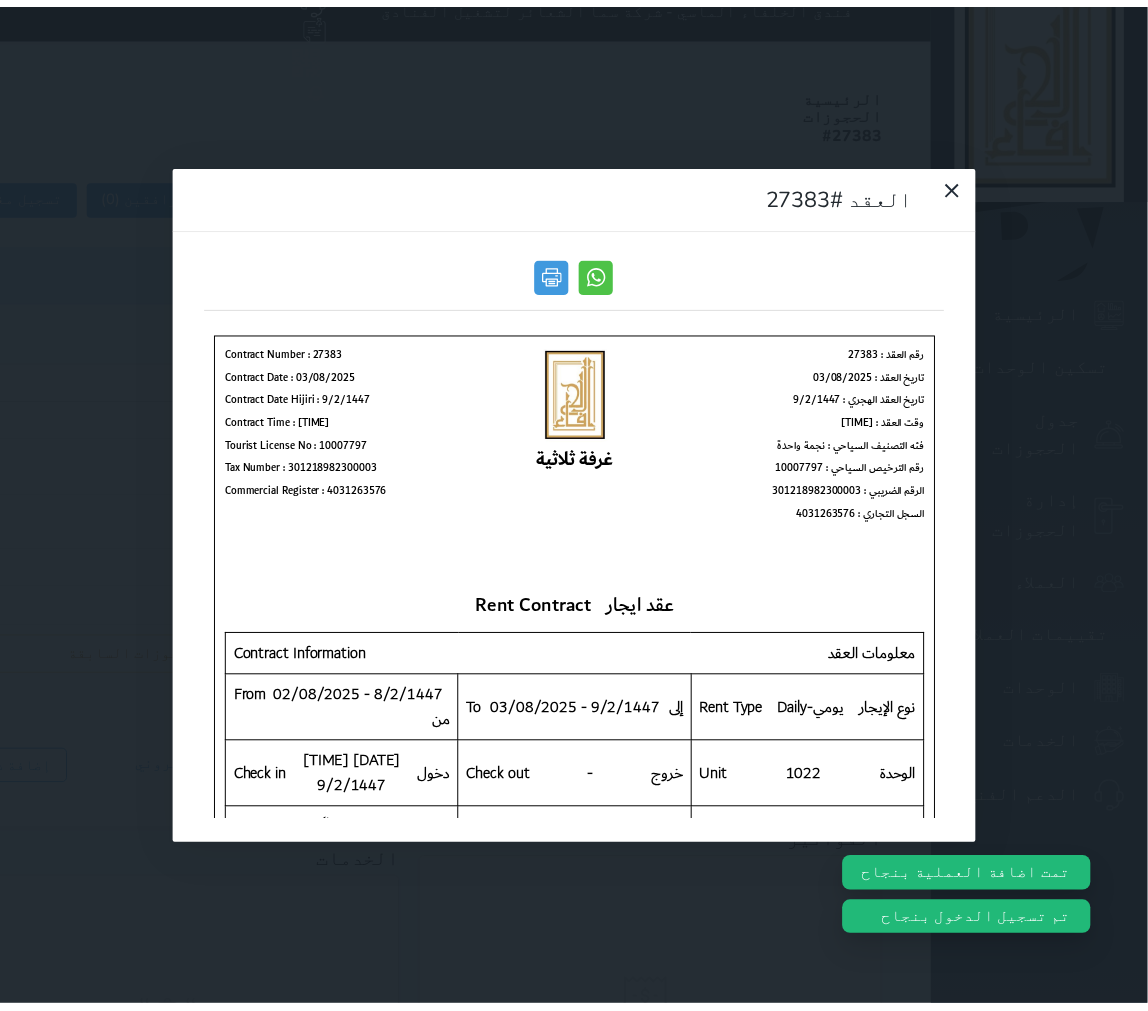 scroll, scrollTop: 0, scrollLeft: 0, axis: both 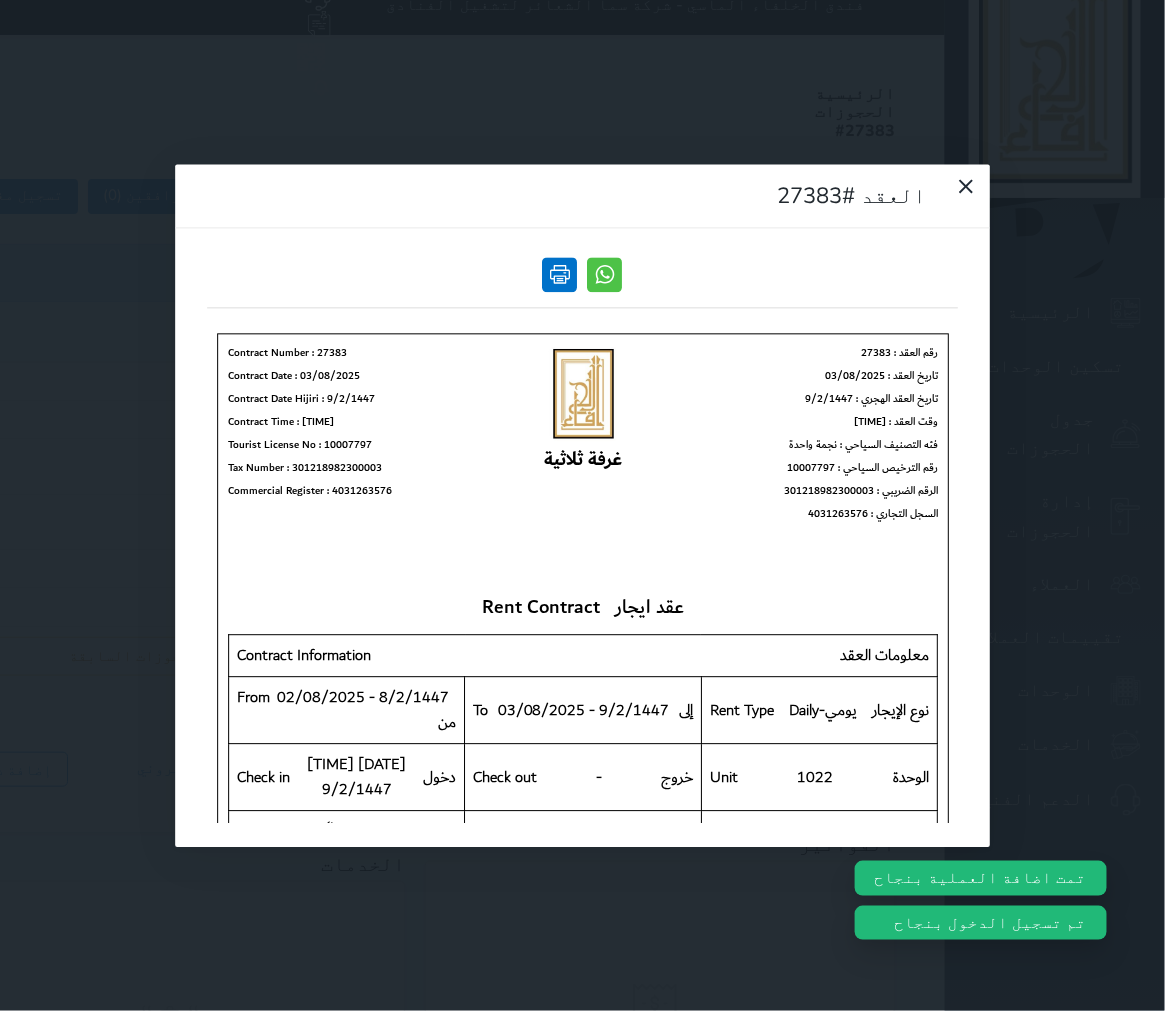 click at bounding box center (560, 274) 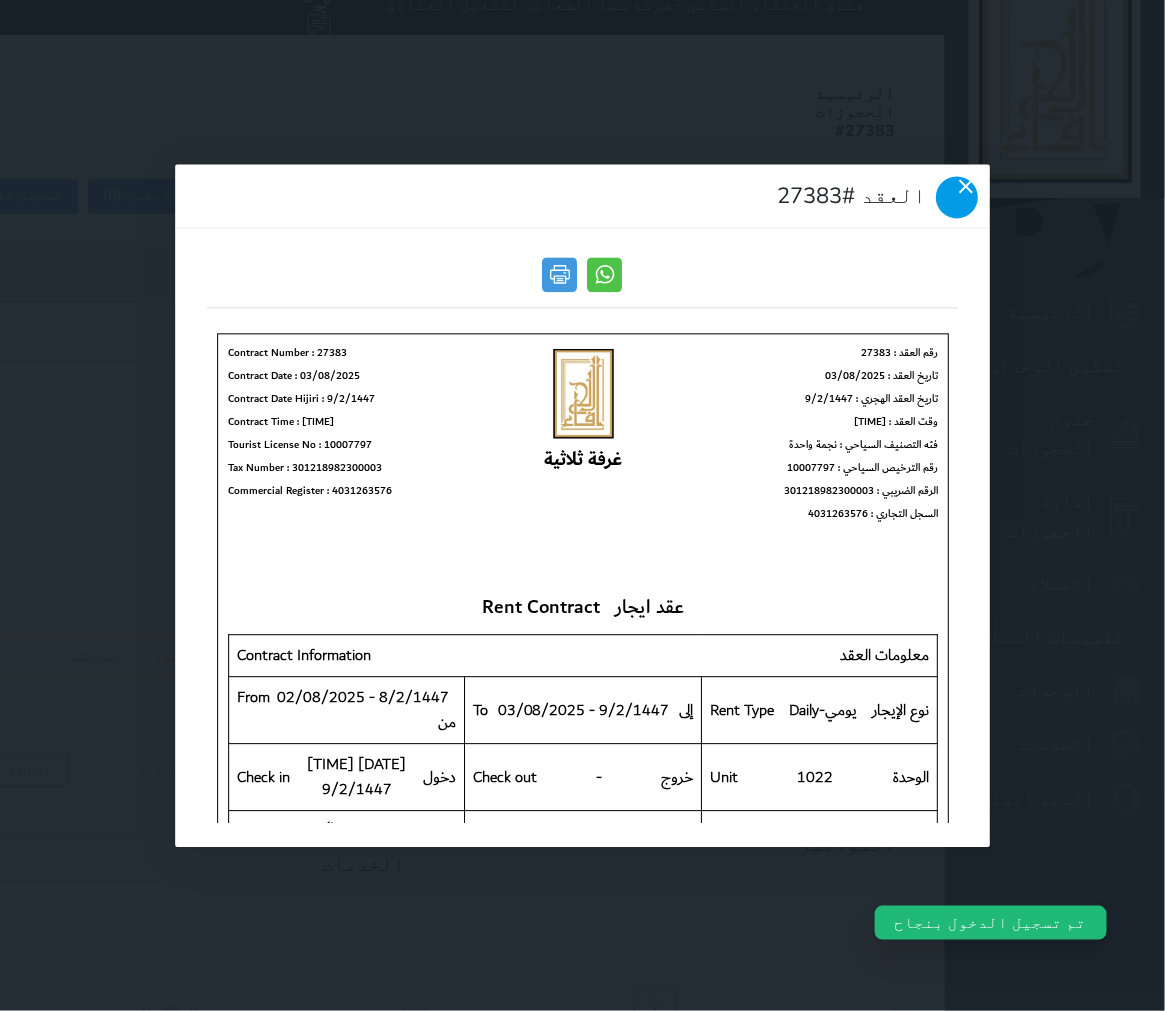click 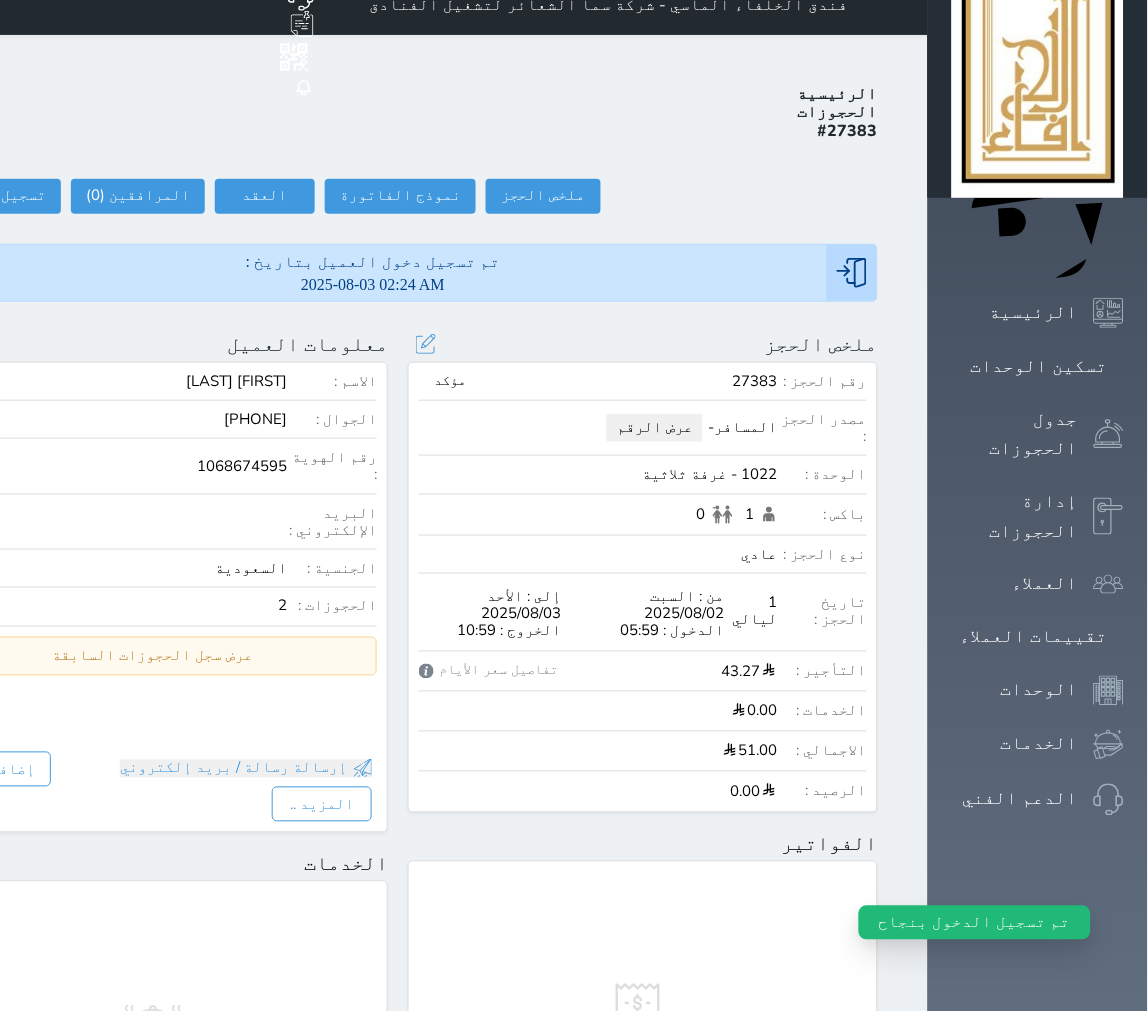 click on "نوع الحجز :
عادي" at bounding box center [643, 560] 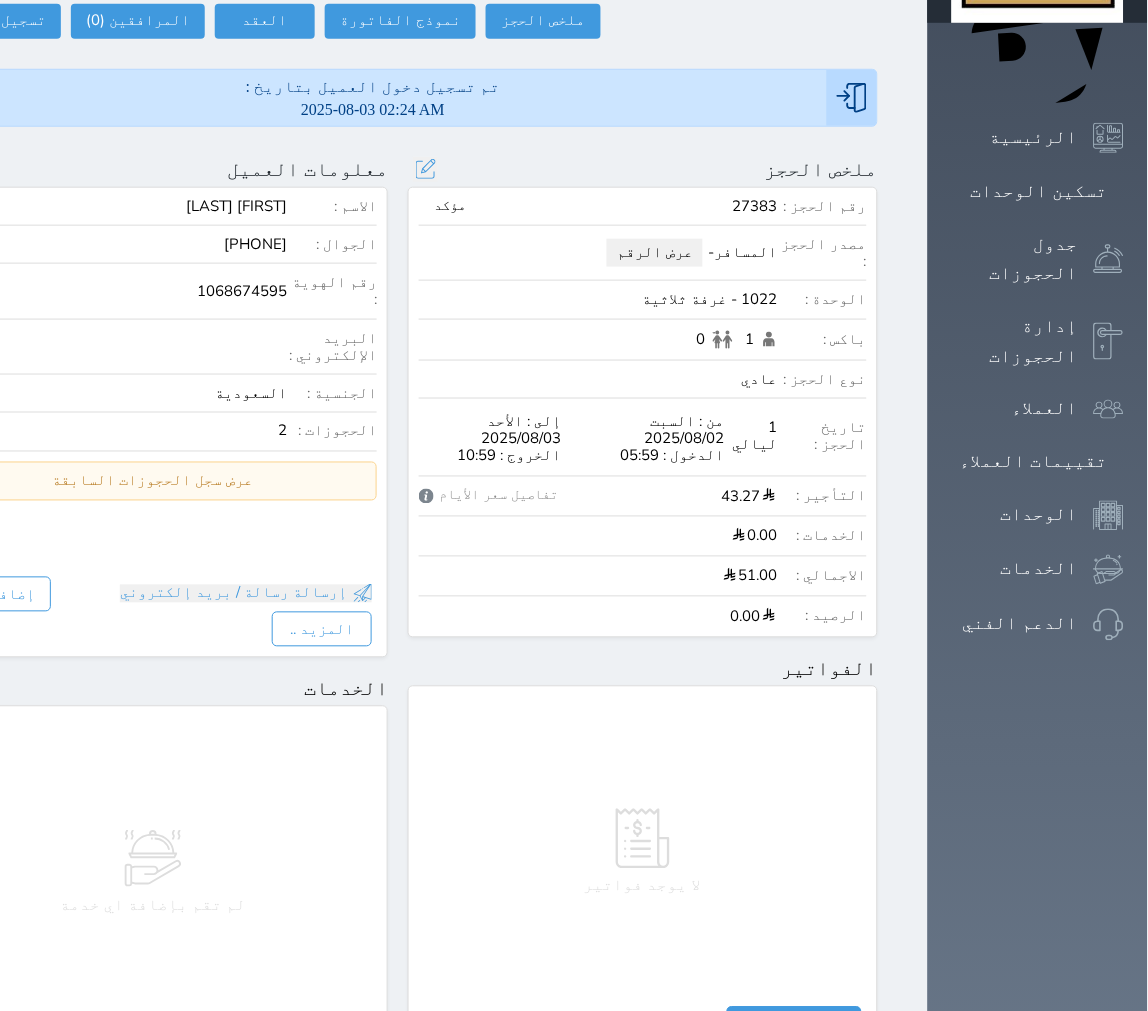 scroll, scrollTop: 135, scrollLeft: 0, axis: vertical 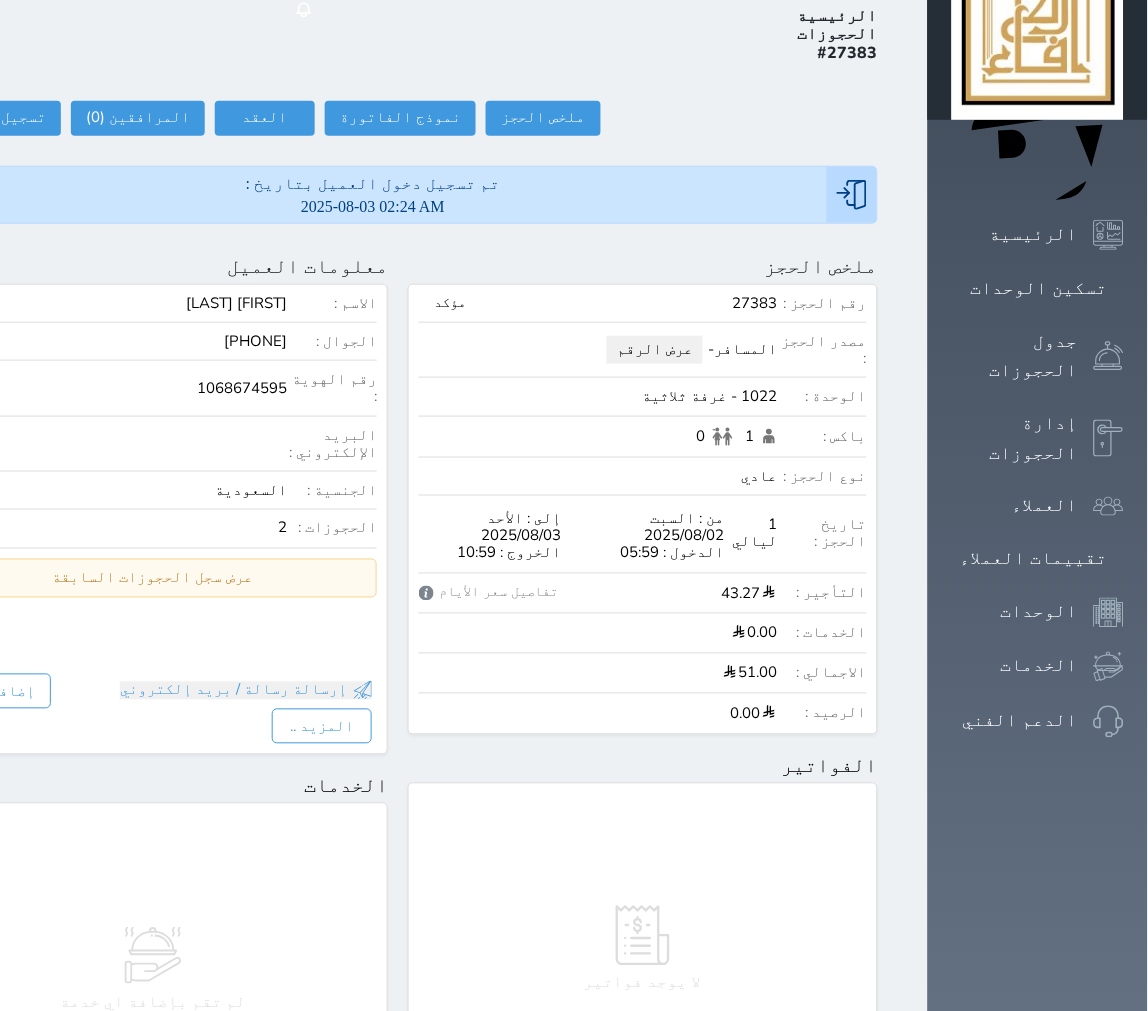 drag, startPoint x: 454, startPoint y: 475, endPoint x: 442, endPoint y: 467, distance: 14.422205 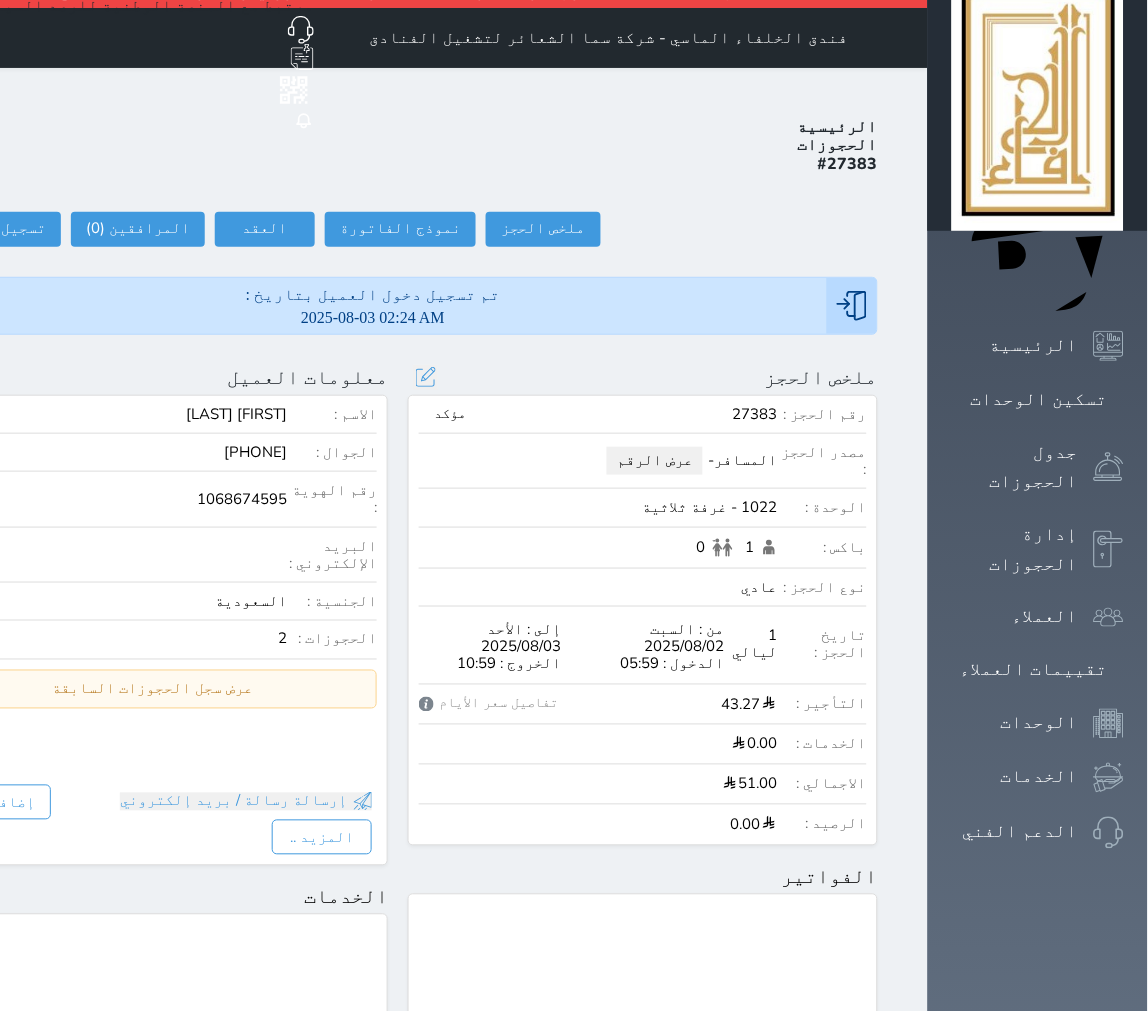 scroll, scrollTop: 0, scrollLeft: 0, axis: both 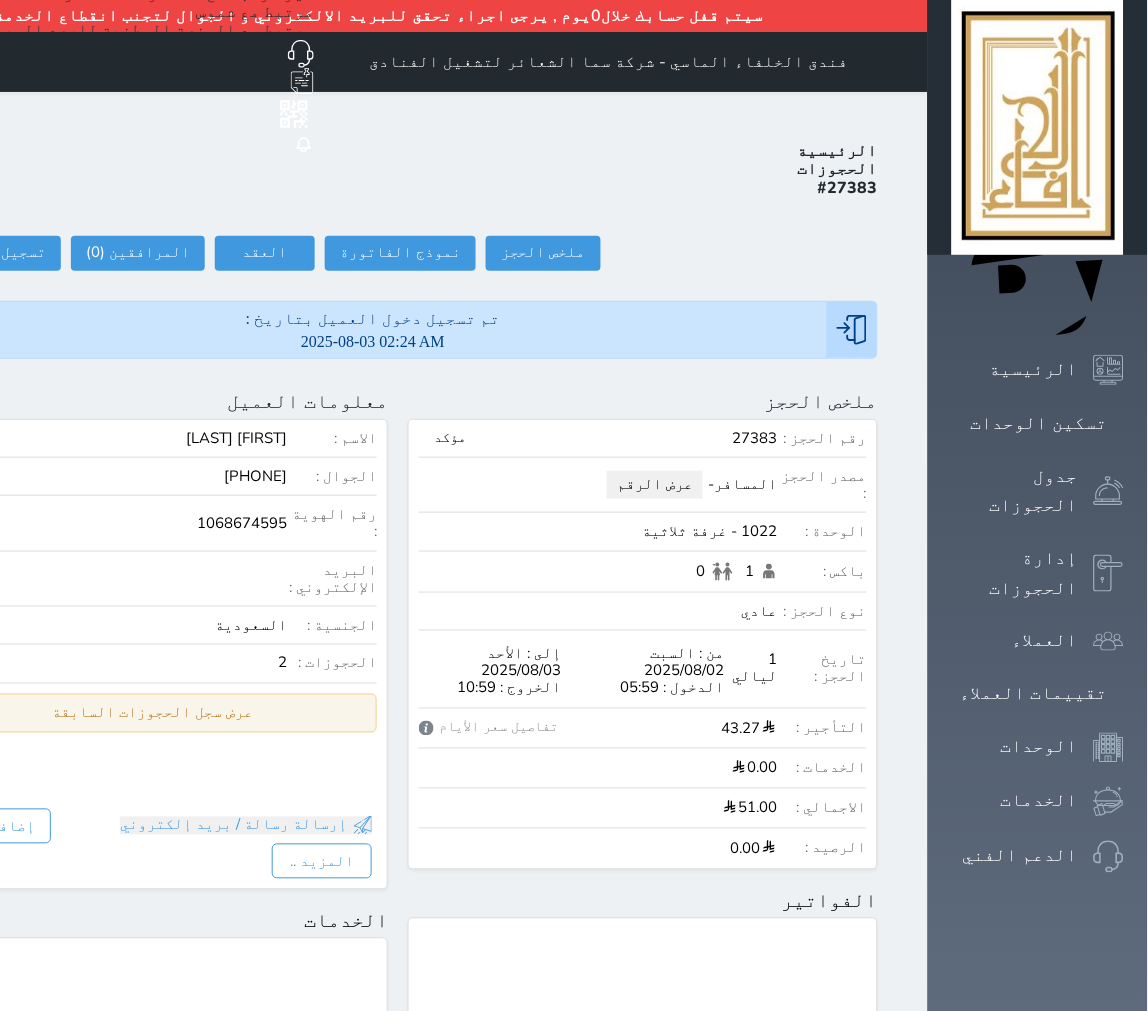 click on "عرض سجل الحجوزات السابقة" at bounding box center [153, 713] 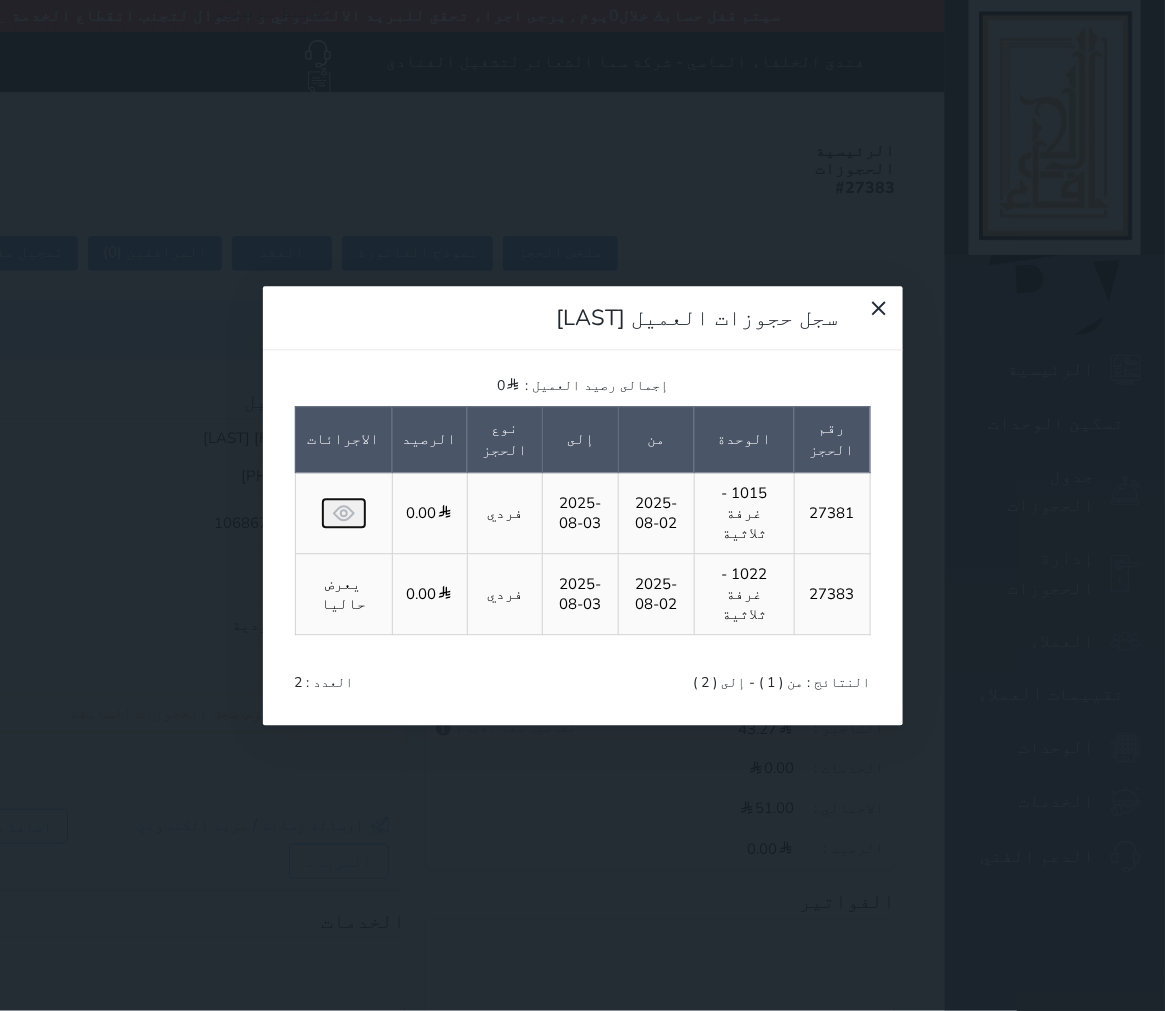 click 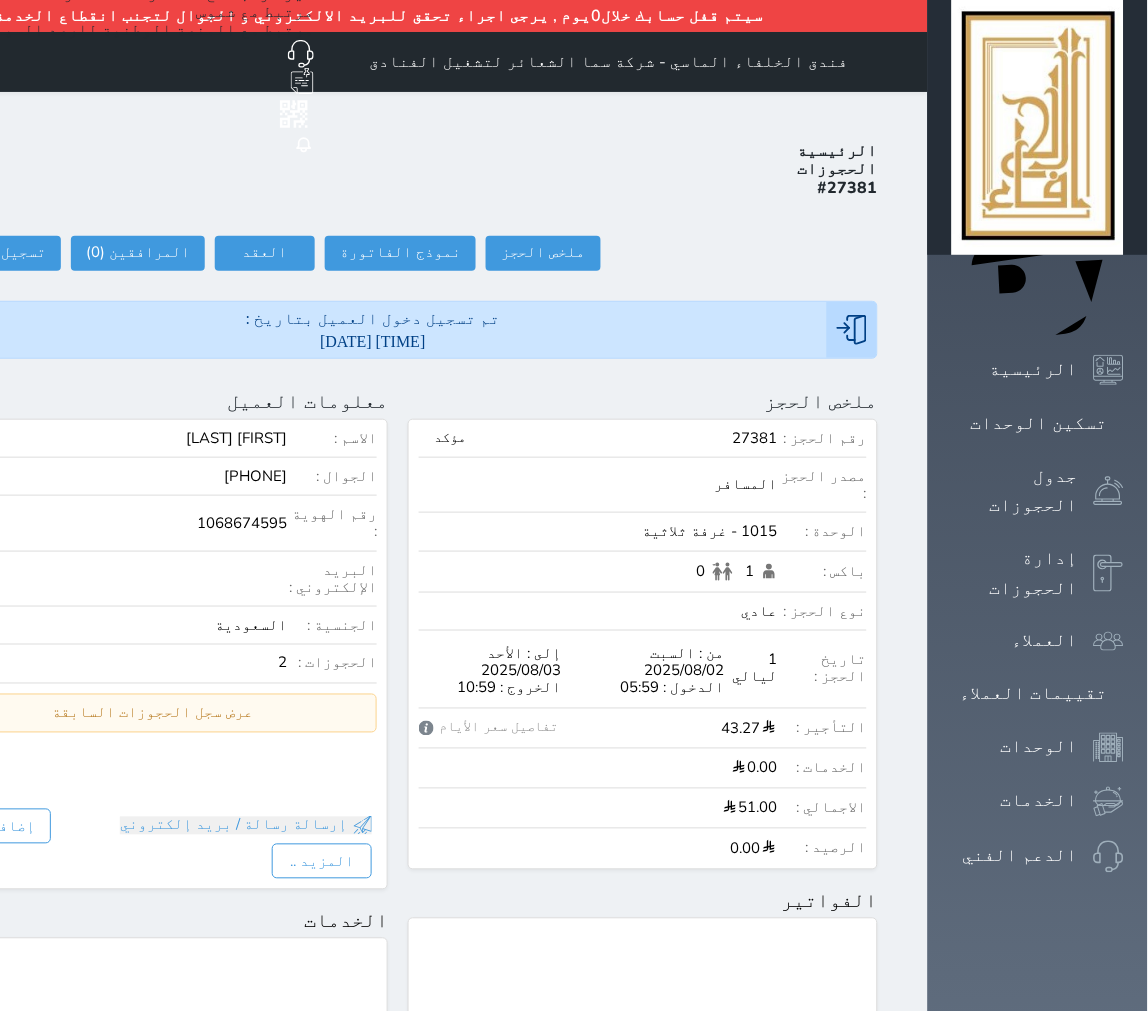 click on "عرض سجل الحجوزات السابقة" at bounding box center (153, 713) 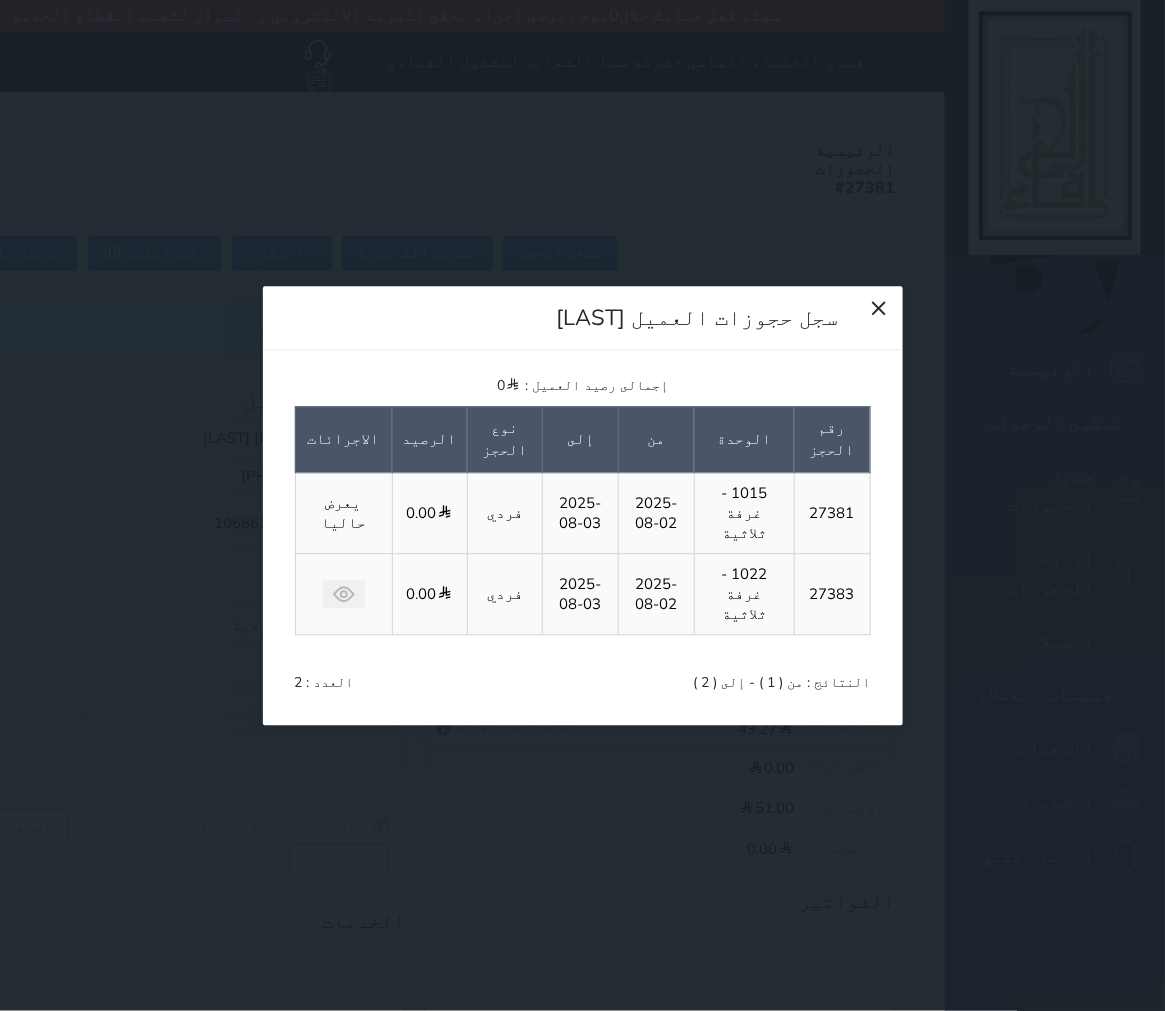 click on "سجل حجوزات العميل حمود علي الشهري                   إجمالى رصيد العميل : 0      رقم الحجز   الوحدة   من   إلى   نوع الحجز   الرصيد   الاجرائات   27381   1015 - غرفة ثلاثية   2025-08-02   2025-08-03   فردي   0.00    يعرض حاليا 27383   1022 - غرفة ثلاثية   2025-08-02   2025-08-03   فردي   0.00          النتائج  : من ( 1 ) - إلى  ( 2 )   العدد  : 2" at bounding box center [582, 505] 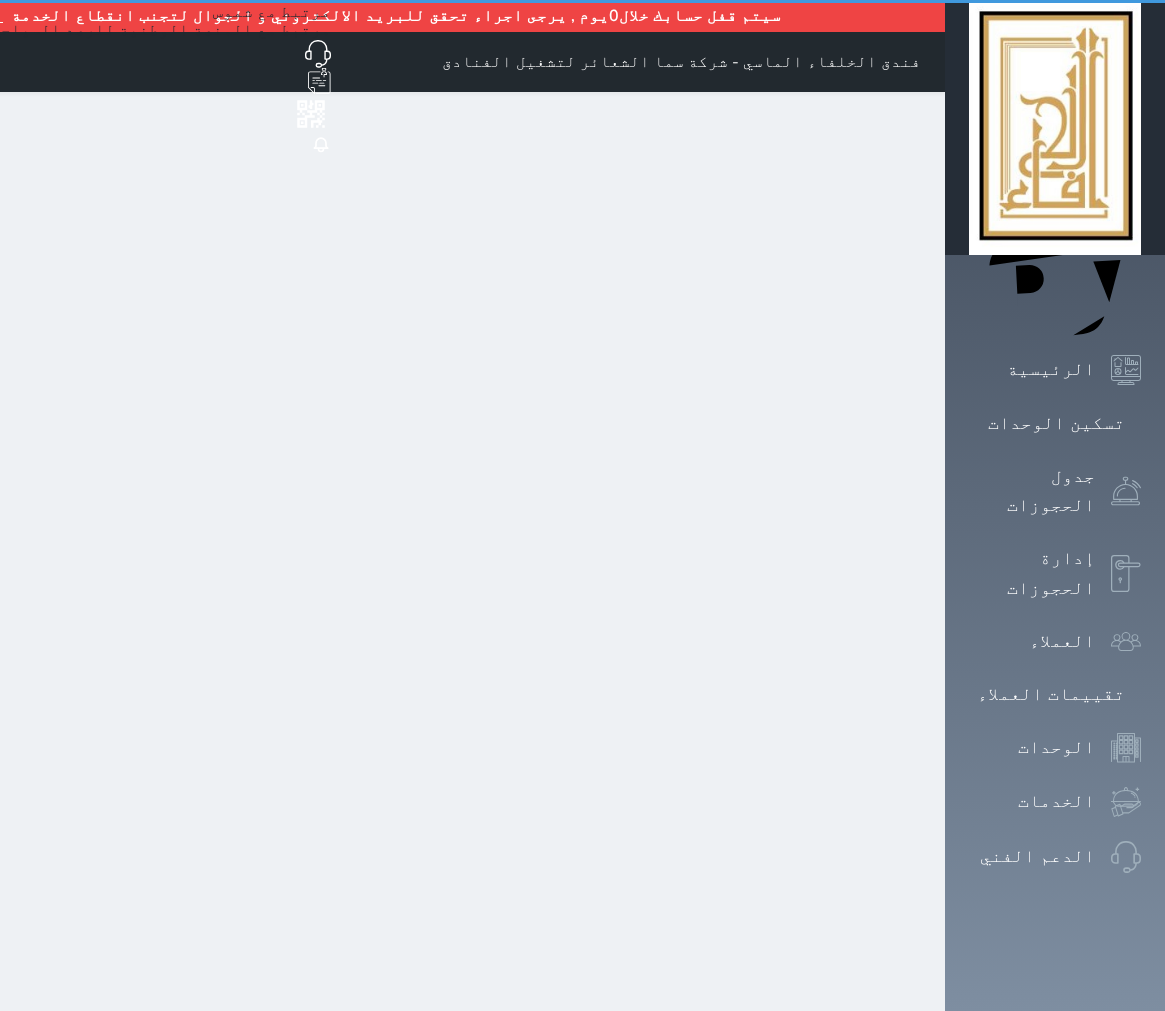 select 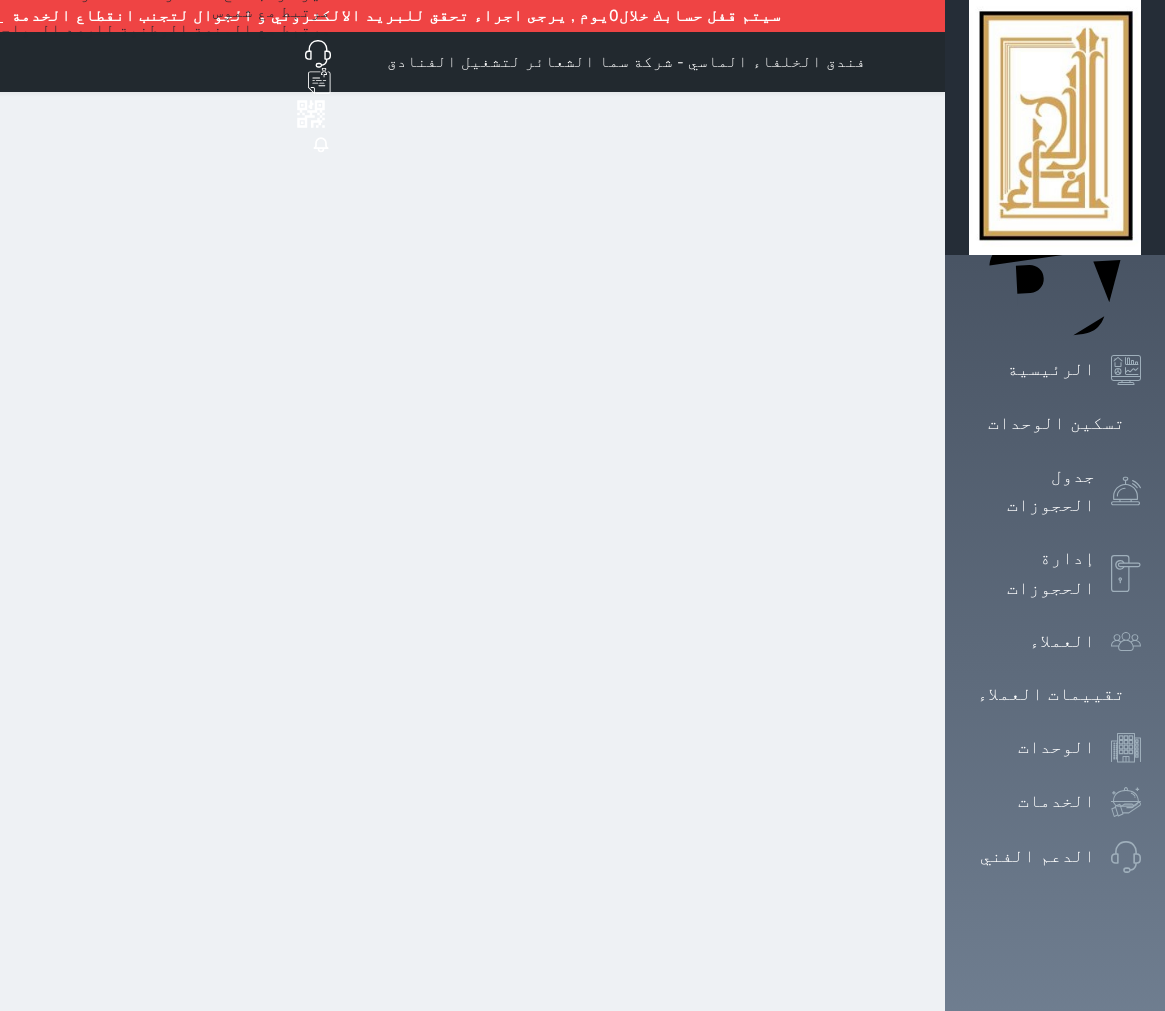 select 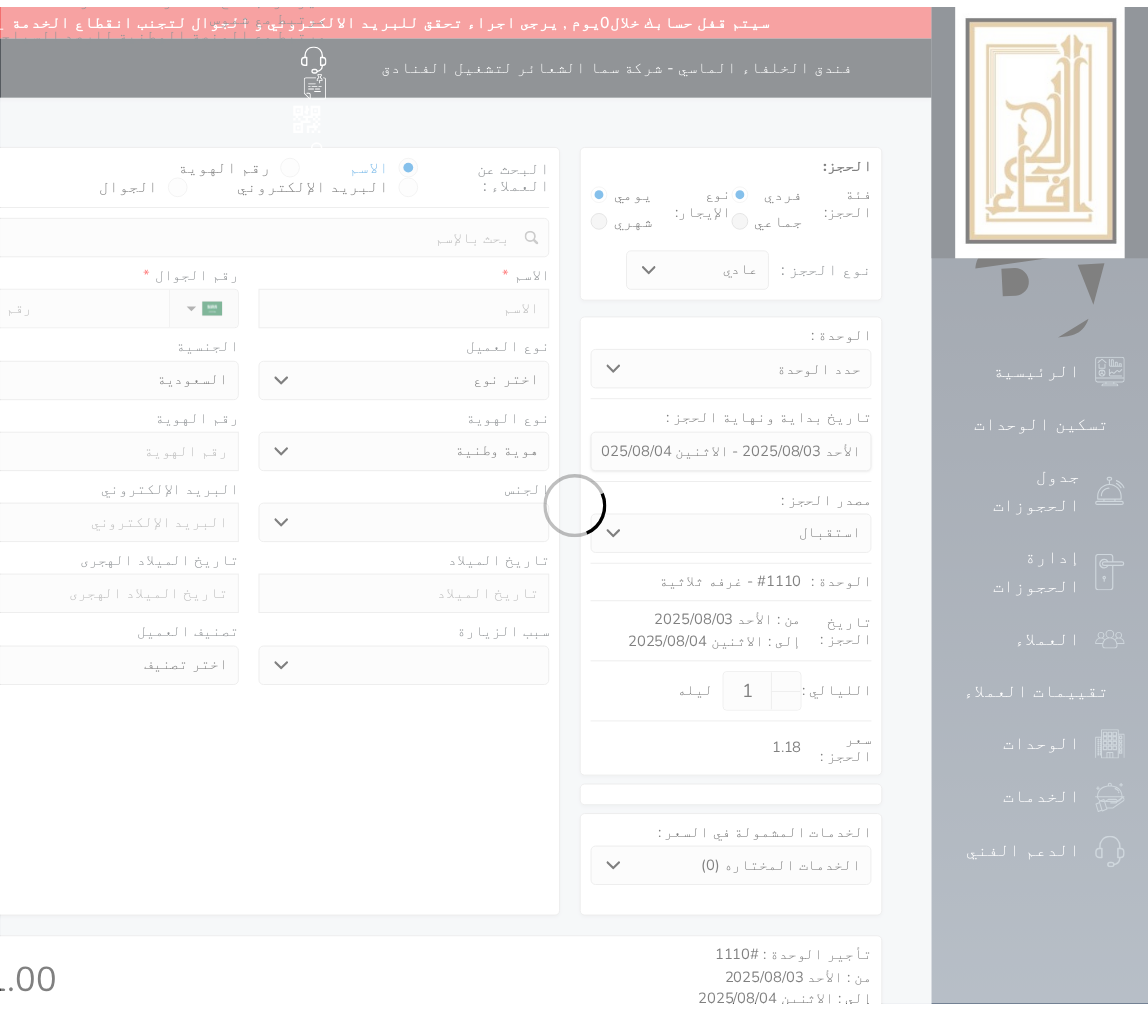 scroll, scrollTop: 0, scrollLeft: 0, axis: both 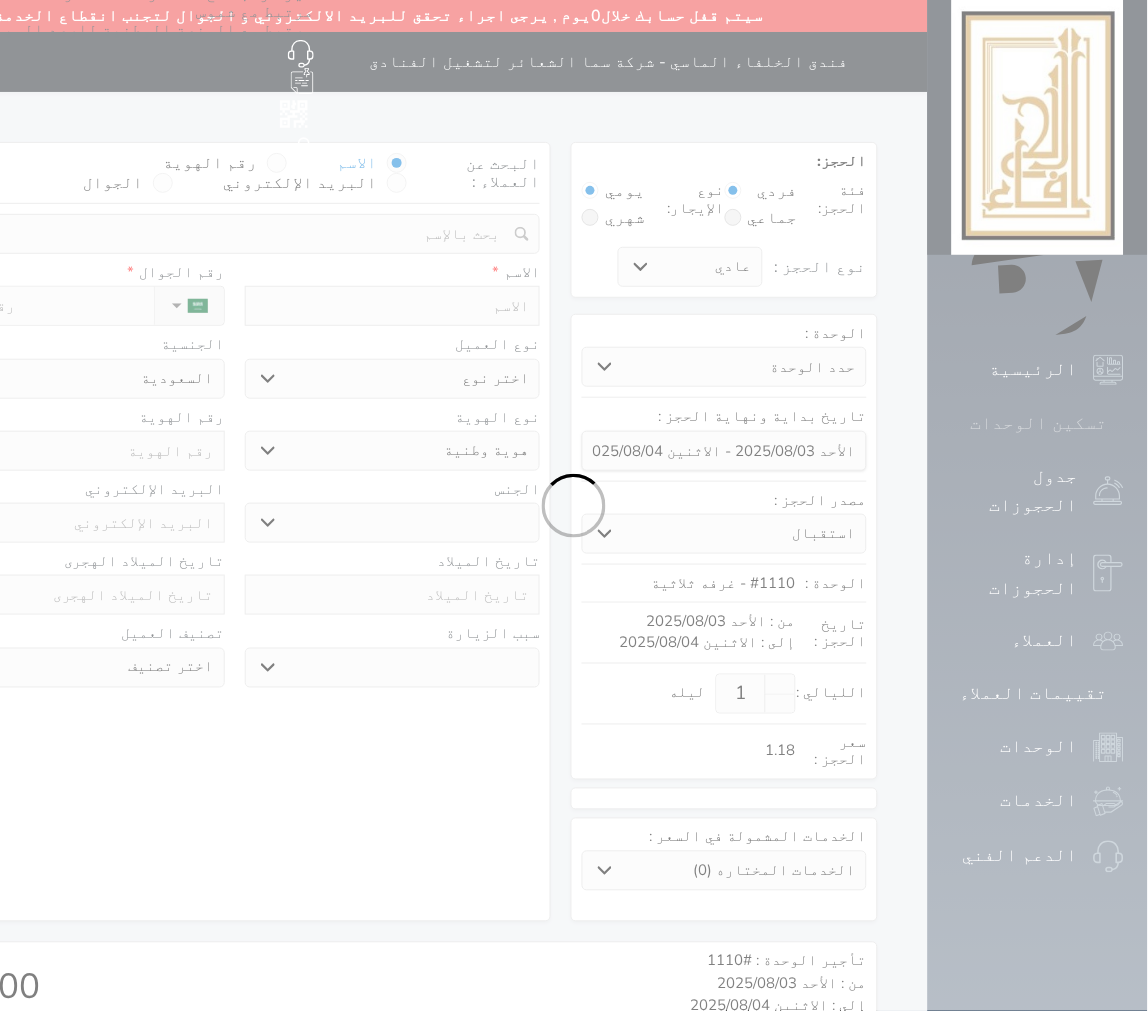click at bounding box center (1124, 423) 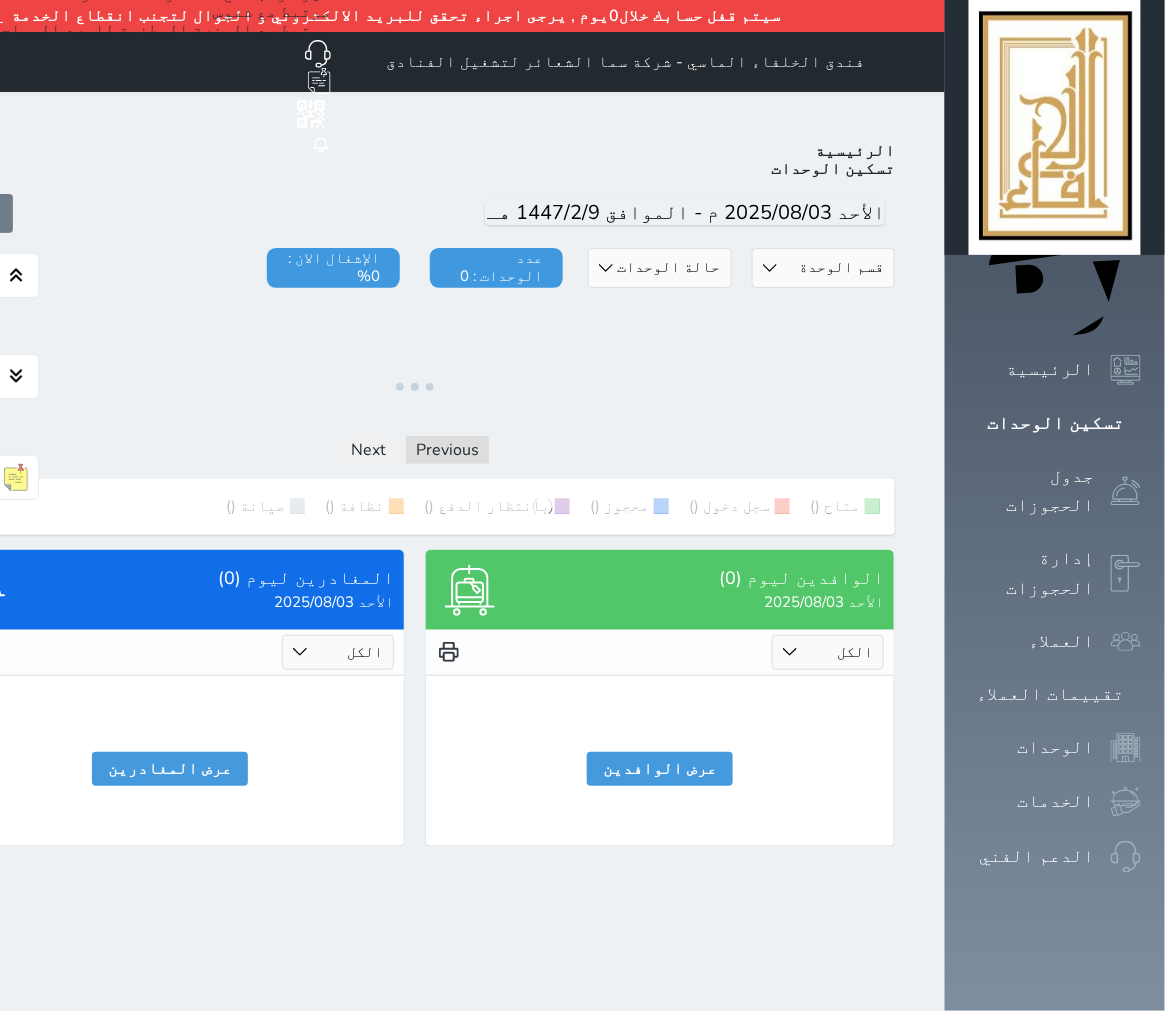click on "حالة الوحدات متاح تحت التنظيف تحت الصيانة سجل دخول  لم يتم تسجيل الدخول" at bounding box center (659, 268) 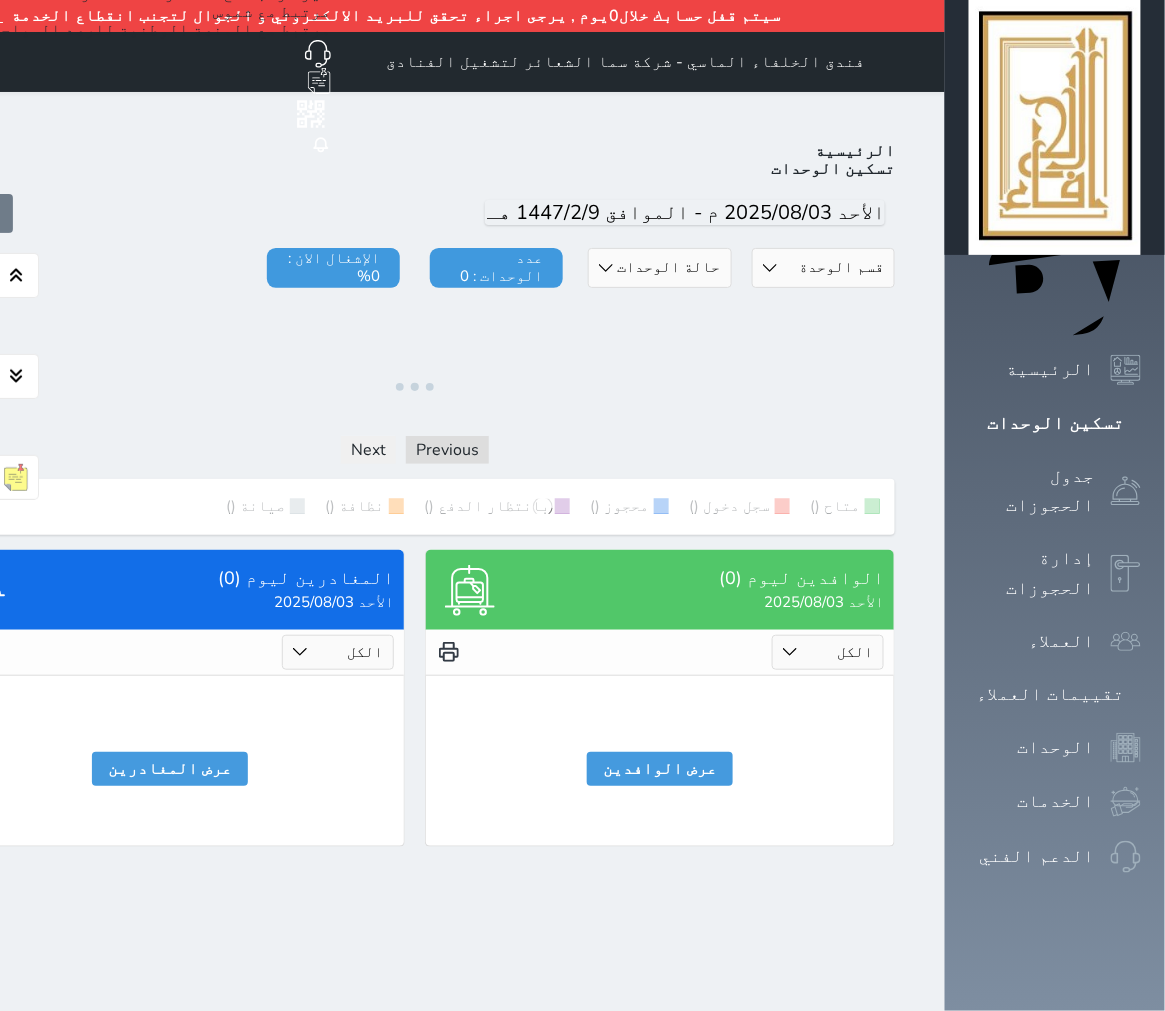 select on "1" 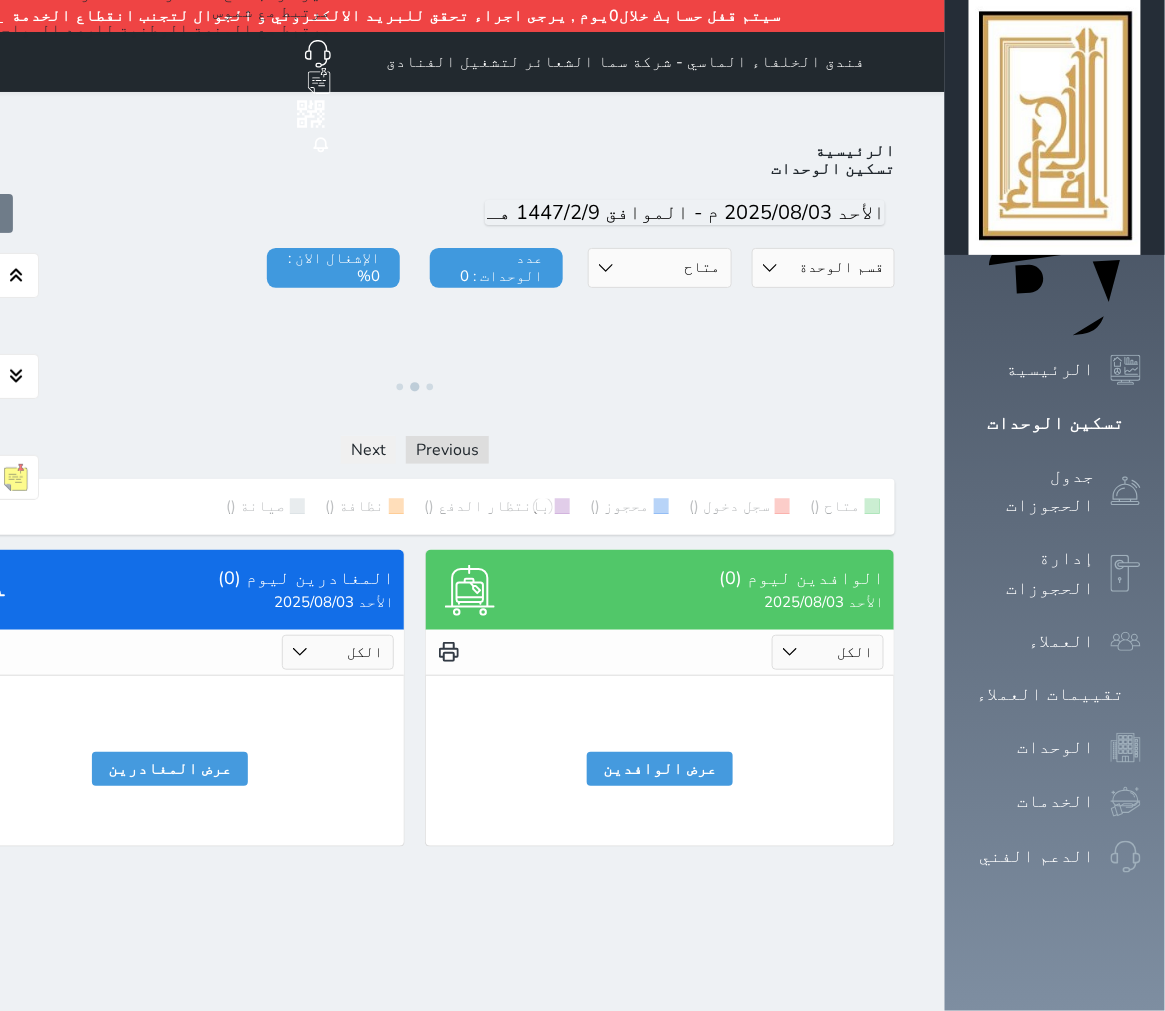 click on "حالة الوحدات متاح تحت التنظيف تحت الصيانة سجل دخول  لم يتم تسجيل الدخول" at bounding box center (659, 268) 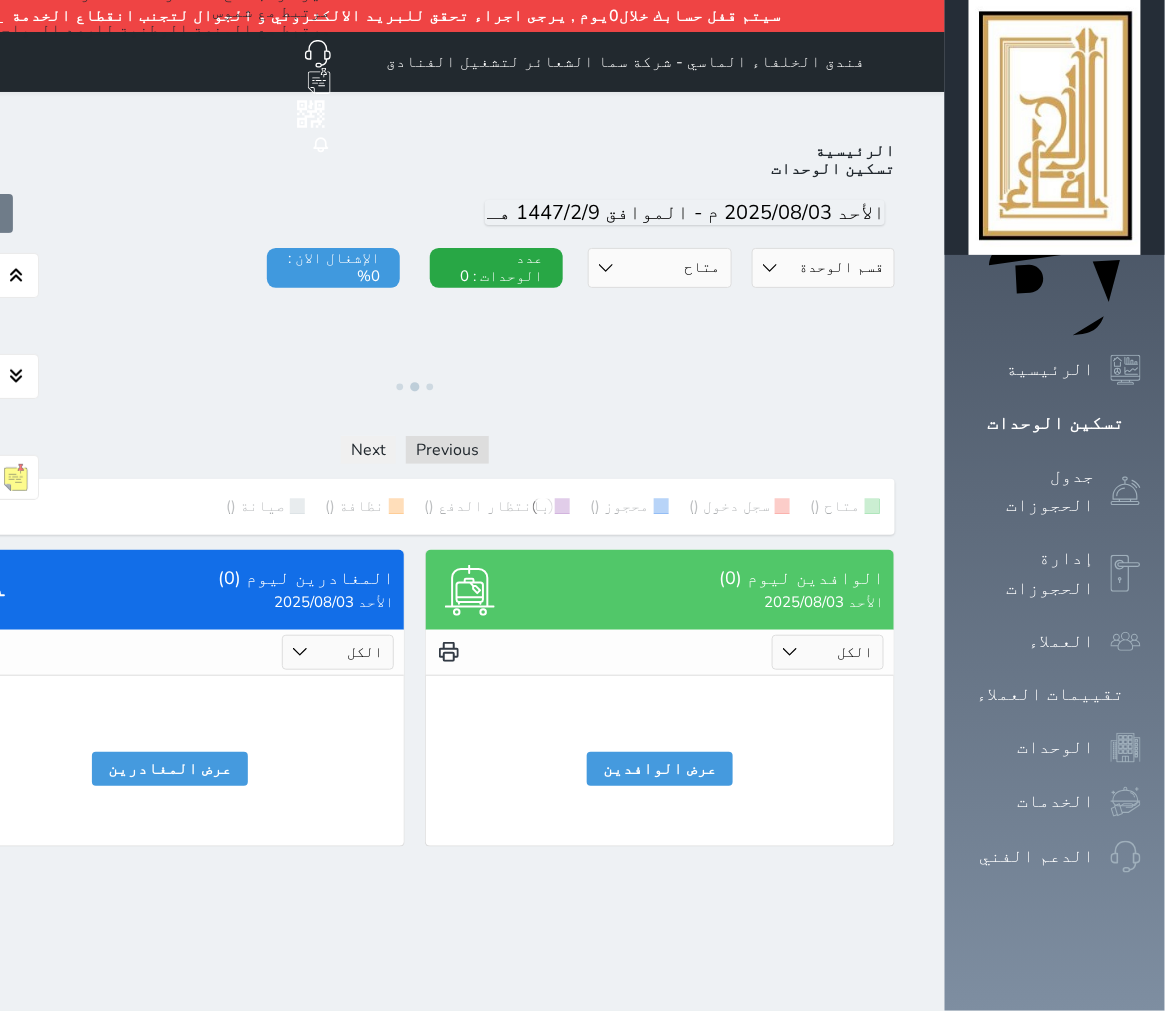 click on "قسم الوحدة   غرفه رباعية سرير كينج غرفة ثلاثة غرفة ثنائي" at bounding box center (823, 268) 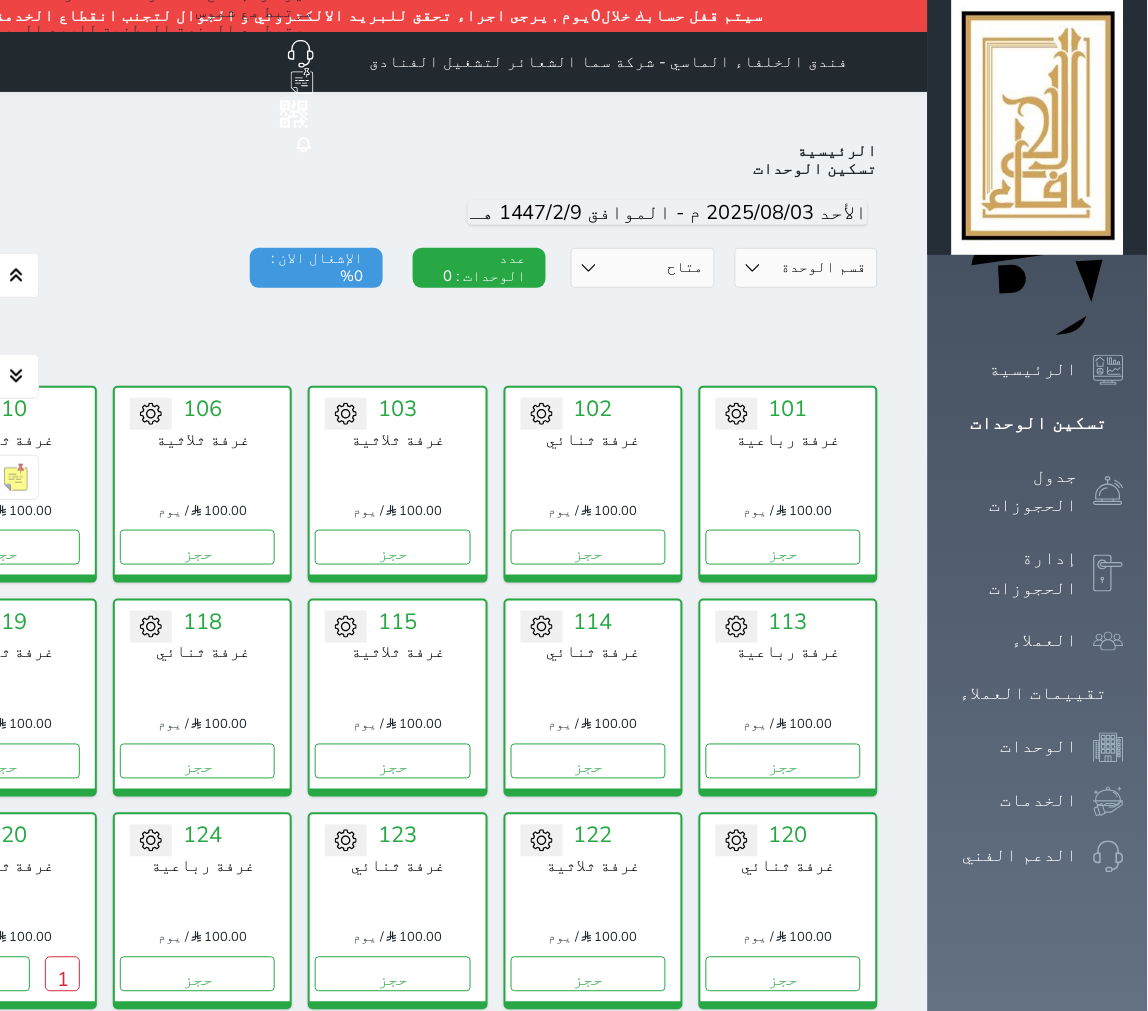 scroll, scrollTop: 110, scrollLeft: 0, axis: vertical 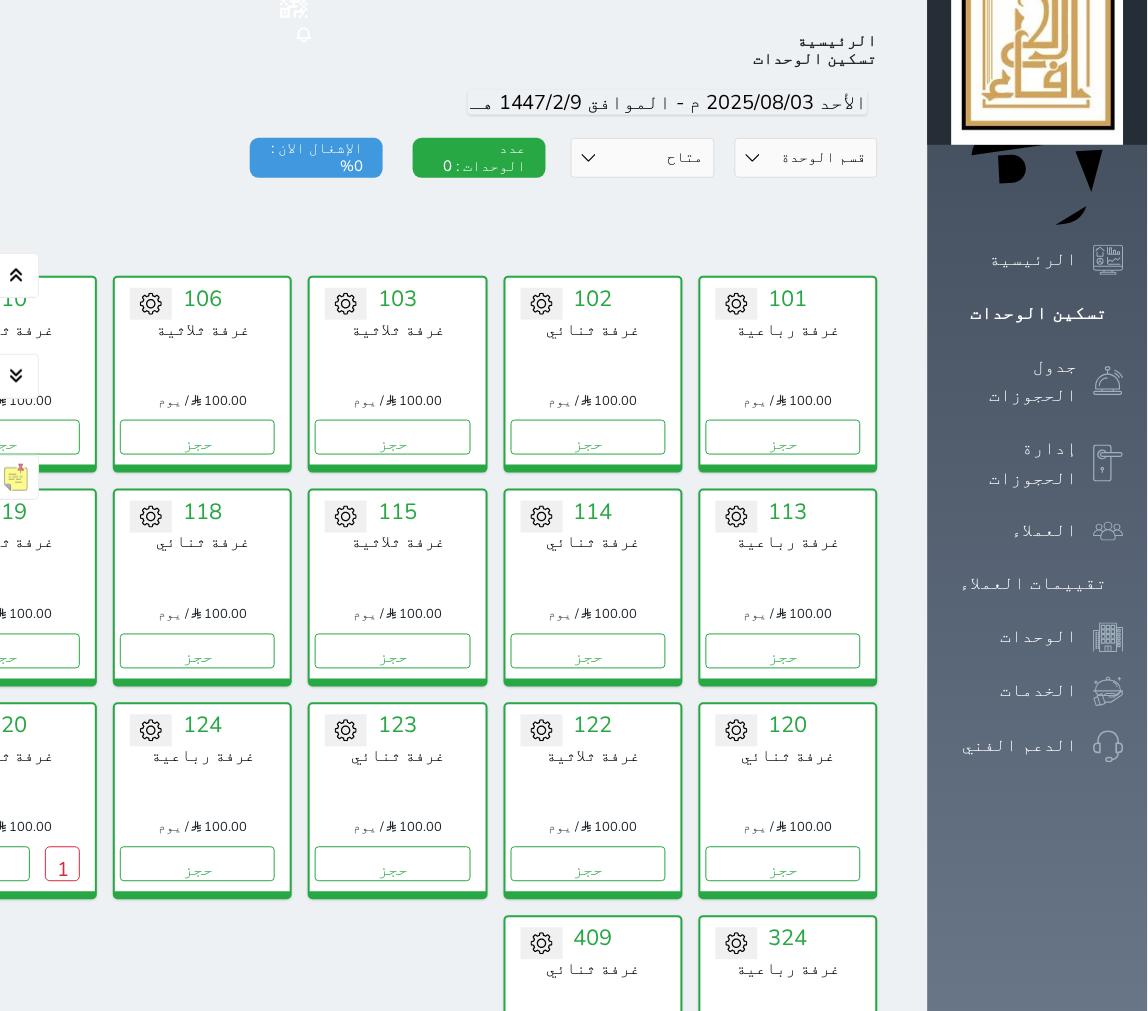 click at bounding box center (398, 248) 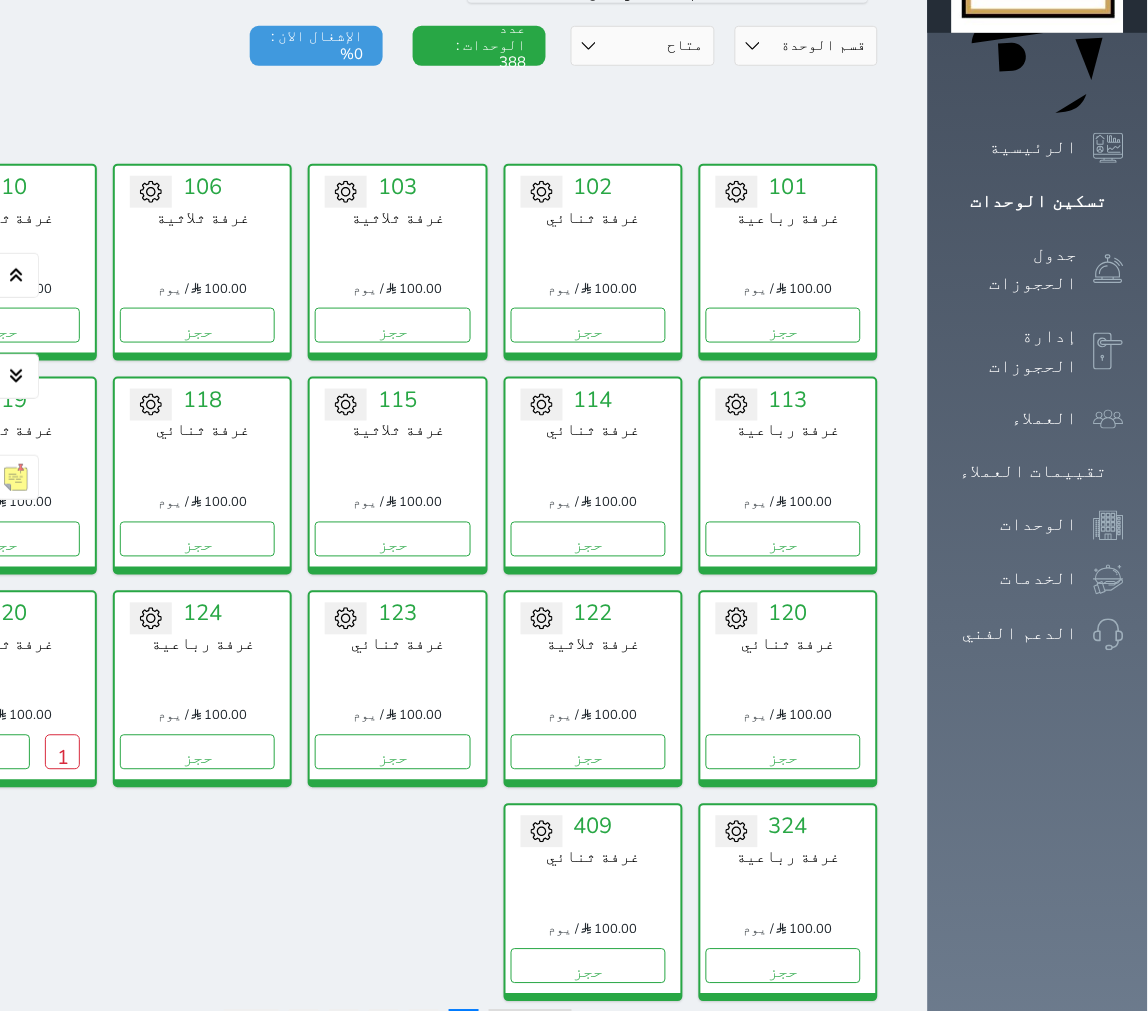 scroll, scrollTop: 443, scrollLeft: 0, axis: vertical 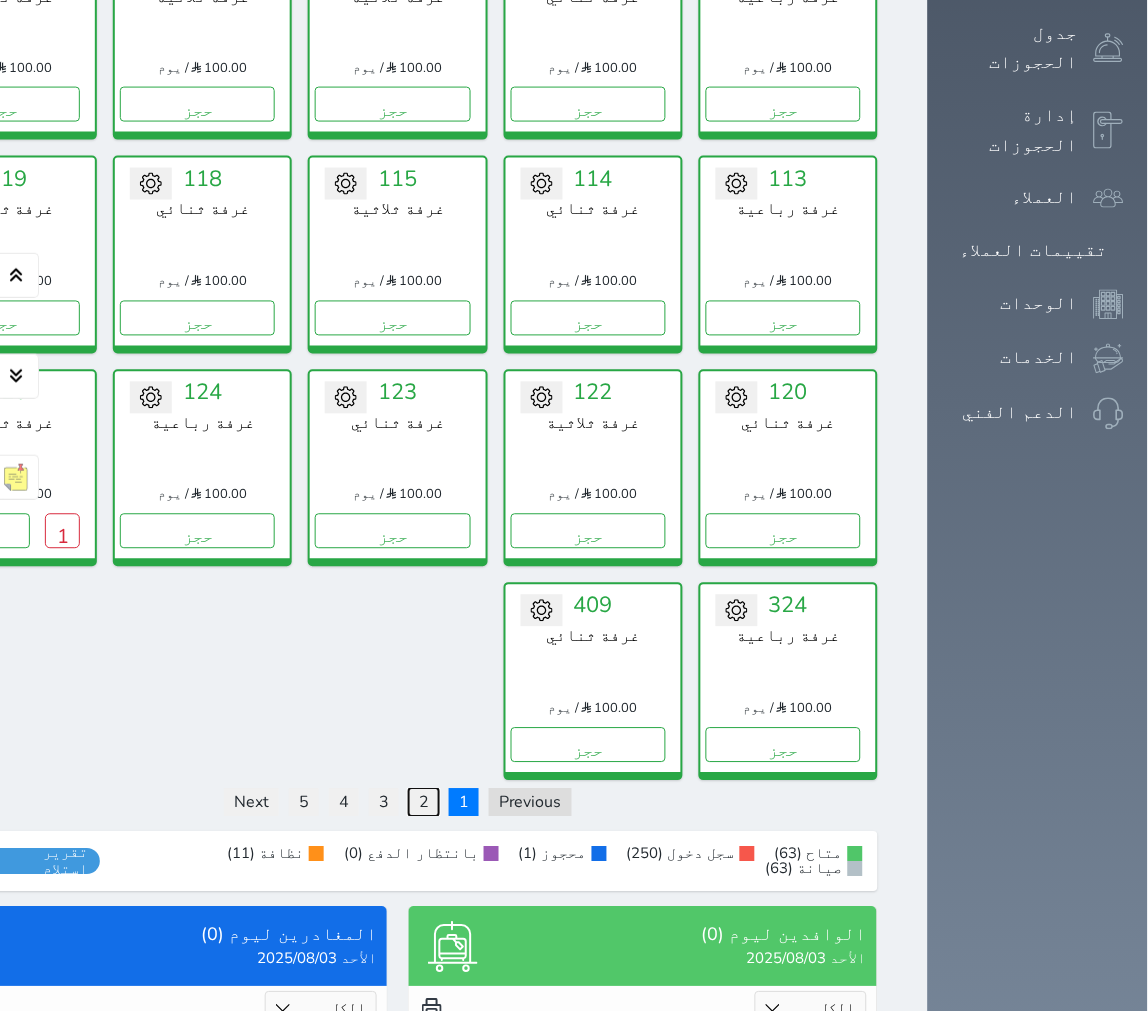 click on "2" at bounding box center (424, 803) 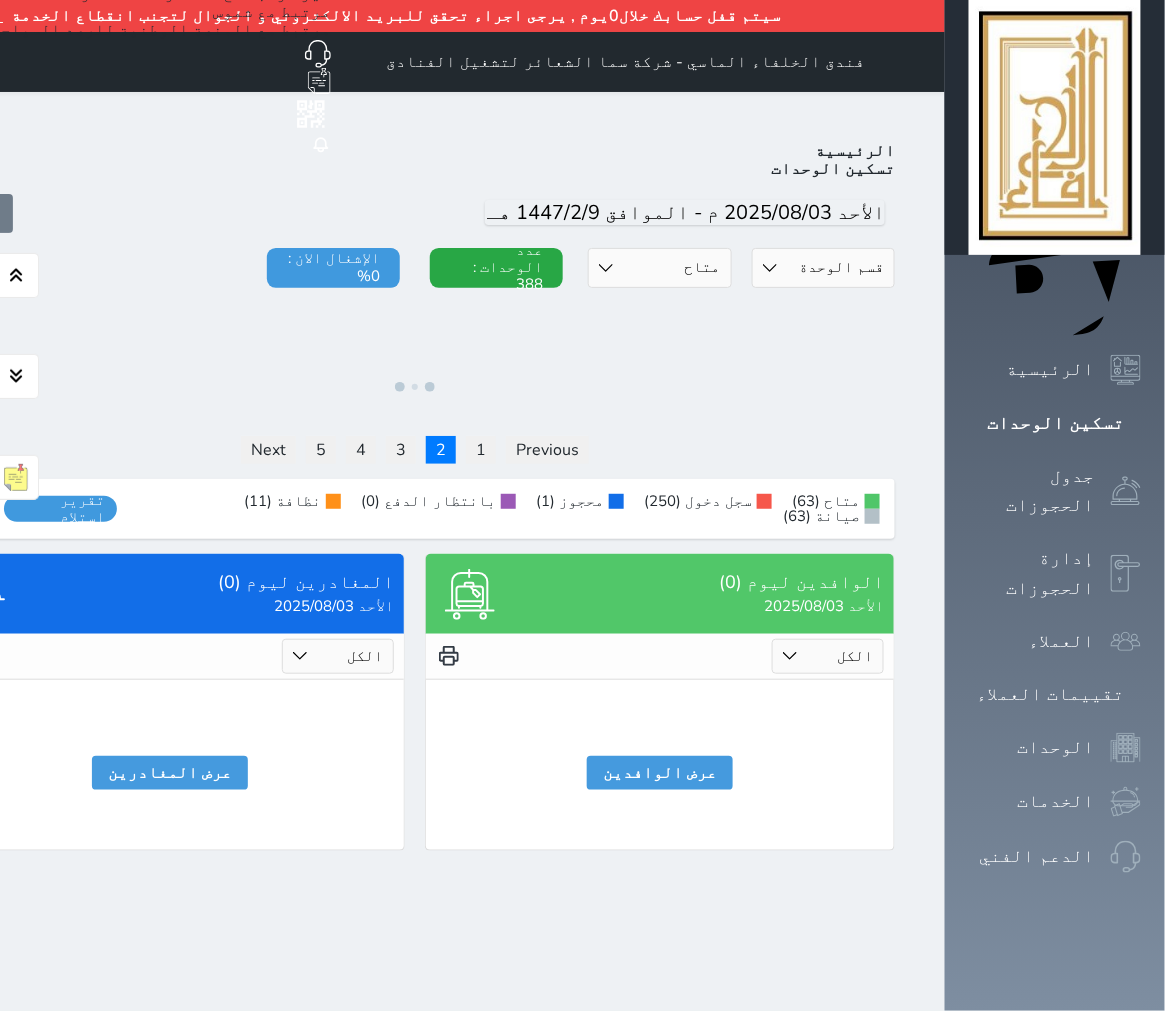 click on "قسم الوحدة   غرفه رباعية سرير كينج غرفة ثلاثة غرفة ثنائي" at bounding box center (823, 268) 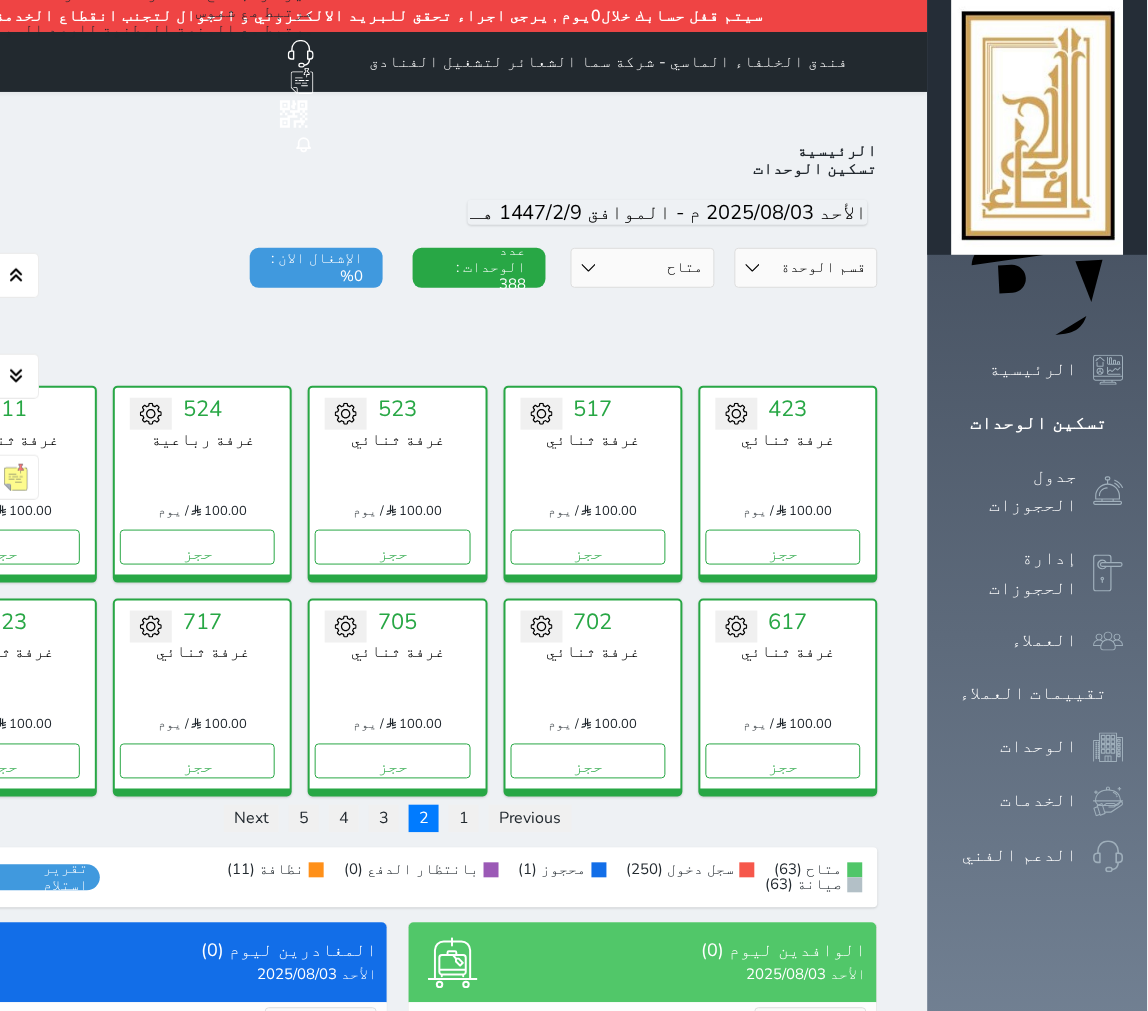 select on "39145630" 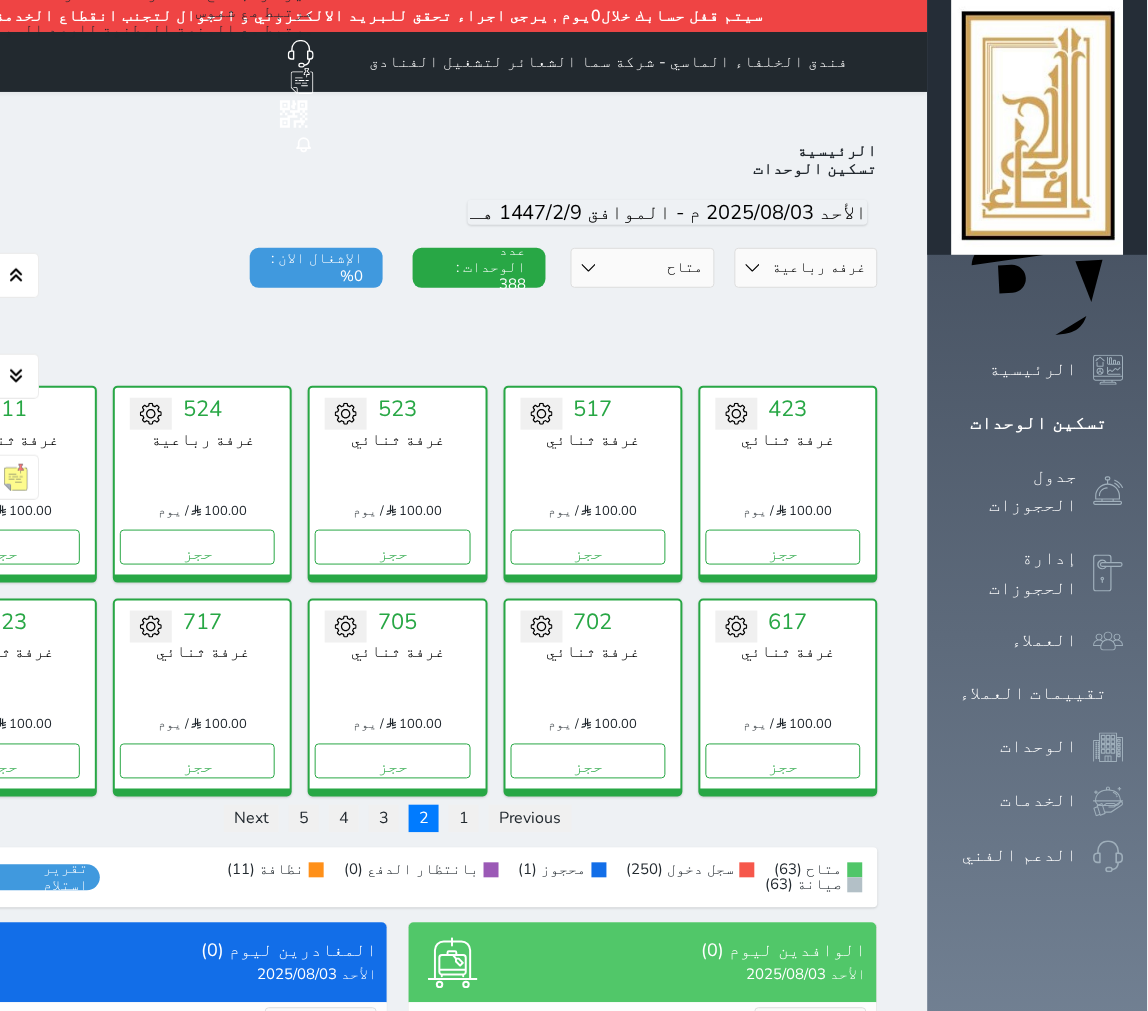 click on "قسم الوحدة   غرفه رباعية سرير كينج غرفة ثلاثة غرفة ثنائي" at bounding box center [806, 268] 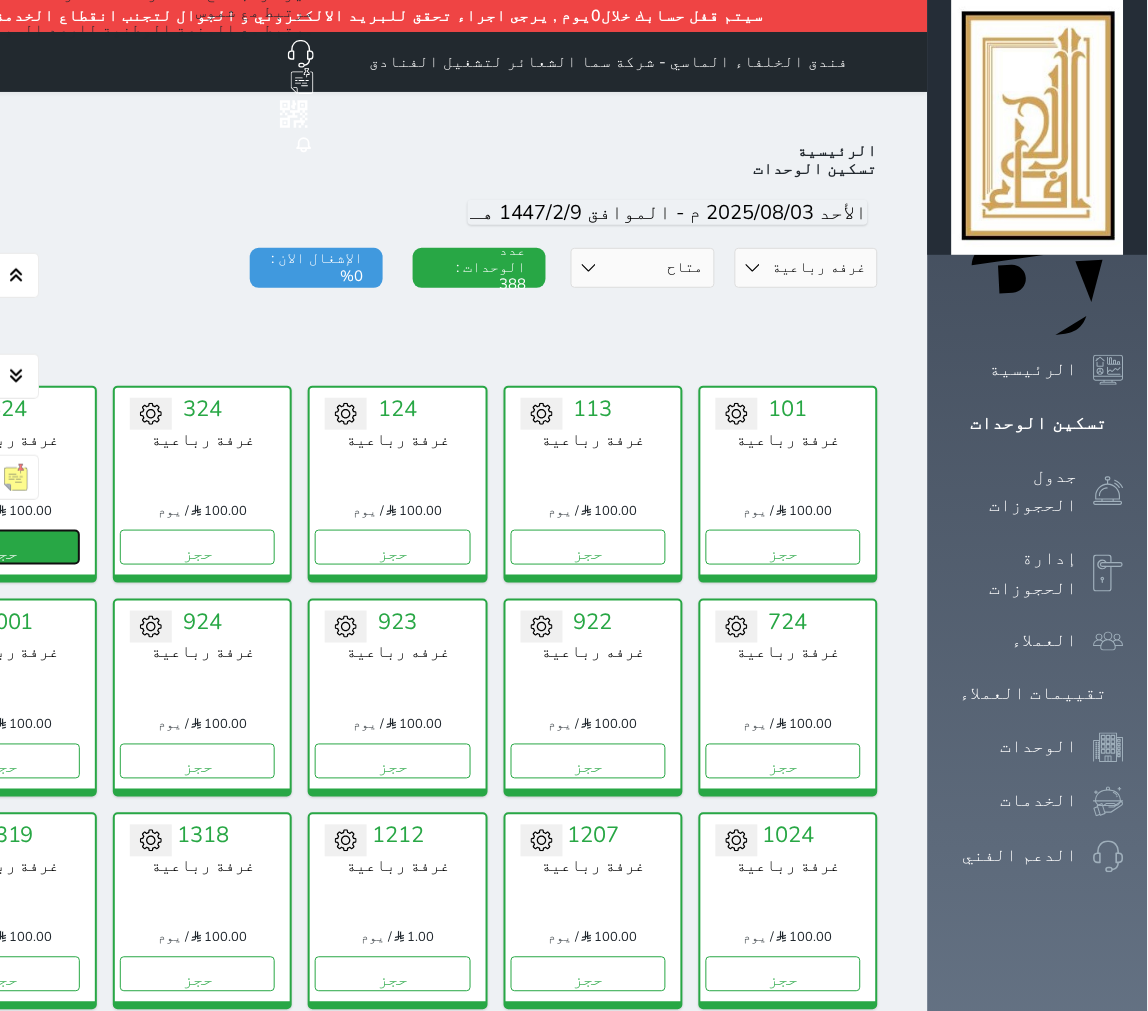 click on "حجز" at bounding box center (2, 547) 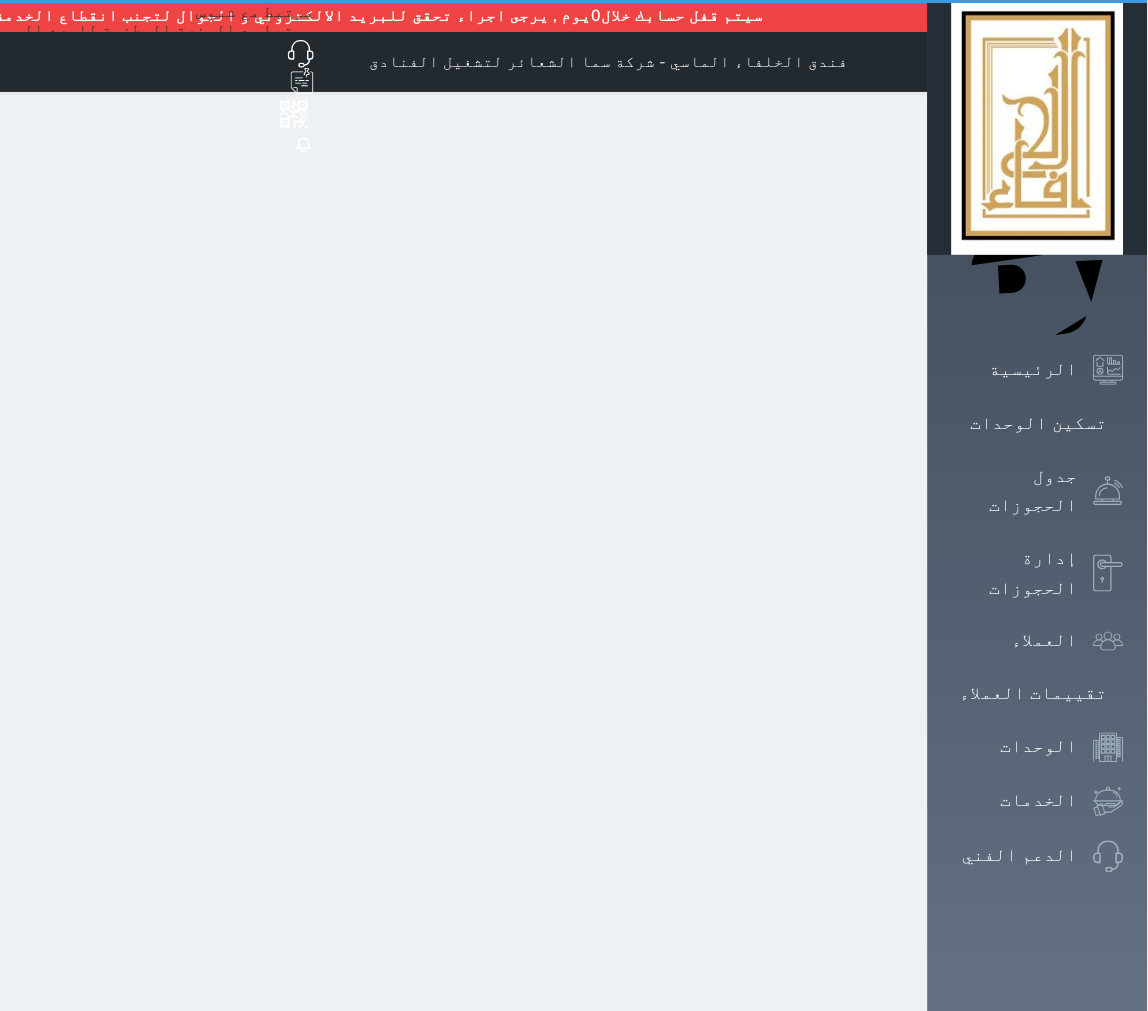 select on "1" 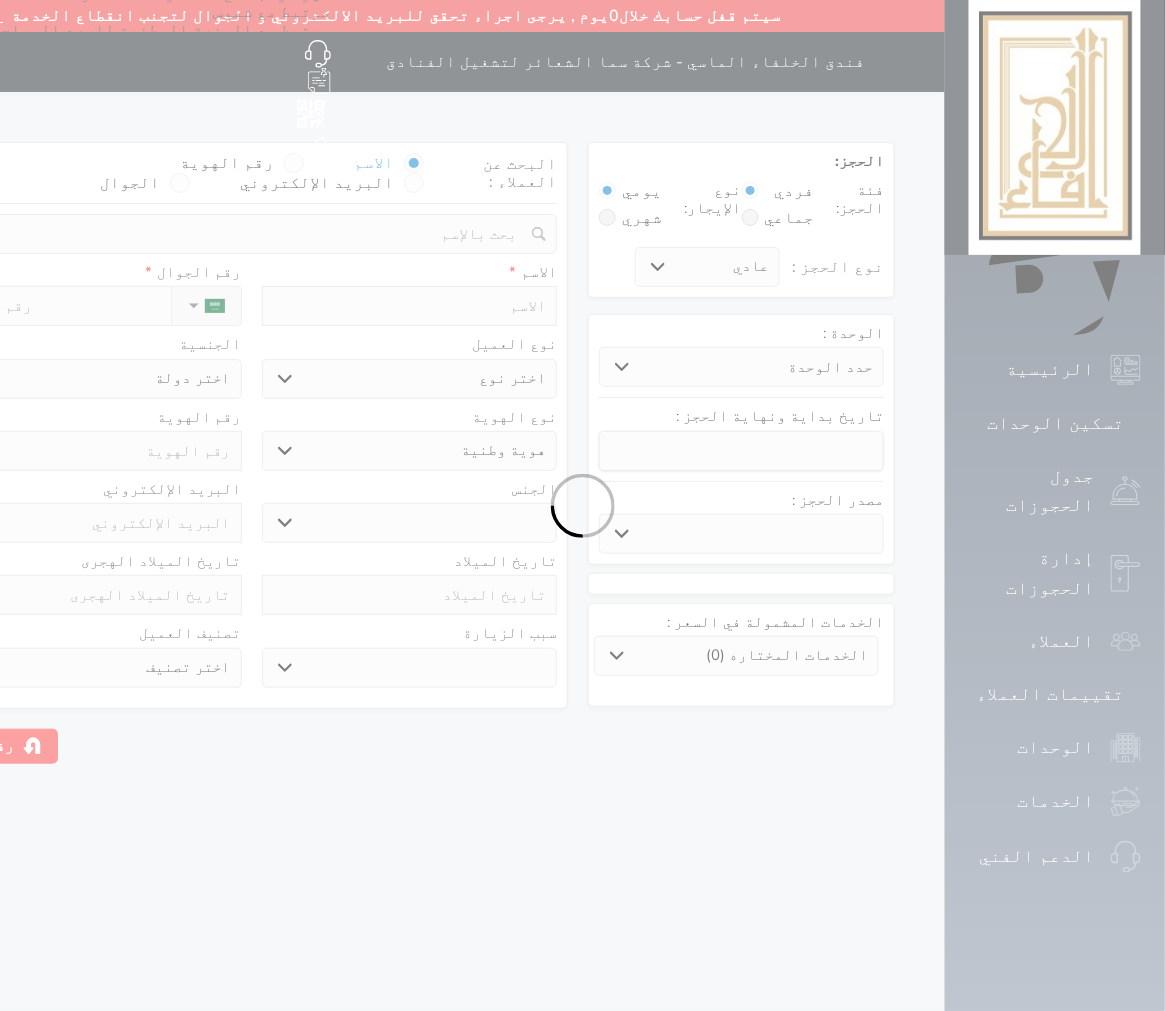 select 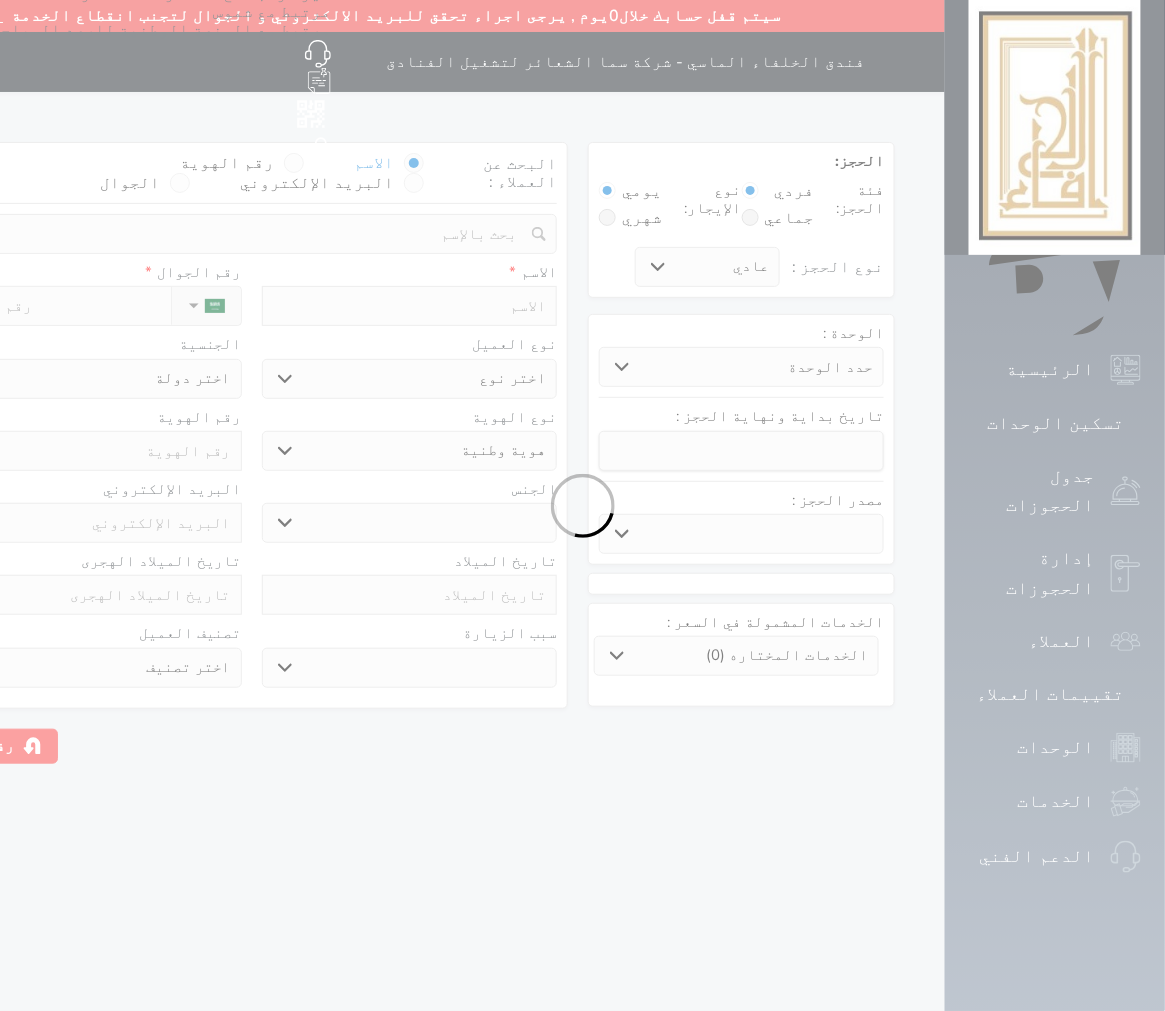 select 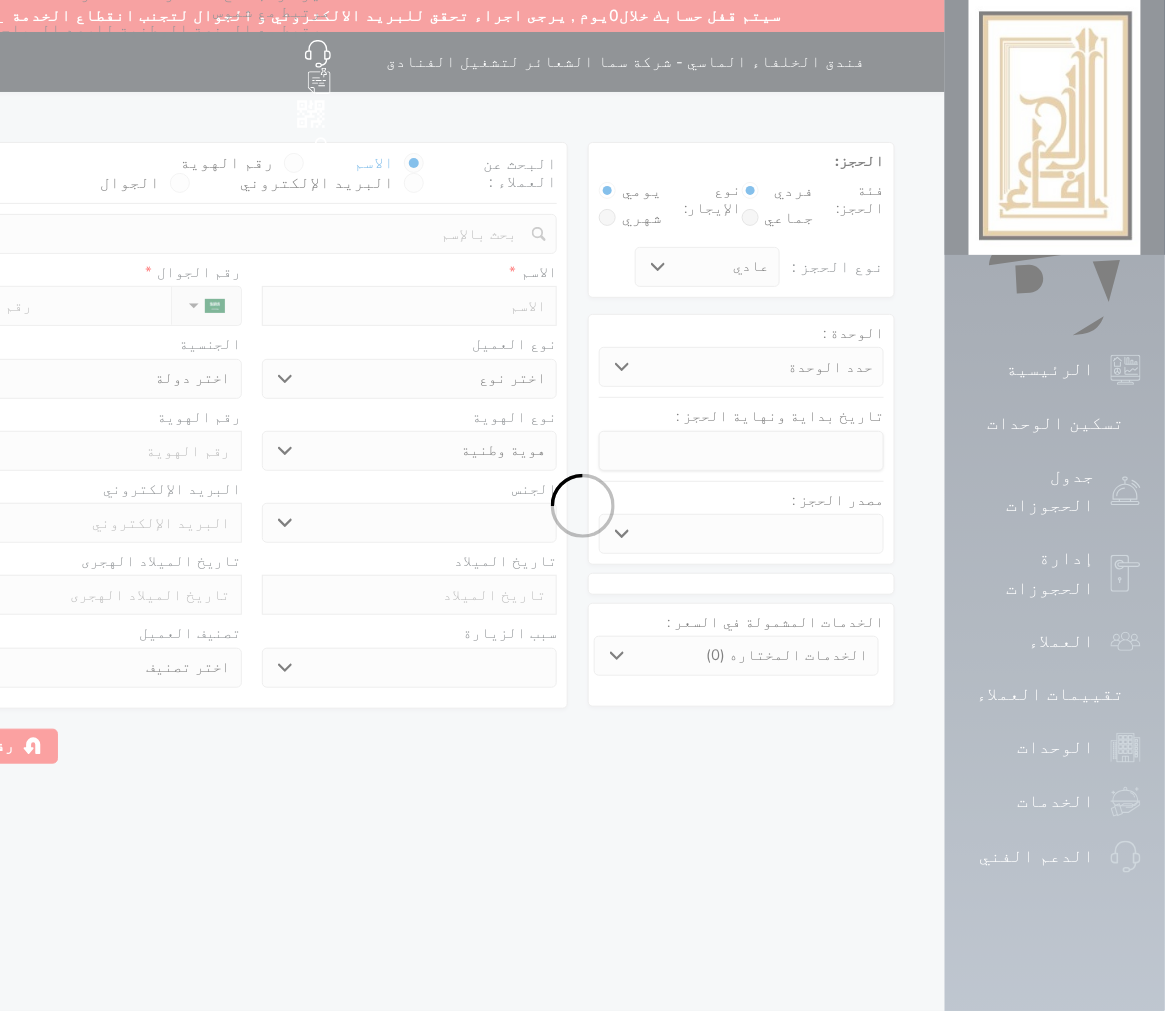 select 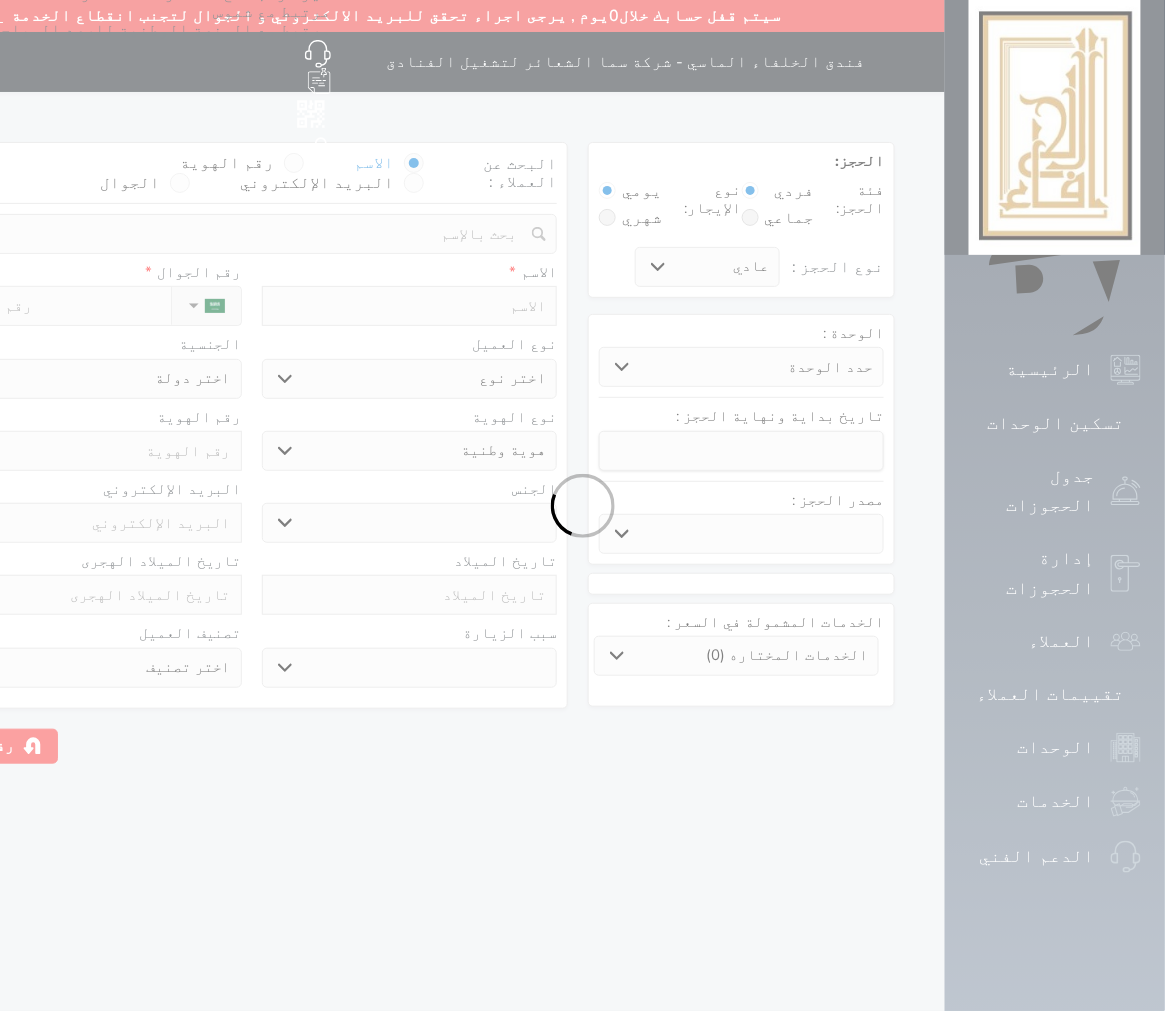 select 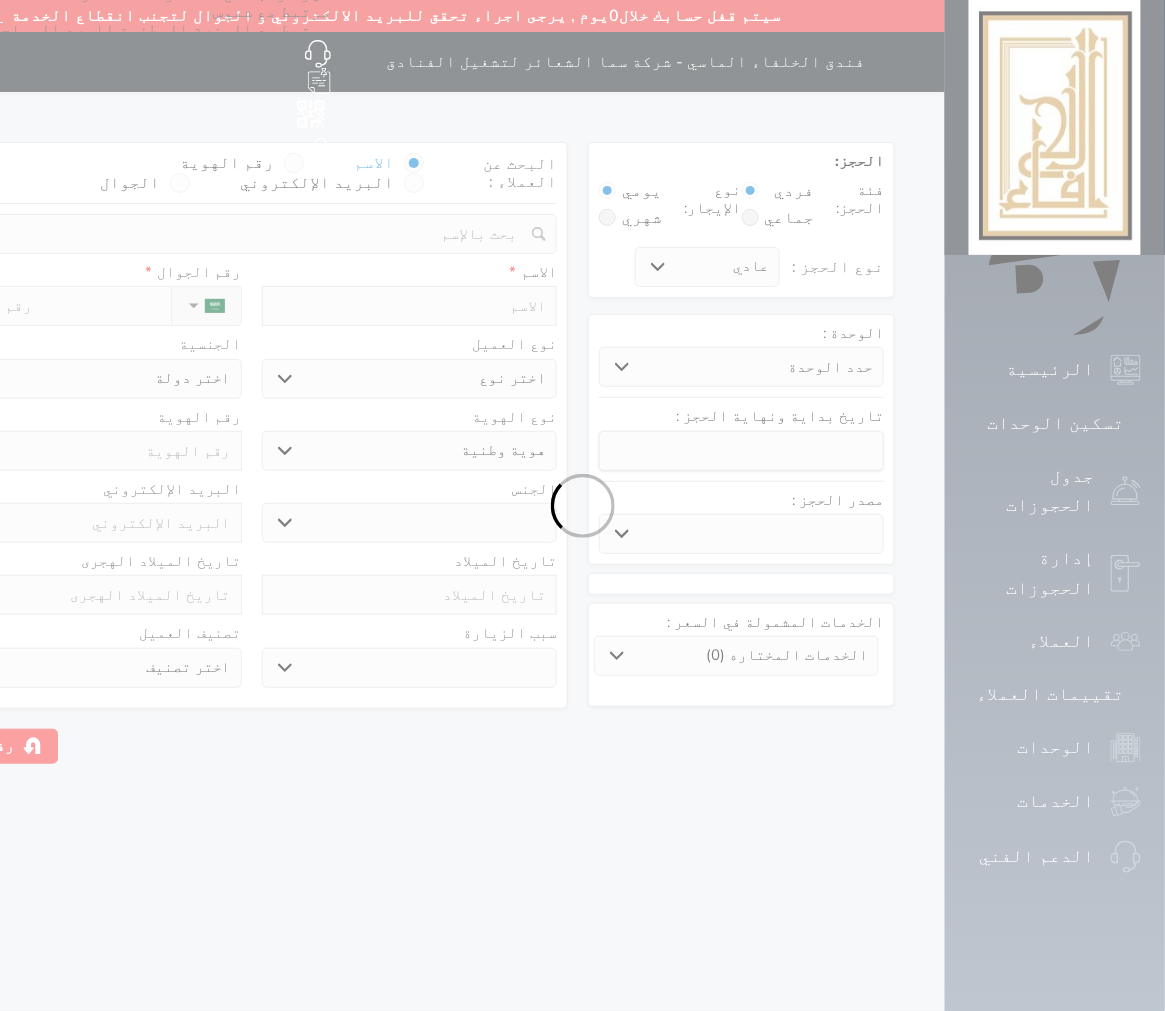 select 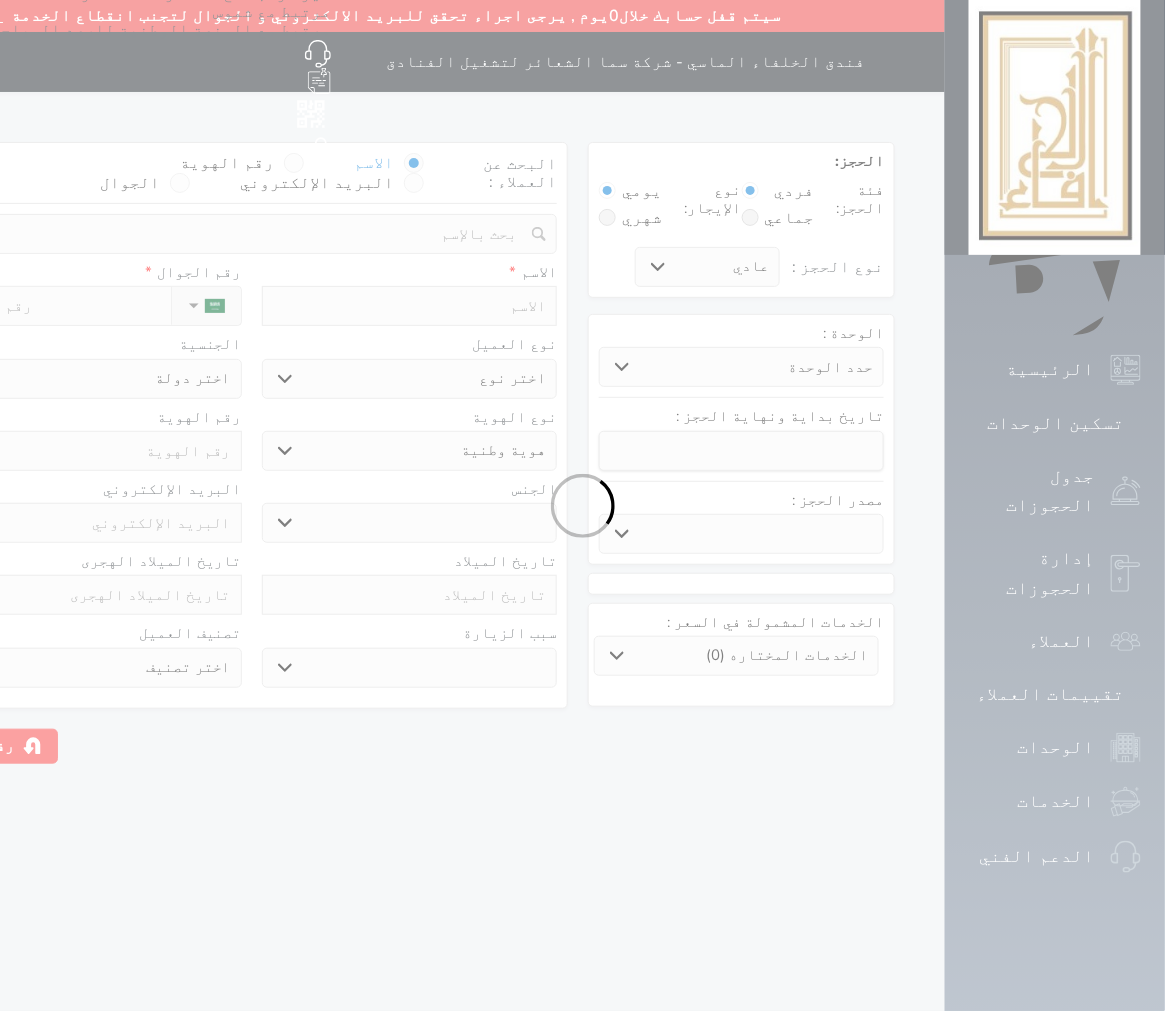 select 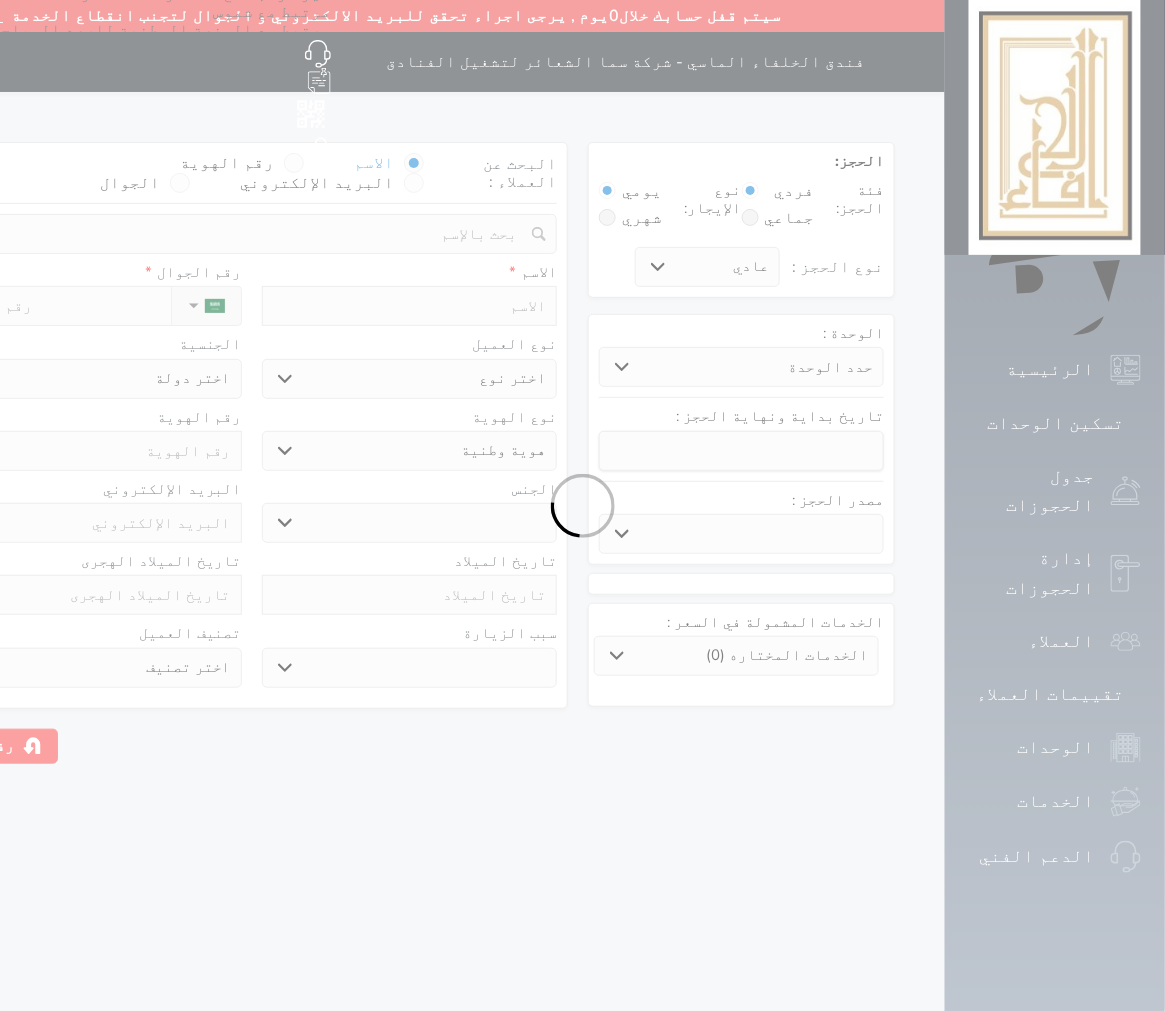 select 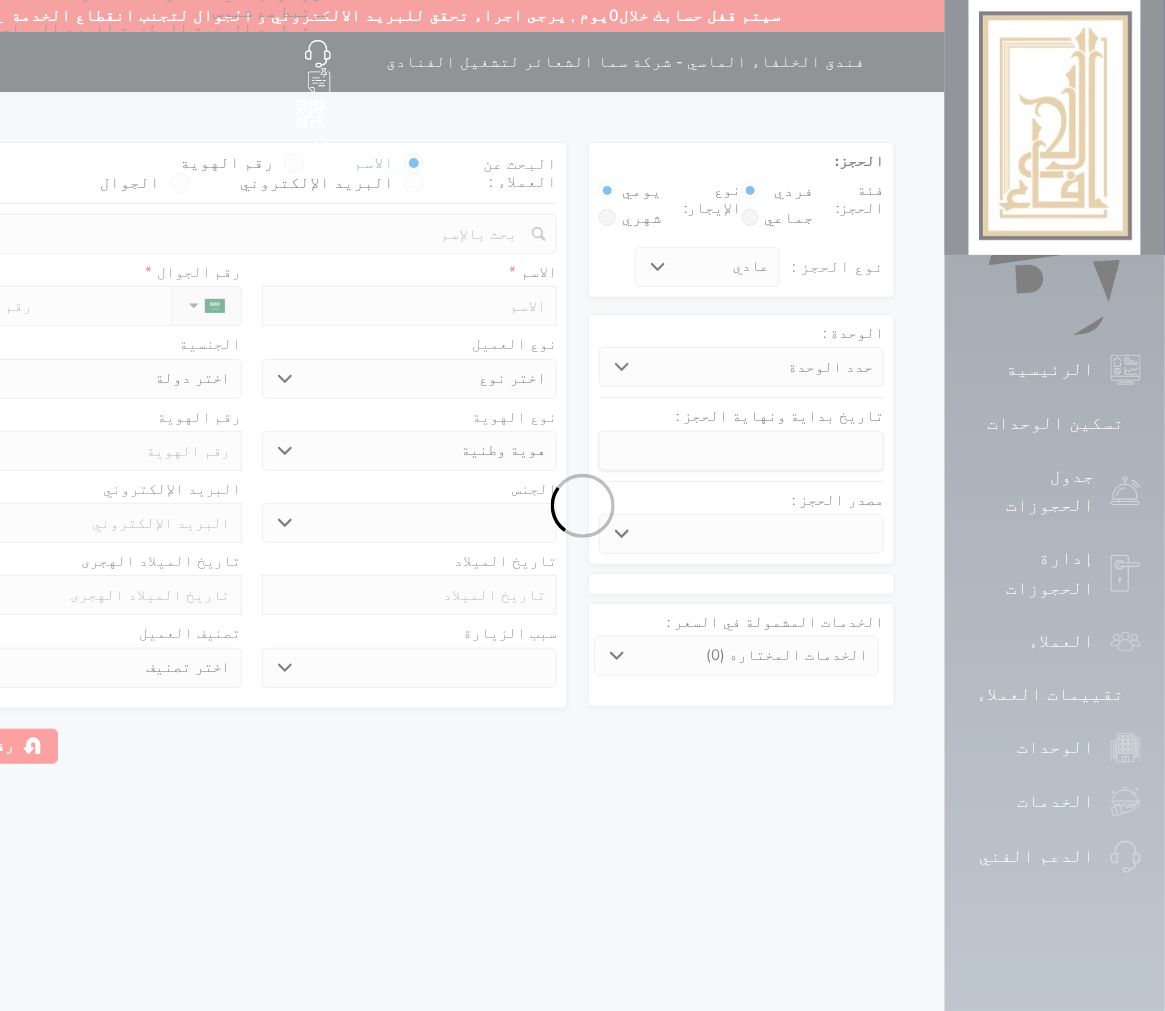 select on "113" 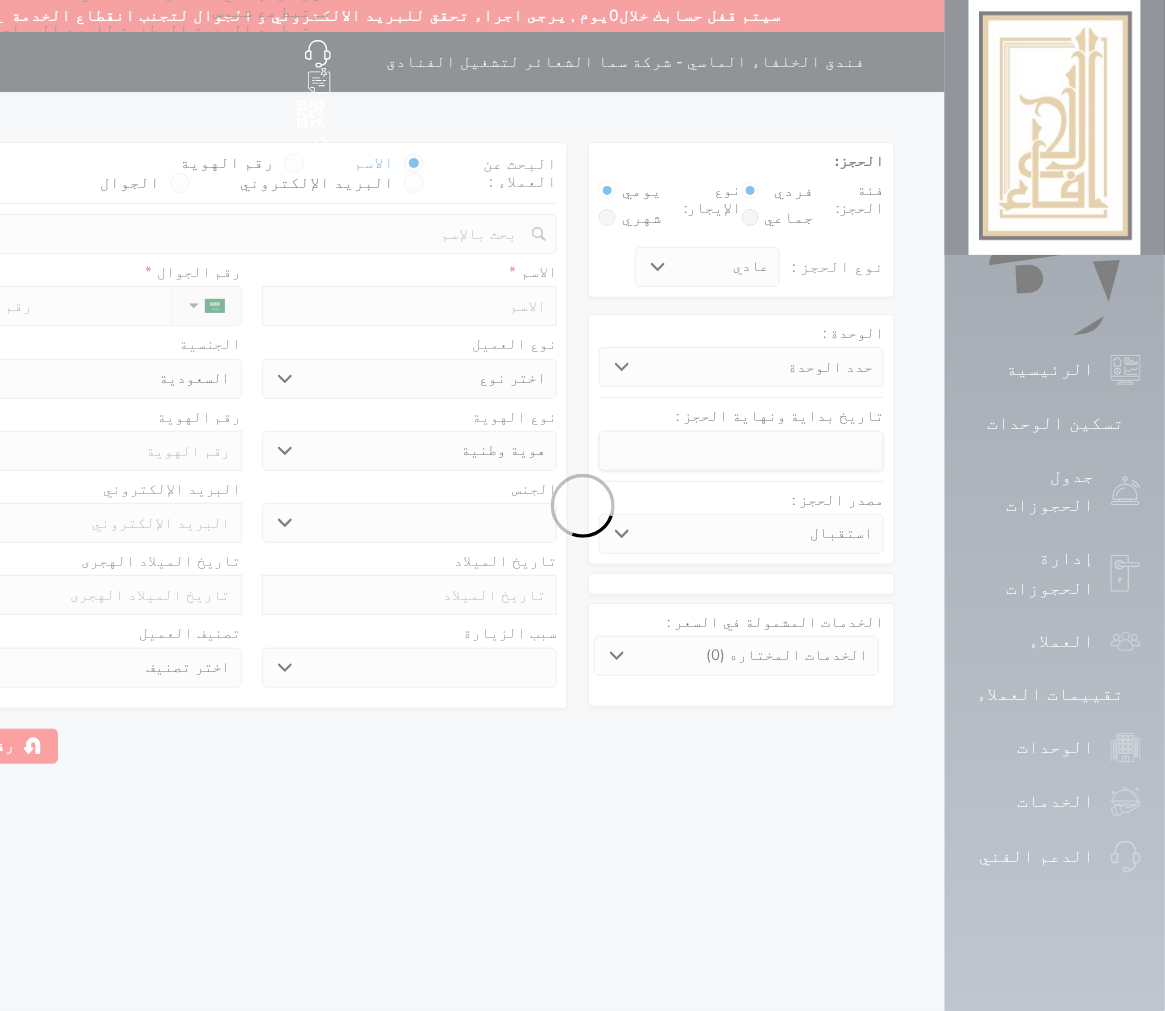 click at bounding box center [582, 505] 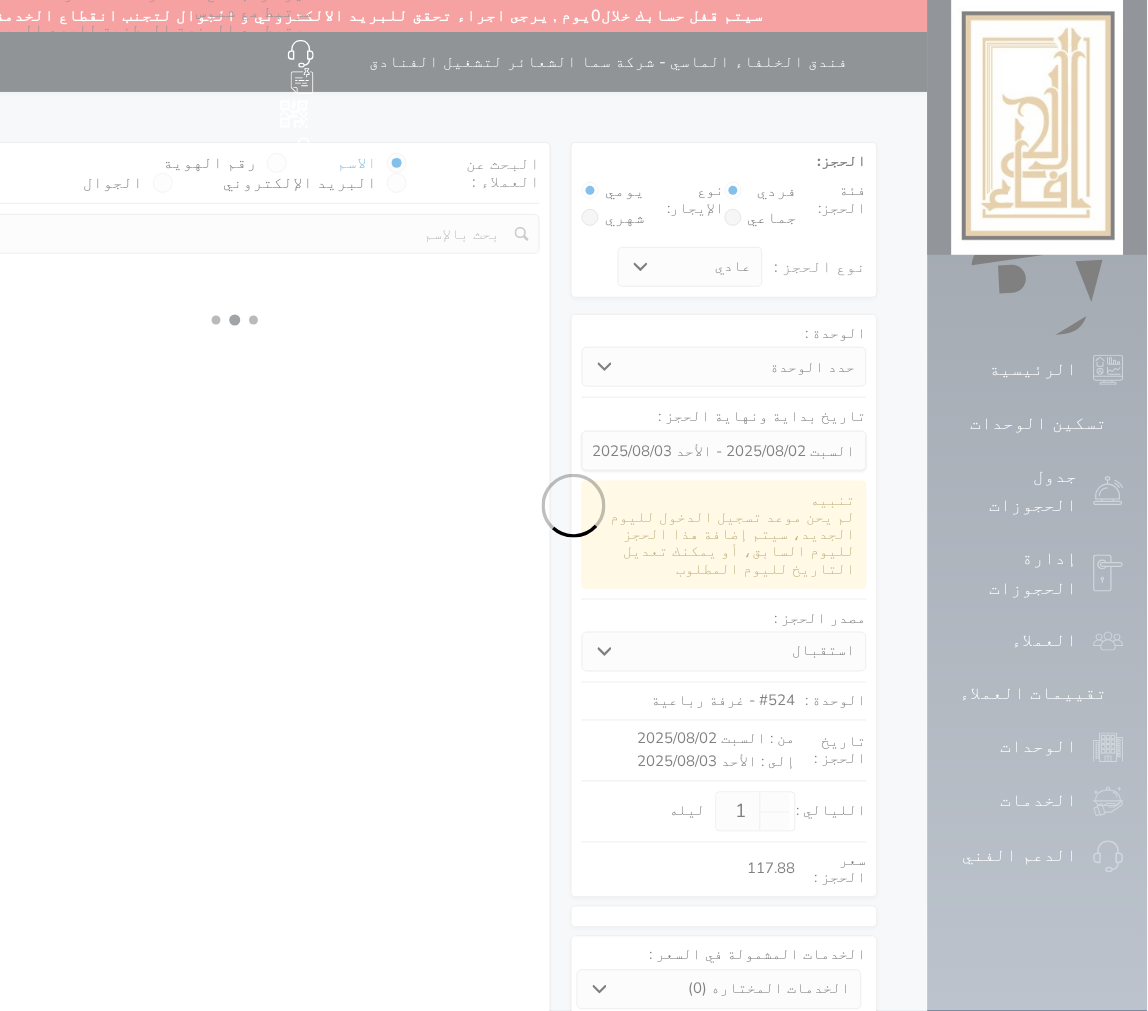 select 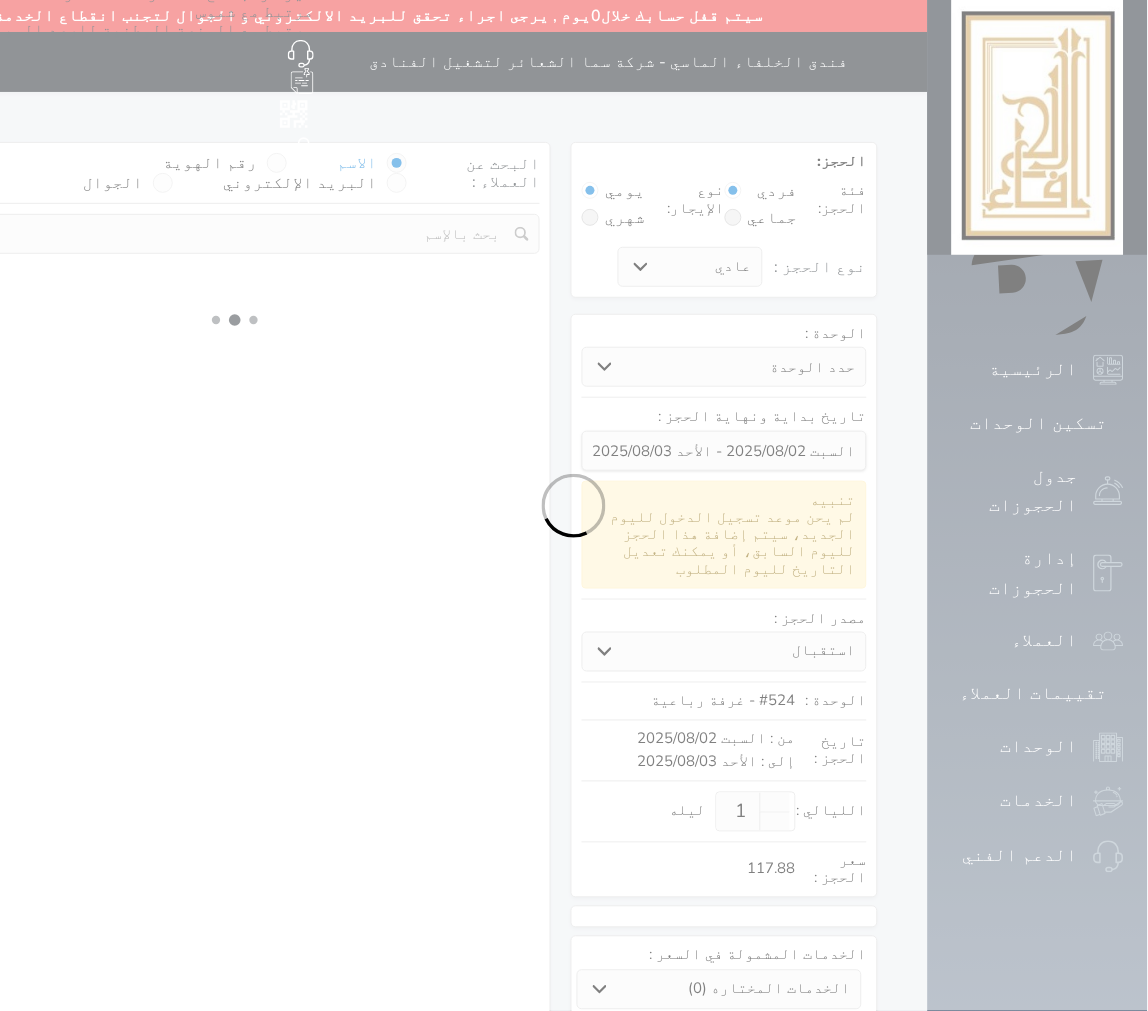select on "113" 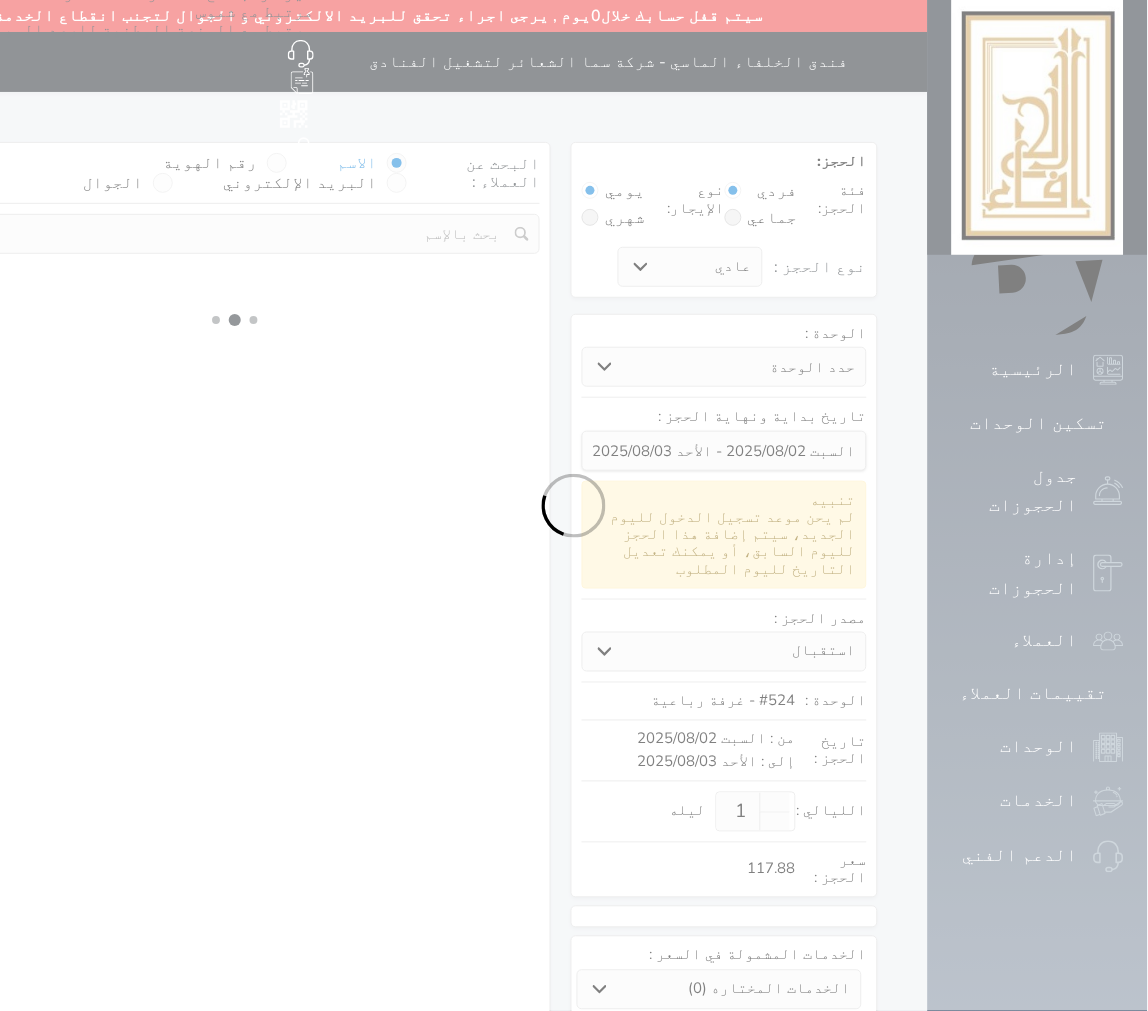 select on "1" 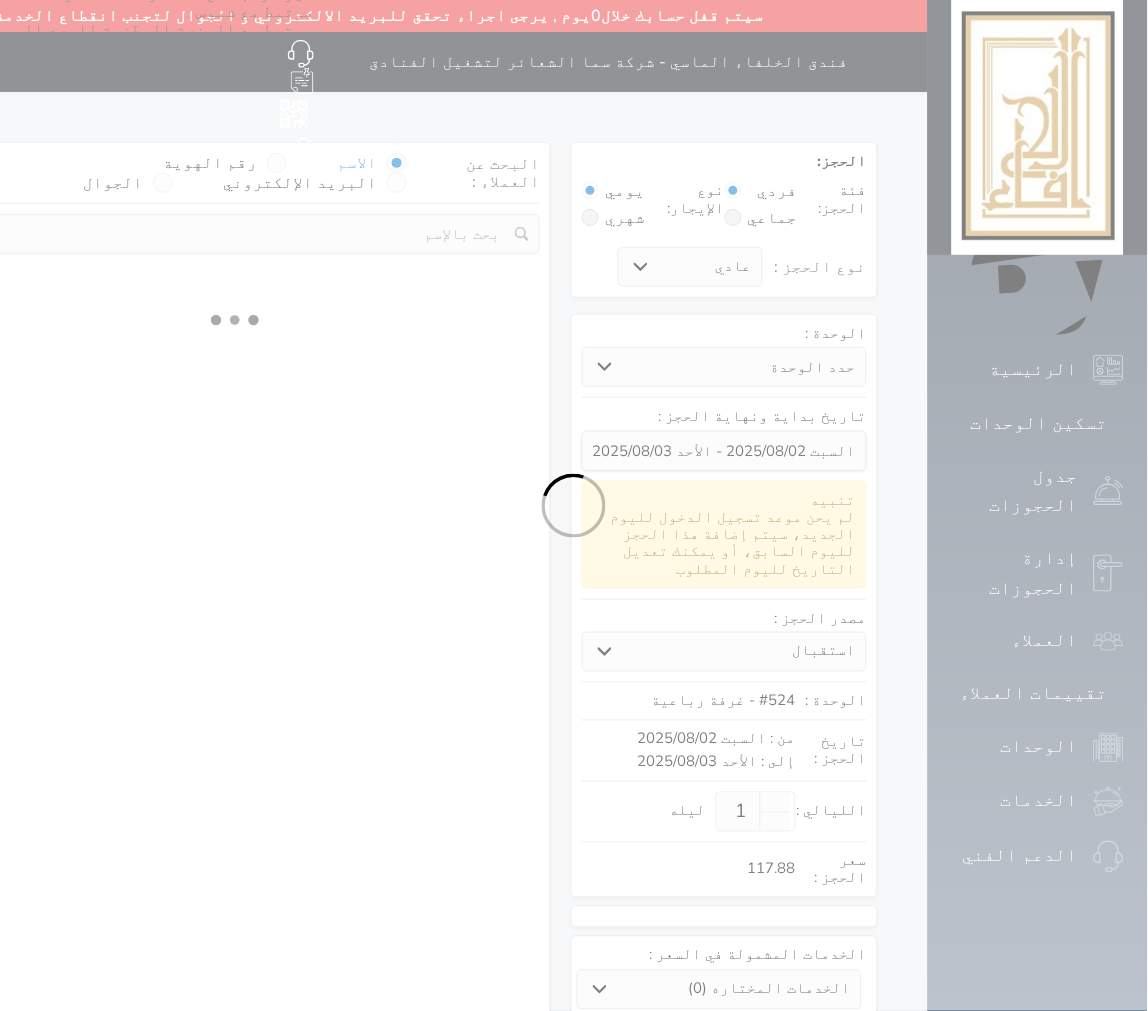 select 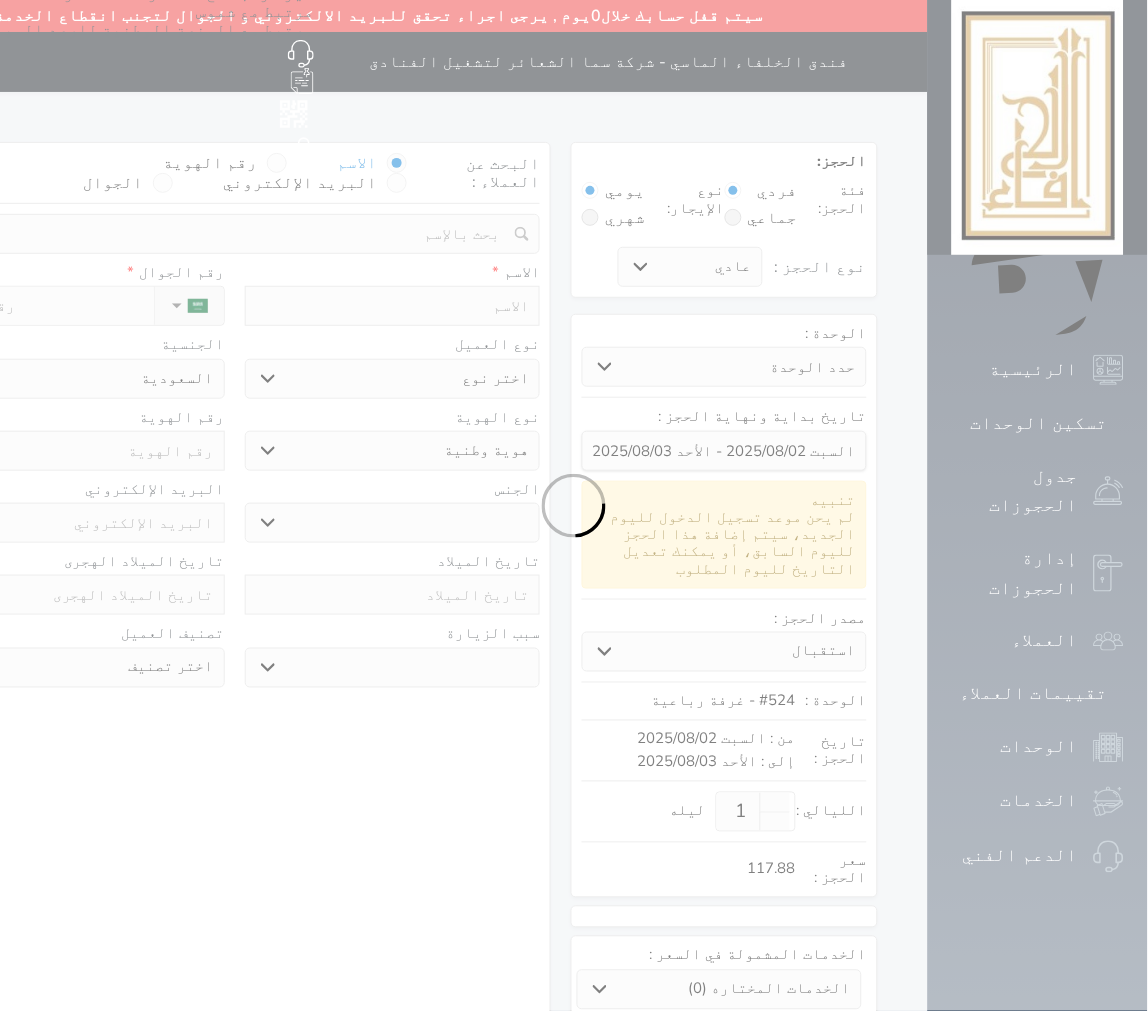 select 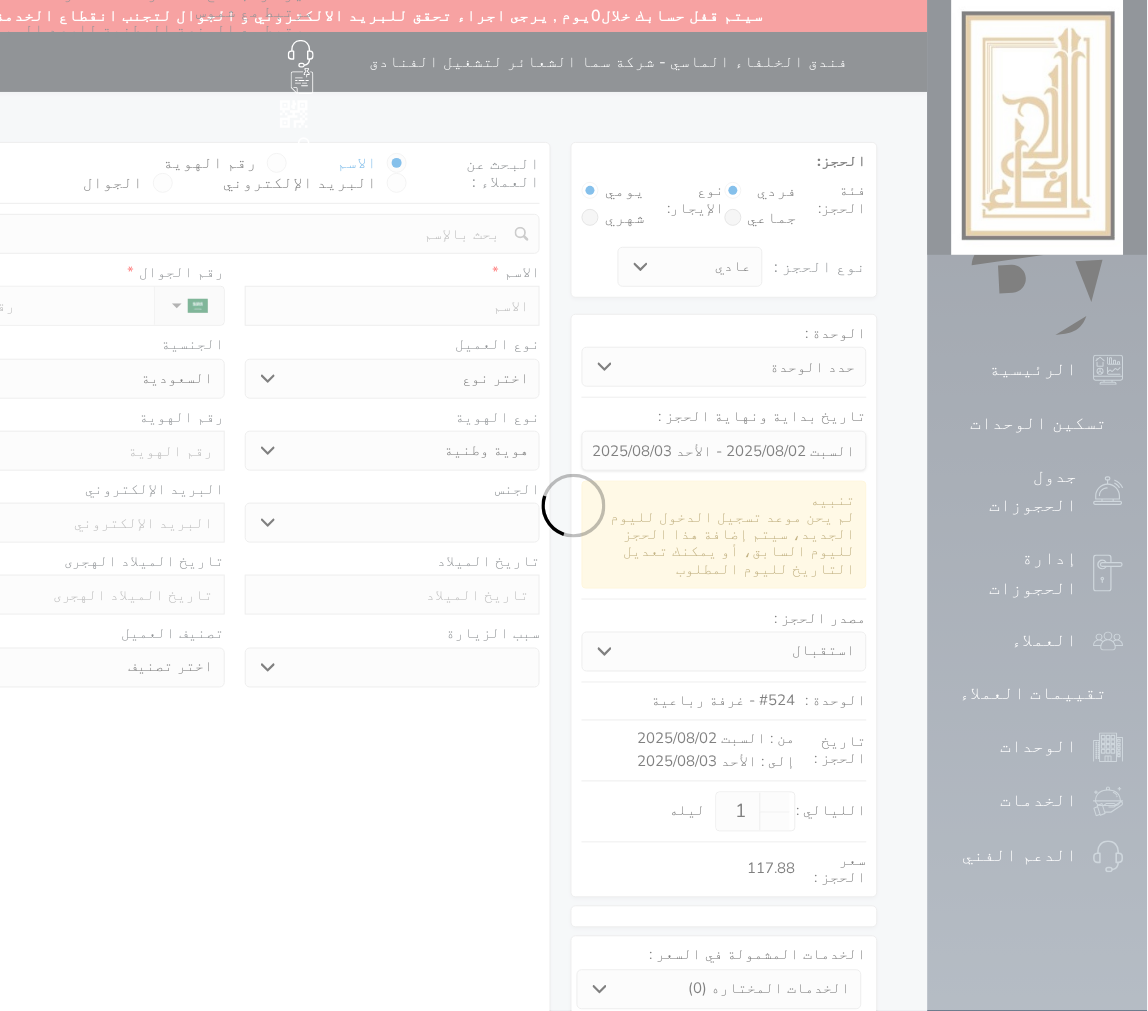 select 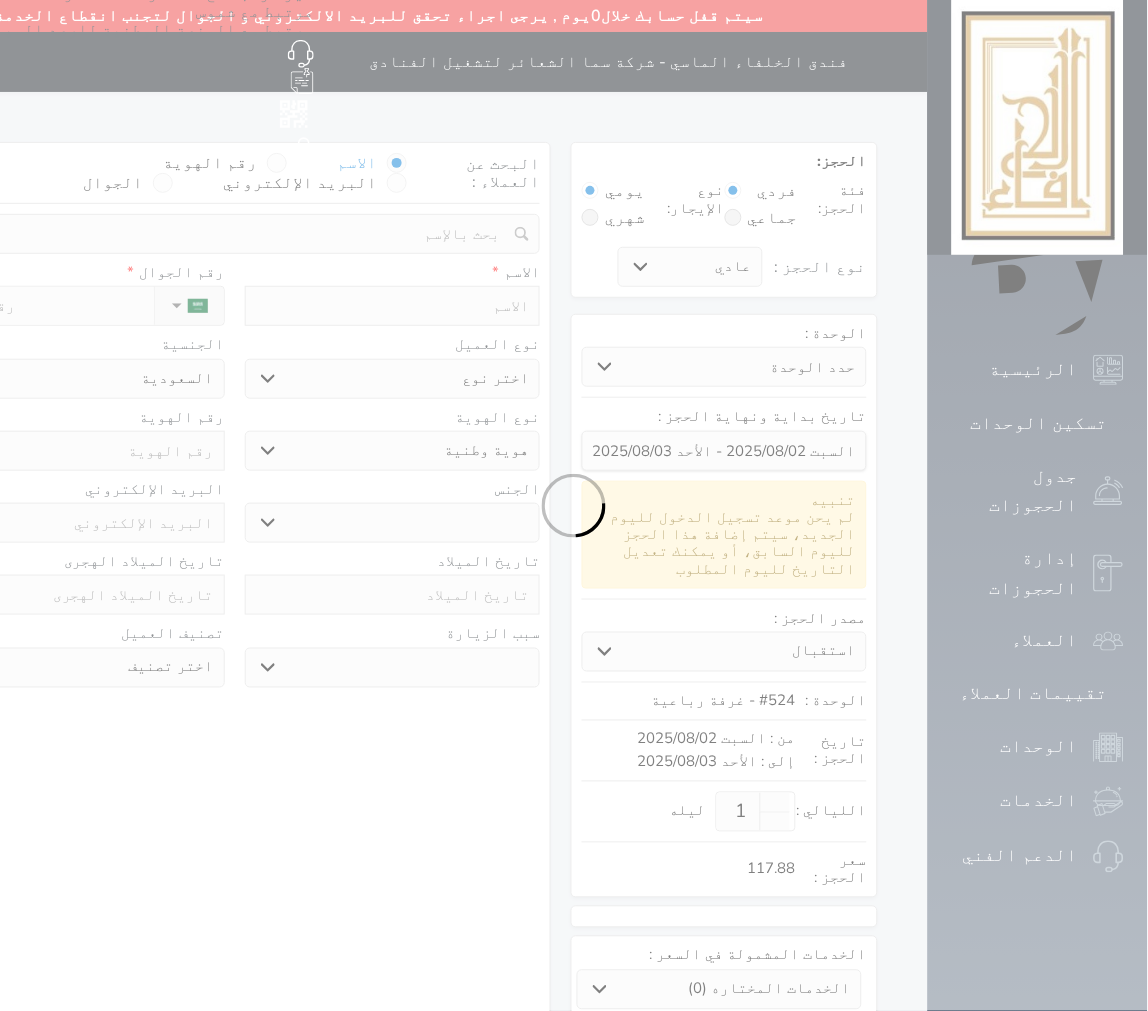 select 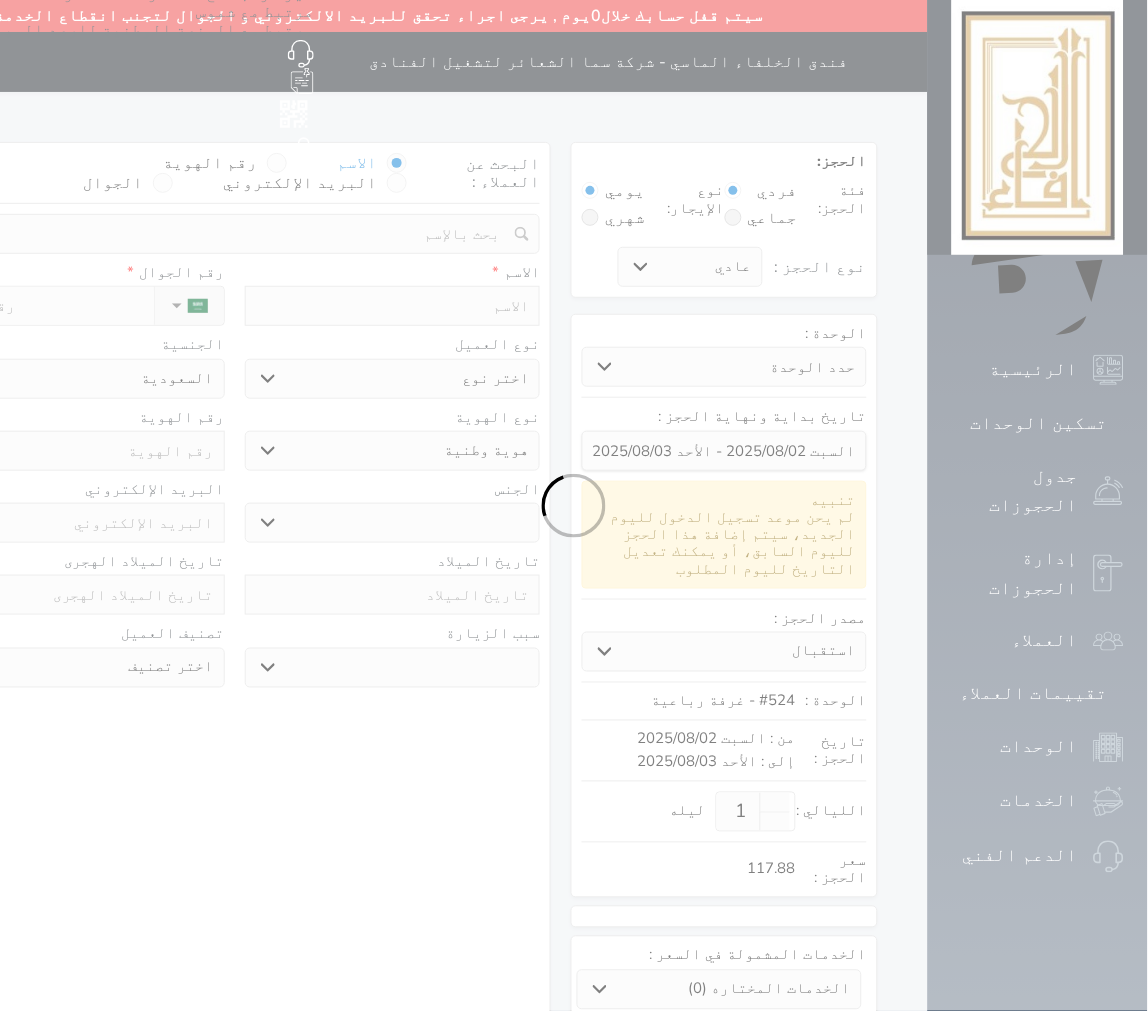 select 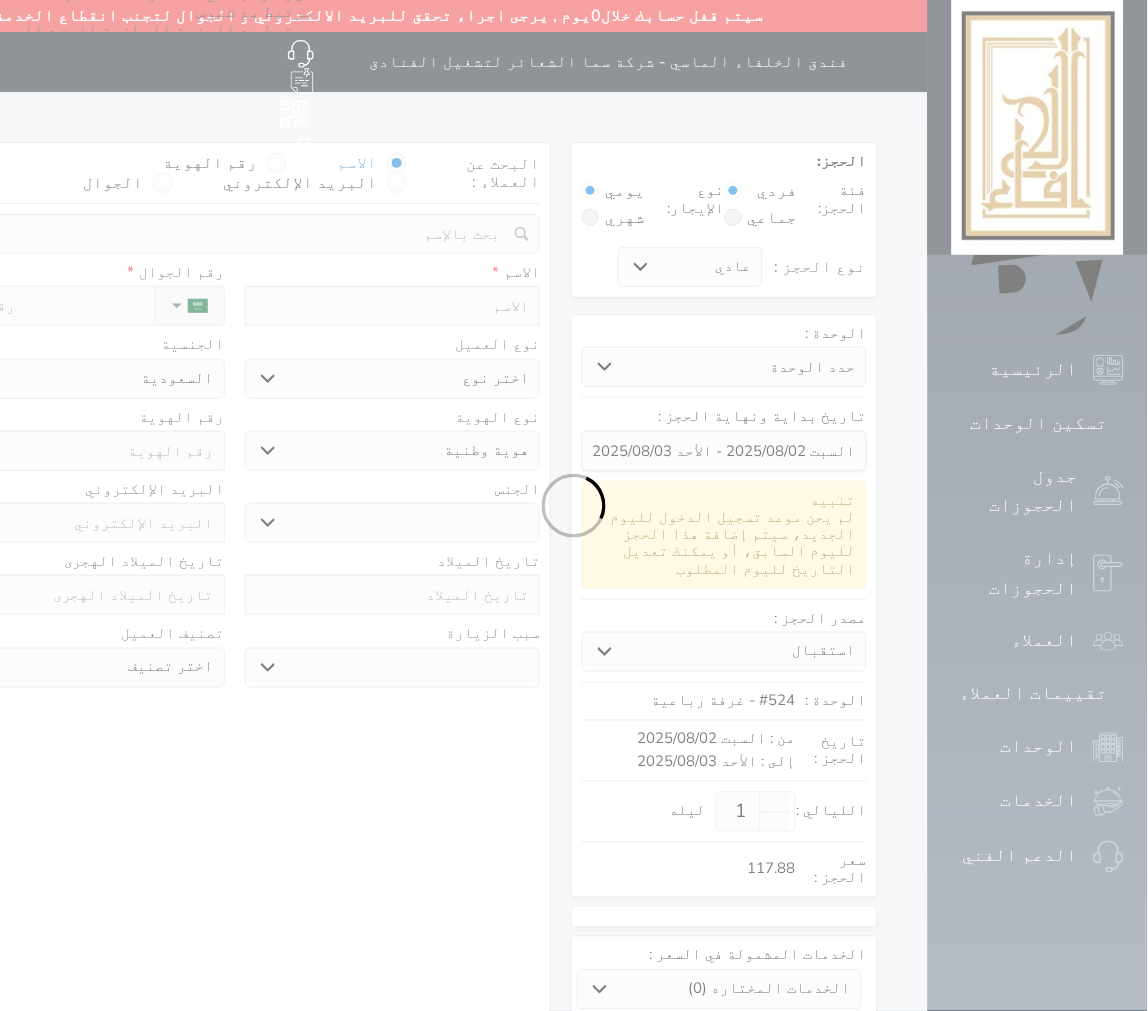 select 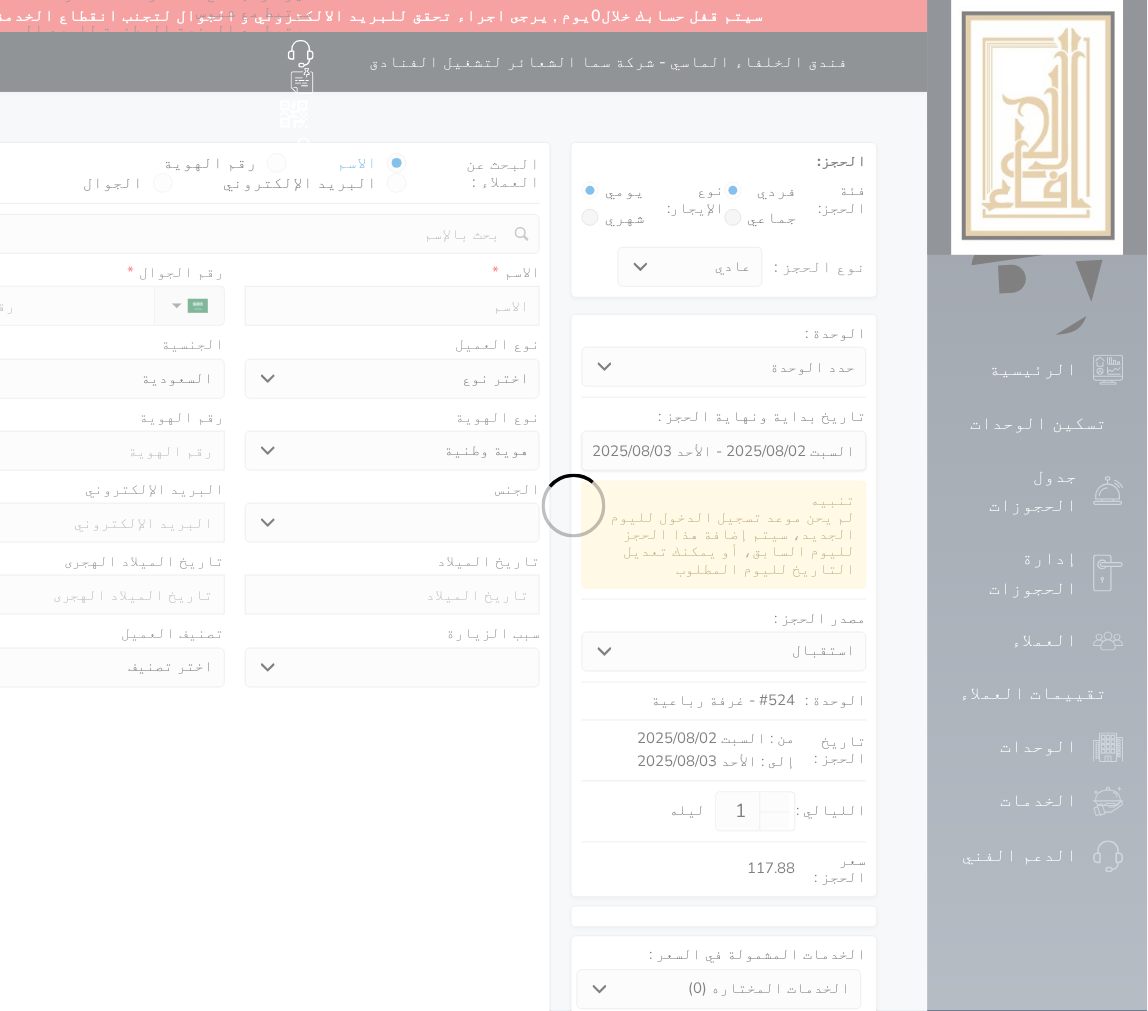 select 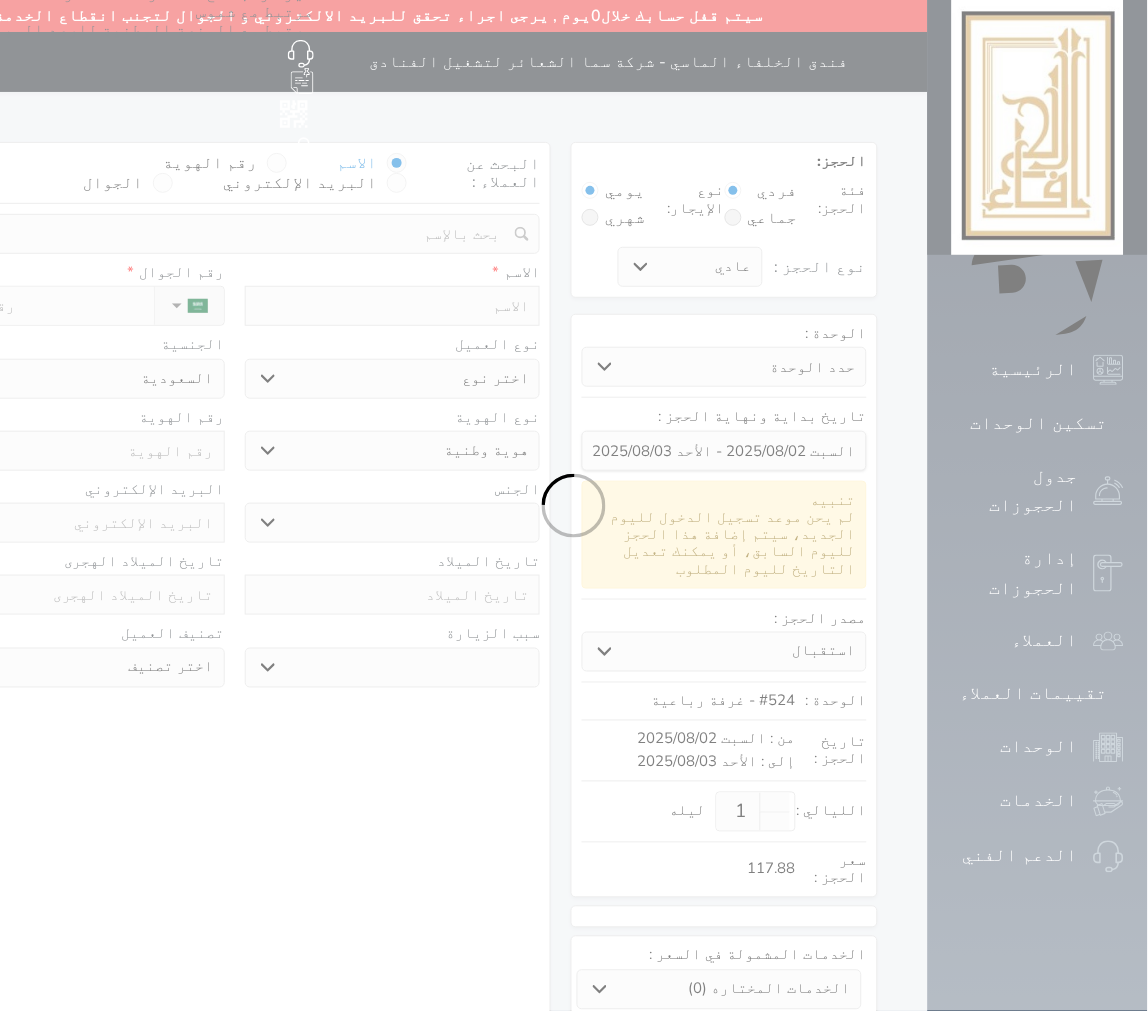 select 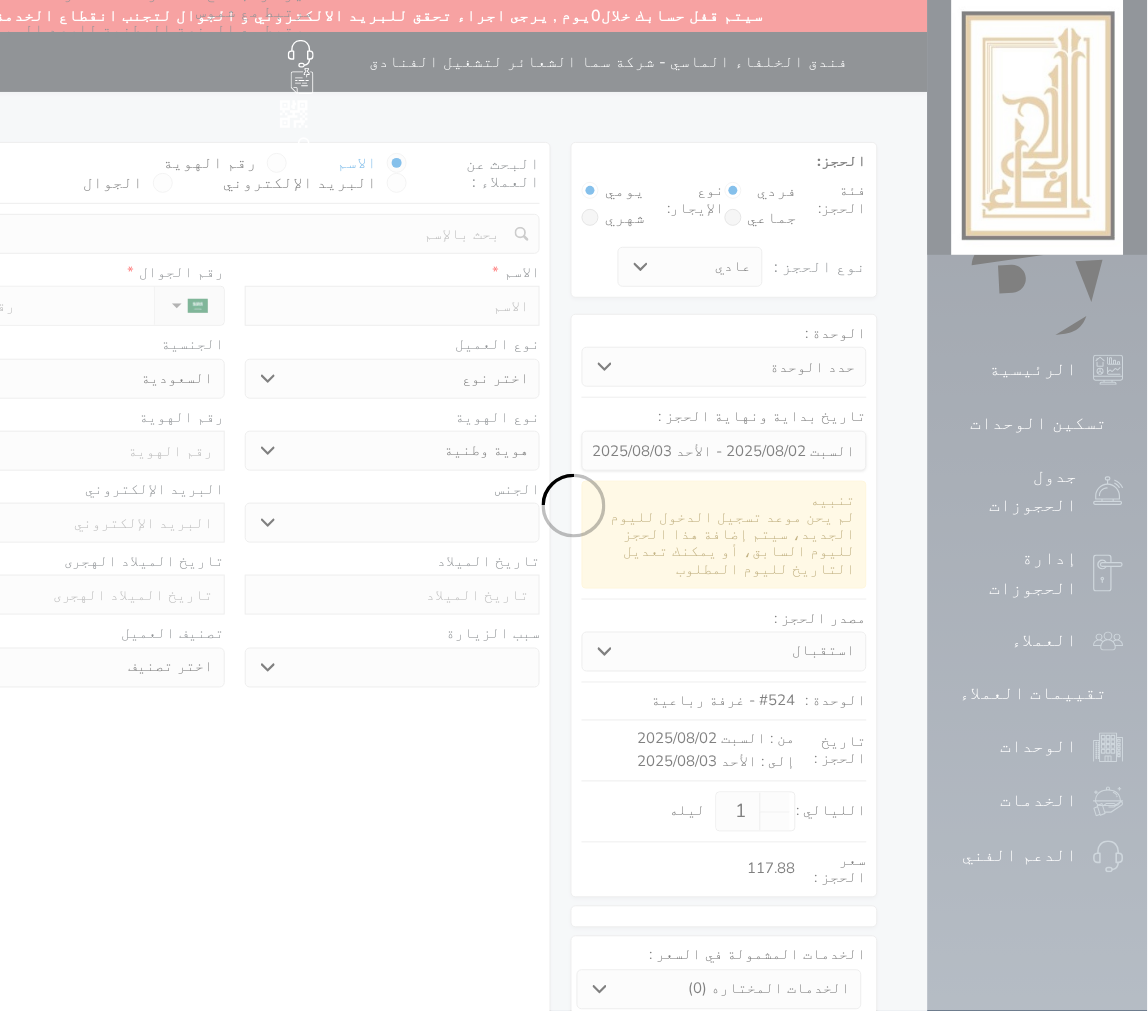 select on "1" 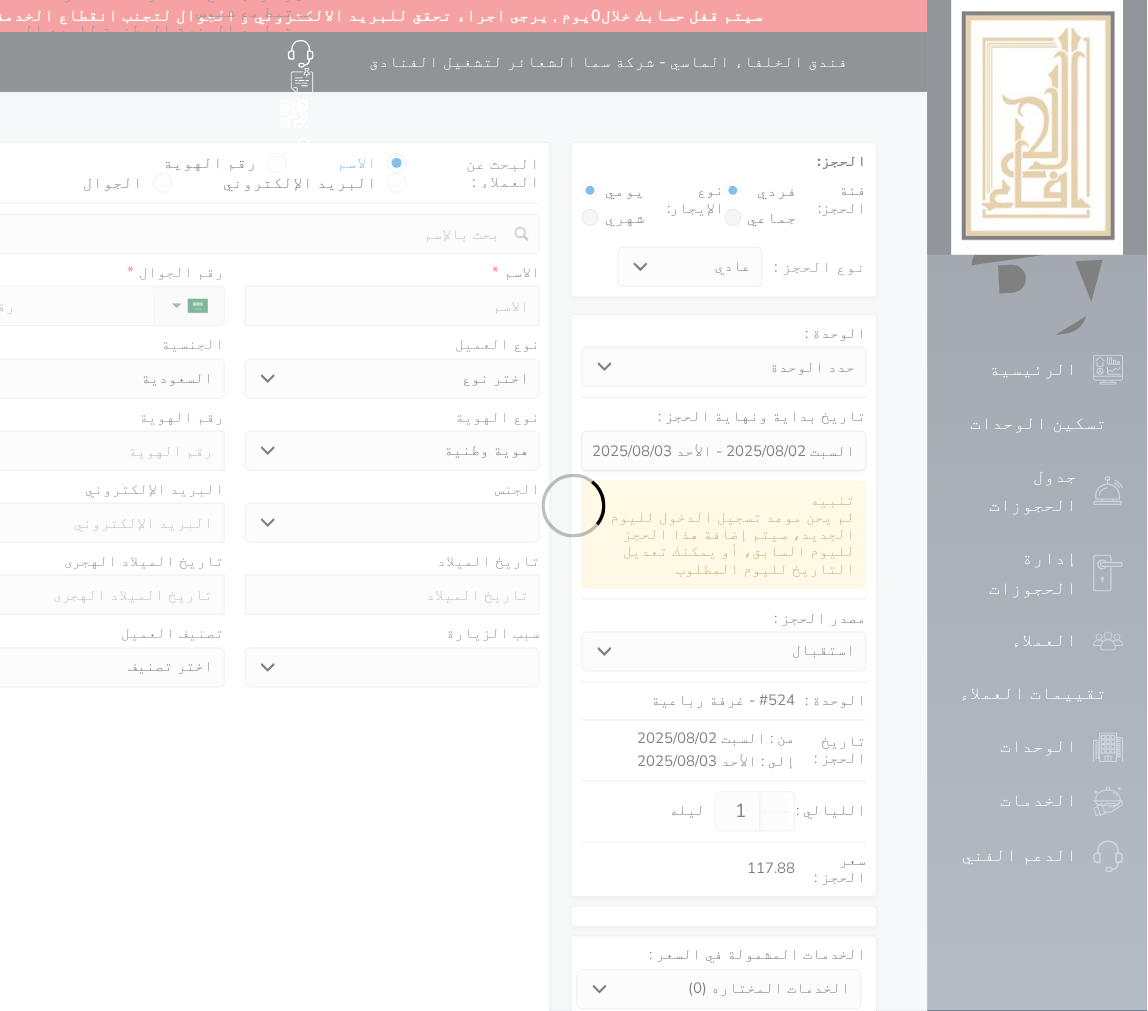 select on "7" 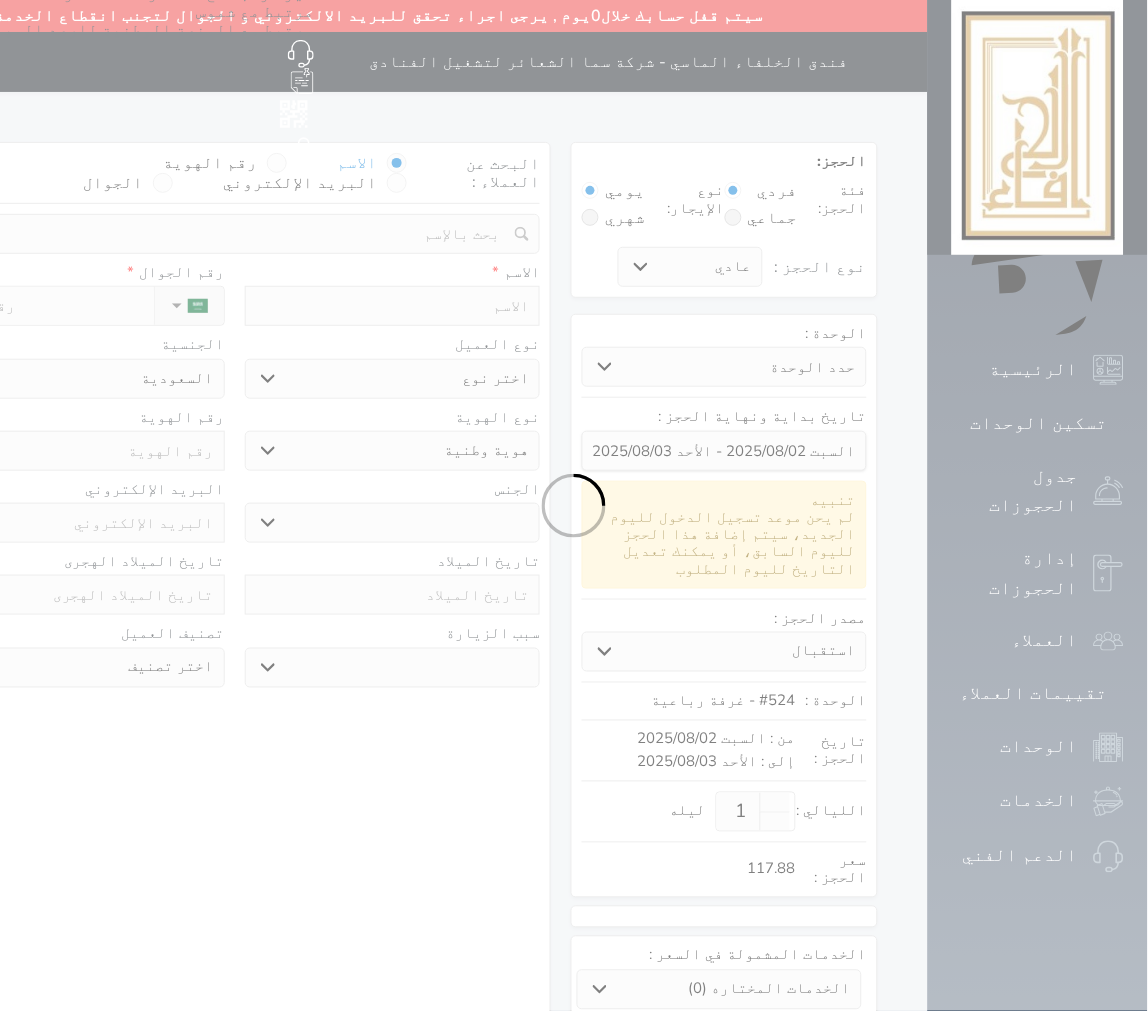 select 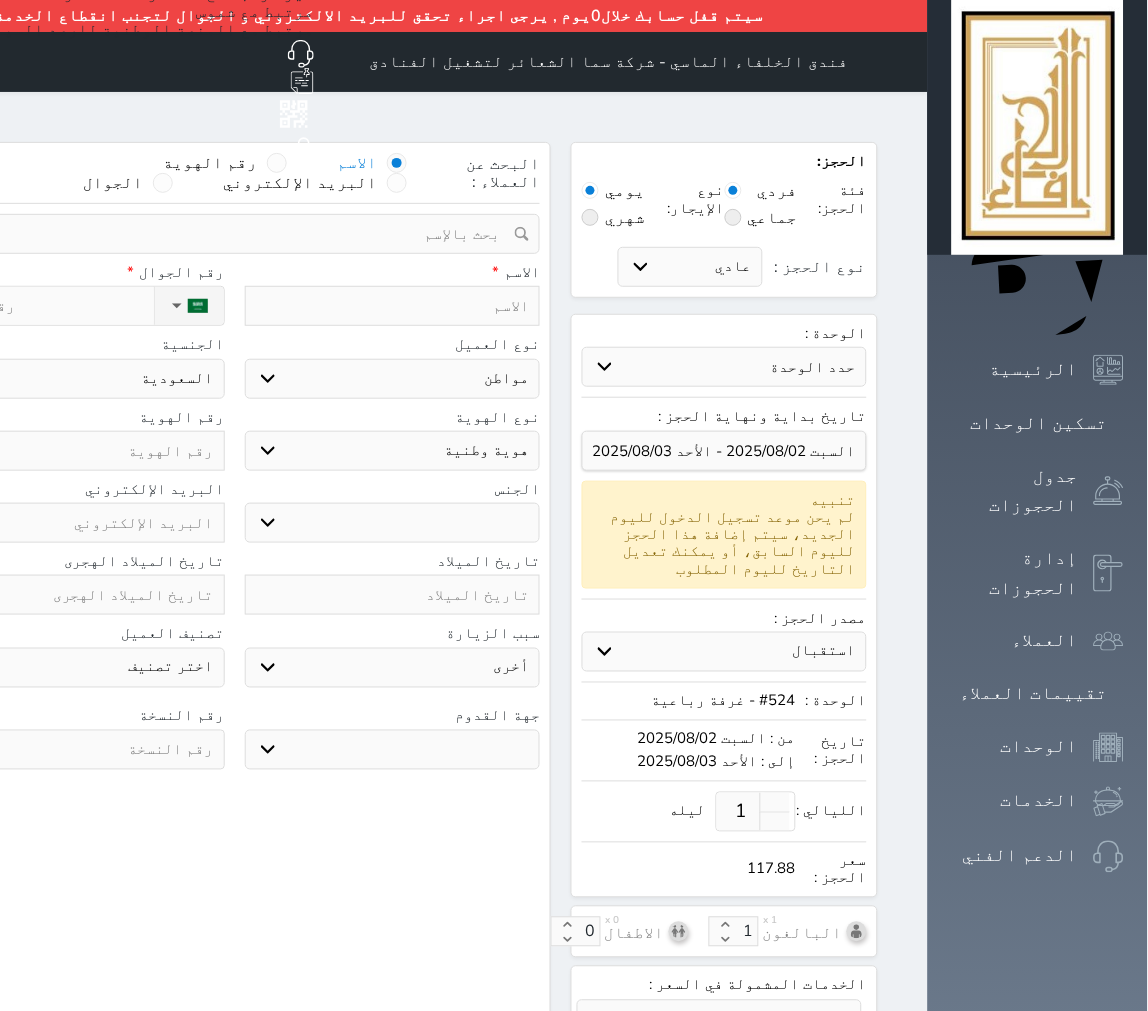 click at bounding box center (227, 234) 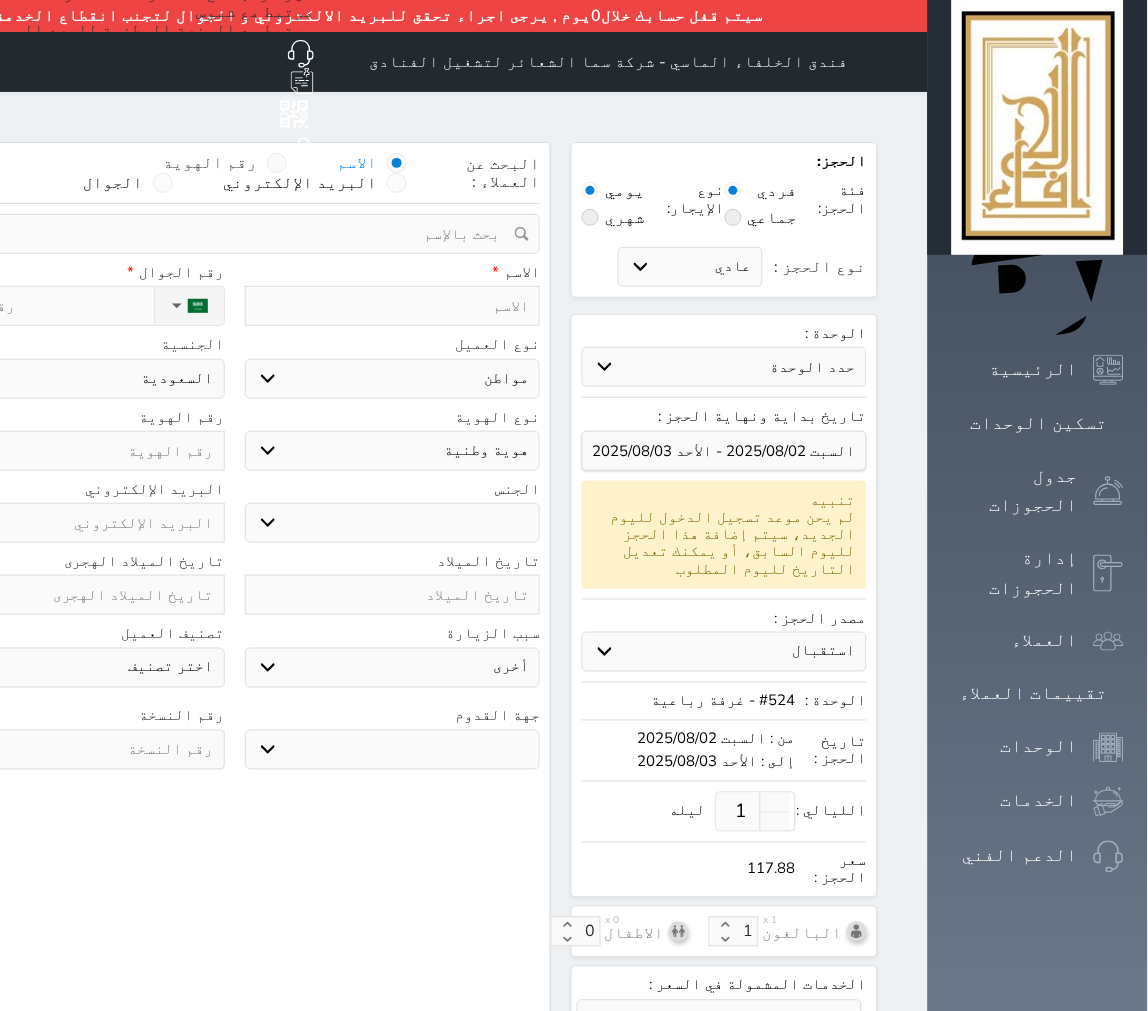 click on "رقم الهوية" at bounding box center [210, 163] 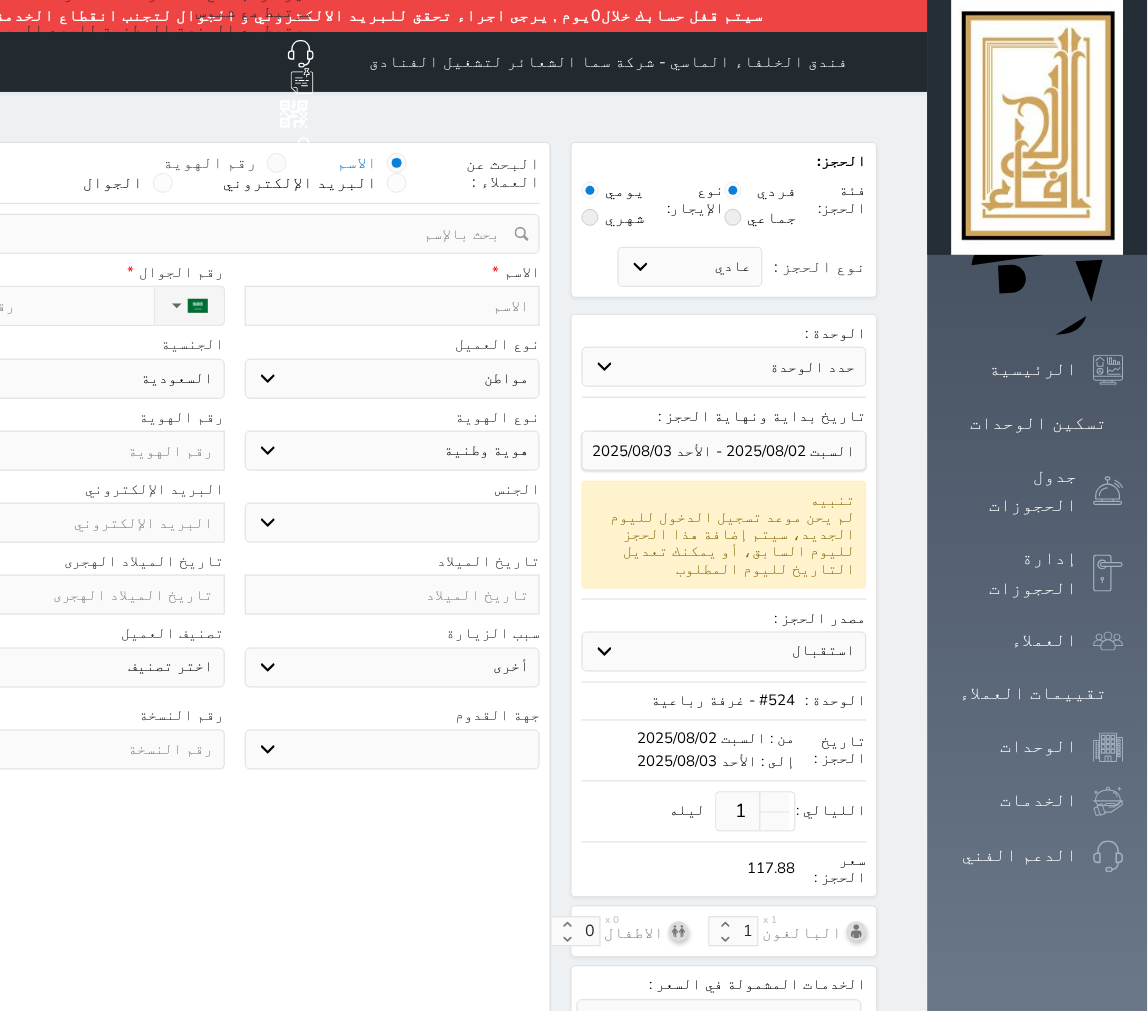 click on "رقم الهوية" at bounding box center (257, 173) 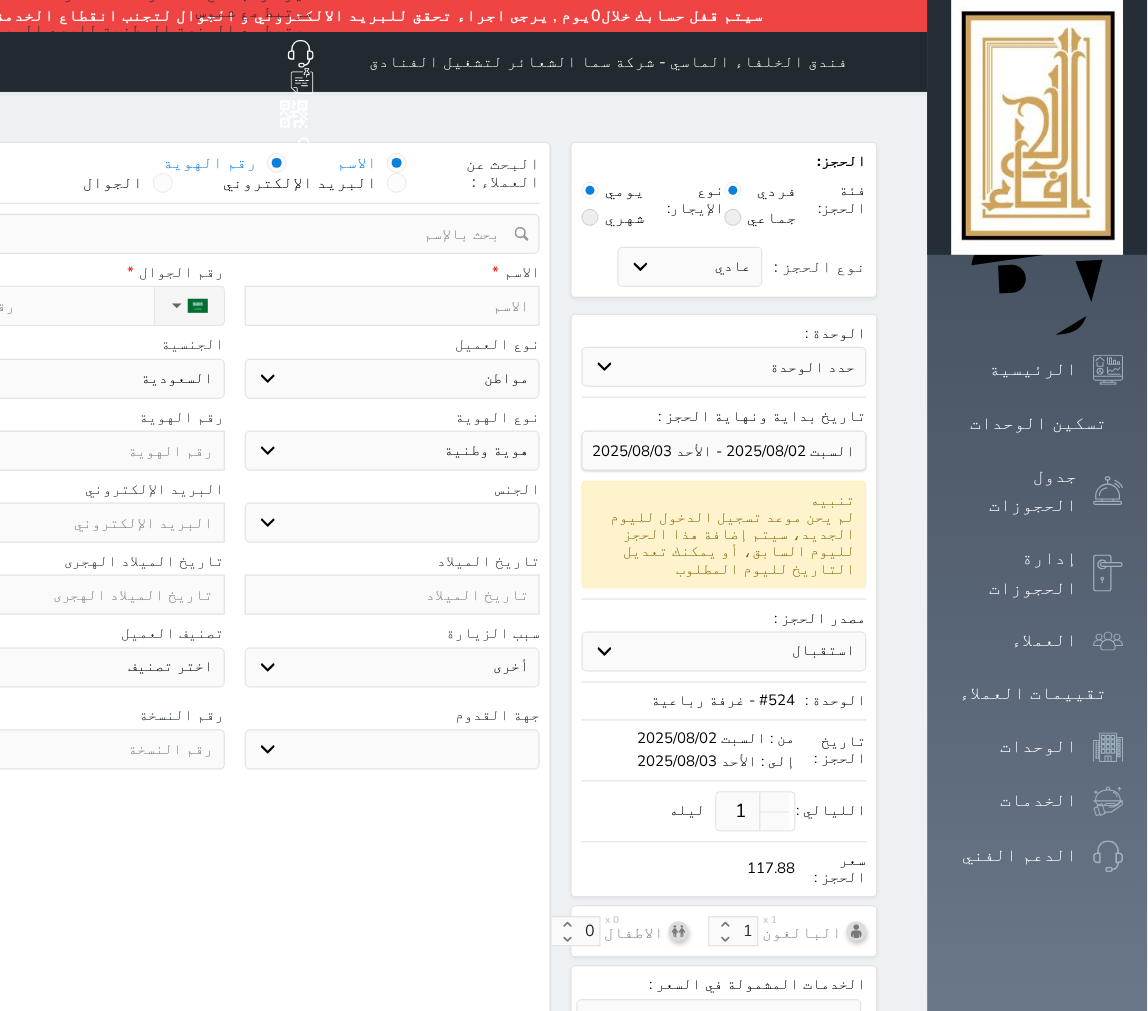 select 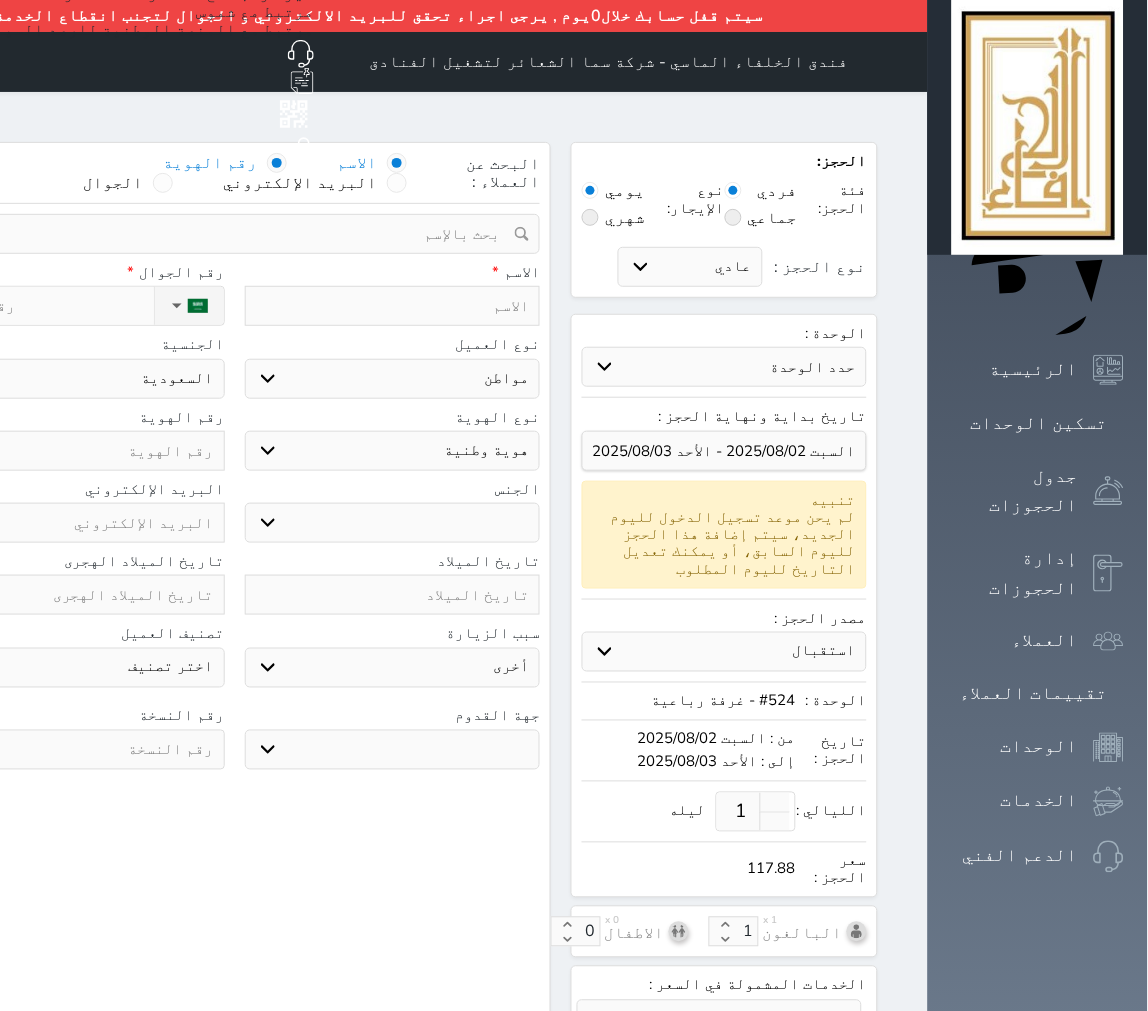 select 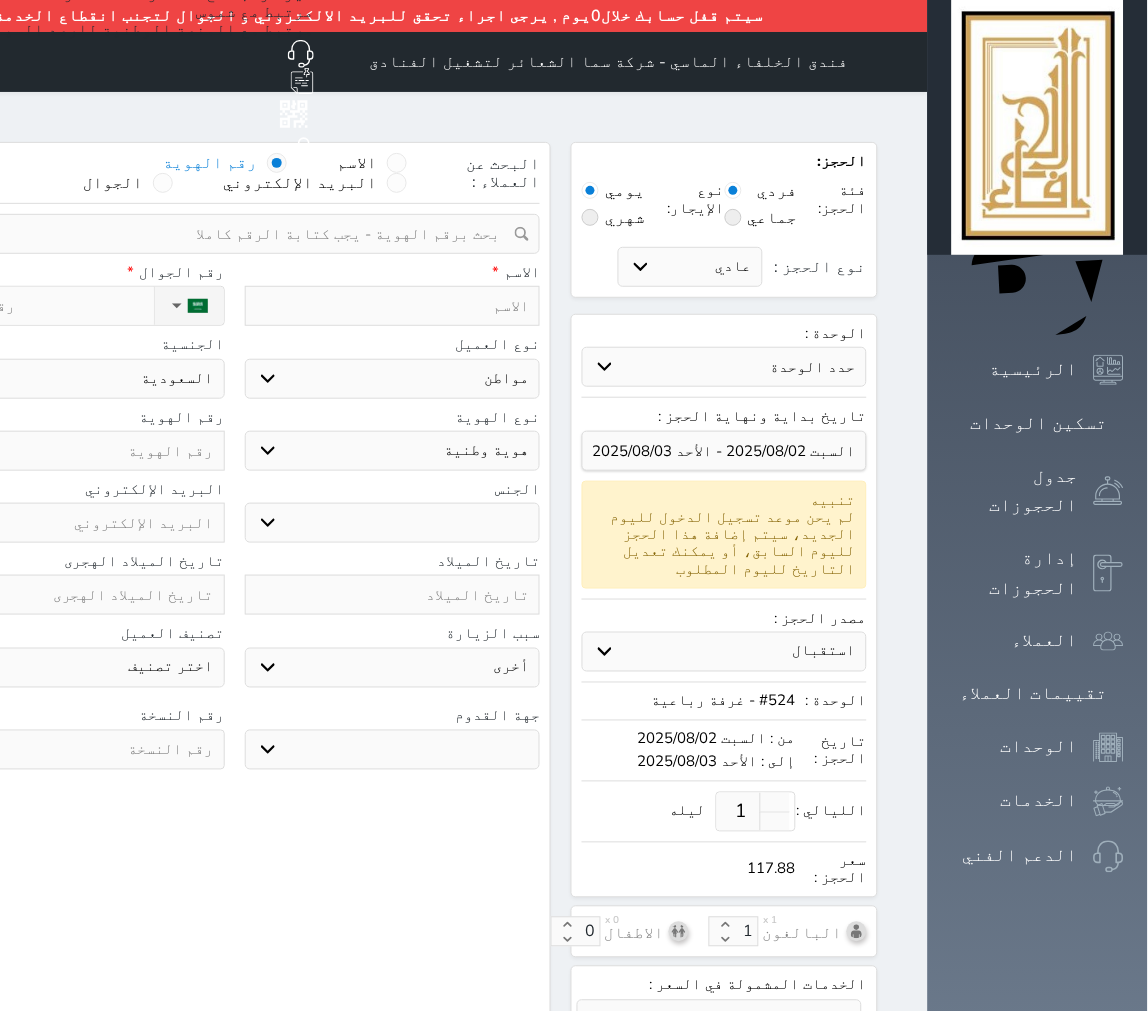 click at bounding box center [227, 234] 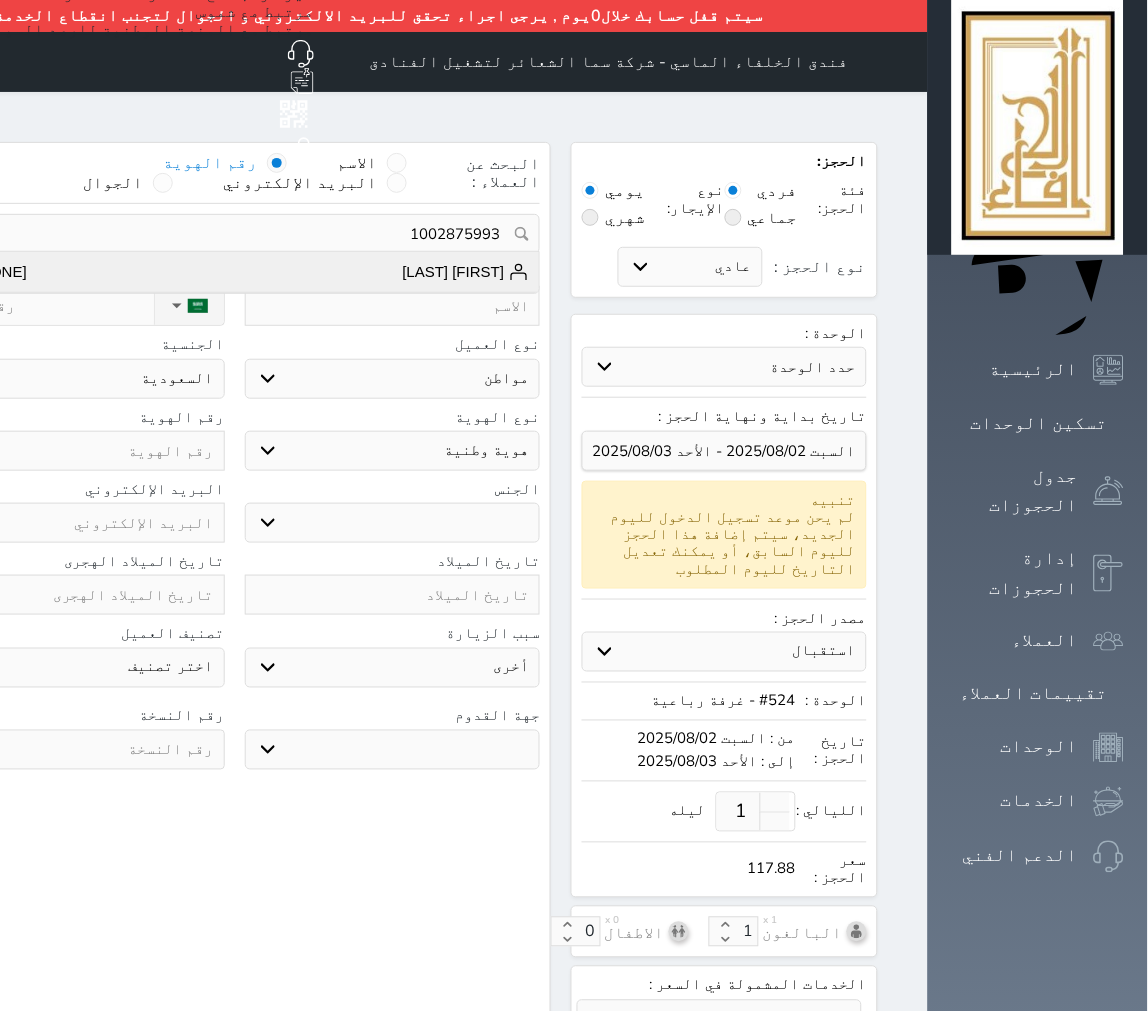 click on "[FIRST] [LAST] [LAST]" at bounding box center (466, 272) 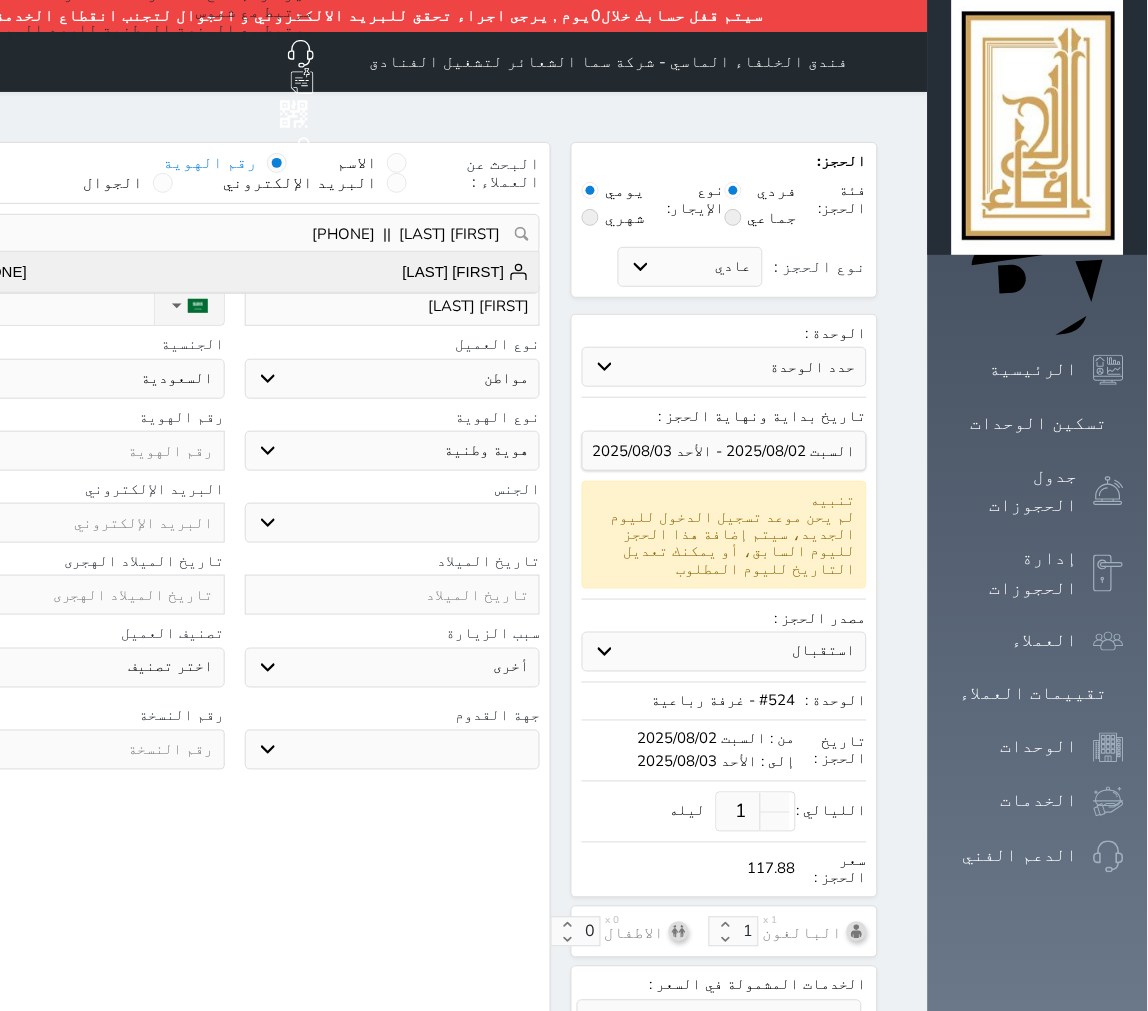 type on "1002875993" 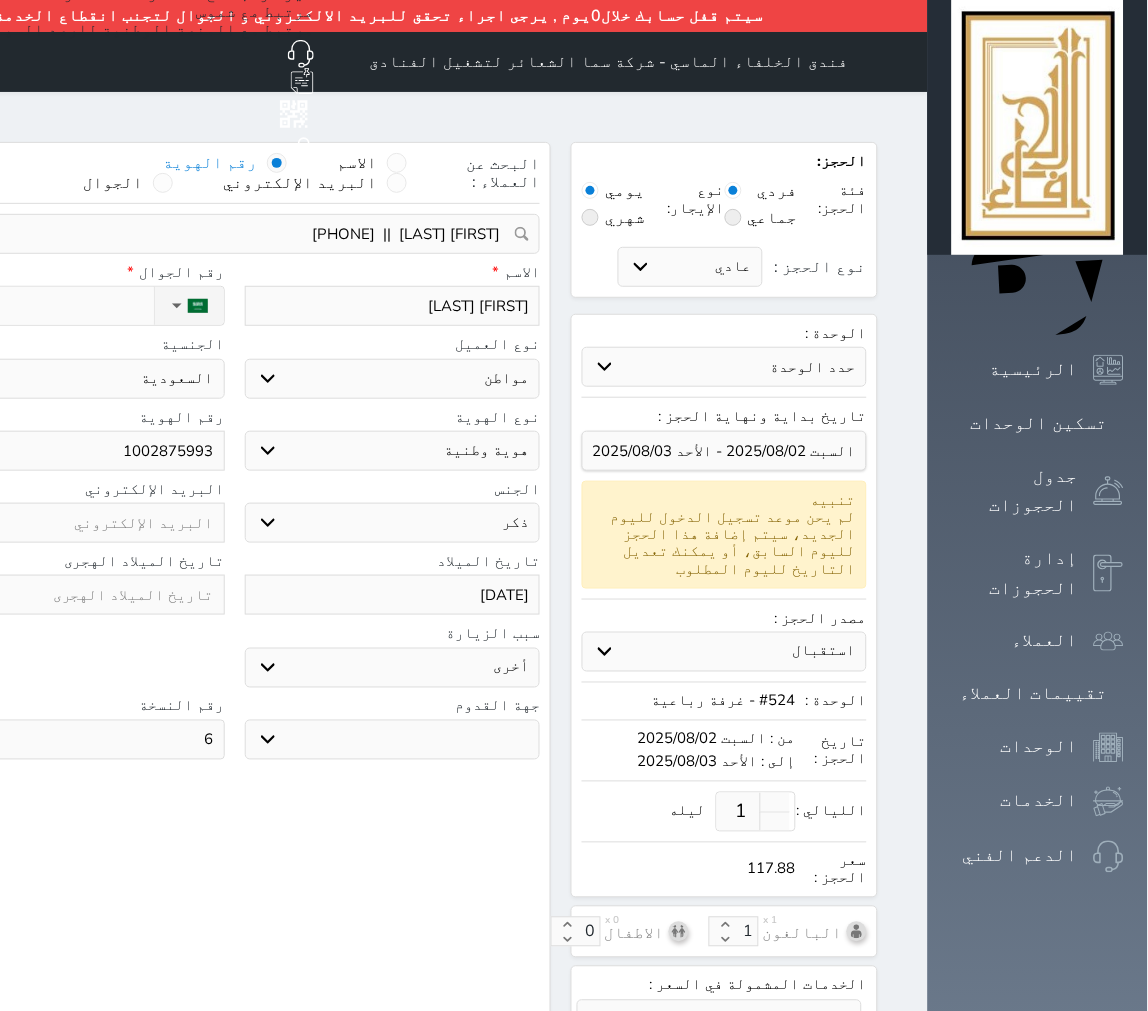 select 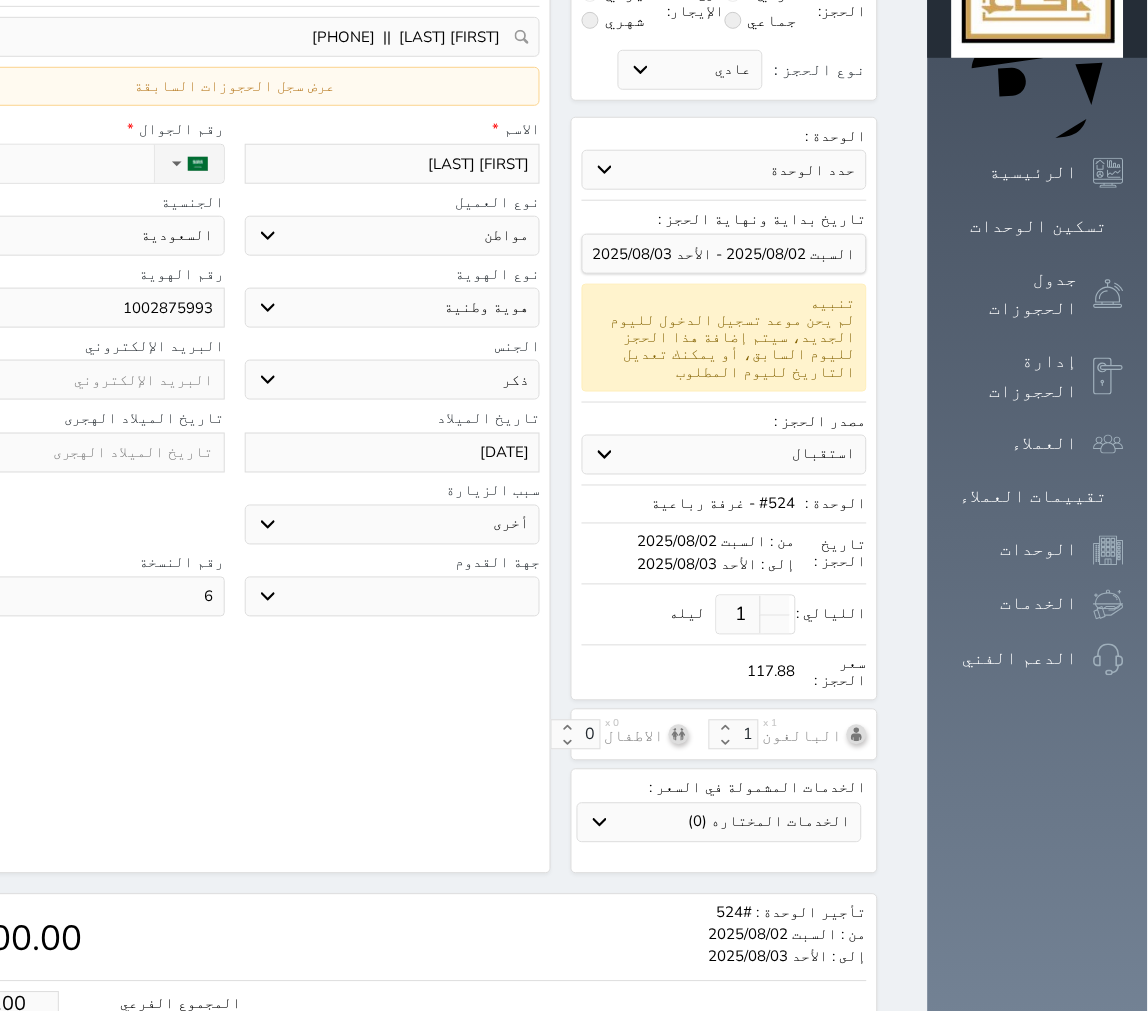 scroll, scrollTop: 357, scrollLeft: 0, axis: vertical 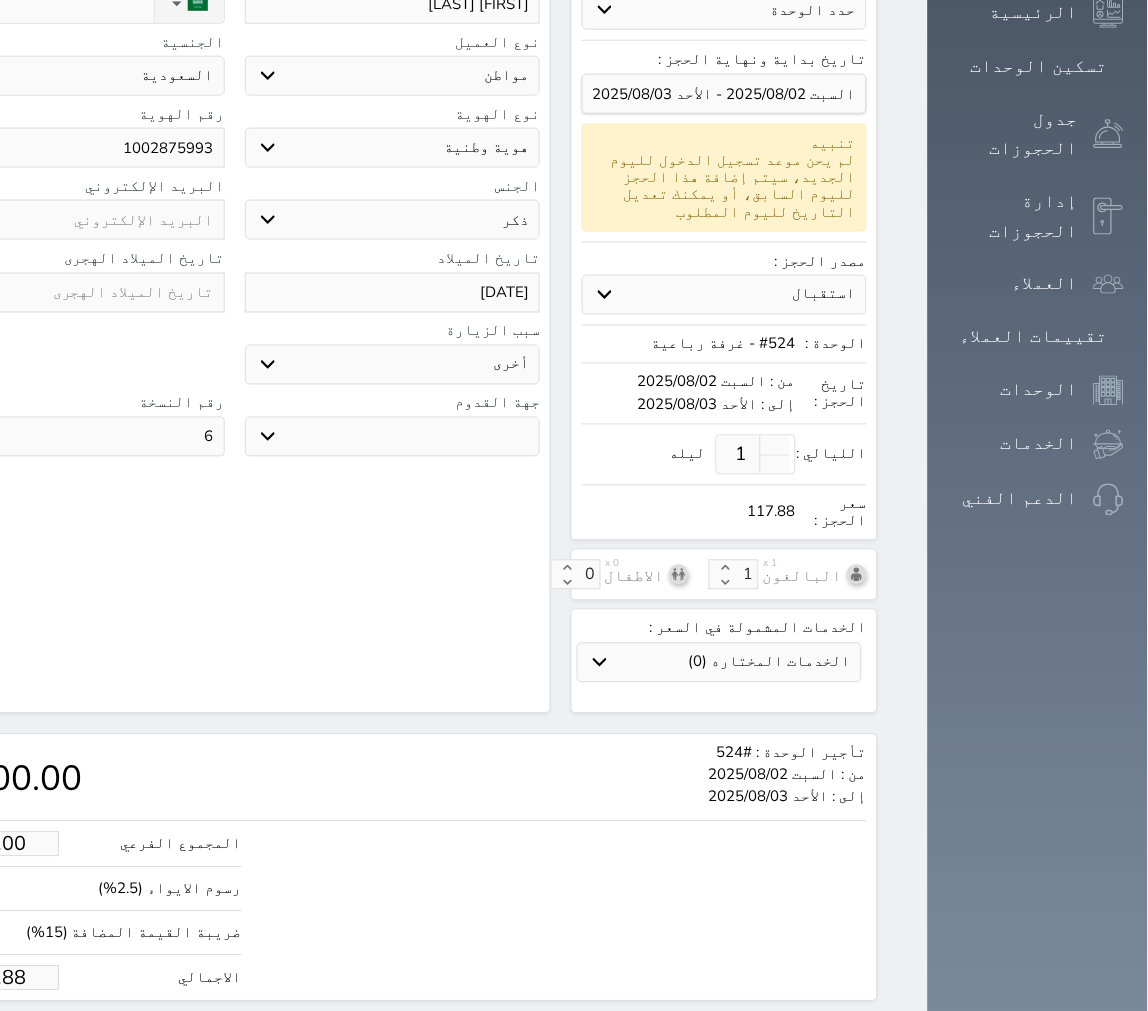 click on "117.88" at bounding box center (-6, 978) 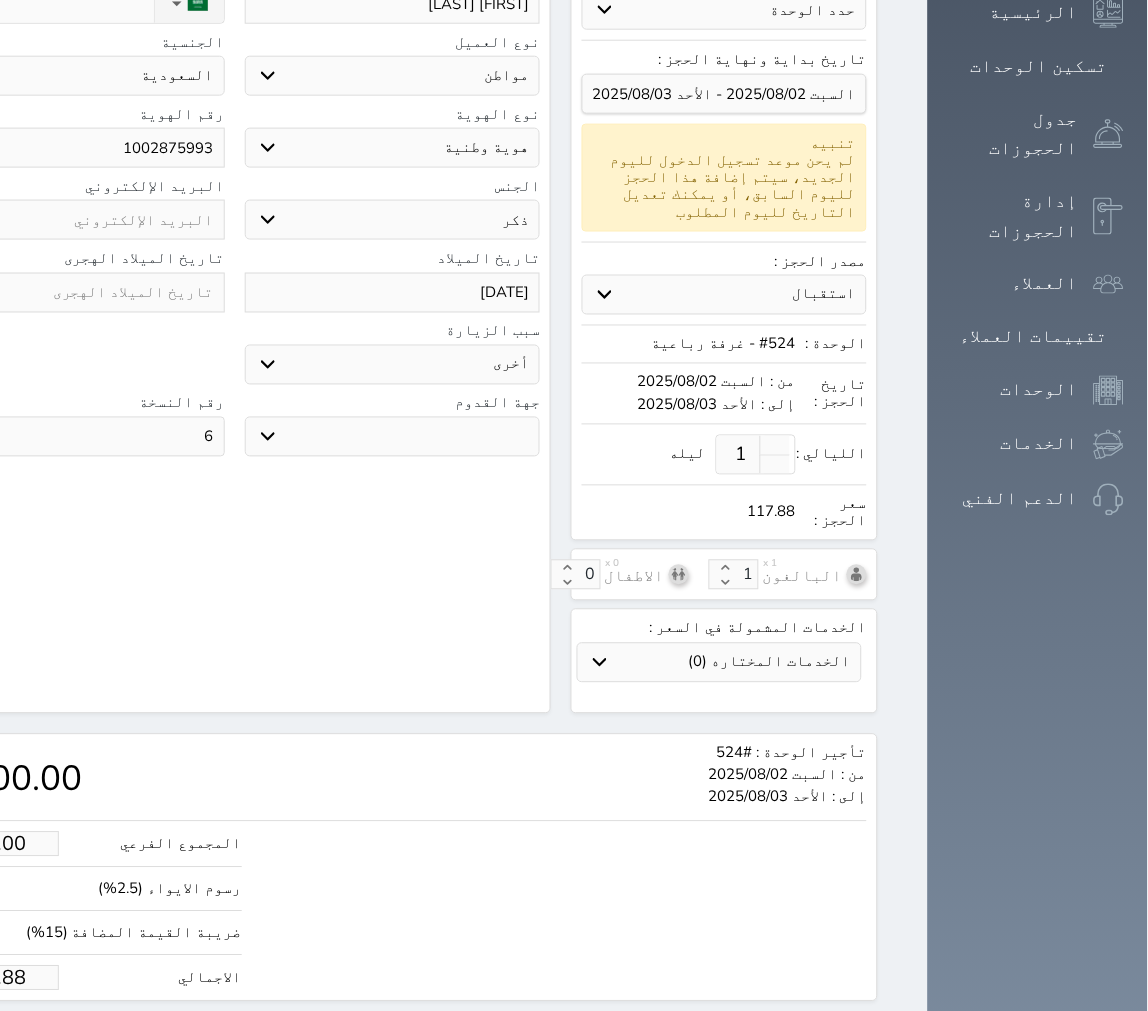 click on "117.88" at bounding box center [-6, 978] 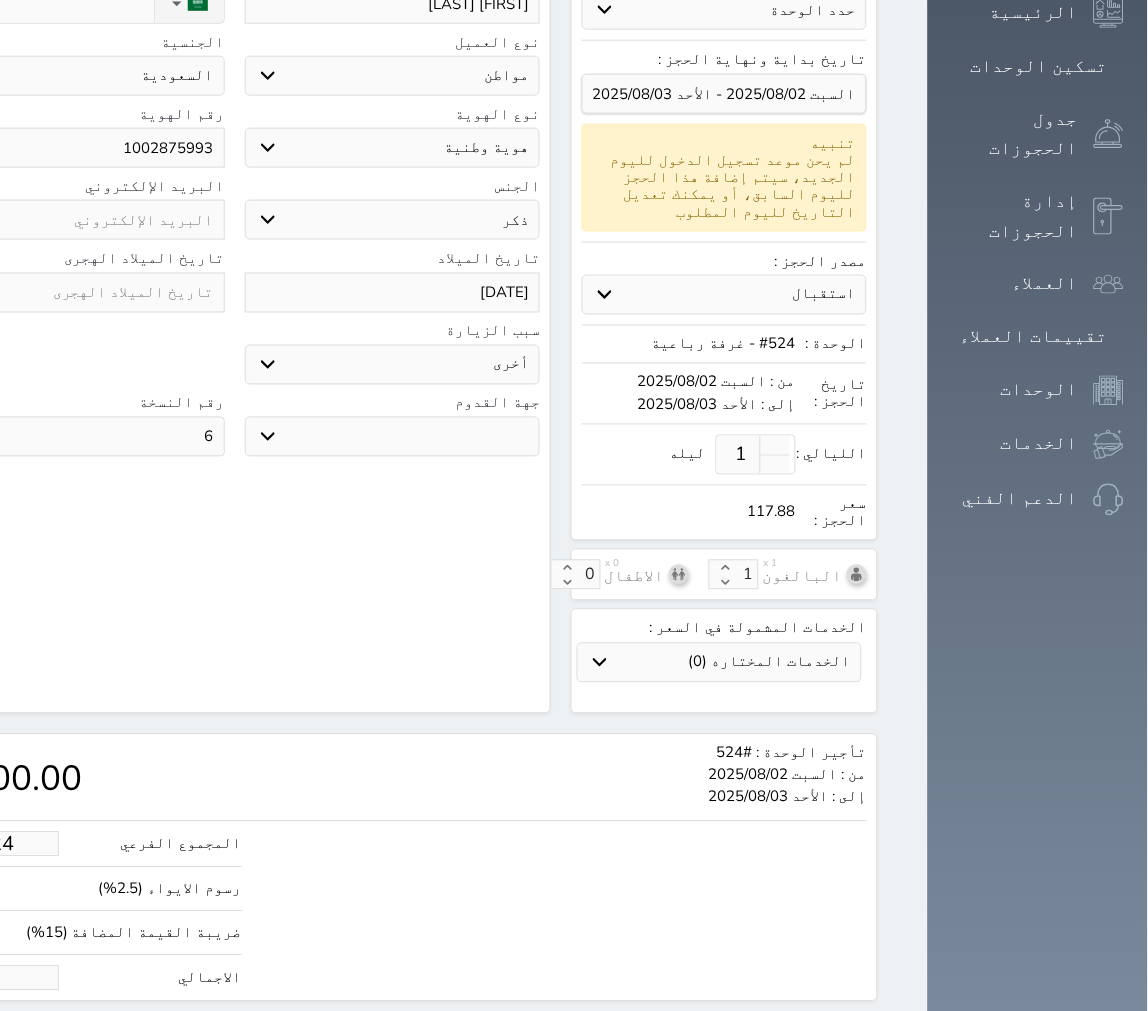 select 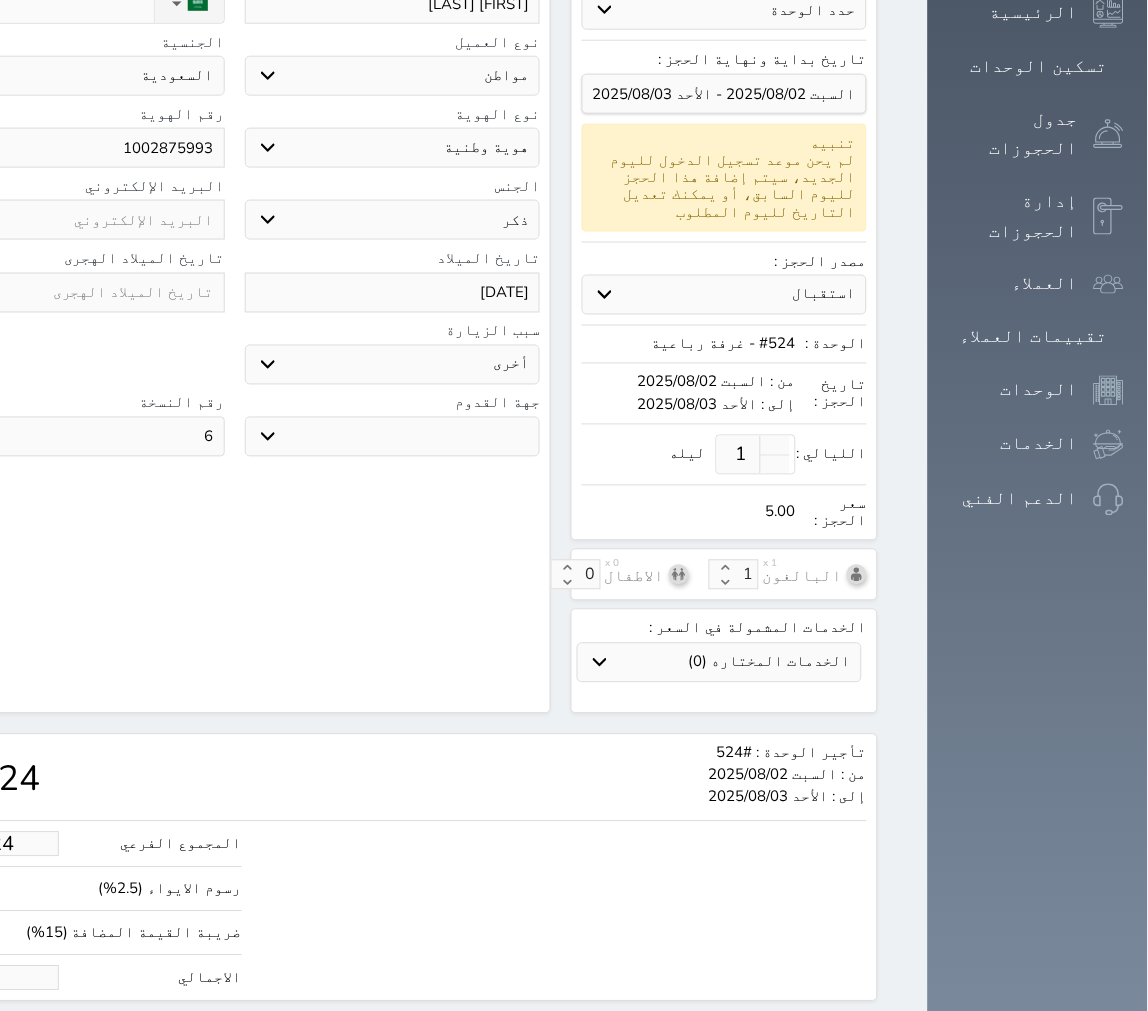 type on "46.66" 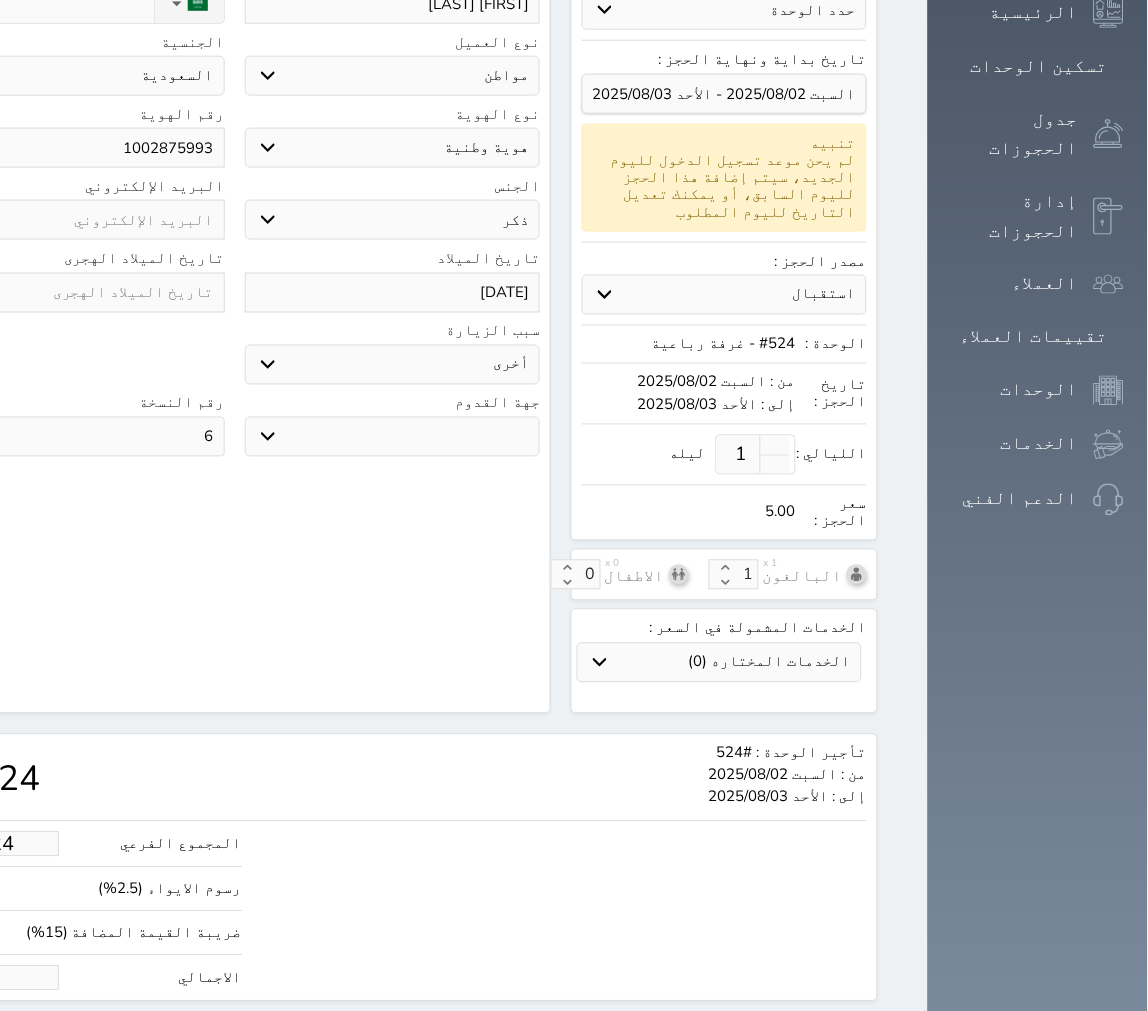 select 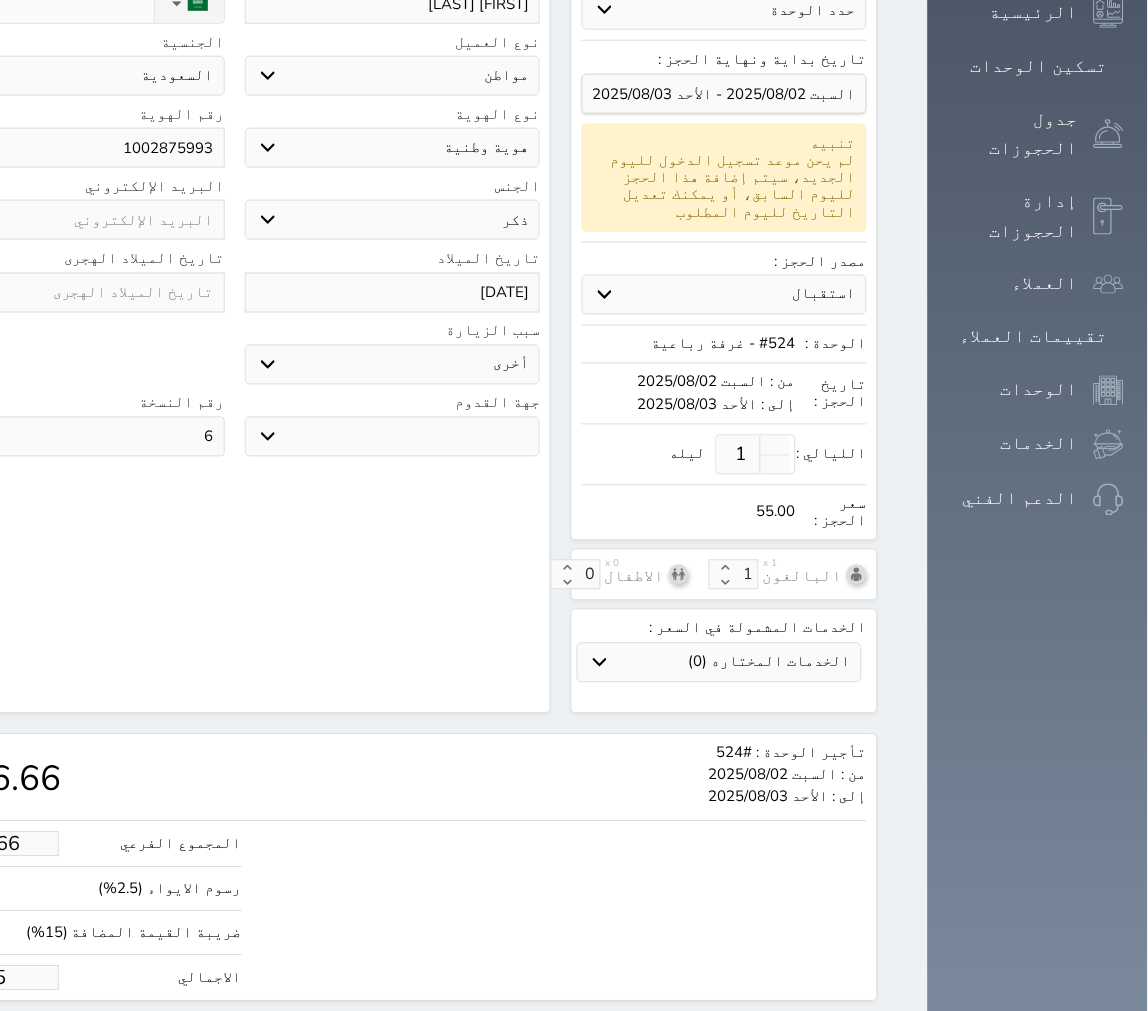 type on "466.60" 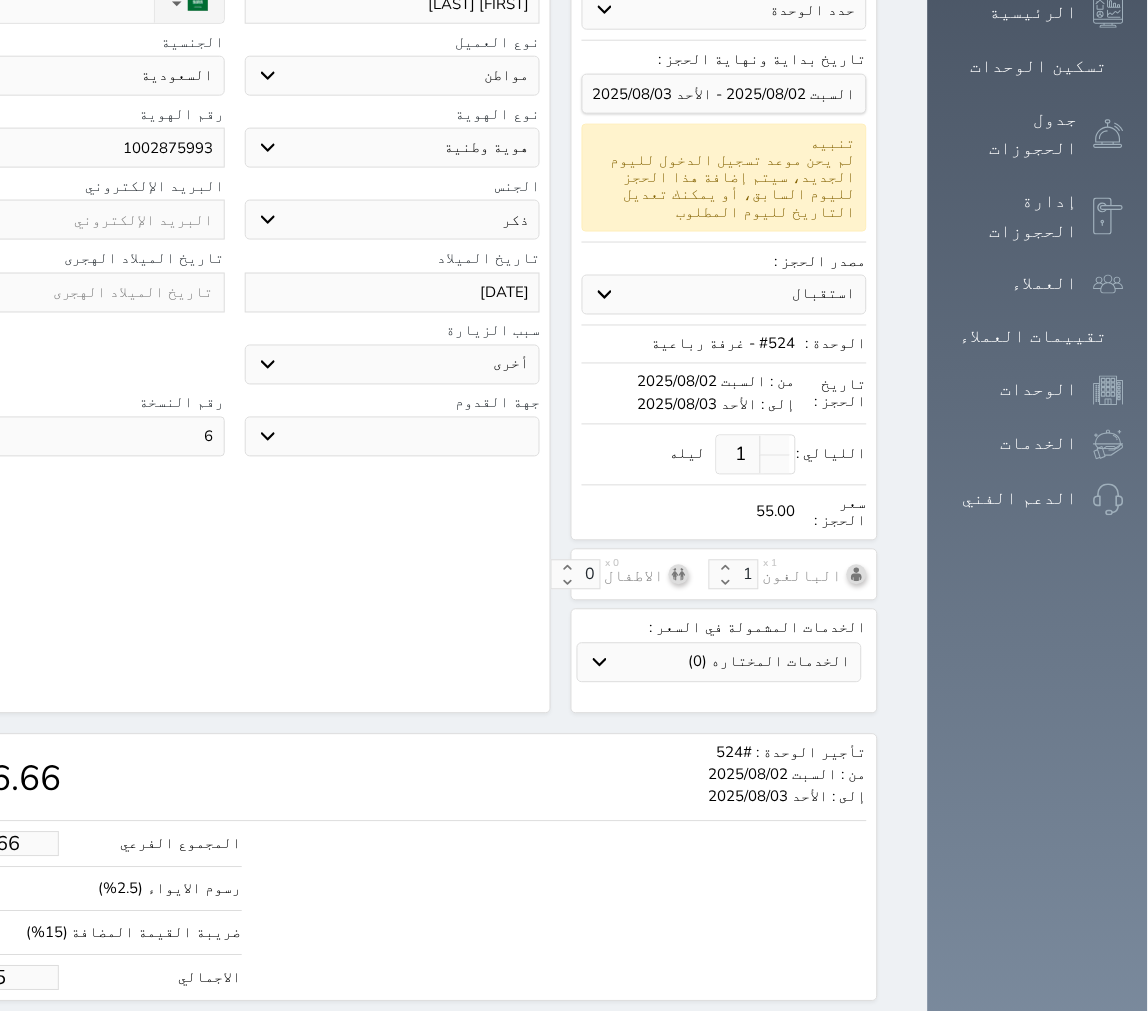 type on "550" 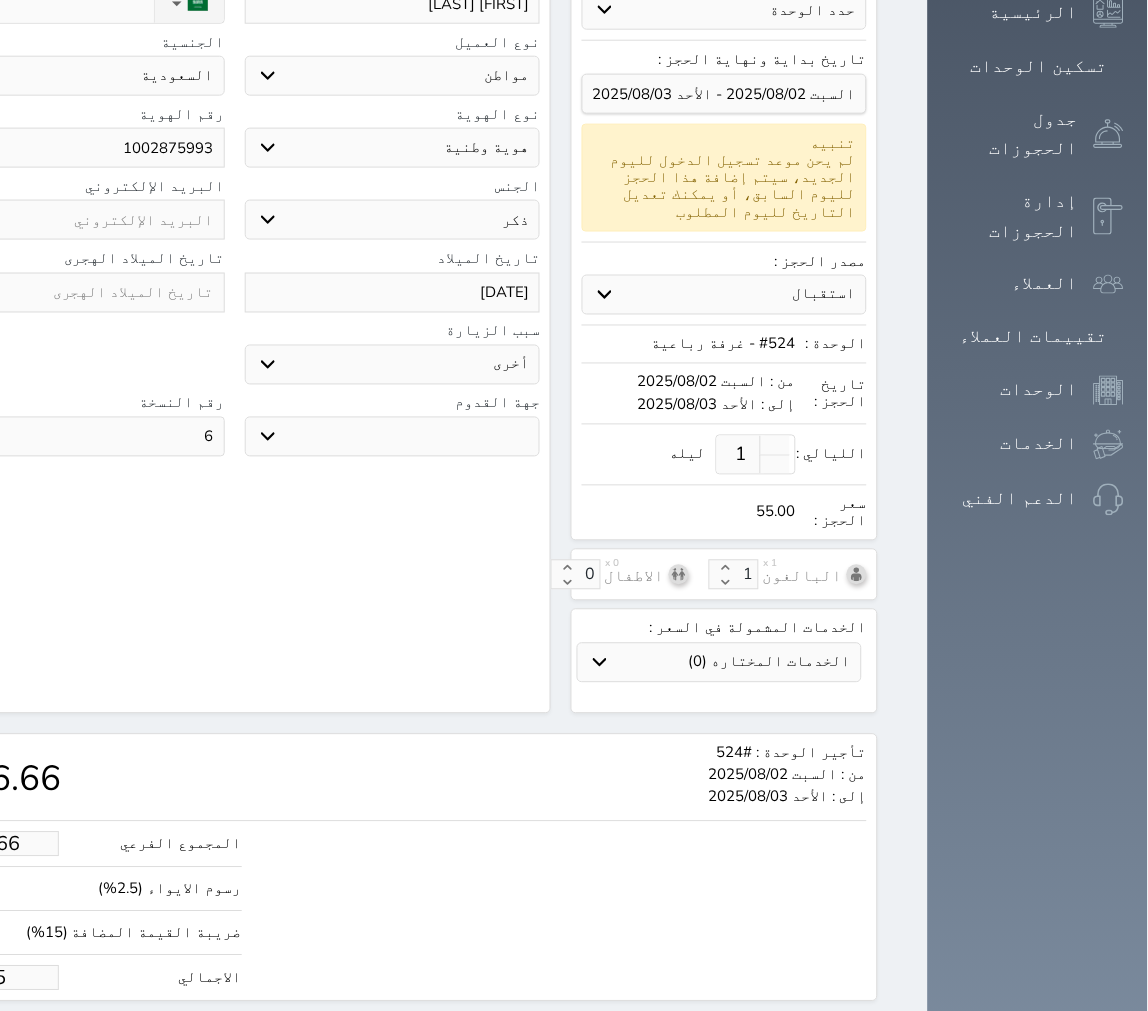 select 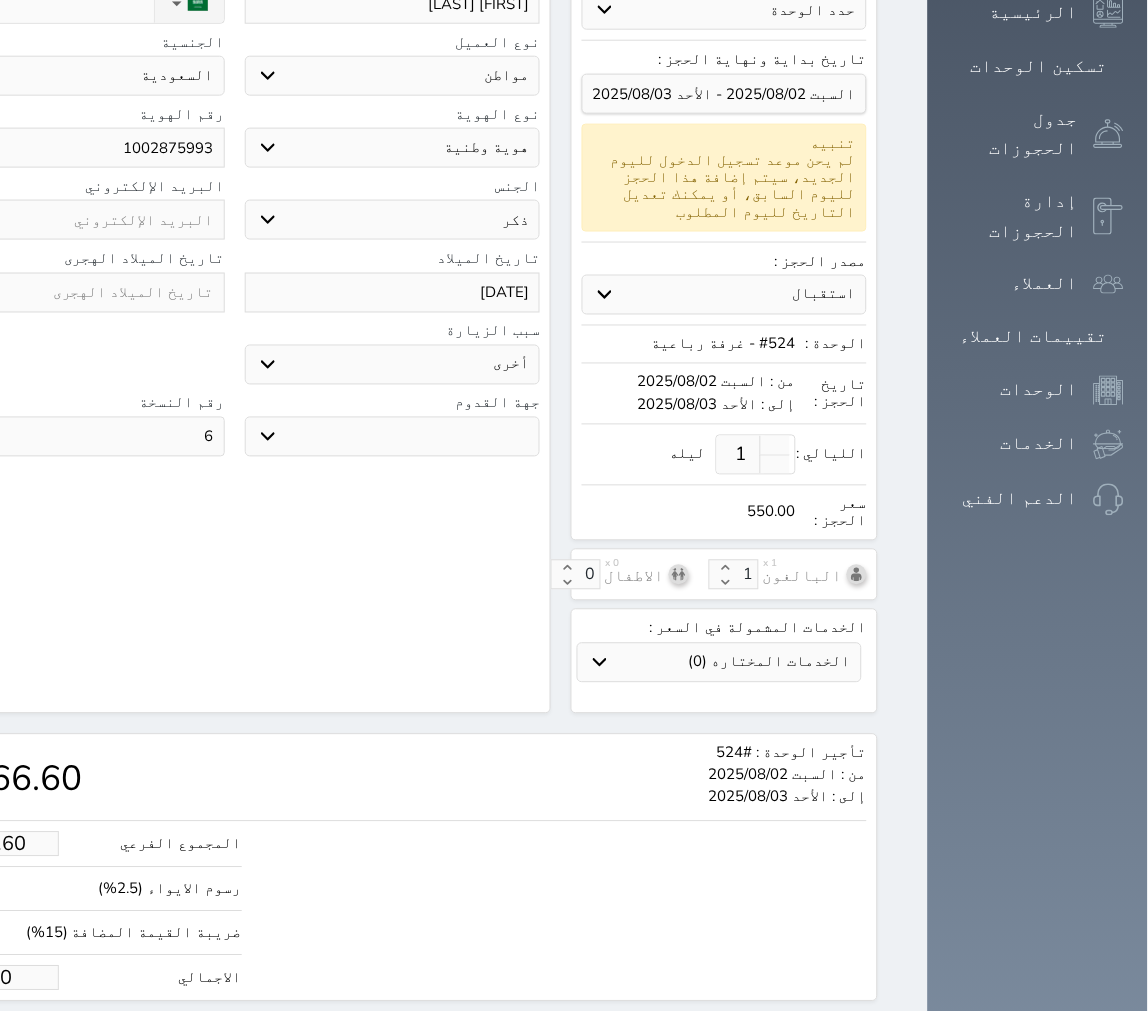 type on "46.66" 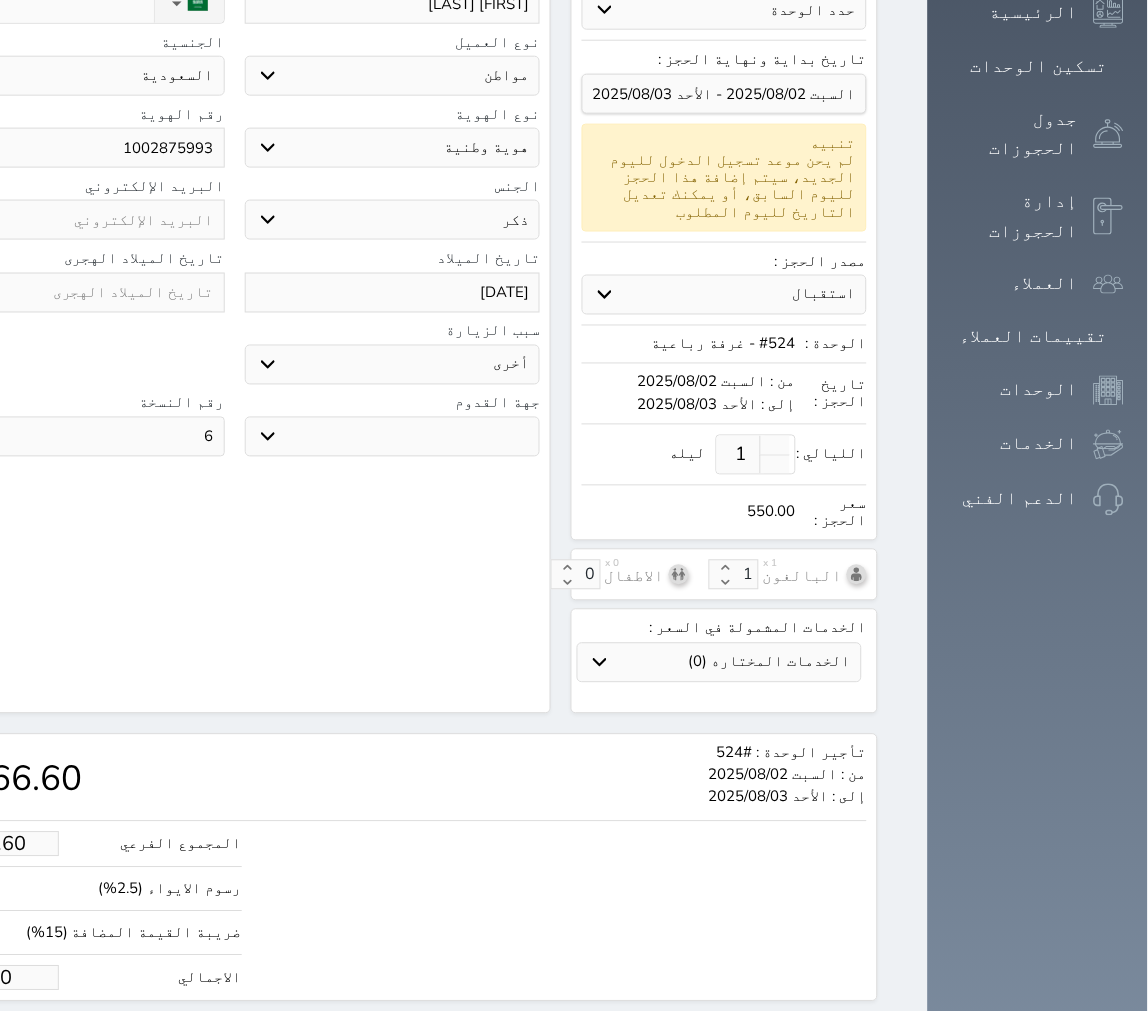 type on "55" 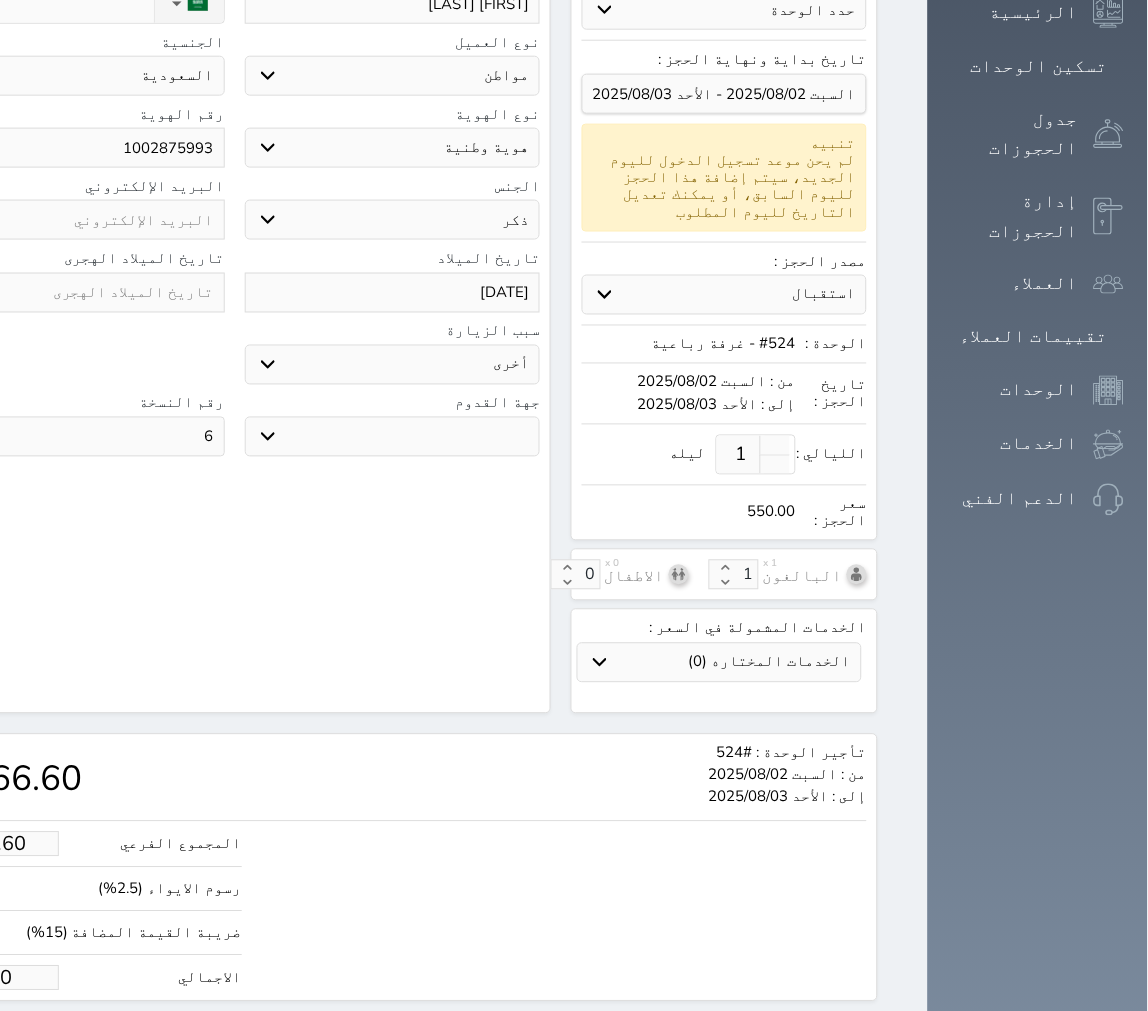 select 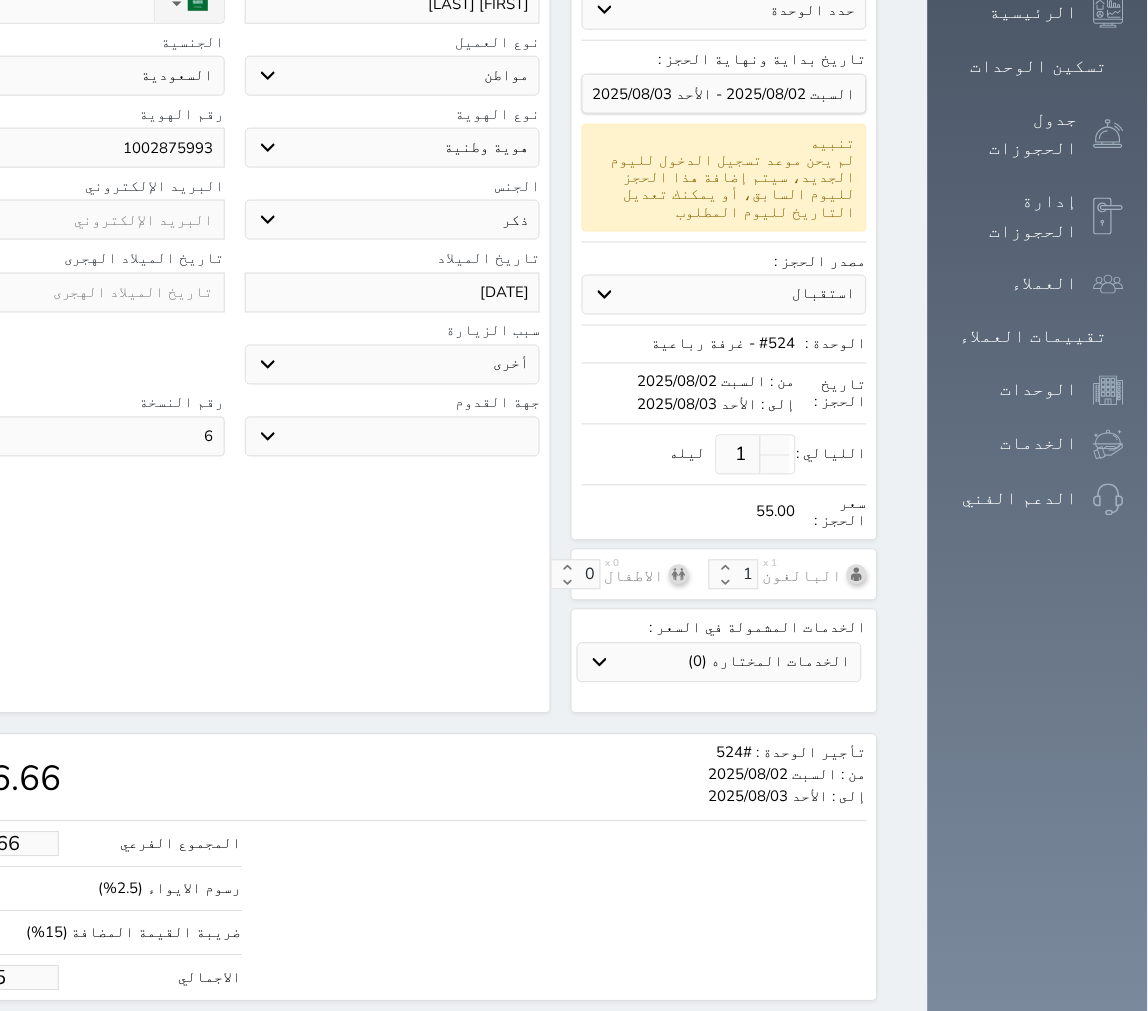 type on "55.00" 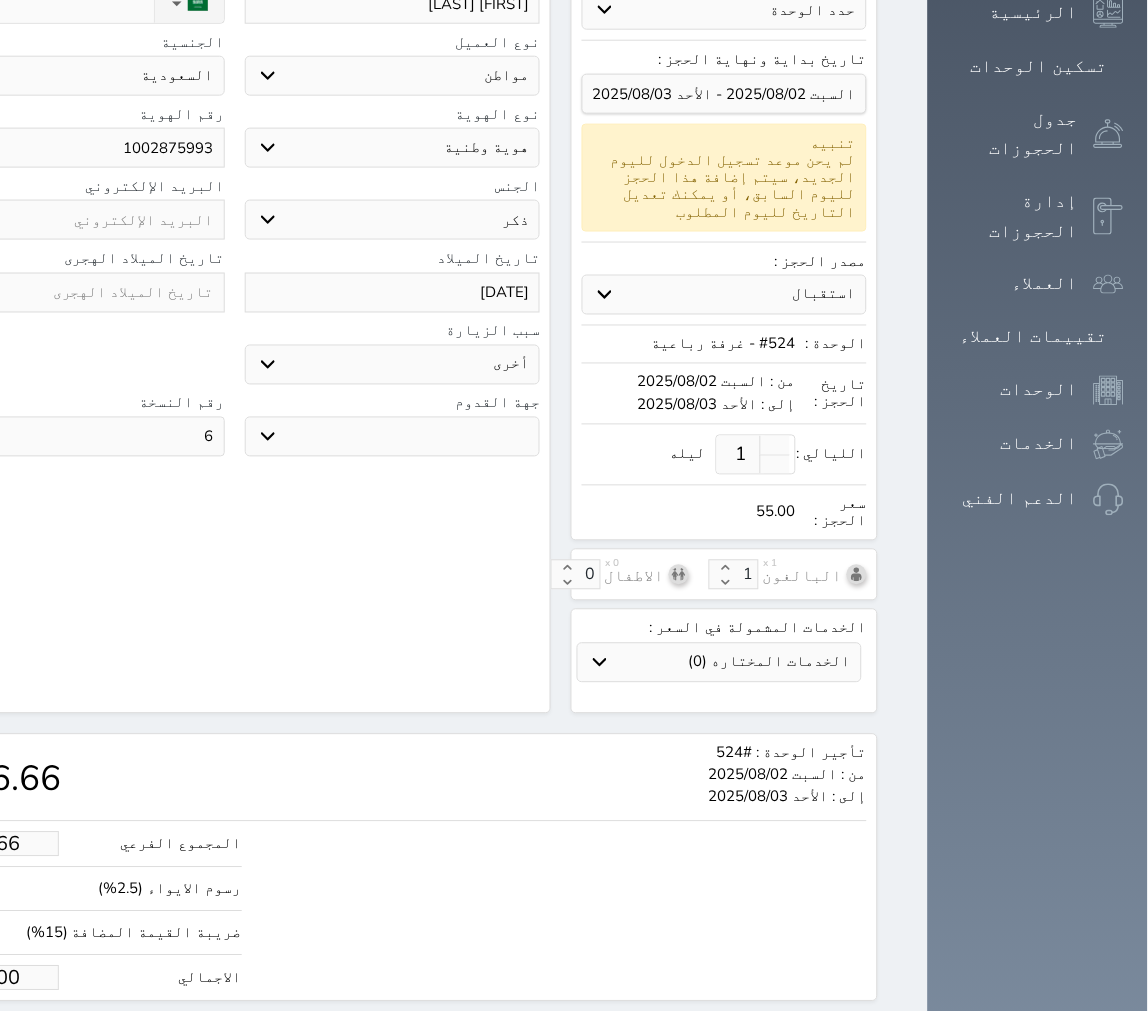 click on "حجز" at bounding box center (11, 1039) 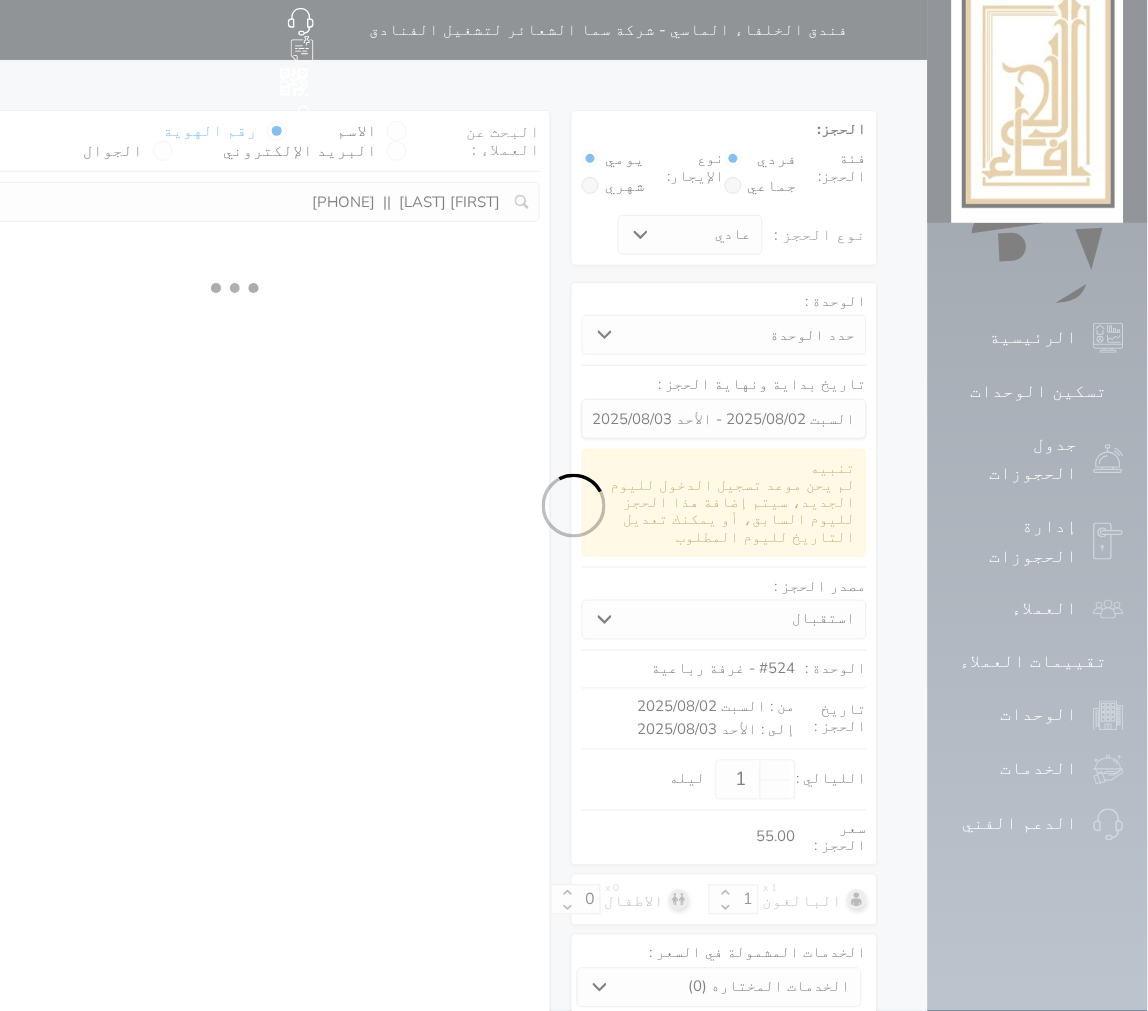 select on "1" 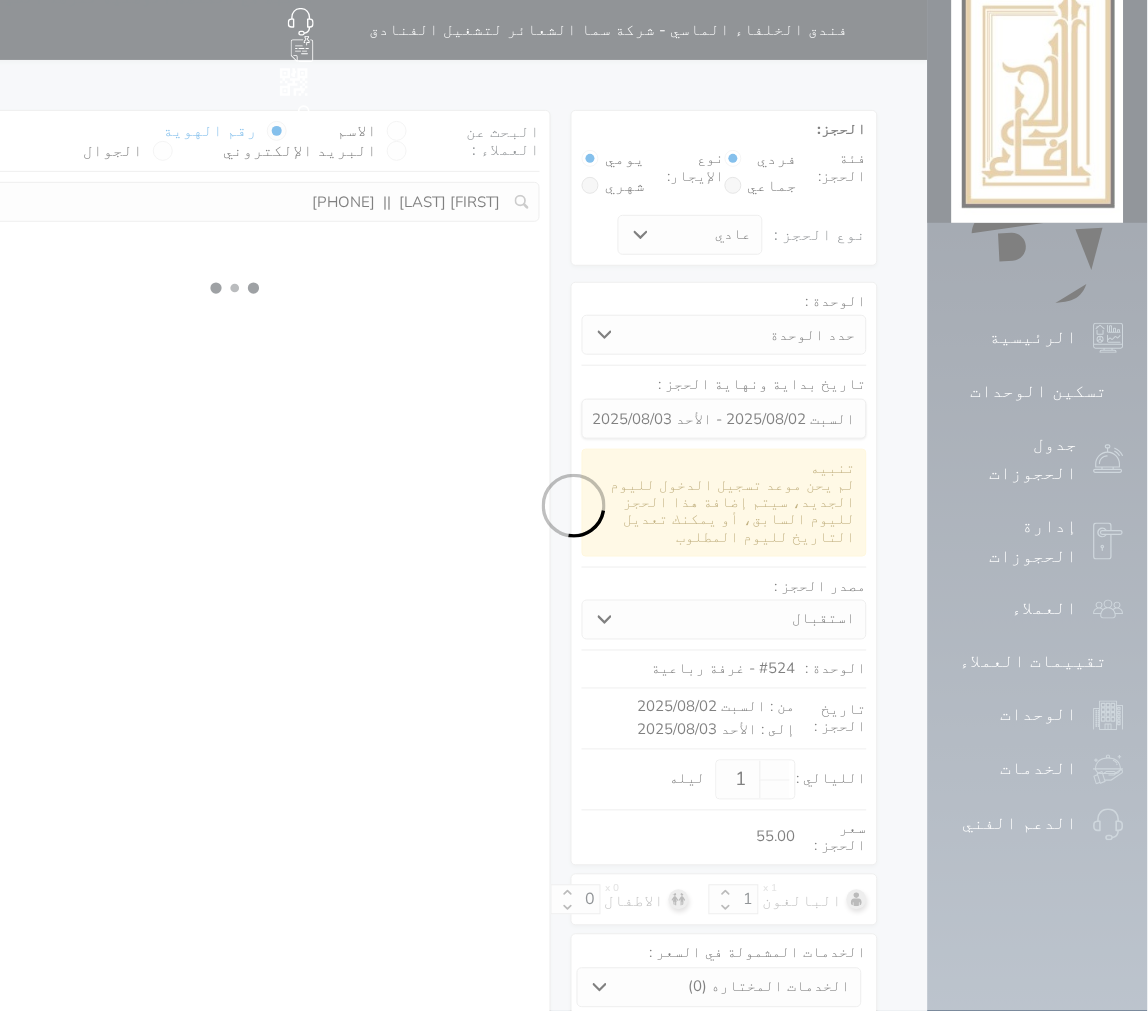 select on "113" 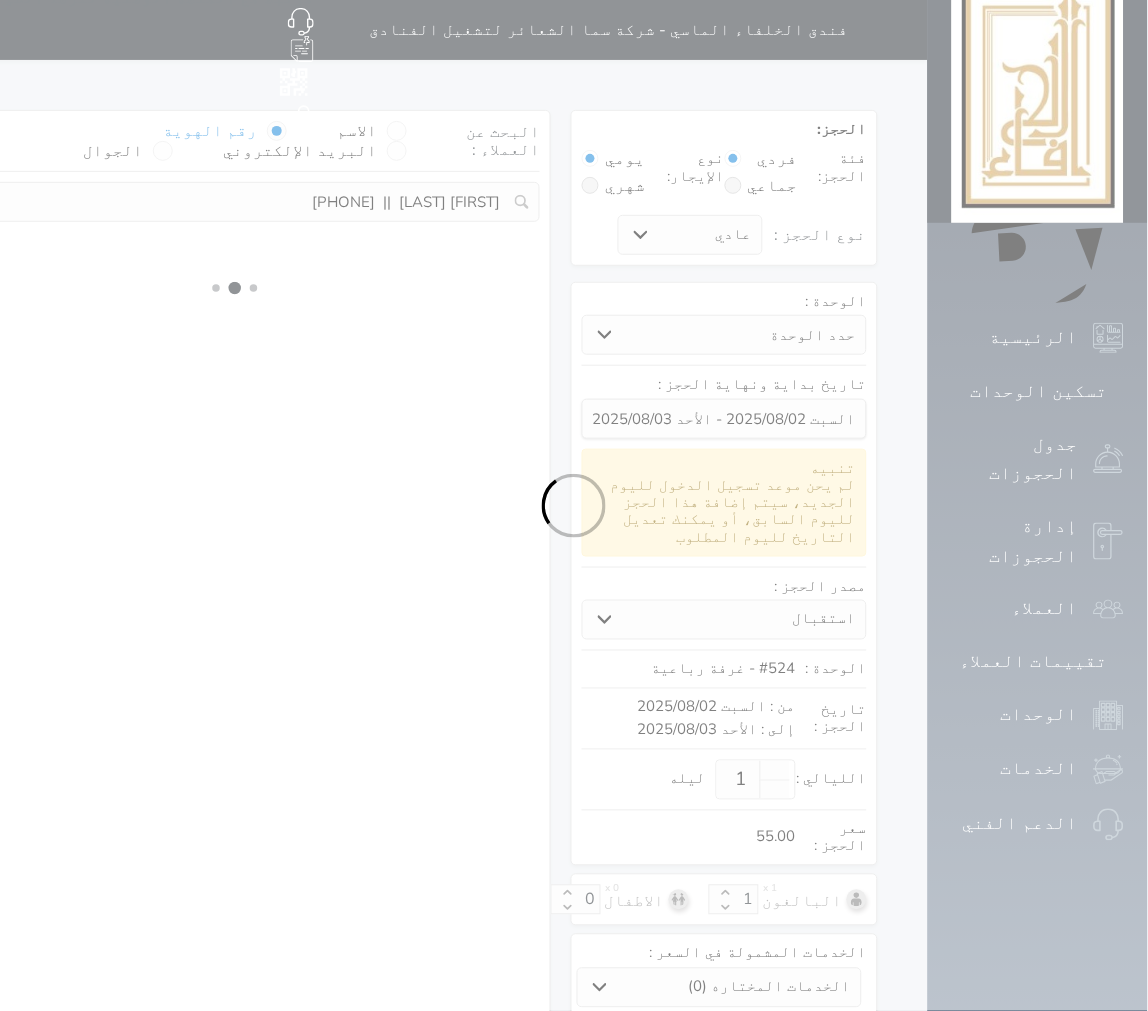 select on "1" 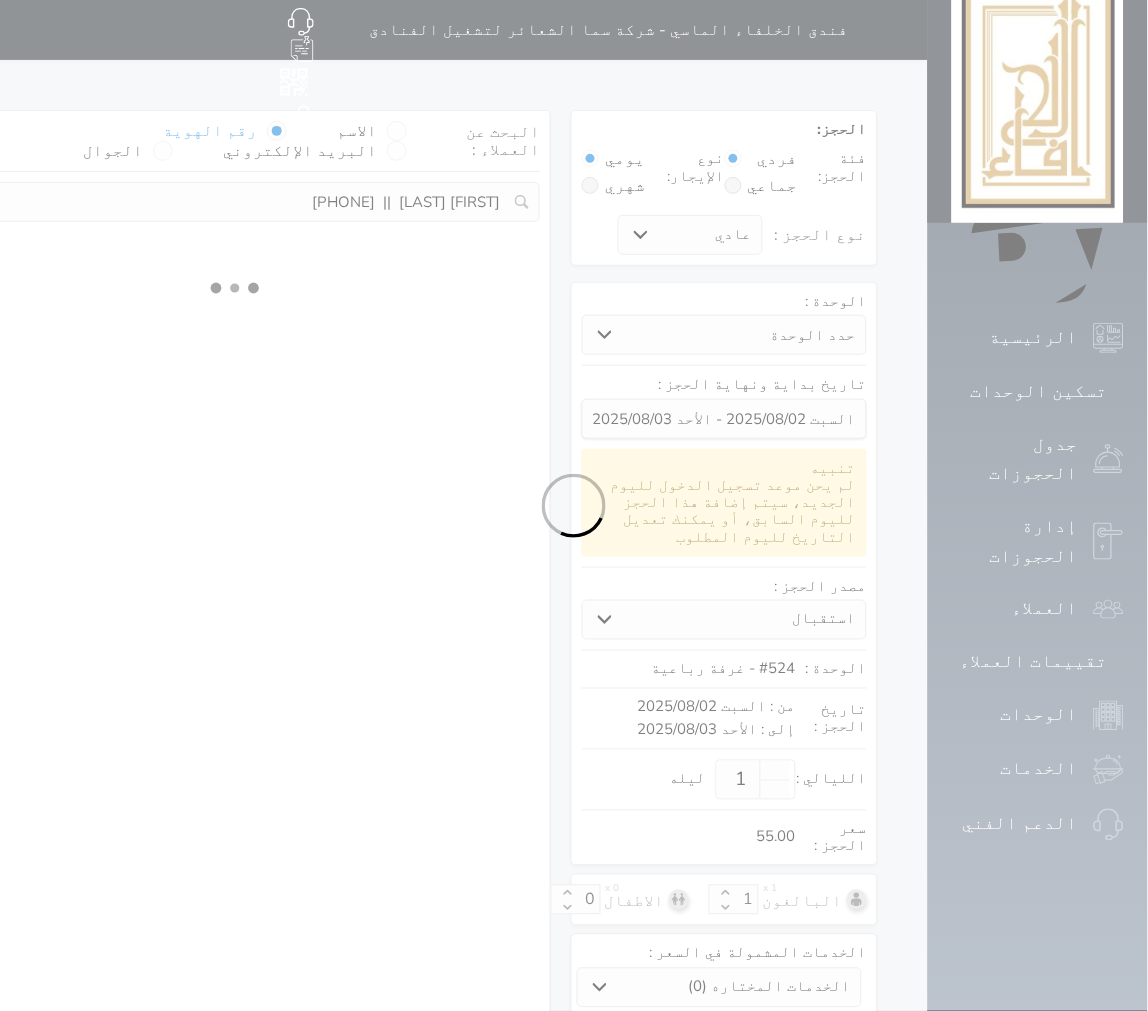 select on "7" 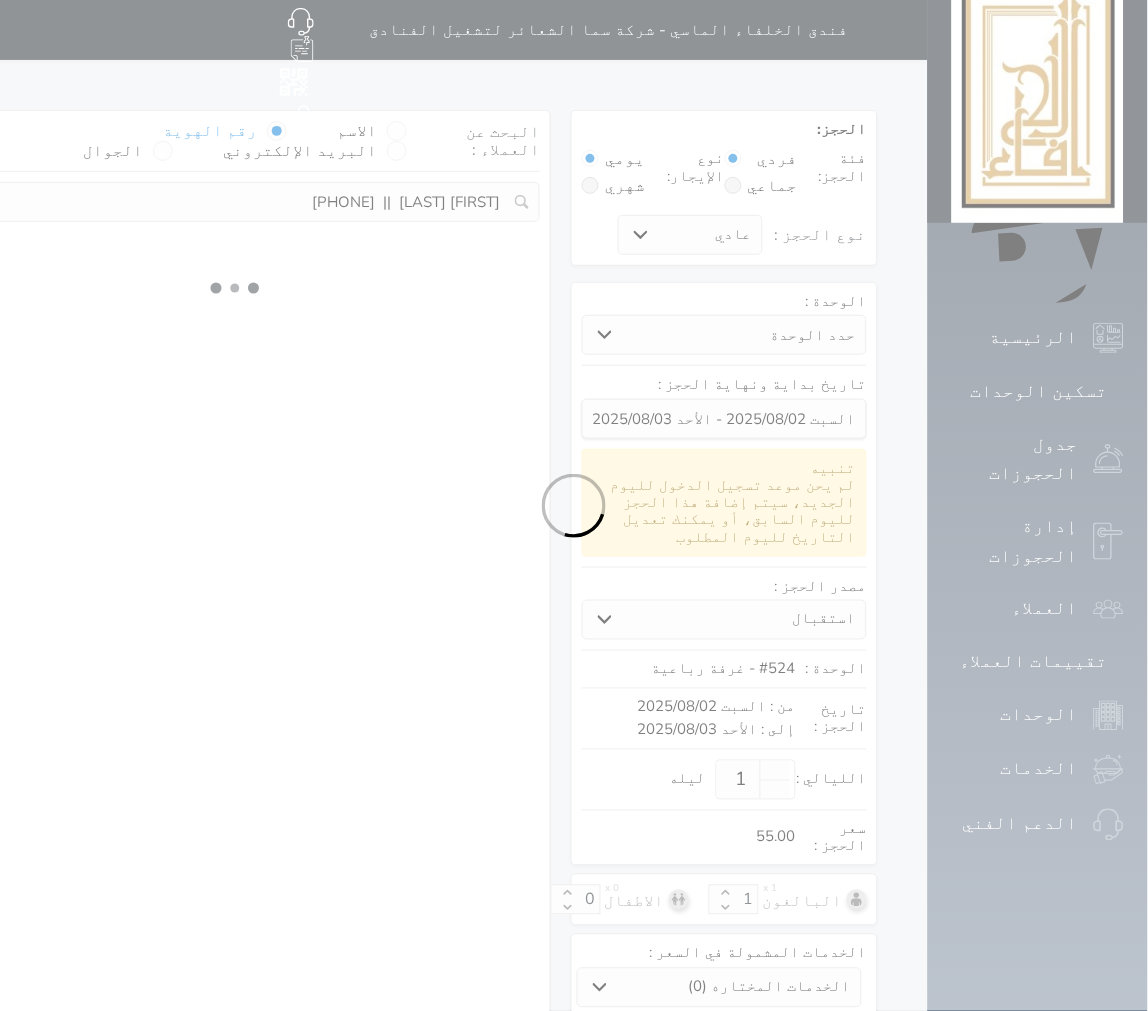 select 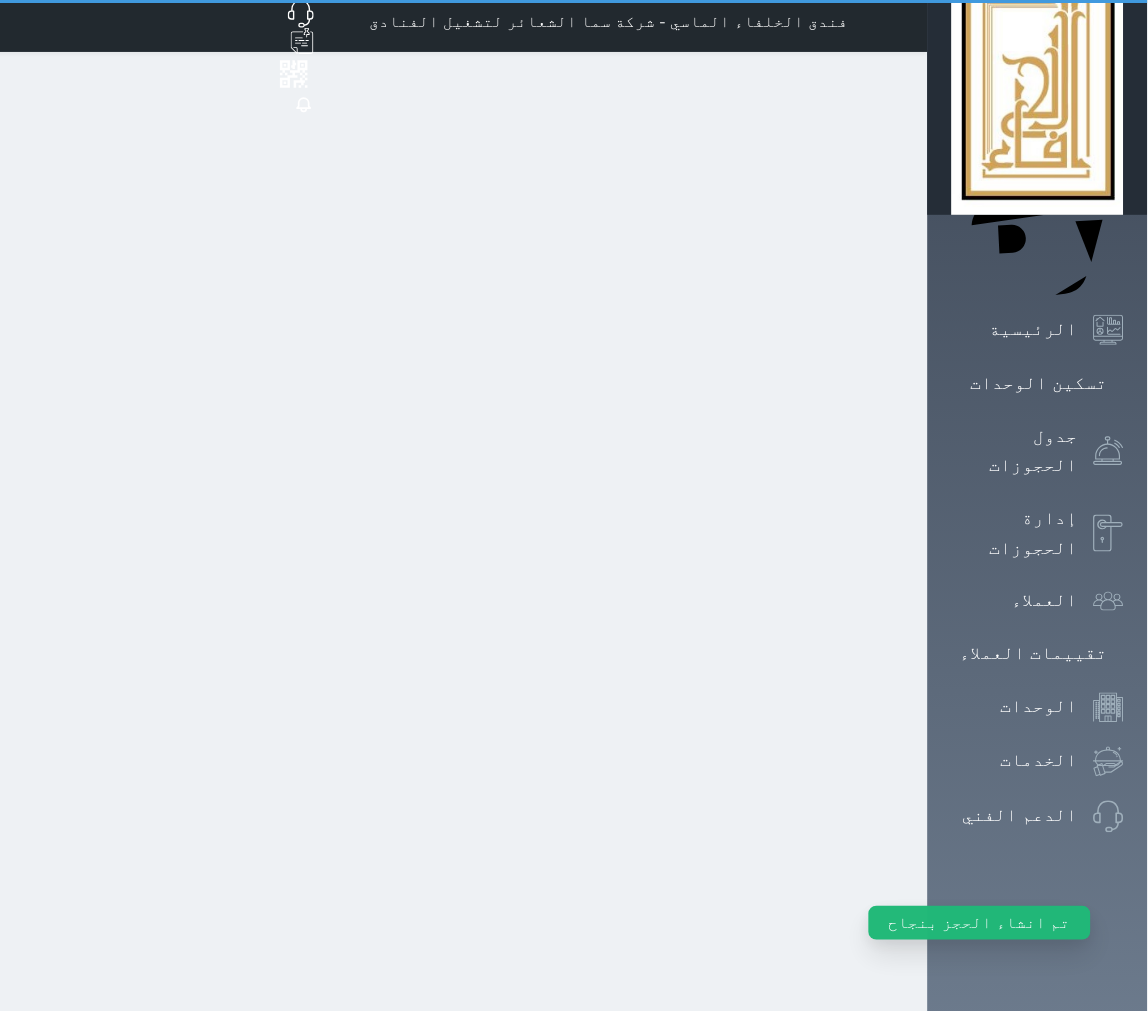 scroll, scrollTop: 0, scrollLeft: 0, axis: both 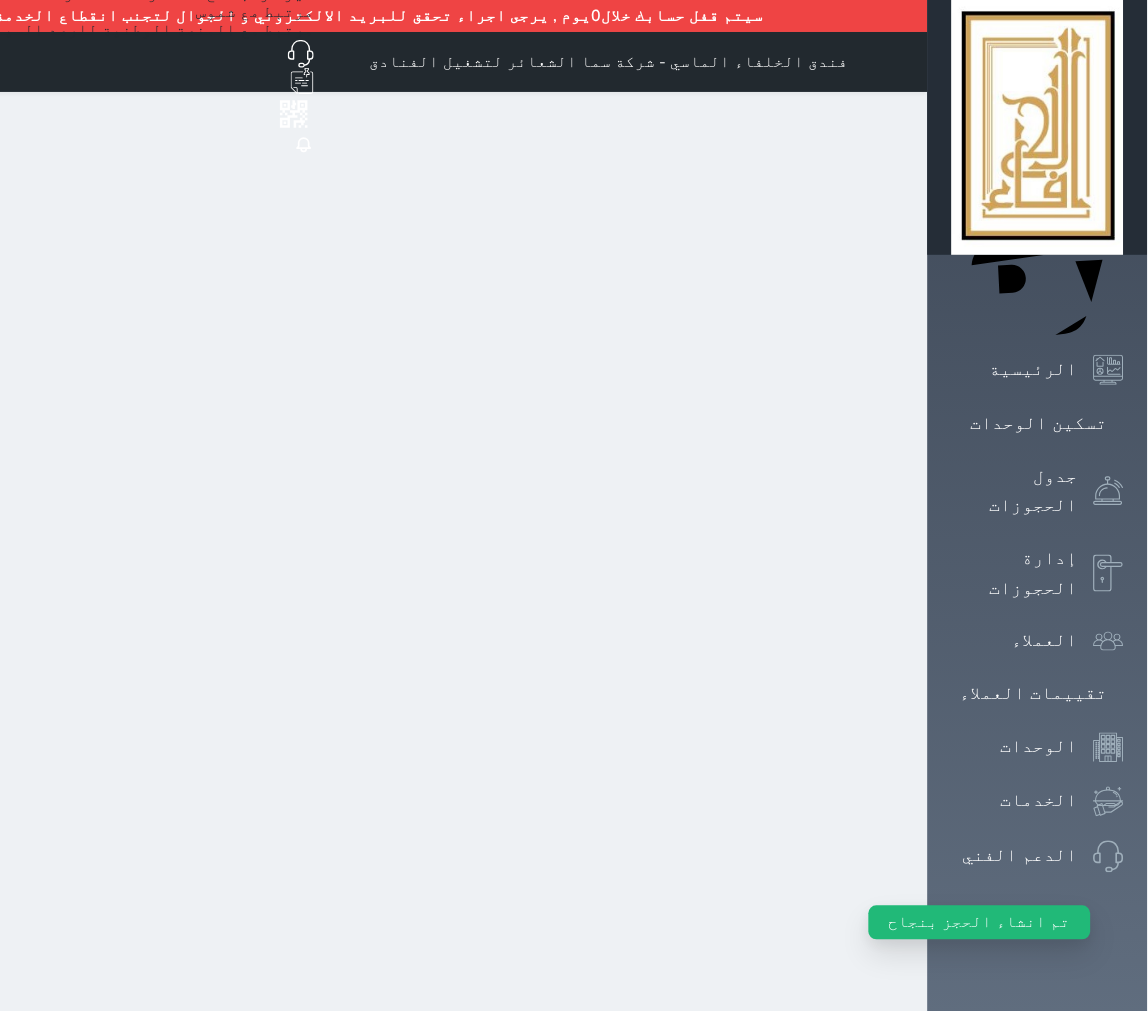 select 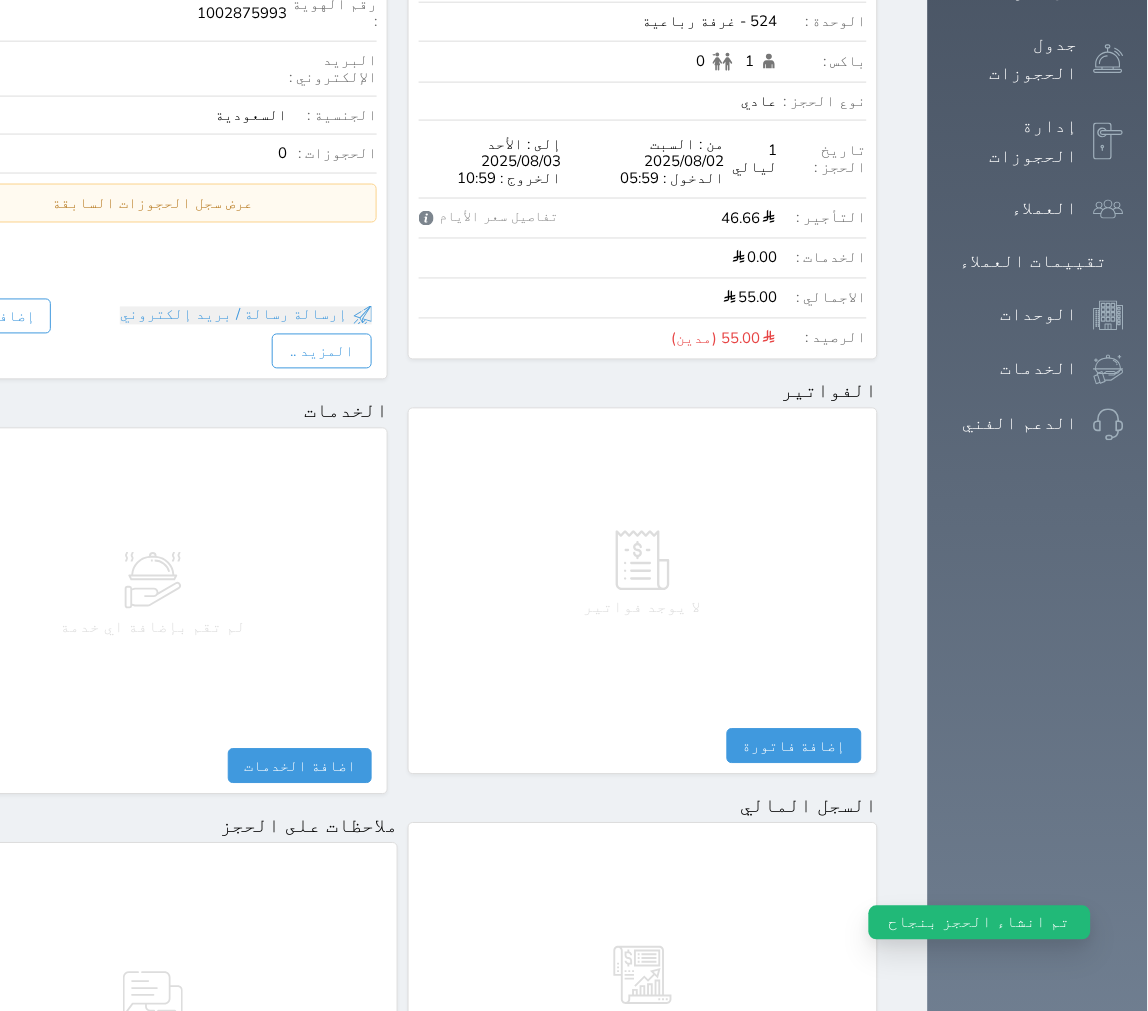 scroll, scrollTop: 555, scrollLeft: 0, axis: vertical 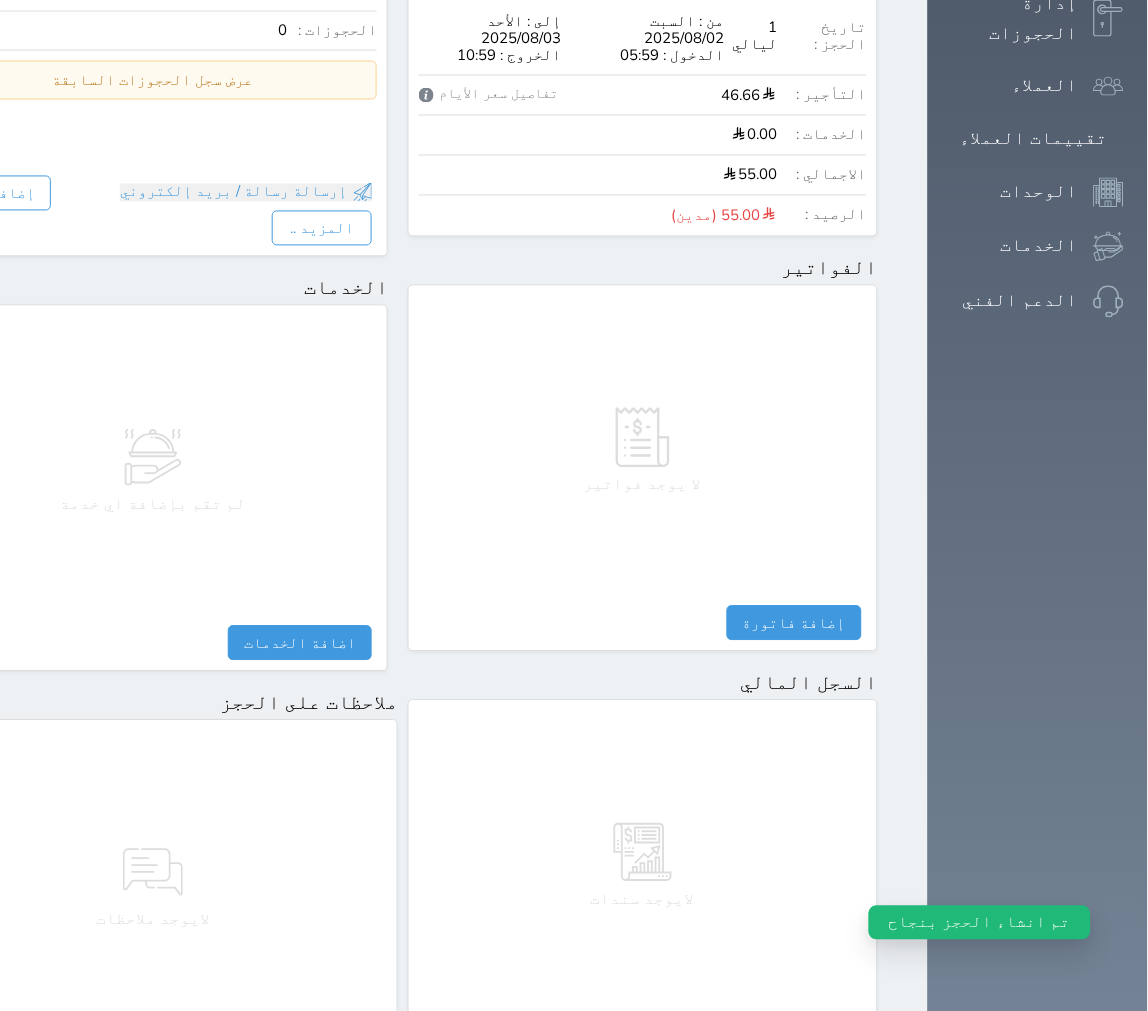click on "مقبوضات" at bounding box center [817, 1038] 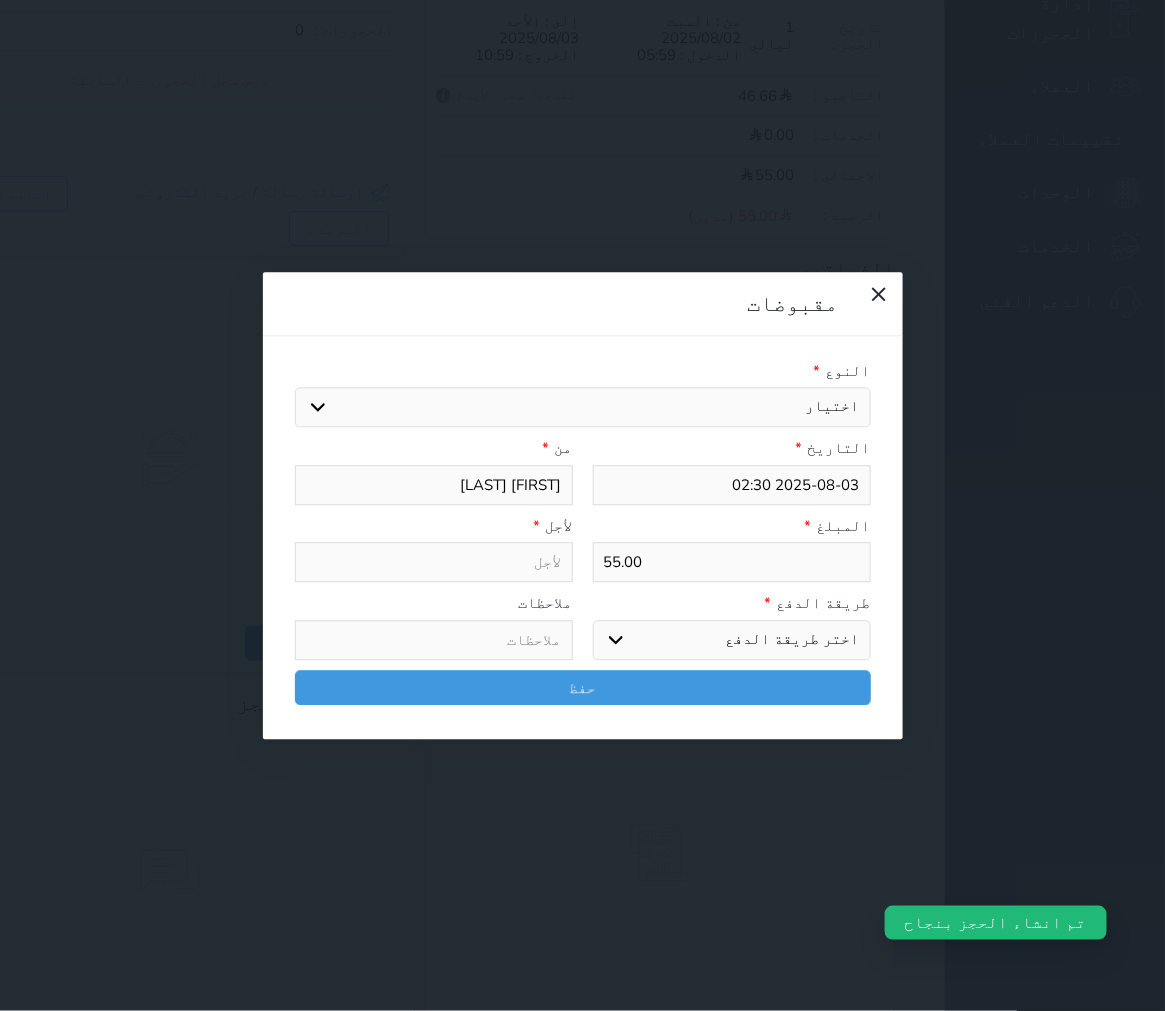 select 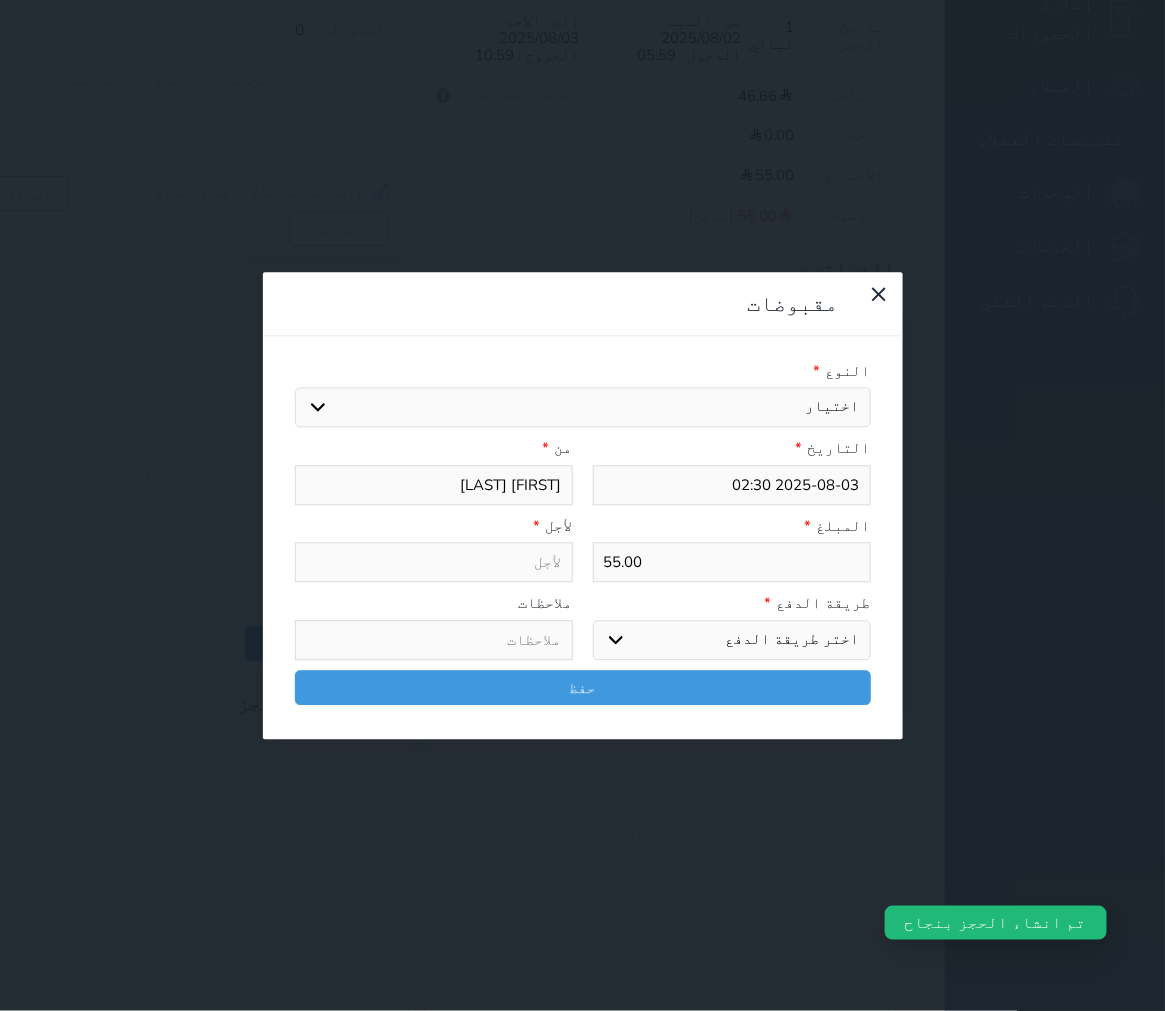 drag, startPoint x: 733, startPoint y: 120, endPoint x: 746, endPoint y: 140, distance: 23.853722 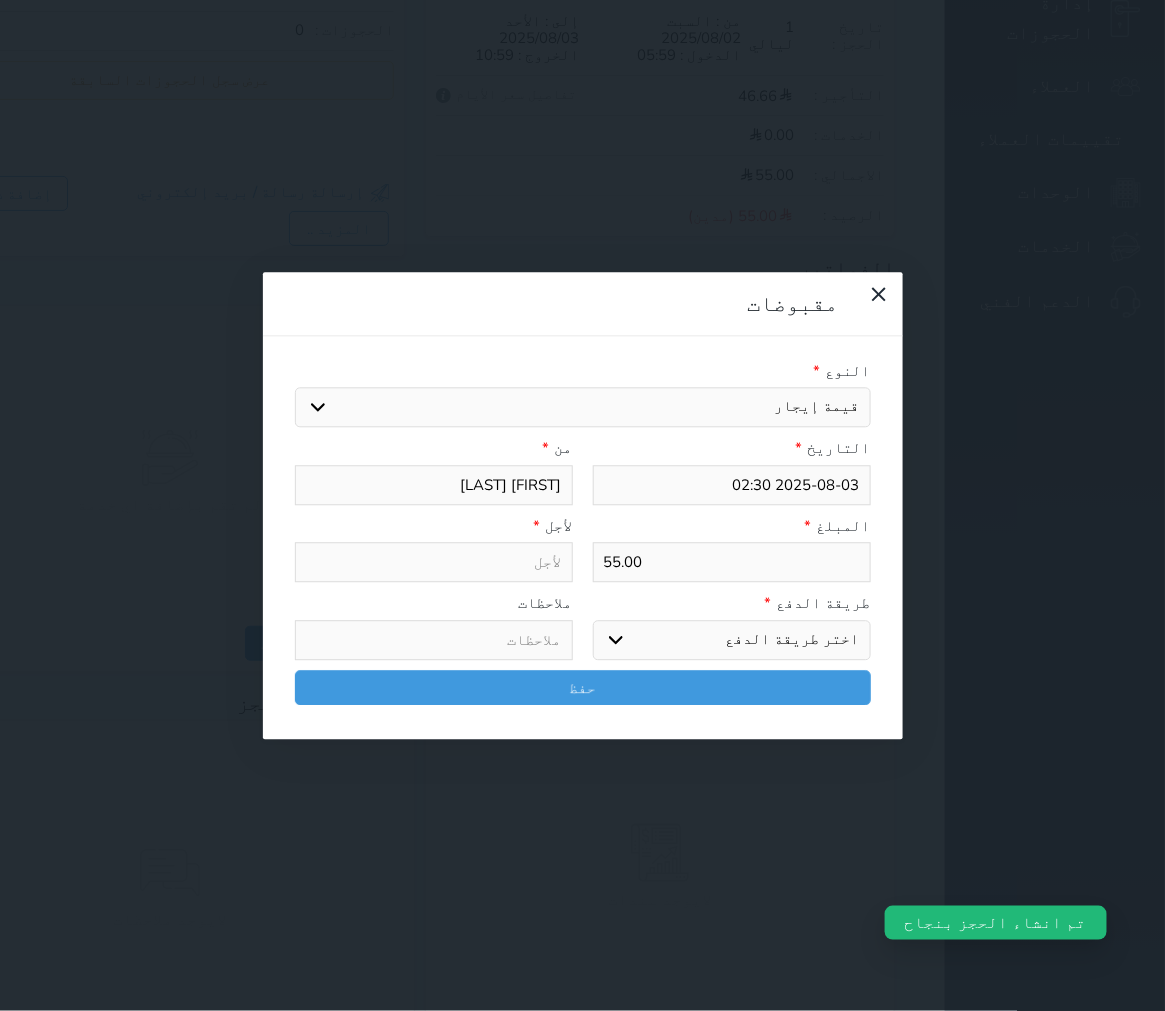 click on "اختيار   مقبوضات عامة قيمة إيجار فواتير تامين عربون آخر مغسلة واي فاي - الإنترنت مواقف السيارات طعام الأغذية والمشروبات مشروبات الإفطار غداء عشاء مخبز و كعك حمام سباحة الصالة الرياضية سرير إضافي بدل تلفيات" at bounding box center (583, 408) 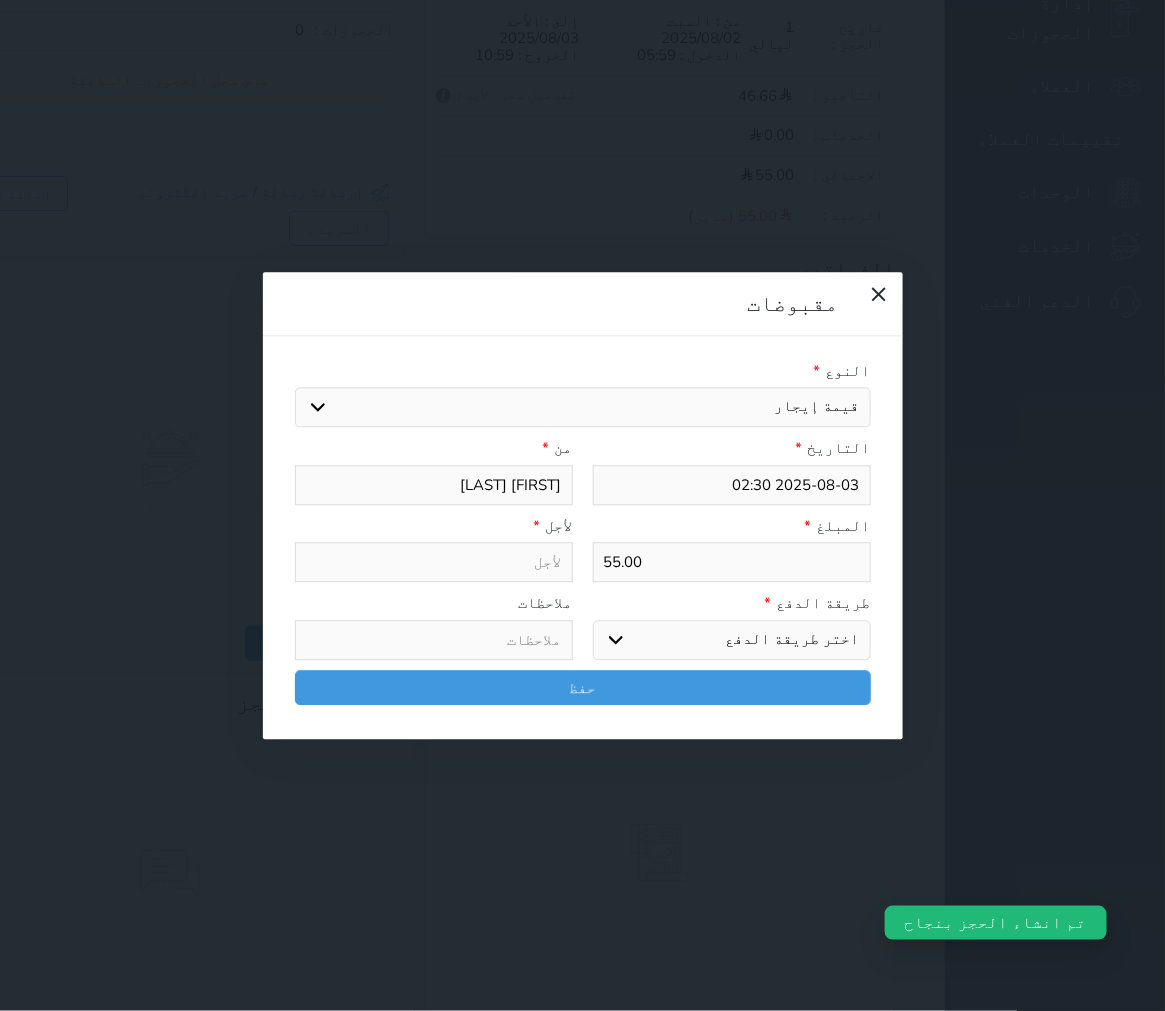 type on "قيمة إيجار - الوحدة - 524" 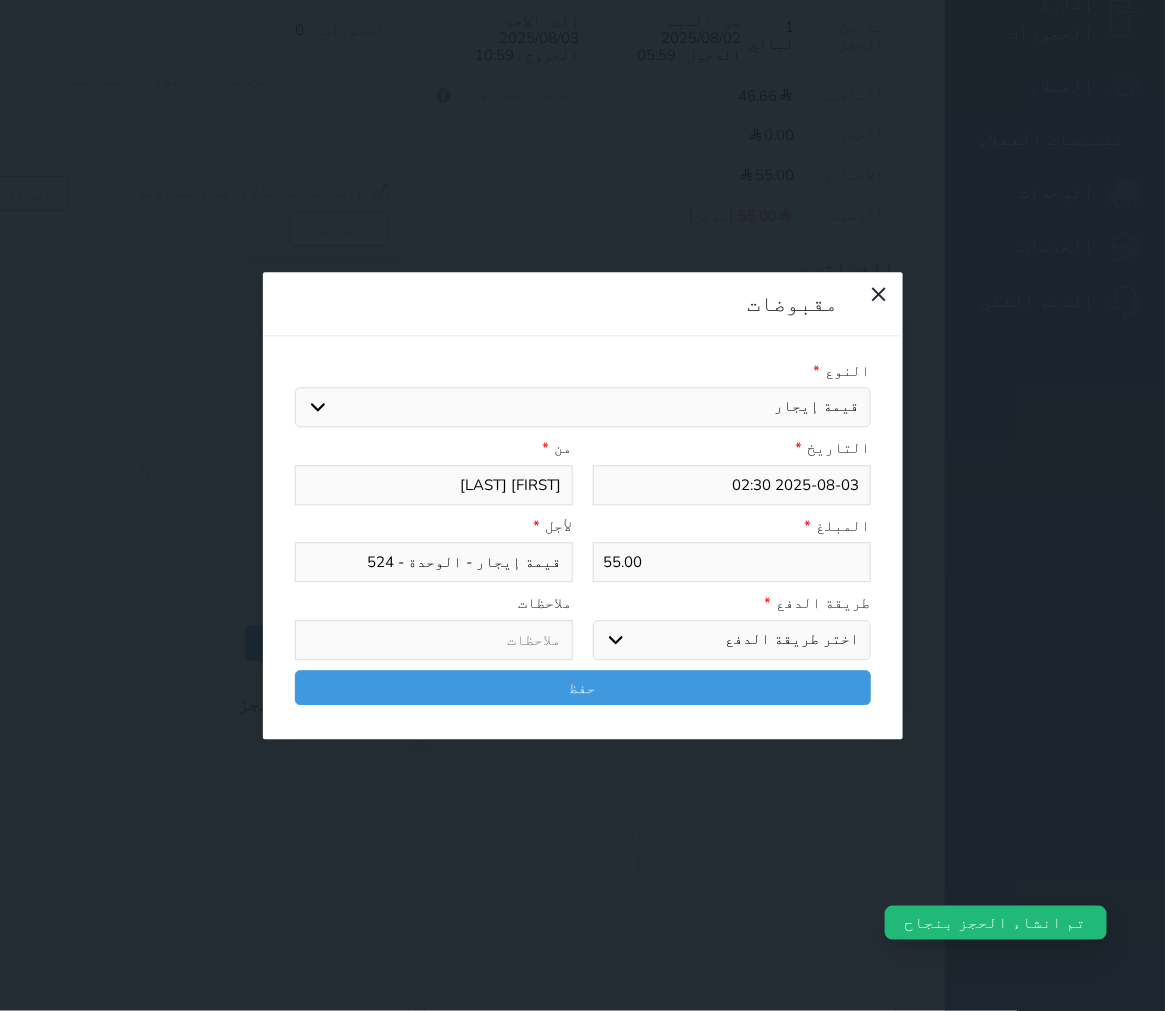 click on "اختر طريقة الدفع   دفع نقدى   تحويل بنكى   مدى   بطاقة ائتمان   آجل" at bounding box center (732, 640) 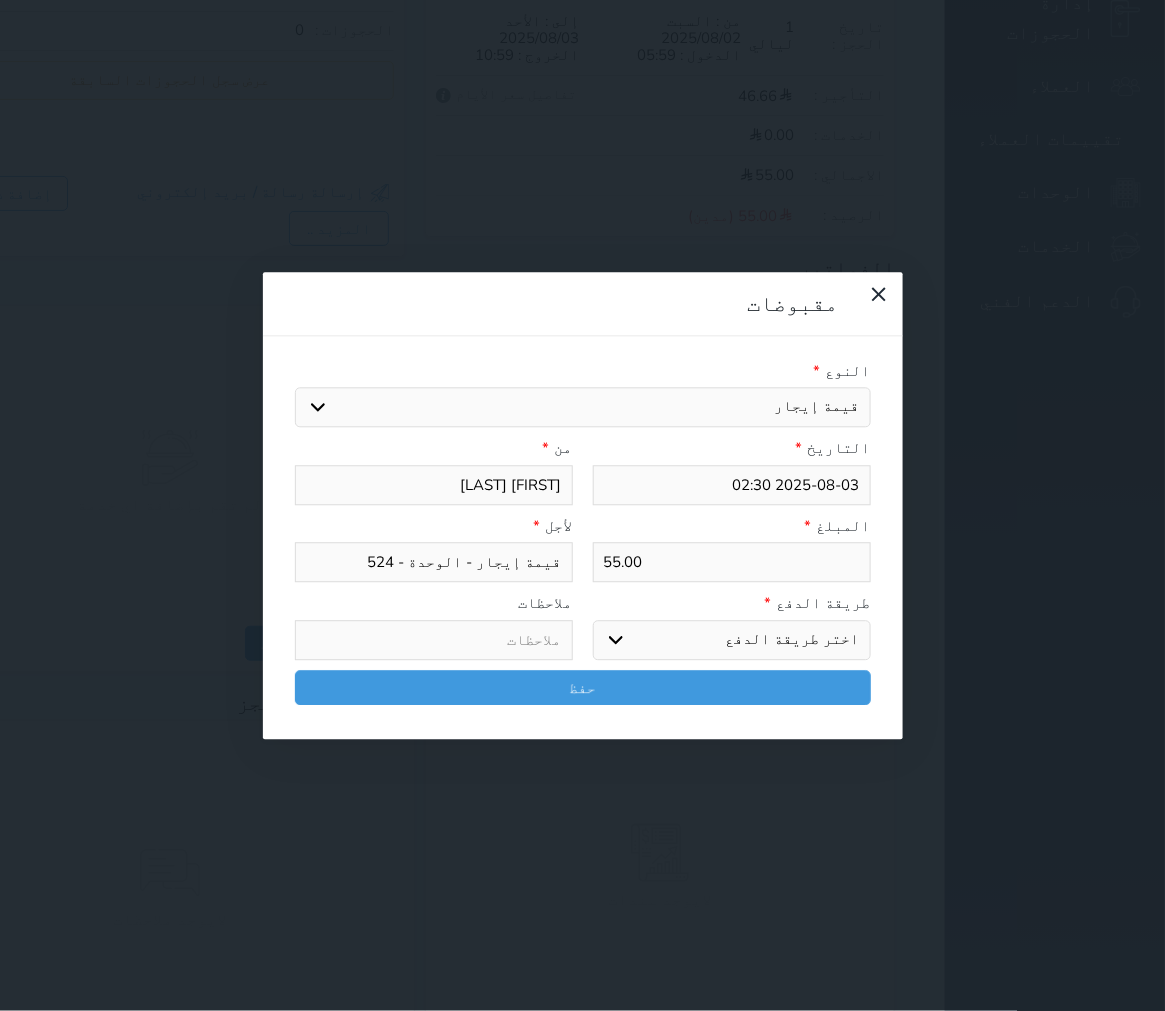 select on "cash" 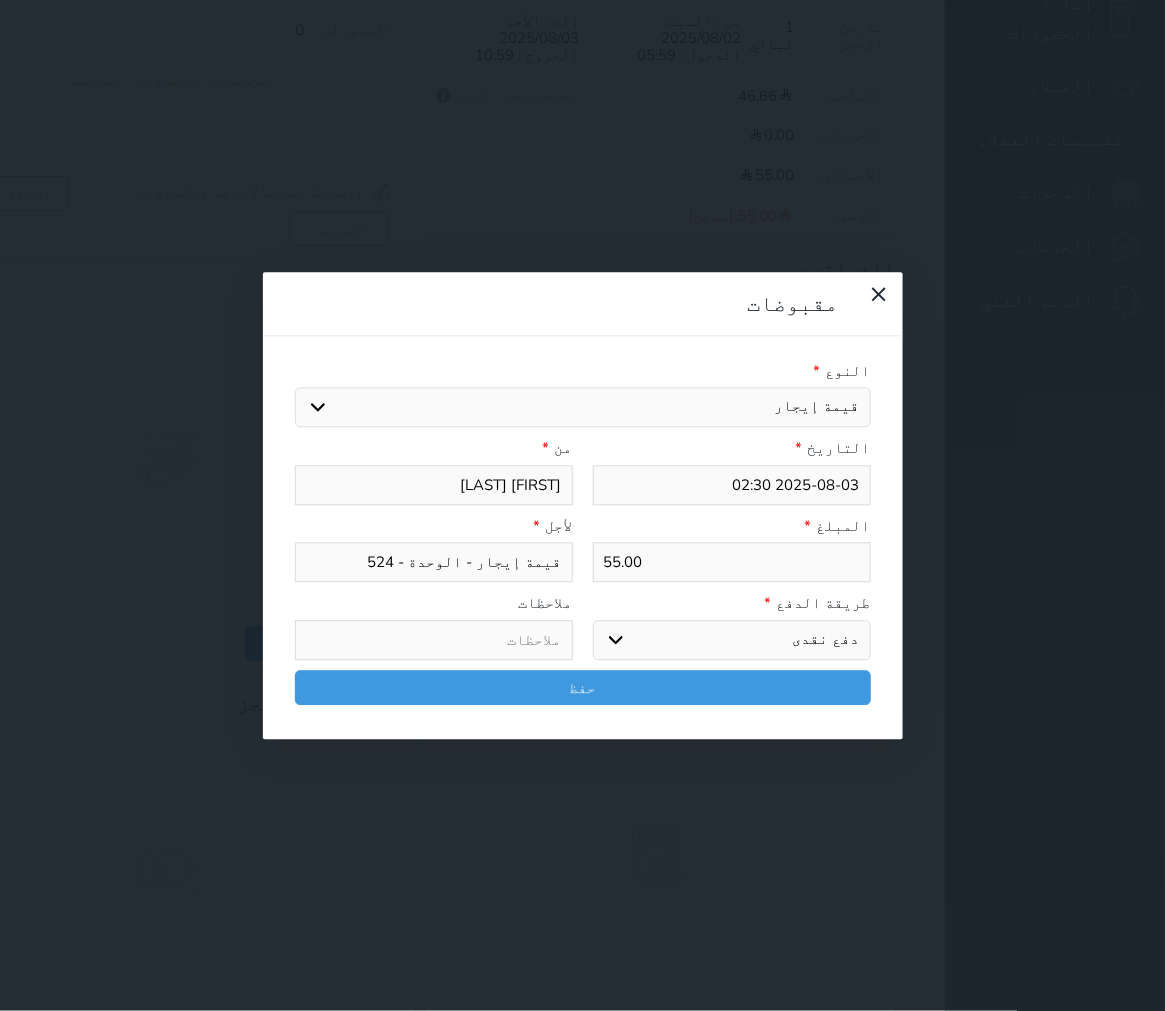 click on "اختر طريقة الدفع   دفع نقدى   تحويل بنكى   مدى   بطاقة ائتمان   آجل" at bounding box center [732, 640] 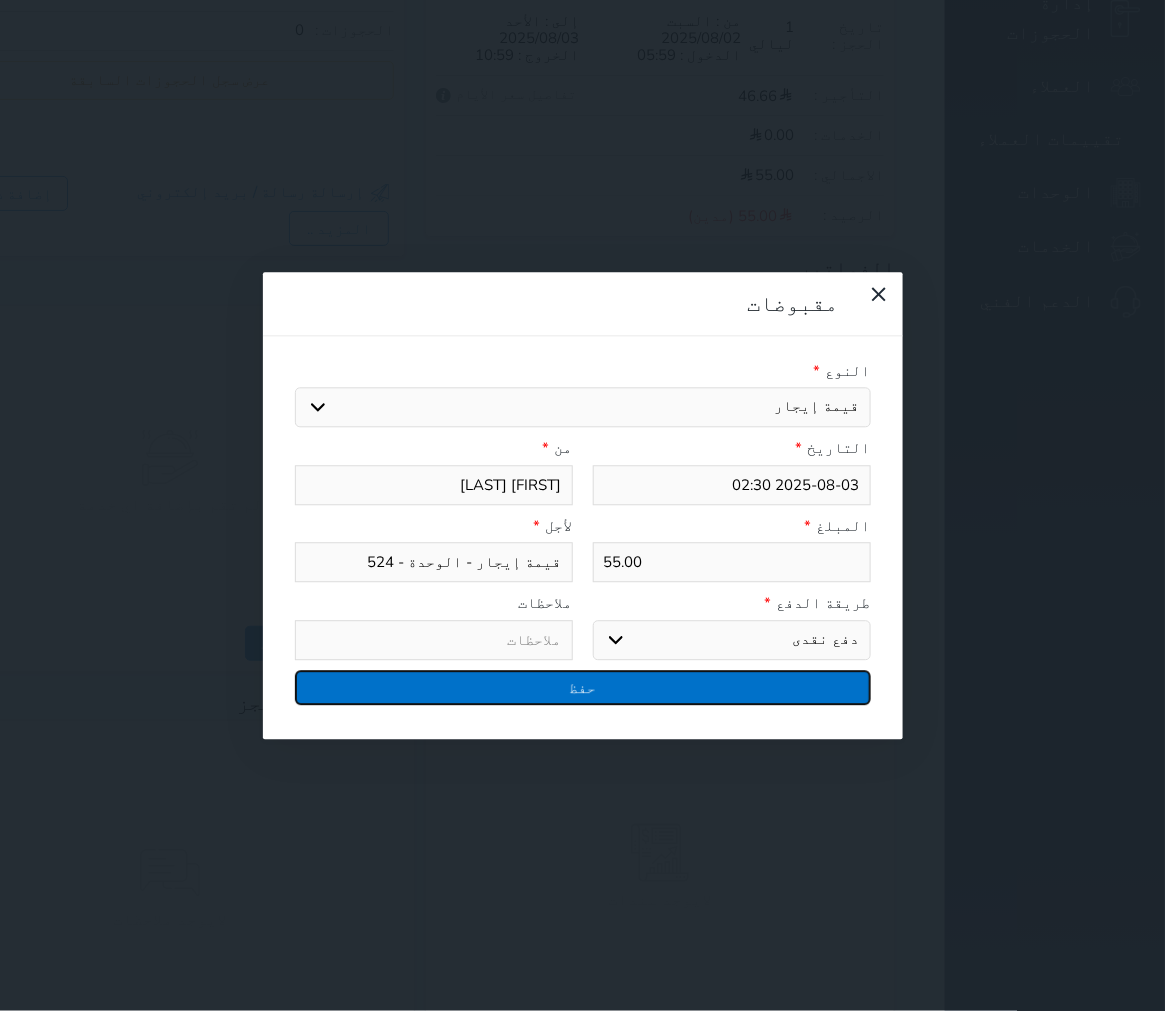 click on "حفظ" at bounding box center [583, 687] 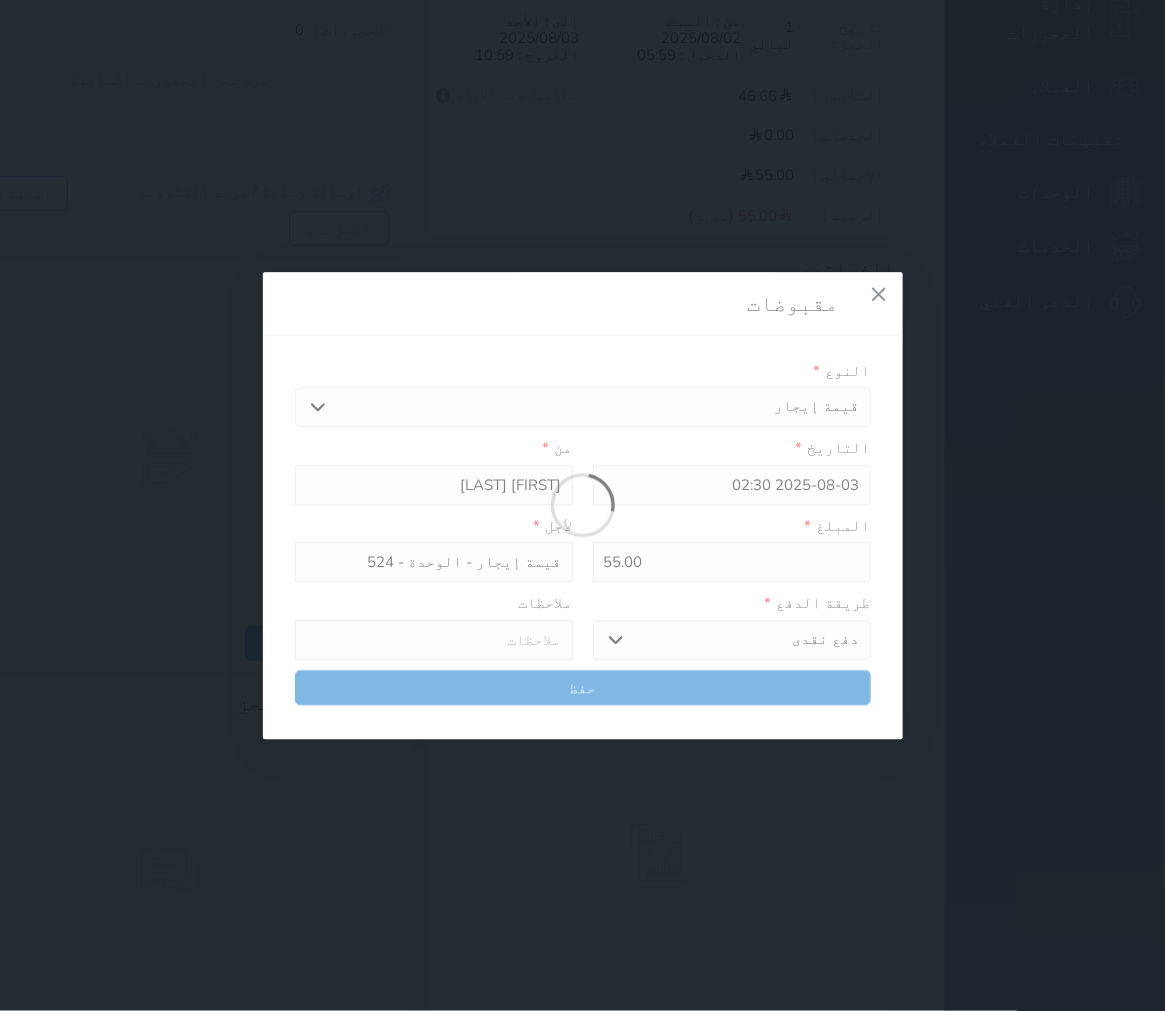 select 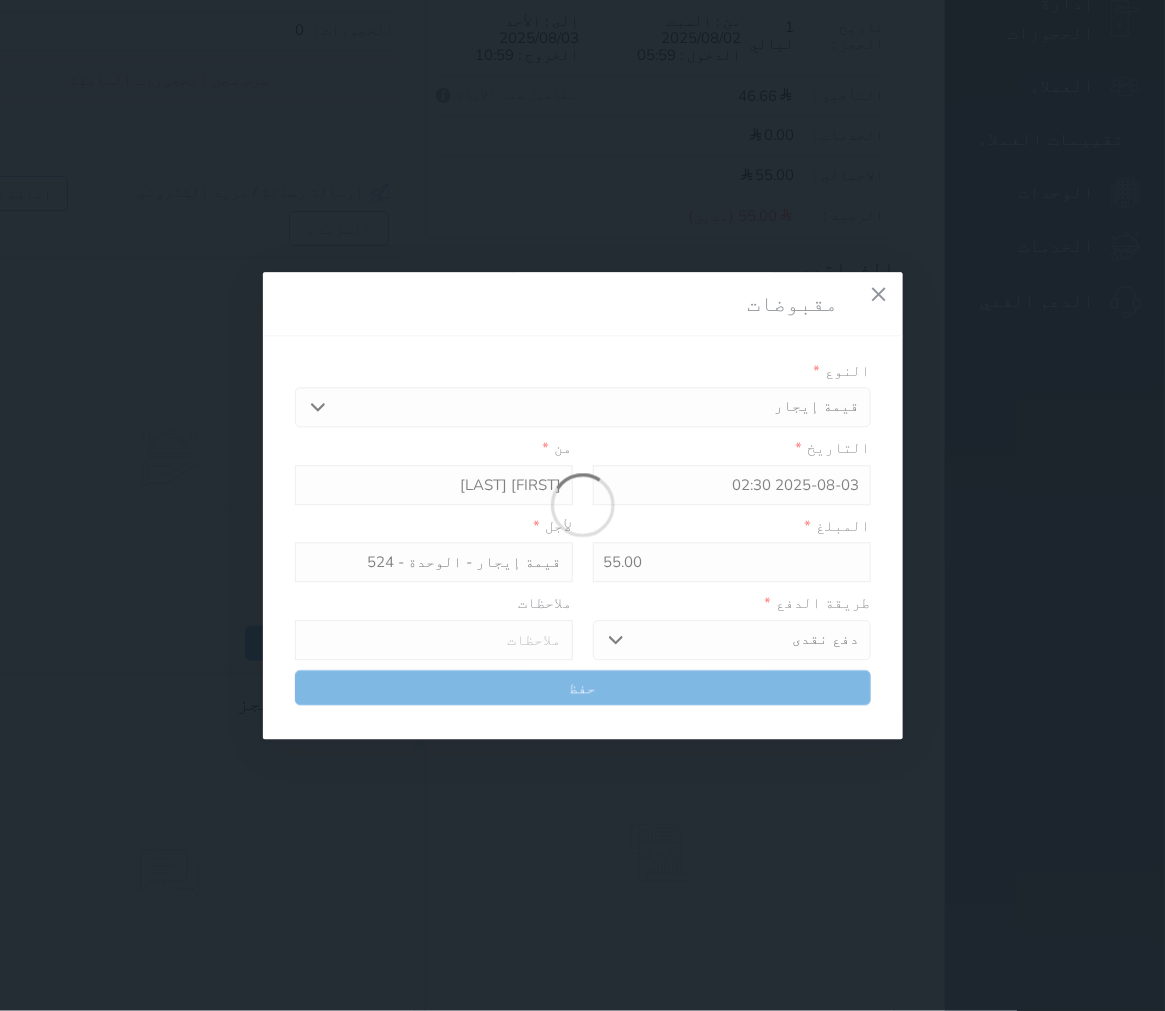 type 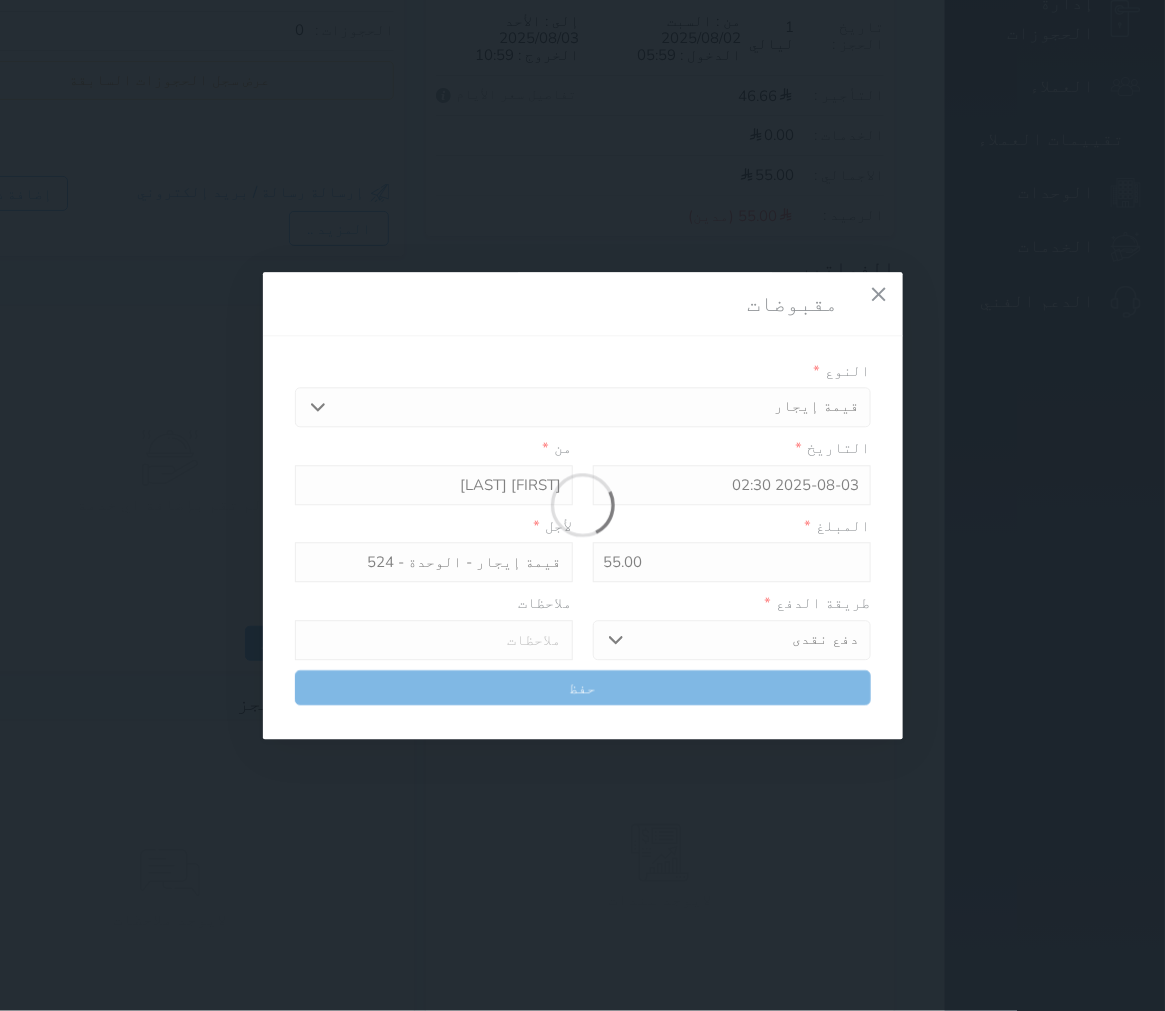 type on "0" 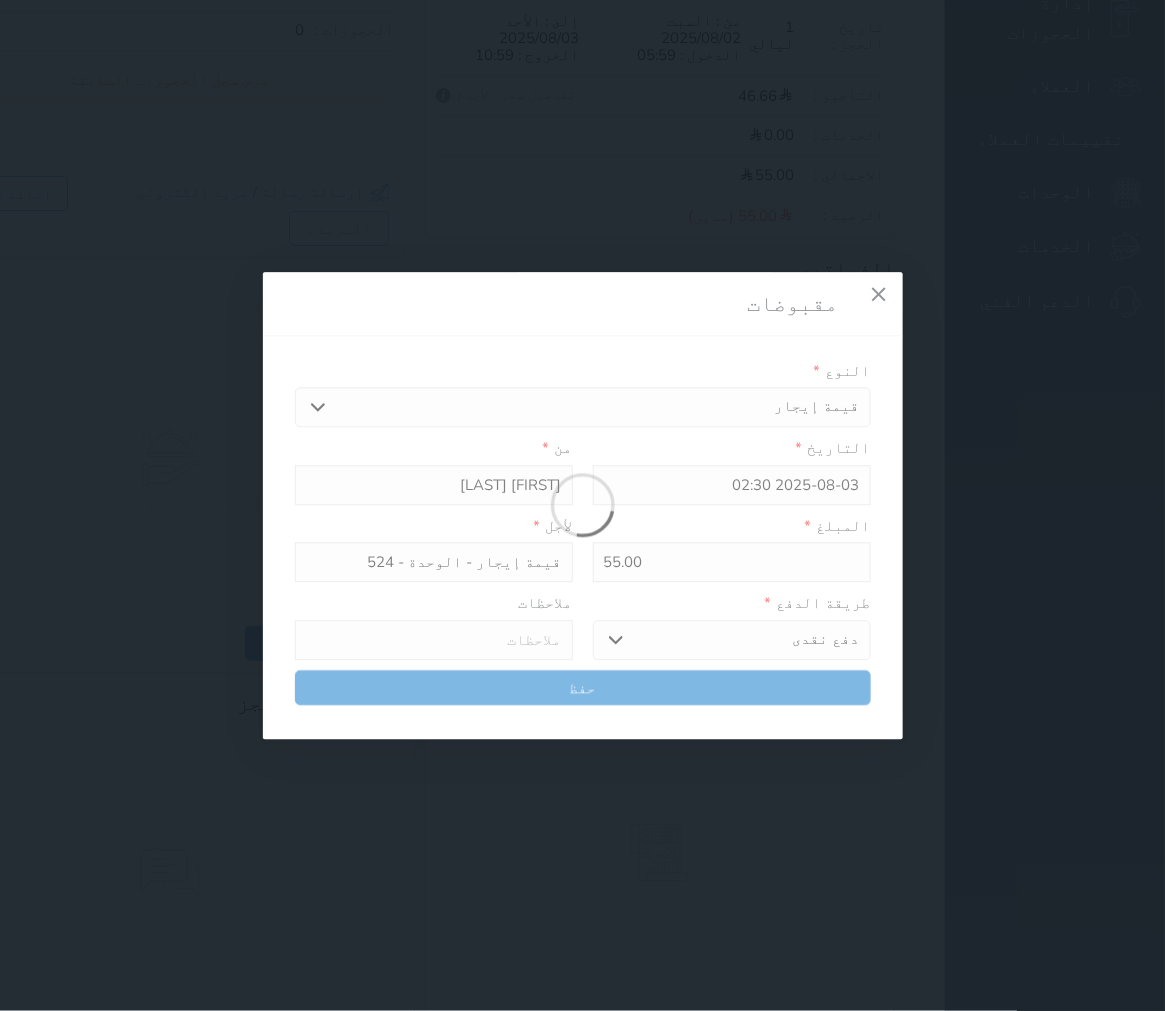 select 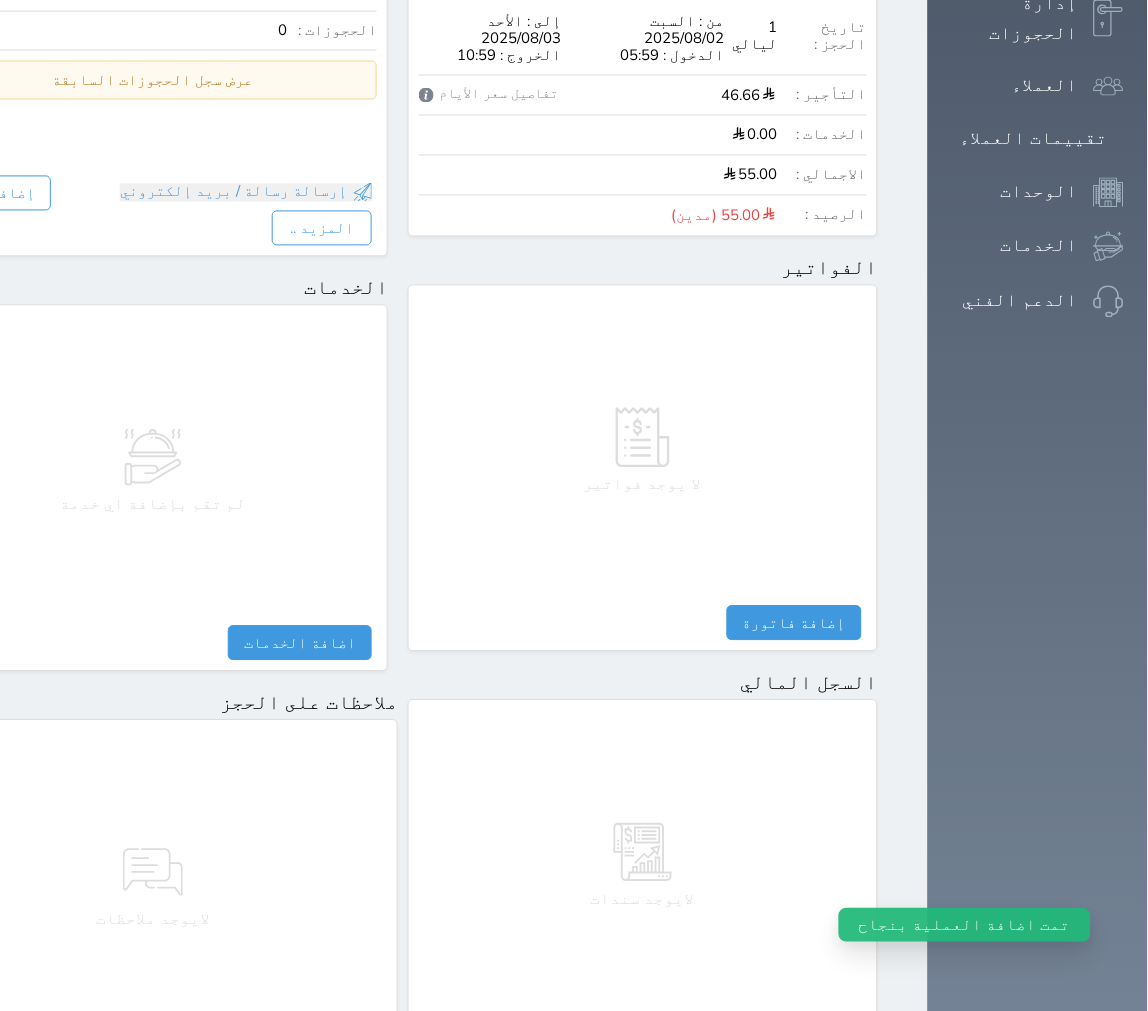 select 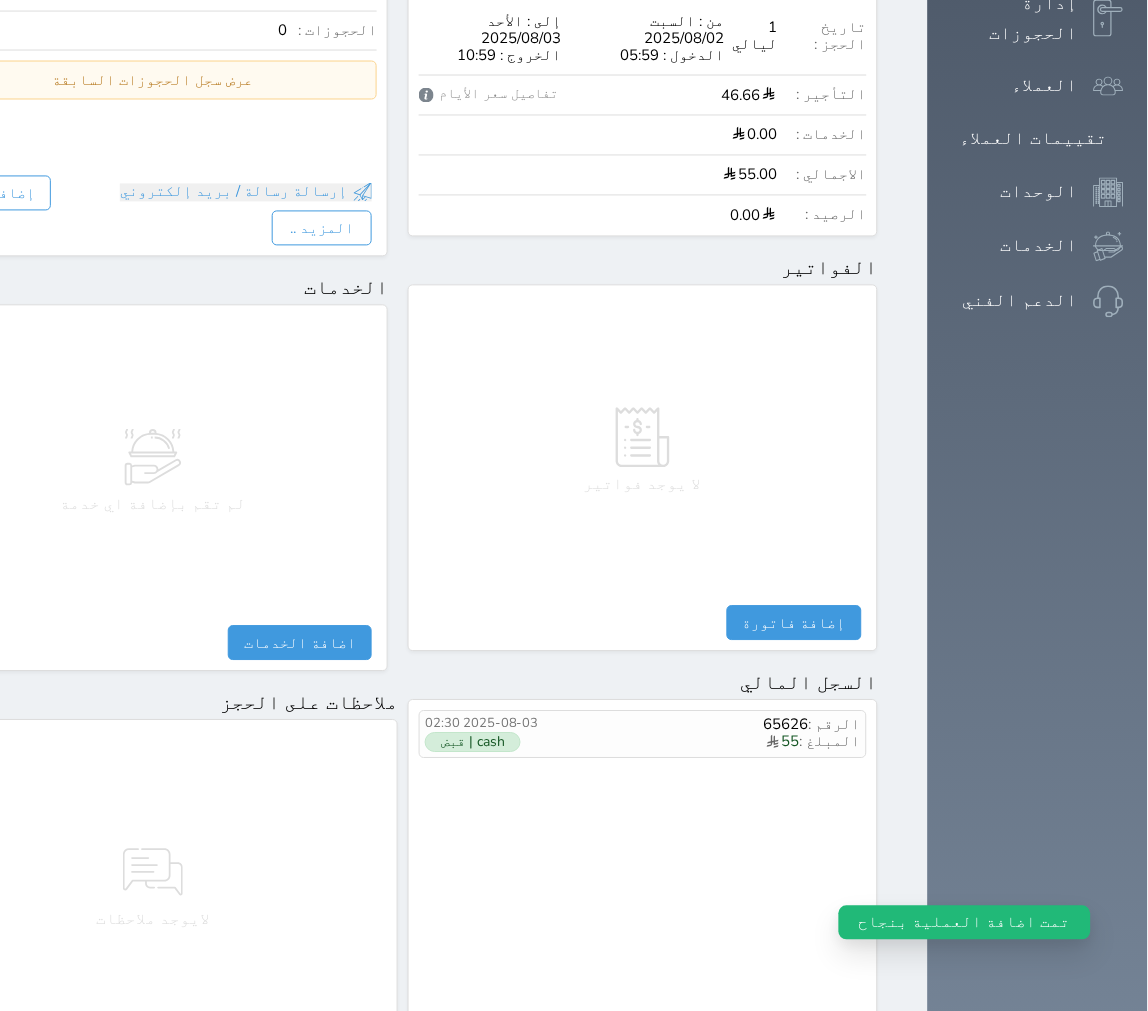 click on "مقبوضات" at bounding box center [817, 1038] 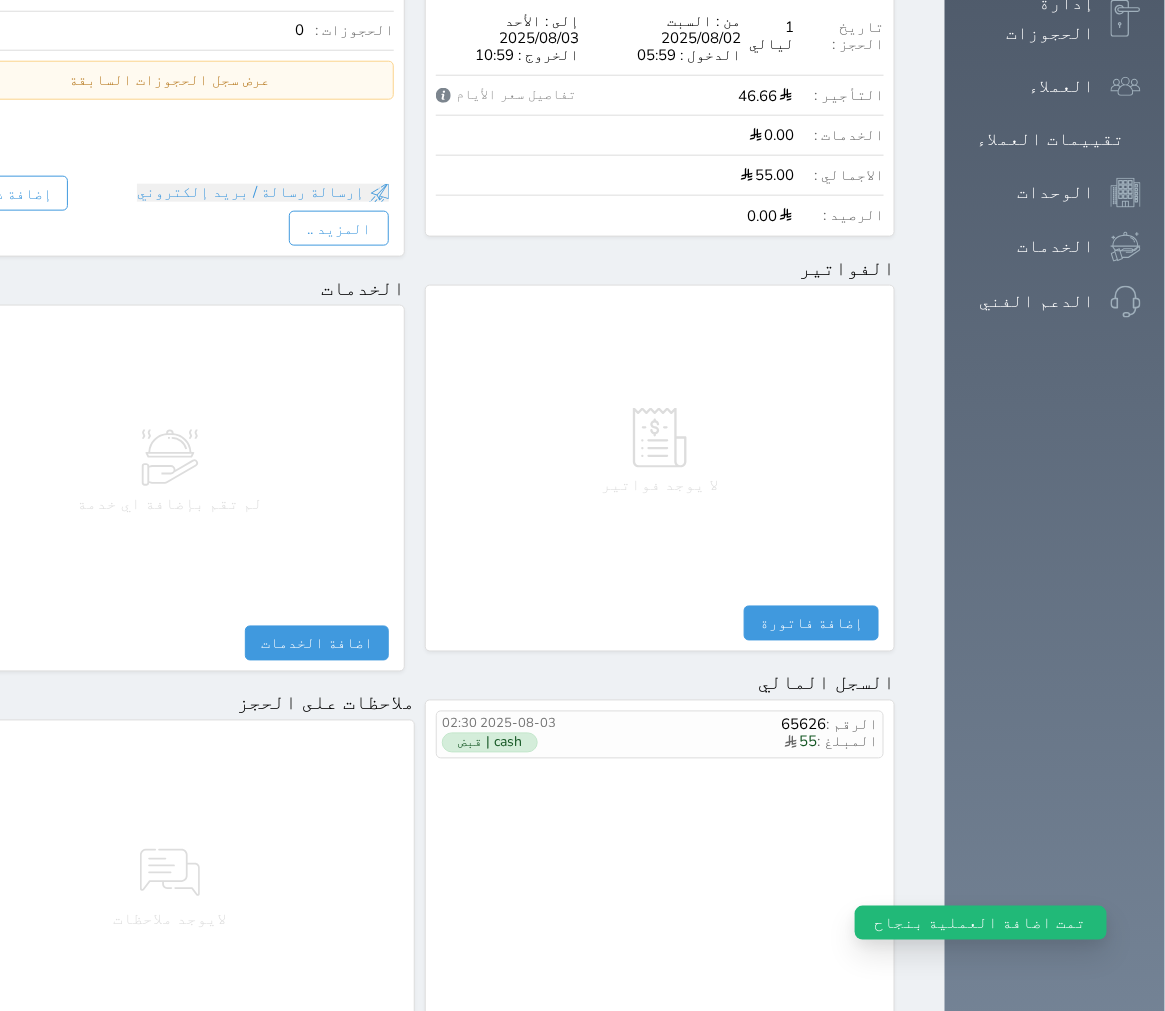 select 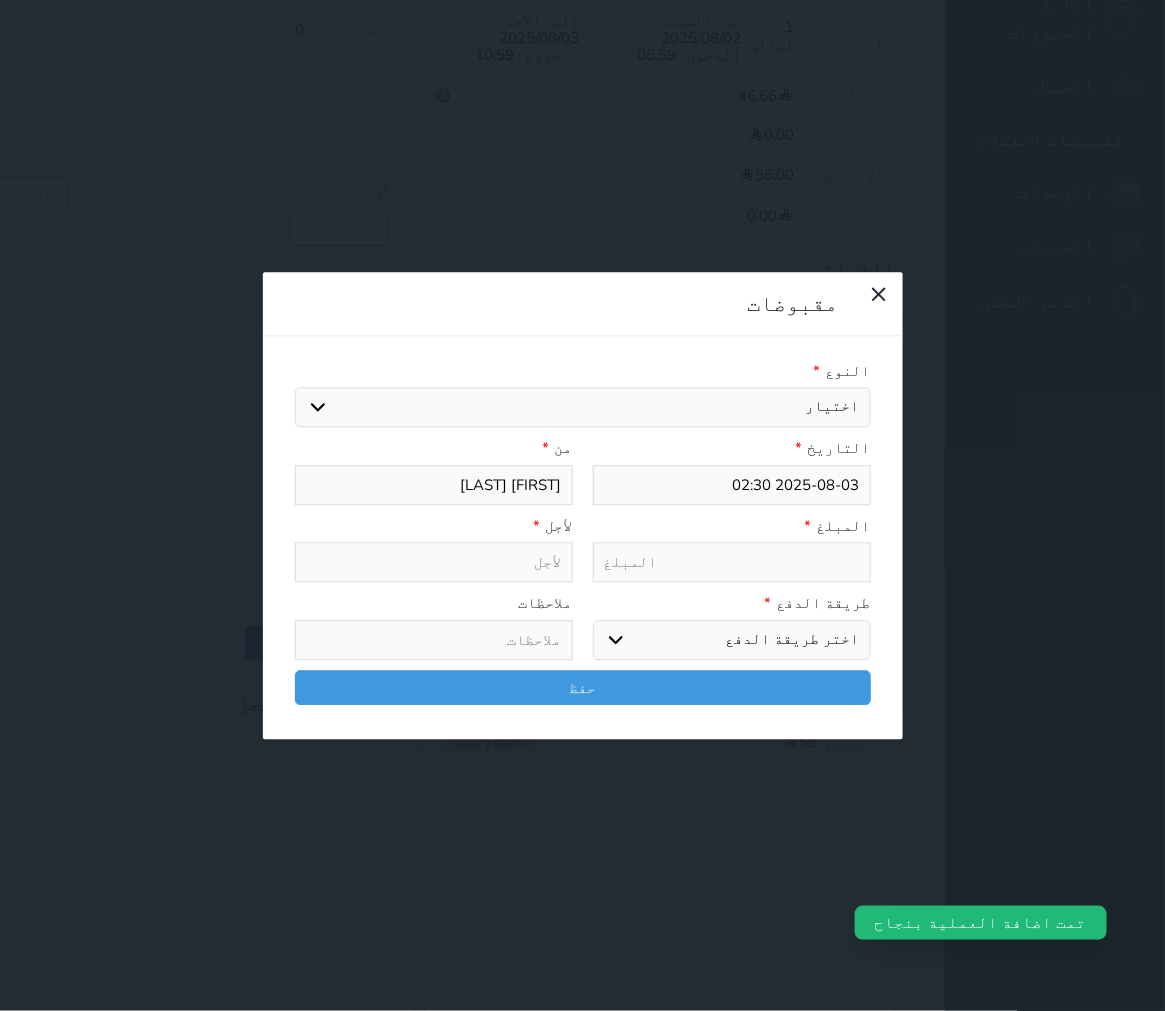 click on "اختيار   مقبوضات عامة قيمة إيجار فواتير تامين عربون آخر مغسلة واي فاي - الإنترنت مواقف السيارات طعام الأغذية والمشروبات مشروبات الإفطار غداء عشاء مخبز و كعك حمام سباحة الصالة الرياضية سرير إضافي بدل تلفيات" at bounding box center [583, 408] 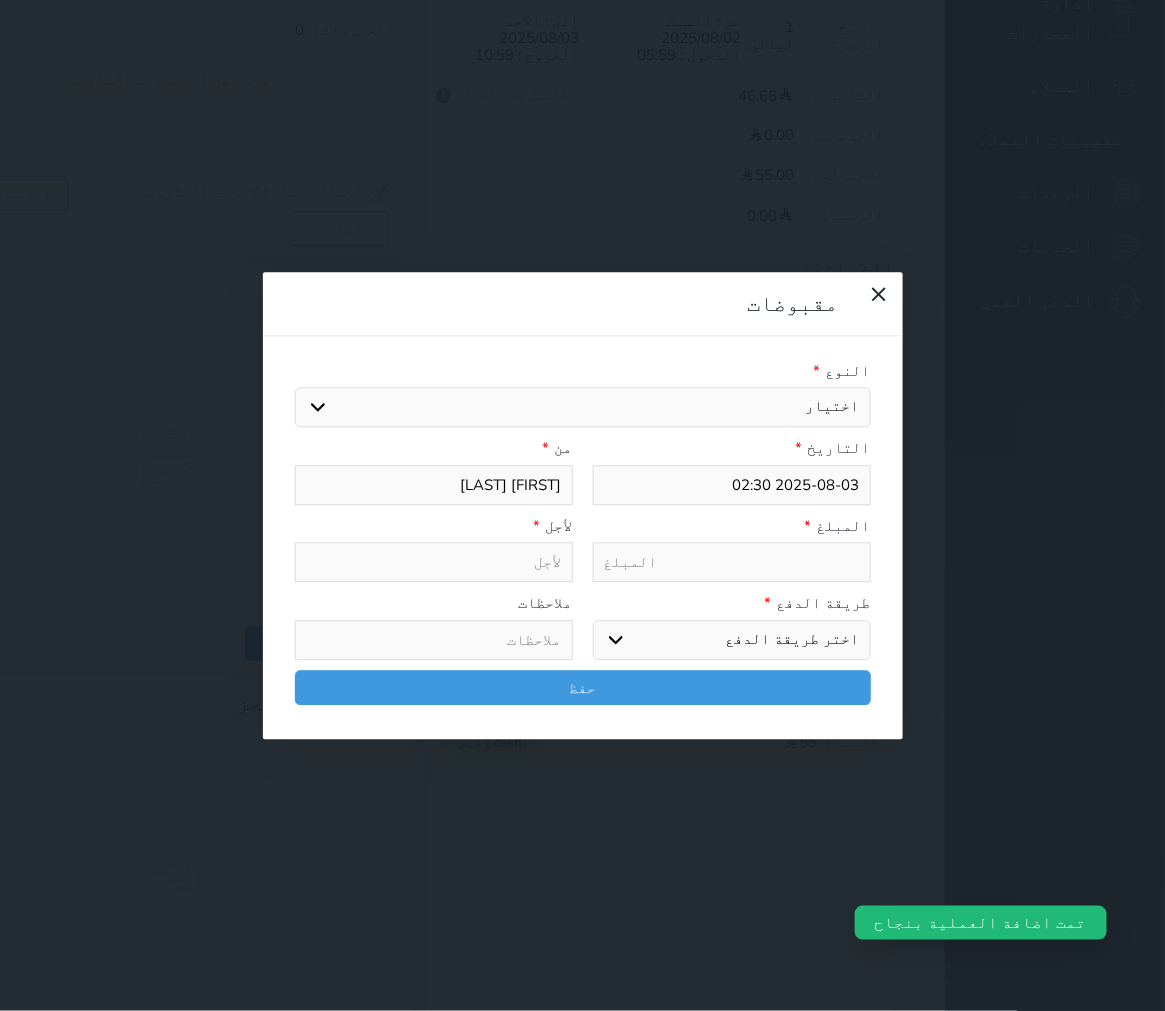select on "142983" 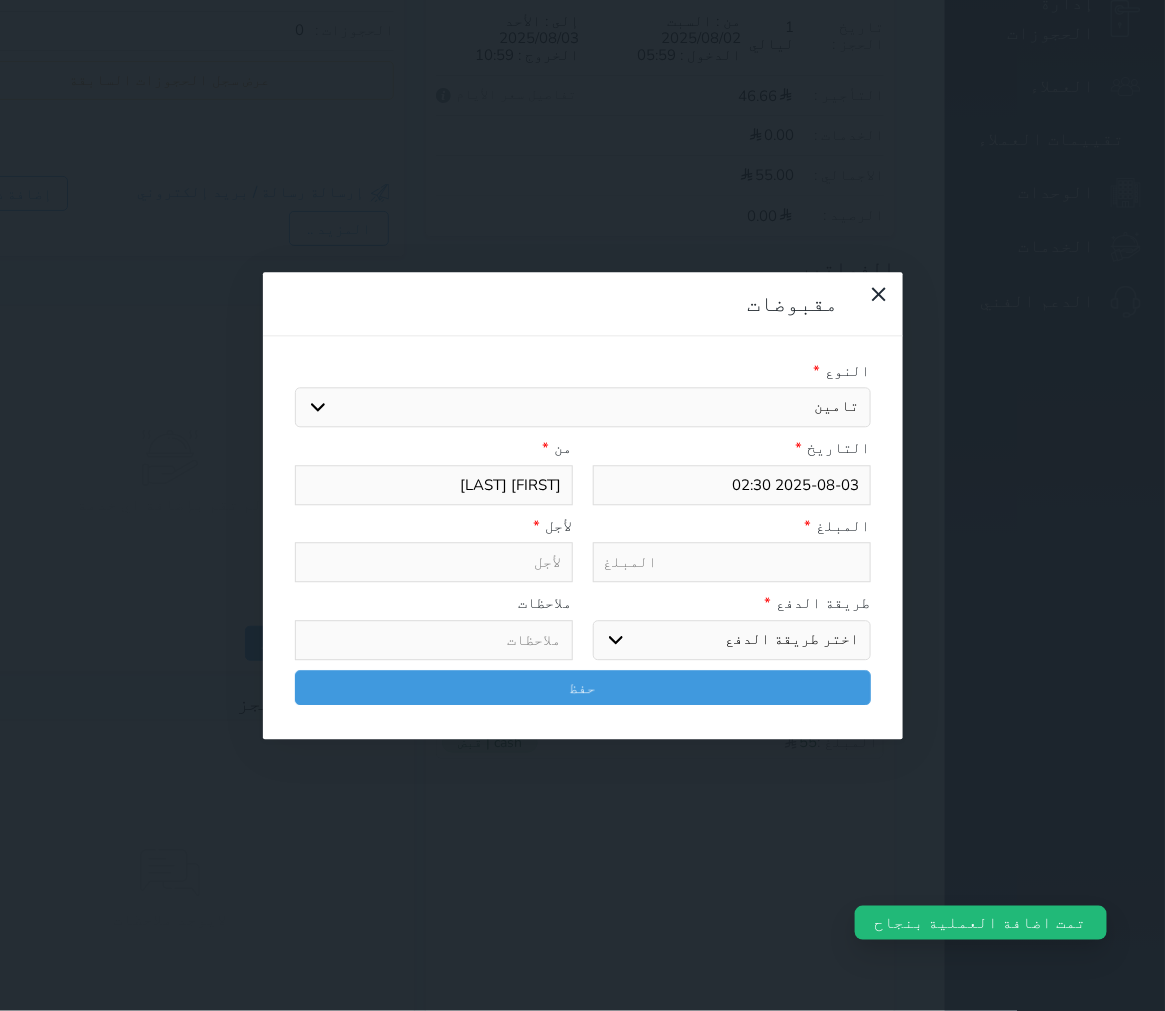 click on "اختيار   مقبوضات عامة قيمة إيجار فواتير تامين عربون آخر مغسلة واي فاي - الإنترنت مواقف السيارات طعام الأغذية والمشروبات مشروبات الإفطار غداء عشاء مخبز و كعك حمام سباحة الصالة الرياضية سرير إضافي بدل تلفيات" at bounding box center (583, 408) 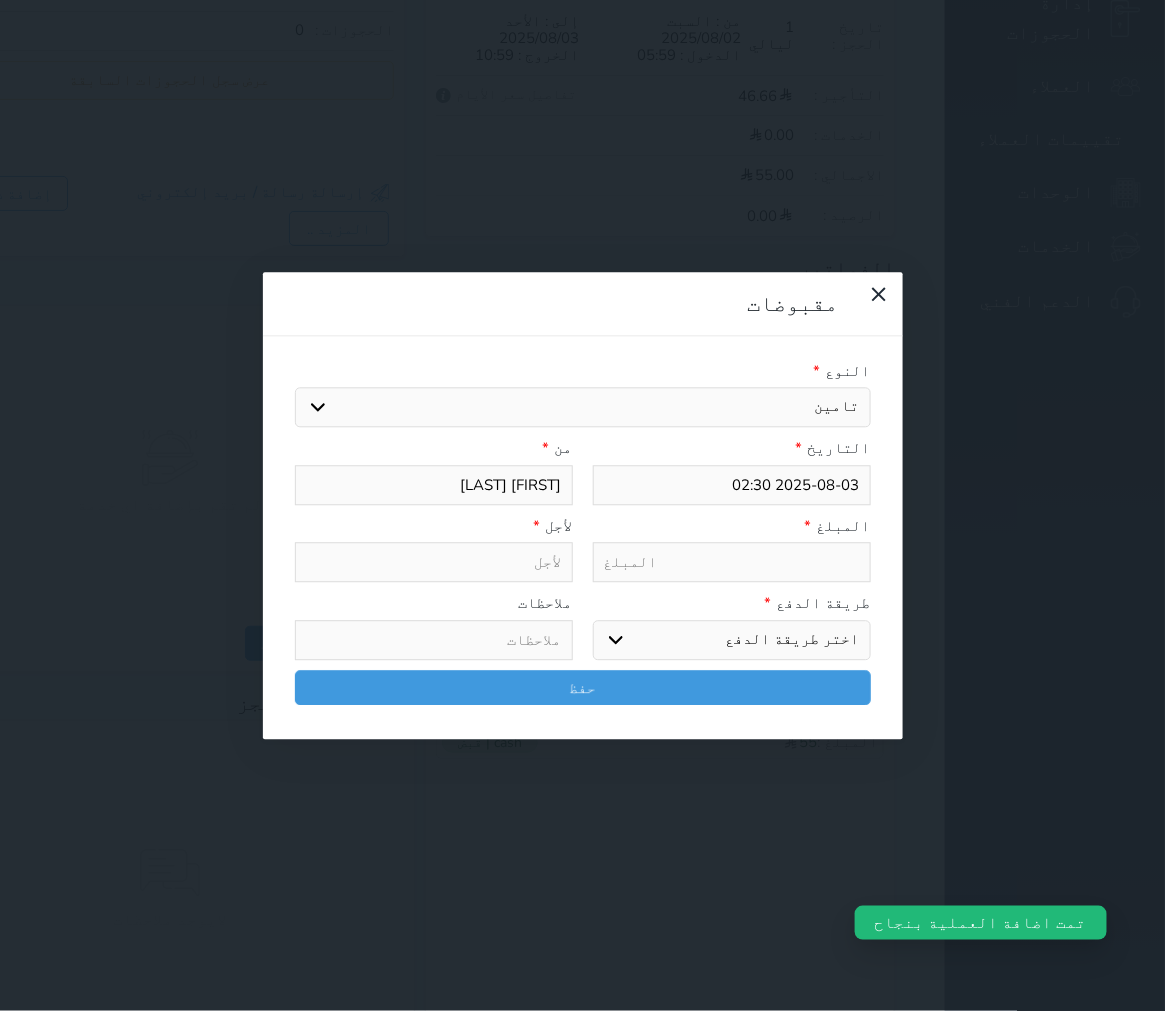 select 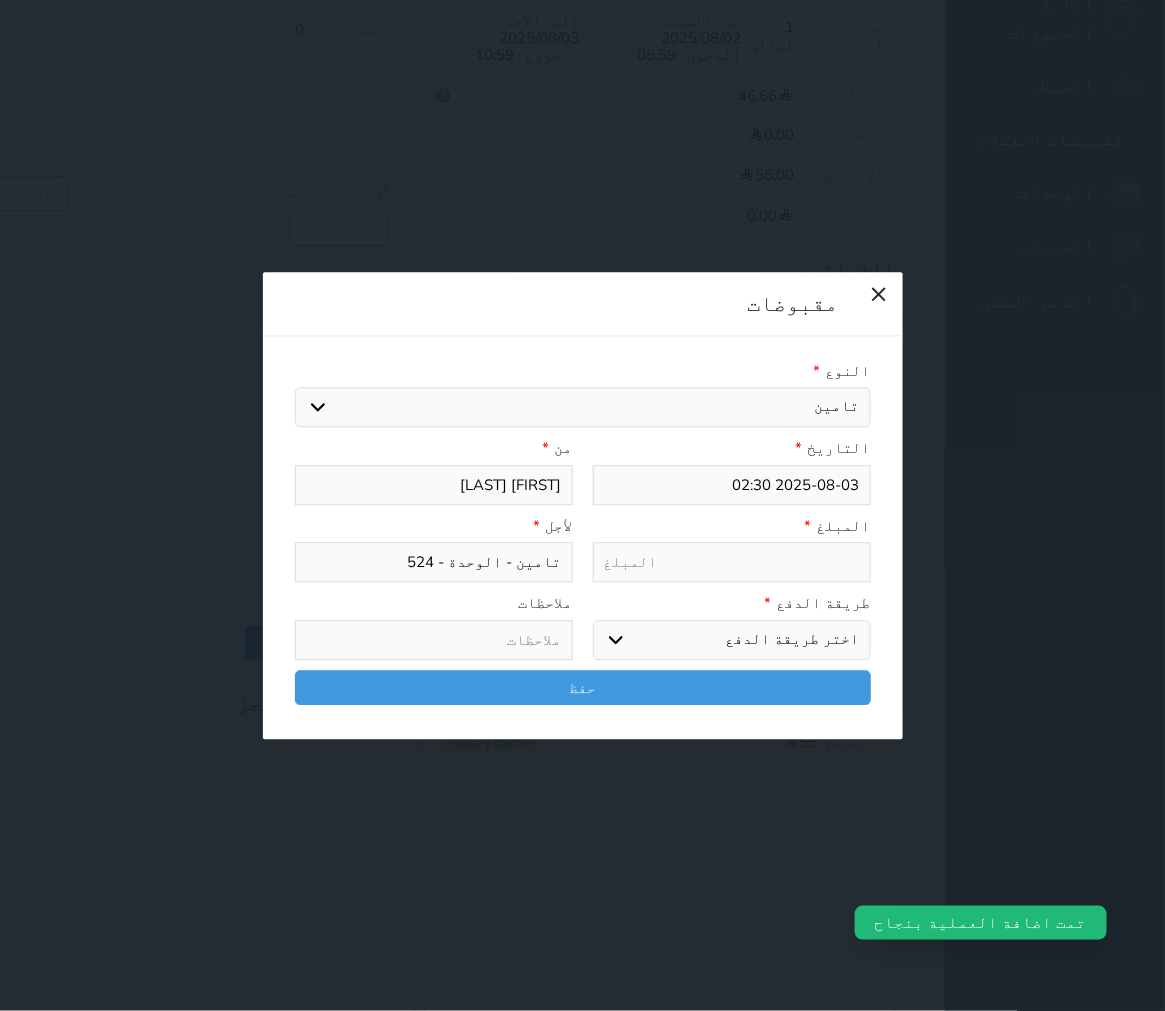 click on "اختيار   مقبوضات عامة قيمة إيجار فواتير تامين عربون آخر مغسلة واي فاي - الإنترنت مواقف السيارات طعام الأغذية والمشروبات مشروبات الإفطار غداء عشاء مخبز و كعك حمام سباحة الصالة الرياضية سرير إضافي بدل تلفيات" at bounding box center [583, 408] 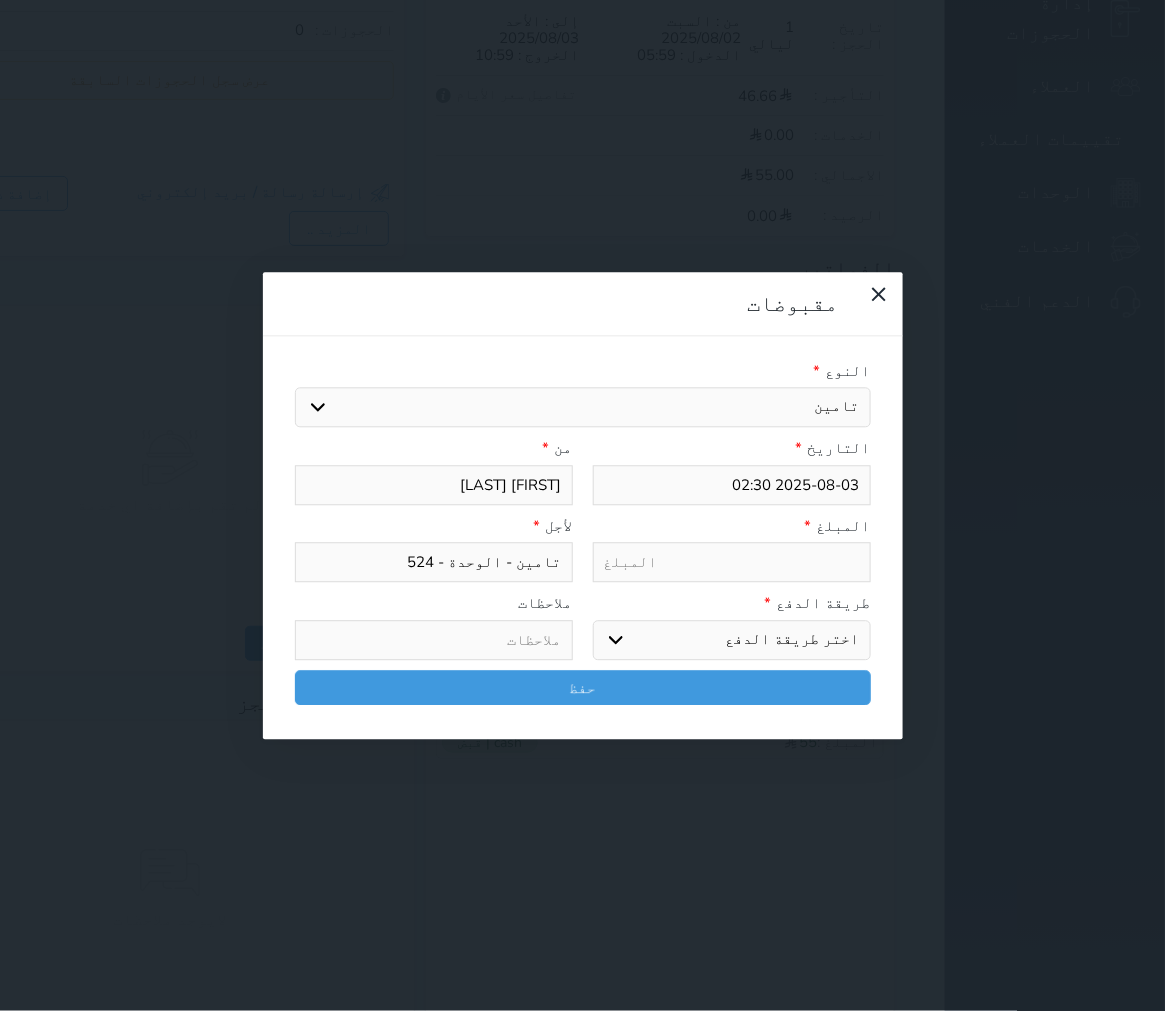 type on "5" 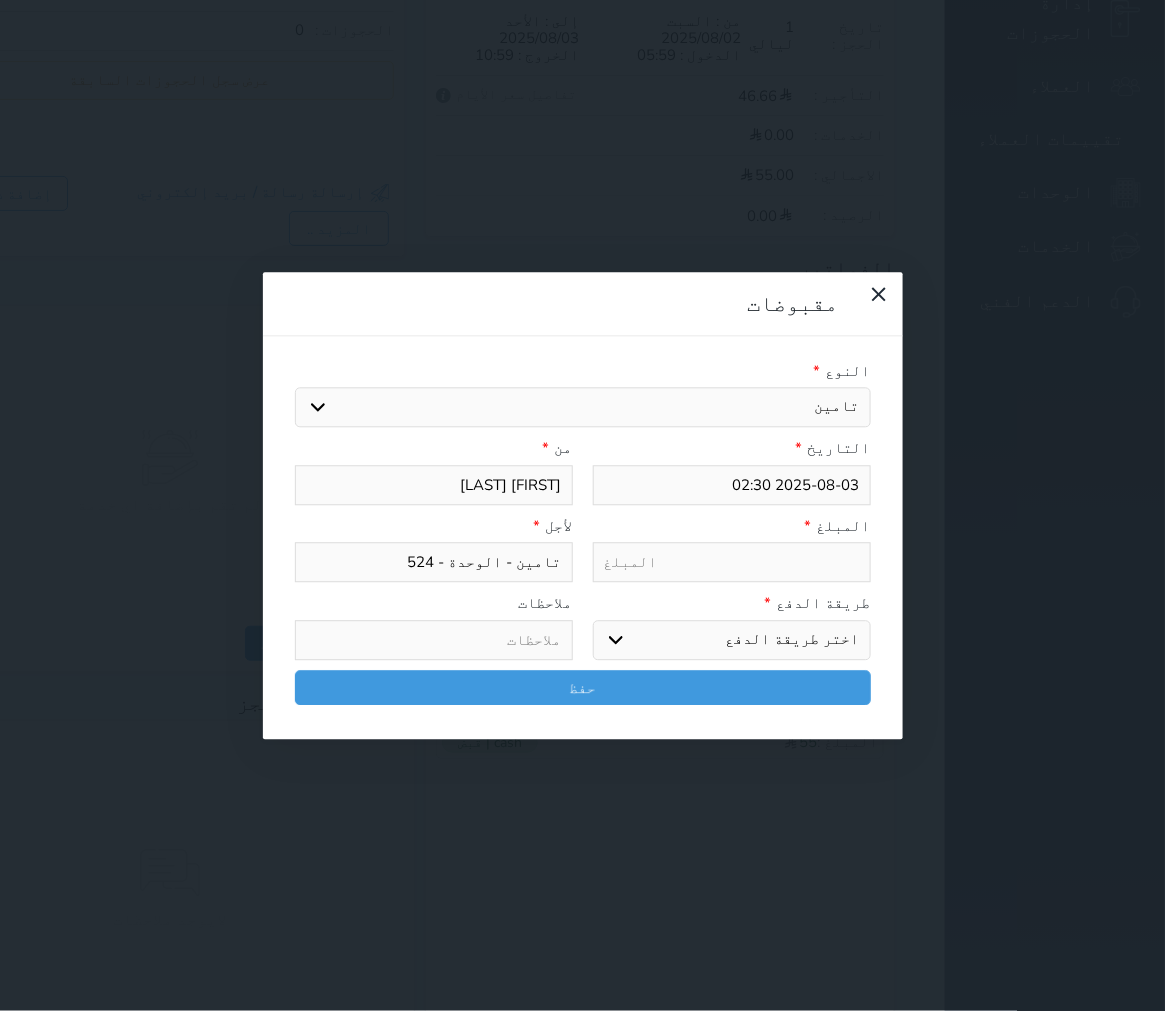 select 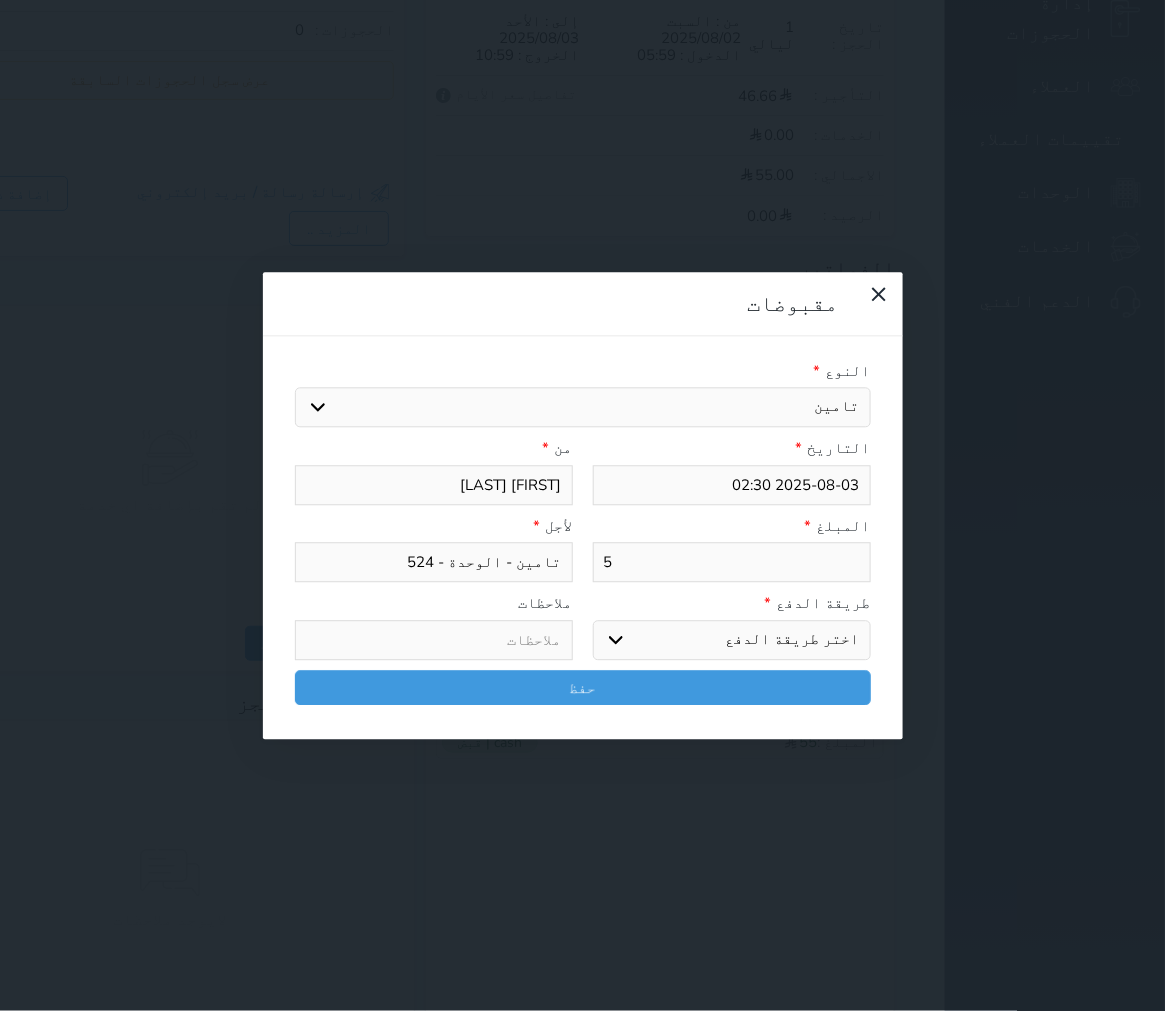 type on "50" 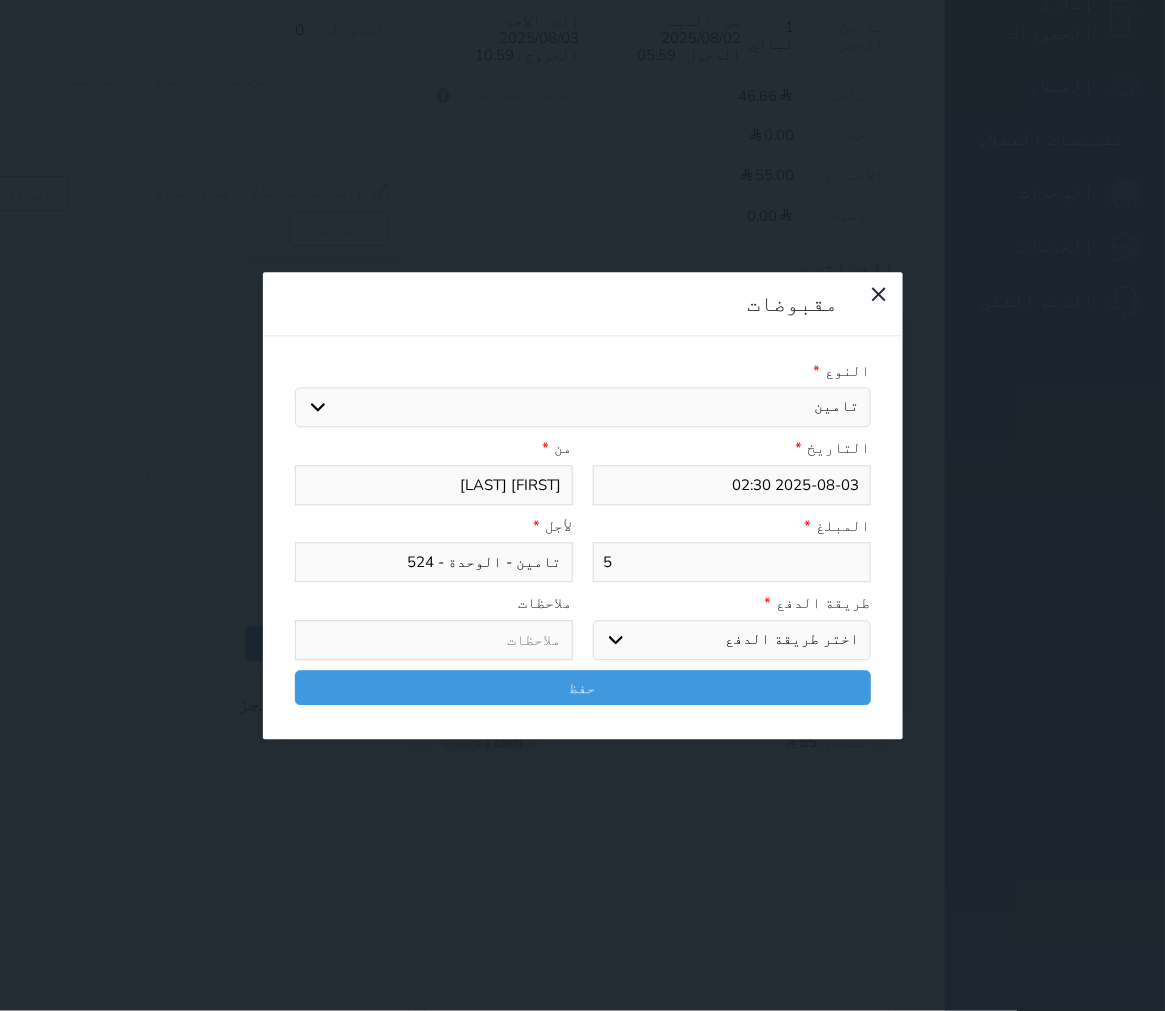 select 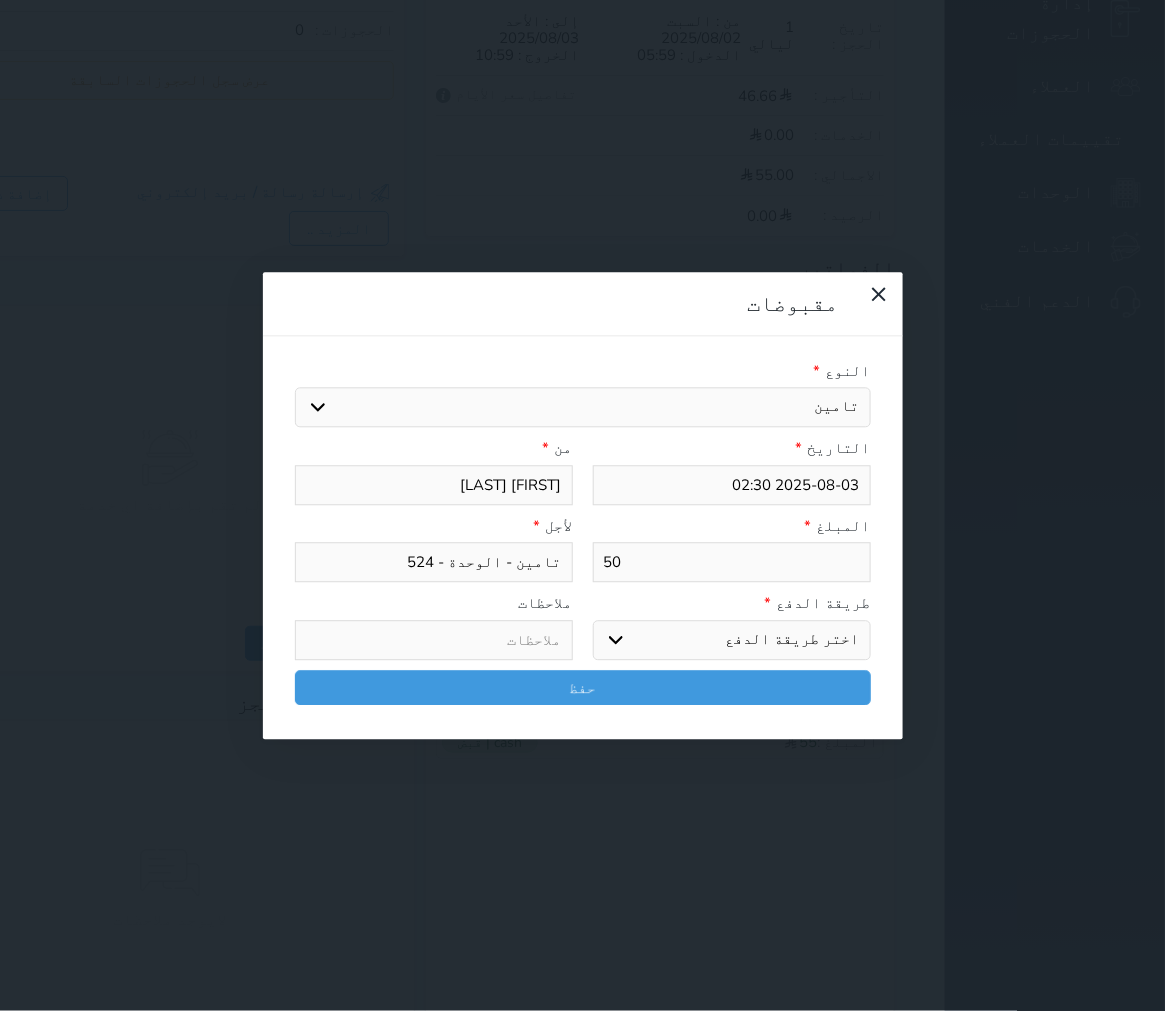 type on "50" 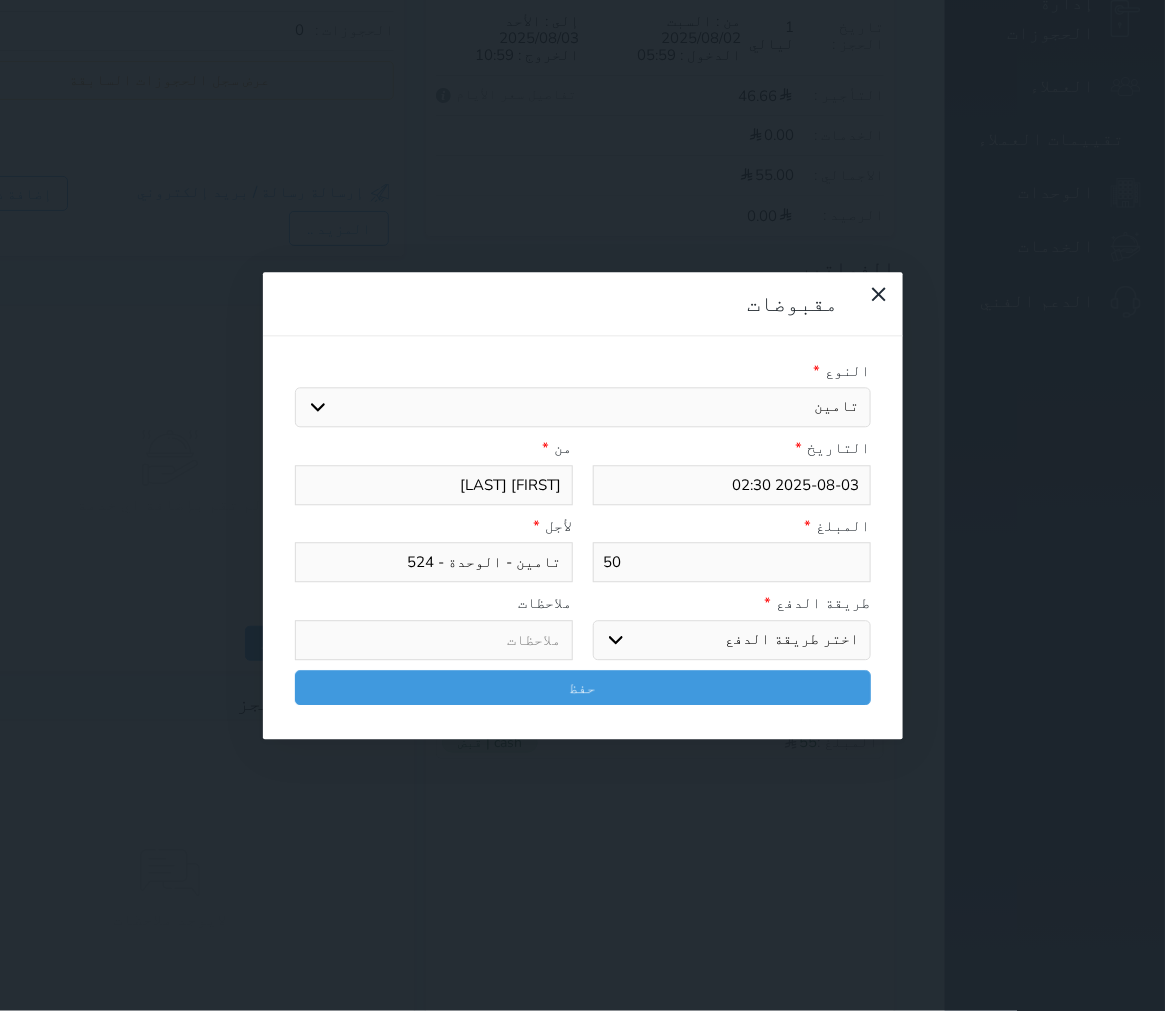 click on "اختر طريقة الدفع   دفع نقدى   تحويل بنكى   مدى   بطاقة ائتمان   آجل" at bounding box center (732, 640) 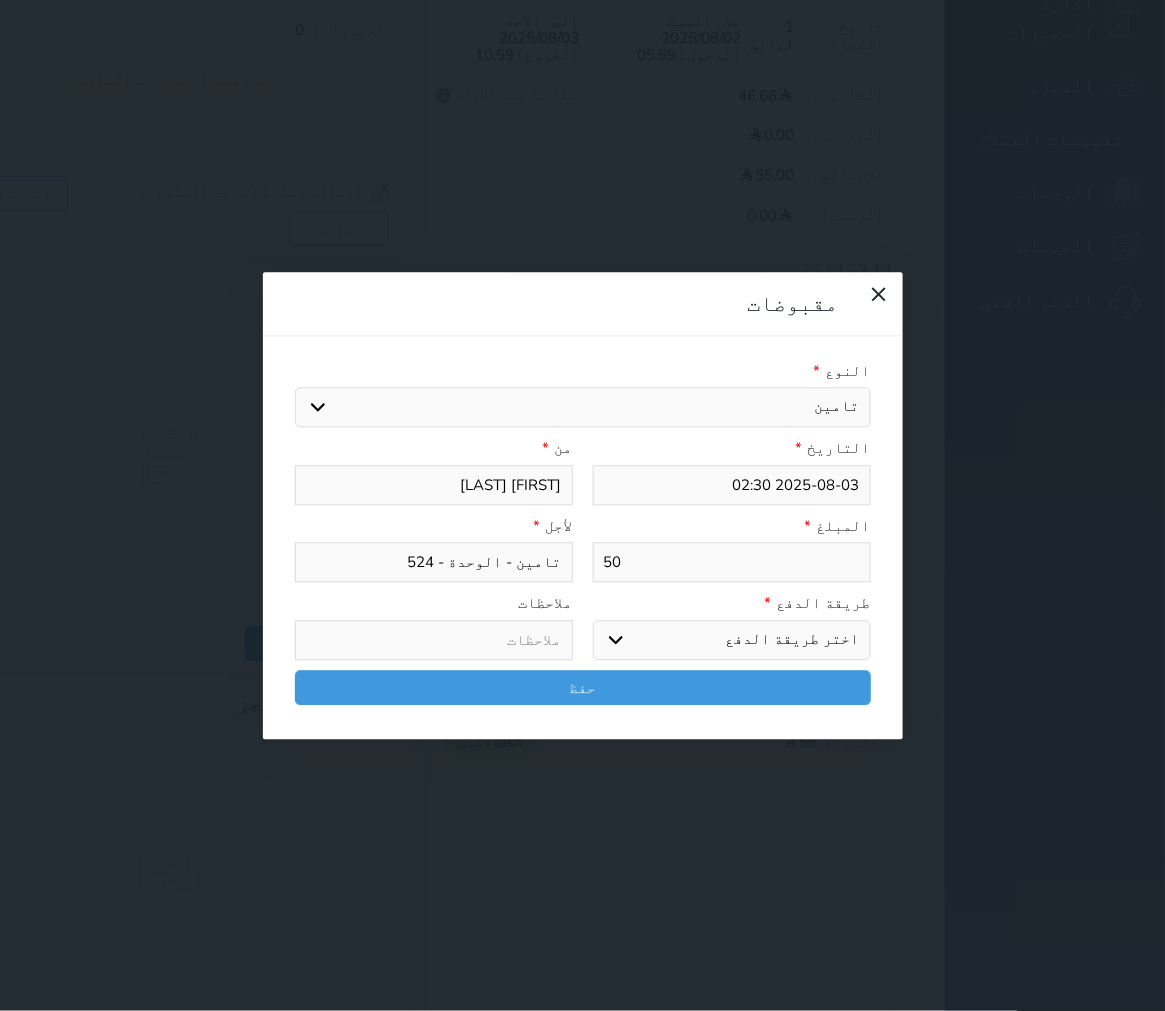 select on "cash" 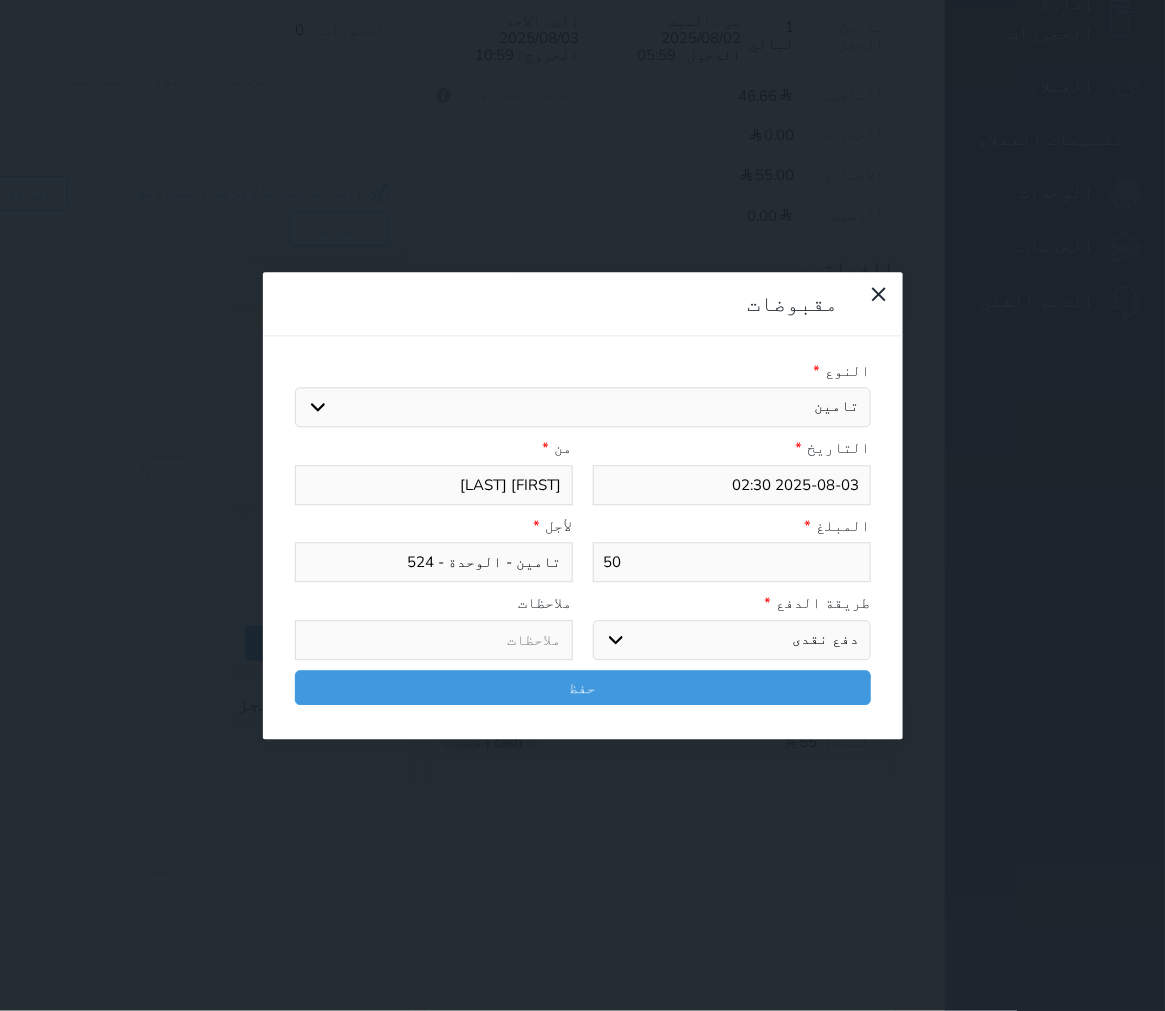 click on "اختر طريقة الدفع   دفع نقدى   تحويل بنكى   مدى   بطاقة ائتمان   آجل" at bounding box center [732, 640] 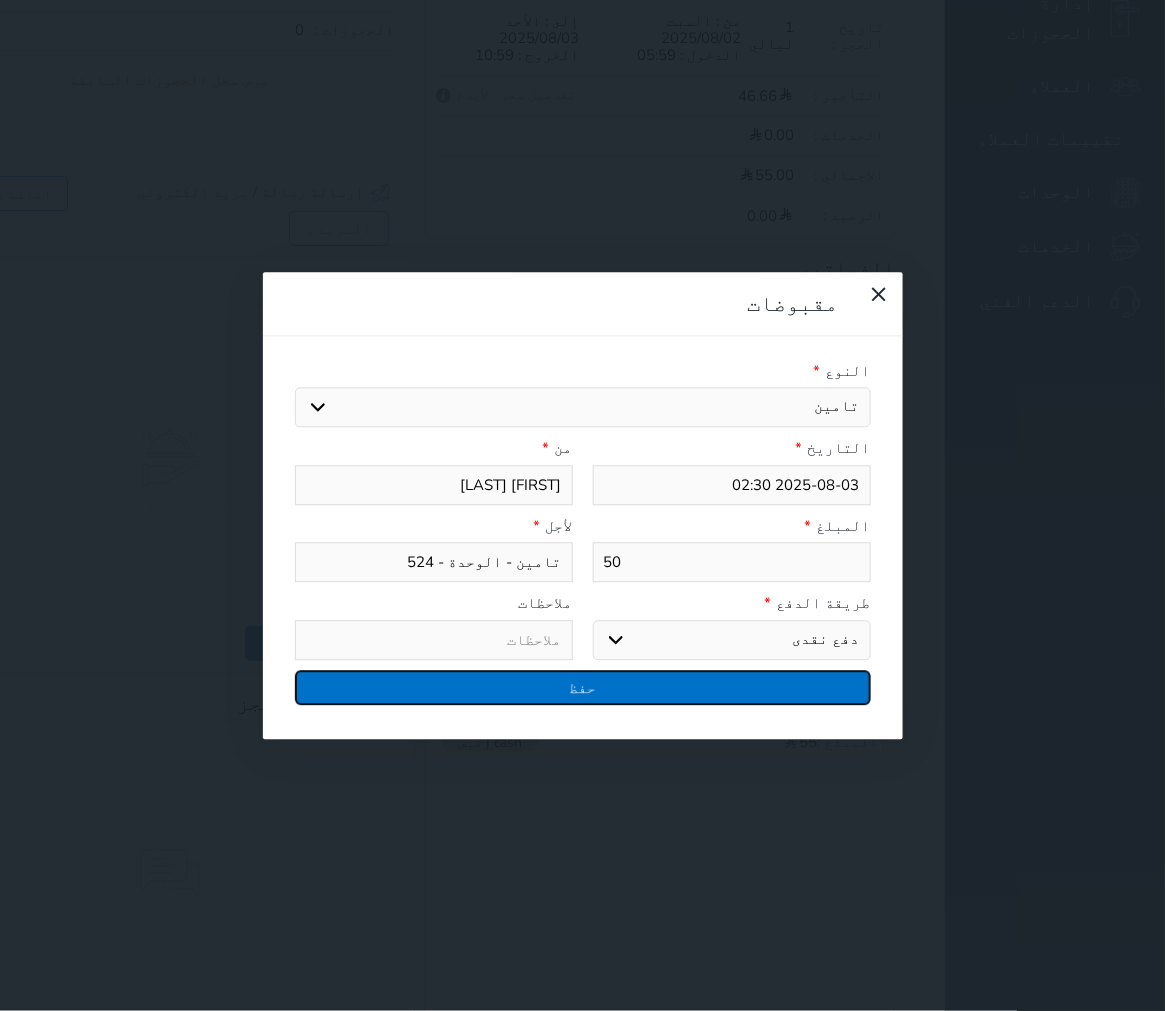 click on "حفظ" at bounding box center (583, 687) 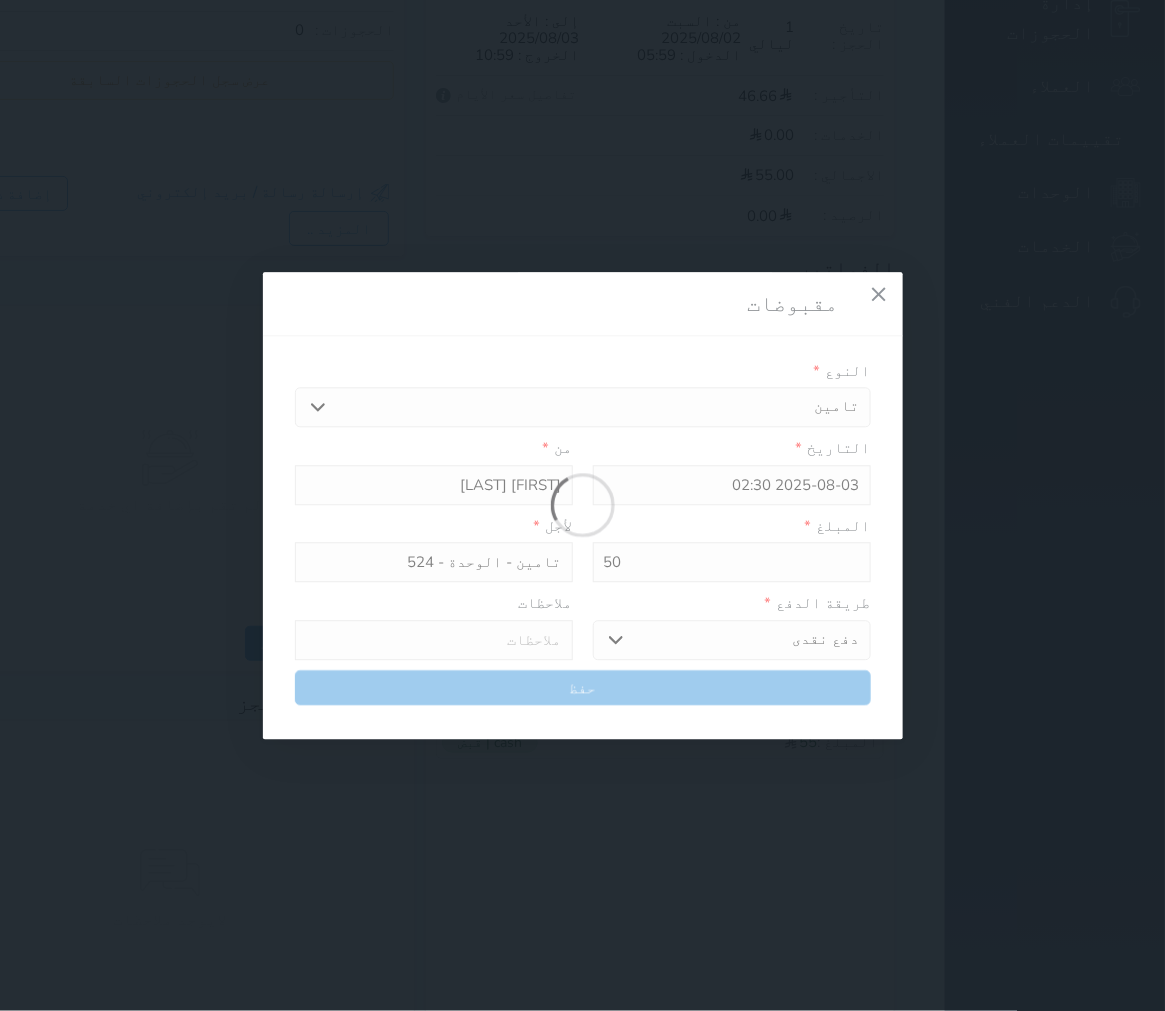select 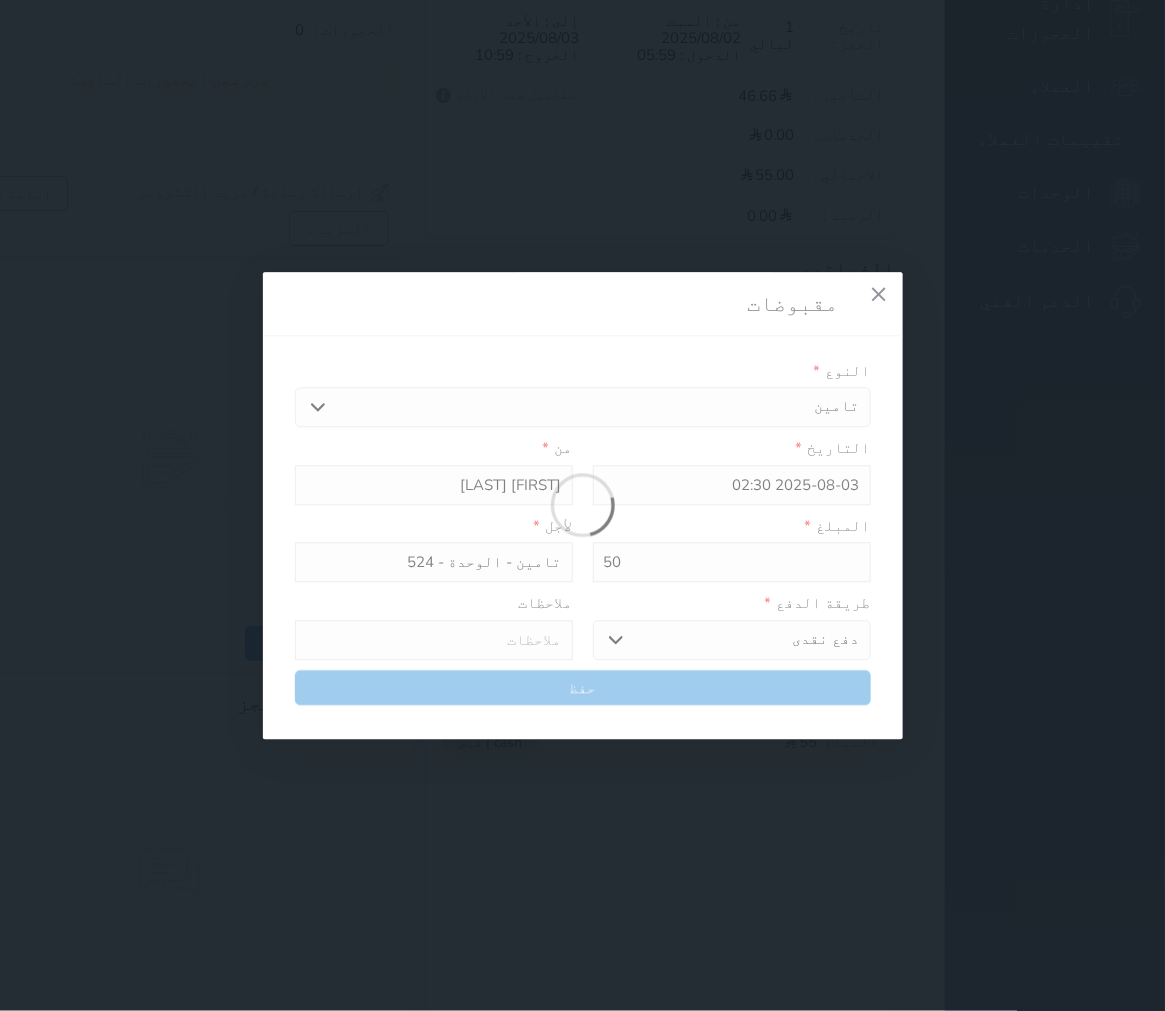 type 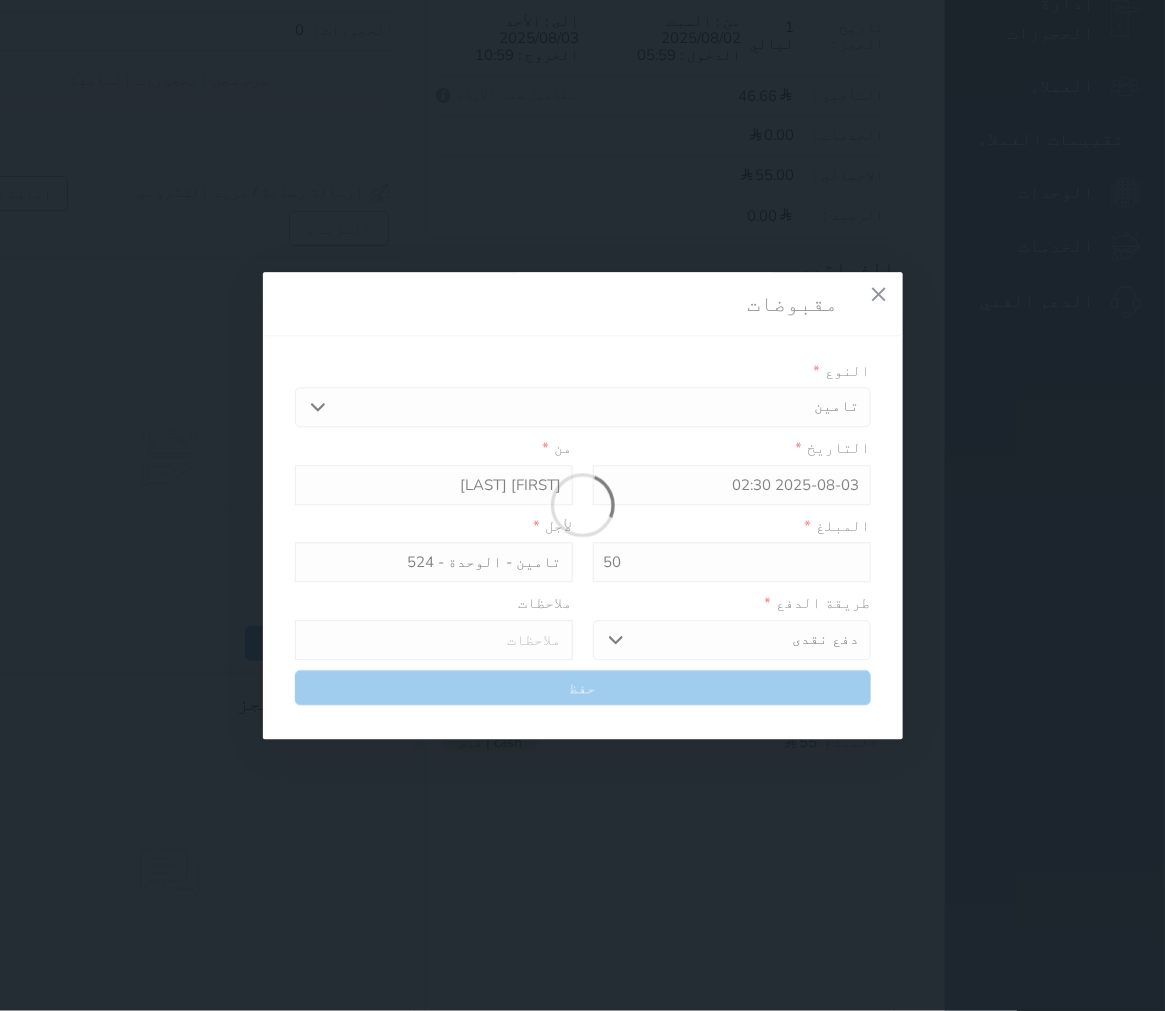 type on "0" 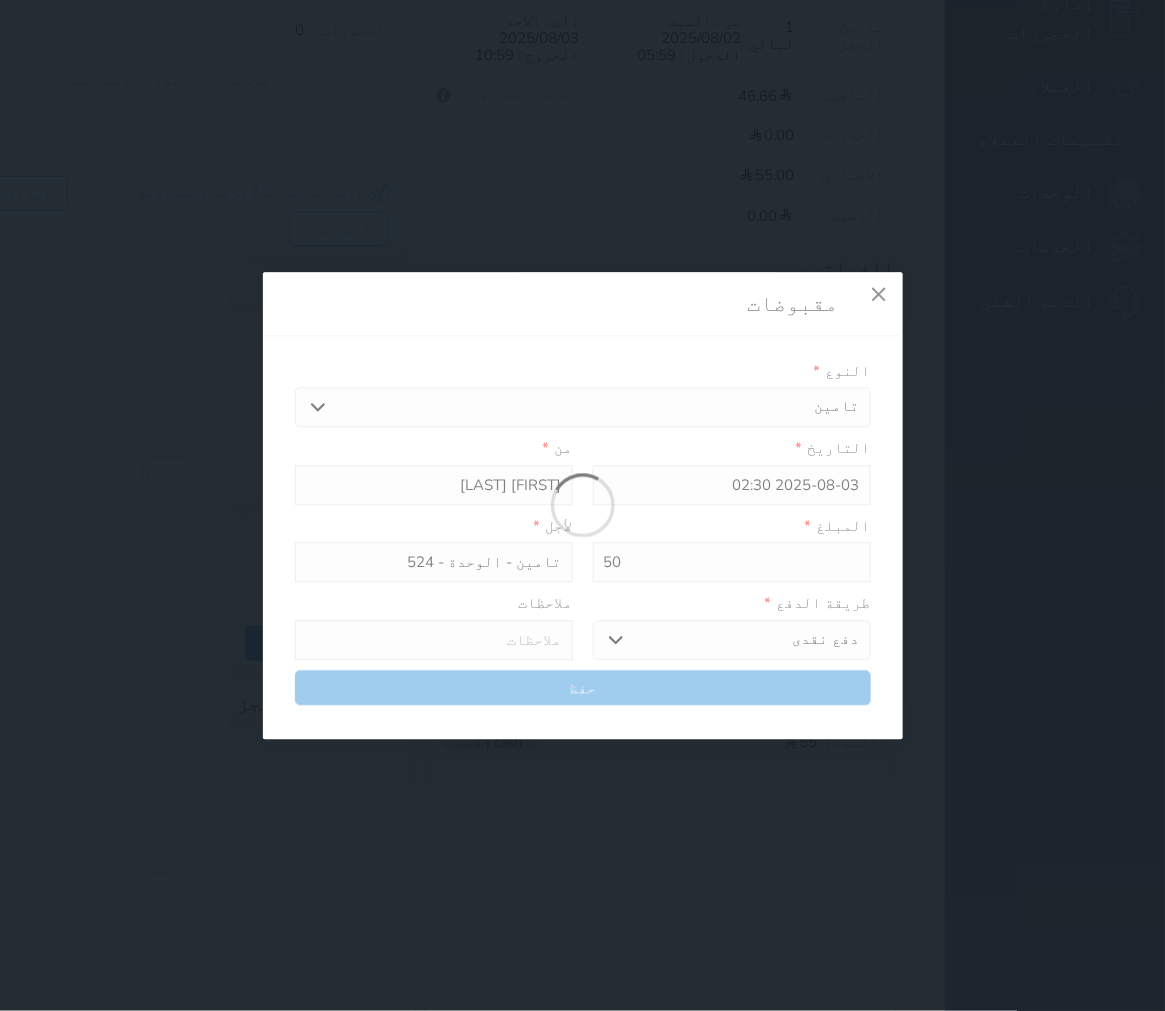select 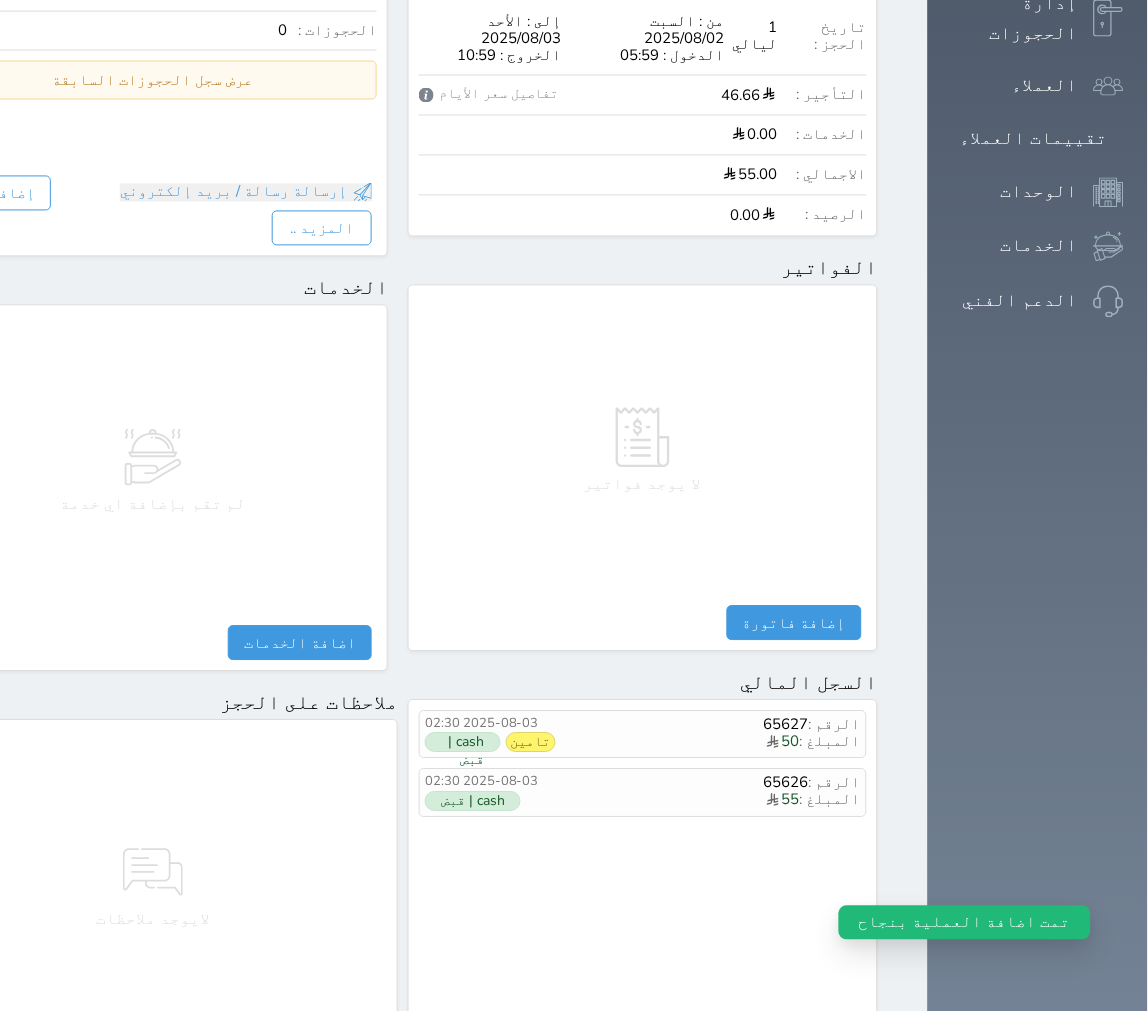 click on "لم تقم بإضافة اي خدمة" at bounding box center [153, 471] 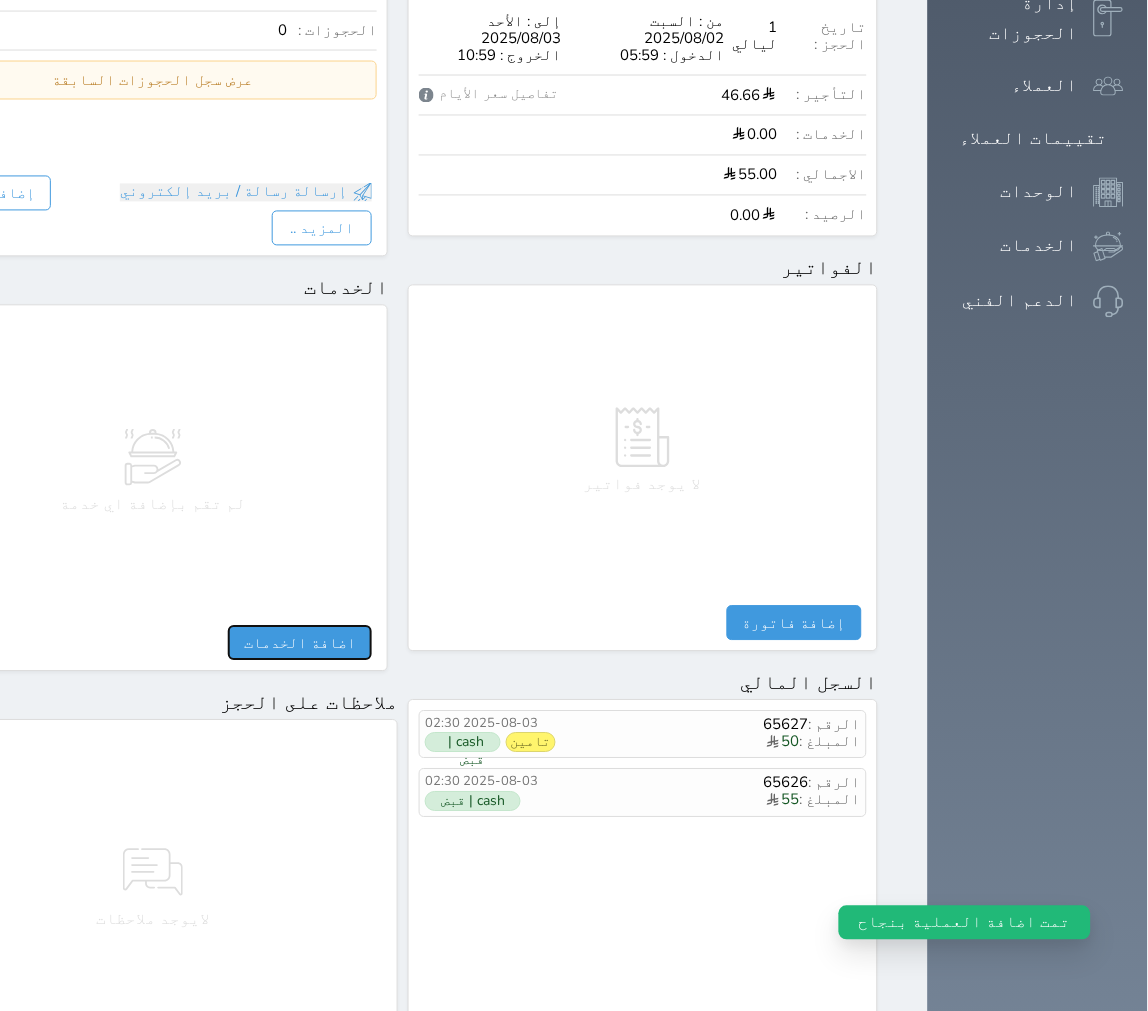 click on "اضافة الخدمات" at bounding box center [300, 643] 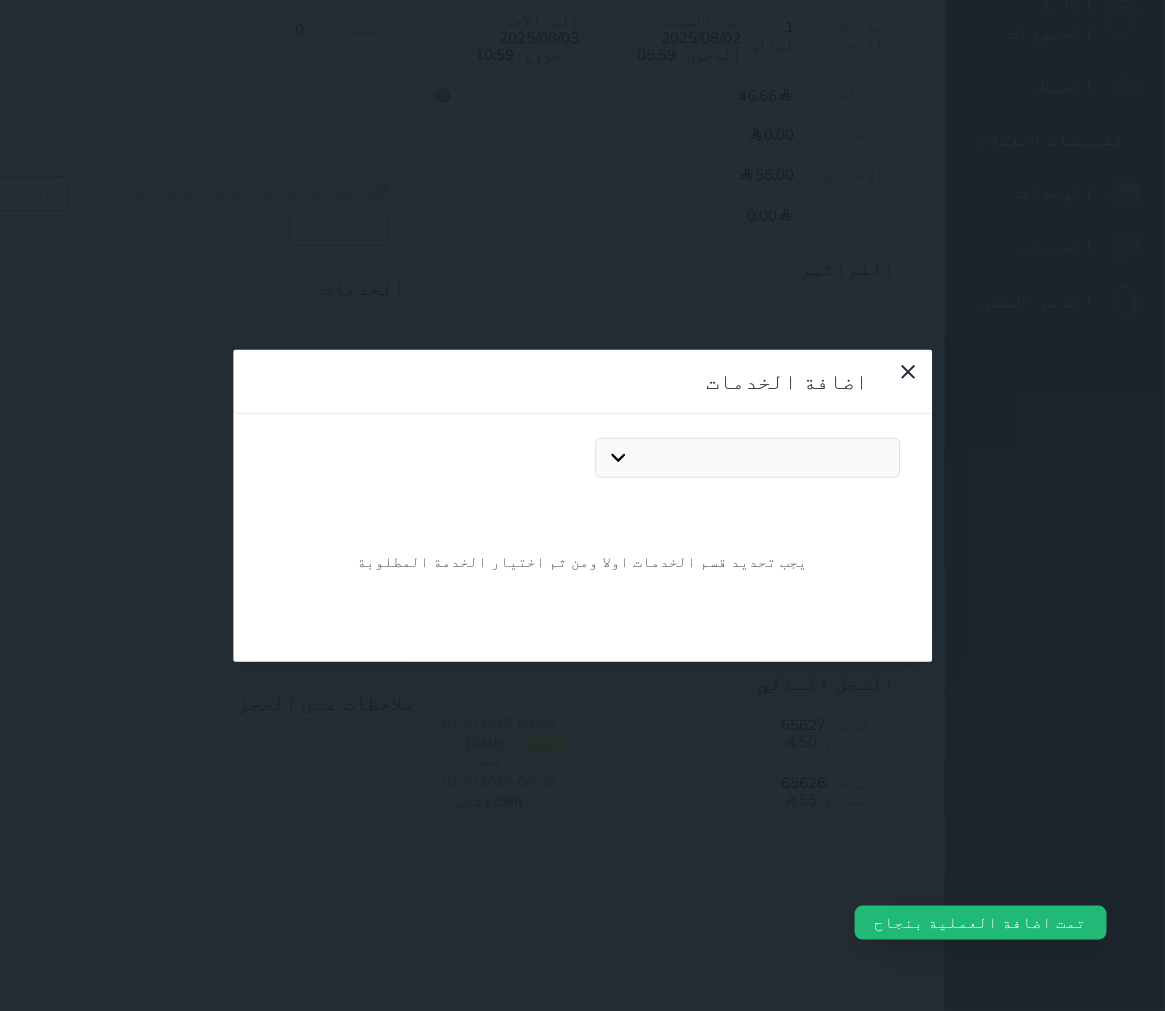 click on "مطعم دخول مبكر خروج متأخر مواقف بدل كرت مفقود بدل نقل غرفة مقهى" at bounding box center (747, 458) 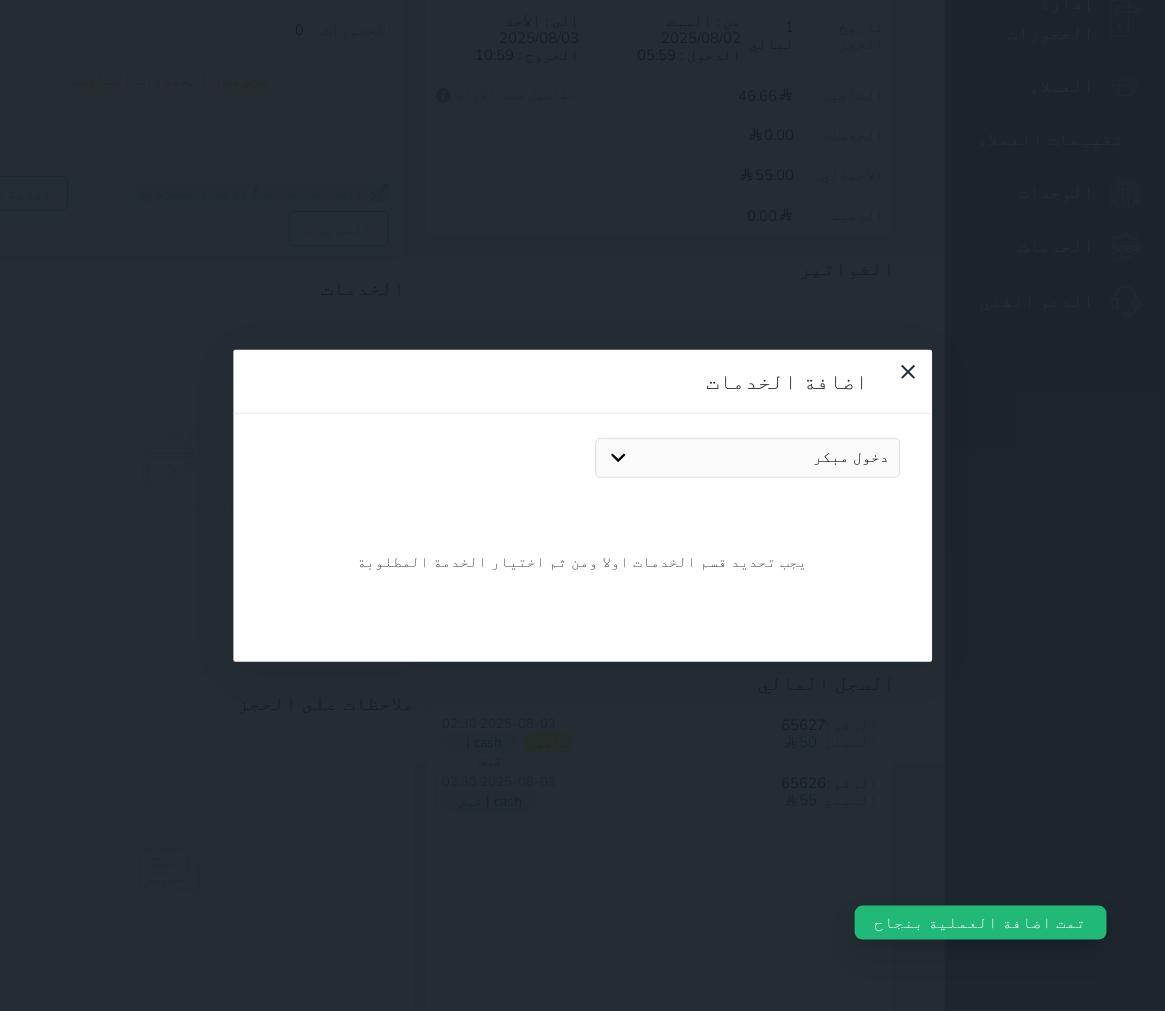 click on "مطعم دخول مبكر خروج متأخر مواقف بدل كرت مفقود بدل نقل غرفة مقهى" at bounding box center (747, 458) 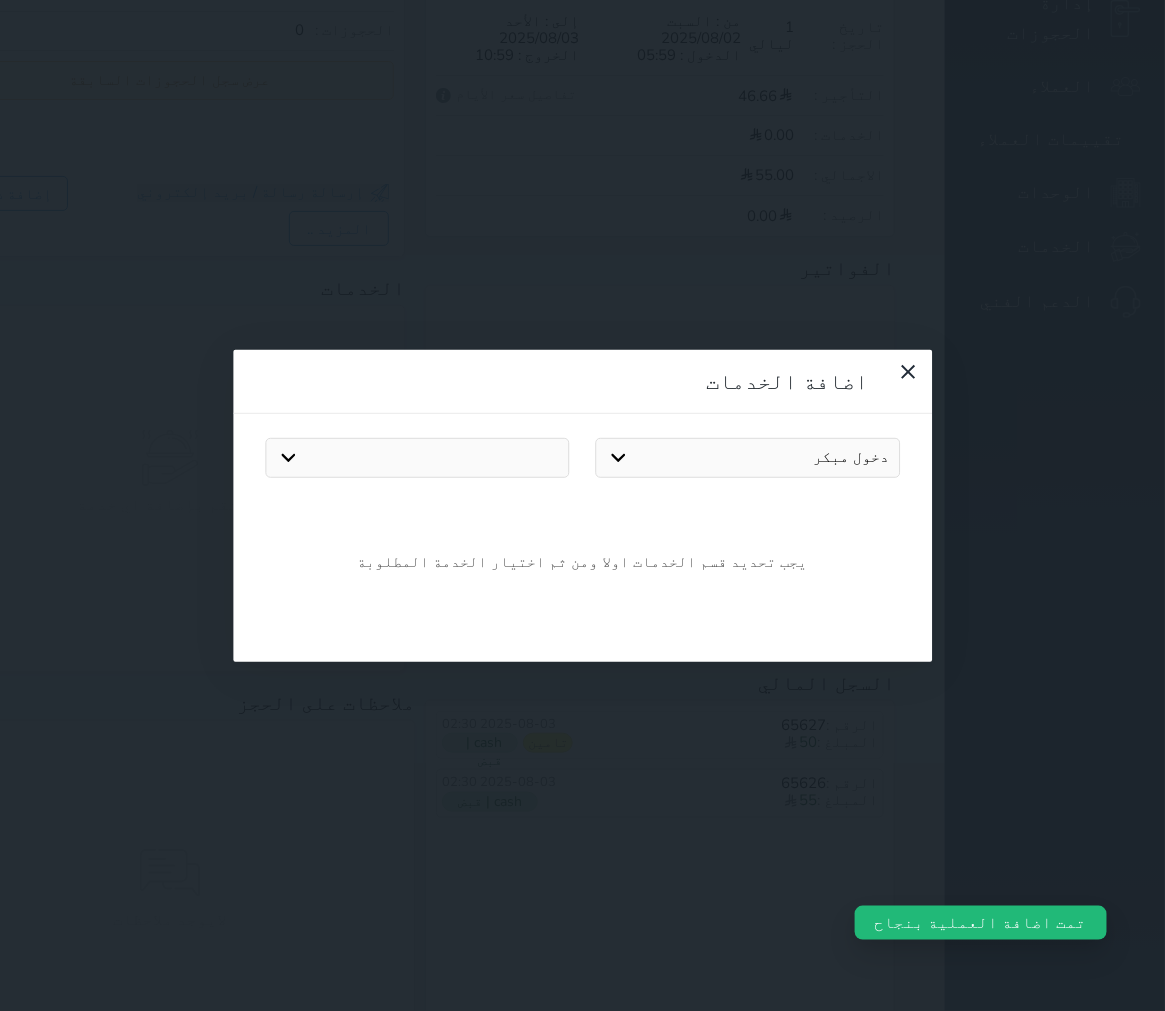 click on "دخول مبكر من 6 صباحا نص يوم يبدا من الساعه 3فجرا" at bounding box center [417, 458] 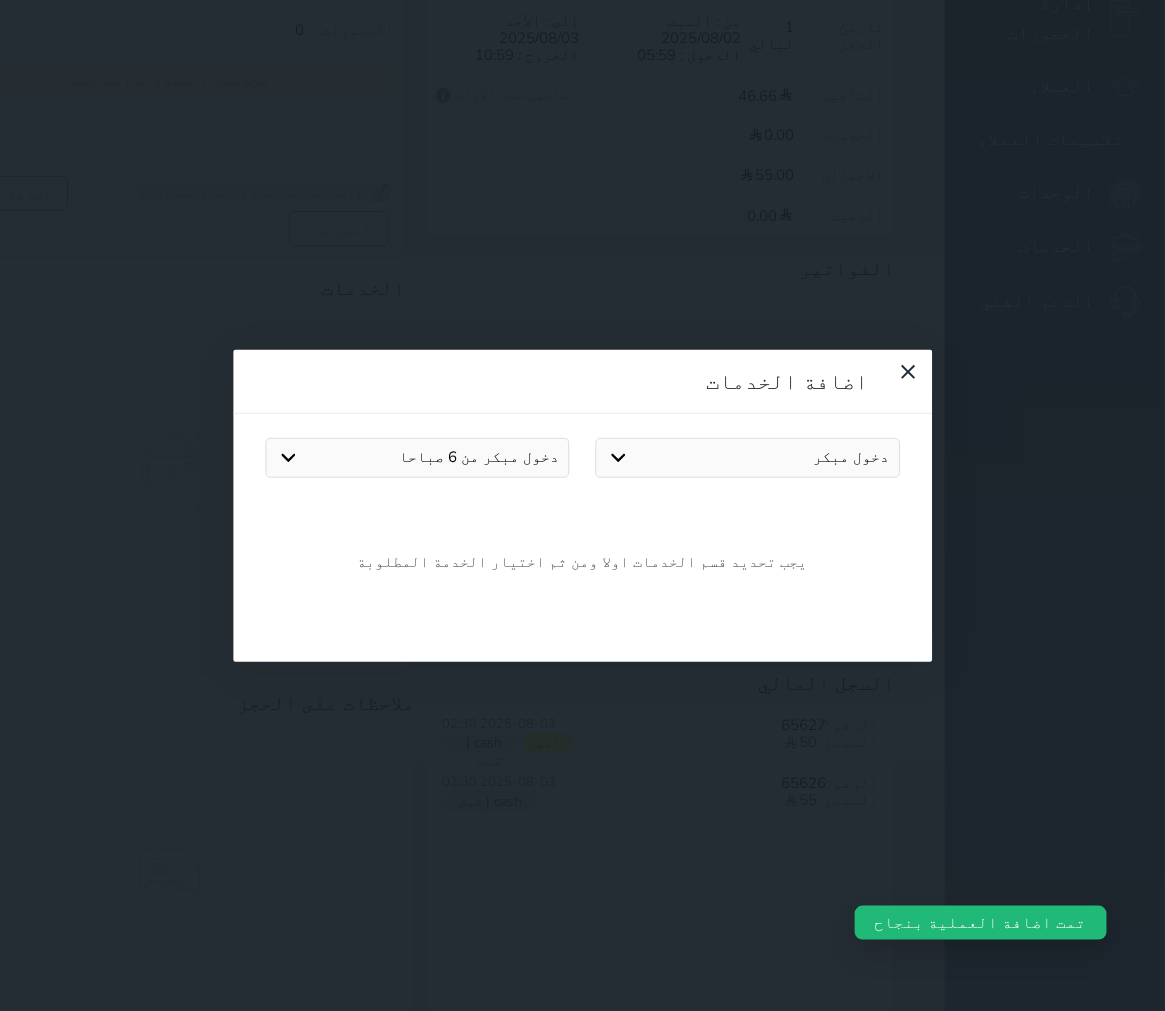 click on "دخول مبكر من 6 صباحا نص يوم يبدا من الساعه 3فجرا" at bounding box center (417, 458) 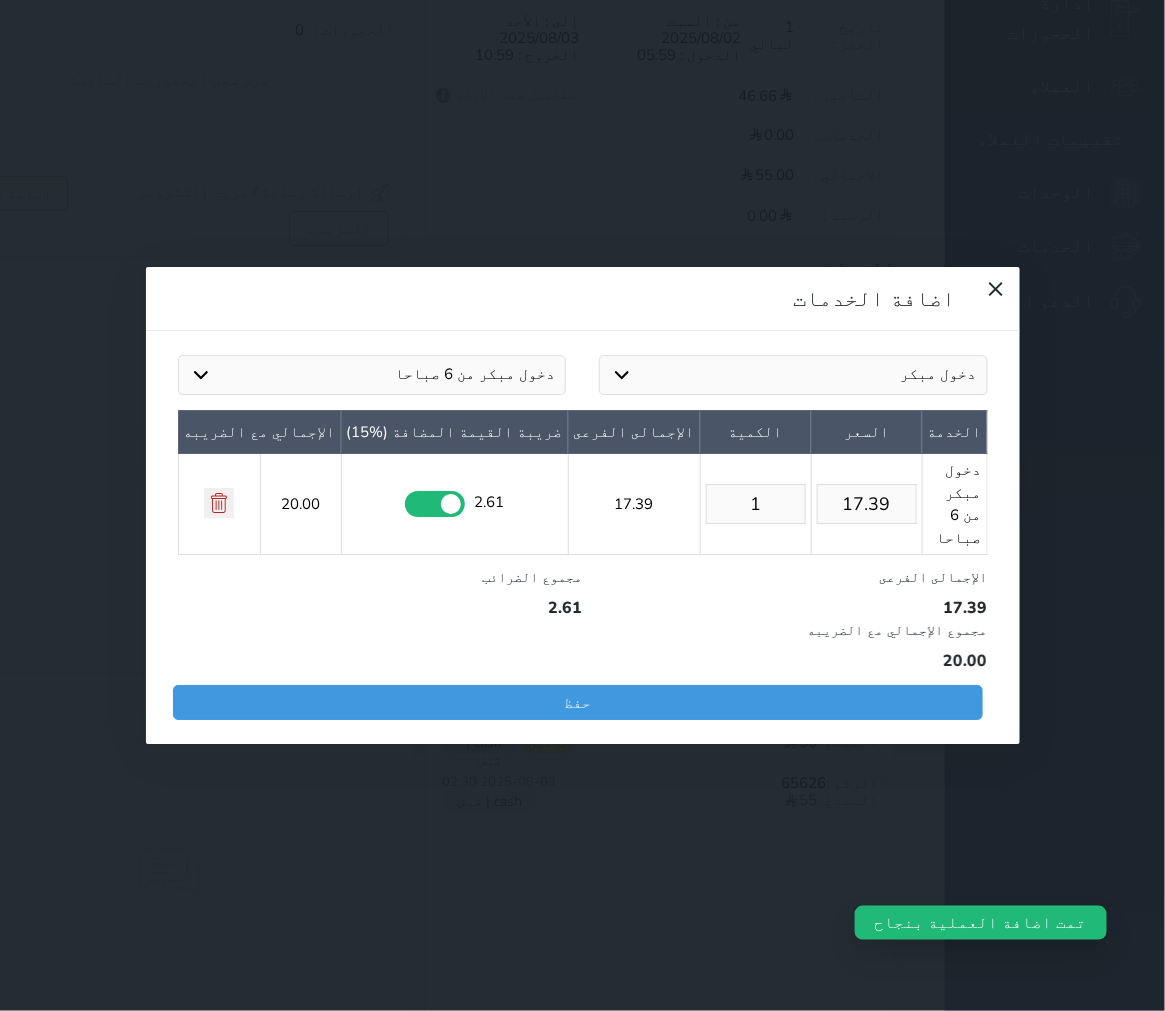 click on "دخول مبكر من 6 صباحا نص يوم يبدا من الساعه 3فجرا" at bounding box center [372, 375] 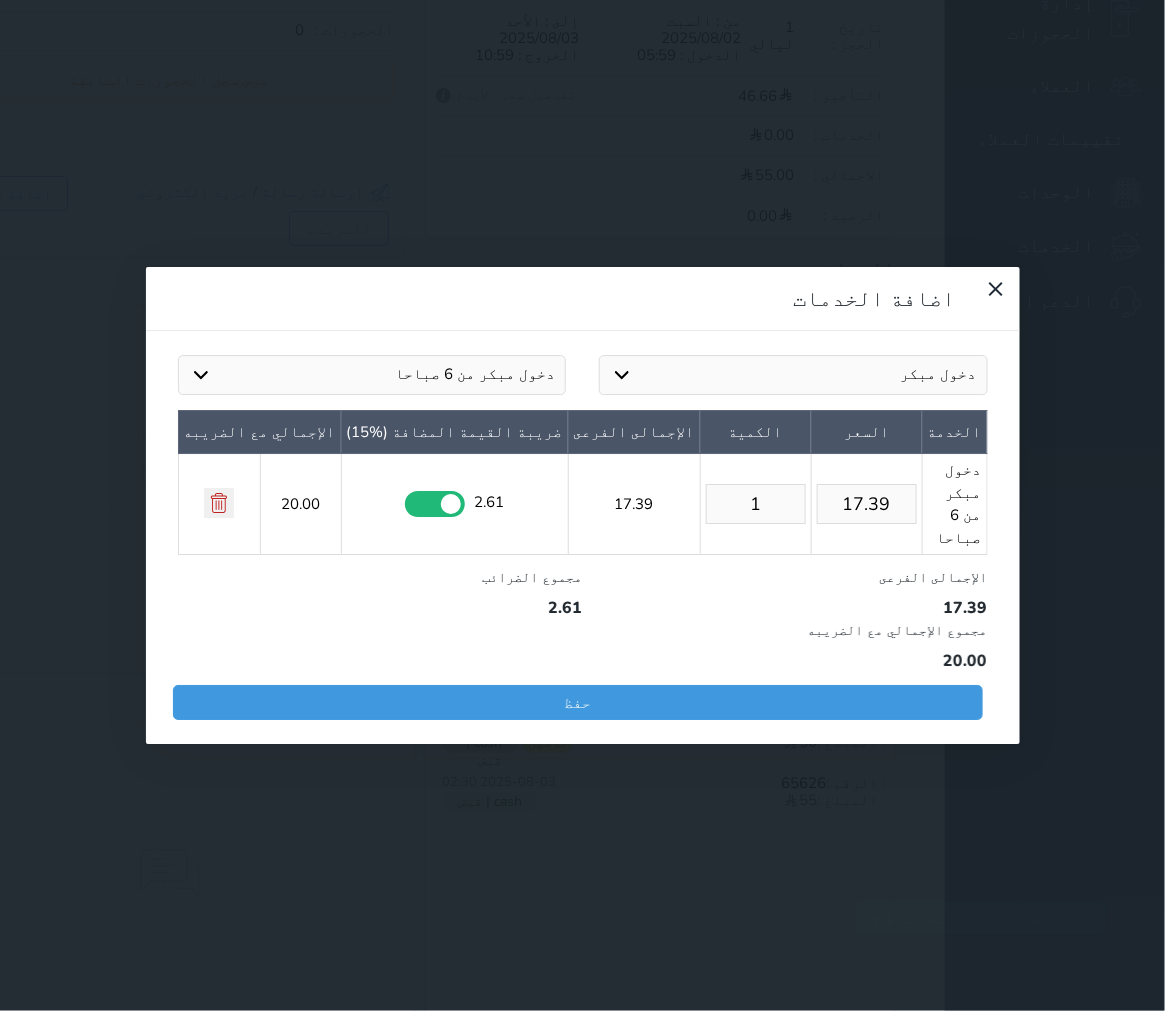 select on "1" 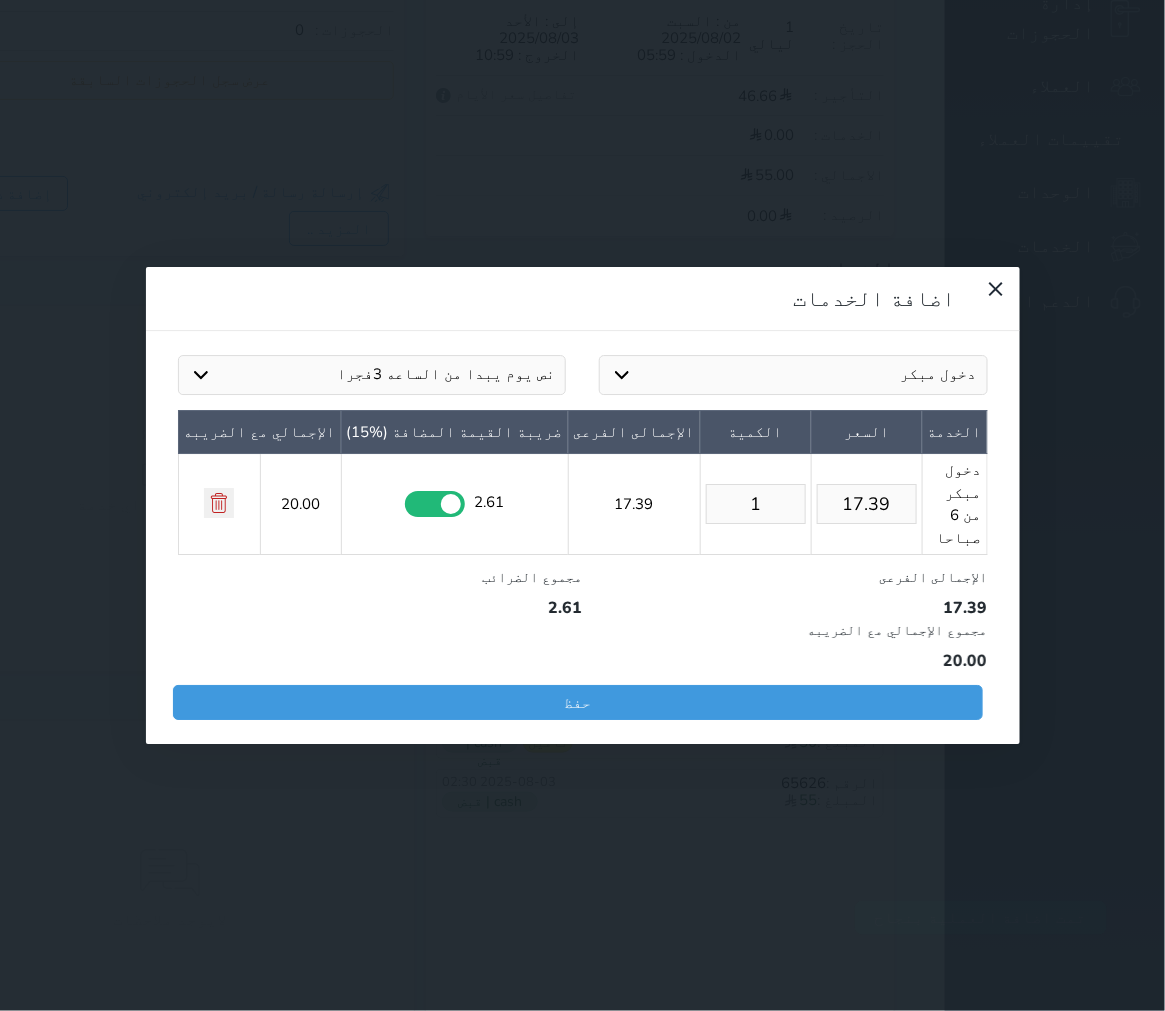 click on "دخول مبكر من 6 صباحا نص يوم يبدا من الساعه 3فجرا" at bounding box center (372, 375) 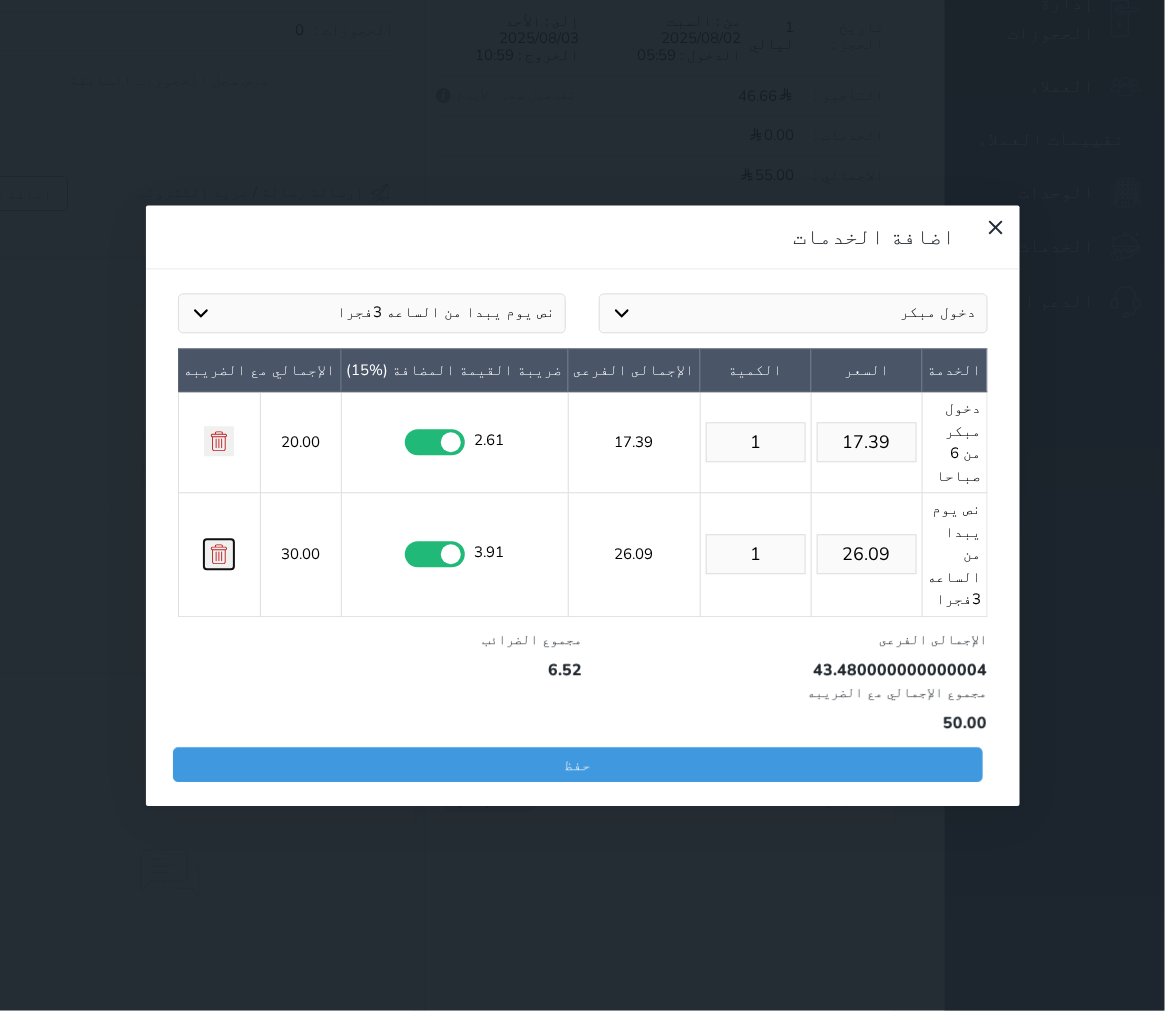 click at bounding box center [219, 554] 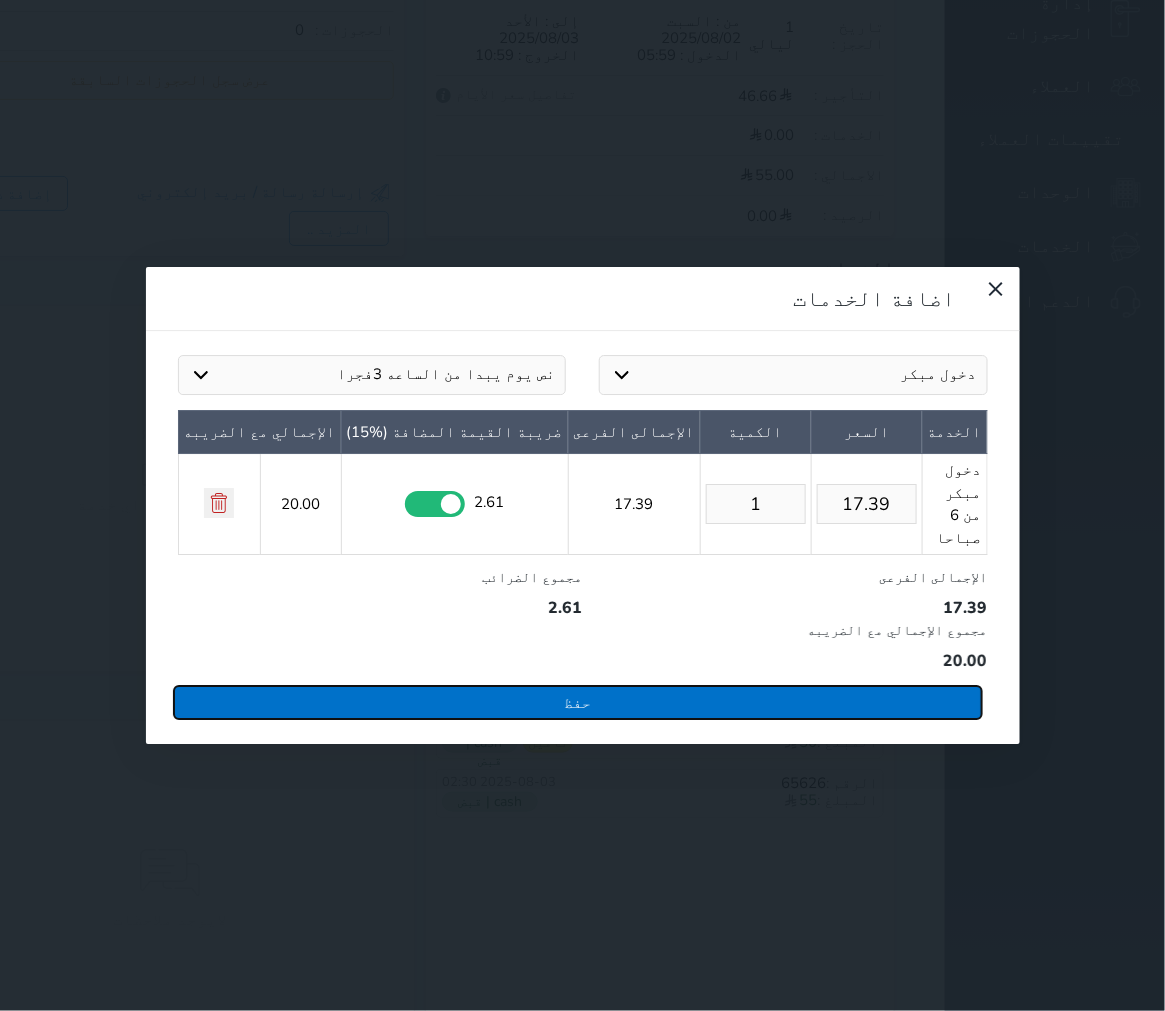 click on "حفظ" at bounding box center [578, 702] 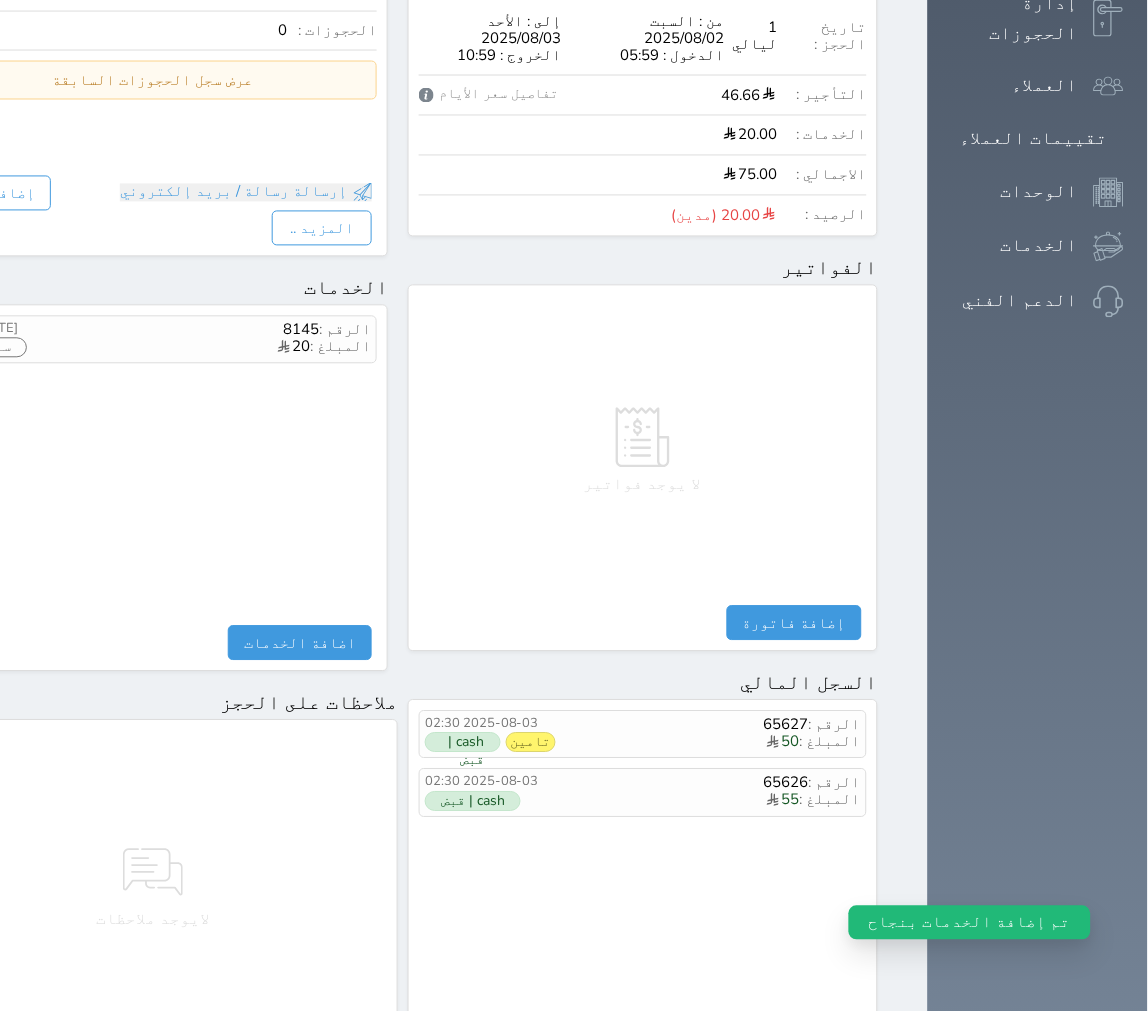 click on "مقبوضات" at bounding box center [817, 1038] 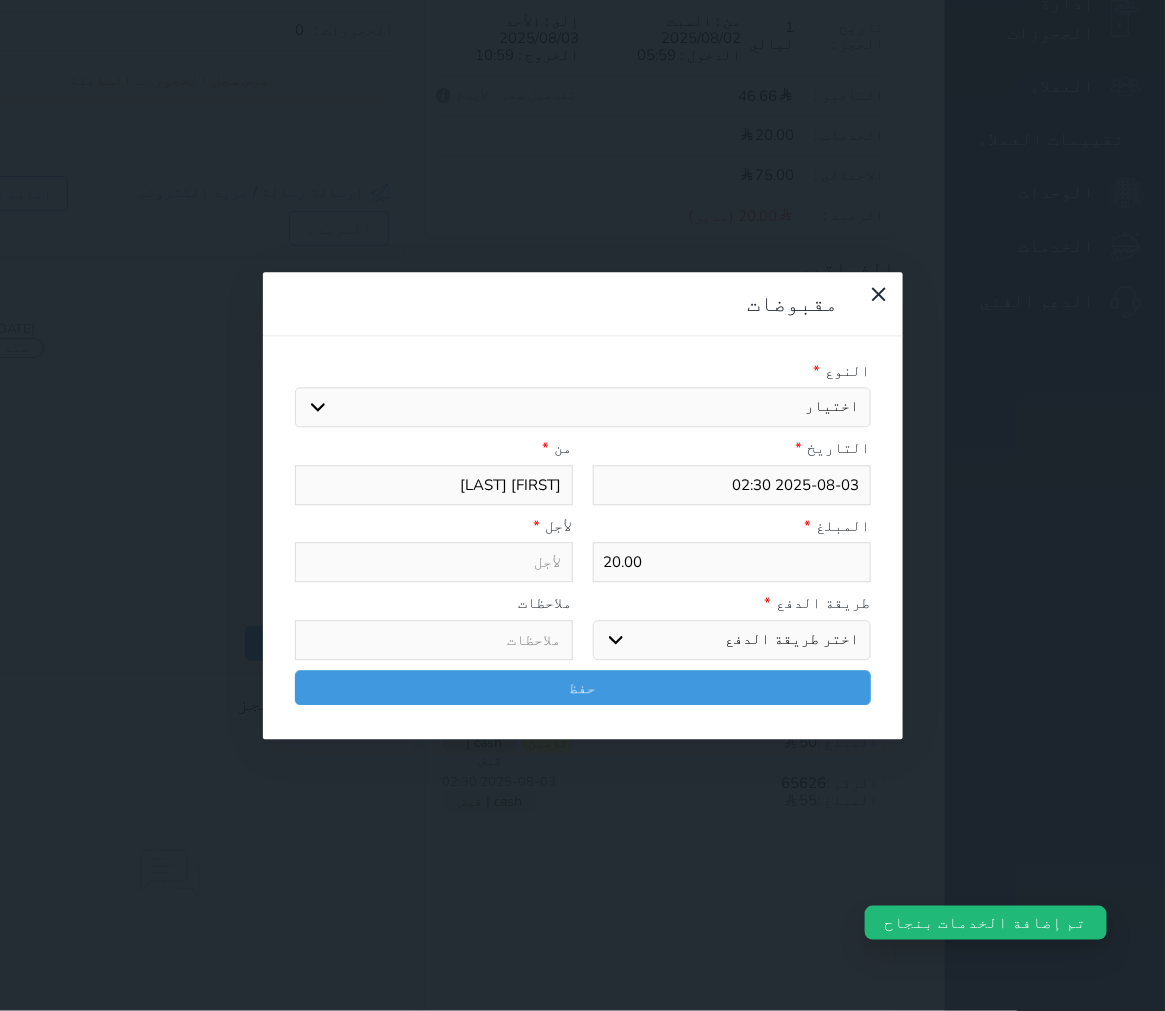 select 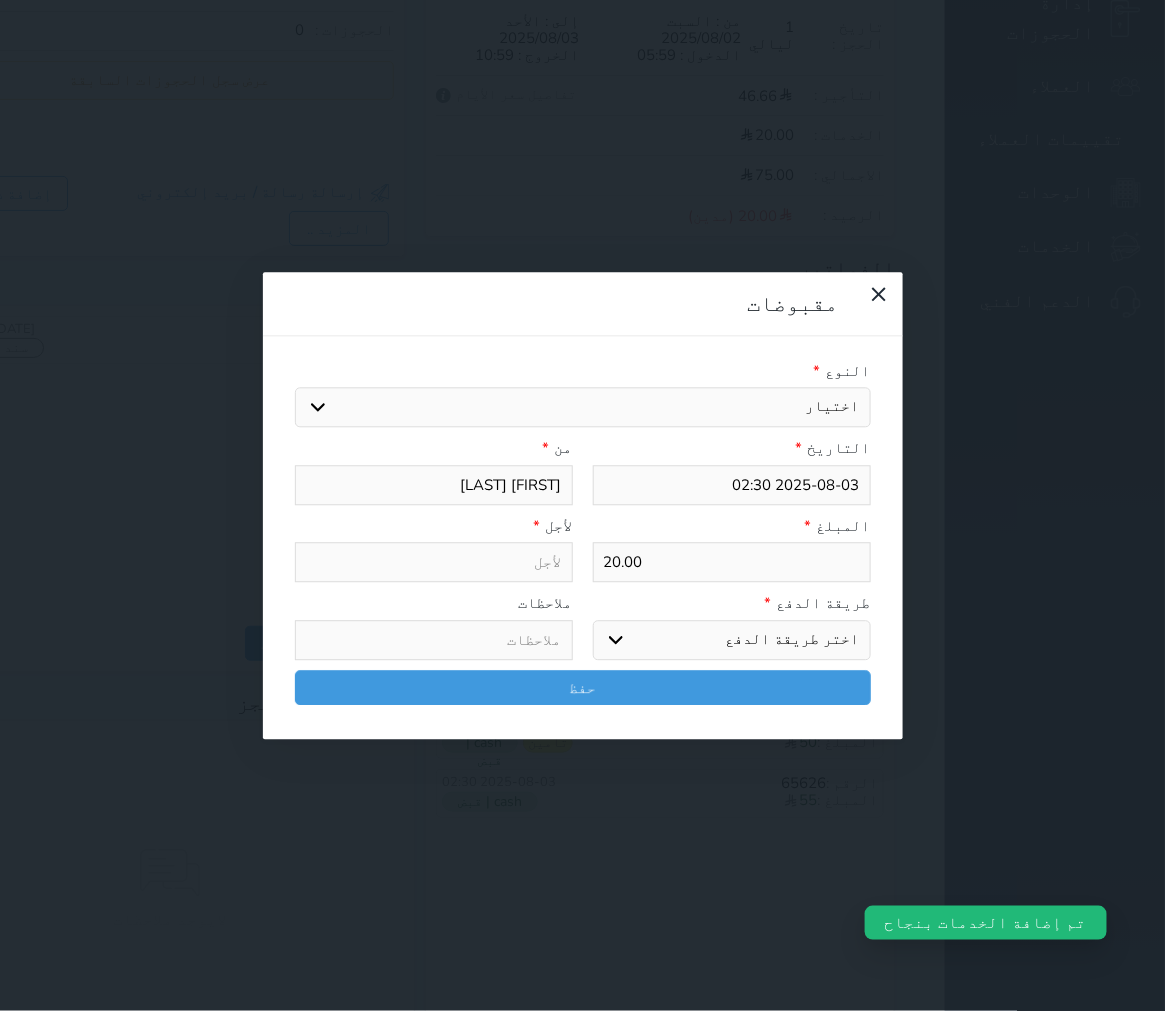 select 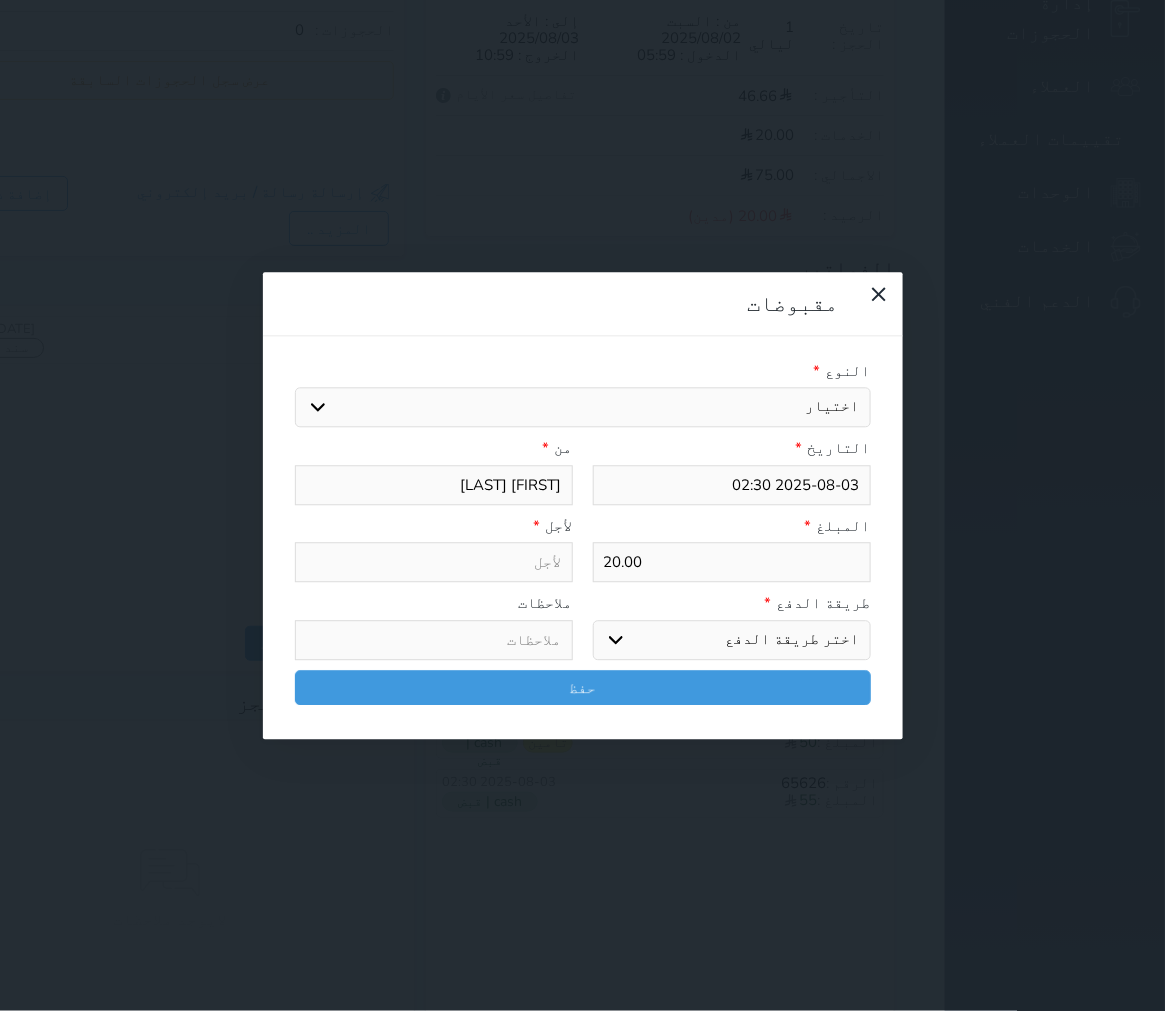 select on "142979" 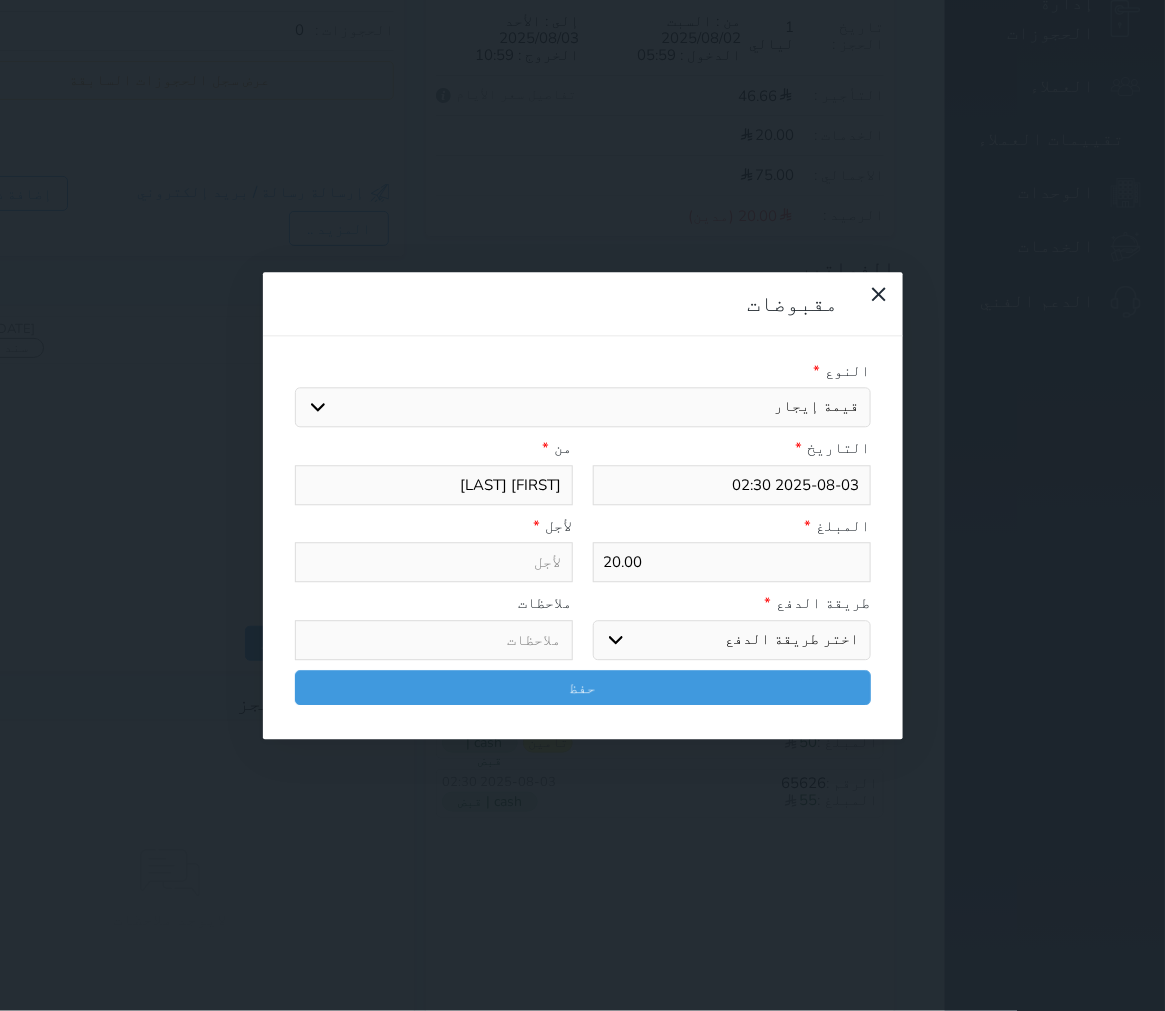 click on "اختيار   مقبوضات عامة قيمة إيجار فواتير تامين عربون آخر مغسلة واي فاي - الإنترنت مواقف السيارات طعام الأغذية والمشروبات مشروبات الإفطار غداء عشاء مخبز و كعك حمام سباحة الصالة الرياضية سرير إضافي بدل تلفيات" at bounding box center [583, 408] 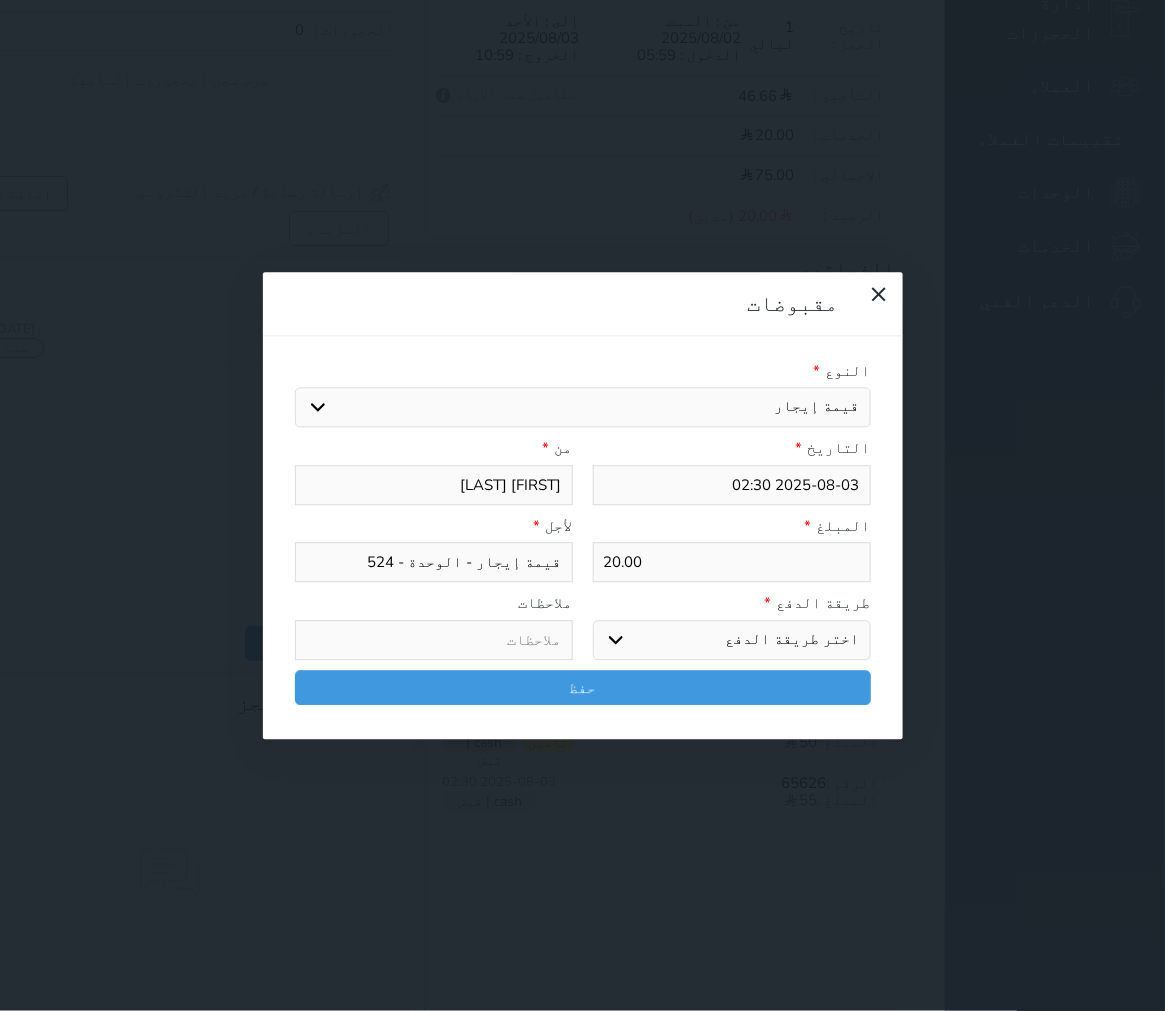 click on "20.00" at bounding box center (732, 563) 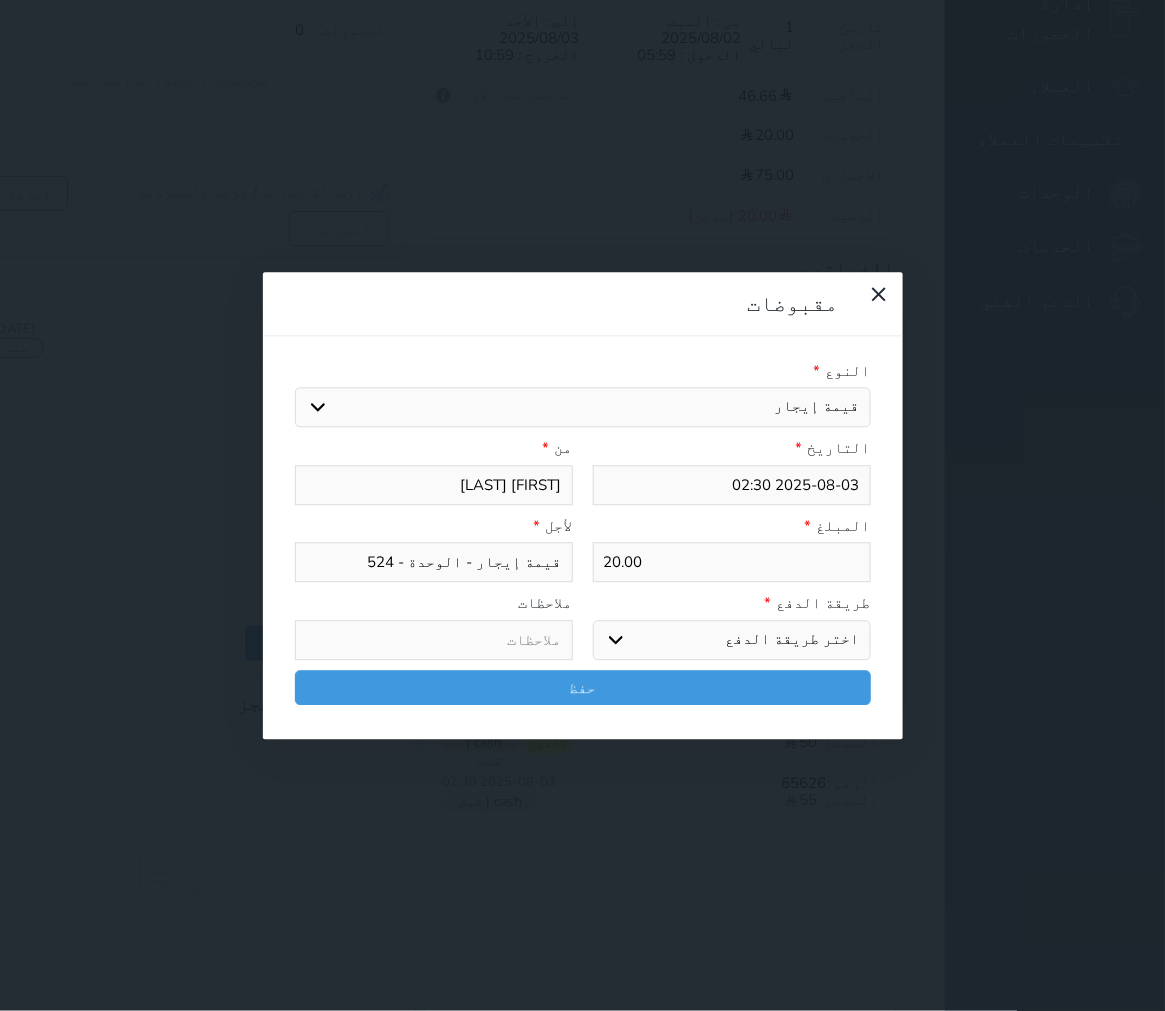 click on "*" at bounding box center [768, 604] 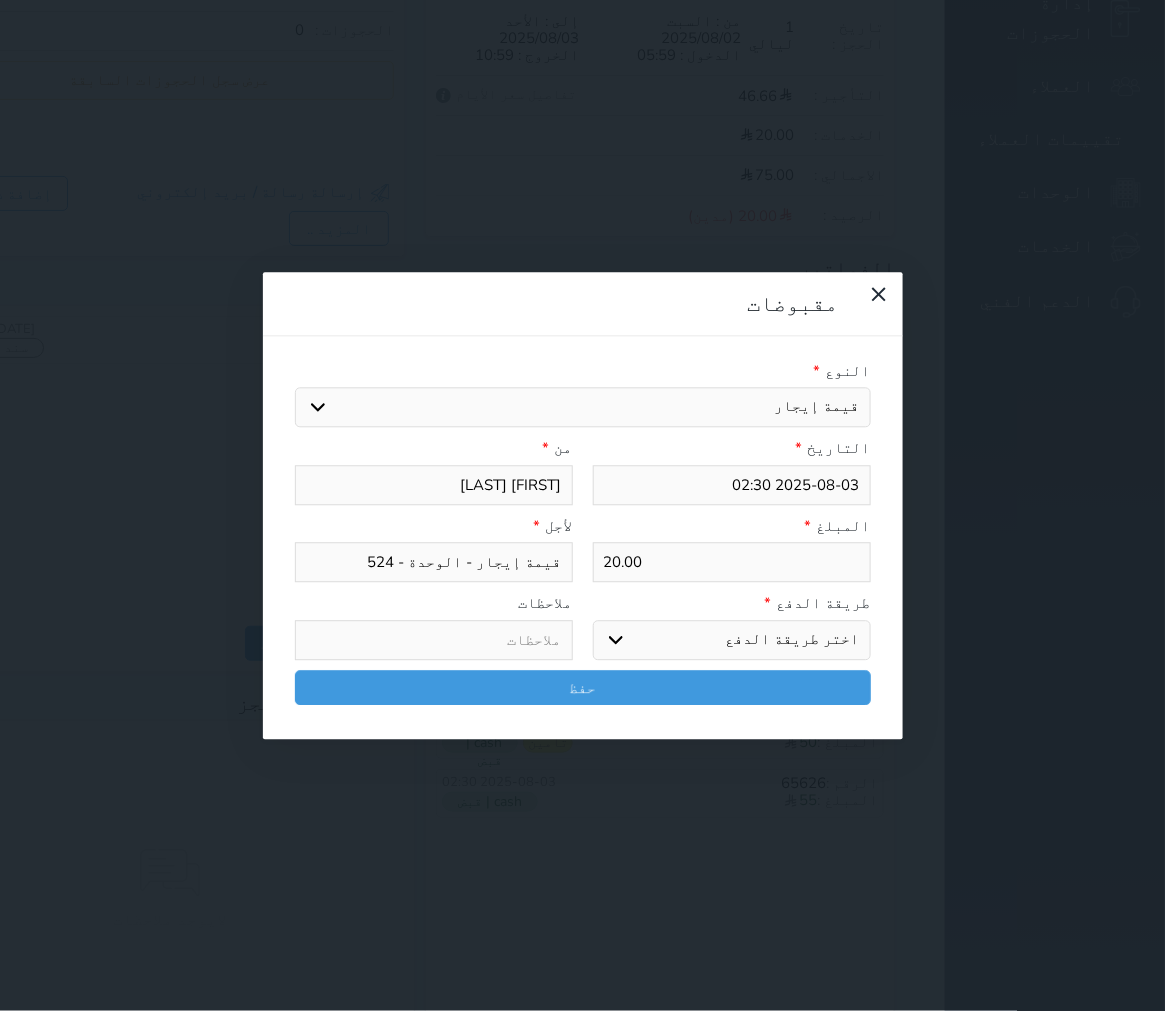 click on "اختر طريقة الدفع   دفع نقدى   تحويل بنكى   مدى   بطاقة ائتمان   آجل" at bounding box center (732, 640) 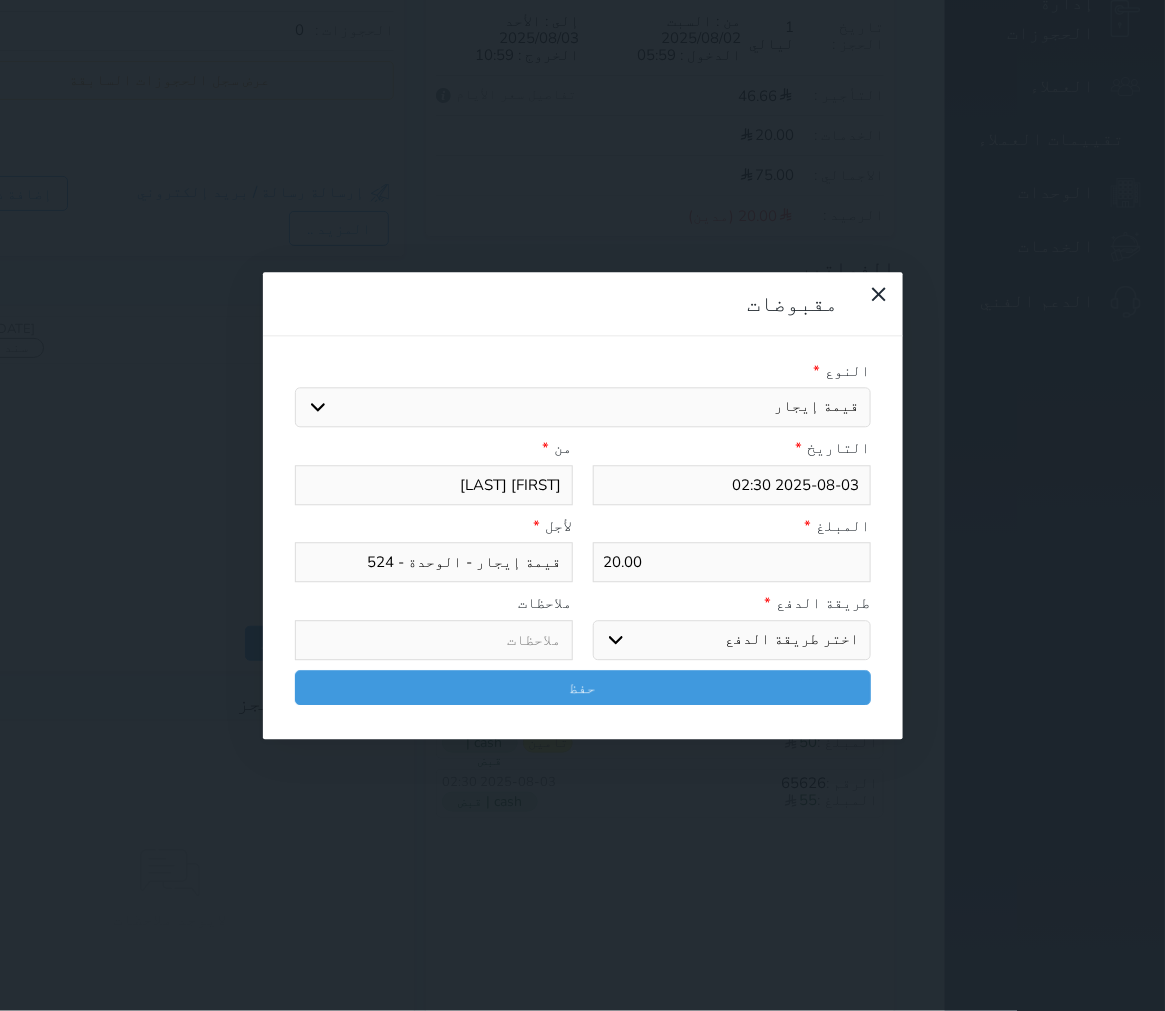 select on "cash" 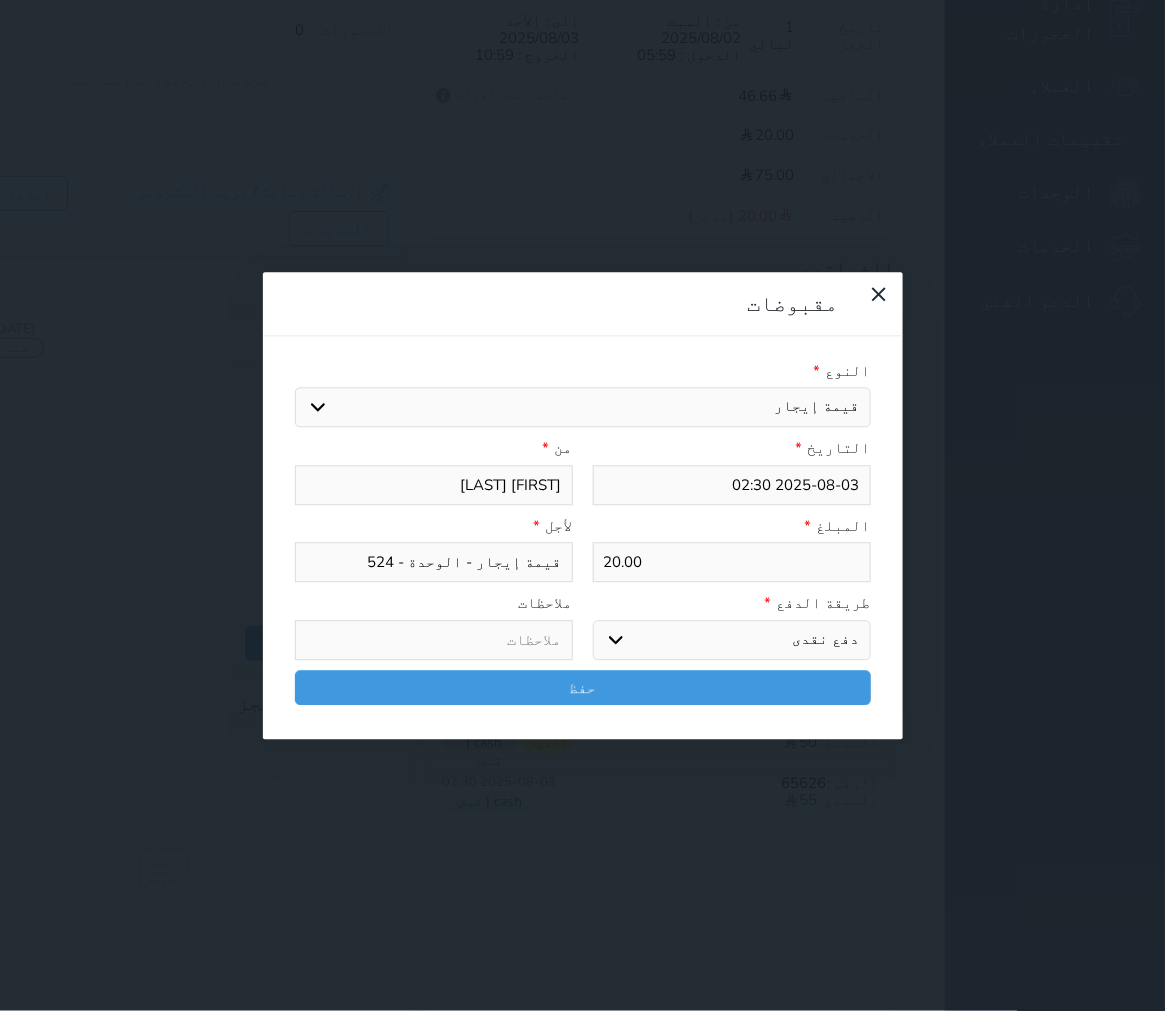 click on "اختر طريقة الدفع   دفع نقدى   تحويل بنكى   مدى   بطاقة ائتمان   آجل" at bounding box center [732, 640] 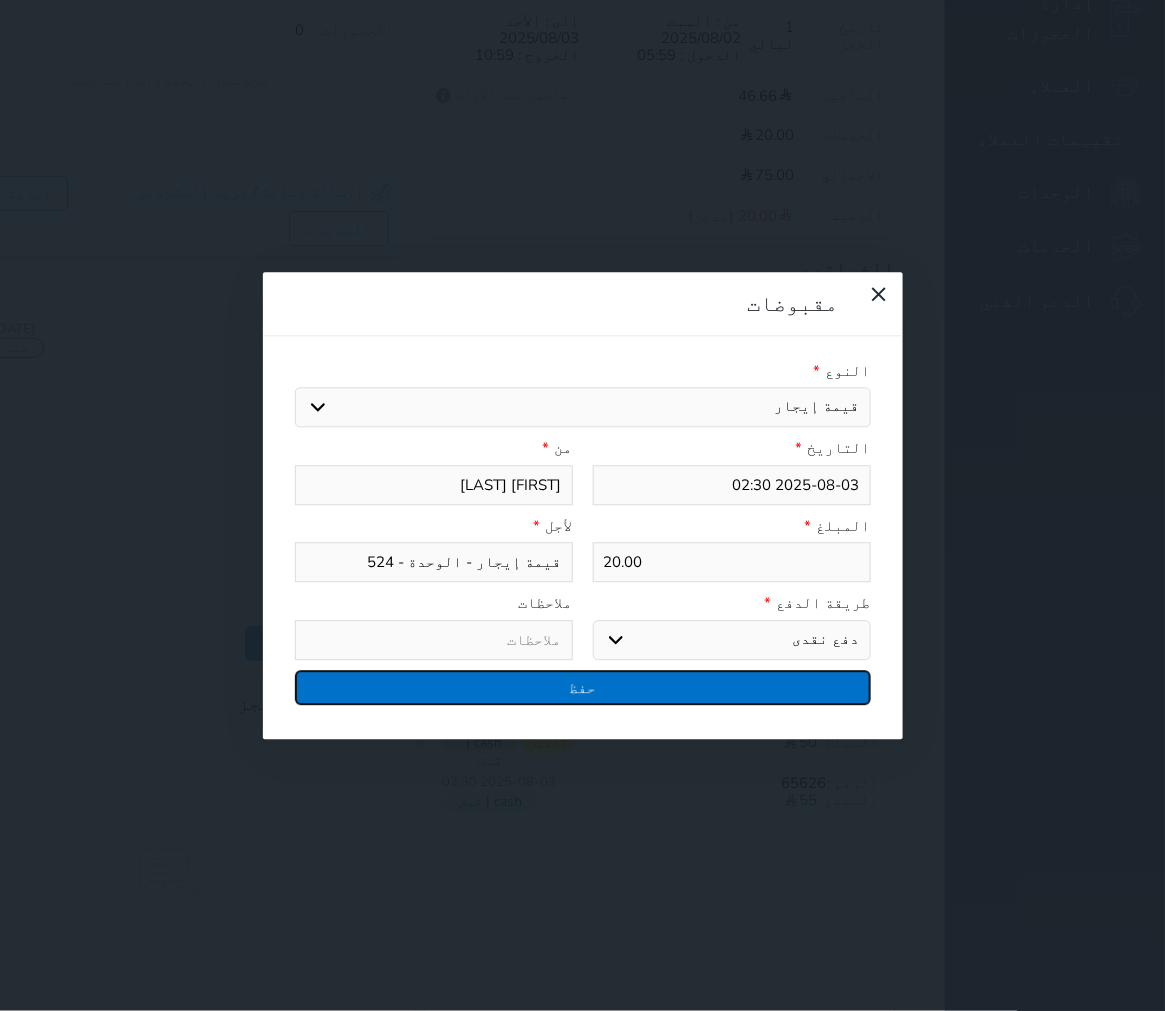 click on "حفظ" at bounding box center [583, 687] 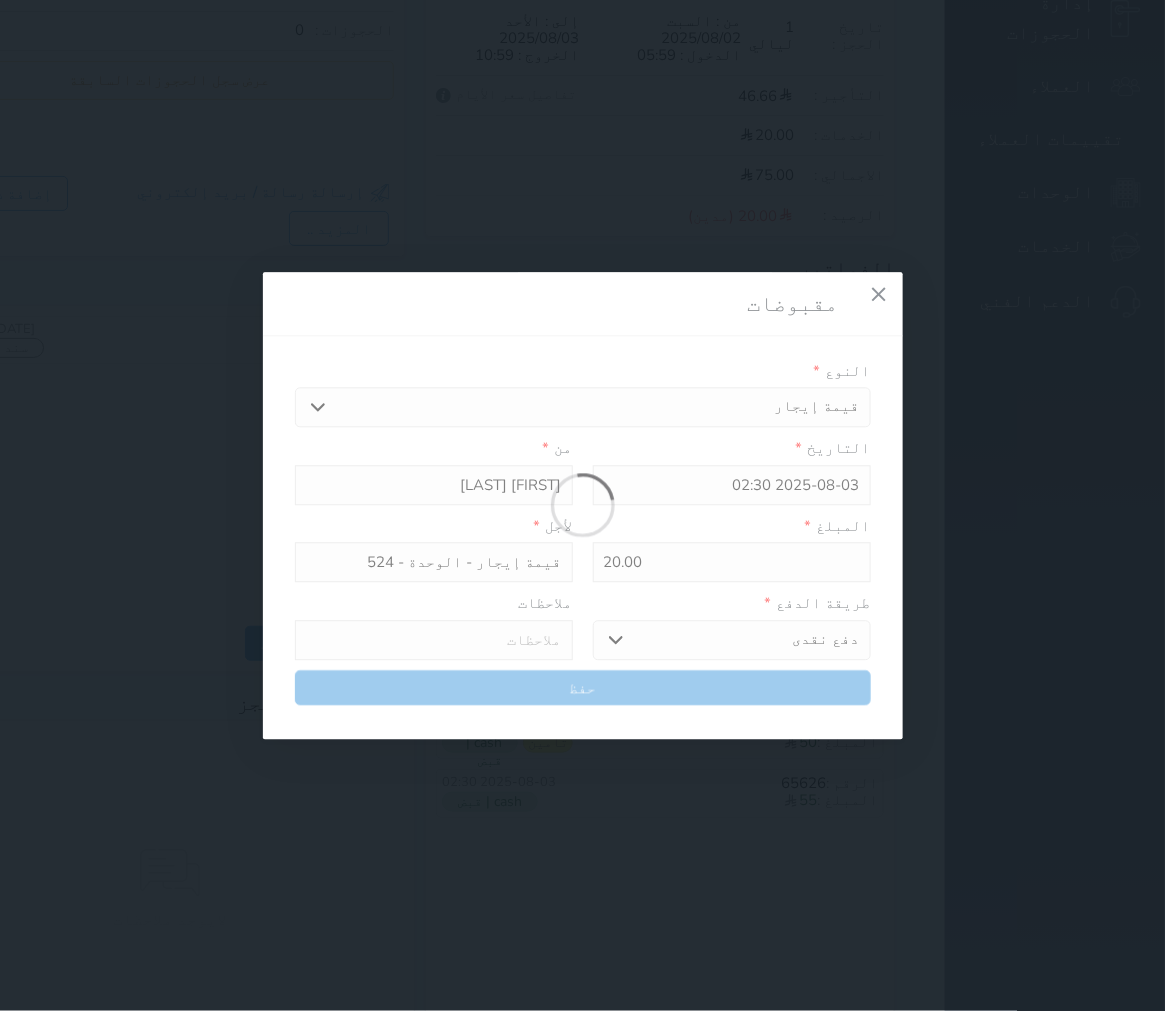 select 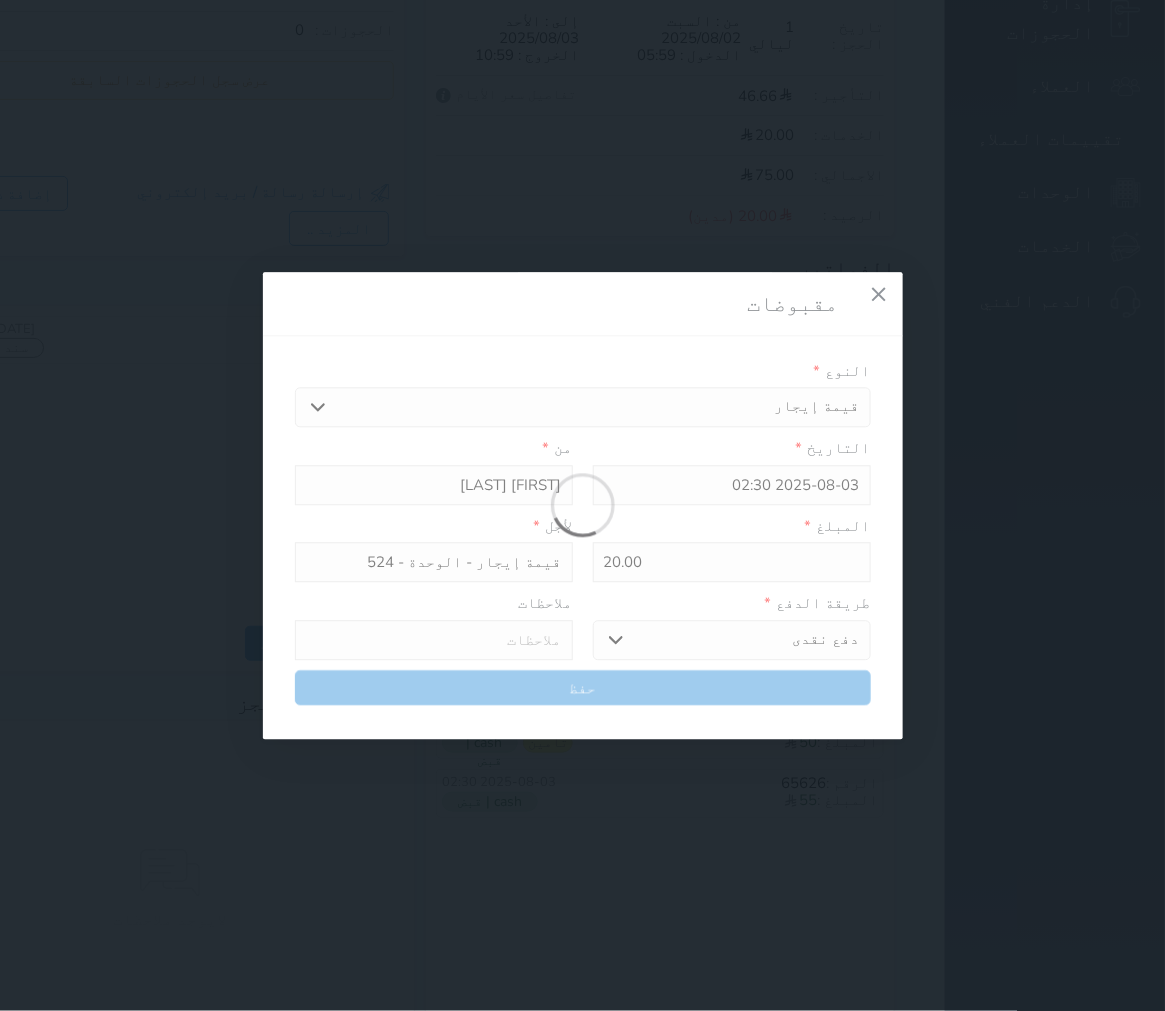 type 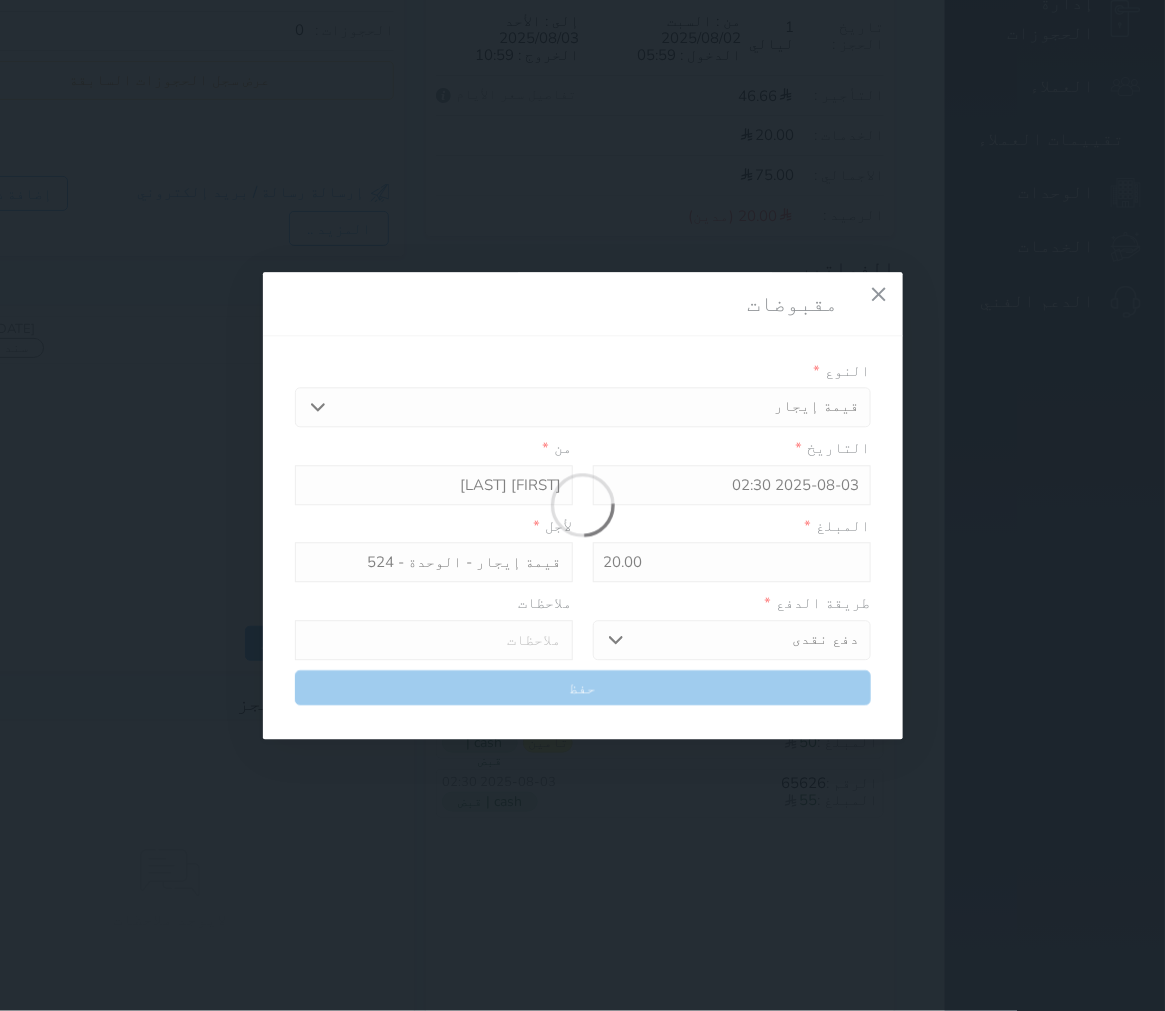 type on "0" 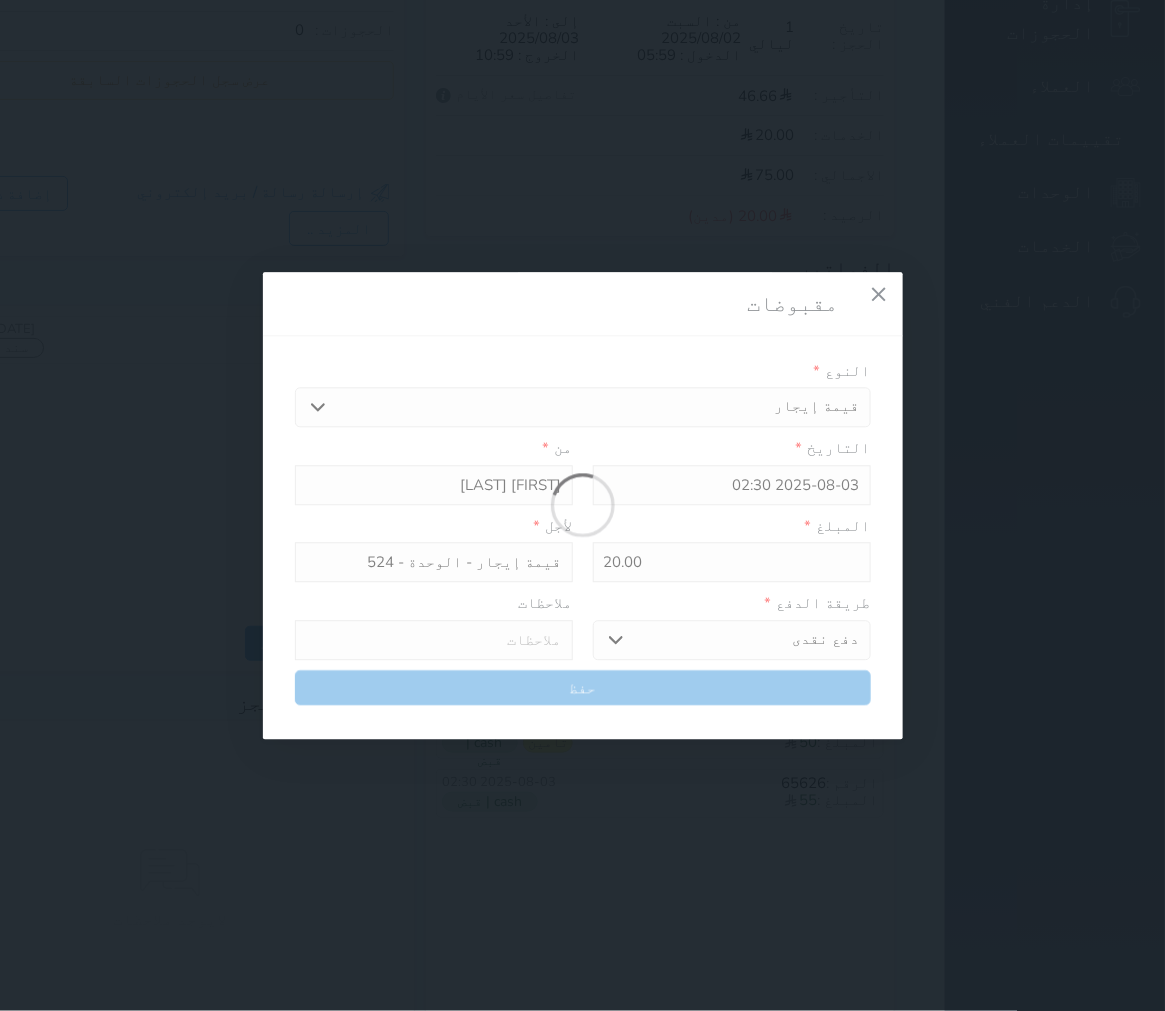 select 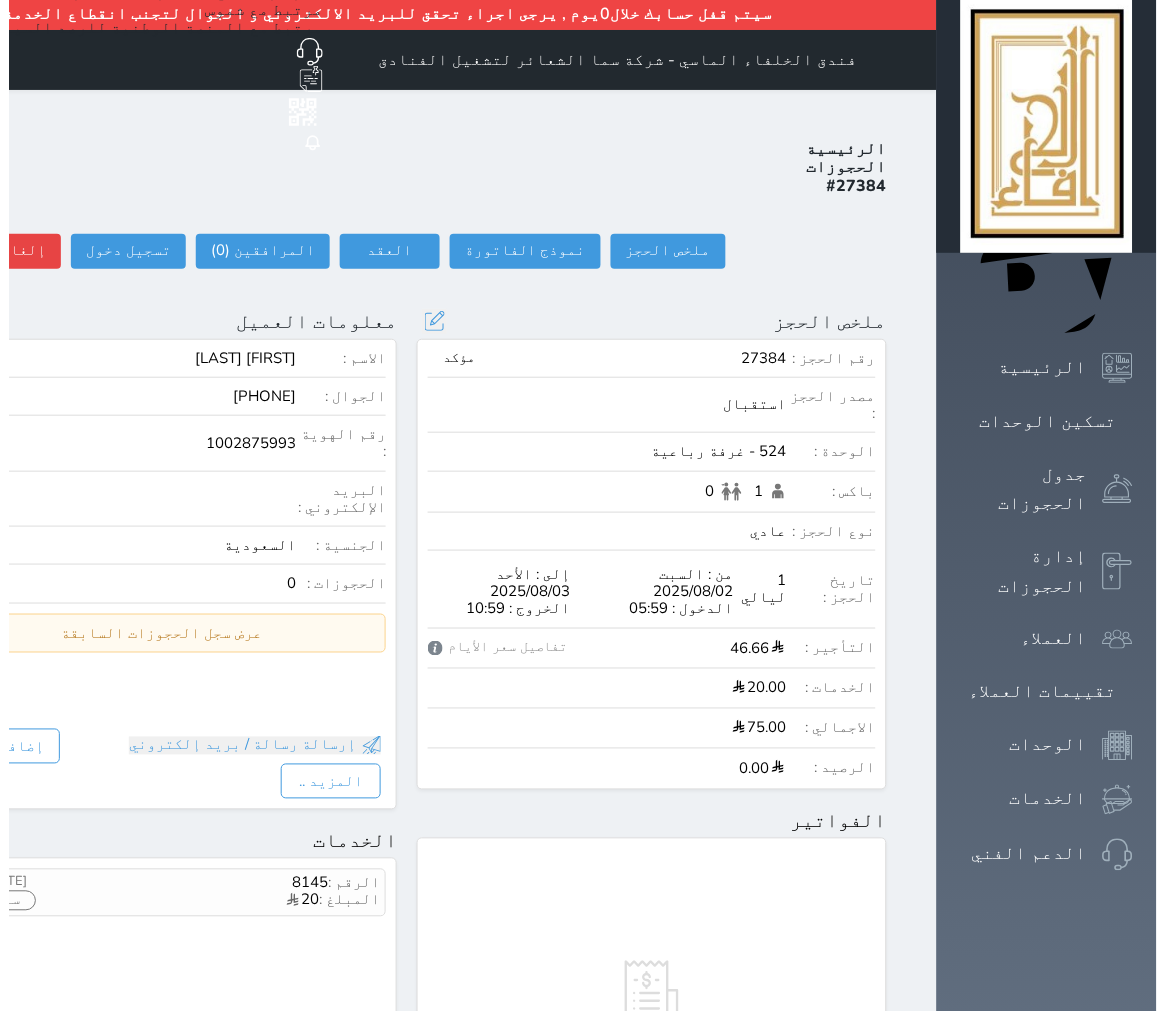 scroll, scrollTop: 0, scrollLeft: 0, axis: both 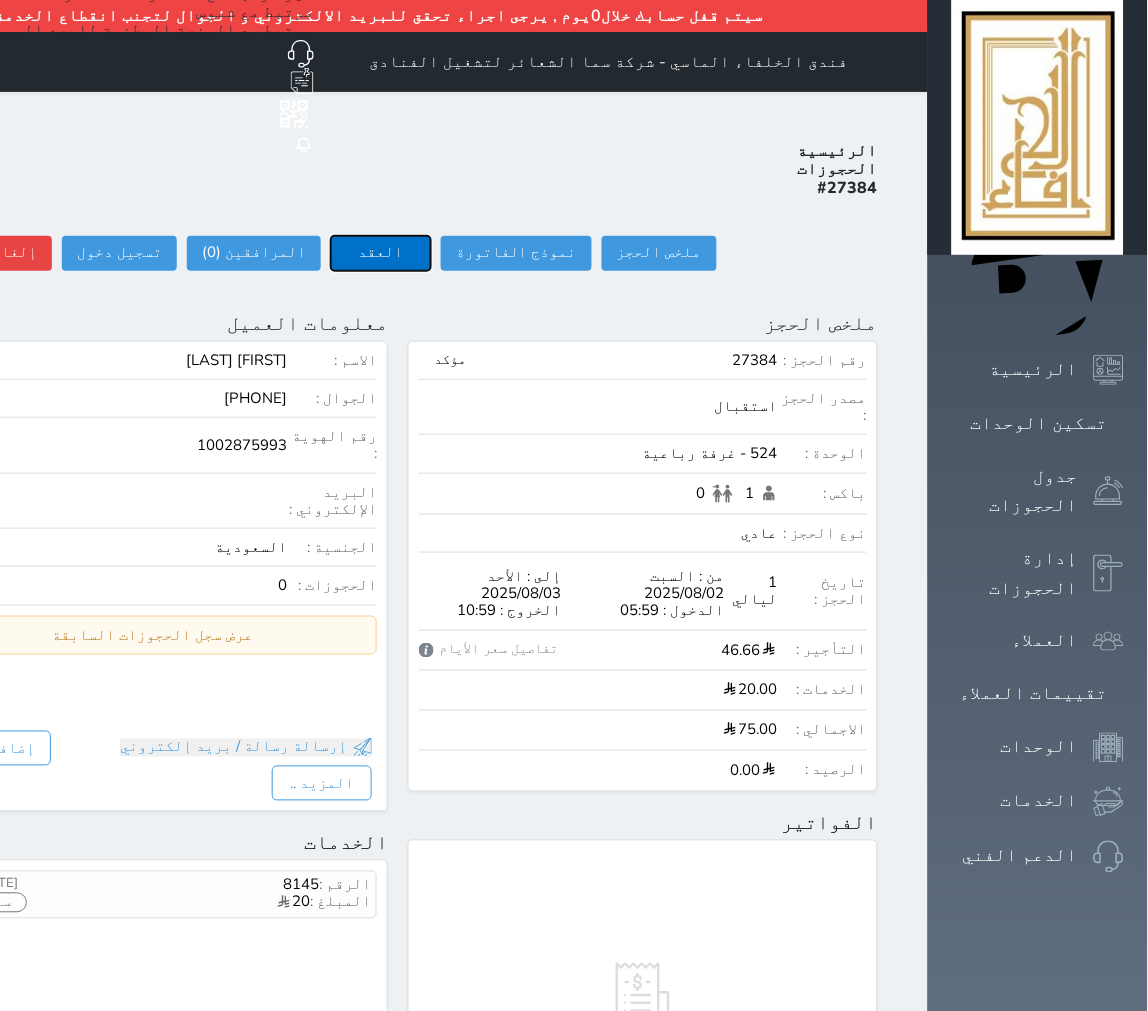 click on "العقد" at bounding box center (381, 253) 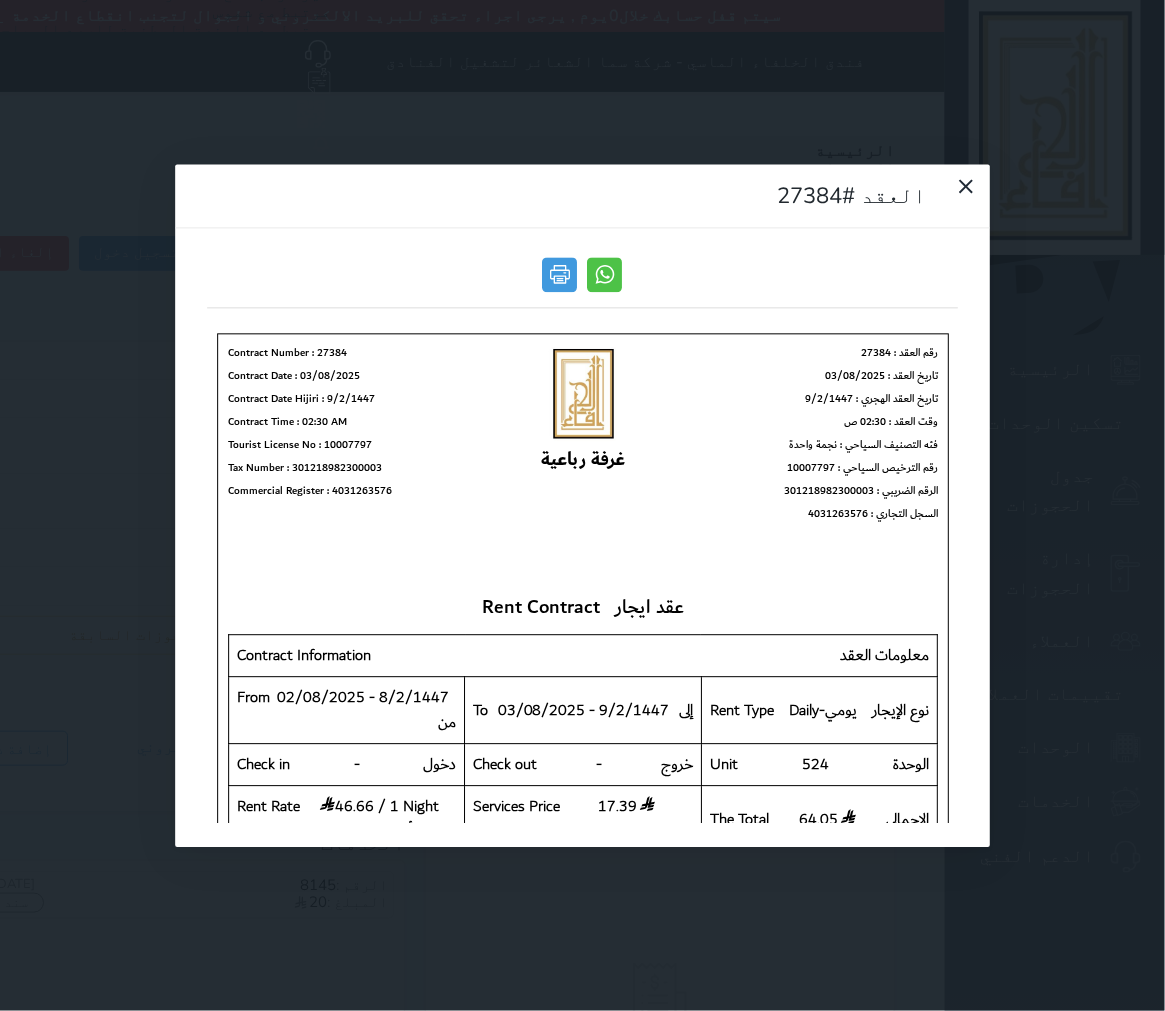 scroll, scrollTop: 0, scrollLeft: 0, axis: both 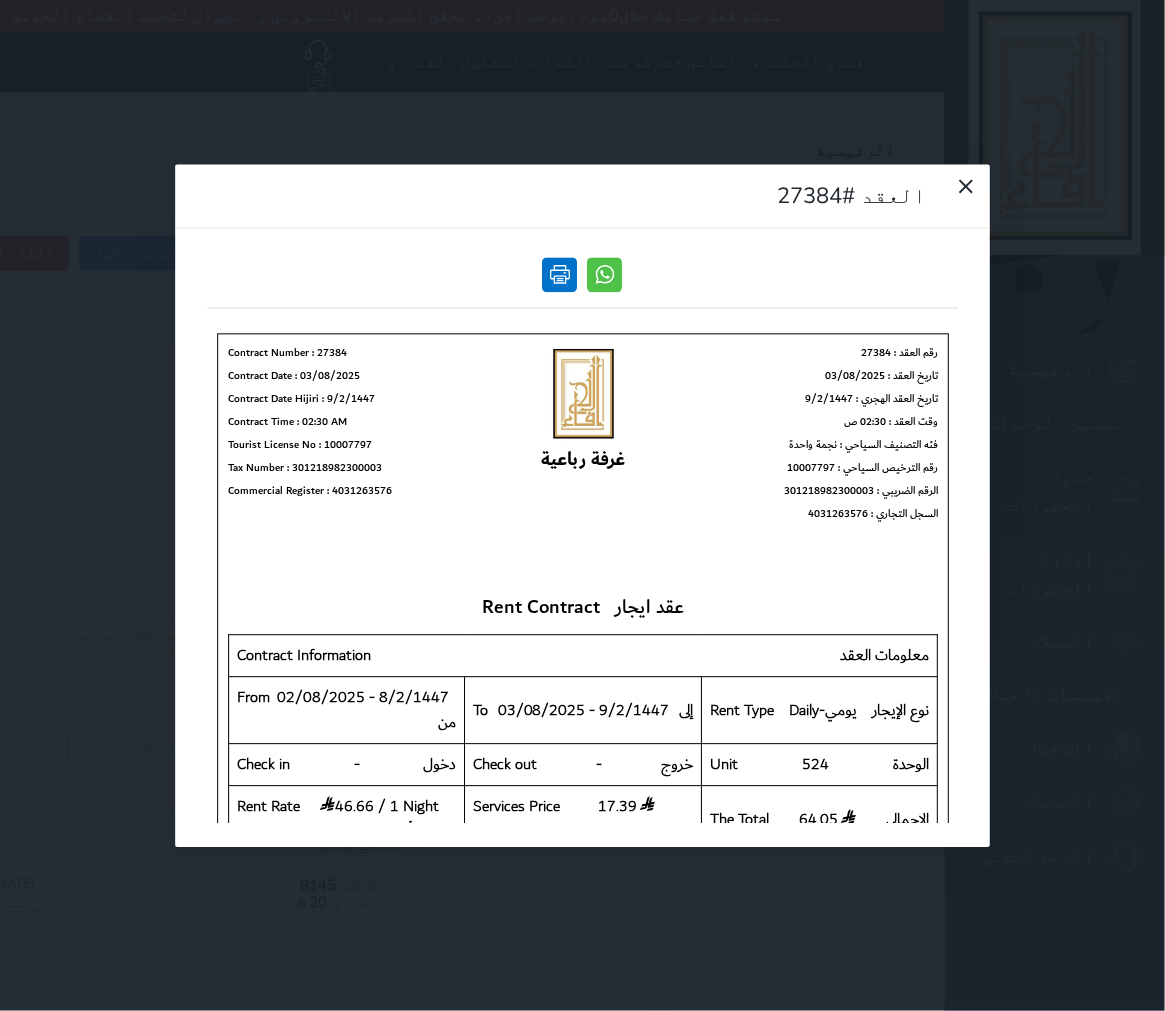 click at bounding box center [560, 274] 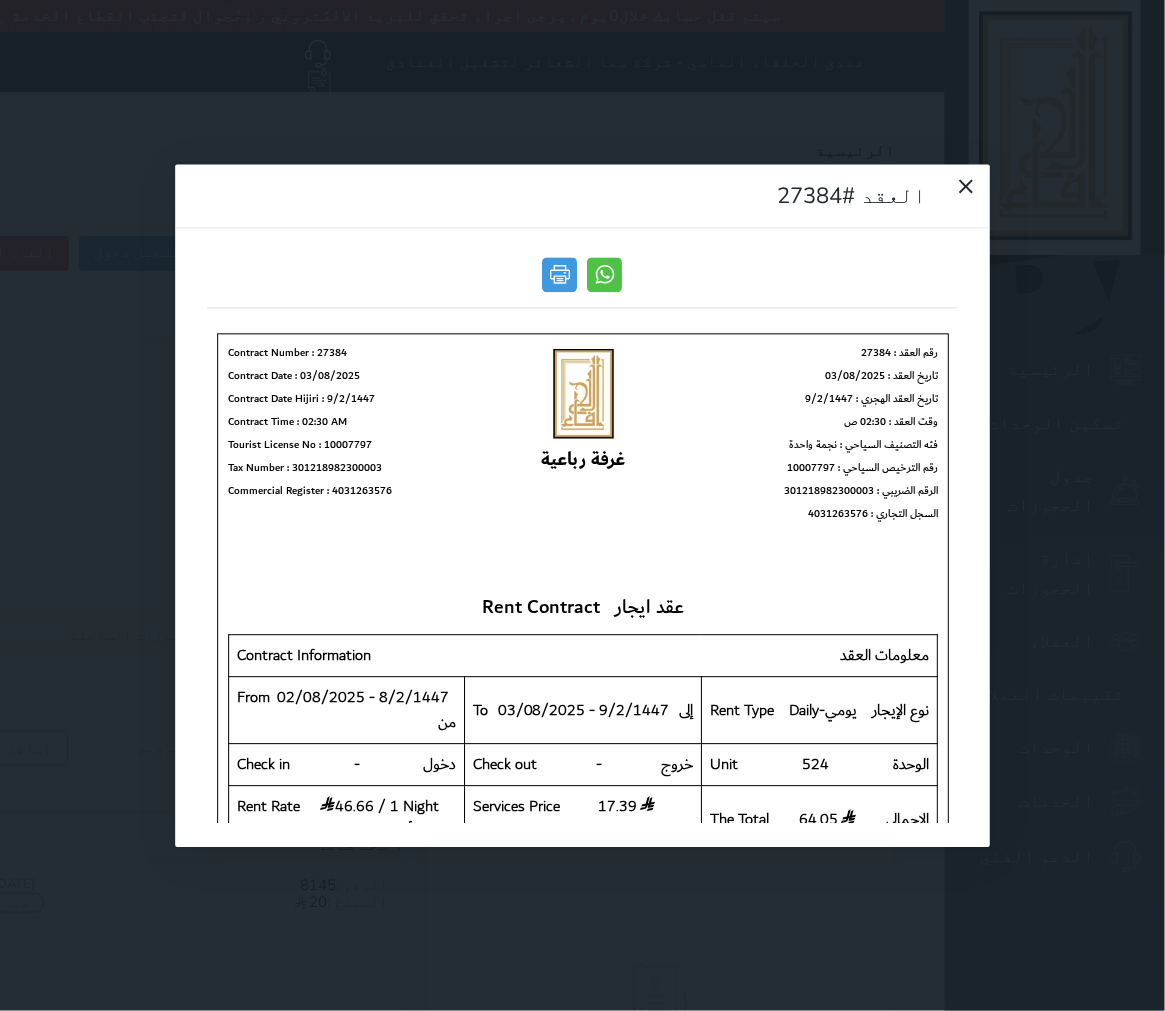 click on "العقد #27384" at bounding box center [583, 196] 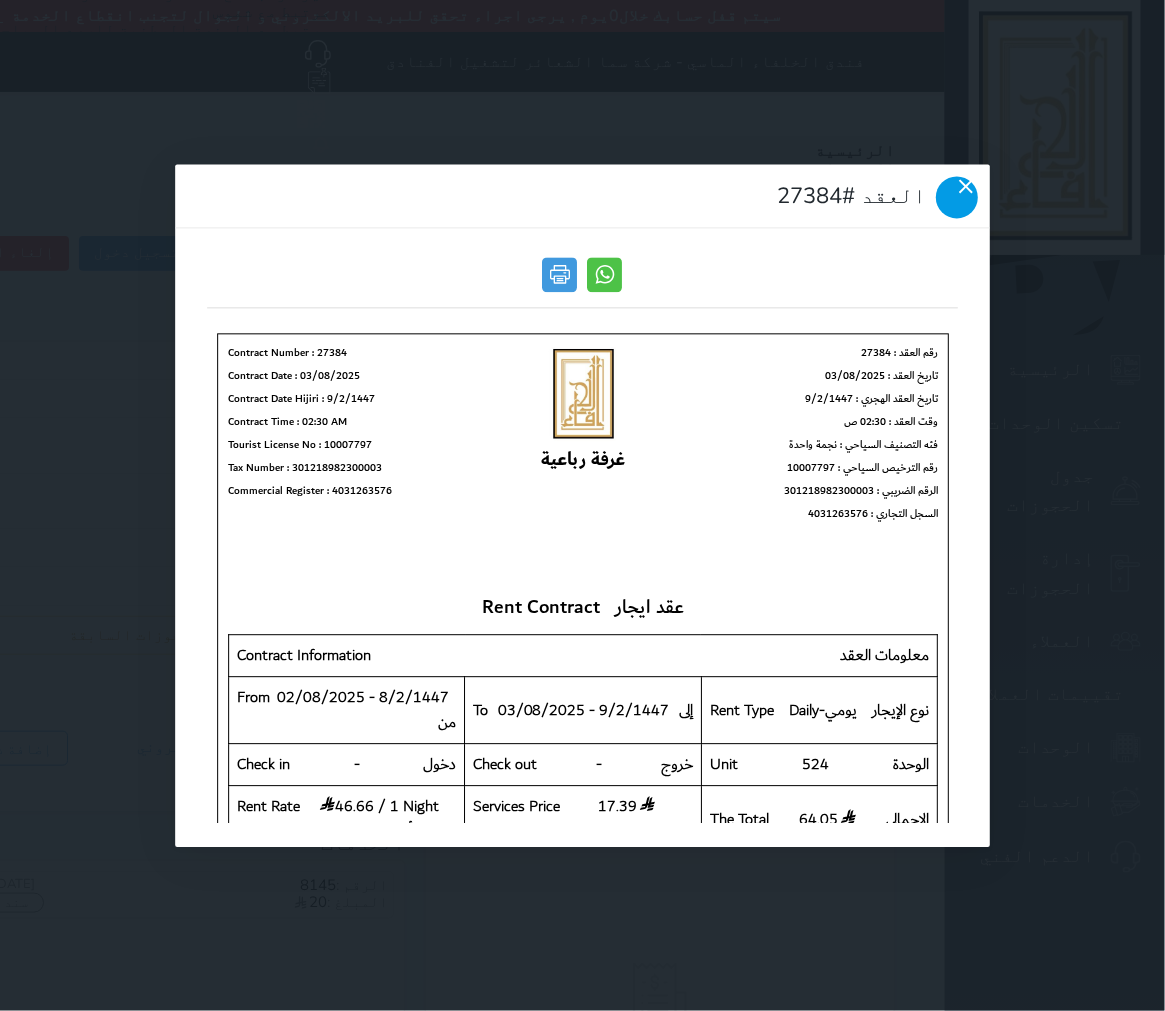 click 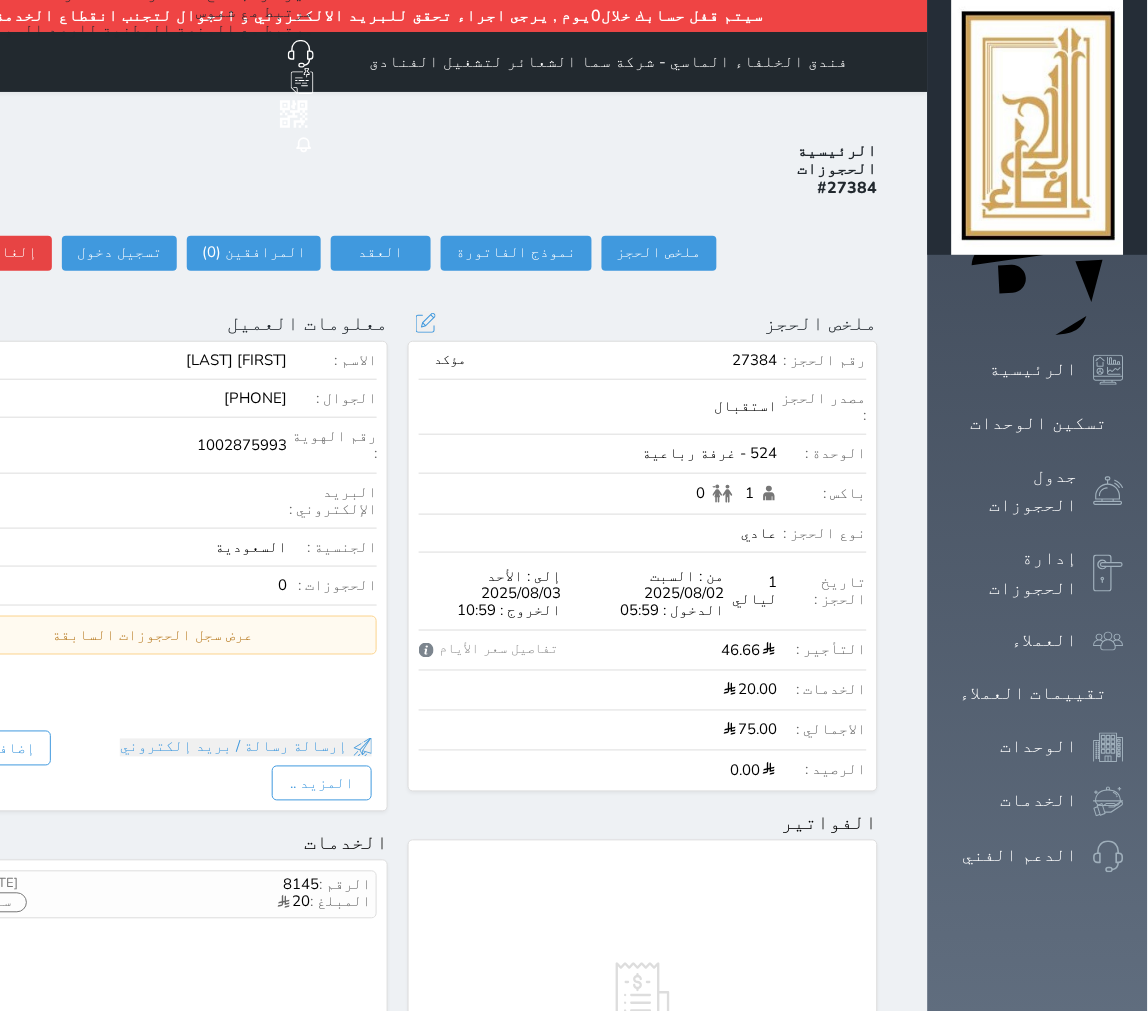 click on "ملخص الحجز           تحديث الحجز                       نوع الإيجار :     يومي     تاريخ بداية ونهاية الحجز :     الوحدة :   524 غرفة رباعية     ( يمكنك نقل العميل لوحدة أخري بشرط توافر الوحدة بالتواريخ المحددة )   مصدر الحجز :       سعر الحجز :           الليالي :     1     ليله    الخدمات المشمولة في السعر :   الخدمات المختاره (0)  تحديد الكل  ×  فطار مواقف الدخول المبكر   عدد باكس           البالغون     1                             الاطفال     0               نوع الحجز :
عادي
إقامة مجانية
إستخدام داخلي
إستخدام يومي
تحديث الحجز" at bounding box center [643, 551] 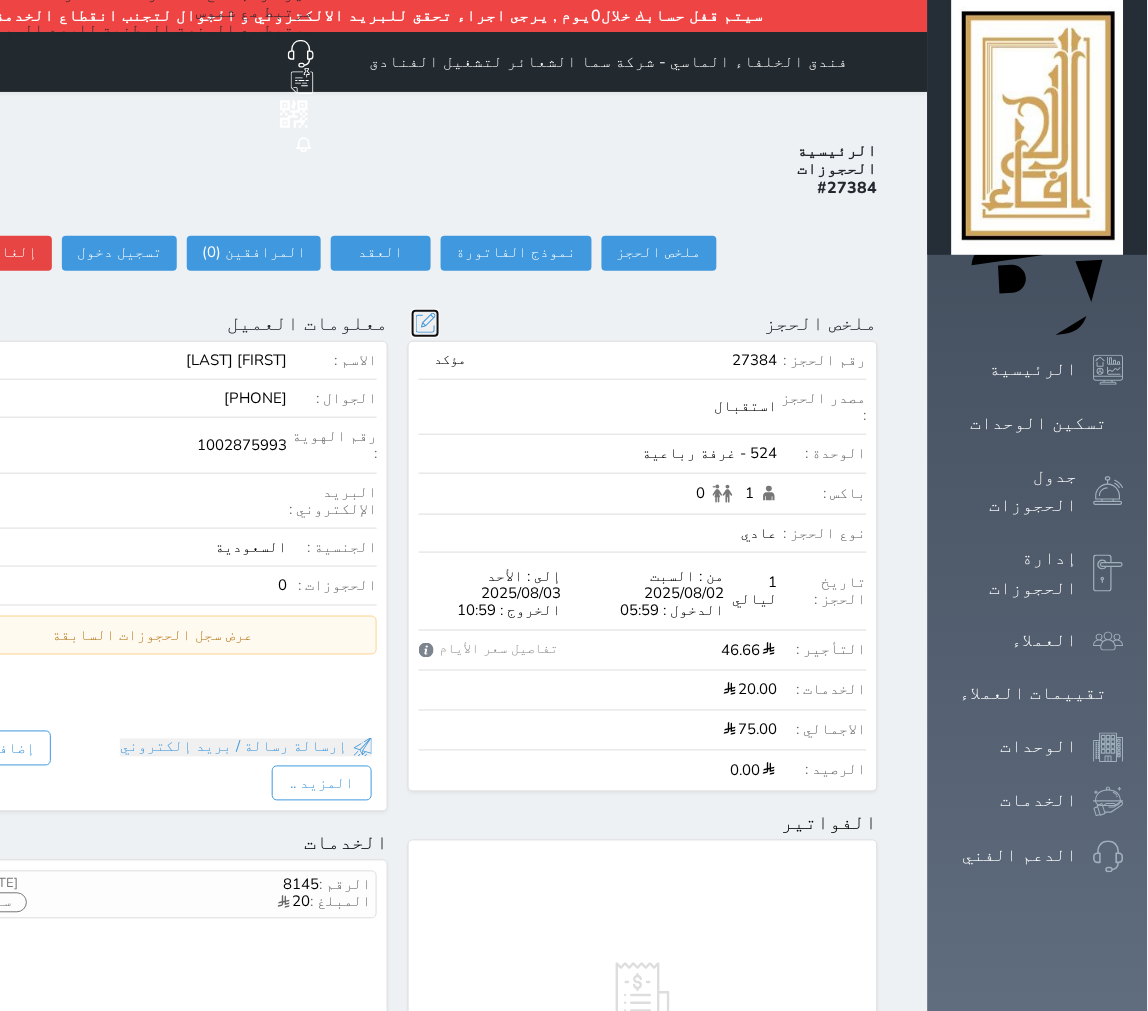click at bounding box center [425, 323] 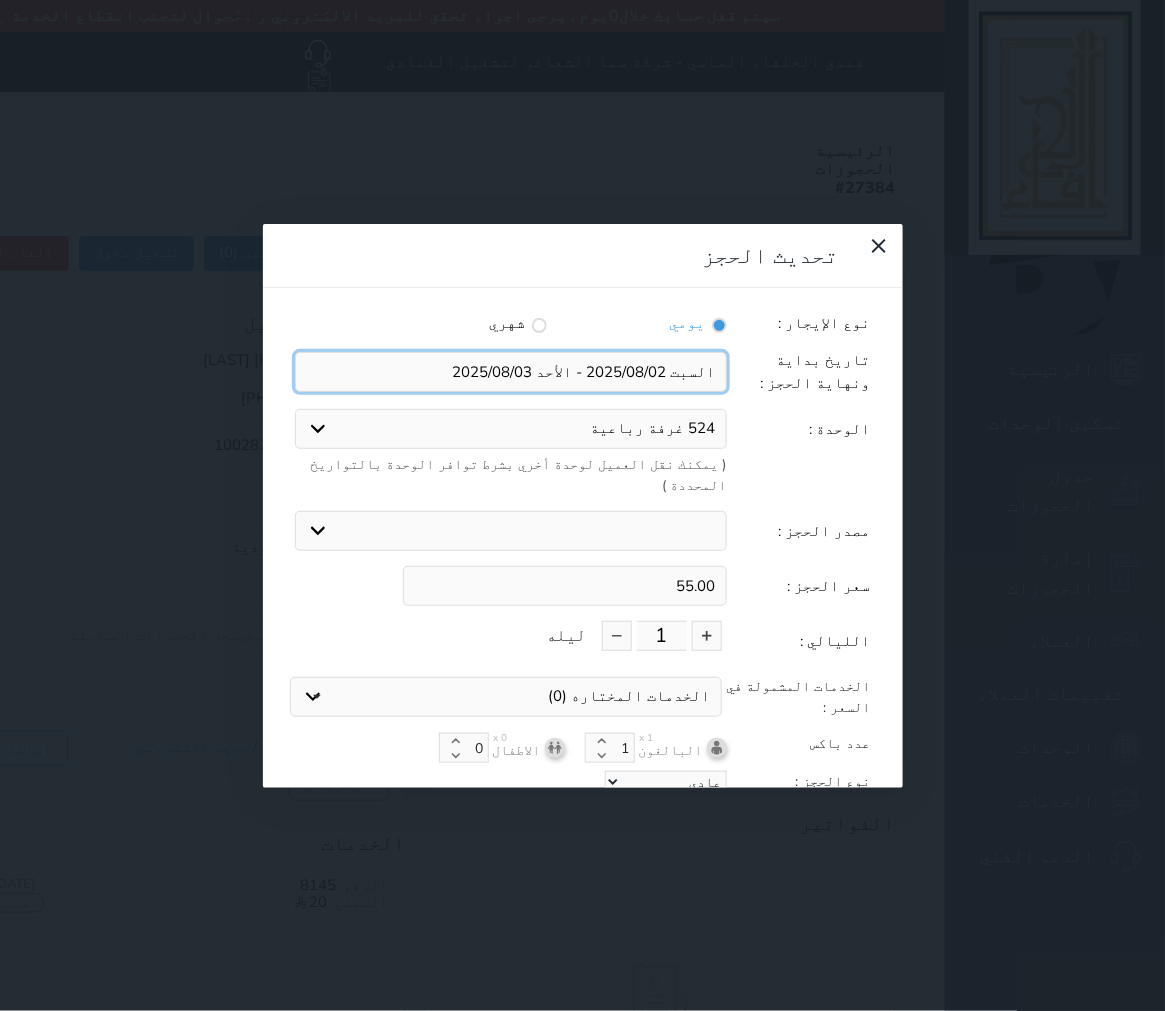 click at bounding box center [511, 372] 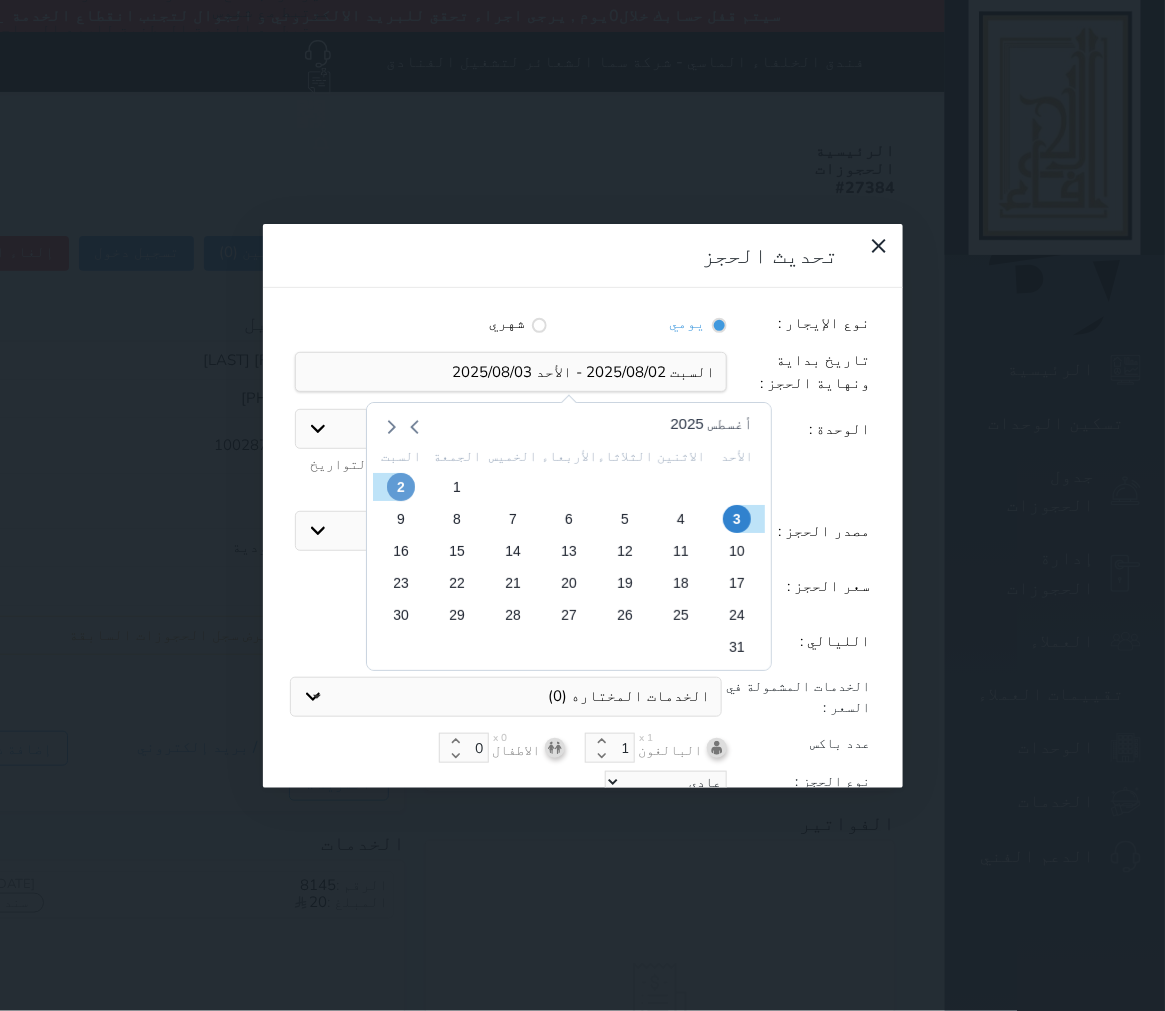 click on "2" at bounding box center [400, 487] 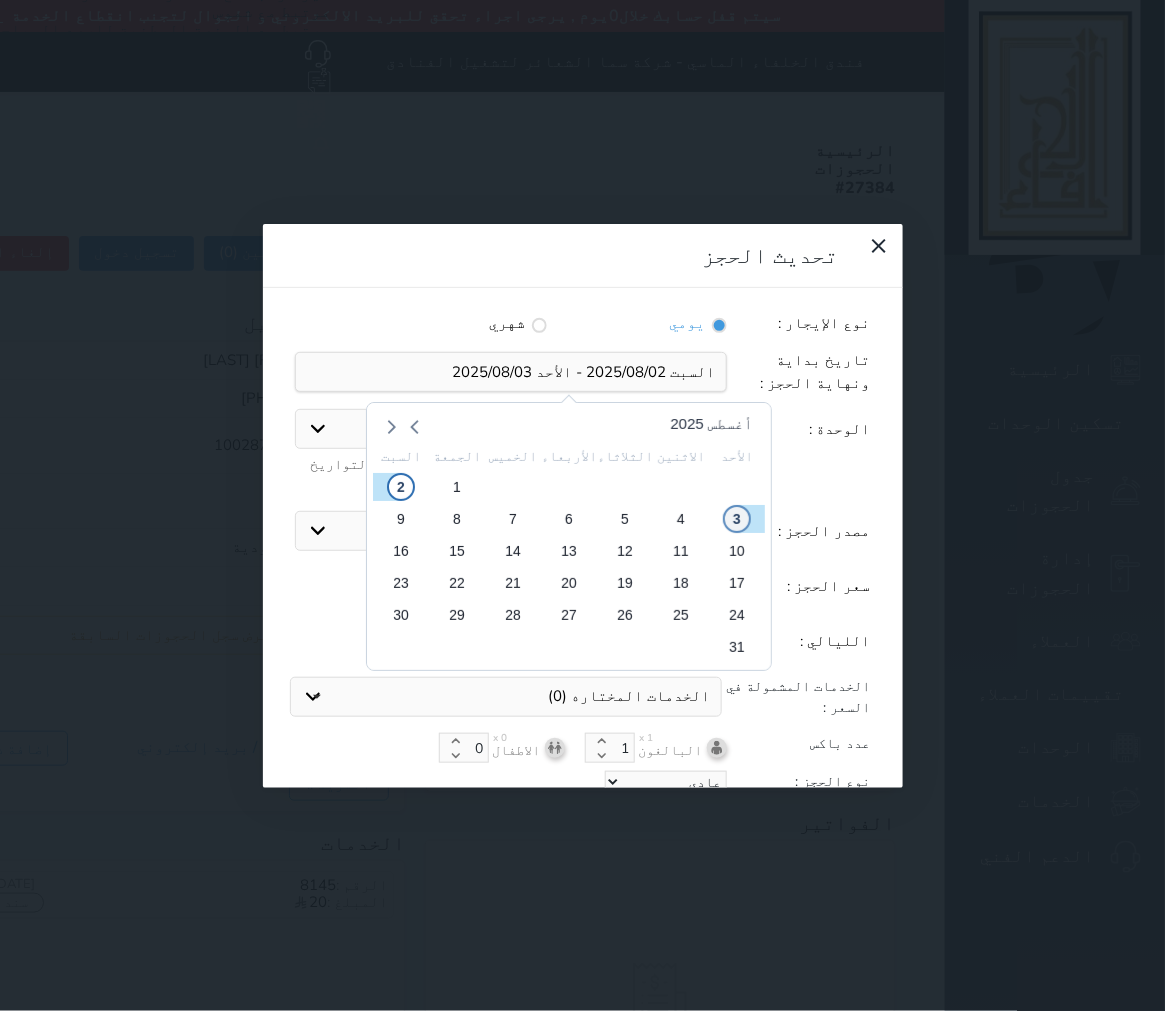 click on "3" at bounding box center [736, 519] 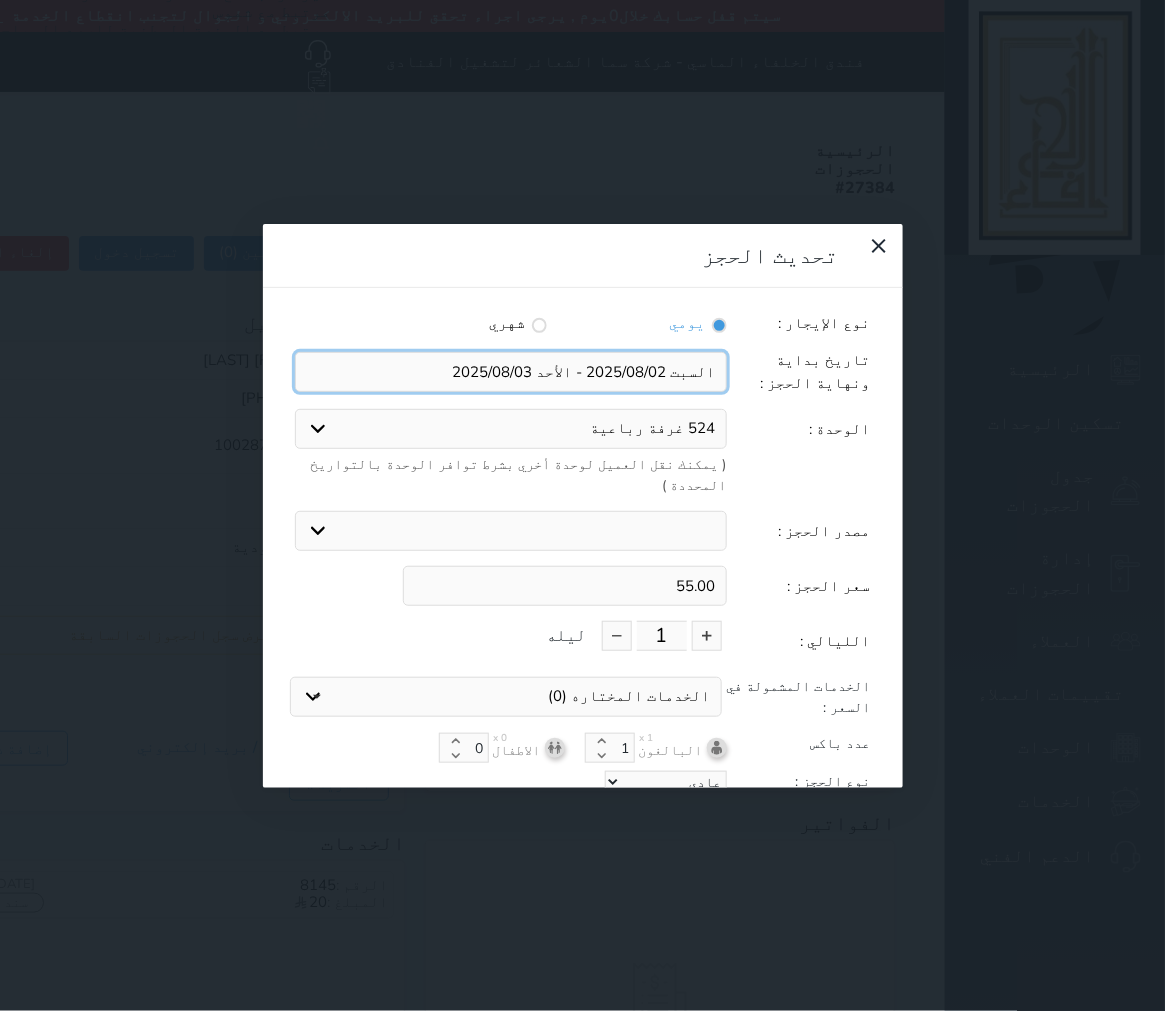 click at bounding box center (511, 372) 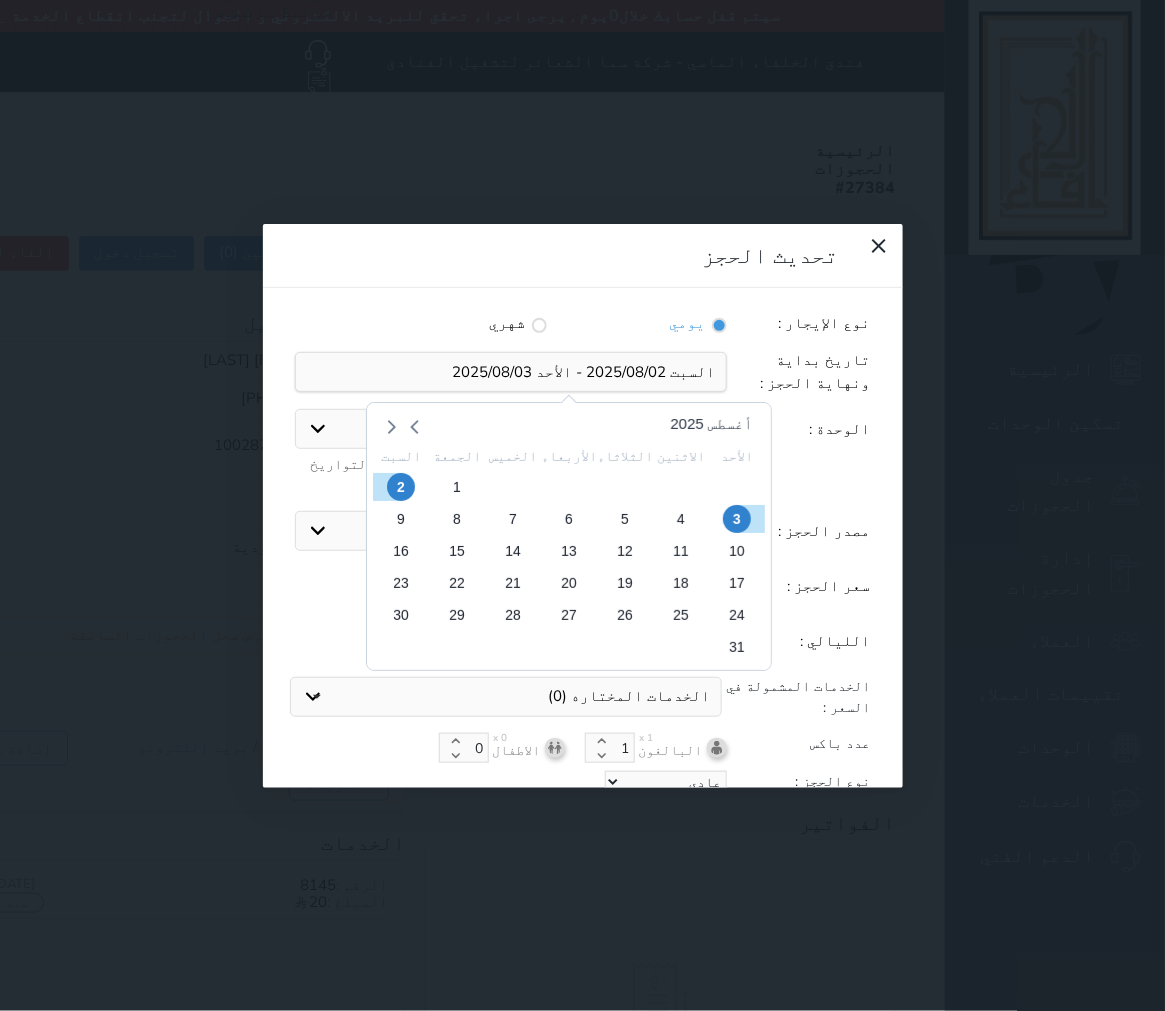 click on "3" at bounding box center (737, 519) 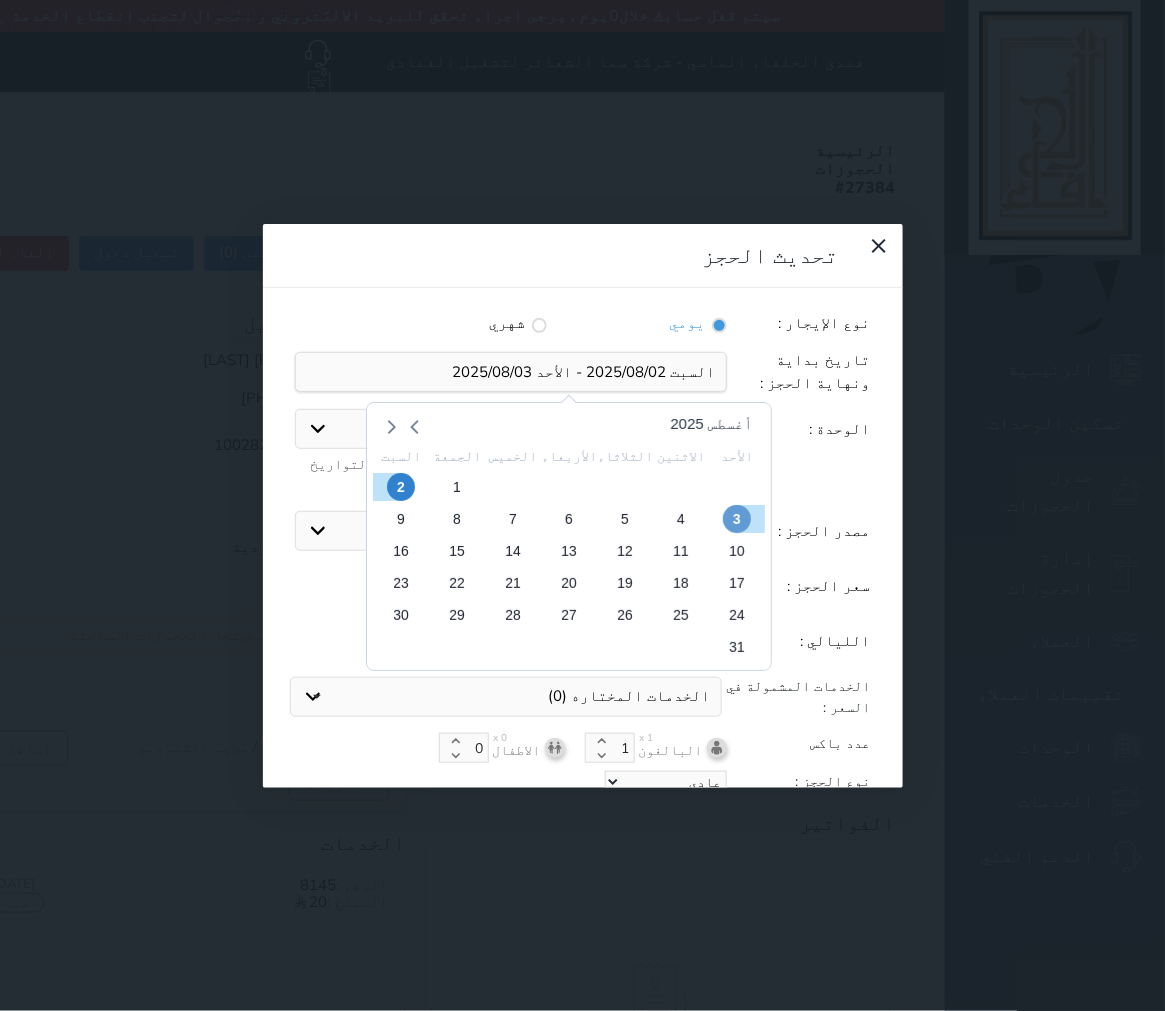 click on "3" at bounding box center (736, 519) 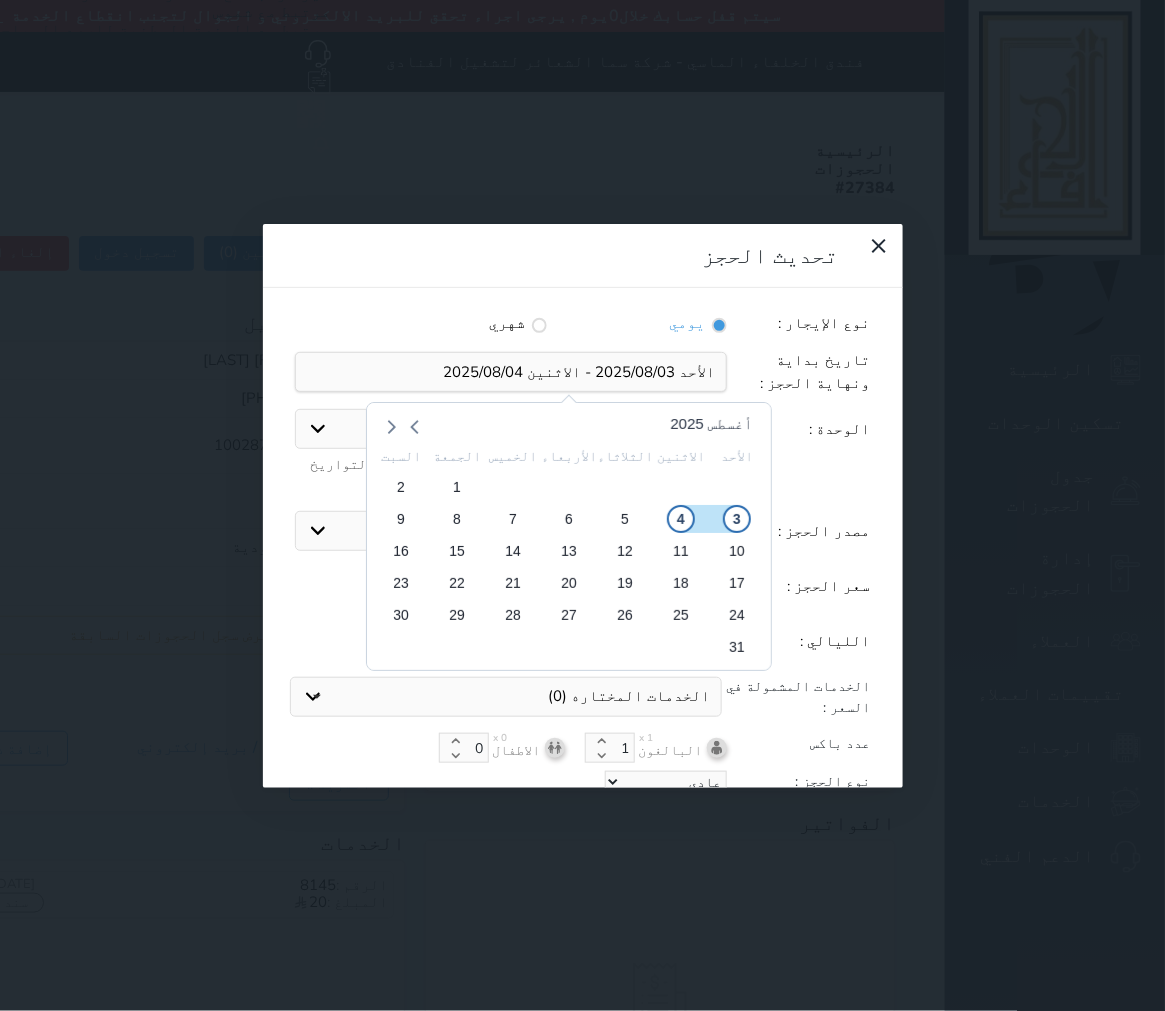 click on "4" at bounding box center [680, 519] 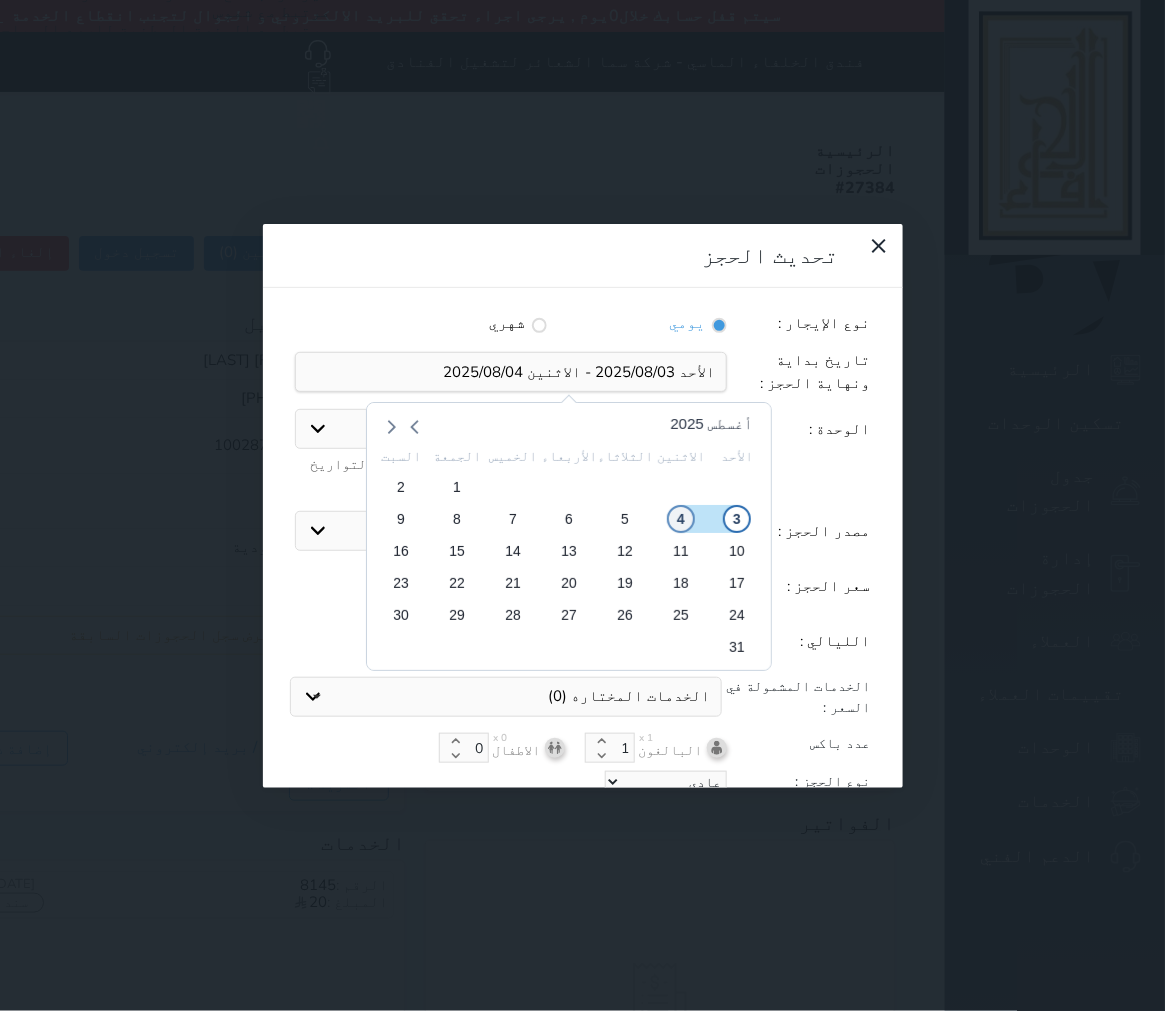 click on "4" at bounding box center (680, 519) 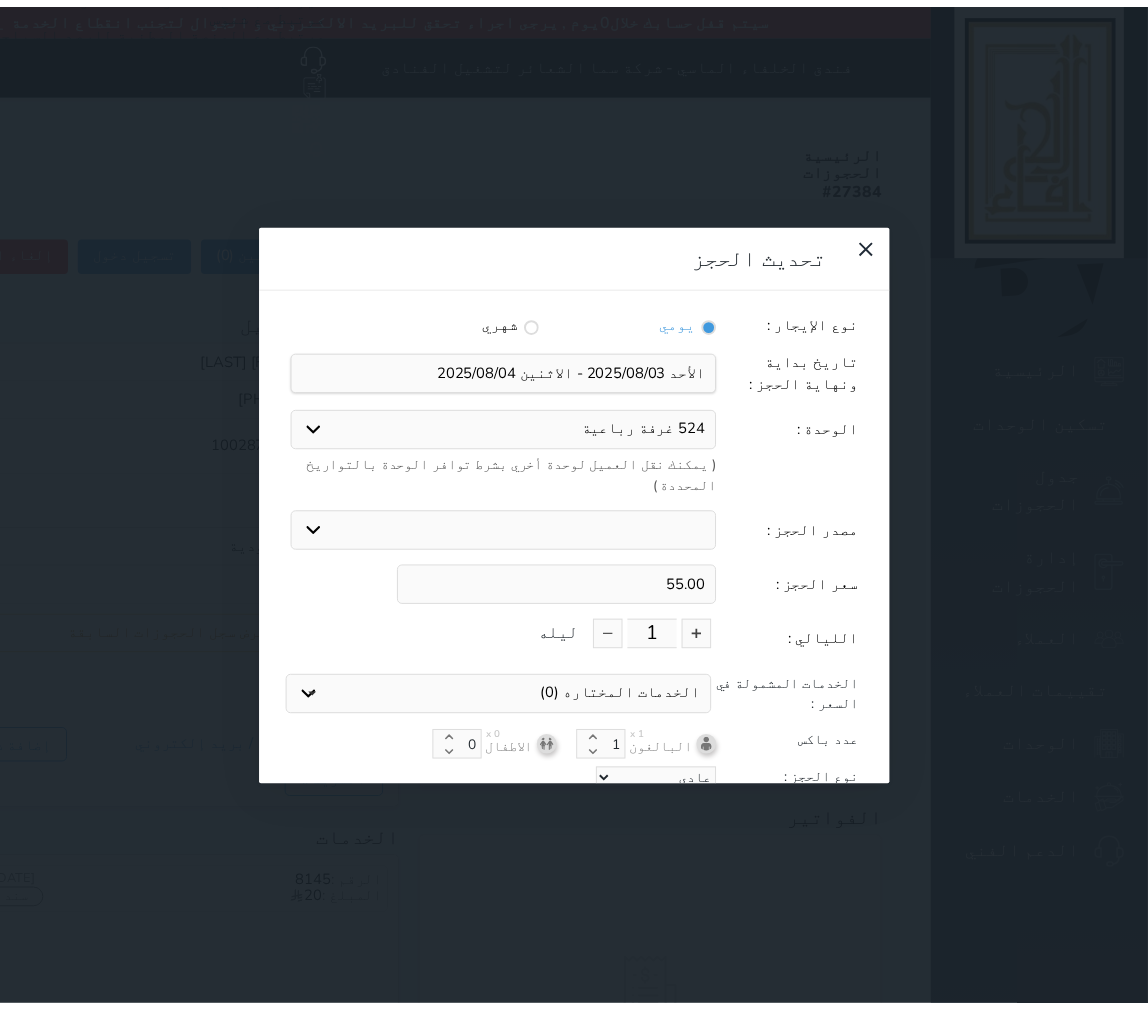 scroll, scrollTop: 44, scrollLeft: 0, axis: vertical 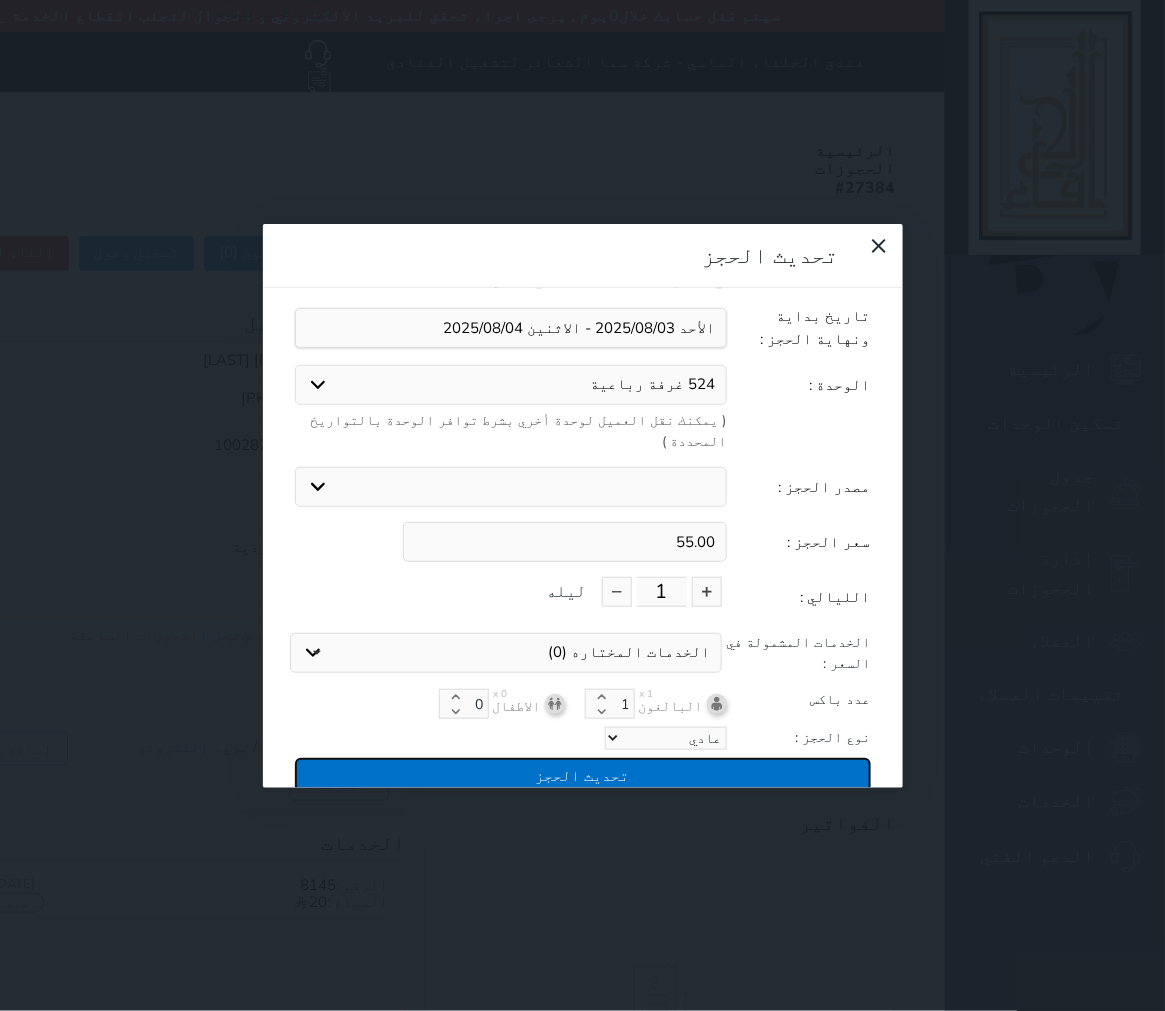 click on "تحديث الحجز" at bounding box center (583, 775) 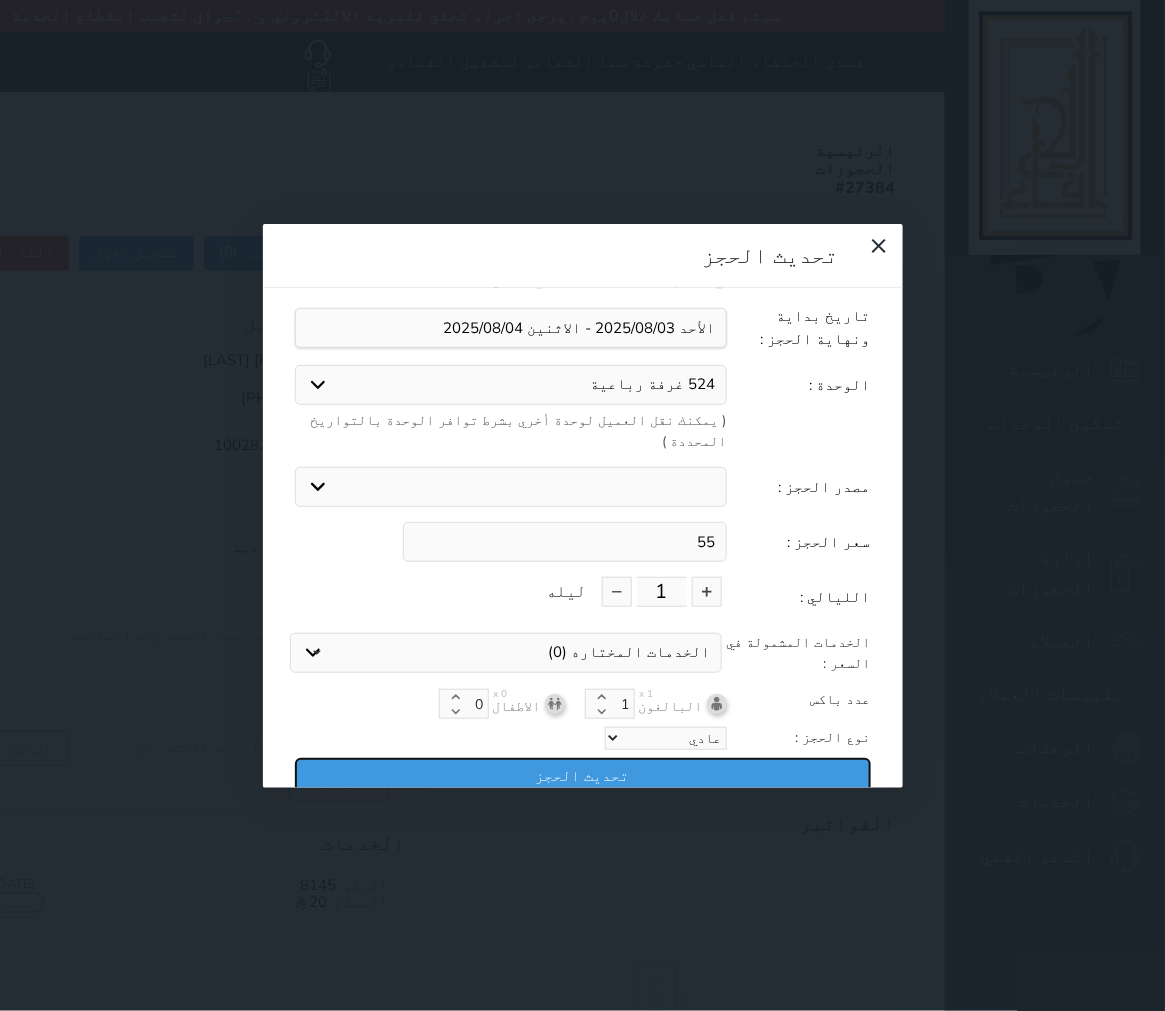 click on "تحديث الحجز" at bounding box center [583, 775] 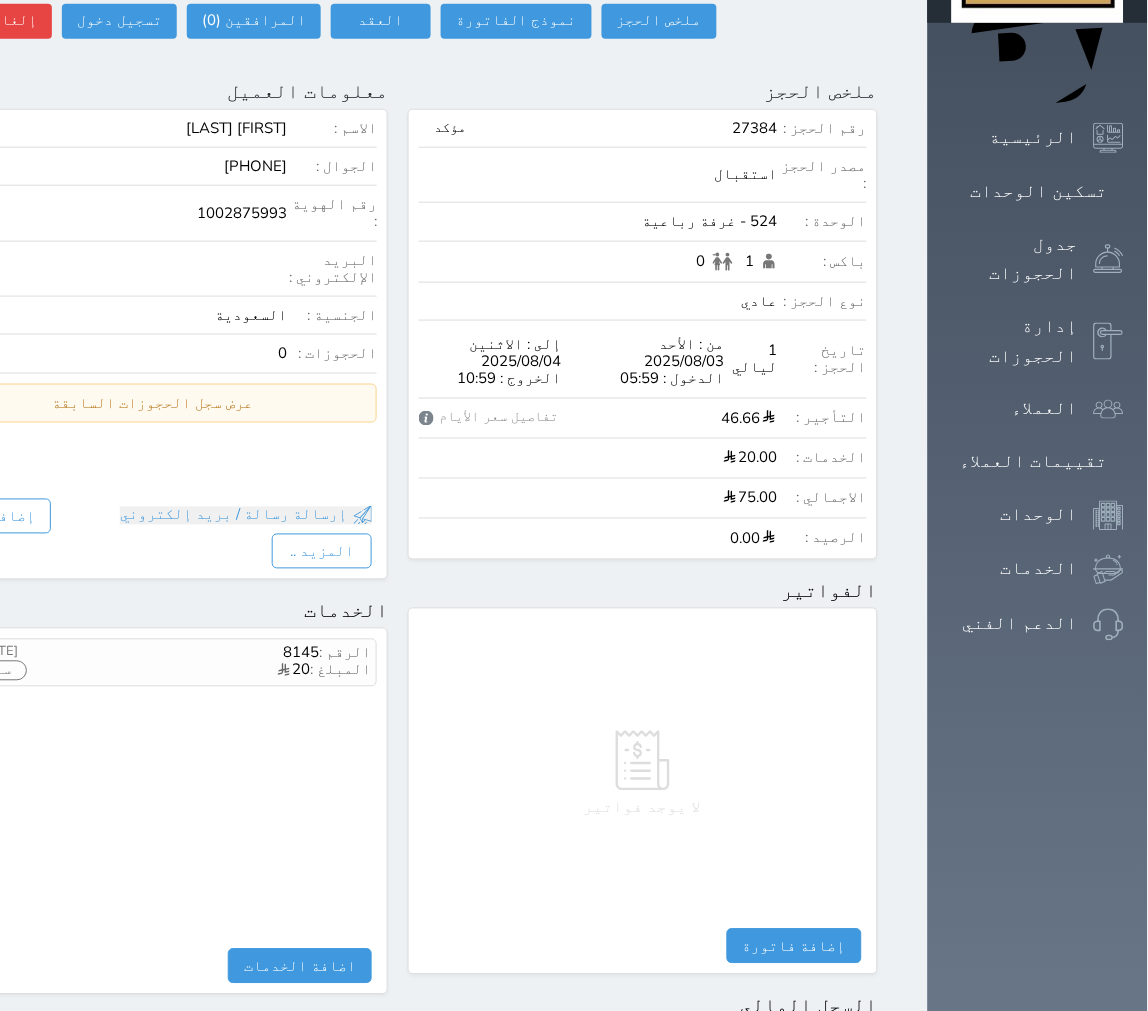 scroll, scrollTop: 0, scrollLeft: 0, axis: both 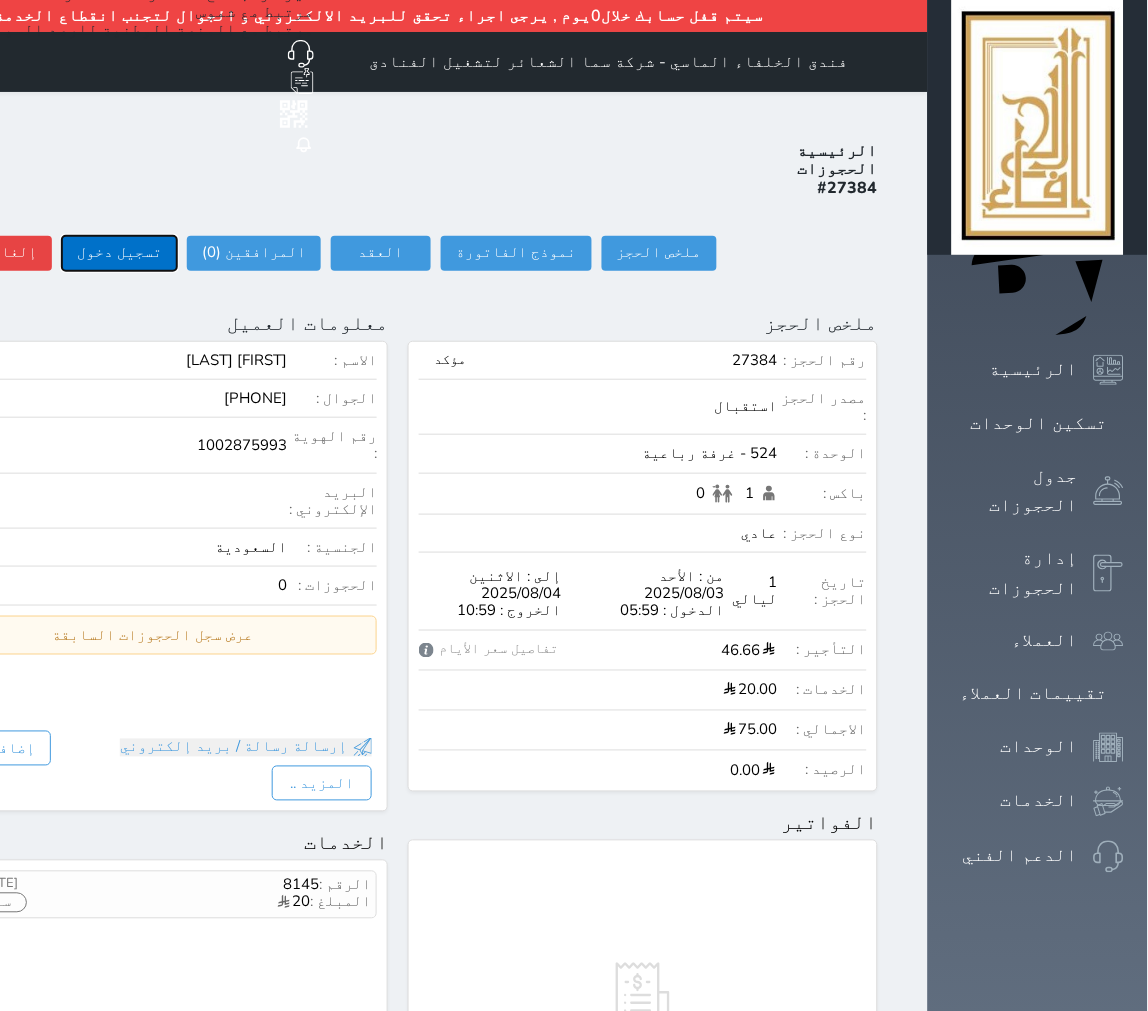 click on "تسجيل دخول" at bounding box center [119, 253] 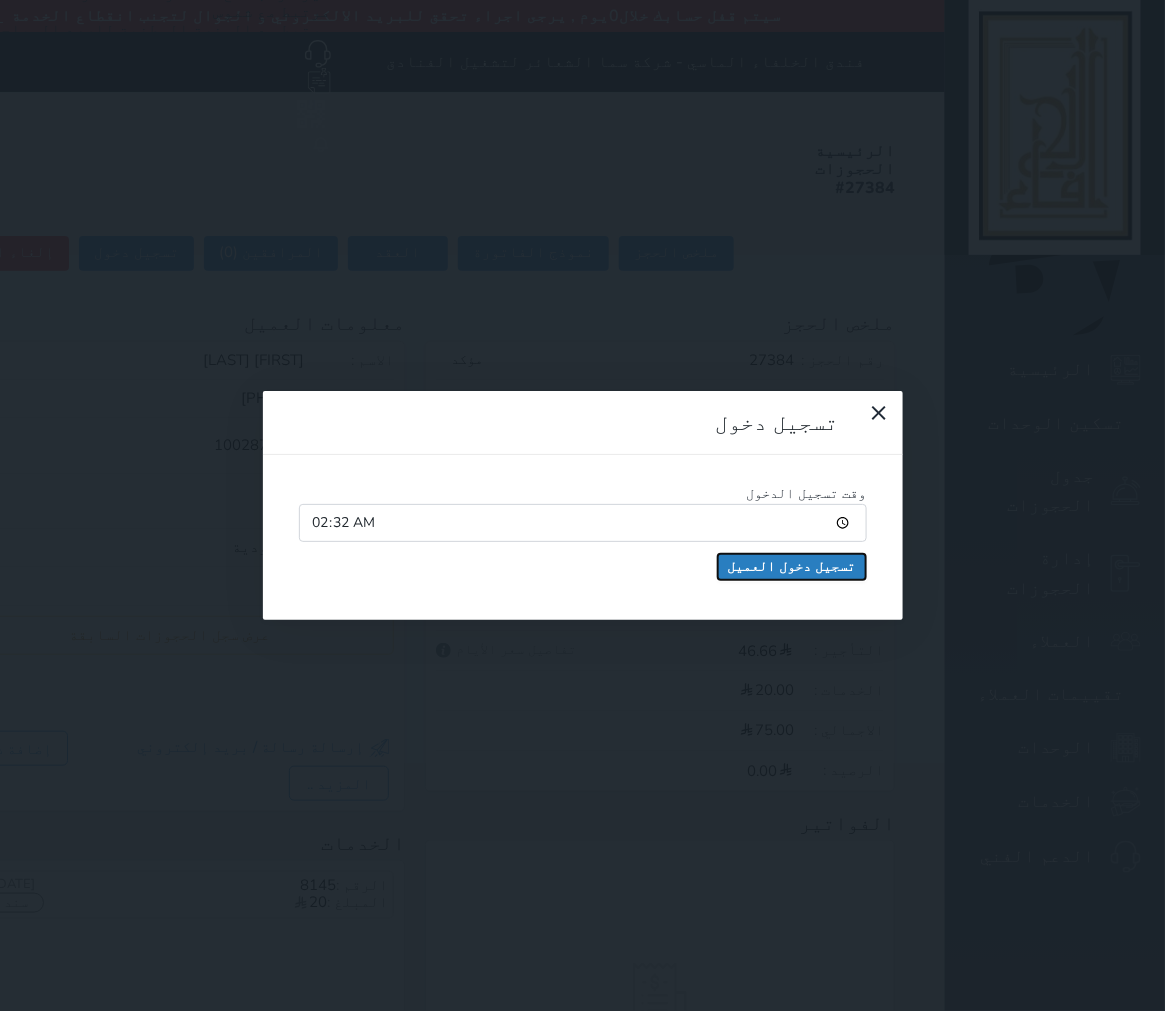 click on "تسجيل دخول العميل" at bounding box center (792, 567) 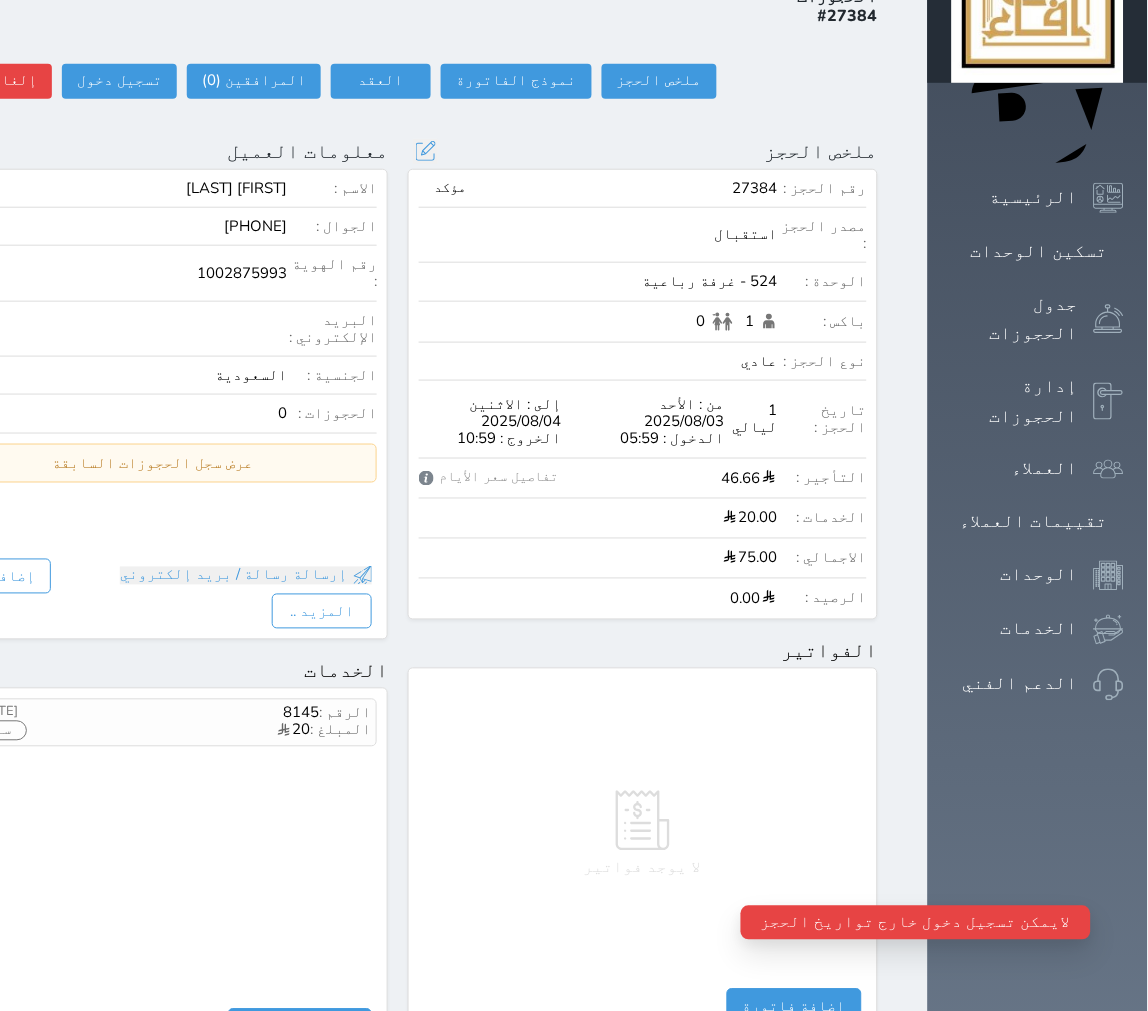 scroll, scrollTop: 0, scrollLeft: 0, axis: both 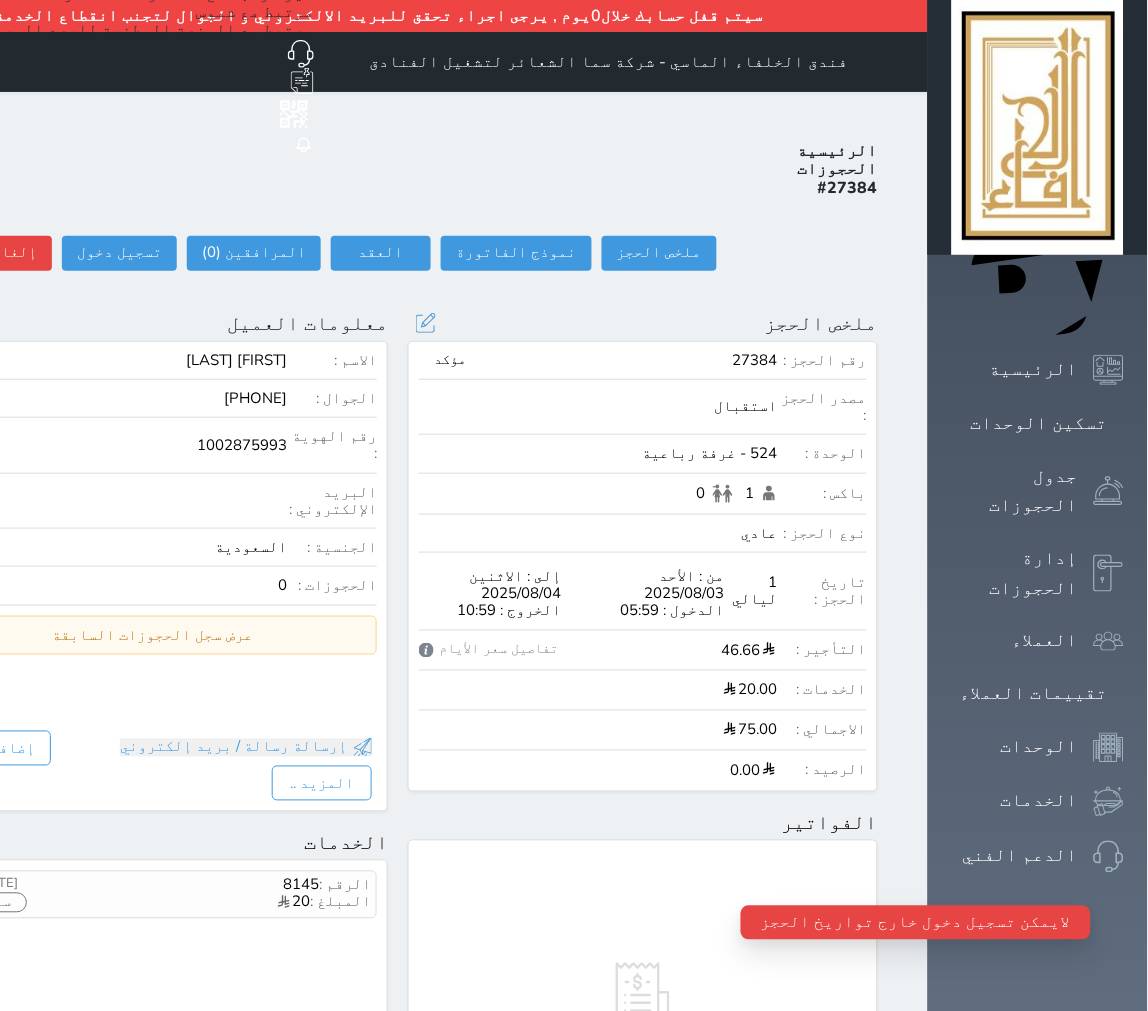 click on "الدخول : 05:59" at bounding box center (653, 610) 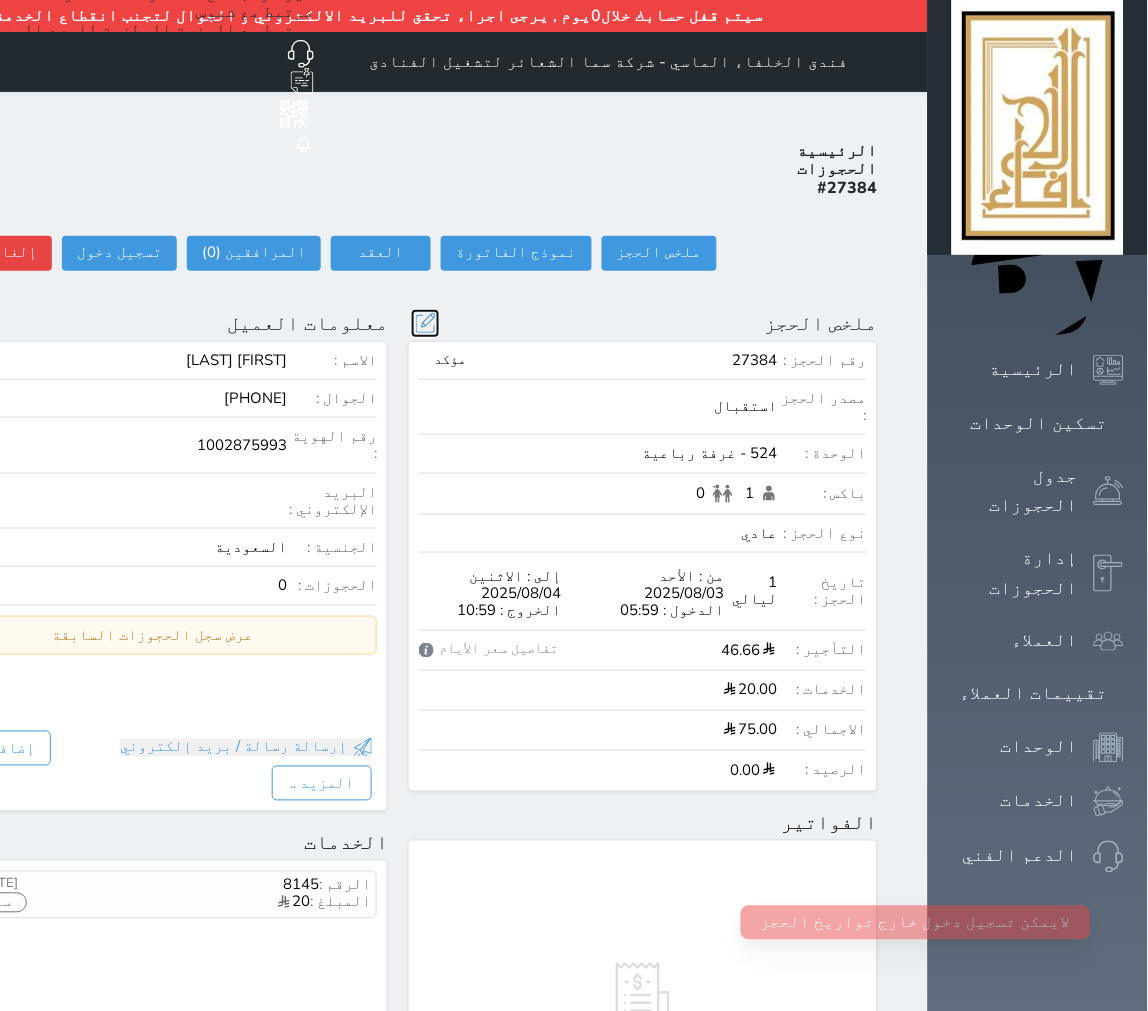 click at bounding box center (425, 323) 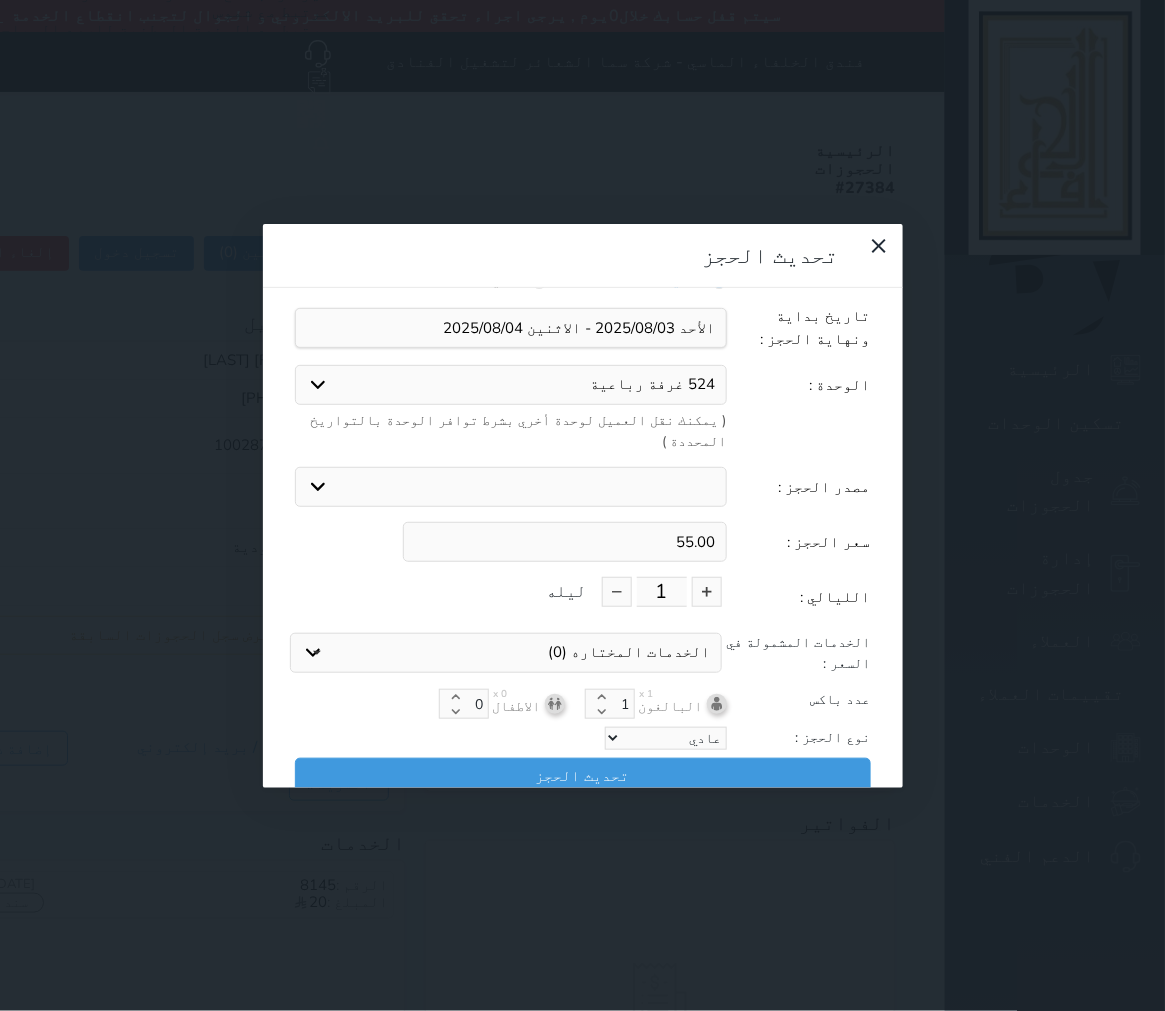 click on "نوع الإيجار :     يومي     شهري   تاريخ بداية ونهاية الحجز :     الوحدة :   524 غرفة رباعية   102 غرفة ثنائي 103 غرفة ثلاثية 114 غرفة ثنائي 118 غرفة ثنائي 120 غرفة ثنائي 122 غرفة ثلاثية 123 غرفة ثنائي 320 غرفة ثنائي 409 غرفة ثنائي 423 غرفة ثنائي 523 غرفة ثنائي 611 غرفة ثنائية 702 غرفة ثنائي 705 غرفة ثنائي 723 غرفة ثنائي 802 غرفة ثنائي 803 غرفة ثنائي 807 غرفة ثنائي 902 غرفة ثنائي 914 غرفة ثنائي 918 غرفة ثنائي 920 غرفة ثنائي 922 غرفه رباعية 923 غرفه رباعية 1123 غرفة ثنائى 1205 غرفة ثنائي 1207 غرفة رباعية 1209 غرفة ثنائي 1303 غرفة ثلاثية 1309 غرفة ثنائي 1311 غرفة ثنائي 1318 غرفة رباعية 1403 غرفة رباعية 1416 غرفة رباعية       استقبال" at bounding box center [583, 536] 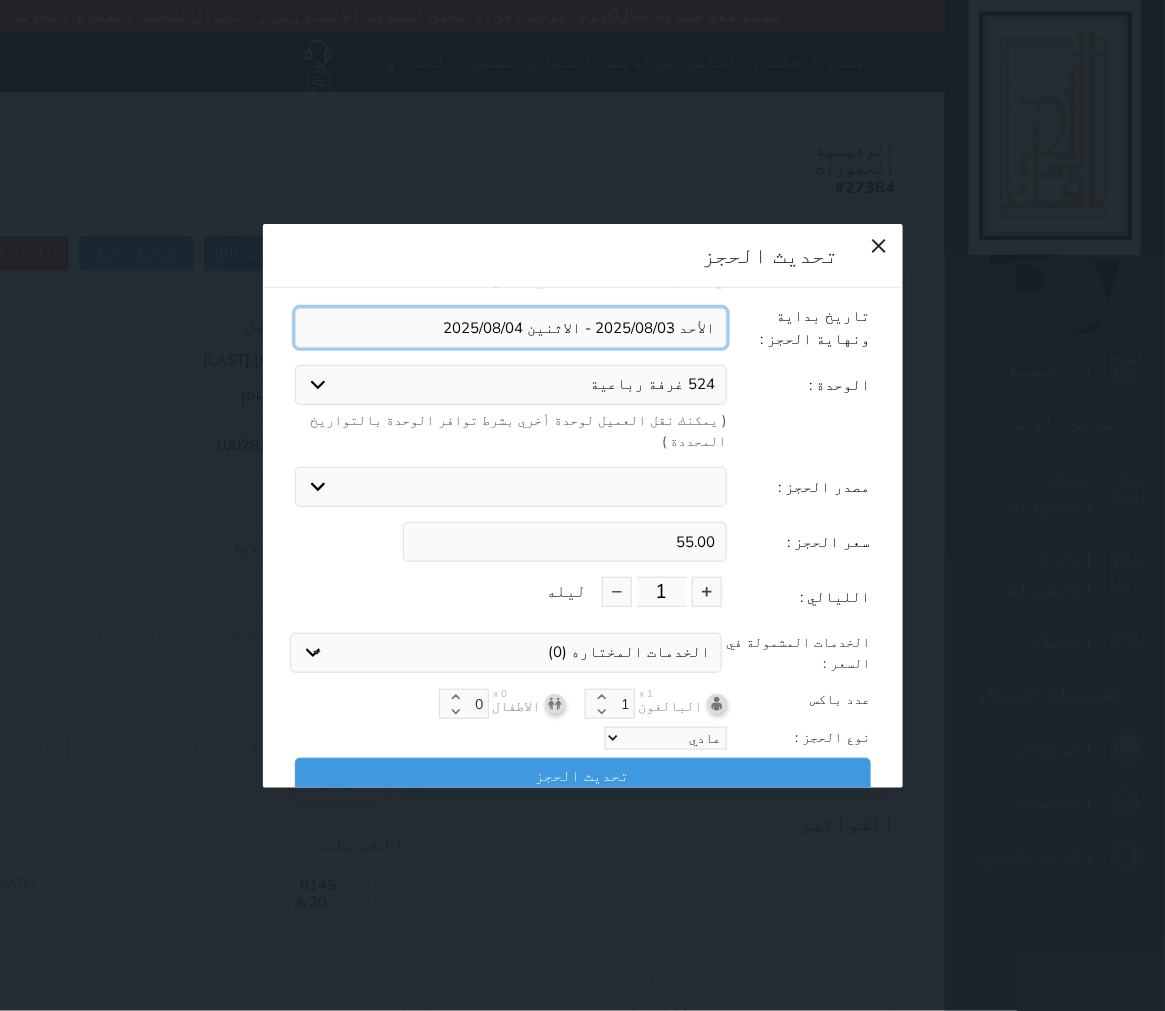 click at bounding box center (511, 328) 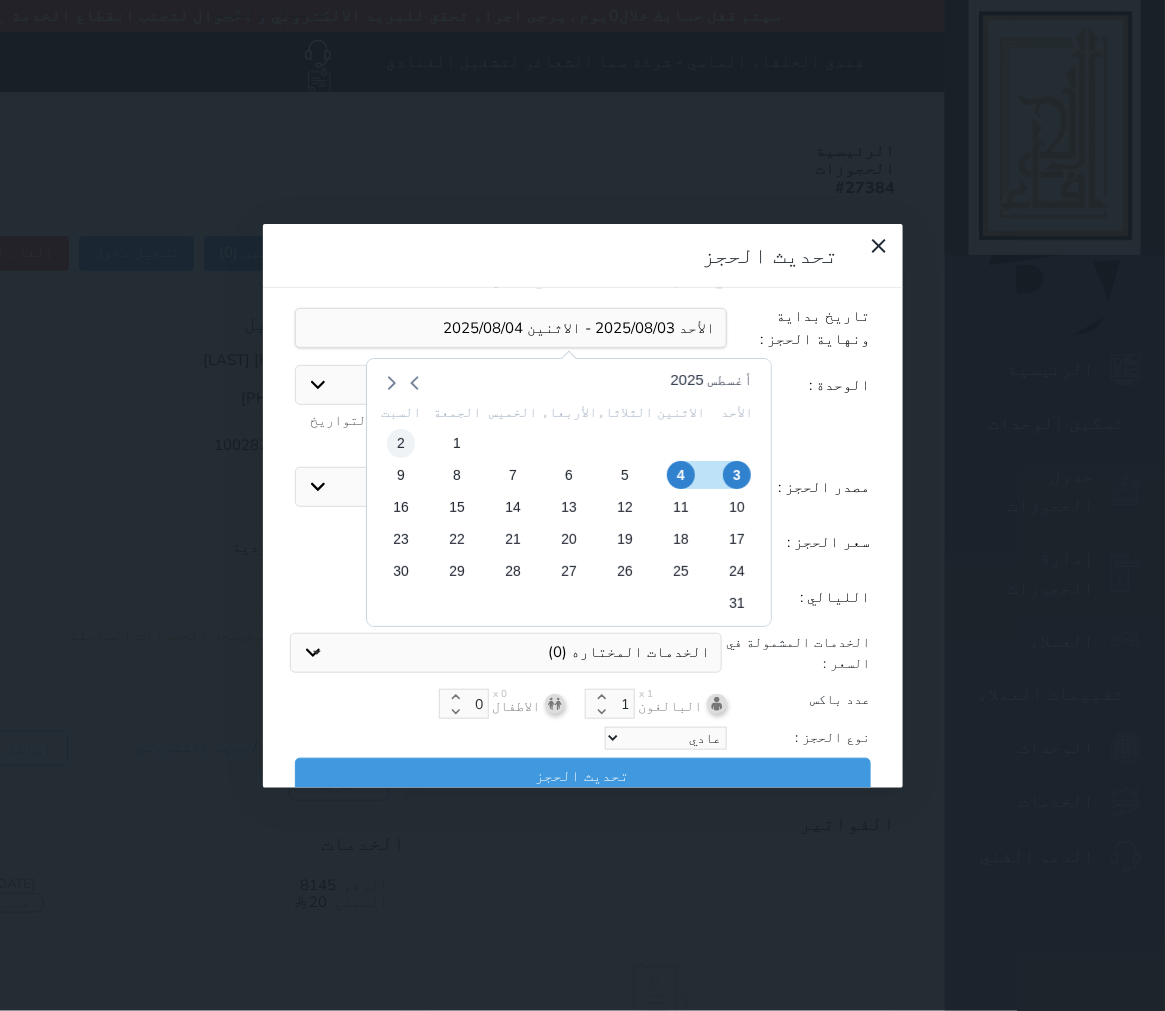 click on "2" at bounding box center (400, 443) 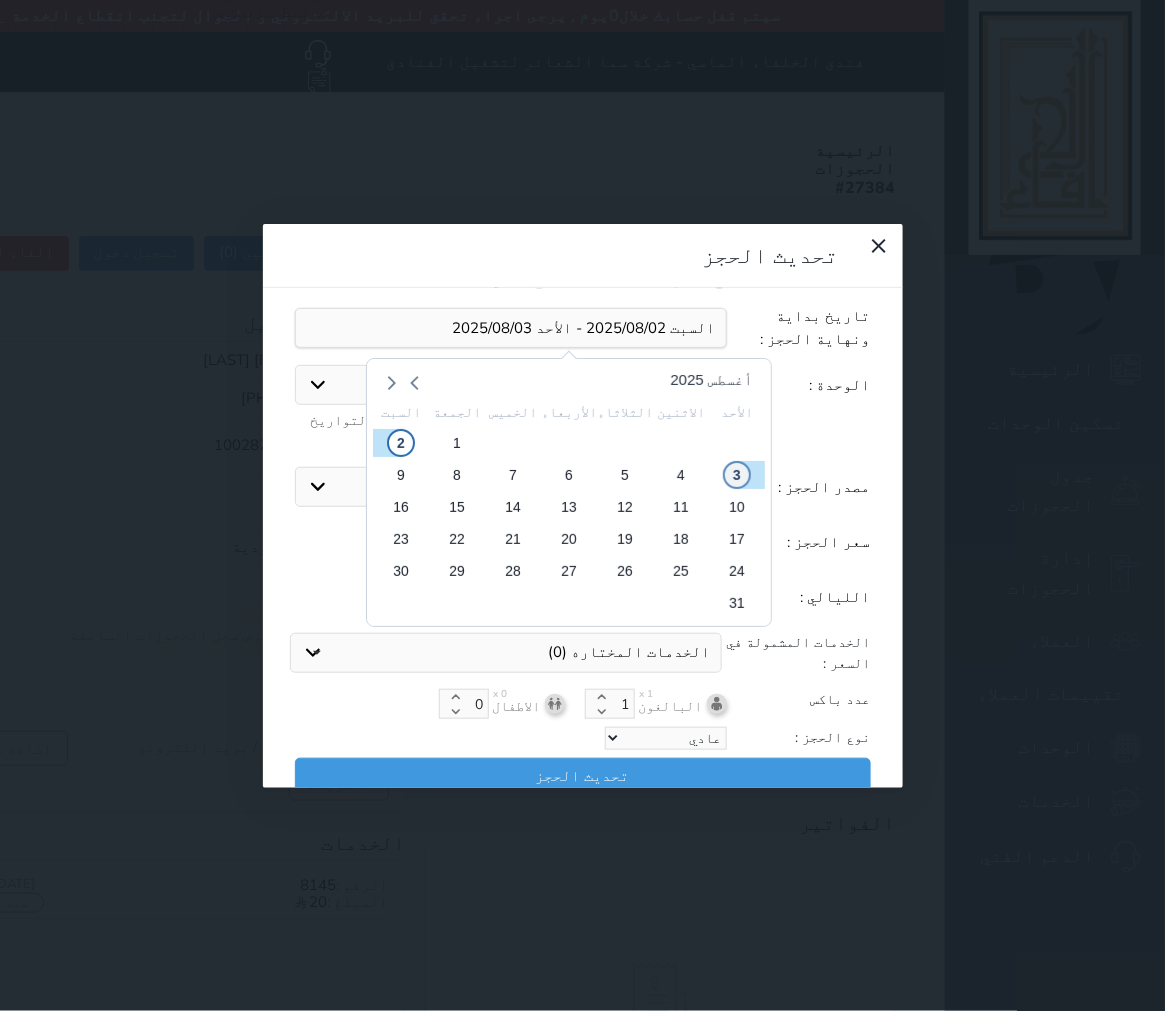 click on "3" at bounding box center (736, 475) 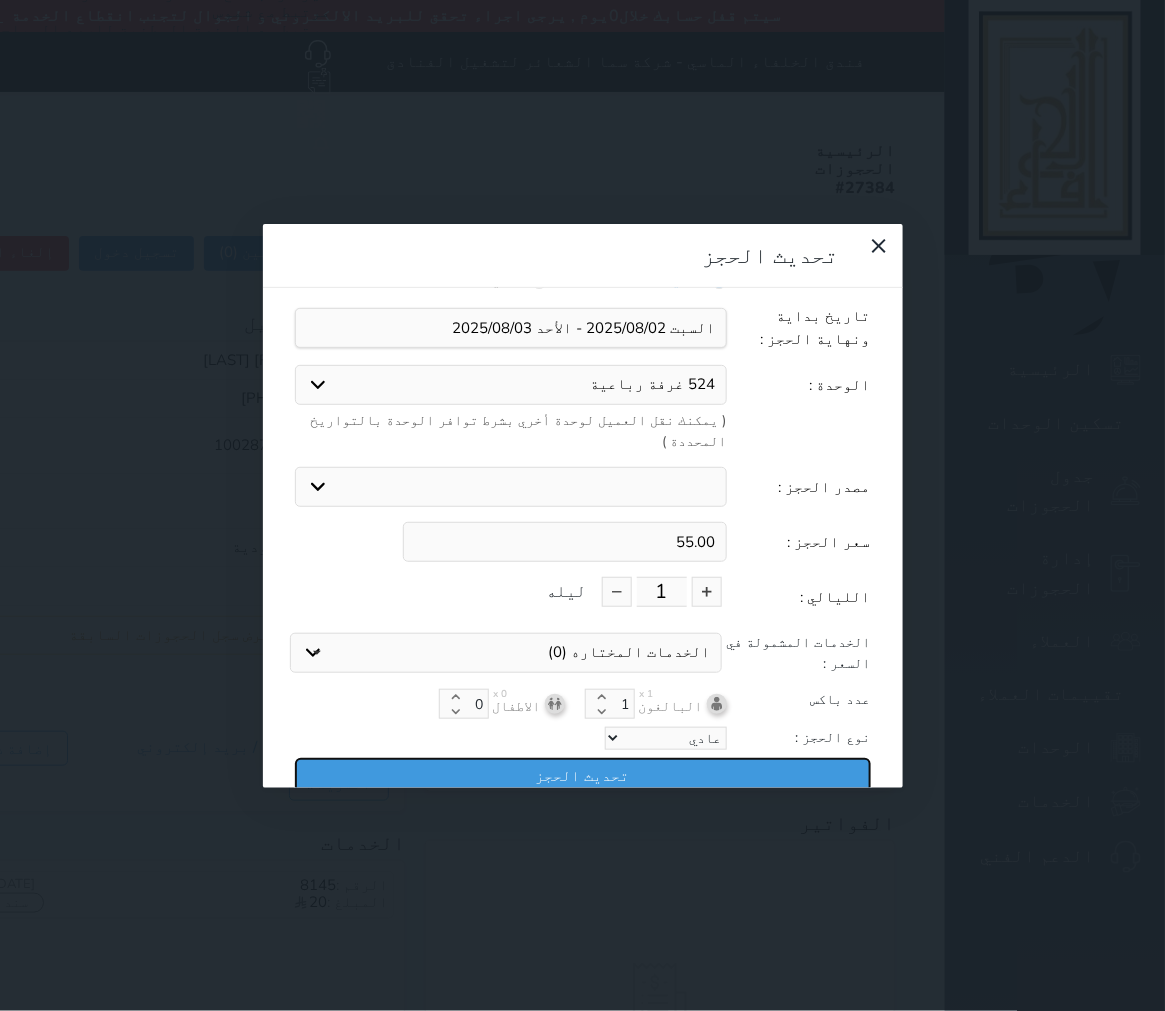 click on "تحديث الحجز" at bounding box center [583, 775] 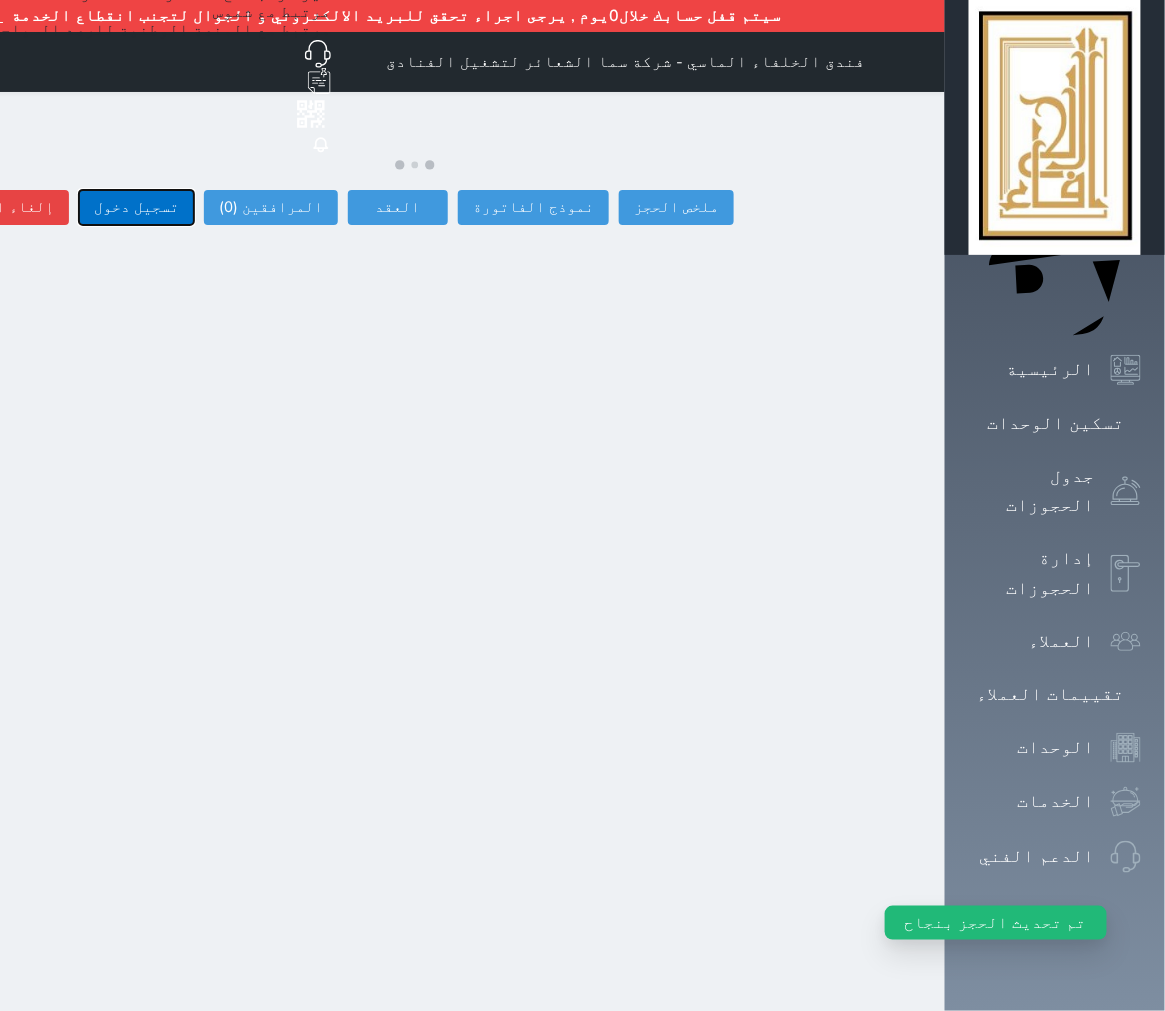 click on "تسجيل دخول" at bounding box center [136, 207] 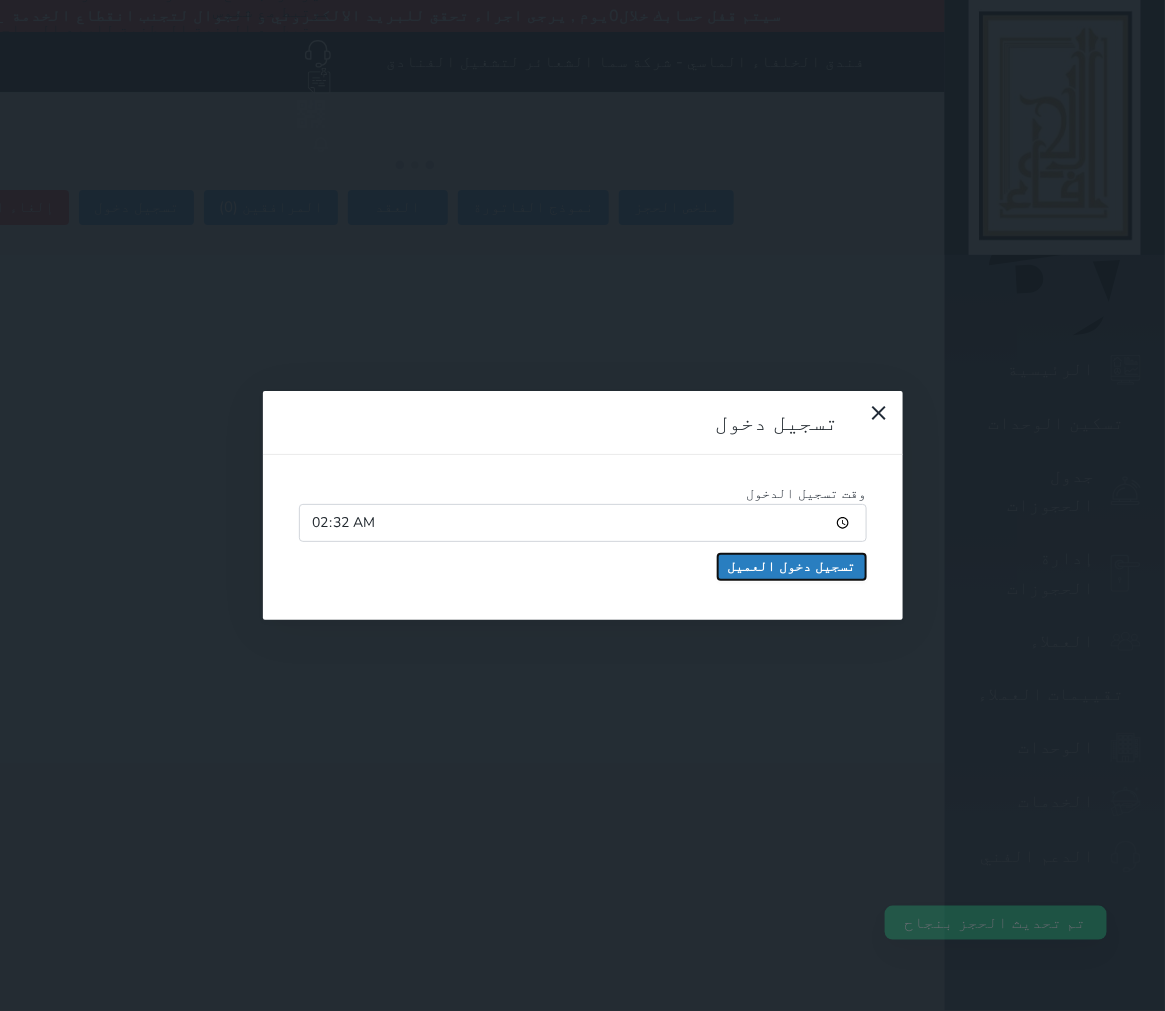 click on "تسجيل دخول العميل" at bounding box center [792, 567] 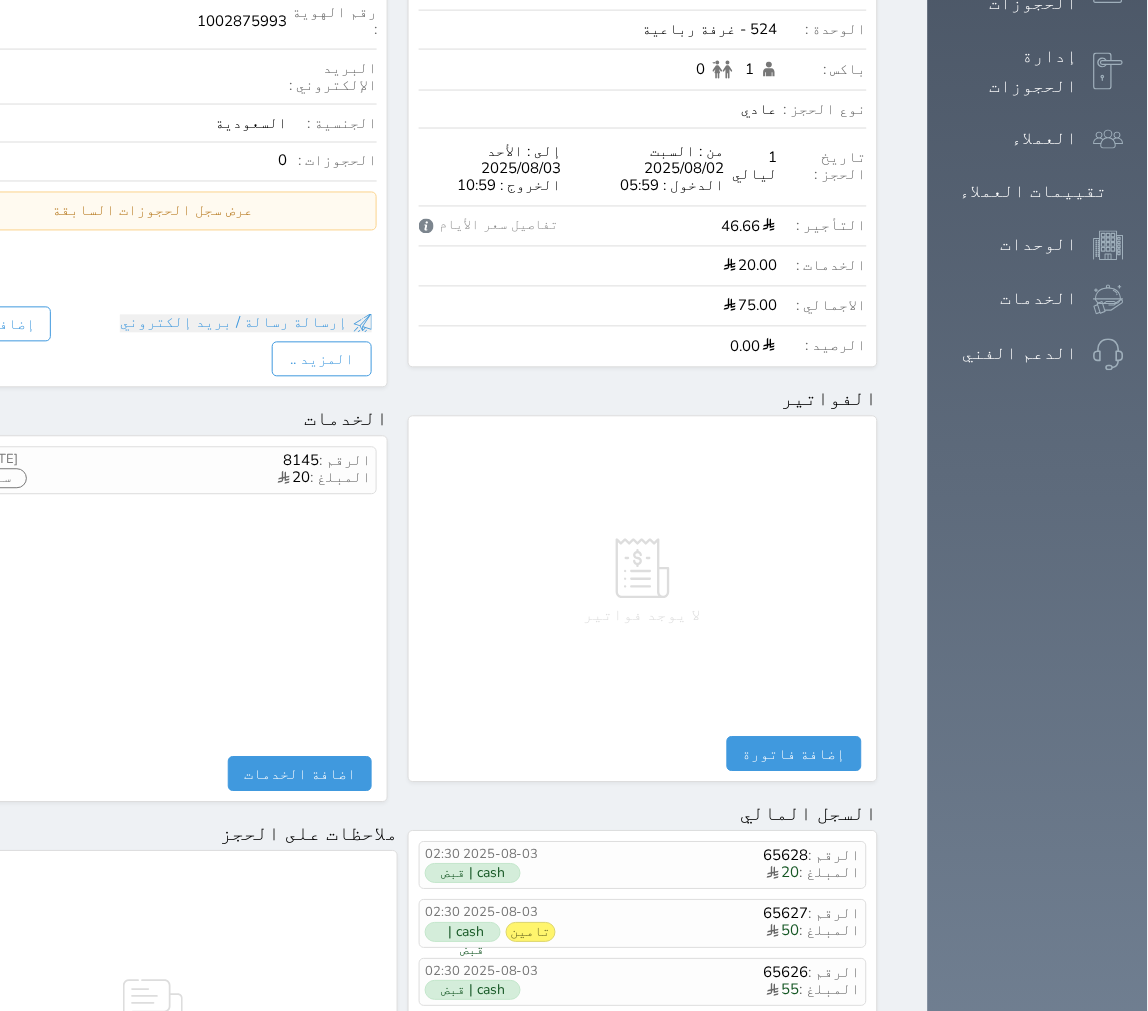 scroll, scrollTop: 111, scrollLeft: 0, axis: vertical 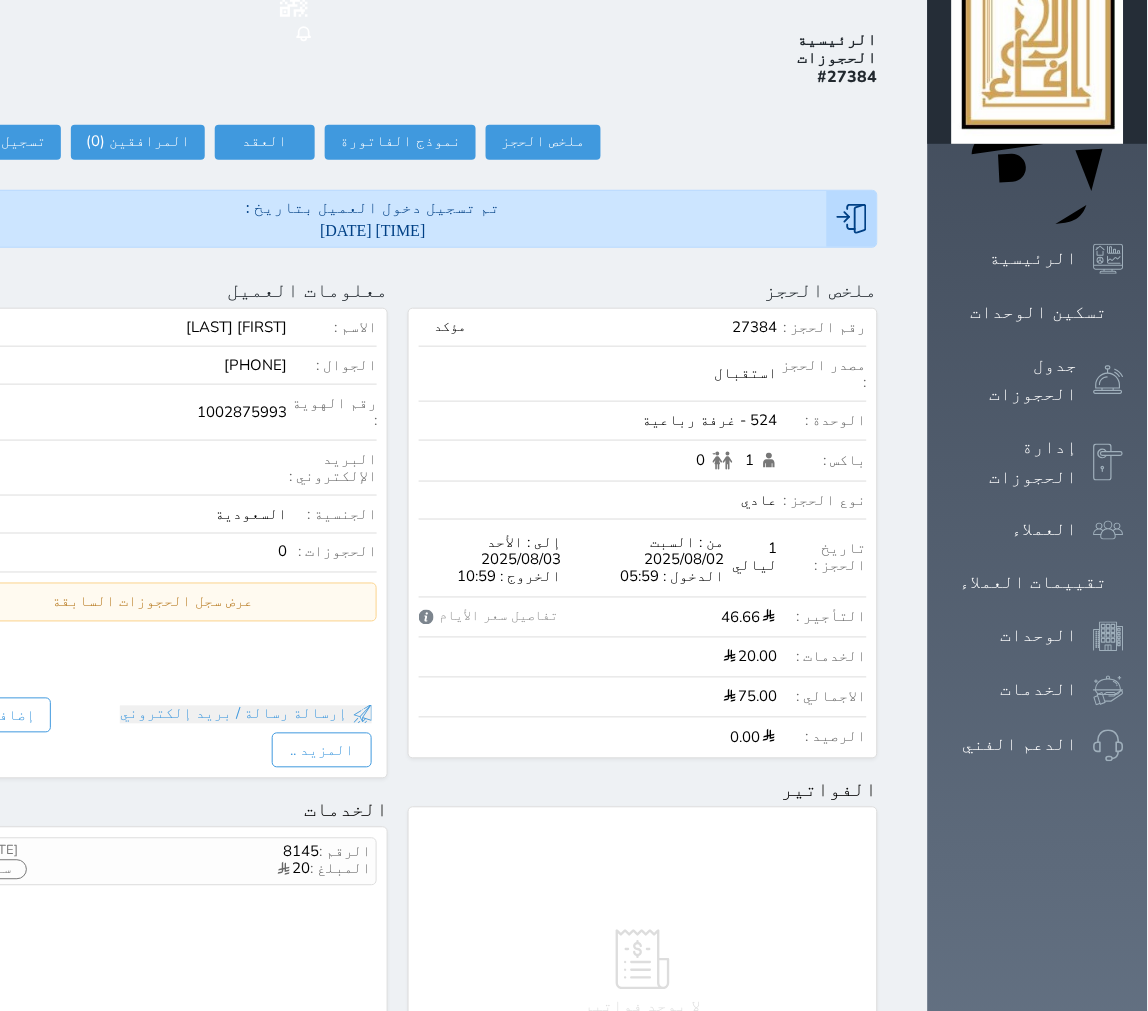 click on "معلومات العميل" at bounding box center [307, 290] 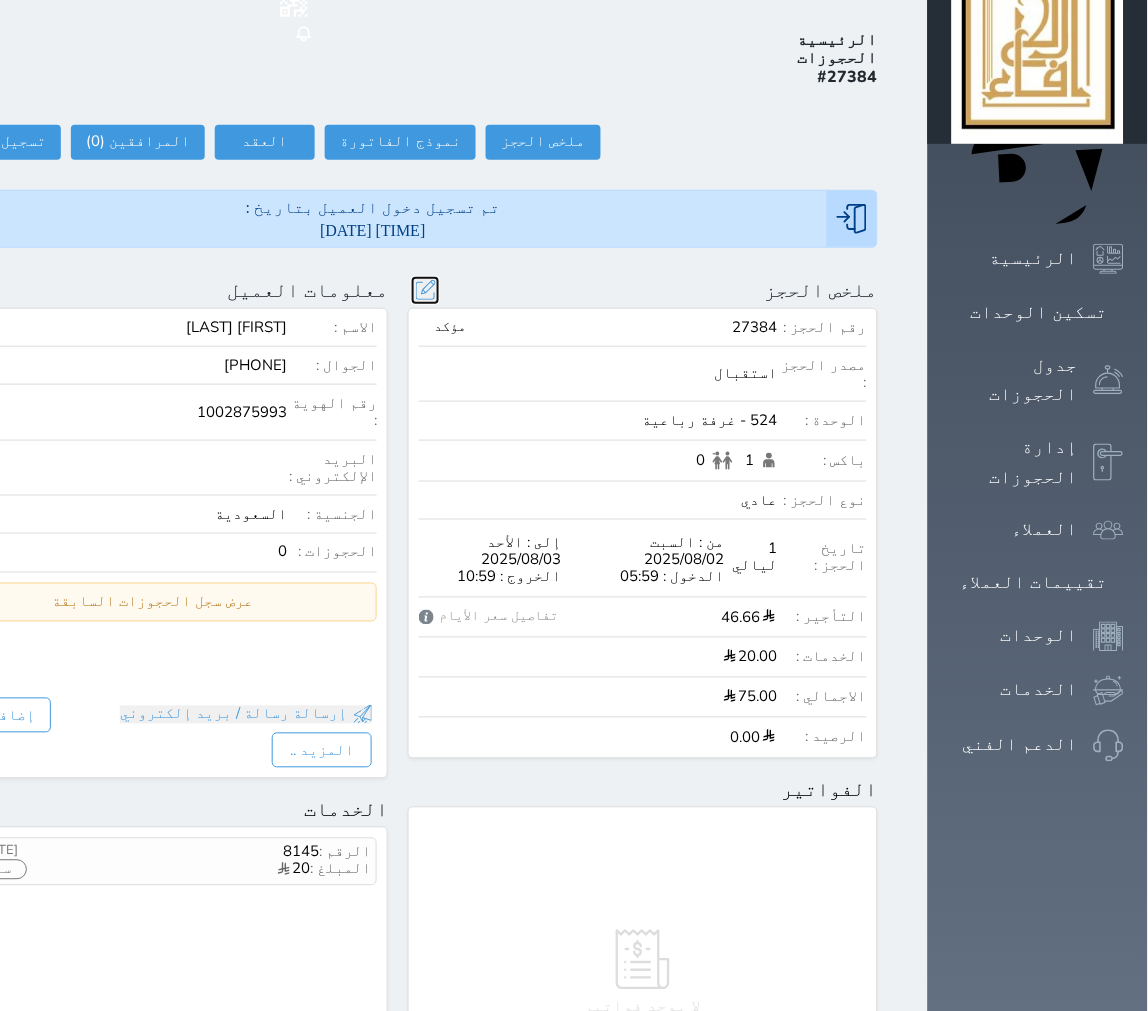 click at bounding box center [425, 290] 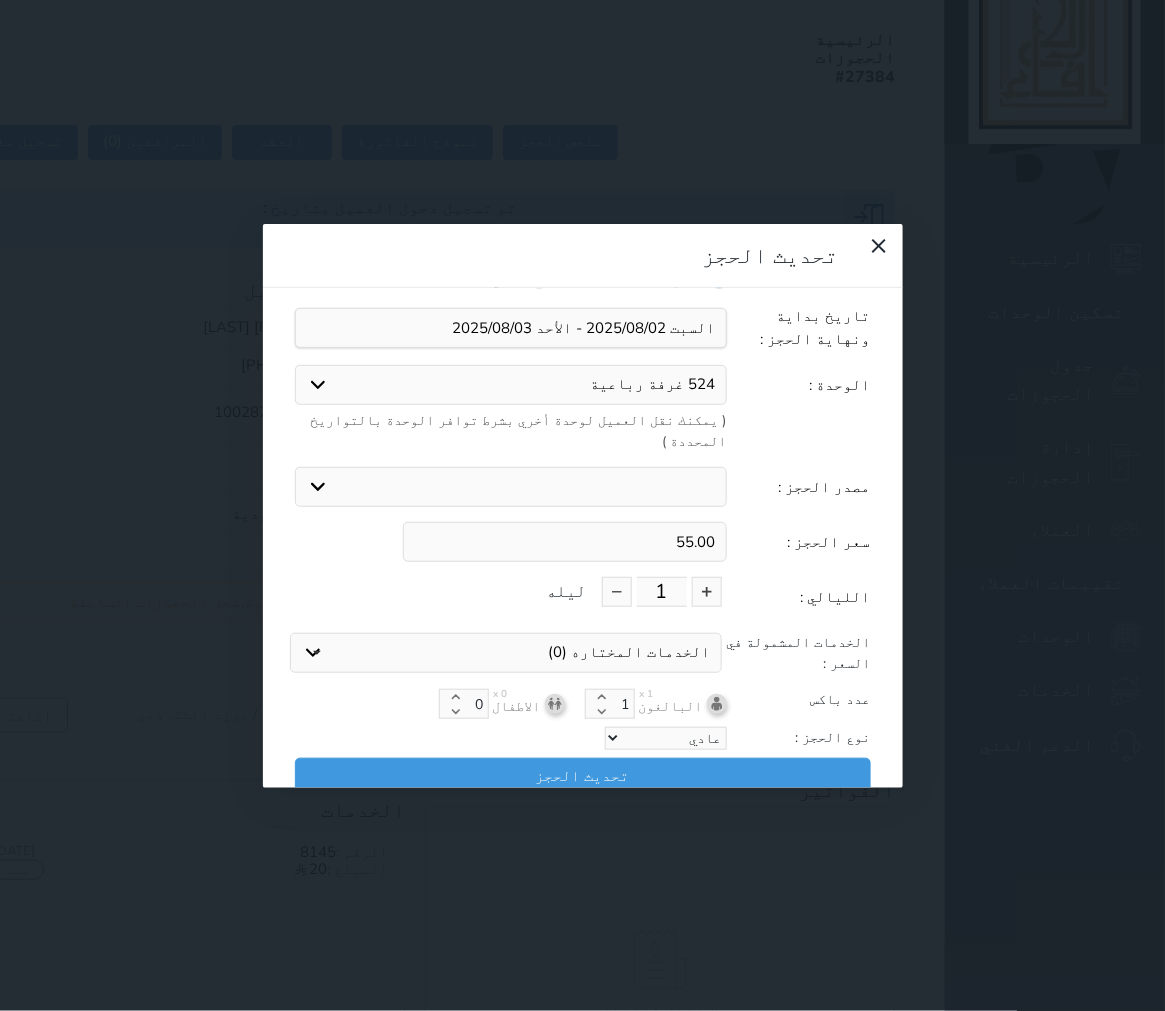click on "55.00" at bounding box center (565, 542) 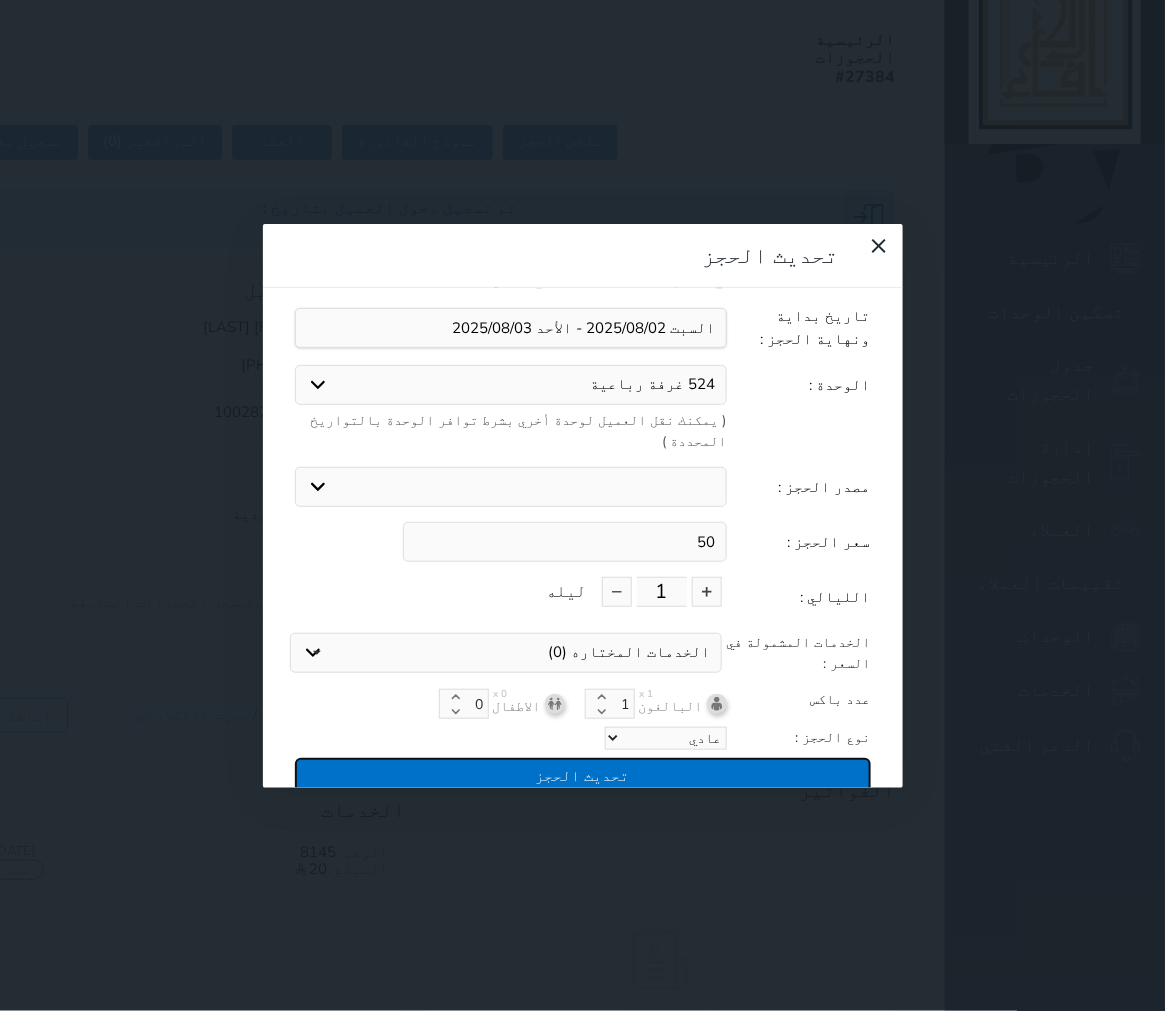 click on "تحديث الحجز" at bounding box center (583, 775) 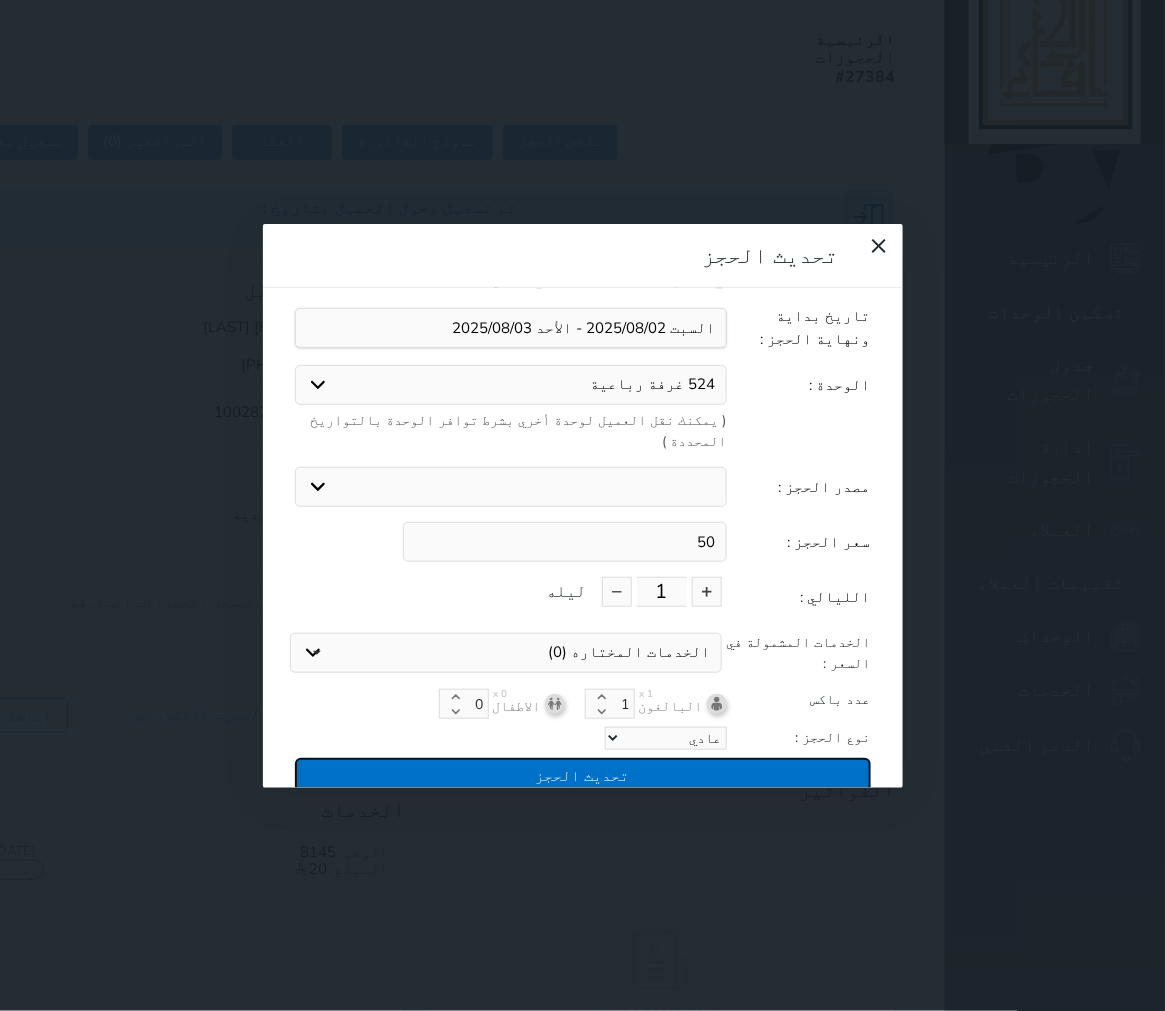 click on "تحديث الحجز" at bounding box center [583, 775] 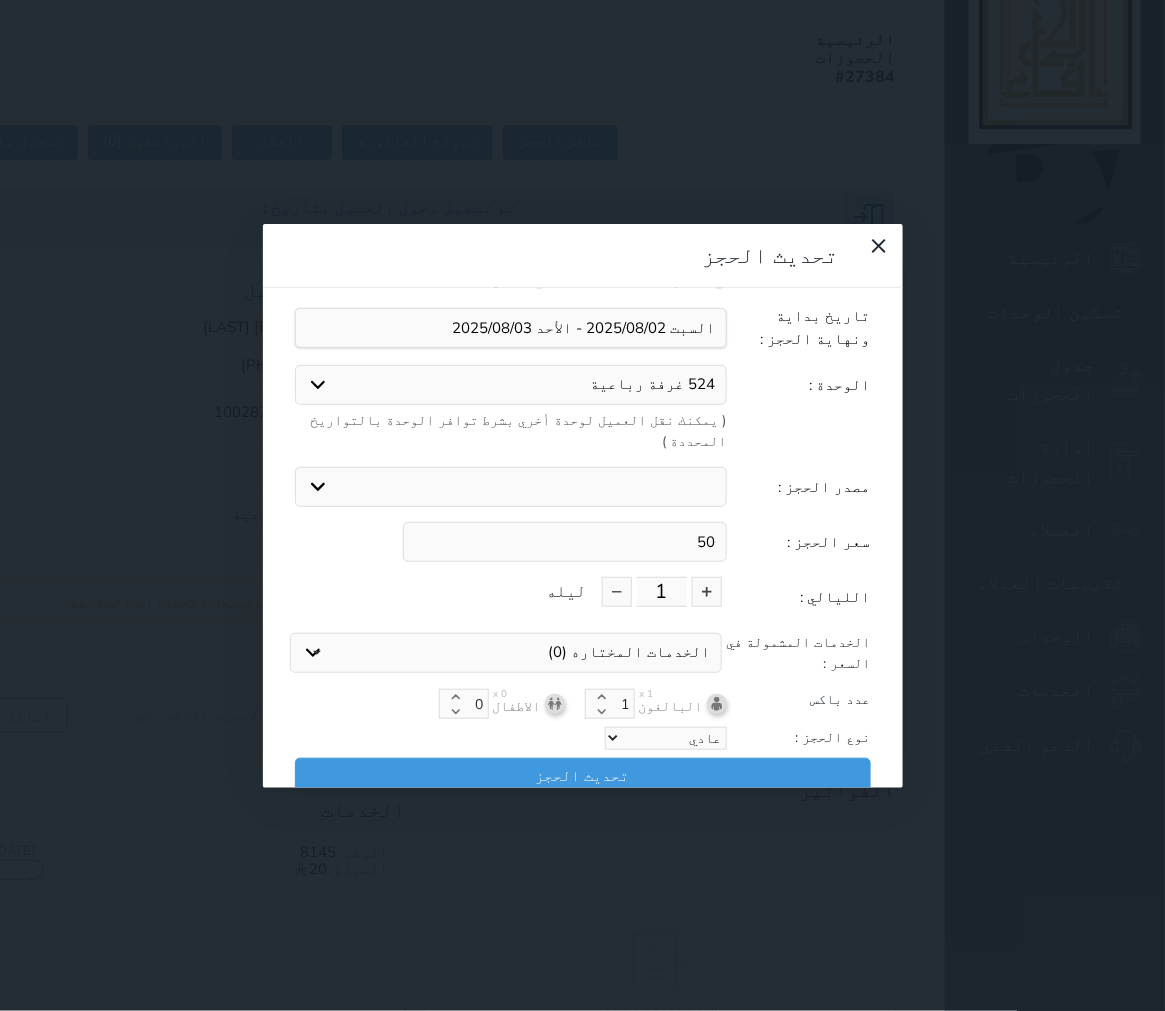 click on "تحديث الحجز                       نوع الإيجار :     يومي     شهري   تاريخ بداية ونهاية الحجز :     الوحدة :   524 غرفة رباعية   102 غرفة ثنائي 103 غرفة ثلاثية 114 غرفة ثنائي 118 غرفة ثنائي 120 غرفة ثنائي 122 غرفة ثلاثية 123 غرفة ثنائي 320 غرفة ثنائي 409 غرفة ثنائي 423 غرفة ثنائي 523 غرفة ثنائي 611 غرفة ثنائية 702 غرفة ثنائي 705 غرفة ثنائي 723 غرفة ثنائي 802 غرفة ثنائي 803 غرفة ثنائي 807 غرفة ثنائي 902 غرفة ثنائي 914 غرفة ثنائي 918 غرفة ثنائي 920 غرفة ثنائي 922 غرفه رباعية 923 غرفه رباعية 1123 غرفة ثنائى 1205 غرفة ثنائي 1207 غرفة رباعية 1209 غرفة ثنائي 1303 غرفة ثلاثية 1309 غرفة ثنائي 1311 غرفة ثنائي 1318 غرفة رباعية 1403 غرفة رباعية" at bounding box center [582, 505] 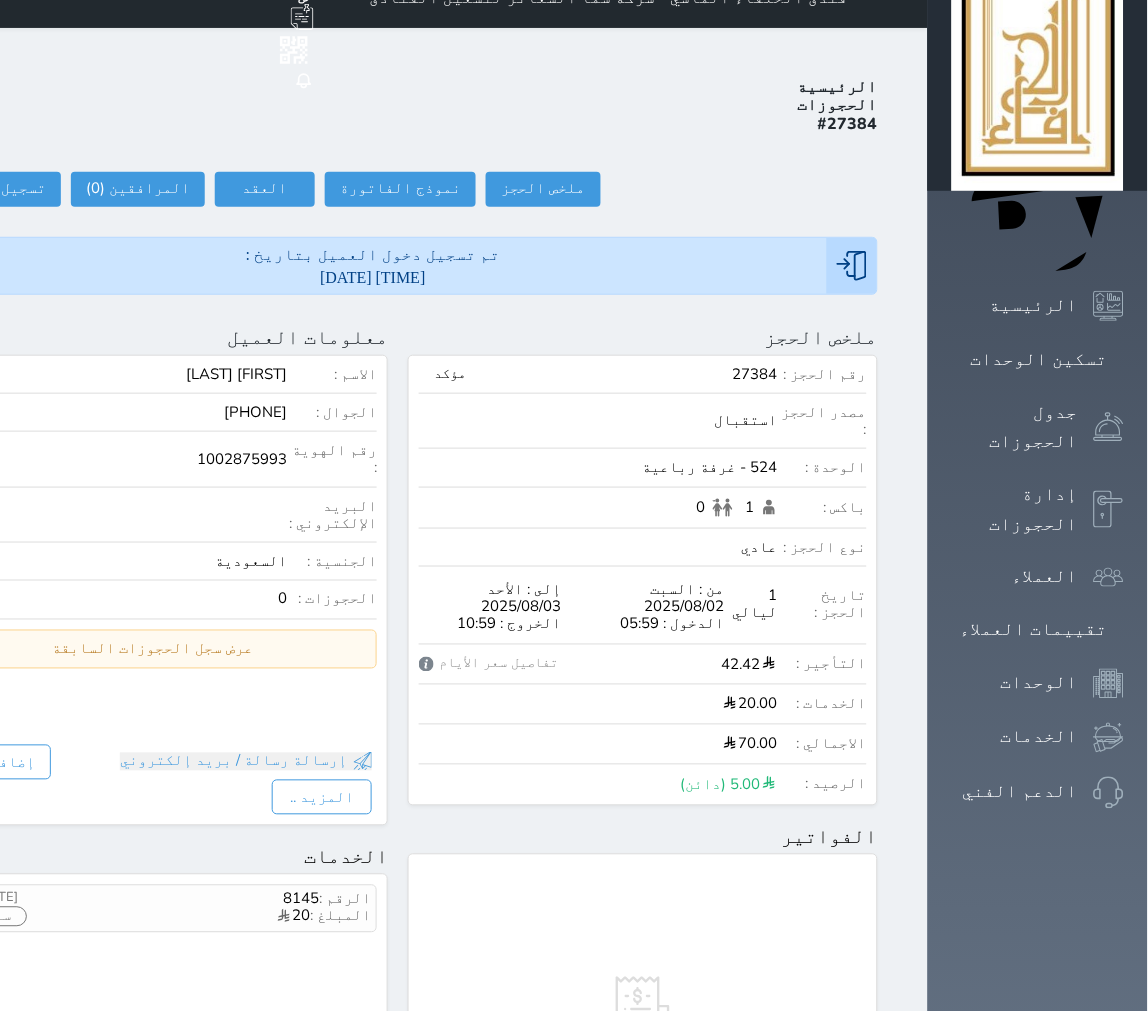 scroll, scrollTop: 0, scrollLeft: 0, axis: both 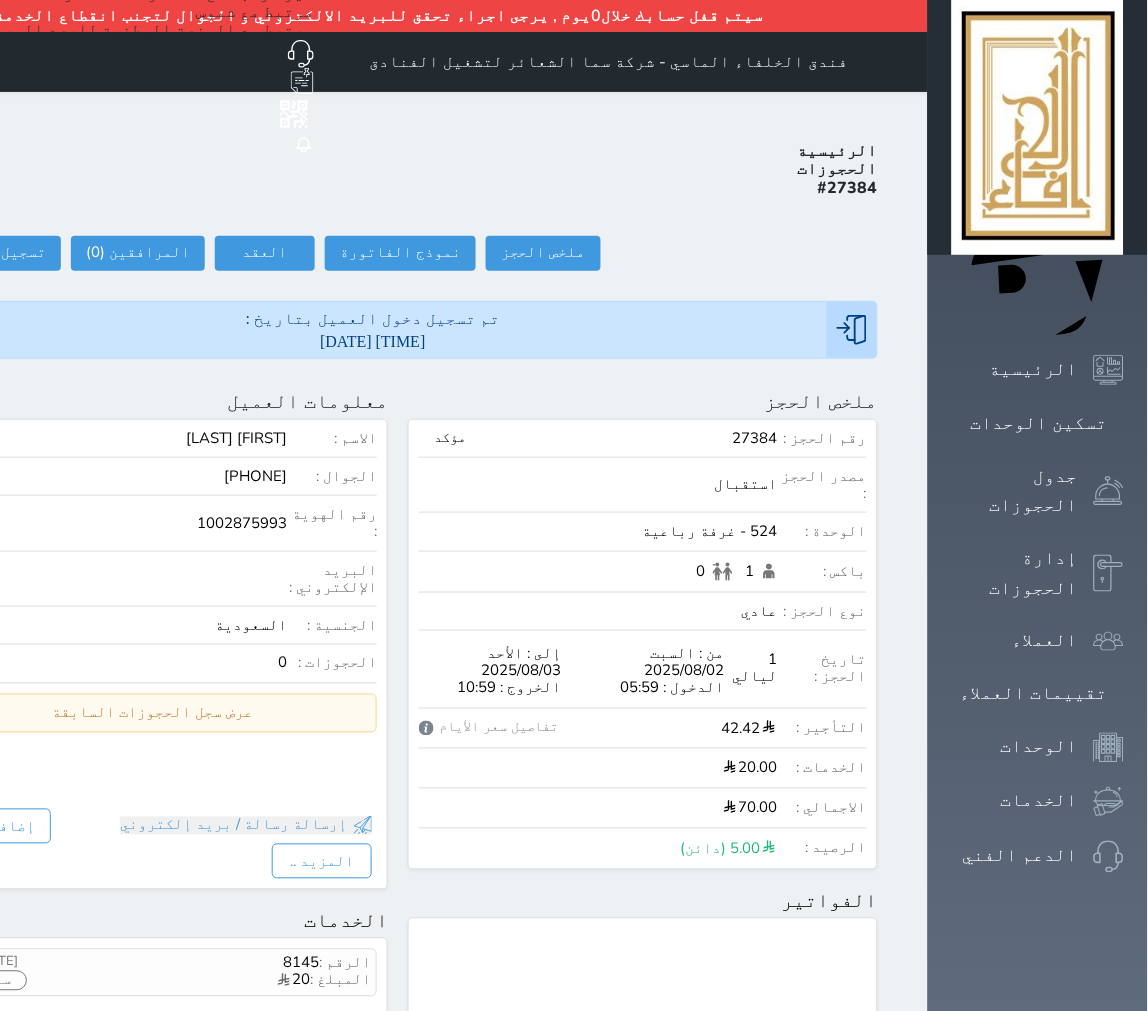 click on "ملخص الحجز           تحديث الحجز                       نوع الإيجار :     يومي     شهري   تاريخ بداية ونهاية الحجز :     الوحدة :   524 غرفة رباعية   102 غرفة ثنائي 103 غرفة ثلاثية 114 غرفة ثنائي 118 غرفة ثنائي 120 غرفة ثنائي 122 غرفة ثلاثية 123 غرفة ثنائي 320 غرفة ثنائي 409 غرفة ثنائي 423 غرفة ثنائي 523 غرفة ثنائي 611 غرفة ثنائية 702 غرفة ثنائي 705 غرفة ثنائي 723 غرفة ثنائي 802 غرفة ثنائي 803 غرفة ثنائي 807 غرفة ثنائي 902 غرفة ثنائي 914 غرفة ثنائي 918 غرفة ثنائي 920 غرفة ثنائي 922 غرفه رباعية 923 غرفه رباعية 1123 غرفة ثنائى 1205 غرفة ثنائي 1207 غرفة رباعية 1209 غرفة ثنائي 1303 غرفة ثلاثية 1309 غرفة ثنائي 1311 غرفة ثنائي 1318 غرفة رباعية" at bounding box center (643, 1044) 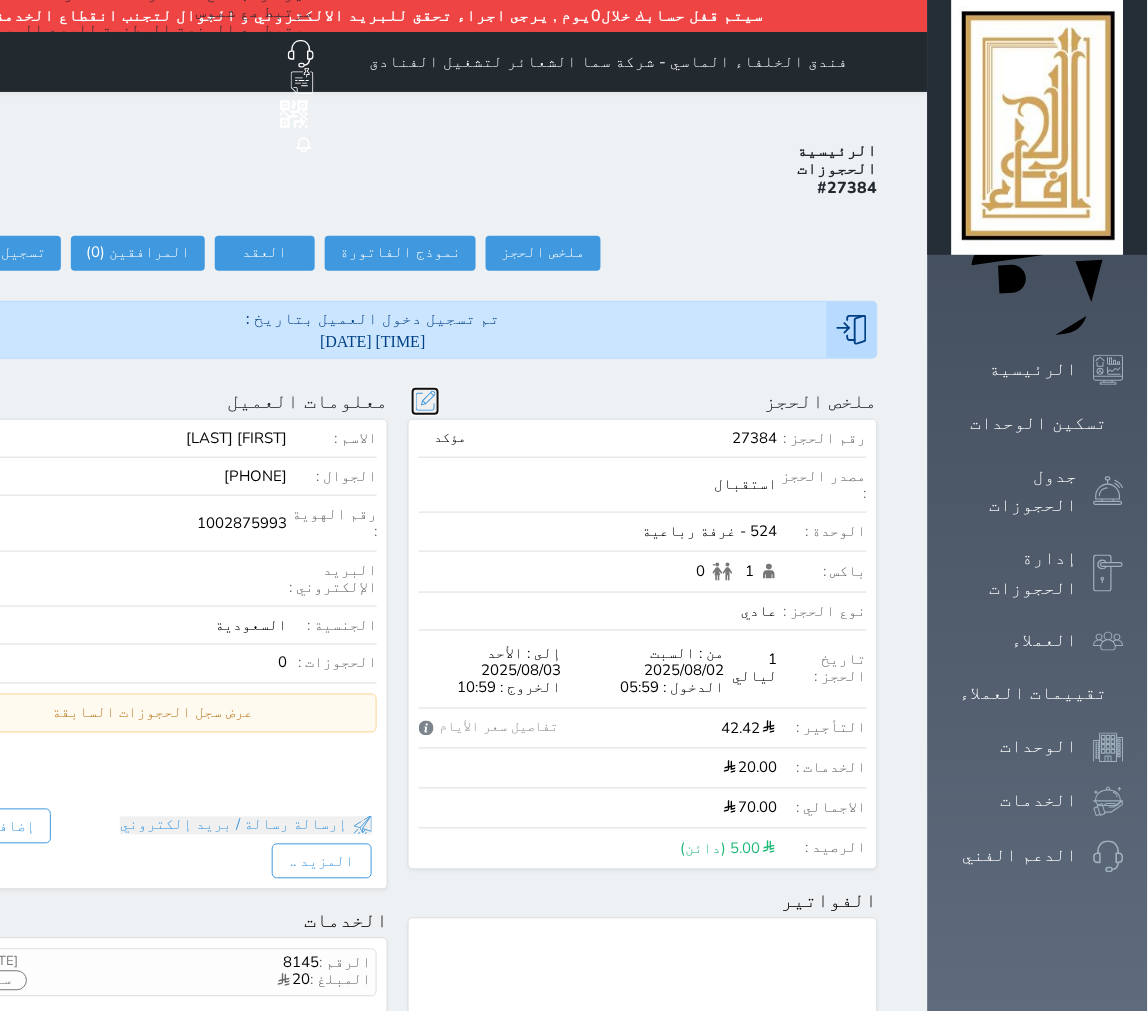 click at bounding box center [425, 401] 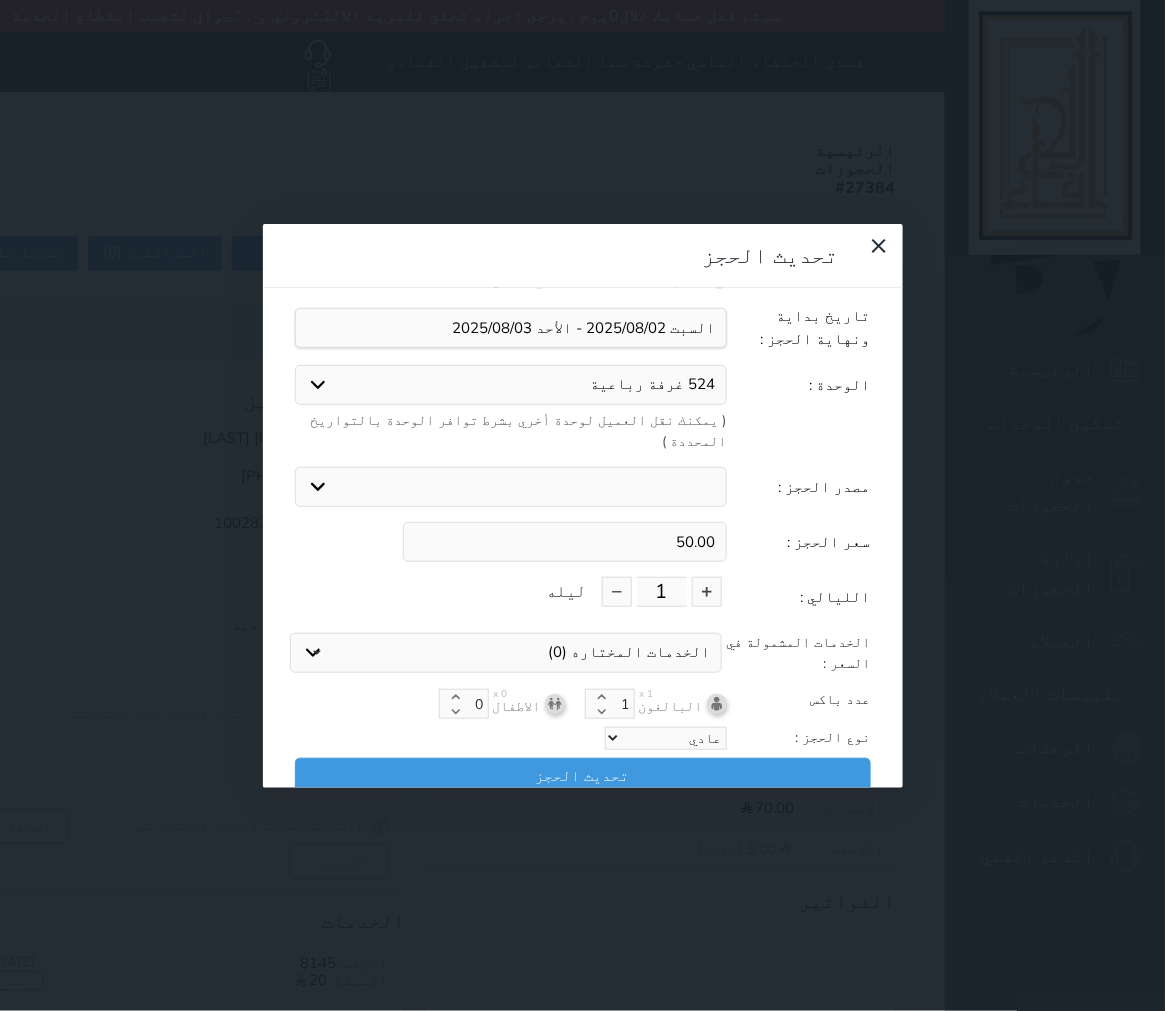 click on "524 غرفة رباعية   102 غرفة ثنائي 103 غرفة ثلاثية 114 غرفة ثنائي 118 غرفة ثنائي 120 غرفة ثنائي 122 غرفة ثلاثية 123 غرفة ثنائي 320 غرفة ثنائي 409 غرفة ثنائي 423 غرفة ثنائي 523 غرفة ثنائي 611 غرفة ثنائية 702 غرفة ثنائي 705 غرفة ثنائي 723 غرفة ثنائي 802 غرفة ثنائي 803 غرفة ثنائي 807 غرفة ثنائي 902 غرفة ثنائي 914 غرفة ثنائي 918 غرفة ثنائي 920 غرفة ثنائي 922 غرفه رباعية 923 غرفه رباعية 1123 غرفة ثنائى 1205 غرفة ثنائي 1207 غرفة رباعية 1209 غرفة ثنائي 1303 غرفة ثلاثية 1309 غرفة ثنائي 1311 غرفة ثنائي 1318 غرفة رباعية 1403 غرفة رباعية 1416 غرفة رباعية 1507 غرفة رباعية 1509 غرفة ثنائي 1511 غرفة ثنائي 101 غرفة رباعية 106 غرفة ثلاثية" at bounding box center [511, 385] 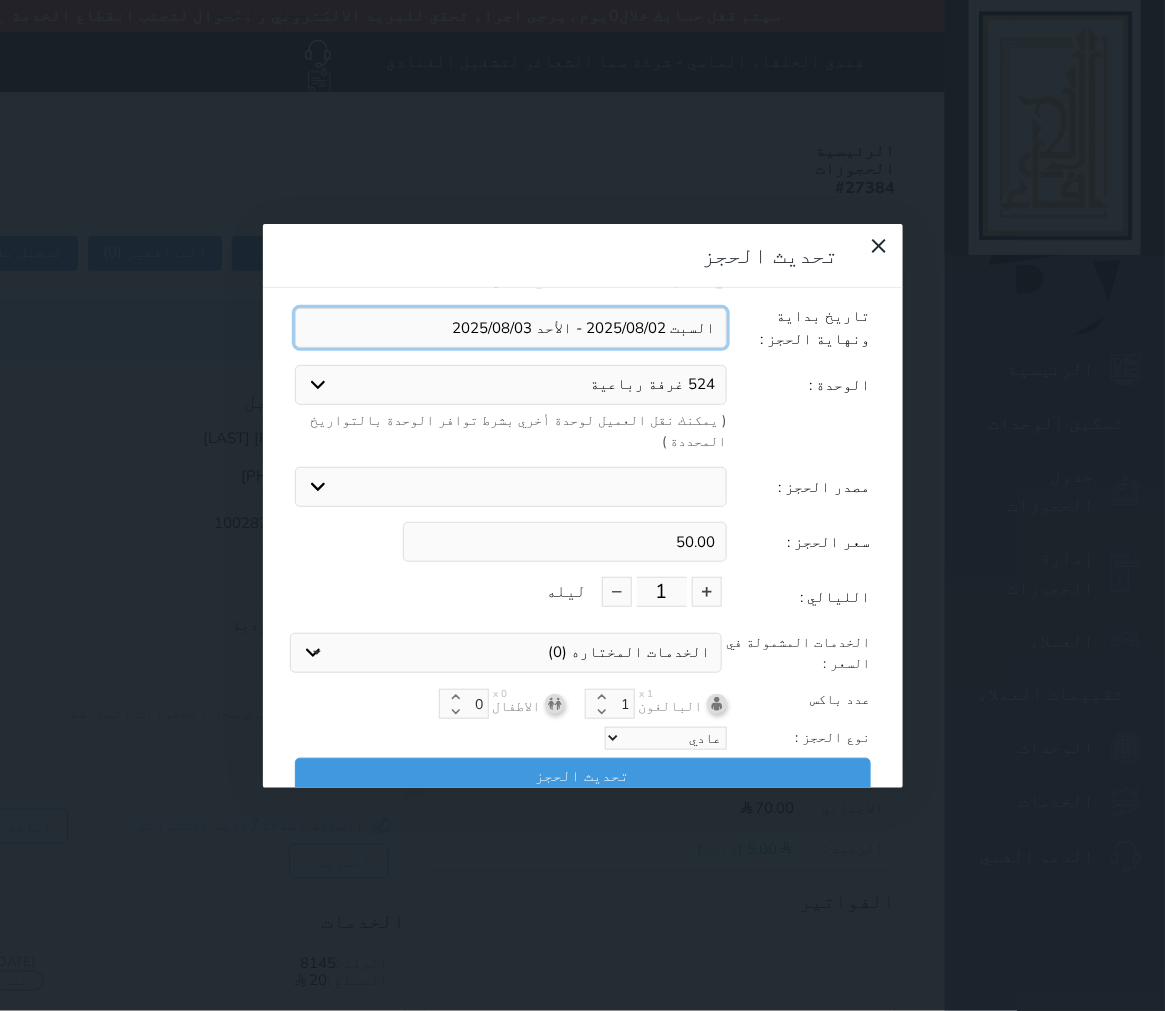 click at bounding box center [511, 328] 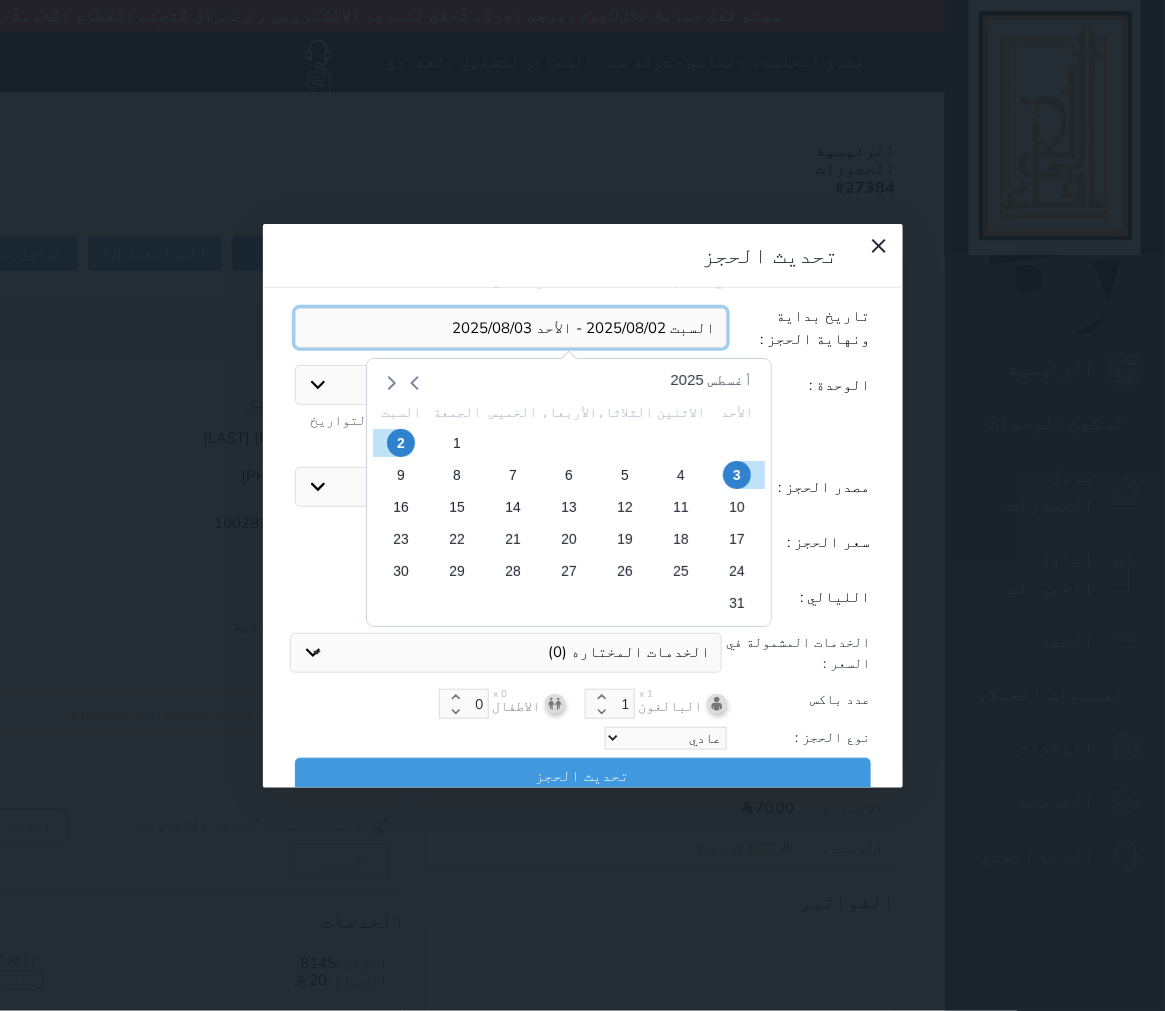 click at bounding box center (511, 328) 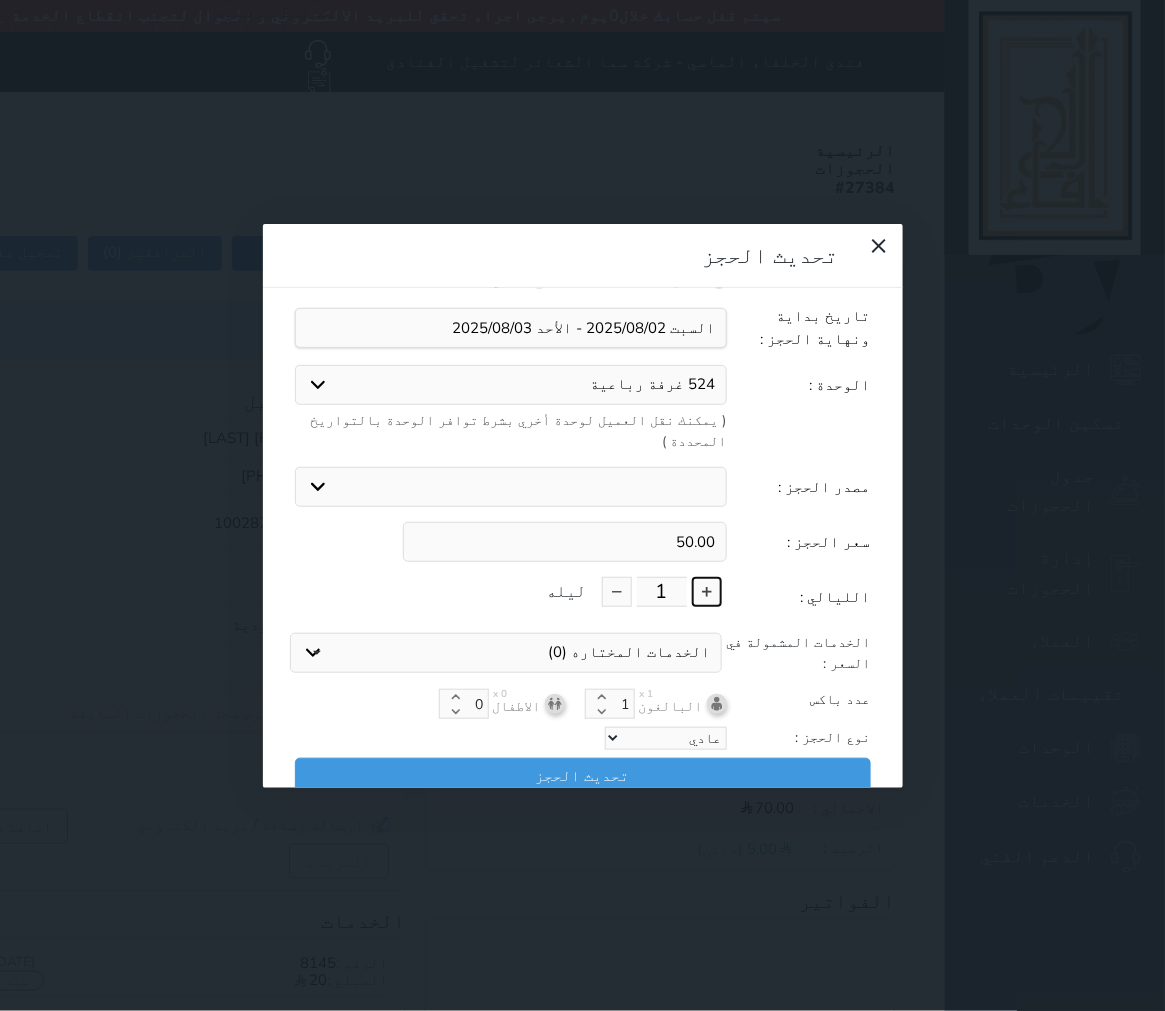 click at bounding box center [707, 592] 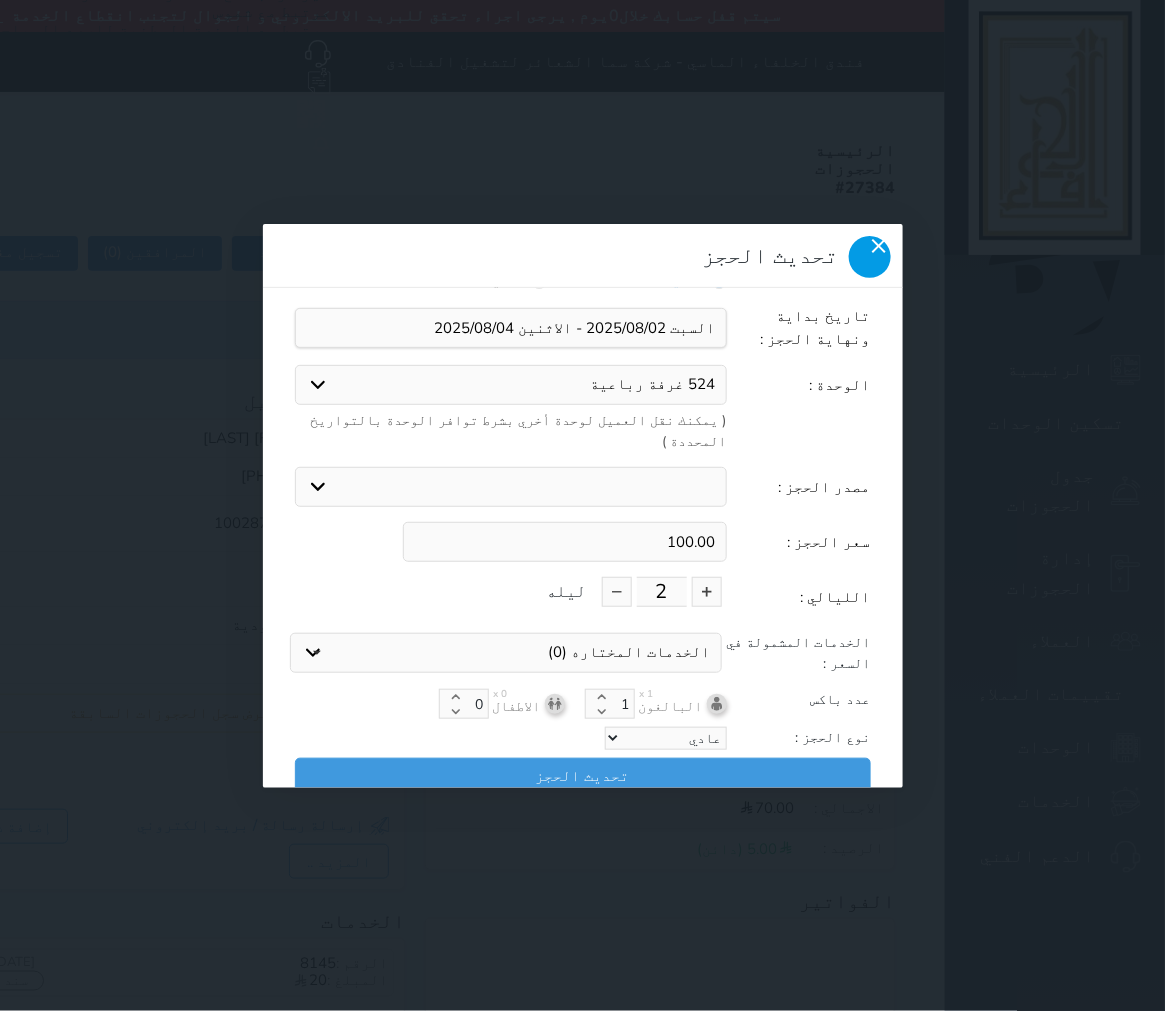 click 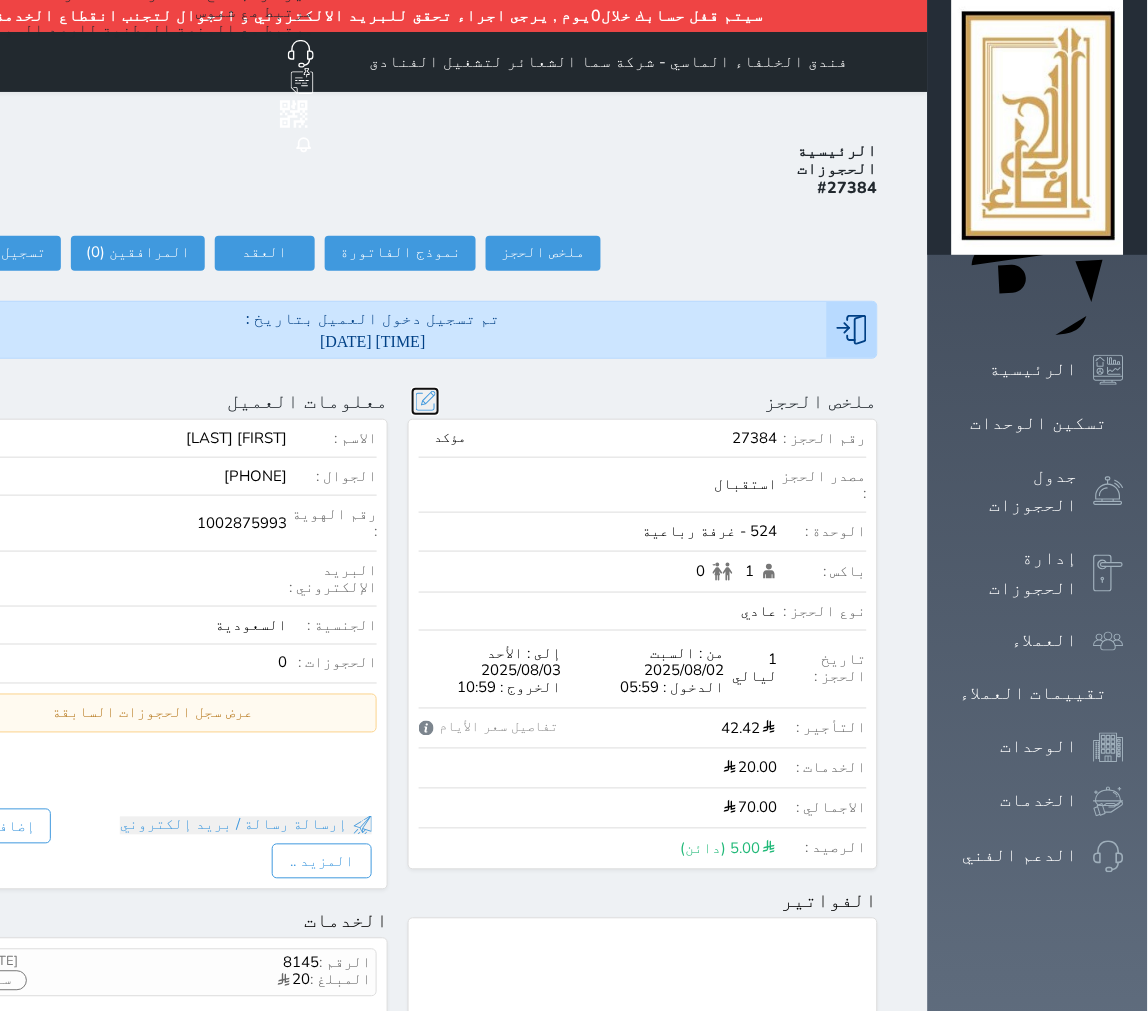 click at bounding box center [425, 401] 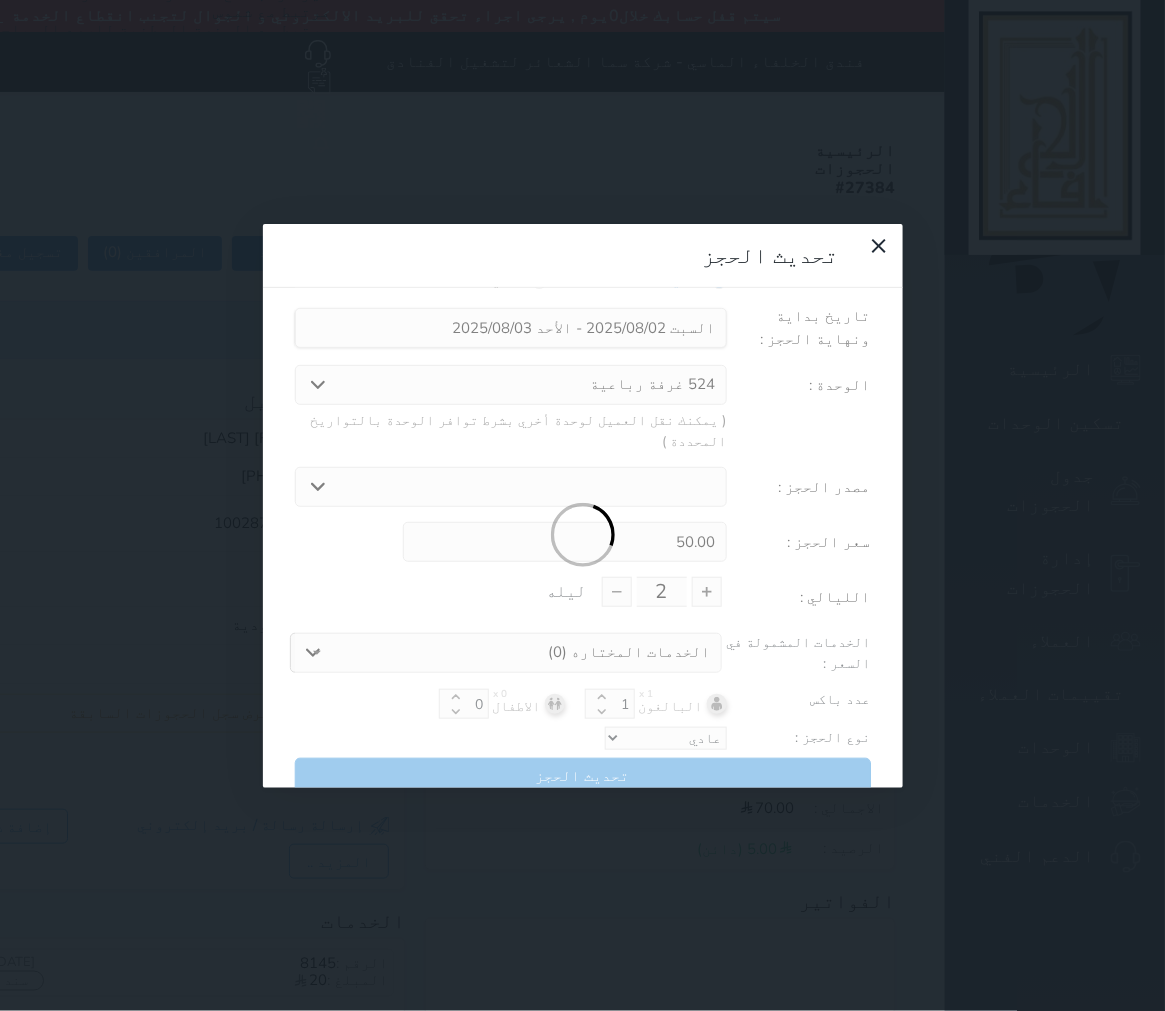 type on "1" 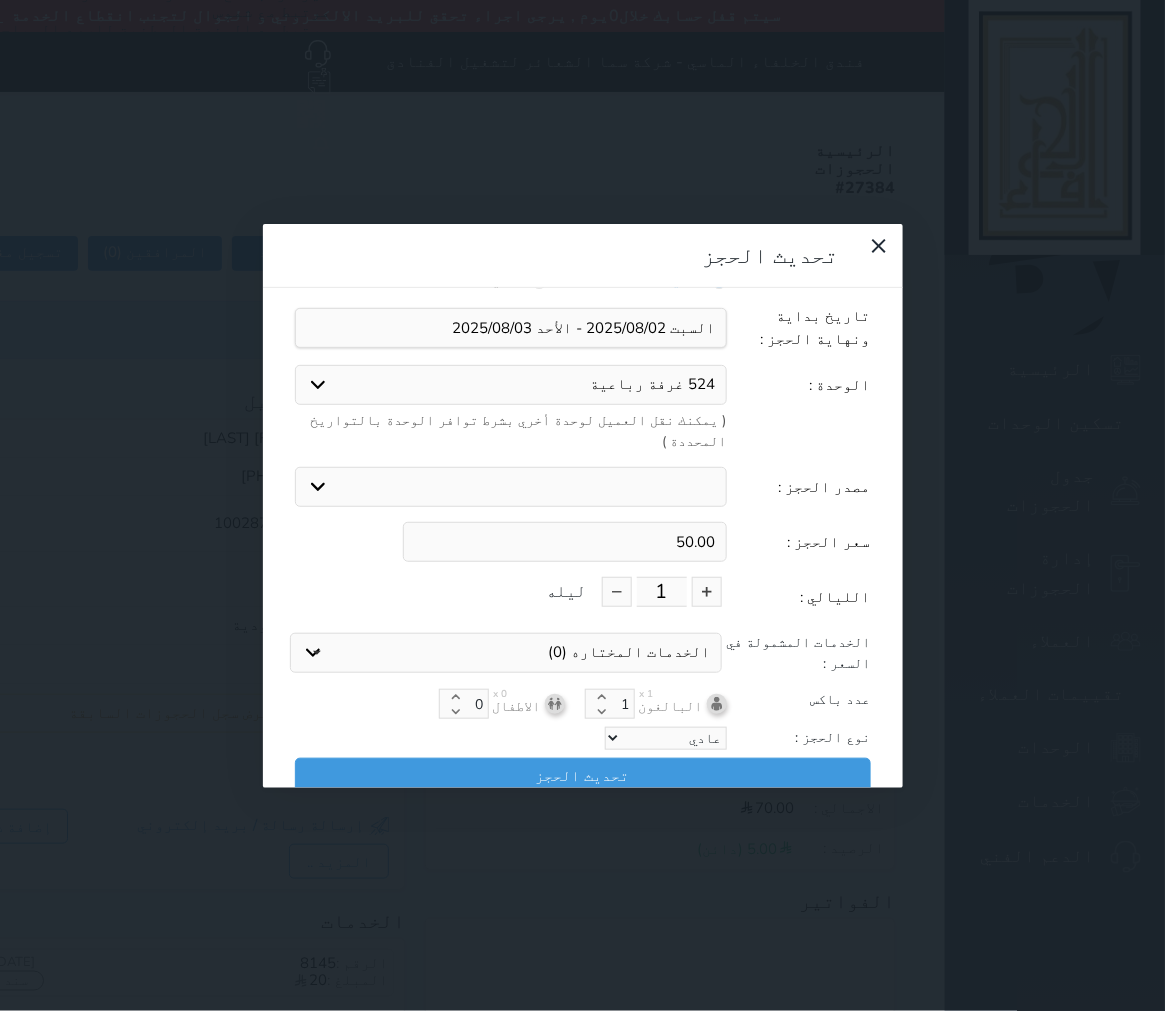 click on "50.00" at bounding box center [565, 542] 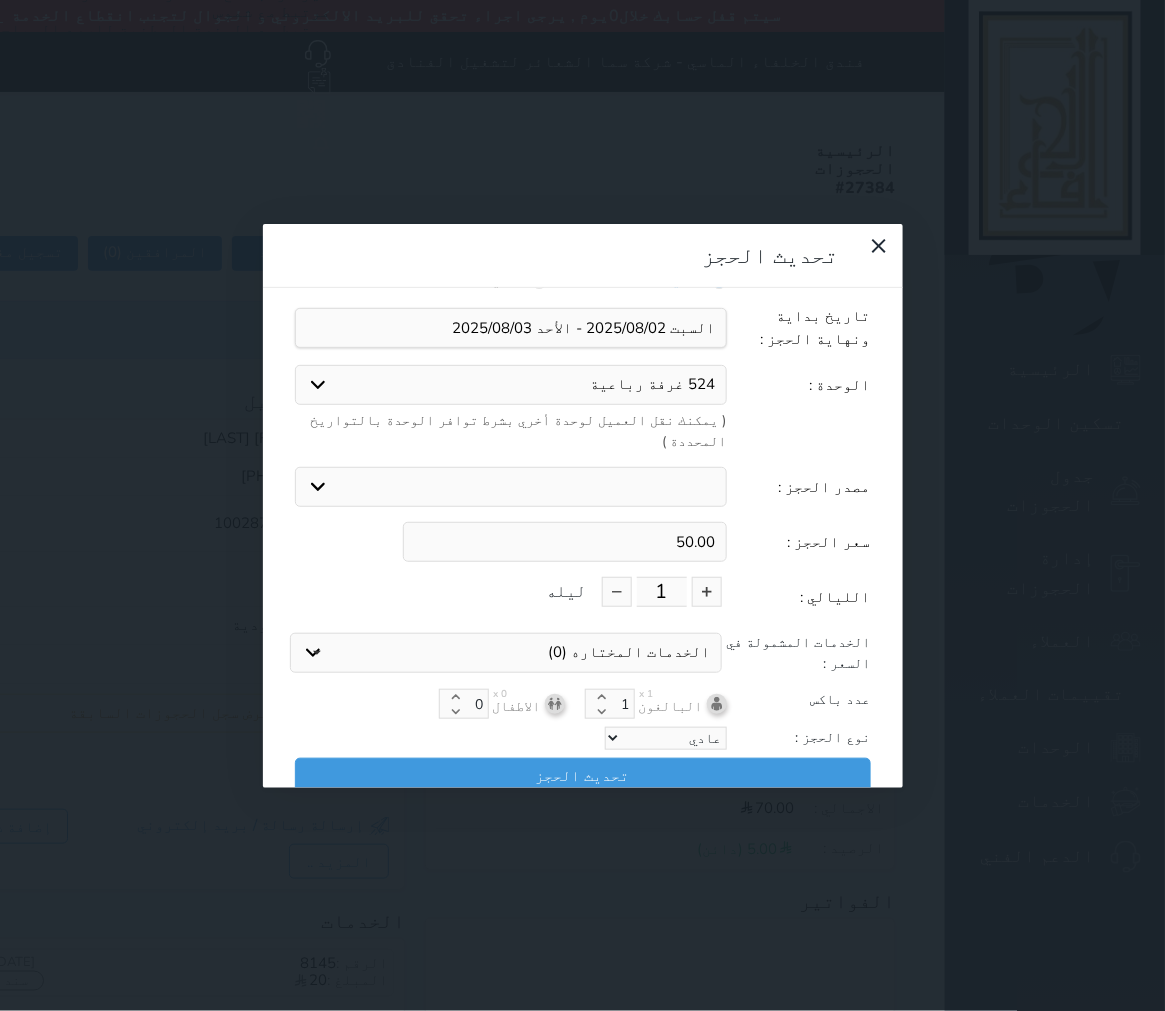 click on "50.00" at bounding box center [565, 542] 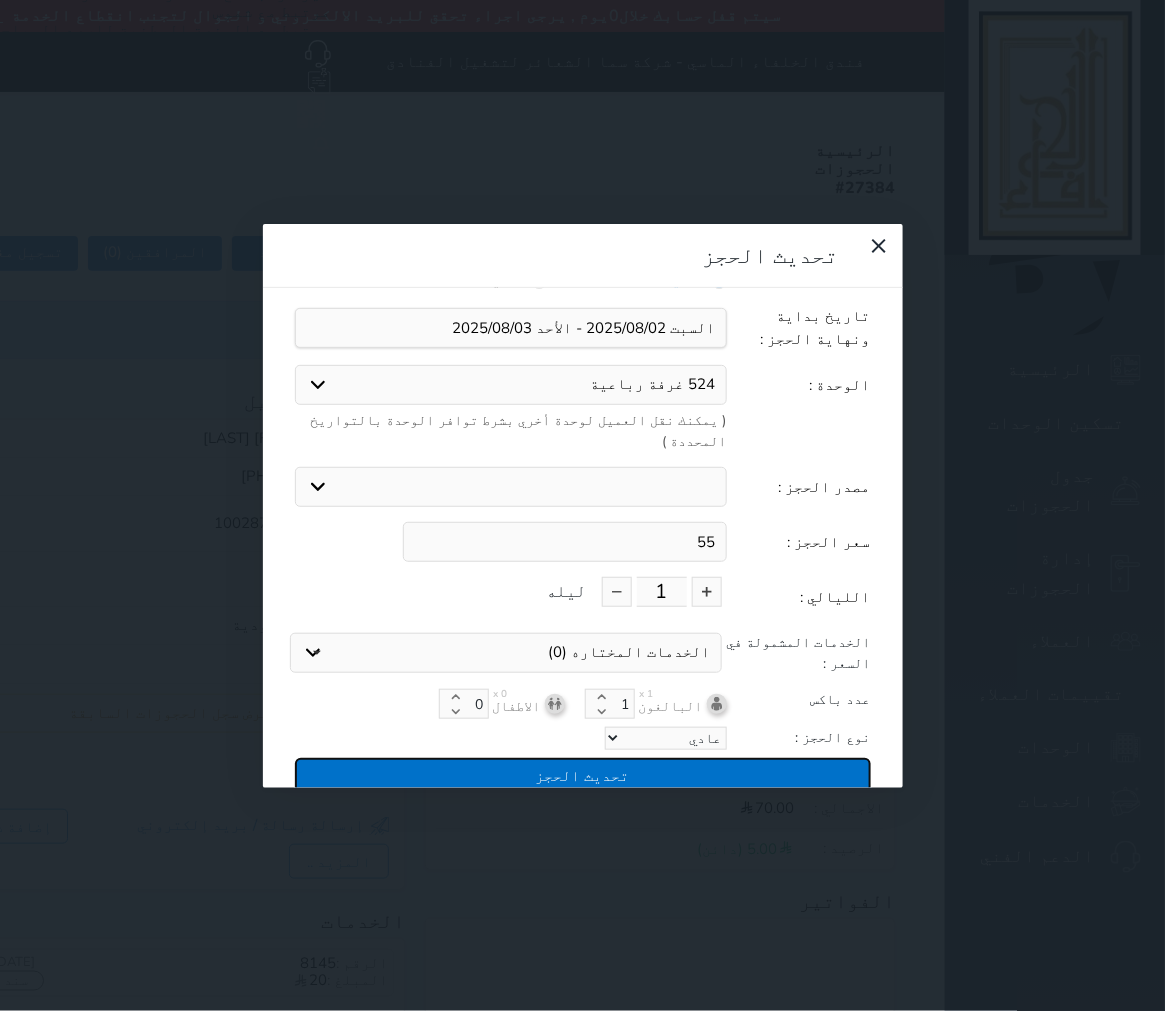 click on "تحديث الحجز" at bounding box center (583, 775) 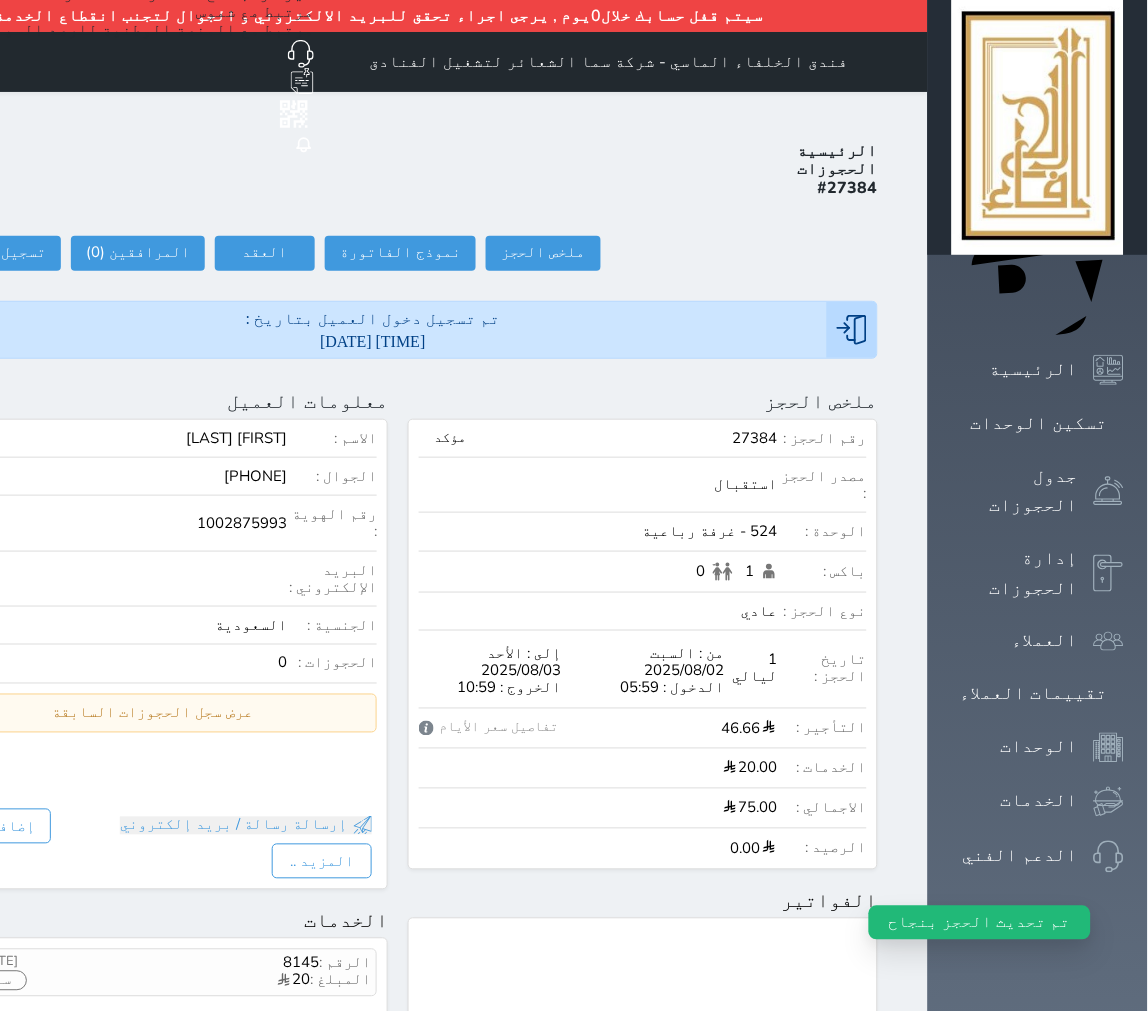 click on "ملخص الحجز           تحديث الحجز                       نوع الإيجار :     يومي     شهري   تاريخ بداية ونهاية الحجز :     الوحدة :   524 غرفة رباعية   102 غرفة ثنائي 103 غرفة ثلاثية 114 غرفة ثنائي 118 غرفة ثنائي 120 غرفة ثنائي 122 غرفة ثلاثية 123 غرفة ثنائي 320 غرفة ثنائي 409 غرفة ثنائي 423 غرفة ثنائي 523 غرفة ثنائي 611 غرفة ثنائية 702 غرفة ثنائي 705 غرفة ثنائي 723 غرفة ثنائي 802 غرفة ثنائي 803 غرفة ثنائي 807 غرفة ثنائي 902 غرفة ثنائي 914 غرفة ثنائي 918 غرفة ثنائي 920 غرفة ثنائي 922 غرفه رباعية 923 غرفه رباعية 1123 غرفة ثنائى 1205 غرفة ثنائي 1207 غرفة رباعية 1209 غرفة ثنائي 1303 غرفة ثلاثية 1309 غرفة ثنائي 1311 غرفة ثنائي 1318 غرفة رباعية" at bounding box center (643, 1044) 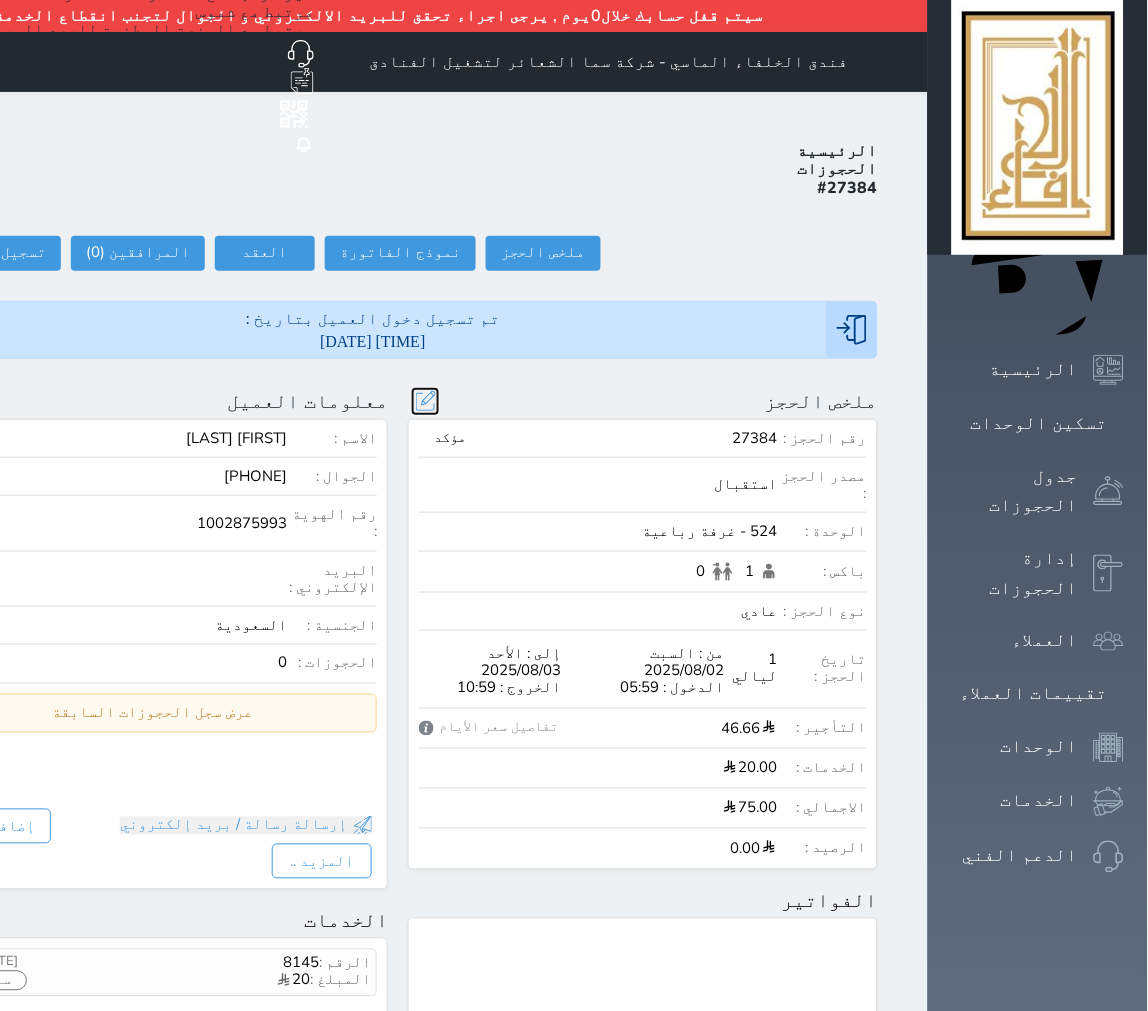 click at bounding box center [425, 401] 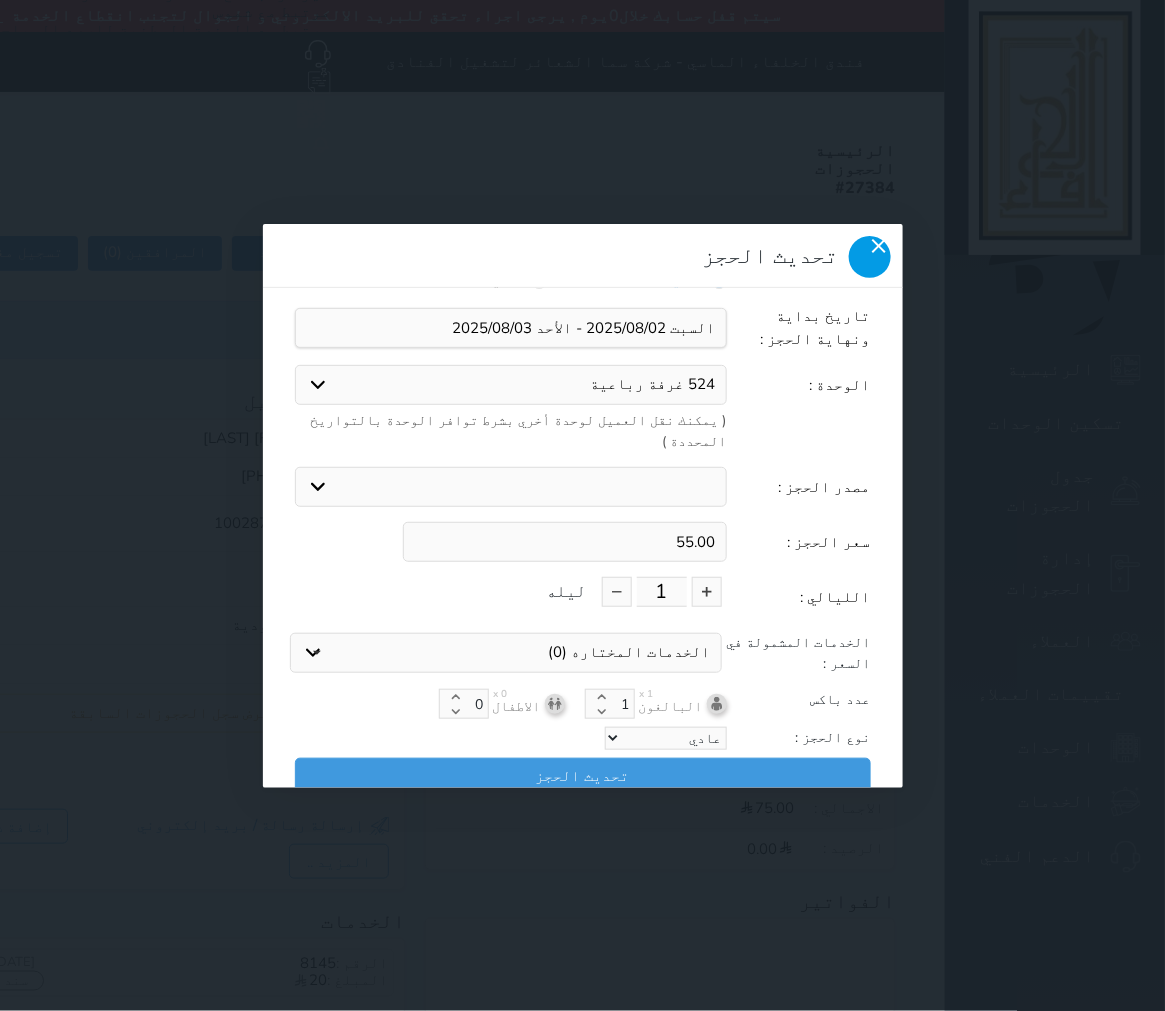 click at bounding box center [870, 257] 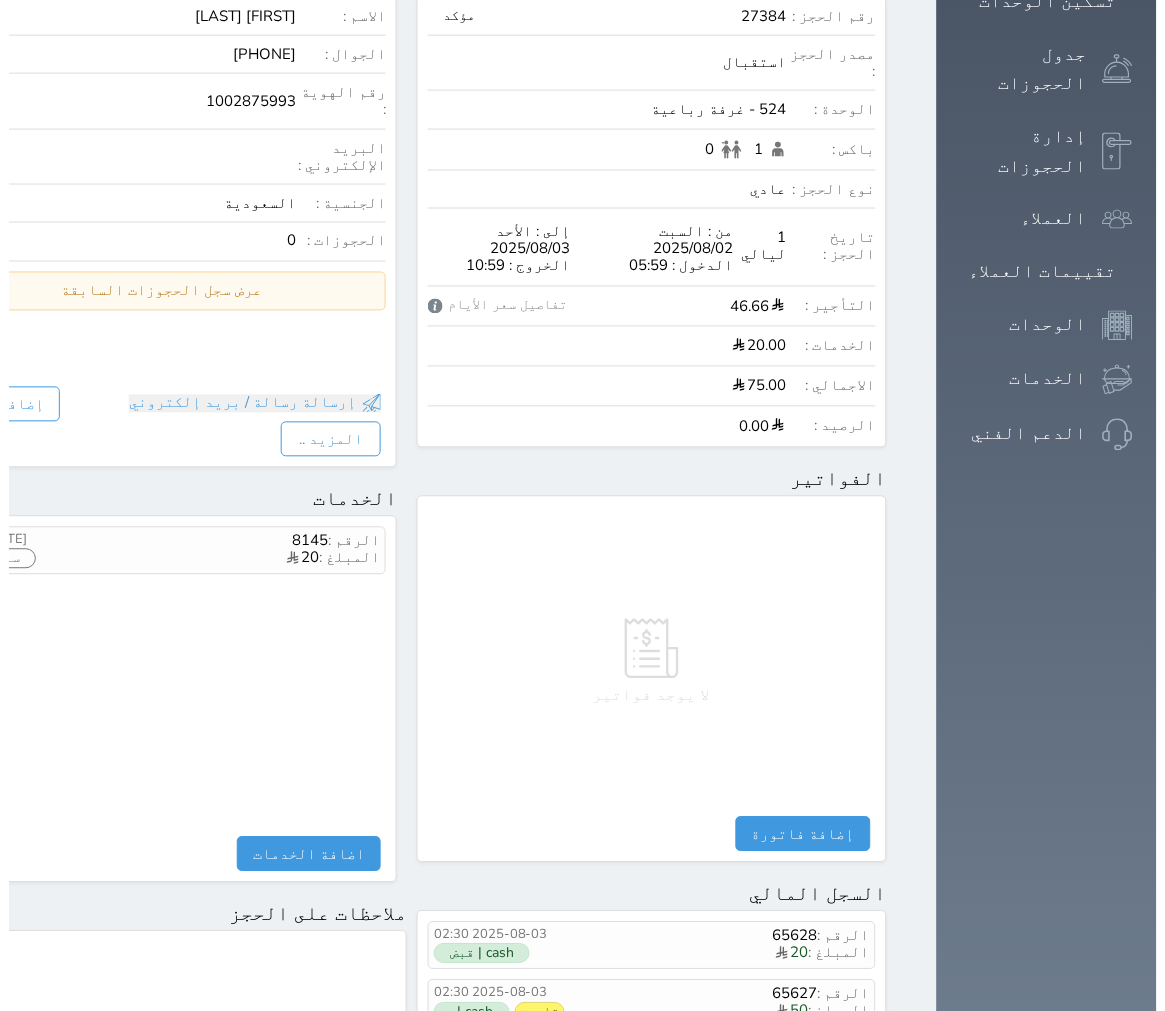 scroll, scrollTop: 555, scrollLeft: 0, axis: vertical 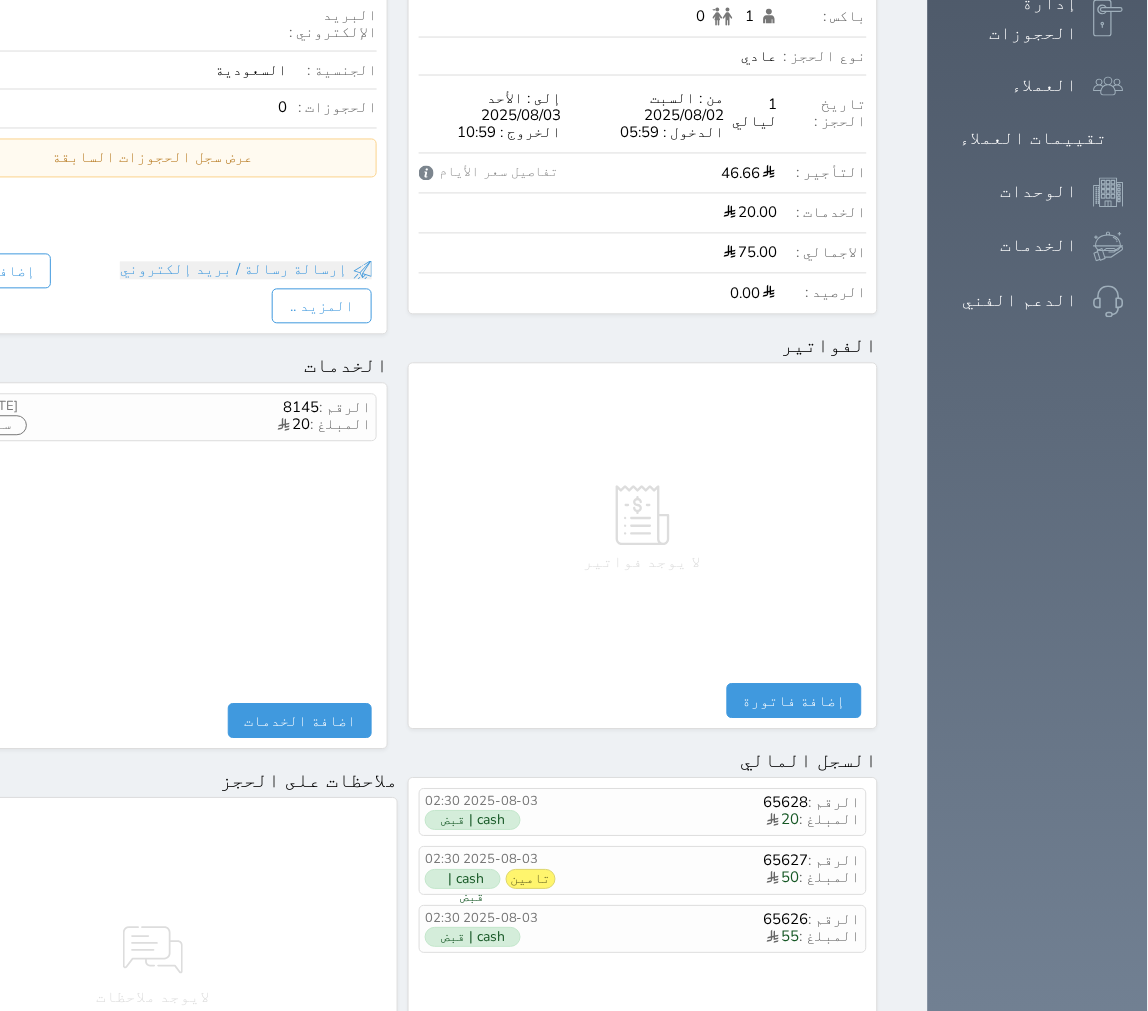 click on "الرقم :  65627" at bounding box center [708, 861] 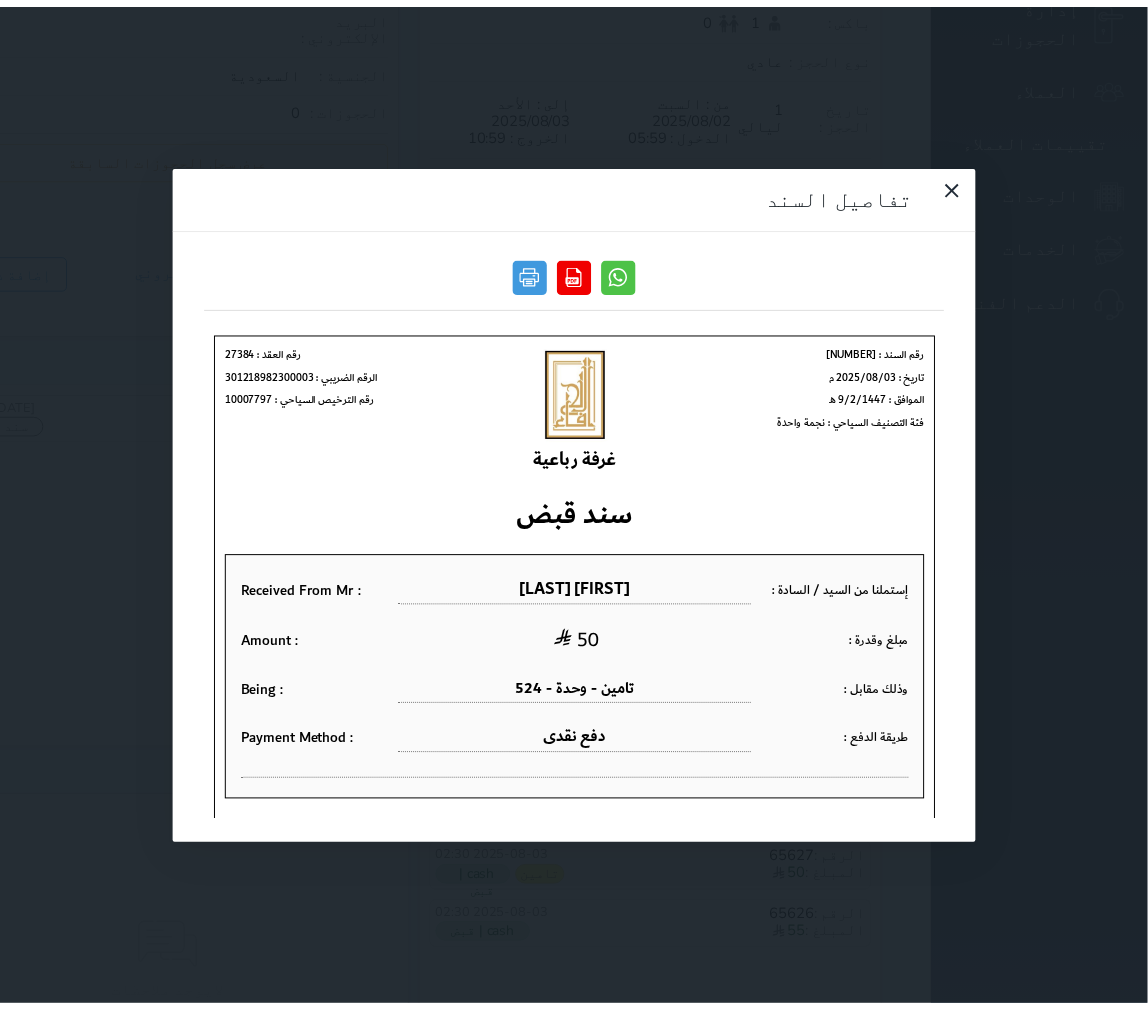 scroll, scrollTop: 0, scrollLeft: 0, axis: both 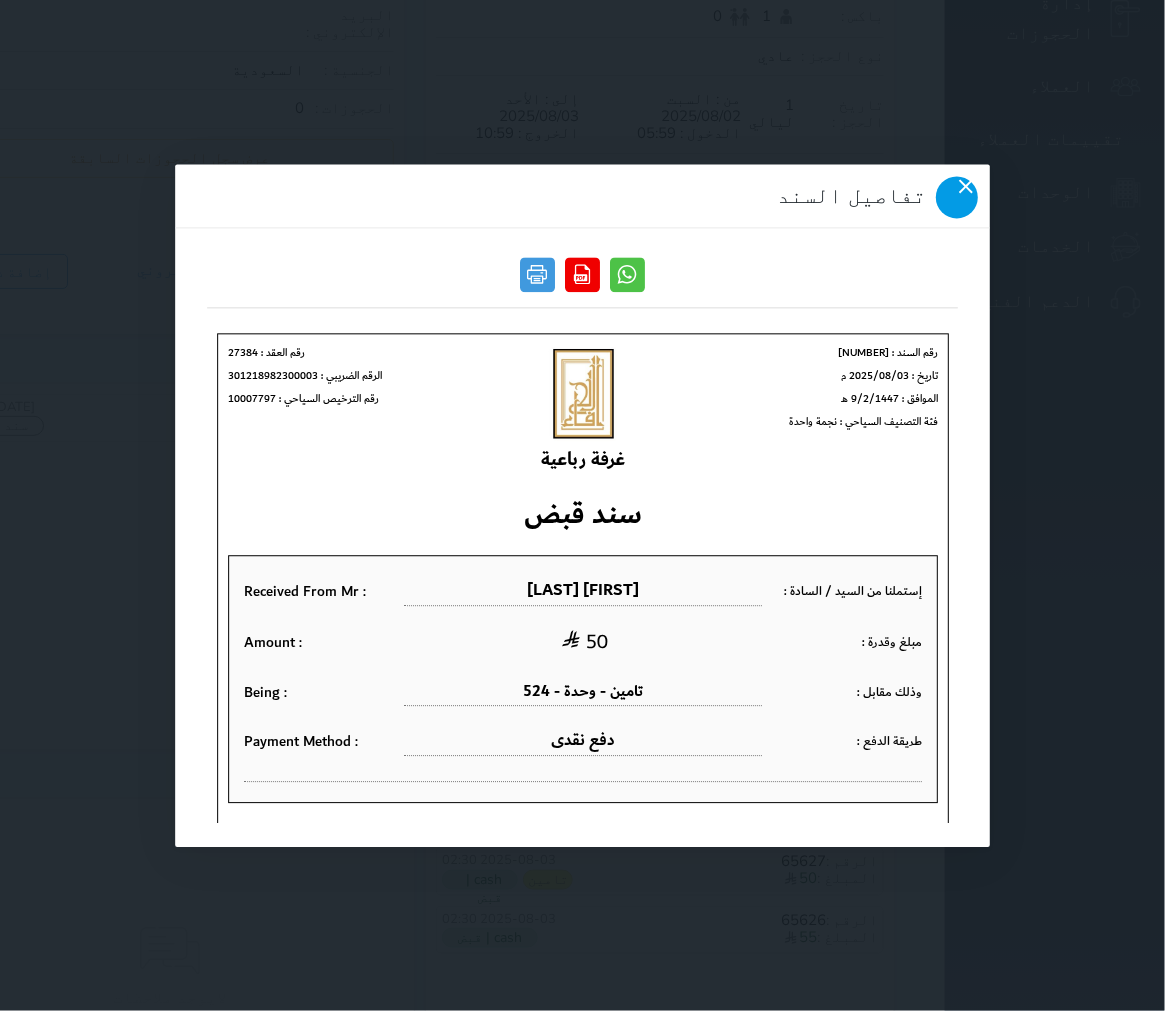 click 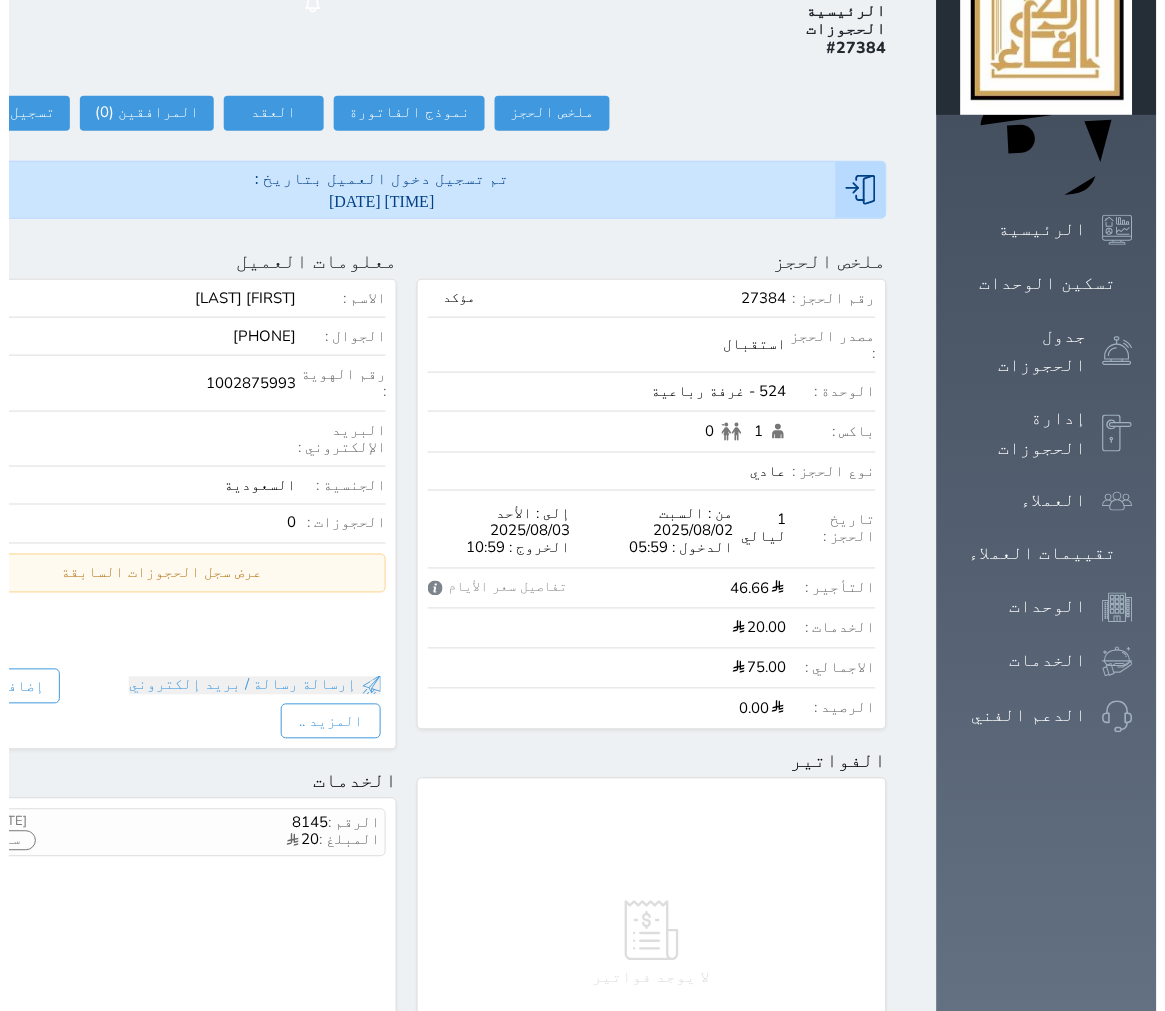 scroll, scrollTop: 0, scrollLeft: 0, axis: both 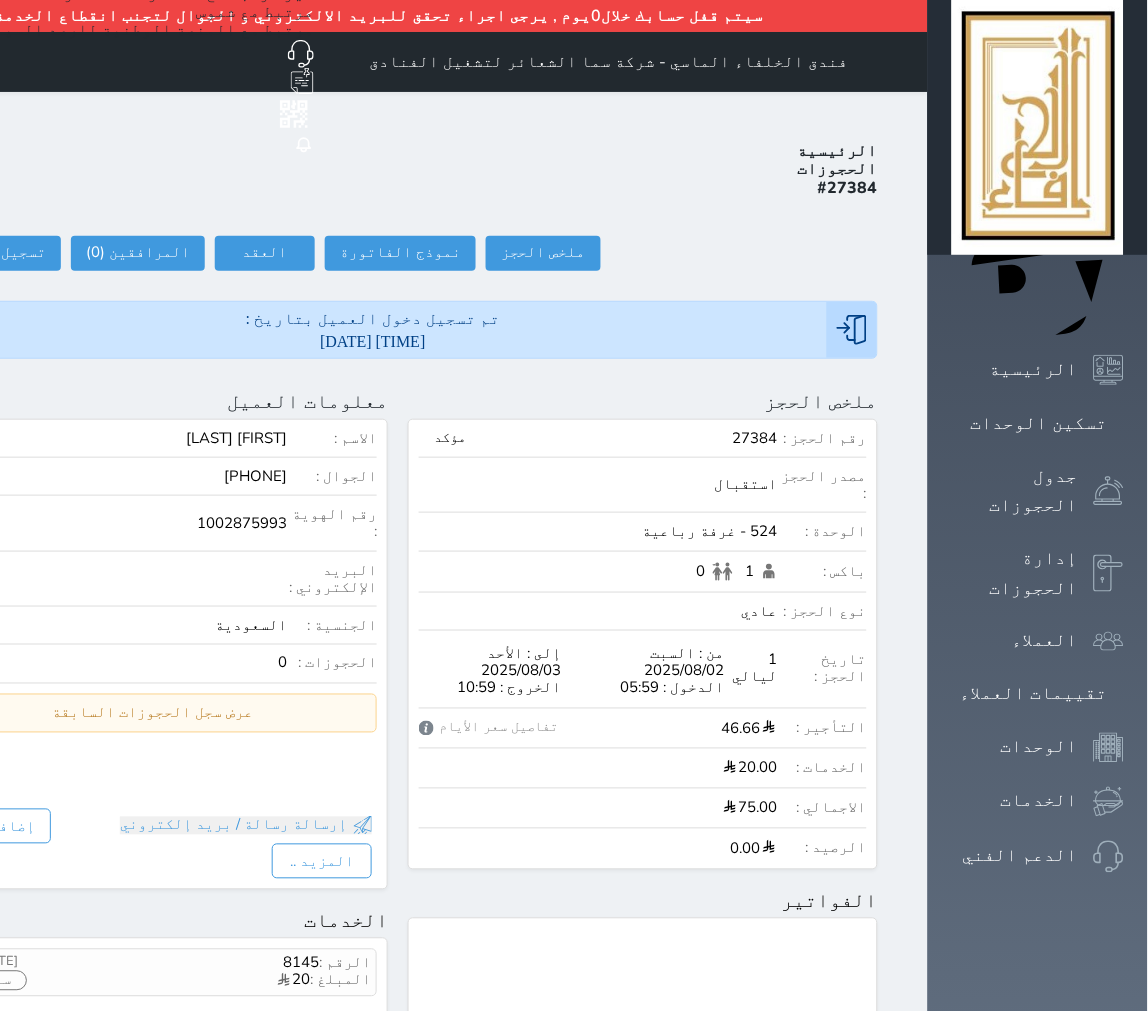 click on "تدريب" at bounding box center [-85, 62] 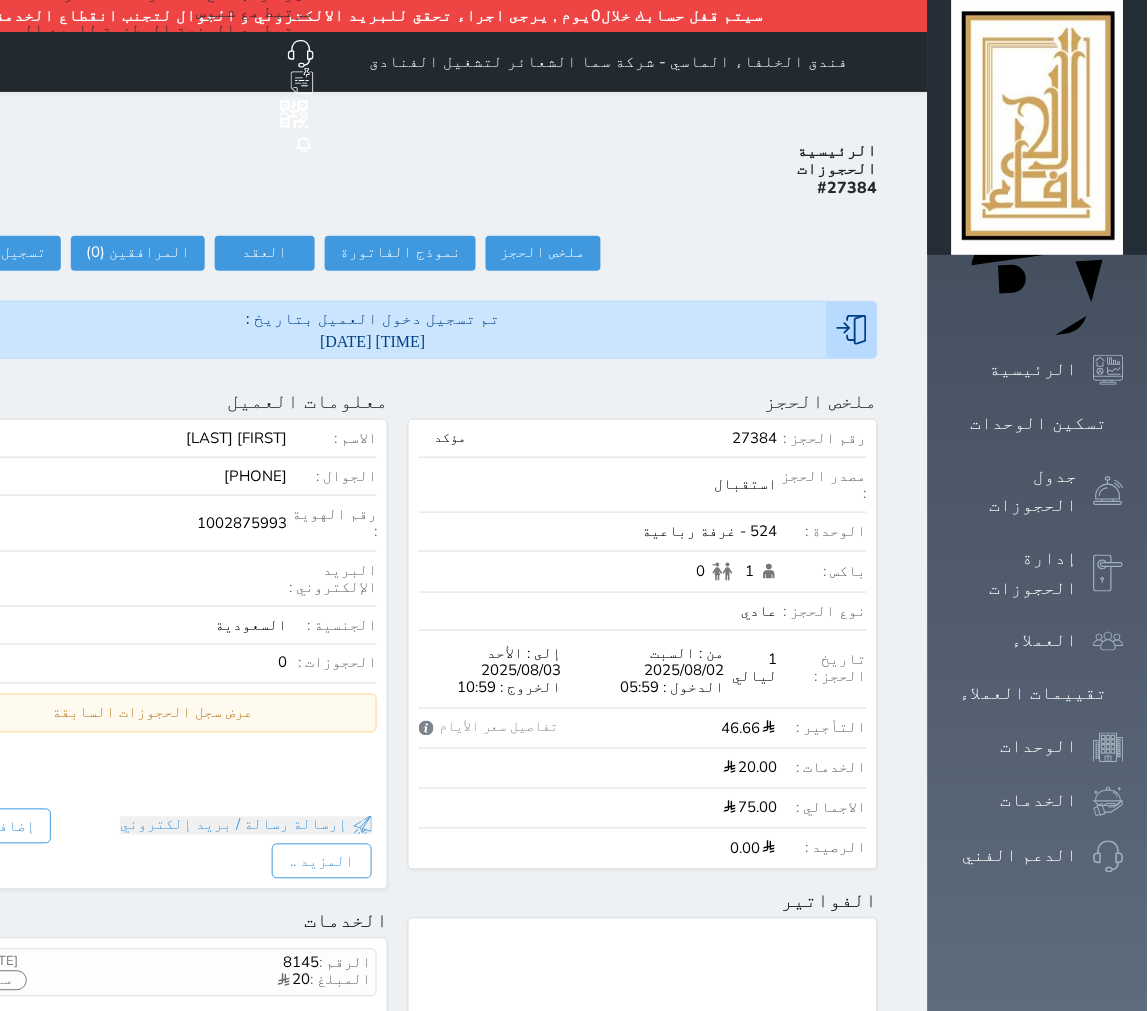 click on "الخروج" at bounding box center (-91, 289) 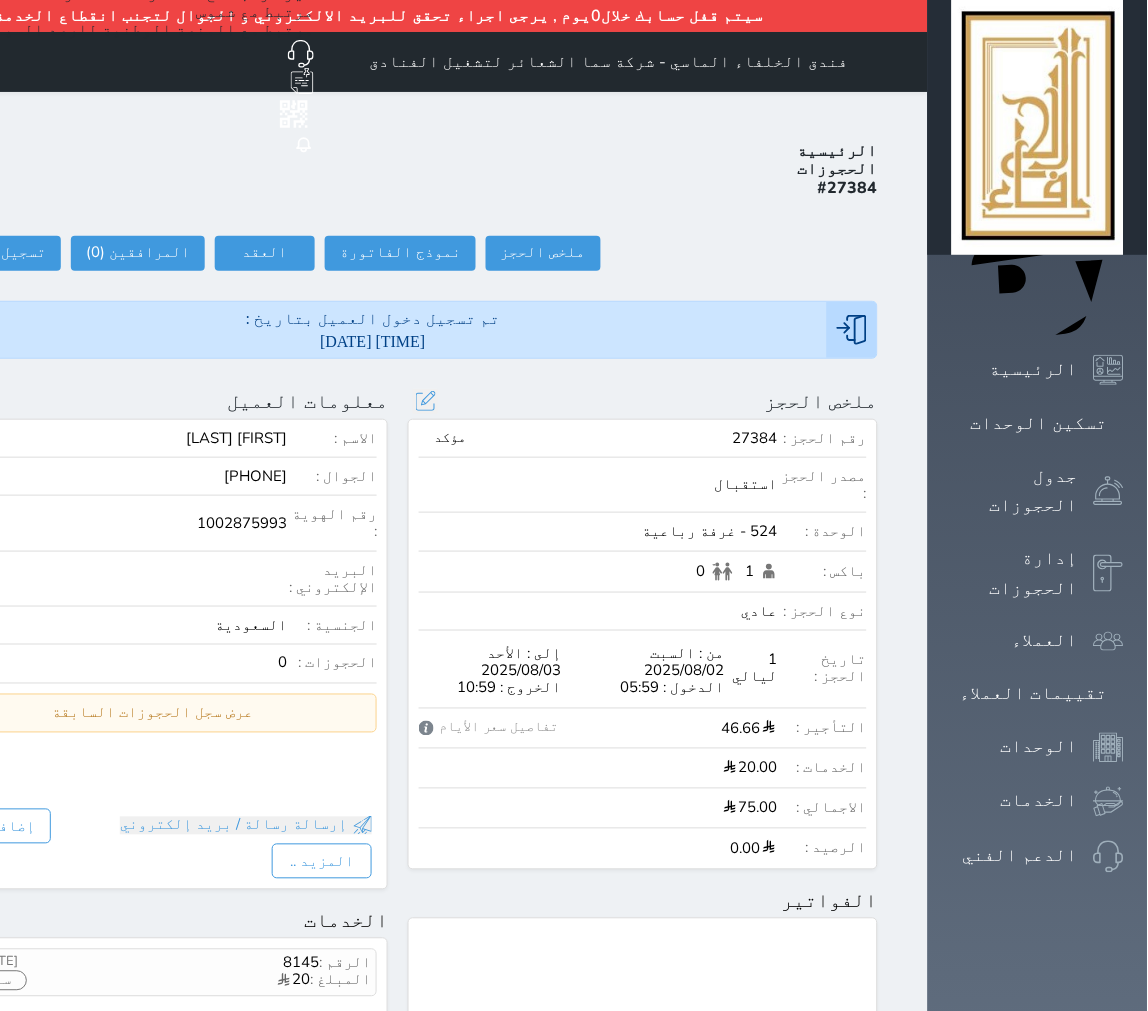 click on "باكس :           1                 0" at bounding box center (643, 577) 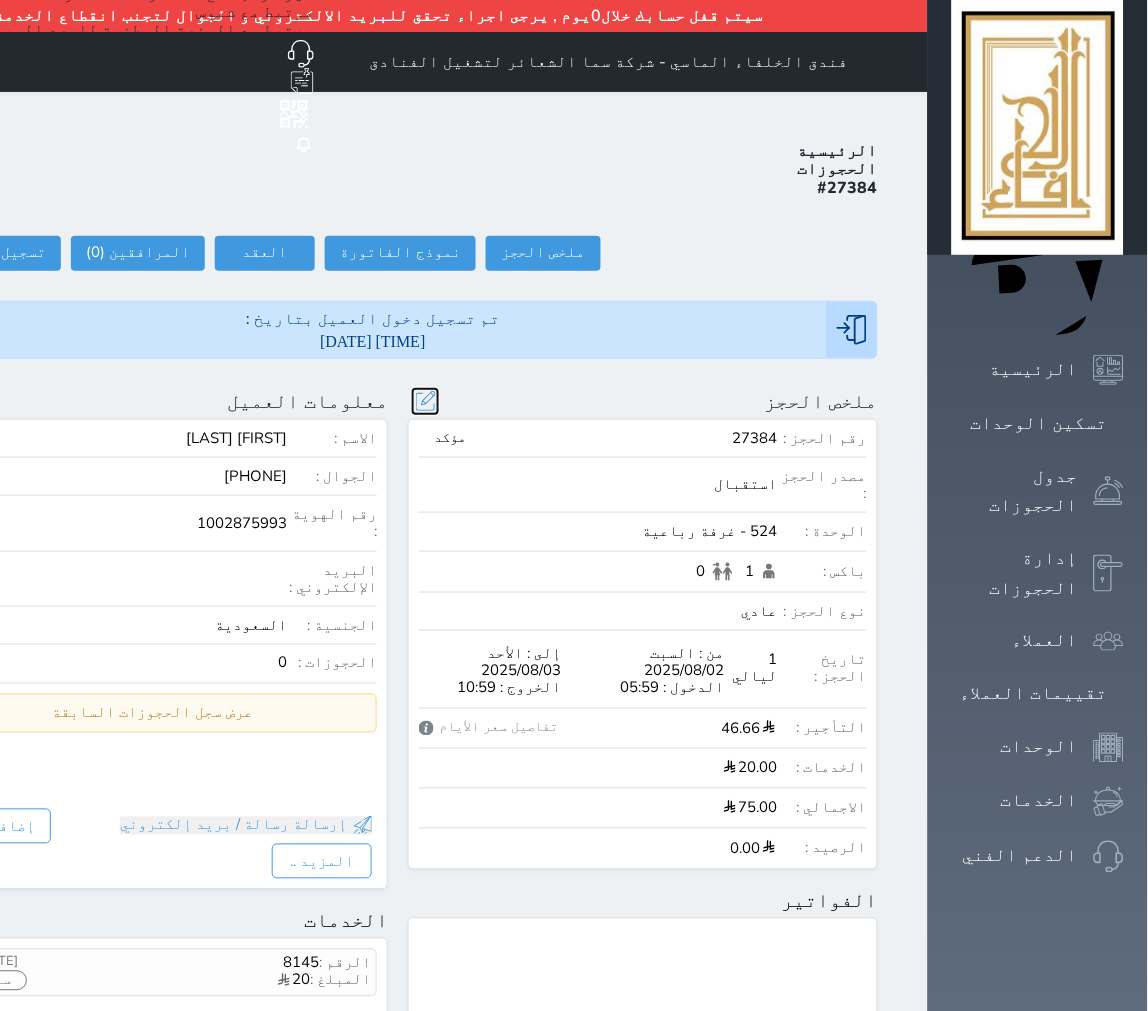 click at bounding box center (425, 401) 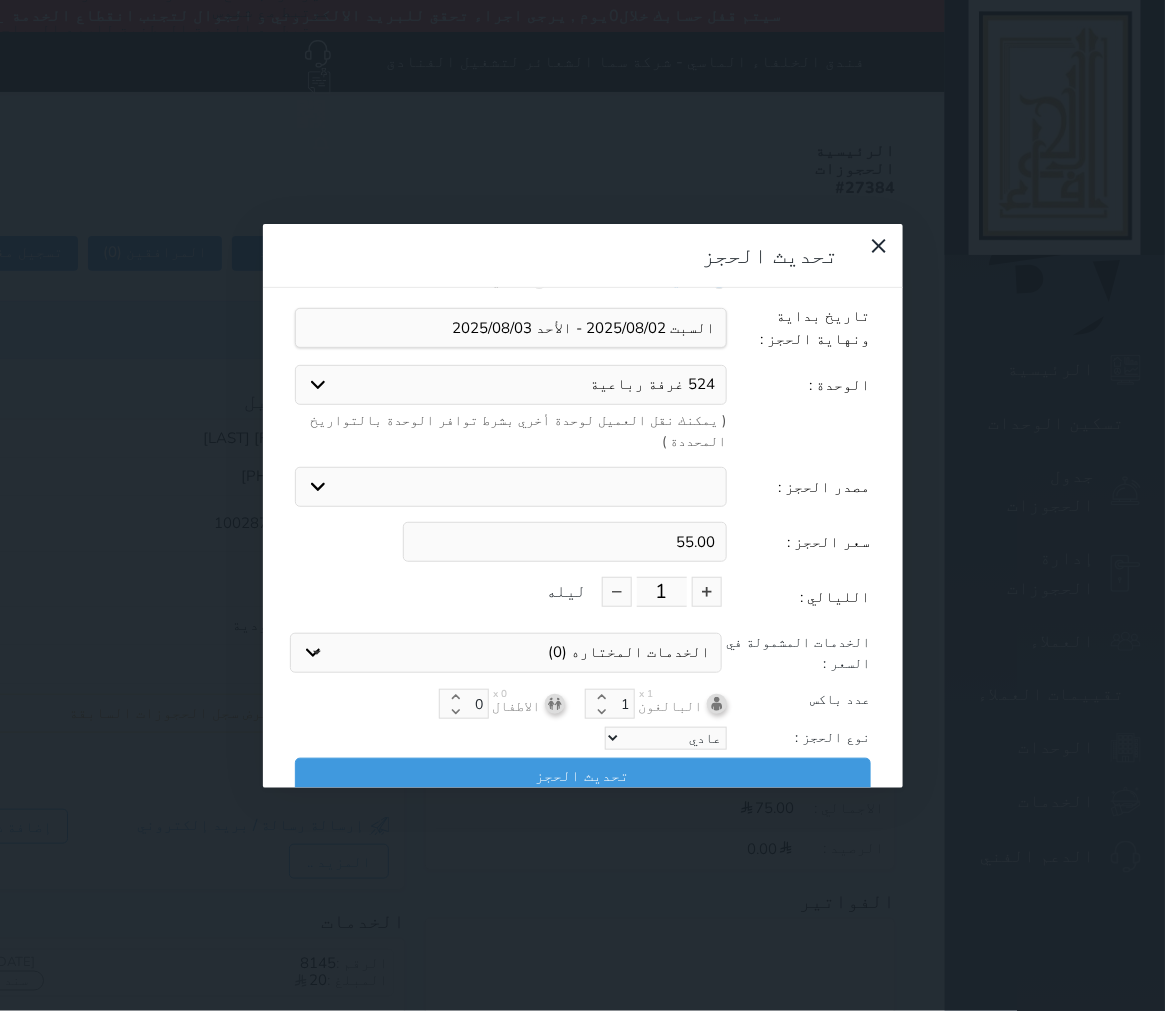 click on "524 غرفة رباعية   102 غرفة ثنائي 103 غرفة ثلاثية 114 غرفة ثنائي 118 غرفة ثنائي 120 غرفة ثنائي 122 غرفة ثلاثية 123 غرفة ثنائي 320 غرفة ثنائي 409 غرفة ثنائي 423 غرفة ثنائي 523 غرفة ثنائي 611 غرفة ثنائية 702 غرفة ثنائي 705 غرفة ثنائي 723 غرفة ثنائي 802 غرفة ثنائي 803 غرفة ثنائي 807 غرفة ثنائي 902 غرفة ثنائي 914 غرفة ثنائي 918 غرفة ثنائي 920 غرفة ثنائي 922 غرفه رباعية 923 غرفه رباعية 1123 غرفة ثنائى 1205 غرفة ثنائي 1207 غرفة رباعية 1209 غرفة ثنائي 1303 غرفة ثلاثية 1309 غرفة ثنائي 1311 غرفة ثنائي 1318 غرفة رباعية 1403 غرفة رباعية 1416 غرفة رباعية 1507 غرفة رباعية 1509 غرفة ثنائي 1511 غرفة ثنائي 101 غرفة رباعية 106 غرفة ثلاثية" at bounding box center [511, 385] 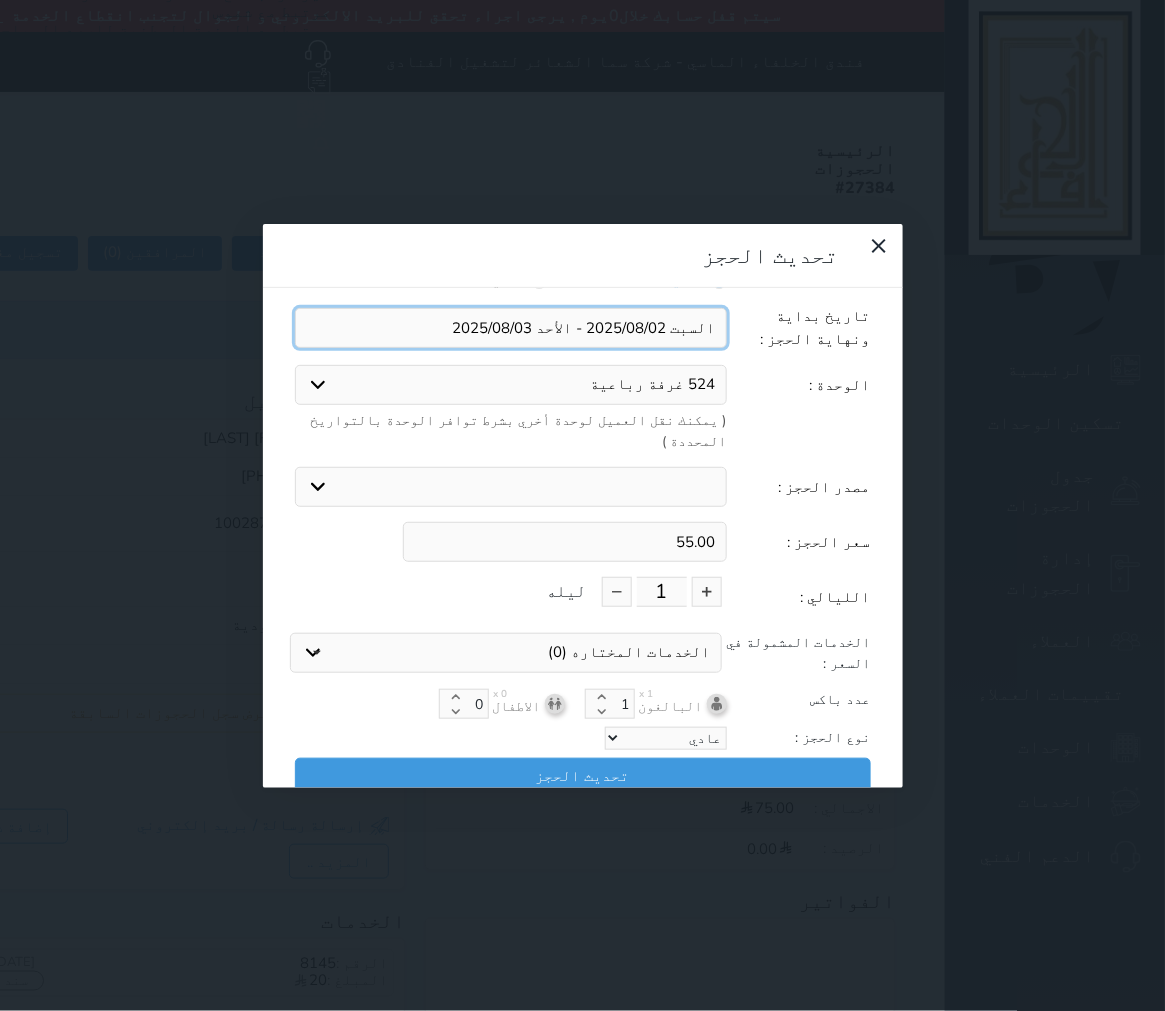 click at bounding box center [511, 328] 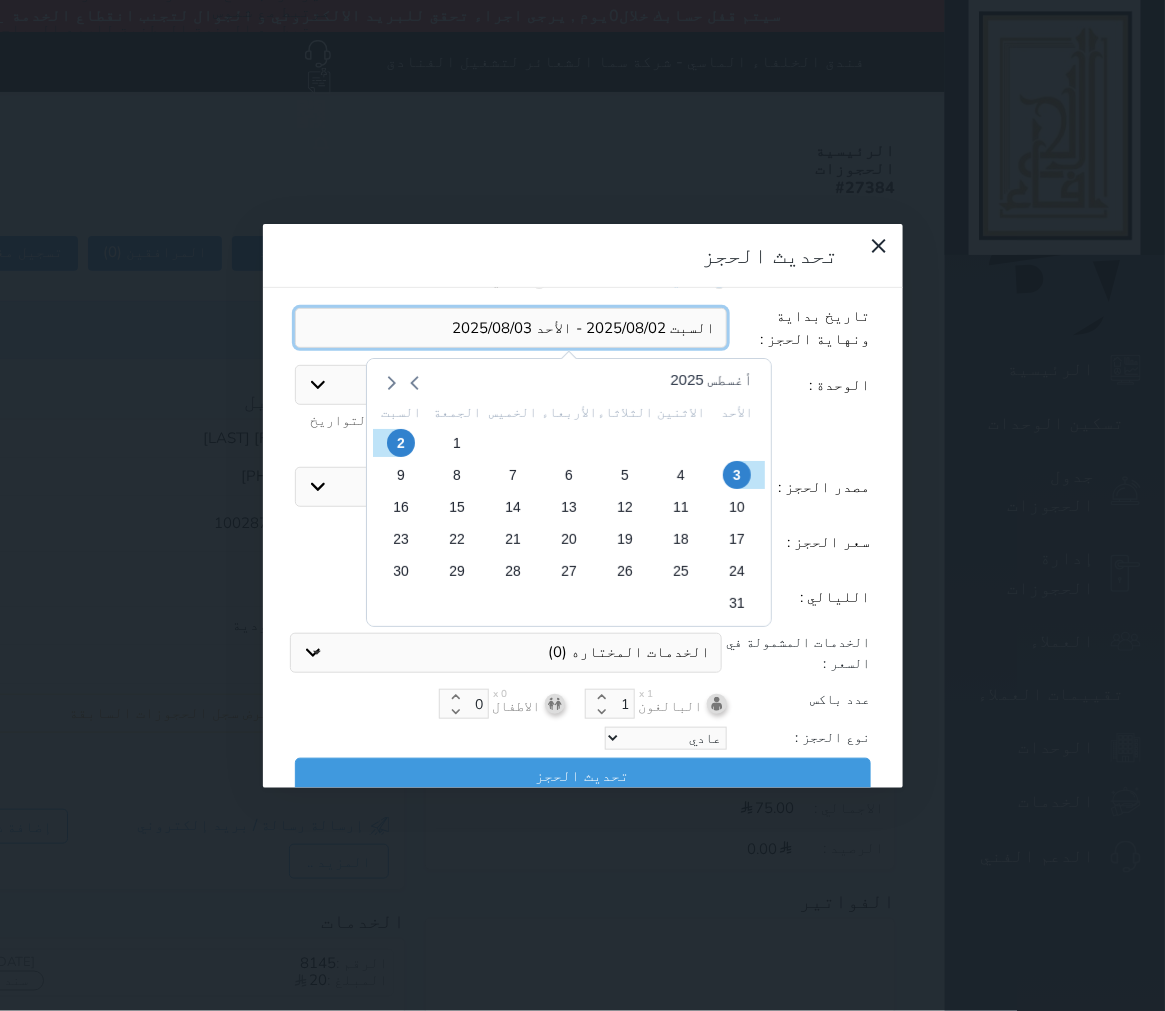 click at bounding box center (511, 328) 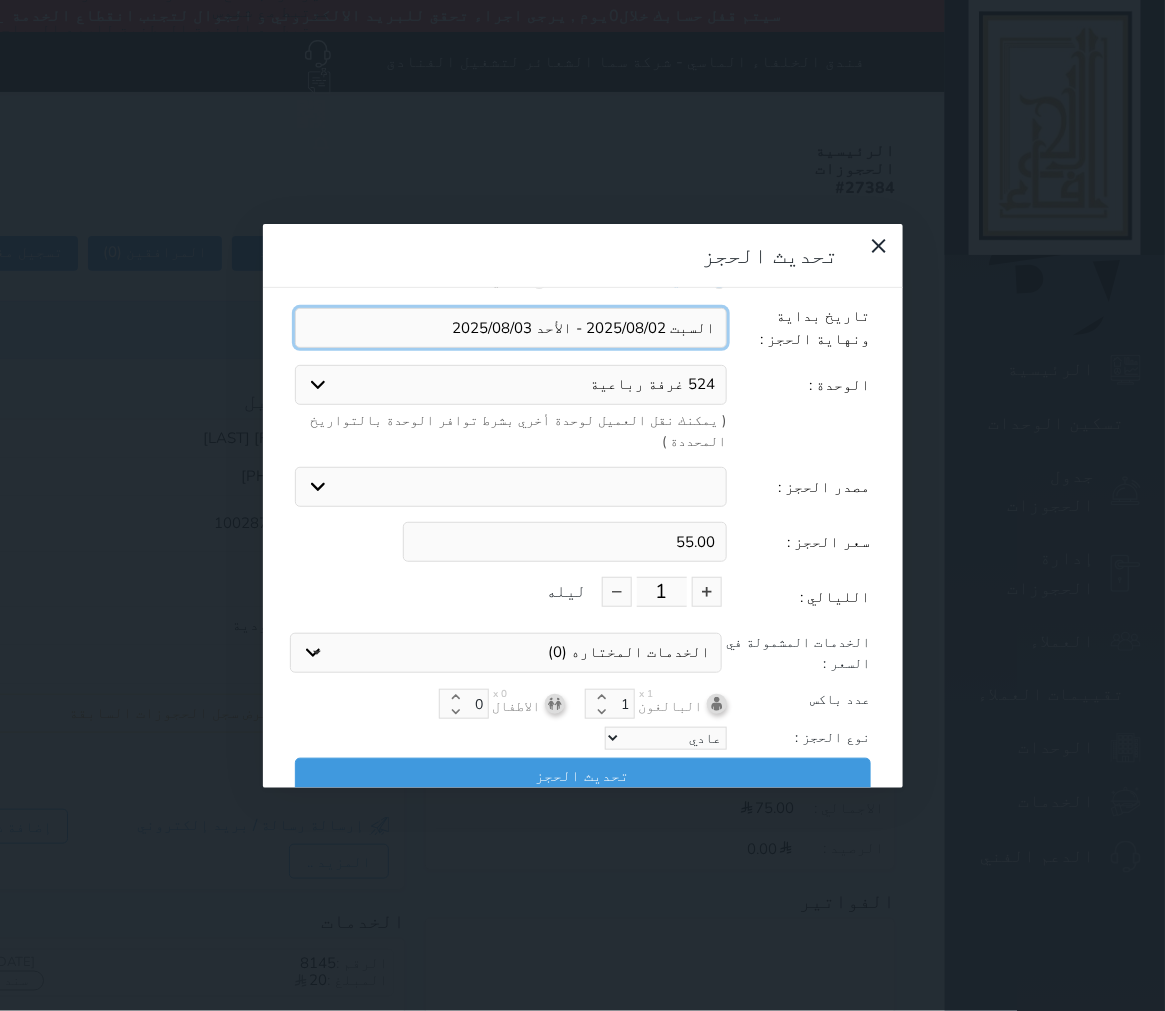 click at bounding box center (511, 328) 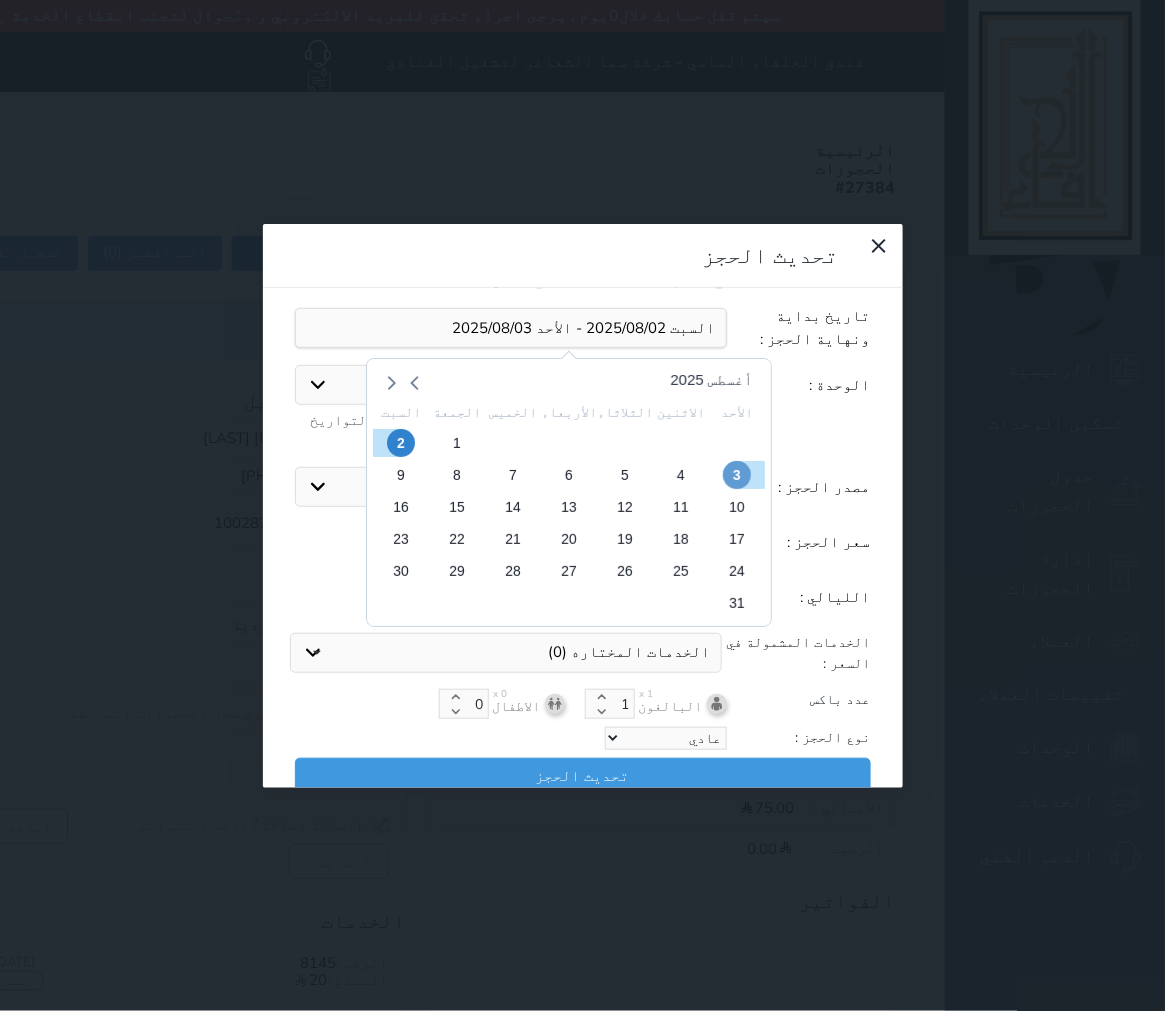 click on "3" at bounding box center (736, 475) 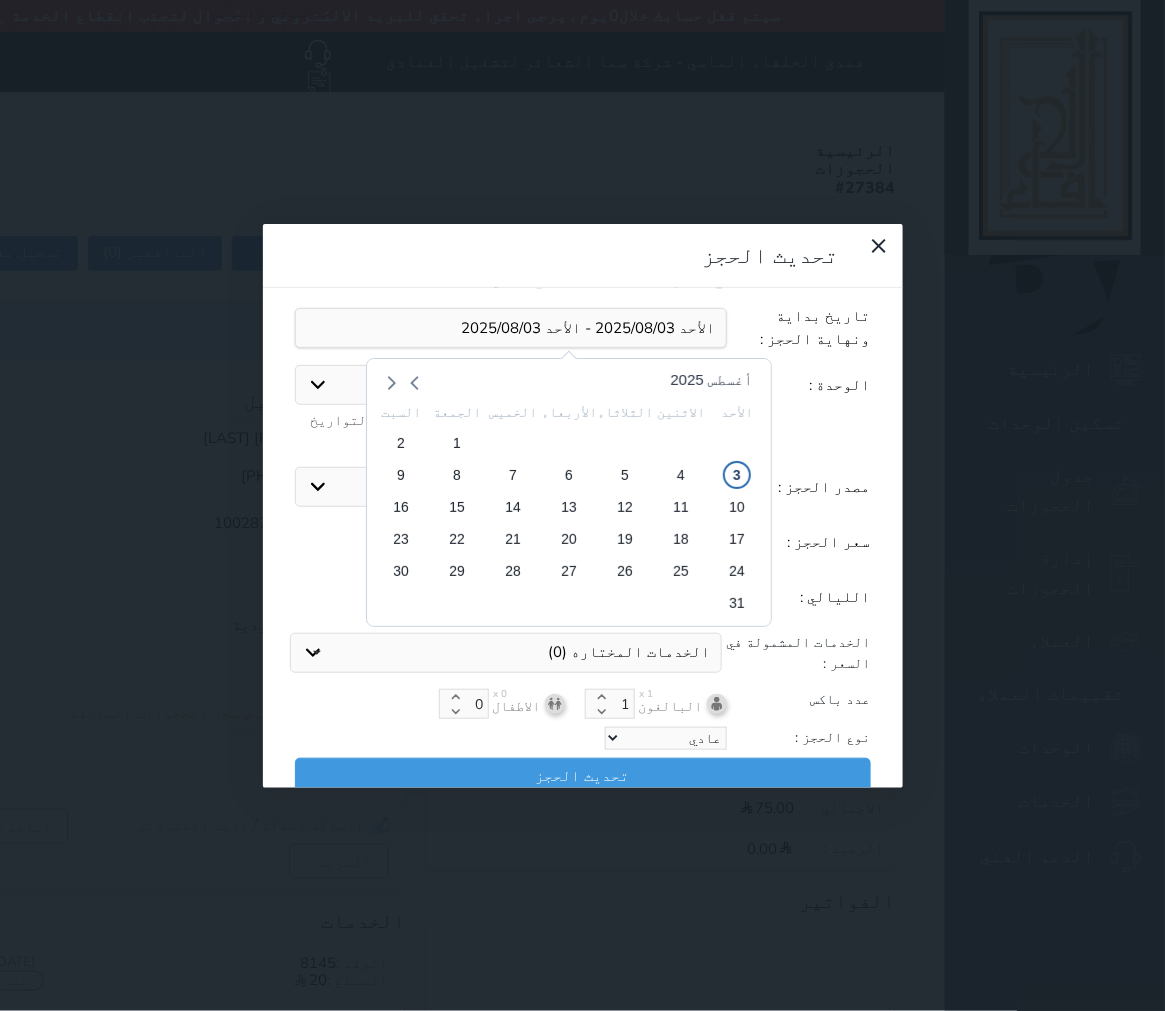 click on "3" at bounding box center [737, 475] 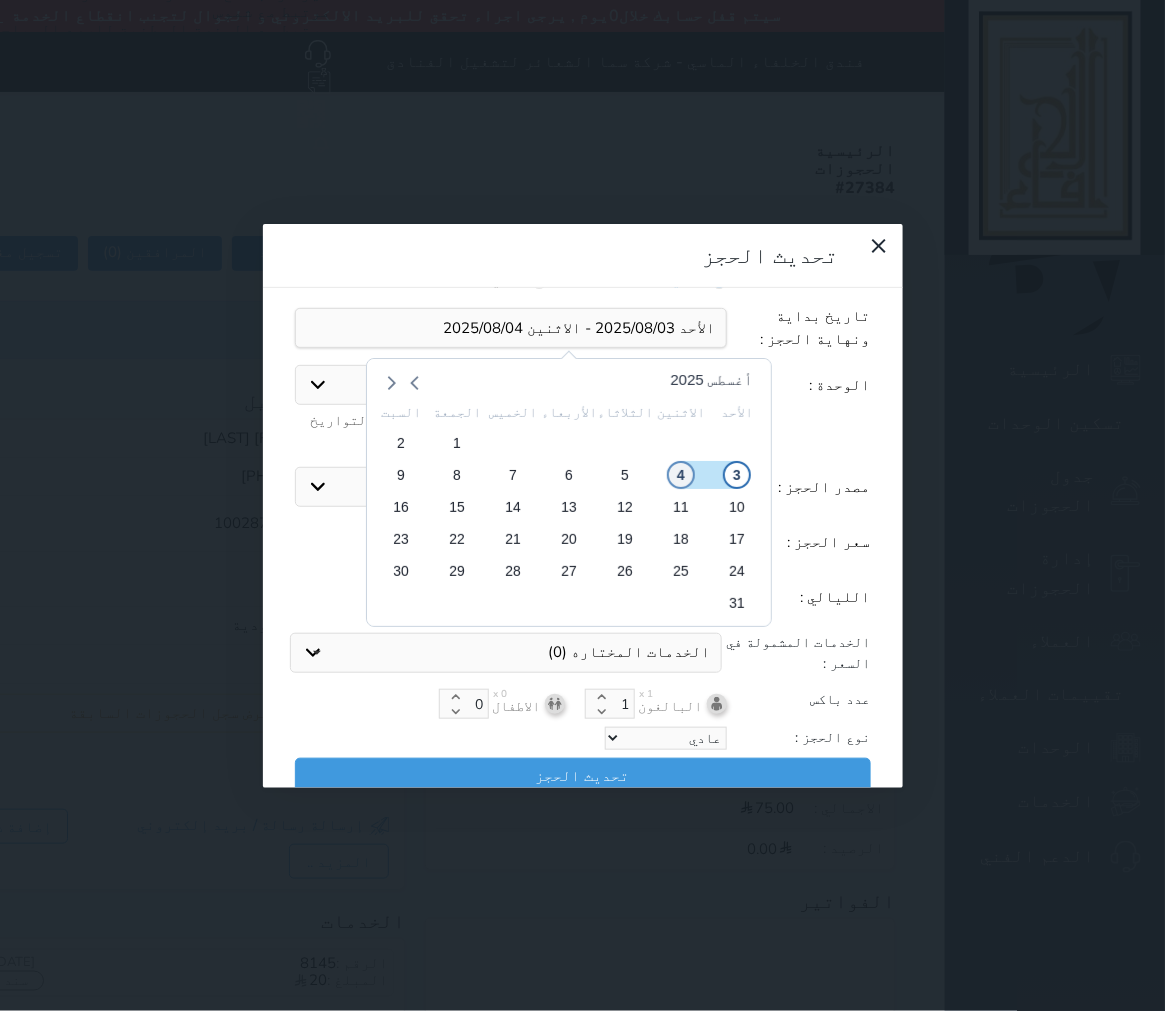 click on "4" at bounding box center [680, 475] 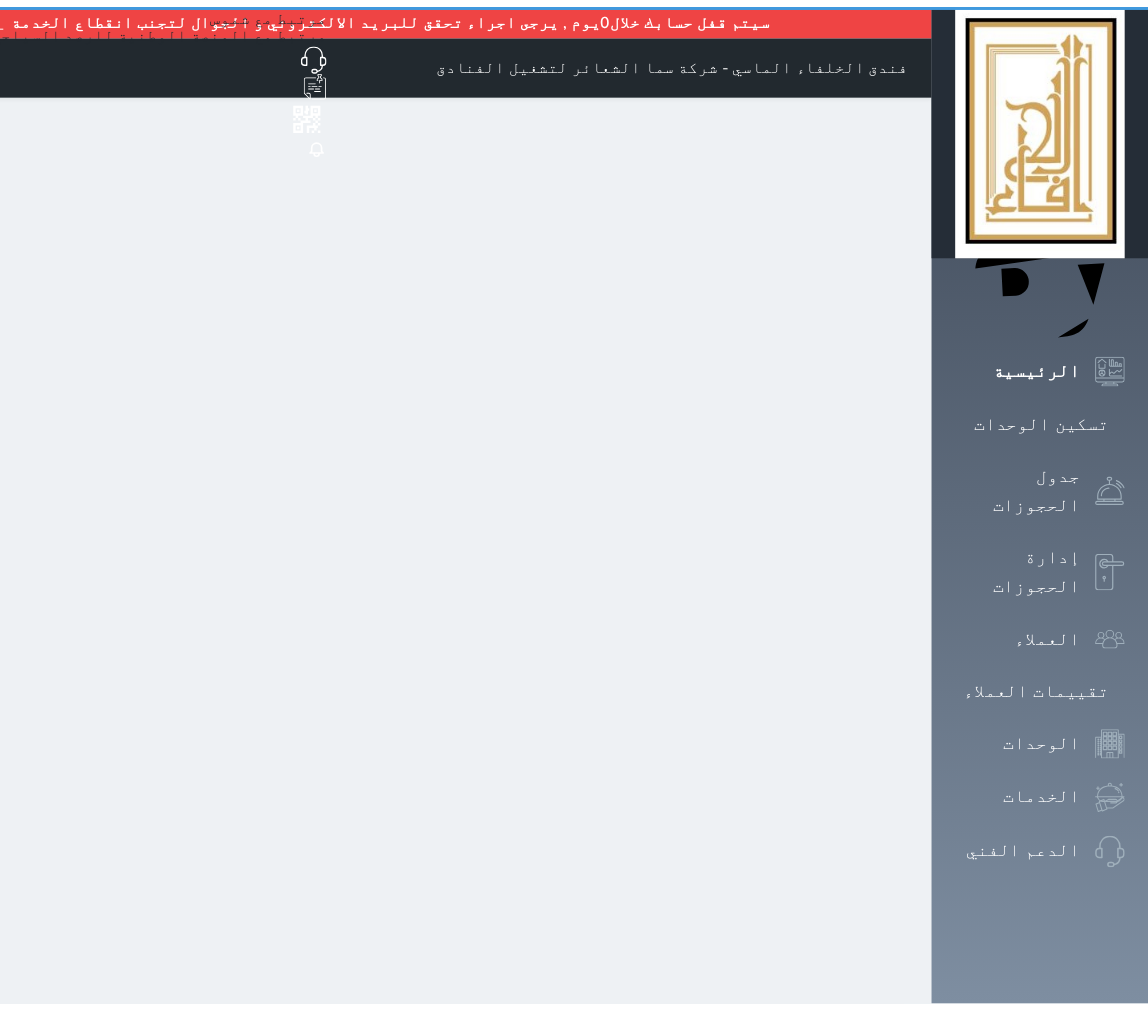 scroll, scrollTop: 0, scrollLeft: 0, axis: both 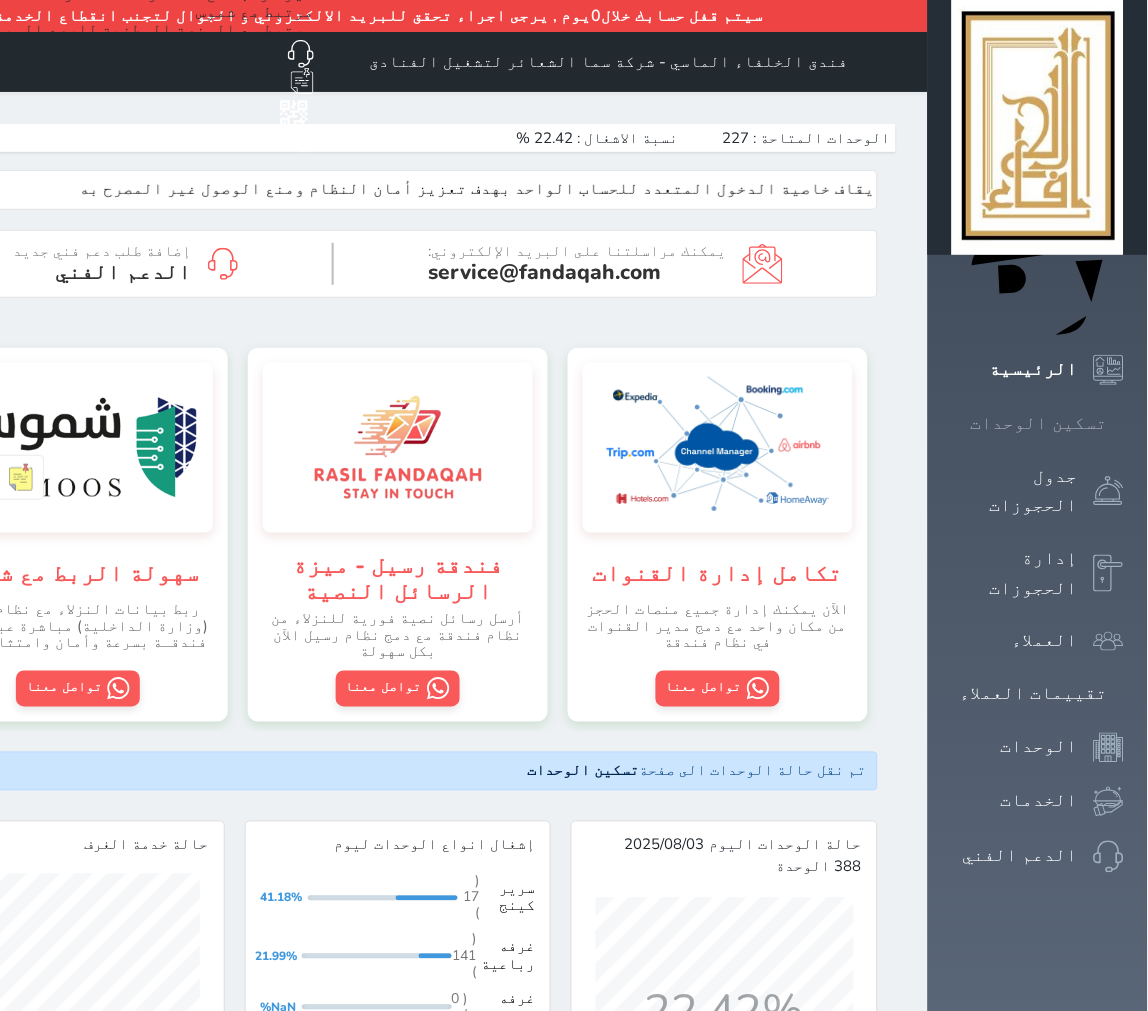 click on "تسكين الوحدات" at bounding box center (1039, 423) 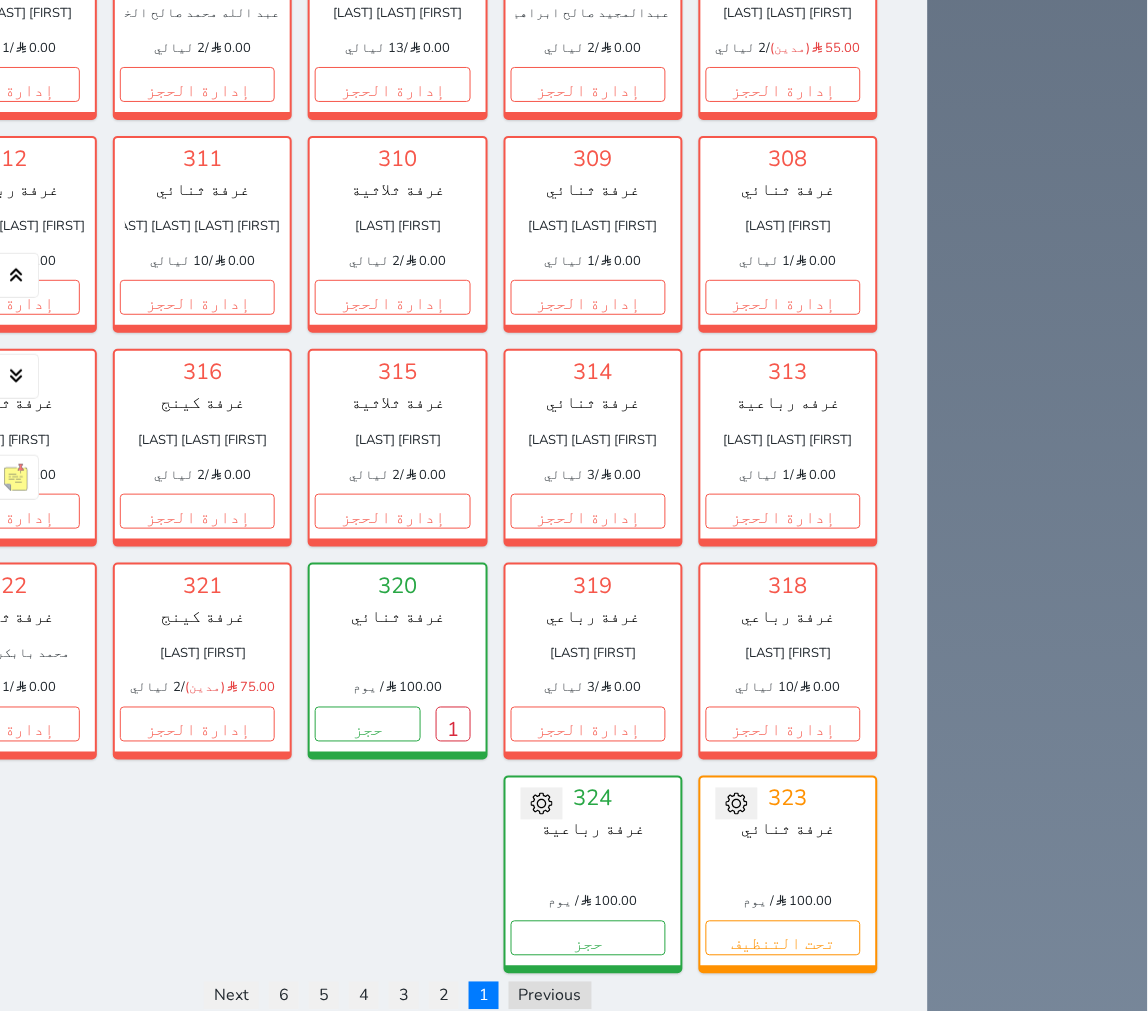 scroll, scrollTop: 2926, scrollLeft: 0, axis: vertical 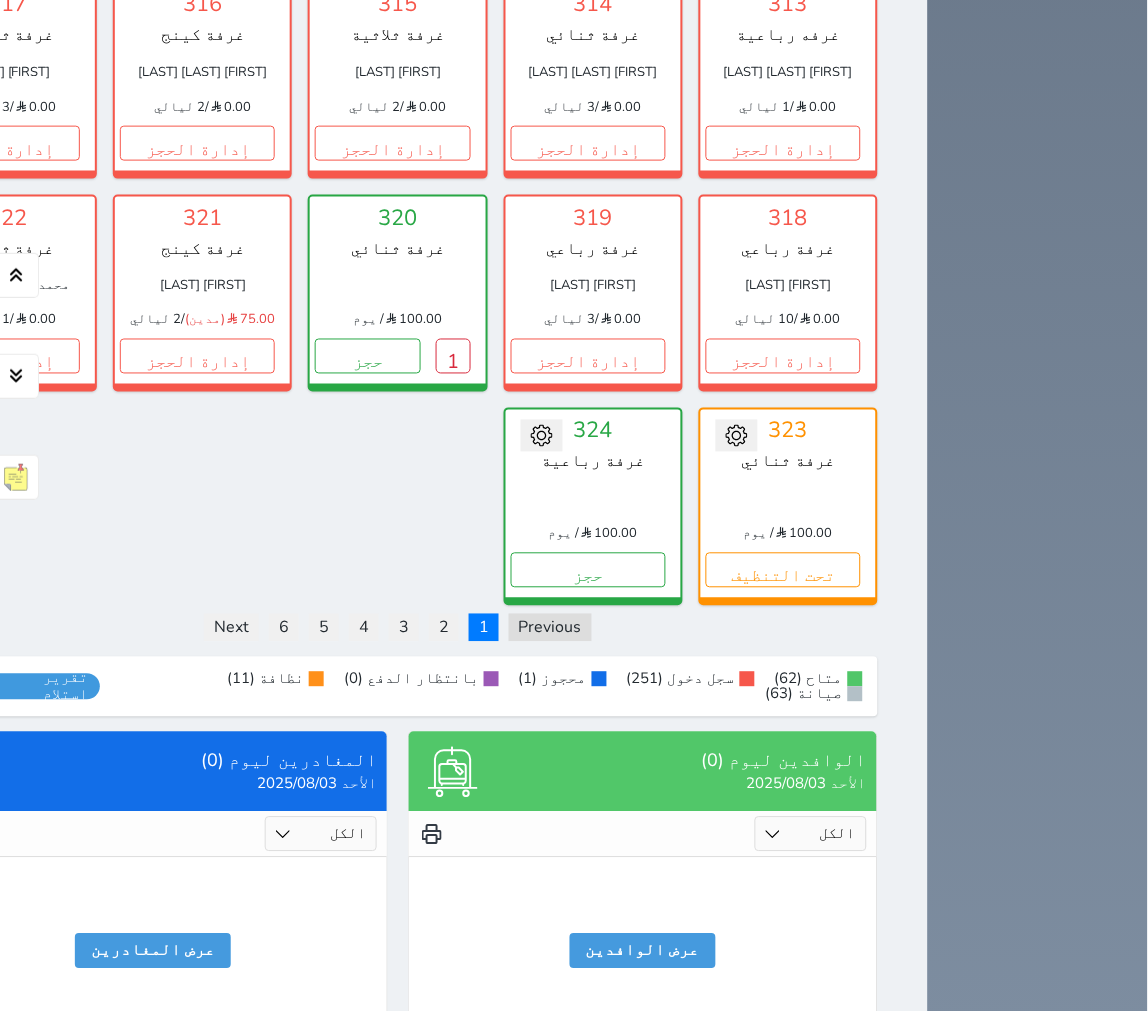 click on "Previous
1
2
3
4
5
6
Next" at bounding box center [398, 628] 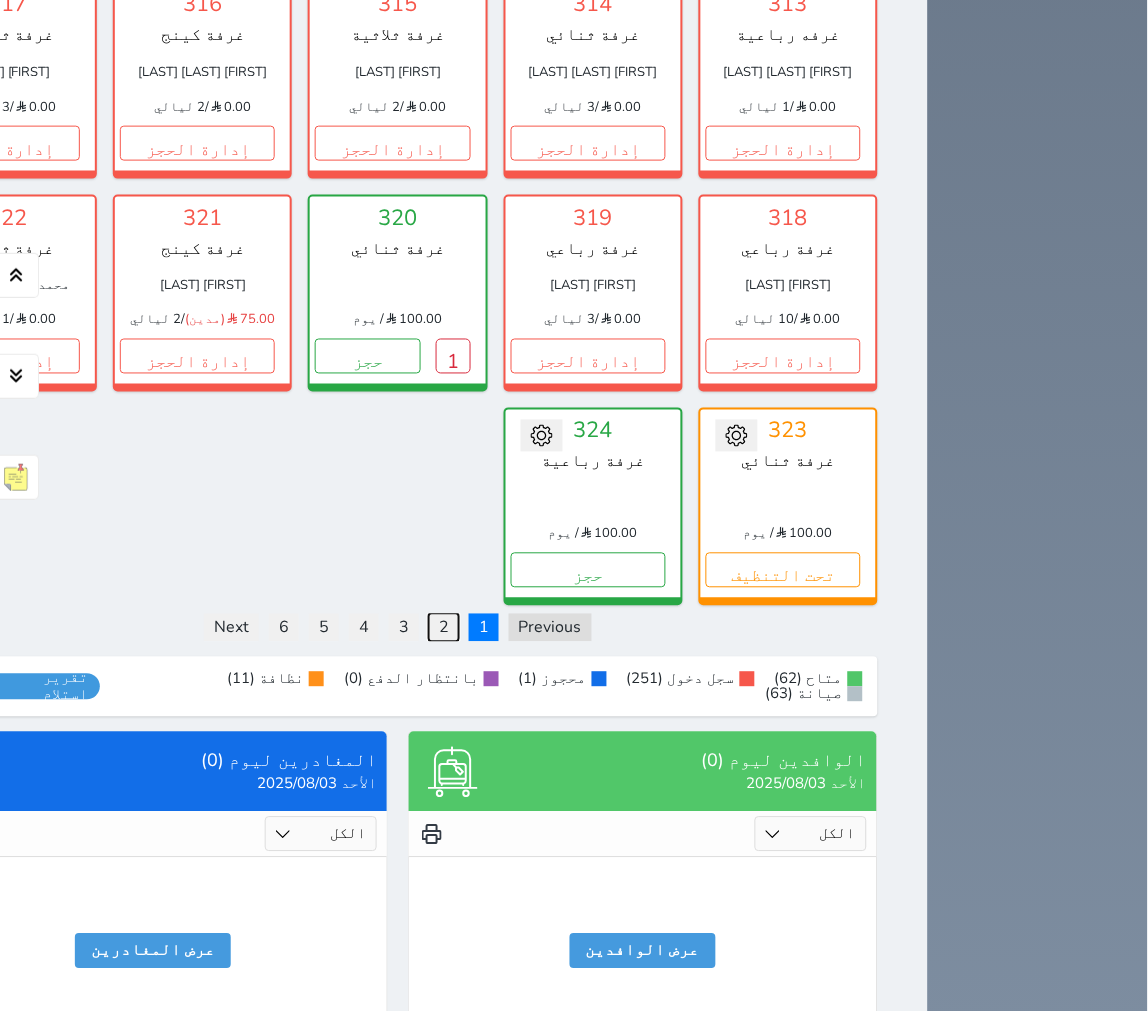 click on "2" at bounding box center [444, 628] 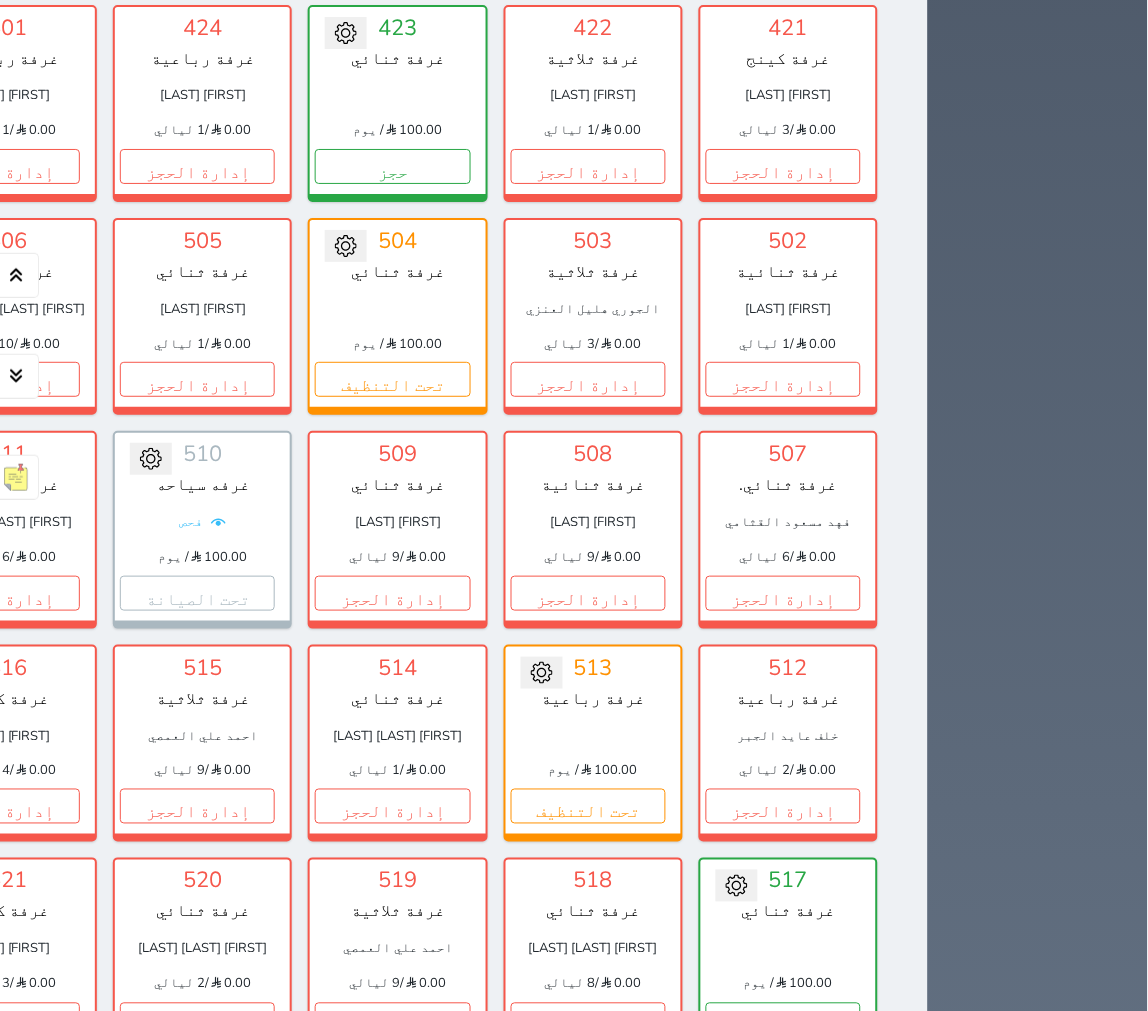 scroll, scrollTop: 1555, scrollLeft: 0, axis: vertical 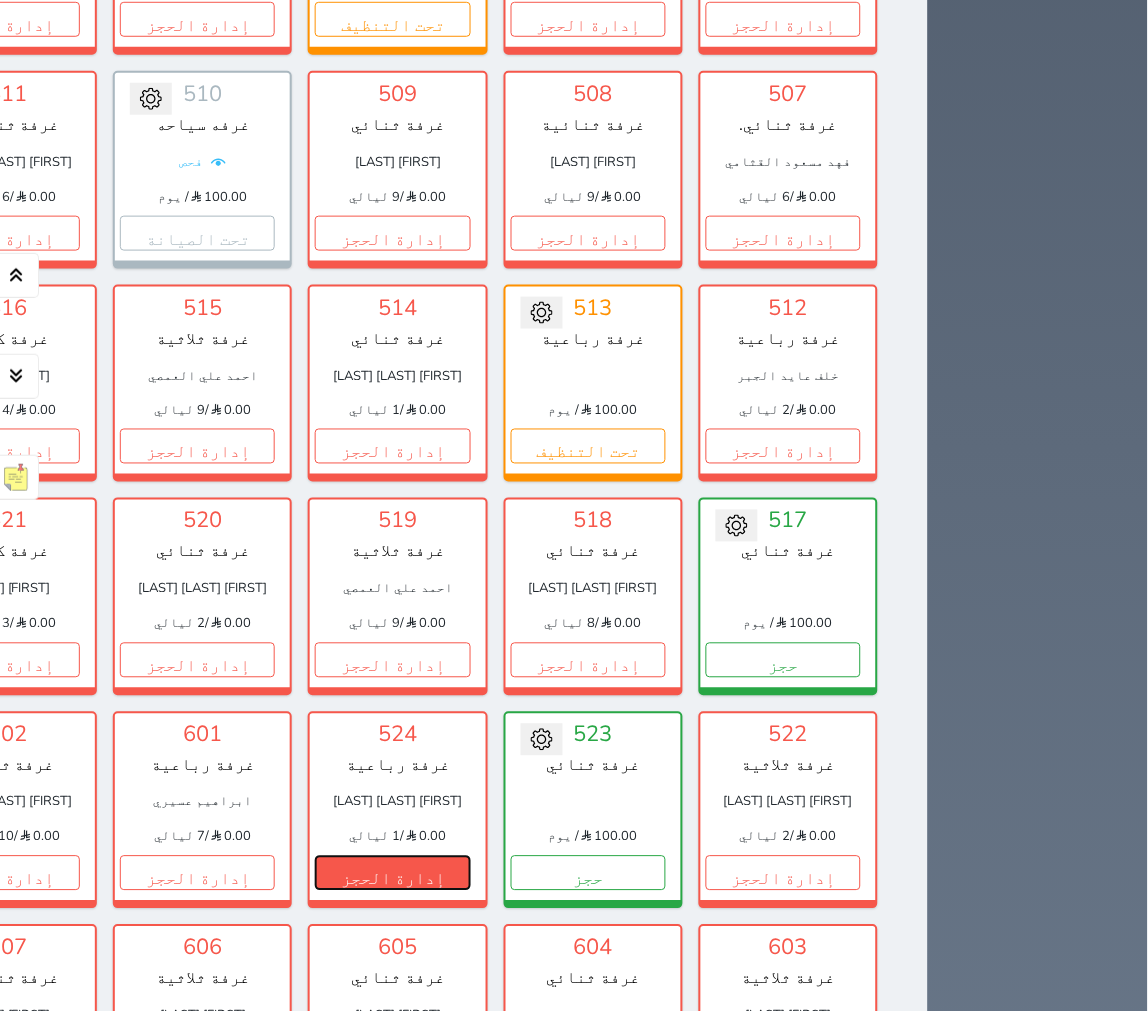 click on "إدارة الحجز" at bounding box center (392, 873) 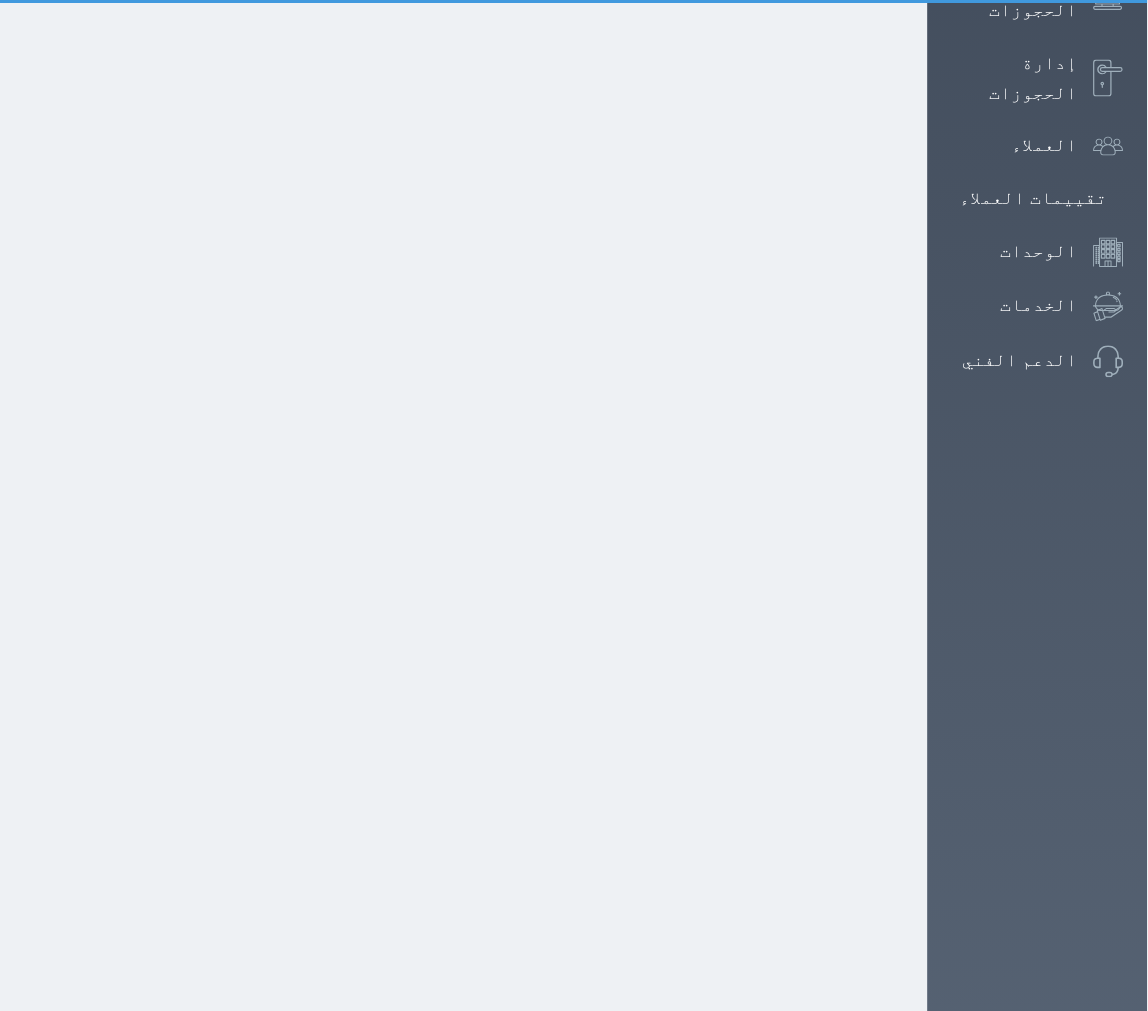scroll, scrollTop: 0, scrollLeft: 0, axis: both 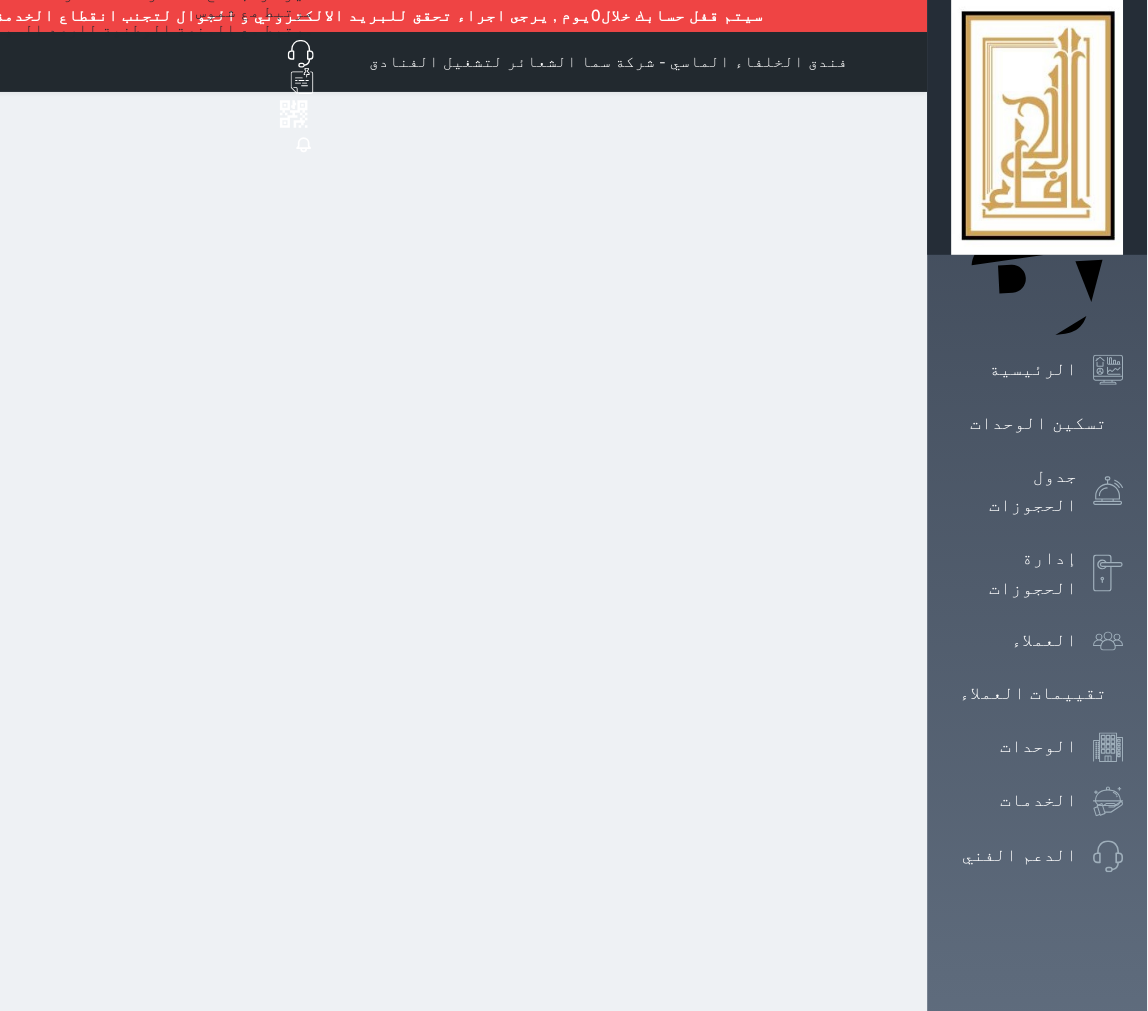 select 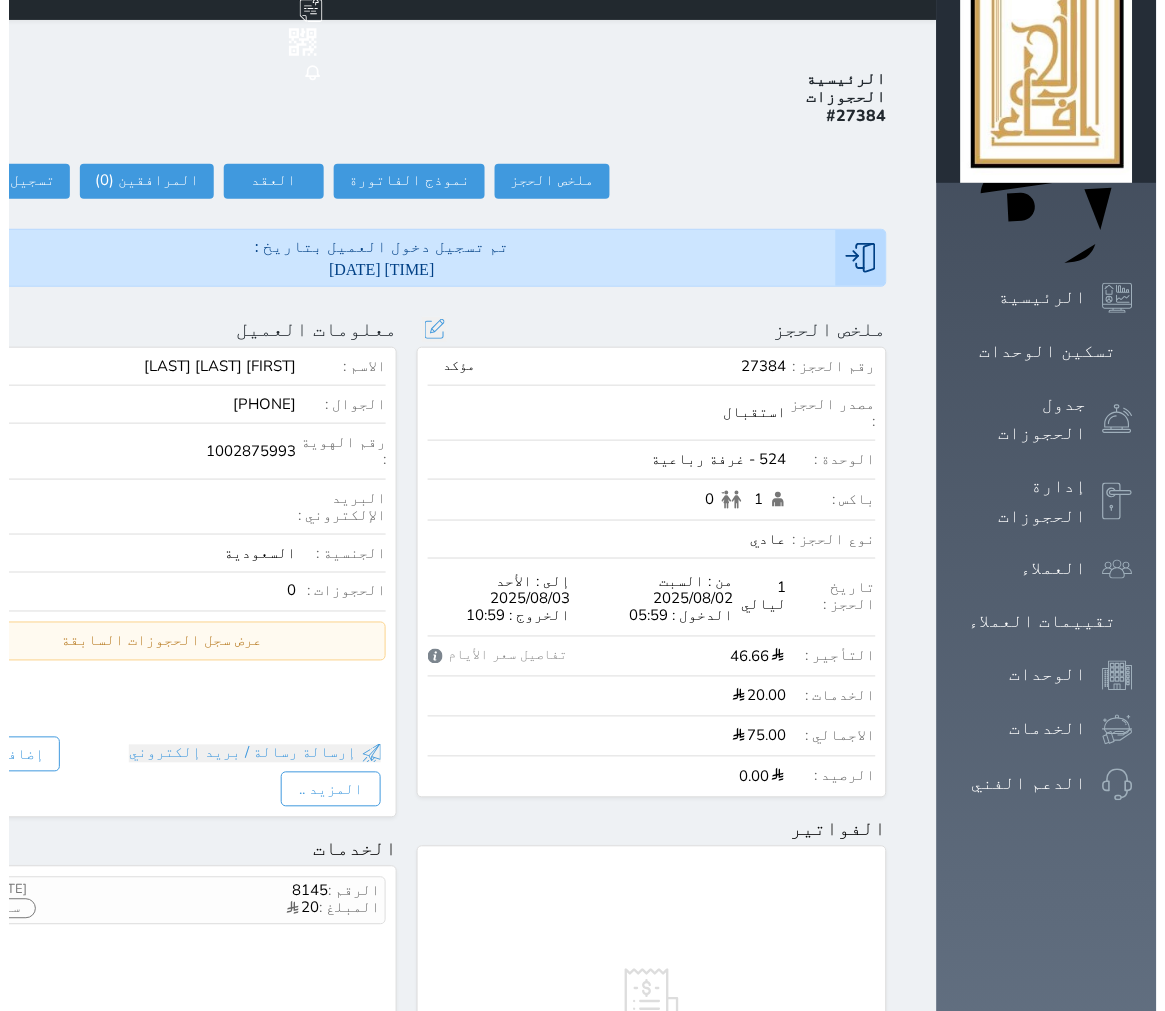 scroll, scrollTop: 111, scrollLeft: 0, axis: vertical 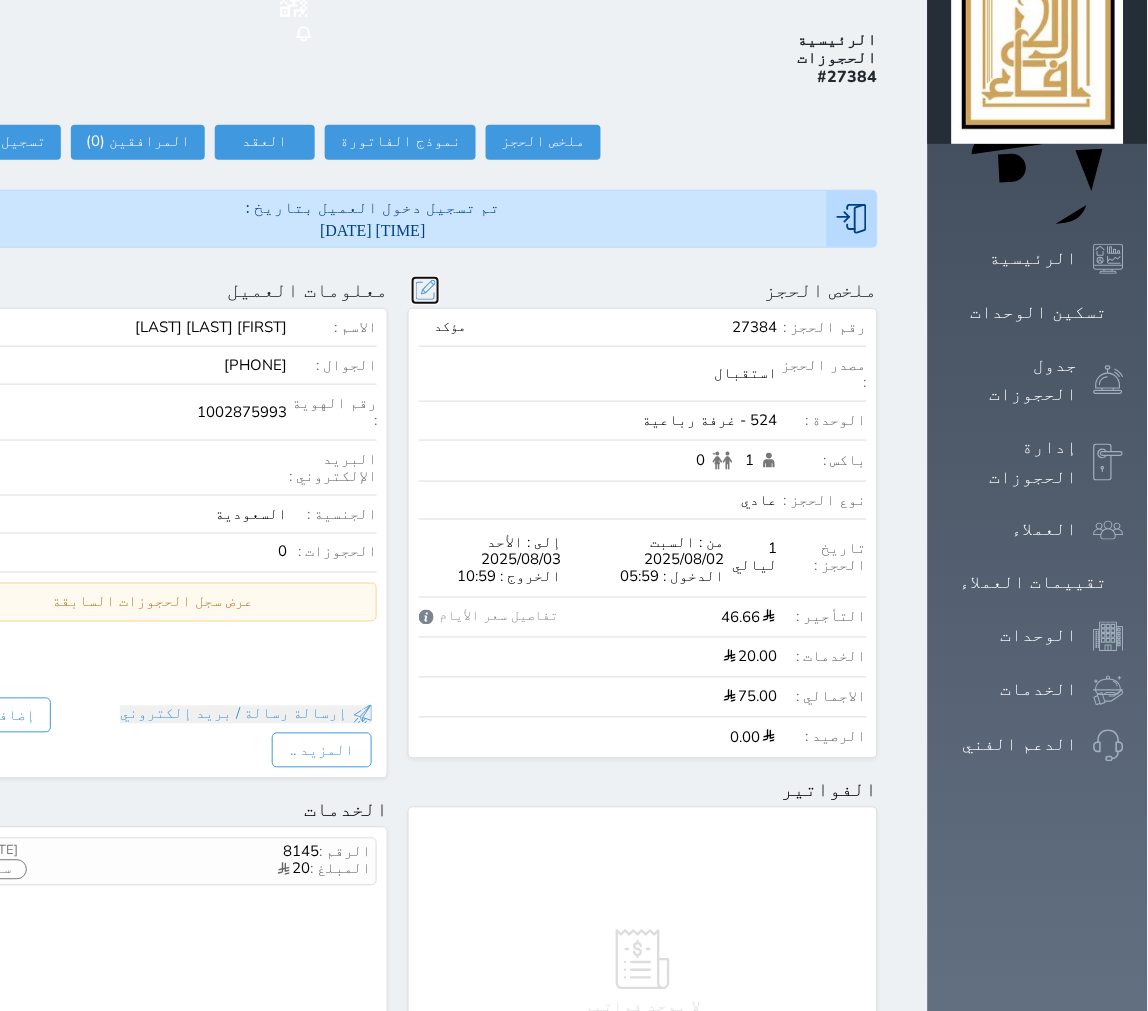click at bounding box center [425, 290] 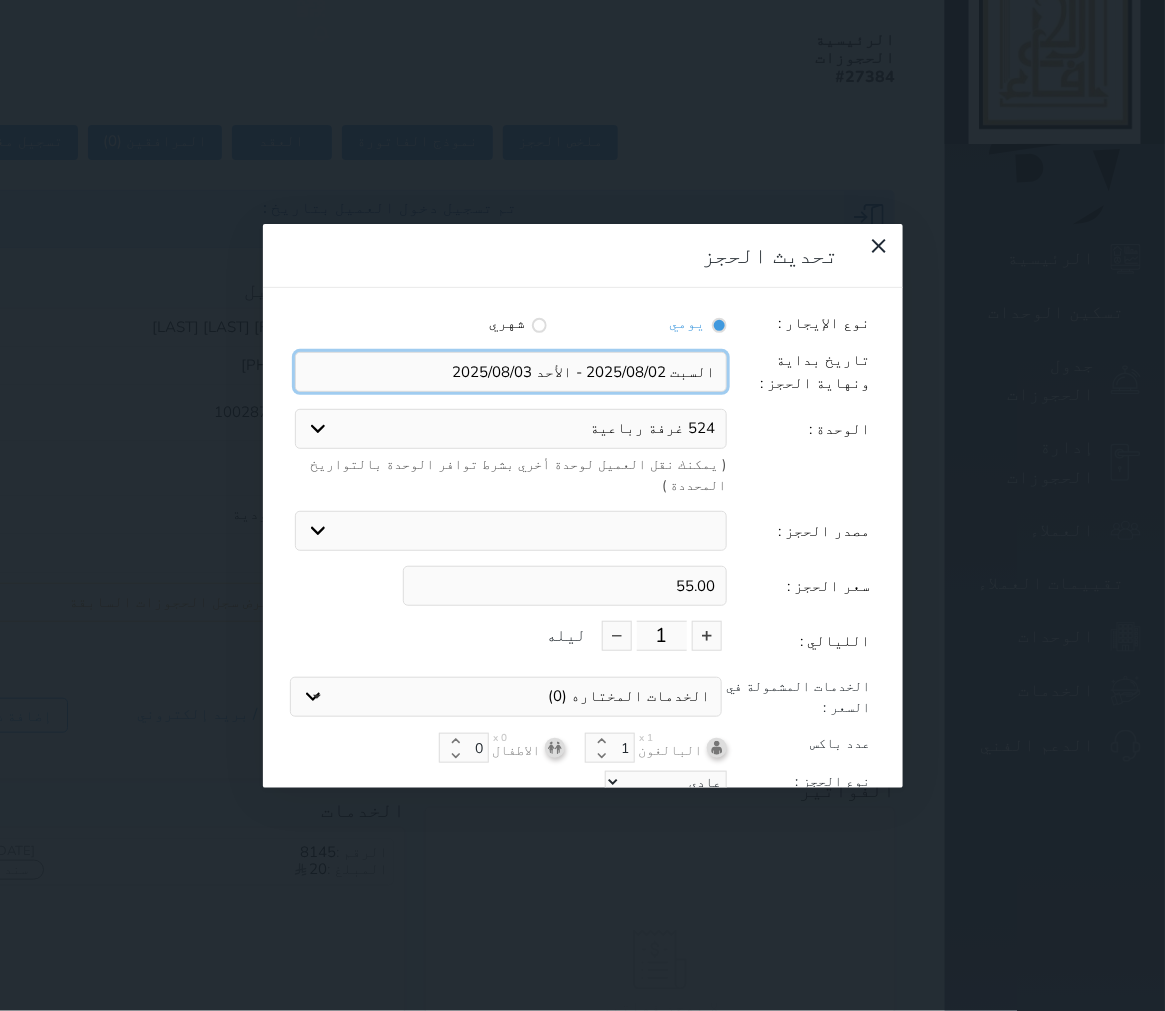 click at bounding box center [511, 372] 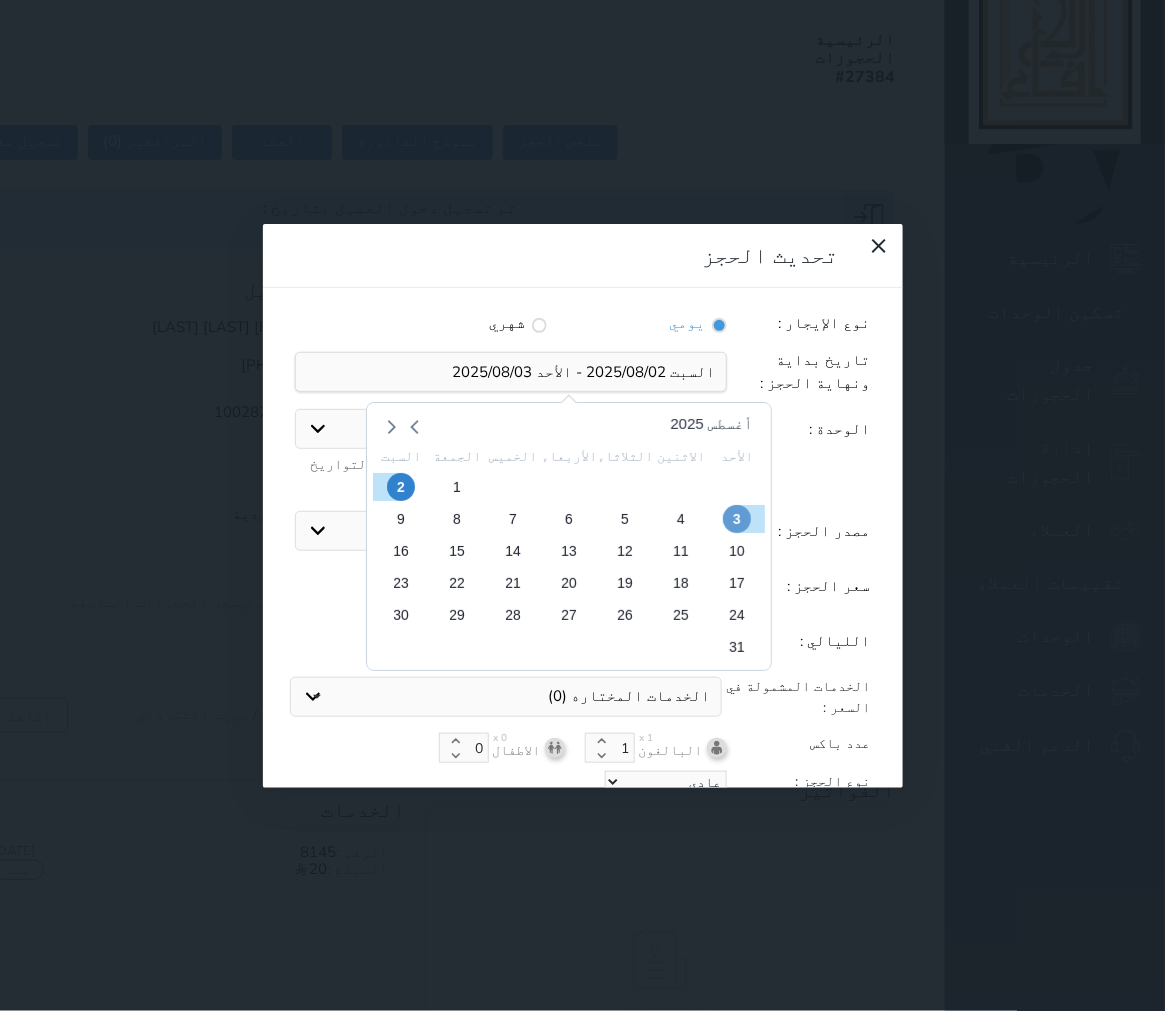click on "3" at bounding box center [736, 519] 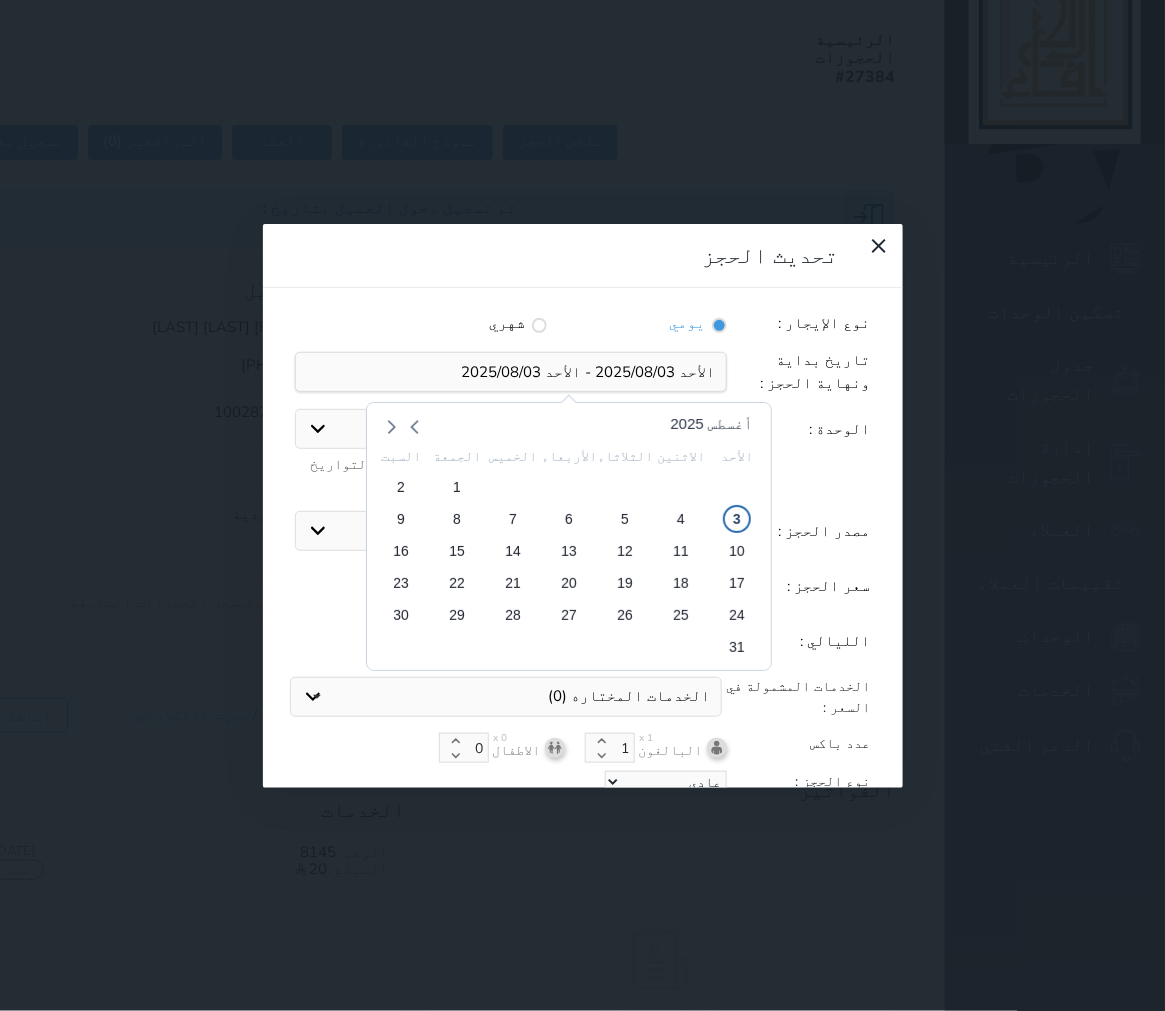 click on "4" at bounding box center (681, 519) 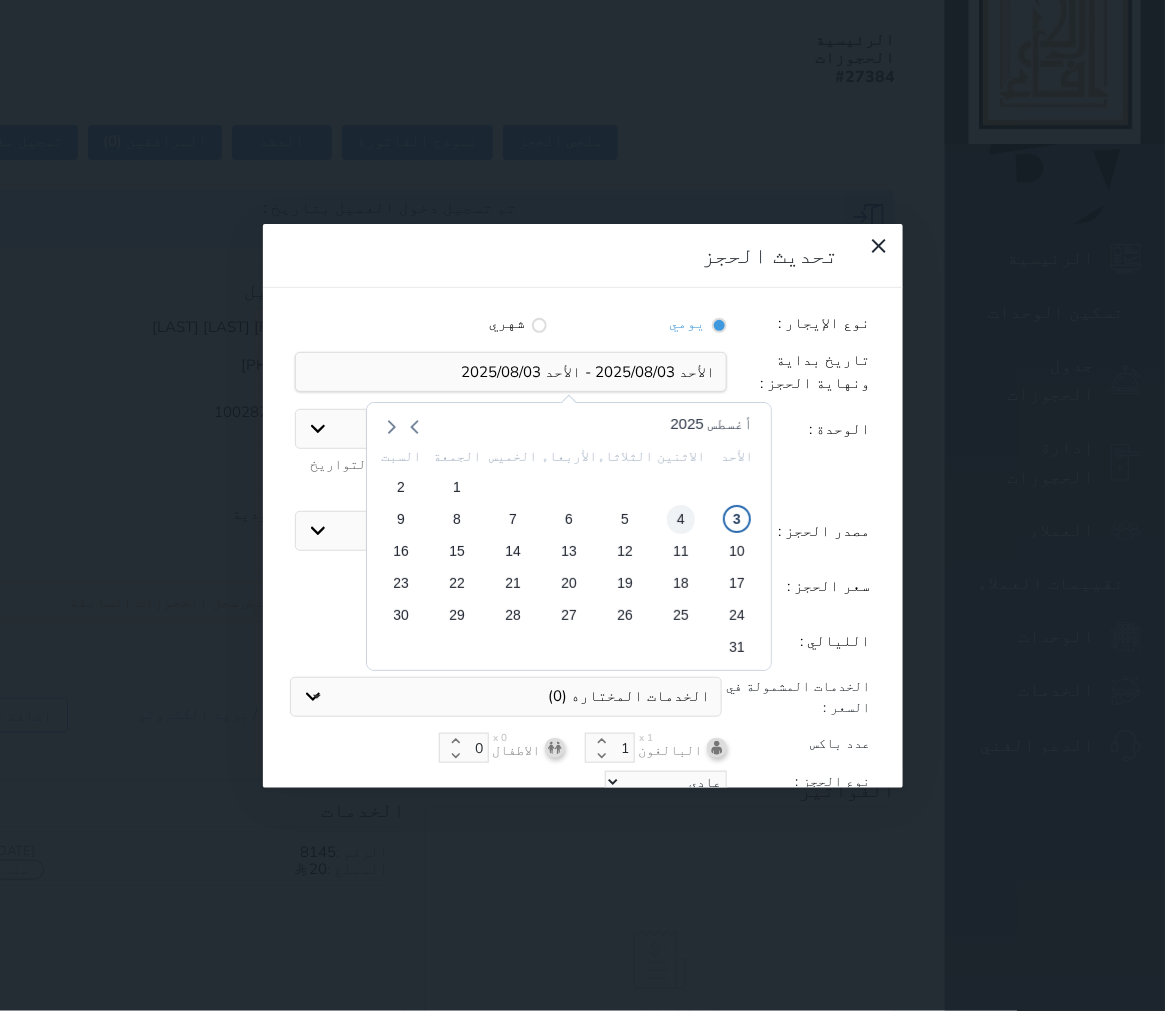 click on "4" at bounding box center [680, 519] 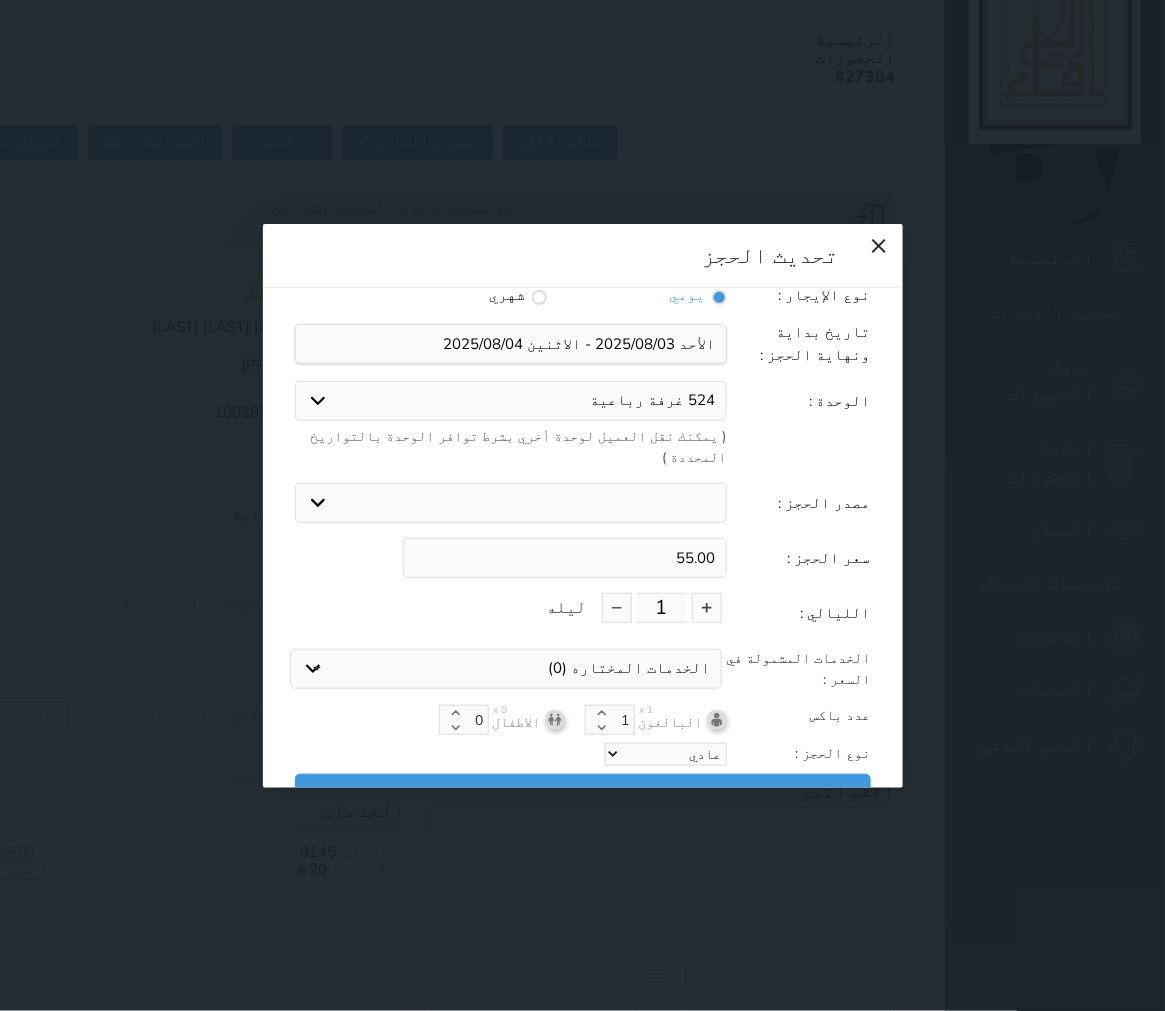 scroll, scrollTop: 44, scrollLeft: 0, axis: vertical 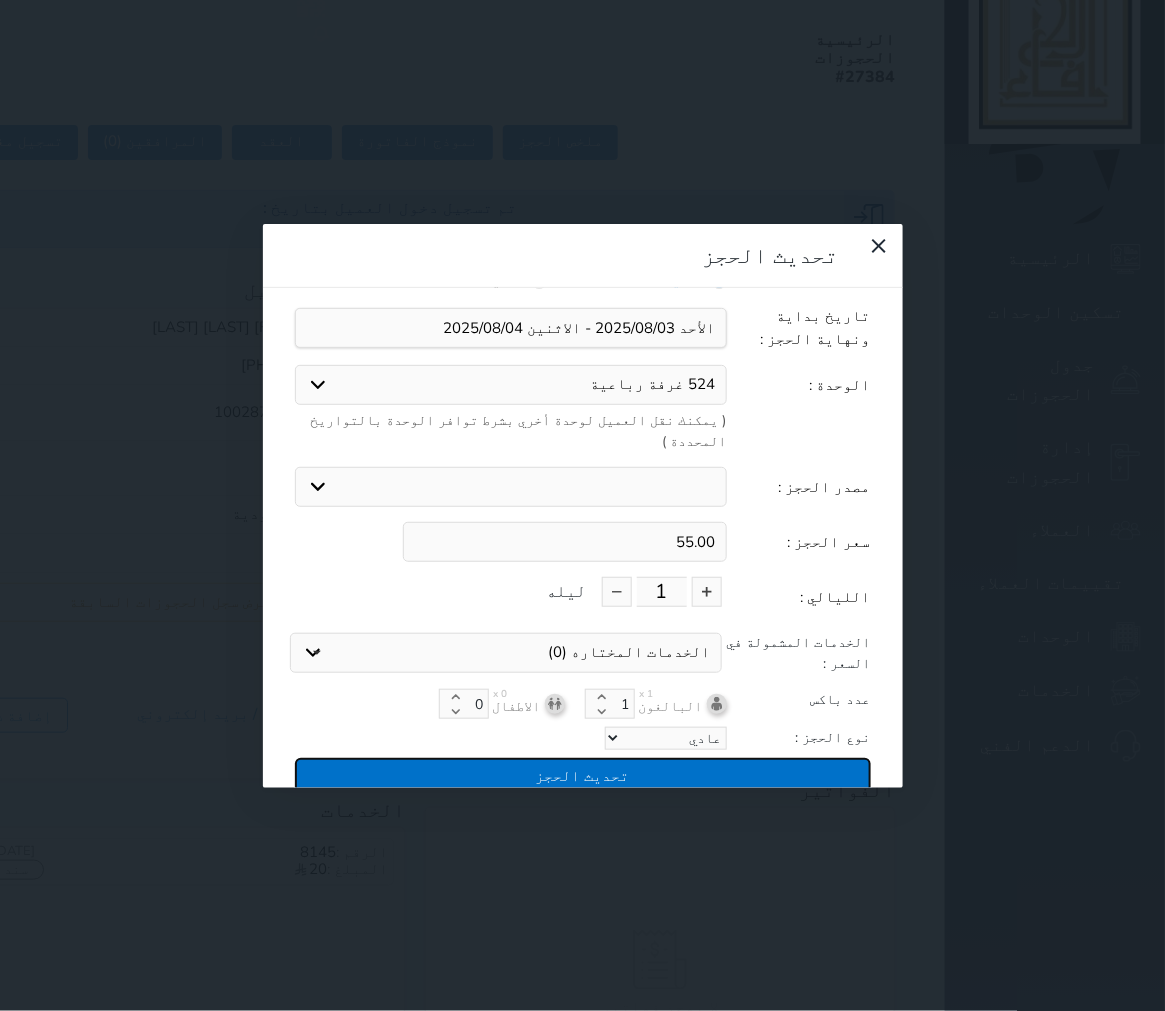 click on "تحديث الحجز" at bounding box center (583, 775) 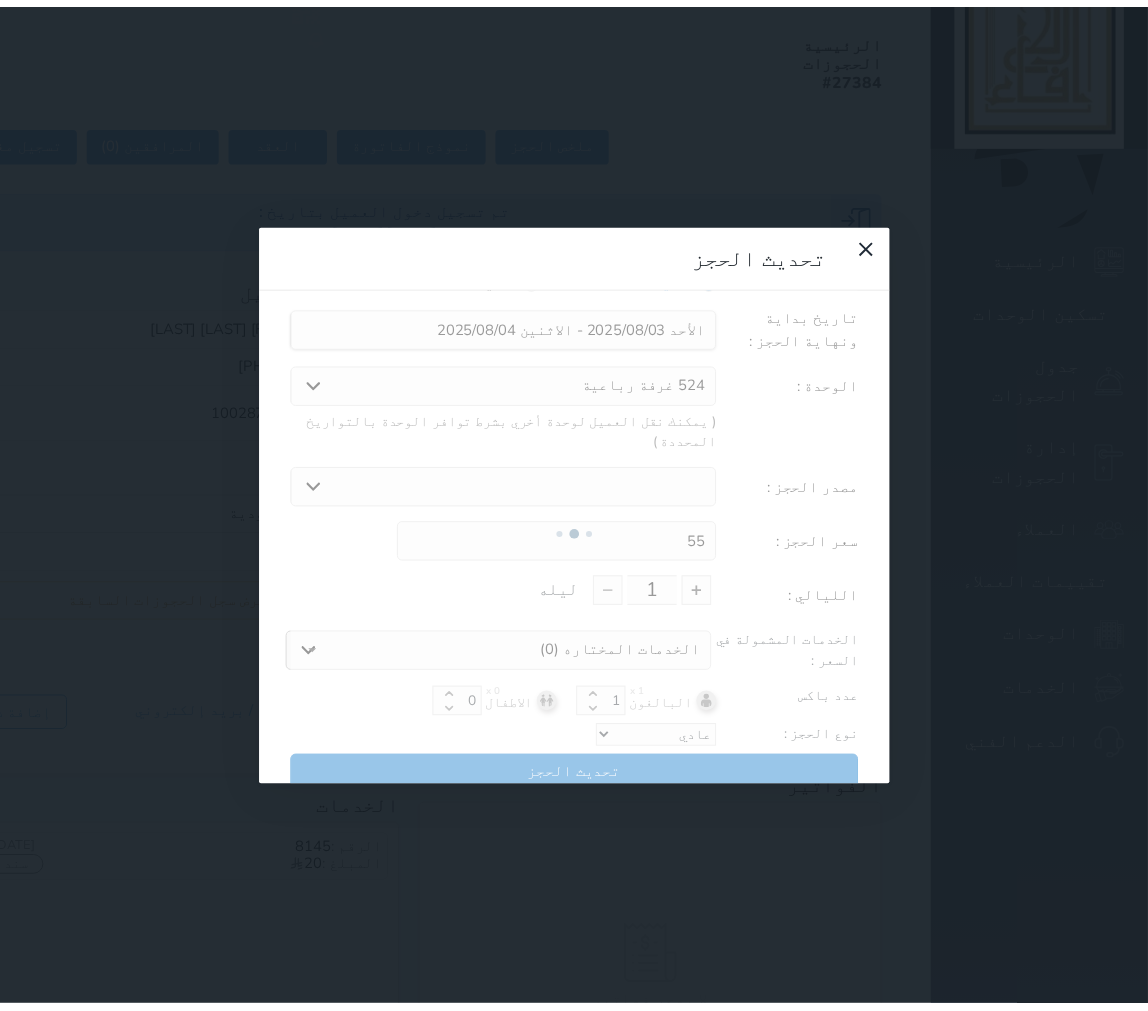 scroll, scrollTop: 0, scrollLeft: 0, axis: both 